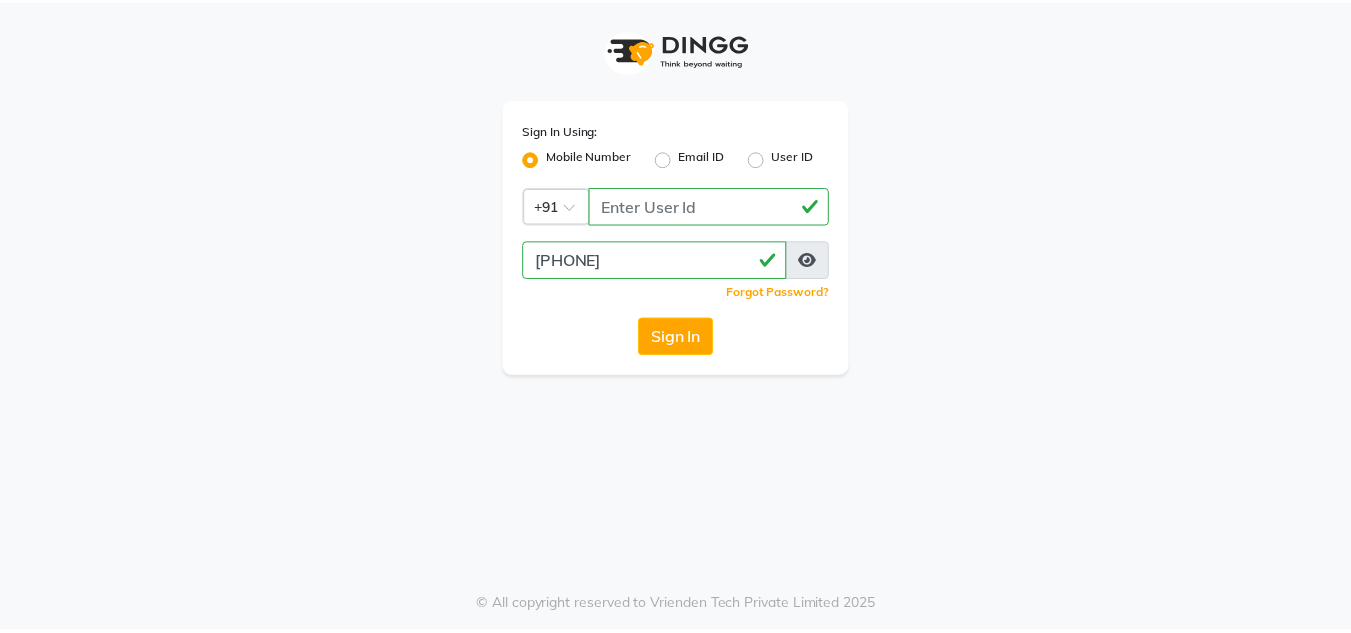 scroll, scrollTop: 0, scrollLeft: 0, axis: both 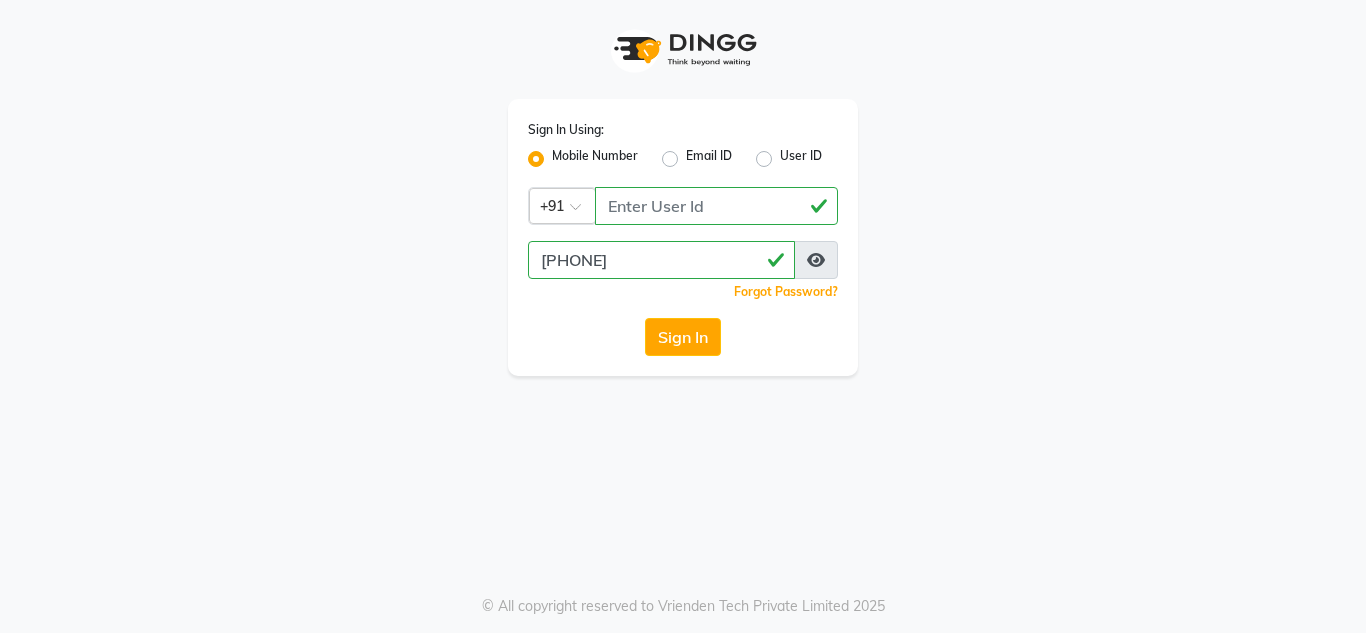 click on "Sign In Using: Mobile Number Email ID User ID Country Code × +91 [PHONE] [PHONE]  Remember me Forgot Password?  Sign In" 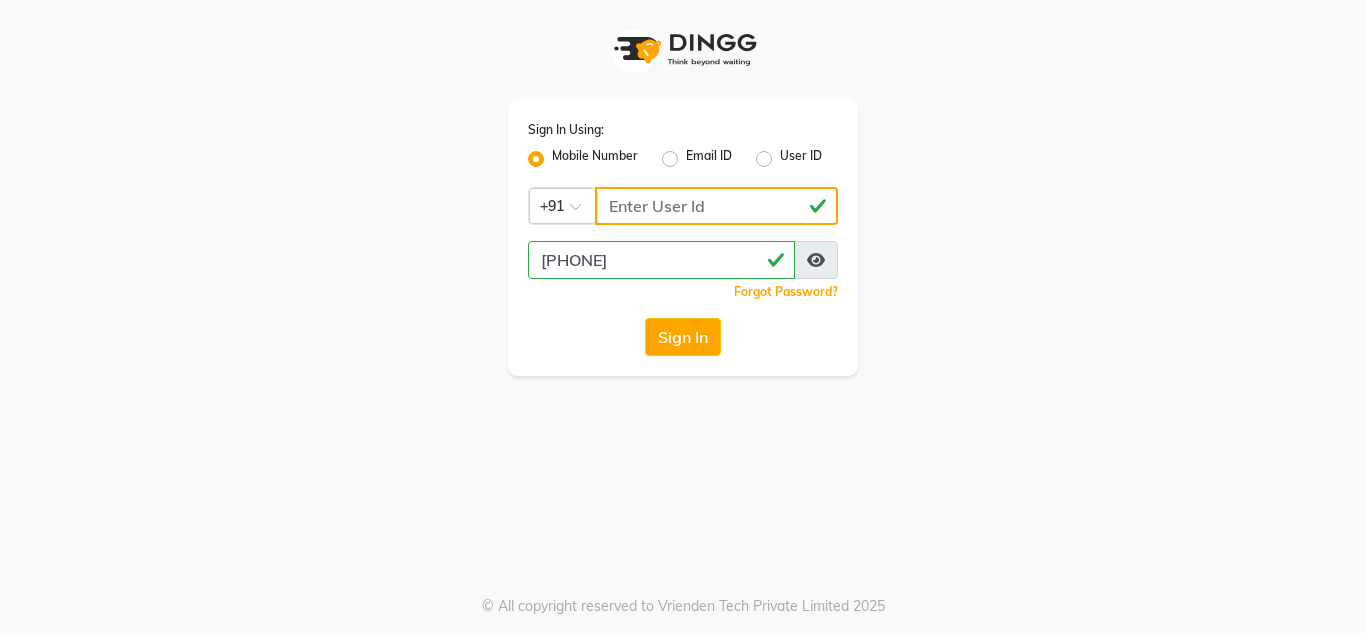 click on "[PHONE]" 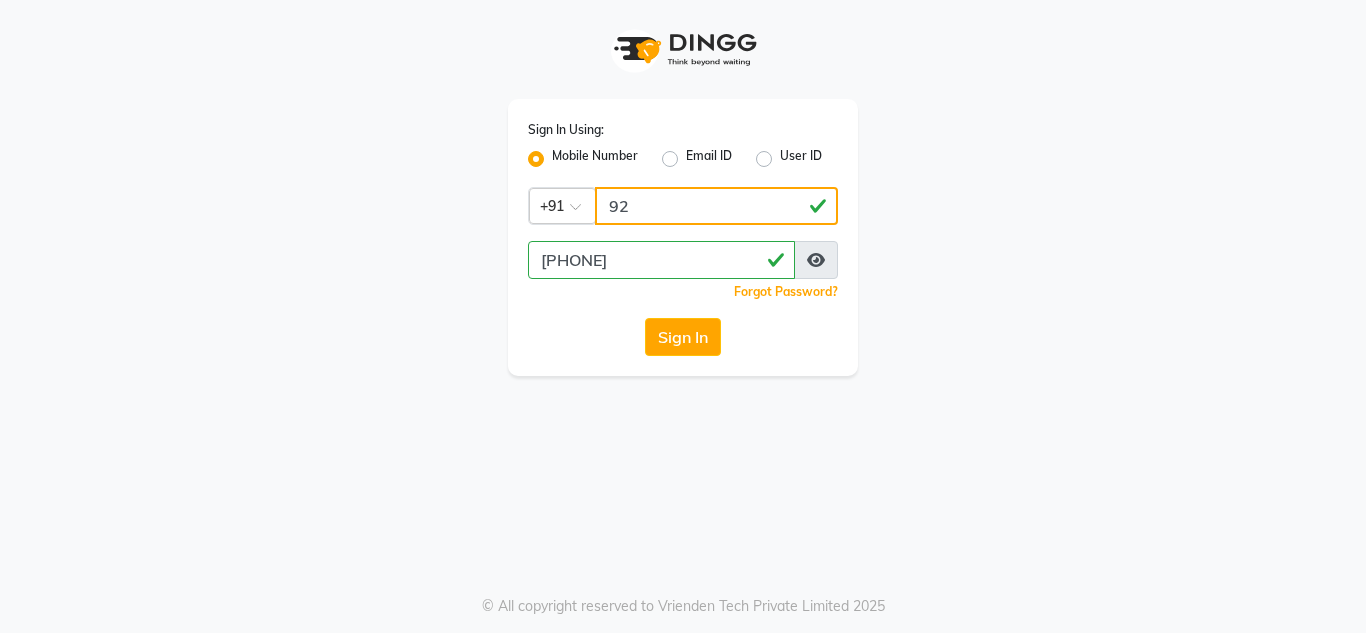 type on "9" 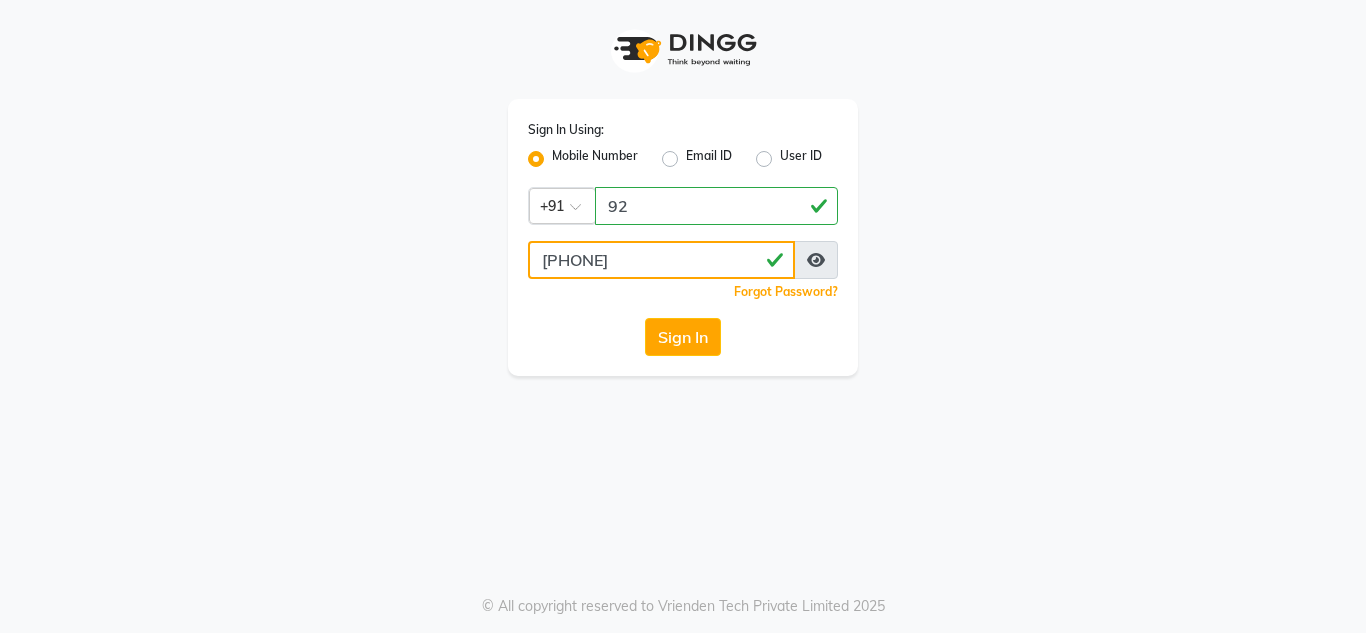 drag, startPoint x: 755, startPoint y: 252, endPoint x: 830, endPoint y: 262, distance: 75.66373 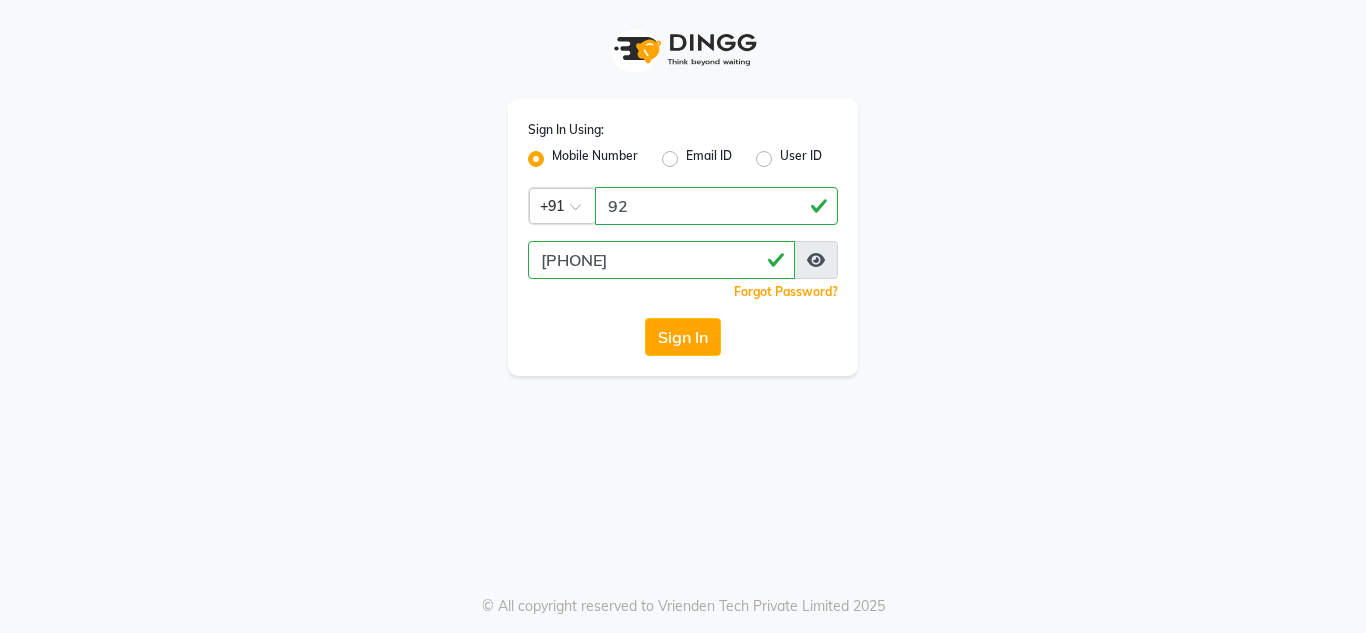 click at bounding box center [816, 260] 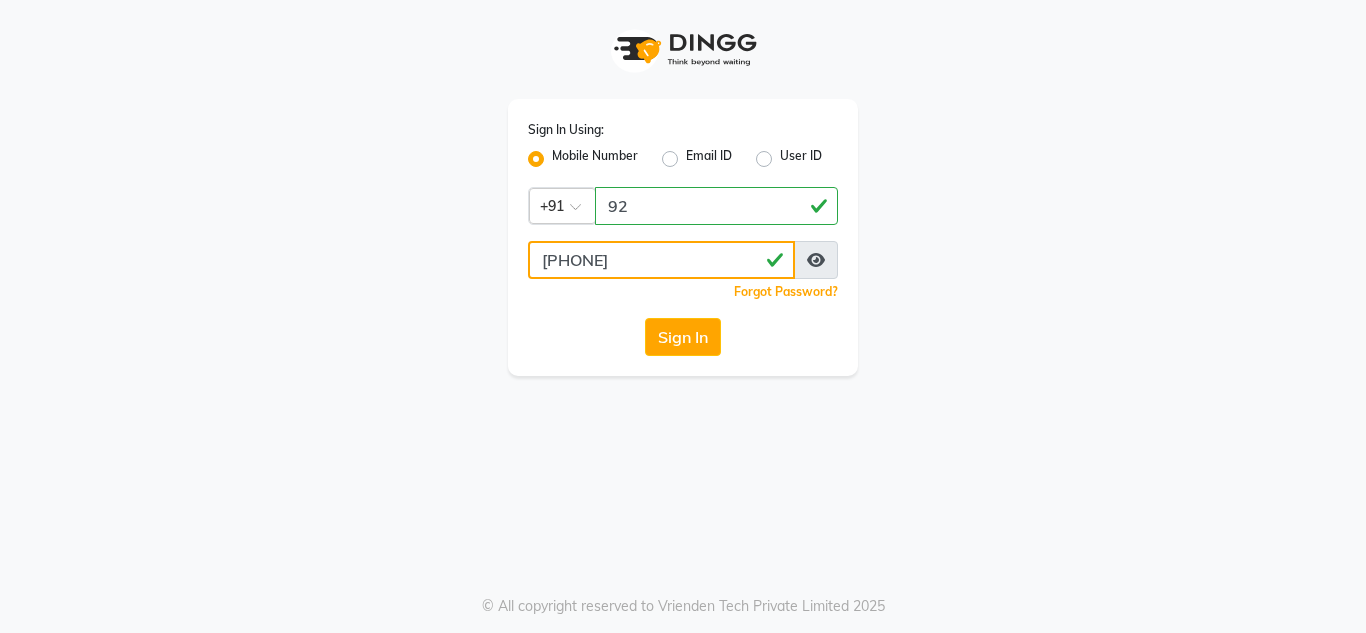 click on "[PHONE]" 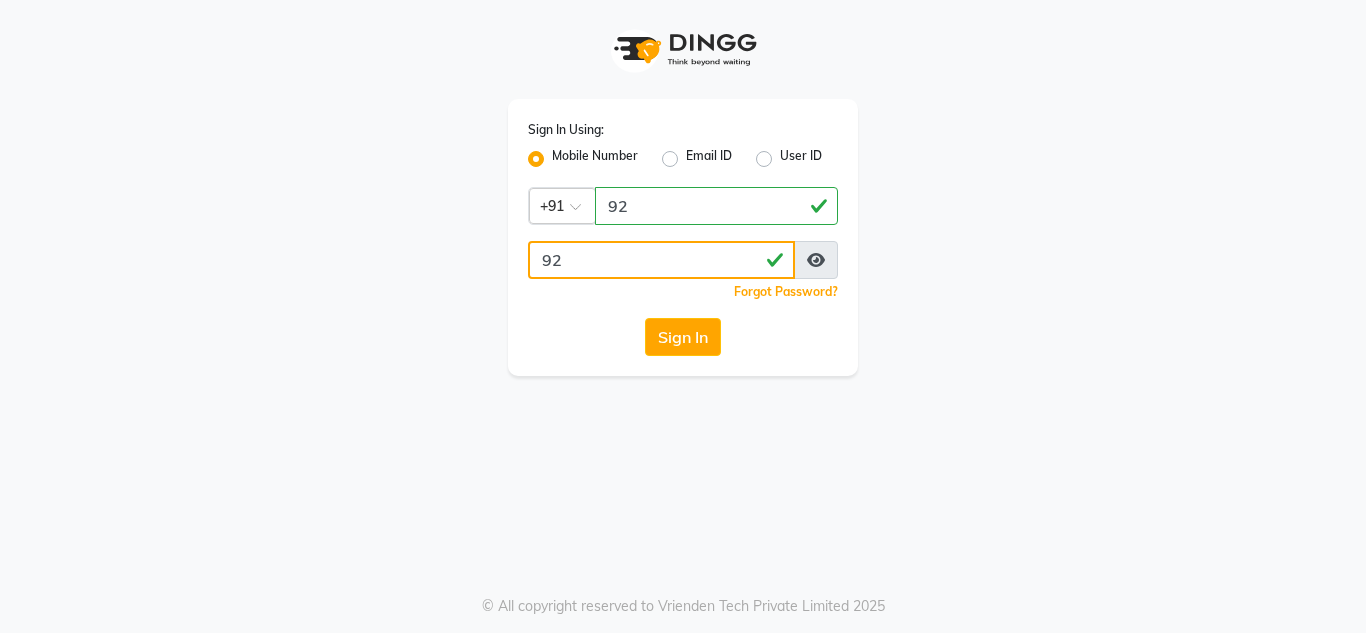 type on "9" 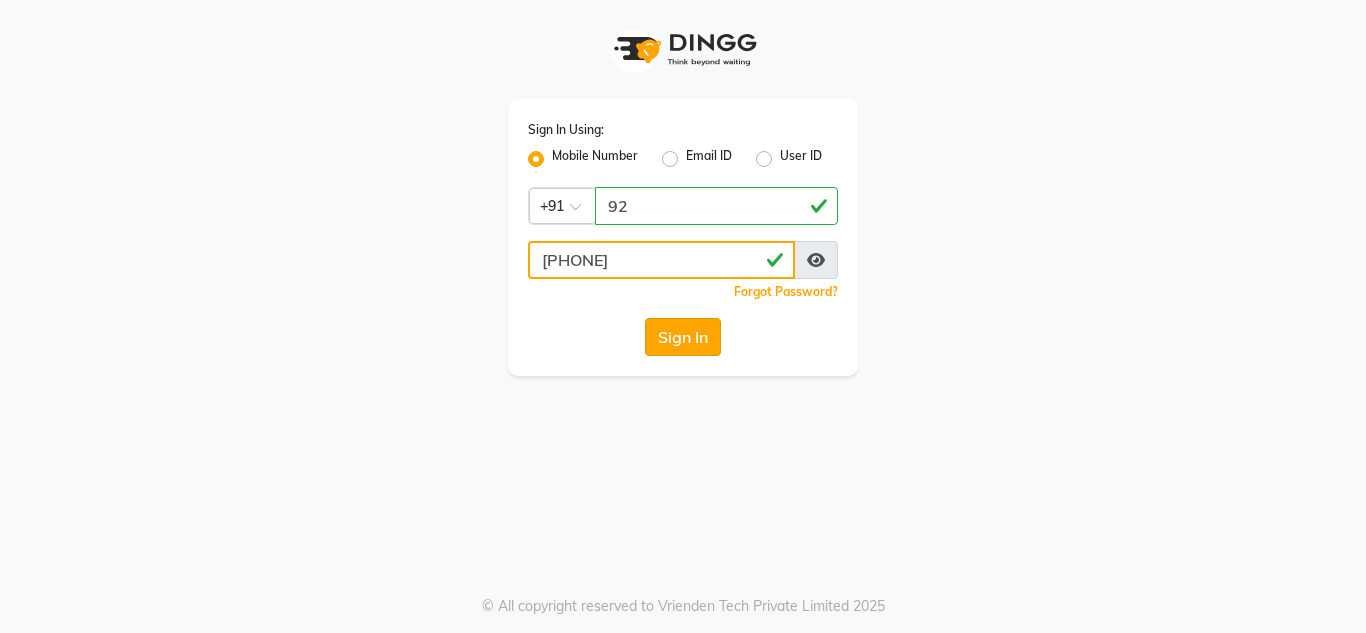 type on "[PHONE]" 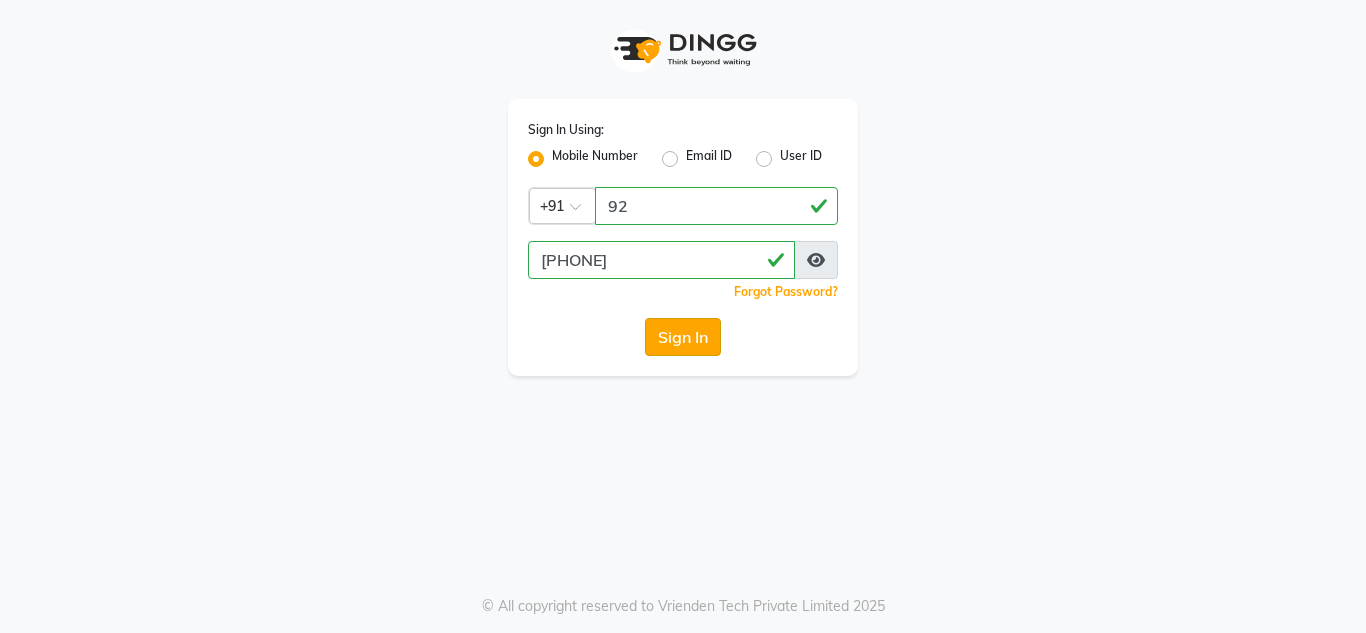 click on "Sign In" 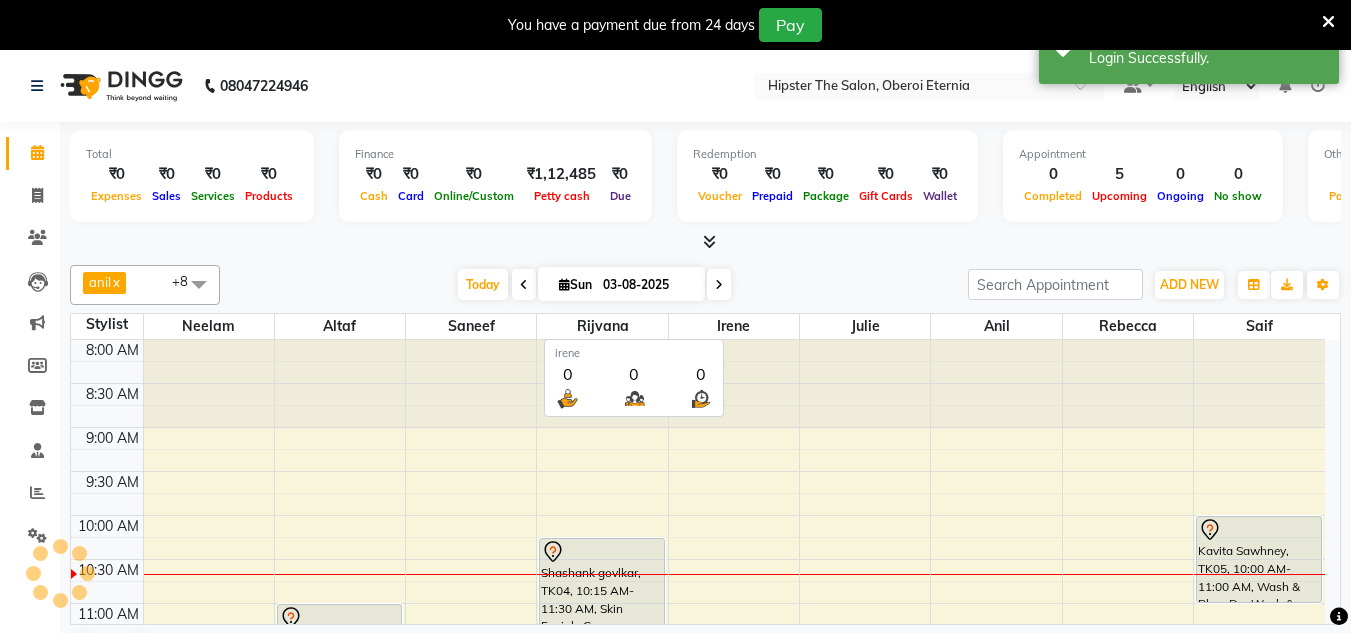 scroll, scrollTop: 0, scrollLeft: 0, axis: both 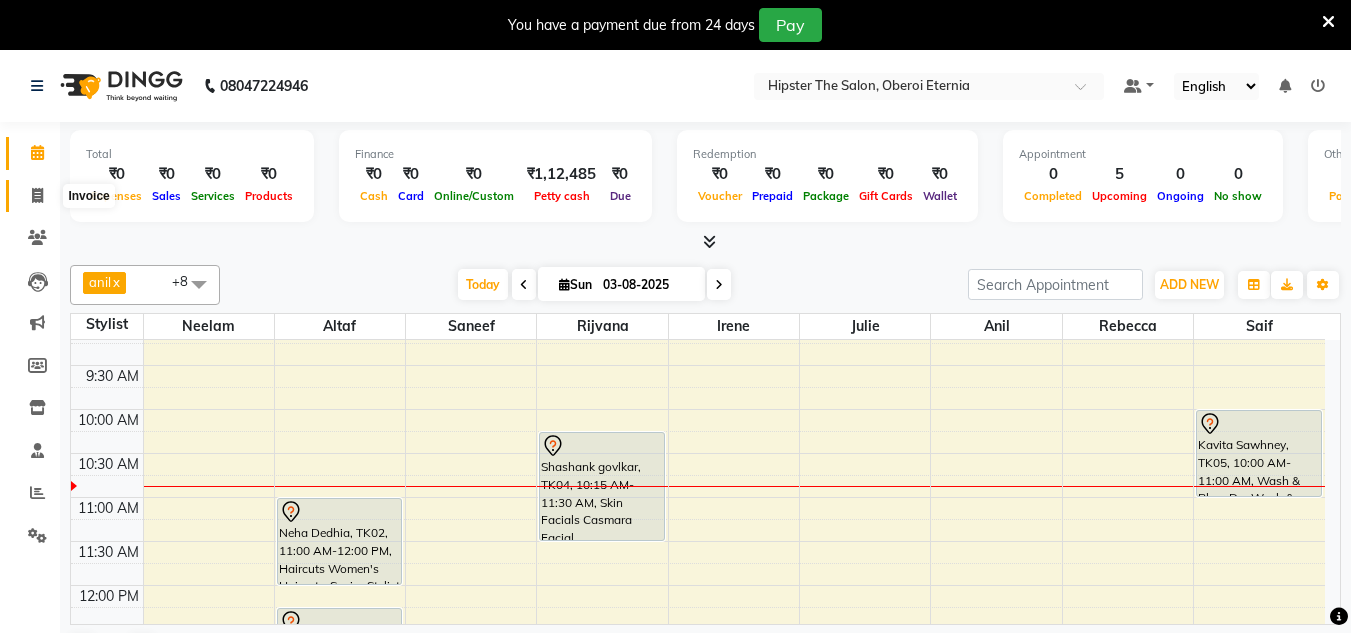 click 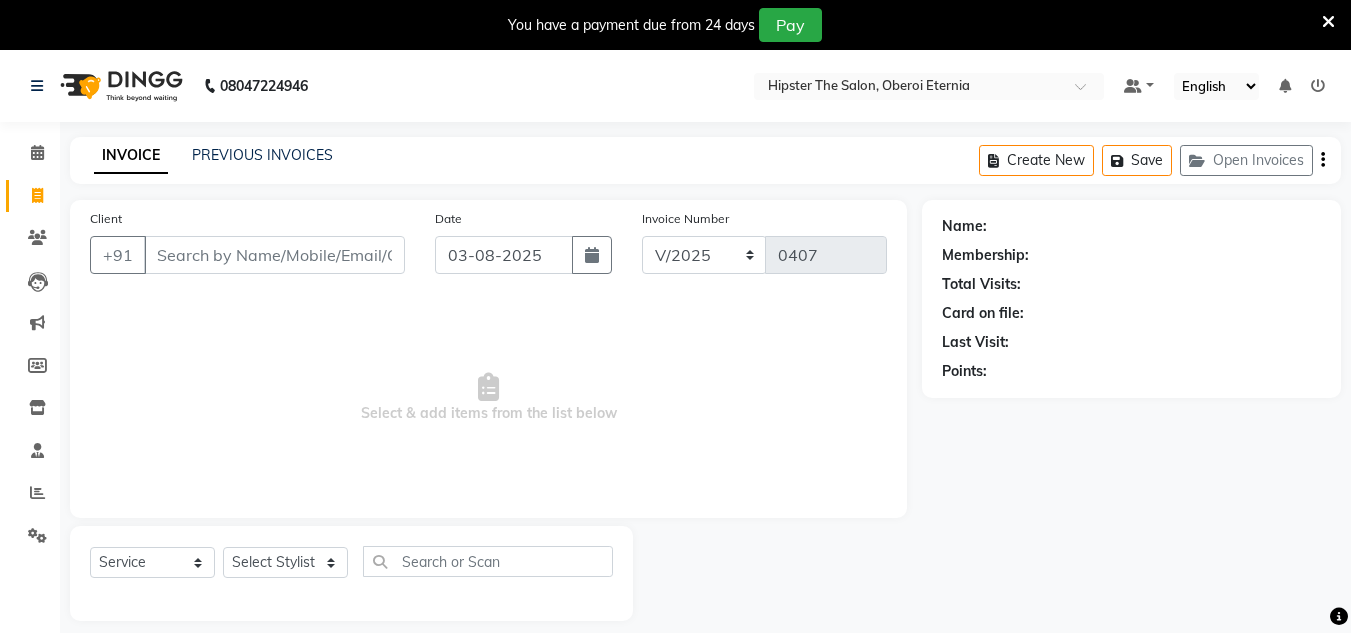 click on "Client" at bounding box center [274, 255] 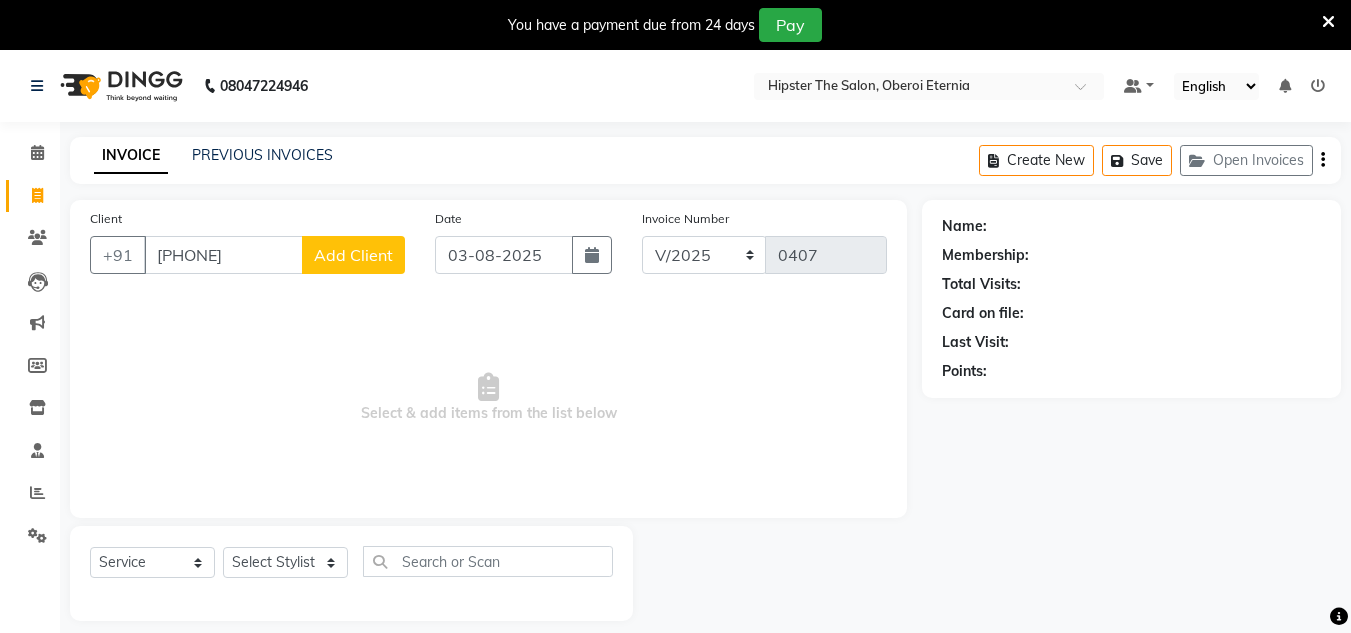 type on "[PHONE]" 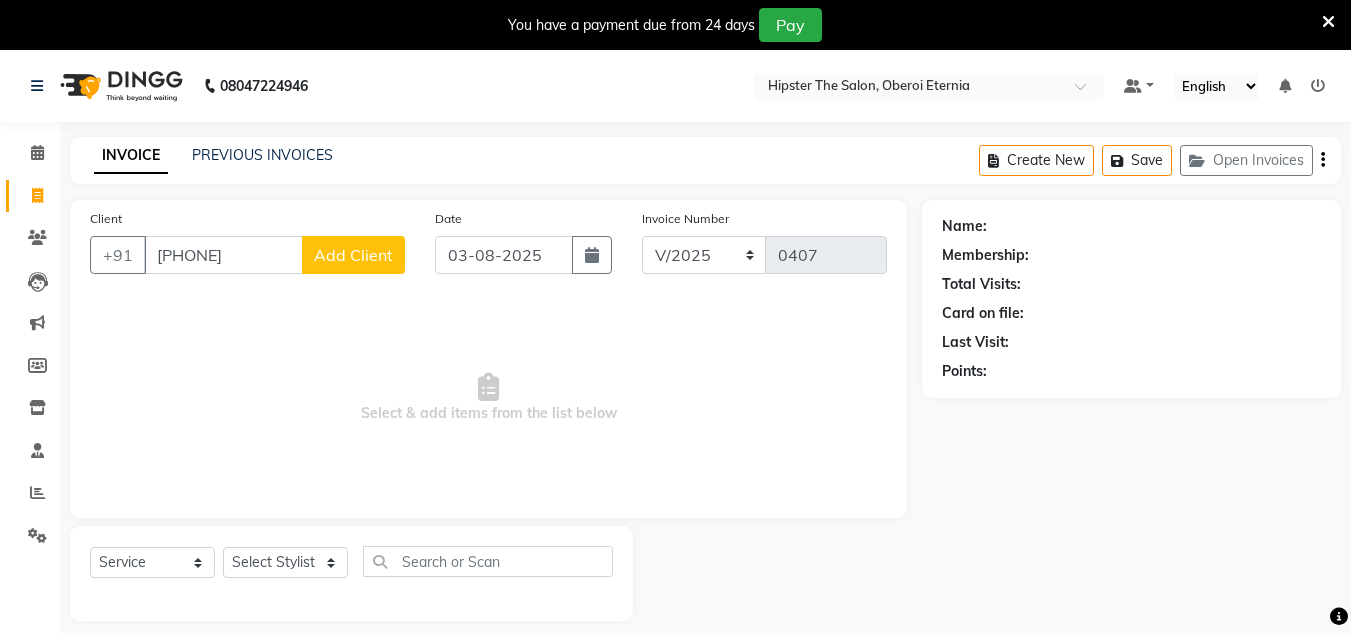 click on "Add Client" 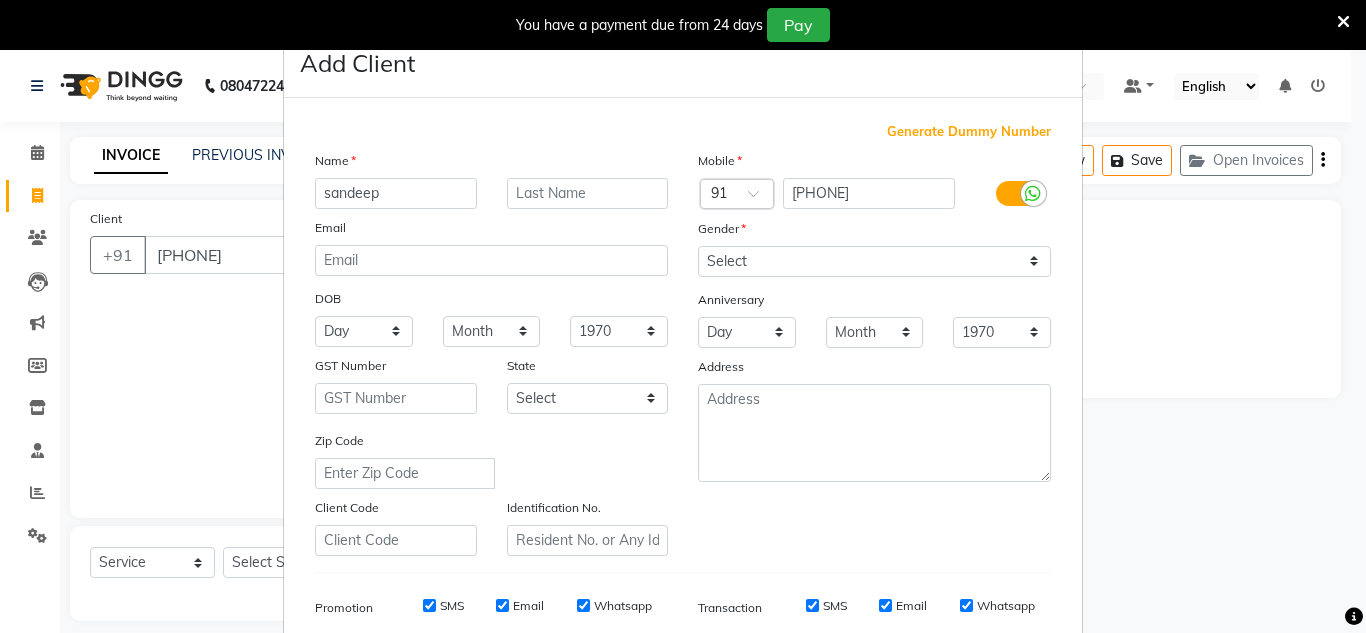 type on "sandeep" 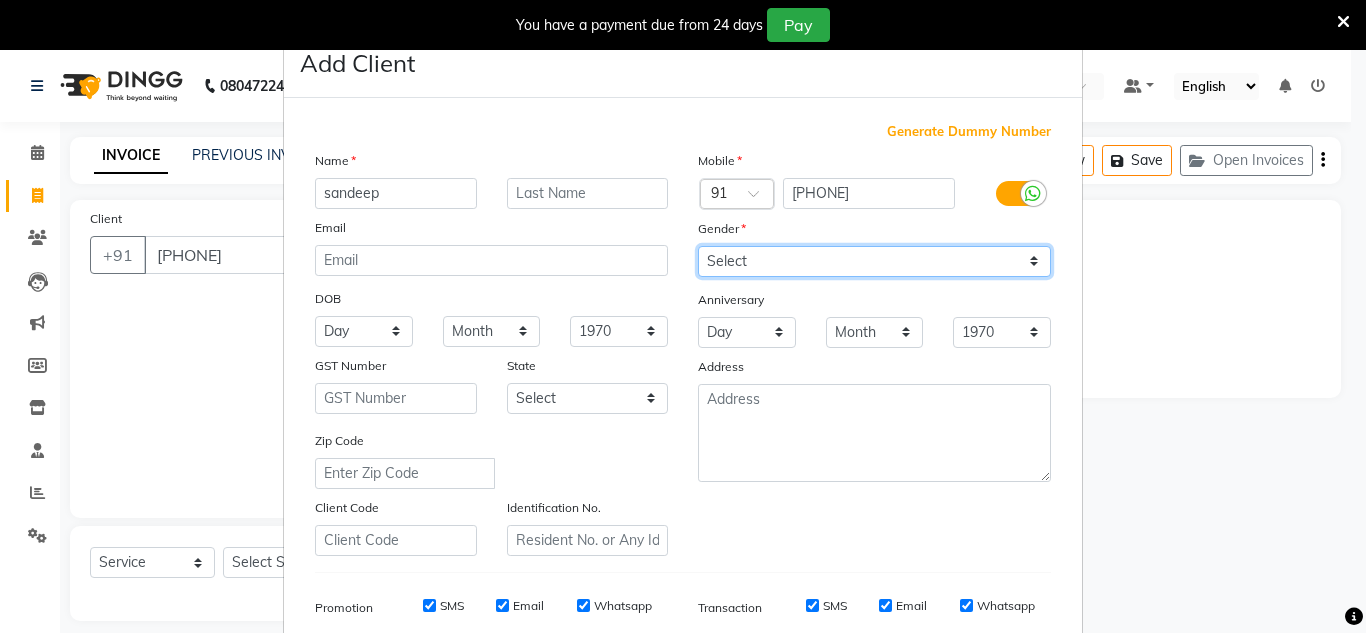 click on "Select Male Female Other Prefer Not To Say" at bounding box center (874, 261) 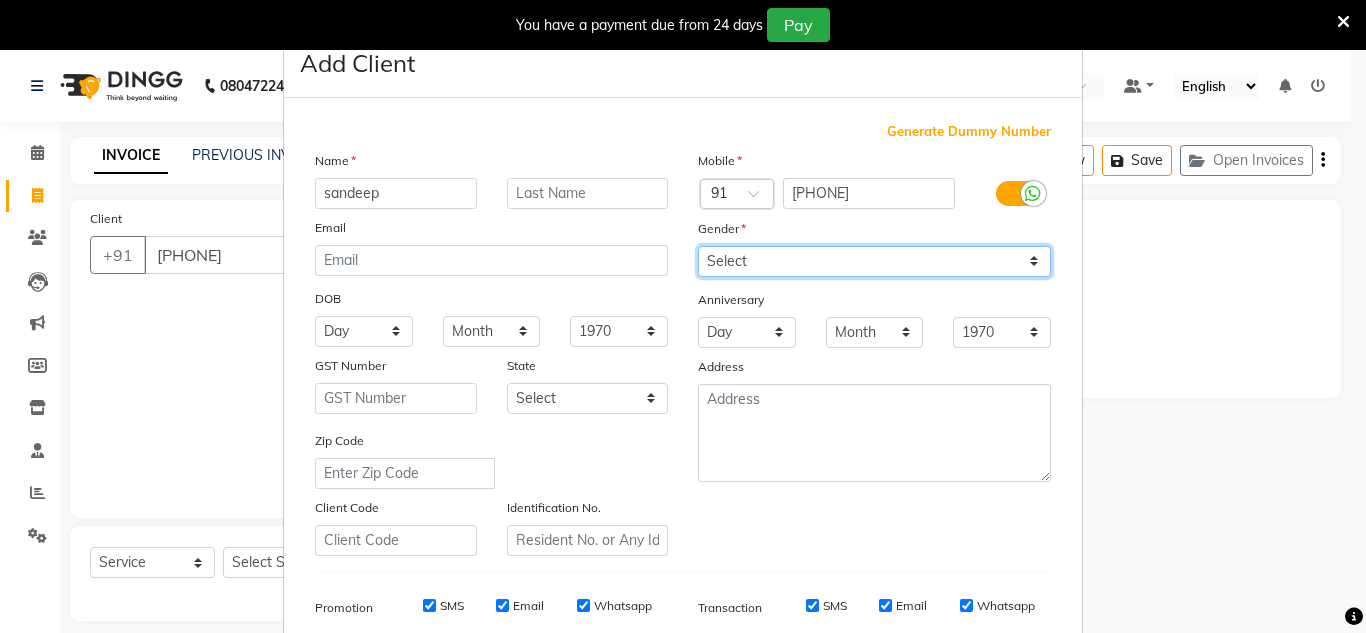 select on "male" 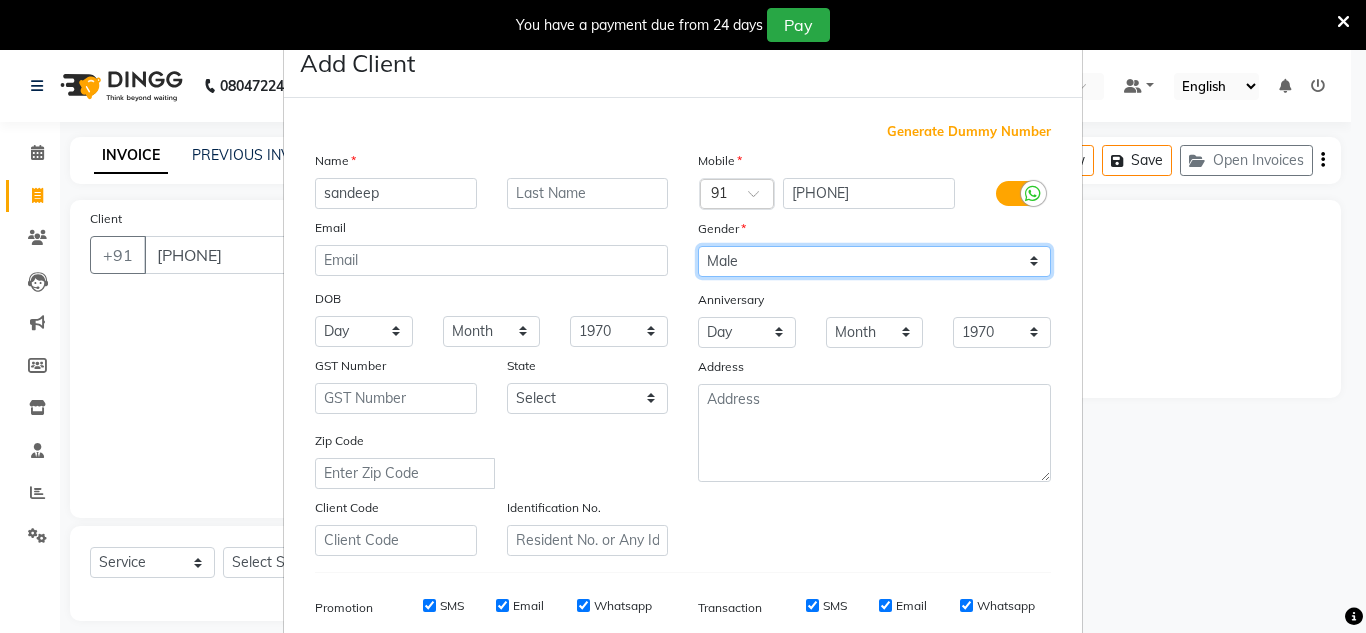 click on "Select Male Female Other Prefer Not To Say" at bounding box center (874, 261) 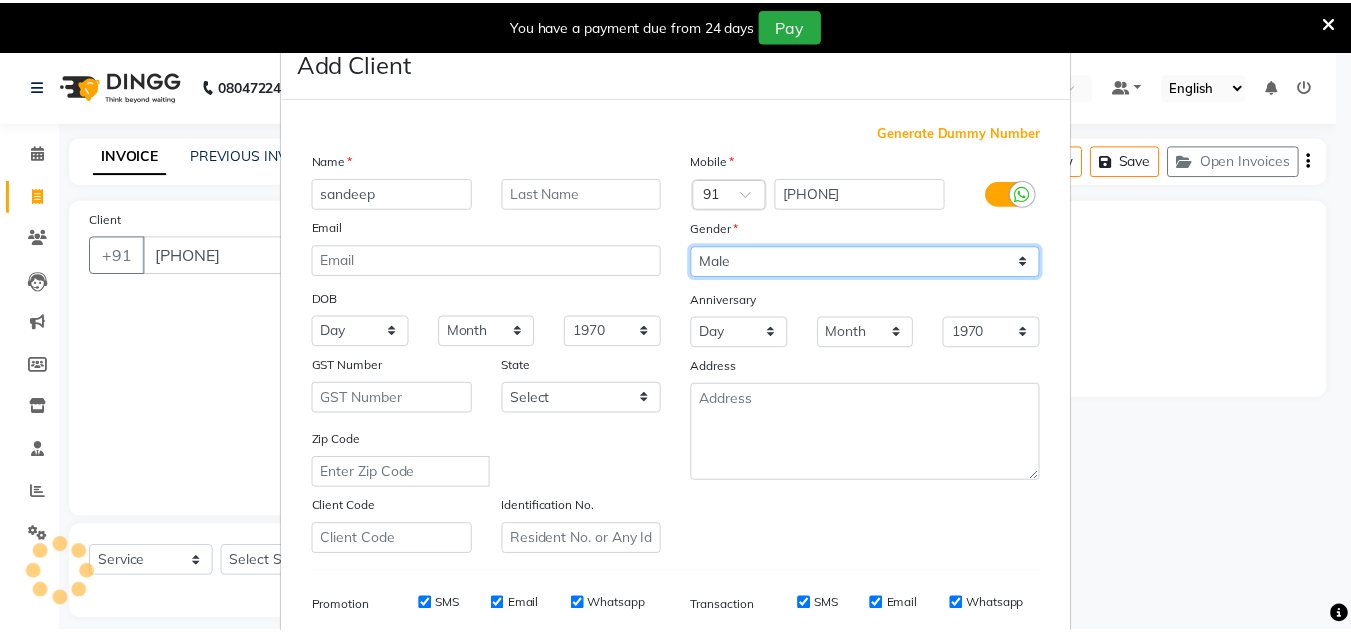 scroll, scrollTop: 290, scrollLeft: 0, axis: vertical 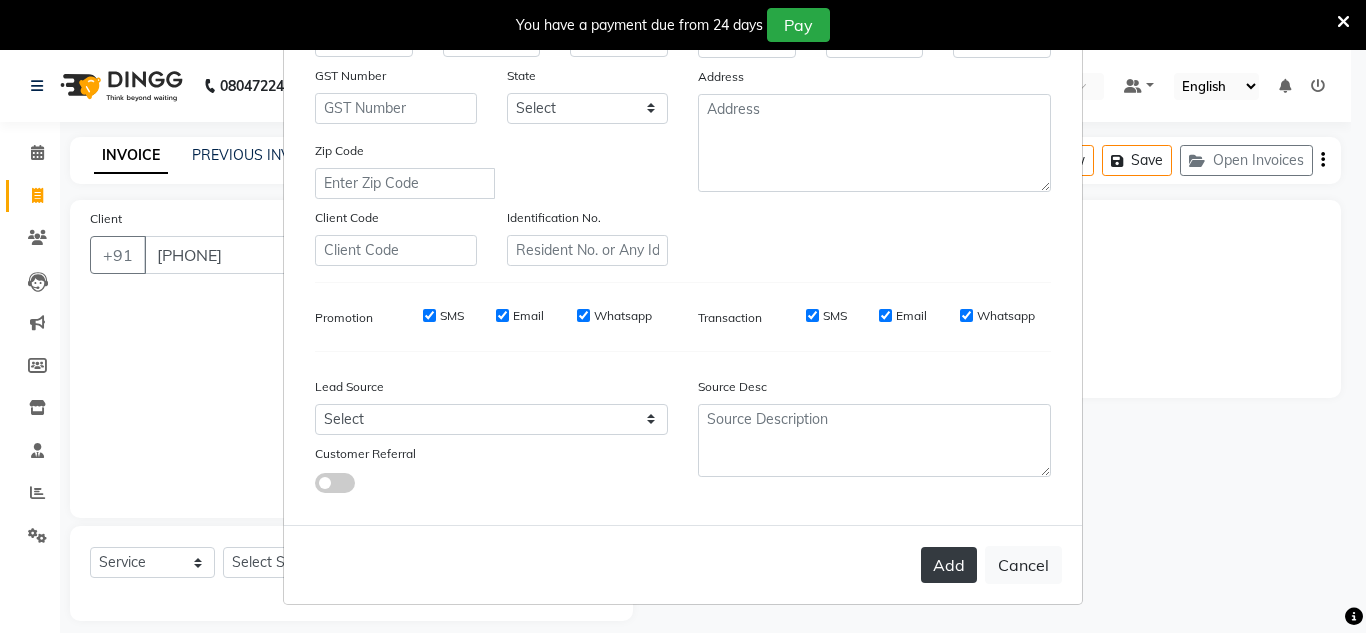 click on "Add" at bounding box center [949, 565] 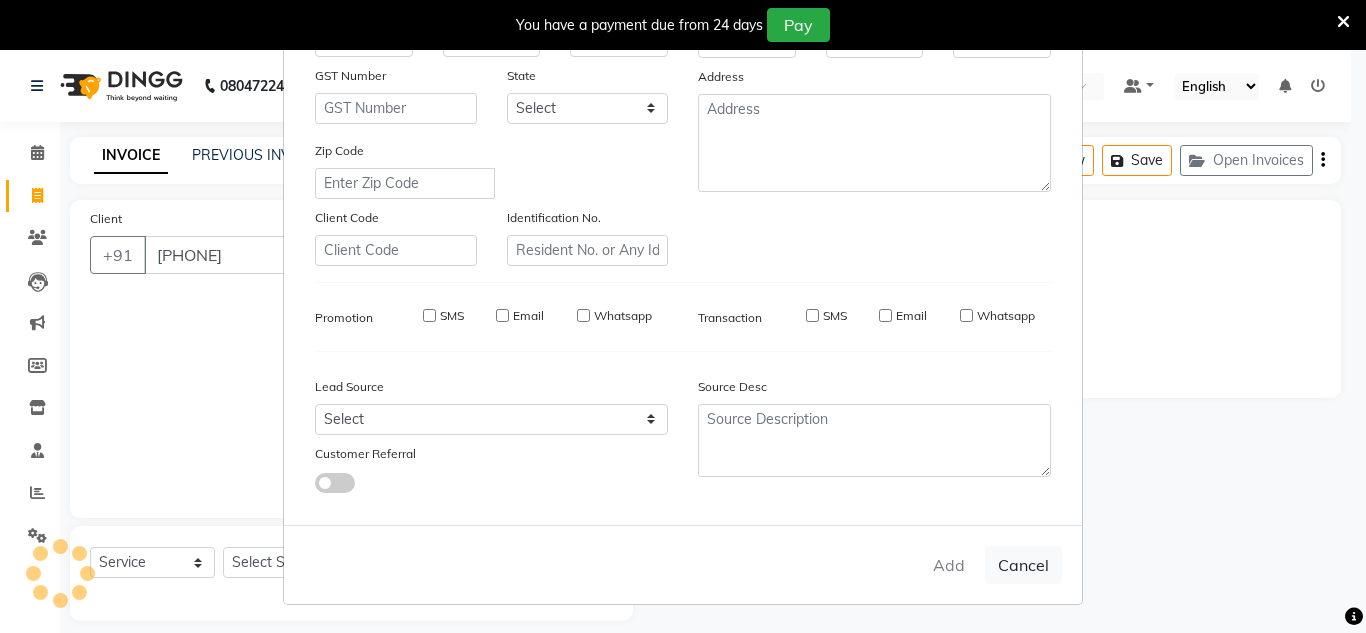 type 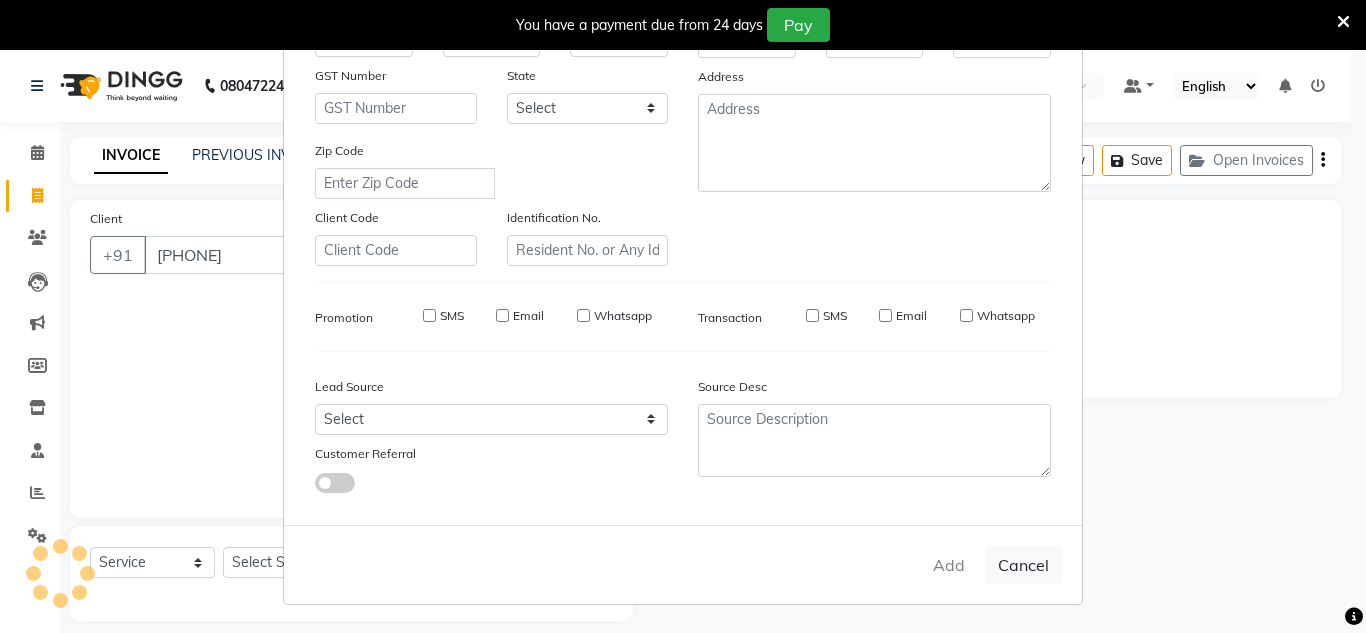 select 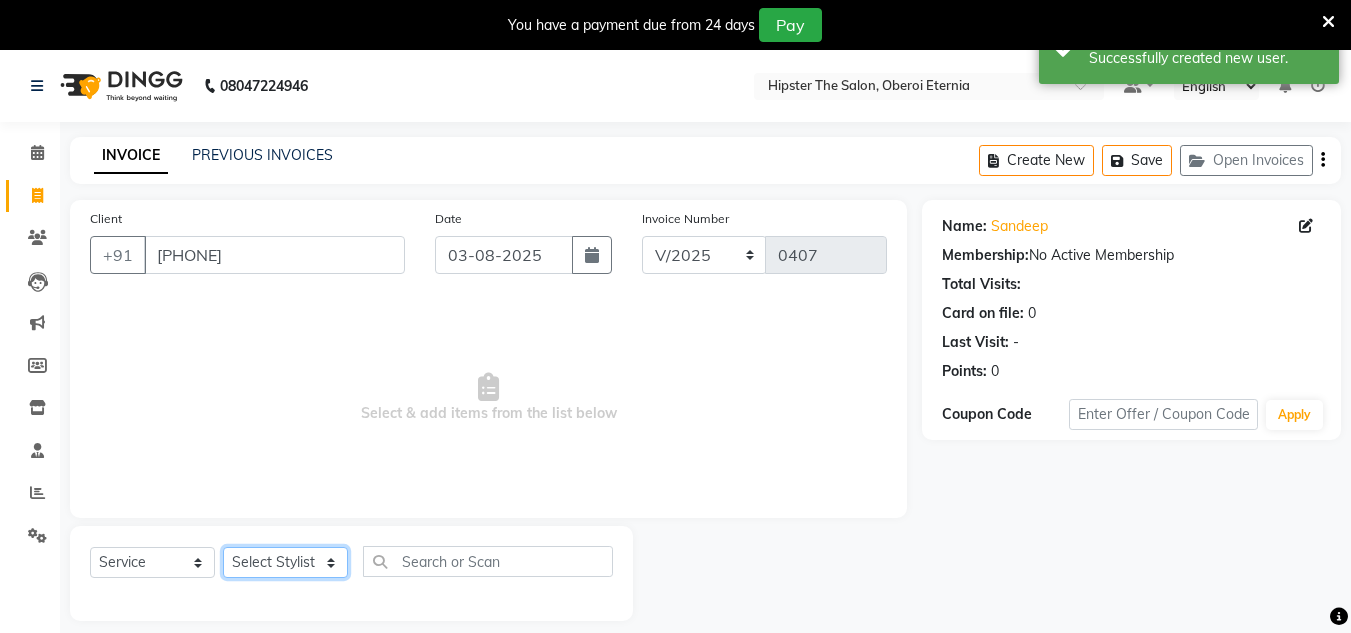 click on "Select Stylist Aarushi aishu altaf anil ashik bhavin  irene julie Manager id Minaz Namrata neelam Rebecca rekha rijvana Saif saneef Shweta" 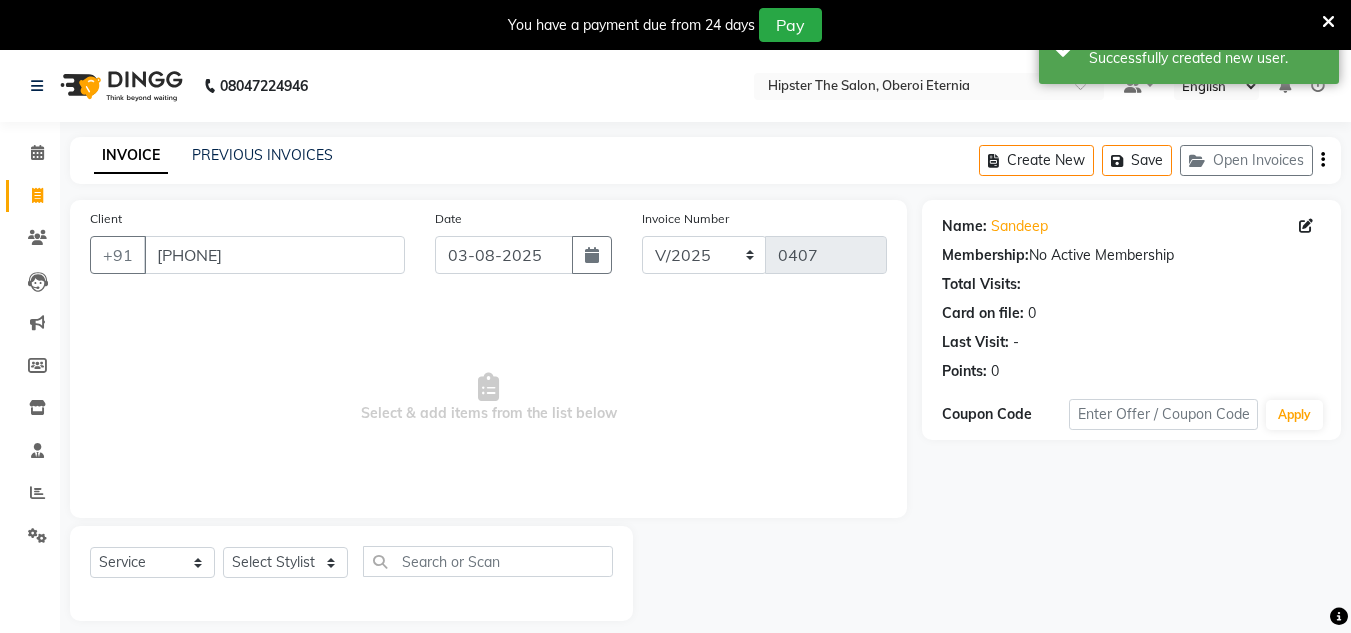 click on "Select & add items from the list below" at bounding box center (488, 398) 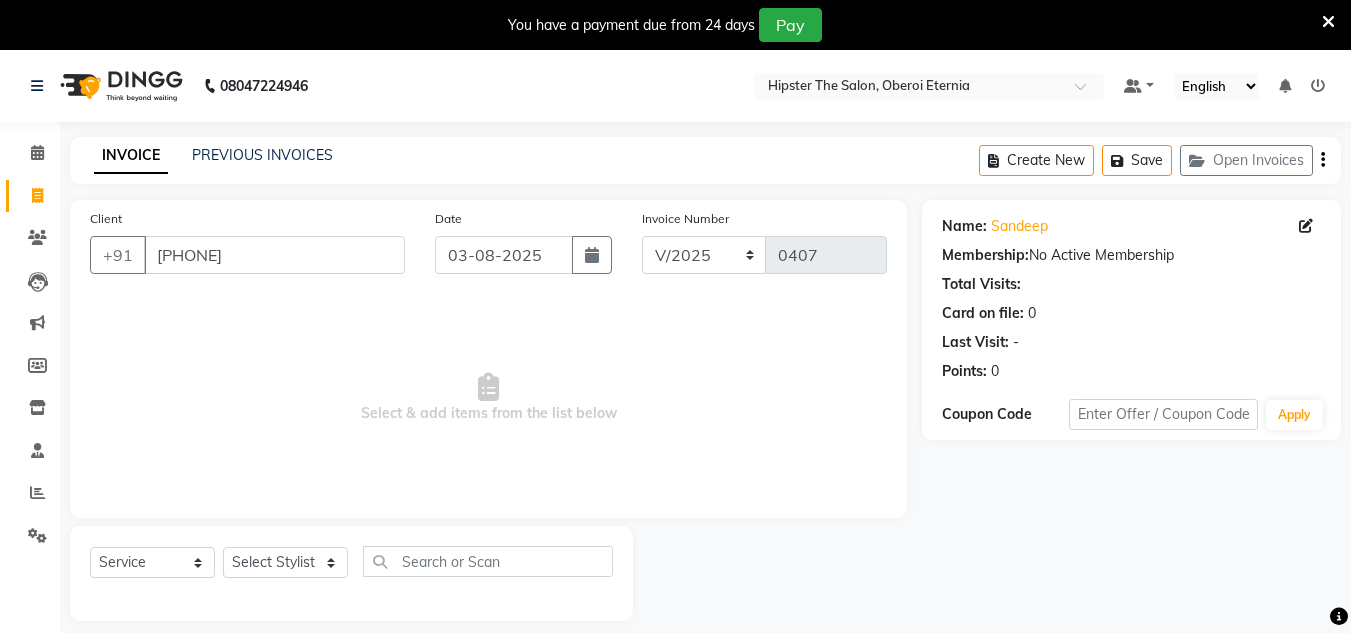 click at bounding box center (1328, 22) 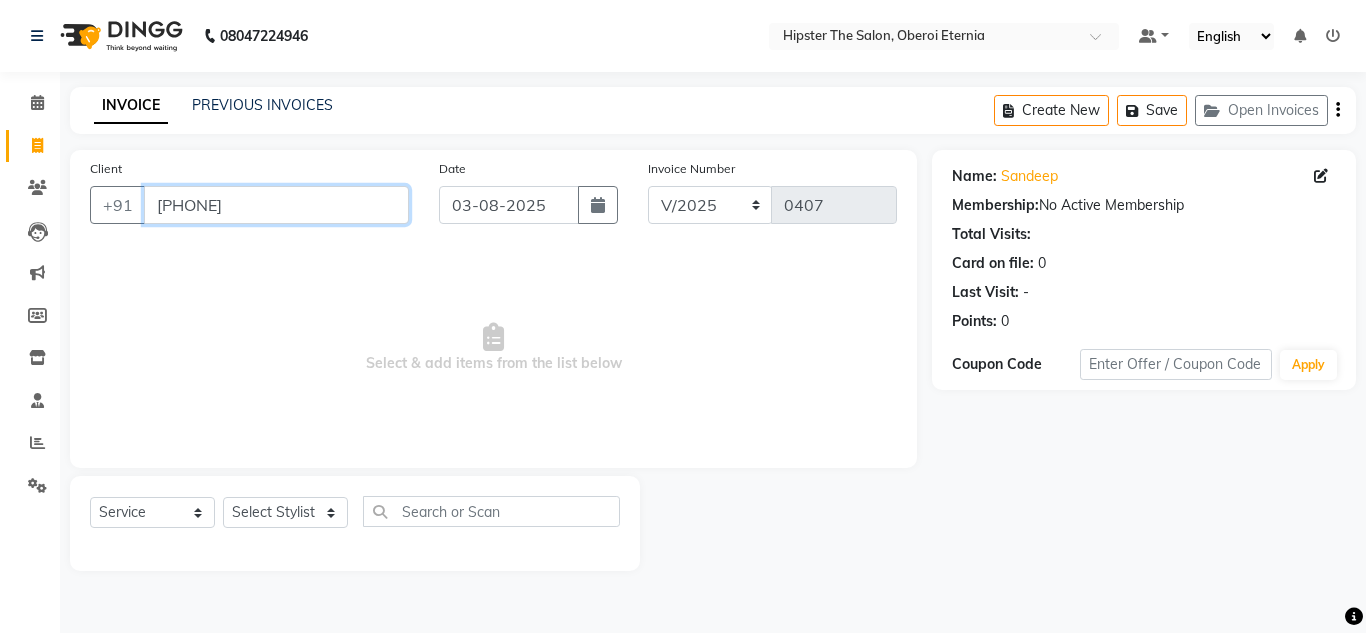 click on "9619146224" at bounding box center (276, 205) 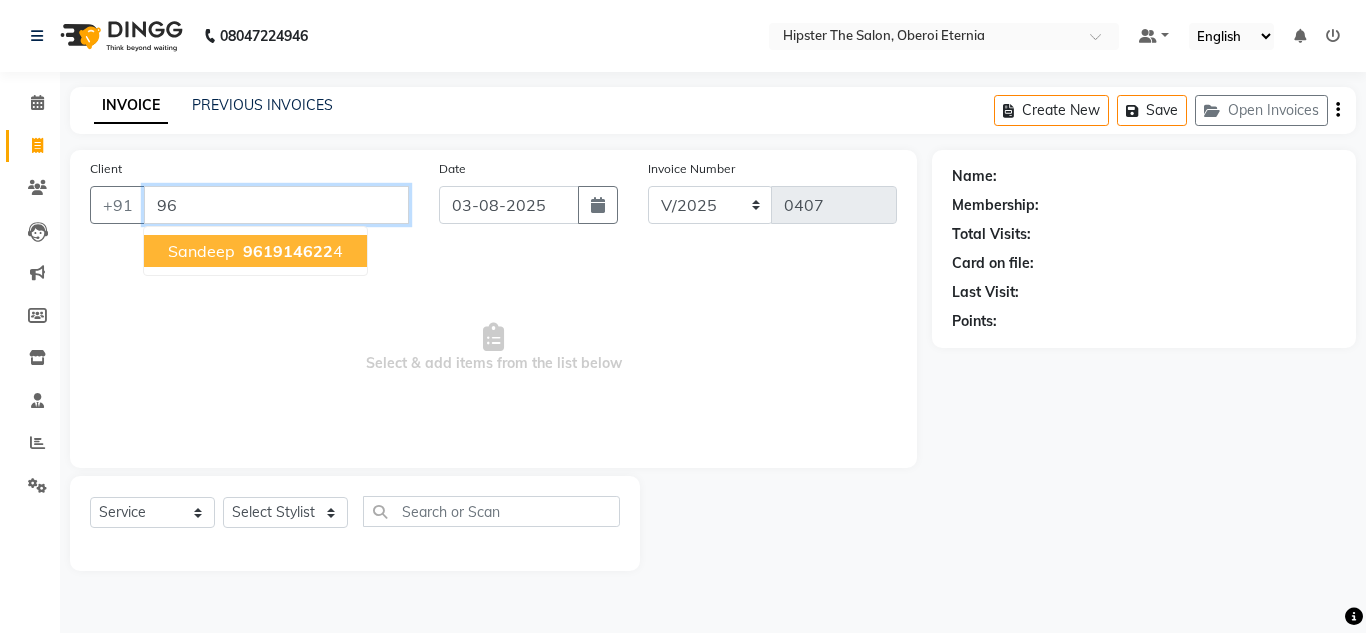 type on "9" 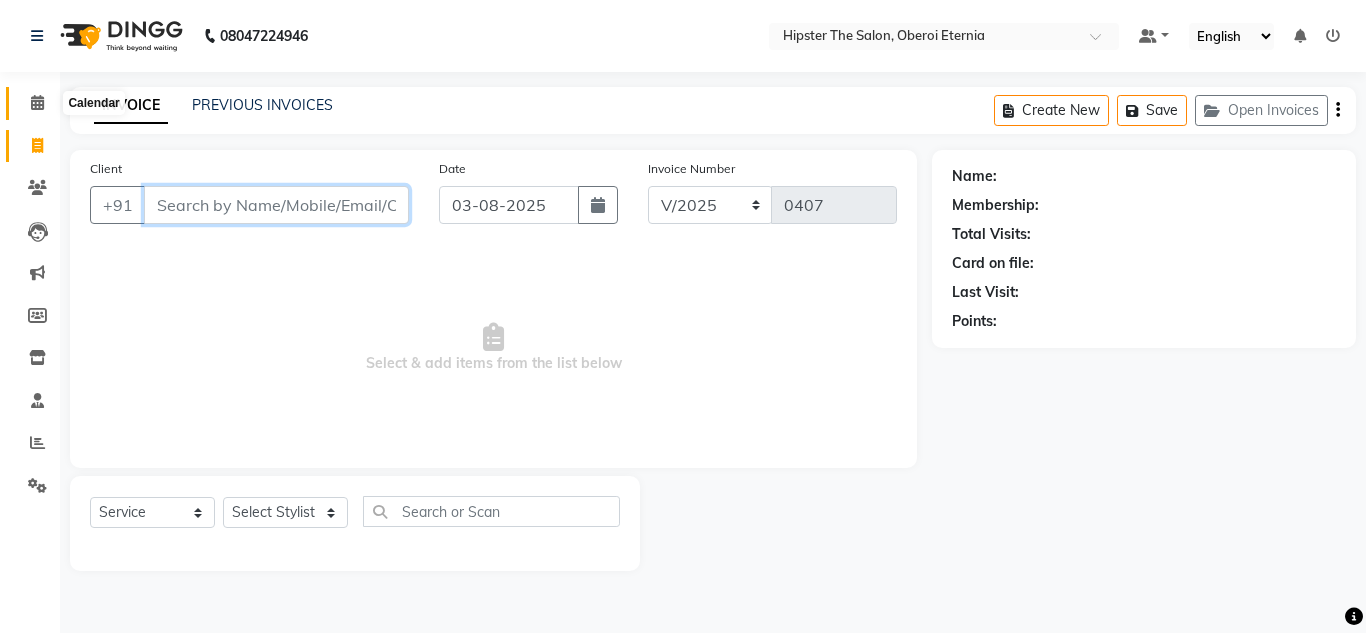 type 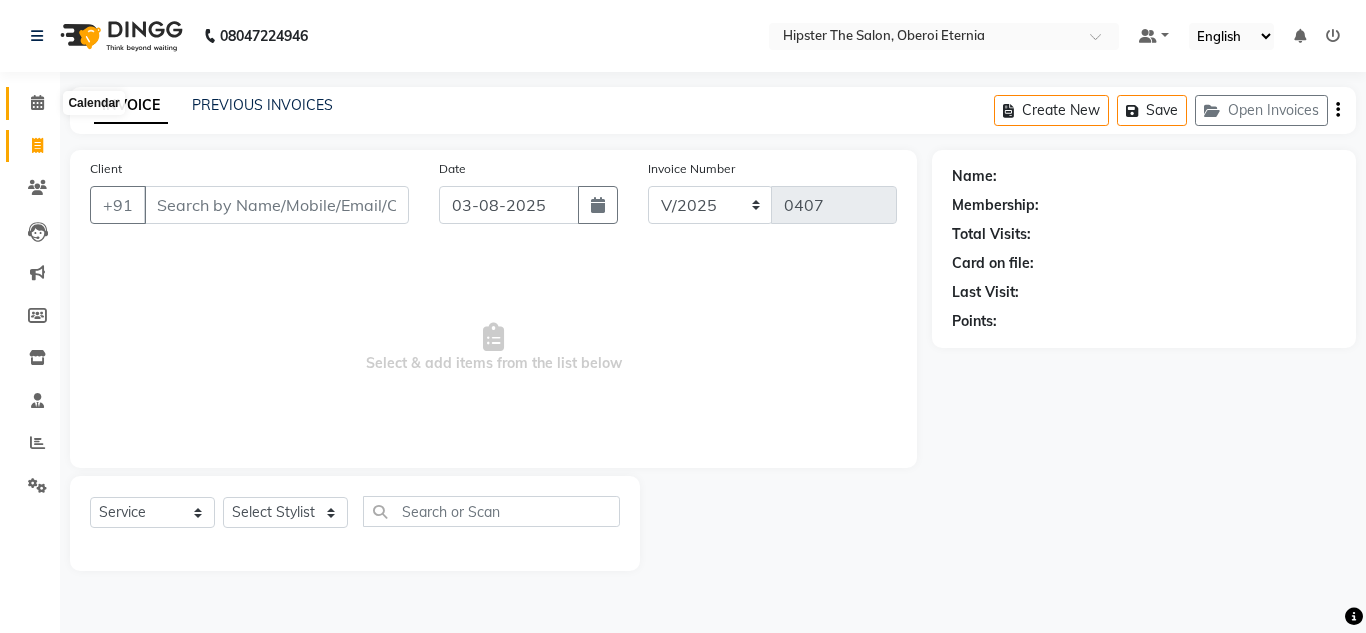 click 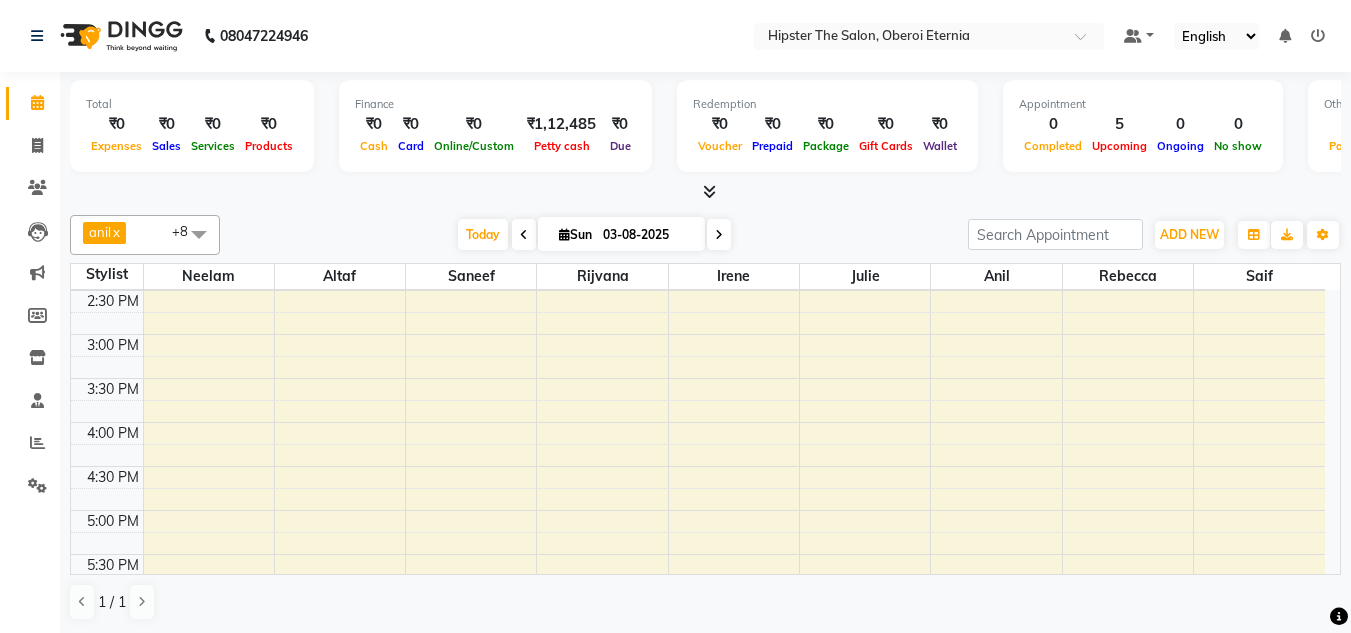 scroll, scrollTop: 572, scrollLeft: 0, axis: vertical 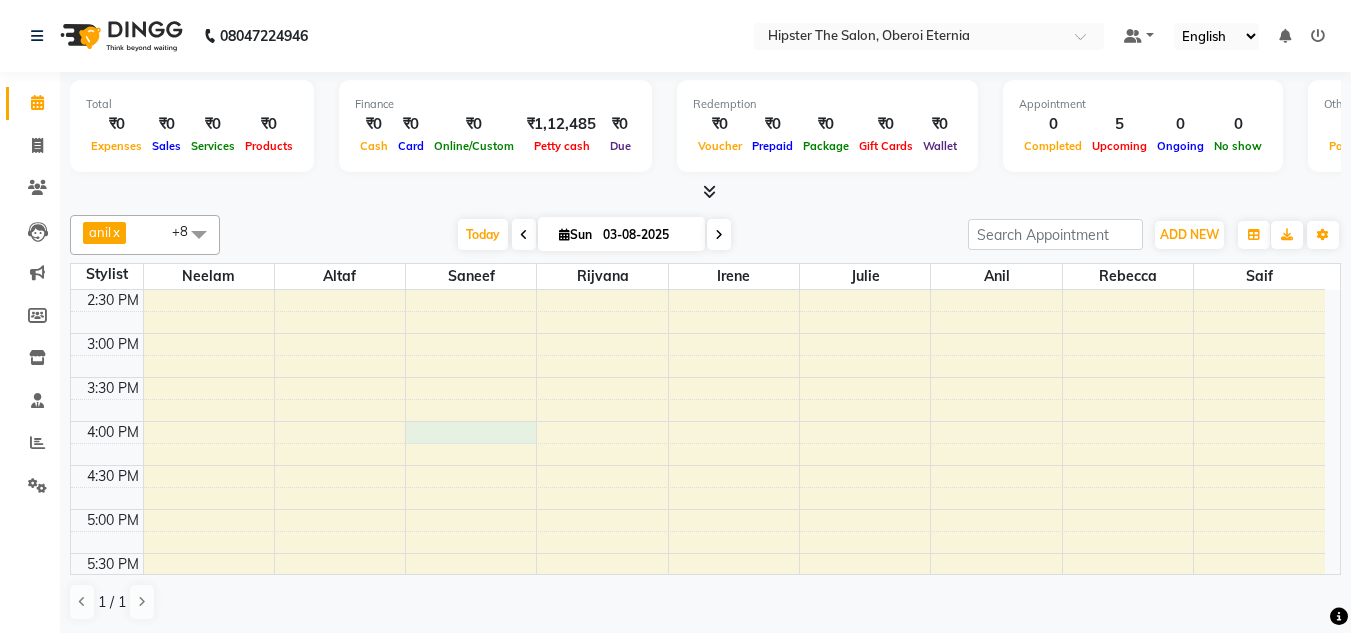click on "8:00 AM 8:30 AM 9:00 AM 9:30 AM 10:00 AM 10:30 AM 11:00 AM 11:30 AM 12:00 PM 12:30 PM 1:00 PM 1:30 PM 2:00 PM 2:30 PM 3:00 PM 3:30 PM 4:00 PM 4:30 PM 5:00 PM 5:30 PM 6:00 PM 6:30 PM 7:00 PM 7:30 PM 8:00 PM 8:30 PM             Neha Dedhia, TK02, 11:00 AM-12:00 PM, Haircuts Women's Haircut - Senior Stylist             Komal Mittal, TK01, 12:15 PM-01:10 PM, Haircuts Men's Haircut - Creative Director             Denissia Dsouza, TK03, 01:30 PM-02:00 PM, Haircuts Men's Haircut - Junior Stylist             Shashank govlkar, TK04, 10:15 AM-11:30 AM, Skin Facials Casmara Facial             Kavita Sawhney, TK05, 10:00 AM-11:00 AM, Wash & Blow Dry Wash & Blow Dry Shoulder Length" at bounding box center [698, 289] 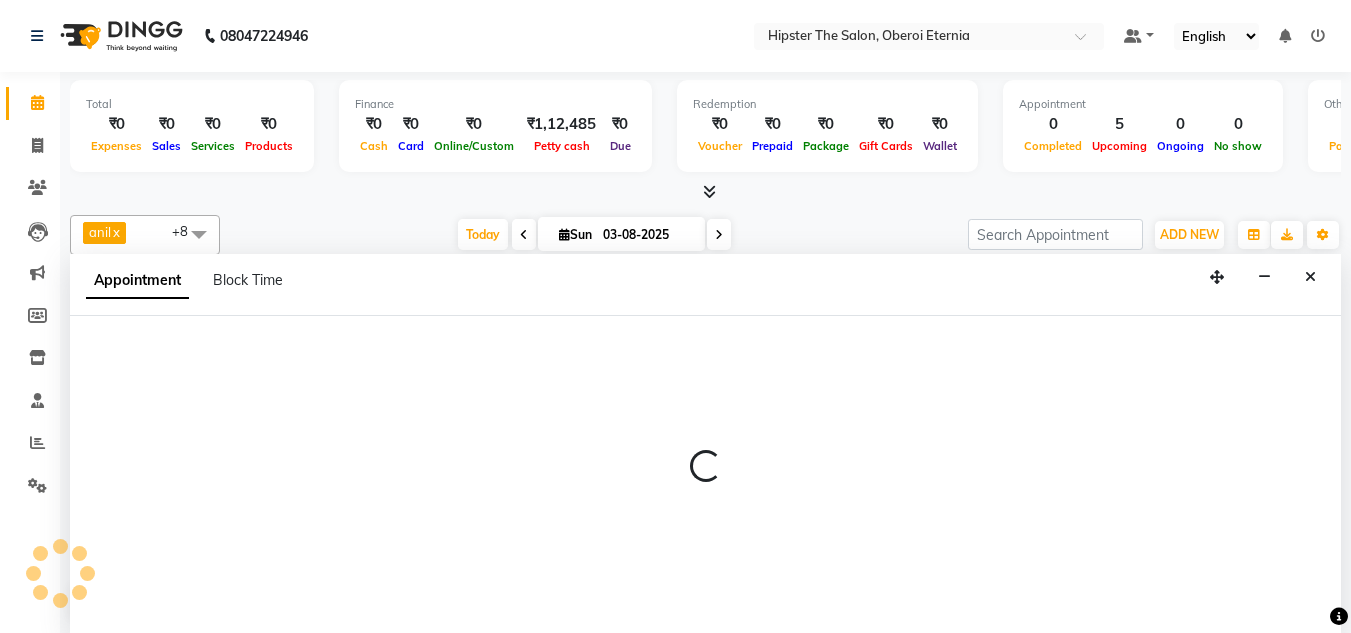 scroll, scrollTop: 1, scrollLeft: 0, axis: vertical 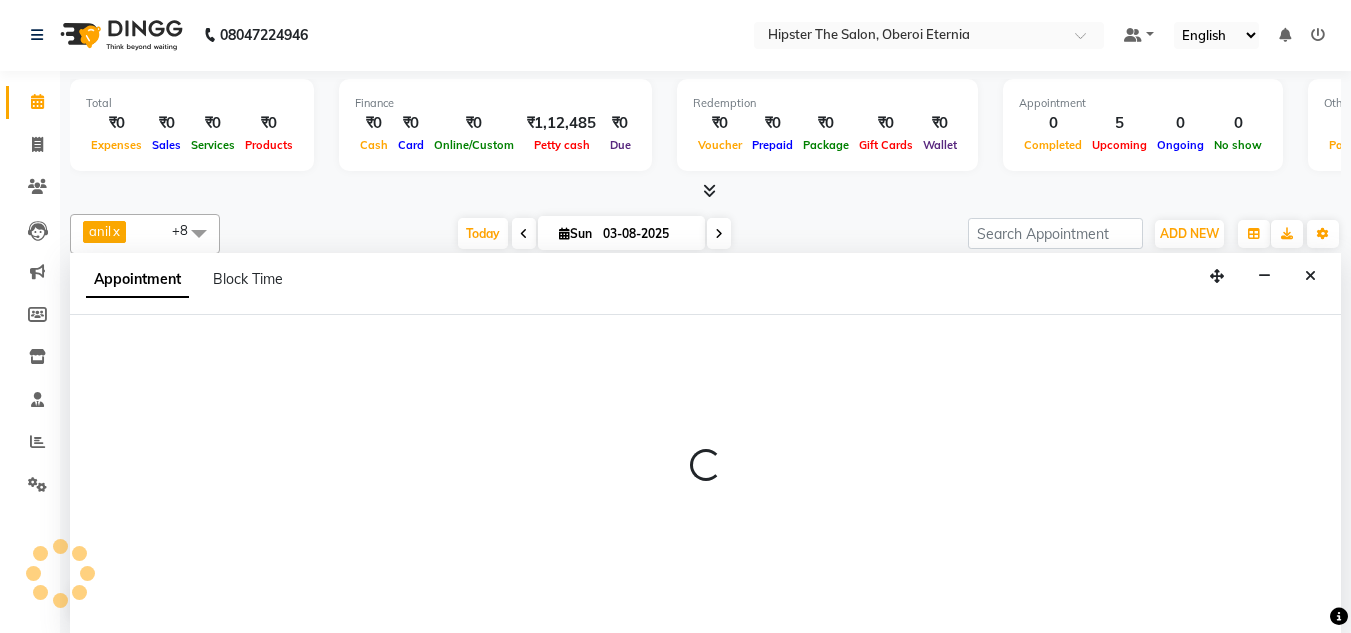 select on "85980" 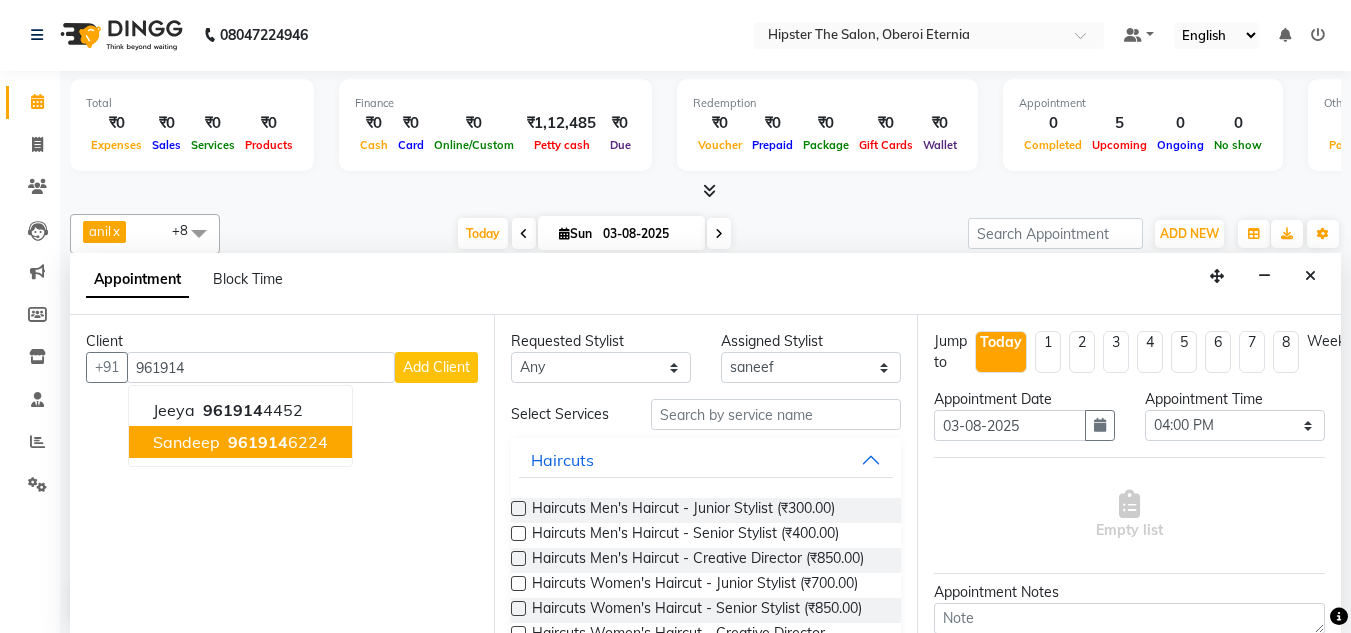 click on "961914" at bounding box center [258, 442] 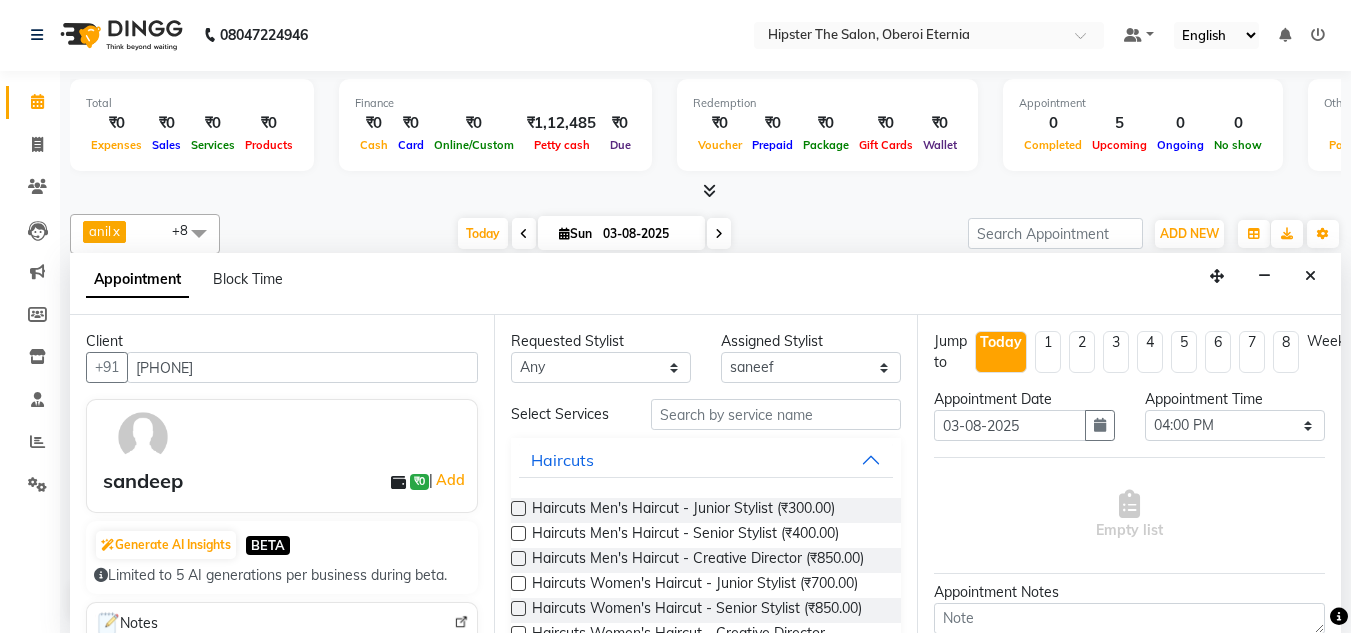 type on "9619146224" 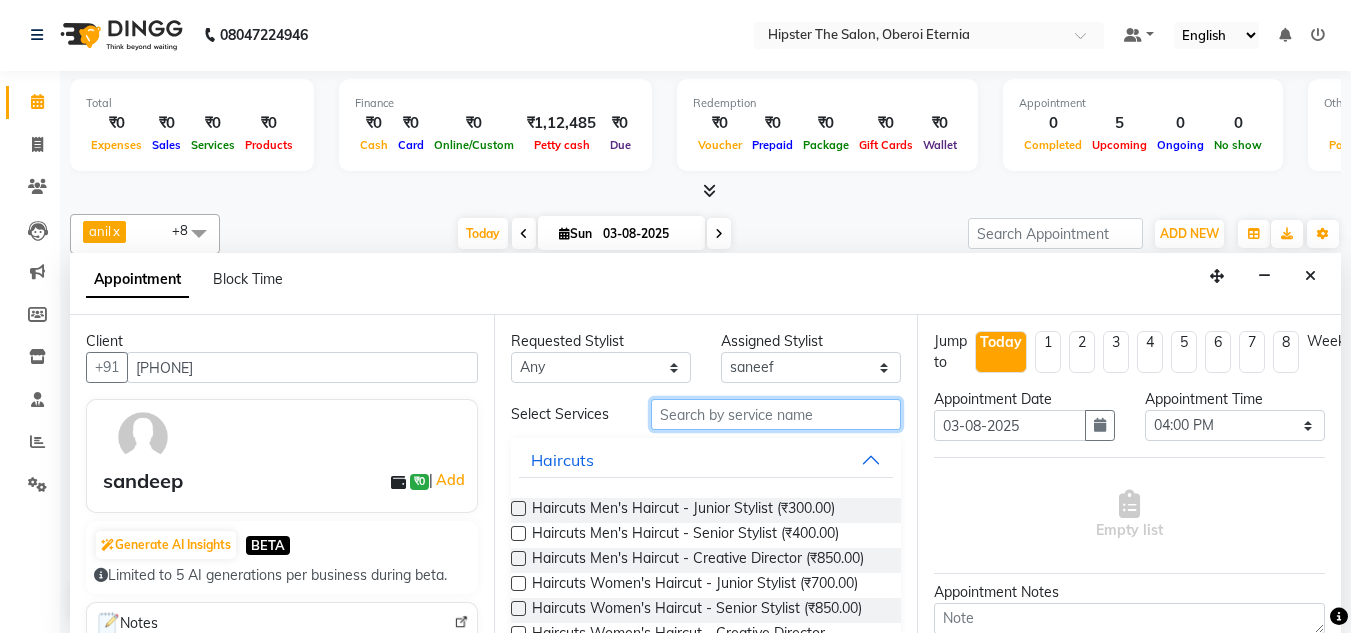 click at bounding box center (776, 414) 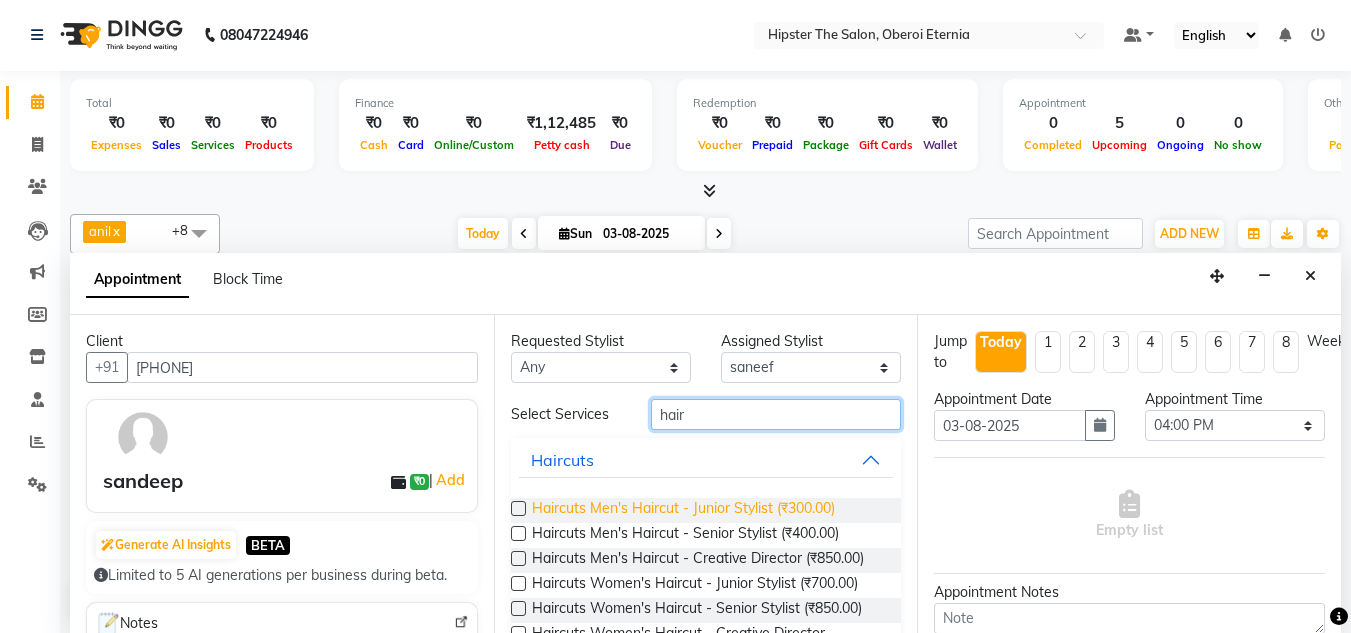 type on "hair" 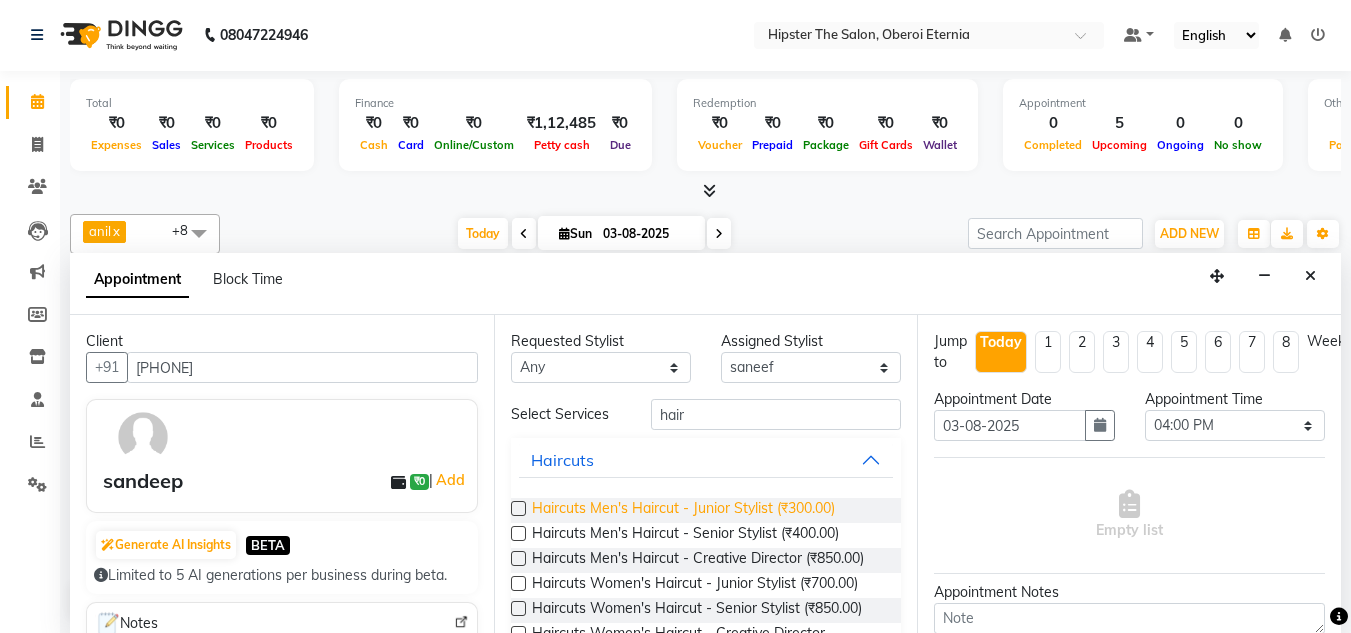 click on "Haircuts Men's Haircut - Junior Stylist (₹300.00)" at bounding box center (683, 510) 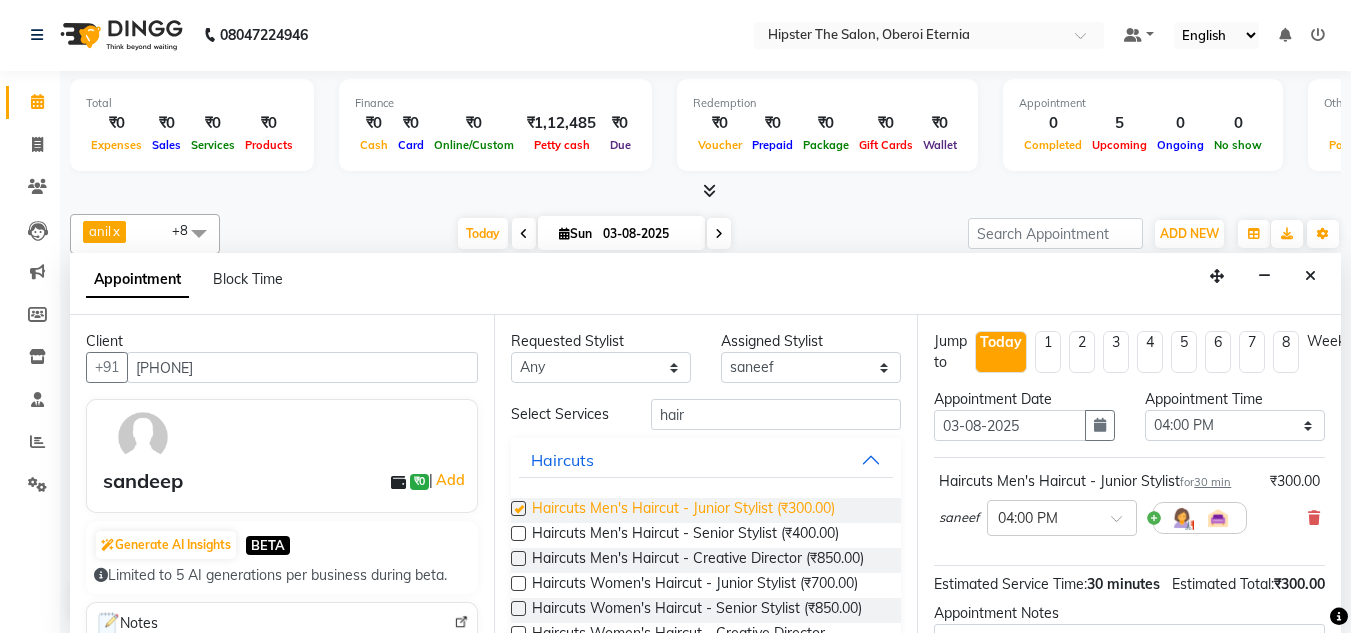 checkbox on "false" 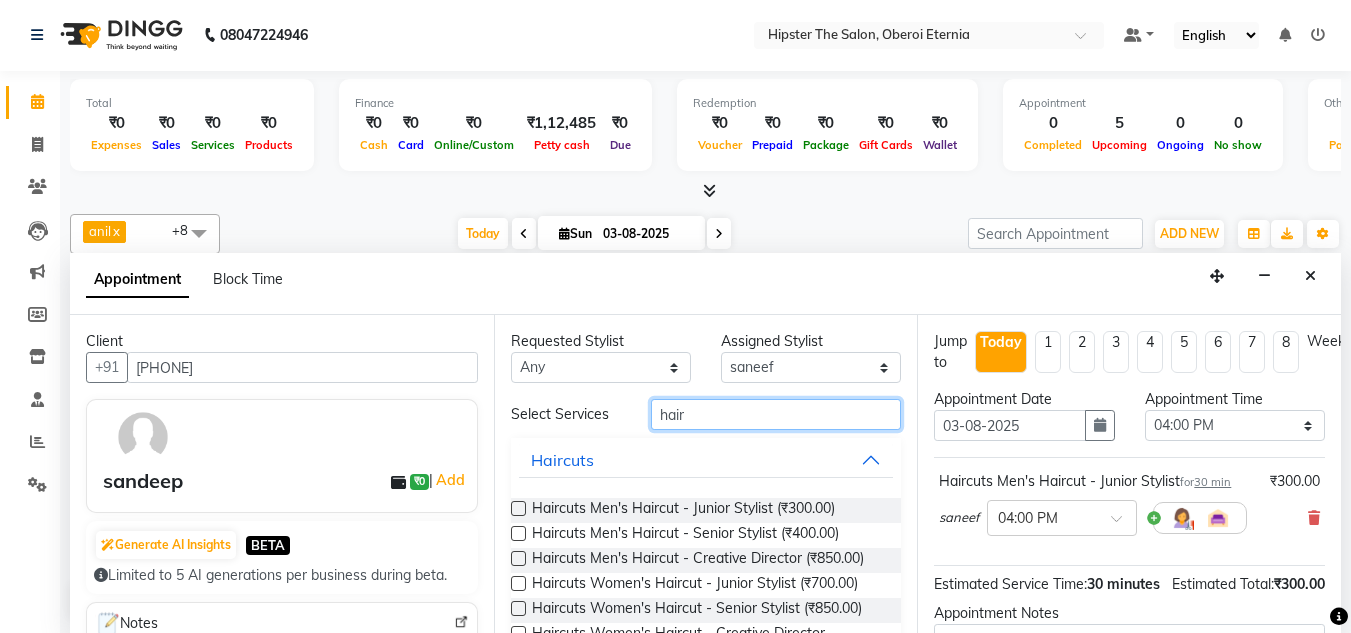click on "hair" at bounding box center [776, 414] 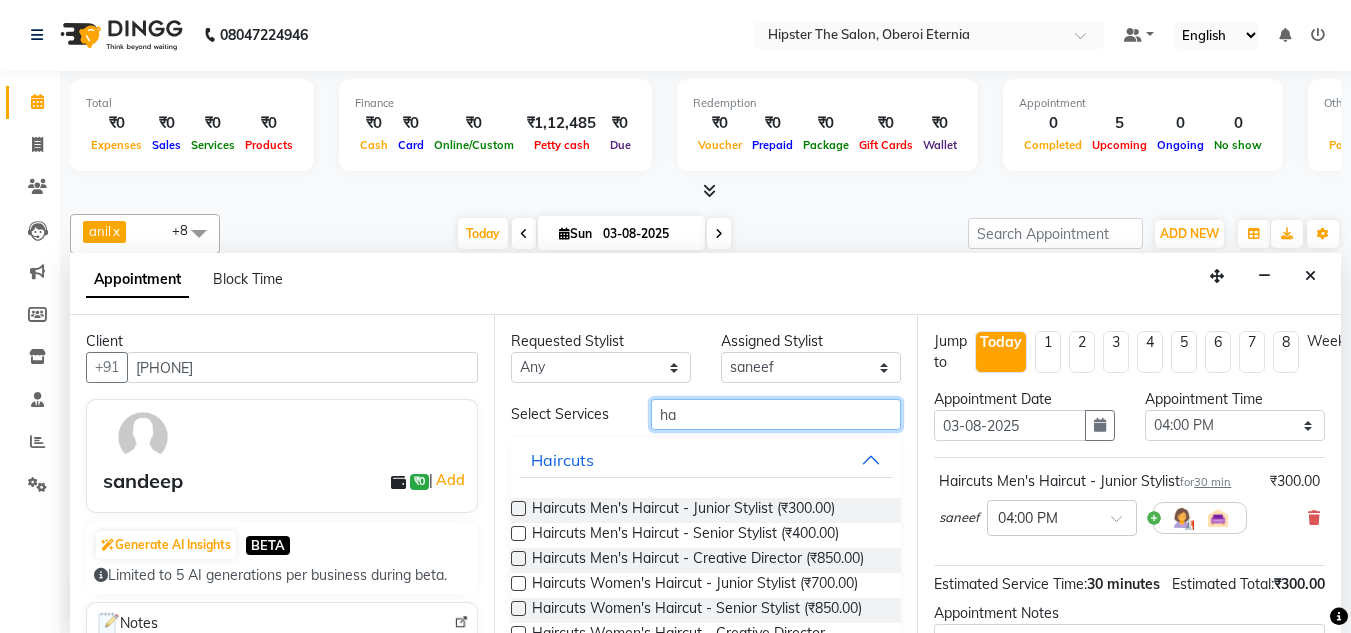 type on "h" 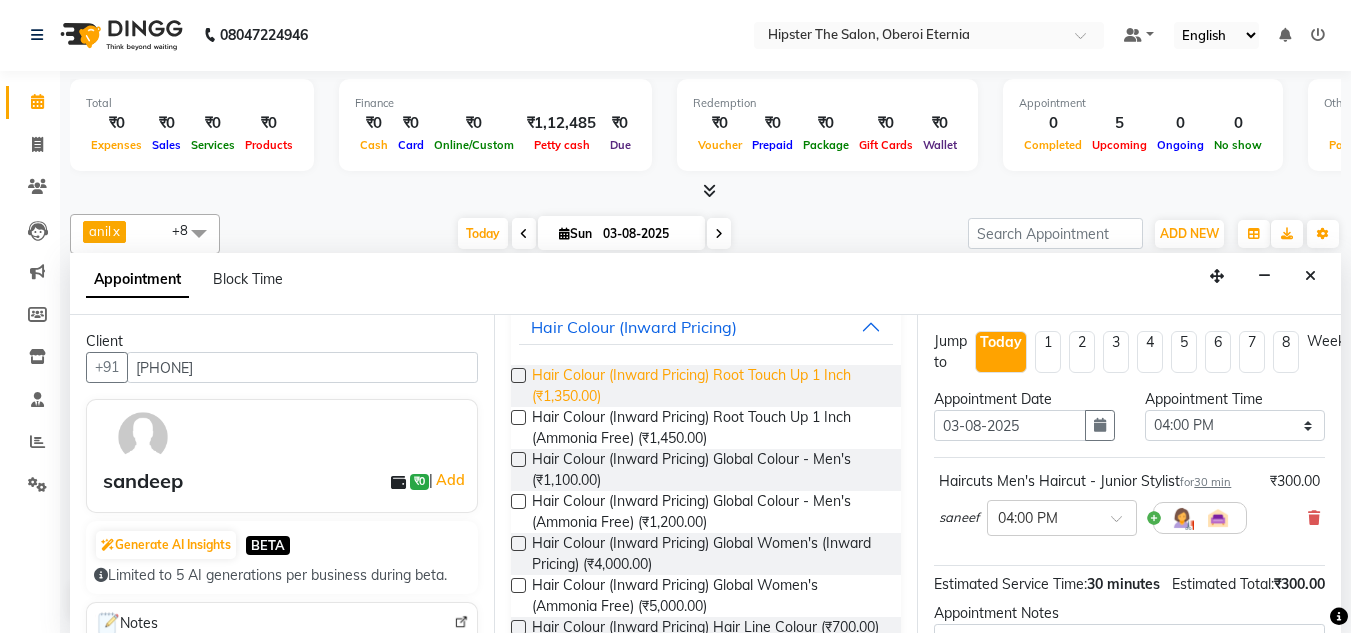scroll, scrollTop: 135, scrollLeft: 0, axis: vertical 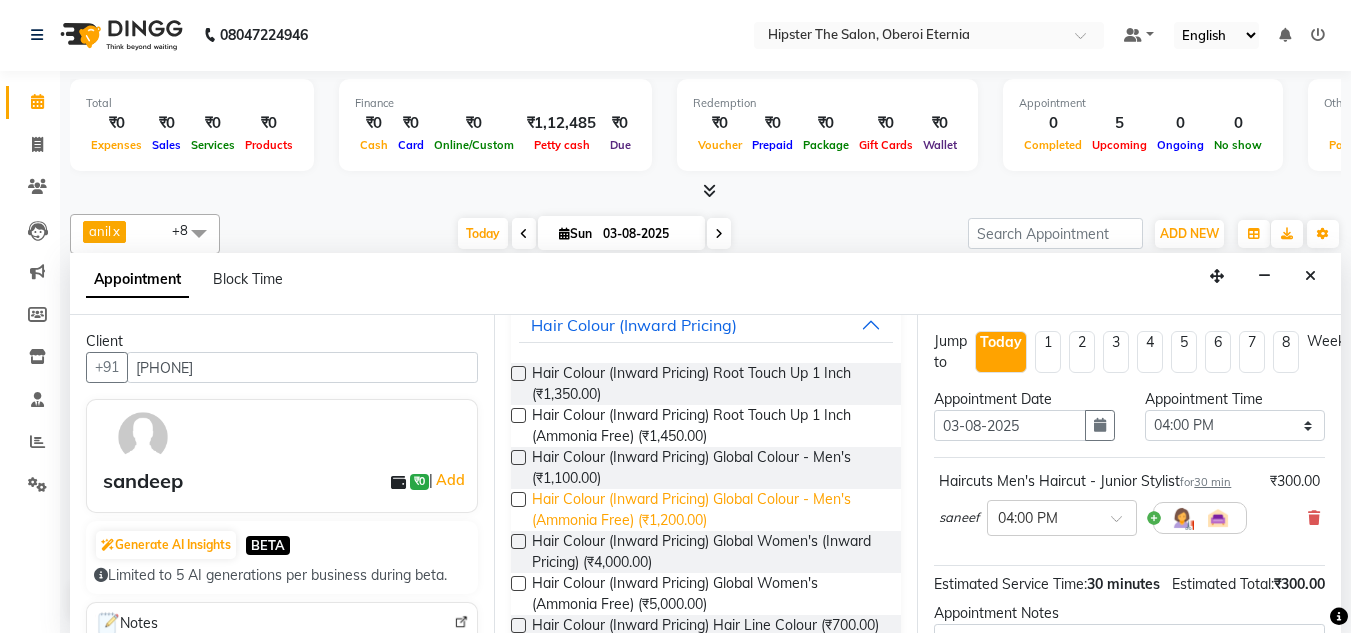 type on "colour" 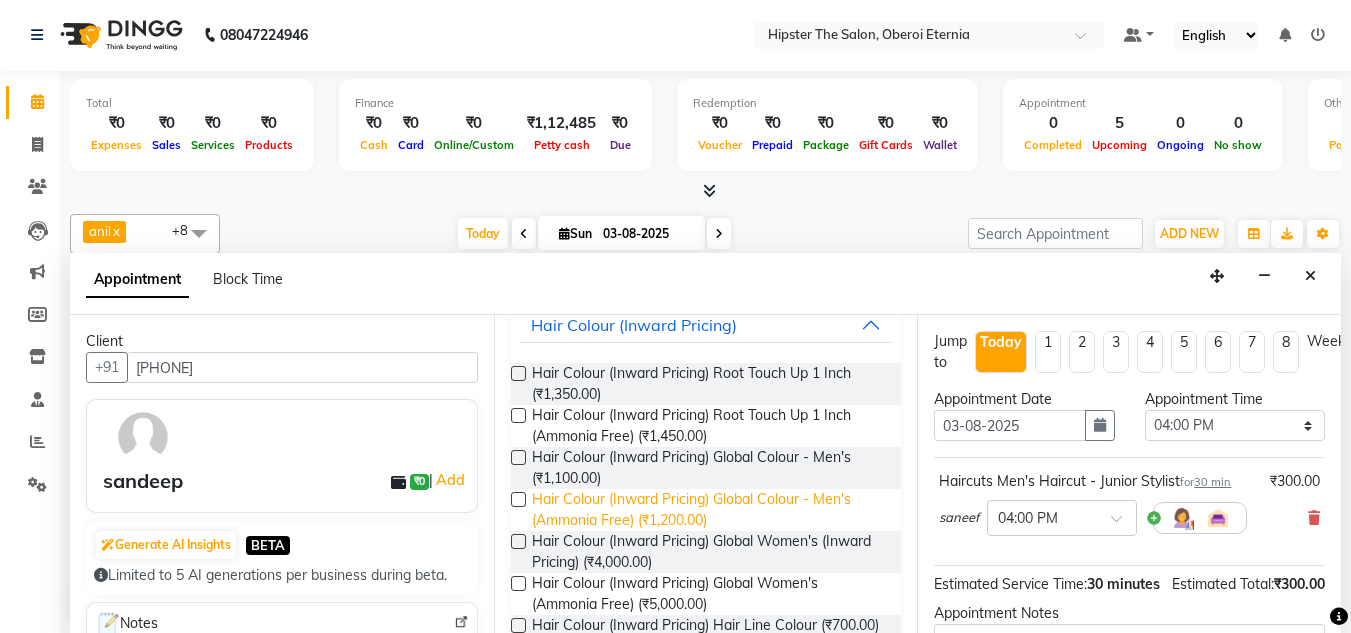 click on "Hair Colour (Inward Pricing) Global Colour - Men's (Ammonia Free) (₹1,200.00)" at bounding box center [709, 510] 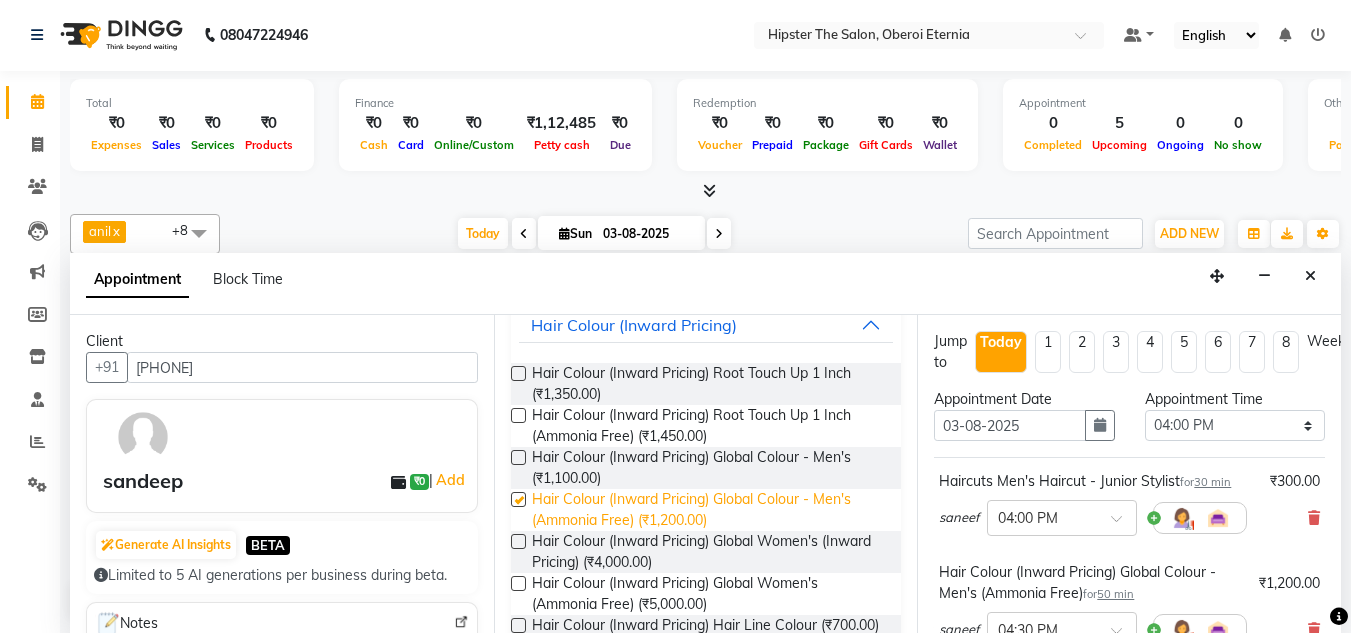 checkbox on "false" 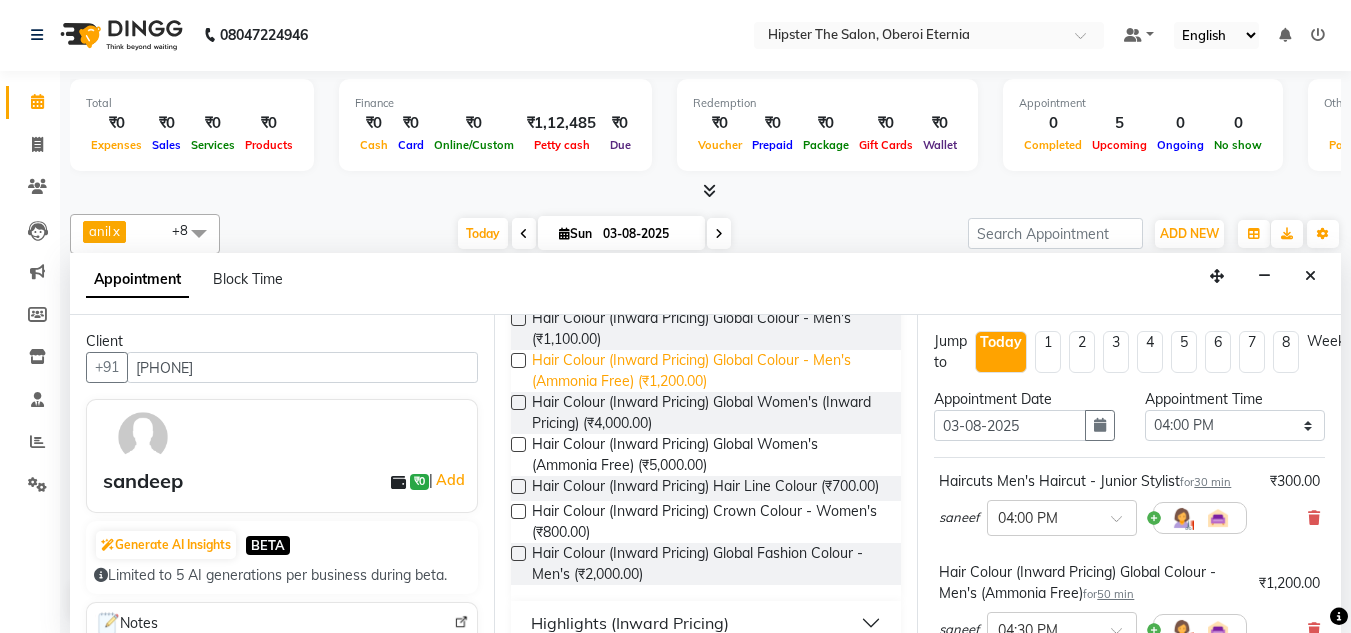 scroll, scrollTop: 319, scrollLeft: 0, axis: vertical 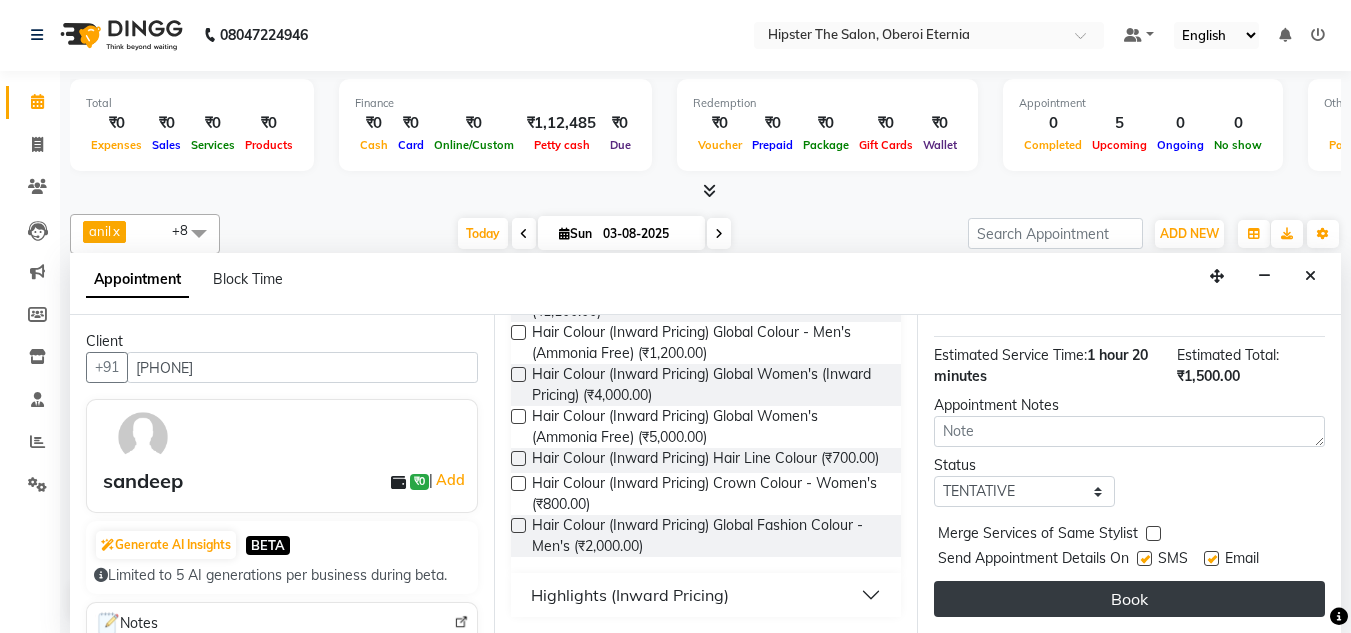 click on "Book" at bounding box center [1129, 599] 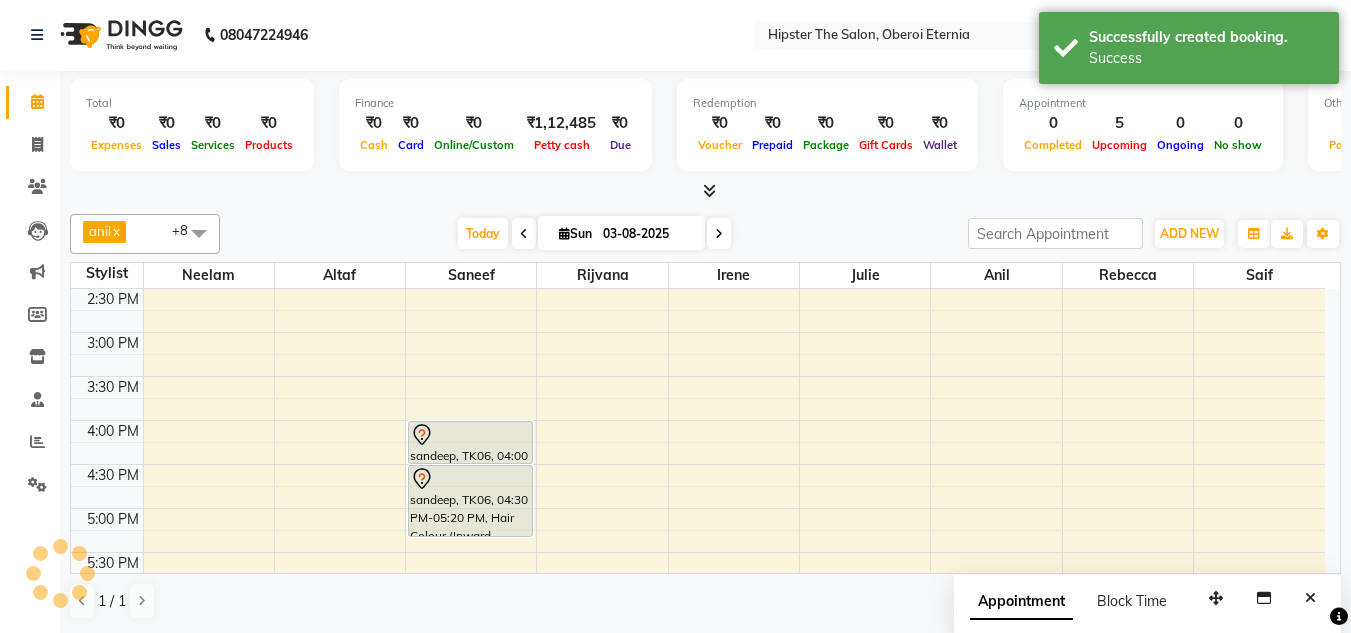 scroll, scrollTop: 0, scrollLeft: 0, axis: both 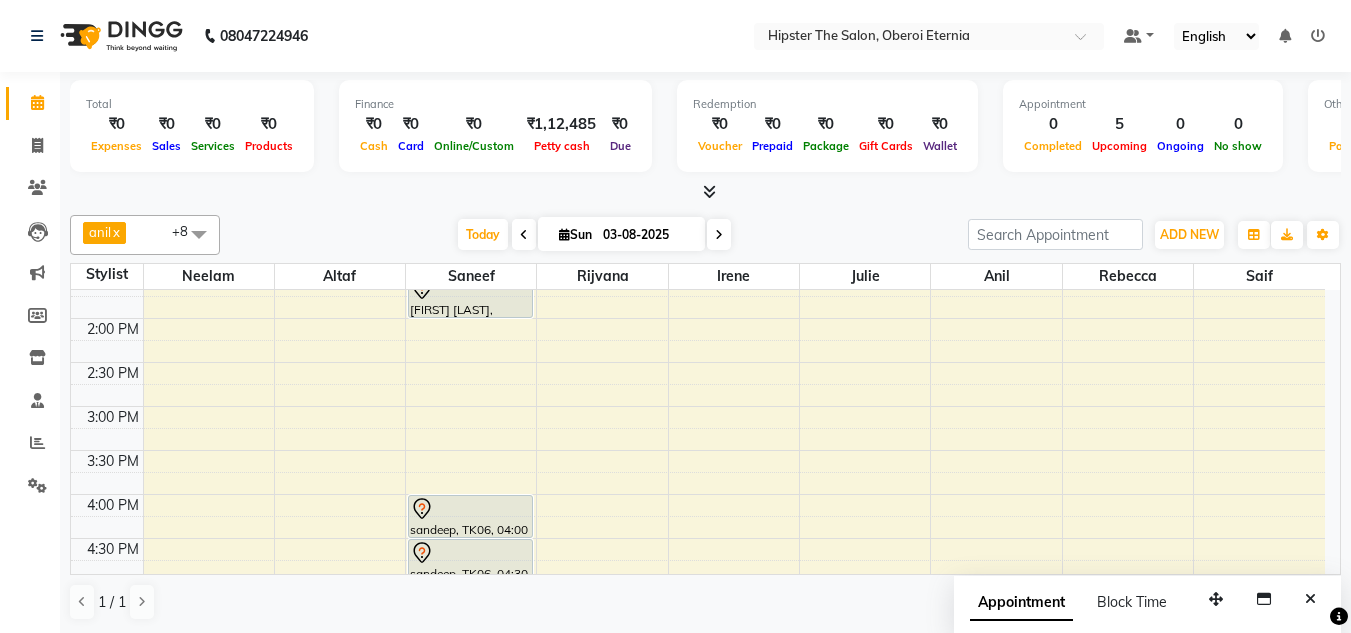 click at bounding box center [719, 234] 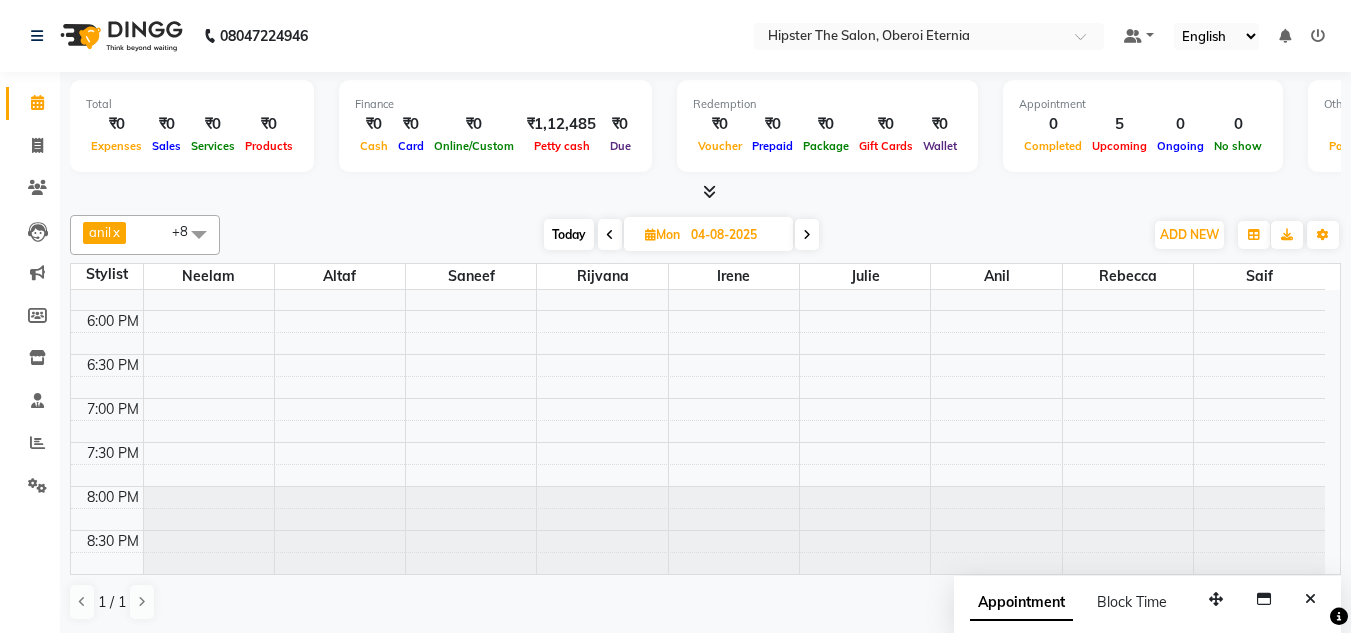 scroll, scrollTop: 859, scrollLeft: 0, axis: vertical 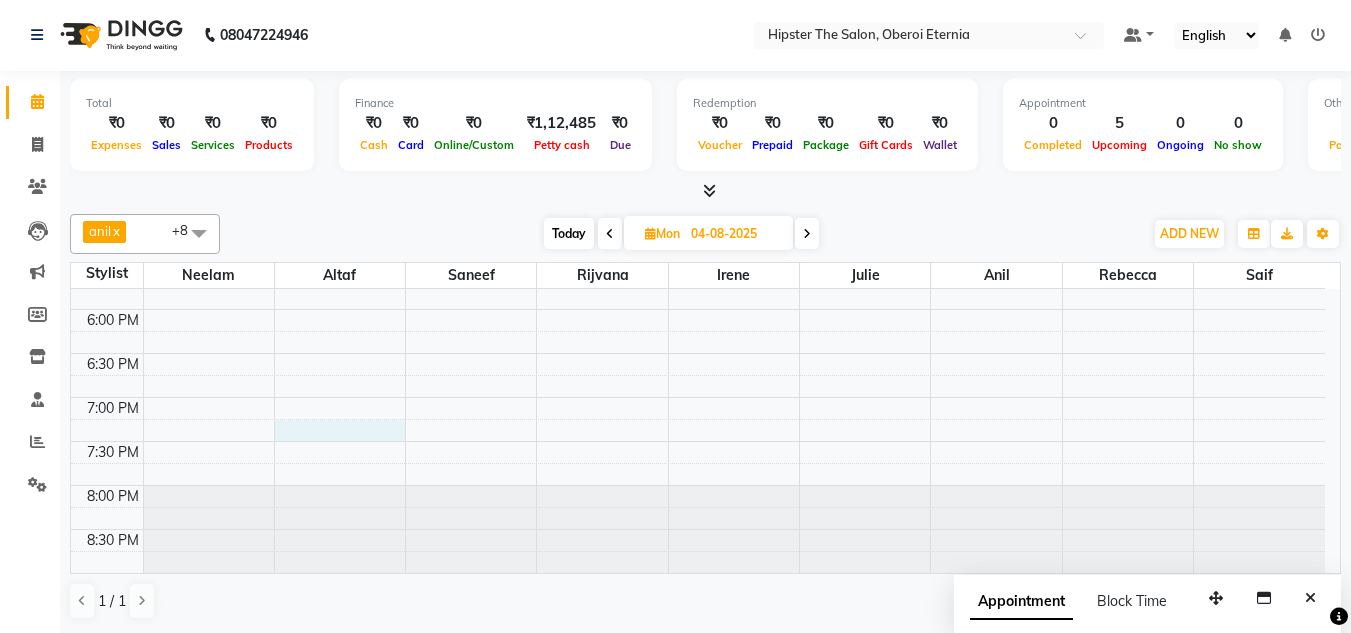 click on "8:00 AM 8:30 AM 9:00 AM 9:30 AM 10:00 AM 10:30 AM 11:00 AM 11:30 AM 12:00 PM 12:30 PM 1:00 PM 1:30 PM 2:00 PM 2:30 PM 3:00 PM 3:30 PM 4:00 PM 4:30 PM 5:00 PM 5:30 PM 6:00 PM 6:30 PM 7:00 PM 7:30 PM 8:00 PM 8:30 PM             annanull, 02:00 PM-04:30 PM, Hair Colour (Inward Pricing) Global Women's (Inward Pricing)" at bounding box center [698, 1] 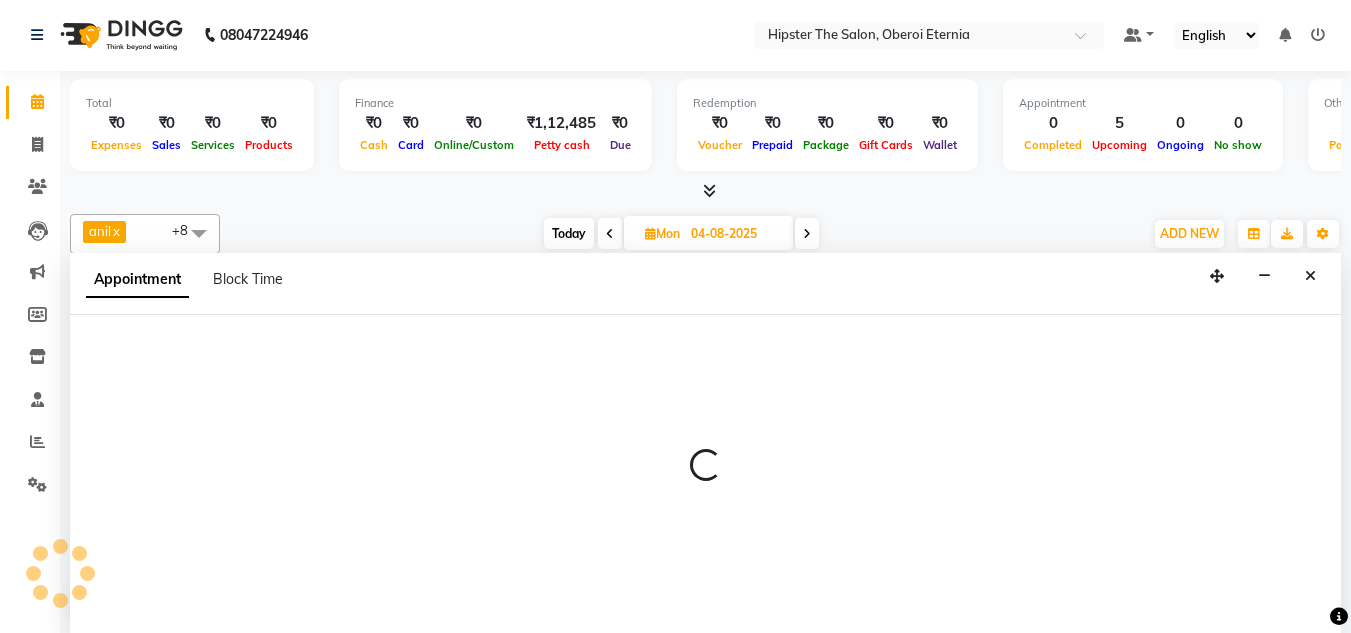 select on "85979" 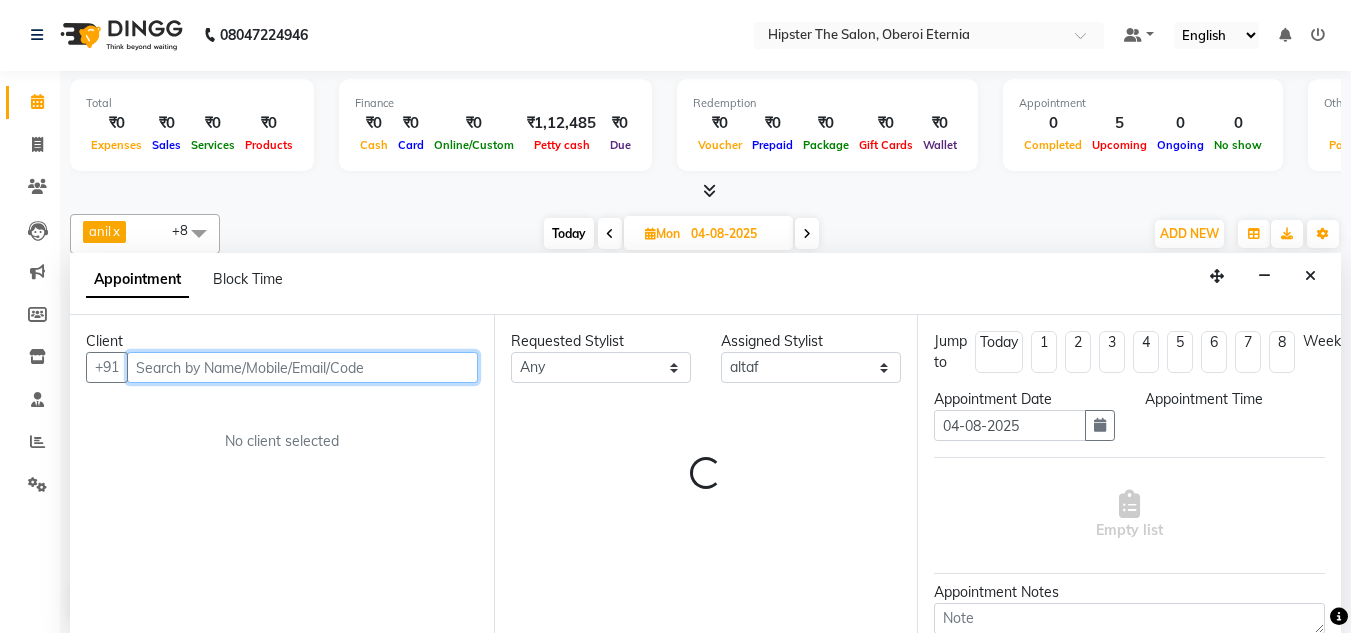 select on "1155" 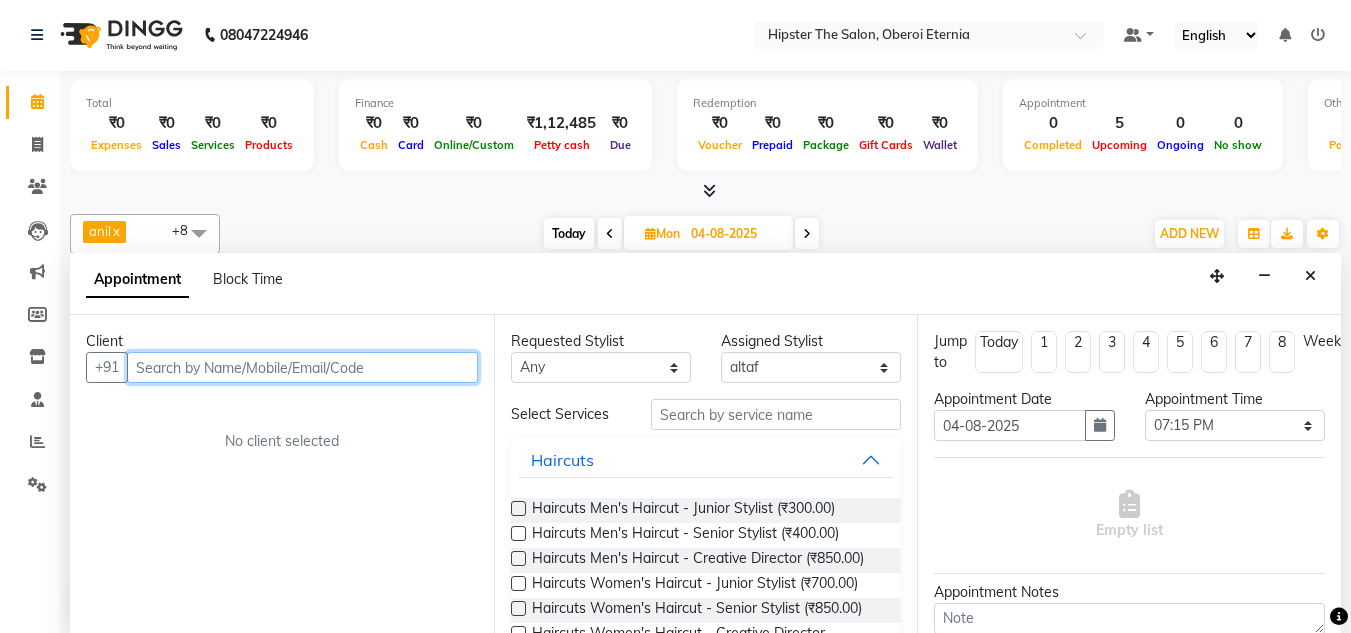 click at bounding box center (302, 367) 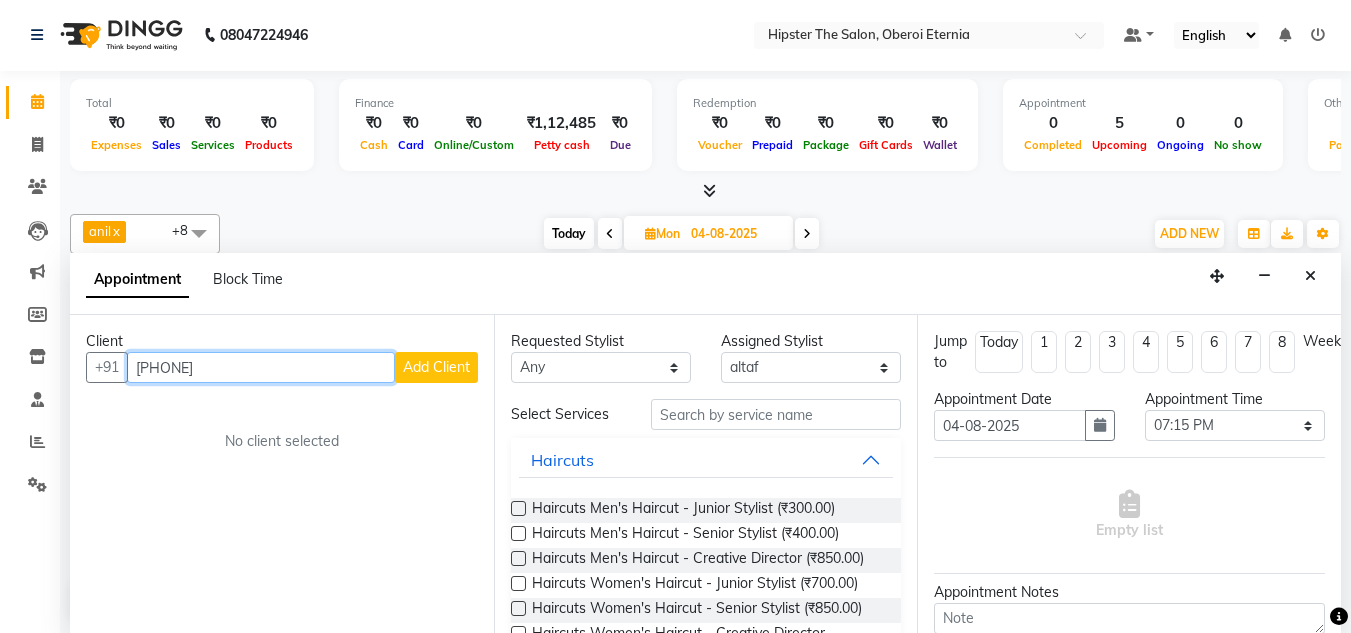 type on "9820008407" 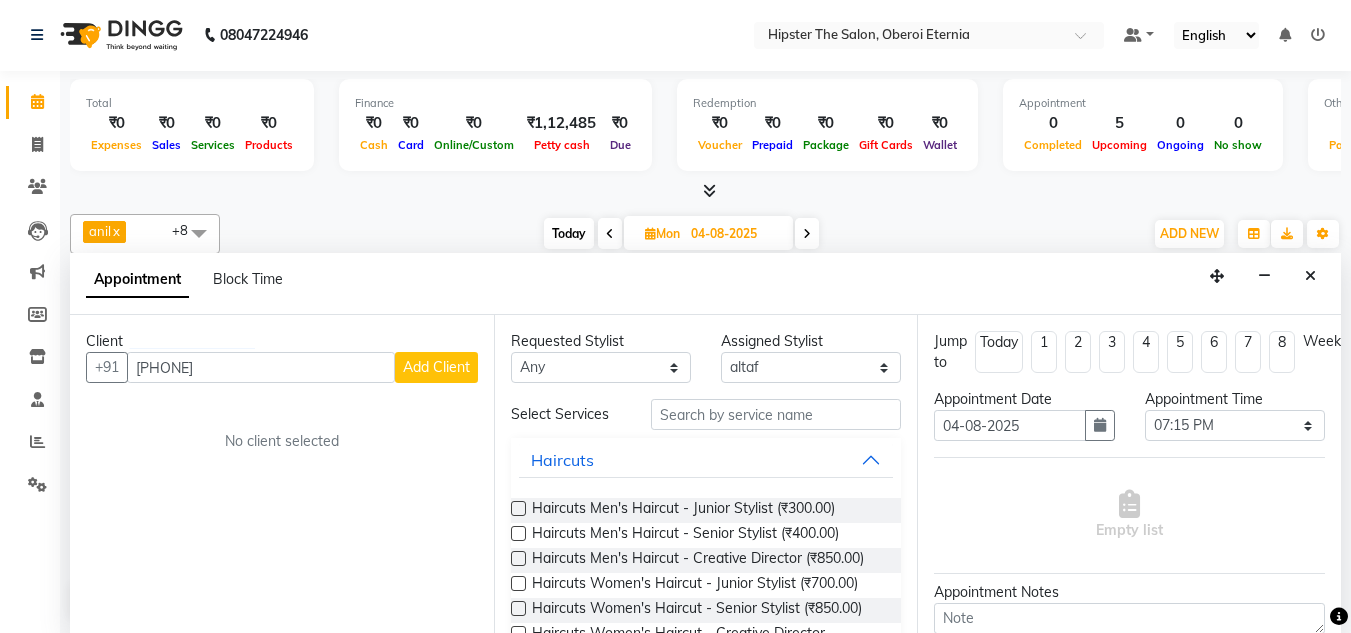 click on "Add Client" at bounding box center [436, 367] 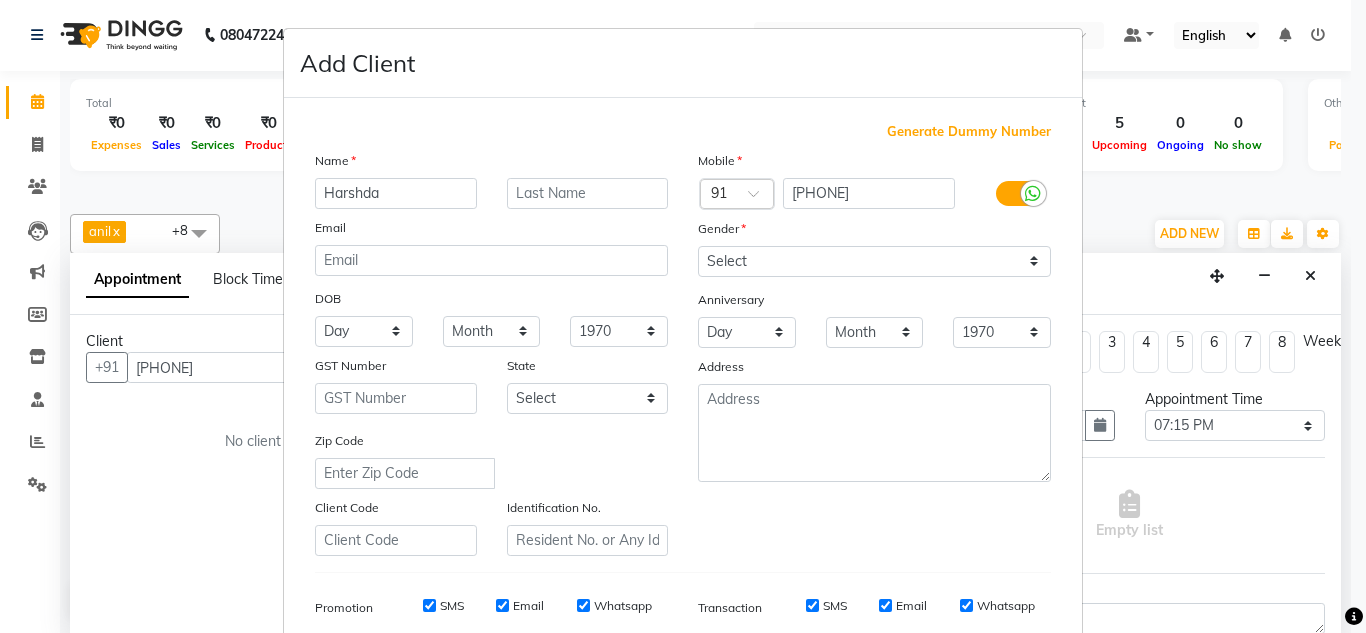 type on "Harshda" 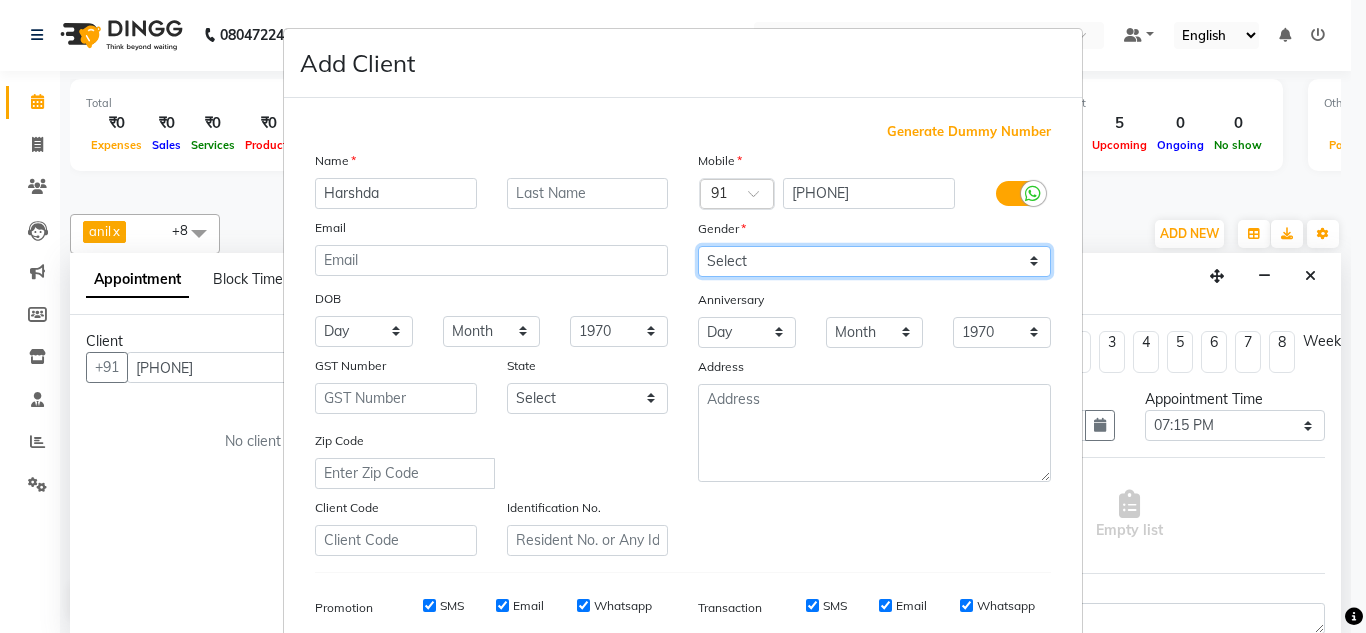 click on "Select Male Female Other Prefer Not To Say" at bounding box center (874, 261) 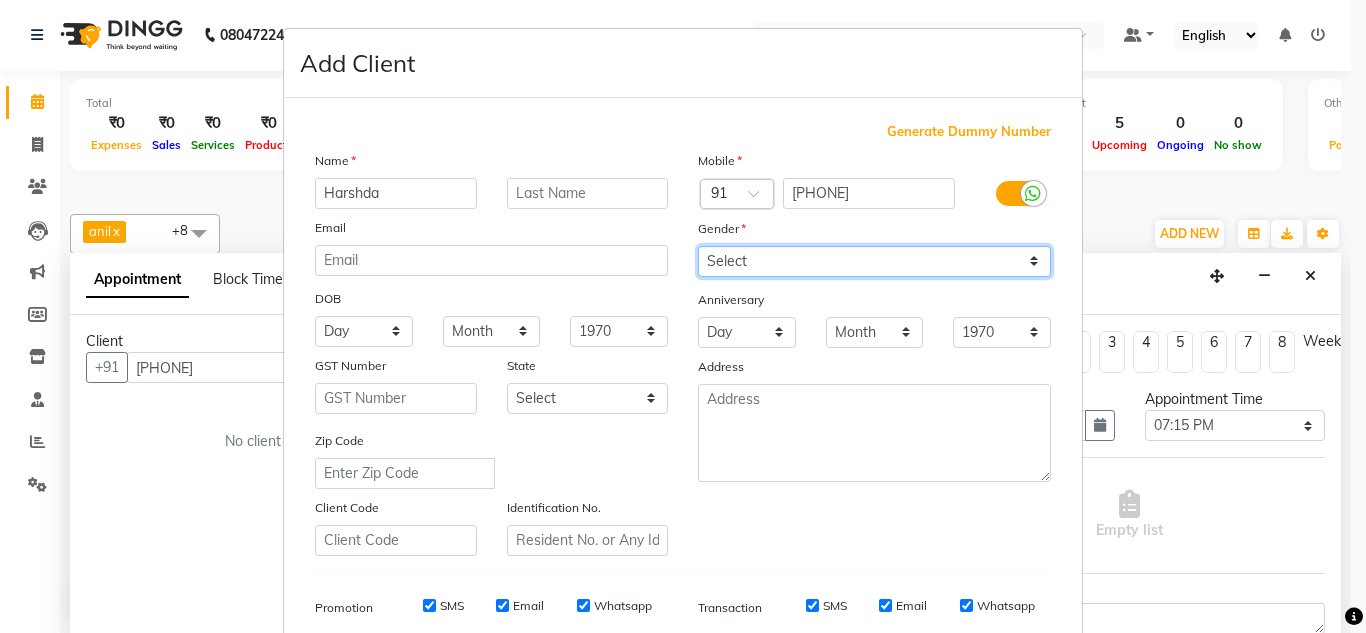 select on "female" 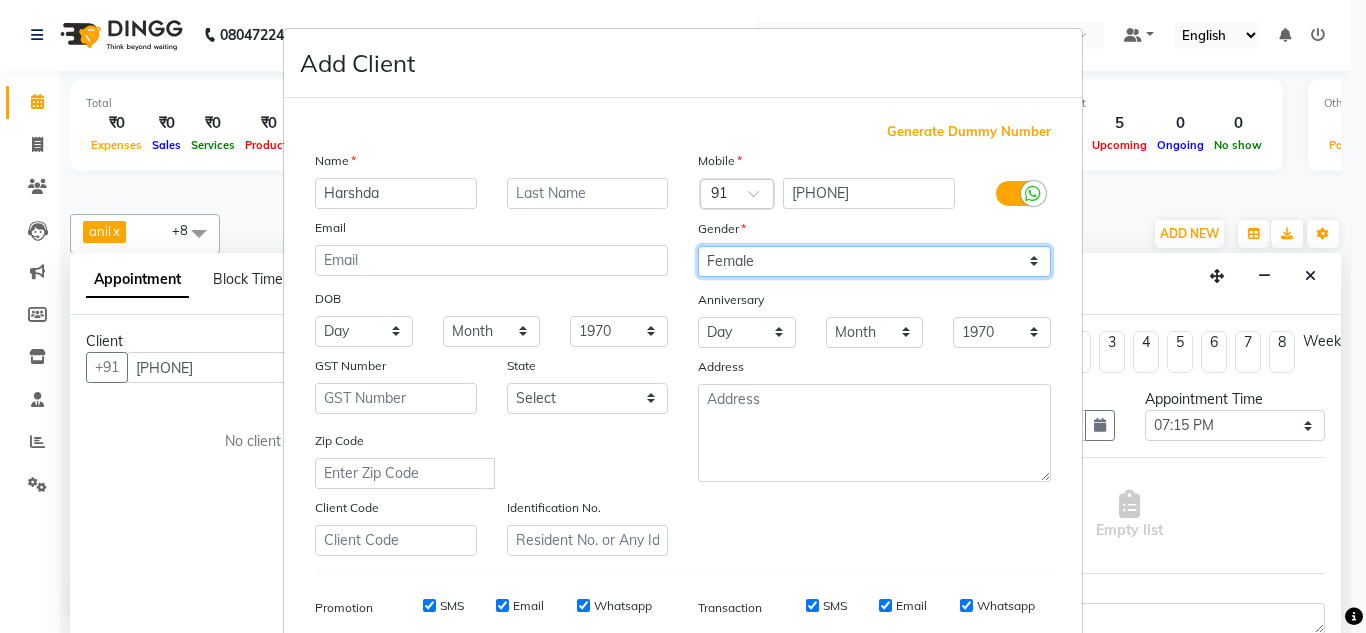 click on "Select Male Female Other Prefer Not To Say" at bounding box center (874, 261) 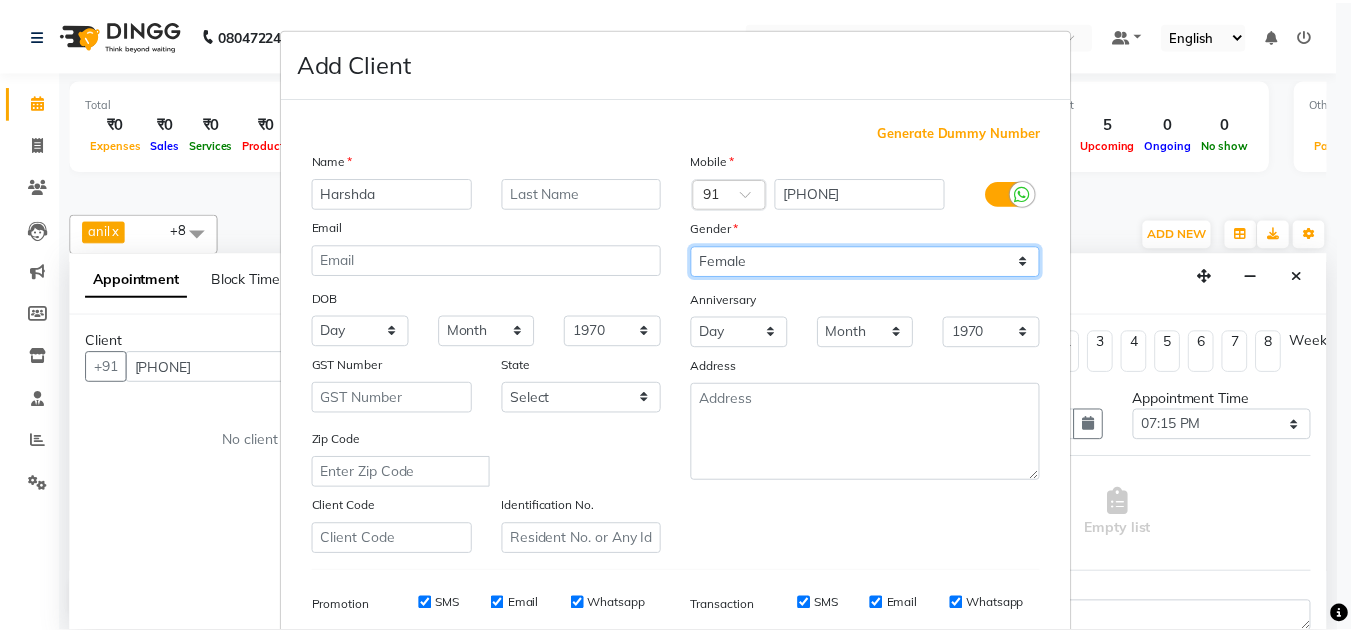 scroll, scrollTop: 290, scrollLeft: 0, axis: vertical 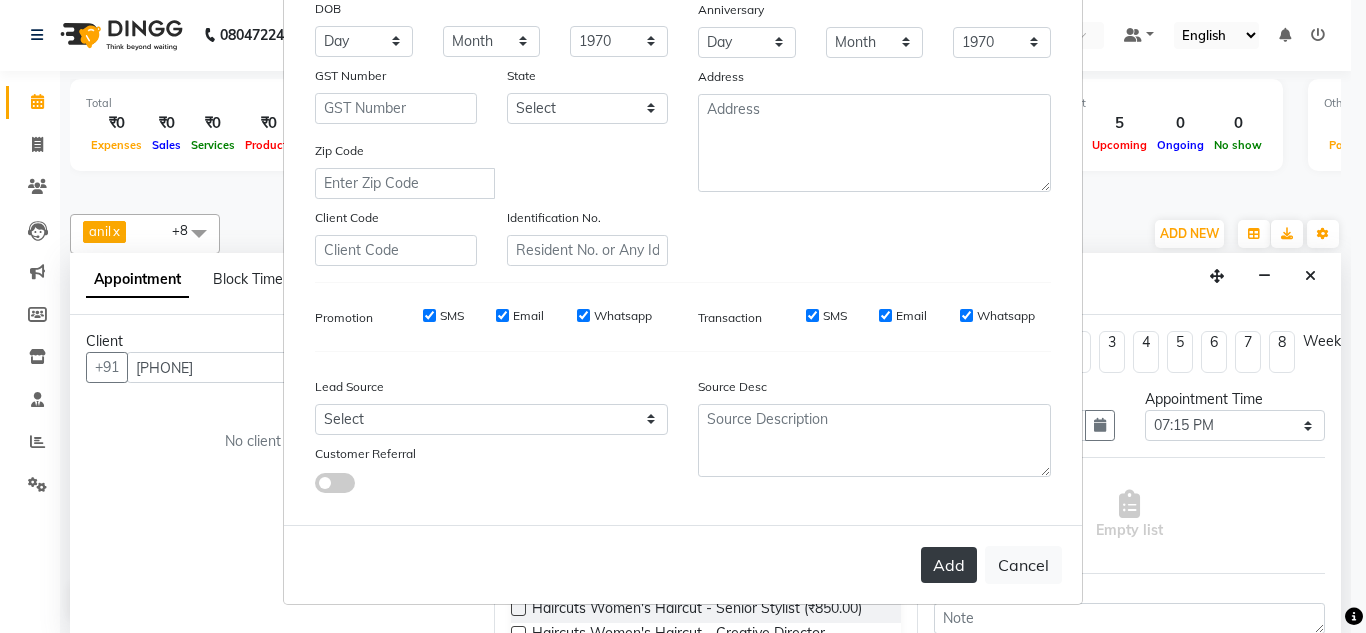 click on "Add" at bounding box center [949, 565] 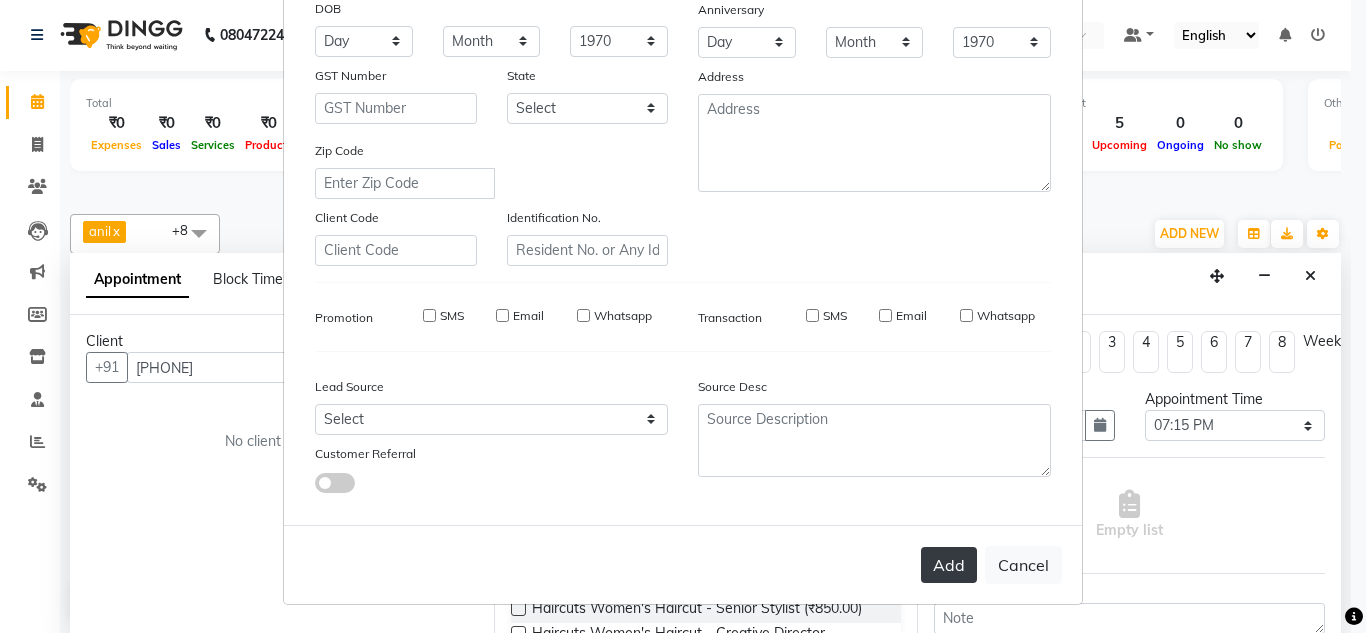 type 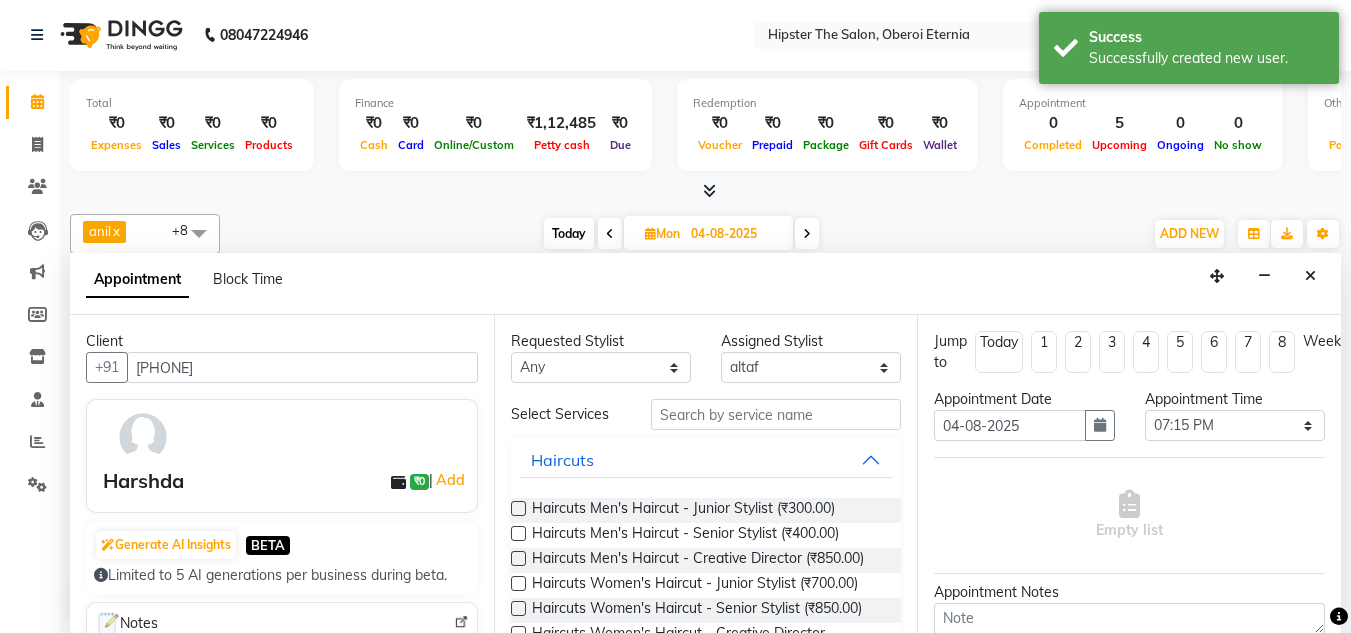 scroll, scrollTop: 204, scrollLeft: 0, axis: vertical 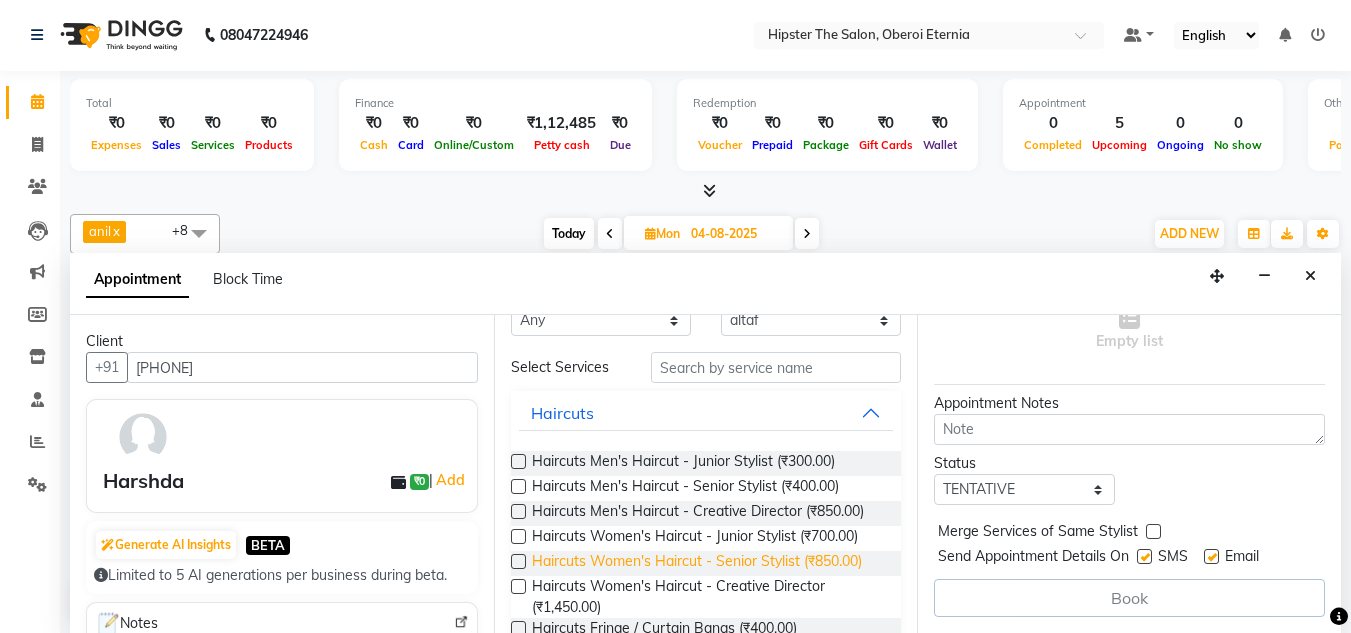 click on "Haircuts Women's Haircut - Senior Stylist (₹850.00)" at bounding box center [697, 563] 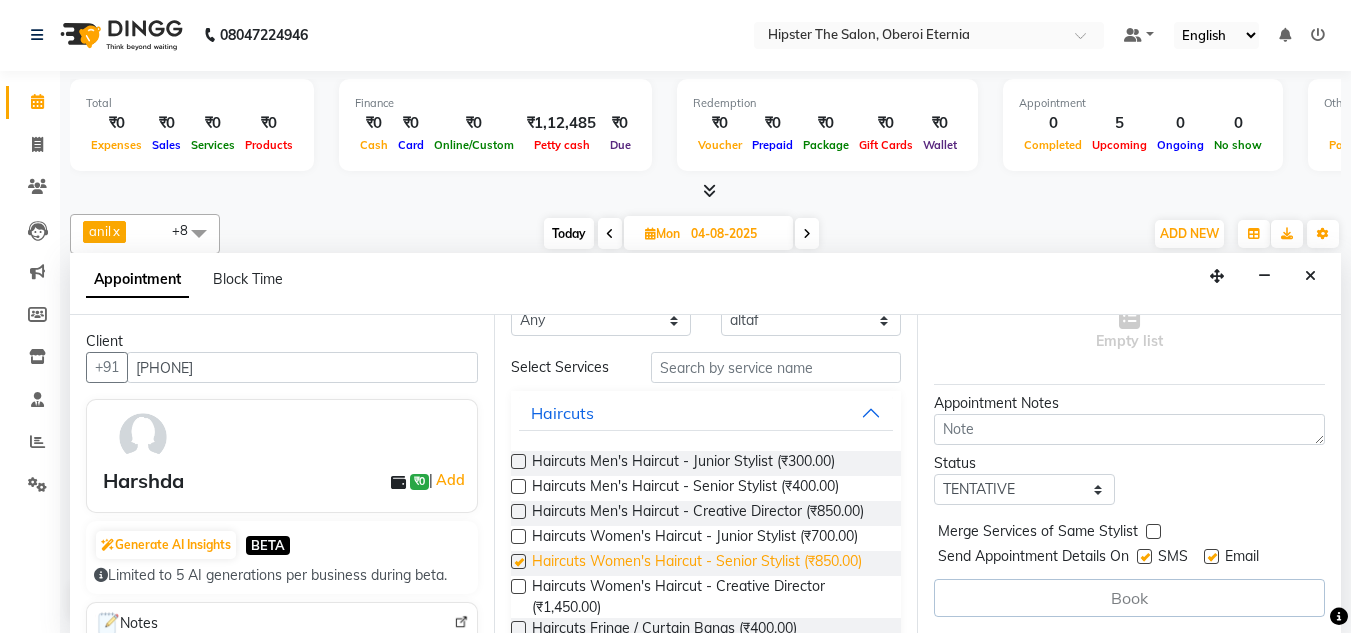 checkbox on "false" 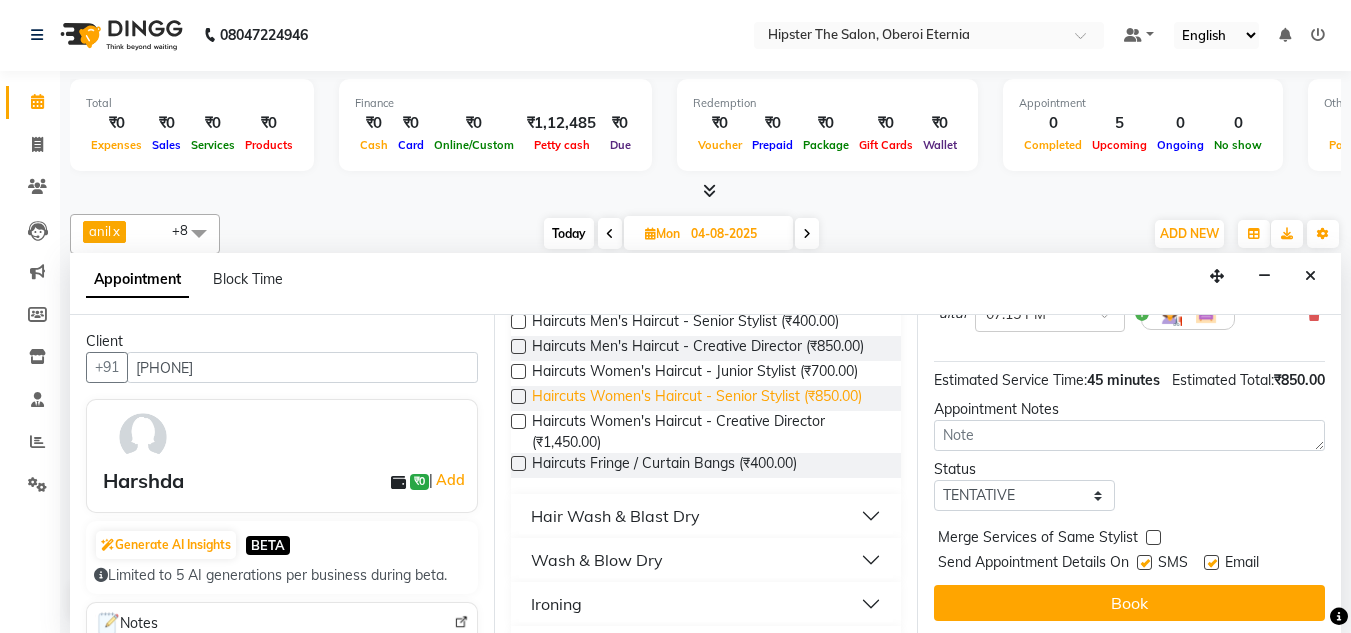 scroll, scrollTop: 213, scrollLeft: 0, axis: vertical 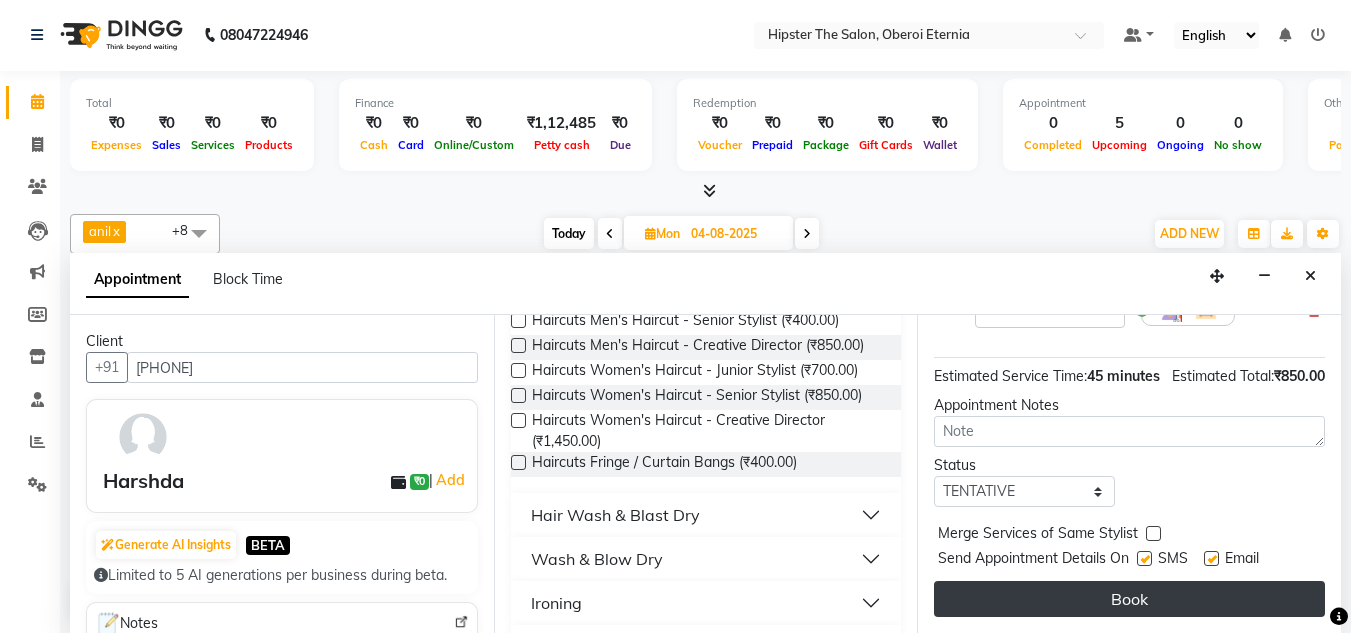 click on "Book" at bounding box center (1129, 599) 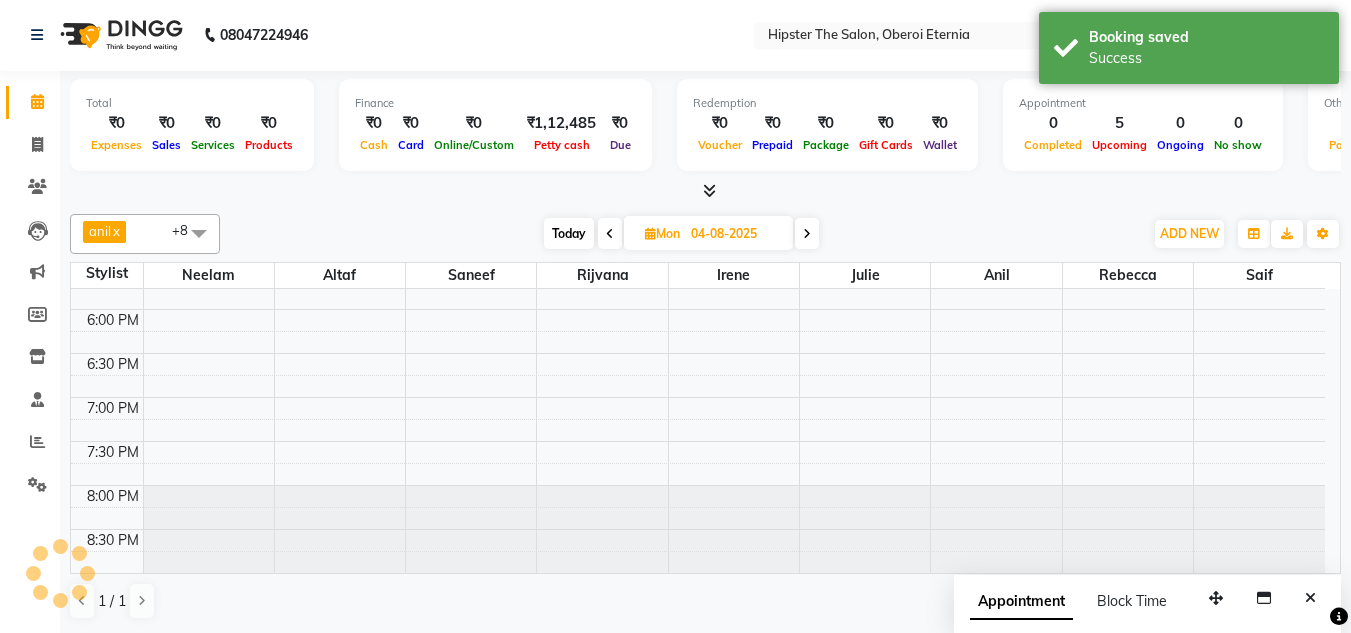 scroll, scrollTop: 0, scrollLeft: 0, axis: both 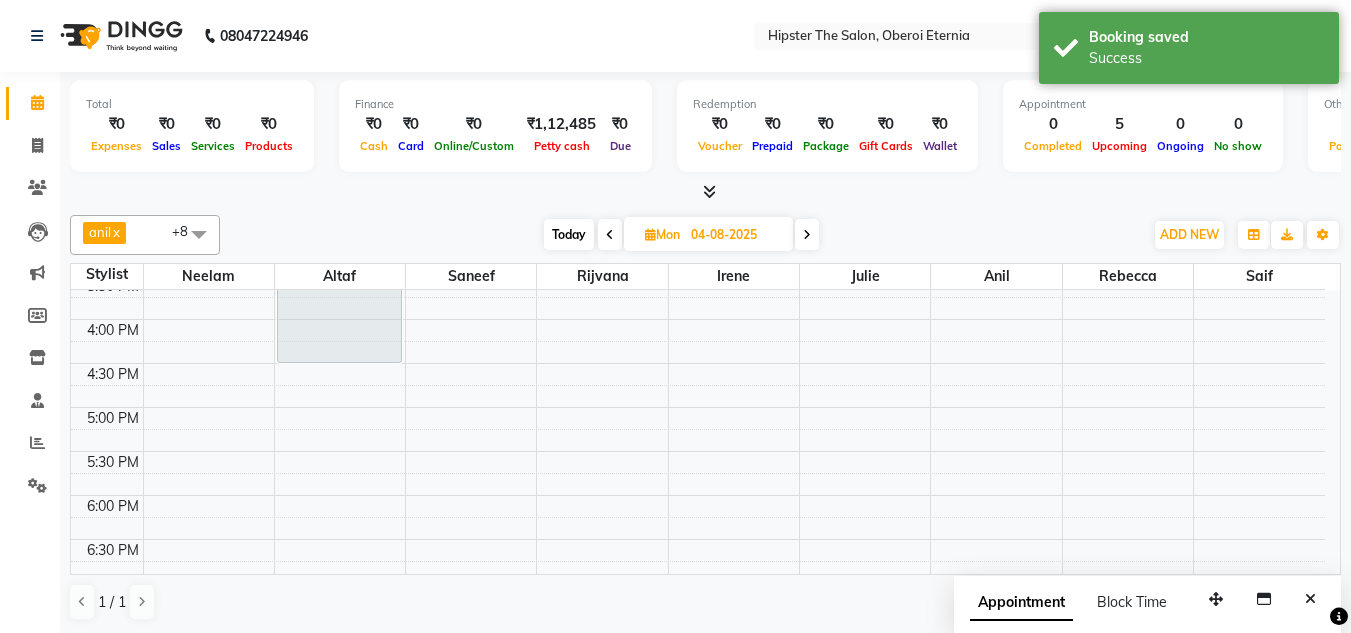 click on "Today" at bounding box center [569, 234] 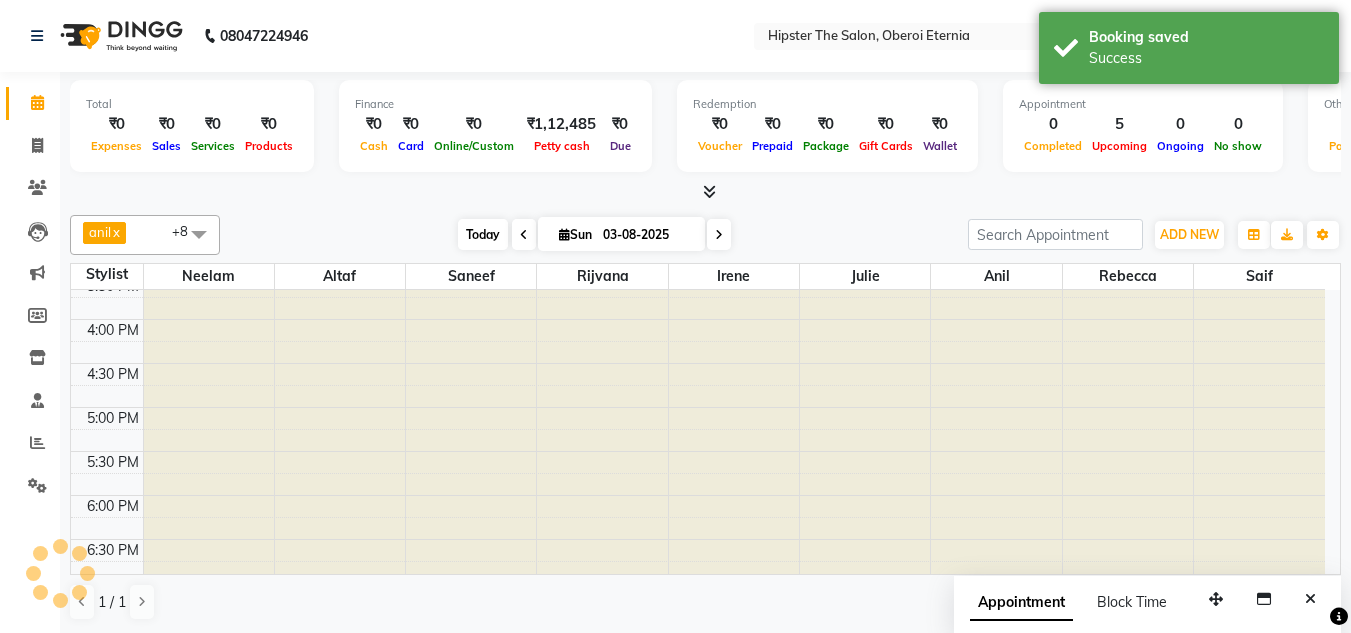 scroll, scrollTop: 265, scrollLeft: 0, axis: vertical 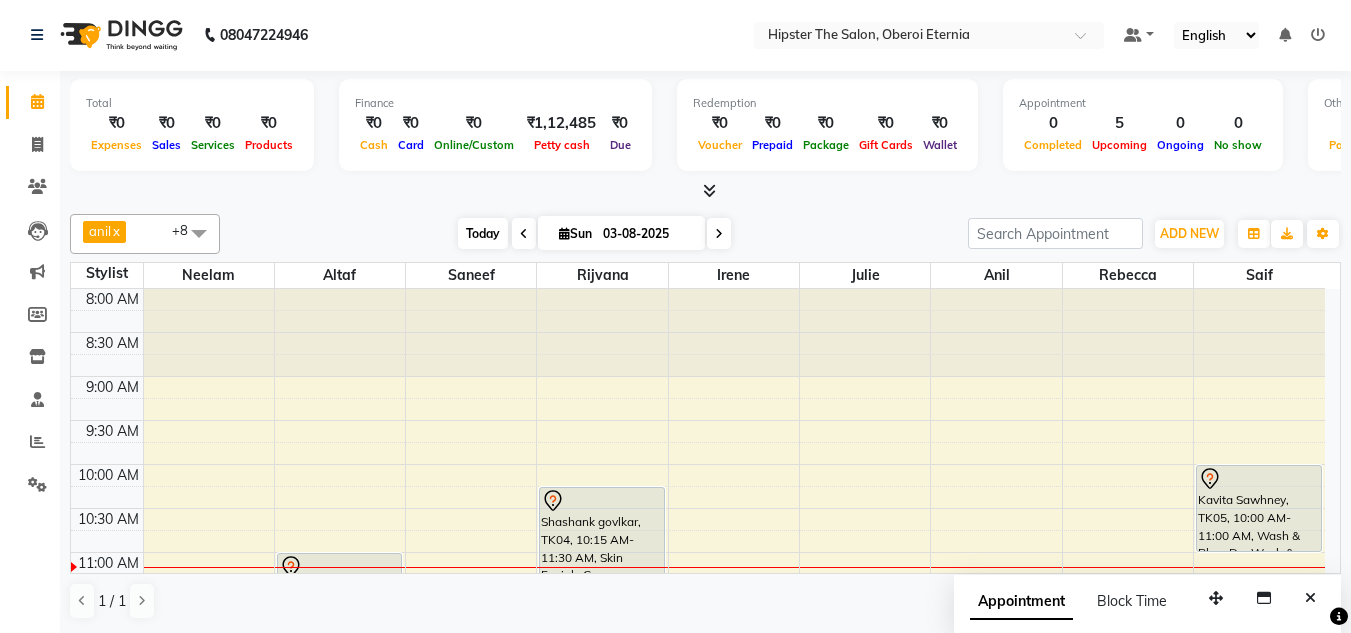 click on "Today" at bounding box center [483, 233] 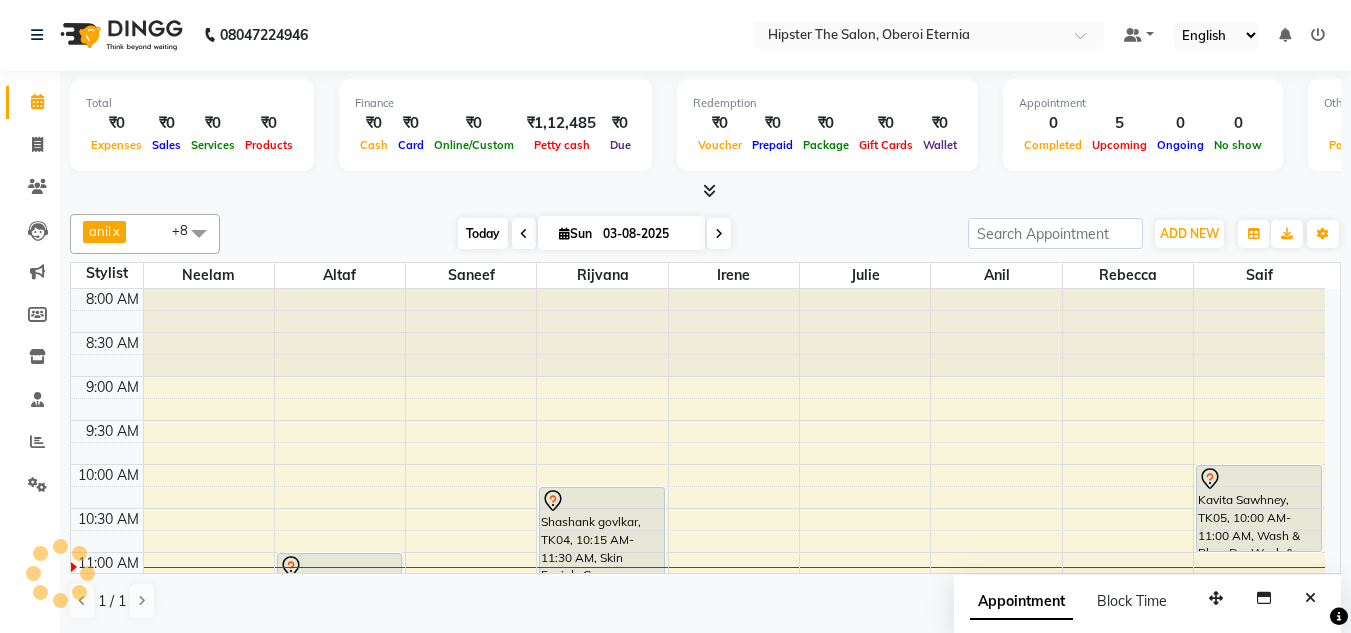 scroll, scrollTop: 265, scrollLeft: 0, axis: vertical 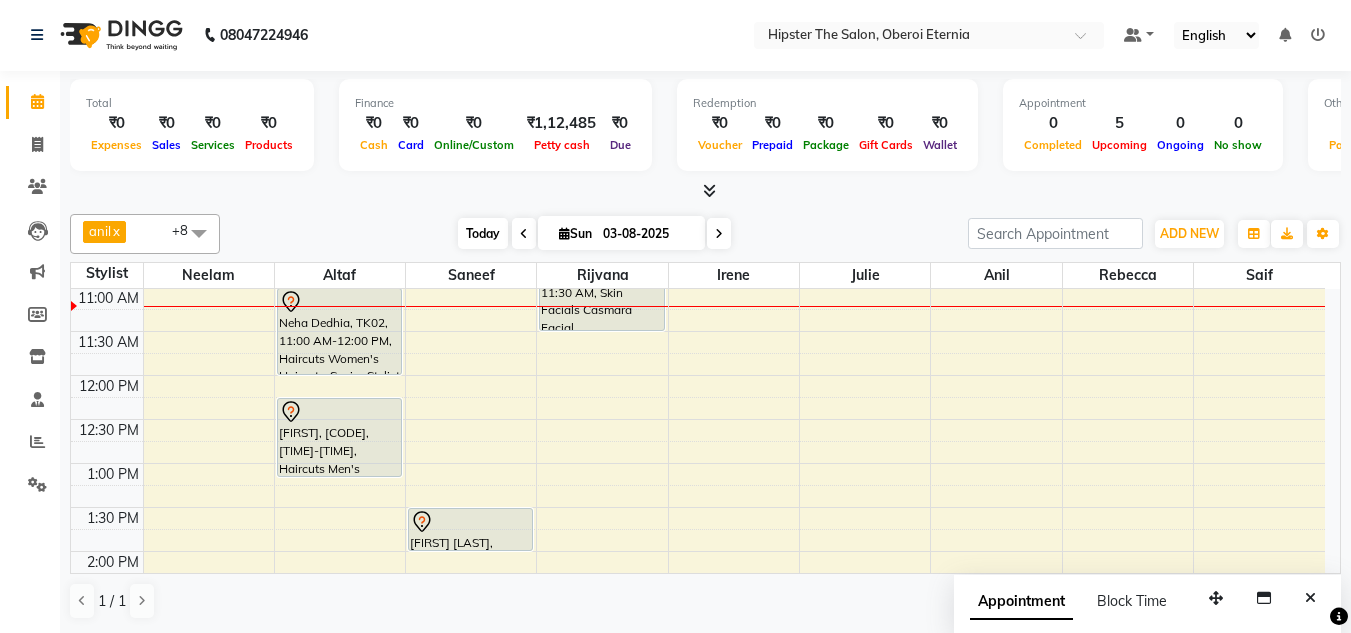 click on "Today" at bounding box center [483, 233] 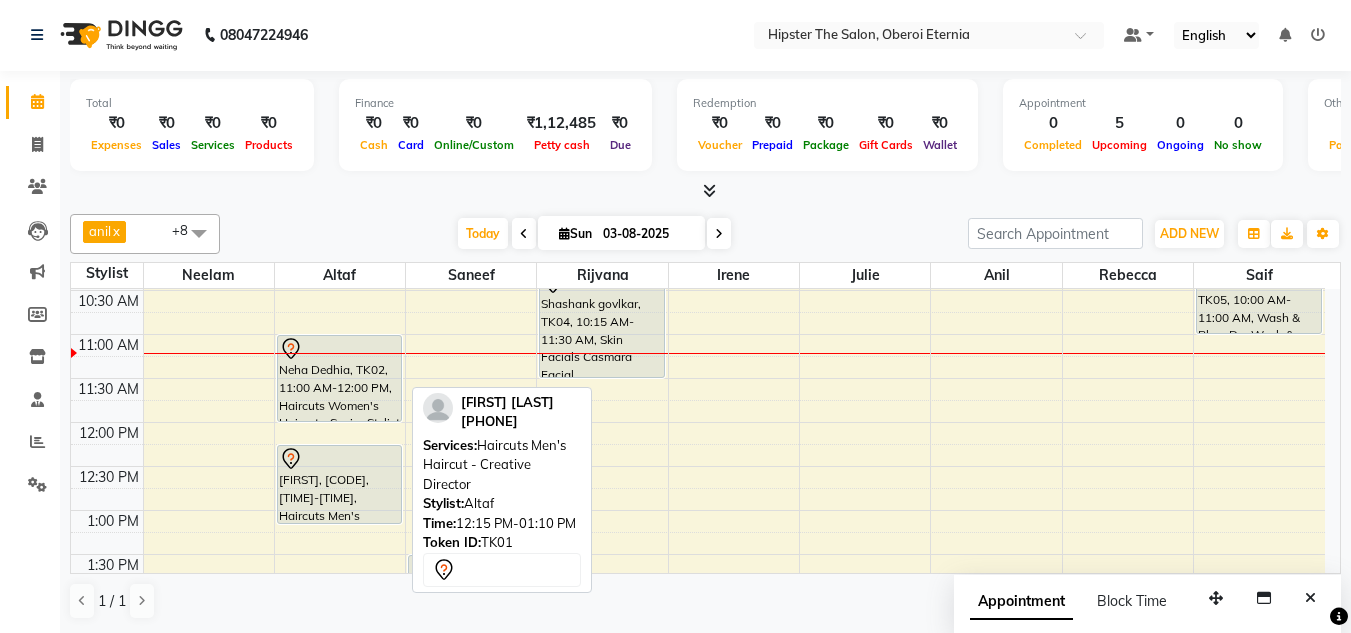scroll, scrollTop: 219, scrollLeft: 0, axis: vertical 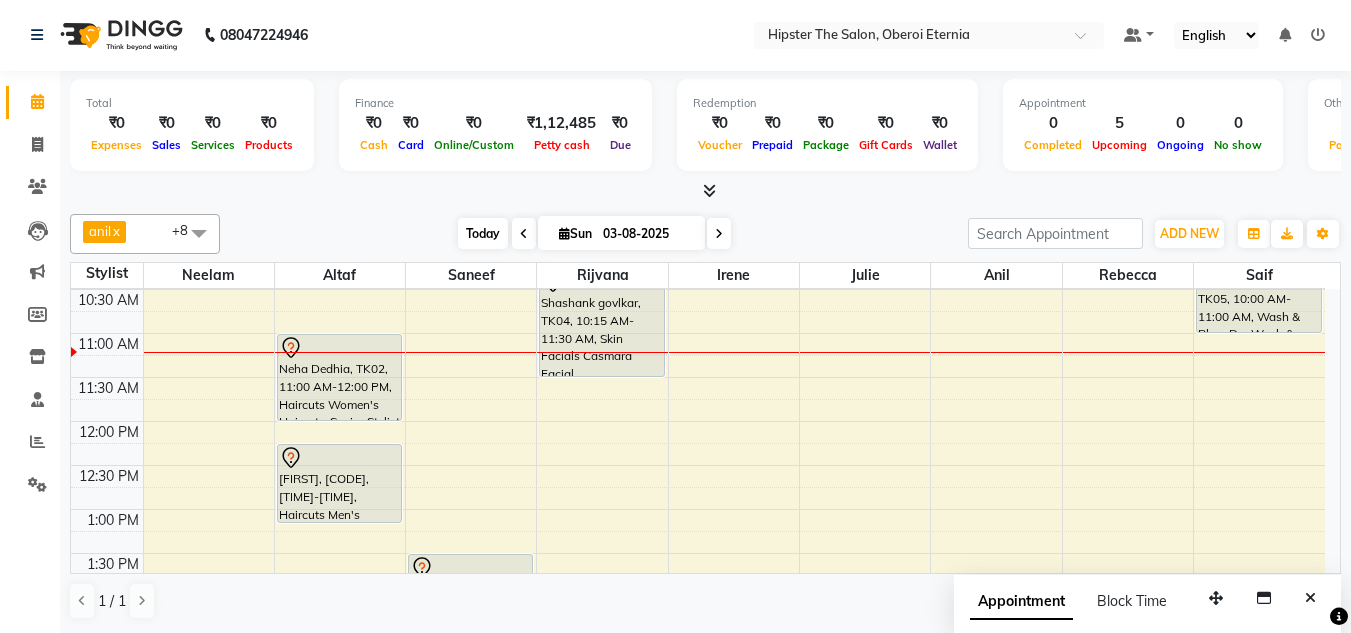 click on "Today" at bounding box center (483, 233) 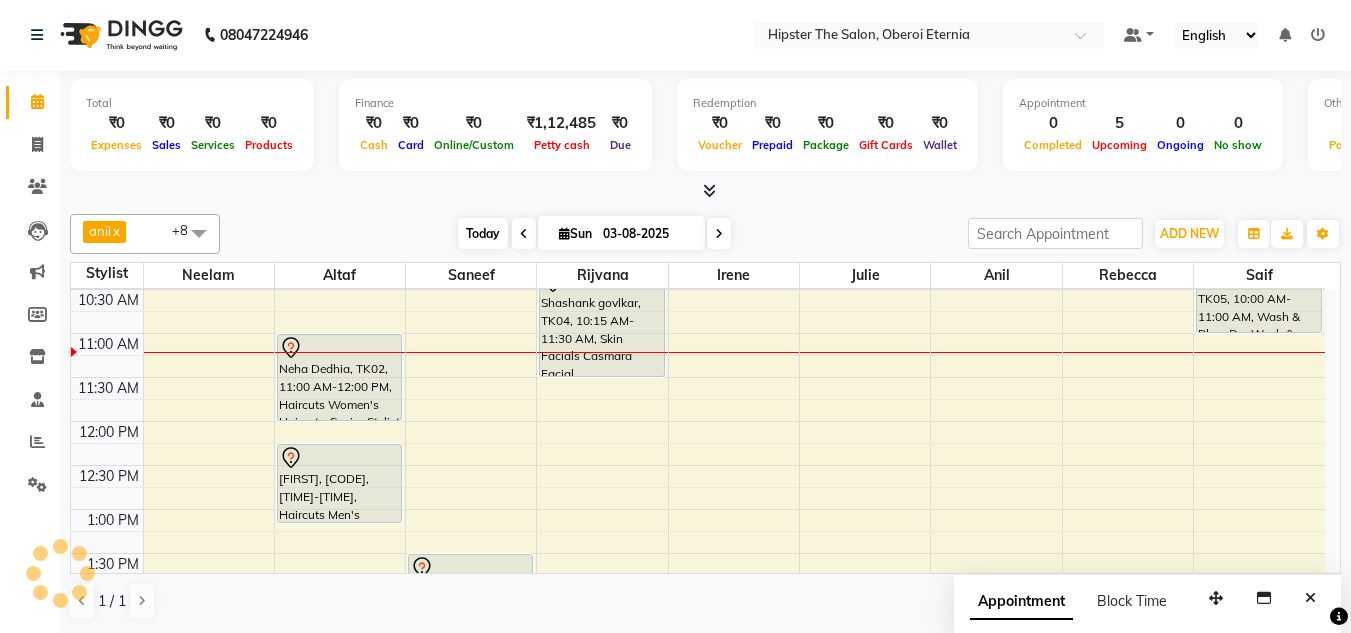 scroll, scrollTop: 265, scrollLeft: 0, axis: vertical 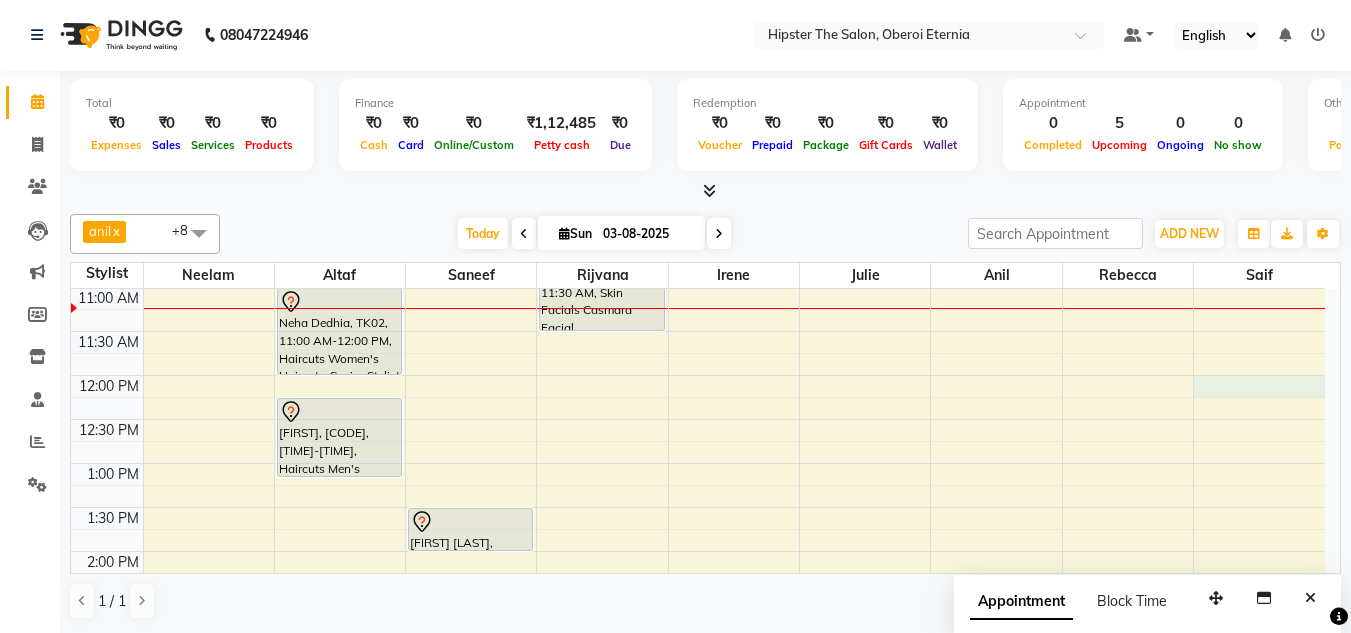 click on "8:00 AM 8:30 AM 9:00 AM 9:30 AM 10:00 AM 10:30 AM 11:00 AM 11:30 AM 12:00 PM 12:30 PM 1:00 PM 1:30 PM 2:00 PM 2:30 PM 3:00 PM 3:30 PM 4:00 PM 4:30 PM 5:00 PM 5:30 PM 6:00 PM 6:30 PM 7:00 PM 7:30 PM 8:00 PM 8:30 PM             Neha Dedhia, TK02, 11:00 AM-12:00 PM, Haircuts Women's Haircut - Senior Stylist             Komal Mittal, TK01, 12:15 PM-01:10 PM, Haircuts Men's Haircut - Creative Director             Denissia Dsouza, TK03, 01:30 PM-02:00 PM, Haircuts Men's Haircut - Junior Stylist             sandeep, TK06, 04:00 PM-04:30 PM, Haircuts Men's Haircut - Junior Stylist             sandeep, TK06, 04:30 PM-05:20 PM, Hair Colour (Inward Pricing) Global Colour - Men's (Ammonia Free)             Shashank govlkar, TK04, 10:15 AM-11:30 AM, Skin Facials Casmara Facial             Kavita Sawhney, TK05, 10:00 AM-11:00 AM, Wash & Blow Dry Wash & Blow Dry Shoulder Length" at bounding box center [698, 595] 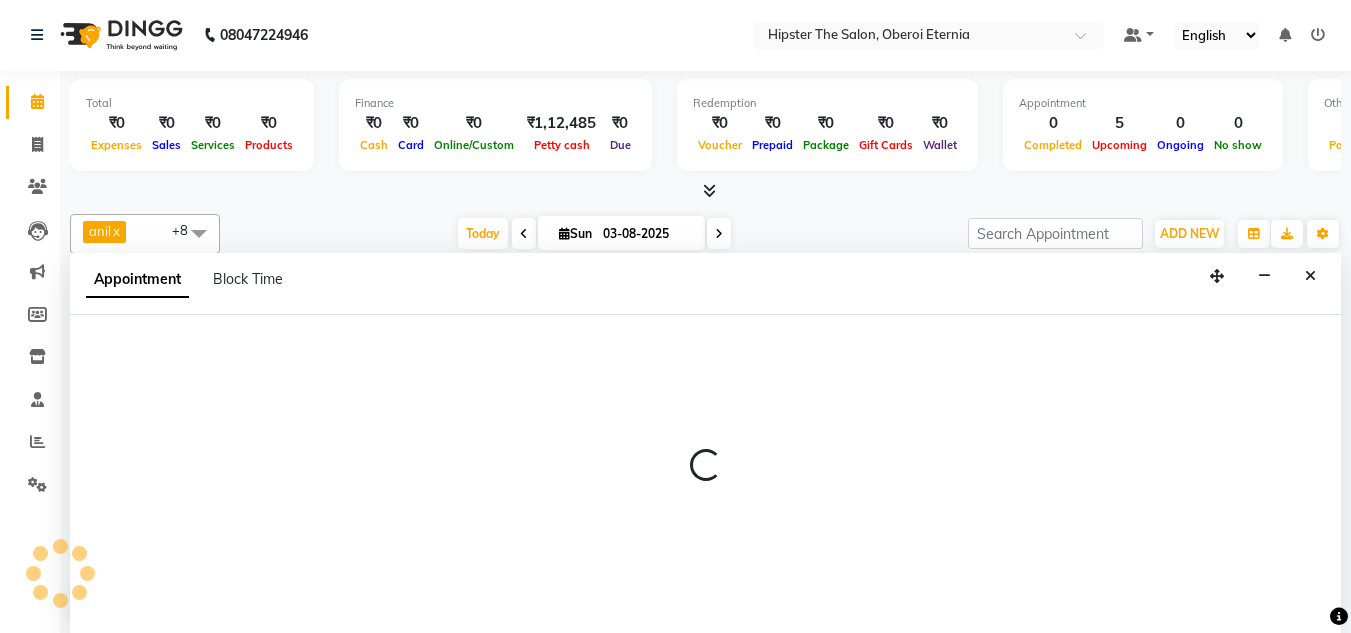 select on "87276" 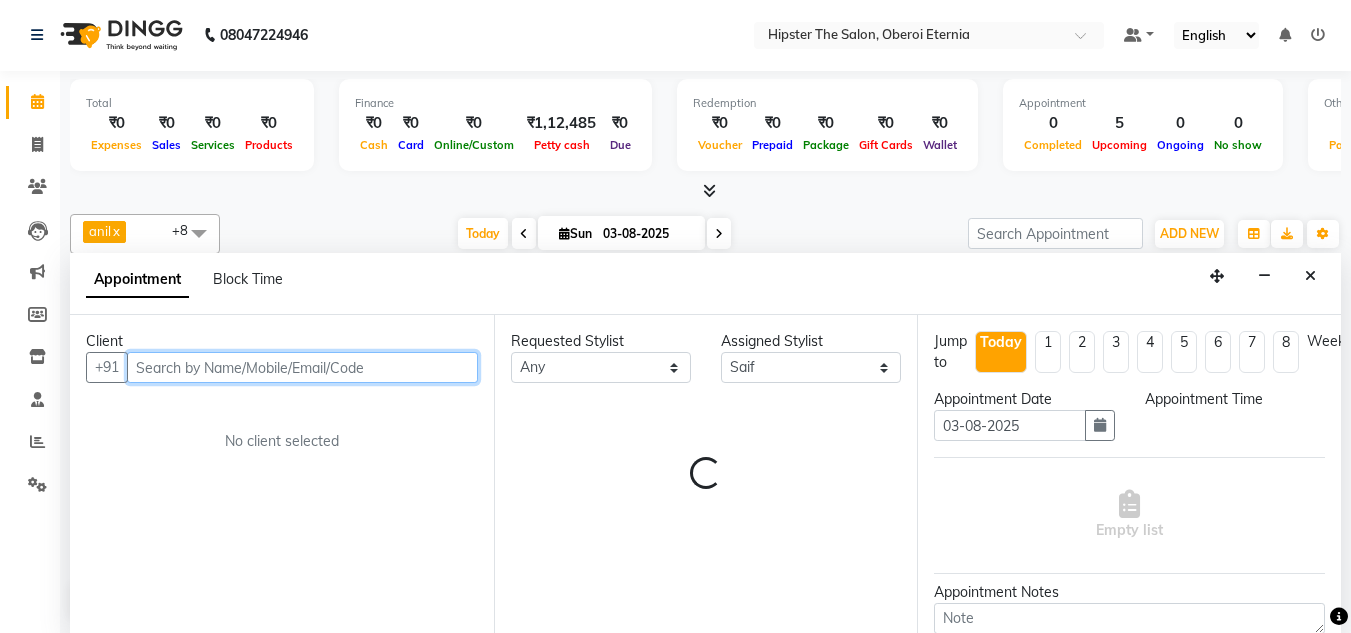 select on "720" 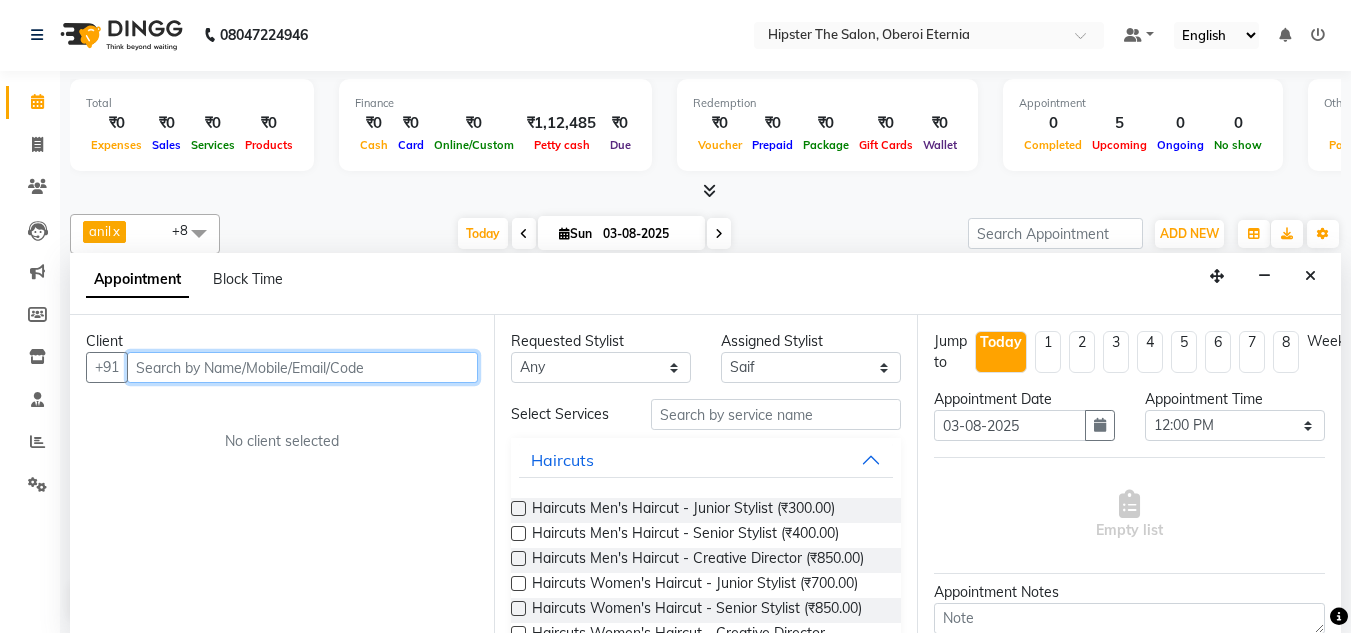 click at bounding box center (302, 367) 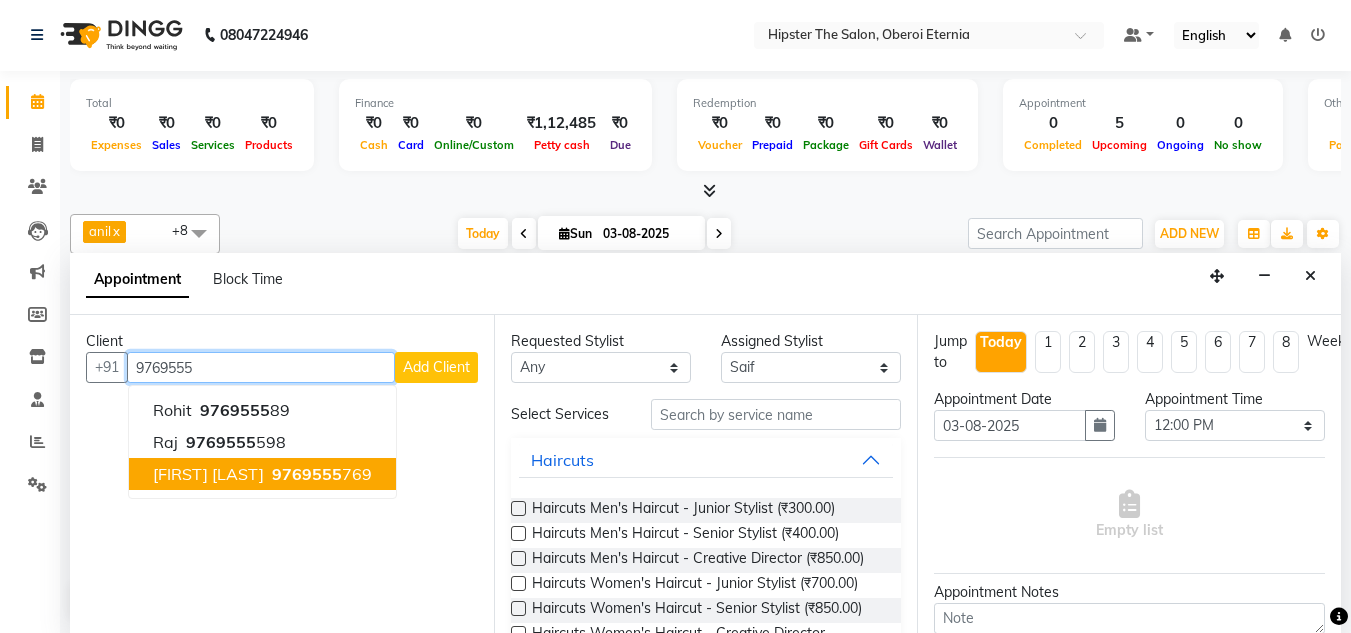click on "9769555" at bounding box center [307, 474] 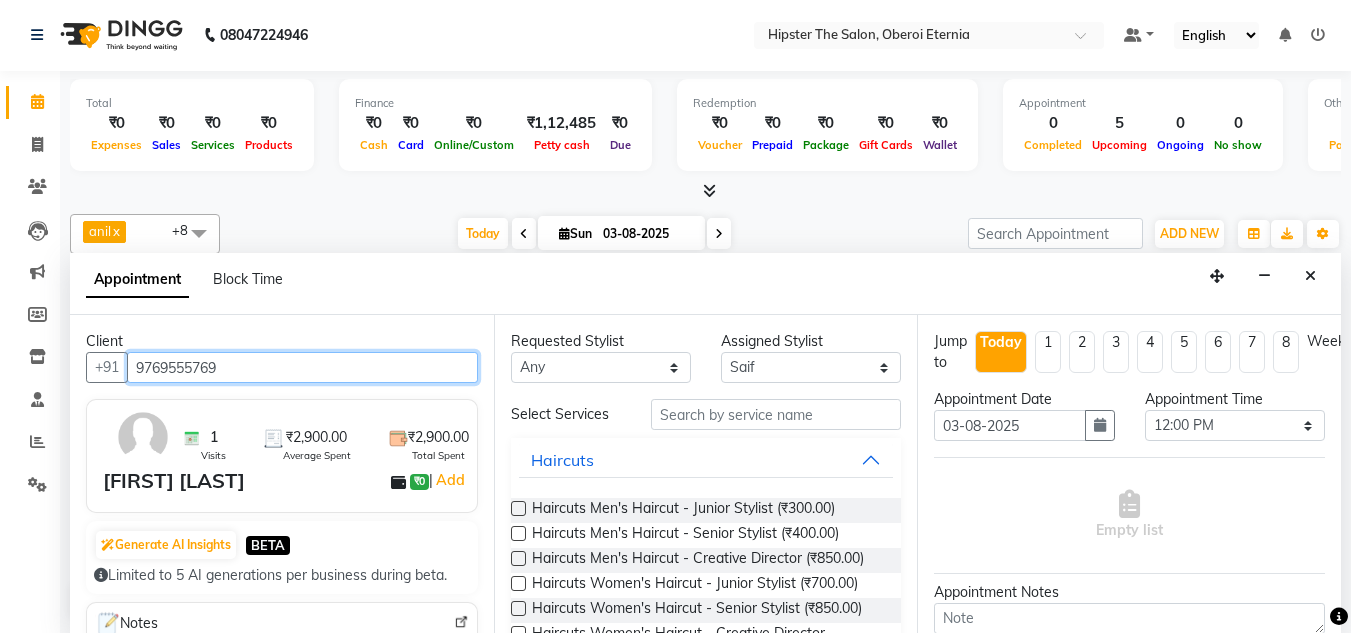 type on "9769555769" 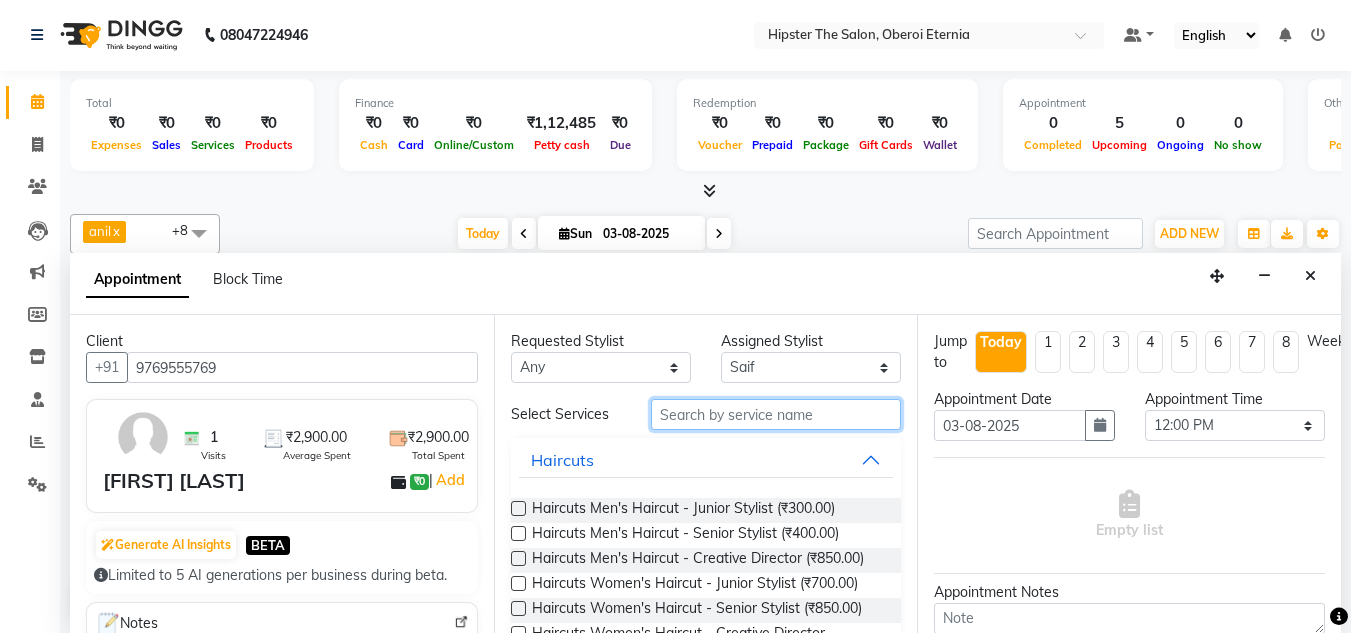 click at bounding box center (776, 414) 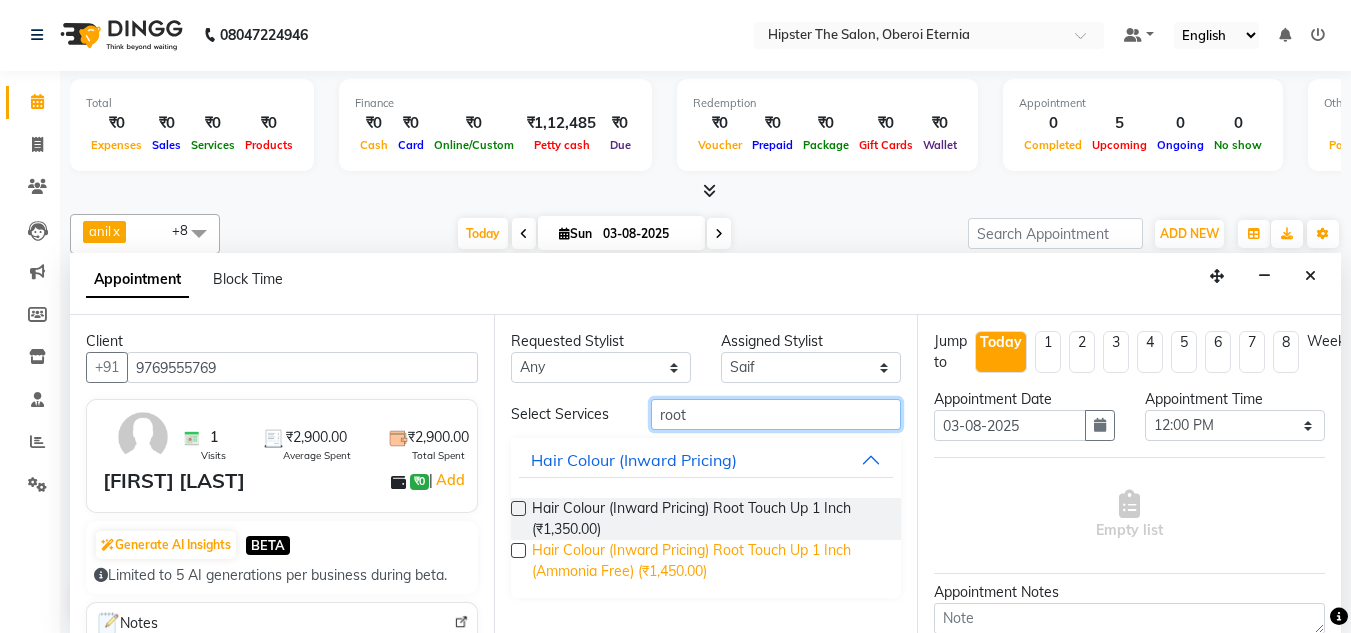 type on "root" 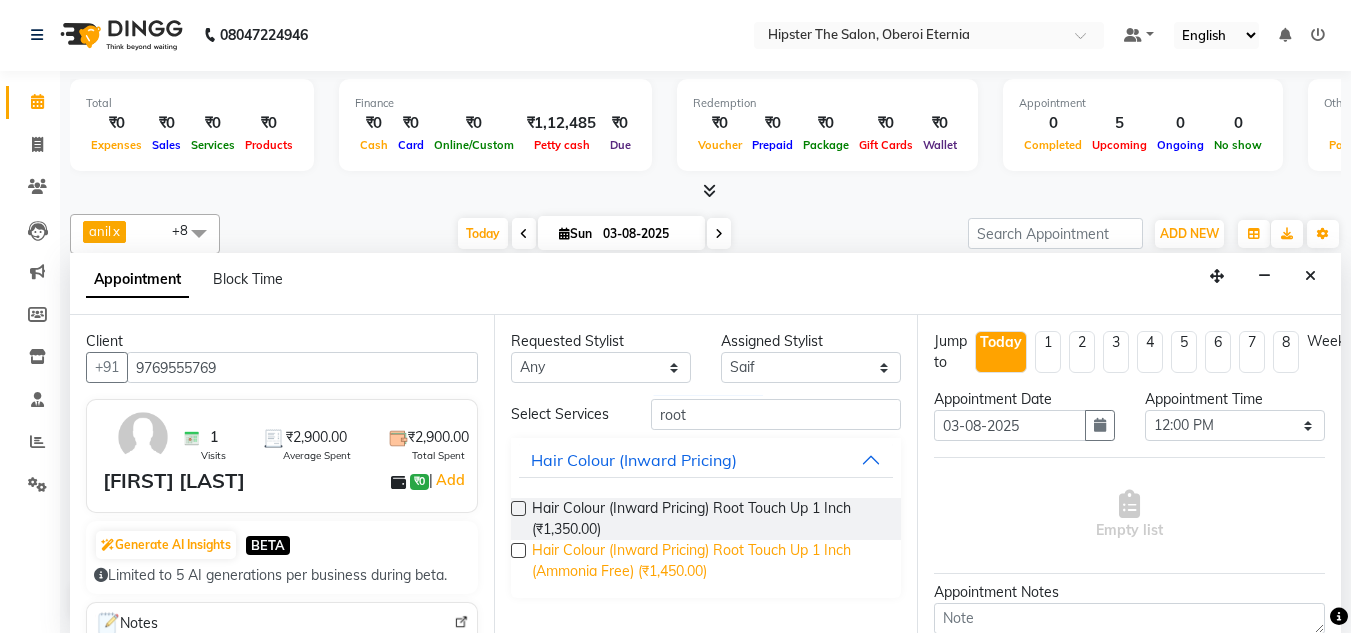 click on "Hair Colour (Inward Pricing) Root Touch Up 1 Inch (Ammonia Free) (₹1,450.00)" at bounding box center [709, 561] 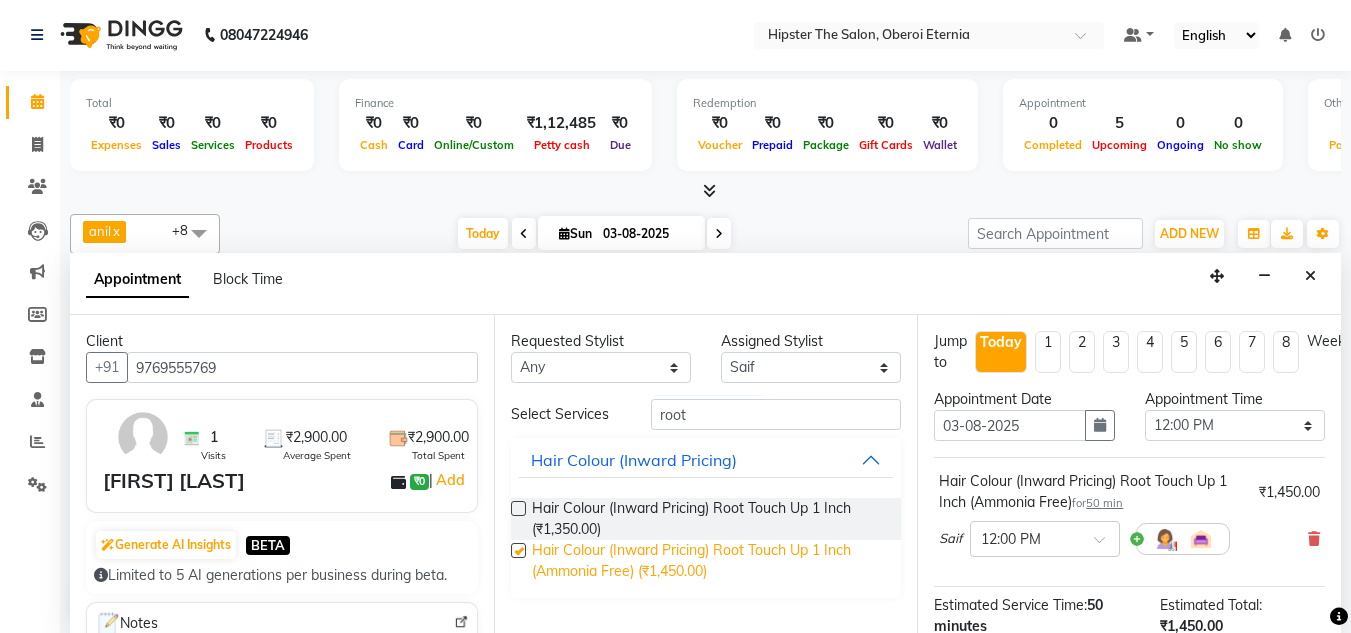 checkbox on "false" 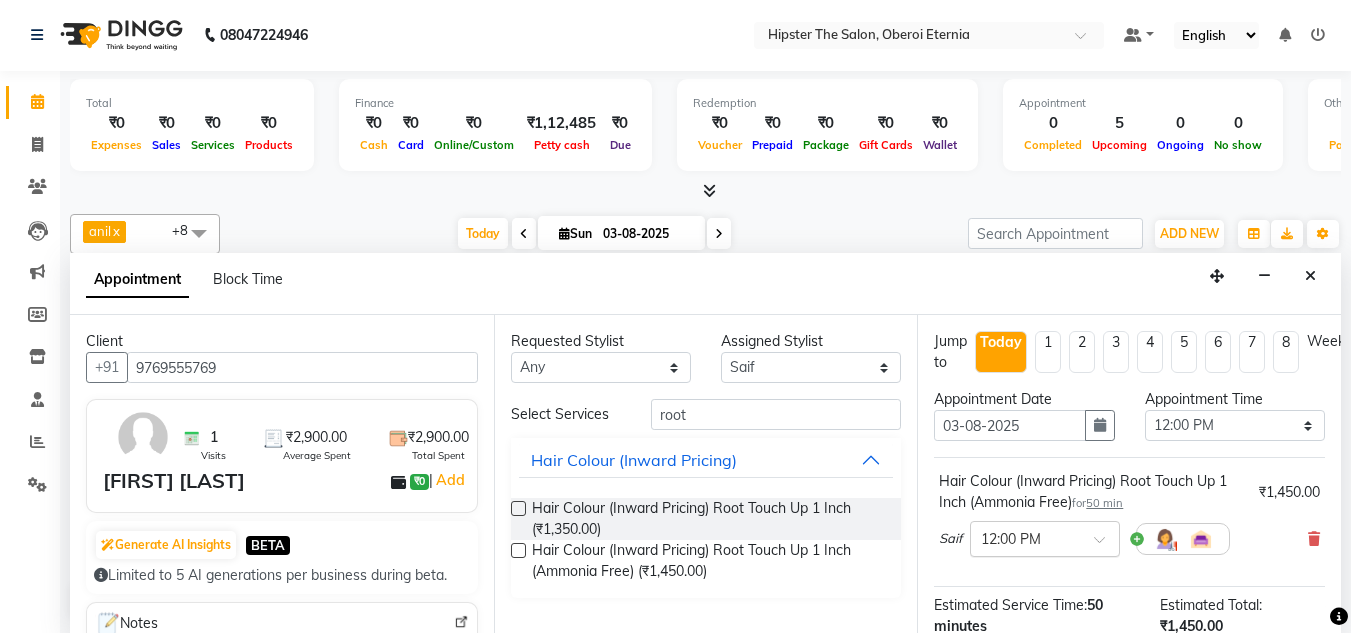scroll, scrollTop: 265, scrollLeft: 0, axis: vertical 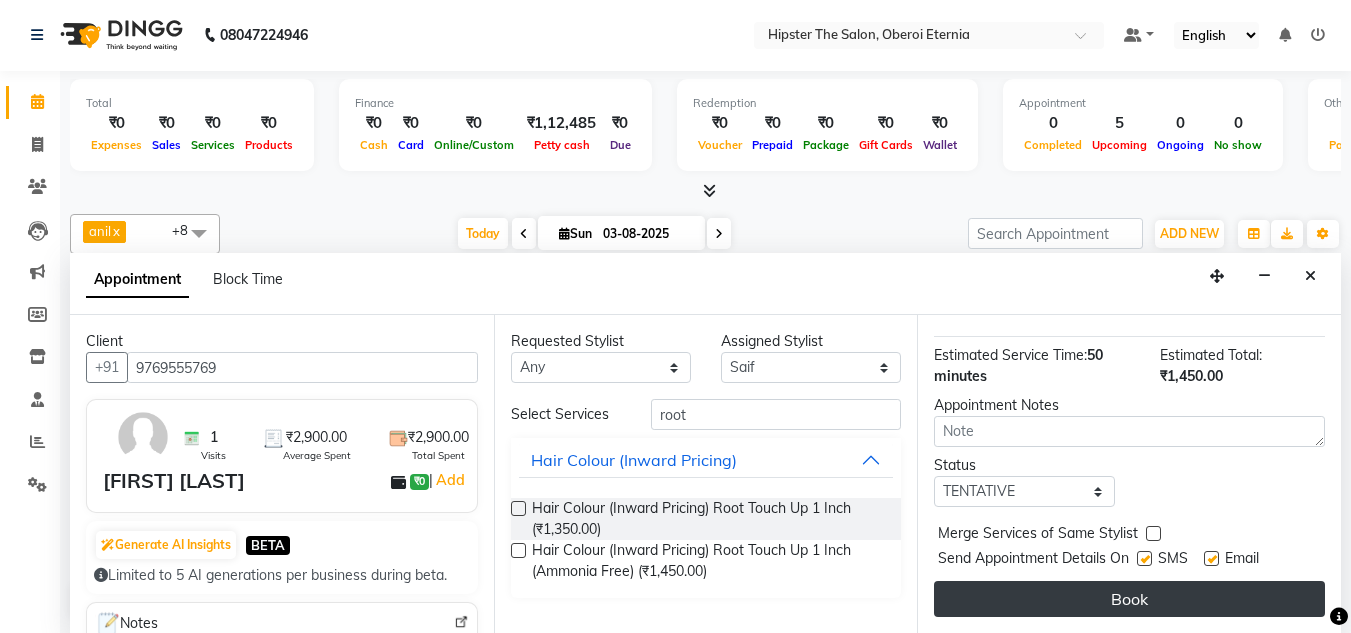 click on "Book" at bounding box center (1129, 599) 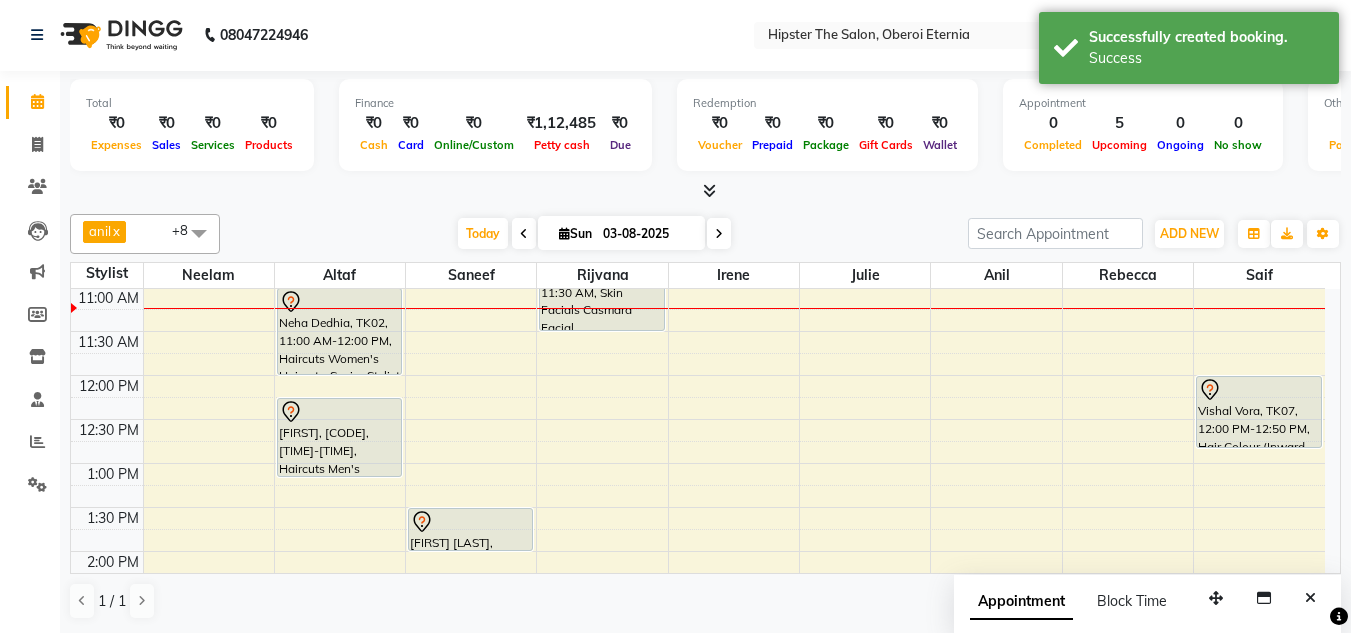 scroll, scrollTop: 0, scrollLeft: 0, axis: both 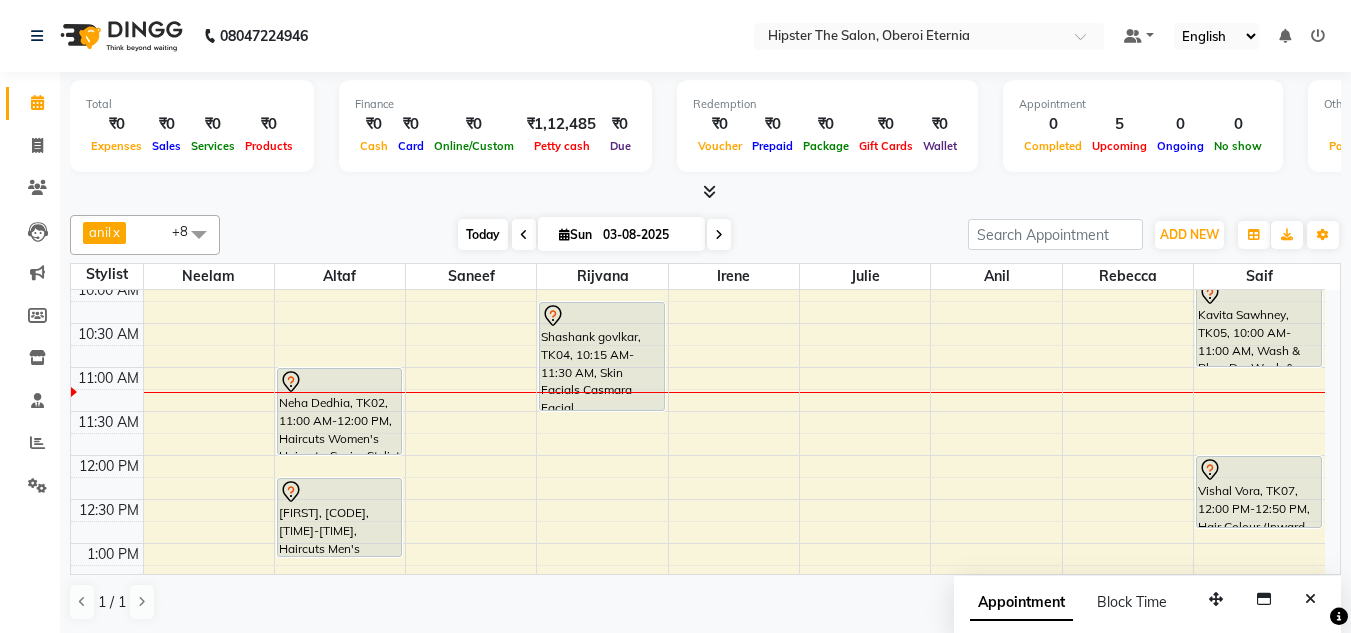 click on "Today" at bounding box center (483, 234) 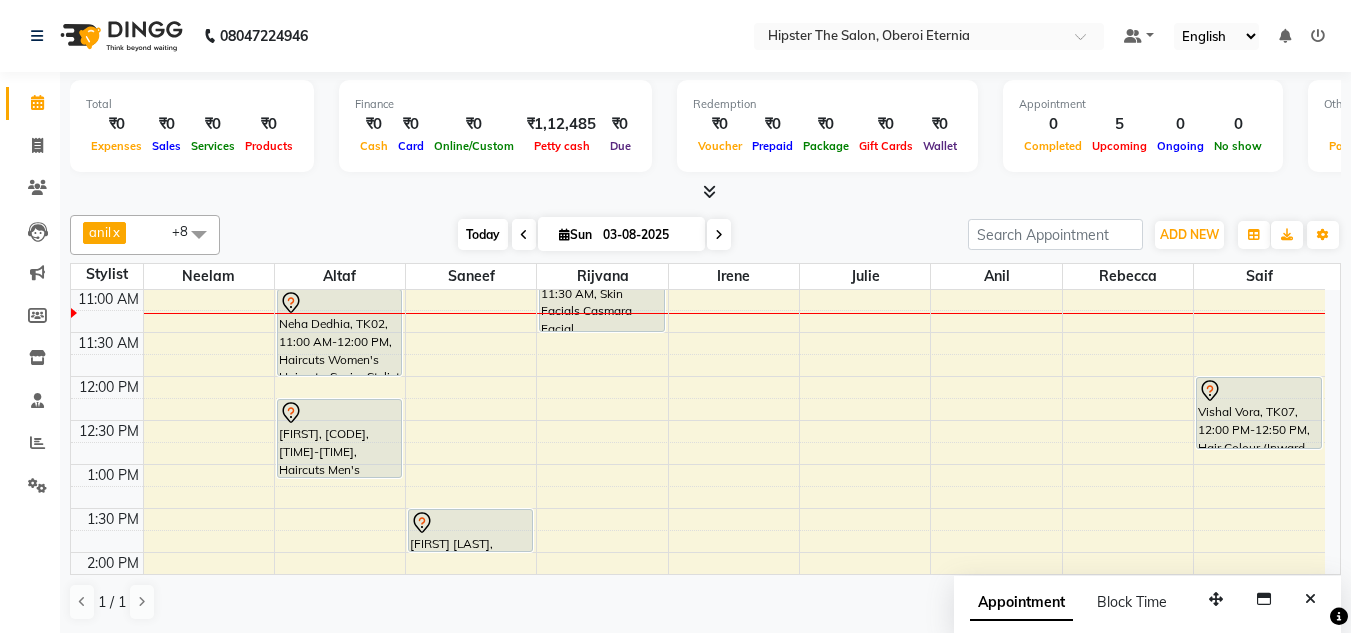 click on "Today" at bounding box center [483, 234] 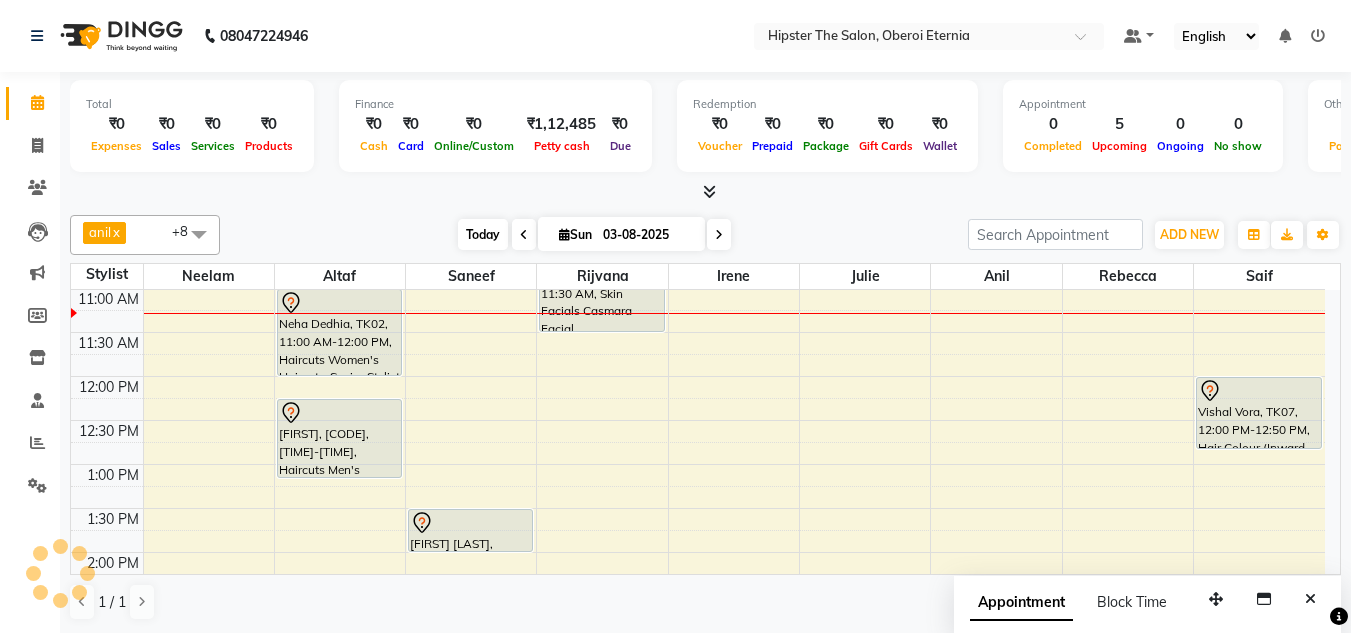 scroll, scrollTop: 265, scrollLeft: 0, axis: vertical 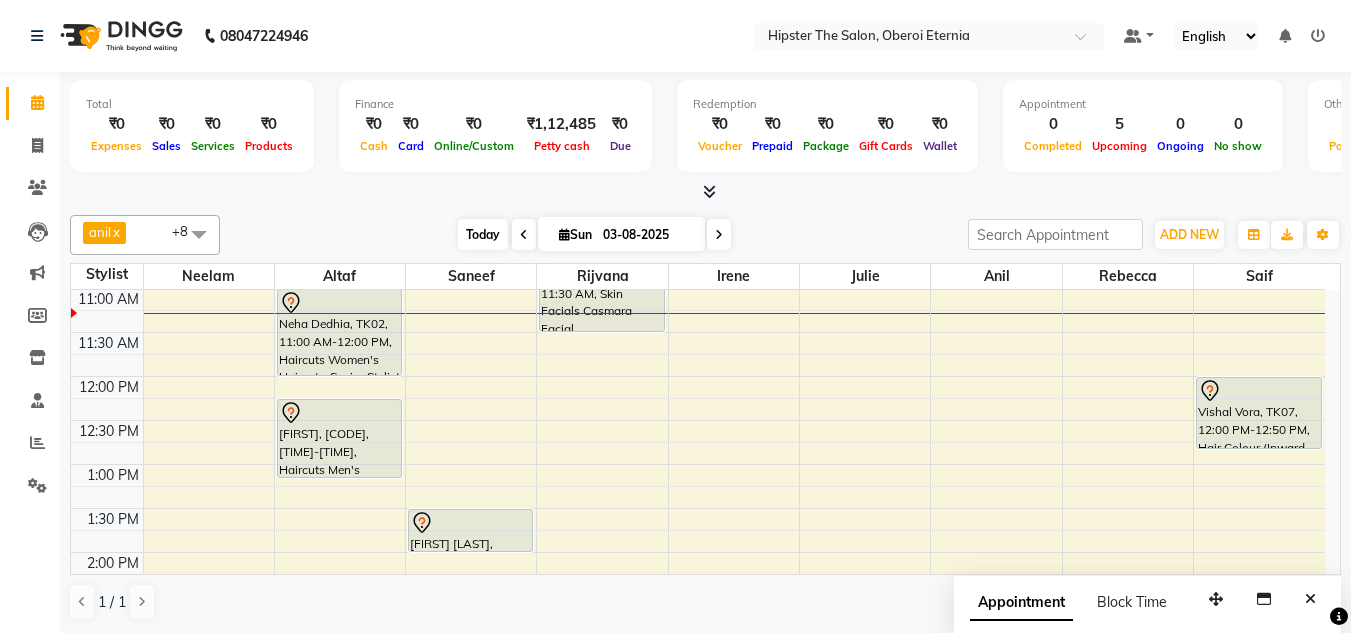 click on "Today" at bounding box center [483, 234] 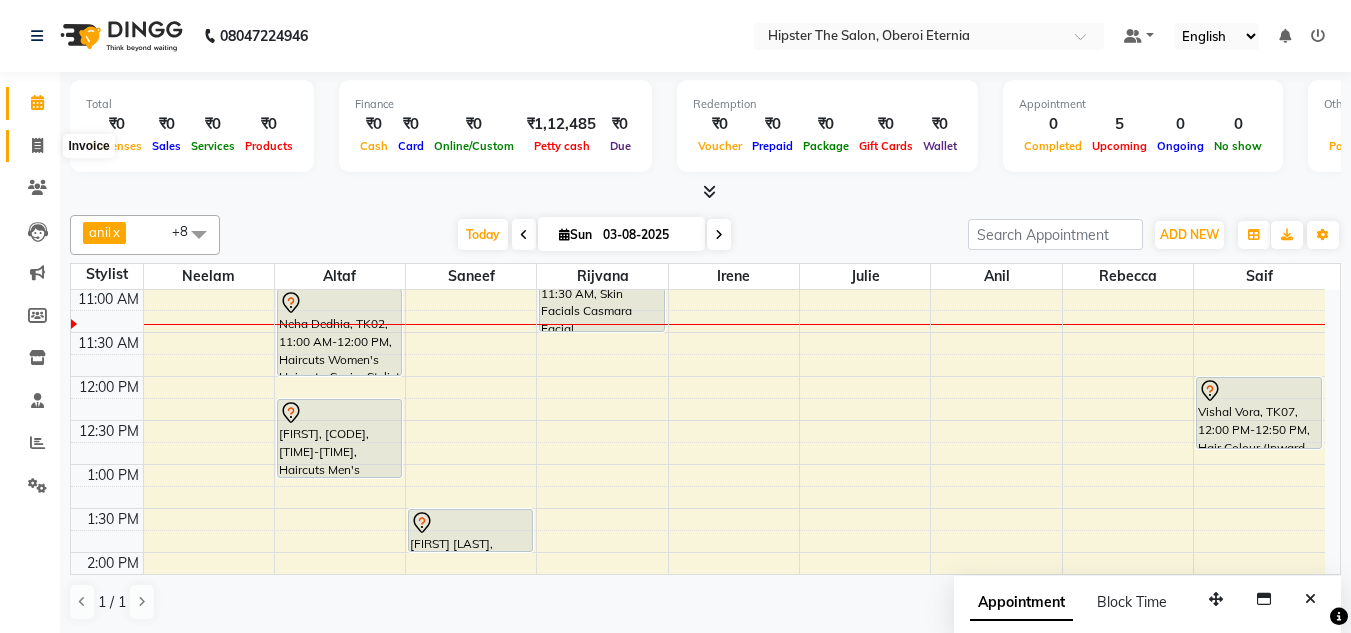 click 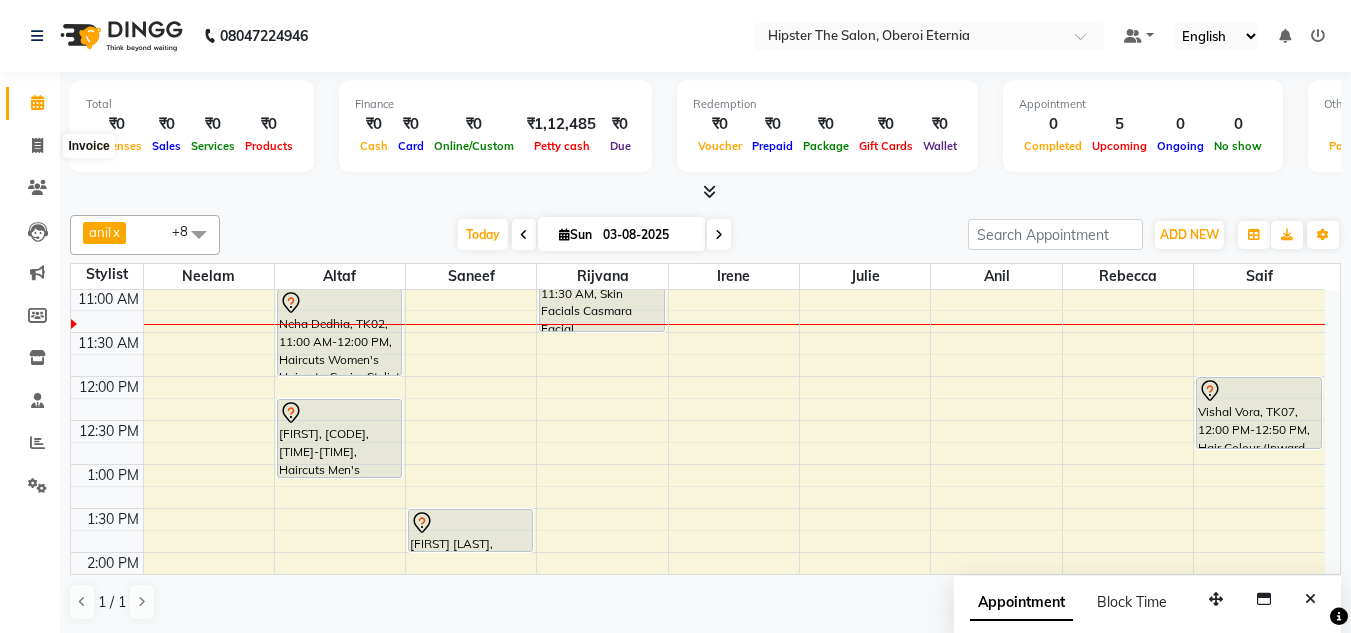 select on "8592" 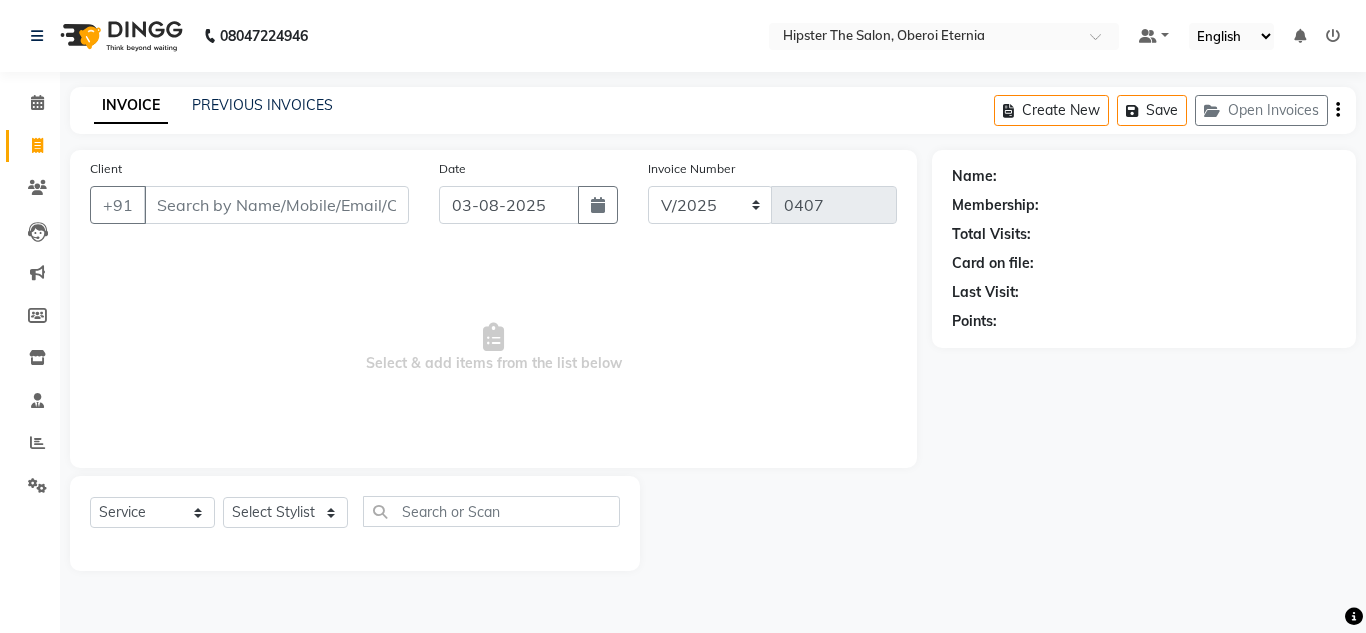 click on "Client" at bounding box center (276, 205) 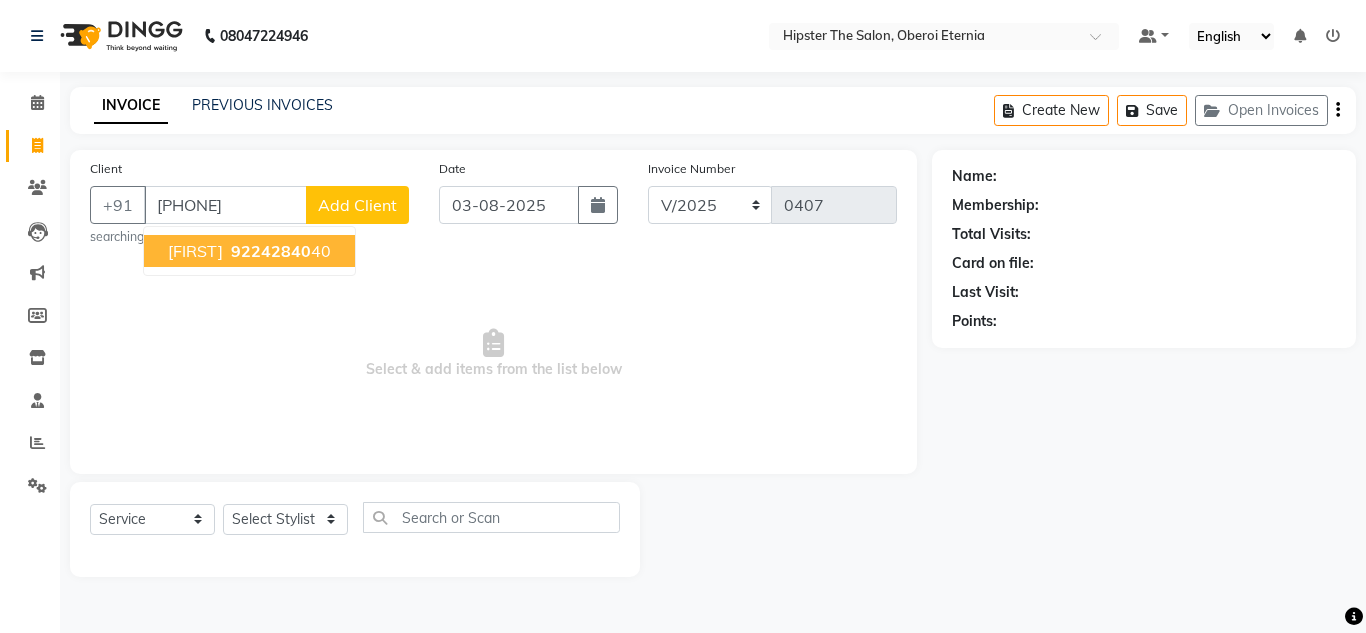 type on "[PHONE]" 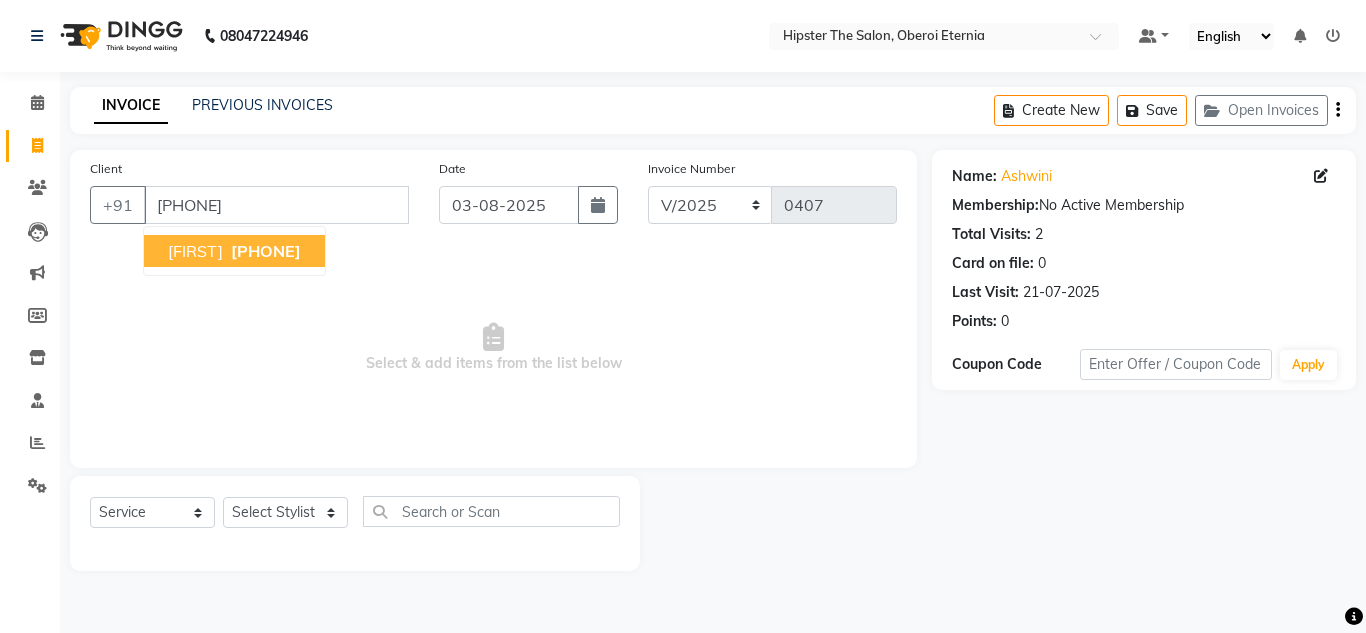 click on "[FIRST]" at bounding box center (195, 251) 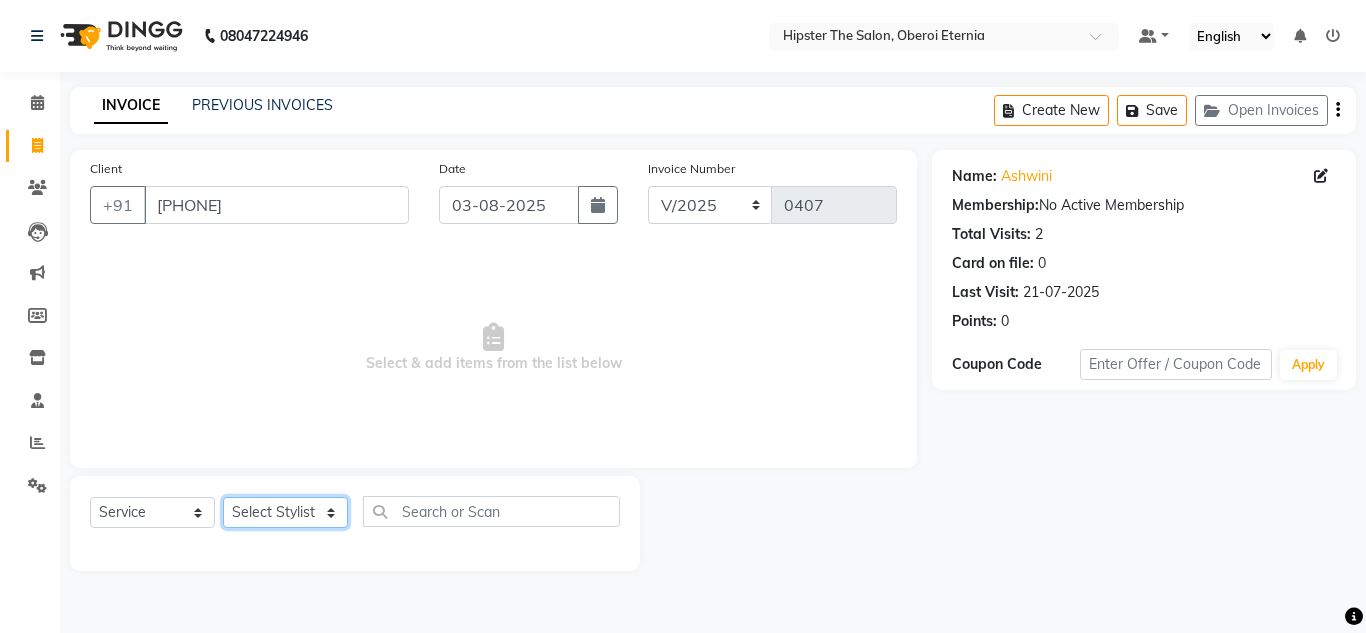 click on "Select Stylist Aarushi aishu altaf anil ashik bhavin  irene julie Manager id Minaz Namrata neelam Rebecca rekha rijvana Saif saneef Shweta" 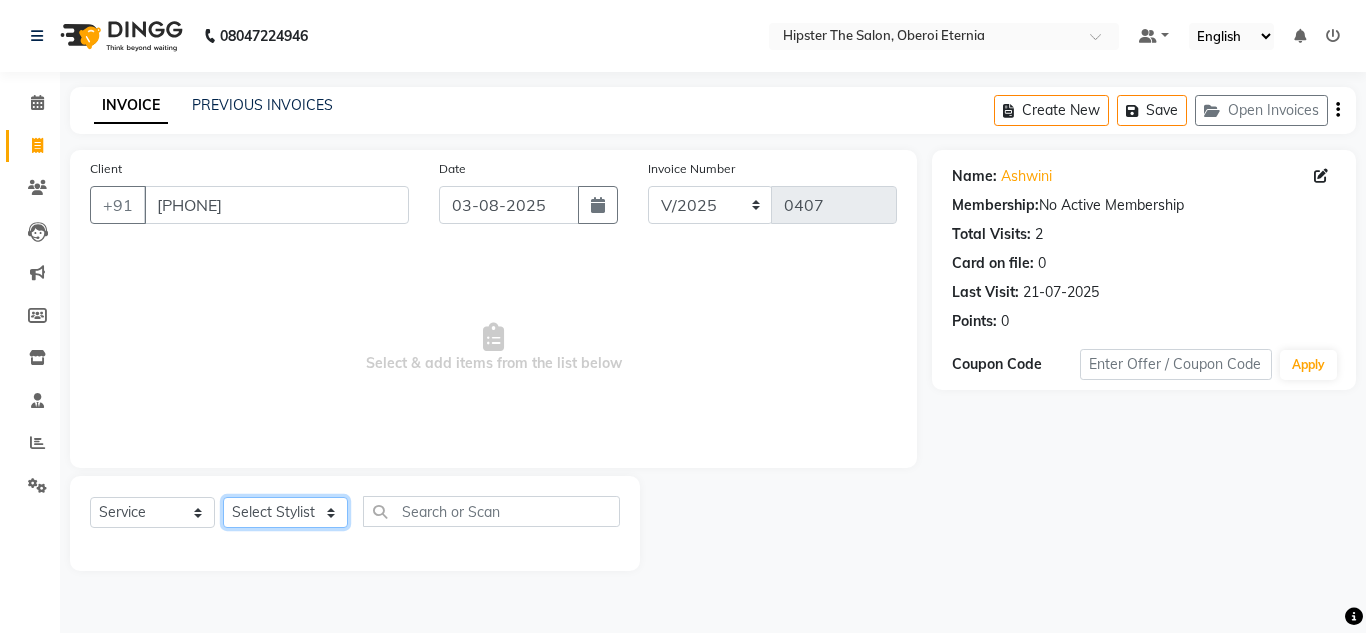 select on "85977" 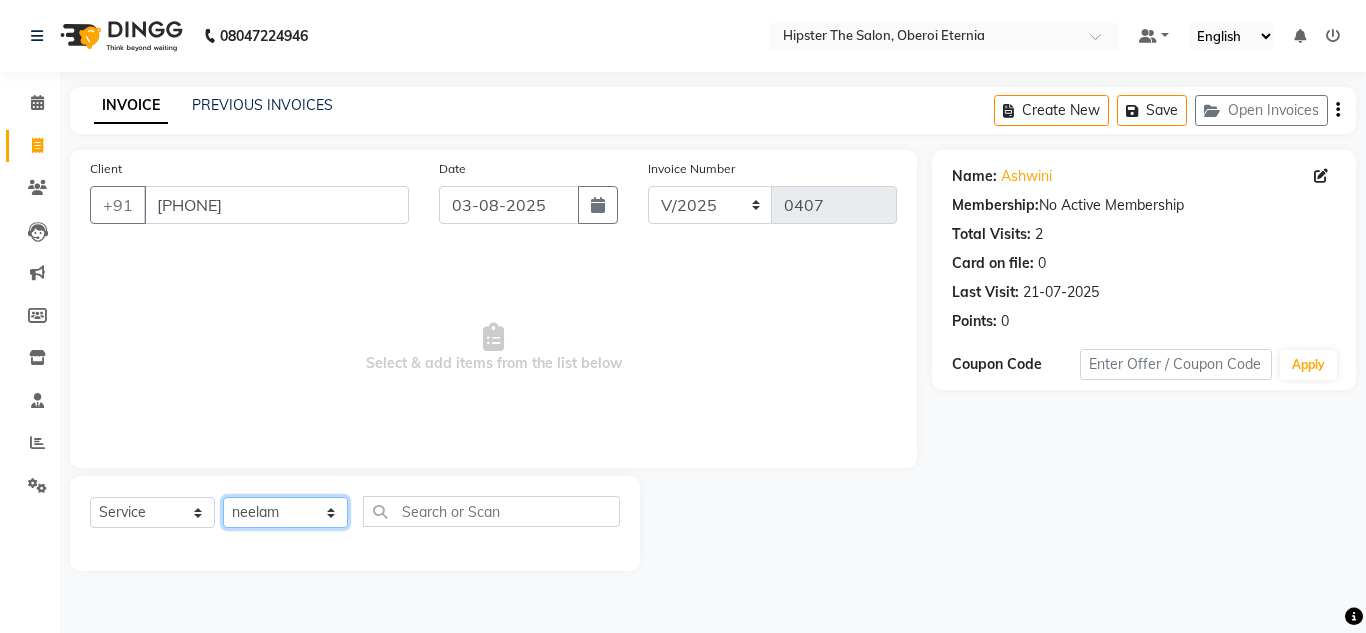 click on "Select Stylist Aarushi aishu altaf anil ashik bhavin  irene julie Manager id Minaz Namrata neelam Rebecca rekha rijvana Saif saneef Shweta" 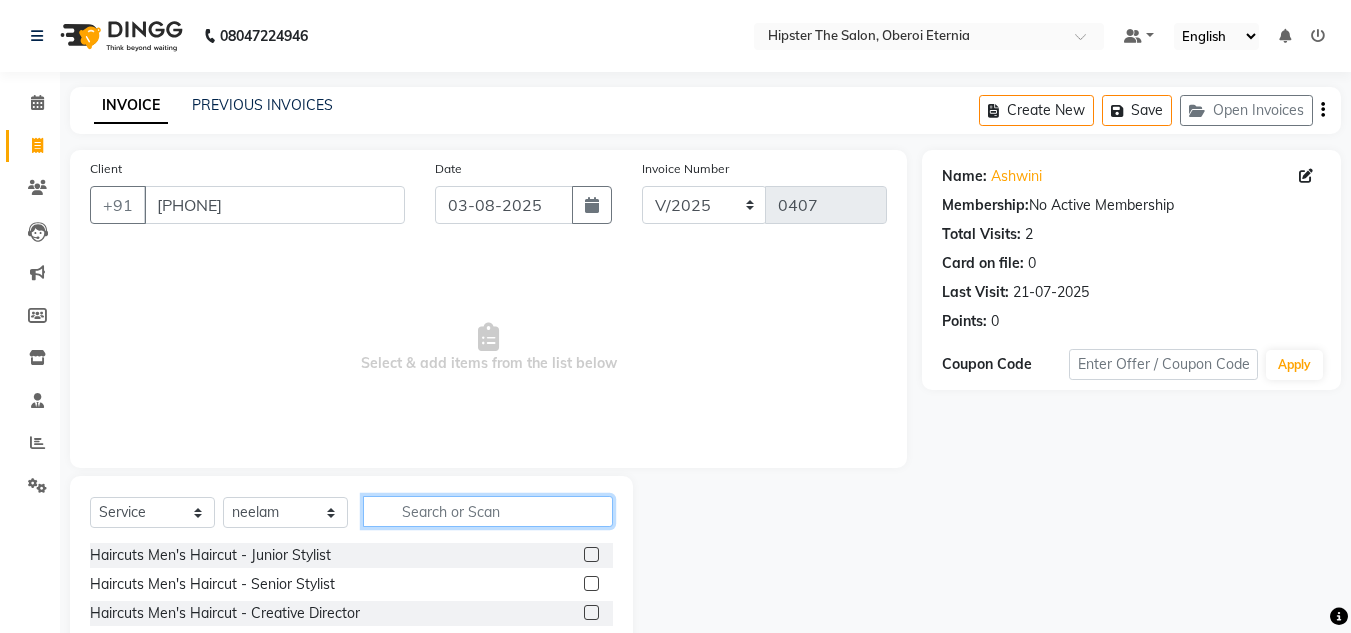 click 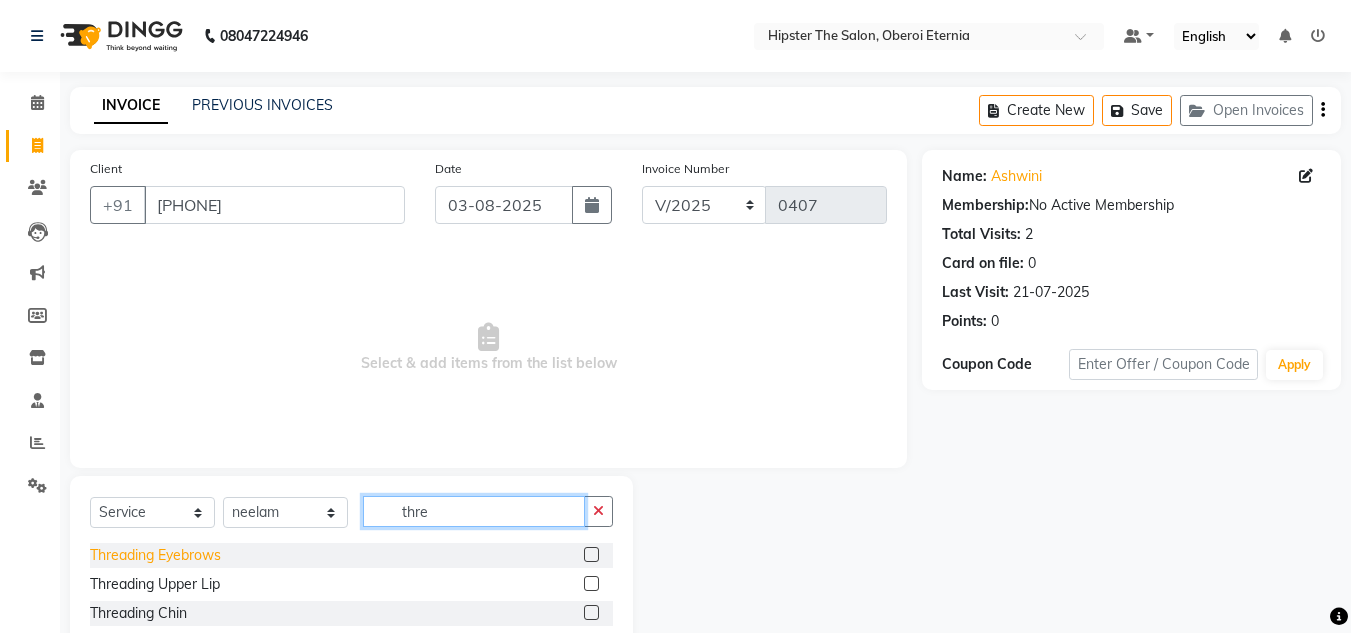type on "thre" 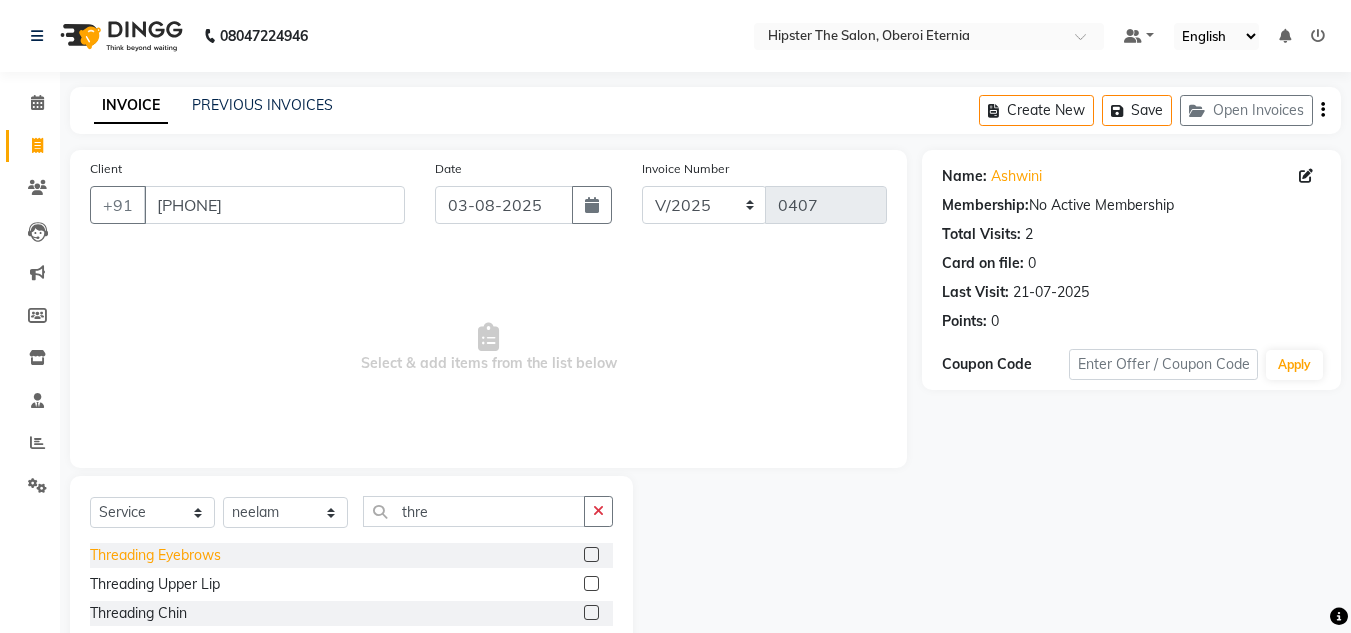 click on "Threading Eyebrows" 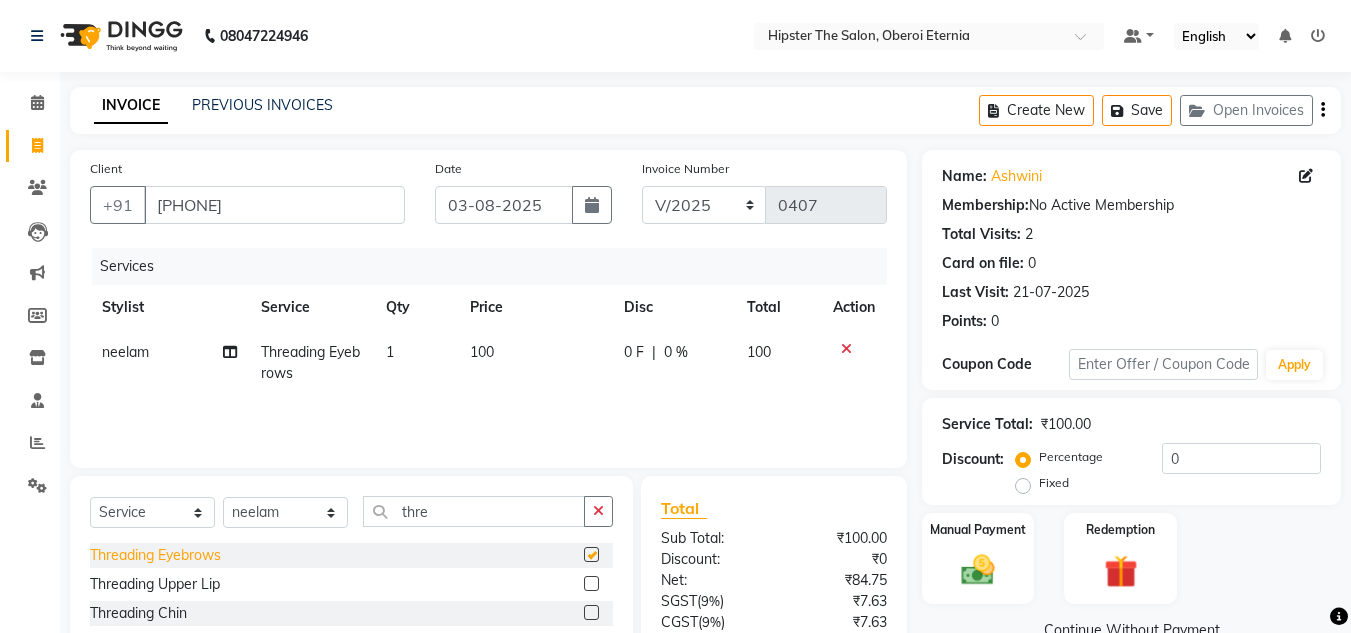 checkbox on "false" 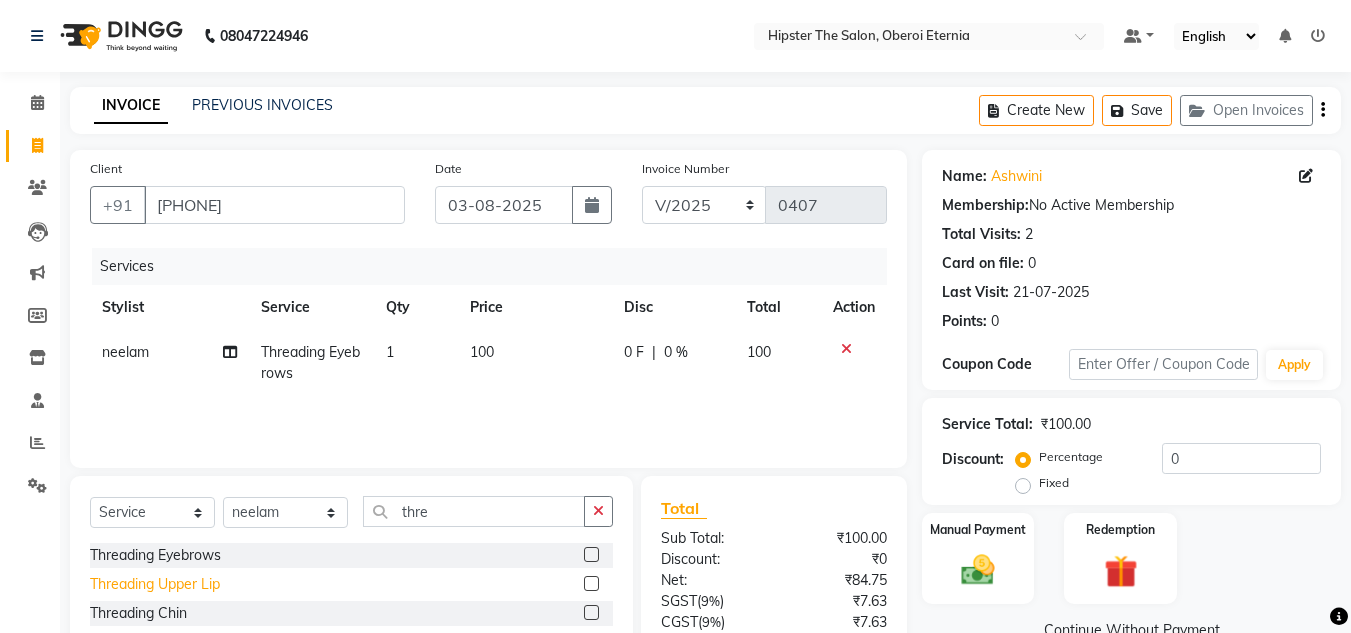 click on "Threading Upper Lip" 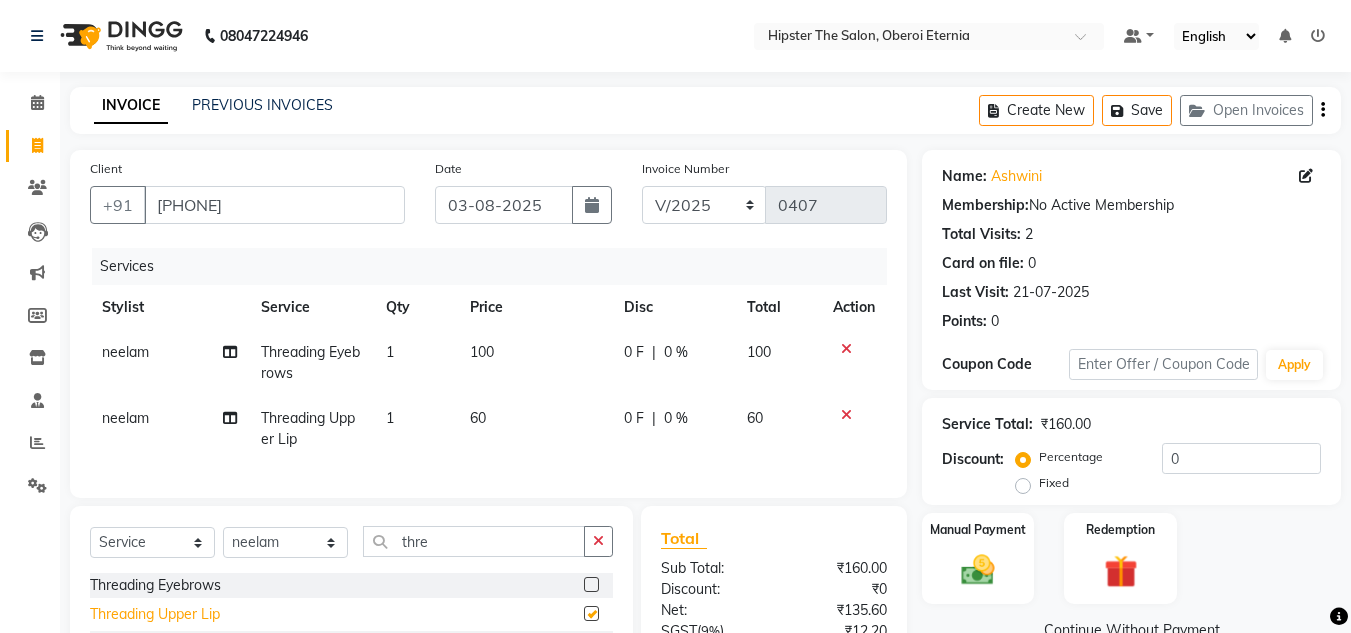 checkbox on "false" 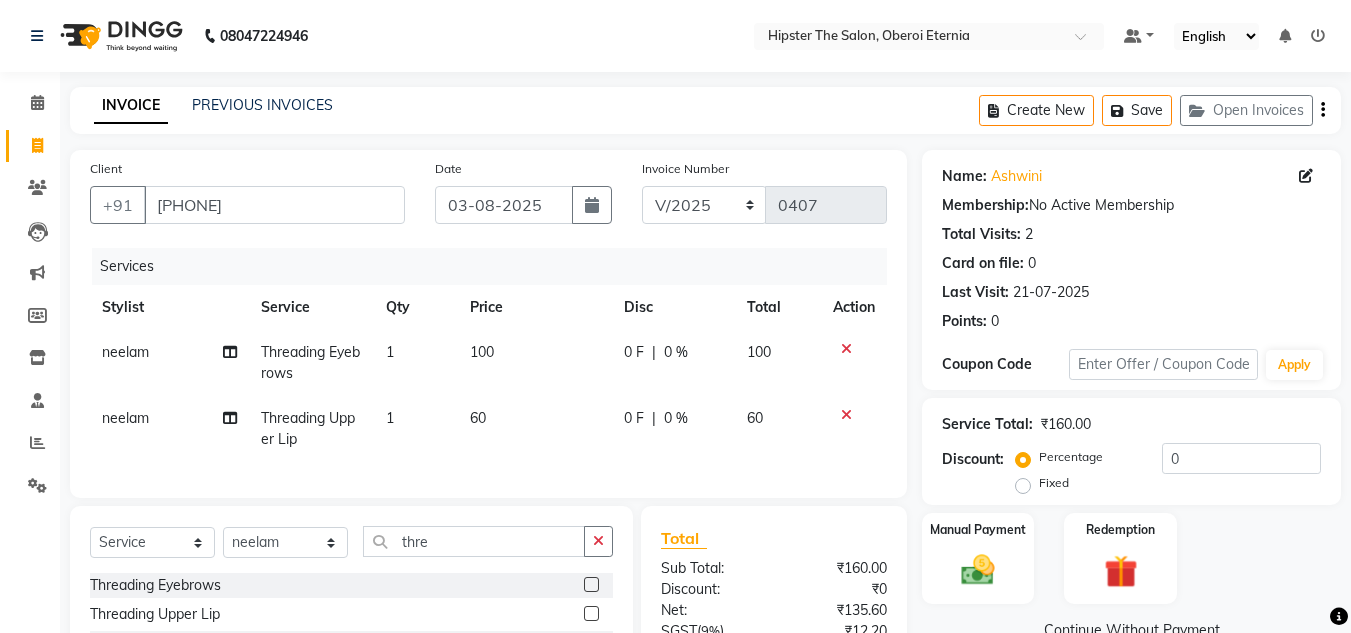 scroll, scrollTop: 213, scrollLeft: 0, axis: vertical 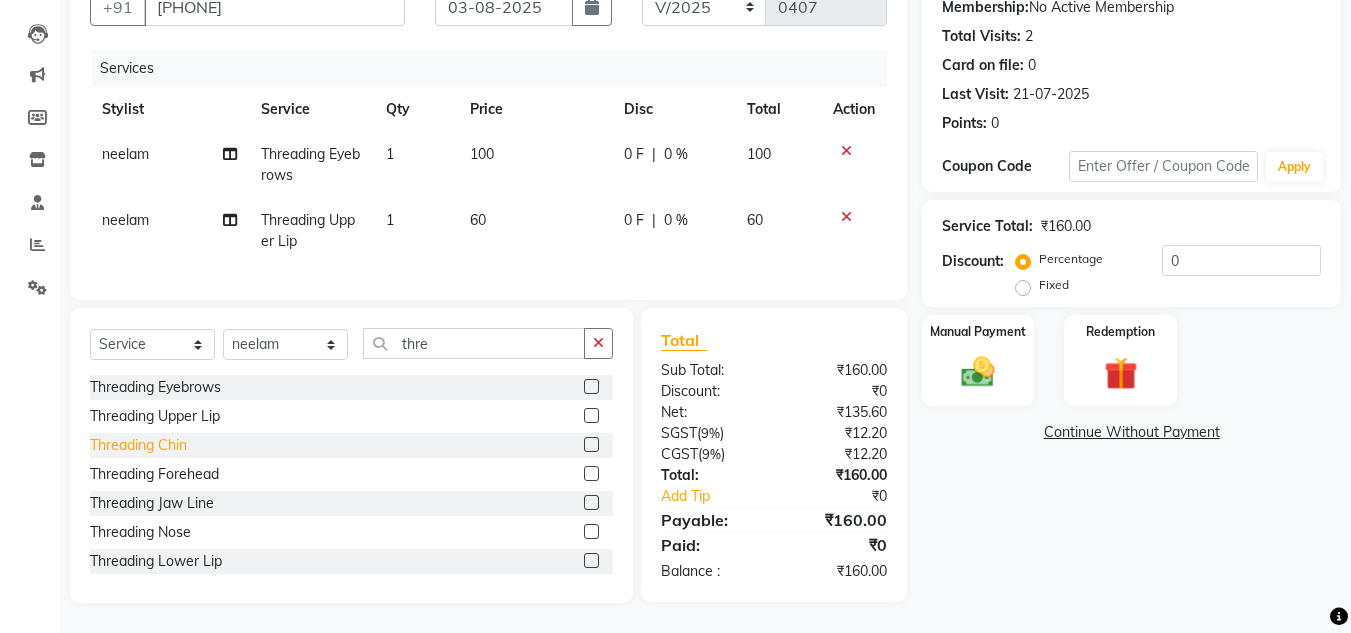 click on "Threading Chin" 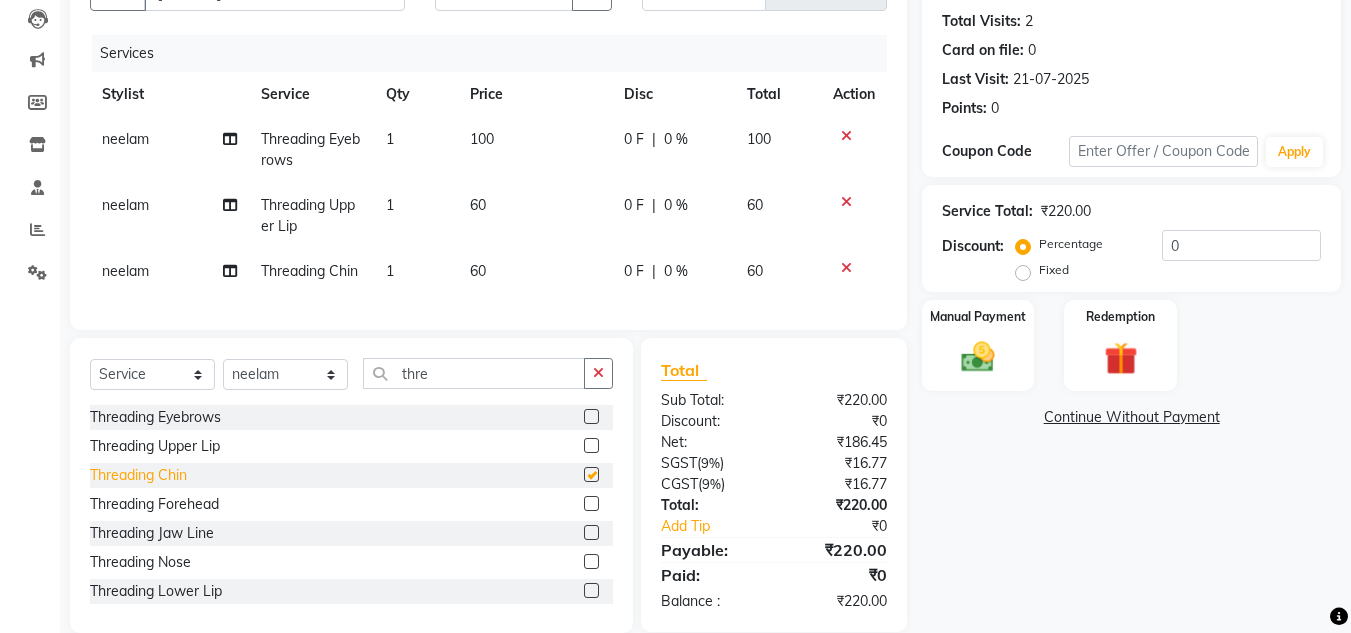 checkbox on "false" 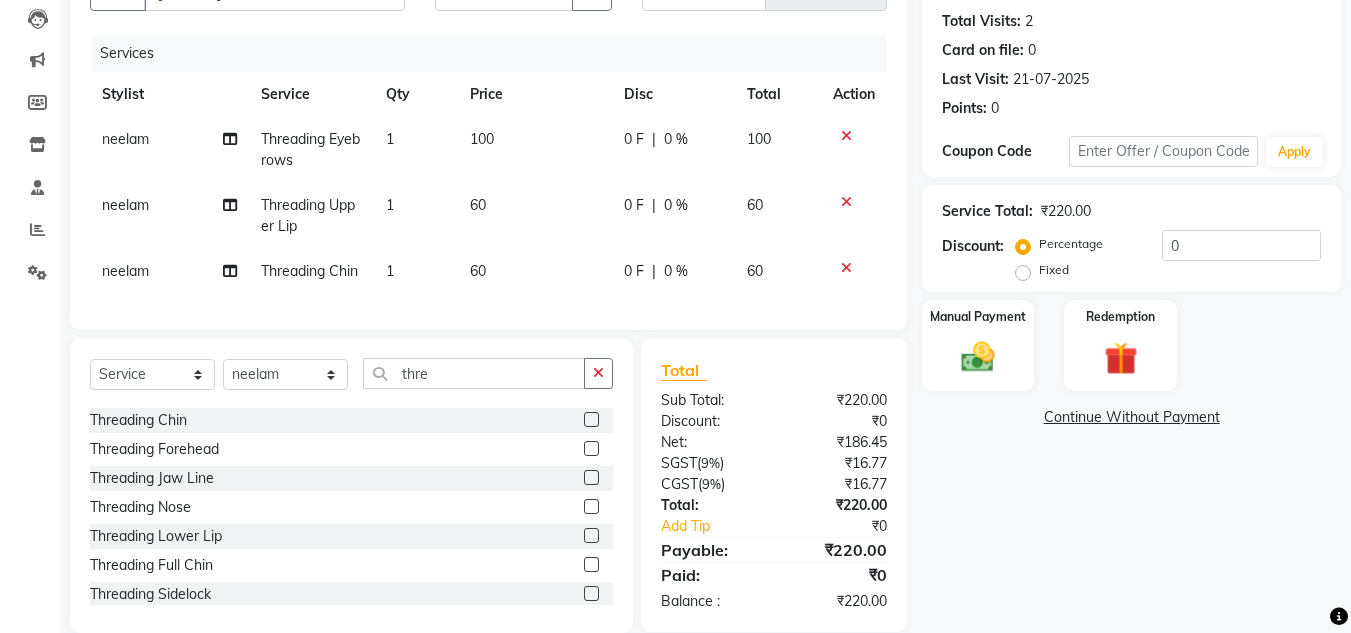 scroll, scrollTop: 56, scrollLeft: 0, axis: vertical 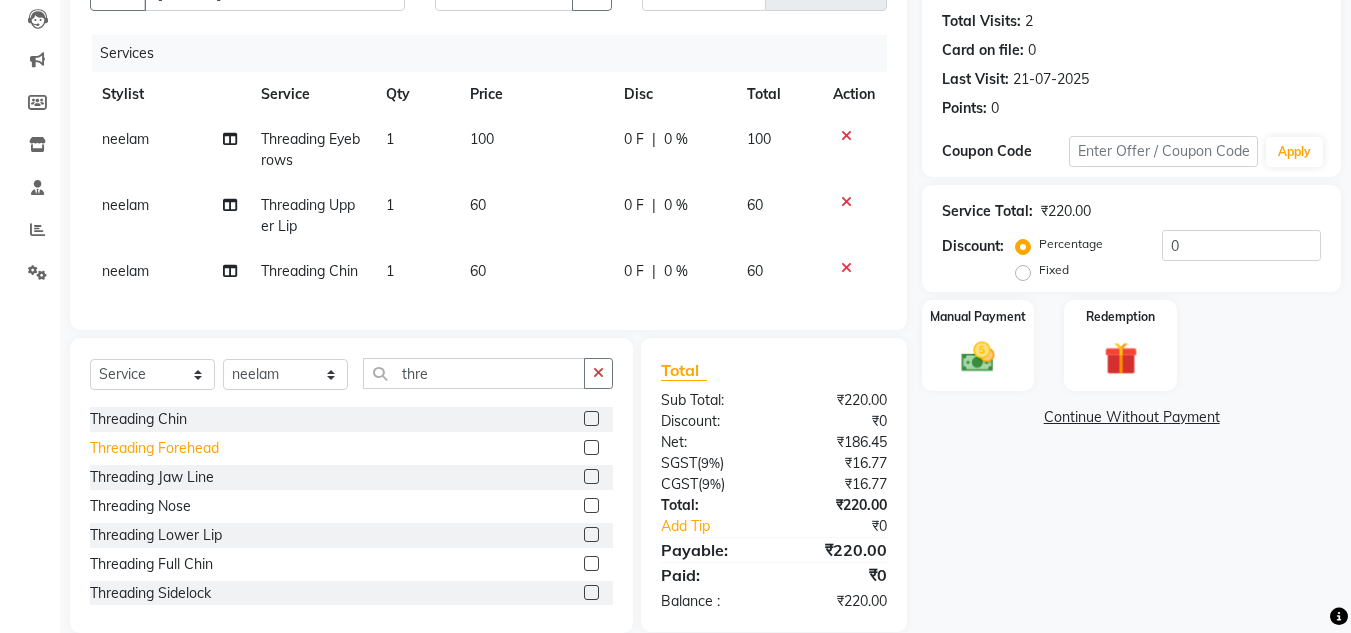 click on "Threading Forehead" 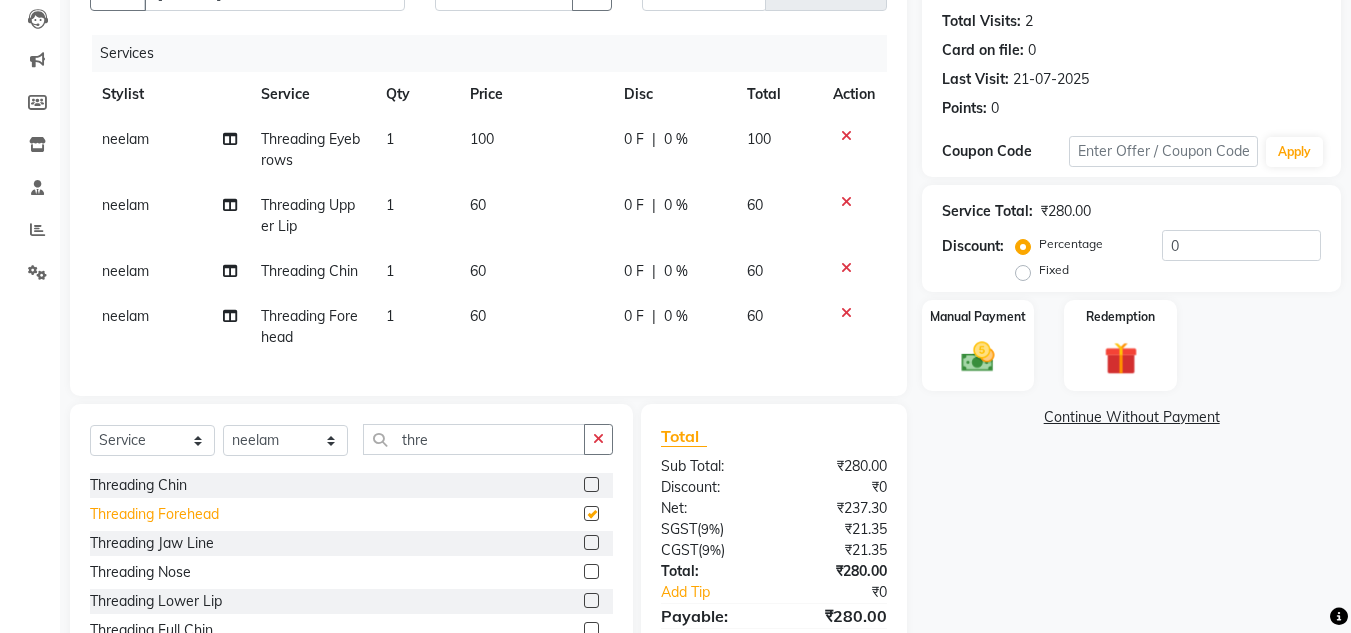 checkbox on "false" 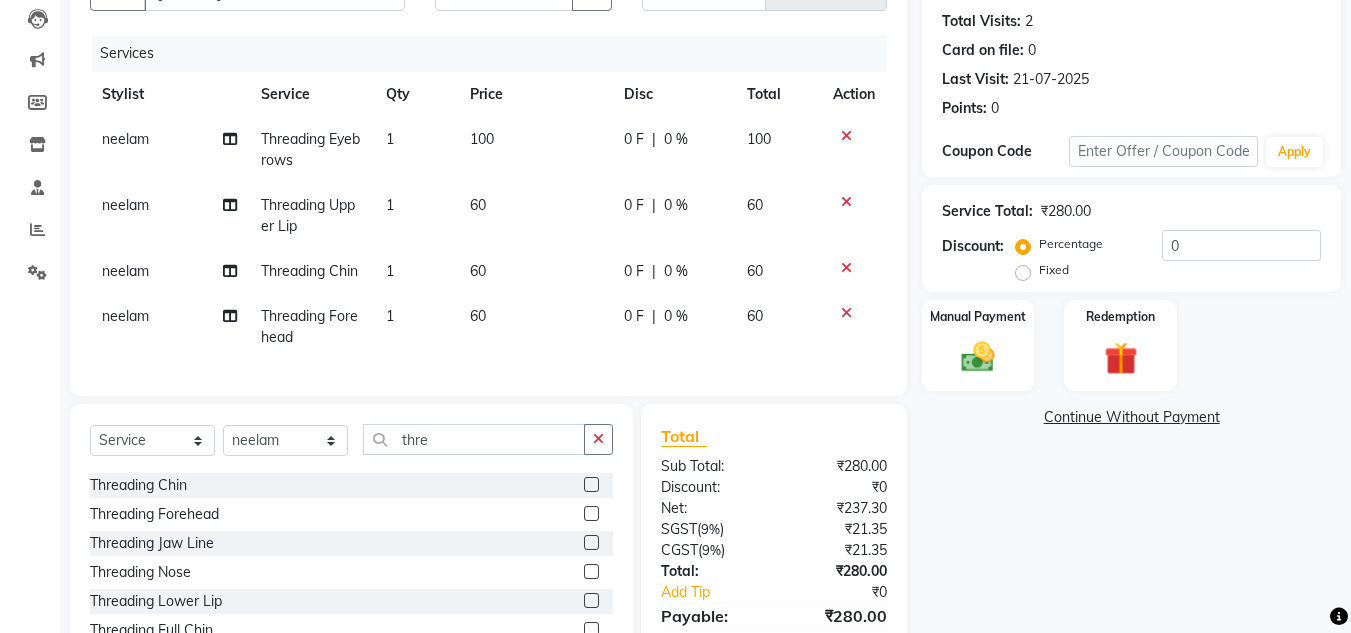 scroll, scrollTop: 324, scrollLeft: 0, axis: vertical 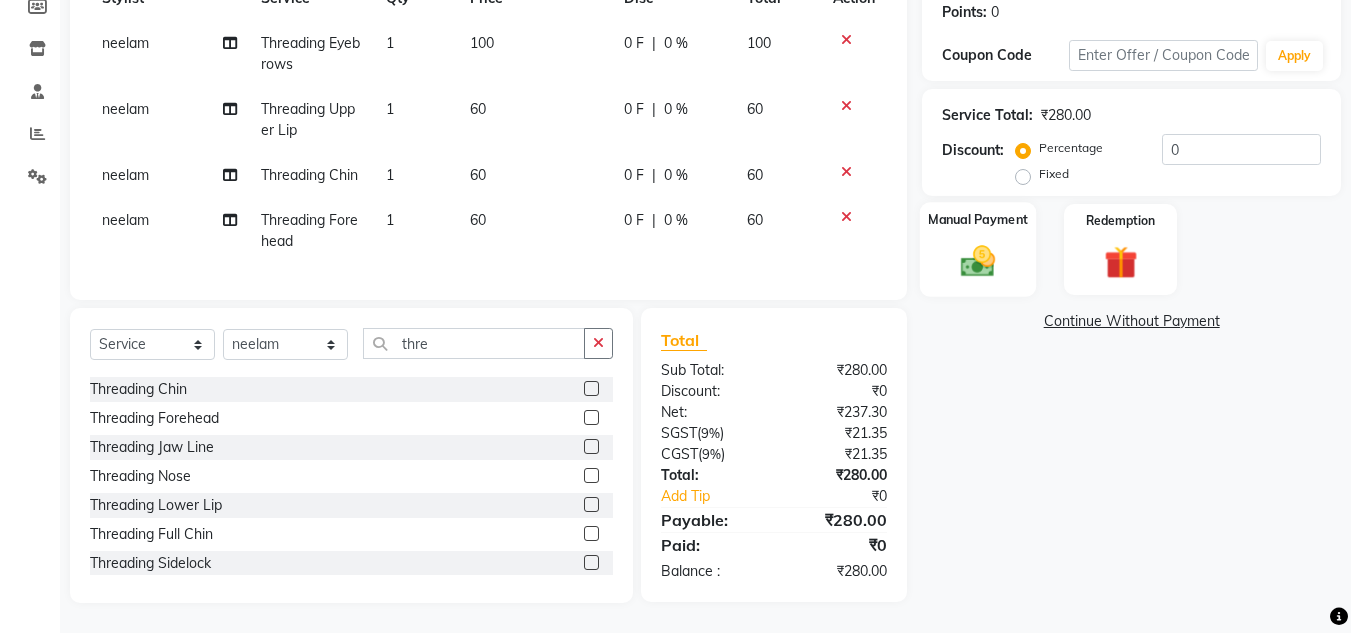 click 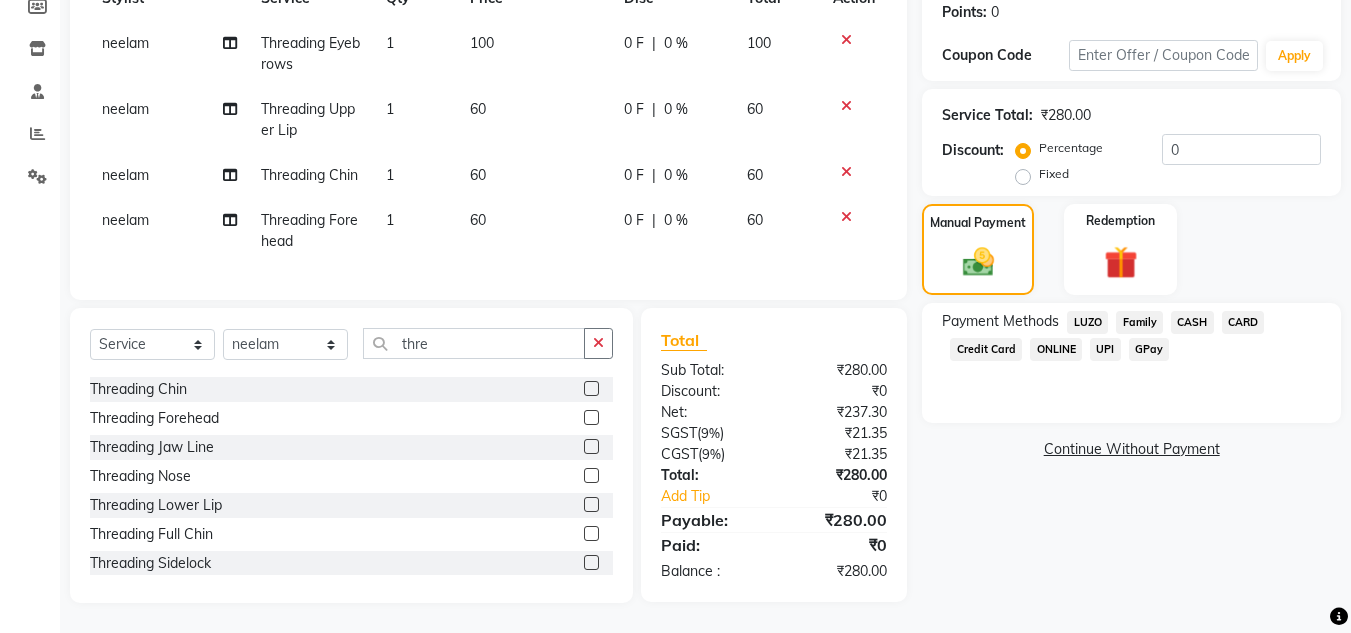 click on "GPay" 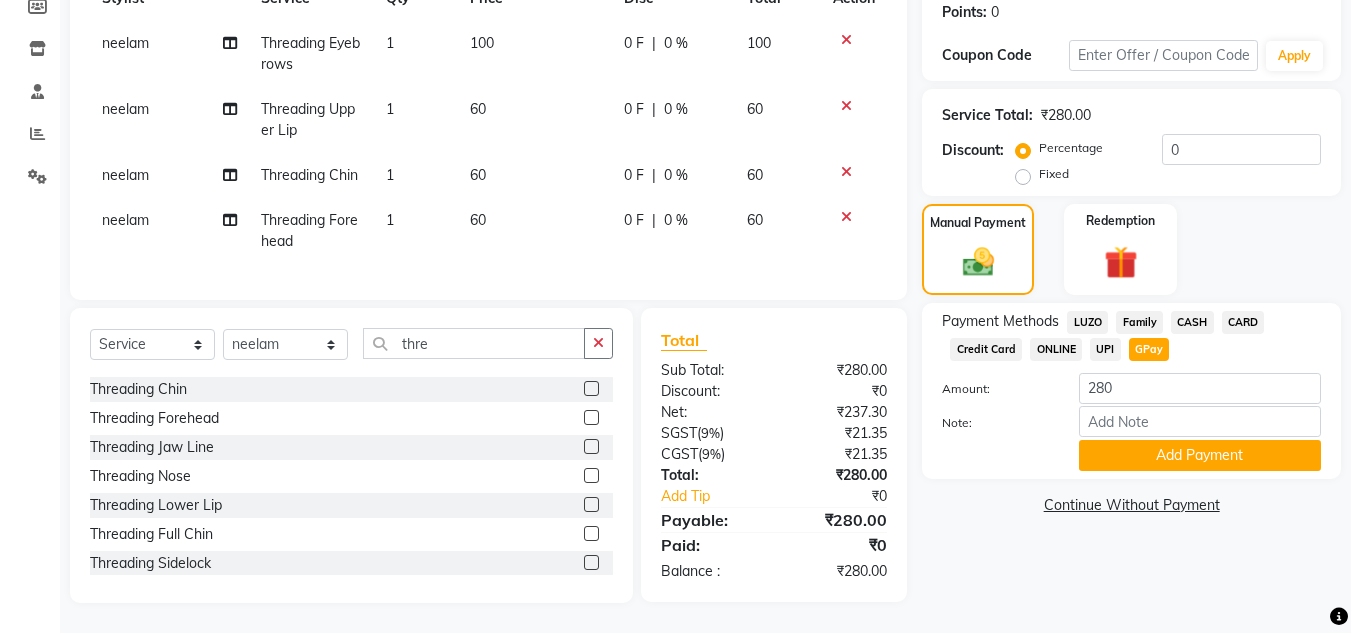 click on "CASH" 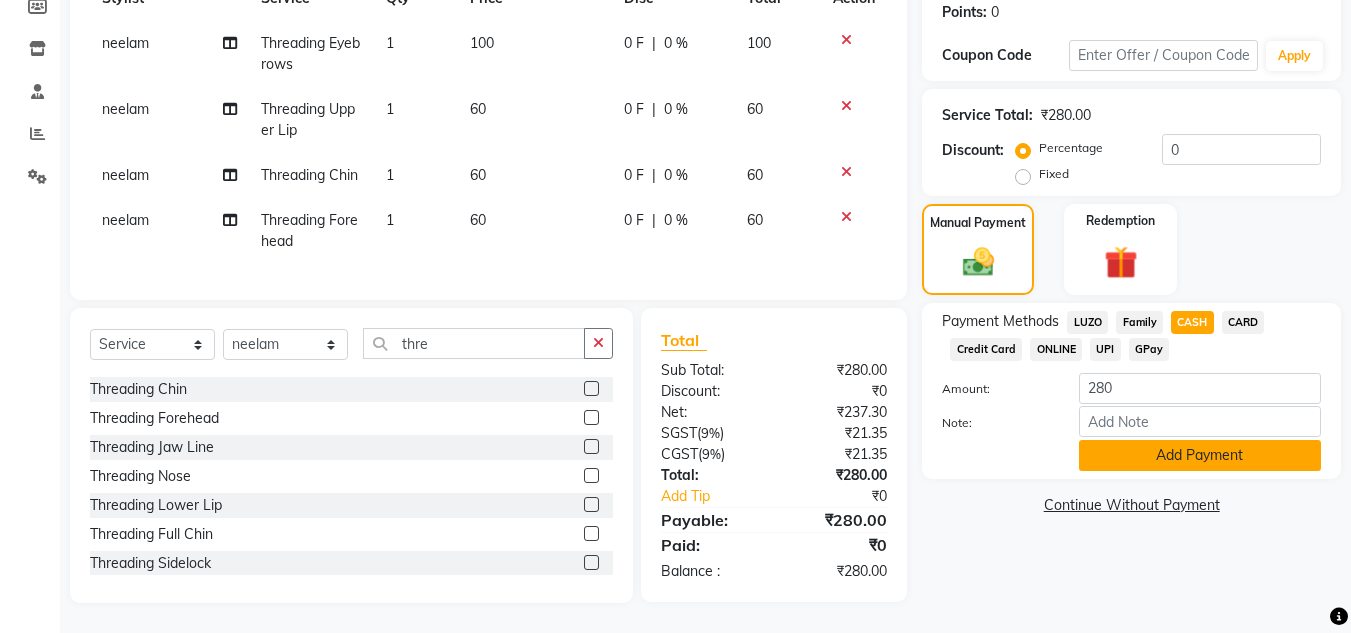 click on "Add Payment" 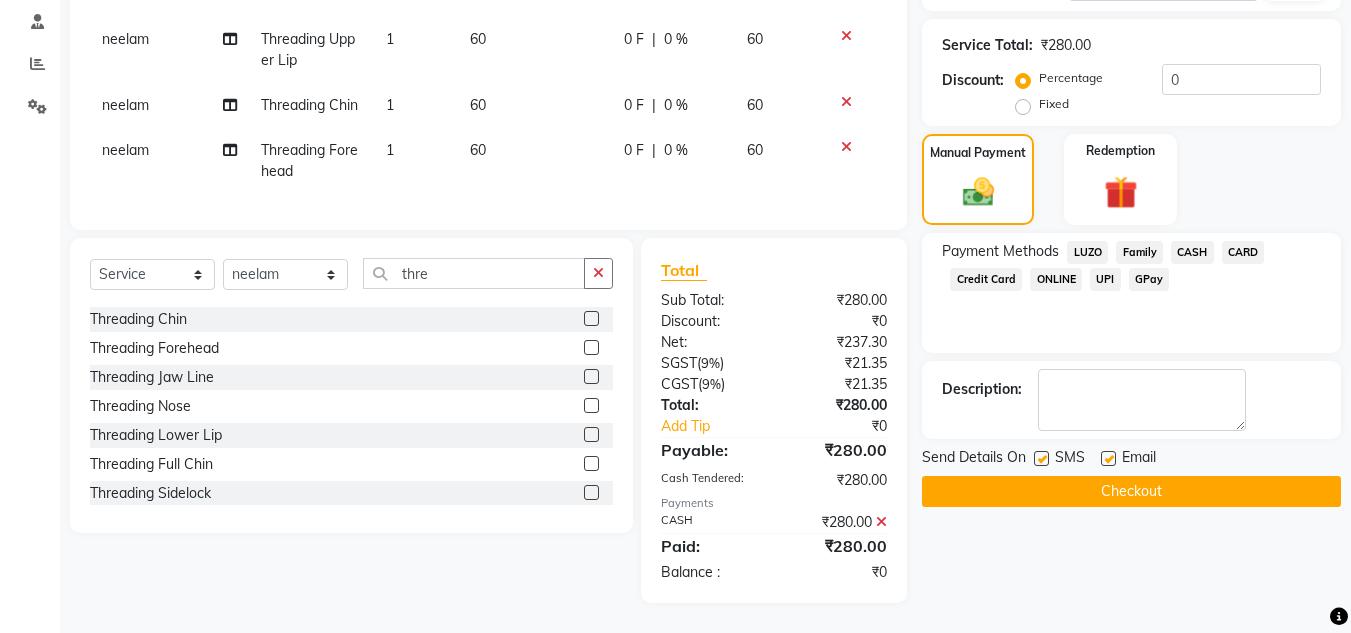 scroll, scrollTop: 0, scrollLeft: 0, axis: both 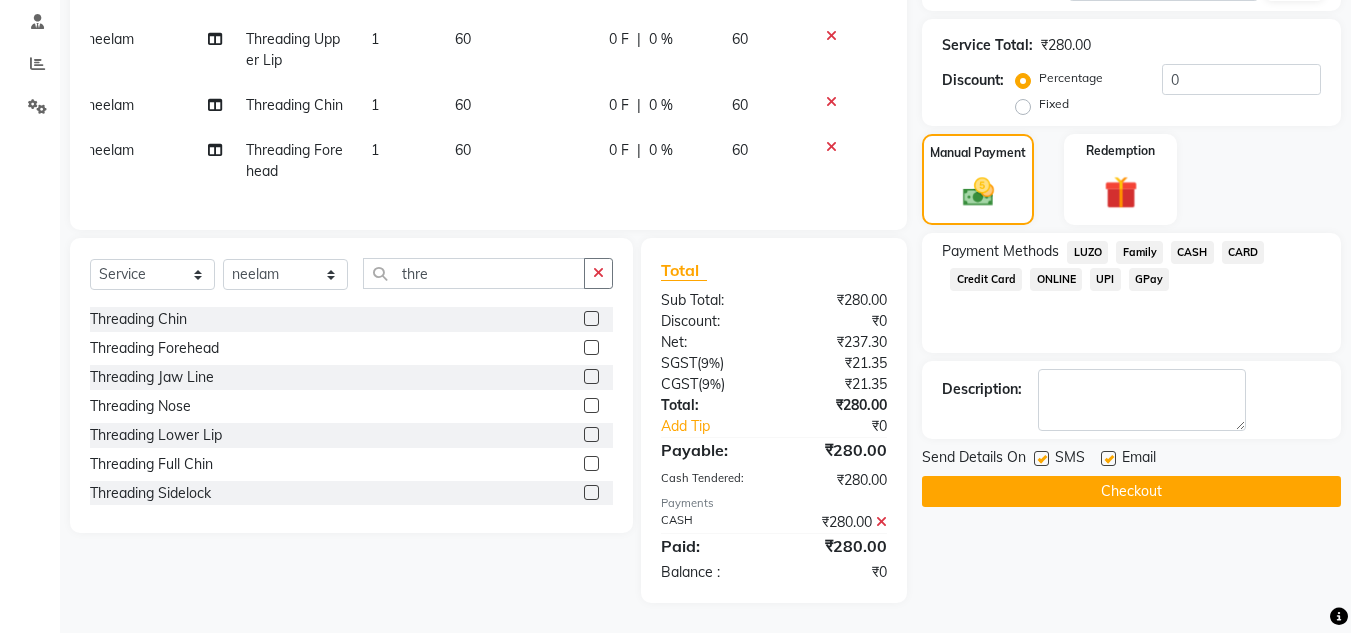 click on "Checkout" 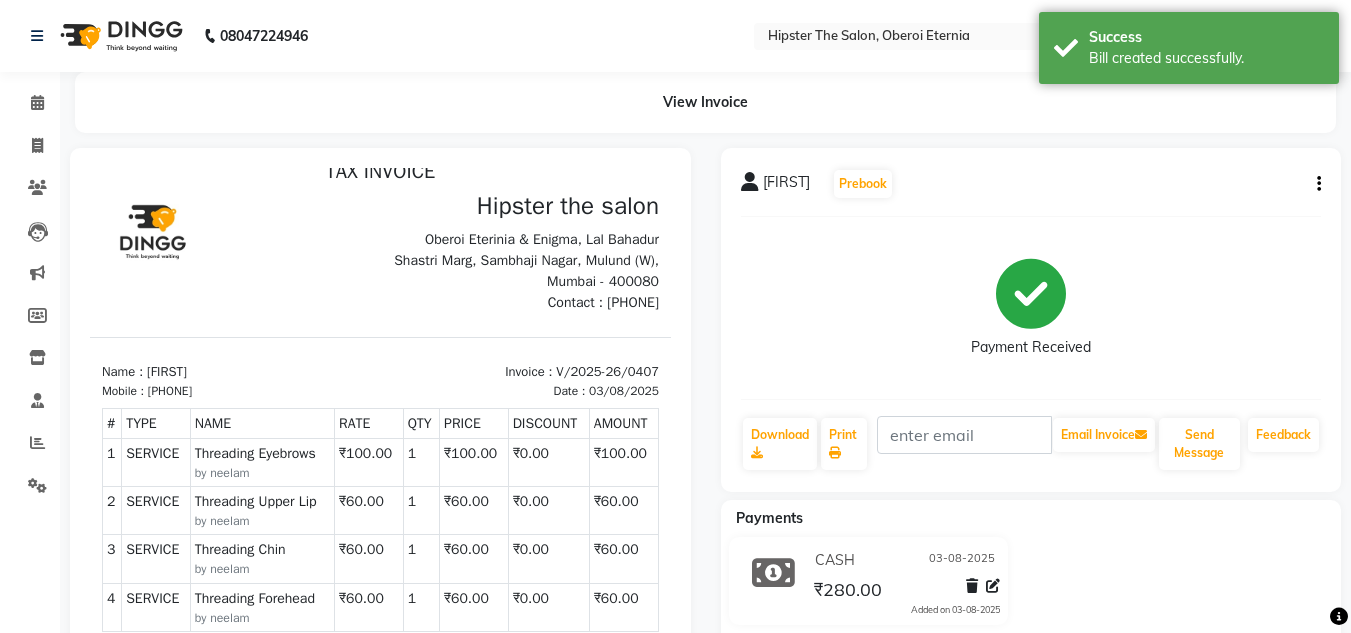 scroll, scrollTop: 0, scrollLeft: 0, axis: both 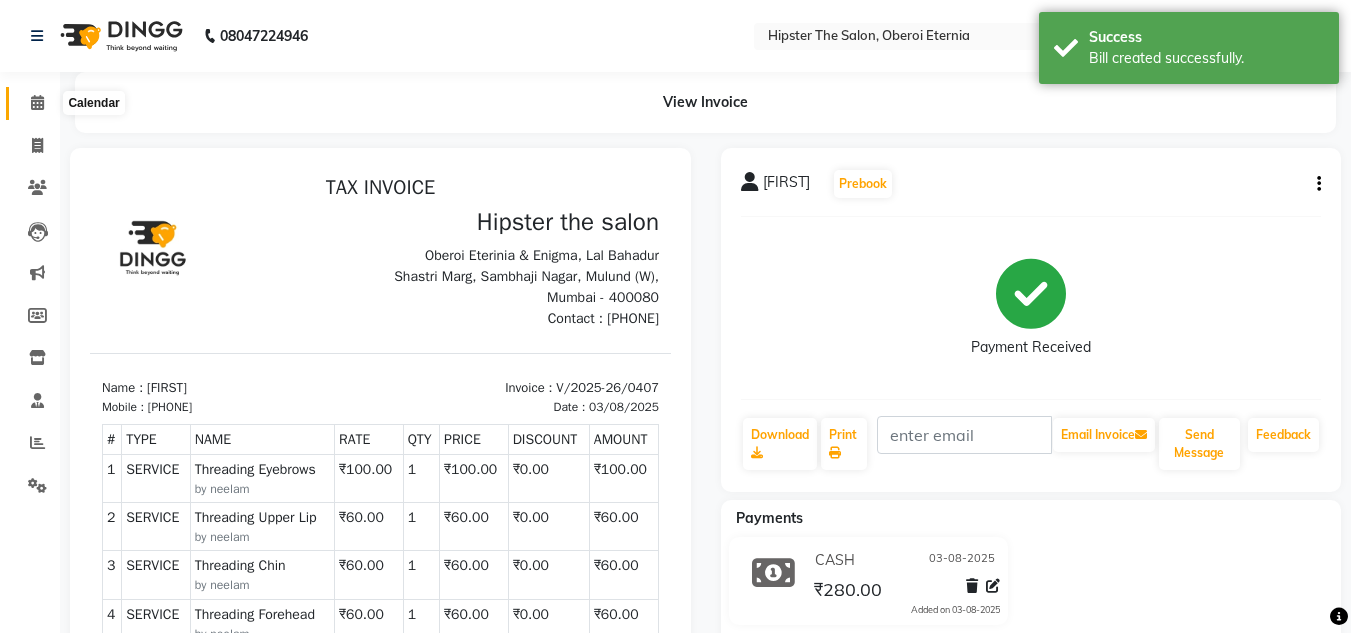 click 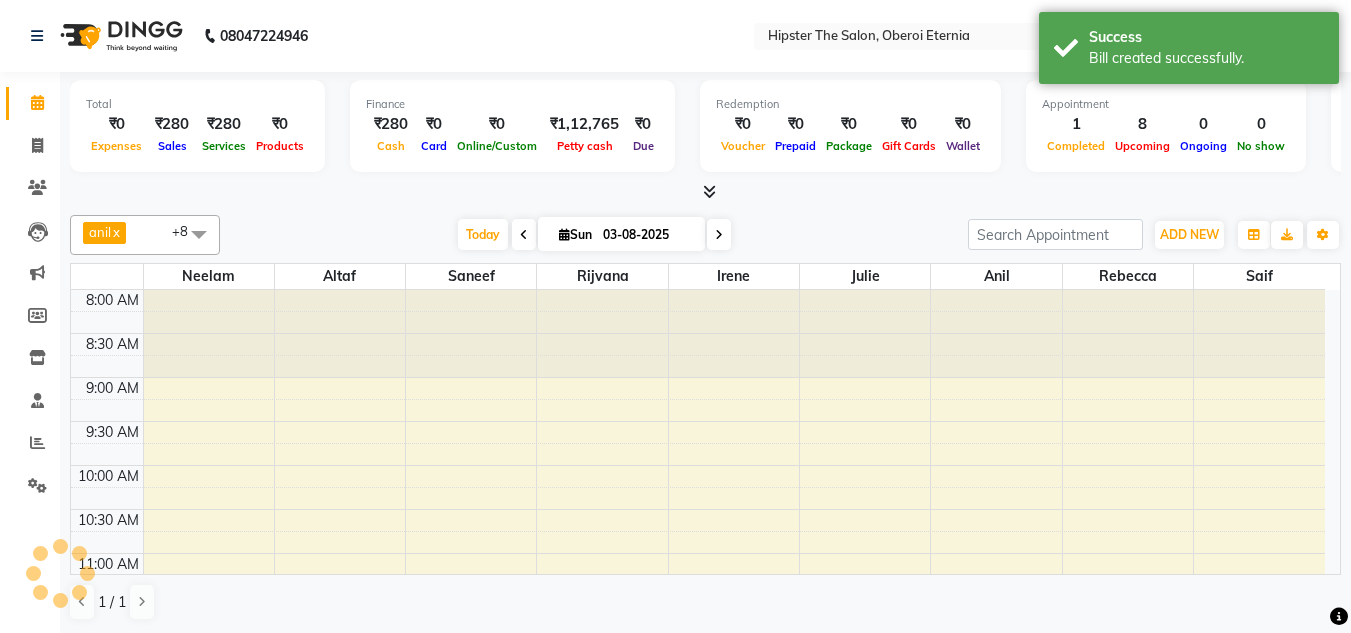 scroll, scrollTop: 0, scrollLeft: 0, axis: both 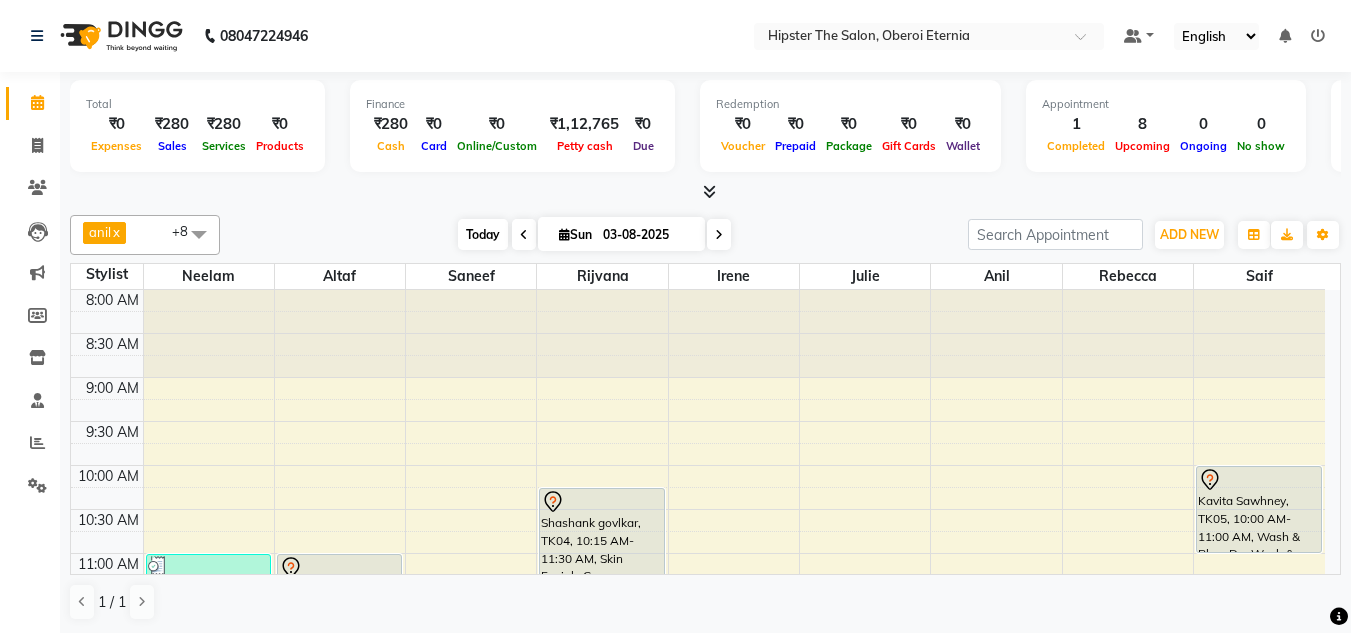 click on "Today" at bounding box center (483, 234) 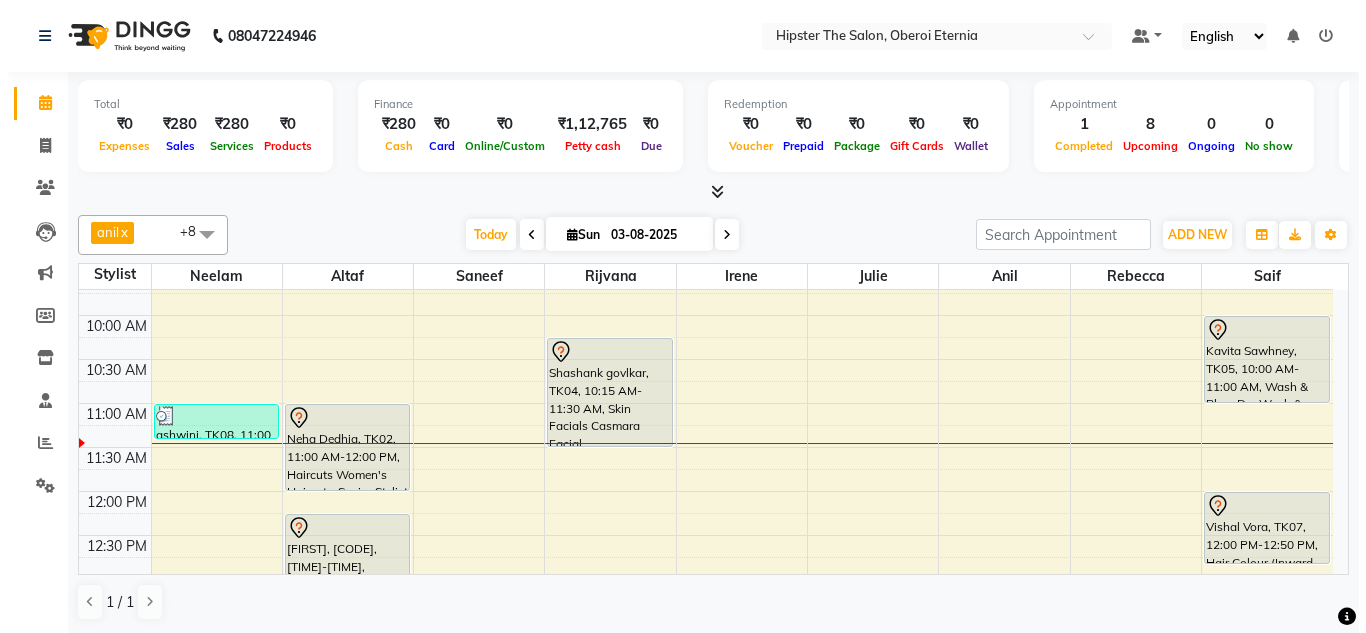 scroll, scrollTop: 149, scrollLeft: 0, axis: vertical 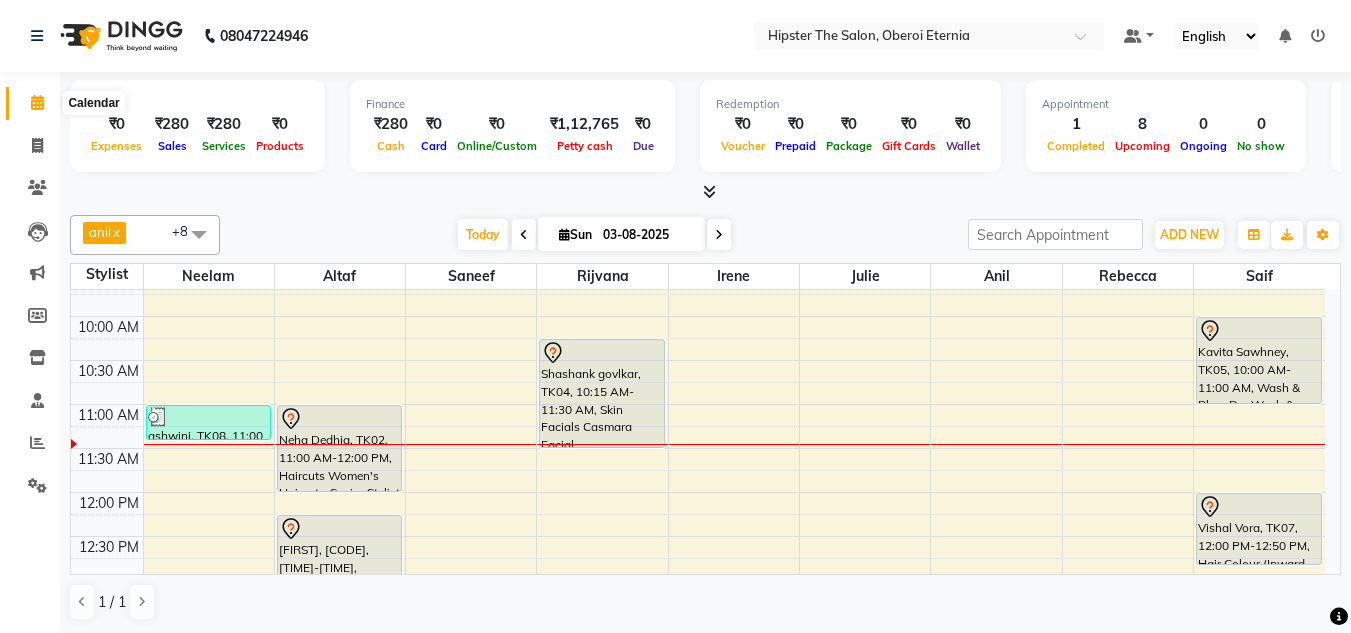 click 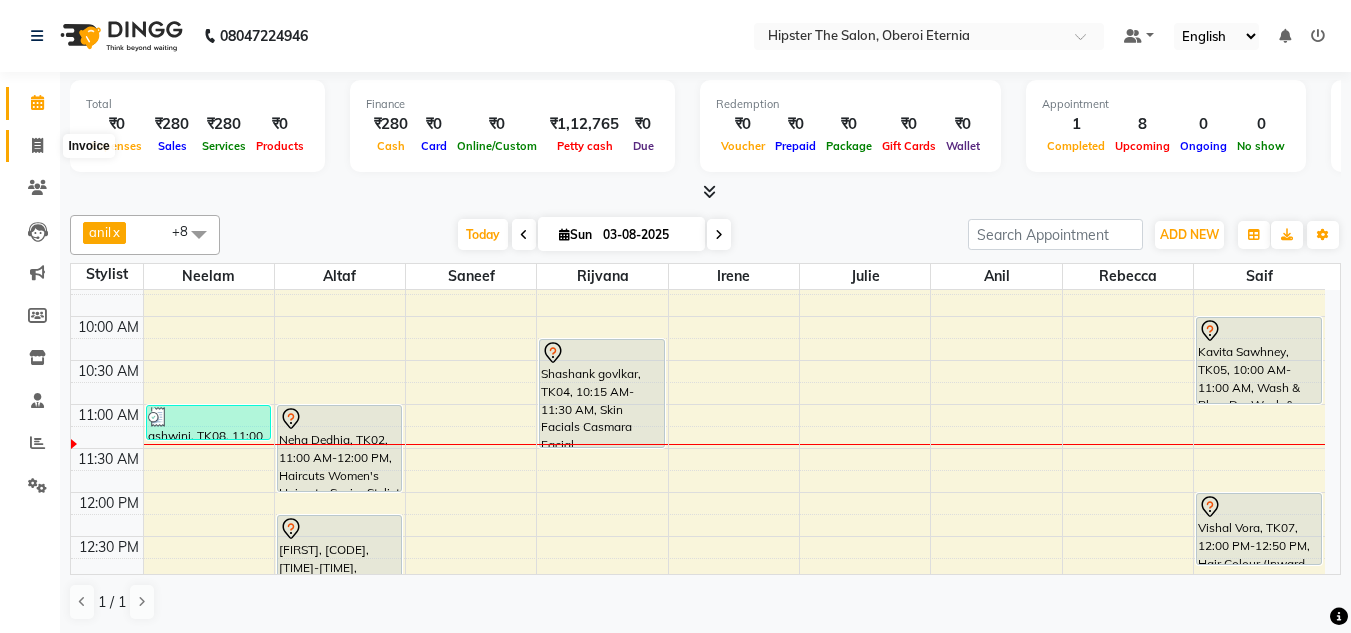 click 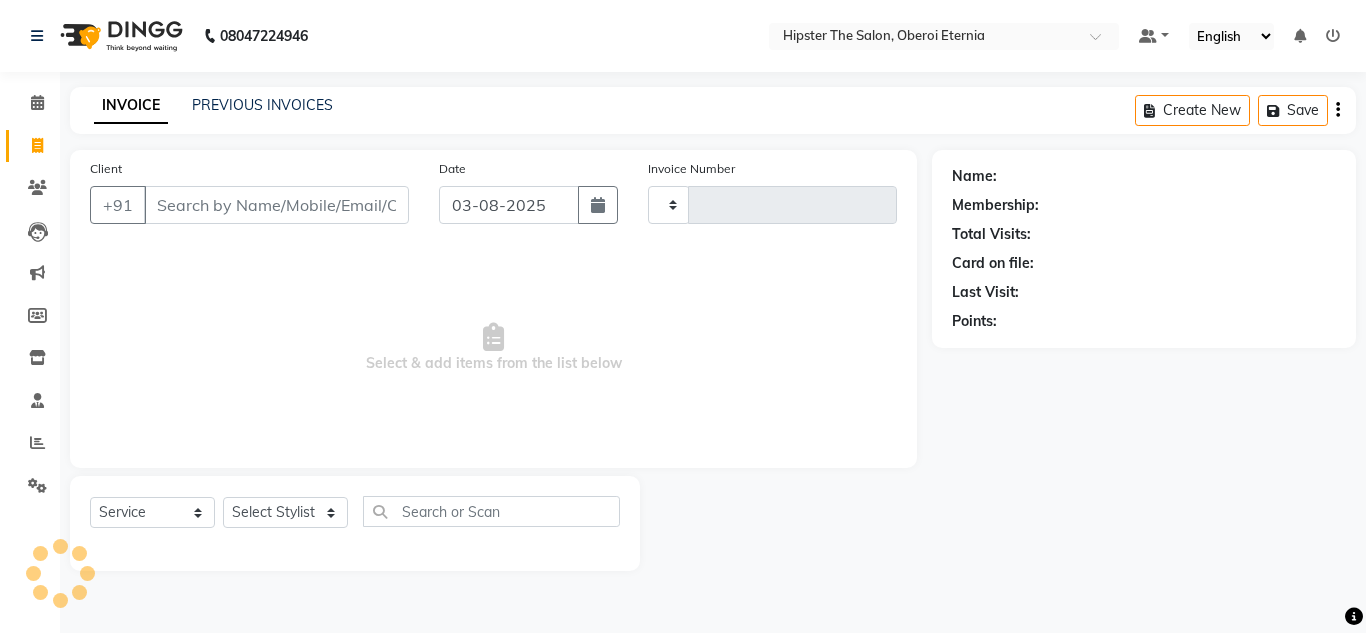 type on "0408" 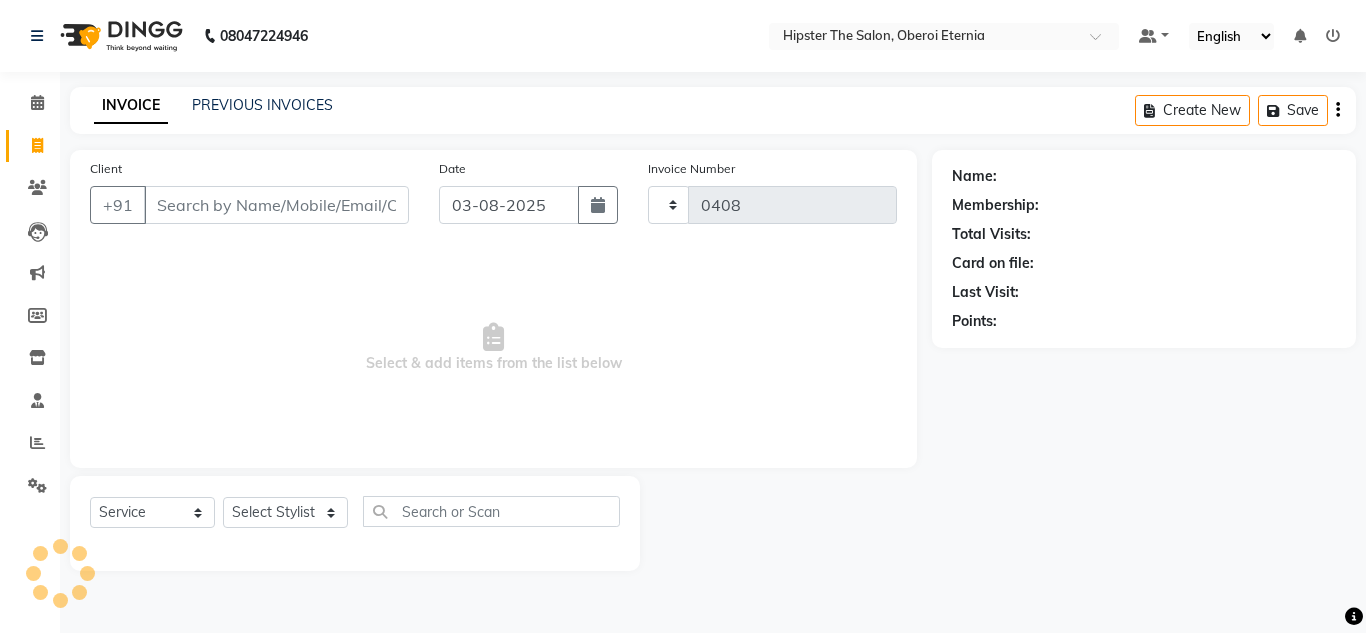 select on "8592" 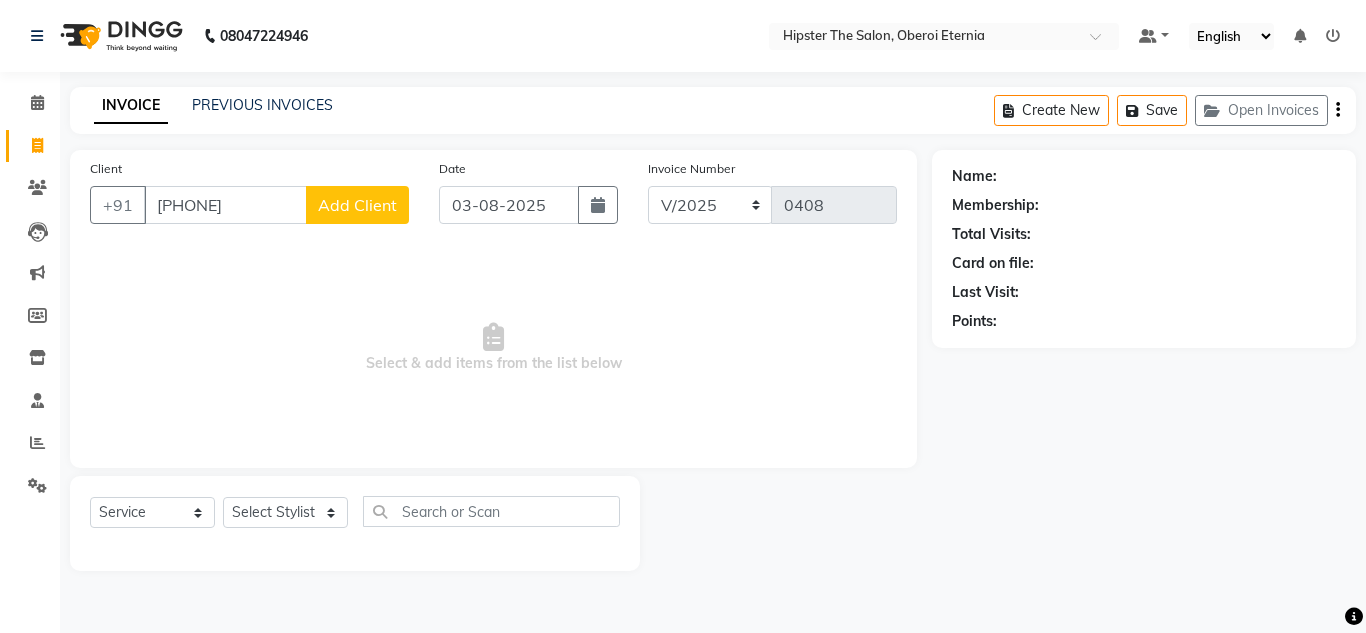 type on "[PHONE]" 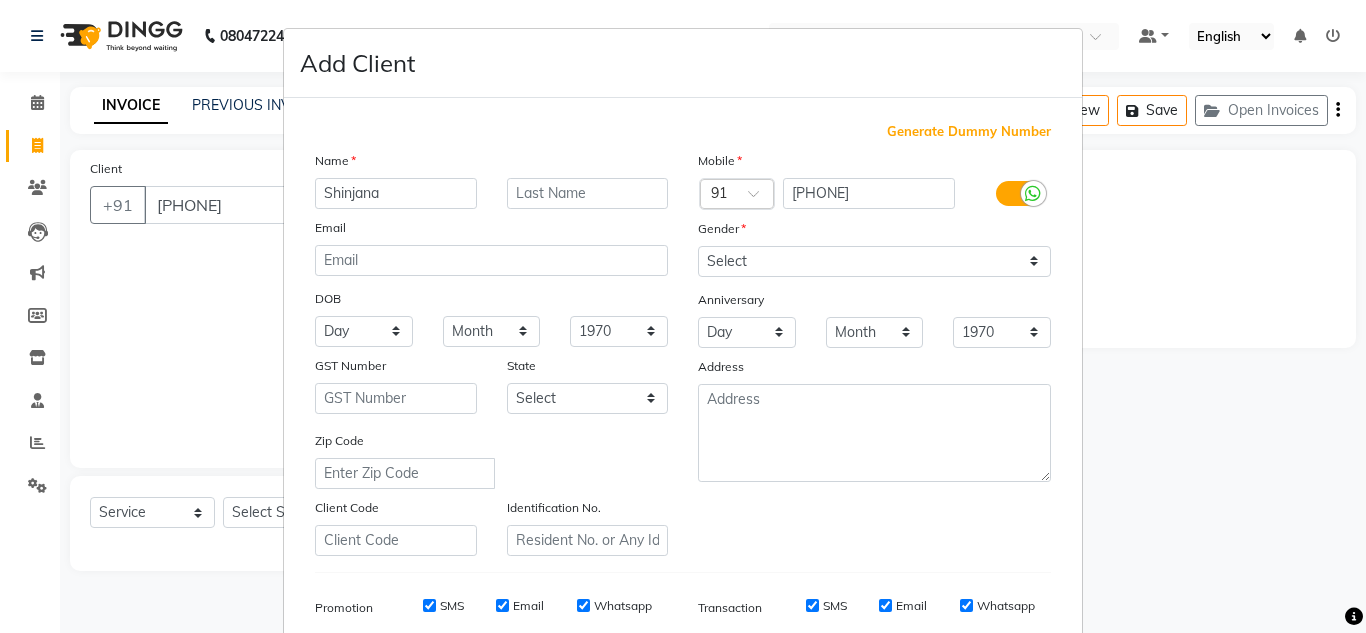 type on "Shinjana" 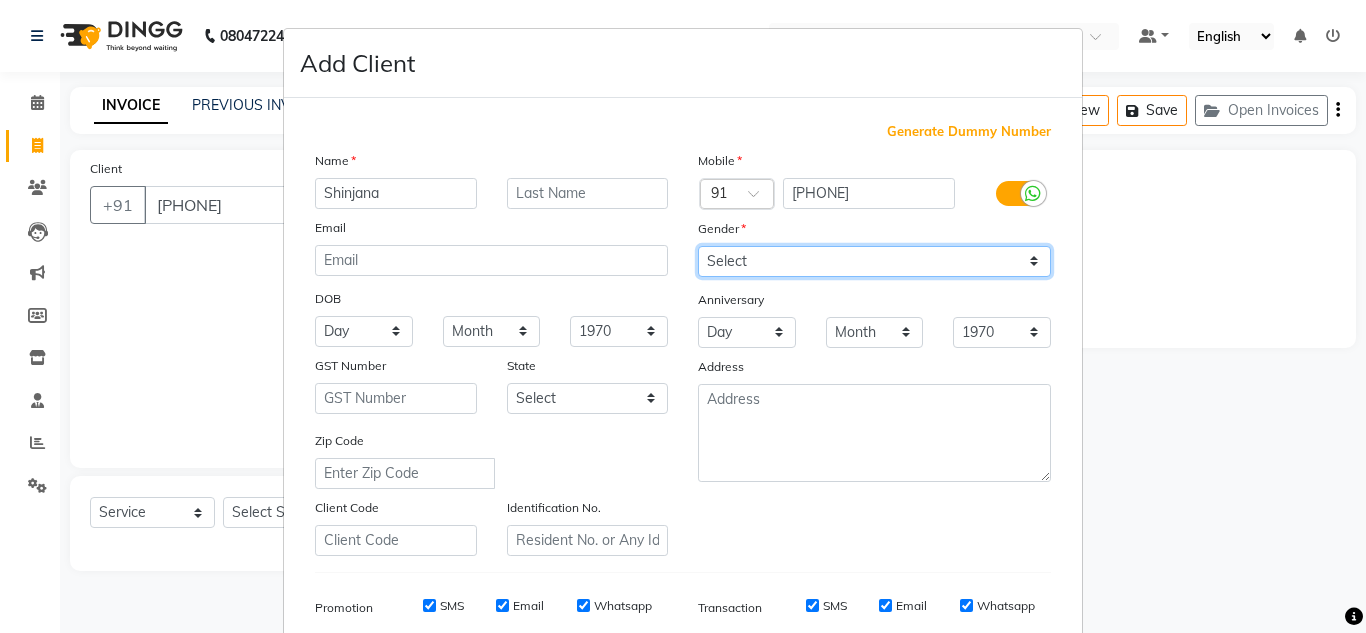 click on "Select Male Female Other Prefer Not To Say" at bounding box center (874, 261) 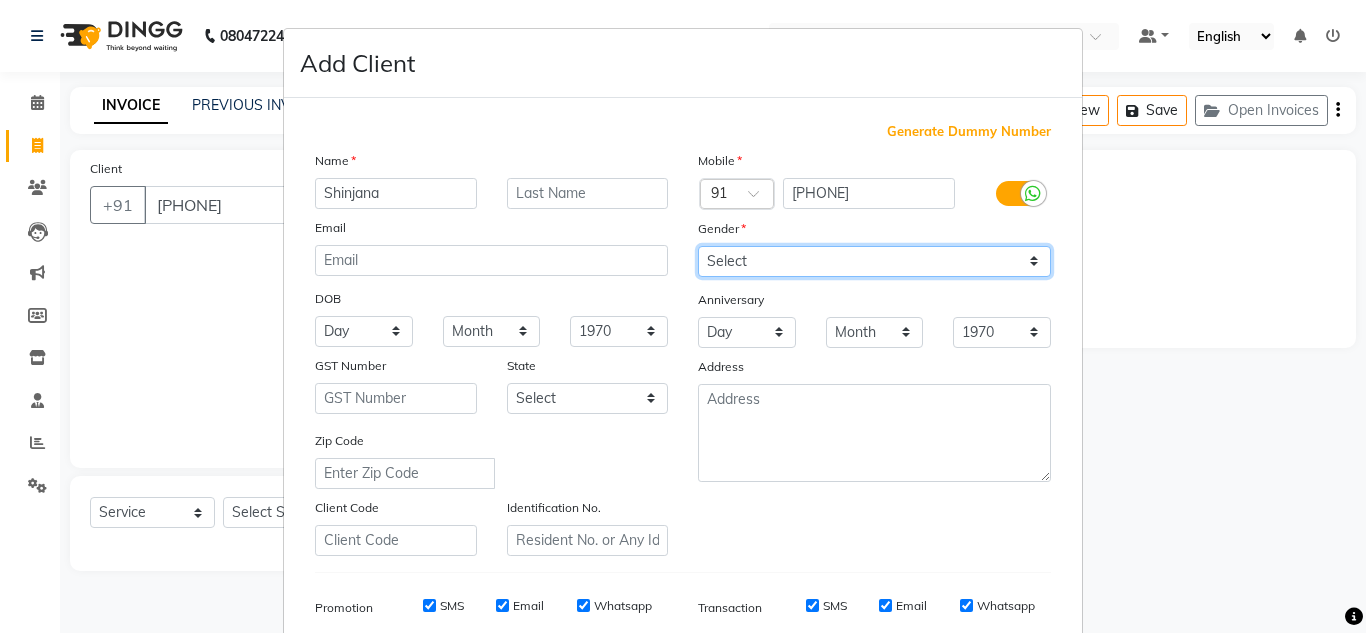 select on "female" 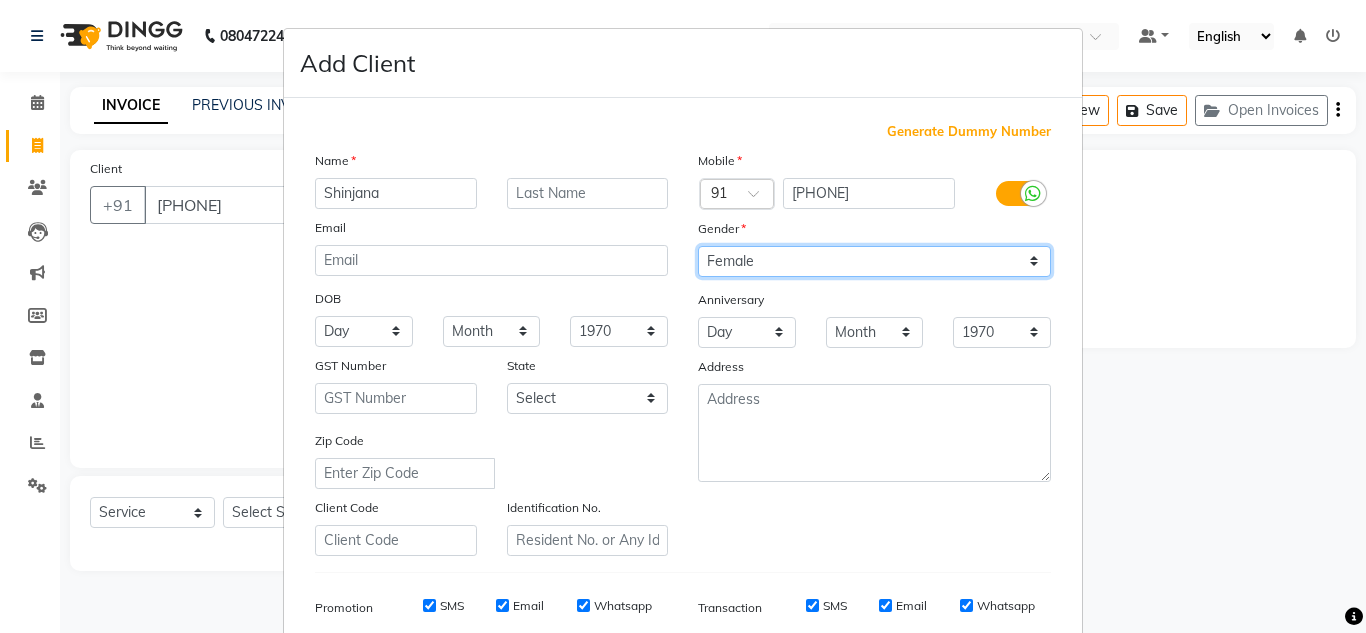click on "Select Male Female Other Prefer Not To Say" at bounding box center [874, 261] 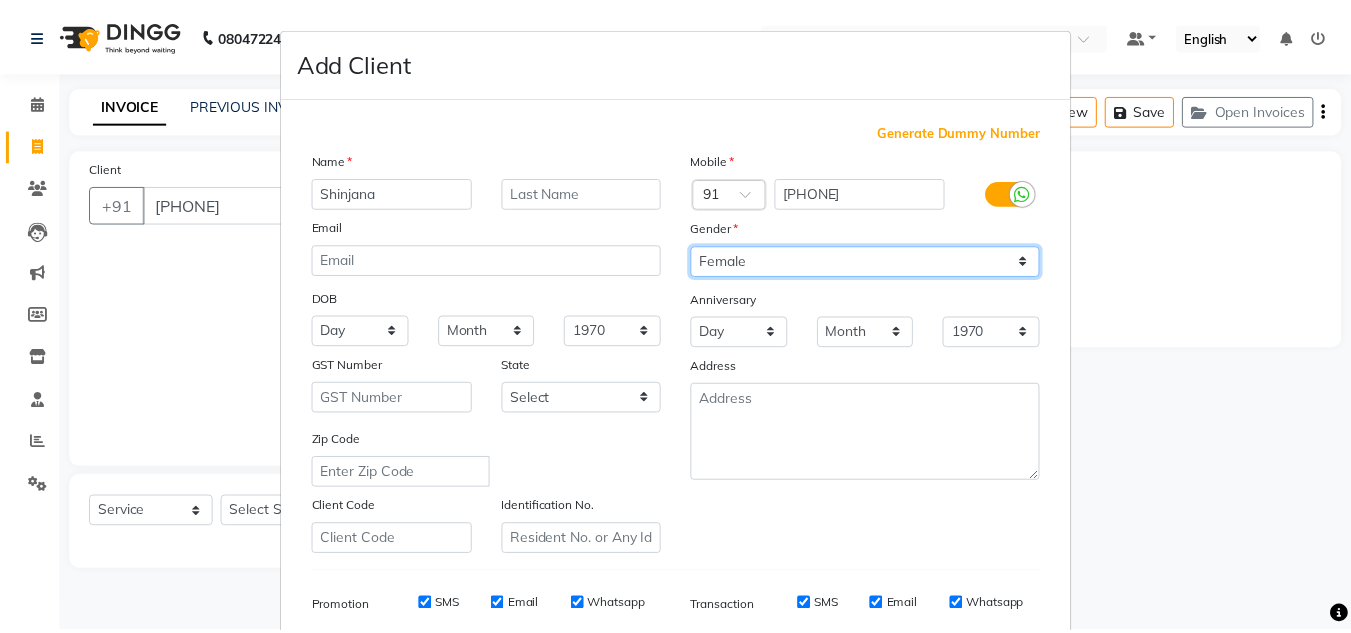 scroll, scrollTop: 290, scrollLeft: 0, axis: vertical 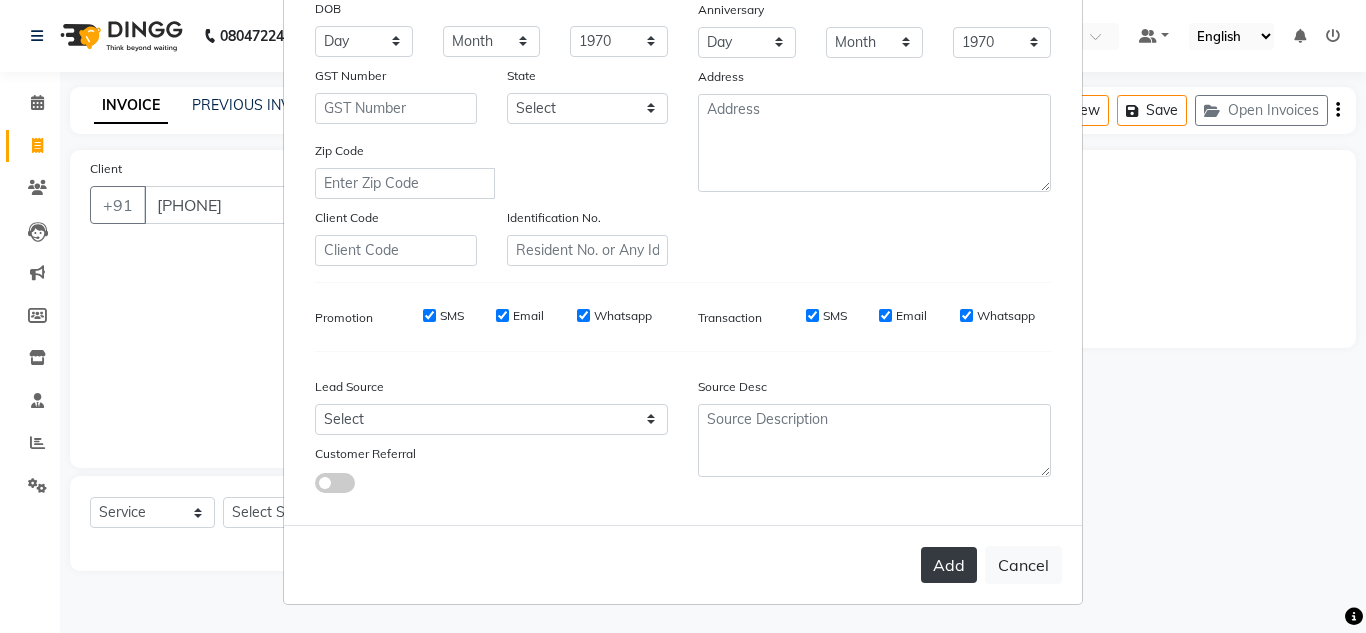 click on "Add" at bounding box center (949, 565) 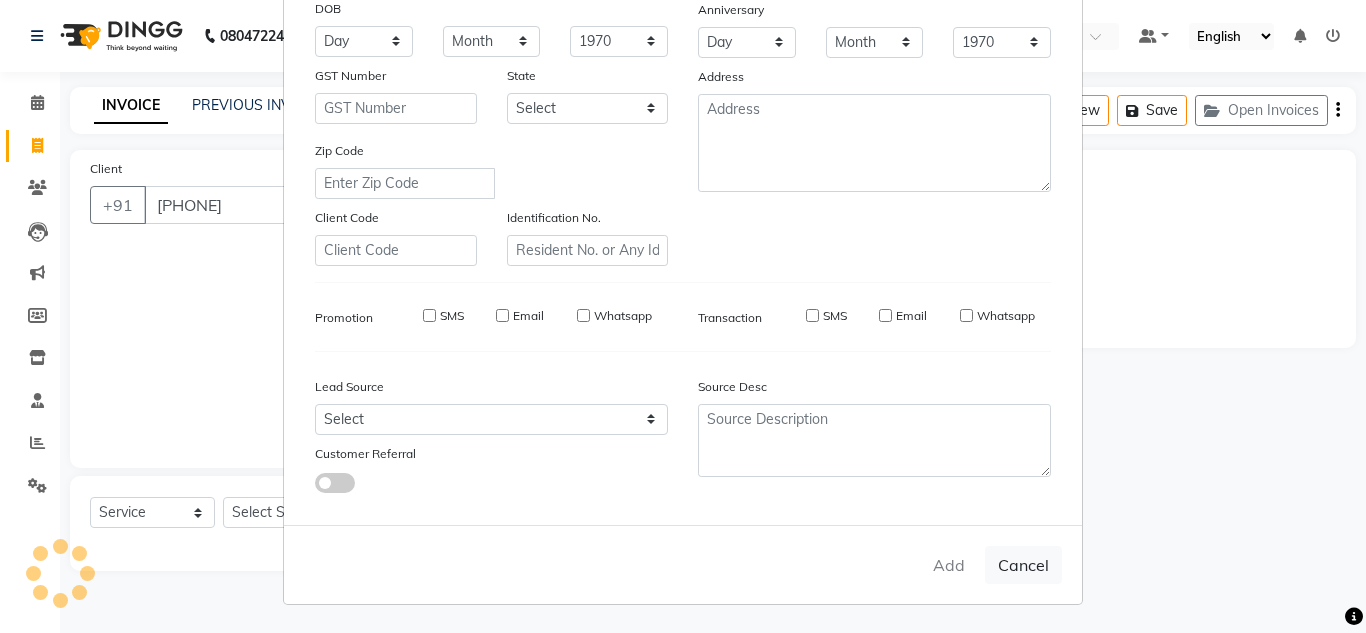type 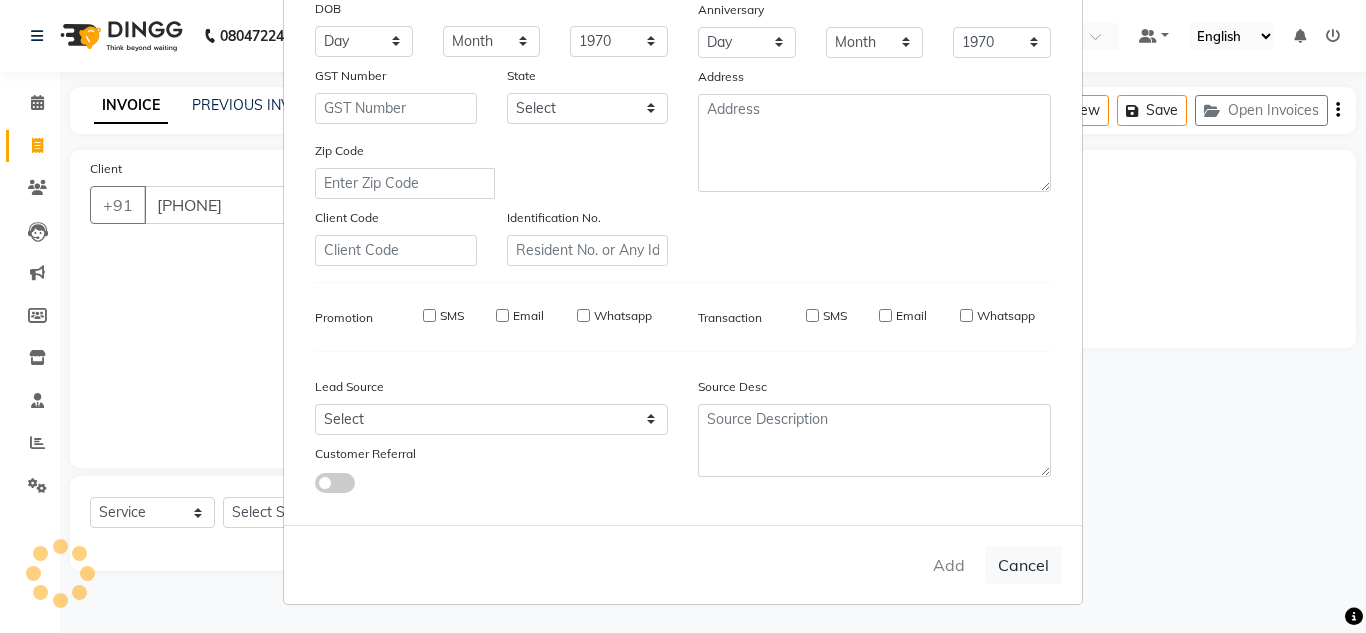 select 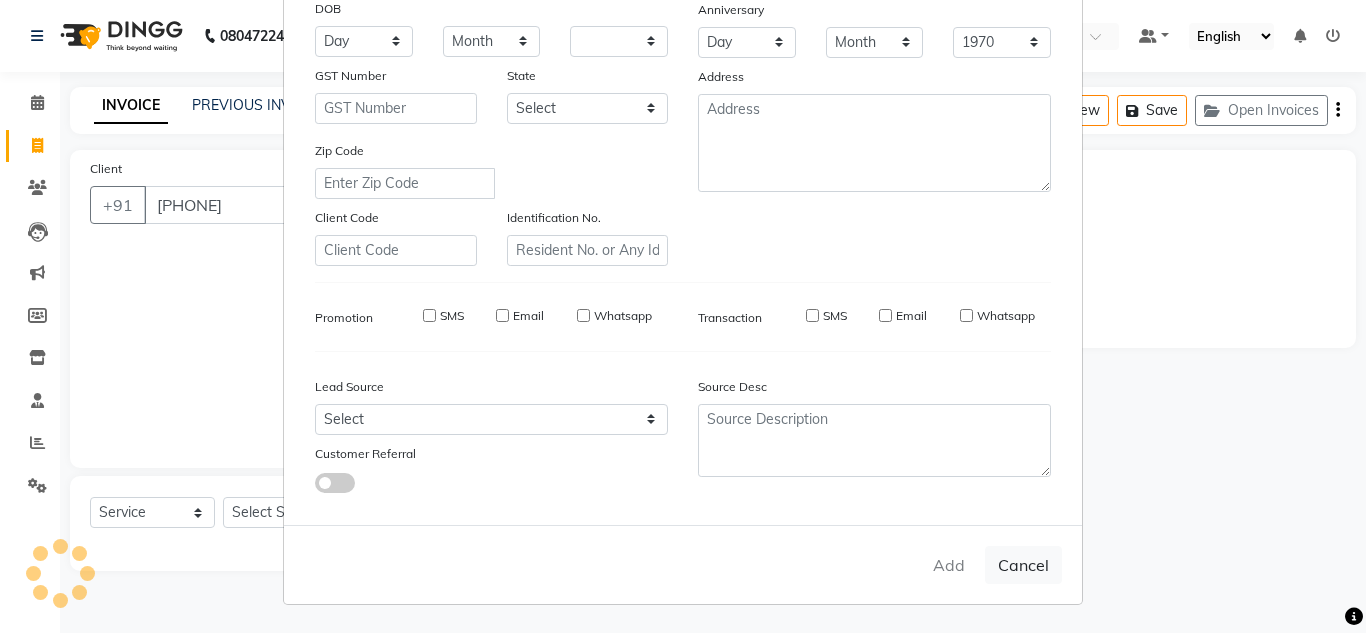 select 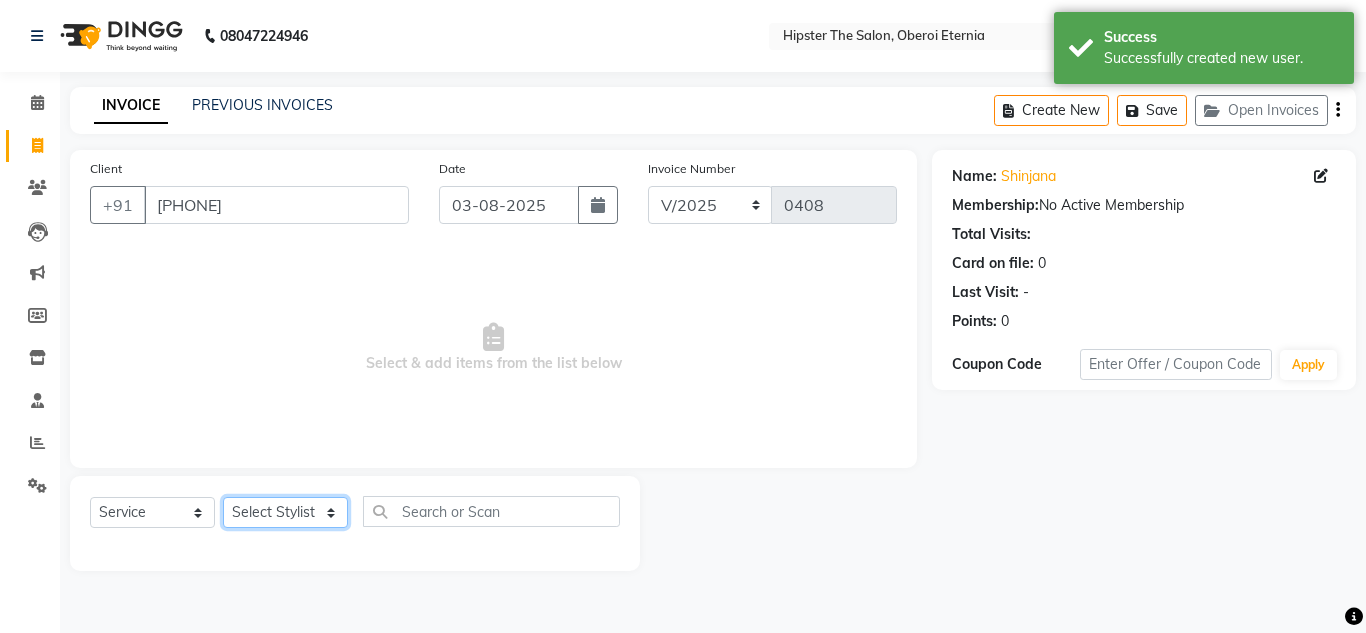 click on "Select Stylist Aarushi aishu altaf anil ashik bhavin  irene julie Manager id Minaz Namrata neelam Rebecca rekha rijvana Saif saneef Shweta" 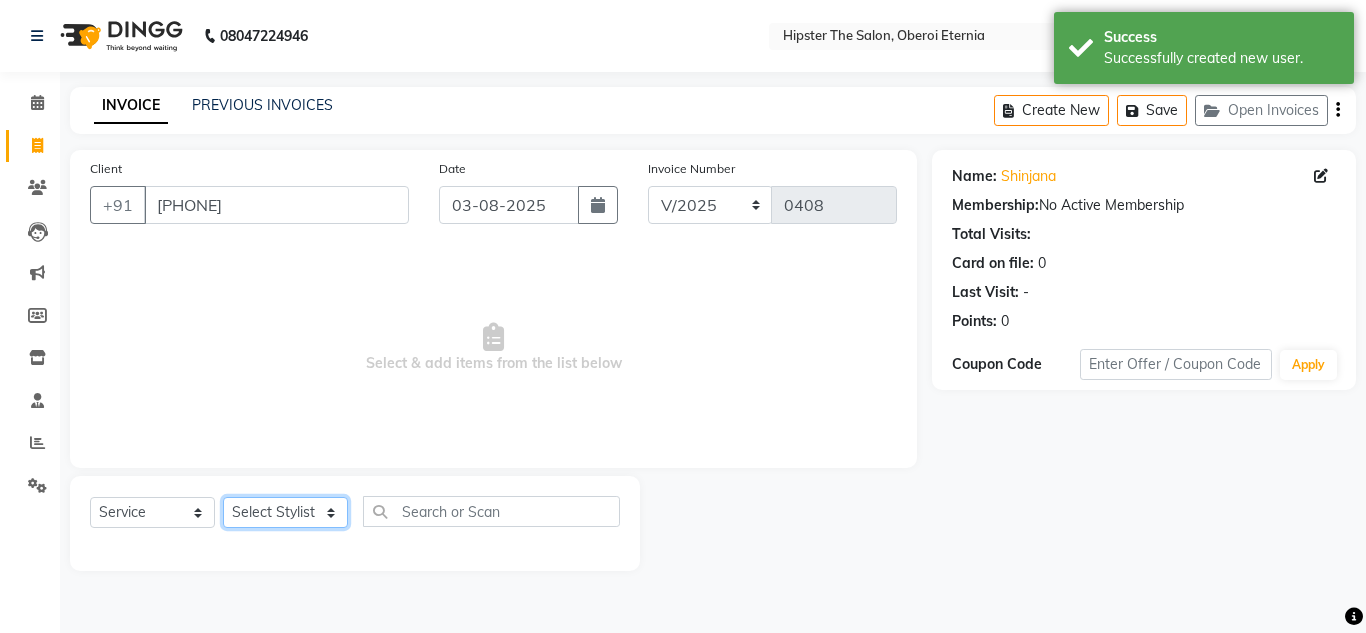 select on "85977" 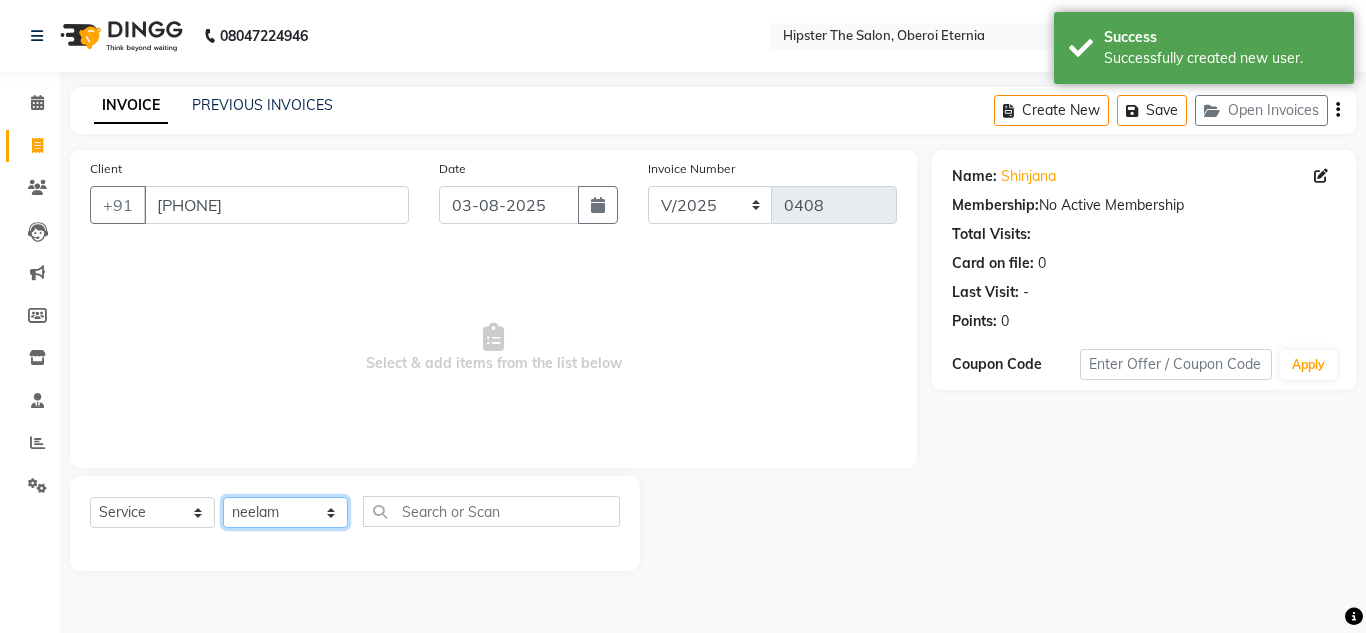 click on "Select Stylist Aarushi aishu altaf anil ashik bhavin  irene julie Manager id Minaz Namrata neelam Rebecca rekha rijvana Saif saneef Shweta" 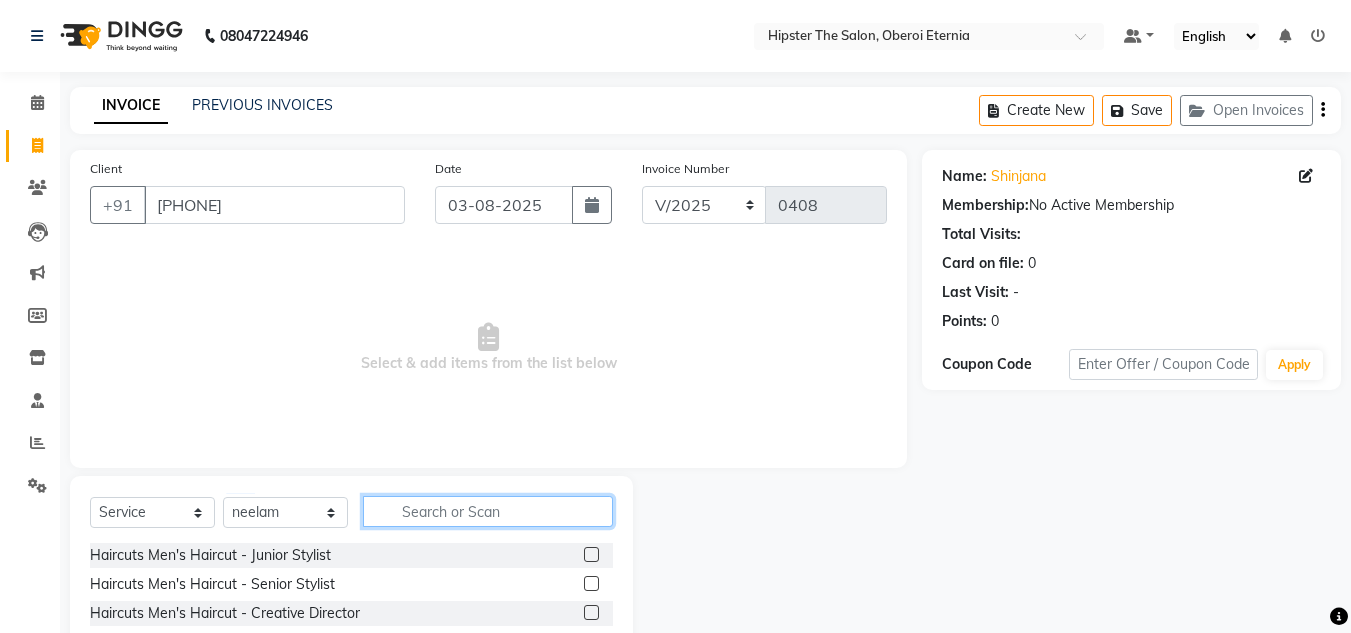 click 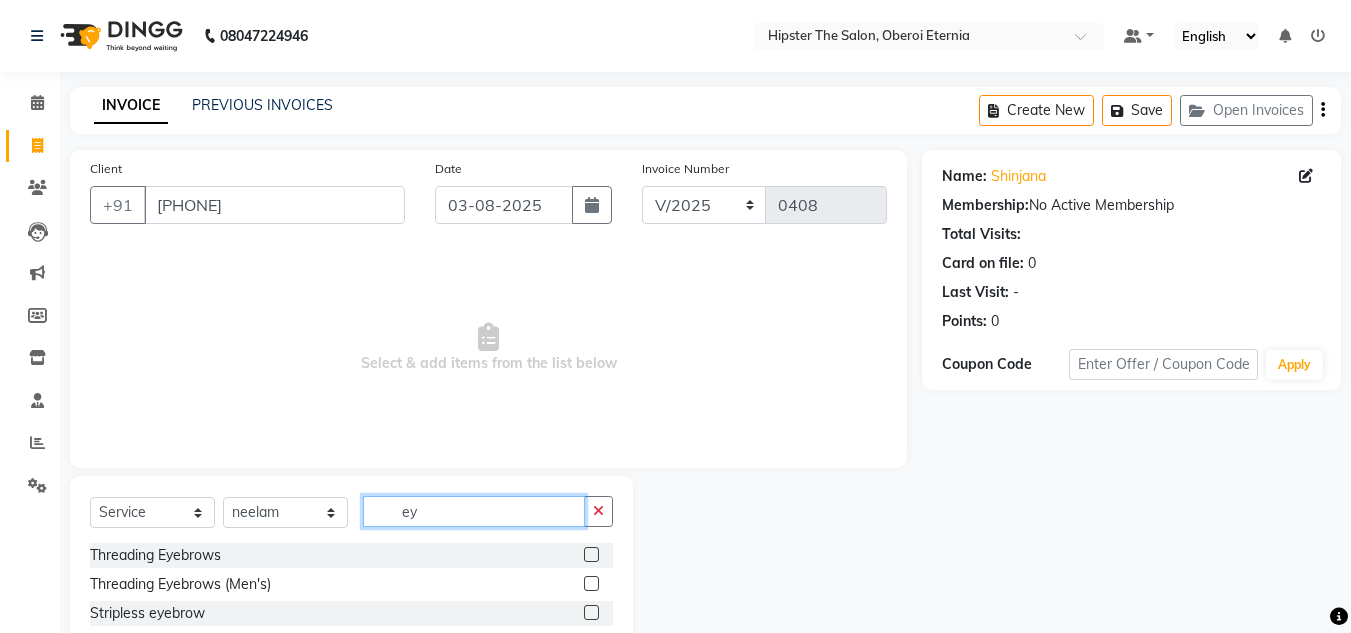 type on "e" 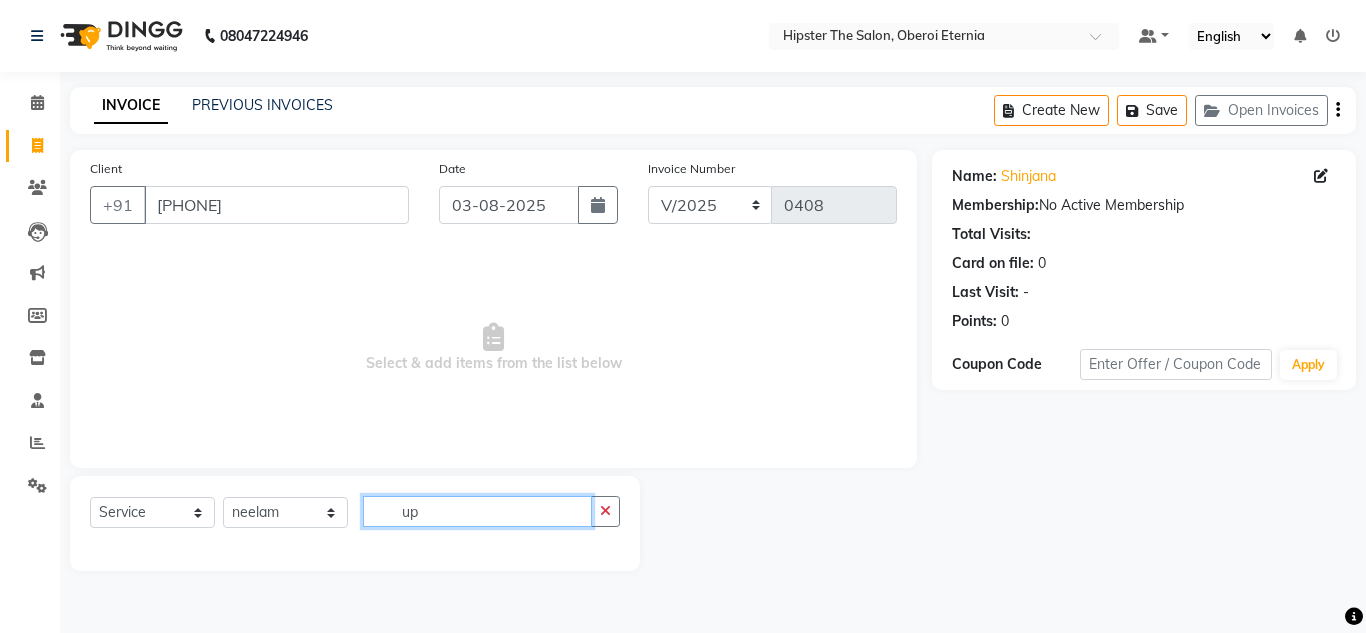 type on "u" 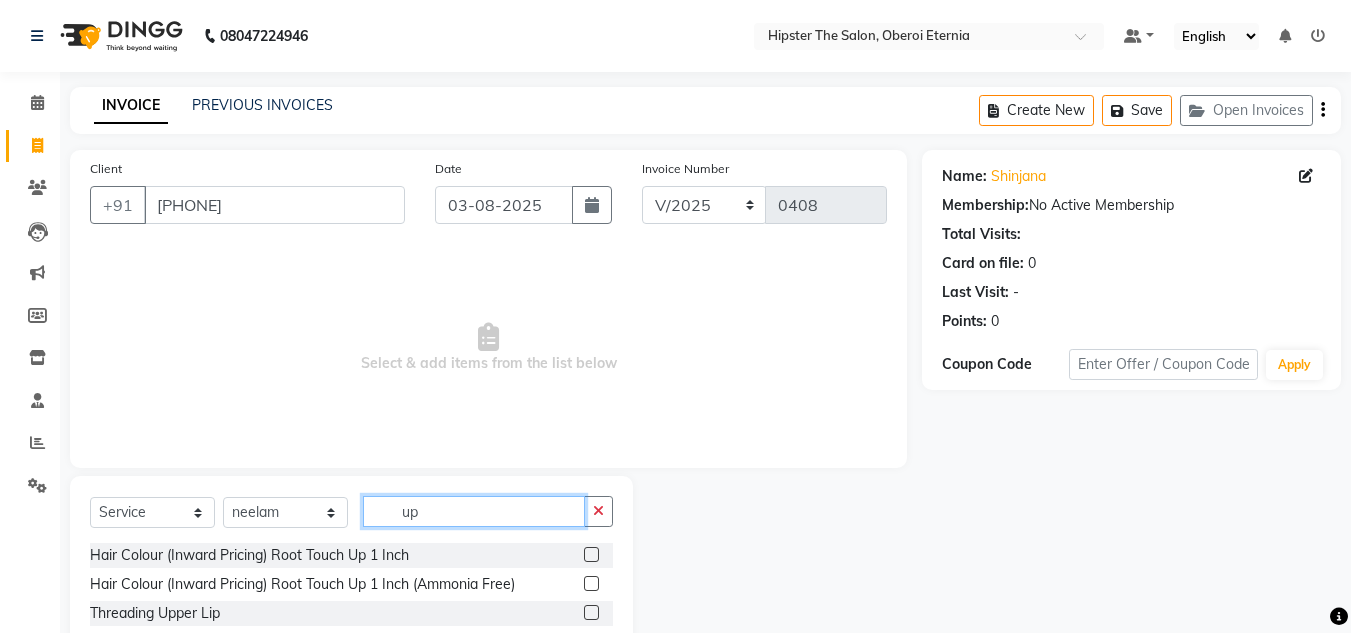 type on "up" 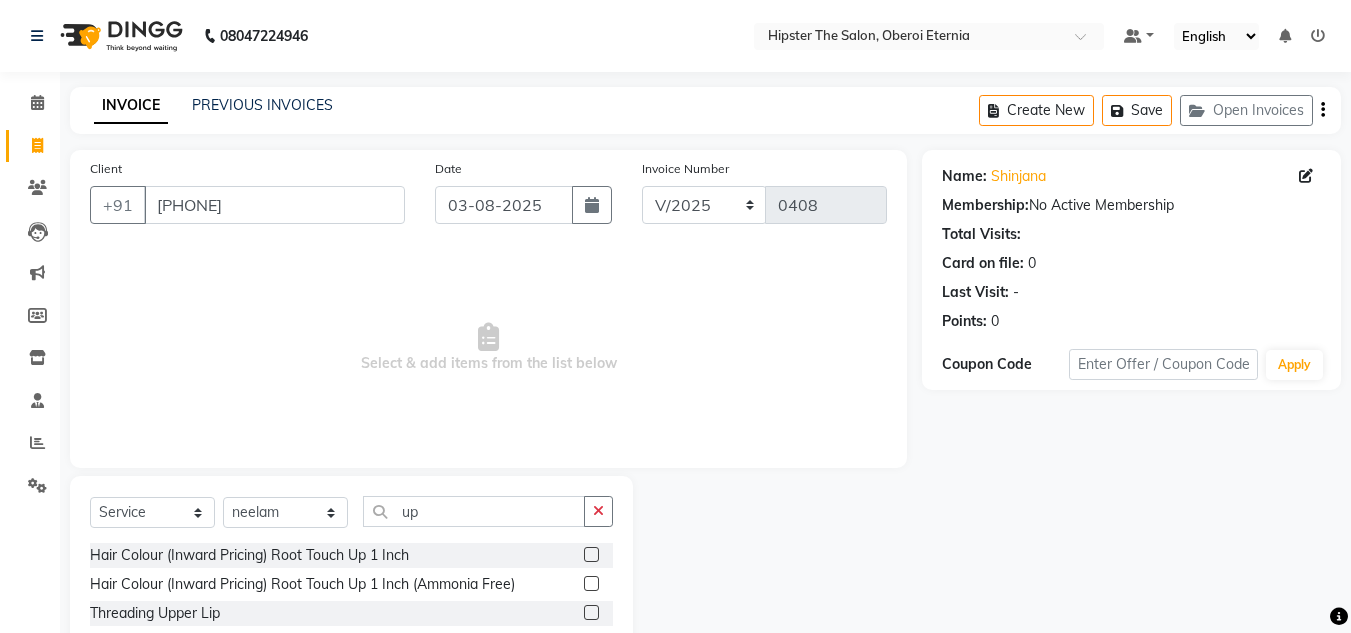 click 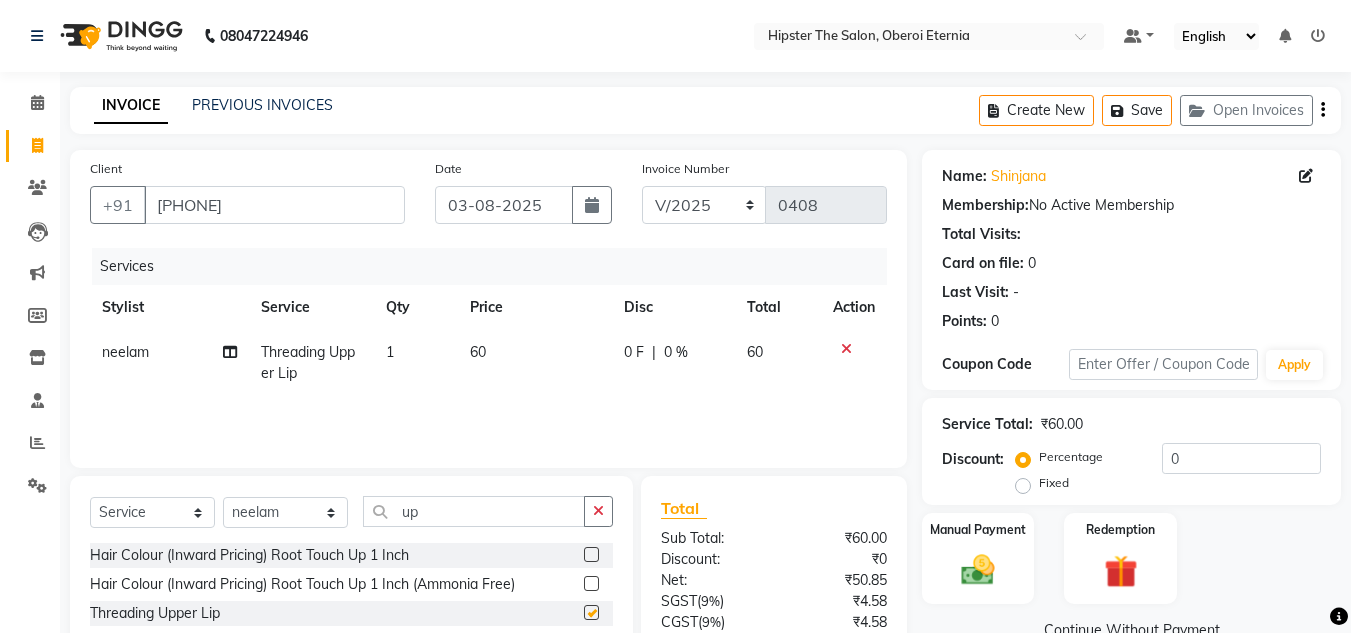 checkbox on "false" 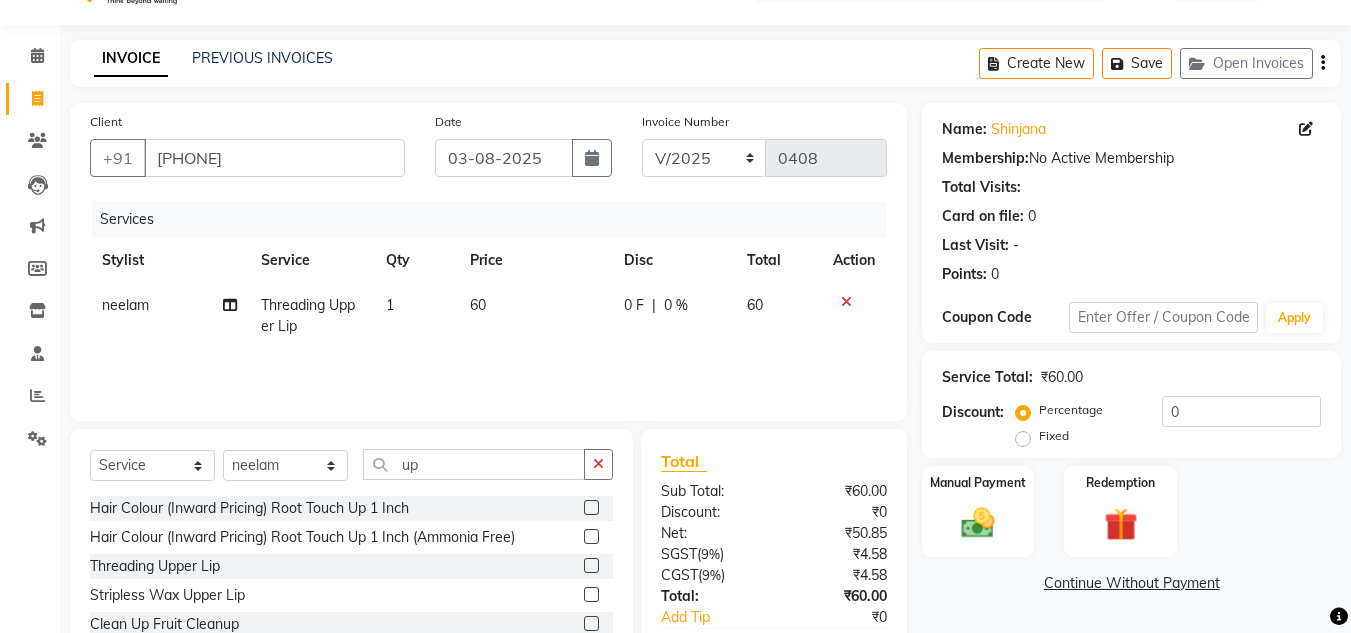 scroll, scrollTop: 168, scrollLeft: 0, axis: vertical 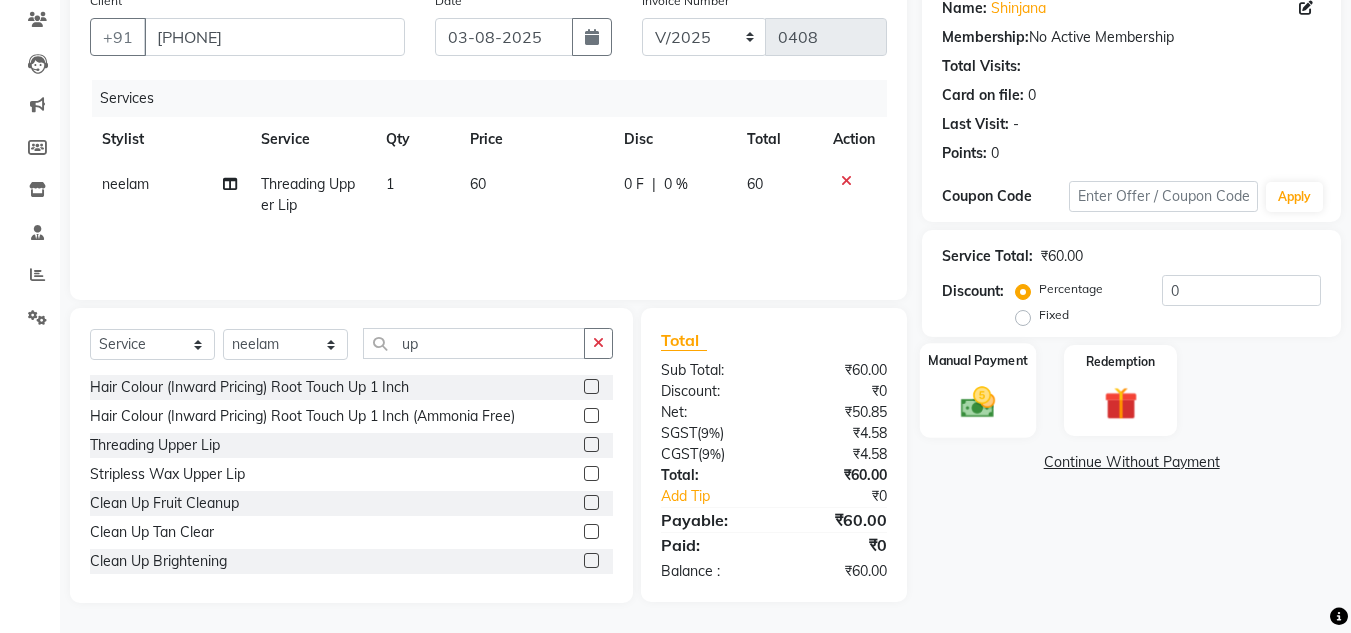 click 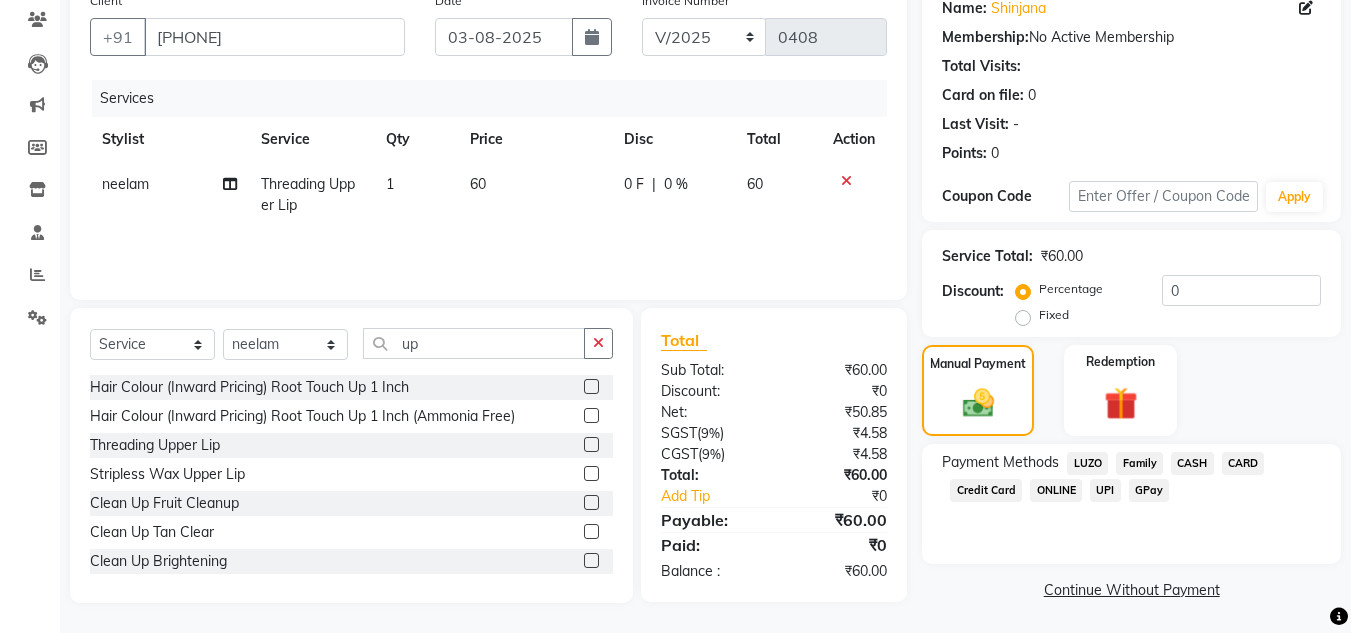 click on "GPay" 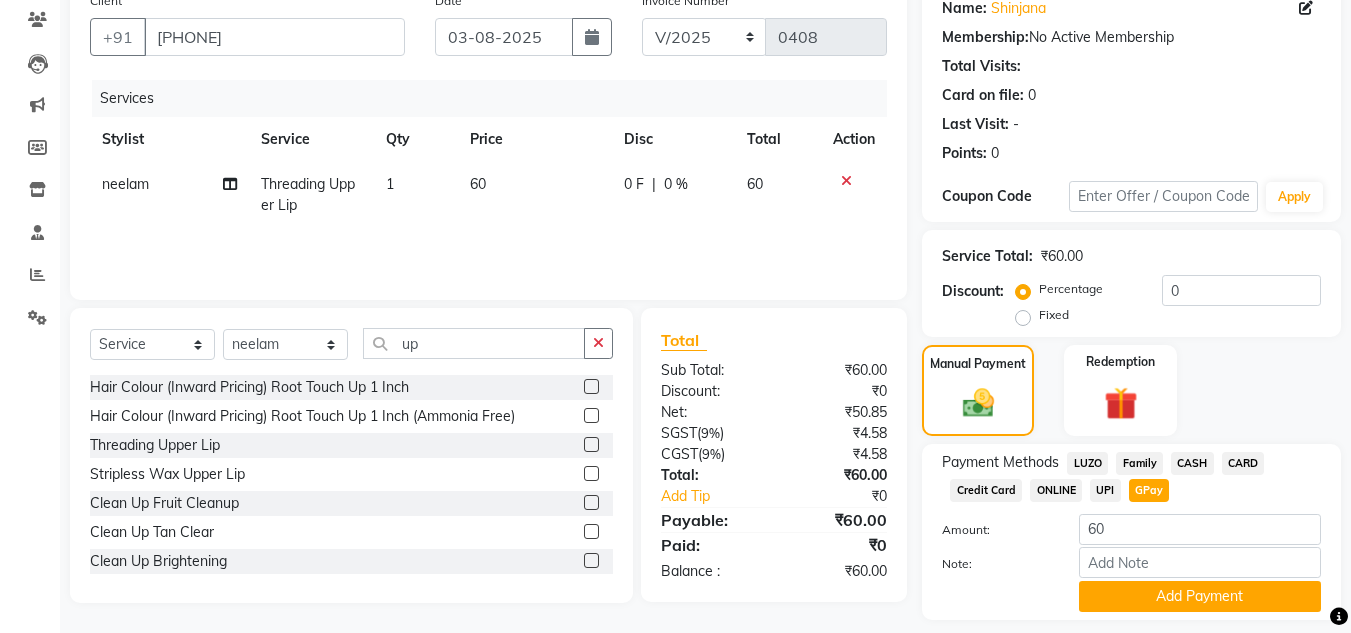 scroll, scrollTop: 226, scrollLeft: 0, axis: vertical 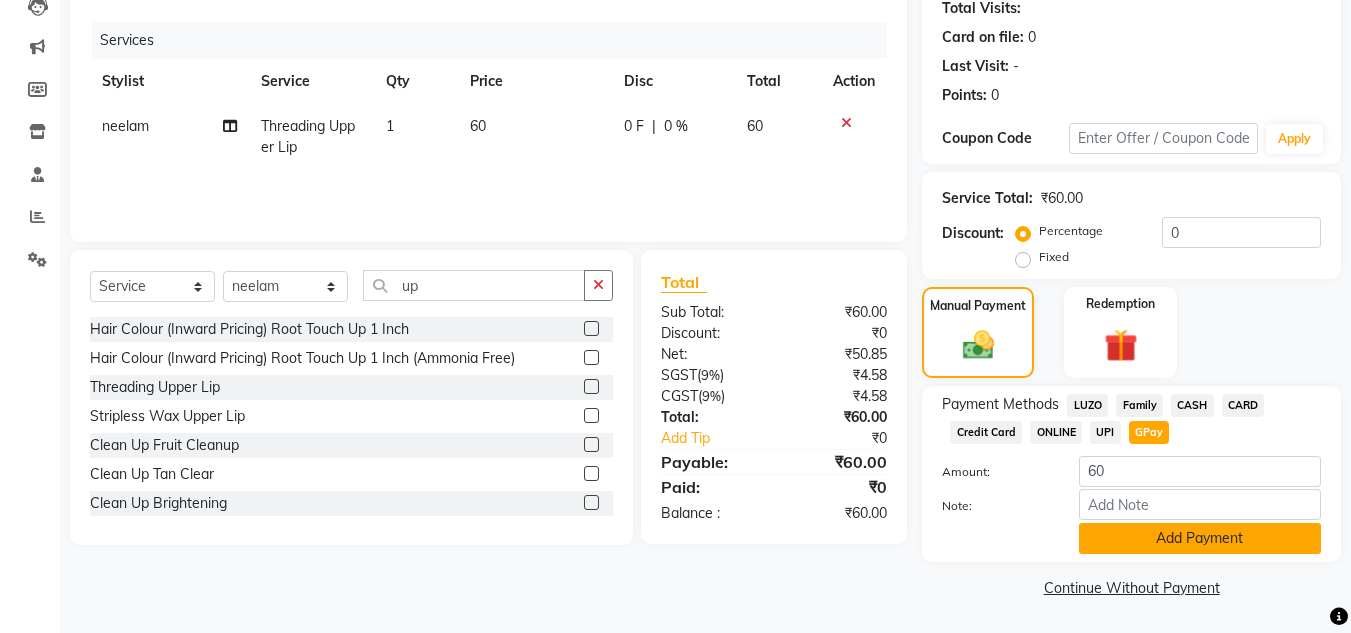click on "Add Payment" 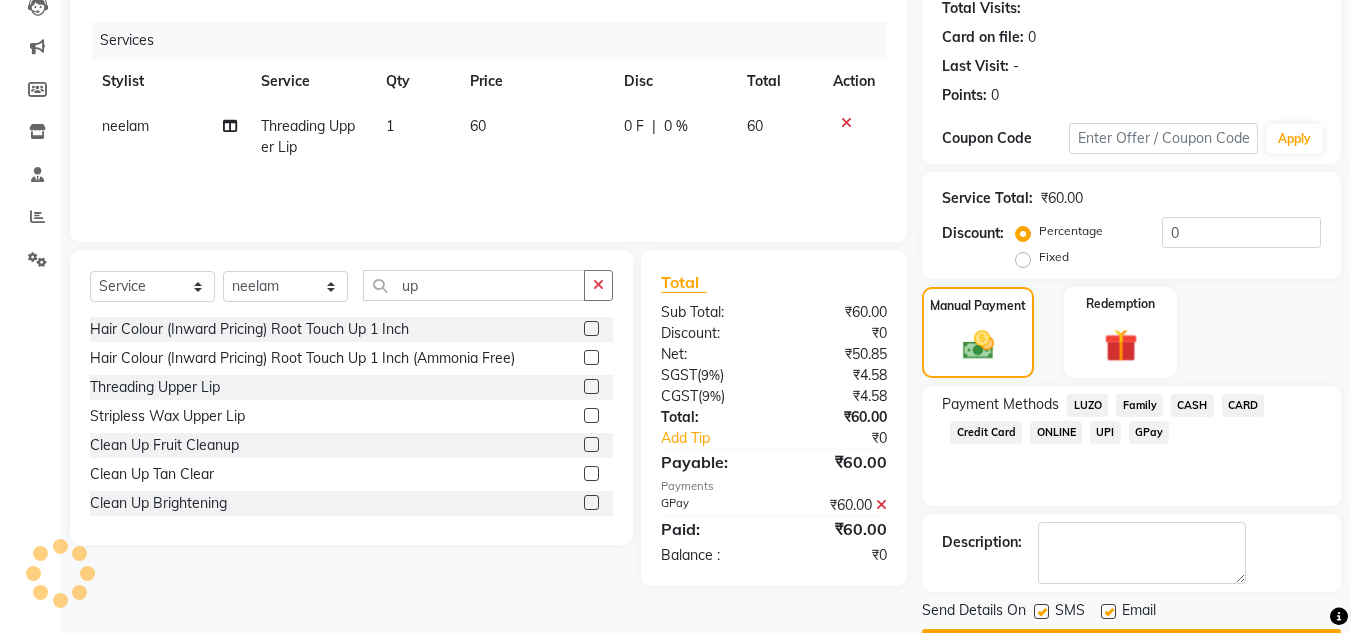 scroll, scrollTop: 283, scrollLeft: 0, axis: vertical 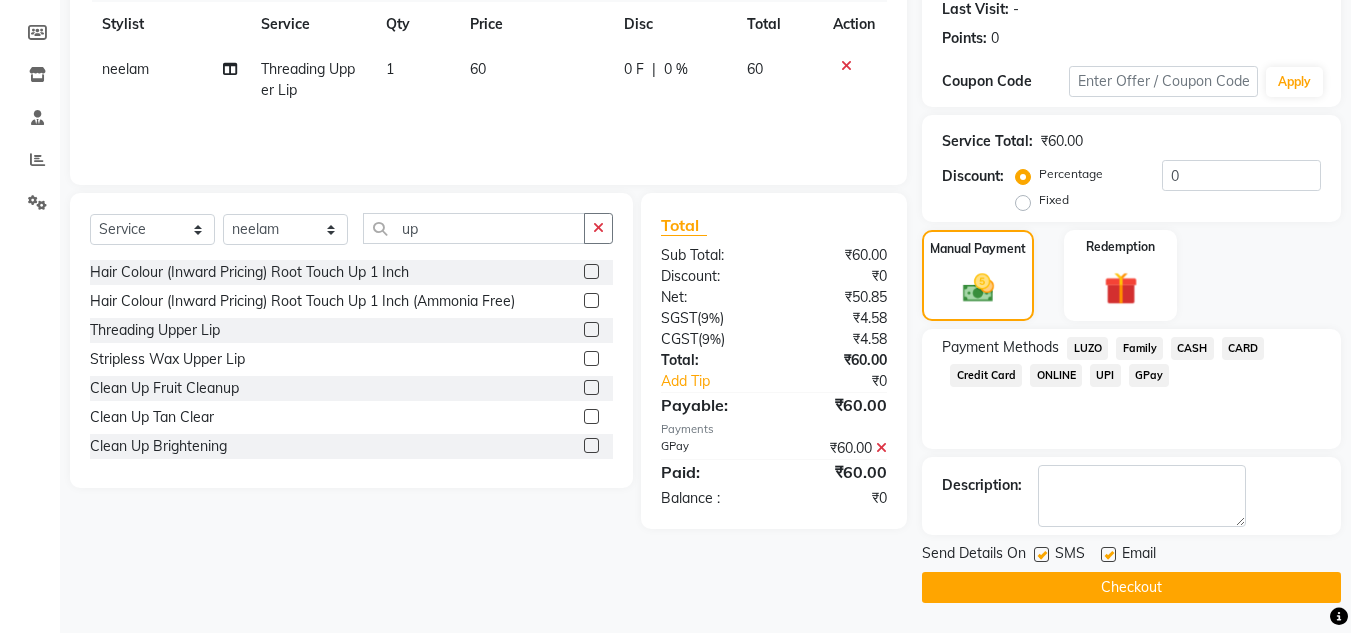 click on "Checkout" 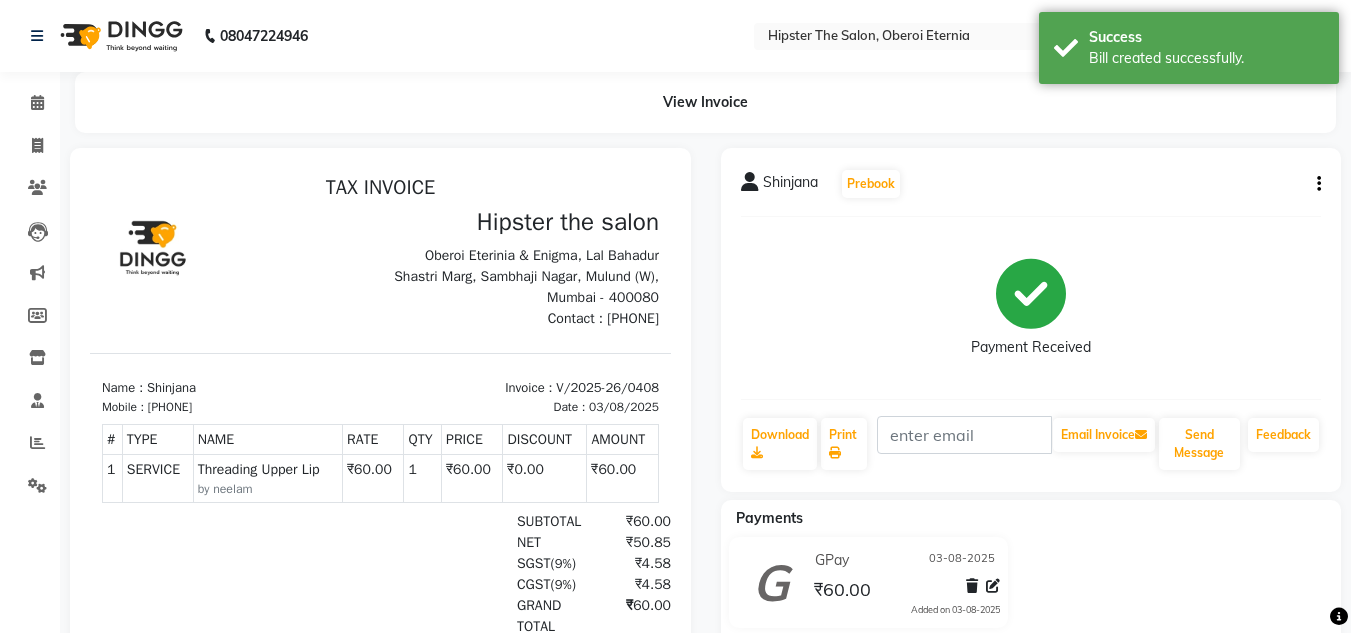 scroll, scrollTop: 0, scrollLeft: 0, axis: both 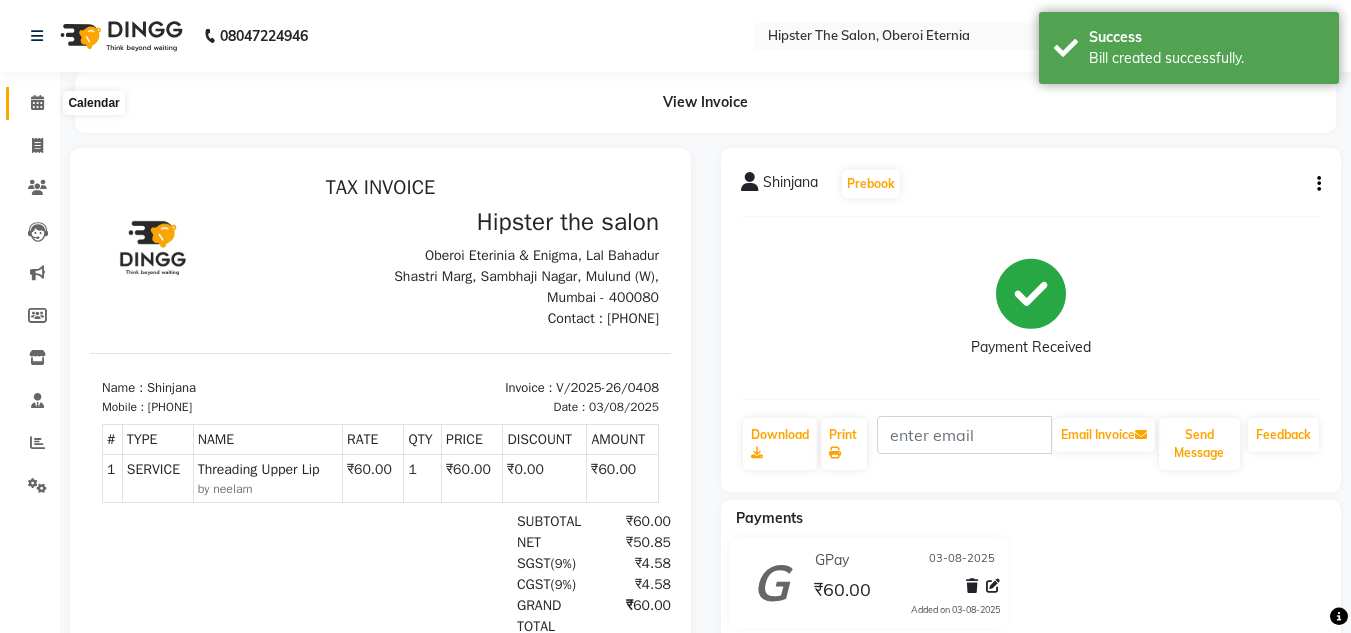 click 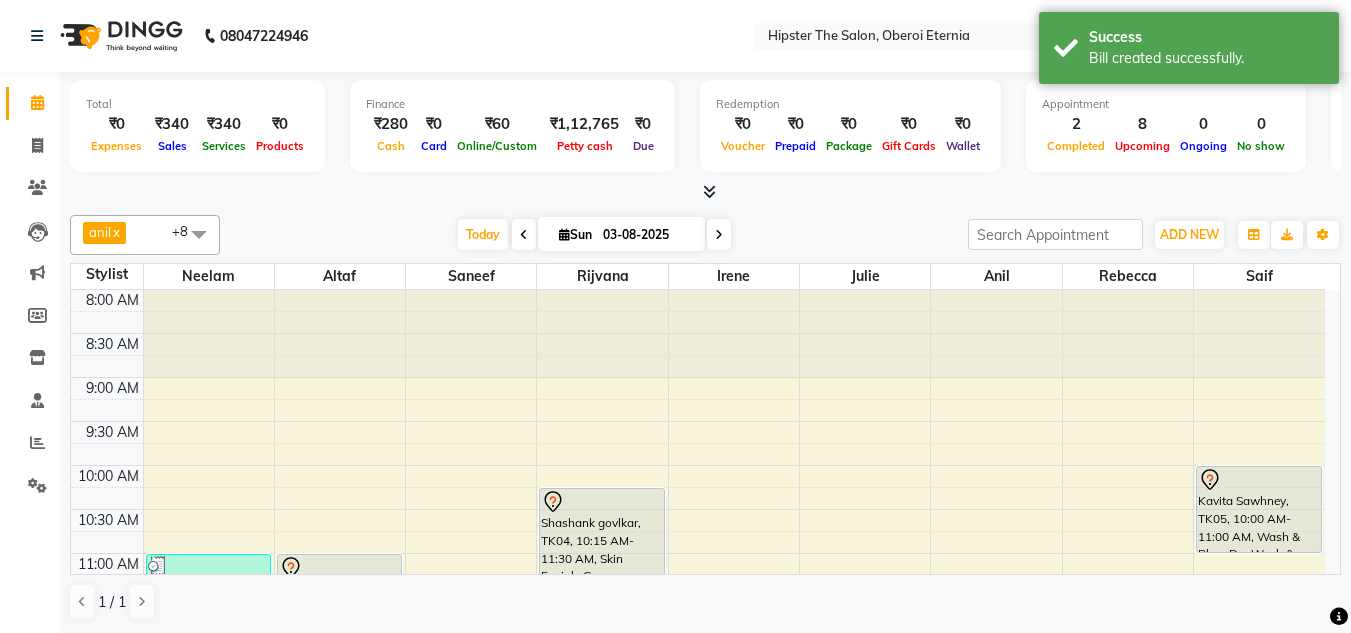scroll, scrollTop: 1, scrollLeft: 0, axis: vertical 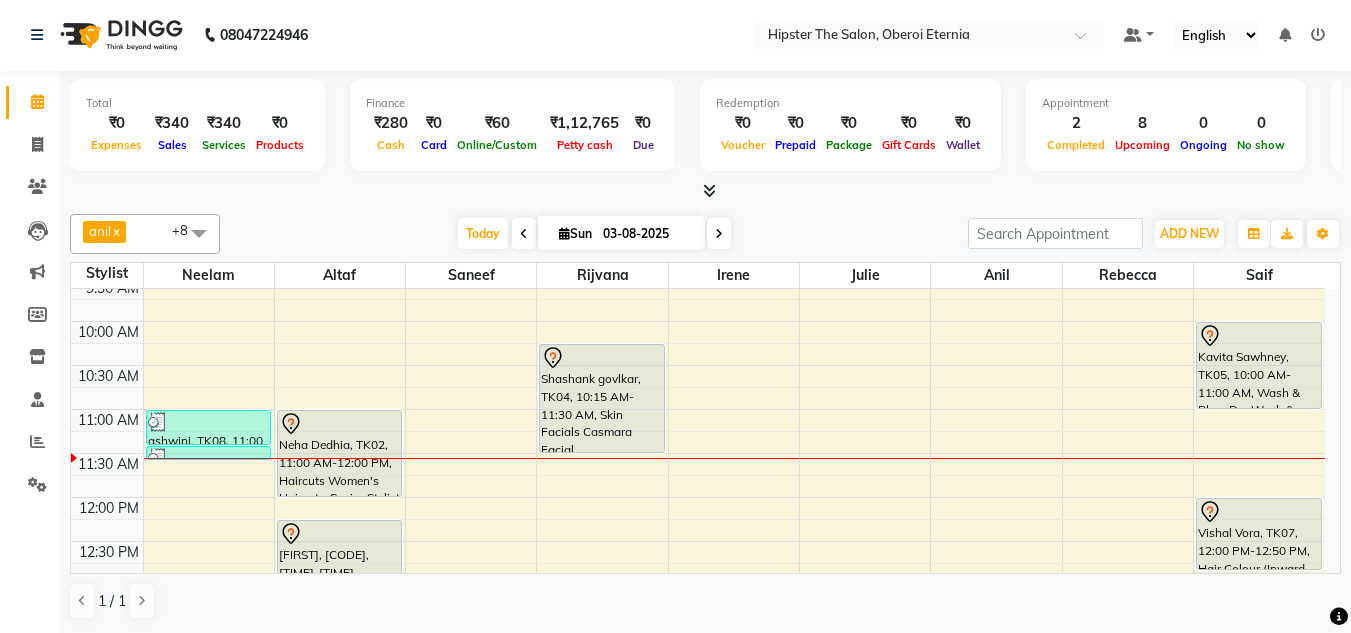 click at bounding box center (719, 233) 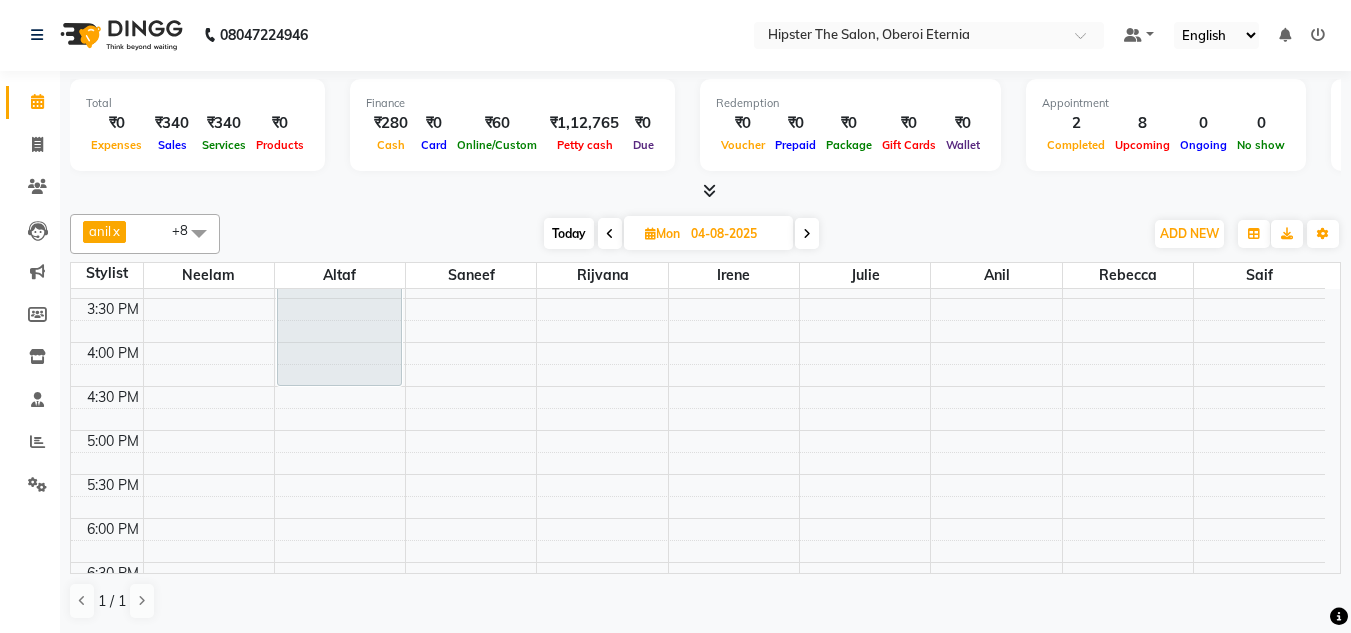 scroll, scrollTop: 859, scrollLeft: 0, axis: vertical 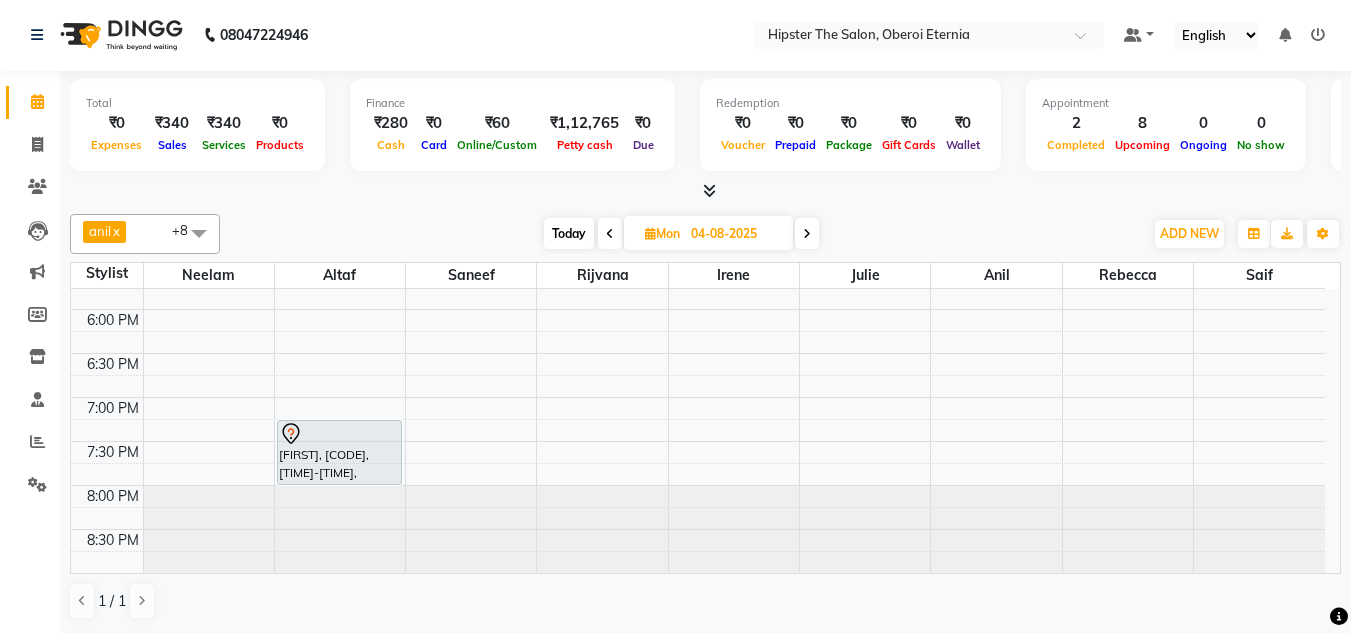 click on "Today" at bounding box center (569, 233) 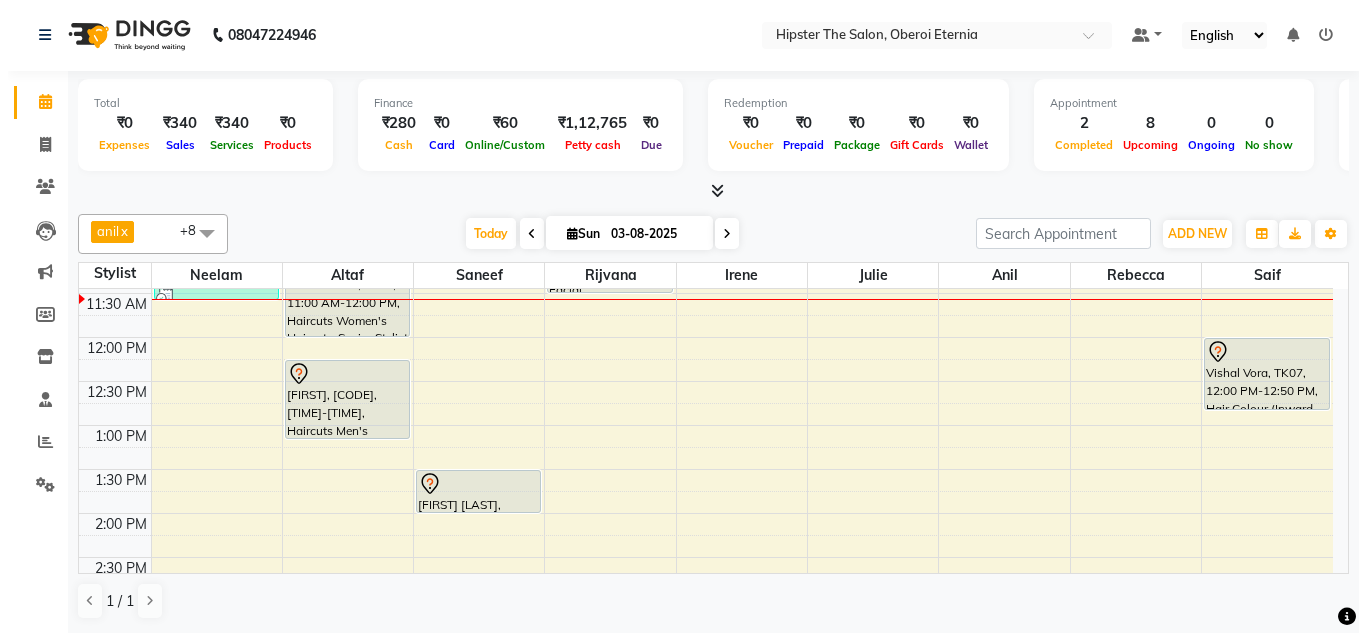 scroll, scrollTop: 301, scrollLeft: 0, axis: vertical 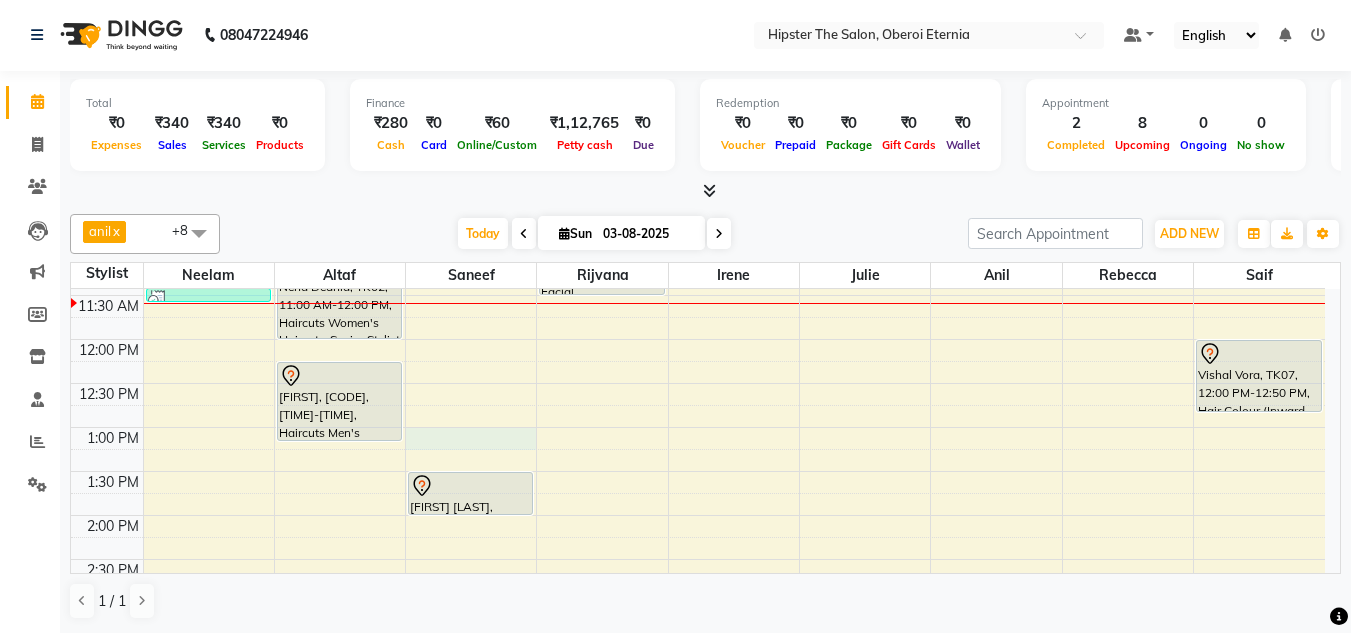 click on "8:00 AM 8:30 AM 9:00 AM 9:30 AM 10:00 AM 10:30 AM 11:00 AM 11:30 AM 12:00 PM 12:30 PM 1:00 PM 1:30 PM 2:00 PM 2:30 PM 3:00 PM 3:30 PM 4:00 PM 4:30 PM 5:00 PM 5:30 PM 6:00 PM 6:30 PM 7:00 PM 7:30 PM 8:00 PM 8:30 PM     ashwini, TK08, 11:00 AM-11:25 AM, Threading Eyebrows,Threading Upper Lip,Threading Chin,Threading Forehead     Shinjana, TK09, 11:25 AM-11:30 AM, Threading Upper Lip             Neha Dedhia, TK02, 11:00 AM-12:00 PM, Haircuts Women's Haircut - Senior Stylist             Komal Mittal, TK01, 12:15 PM-01:10 PM, Haircuts Men's Haircut - Creative Director             Denissia Dsouza, TK03, 01:30 PM-02:00 PM, Haircuts Men's Haircut - Junior Stylist             sandeep, TK06, 04:00 PM-04:30 PM, Haircuts Men's Haircut - Junior Stylist             sandeep, TK06, 04:30 PM-05:20 PM, Hair Colour (Inward Pricing) Global Colour - Men's (Ammonia Free)             Shashank govlkar, TK04, 10:15 AM-11:30 AM, Skin Facials Casmara Facial" at bounding box center (698, 559) 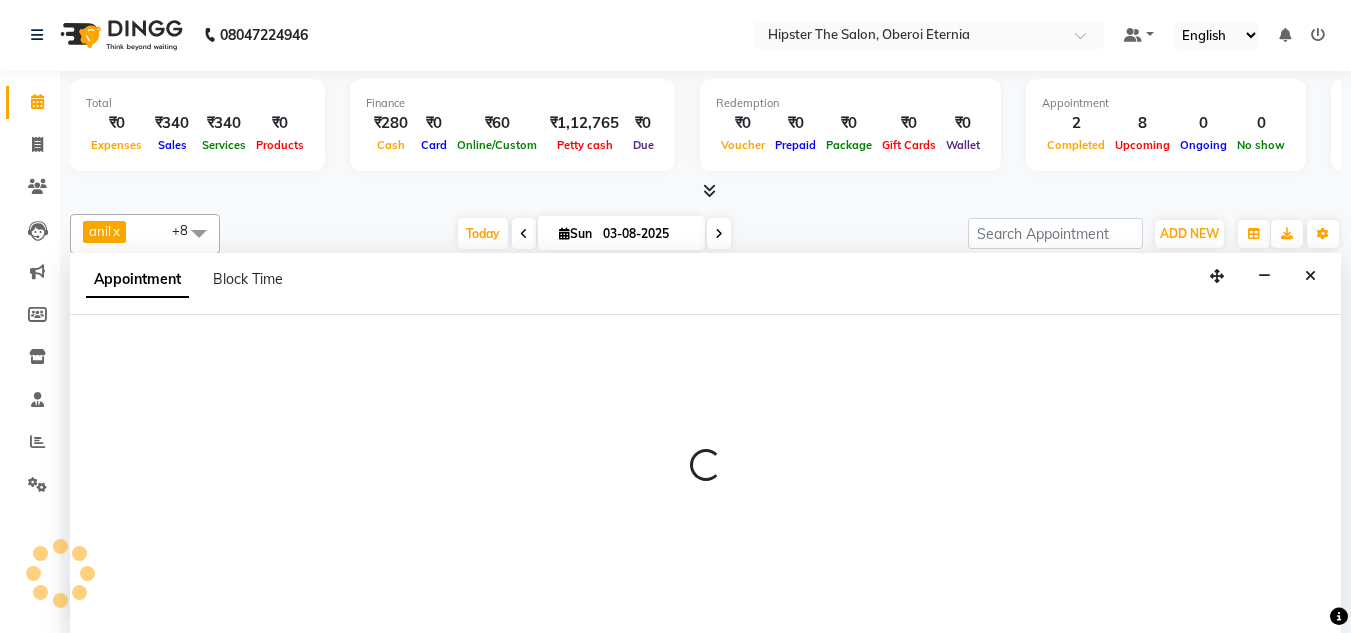select on "85980" 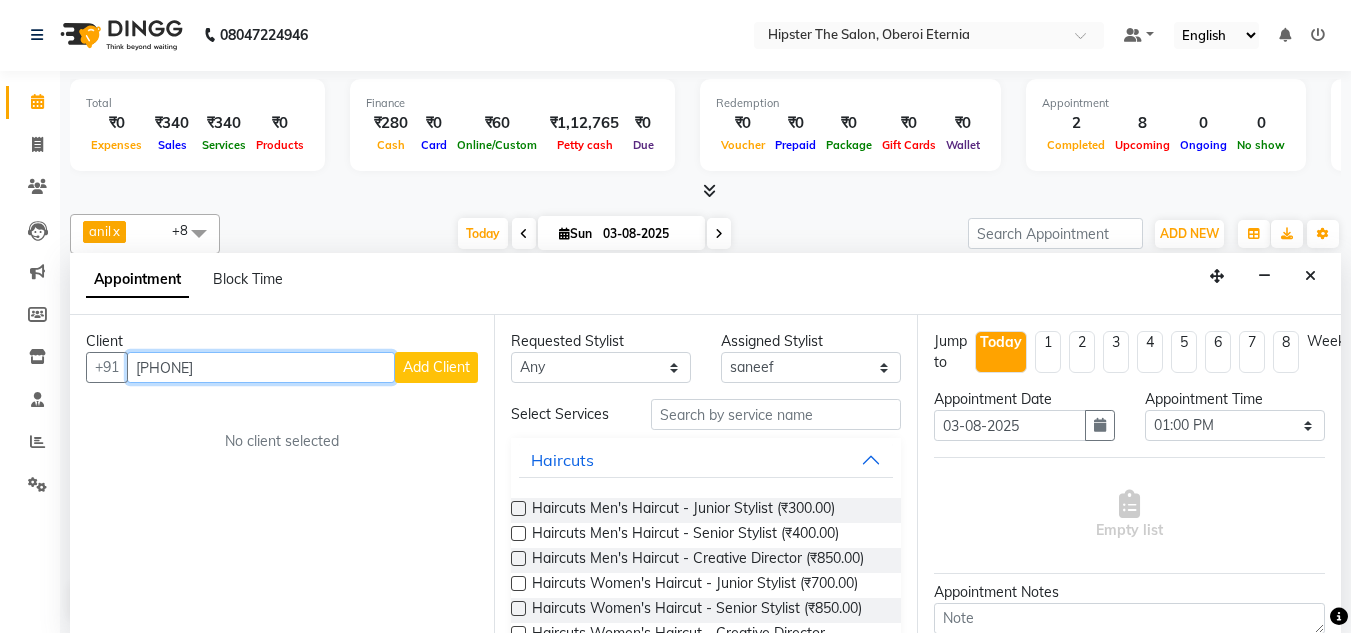 type on "[PHONE]" 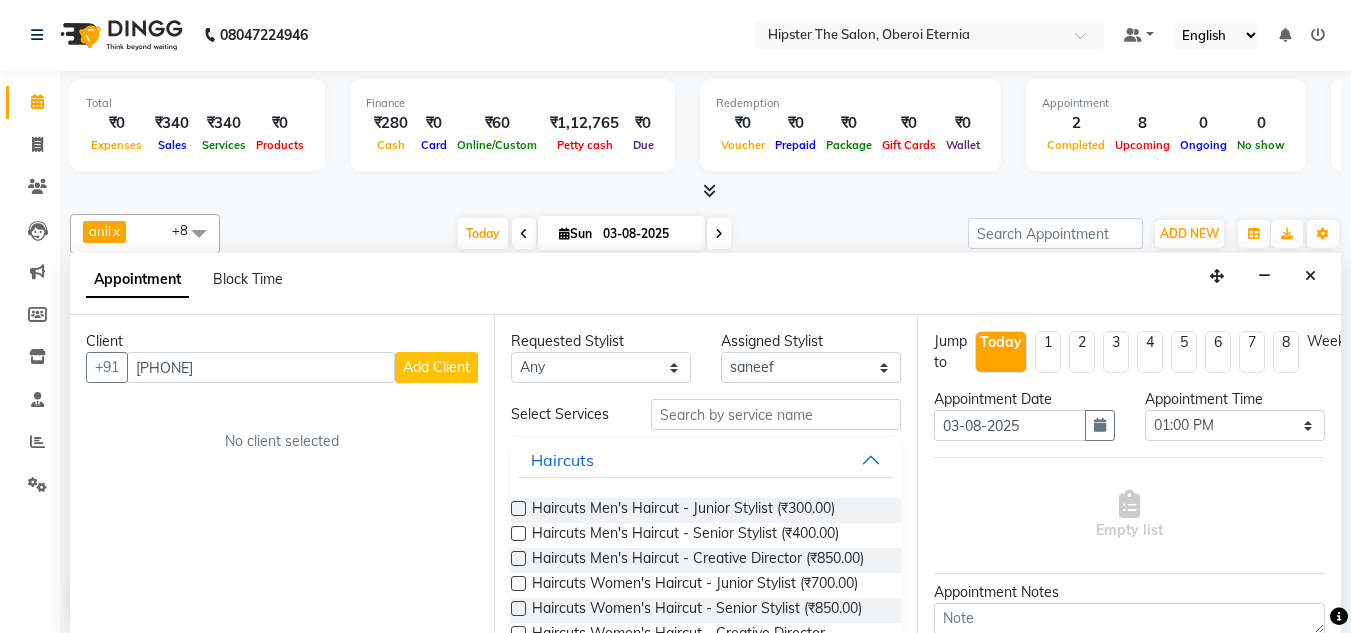 click on "Add Client" at bounding box center [436, 367] 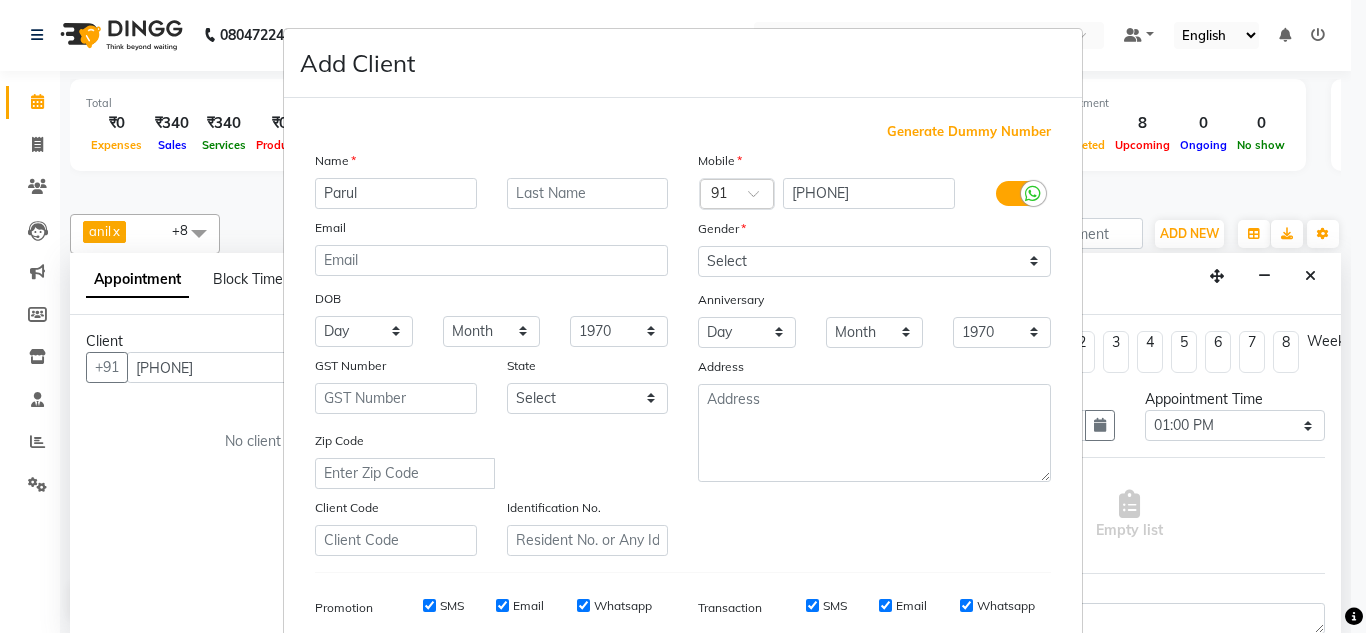 type on "Parul" 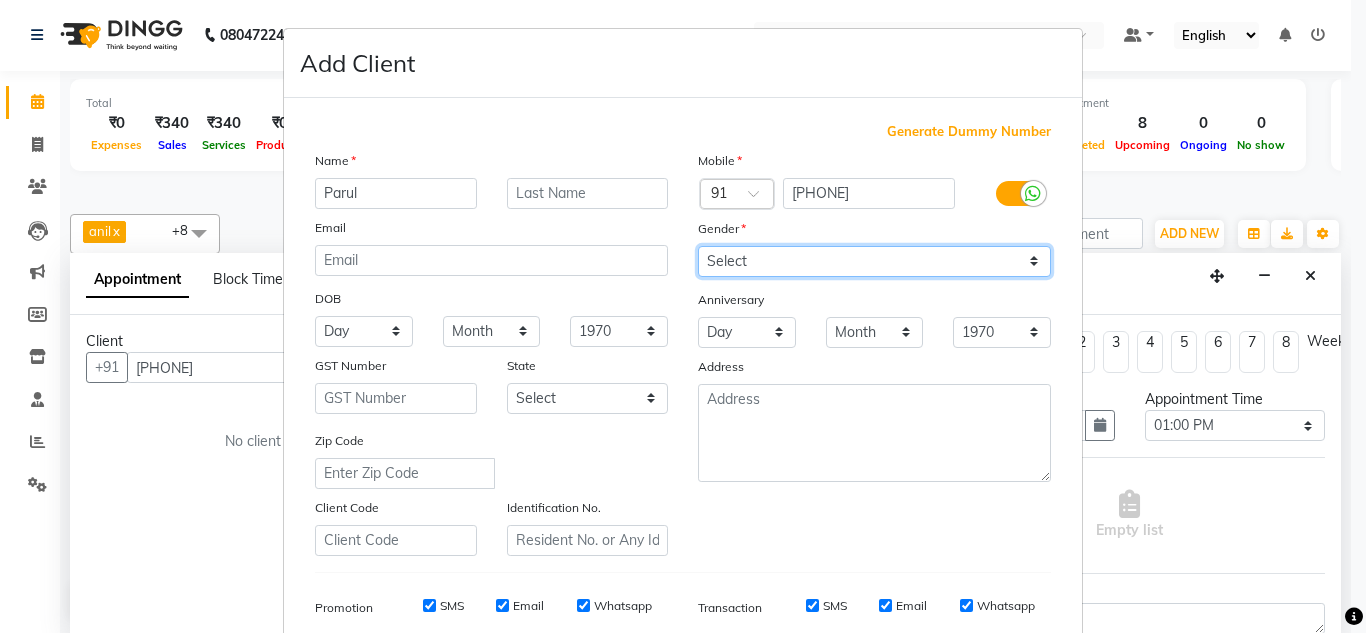 click on "Select Male Female Other Prefer Not To Say" at bounding box center (874, 261) 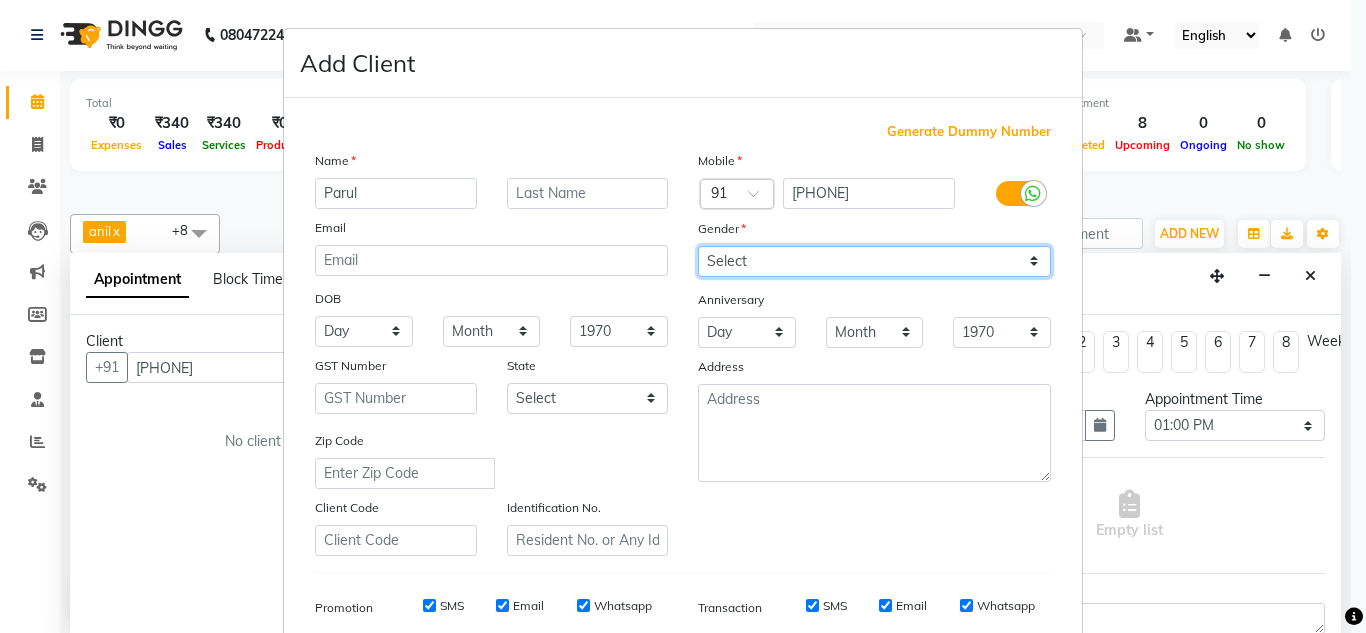 select on "female" 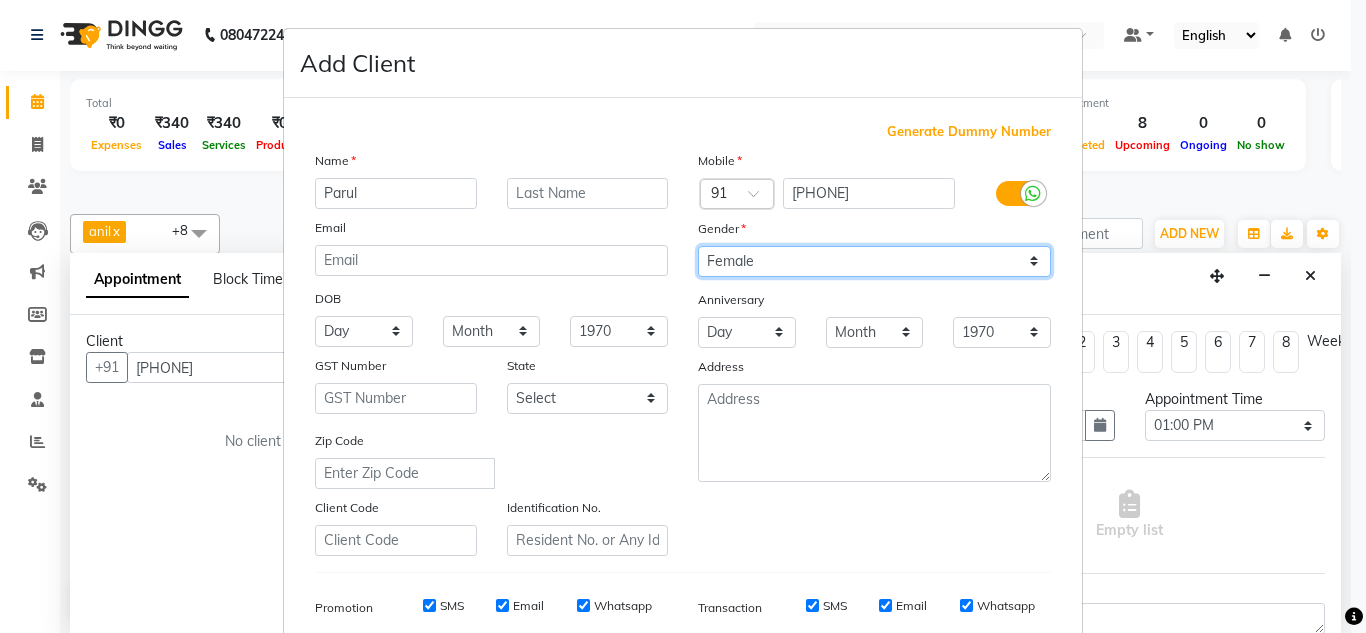 click on "Select Male Female Other Prefer Not To Say" at bounding box center [874, 261] 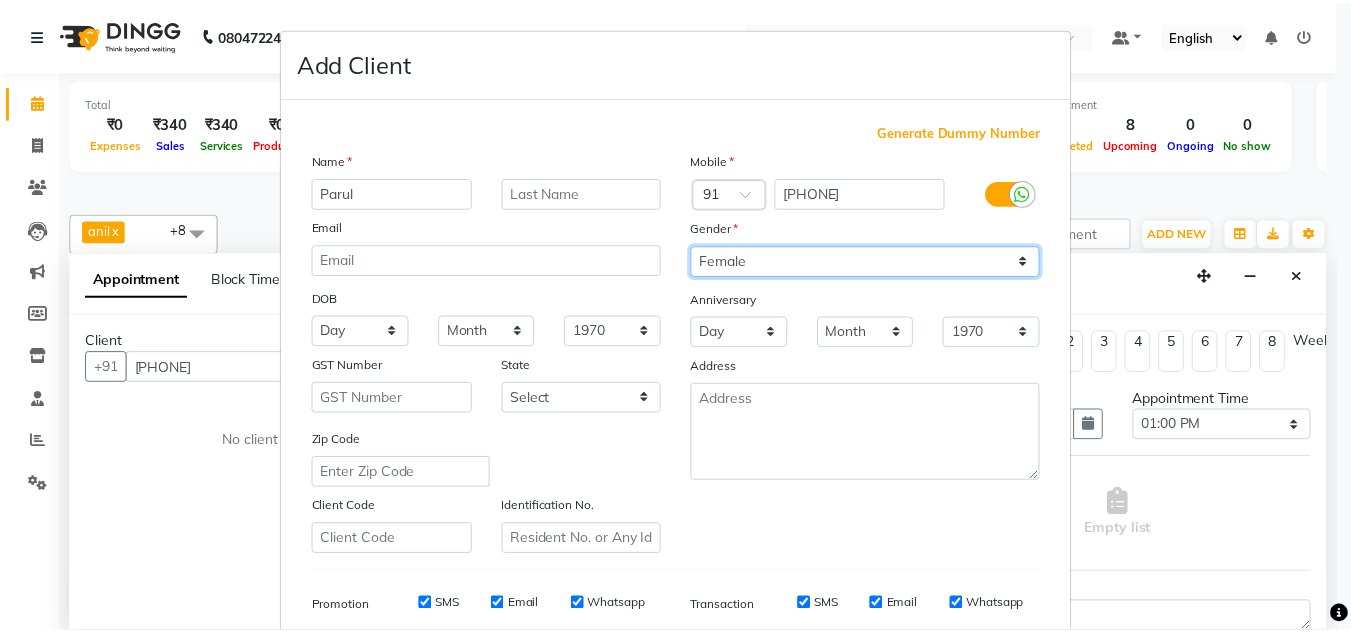 scroll, scrollTop: 290, scrollLeft: 0, axis: vertical 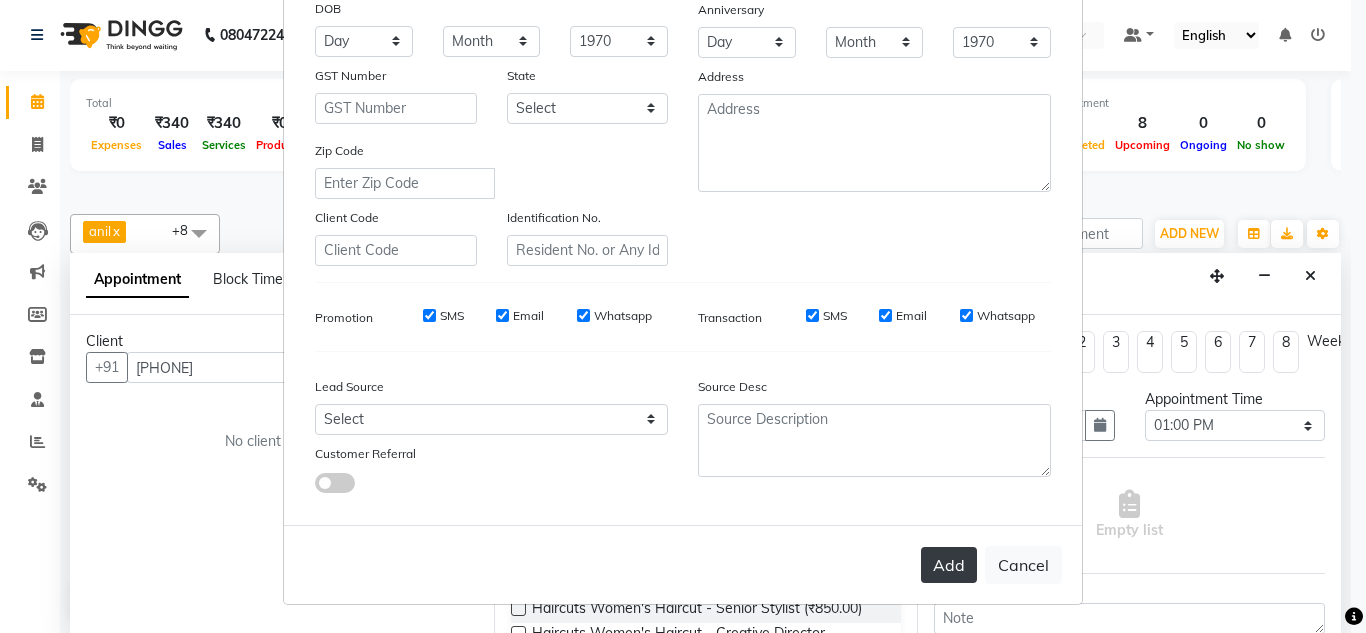 click on "Add" at bounding box center (949, 565) 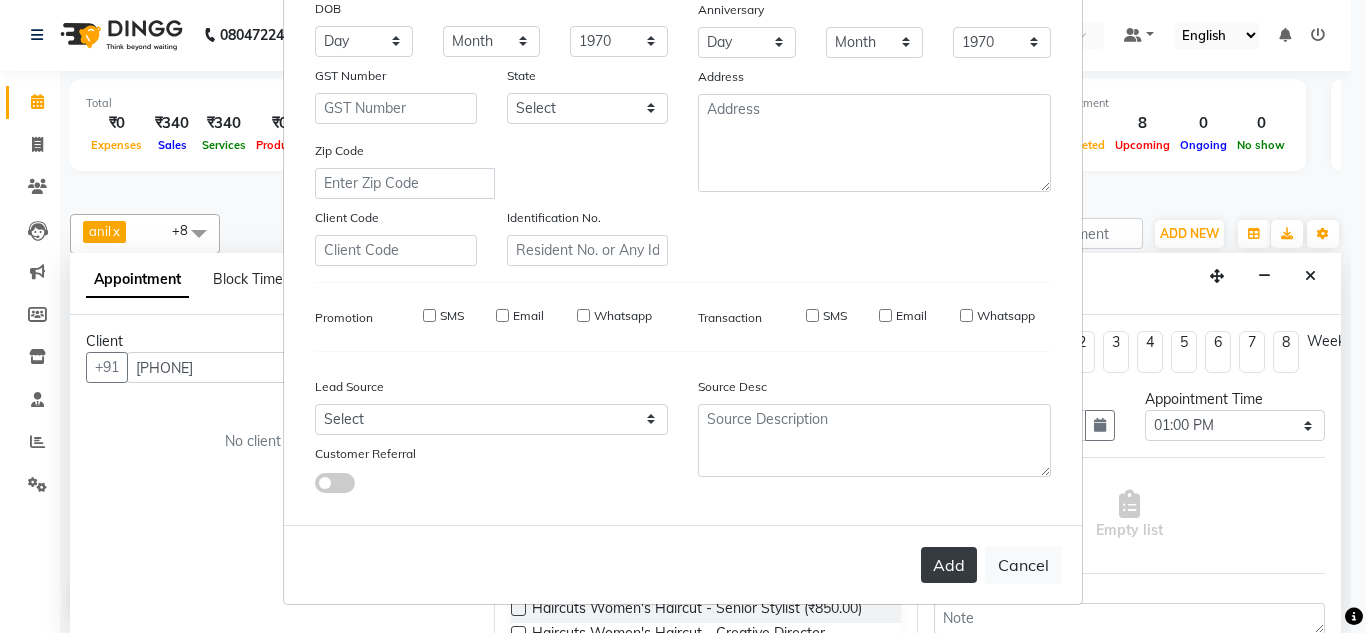 type 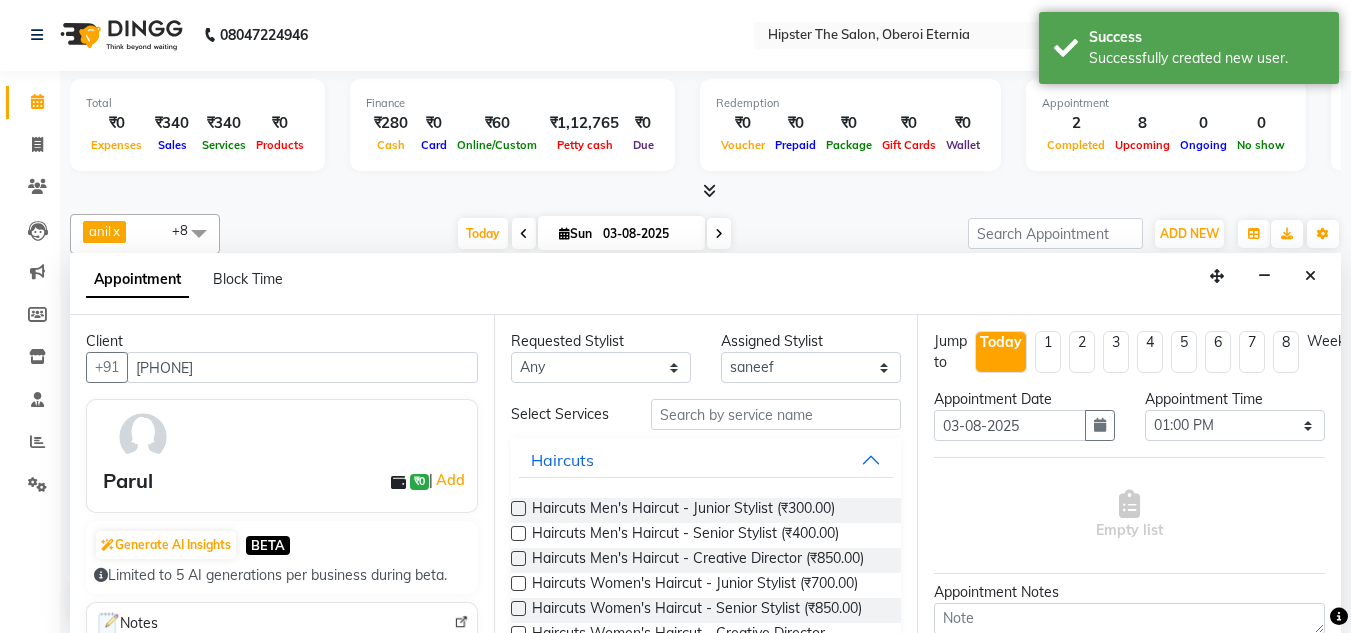 scroll, scrollTop: 204, scrollLeft: 0, axis: vertical 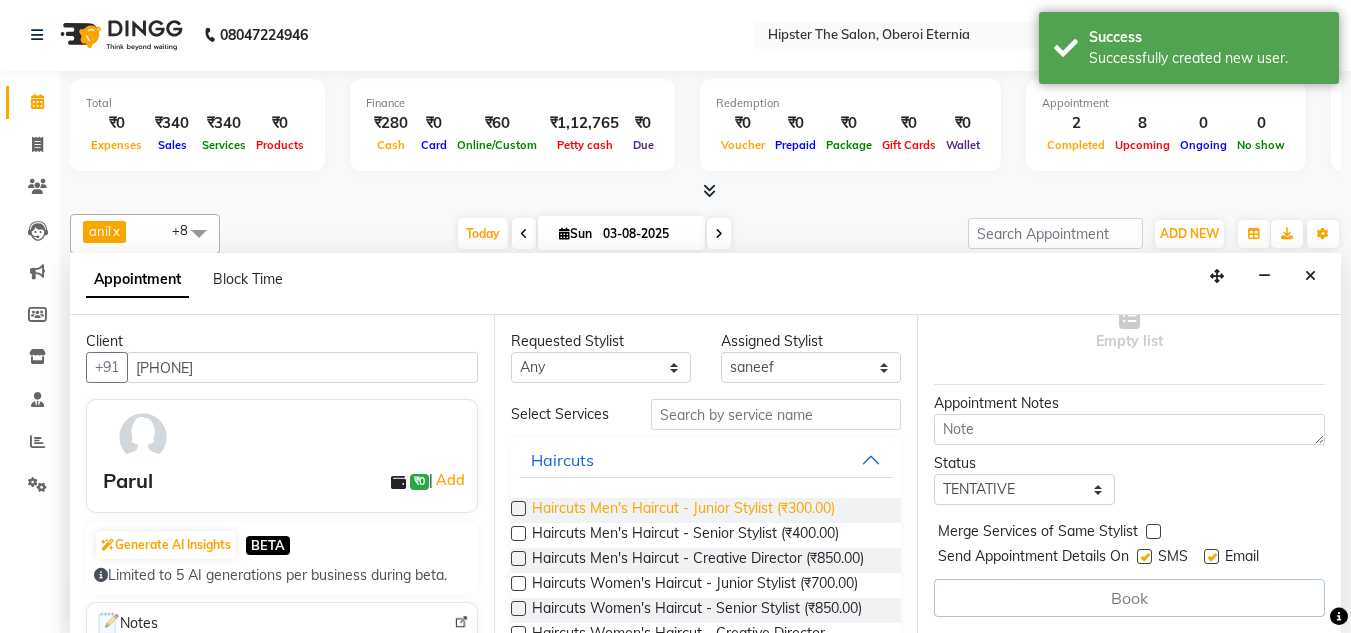 click on "Haircuts Men's Haircut - Junior Stylist (₹300.00)" at bounding box center (683, 510) 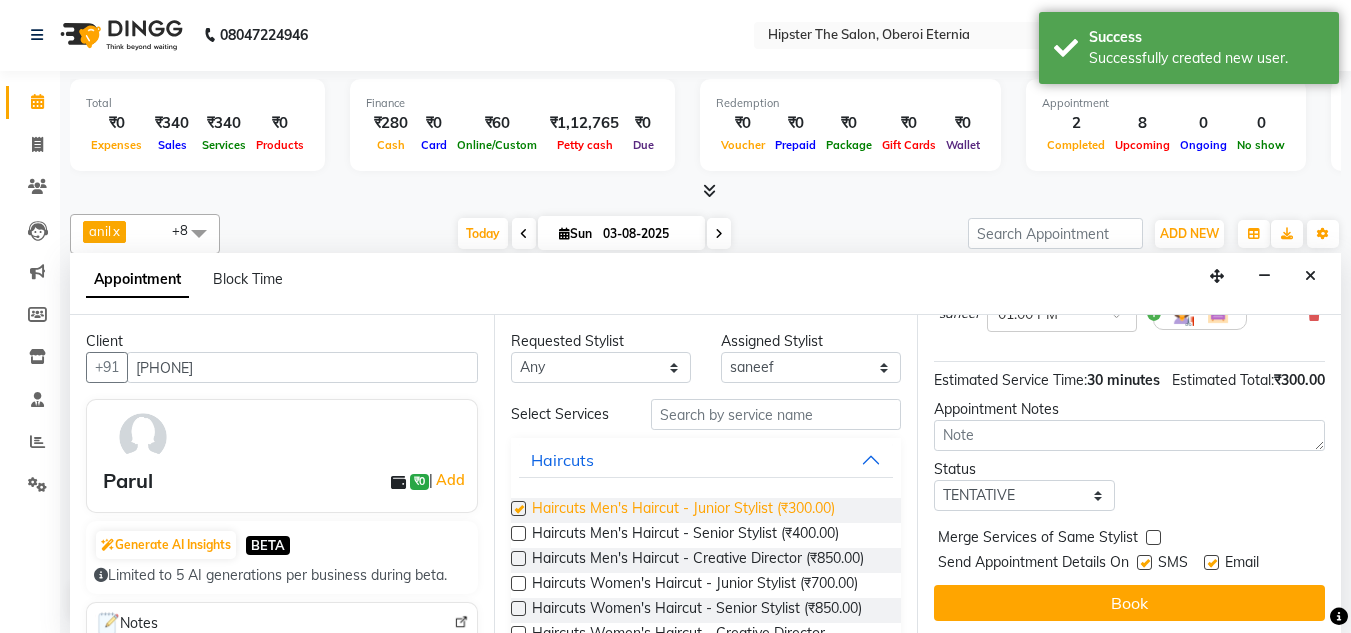 checkbox on "false" 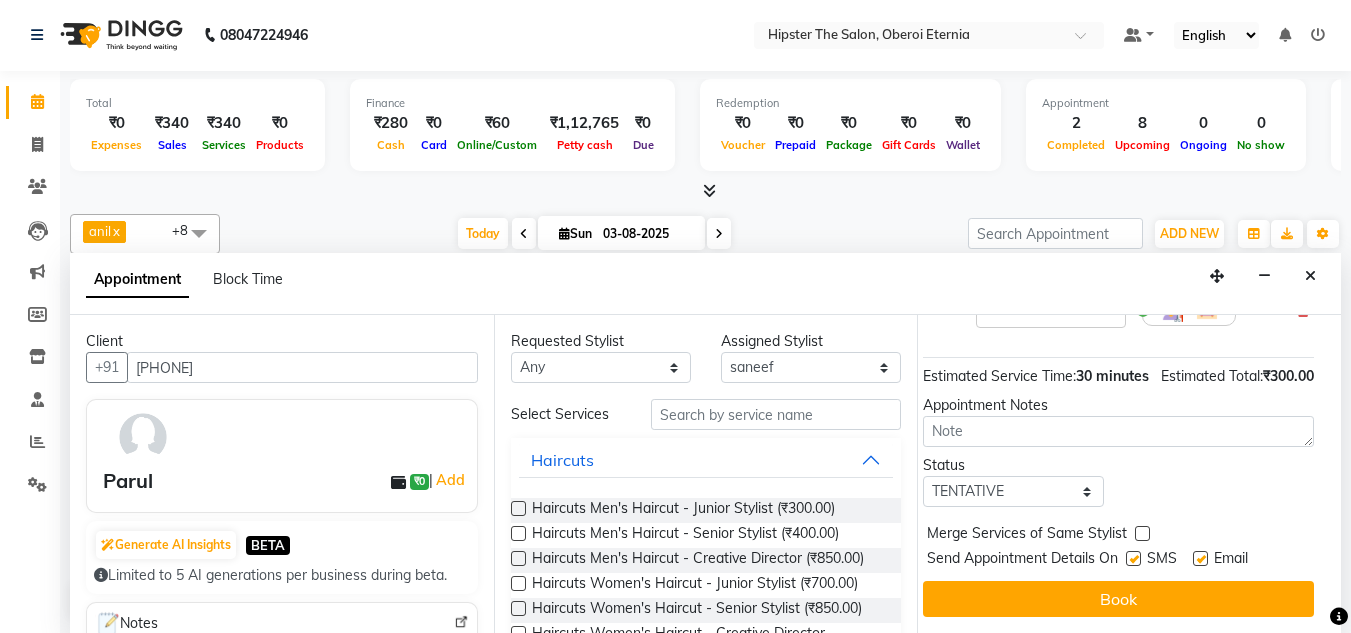 scroll, scrollTop: 244, scrollLeft: 27, axis: both 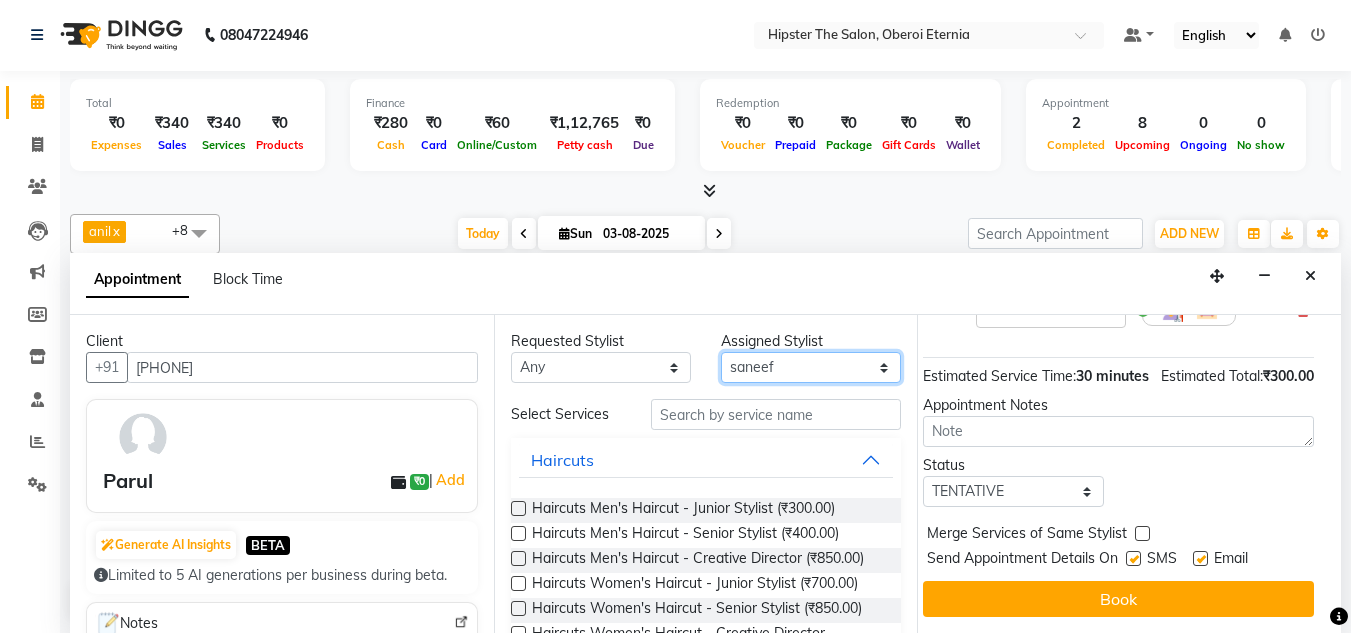 click on "Select Aarushi aishu altaf anil ashik bhavin  irene julie Minaz Namrata neelam Rebecca rekha rijvana Saif saneef Shweta" at bounding box center [811, 367] 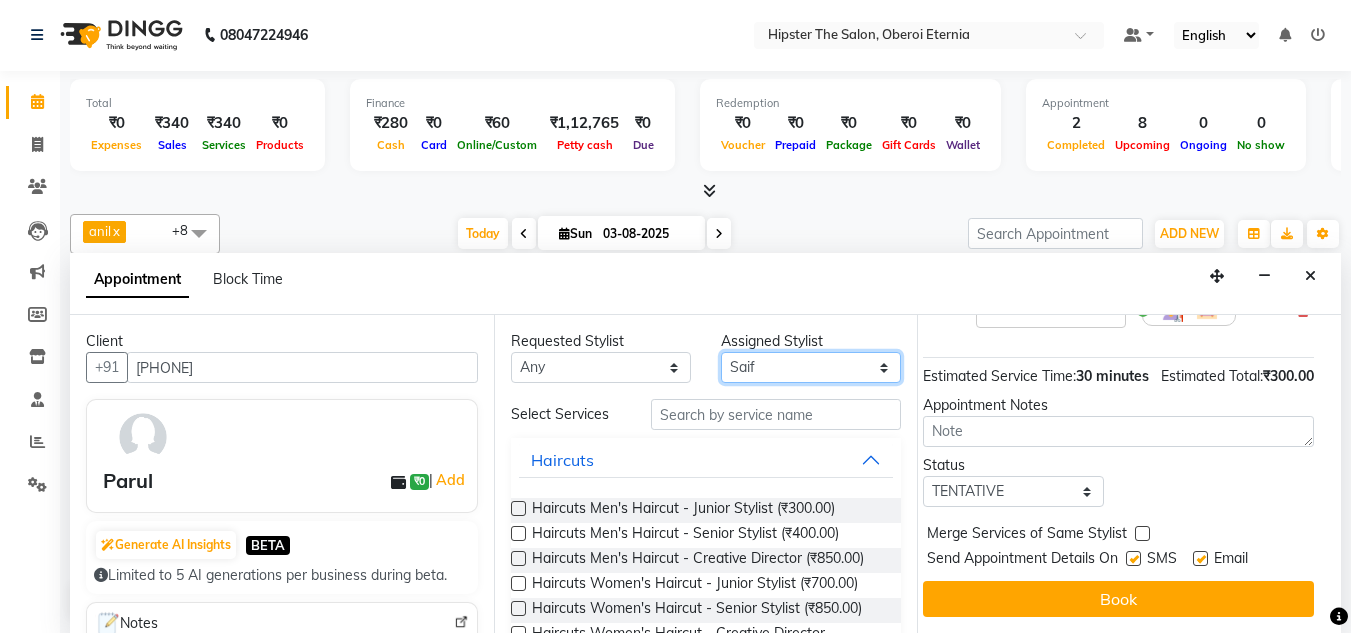 click on "Select Aarushi aishu altaf anil ashik bhavin  irene julie Minaz Namrata neelam Rebecca rekha rijvana Saif saneef Shweta" at bounding box center [811, 367] 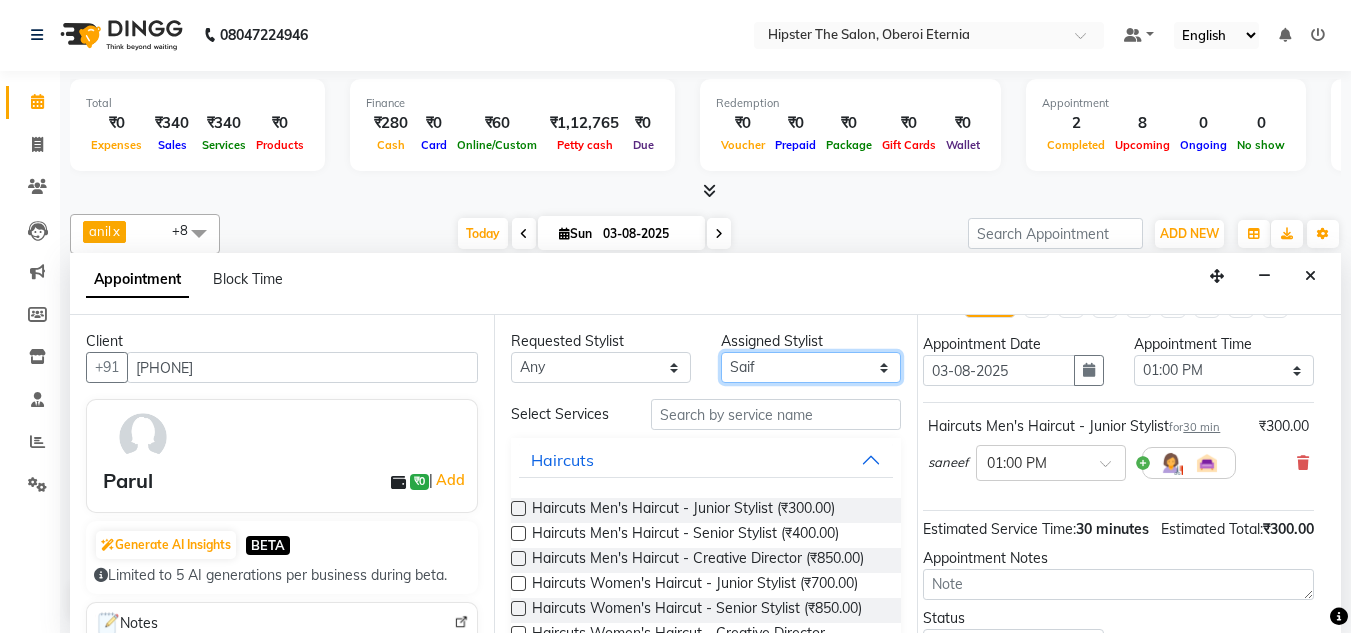 scroll, scrollTop: 0, scrollLeft: 21, axis: horizontal 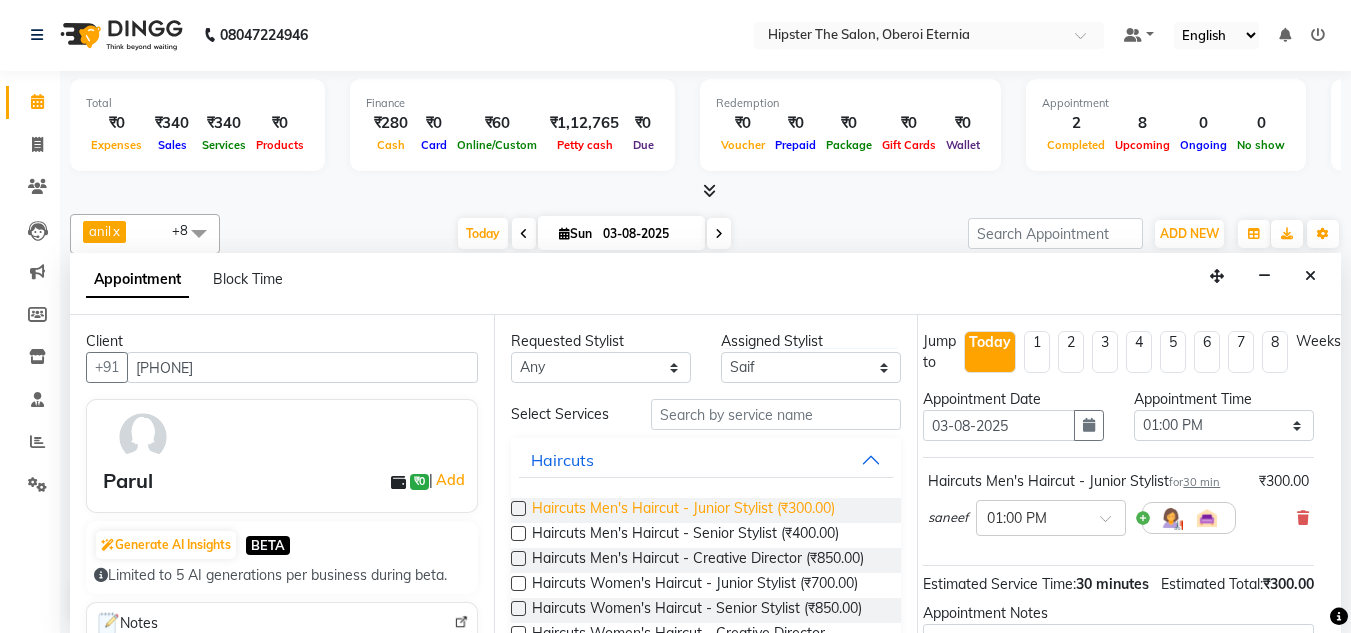 click on "Haircuts Men's Haircut - Junior Stylist (₹300.00)" at bounding box center (683, 510) 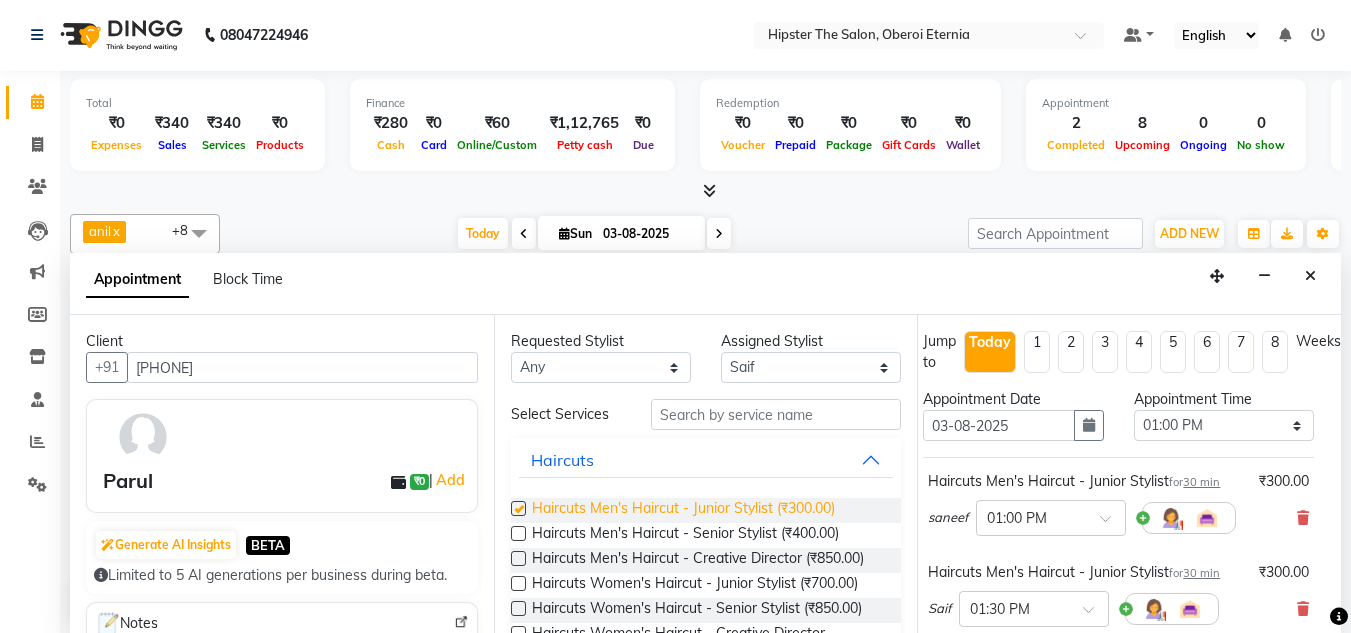 checkbox on "false" 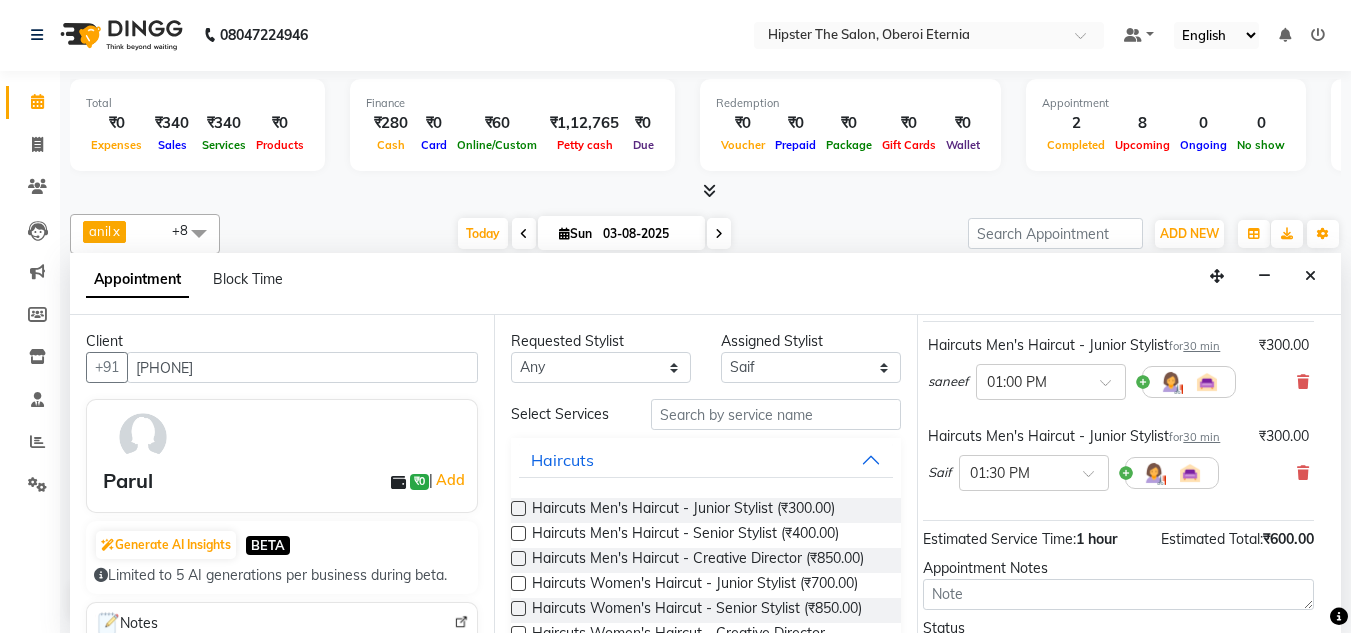 scroll, scrollTop: 138, scrollLeft: 21, axis: both 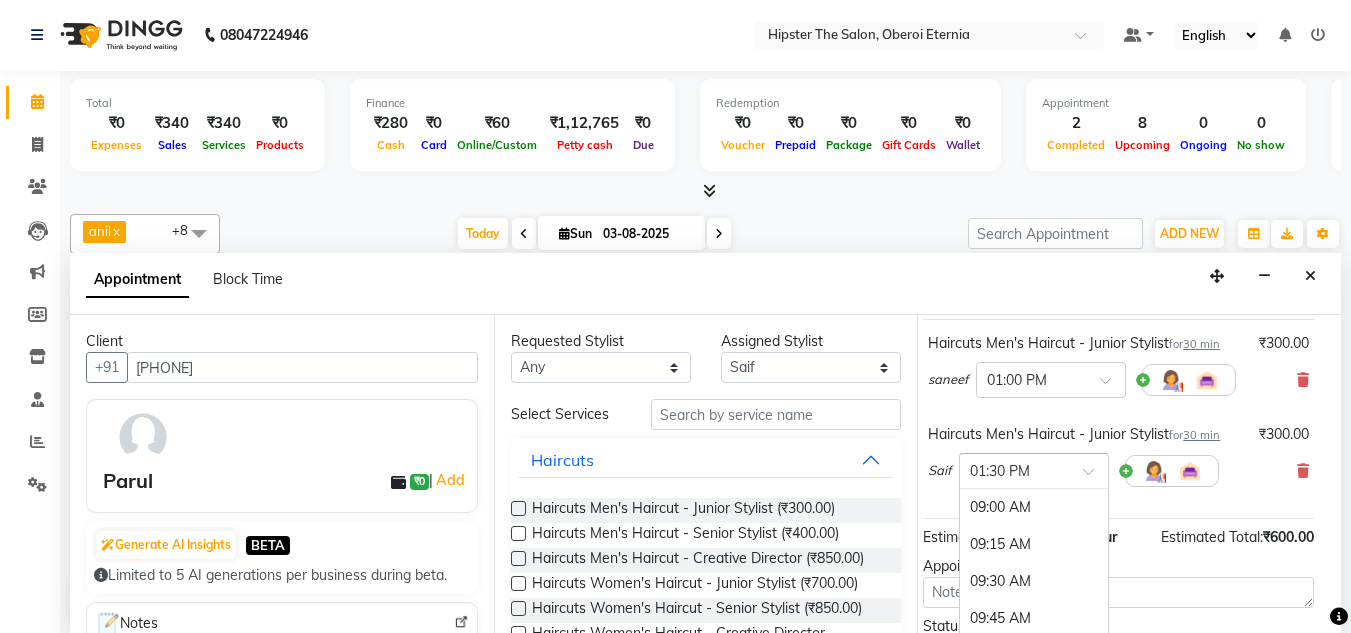 click at bounding box center [1095, 477] 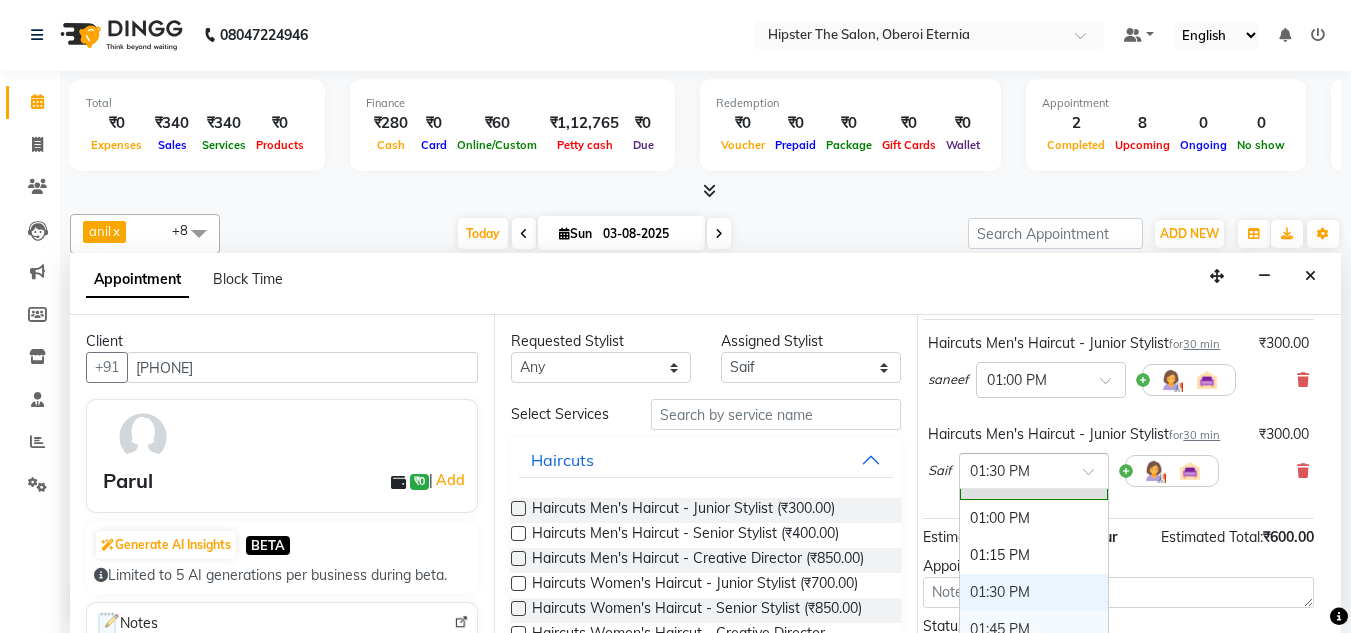 scroll, scrollTop: 595, scrollLeft: 0, axis: vertical 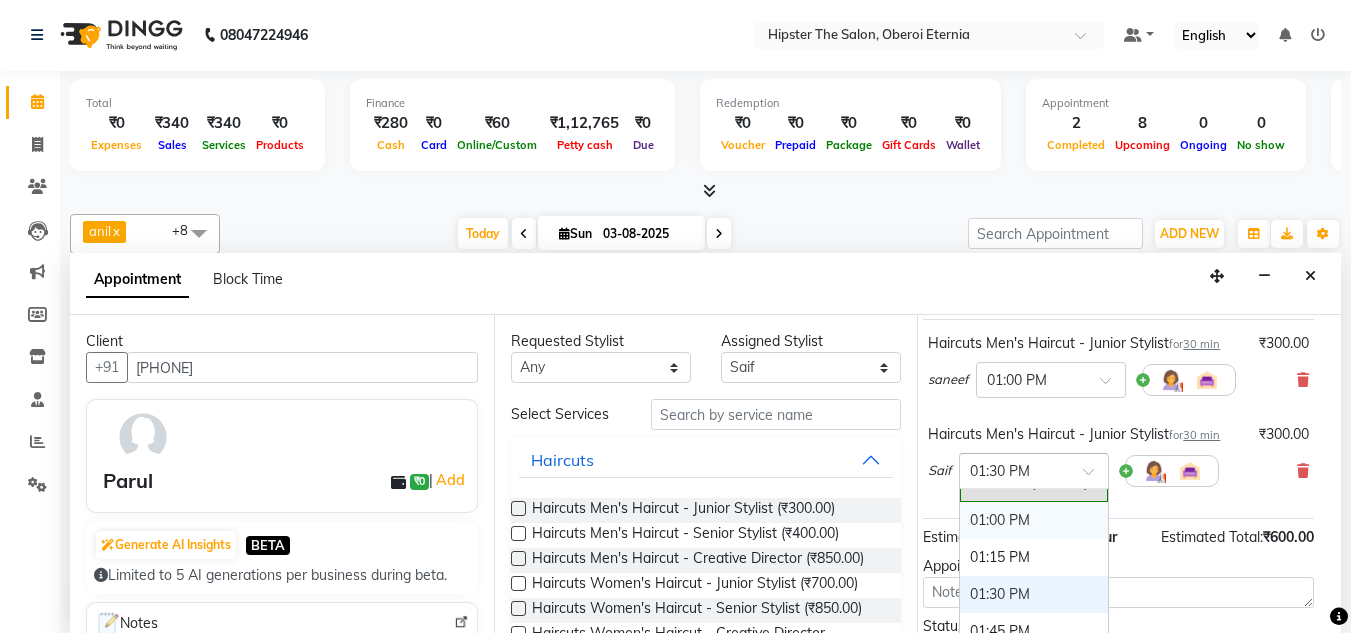 click on "01:00 PM" at bounding box center (1034, 520) 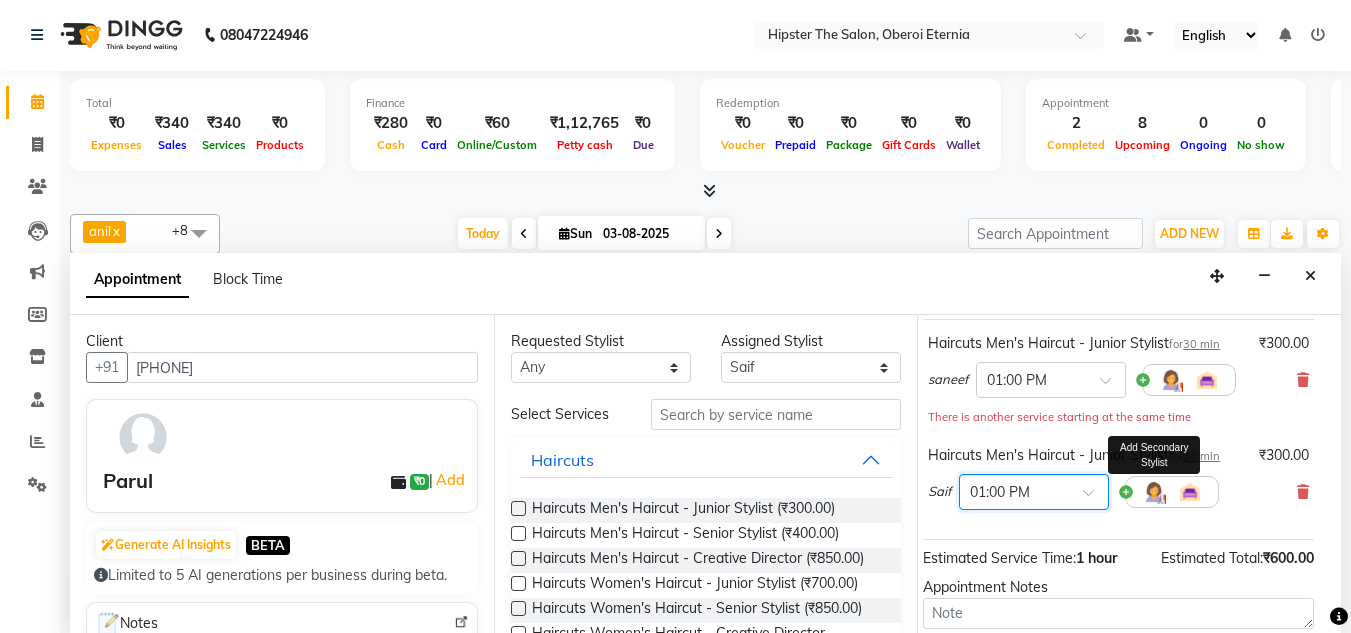 scroll, scrollTop: 335, scrollLeft: 27, axis: both 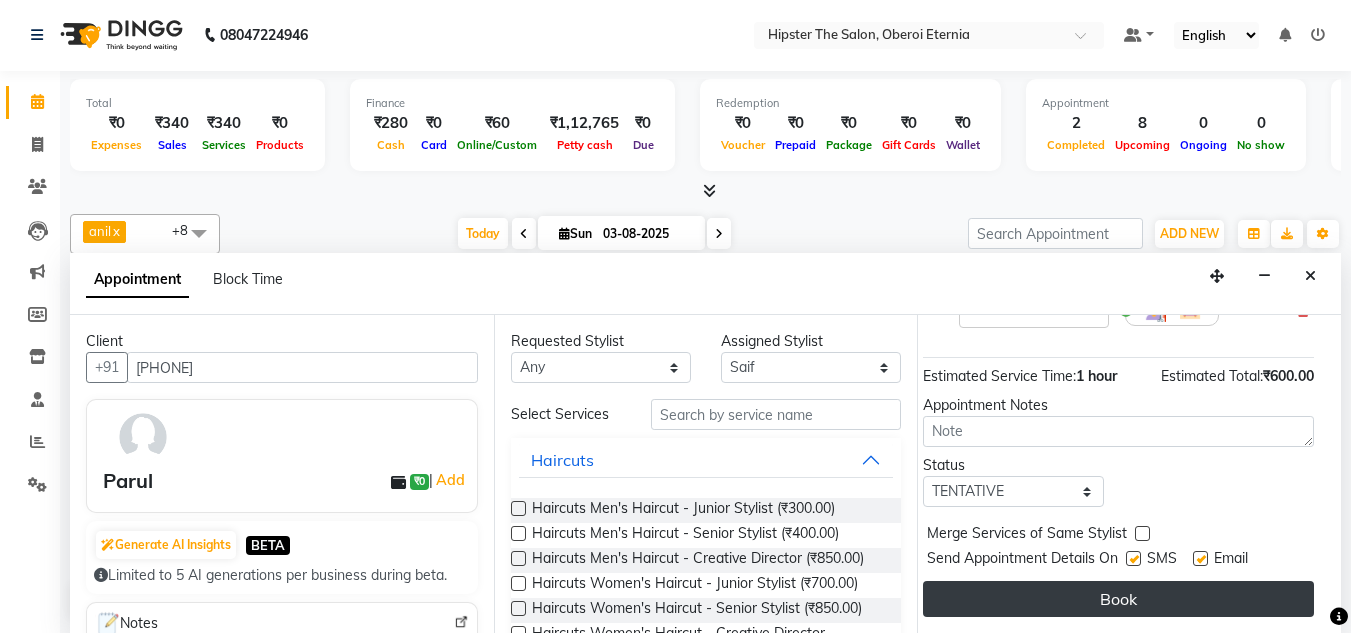 click on "Book" at bounding box center [1118, 599] 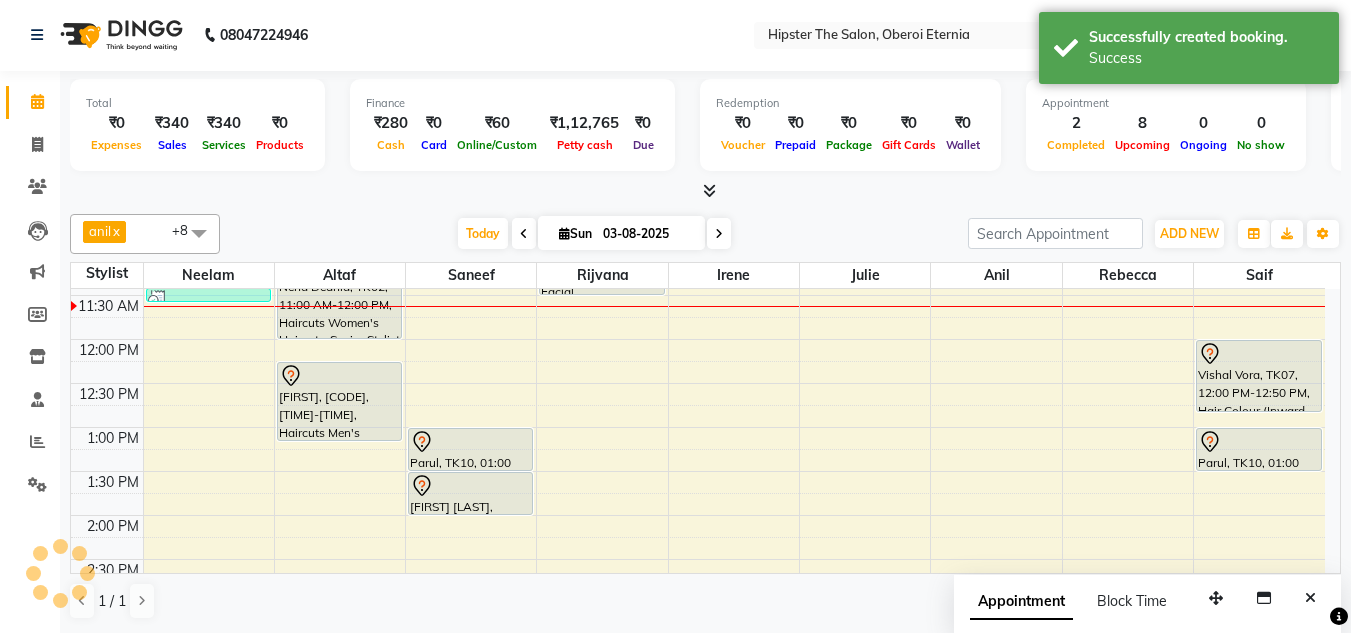 scroll, scrollTop: 0, scrollLeft: 0, axis: both 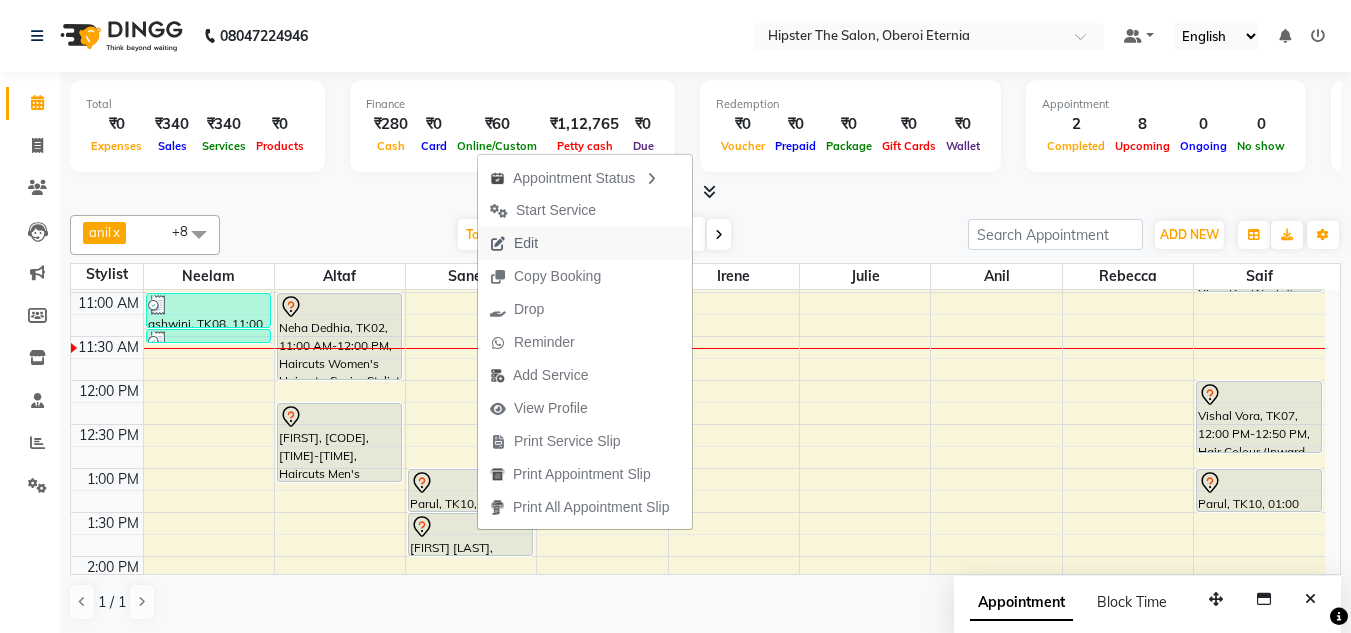 click on "Edit" at bounding box center (526, 243) 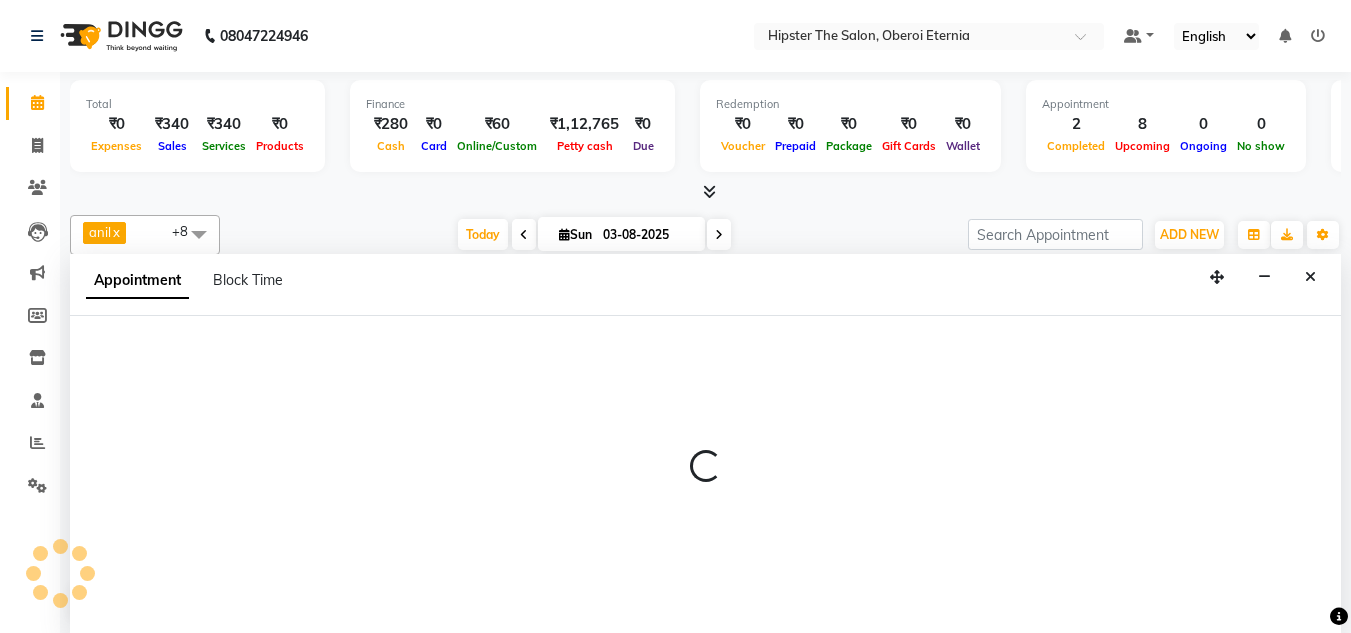 scroll, scrollTop: 1, scrollLeft: 0, axis: vertical 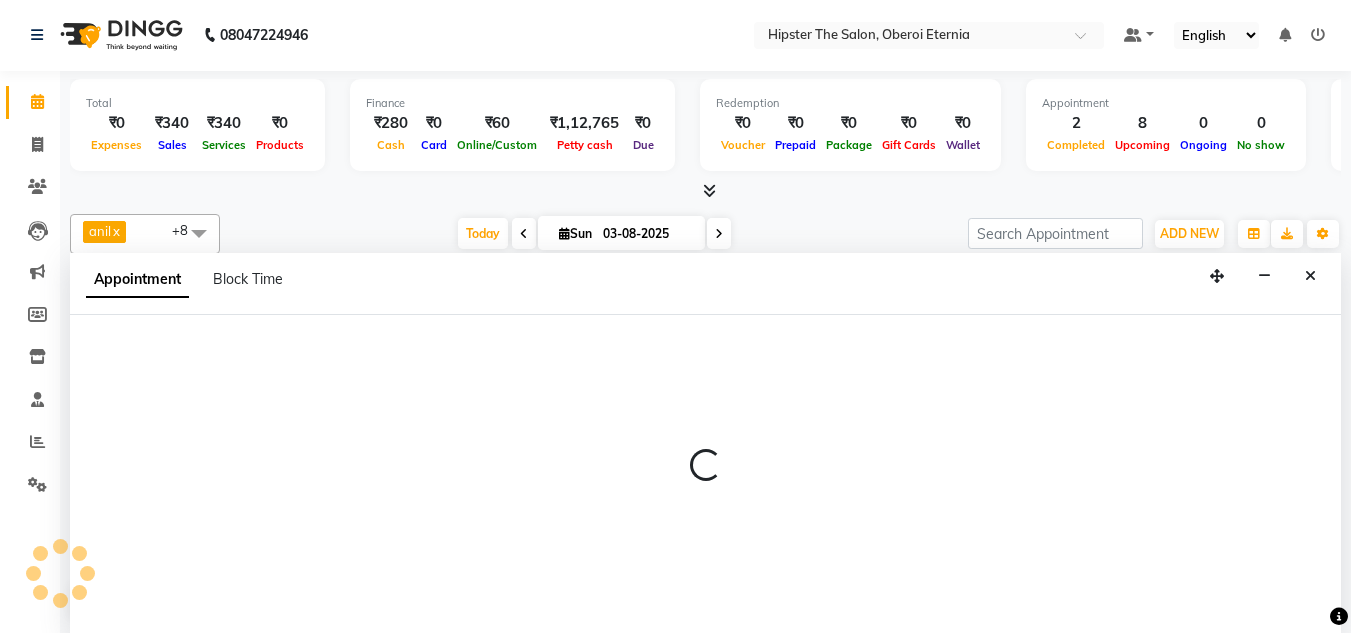 select on "tentative" 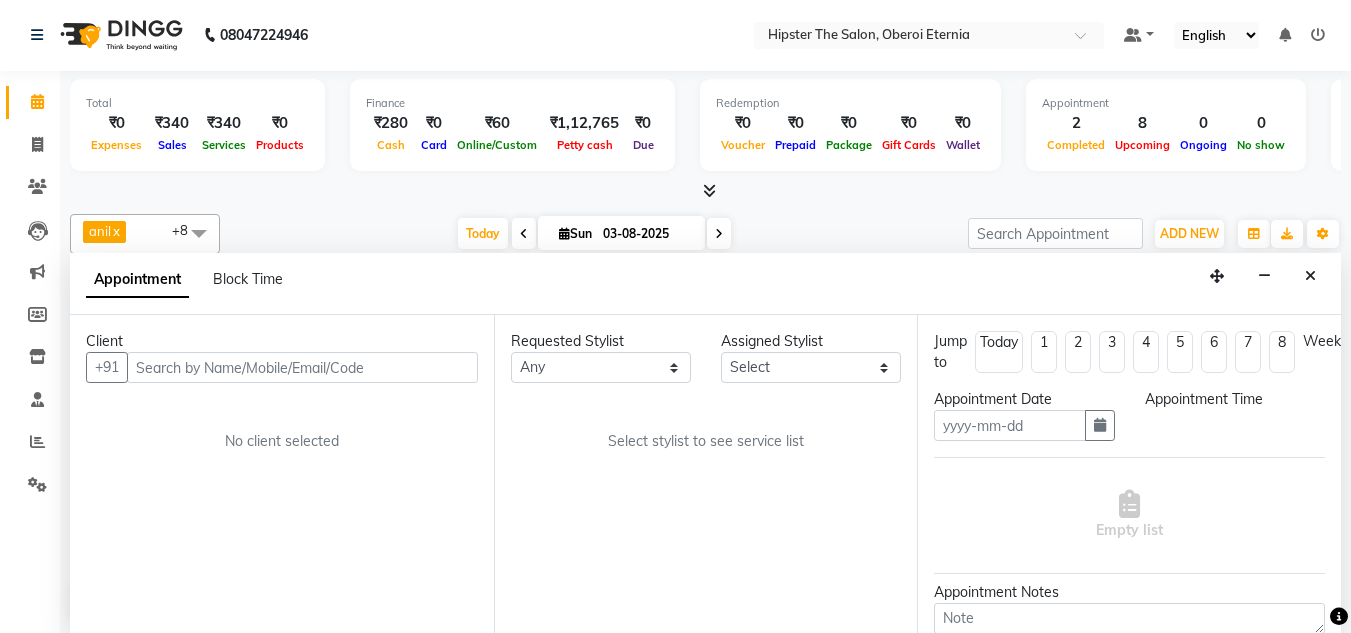 type on "03-08-2025" 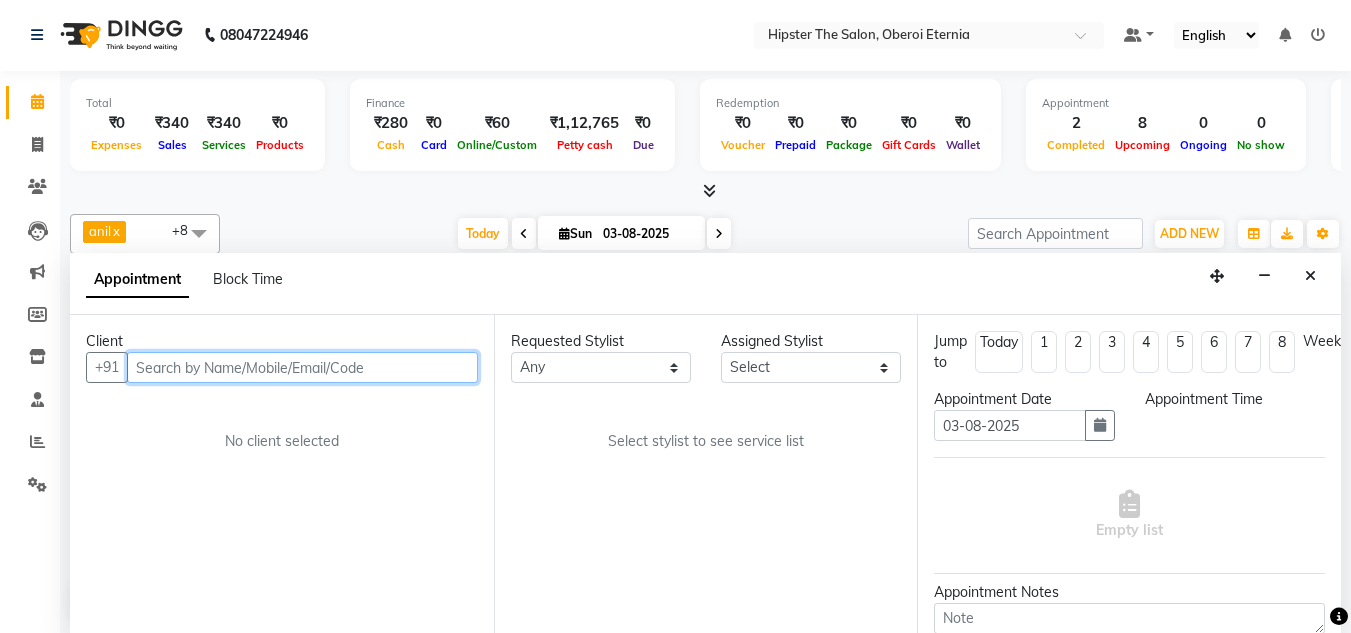scroll, scrollTop: 265, scrollLeft: 0, axis: vertical 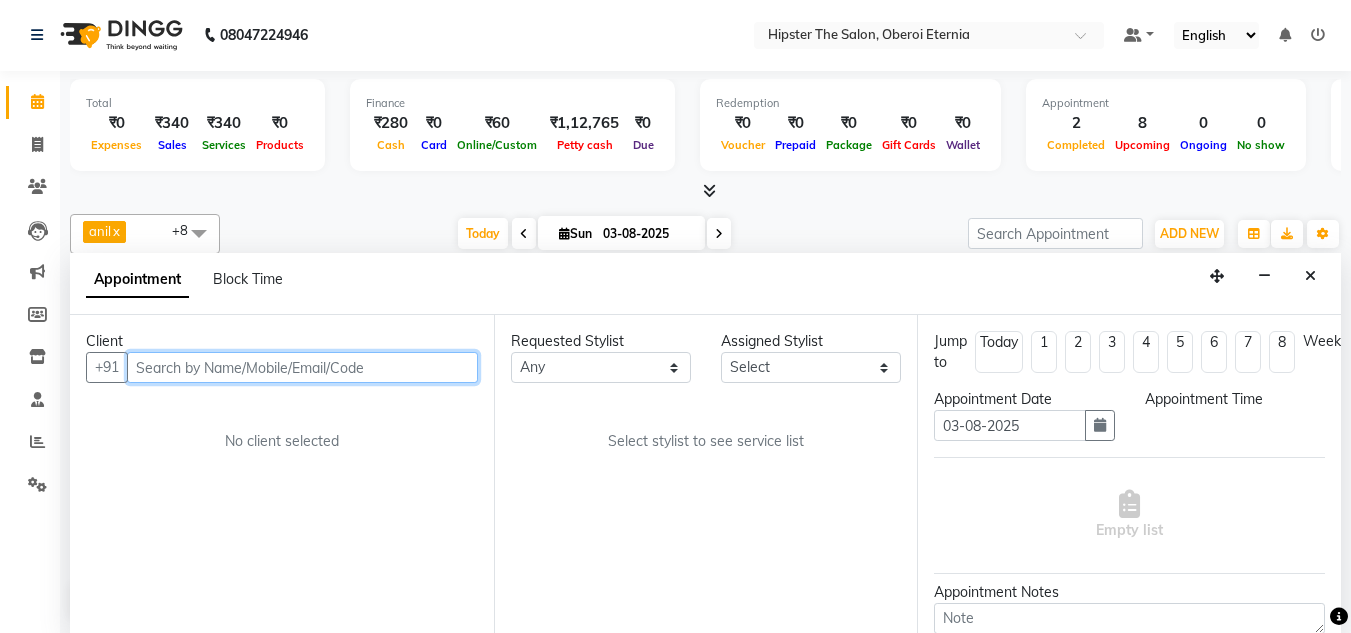 select on "85980" 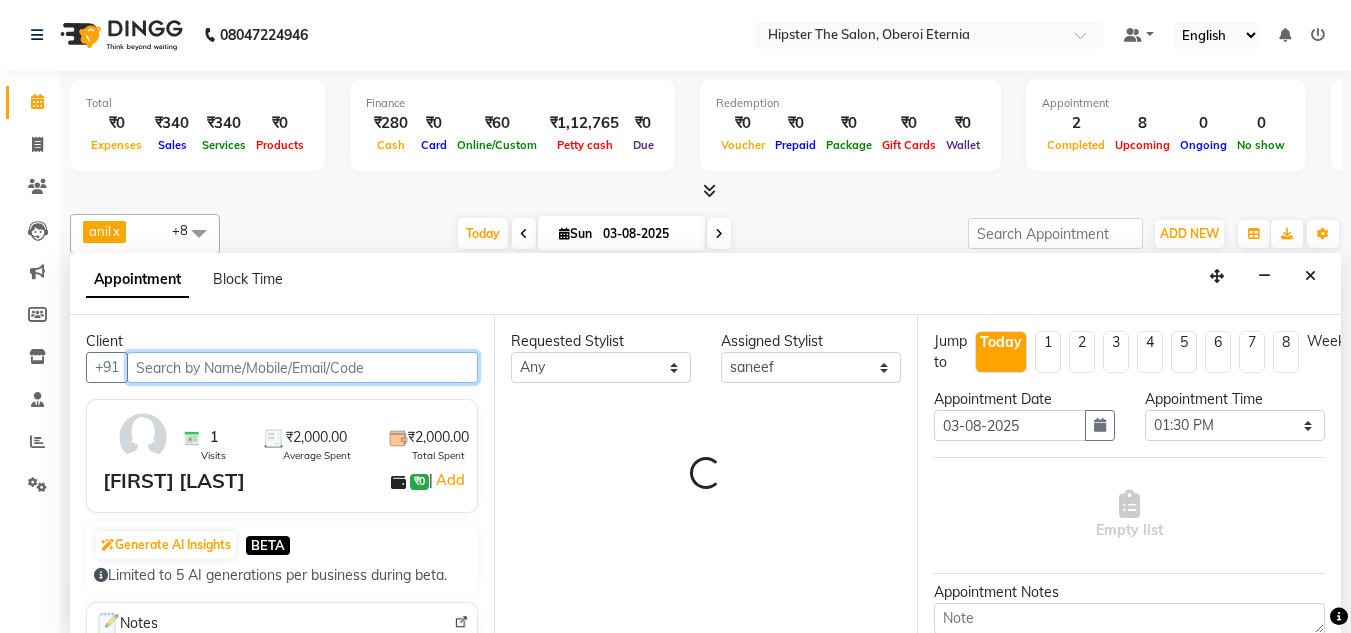 select on "4333" 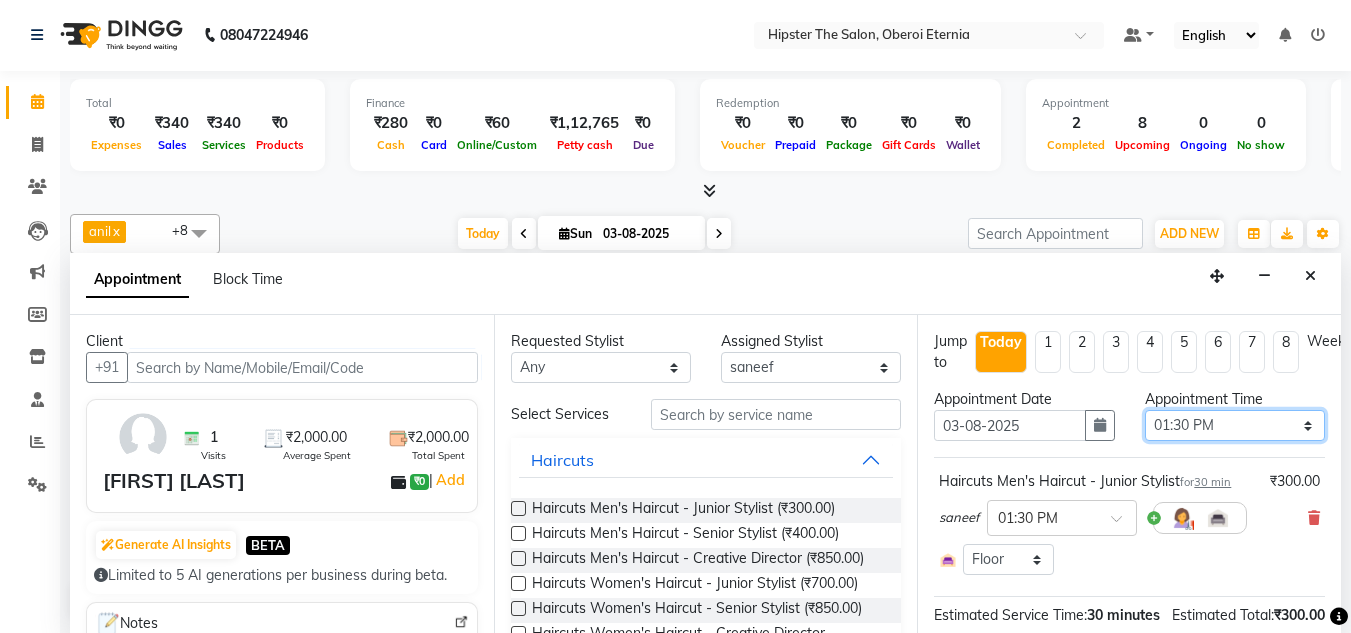 click on "Select 09:00 AM 09:15 AM 09:30 AM 09:45 AM 10:00 AM 10:15 AM 10:30 AM 10:45 AM 11:00 AM 11:15 AM 11:30 AM 11:45 AM 12:00 PM 12:15 PM 12:30 PM 12:45 PM 01:00 PM 01:15 PM 01:30 PM 01:45 PM 02:00 PM 02:15 PM 02:30 PM 02:45 PM 03:00 PM 03:15 PM 03:30 PM 03:45 PM 04:00 PM 04:15 PM 04:30 PM 04:45 PM 05:00 PM 05:15 PM 05:30 PM 05:45 PM 06:00 PM 06:15 PM 06:30 PM 06:45 PM 07:00 PM 07:15 PM 07:30 PM 07:45 PM 08:00 PM" at bounding box center [1235, 425] 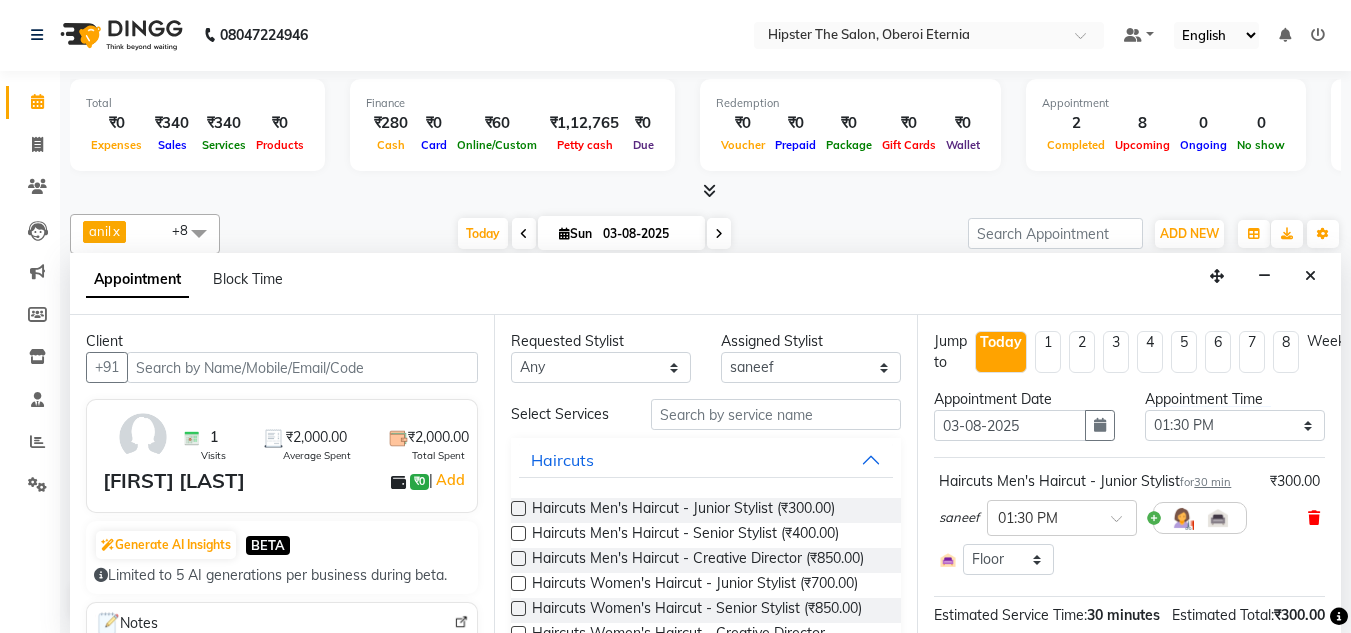 click at bounding box center (1314, 518) 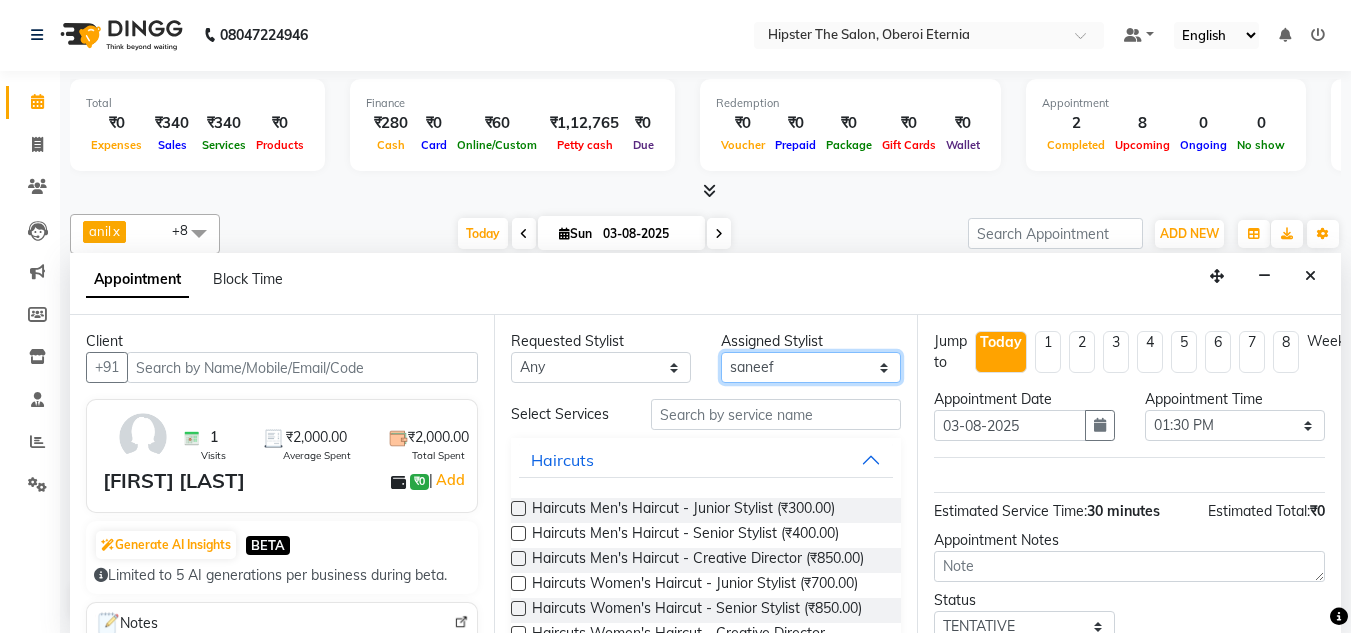 click on "Select Aarushi aishu altaf anil ashik bhavin  irene julie Minaz Namrata neelam Rebecca rekha rijvana Saif saneef Shweta" at bounding box center (811, 367) 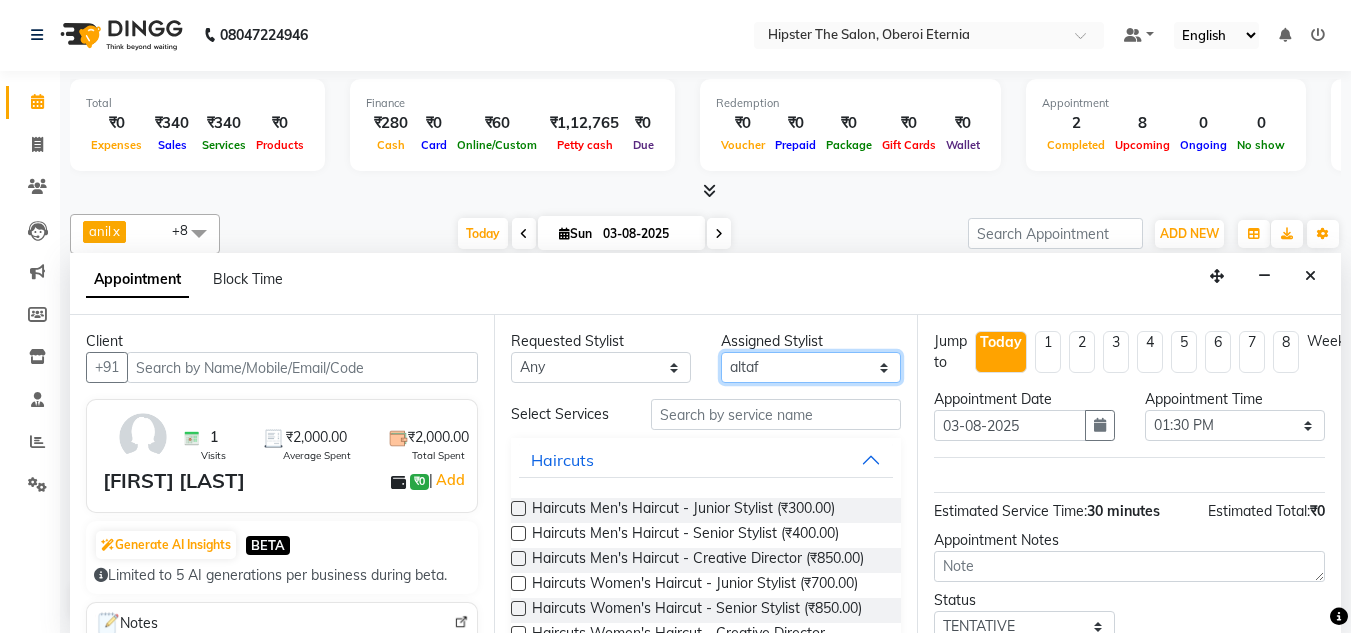 click on "Select Aarushi aishu altaf anil ashik bhavin  irene julie Minaz Namrata neelam Rebecca rekha rijvana Saif saneef Shweta" at bounding box center (811, 367) 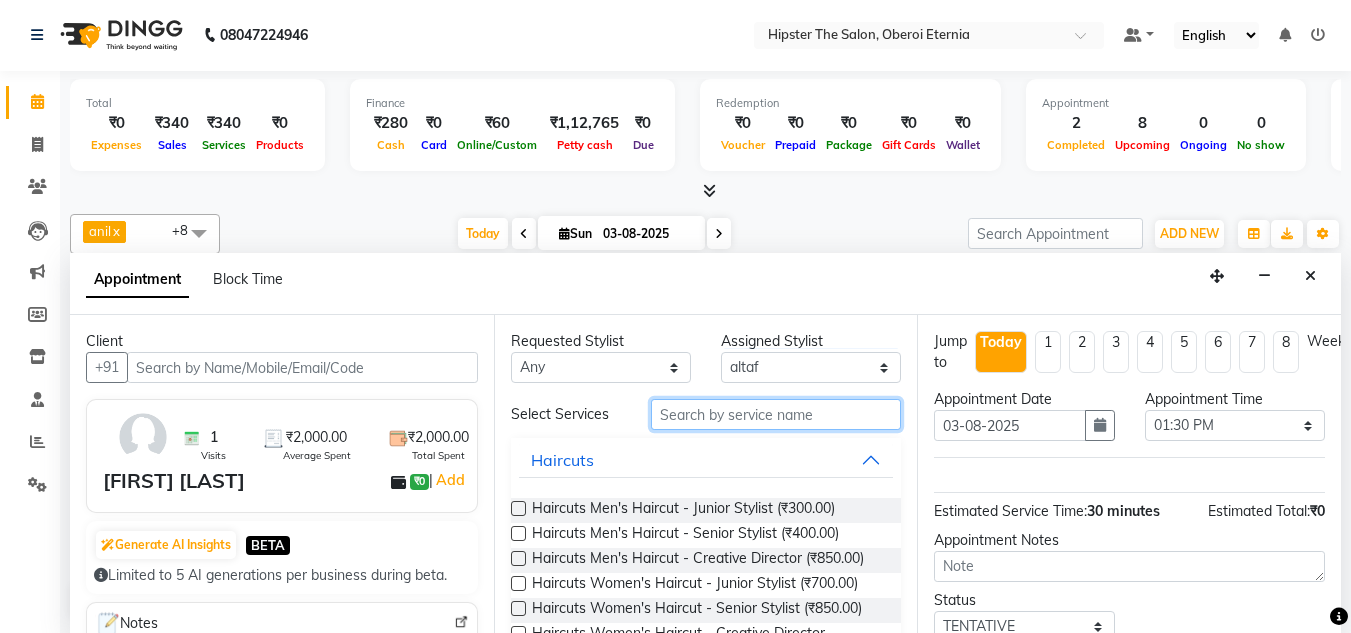 click at bounding box center [776, 414] 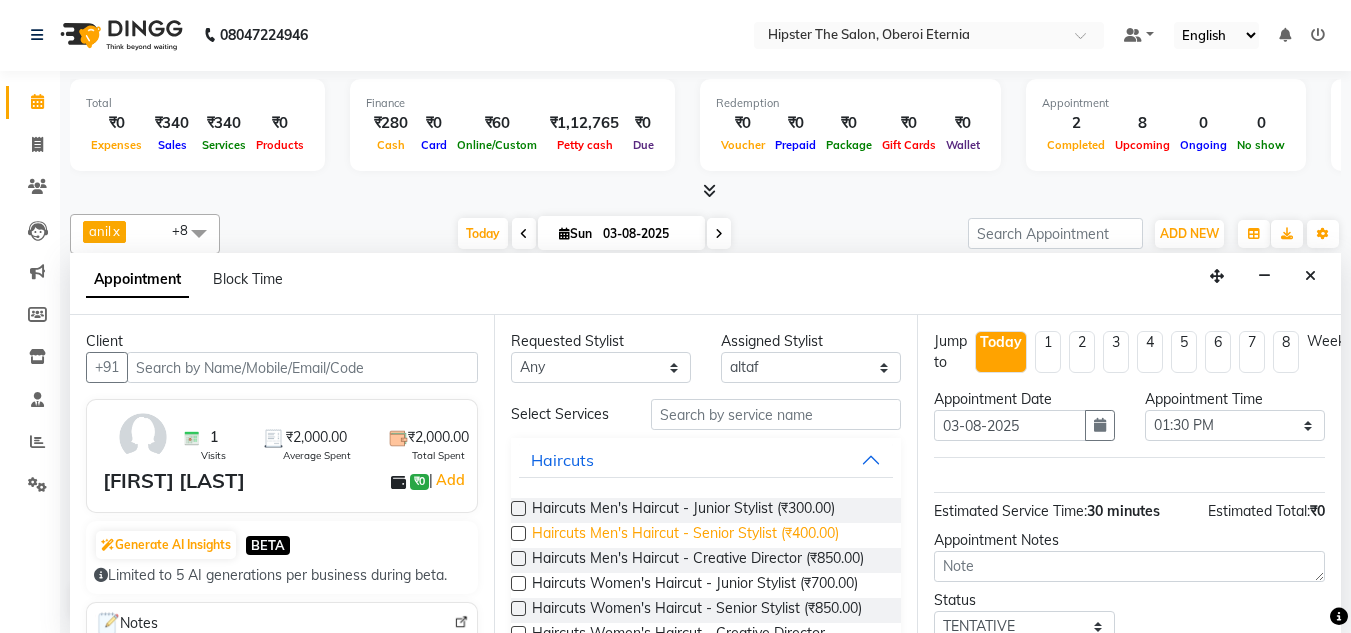 click on "Haircuts Men's Haircut - Senior Stylist (₹400.00)" at bounding box center [685, 535] 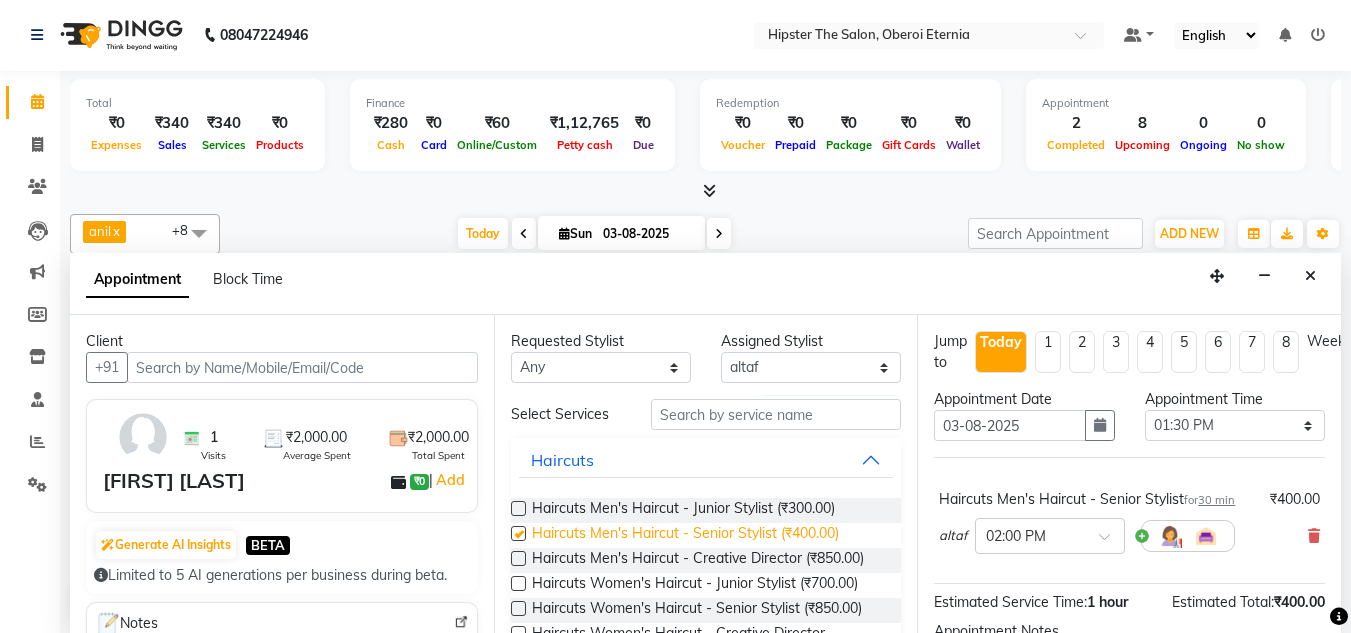 checkbox on "false" 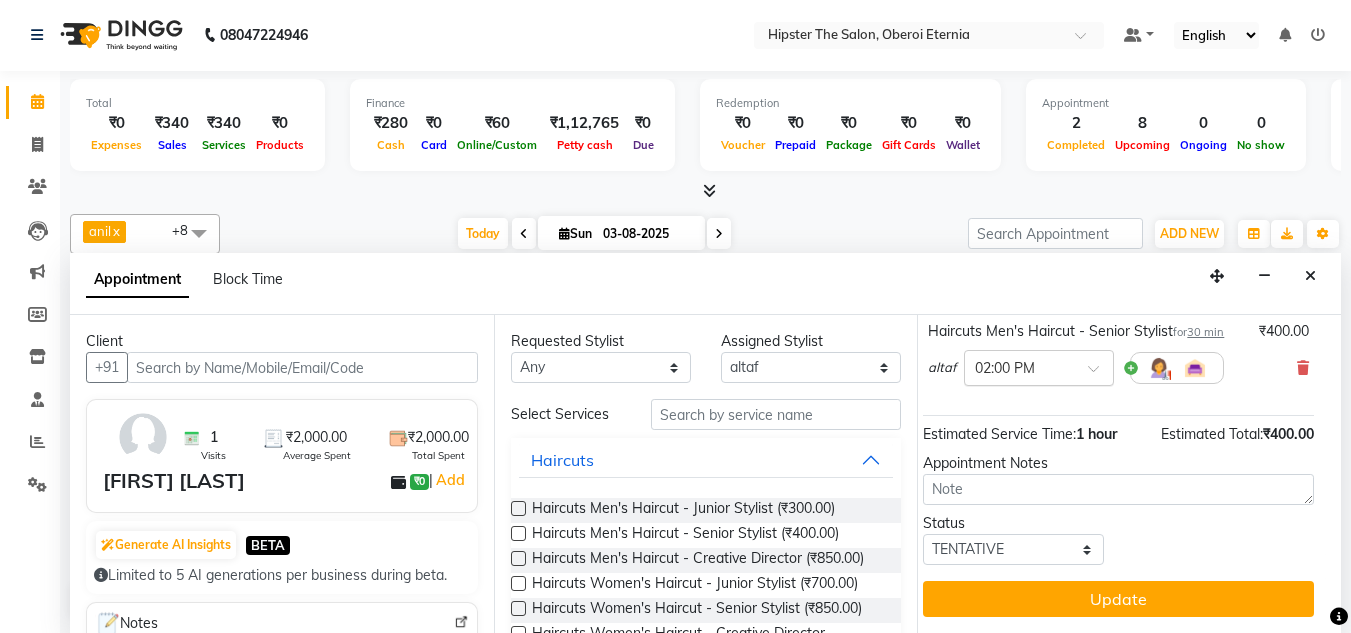 scroll, scrollTop: 183, scrollLeft: 27, axis: both 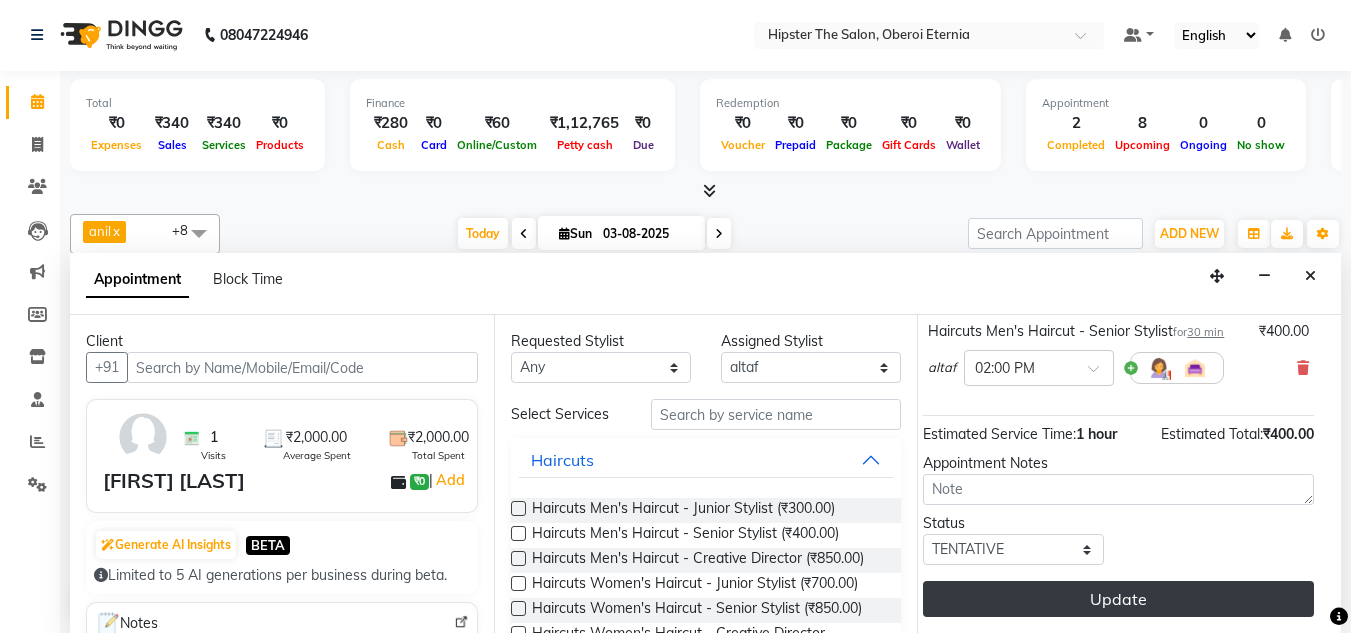click on "Update" at bounding box center (1118, 599) 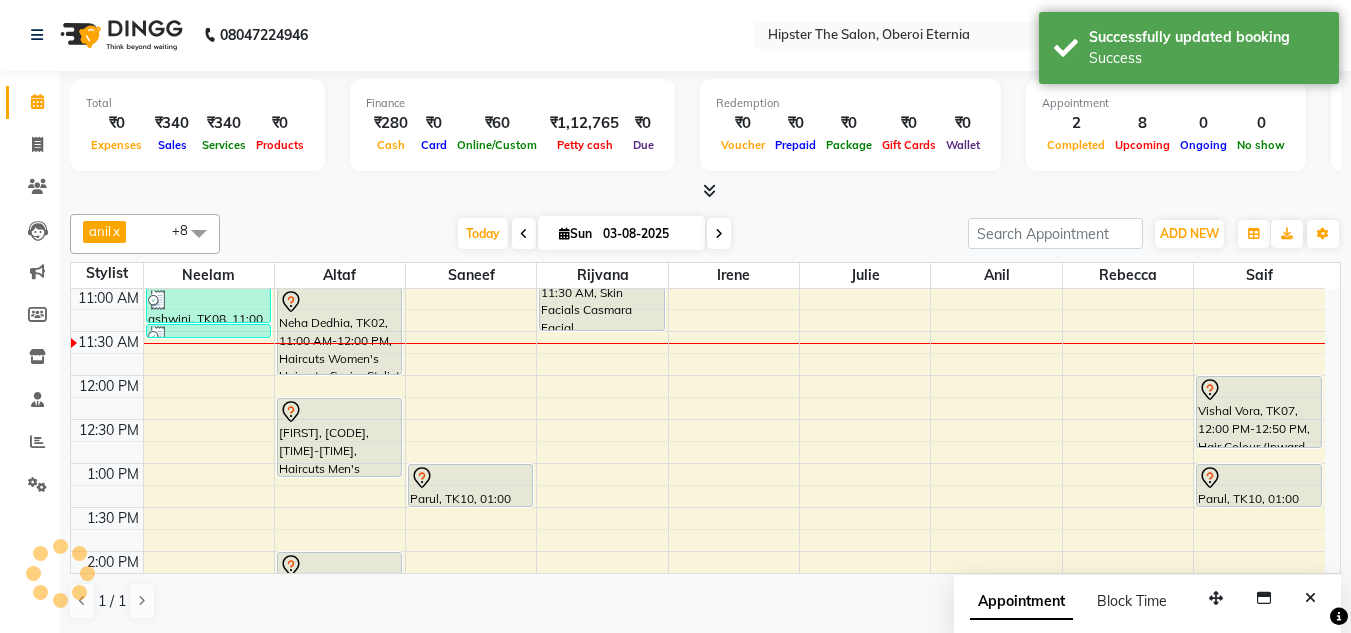 scroll, scrollTop: 0, scrollLeft: 0, axis: both 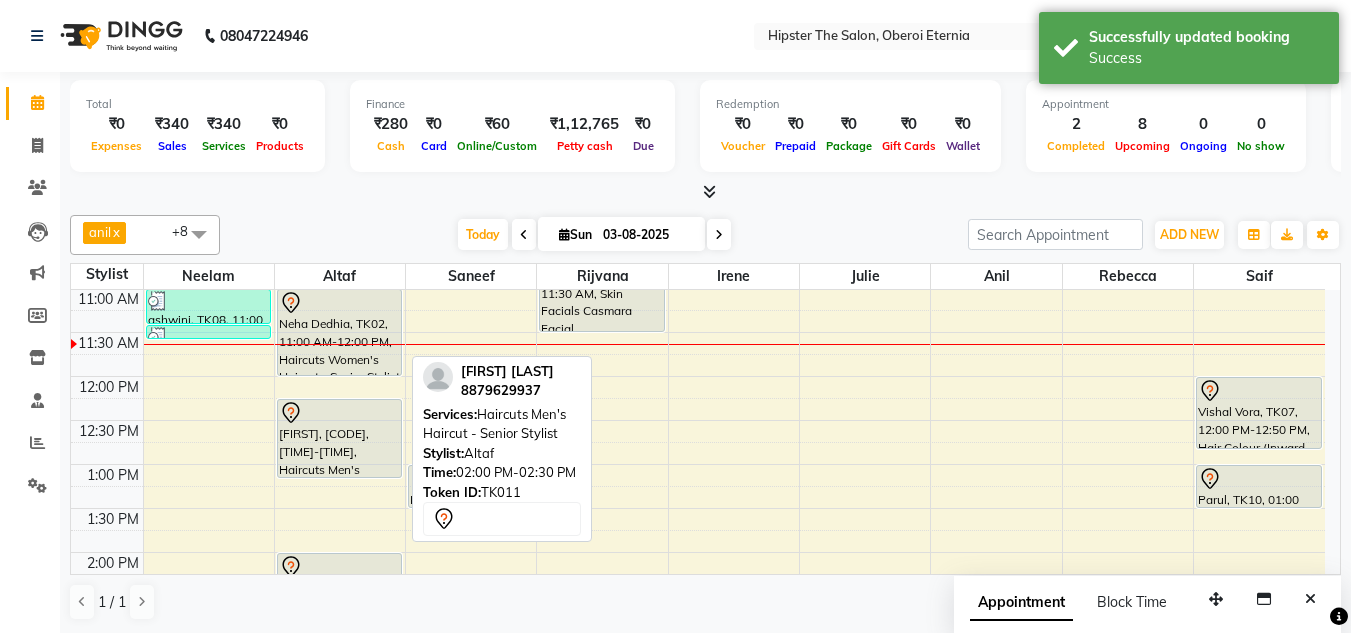 click at bounding box center (339, 567) 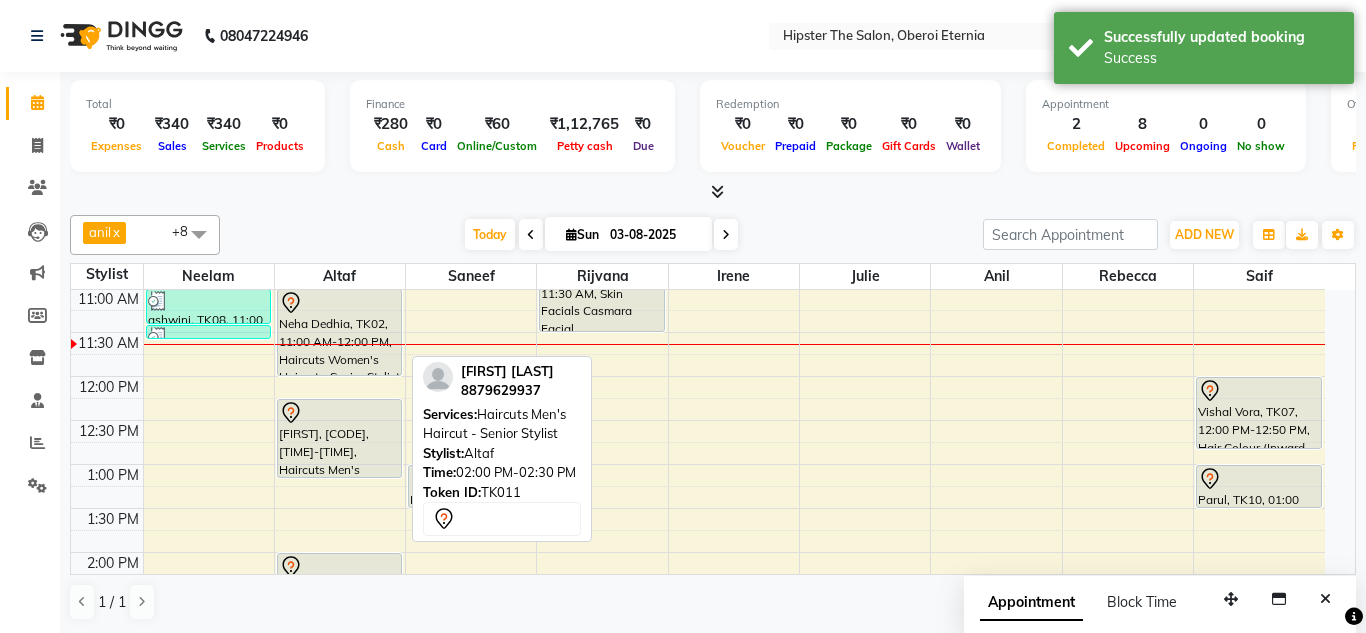 select on "7" 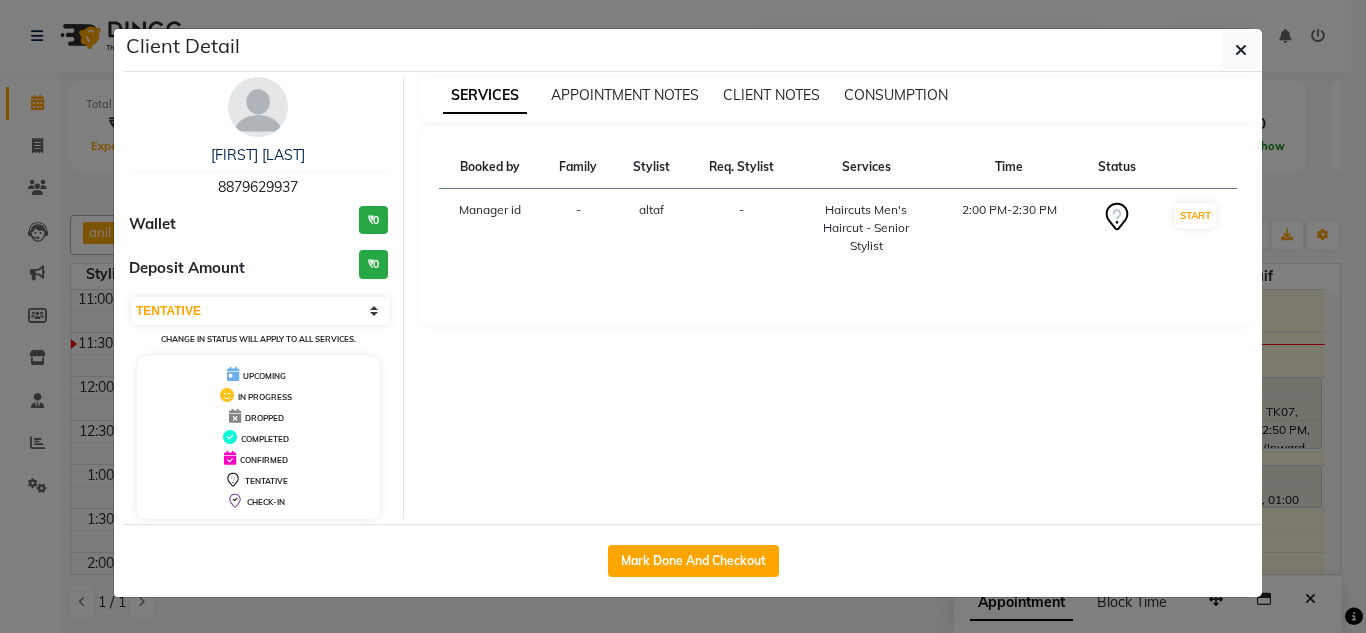 click on "Client Detail  Denissia Dsouza   8879629937 Wallet ₹0 Deposit Amount  ₹0  Select IN SERVICE CONFIRMED TENTATIVE CHECK IN MARK DONE DROPPED UPCOMING Change in status will apply to all services. UPCOMING IN PROGRESS DROPPED COMPLETED CONFIRMED TENTATIVE CHECK-IN SERVICES APPOINTMENT NOTES CLIENT NOTES CONSUMPTION Booked by Family Stylist Req. Stylist Services Time Status  Manager id  - altaf -  Haircuts Men's Haircut - Senior Stylist   2:00 PM-2:30 PM   START   Mark Done And Checkout" 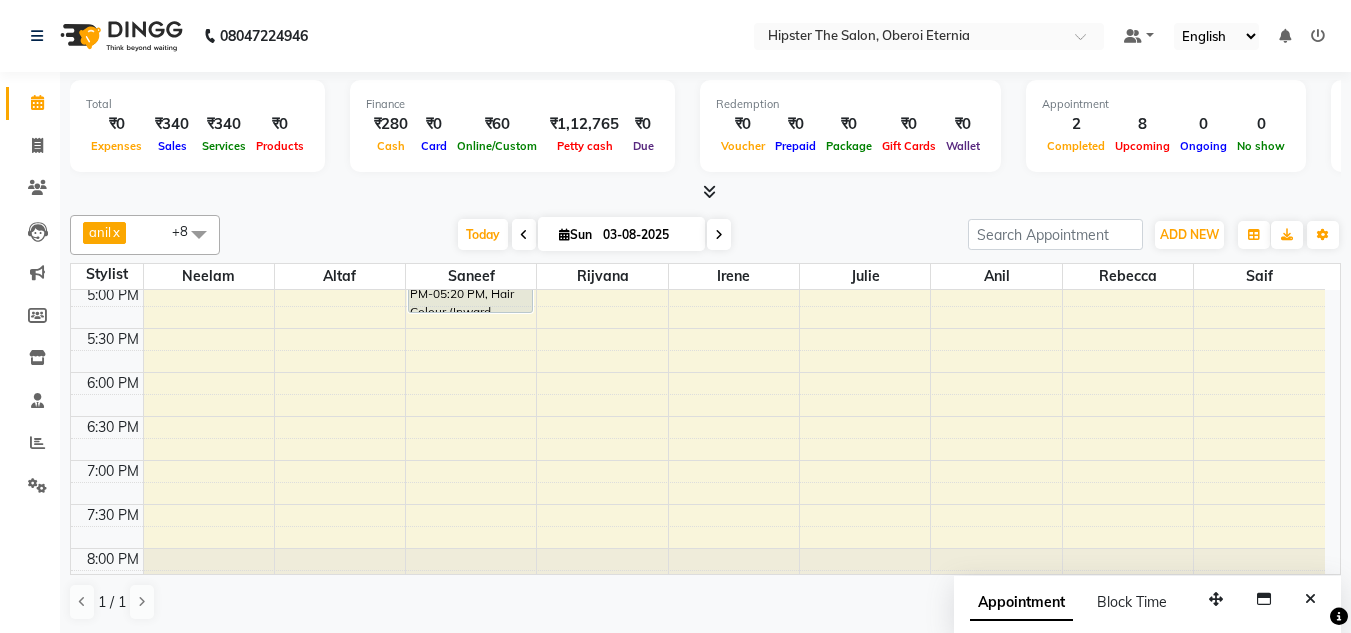 scroll, scrollTop: 859, scrollLeft: 0, axis: vertical 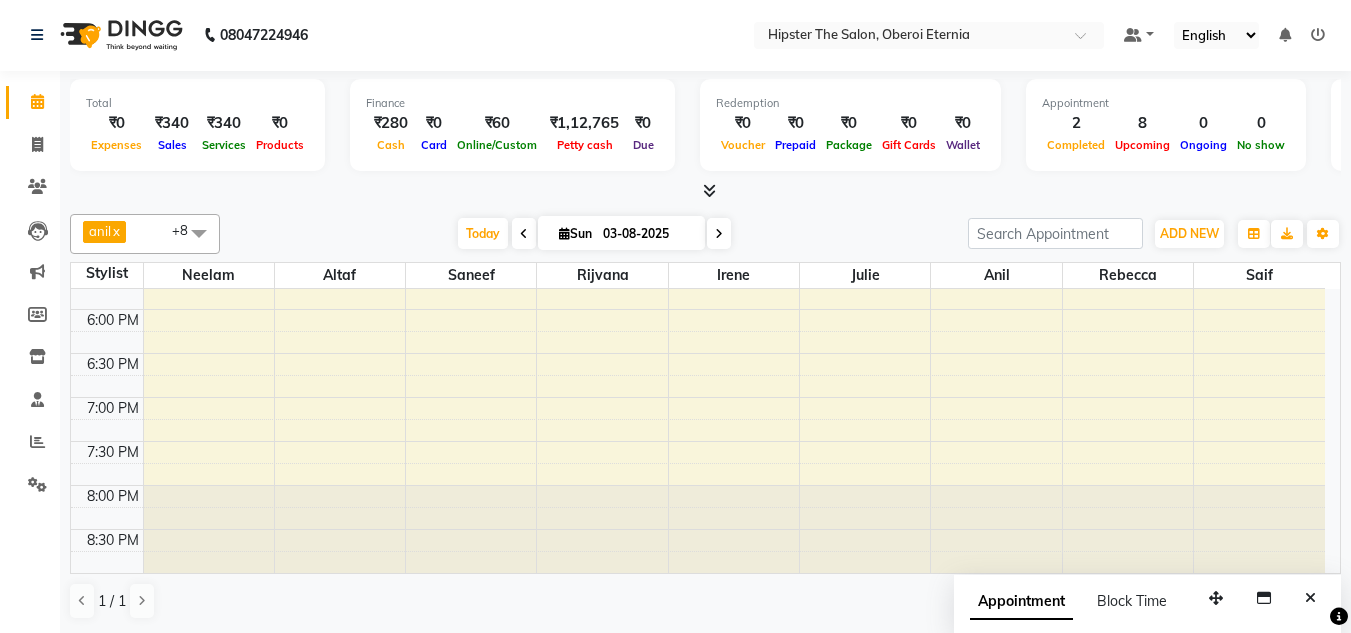 click on "8:00 AM 8:30 AM 9:00 AM 9:30 AM 10:00 AM 10:30 AM 11:00 AM 11:30 AM 12:00 PM 12:30 PM 1:00 PM 1:30 PM 2:00 PM 2:30 PM 3:00 PM 3:30 PM 4:00 PM 4:30 PM 5:00 PM 5:30 PM 6:00 PM 6:30 PM 7:00 PM 7:30 PM 8:00 PM 8:30 PM     ashwini, TK08, 11:00 AM-11:25 AM, Threading Eyebrows,Threading Upper Lip,Threading Chin,Threading Forehead     Shinjana, TK09, 11:25 AM-11:30 AM, Threading Upper Lip             Neha Dedhia, TK02, 11:00 AM-12:00 PM, Haircuts Women's Haircut - Senior Stylist             Komal Mittal, TK01, 12:15 PM-01:10 PM, Haircuts Men's Haircut - Creative Director             Denissia Dsouza, TK11, 02:00 PM-02:30 PM, Haircuts Men's Haircut - Senior Stylist             Parul, TK10, 01:00 PM-01:30 PM, Haircuts Men's Haircut - Junior Stylist             sandeep, TK06, 04:00 PM-04:30 PM, Haircuts Men's Haircut - Junior Stylist             sandeep, TK06, 04:30 PM-05:20 PM, Hair Colour (Inward Pricing) Global Colour - Men's (Ammonia Free)" at bounding box center [698, 1] 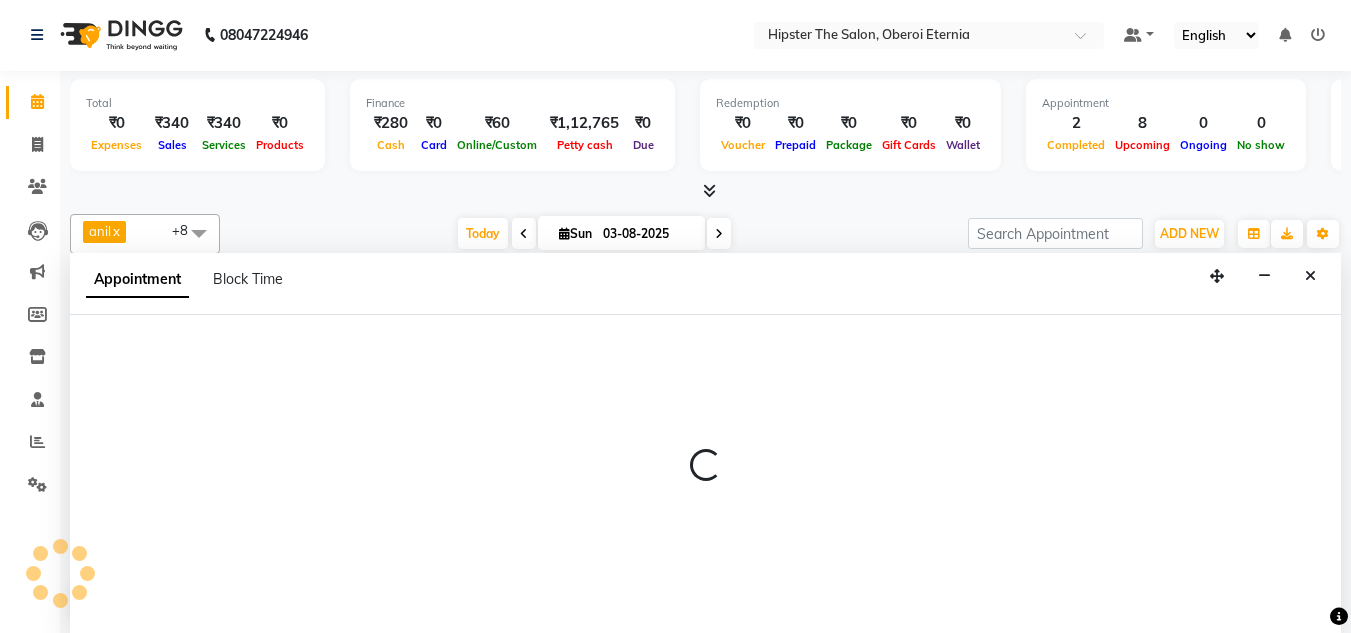 select on "85977" 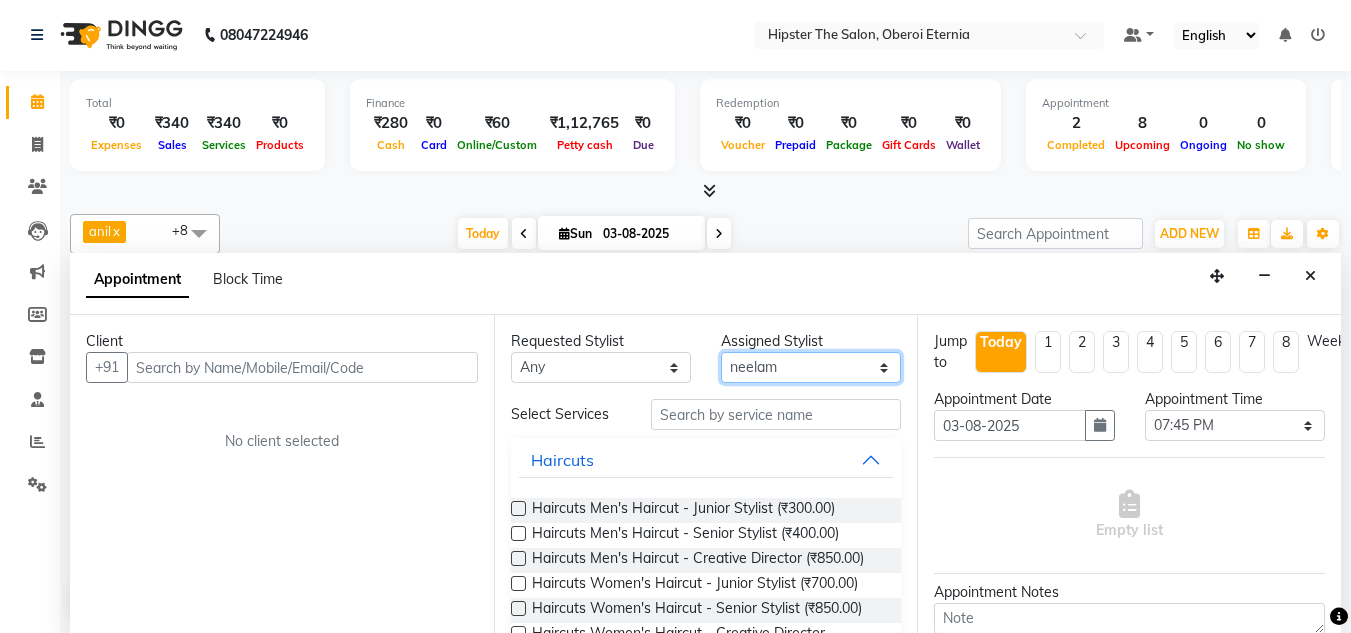 click on "Select Aarushi aishu altaf anil ashik bhavin  irene julie Minaz Namrata neelam Rebecca rekha rijvana Saif saneef Shweta" at bounding box center (811, 367) 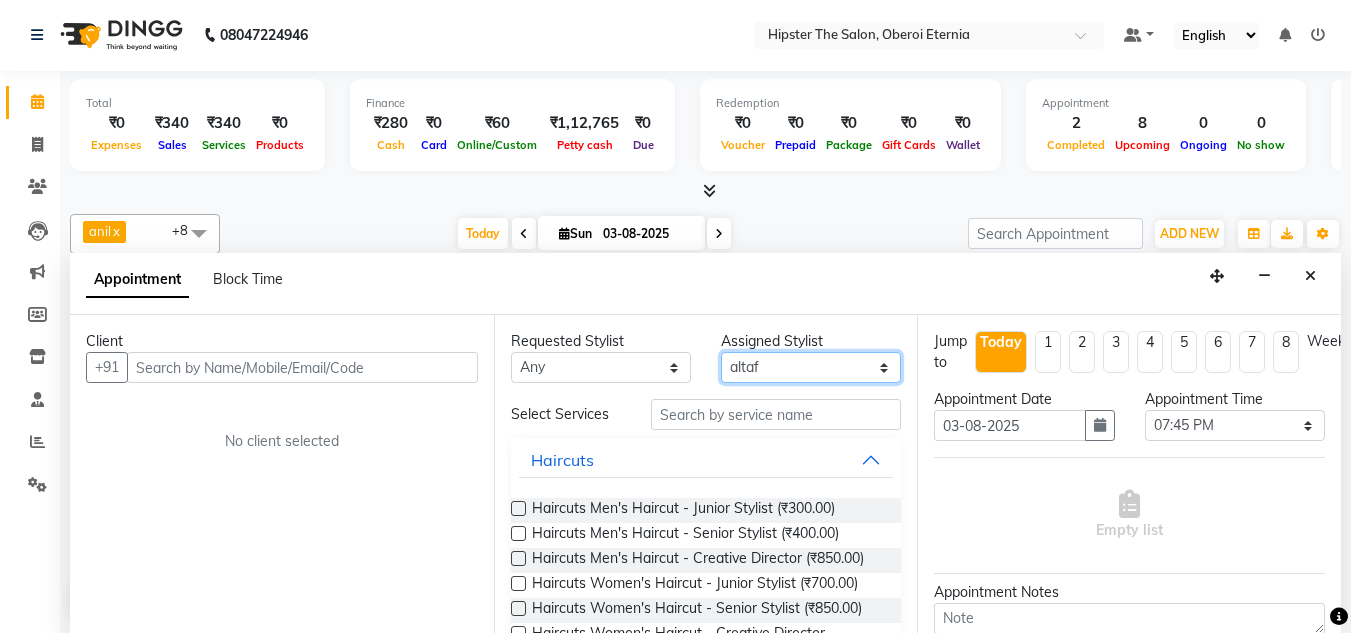 click on "Select Aarushi aishu altaf anil ashik bhavin  irene julie Minaz Namrata neelam Rebecca rekha rijvana Saif saneef Shweta" at bounding box center [811, 367] 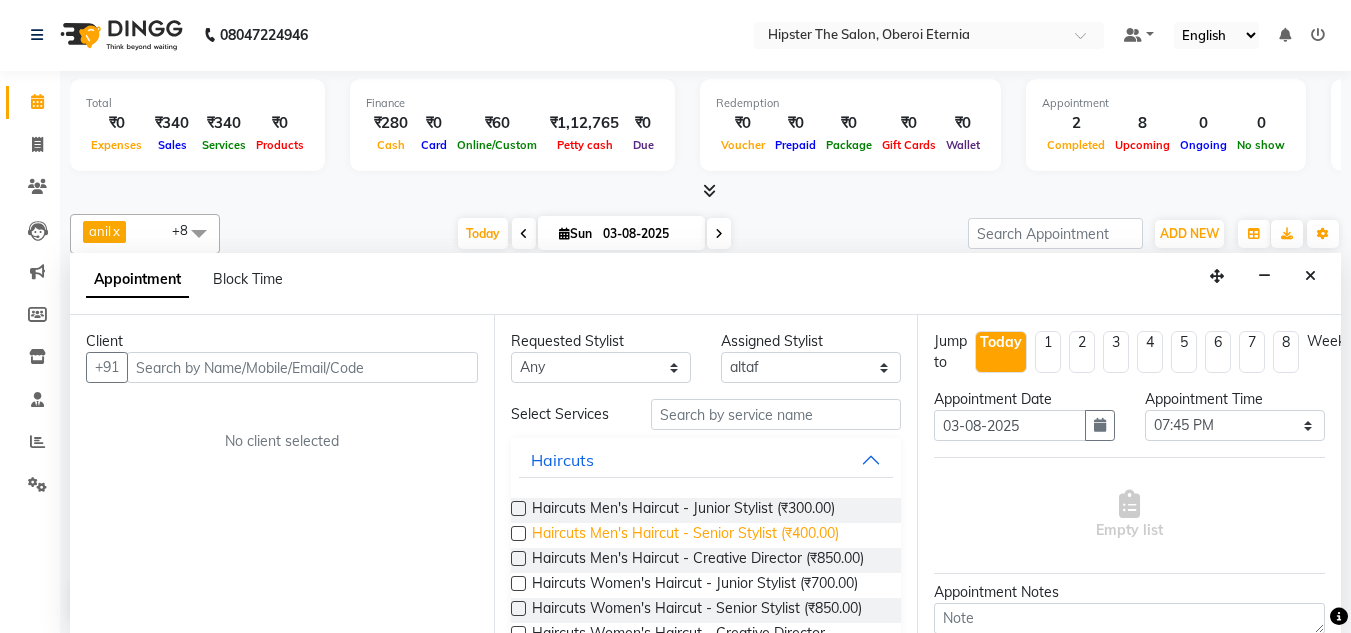 click on "Haircuts Men's Haircut - Senior Stylist (₹400.00)" at bounding box center [685, 535] 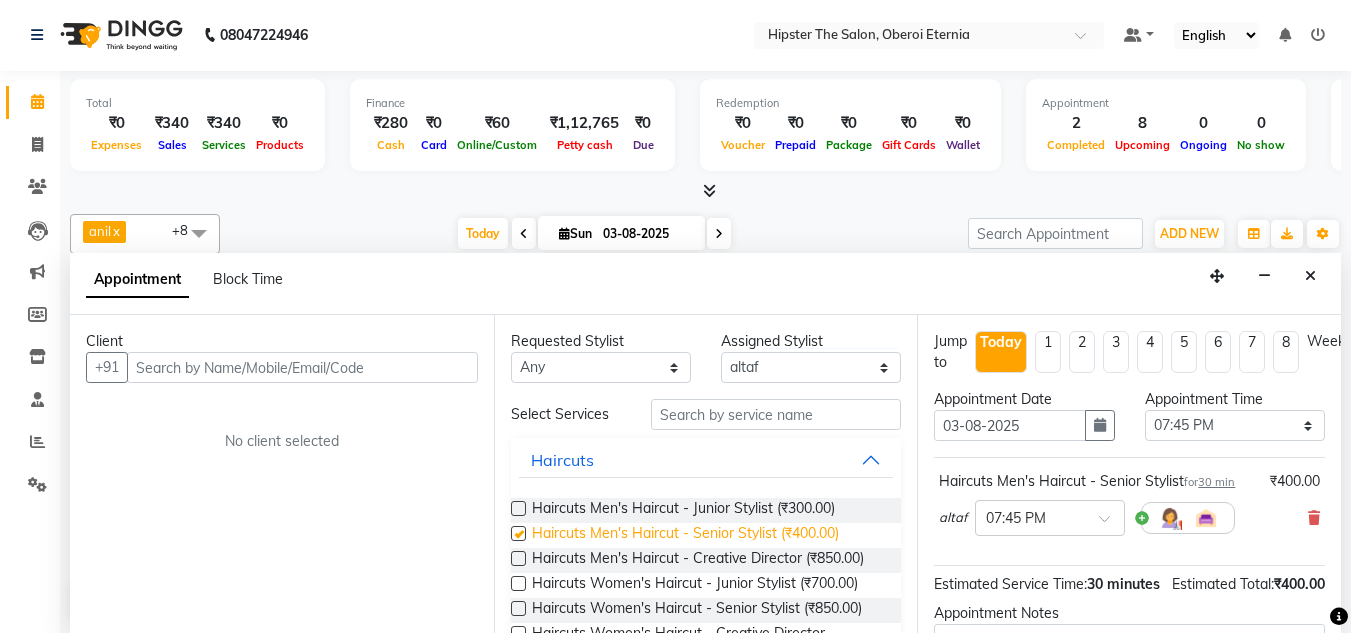 checkbox on "false" 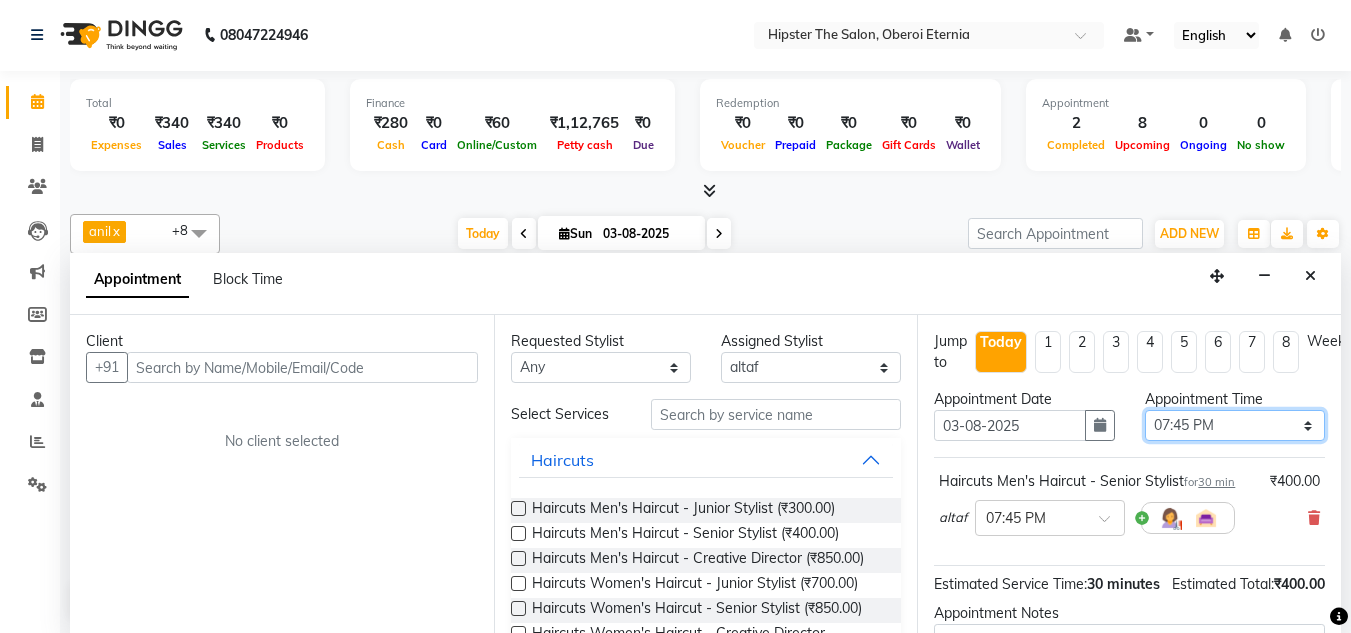 click on "Select 09:00 AM 09:15 AM 09:30 AM 09:45 AM 10:00 AM 10:15 AM 10:30 AM 10:45 AM 11:00 AM 11:15 AM 11:30 AM 11:45 AM 12:00 PM 12:15 PM 12:30 PM 12:45 PM 01:00 PM 01:15 PM 01:30 PM 01:45 PM 02:00 PM 02:15 PM 02:30 PM 02:45 PM 03:00 PM 03:15 PM 03:30 PM 03:45 PM 04:00 PM 04:15 PM 04:30 PM 04:45 PM 05:00 PM 05:15 PM 05:30 PM 05:45 PM 06:00 PM 06:15 PM 06:30 PM 06:45 PM 07:00 PM 07:15 PM 07:30 PM 07:45 PM 08:00 PM" at bounding box center [1235, 425] 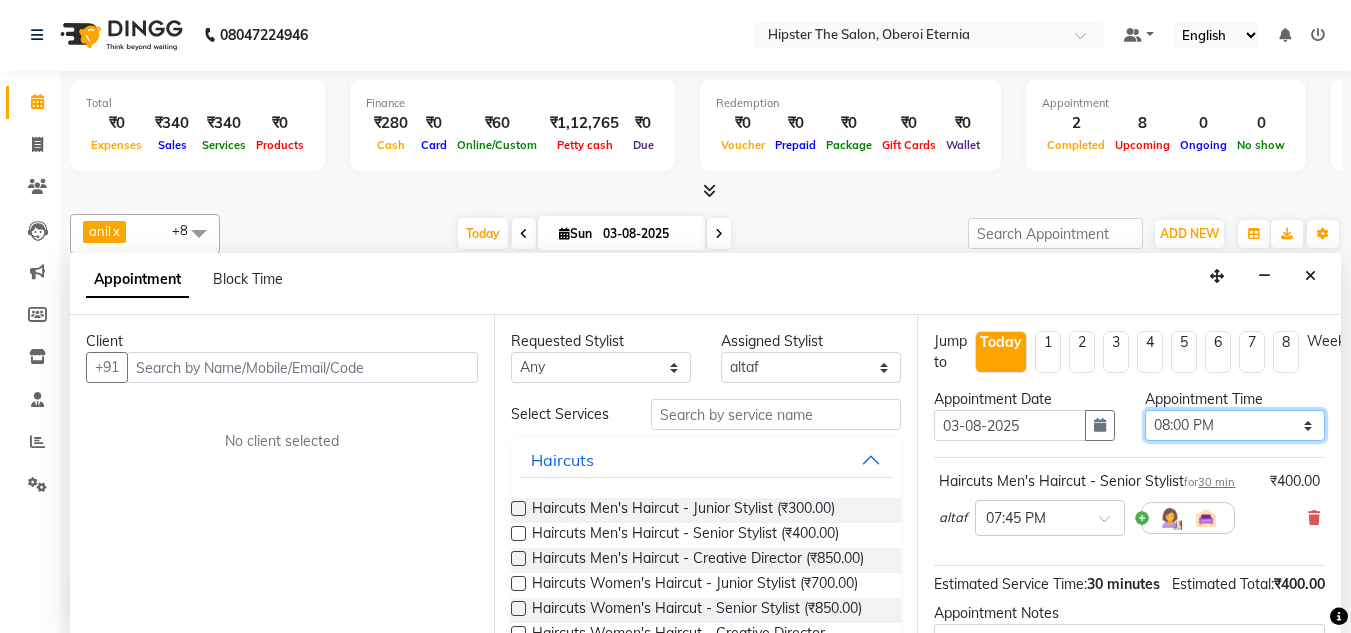 click on "Select 09:00 AM 09:15 AM 09:30 AM 09:45 AM 10:00 AM 10:15 AM 10:30 AM 10:45 AM 11:00 AM 11:15 AM 11:30 AM 11:45 AM 12:00 PM 12:15 PM 12:30 PM 12:45 PM 01:00 PM 01:15 PM 01:30 PM 01:45 PM 02:00 PM 02:15 PM 02:30 PM 02:45 PM 03:00 PM 03:15 PM 03:30 PM 03:45 PM 04:00 PM 04:15 PM 04:30 PM 04:45 PM 05:00 PM 05:15 PM 05:30 PM 05:45 PM 06:00 PM 06:15 PM 06:30 PM 06:45 PM 07:00 PM 07:15 PM 07:30 PM 07:45 PM 08:00 PM" at bounding box center (1235, 425) 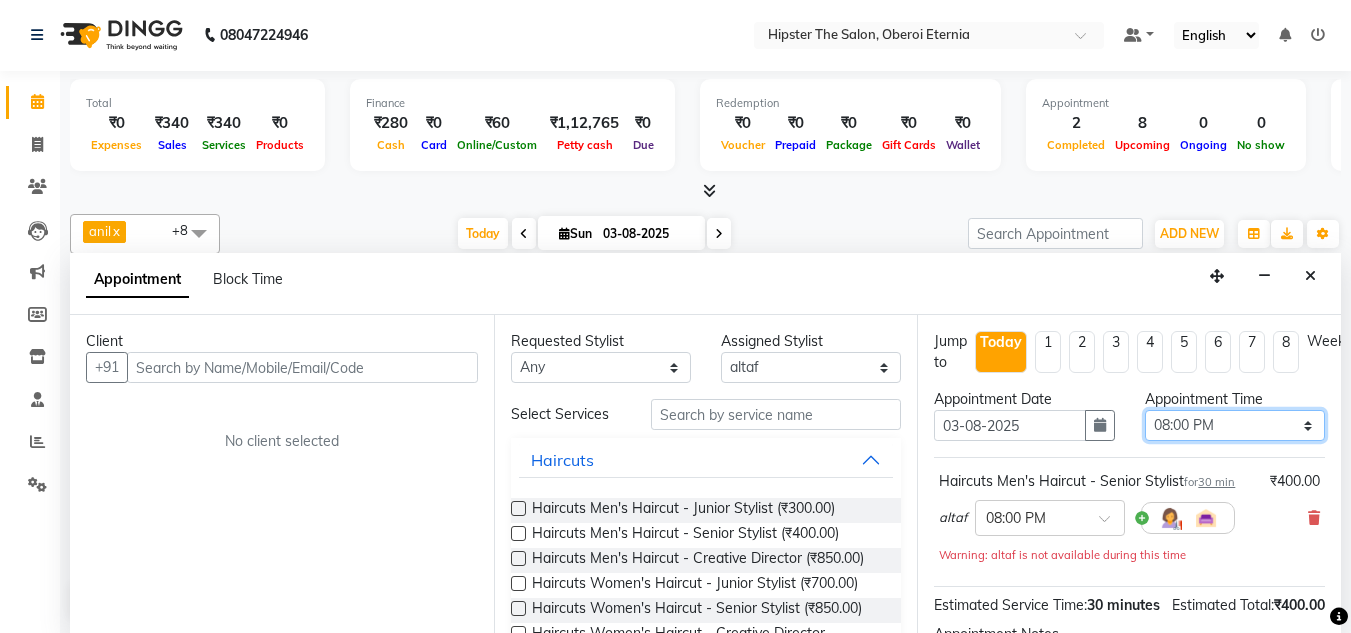 click on "Select 09:00 AM 09:15 AM 09:30 AM 09:45 AM 10:00 AM 10:15 AM 10:30 AM 10:45 AM 11:00 AM 11:15 AM 11:30 AM 11:45 AM 12:00 PM 12:15 PM 12:30 PM 12:45 PM 01:00 PM 01:15 PM 01:30 PM 01:45 PM 02:00 PM 02:15 PM 02:30 PM 02:45 PM 03:00 PM 03:15 PM 03:30 PM 03:45 PM 04:00 PM 04:15 PM 04:30 PM 04:45 PM 05:00 PM 05:15 PM 05:30 PM 05:45 PM 06:00 PM 06:15 PM 06:30 PM 06:45 PM 07:00 PM 07:15 PM 07:30 PM 07:45 PM 08:00 PM" at bounding box center [1235, 425] 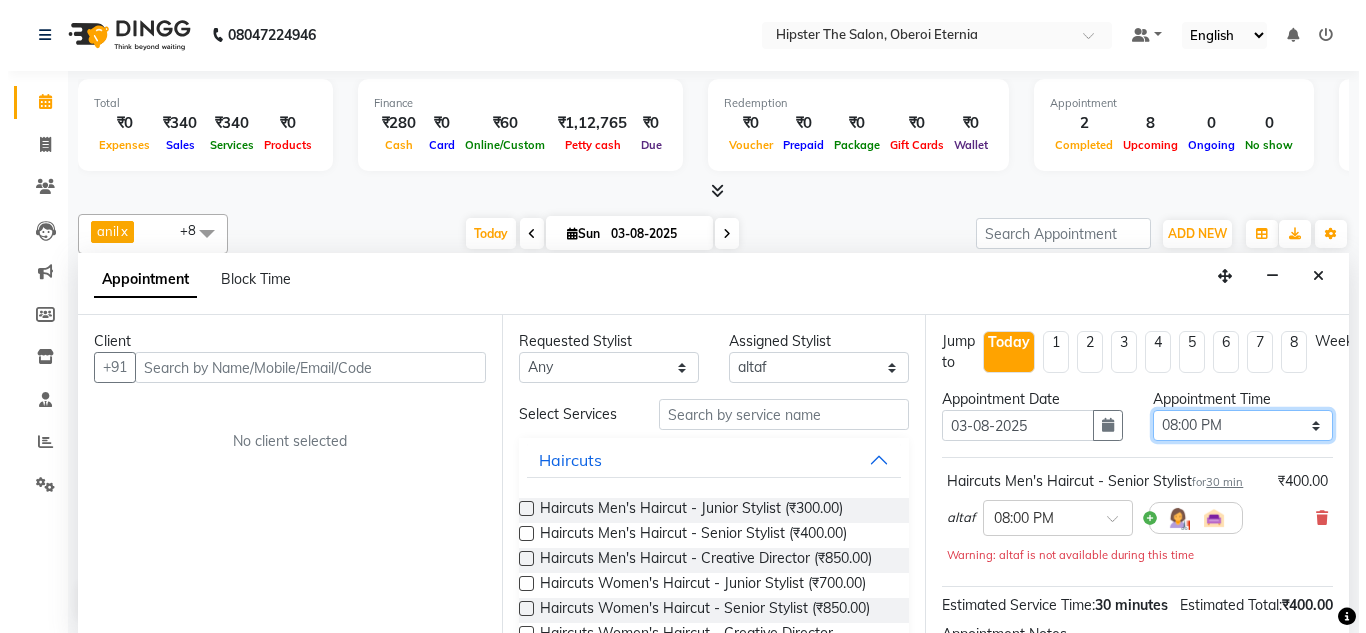 scroll, scrollTop: 267, scrollLeft: 12, axis: both 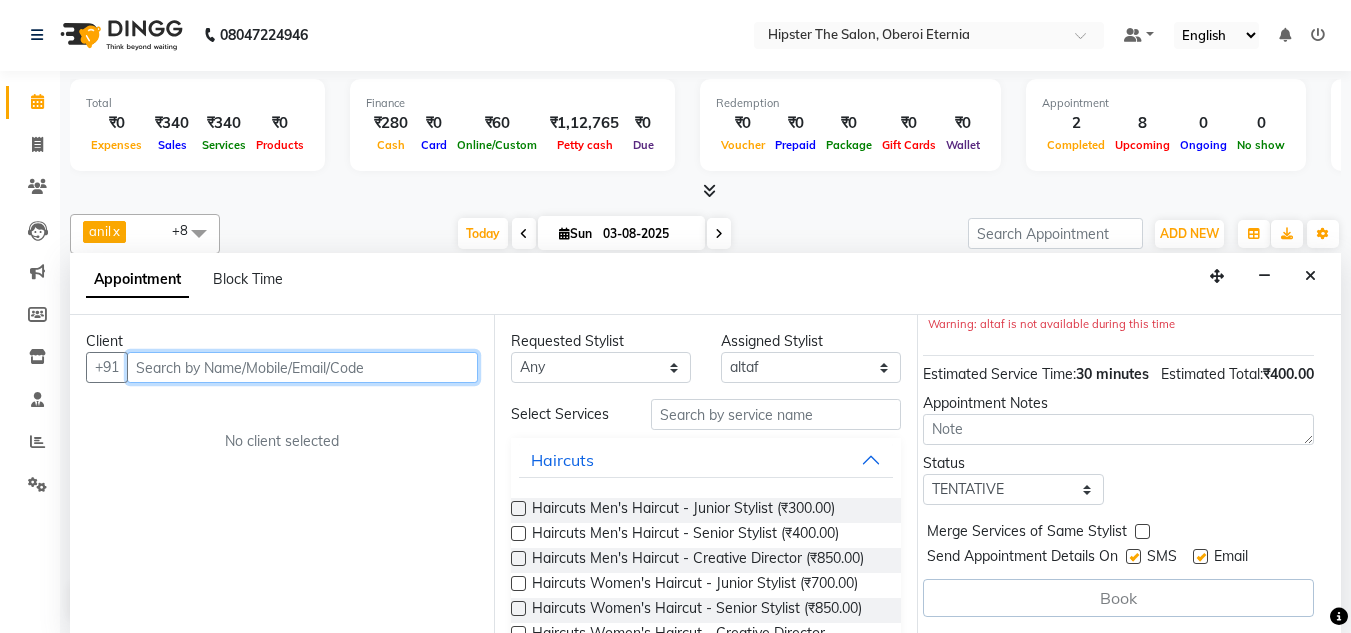 click at bounding box center (302, 367) 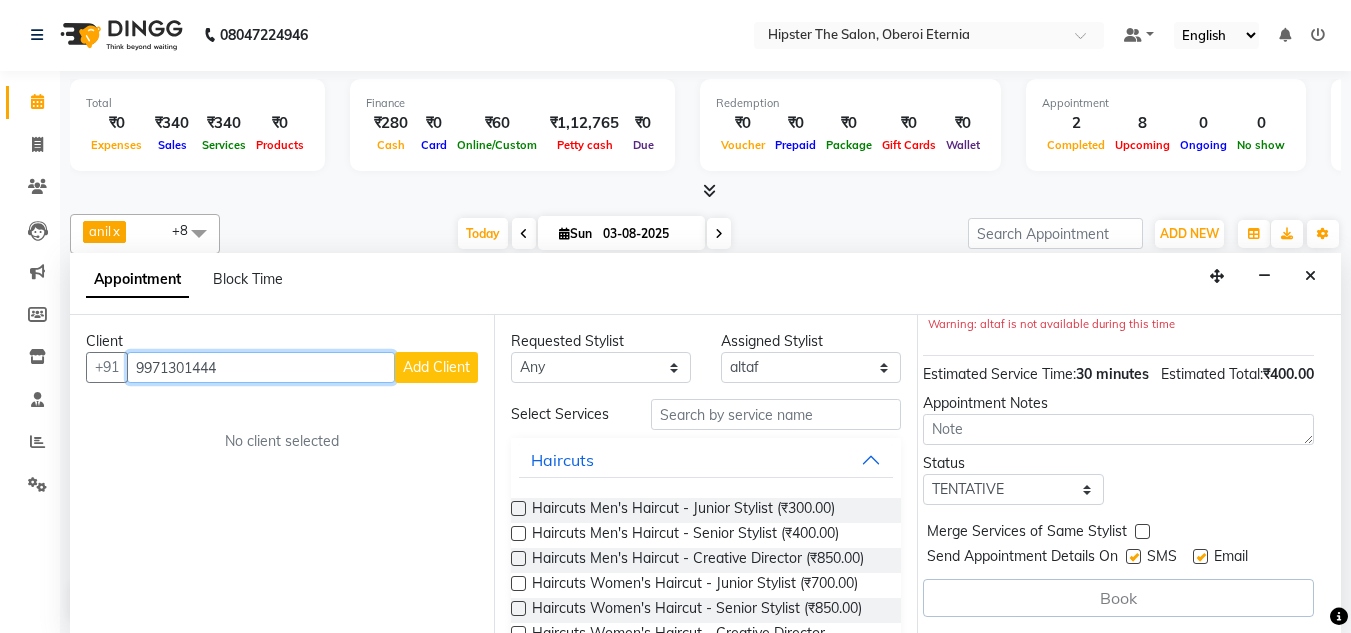 type on "9971301444" 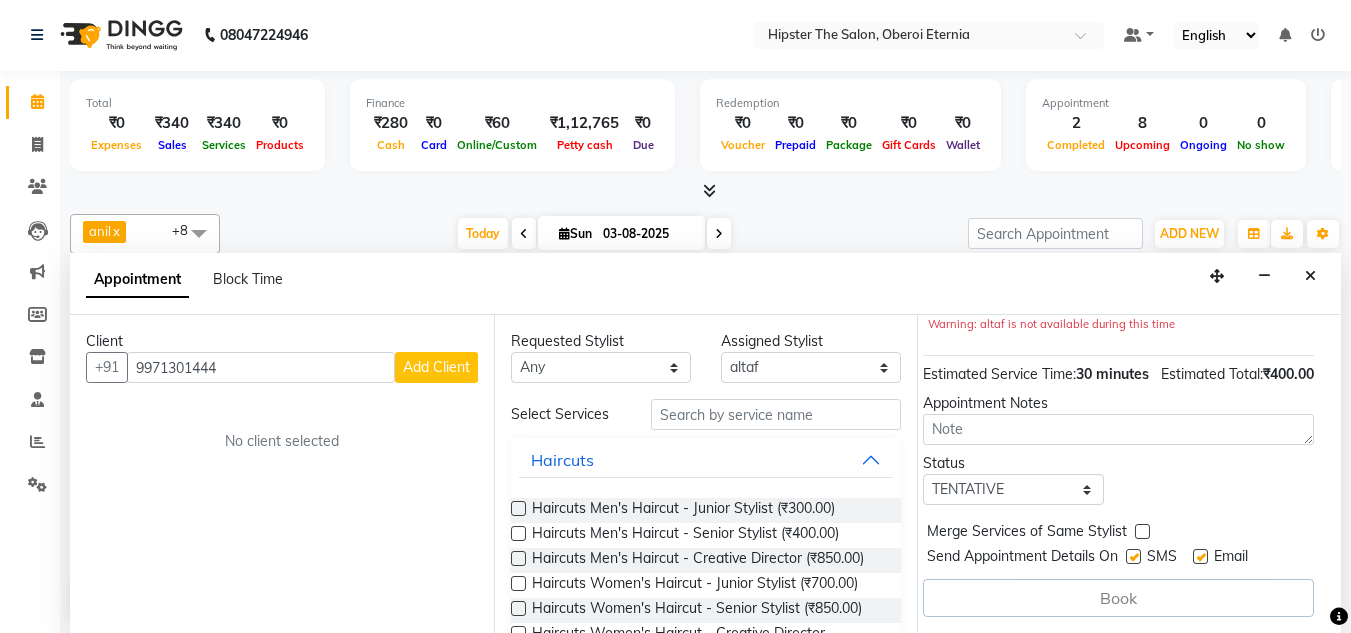 click on "Add Client" at bounding box center [436, 367] 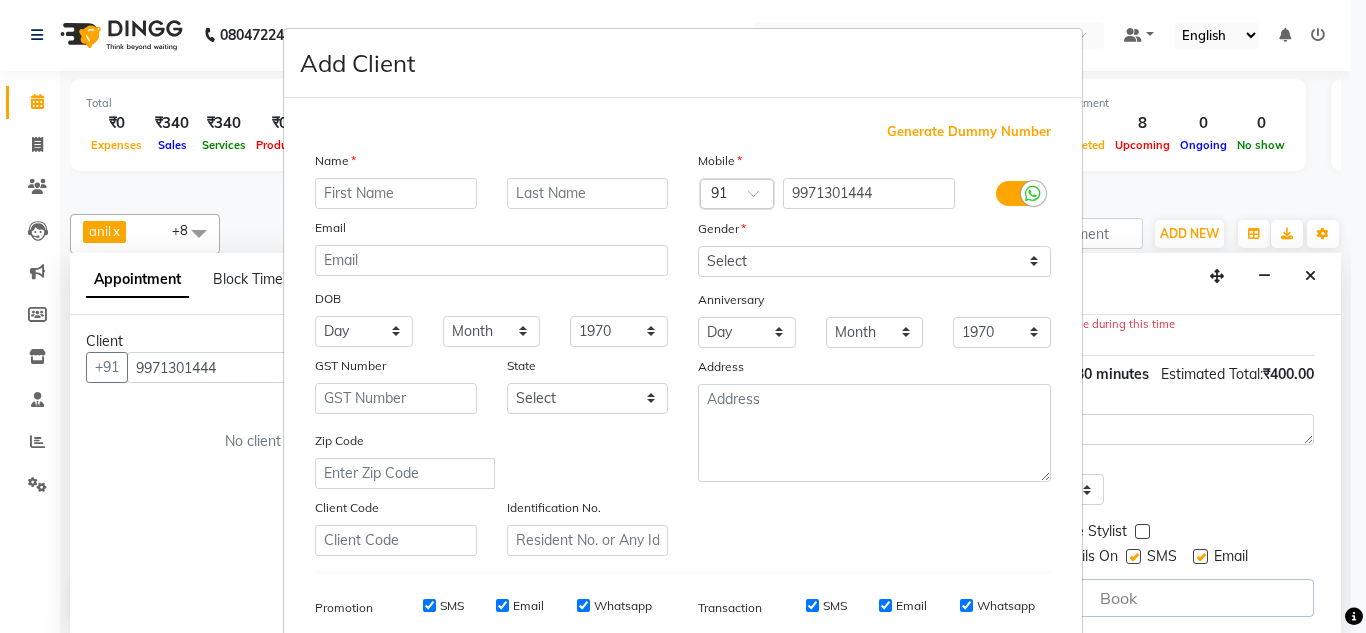 click at bounding box center (396, 193) 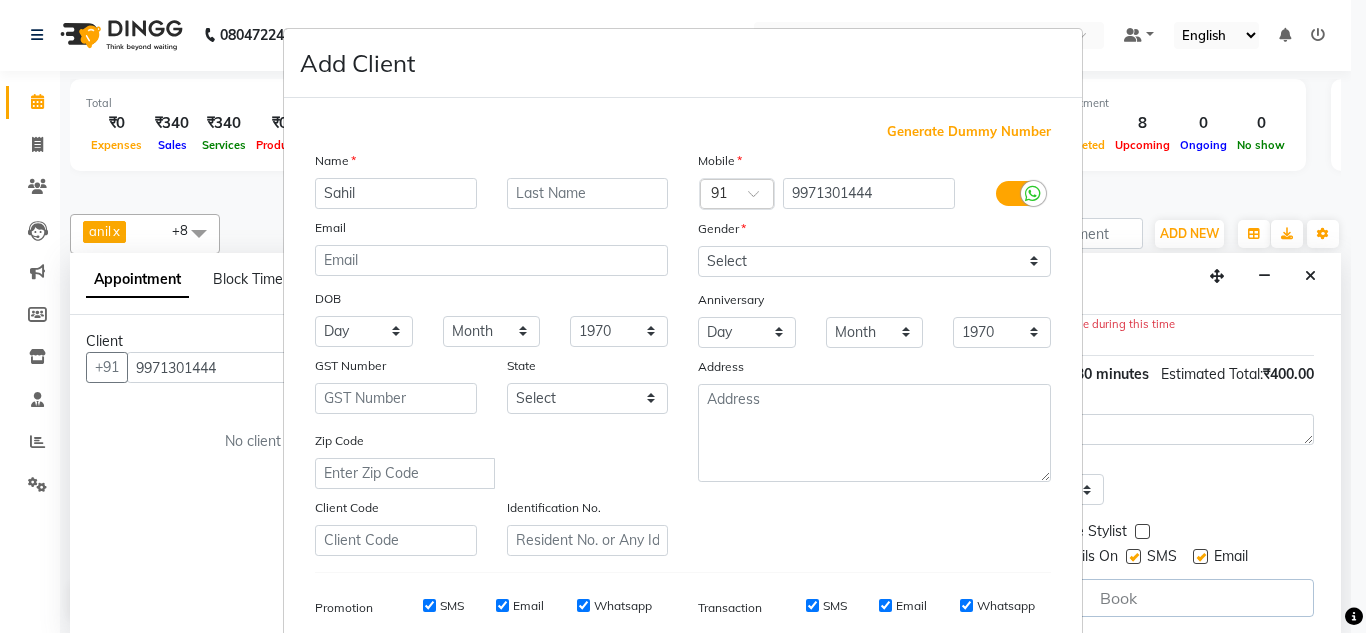 type on "Sahil" 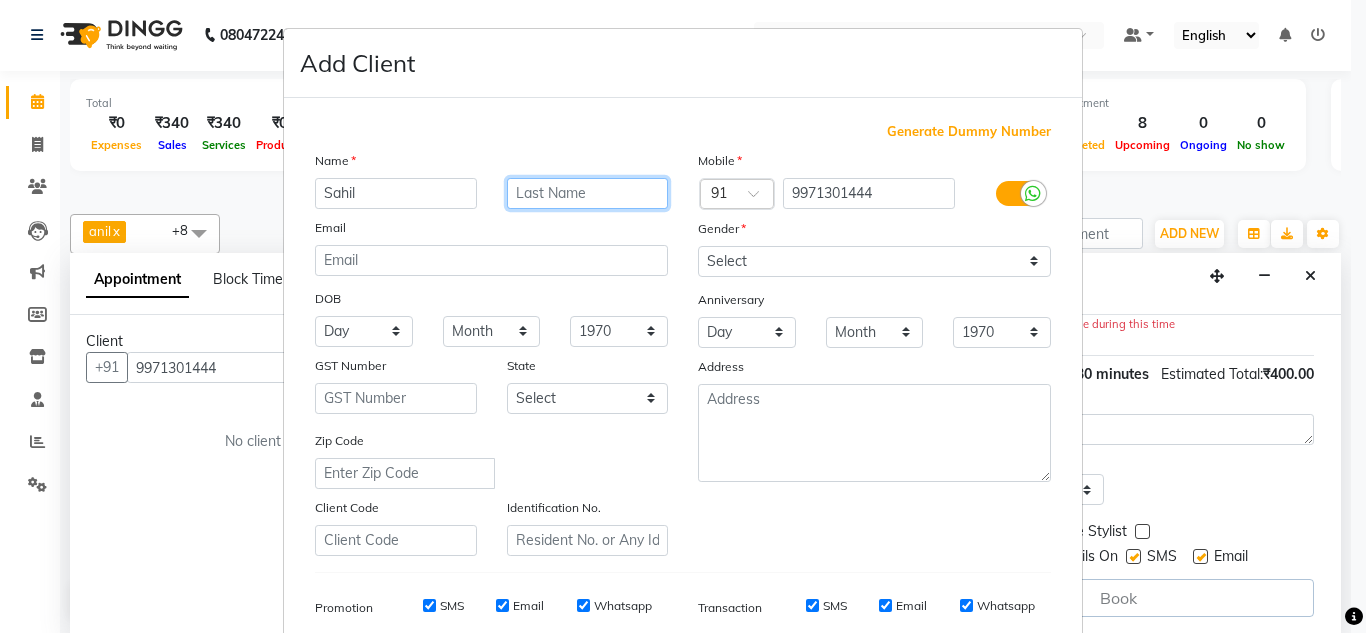 click at bounding box center (588, 193) 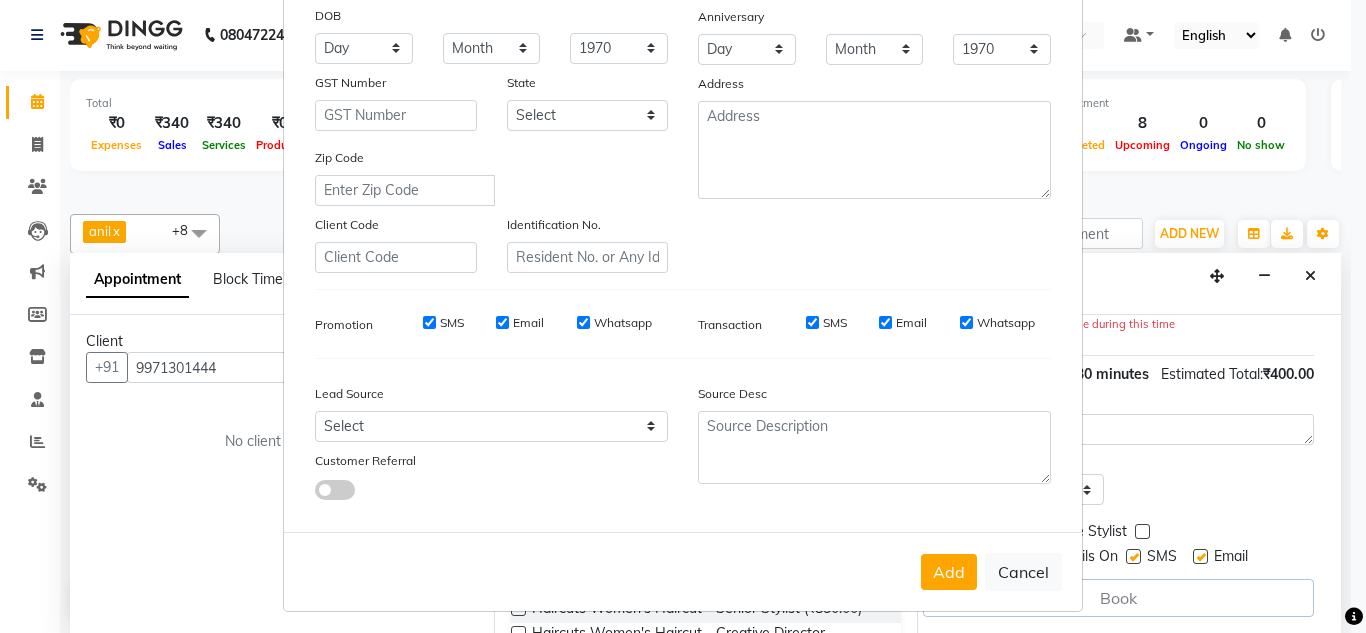 scroll, scrollTop: 290, scrollLeft: 0, axis: vertical 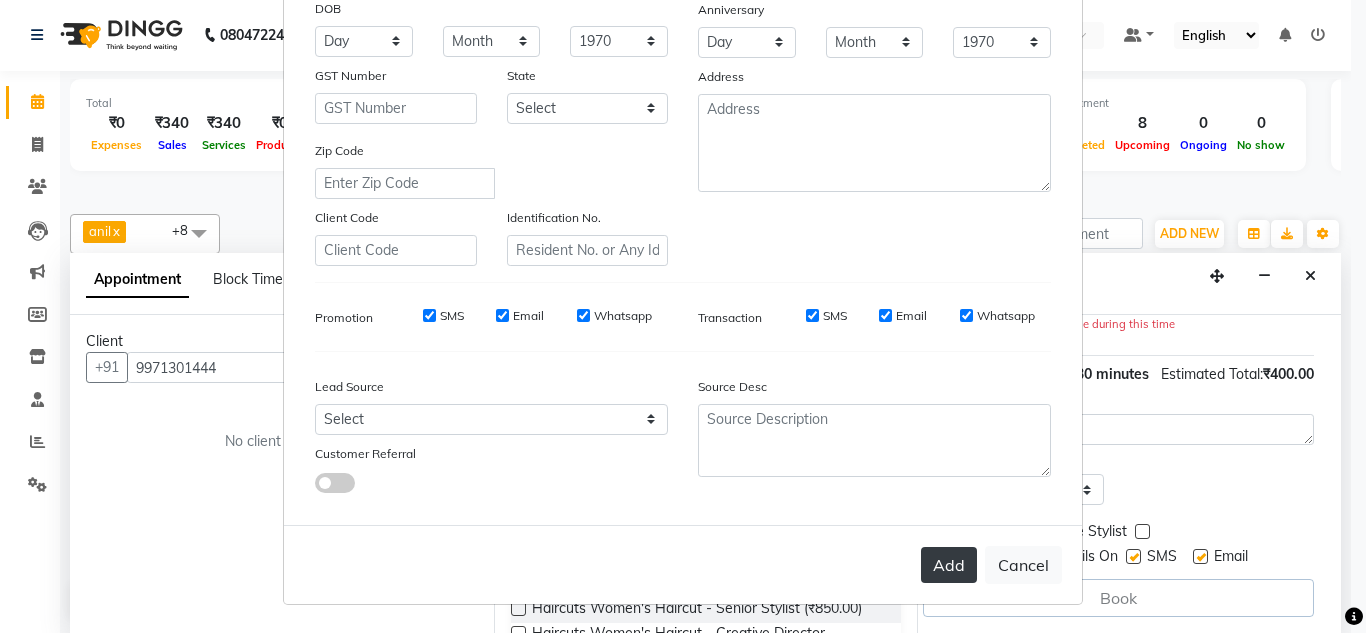 type on "Gupta" 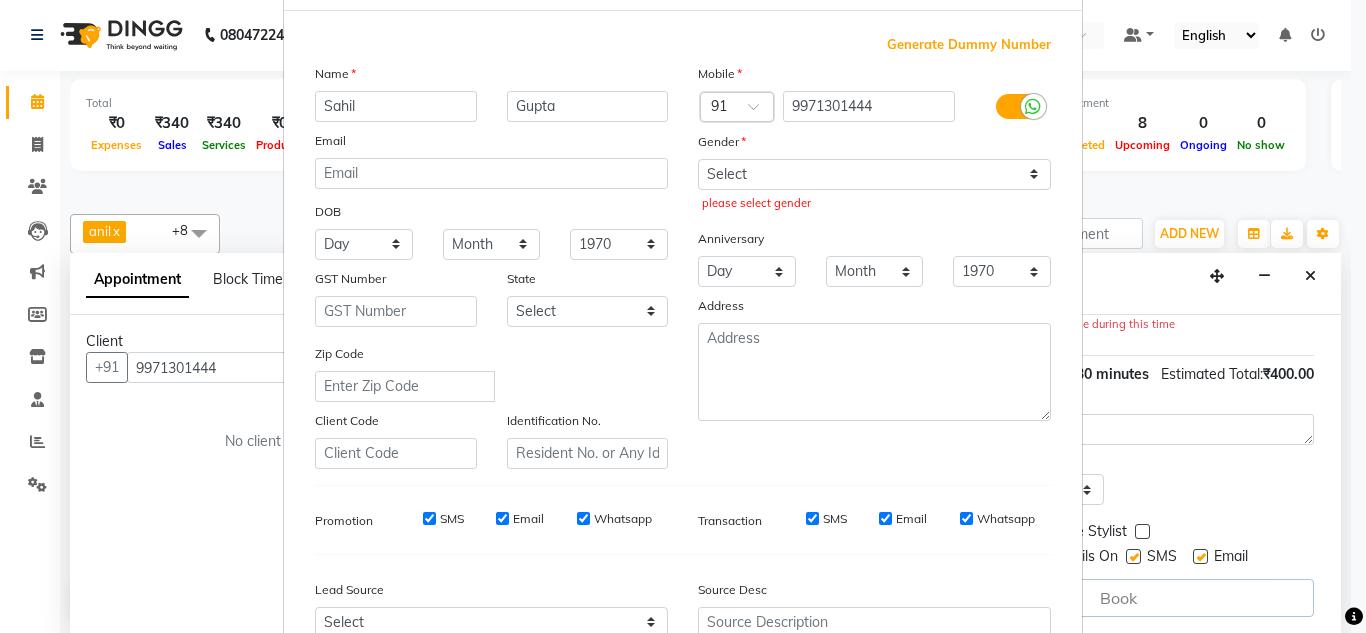scroll, scrollTop: 86, scrollLeft: 0, axis: vertical 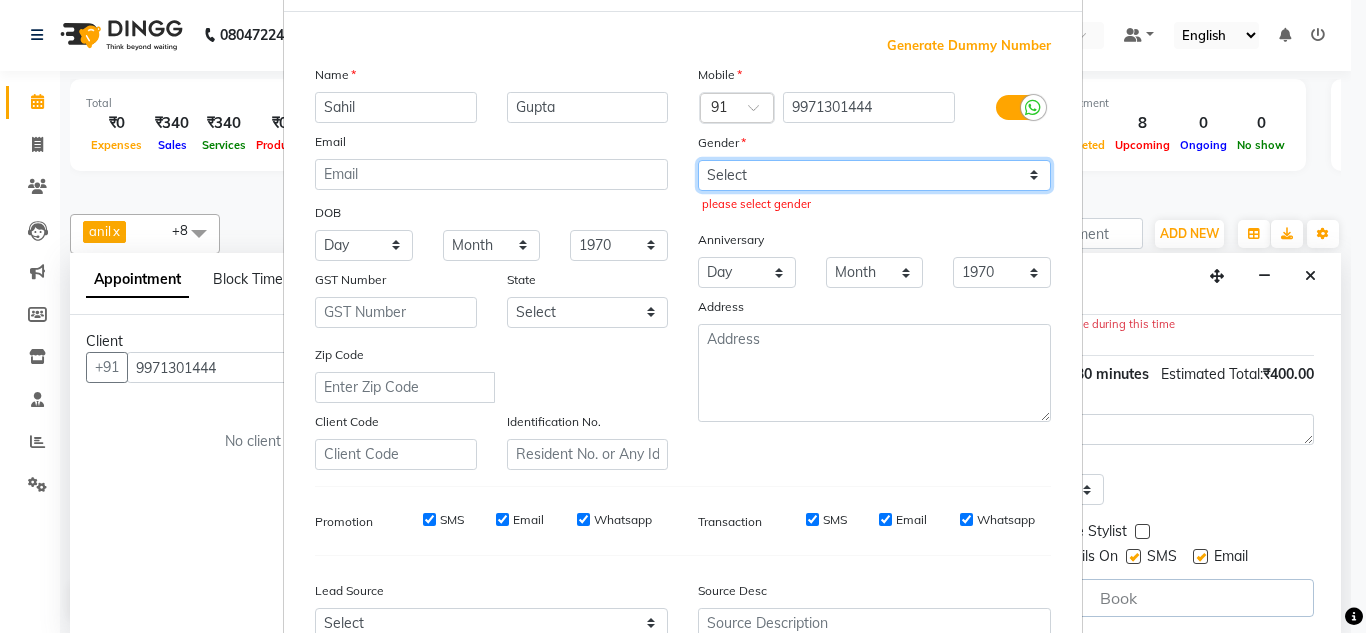 click on "Select Male Female Other Prefer Not To Say" at bounding box center [874, 175] 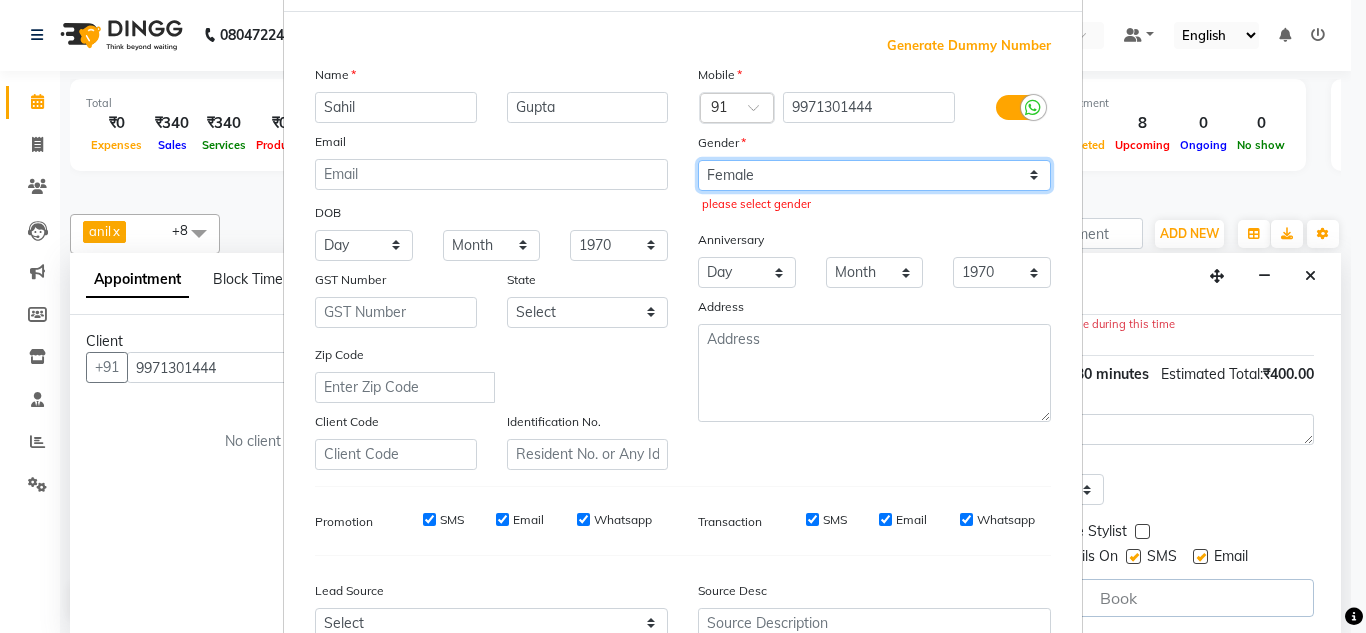 click on "Select Male Female Other Prefer Not To Say" at bounding box center (874, 175) 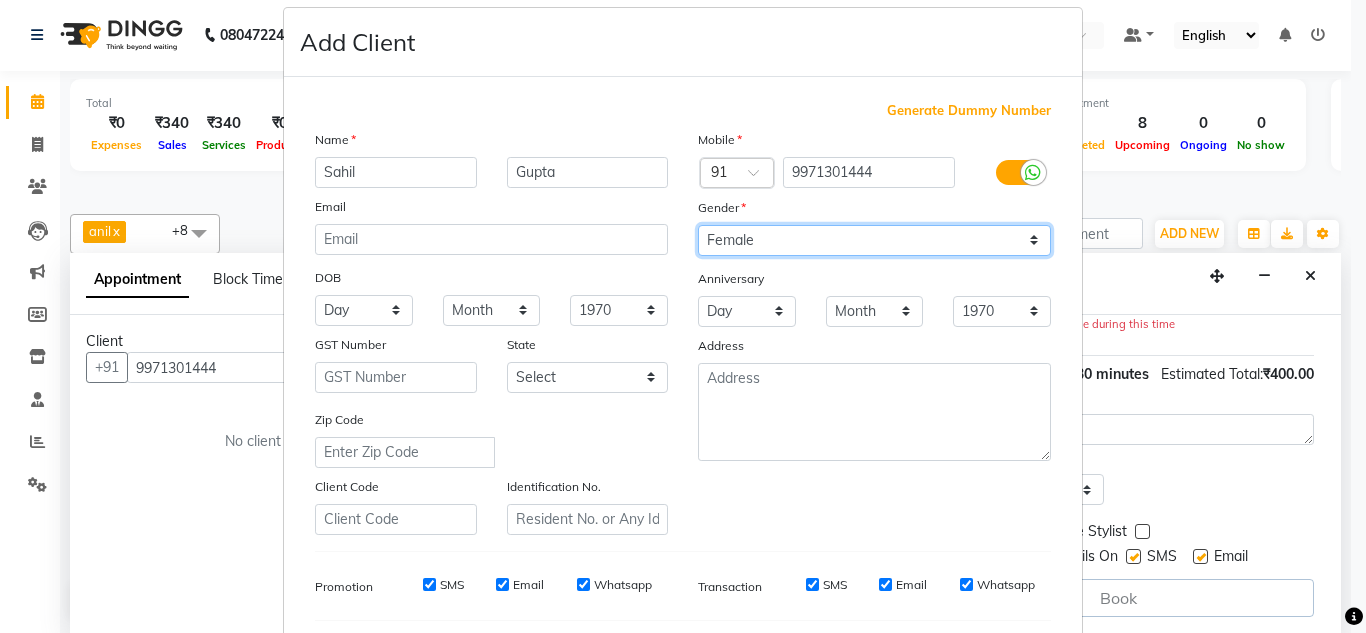 scroll, scrollTop: 0, scrollLeft: 0, axis: both 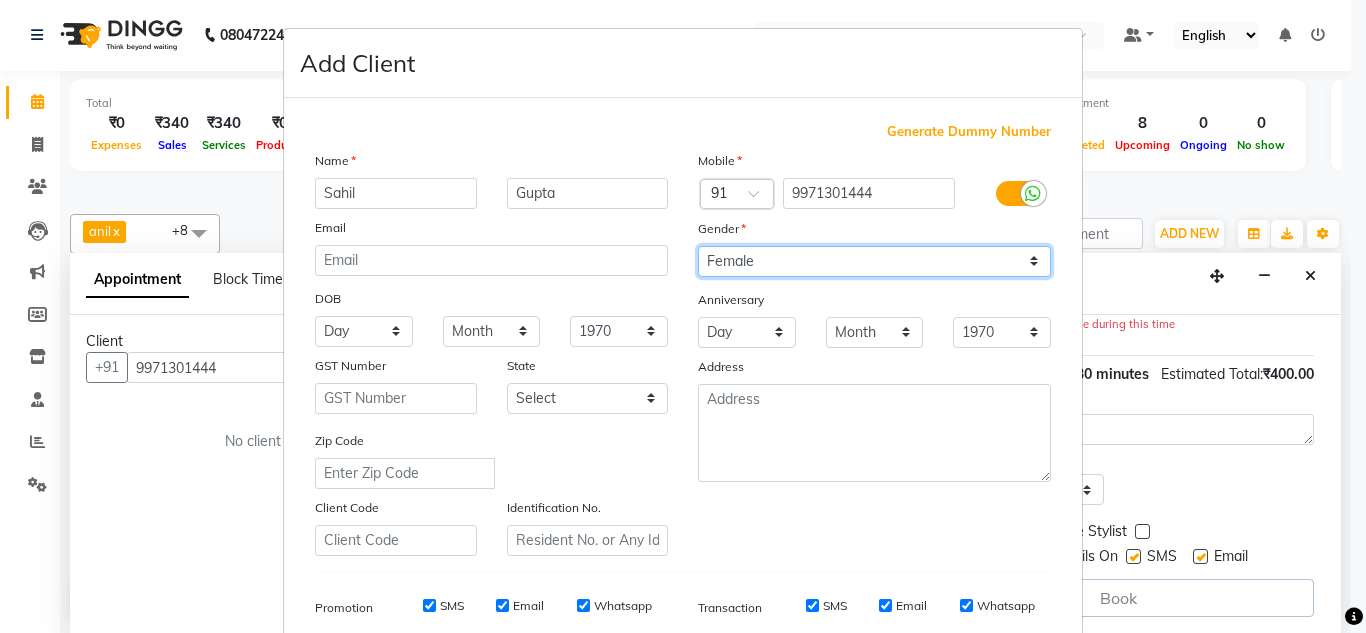 click on "Select Male Female Other Prefer Not To Say" at bounding box center (874, 261) 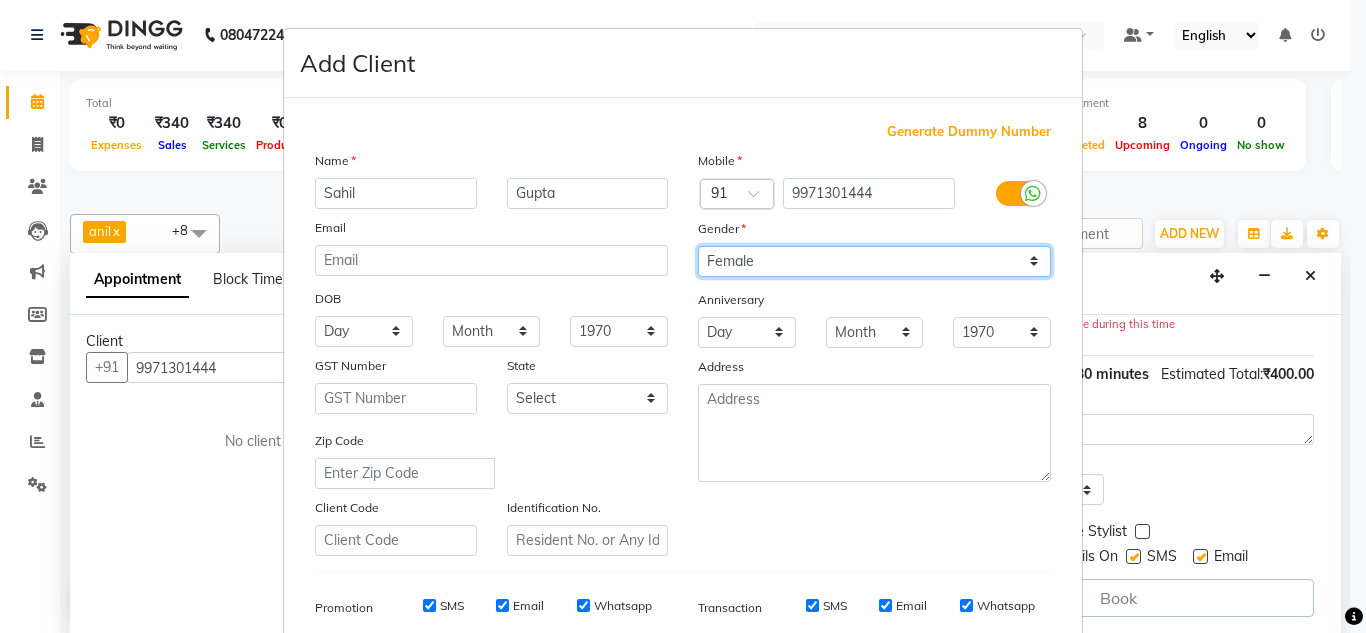 select on "male" 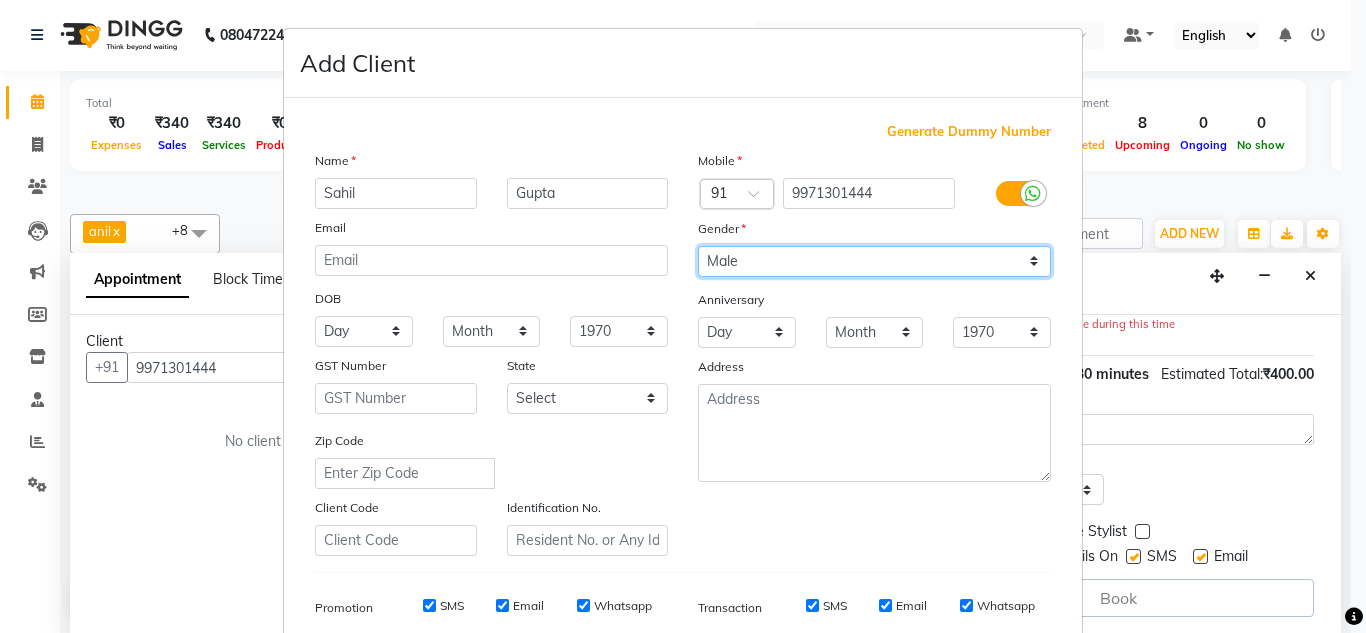 click on "Select Male Female Other Prefer Not To Say" at bounding box center [874, 261] 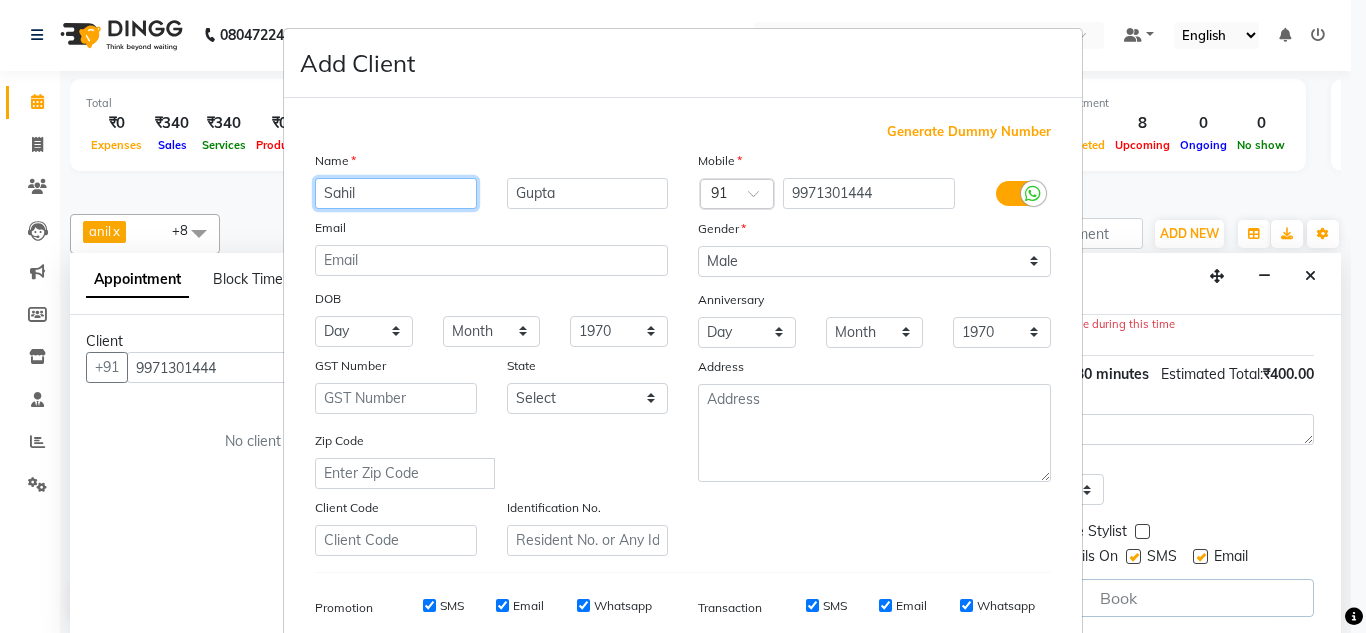 click on "Sahil" at bounding box center [396, 193] 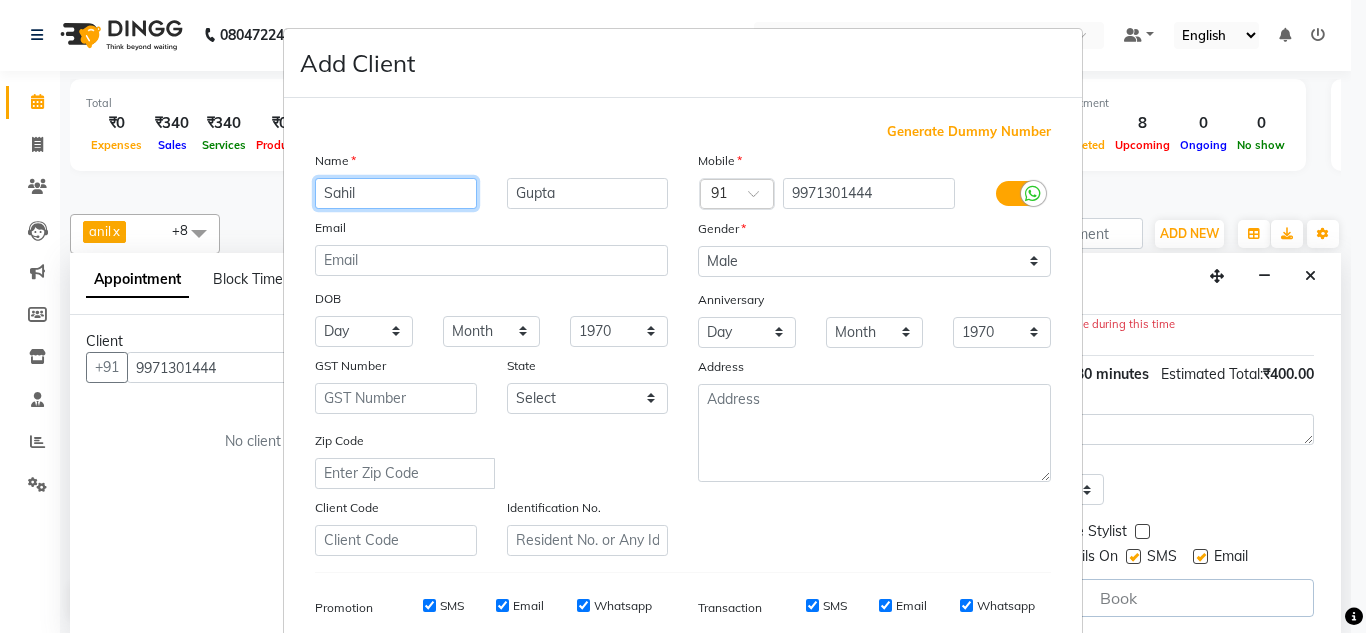 scroll, scrollTop: 290, scrollLeft: 0, axis: vertical 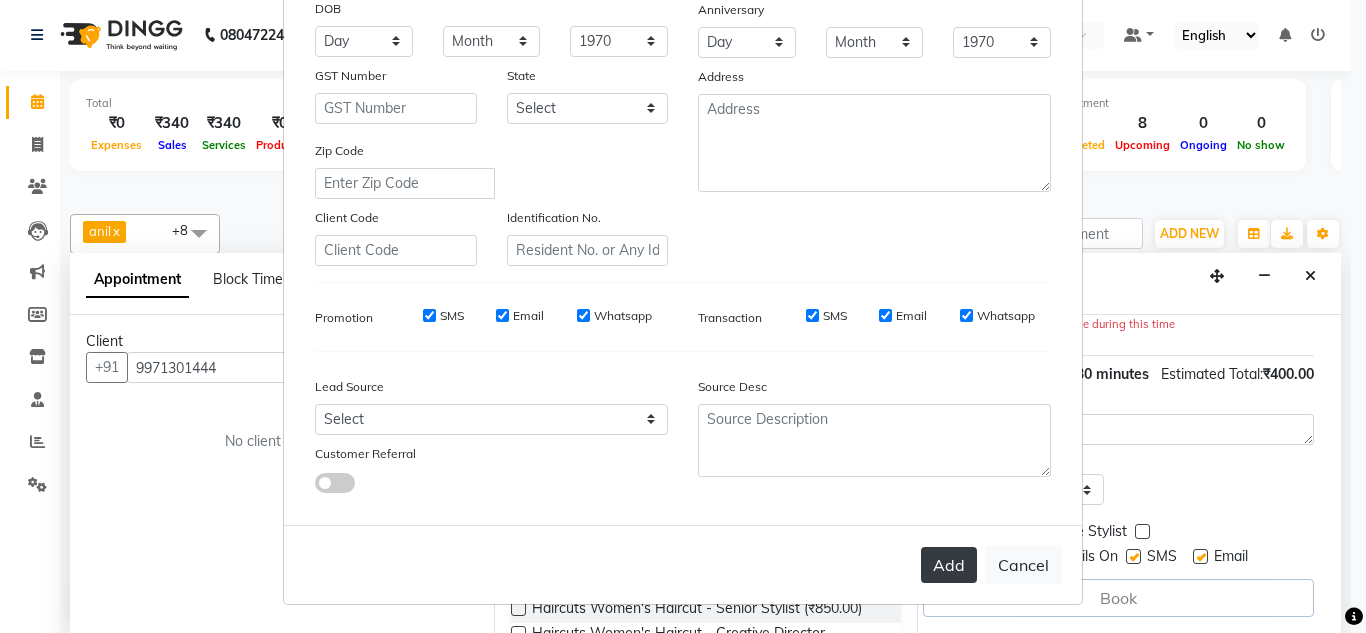 click on "Add" at bounding box center [949, 565] 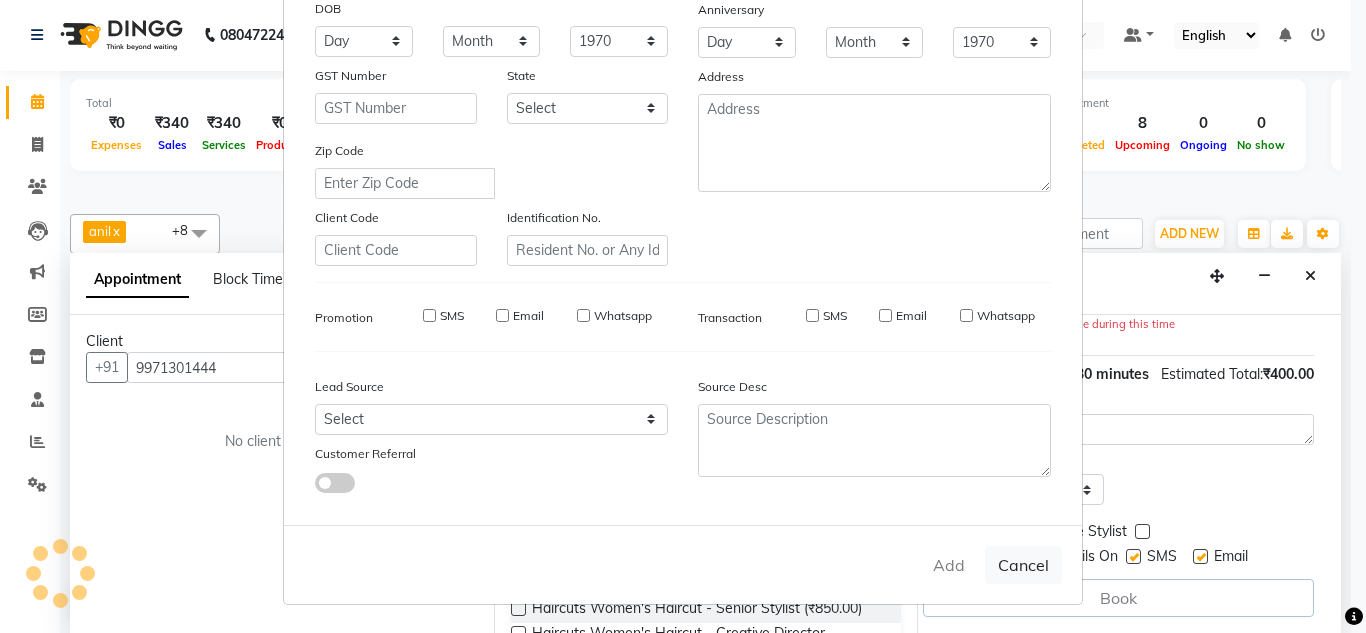 type 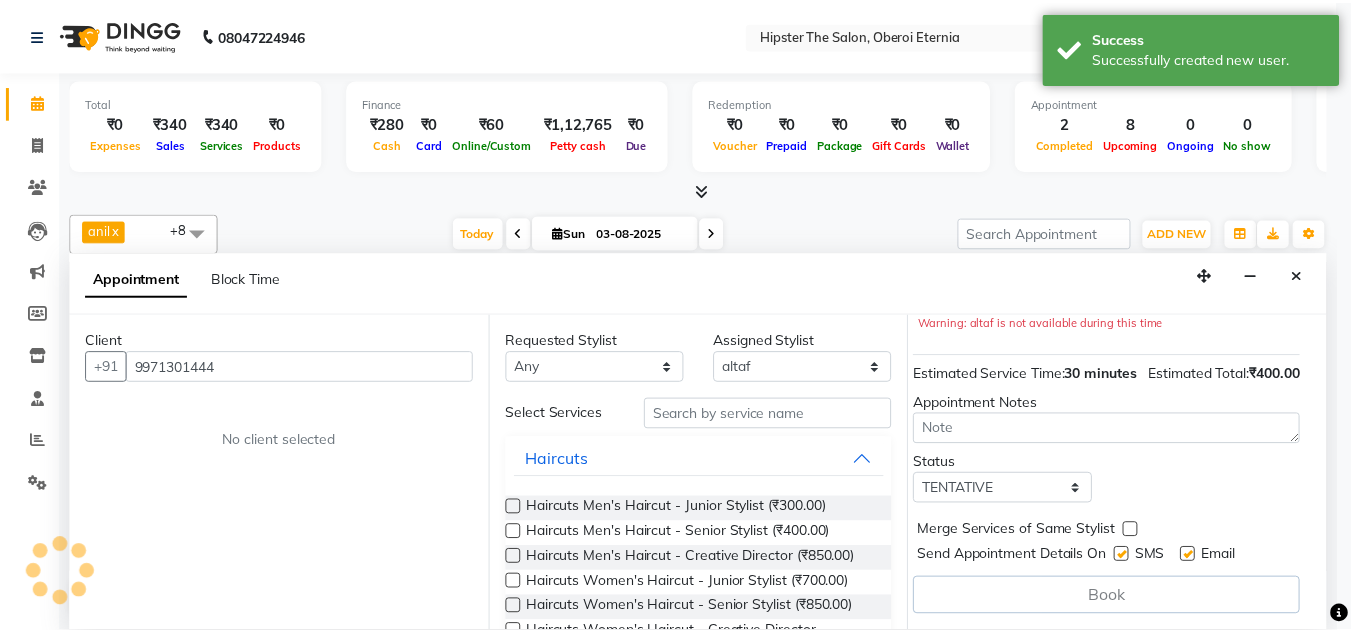 scroll, scrollTop: 265, scrollLeft: 12, axis: both 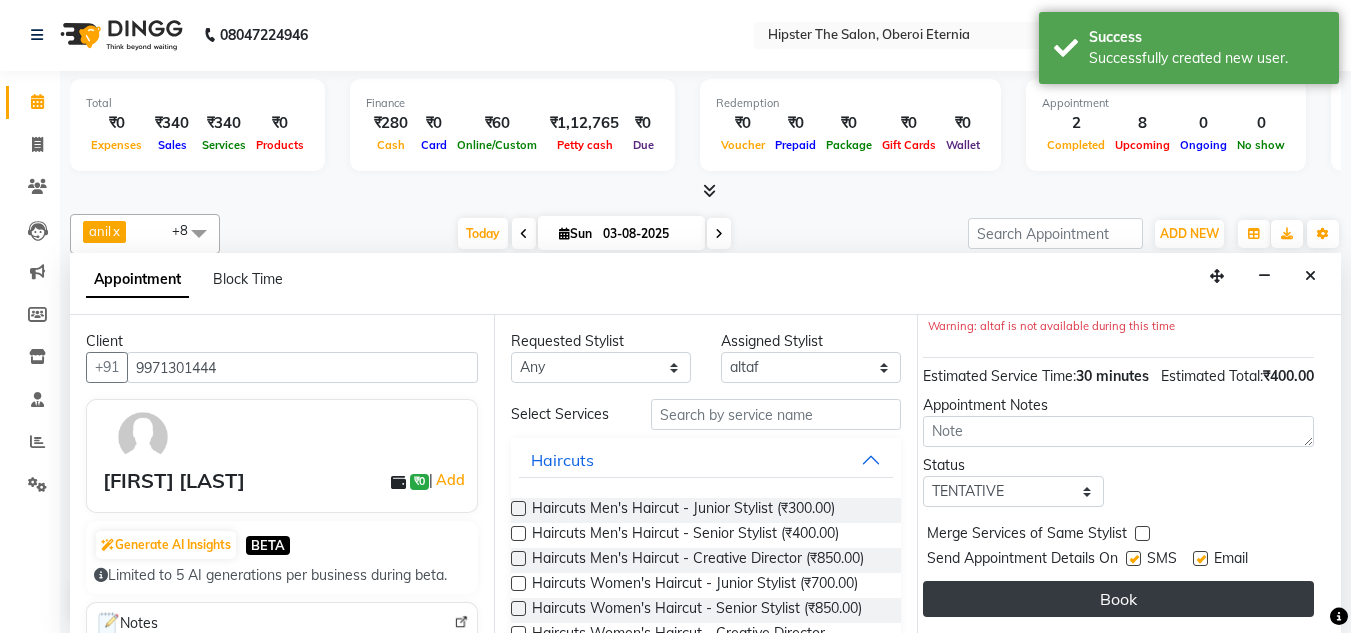 click on "Book" at bounding box center [1118, 599] 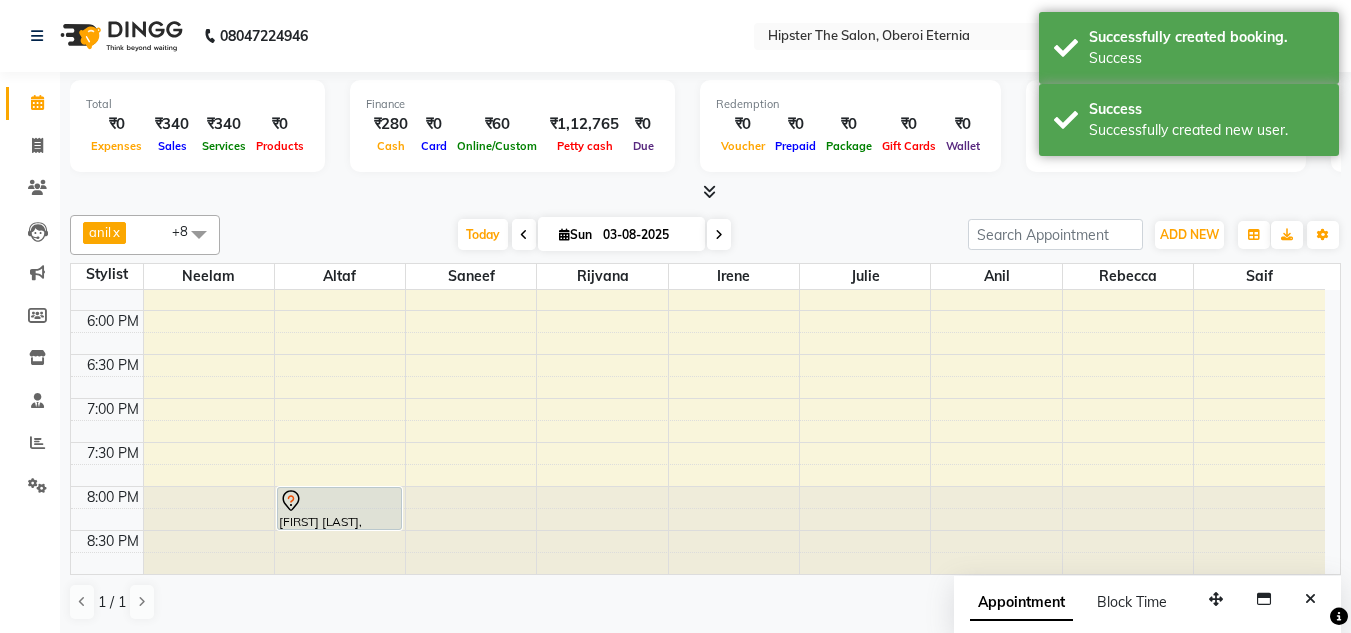scroll, scrollTop: 1, scrollLeft: 0, axis: vertical 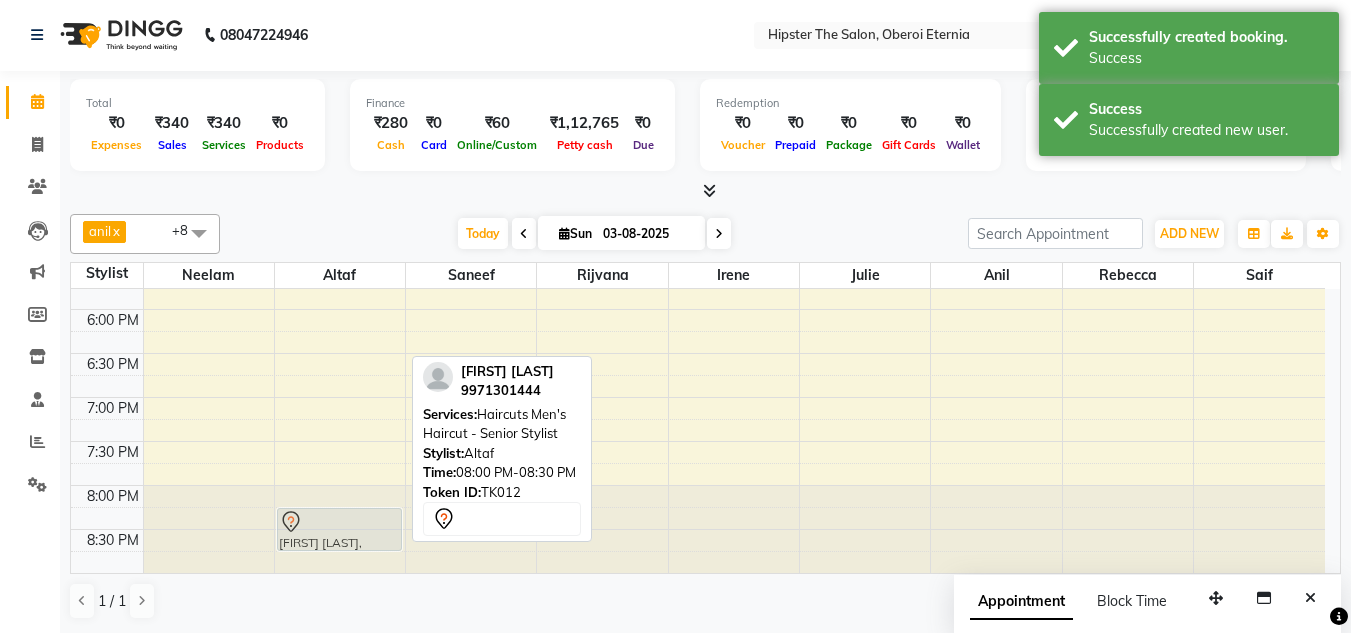 drag, startPoint x: 321, startPoint y: 513, endPoint x: 323, endPoint y: 534, distance: 21.095022 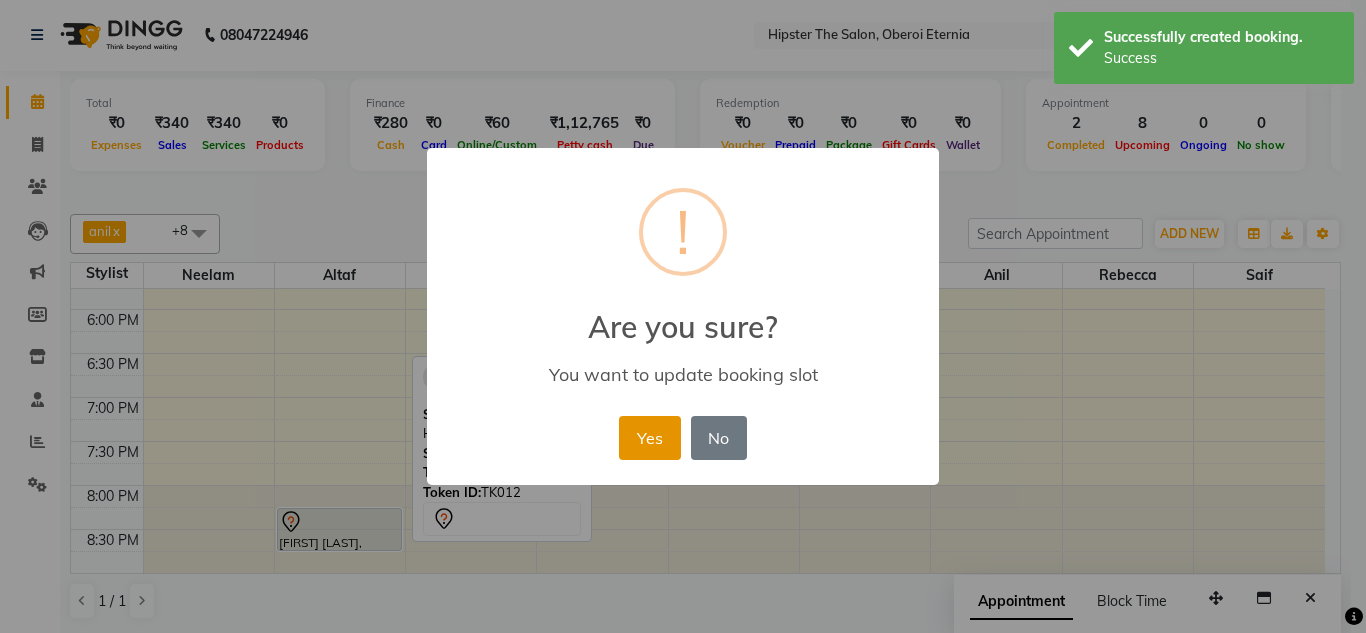 click on "Yes" at bounding box center (649, 438) 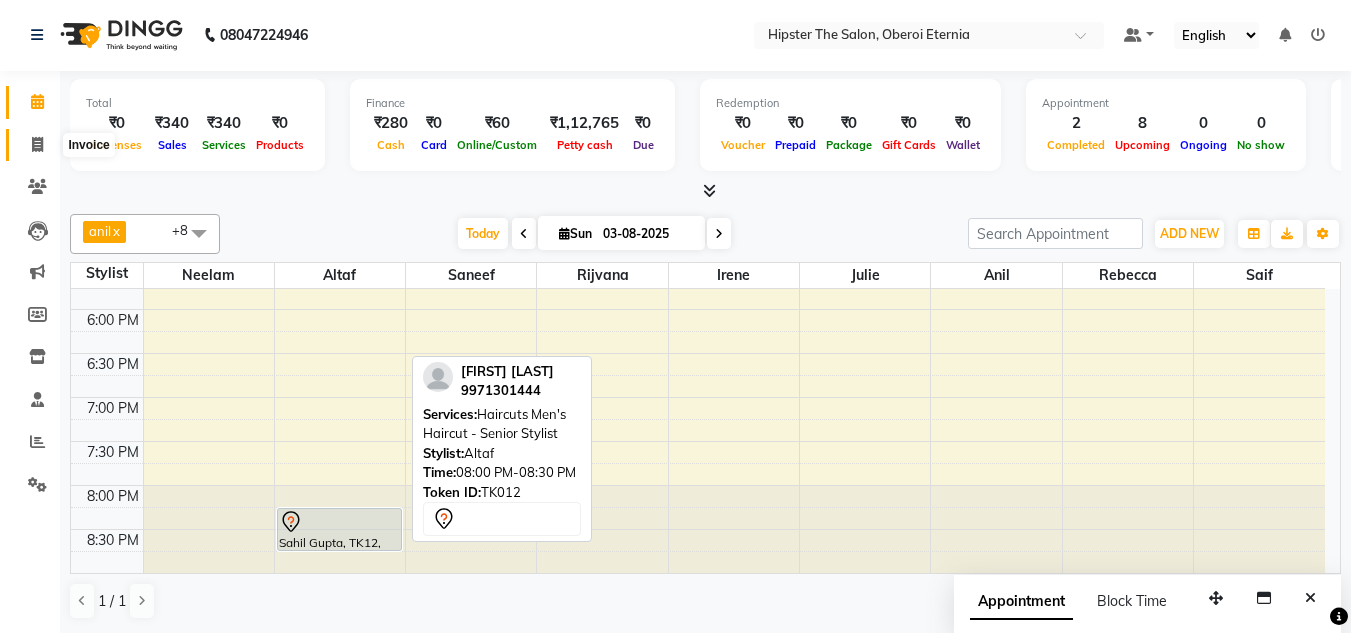 click 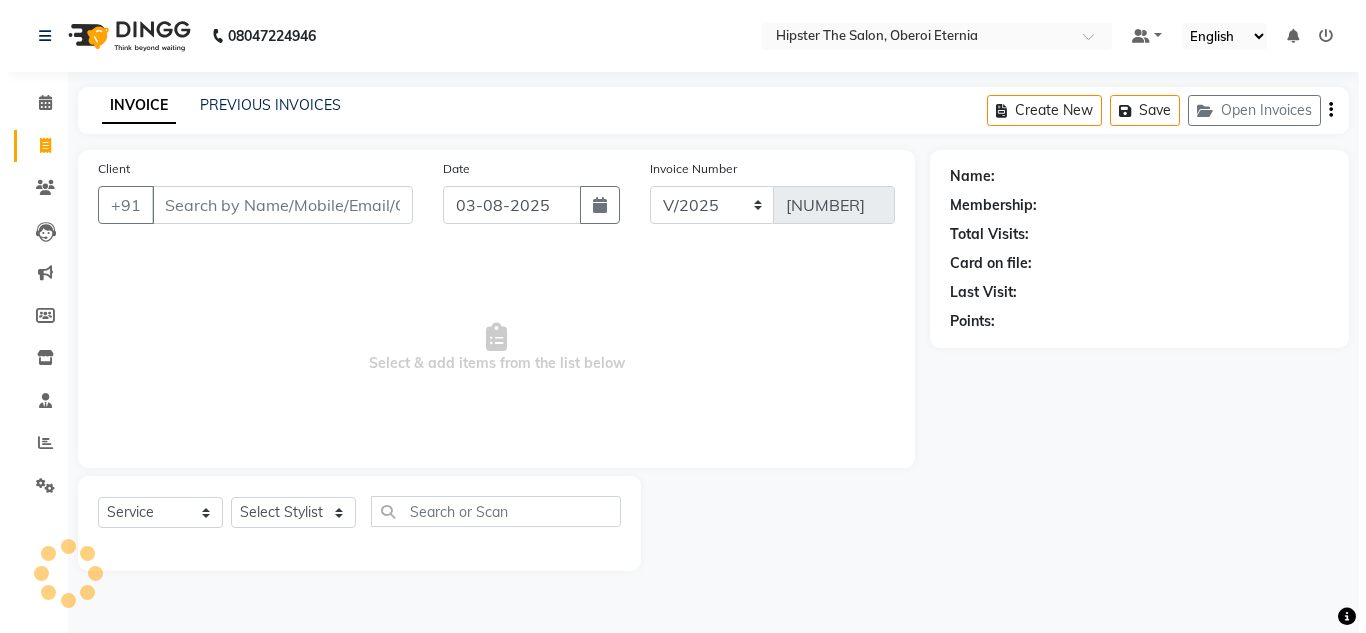 scroll, scrollTop: 0, scrollLeft: 0, axis: both 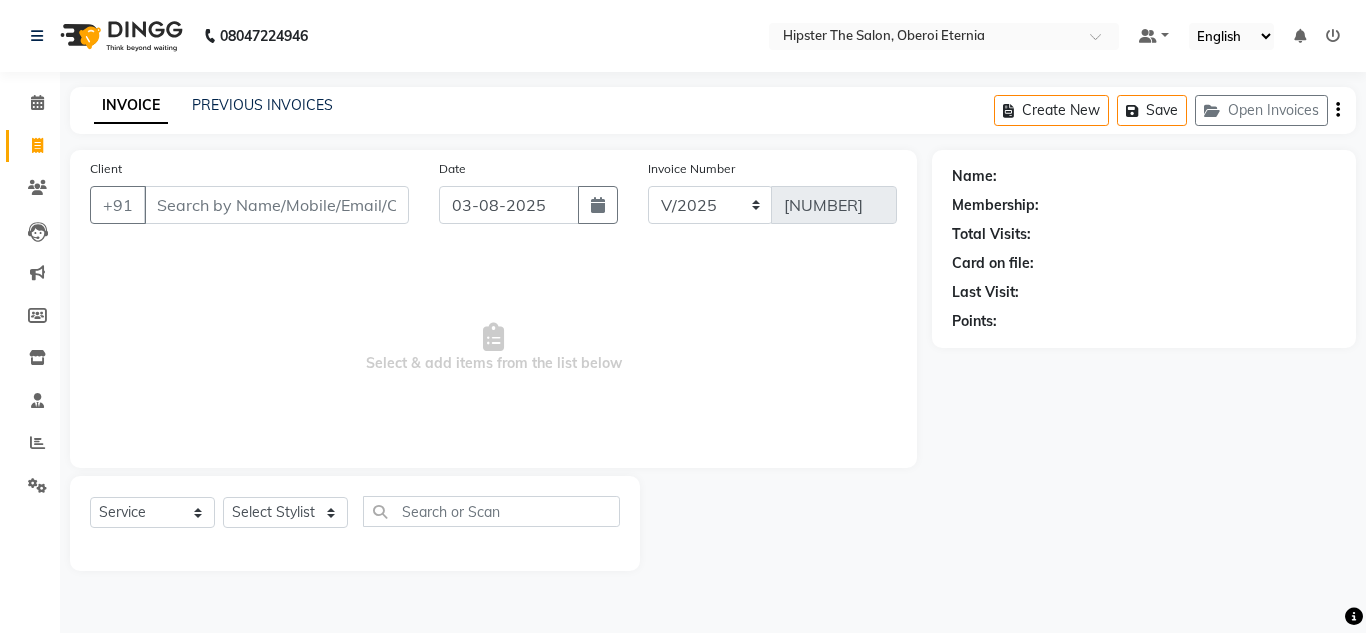 click on "Client" at bounding box center [276, 205] 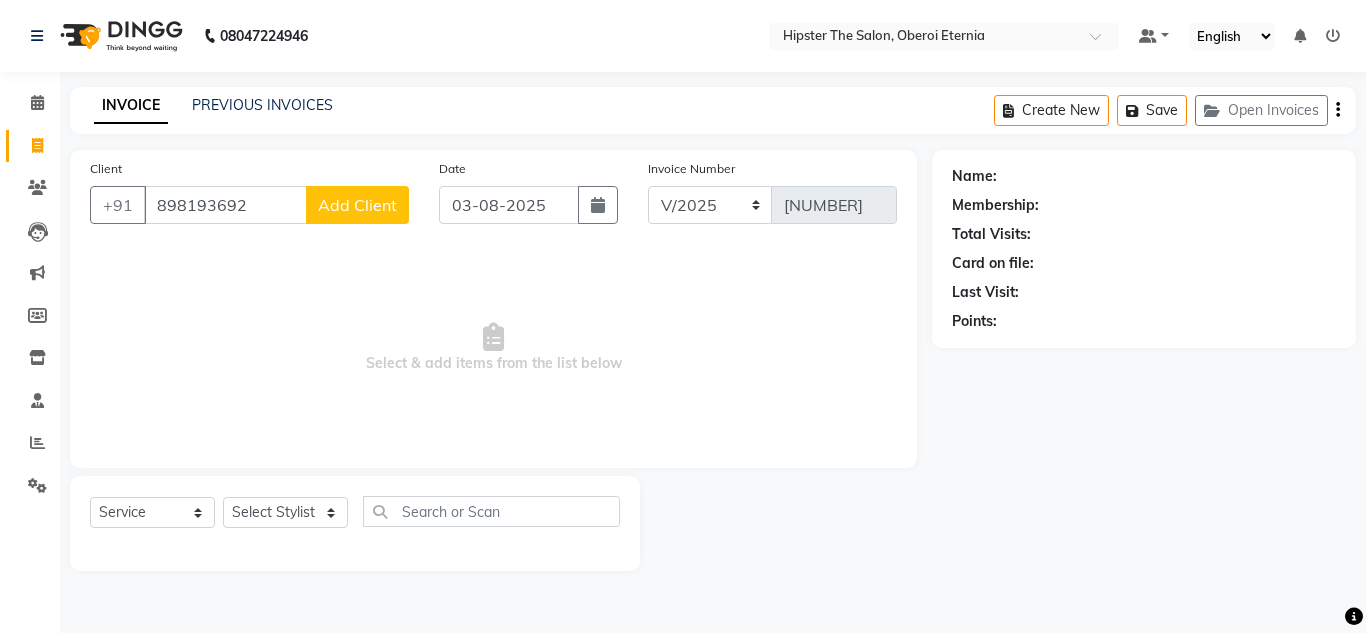 type on "898193692" 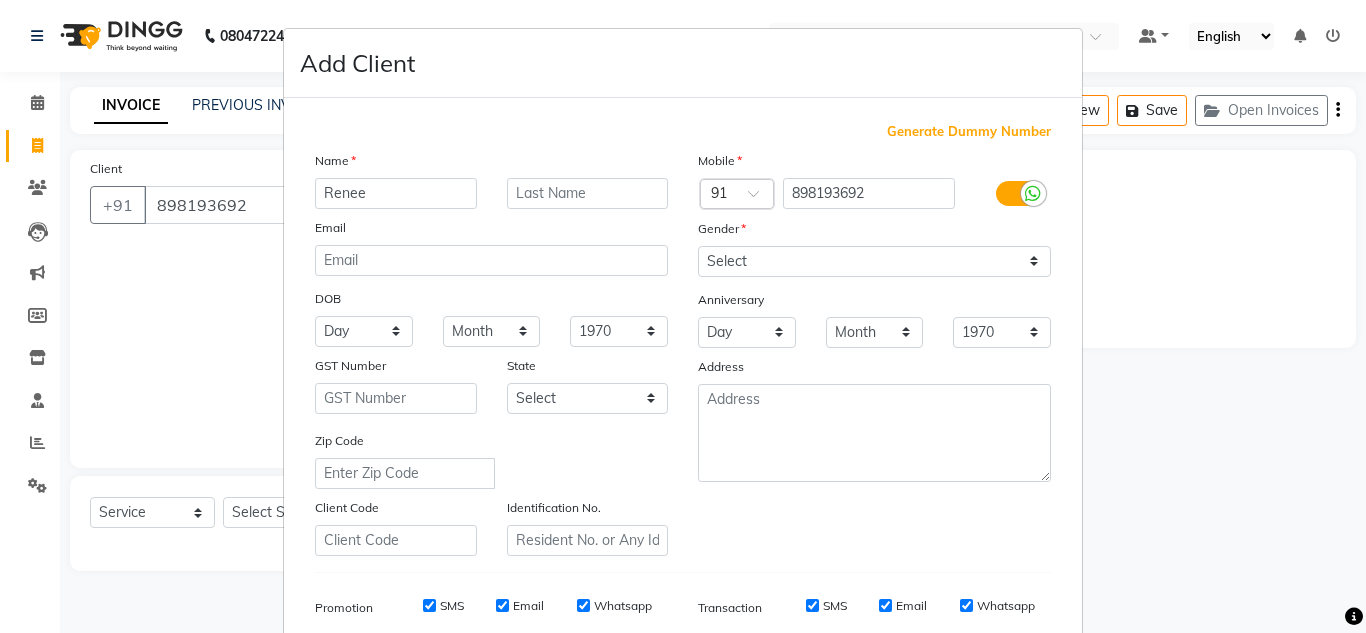 type on "Renee" 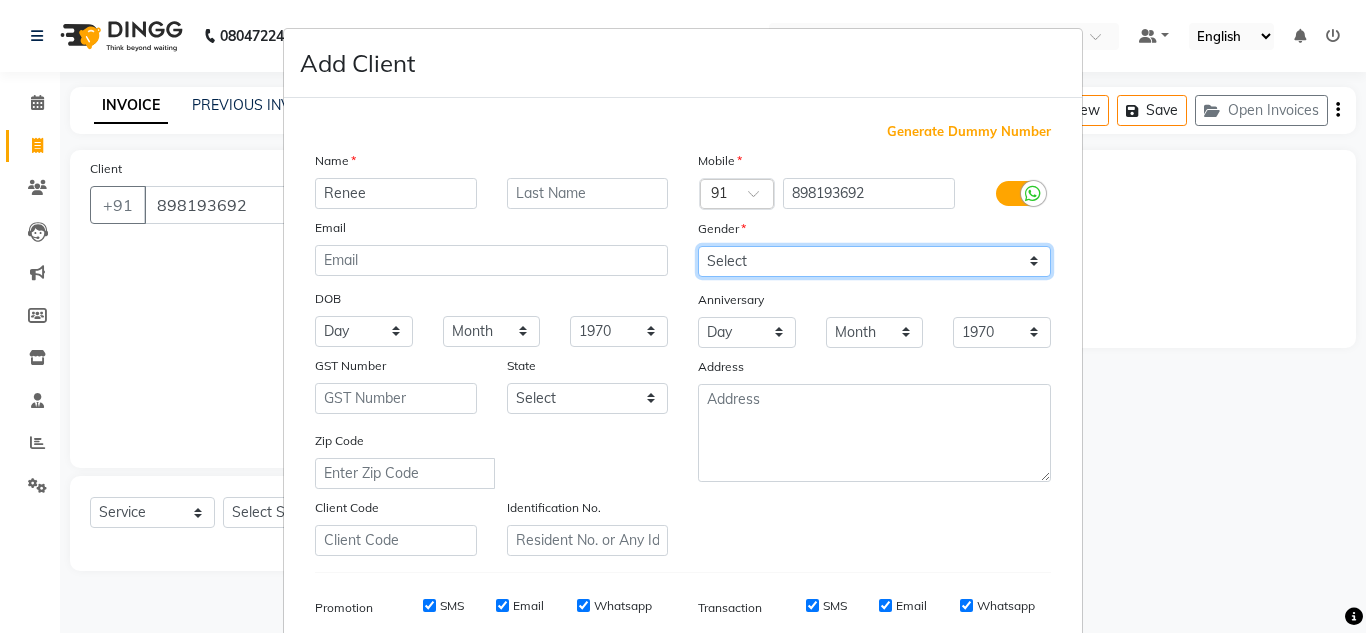 click on "Select Male Female Other Prefer Not To Say" at bounding box center (874, 261) 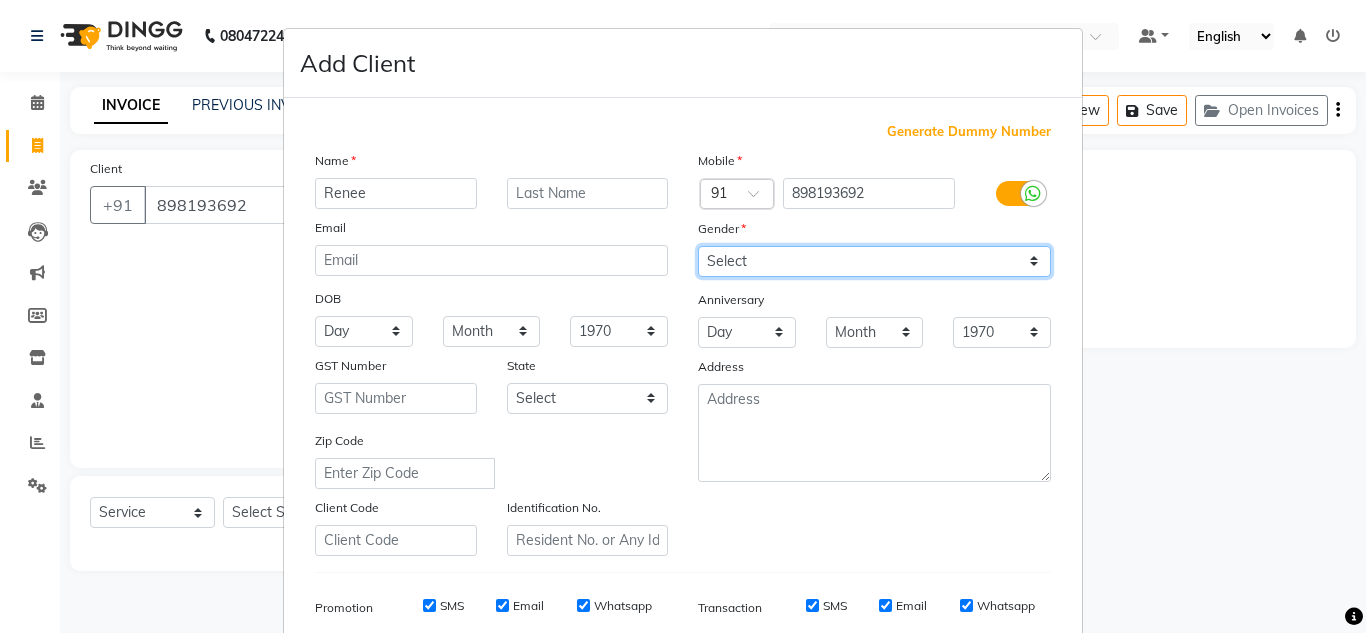 select on "female" 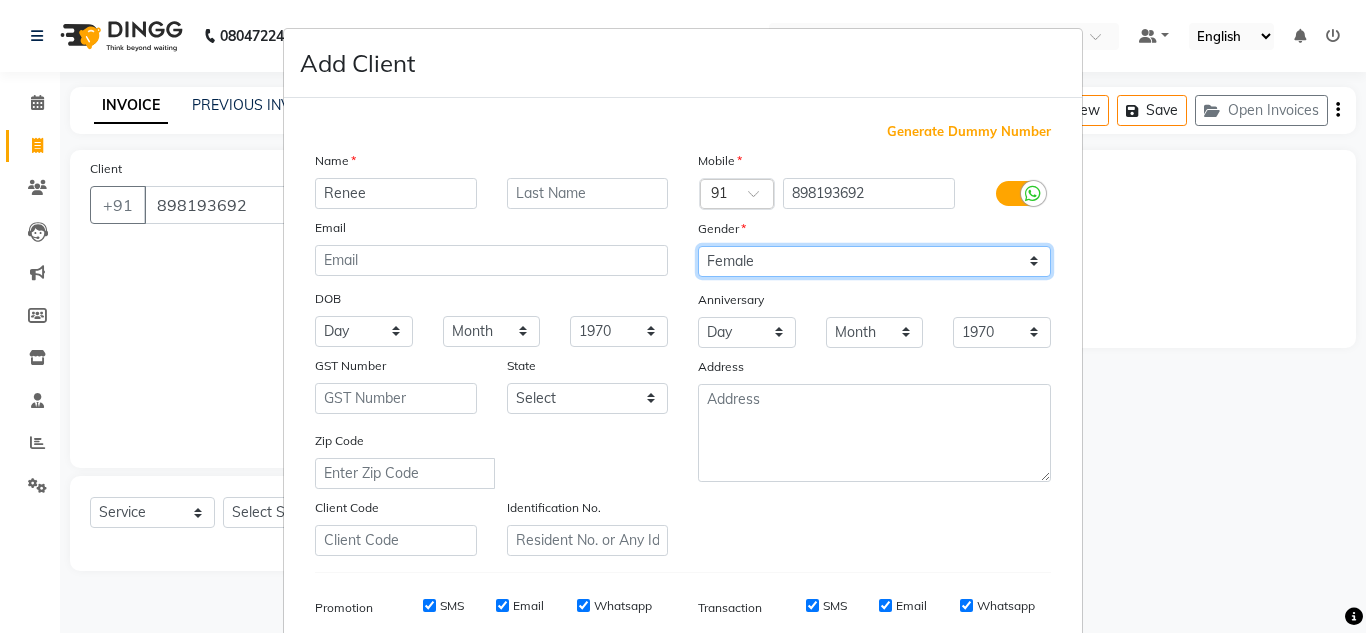 click on "Select Male Female Other Prefer Not To Say" at bounding box center (874, 261) 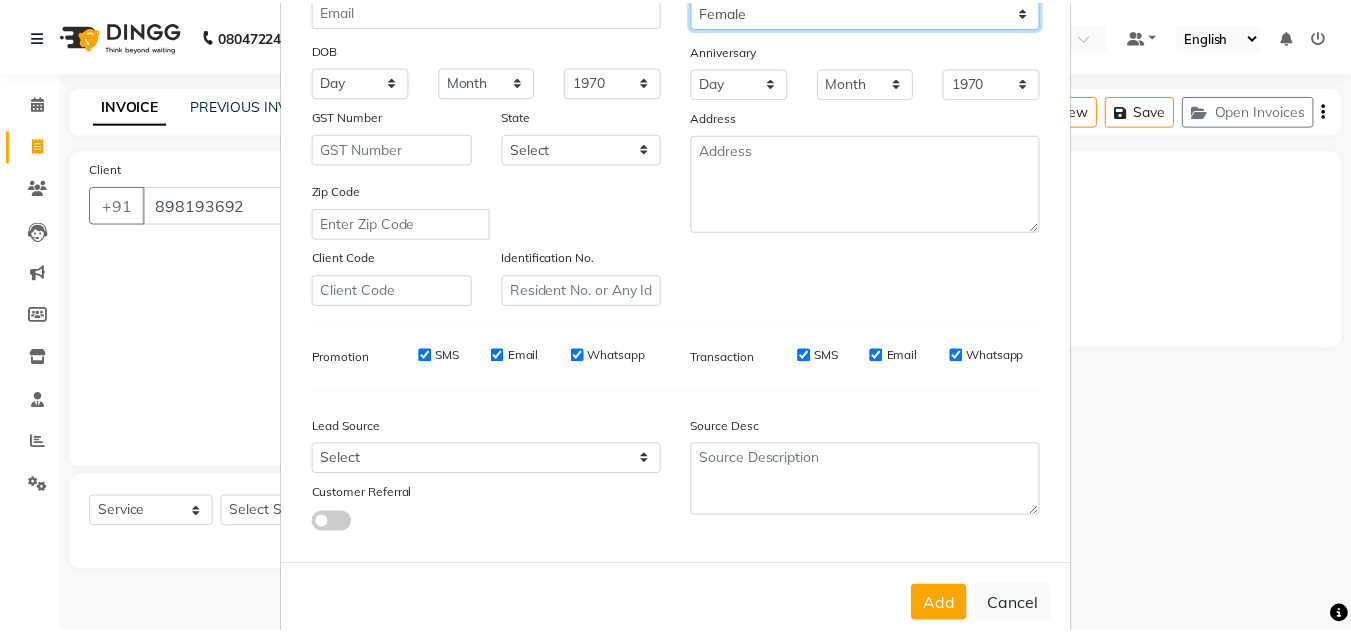 scroll, scrollTop: 271, scrollLeft: 0, axis: vertical 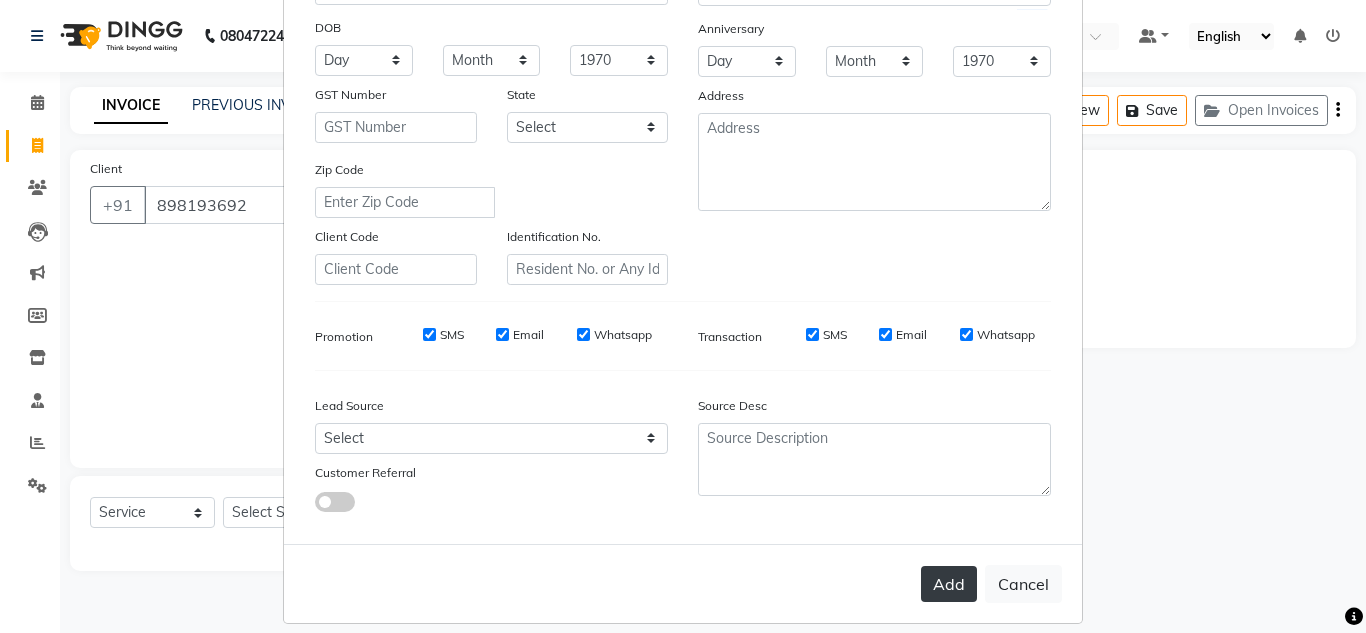 click on "Add" at bounding box center [949, 584] 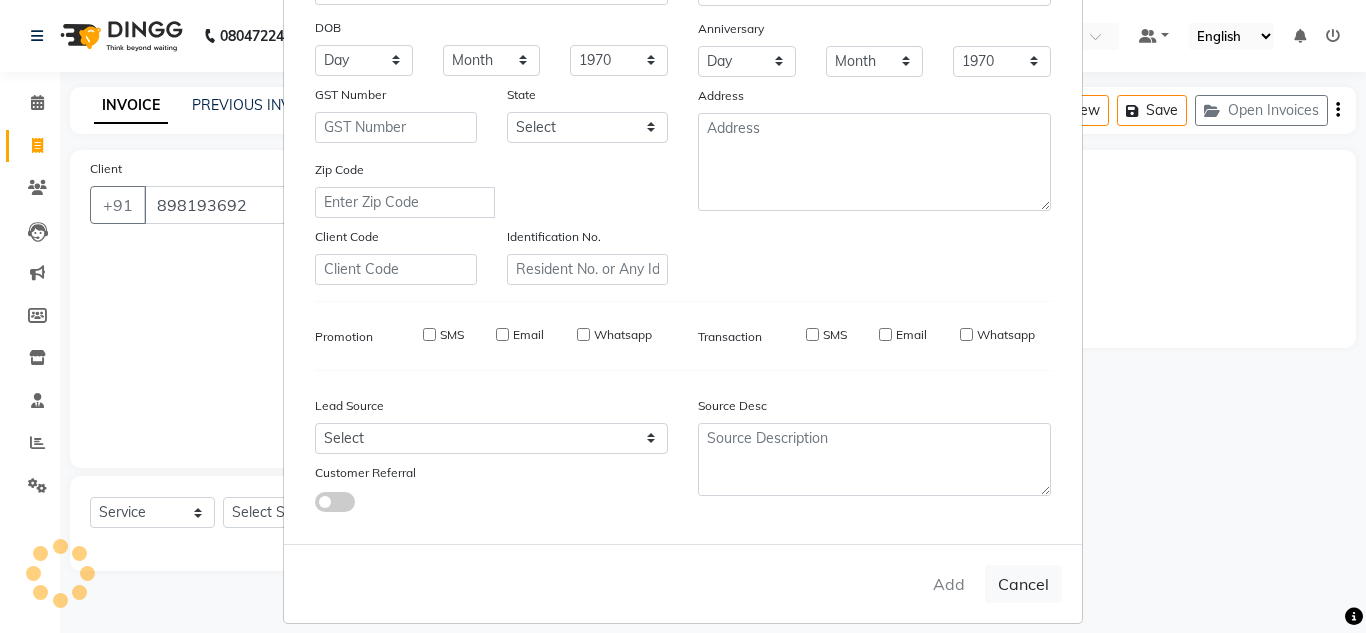 type 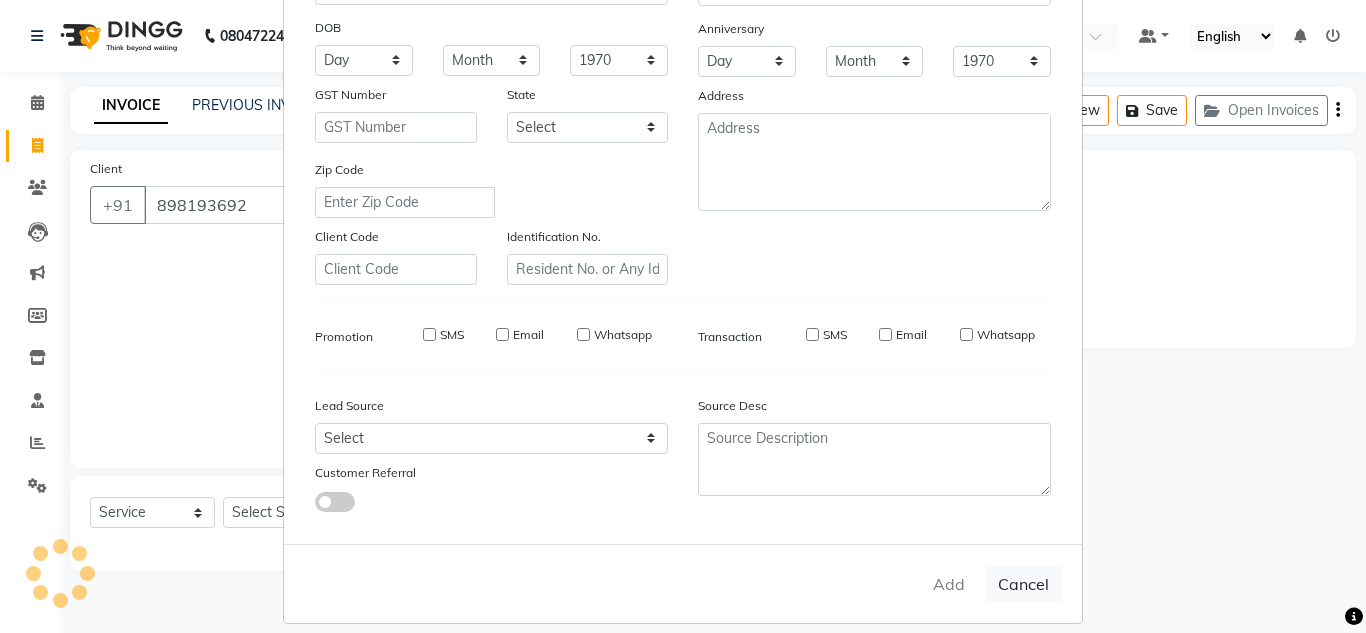 select 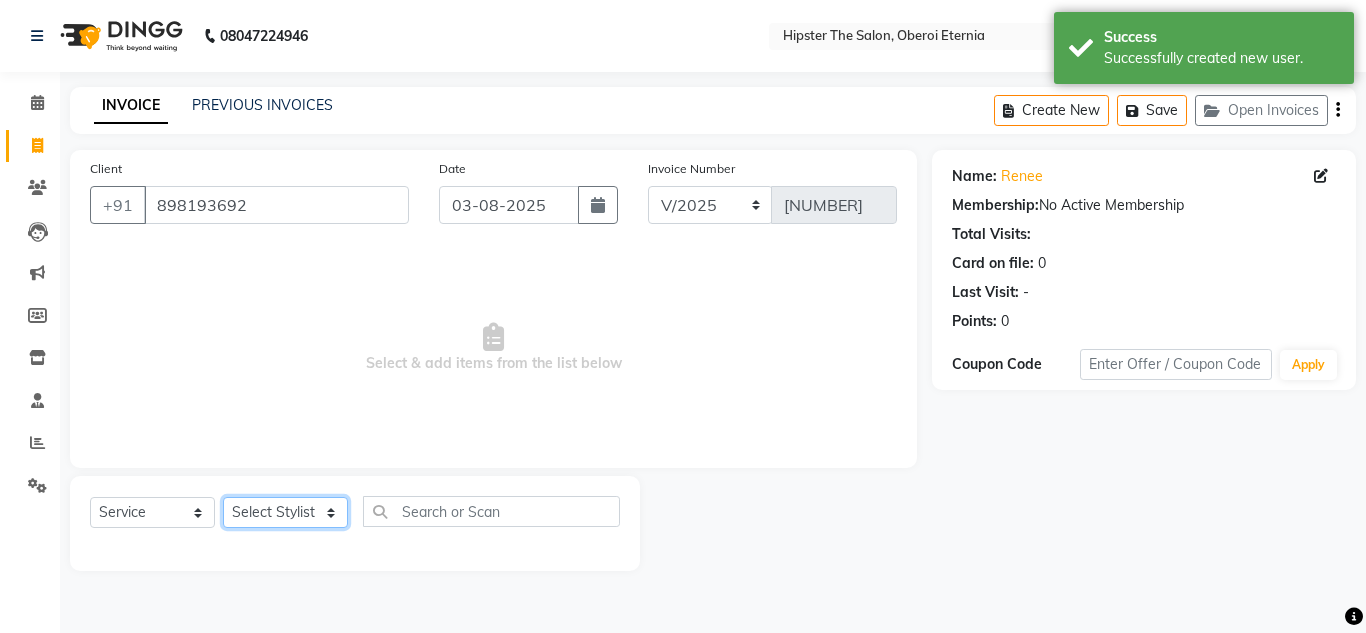 click on "Select Stylist Aarushi aishu altaf anil ashik bhavin  irene julie Manager id Minaz Namrata neelam Rebecca rekha rijvana Saif saneef Shweta" 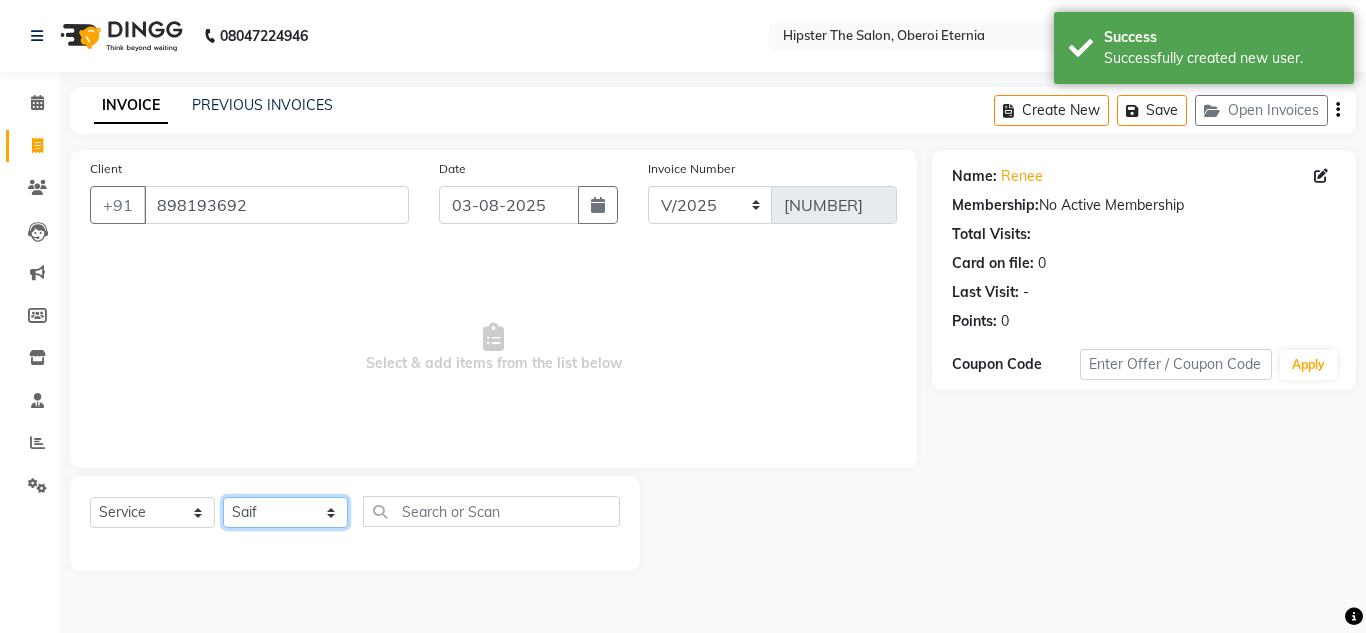 click on "Select Stylist Aarushi aishu altaf anil ashik bhavin  irene julie Manager id Minaz Namrata neelam Rebecca rekha rijvana Saif saneef Shweta" 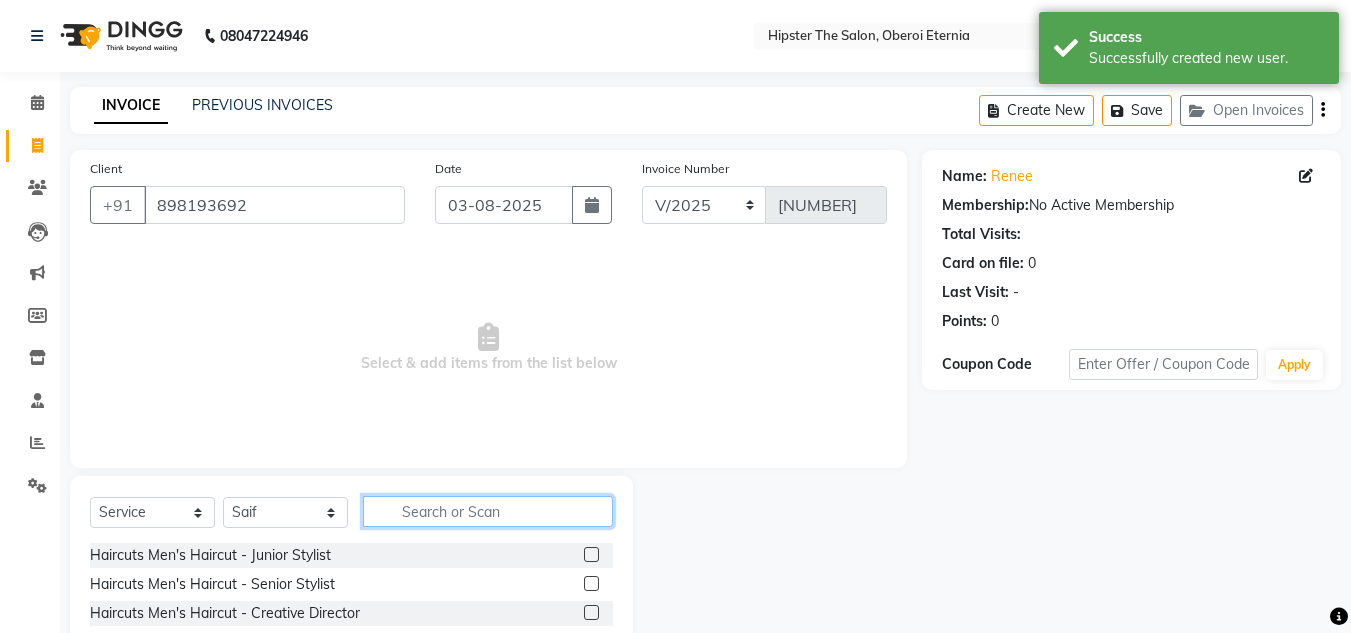 click 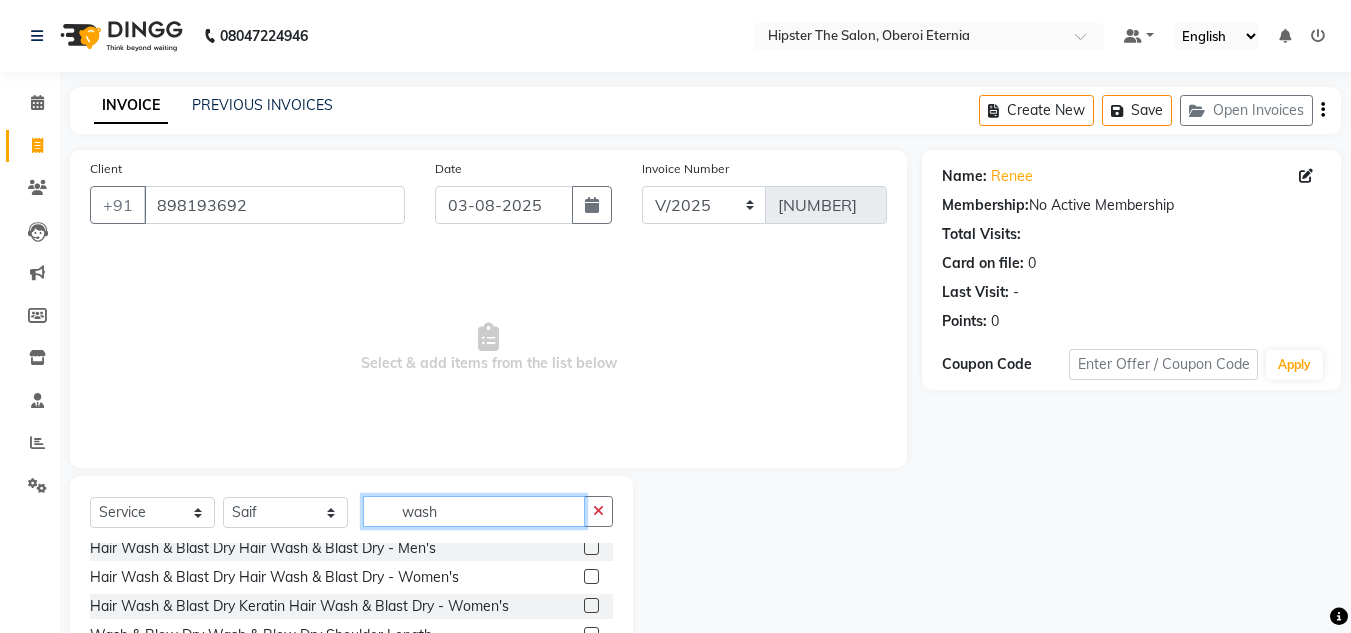 scroll, scrollTop: 8, scrollLeft: 0, axis: vertical 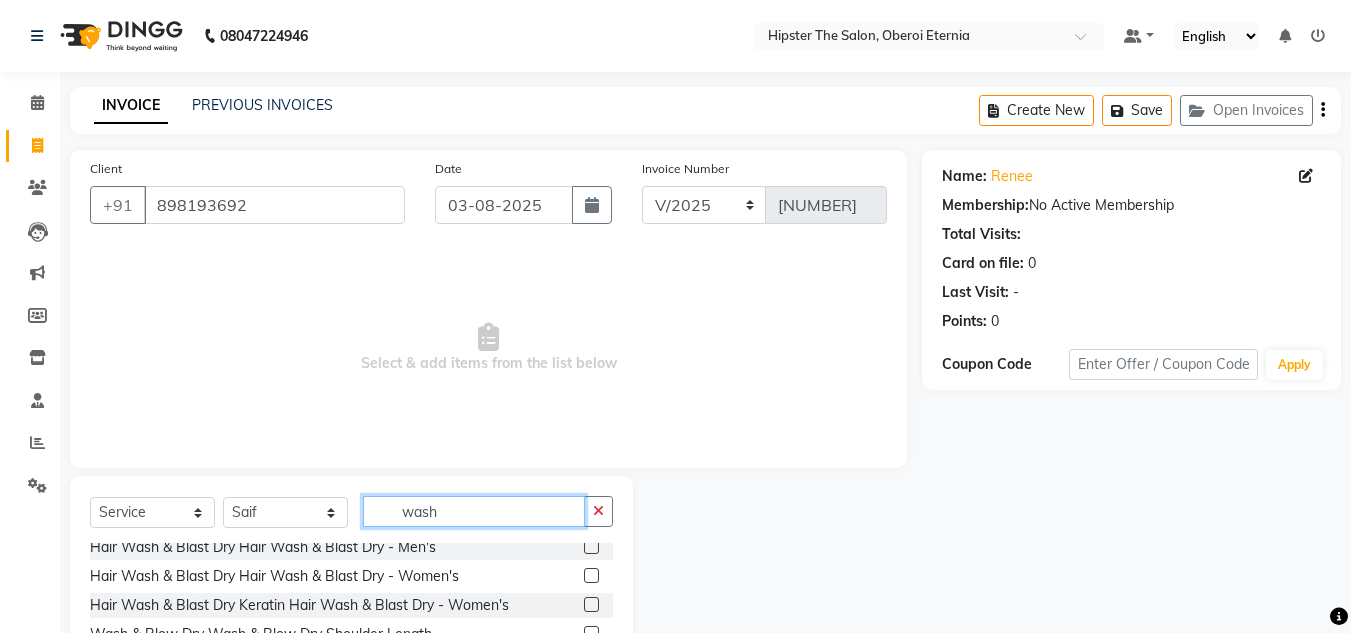 type on "wash" 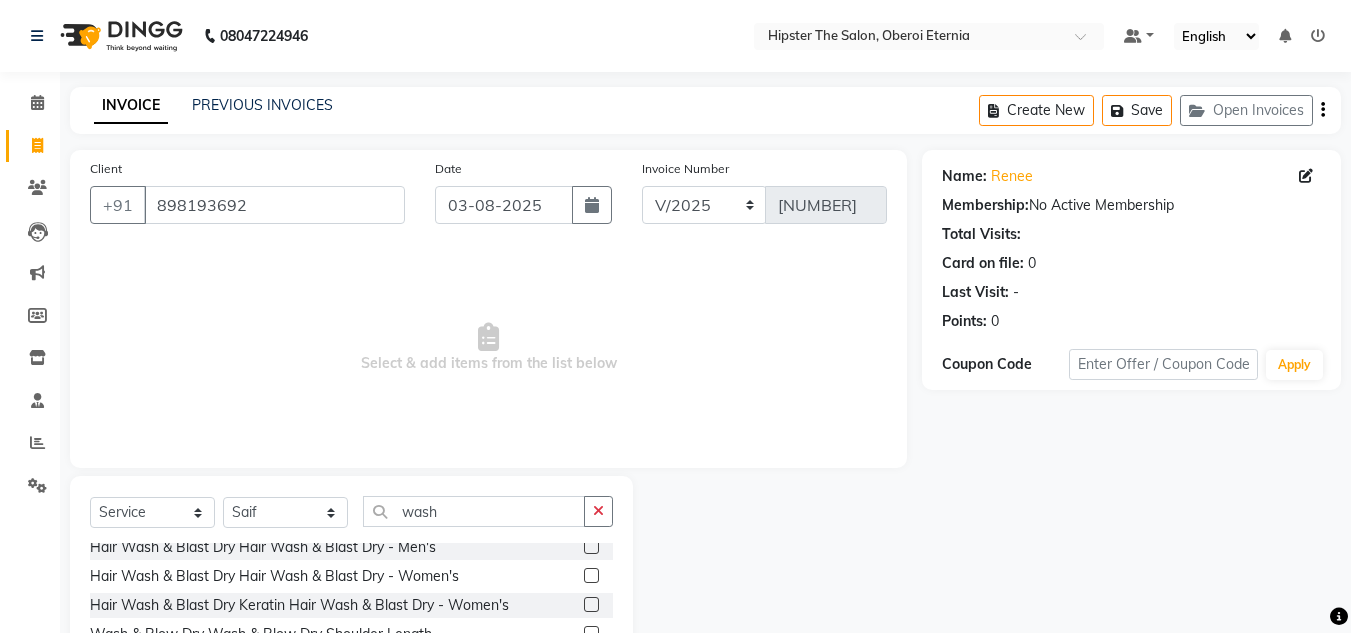 click 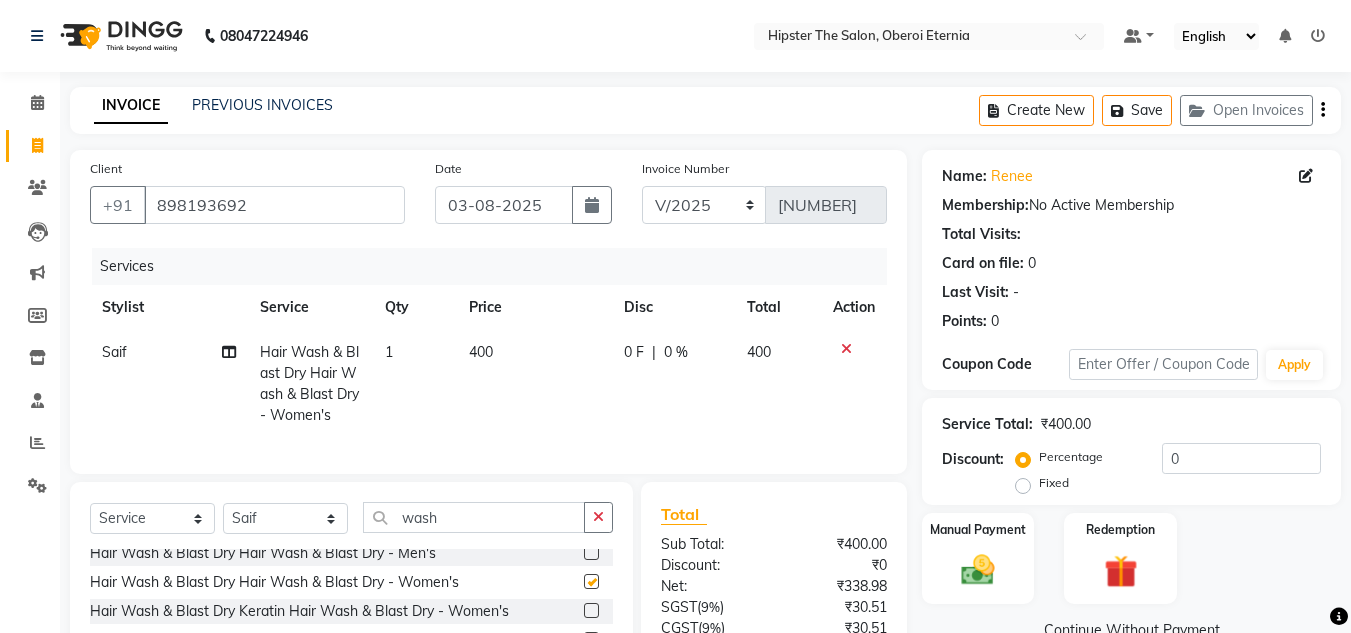 checkbox on "false" 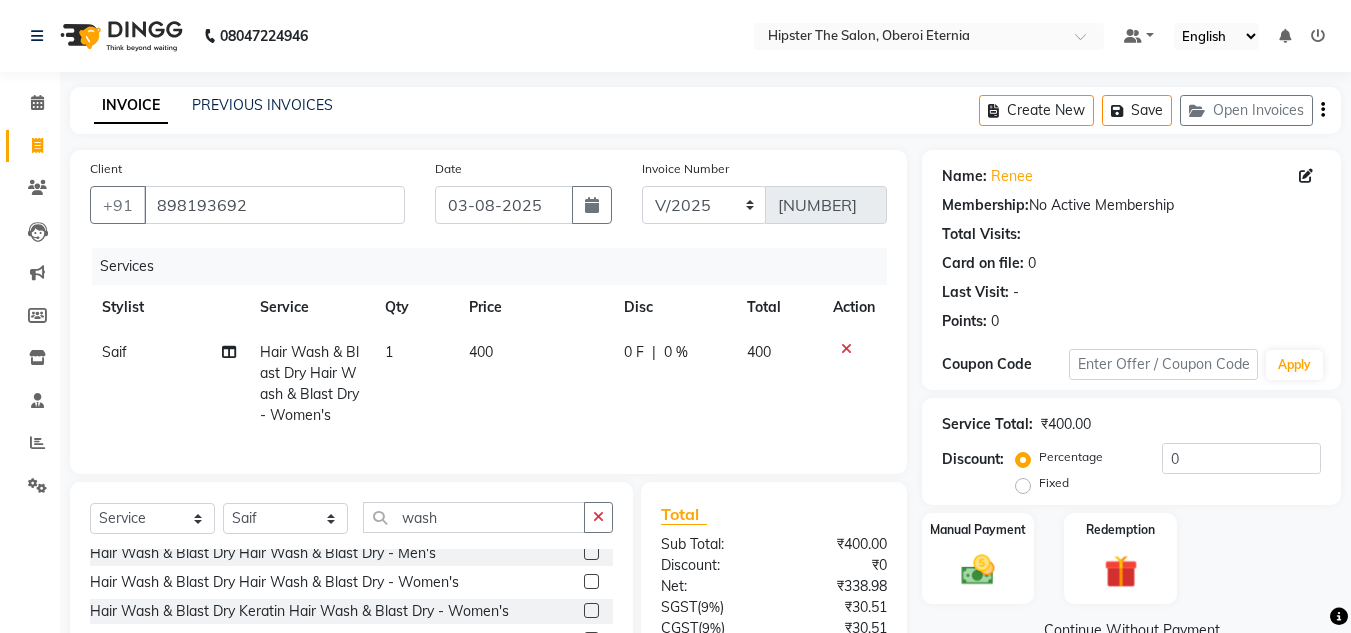 click on "400" 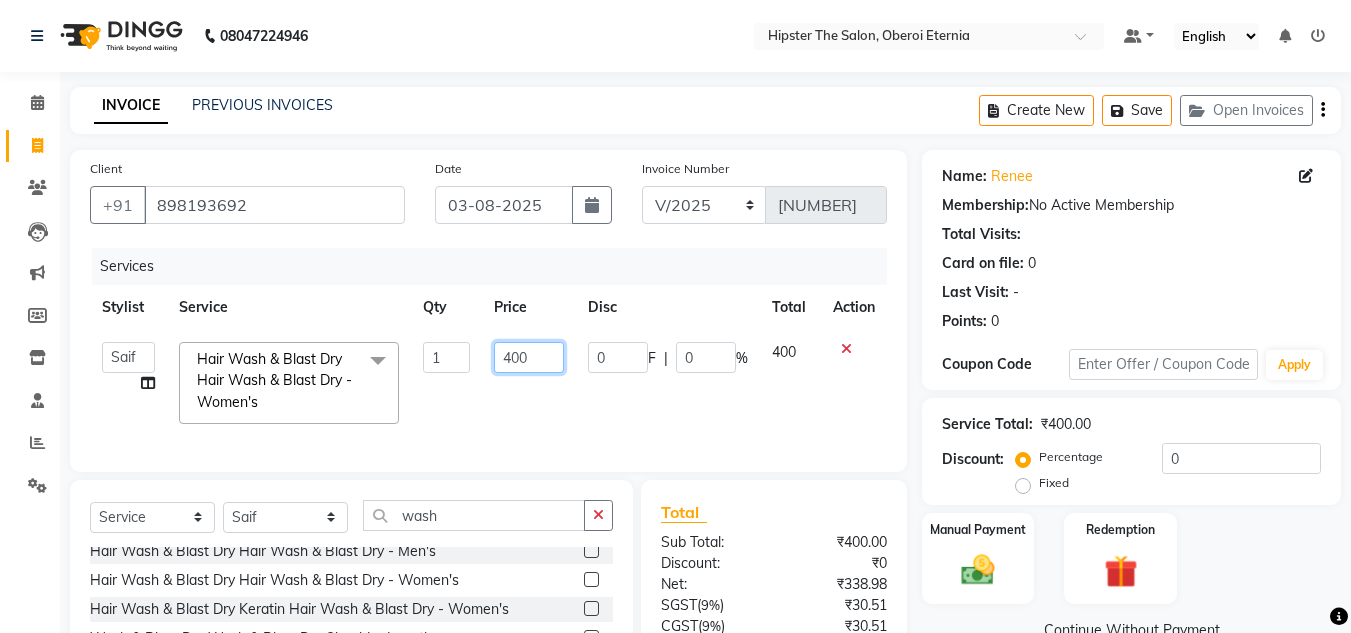 click on "400" 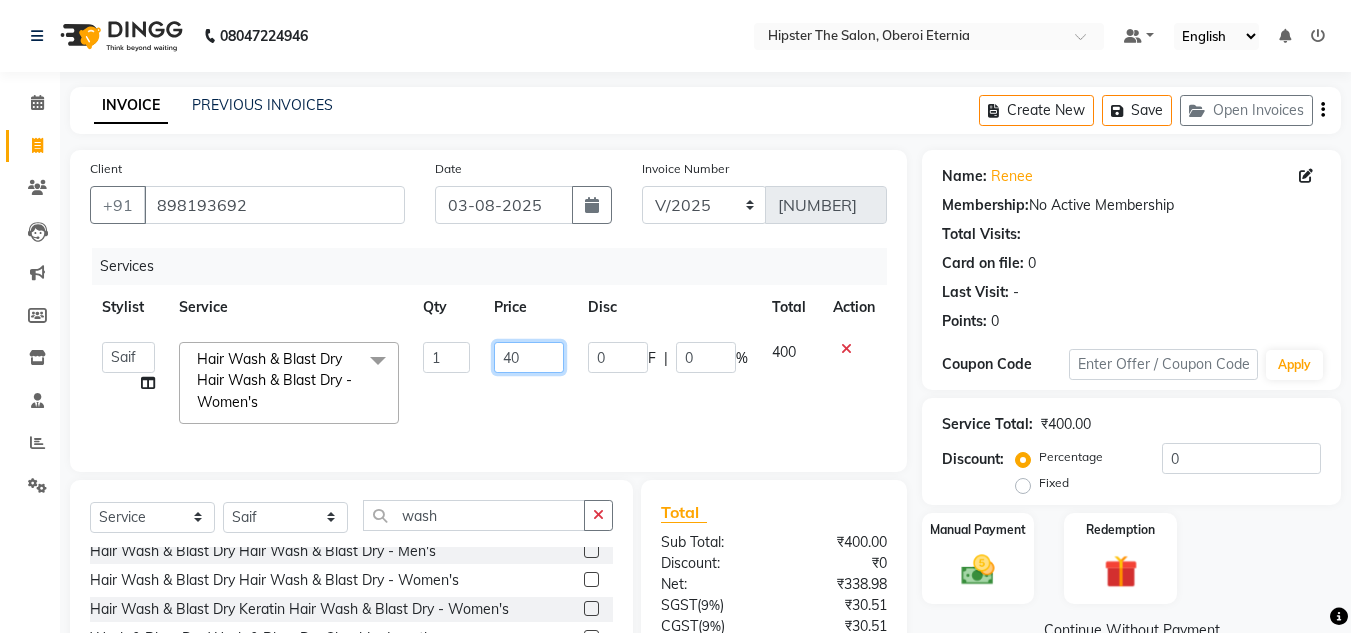 type on "4" 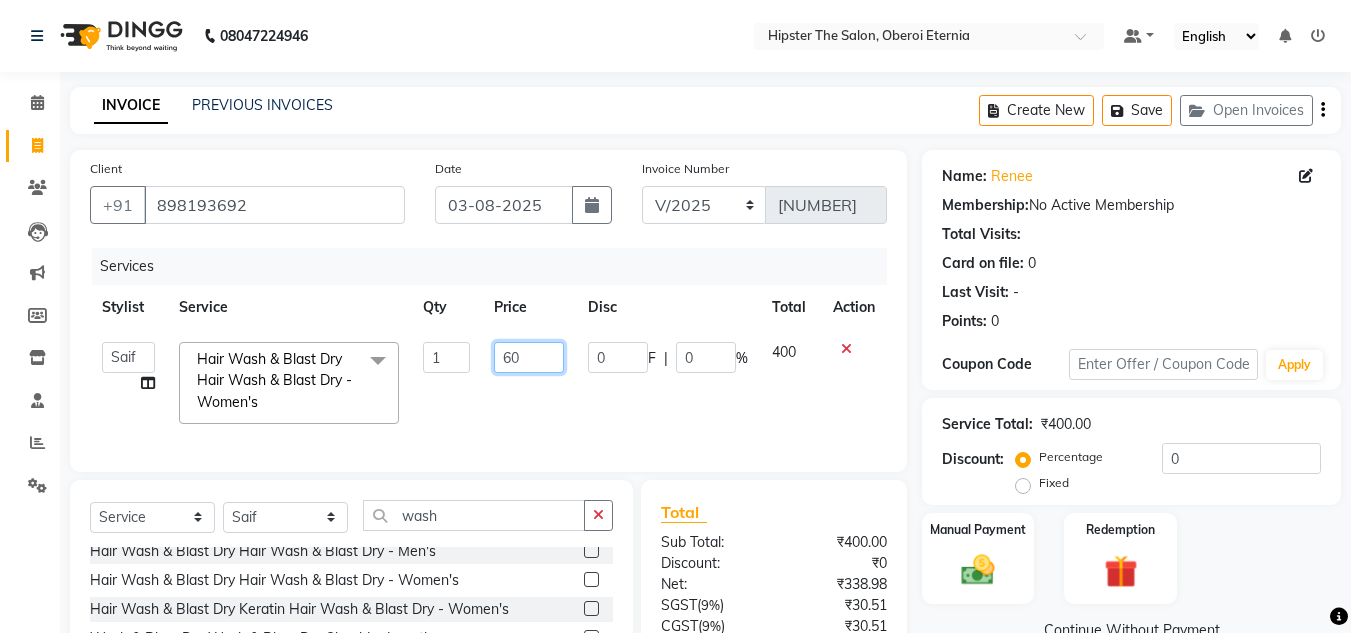 type on "600" 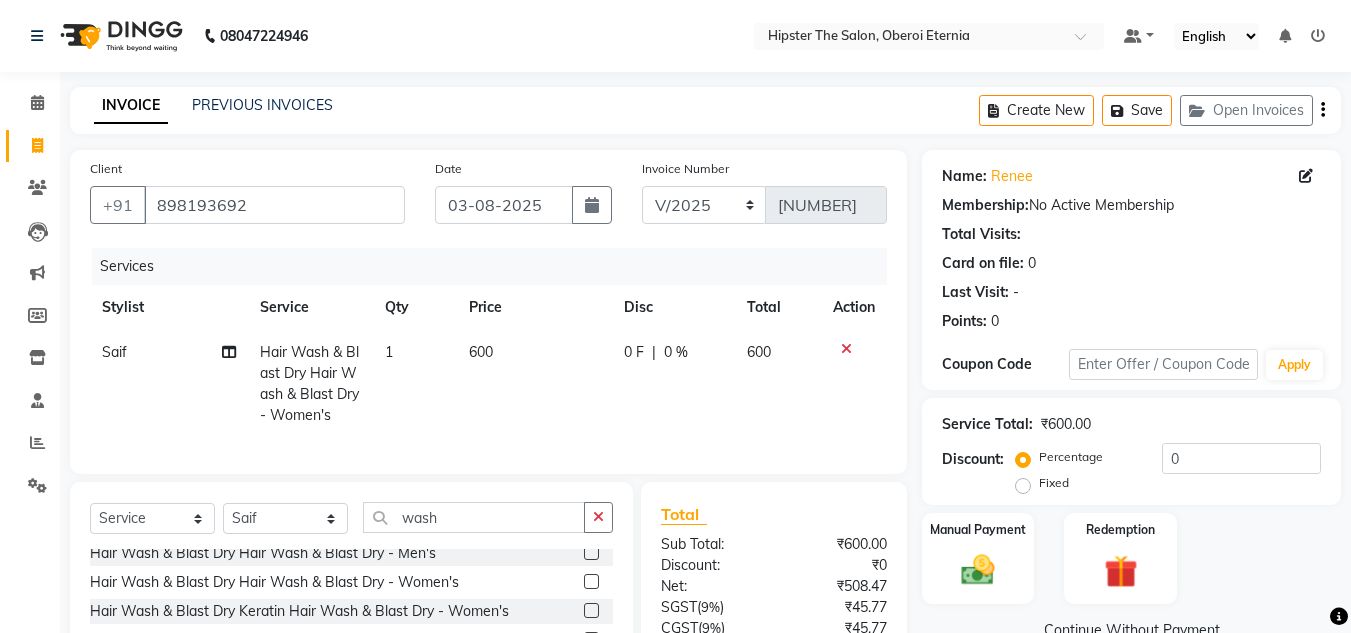 click on "Manual Payment Redemption" 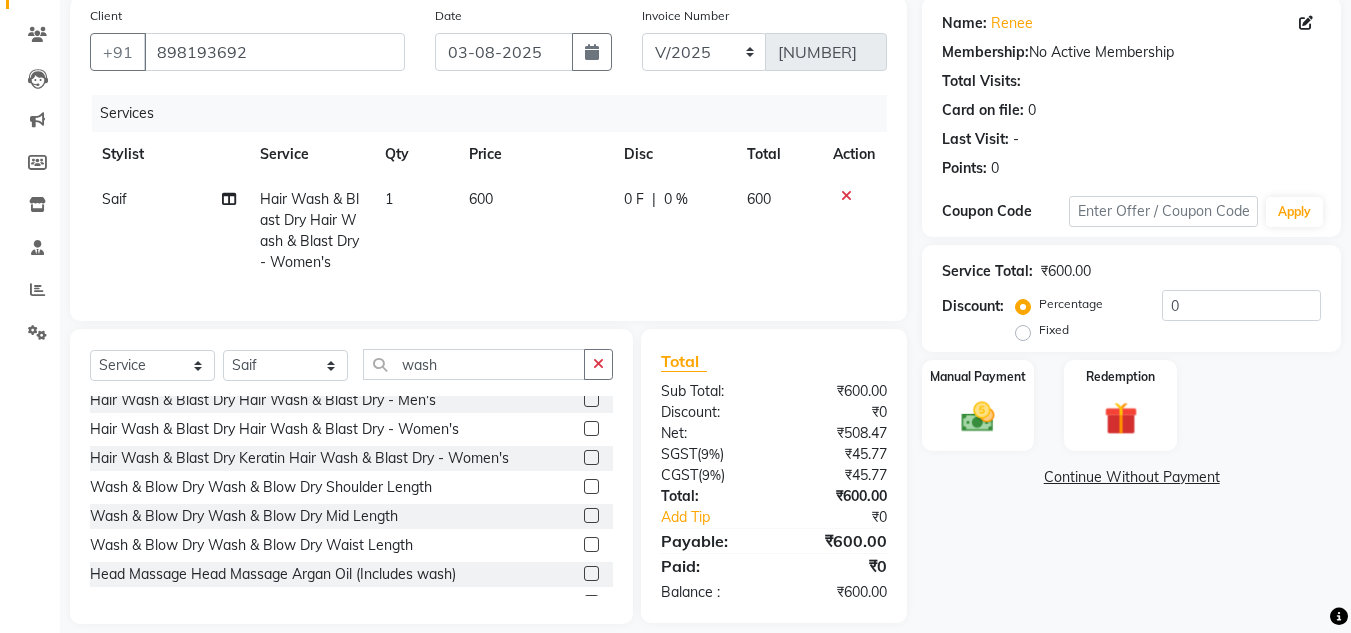 scroll, scrollTop: 188, scrollLeft: 0, axis: vertical 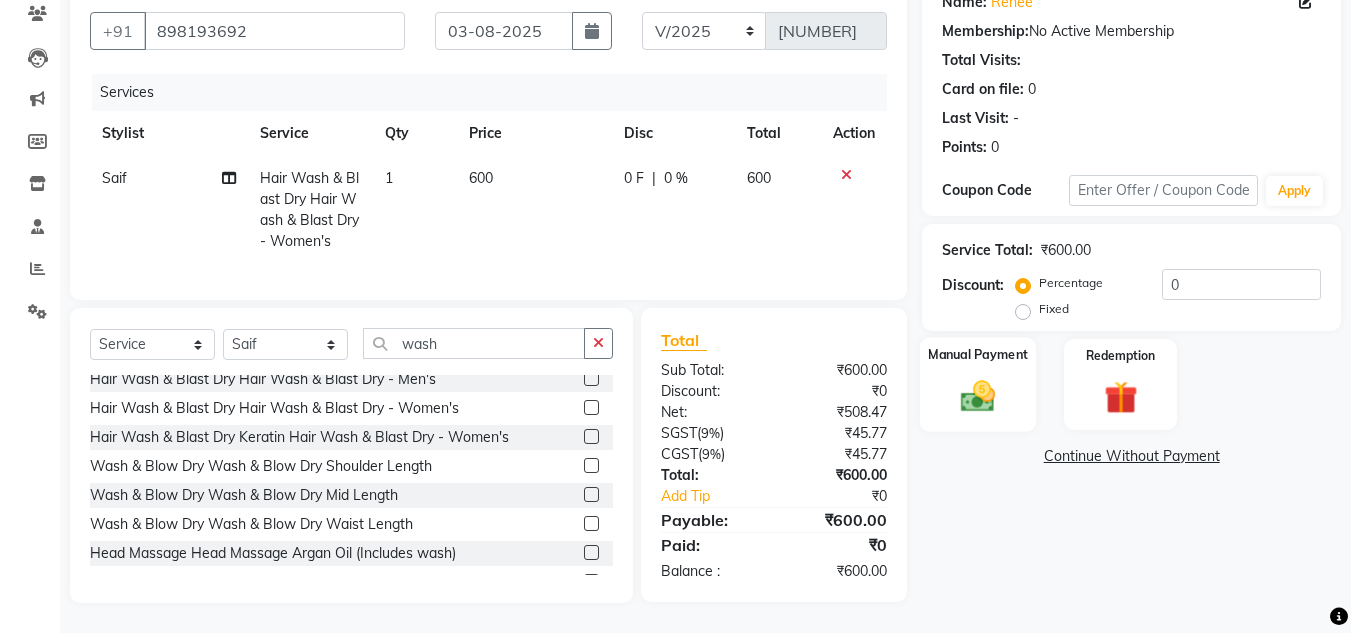 click 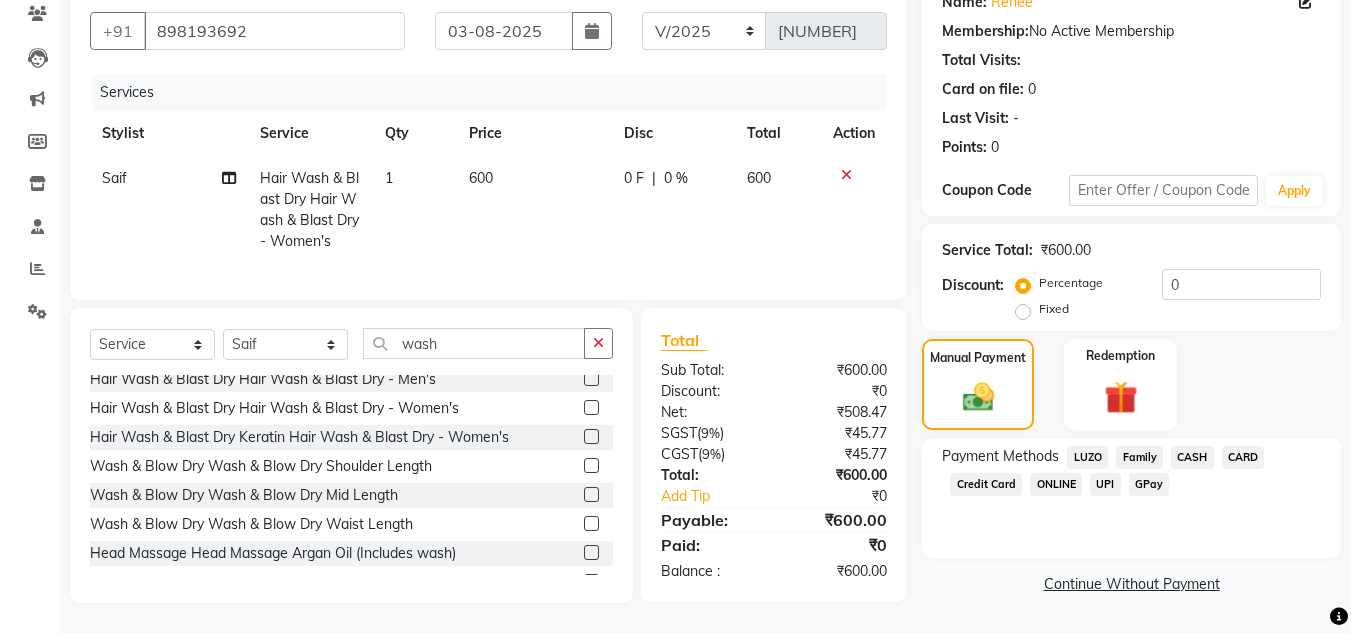 click on "CASH" 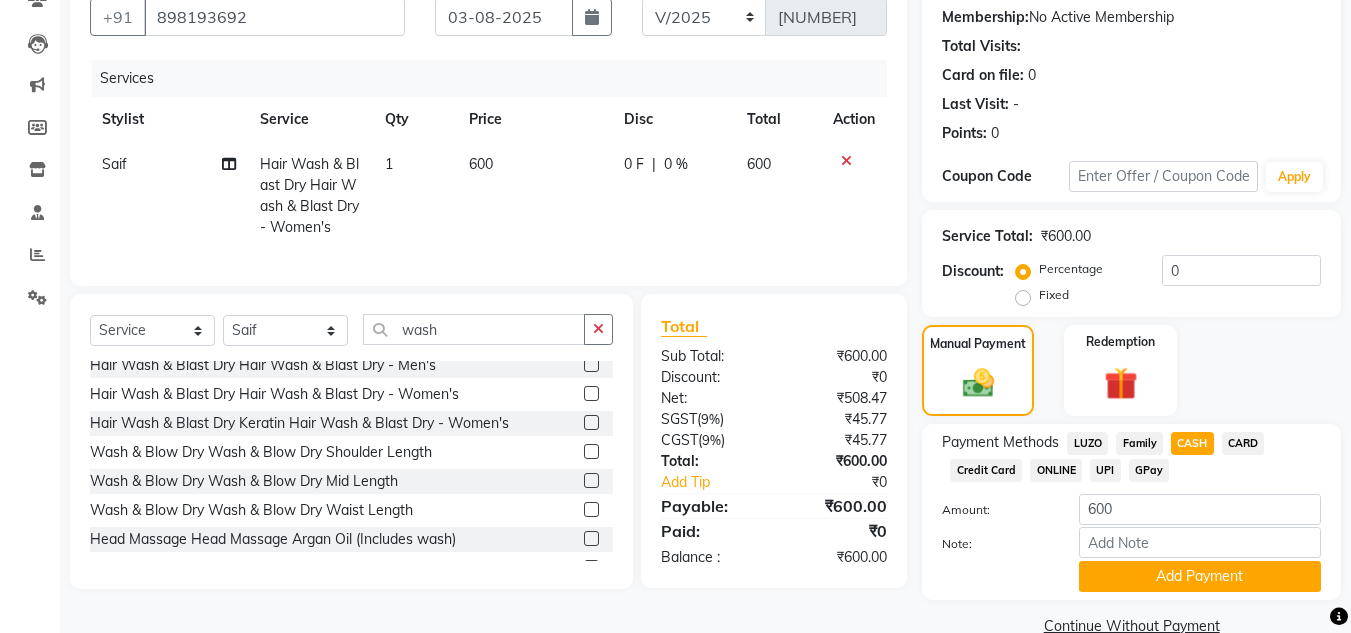 scroll, scrollTop: 226, scrollLeft: 0, axis: vertical 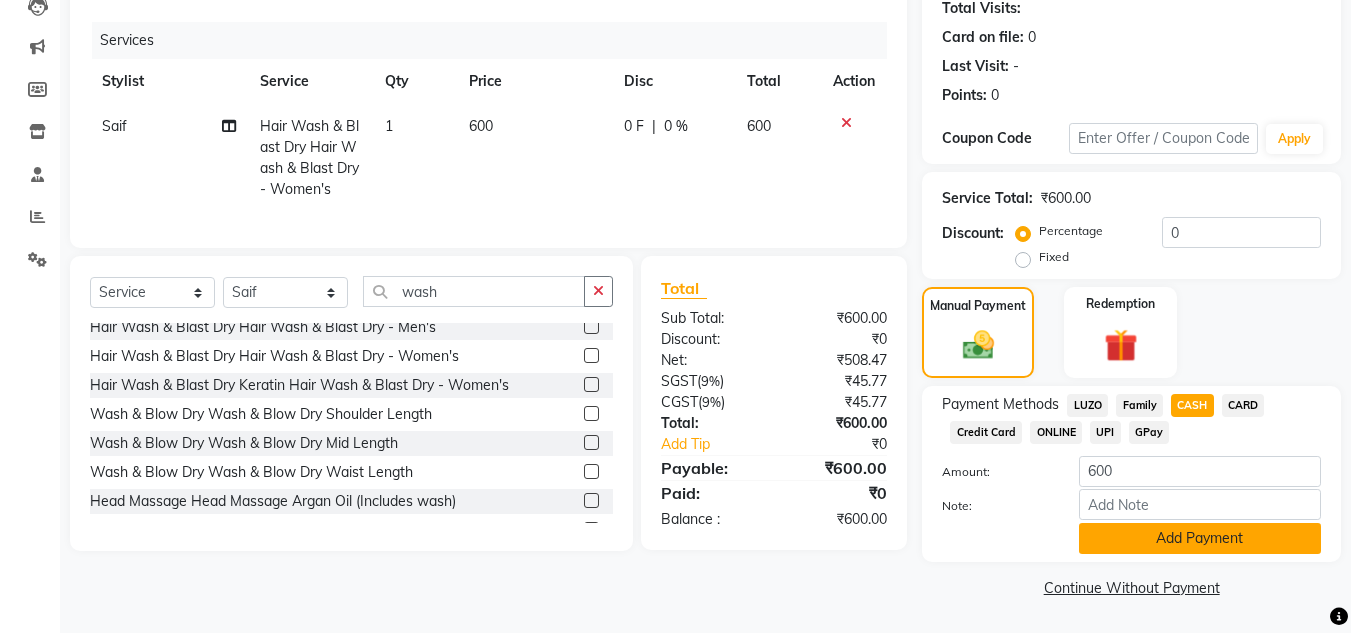 click on "Add Payment" 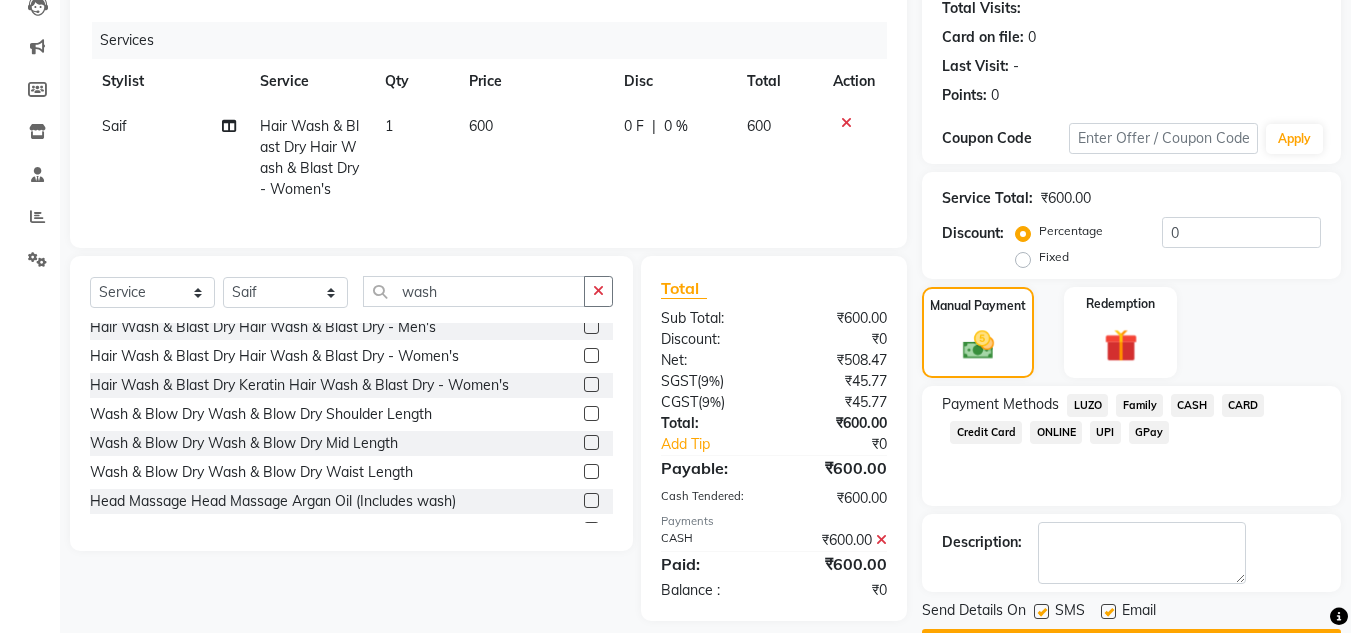 scroll, scrollTop: 283, scrollLeft: 0, axis: vertical 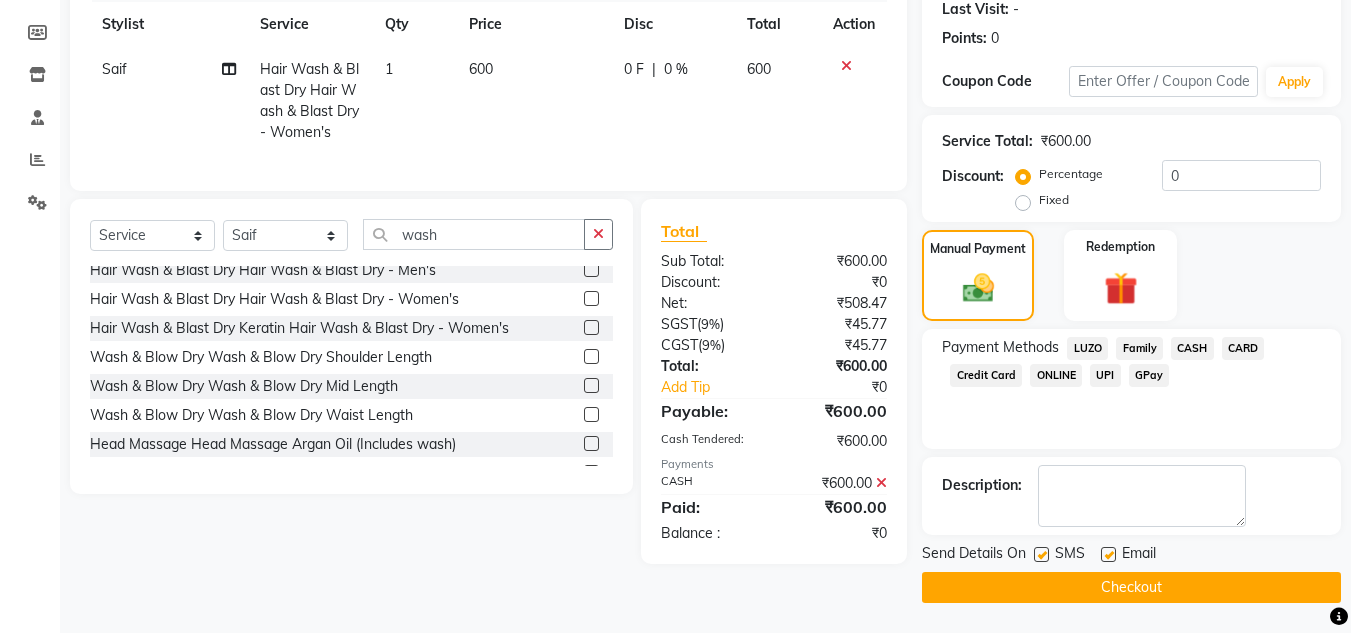 click on "Checkout" 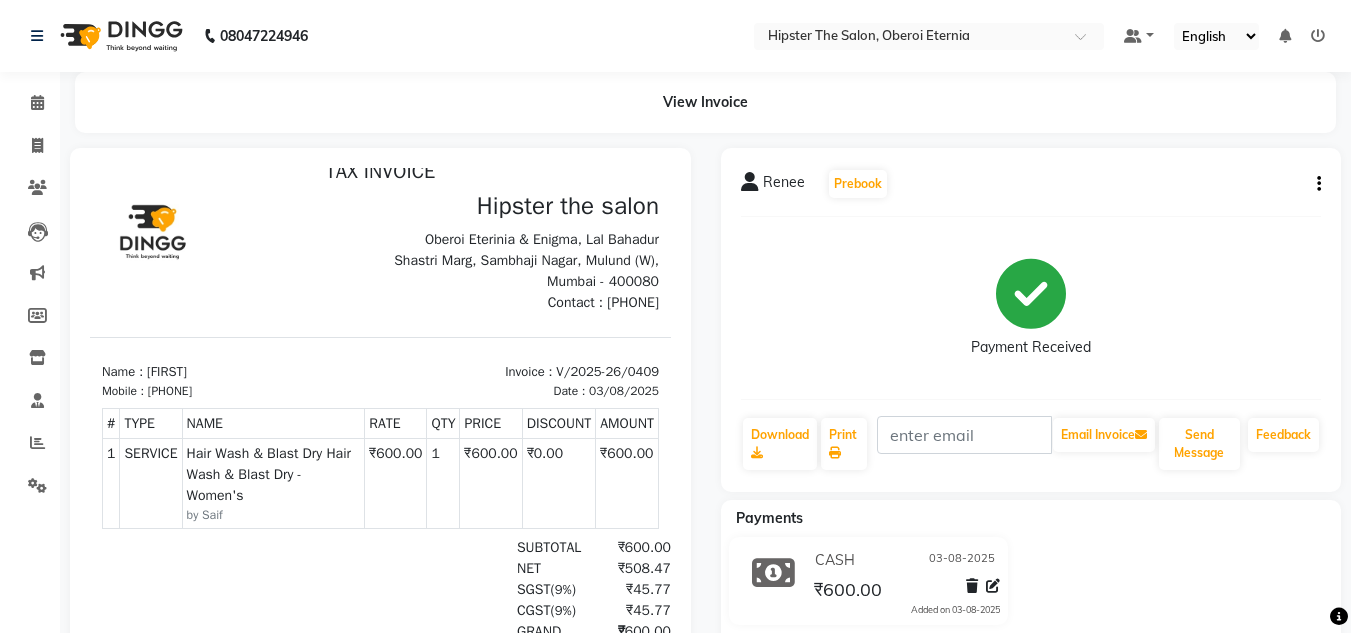 scroll, scrollTop: 0, scrollLeft: 0, axis: both 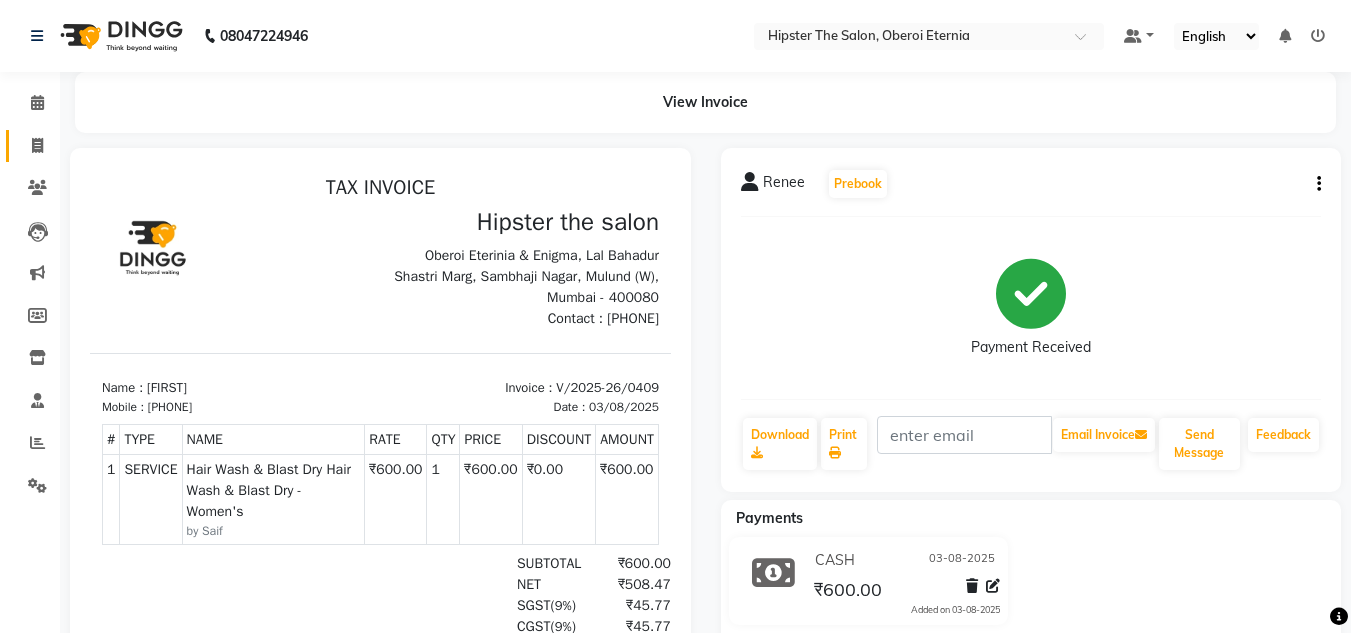 click 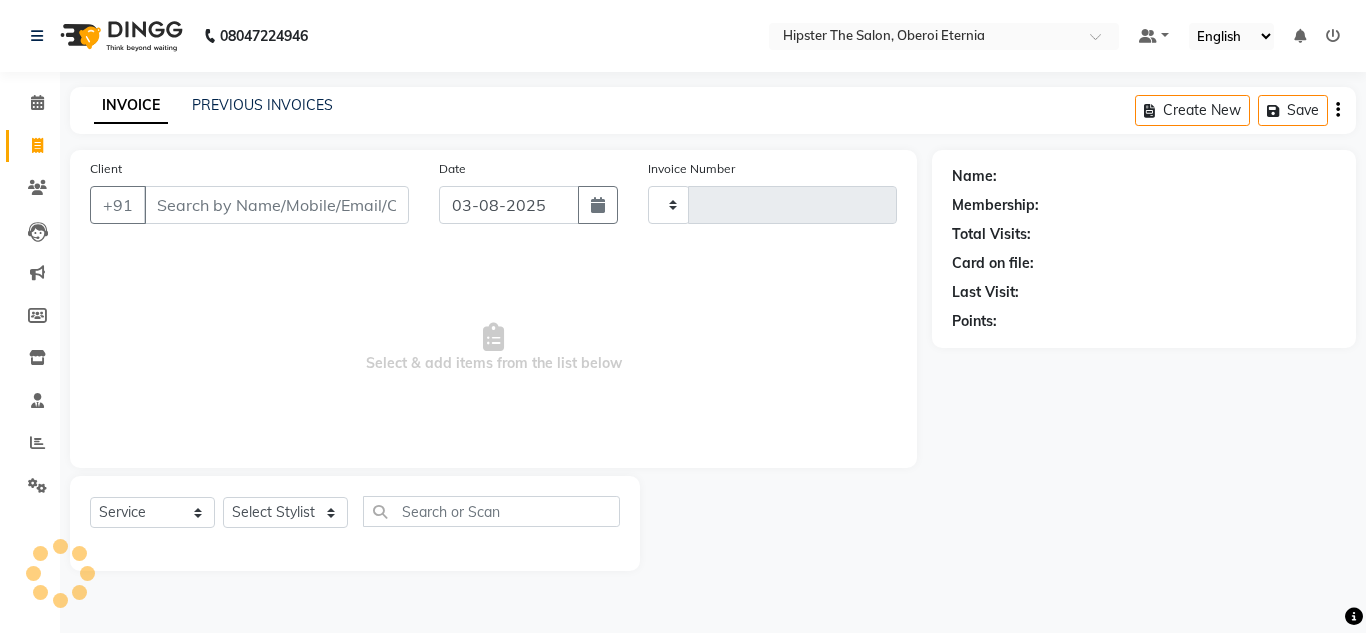 type on "0410" 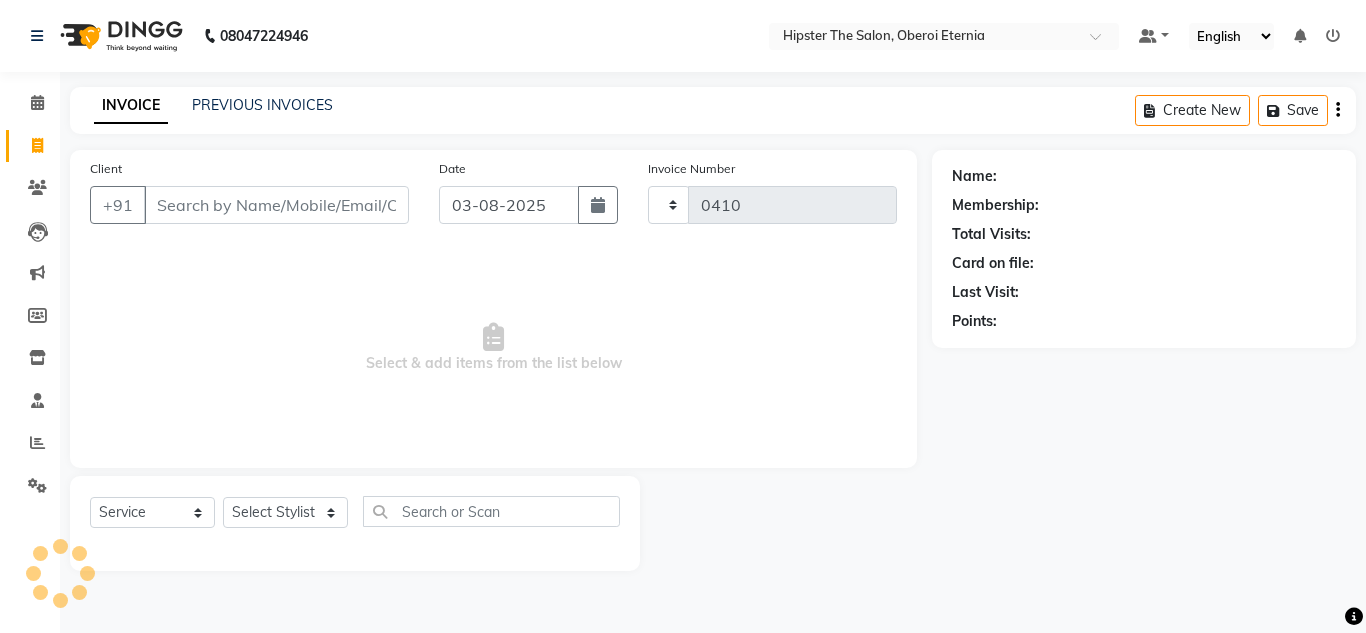 select on "8592" 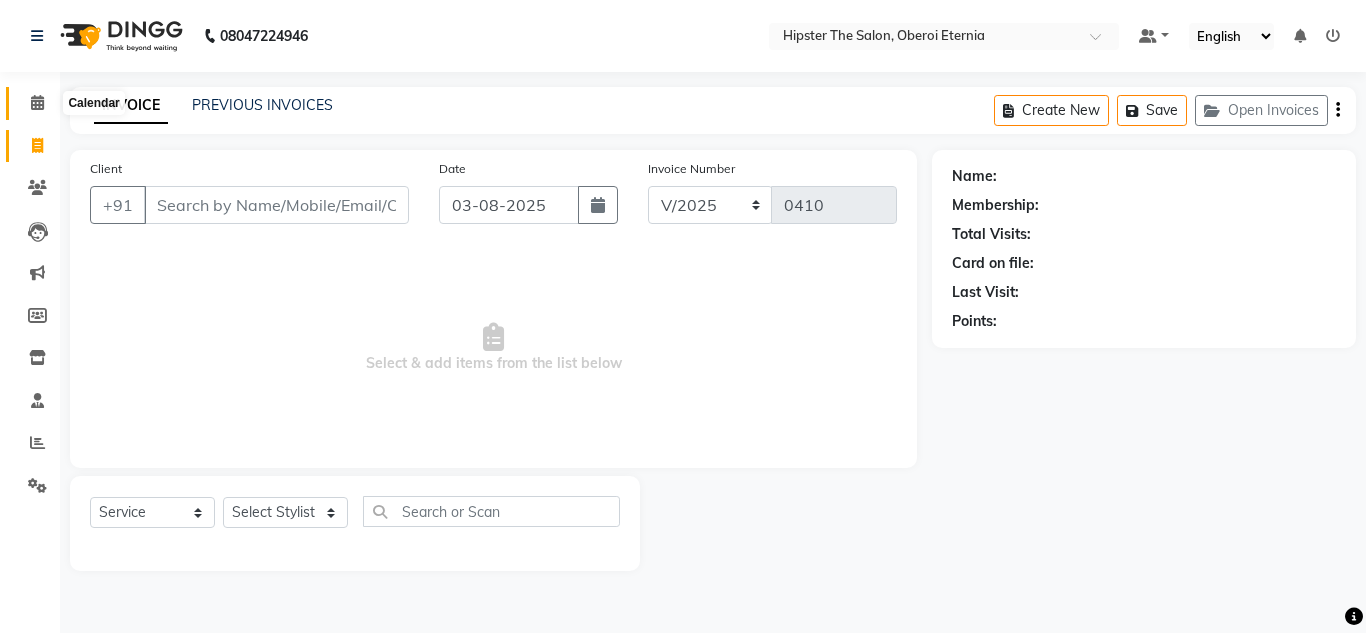 click 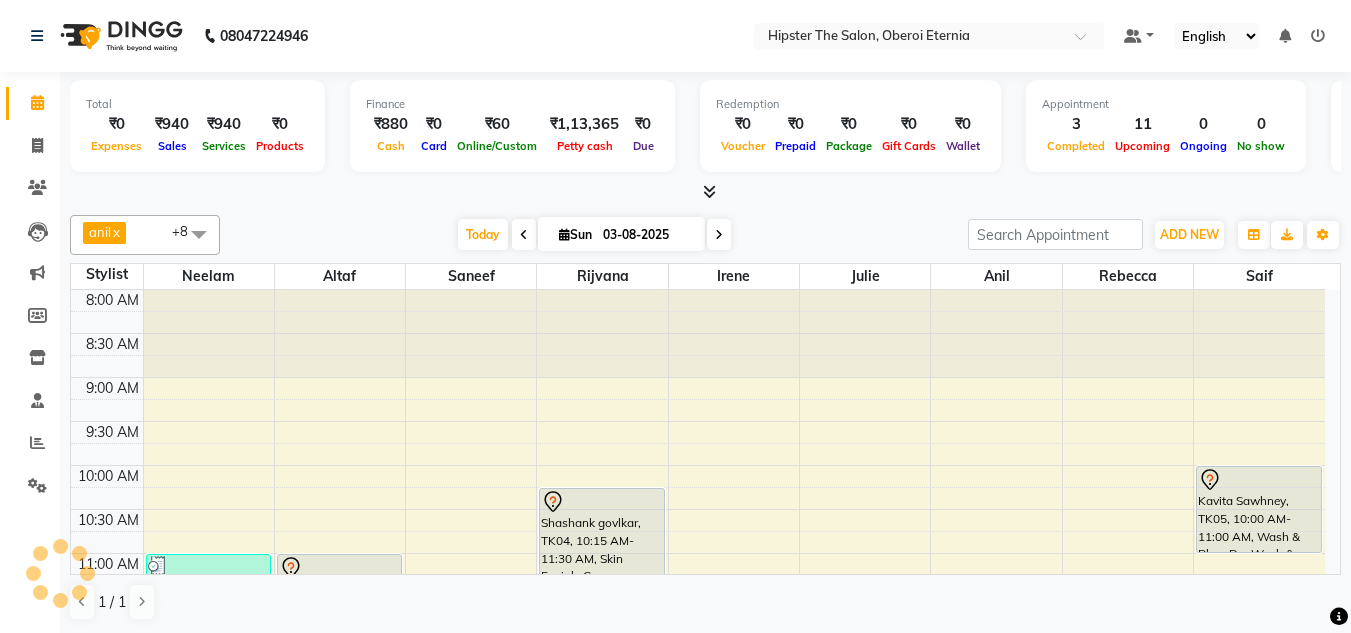 scroll, scrollTop: 0, scrollLeft: 0, axis: both 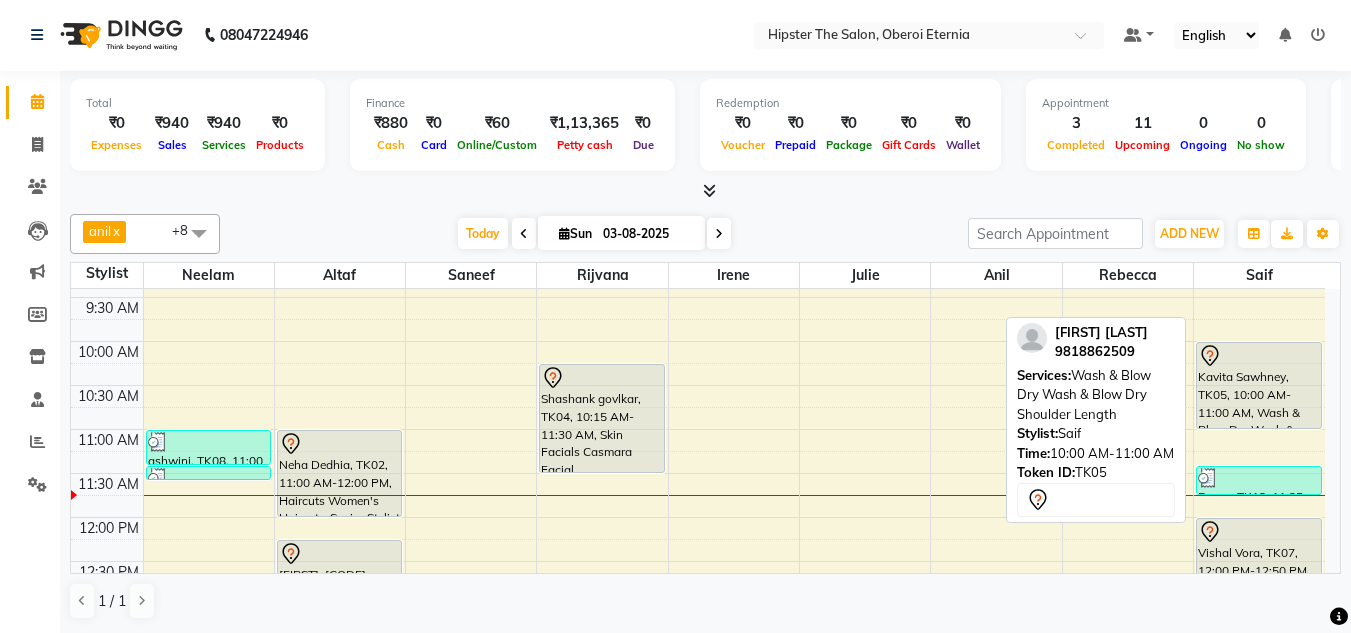 click on "Kavita Sawhney, TK05, 10:00 AM-11:00 AM, Wash & Blow Dry Wash & Blow Dry Shoulder Length" at bounding box center (1259, 385) 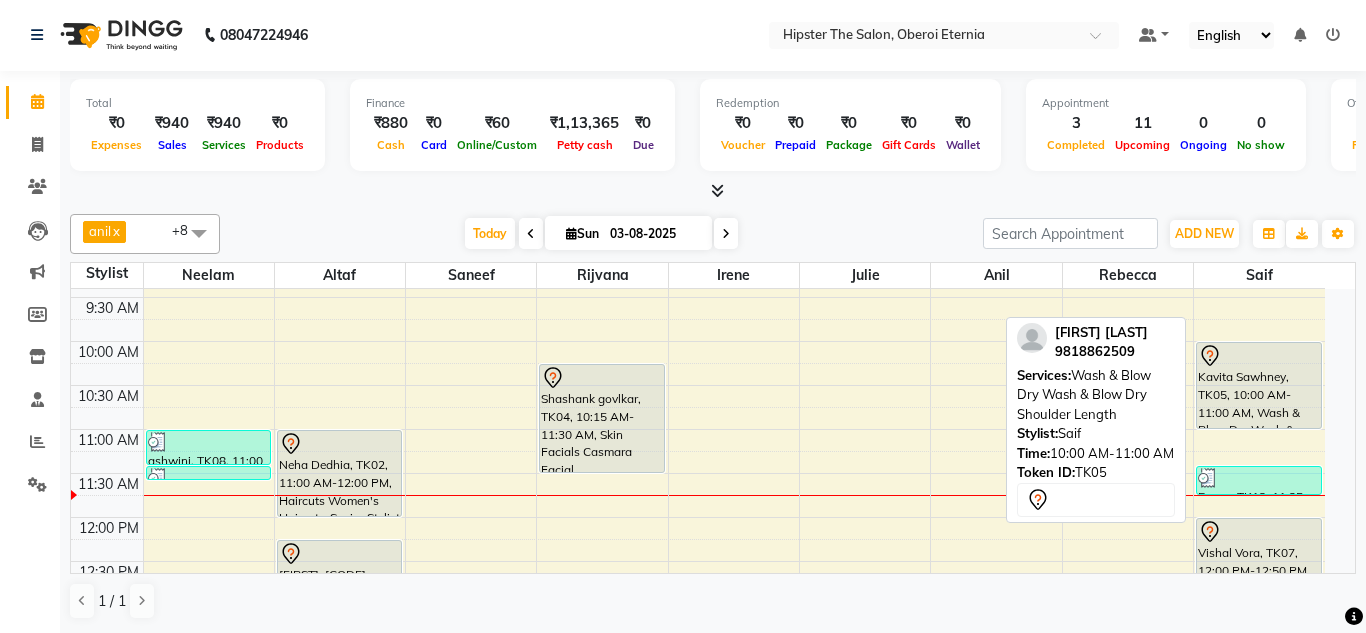 select on "7" 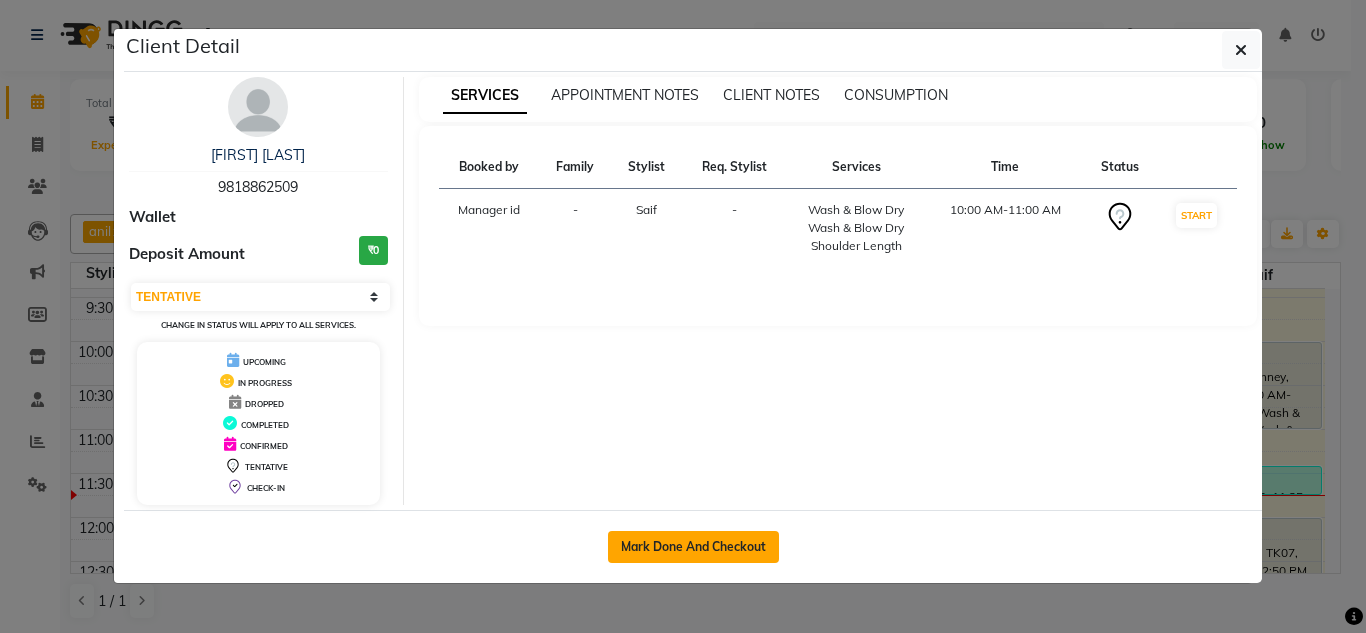 click on "Mark Done And Checkout" 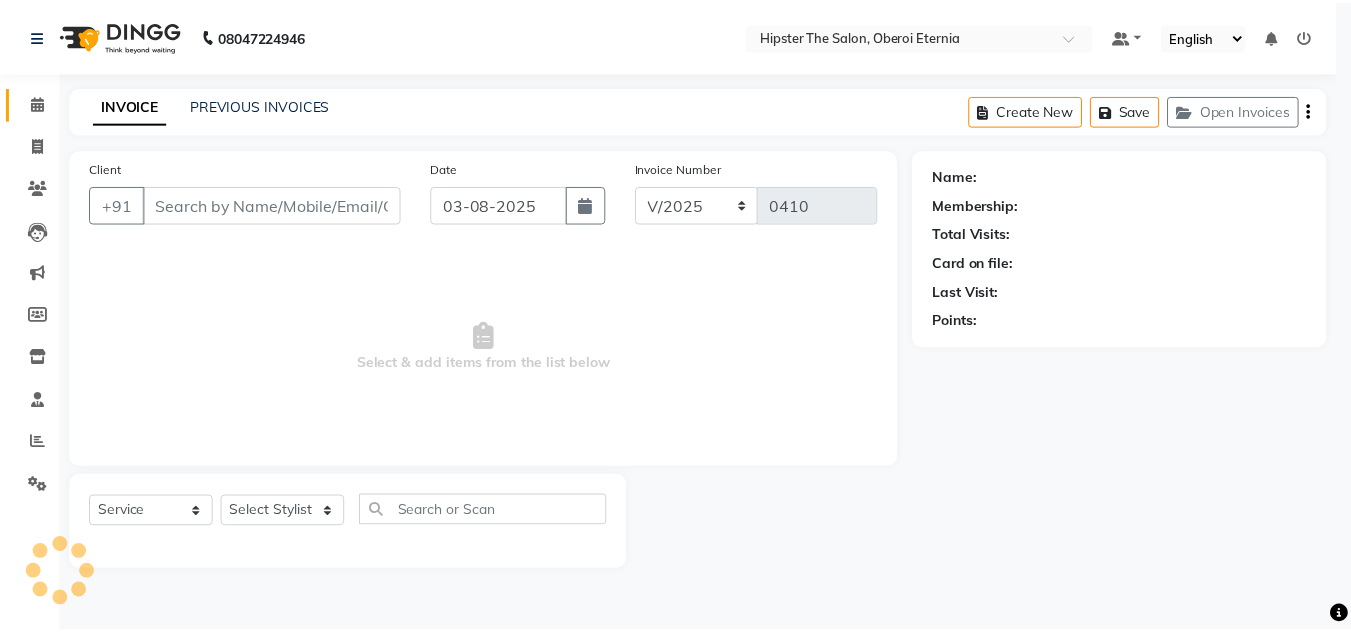 scroll, scrollTop: 0, scrollLeft: 0, axis: both 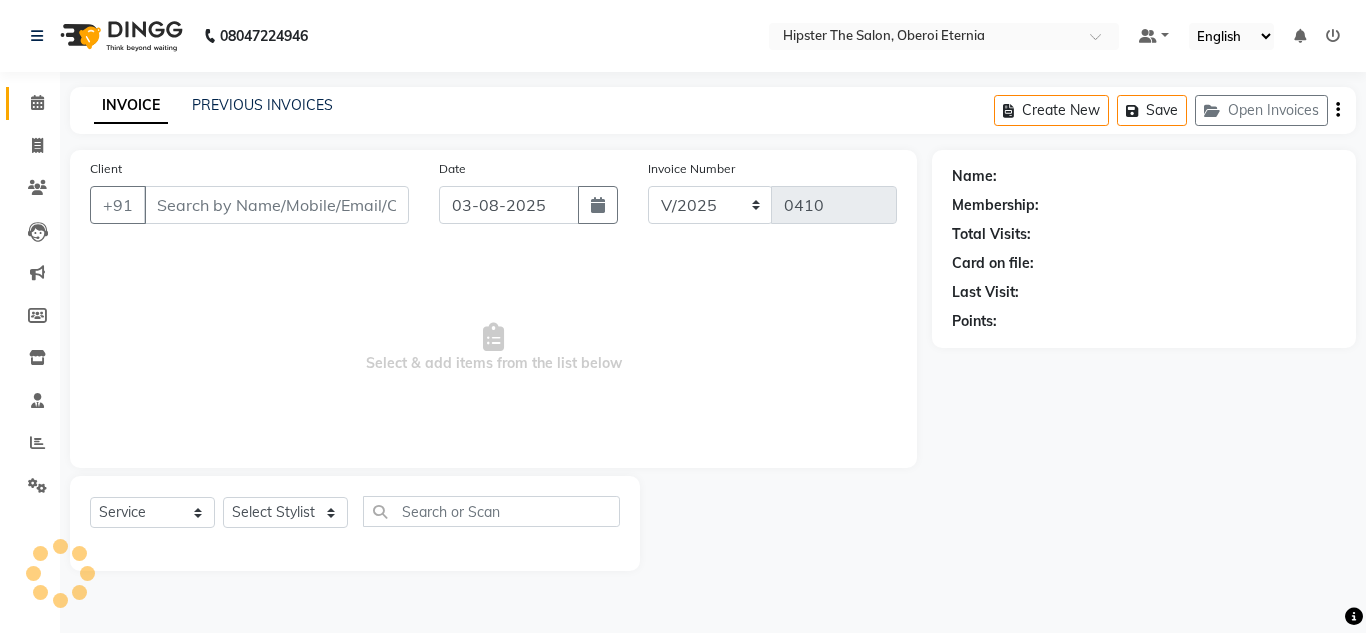 type on "9818862509" 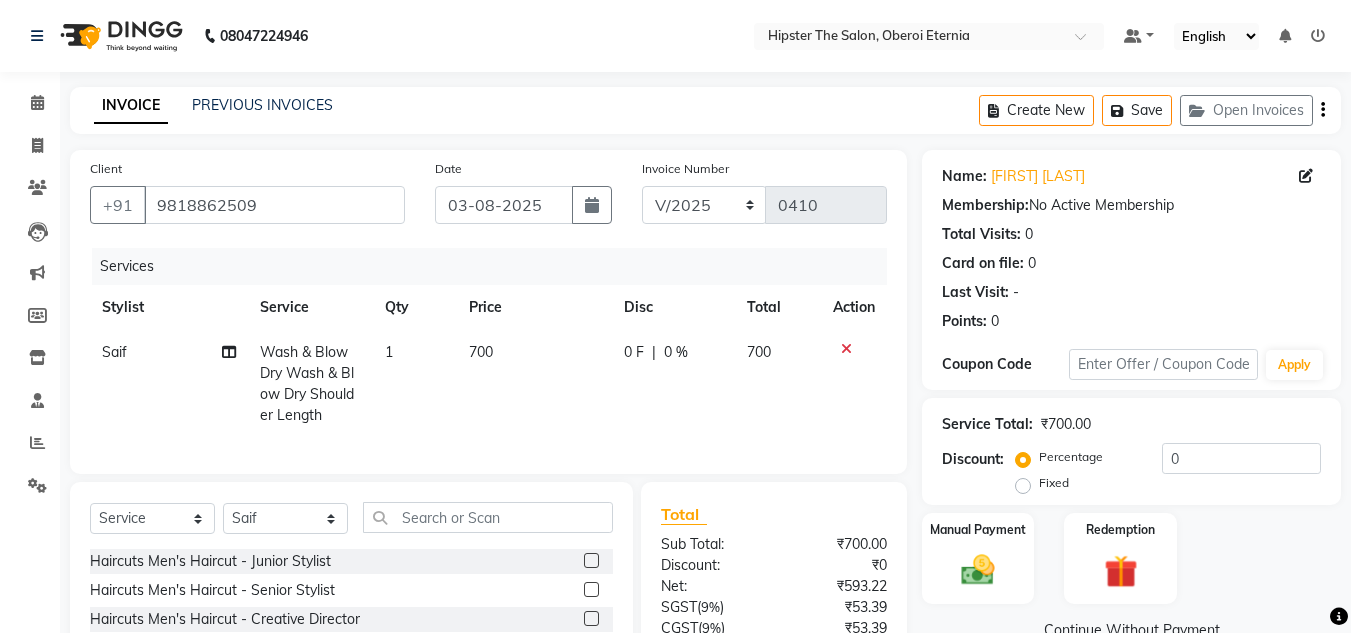 click on "700" 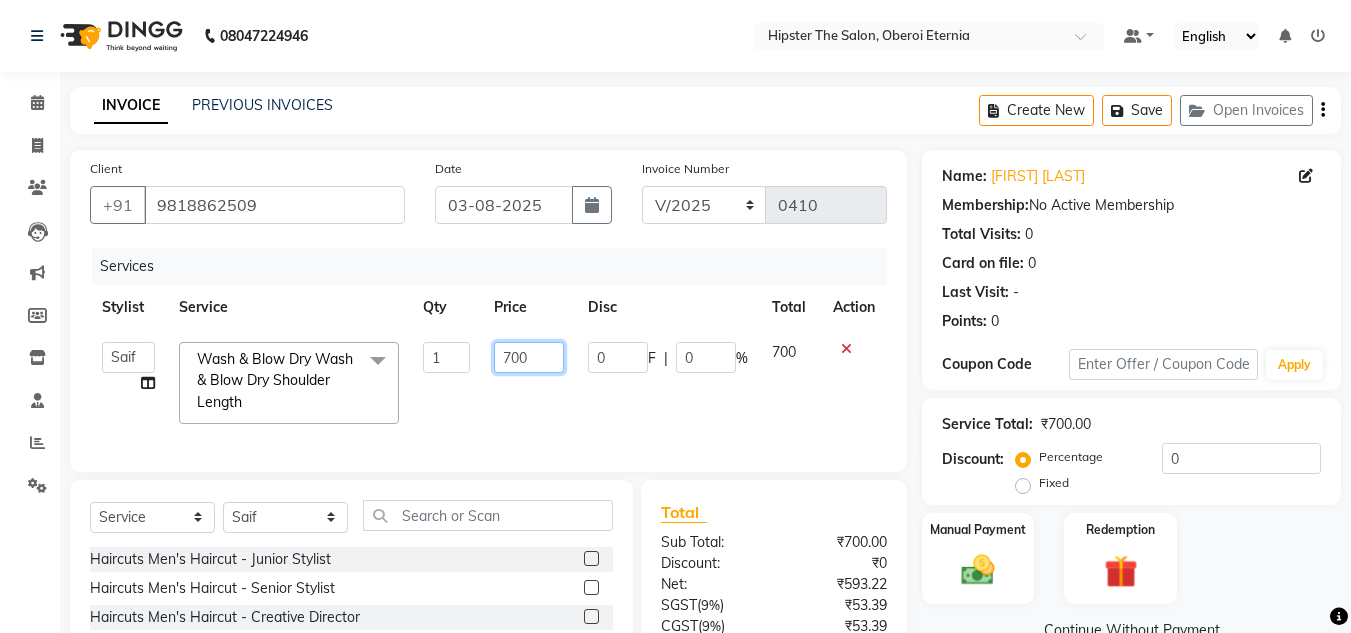 click on "700" 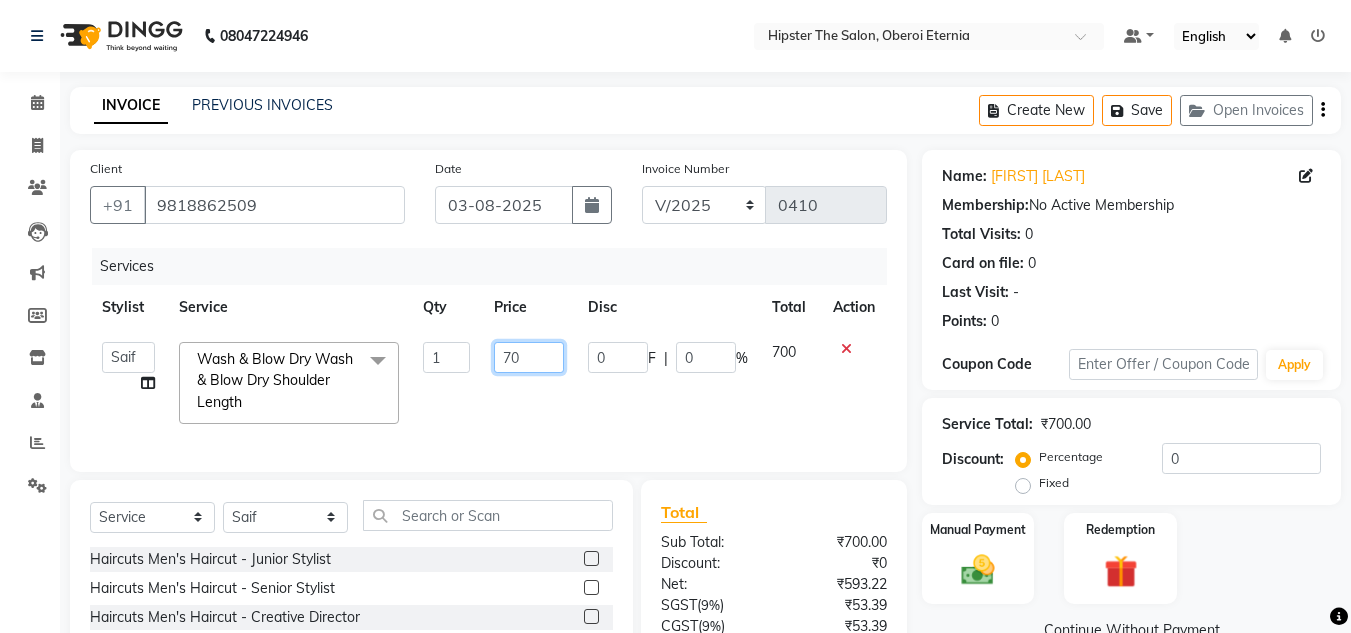 type on "7" 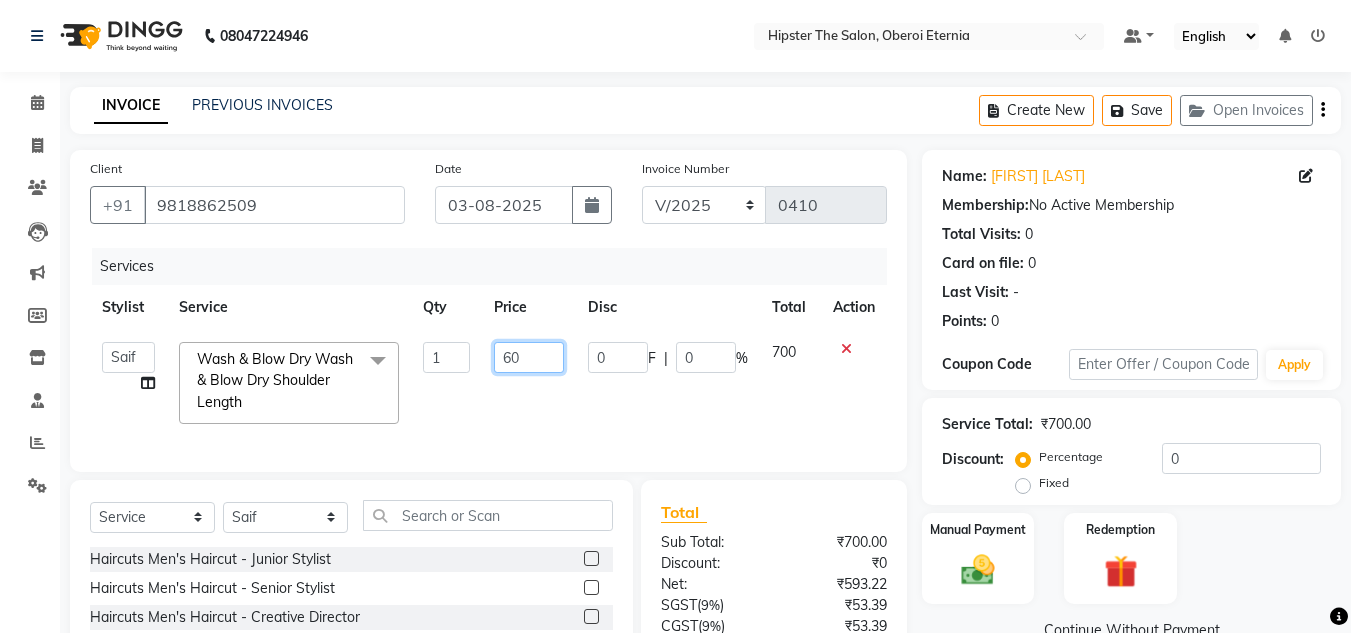 type on "600" 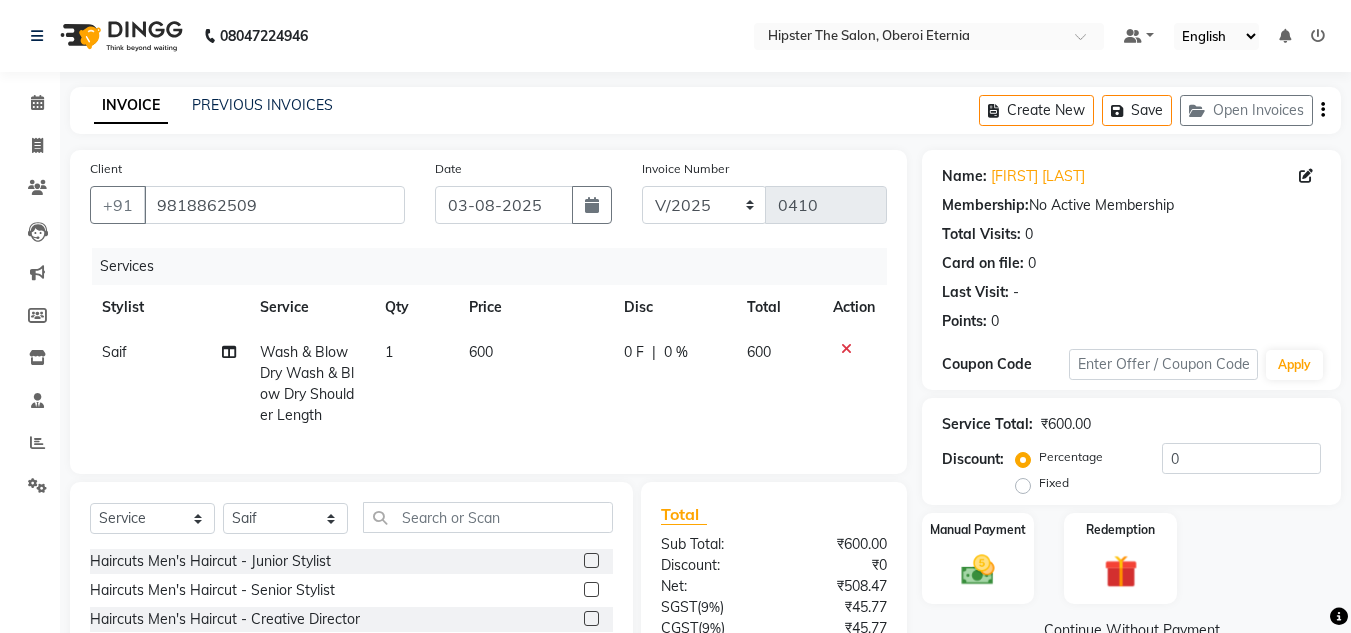 click on "0 F | 0 %" 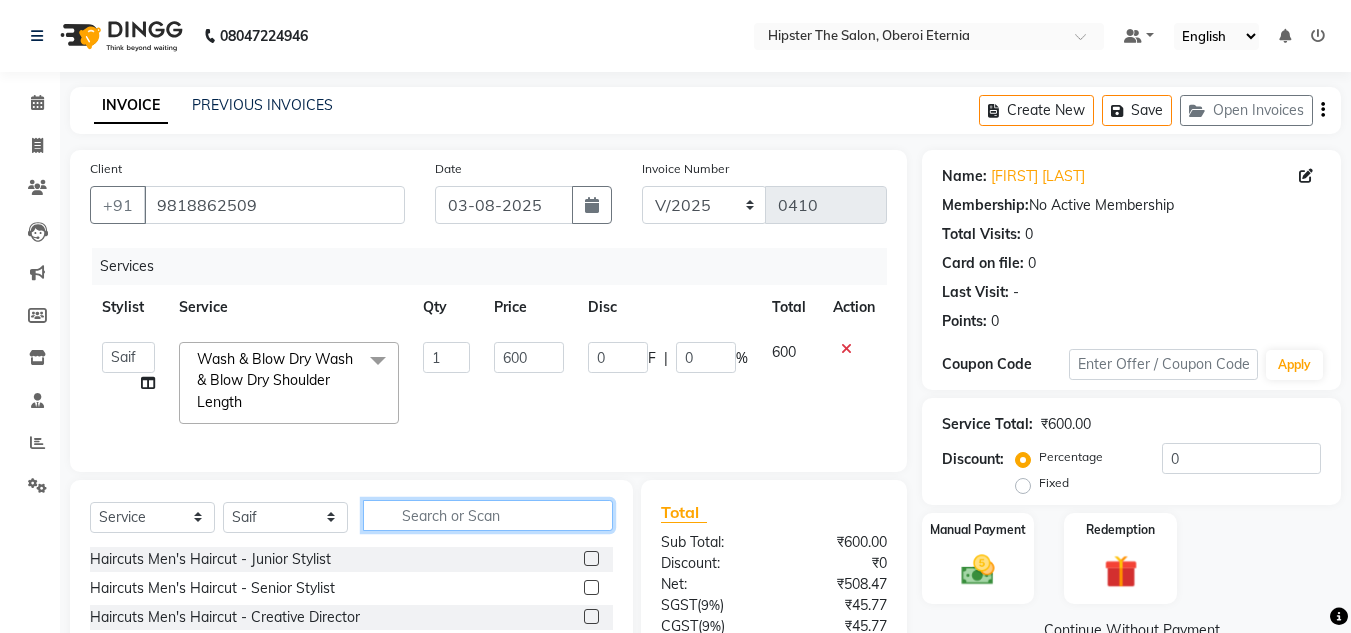 click 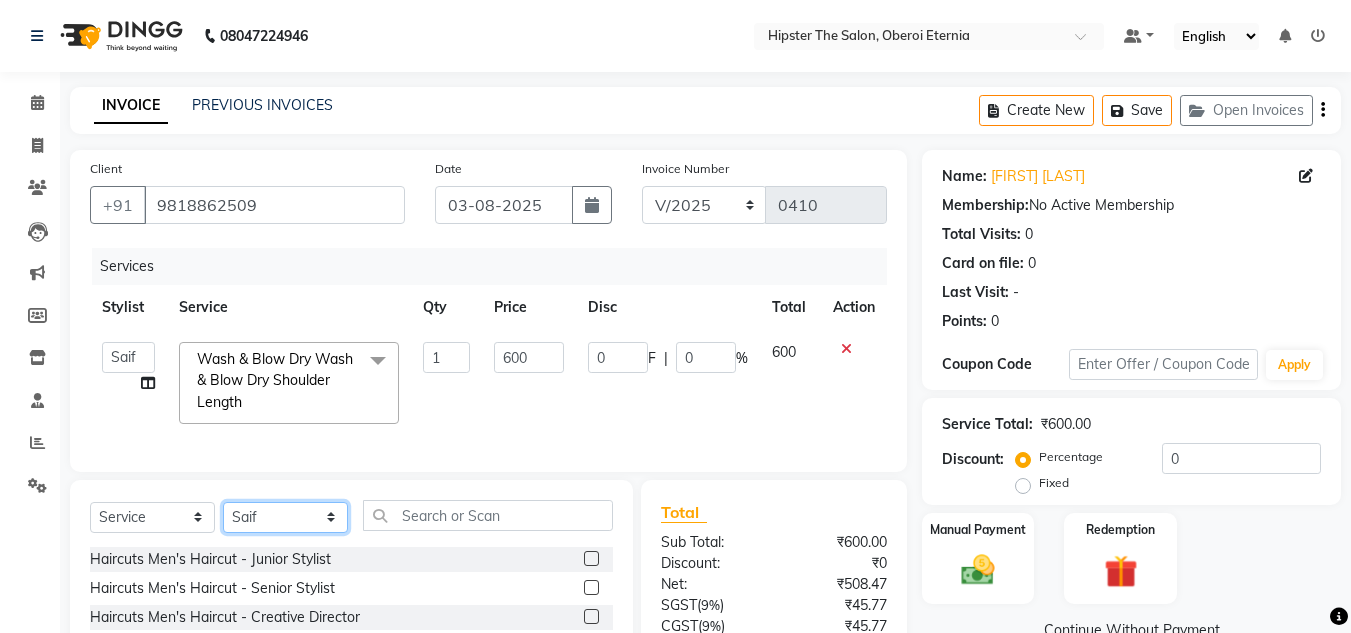 click on "Select Stylist Aarushi aishu altaf anil ashik bhavin  irene julie Manager id Minaz Namrata neelam Rebecca rekha rijvana Saif saneef Shweta" 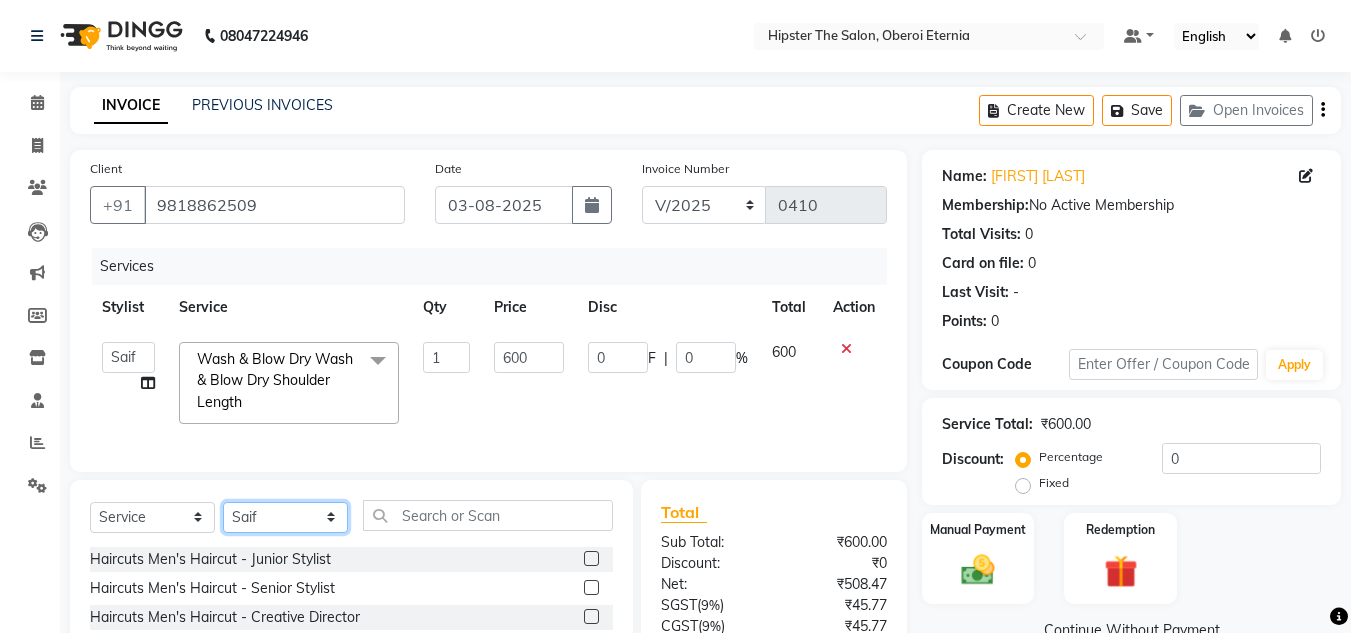 select on "85977" 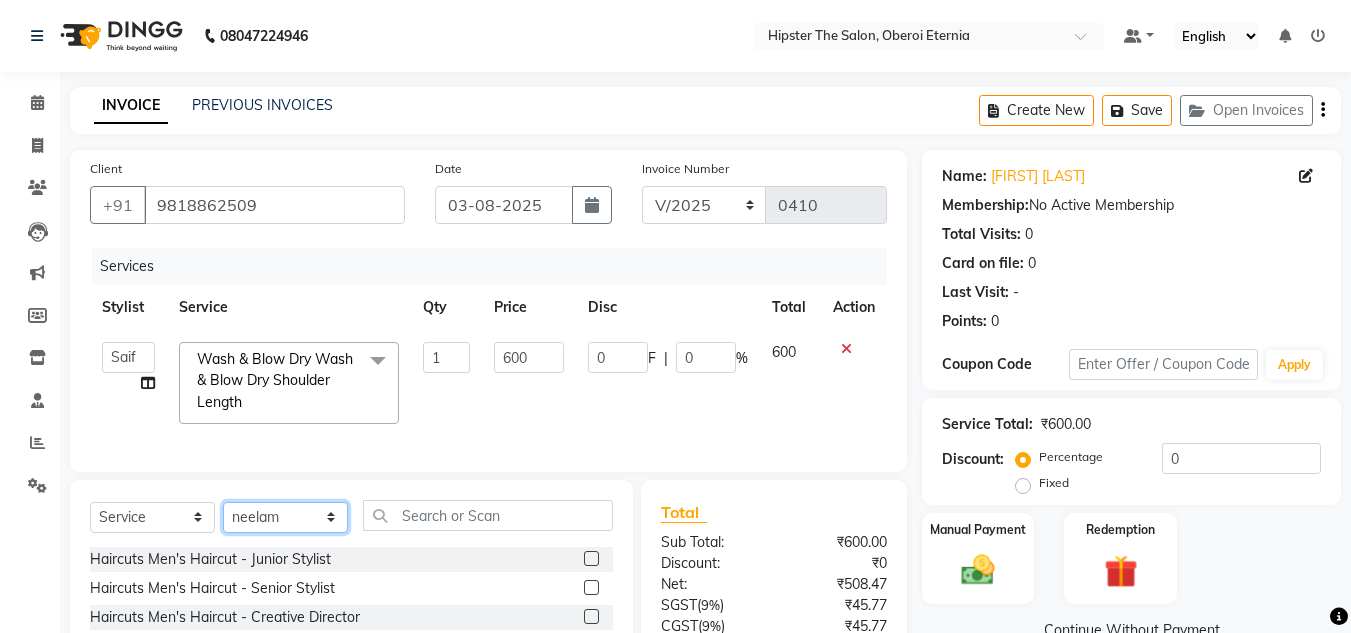click on "Select Stylist Aarushi aishu altaf anil ashik bhavin  irene julie Manager id Minaz Namrata neelam Rebecca rekha rijvana Saif saneef Shweta" 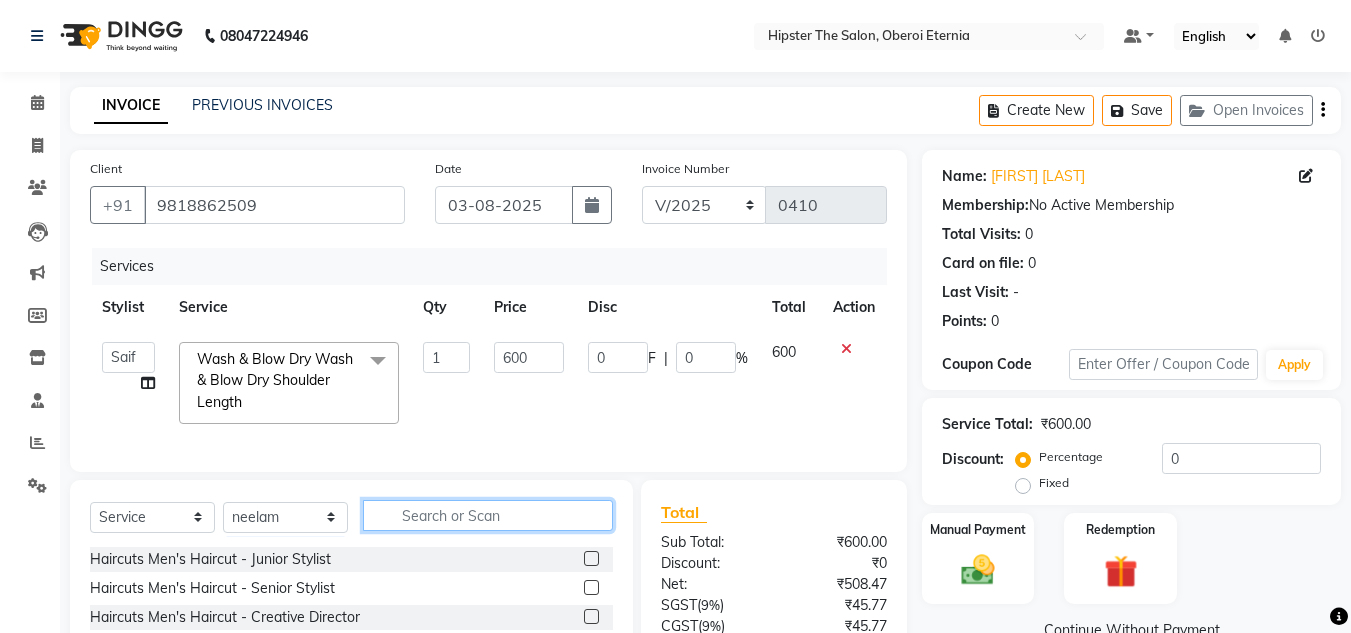 click 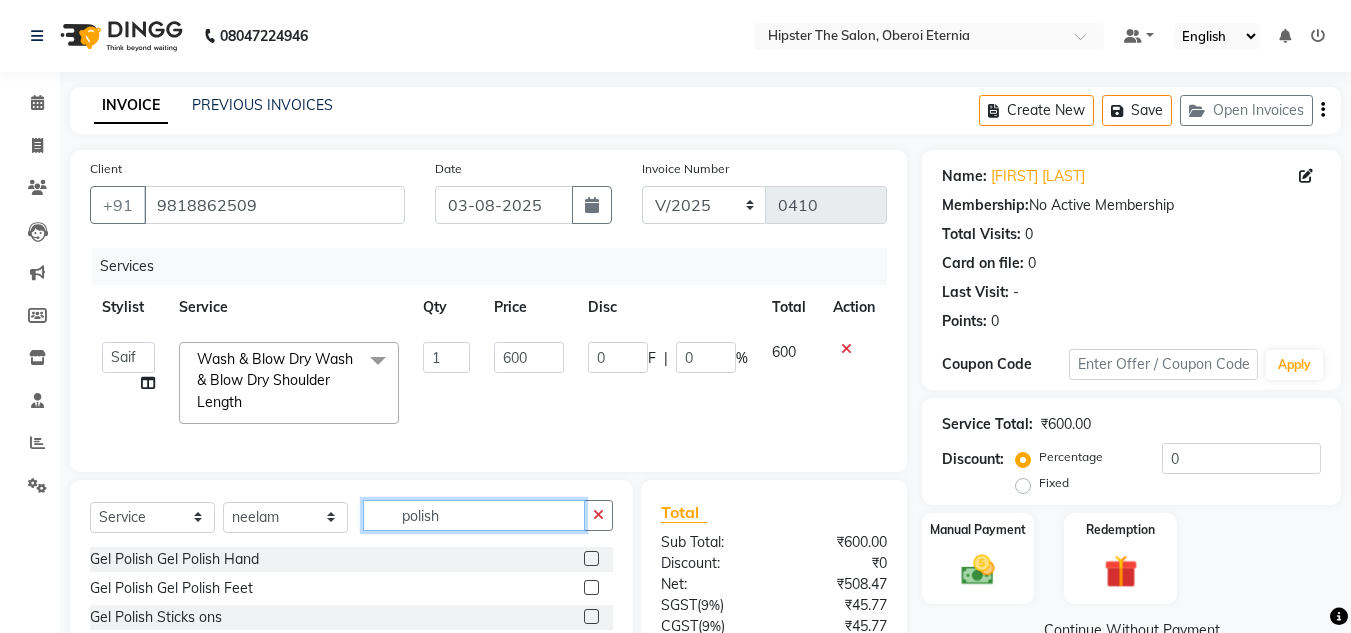 type on "polish" 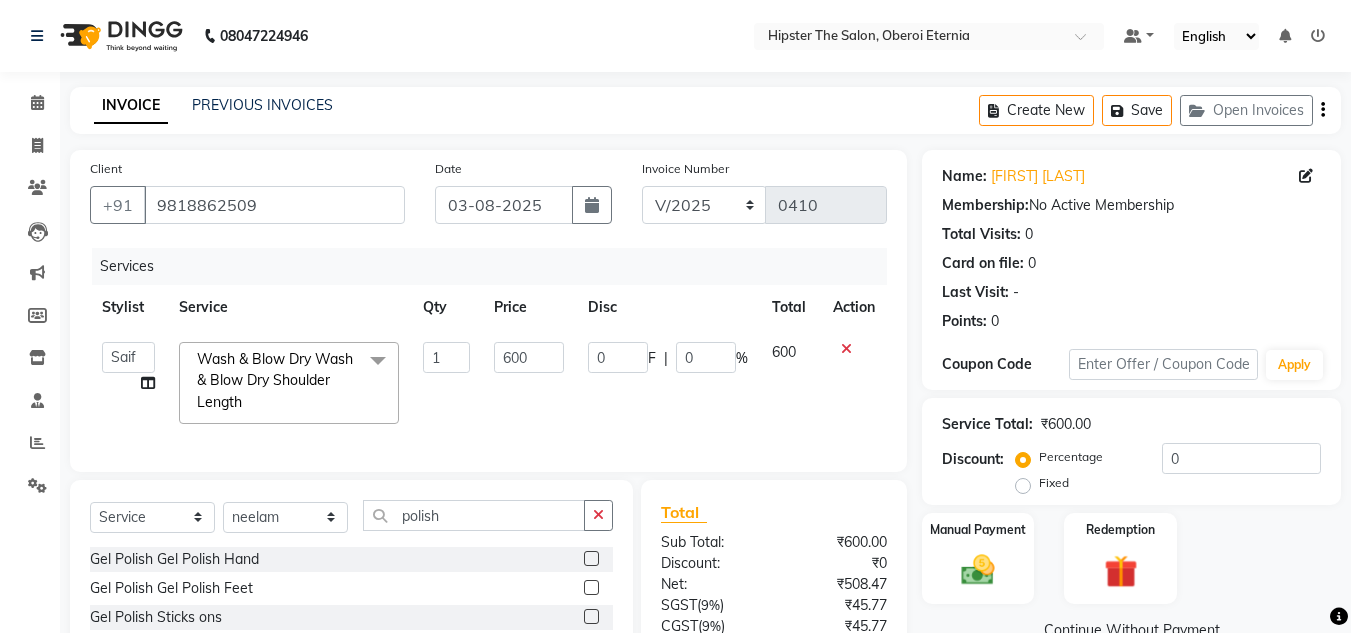 click 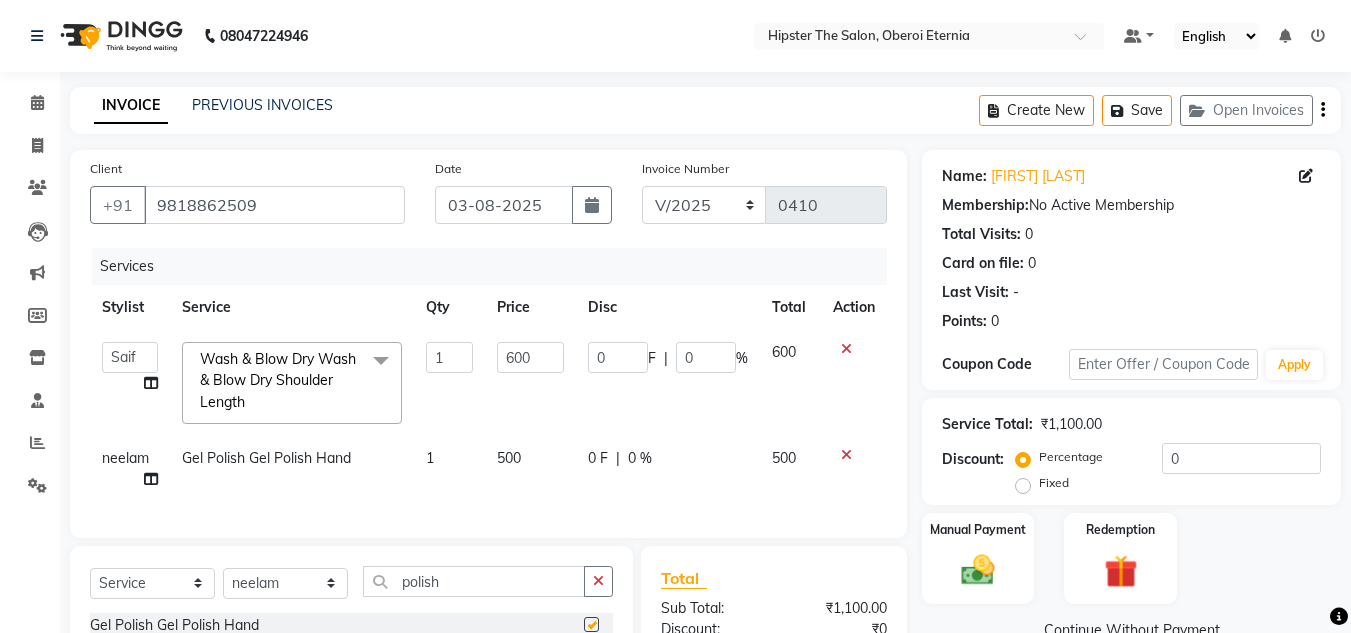 checkbox on "false" 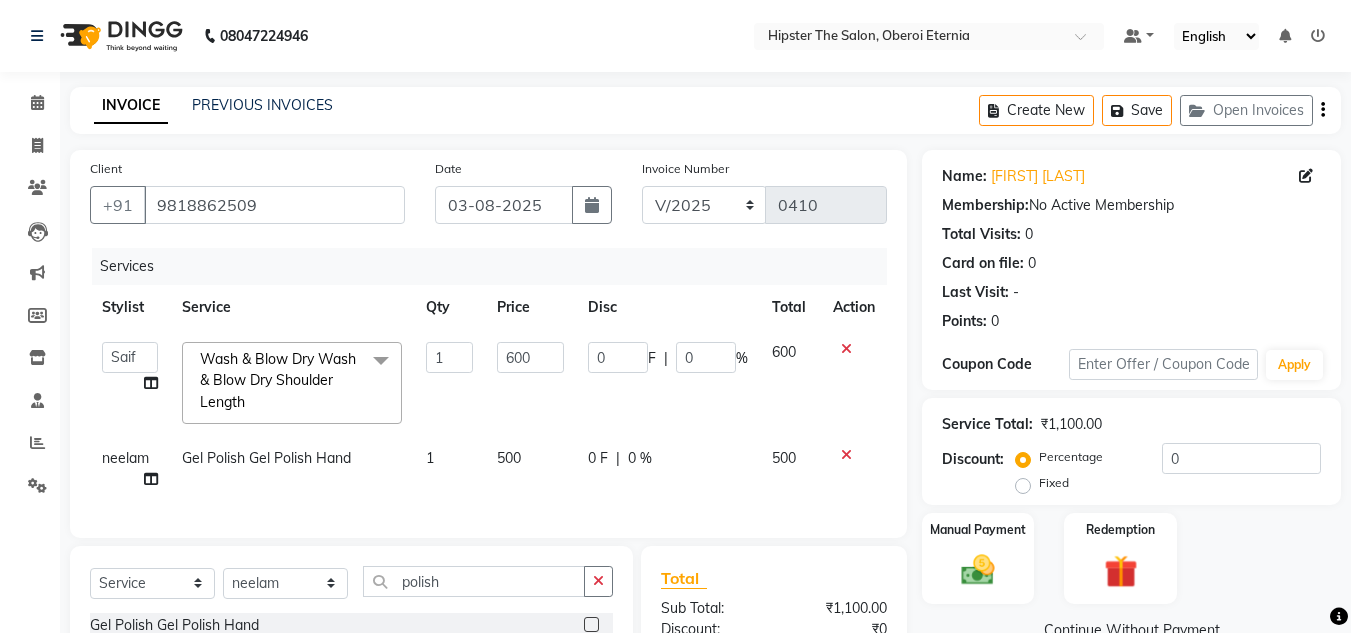 scroll, scrollTop: 160, scrollLeft: 0, axis: vertical 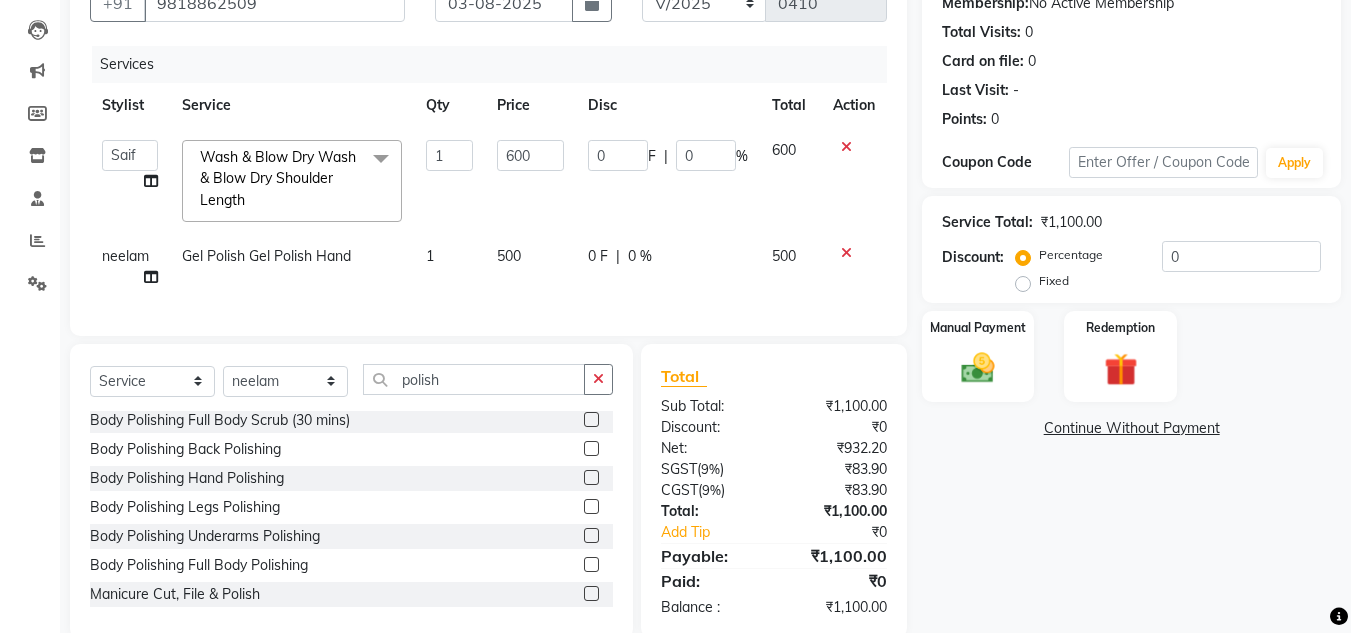click 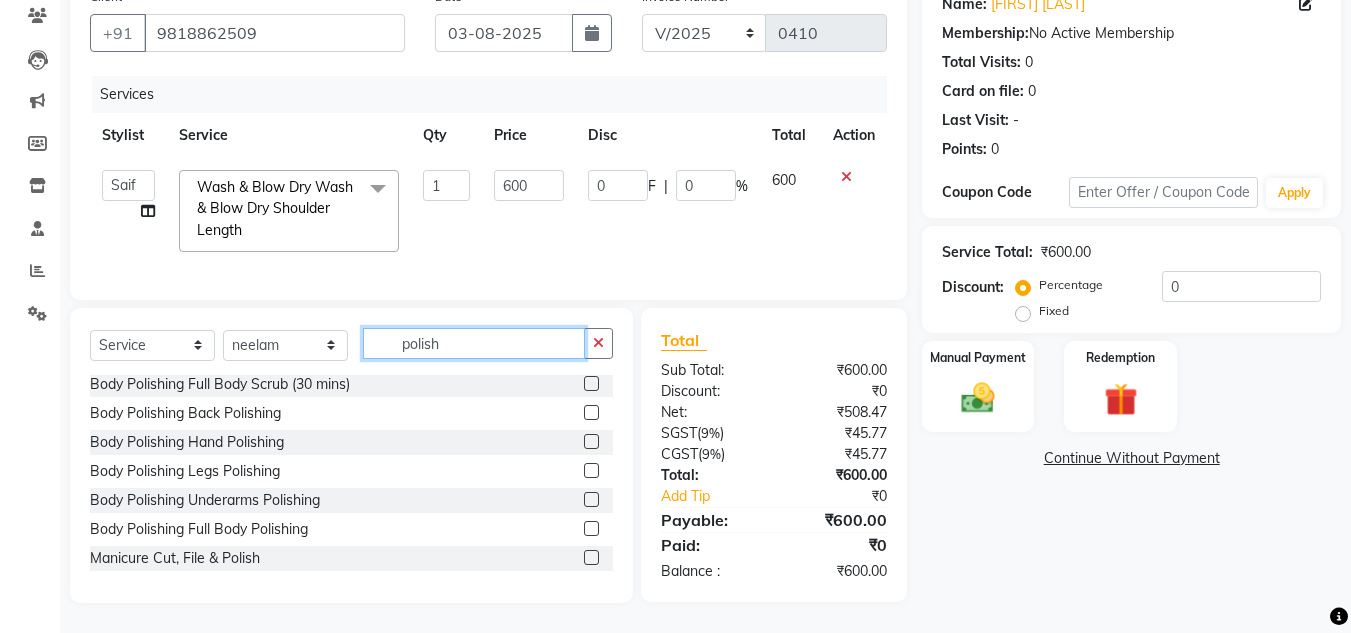 click on "polish" 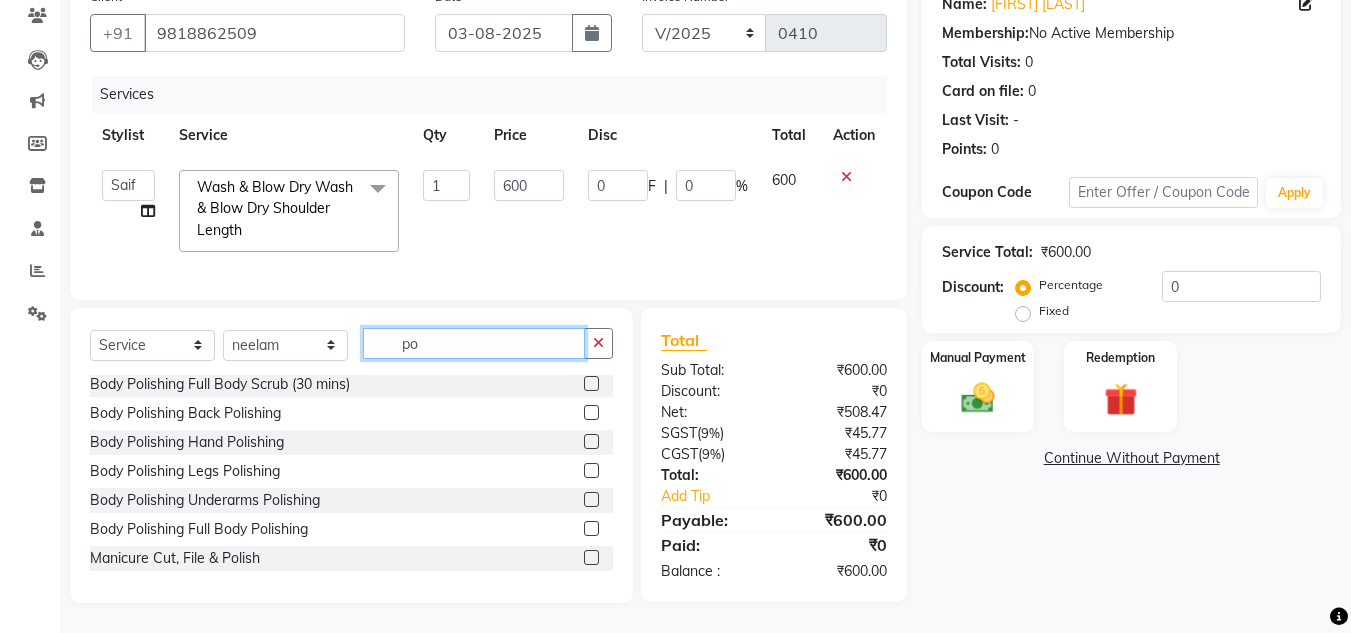 type on "p" 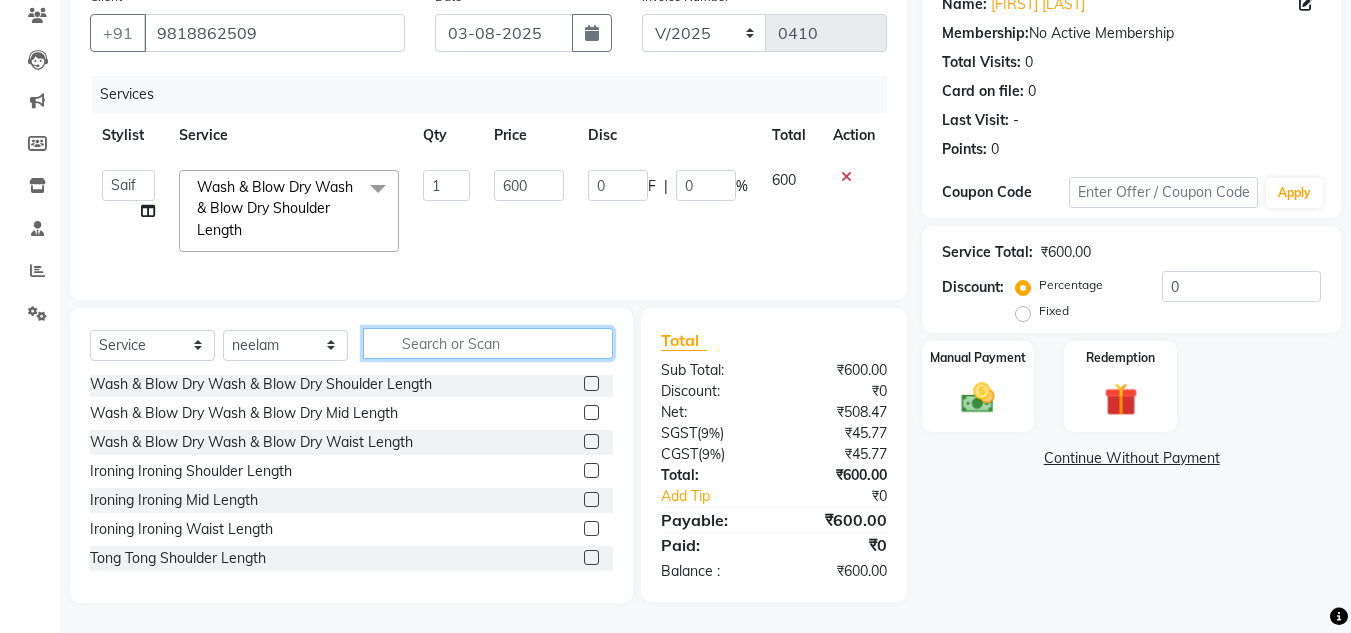 scroll, scrollTop: 844, scrollLeft: 0, axis: vertical 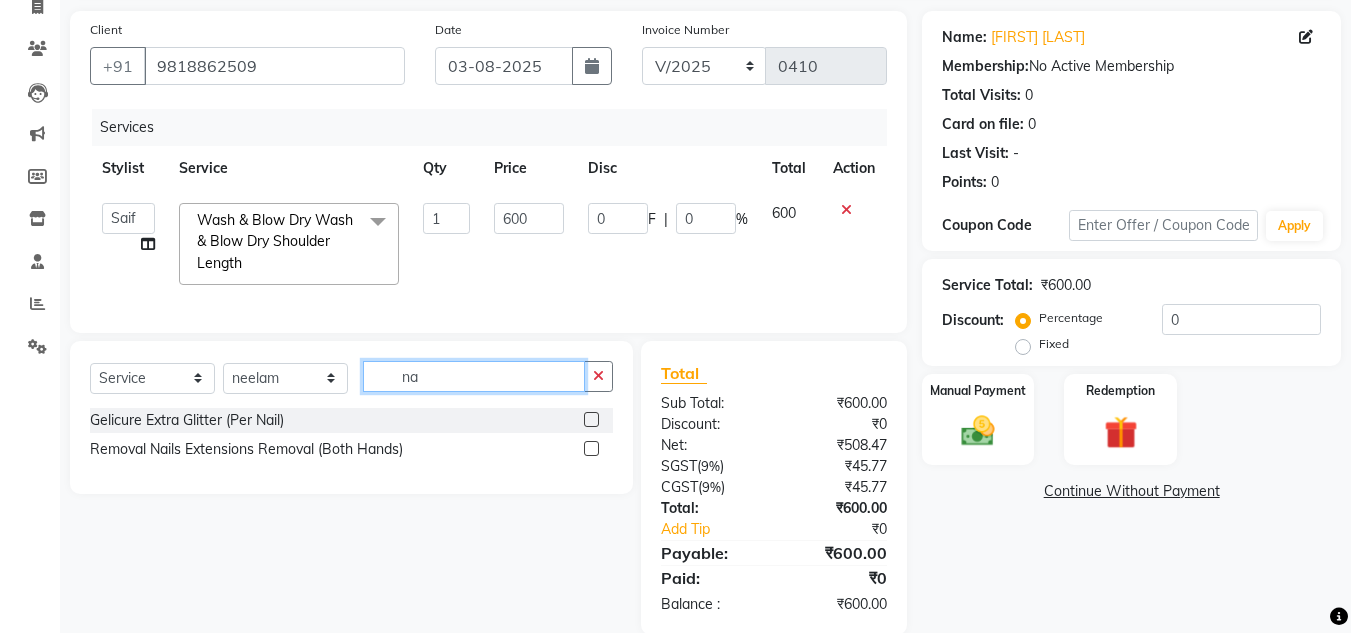 type on "n" 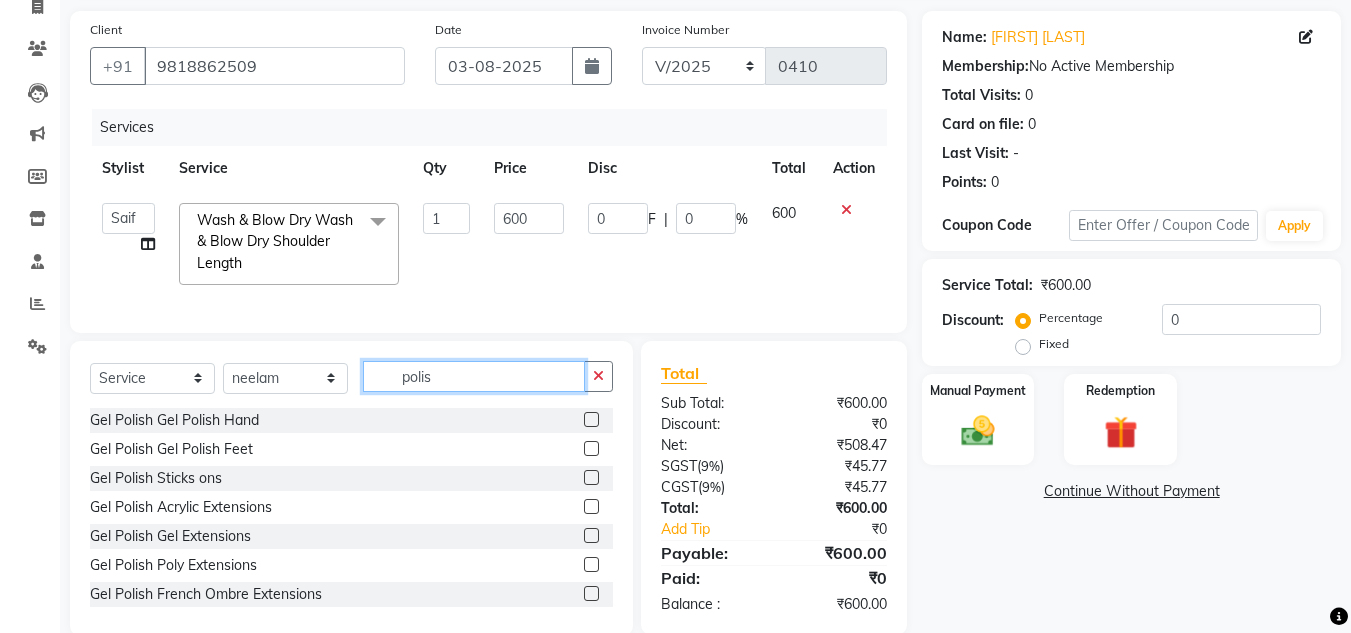 type on "polish" 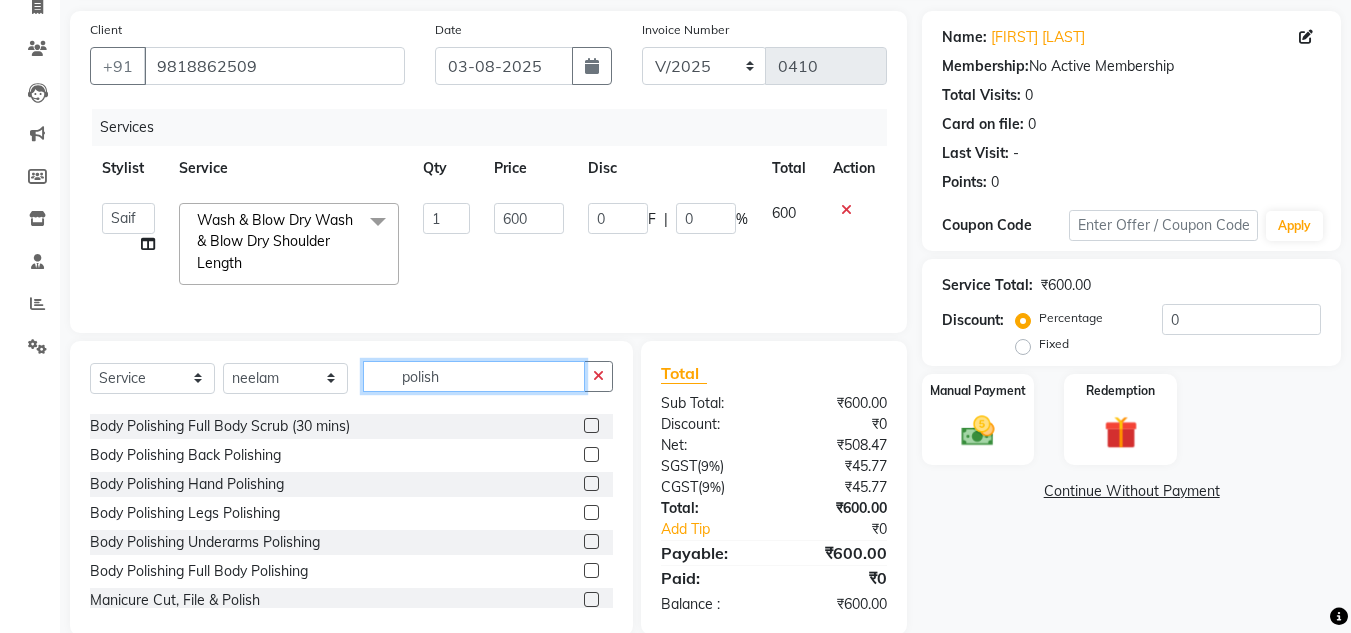 scroll, scrollTop: 293, scrollLeft: 0, axis: vertical 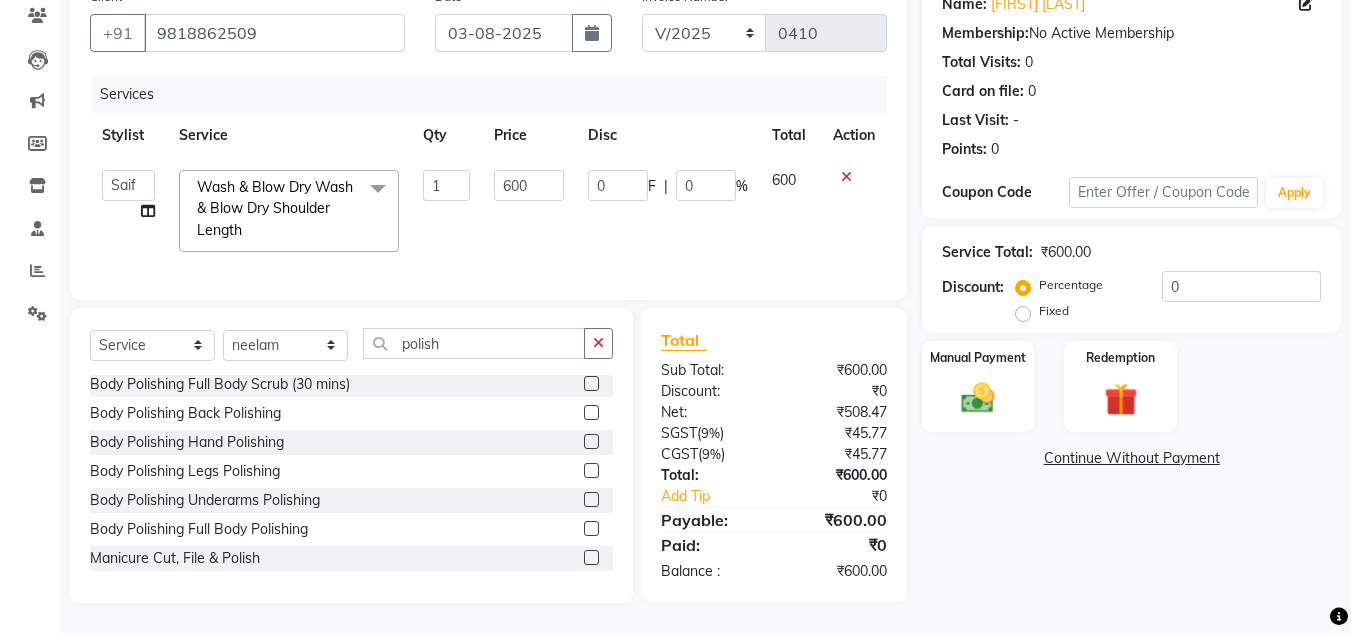 click 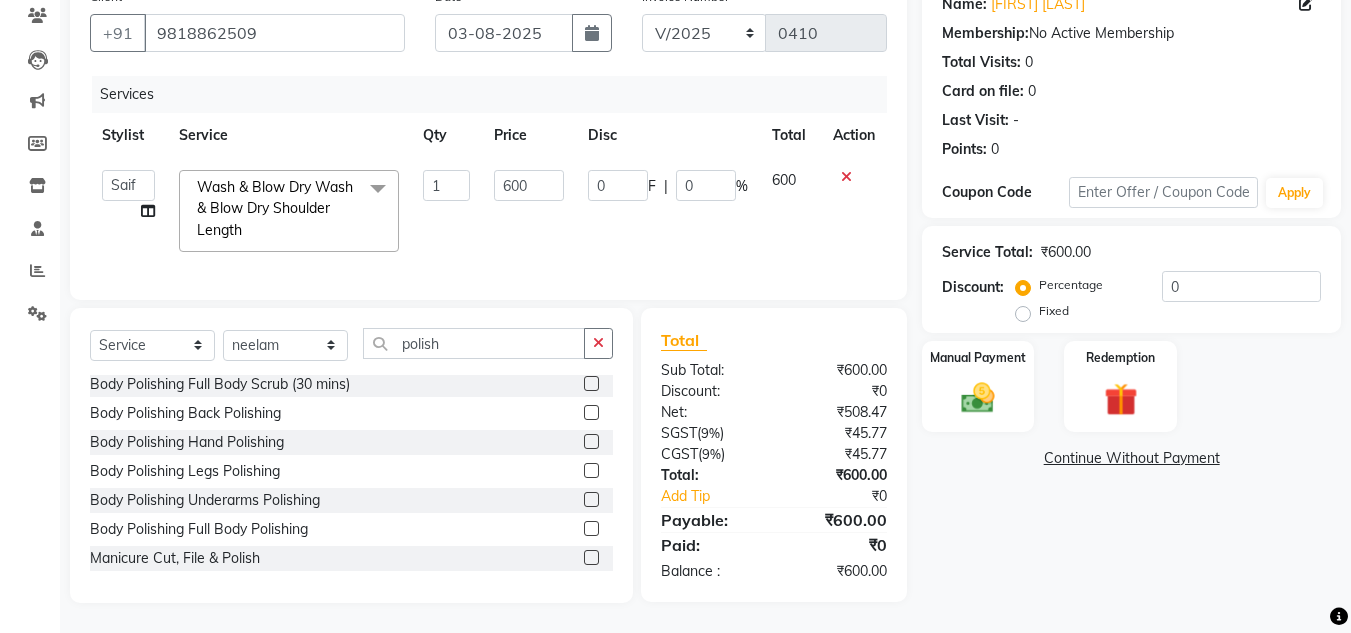 click 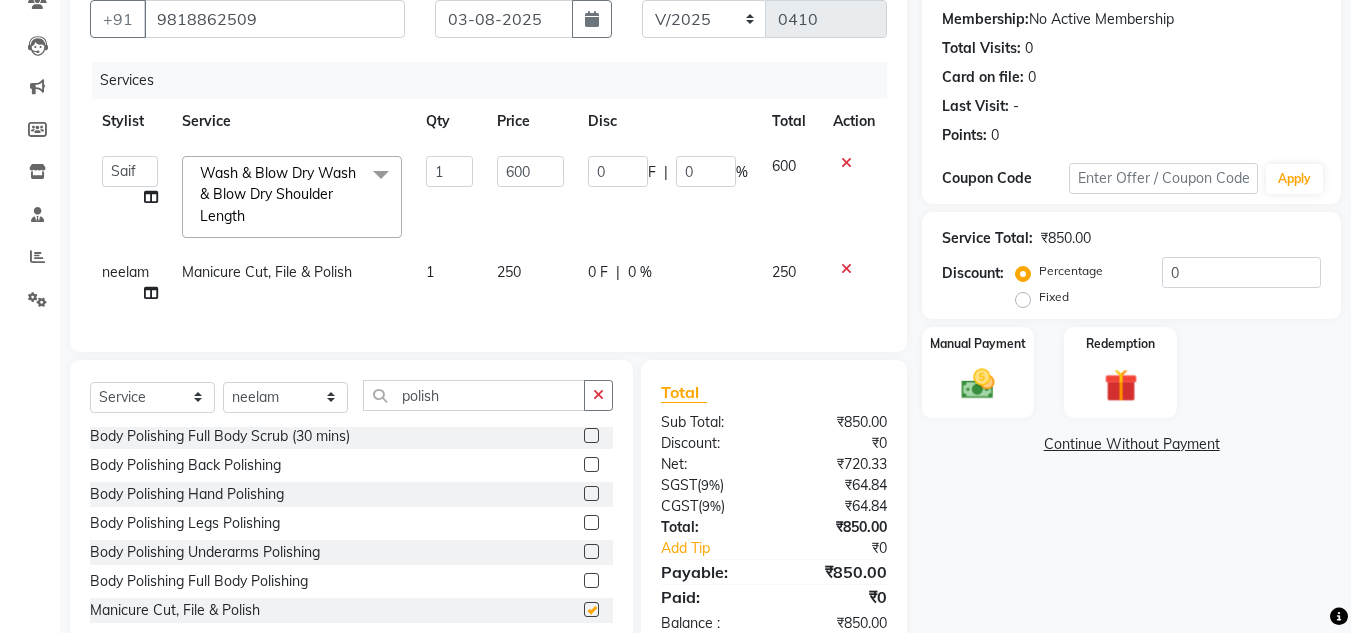 checkbox on "false" 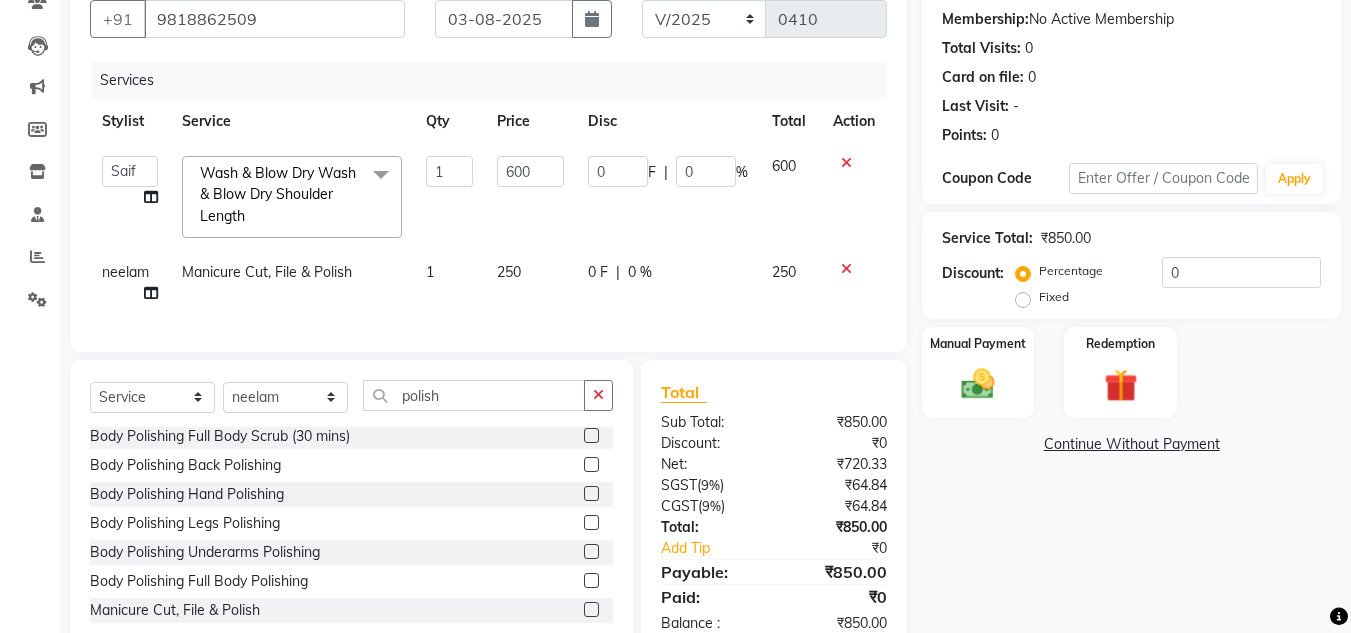 click on "250" 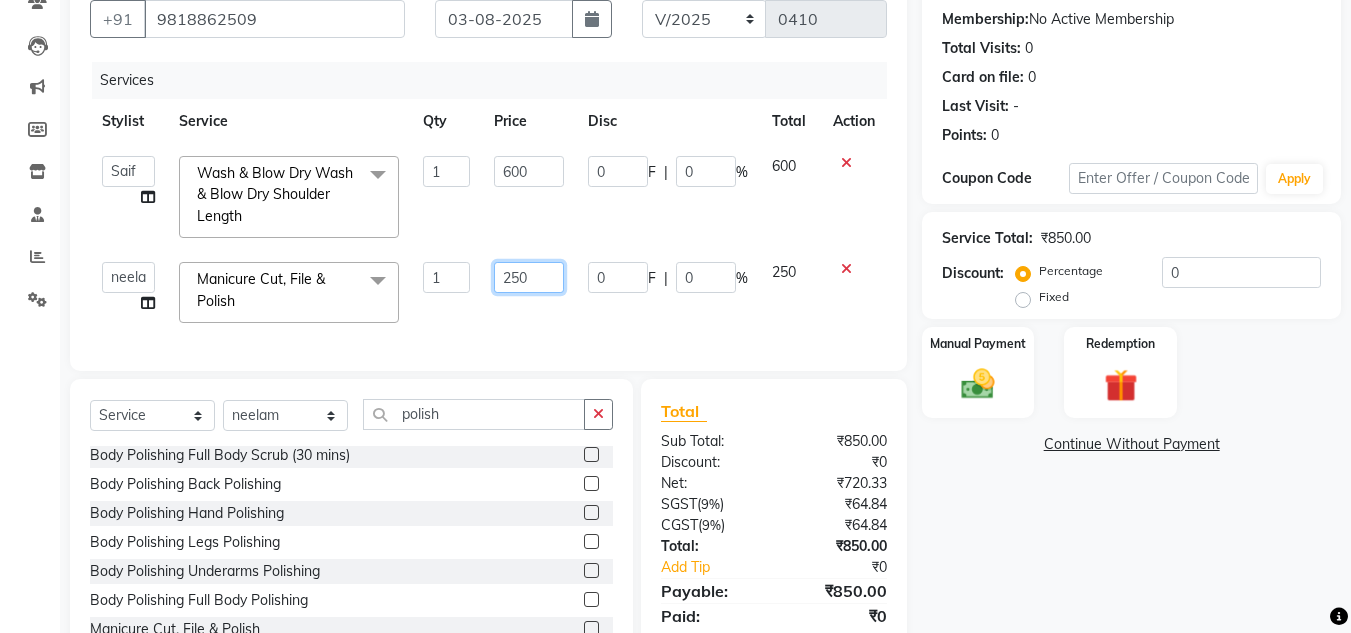 click on "250" 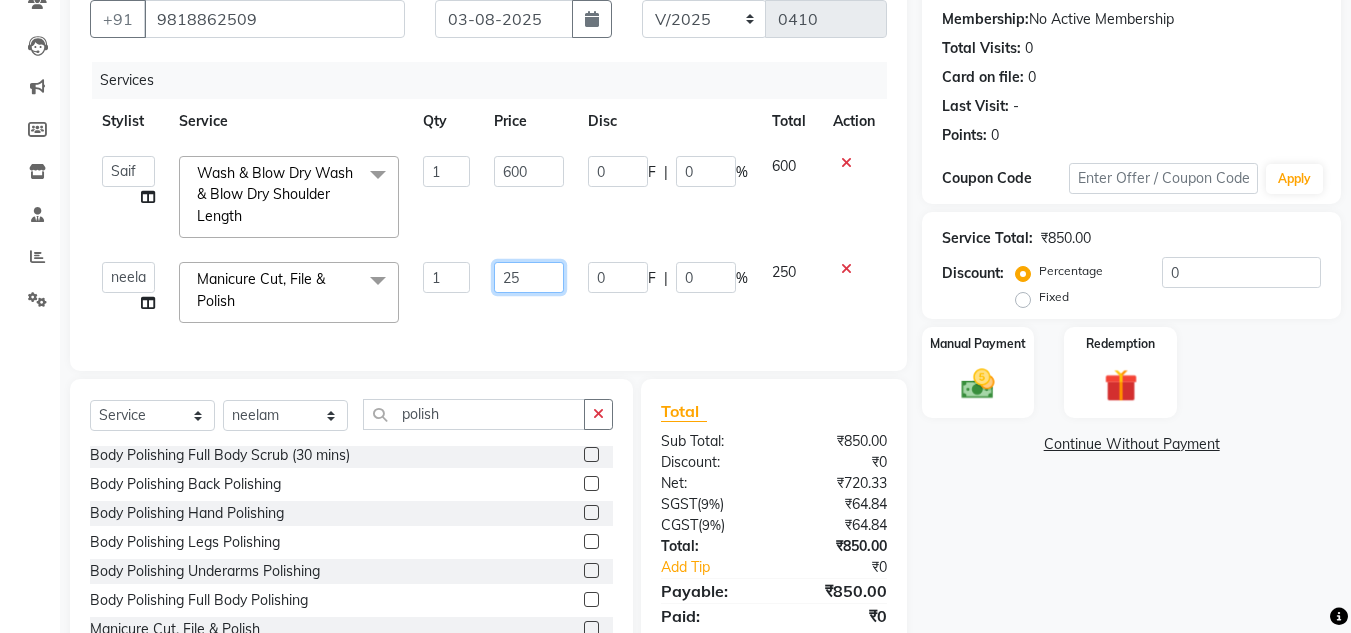 type on "2" 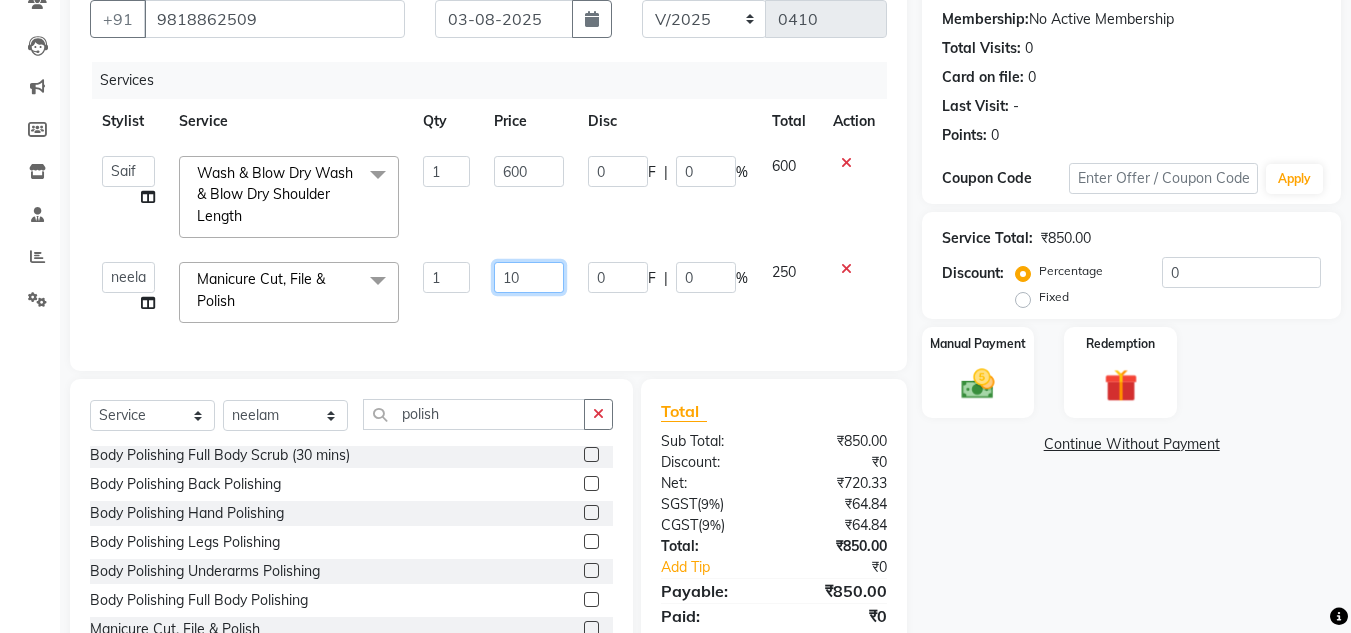 type on "100" 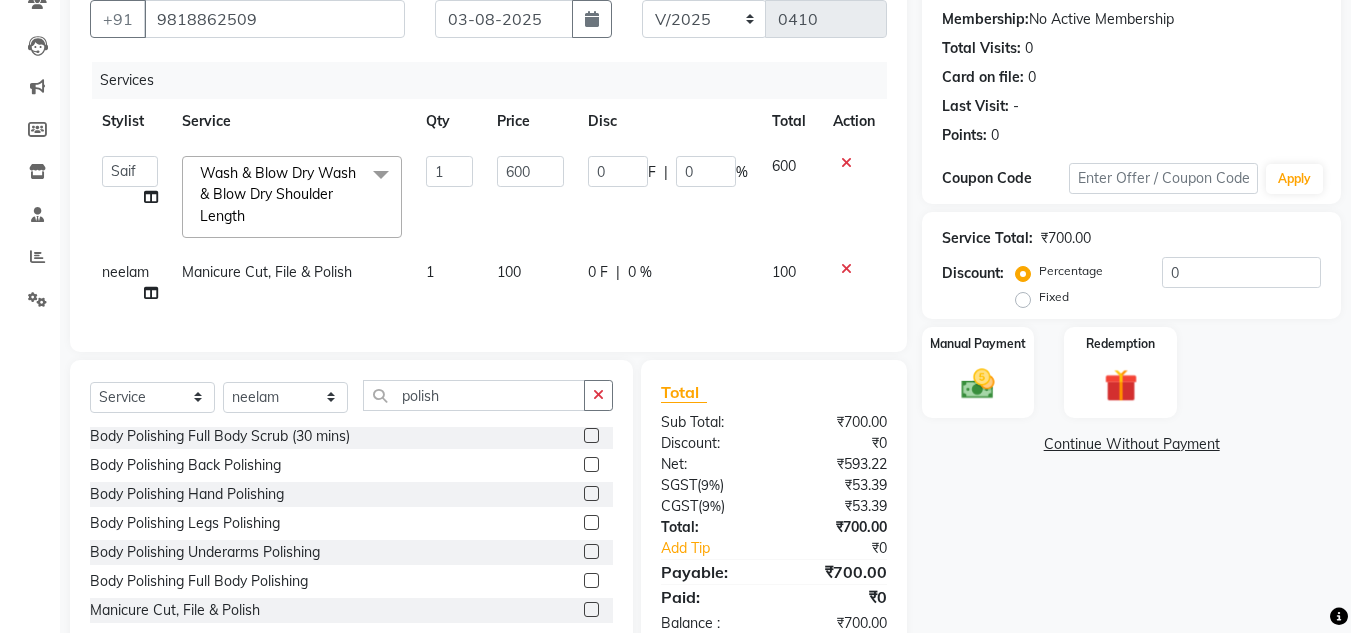 click 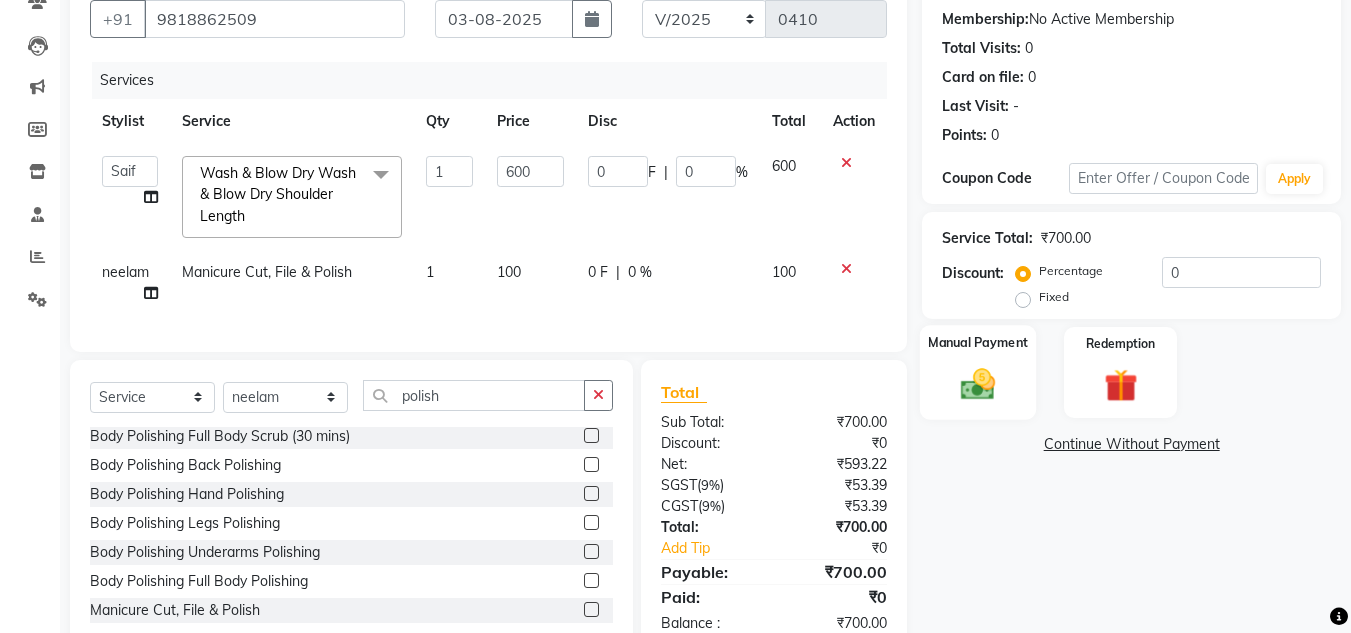 click 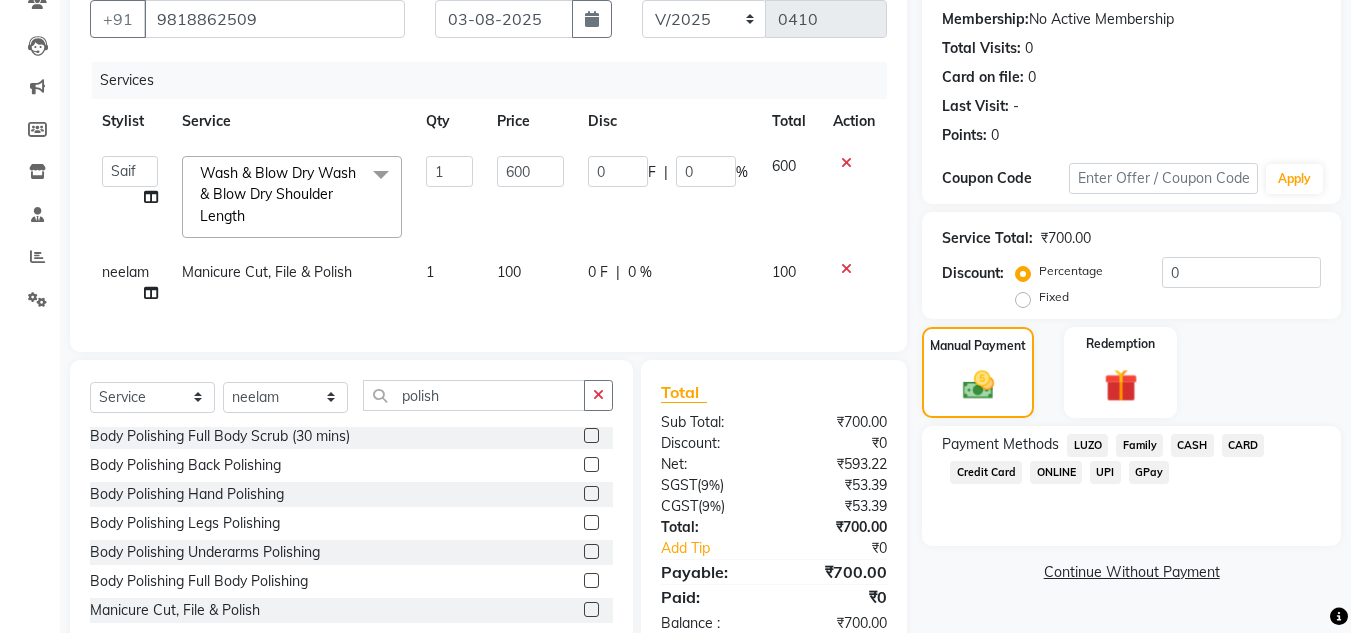 click on "CASH" 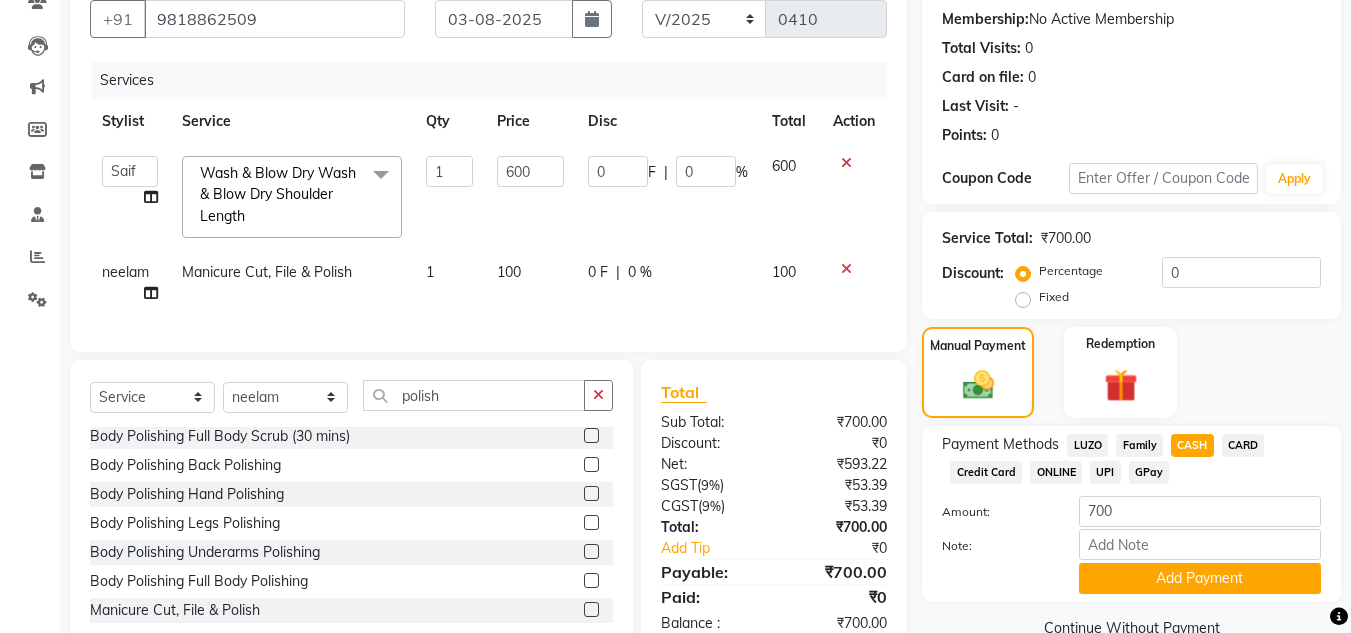 scroll, scrollTop: 253, scrollLeft: 0, axis: vertical 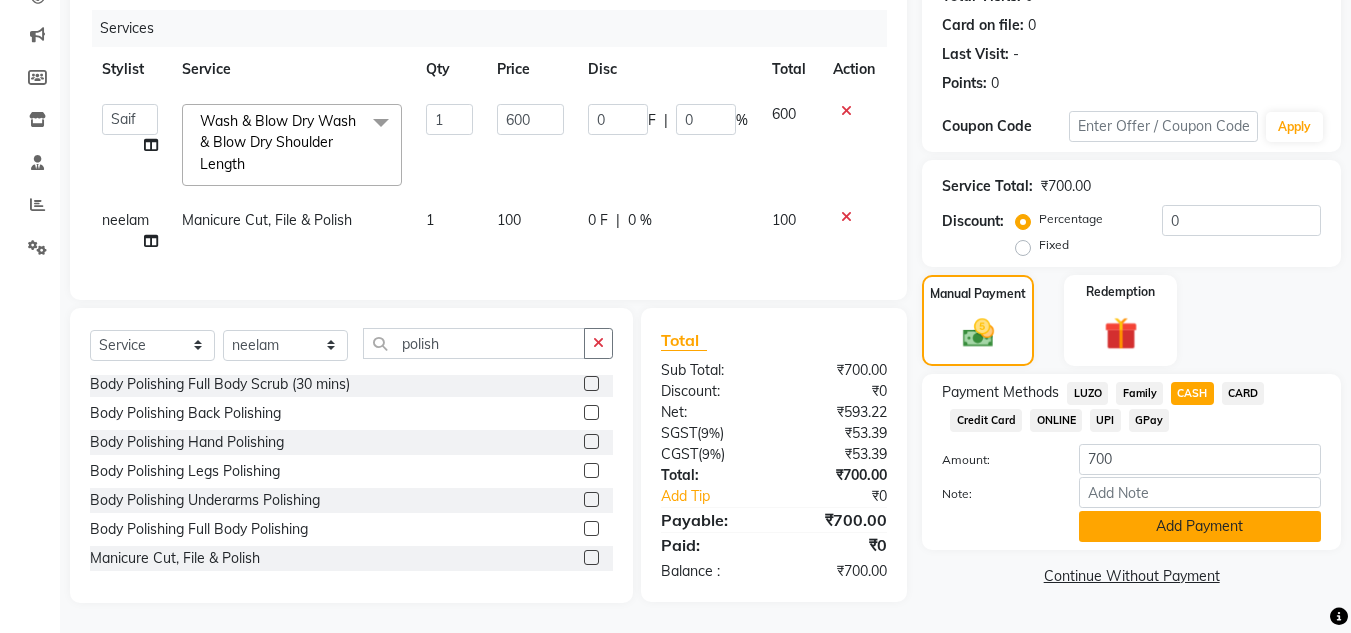 click on "Add Payment" 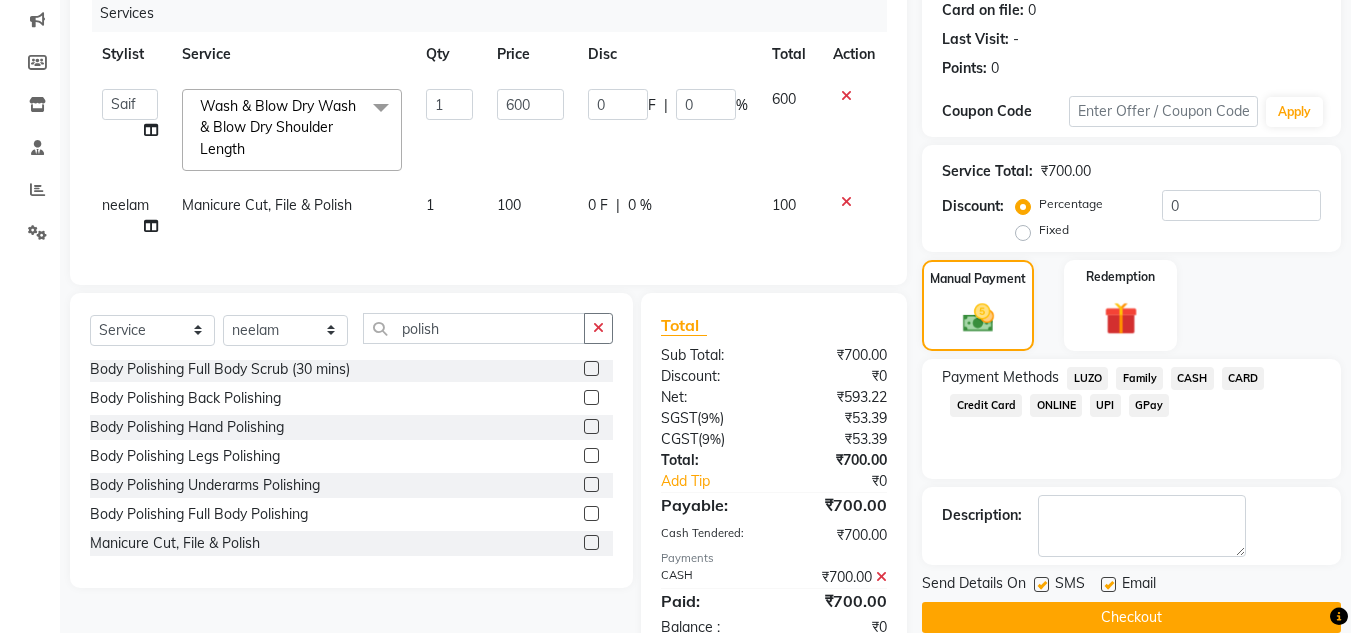 scroll, scrollTop: 323, scrollLeft: 0, axis: vertical 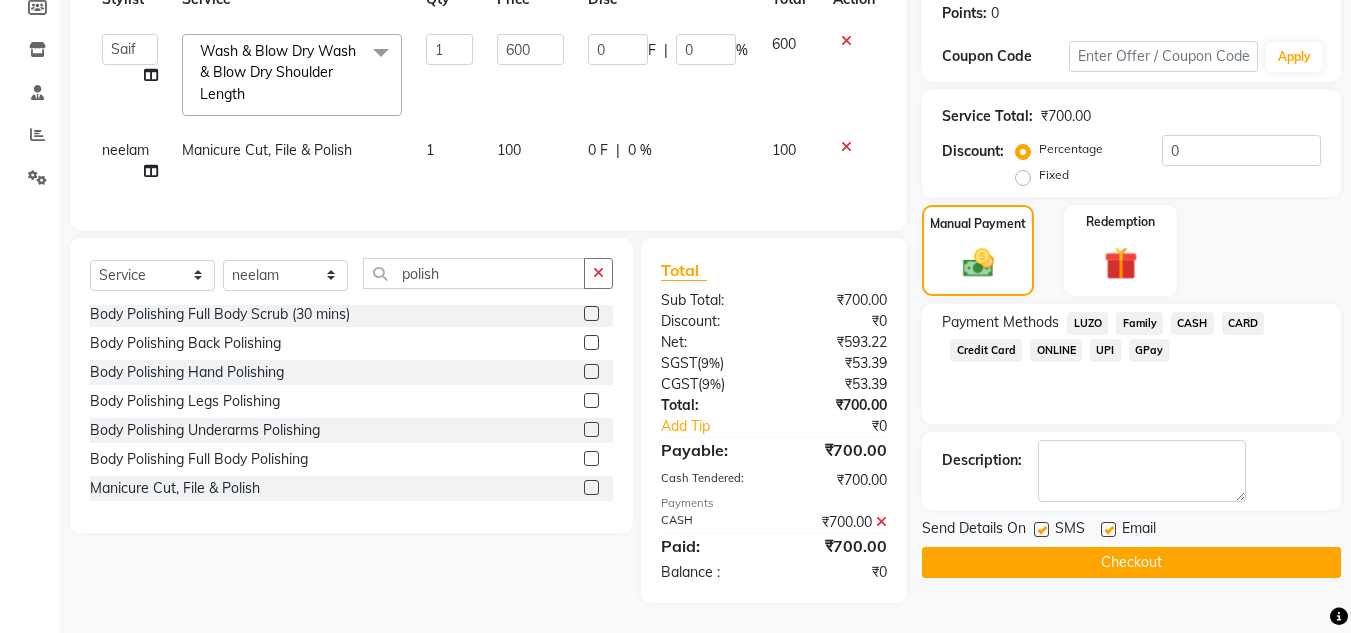 click on "Checkout" 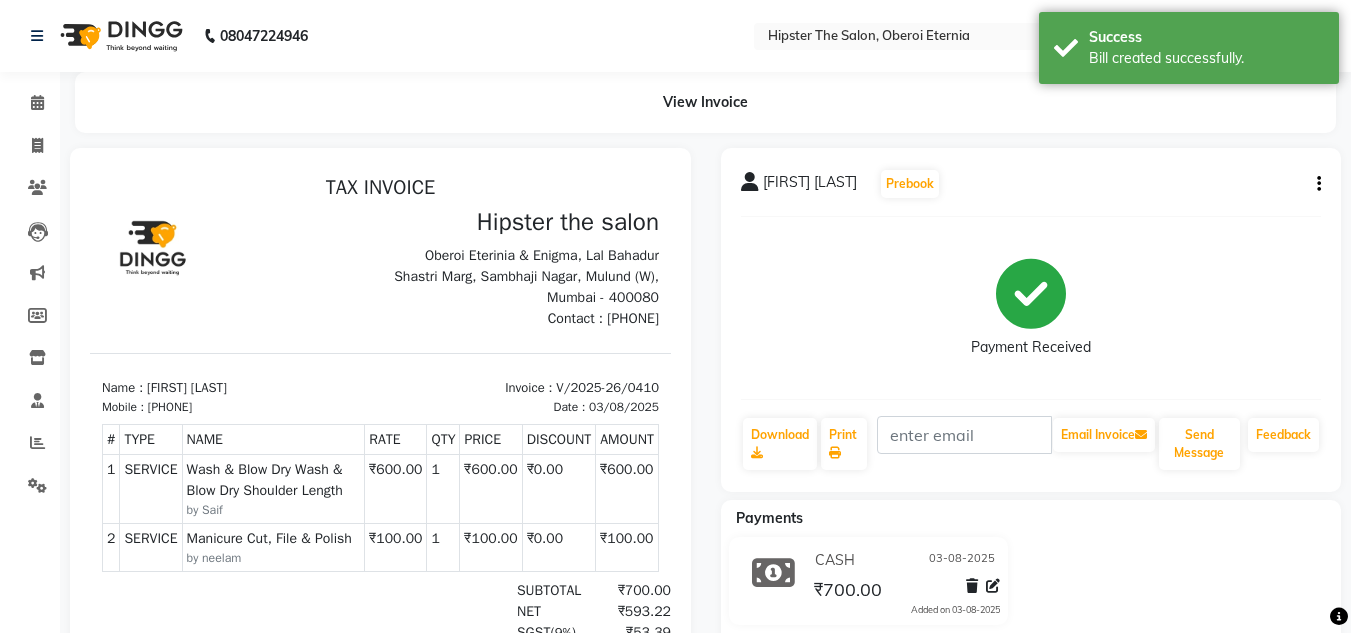 scroll, scrollTop: 16, scrollLeft: 0, axis: vertical 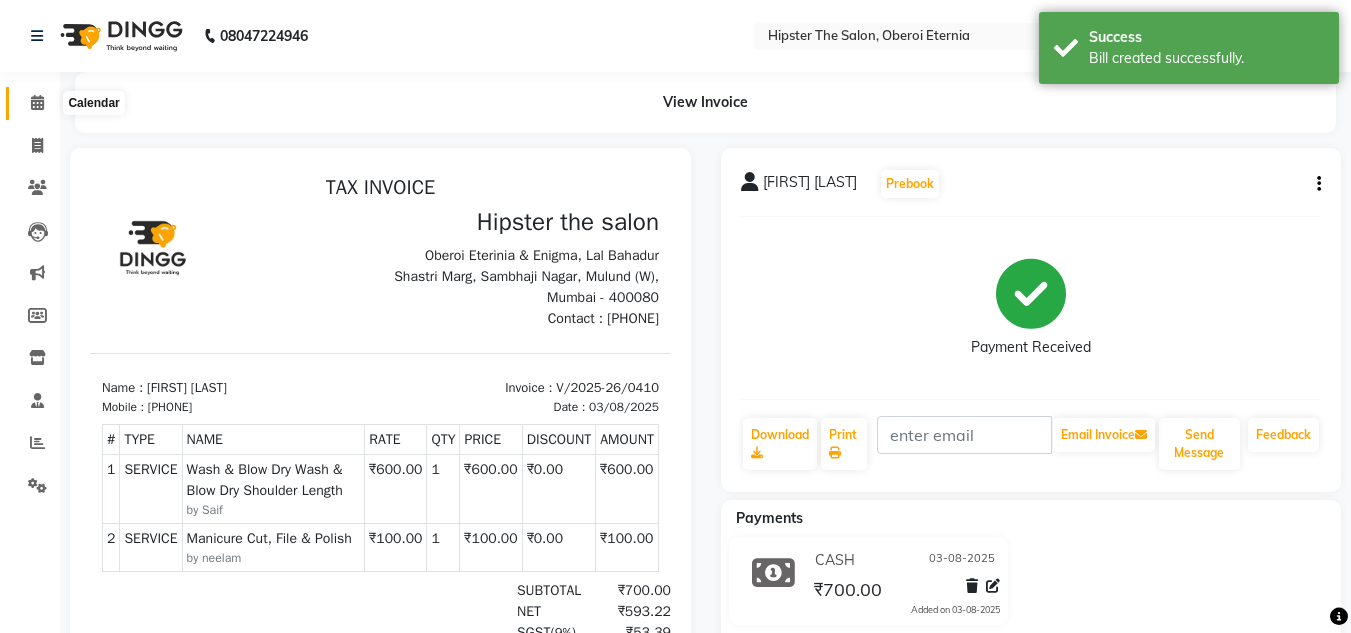 click 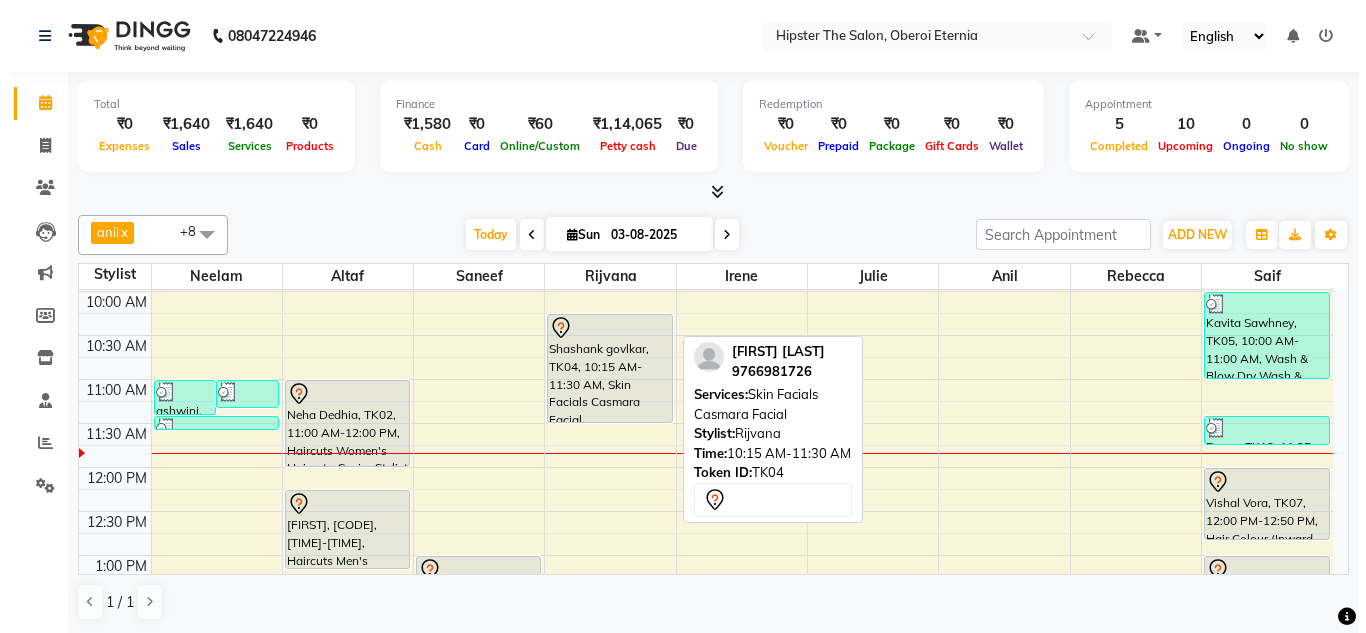 scroll, scrollTop: 173, scrollLeft: 0, axis: vertical 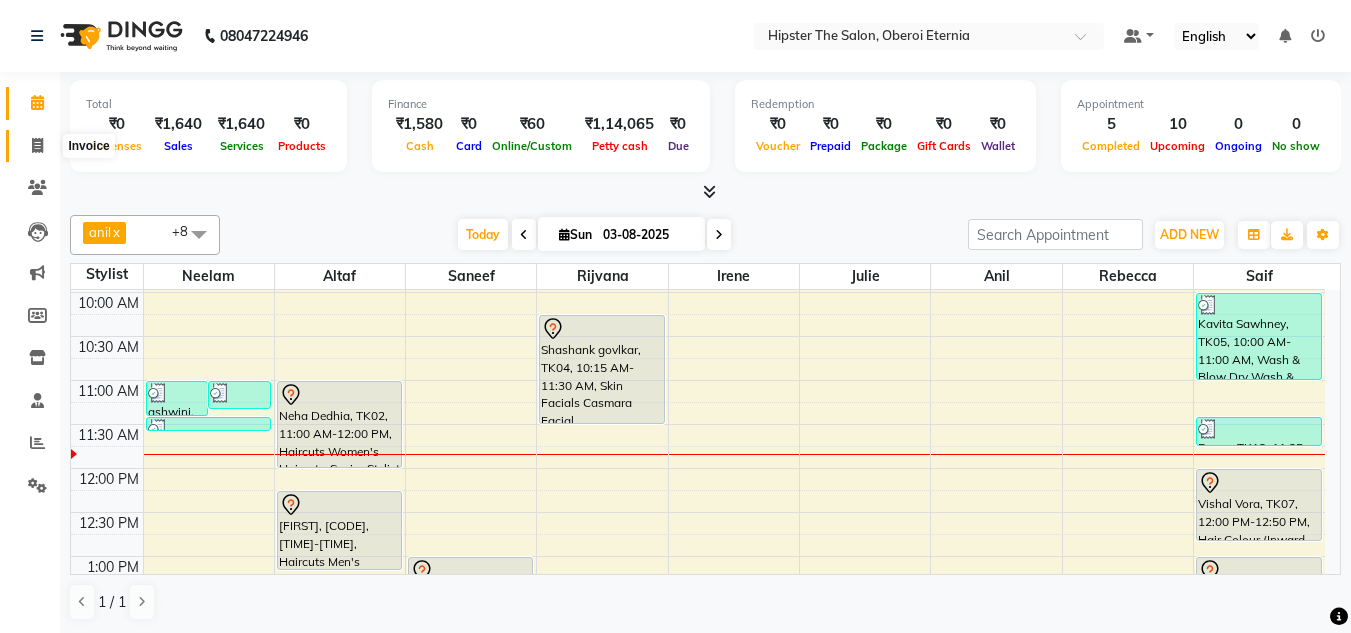 click 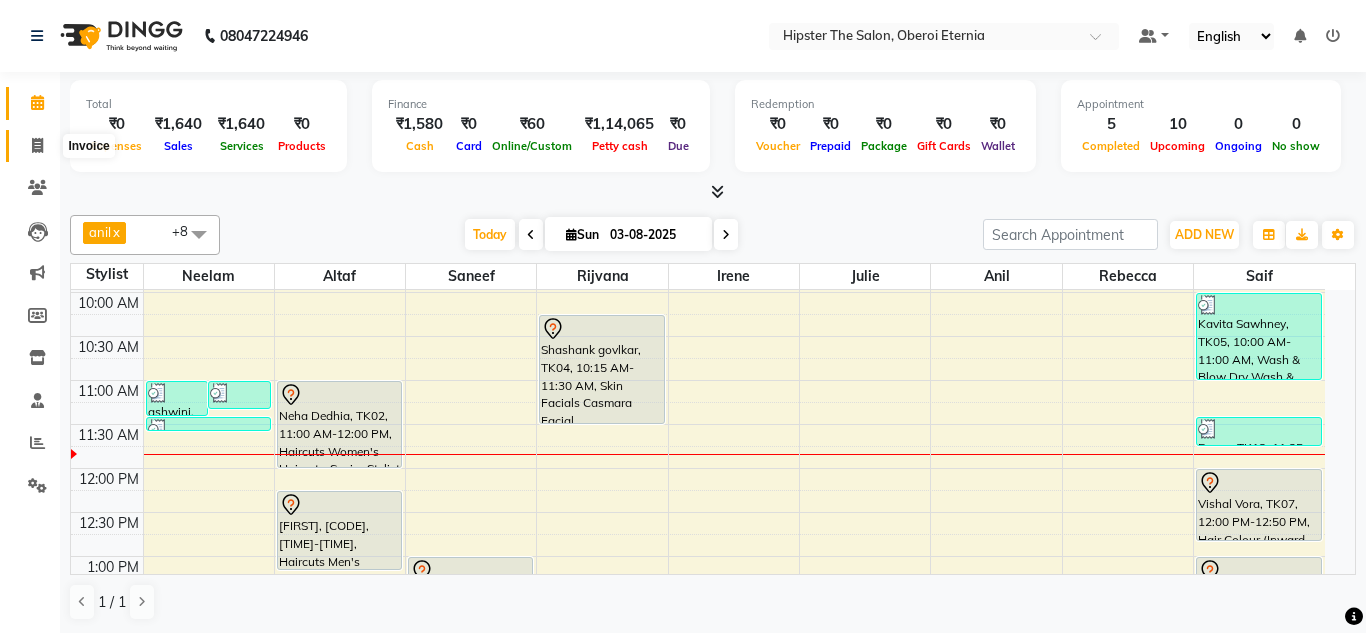 select on "8592" 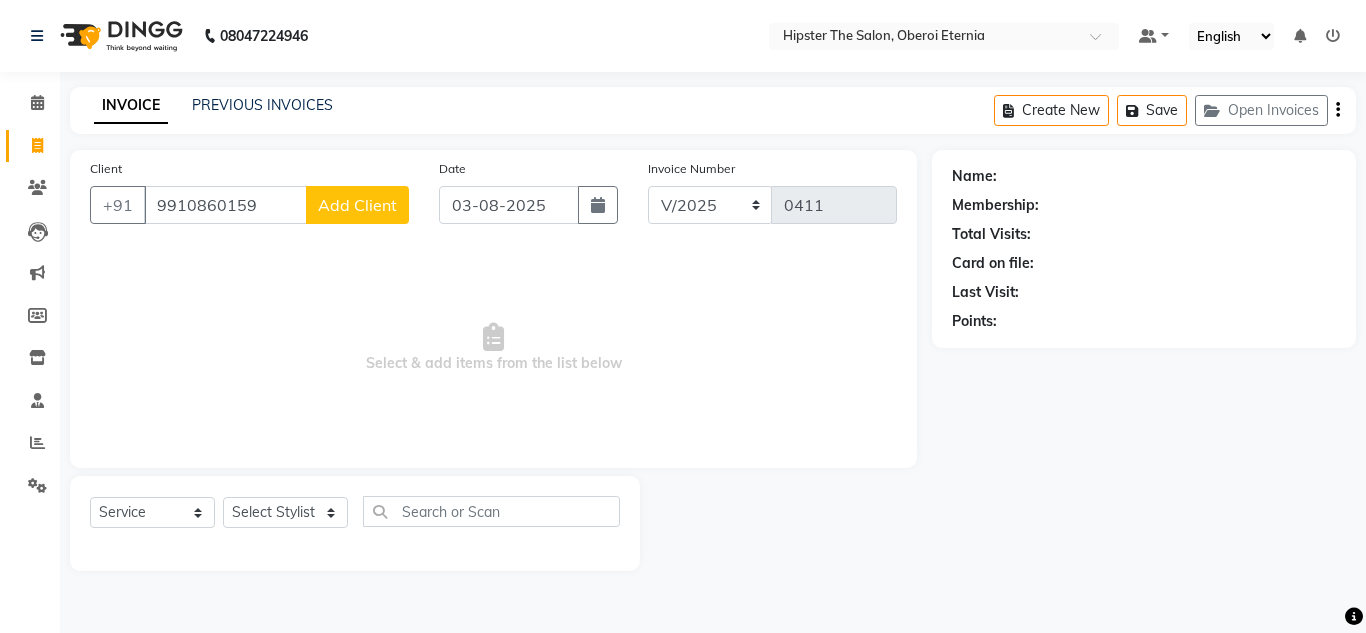type on "9910860159" 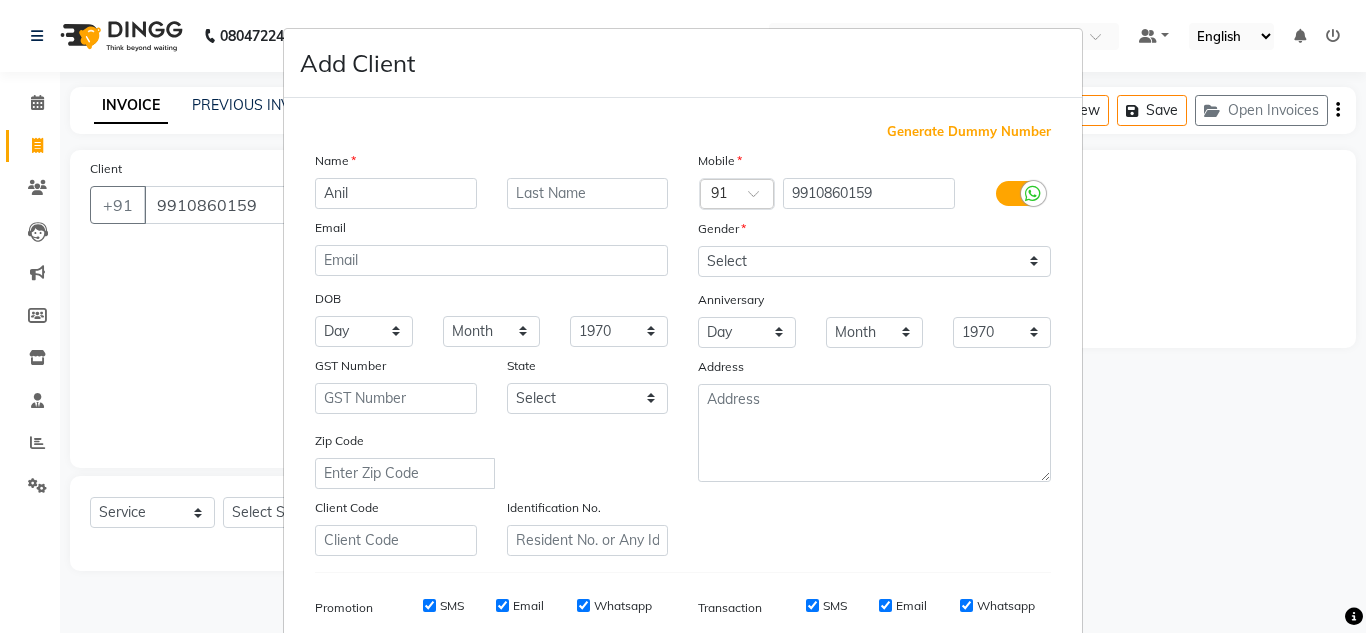 type on "Anil" 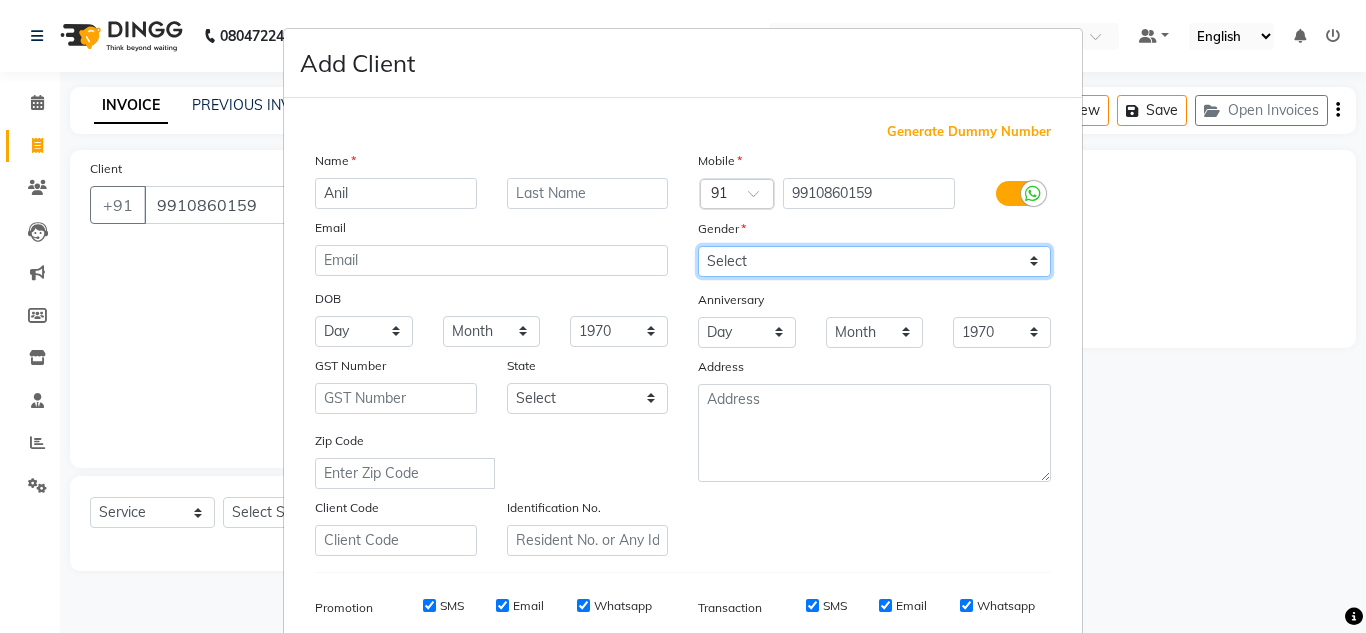 click on "Select Male Female Other Prefer Not To Say" at bounding box center (874, 261) 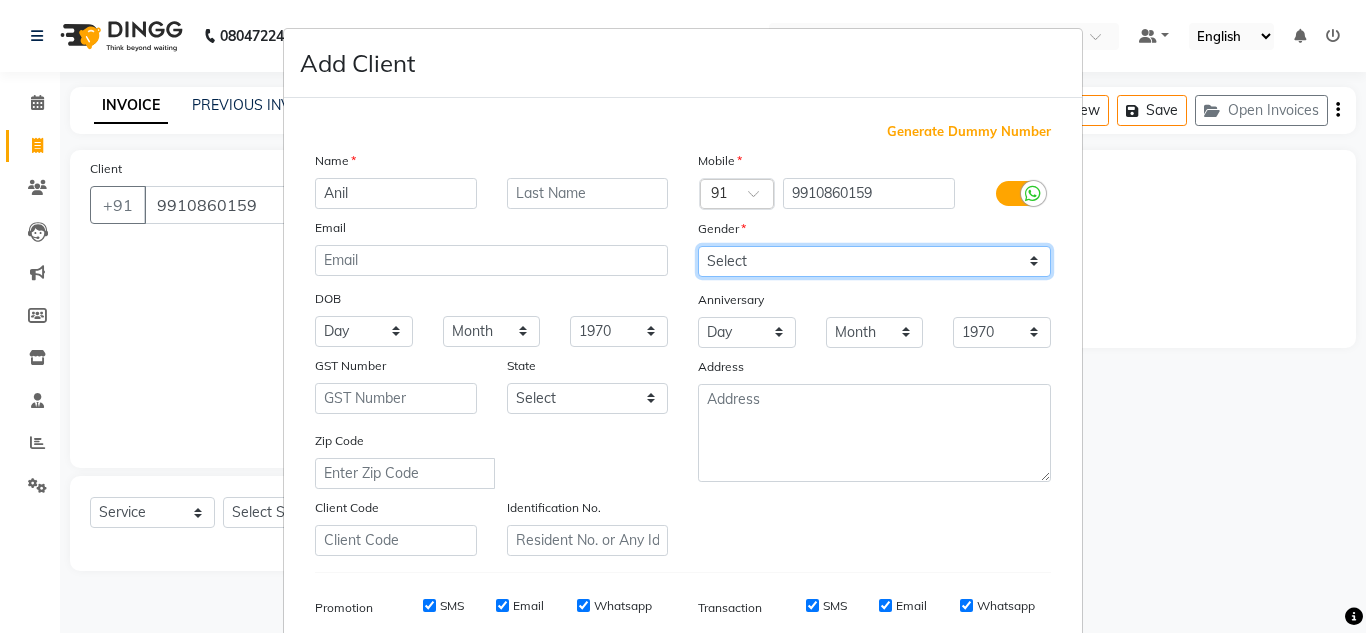 type 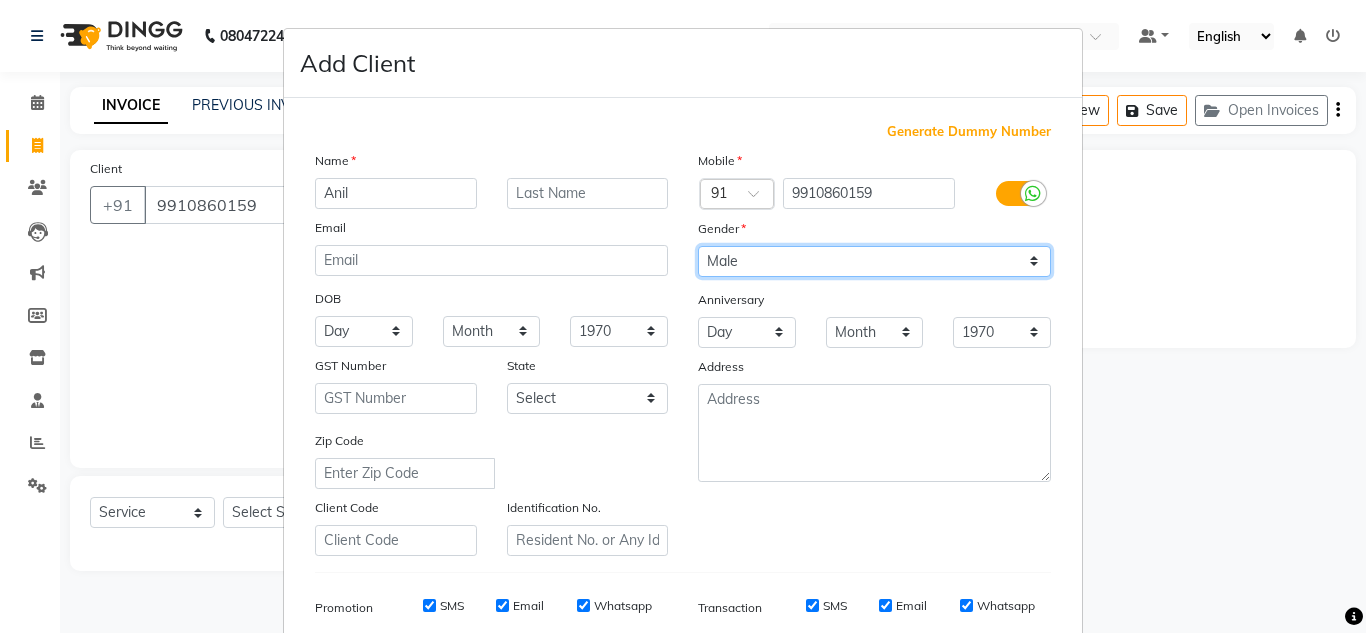 click on "Select Male Female Other Prefer Not To Say" at bounding box center (874, 261) 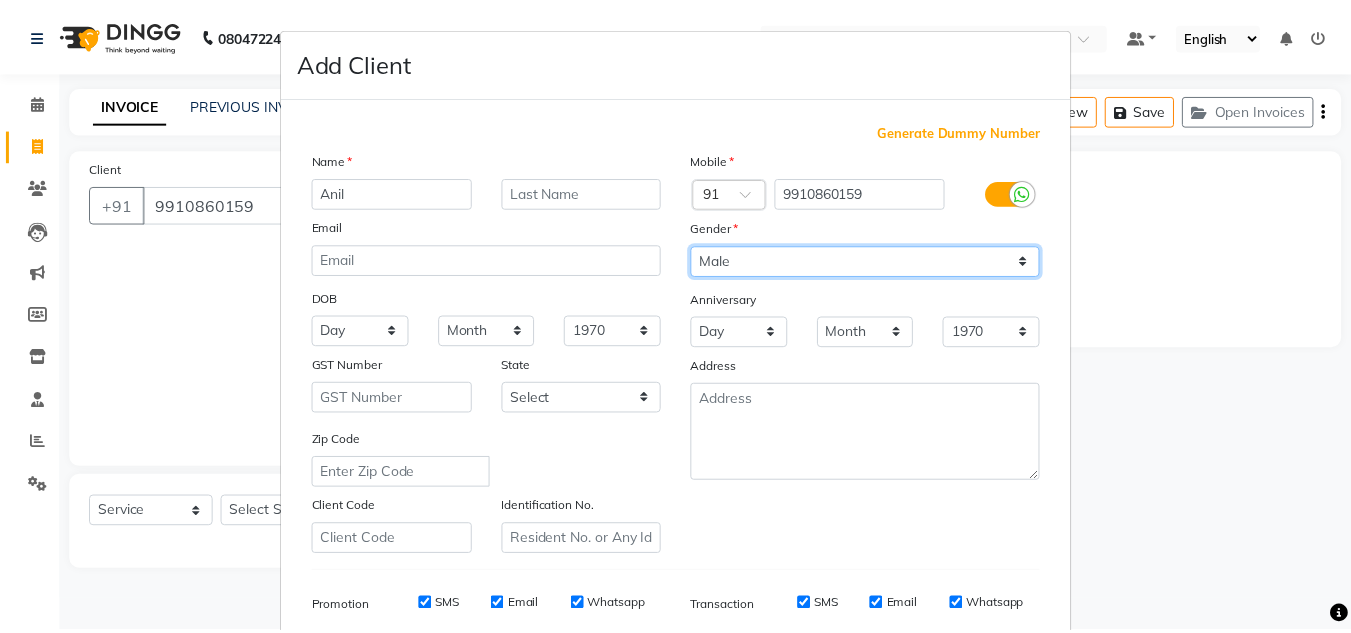 scroll, scrollTop: 290, scrollLeft: 0, axis: vertical 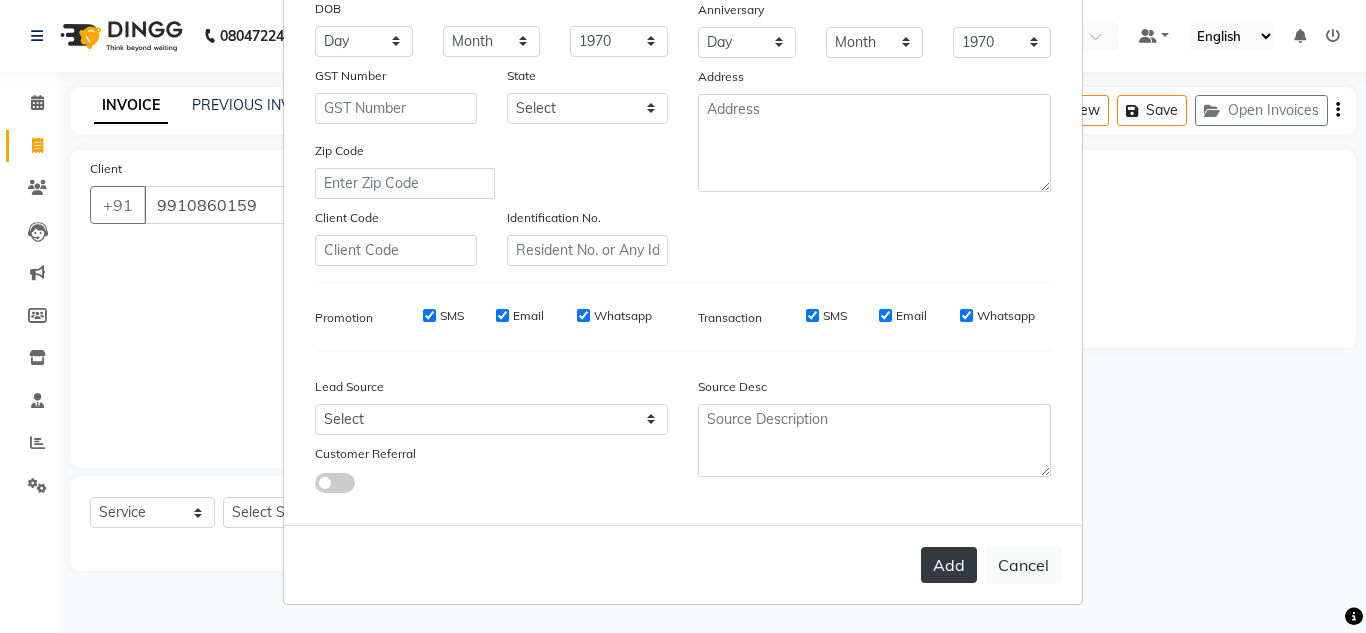 click on "Add" at bounding box center [949, 565] 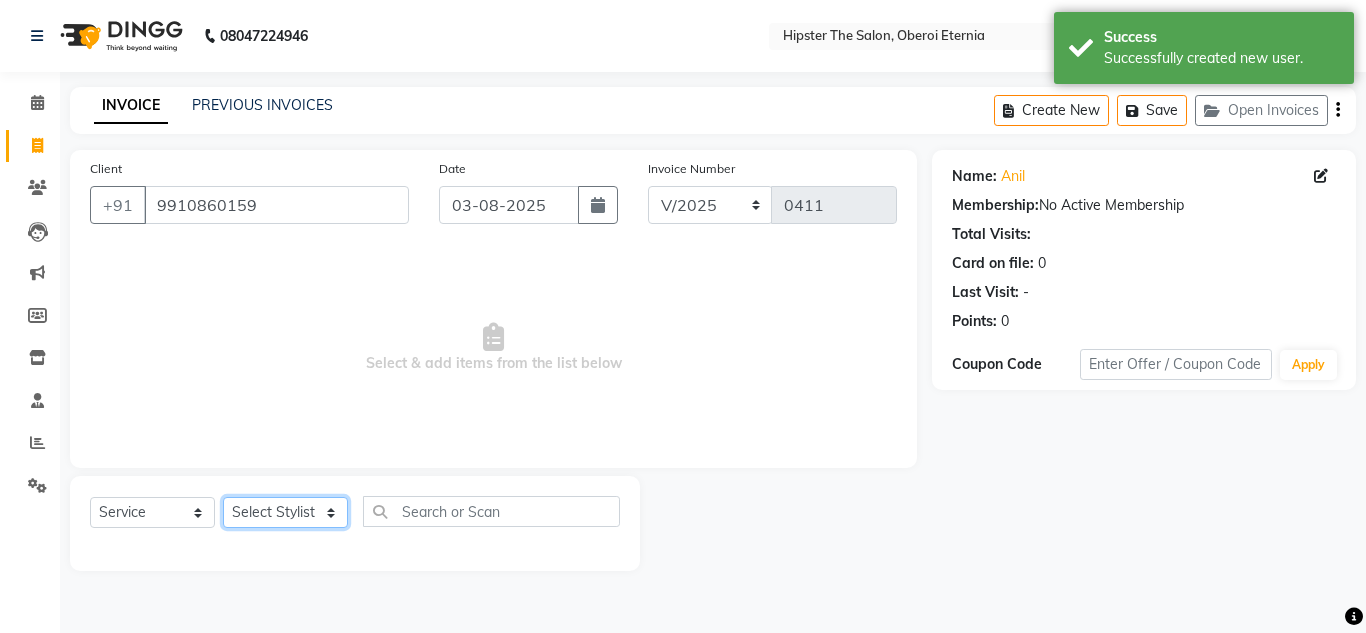 click on "Select Stylist Aarushi aishu altaf anil ashik bhavin  irene julie Manager id Minaz Namrata neelam Rebecca rekha rijvana Saif saneef Shweta" 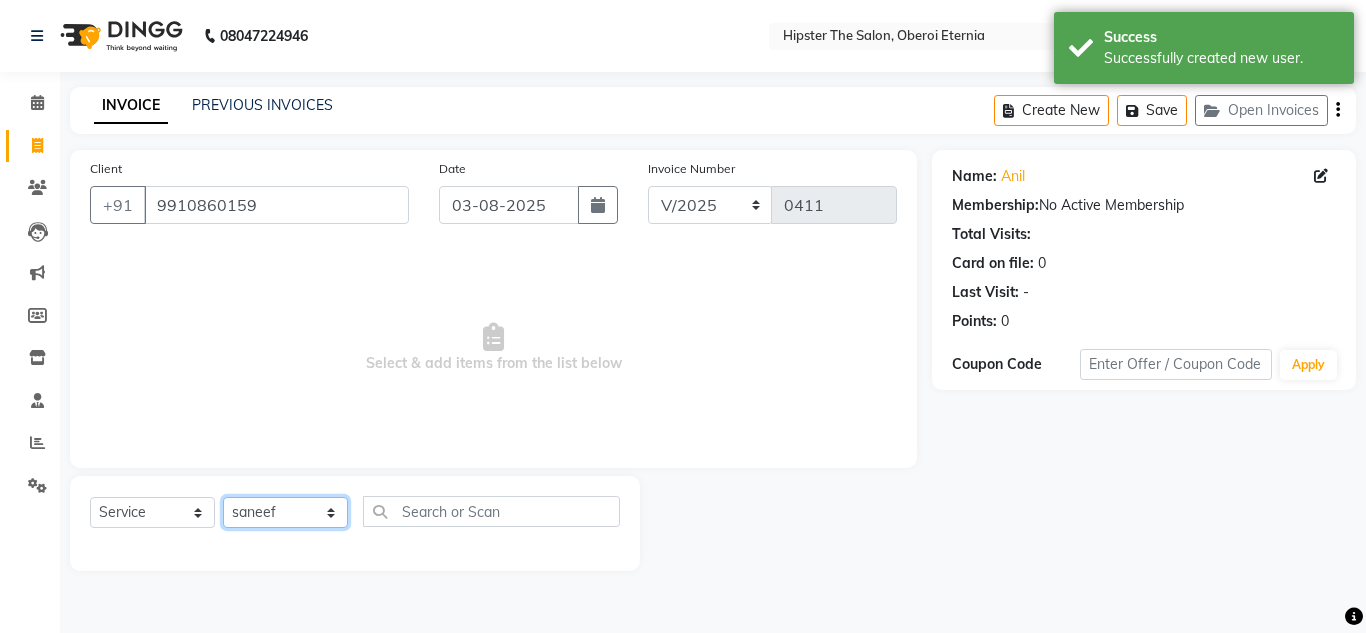 click on "Select Stylist Aarushi aishu altaf anil ashik bhavin  irene julie Manager id Minaz Namrata neelam Rebecca rekha rijvana Saif saneef Shweta" 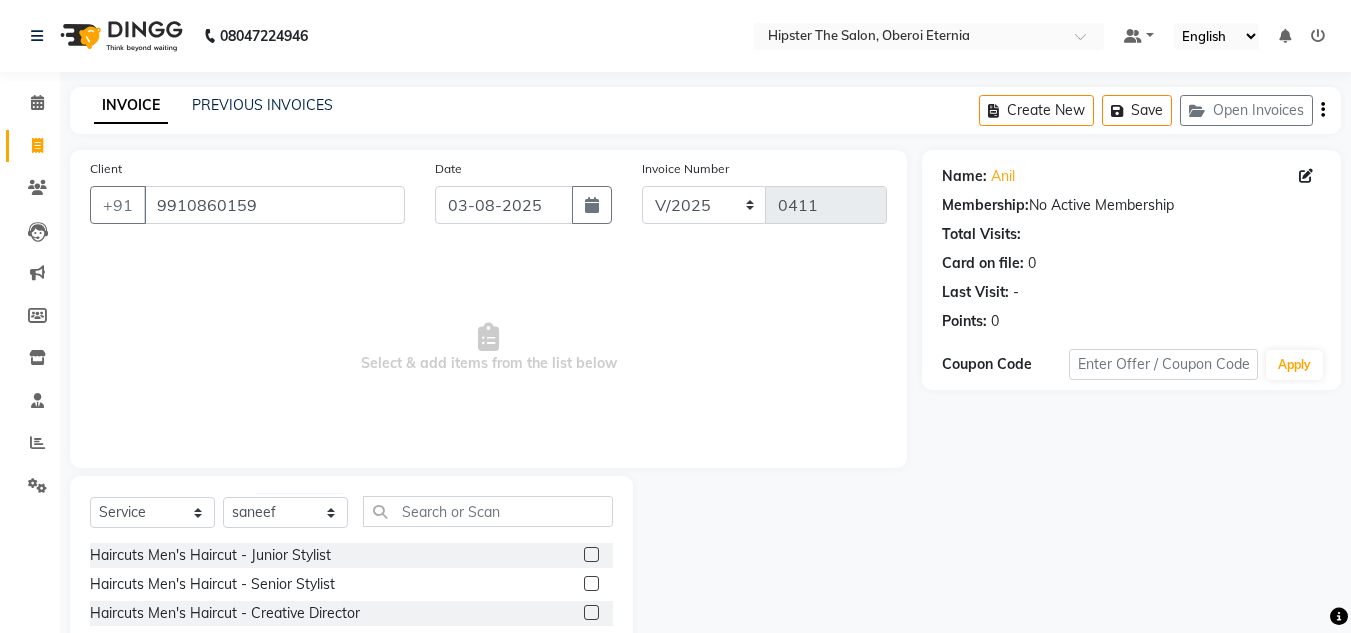 click 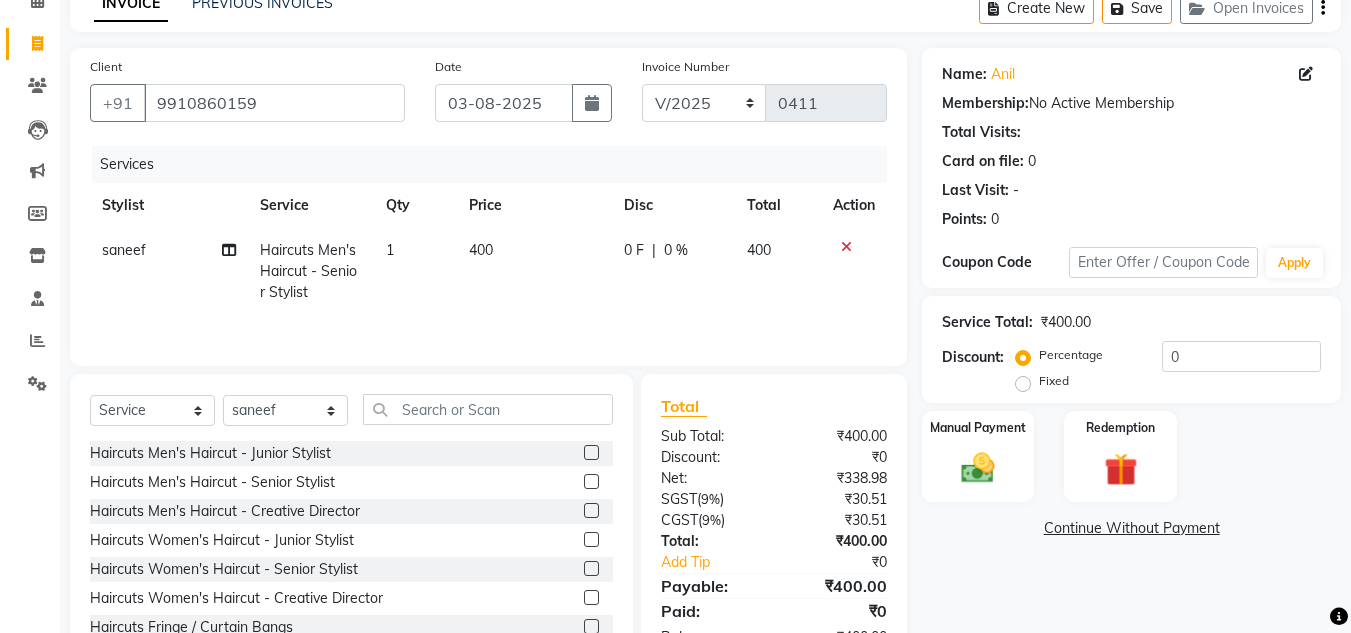 scroll, scrollTop: 89, scrollLeft: 0, axis: vertical 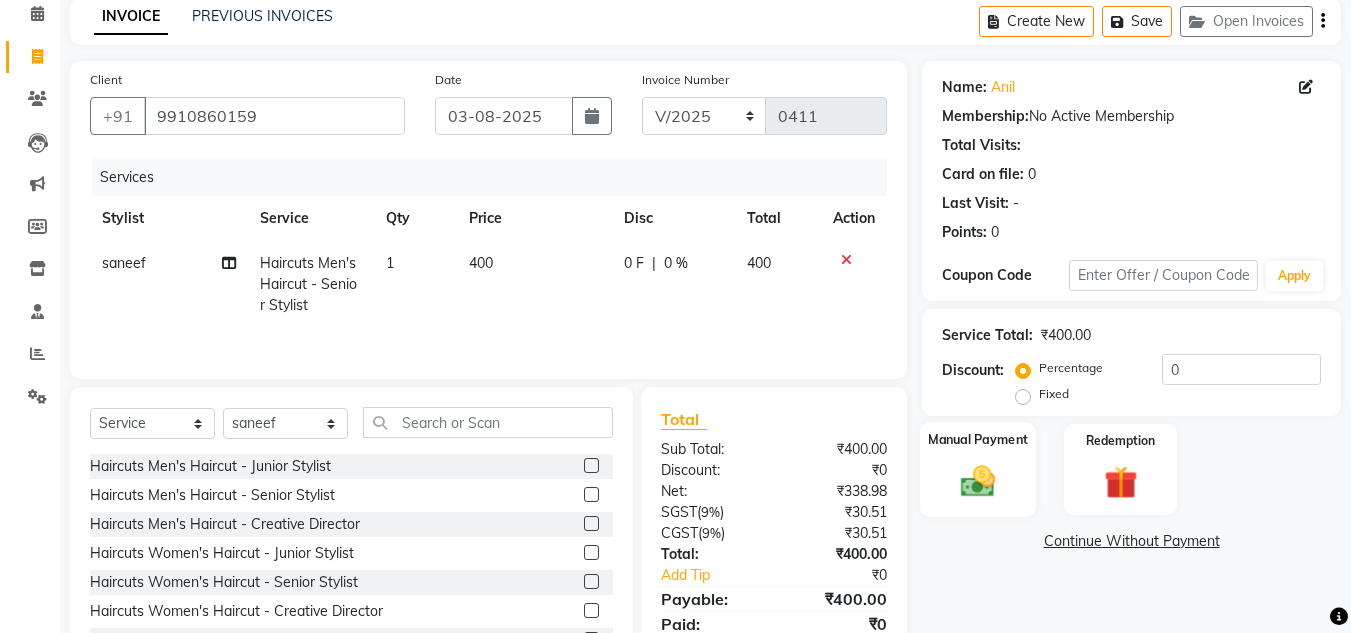 click 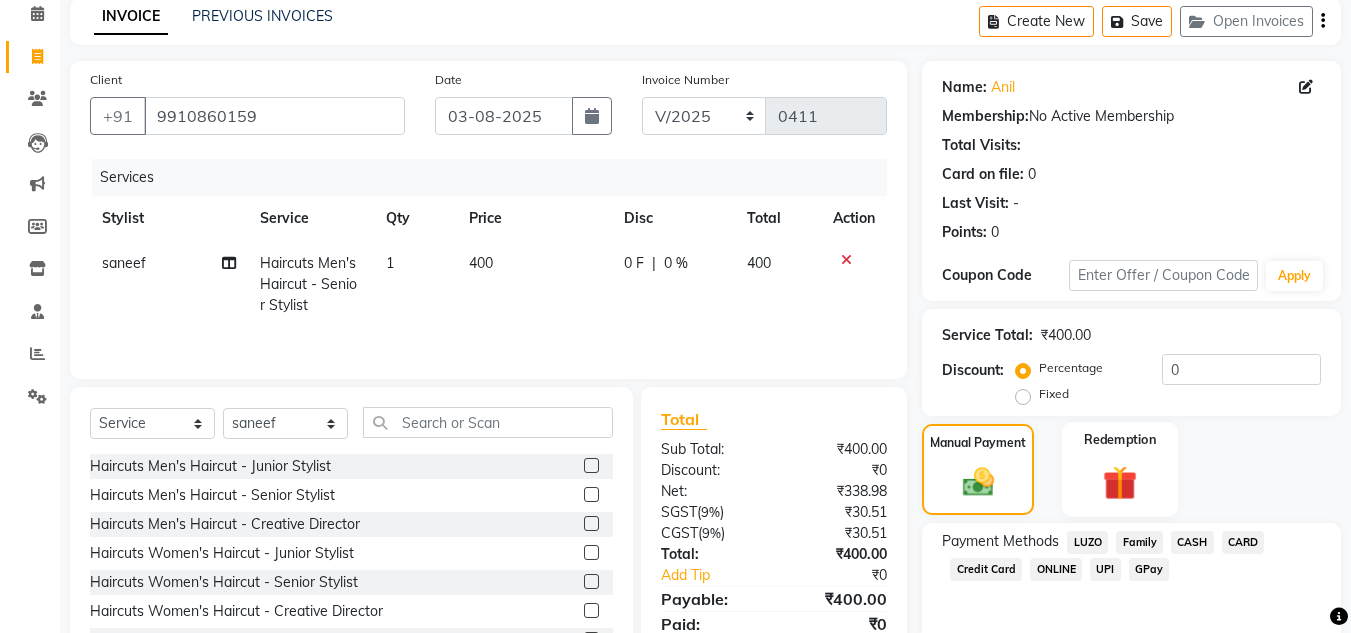 scroll, scrollTop: 170, scrollLeft: 0, axis: vertical 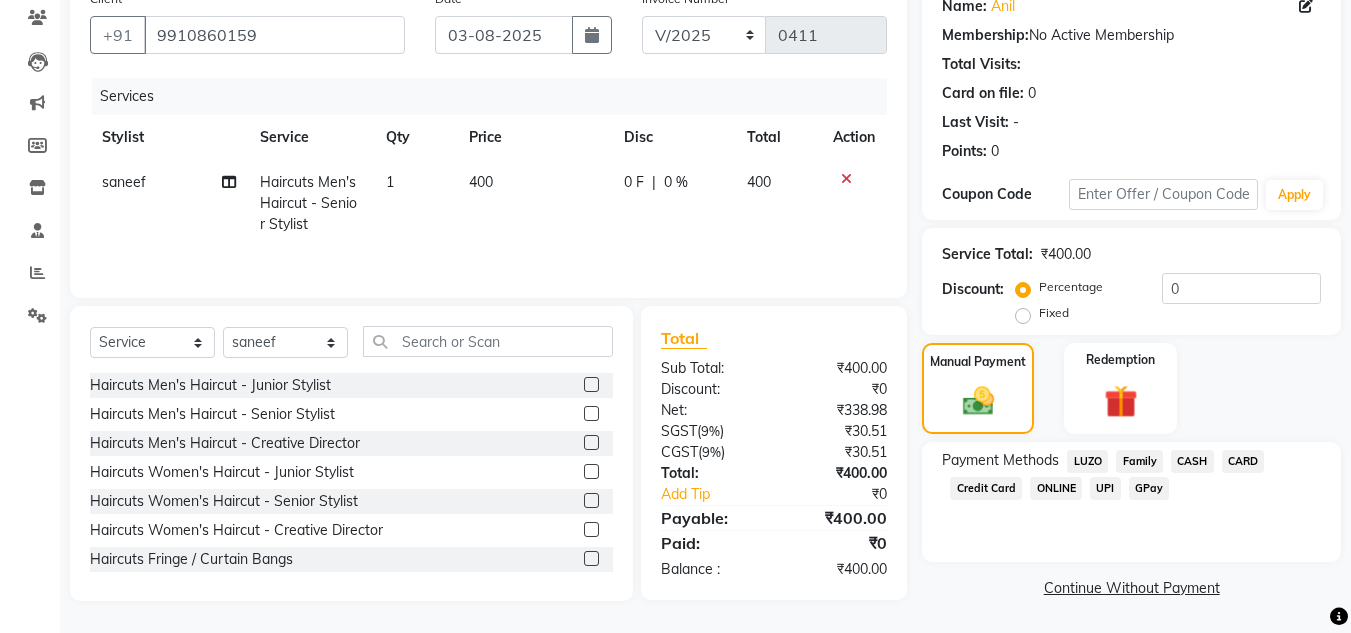 click on "GPay" 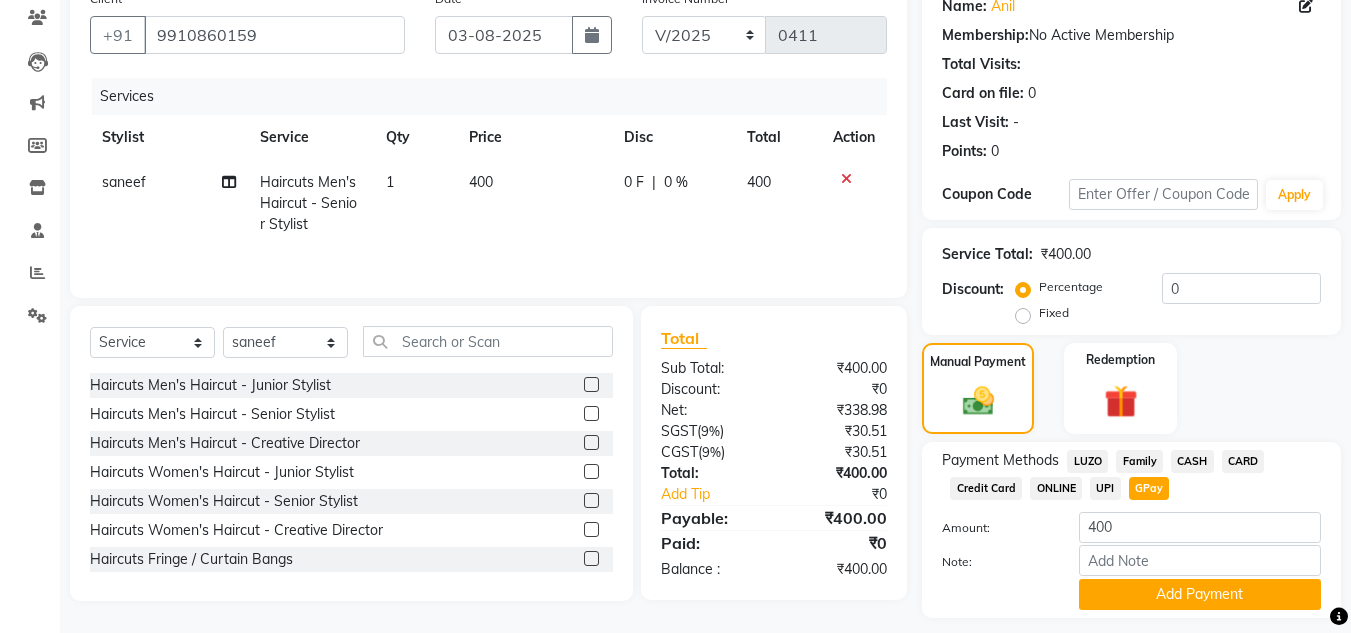 scroll, scrollTop: 226, scrollLeft: 0, axis: vertical 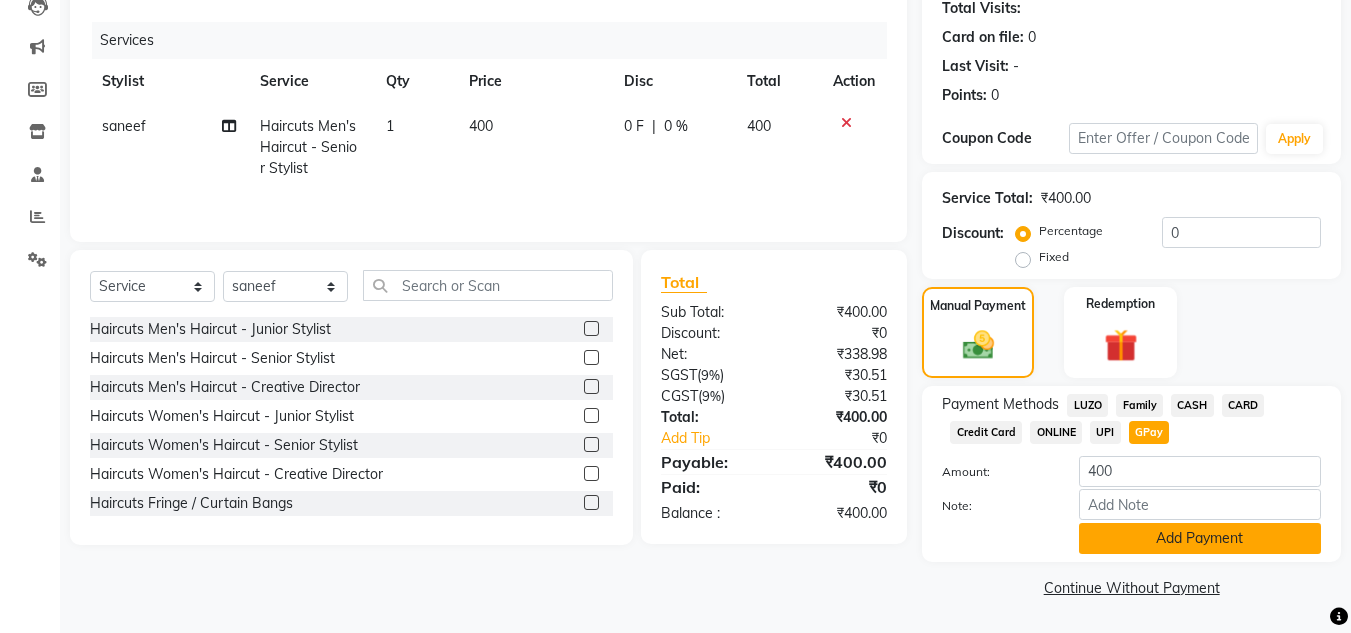 click on "Add Payment" 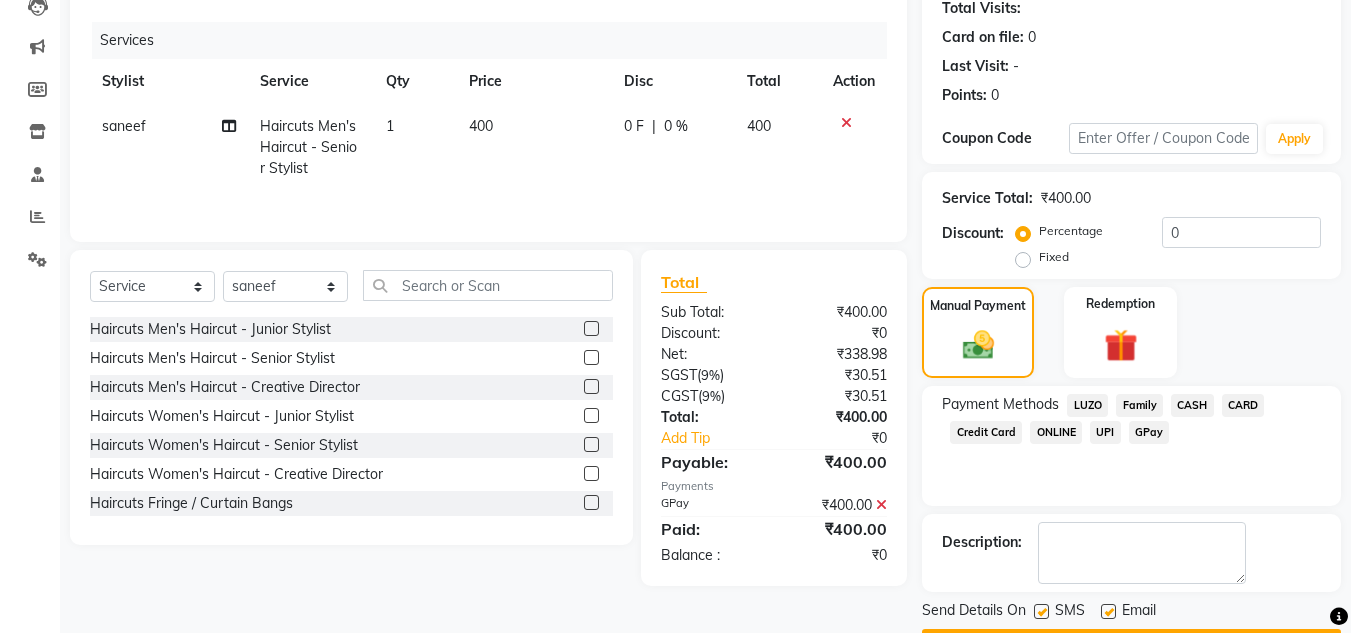 scroll, scrollTop: 283, scrollLeft: 0, axis: vertical 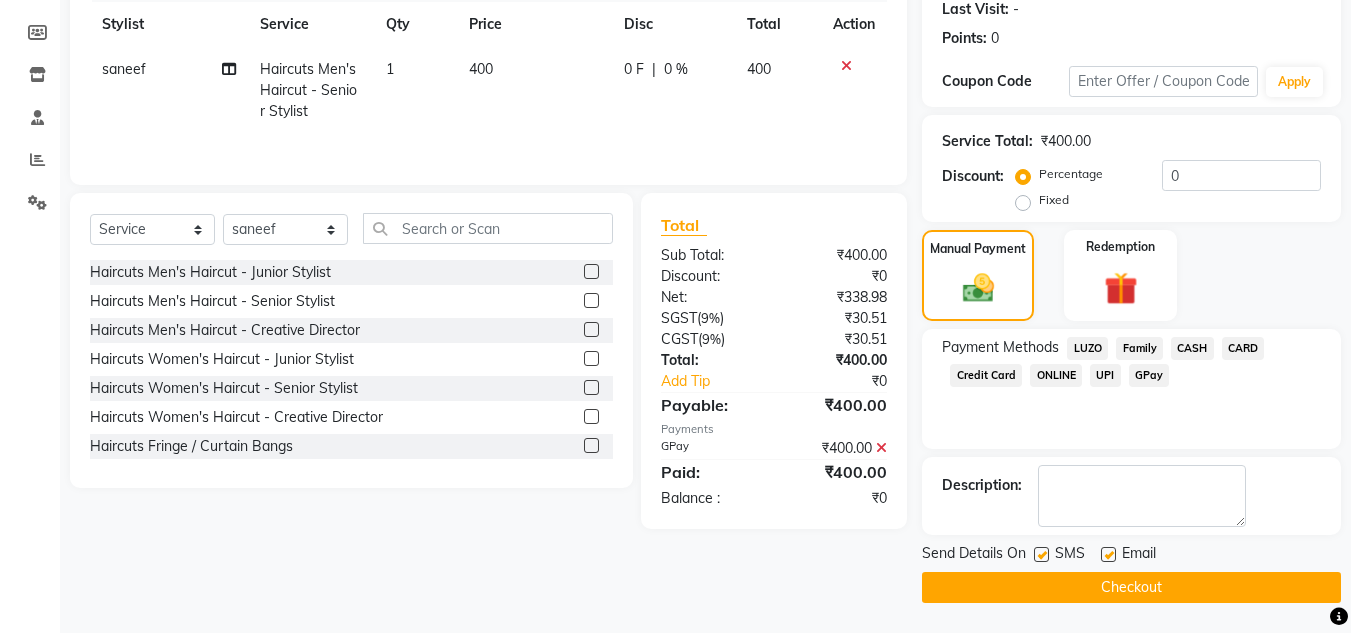 click on "Checkout" 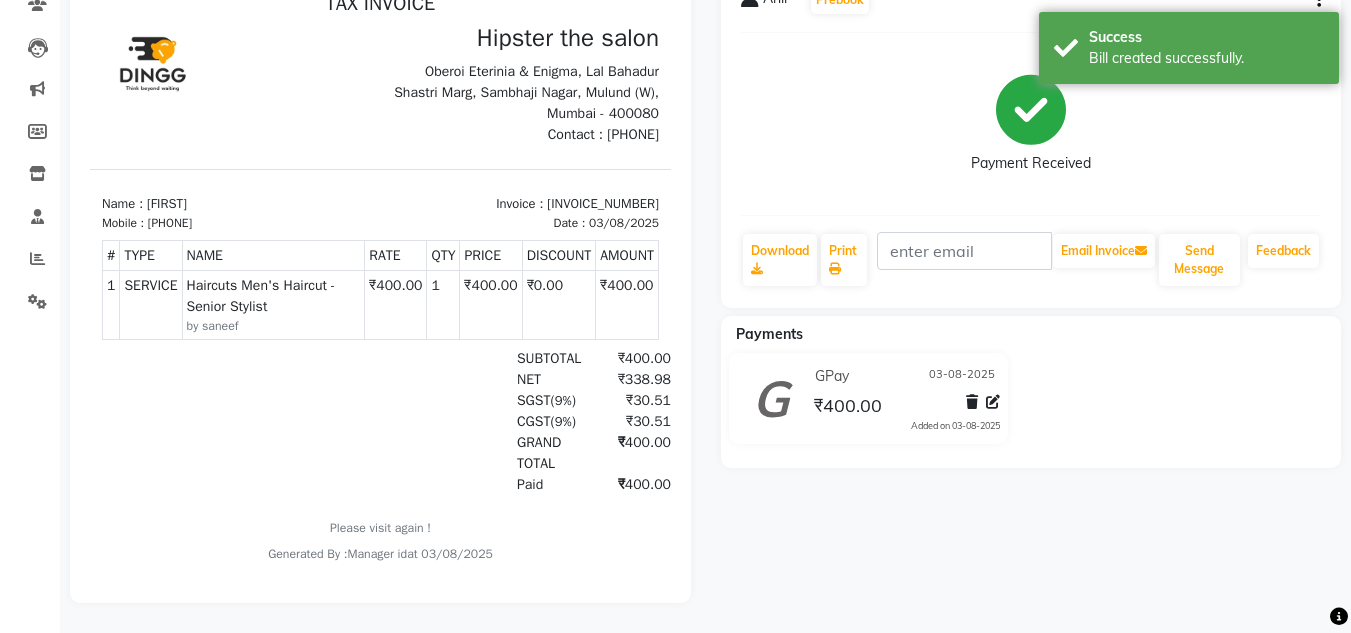 scroll, scrollTop: 0, scrollLeft: 0, axis: both 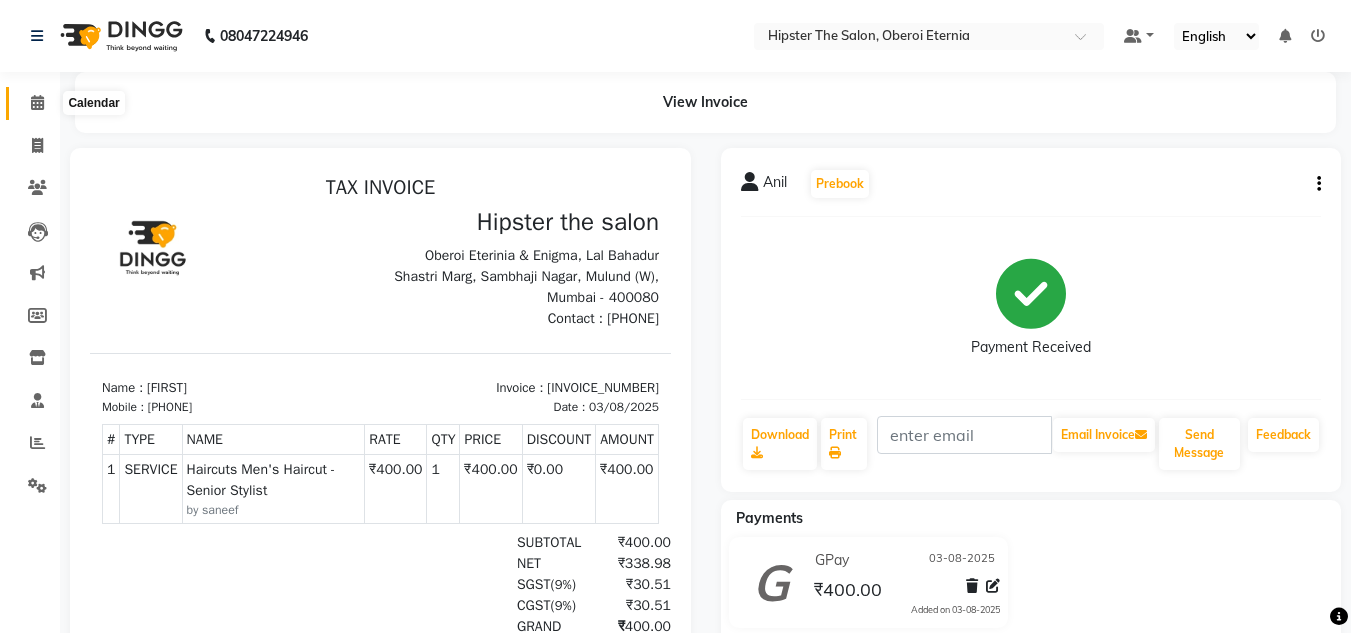 click 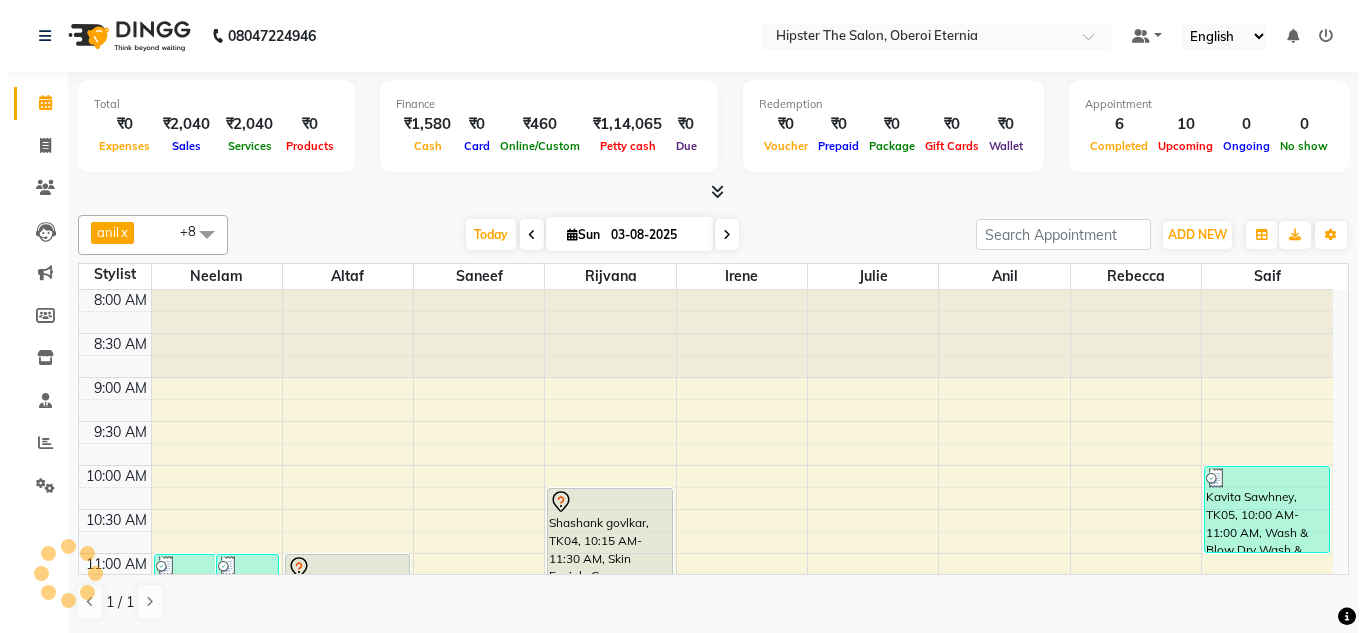 scroll, scrollTop: 0, scrollLeft: 0, axis: both 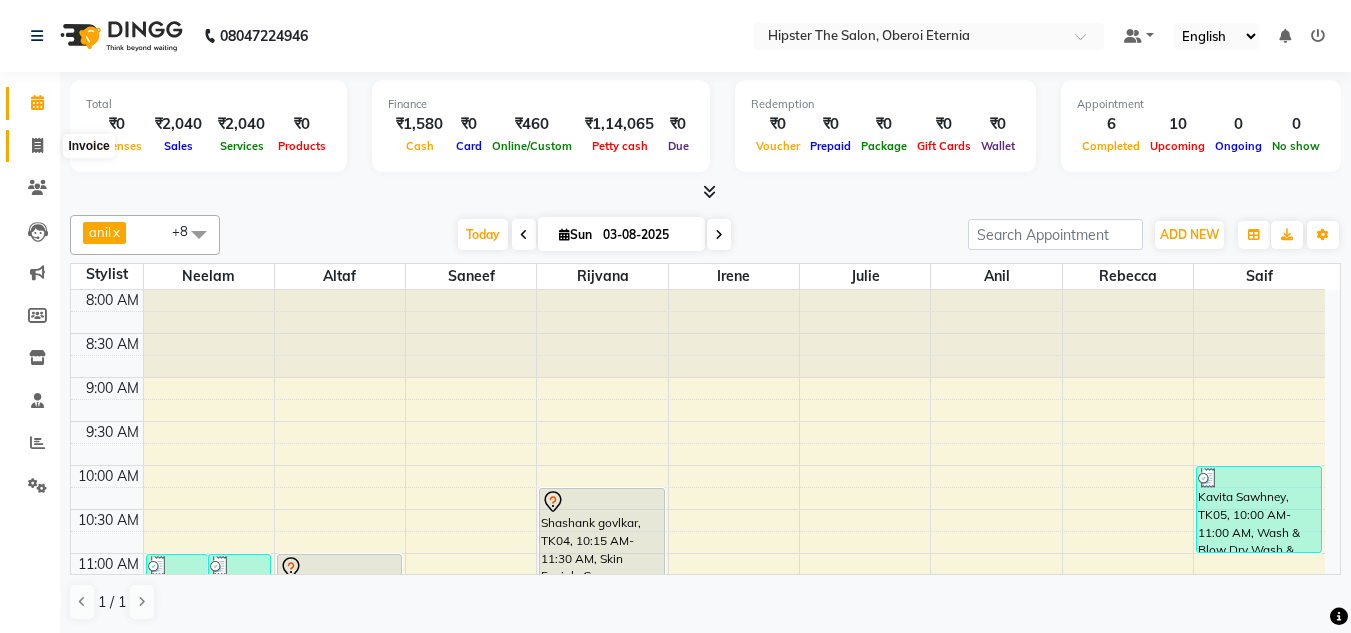 click 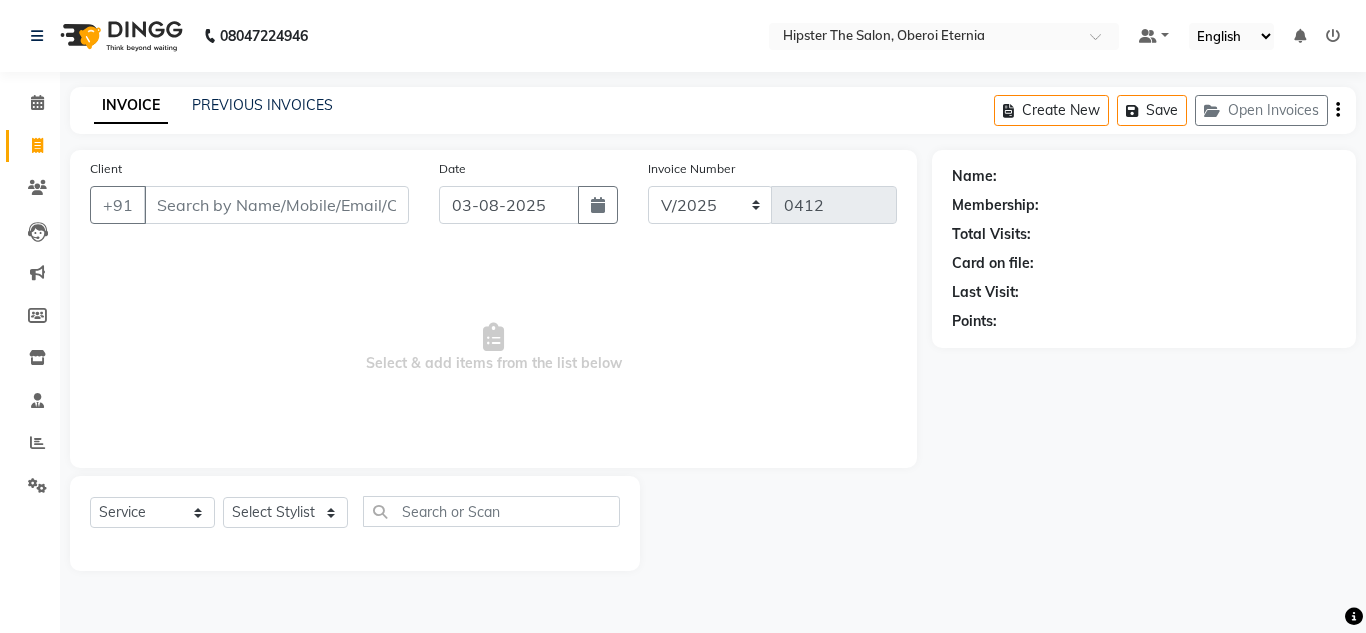click on "Client" at bounding box center (276, 205) 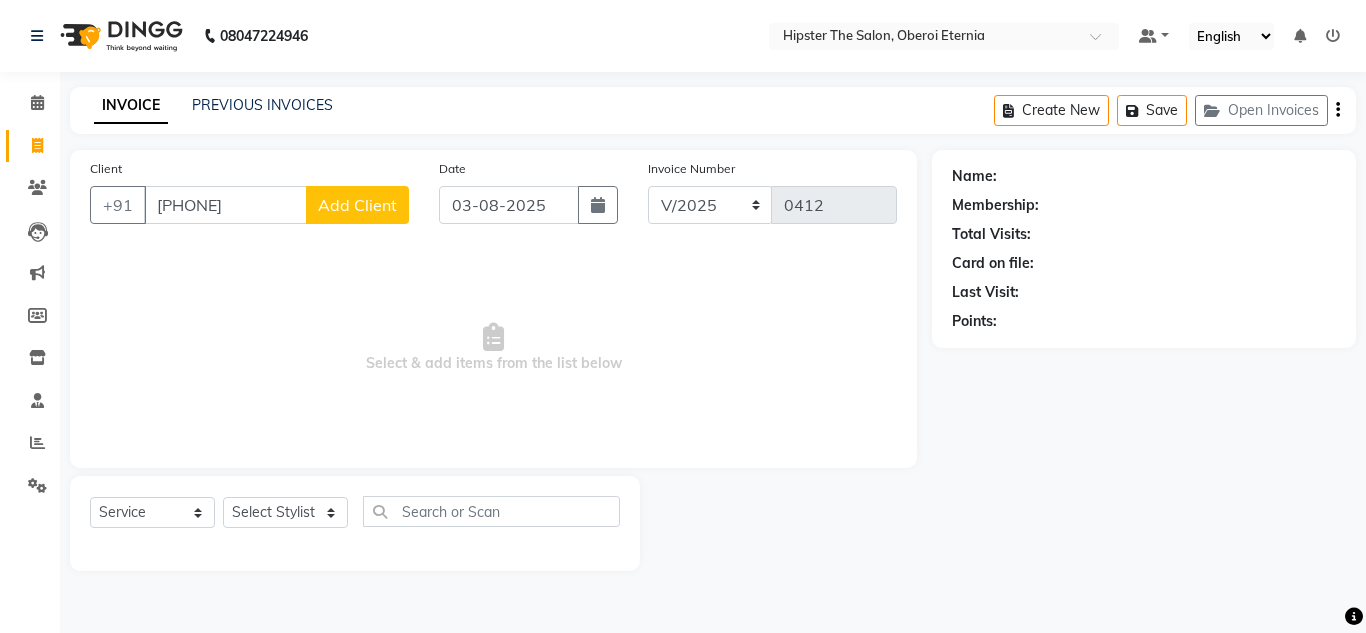 click on "Add Client" 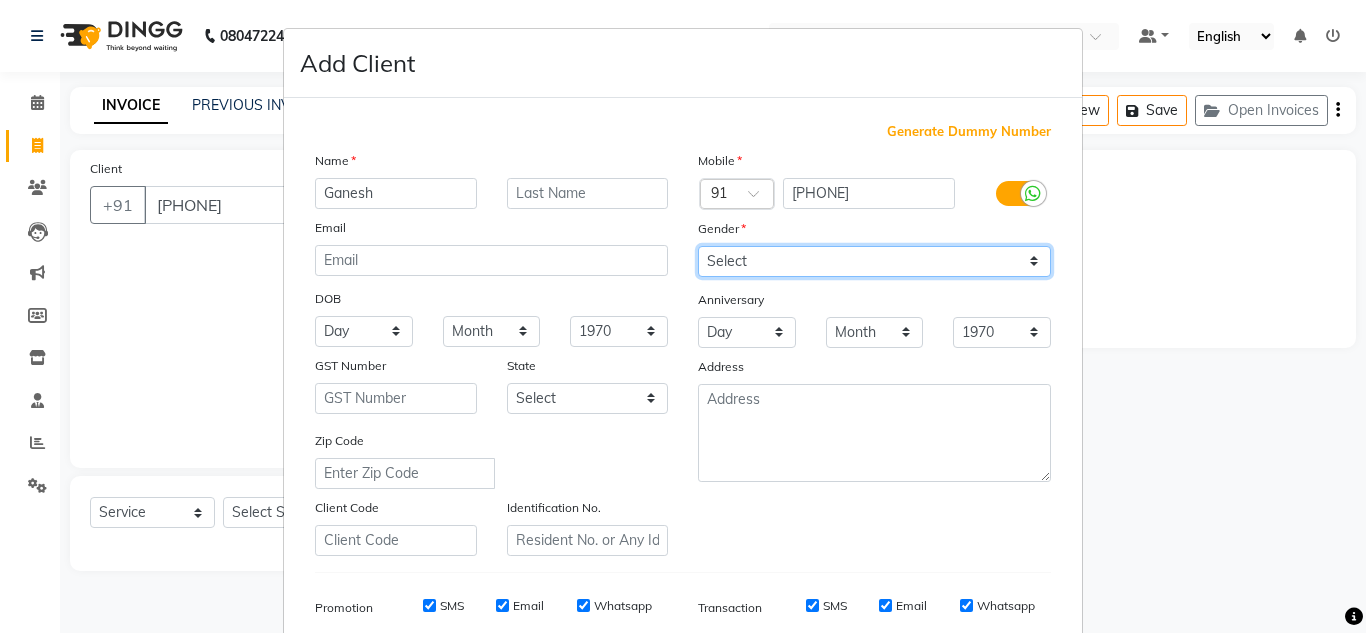 click on "Select Male Female Other Prefer Not To Say" at bounding box center [874, 261] 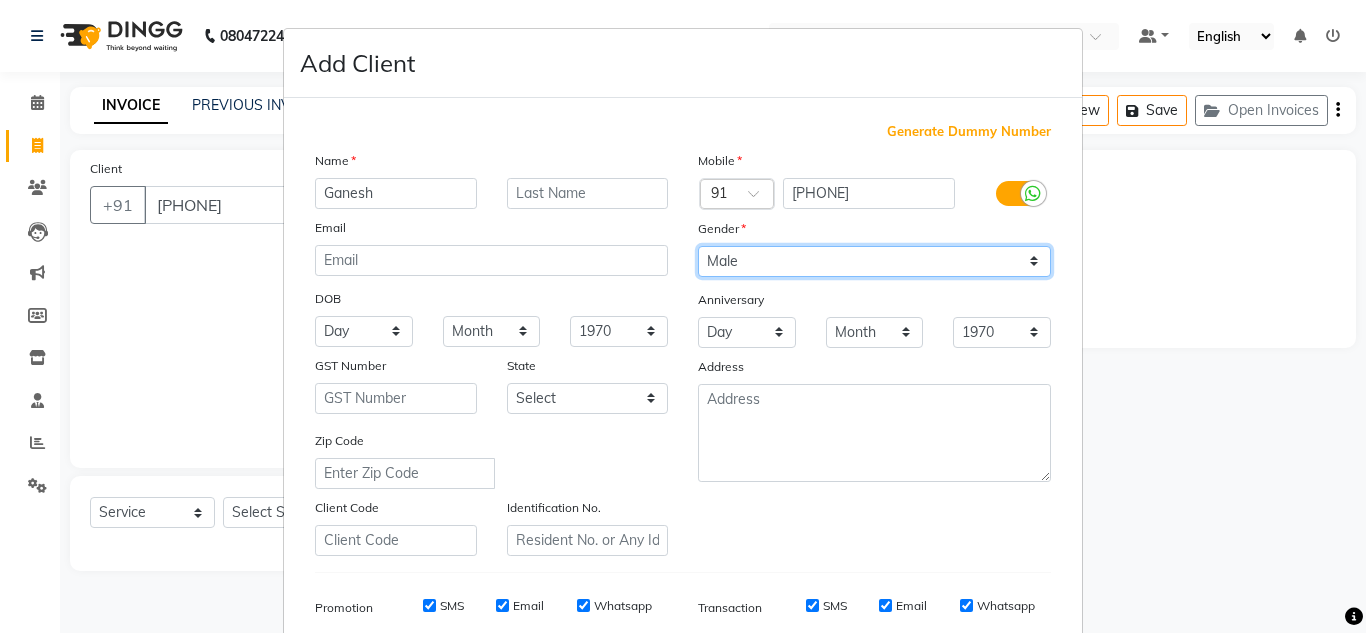 click on "Select Male Female Other Prefer Not To Say" at bounding box center [874, 261] 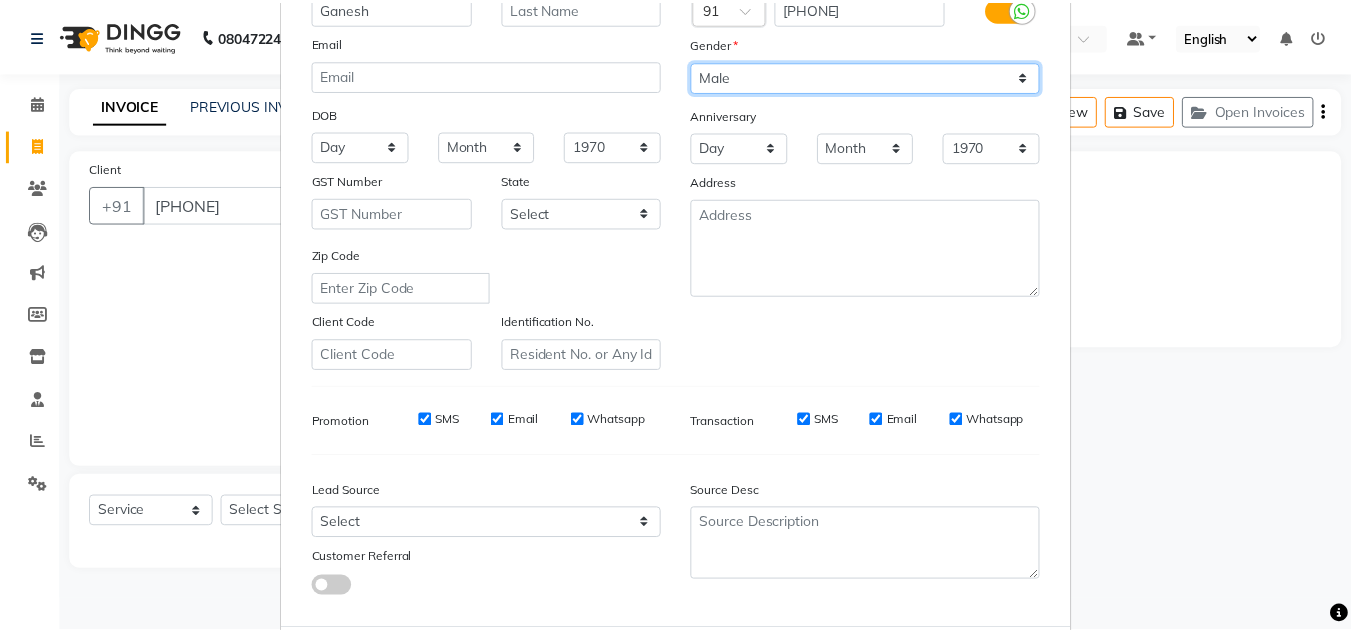 scroll, scrollTop: 290, scrollLeft: 0, axis: vertical 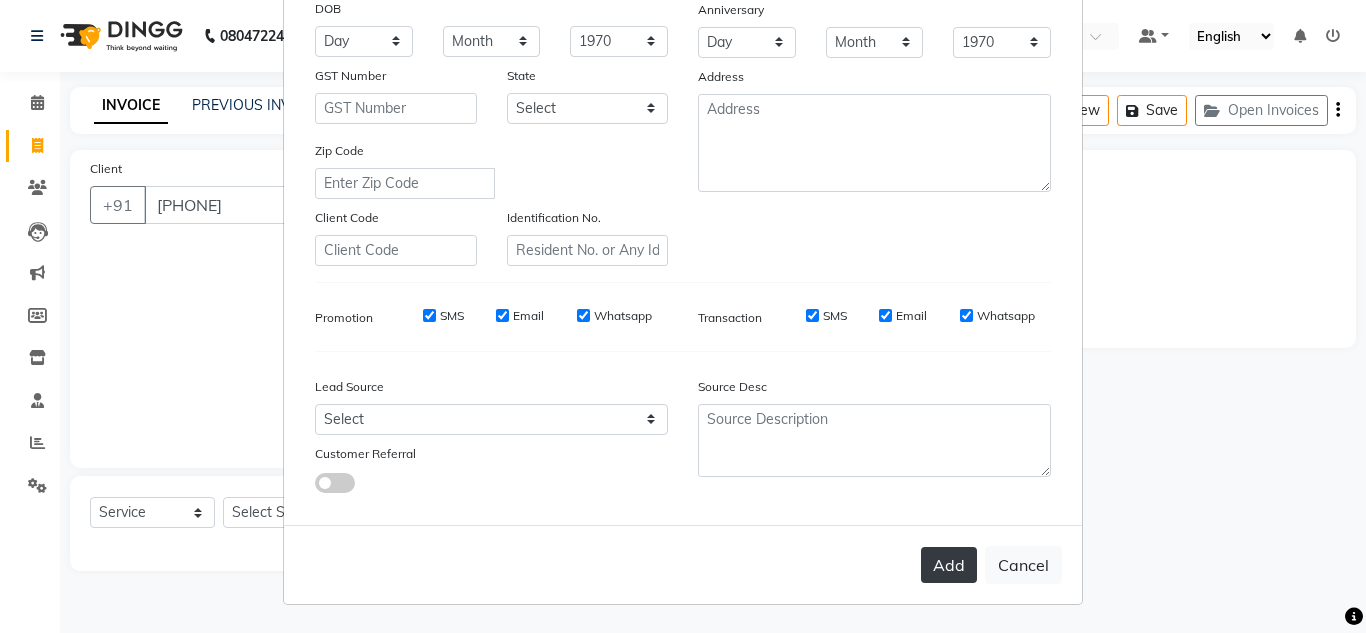 click on "Add" at bounding box center (949, 565) 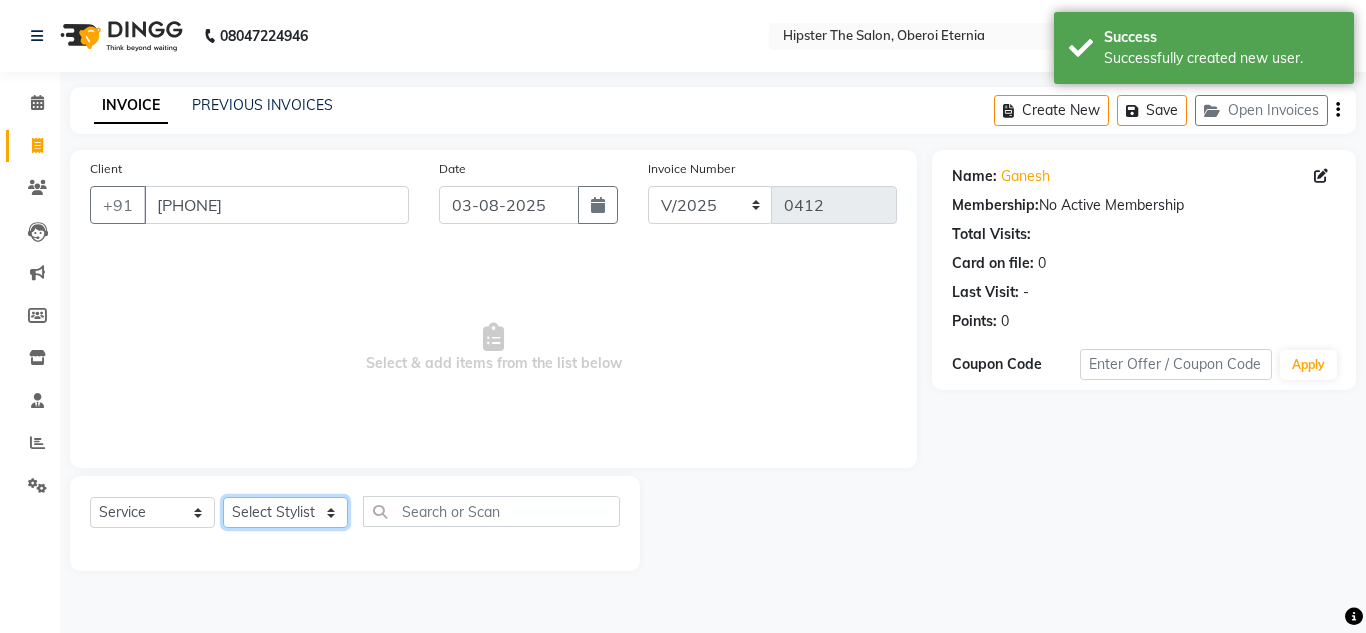 click on "Select Stylist Aarushi aishu altaf anil ashik bhavin  irene julie Manager id Minaz Namrata neelam Rebecca rekha rijvana Saif saneef Shweta" 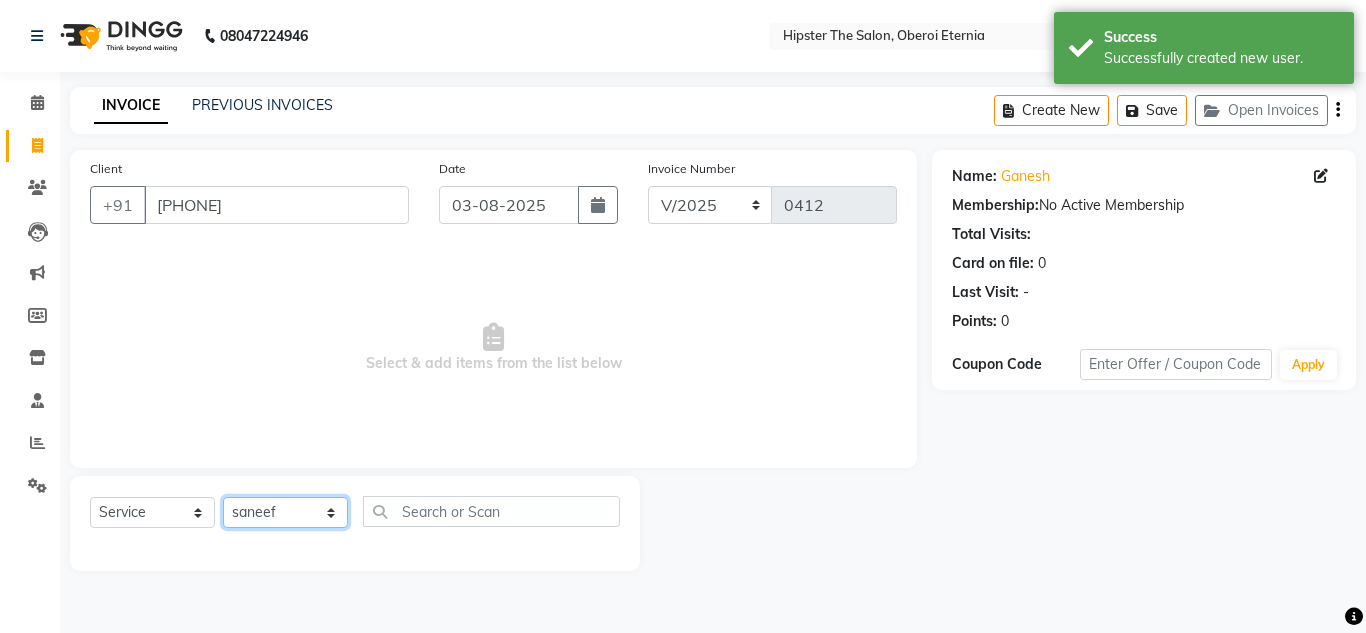 click on "Select Stylist Aarushi aishu altaf anil ashik bhavin  irene julie Manager id Minaz Namrata neelam Rebecca rekha rijvana Saif saneef Shweta" 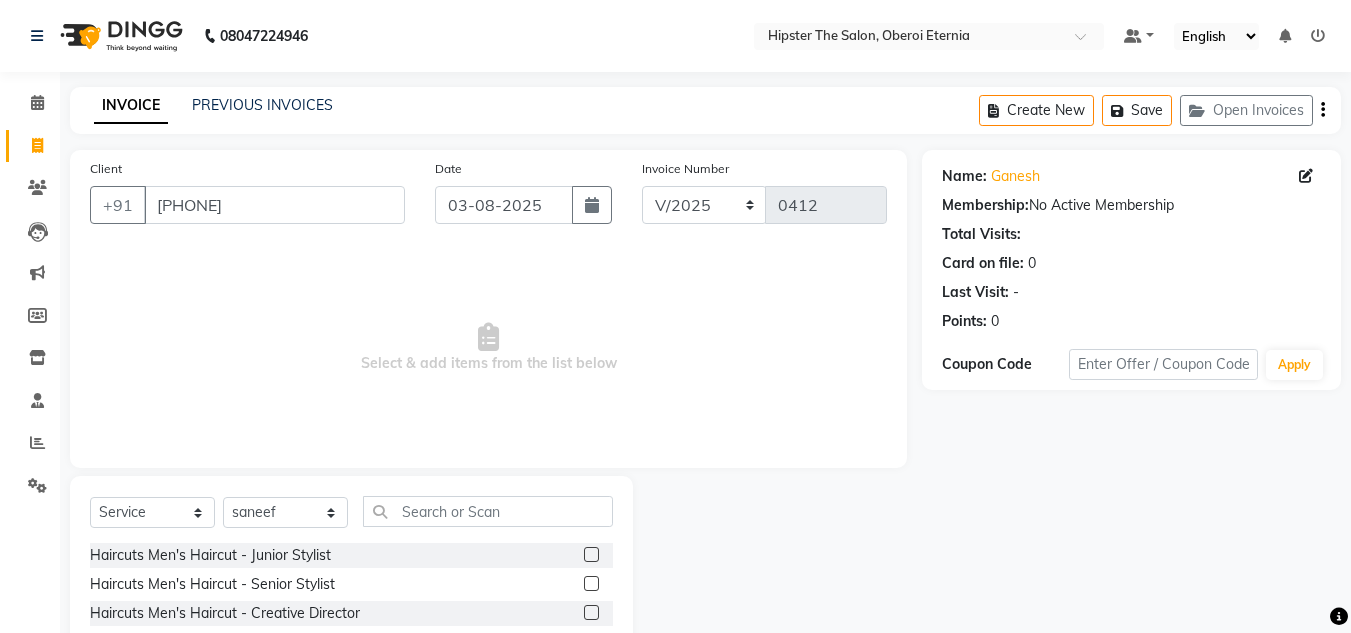 click 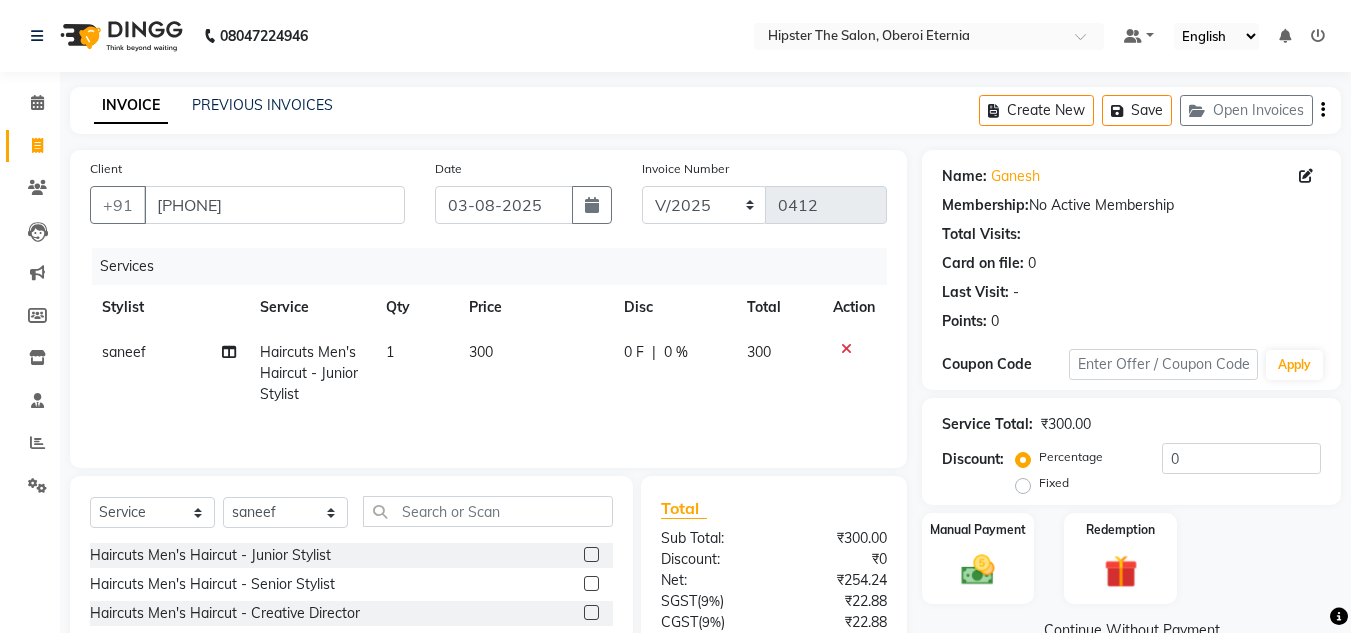 scroll, scrollTop: 131, scrollLeft: 0, axis: vertical 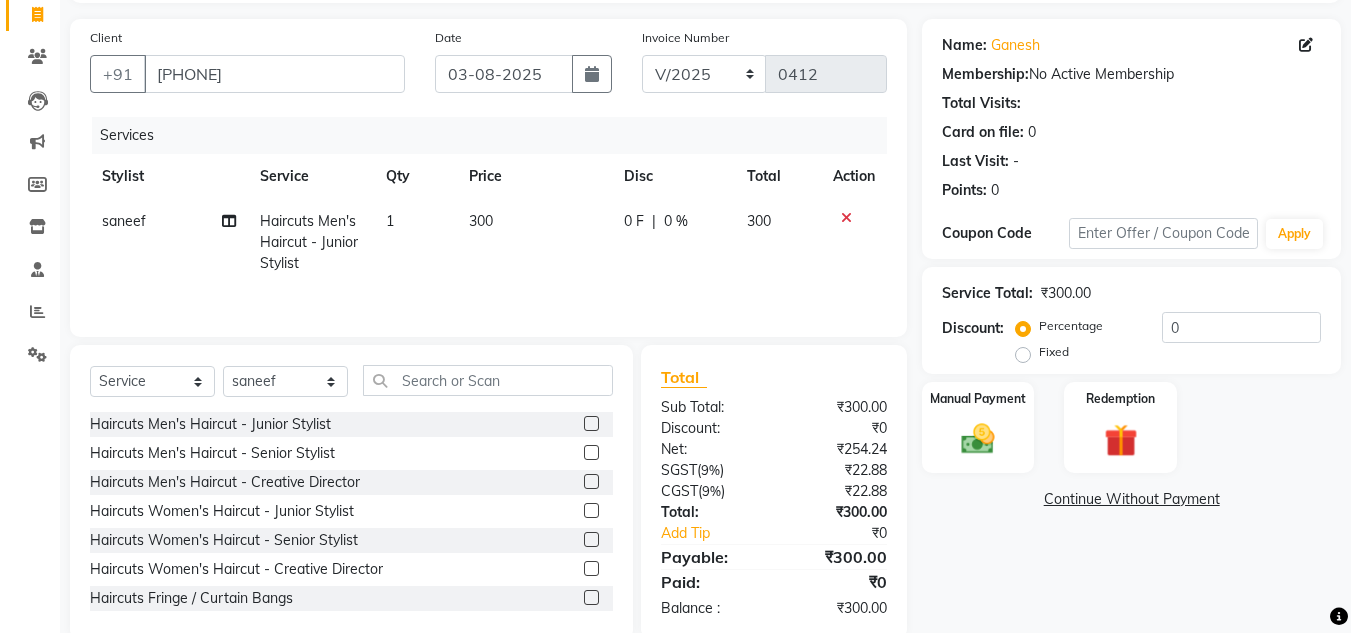click on "300" 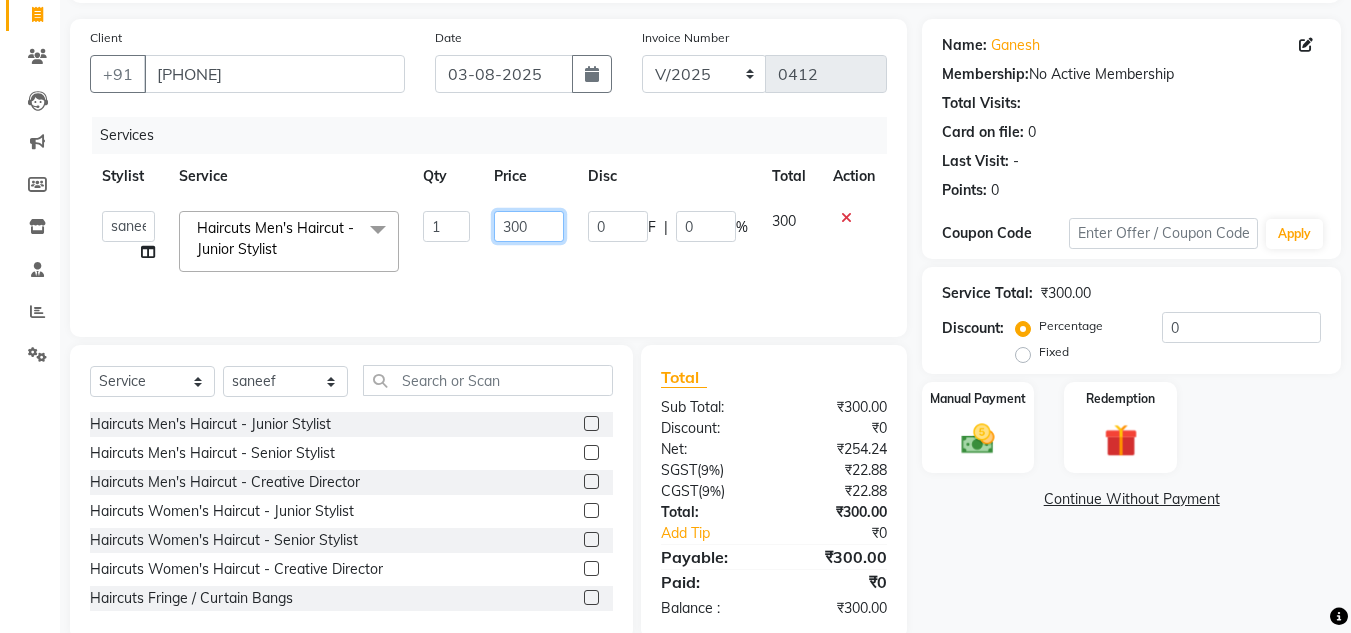 click on "300" 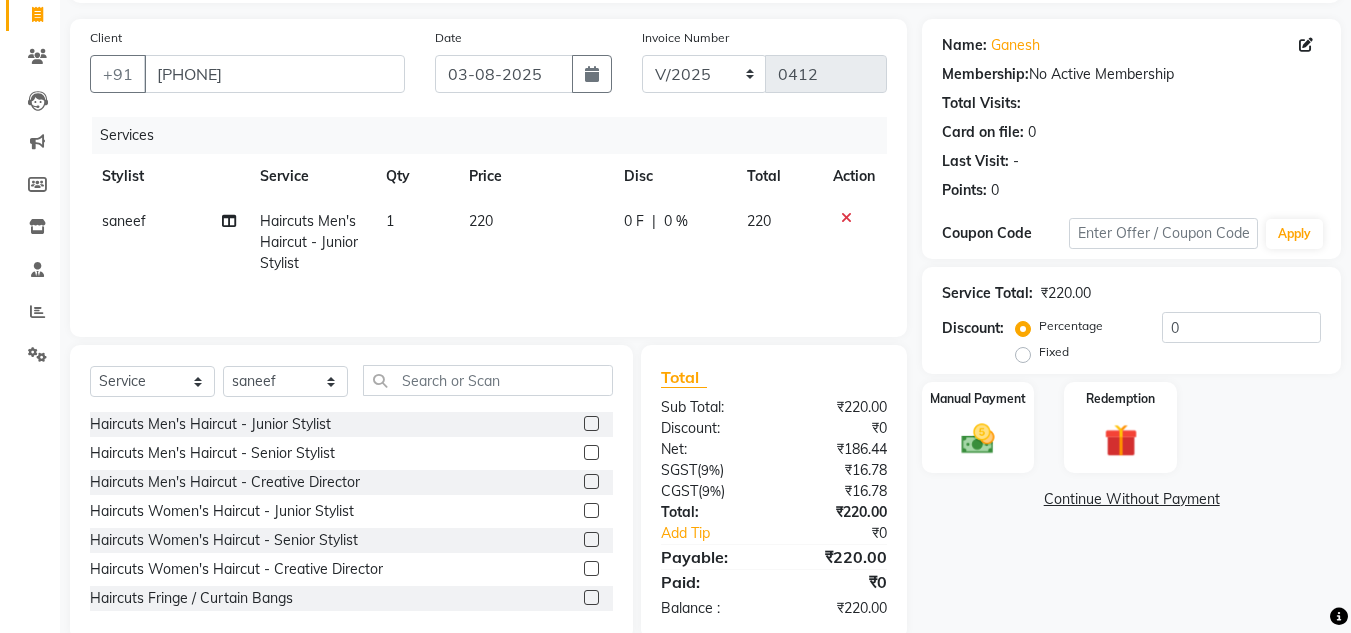click on "0 F | 0 %" 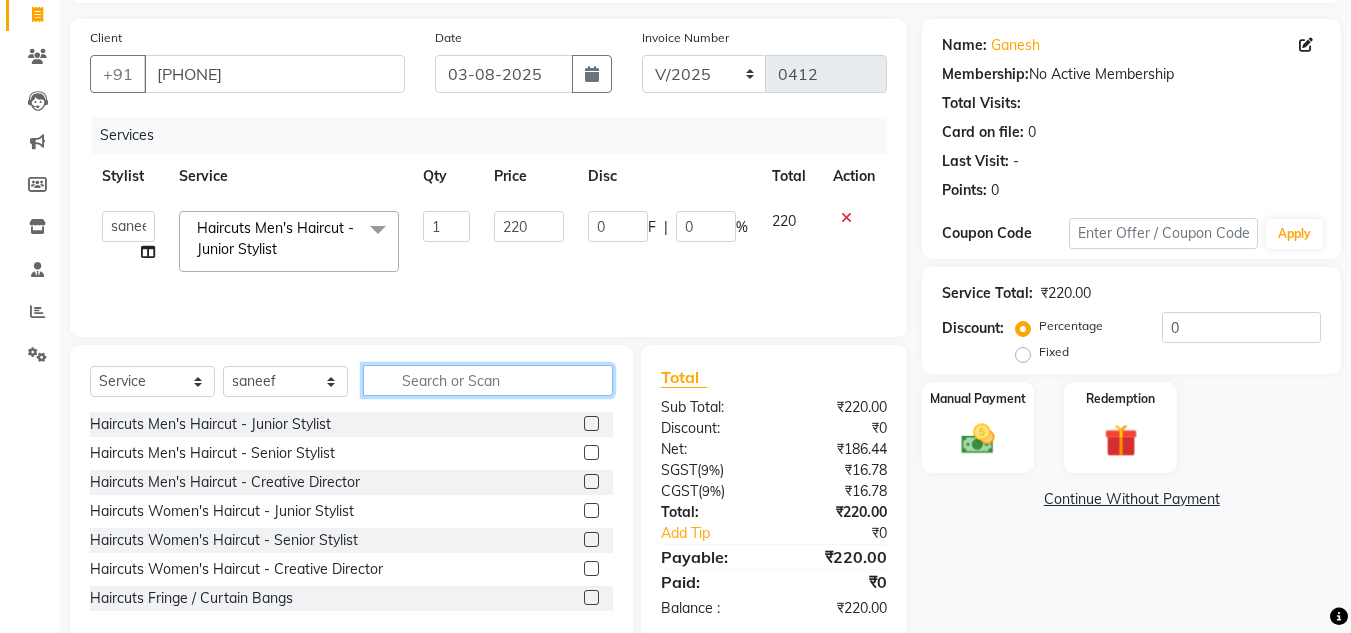click 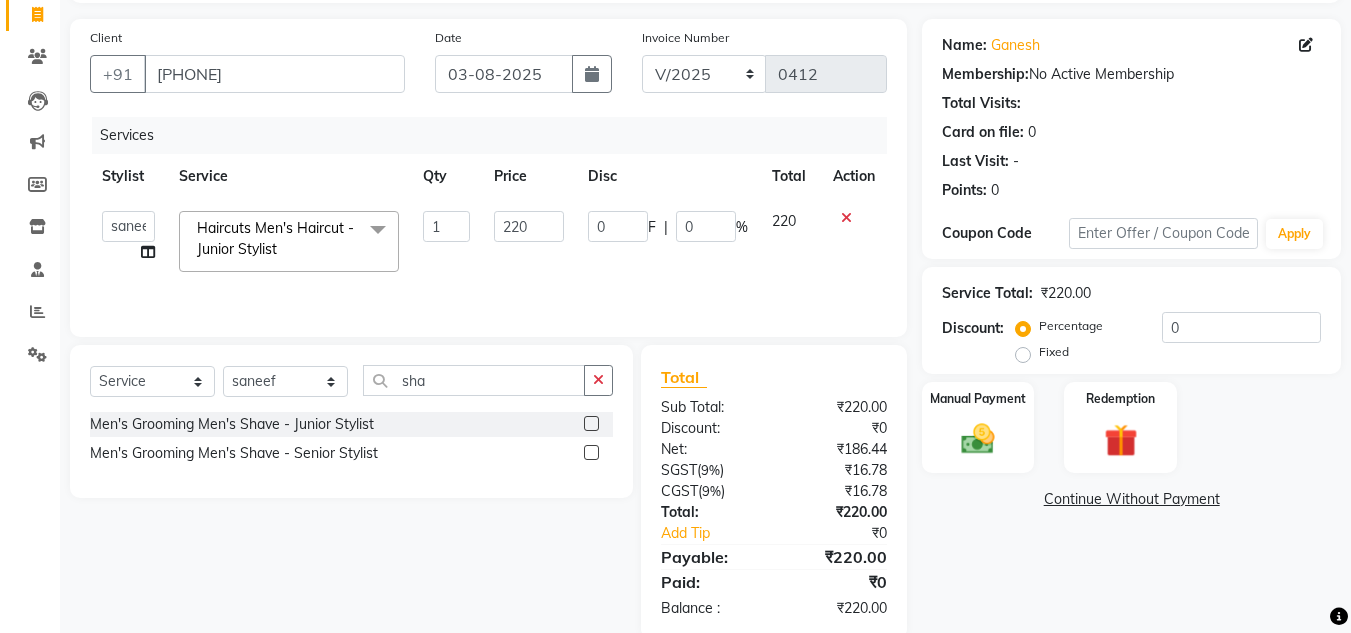 click on "Men's Grooming Men's Shave - Junior Stylist" 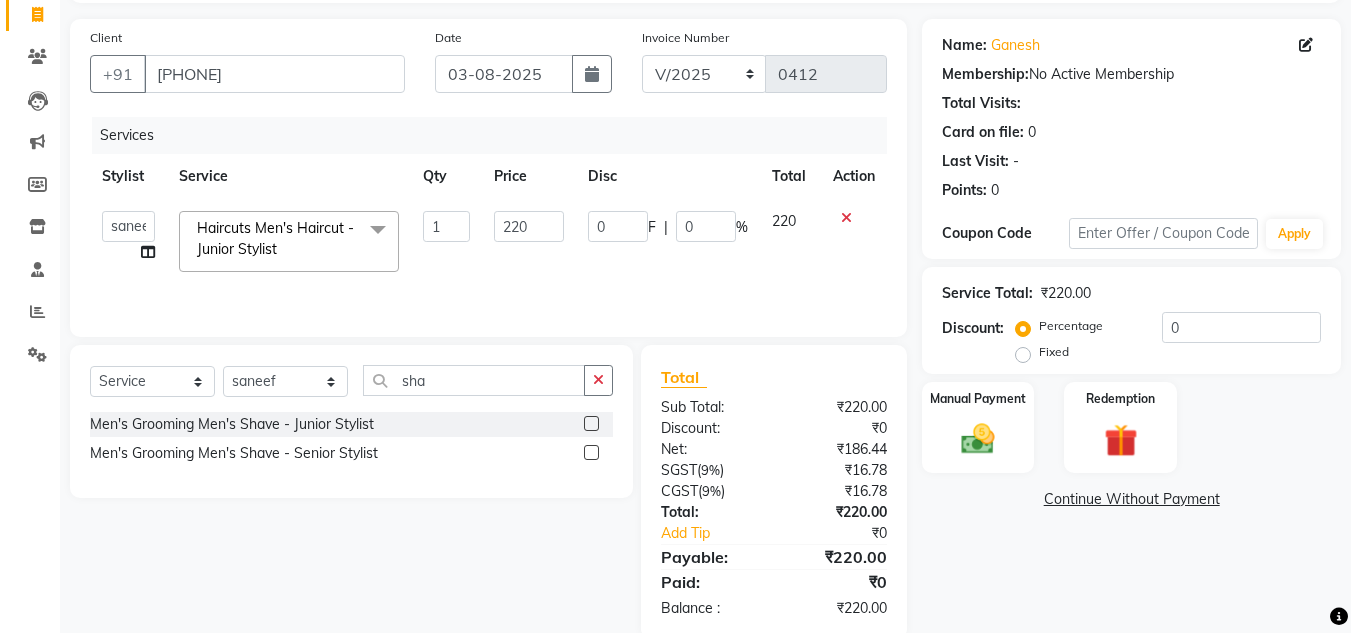 click on "Men's Grooming Men's Shave - Junior Stylist" 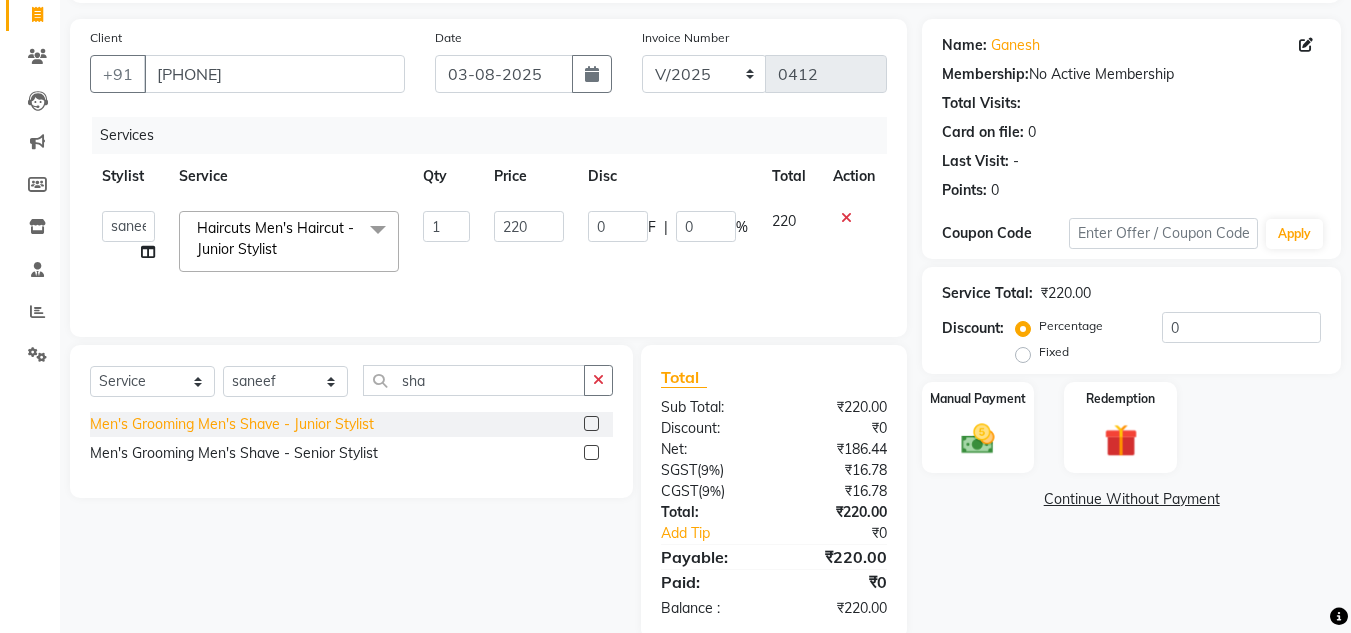 click on "Men's Grooming Men's Shave - Junior Stylist" 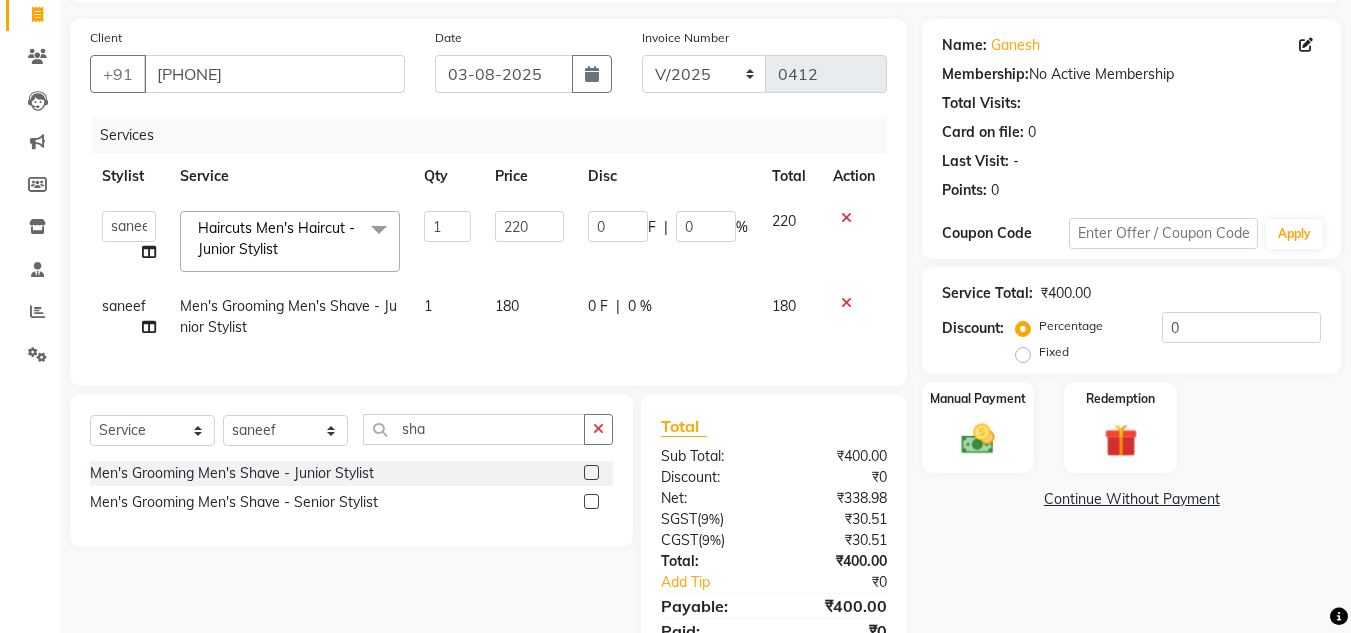 click on "180" 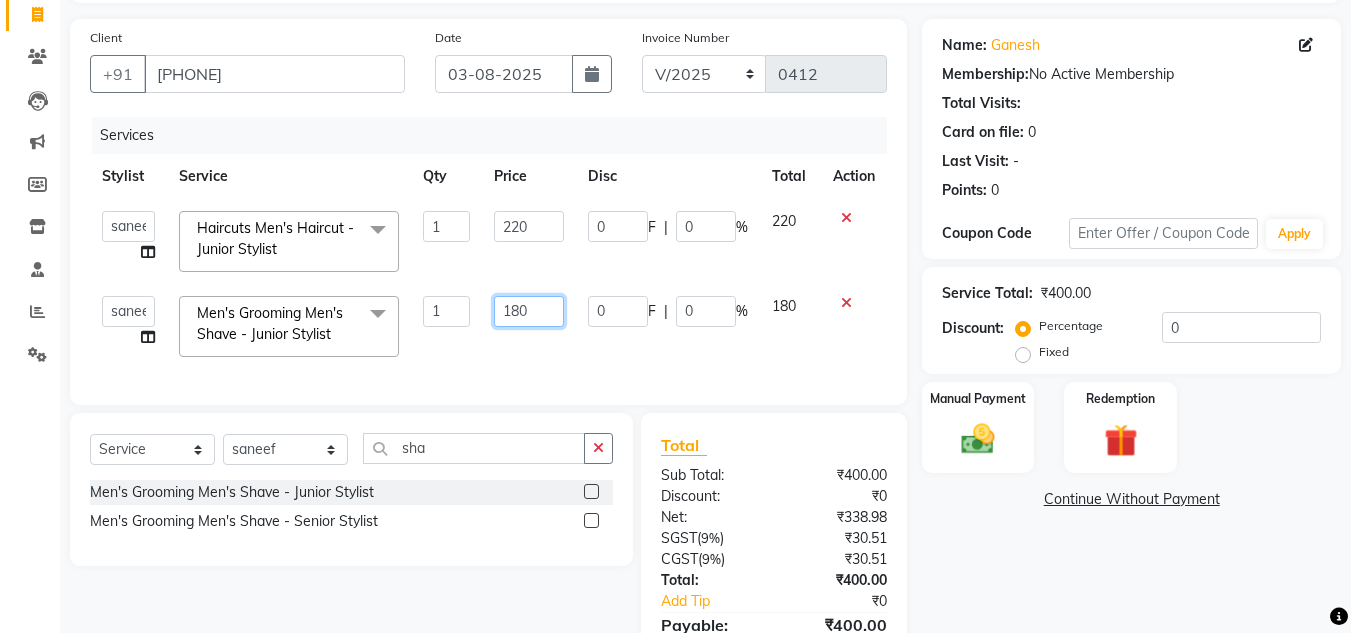 click on "180" 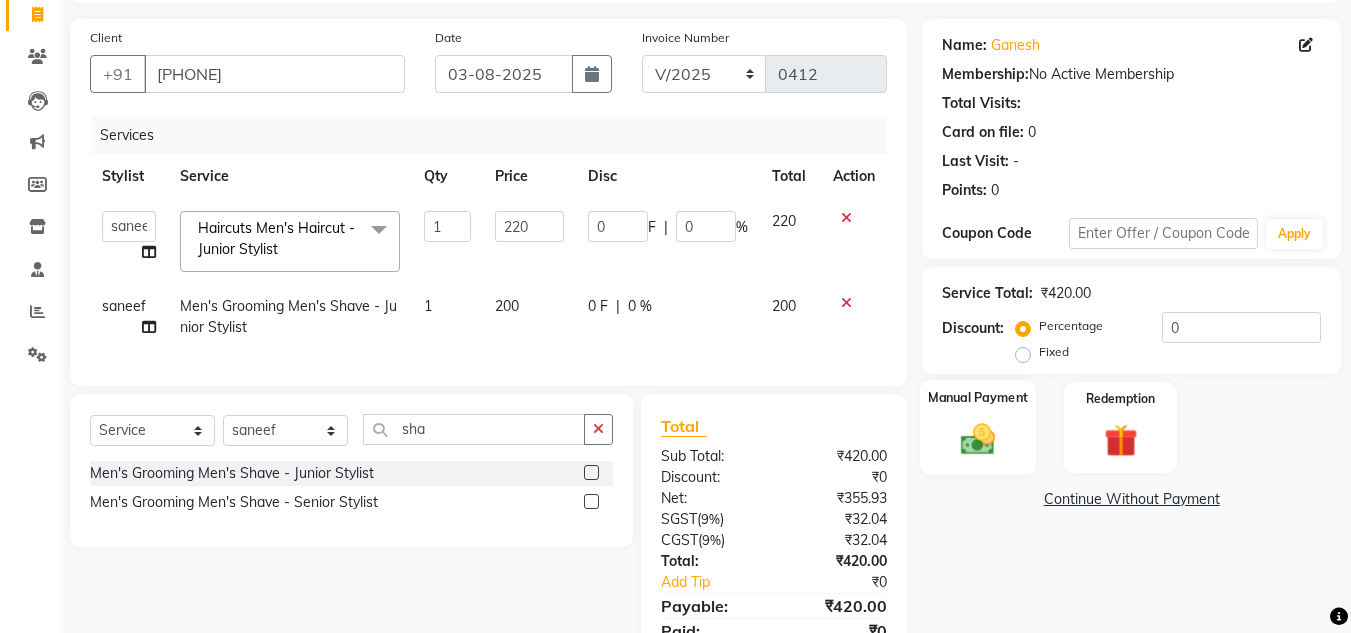 click 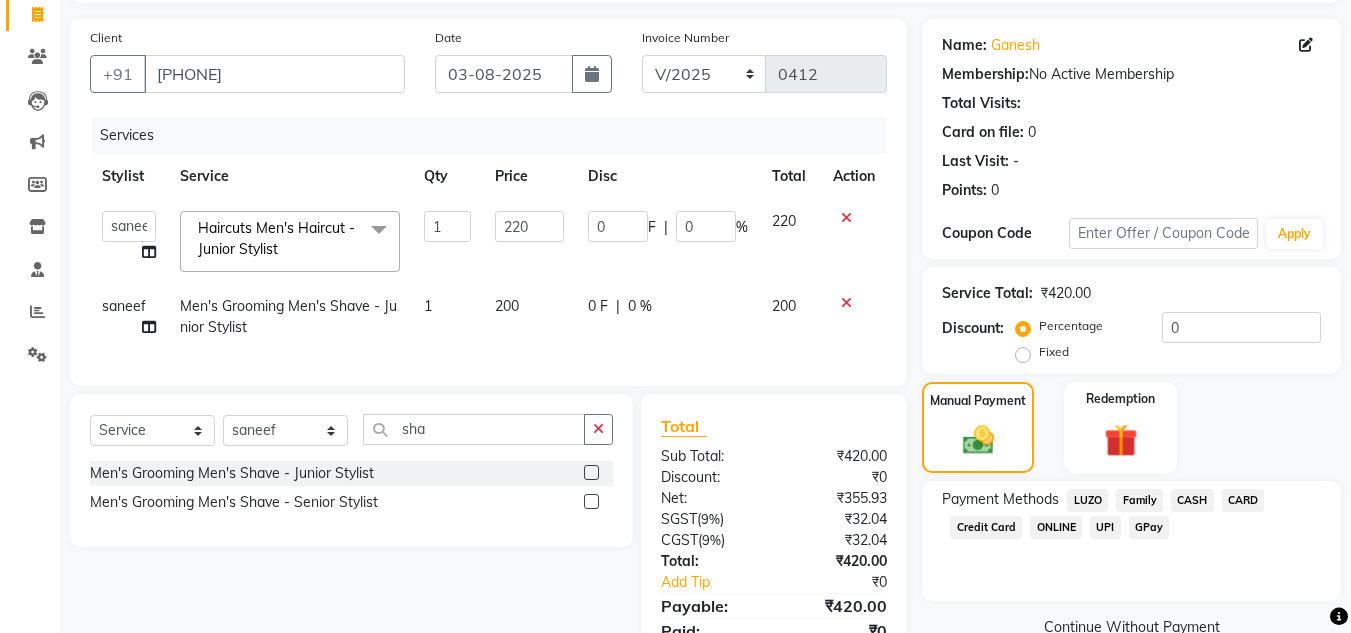 scroll, scrollTop: 231, scrollLeft: 0, axis: vertical 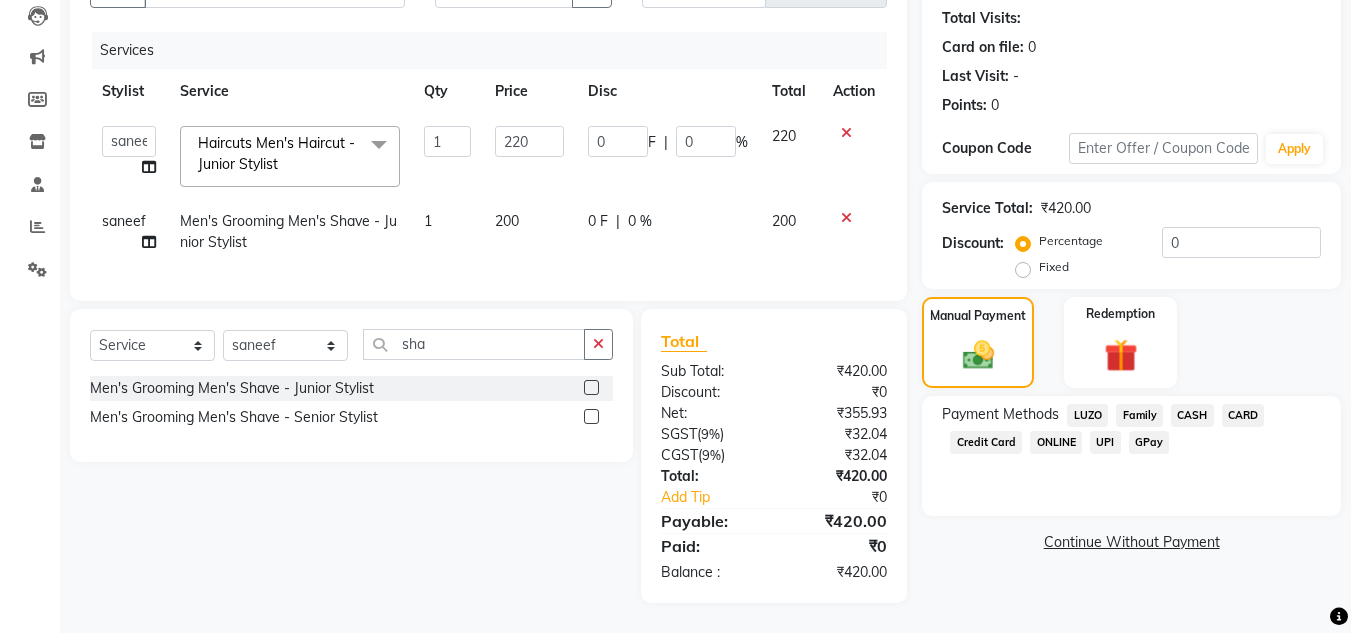 click on "GPay" 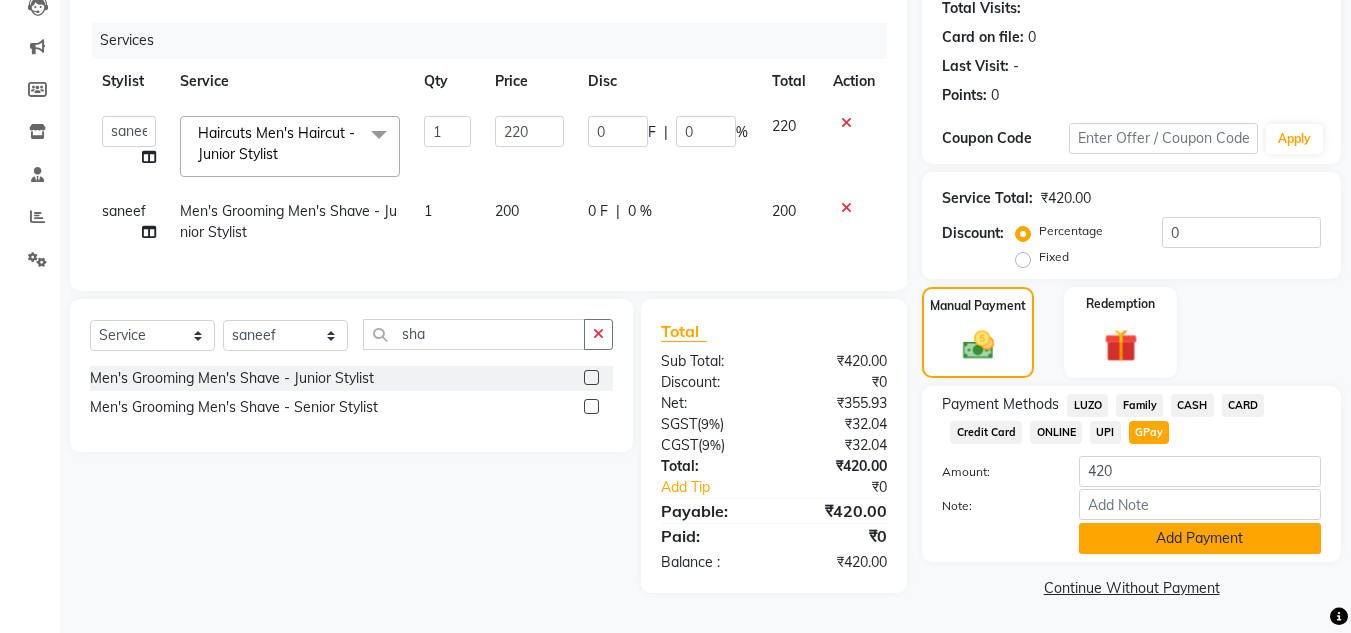 click on "Add Payment" 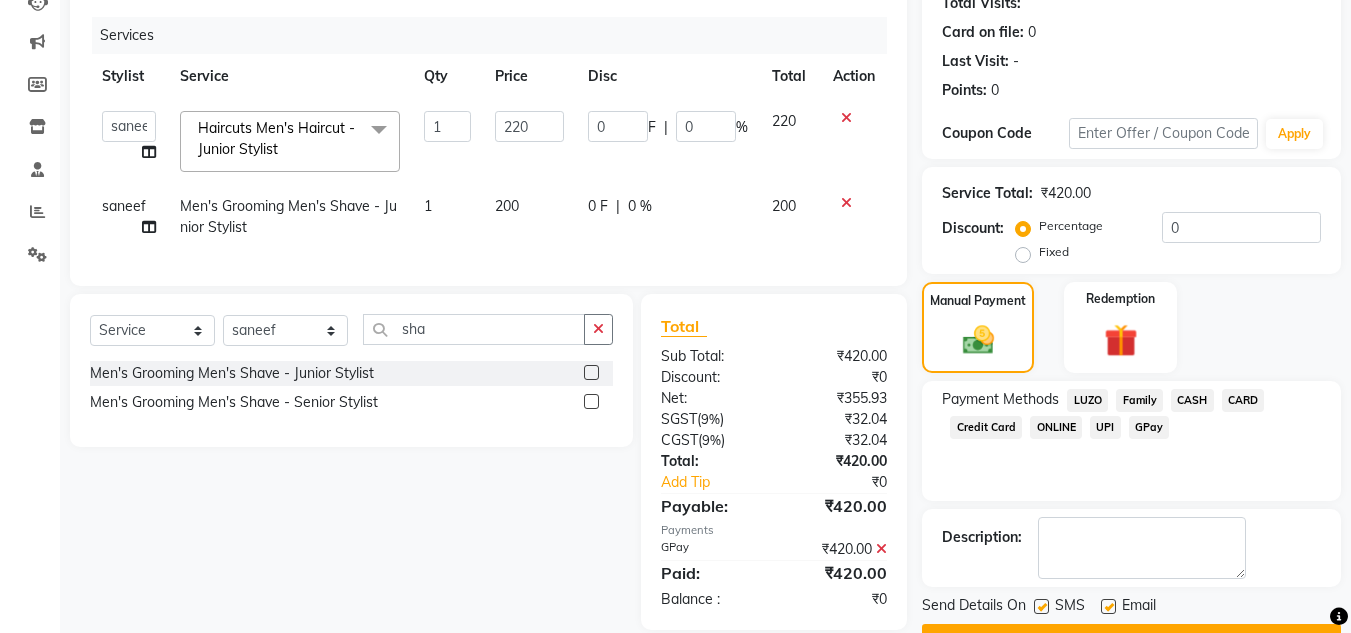 scroll, scrollTop: 283, scrollLeft: 0, axis: vertical 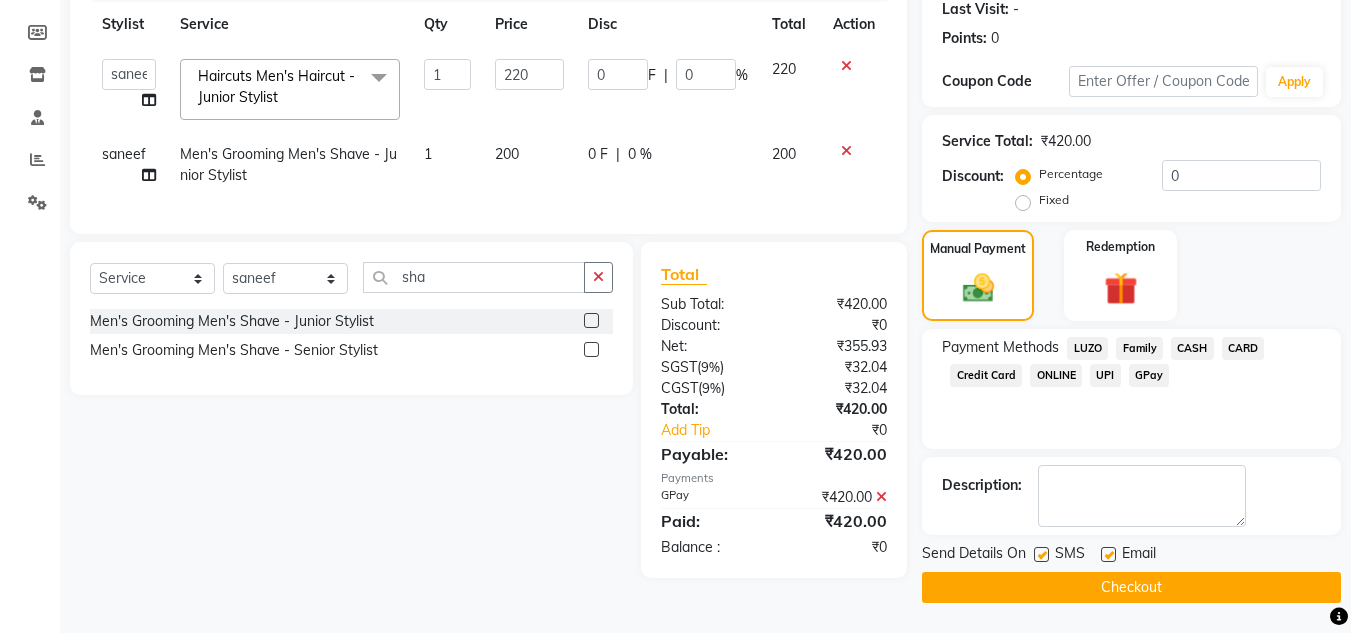click on "Checkout" 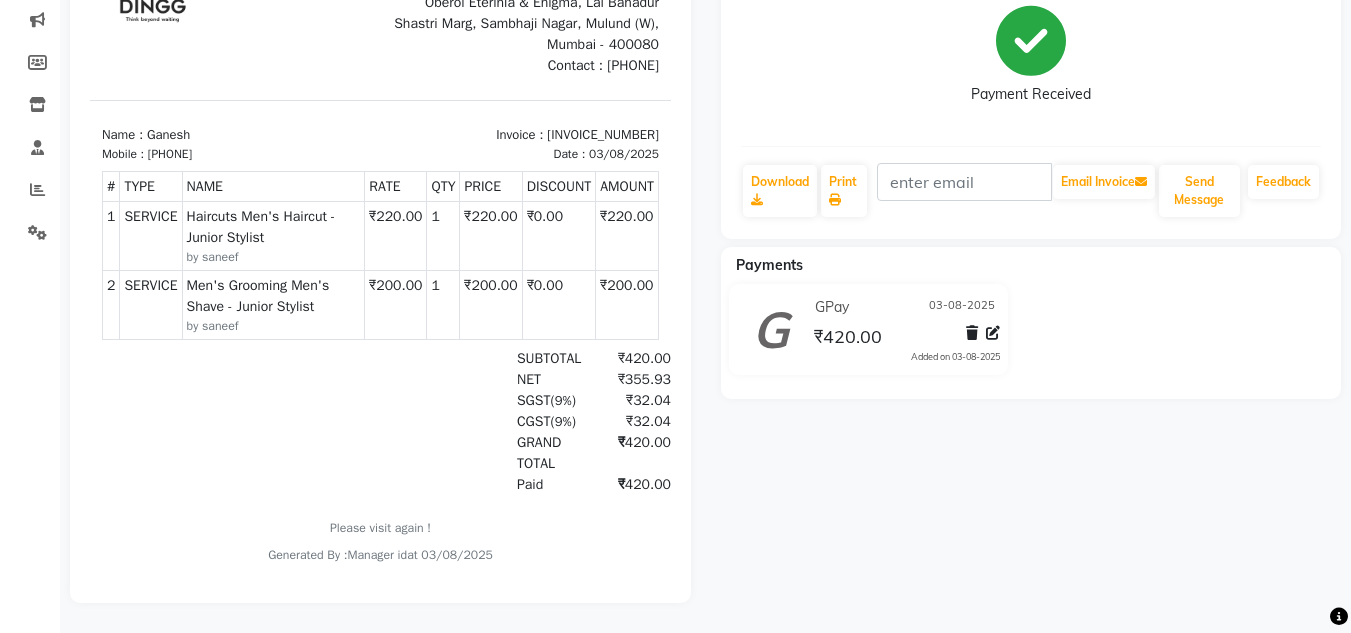 scroll, scrollTop: 0, scrollLeft: 0, axis: both 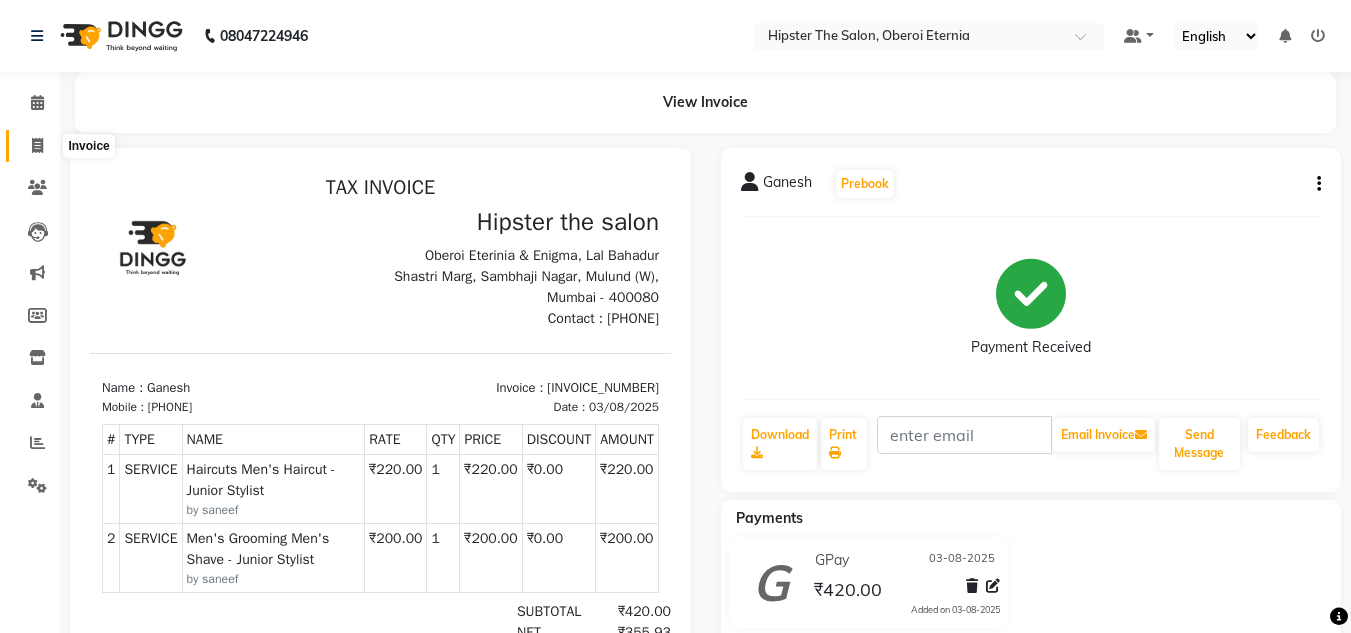 click 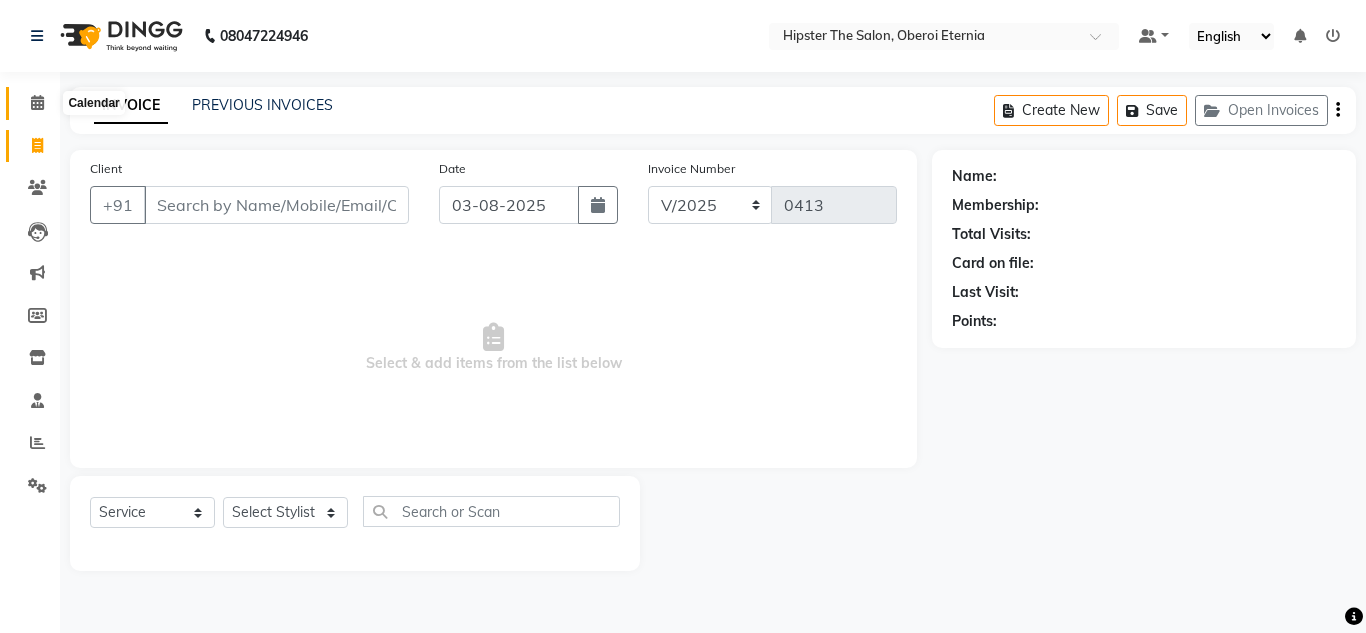 click 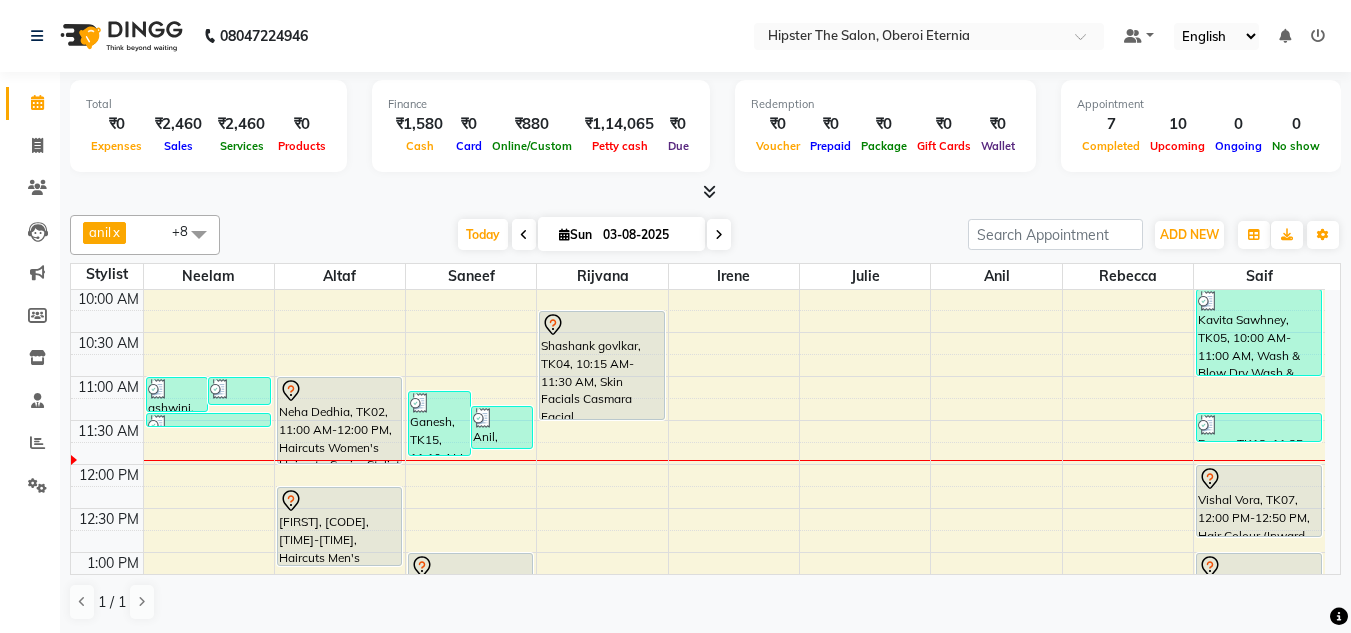 scroll, scrollTop: 176, scrollLeft: 0, axis: vertical 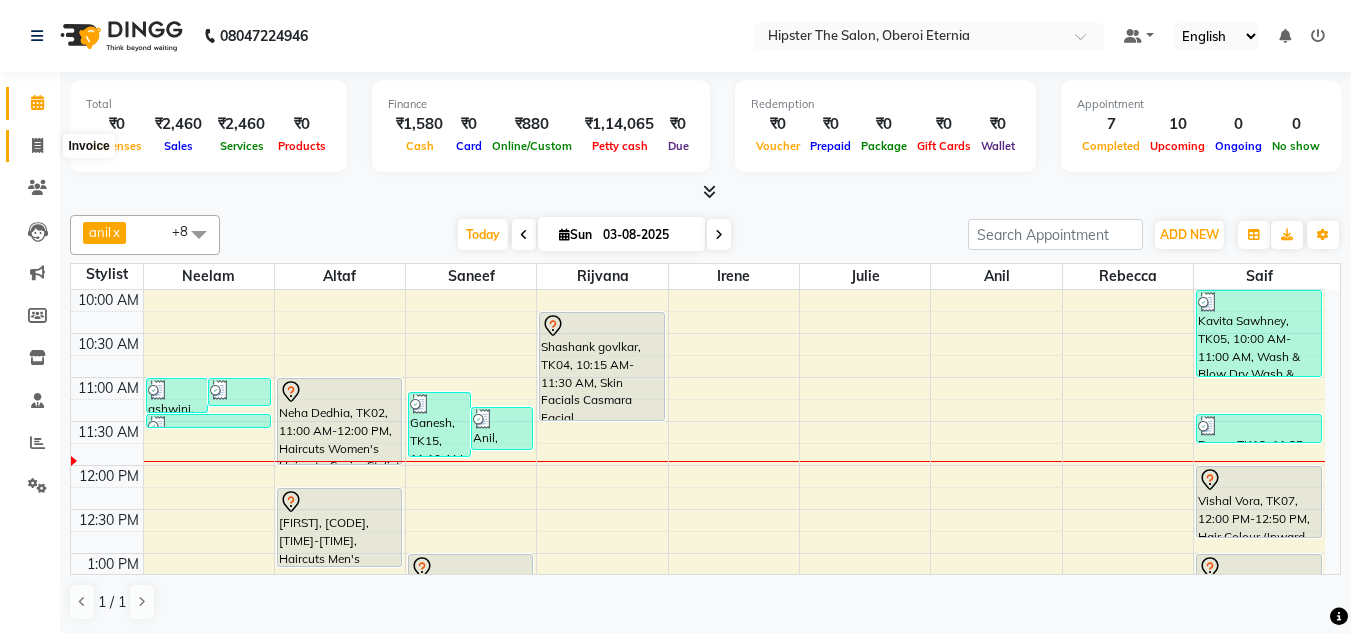 click 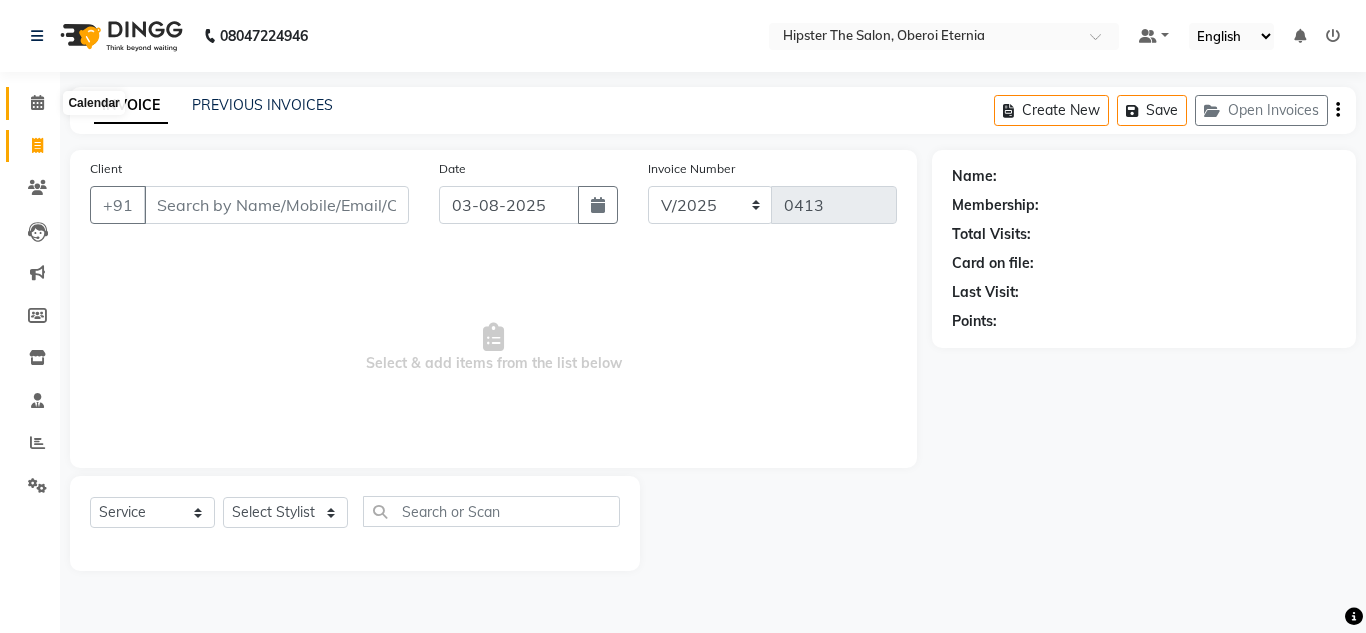 click 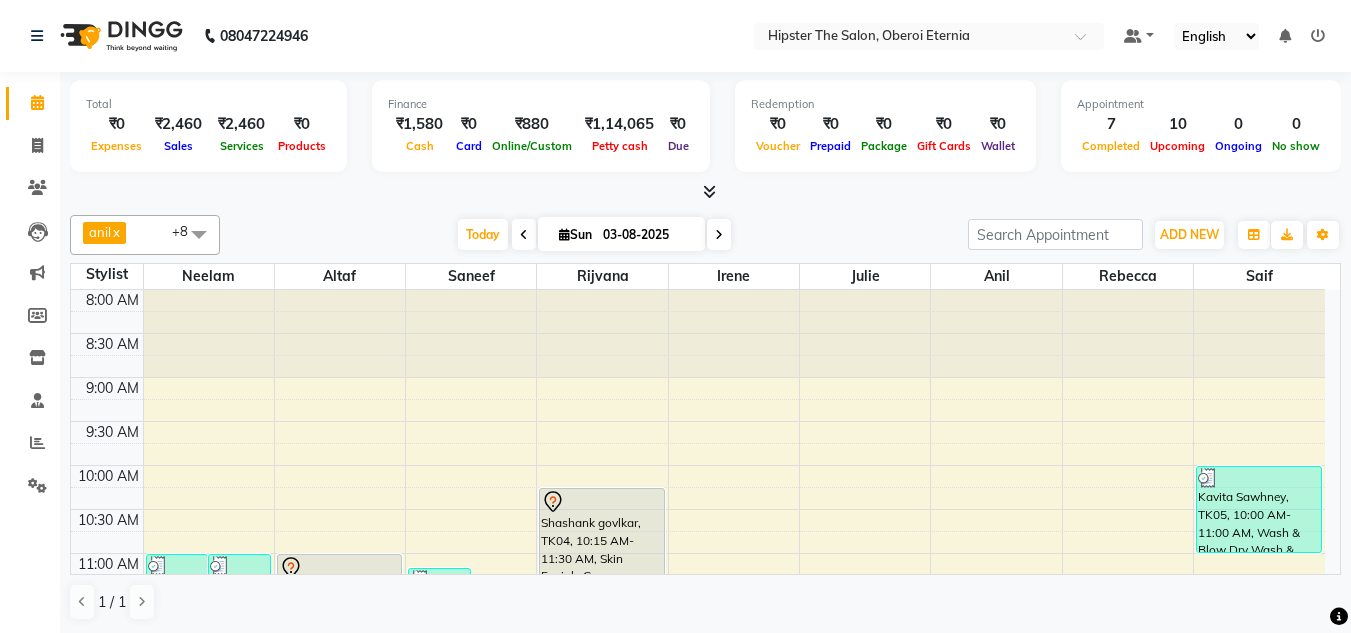 scroll, scrollTop: 1, scrollLeft: 0, axis: vertical 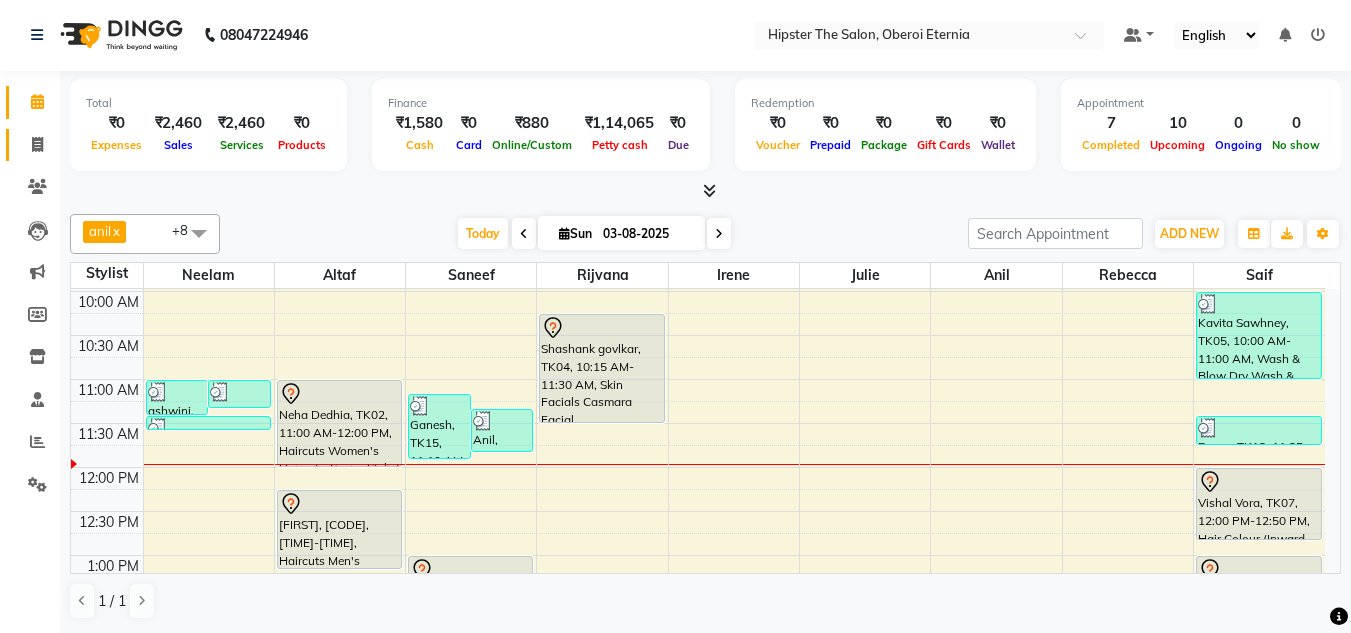 click on "Invoice" 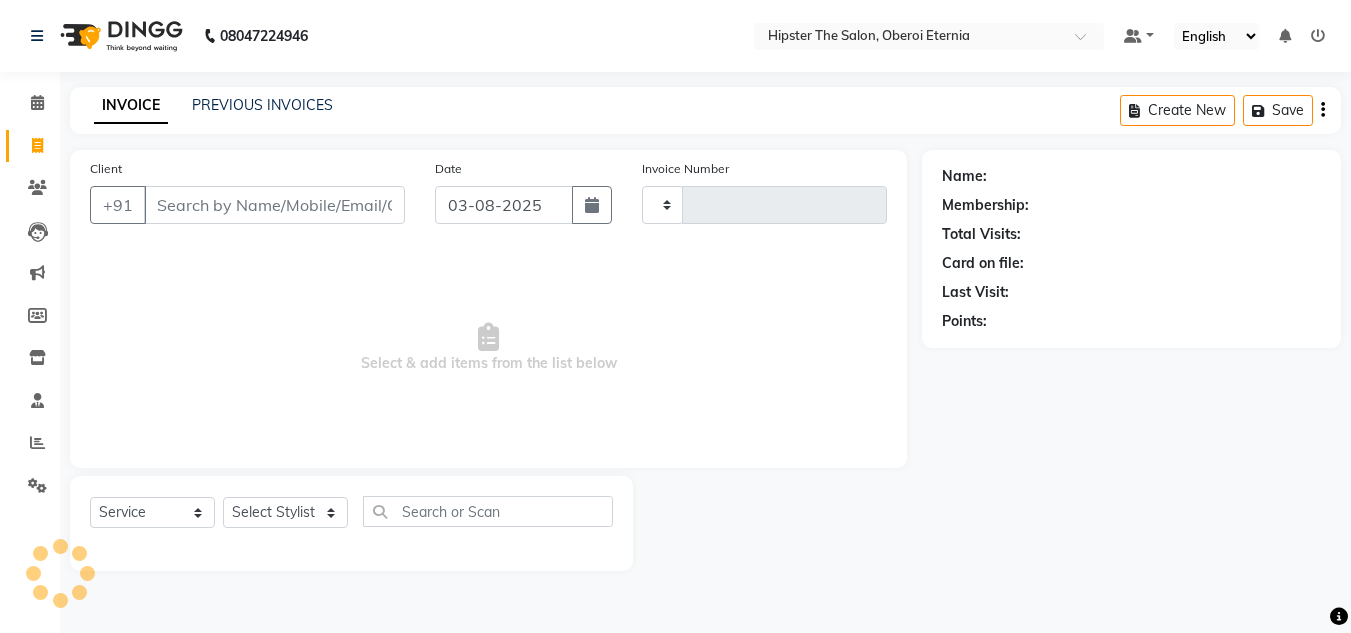 scroll, scrollTop: 0, scrollLeft: 0, axis: both 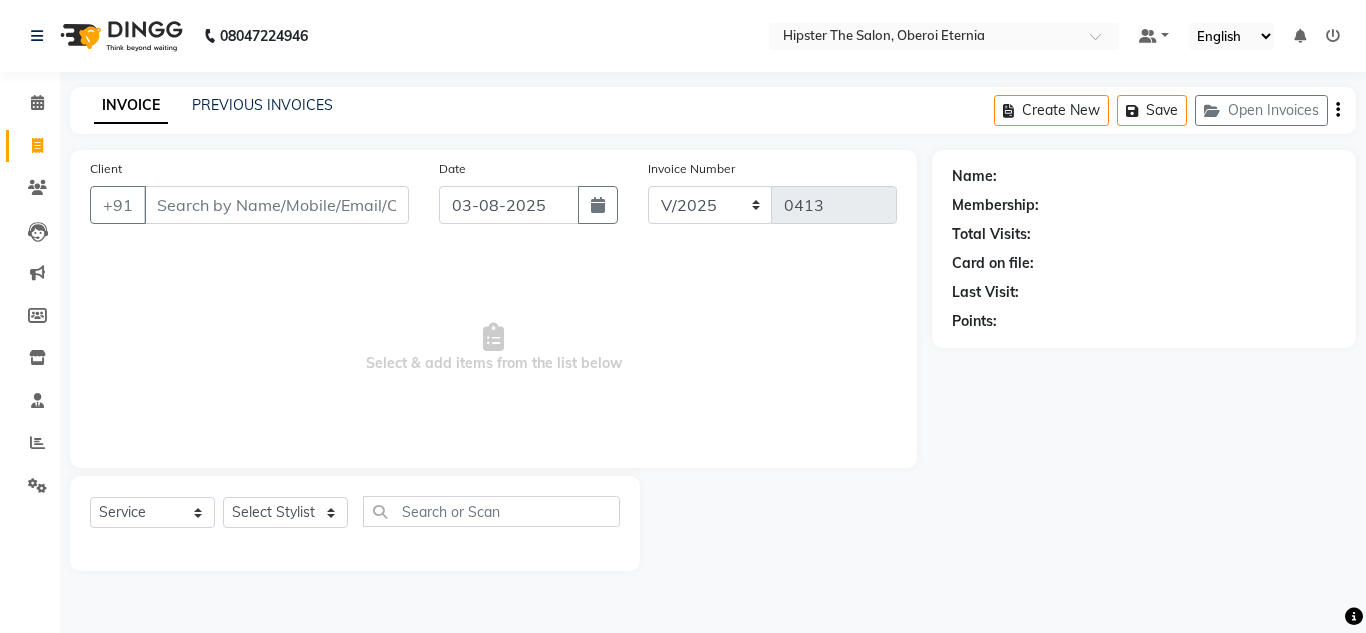 click on "INVOICE PREVIOUS INVOICES Create New   Save   Open Invoices" 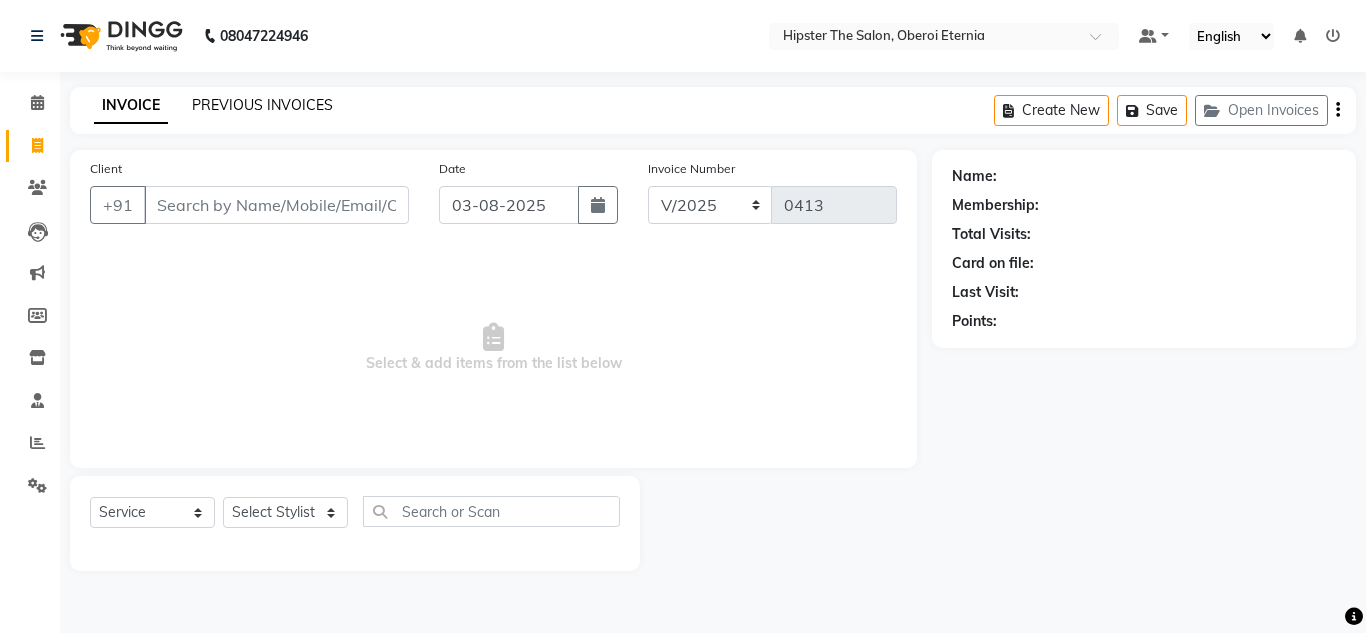 click on "PREVIOUS INVOICES" 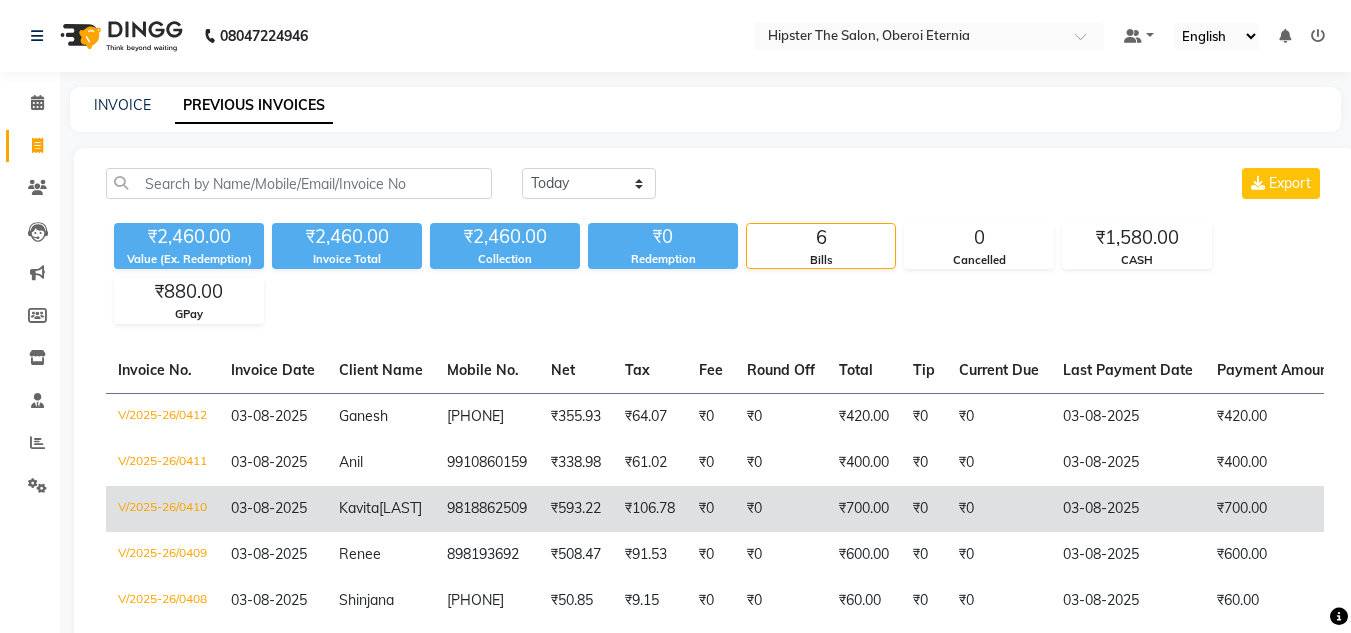 scroll, scrollTop: 172, scrollLeft: 0, axis: vertical 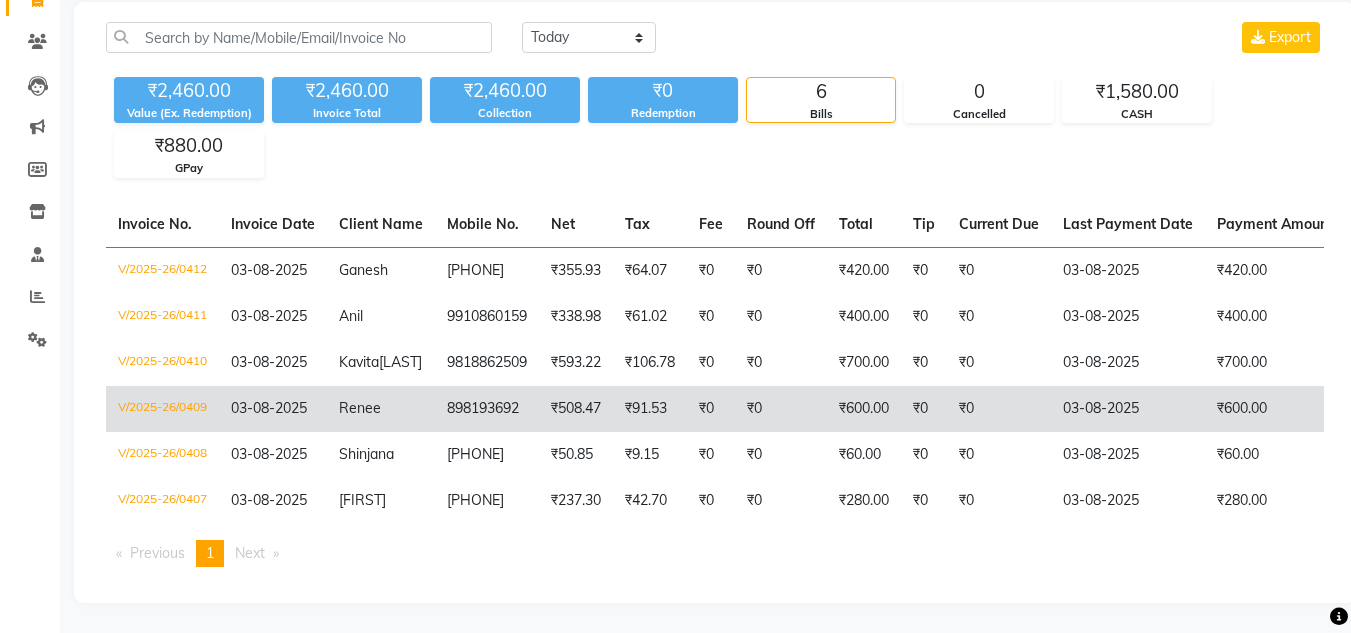 click on "V/2025-26/0409" 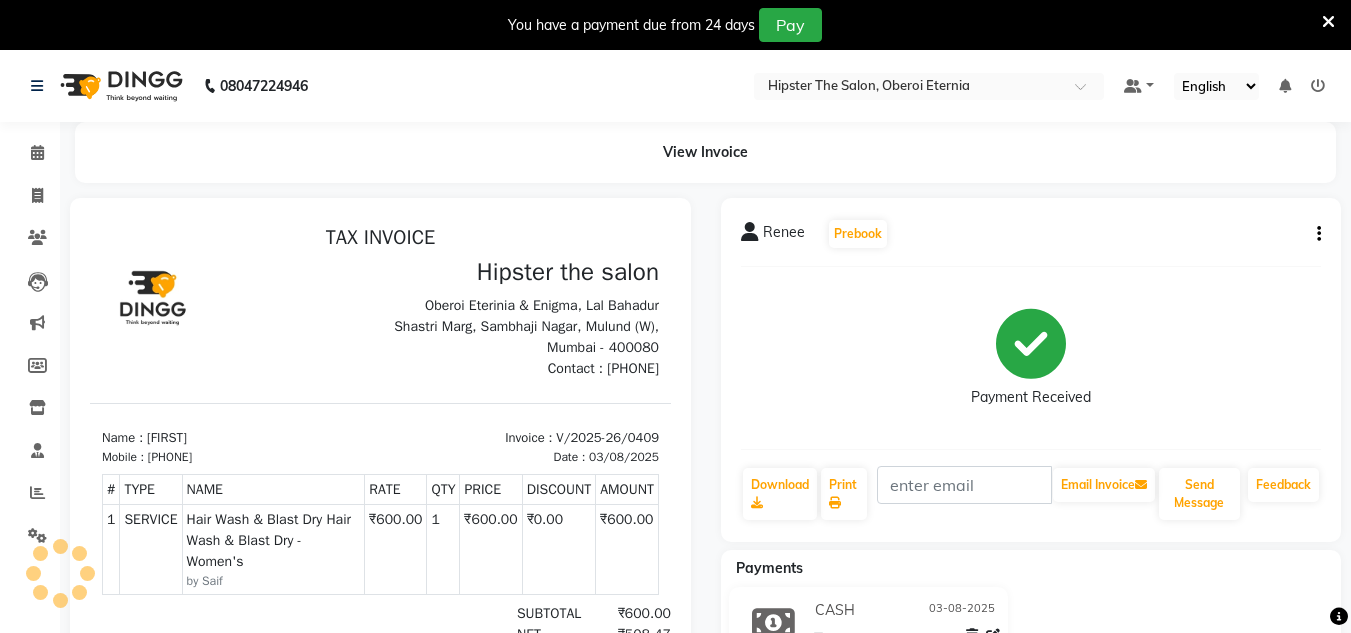 scroll, scrollTop: 0, scrollLeft: 0, axis: both 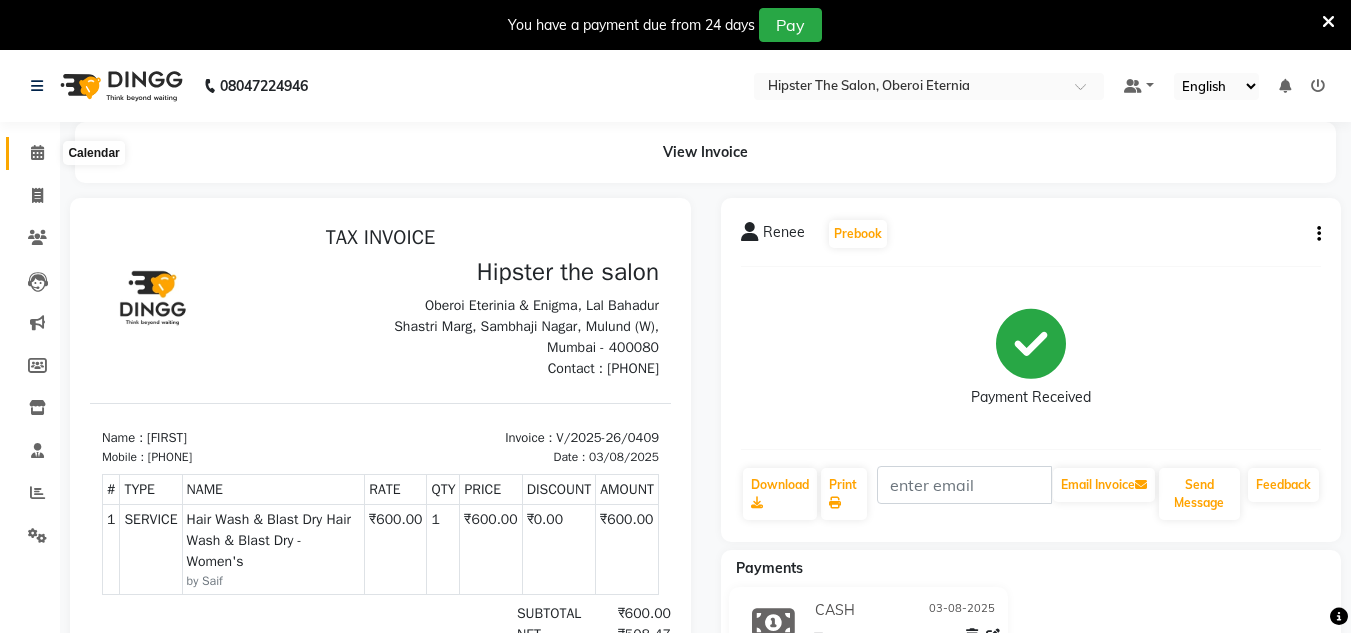 click 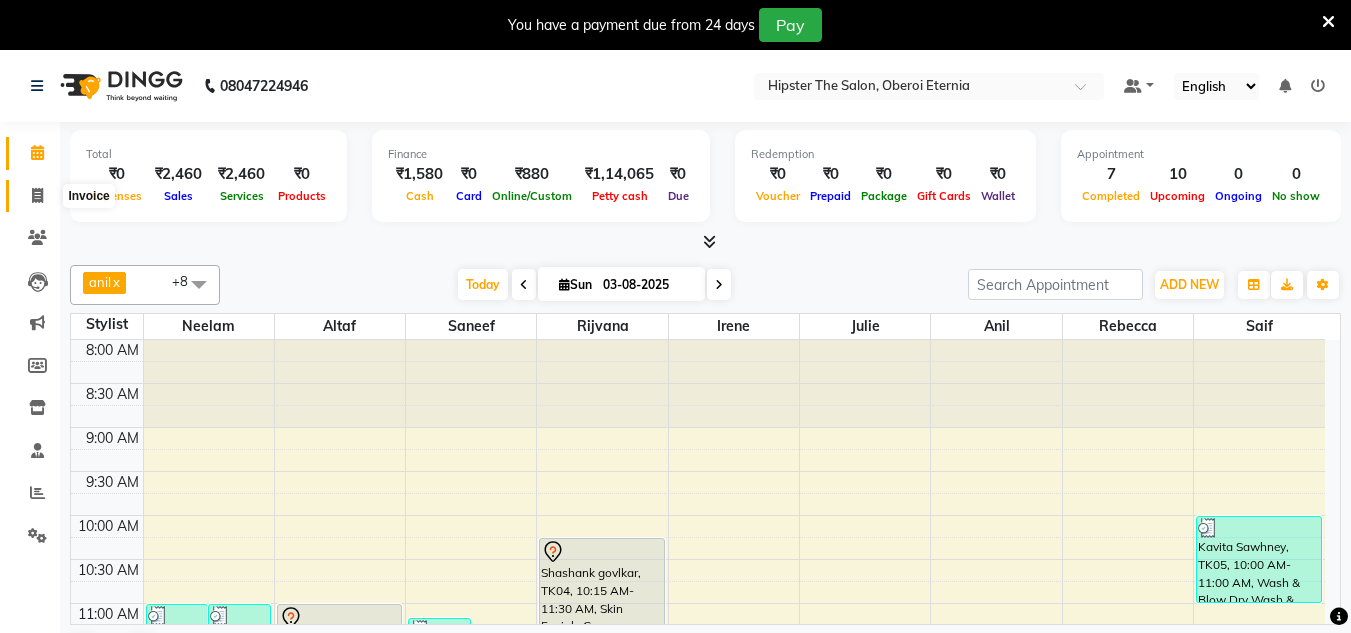 click 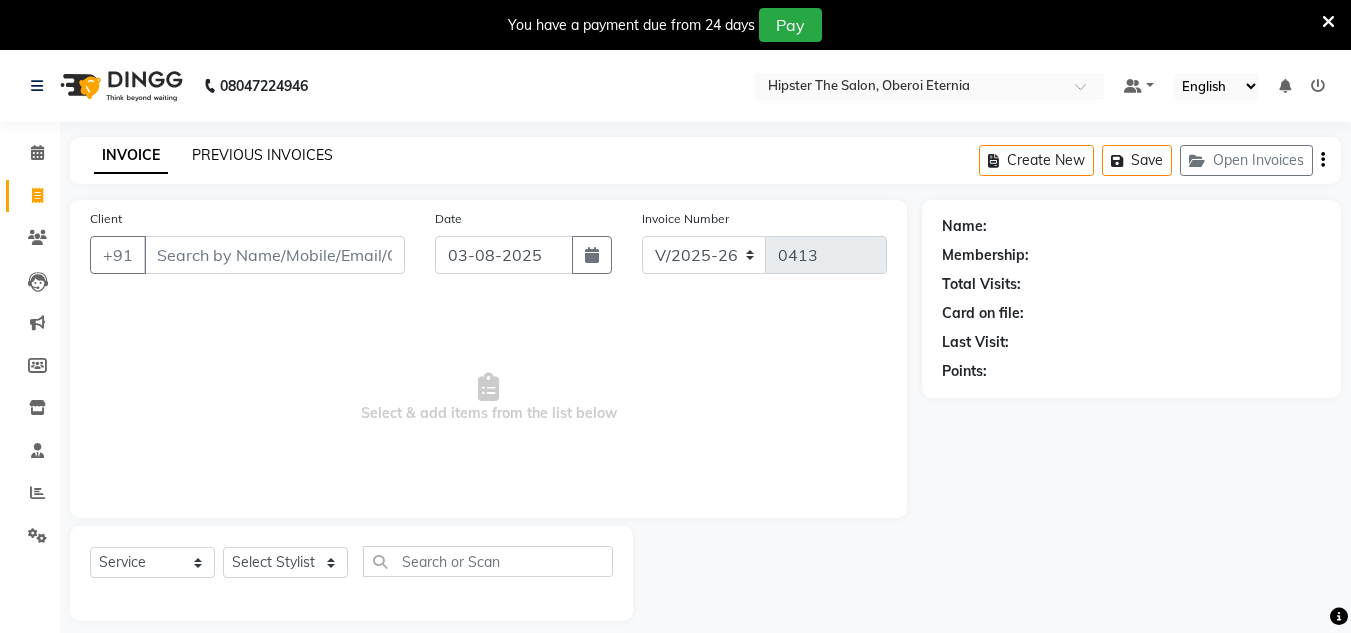 click on "PREVIOUS INVOICES" 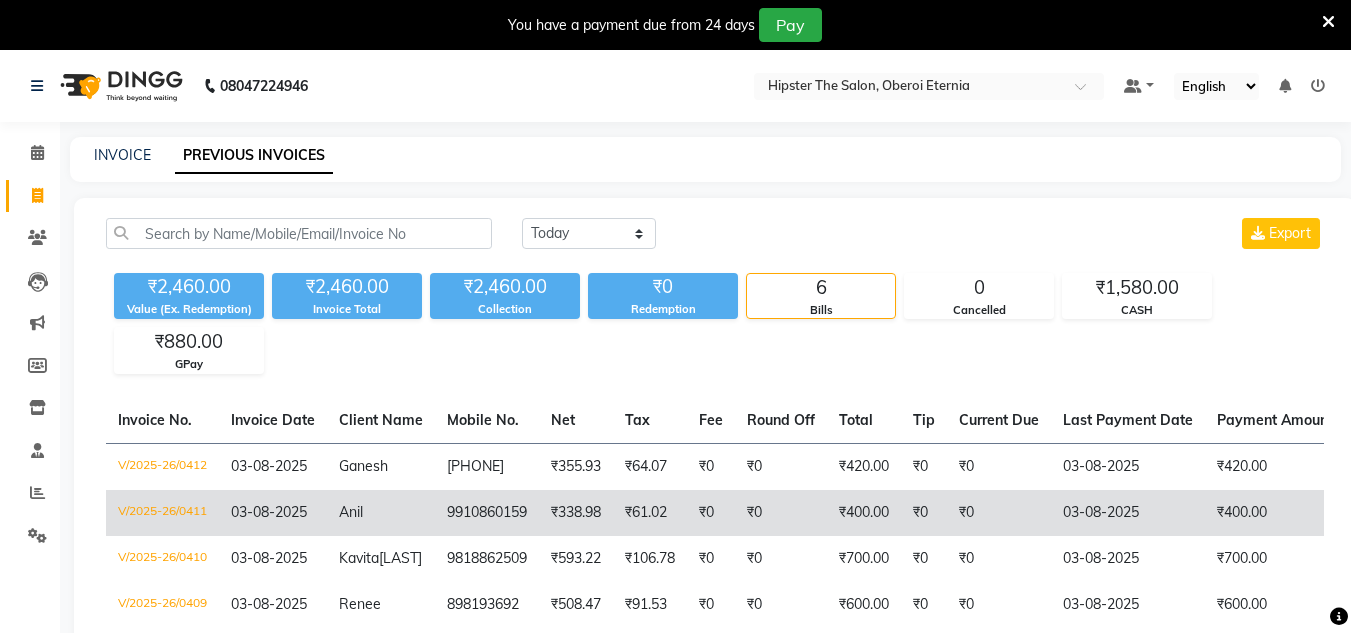 scroll, scrollTop: 231, scrollLeft: 0, axis: vertical 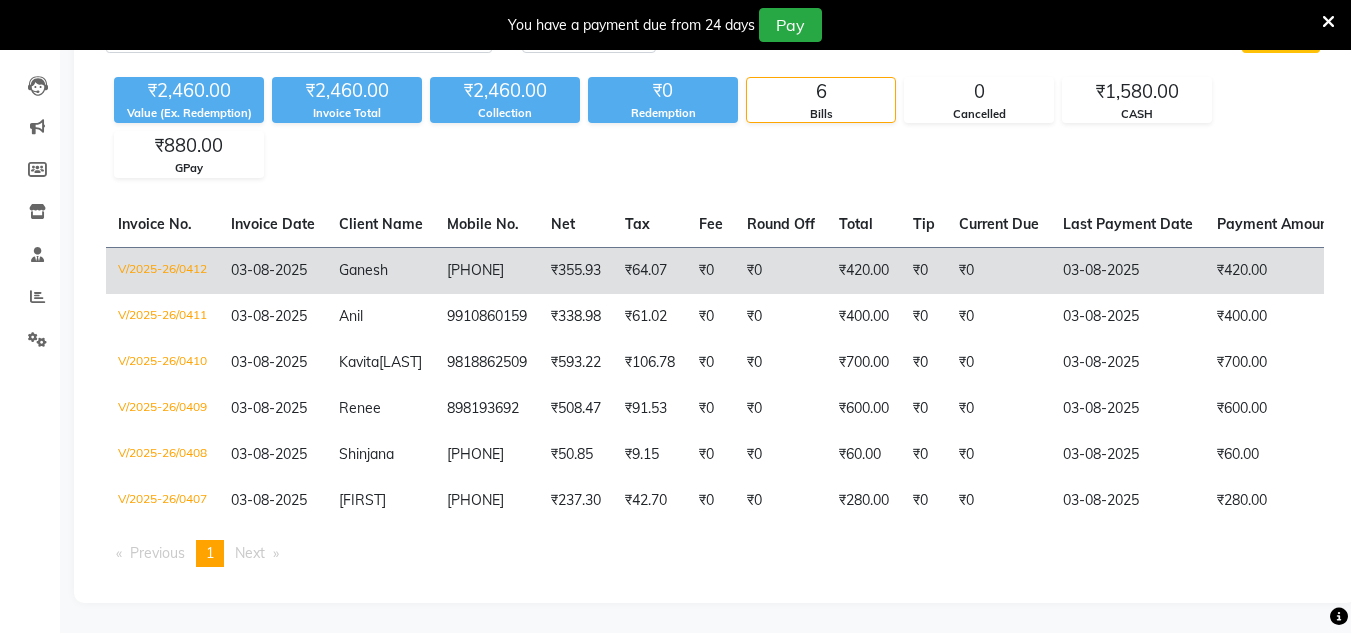 click on "V/2025-26/0412" 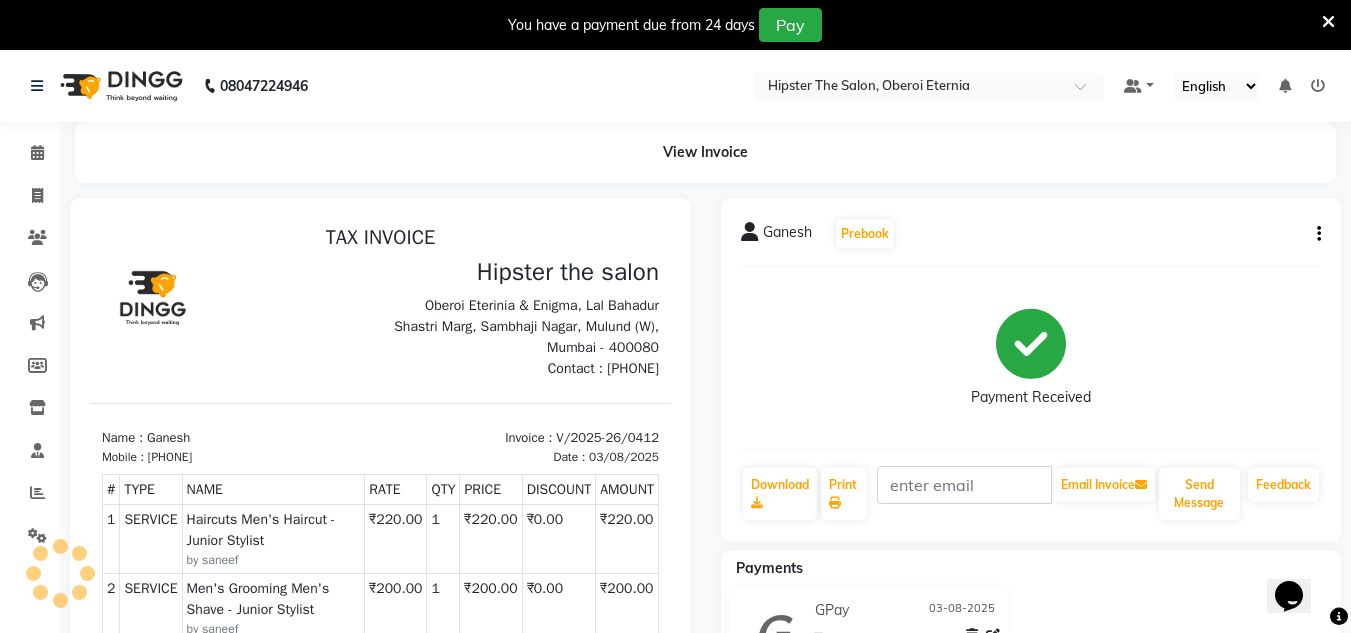 scroll, scrollTop: 0, scrollLeft: 0, axis: both 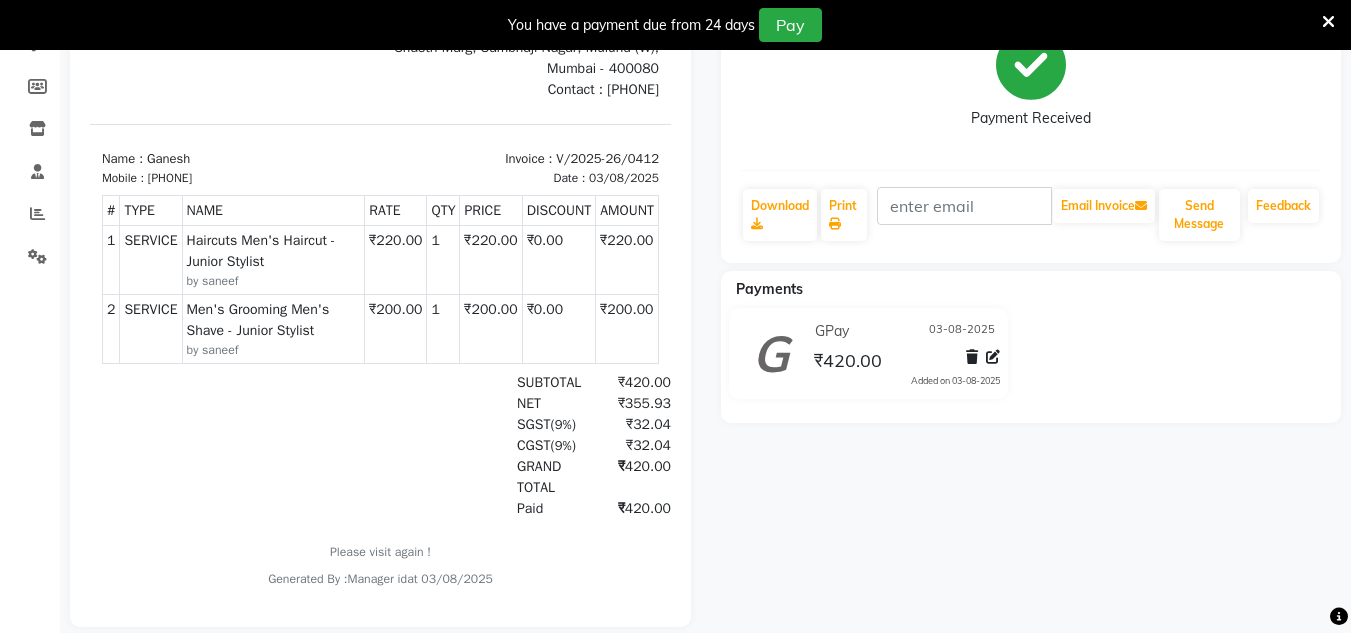 click on "NAME" at bounding box center (273, 210) 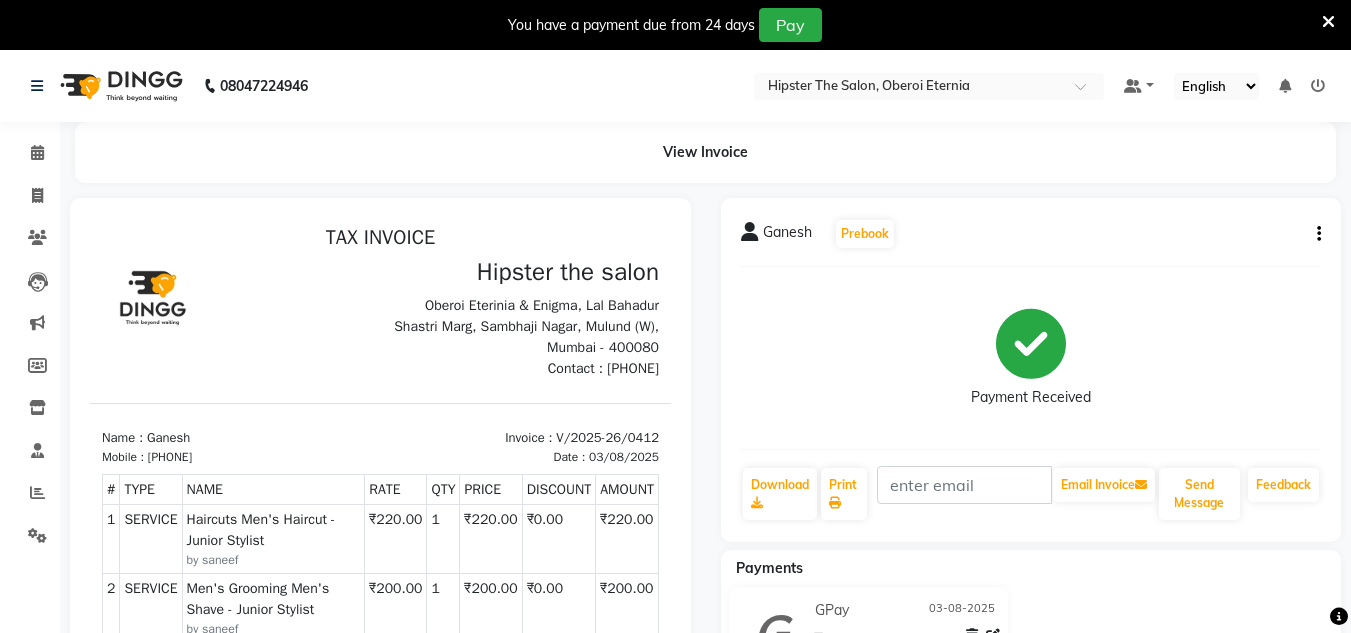 scroll, scrollTop: 8, scrollLeft: 0, axis: vertical 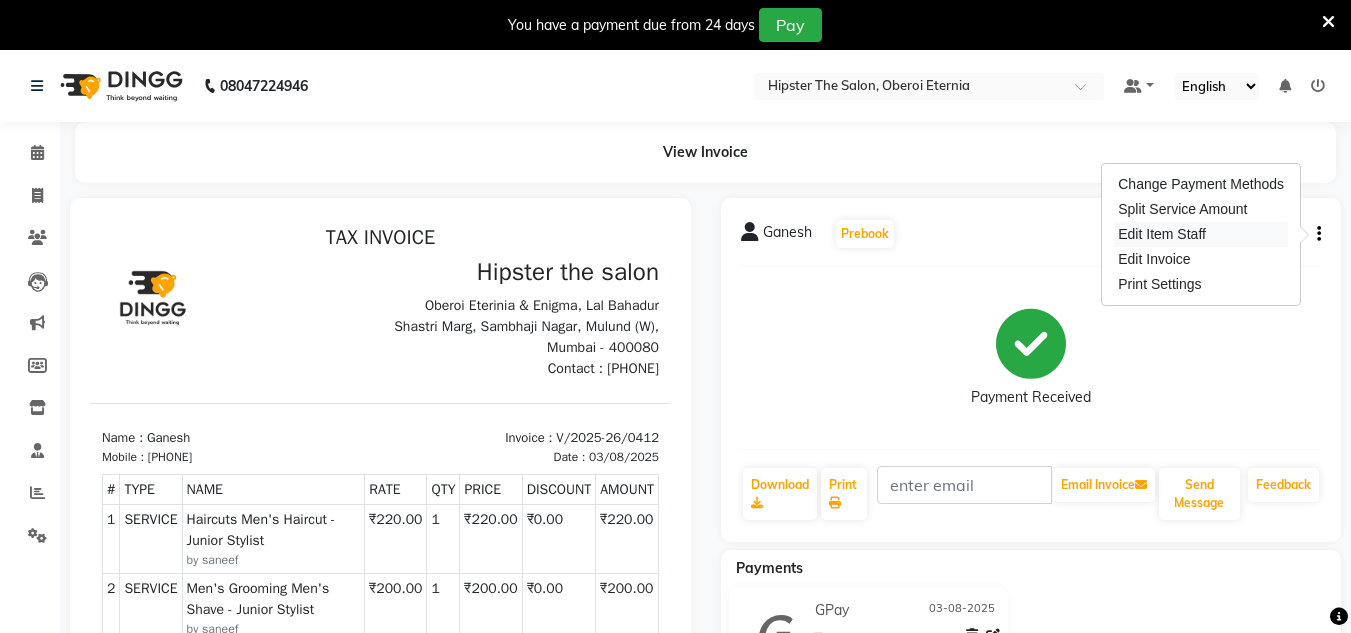 click on "Edit Item Staff" at bounding box center (1201, 234) 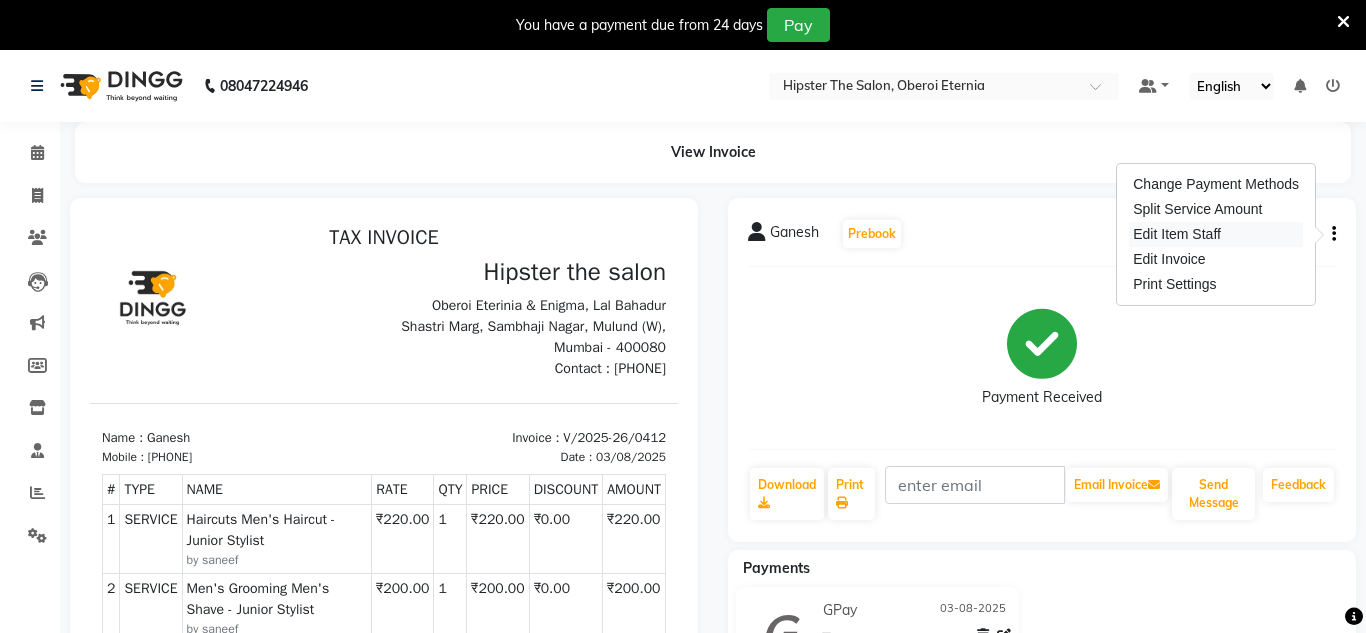 select on "85980" 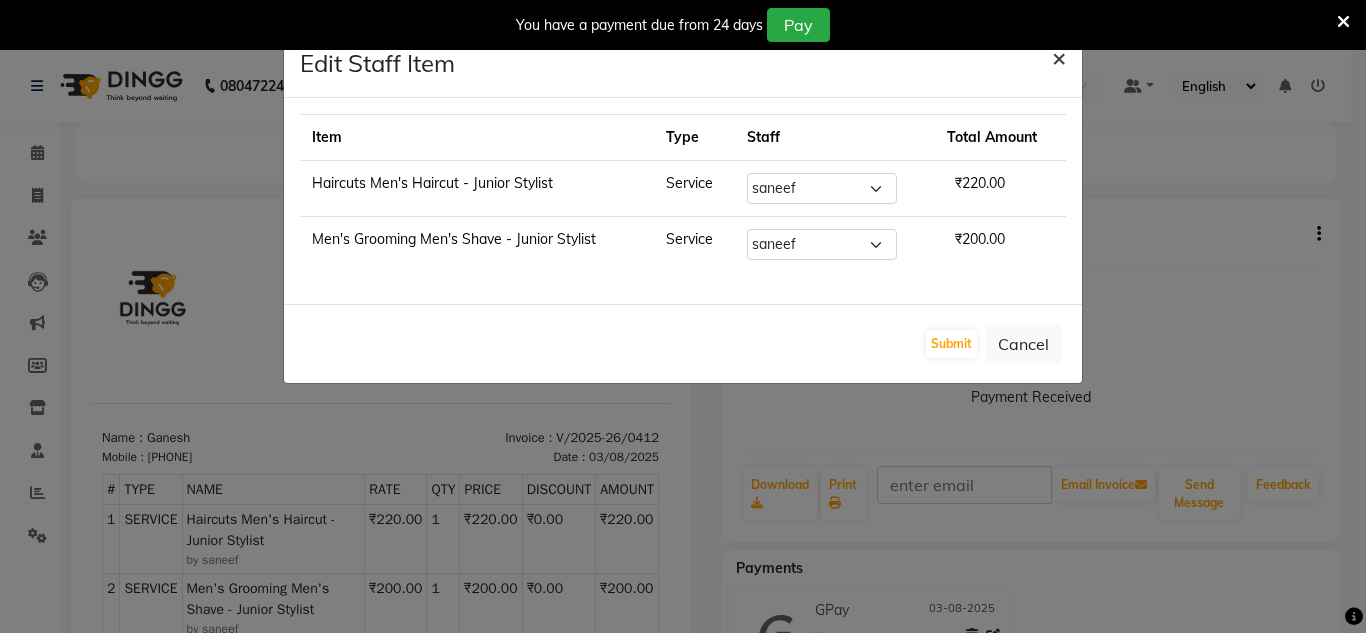 click on "×" 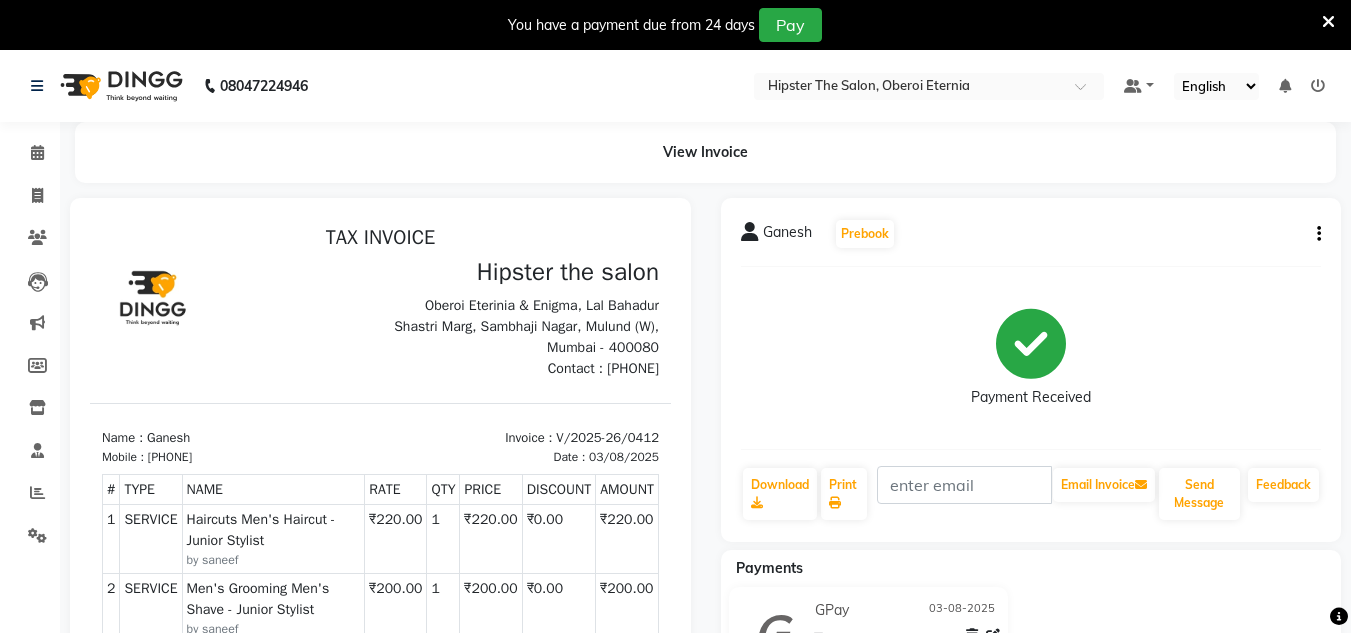 click 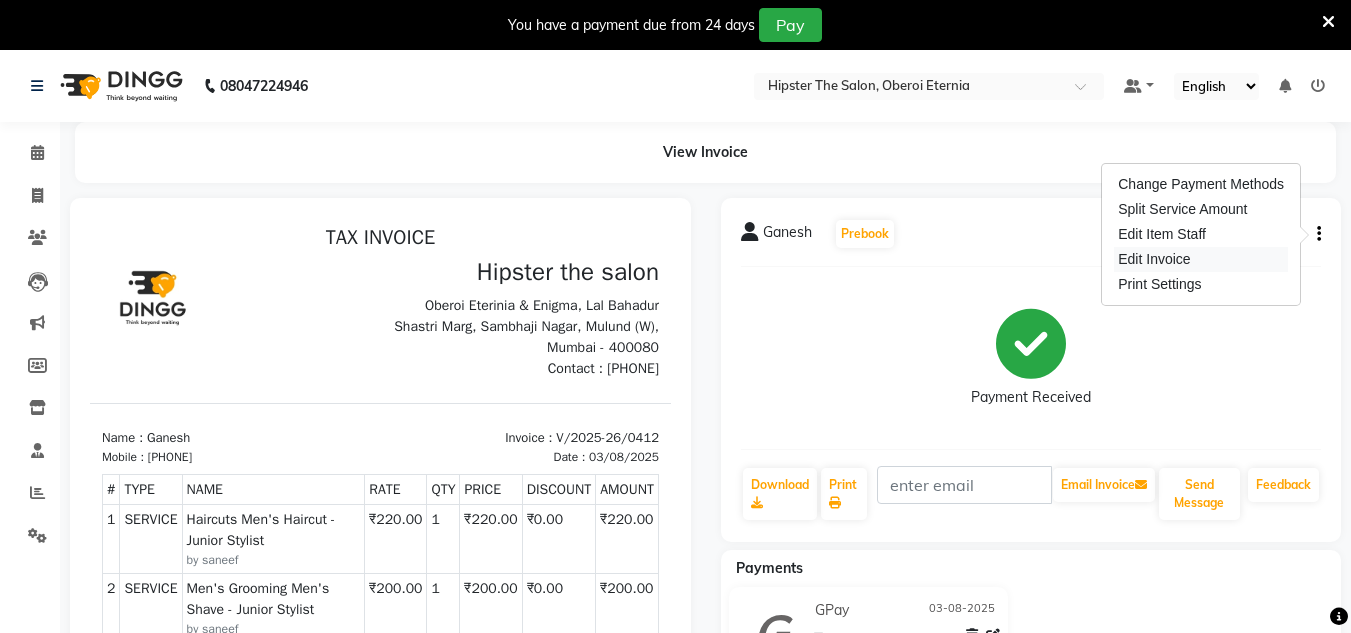 click on "Edit Invoice" at bounding box center (1201, 259) 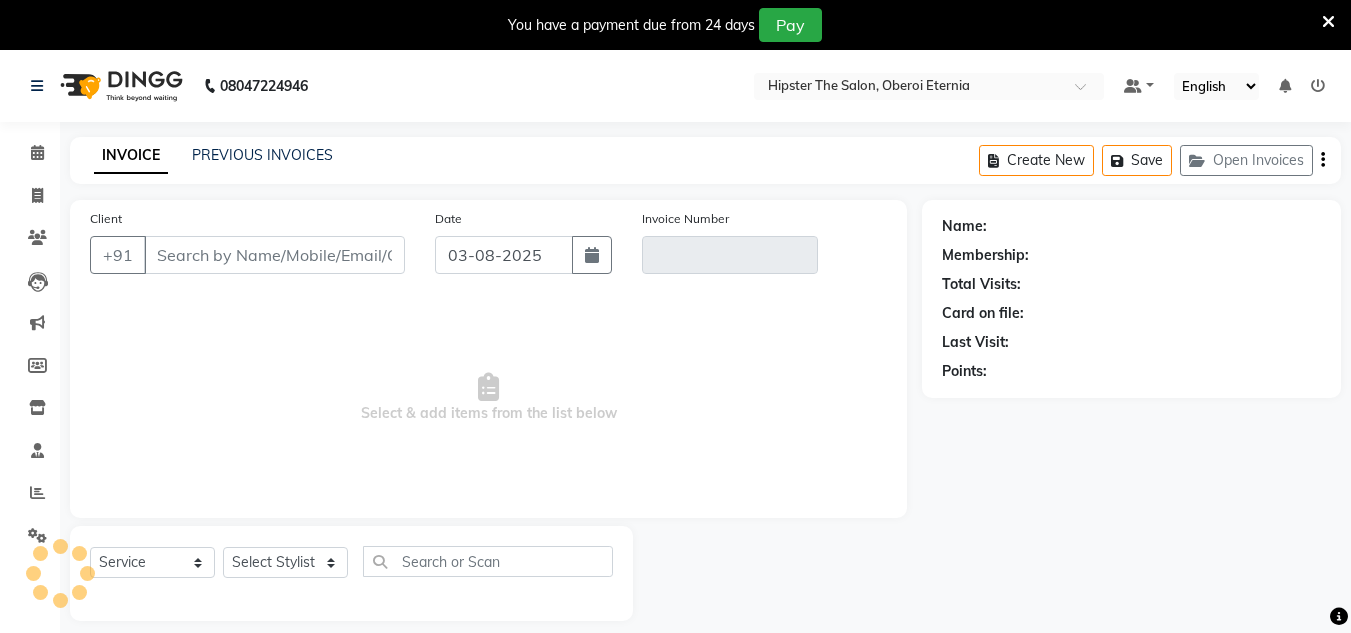 scroll, scrollTop: 50, scrollLeft: 0, axis: vertical 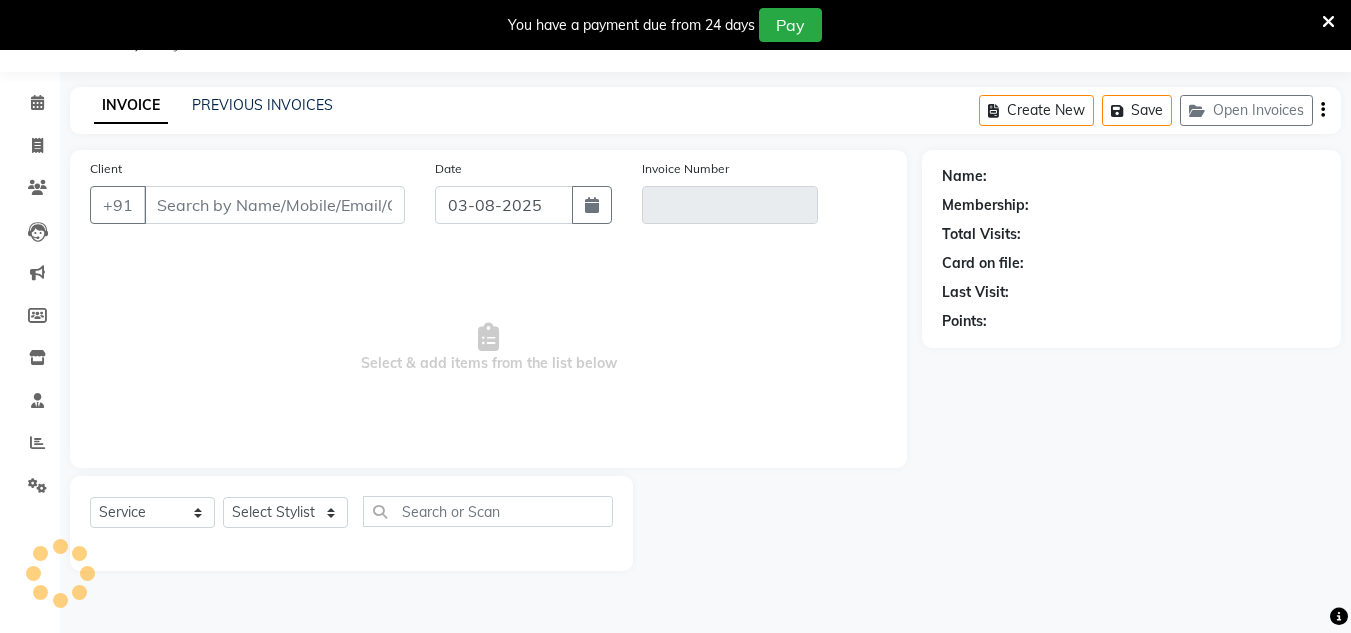 type on "[PHONE]" 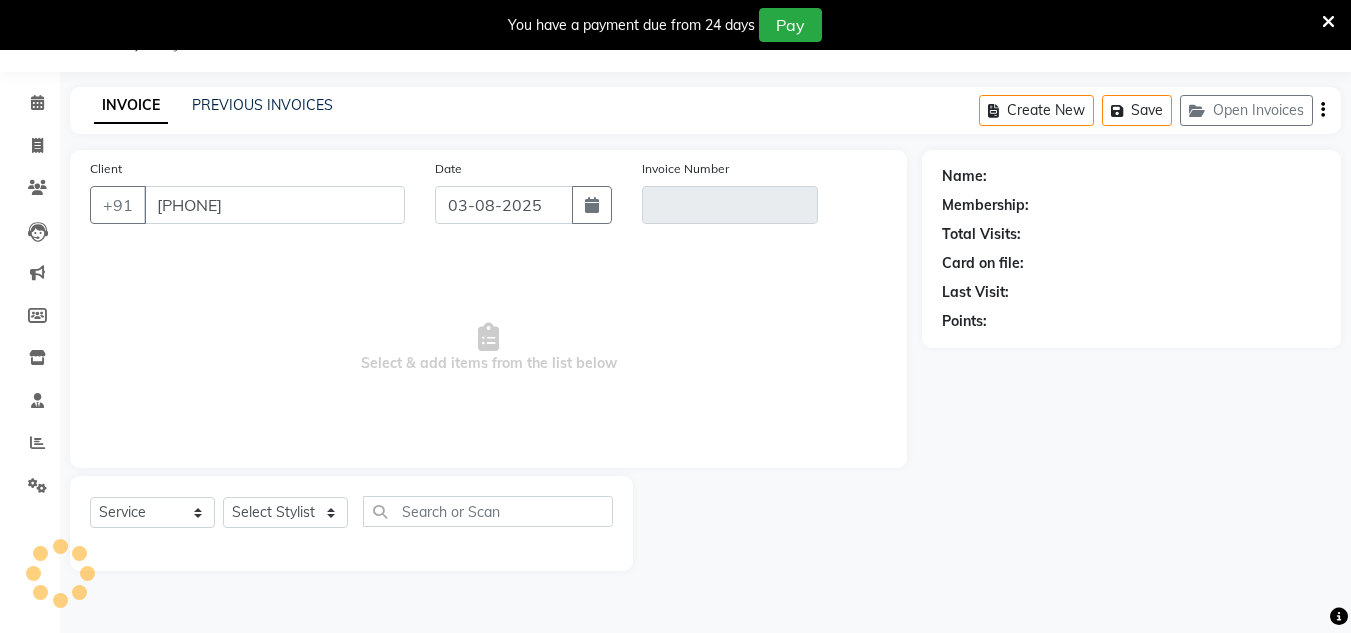 type on "V/2025-26/0412" 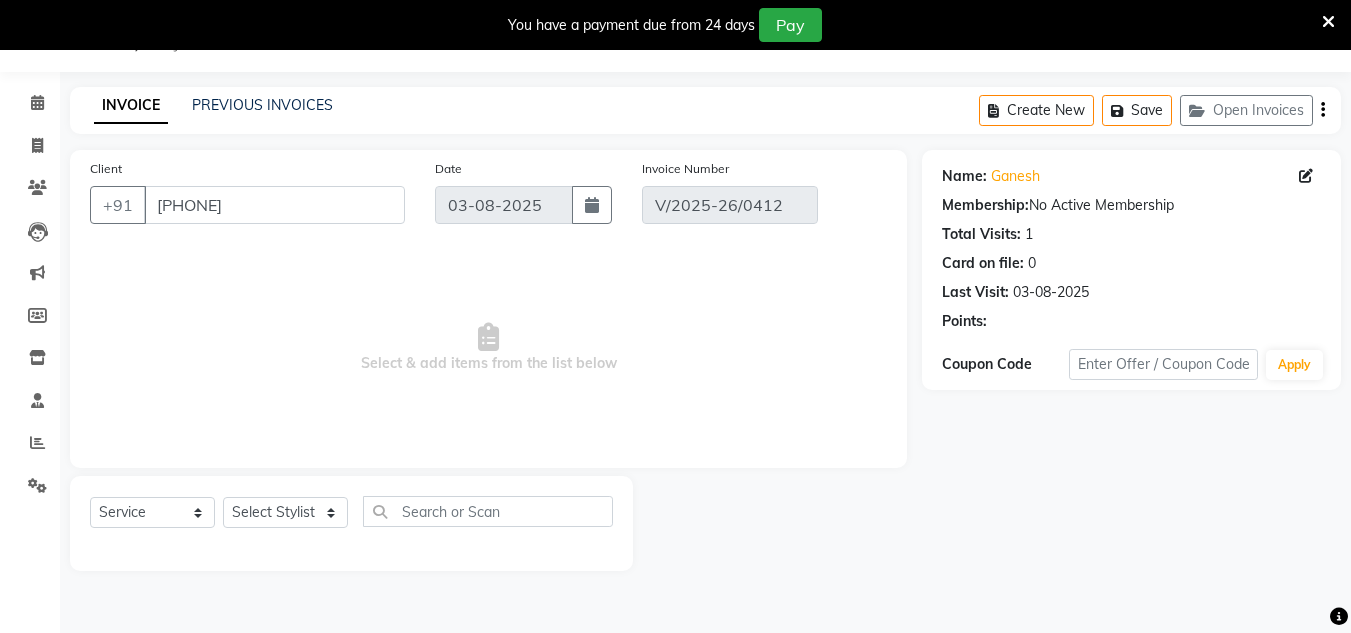 select on "select" 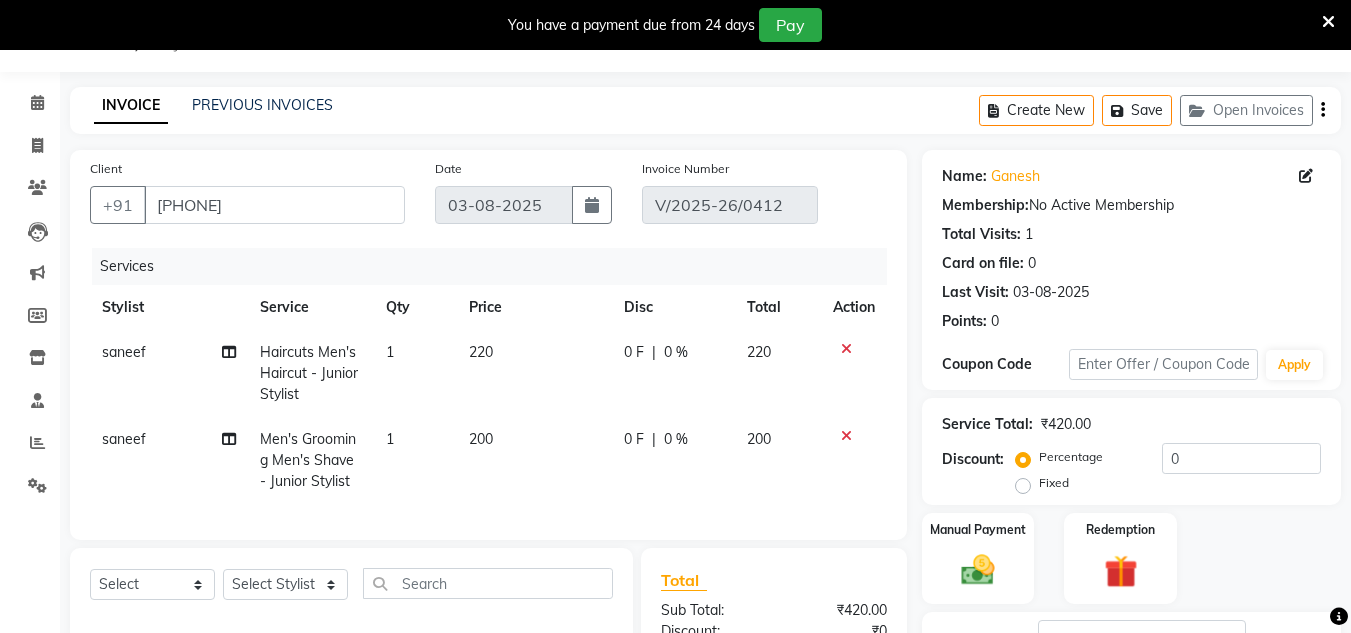 scroll, scrollTop: 0, scrollLeft: 6, axis: horizontal 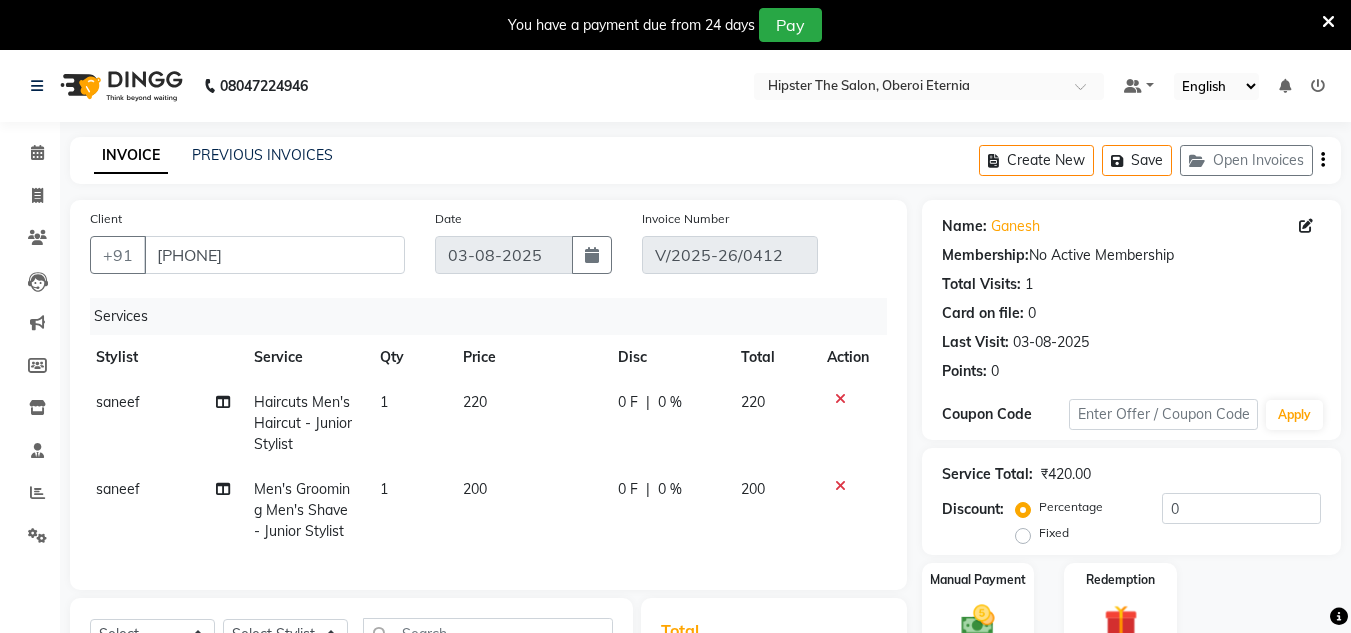 click 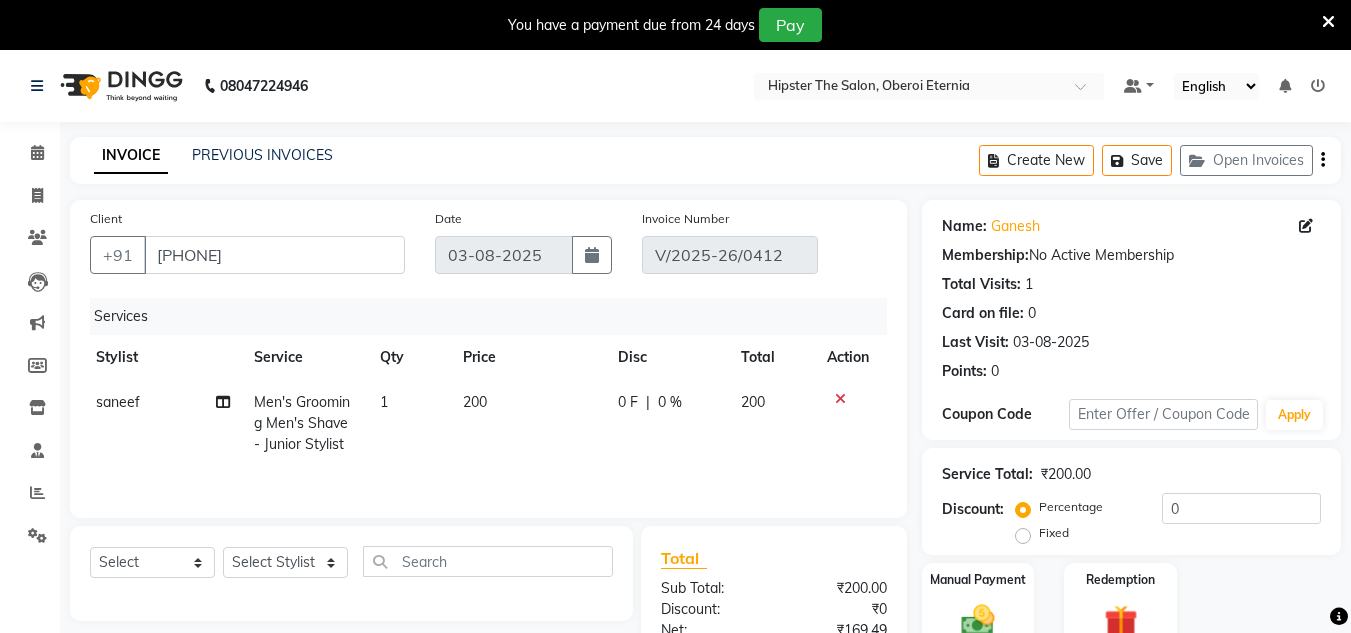 click 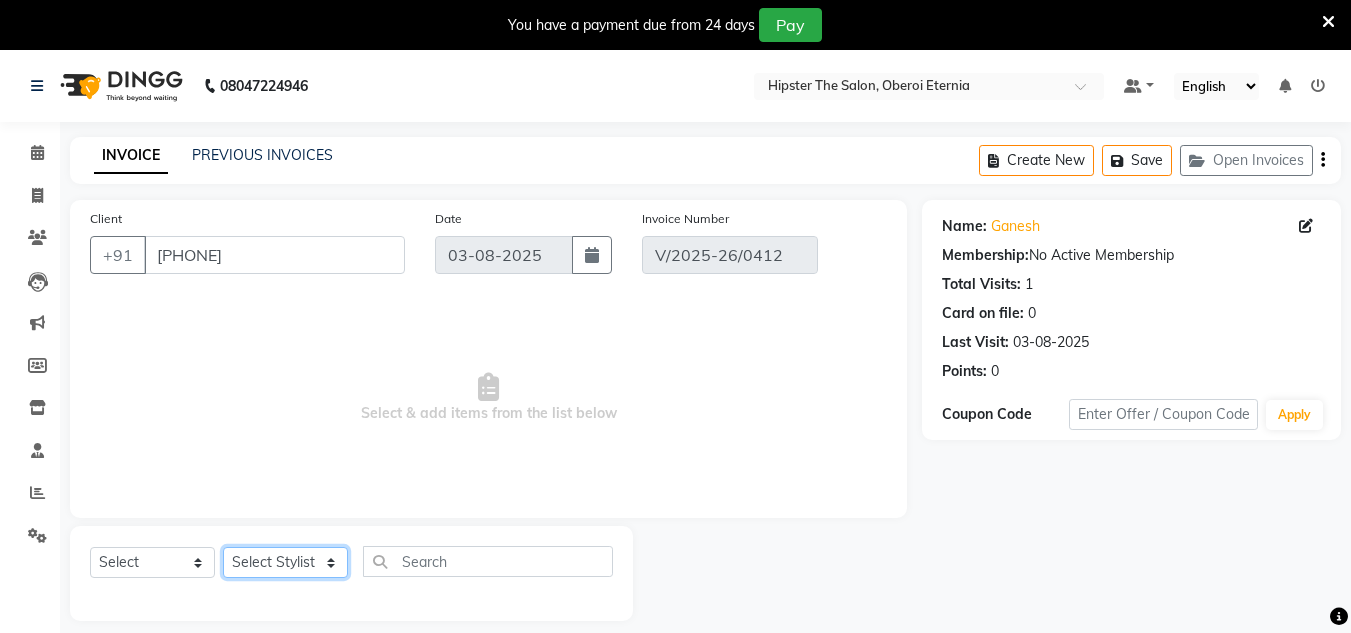 click on "Select Stylist Aarushi aishu altaf anil ashik bhavin  irene julie Manager id Minaz Namrata neelam Rebecca rekha rijvana Saif saneef Shweta" 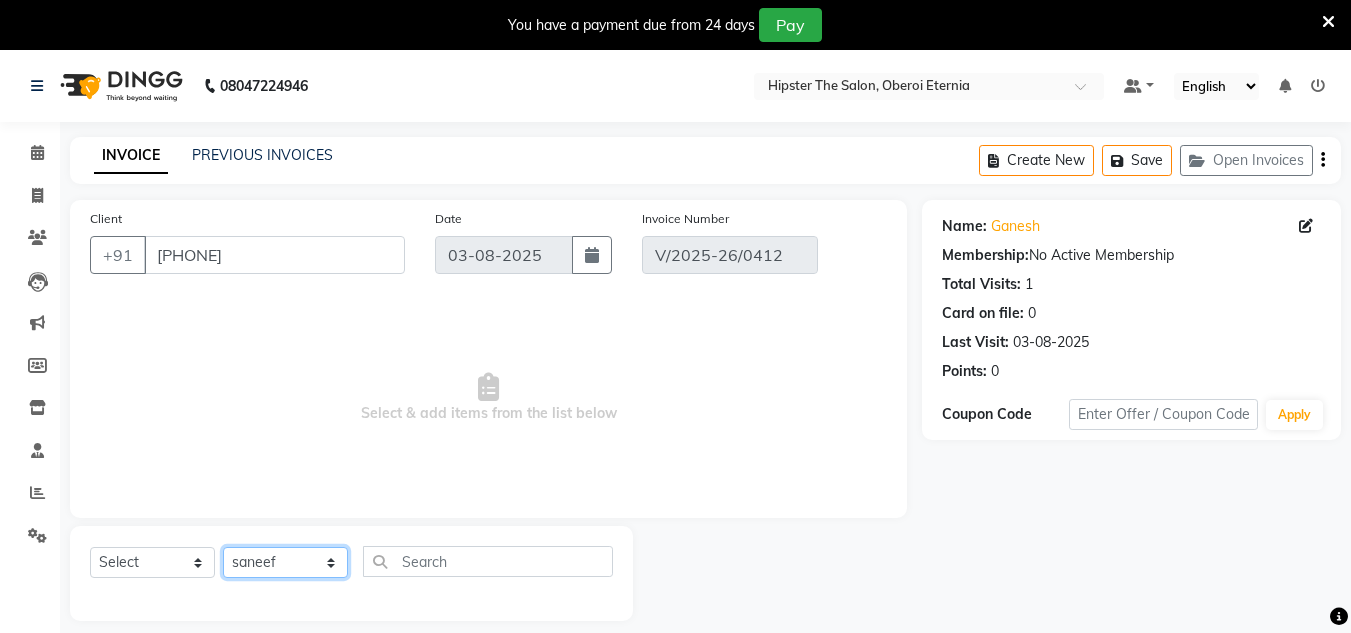 click on "Select Stylist Aarushi aishu altaf anil ashik bhavin  irene julie Manager id Minaz Namrata neelam Rebecca rekha rijvana Saif saneef Shweta" 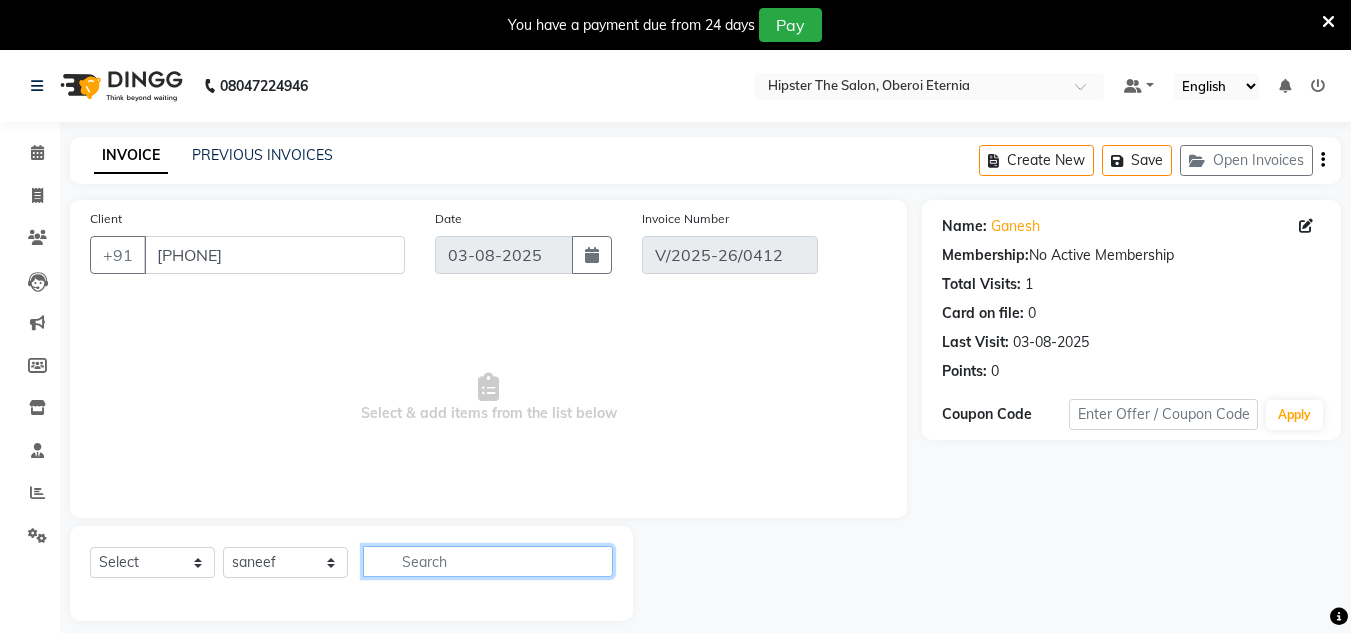 click 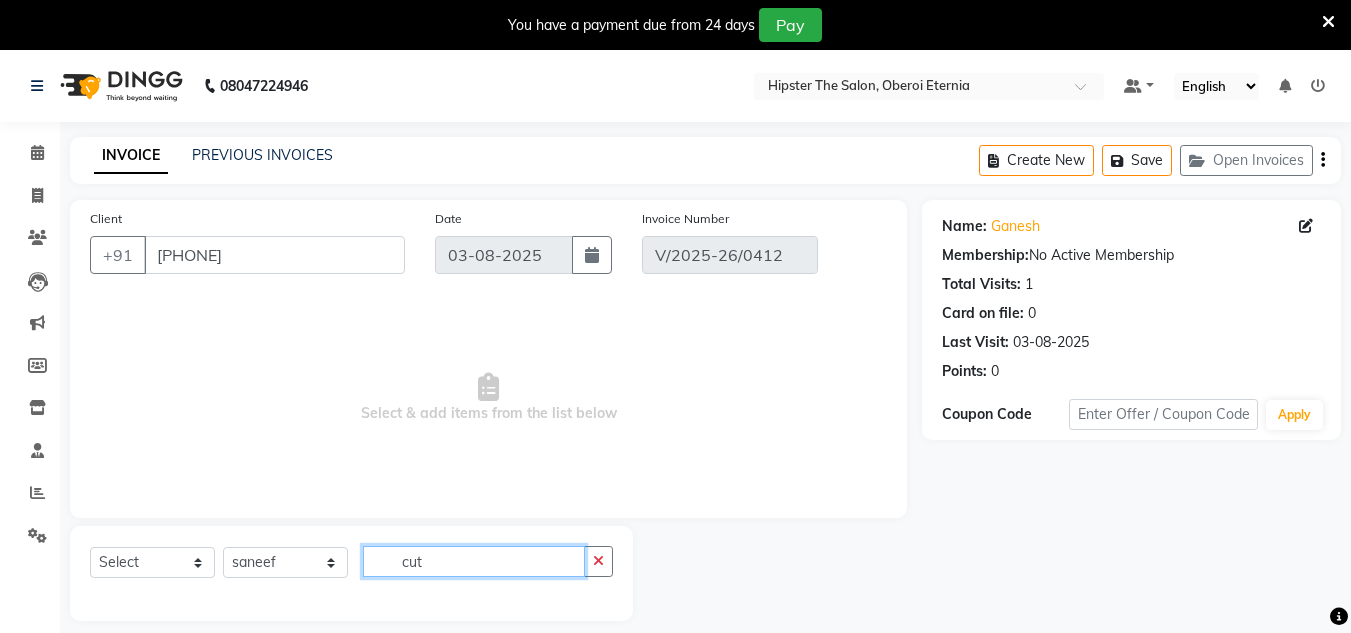 scroll, scrollTop: 50, scrollLeft: 0, axis: vertical 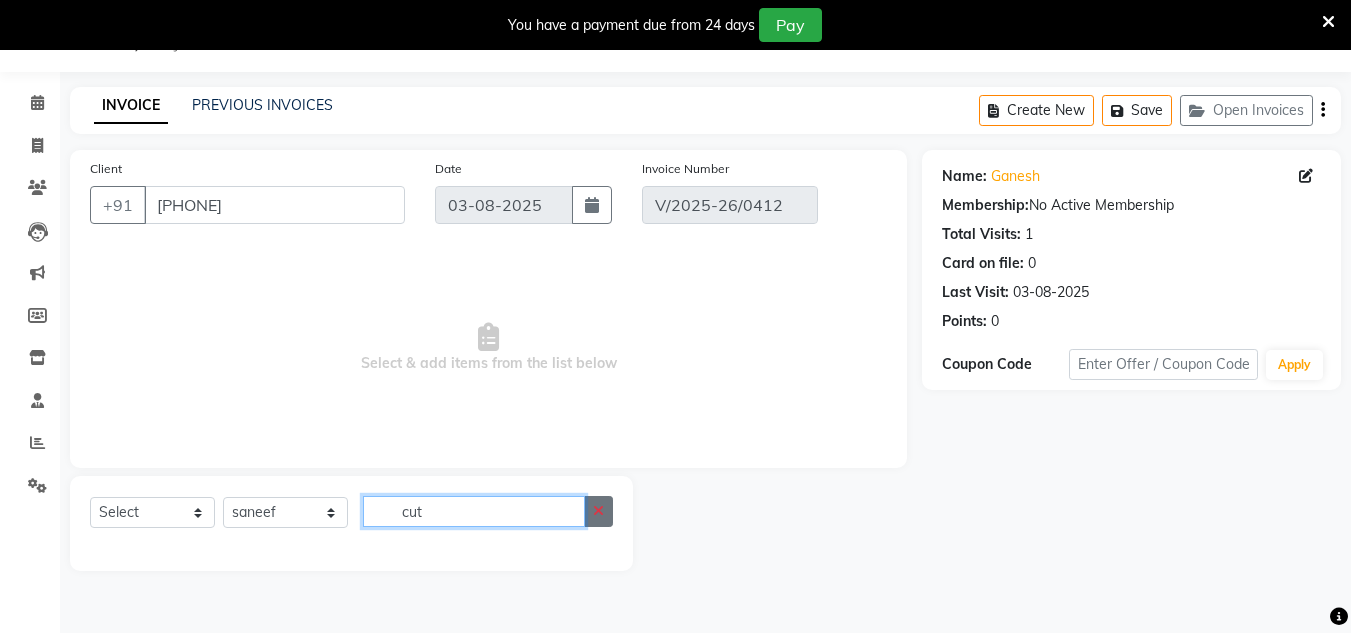 type on "cut" 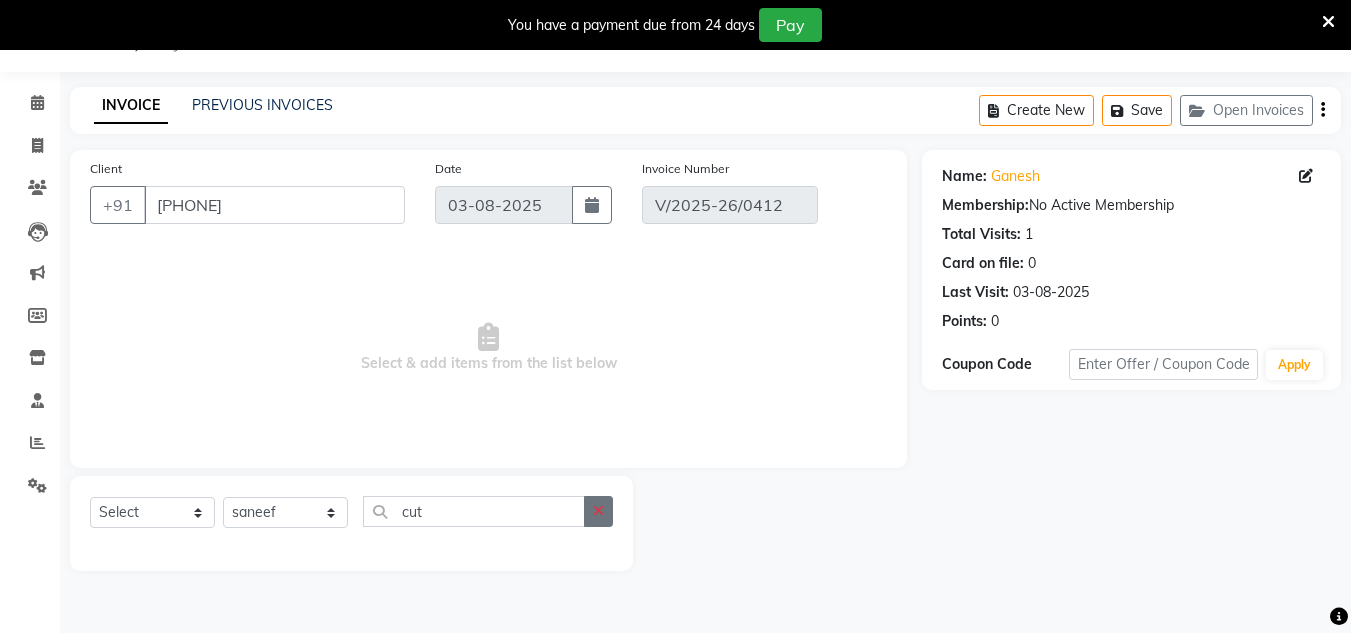 click 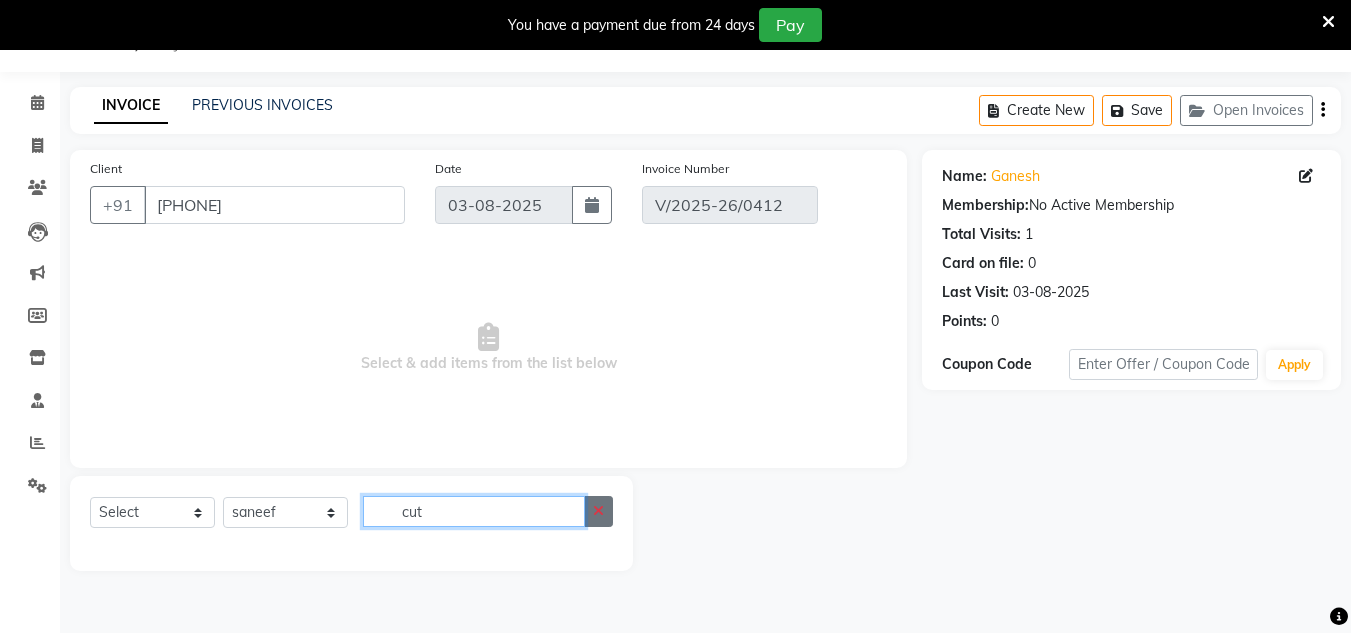 type 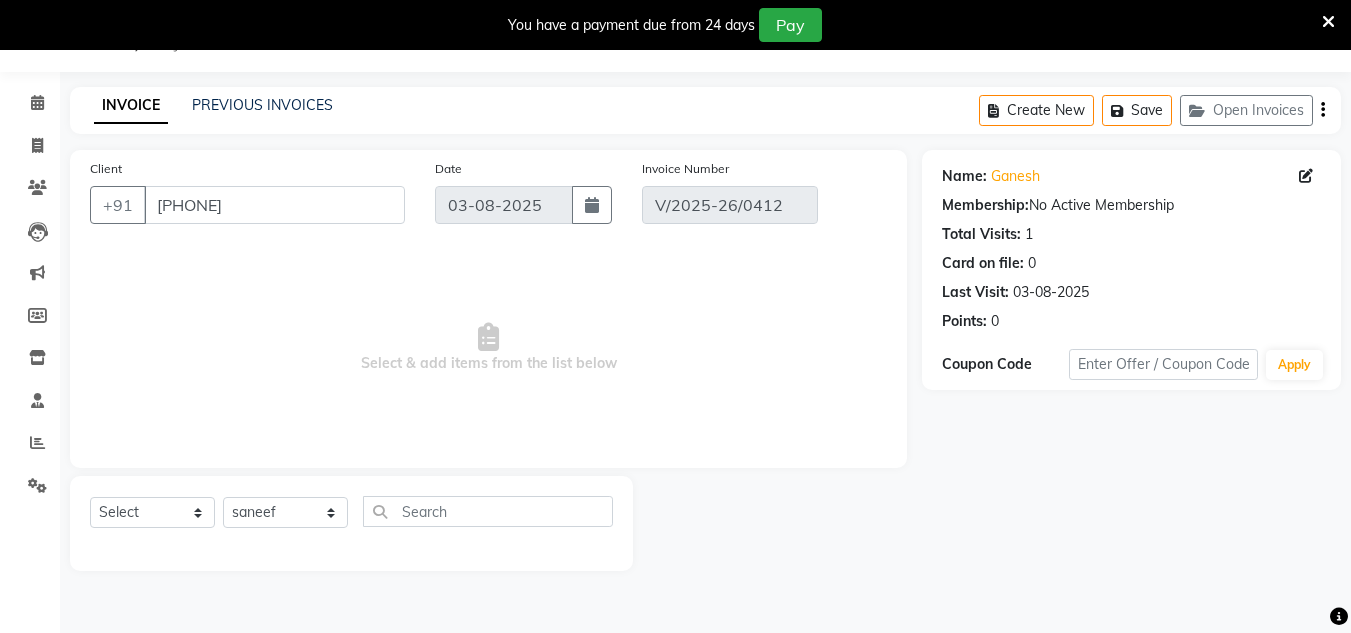 click on "Create New   Save   Open Invoices" 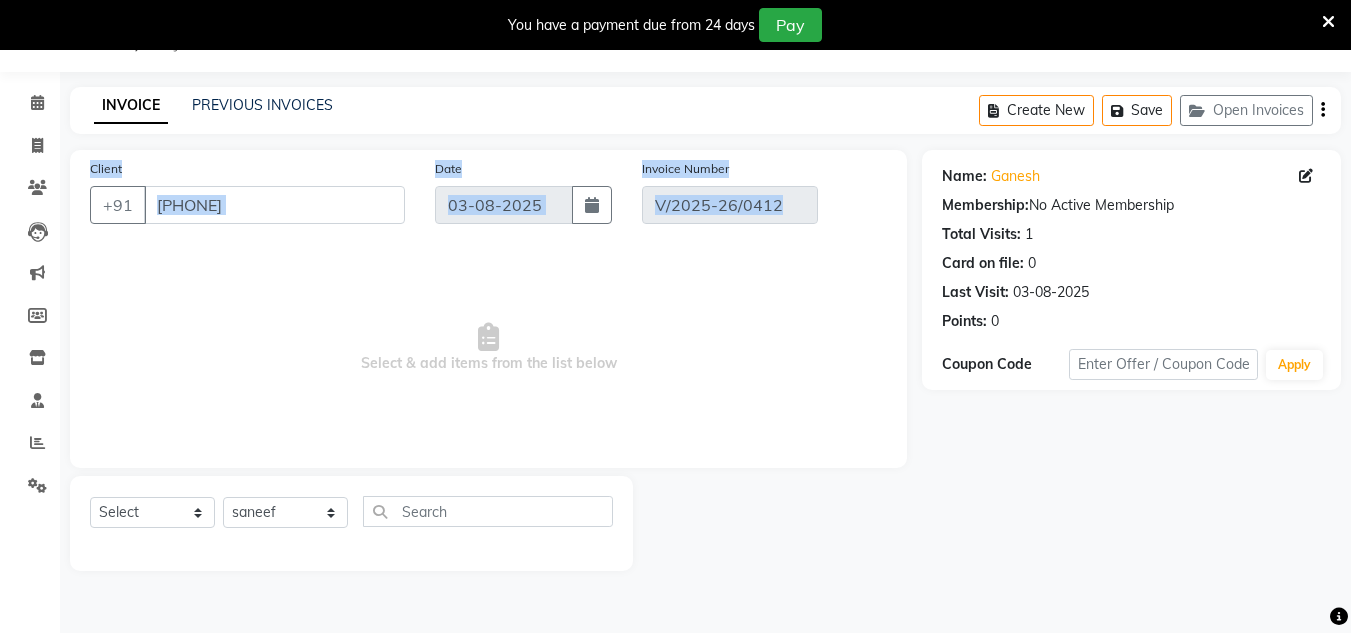 drag, startPoint x: 1325, startPoint y: 111, endPoint x: 320, endPoint y: 306, distance: 1023.7431 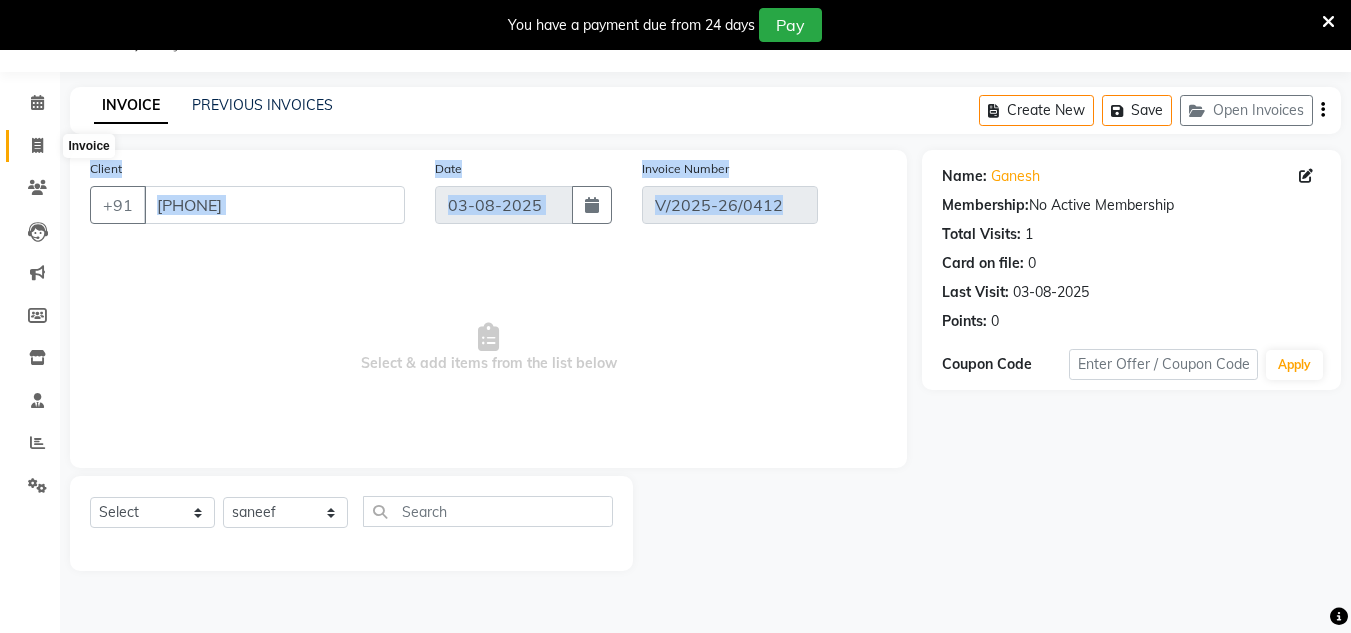 click 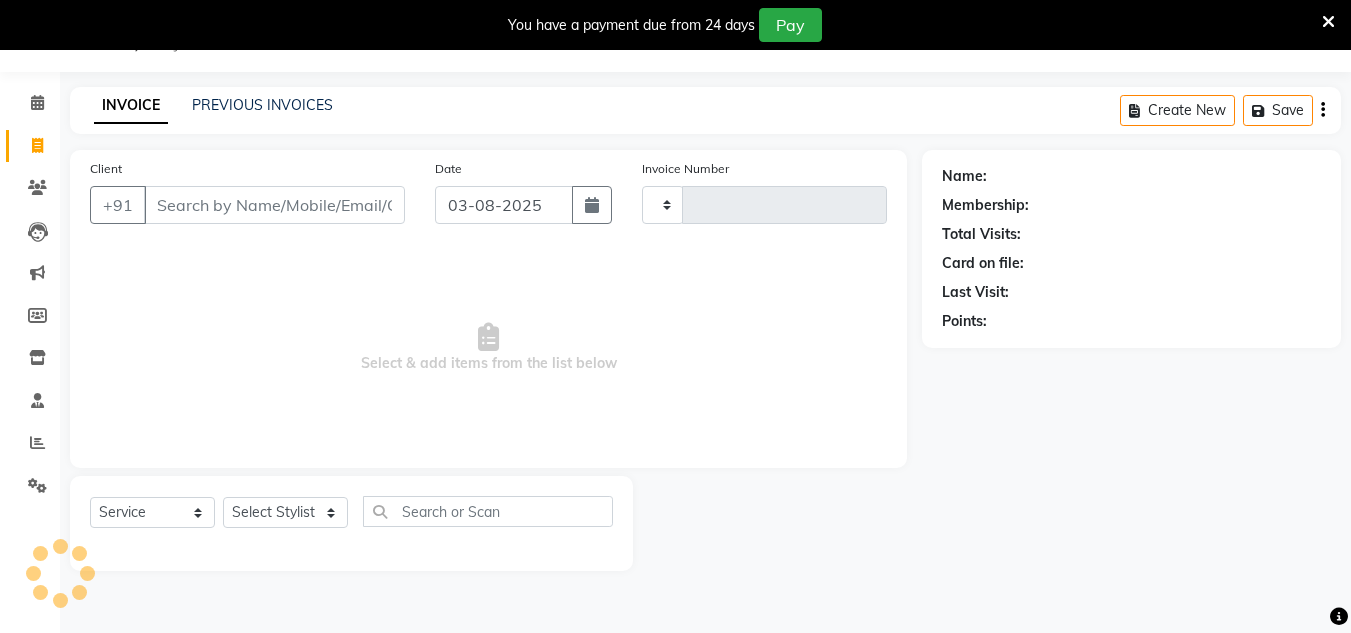 type on "0413" 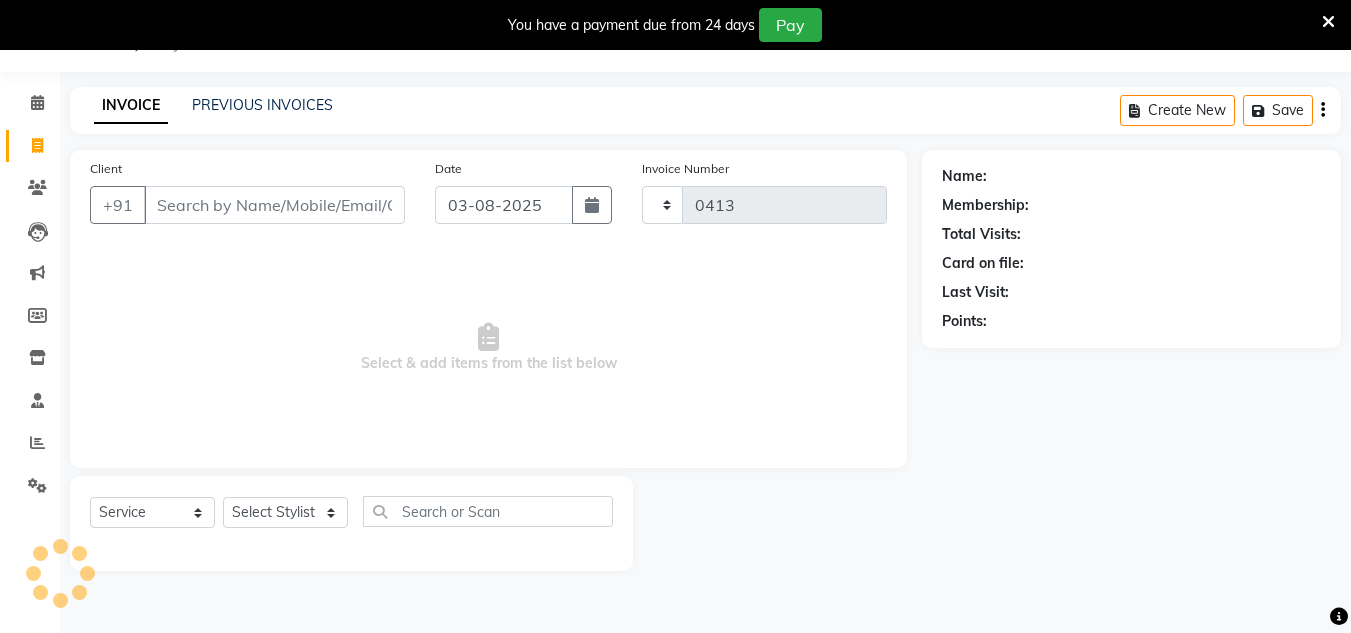 select on "8592" 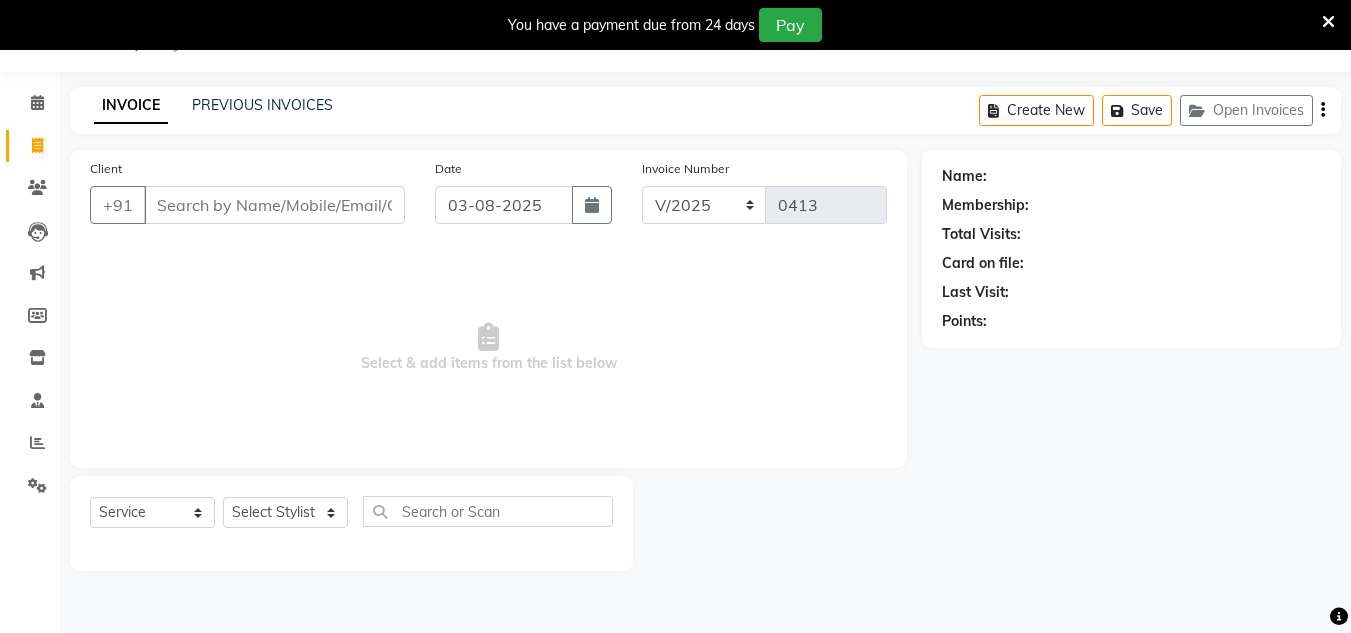 click on "Client" at bounding box center [274, 205] 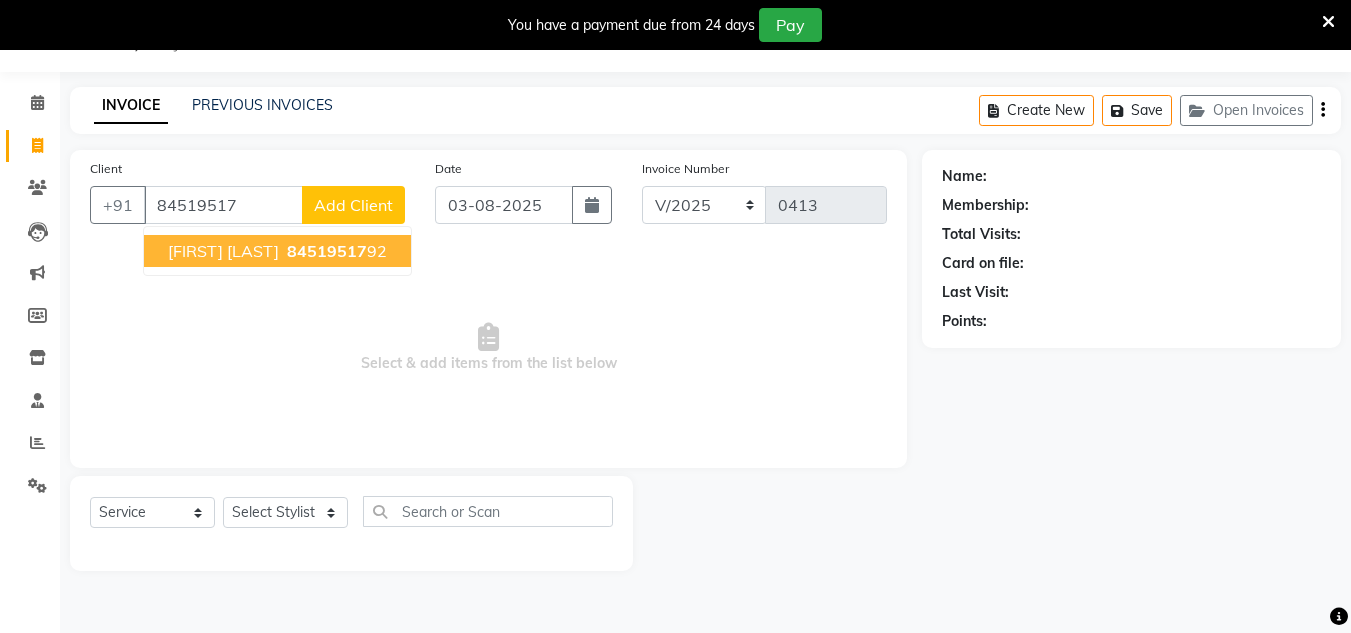 click on "rehso jomon   84519517 92" at bounding box center (277, 251) 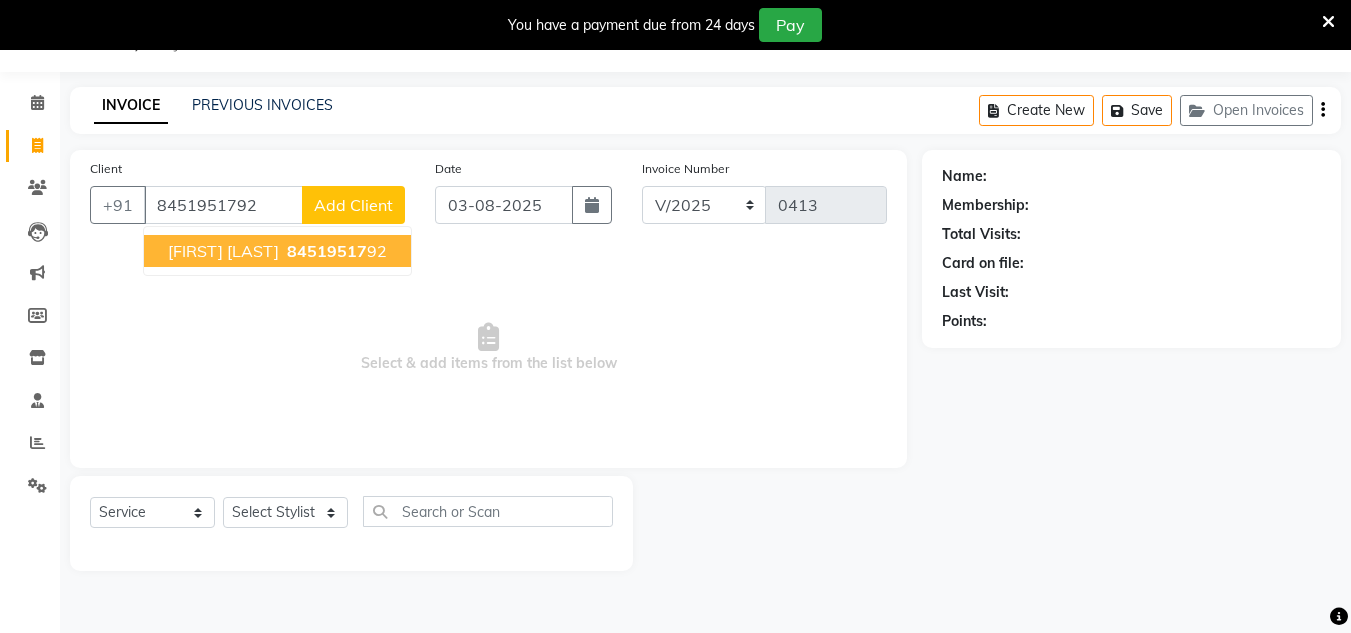 type on "8451951792" 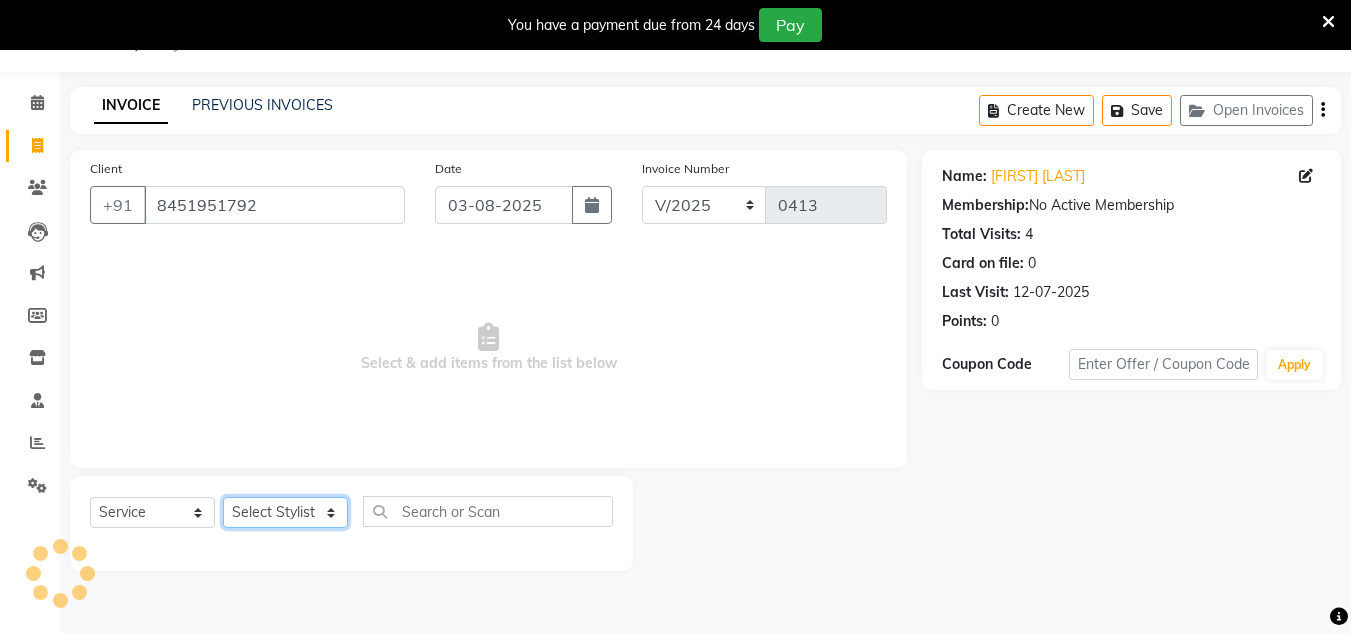 click on "Select Stylist Aarushi aishu altaf anil ashik bhavin  irene julie Manager id Minaz Namrata neelam Rebecca rekha rijvana Saif saneef Shweta" 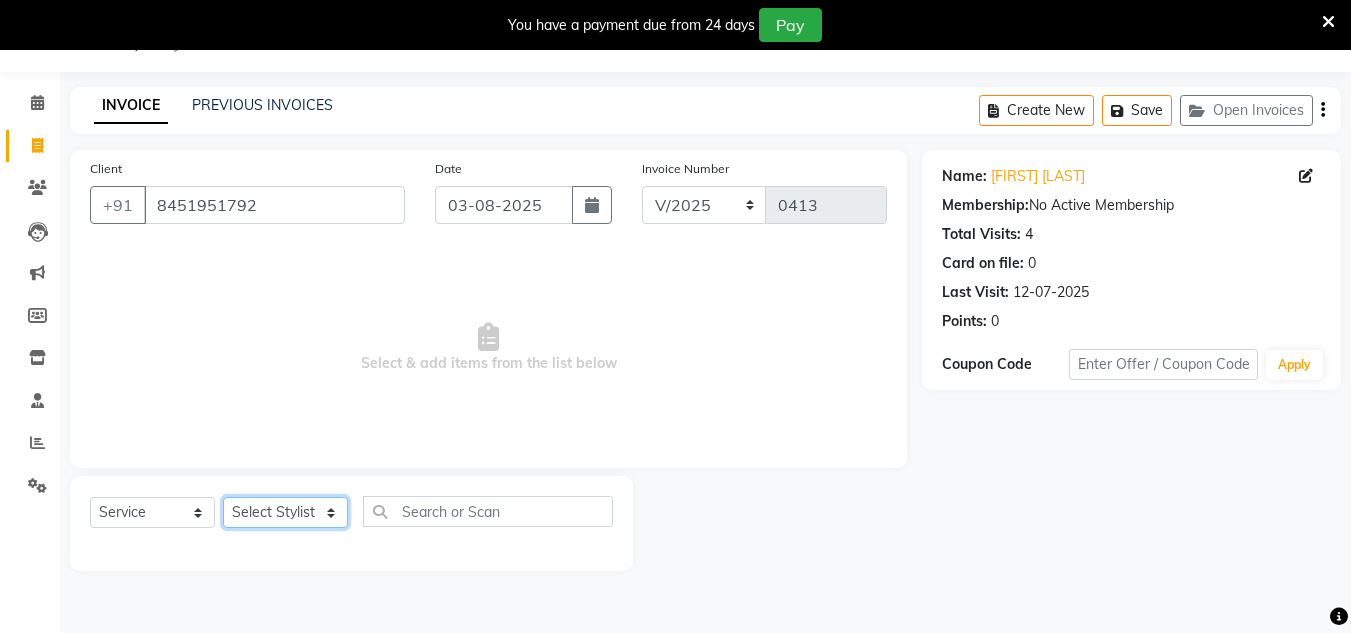 select on "85980" 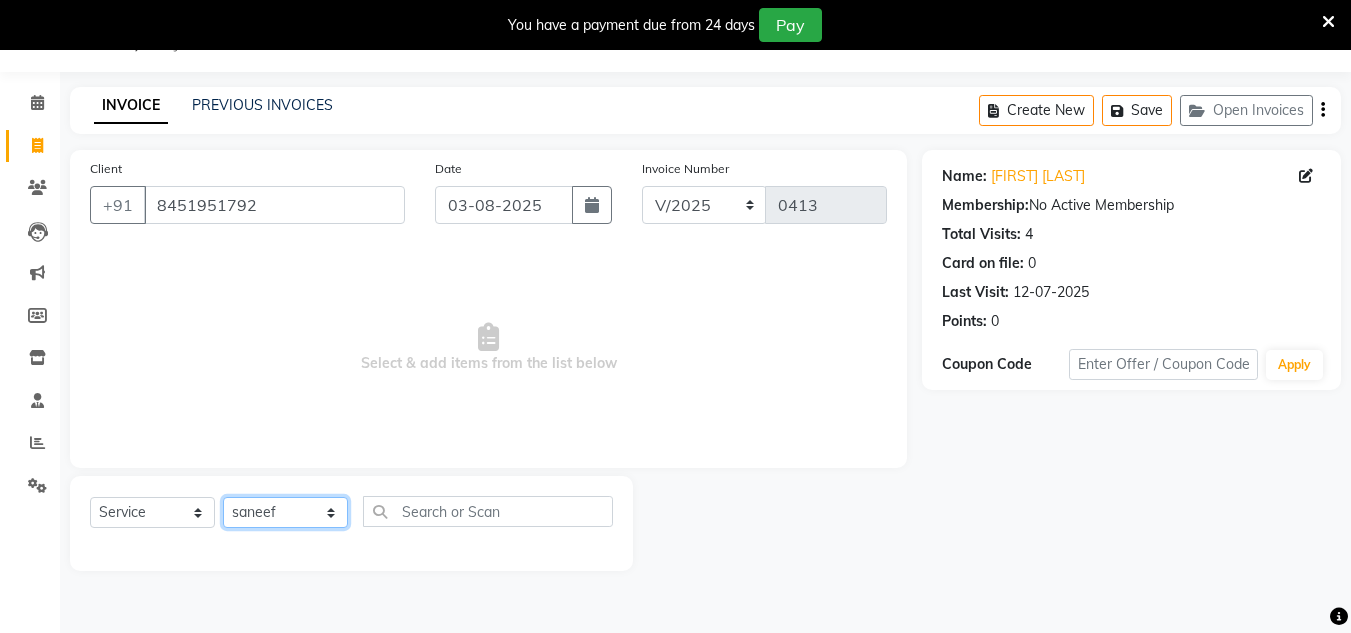 click on "Select Stylist Aarushi aishu altaf anil ashik bhavin  irene julie Manager id Minaz Namrata neelam Rebecca rekha rijvana Saif saneef Shweta" 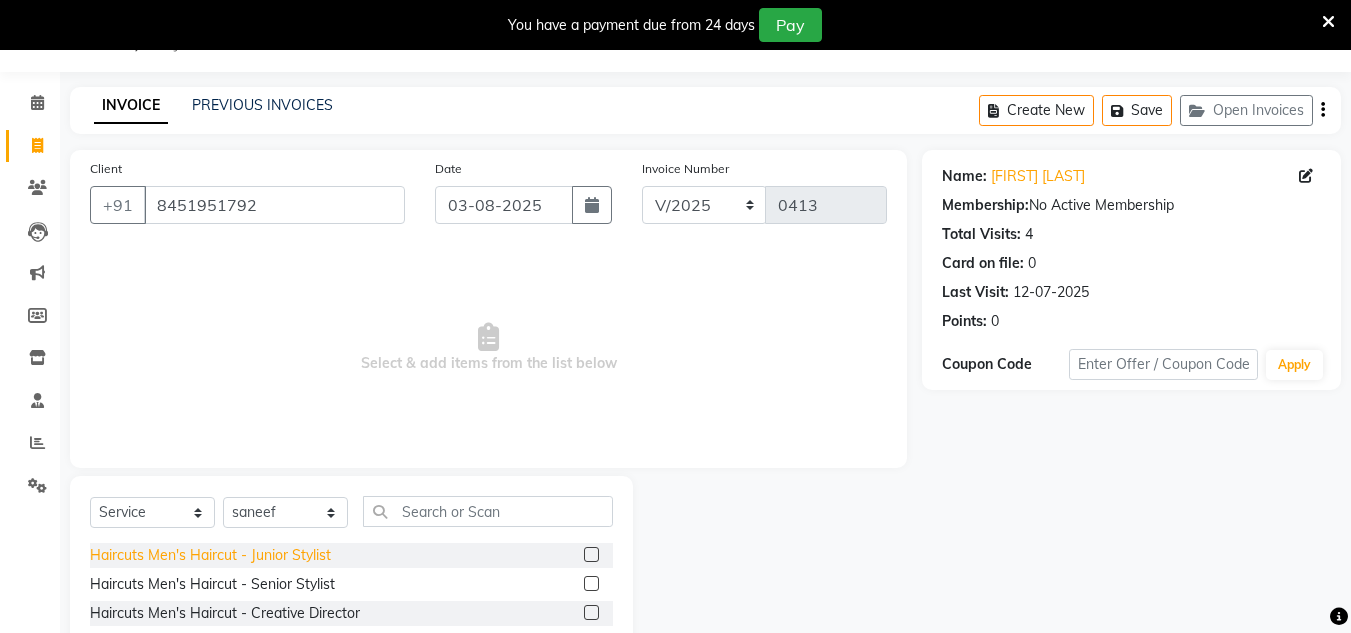 click on "Haircuts Men's Haircut - Junior Stylist" 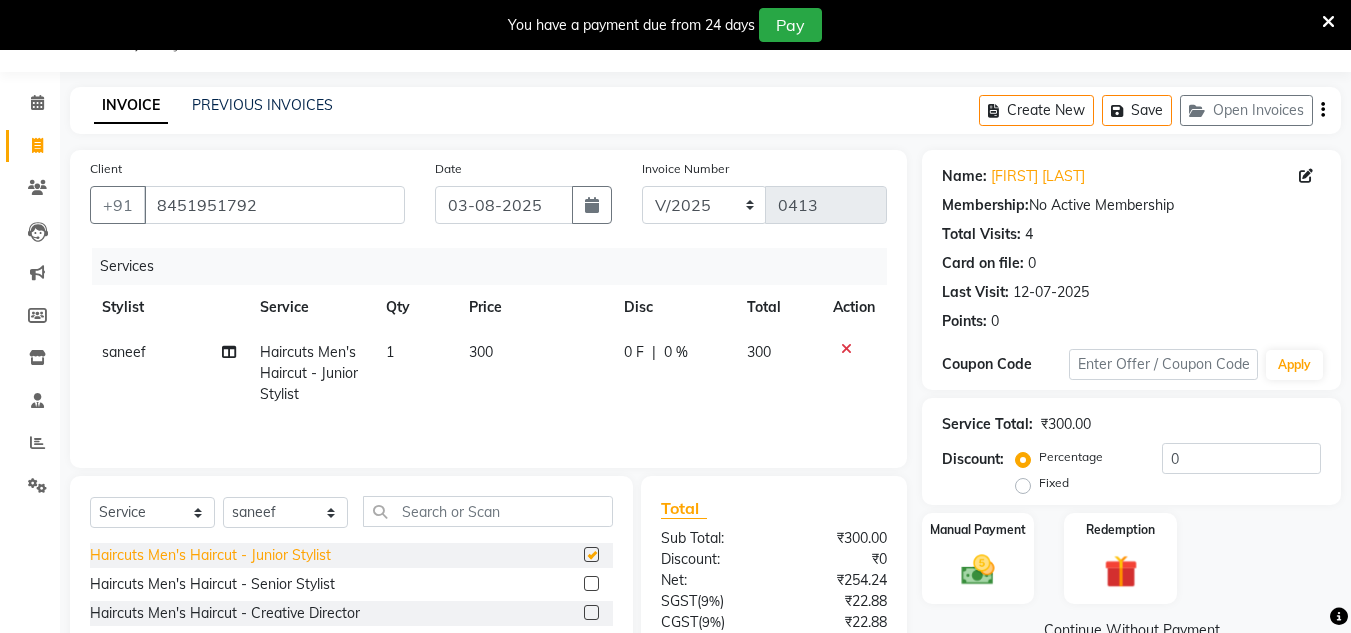 checkbox on "false" 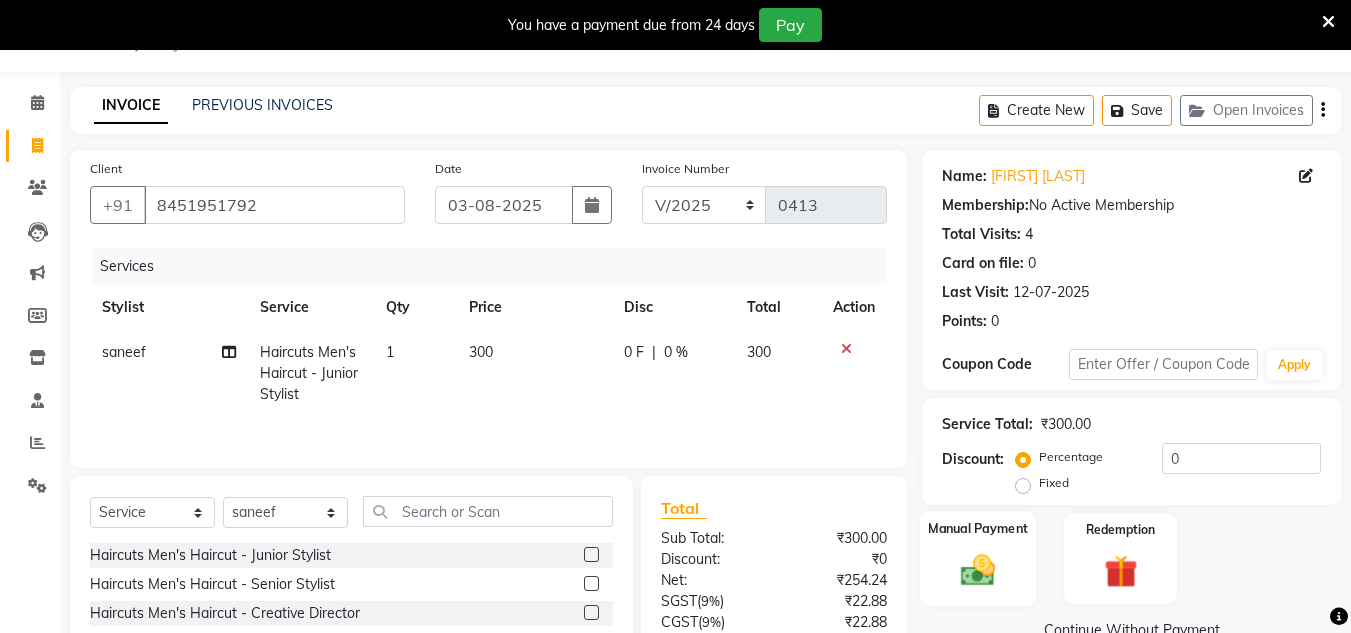 click 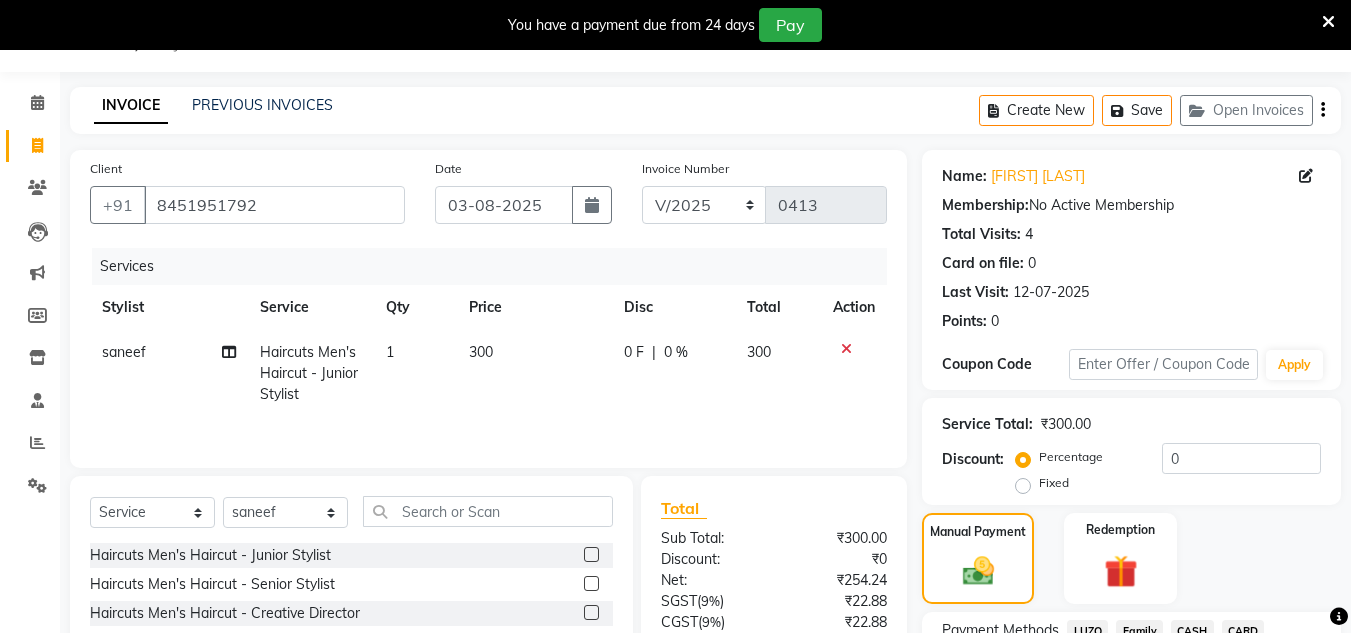 scroll, scrollTop: 220, scrollLeft: 0, axis: vertical 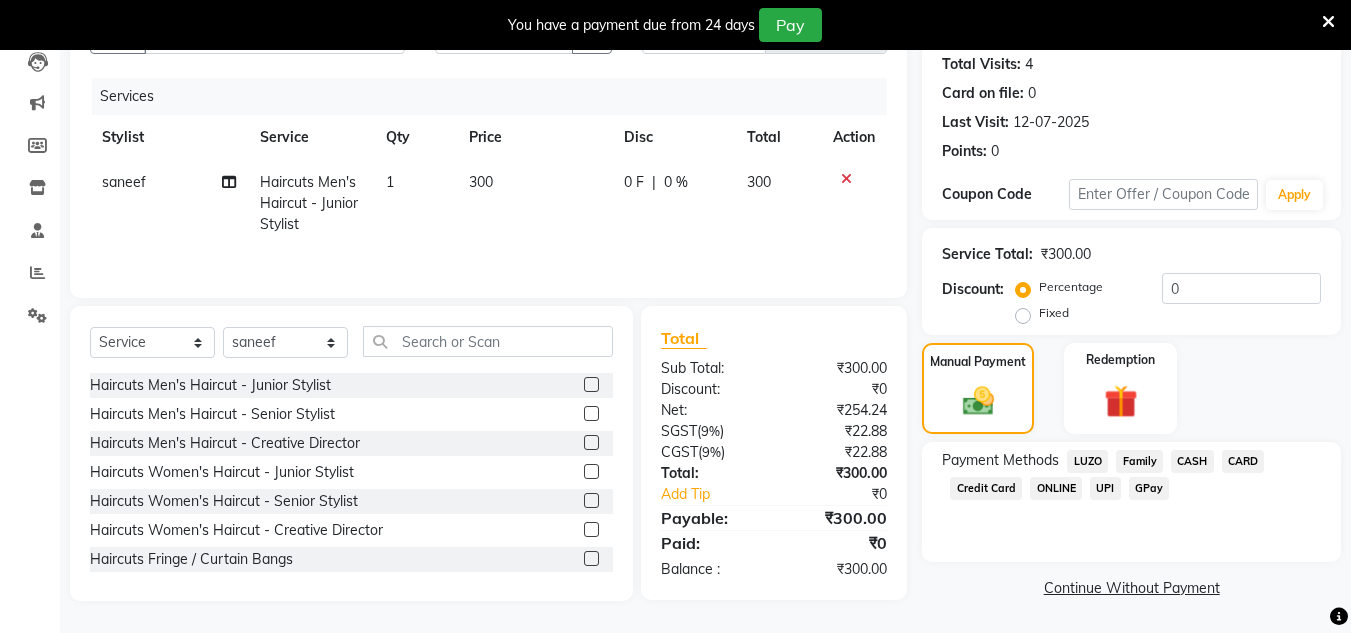 click on "GPay" 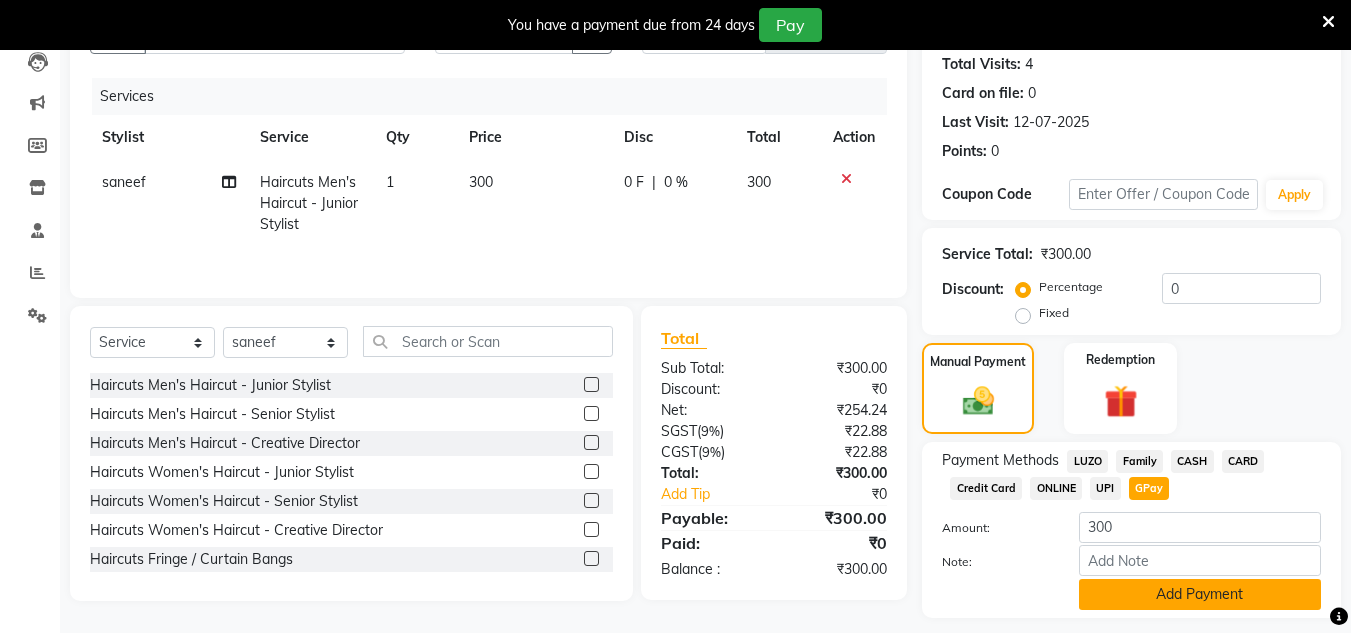 click on "Add Payment" 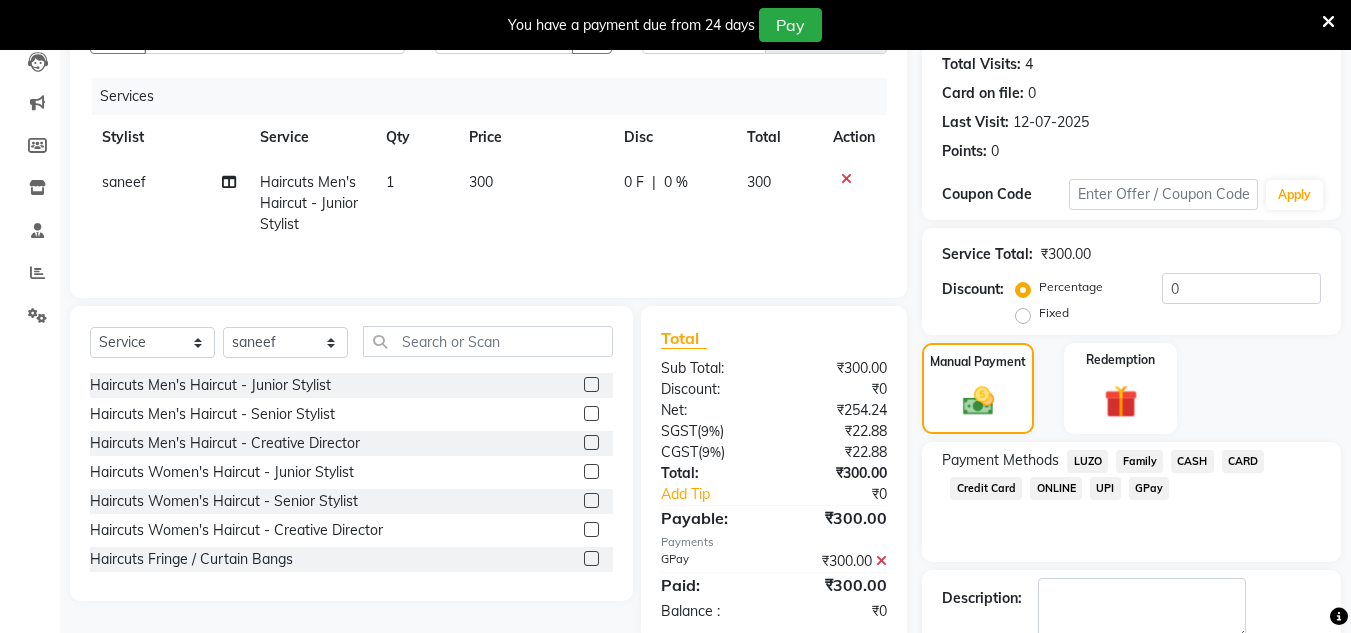 scroll, scrollTop: 333, scrollLeft: 0, axis: vertical 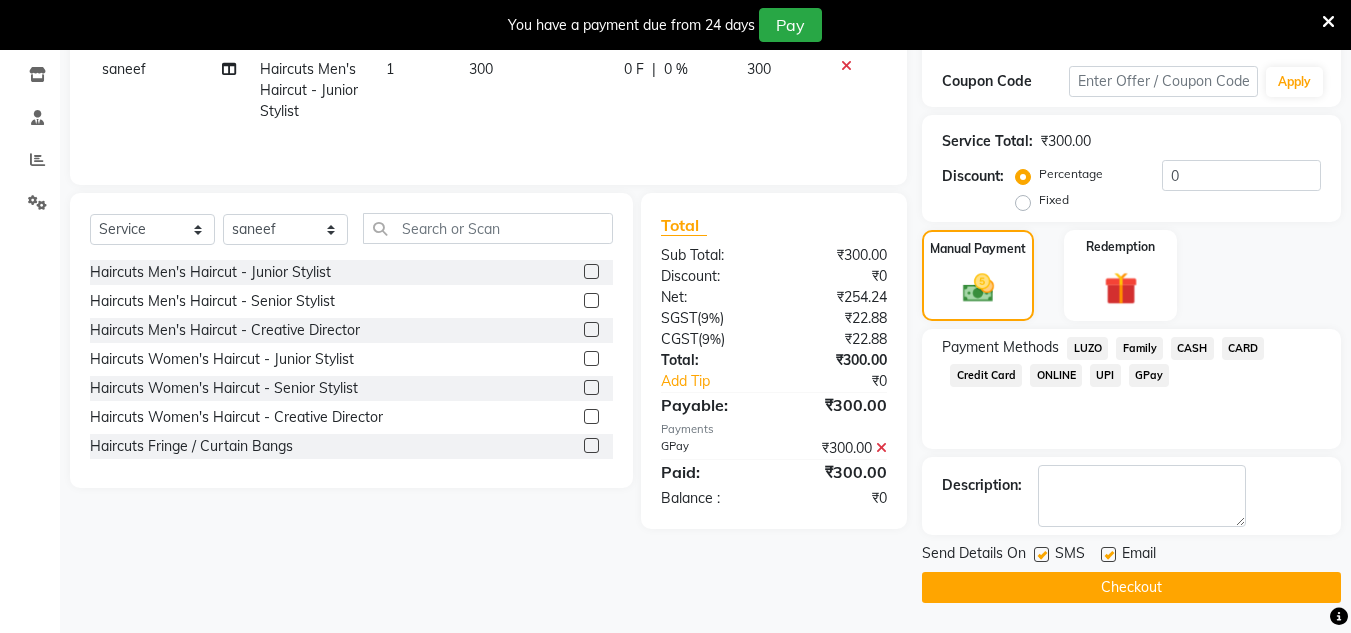 click on "Checkout" 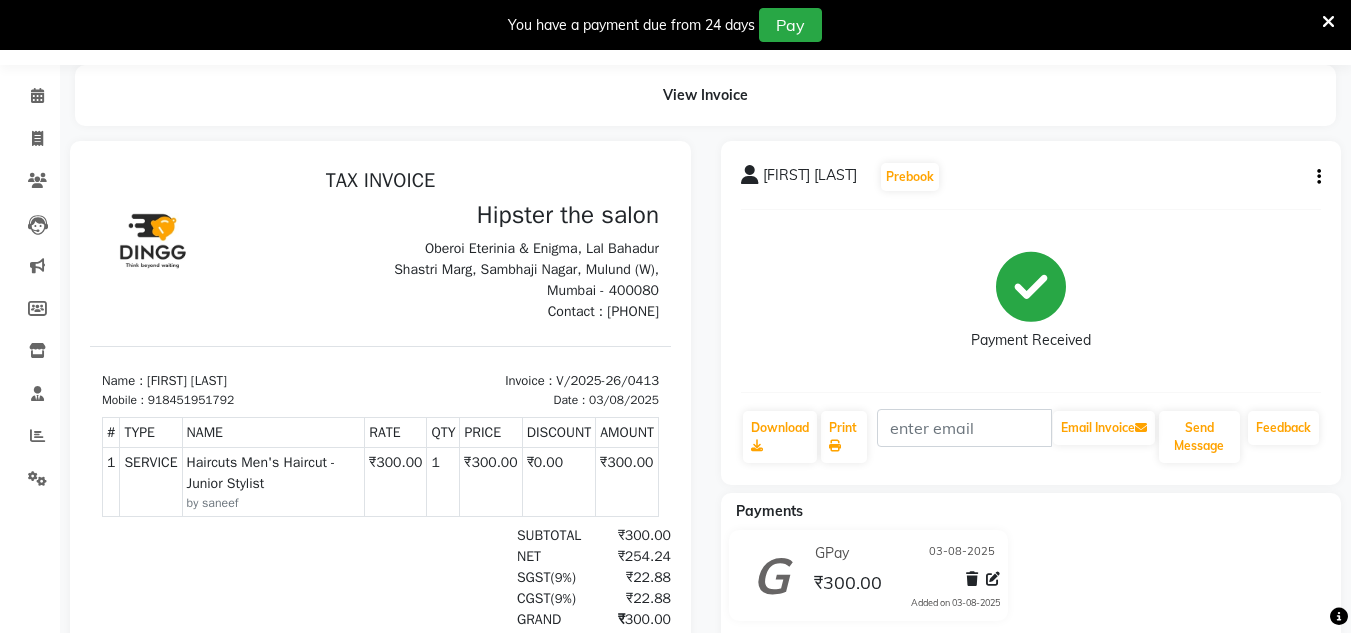 scroll, scrollTop: 0, scrollLeft: 0, axis: both 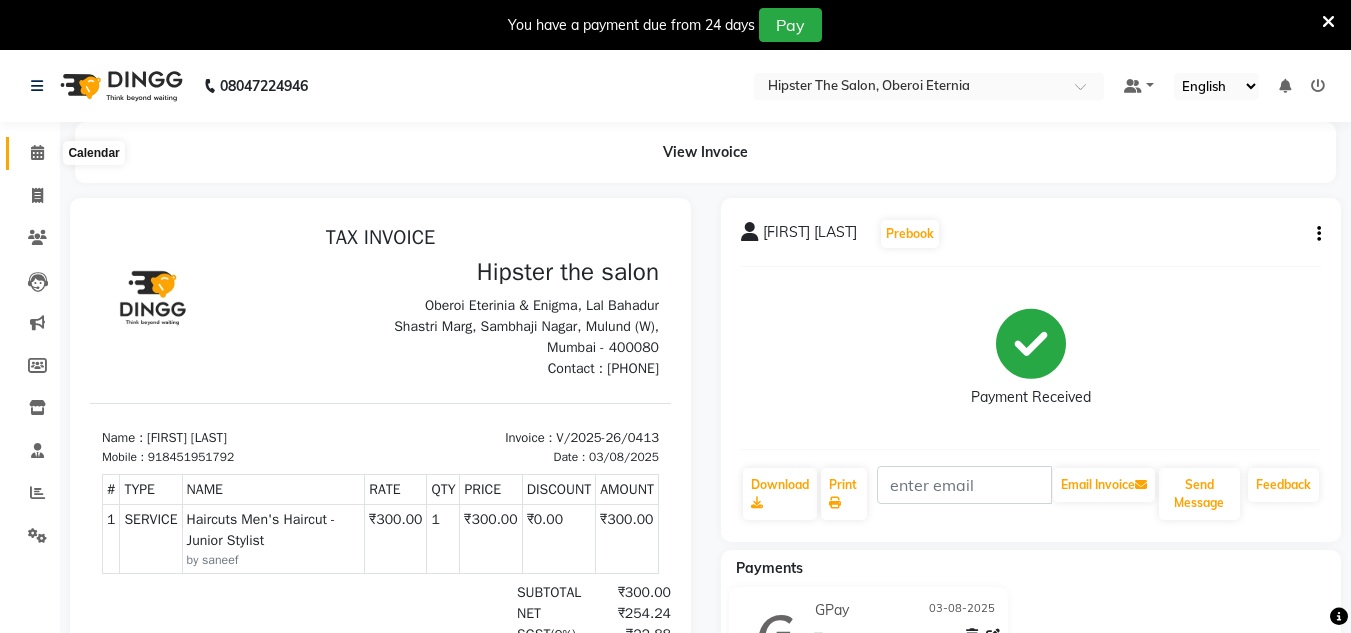 click 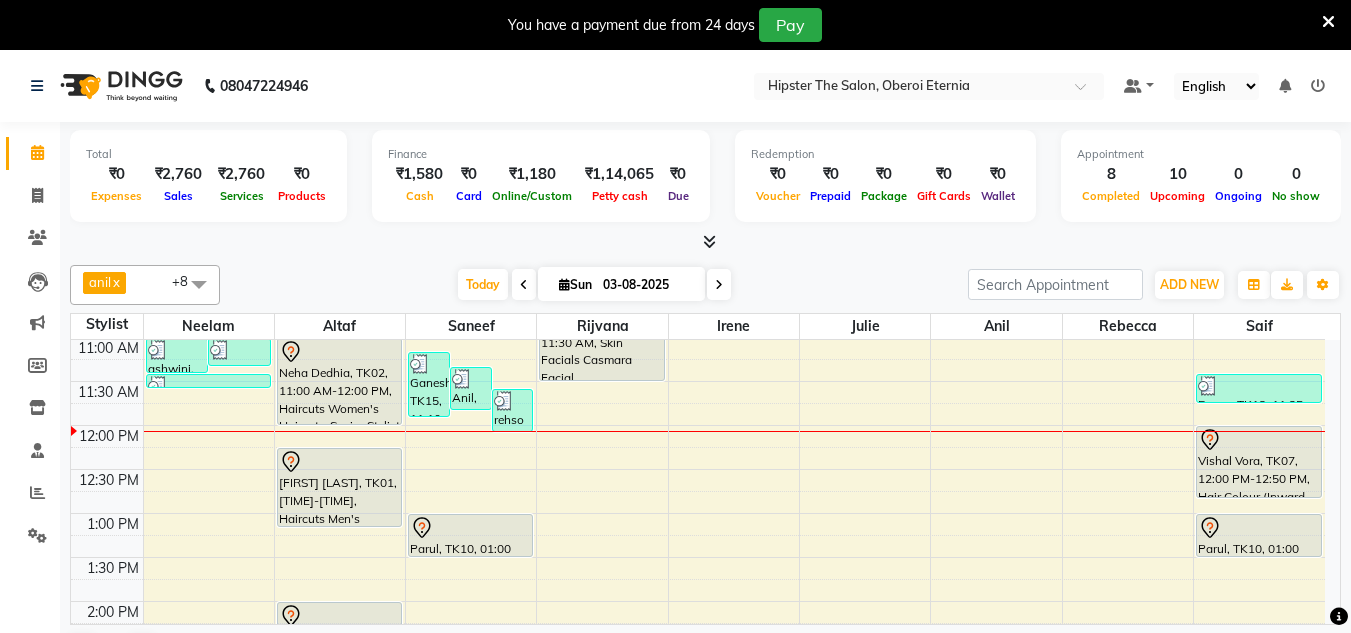 scroll, scrollTop: 267, scrollLeft: 0, axis: vertical 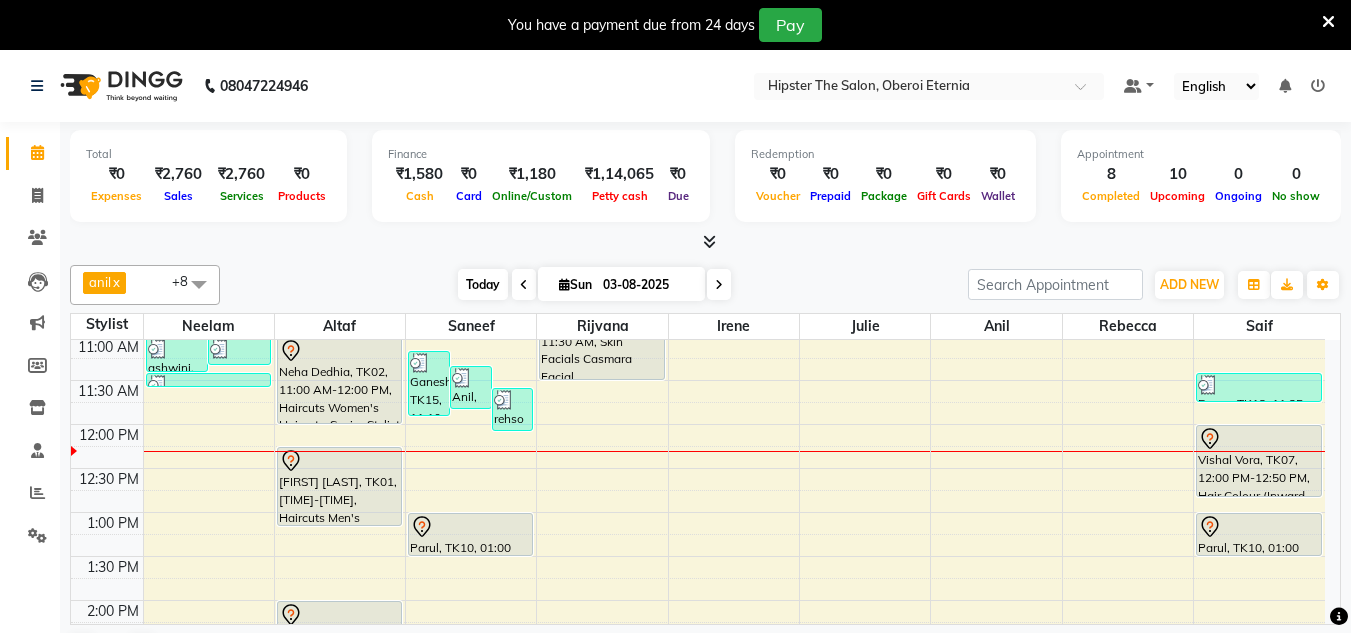 click on "Today" at bounding box center [483, 284] 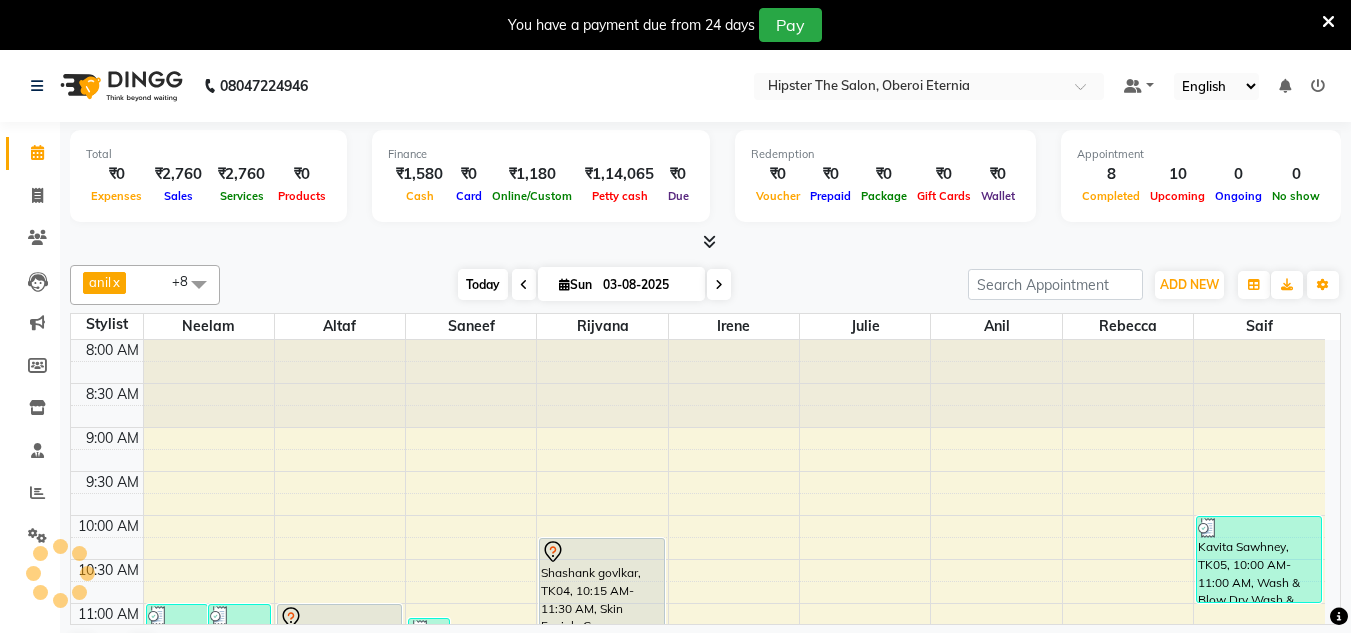 scroll, scrollTop: 353, scrollLeft: 0, axis: vertical 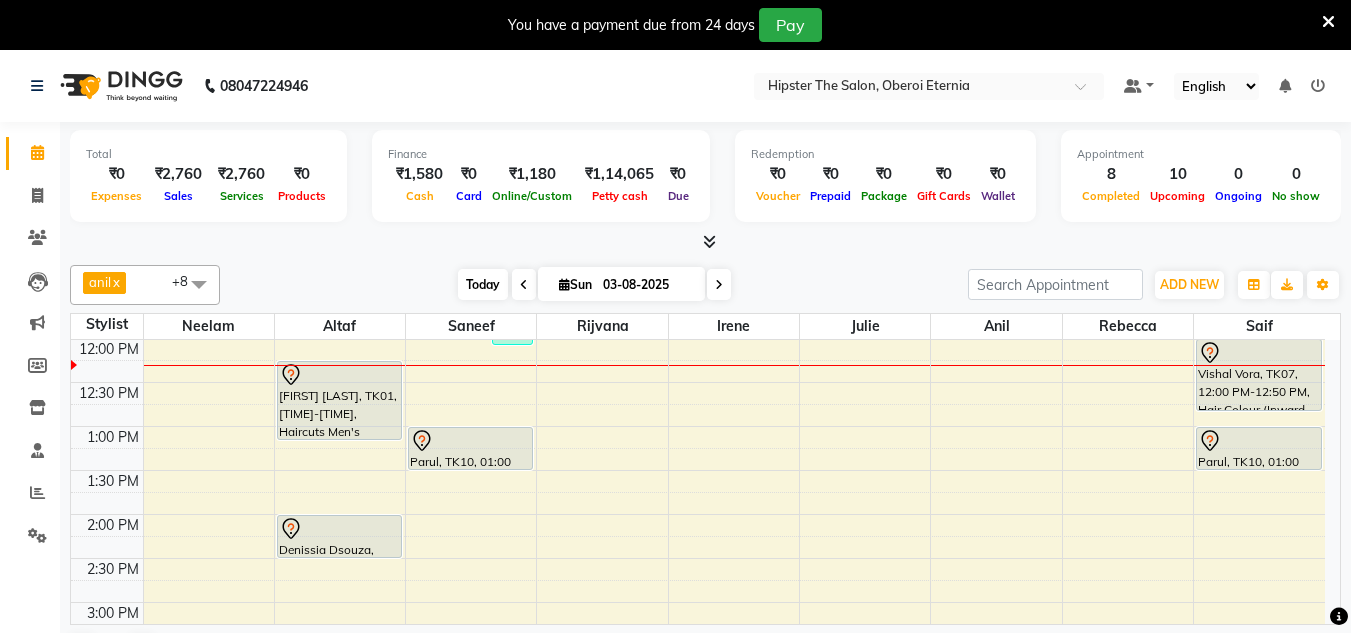click on "Today" at bounding box center [483, 284] 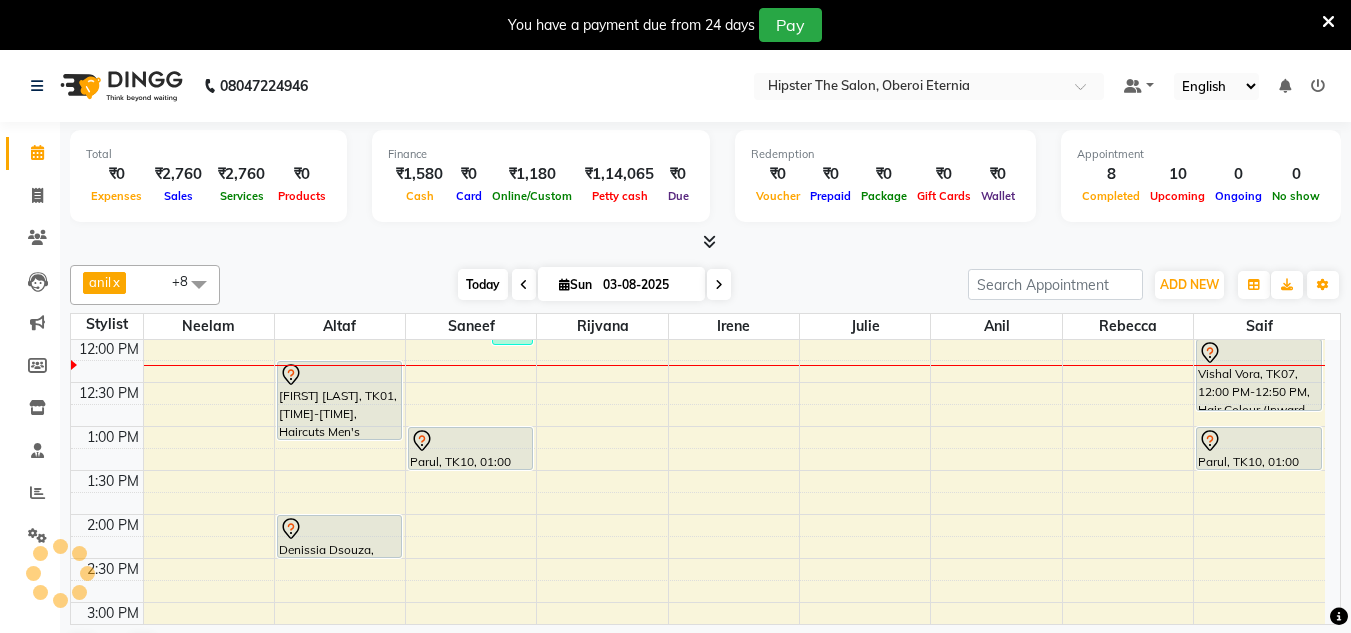 scroll, scrollTop: 353, scrollLeft: 0, axis: vertical 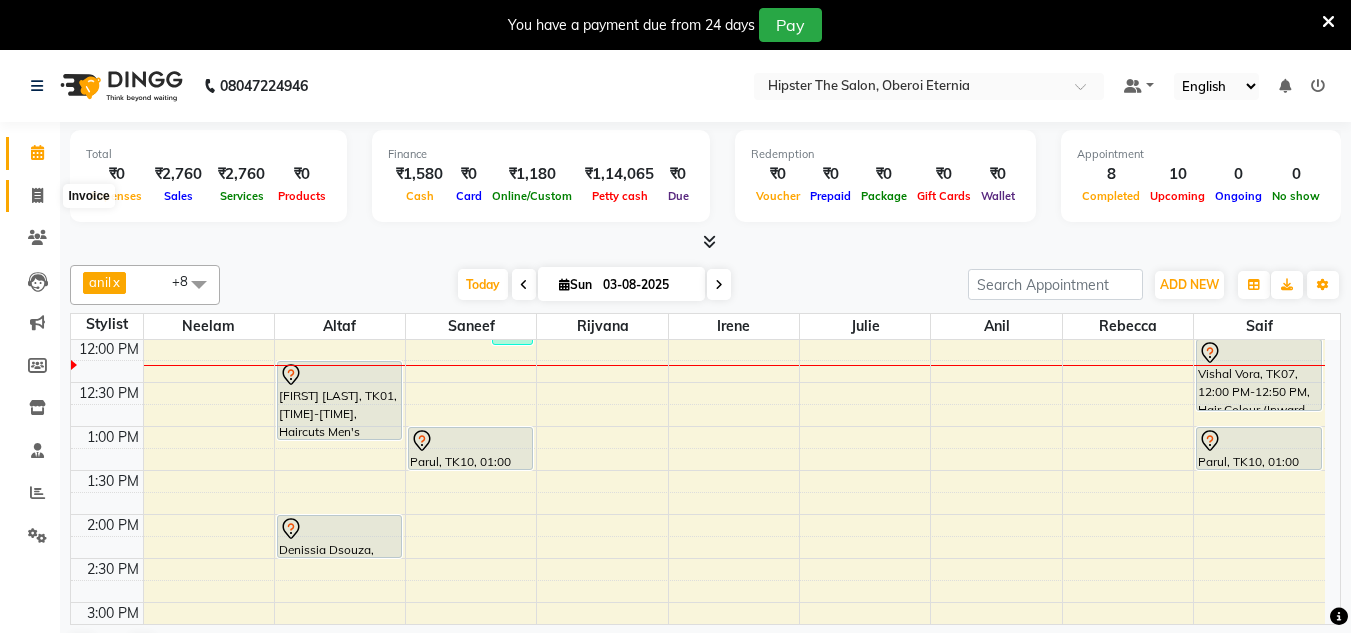 click 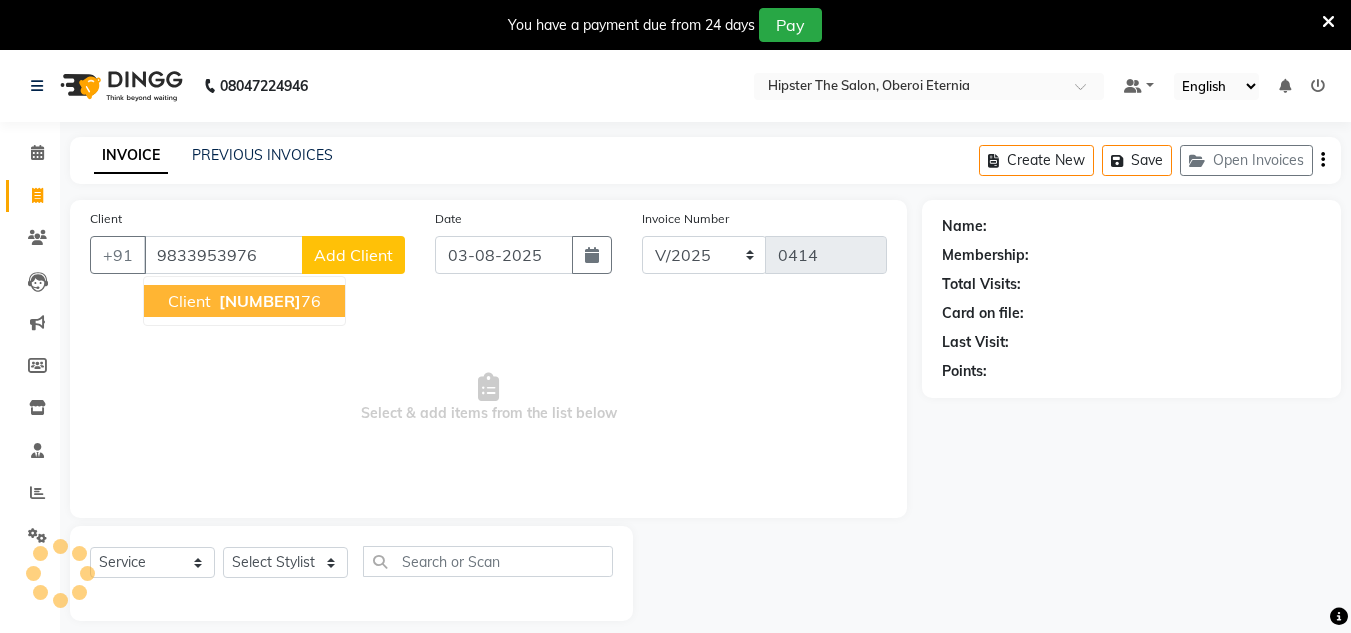 type on "9833953976" 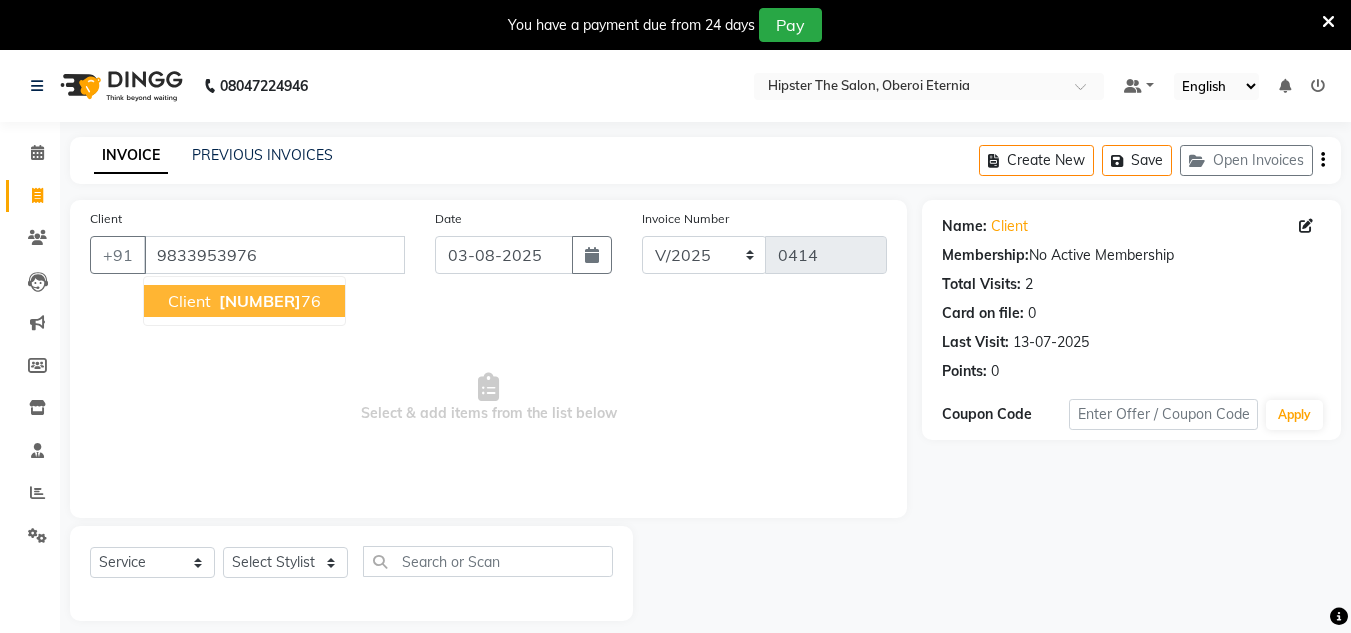 click on "client   98339539 76" at bounding box center [244, 301] 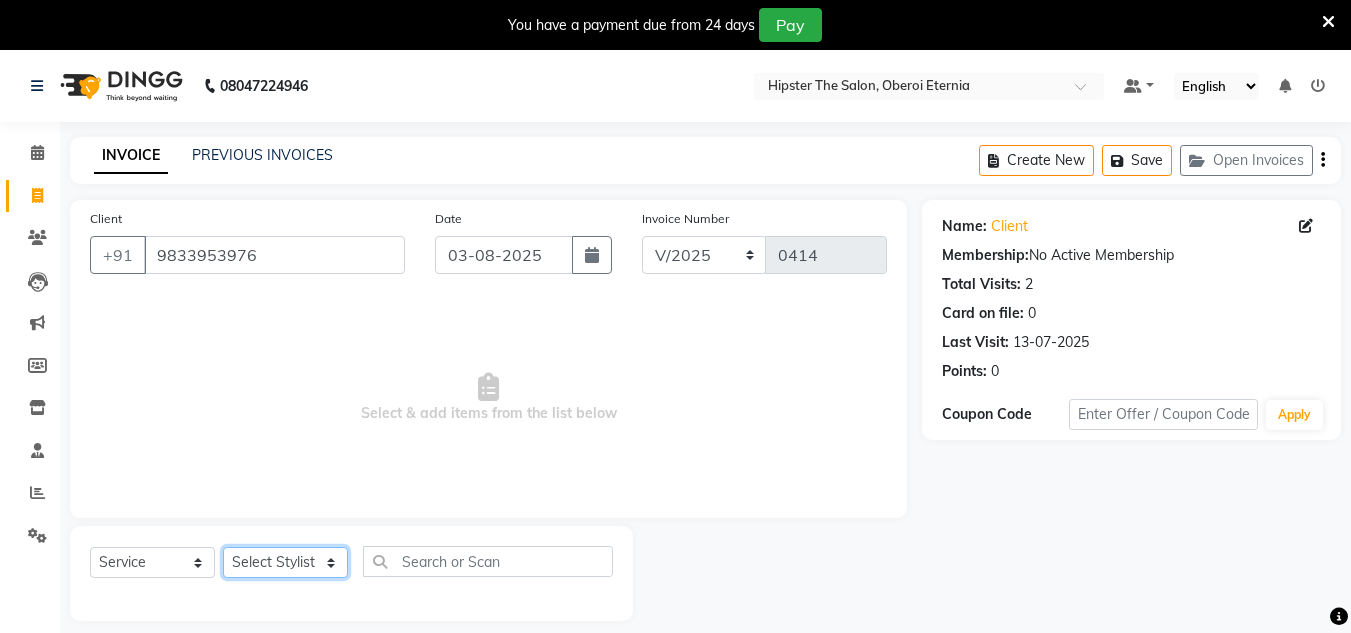click on "Select Stylist Aarushi aishu altaf anil ashik bhavin  irene julie Manager id Minaz Namrata neelam Rebecca rekha rijvana Saif saneef Shweta" 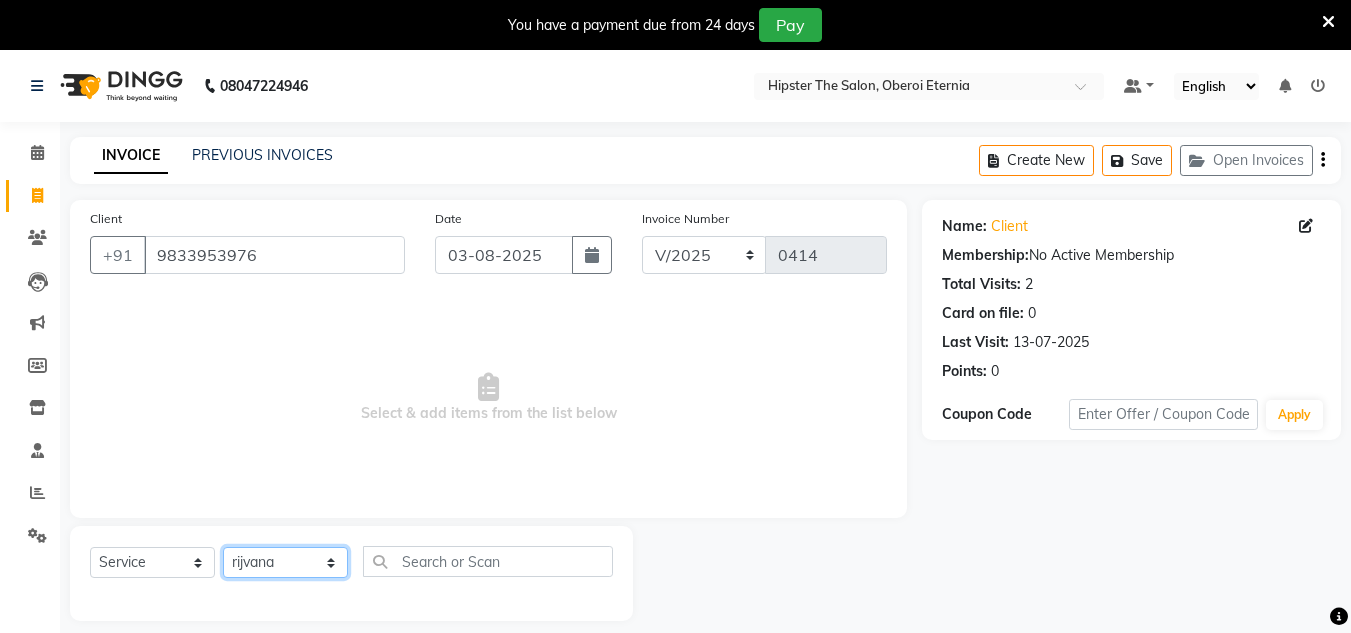 click on "Select Stylist Aarushi aishu altaf anil ashik bhavin  irene julie Manager id Minaz Namrata neelam Rebecca rekha rijvana Saif saneef Shweta" 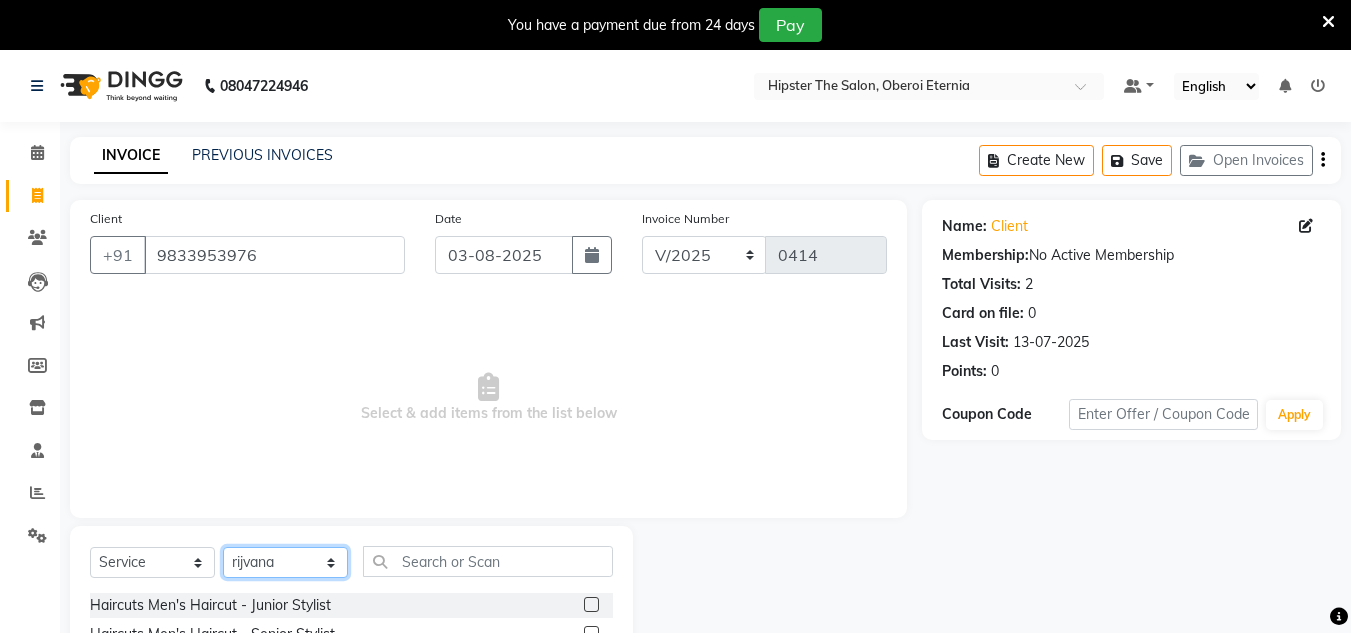 click on "Select Stylist Aarushi aishu altaf anil ashik bhavin  irene julie Manager id Minaz Namrata neelam Rebecca rekha rijvana Saif saneef Shweta" 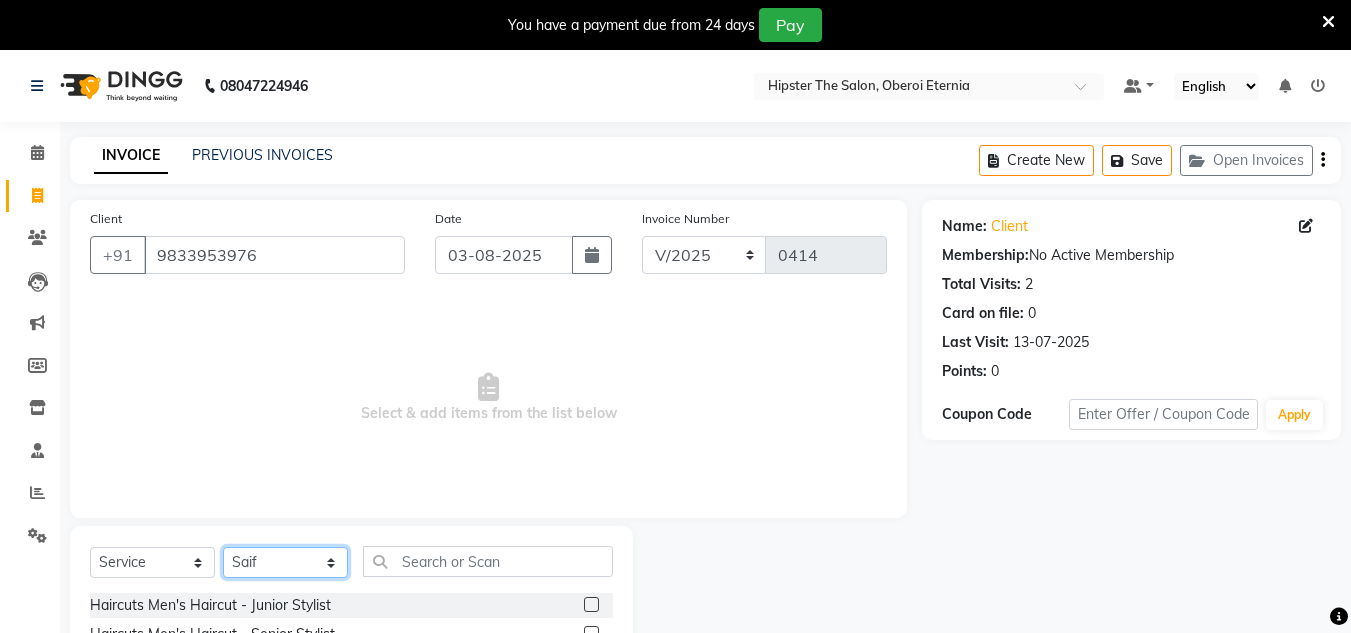 click on "Select Stylist Aarushi aishu altaf anil ashik bhavin  irene julie Manager id Minaz Namrata neelam Rebecca rekha rijvana Saif saneef Shweta" 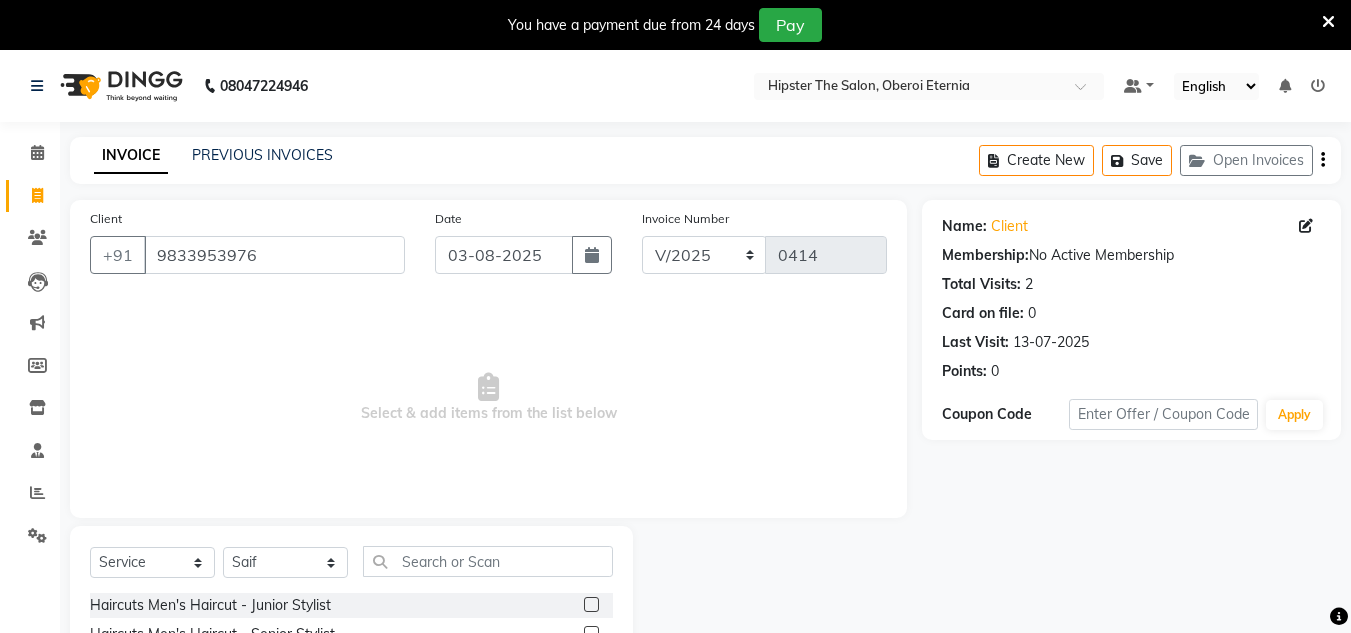 click 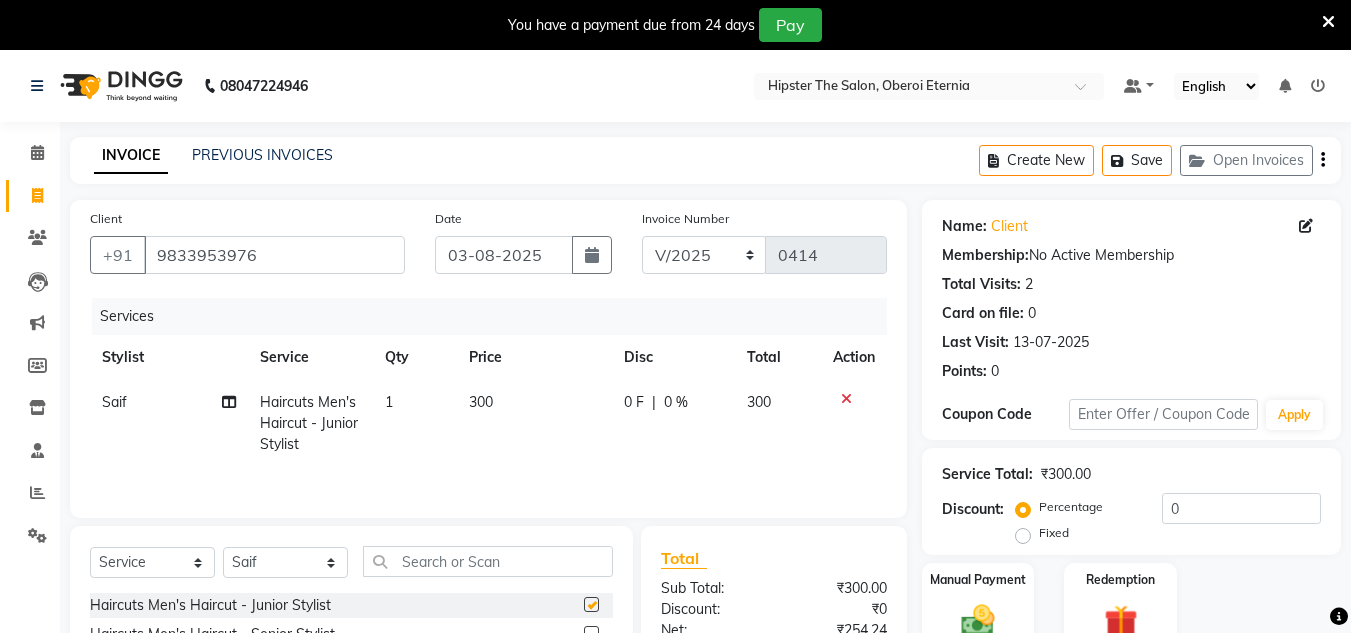checkbox on "false" 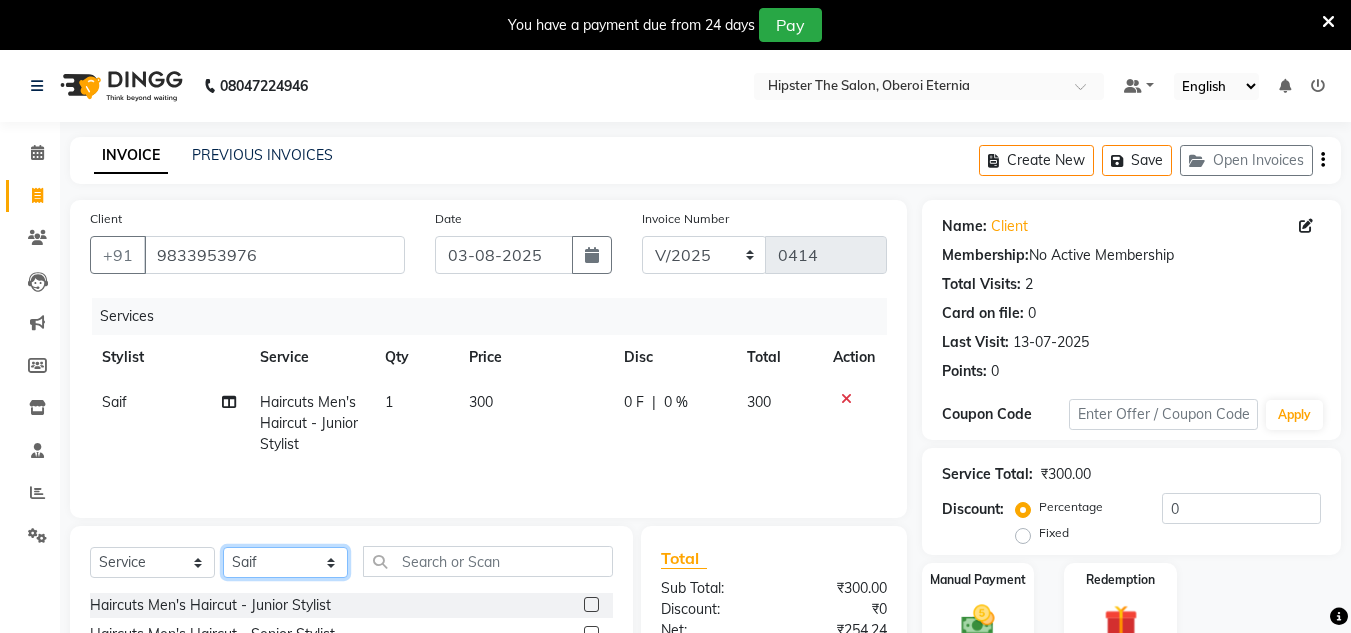 click on "Select Stylist Aarushi aishu altaf anil ashik bhavin  irene julie Manager id Minaz Namrata neelam Rebecca rekha rijvana Saif saneef Shweta" 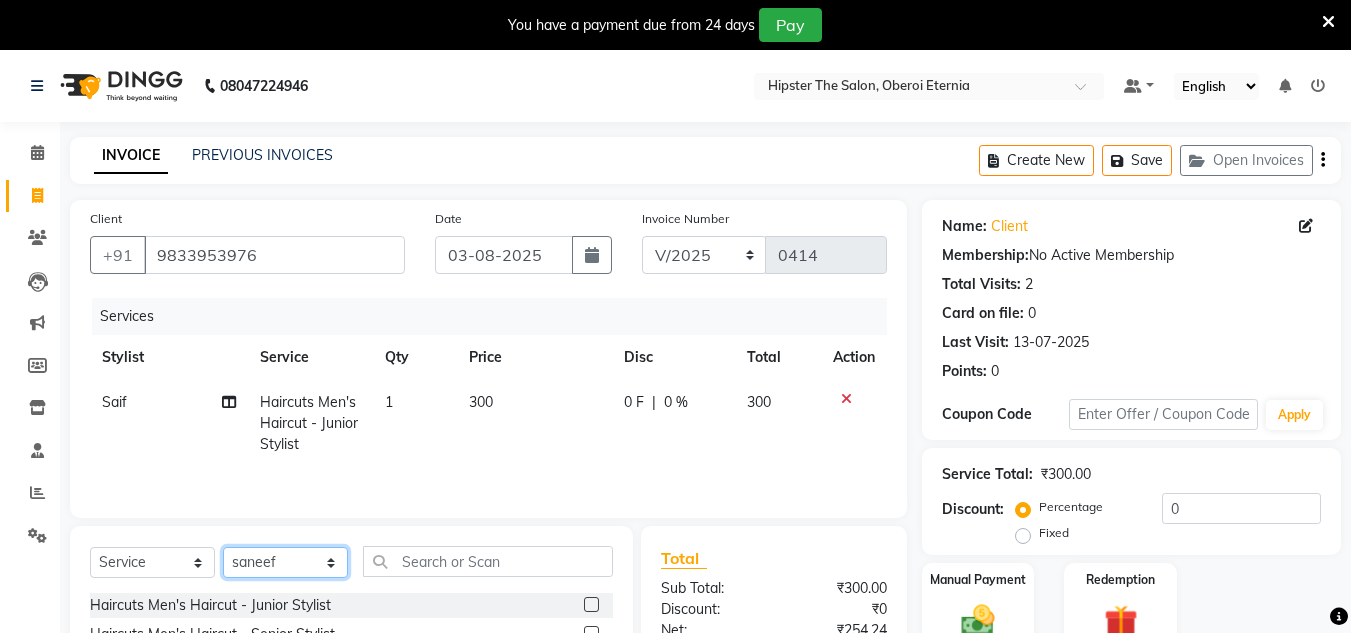 click on "Select Stylist Aarushi aishu altaf anil ashik bhavin  irene julie Manager id Minaz Namrata neelam Rebecca rekha rijvana Saif saneef Shweta" 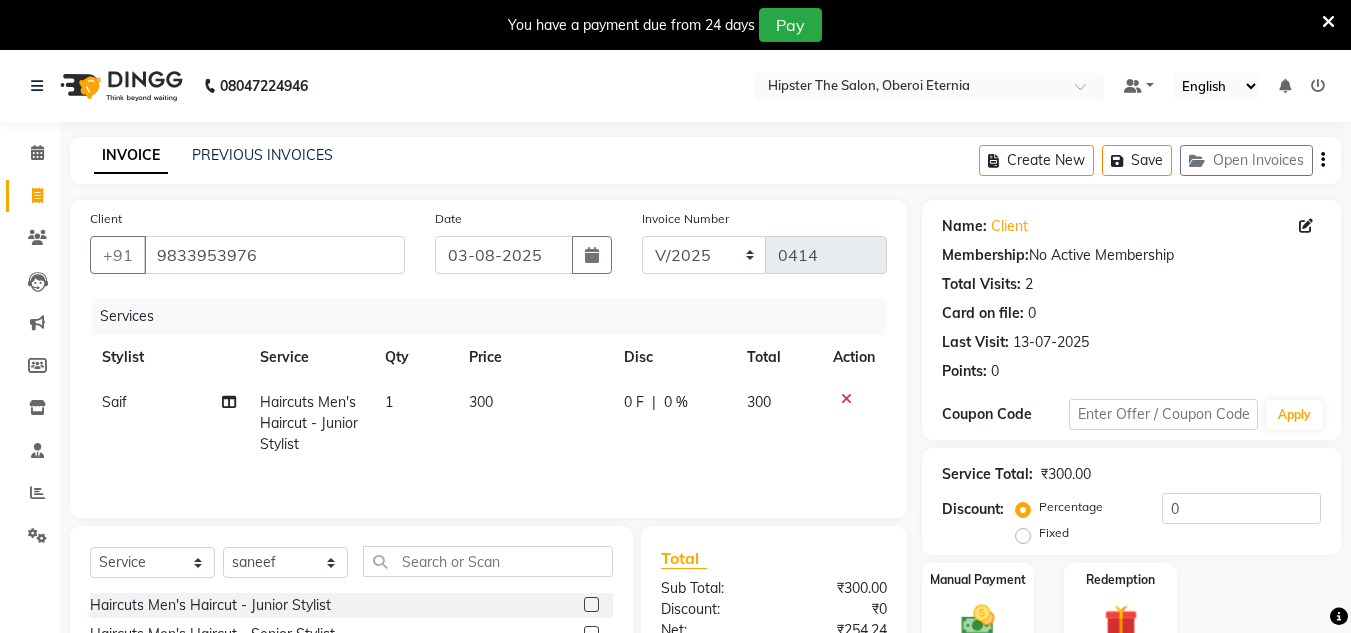 click on "Haircuts Men's Haircut - Junior Stylist" 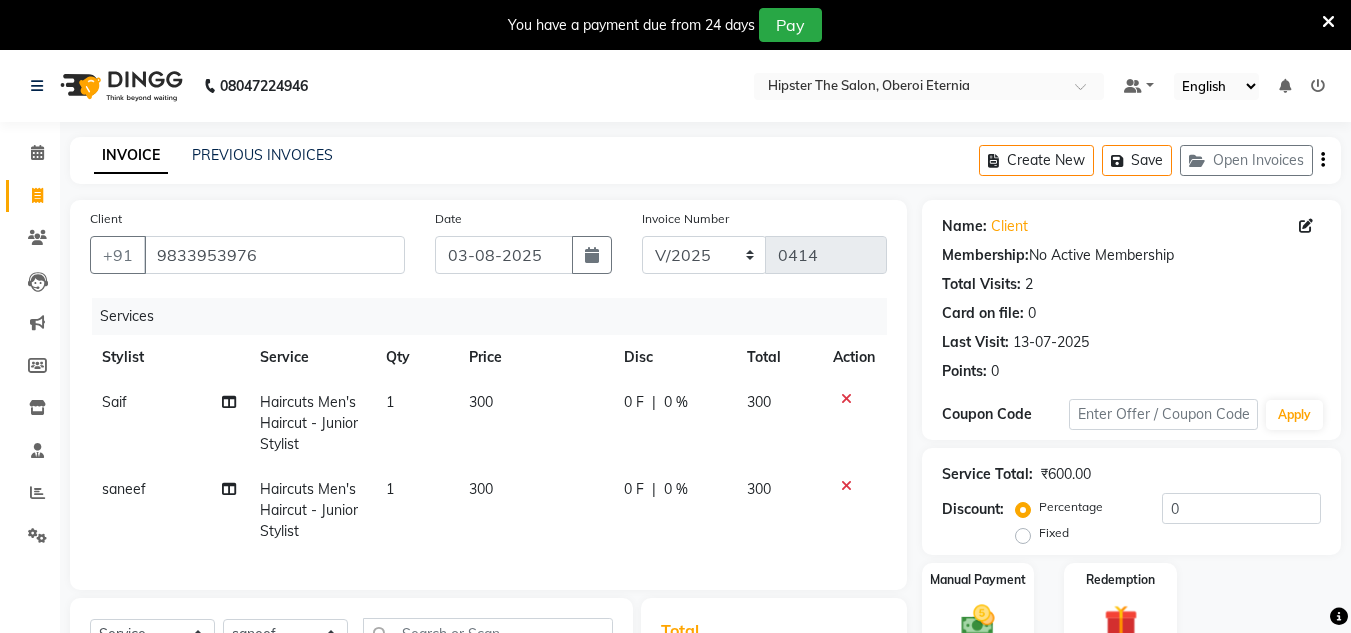 checkbox on "false" 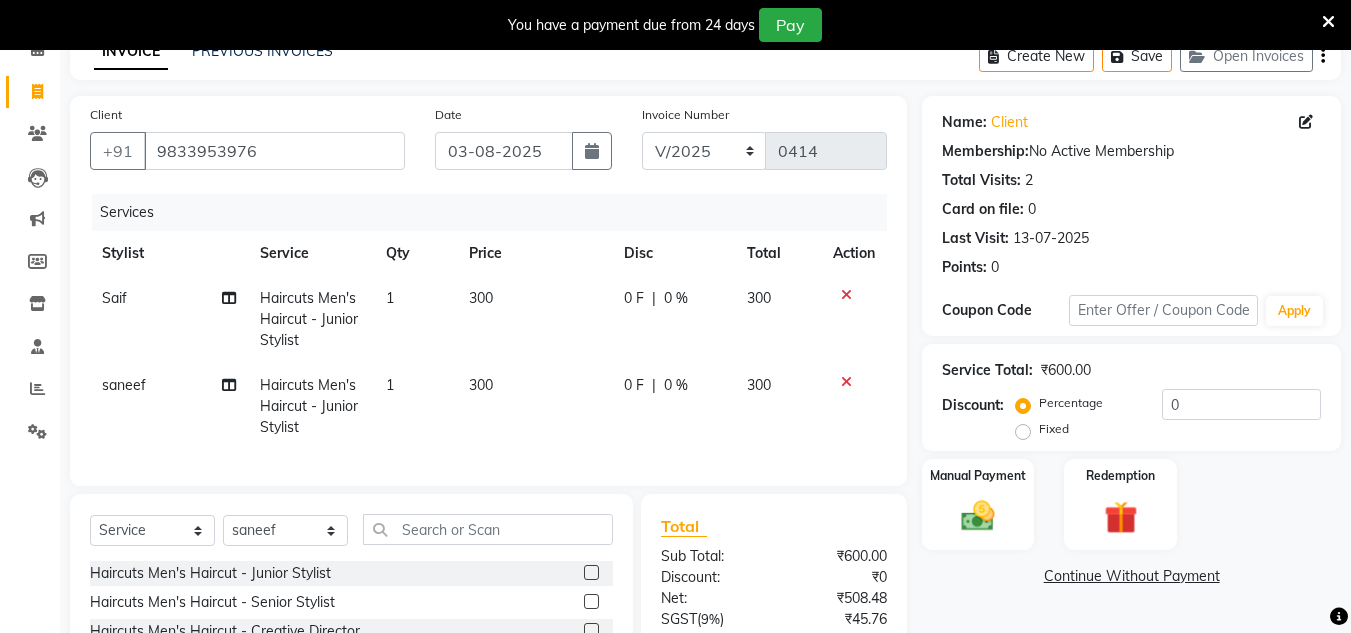 scroll, scrollTop: 105, scrollLeft: 0, axis: vertical 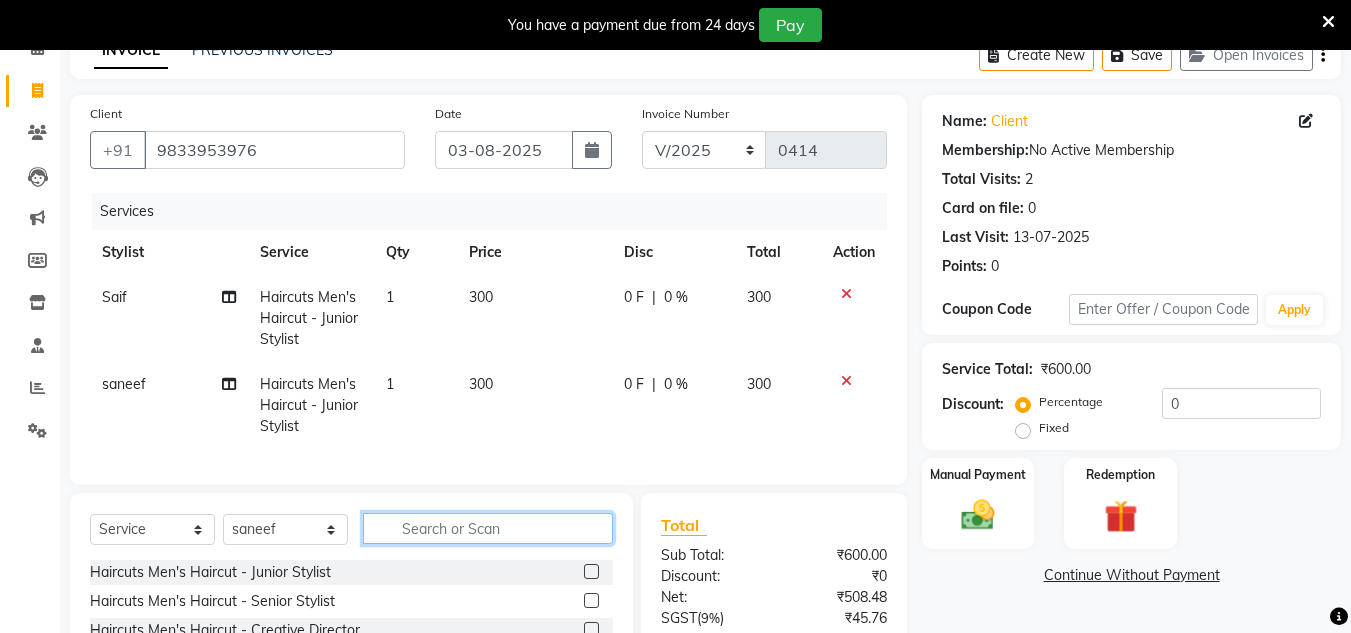 click 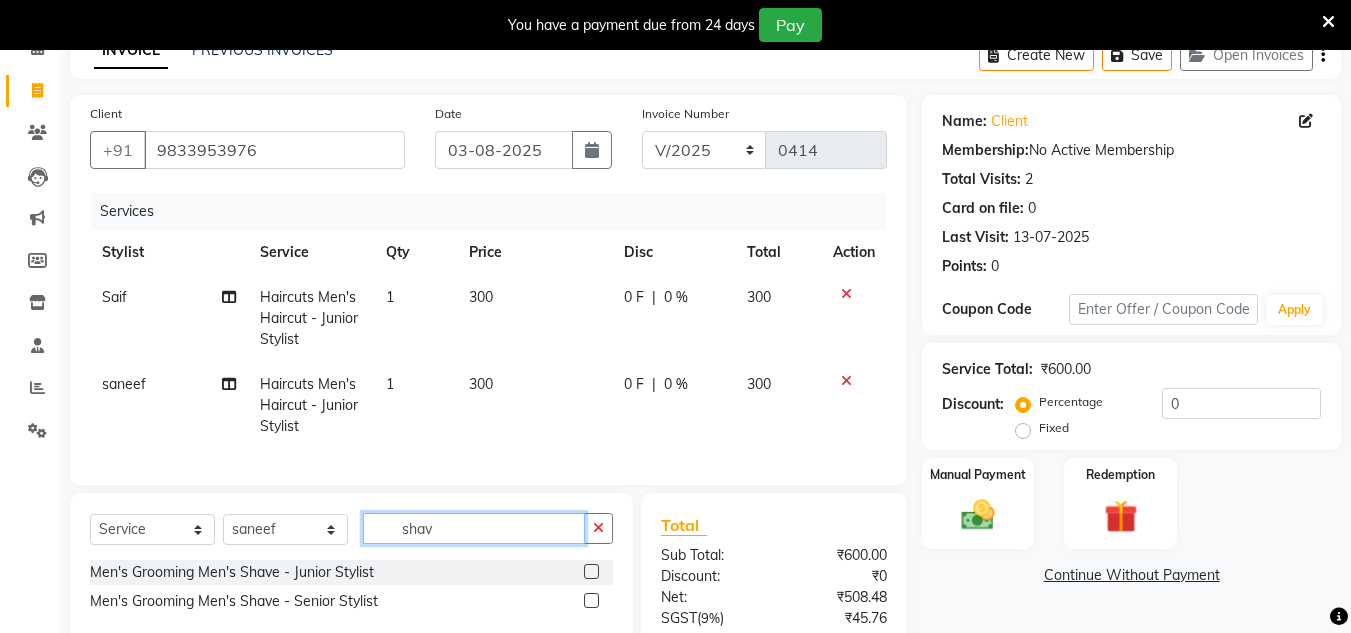 type on "shav" 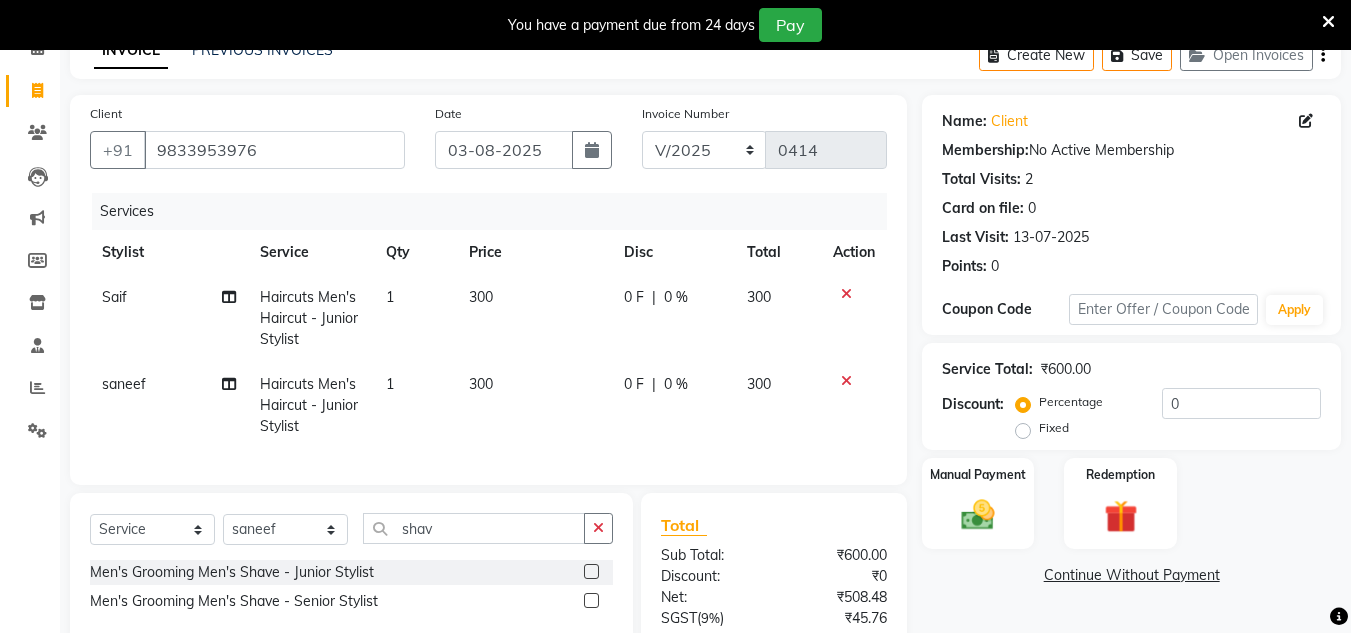 click 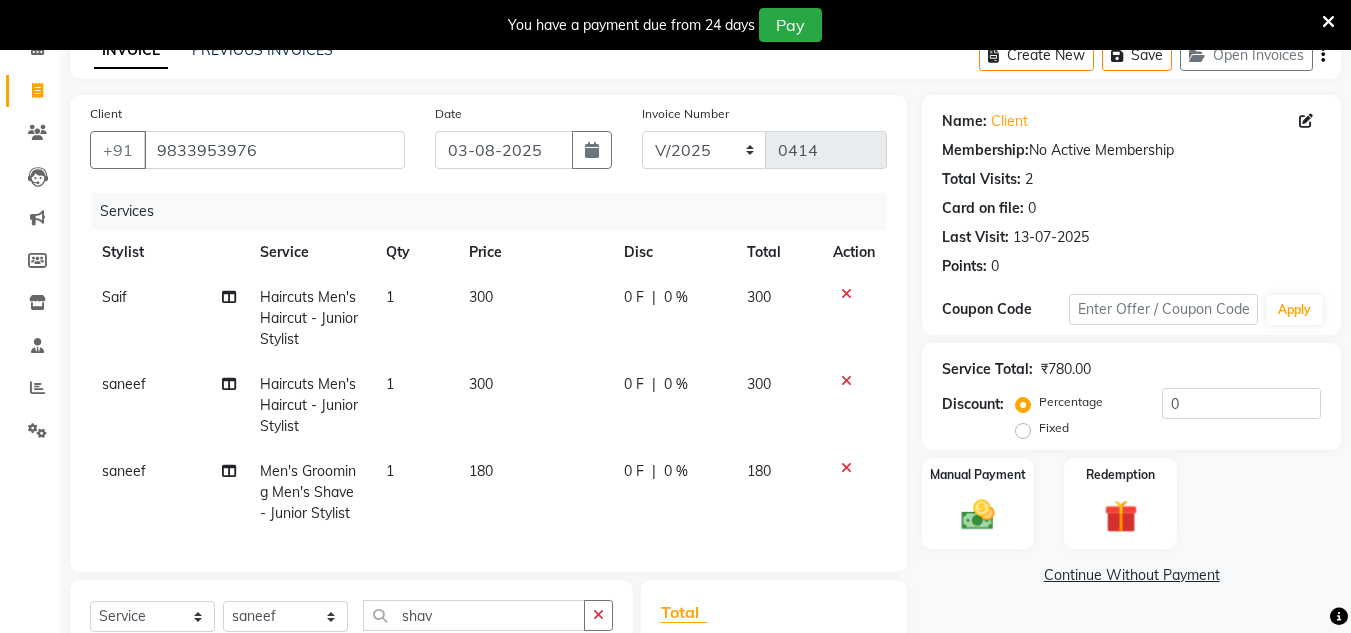 checkbox on "false" 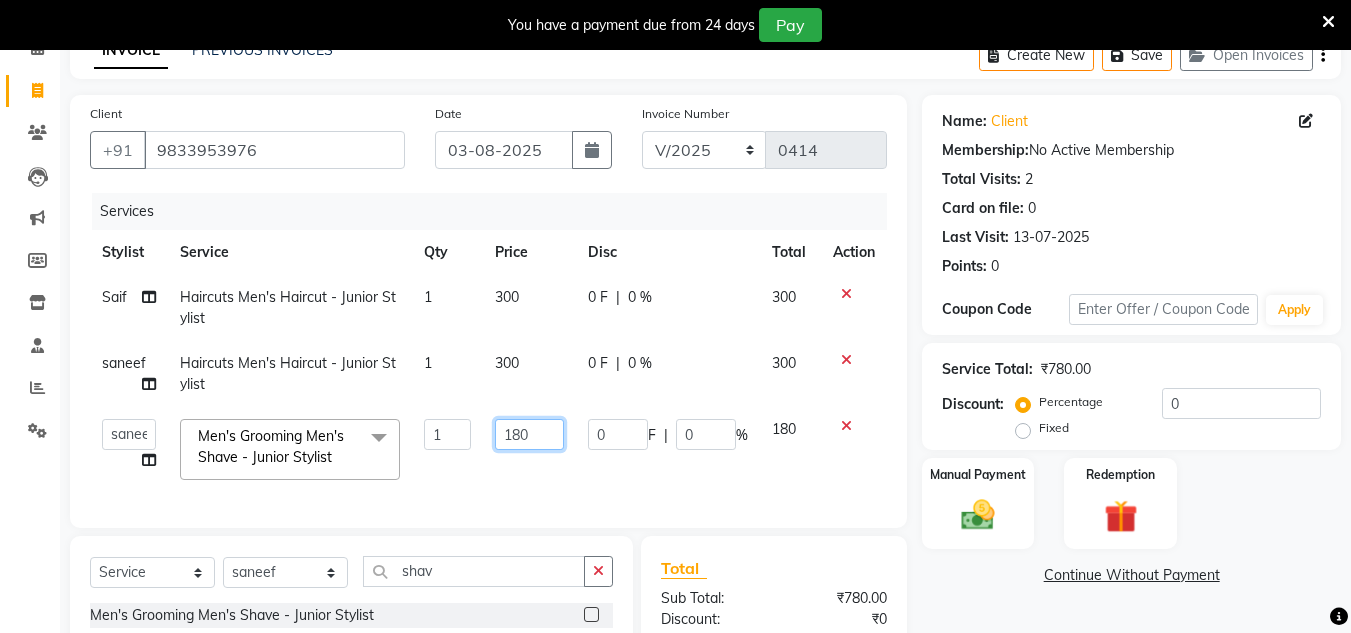 click on "180" 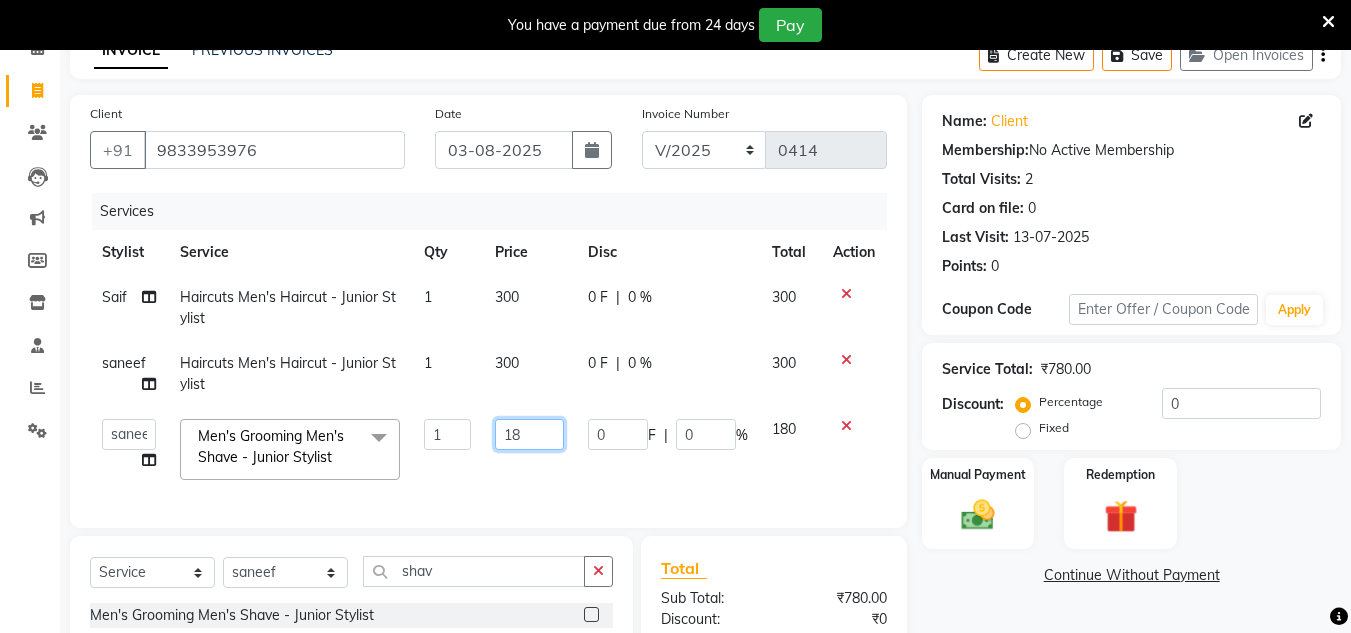 type on "1" 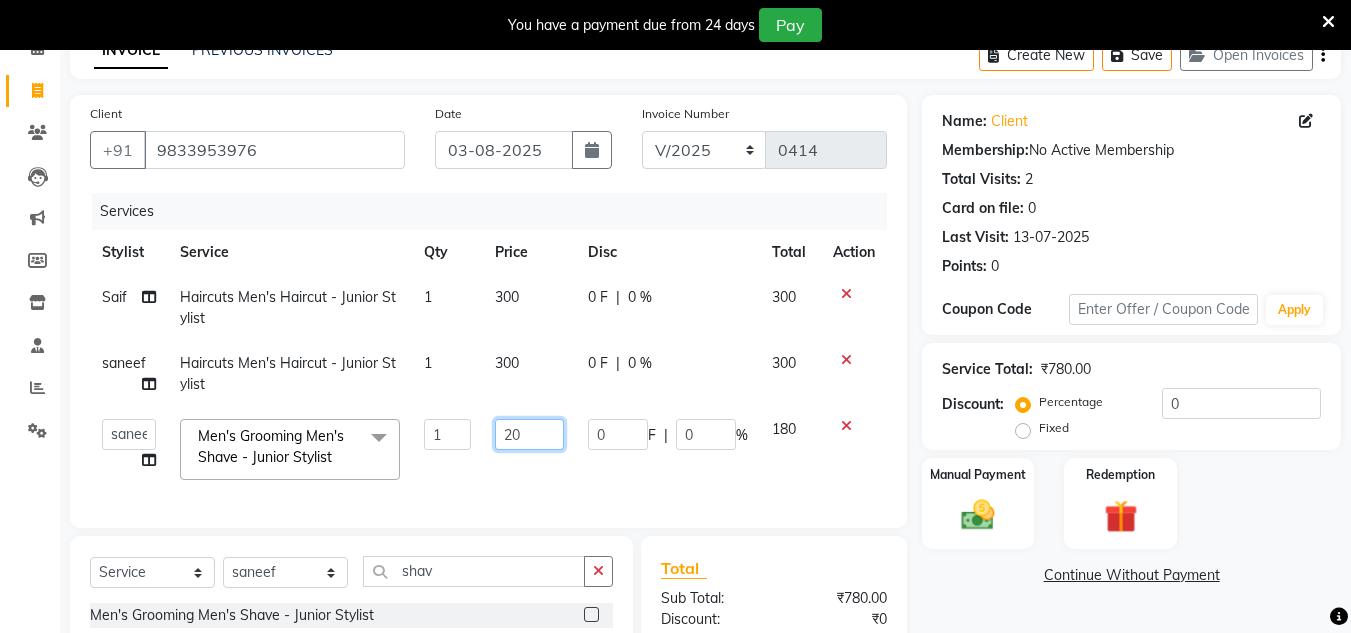 type on "200" 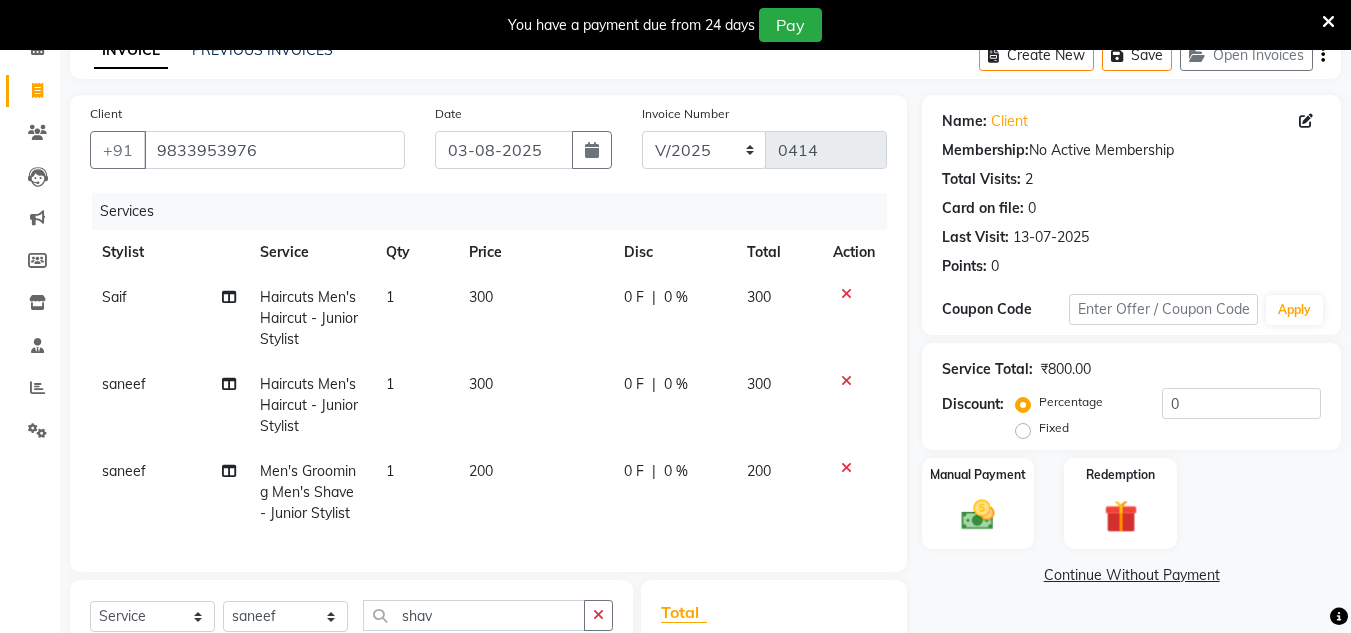 click on "Continue Without Payment" 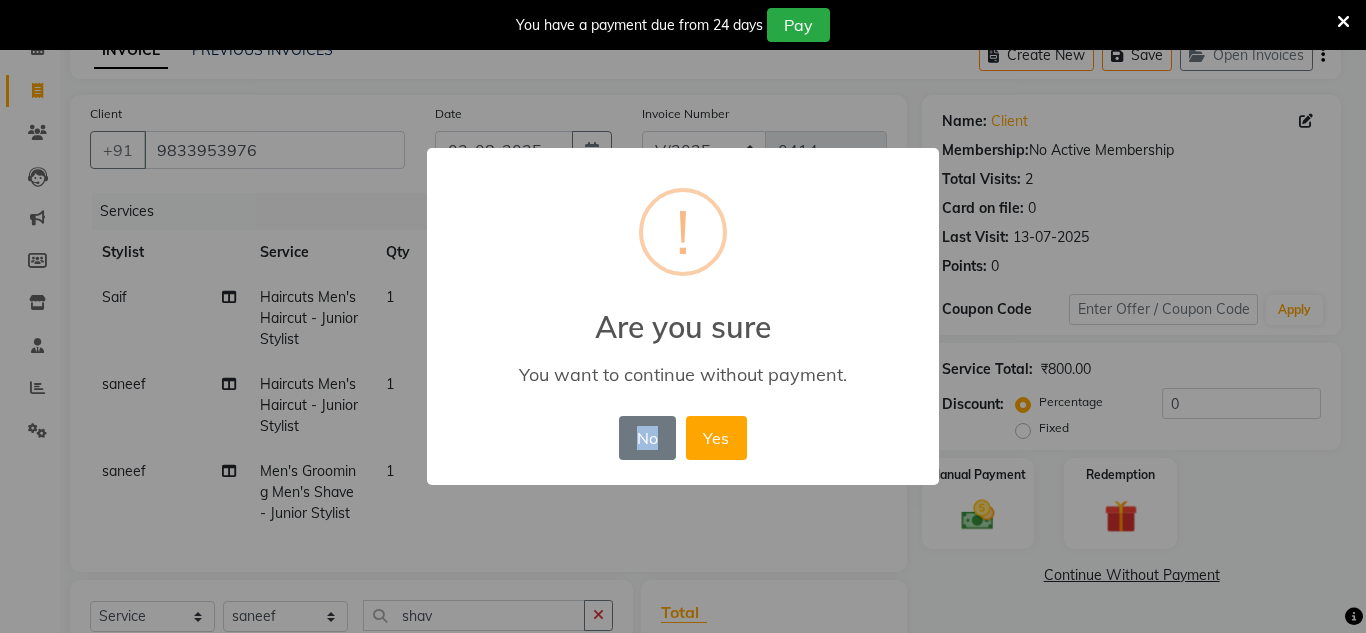 drag, startPoint x: 676, startPoint y: 507, endPoint x: 989, endPoint y: 605, distance: 327.98325 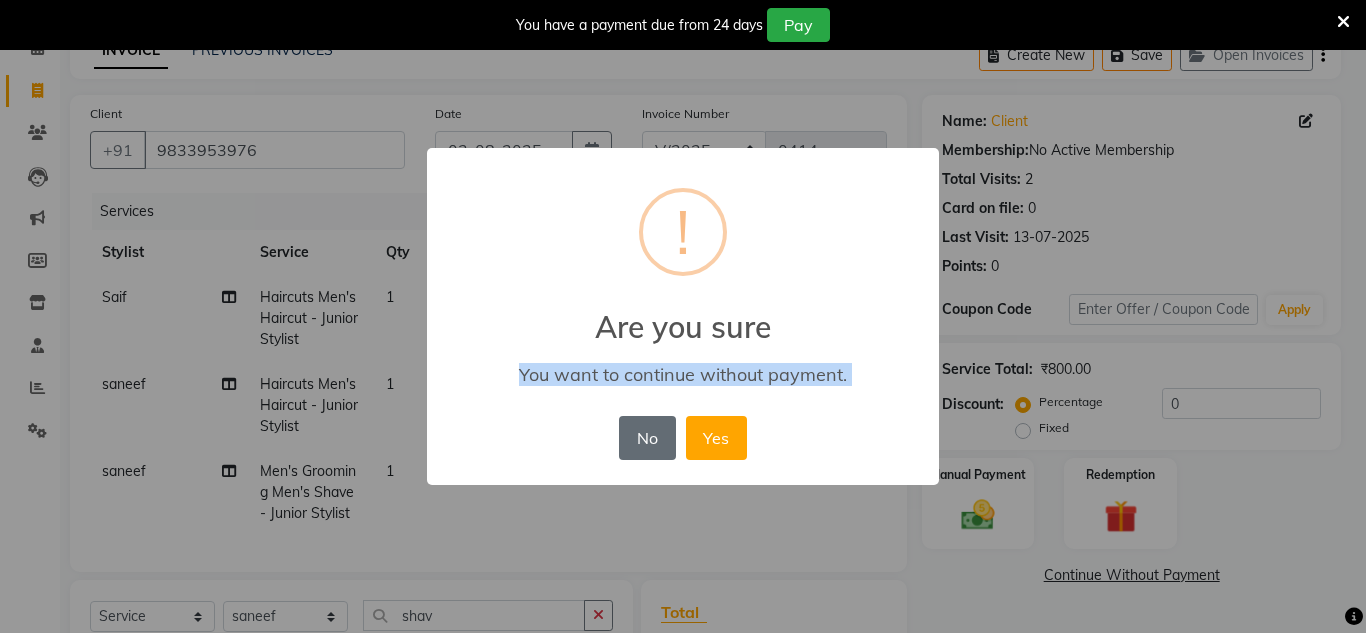 drag, startPoint x: 1301, startPoint y: 462, endPoint x: 626, endPoint y: 434, distance: 675.5805 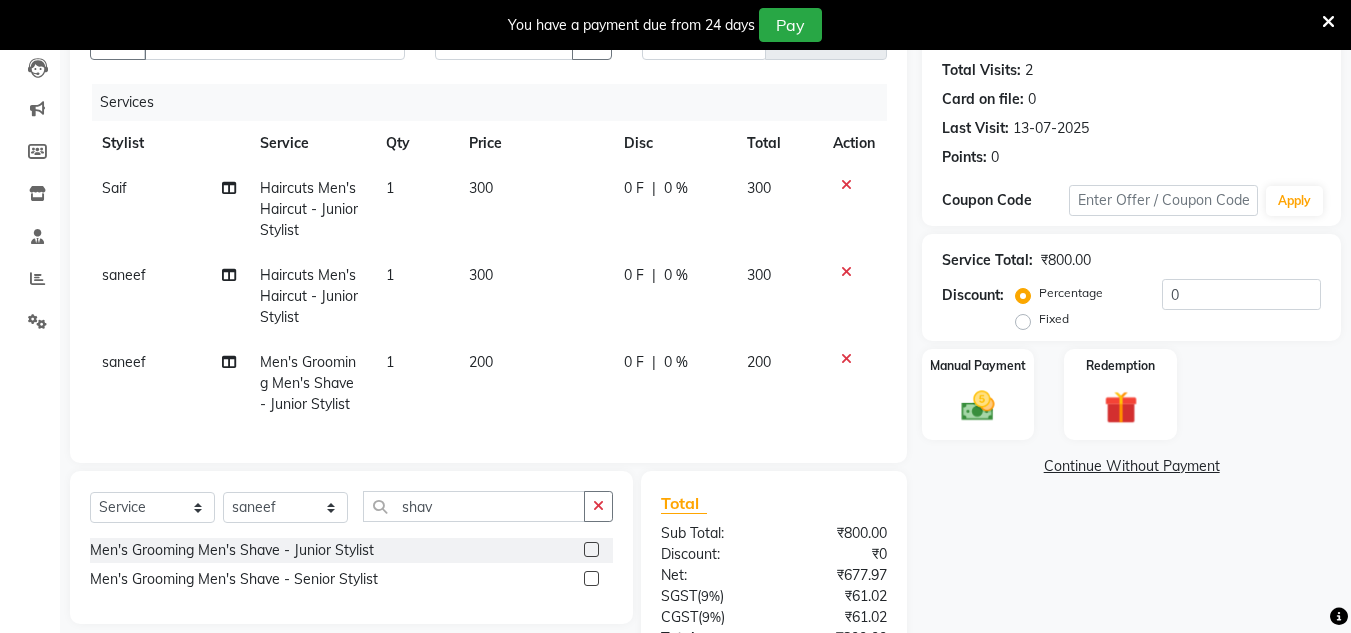 scroll, scrollTop: 391, scrollLeft: 0, axis: vertical 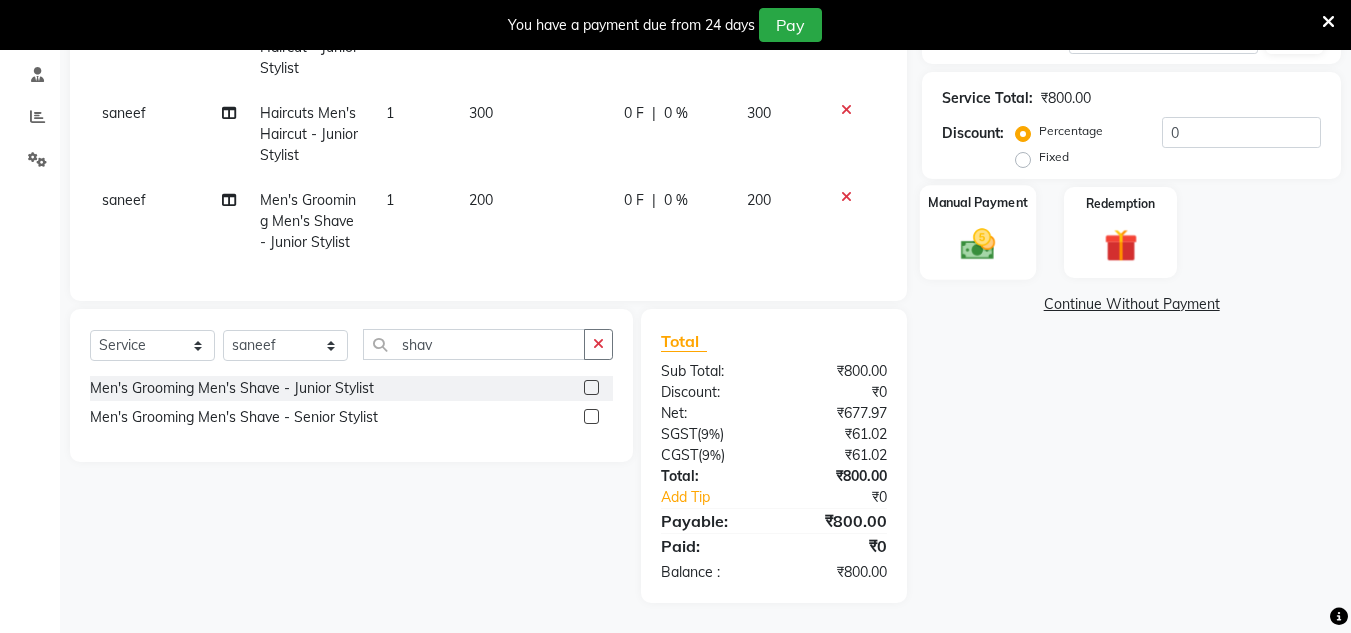 click 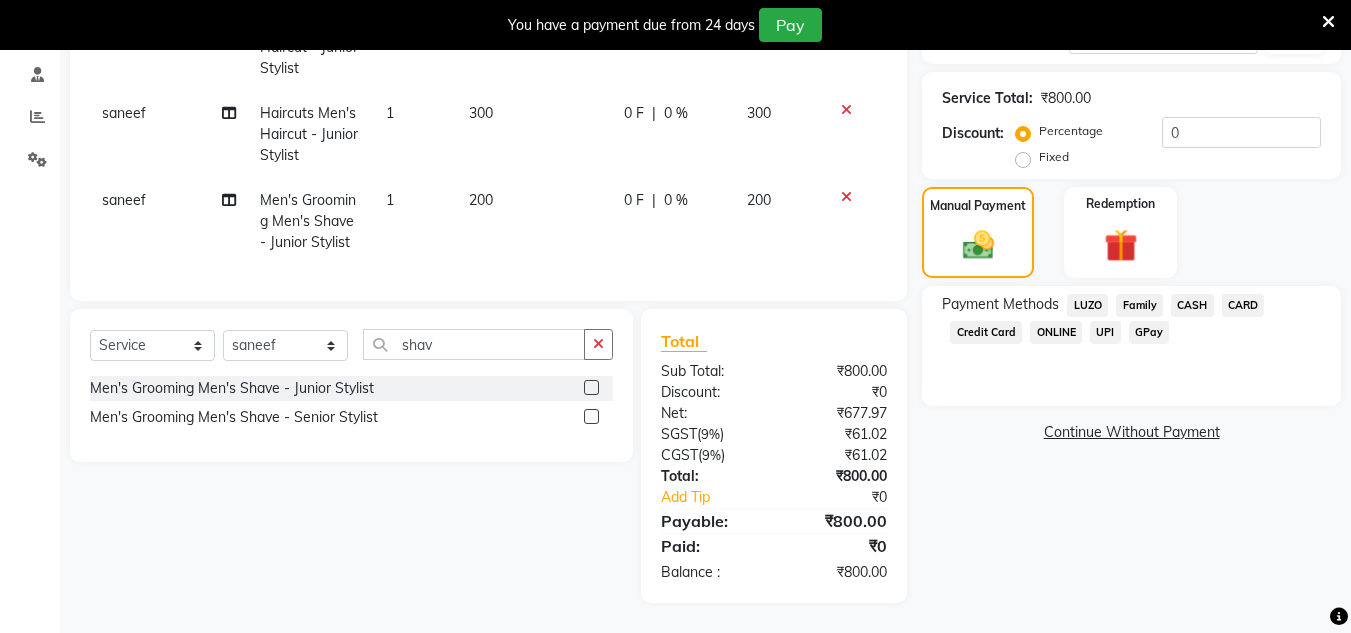 click on "GPay" 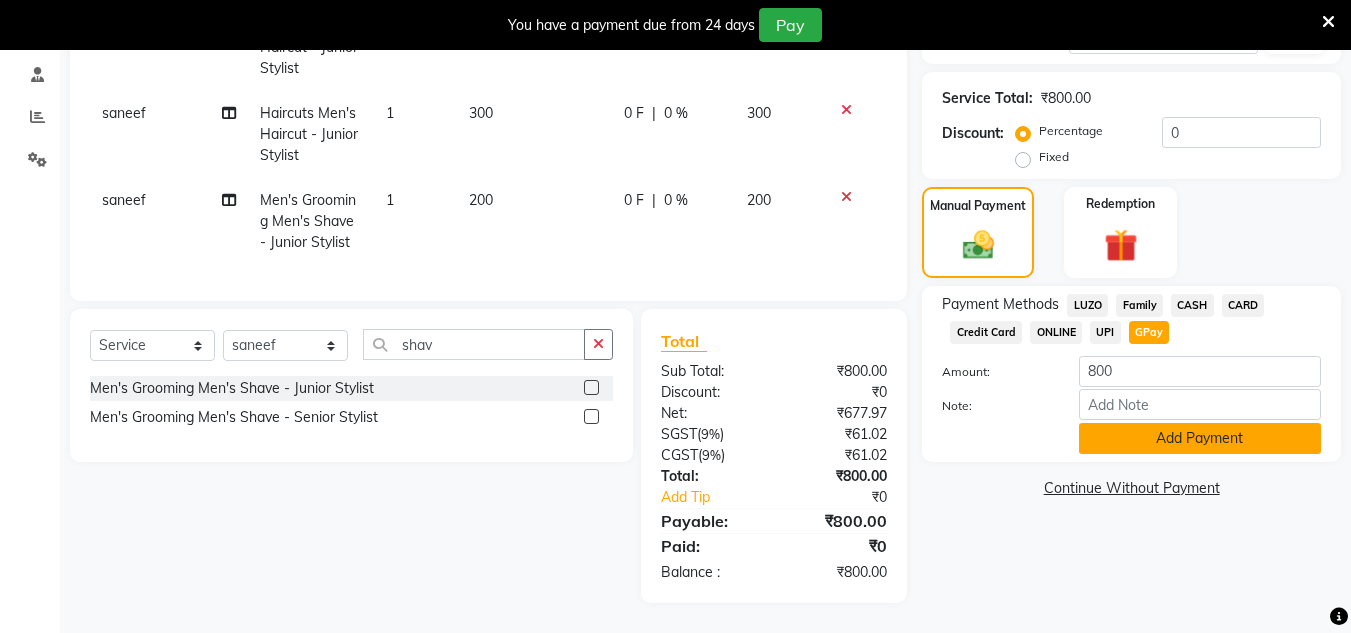 click on "Add Payment" 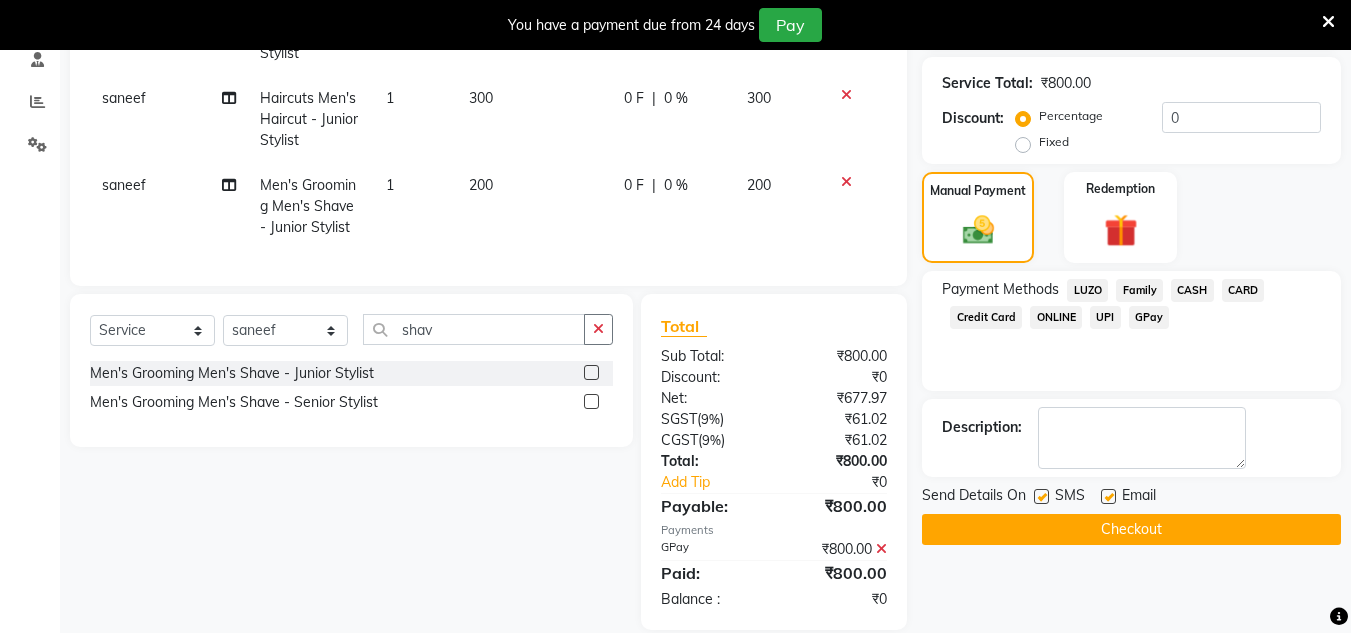 scroll, scrollTop: 433, scrollLeft: 0, axis: vertical 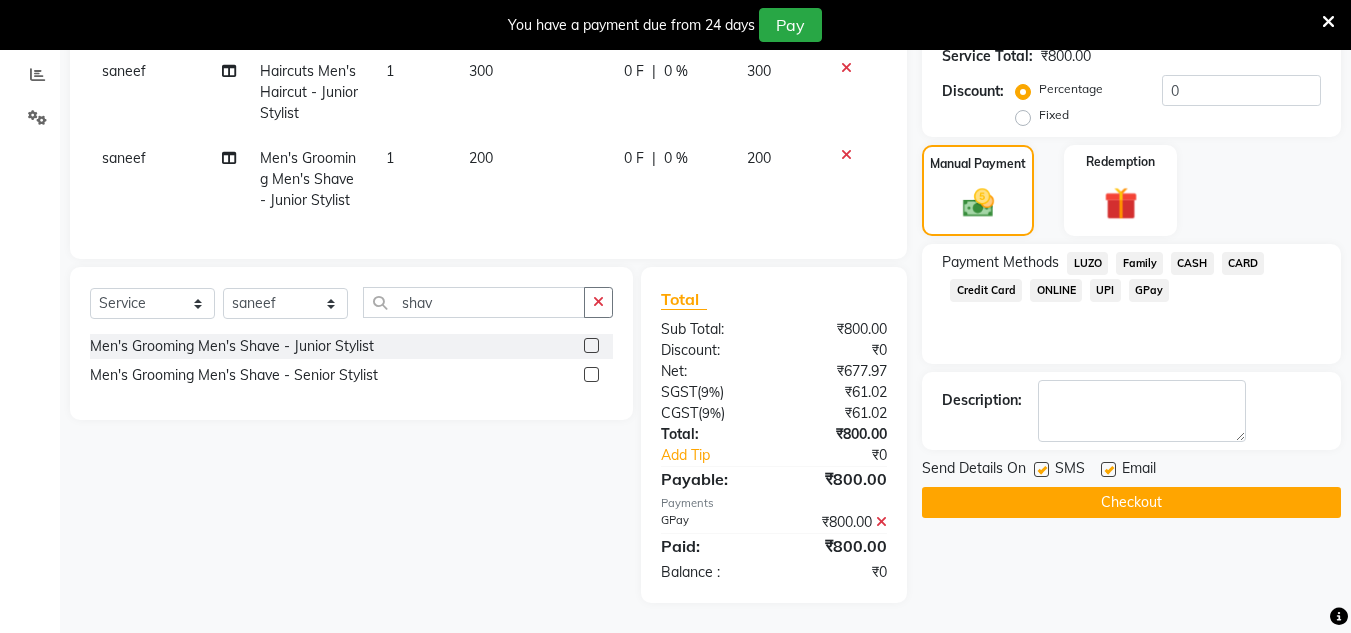 click on "Checkout" 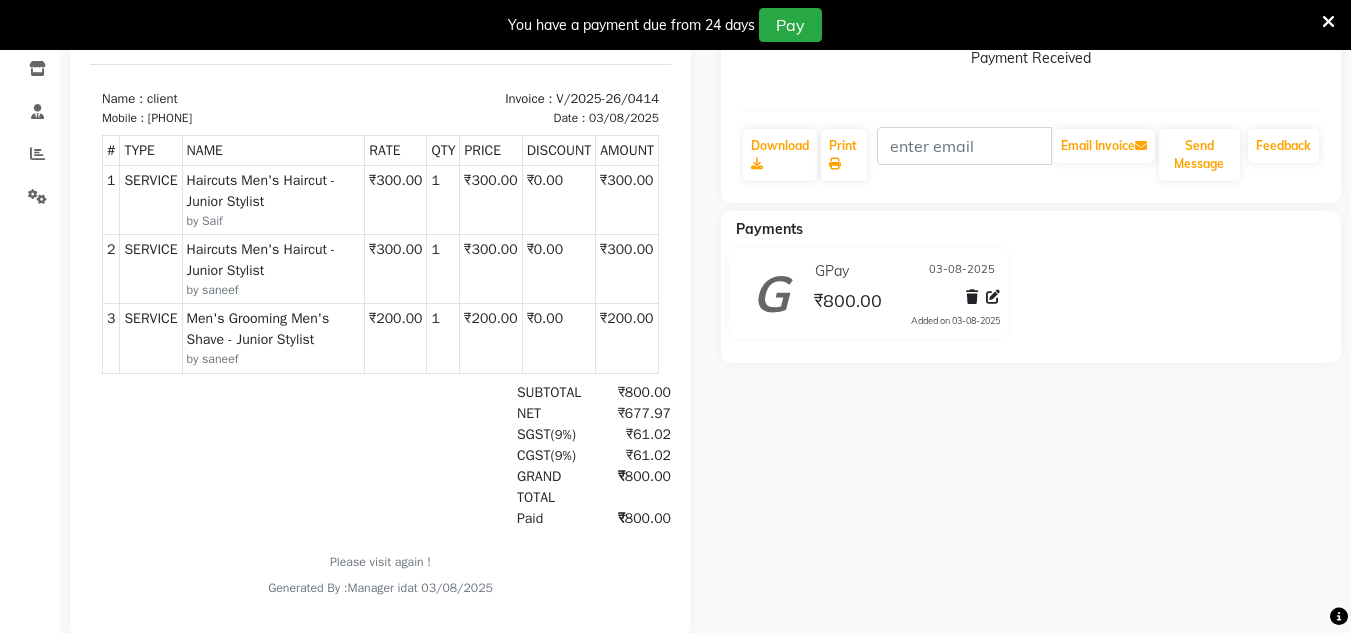 scroll, scrollTop: 0, scrollLeft: 0, axis: both 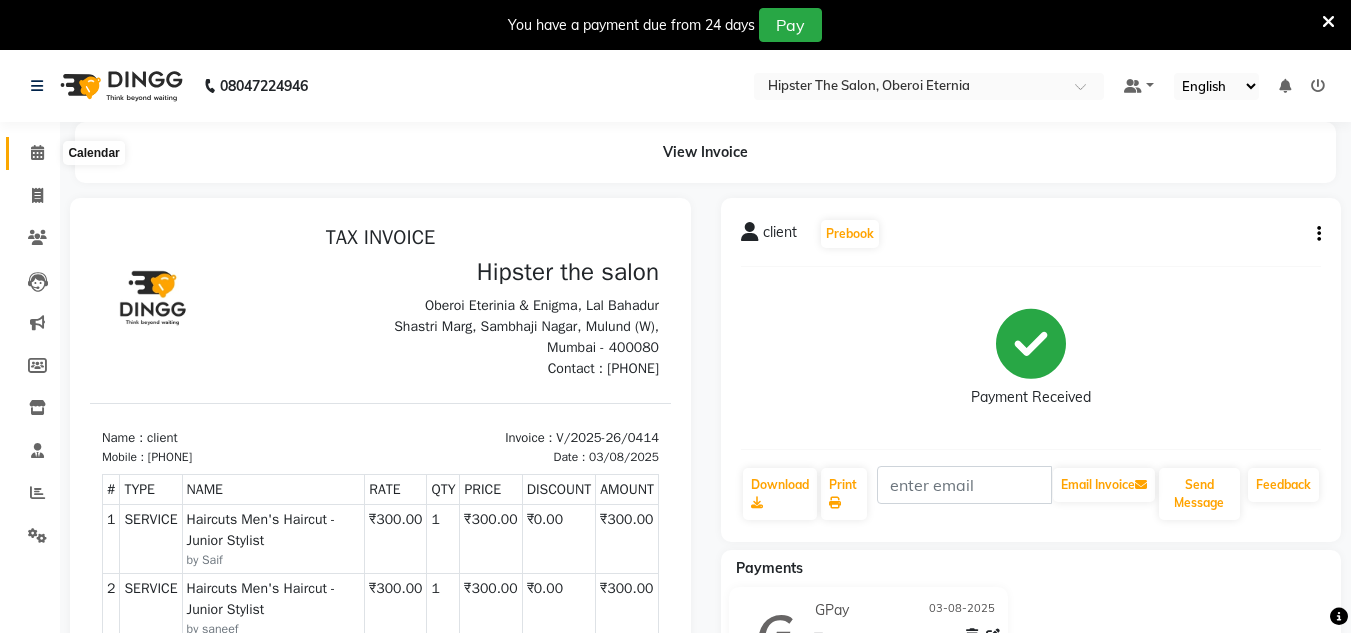 click 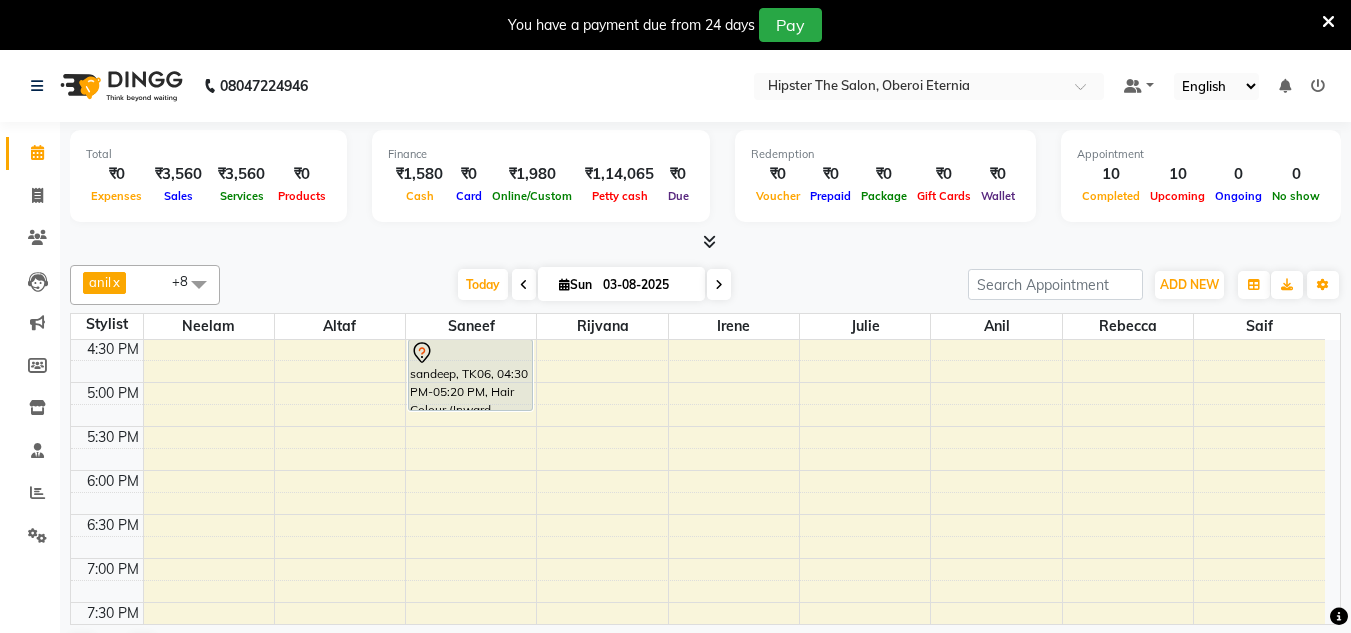 scroll, scrollTop: 859, scrollLeft: 0, axis: vertical 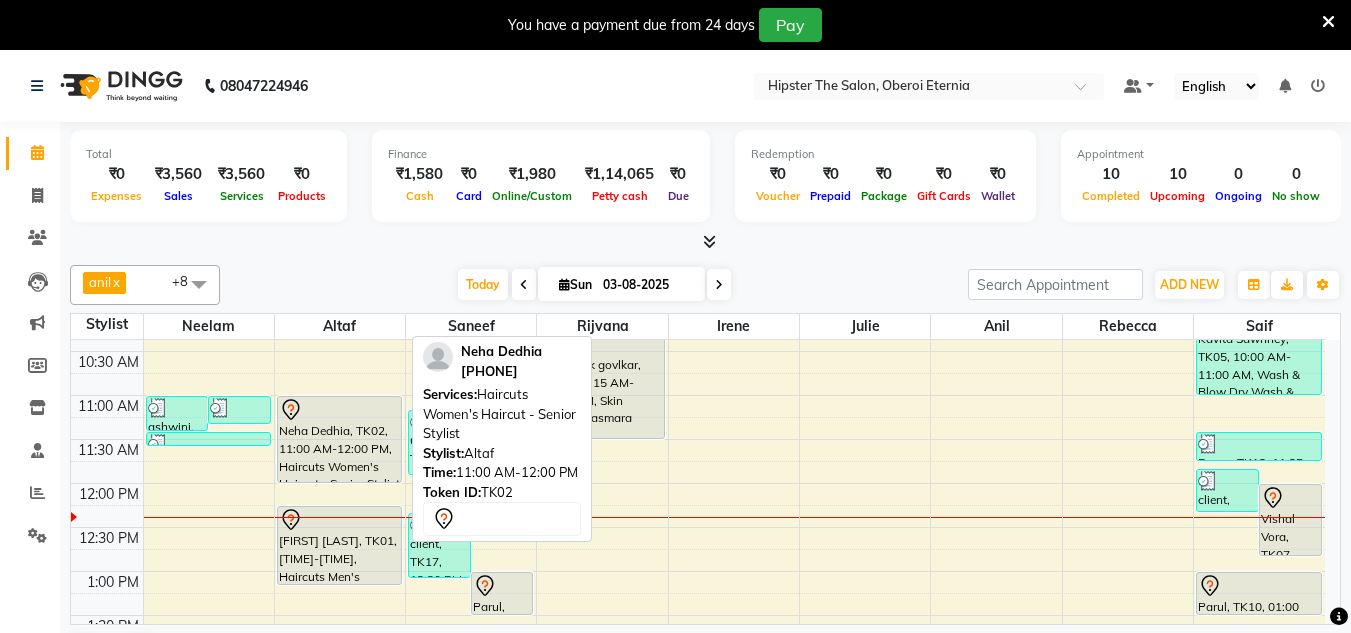 click on "Neha Dedhia, TK02, 11:00 AM-12:00 PM, Haircuts Women's Haircut - Senior Stylist" at bounding box center [339, 439] 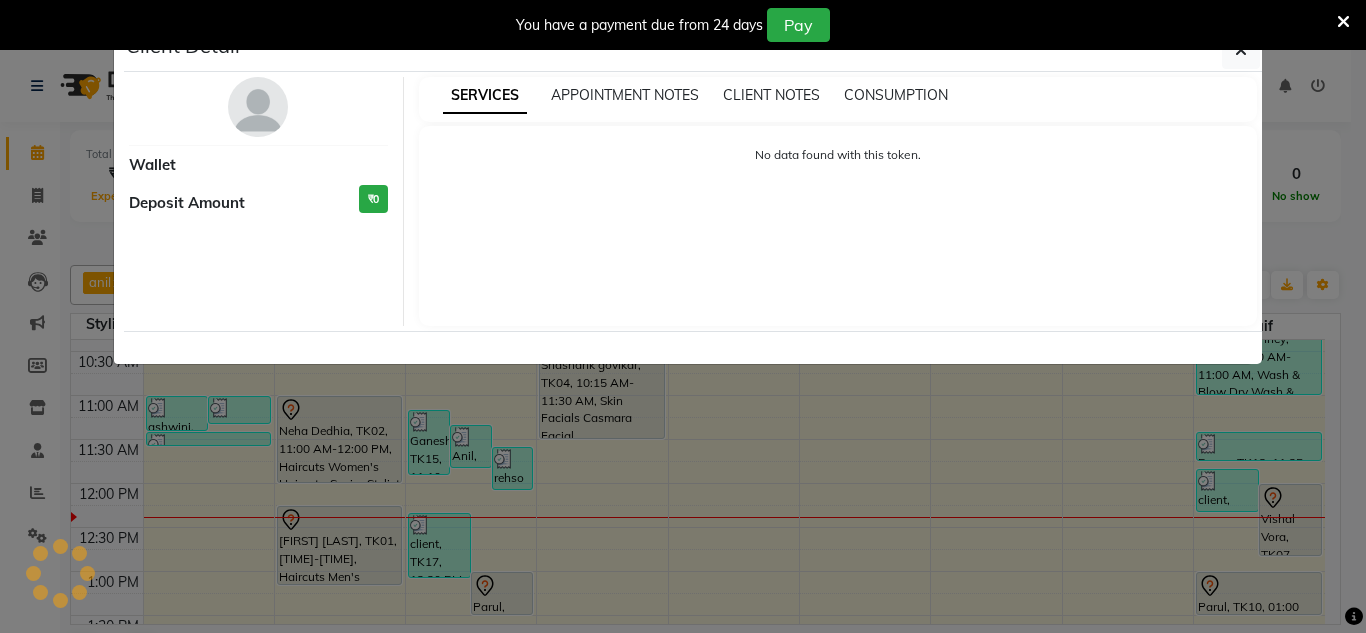 select on "7" 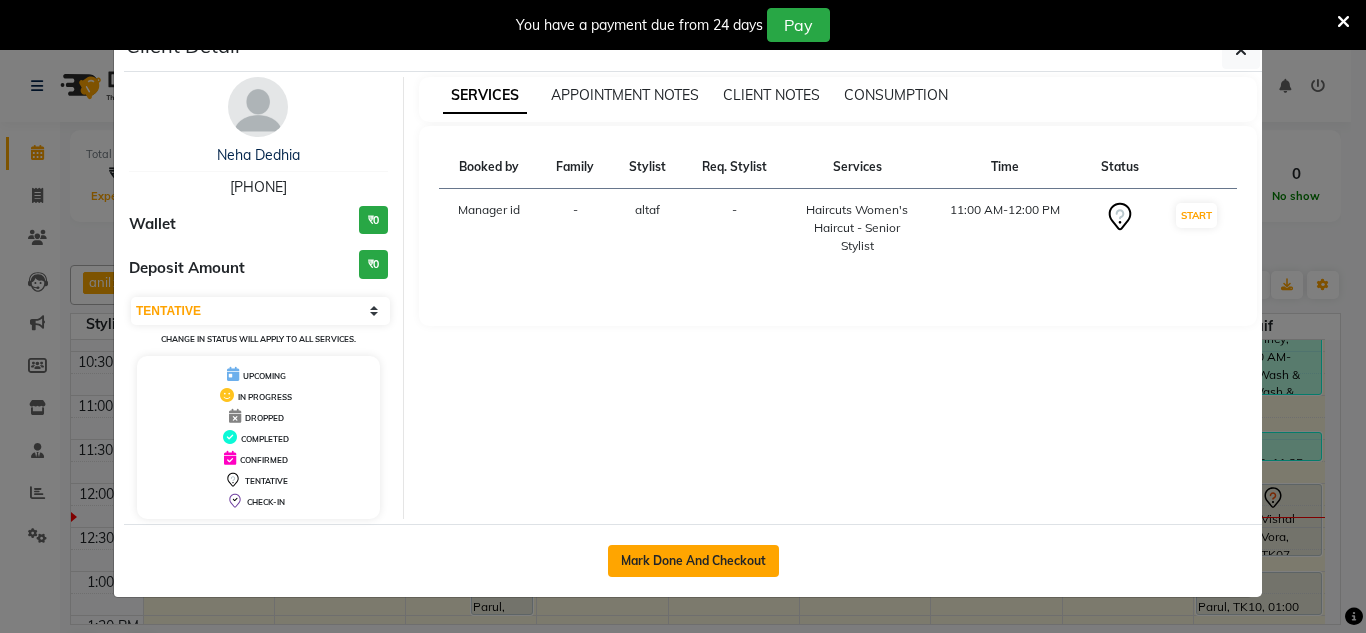 click on "Mark Done And Checkout" 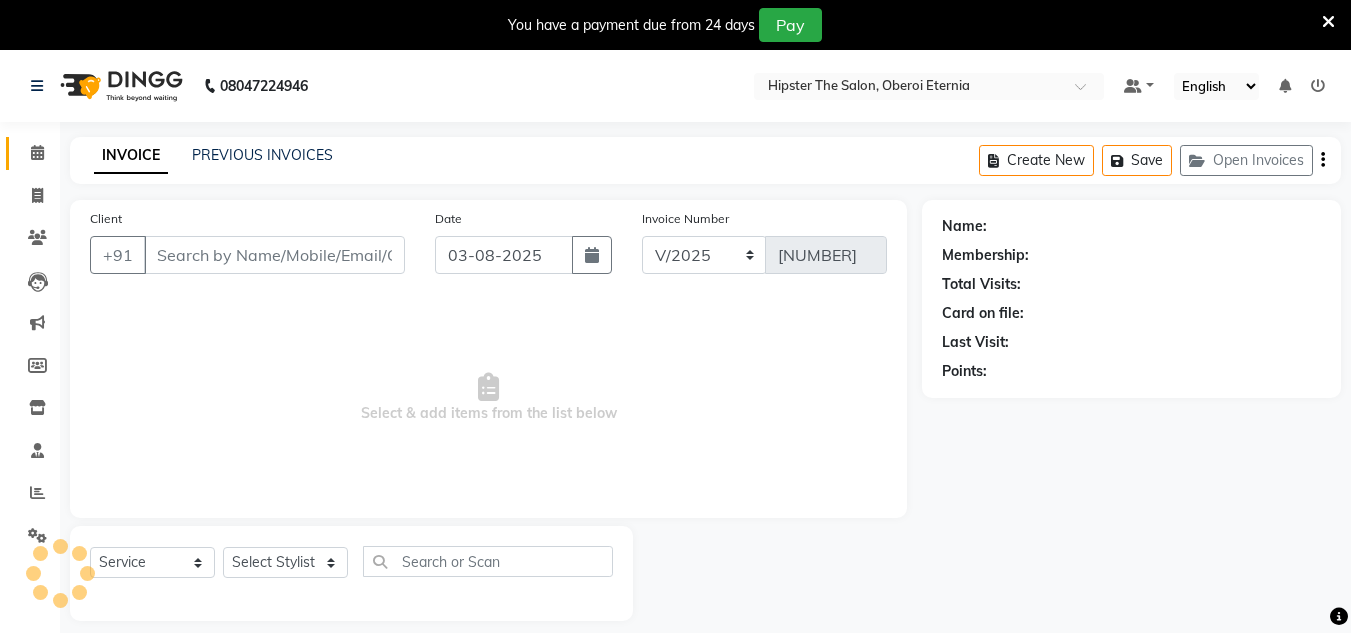 type on "[PHONE]" 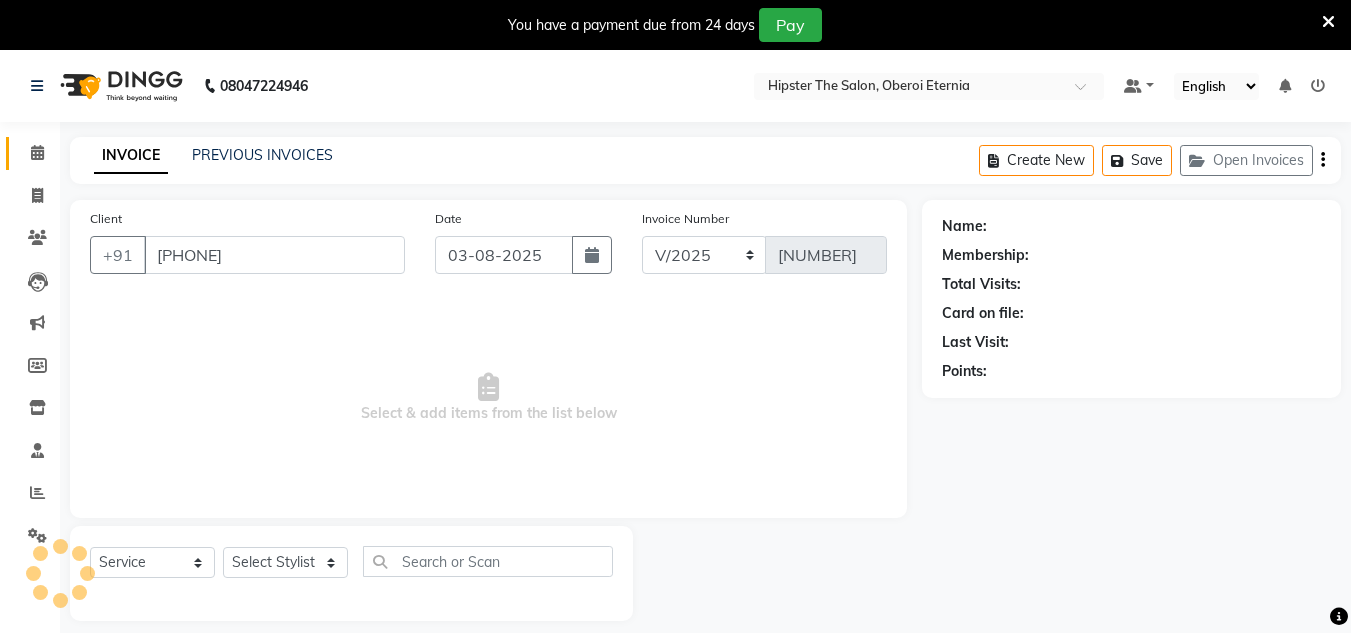 select on "85979" 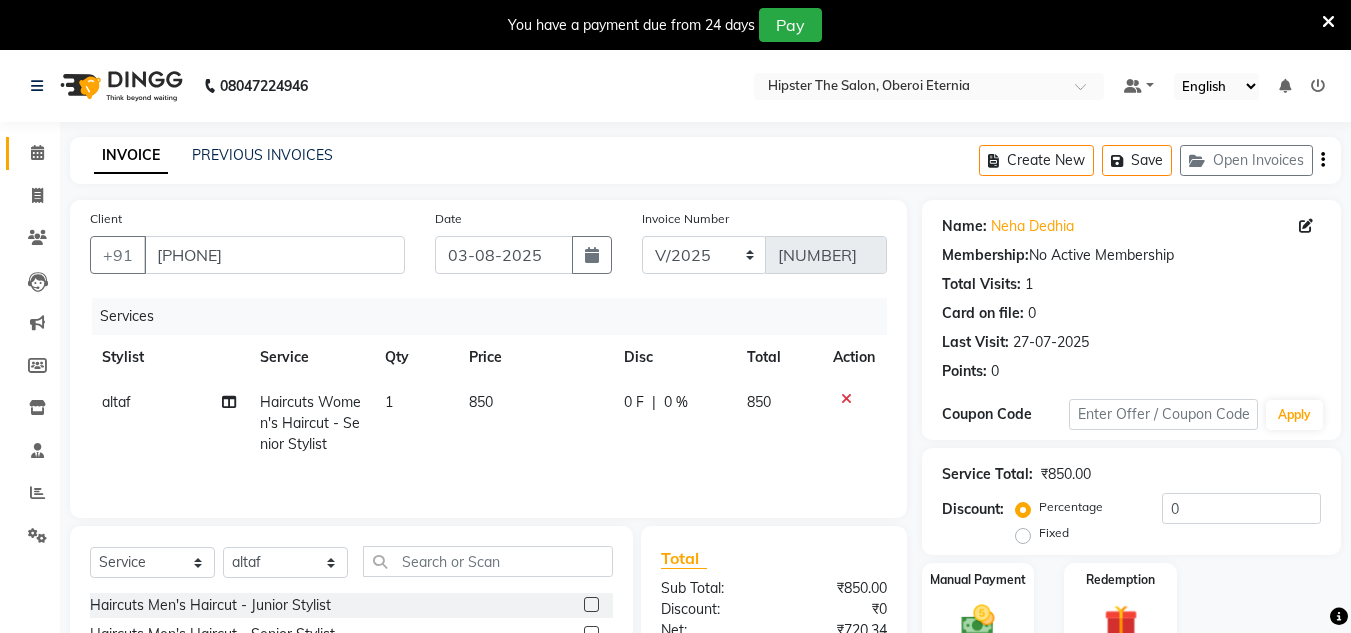 scroll, scrollTop: 162, scrollLeft: 0, axis: vertical 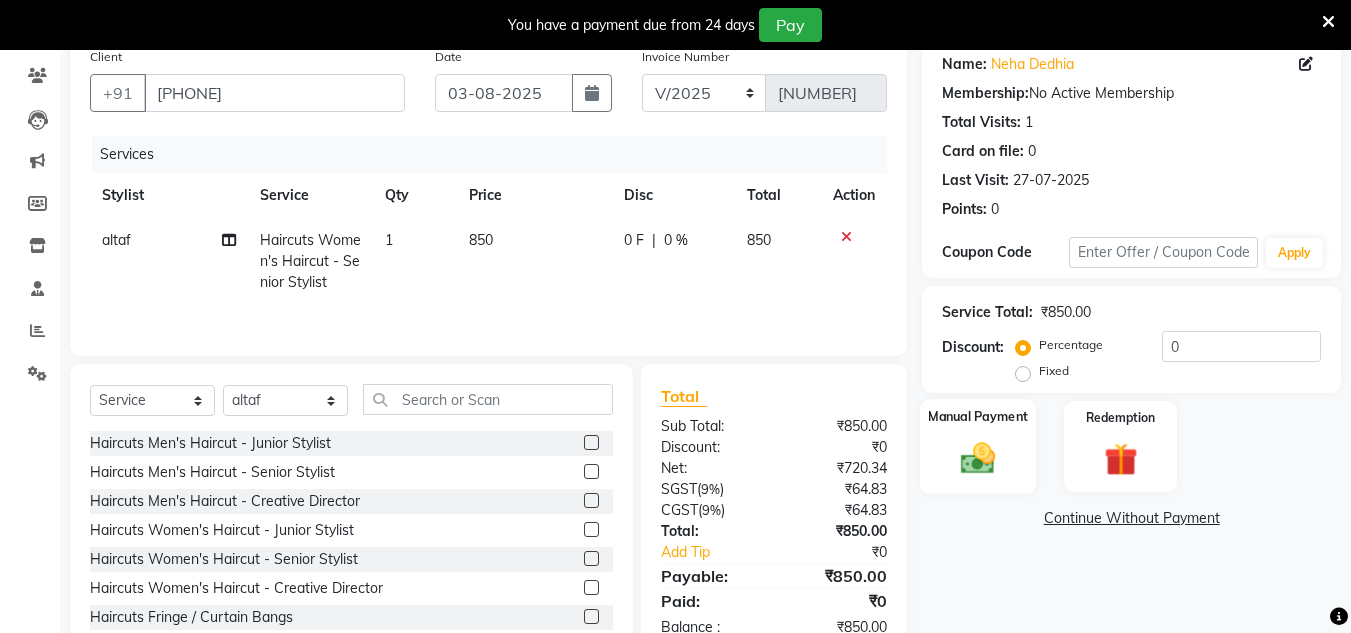 click 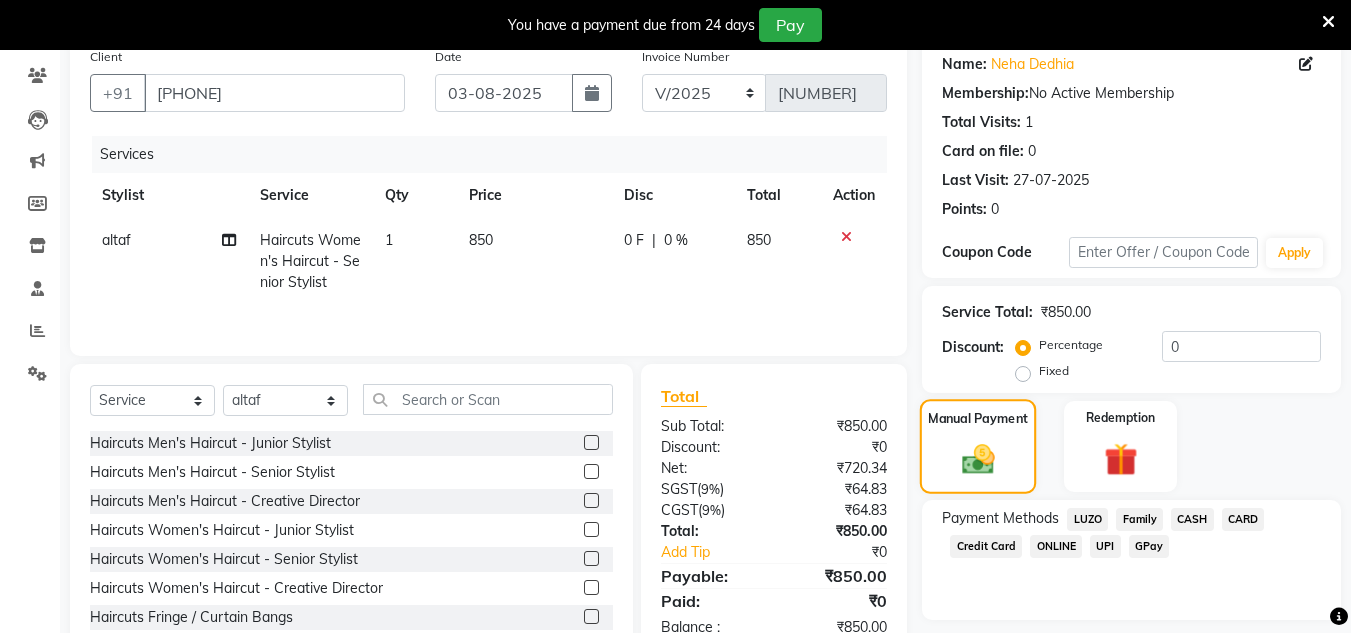 scroll, scrollTop: 220, scrollLeft: 0, axis: vertical 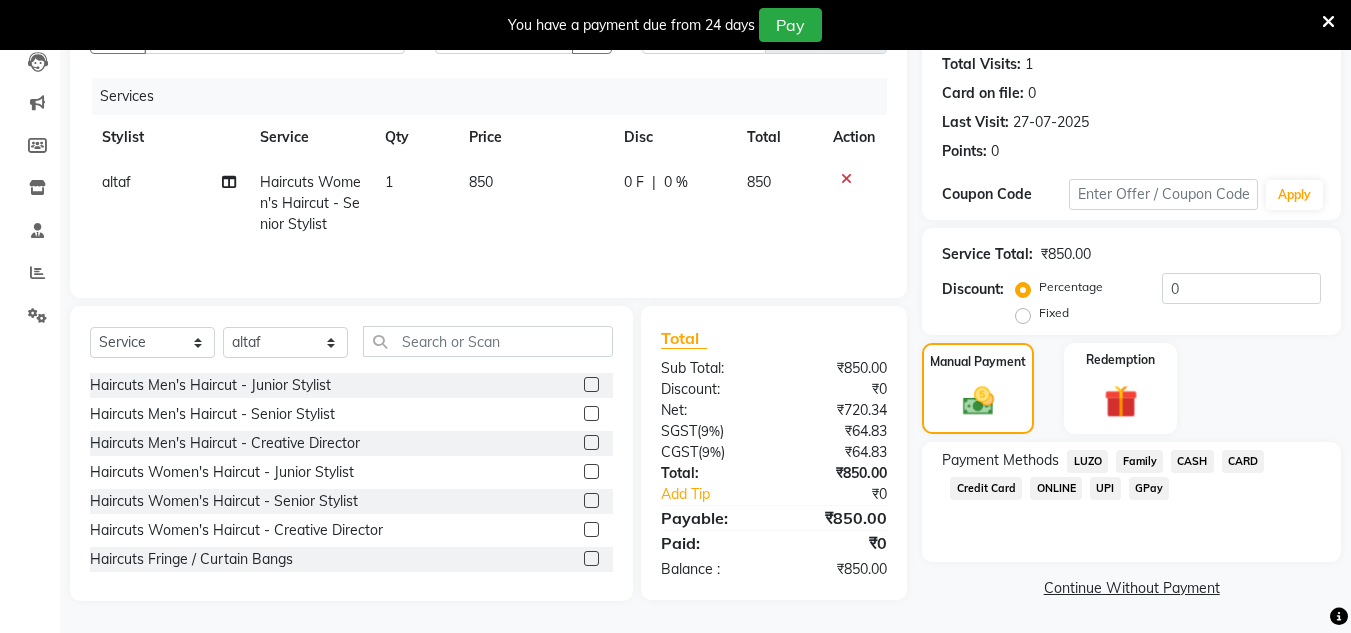 click on "CASH" 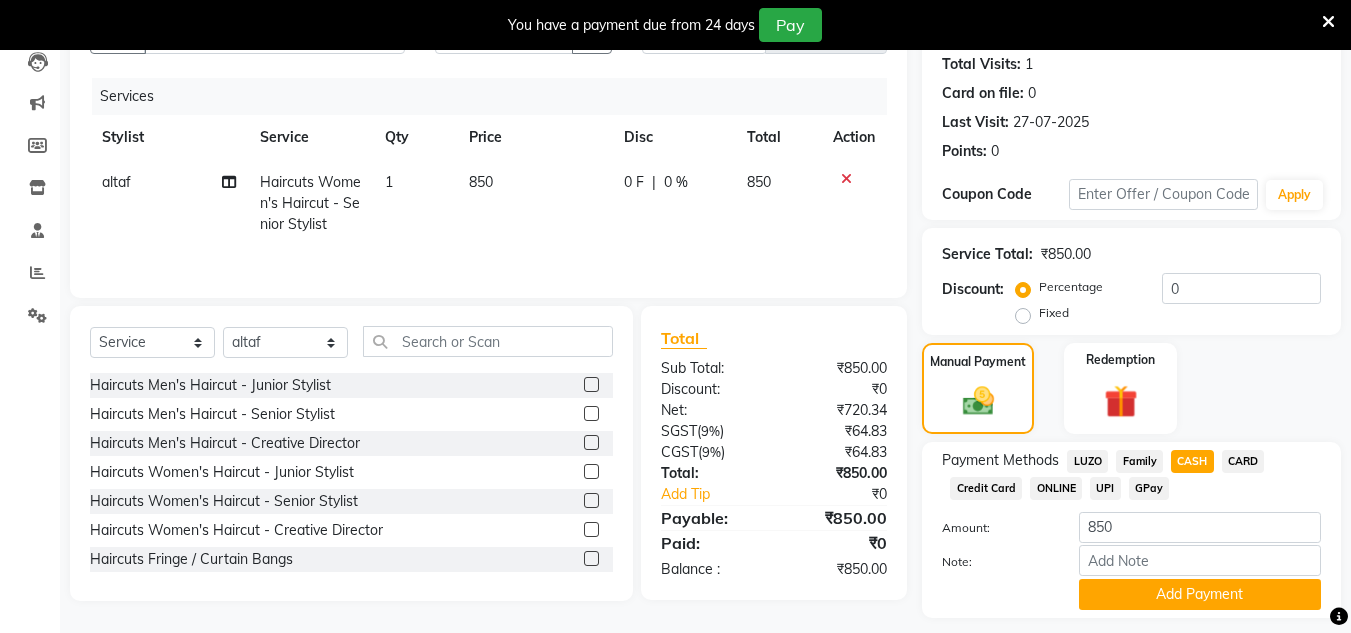scroll, scrollTop: 276, scrollLeft: 0, axis: vertical 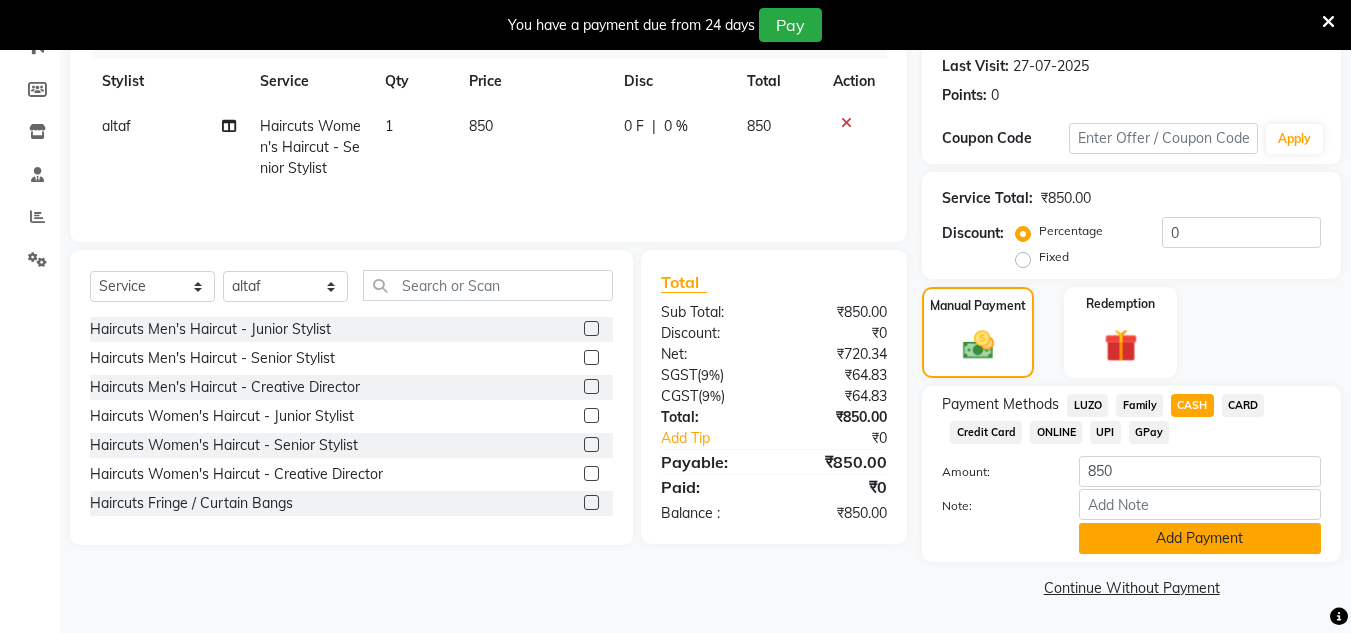 click on "Add Payment" 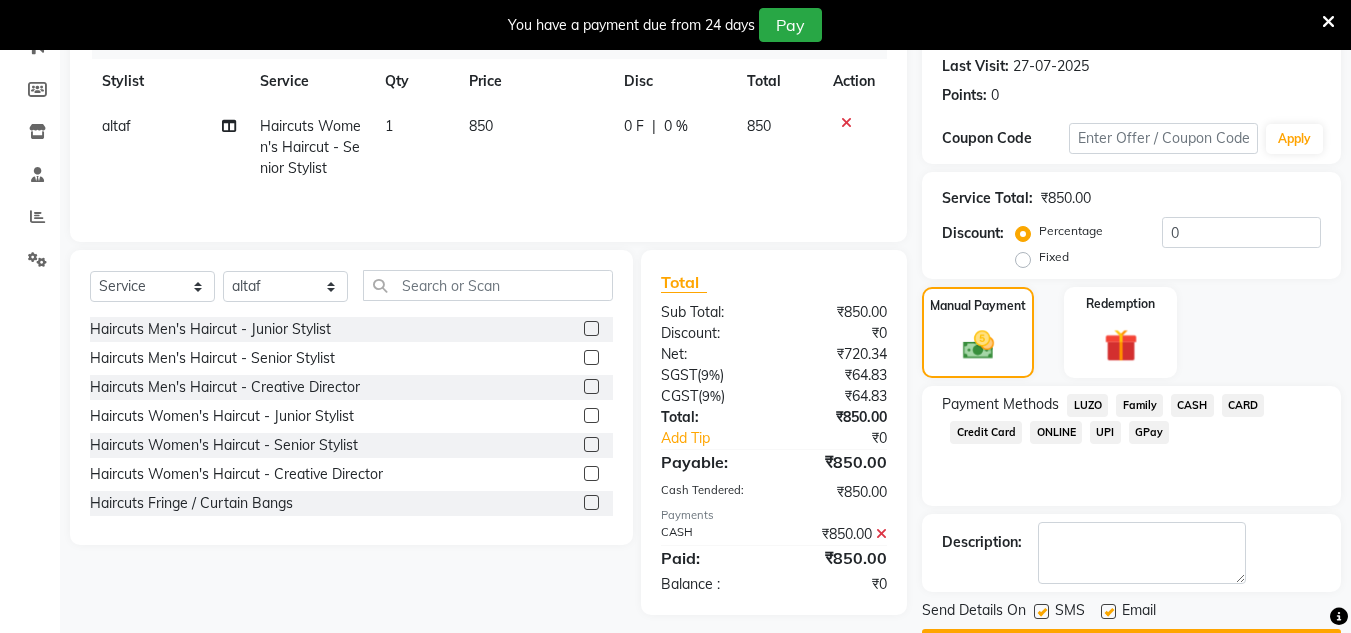 scroll, scrollTop: 333, scrollLeft: 0, axis: vertical 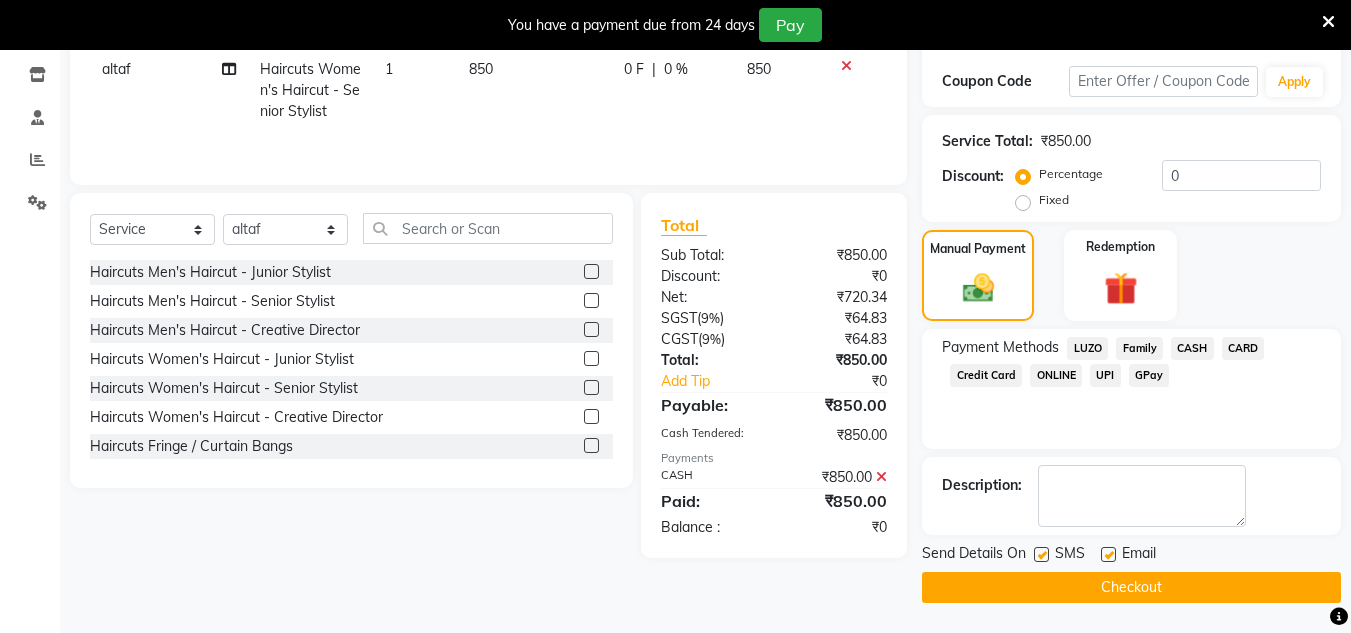 click on "Checkout" 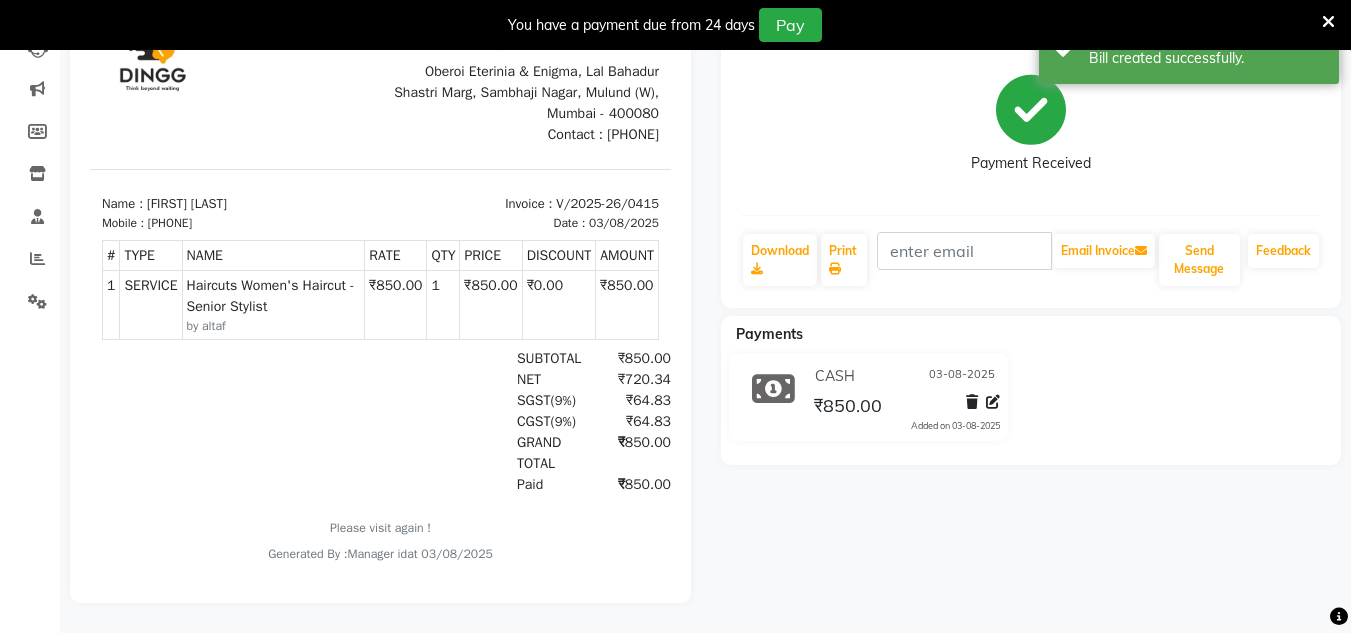 scroll, scrollTop: 0, scrollLeft: 0, axis: both 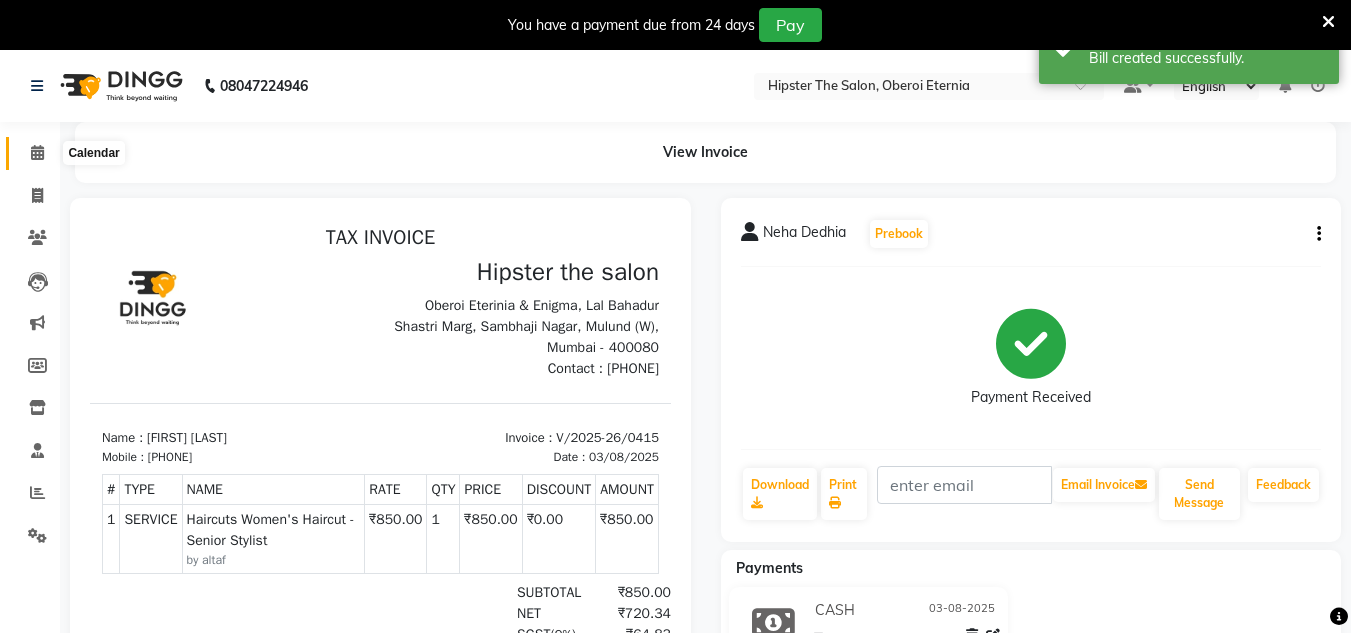 click 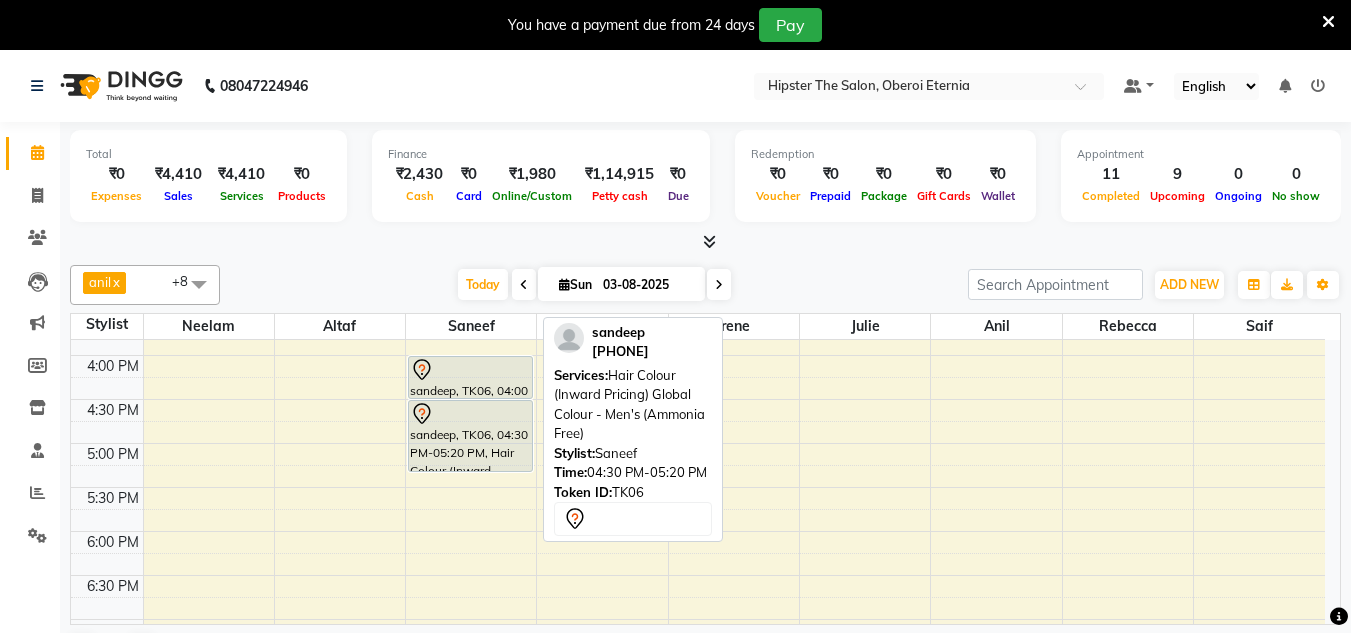 scroll, scrollTop: 859, scrollLeft: 0, axis: vertical 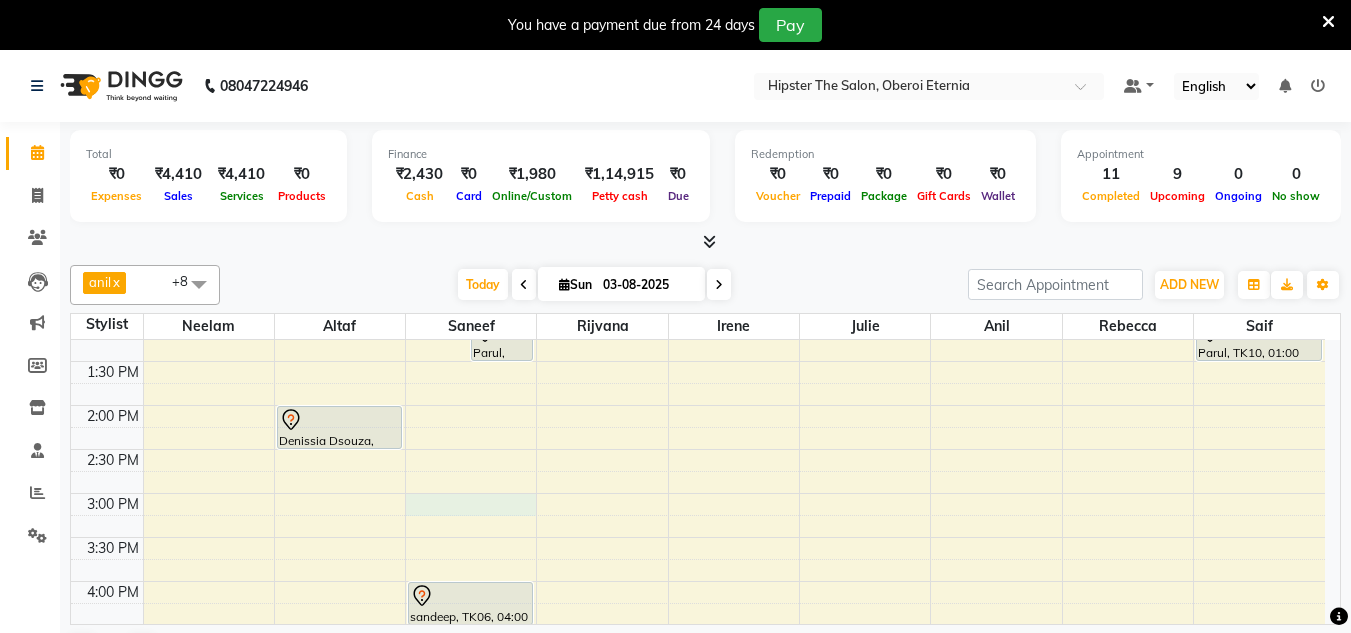 click on "8:00 AM 8:30 AM 9:00 AM 9:30 AM 10:00 AM 10:30 AM 11:00 AM 11:30 AM 12:00 PM 12:30 PM 1:00 PM 1:30 PM 2:00 PM 2:30 PM 3:00 PM 3:30 PM 4:00 PM 4:30 PM 5:00 PM 5:30 PM 6:00 PM 6:30 PM 7:00 PM 7:30 PM 8:00 PM 8:30 PM     ashwini, TK08, 11:00 AM-11:25 AM, Threading Eyebrows,Threading Upper Lip,Threading Chin,Threading Forehead     Kavita Sawhney, TK05, 11:00 AM-11:20 AM, Manicure Cut, File & Polish     Shinjana, TK09, 11:25 AM-11:30 AM, Threading Upper Lip     Neha Dedhia, TK02, 11:00 AM-12:00 PM, Haircuts Women's Haircut - Senior Stylist             Komal Mittal, TK01, 12:15 PM-01:10 PM, Haircuts Men's Haircut - Creative Director             Denissia Dsouza, TK11, 02:00 PM-02:30 PM, Haircuts Men's Haircut - Senior Stylist             Sahil Gupta, TK12, 08:15 PM-08:45 PM, Haircuts Men's Haircut - Senior Stylist     Ganesh, TK15, 11:10 AM-11:55 AM, Haircuts Men's Haircut - Junior Stylist,Men's Grooming Men's Shave - Junior Stylist     Anil, TK14, 11:20 AM-11:50 AM, Haircuts Men's Haircut - Senior Stylist" at bounding box center (698, 449) 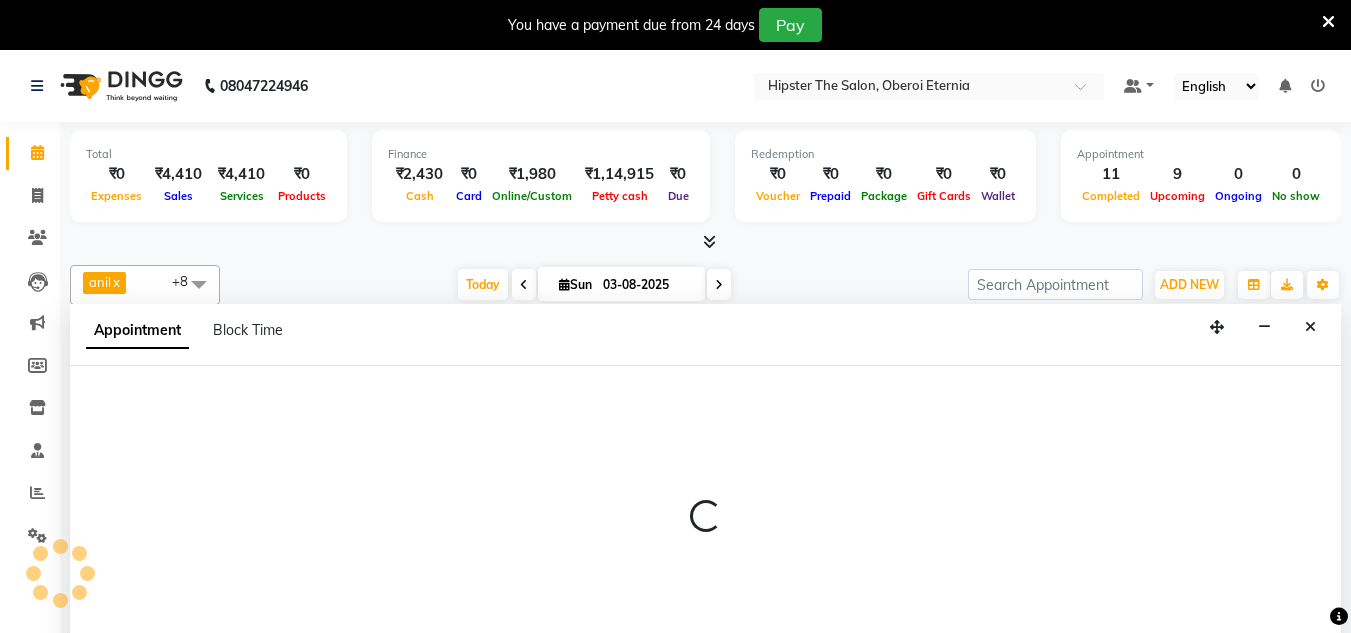scroll, scrollTop: 51, scrollLeft: 0, axis: vertical 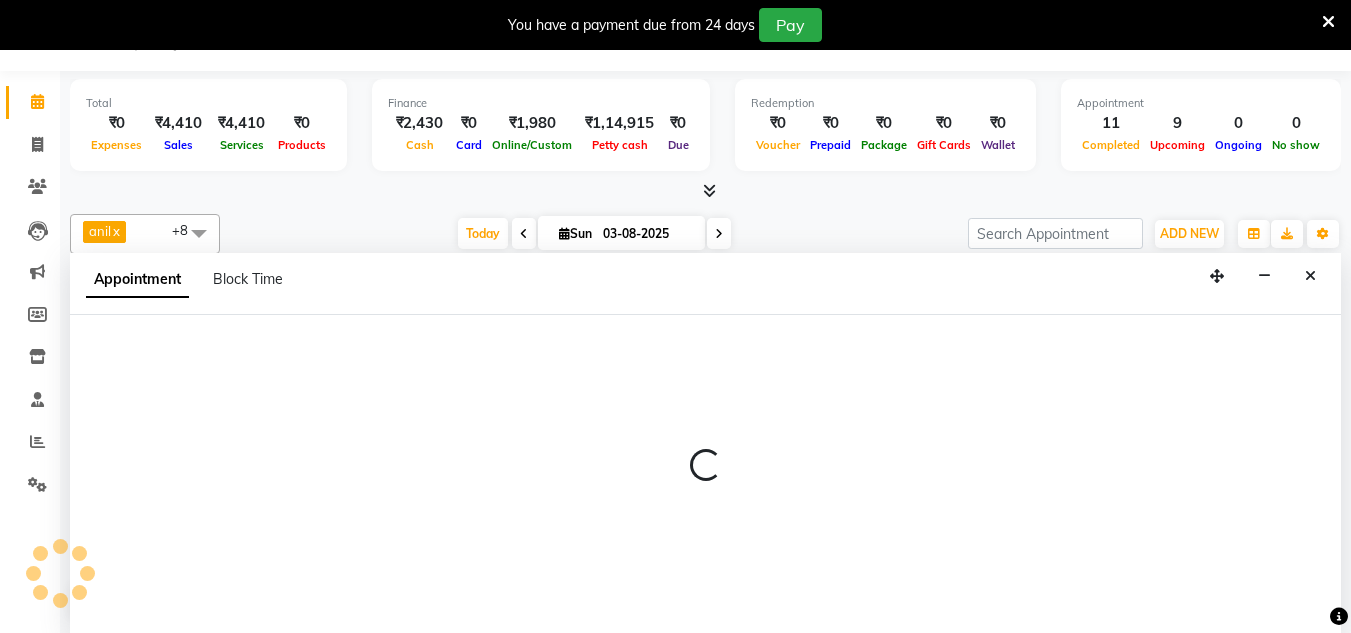select on "85980" 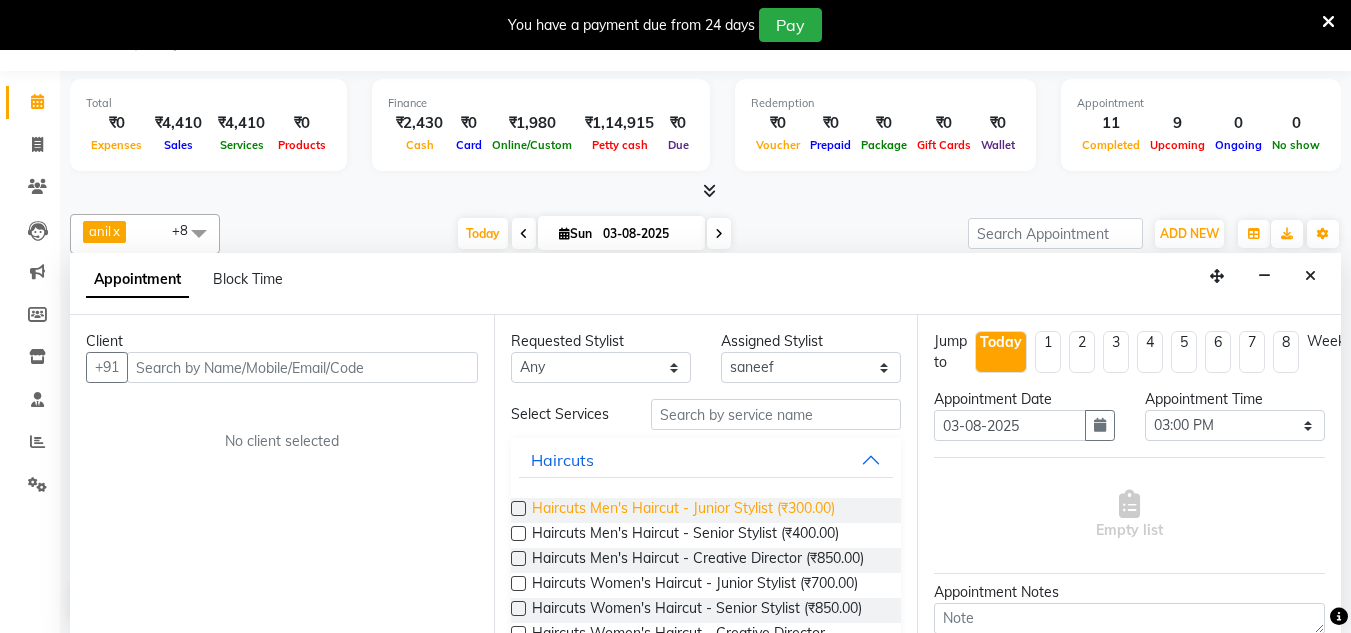 click on "Haircuts Men's Haircut - Junior Stylist (₹300.00)" at bounding box center (683, 510) 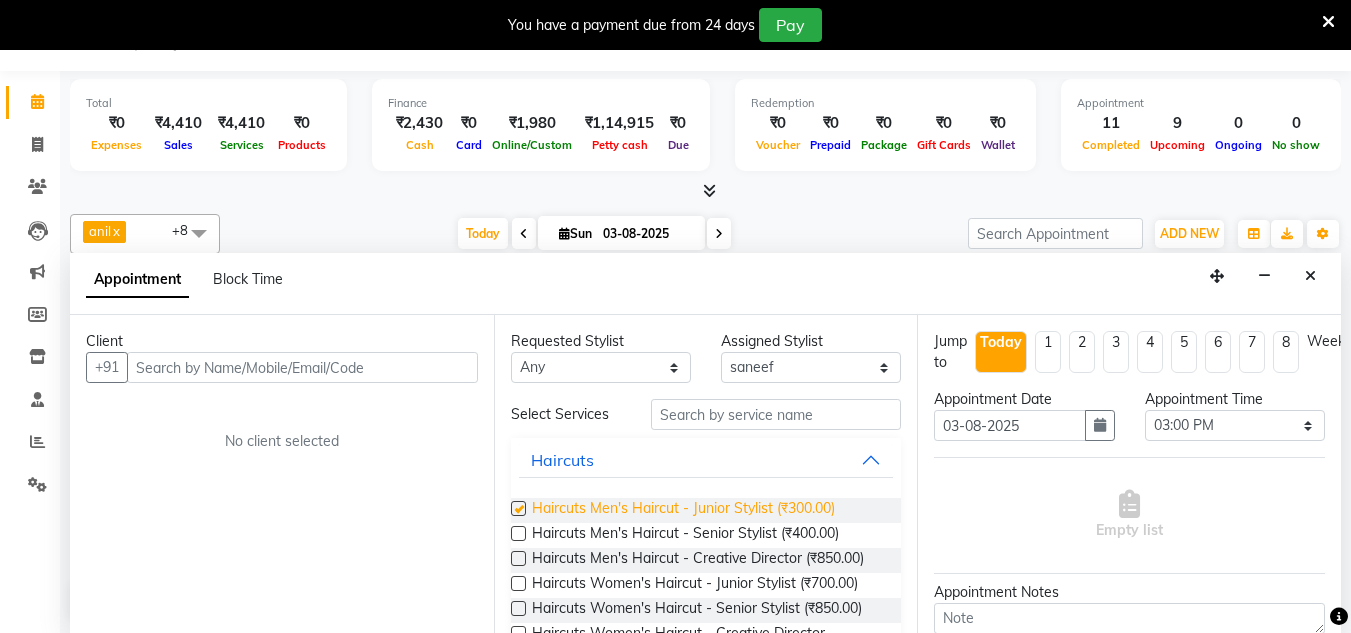 checkbox on "false" 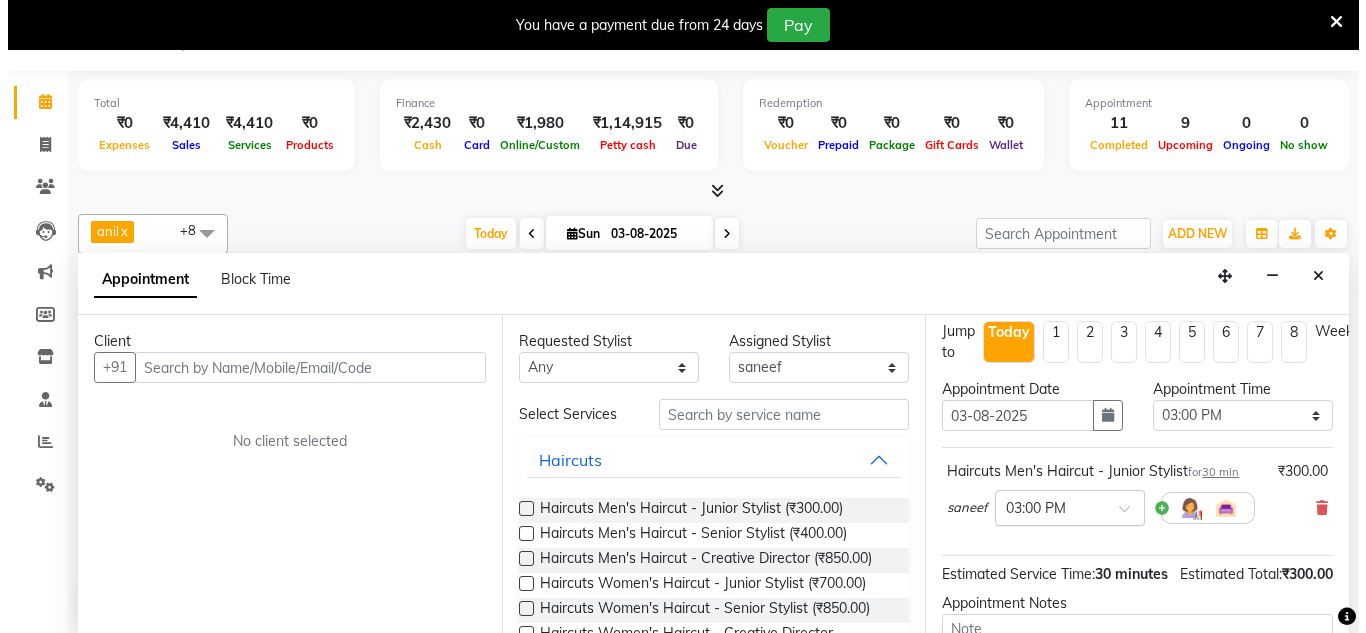 scroll, scrollTop: 0, scrollLeft: 0, axis: both 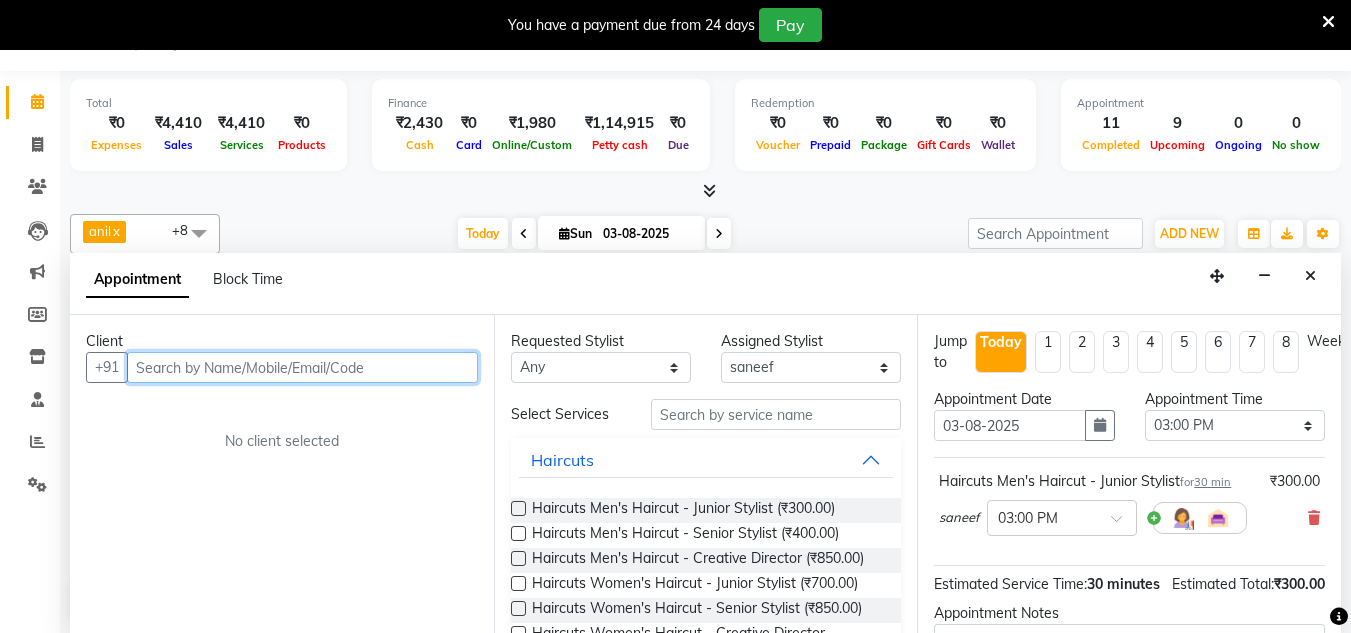 click at bounding box center [302, 367] 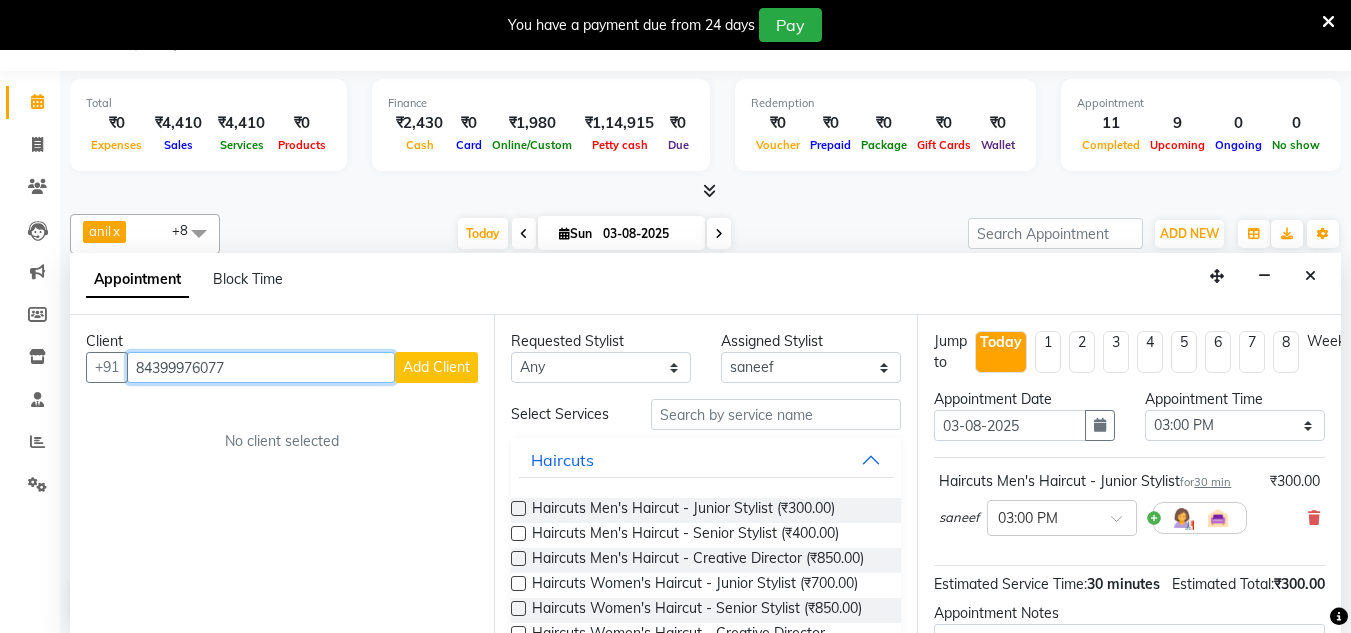 type on "84399976077" 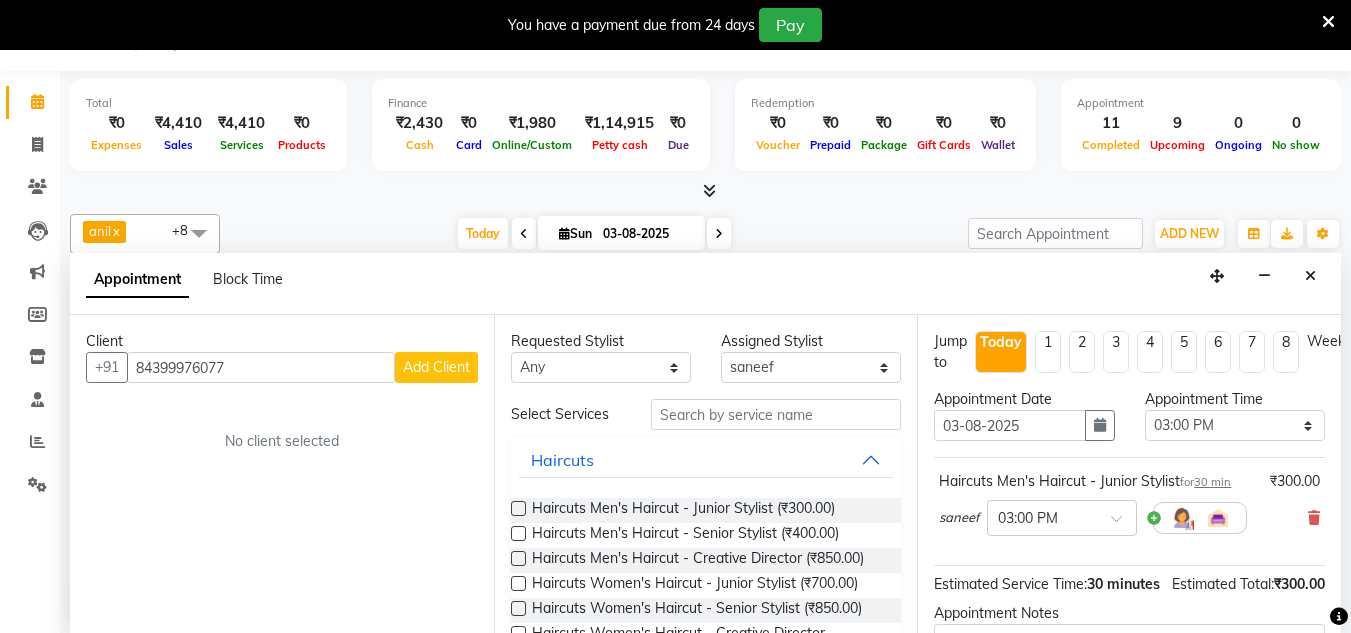 click on "Add Client" at bounding box center (436, 367) 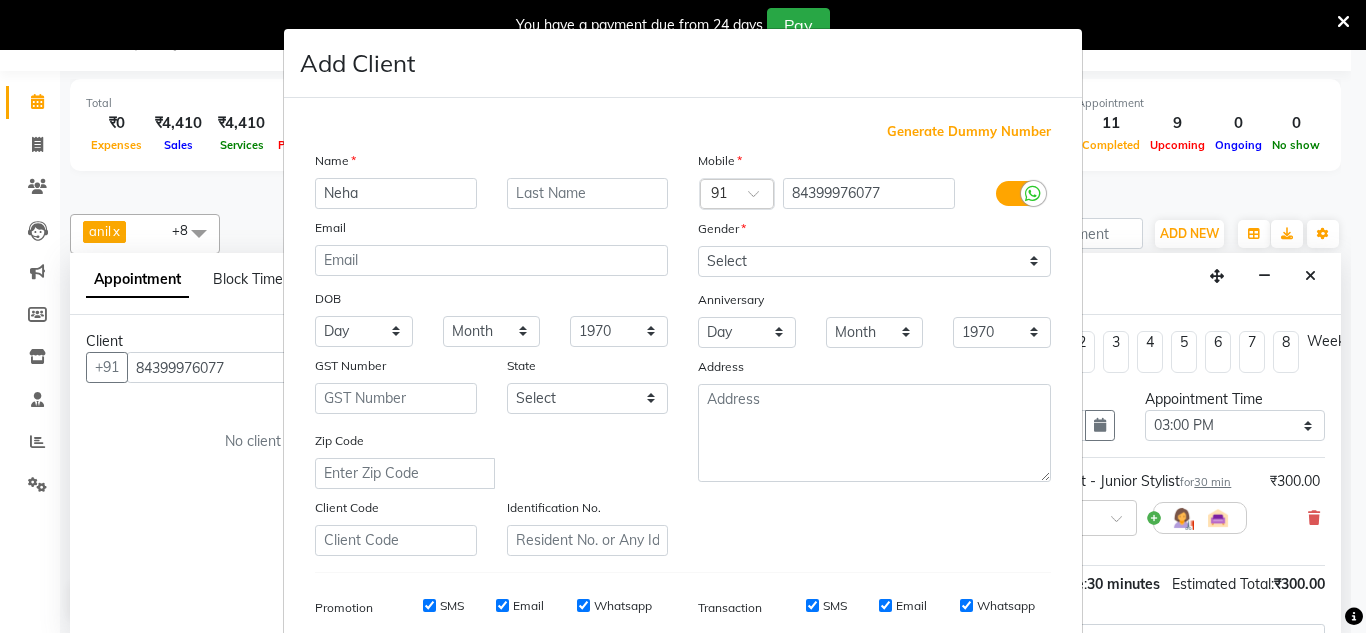 type on "Neha" 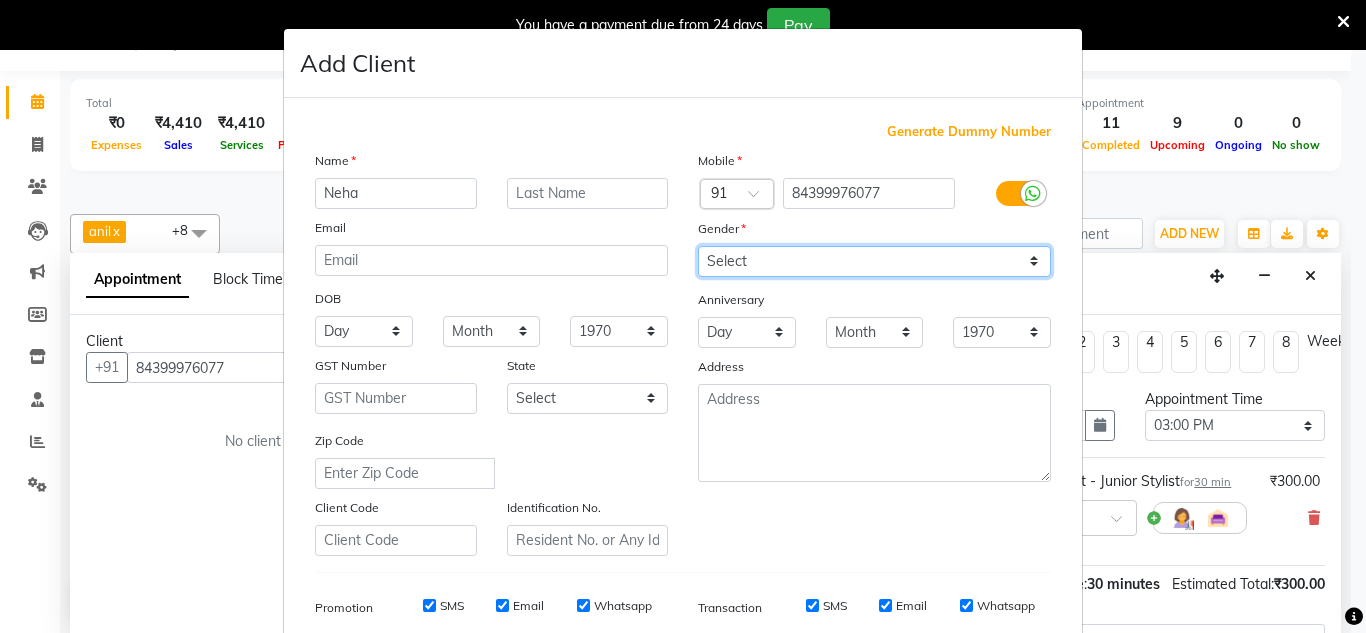 click on "Select Male Female Other Prefer Not To Say" at bounding box center (874, 261) 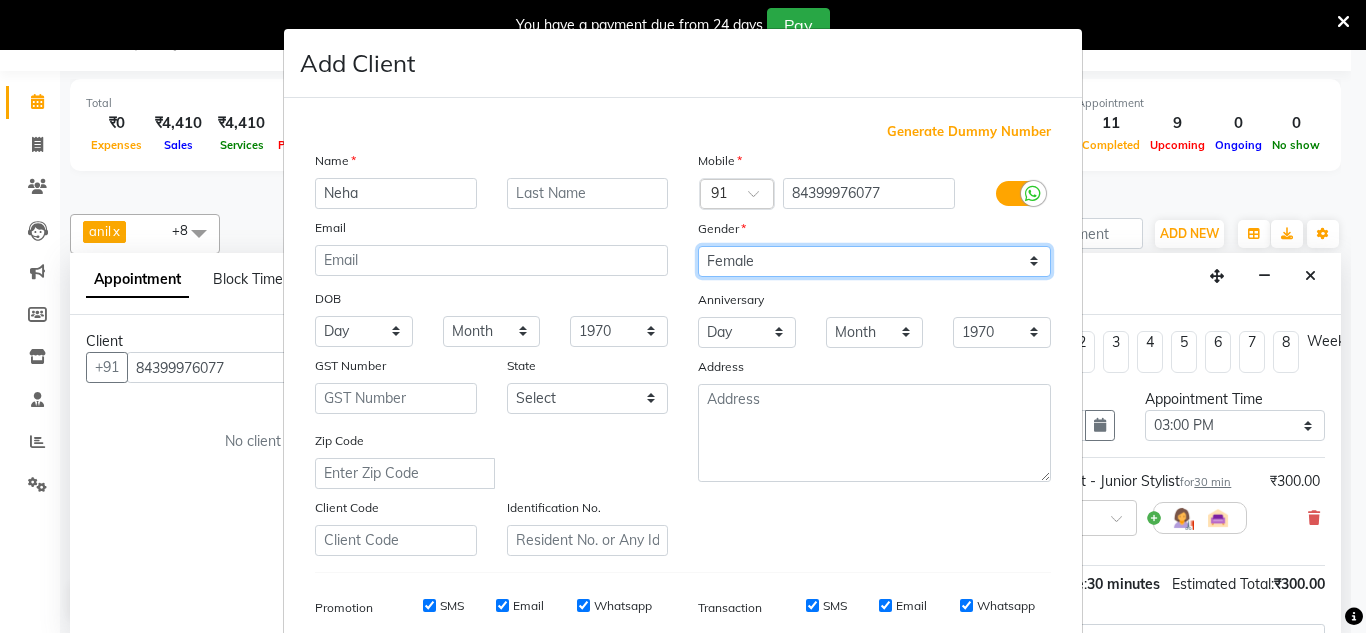 click on "Select Male Female Other Prefer Not To Say" at bounding box center [874, 261] 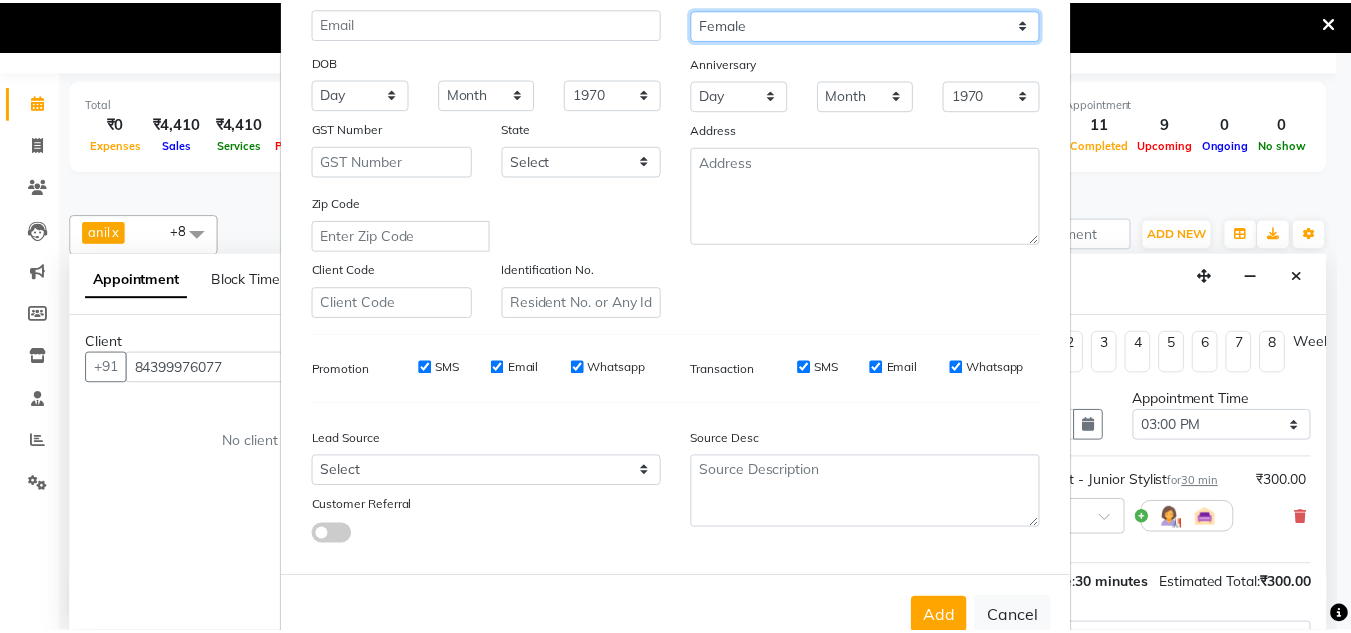 scroll, scrollTop: 239, scrollLeft: 0, axis: vertical 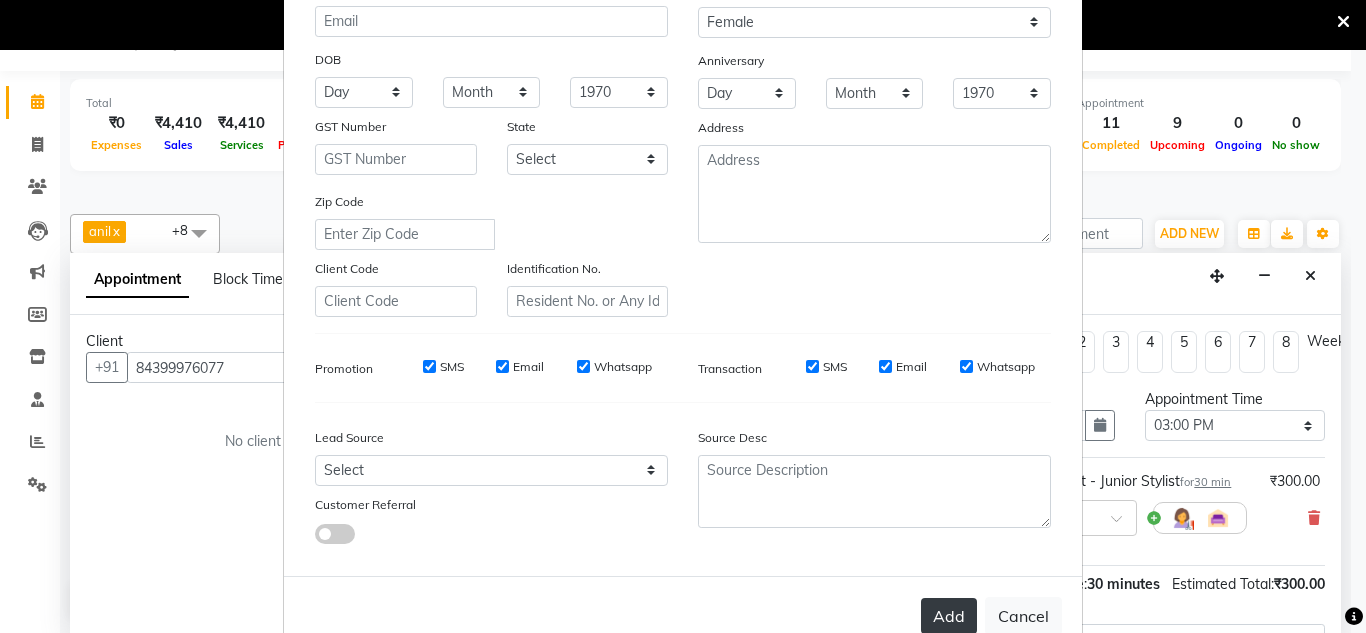 click on "Add" at bounding box center (949, 616) 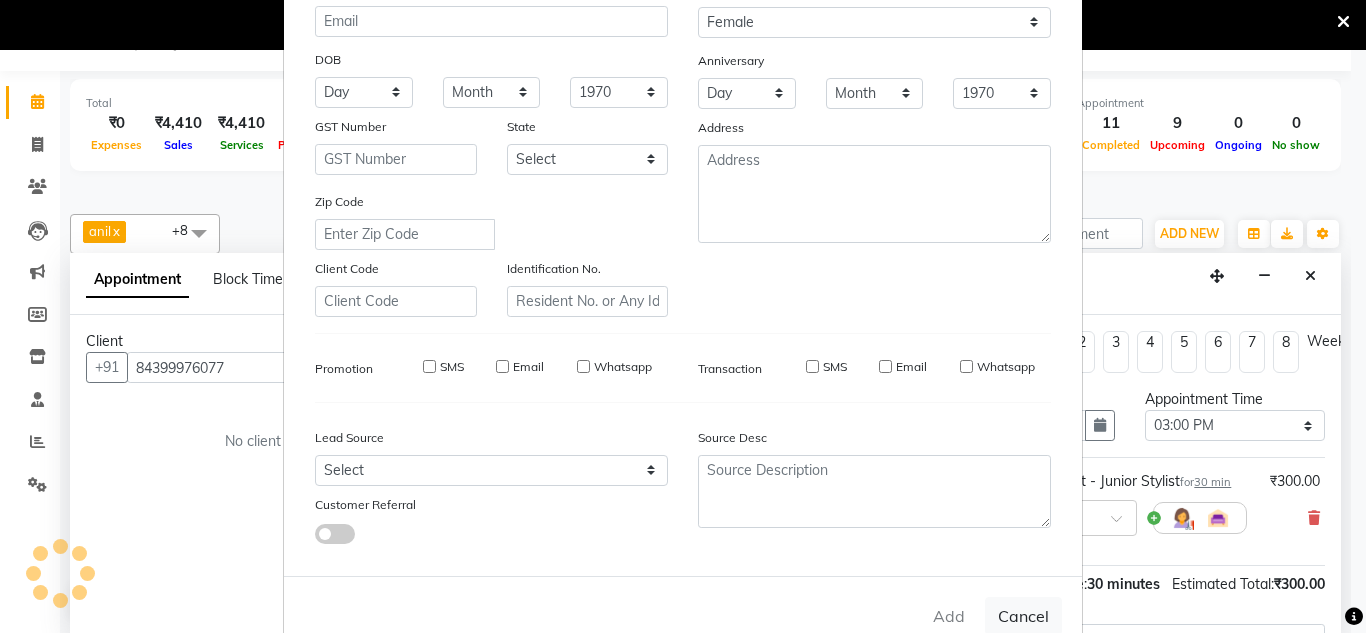 type 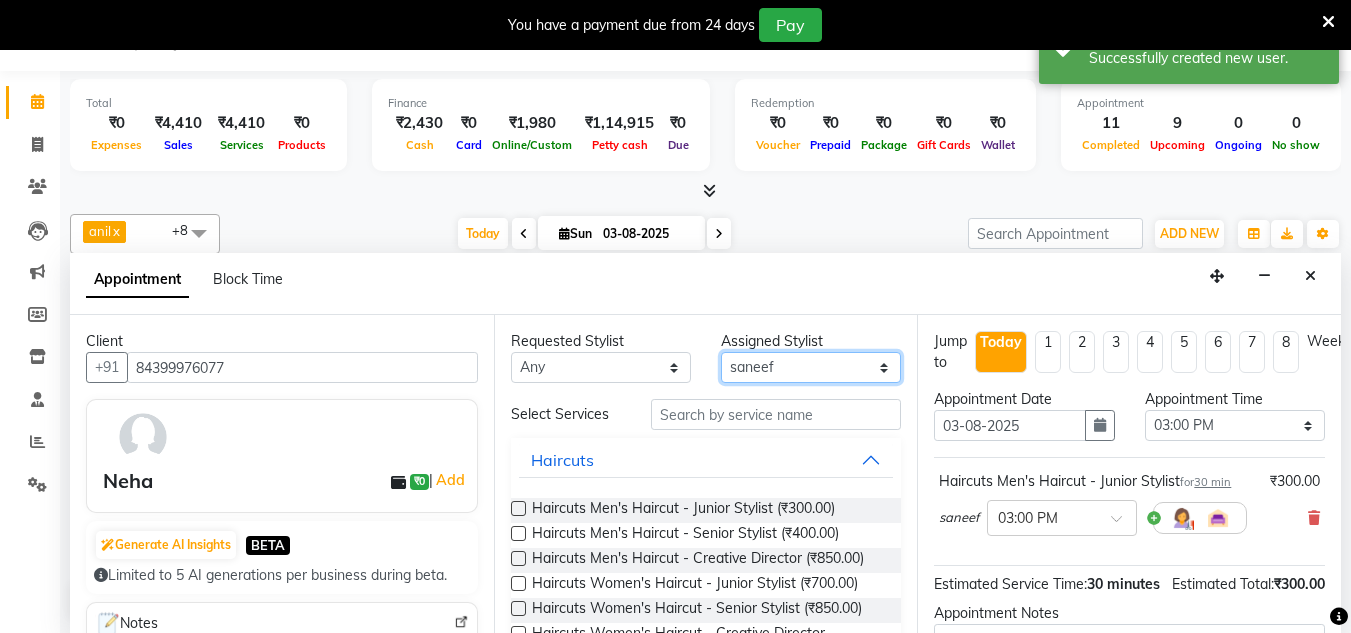 click on "Select Aarushi aishu altaf anil ashik bhavin  irene julie Minaz Namrata neelam Rebecca rekha rijvana Saif saneef Shweta" at bounding box center [811, 367] 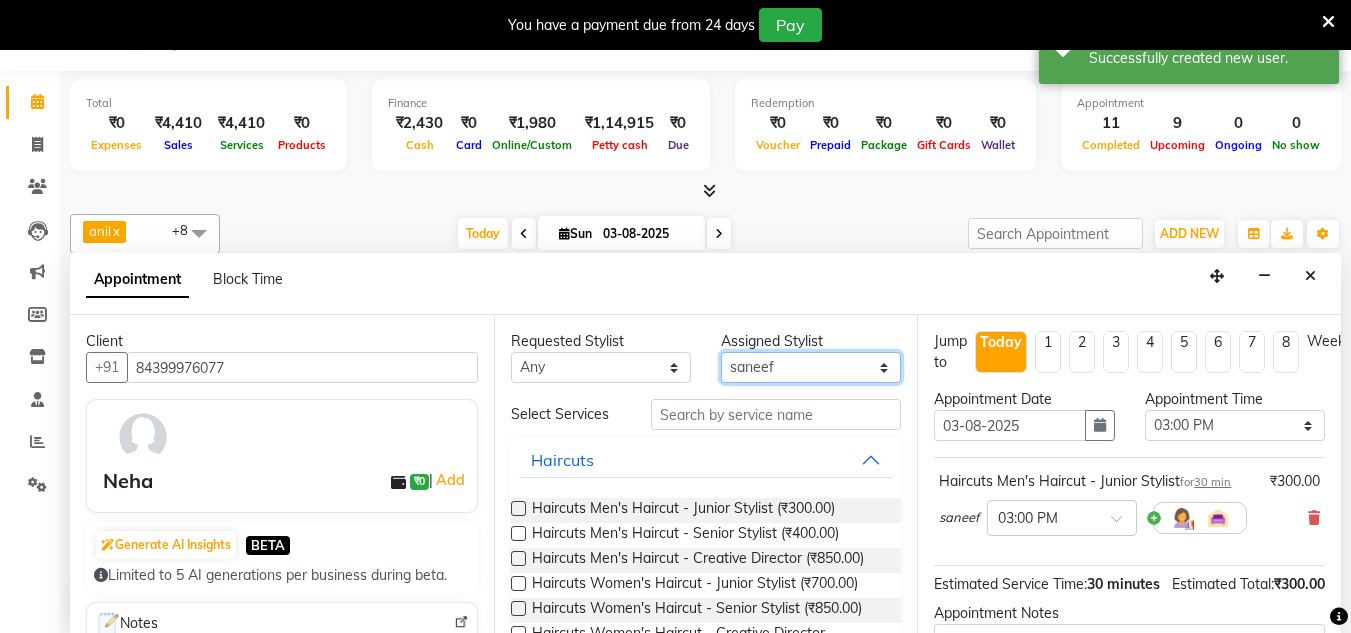 select on "85979" 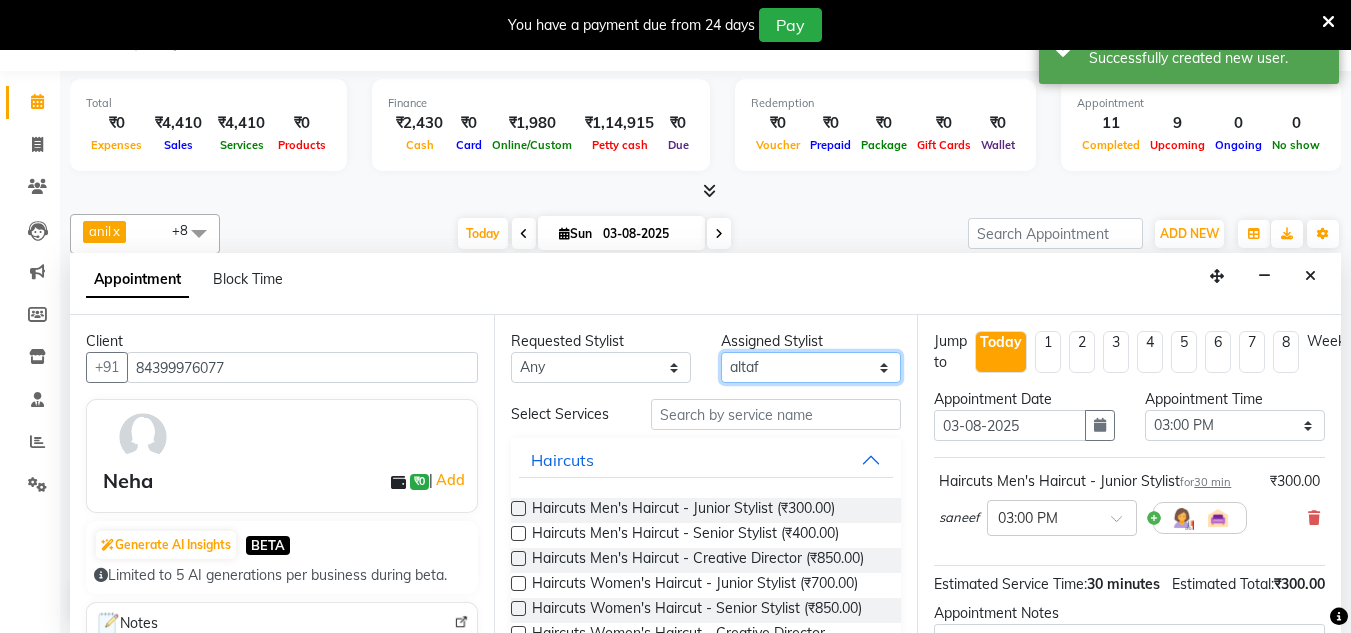 click on "Select Aarushi aishu altaf anil ashik bhavin  irene julie Minaz Namrata neelam Rebecca rekha rijvana Saif saneef Shweta" at bounding box center [811, 367] 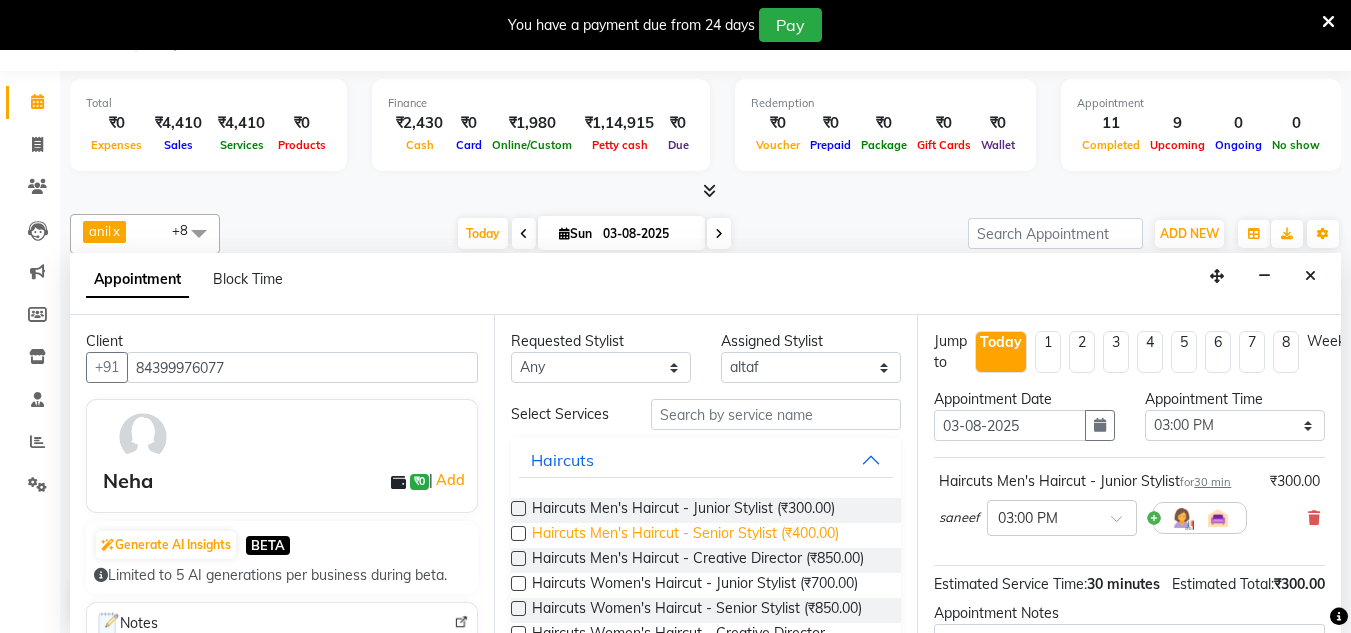 click on "Haircuts Men's Haircut - Senior Stylist (₹400.00)" at bounding box center [685, 535] 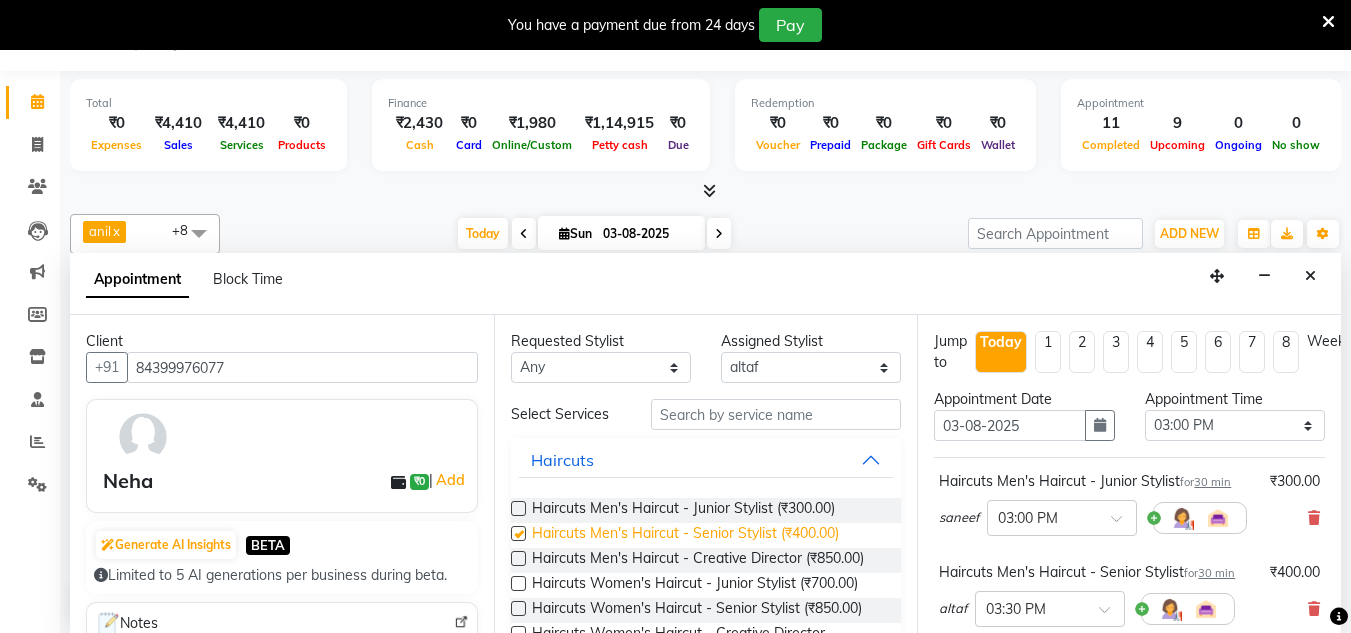 checkbox on "false" 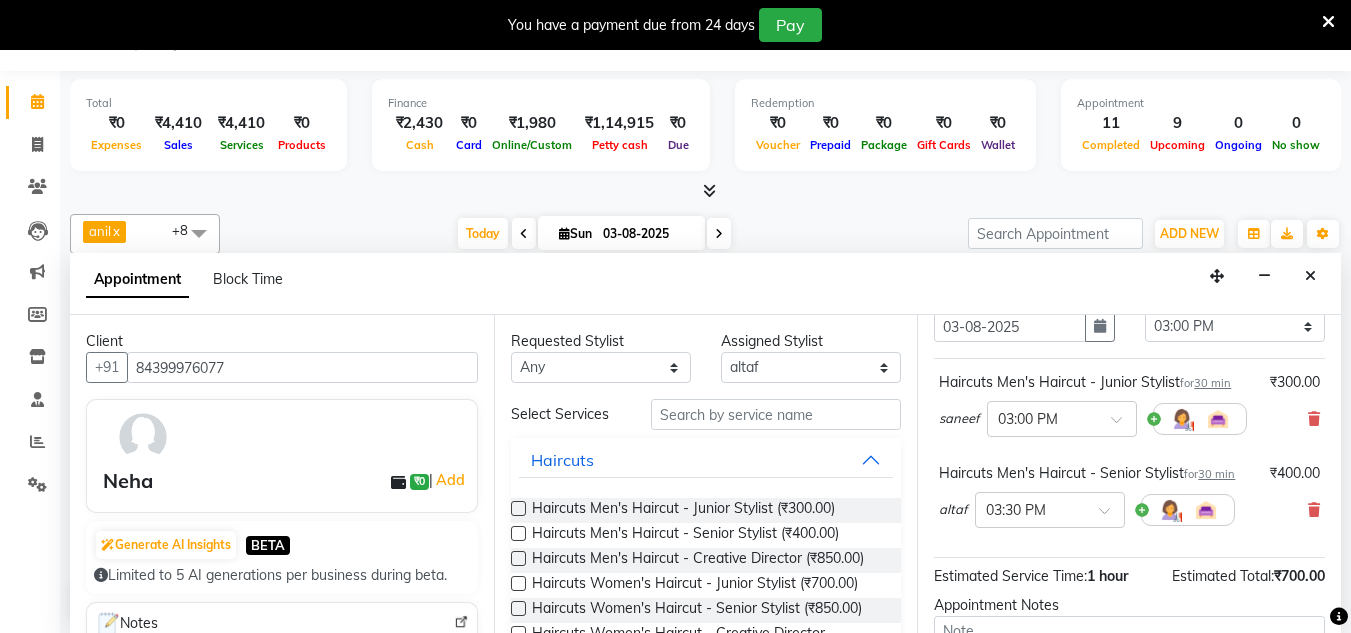 scroll, scrollTop: 98, scrollLeft: 0, axis: vertical 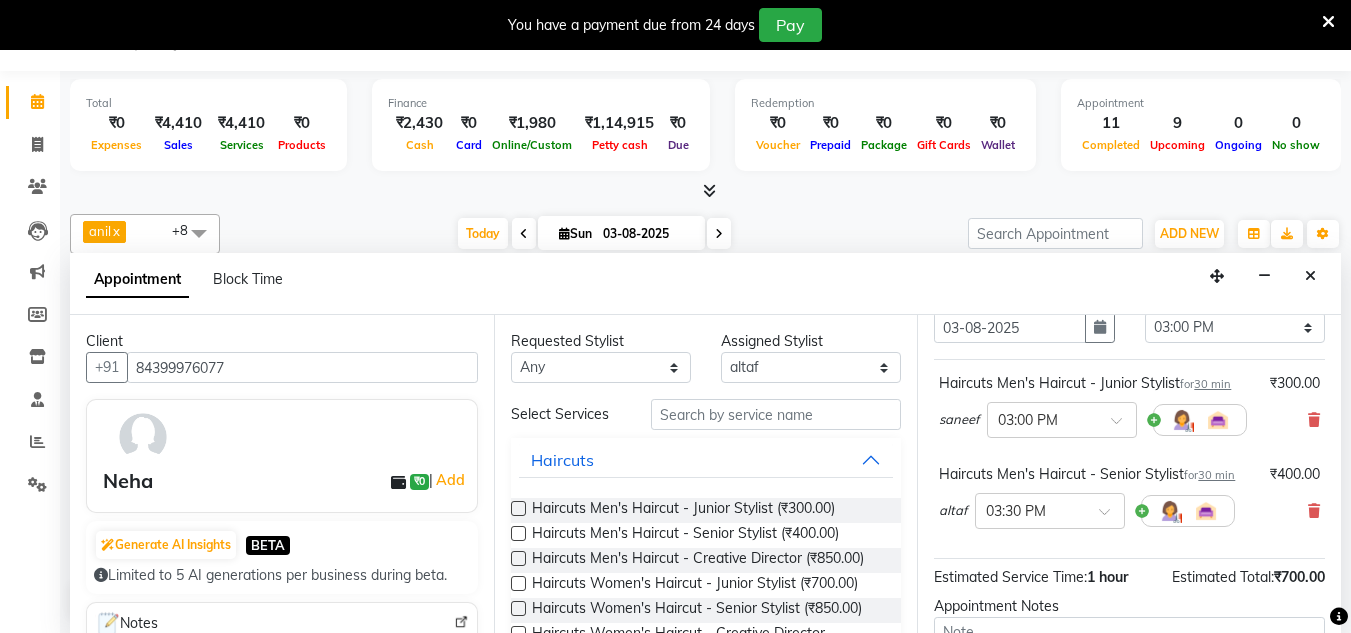 click on "Haircuts Men's Haircut - Junior Stylist   for  30 min ₹300.00 saneef × 03:00 PM" at bounding box center [1129, 409] 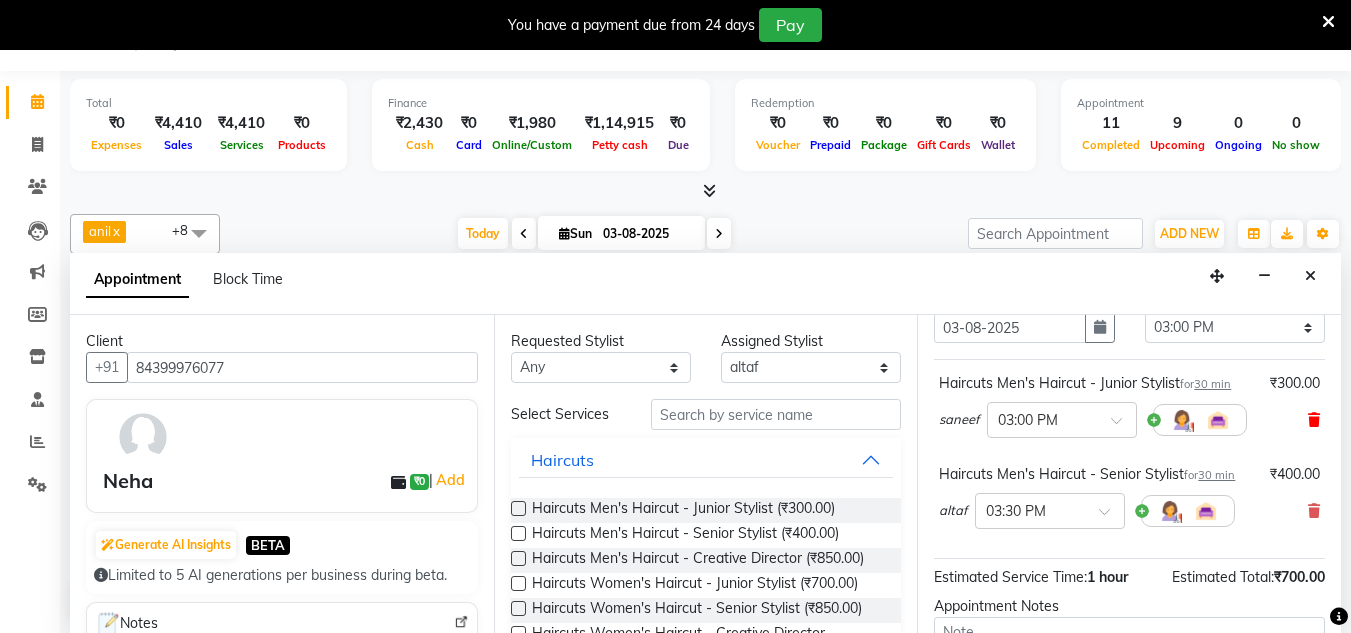 click at bounding box center [1314, 420] 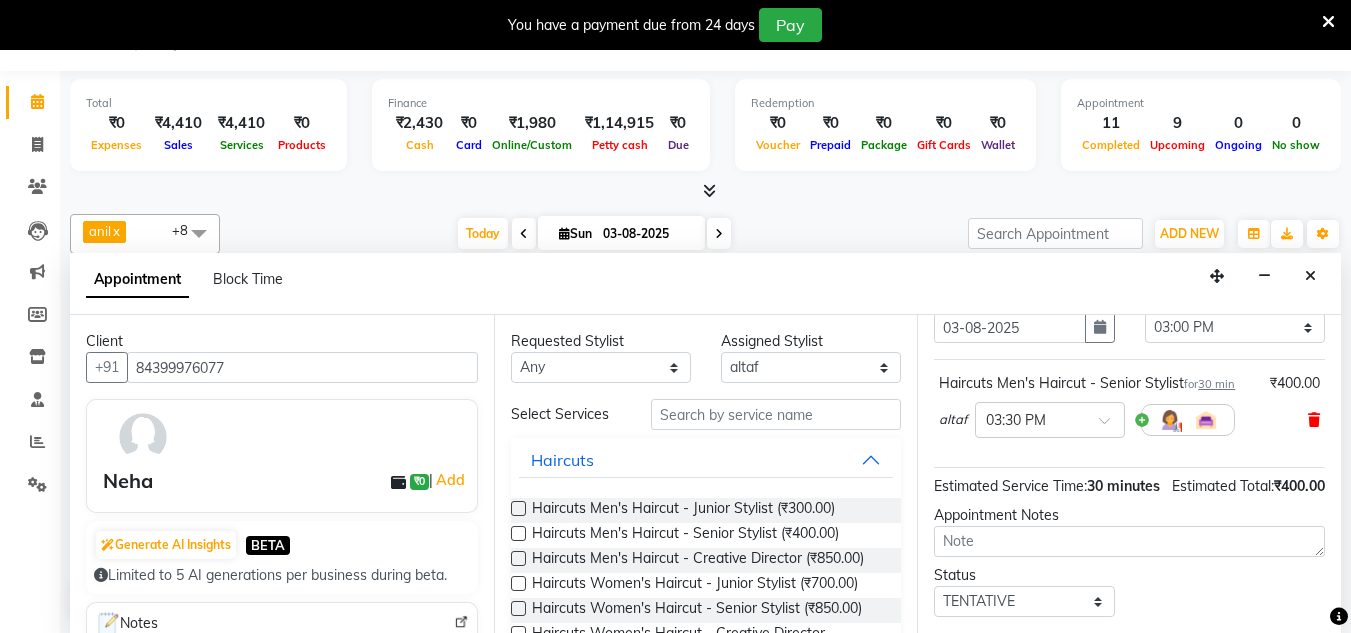 click at bounding box center (1314, 420) 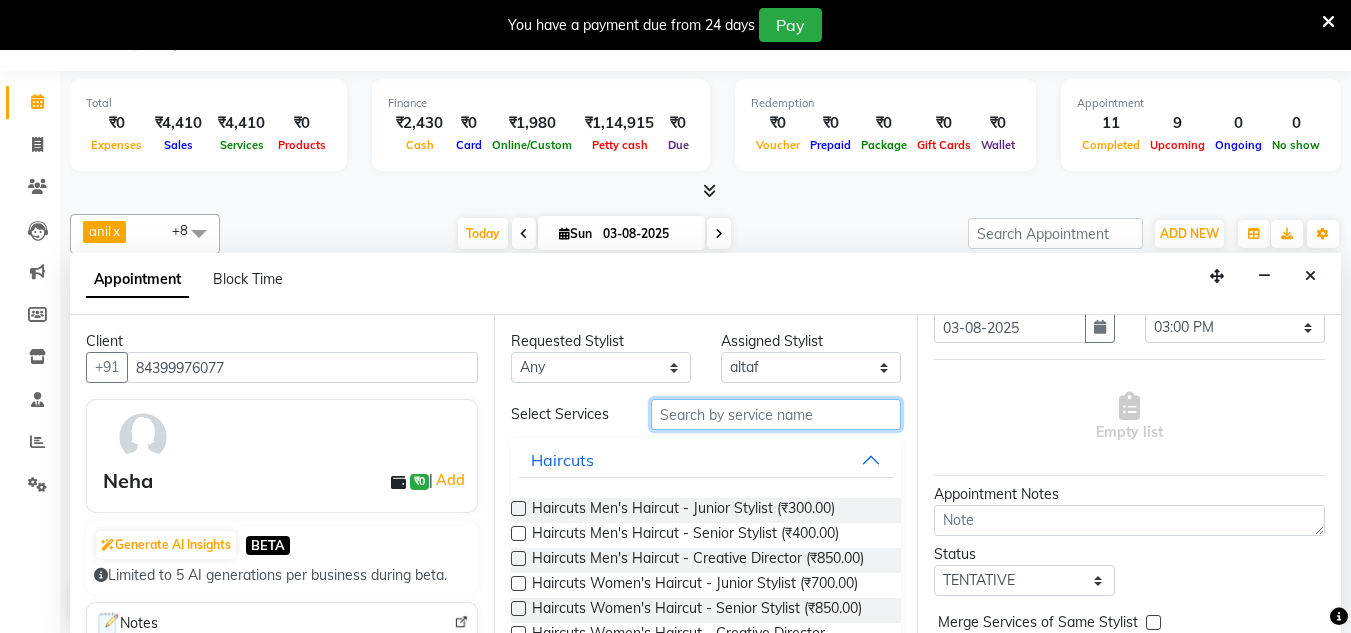 click at bounding box center [776, 414] 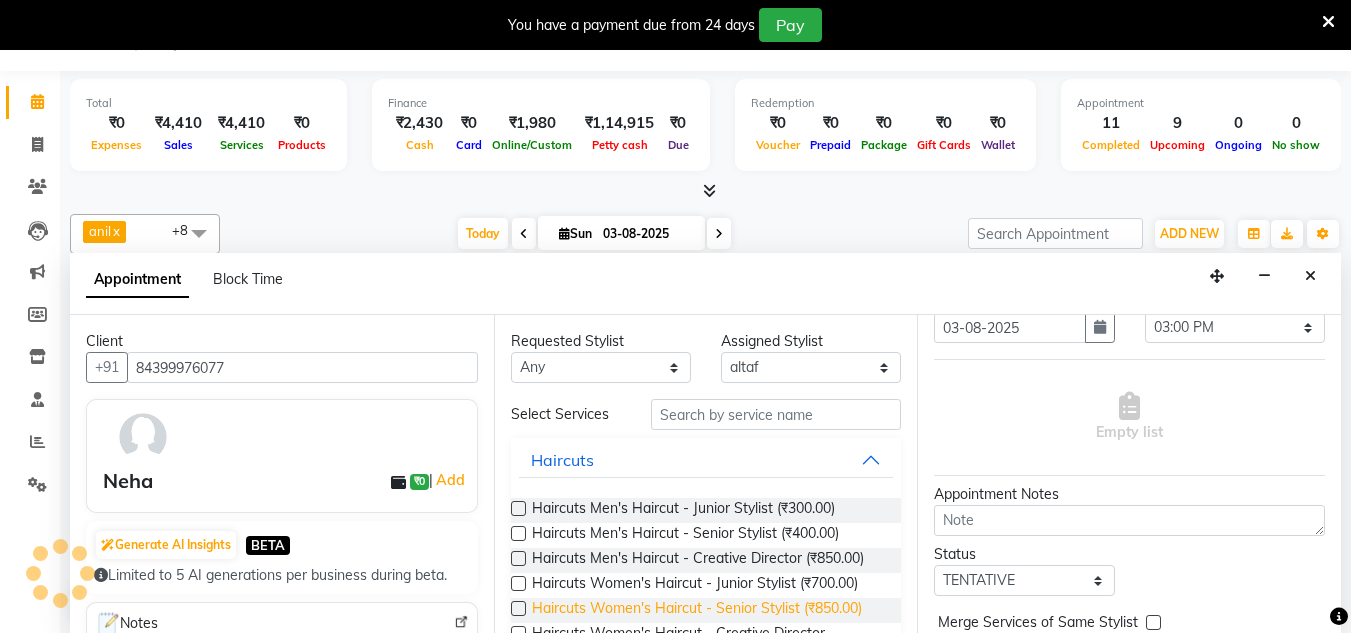 click on "Haircuts Women's Haircut - Senior Stylist (₹850.00)" at bounding box center (697, 610) 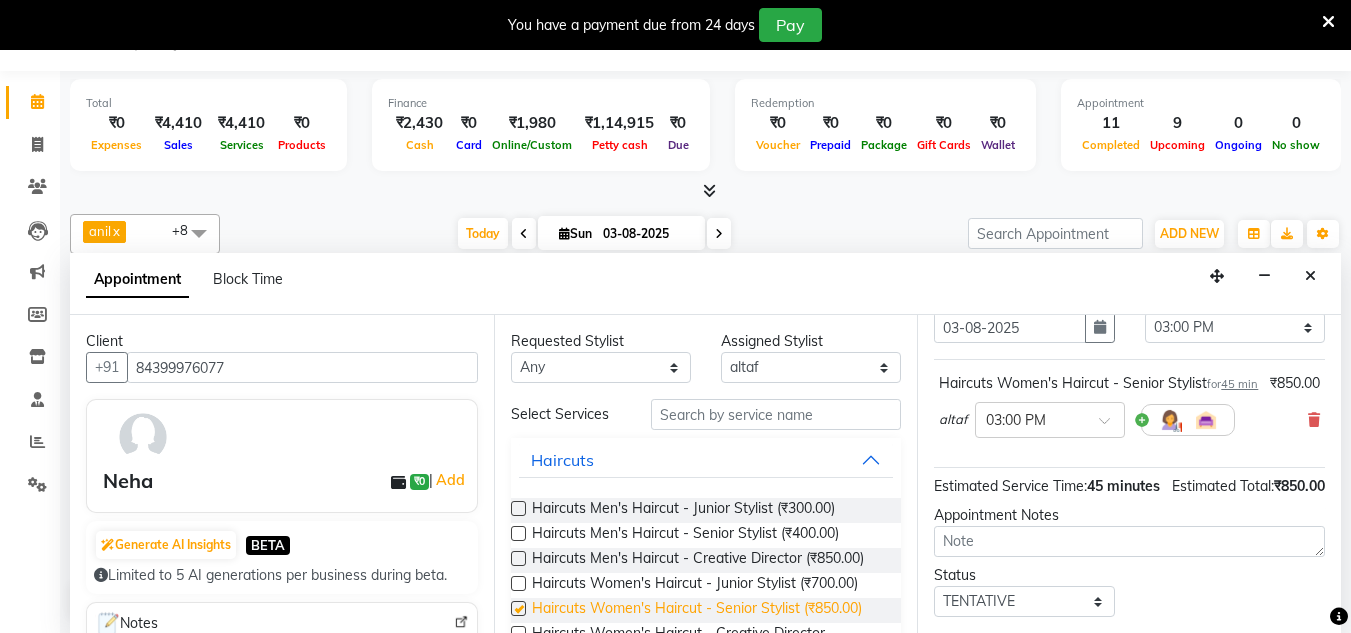 checkbox on "false" 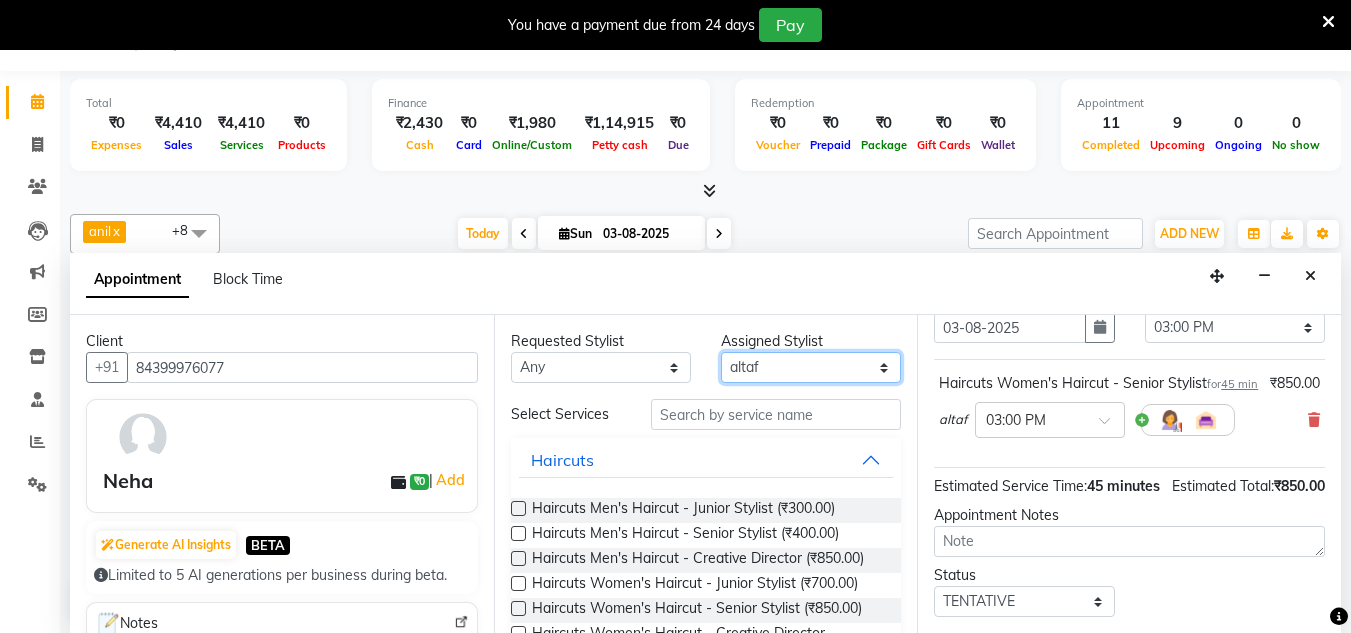 click on "Select Aarushi aishu altaf anil ashik bhavin  irene julie Minaz Namrata neelam Rebecca rekha rijvana Saif saneef Shweta" at bounding box center [811, 367] 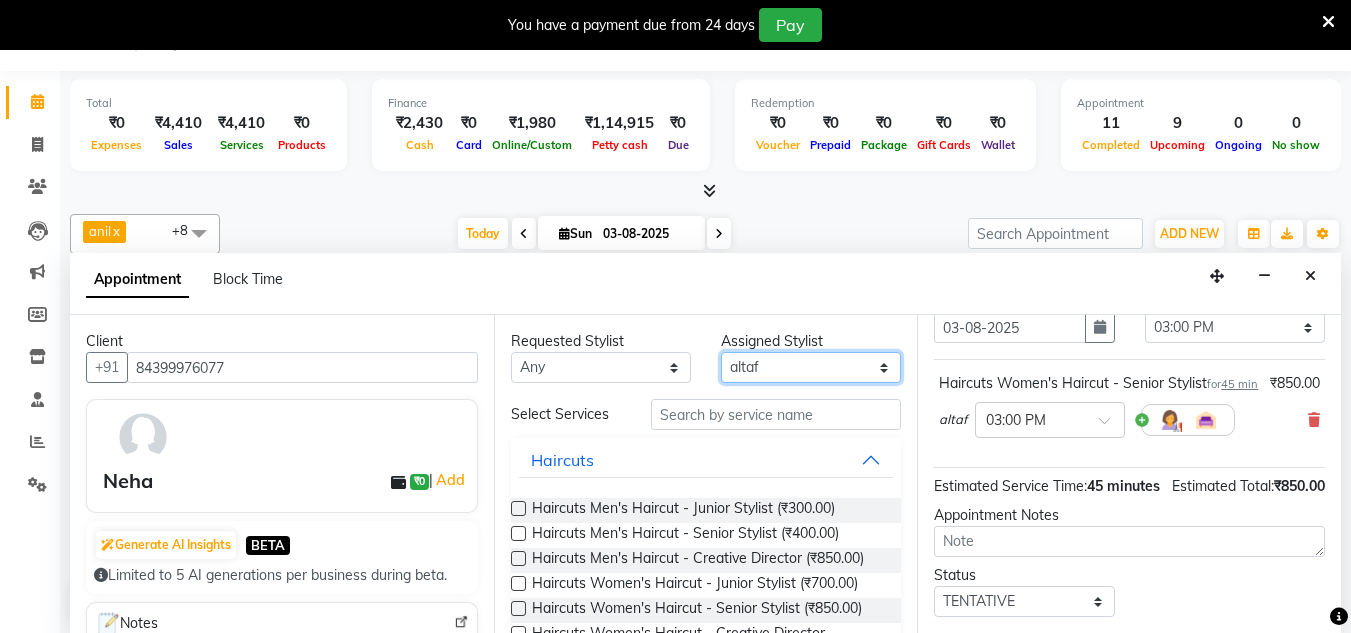 select on "87276" 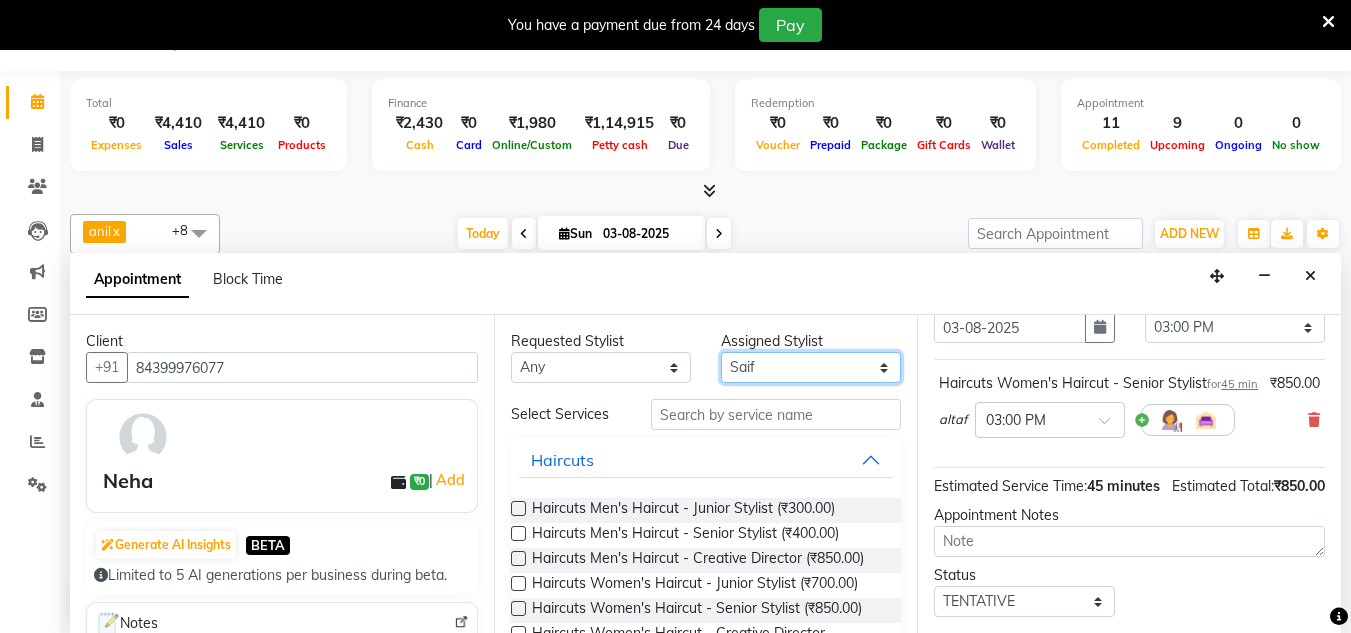 click on "Select Aarushi aishu altaf anil ashik bhavin  irene julie Minaz Namrata neelam Rebecca rekha rijvana Saif saneef Shweta" at bounding box center (811, 367) 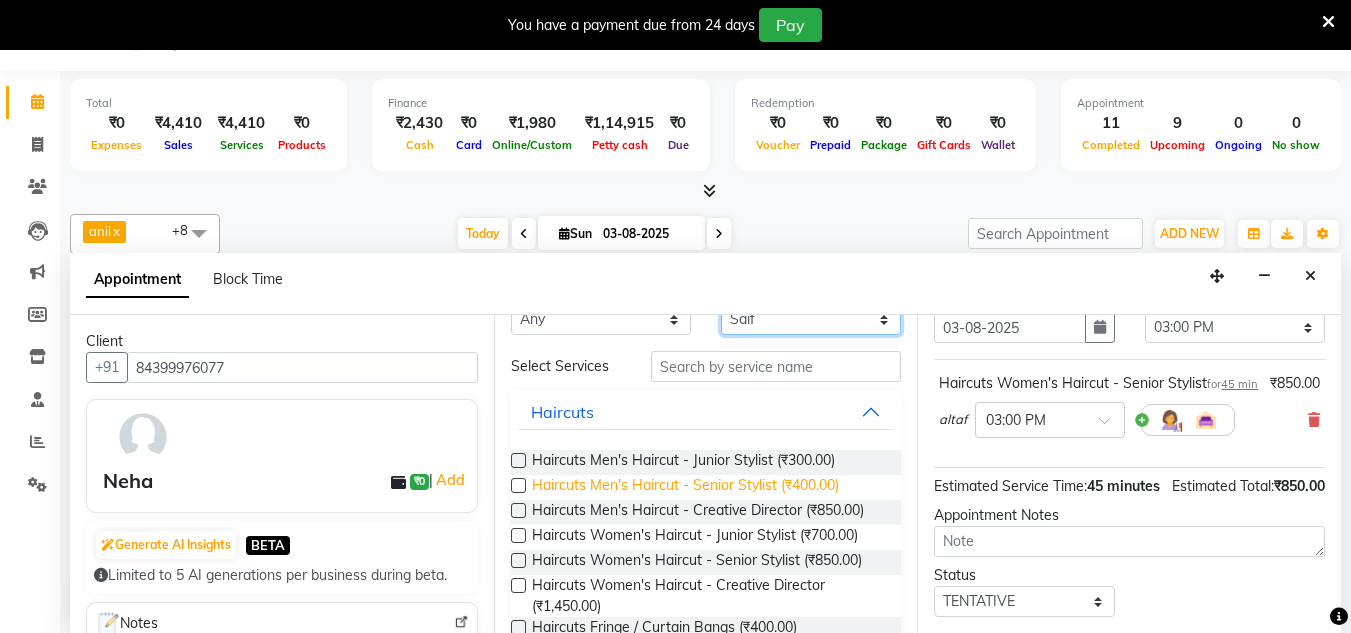 scroll, scrollTop: 50, scrollLeft: 0, axis: vertical 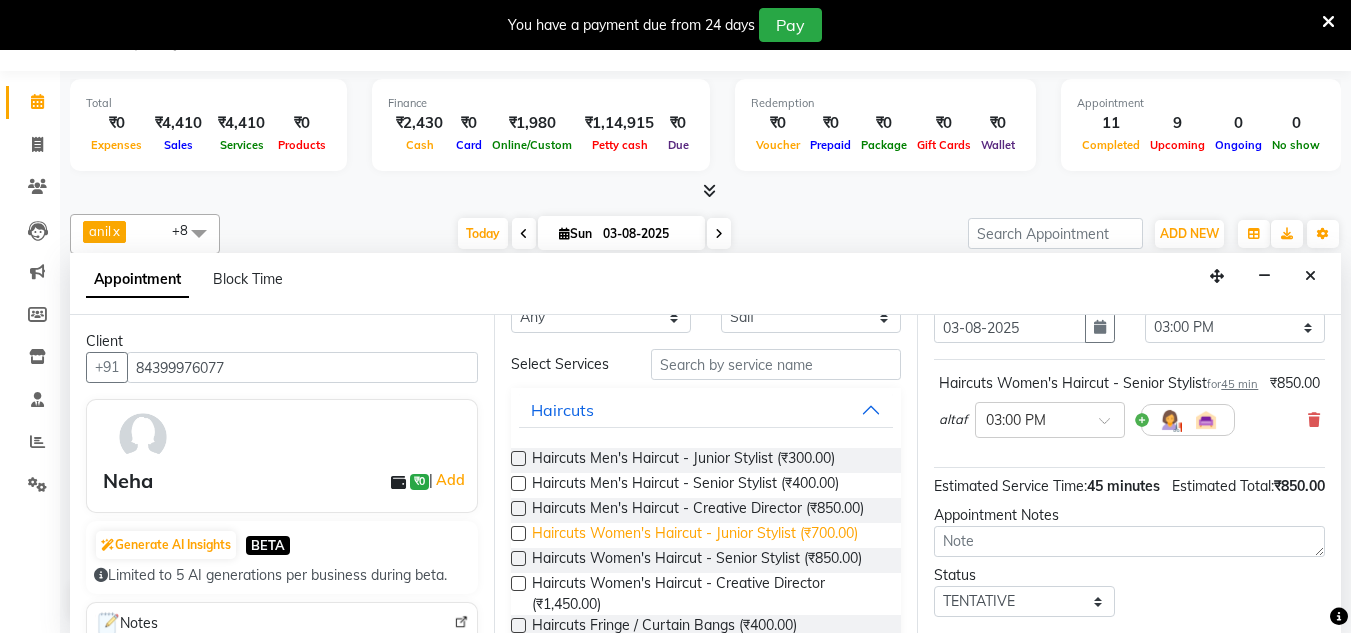 click on "Haircuts Women's Haircut - Junior Stylist (₹700.00)" at bounding box center [695, 535] 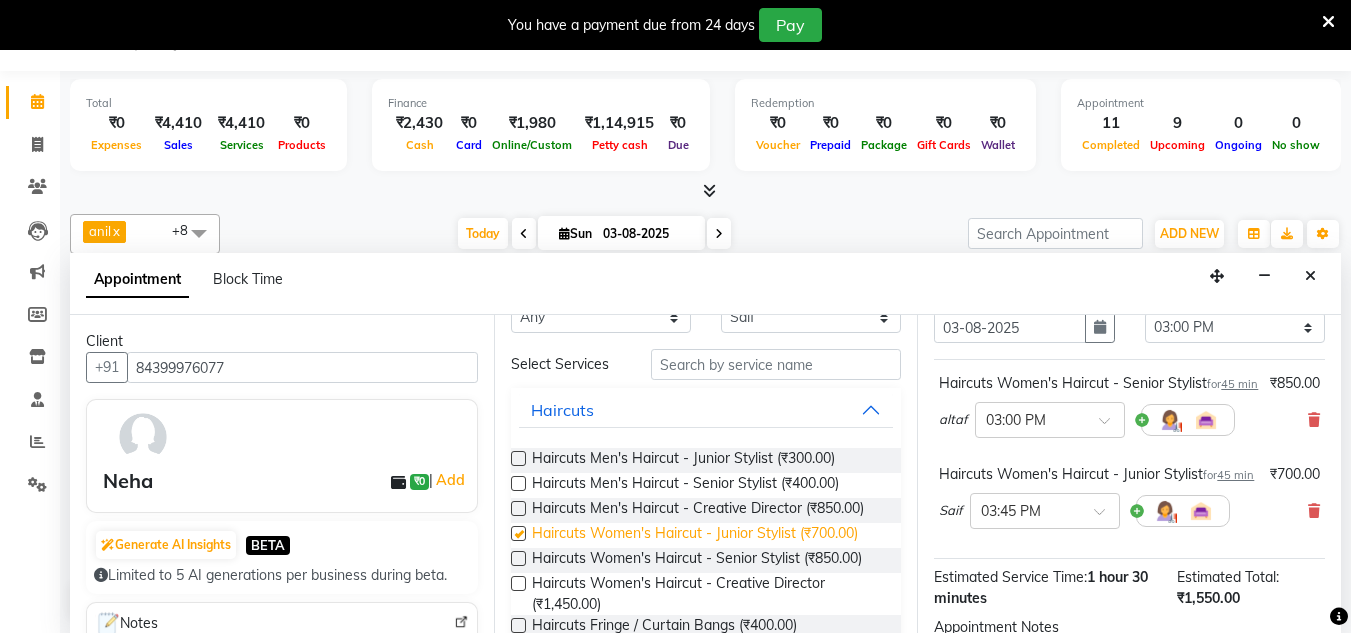 checkbox on "false" 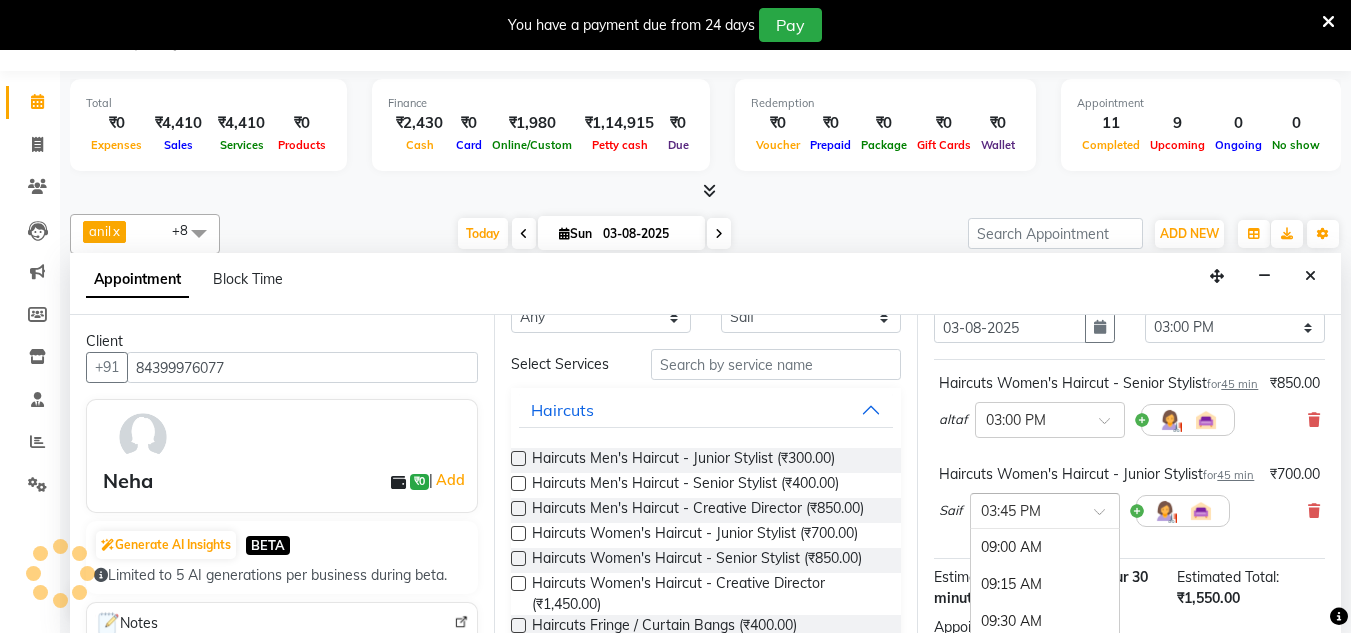 scroll, scrollTop: 1025, scrollLeft: 0, axis: vertical 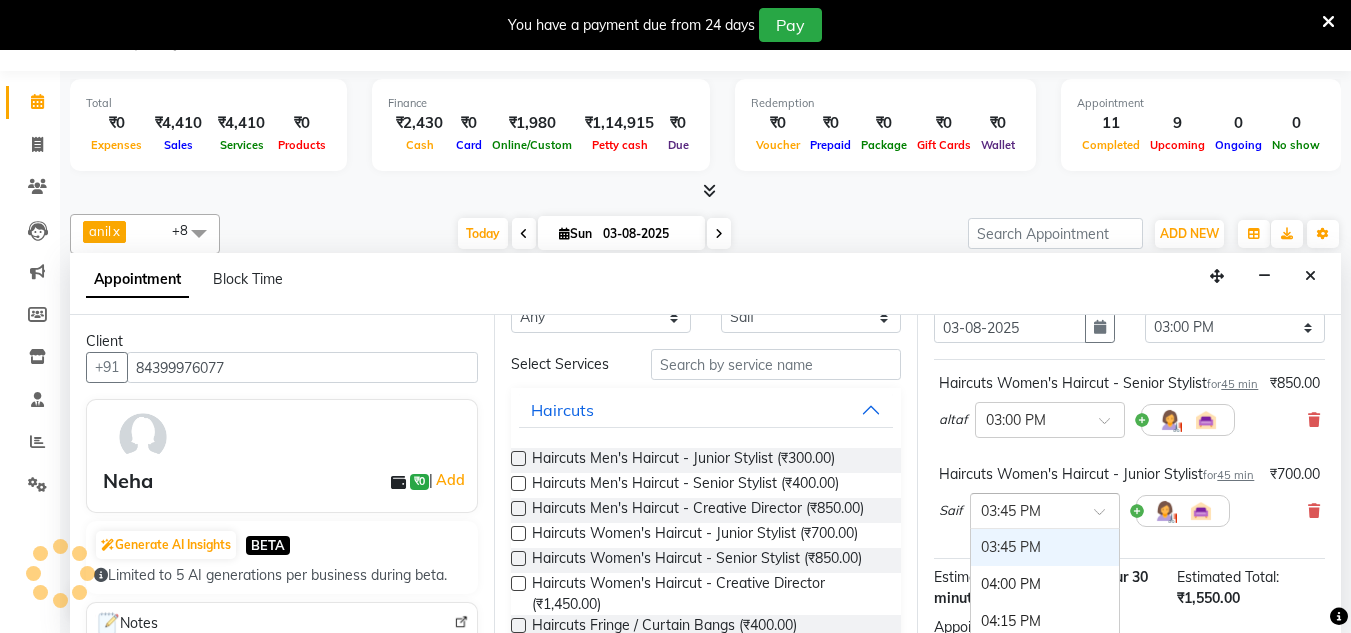 click at bounding box center (1106, 517) 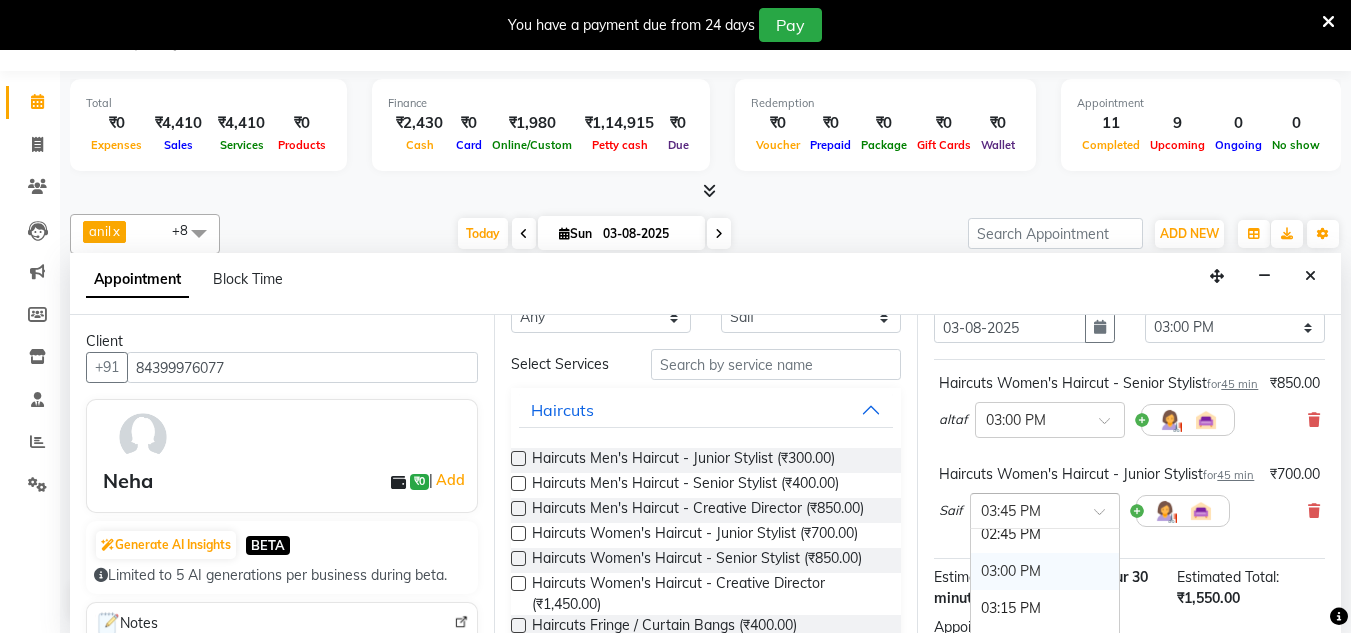 scroll, scrollTop: 890, scrollLeft: 0, axis: vertical 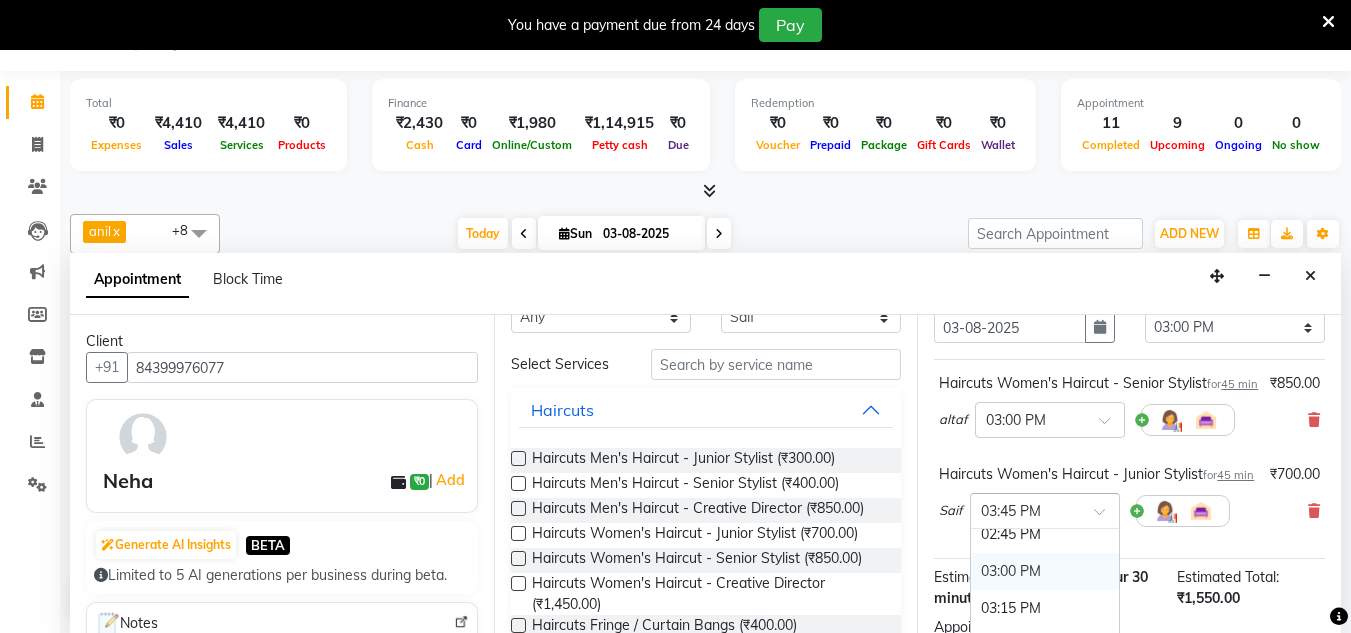 click on "03:00 PM" at bounding box center [1045, 571] 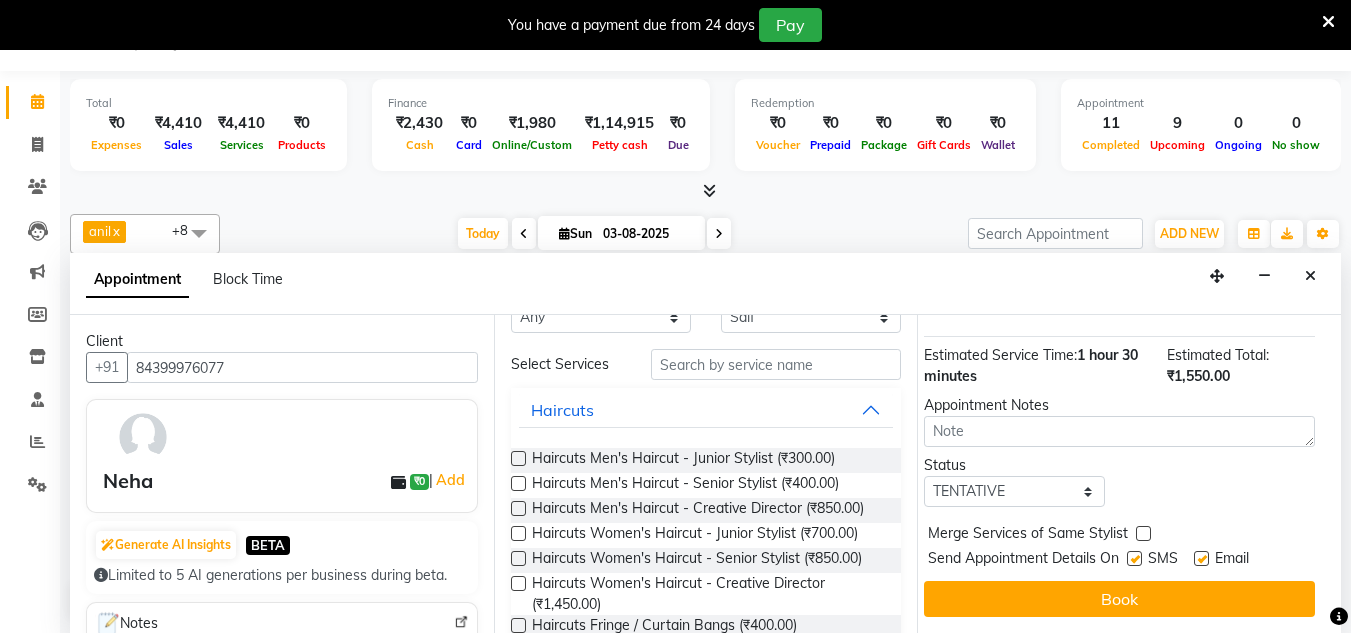 scroll, scrollTop: 398, scrollLeft: 10, axis: both 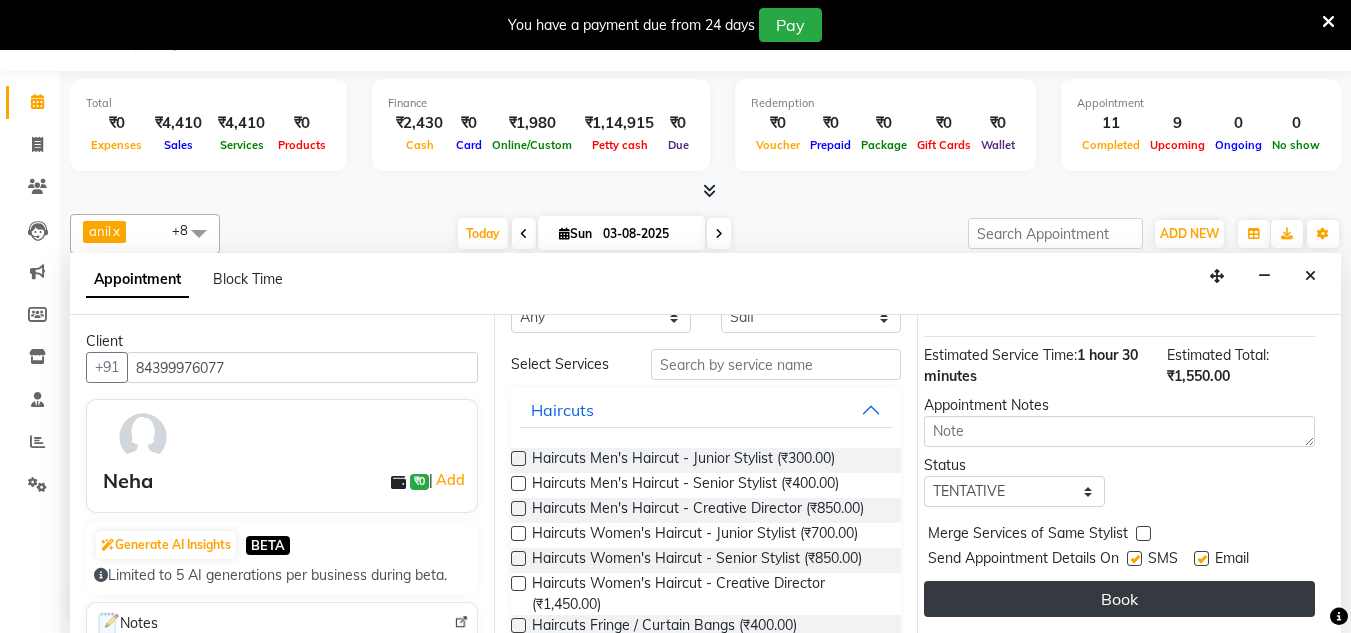 click on "Book" at bounding box center (1119, 599) 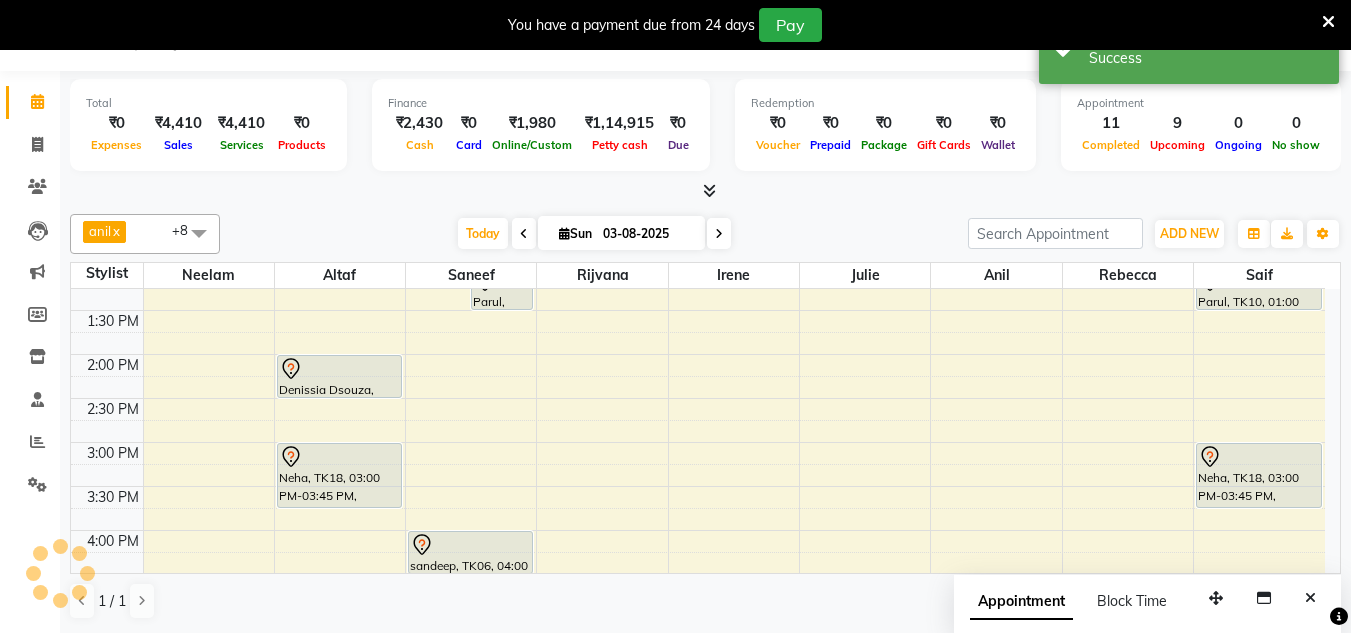 scroll, scrollTop: 0, scrollLeft: 0, axis: both 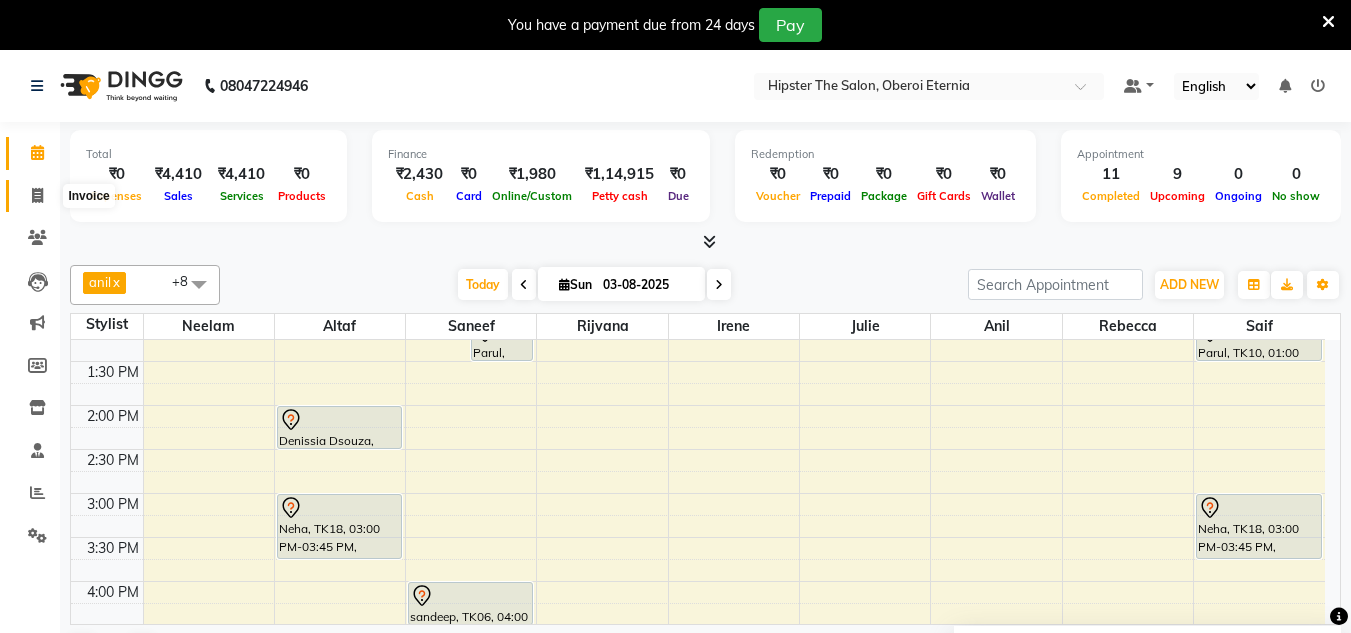 click 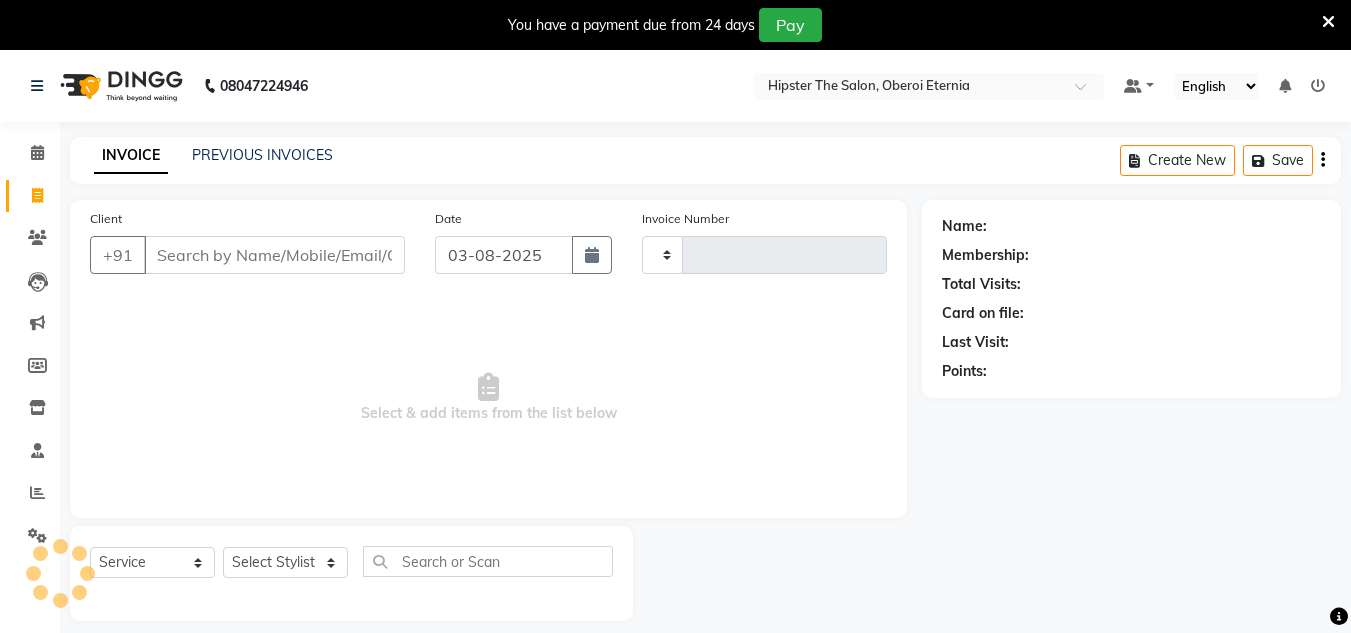 type on "0416" 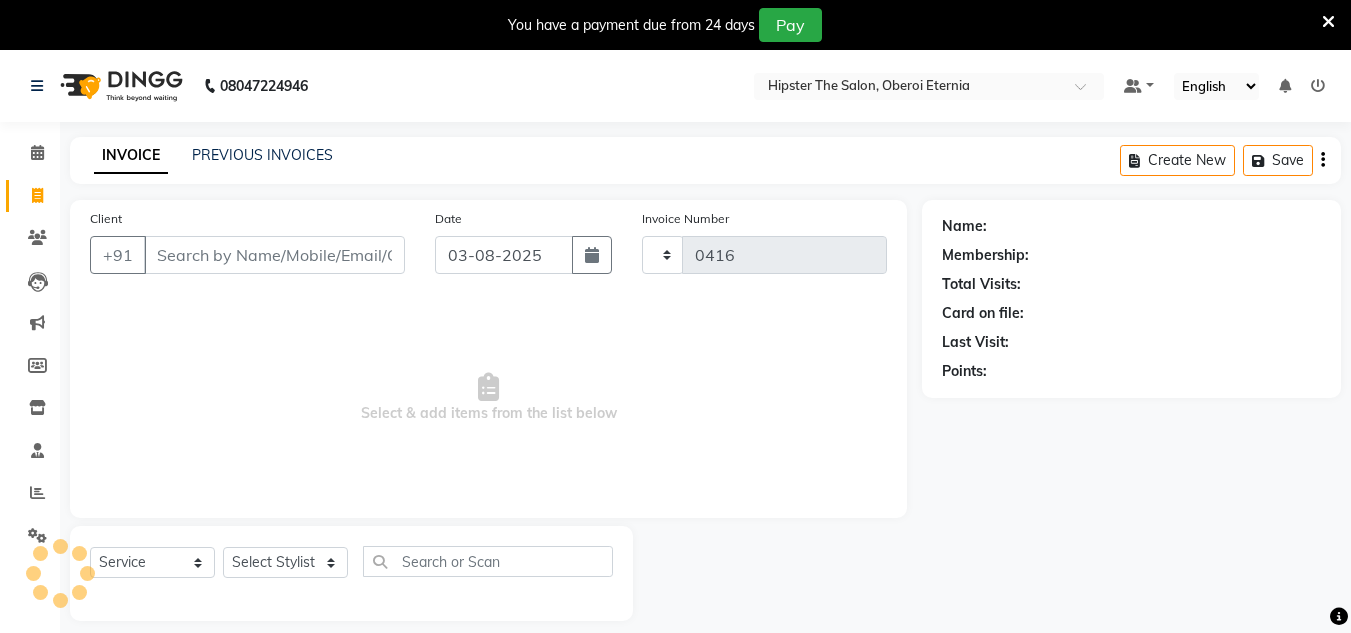 select on "8592" 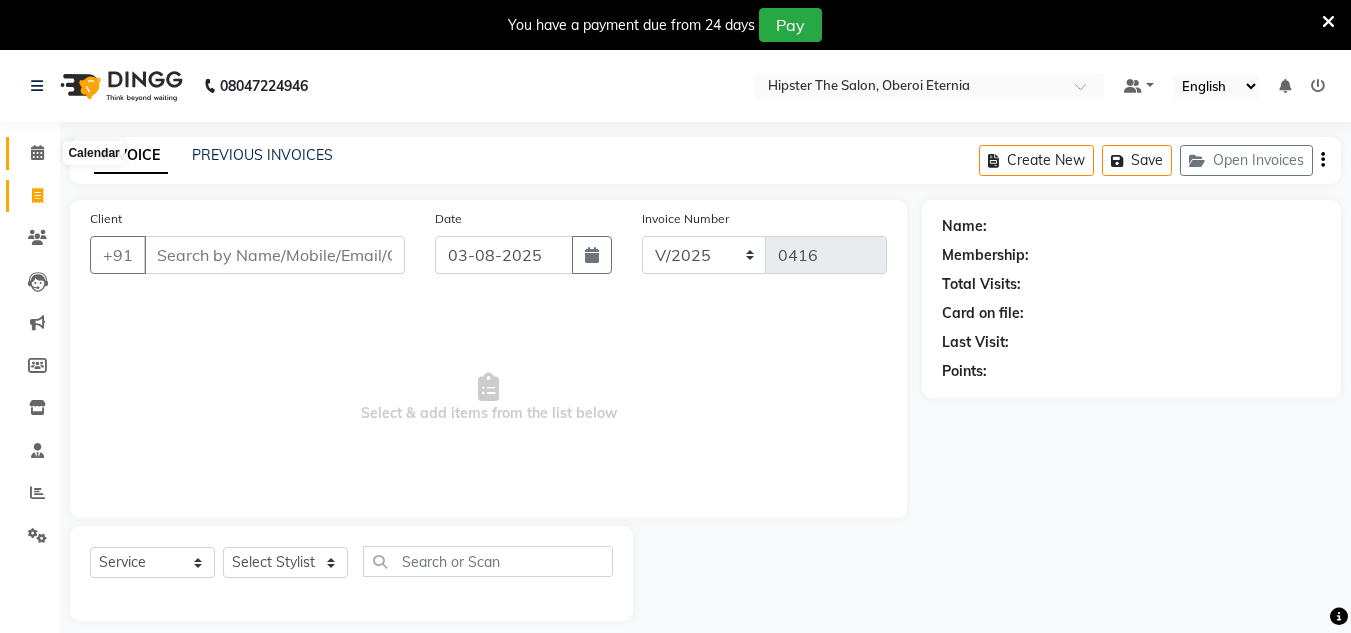 click 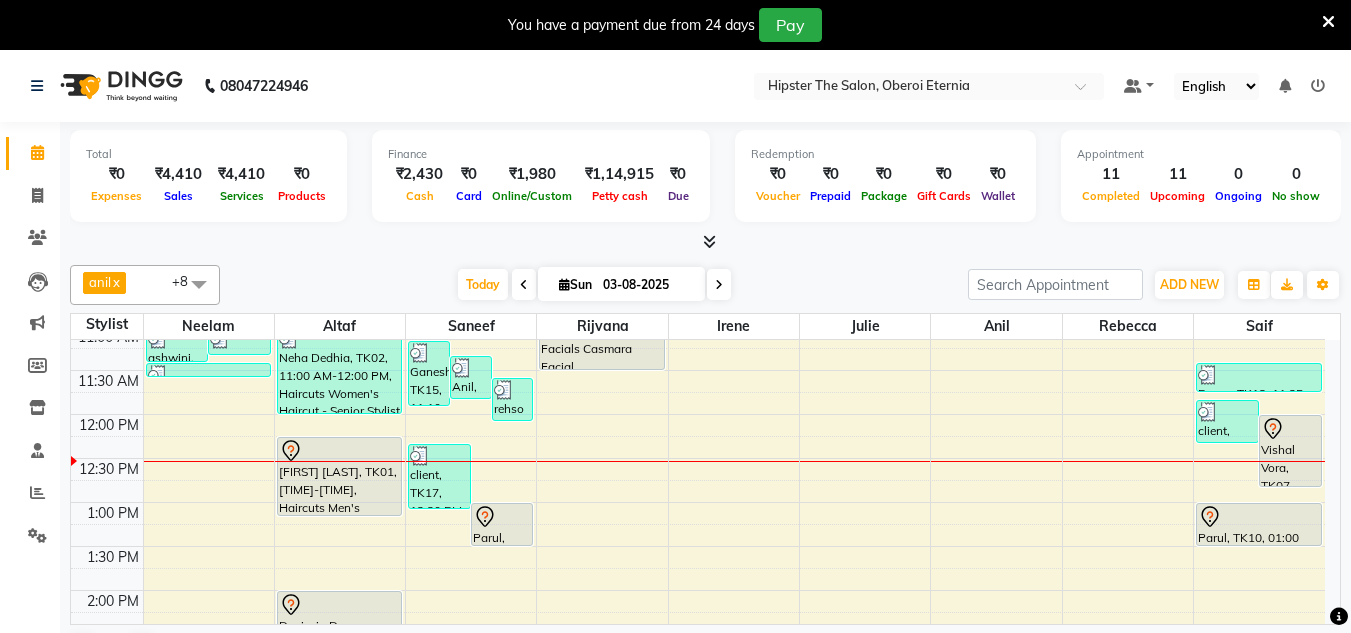 scroll, scrollTop: 279, scrollLeft: 0, axis: vertical 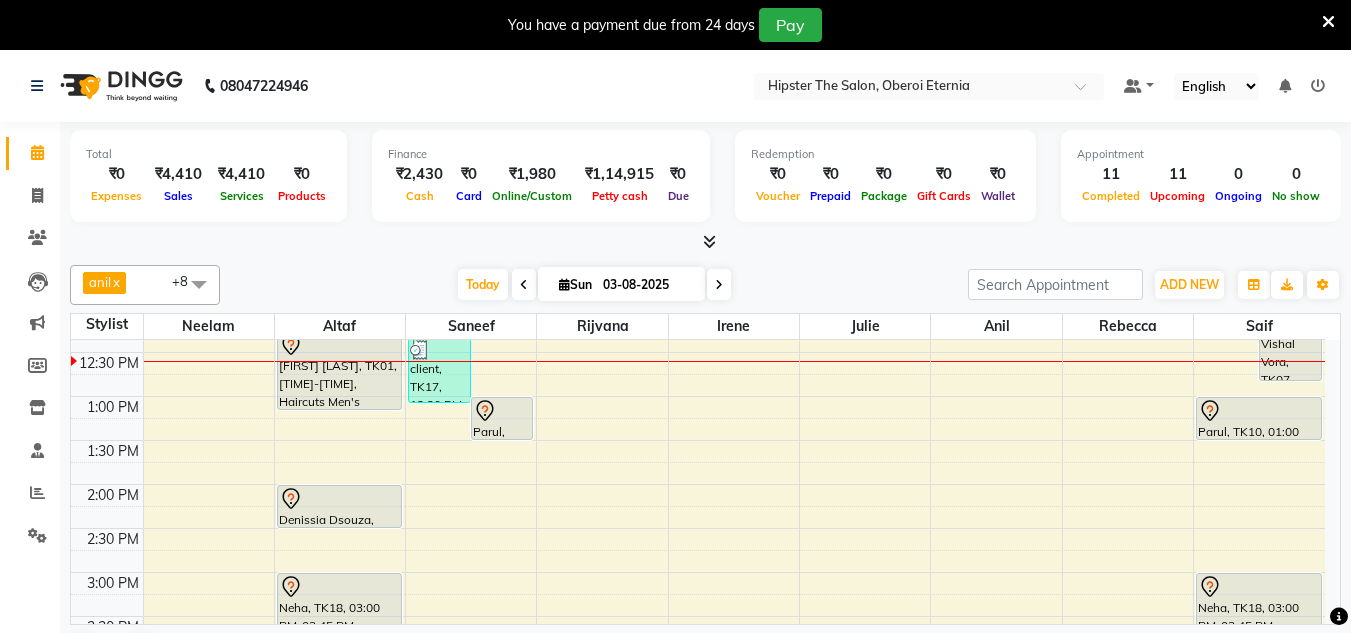click on "8:00 AM 8:30 AM 9:00 AM 9:30 AM 10:00 AM 10:30 AM 11:00 AM 11:30 AM 12:00 PM 12:30 PM 1:00 PM 1:30 PM 2:00 PM 2:30 PM 3:00 PM 3:30 PM 4:00 PM 4:30 PM 5:00 PM 5:30 PM 6:00 PM 6:30 PM 7:00 PM 7:30 PM 8:00 PM 8:30 PM     ashwini, TK08, 11:00 AM-11:25 AM, Threading Eyebrows,Threading Upper Lip,Threading Chin,Threading Forehead     Kavita Sawhney, TK05, 11:00 AM-11:20 AM, Manicure Cut, File & Polish     Shinjana, TK09, 11:25 AM-11:30 AM, Threading Upper Lip     Neha Dedhia, TK02, 11:00 AM-12:00 PM, Haircuts Women's Haircut - Senior Stylist             Komal Mittal, TK01, 12:15 PM-01:10 PM, Haircuts Men's Haircut - Creative Director             Denissia Dsouza, TK11, 02:00 PM-02:30 PM, Haircuts Men's Haircut - Senior Stylist             Neha, TK18, 03:00 PM-03:45 PM, Haircuts Women's Haircut - Senior Stylist             Sahil Gupta, TK12, 08:15 PM-08:45 PM, Haircuts Men's Haircut - Senior Stylist     Ganesh, TK15, 11:10 AM-11:55 AM, Haircuts Men's Haircut - Junior Stylist,Men's Grooming Men's Shave - Junior Stylist" at bounding box center (698, 528) 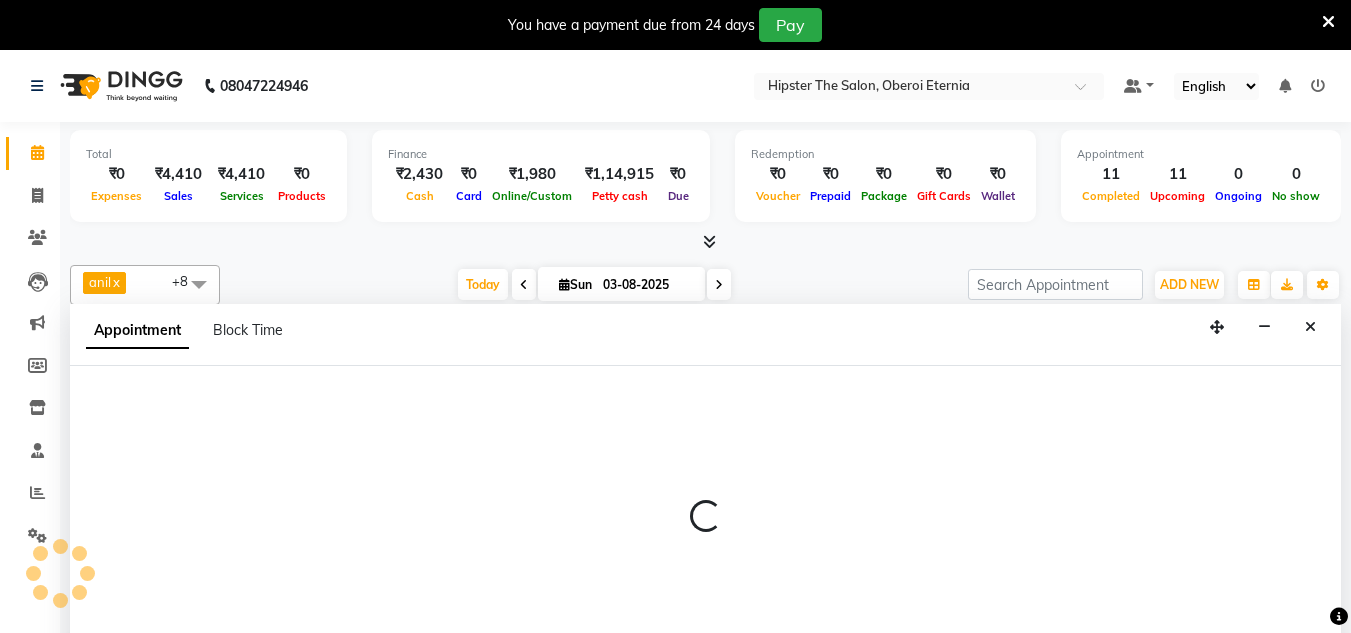 scroll, scrollTop: 51, scrollLeft: 0, axis: vertical 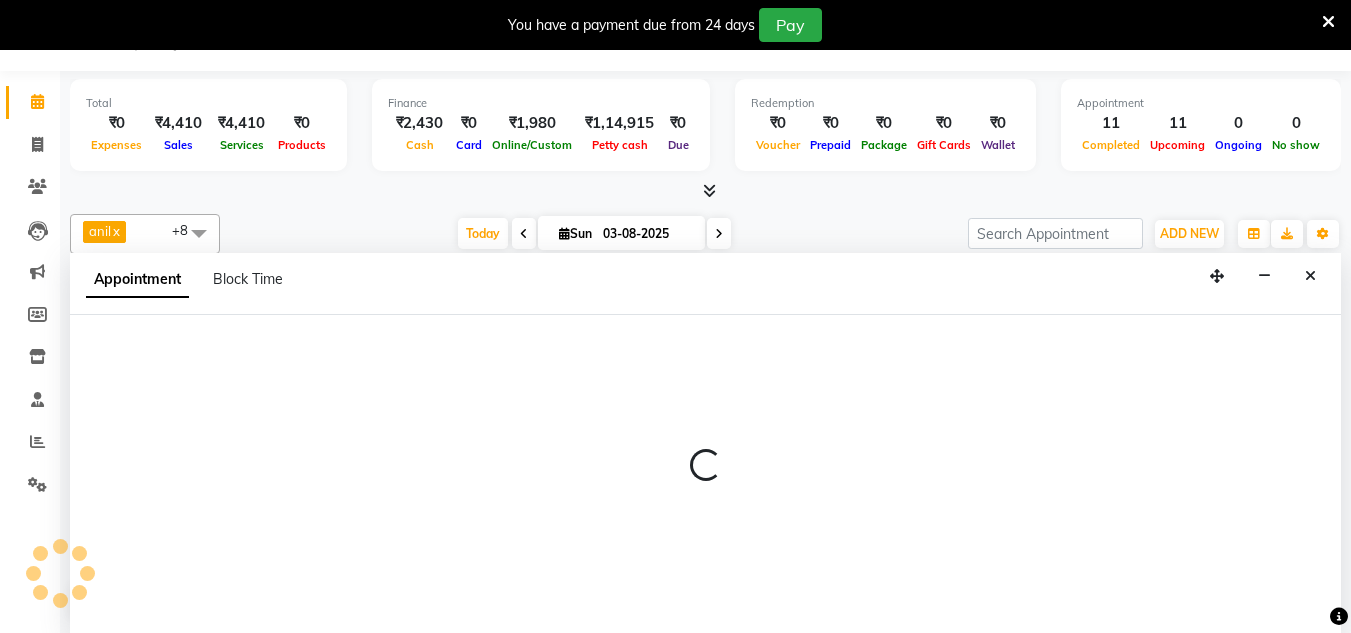 select on "85981" 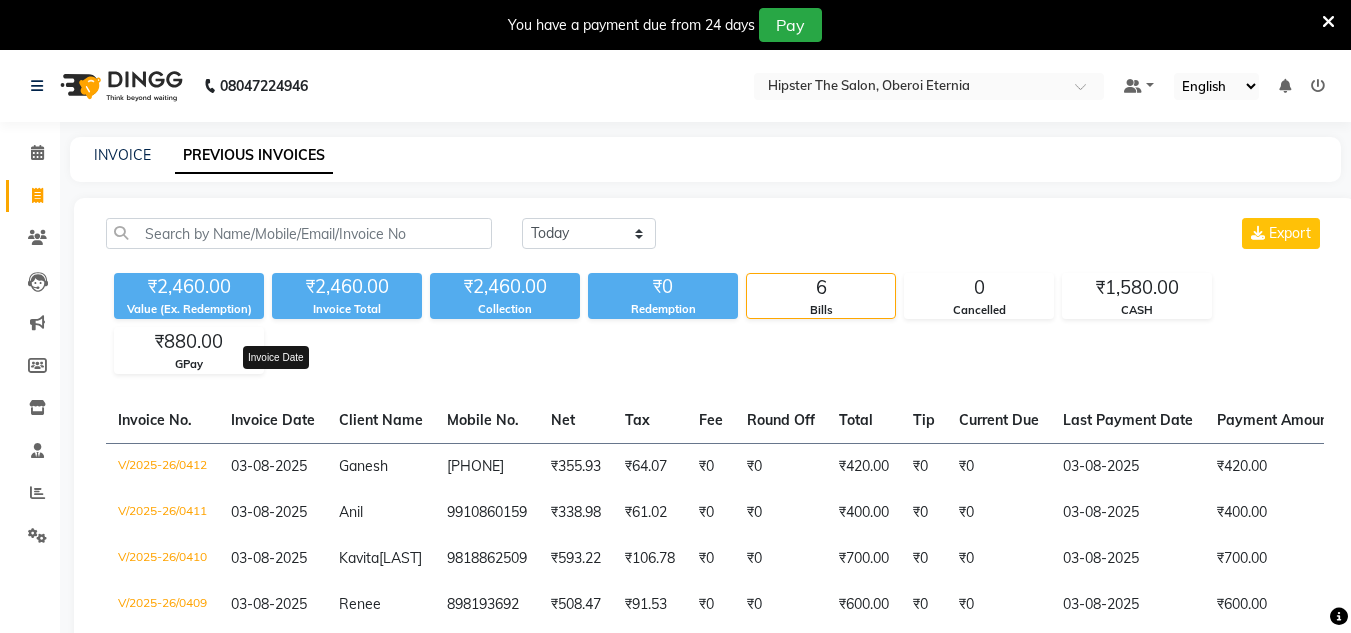 scroll, scrollTop: 231, scrollLeft: 0, axis: vertical 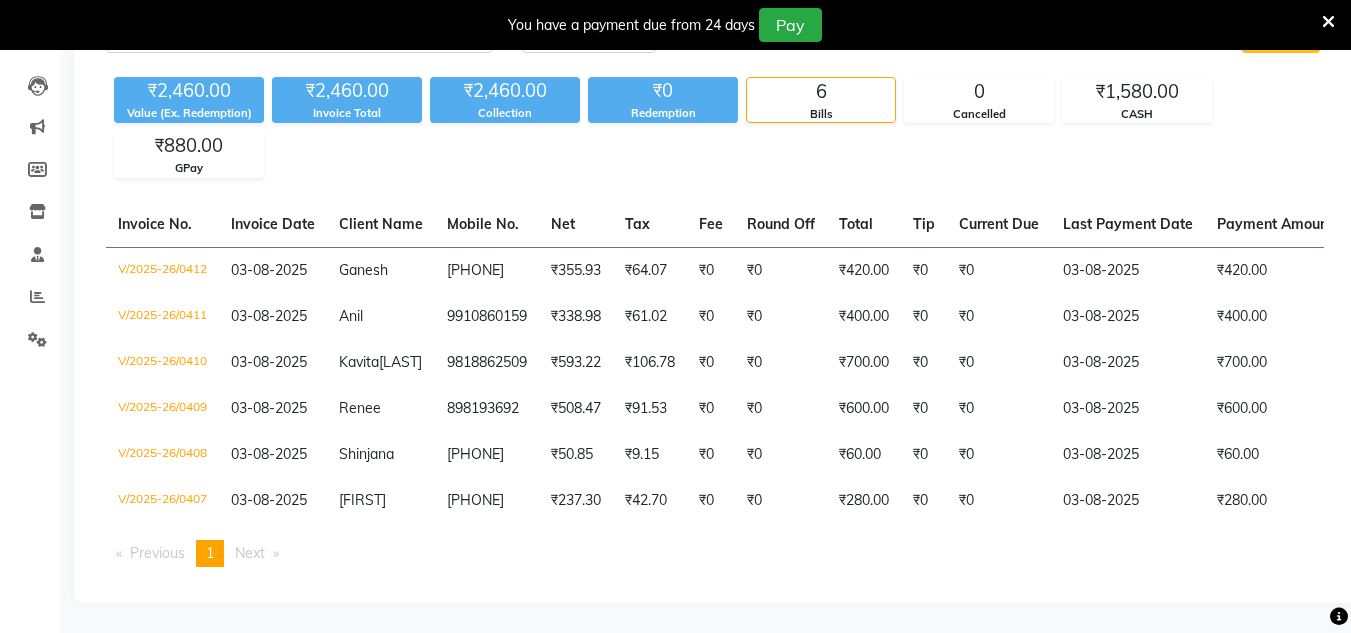 click on "You're on page  1" at bounding box center (210, 553) 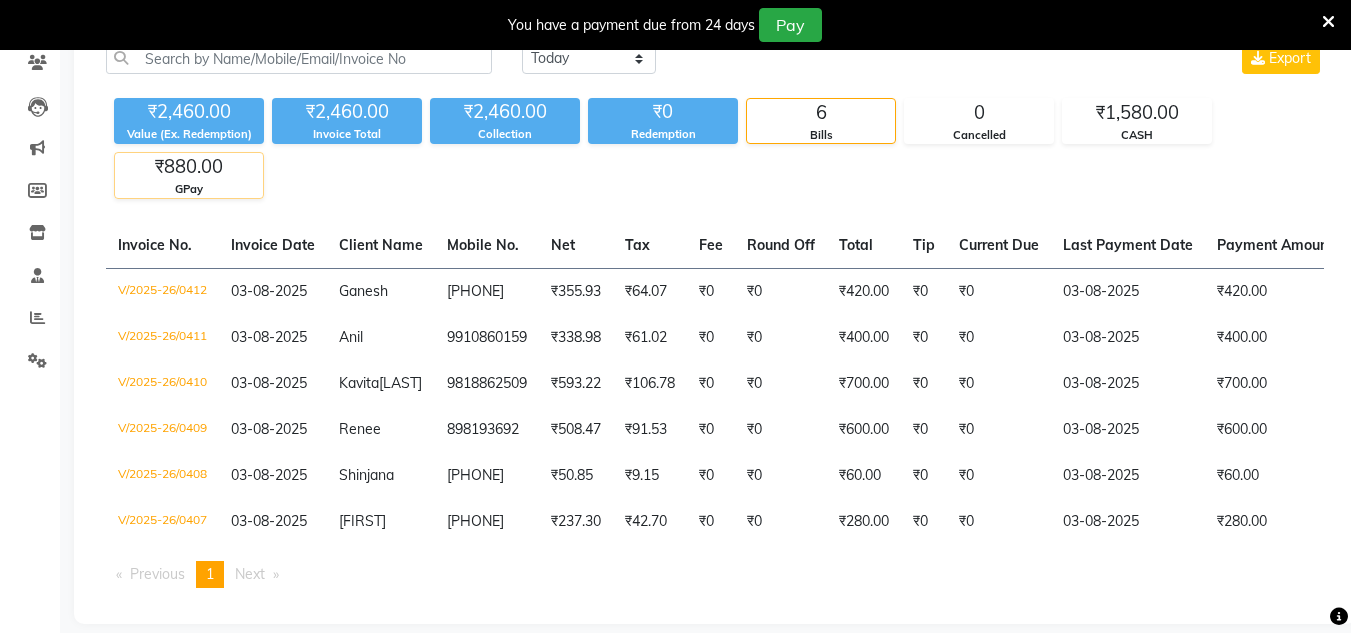 scroll, scrollTop: 0, scrollLeft: 0, axis: both 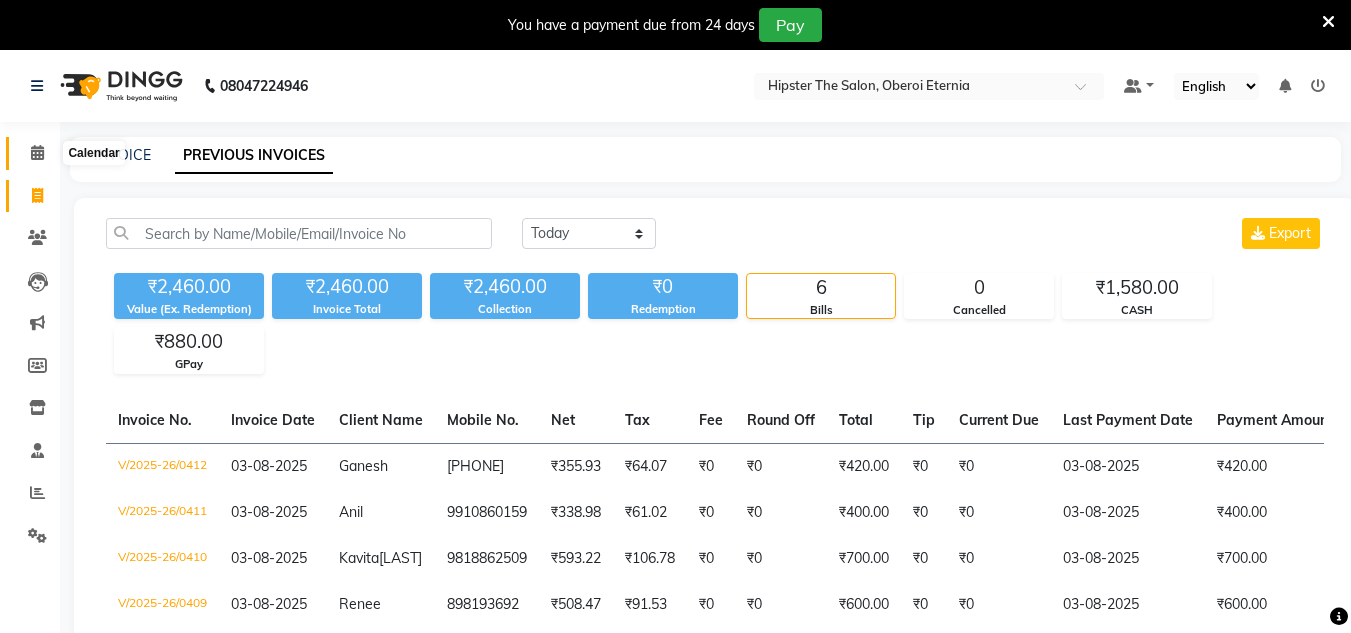click 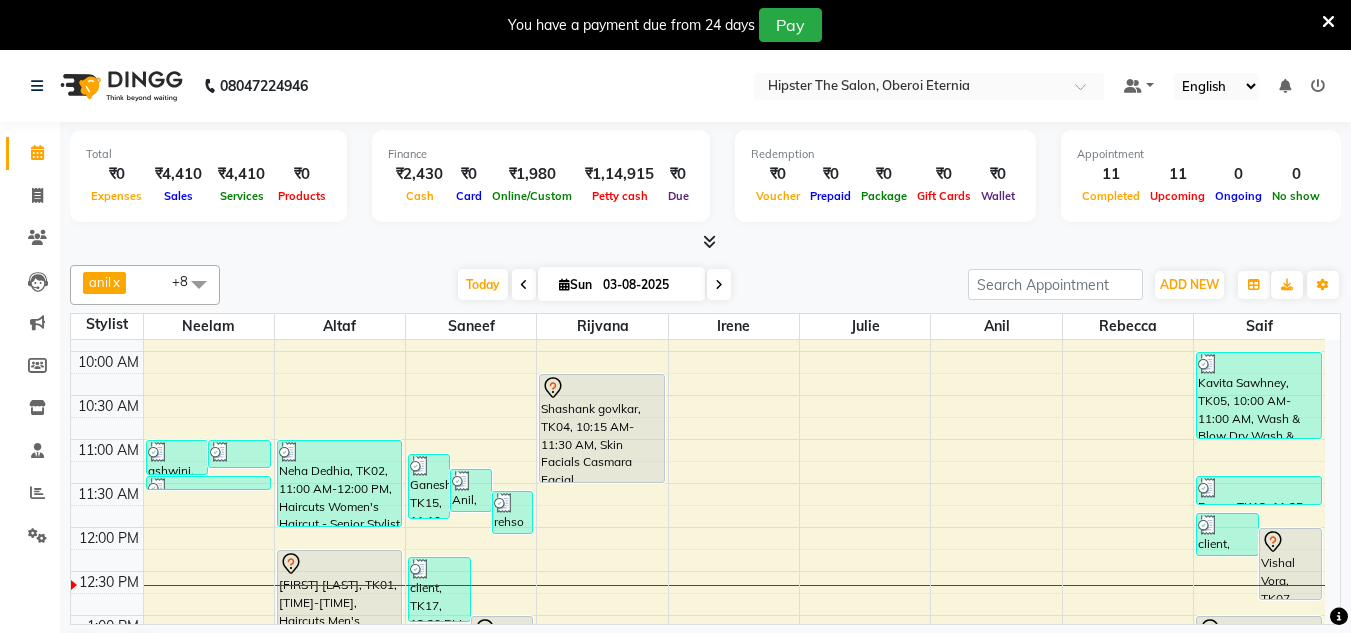 scroll, scrollTop: 163, scrollLeft: 0, axis: vertical 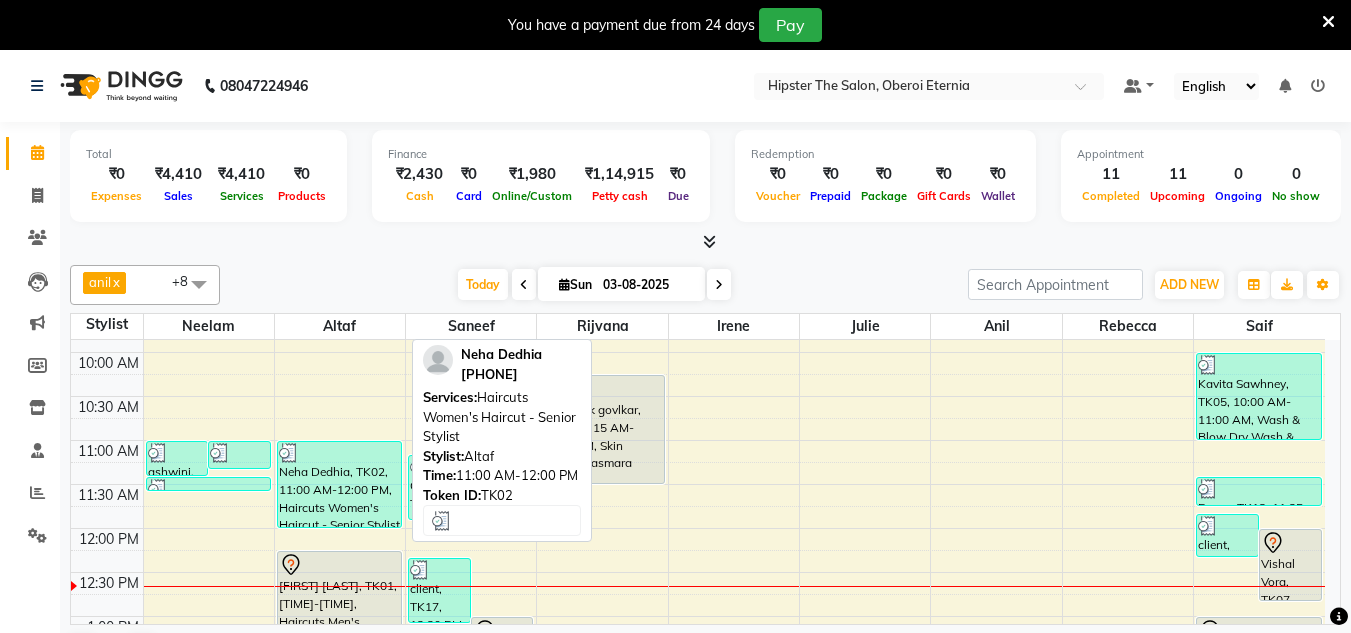 click at bounding box center (339, 453) 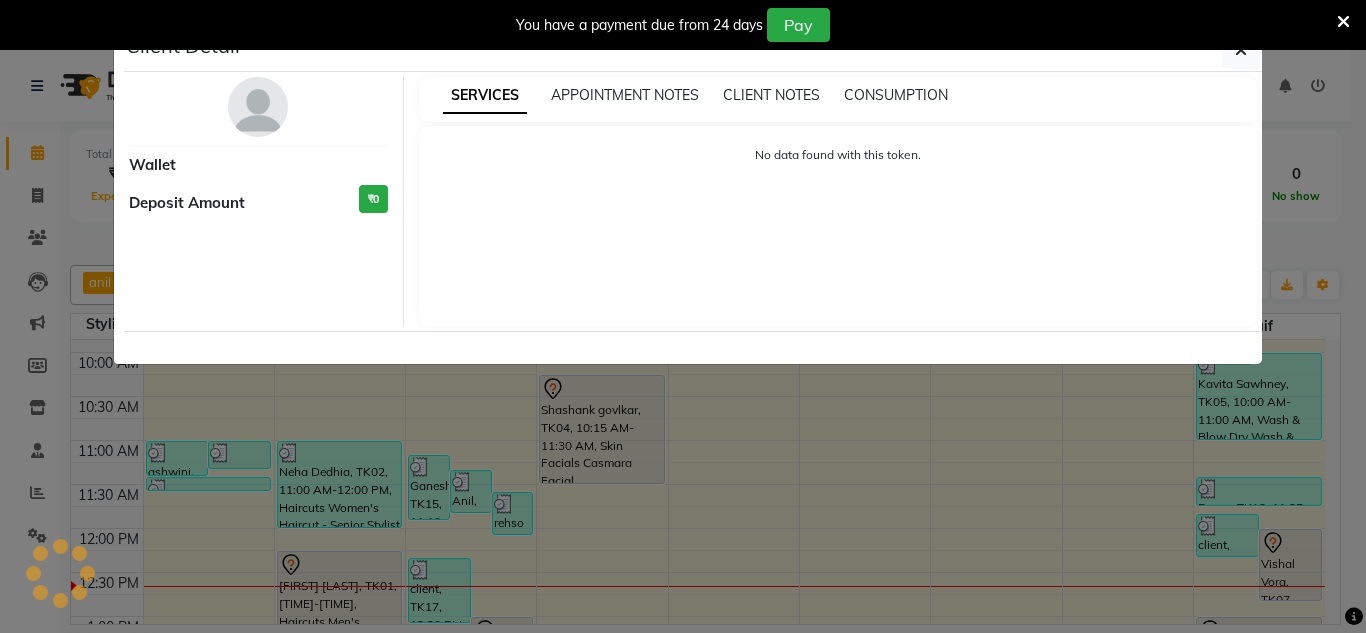 select on "3" 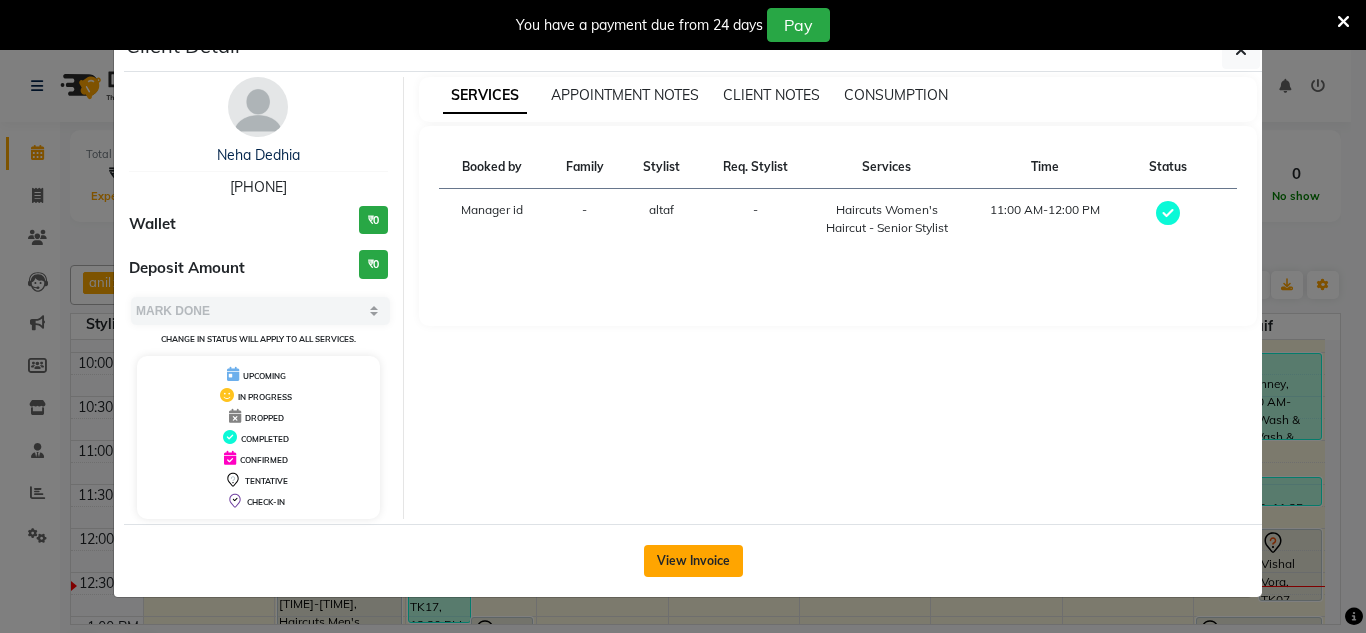 click on "View Invoice" 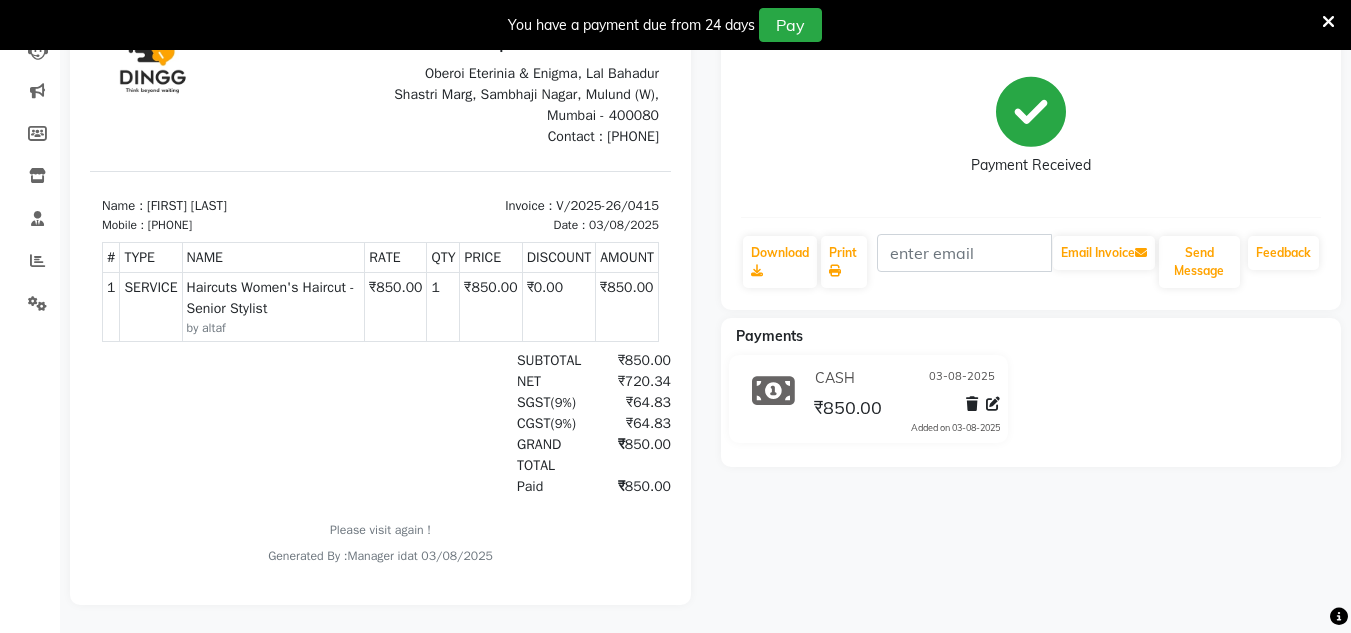 scroll, scrollTop: 0, scrollLeft: 0, axis: both 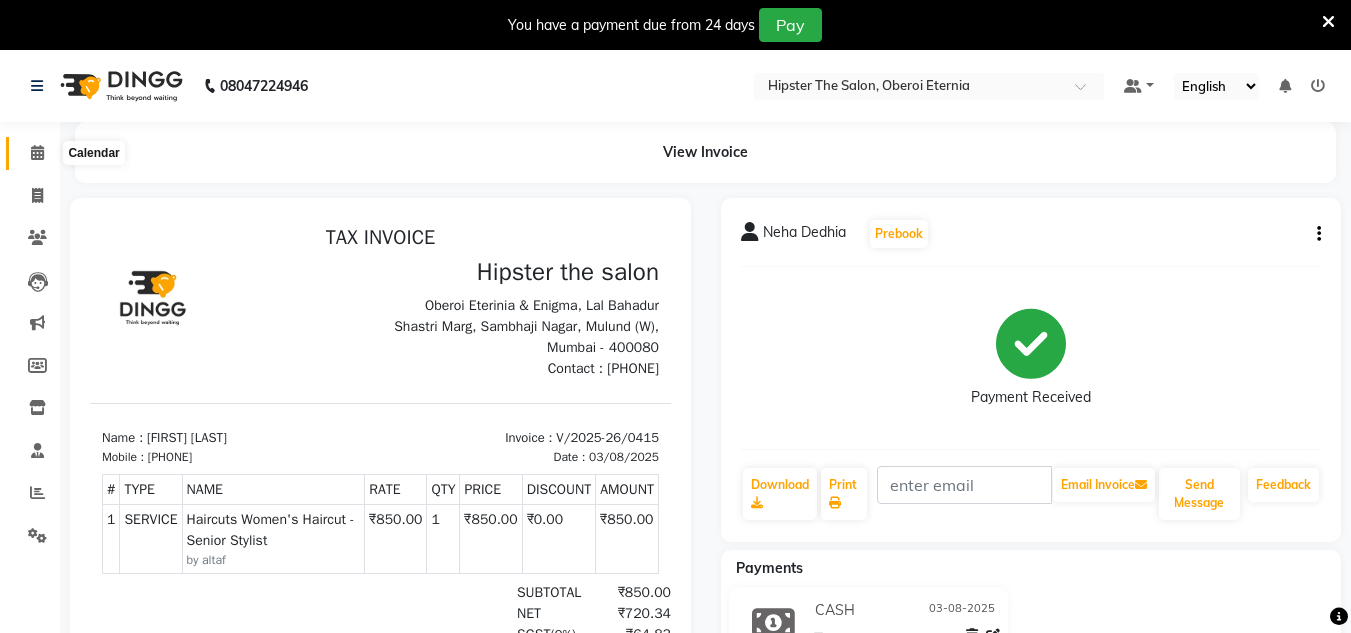 click 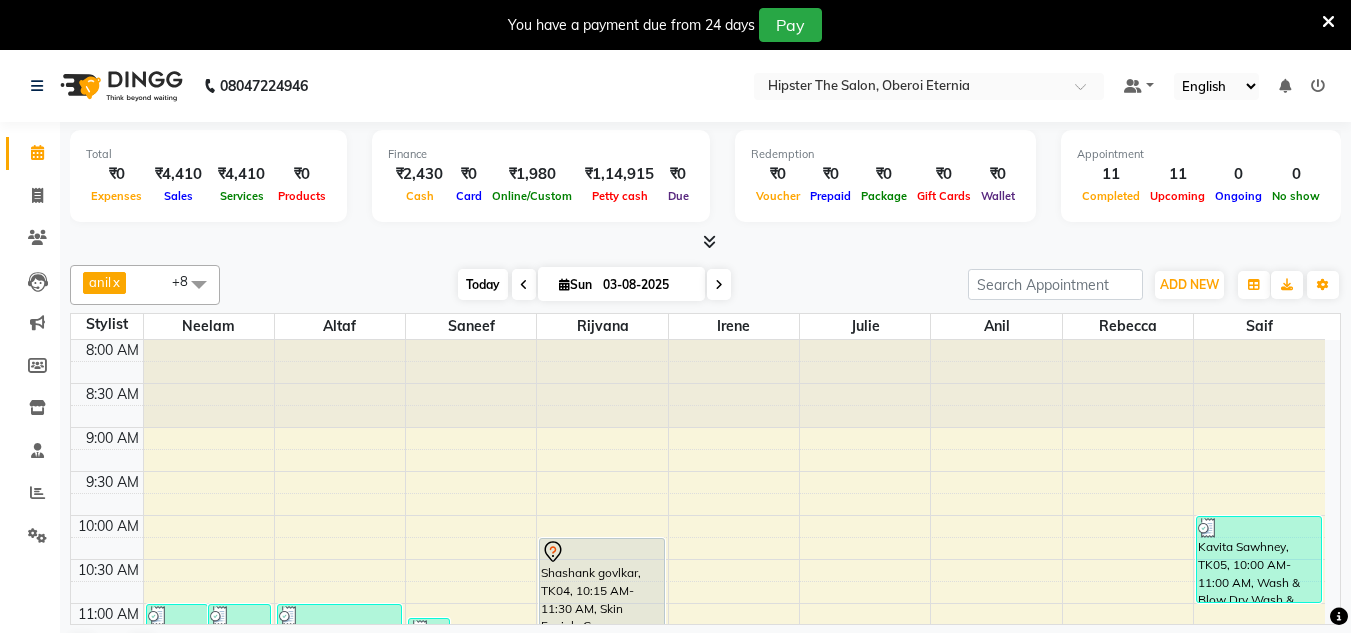 click on "Today" at bounding box center [483, 284] 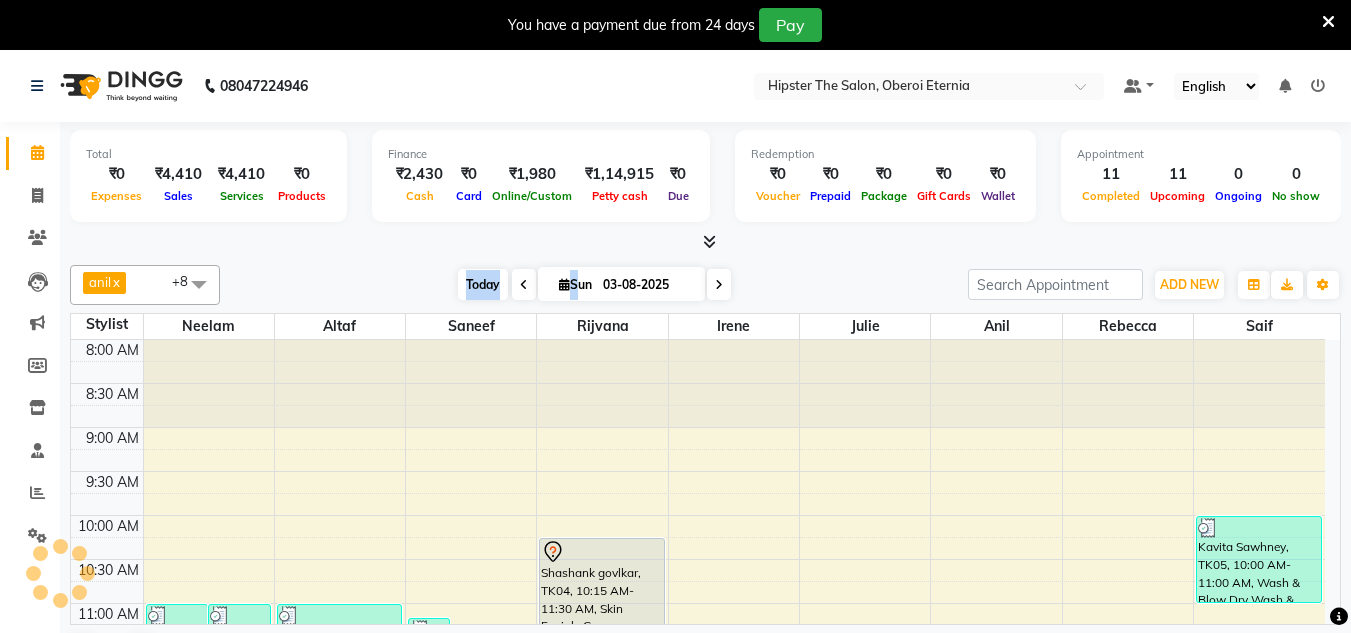 scroll, scrollTop: 353, scrollLeft: 0, axis: vertical 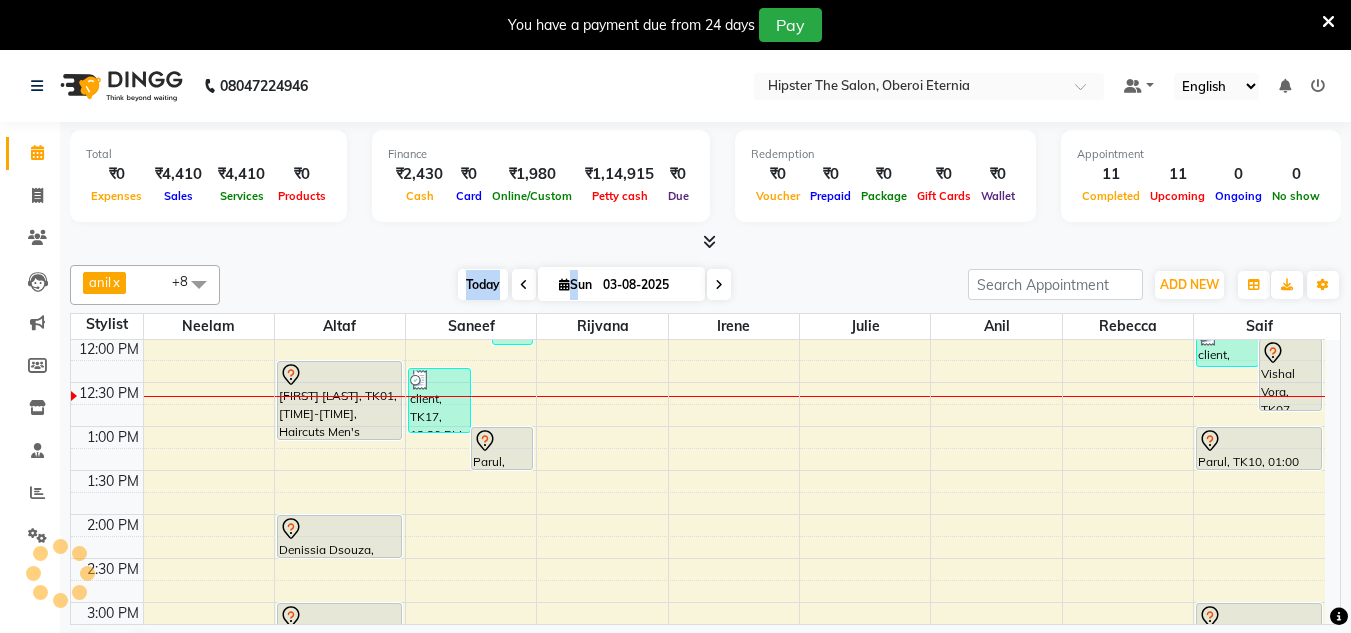 click on "Today" at bounding box center [483, 284] 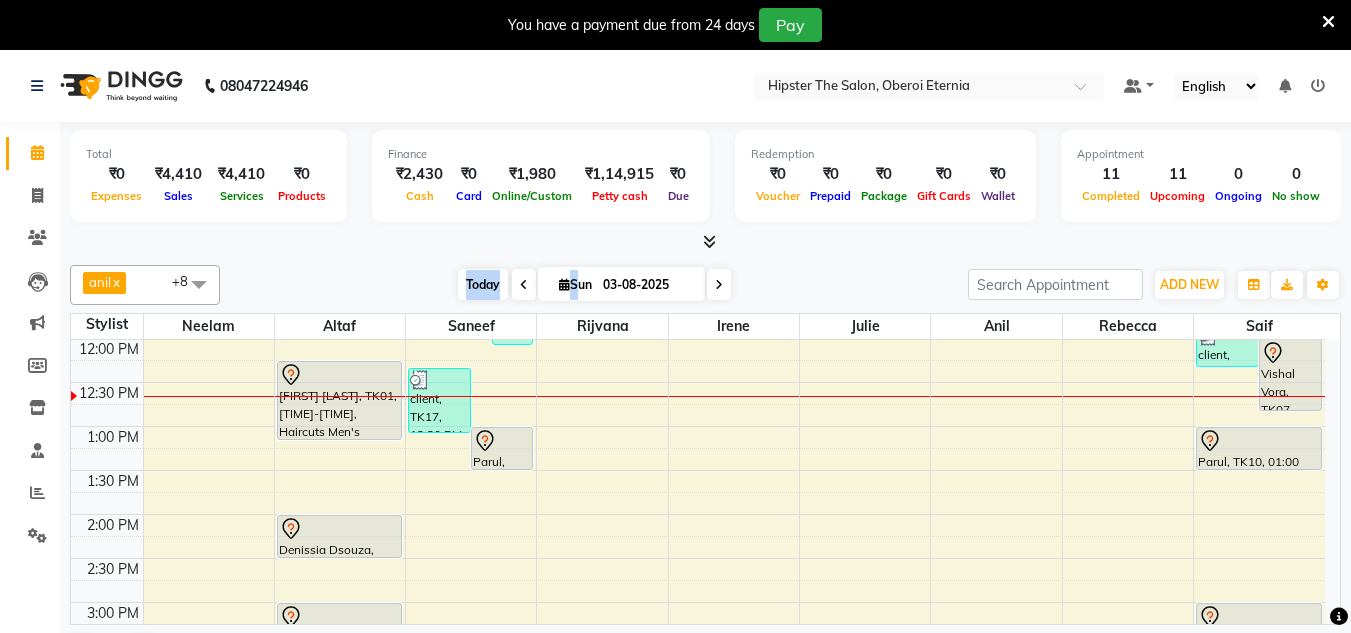 click on "Today" at bounding box center [483, 284] 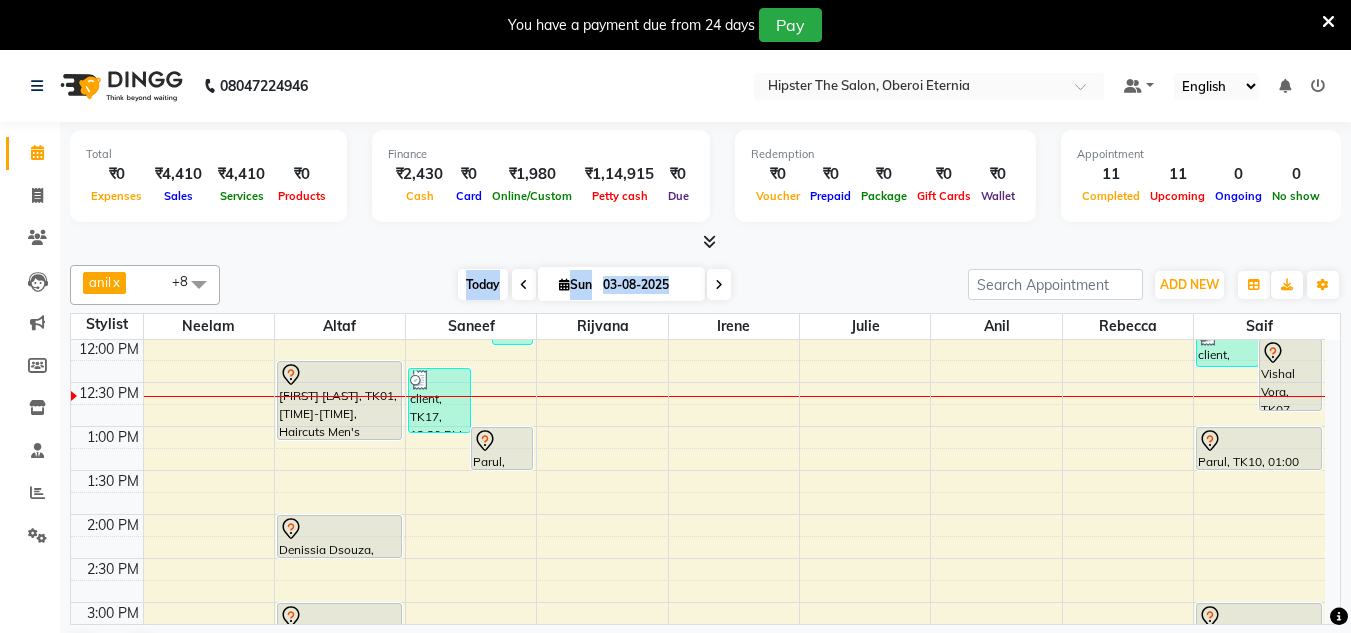 click on "Today" at bounding box center [483, 284] 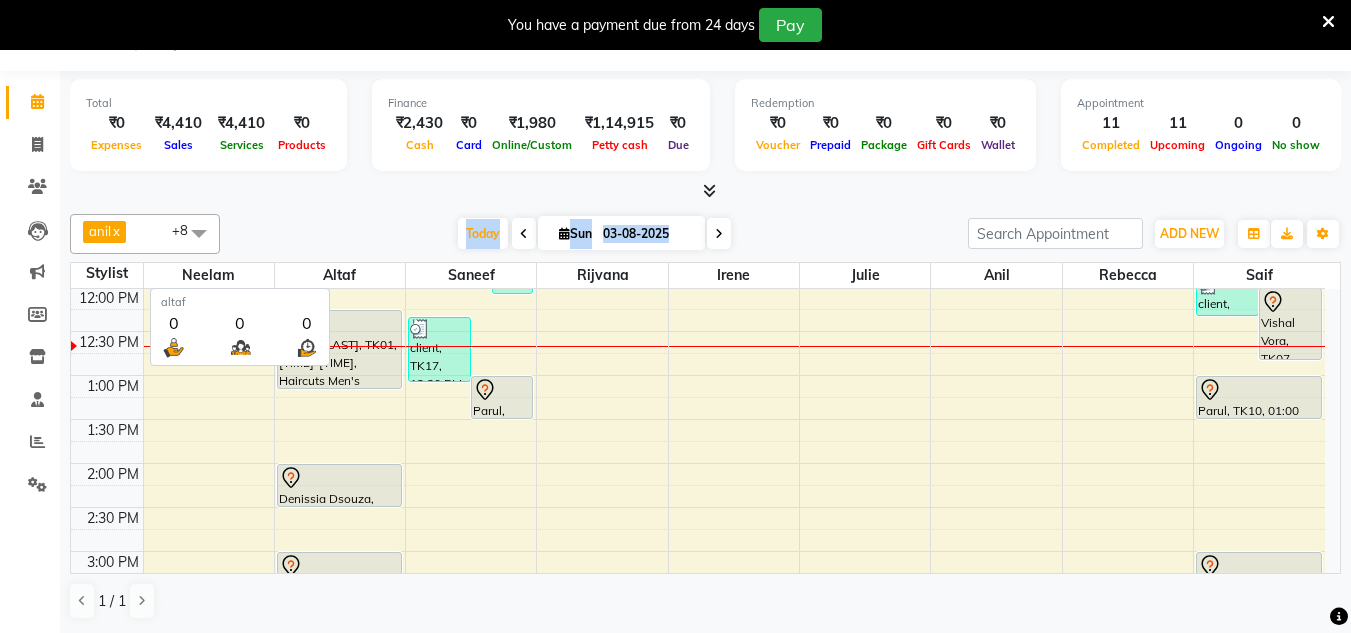 scroll, scrollTop: 0, scrollLeft: 0, axis: both 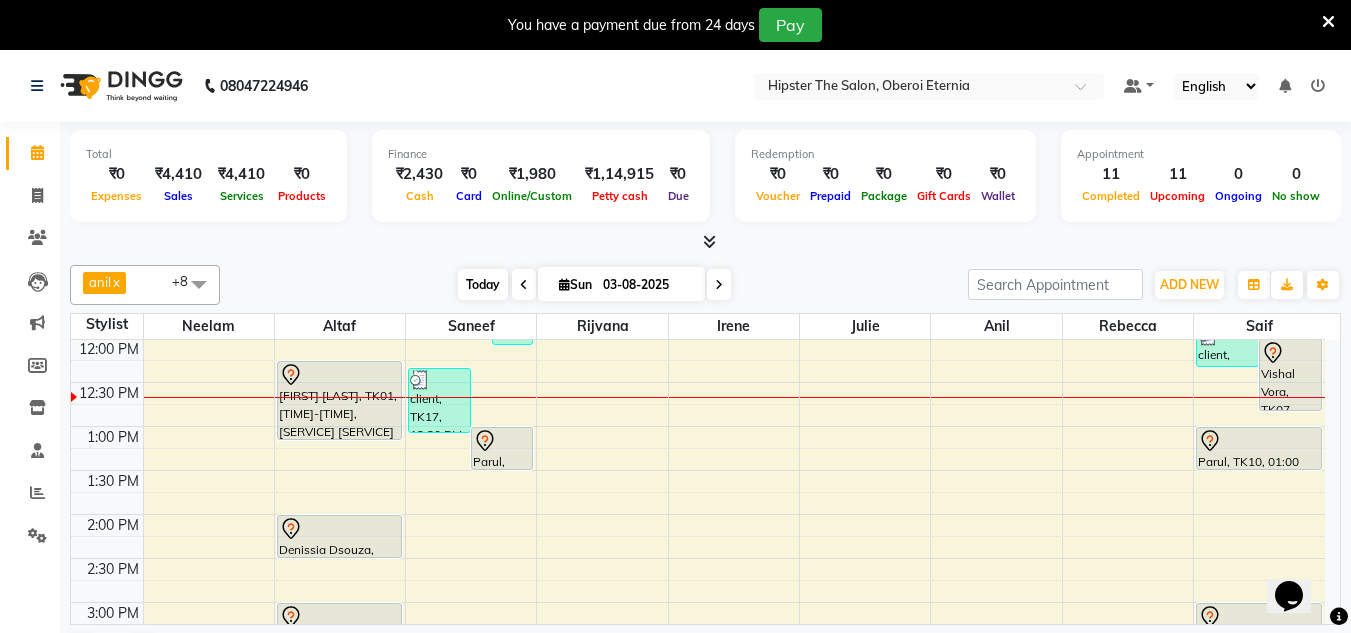click on "Today" at bounding box center (483, 284) 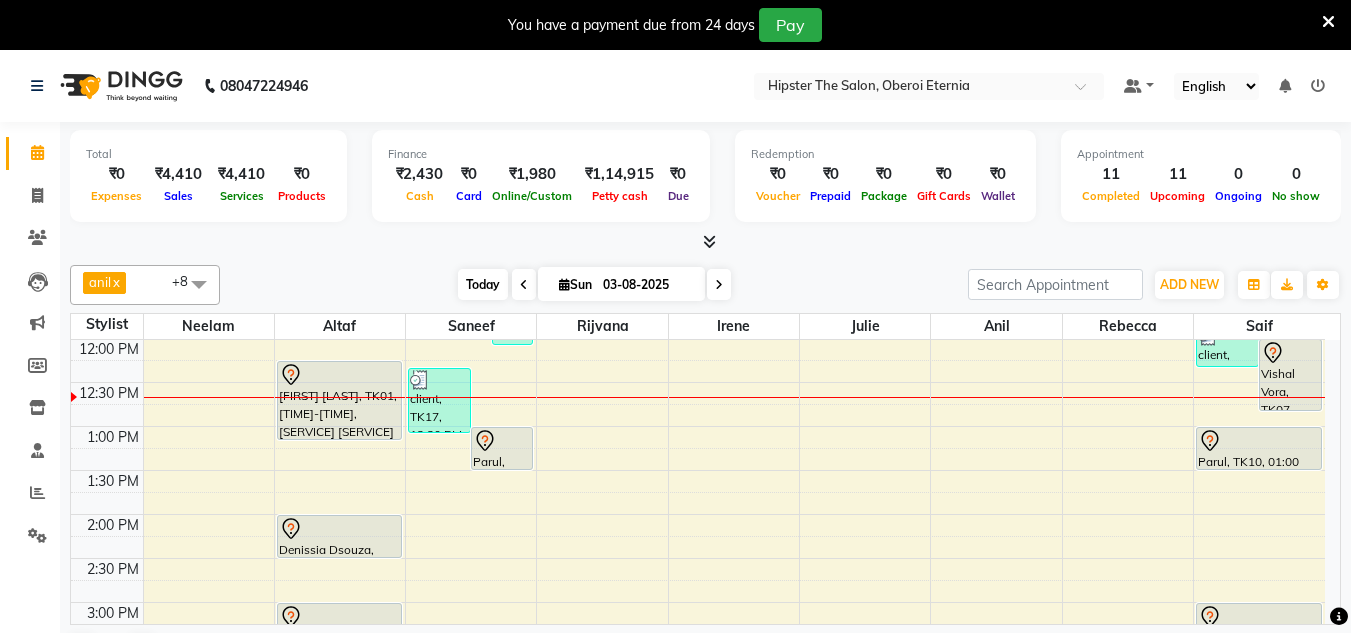 click on "Today" at bounding box center [483, 284] 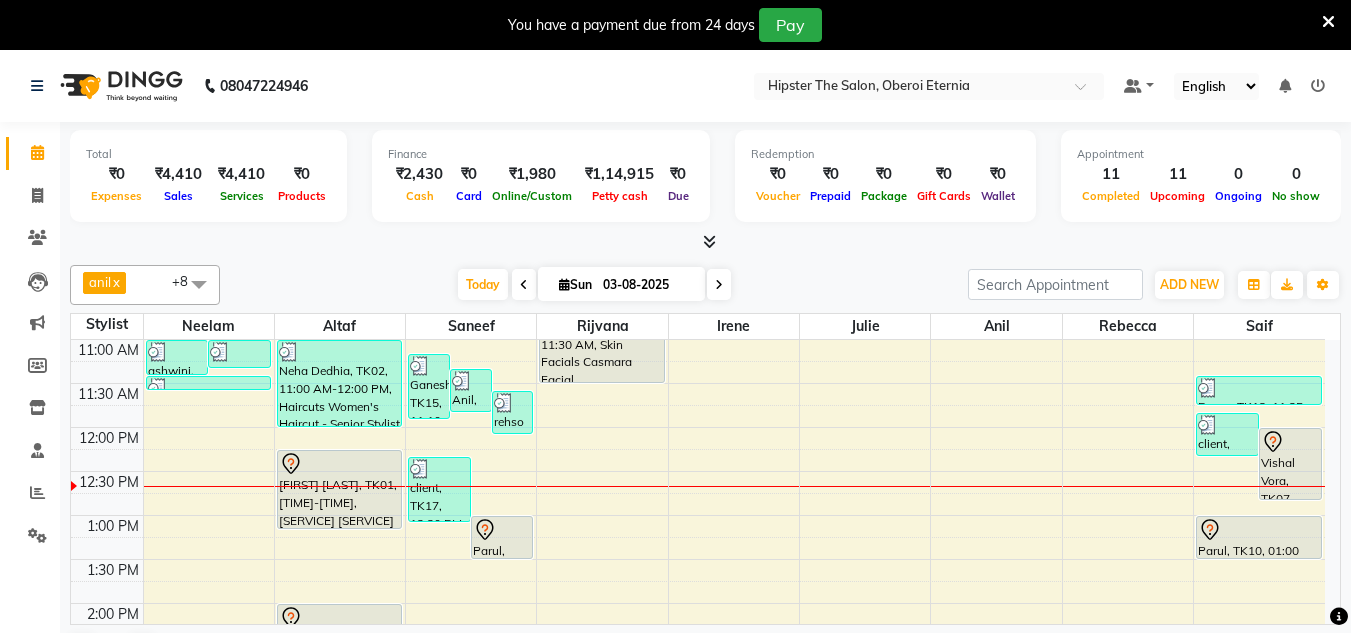 scroll, scrollTop: 207, scrollLeft: 0, axis: vertical 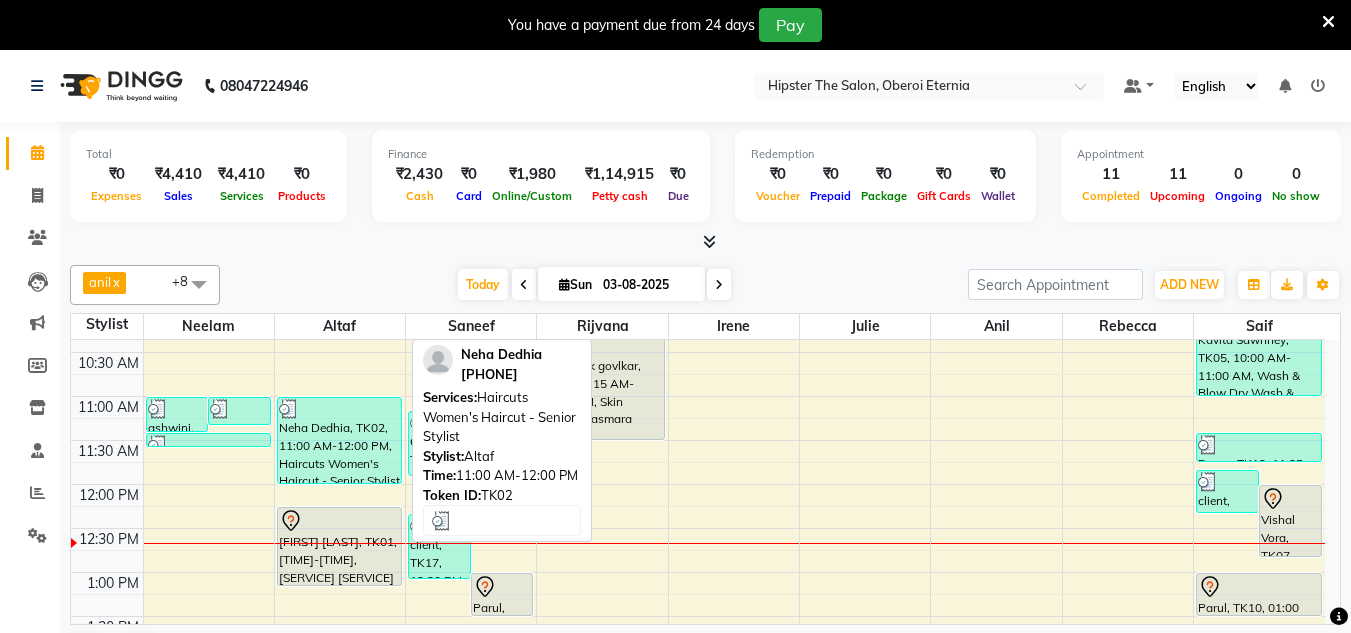 click on "Neha Dedhia, TK02, 11:00 AM-12:00 PM, Haircuts Women's Haircut - Senior Stylist" at bounding box center [339, 440] 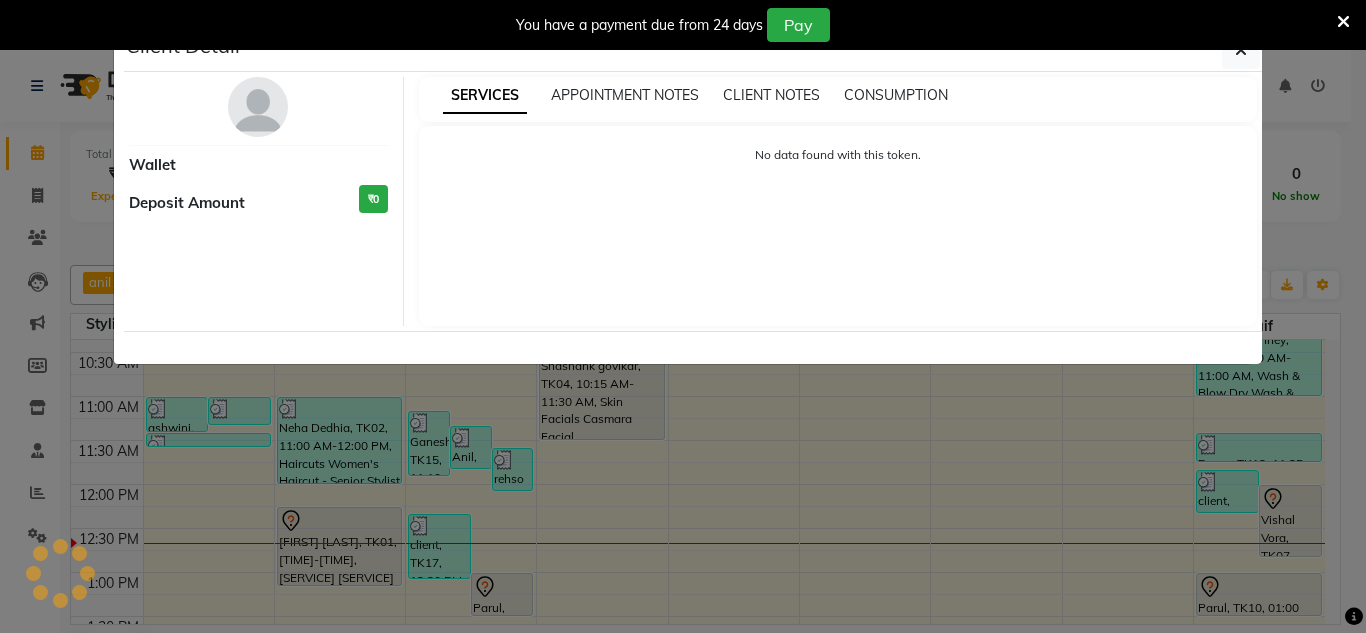 select on "3" 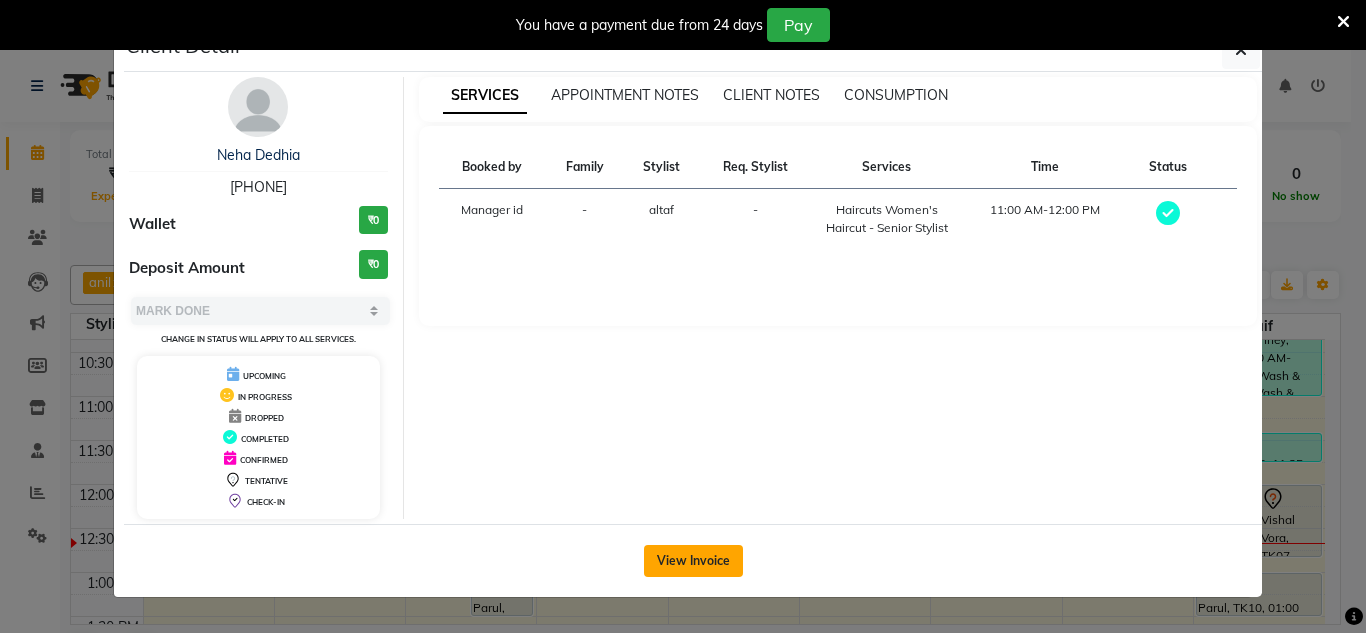 click on "View Invoice" 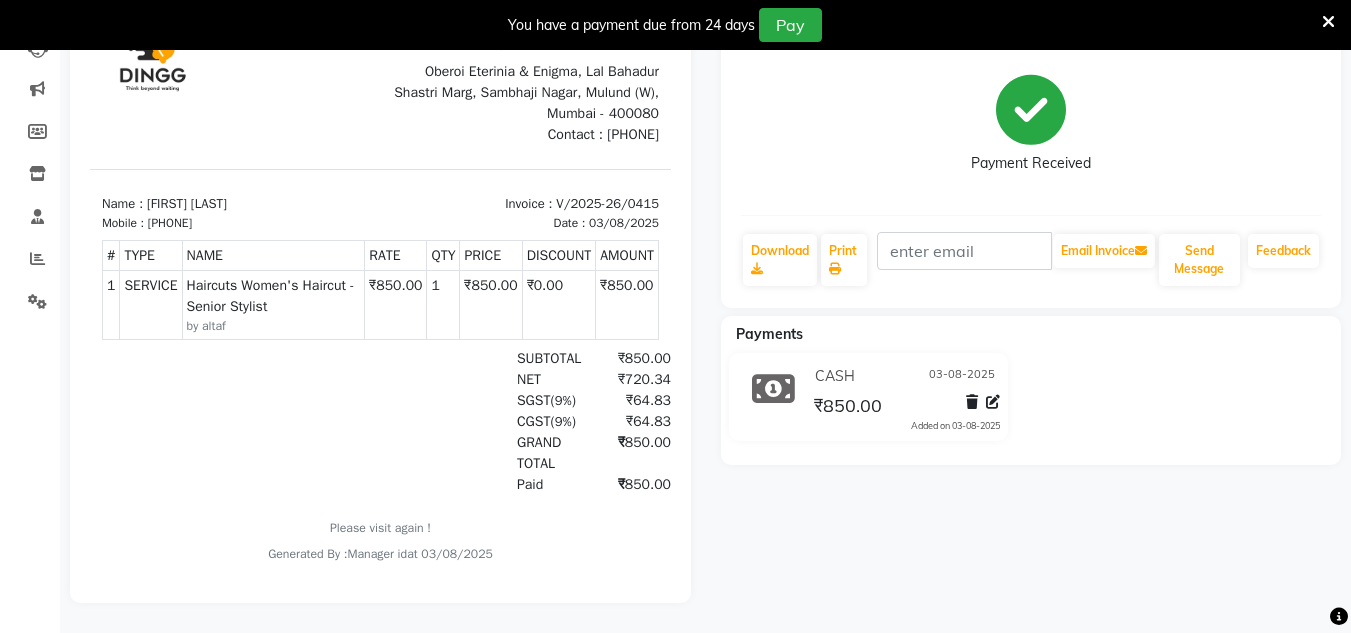 scroll, scrollTop: 0, scrollLeft: 0, axis: both 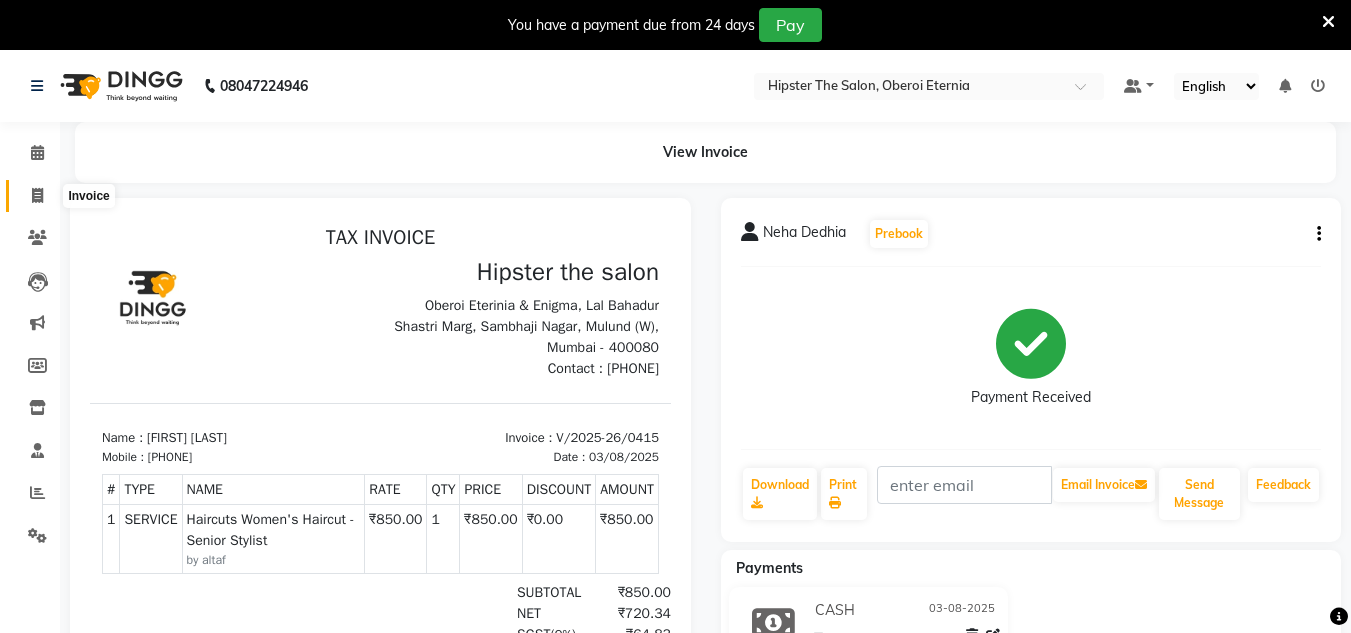 click 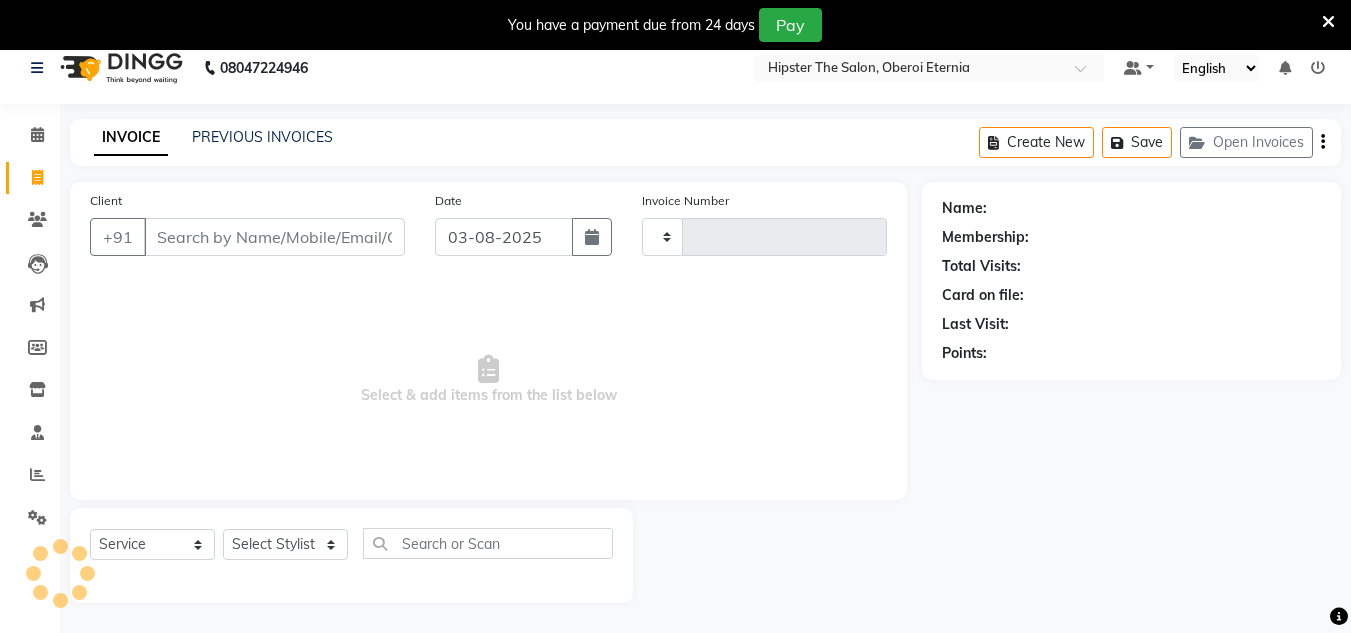 scroll, scrollTop: 50, scrollLeft: 0, axis: vertical 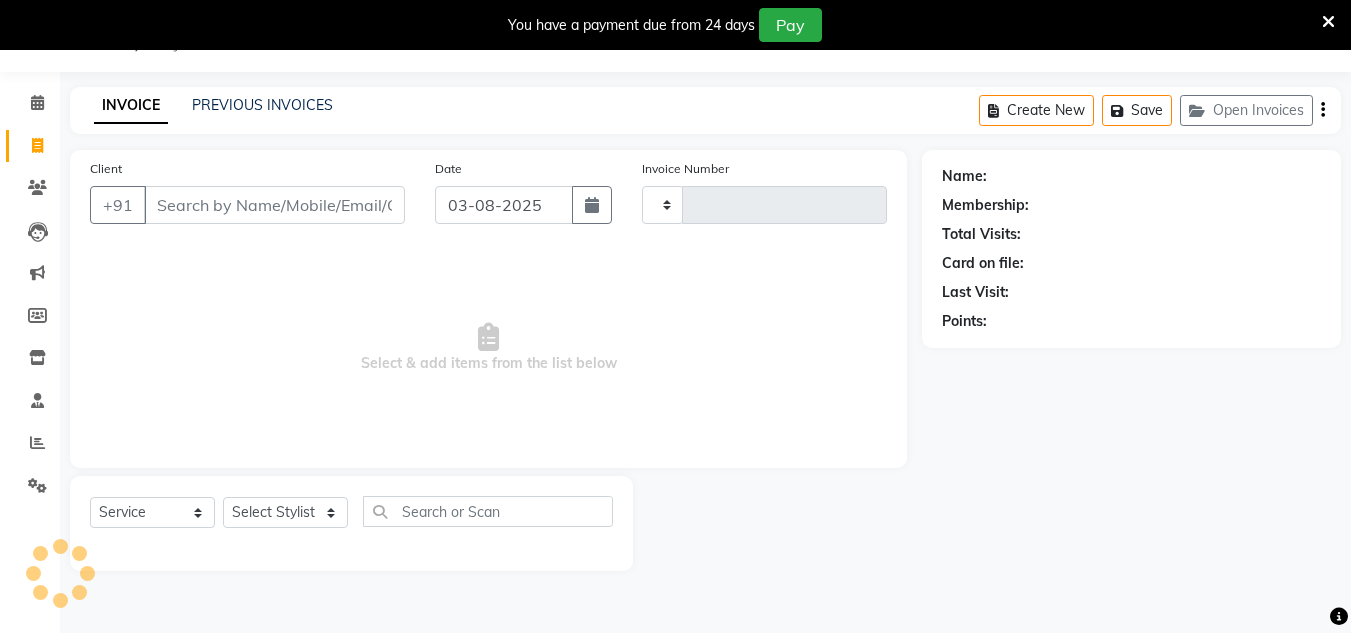 type on "0416" 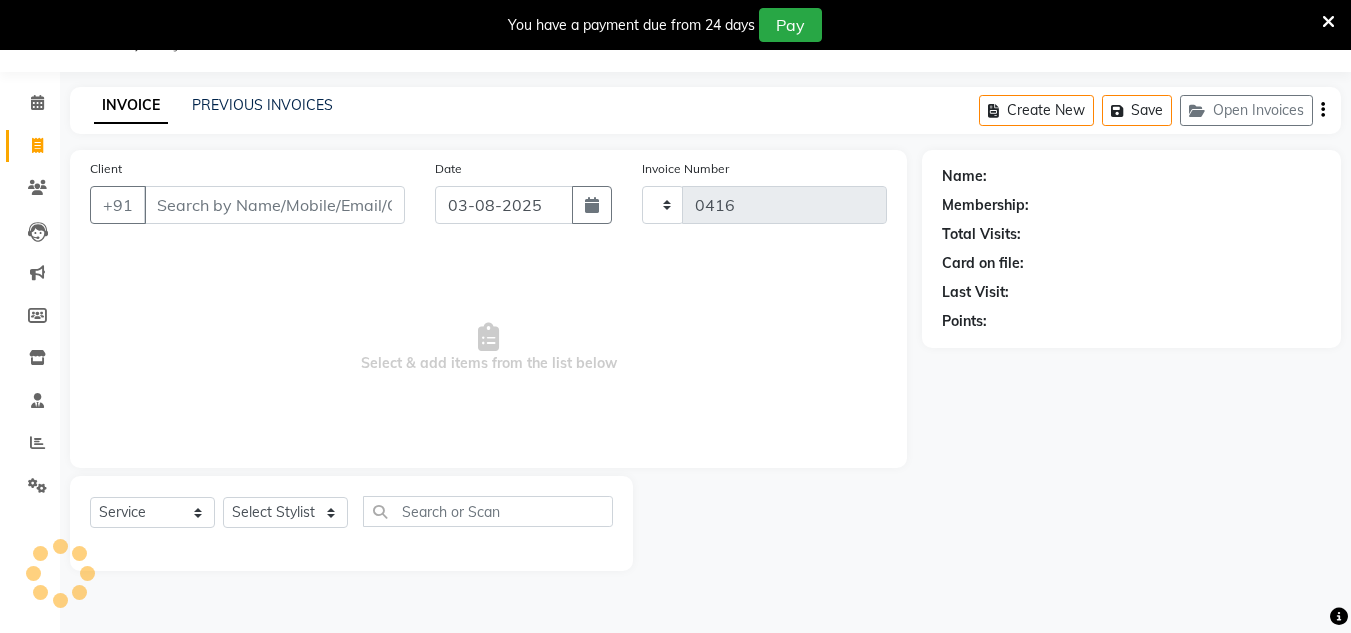 select on "8592" 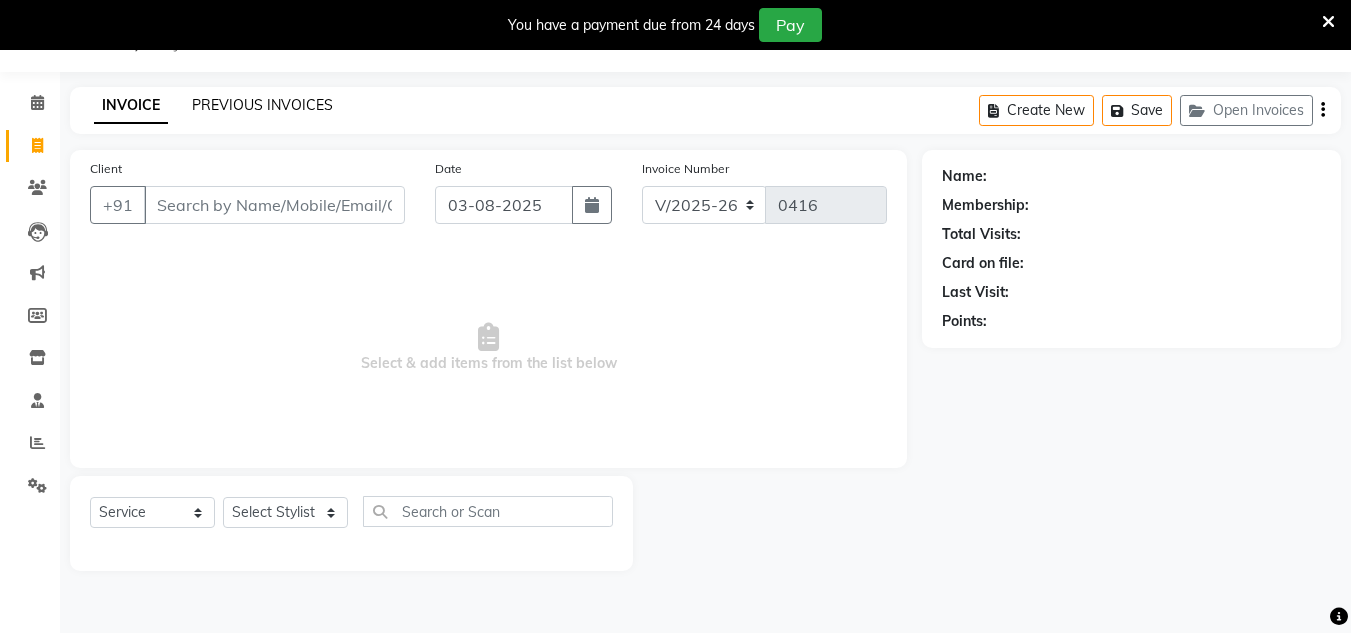 click on "PREVIOUS INVOICES" 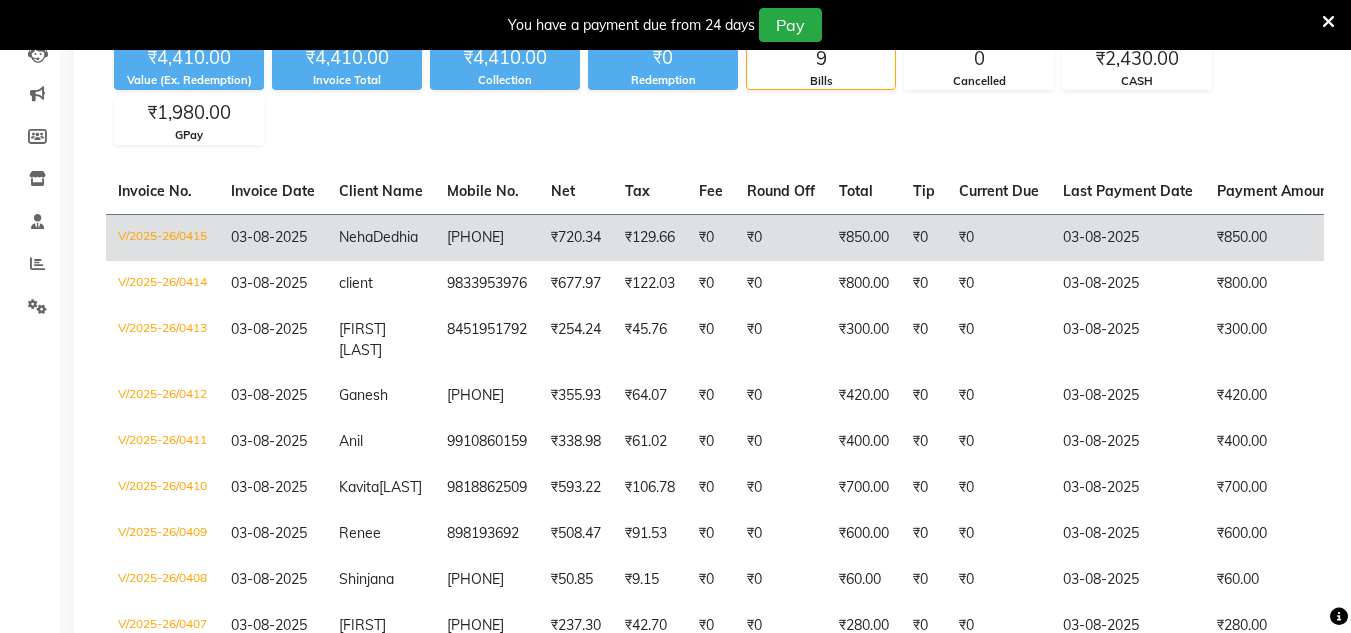 scroll, scrollTop: 0, scrollLeft: 0, axis: both 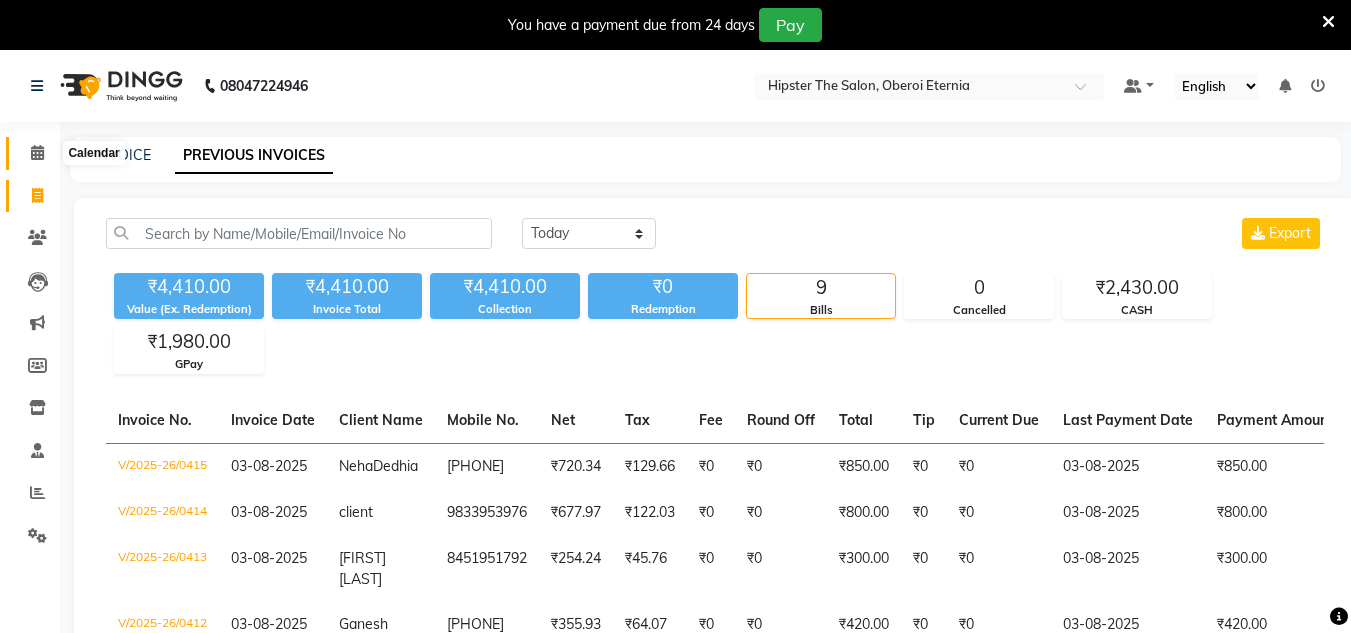 click 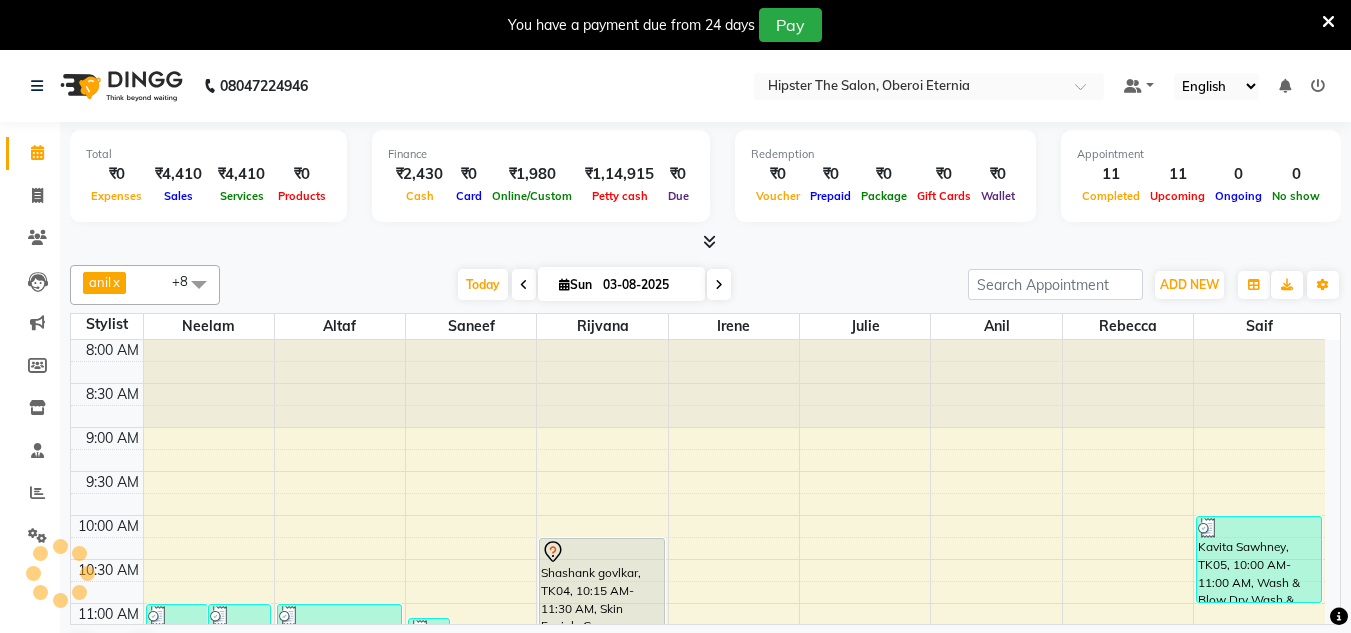 scroll, scrollTop: 0, scrollLeft: 0, axis: both 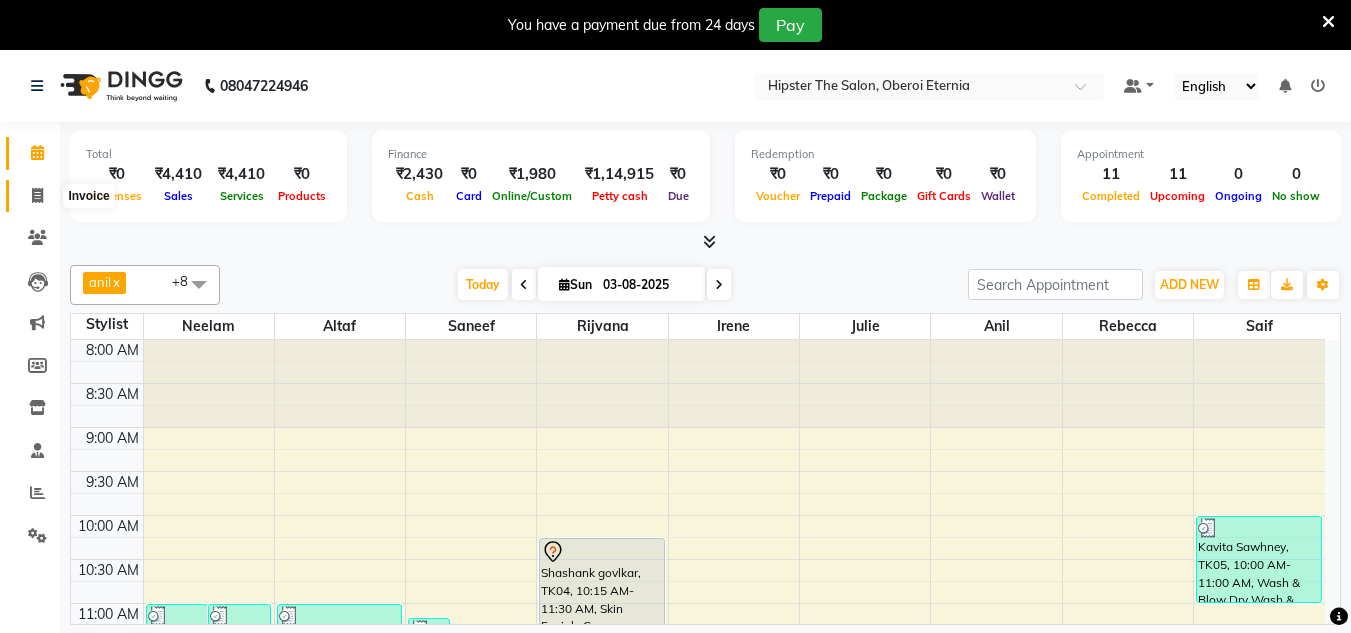 click 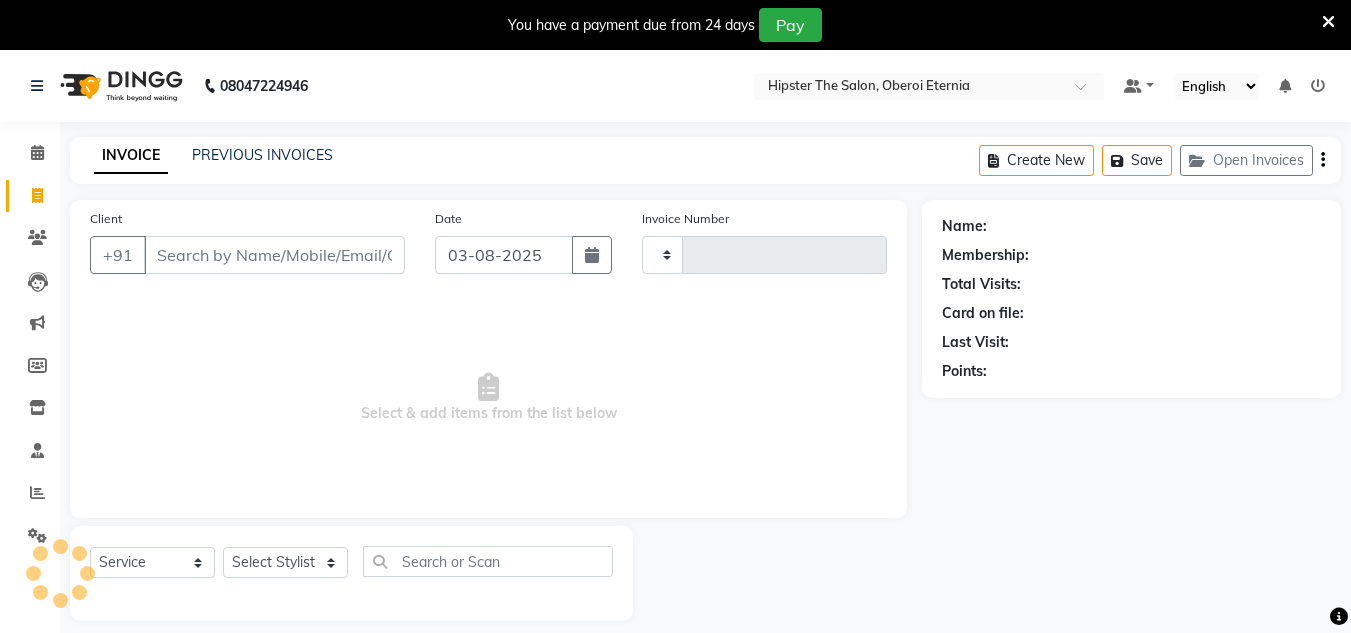 type on "0416" 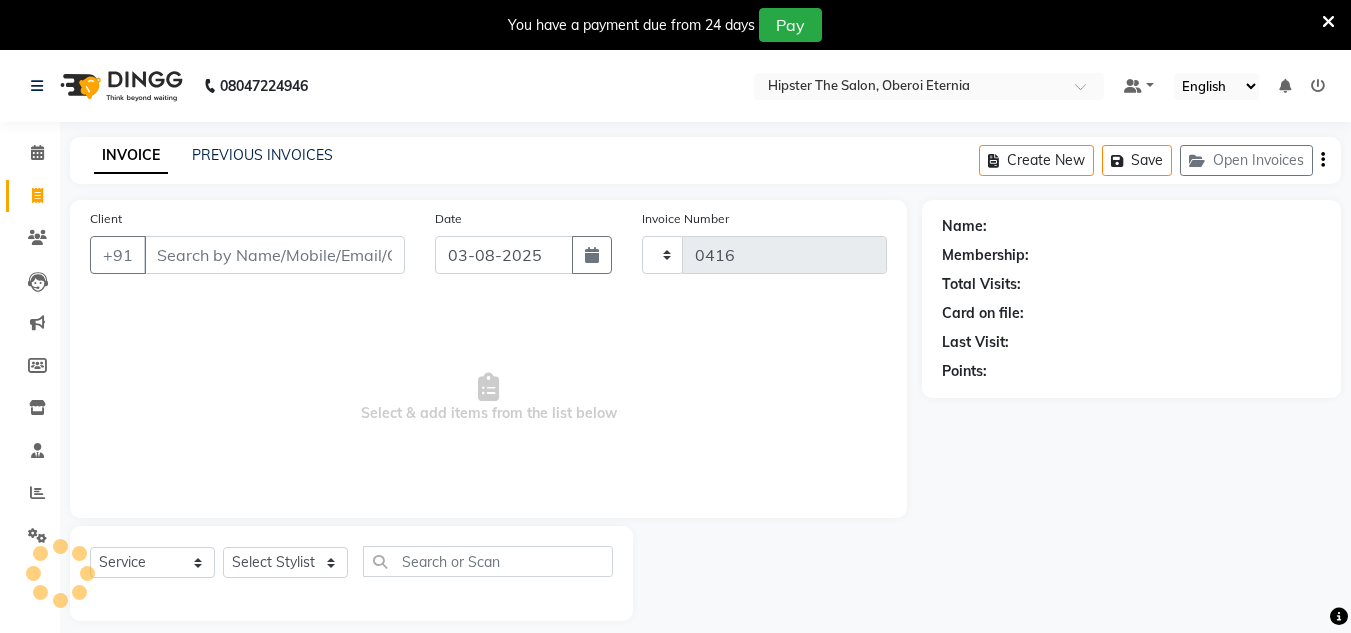 select on "8592" 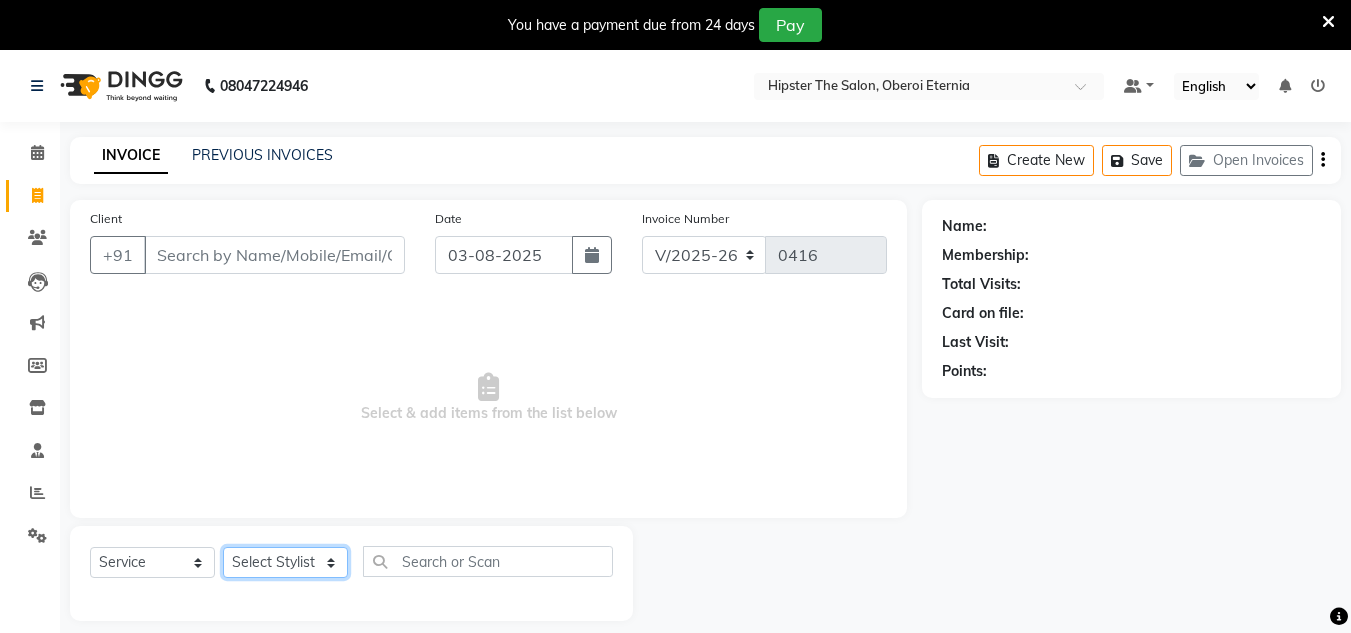 click on "Select Stylist Aarushi aishu altaf anil ashik bhavin  irene julie Manager id Minaz Namrata neelam Rebecca rekha rijvana Saif saneef Shweta" 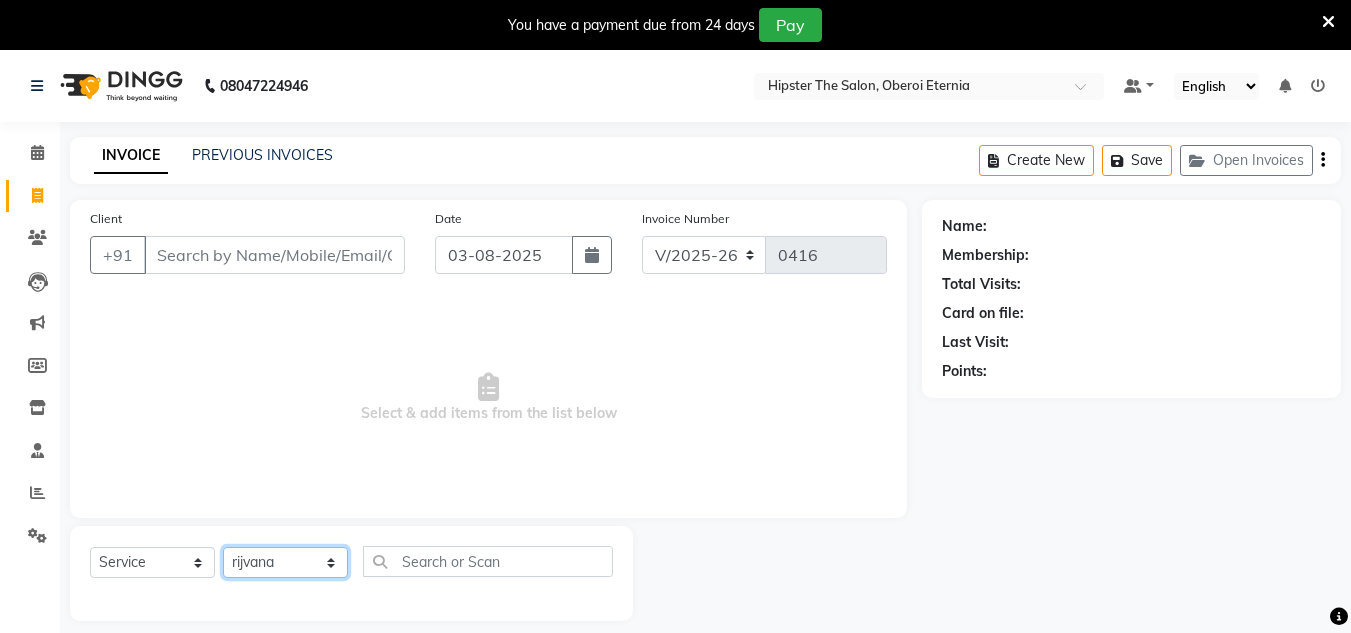 click on "Select Stylist Aarushi aishu altaf anil ashik bhavin  irene julie Manager id Minaz Namrata neelam Rebecca rekha rijvana Saif saneef Shweta" 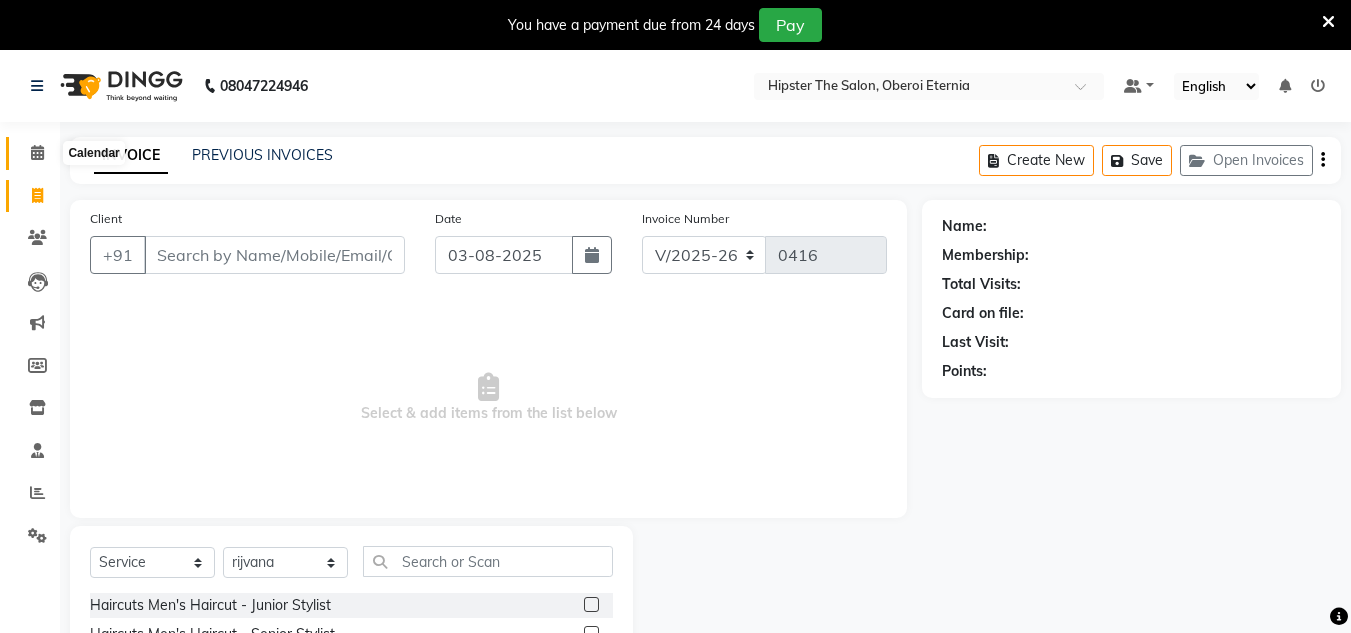 click 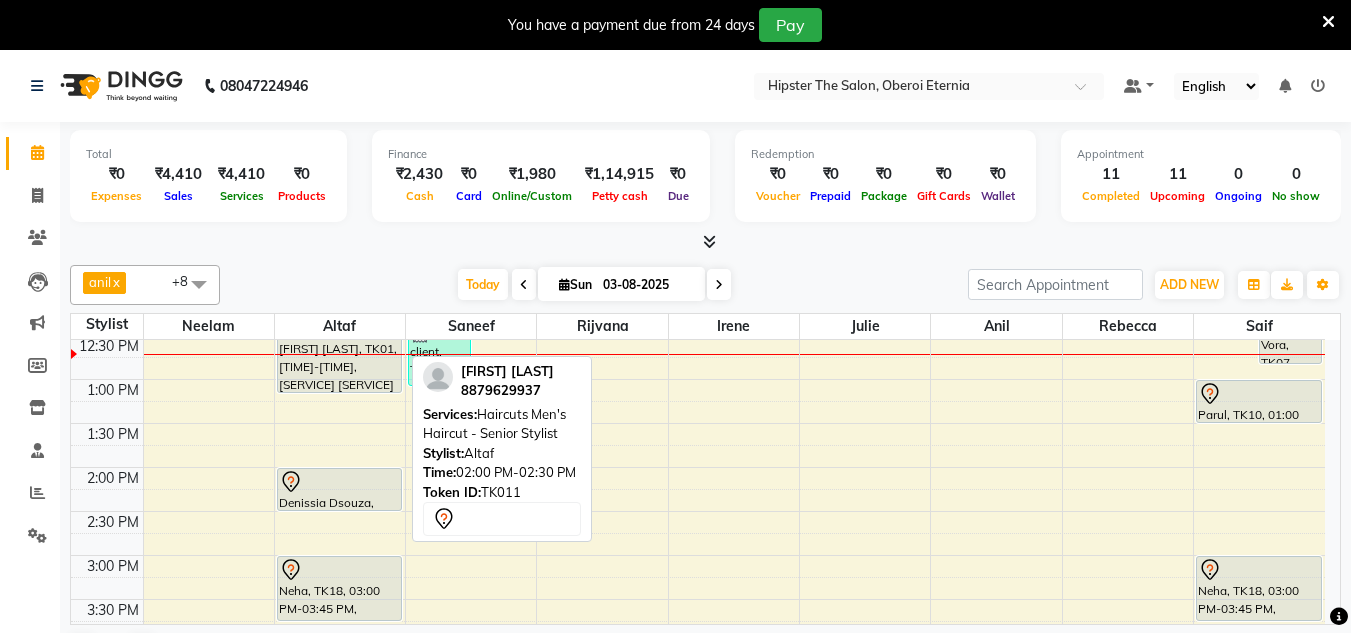 scroll, scrollTop: 398, scrollLeft: 0, axis: vertical 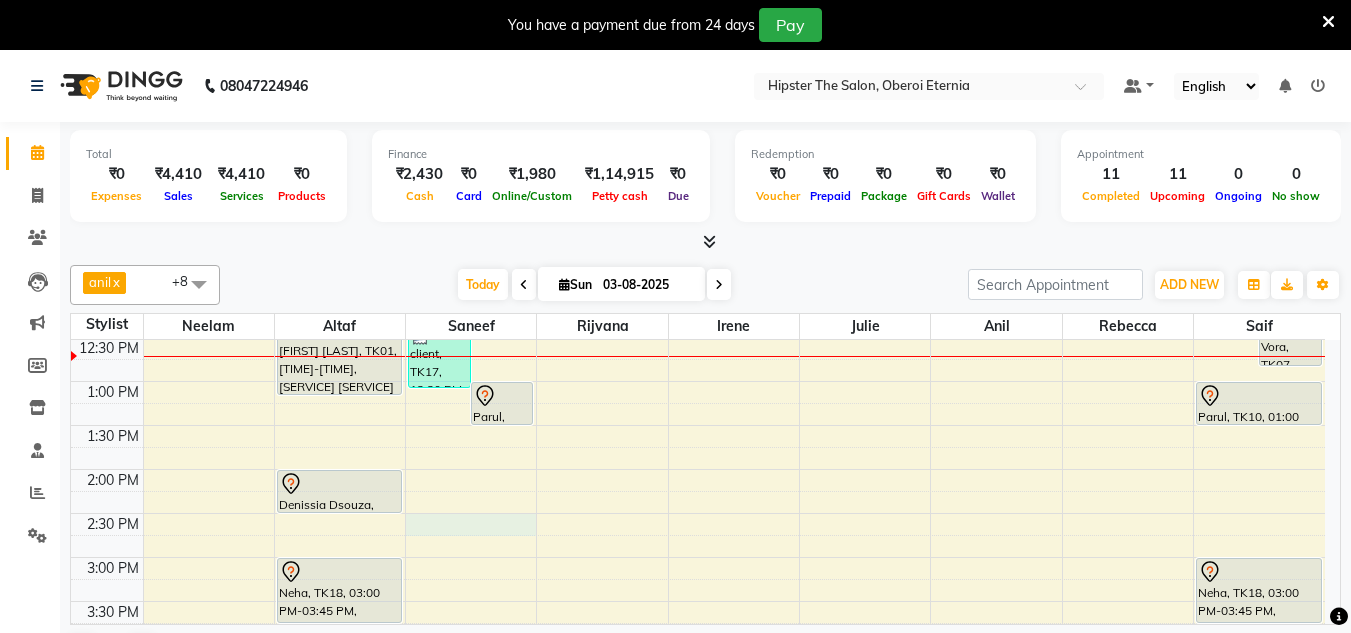 click on "8:00 AM 8:30 AM 9:00 AM 9:30 AM 10:00 AM 10:30 AM 11:00 AM 11:30 AM 12:00 PM 12:30 PM 1:00 PM 1:30 PM 2:00 PM 2:30 PM 3:00 PM 3:30 PM 4:00 PM 4:30 PM 5:00 PM 5:30 PM 6:00 PM 6:30 PM 7:00 PM 7:30 PM 8:00 PM 8:30 PM     [FIRST], TK08, 11:00 AM-11:25 AM, Threading Eyebrows,Threading Upper Lip,Threading Chin,Threading Forehead     [FIRST] [LAST], TK05, 11:00 AM-11:20 AM, Manicure Cut, File & Polish     [FIRST], TK09, 11:25 AM-11:30 AM, Threading Upper Lip     [FIRST] [LAST], TK02, 11:00 AM-12:00 PM, Haircuts Women's Haircut - Senior Stylist             [FIRST] [LAST], TK01, 12:15 PM-01:10 PM, Haircuts Men's Haircut - Creative Director             [FIRST] [LAST], TK11, 02:00 PM-02:30 PM, Haircuts Men's Haircut - Senior Stylist             [FIRST], TK18, 03:00 PM-03:45 PM, Haircuts Women's Haircut - Senior Stylist             [FIRST] [LAST], TK12, 08:15 PM-08:45 PM, Haircuts Men's Haircut - Senior Stylist     [FIRST], TK15, 11:10 AM-11:55 AM, Haircuts Men's Haircut - Junior Stylist,Men's Grooming Men's Shave - Junior Stylist" at bounding box center [698, 513] 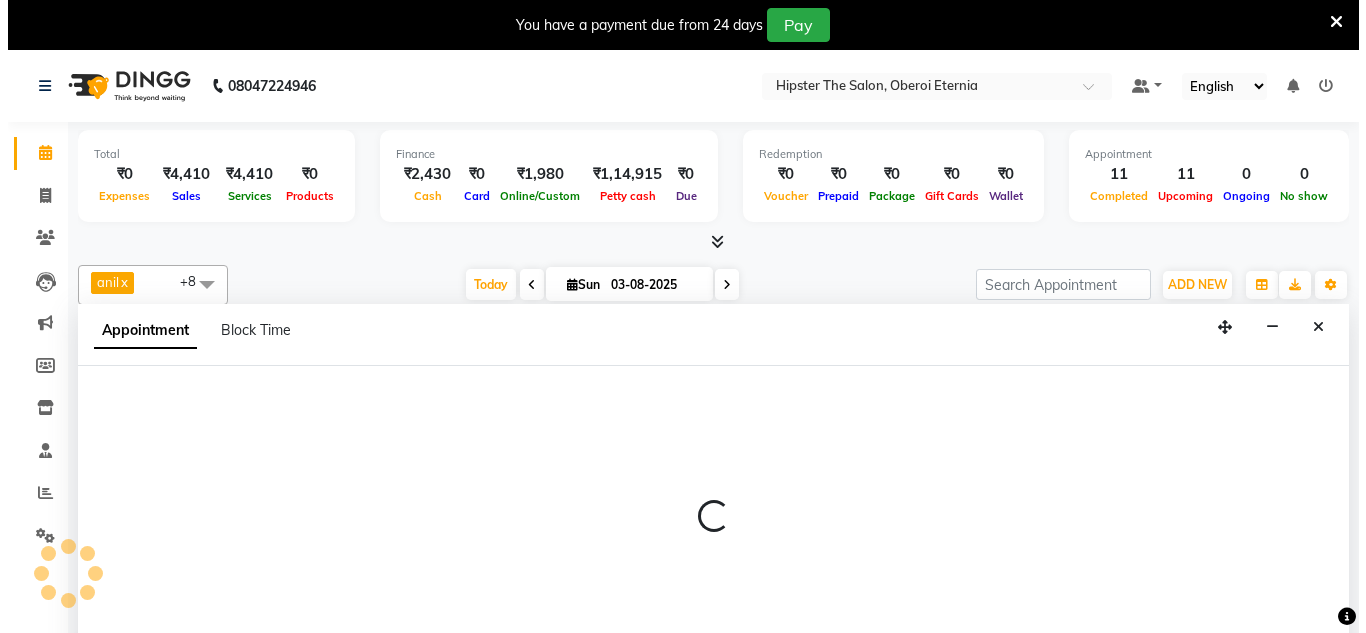 scroll, scrollTop: 51, scrollLeft: 0, axis: vertical 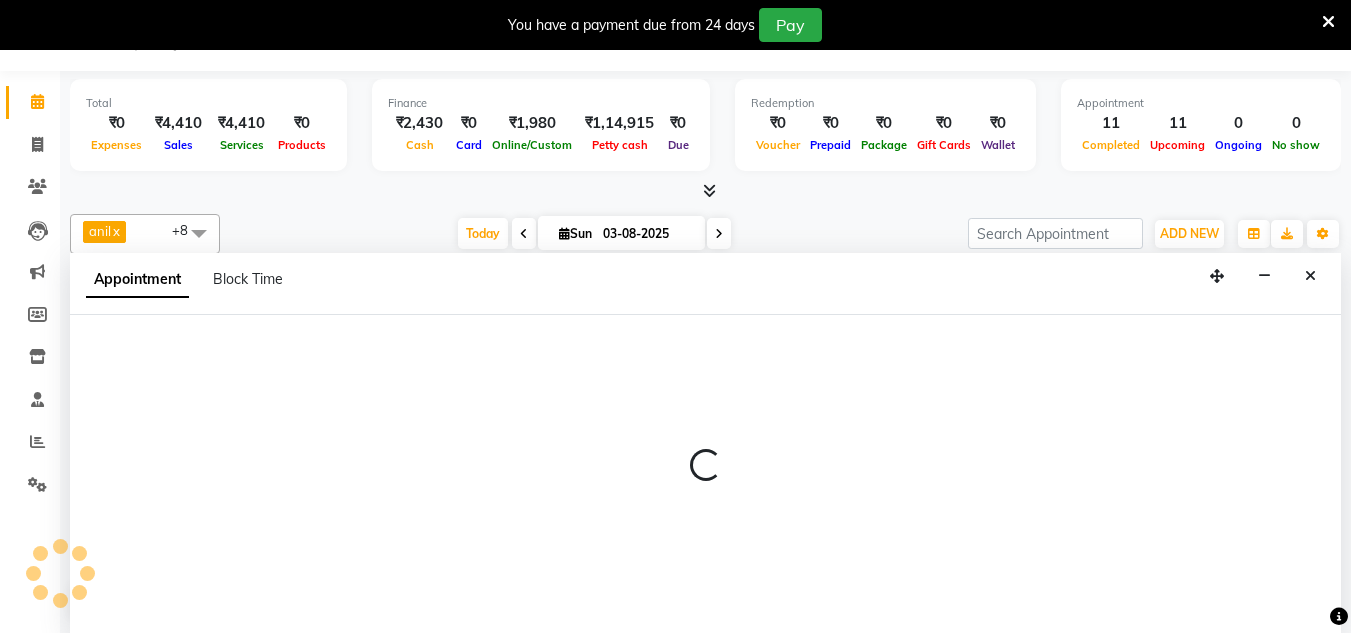 select on "85980" 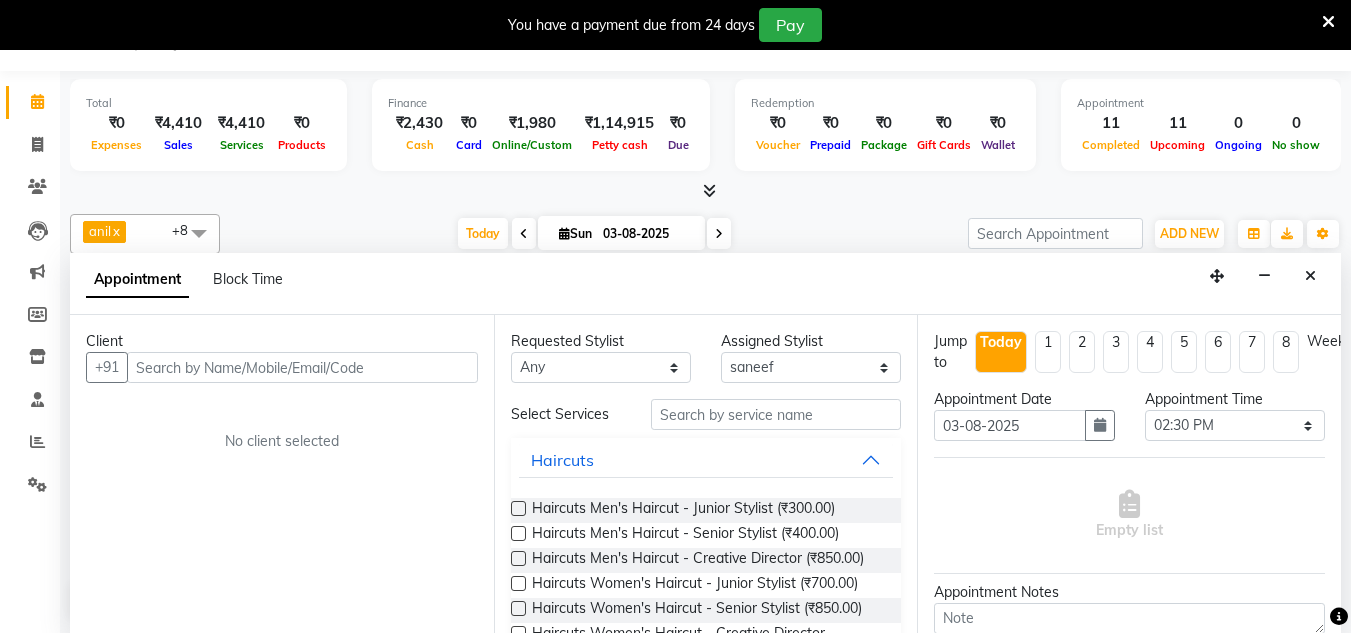 click at bounding box center (302, 367) 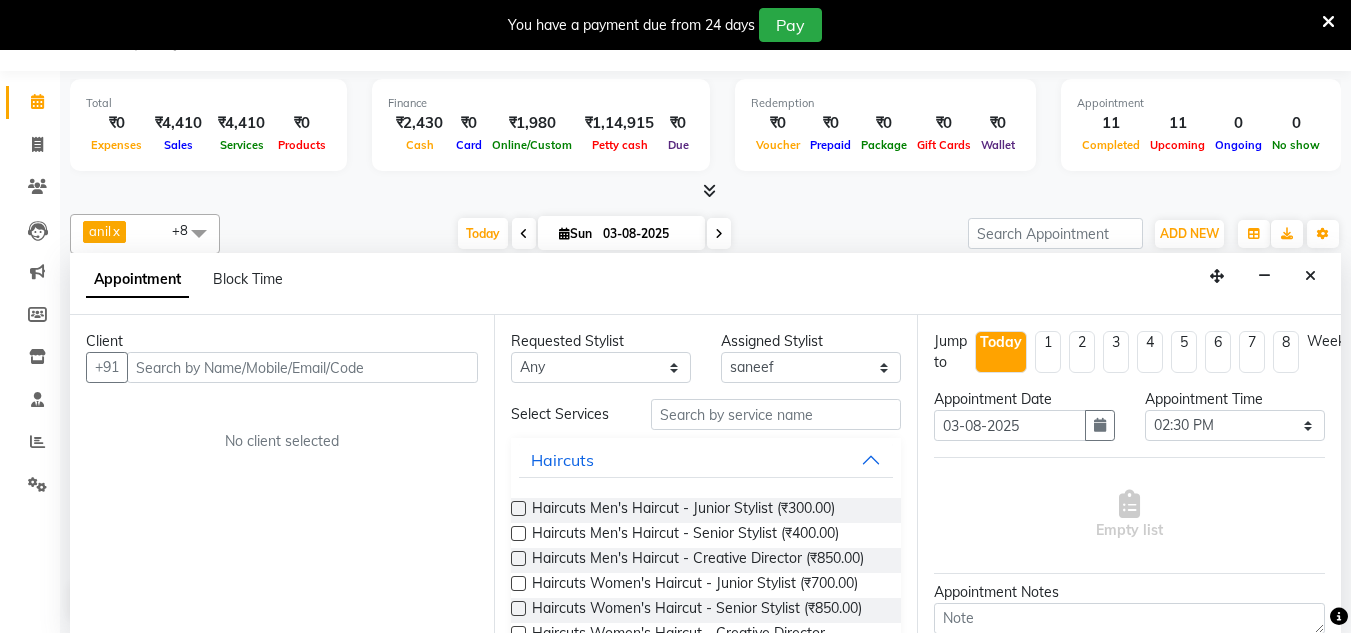 click at bounding box center (302, 367) 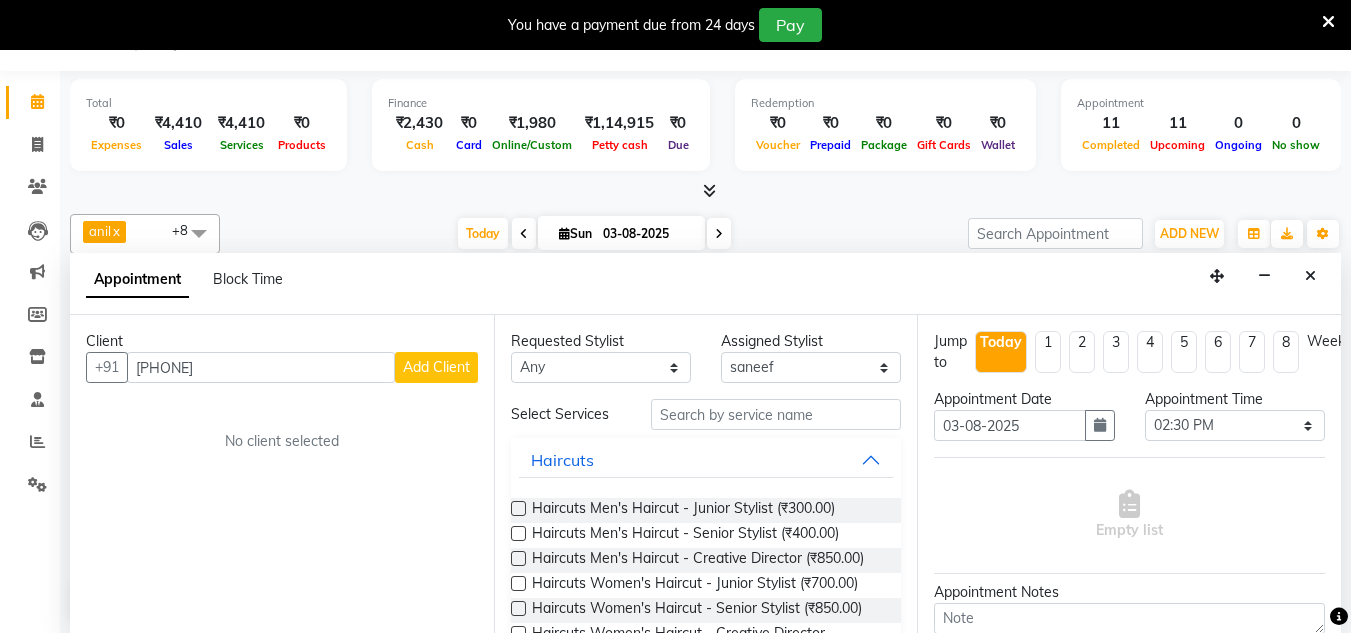 type on "[PHONE]" 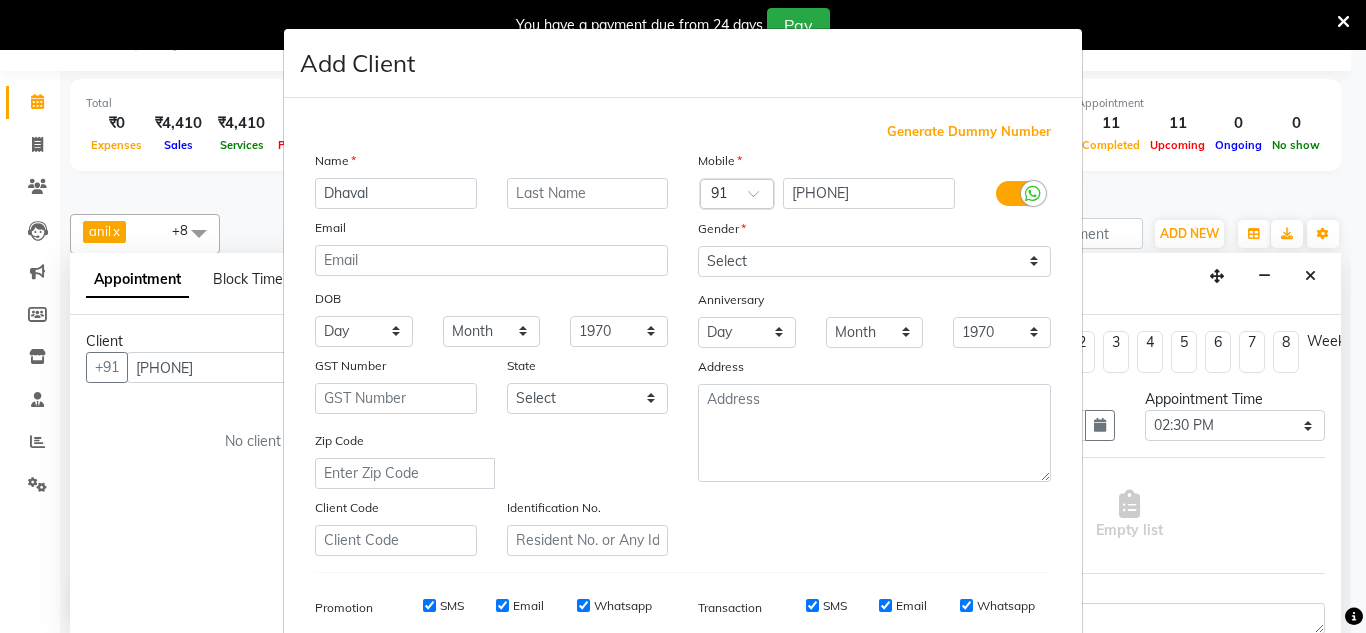type on "Dhaval" 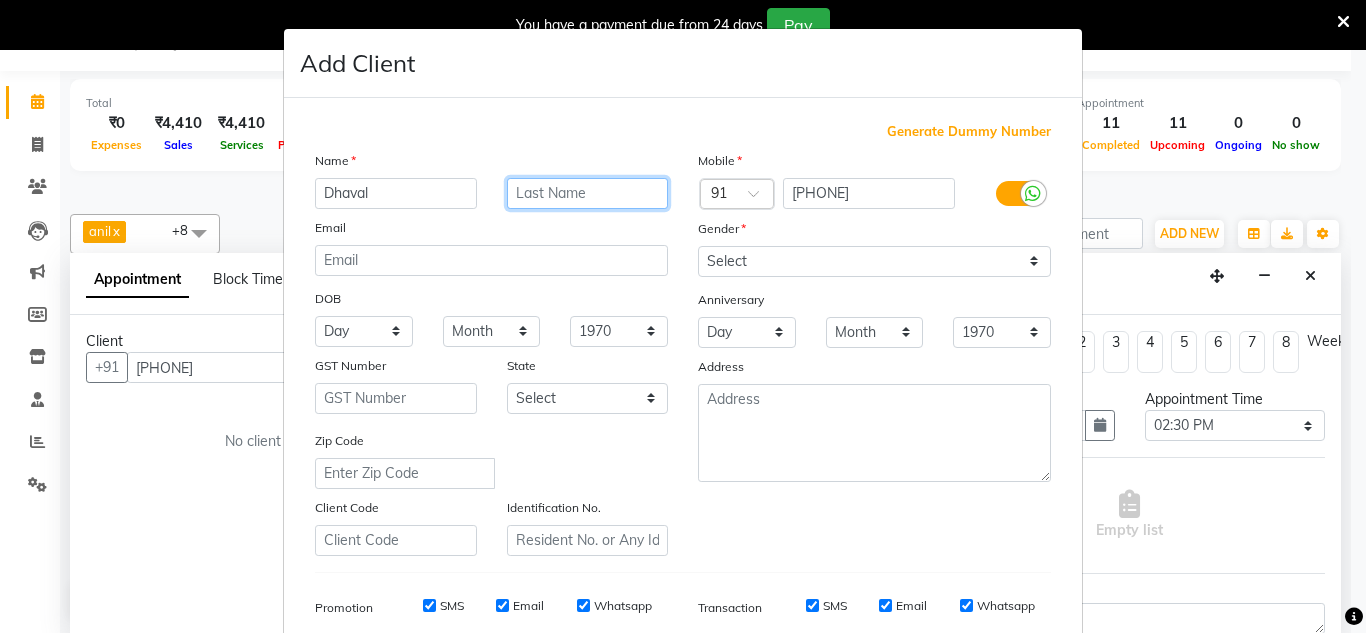 click at bounding box center [588, 193] 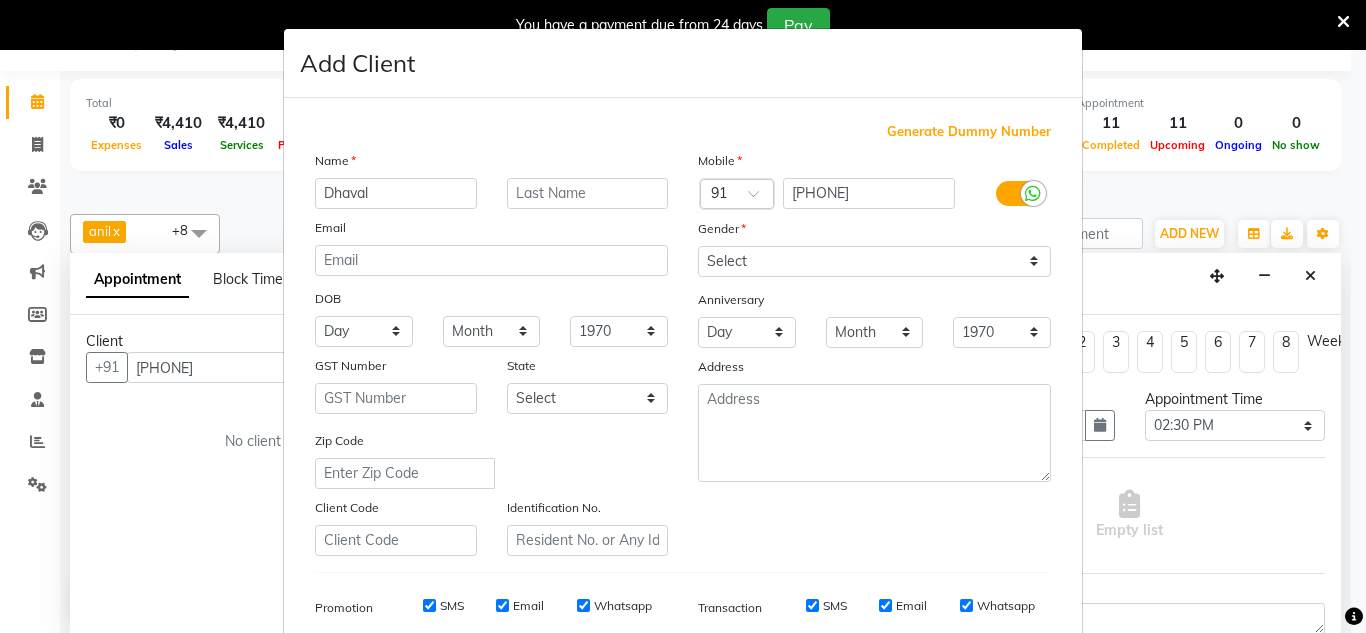 click on "GST Number State Select Andaman and Nicobar Islands Andhra Pradesh Arunachal Pradesh Assam Bihar Chandigarh Chhattisgarh Dadra and Nagar Haveli Daman and Diu Delhi Goa Gujarat Haryana Himachal Pradesh Jammu and Kashmir Jharkhand Karnataka Kerala Lakshadweep Madhya Pradesh Maharashtra Manipur Meghalaya Mizoram Nagaland Odisha Pondicherry Punjab Rajasthan" at bounding box center (683, 316) 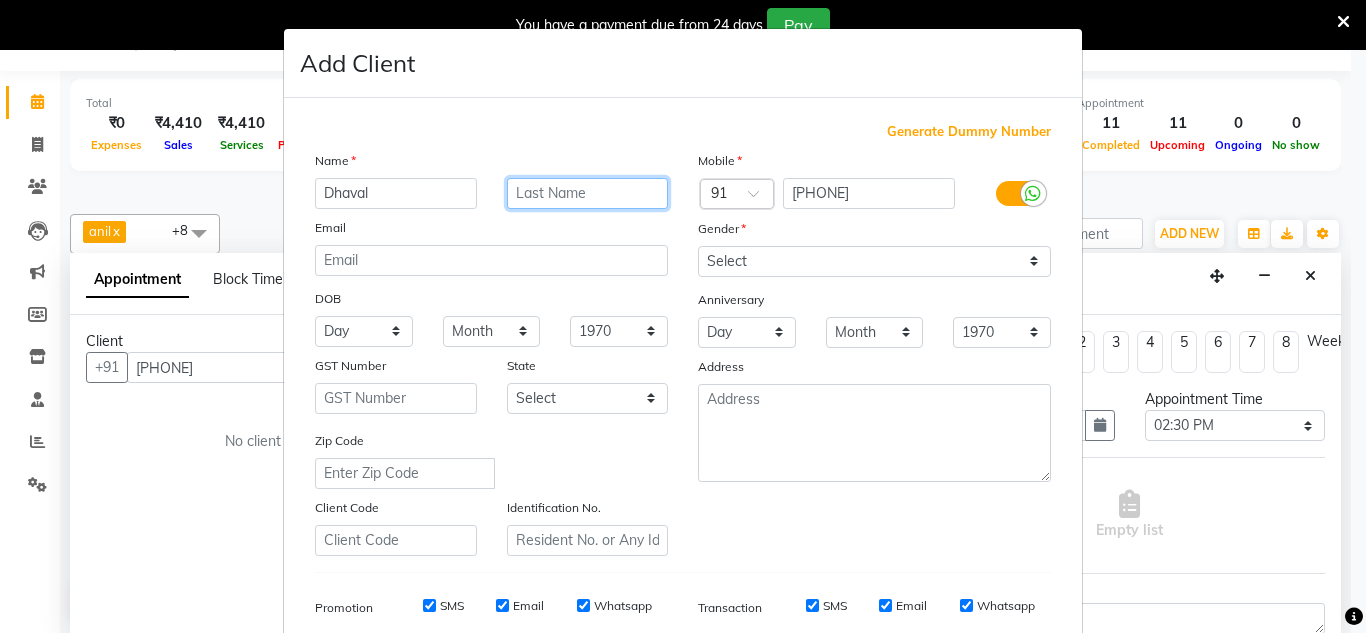 click at bounding box center (588, 193) 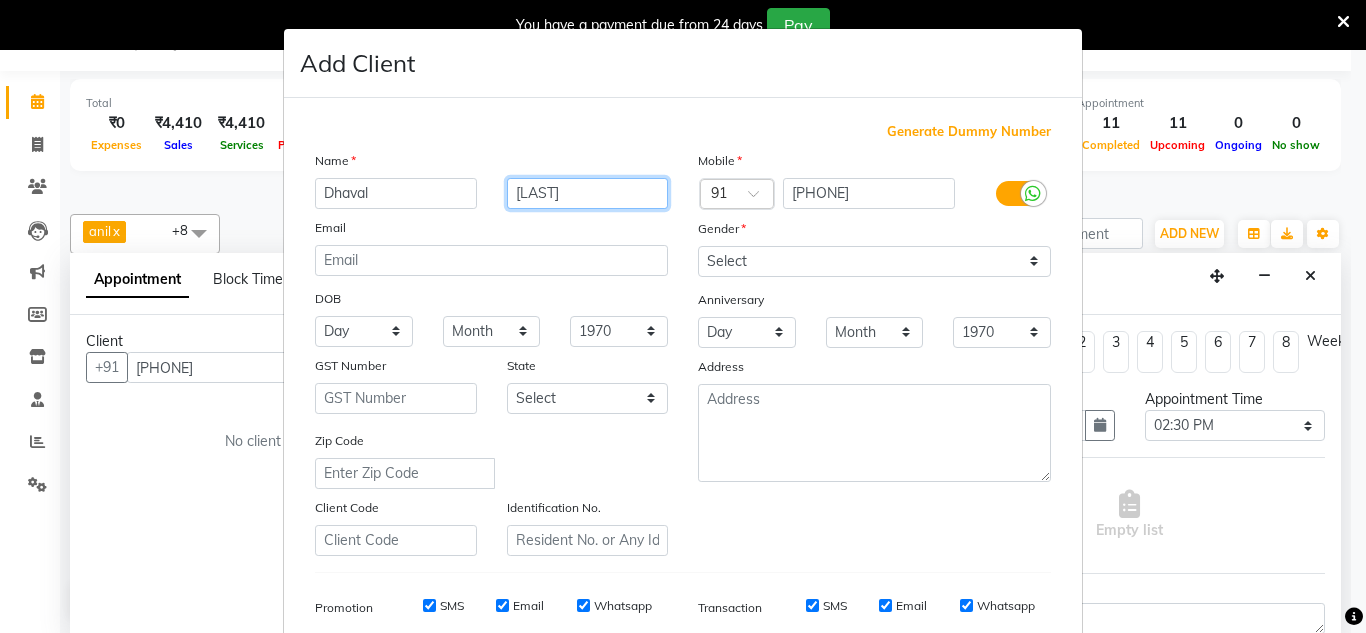 type on "[LAST]" 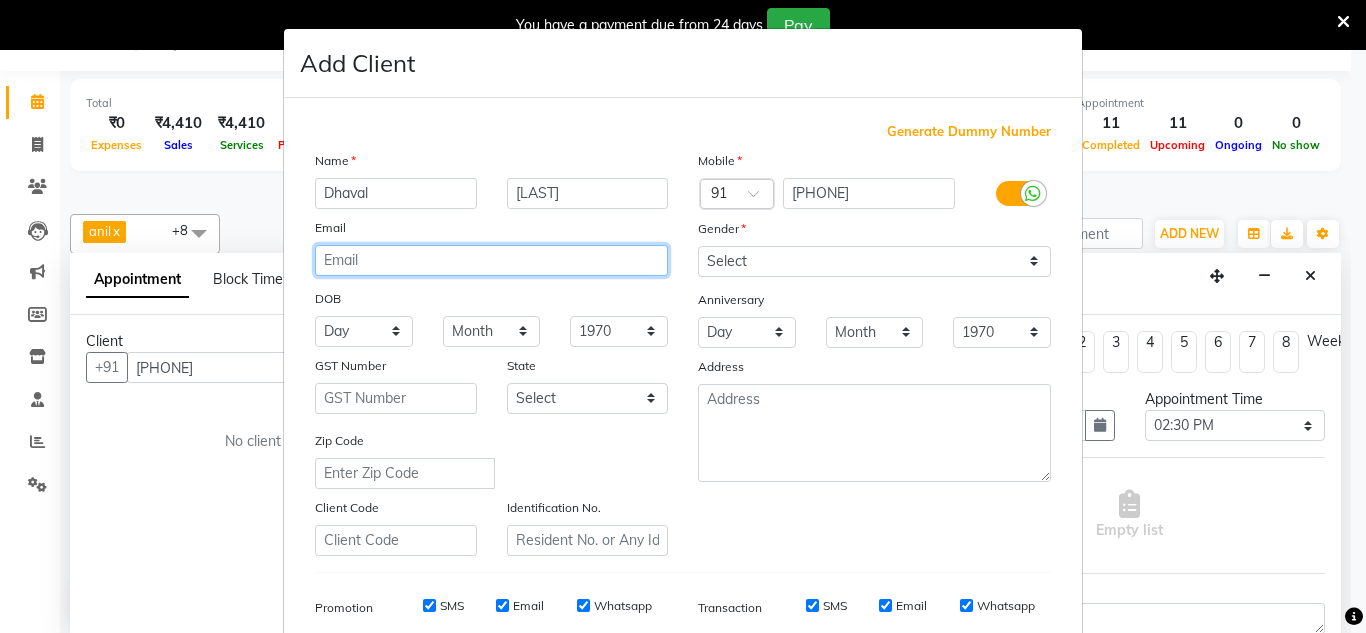click at bounding box center [491, 260] 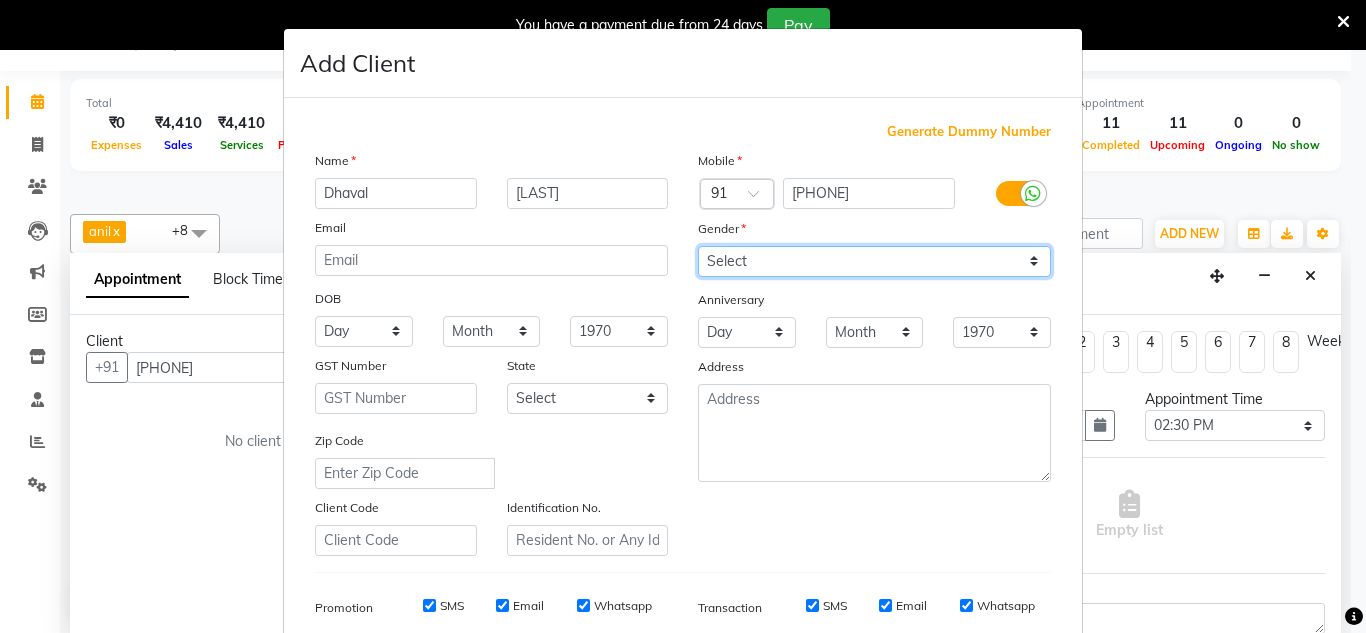 click on "Select Male Female Other Prefer Not To Say" at bounding box center [874, 261] 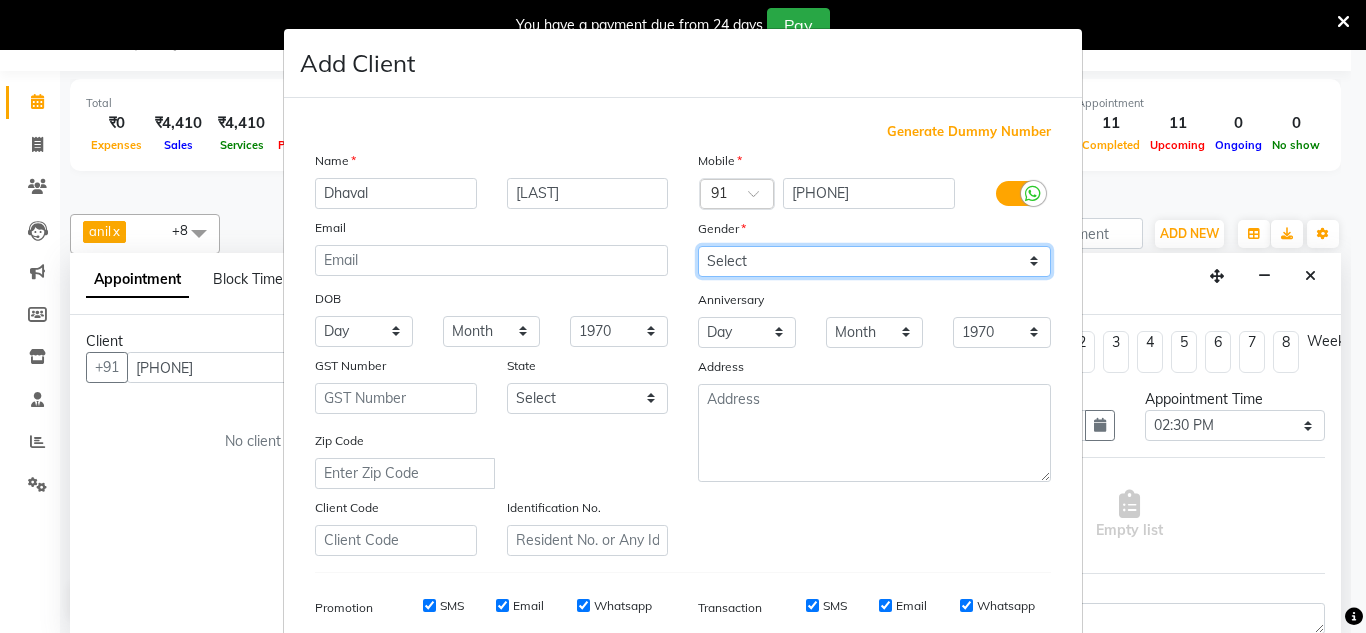 select on "male" 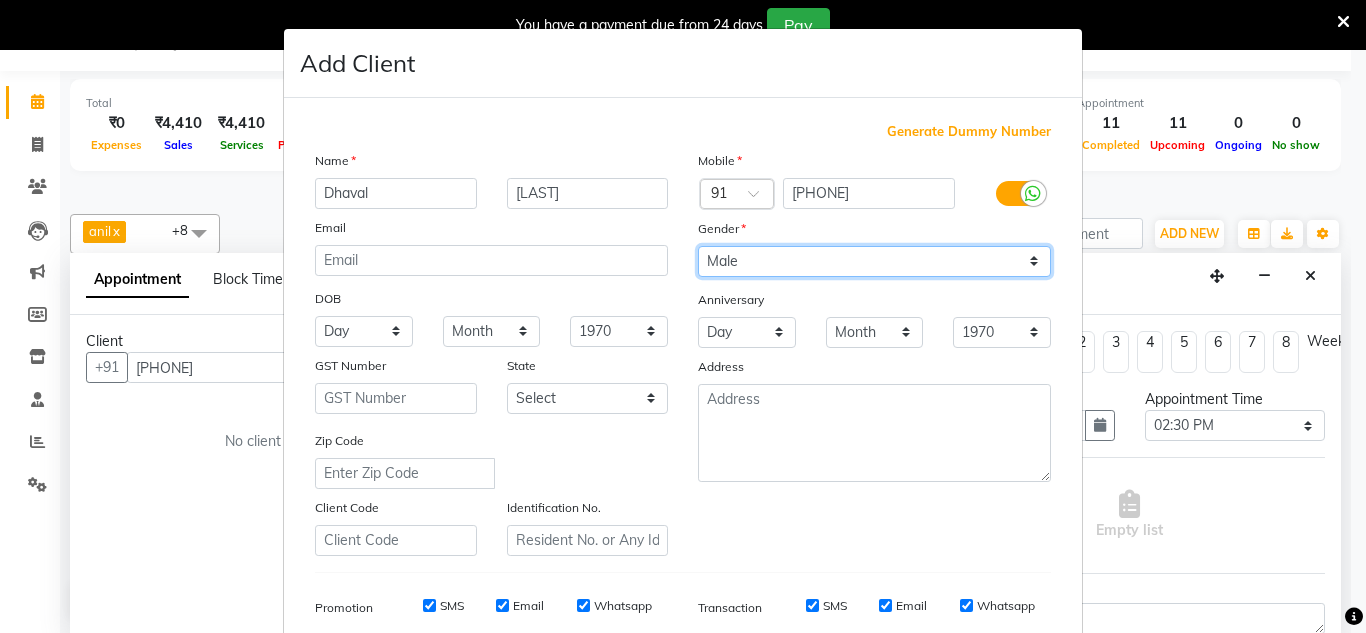 click on "Select Male Female Other Prefer Not To Say" at bounding box center [874, 261] 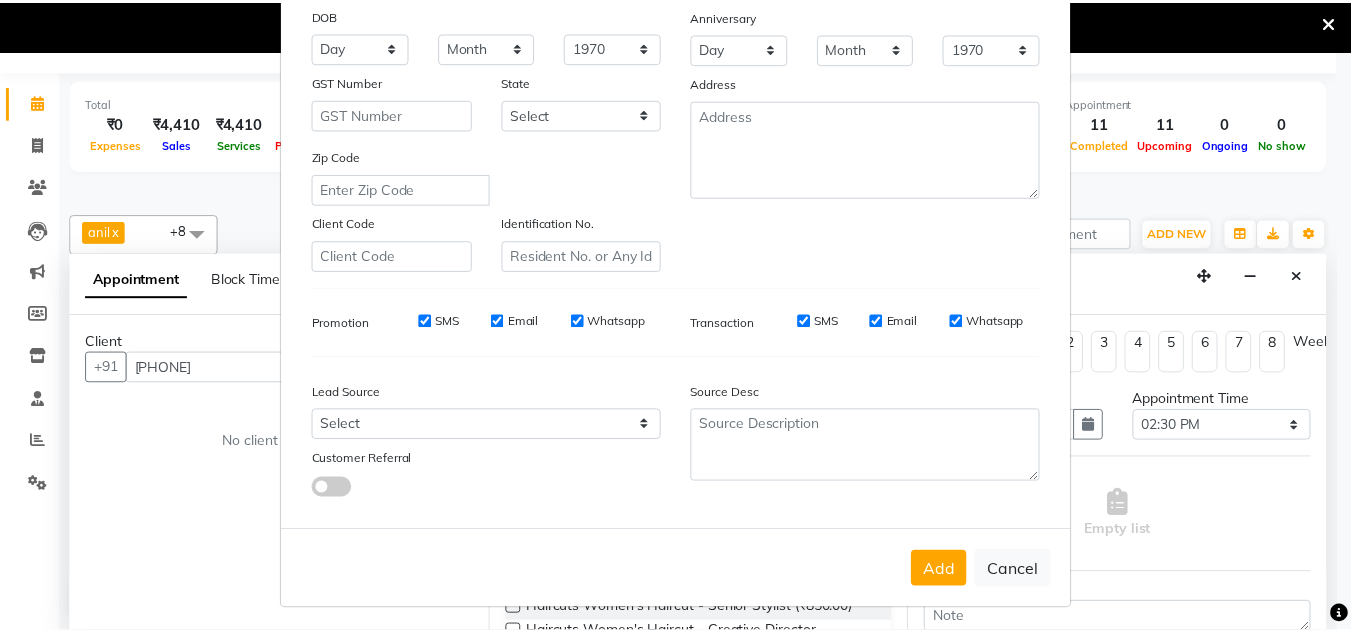 scroll, scrollTop: 290, scrollLeft: 0, axis: vertical 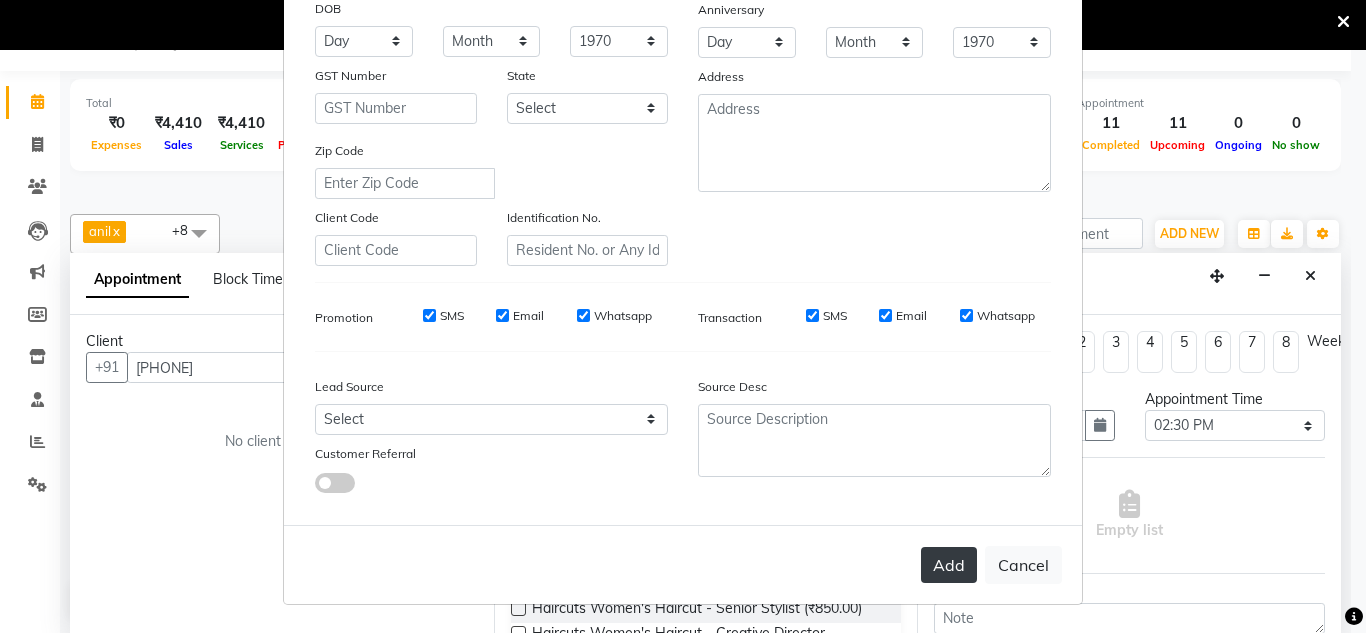 click on "Add" at bounding box center [949, 565] 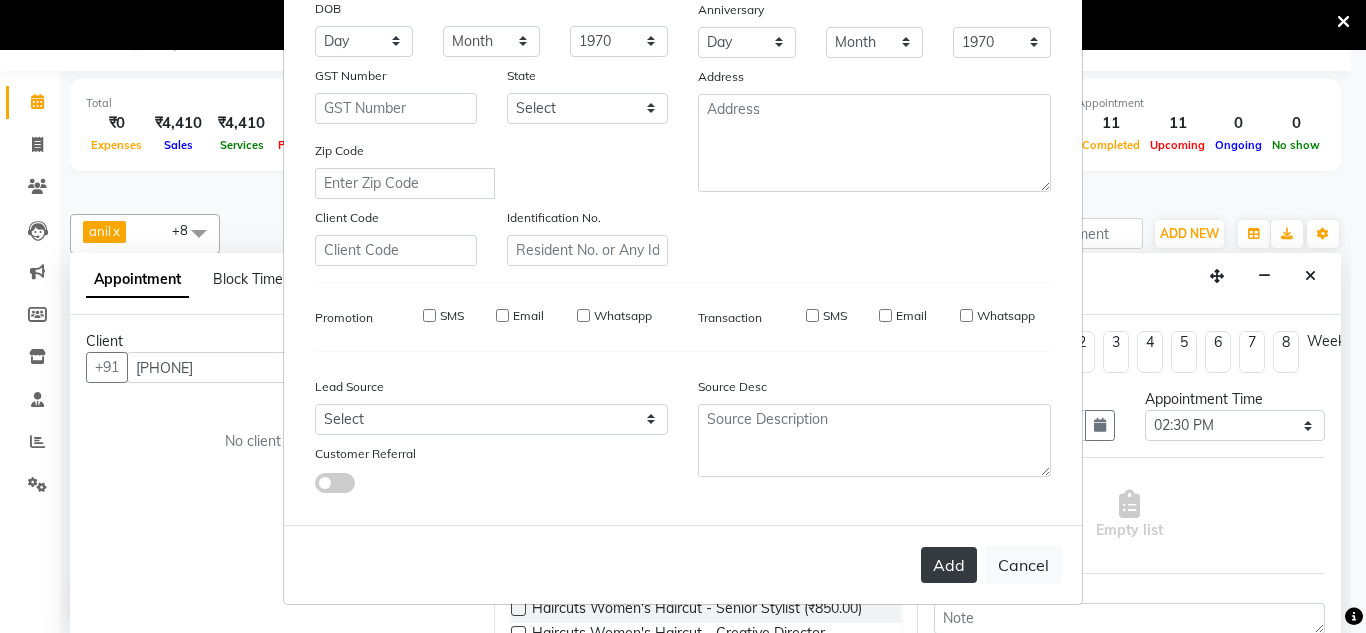 type 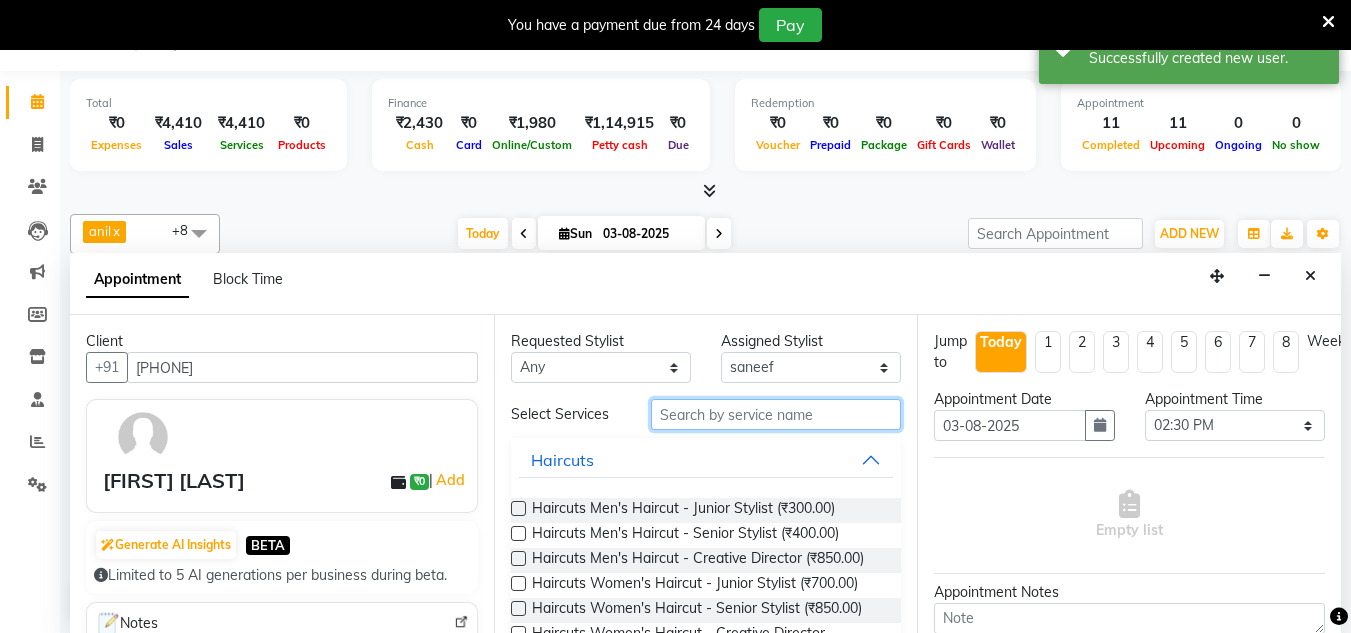 click at bounding box center (776, 414) 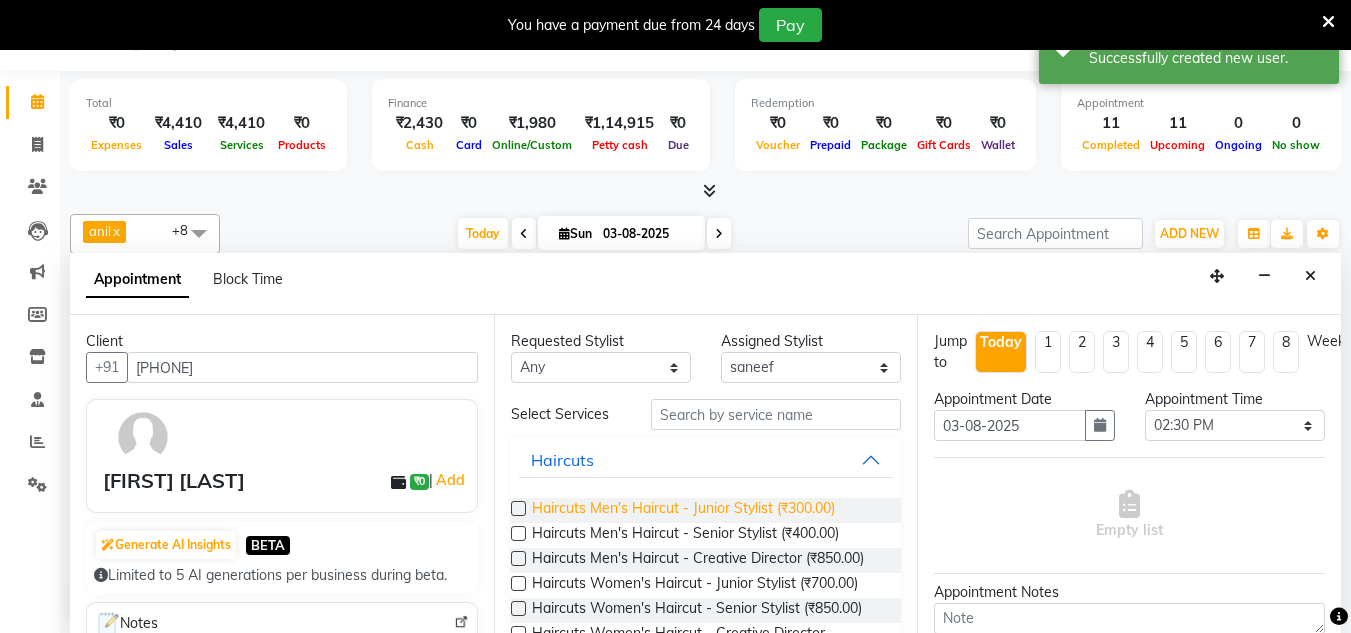 click on "Haircuts Men's Haircut - Junior Stylist (₹300.00)" at bounding box center (683, 510) 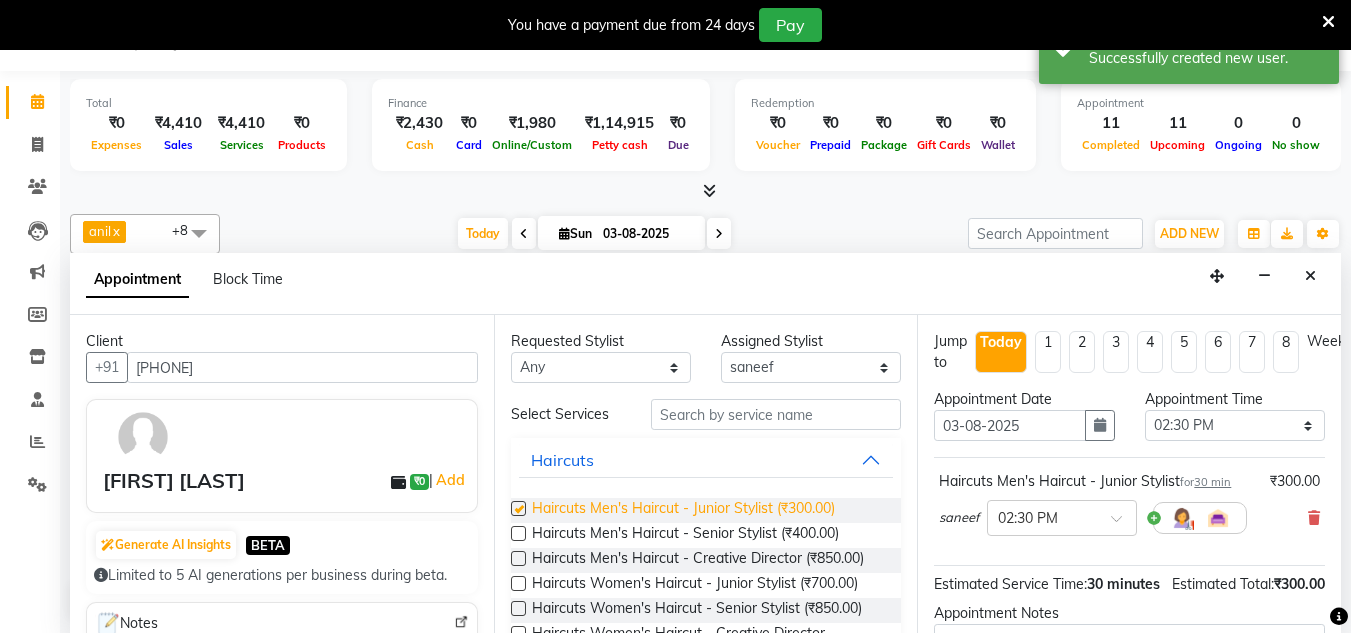 checkbox on "false" 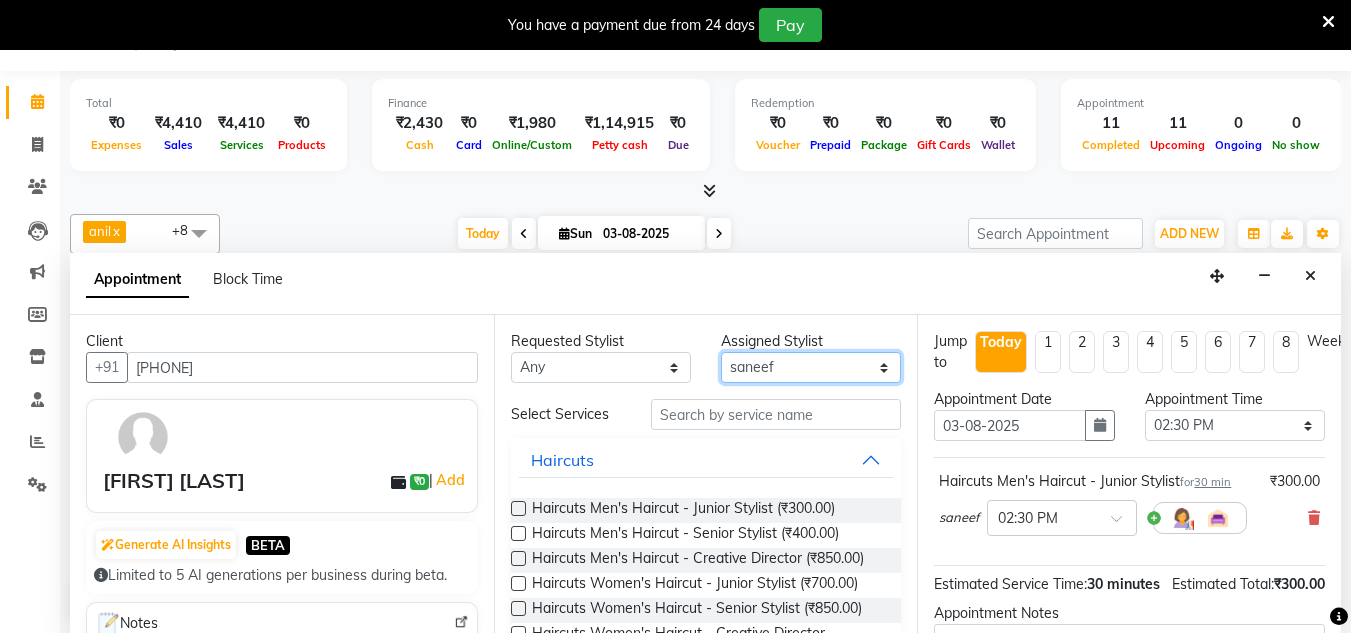 click on "Select Aarushi aishu altaf anil ashik bhavin  irene julie Minaz Namrata neelam Rebecca rekha rijvana Saif saneef Shweta" at bounding box center (811, 367) 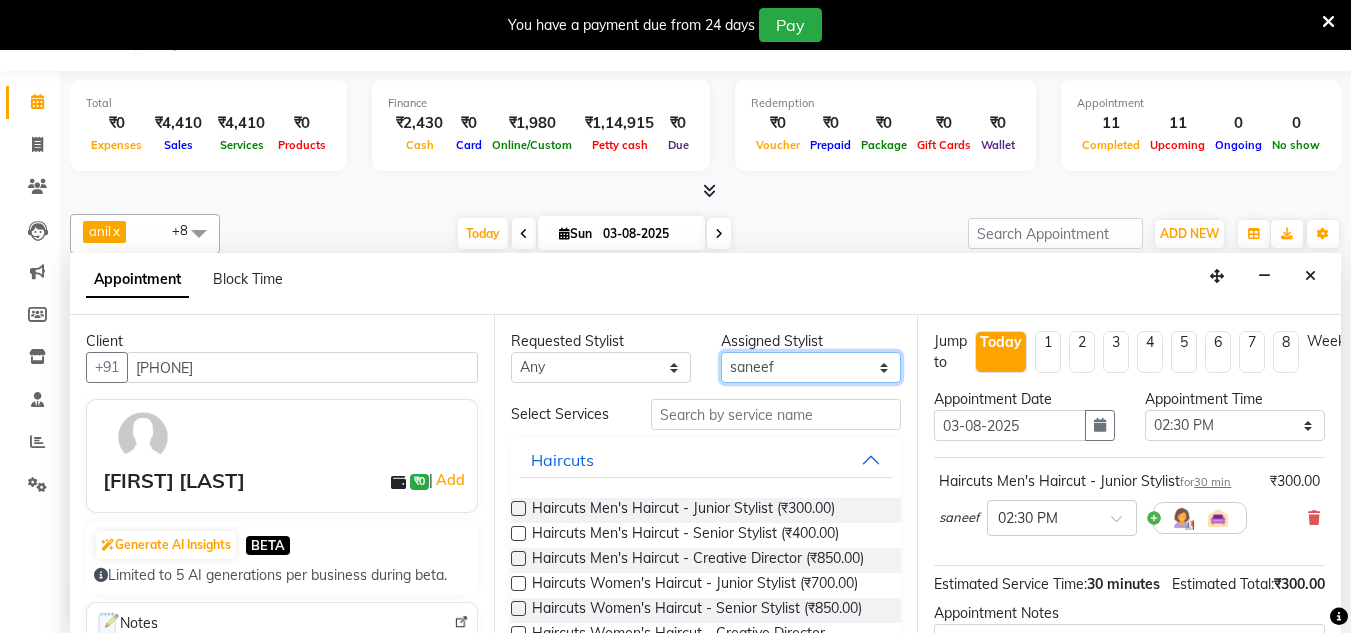 select on "87276" 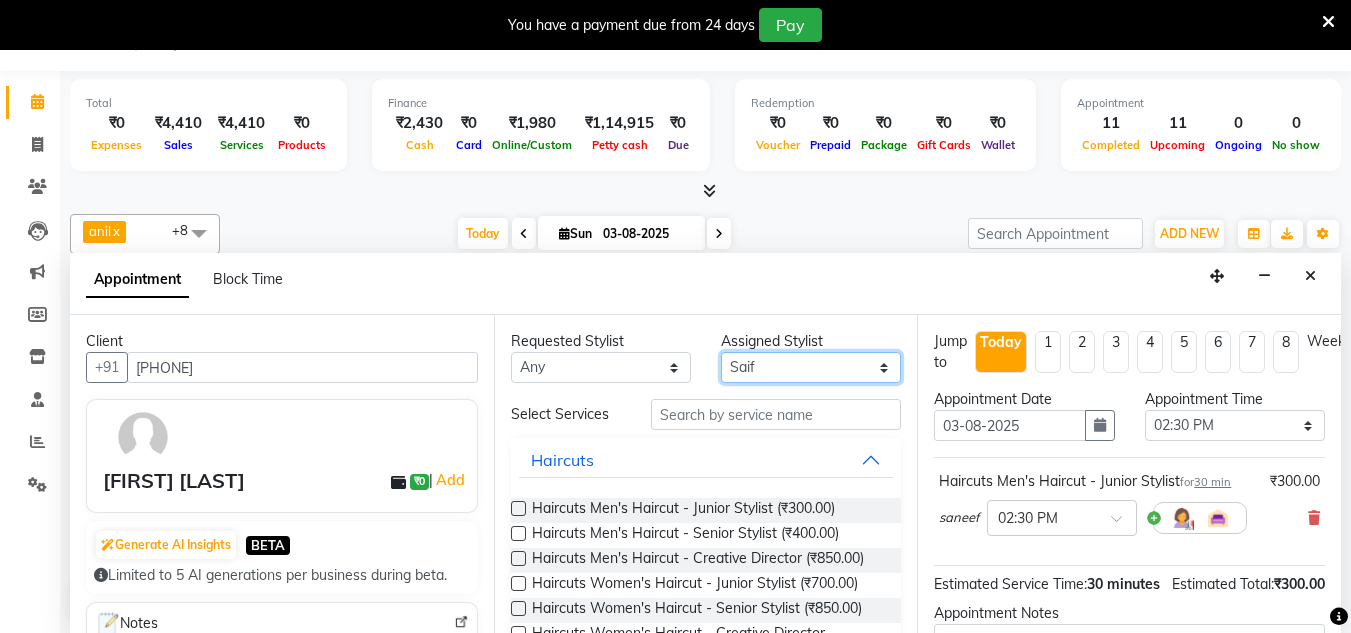 click on "Select Aarushi aishu altaf anil ashik bhavin  irene julie Minaz Namrata neelam Rebecca rekha rijvana Saif saneef Shweta" at bounding box center (811, 367) 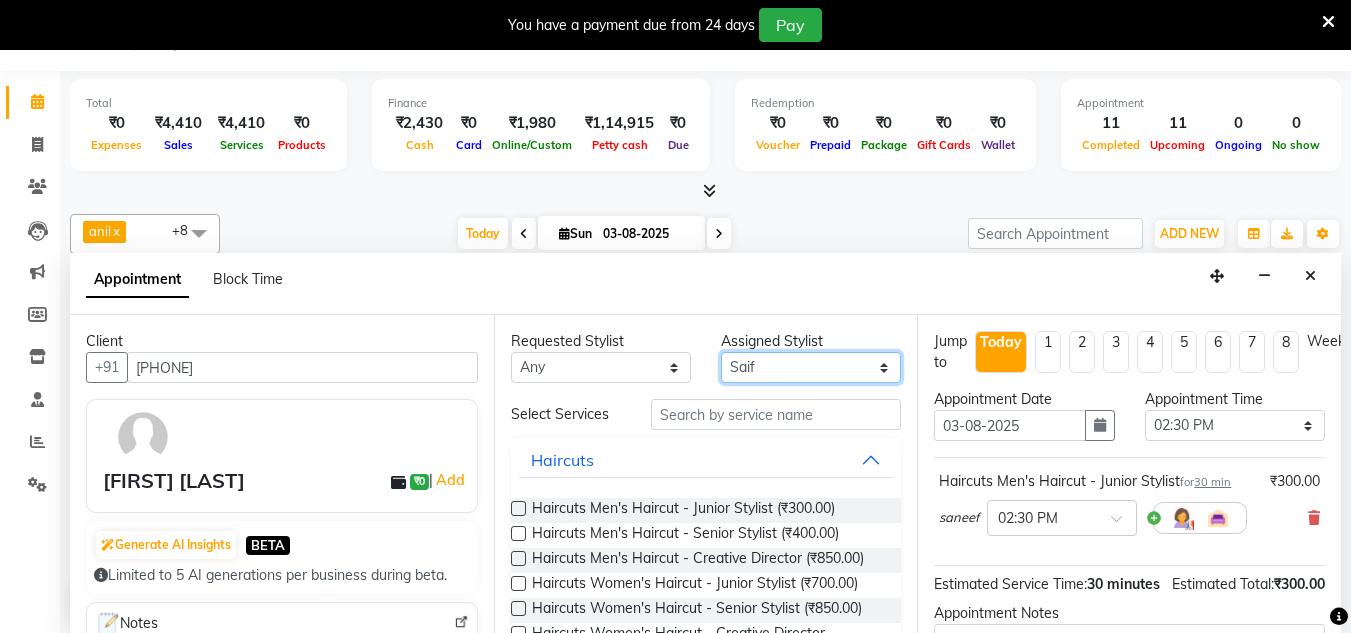 scroll, scrollTop: 244, scrollLeft: 0, axis: vertical 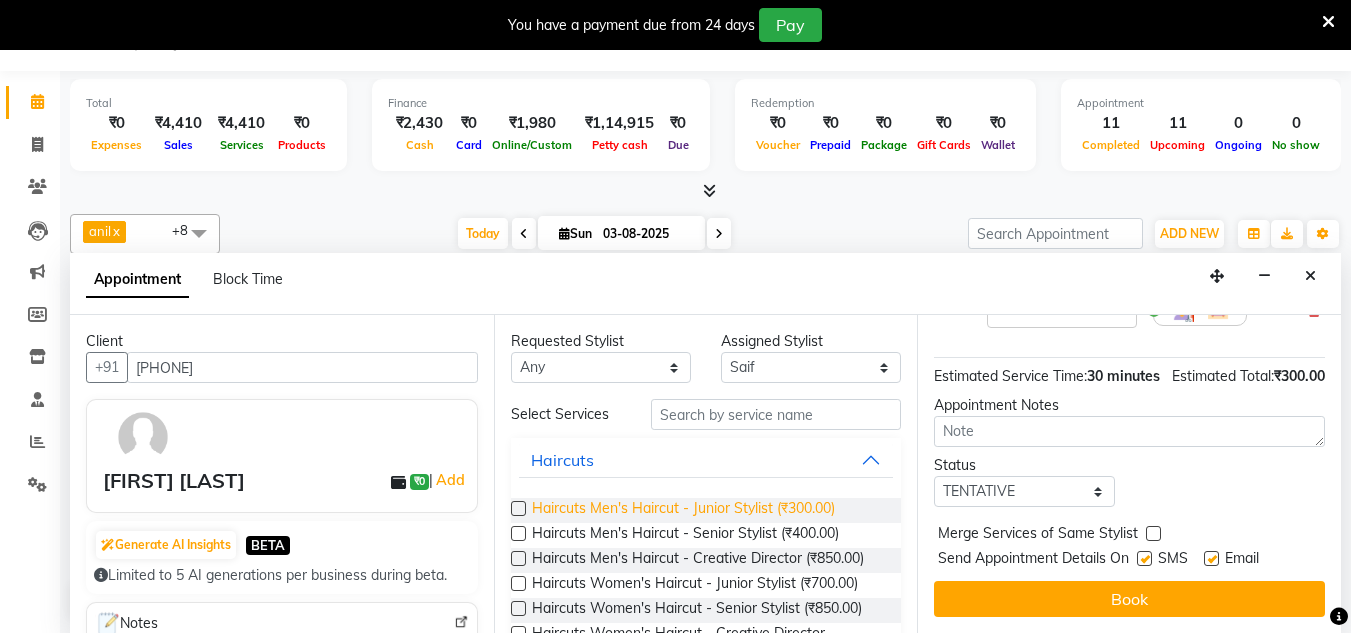 click on "Haircuts Men's Haircut - Junior Stylist (₹300.00)" at bounding box center [683, 510] 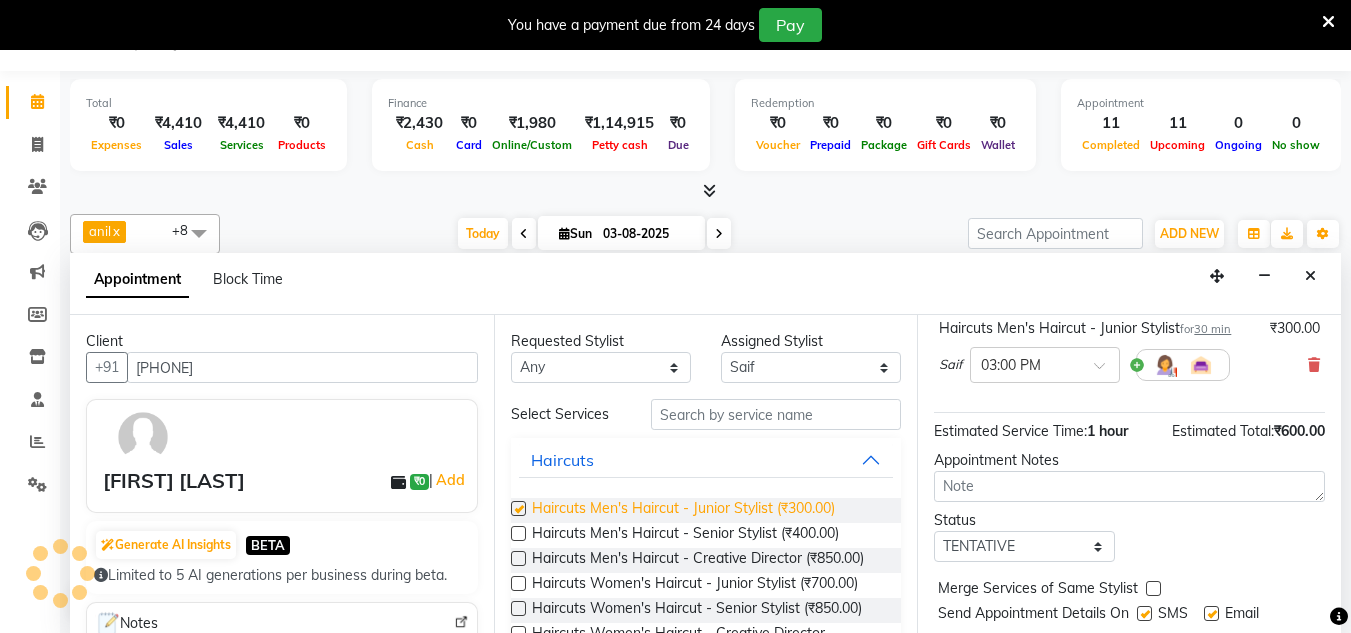 checkbox on "false" 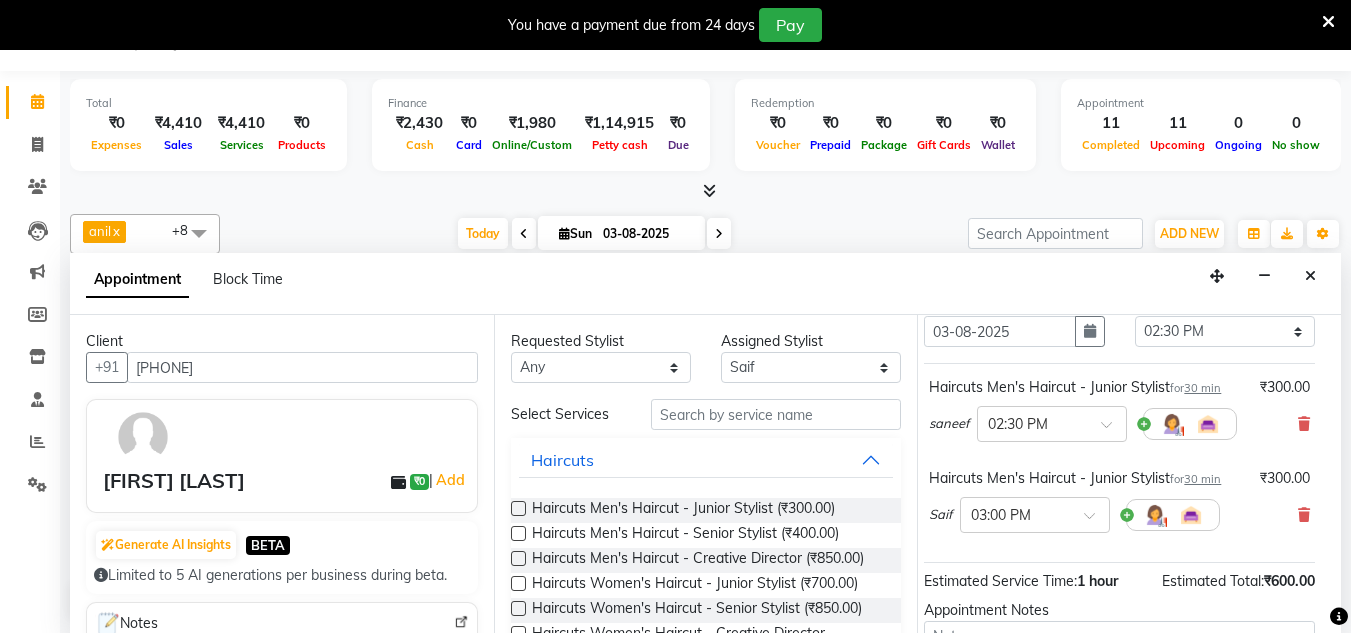 scroll, scrollTop: 85, scrollLeft: 8, axis: both 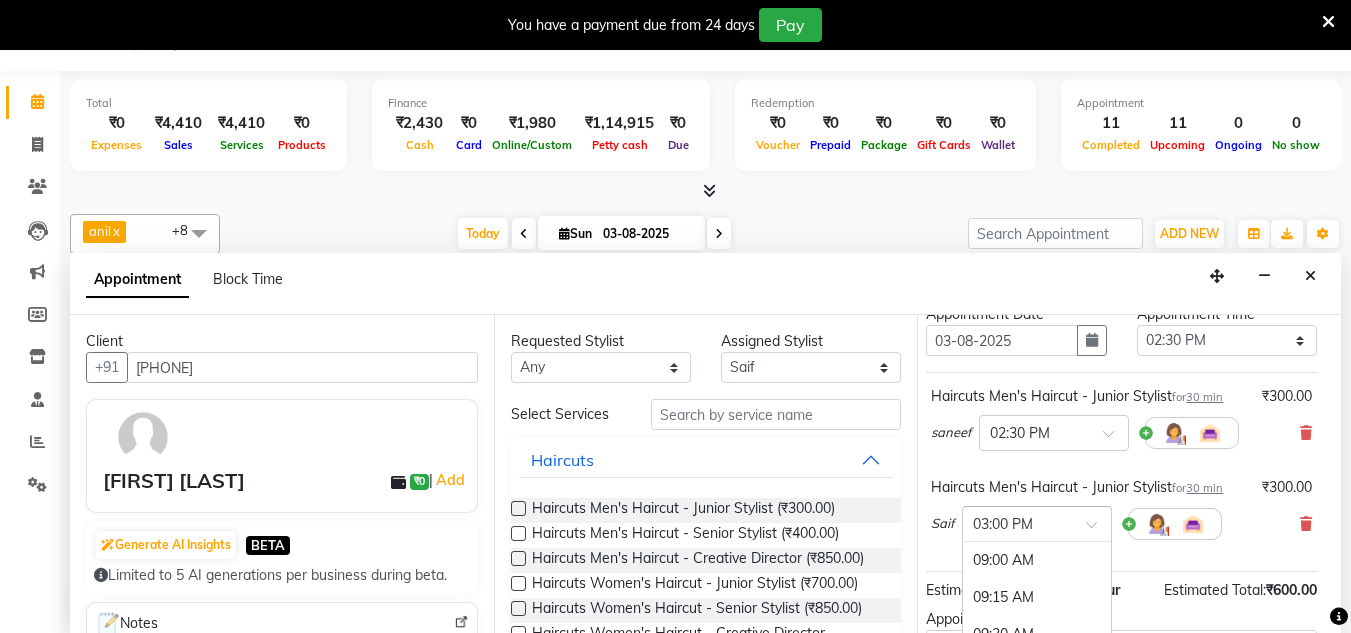 click at bounding box center [1017, 522] 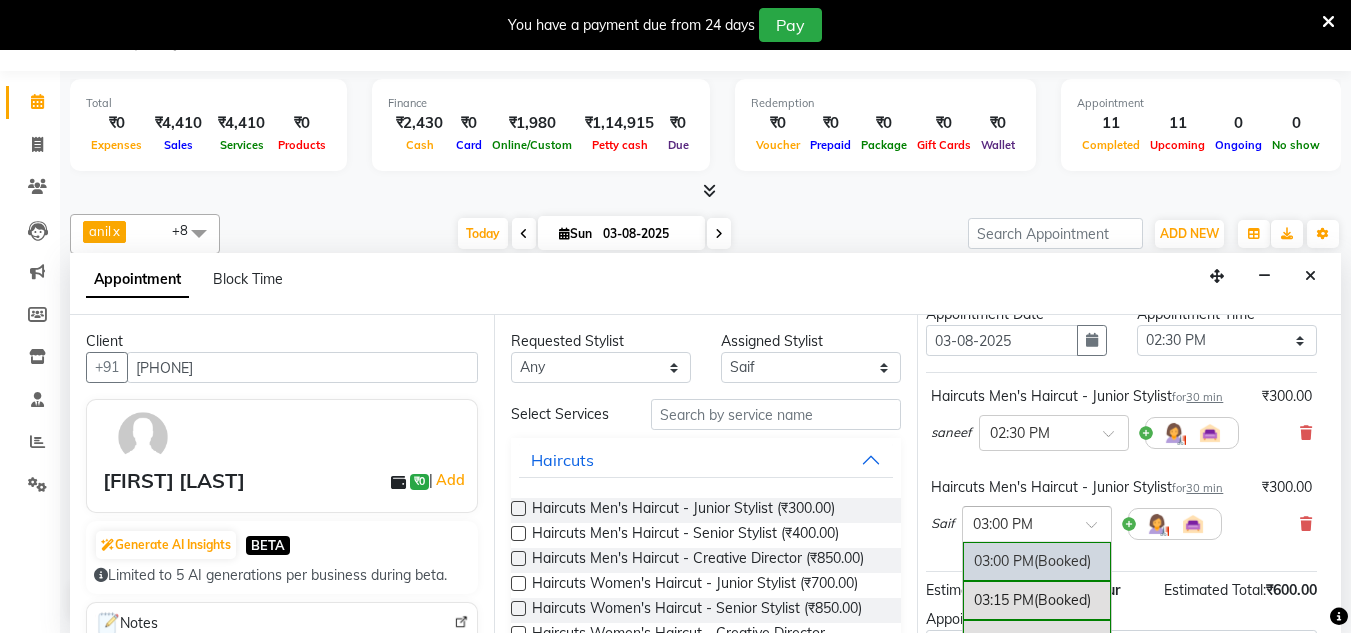 click at bounding box center [1098, 530] 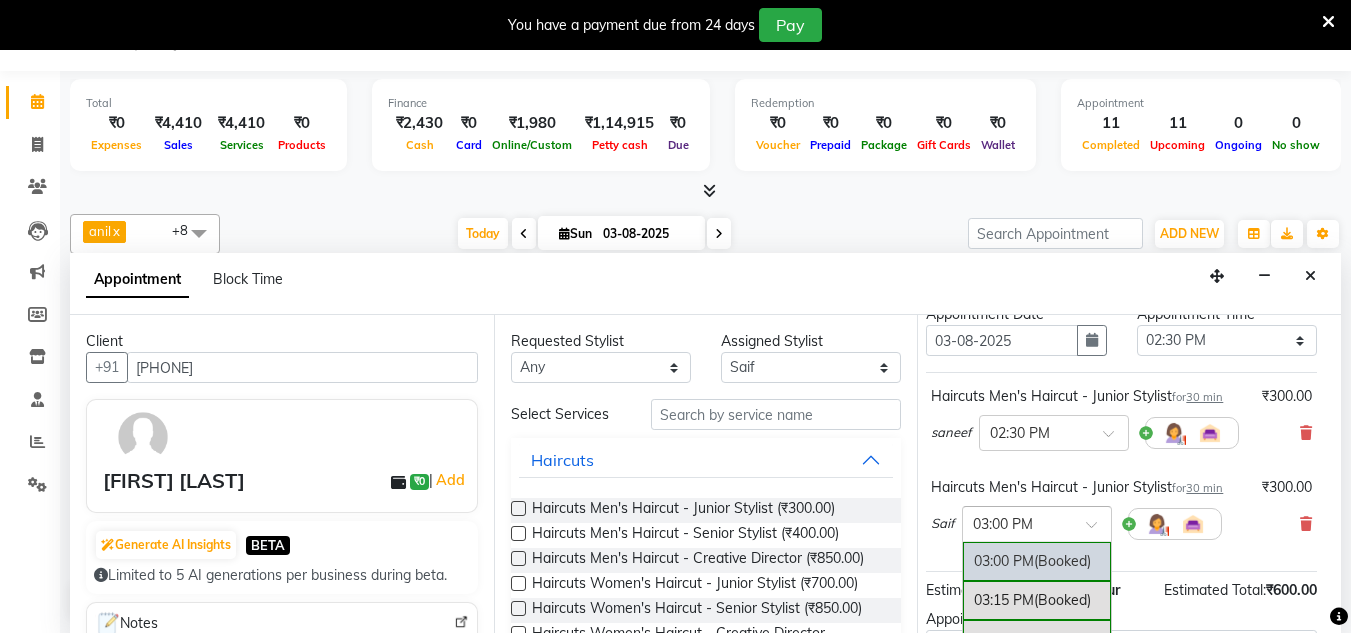 click at bounding box center (1098, 530) 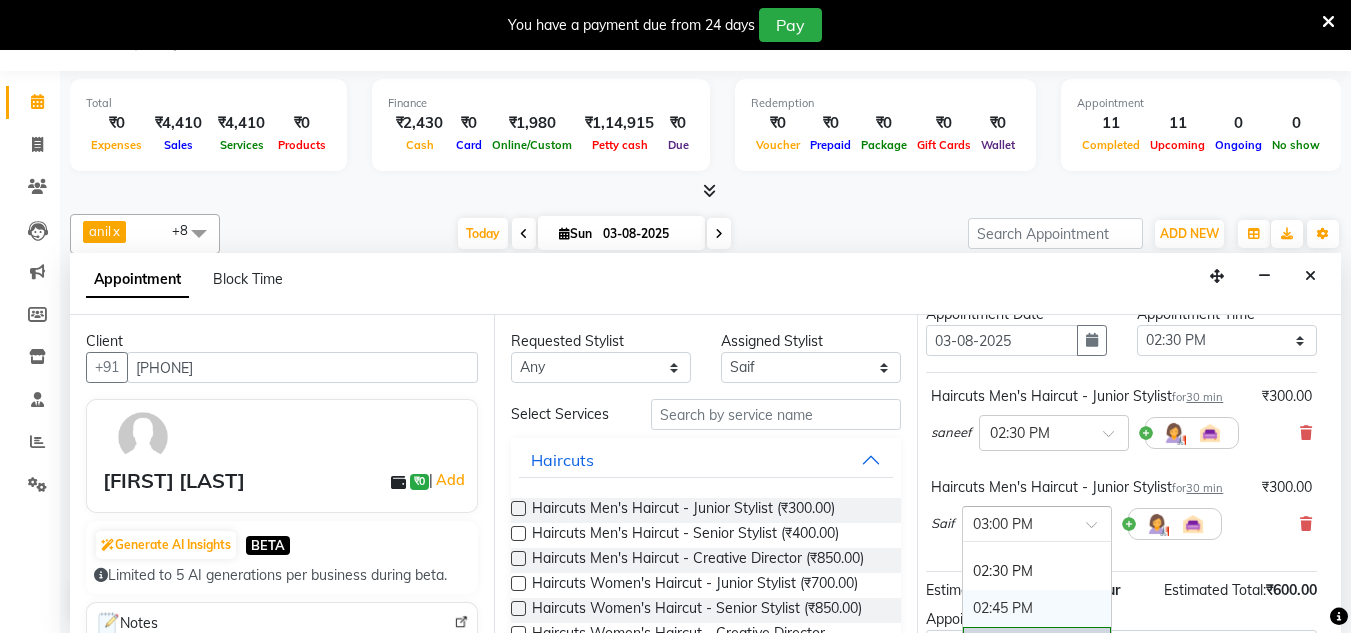 scroll, scrollTop: 825, scrollLeft: 0, axis: vertical 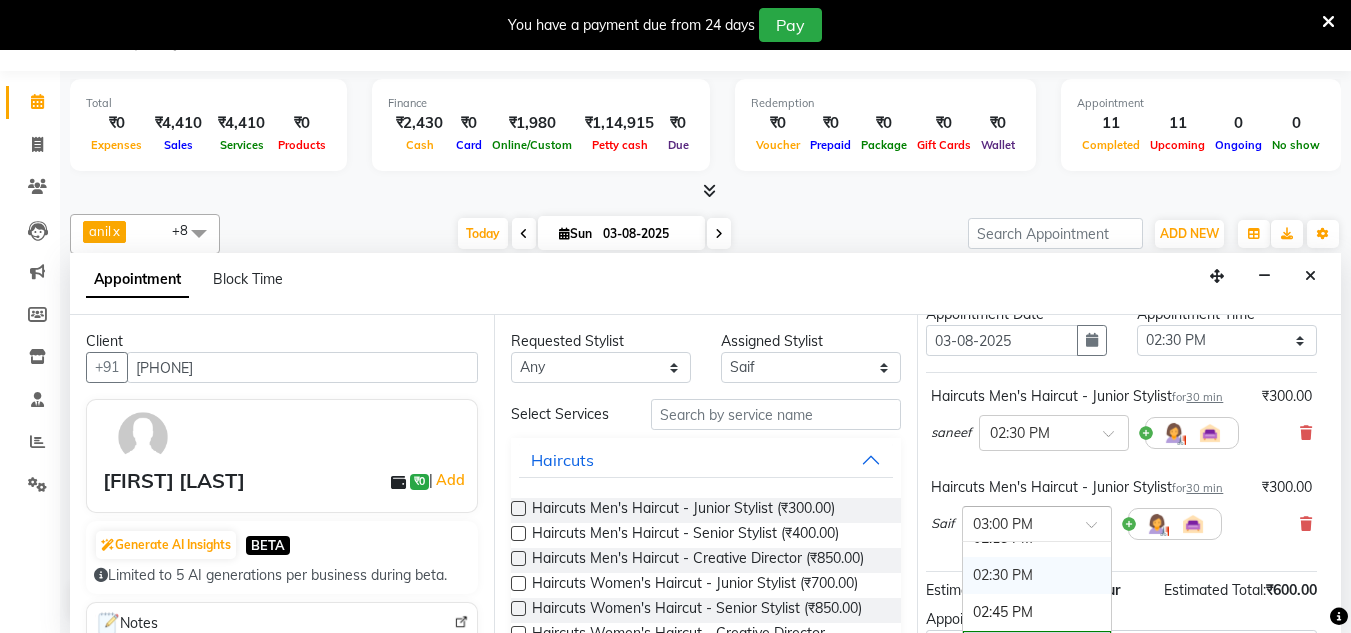 click on "02:30 PM" at bounding box center [1037, 575] 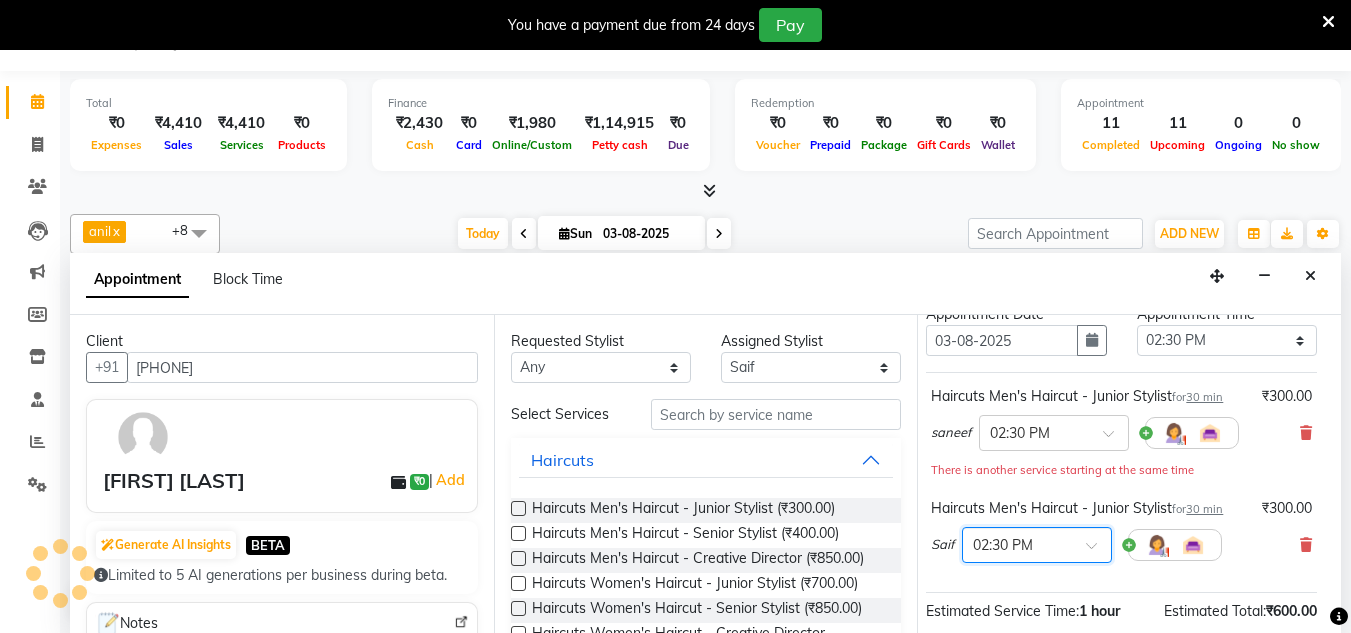 scroll, scrollTop: 335, scrollLeft: 20, axis: both 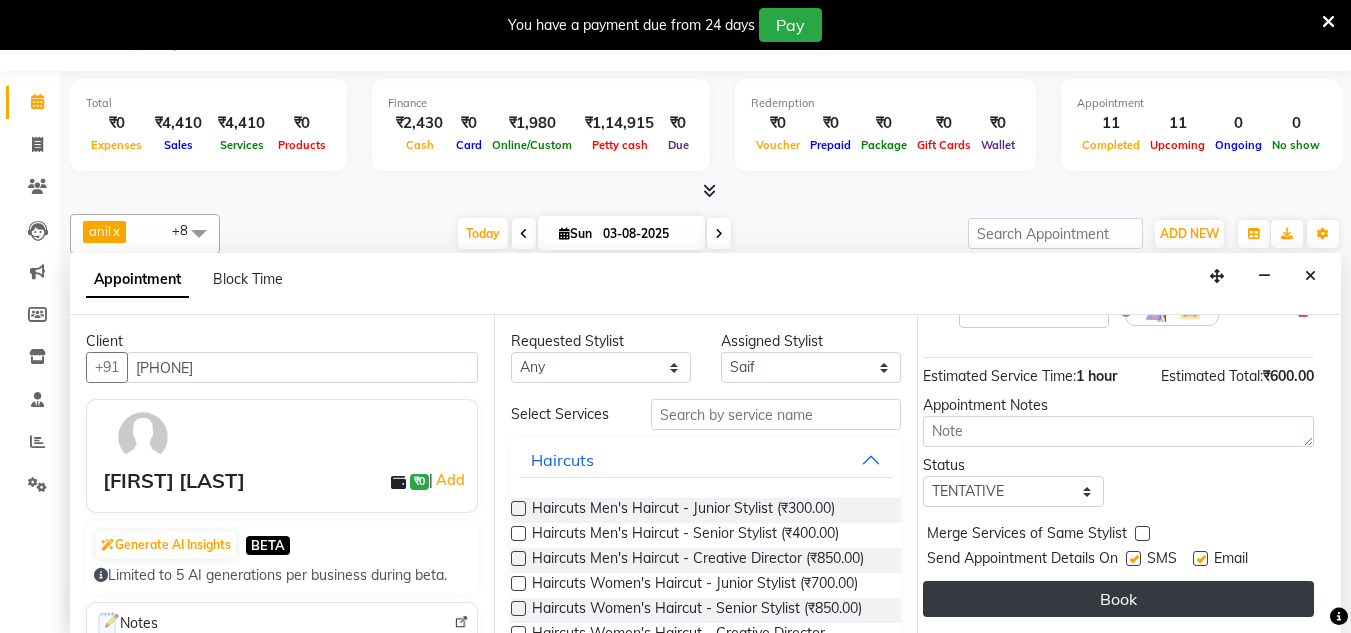 click on "Book" at bounding box center (1118, 599) 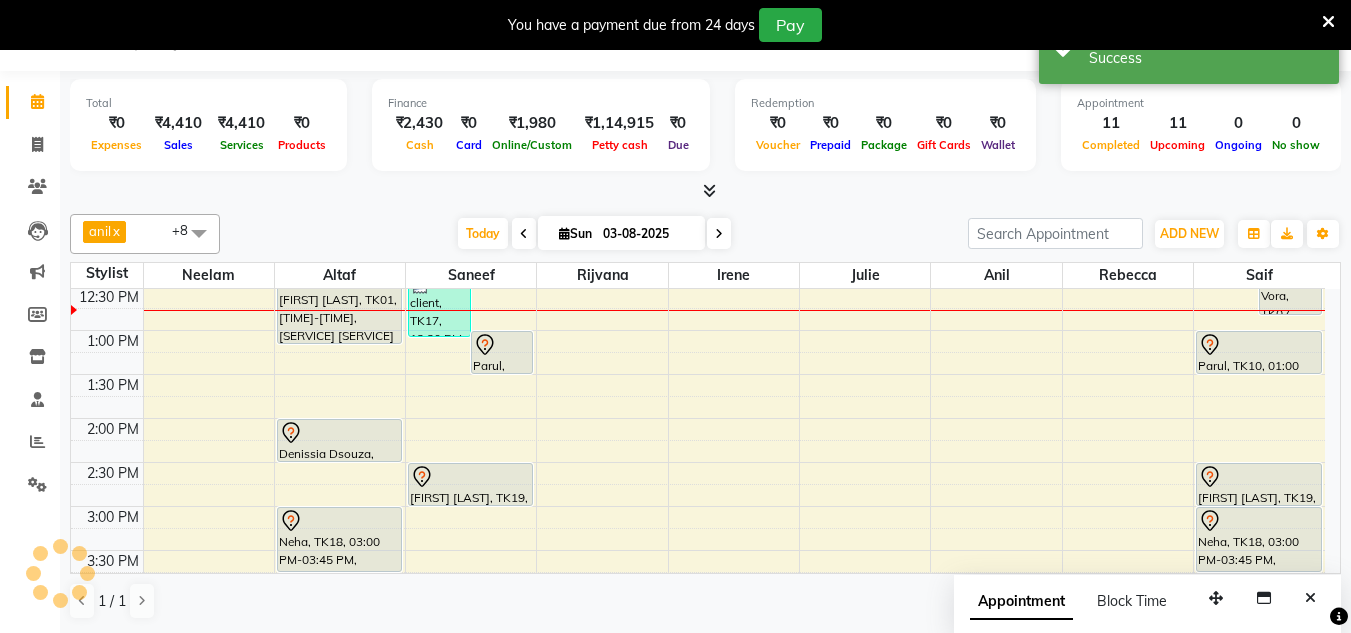 scroll, scrollTop: 0, scrollLeft: 0, axis: both 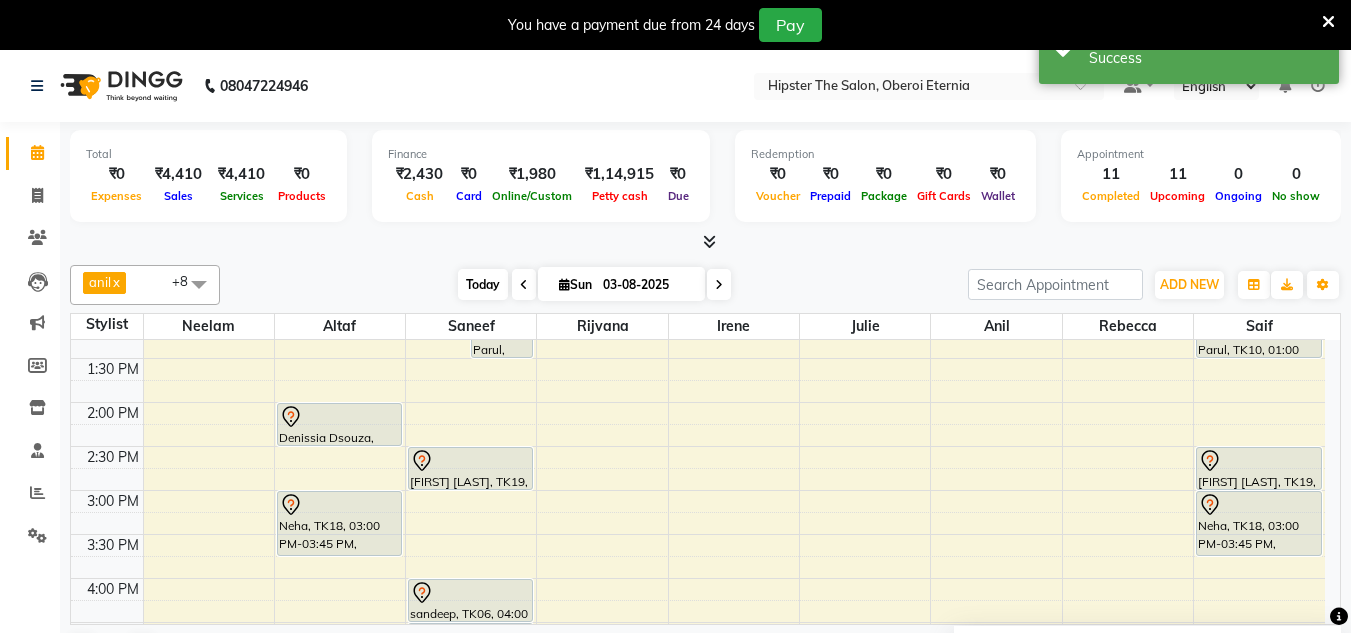 click on "Today" at bounding box center [483, 284] 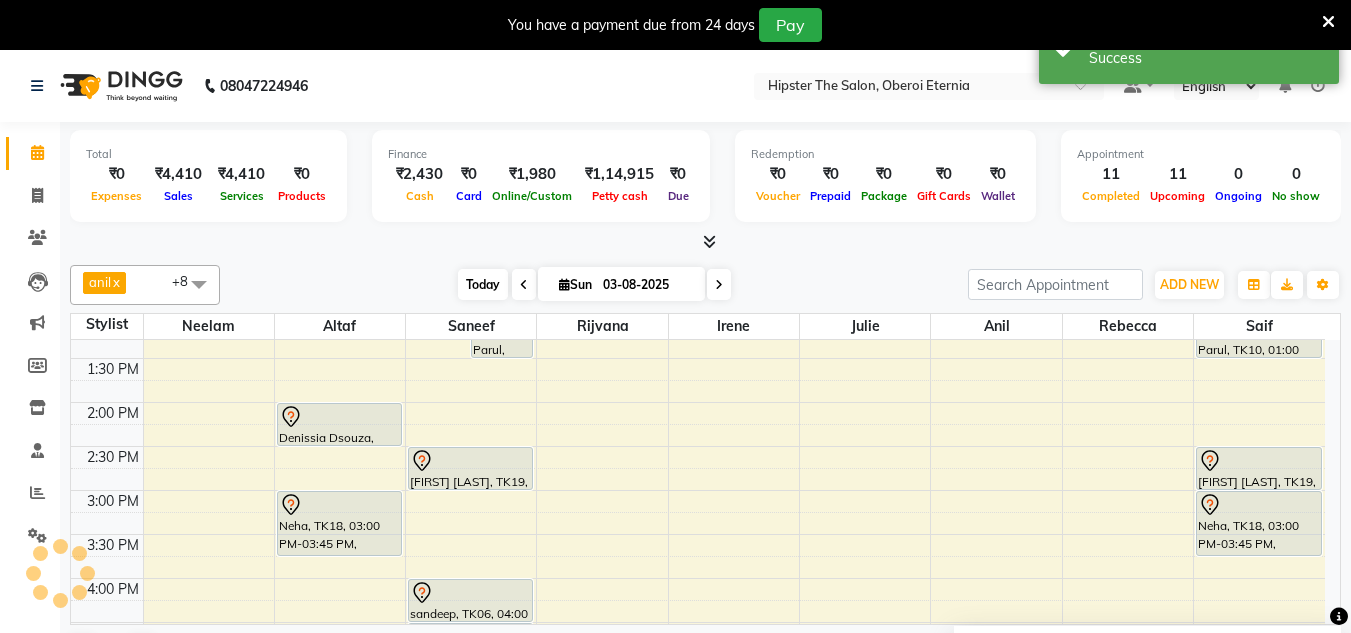 scroll, scrollTop: 353, scrollLeft: 0, axis: vertical 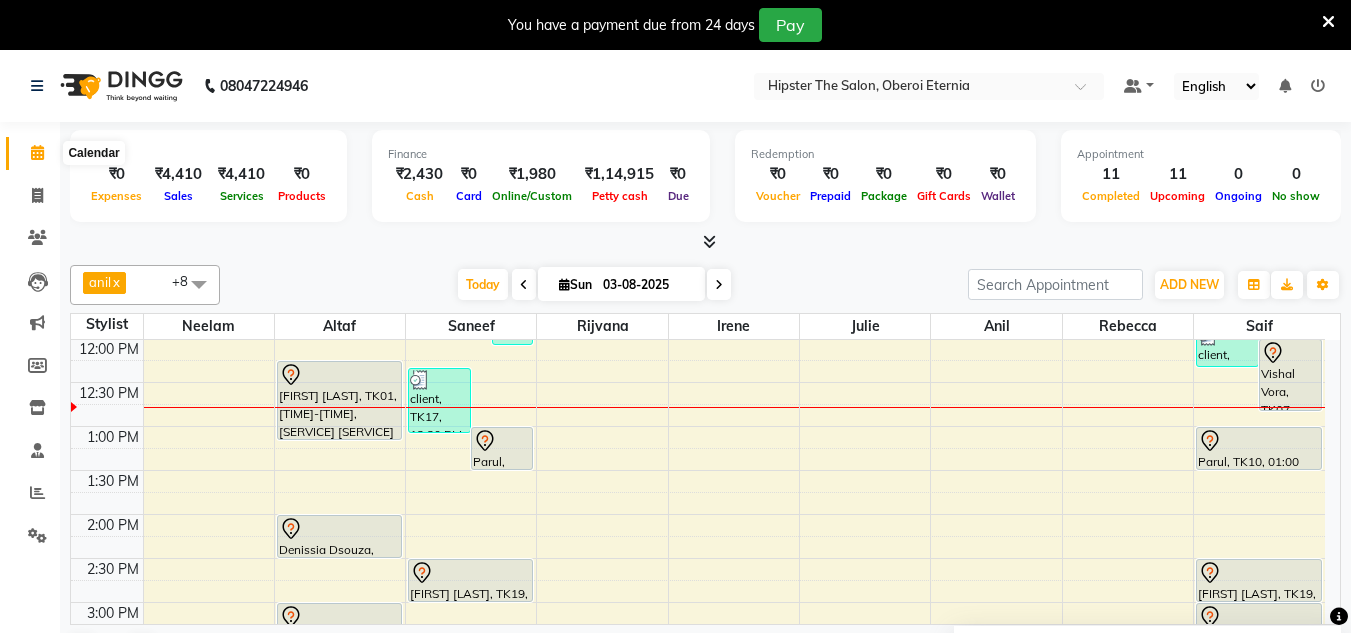 click 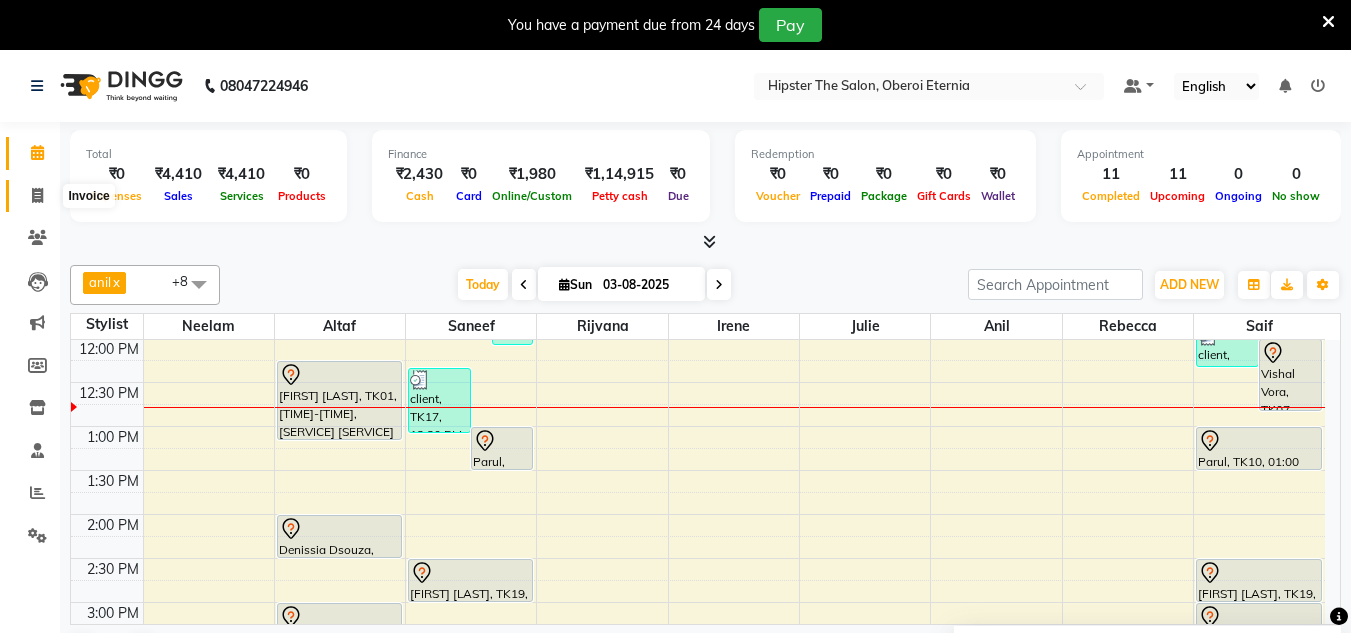 click 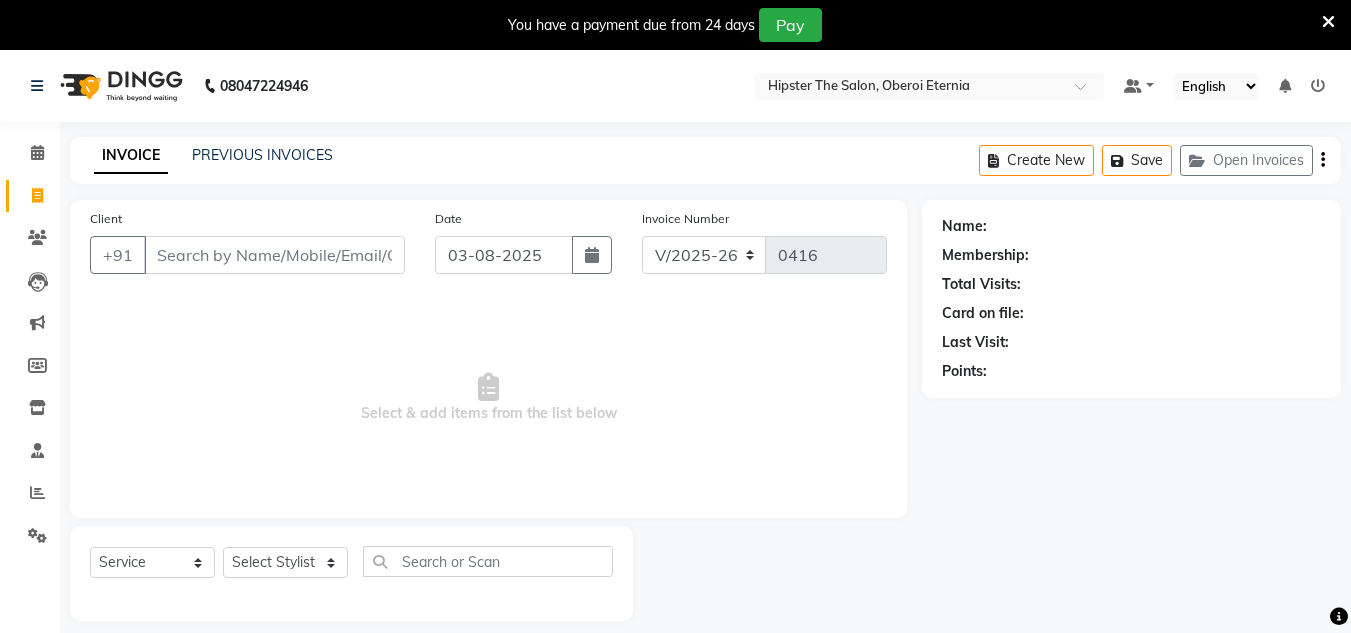 click on "Client" at bounding box center [274, 255] 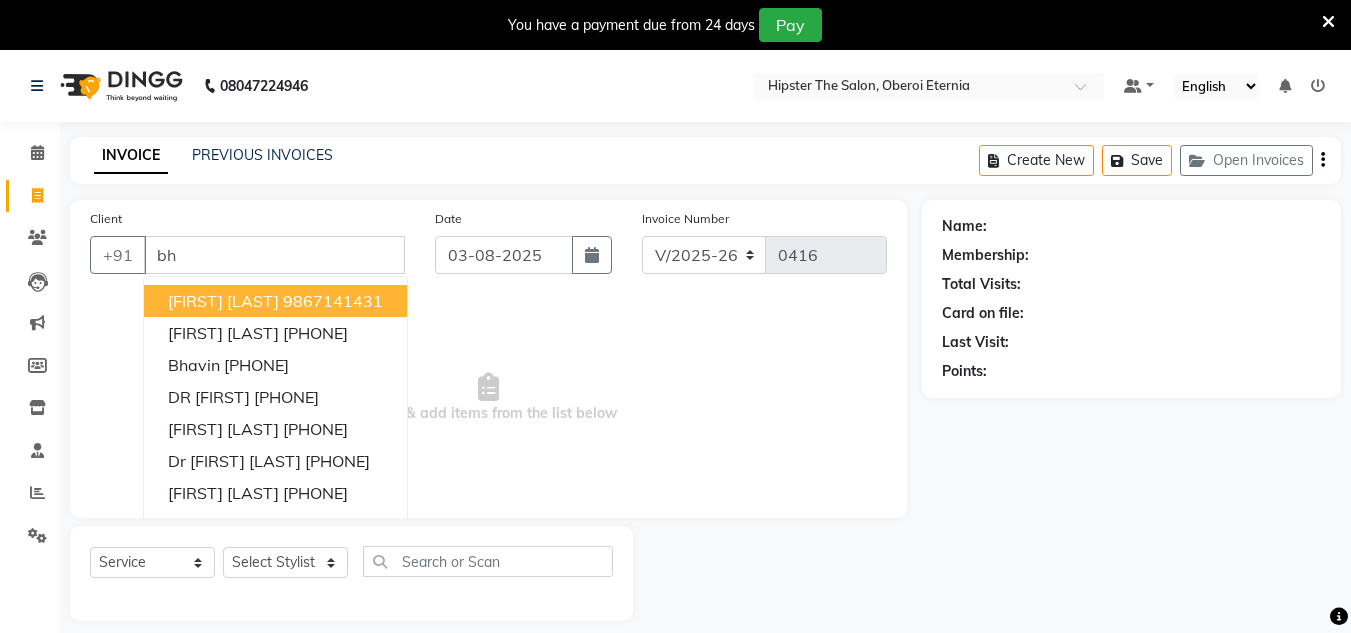 type on "b" 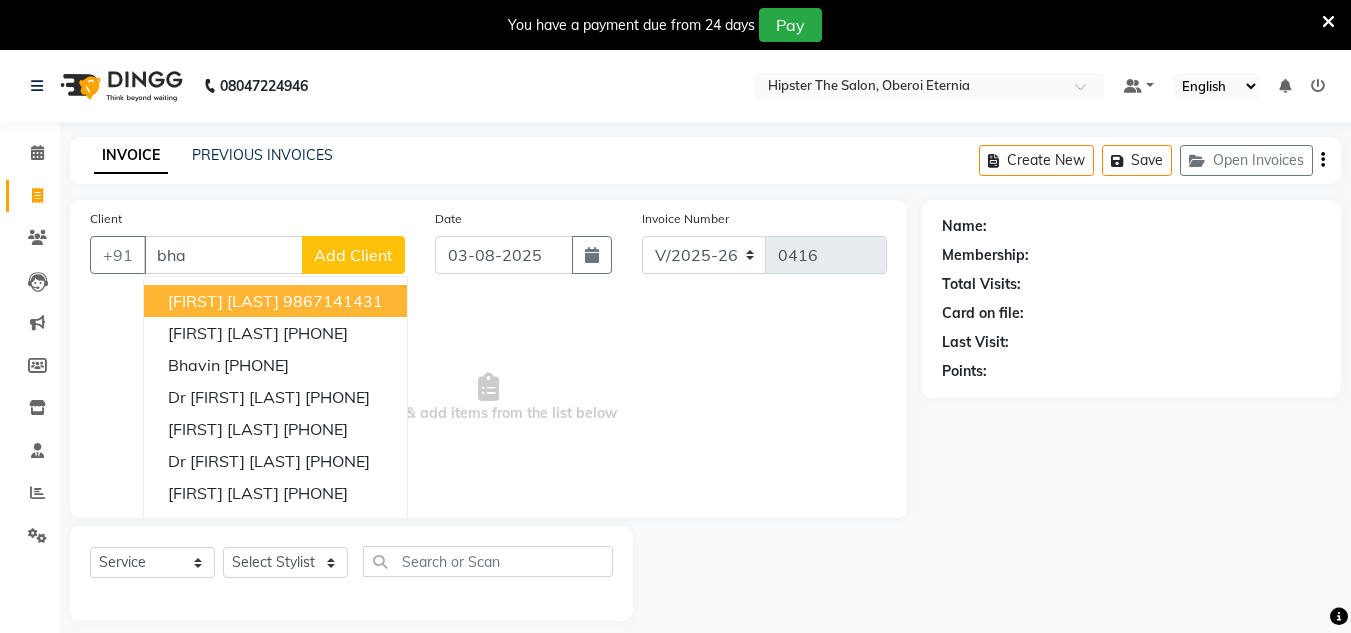 click on "[FIRST] [LAST]" at bounding box center [223, 301] 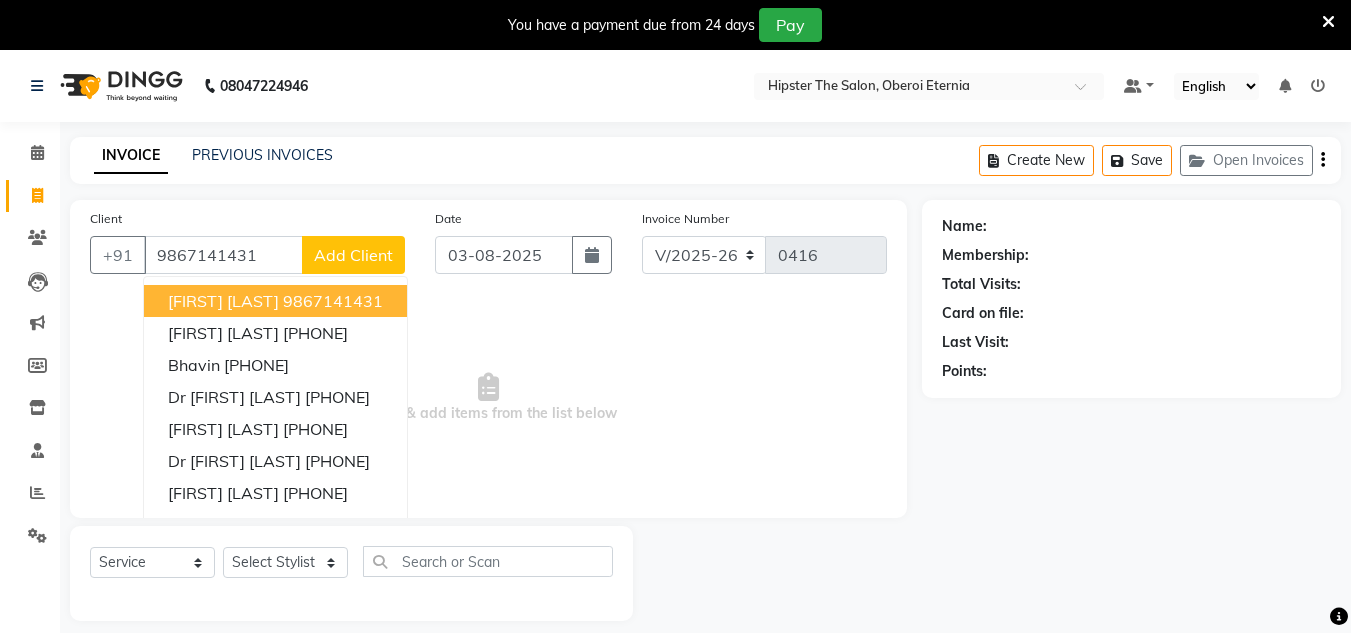 type on "9867141431" 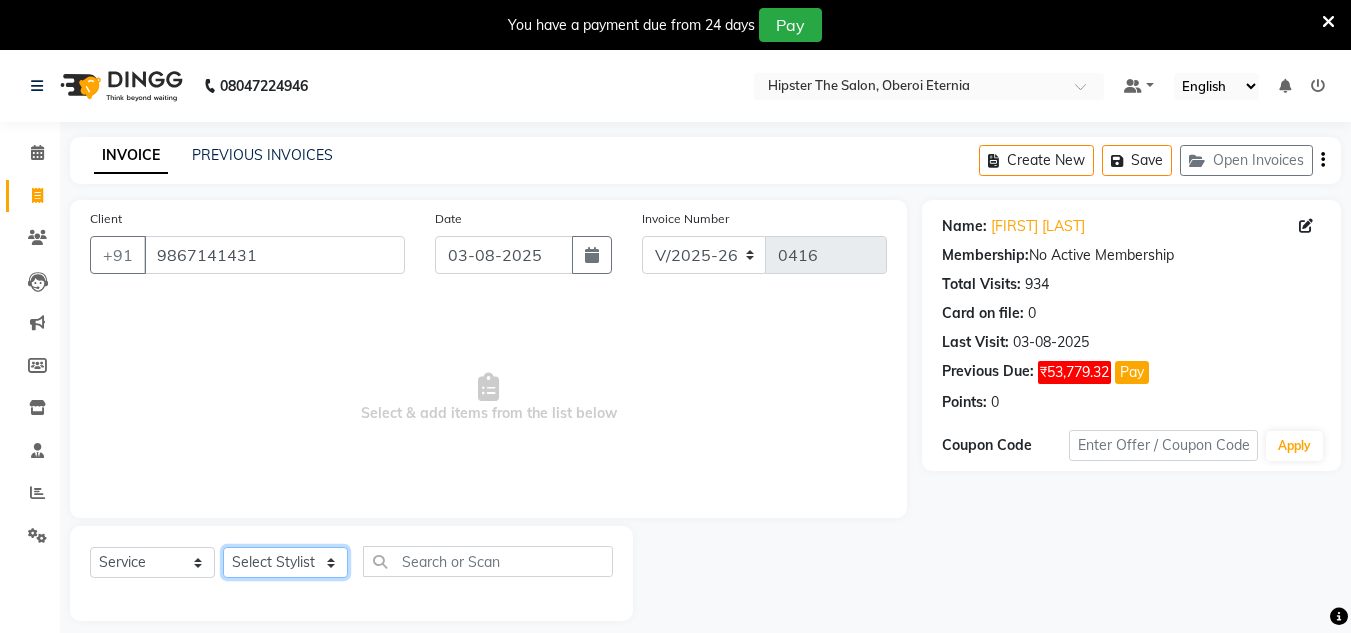 click on "Select Stylist Aarushi aishu altaf anil ashik bhavin  irene julie Manager id Minaz Namrata neelam Rebecca rekha rijvana Saif saneef Shweta" 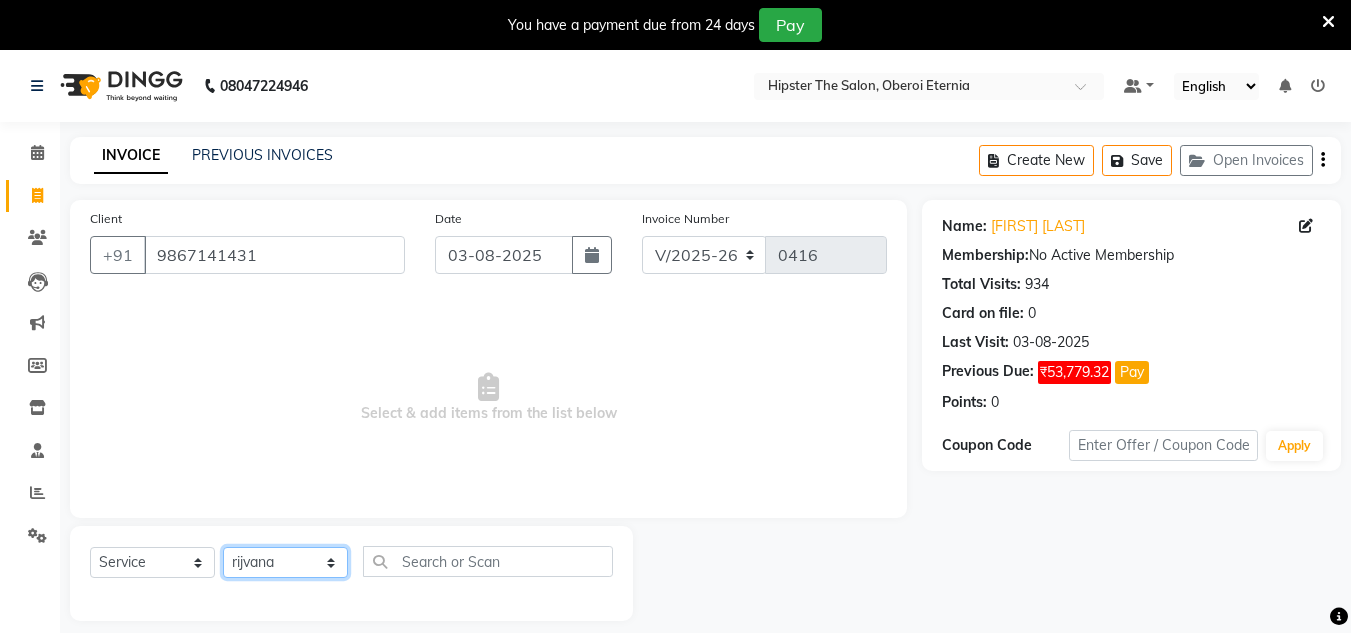 click on "Select Stylist Aarushi aishu altaf anil ashik bhavin  irene julie Manager id Minaz Namrata neelam Rebecca rekha rijvana Saif saneef Shweta" 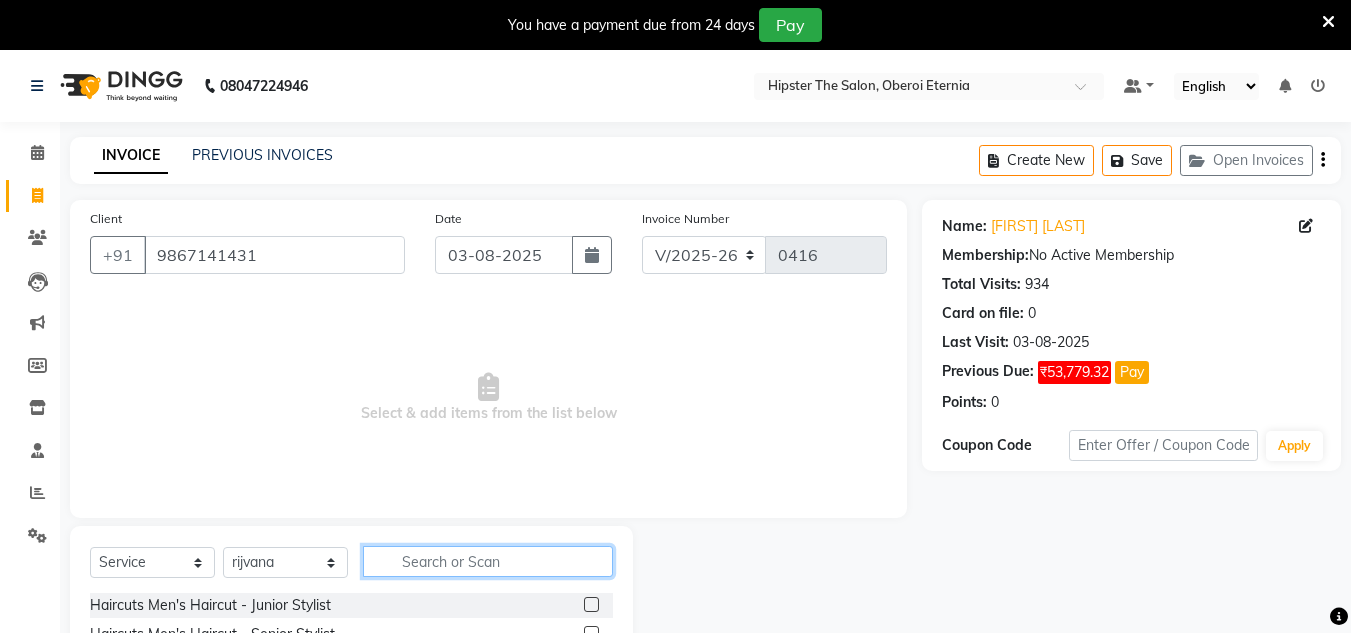 click 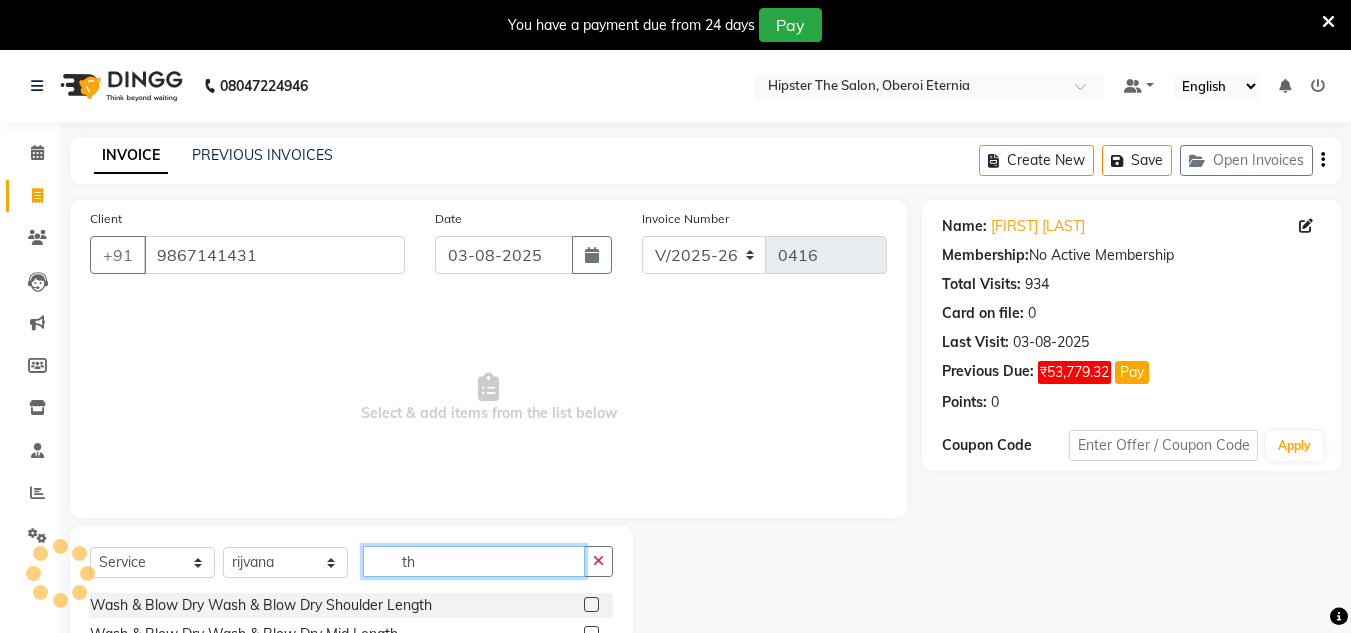 type on "t" 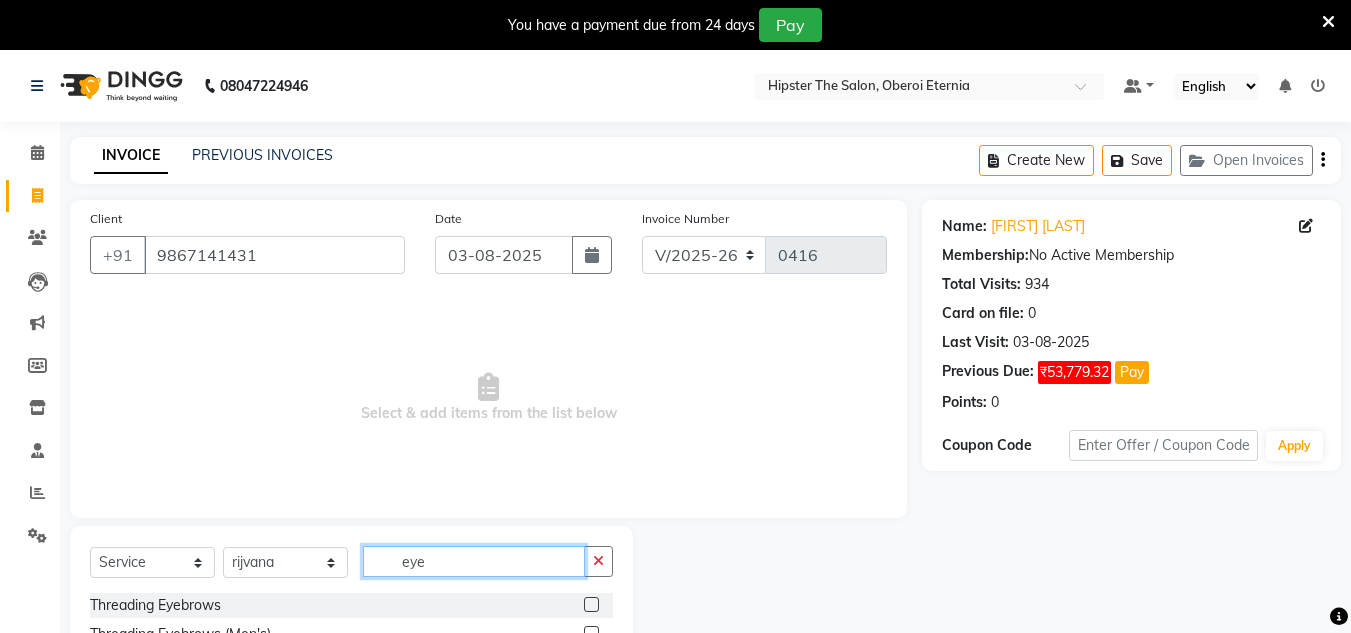 type on "eye" 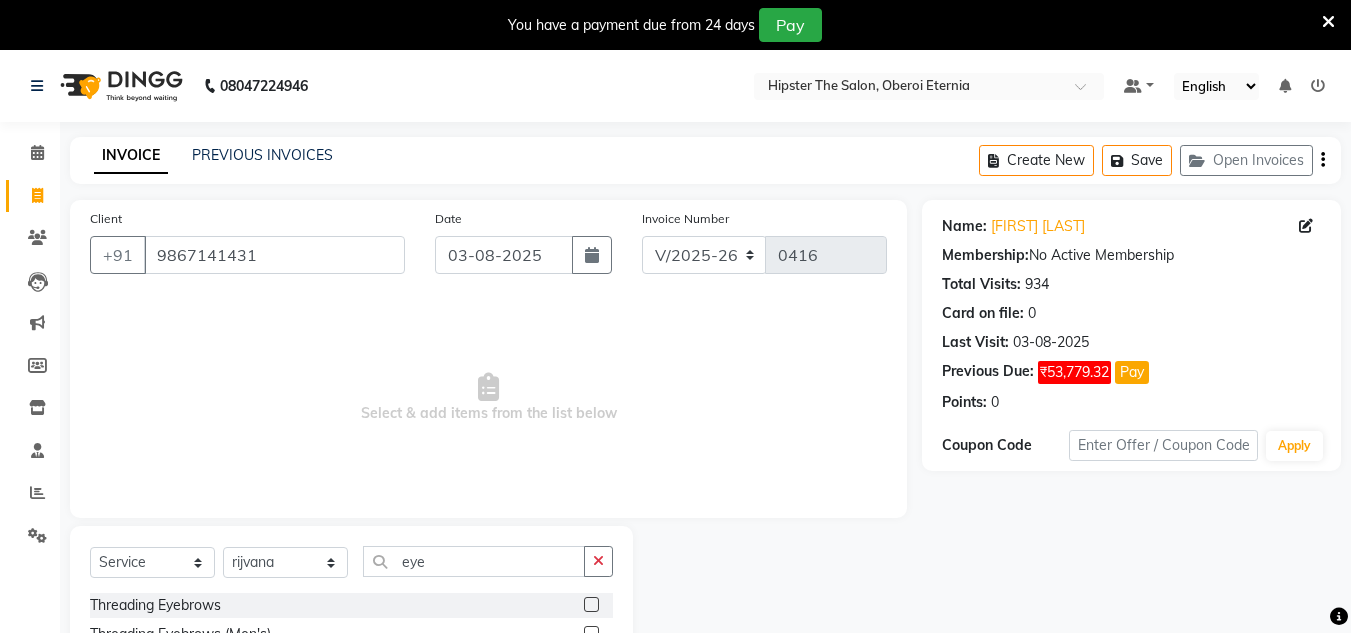 click 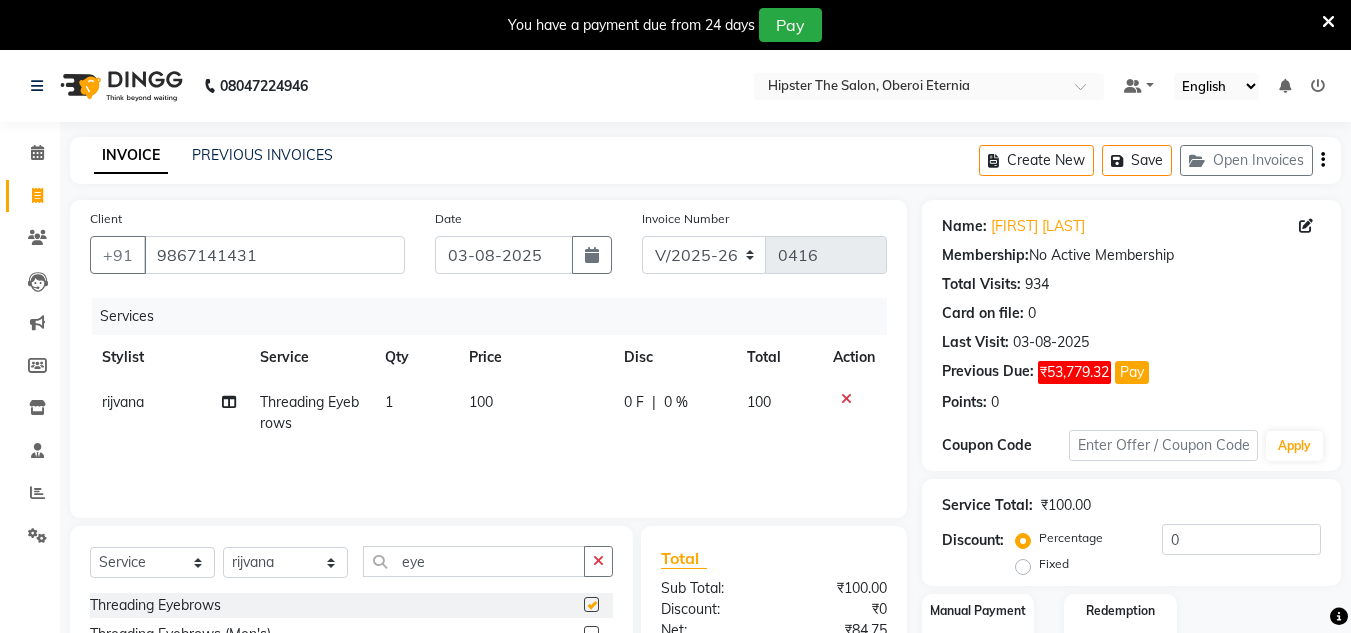 checkbox on "false" 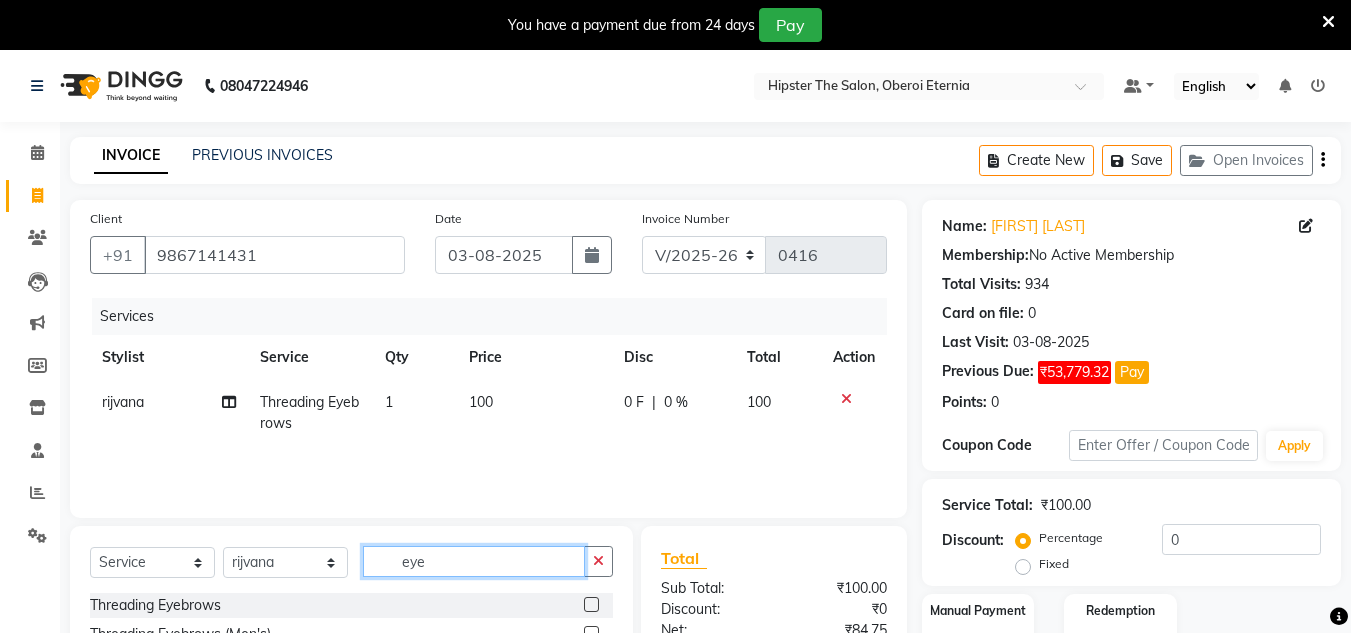 click on "eye" 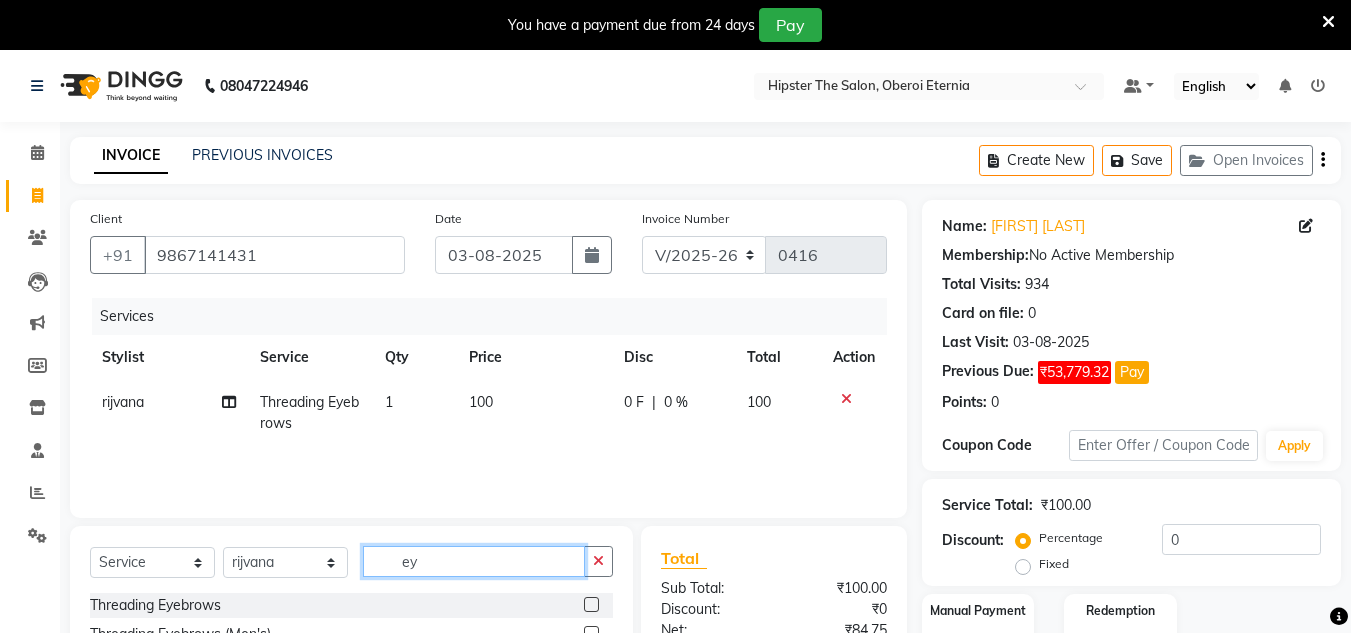type on "e" 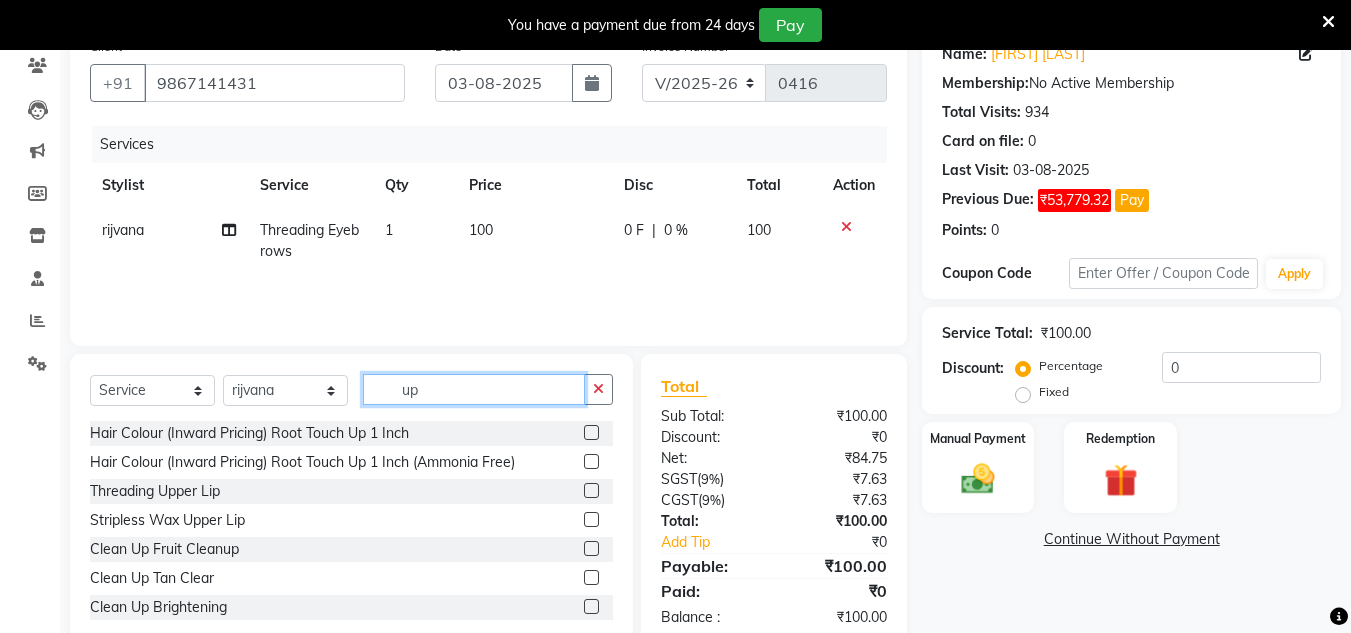 scroll, scrollTop: 173, scrollLeft: 0, axis: vertical 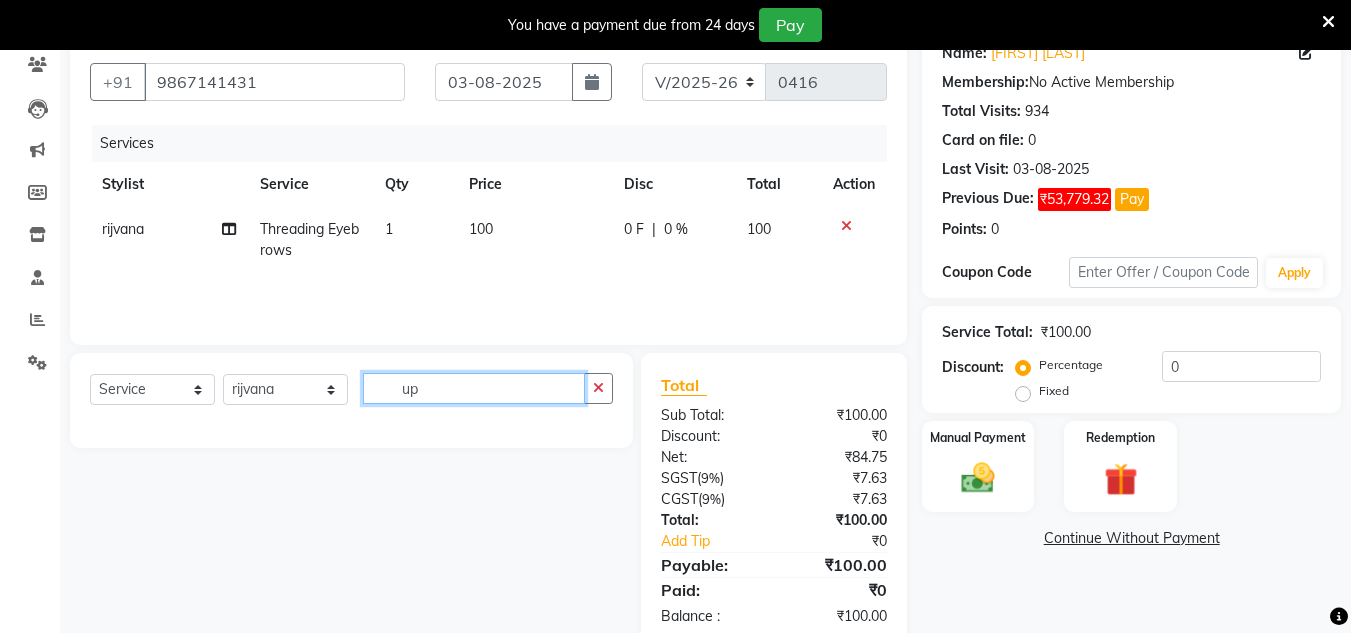 type on "u" 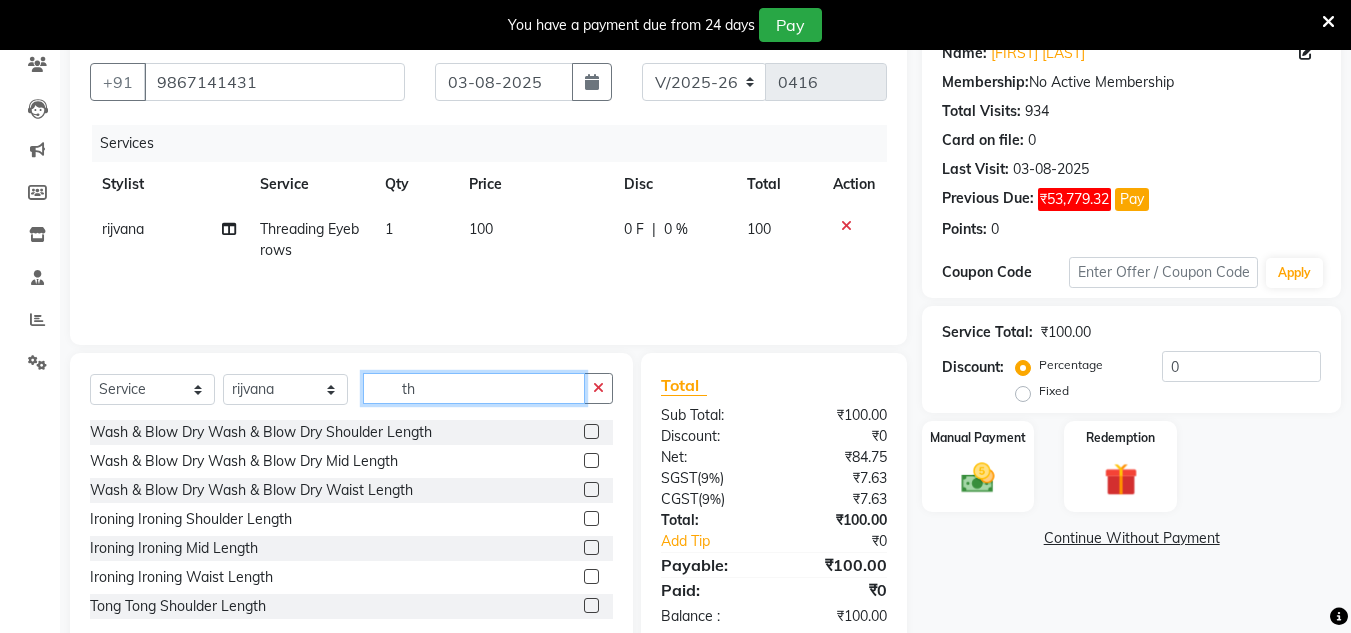 type on "t" 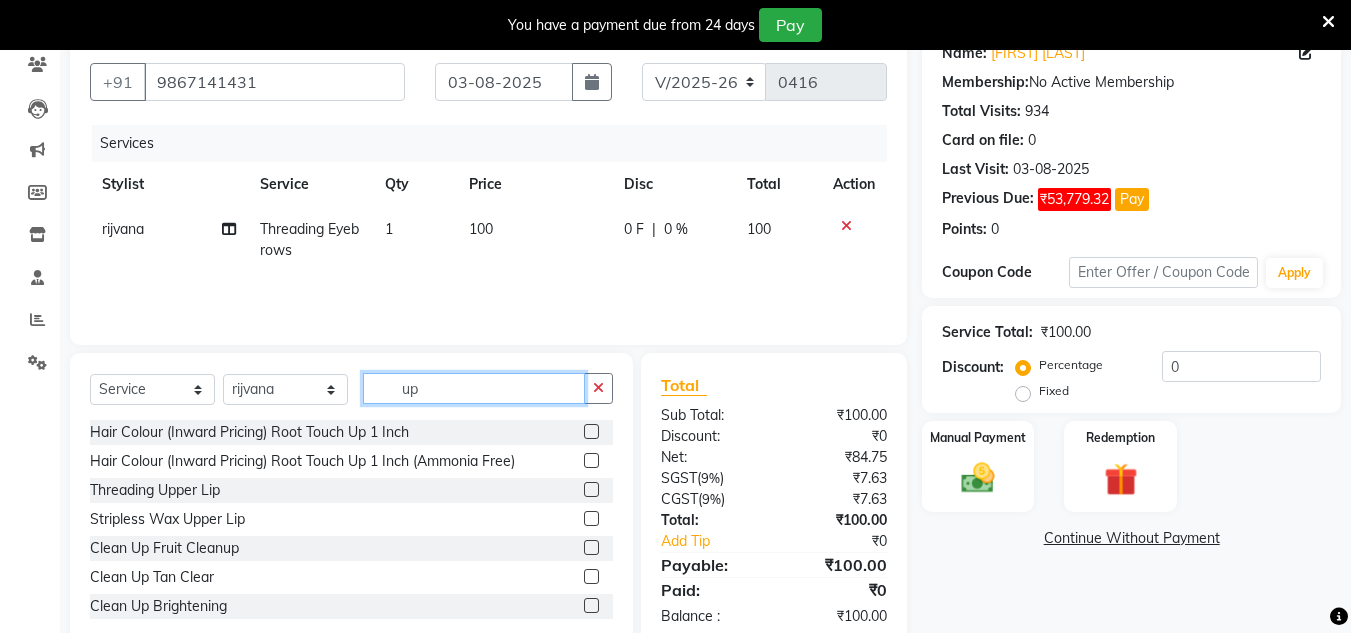 type on "up" 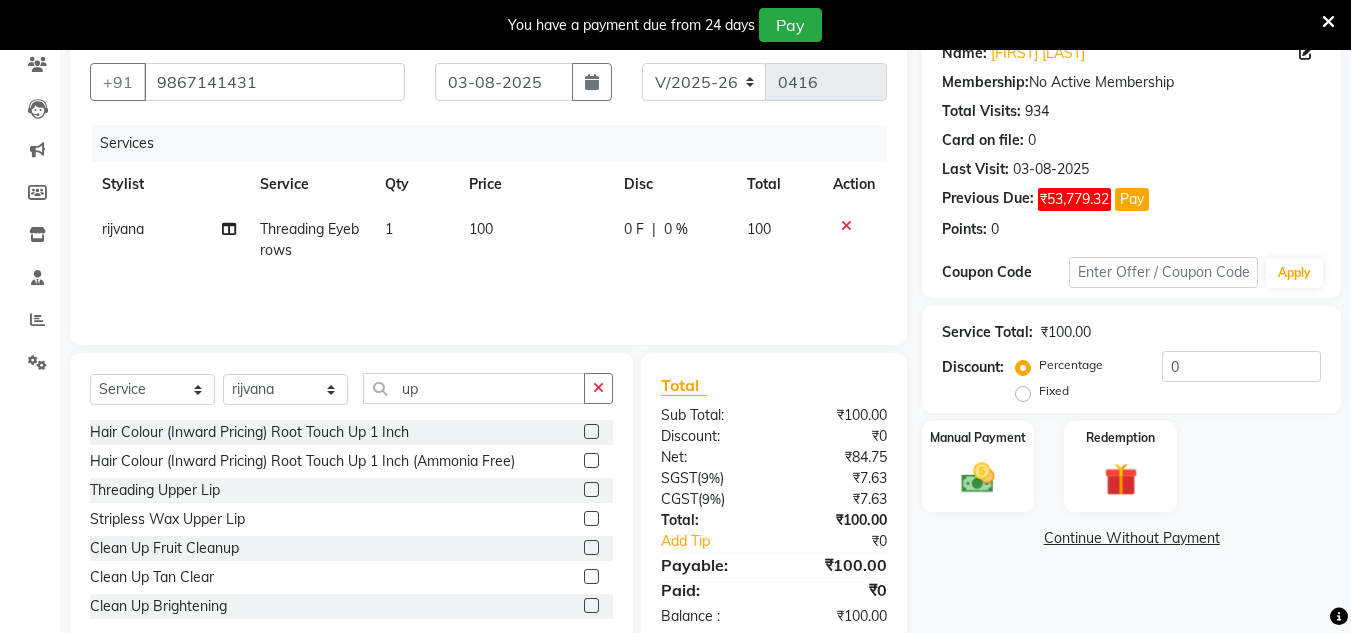click 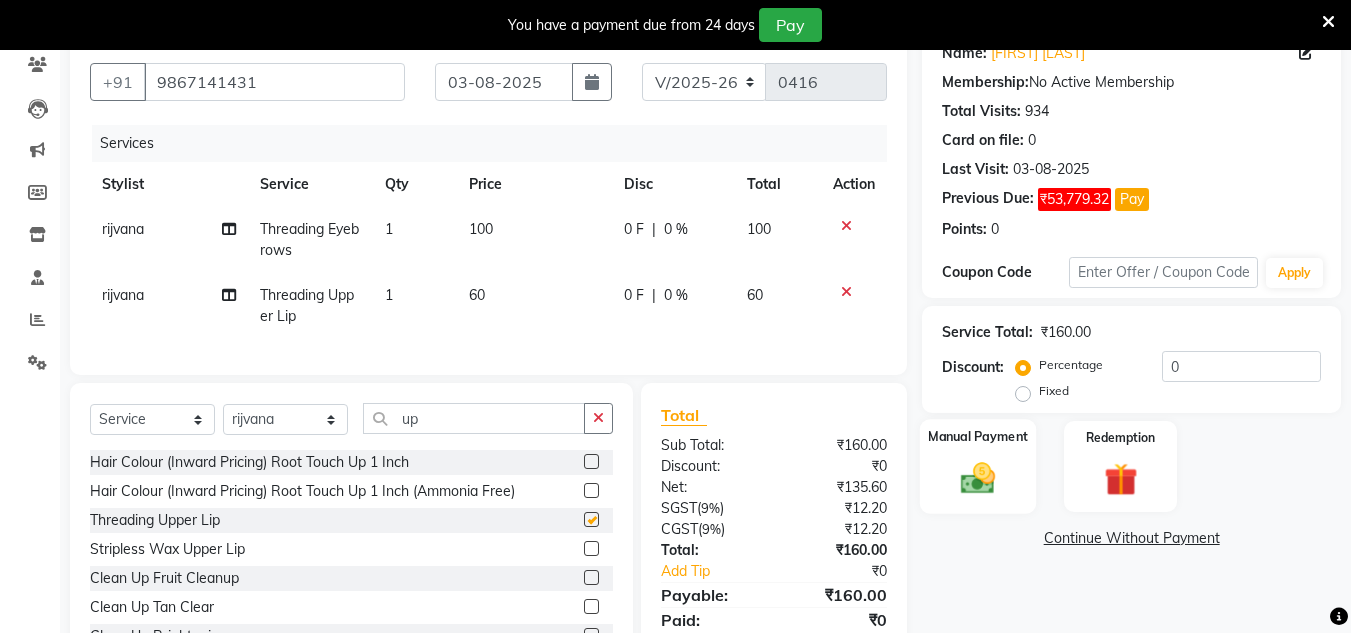 checkbox on "false" 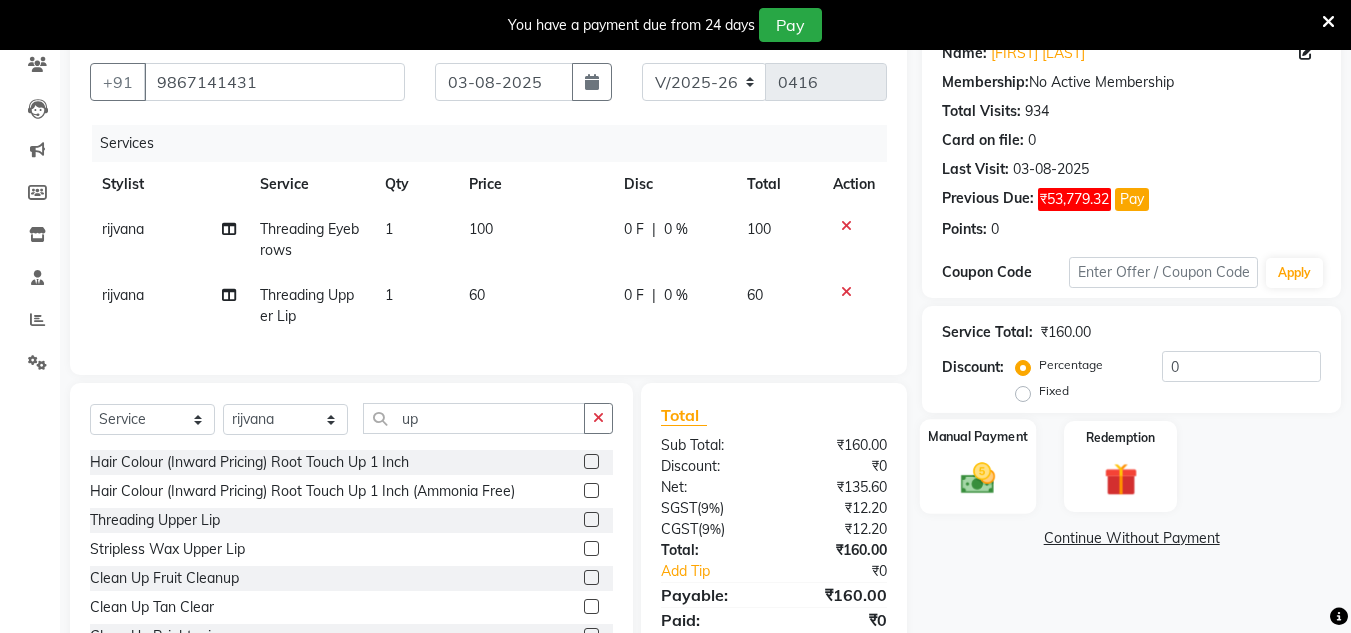 click 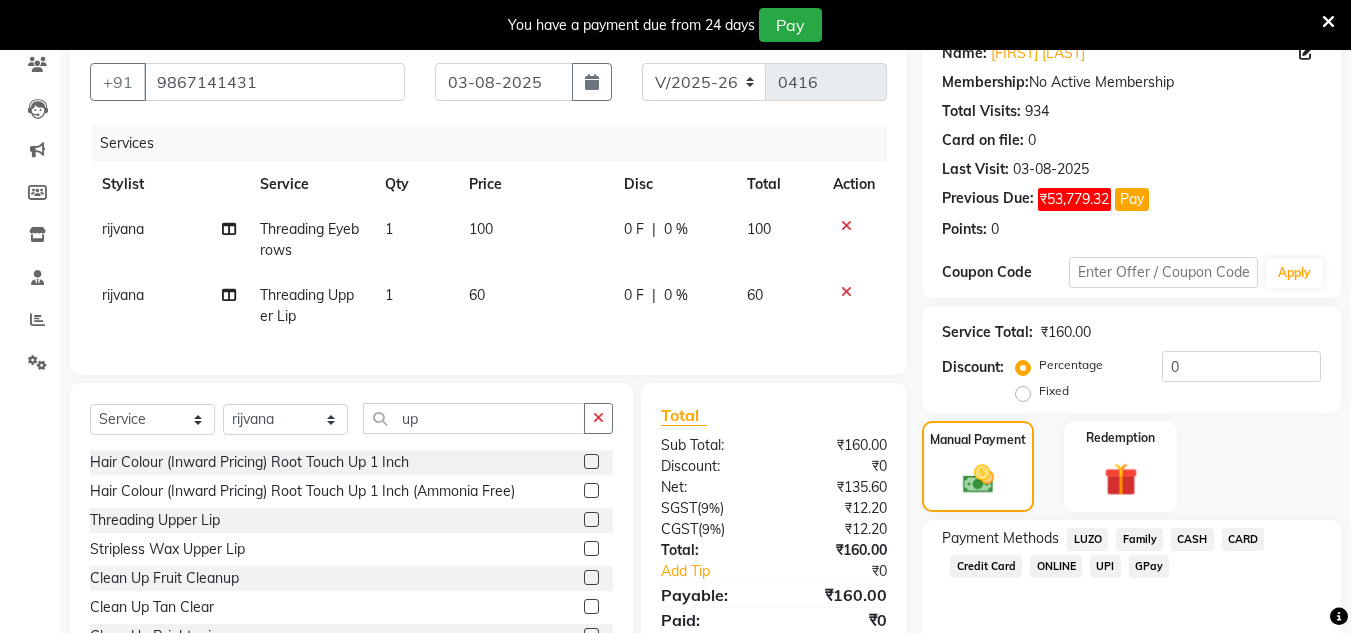 click on "GPay" 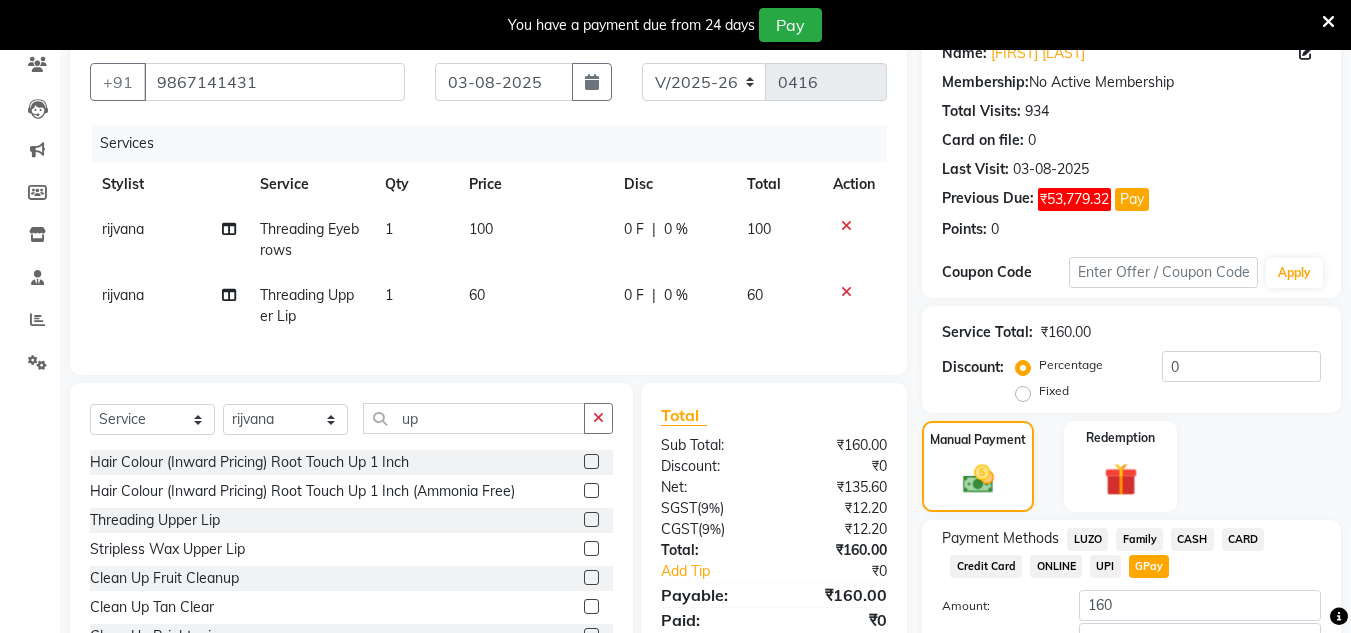 scroll, scrollTop: 307, scrollLeft: 0, axis: vertical 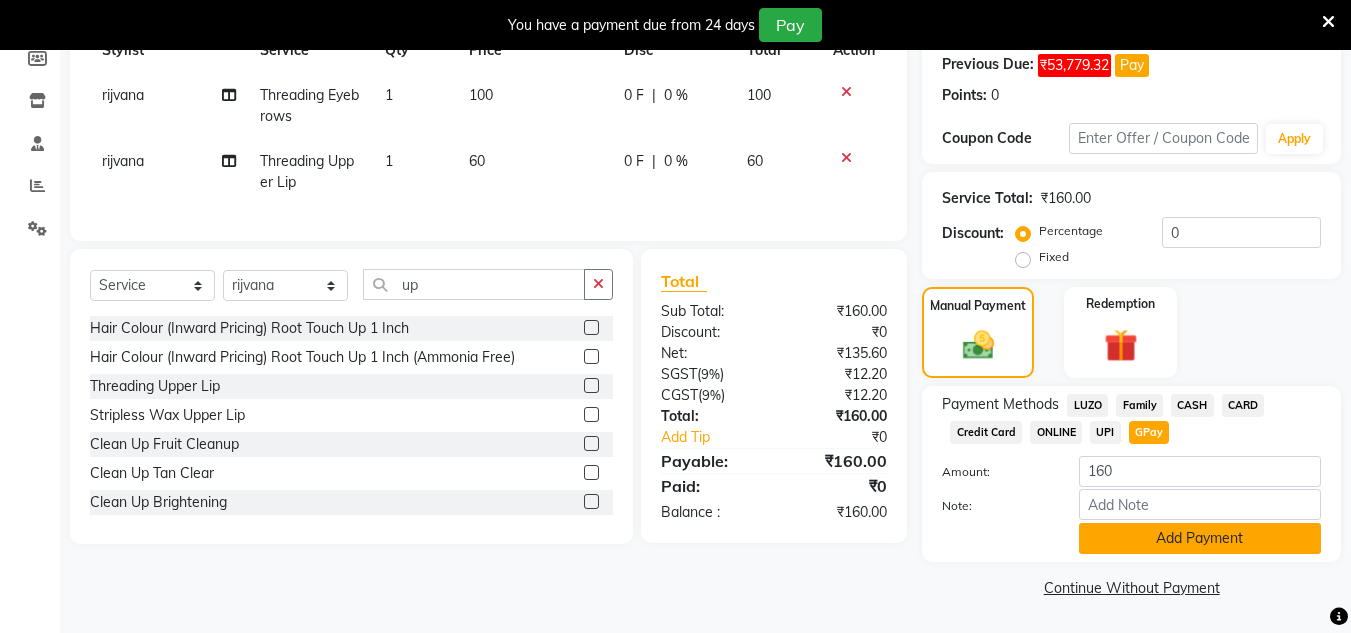 click on "Add Payment" 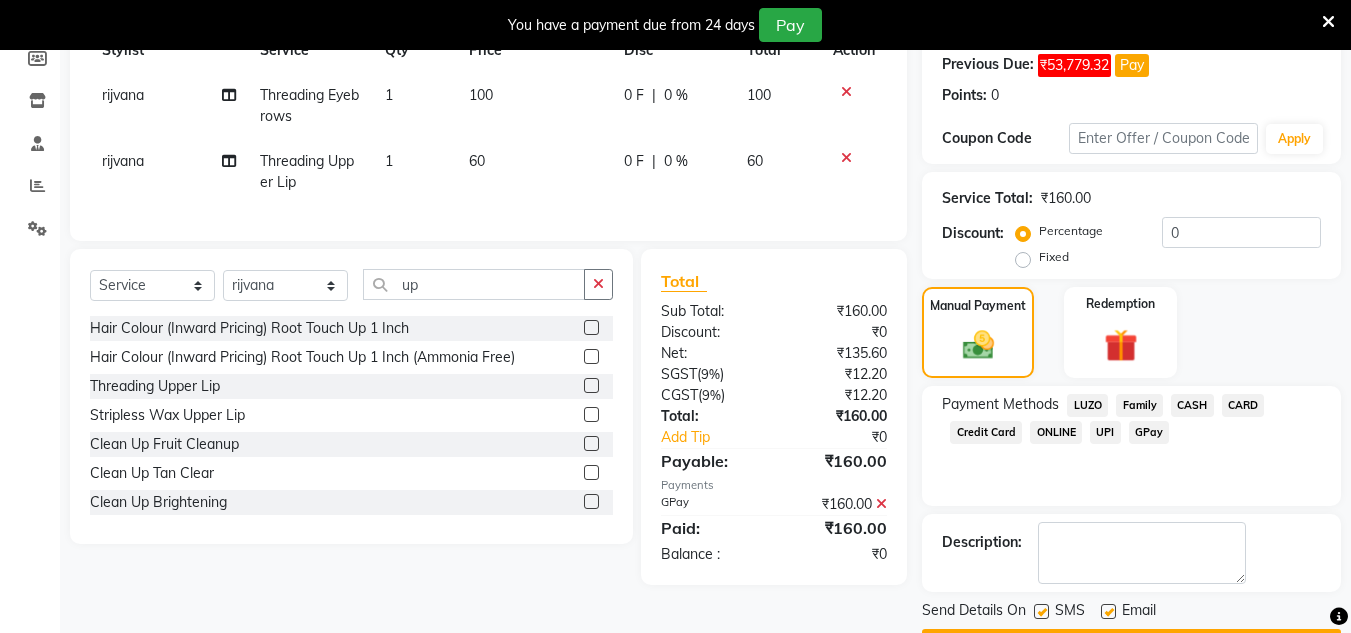 scroll, scrollTop: 364, scrollLeft: 0, axis: vertical 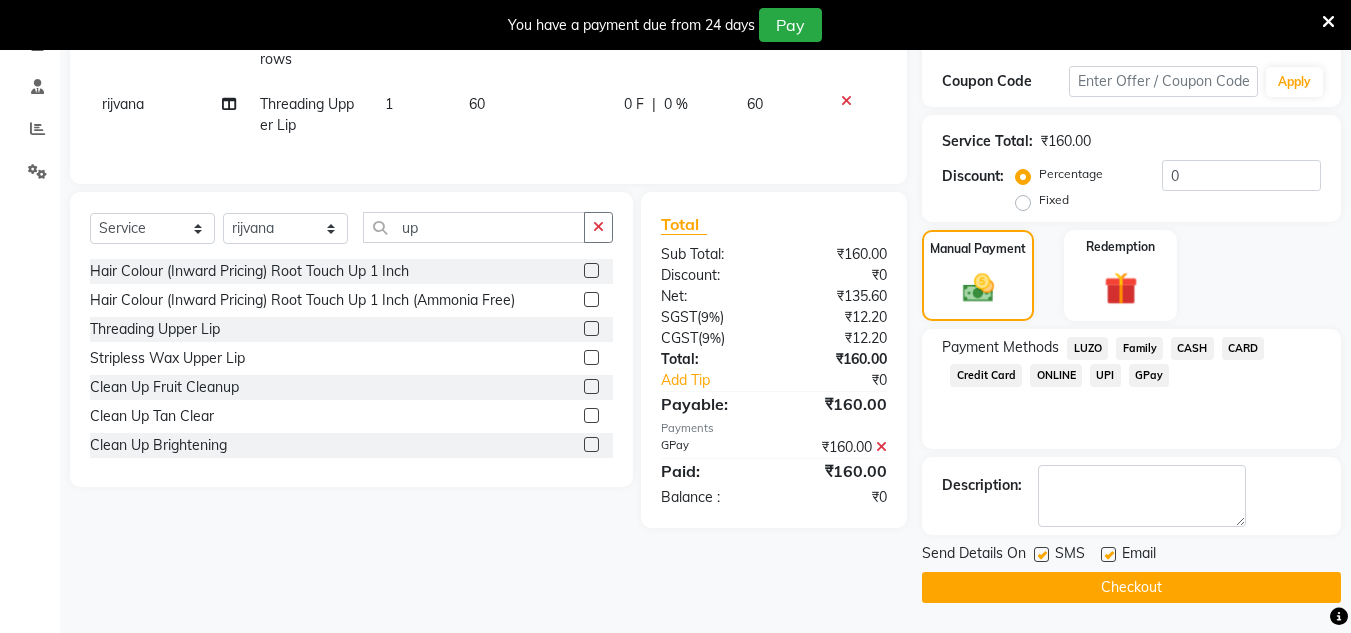 click on "Checkout" 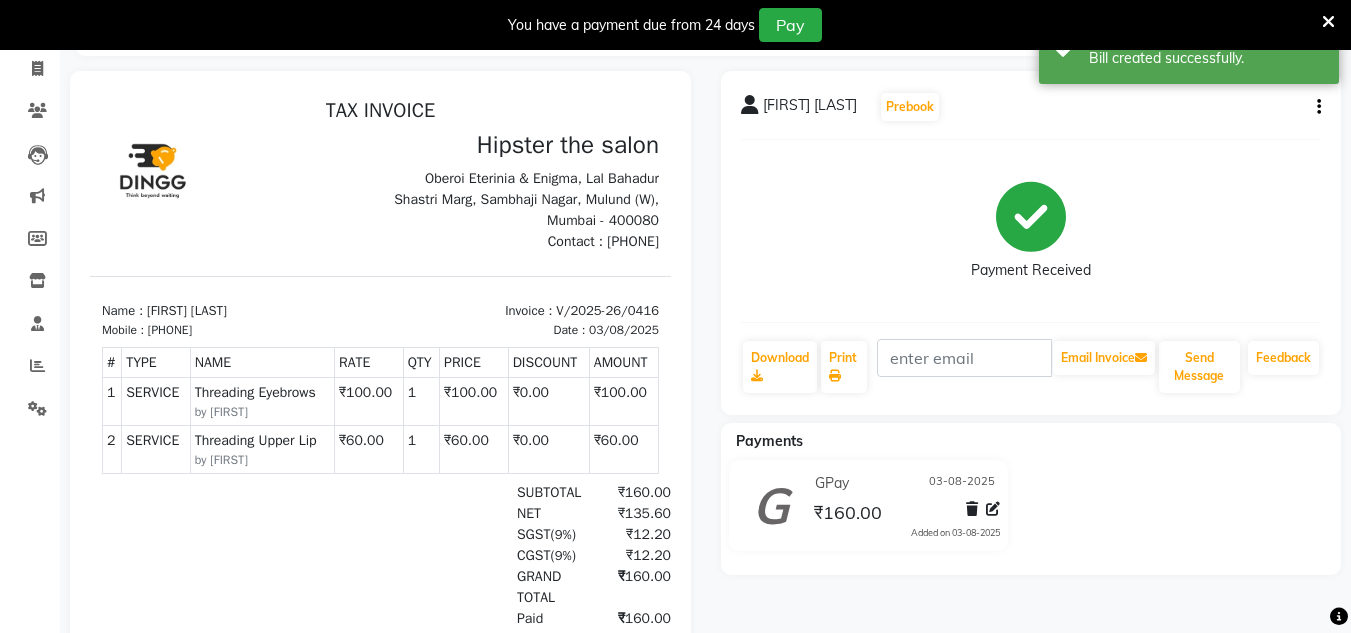 scroll, scrollTop: 0, scrollLeft: 0, axis: both 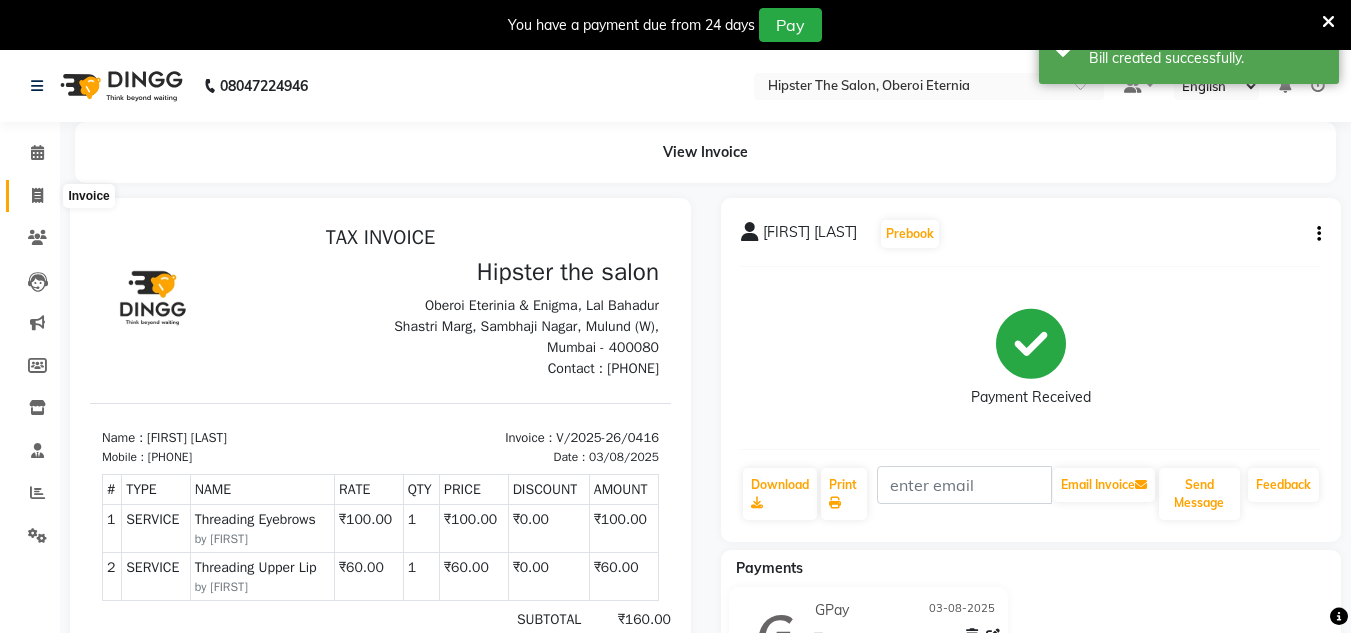 click 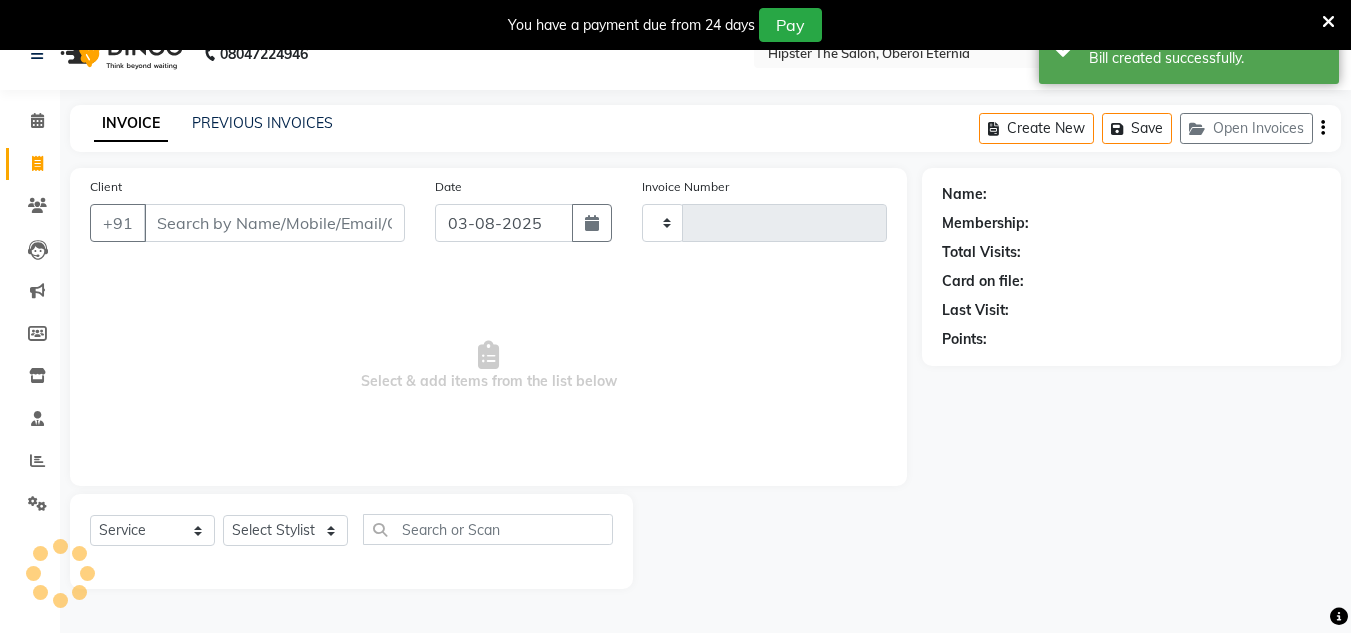 type on "0417" 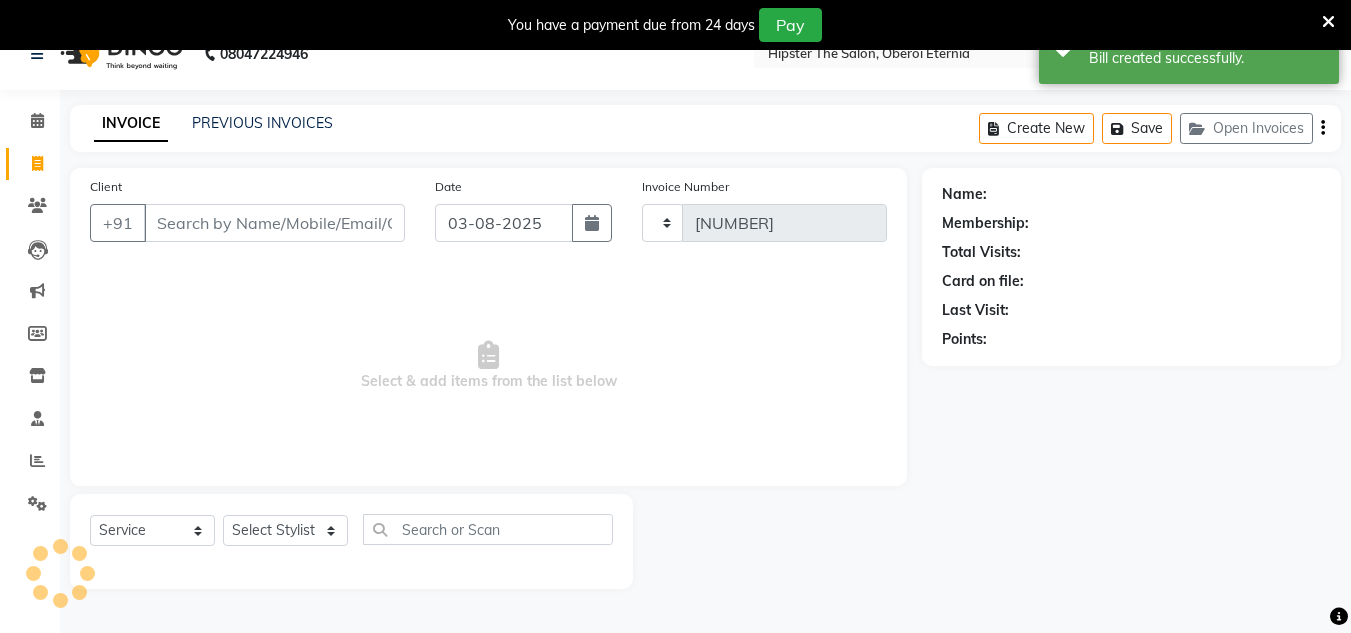 scroll, scrollTop: 50, scrollLeft: 0, axis: vertical 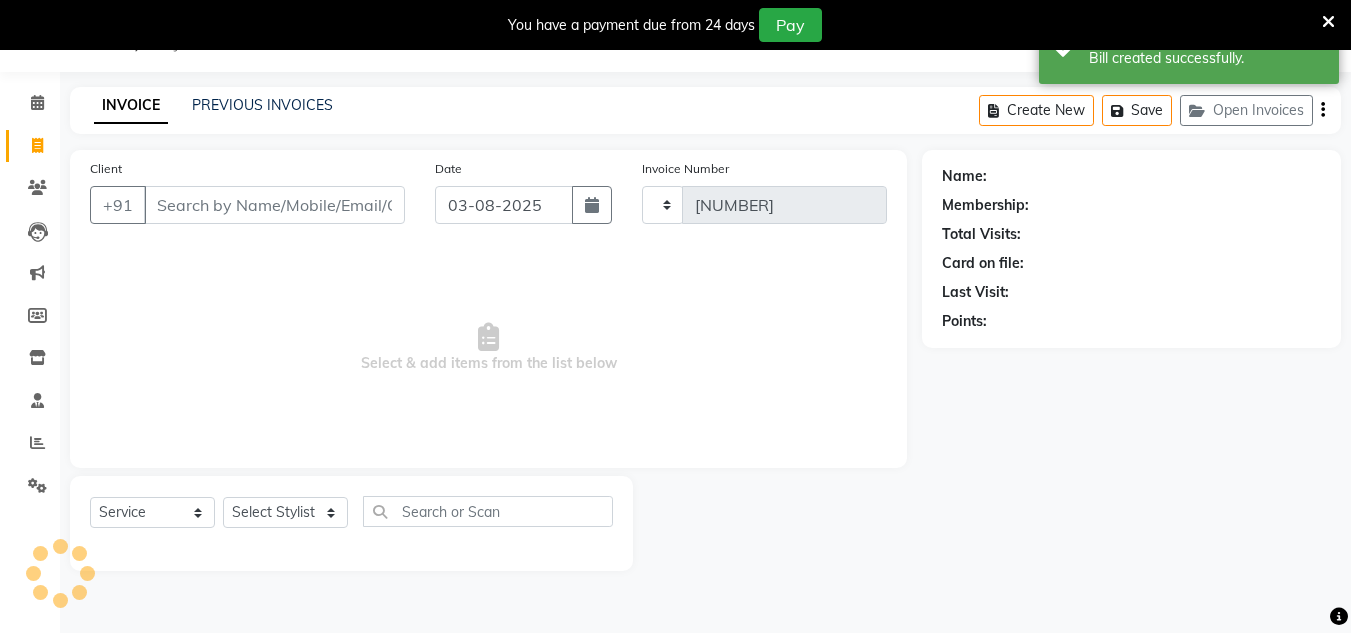 select on "8592" 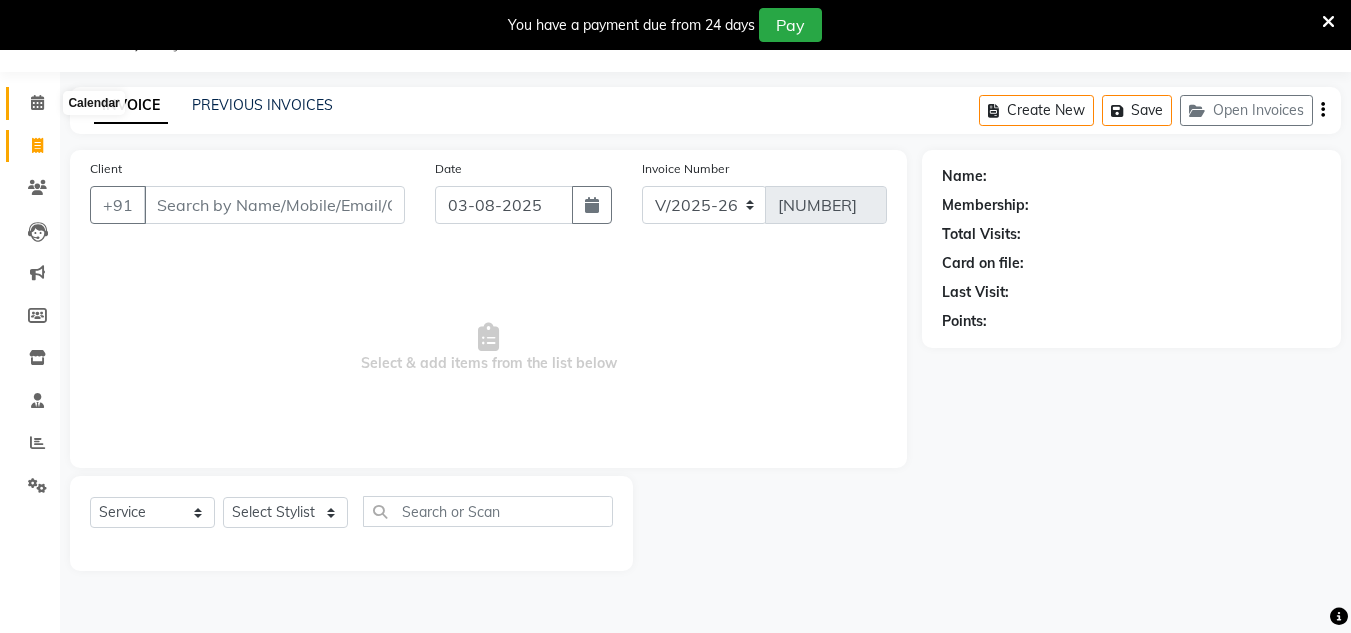 click 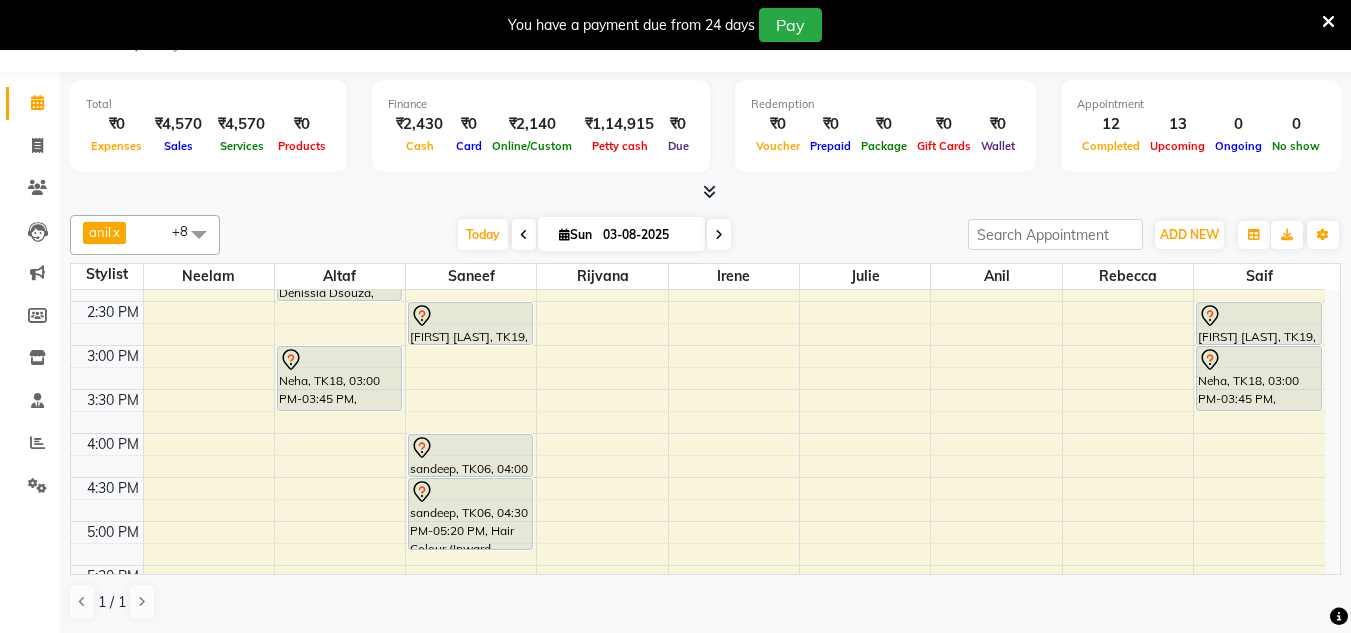 scroll, scrollTop: 561, scrollLeft: 0, axis: vertical 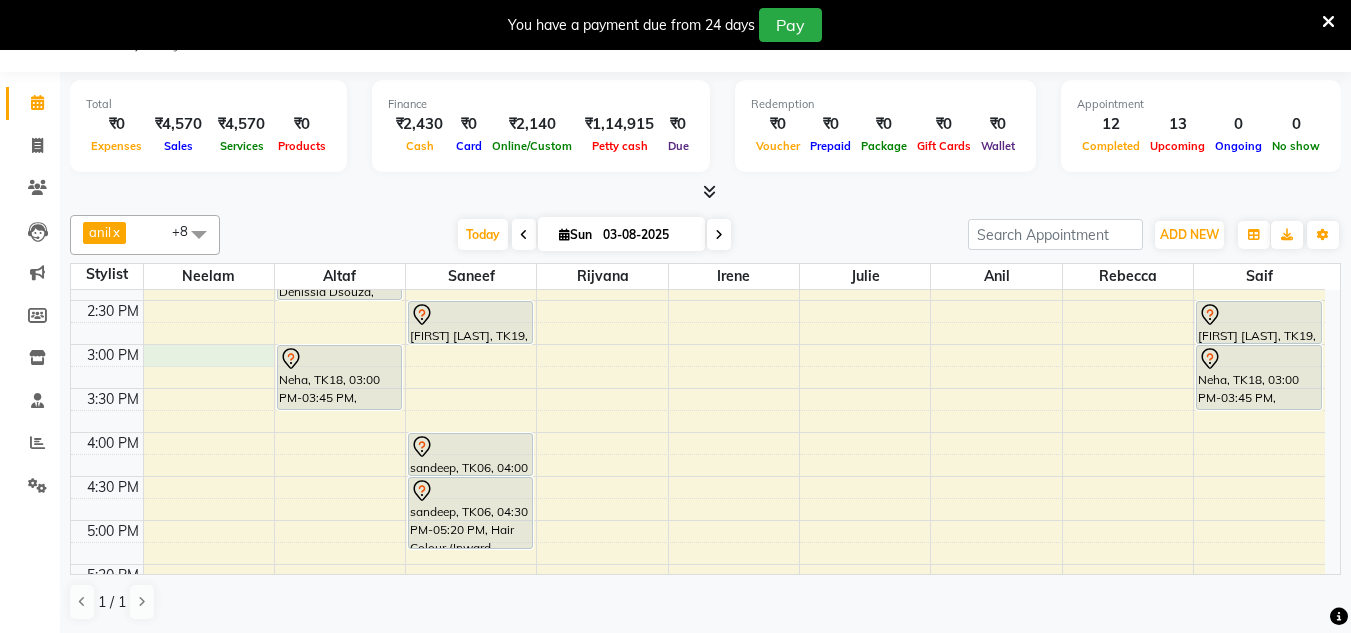 click on "8:00 AM 8:30 AM 9:00 AM 9:30 AM 10:00 AM 10:30 AM 11:00 AM 11:30 AM 12:00 PM 12:30 PM 1:00 PM 1:30 PM 2:00 PM 2:30 PM 3:00 PM 3:30 PM 4:00 PM 4:30 PM 5:00 PM 5:30 PM 6:00 PM 6:30 PM 7:00 PM 7:30 PM 8:00 PM 8:30 PM     ashwini, TK08, 11:00 AM-11:25 AM, Threading Eyebrows,Threading Upper Lip,Threading Chin,Threading Forehead     Kavita Sawhney, TK05, 11:00 AM-11:20 AM, Manicure Cut, File & Polish     Shinjana, TK09, 11:25 AM-11:30 AM, Threading Upper Lip     Neha Dedhia, TK02, 11:00 AM-12:00 PM, Haircuts Women's Haircut - Senior Stylist             Komal Mittal, TK01, 12:15 PM-01:10 PM, Haircuts Men's Haircut - Creative Director             Denissia Dsouza, TK11, 02:00 PM-02:30 PM, Haircuts Men's Haircut - Senior Stylist             Neha, TK18, 03:00 PM-03:45 PM, Haircuts Women's Haircut - Senior Stylist             Sahil Gupta, TK12, 08:15 PM-08:45 PM, Haircuts Men's Haircut - Senior Stylist     Ganesh, TK15, 11:10 AM-11:55 AM, Haircuts Men's Haircut - Junior Stylist,Men's Grooming Men's Shave - Junior Stylist" at bounding box center [698, 300] 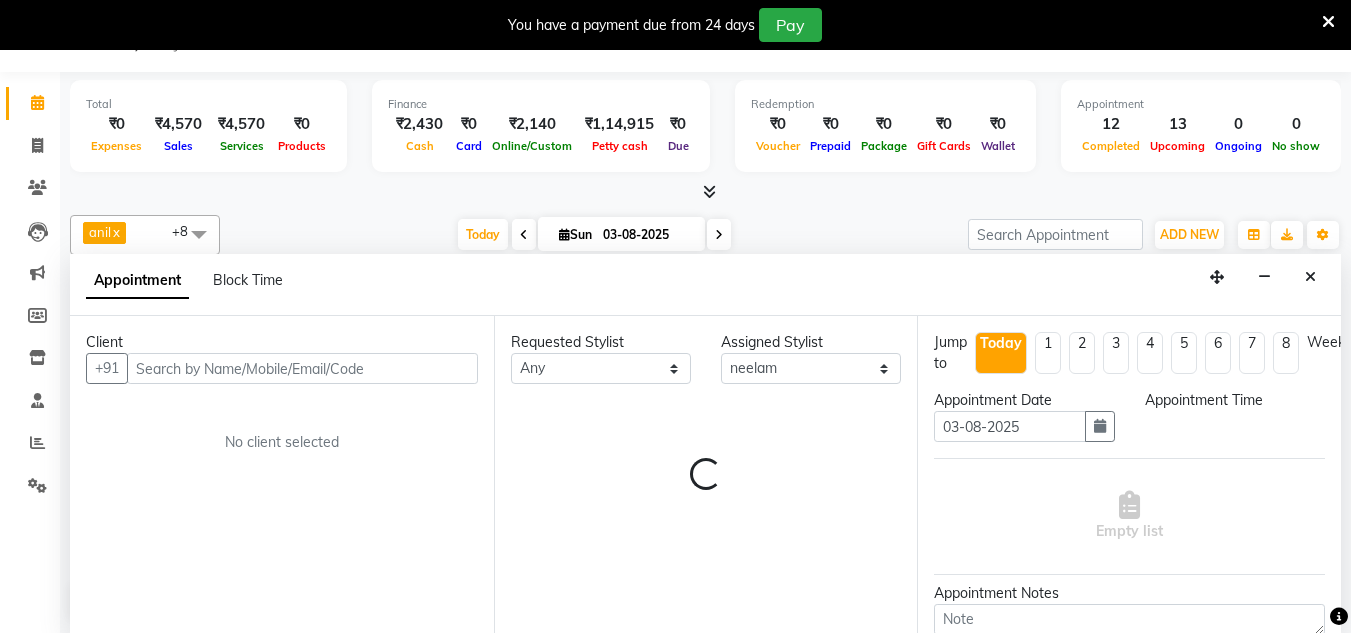 scroll, scrollTop: 51, scrollLeft: 0, axis: vertical 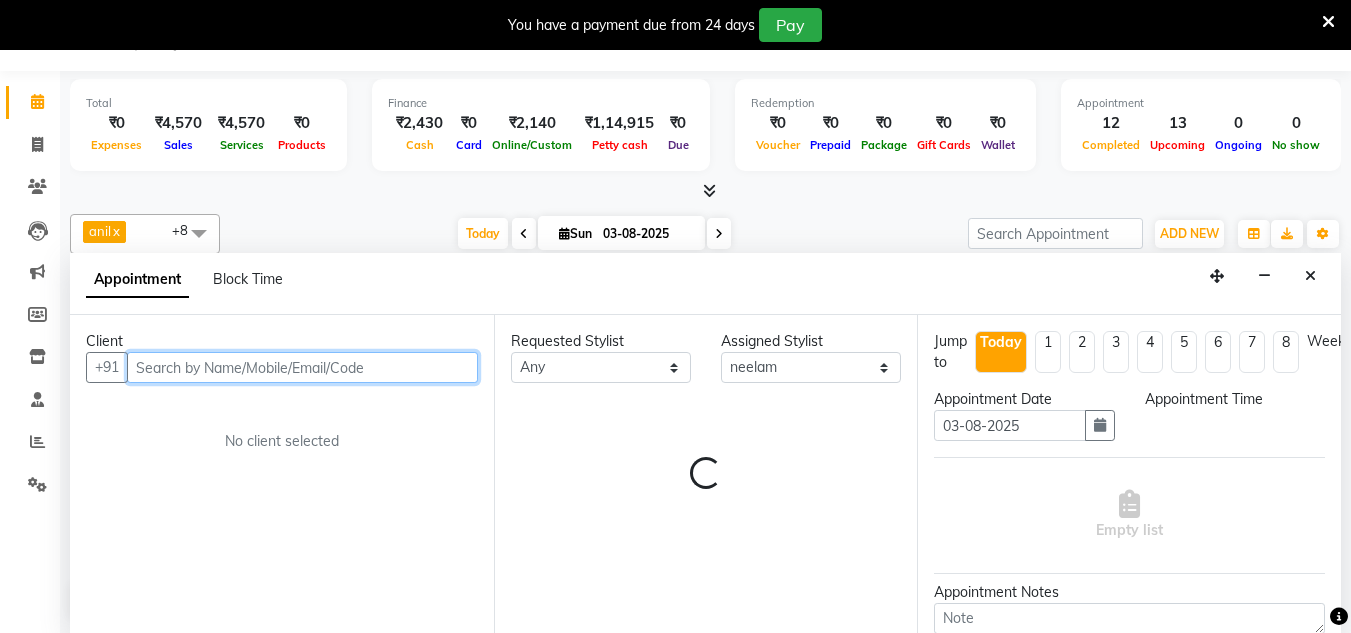 select on "900" 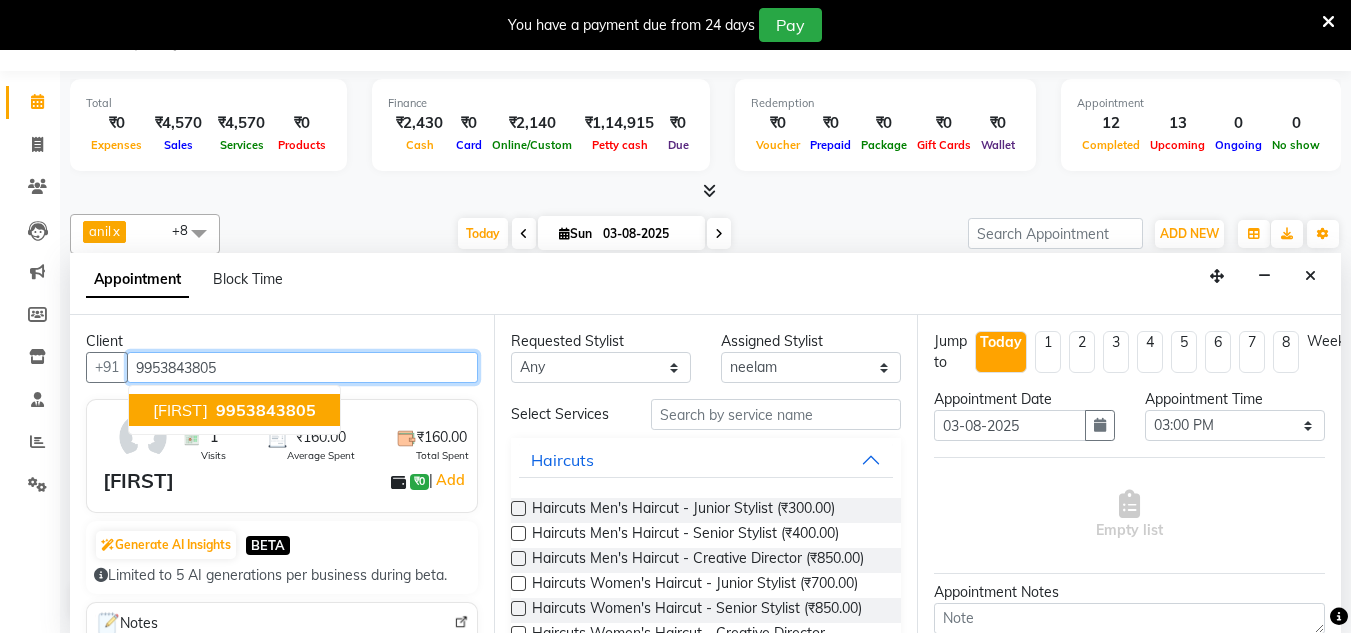 click on "9953843805" at bounding box center (266, 410) 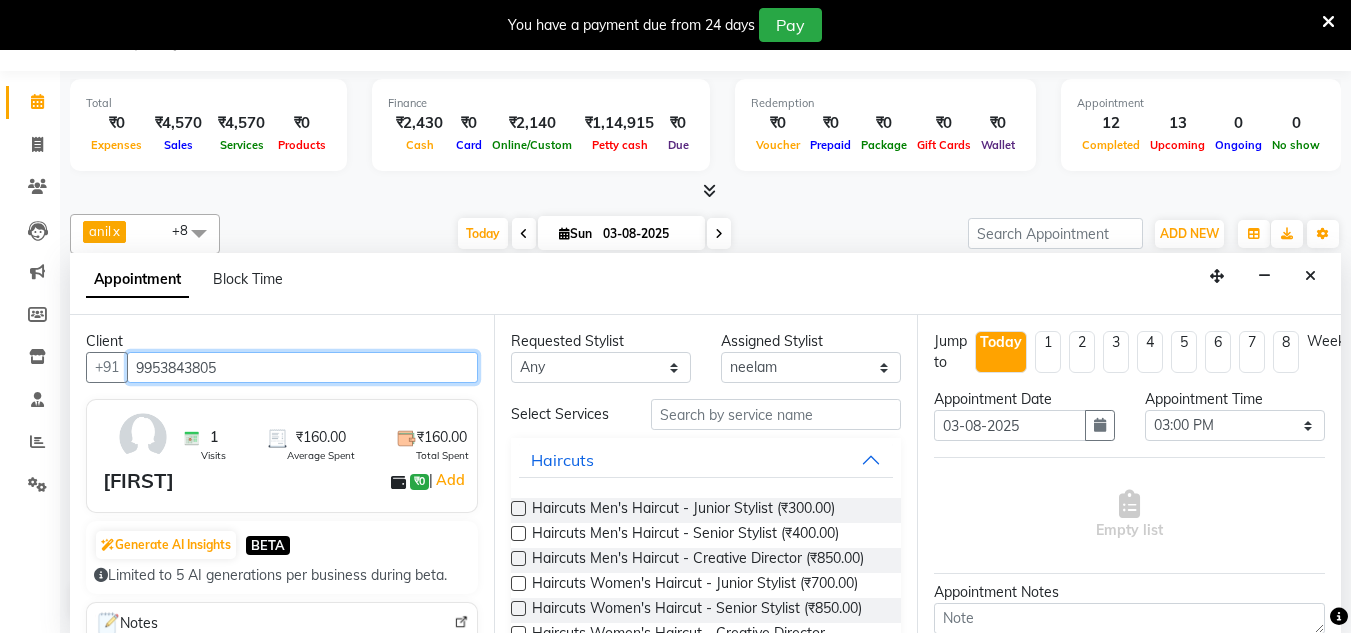 type on "9953843805" 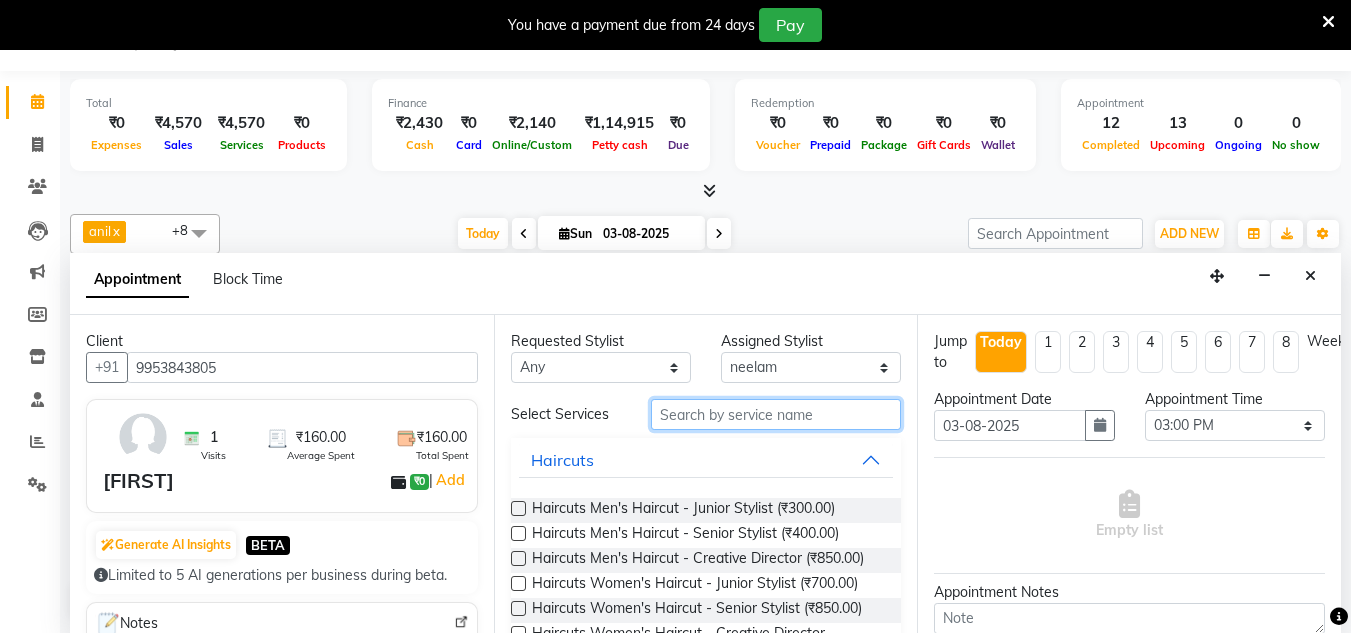 click at bounding box center [776, 414] 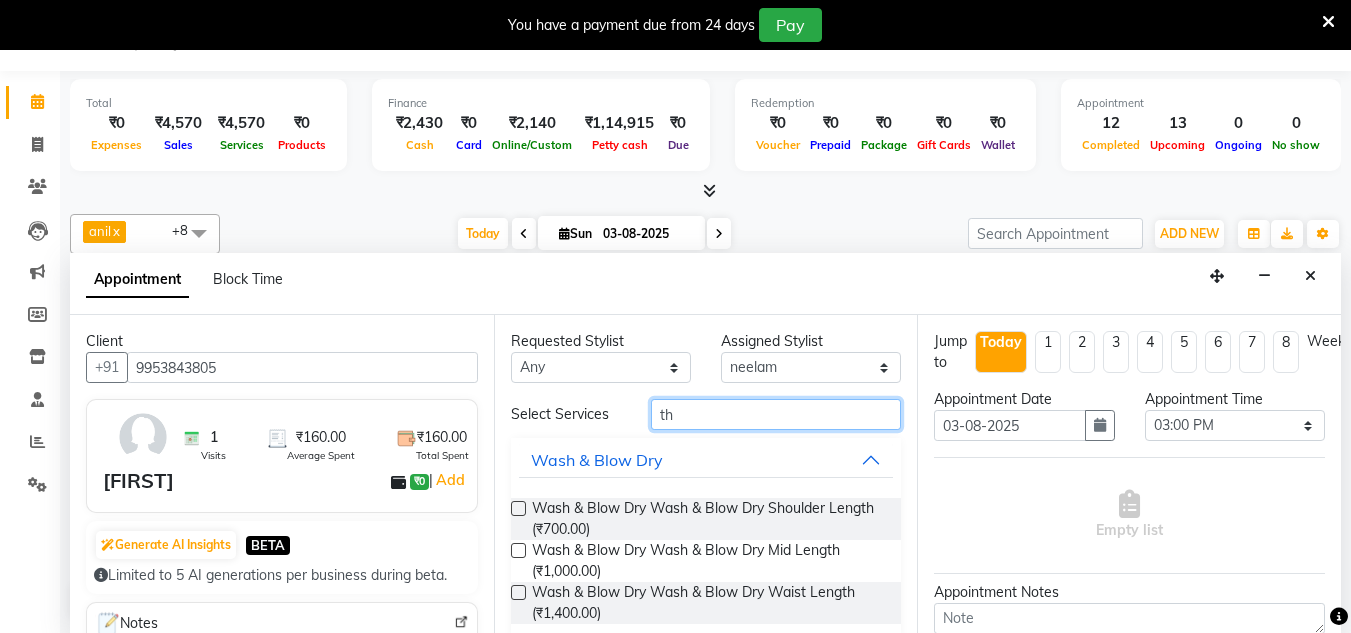 type on "t" 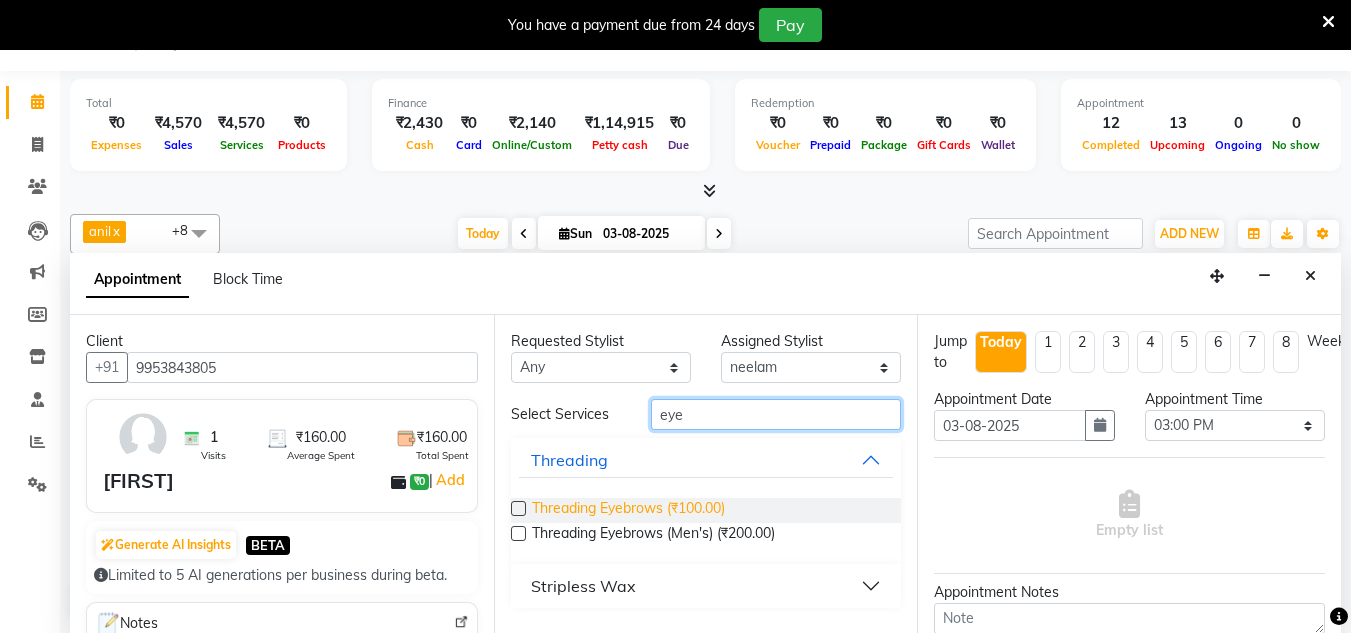 type on "eye" 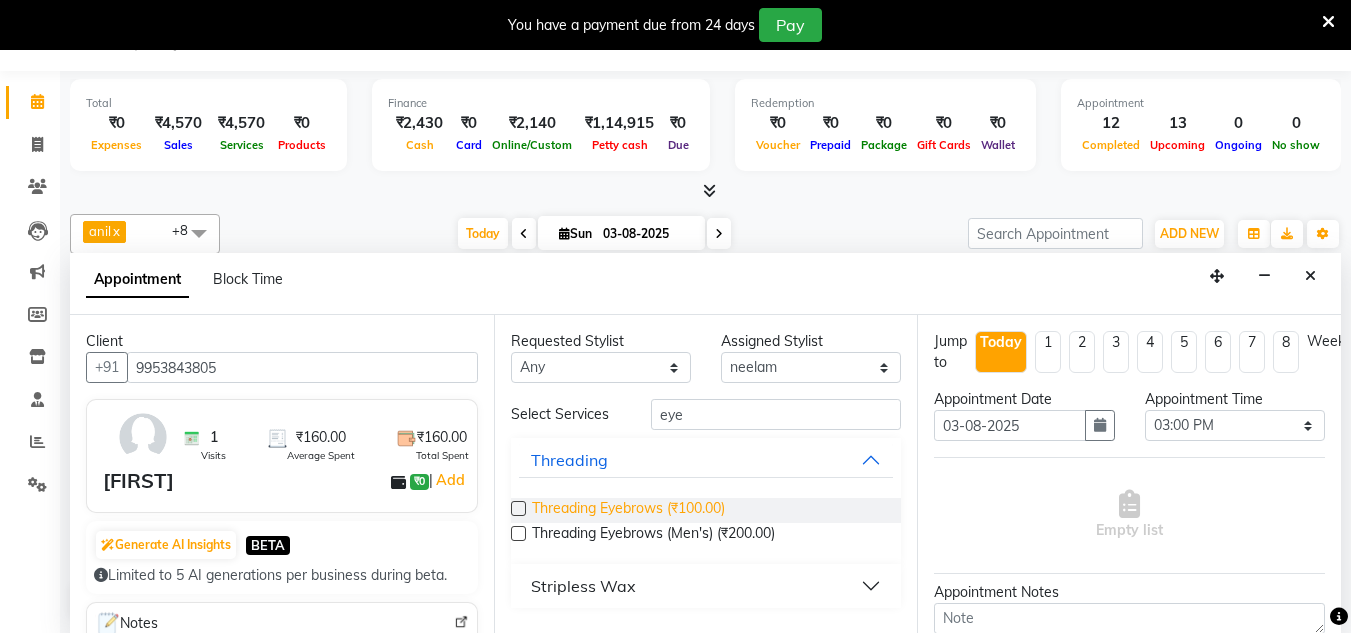 click on "Threading Eyebrows (₹100.00)" at bounding box center [628, 510] 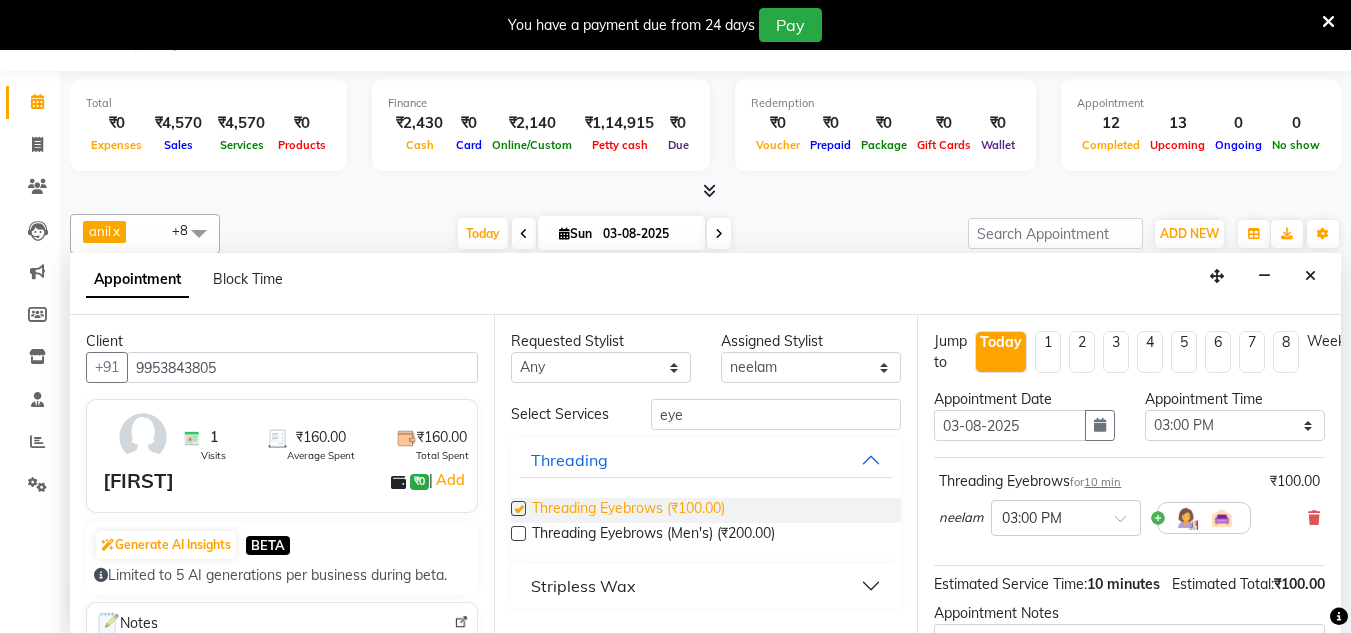 checkbox on "false" 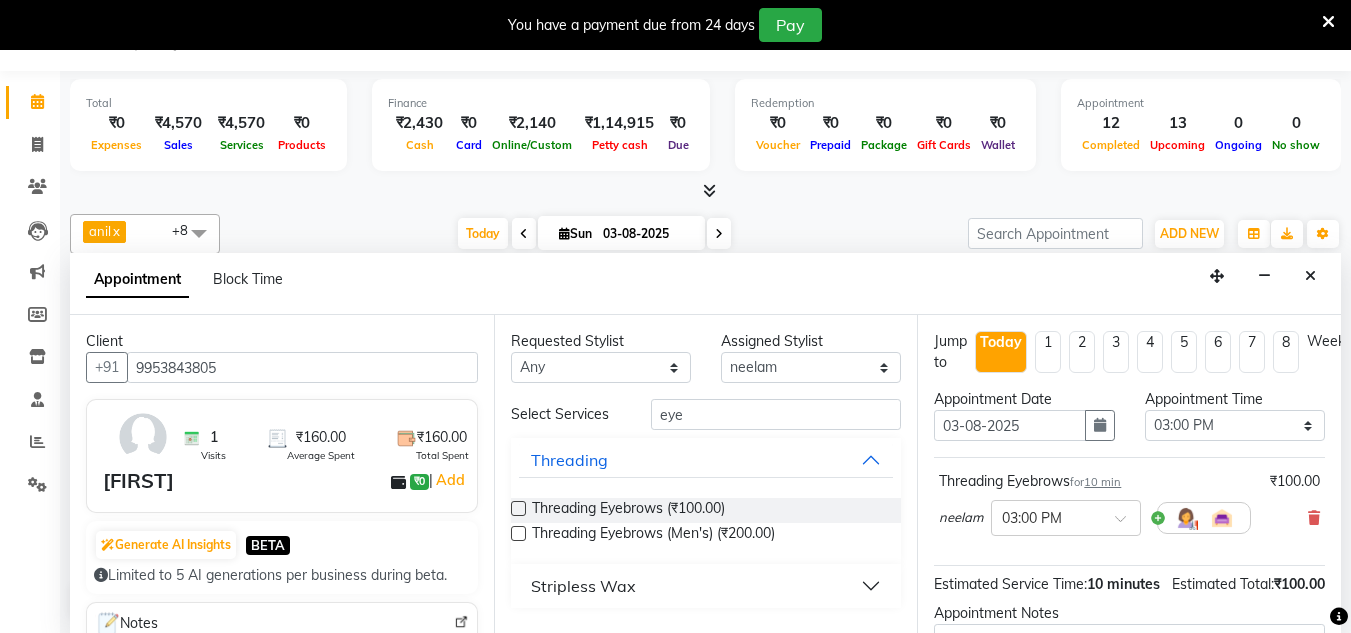 scroll, scrollTop: 244, scrollLeft: 0, axis: vertical 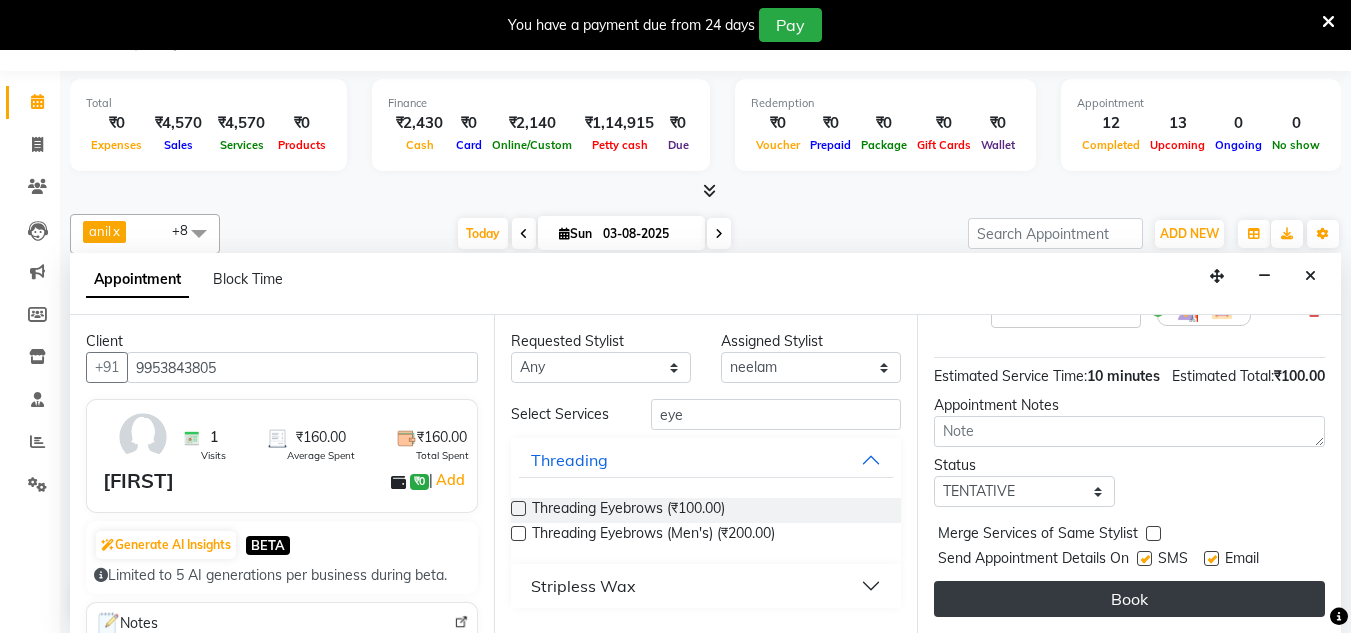 click on "Book" at bounding box center [1129, 599] 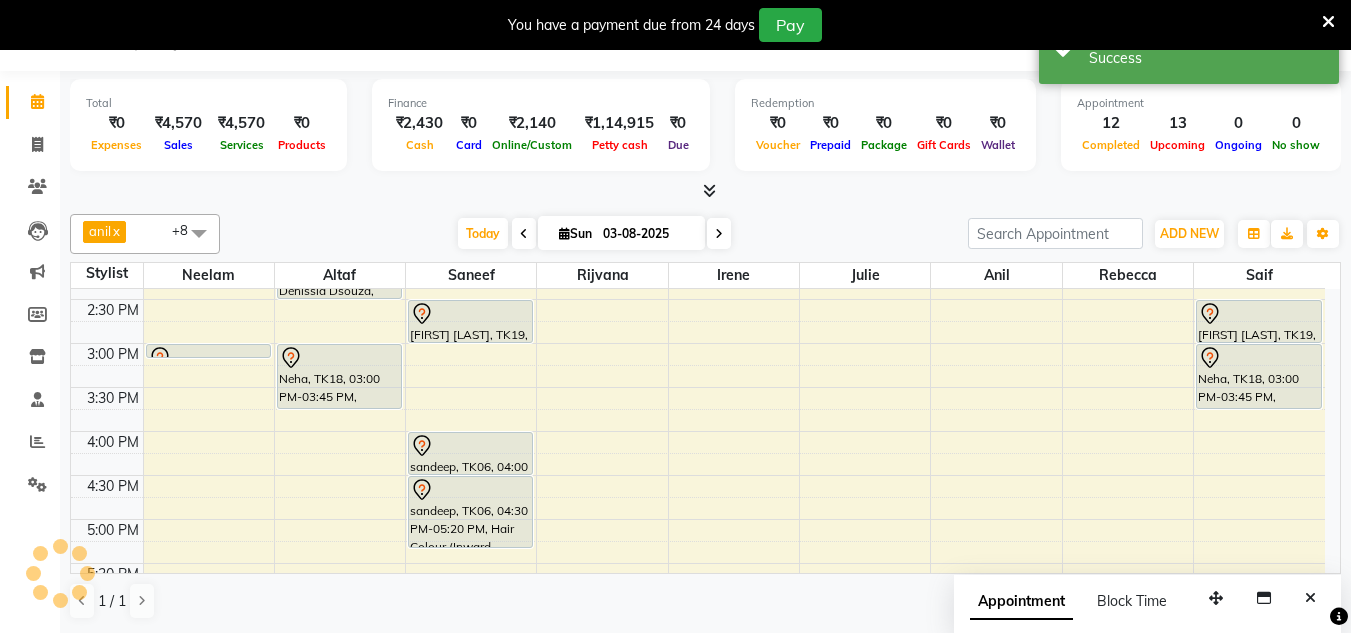 scroll, scrollTop: 0, scrollLeft: 0, axis: both 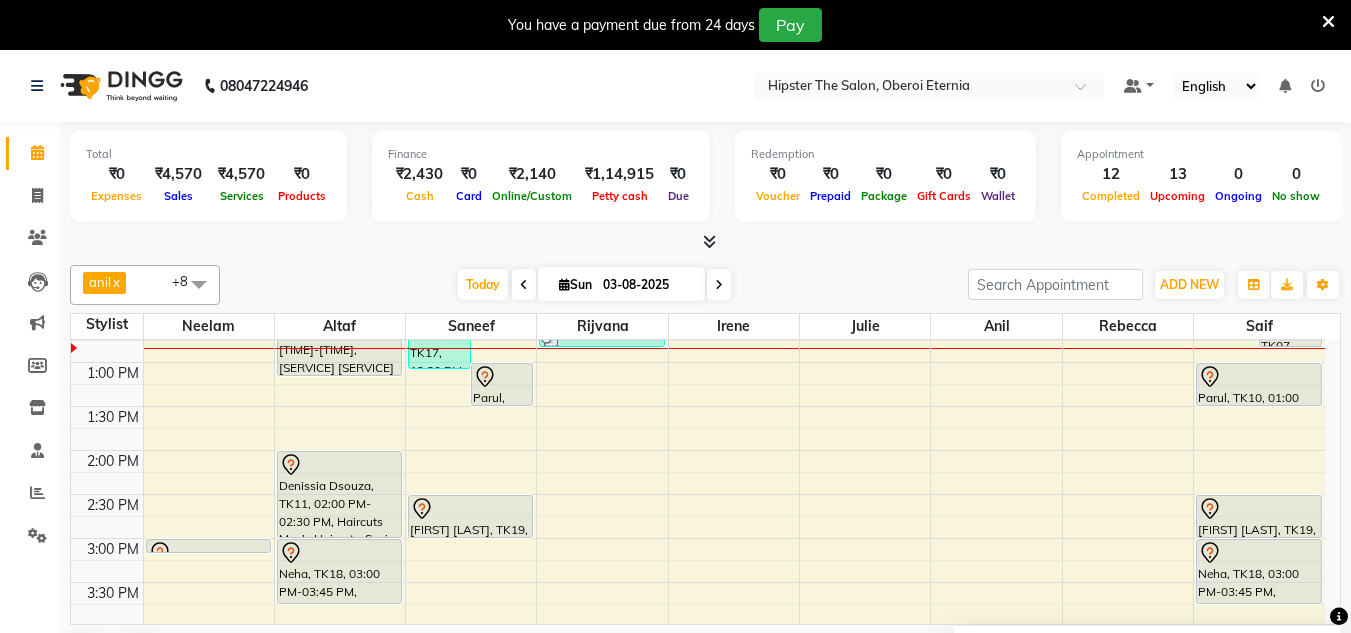 drag, startPoint x: 320, startPoint y: 492, endPoint x: 320, endPoint y: 530, distance: 38 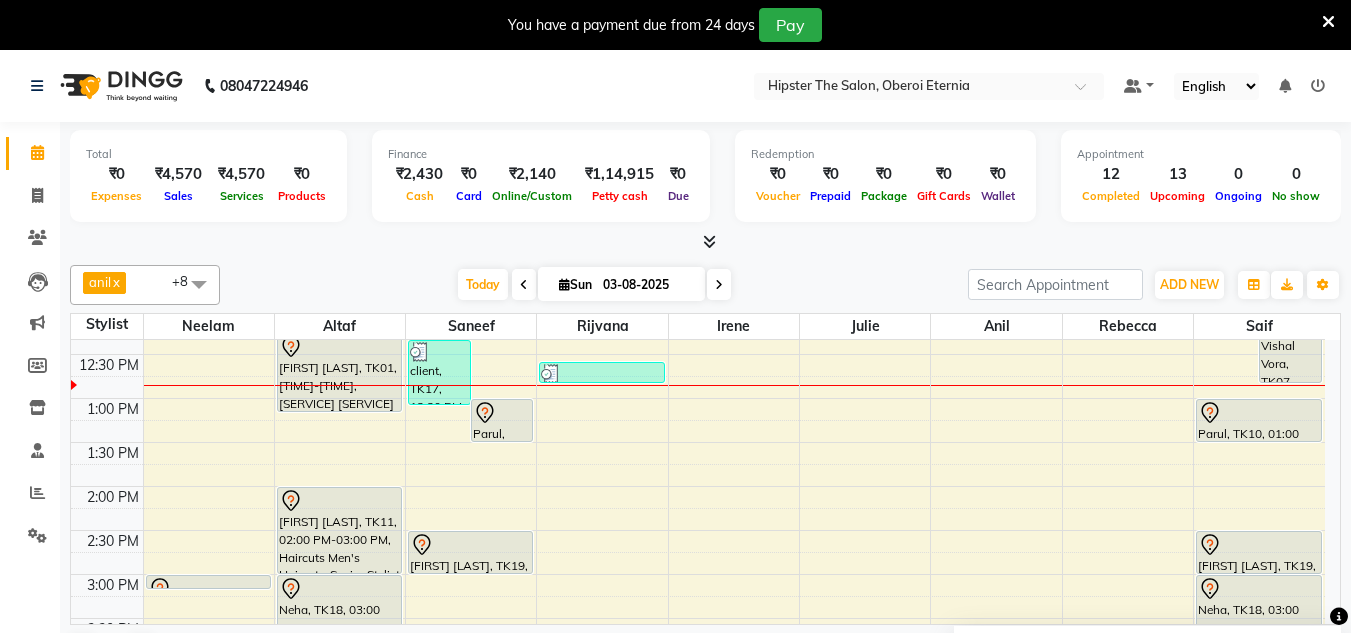 scroll, scrollTop: 380, scrollLeft: 0, axis: vertical 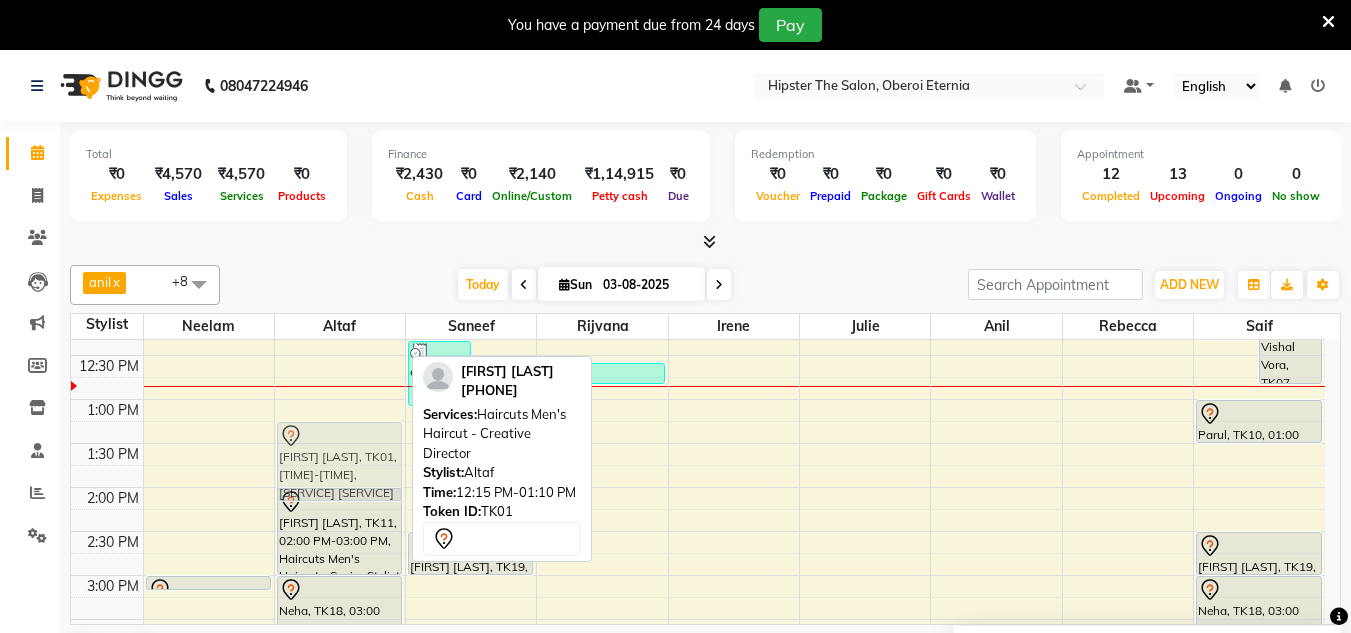 drag, startPoint x: 332, startPoint y: 391, endPoint x: 330, endPoint y: 484, distance: 93.0215 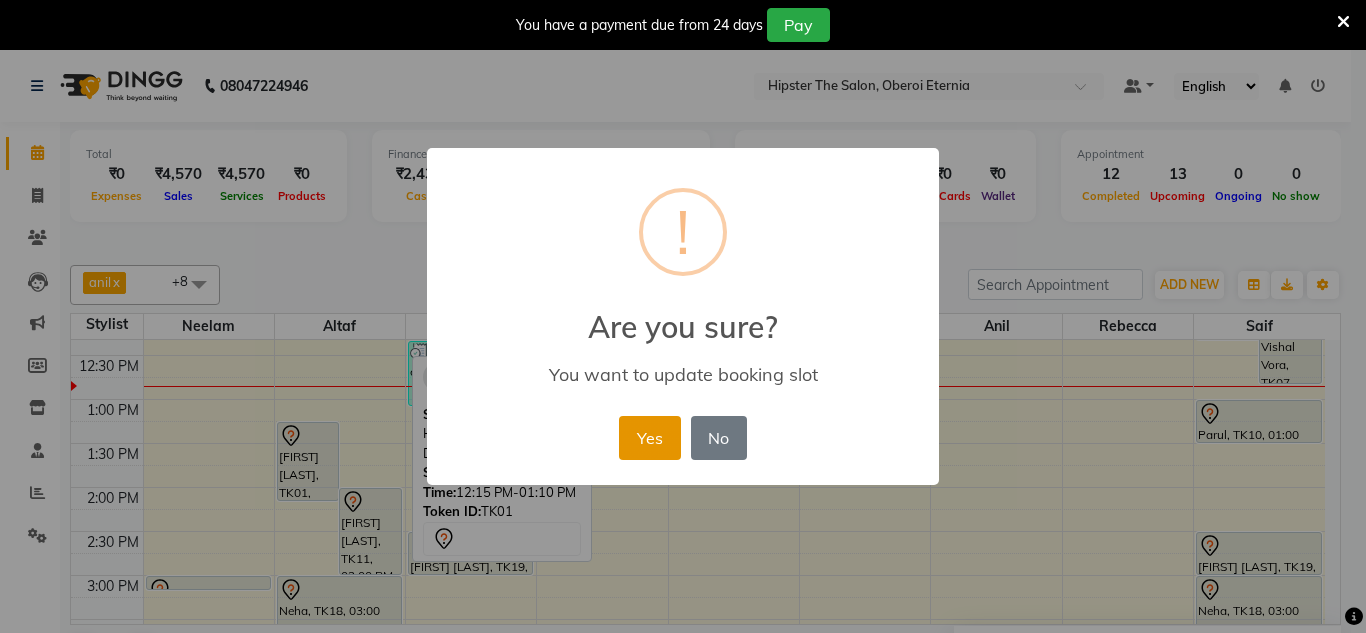 click on "Yes" at bounding box center (649, 438) 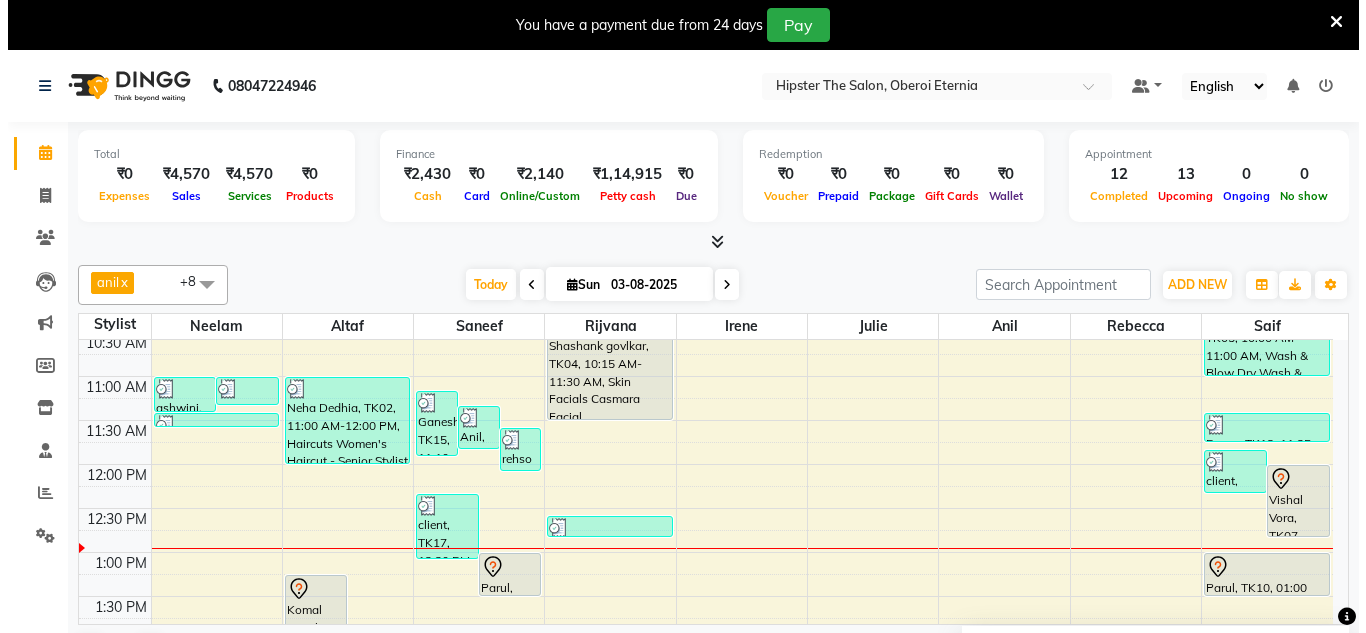 scroll, scrollTop: 223, scrollLeft: 0, axis: vertical 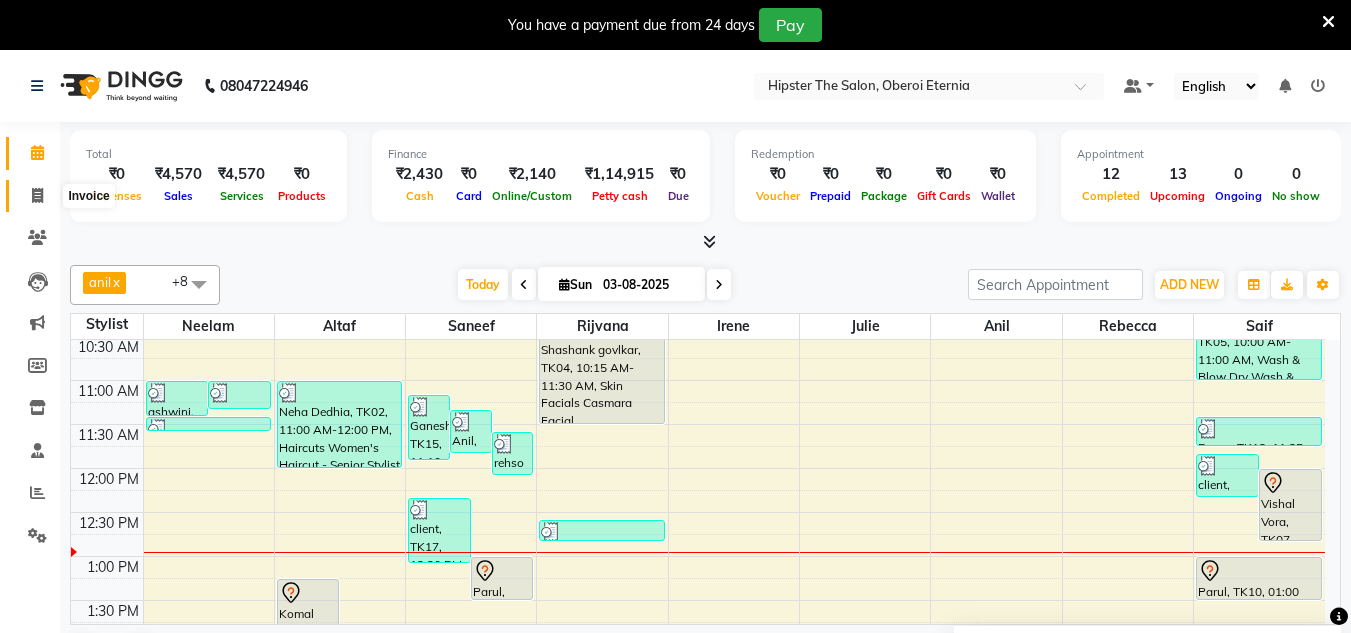click 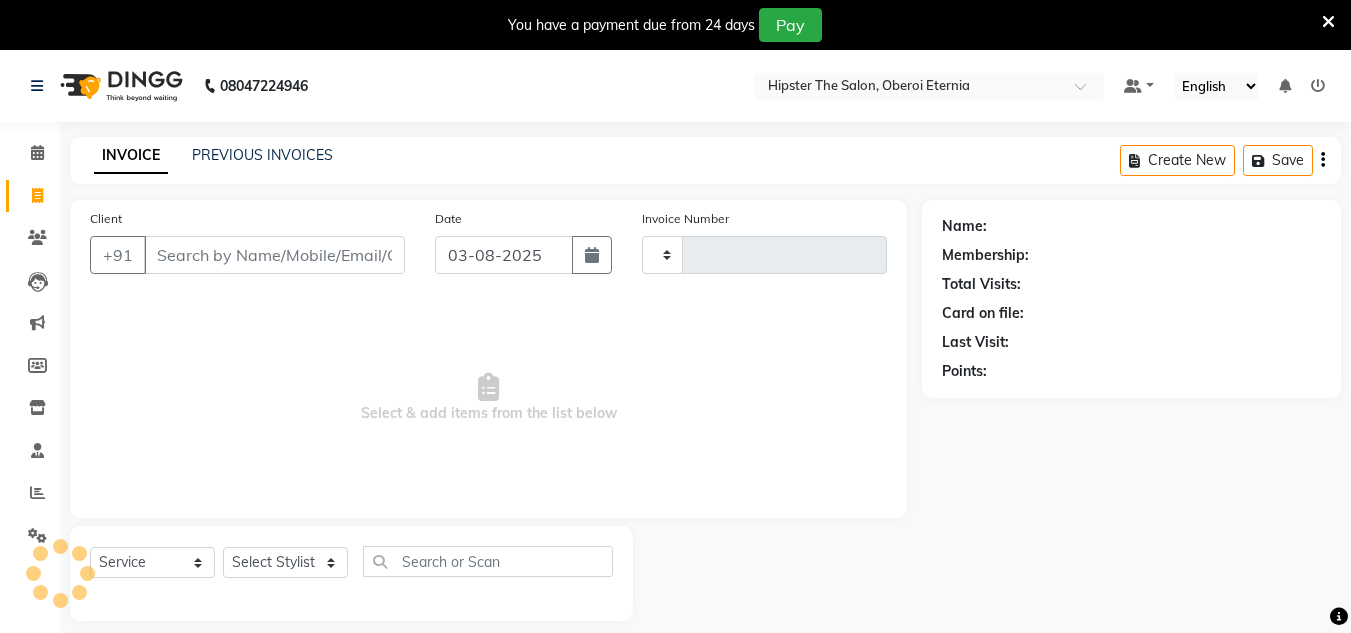 type on "0417" 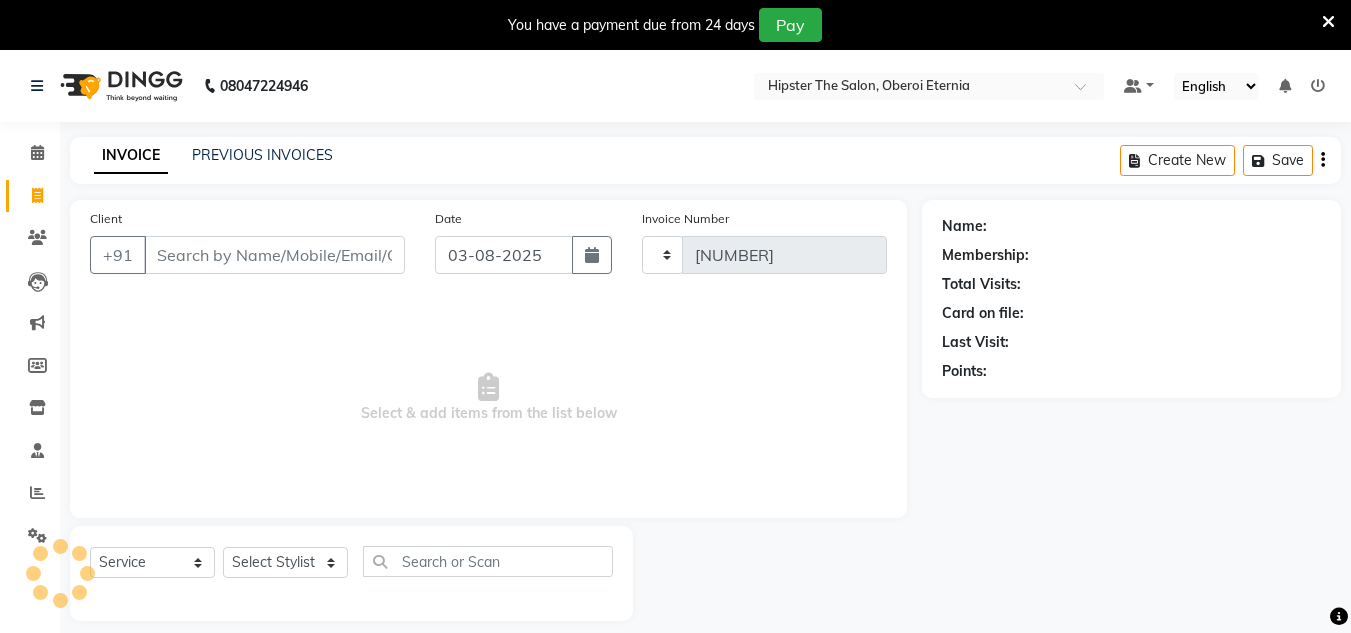 select on "8592" 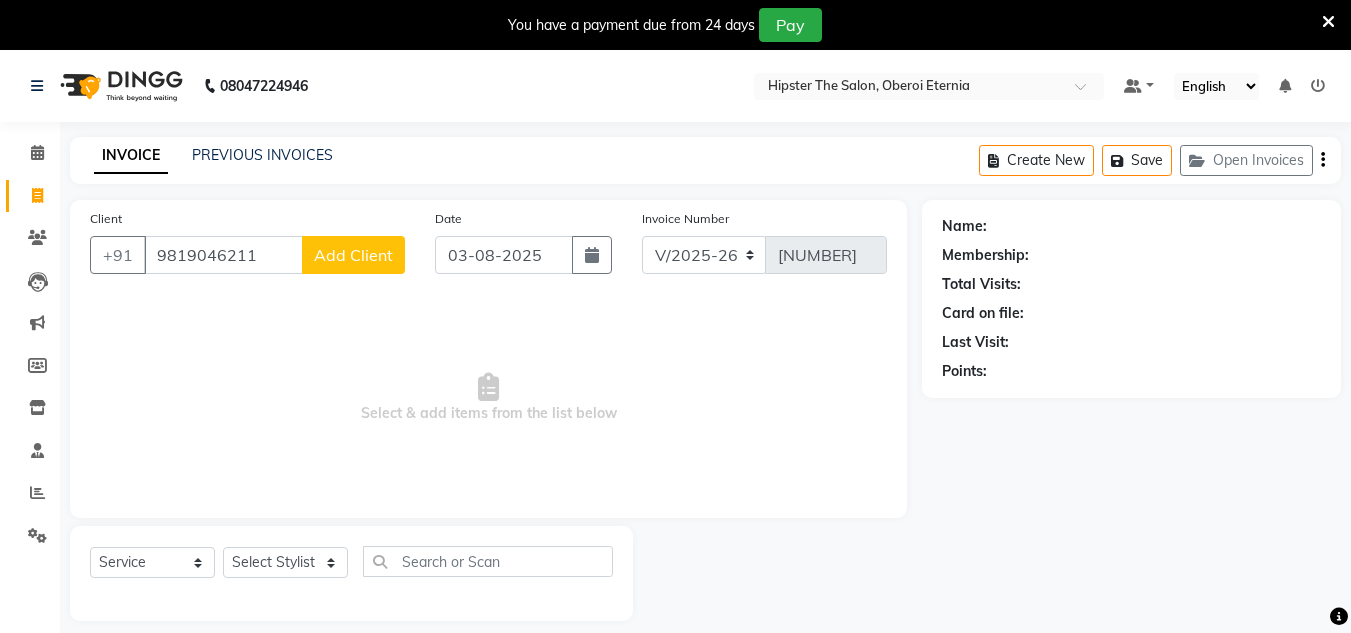 type on "9819046211" 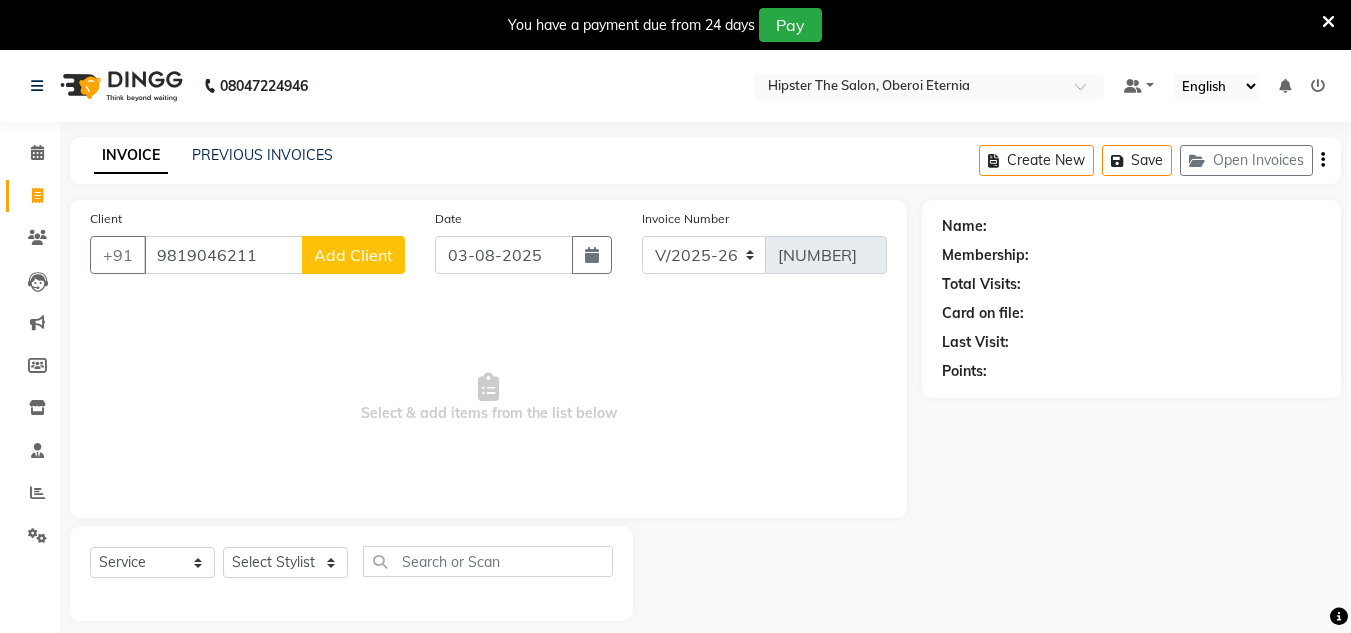 click on "Add Client" 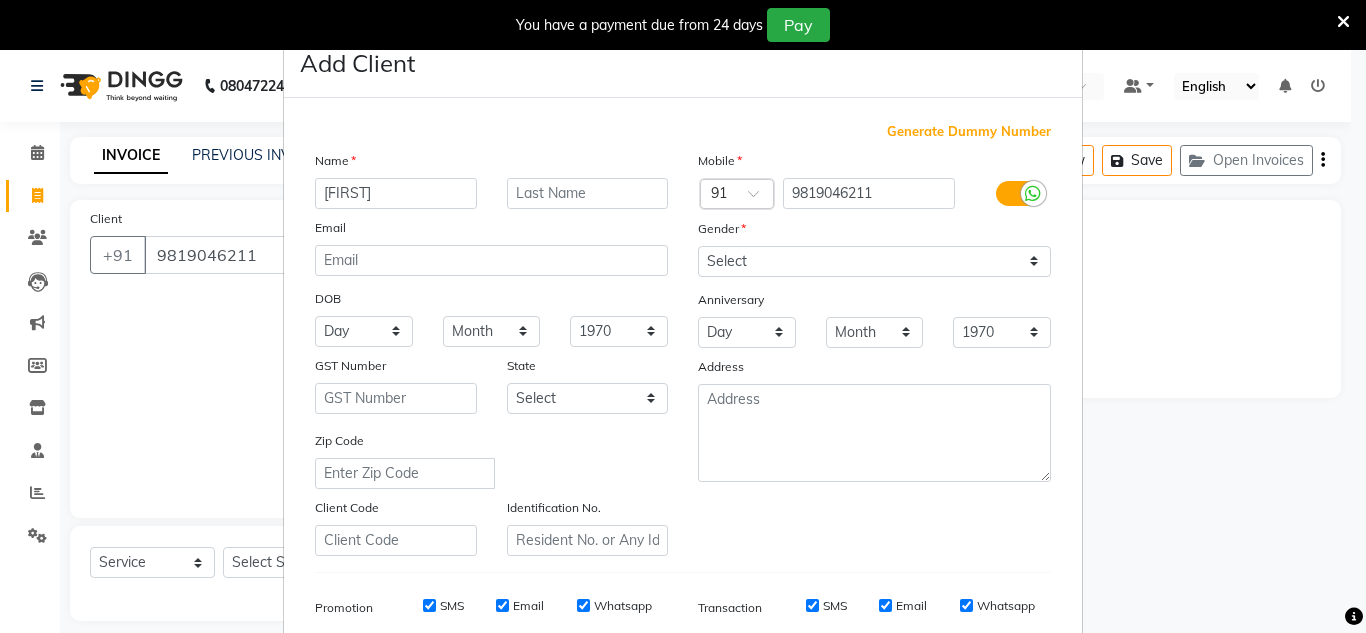 type on "Shekant" 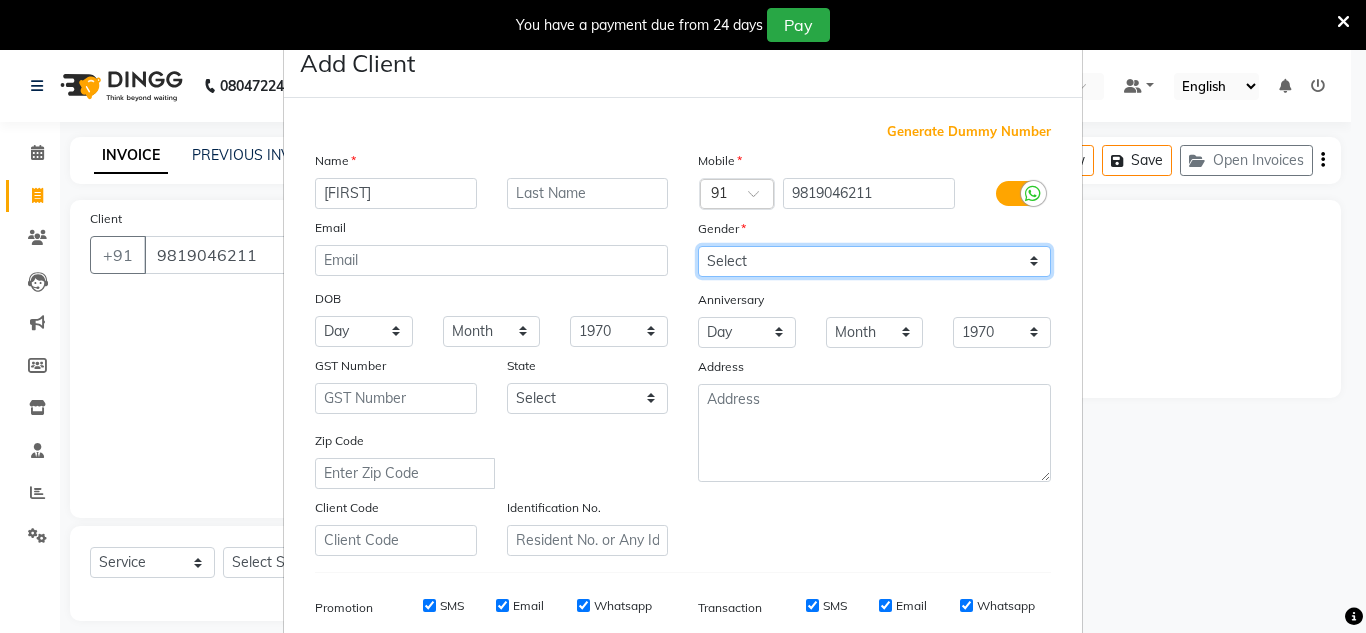 click on "Select Male Female Other Prefer Not To Say" at bounding box center (874, 261) 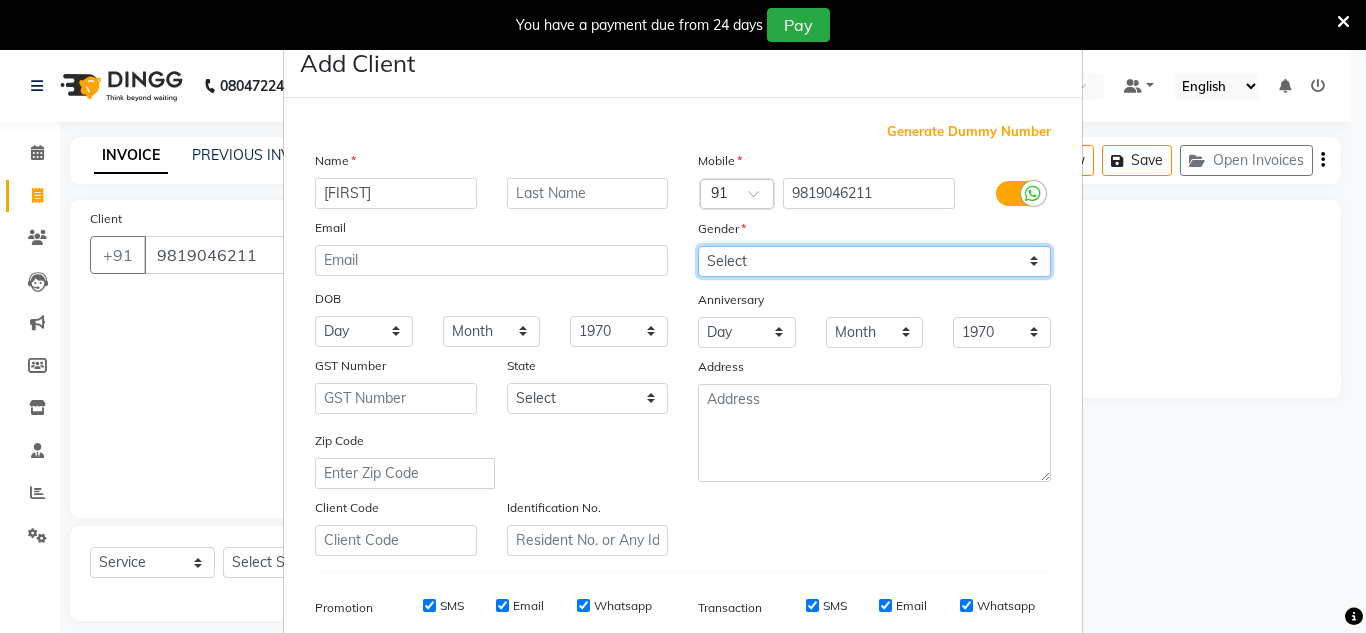 select on "male" 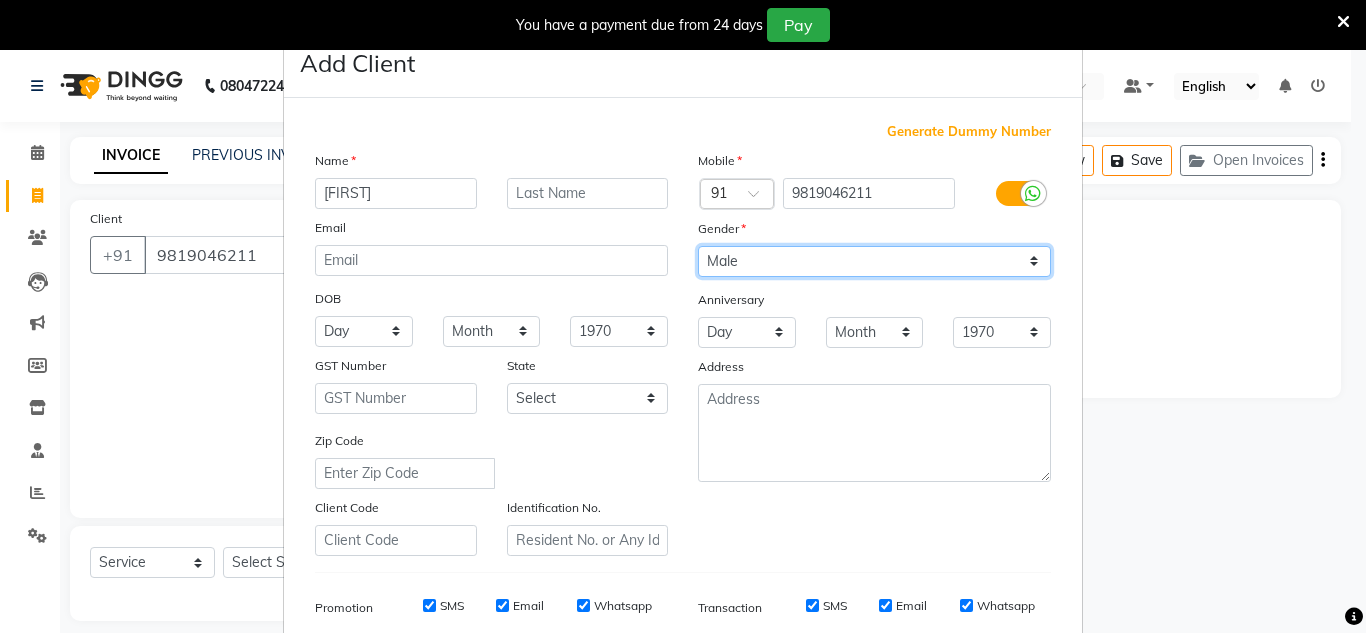 click on "Select Male Female Other Prefer Not To Say" at bounding box center [874, 261] 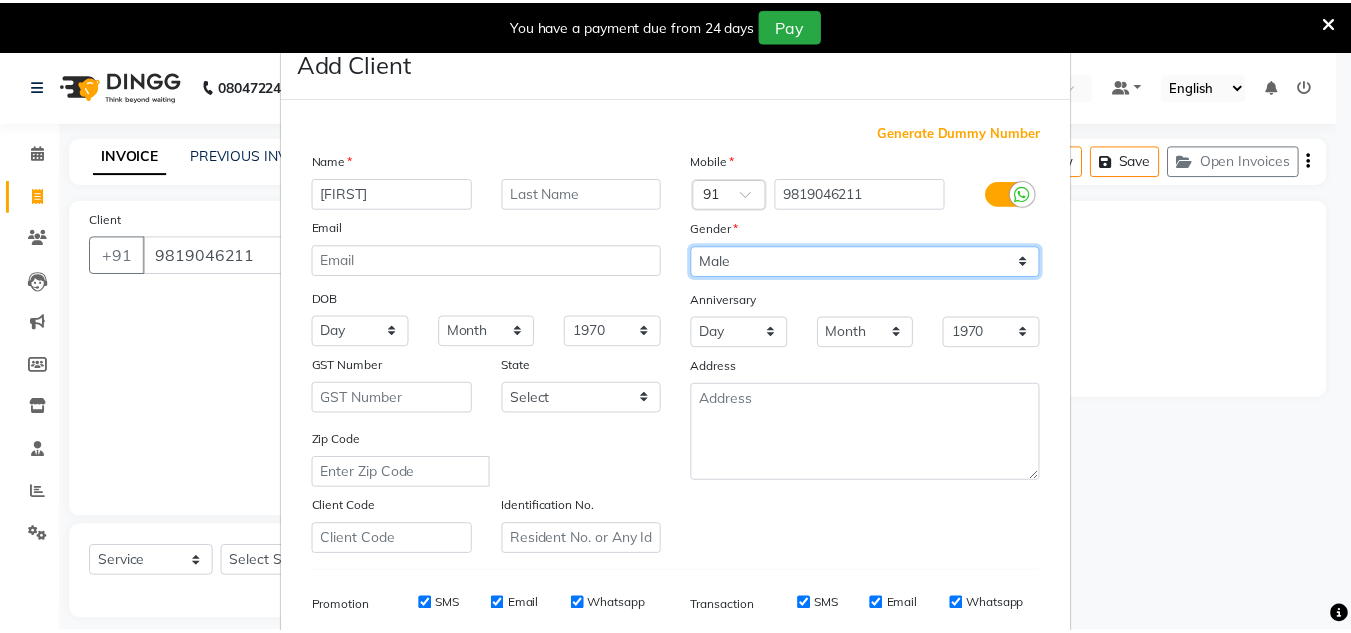 scroll, scrollTop: 290, scrollLeft: 0, axis: vertical 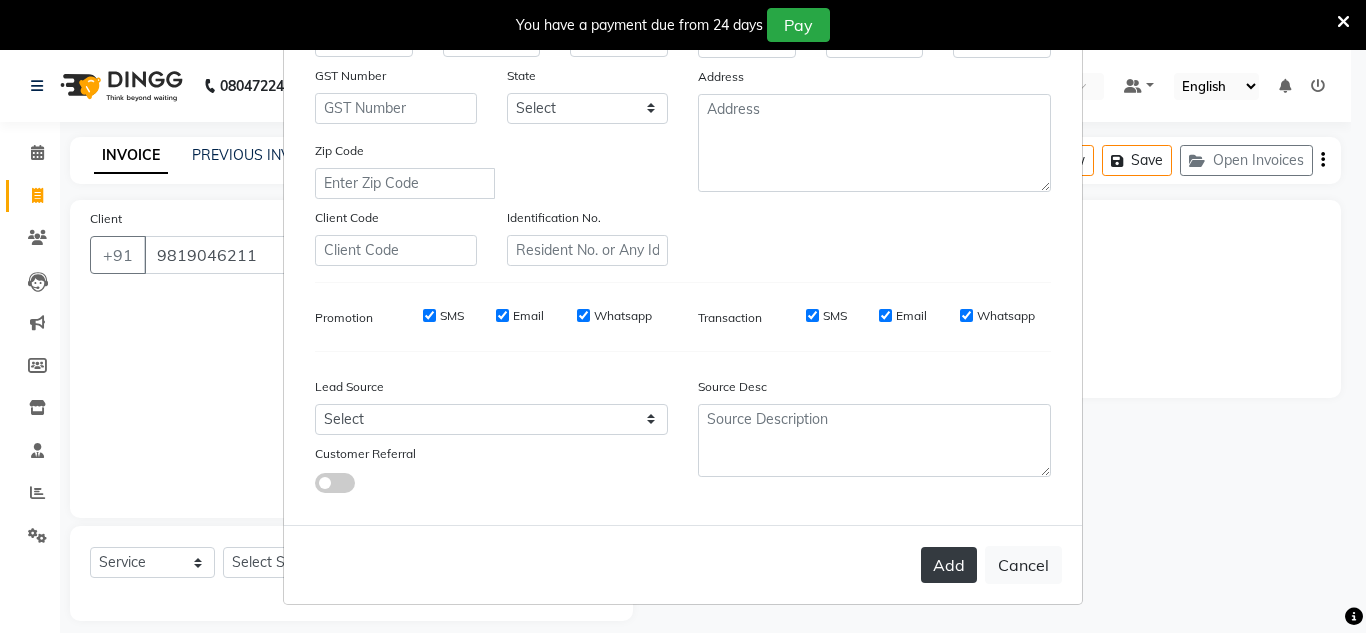 click on "Add" at bounding box center (949, 565) 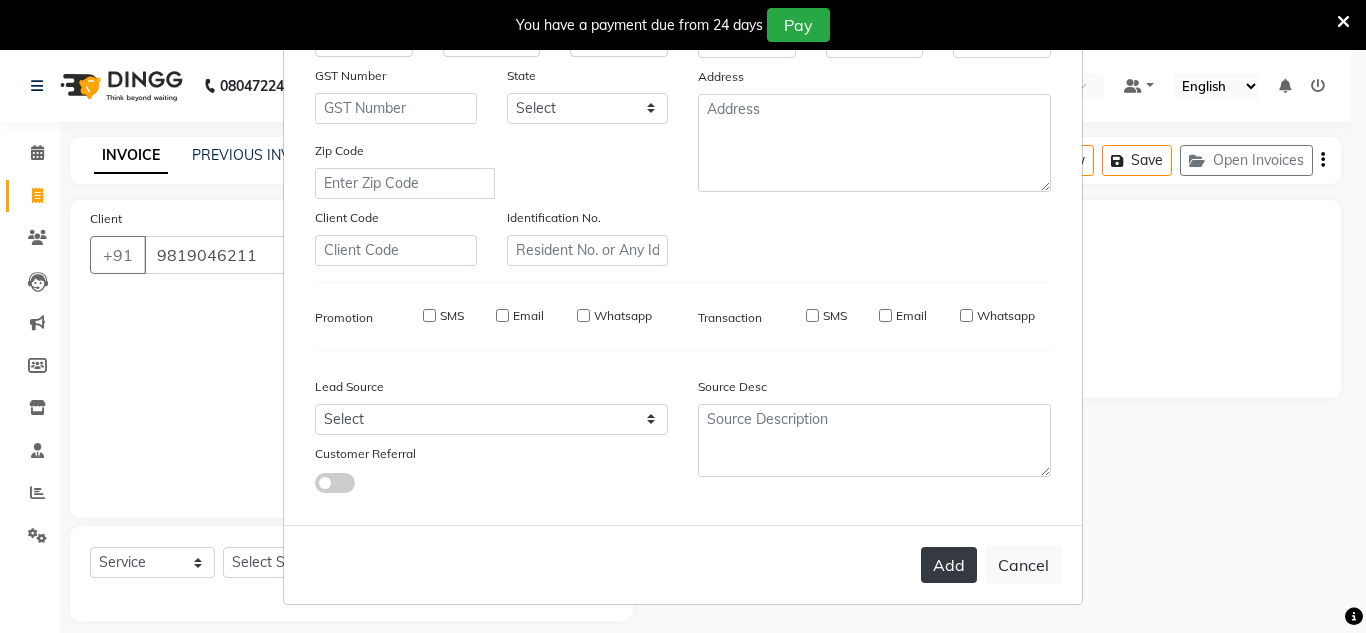 type 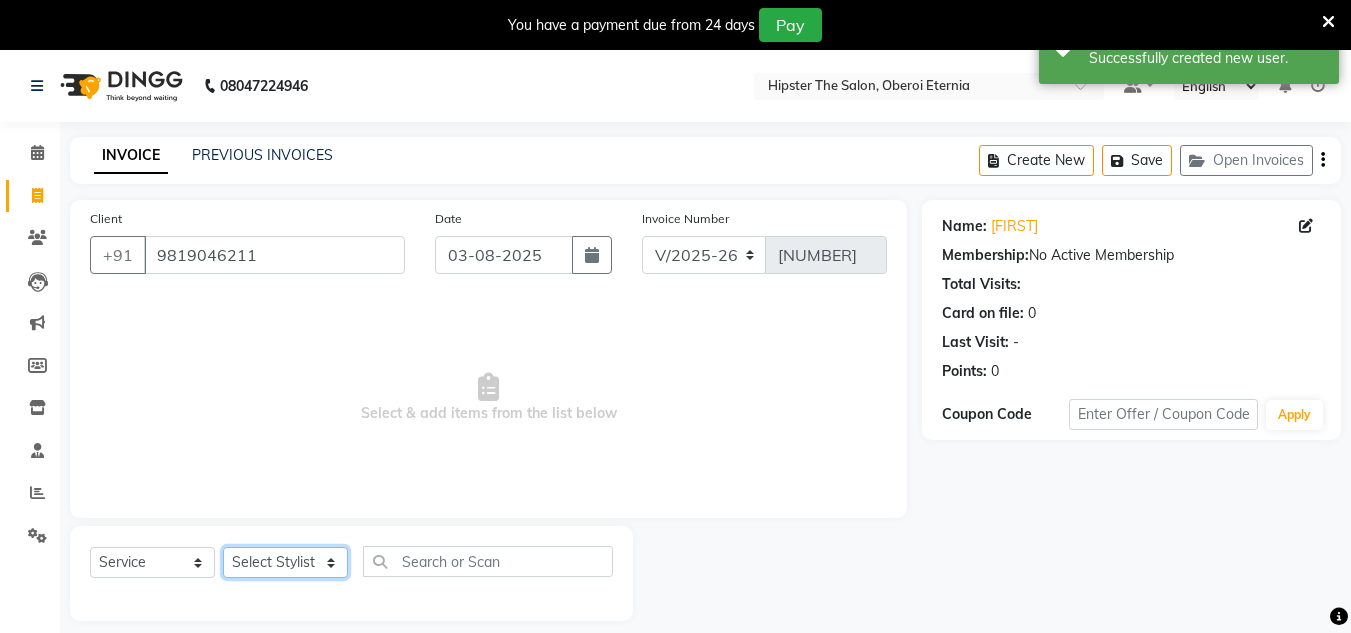click on "Select Stylist Aarushi aishu altaf anil ashik bhavin  irene julie Manager id Minaz Namrata neelam Rebecca rekha rijvana Saif saneef Shweta" 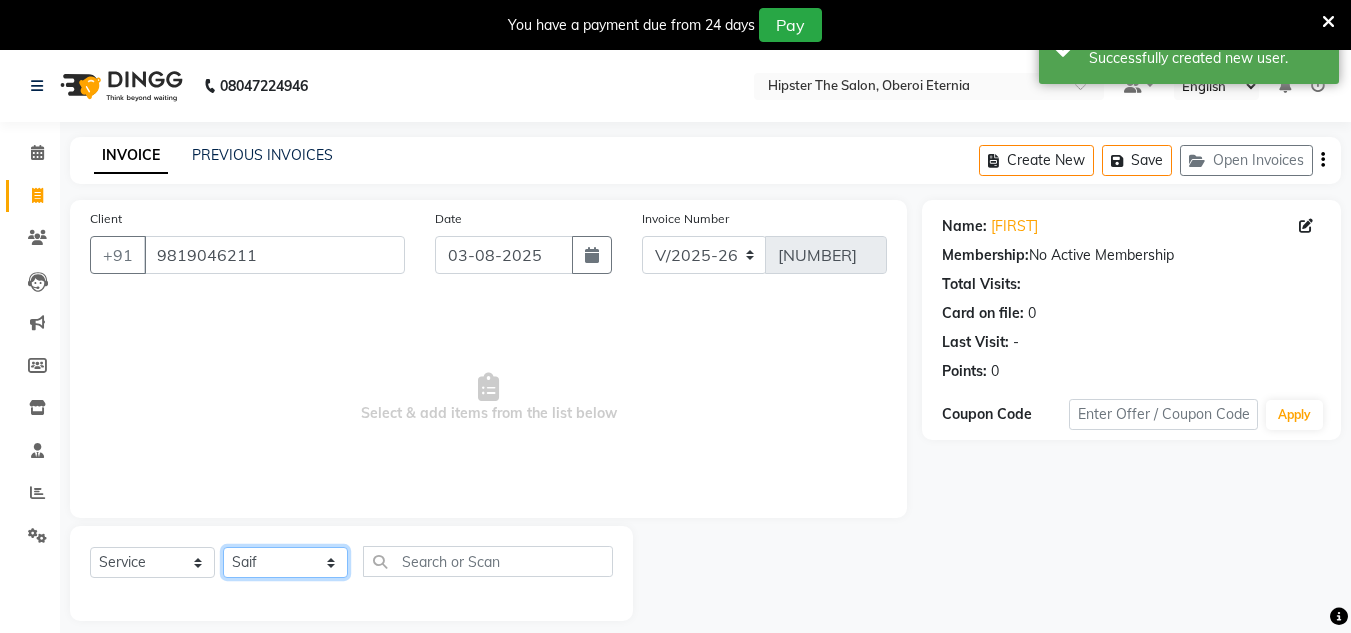 click on "Select Stylist Aarushi aishu altaf anil ashik bhavin  irene julie Manager id Minaz Namrata neelam Rebecca rekha rijvana Saif saneef Shweta" 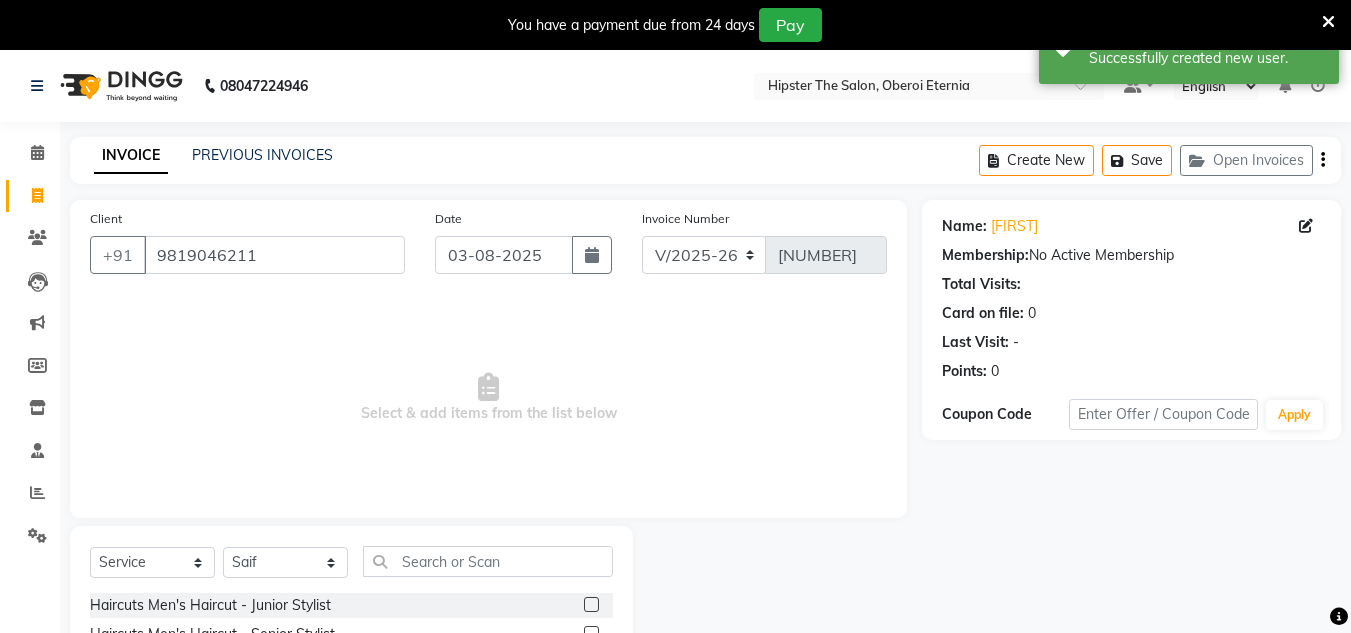 click 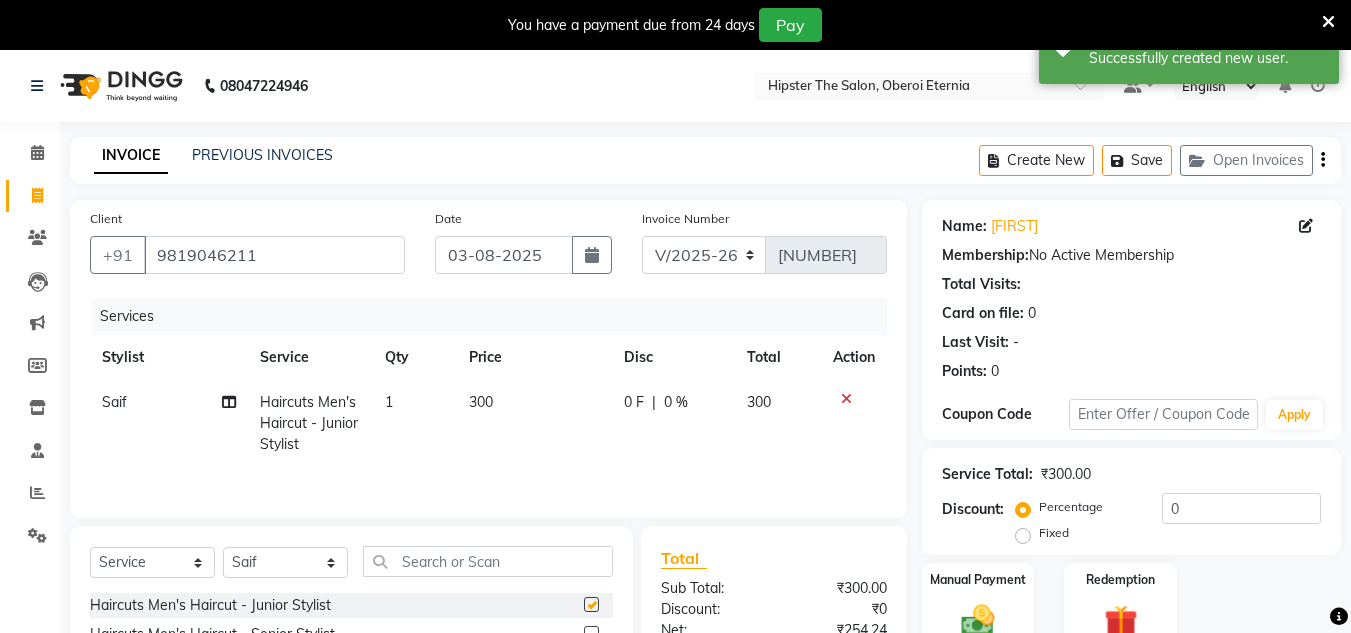 checkbox on "false" 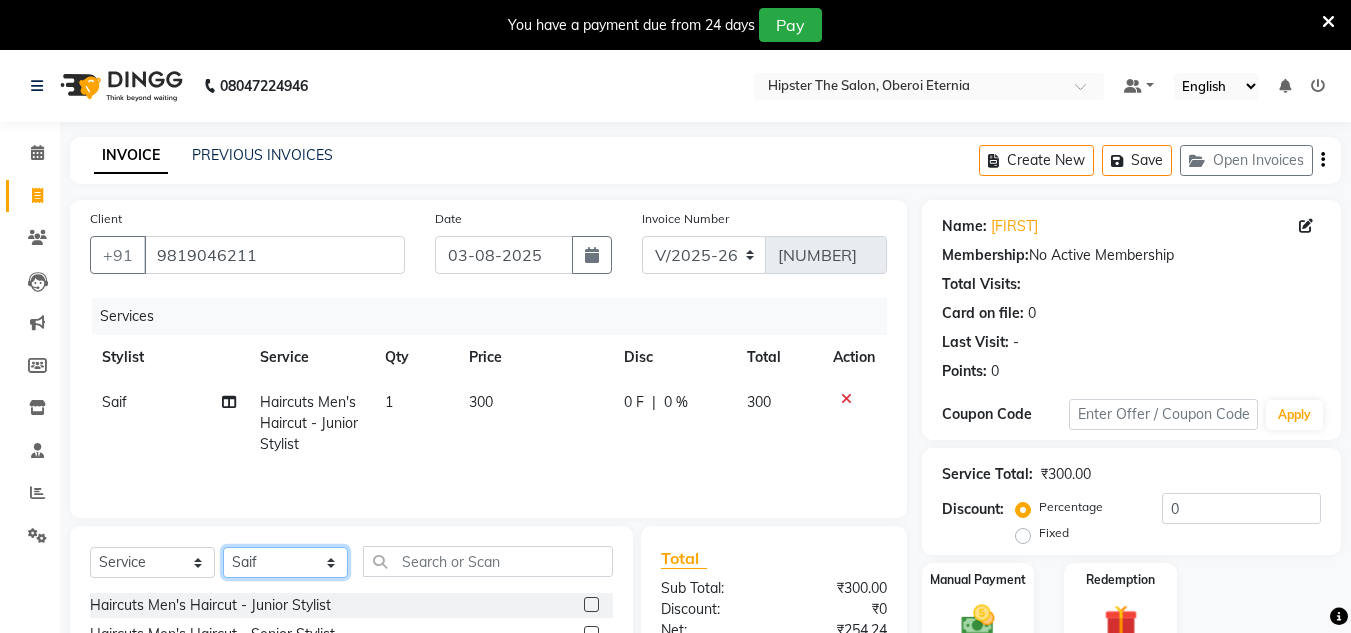 click on "Select Stylist Aarushi aishu altaf anil ashik bhavin  irene julie Manager id Minaz Namrata neelam Rebecca rekha rijvana Saif saneef Shweta" 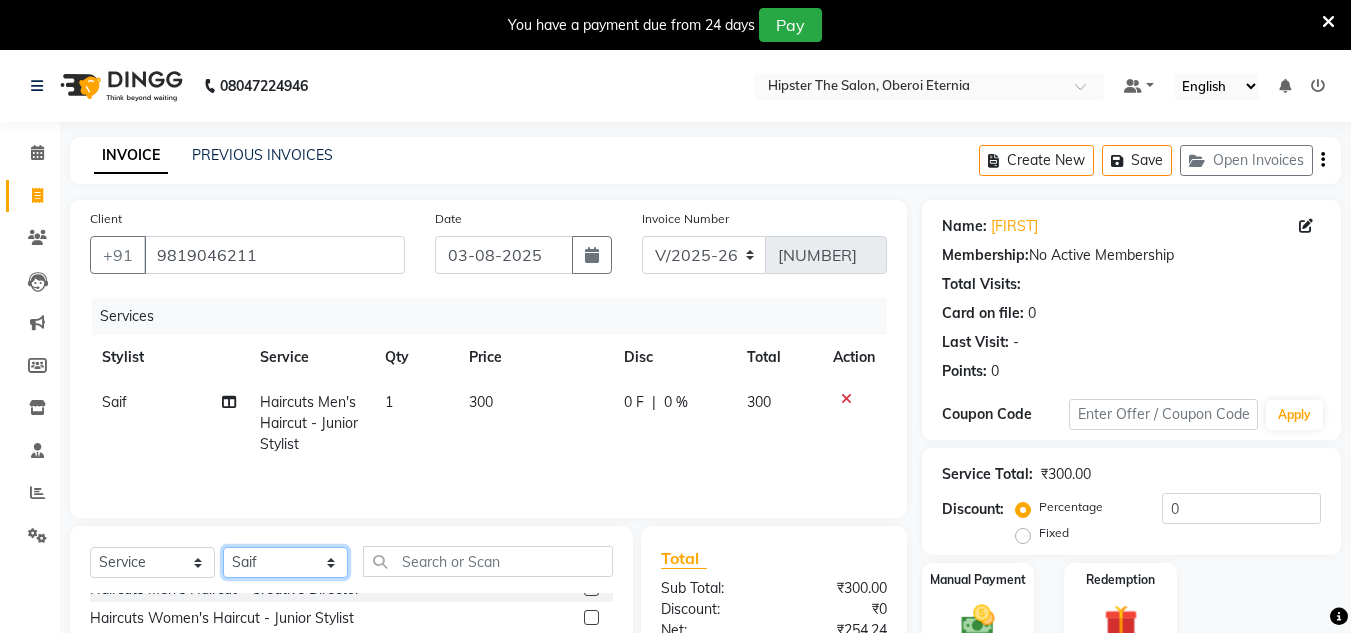 scroll, scrollTop: 74, scrollLeft: 0, axis: vertical 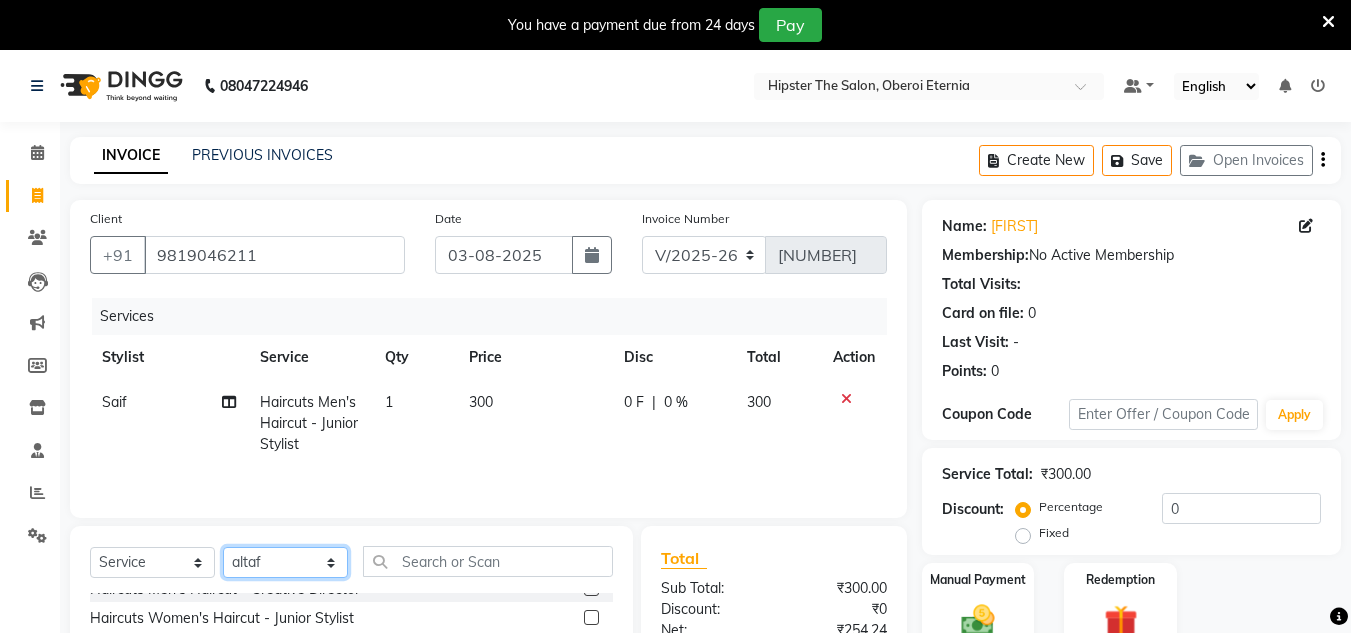 click on "Select Stylist Aarushi aishu altaf anil ashik bhavin  irene julie Manager id Minaz Namrata neelam Rebecca rekha rijvana Saif saneef Shweta" 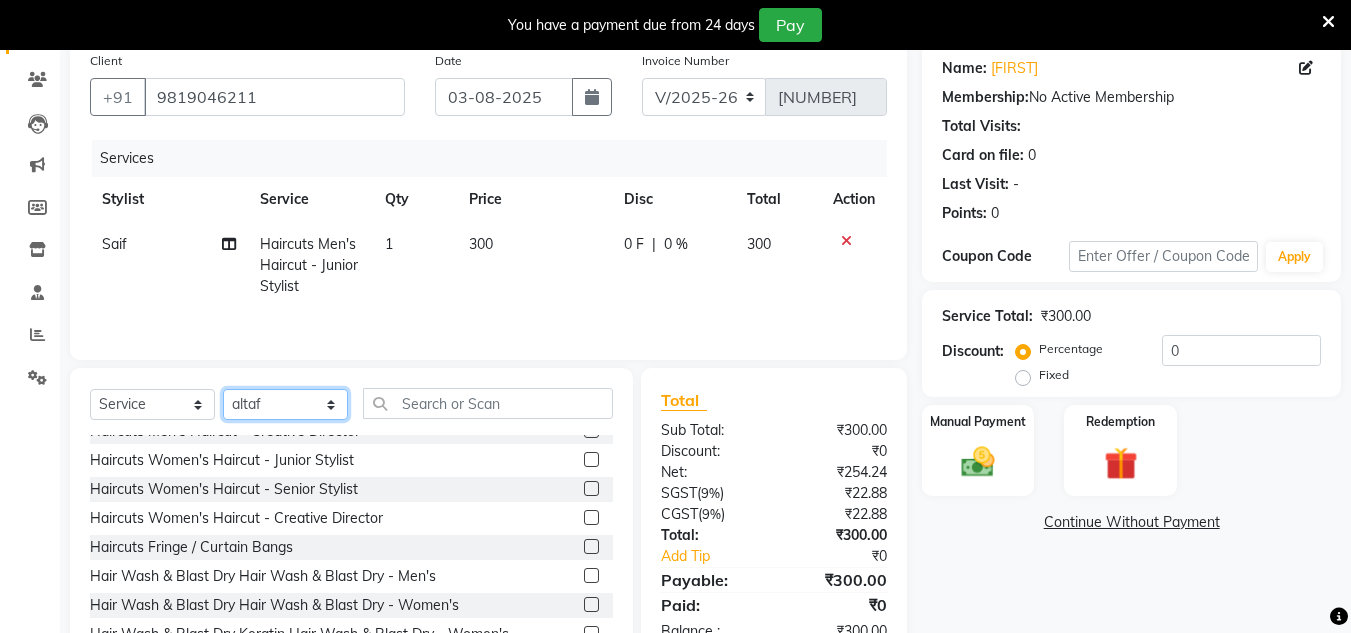 scroll, scrollTop: 159, scrollLeft: 0, axis: vertical 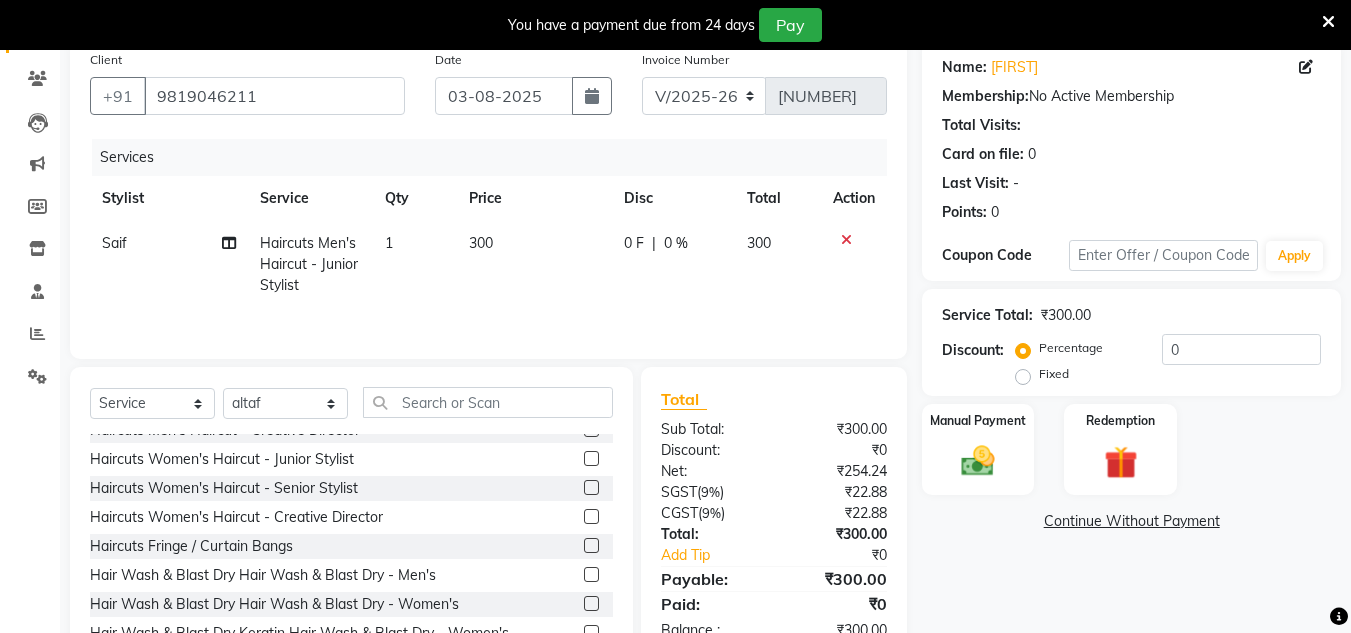 click on "300" 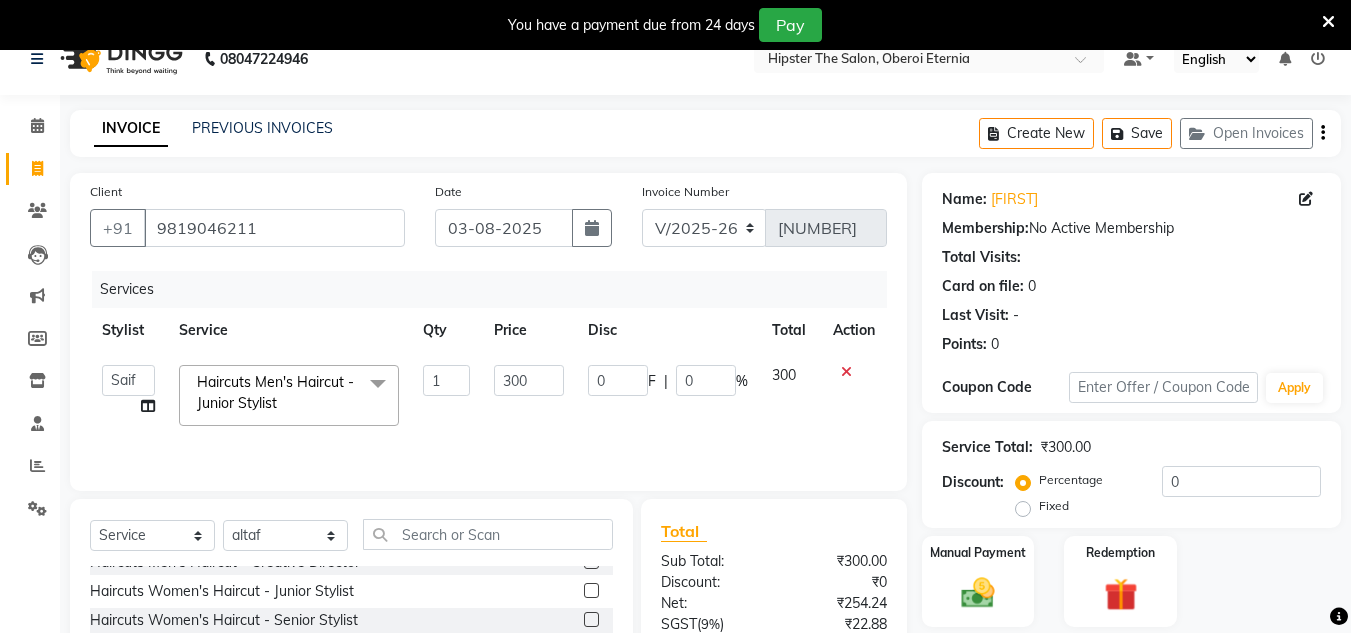 scroll, scrollTop: 217, scrollLeft: 0, axis: vertical 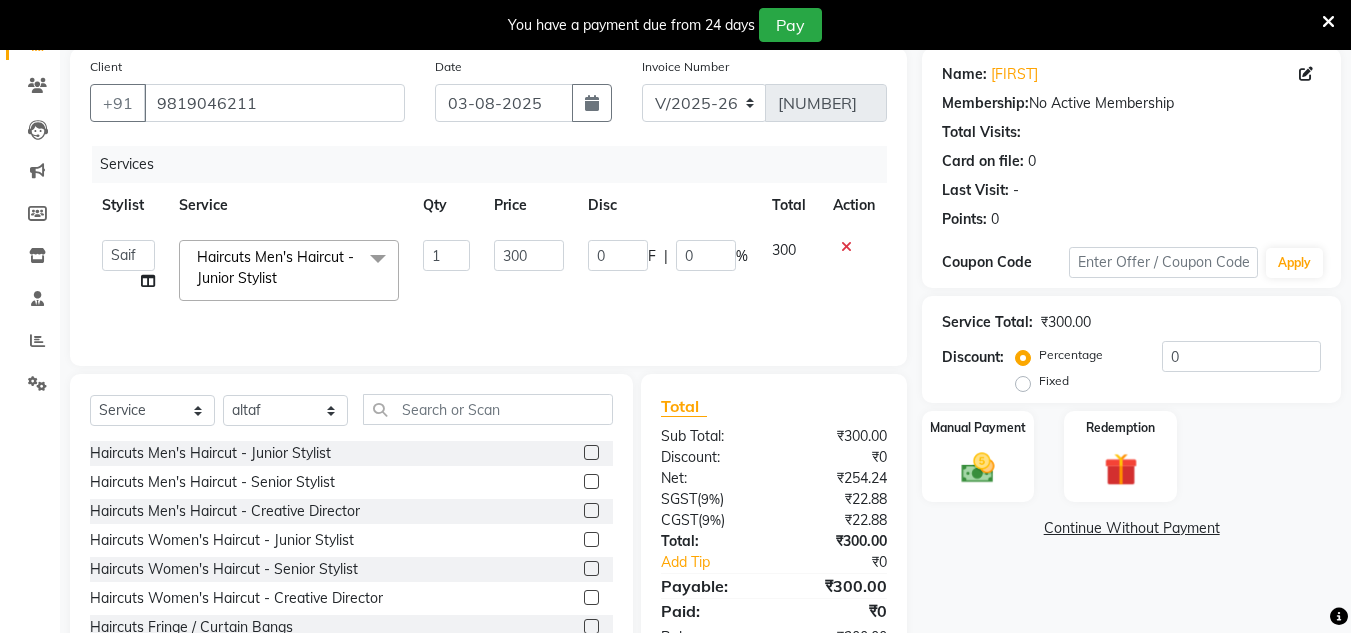 click 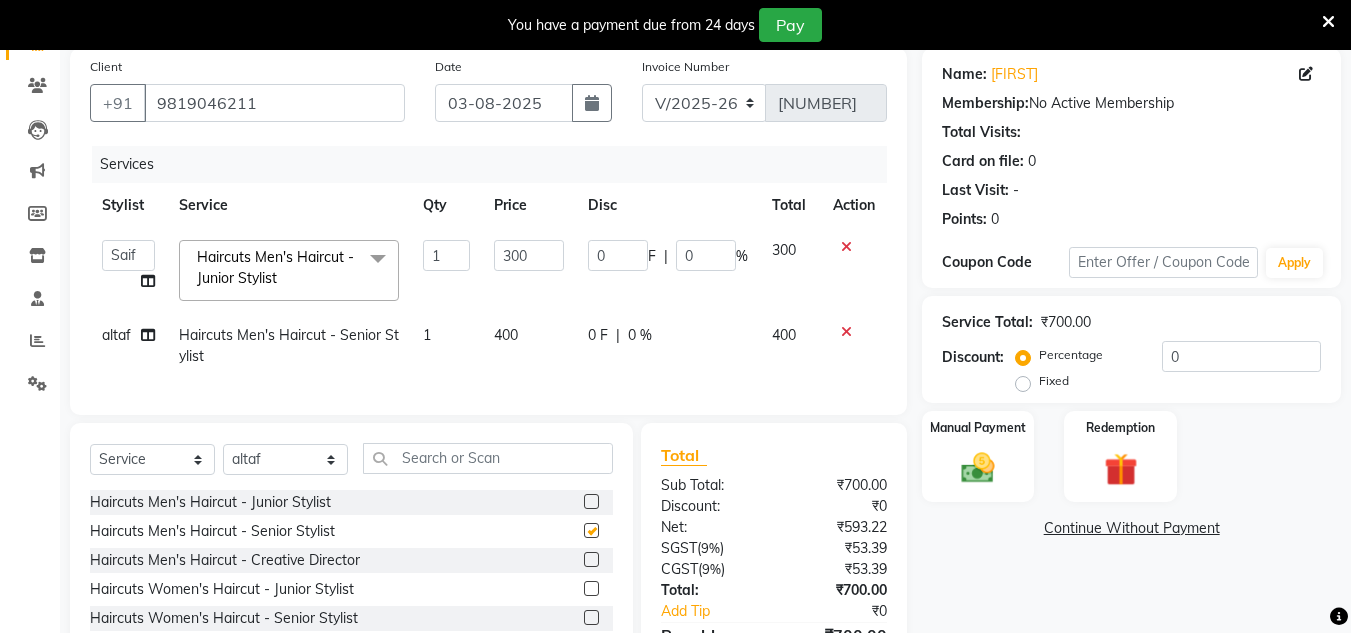 checkbox on "false" 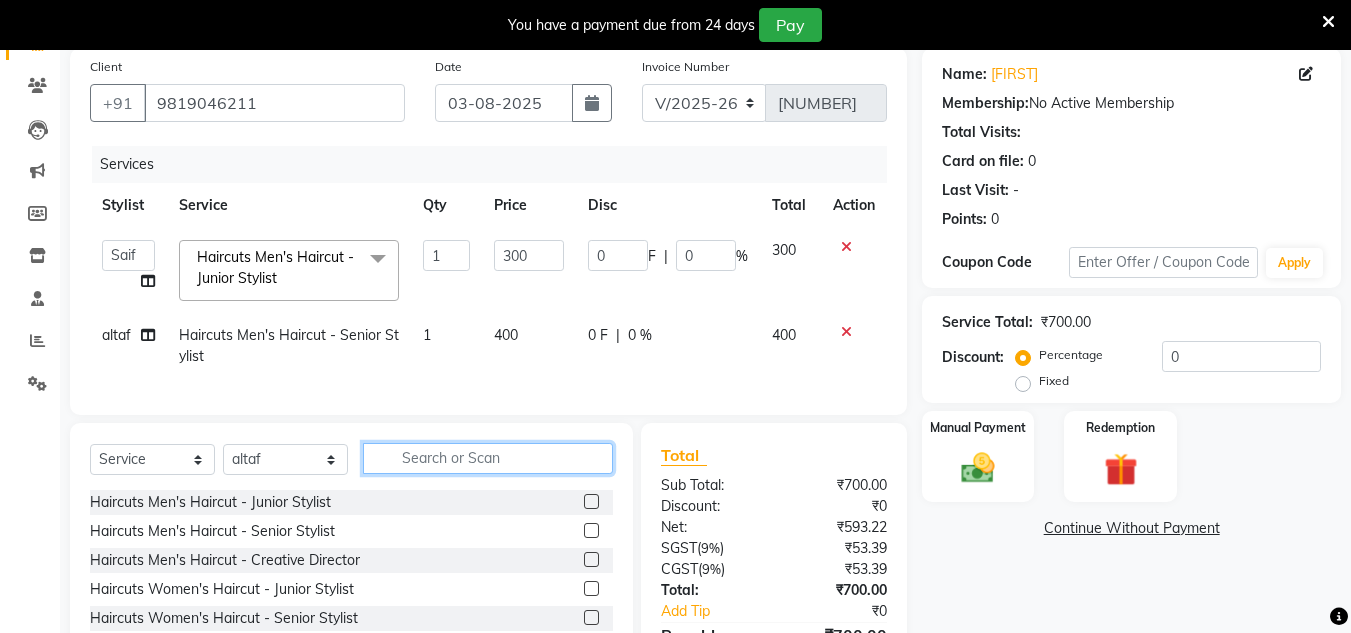 click 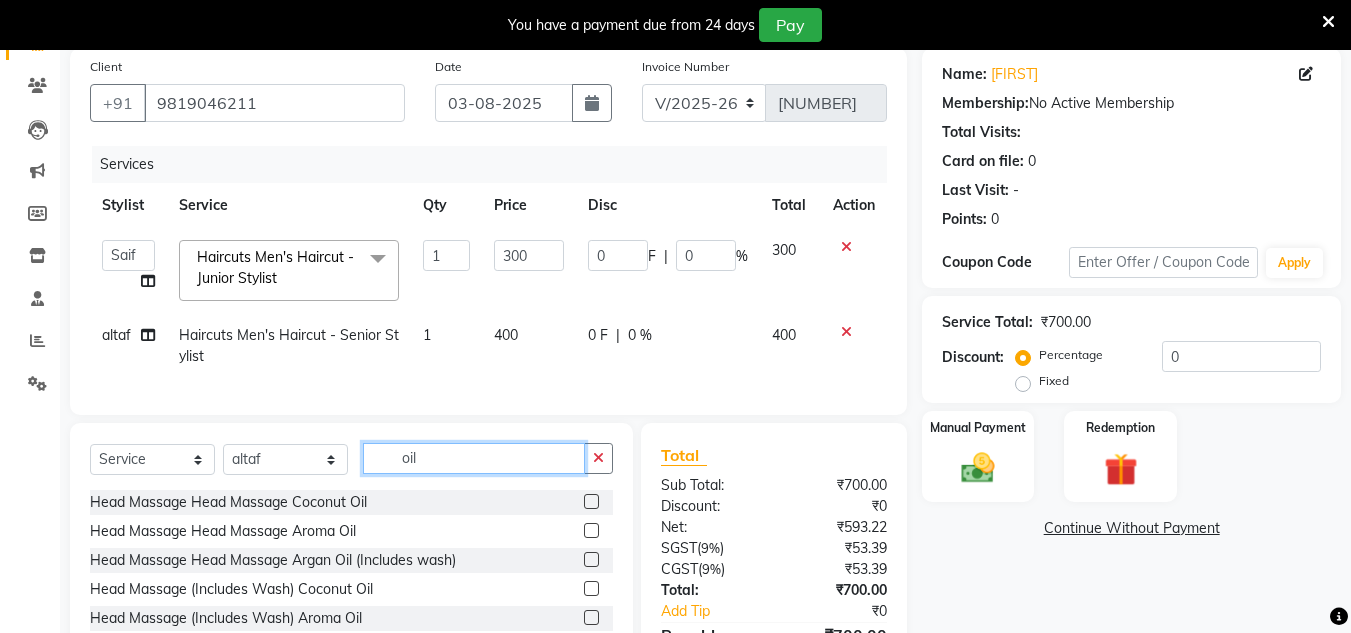 type on "oil" 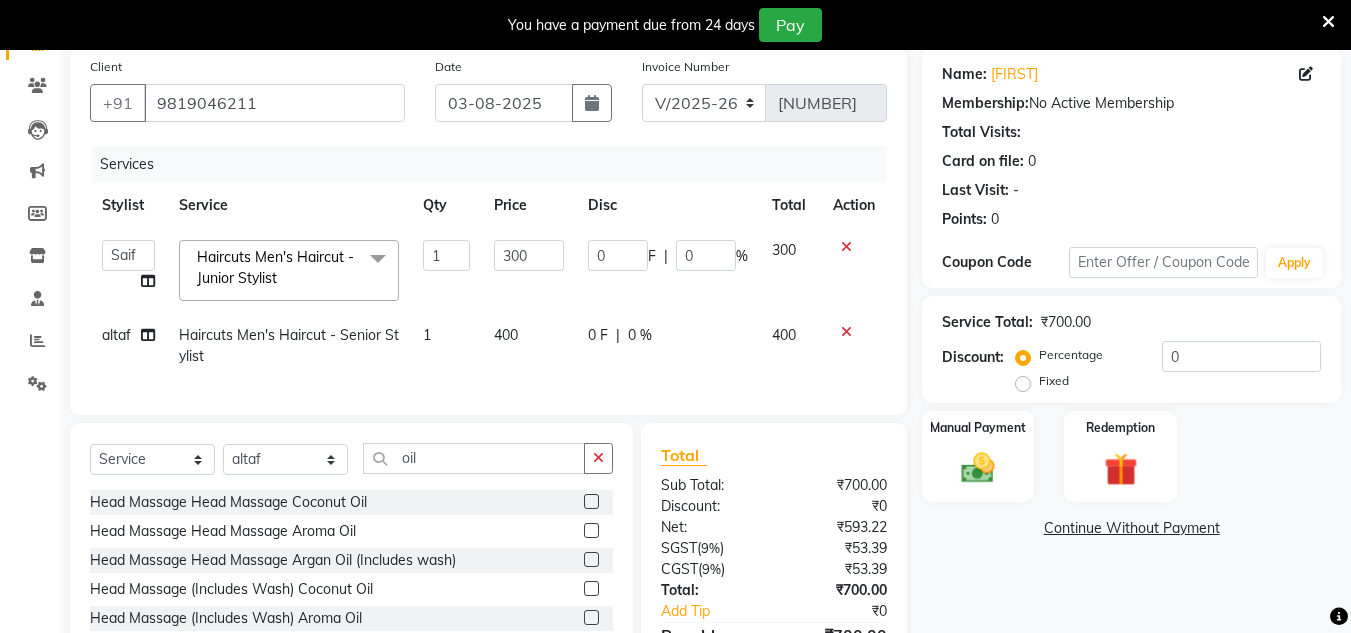 click on "Head Massage Head Massage Coconut Oil" 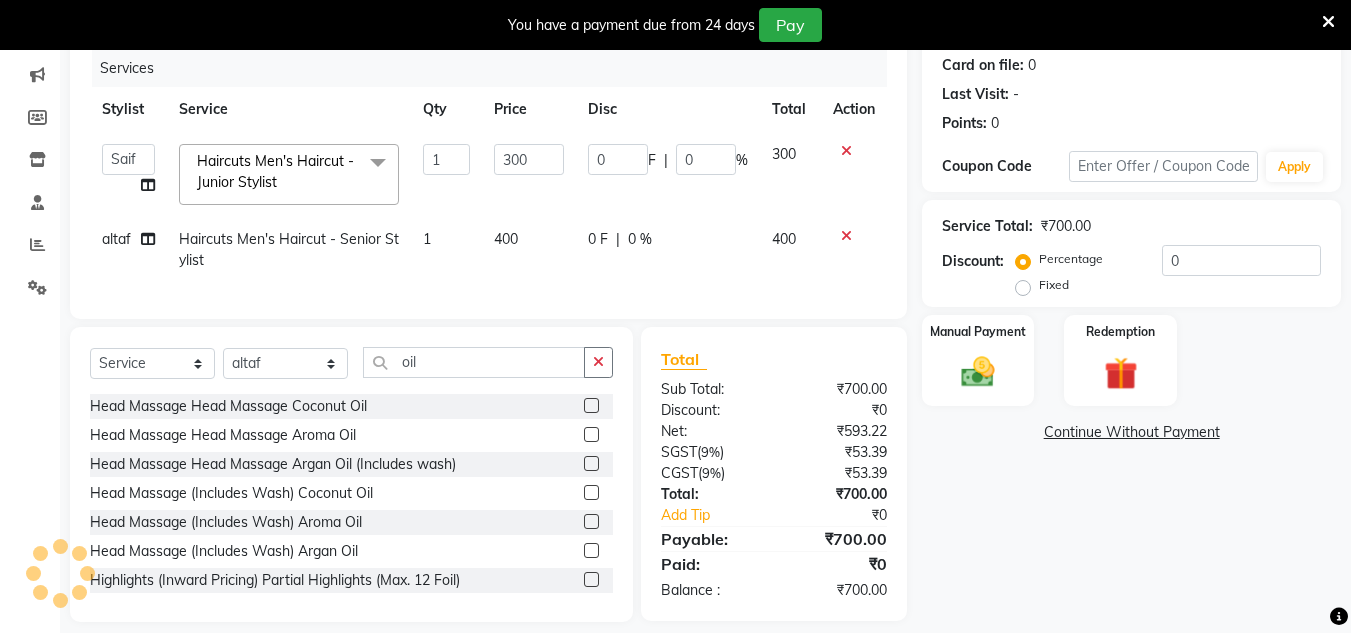 scroll, scrollTop: 247, scrollLeft: 0, axis: vertical 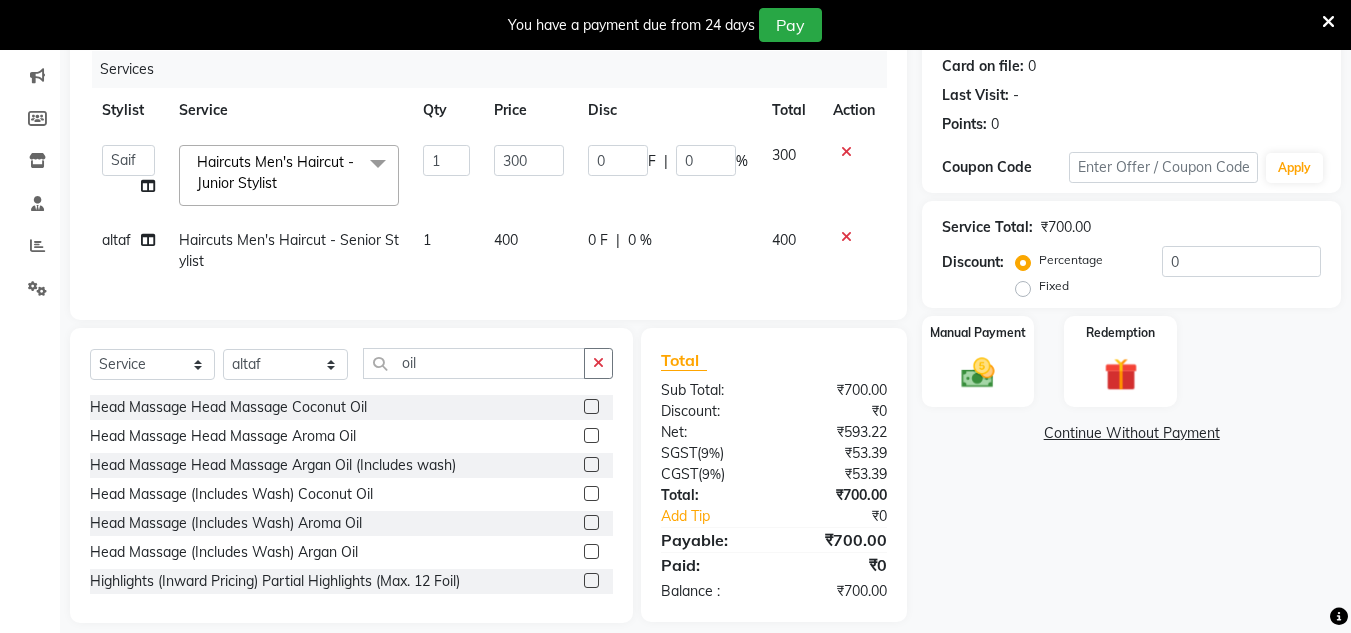 click 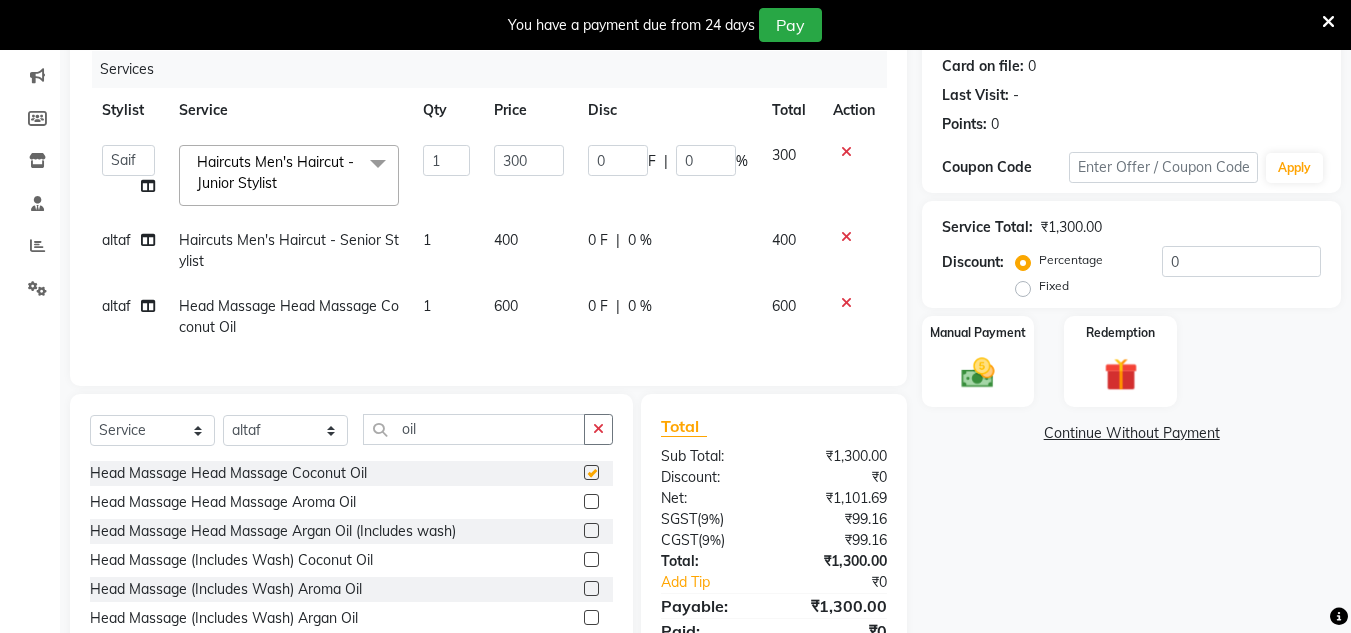 checkbox on "false" 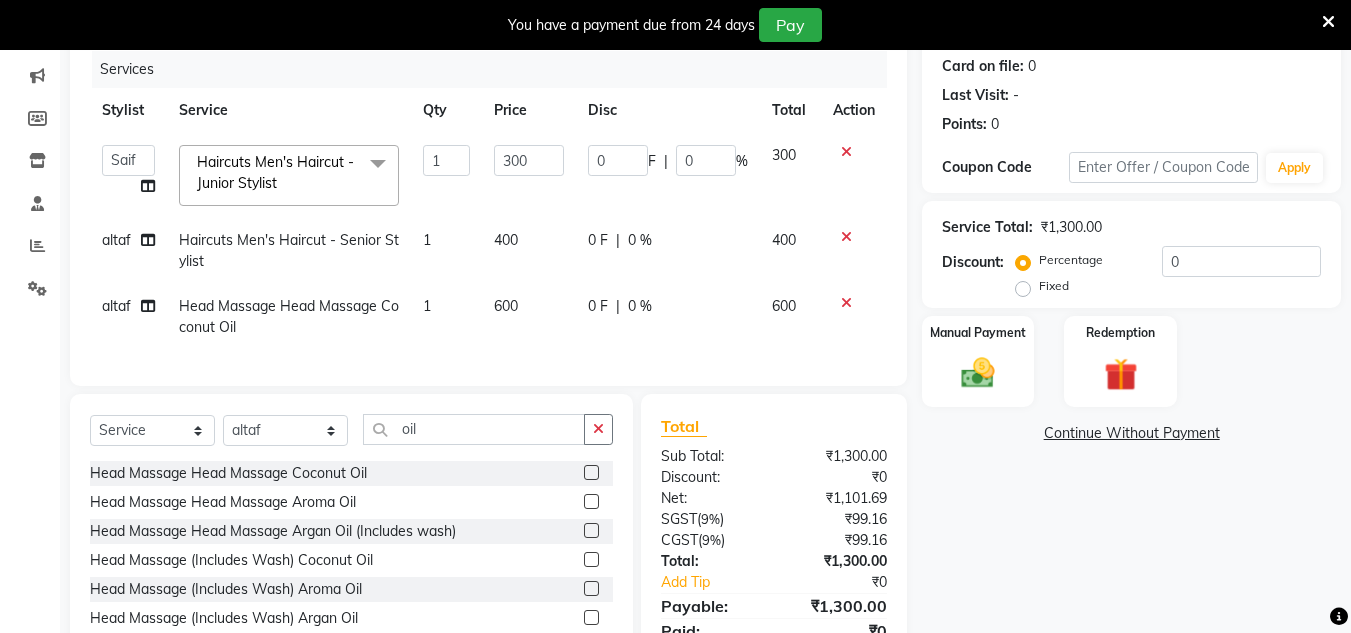 click on "600" 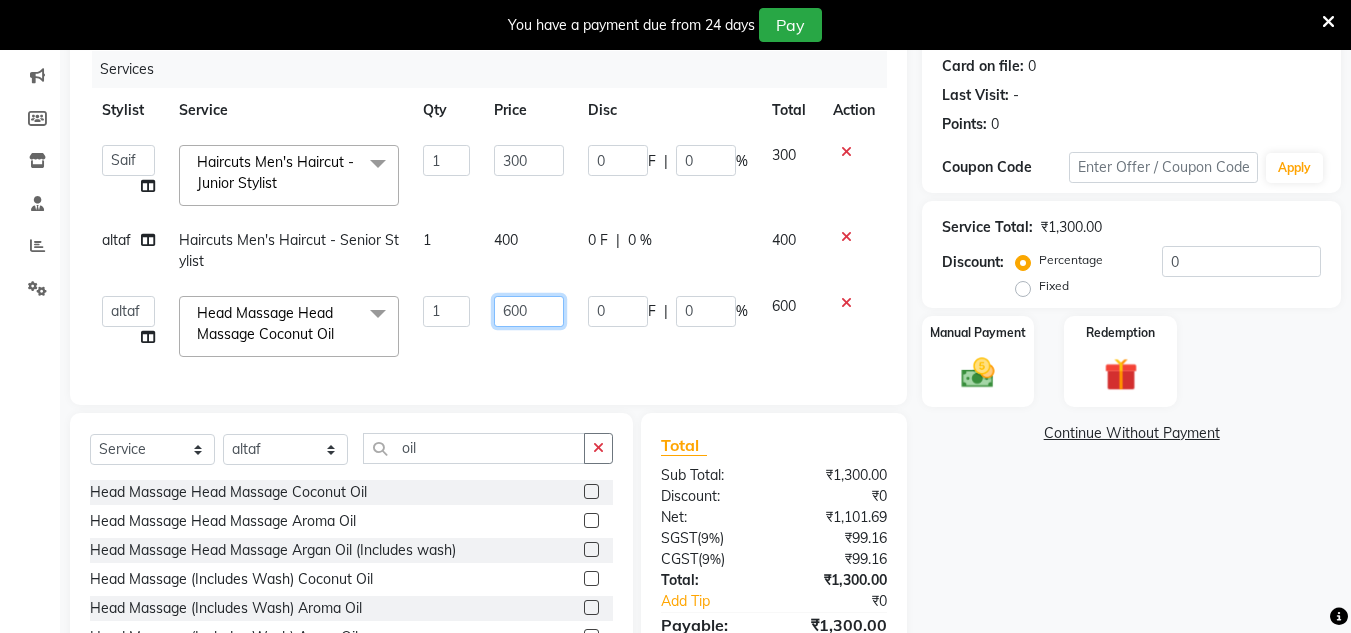click on "600" 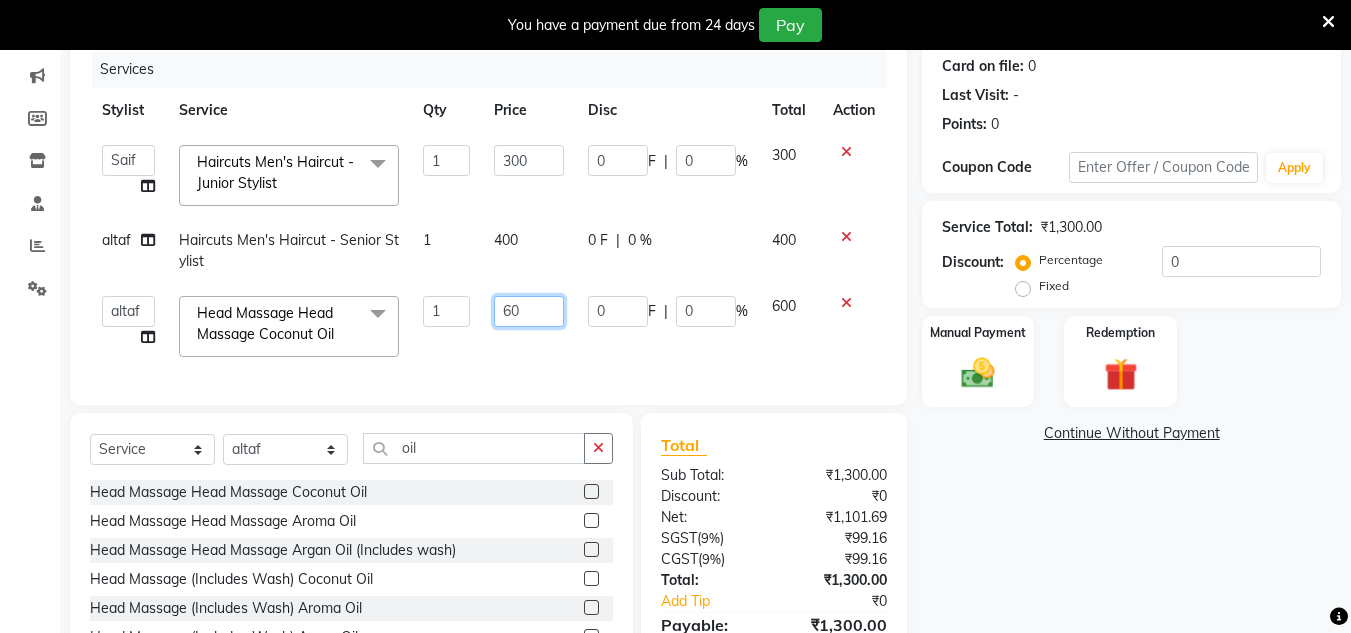 type on "6" 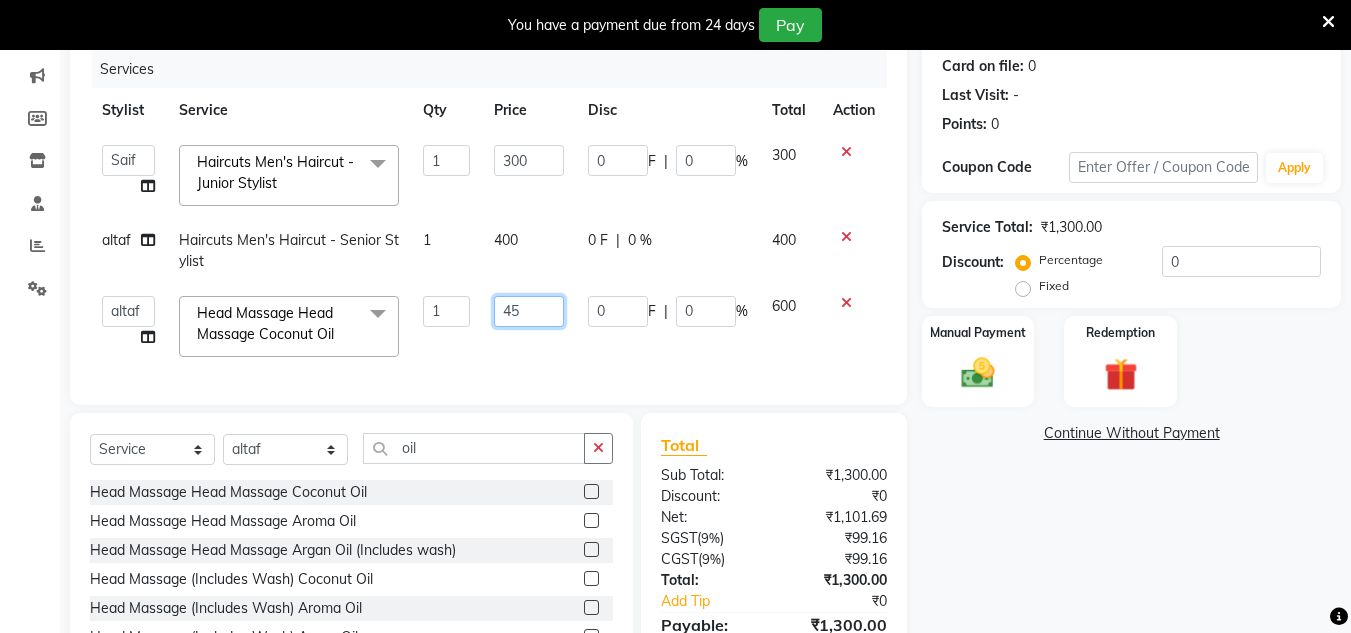type on "450" 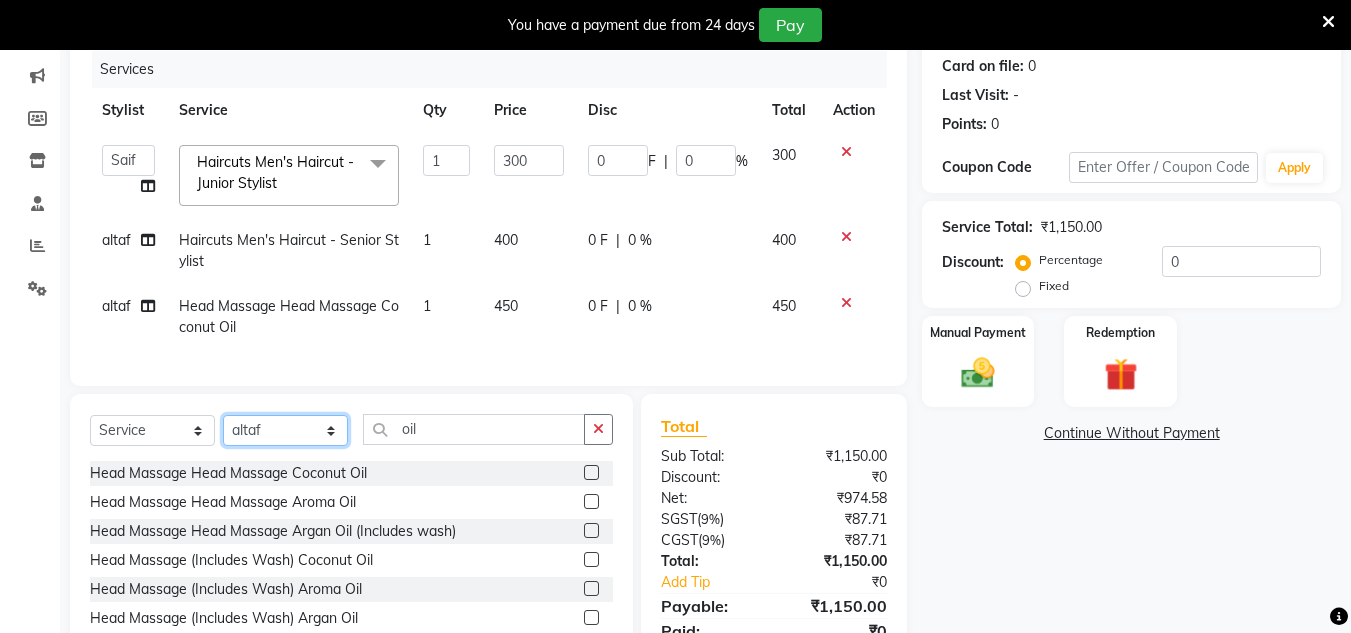 click on "Select  Service  Product  Membership  Package Voucher Prepaid Gift Card  Select Stylist Aarushi aishu altaf anil ashik bhavin  irene julie Manager id Minaz Namrata neelam Rebecca rekha rijvana Saif saneef Shweta oil" 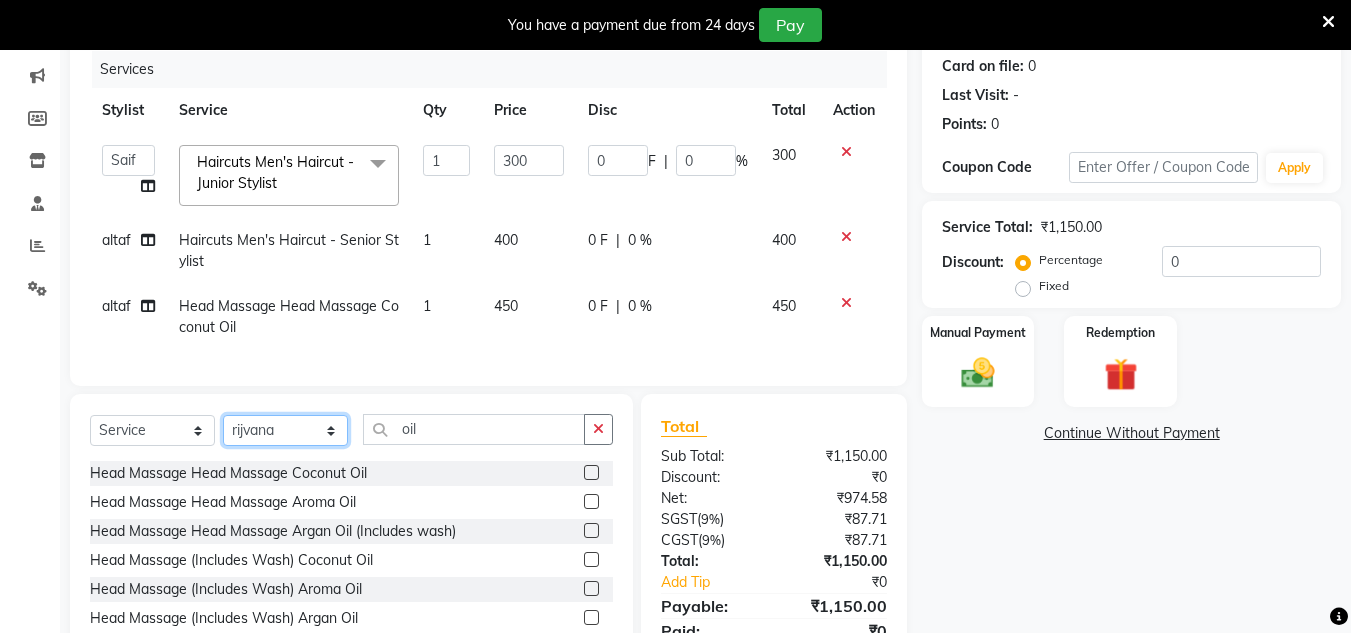 click on "Select Stylist Aarushi aishu altaf anil ashik bhavin  irene julie Manager id Minaz Namrata neelam Rebecca rekha rijvana Saif saneef Shweta" 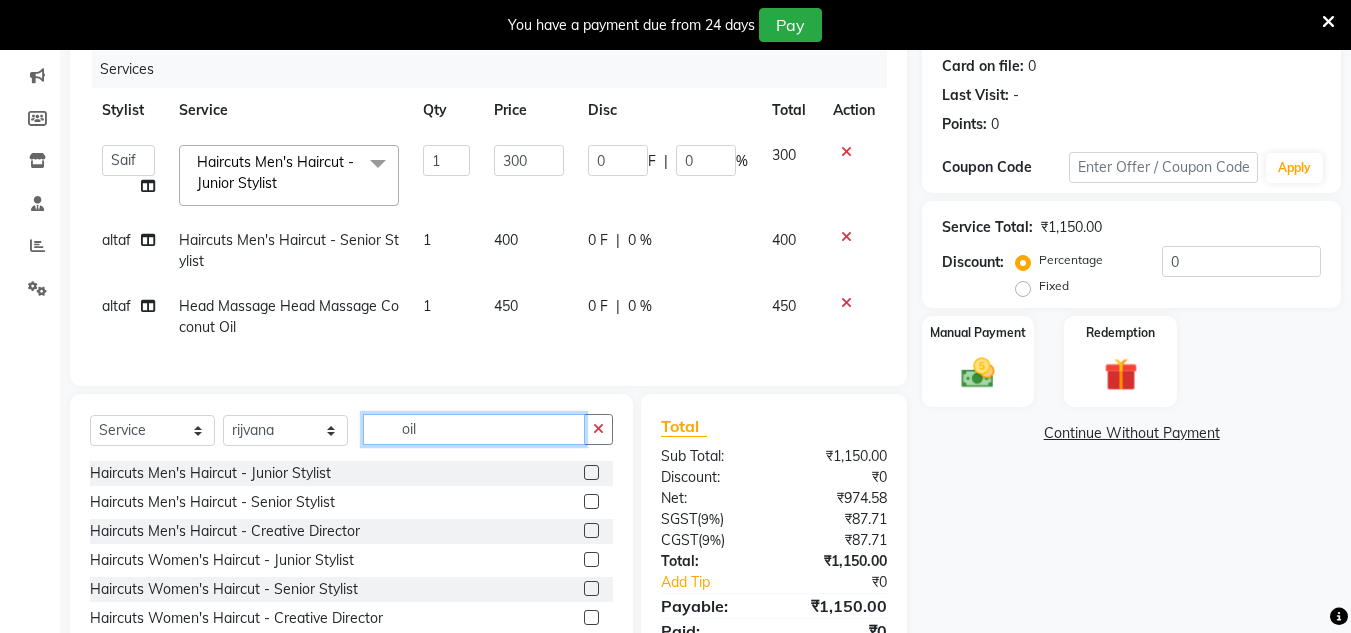 click on "oil" 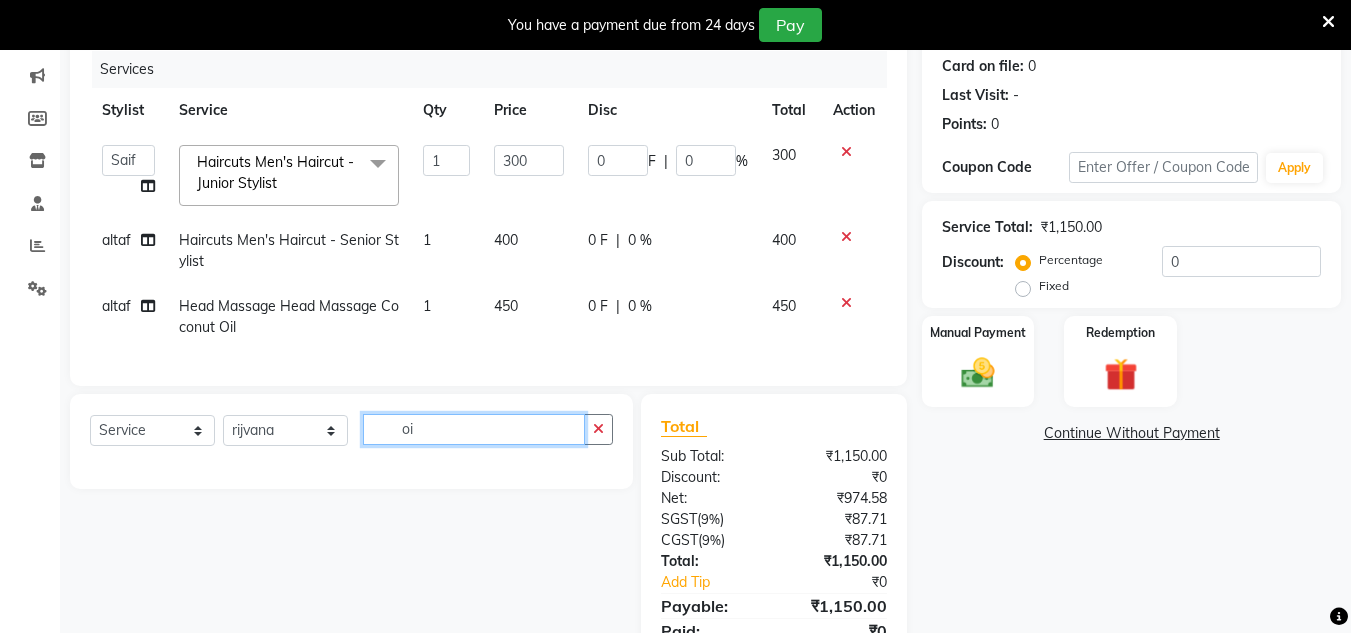 type on "o" 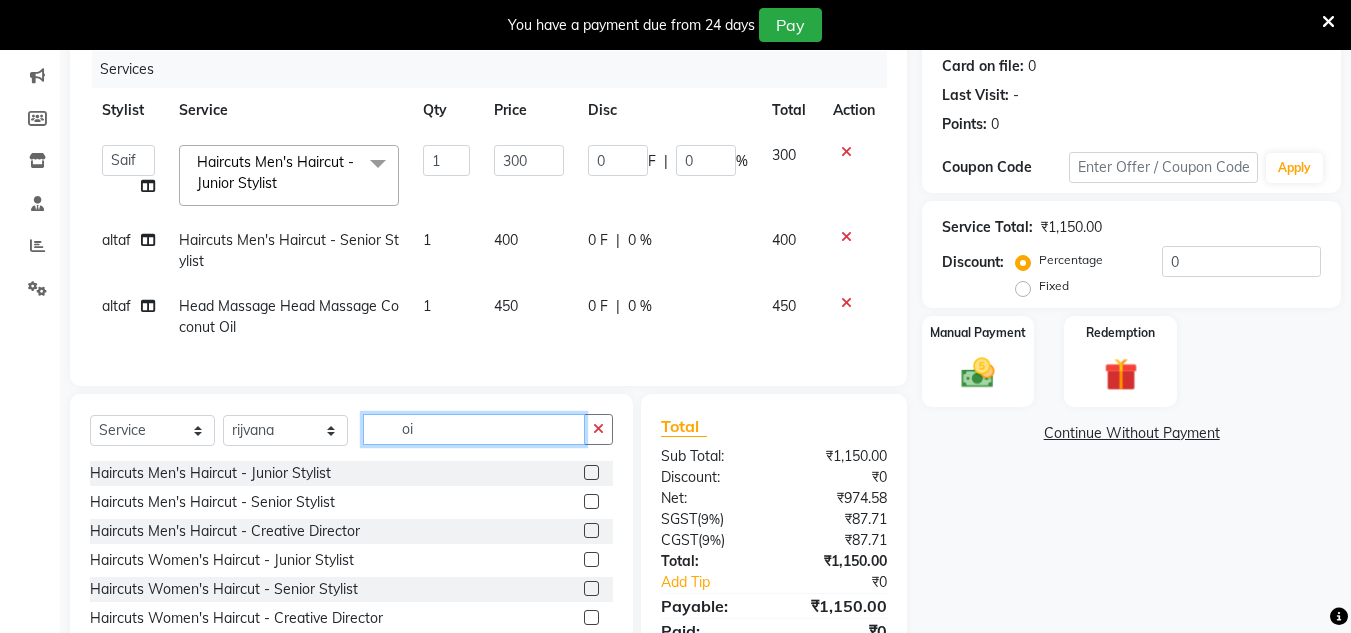 type on "oil" 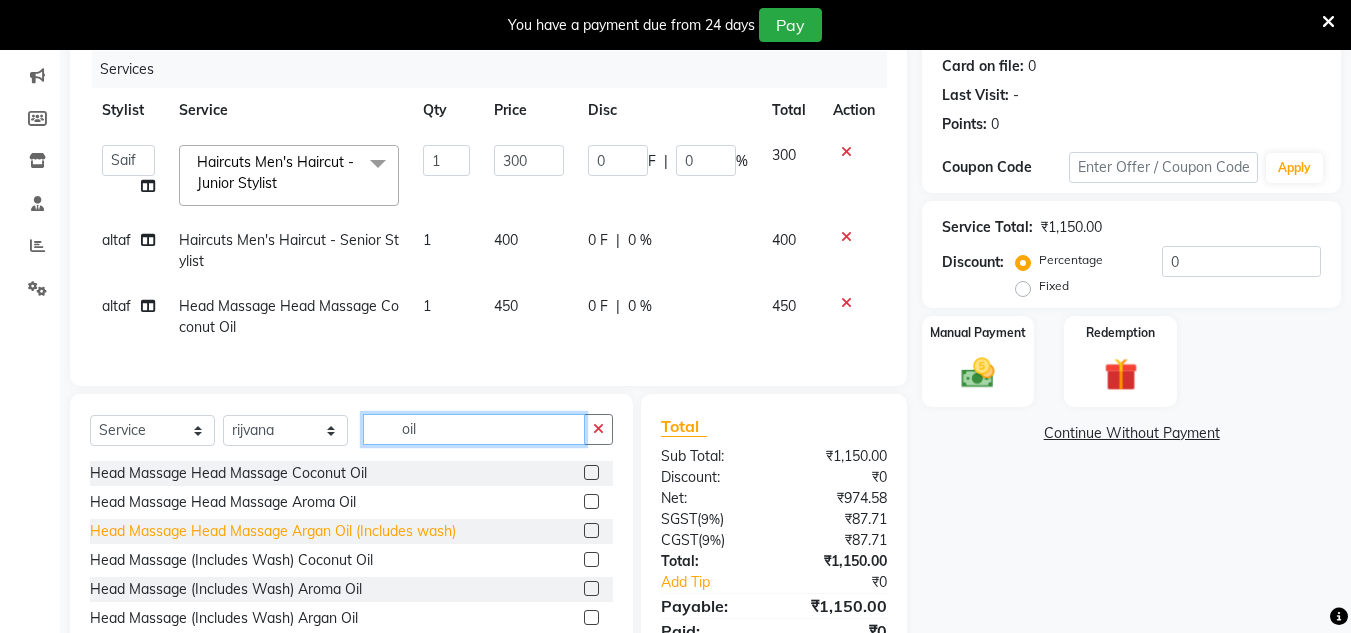 scroll, scrollTop: 32, scrollLeft: 0, axis: vertical 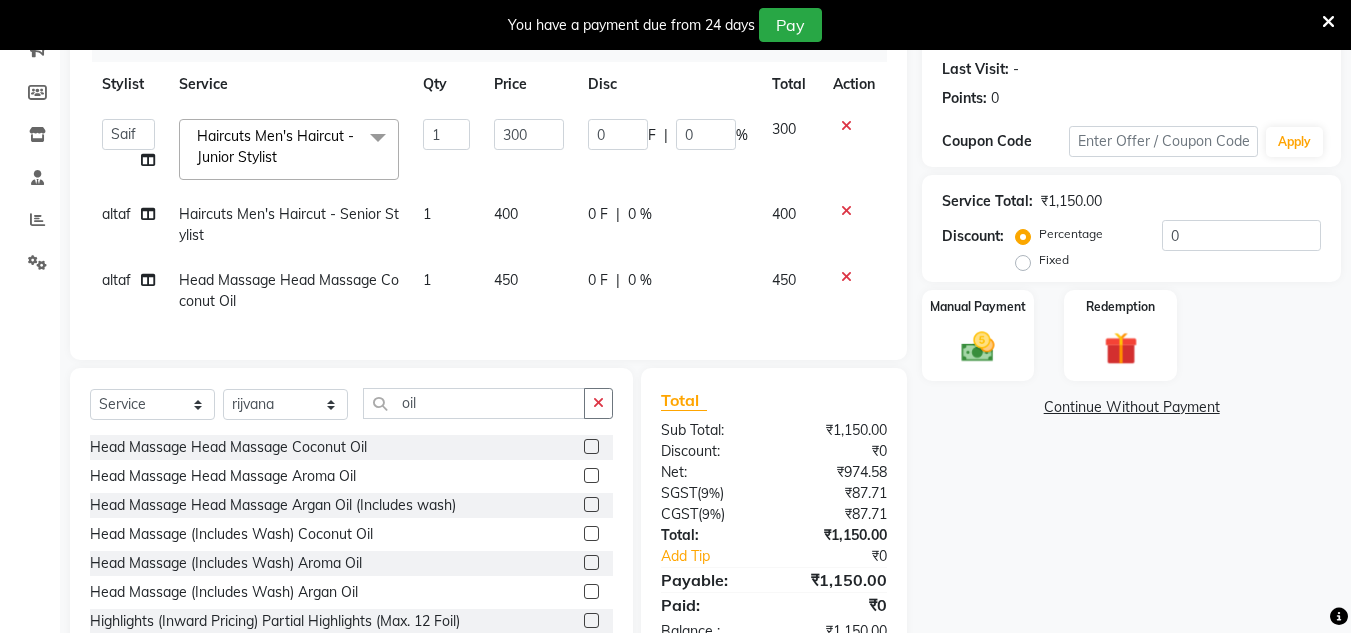click 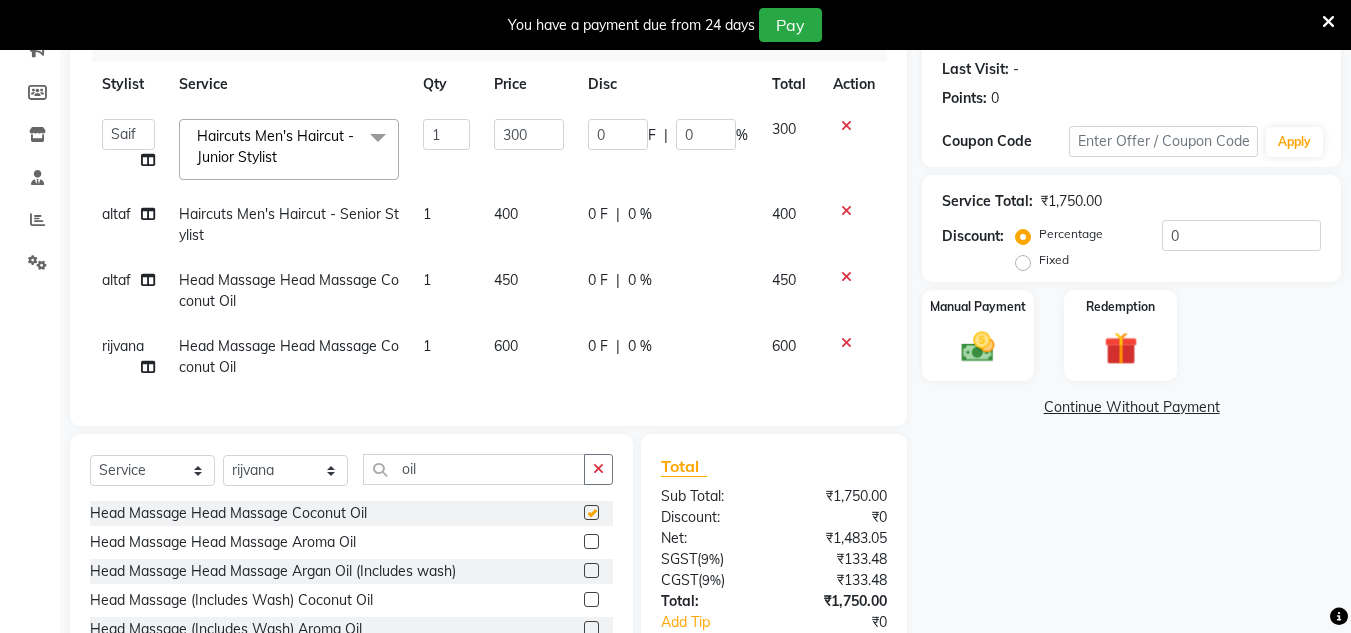 checkbox on "false" 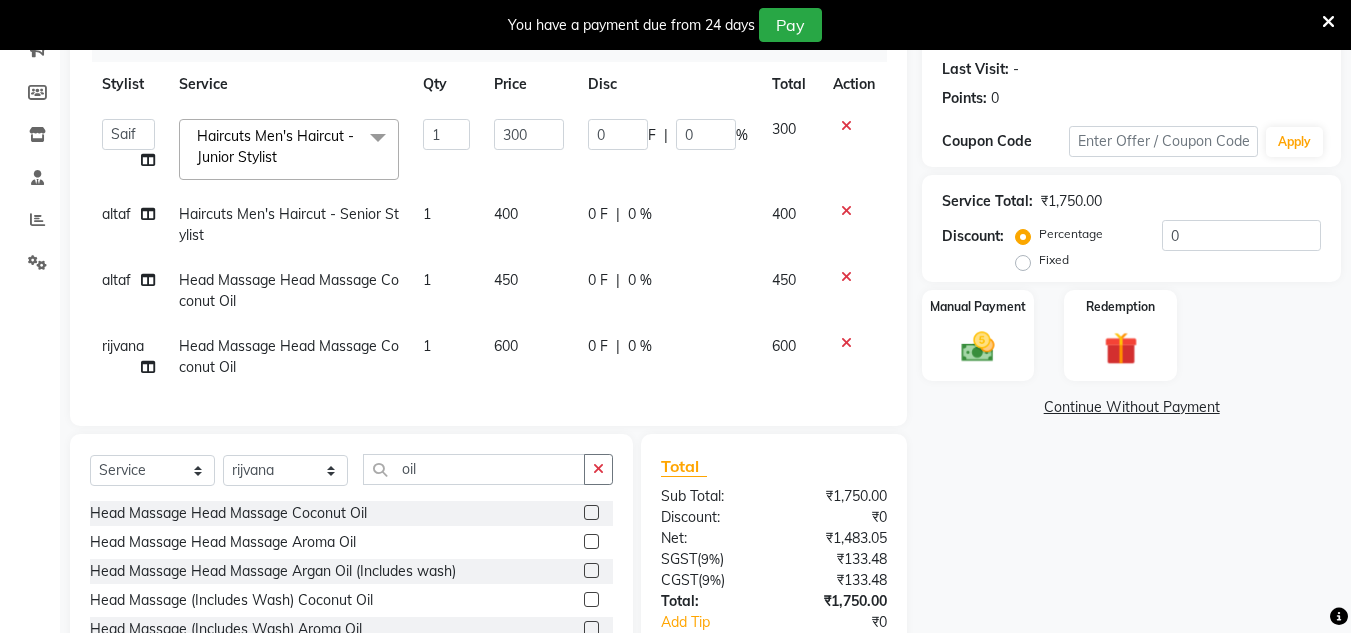 click on "600" 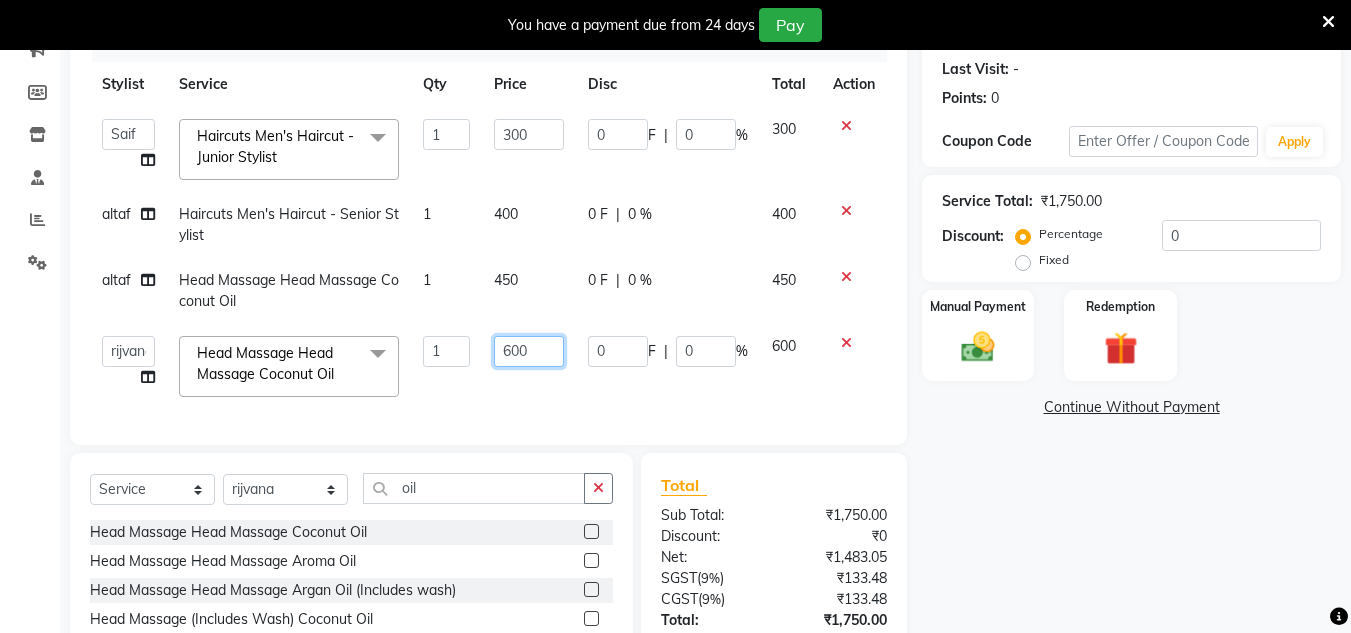 click on "600" 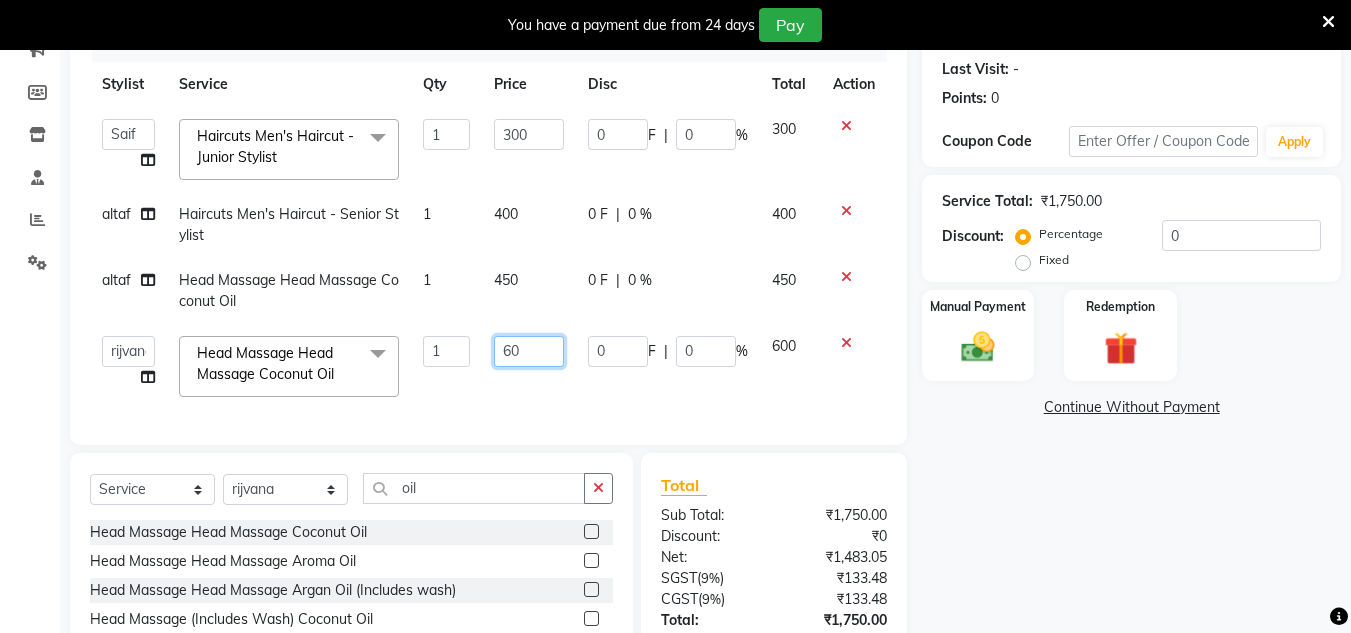 type on "6" 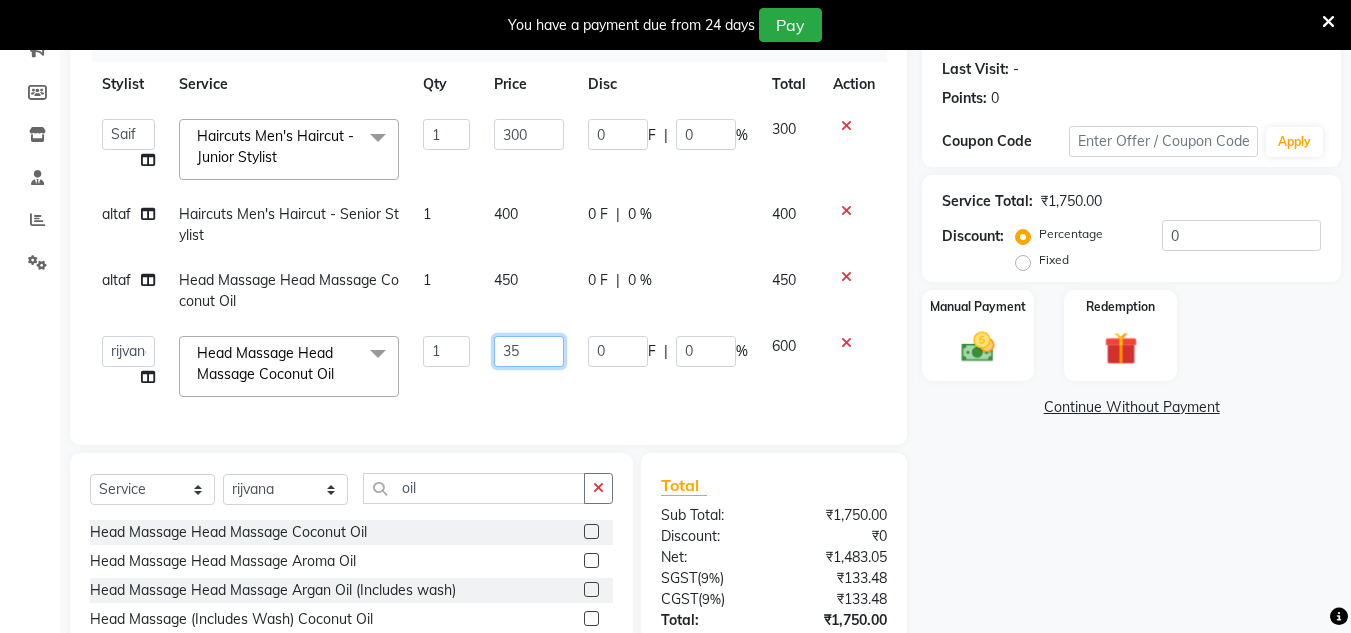 type on "350" 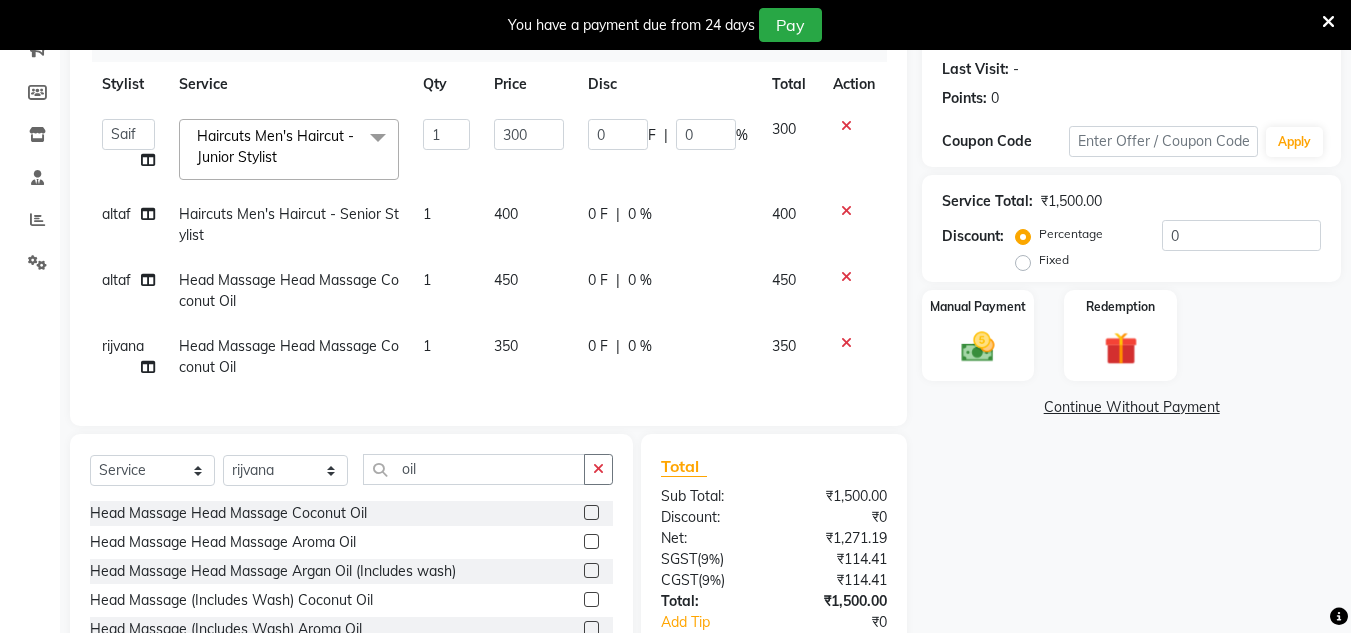 click on "Name: Shekant  Membership:  No Active Membership  Total Visits:   Card on file:  0 Last Visit:   - Points:   0  Coupon Code Apply Service Total:  ₹1,500.00  Discount:  Percentage   Fixed  0 Manual Payment Redemption  Continue Without Payment" 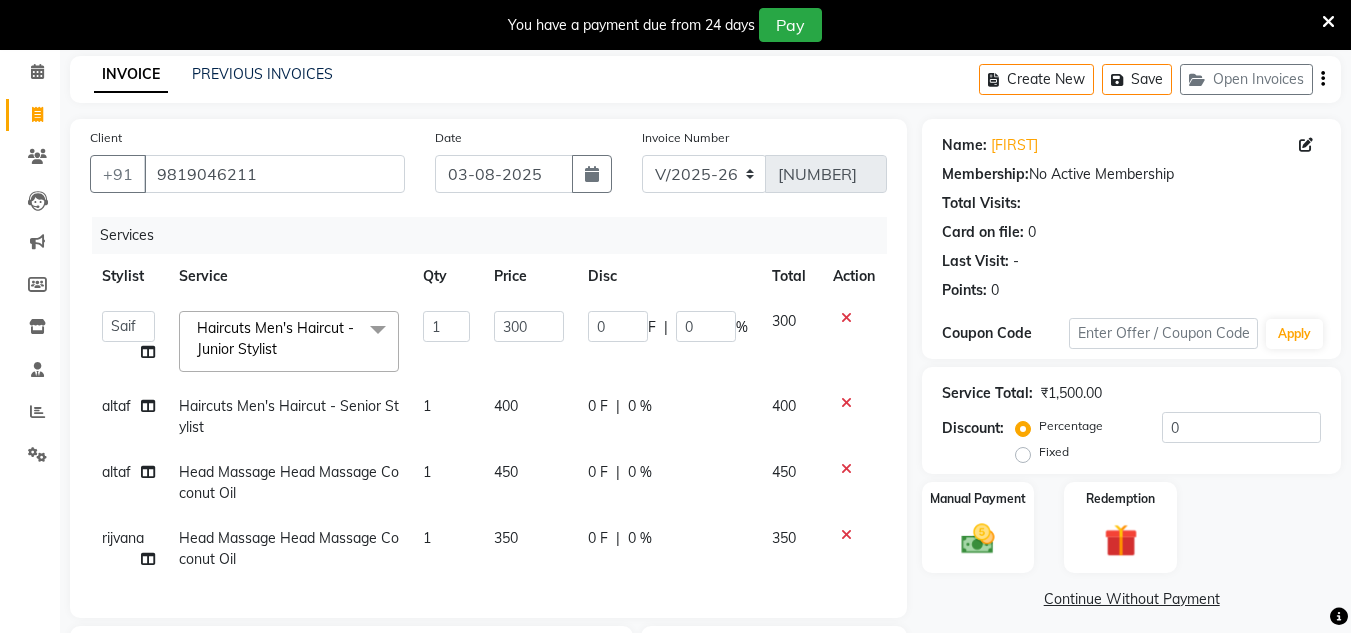 scroll, scrollTop: 54, scrollLeft: 0, axis: vertical 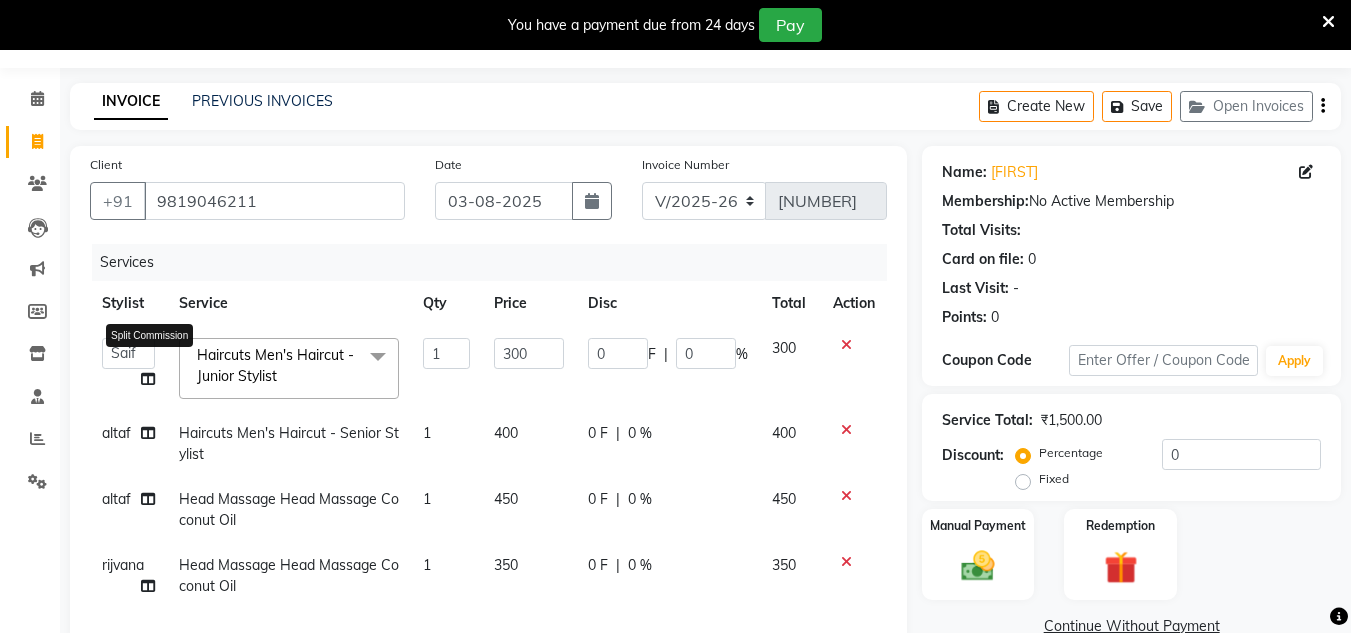 click 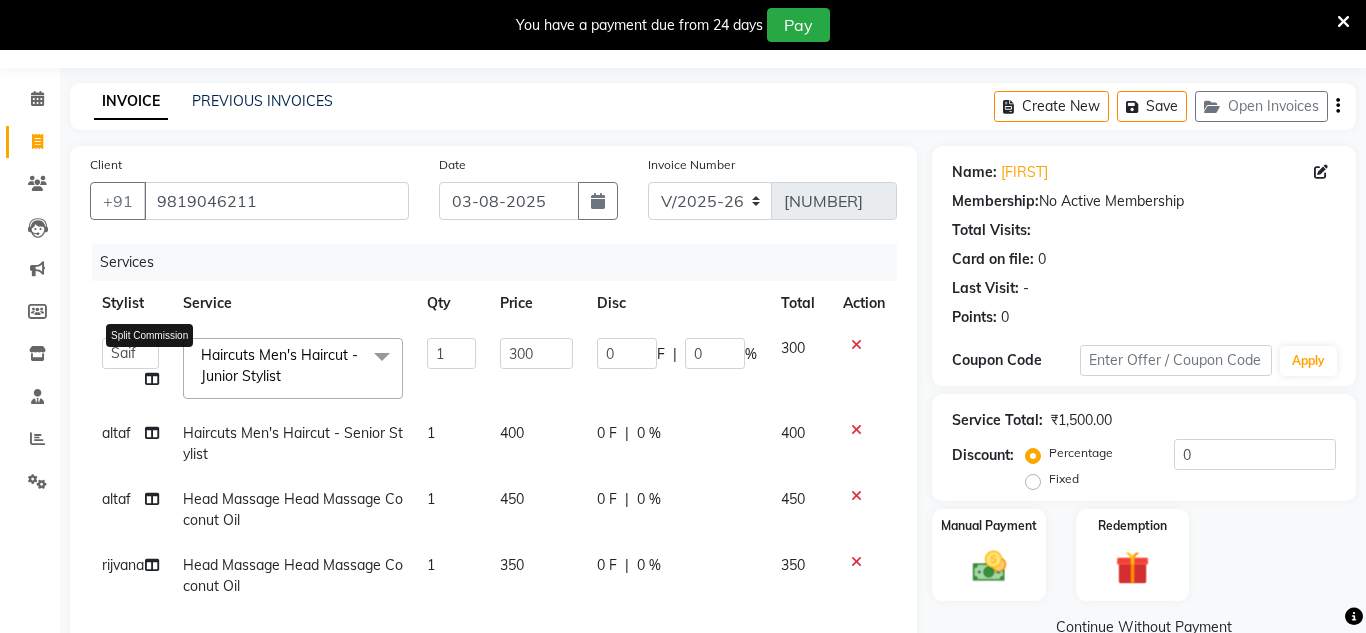 select on "87276" 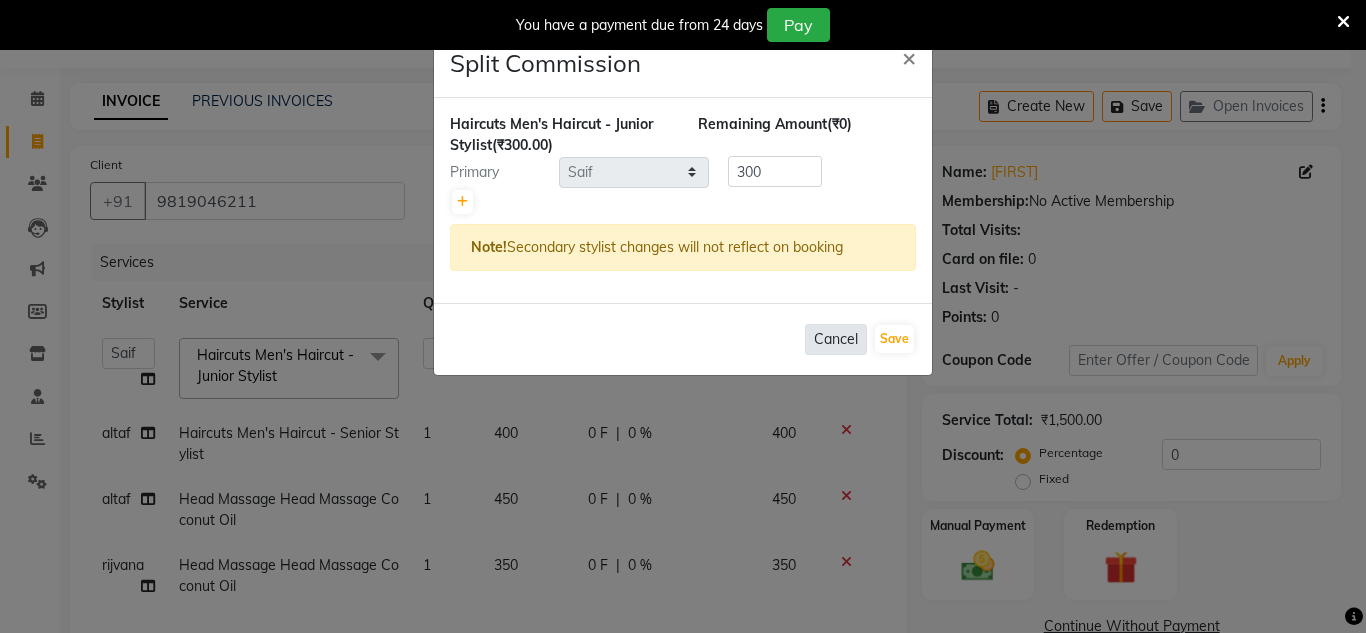 click on "Split Commission × Haircuts Men's Haircut - Junior Stylist  (₹300.00) Remaining Amount  (₹0) Primary Select  Aarushi   aishu   altaf   anil   ashik   bhavin    irene   julie   Manager id   Minaz   Namrata   neelam   Rebecca   rekha   rijvana   Saif   saneef   Shweta  300 Note!  Secondary stylist changes will not reflect on booking   Cancel   Save" 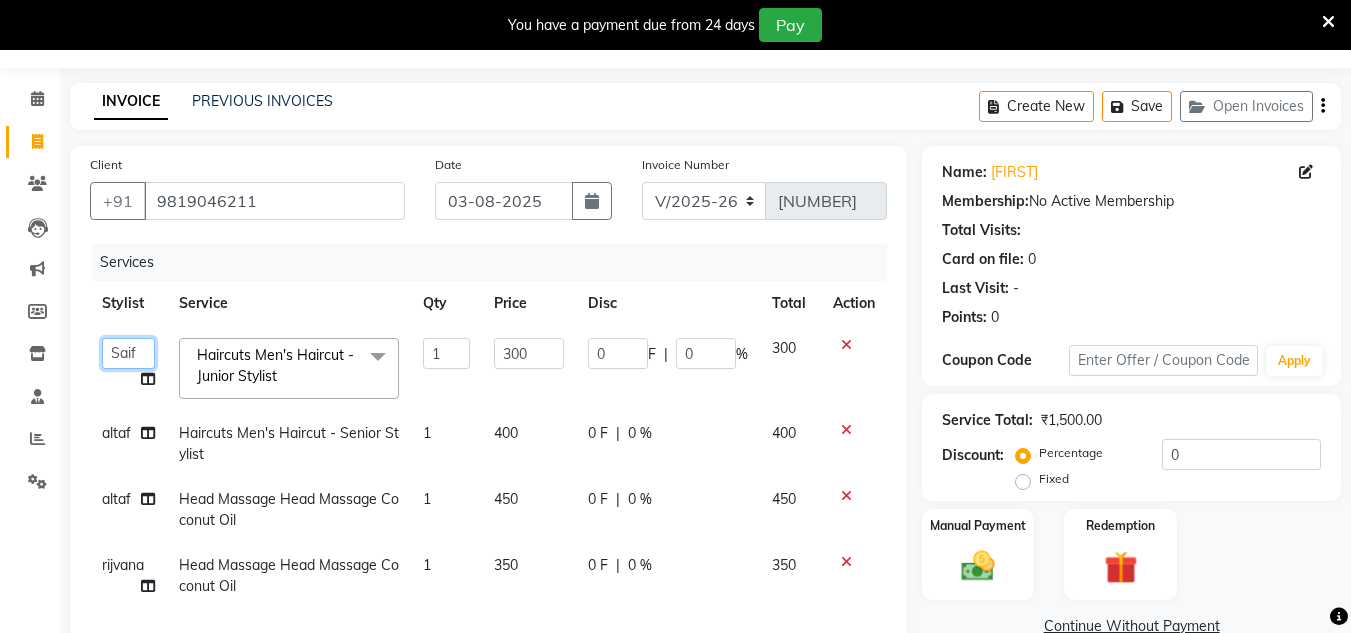 click on "Aarushi   aishu   altaf   anil   ashik   bhavin    irene   julie   Manager id   Minaz   Namrata   neelam   Rebecca   rekha   rijvana   Saif   saneef   Shweta" 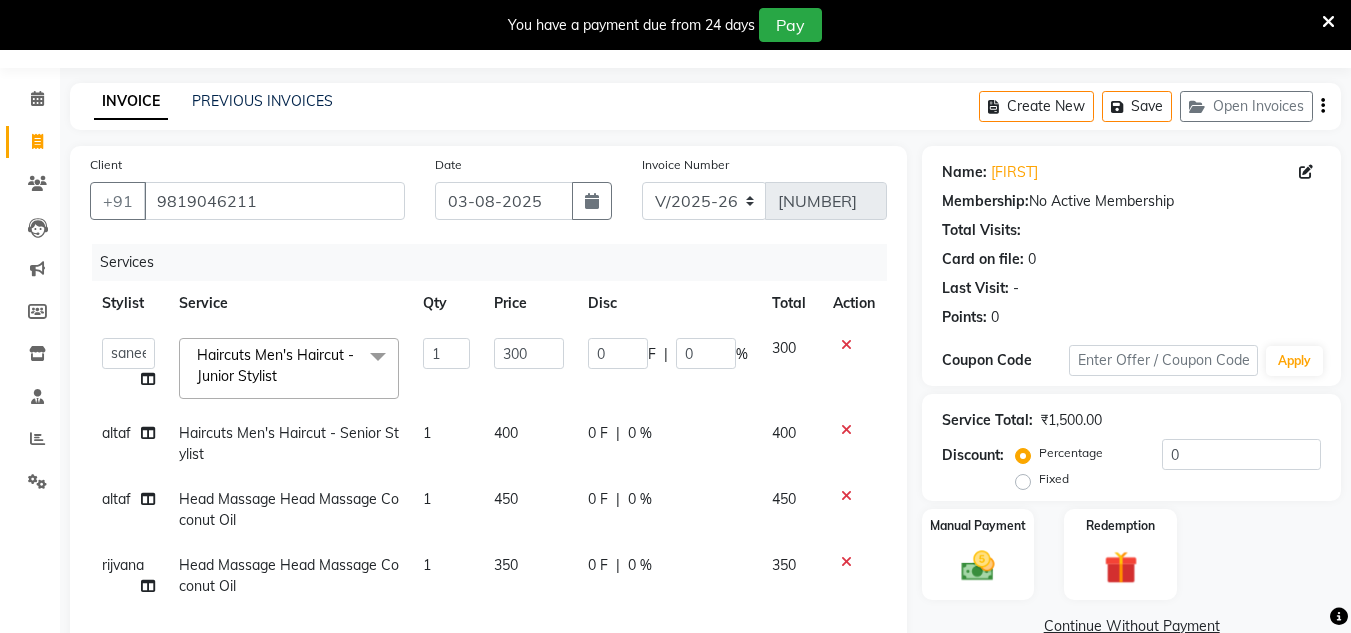 select on "85980" 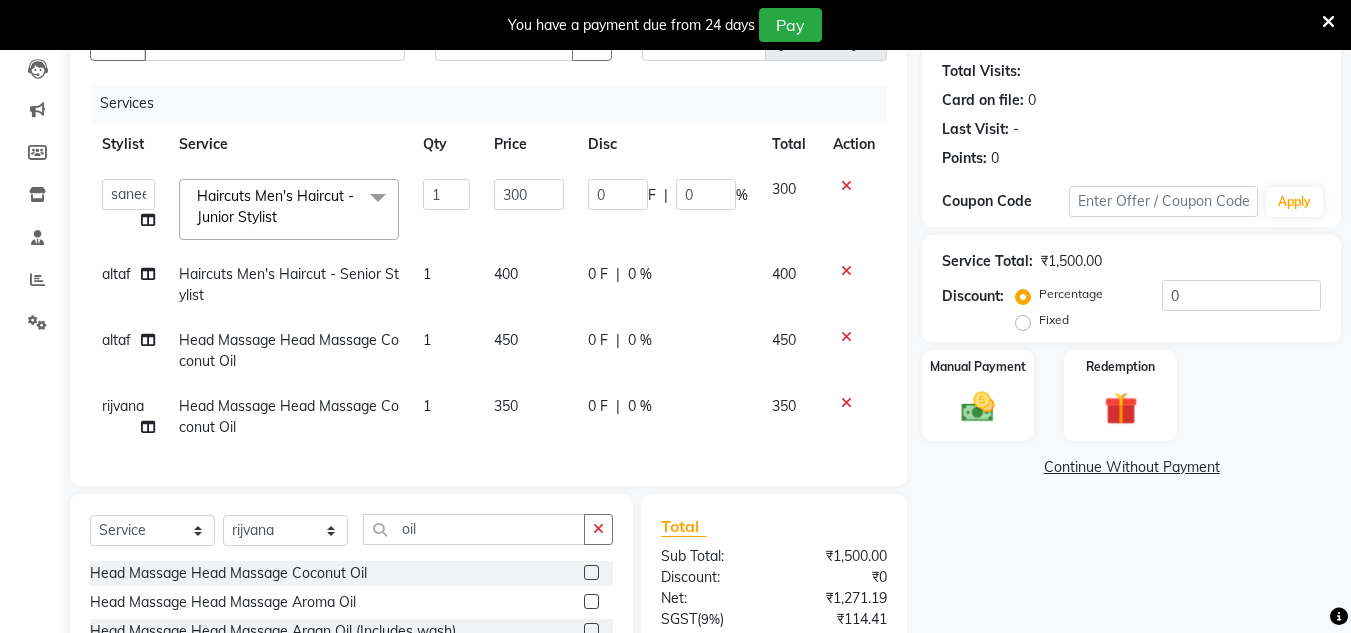 scroll, scrollTop: 414, scrollLeft: 0, axis: vertical 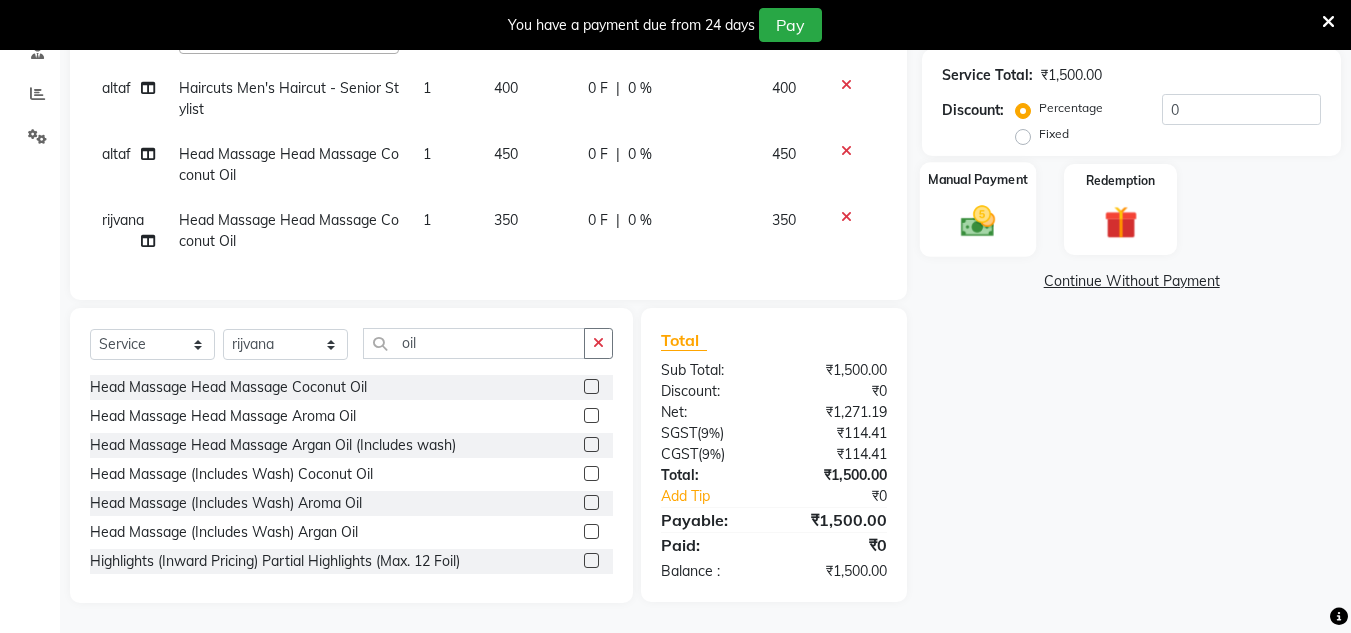 click 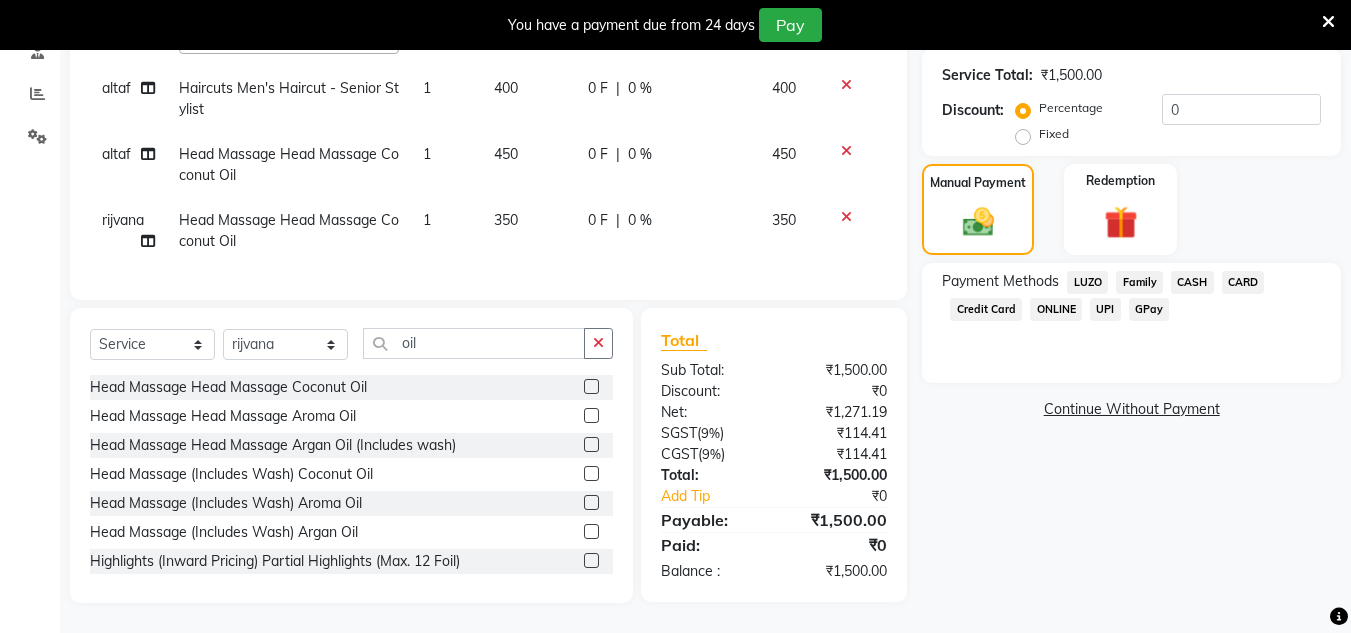 click on "GPay" 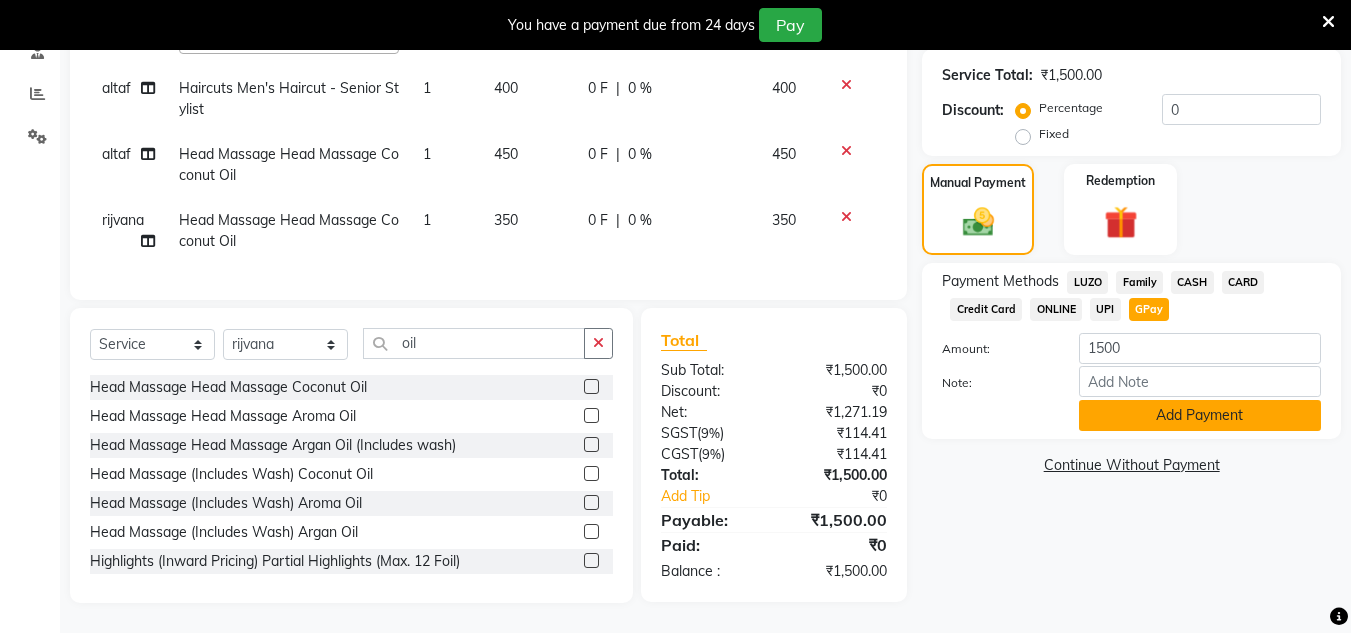 click on "Add Payment" 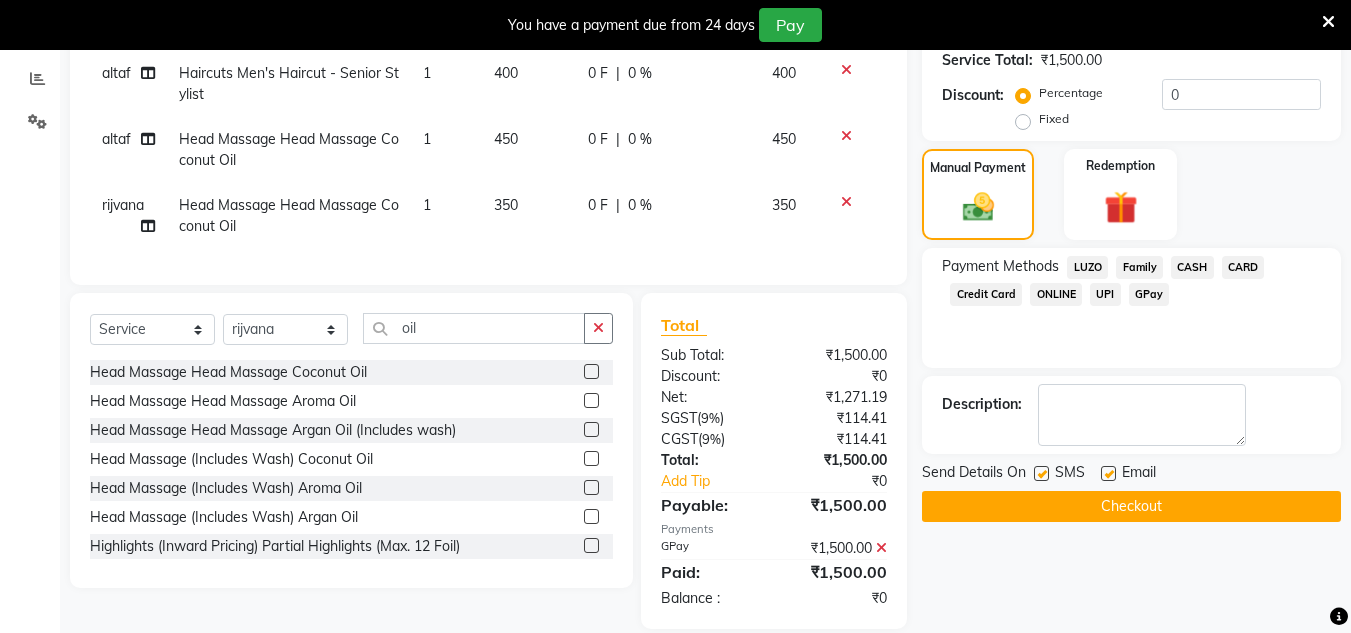 click on "Checkout" 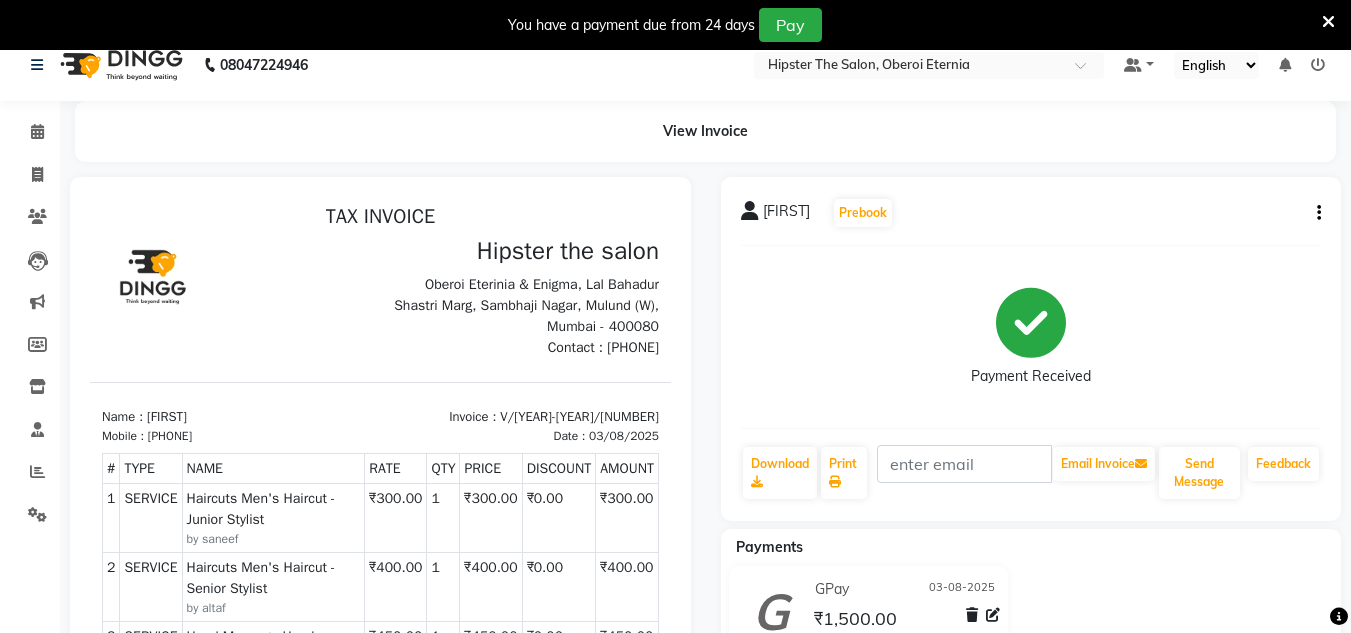 scroll, scrollTop: 0, scrollLeft: 0, axis: both 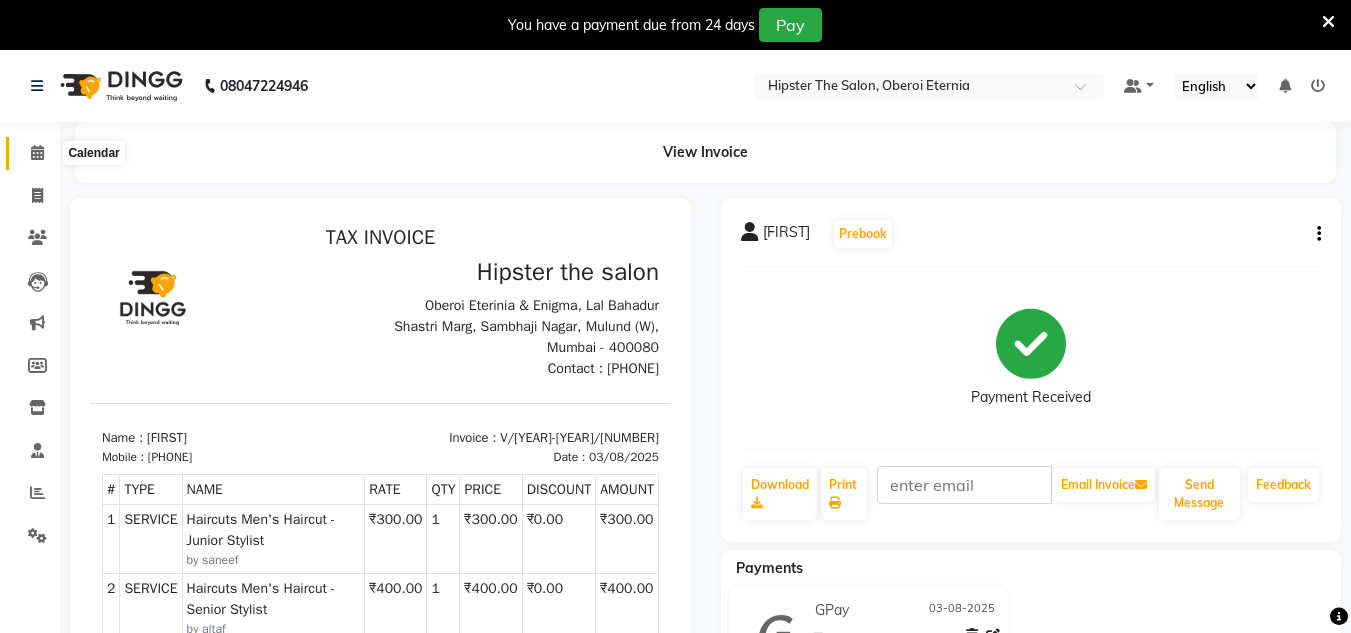 click 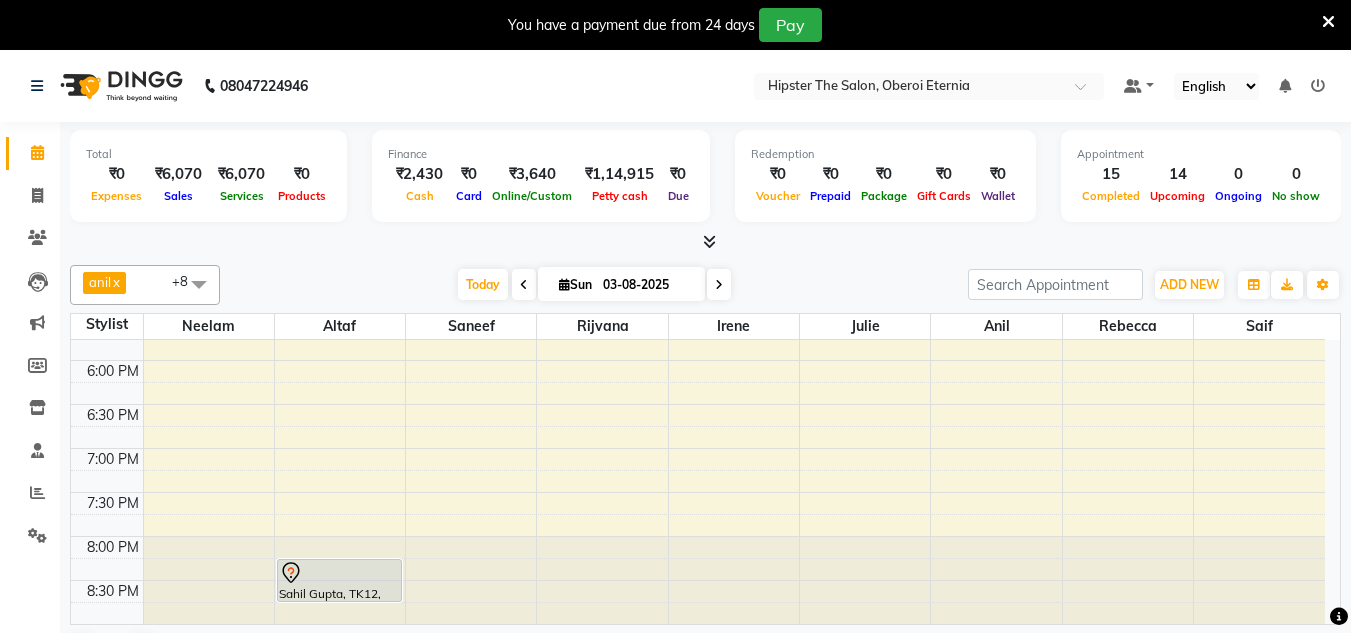 scroll, scrollTop: 859, scrollLeft: 0, axis: vertical 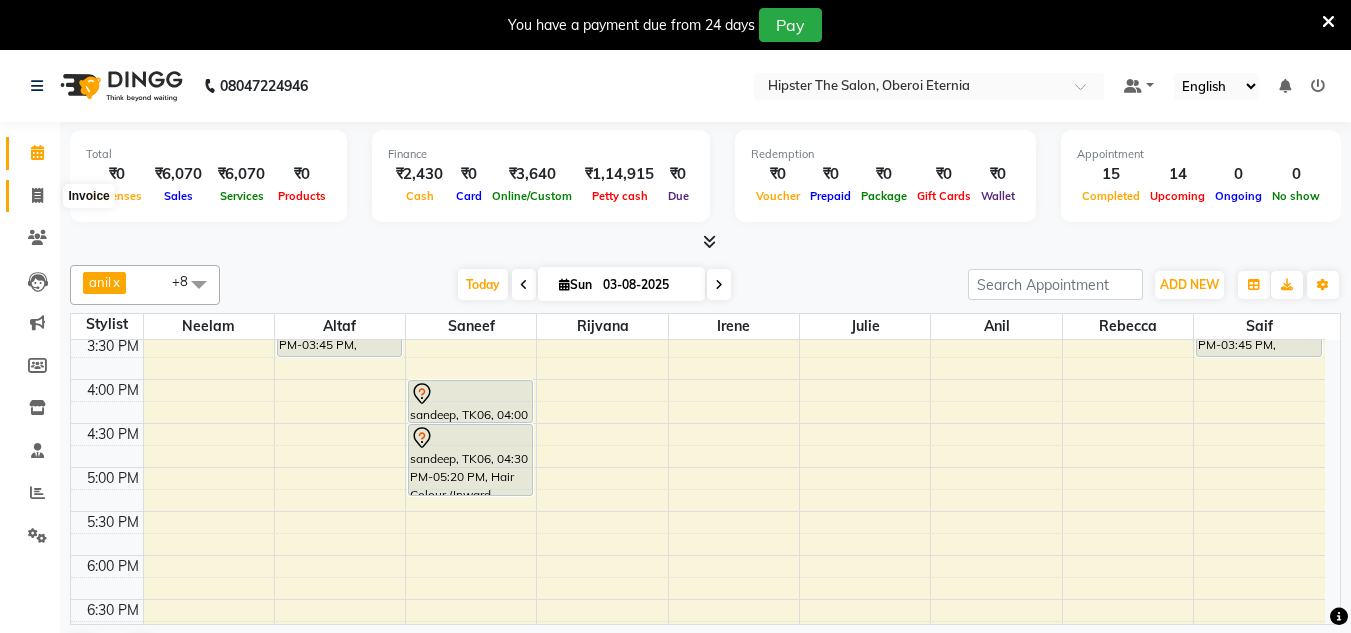 click 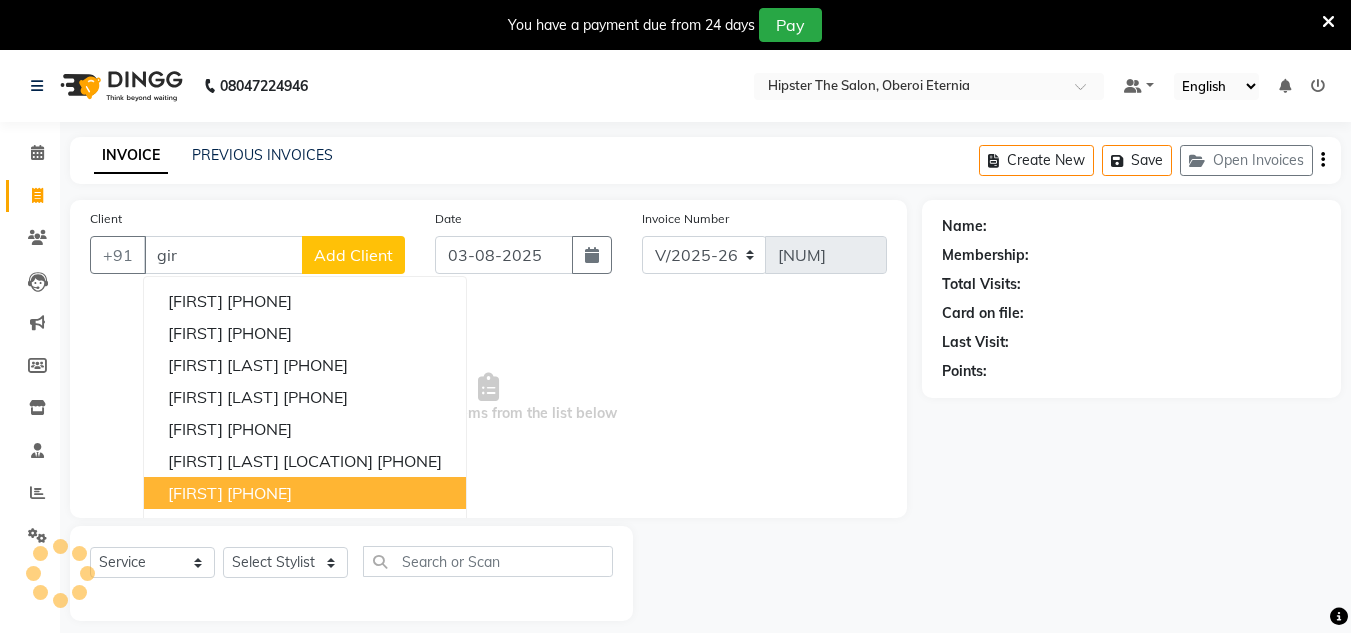 scroll, scrollTop: 50, scrollLeft: 0, axis: vertical 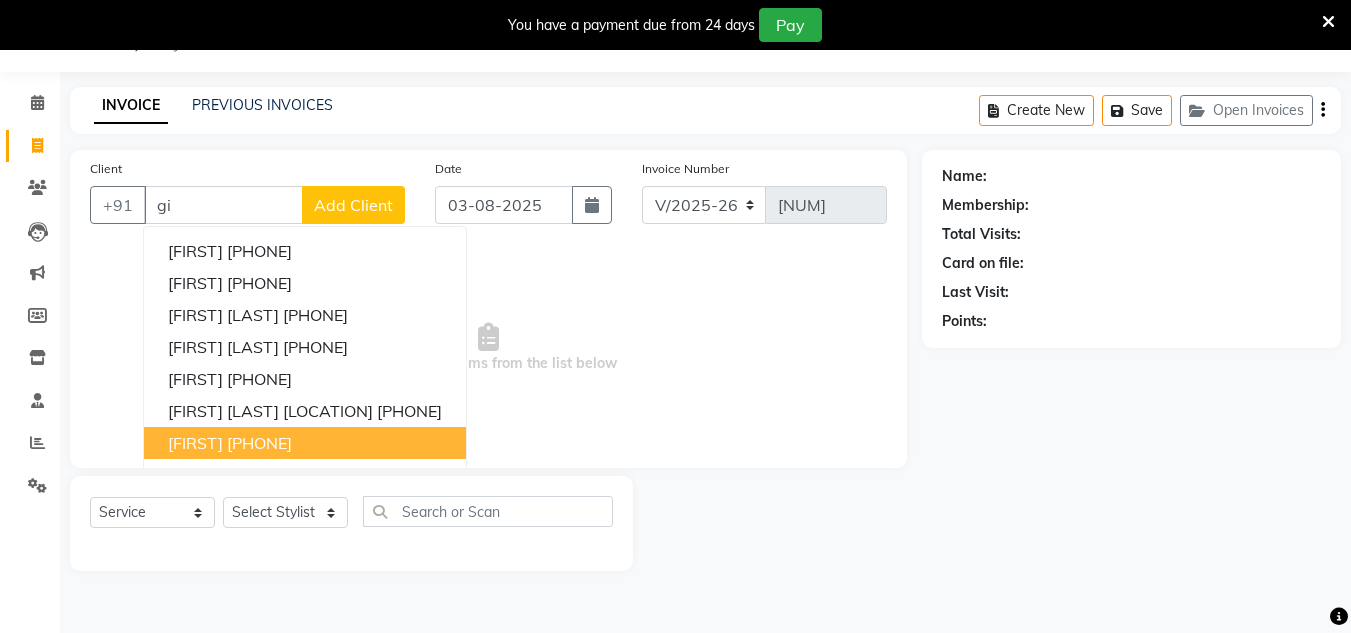 type on "g" 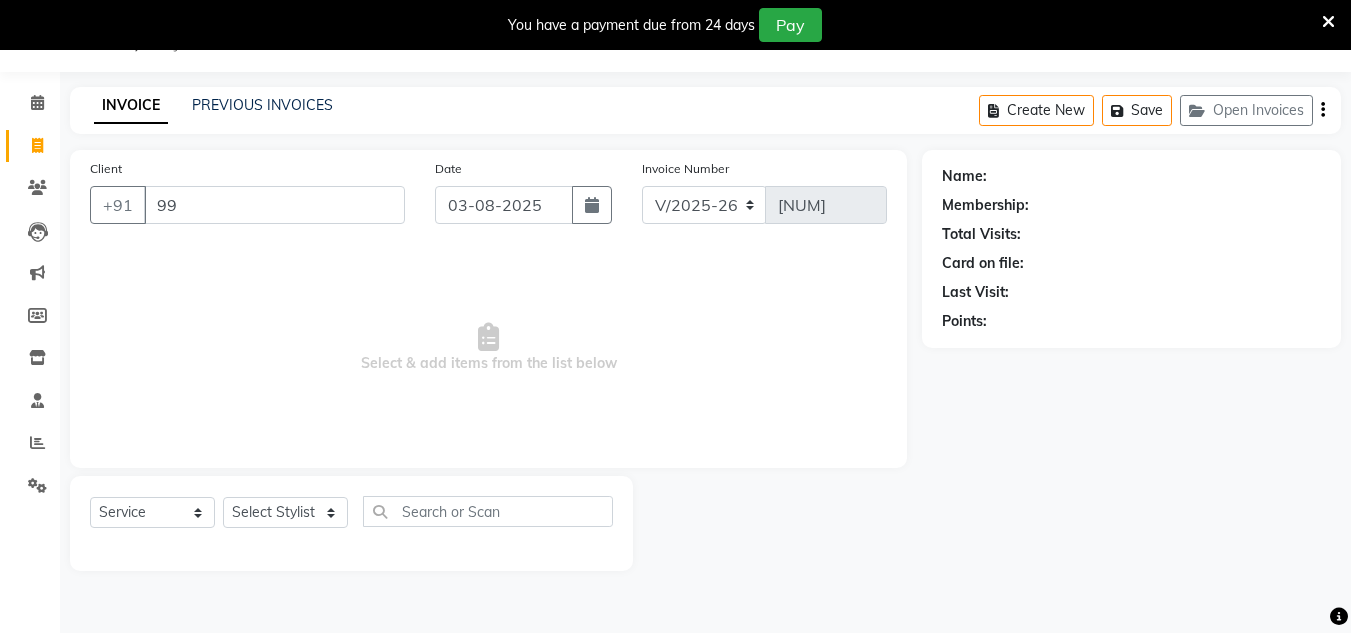 type on "9" 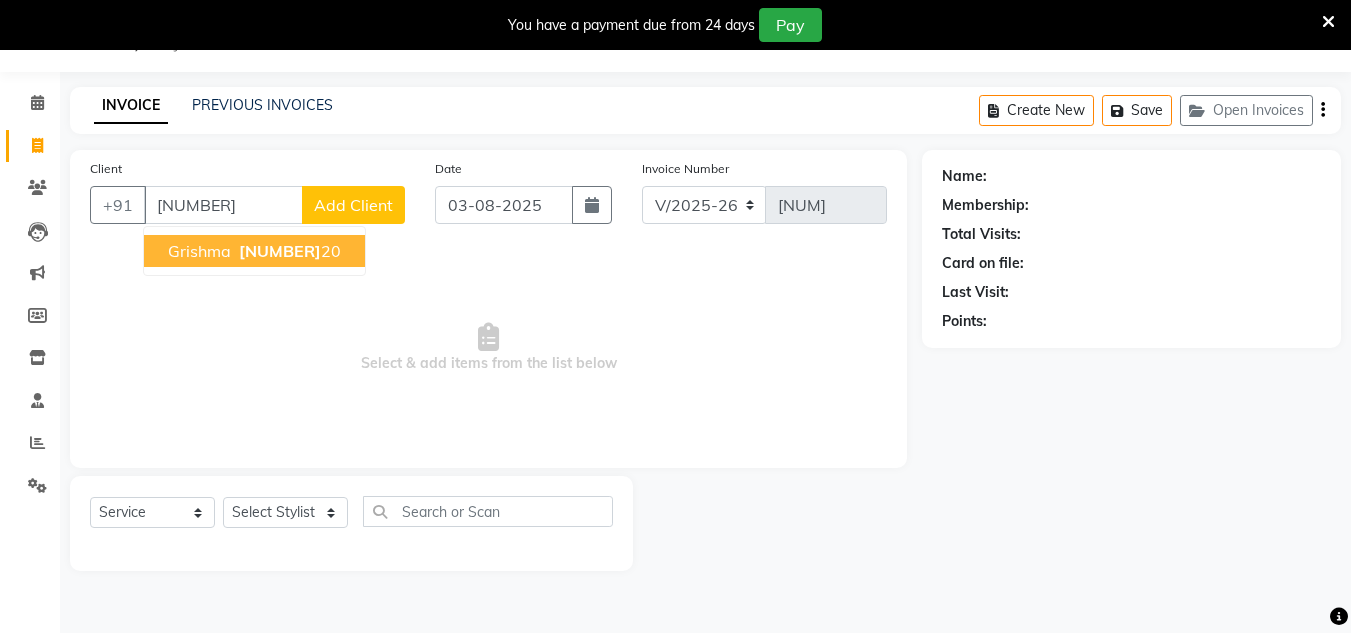 click on "90994155" at bounding box center [280, 251] 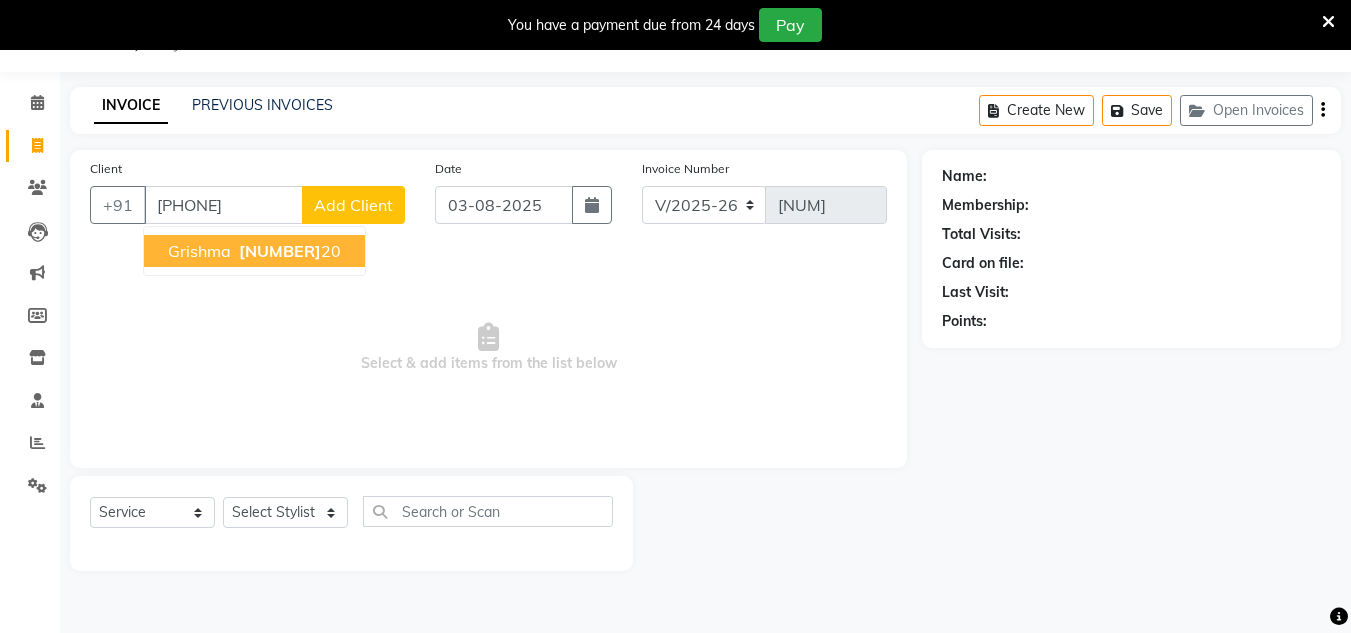 type on "9099415520" 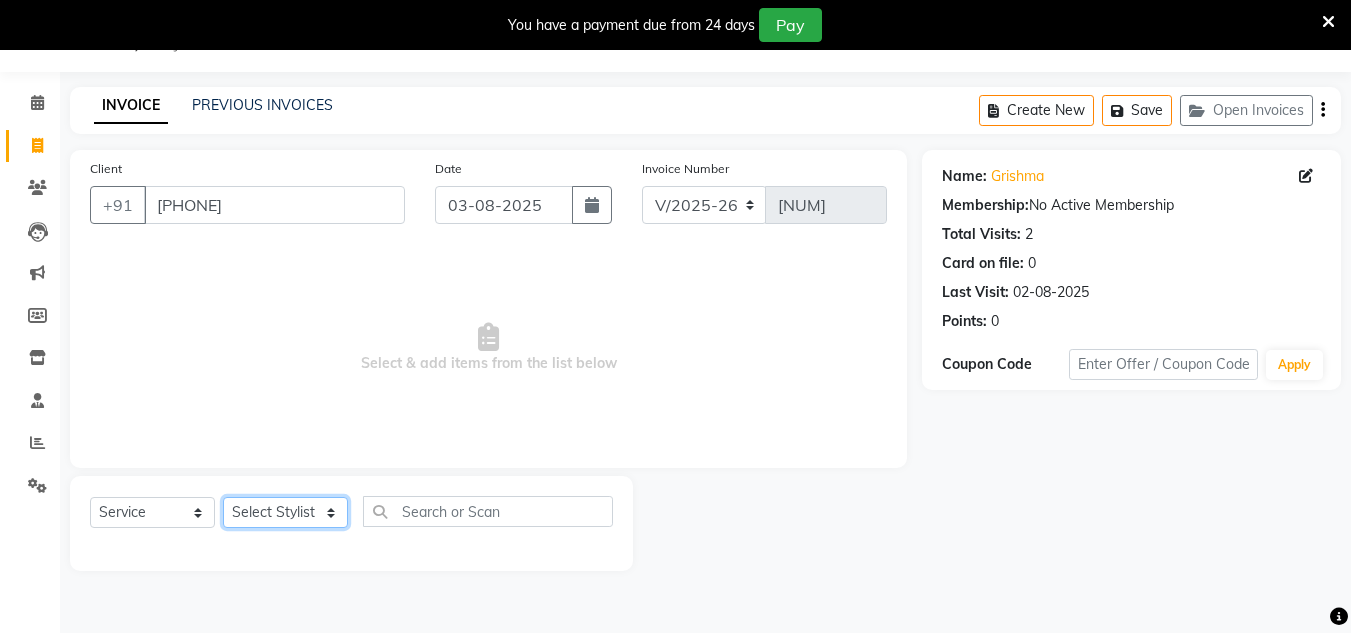 click on "Select Stylist Aarushi aishu altaf anil ashik bhavin  irene julie Manager id Minaz Namrata neelam Rebecca rekha rijvana Saif saneef Shweta" 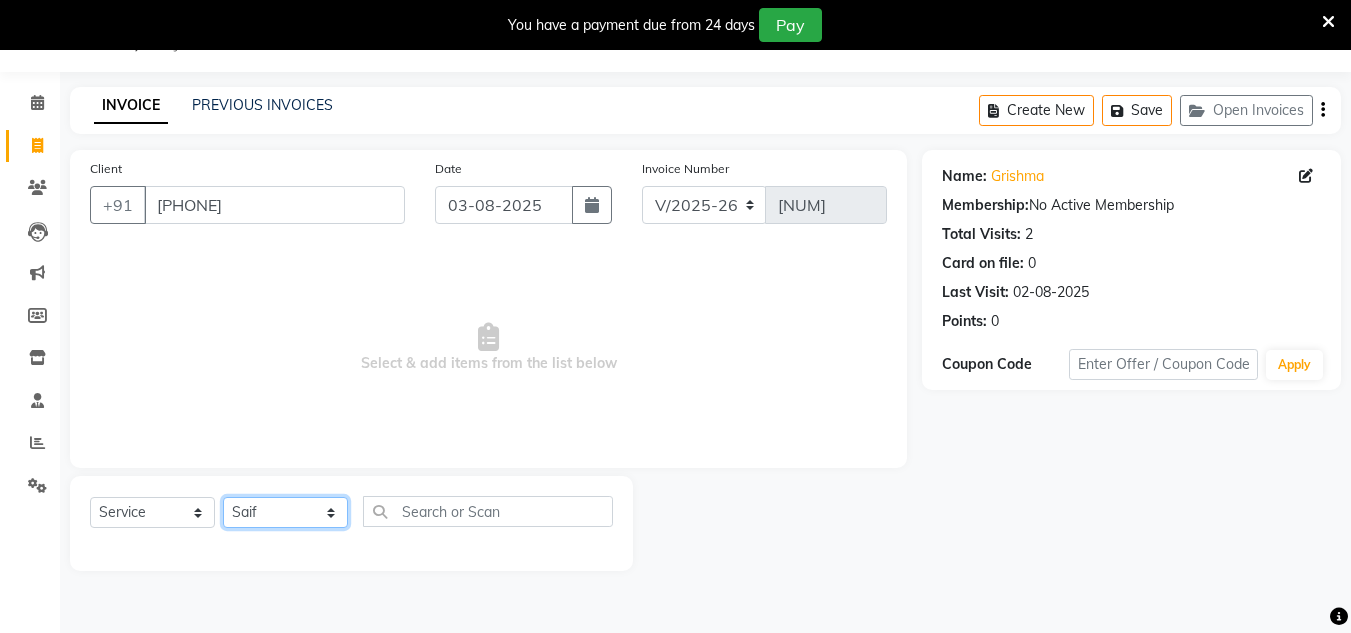 click on "Select Stylist Aarushi aishu altaf anil ashik bhavin  irene julie Manager id Minaz Namrata neelam Rebecca rekha rijvana Saif saneef Shweta" 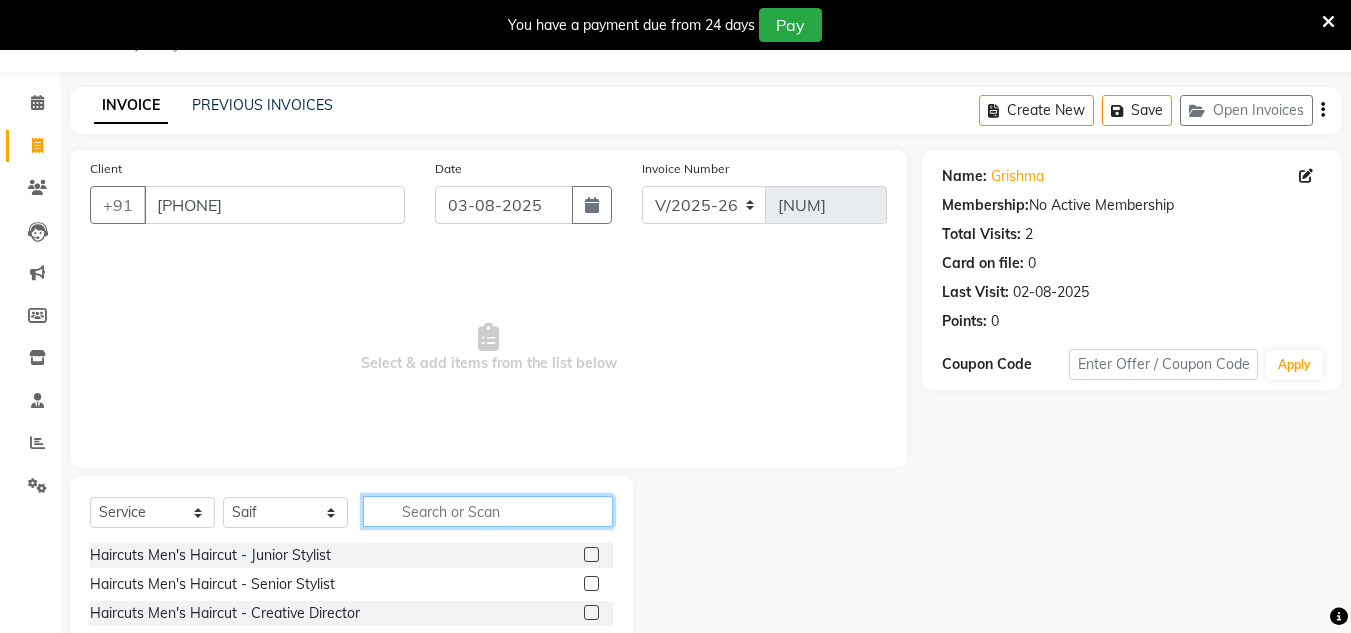 click 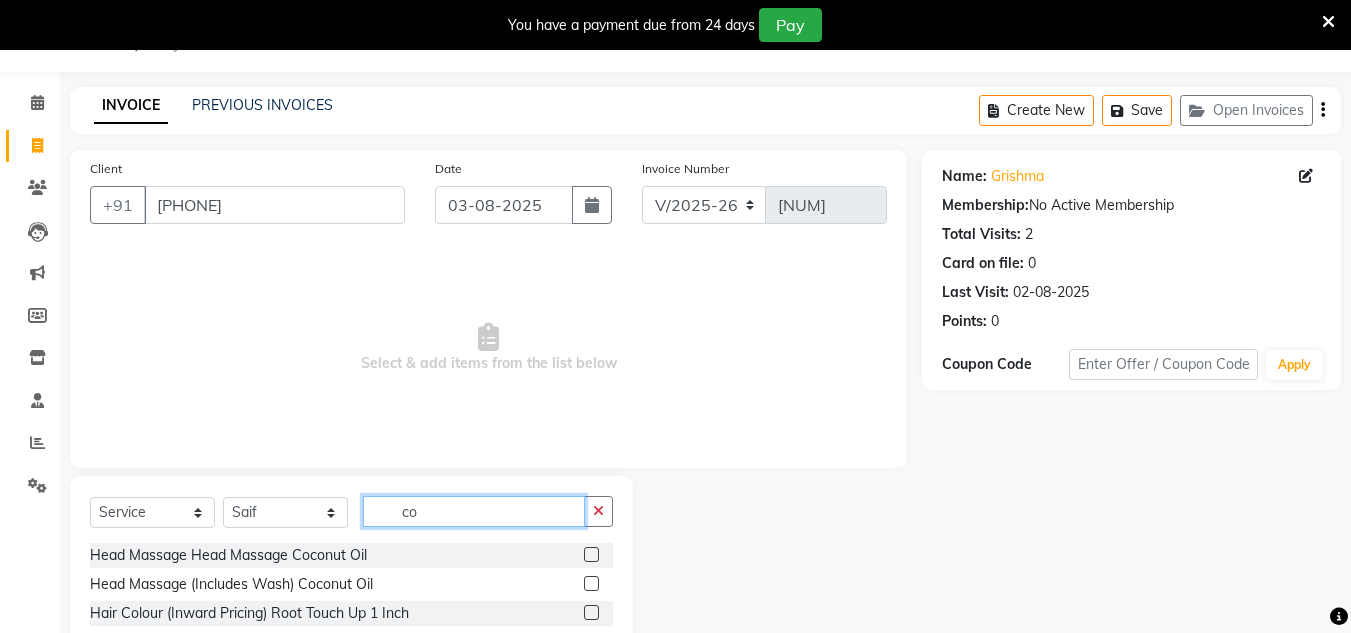 type on "c" 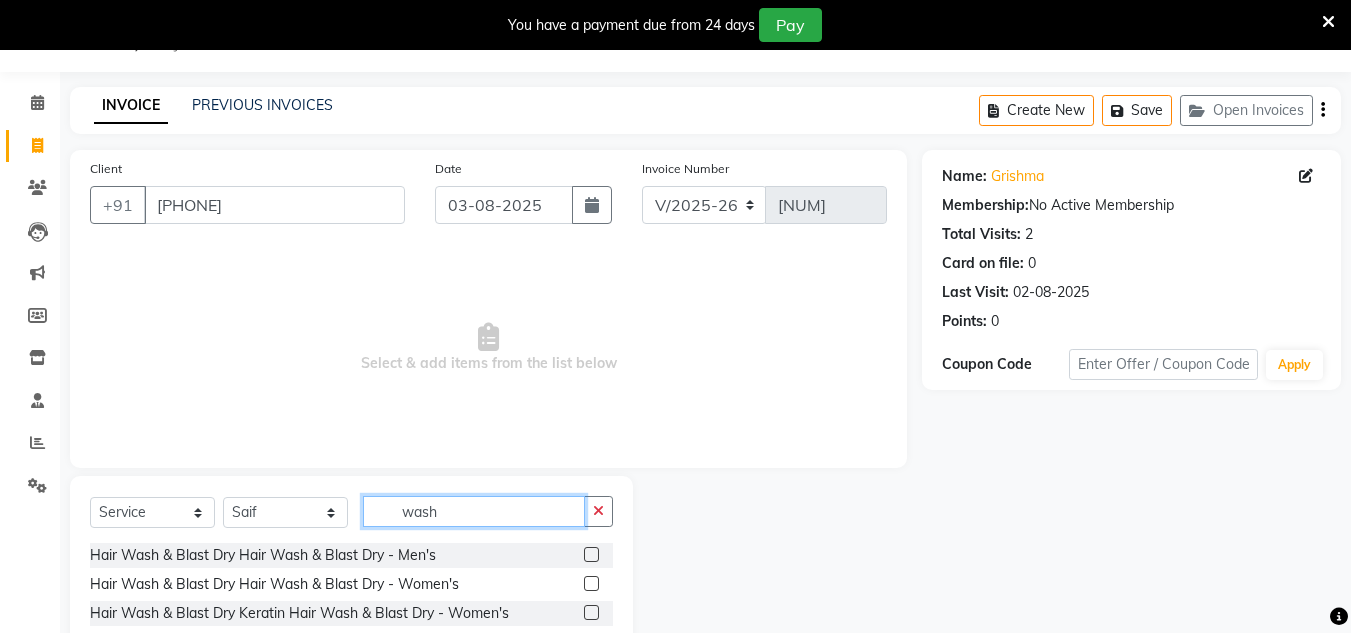 type on "wash" 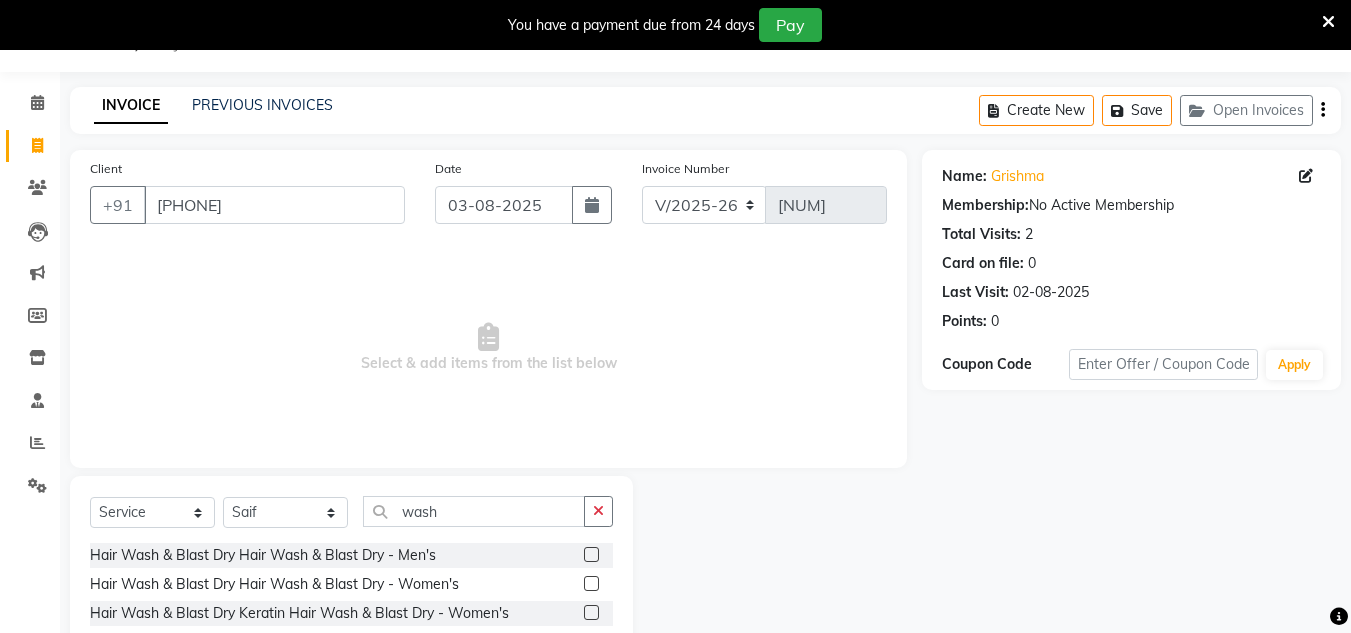 click 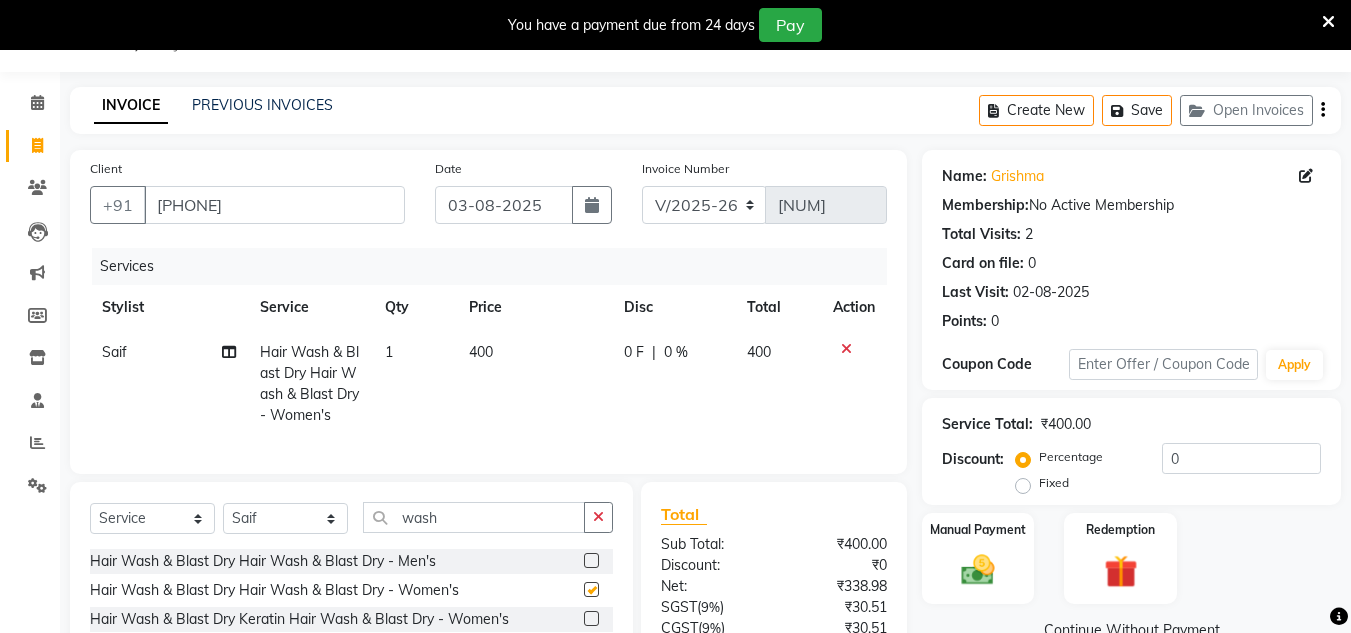 checkbox on "false" 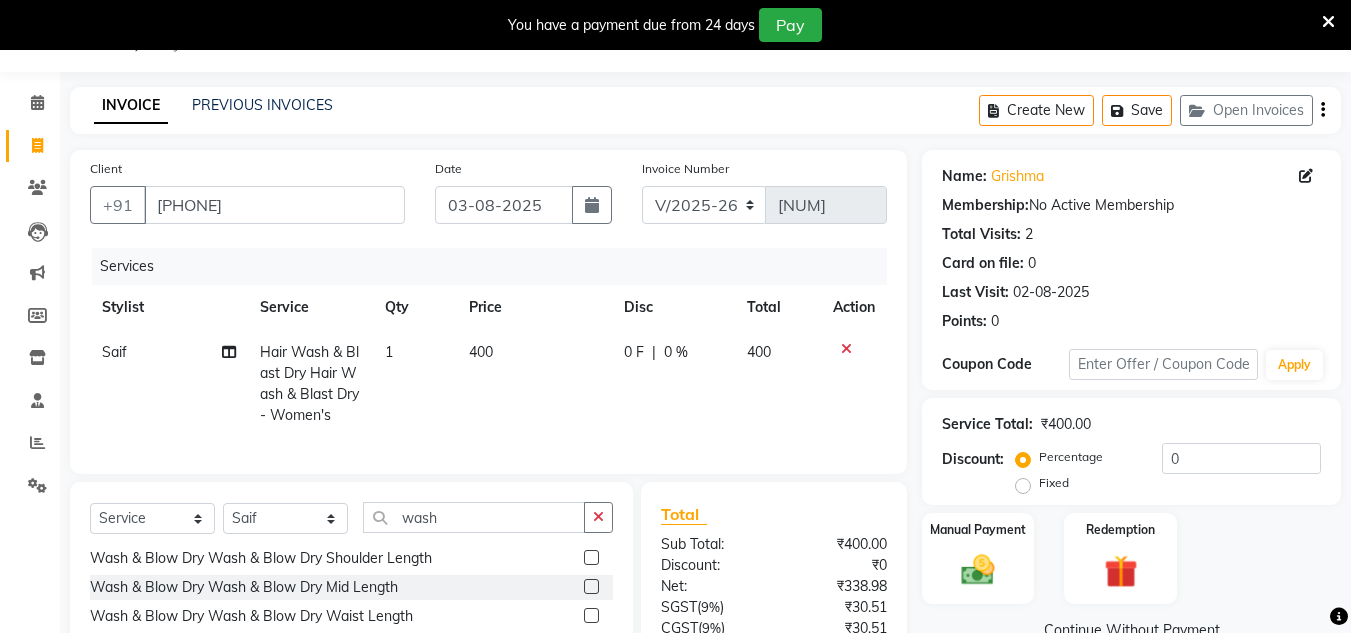 scroll, scrollTop: 39, scrollLeft: 0, axis: vertical 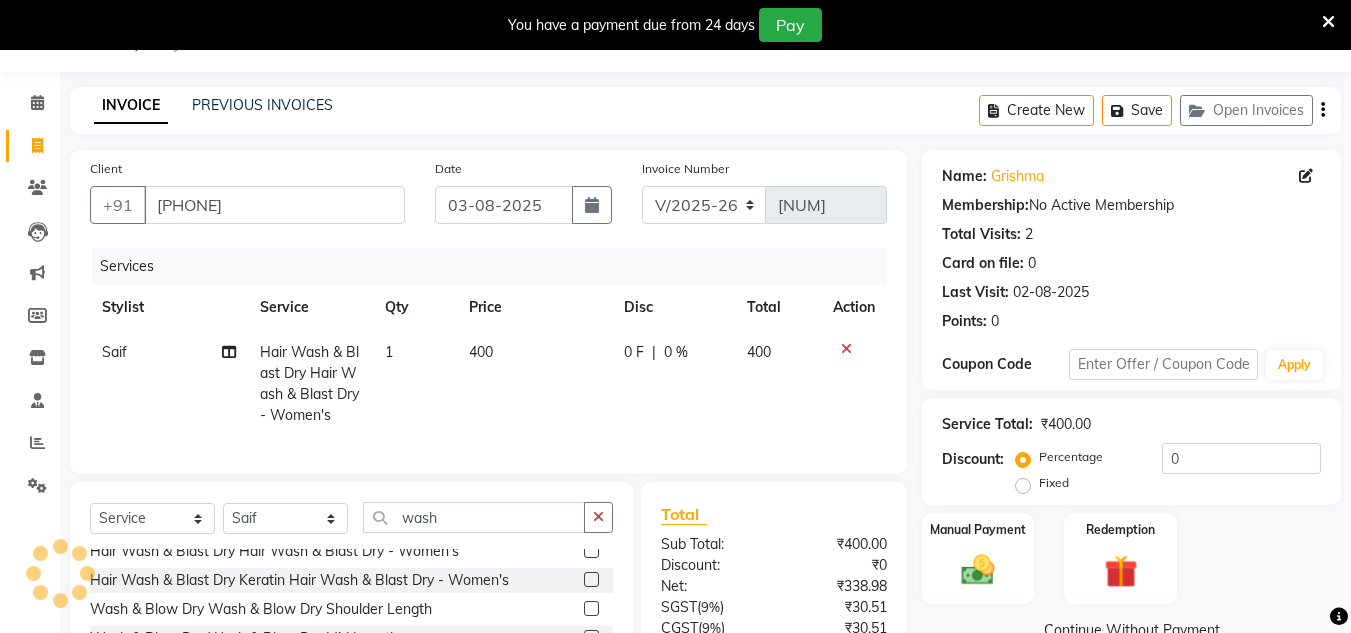 click on "400" 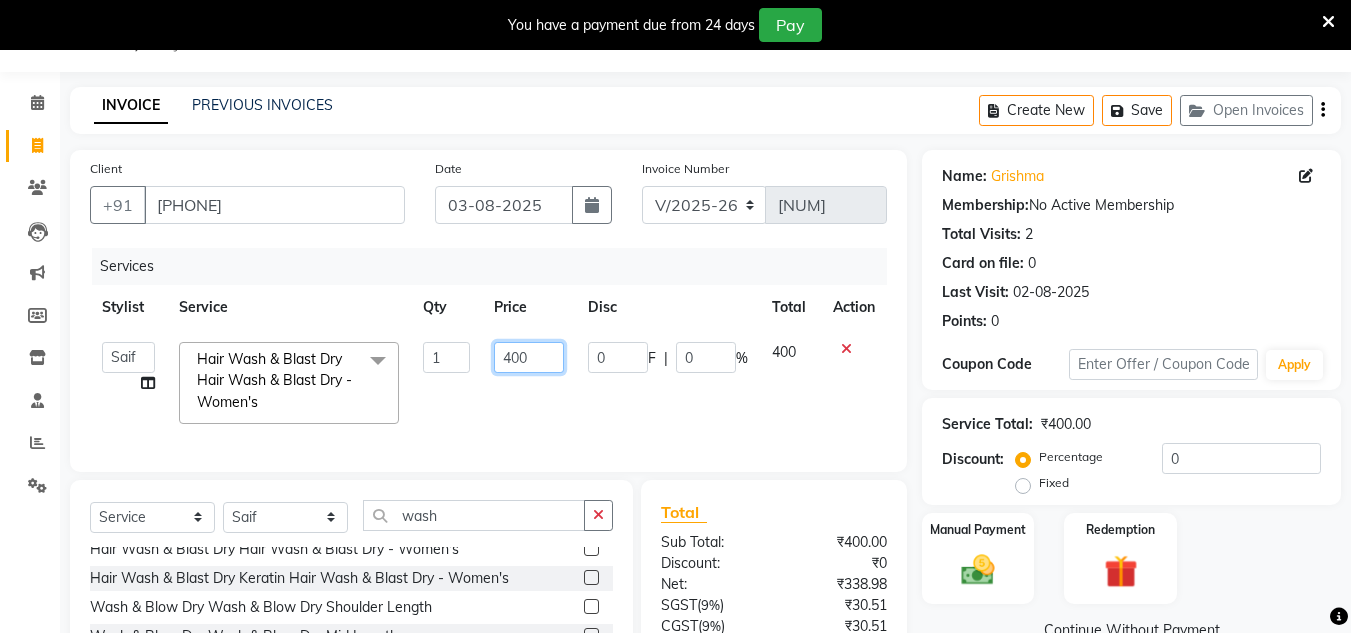 click on "400" 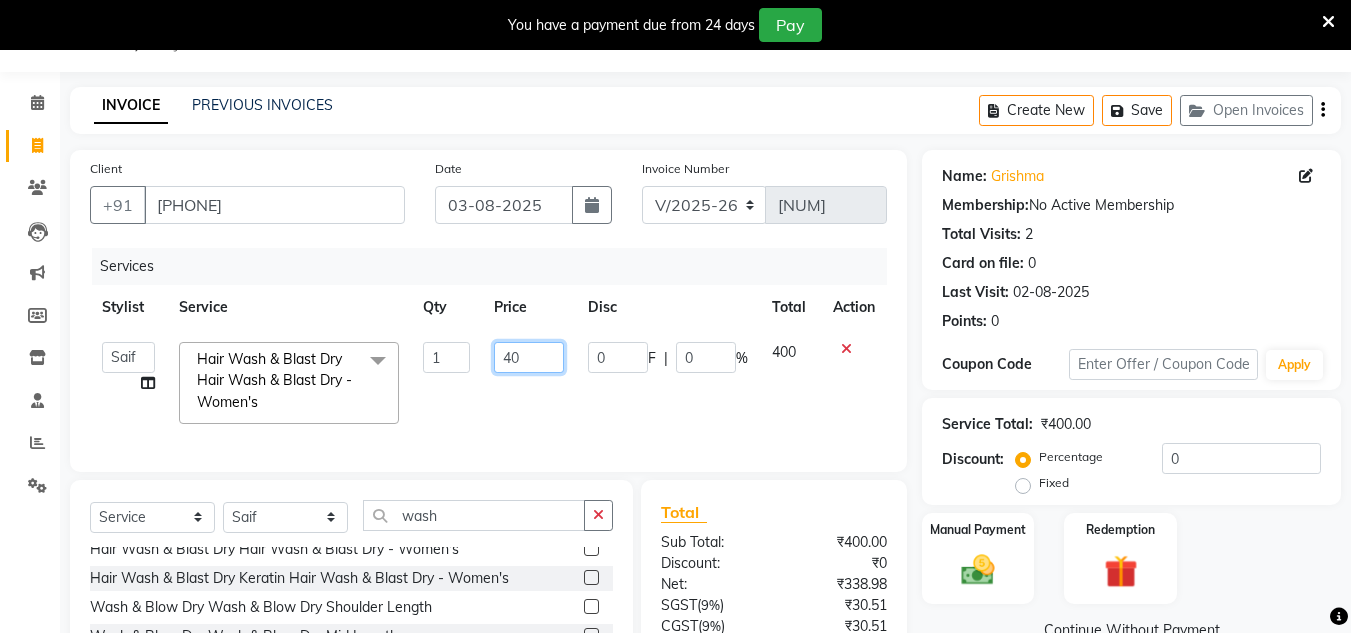 type on "4" 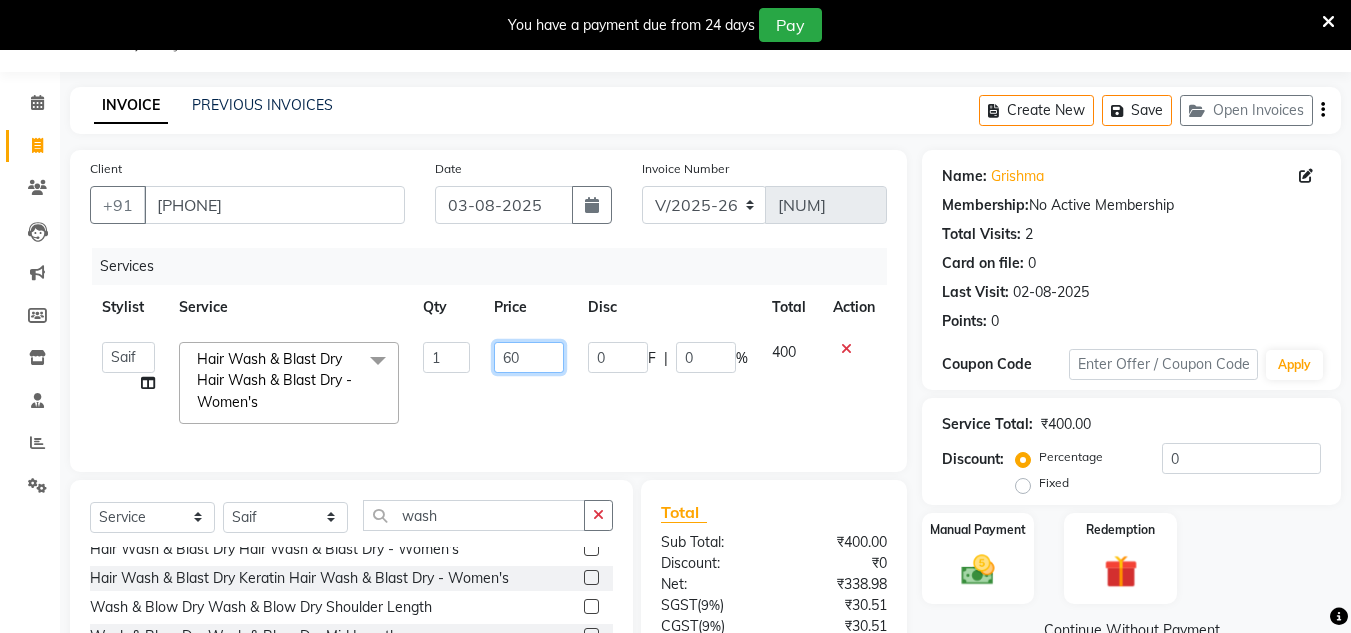 type on "600" 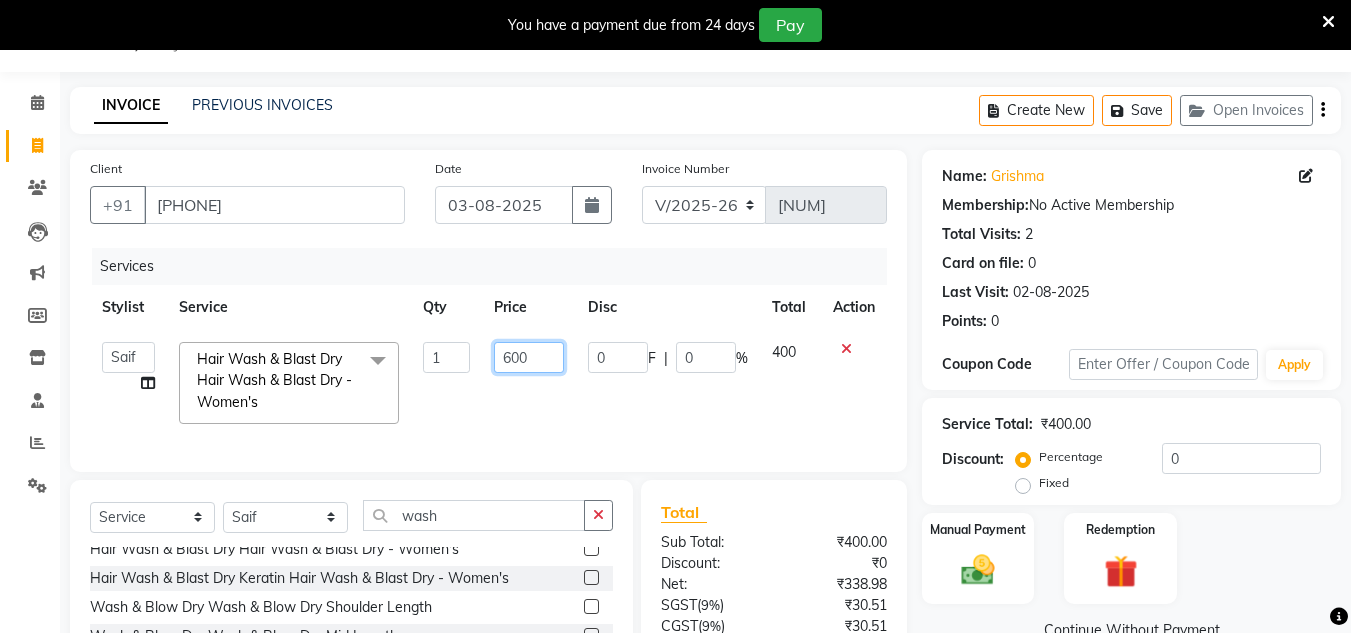 scroll, scrollTop: 0, scrollLeft: 0, axis: both 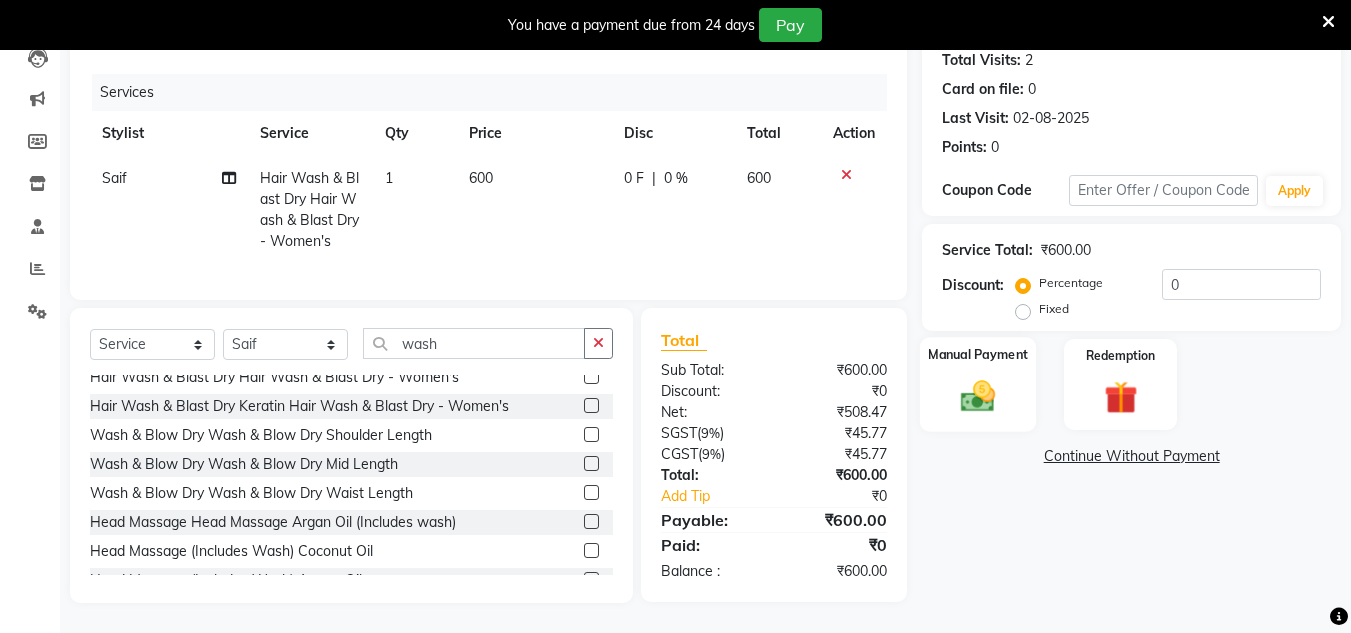 click 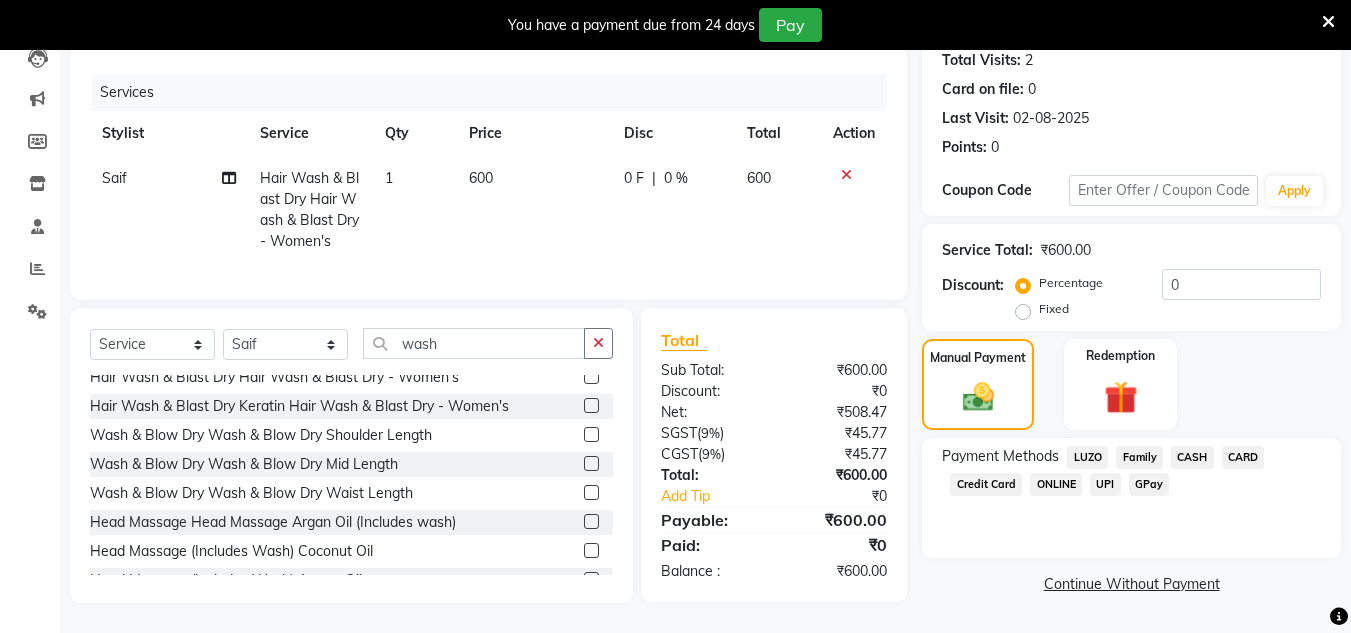 click on "GPay" 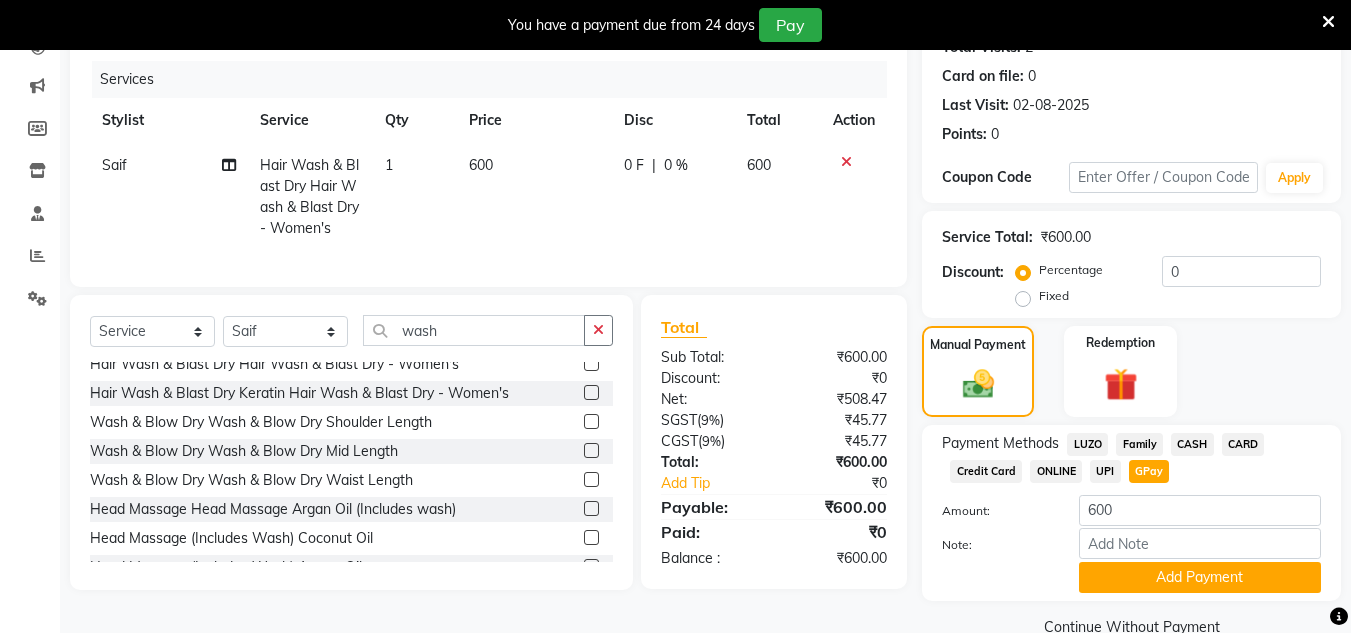 scroll, scrollTop: 276, scrollLeft: 0, axis: vertical 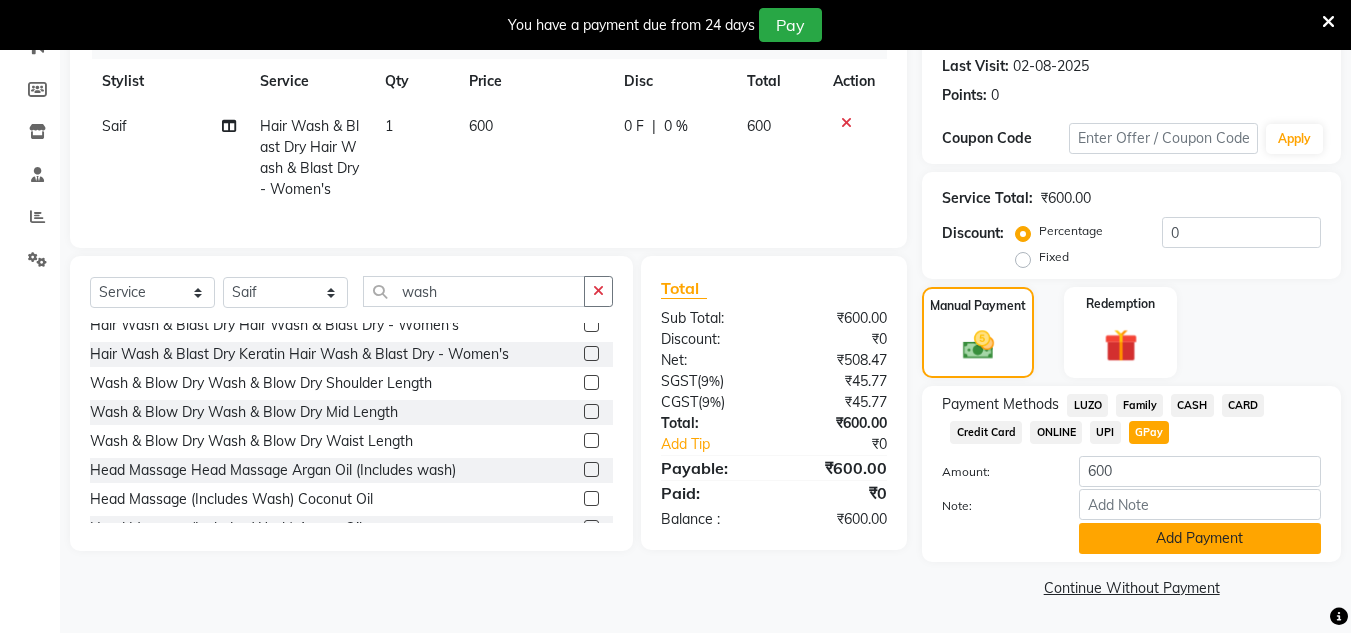 click on "Add Payment" 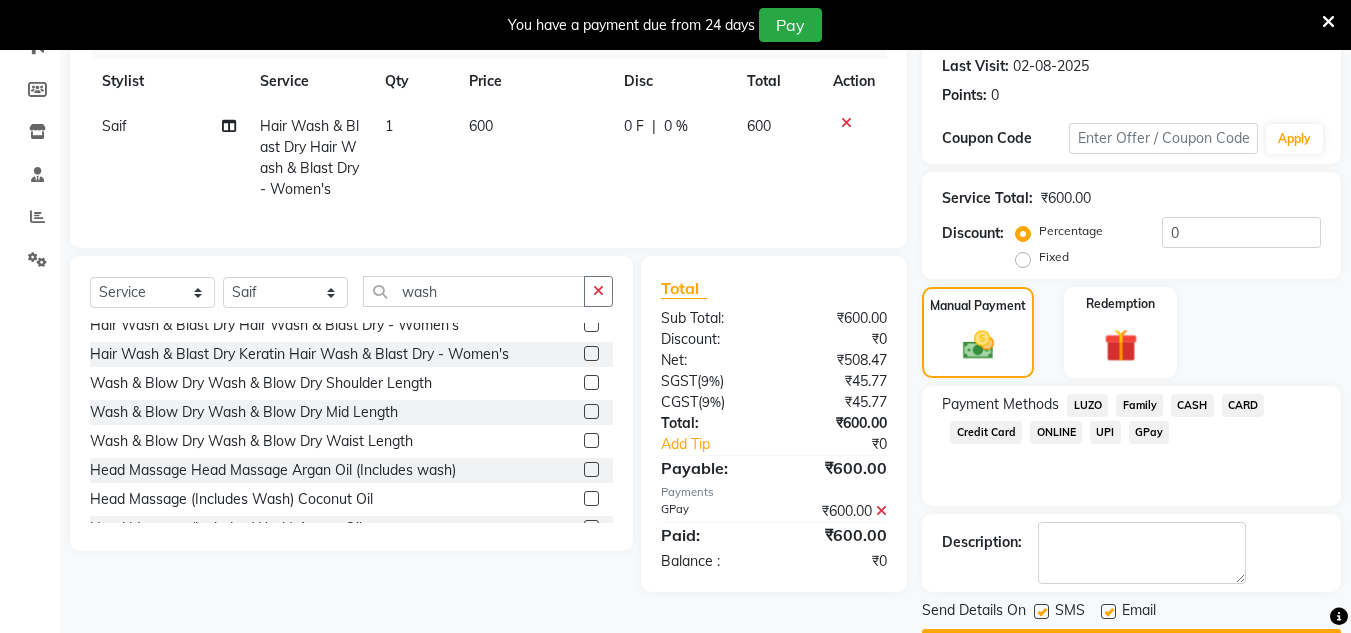scroll, scrollTop: 333, scrollLeft: 0, axis: vertical 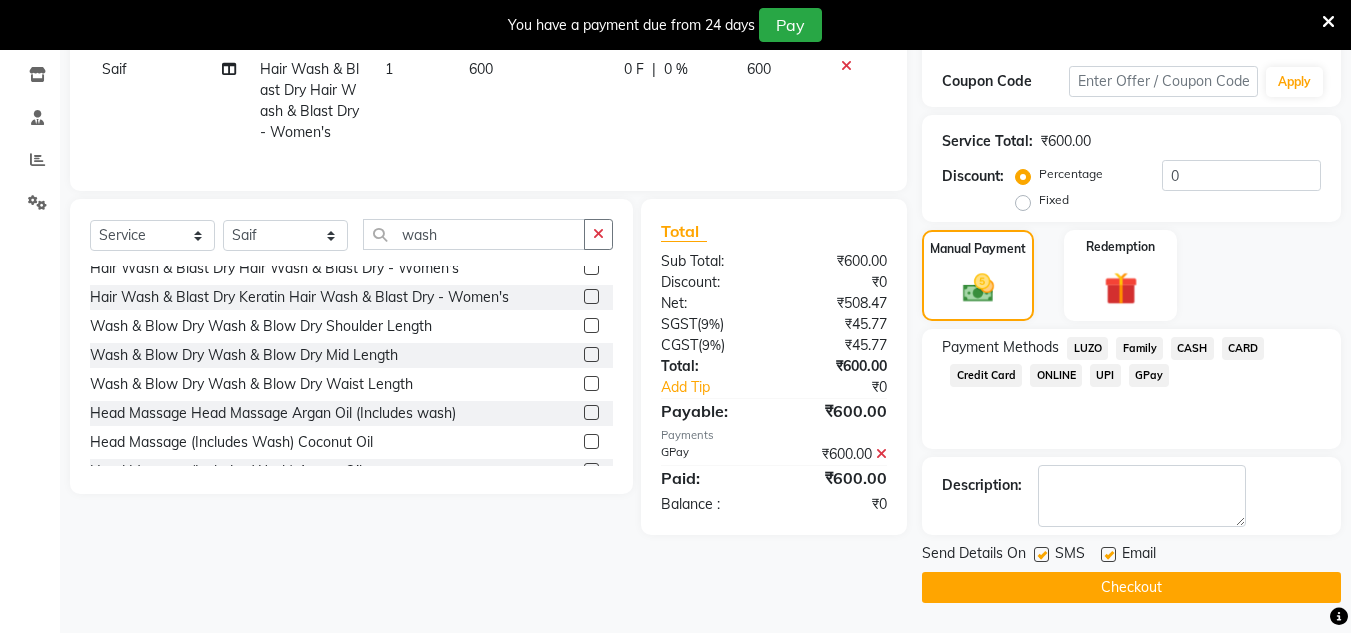 click on "Checkout" 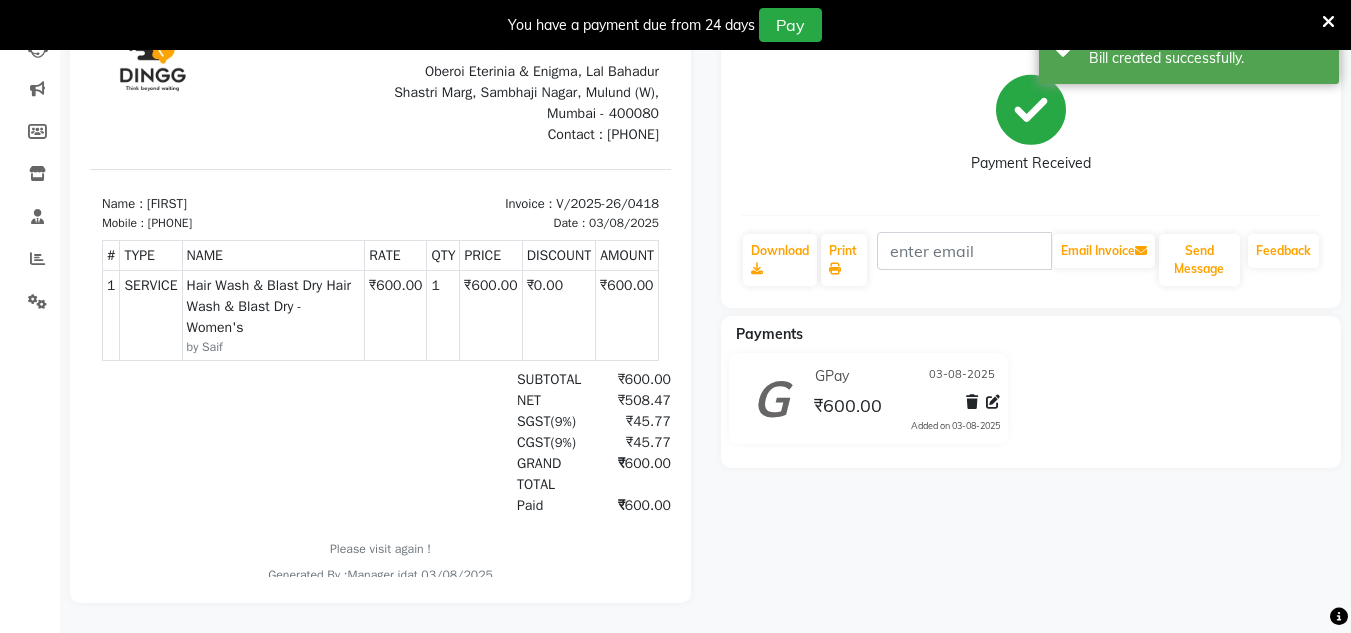 scroll, scrollTop: 0, scrollLeft: 0, axis: both 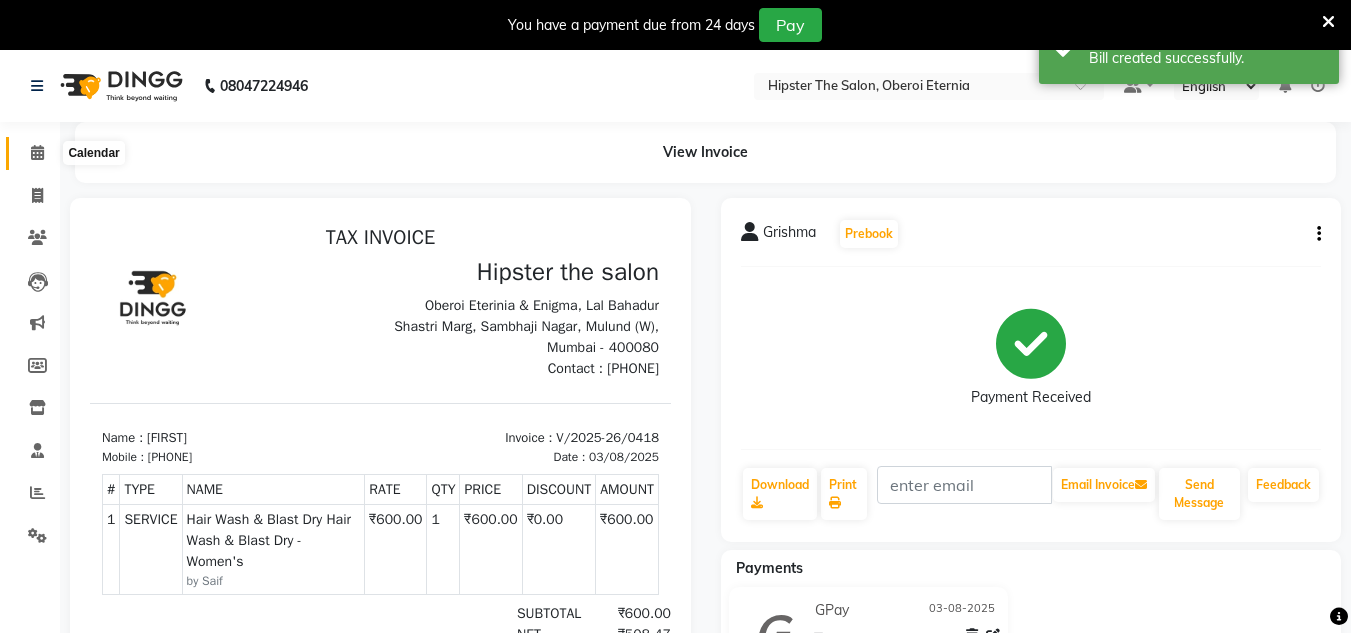 click 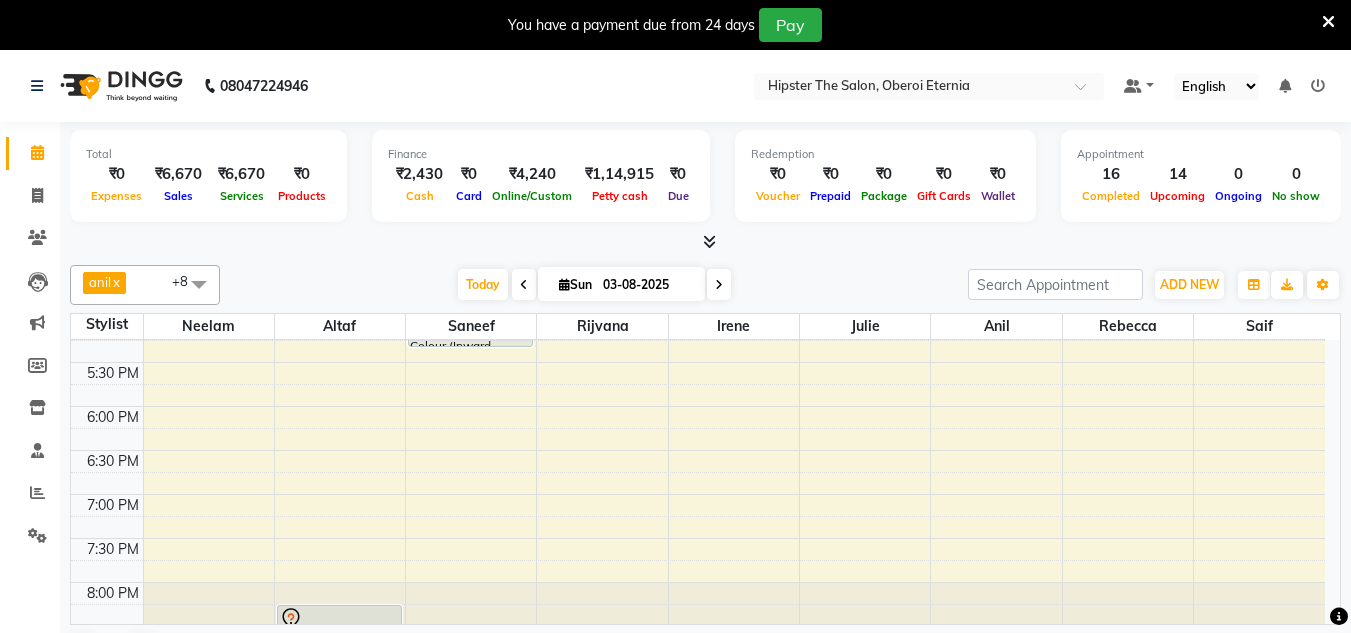 scroll, scrollTop: 859, scrollLeft: 0, axis: vertical 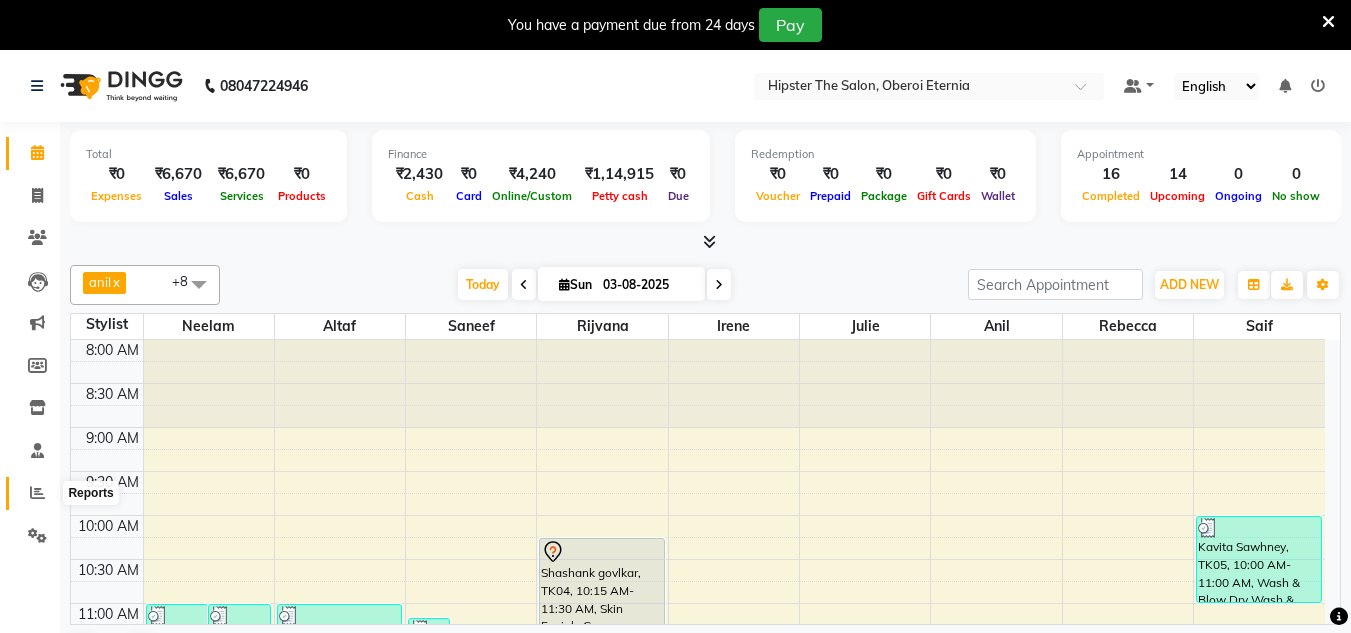 click 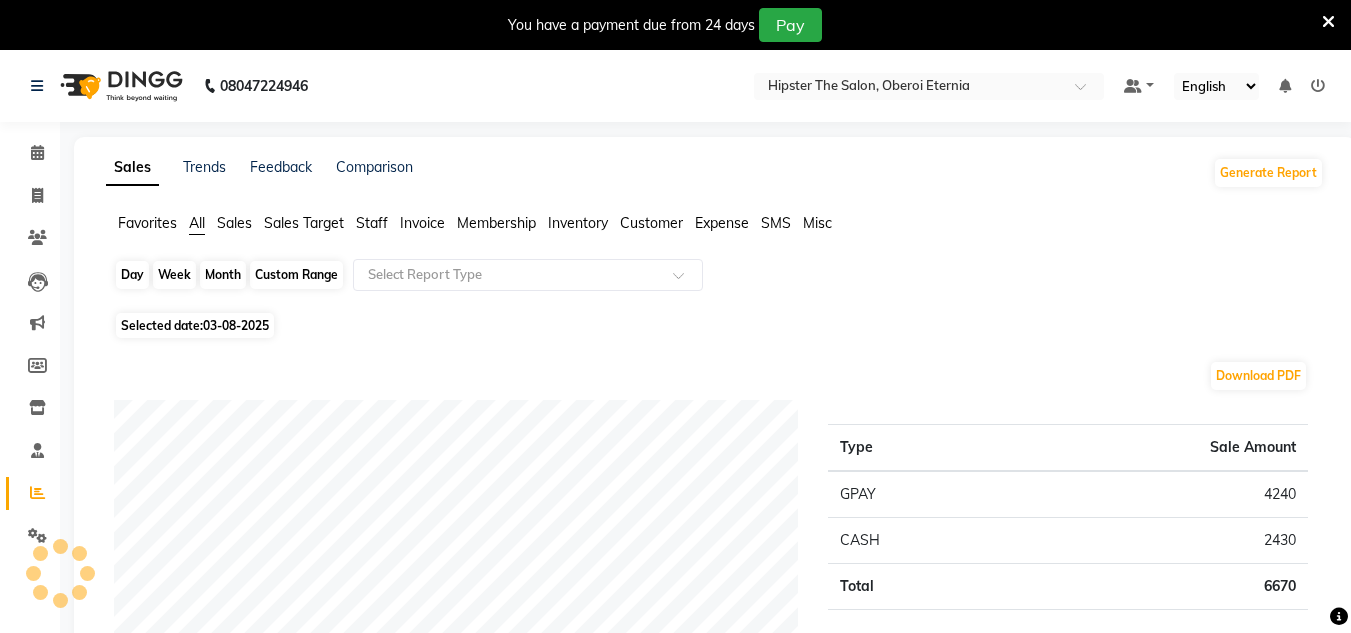 click on "Day" 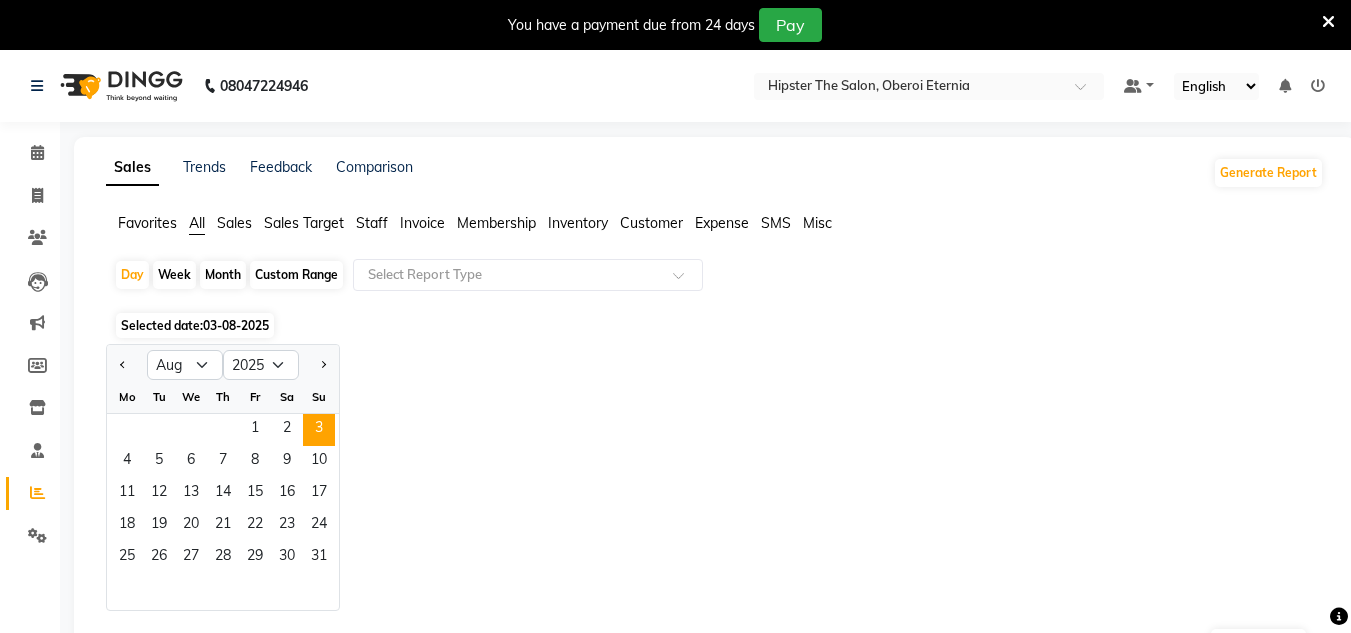 click on "Staff" 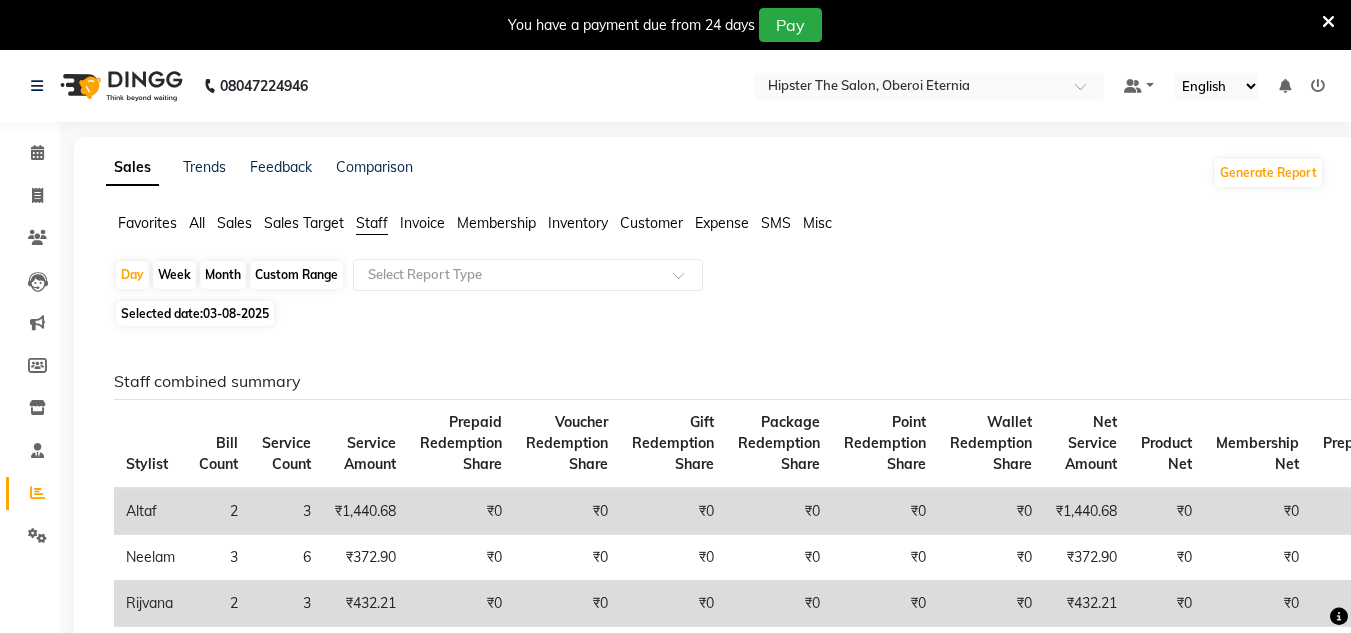 click on "Day   Week   Month   Custom Range  Select Report Type" 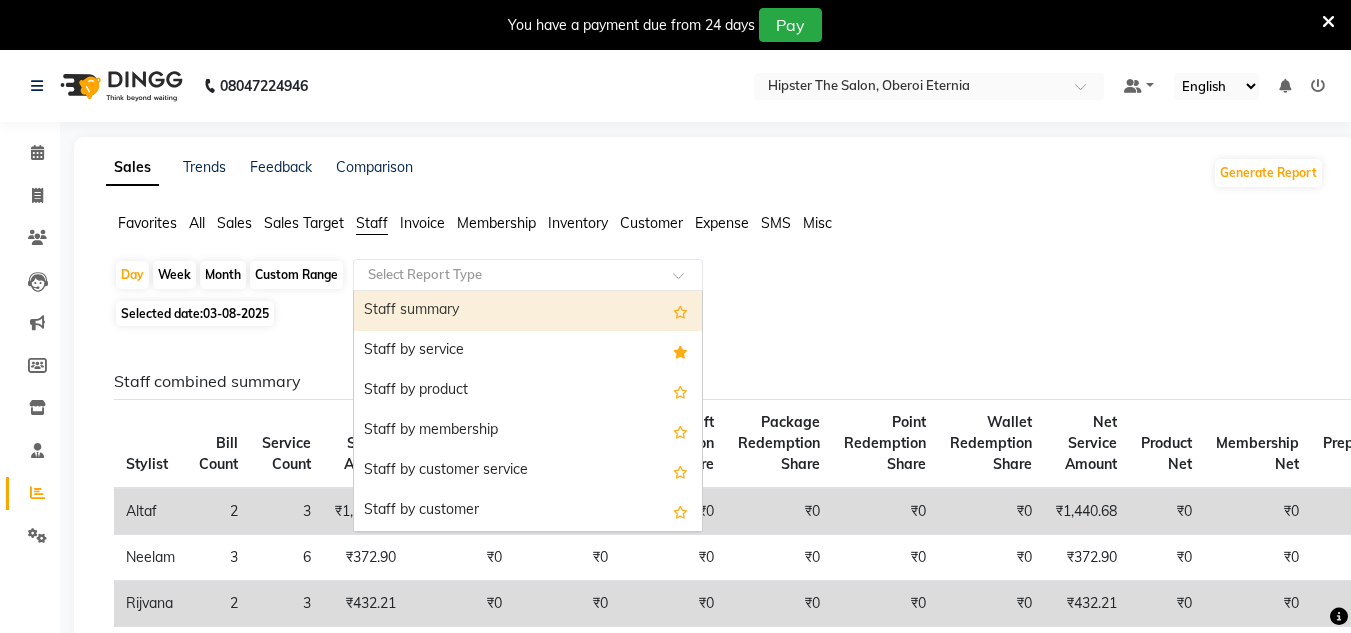 click on "Select Report Type" 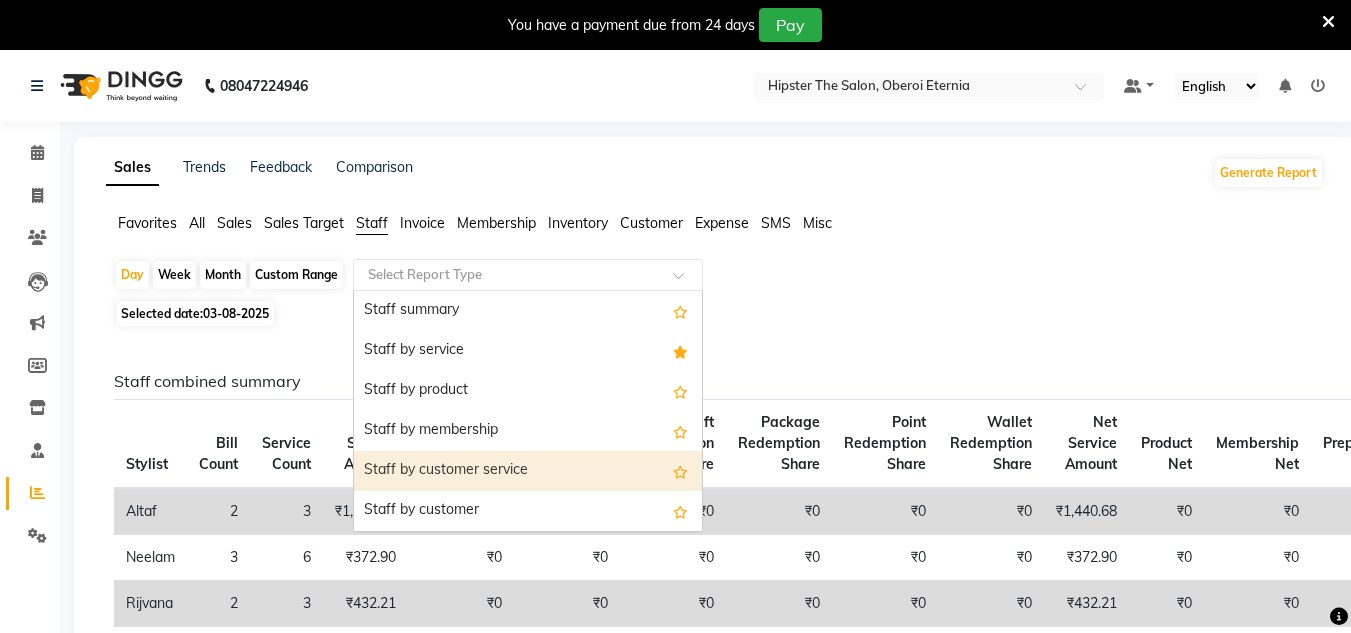 click on "Staff by customer service" at bounding box center (528, 471) 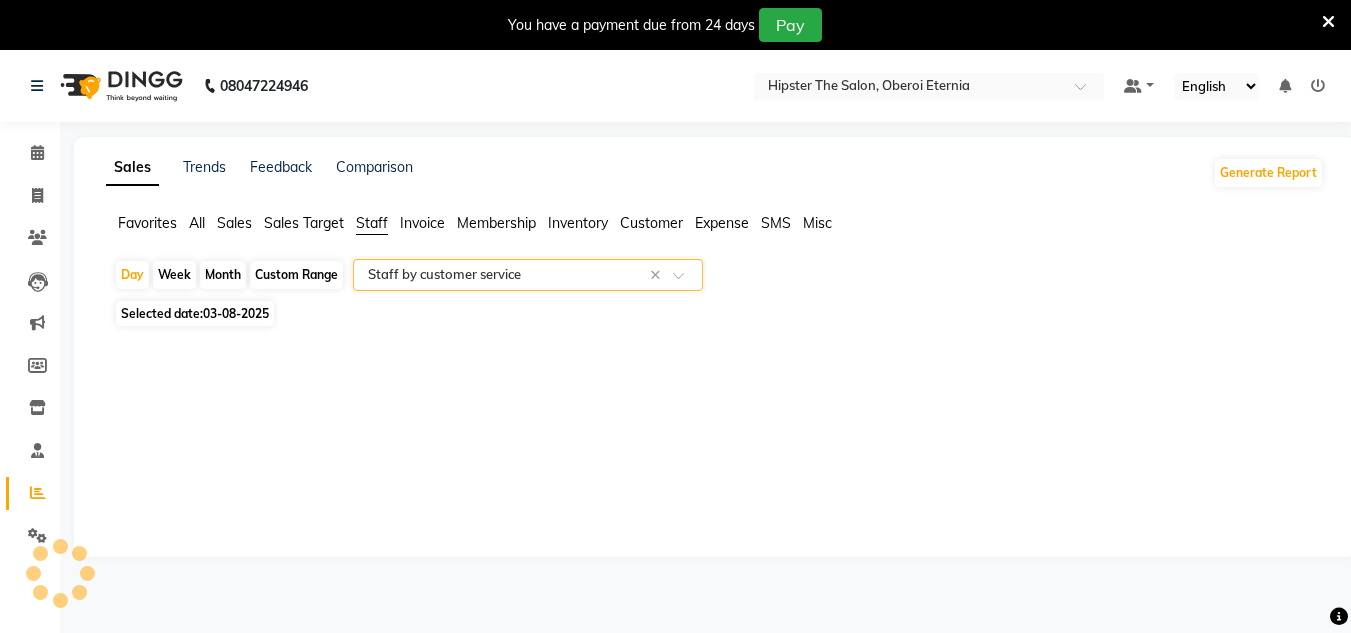 select on "full_report" 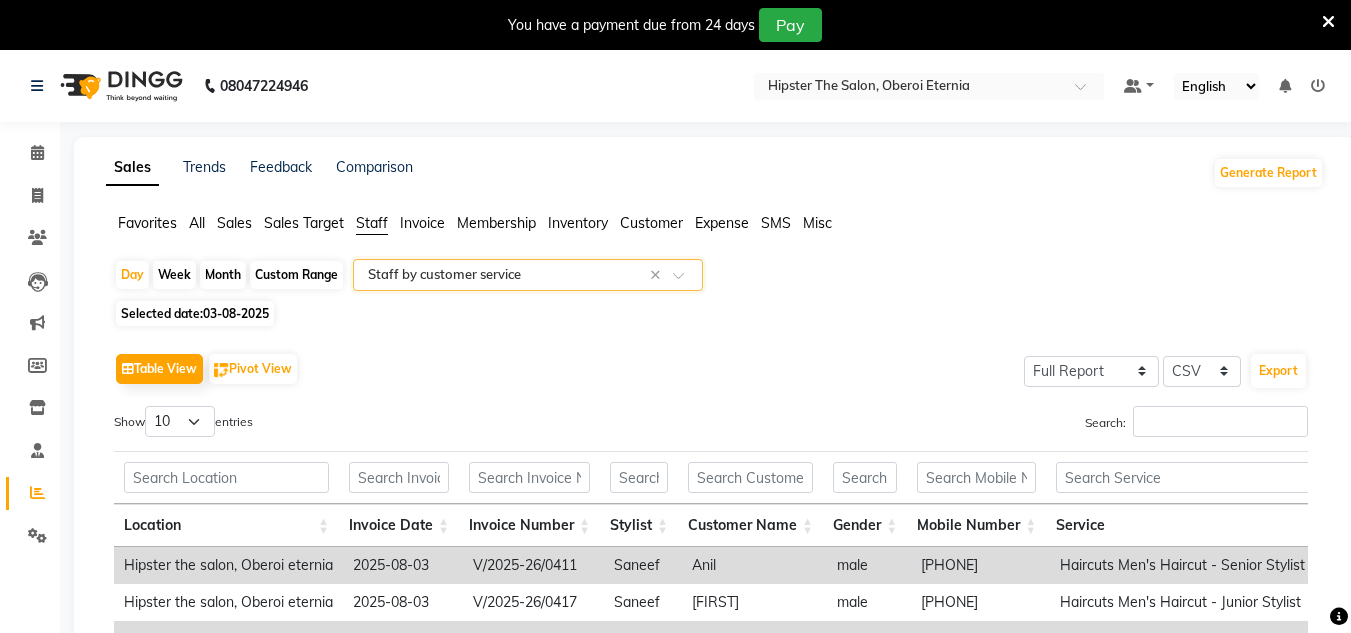 scroll, scrollTop: 0, scrollLeft: 14, axis: horizontal 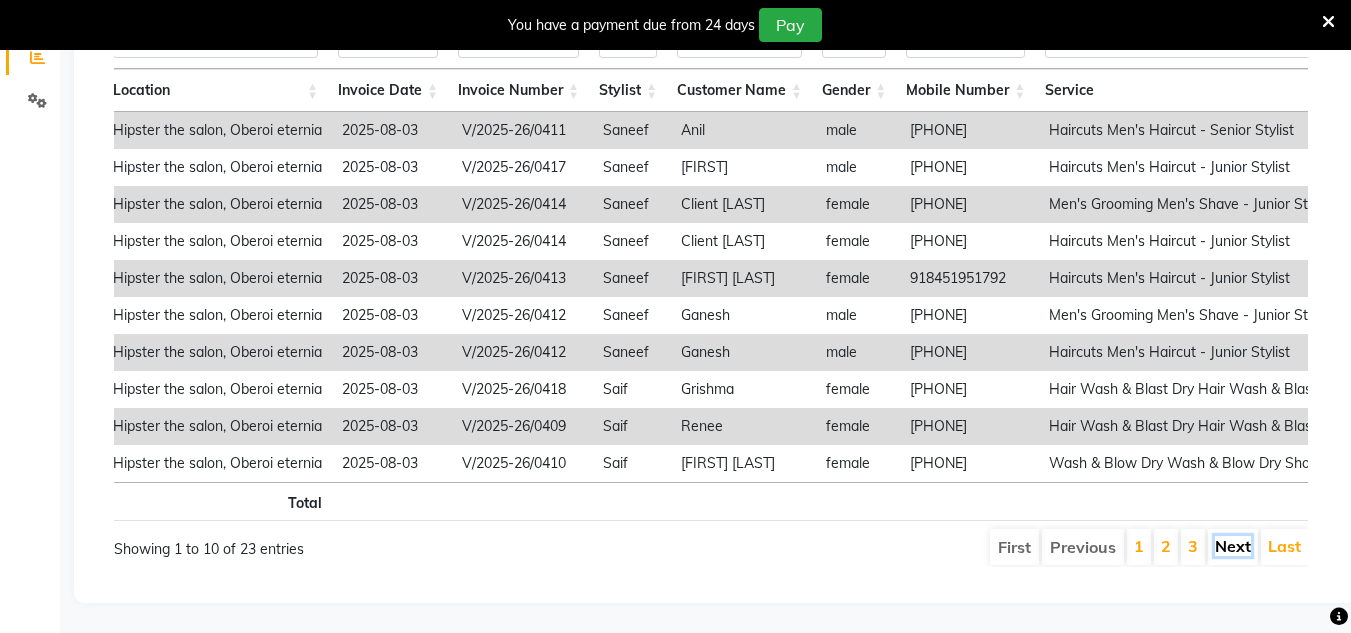 click on "Next" at bounding box center (1233, 546) 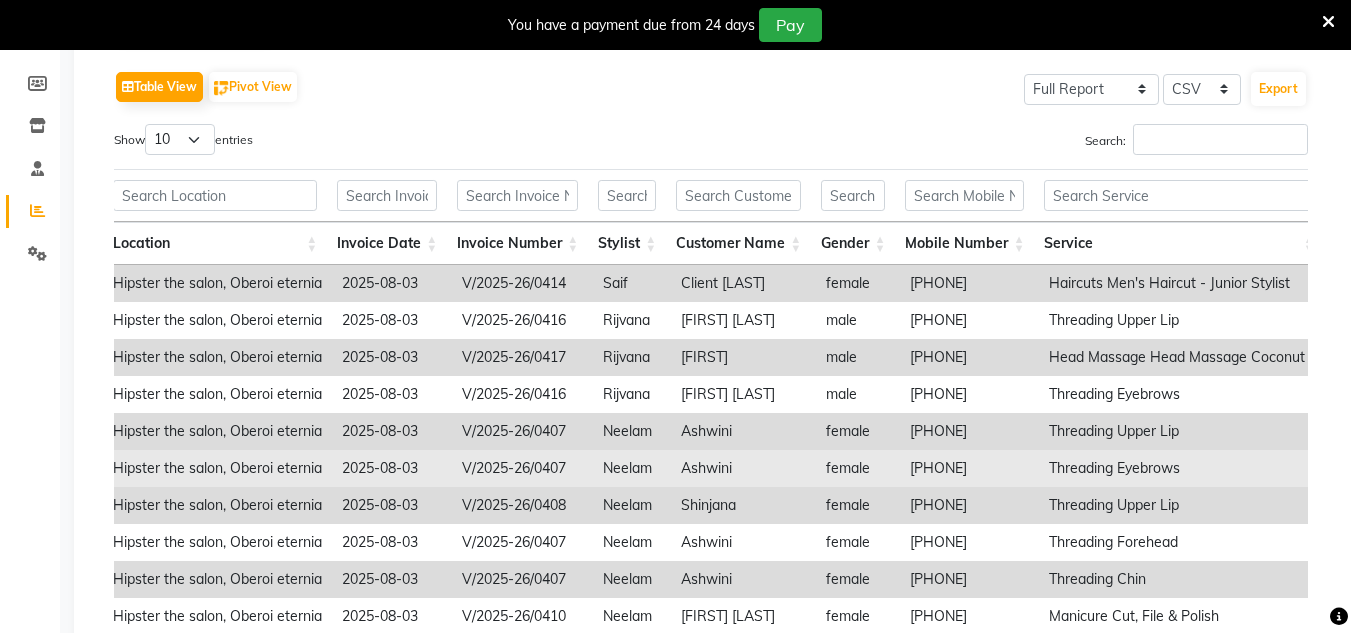 scroll, scrollTop: 463, scrollLeft: 0, axis: vertical 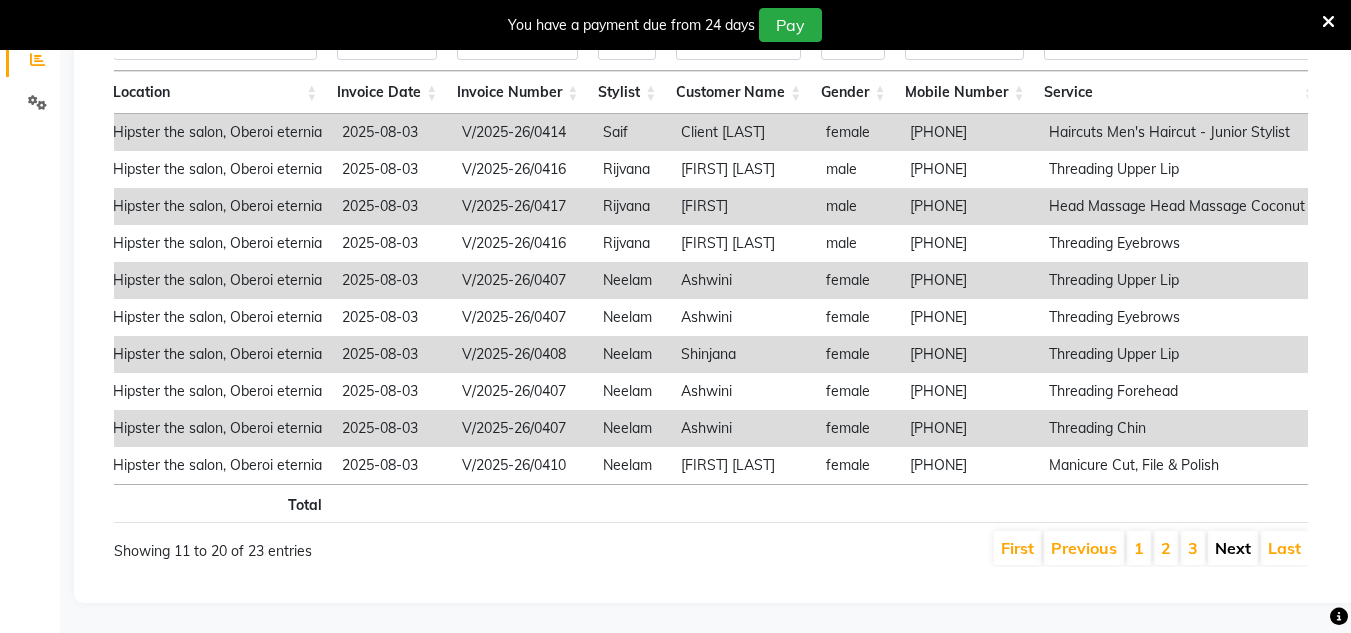 click on "Next" at bounding box center [1233, 548] 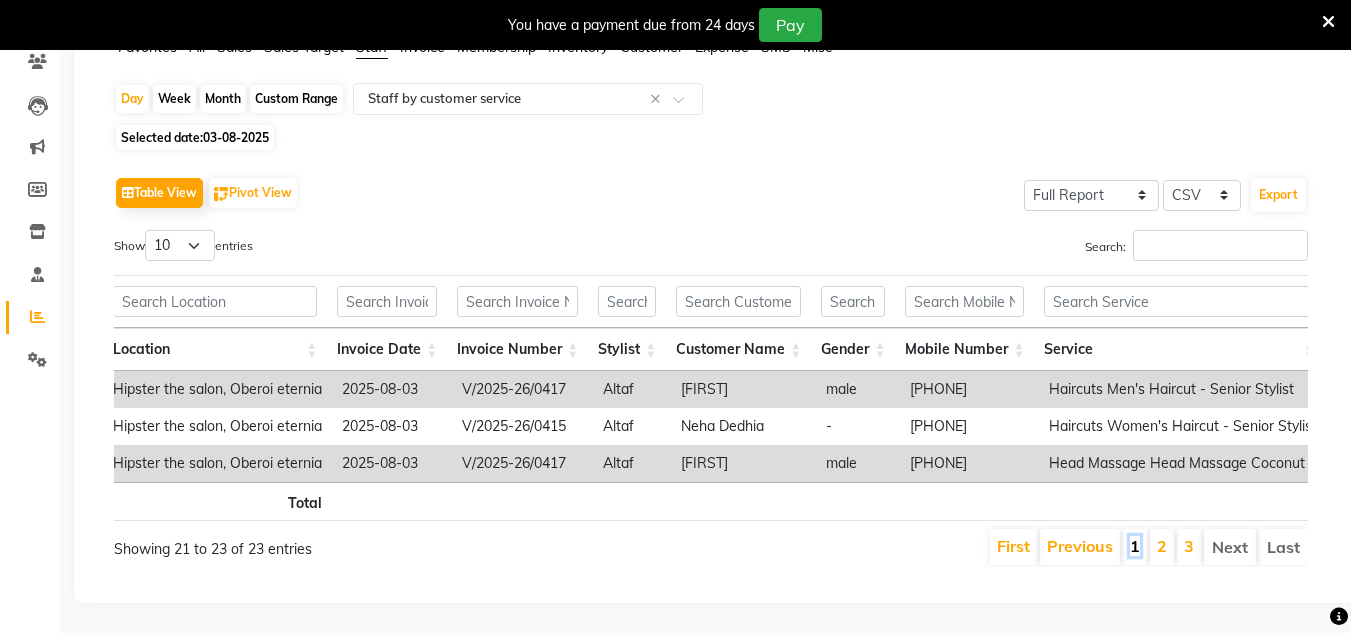 click on "1" at bounding box center [1135, 546] 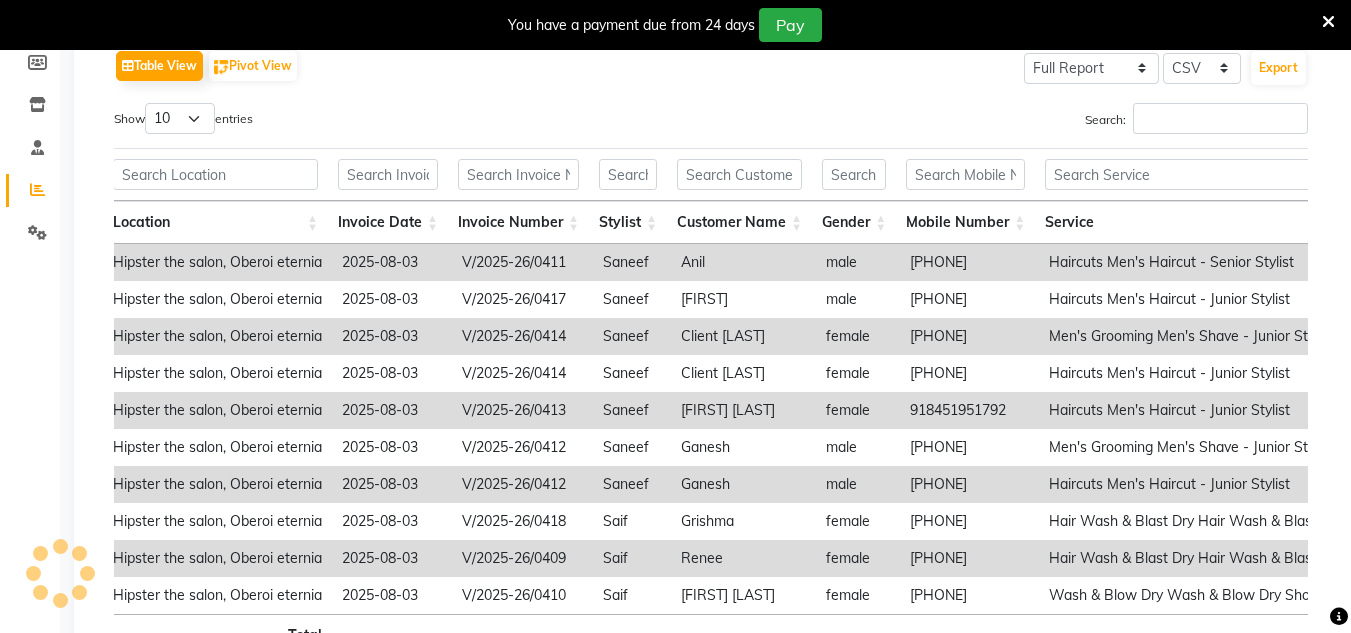 scroll, scrollTop: 305, scrollLeft: 0, axis: vertical 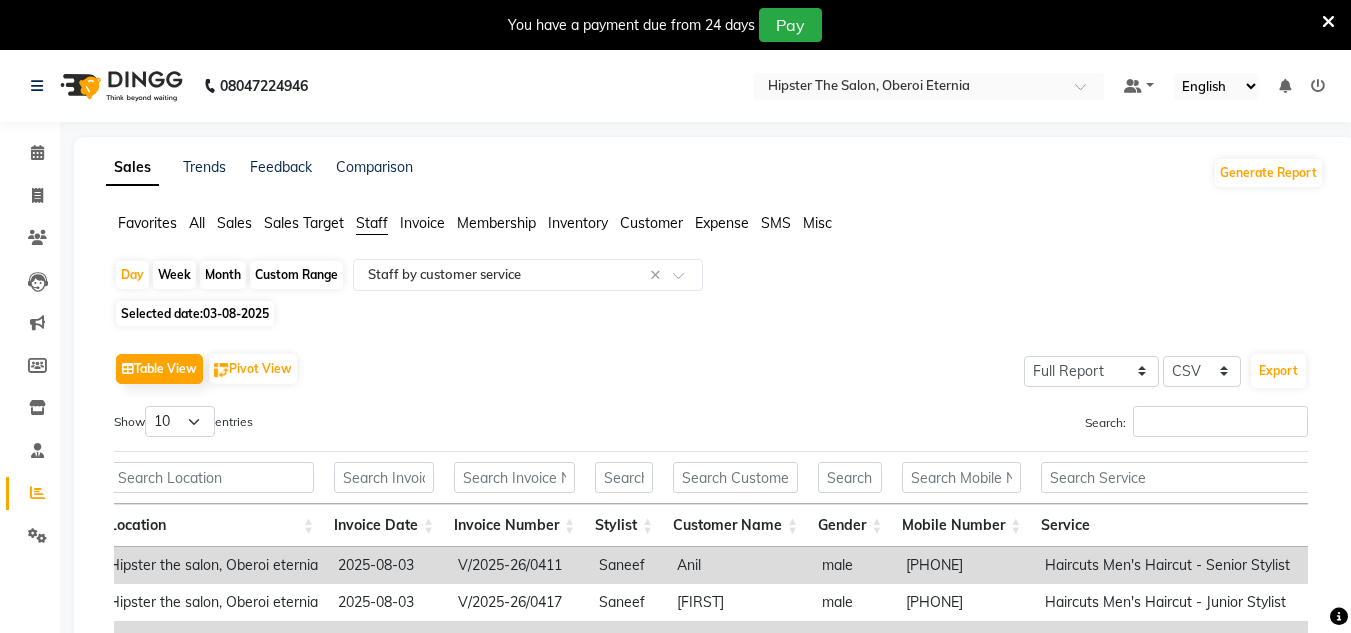 click on "03-08-2025" 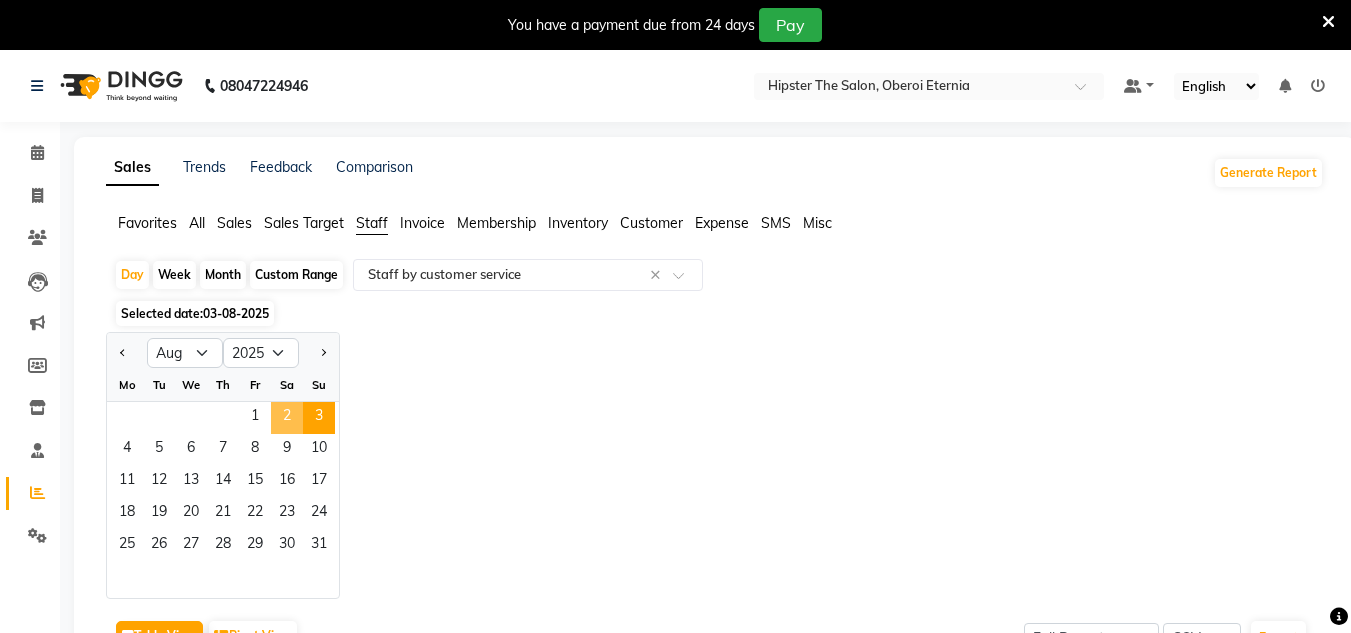 click on "2" 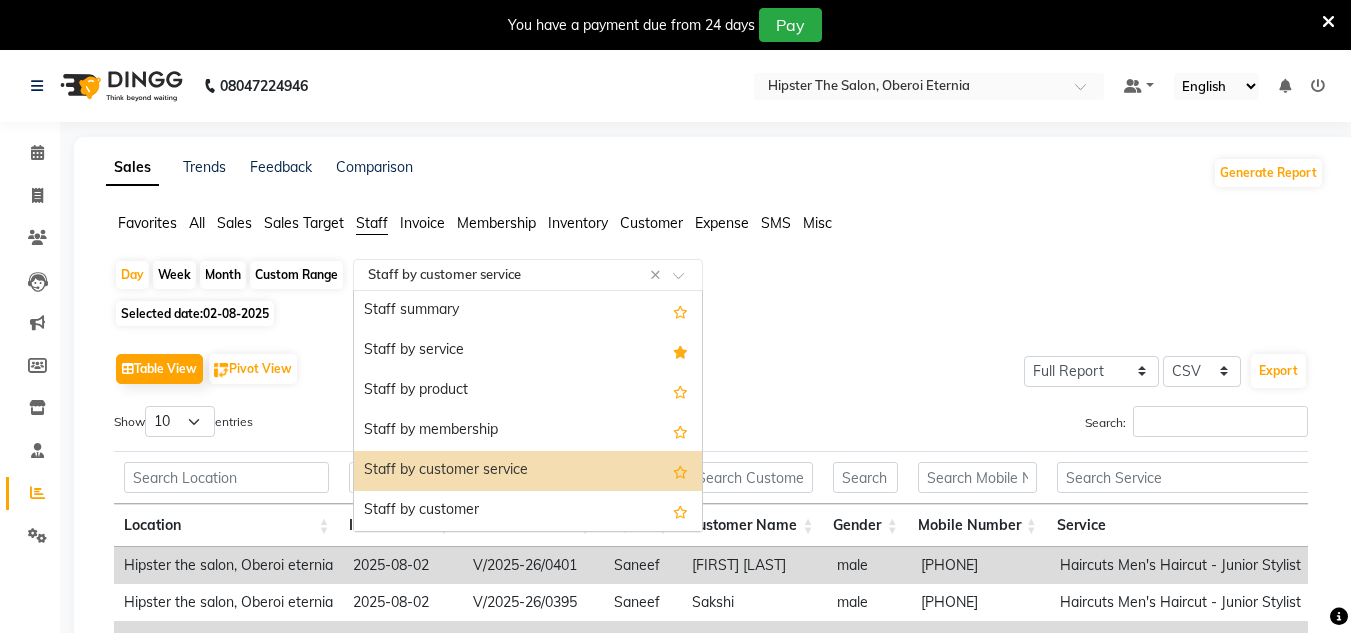 click 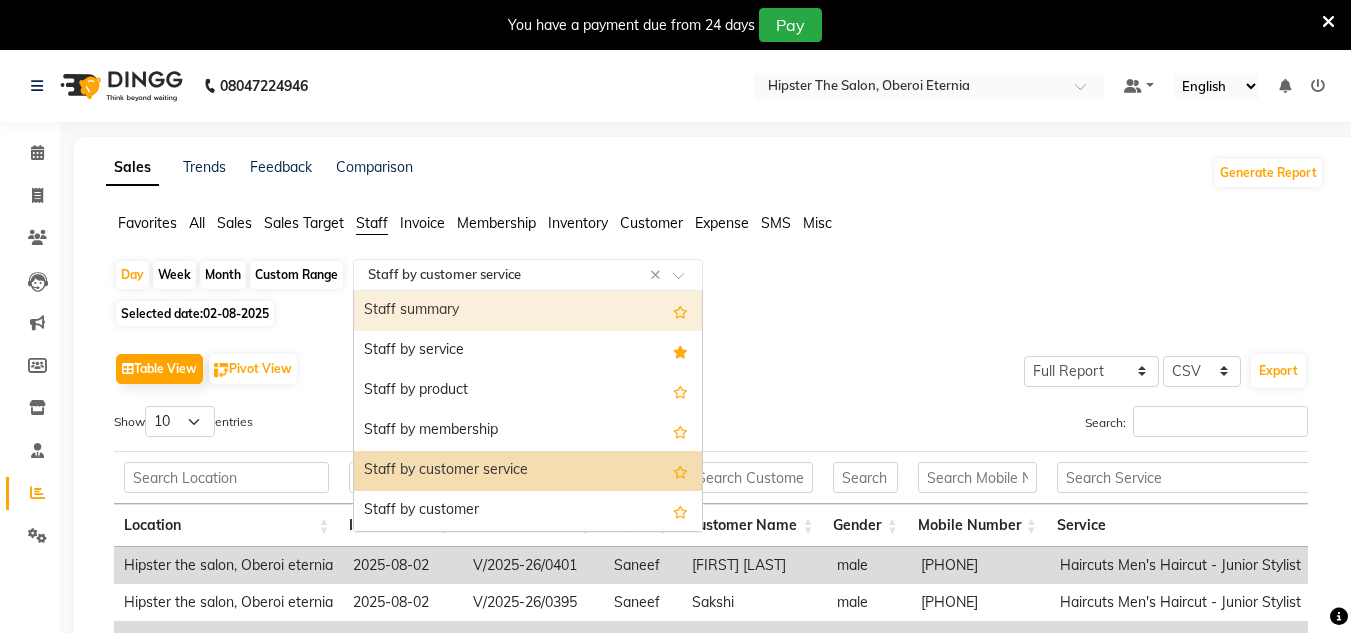 click on "Staff summary" at bounding box center (528, 311) 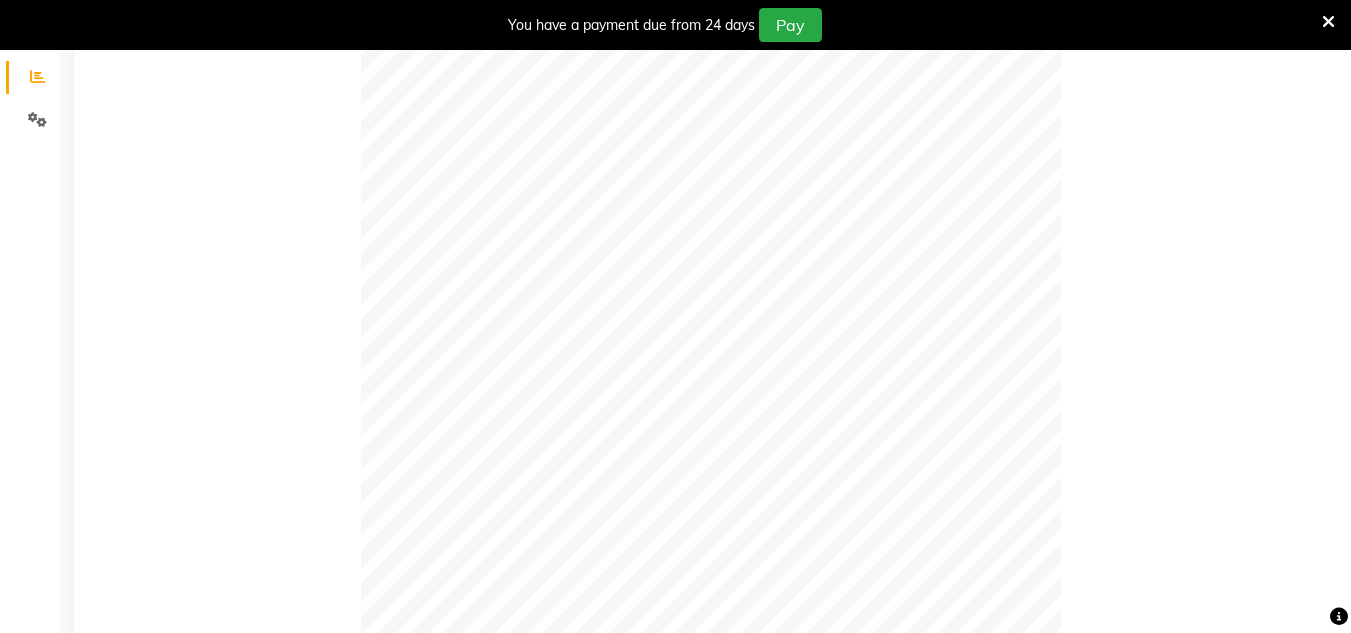 scroll, scrollTop: 0, scrollLeft: 0, axis: both 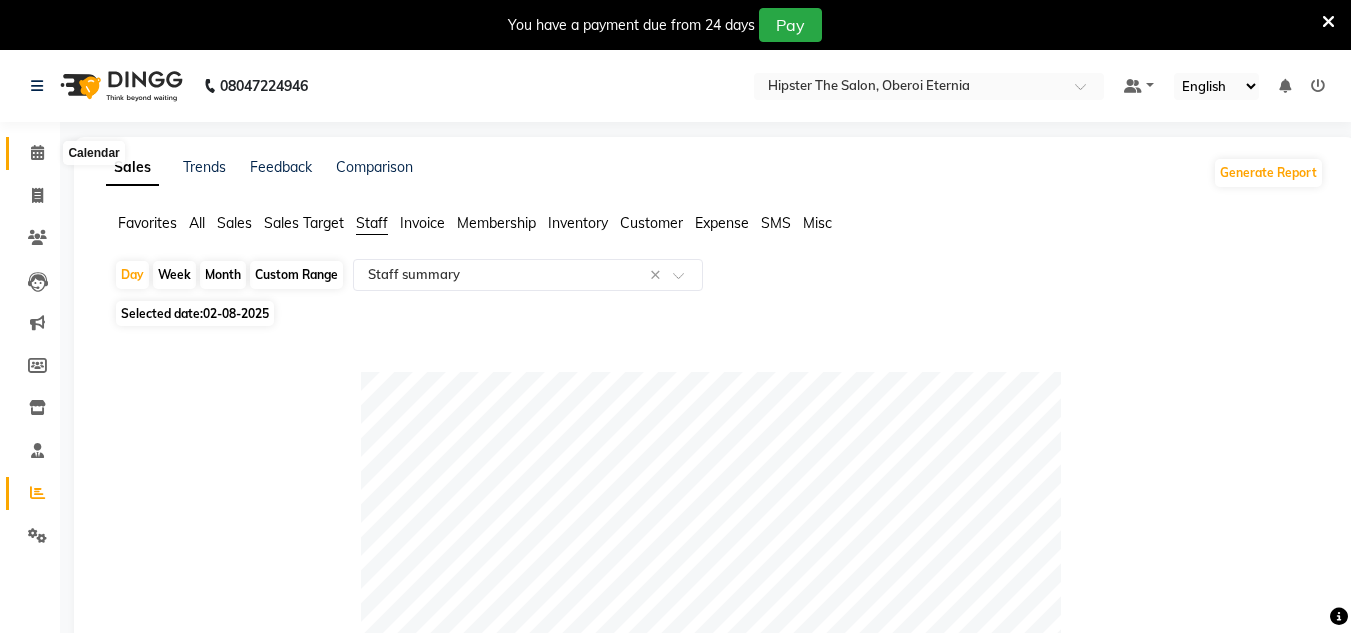 click 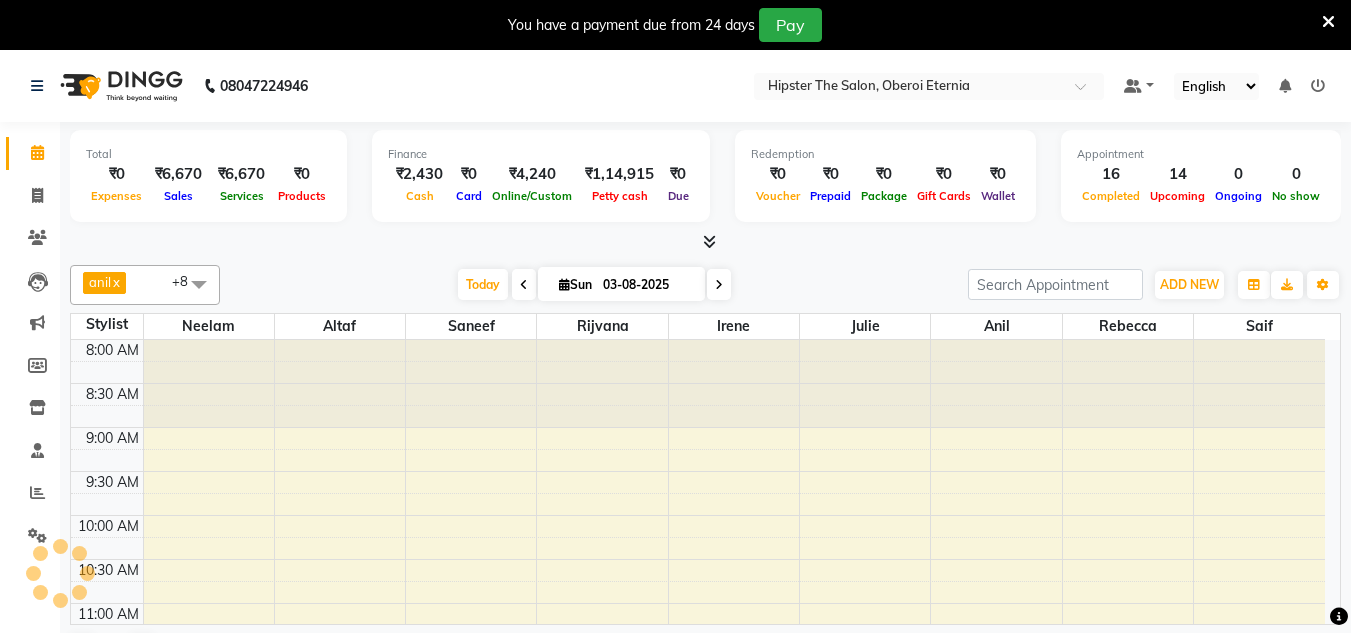 click 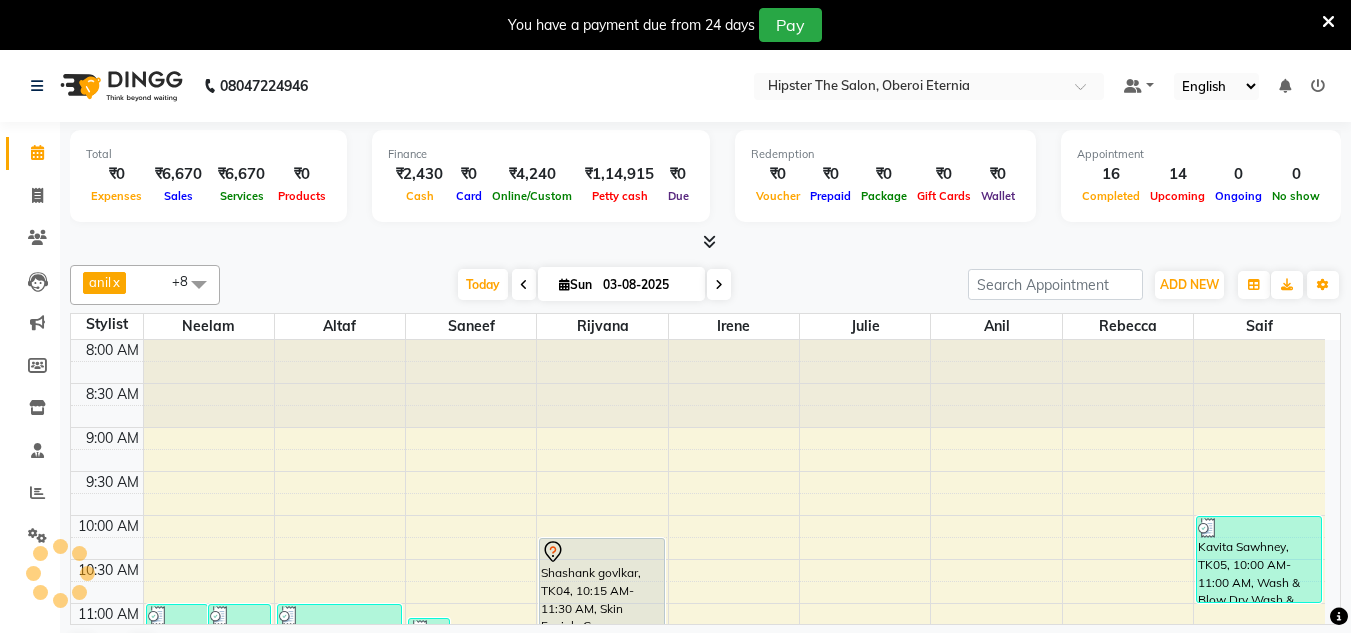 scroll, scrollTop: 0, scrollLeft: 0, axis: both 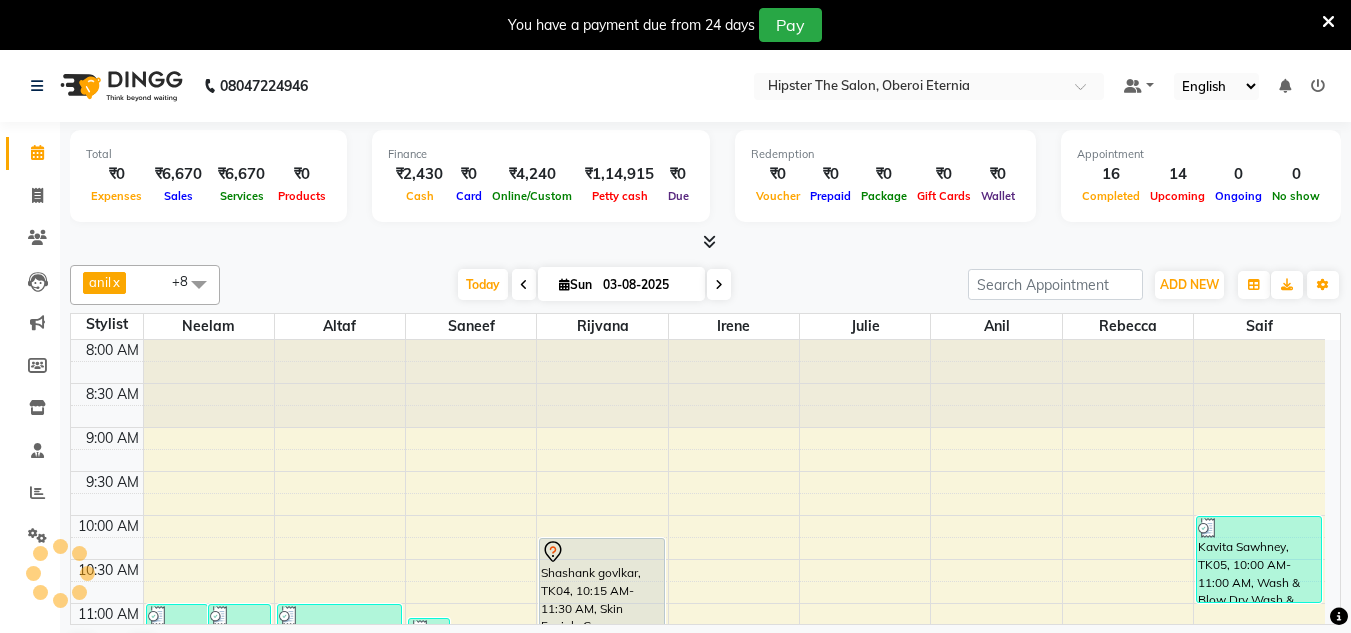click 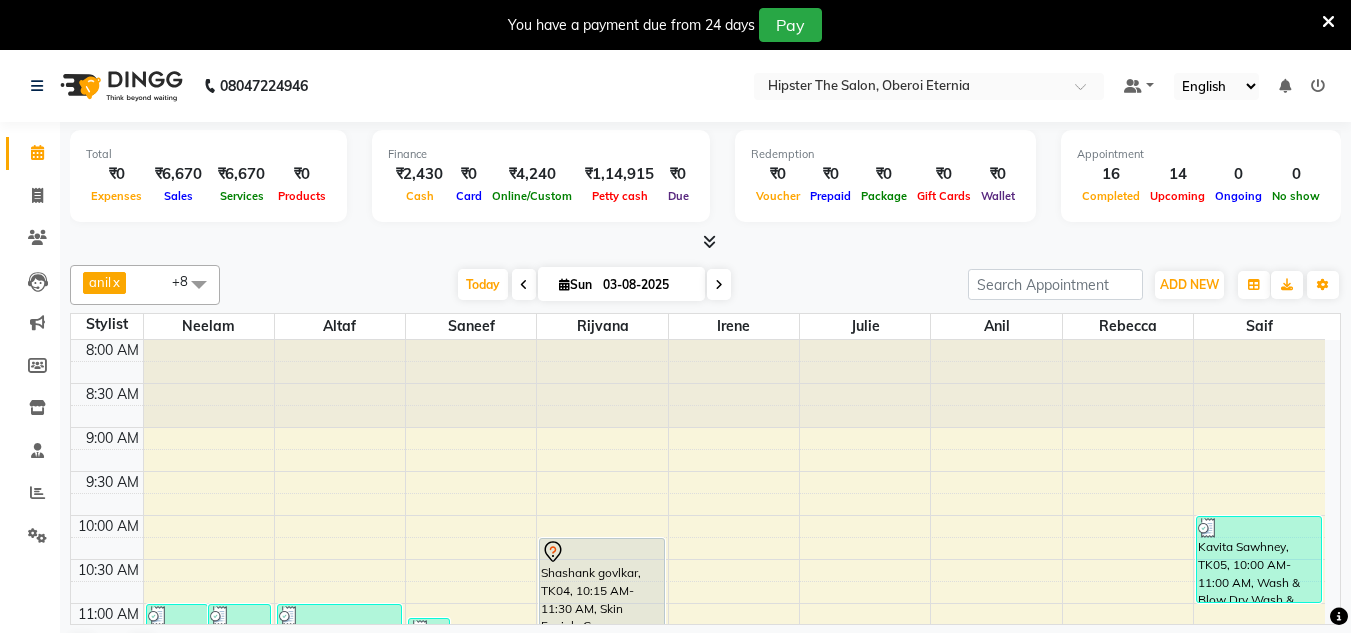 click 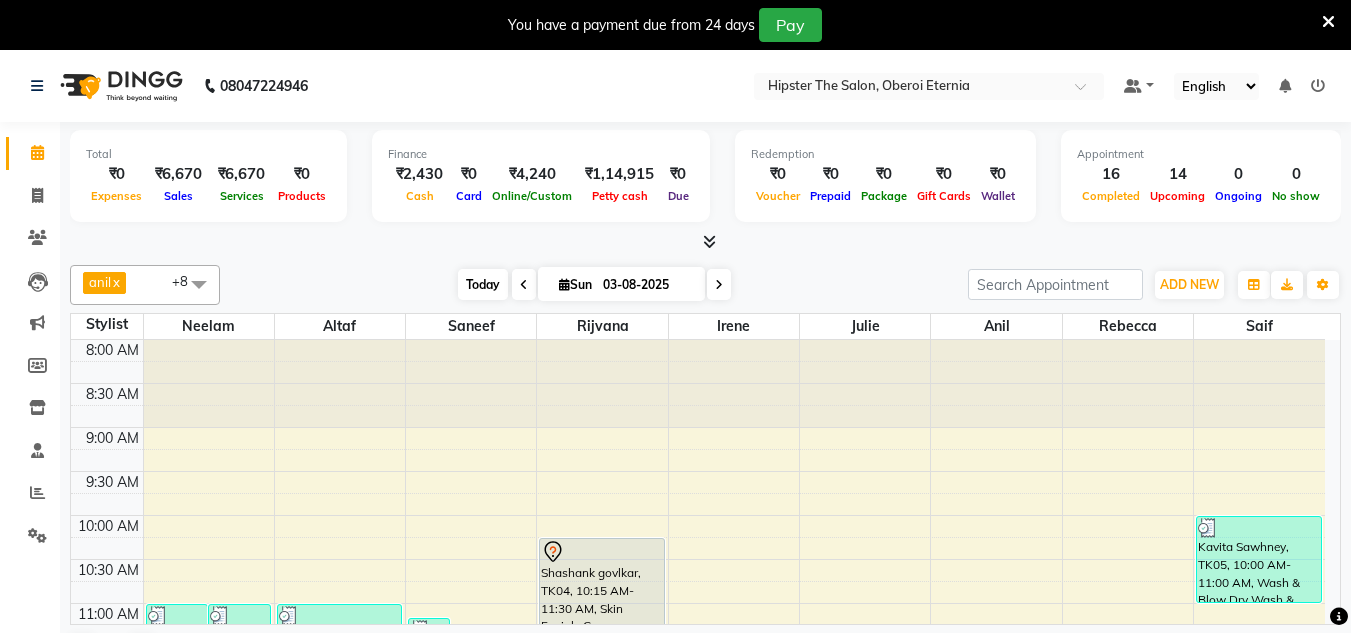 click on "Today" at bounding box center [483, 284] 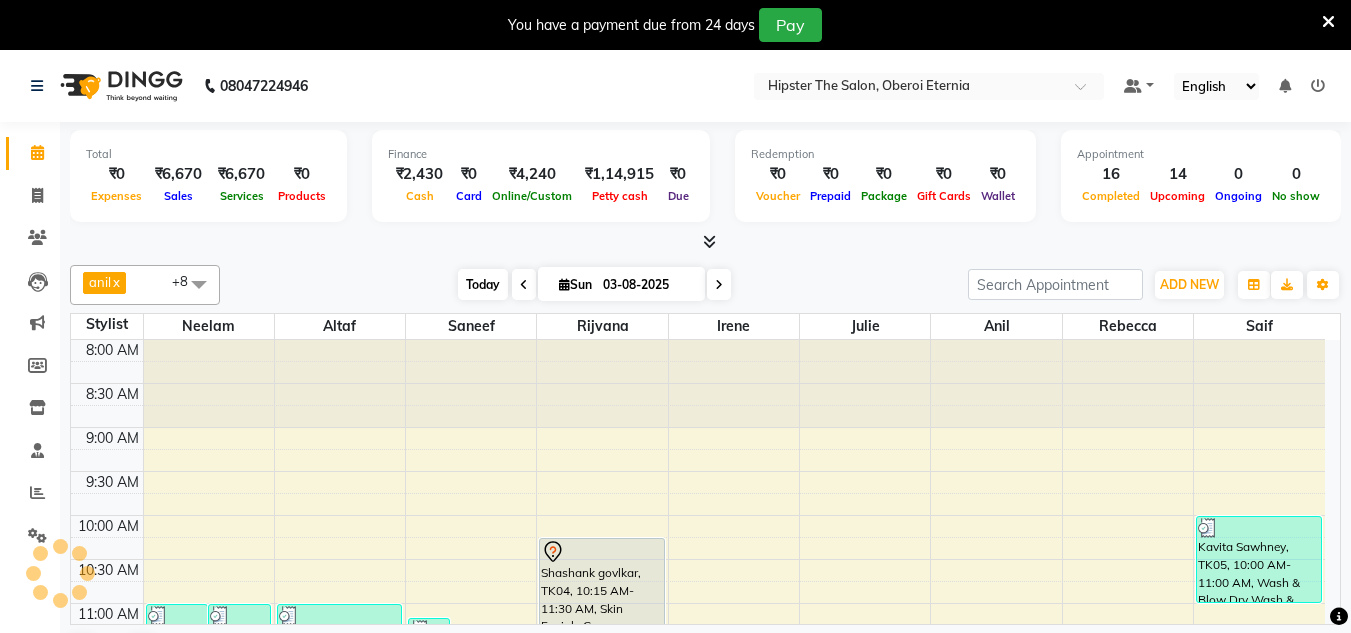 scroll, scrollTop: 441, scrollLeft: 0, axis: vertical 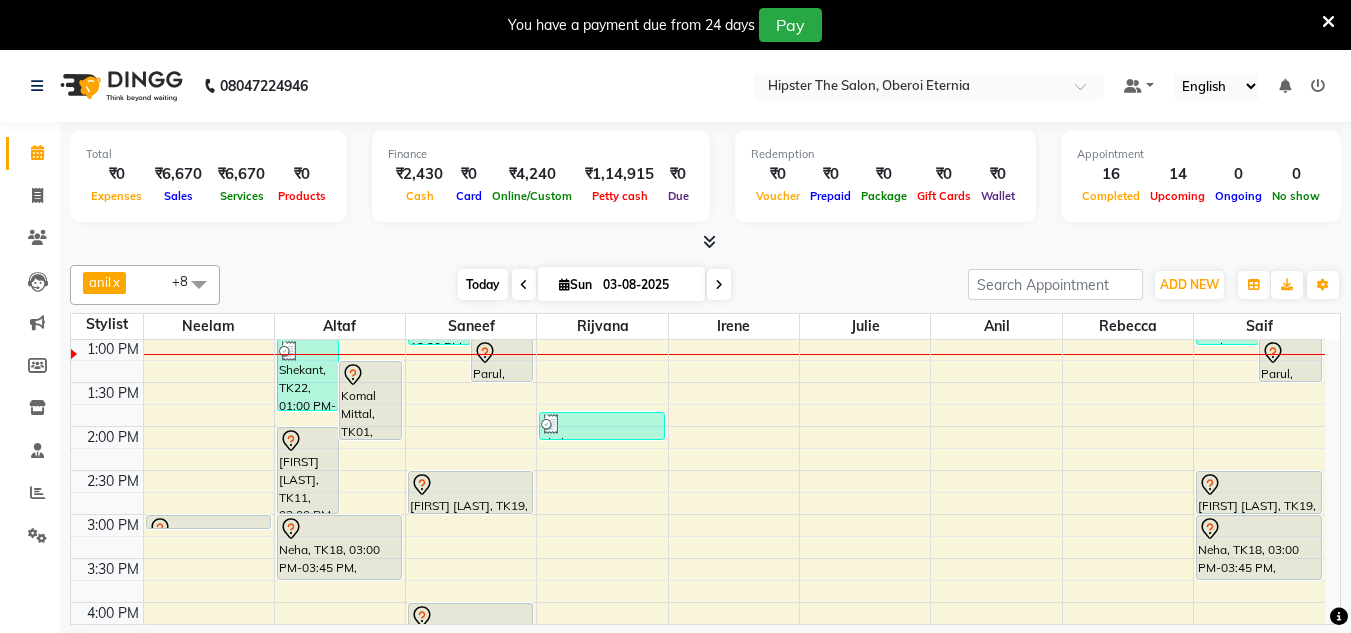 click on "Today" at bounding box center [483, 284] 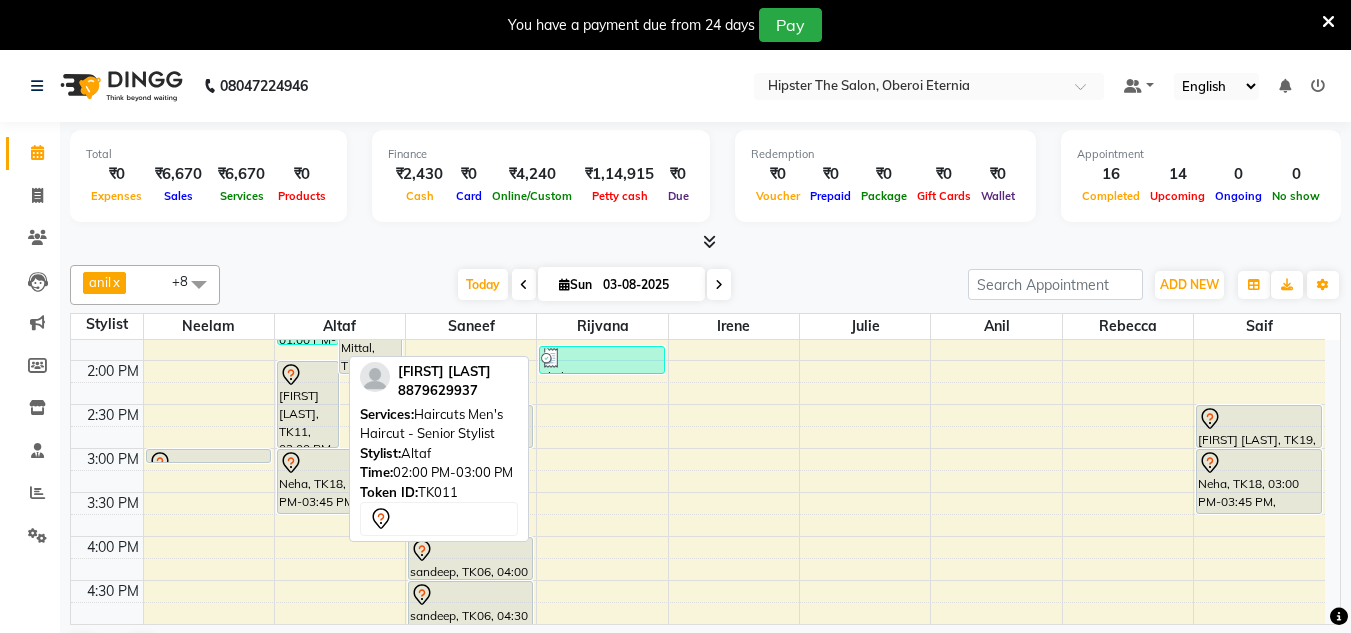scroll, scrollTop: 277, scrollLeft: 0, axis: vertical 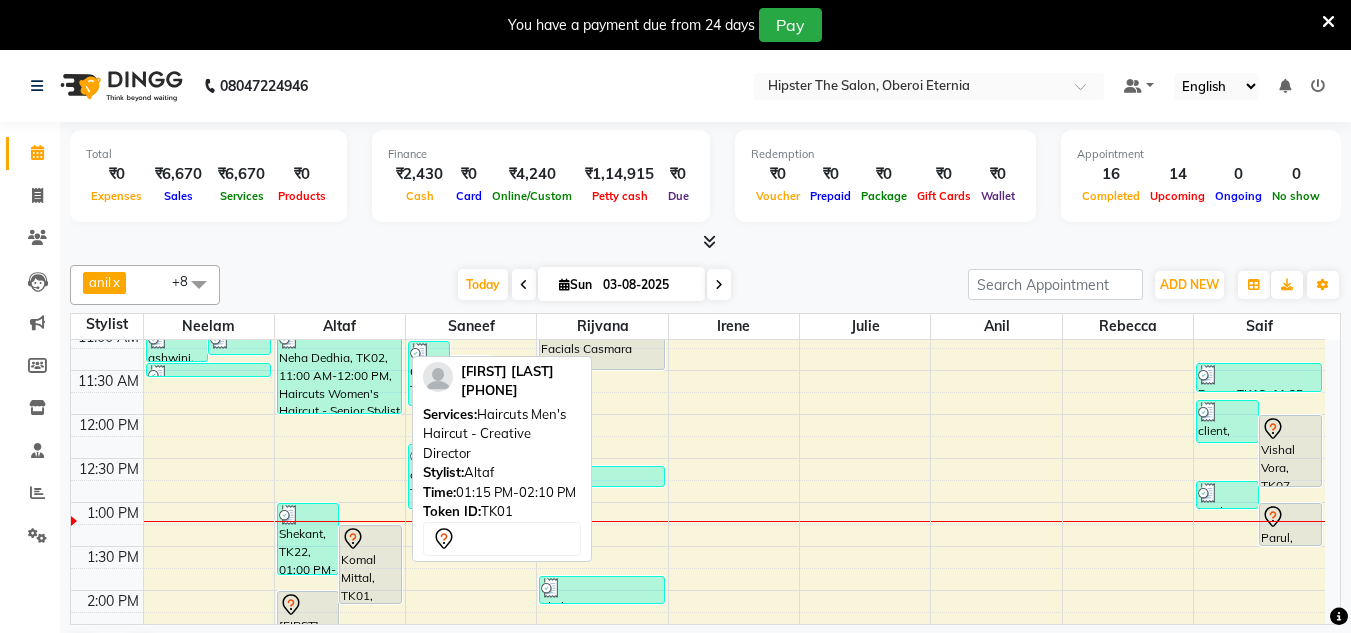 click on "Komal Mittal, TK01, 01:15 PM-02:10 PM, Haircuts Men's Haircut - Creative Director" at bounding box center [370, 564] 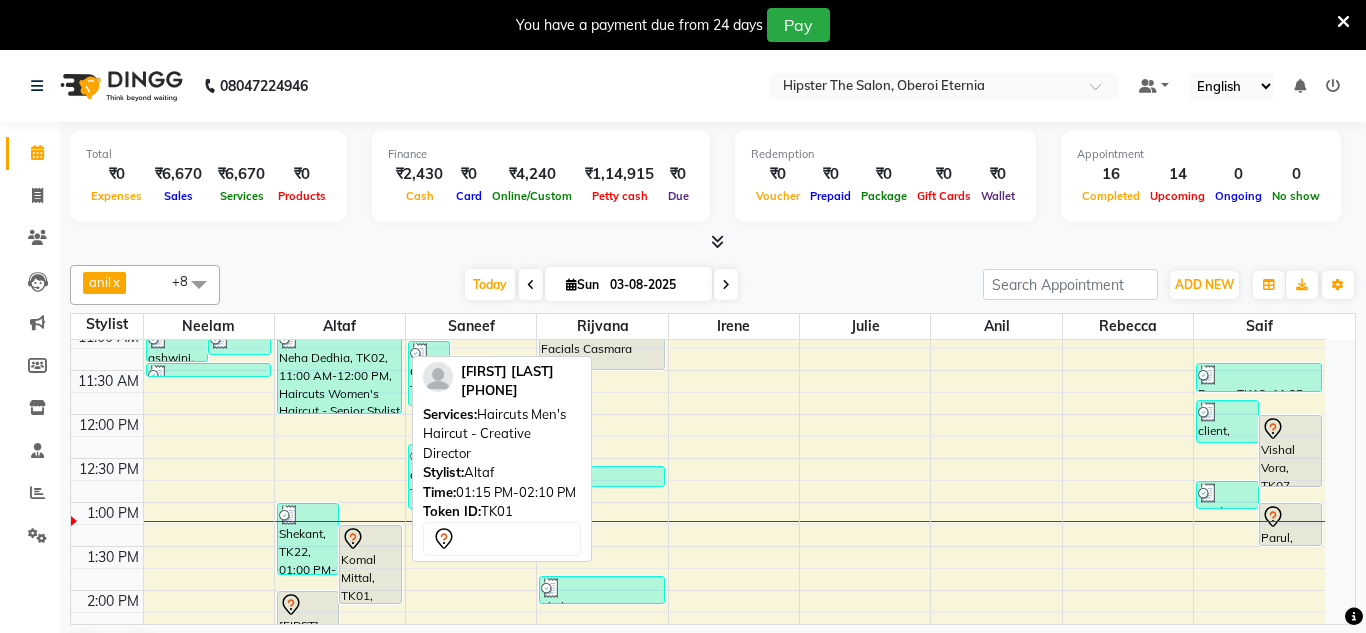 select on "7" 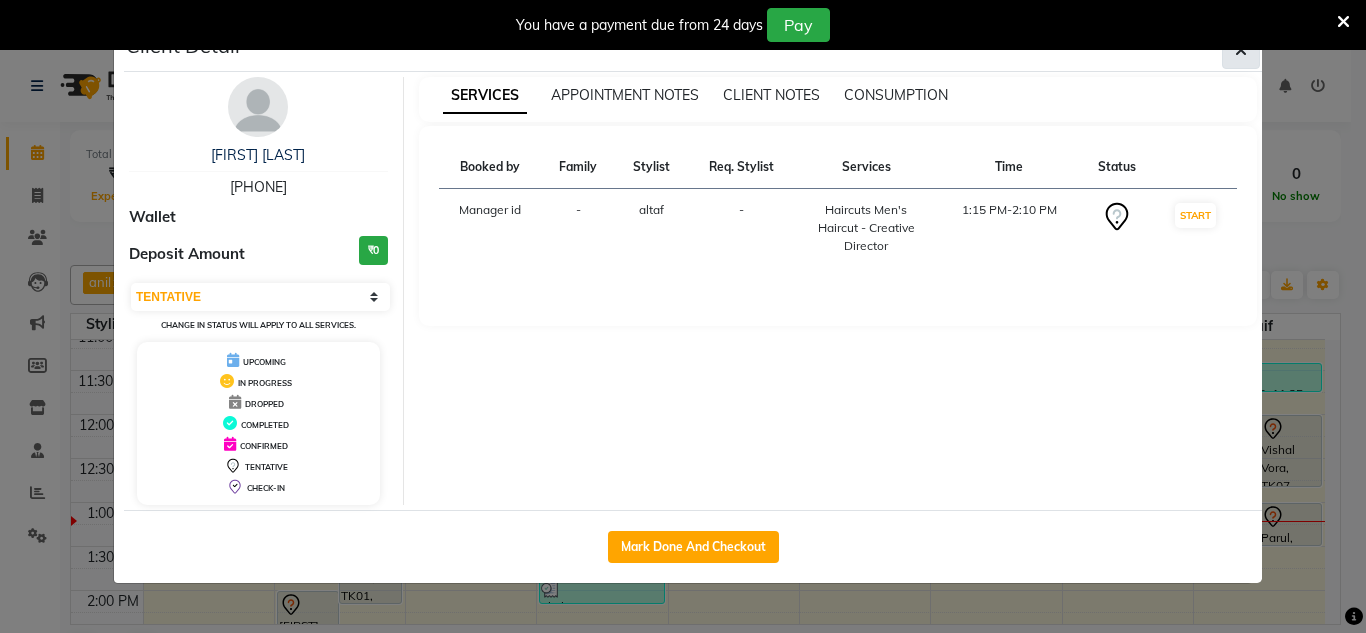 click 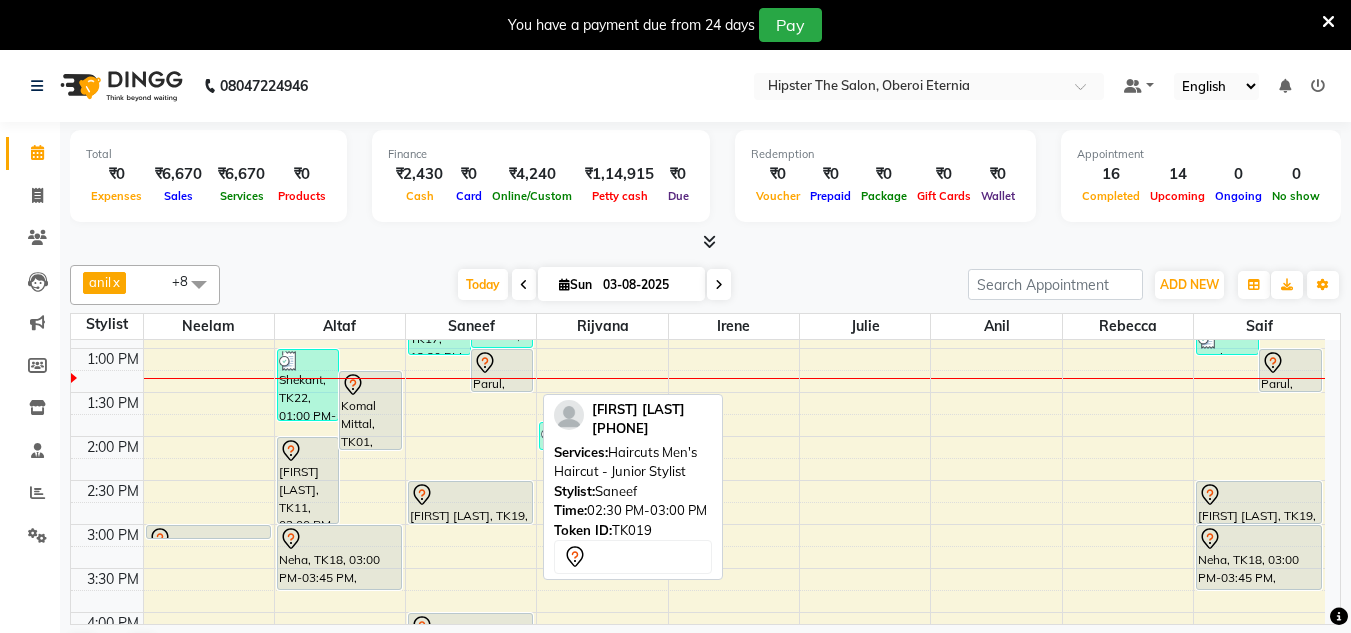 scroll, scrollTop: 430, scrollLeft: 0, axis: vertical 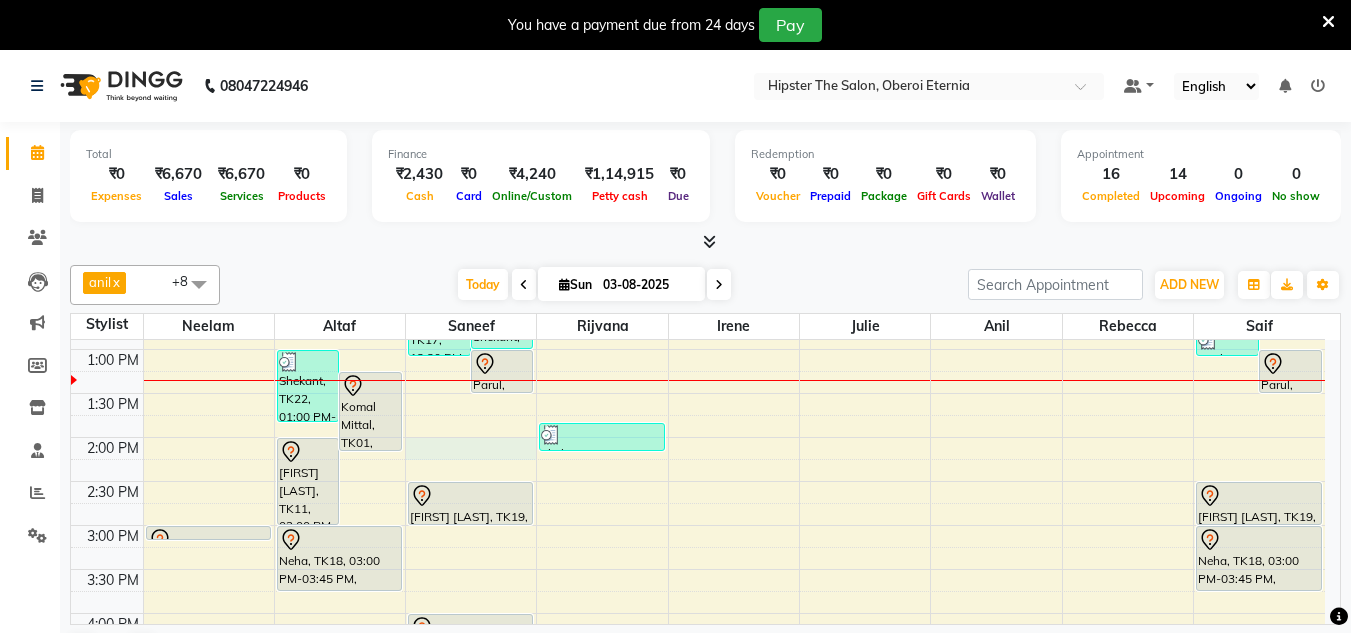 click on "8:00 AM 8:30 AM 9:00 AM 9:30 AM 10:00 AM 10:30 AM 11:00 AM 11:30 AM 12:00 PM 12:30 PM 1:00 PM 1:30 PM 2:00 PM 2:30 PM 3:00 PM 3:30 PM 4:00 PM 4:30 PM 5:00 PM 5:30 PM 6:00 PM 6:30 PM 7:00 PM 7:30 PM 8:00 PM 8:30 PM     ashwini, TK08, 11:00 AM-11:25 AM, Threading Eyebrows,Threading Upper Lip,Threading Chin,Threading Forehead     Kavita Sawhney, TK05, 11:00 AM-11:20 AM, Manicure Cut, File & Polish     Shinjana, TK09, 11:25 AM-11:30 AM, Threading Upper Lip             NIVEDITA, TK21, 03:00 PM-03:10 PM, Threading Eyebrows     Shekant, TK22, 01:00 PM-01:50 PM, Haircuts Men's Haircut - Senior Stylist,Head Massage Head Massage Coconut Oil             Komal Mittal, TK01, 01:15 PM-02:10 PM, Haircuts Men's Haircut - Creative Director             Denissia Dsouza, TK11, 02:00 PM-03:00 PM, Haircuts Men's Haircut - Senior Stylist     Neha Dedhia, TK02, 11:00 AM-12:00 PM, Haircuts Women's Haircut - Senior Stylist             Neha, TK18, 03:00 PM-03:45 PM, Haircuts Women's Haircut - Senior Stylist" at bounding box center (698, 481) 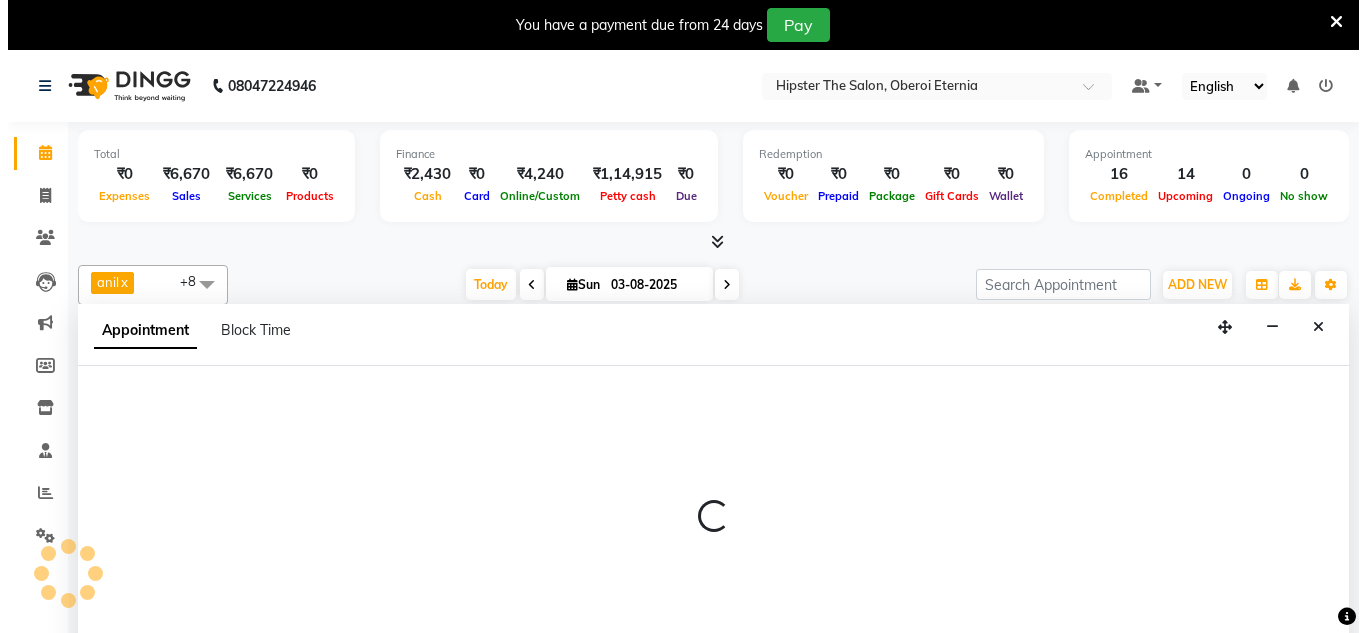 scroll, scrollTop: 51, scrollLeft: 0, axis: vertical 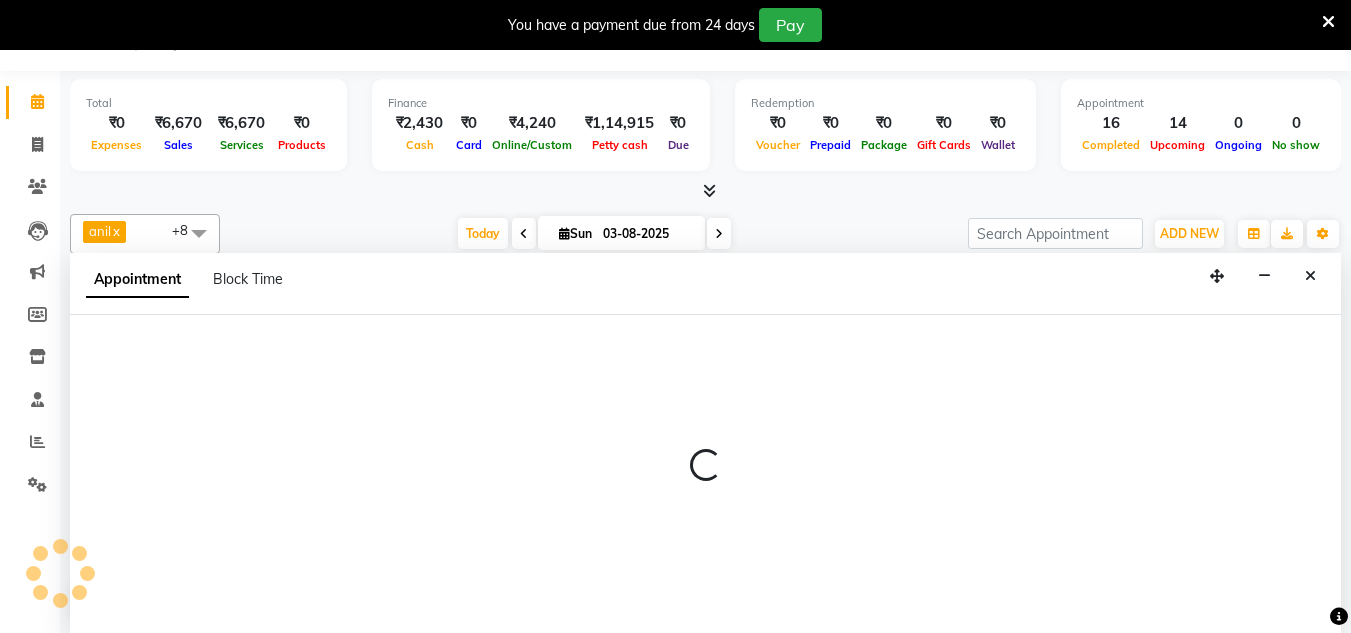 select on "85980" 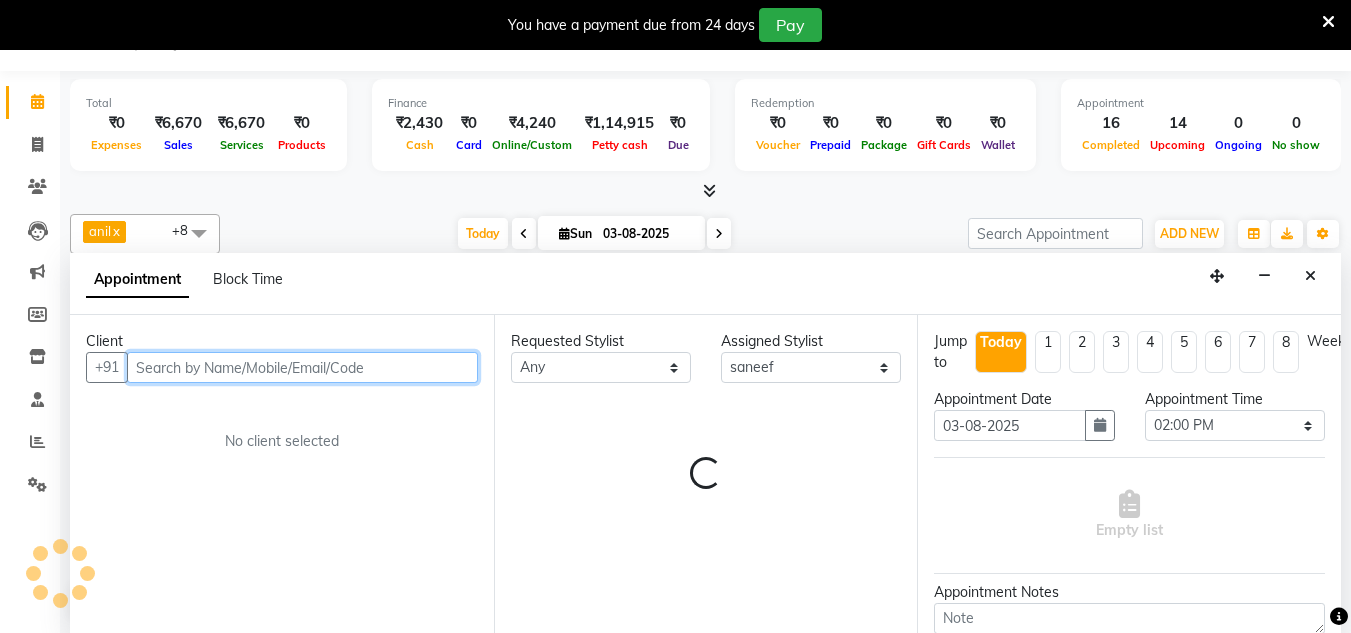 click at bounding box center [302, 367] 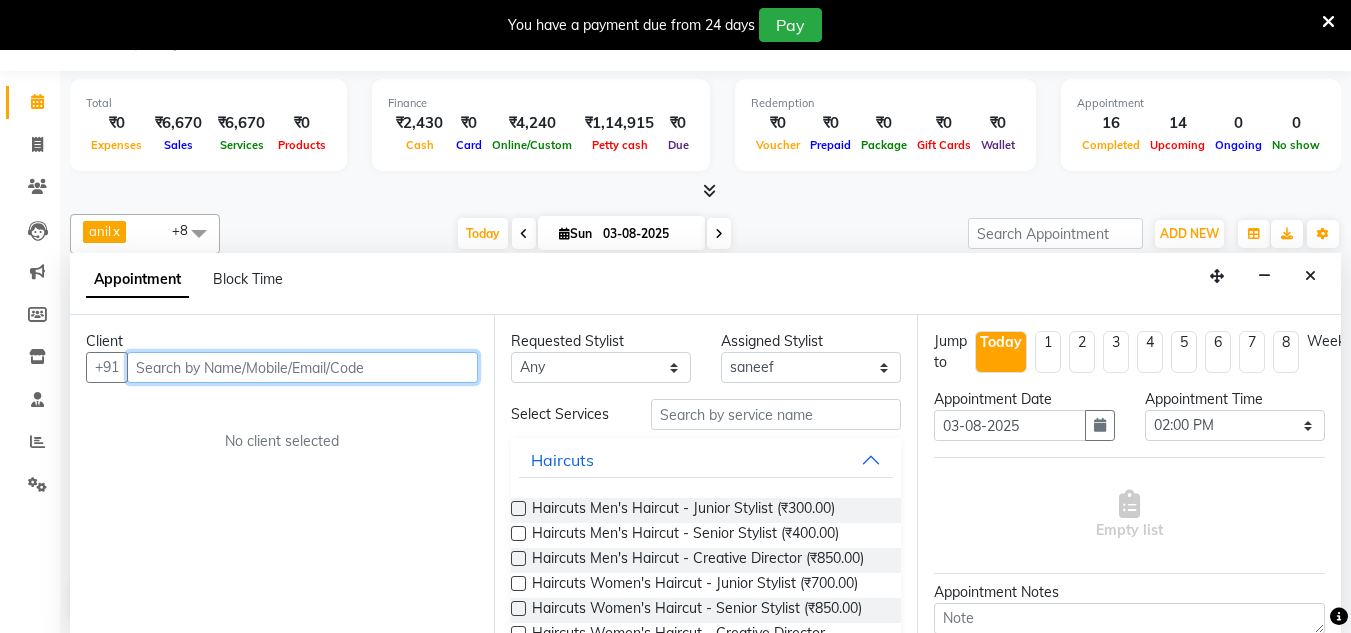 click at bounding box center (302, 367) 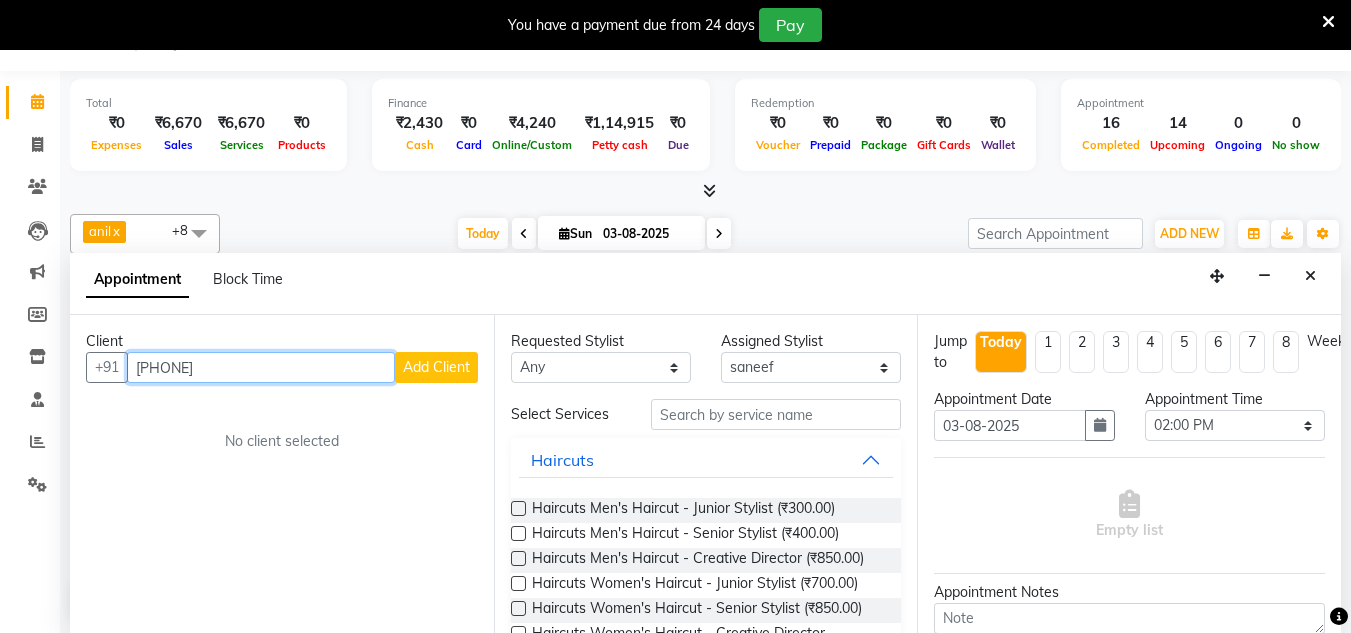 type on "9930127728" 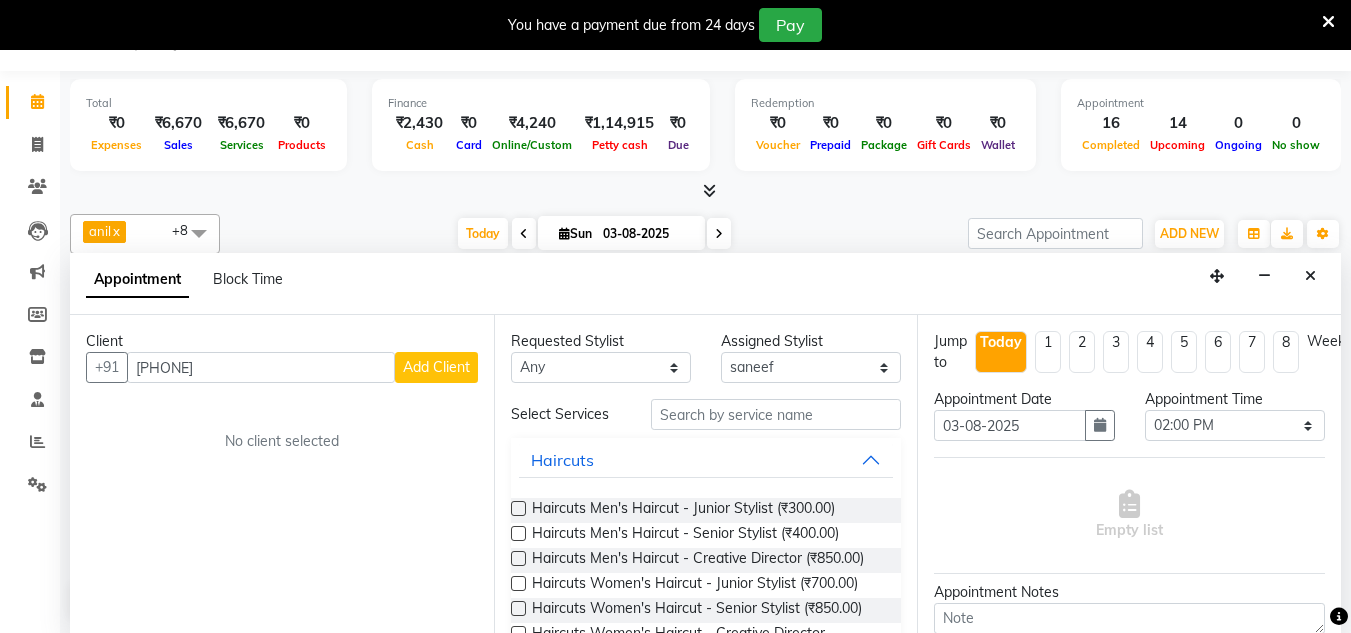 click on "Add Client" at bounding box center (436, 367) 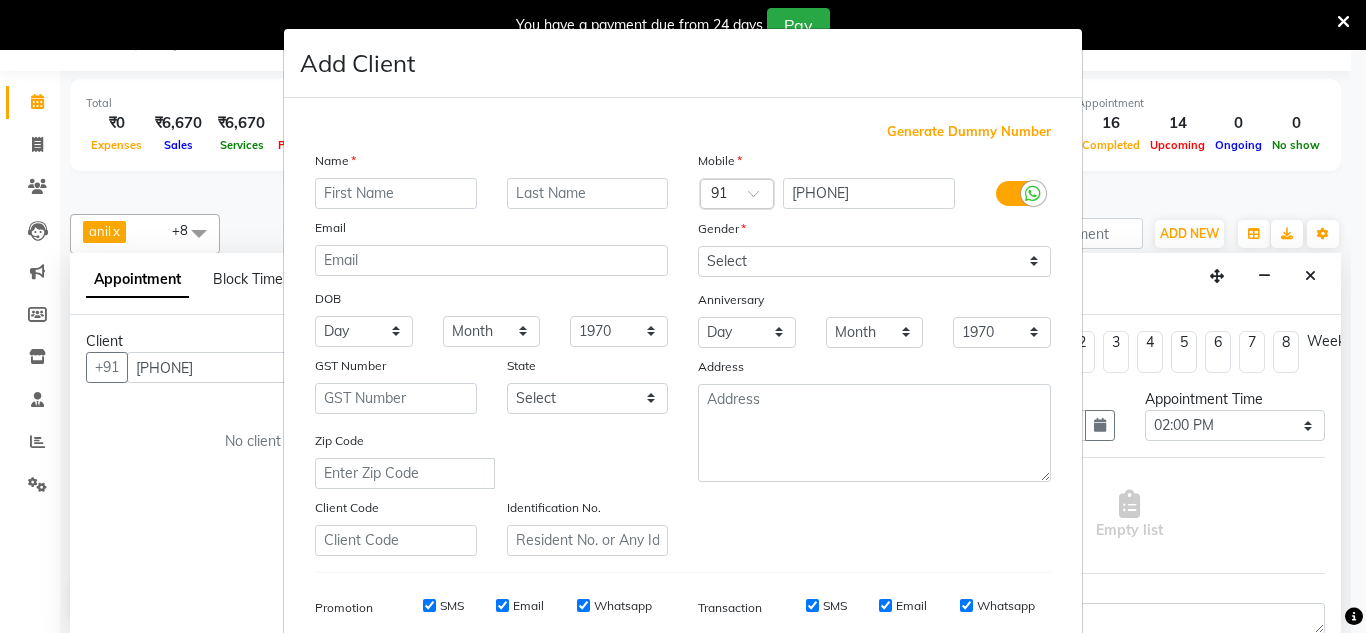 click at bounding box center [396, 193] 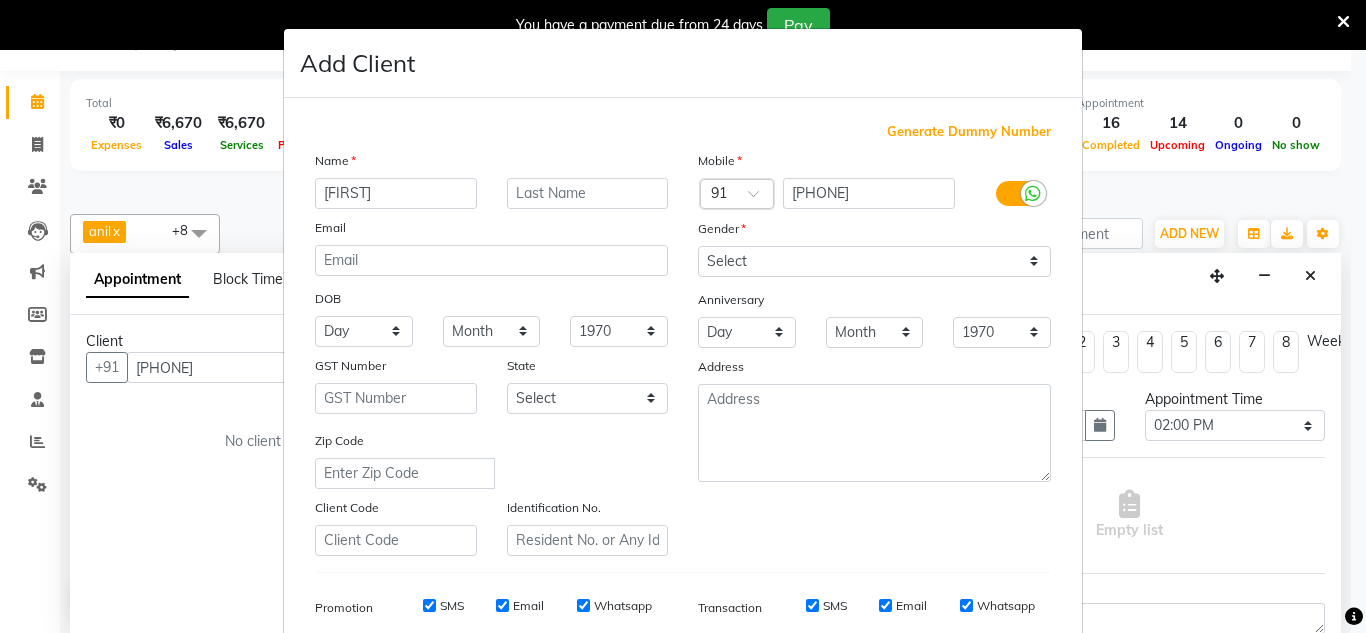 type on "Sharad" 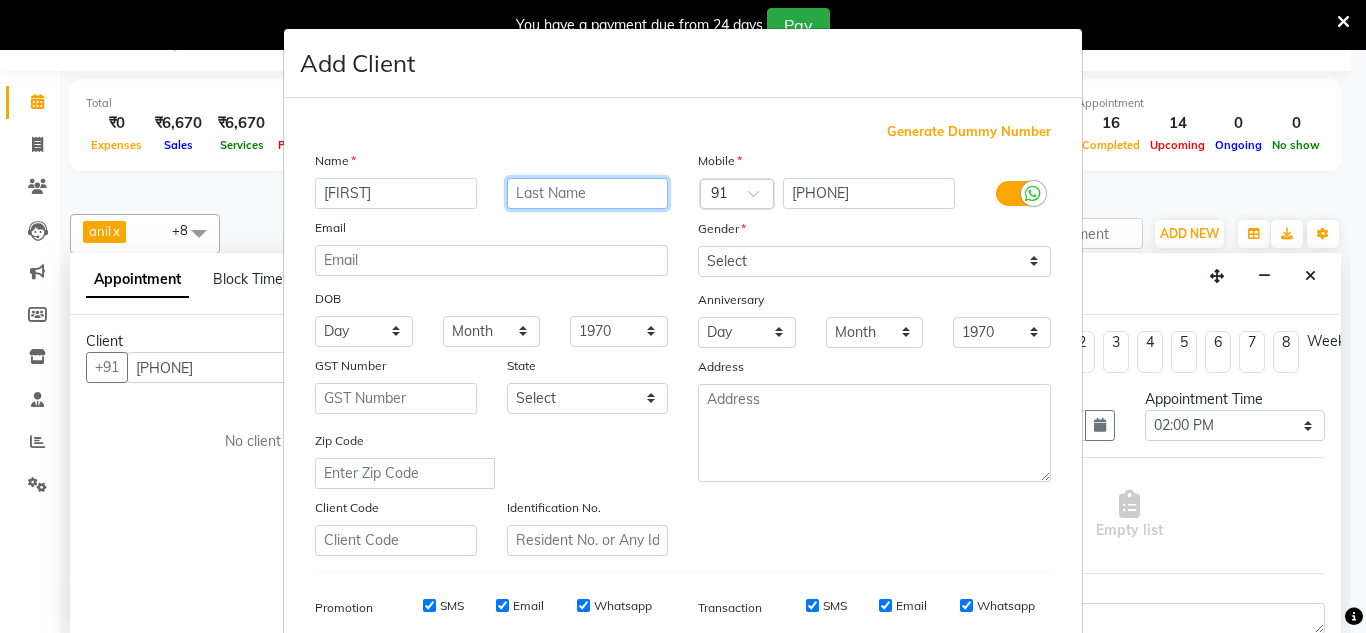 click at bounding box center [588, 193] 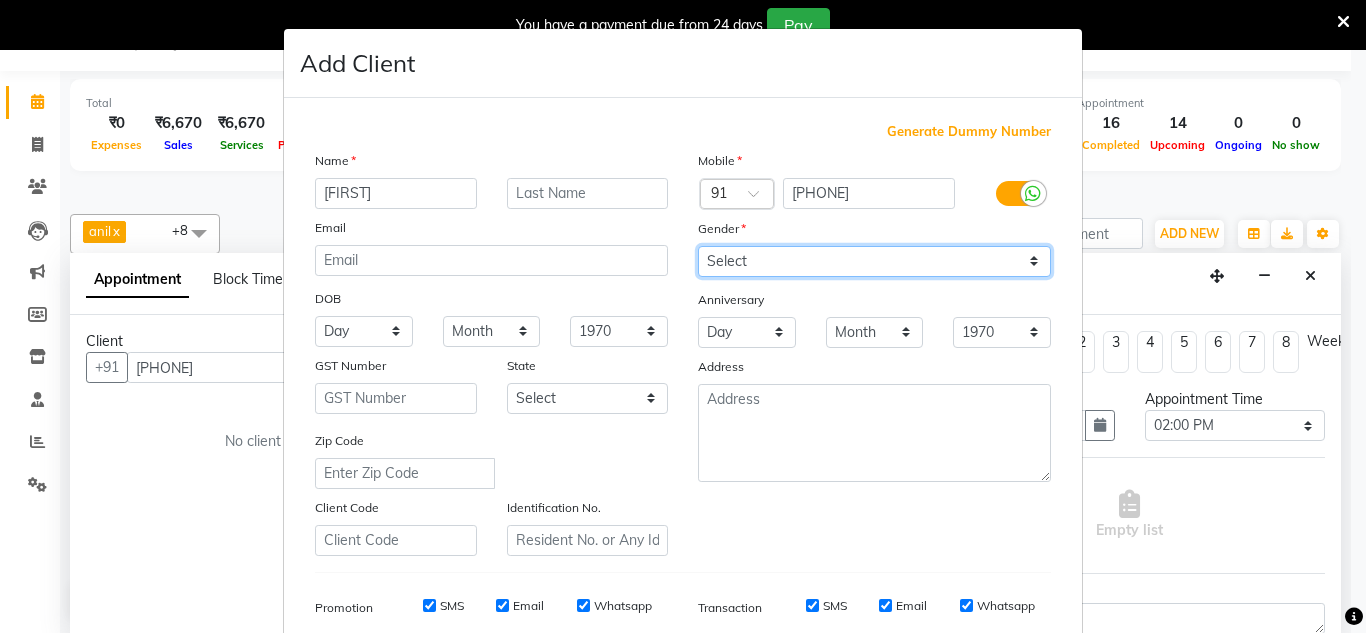 click on "Select Male Female Other Prefer Not To Say" at bounding box center (874, 261) 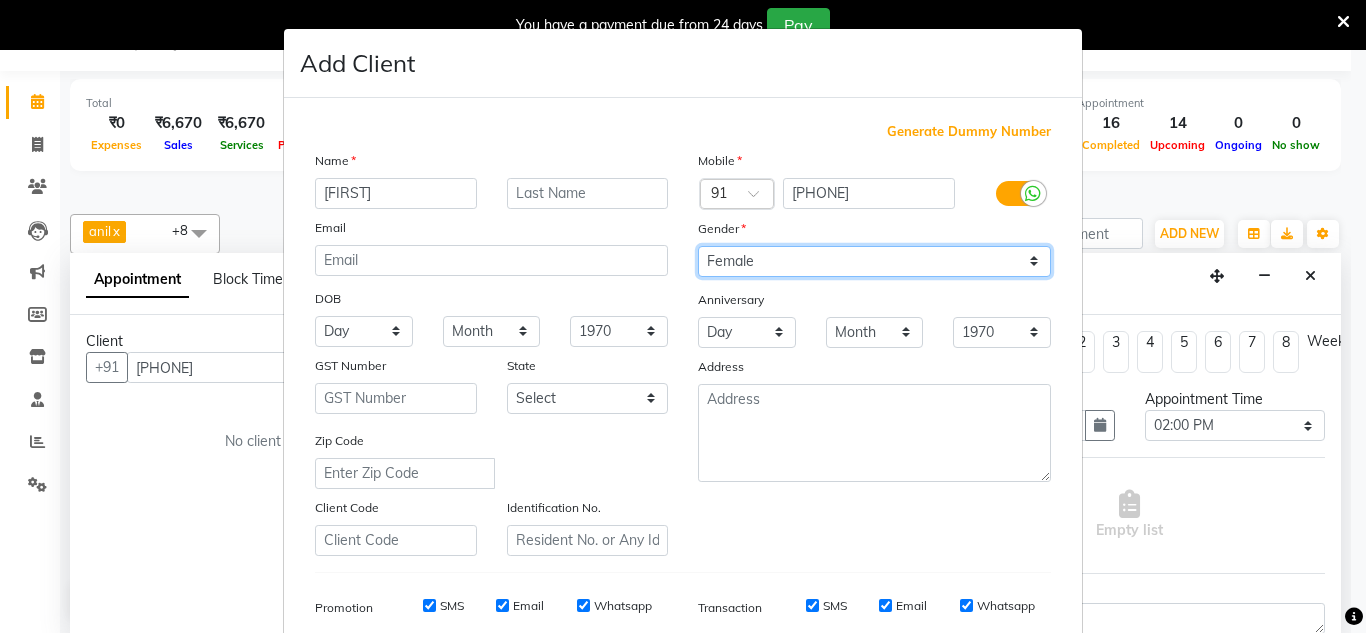 click on "Select Male Female Other Prefer Not To Say" at bounding box center (874, 261) 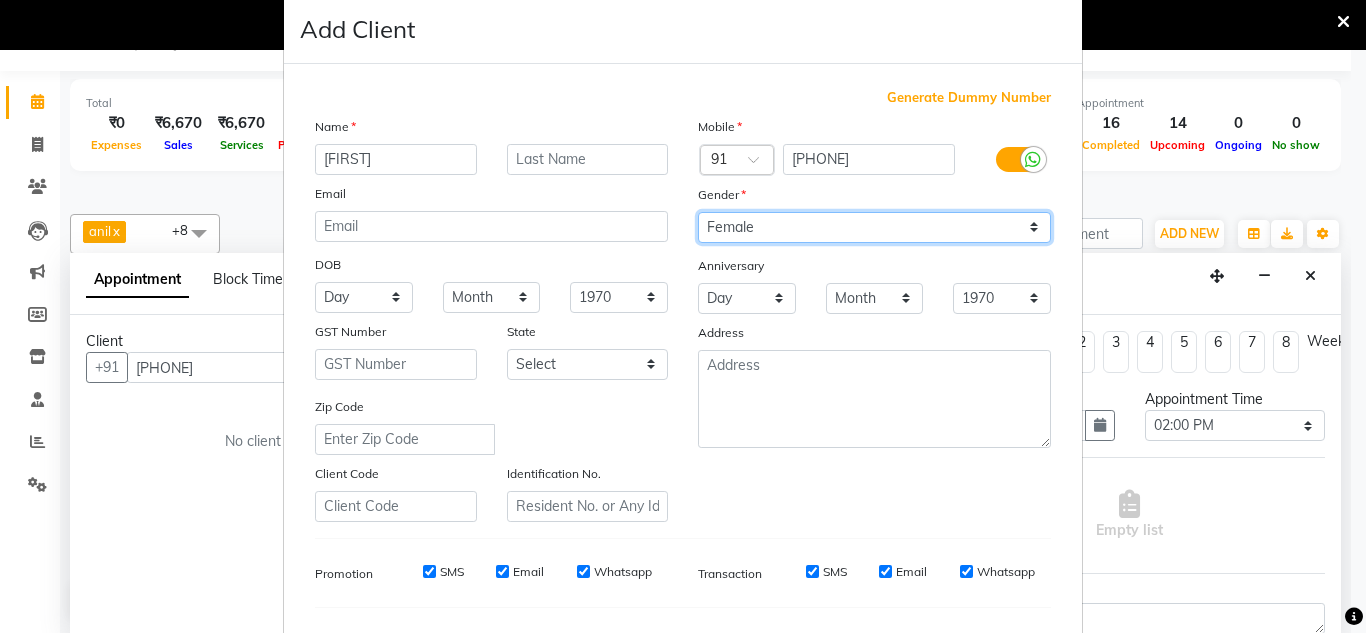 scroll, scrollTop: 0, scrollLeft: 0, axis: both 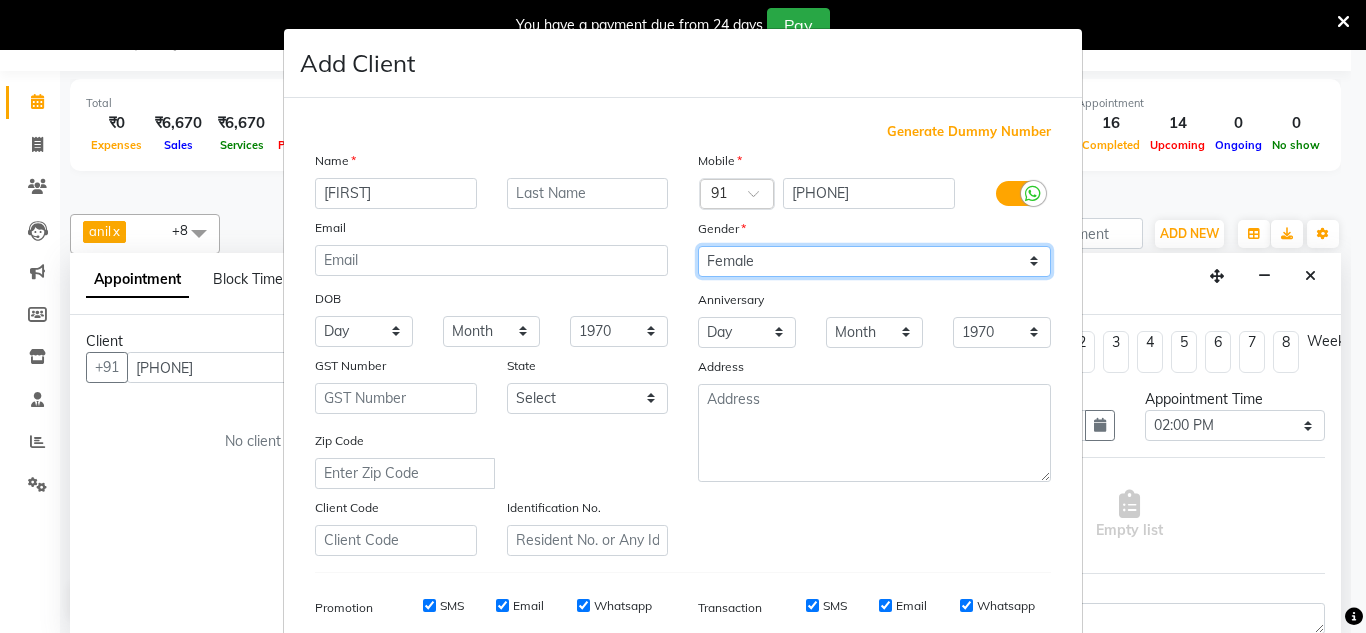 click on "Select Male Female Other Prefer Not To Say" at bounding box center [874, 261] 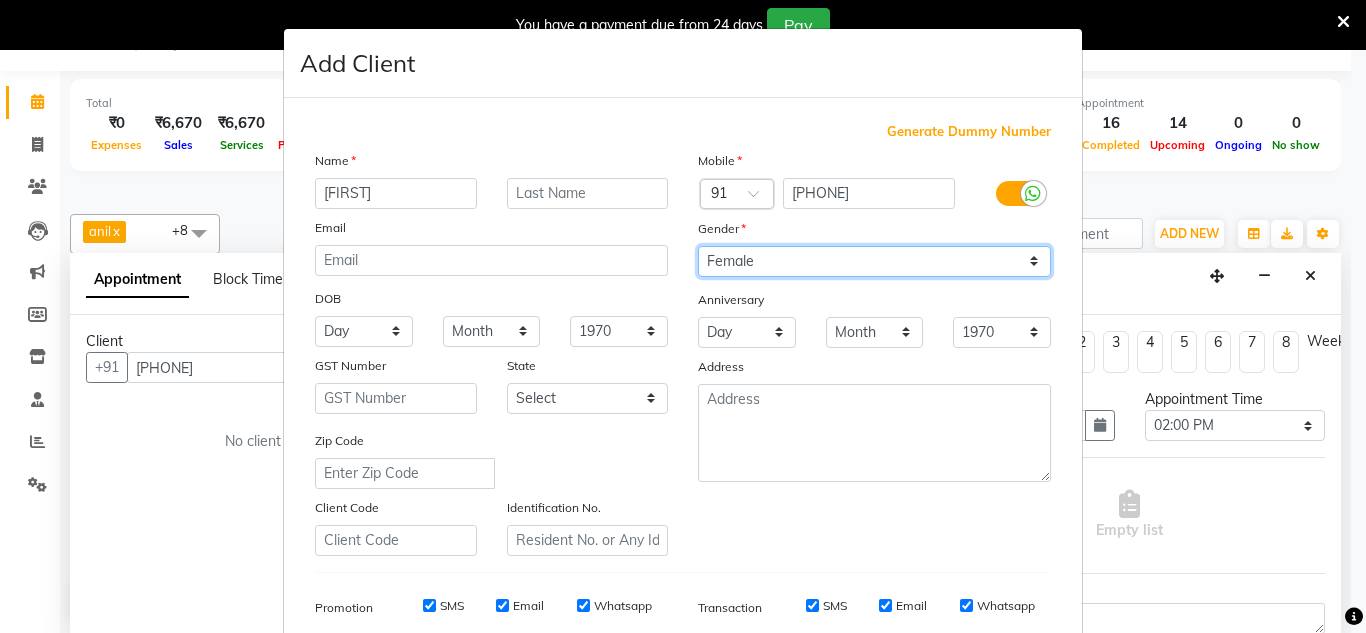 select on "male" 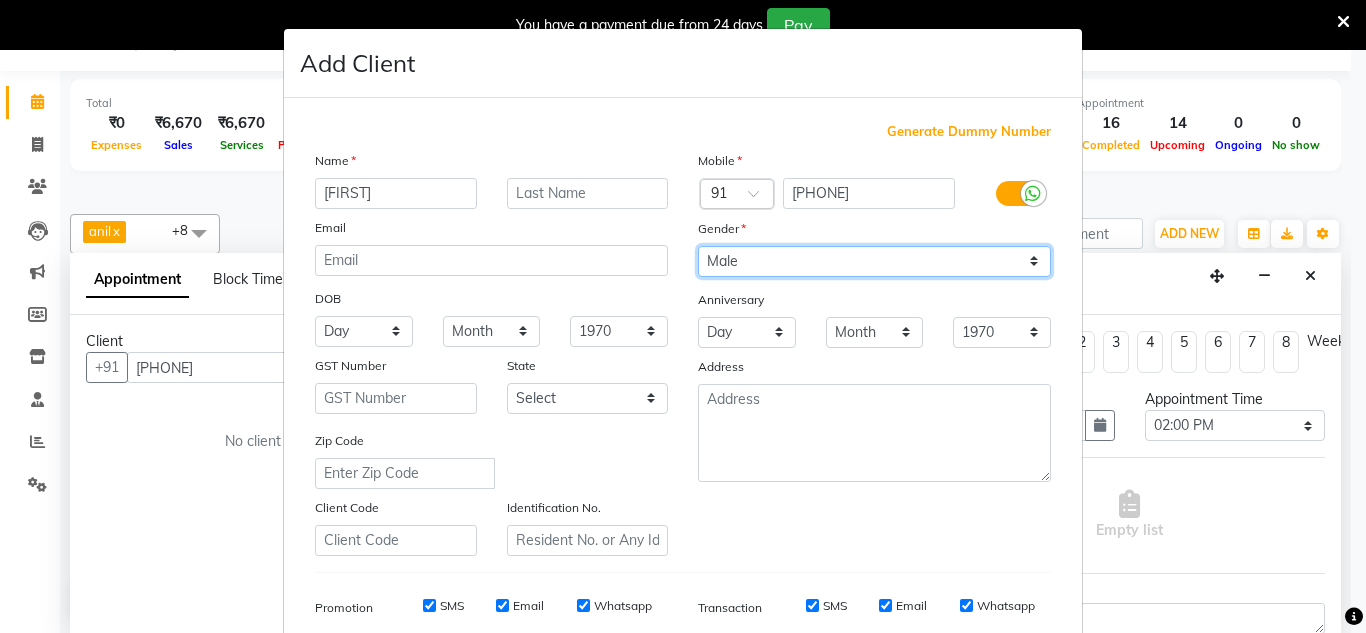 click on "Select Male Female Other Prefer Not To Say" at bounding box center (874, 261) 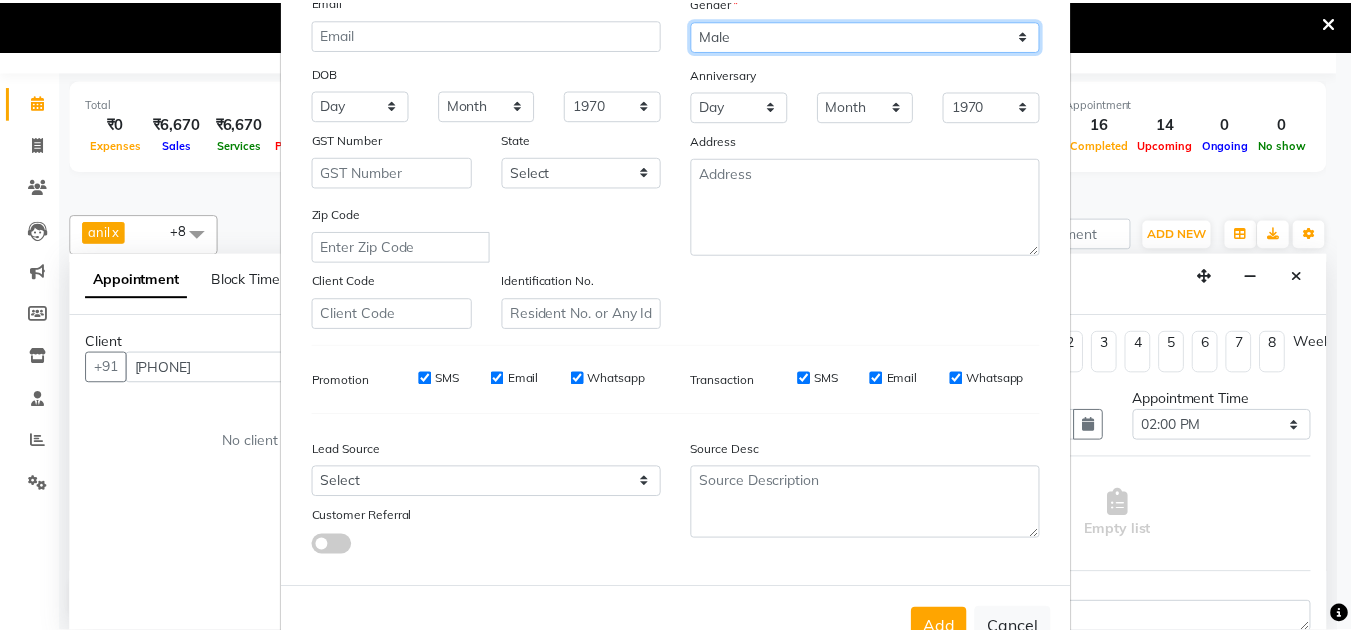 scroll, scrollTop: 290, scrollLeft: 0, axis: vertical 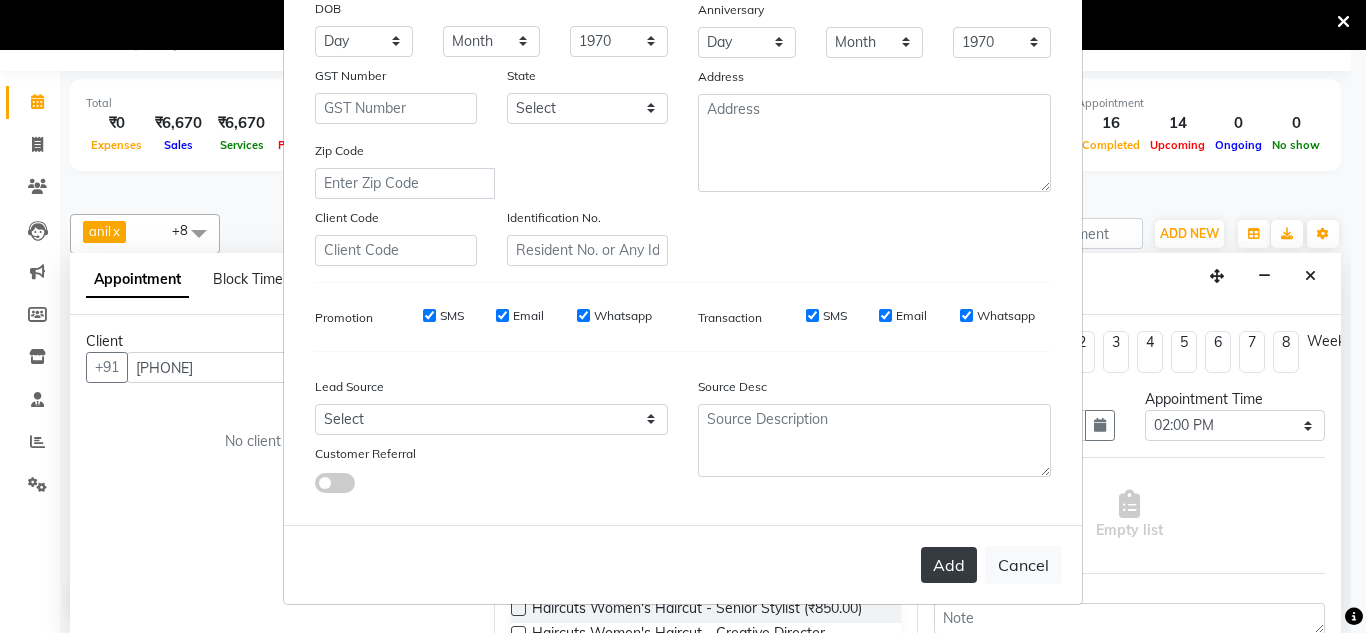 click on "Add" at bounding box center [949, 565] 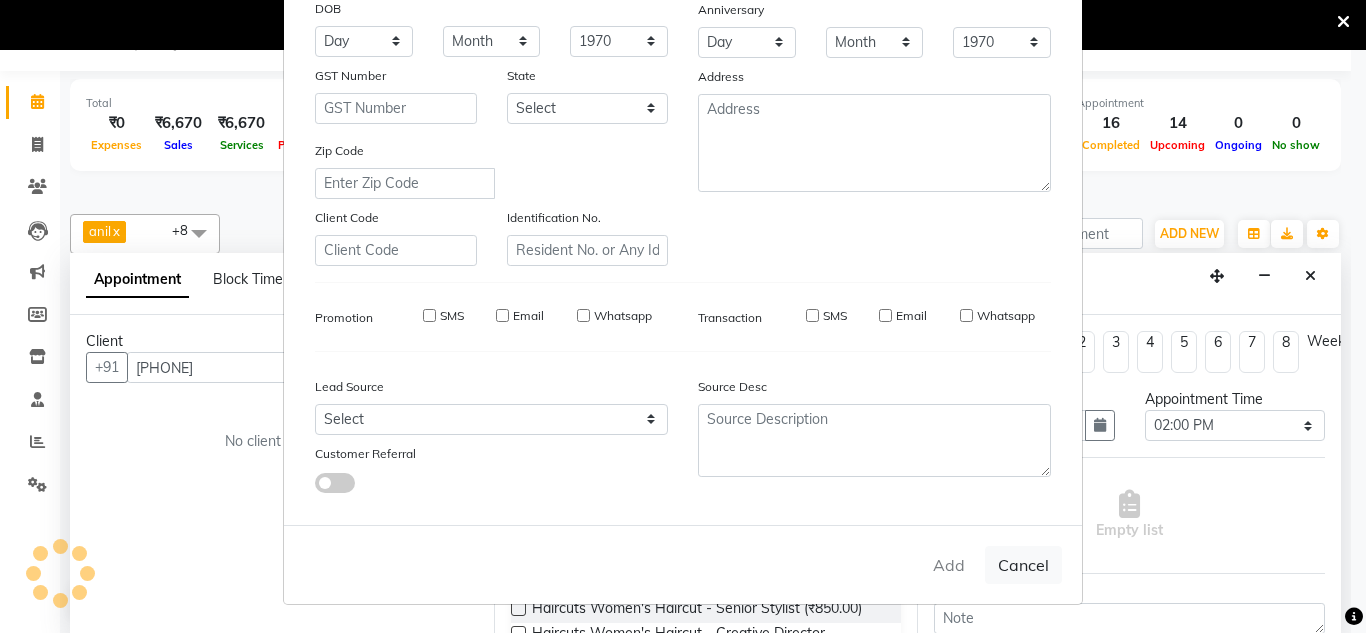 type 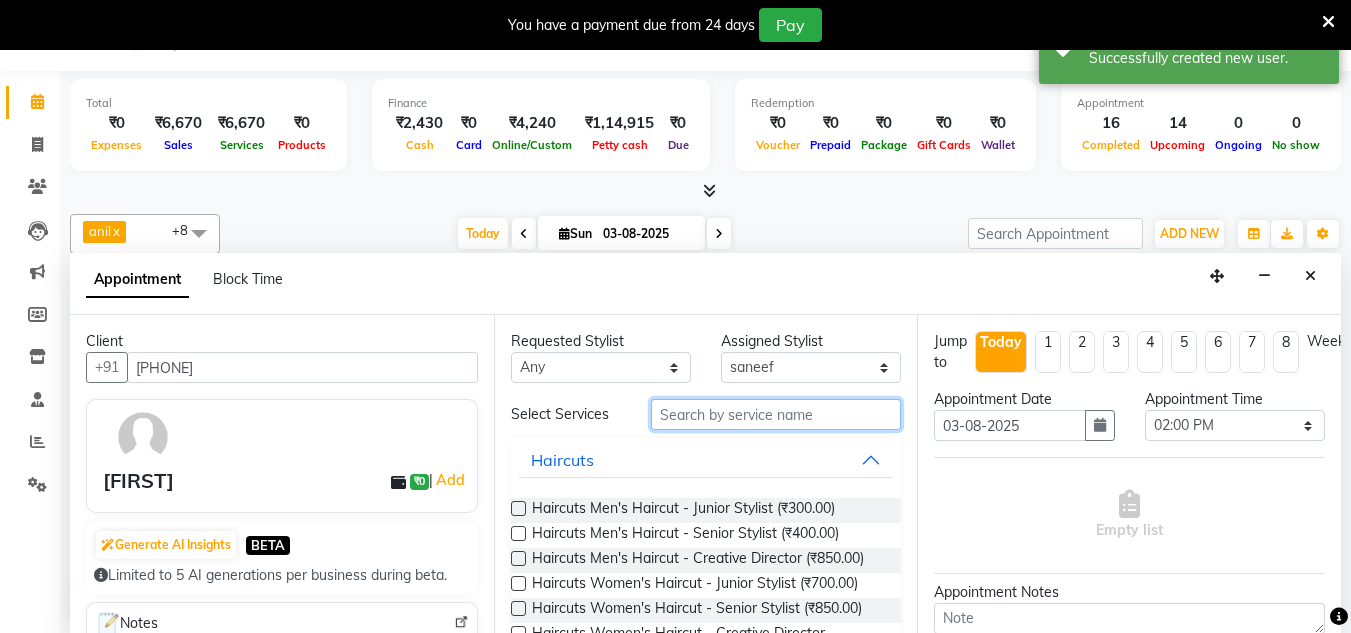 click at bounding box center (776, 414) 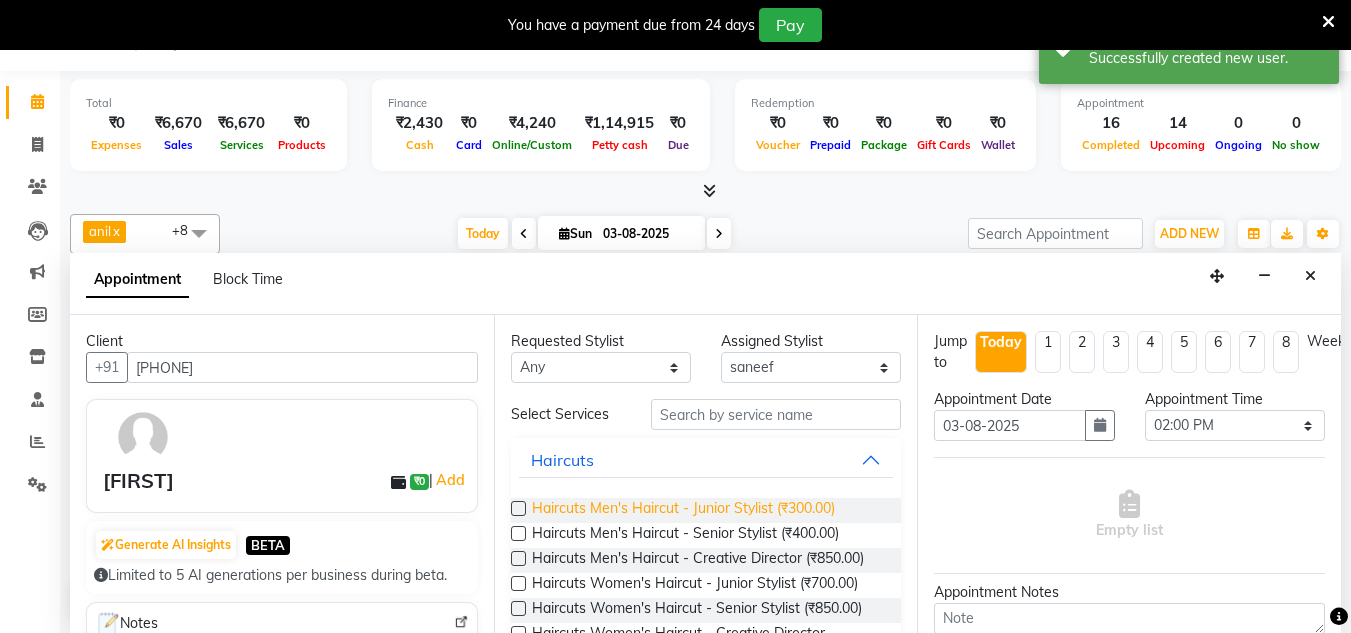 click on "Haircuts Men's Haircut - Junior Stylist (₹300.00)" at bounding box center (683, 510) 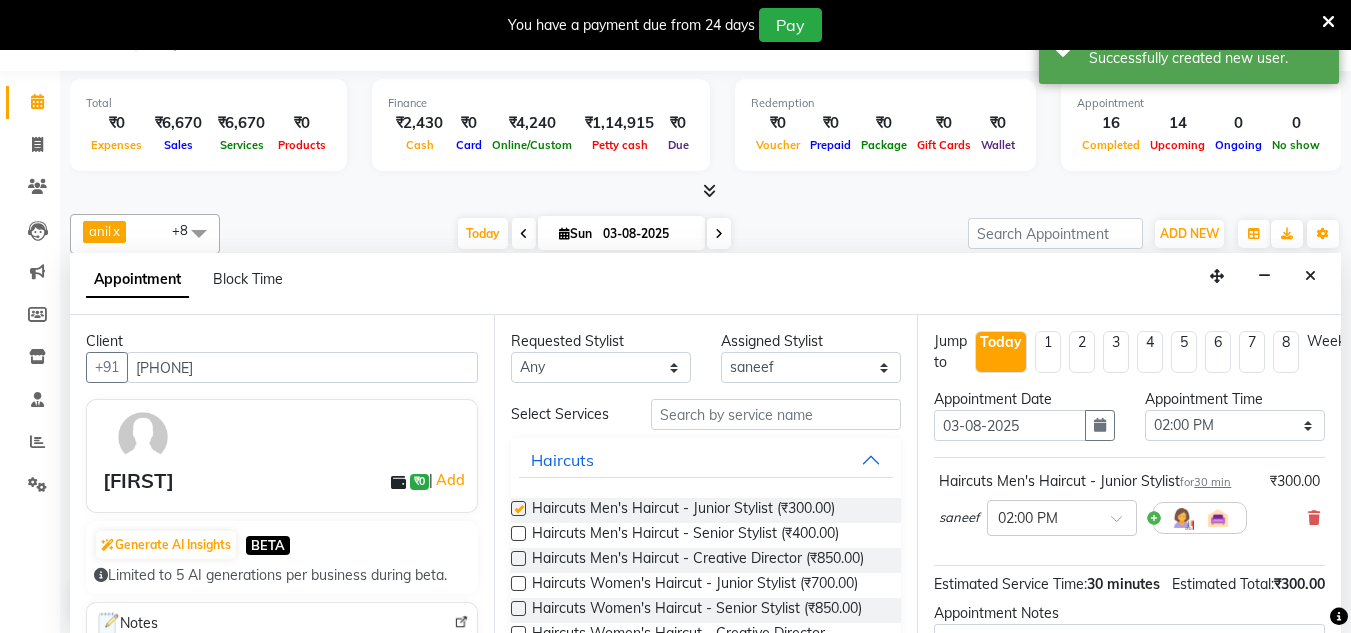 checkbox on "false" 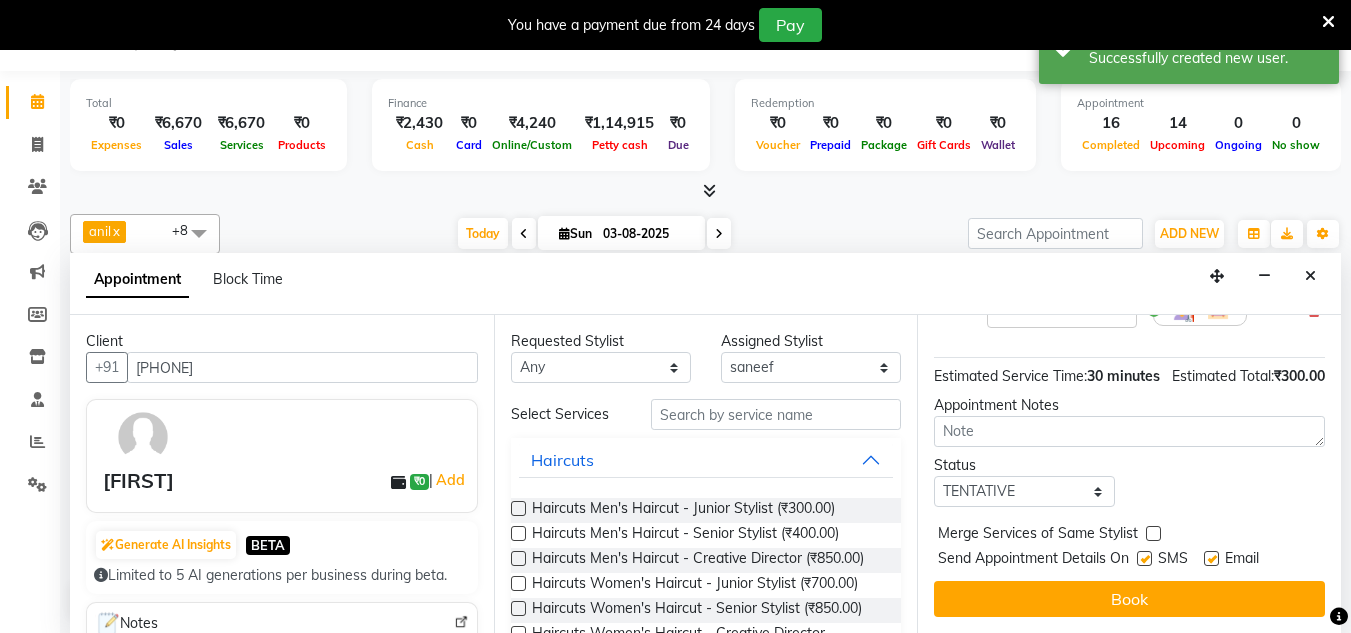 scroll, scrollTop: 244, scrollLeft: 0, axis: vertical 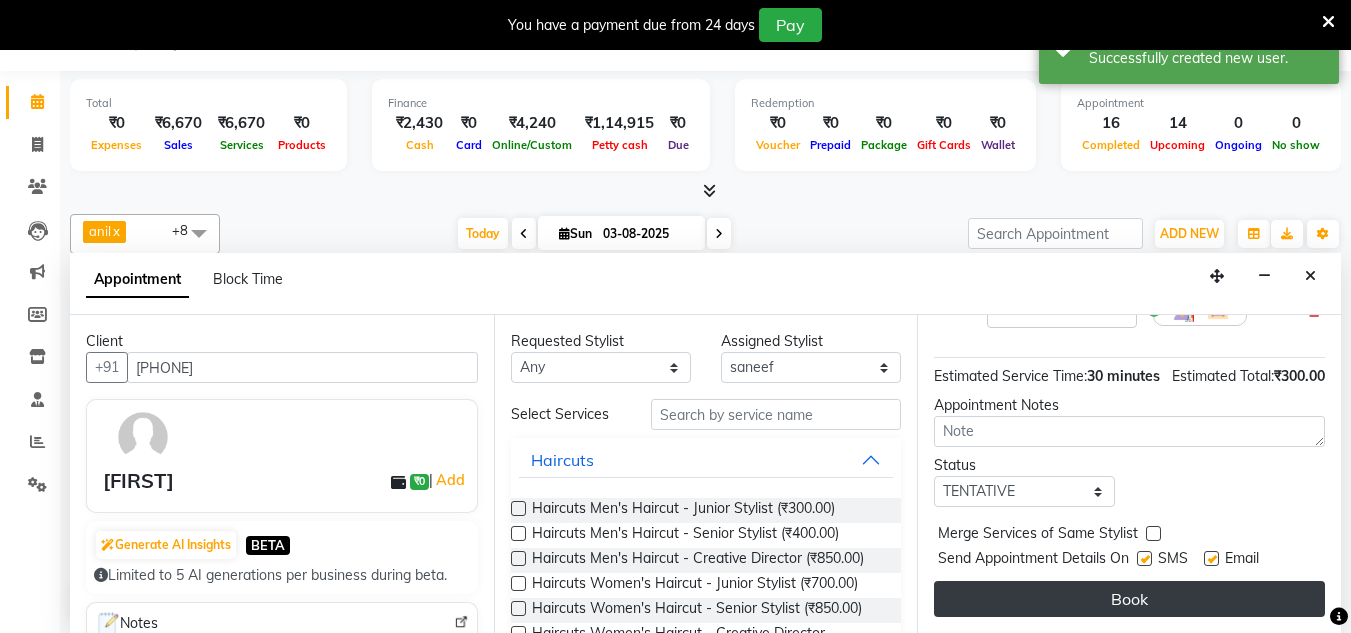 click on "Book" at bounding box center [1129, 599] 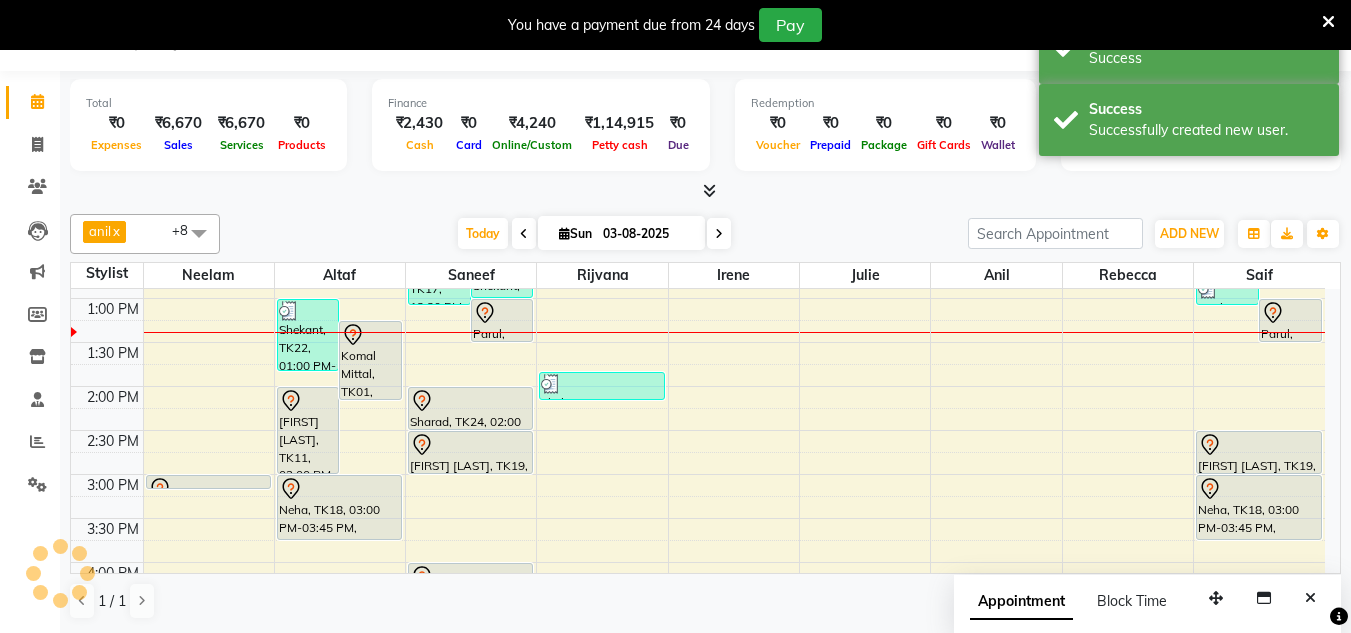 scroll, scrollTop: 0, scrollLeft: 0, axis: both 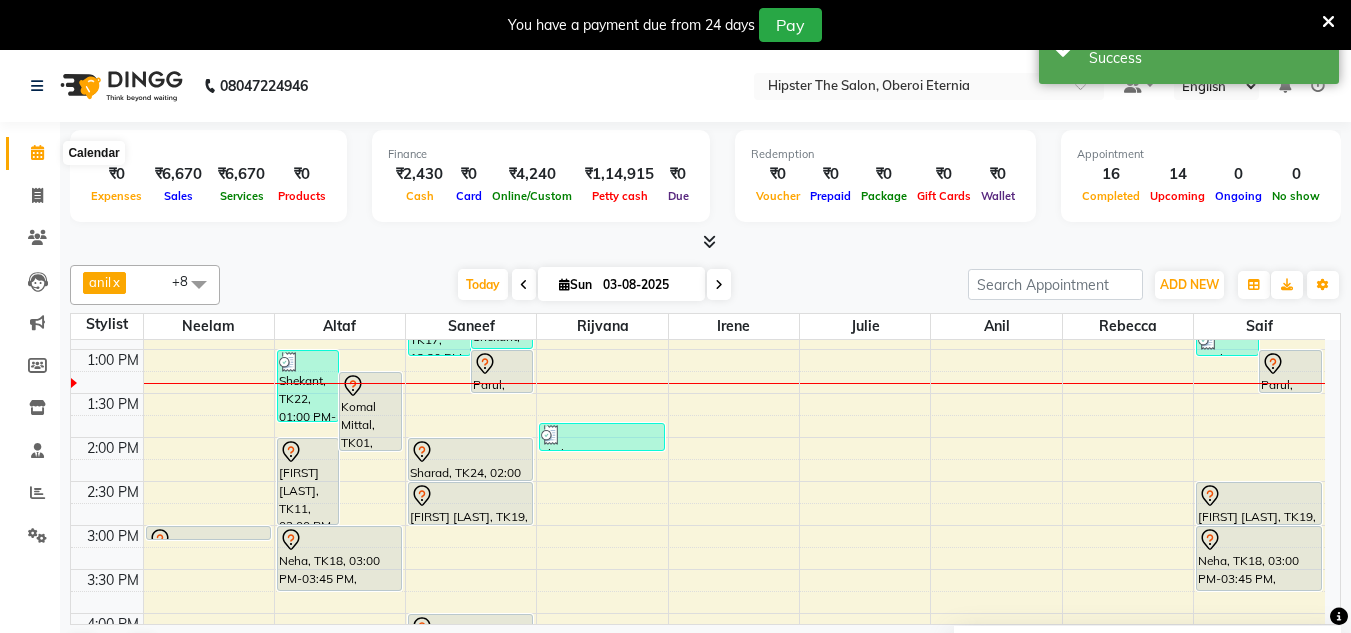 click 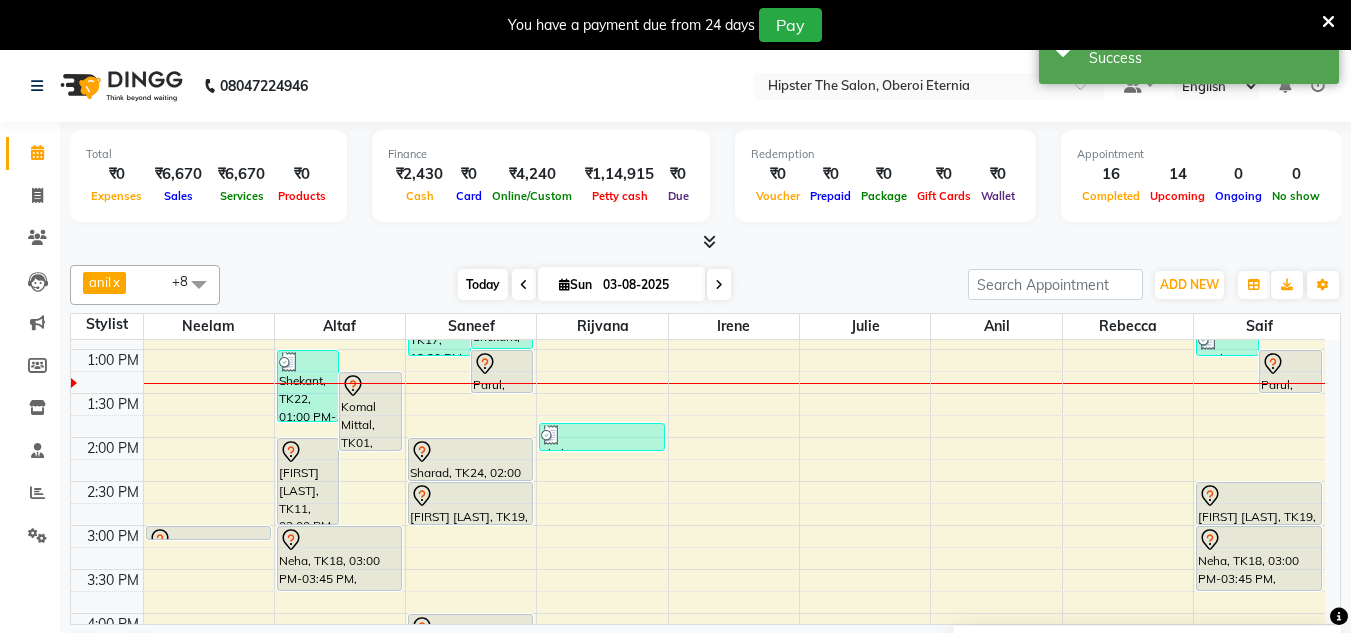 click on "Today" at bounding box center (483, 284) 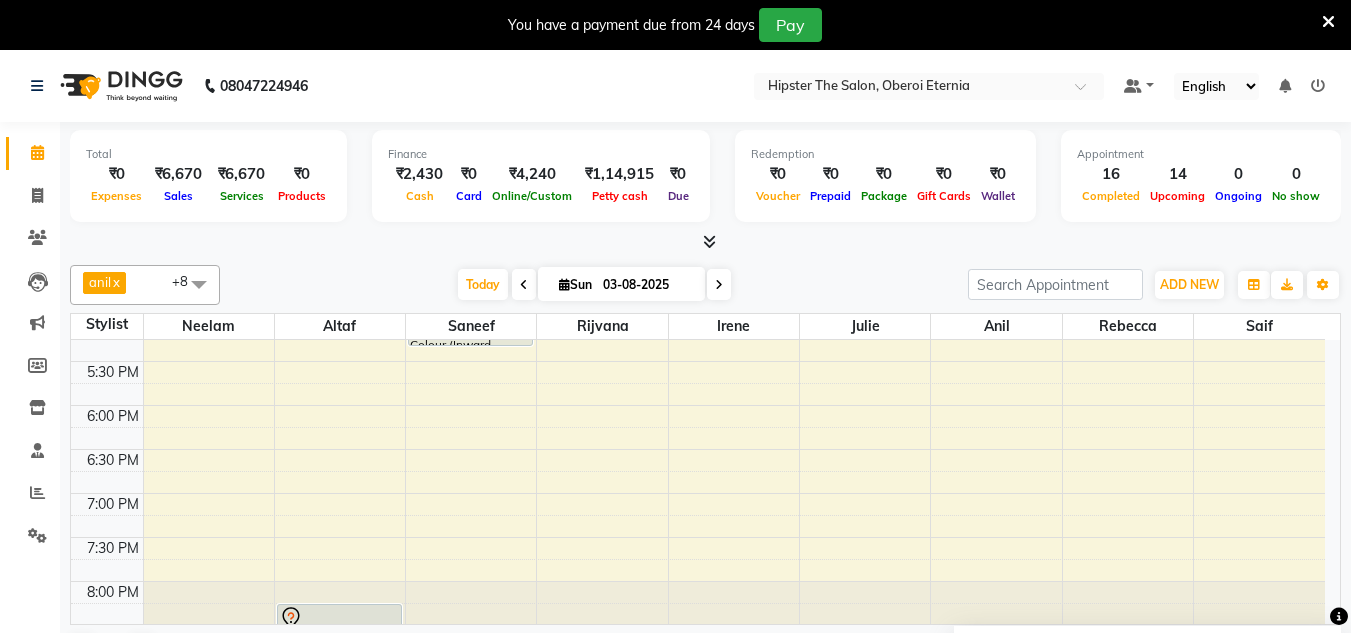 scroll, scrollTop: 803, scrollLeft: 0, axis: vertical 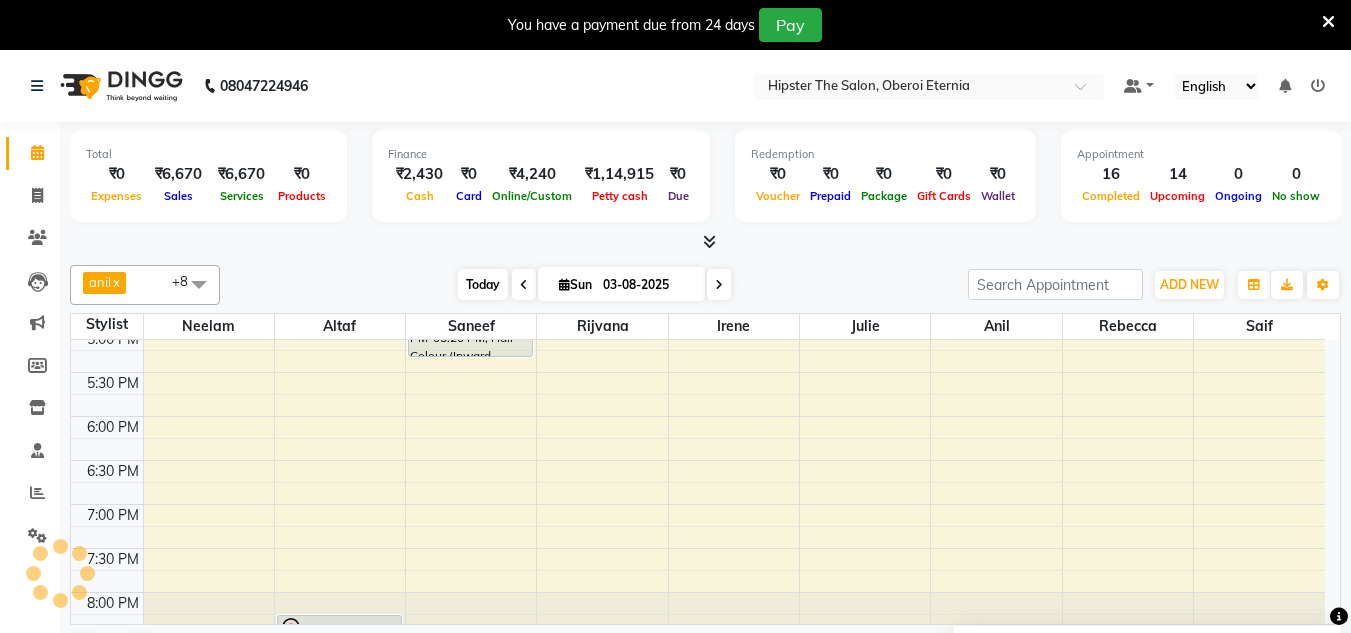 click on "Today" at bounding box center (483, 284) 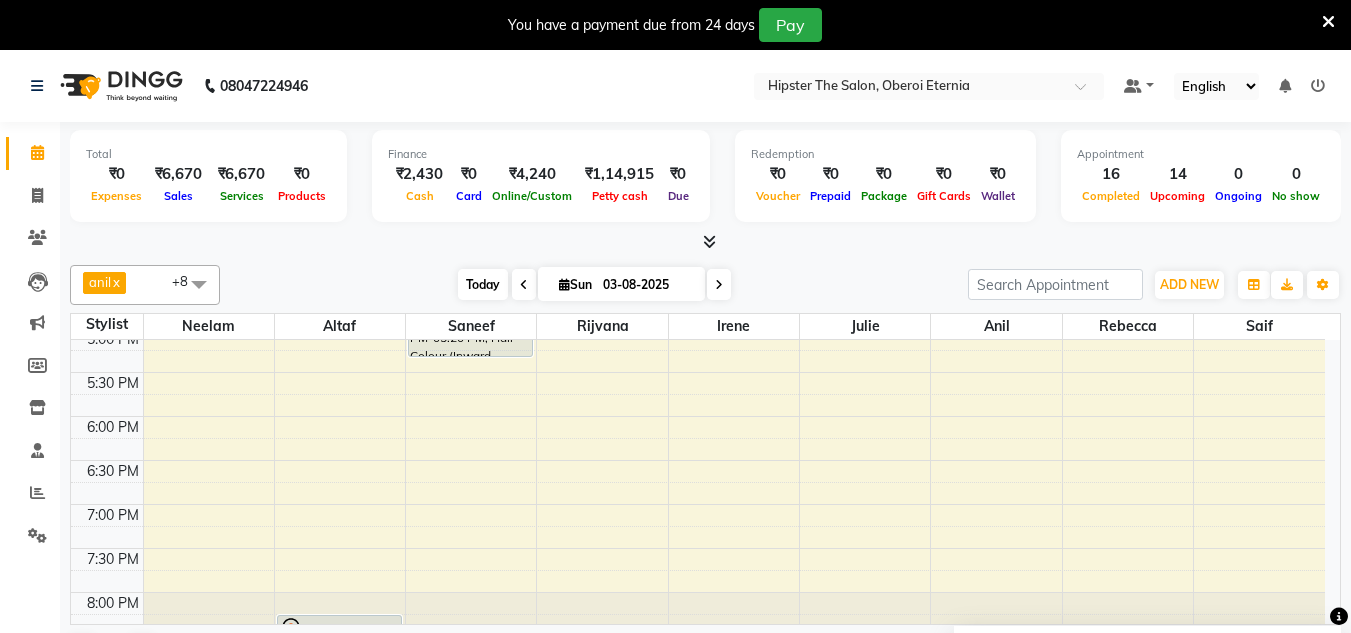 scroll, scrollTop: 441, scrollLeft: 0, axis: vertical 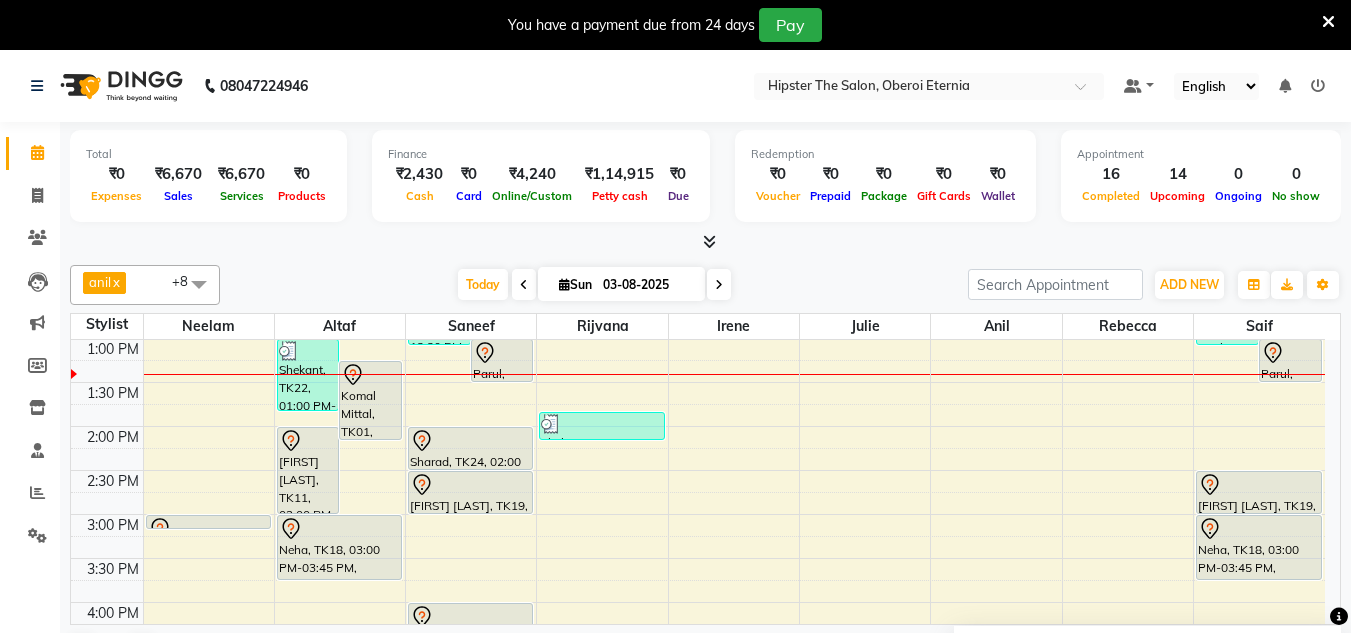 click on "Sun" at bounding box center [575, 284] 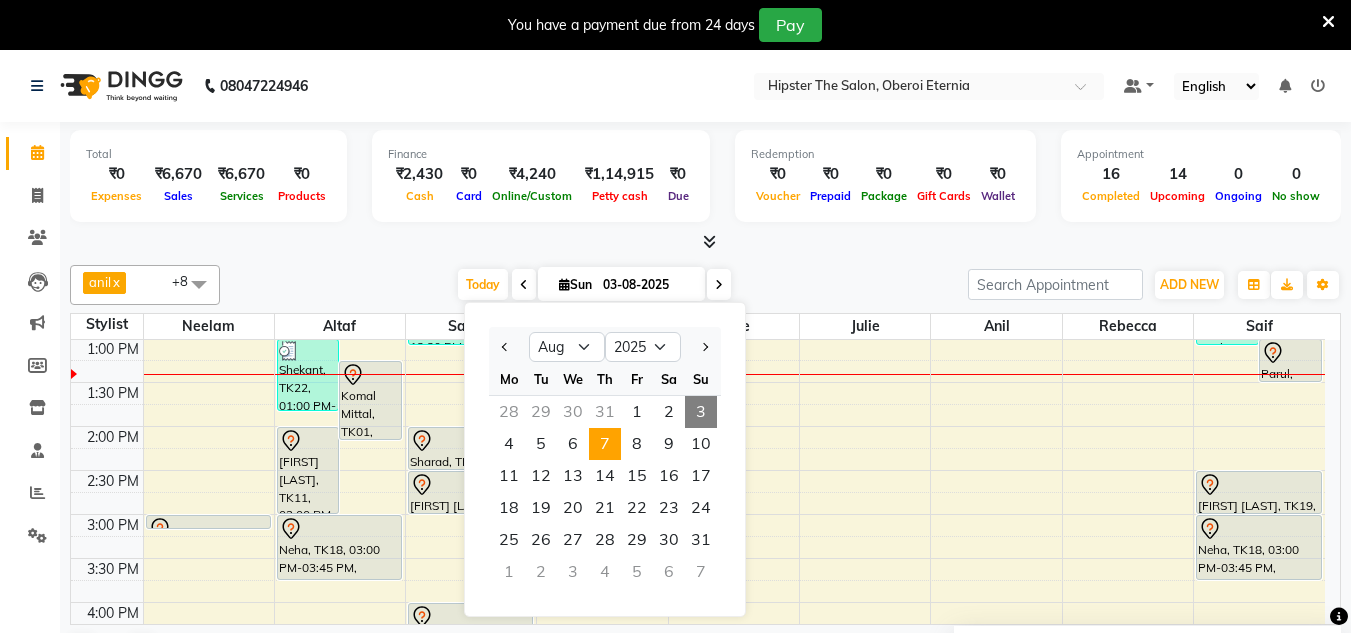click on "7" at bounding box center [605, 444] 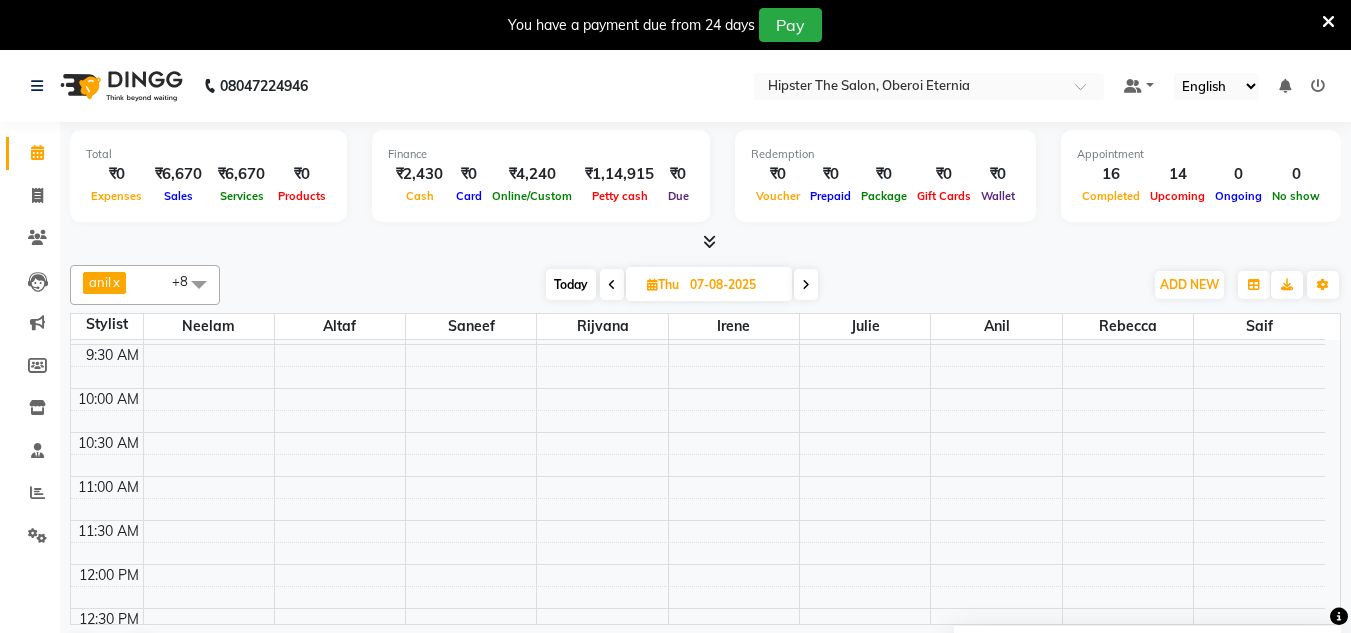 scroll, scrollTop: 0, scrollLeft: 0, axis: both 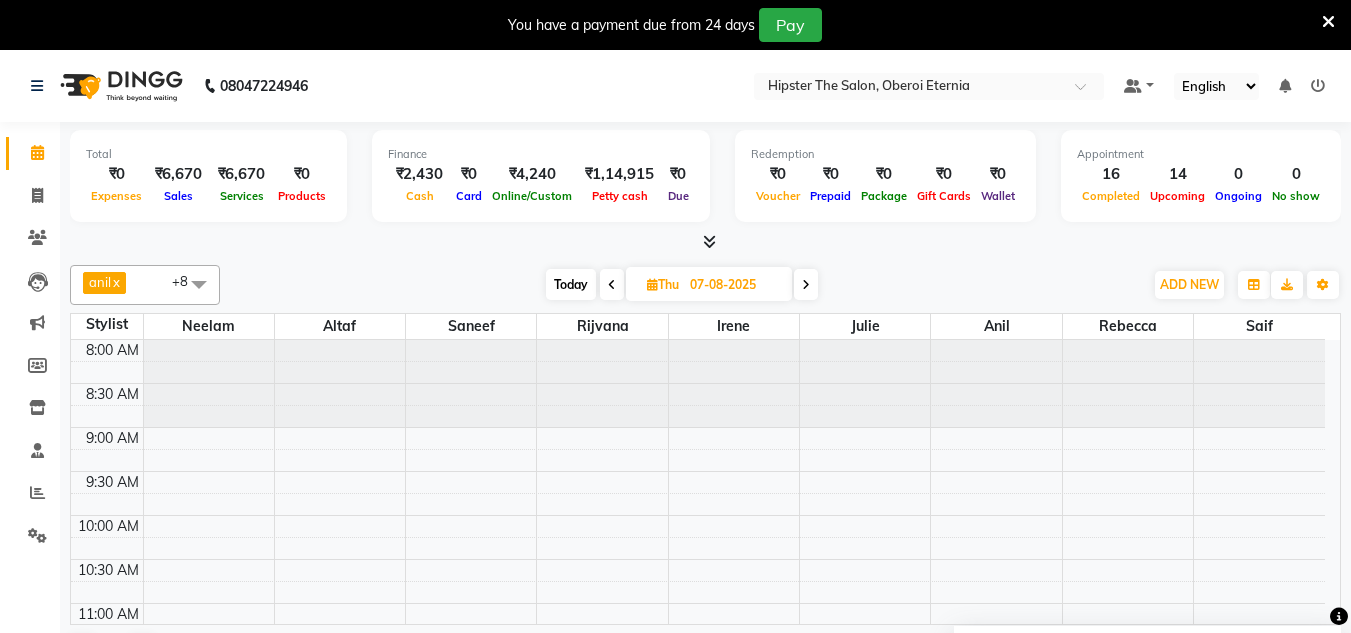 click at bounding box center (199, 284) 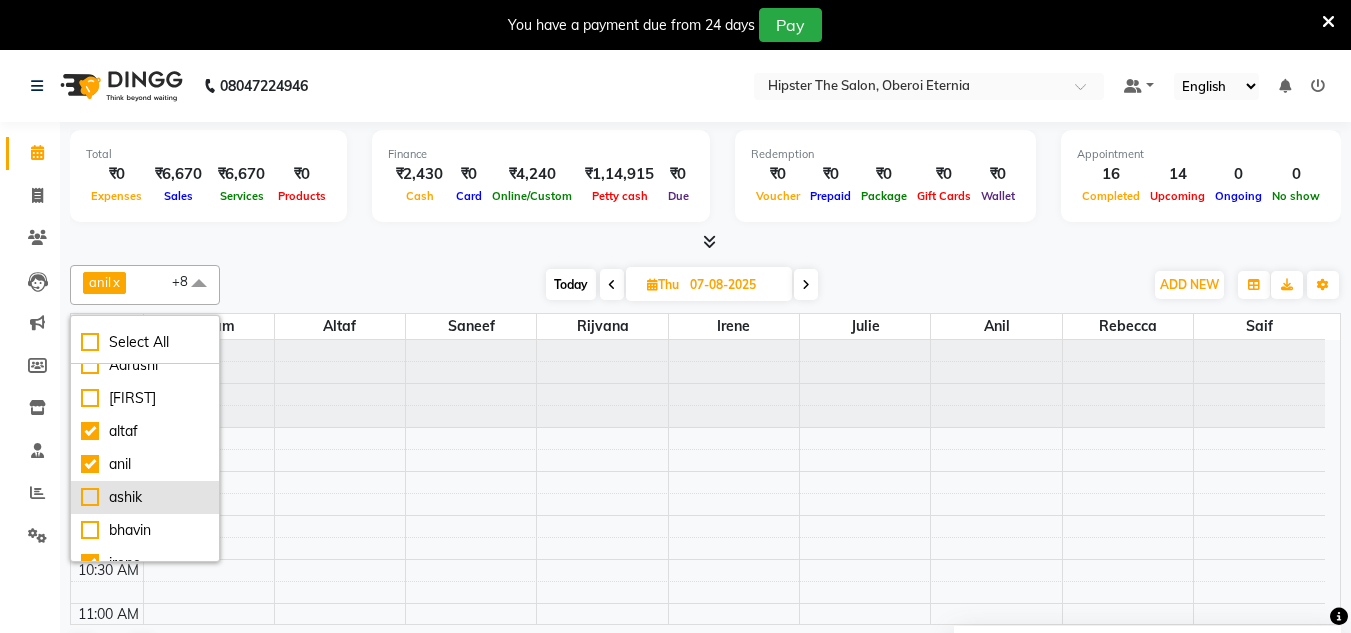 scroll, scrollTop: 0, scrollLeft: 0, axis: both 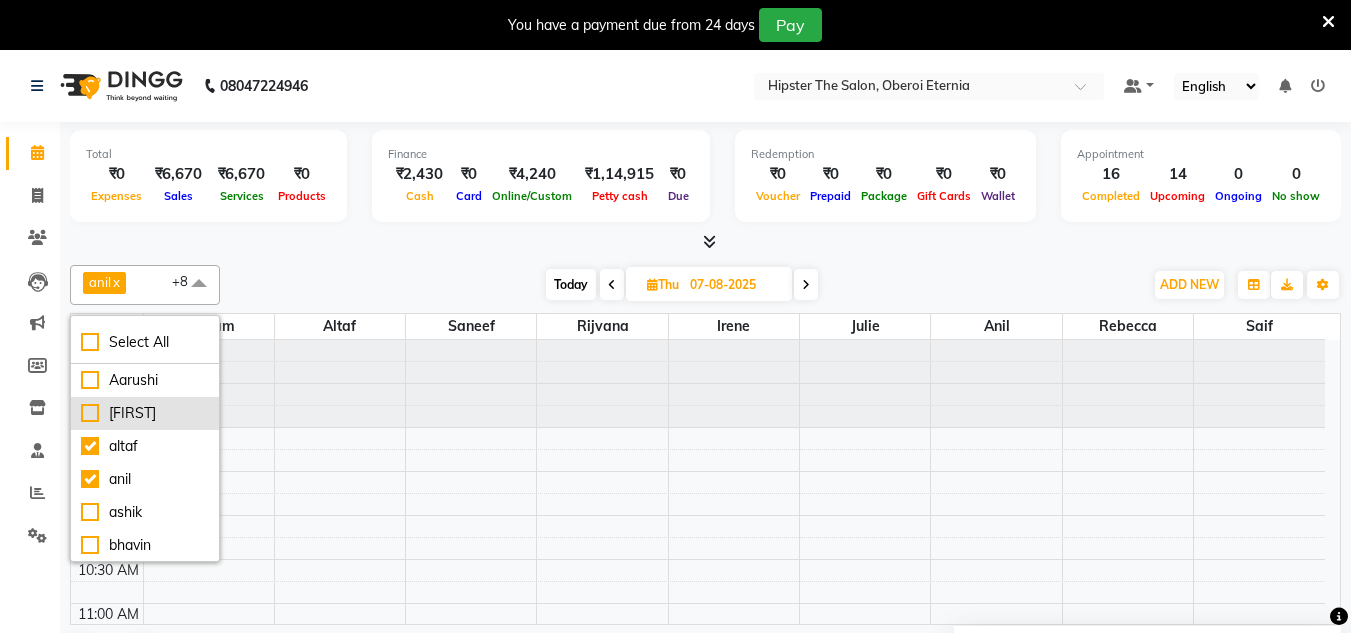 click on "aishu" at bounding box center [145, 413] 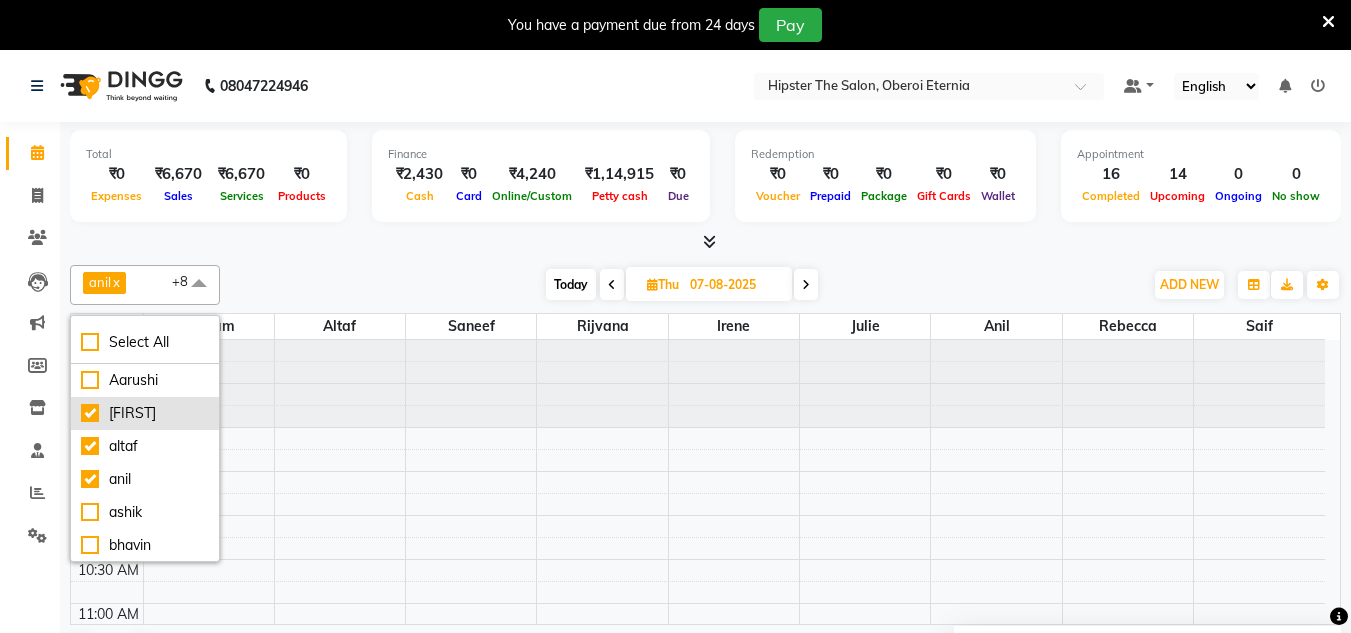 checkbox on "true" 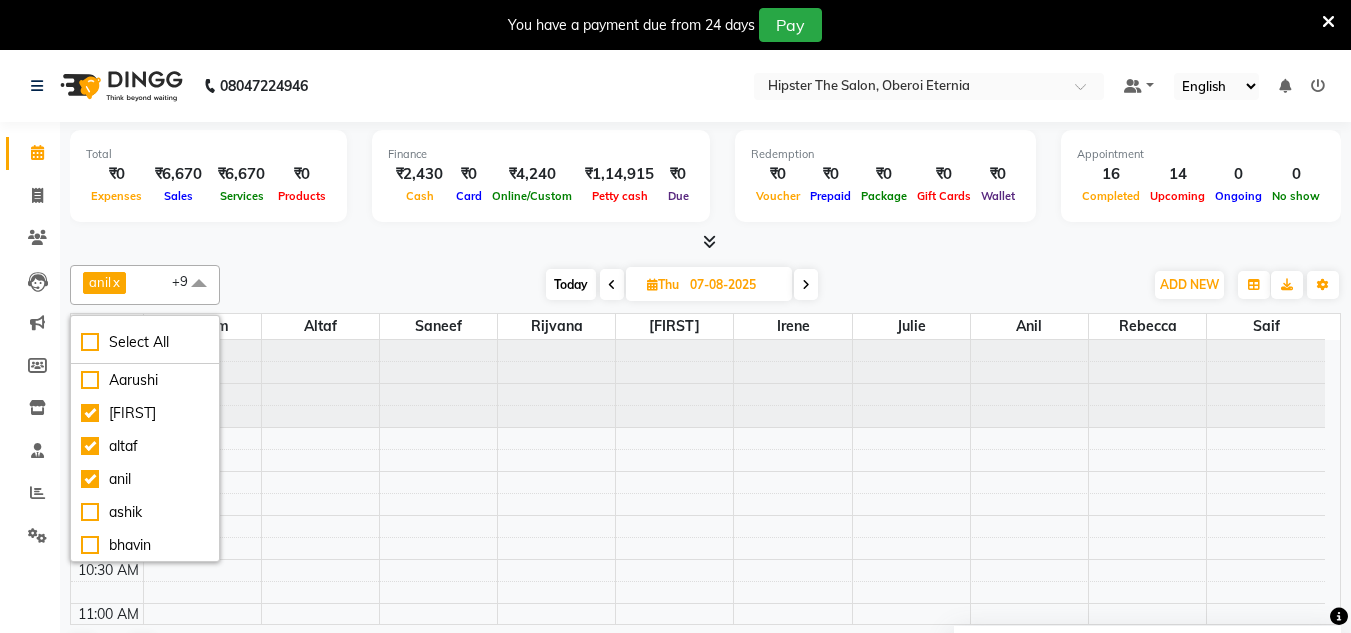 click at bounding box center (705, 242) 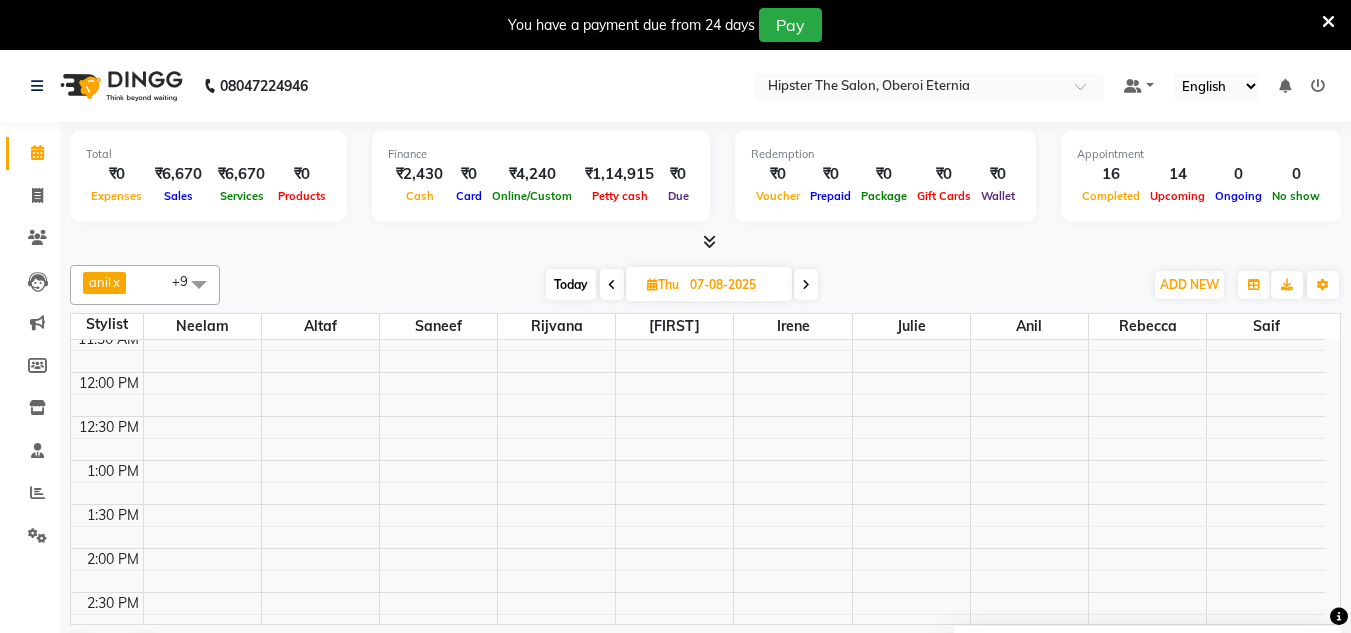 scroll, scrollTop: 321, scrollLeft: 0, axis: vertical 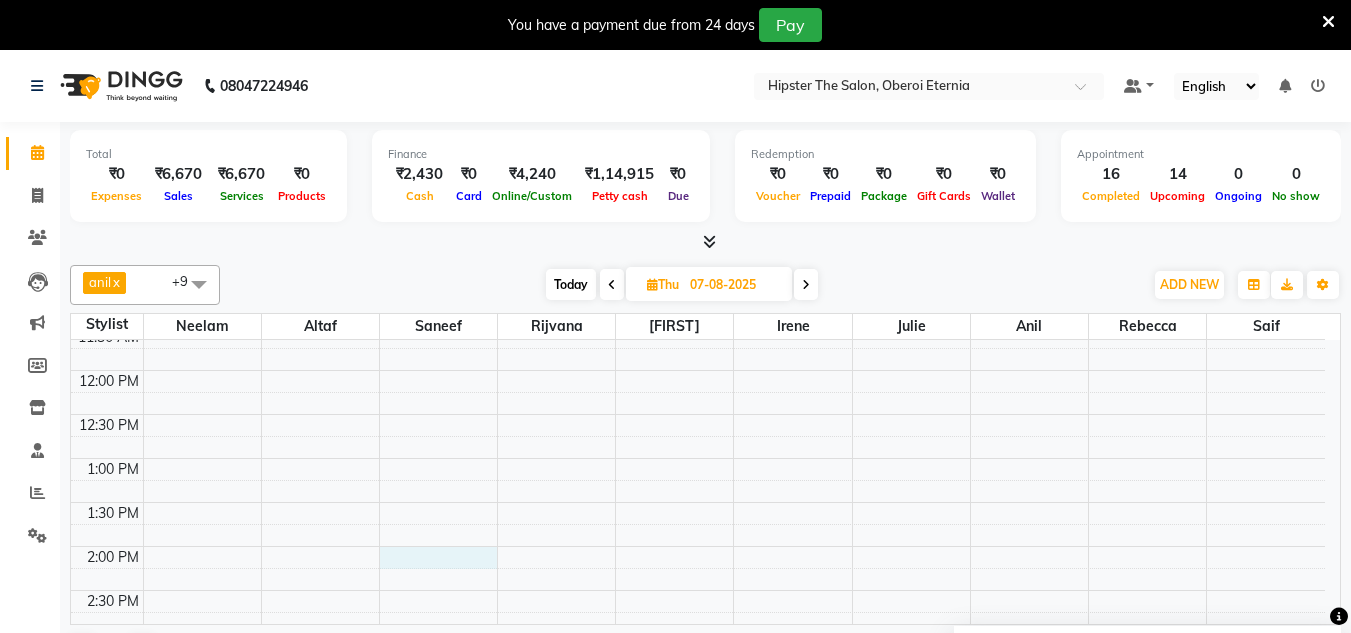 click on "8:00 AM 8:30 AM 9:00 AM 9:30 AM 10:00 AM 10:30 AM 11:00 AM 11:30 AM 12:00 PM 12:30 PM 1:00 PM 1:30 PM 2:00 PM 2:30 PM 3:00 PM 3:30 PM 4:00 PM 4:30 PM 5:00 PM 5:30 PM 6:00 PM 6:30 PM 7:00 PM 7:30 PM 8:00 PM 8:30 PM" at bounding box center [698, 590] 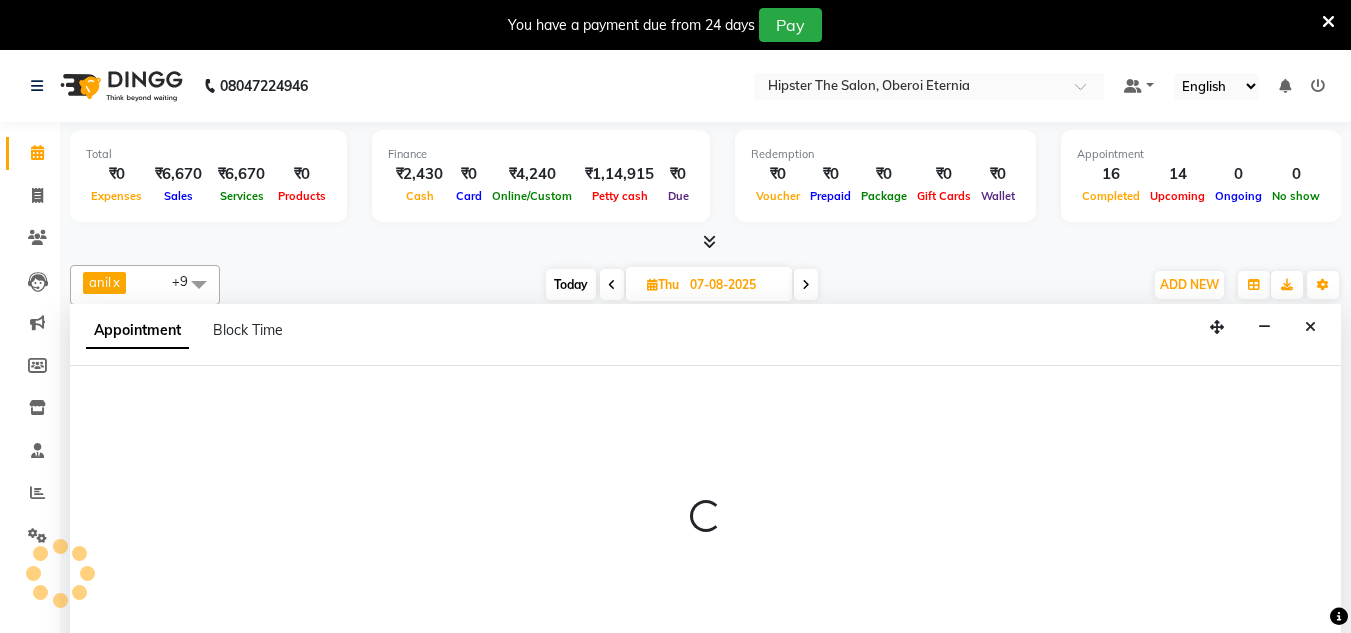 scroll, scrollTop: 51, scrollLeft: 0, axis: vertical 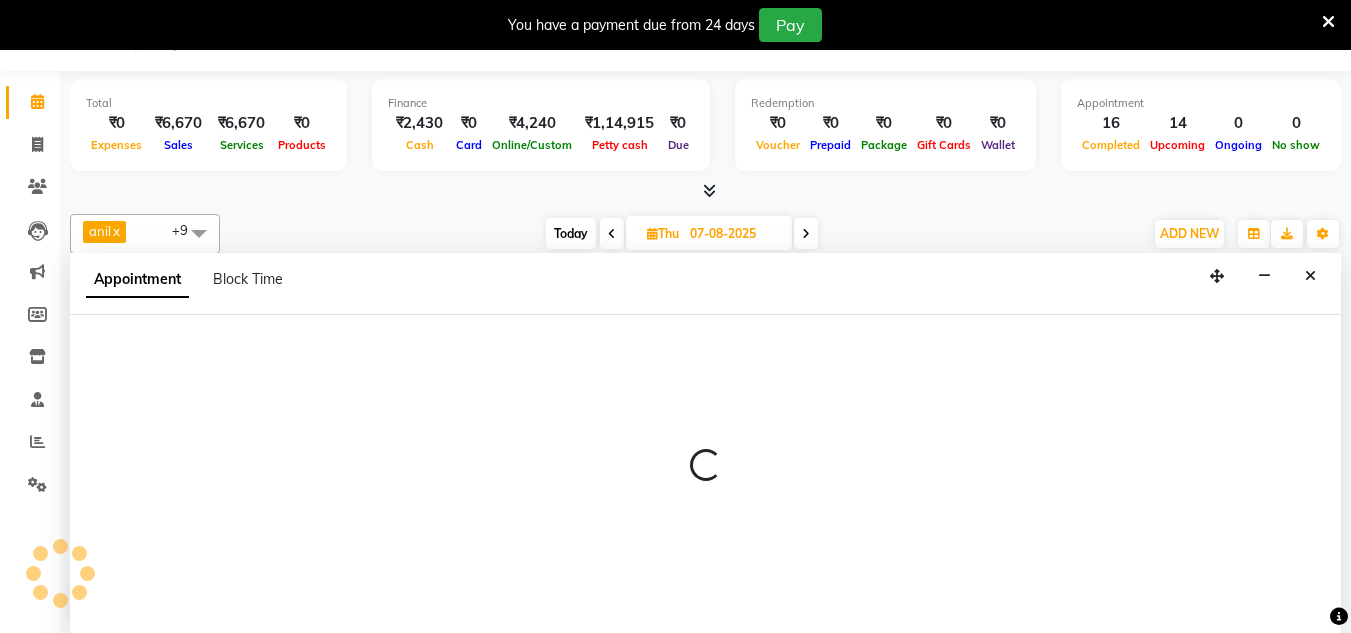 select on "85980" 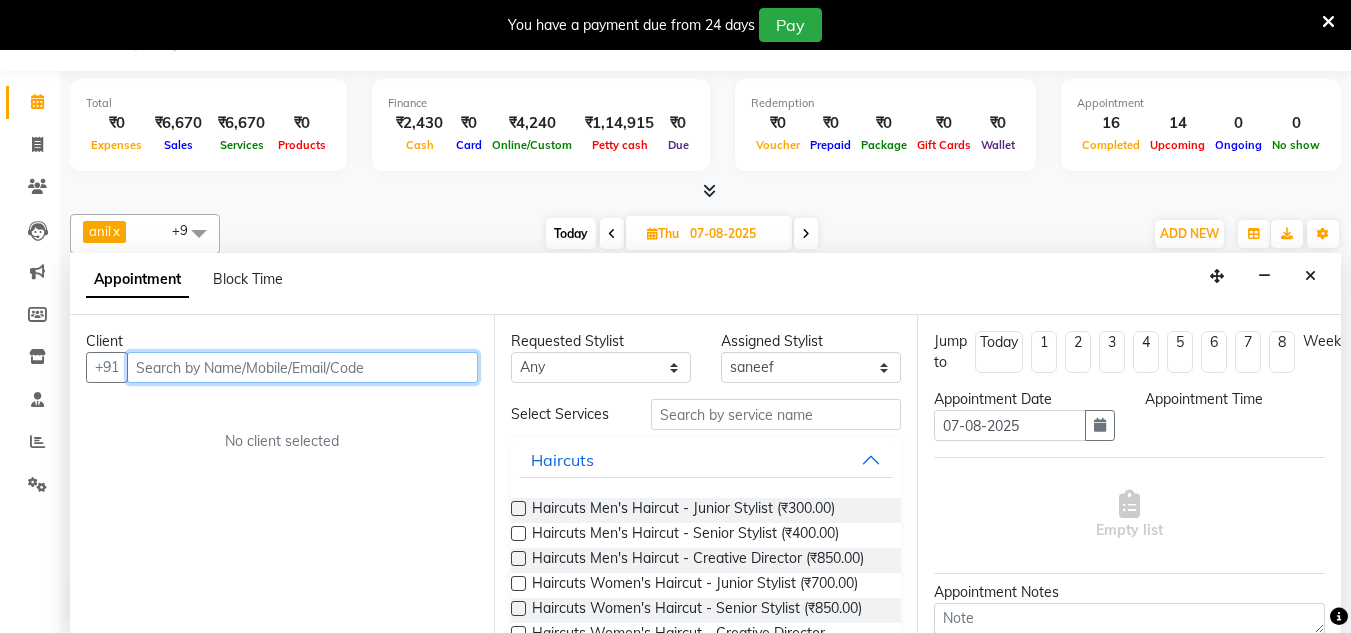 select on "840" 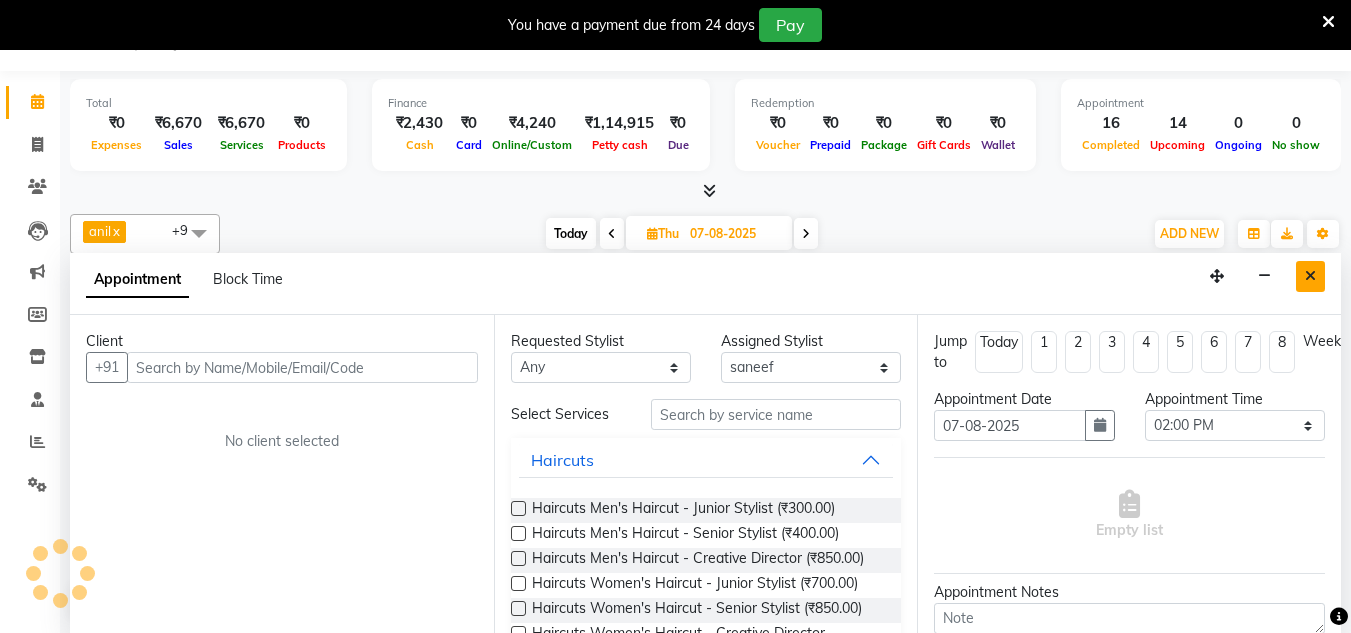click at bounding box center (1310, 276) 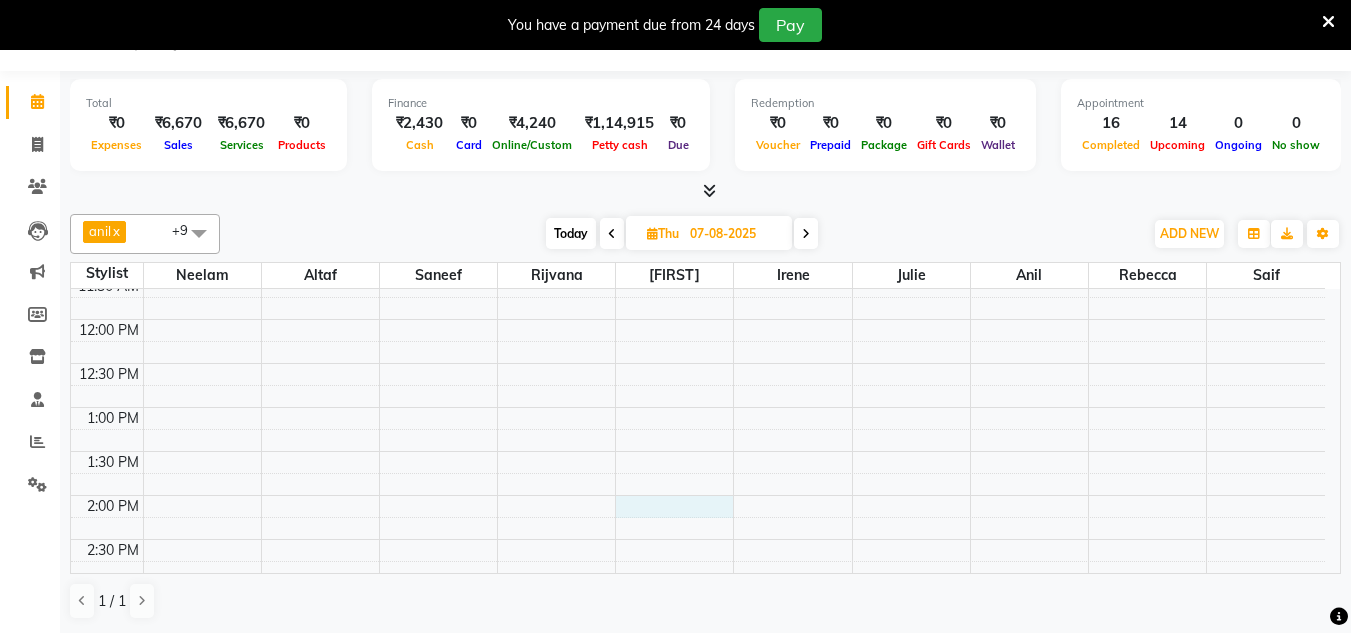 click on "8:00 AM 8:30 AM 9:00 AM 9:30 AM 10:00 AM 10:30 AM 11:00 AM 11:30 AM 12:00 PM 12:30 PM 1:00 PM 1:30 PM 2:00 PM 2:30 PM 3:00 PM 3:30 PM 4:00 PM 4:30 PM 5:00 PM 5:30 PM 6:00 PM 6:30 PM 7:00 PM 7:30 PM 8:00 PM 8:30 PM" at bounding box center (698, 539) 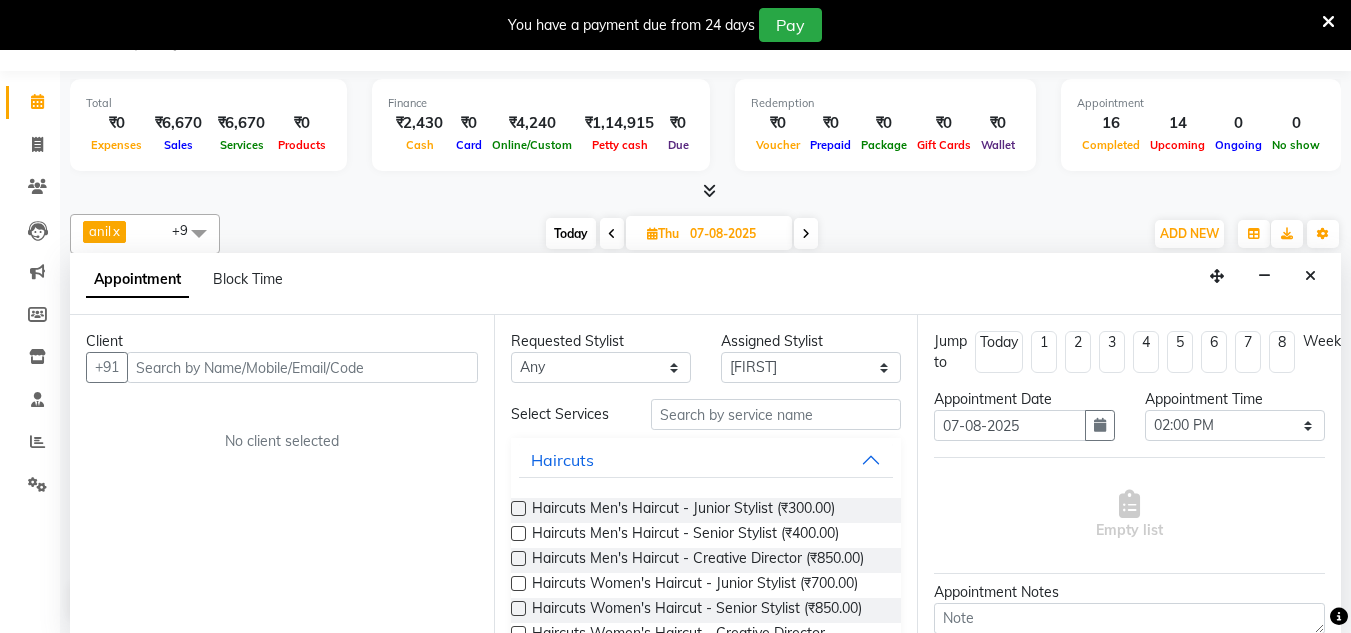 click at bounding box center [302, 367] 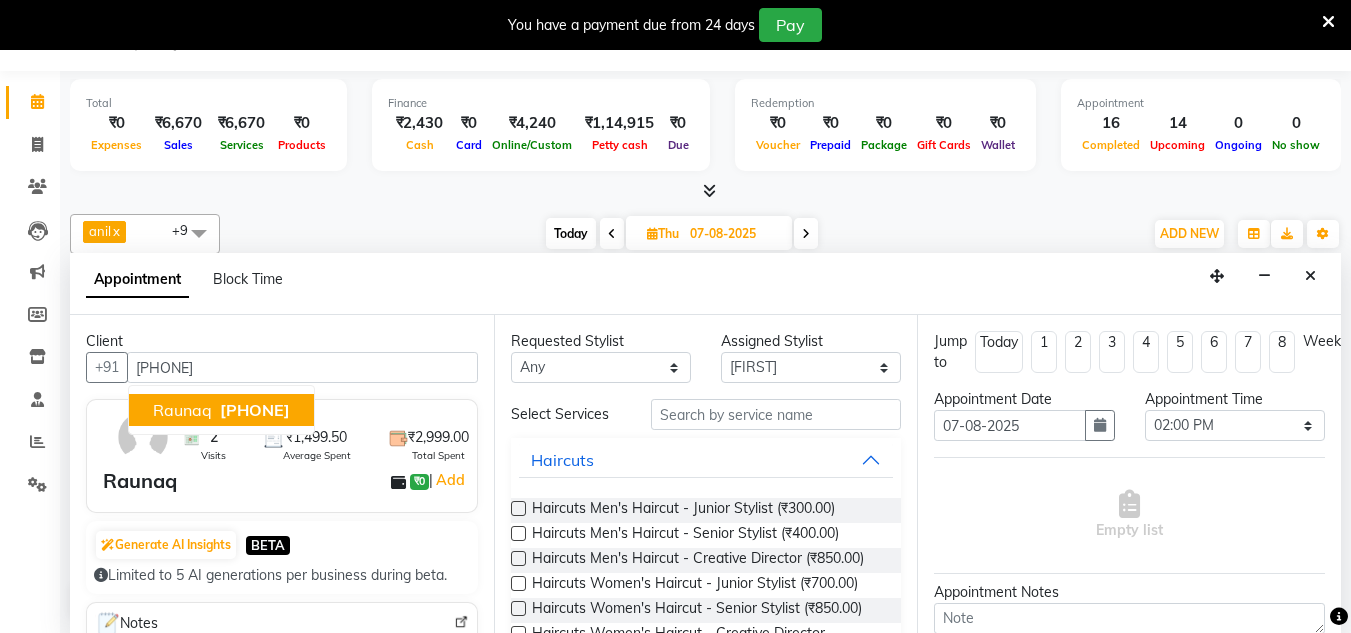 click on "Raunaq" at bounding box center [182, 410] 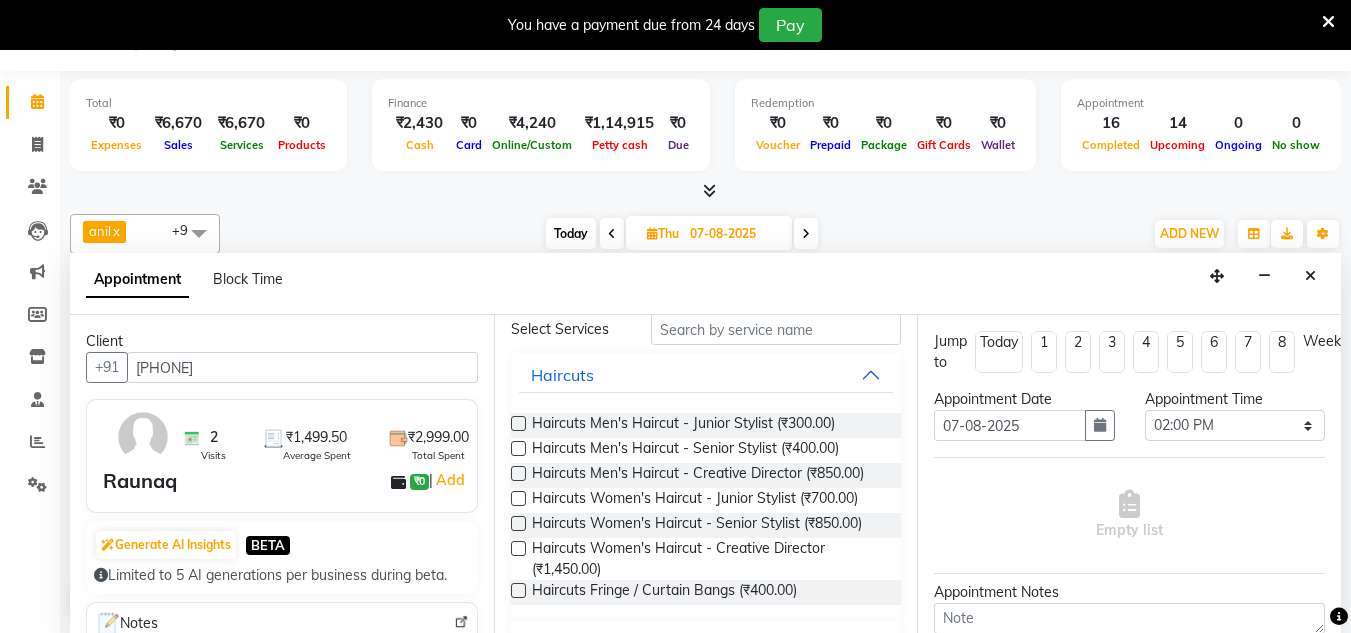 scroll, scrollTop: 11, scrollLeft: 0, axis: vertical 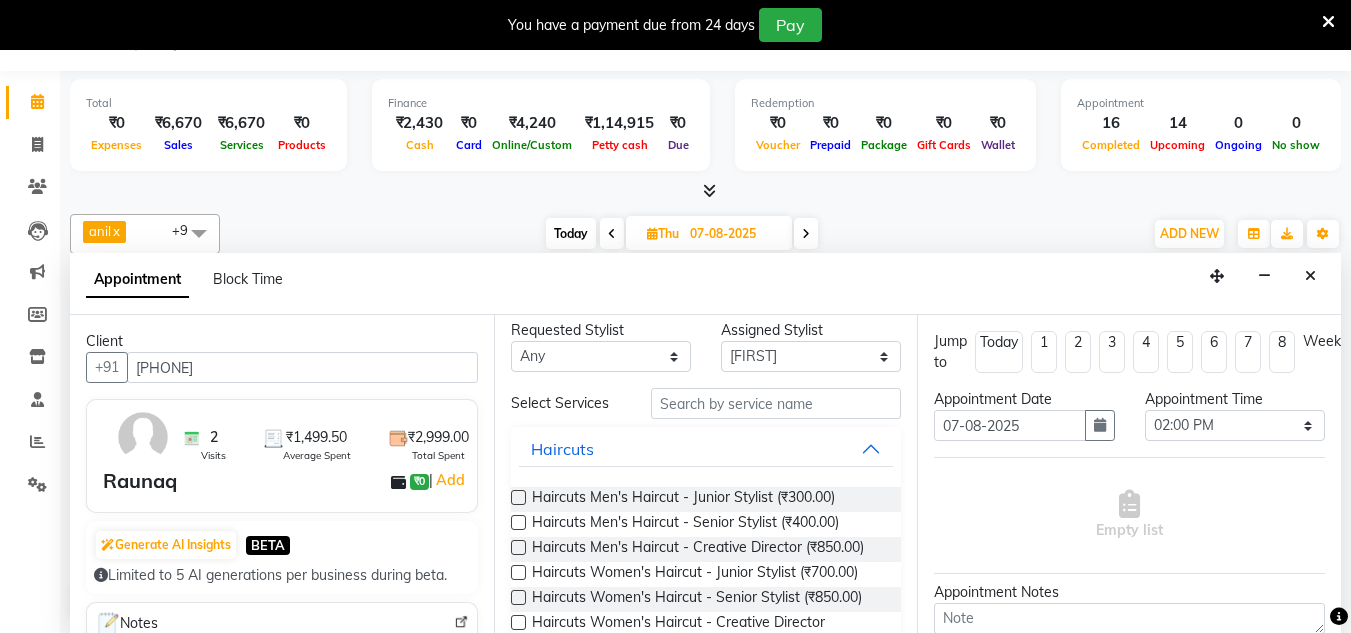 type on "8591322739" 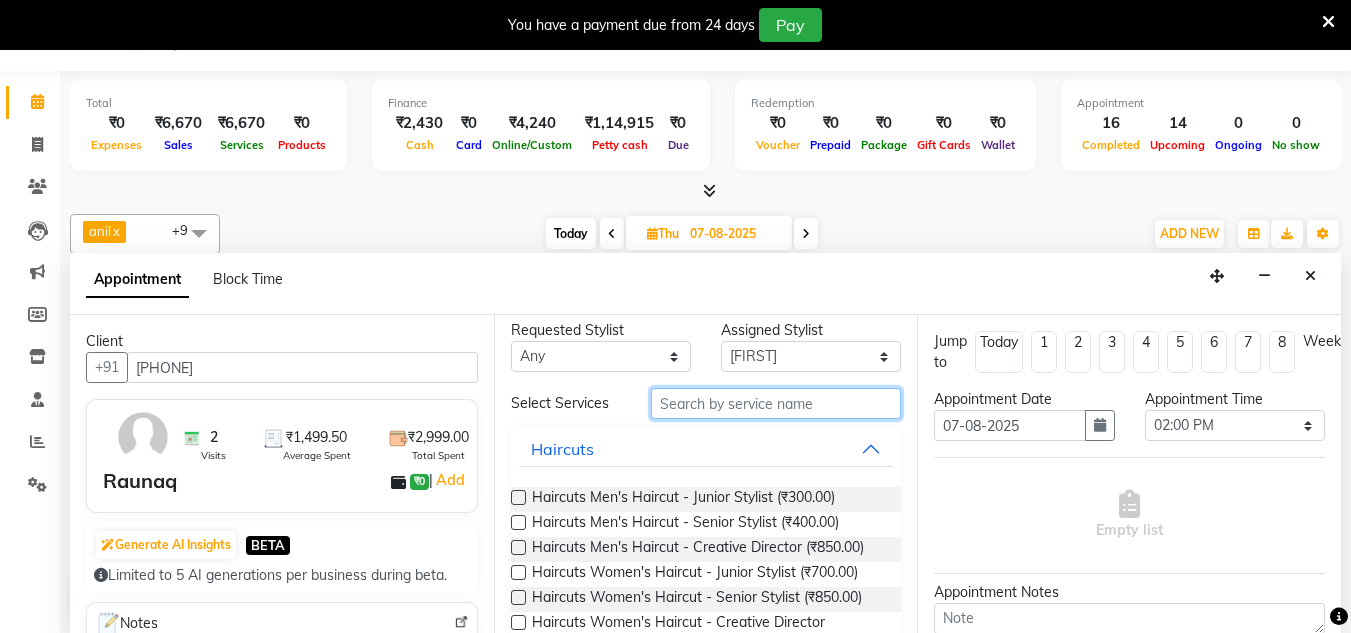 click at bounding box center [776, 403] 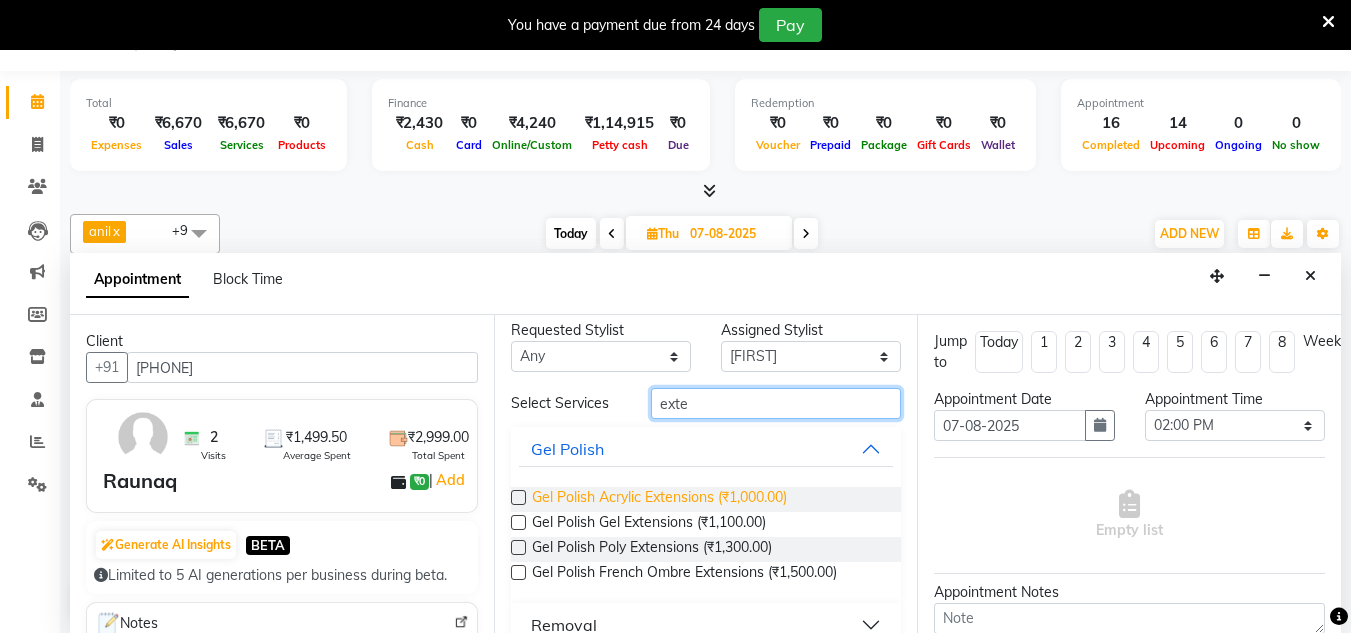 type on "exte" 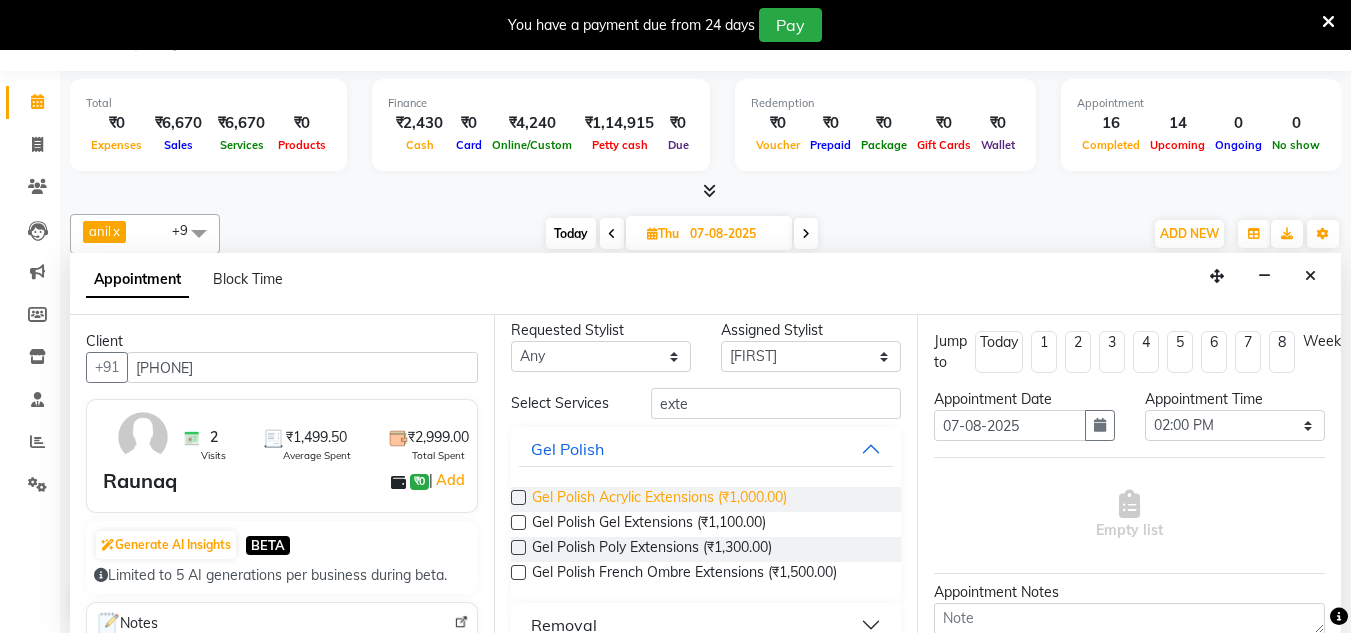 click on "Gel Polish Acrylic Extensions (₹1,000.00)" at bounding box center [659, 499] 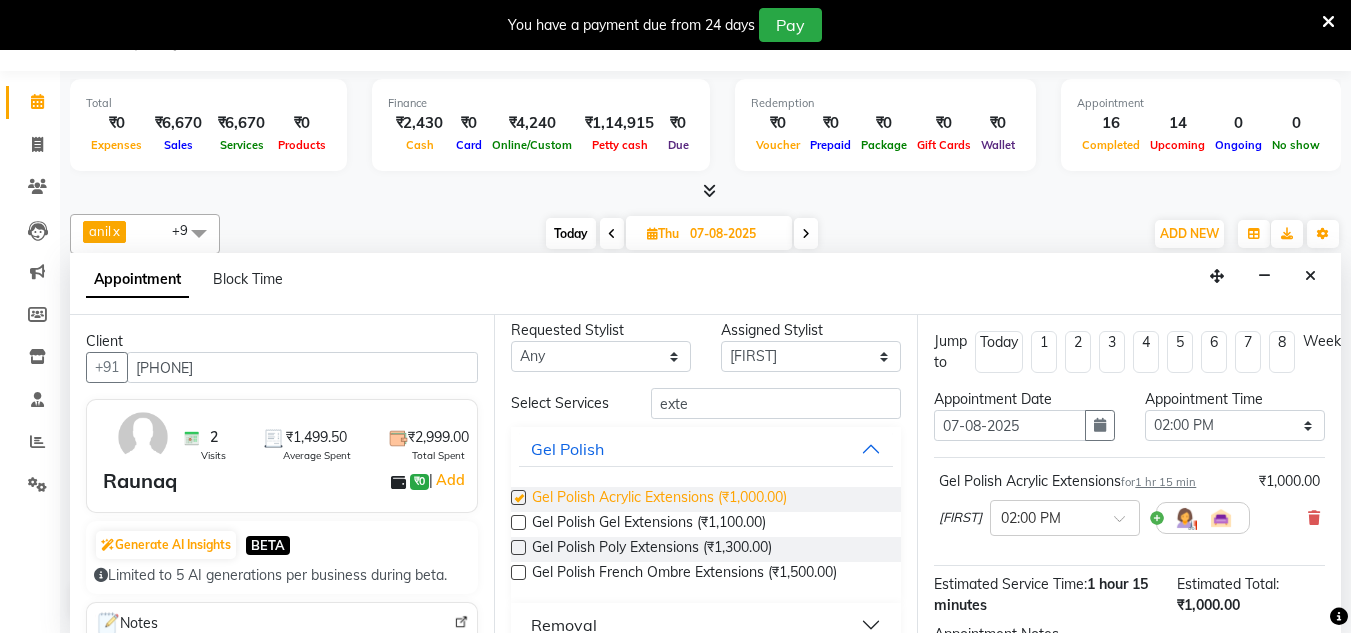 checkbox on "false" 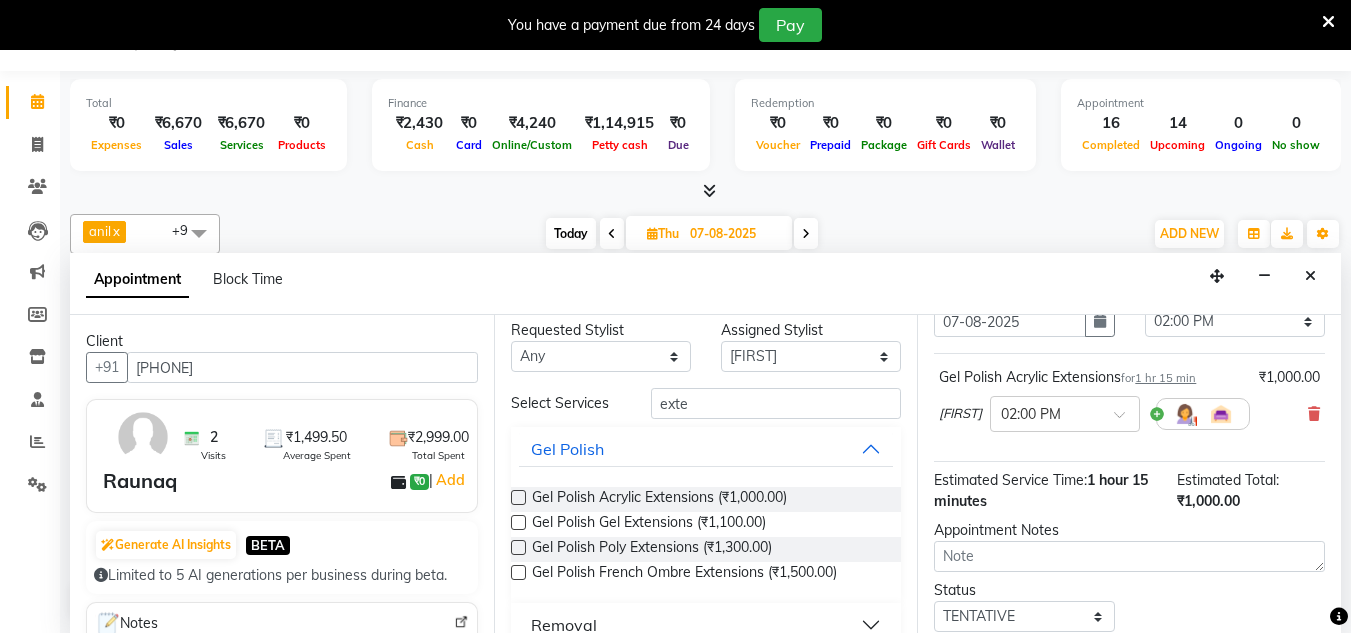 scroll, scrollTop: 244, scrollLeft: 0, axis: vertical 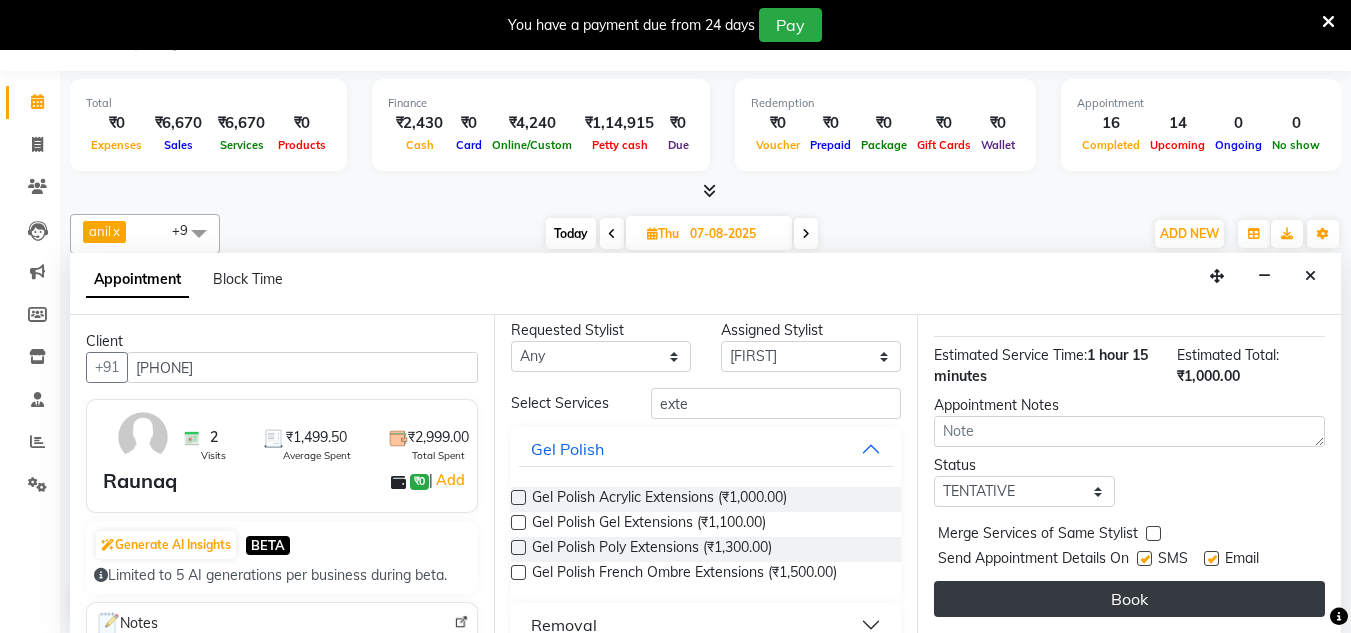 click on "Book" at bounding box center [1129, 599] 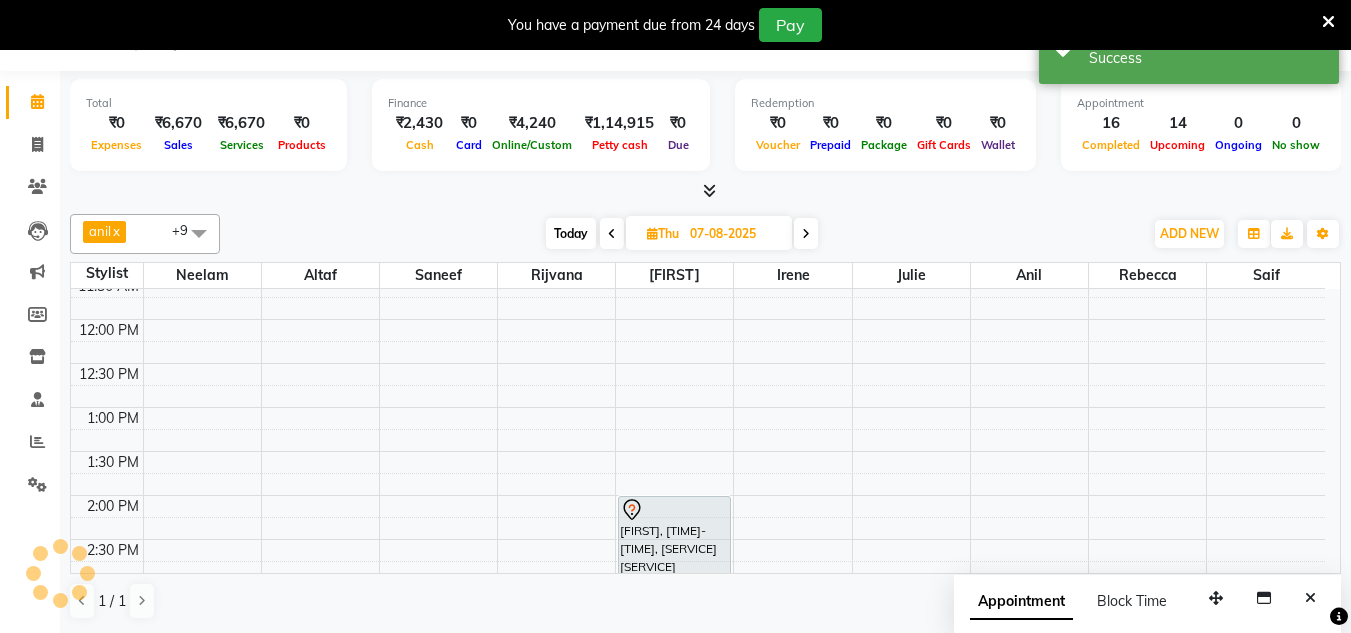scroll, scrollTop: 0, scrollLeft: 0, axis: both 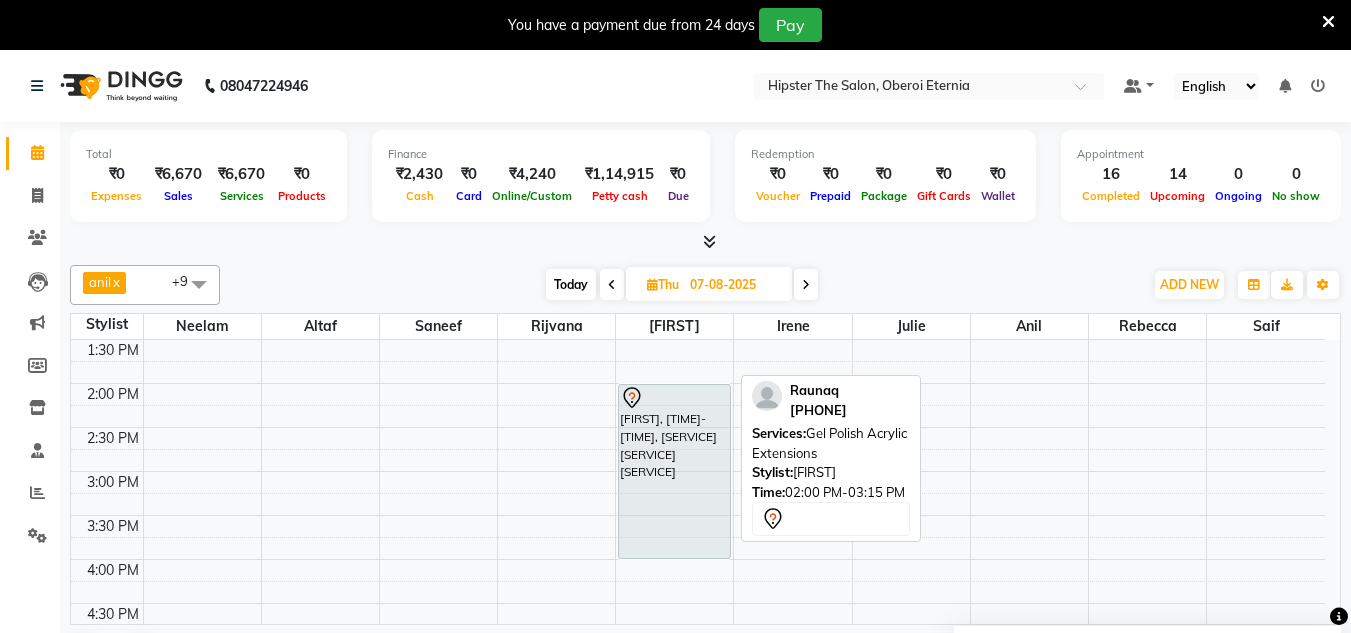 drag, startPoint x: 715, startPoint y: 487, endPoint x: 708, endPoint y: 545, distance: 58.420887 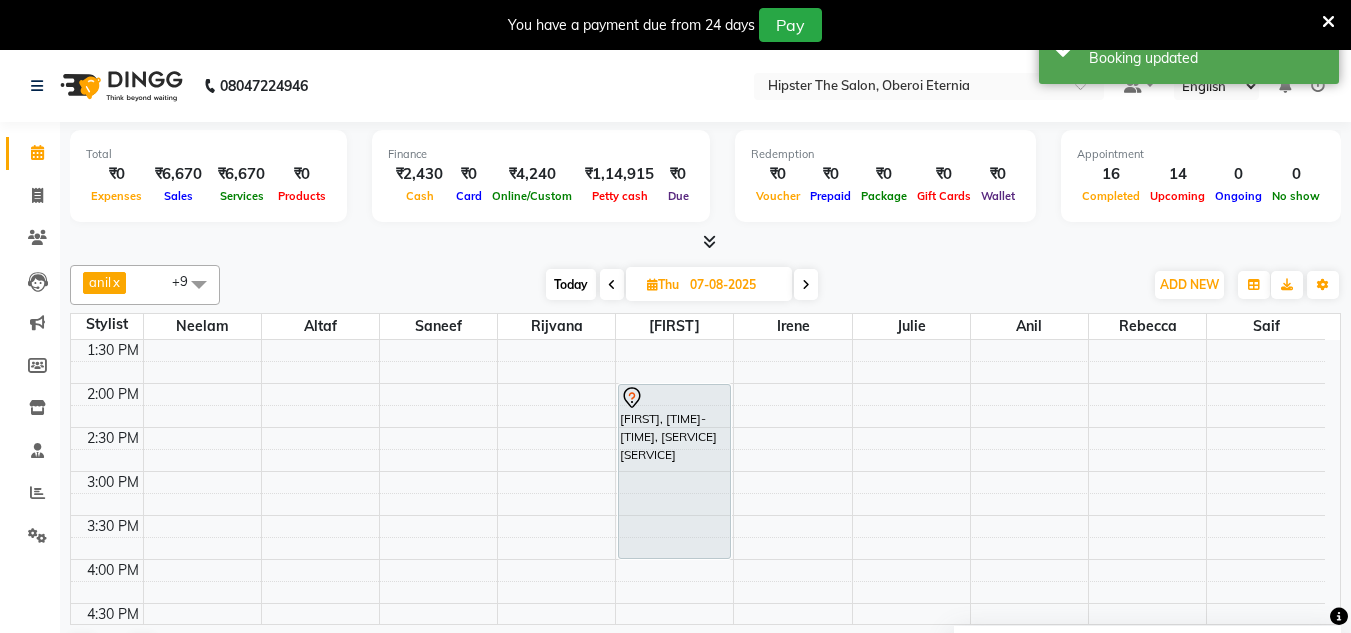 click on "Today" at bounding box center (571, 284) 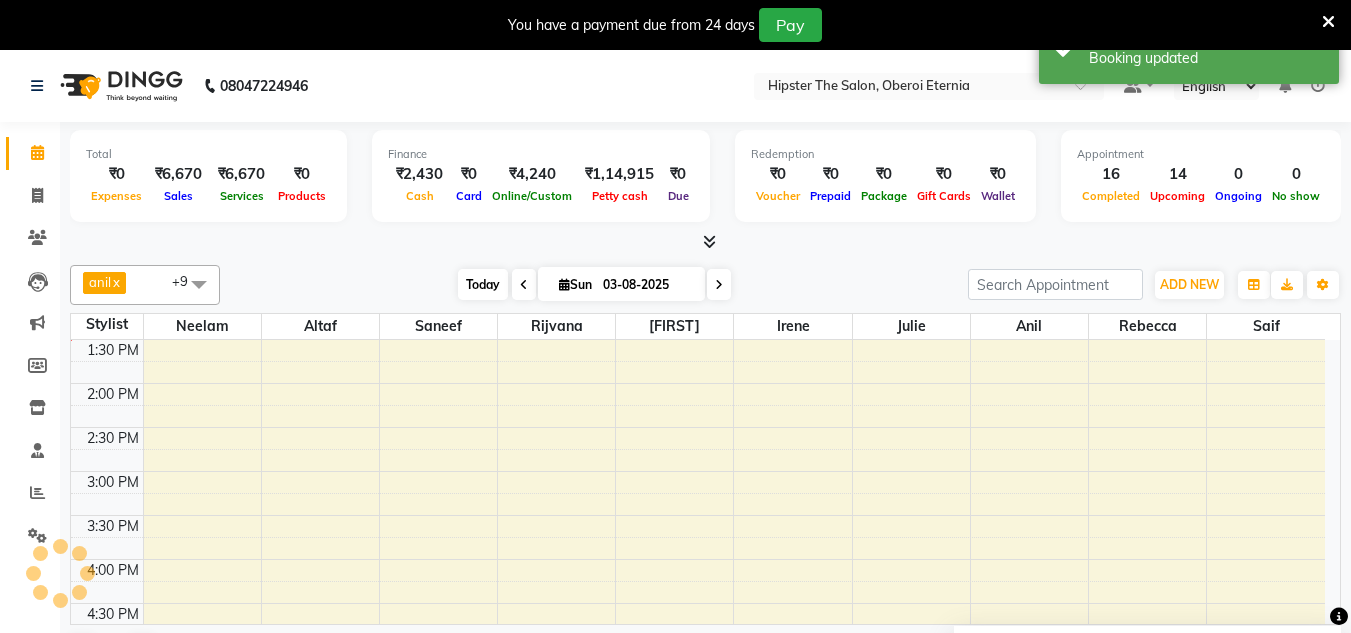 scroll, scrollTop: 441, scrollLeft: 0, axis: vertical 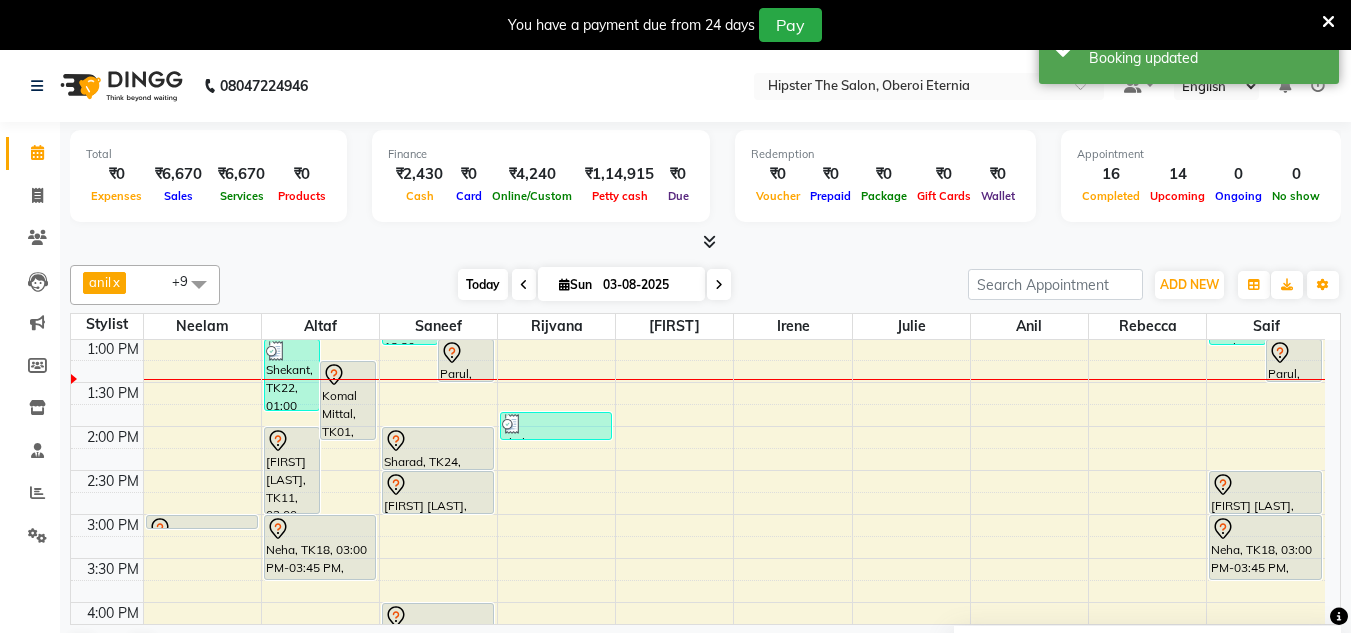 click on "Today" at bounding box center [483, 284] 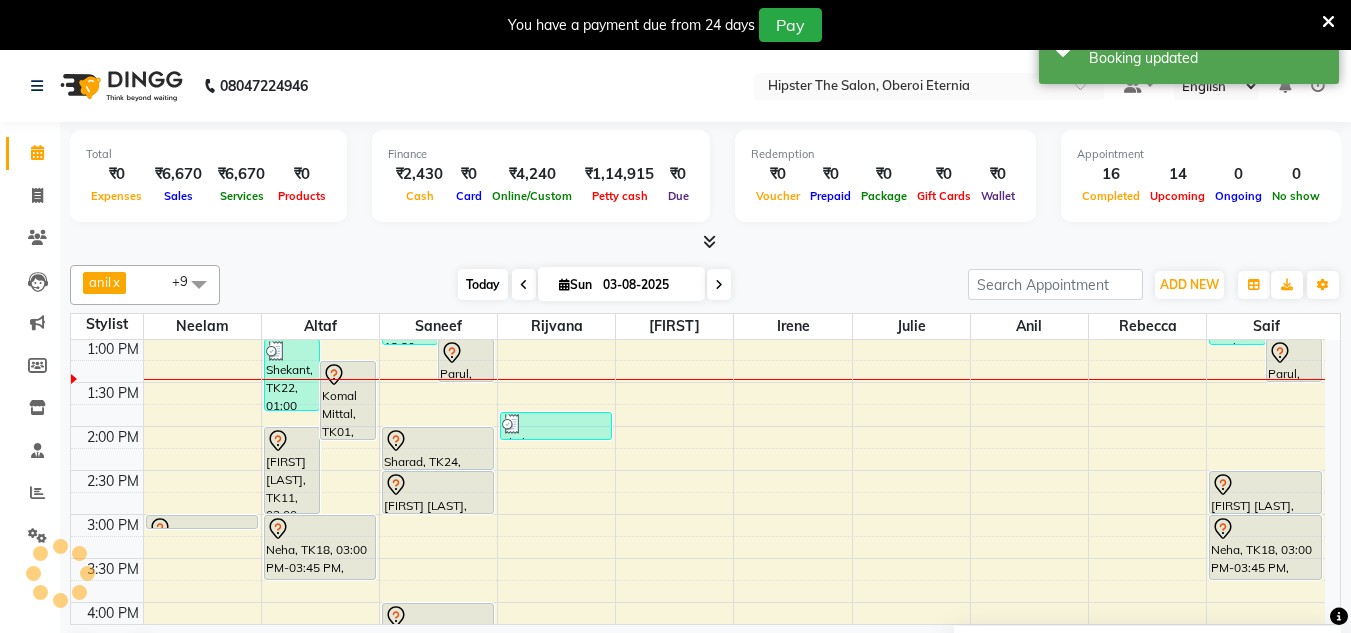 scroll, scrollTop: 441, scrollLeft: 0, axis: vertical 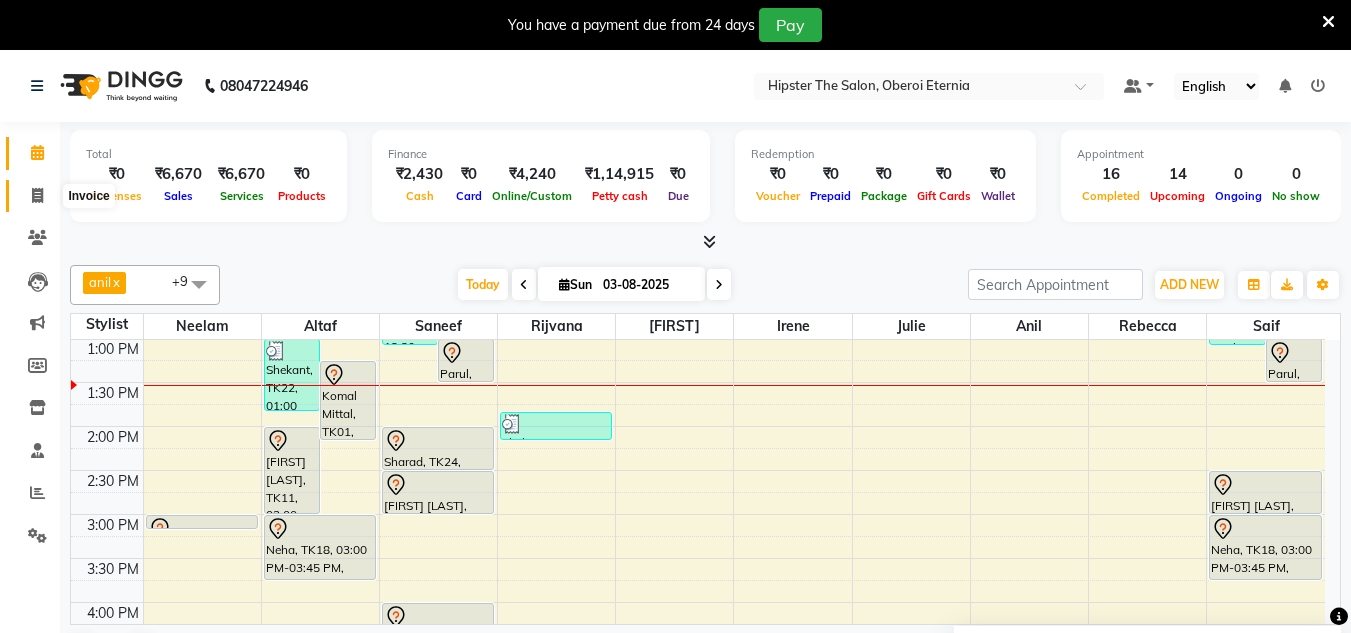 click 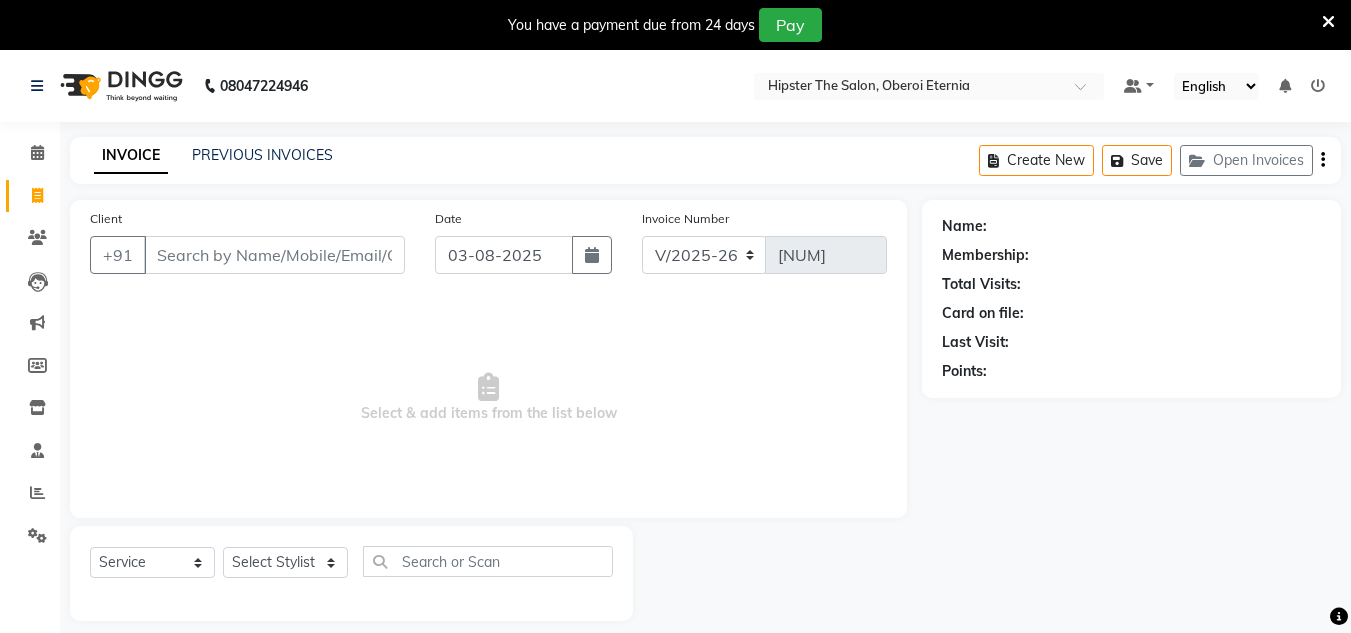 click on "Client" at bounding box center (274, 255) 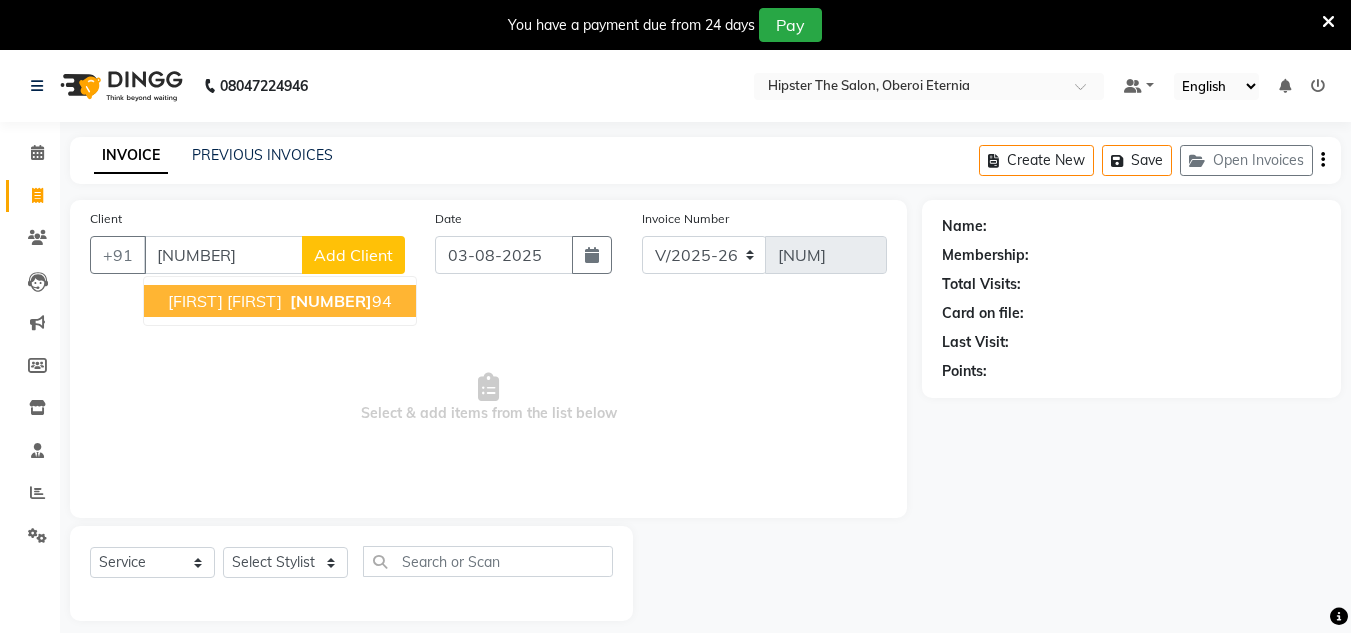click on "Manisha b   90825427 94" at bounding box center [280, 301] 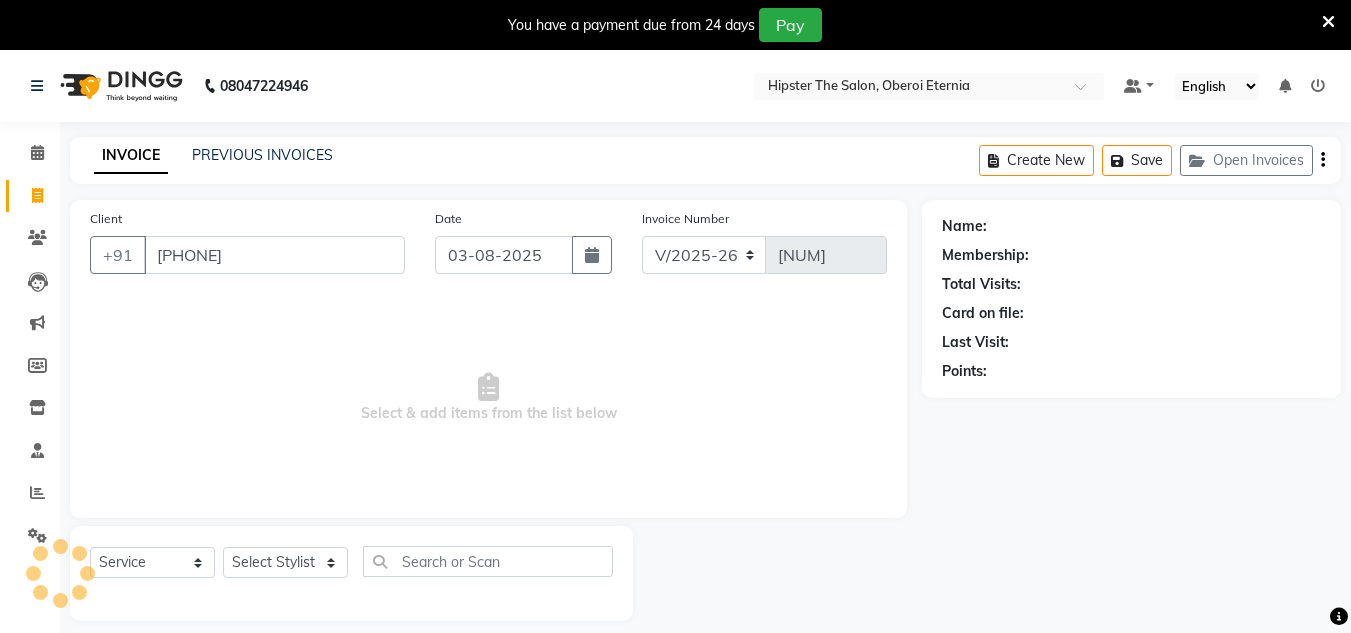 type on "9082542794" 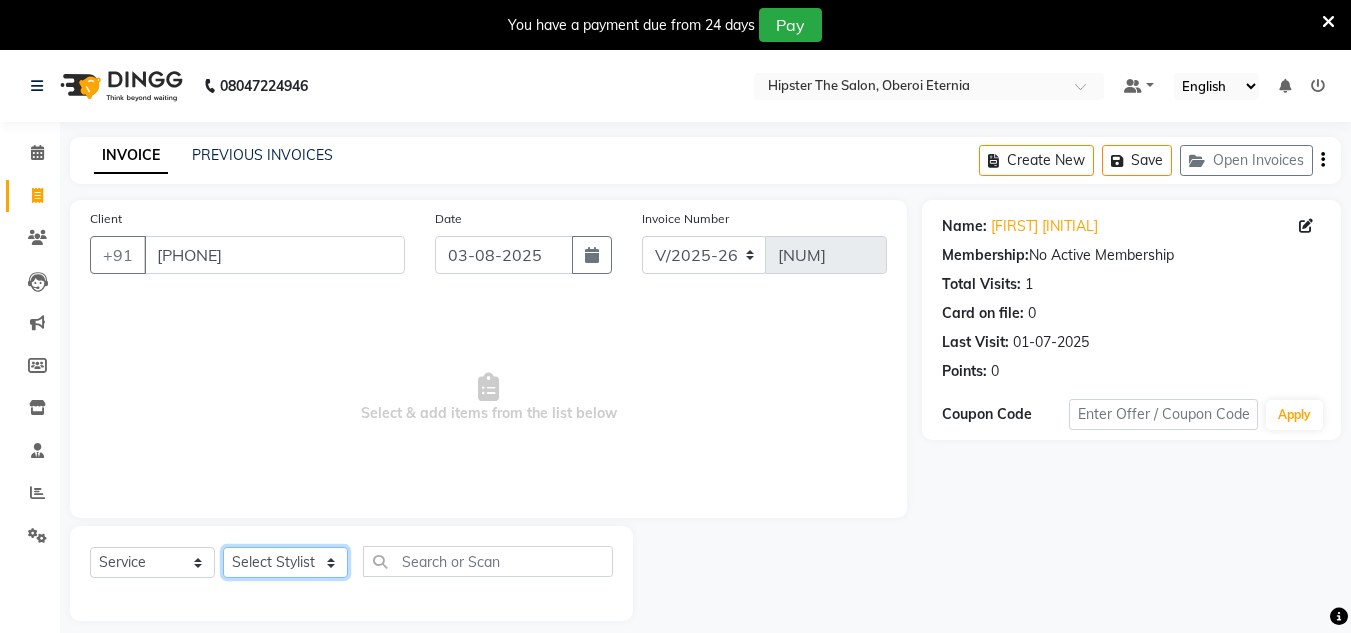 click on "Select Stylist Aarushi aishu altaf anil ashik bhavin  irene julie Manager id Minaz Namrata neelam Rebecca rekha rijvana Saif saneef Shweta" 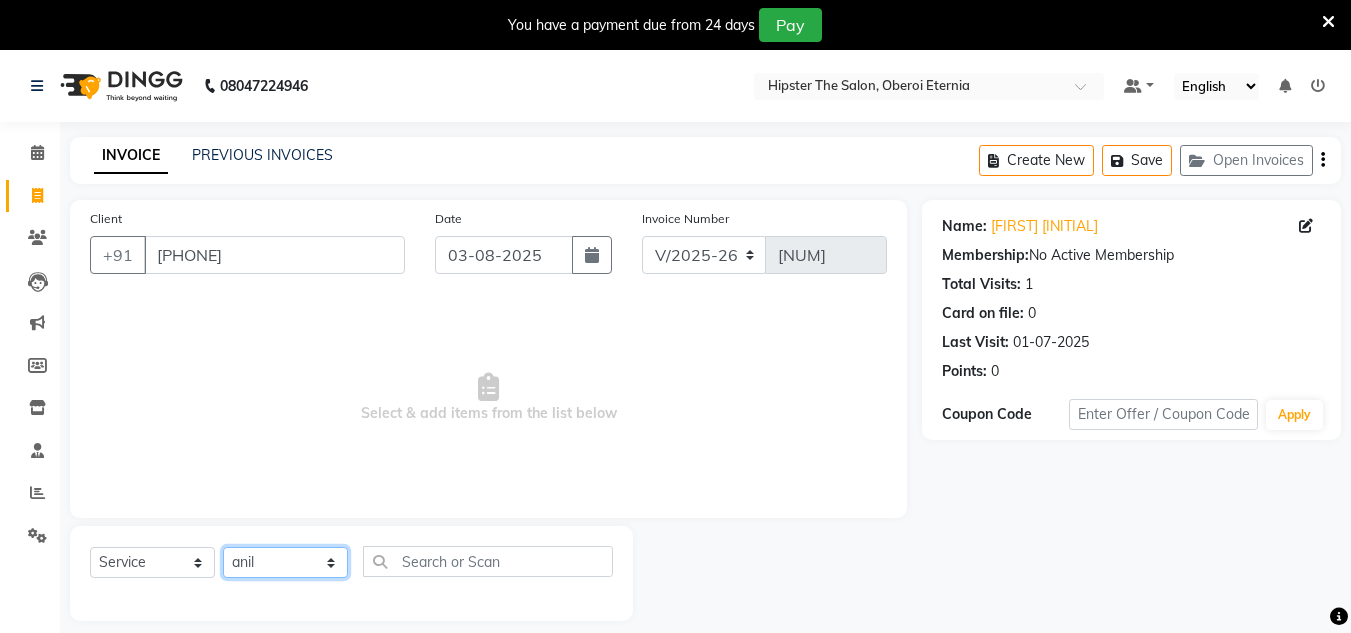 click on "Select Stylist Aarushi aishu altaf anil ashik bhavin  irene julie Manager id Minaz Namrata neelam Rebecca rekha rijvana Saif saneef Shweta" 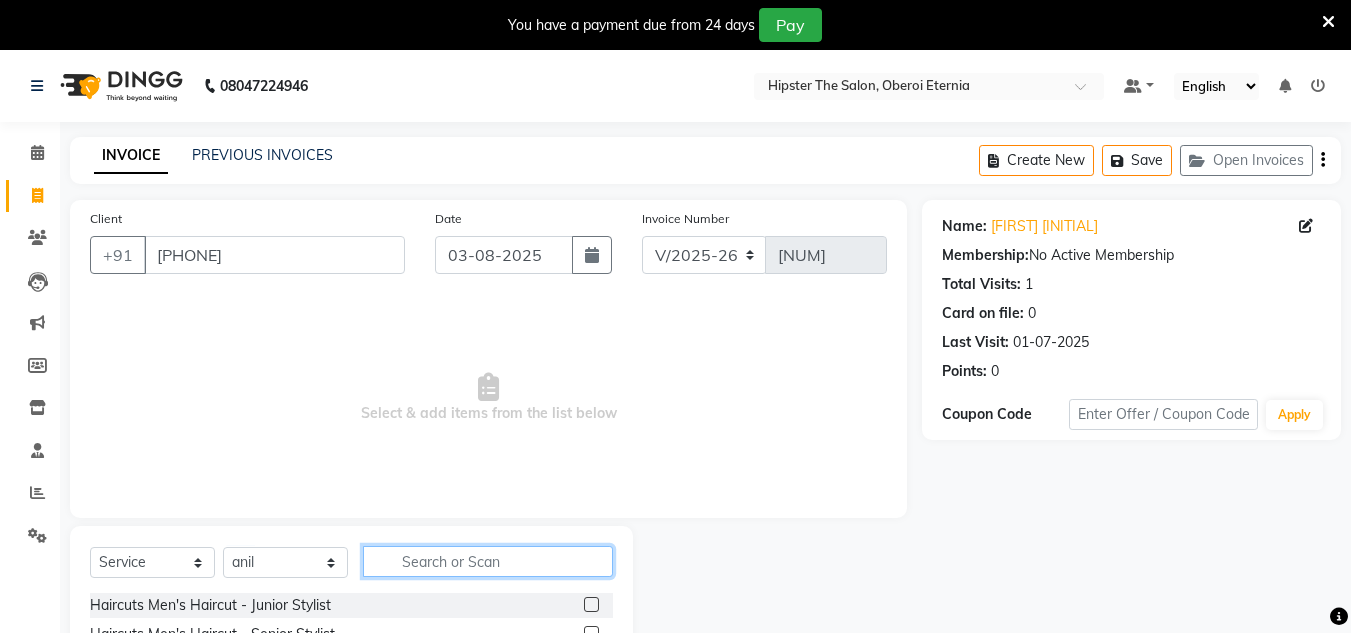 click 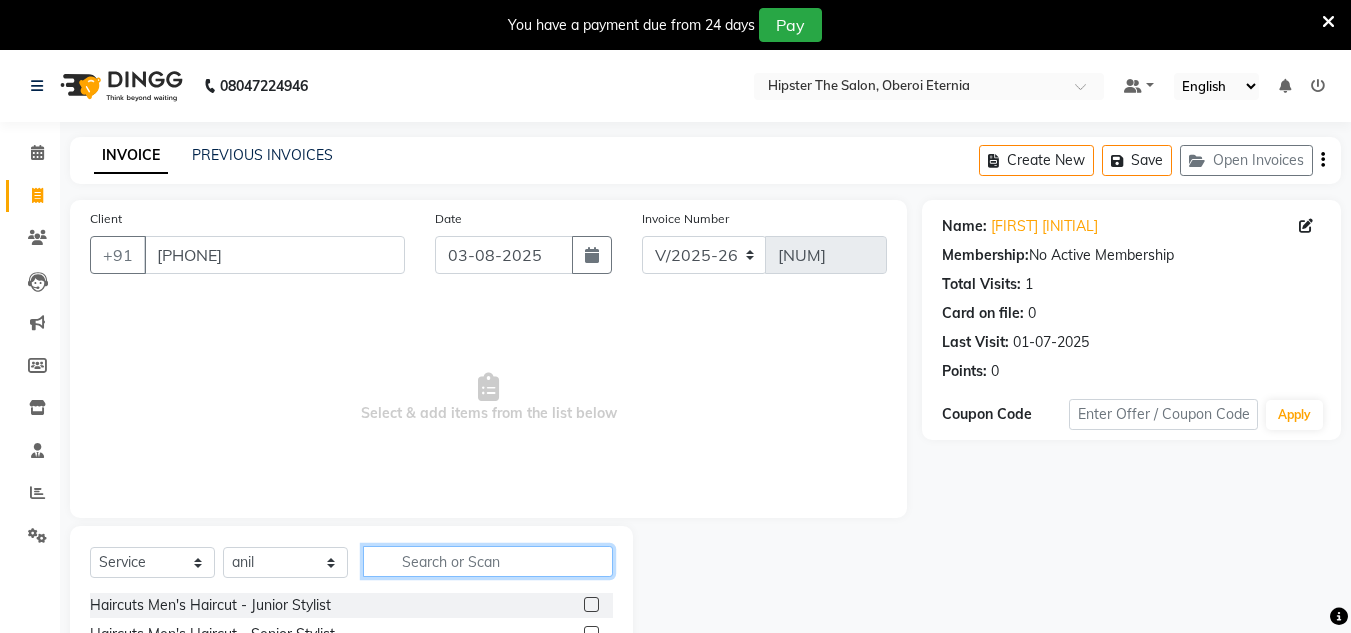 click 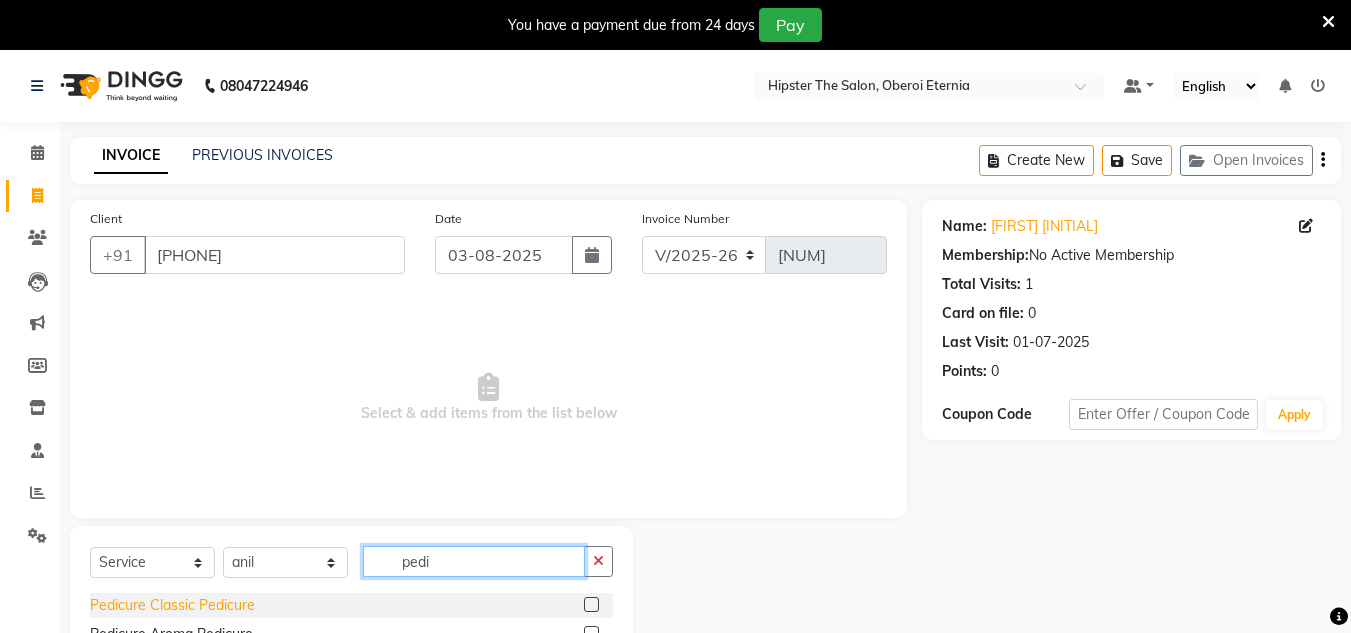 type on "pedi" 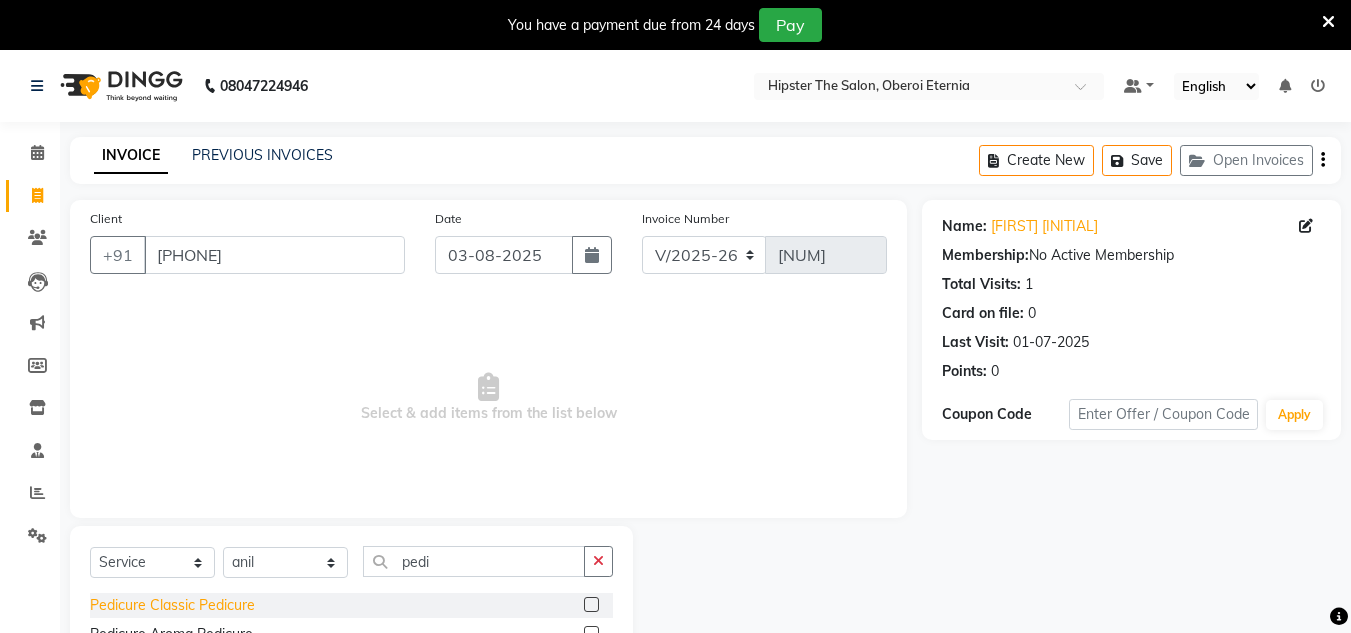click on "Pedicure Classic Pedicure" 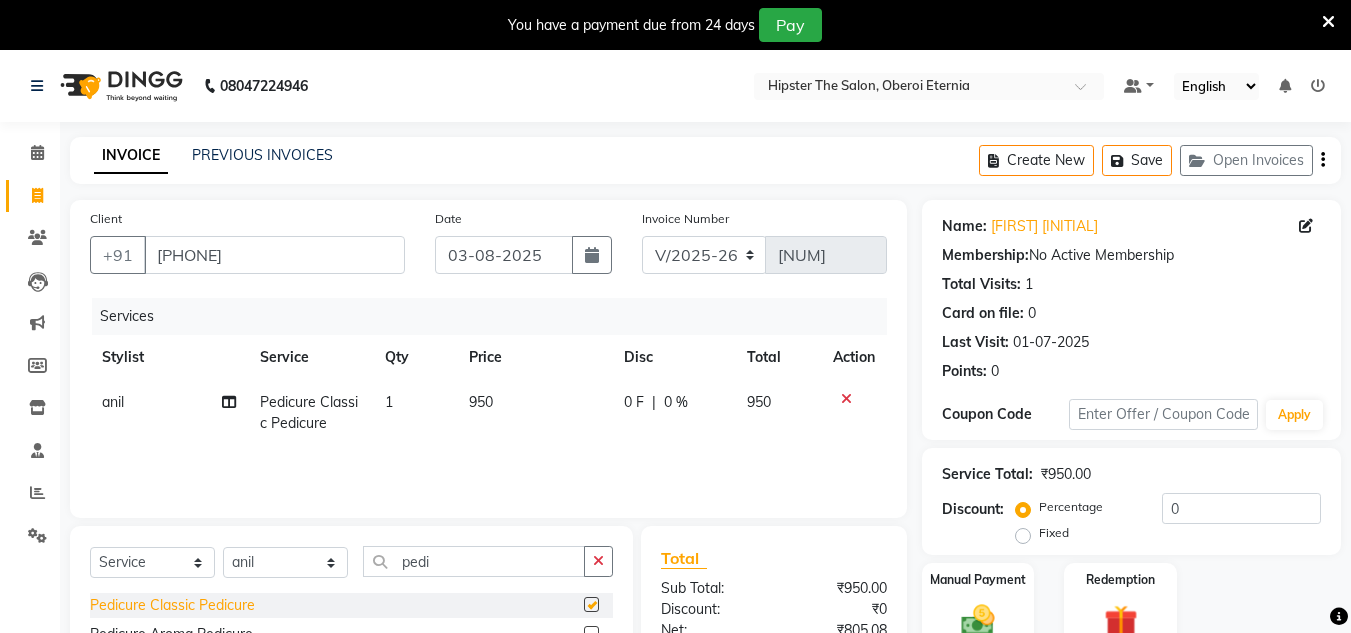 checkbox on "false" 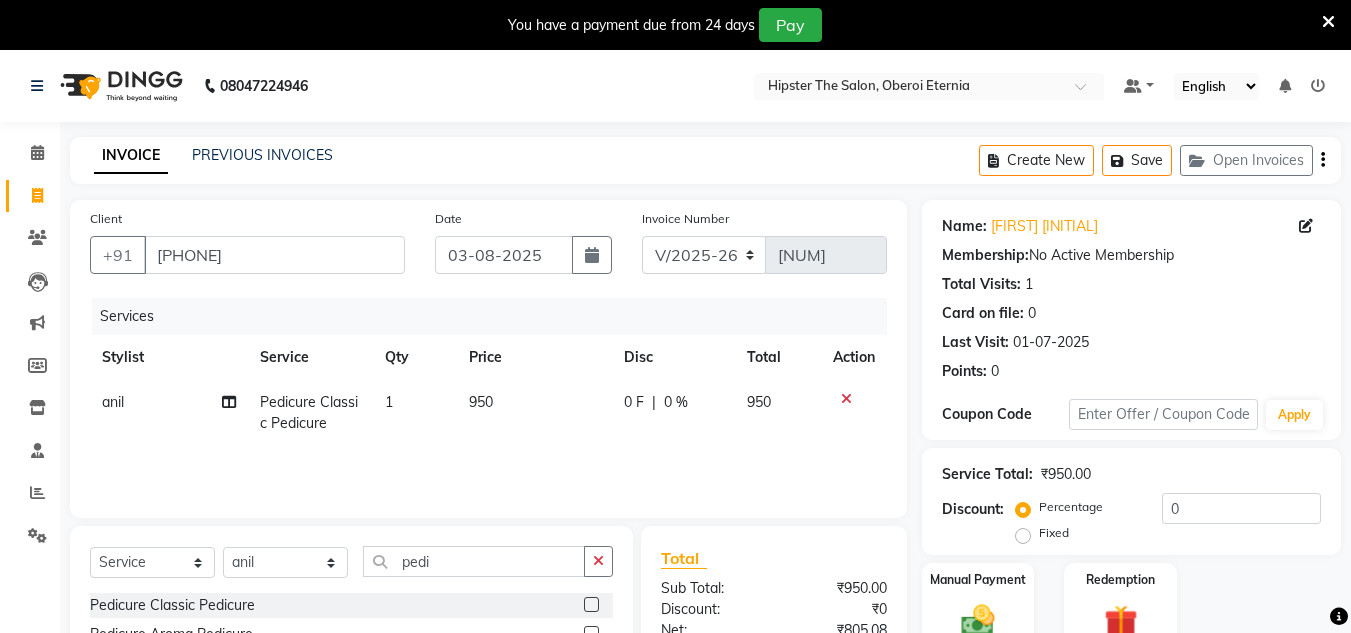 scroll, scrollTop: 77, scrollLeft: 0, axis: vertical 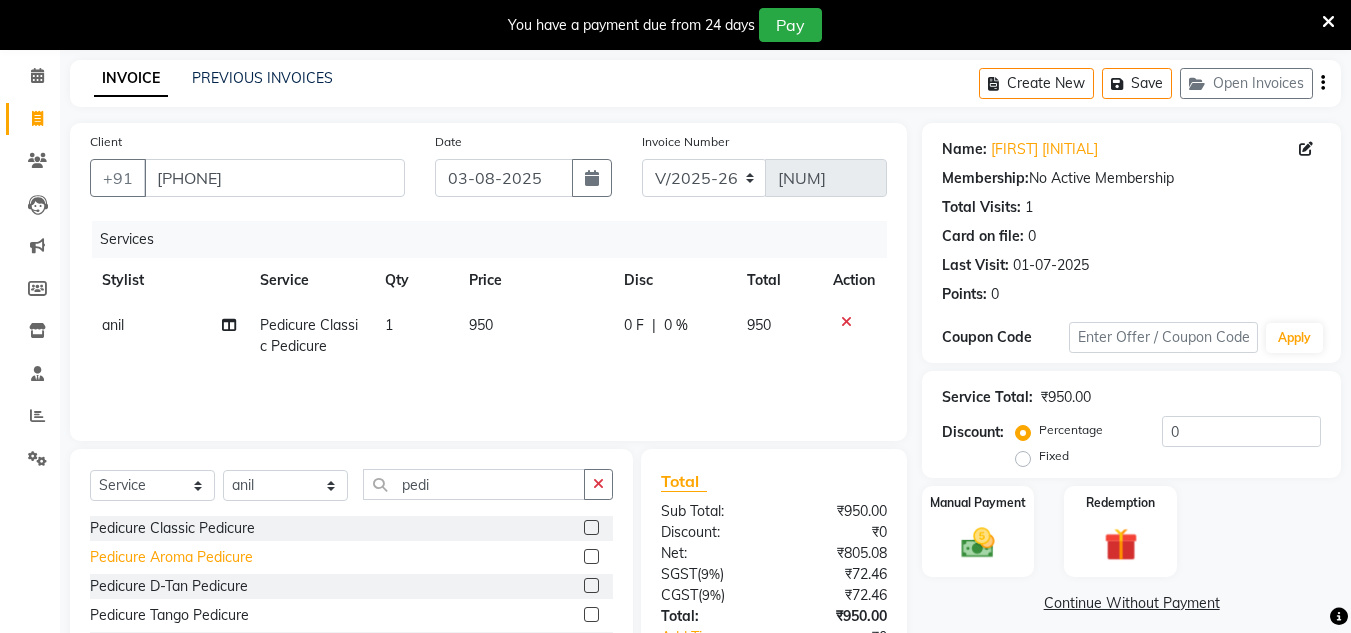 click on "Pedicure Aroma Pedicure" 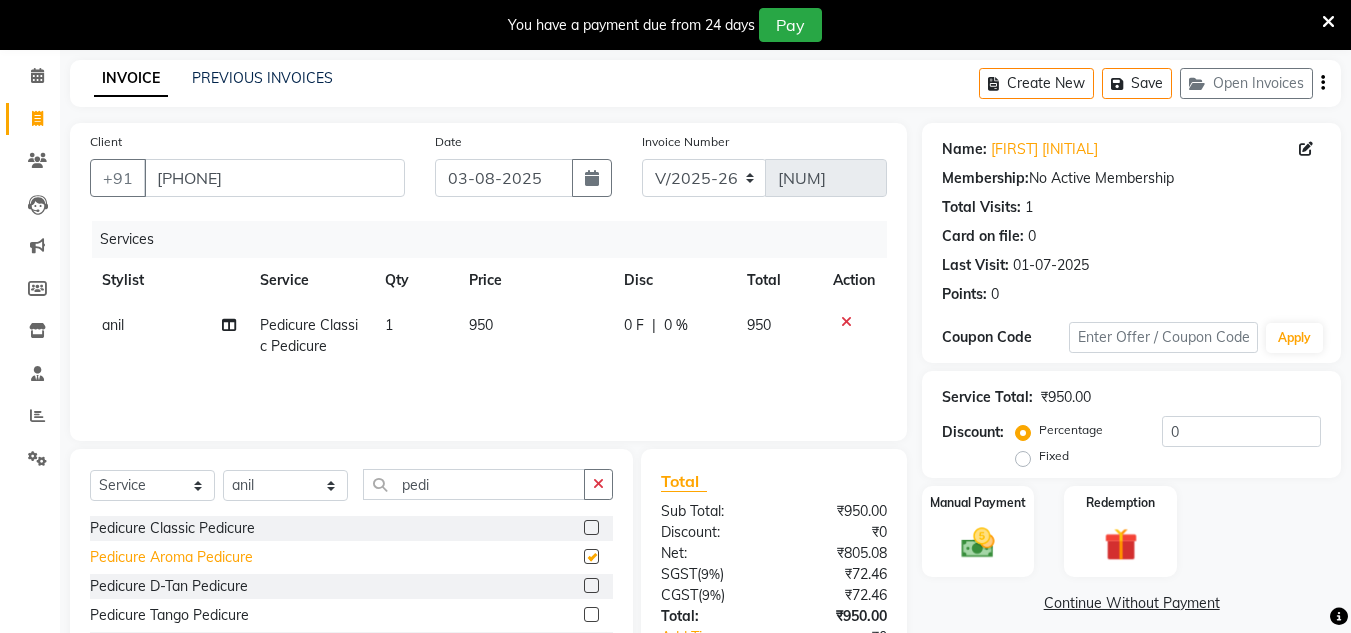 checkbox on "false" 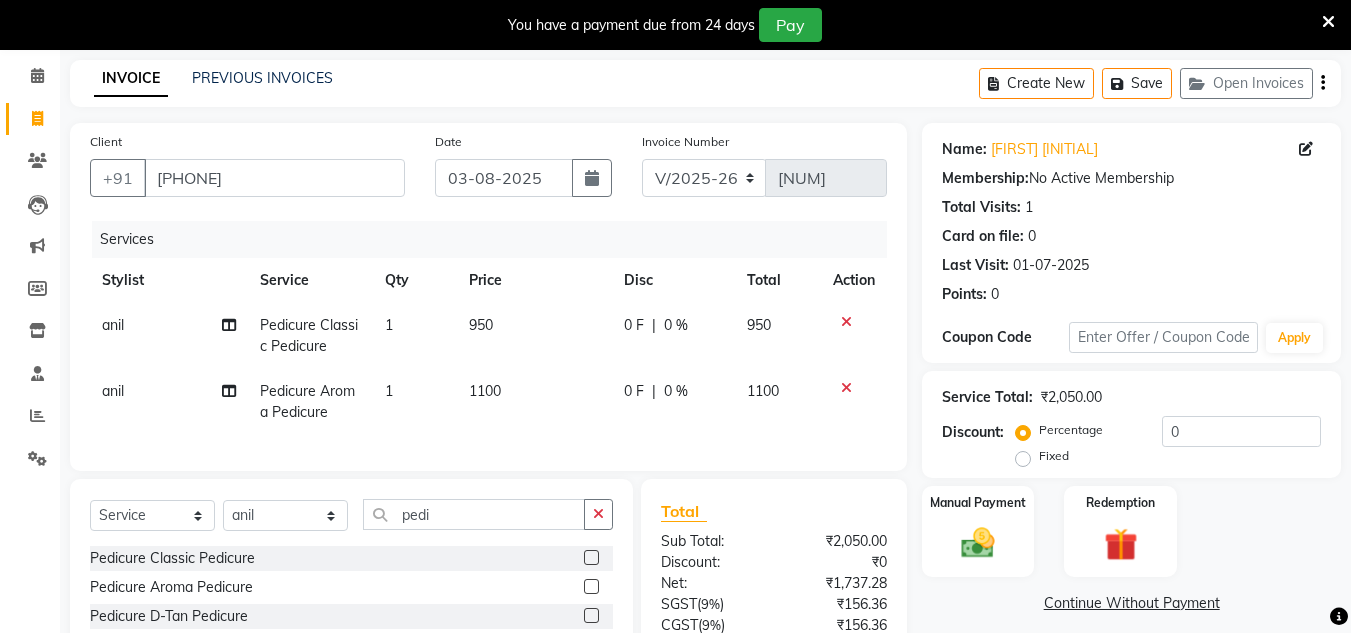 click 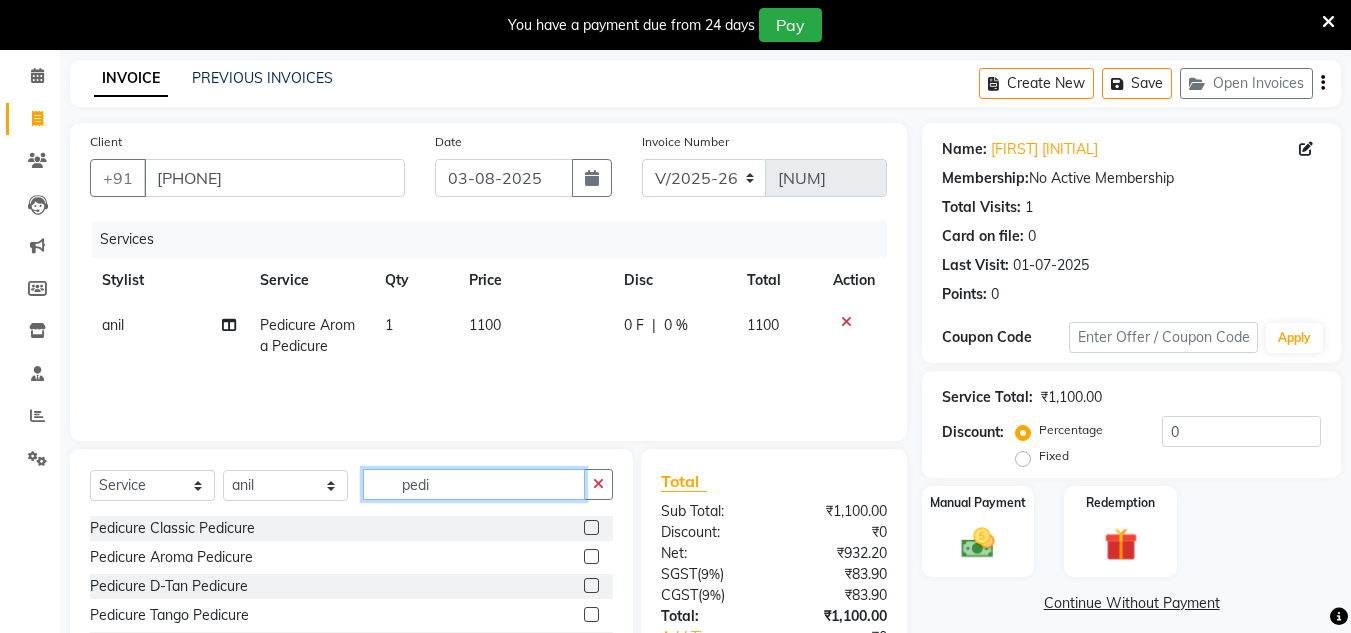 click on "pedi" 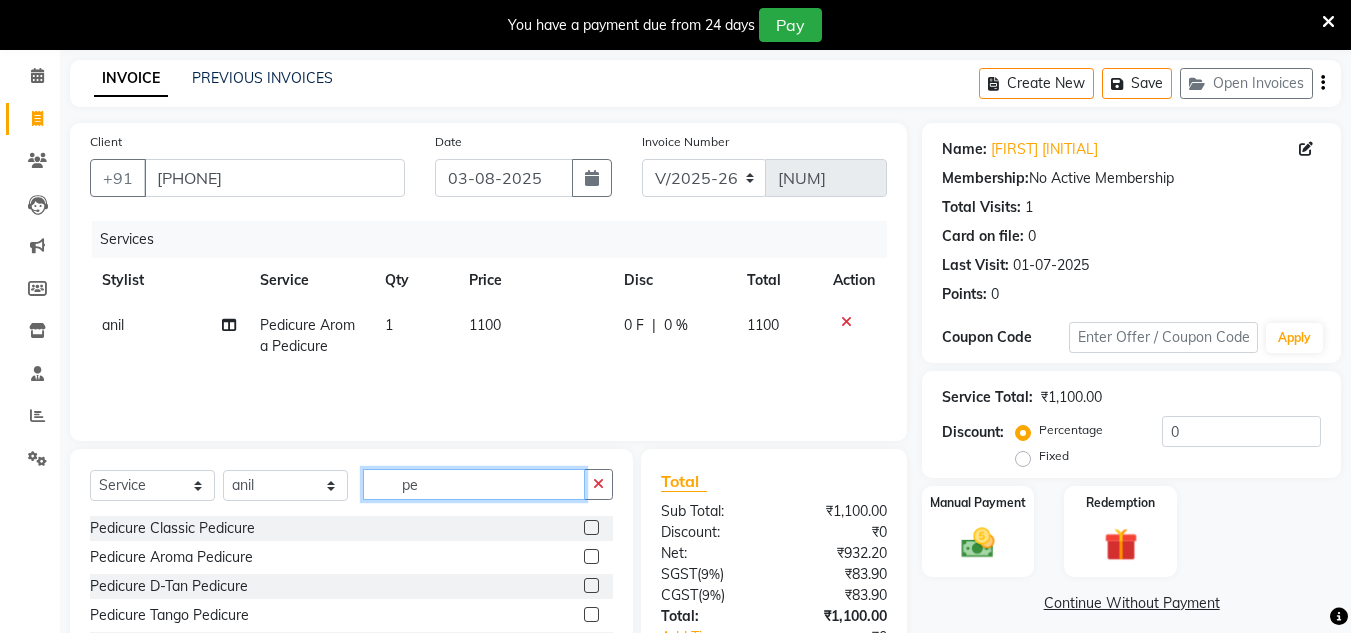 type on "p" 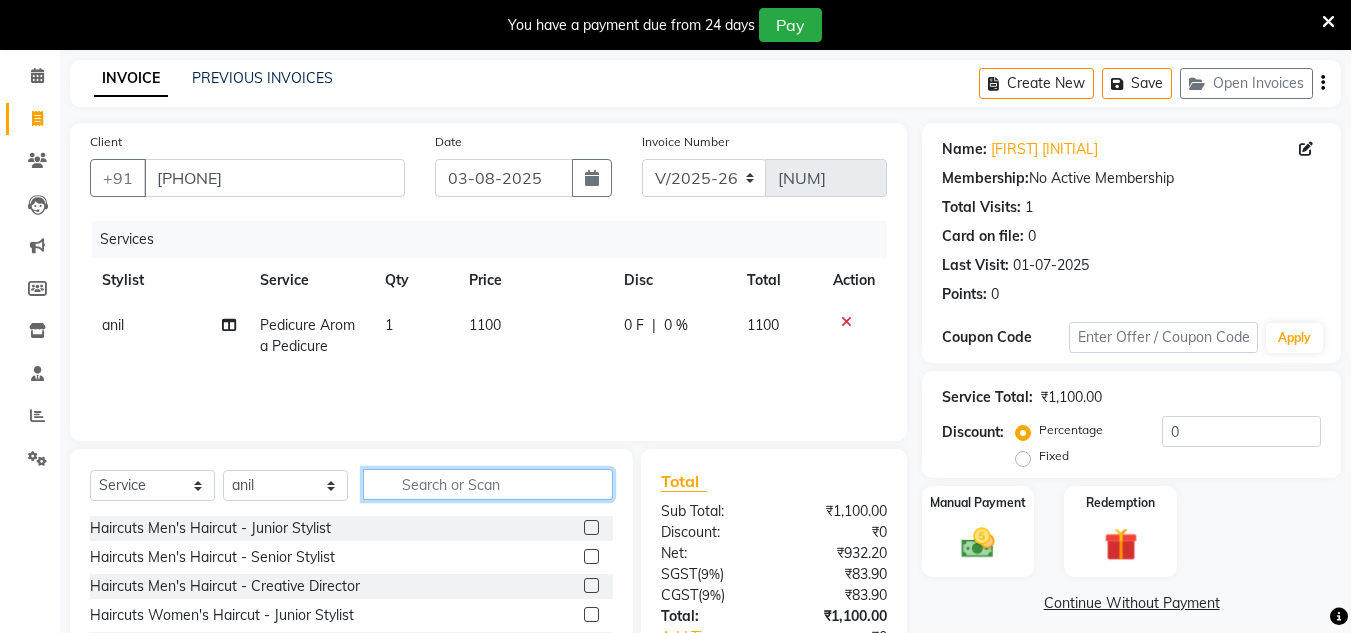 type 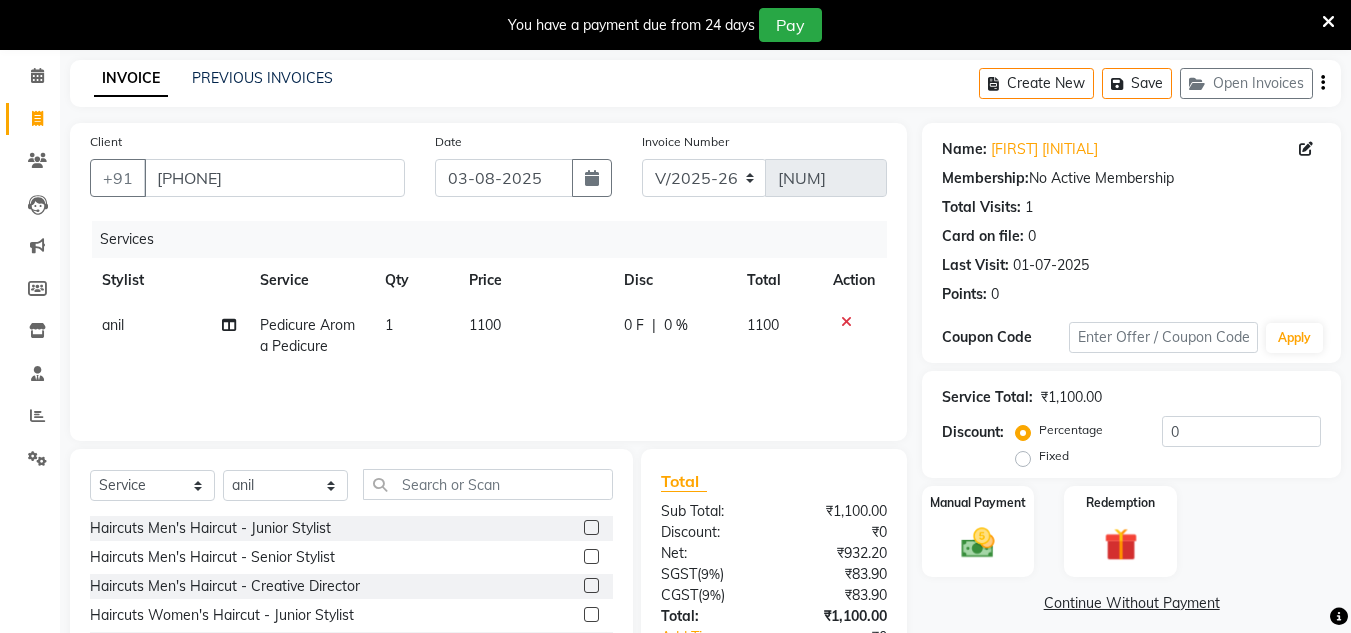 click on "1100" 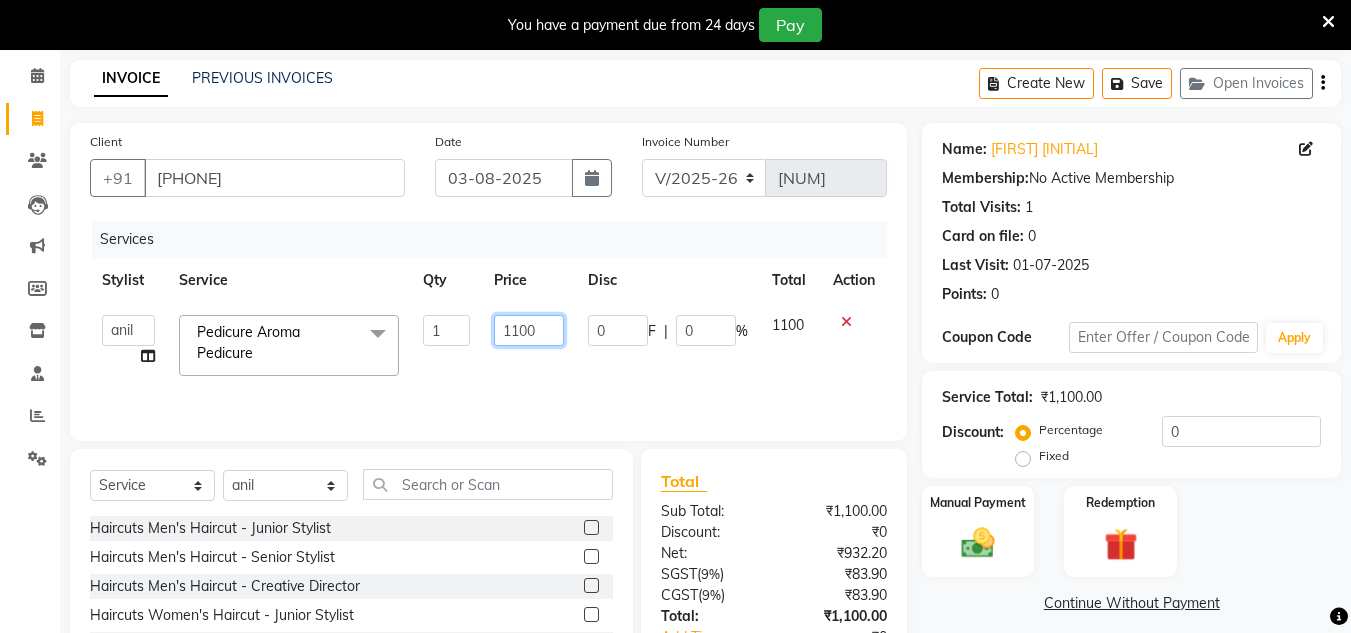 click on "1100" 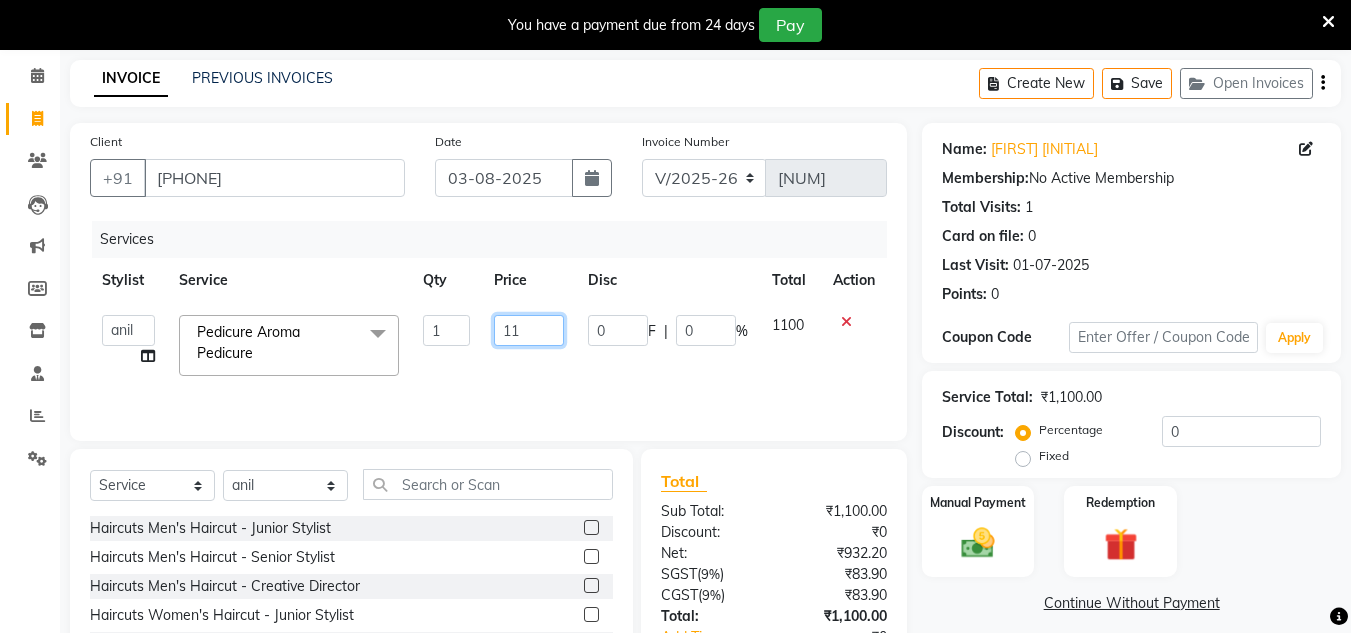 type on "1" 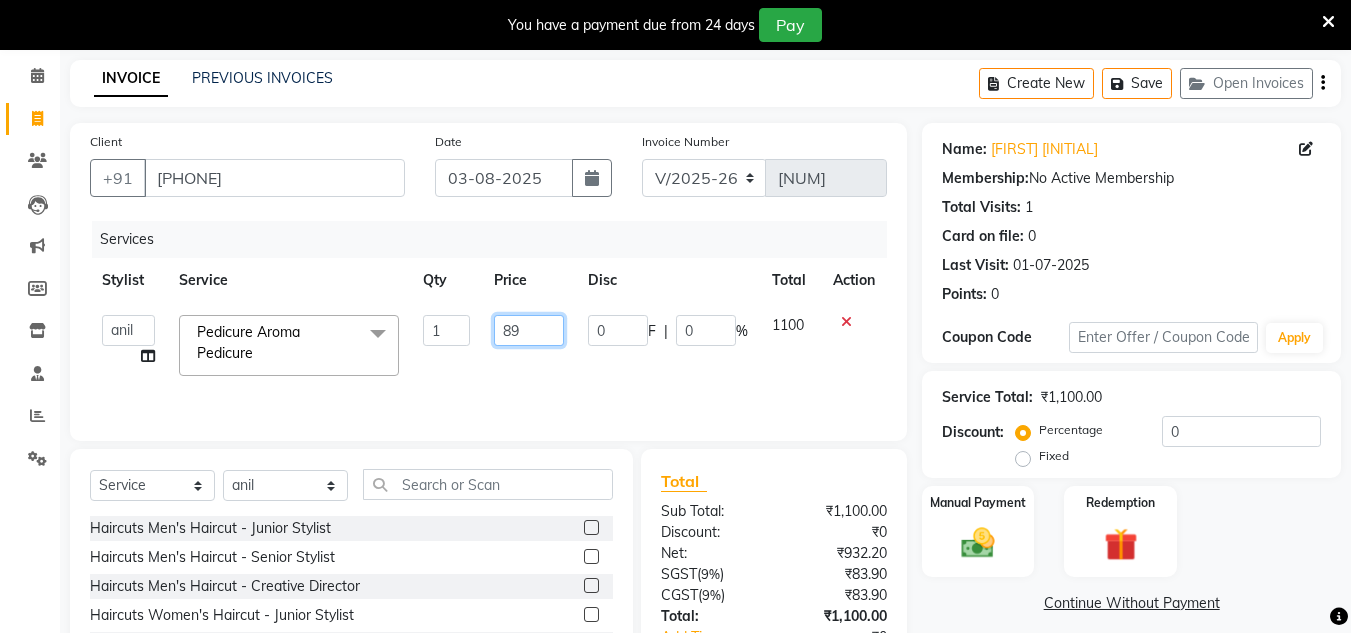 type on "899" 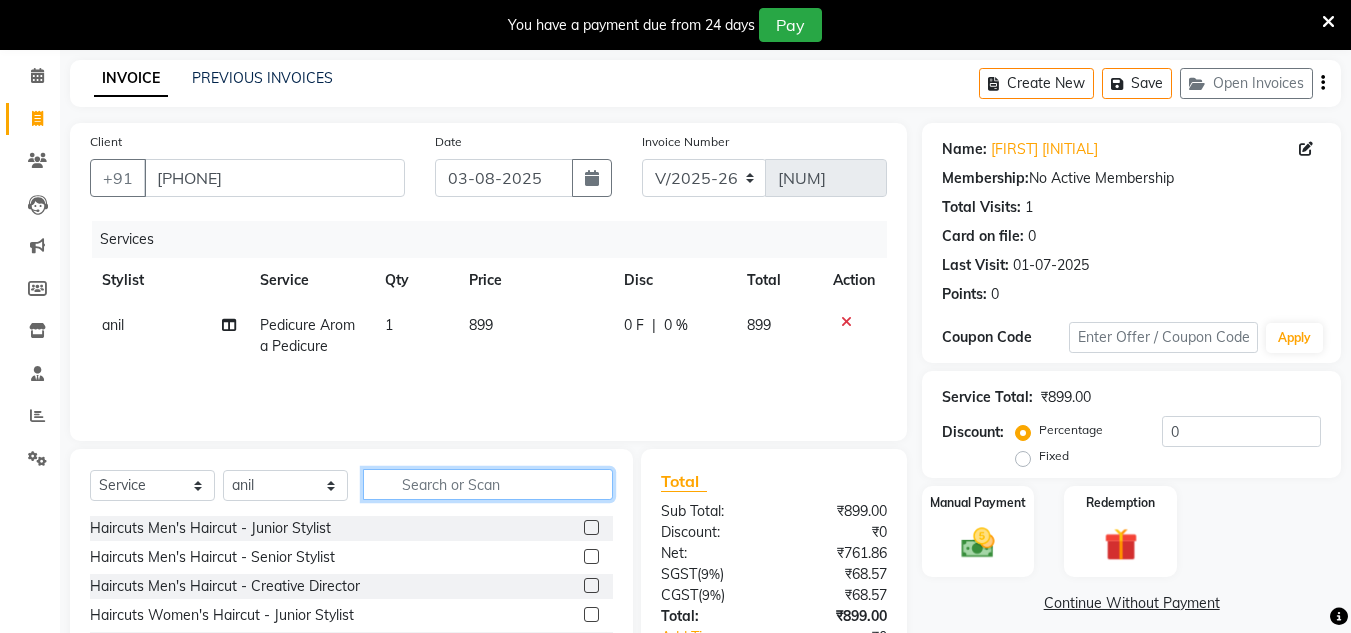 click 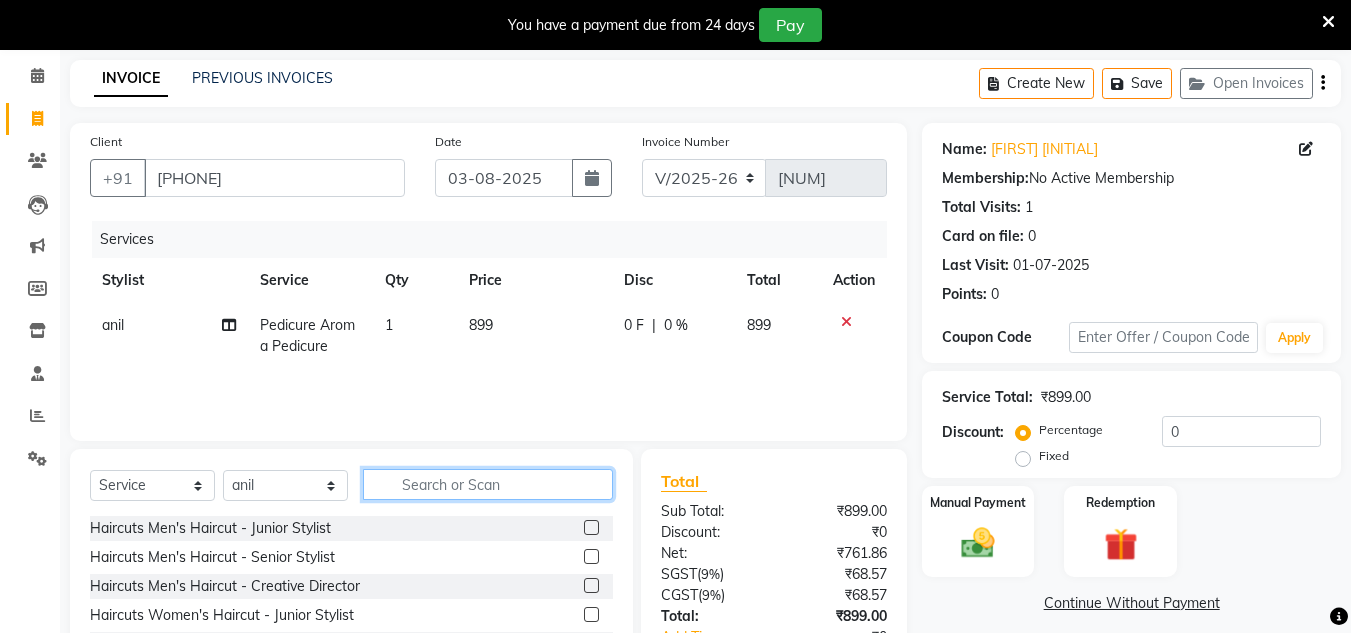 click 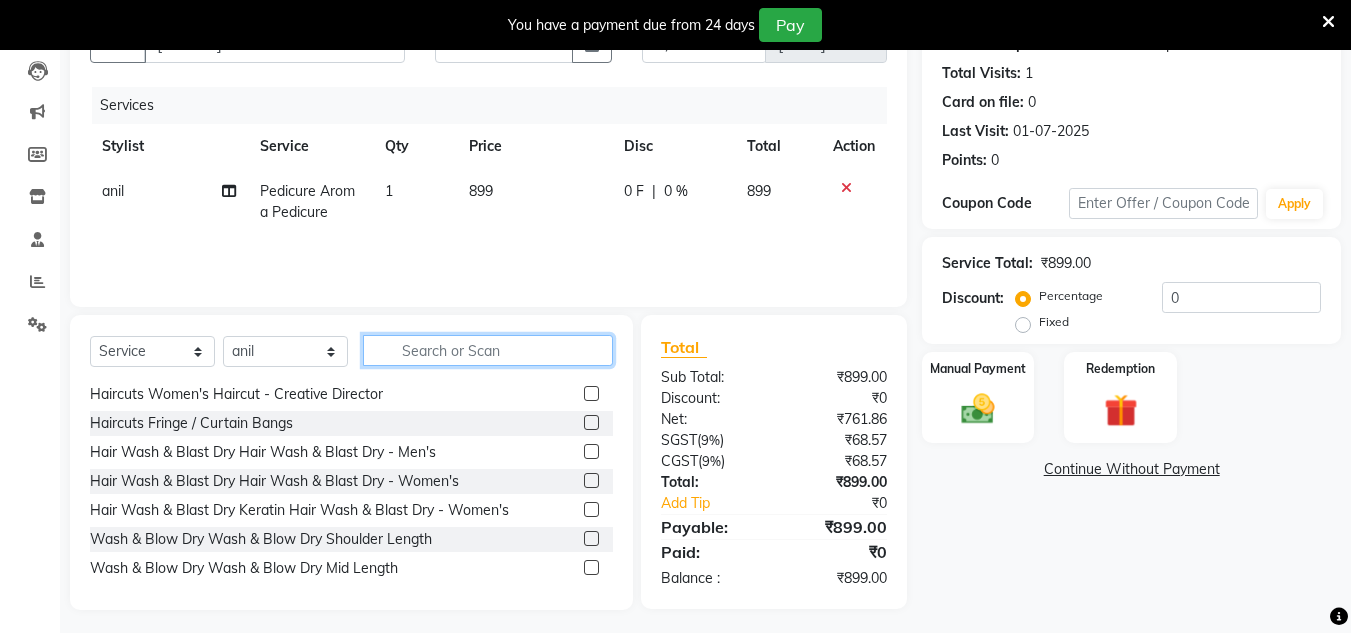 scroll, scrollTop: 0, scrollLeft: 0, axis: both 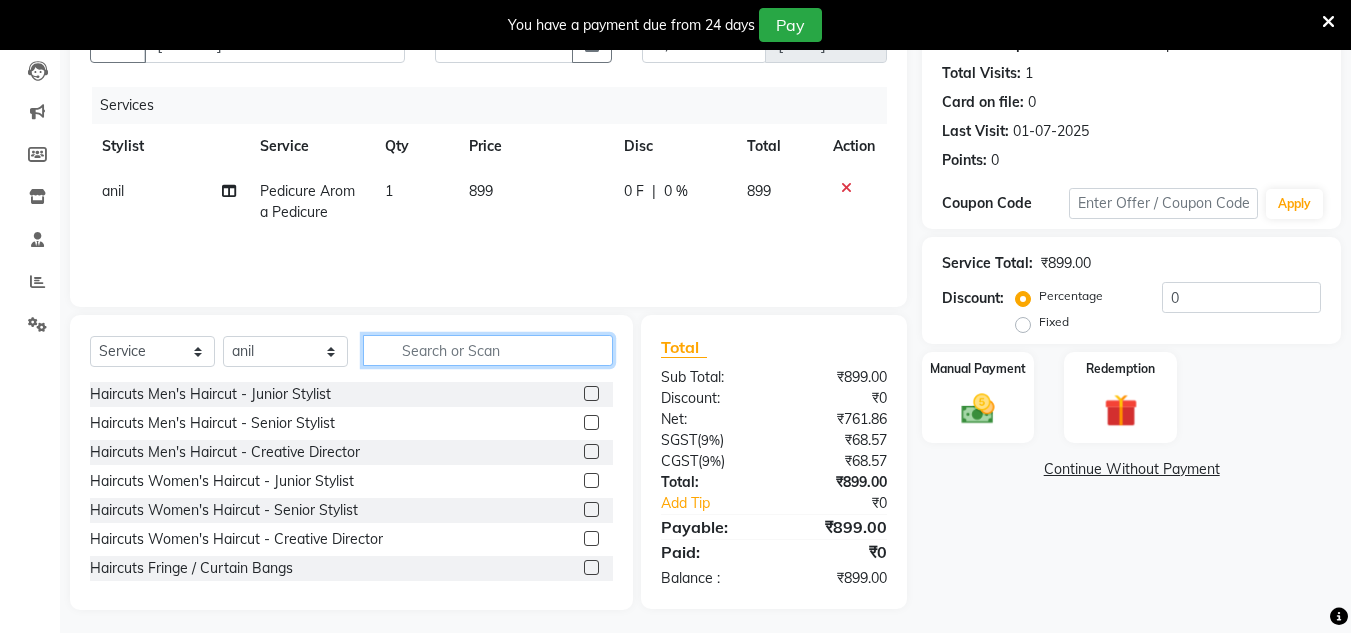 click 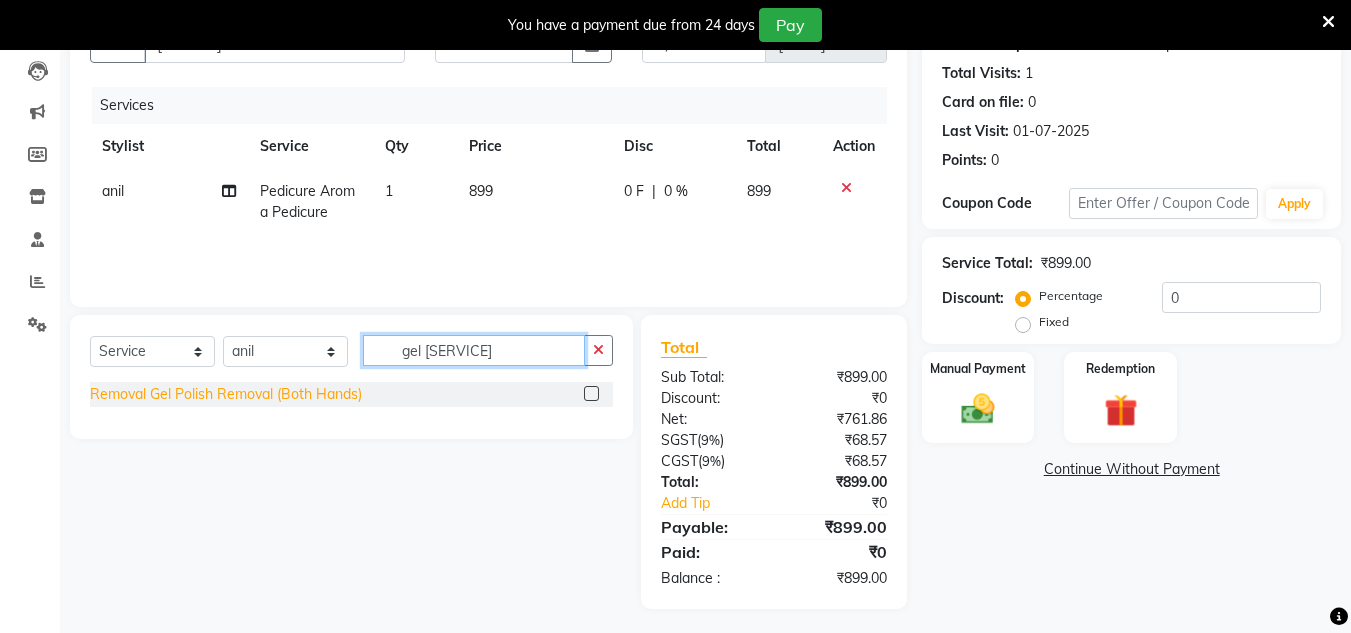type on "gel remo" 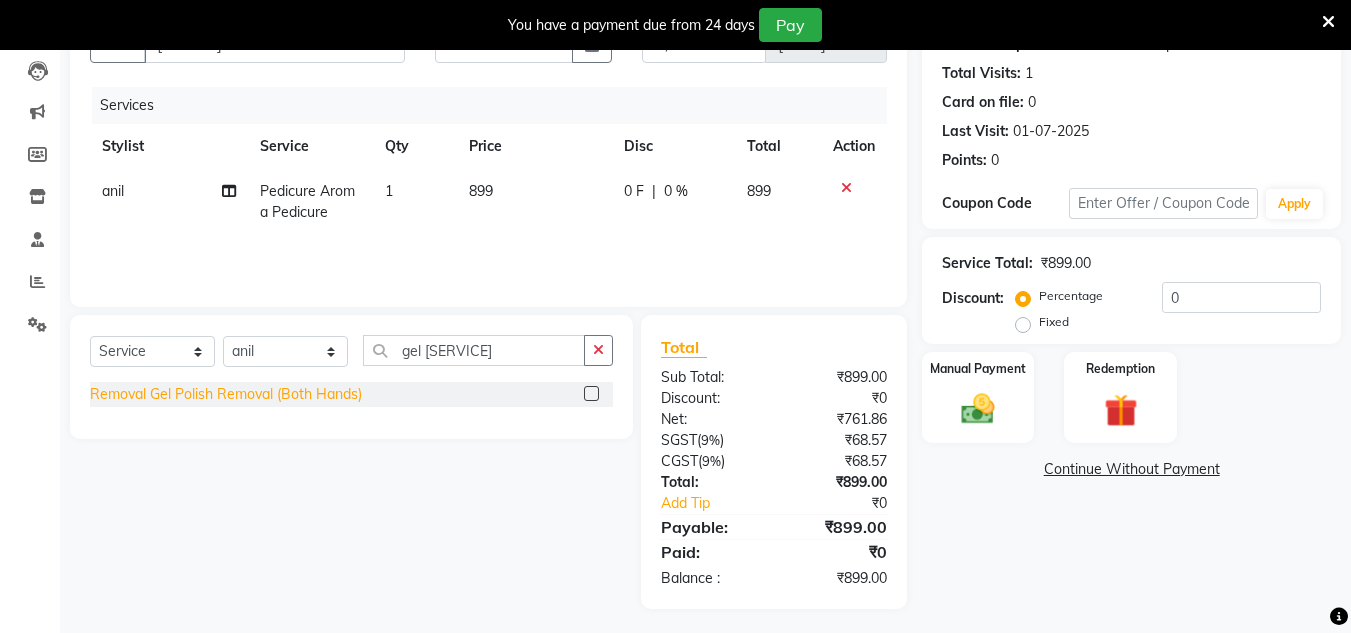 click on "Removal Gel Polish Removal (Both Hands)" 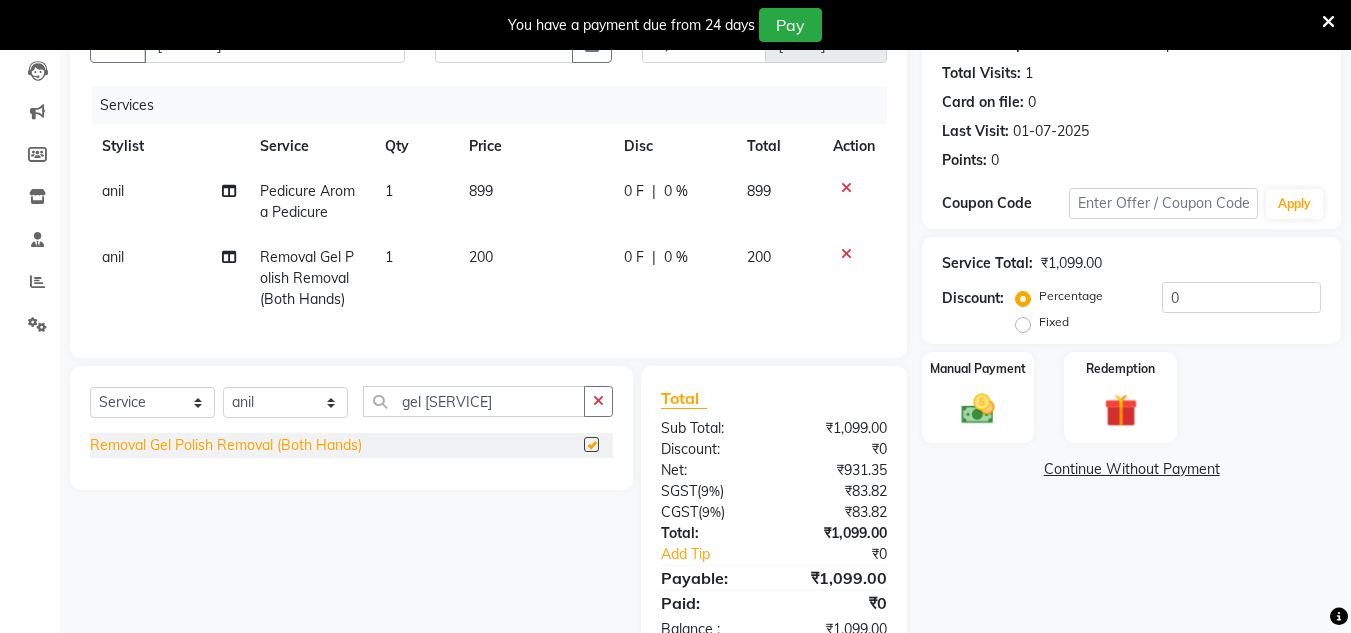checkbox on "false" 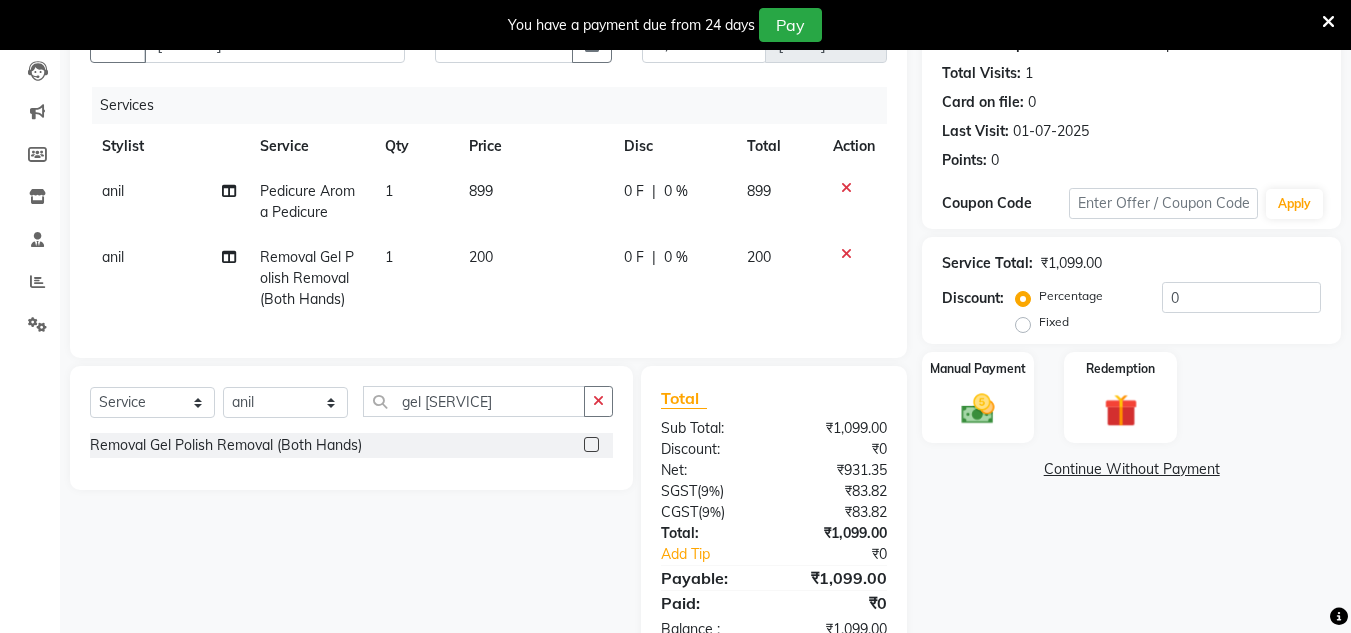 click on "200" 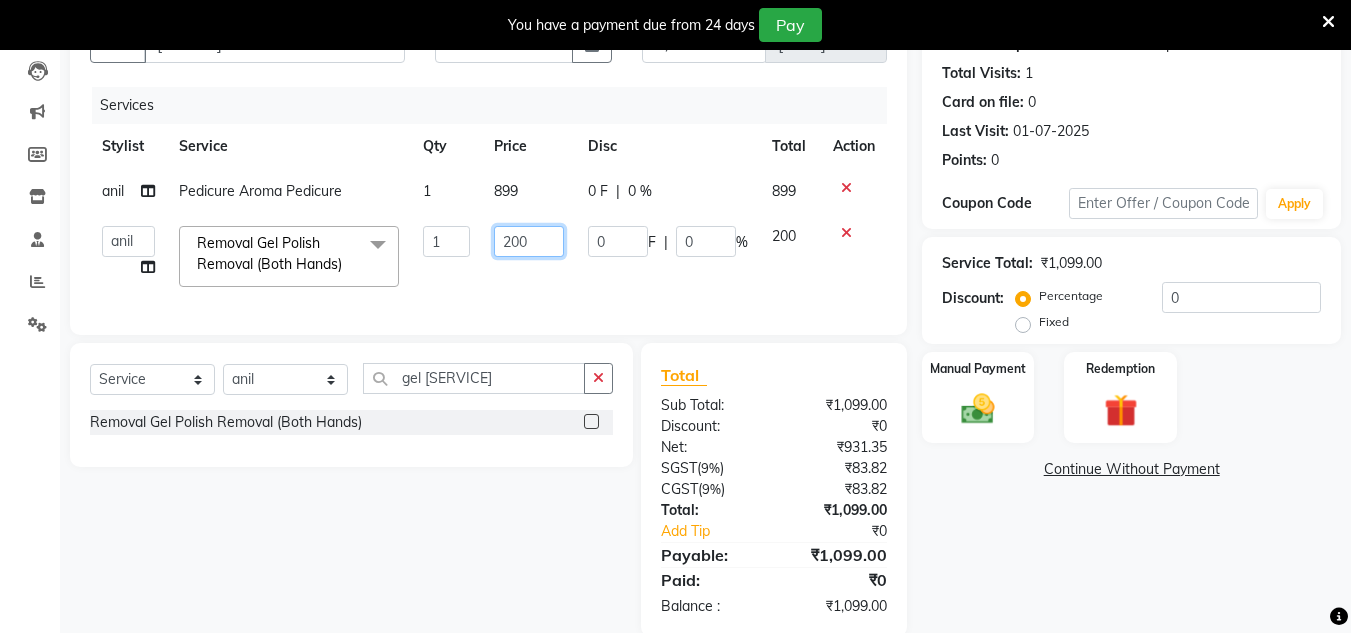 click on "200" 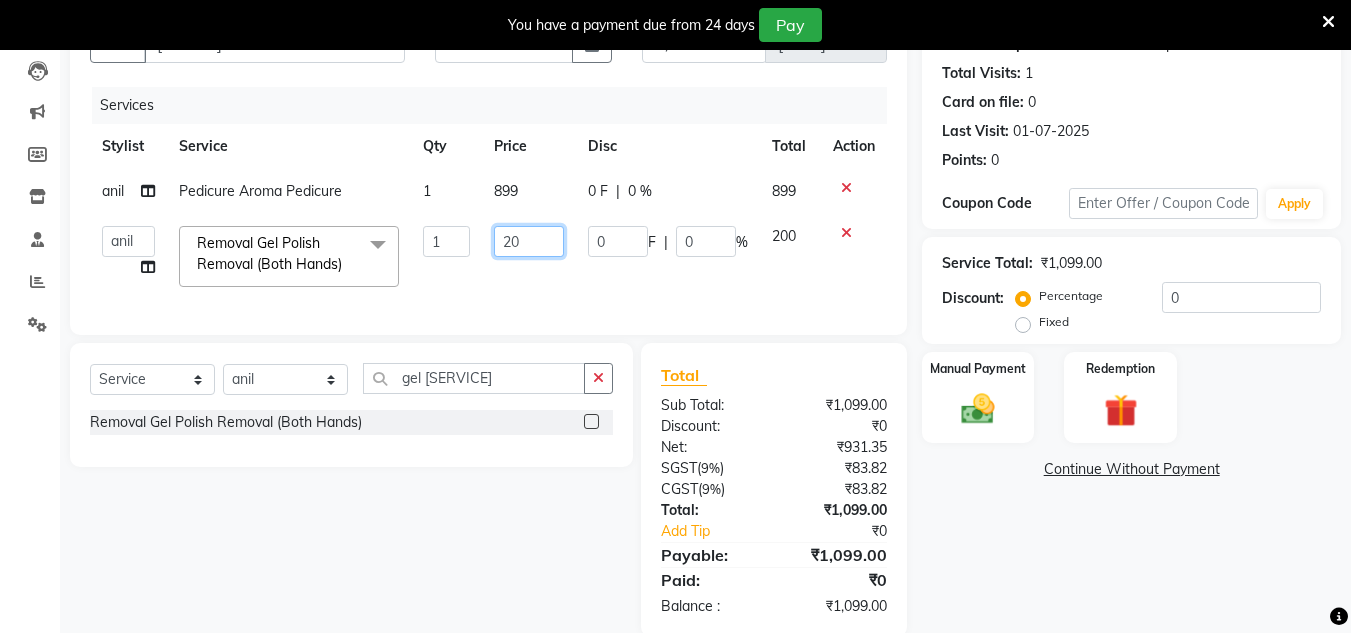 type on "2" 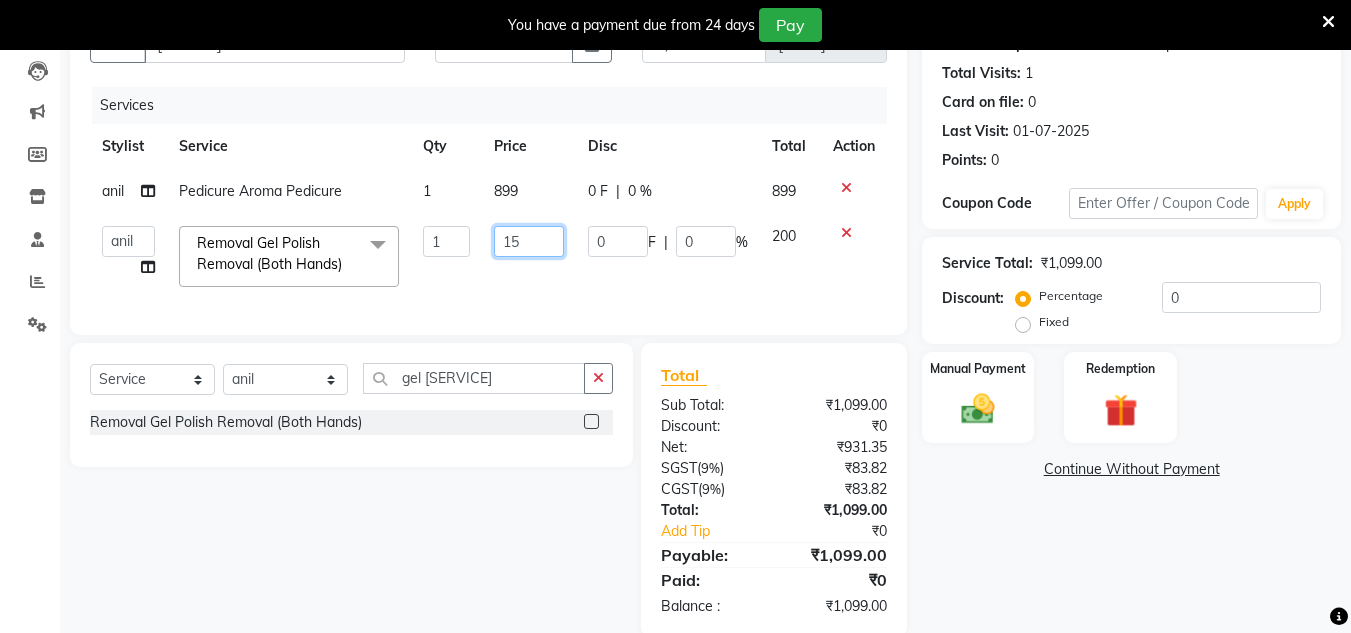 type on "150" 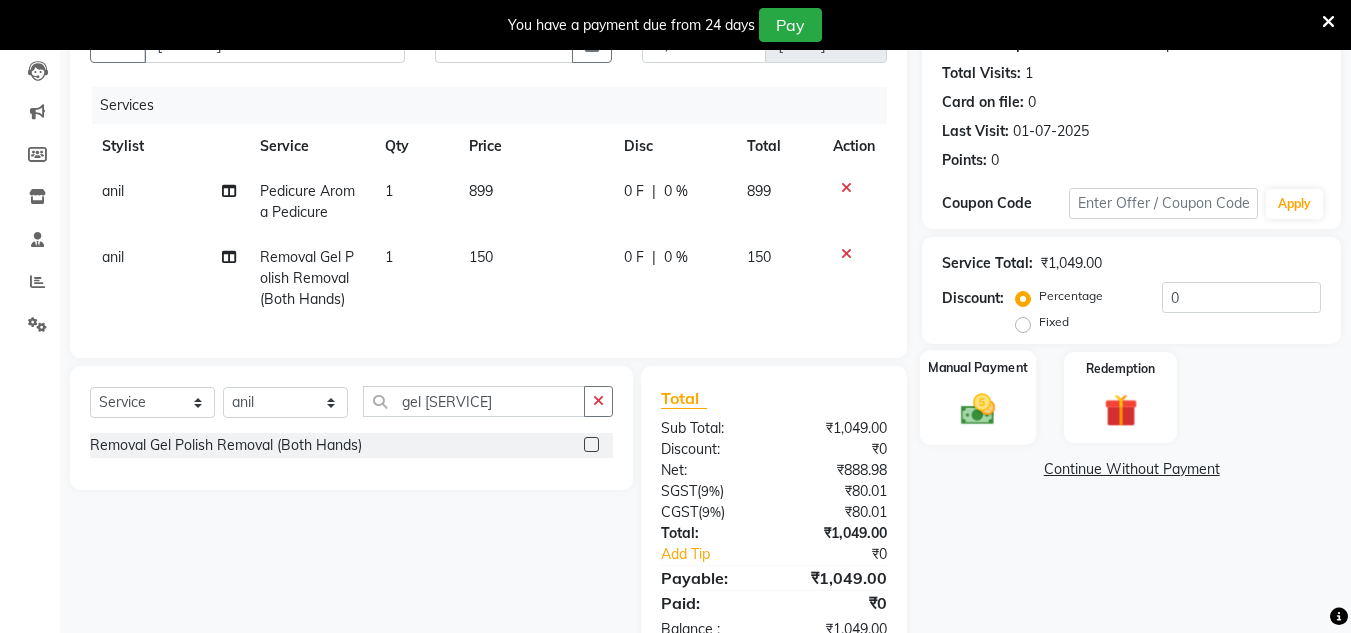 click 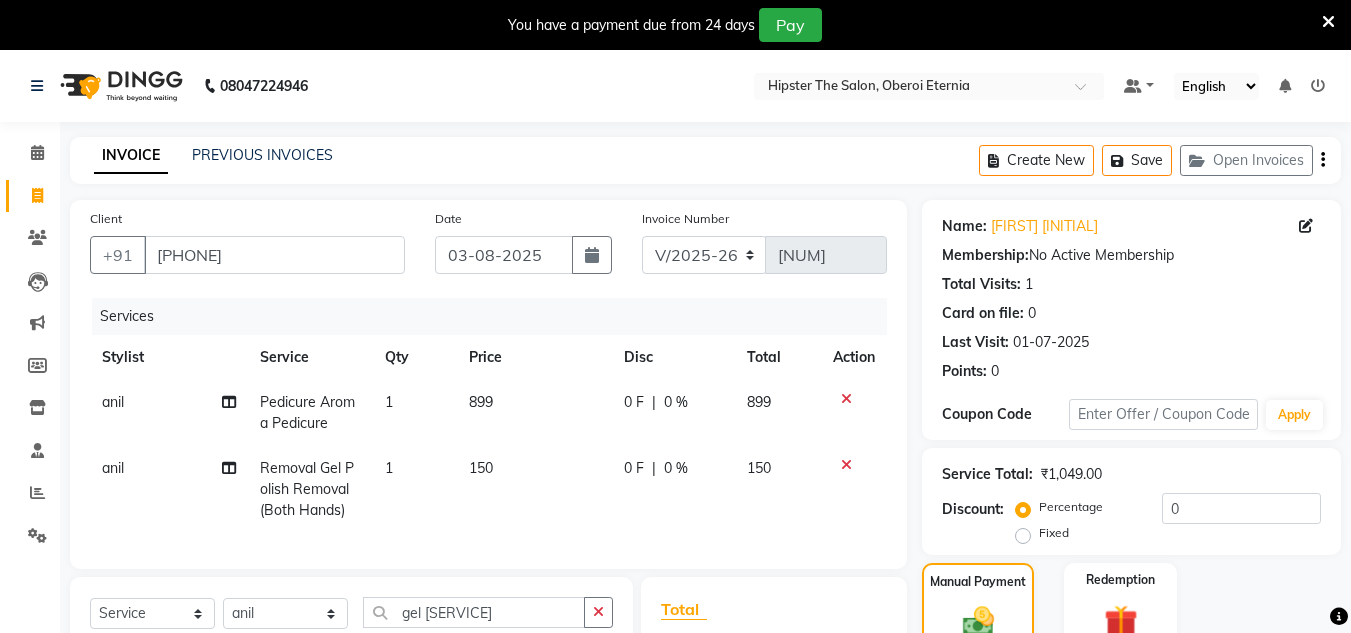 scroll, scrollTop: 283, scrollLeft: 0, axis: vertical 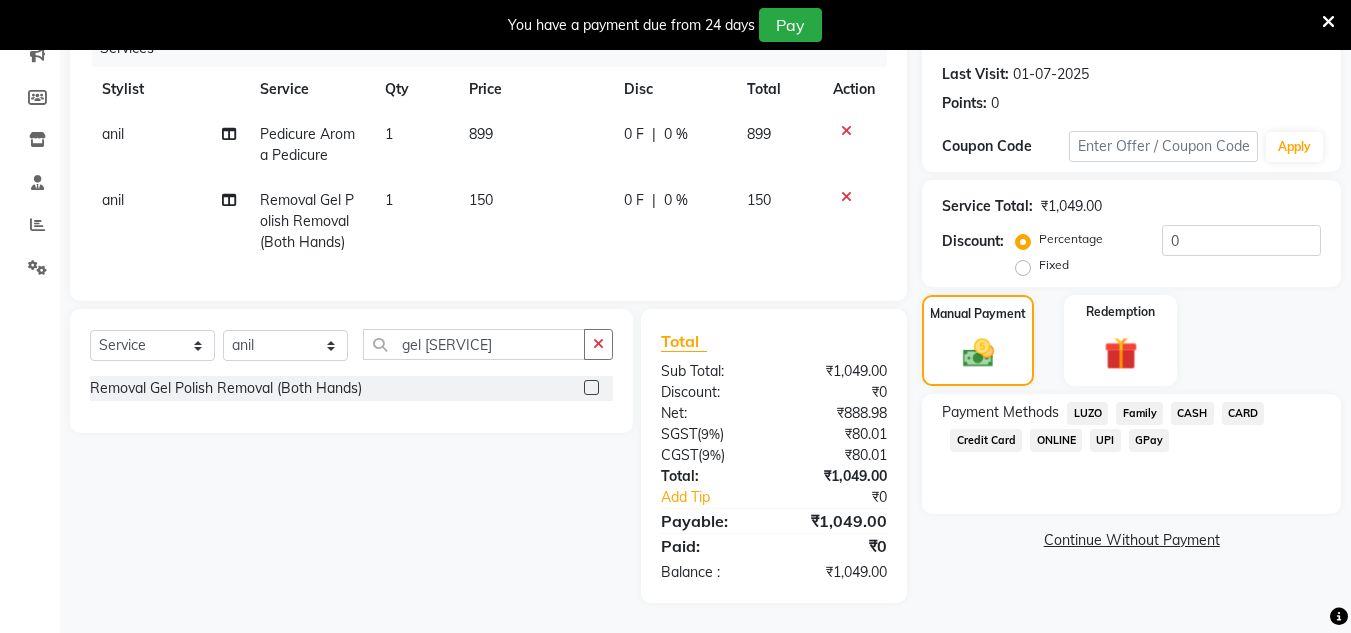 click on "GPay" 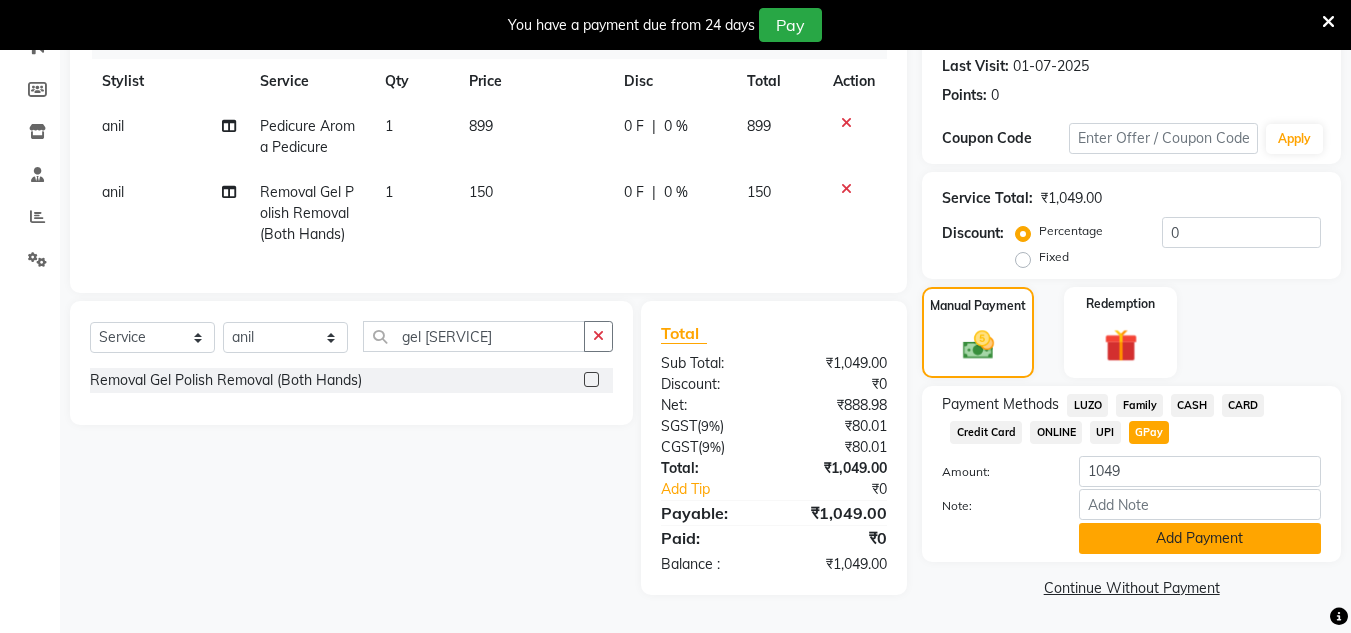 click on "Add Payment" 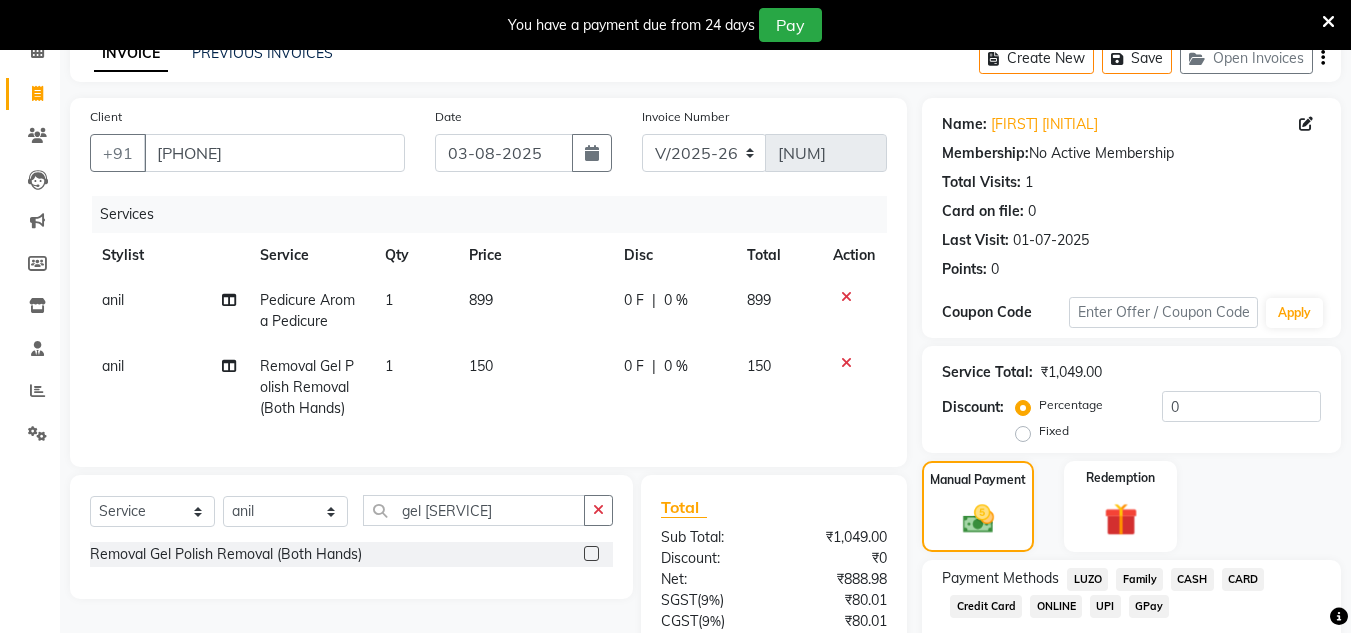 scroll, scrollTop: 333, scrollLeft: 0, axis: vertical 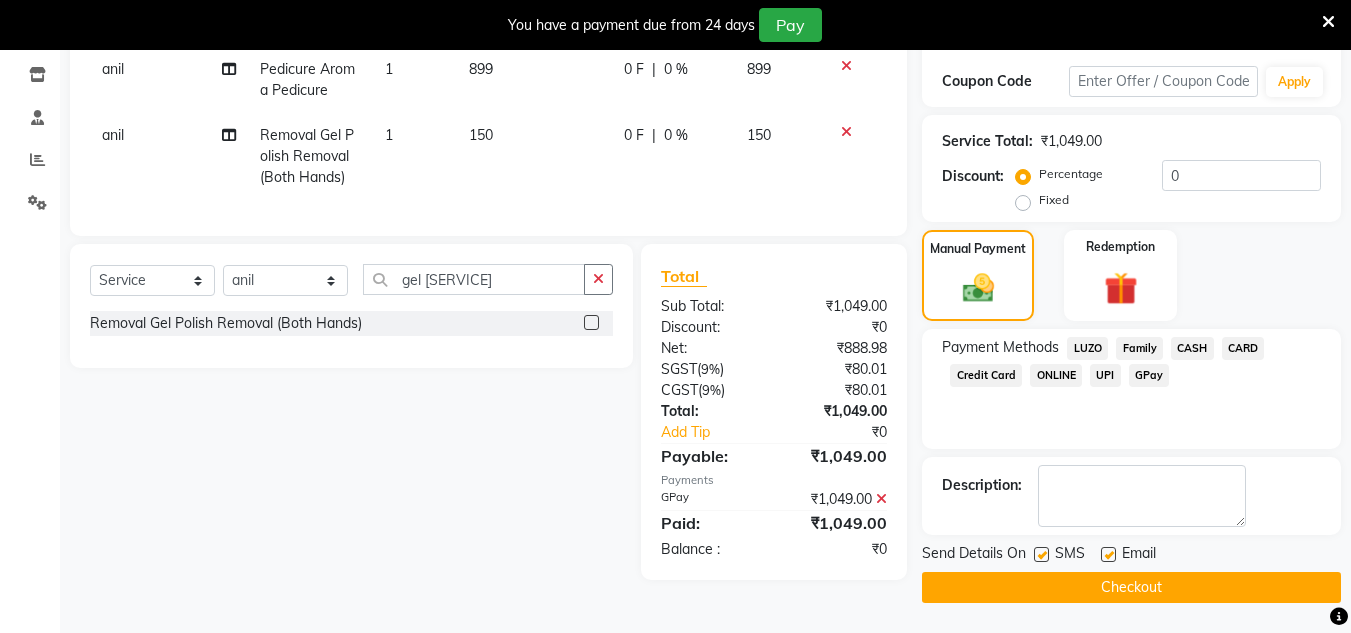 click on "Checkout" 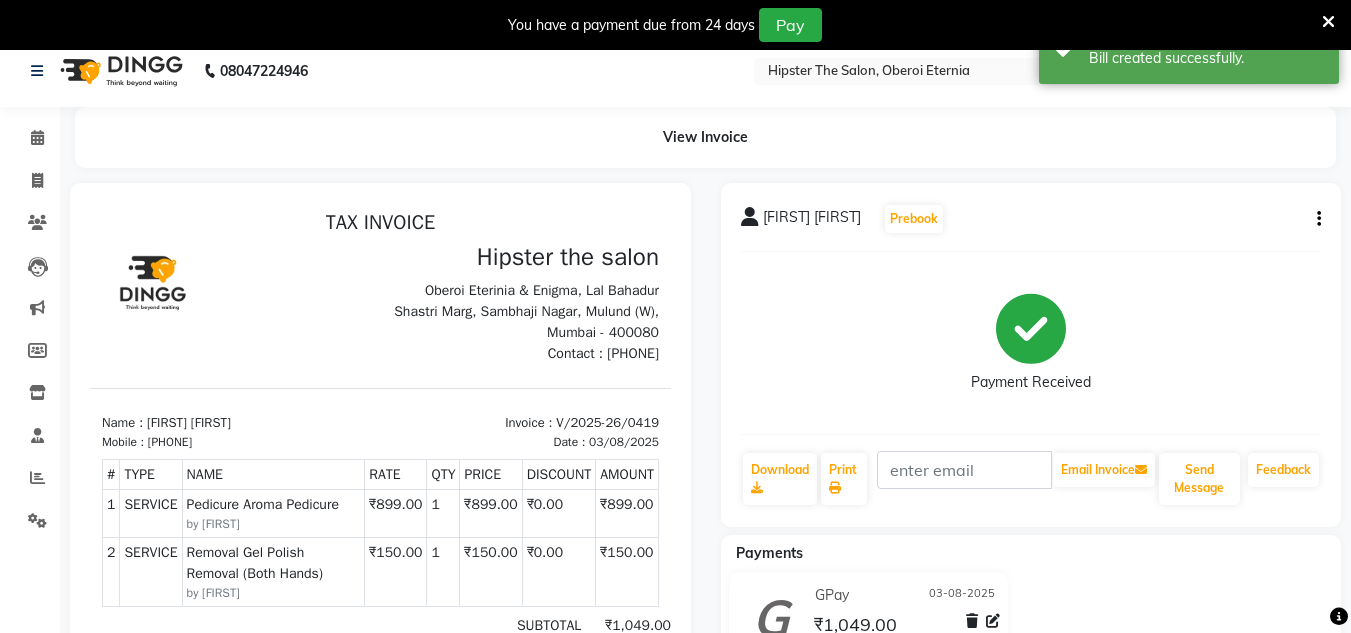 scroll, scrollTop: 12, scrollLeft: 0, axis: vertical 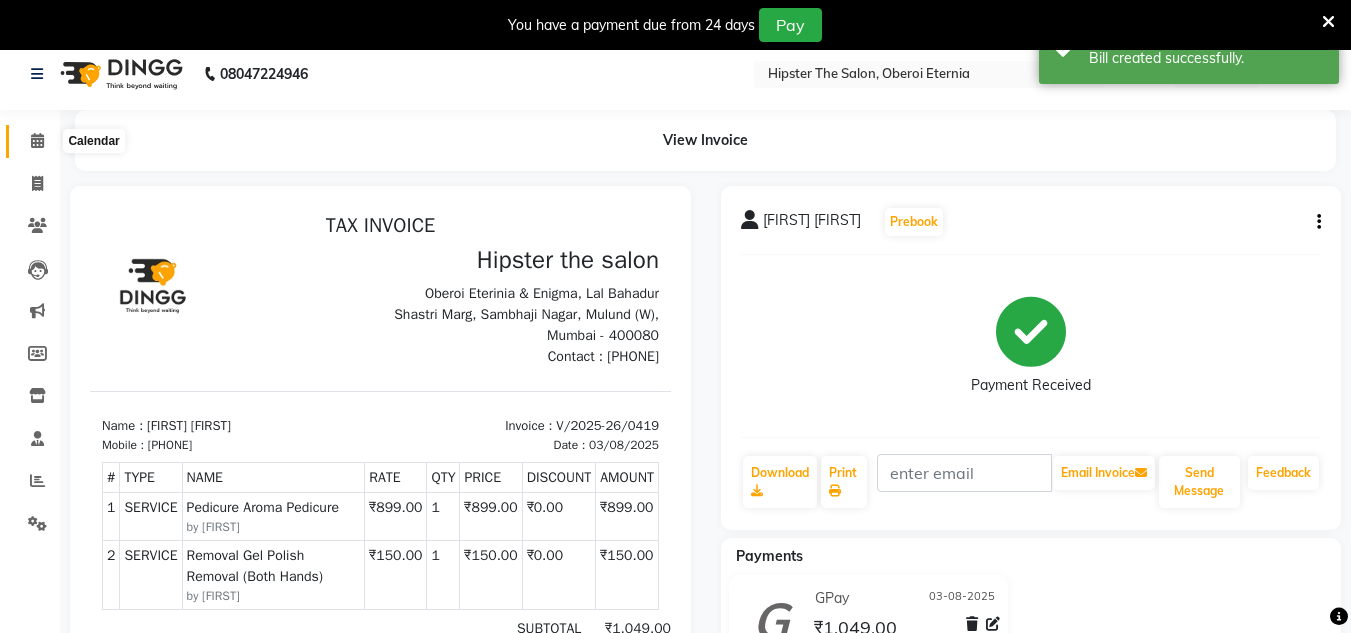 click 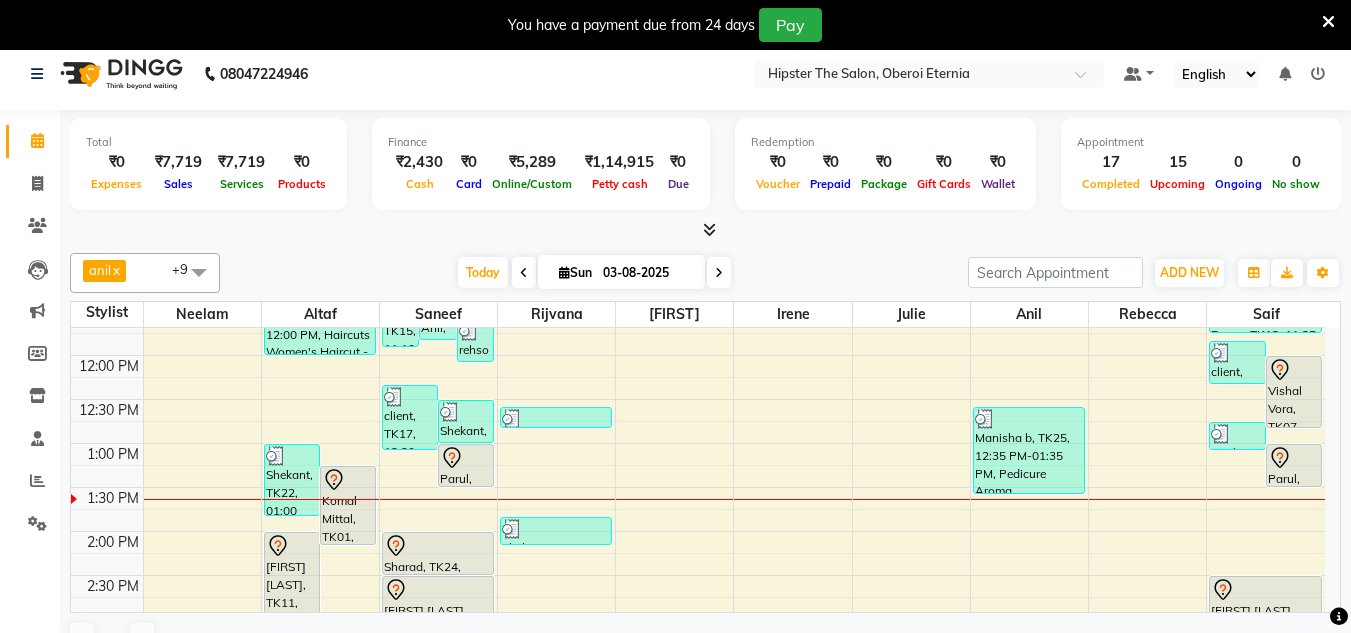 scroll, scrollTop: 322, scrollLeft: 0, axis: vertical 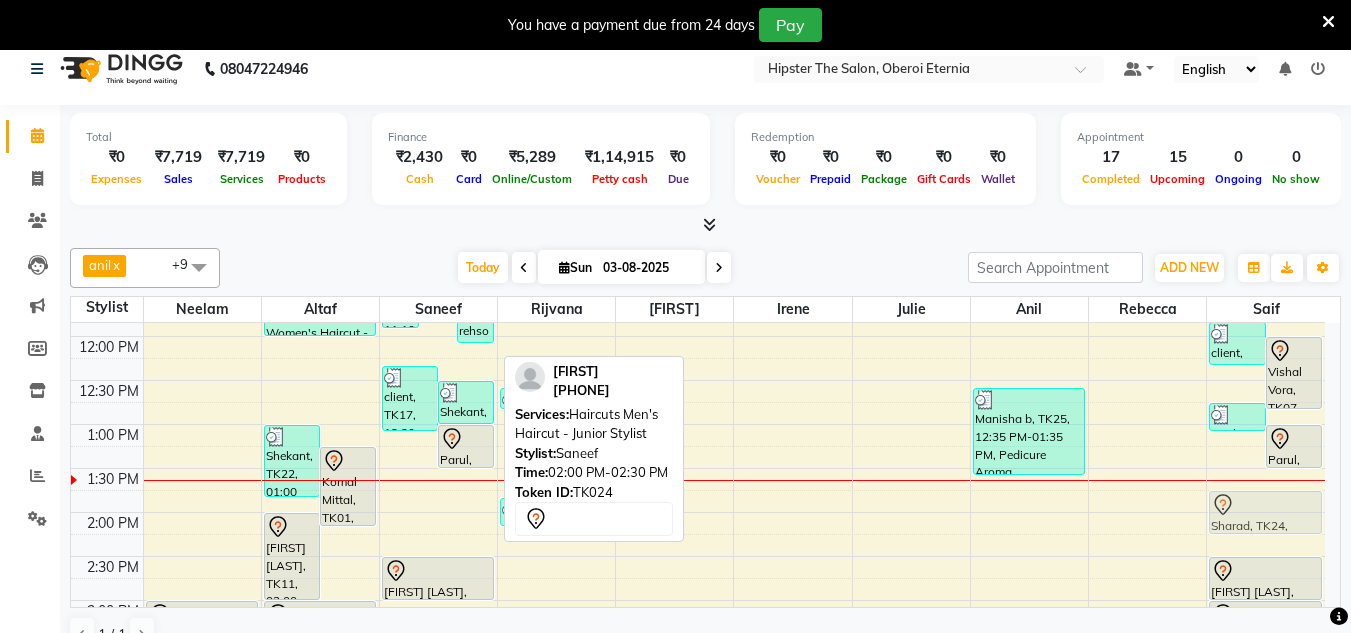 drag, startPoint x: 425, startPoint y: 561, endPoint x: 1291, endPoint y: 508, distance: 867.6203 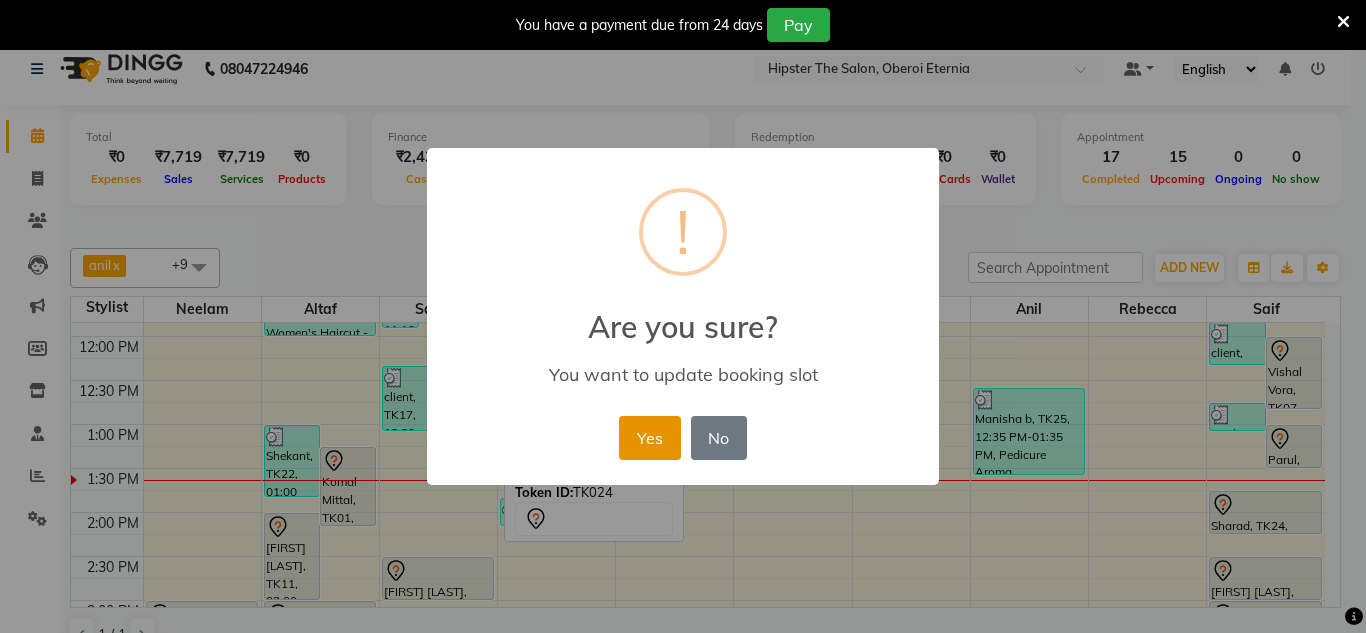 click on "Yes" at bounding box center [649, 438] 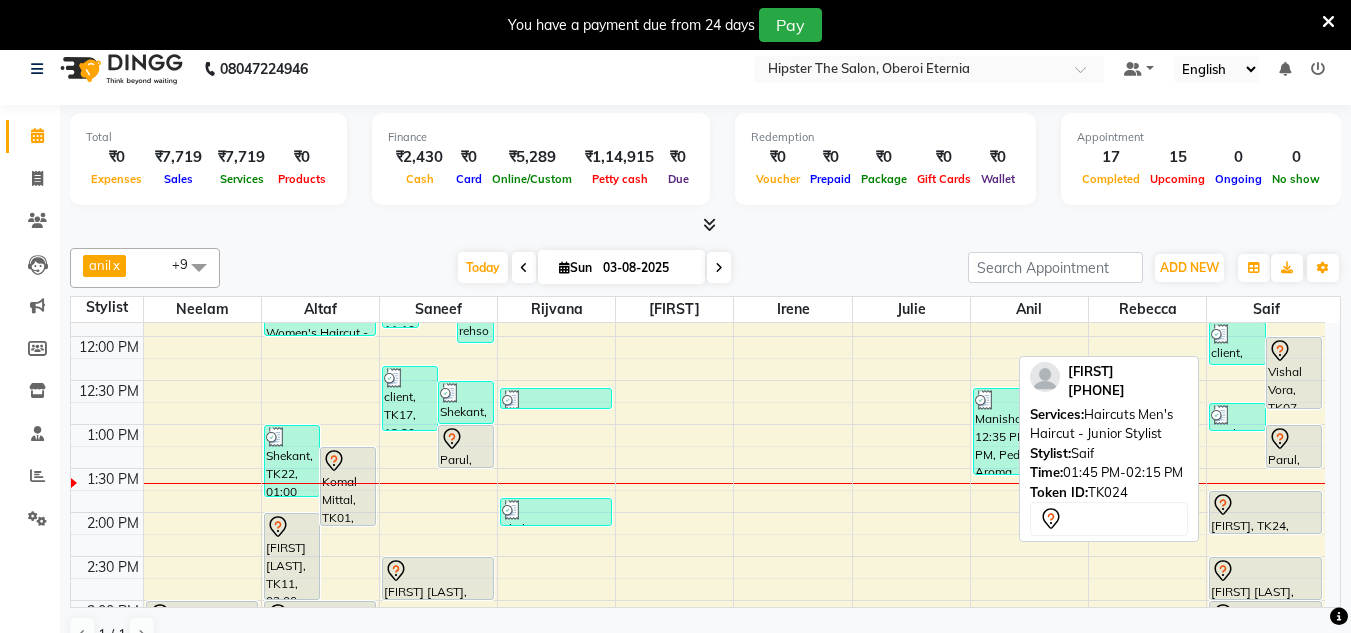 click at bounding box center [1265, 505] 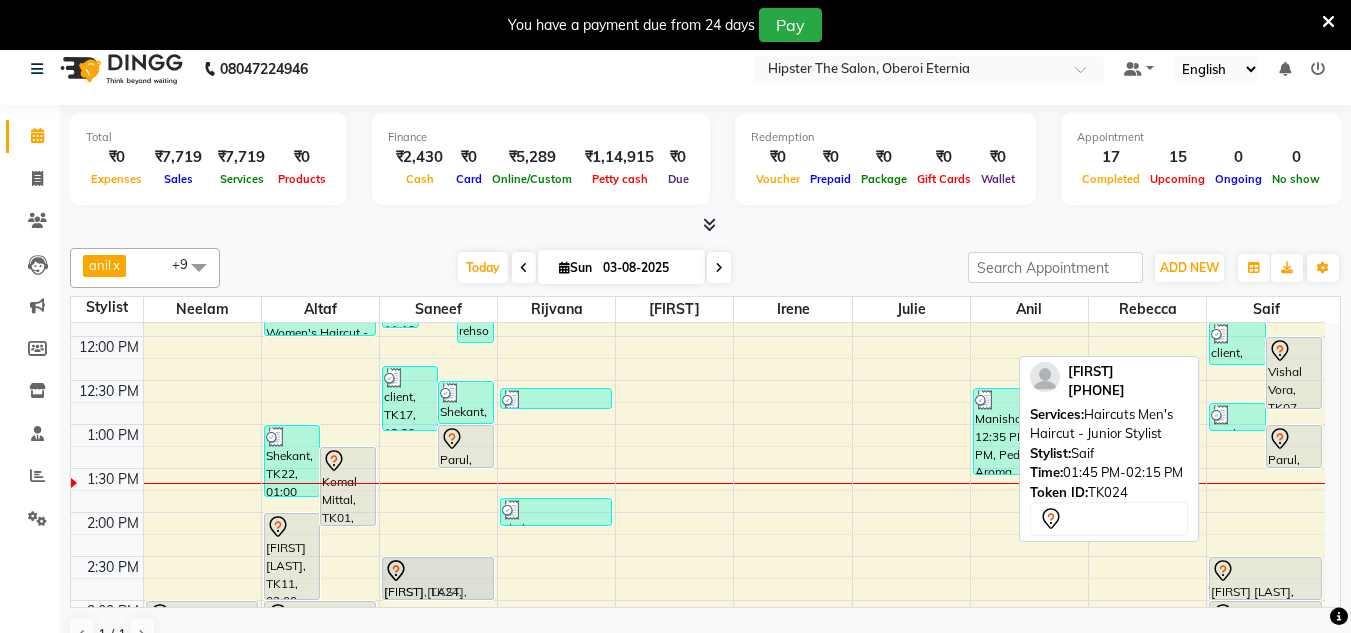scroll, scrollTop: 340, scrollLeft: 0, axis: vertical 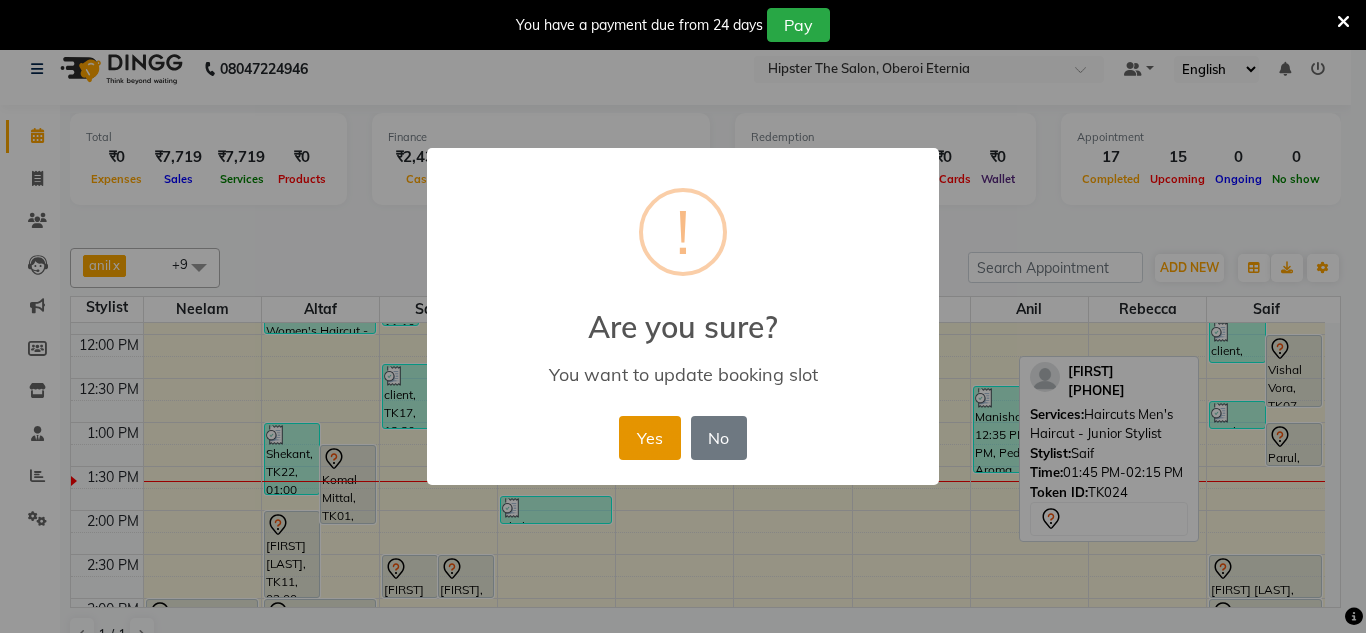 click on "Yes" at bounding box center [649, 438] 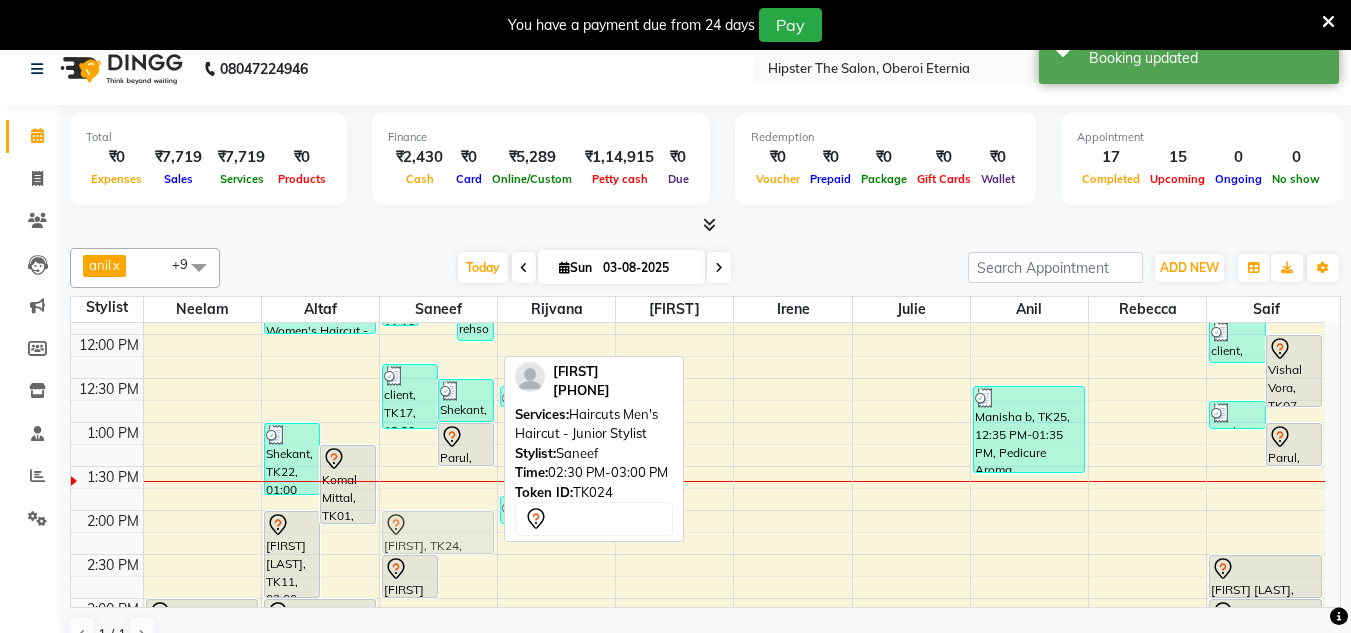 drag, startPoint x: 463, startPoint y: 576, endPoint x: 441, endPoint y: 522, distance: 58.30952 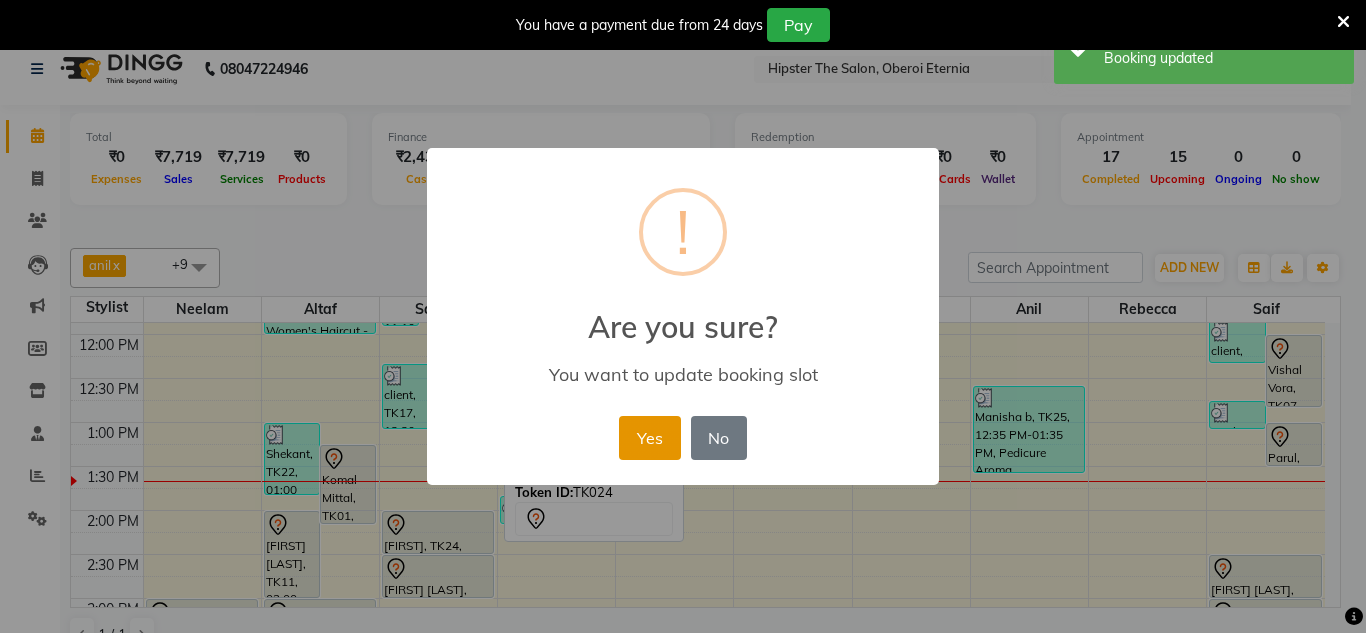 click on "Yes" at bounding box center [649, 438] 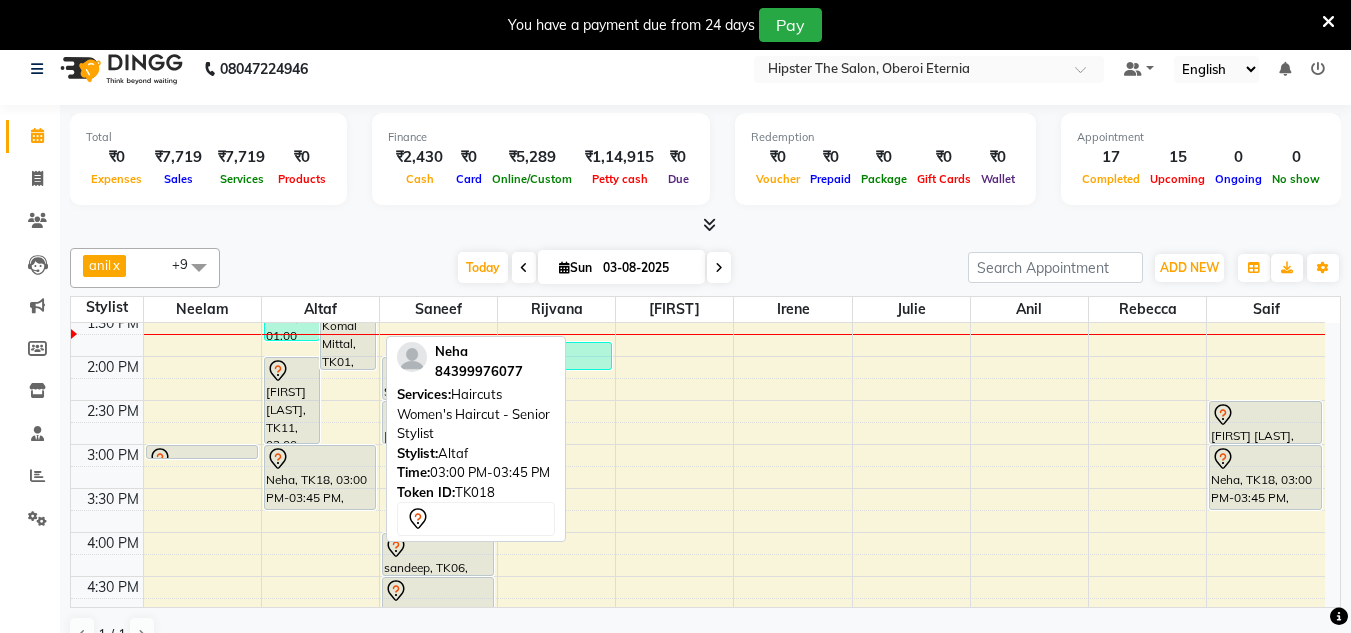 scroll, scrollTop: 492, scrollLeft: 0, axis: vertical 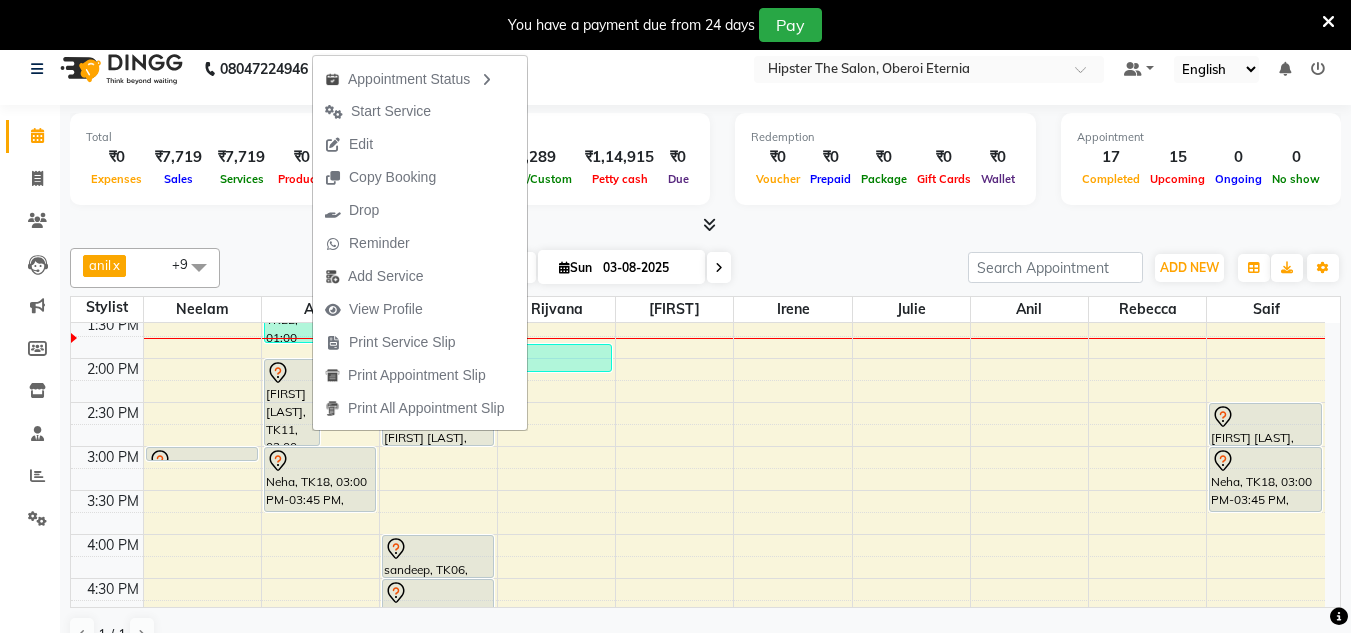 click on "anil  x julie  x neelam  x saneef  x rijvana  x irene  x Saif  x altaf  x Rebecca  x aishu  x +9 Select All Aarushi aishu altaf anil ashik bhavin  irene julie Minaz Namrata neelam Rebecca rekha rijvana Saif saneef Shweta Today  Sun 03-08-2025 Toggle Dropdown Add Appointment Add Invoice Add Expense Add Attendance Add Client Add Transaction Toggle Dropdown Add Appointment Add Invoice Add Expense Add Attendance Add Client ADD NEW Toggle Dropdown Add Appointment Add Invoice Add Expense Add Attendance Add Client Add Transaction anil  x julie  x neelam  x saneef  x rijvana  x irene  x Saif  x altaf  x Rebecca  x aishu  x +9 Select All Aarushi aishu altaf anil ashik bhavin  irene julie Minaz Namrata neelam Rebecca rekha rijvana Saif saneef Shweta Group By  Staff View   Room View  View as Vertical  Vertical - Week View  Horizontal  Horizontal - Week View  List  Toggle Dropdown Calendar Settings Manage Tags   Arrange Stylists   Reset Stylists  Full Screen  Show Available Stylist  Appointment Form" 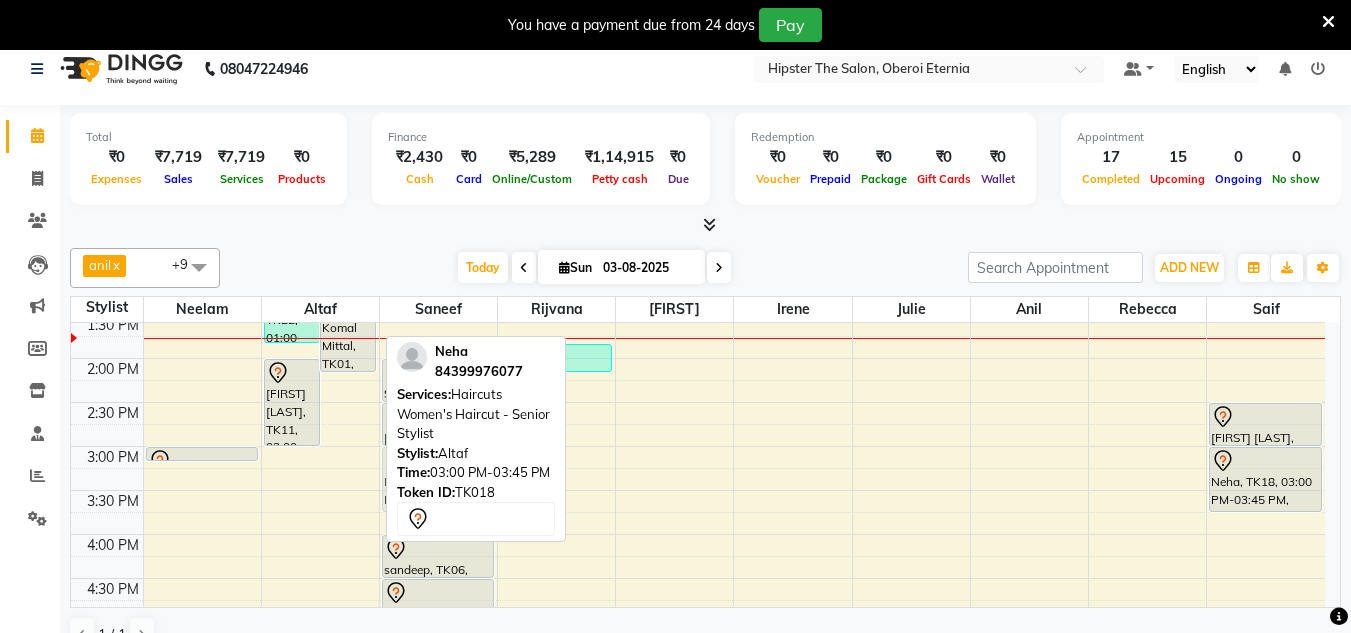 drag, startPoint x: 327, startPoint y: 479, endPoint x: 474, endPoint y: 487, distance: 147.21753 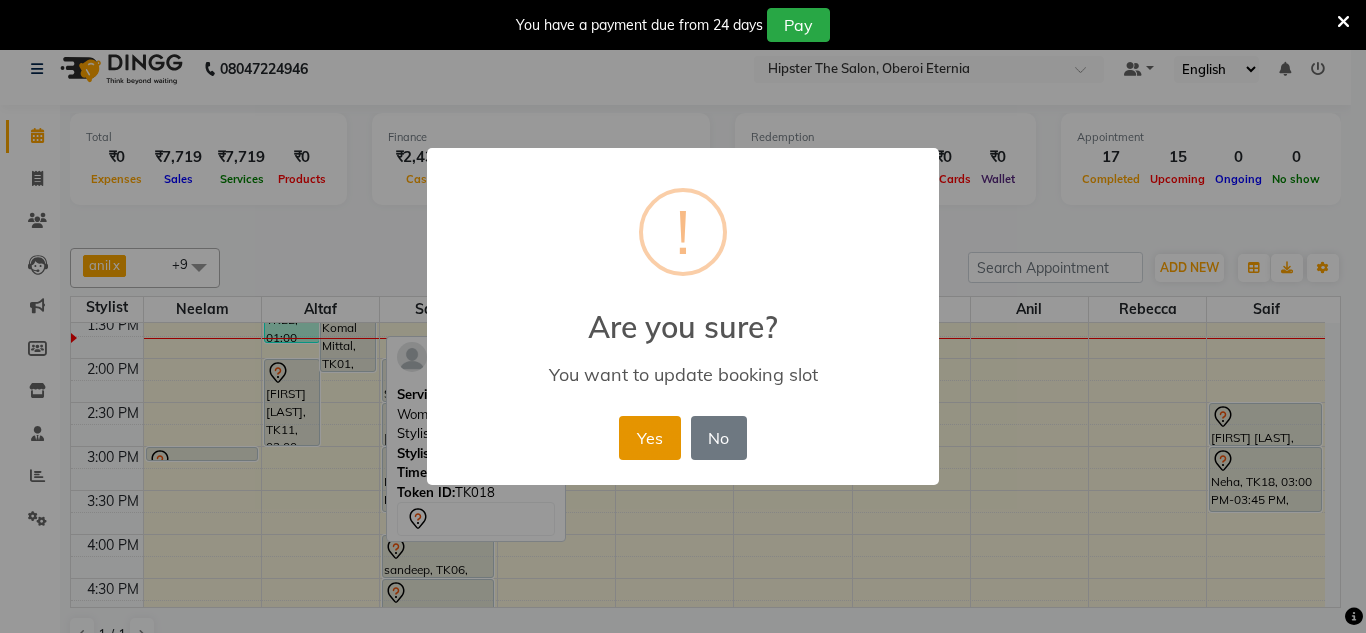 click on "Yes" at bounding box center [649, 438] 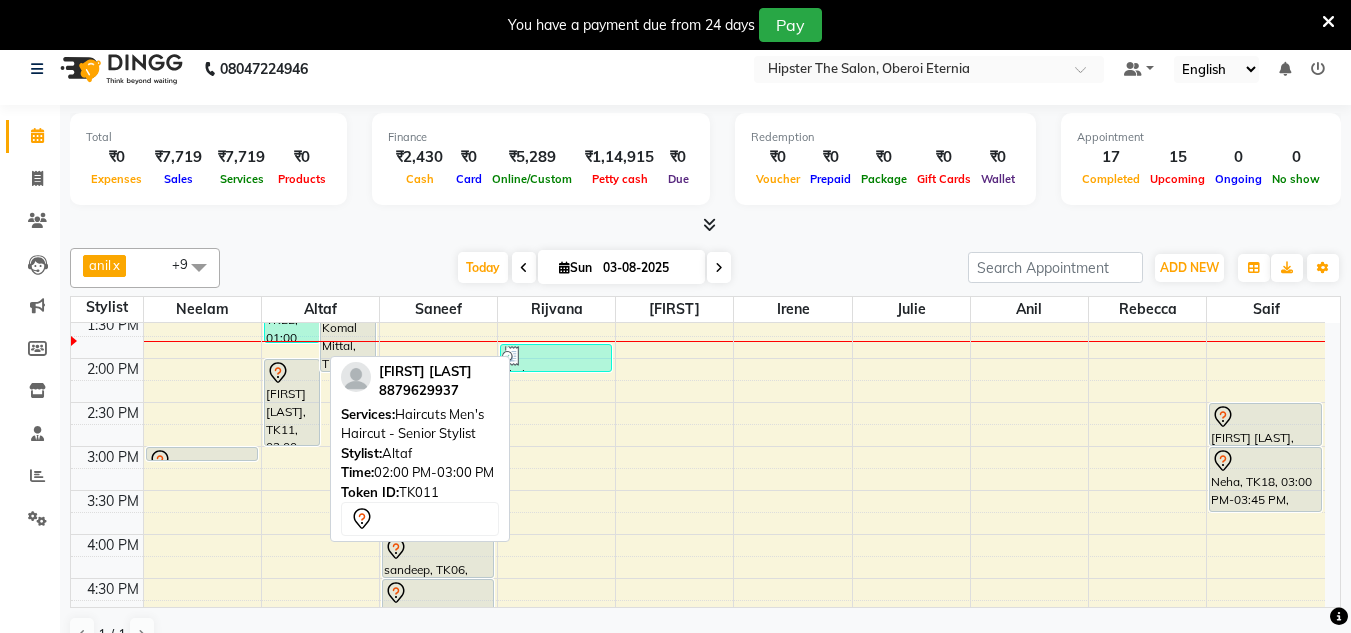 click on "Denissia Dsouza, TK11, 02:00 PM-03:00 PM, Haircuts Men's Haircut - Senior Stylist" at bounding box center [292, 402] 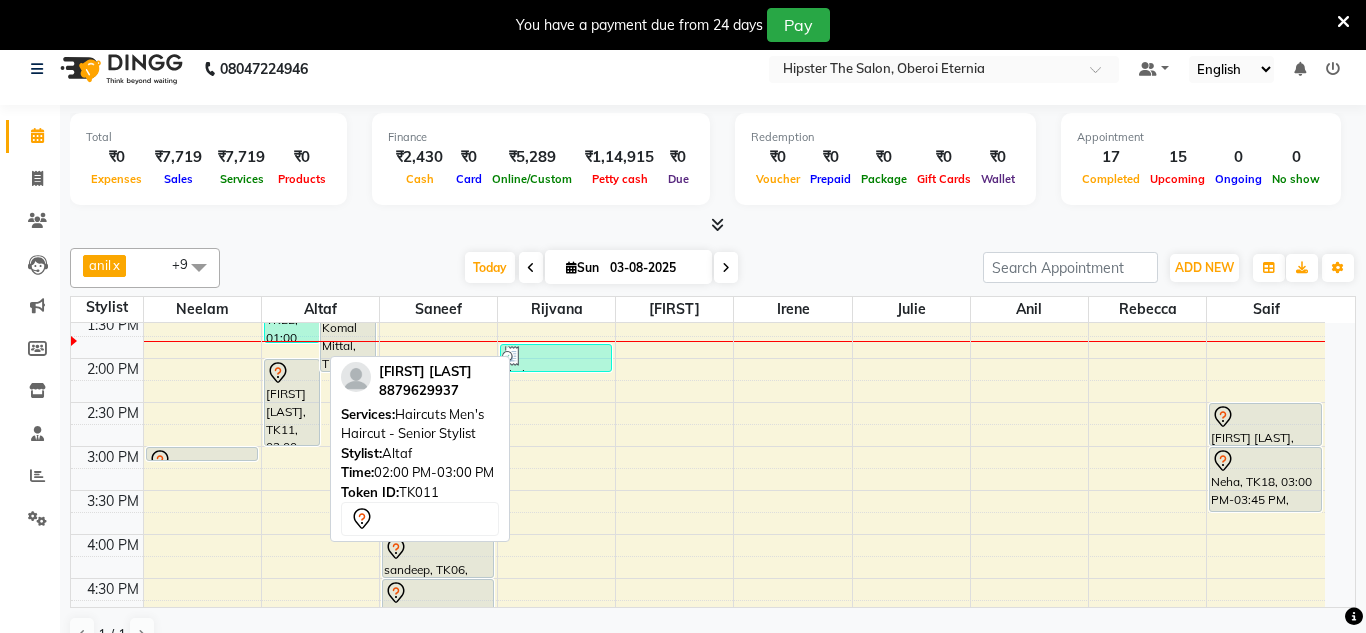 select on "7" 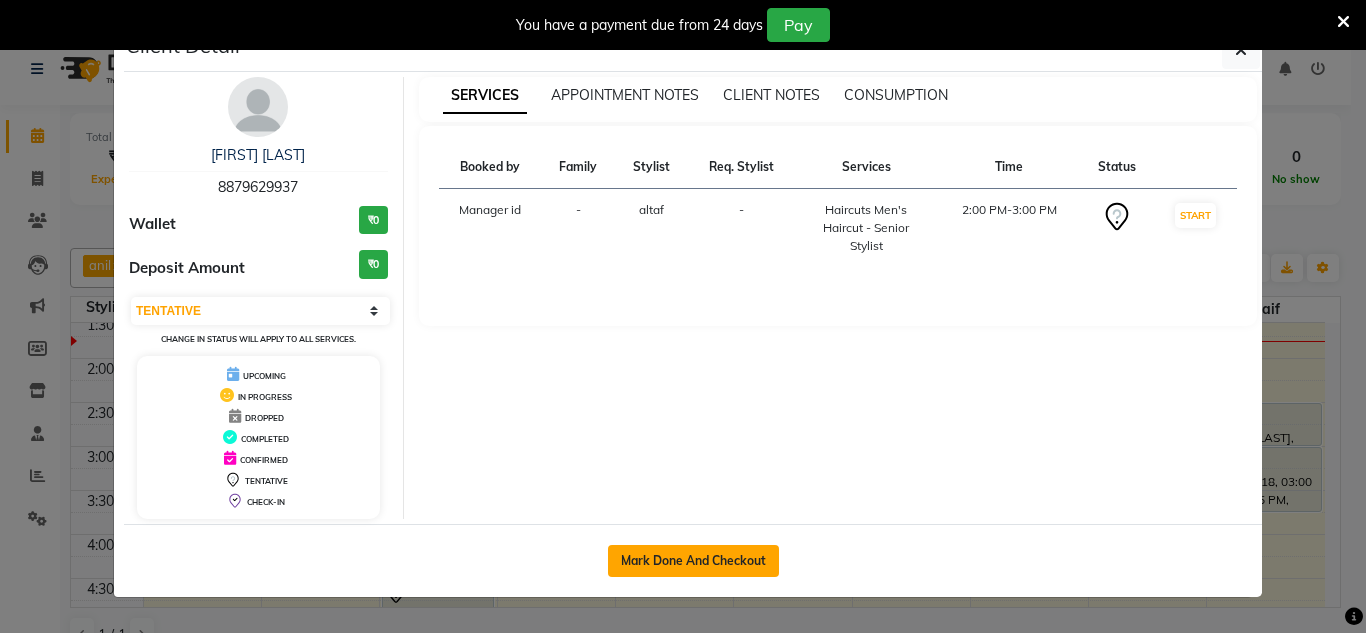 click on "Mark Done And Checkout" 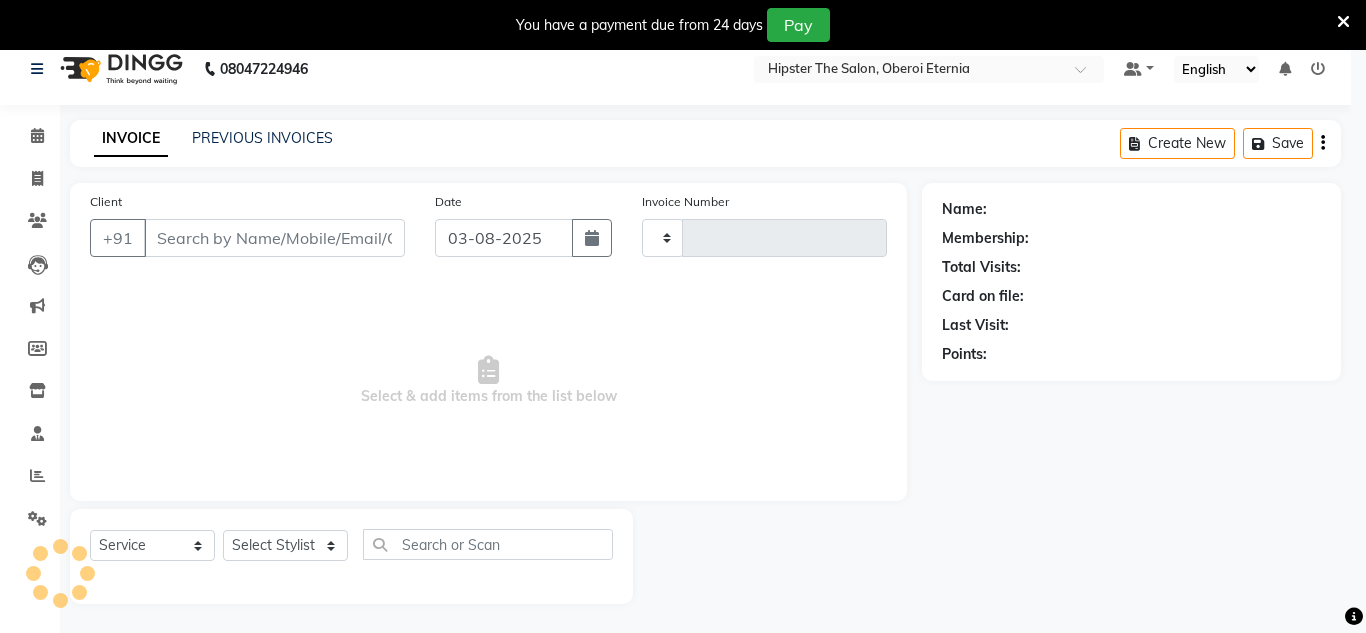 type on "0420" 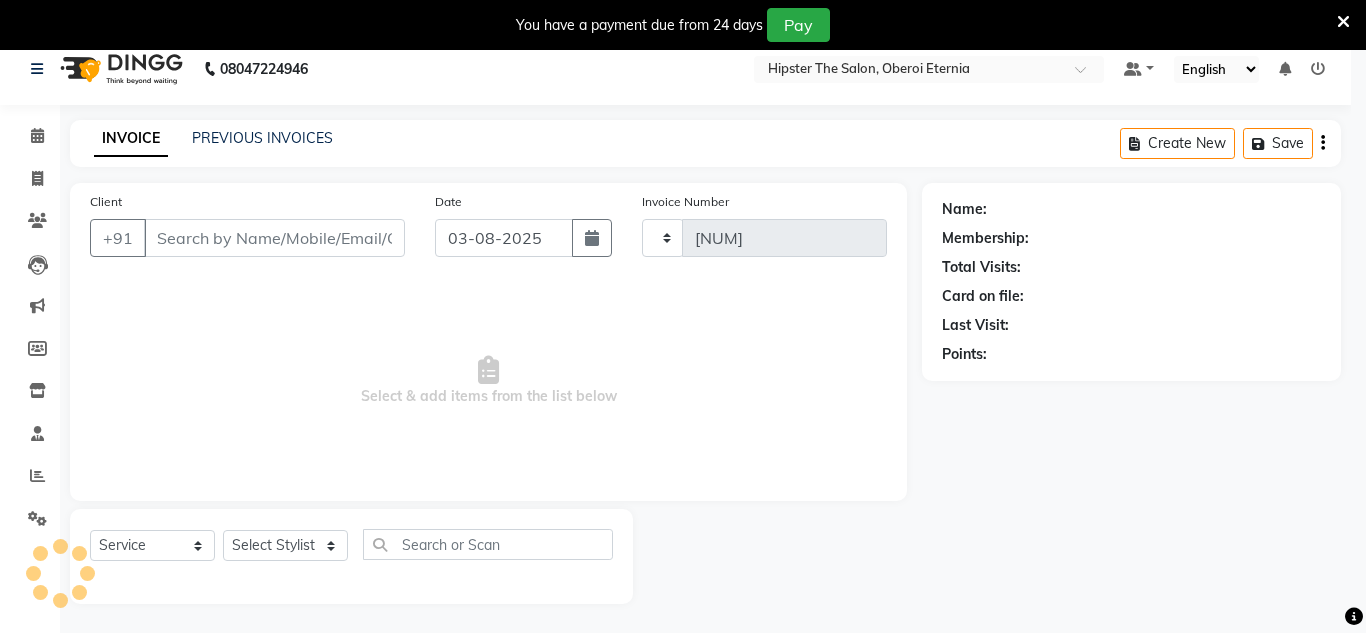 select on "3" 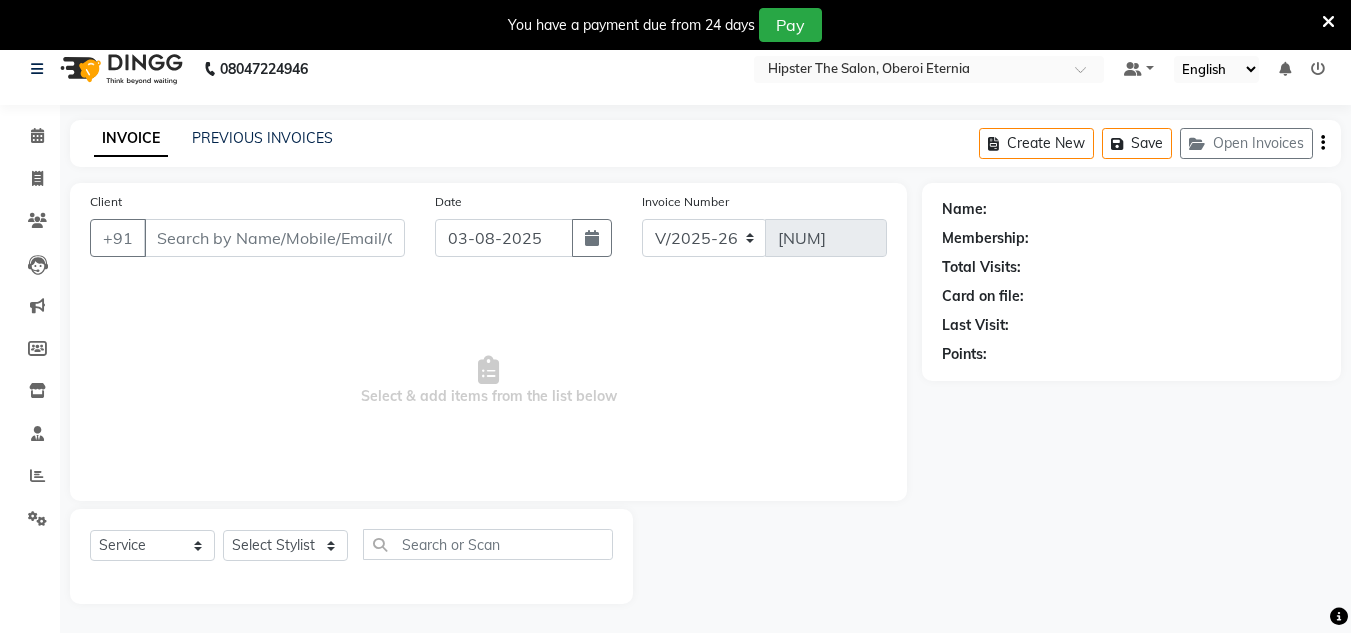 type on "8879629937" 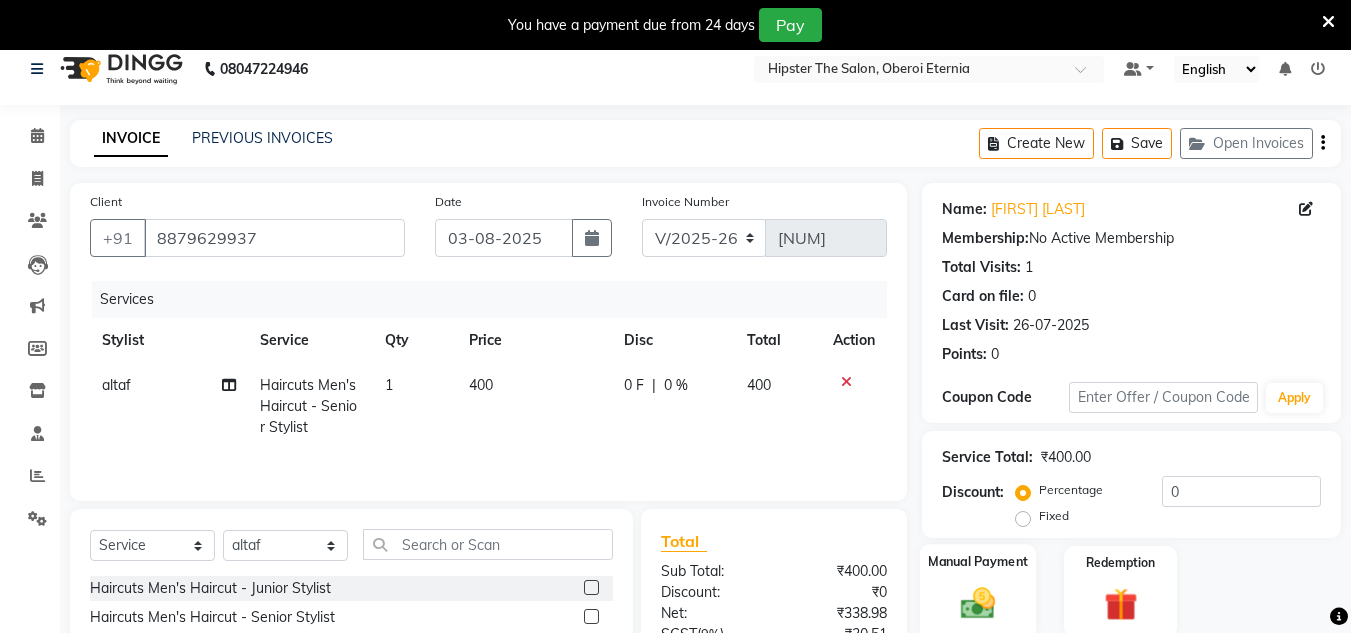 click 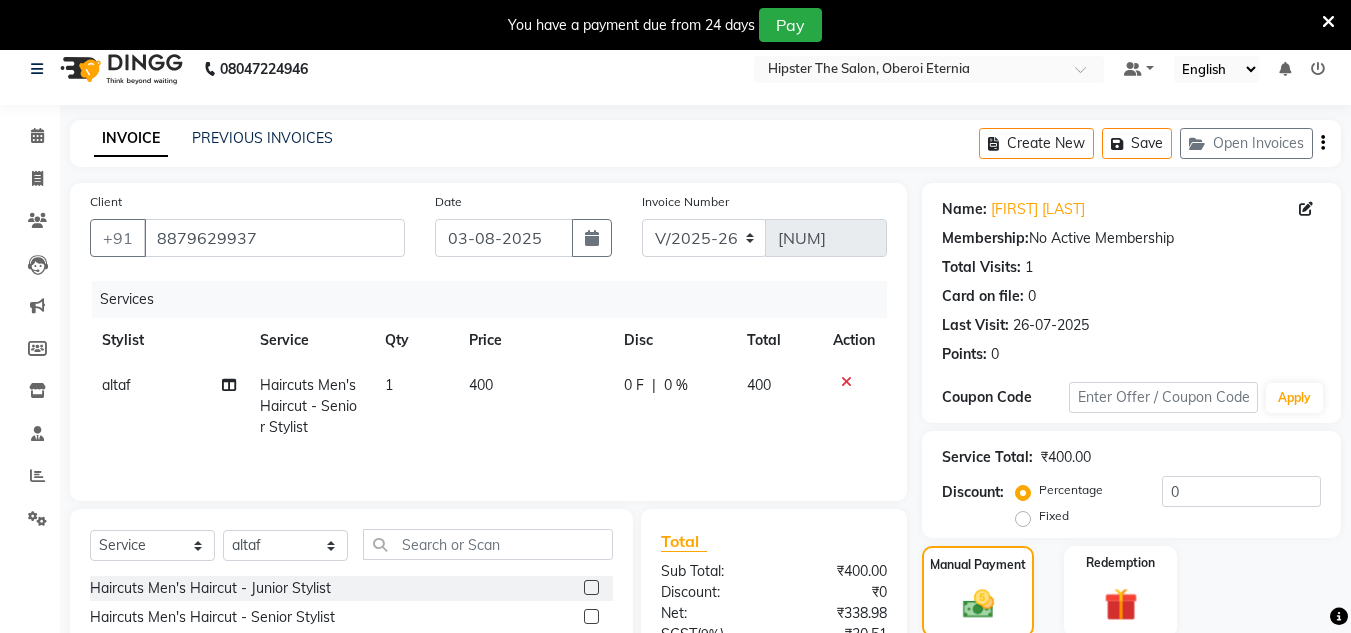 scroll, scrollTop: 159, scrollLeft: 0, axis: vertical 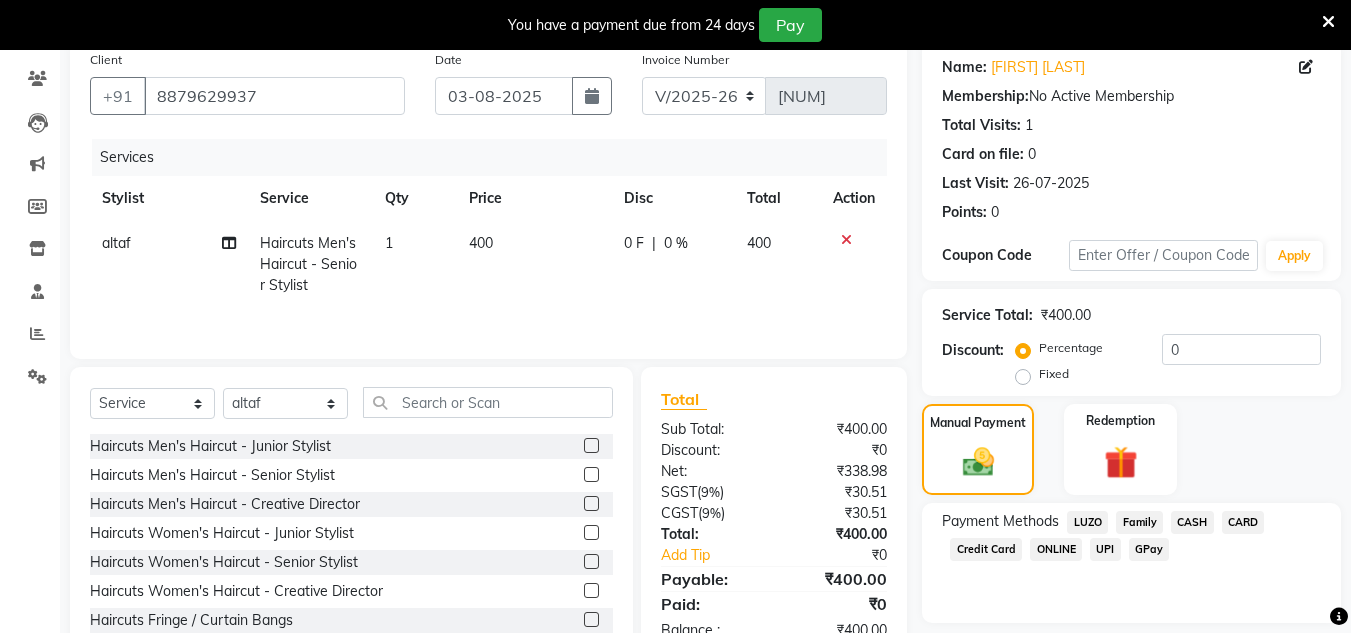 click on "GPay" 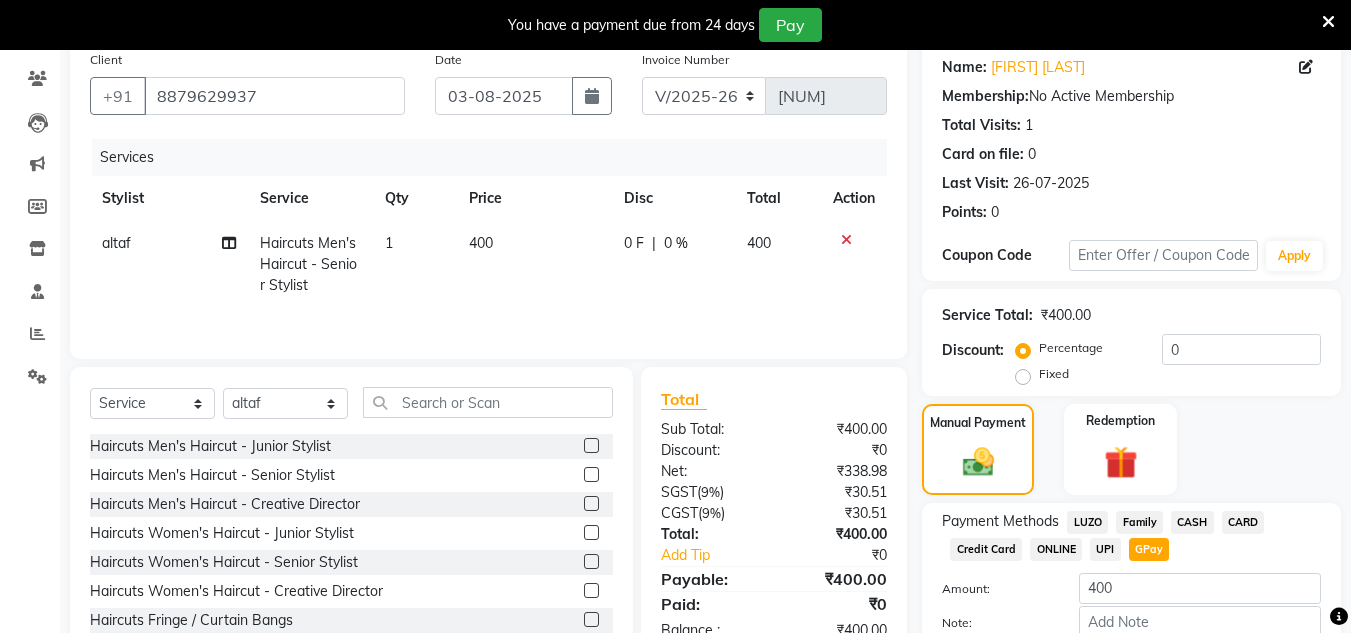 scroll, scrollTop: 276, scrollLeft: 0, axis: vertical 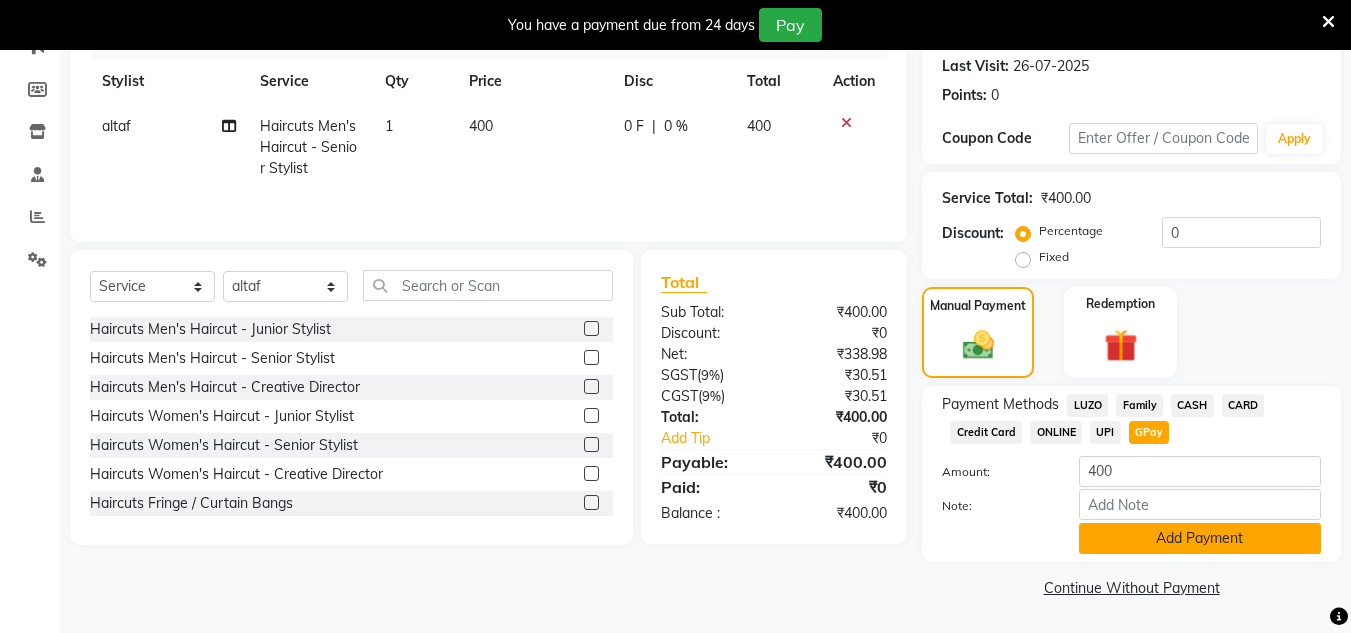 click on "Add Payment" 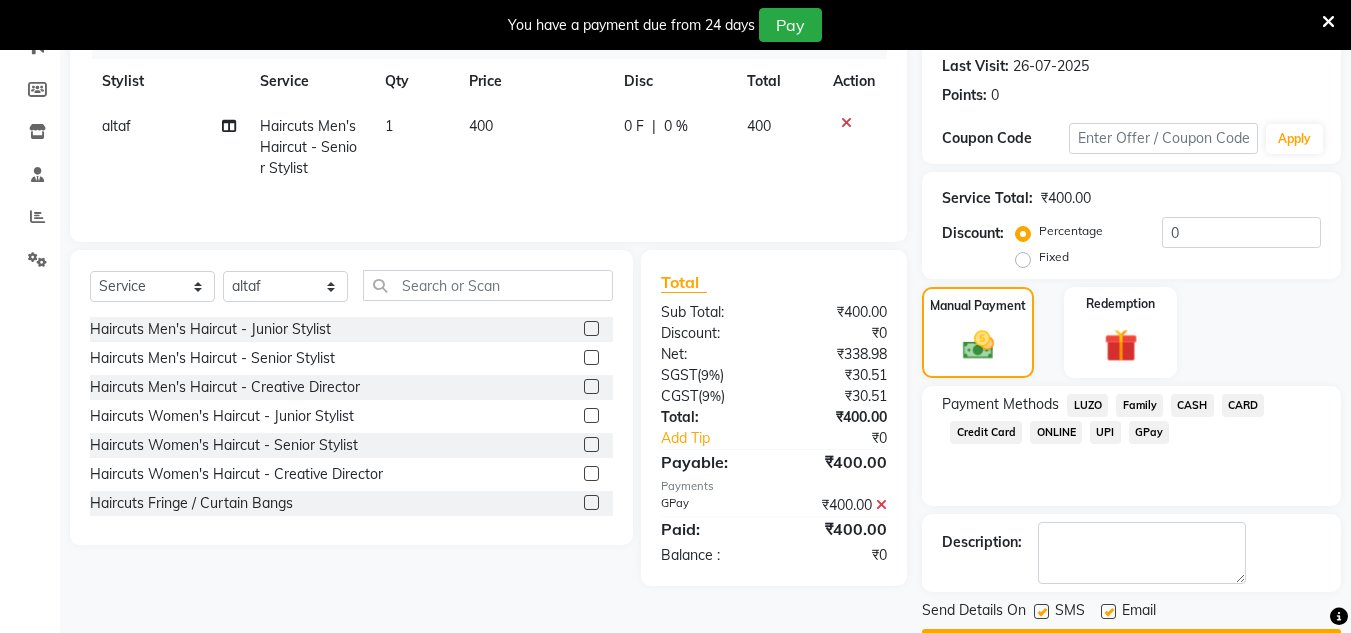 scroll, scrollTop: 333, scrollLeft: 0, axis: vertical 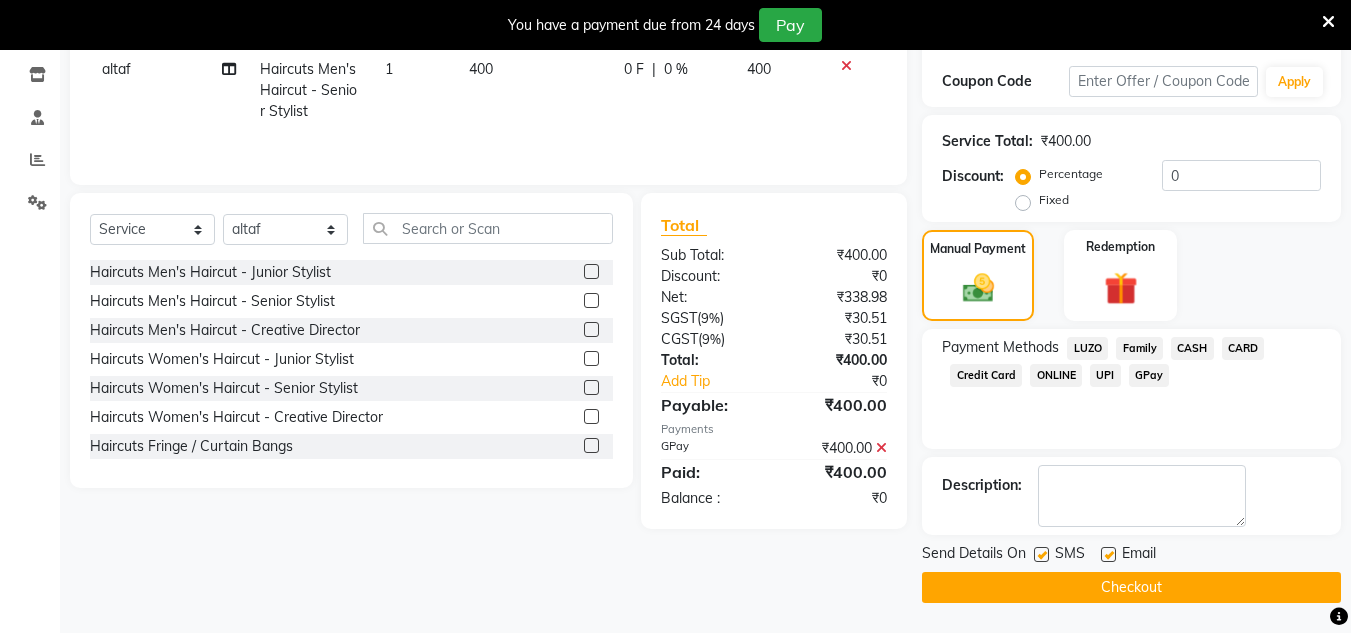 click on "Checkout" 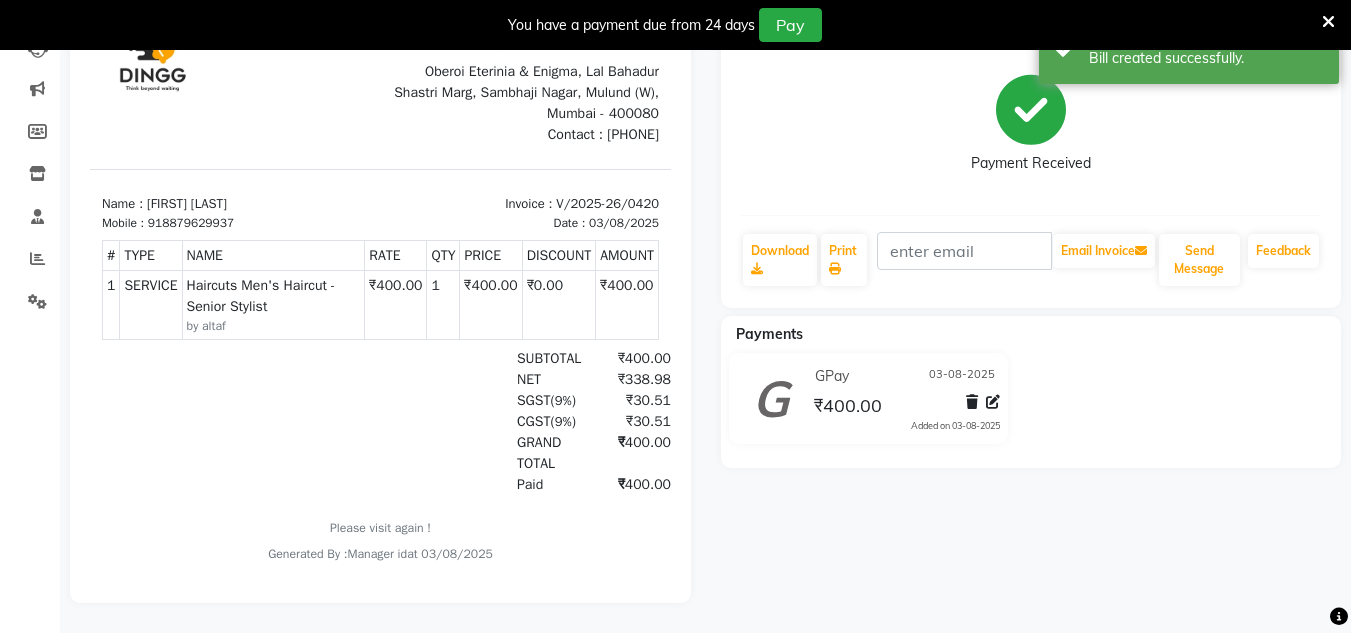 scroll, scrollTop: 0, scrollLeft: 0, axis: both 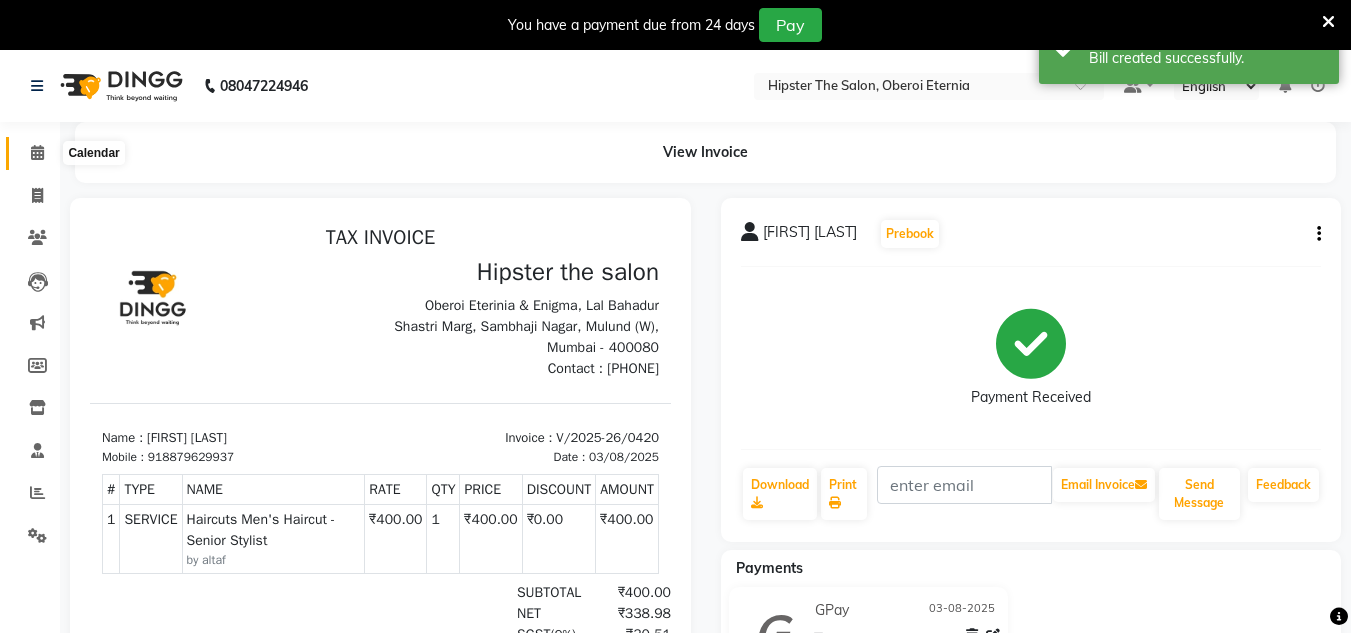 click 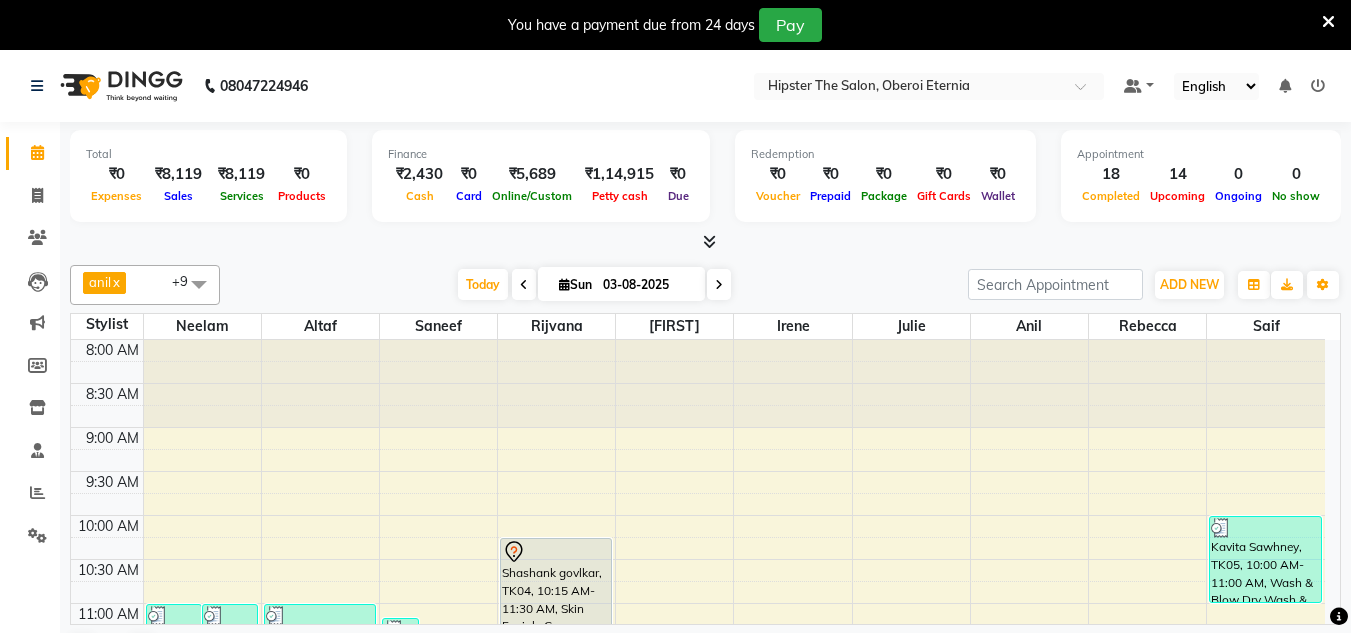 scroll, scrollTop: 188, scrollLeft: 0, axis: vertical 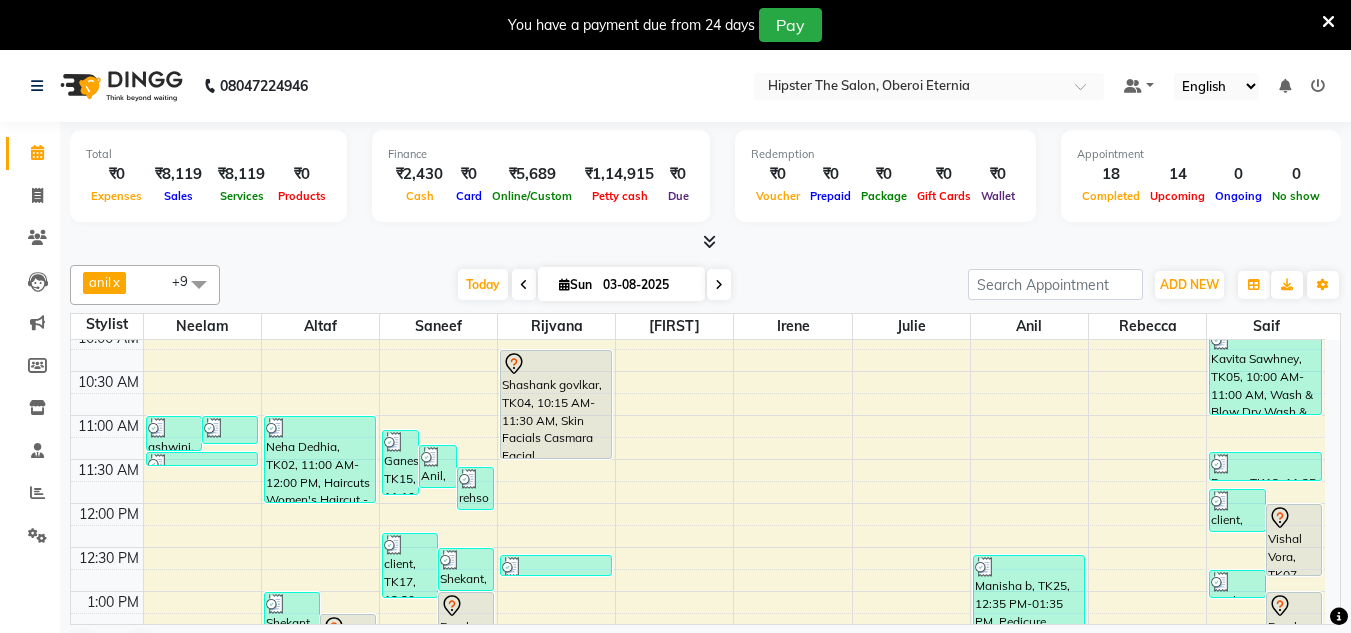 click at bounding box center [705, 242] 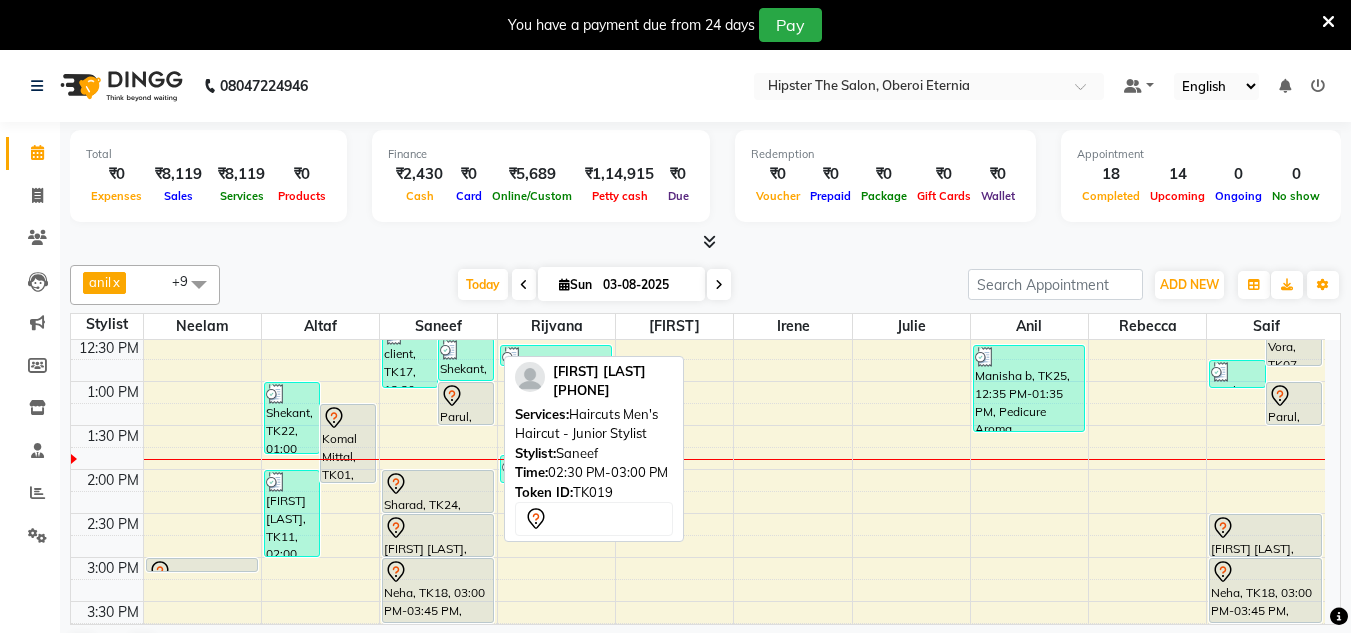 scroll, scrollTop: 392, scrollLeft: 0, axis: vertical 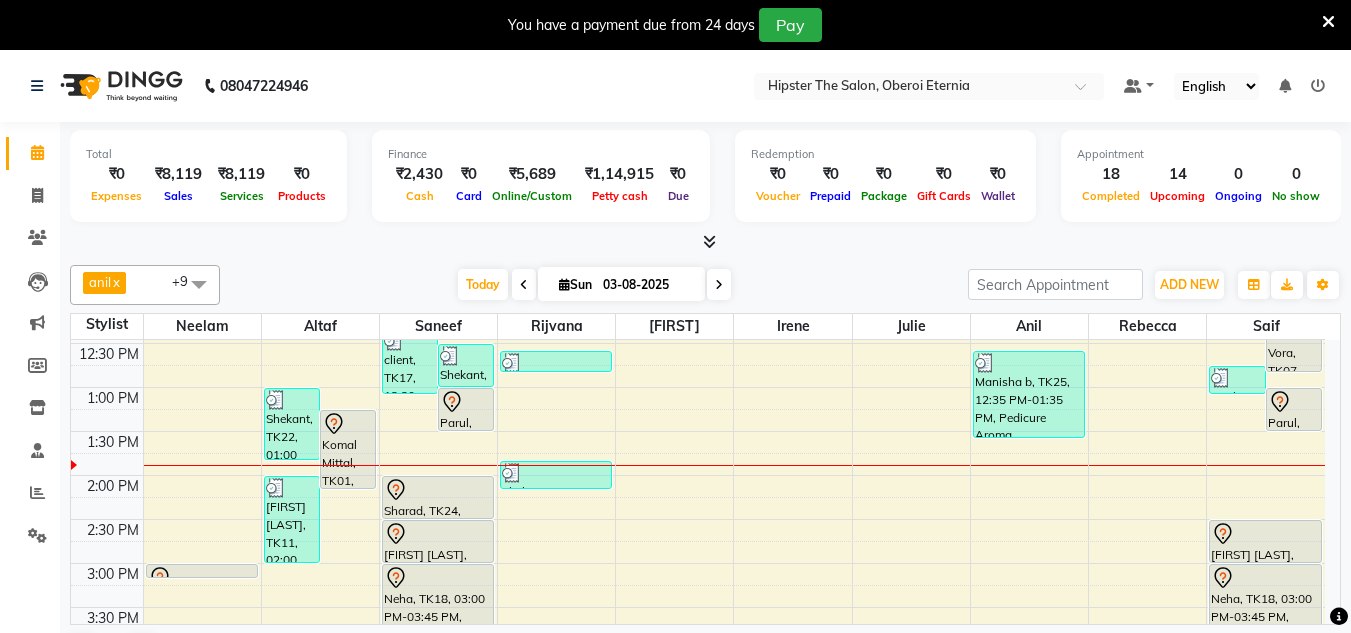 drag, startPoint x: 288, startPoint y: 527, endPoint x: 414, endPoint y: 450, distance: 147.66516 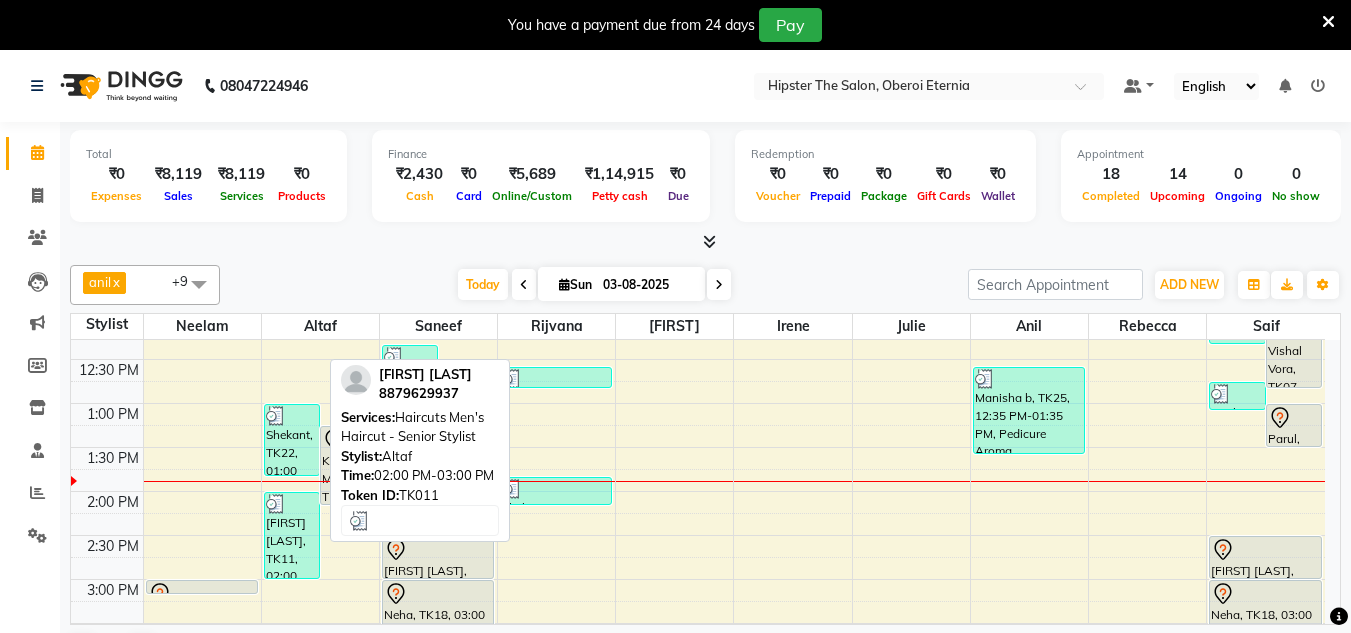 scroll, scrollTop: 375, scrollLeft: 0, axis: vertical 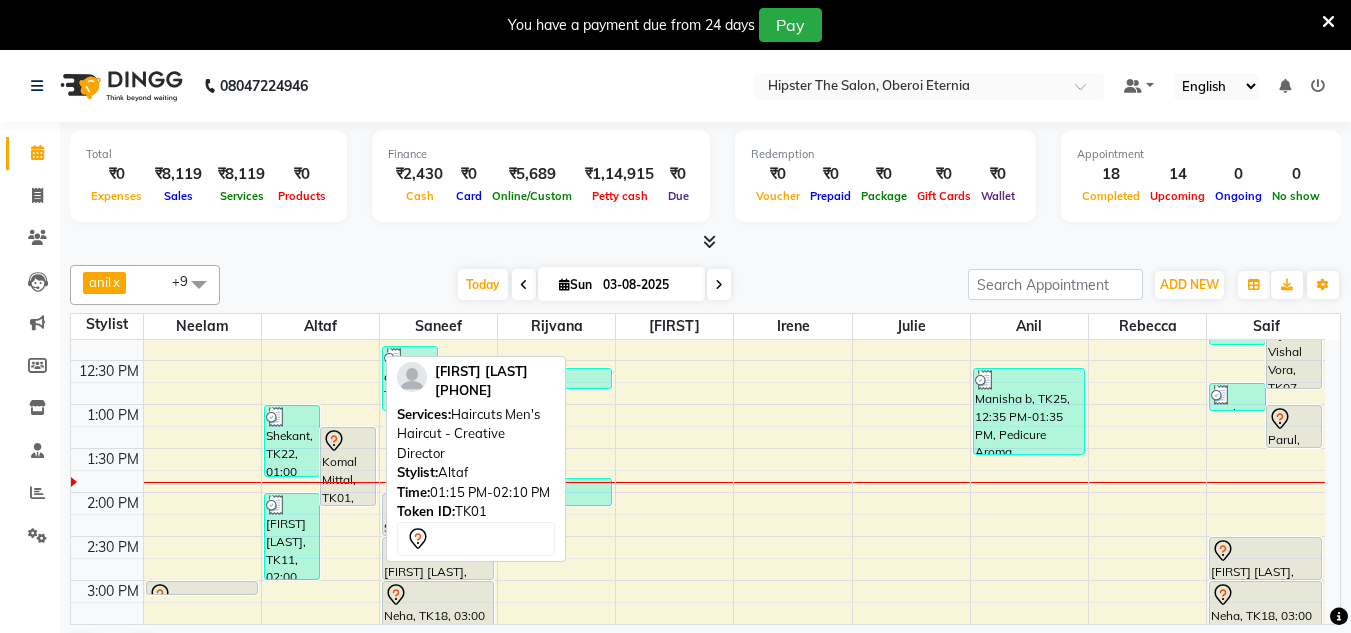 click on "Komal Mittal, TK01, 01:15 PM-02:10 PM, Haircuts Men's Haircut - Creative Director" at bounding box center [348, 466] 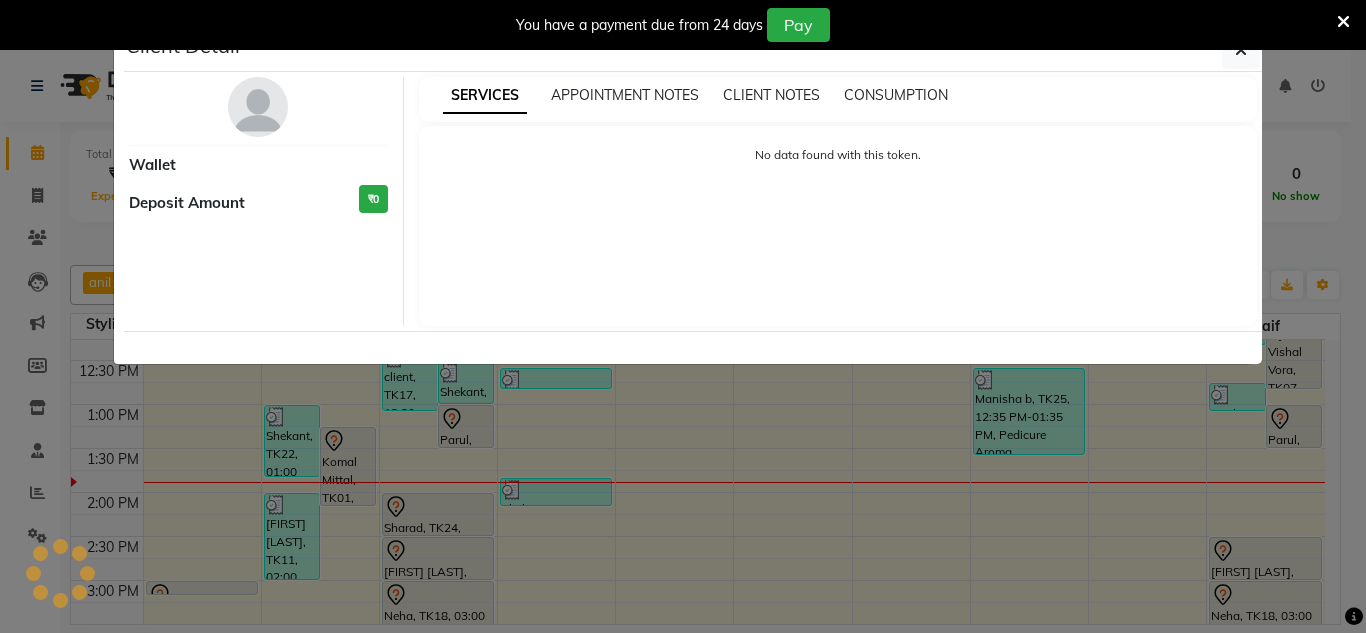 select on "7" 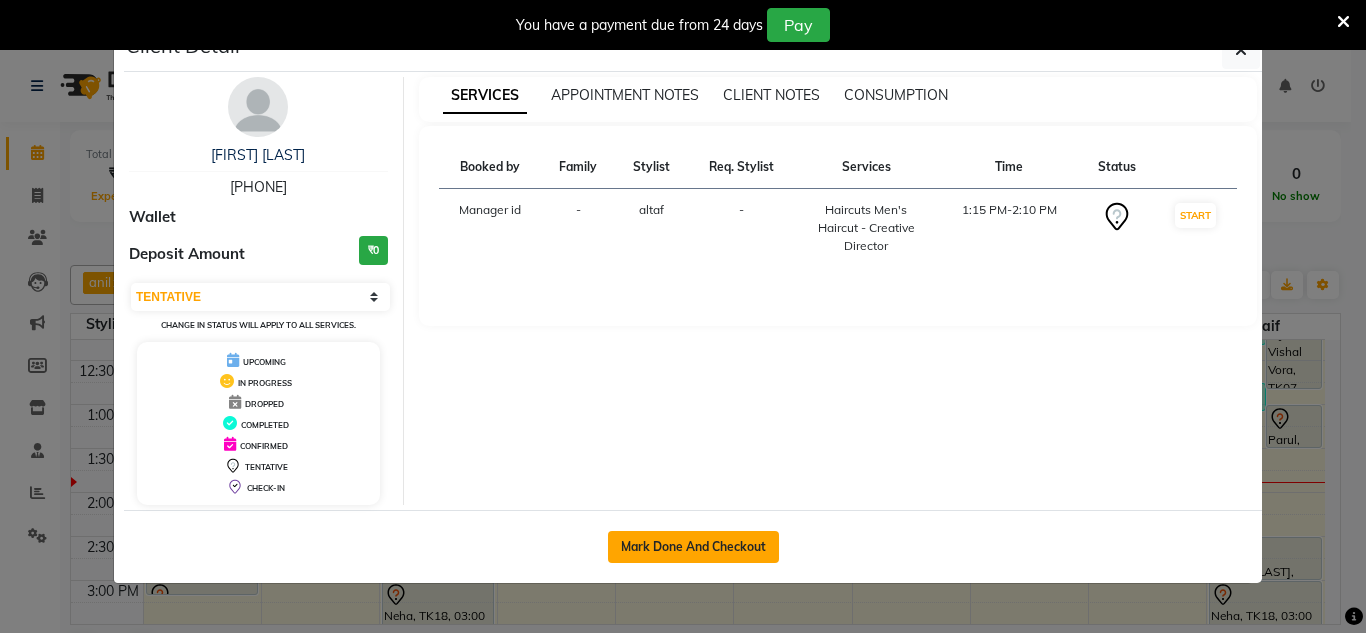 click on "Mark Done And Checkout" 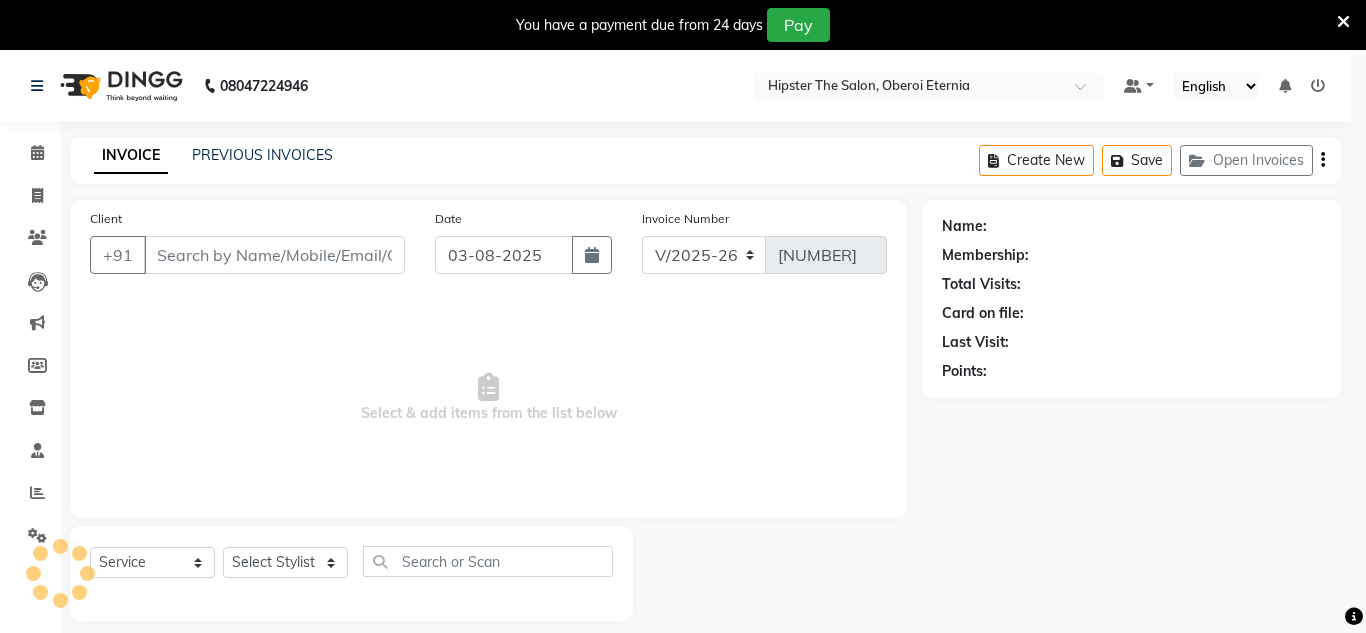 select on "3" 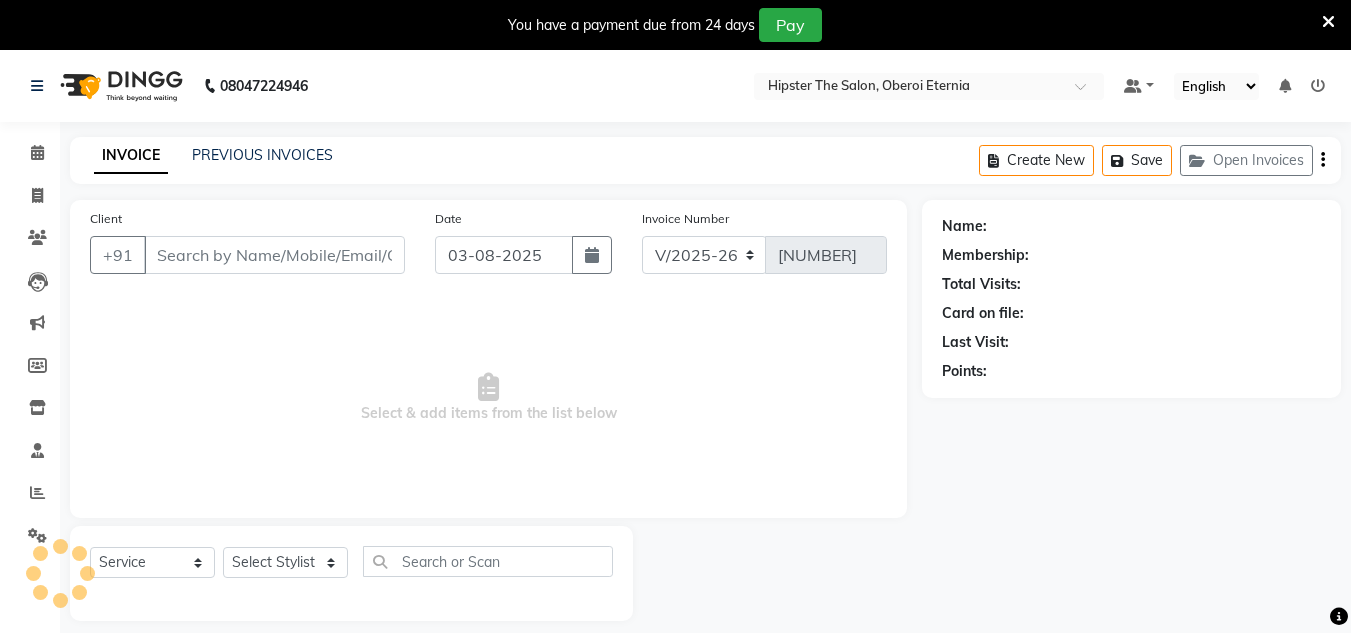 type on "7003213703" 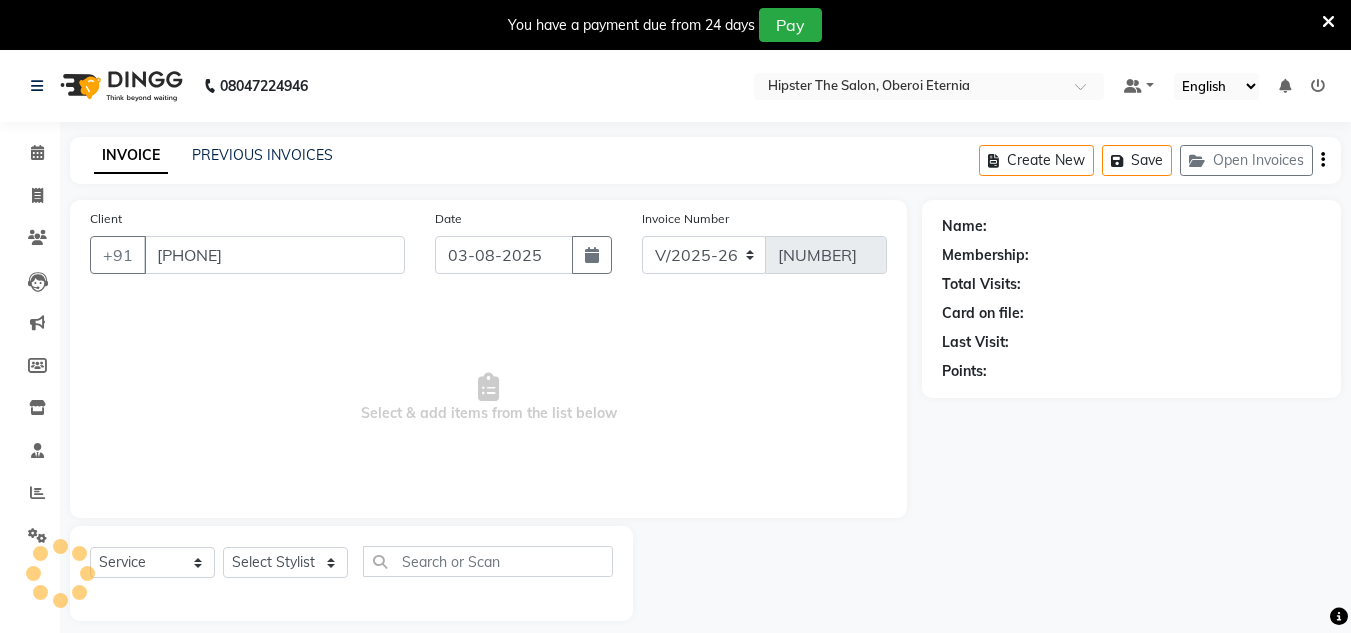 select on "85979" 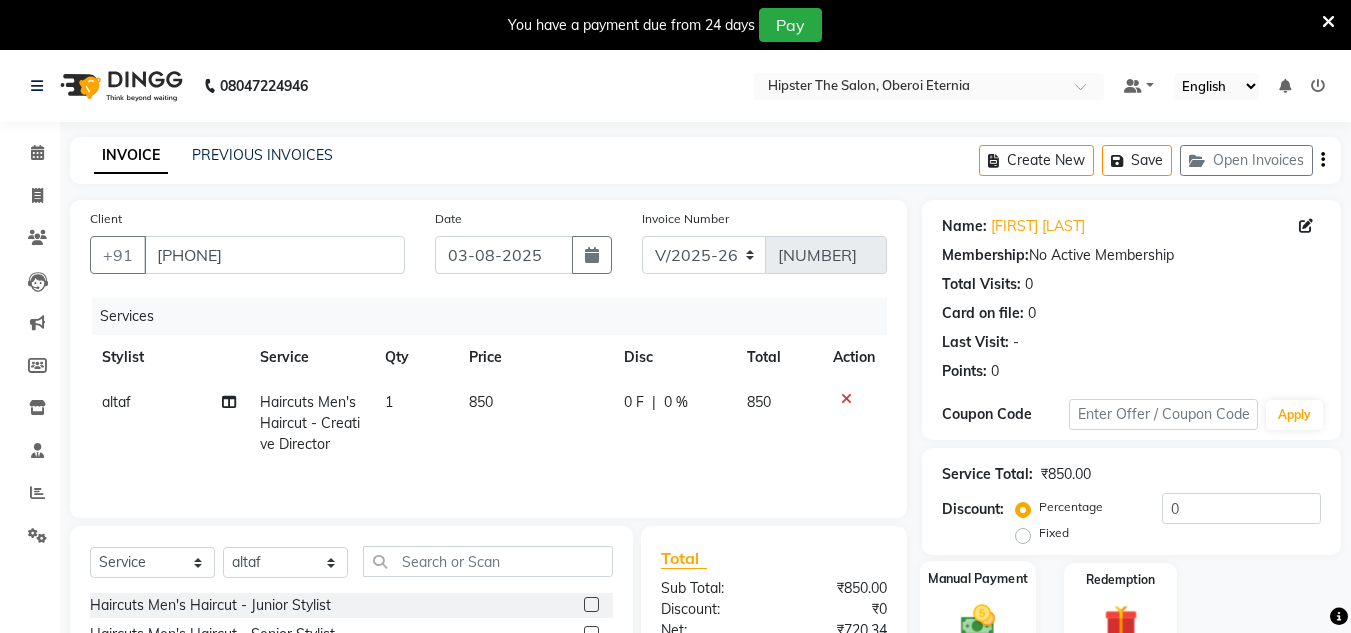 click on "Manual Payment" 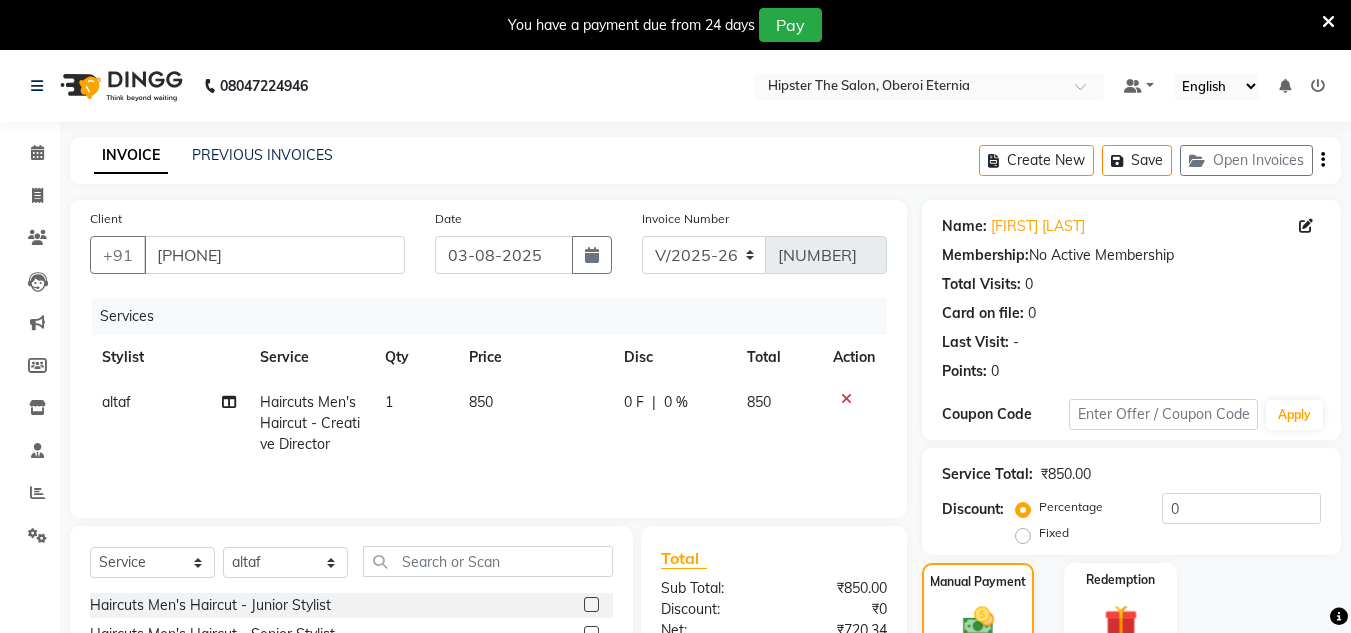 scroll, scrollTop: 220, scrollLeft: 0, axis: vertical 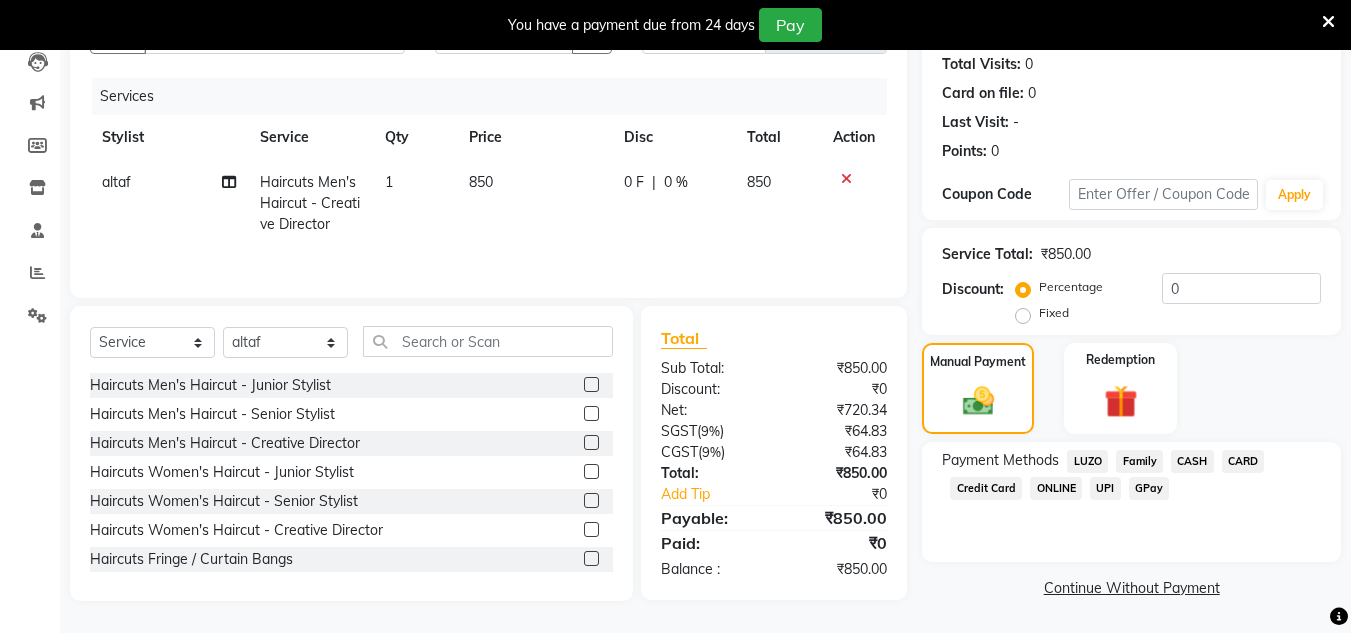 click on "GPay" 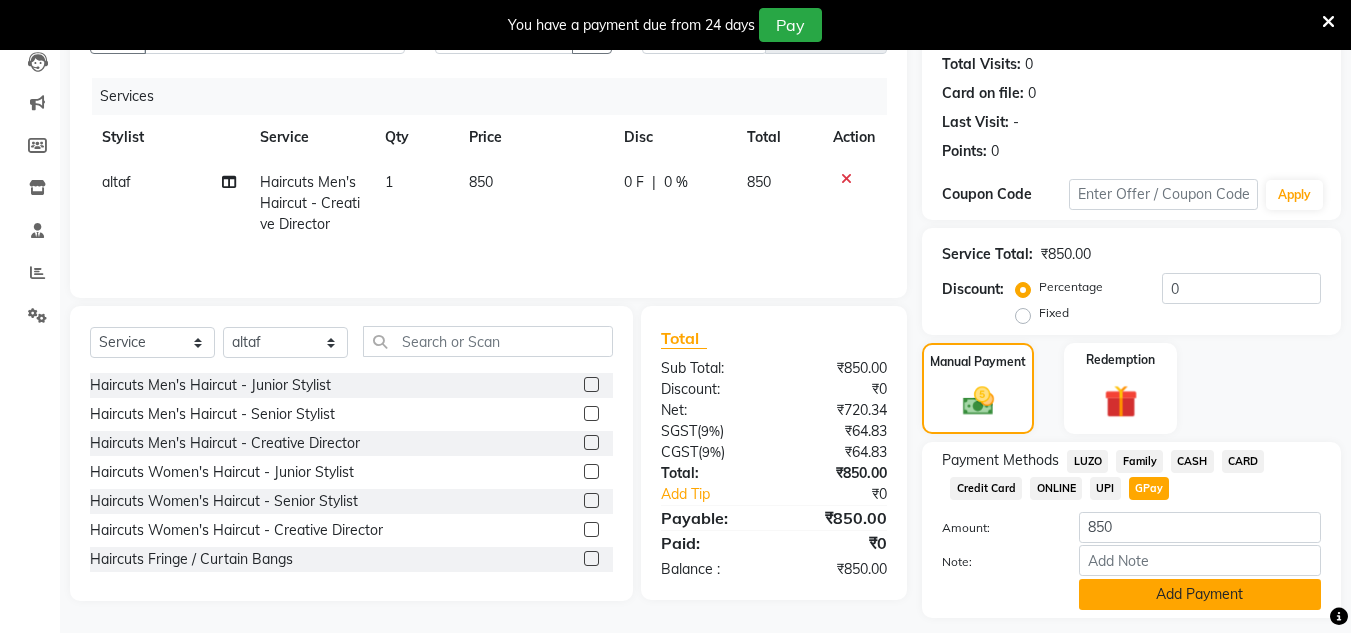 click on "Add Payment" 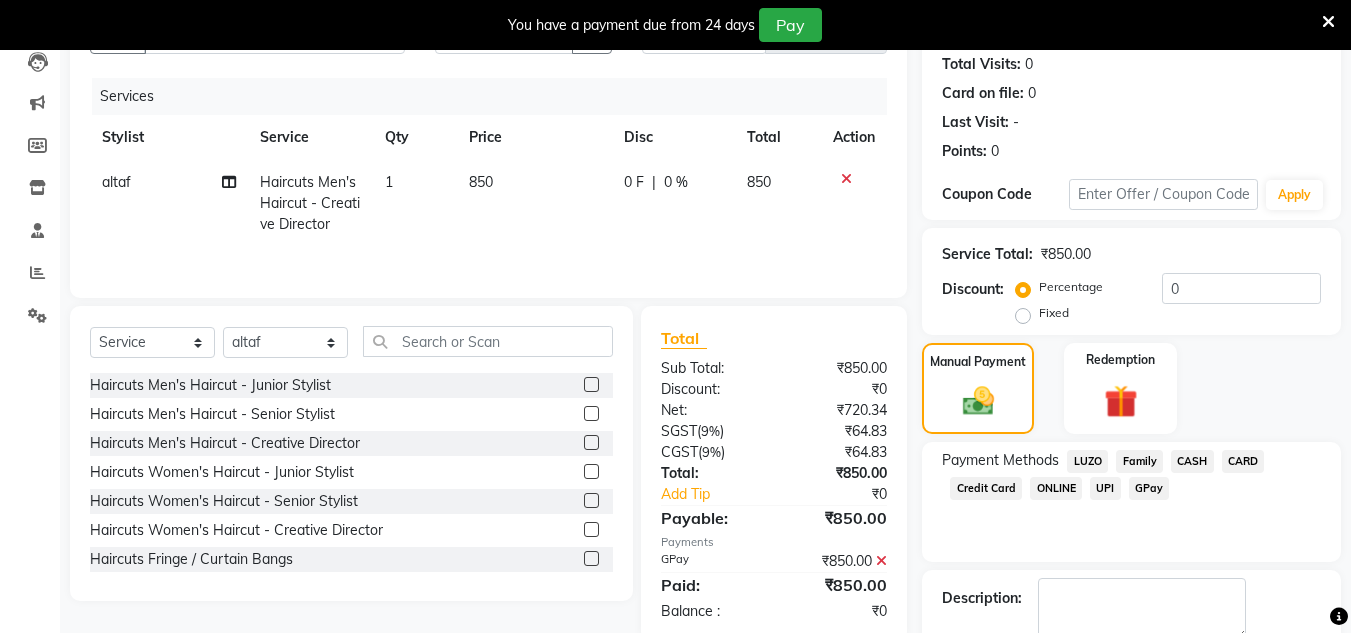 scroll, scrollTop: 333, scrollLeft: 0, axis: vertical 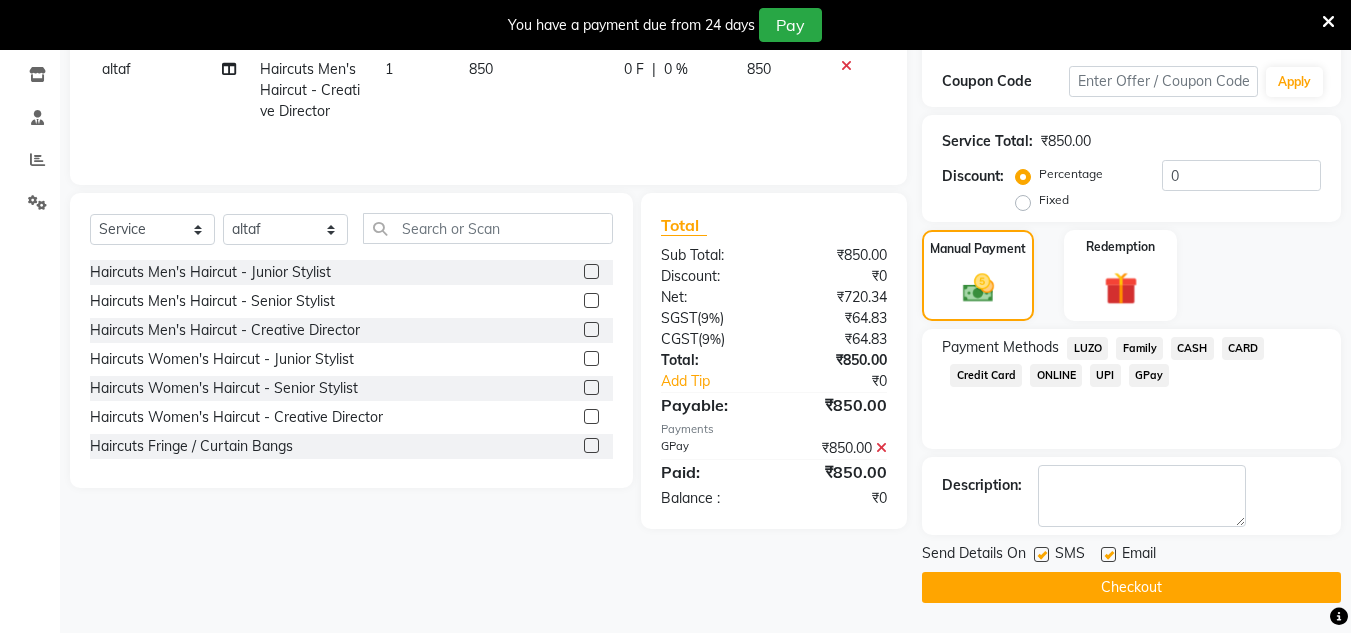 click on "Checkout" 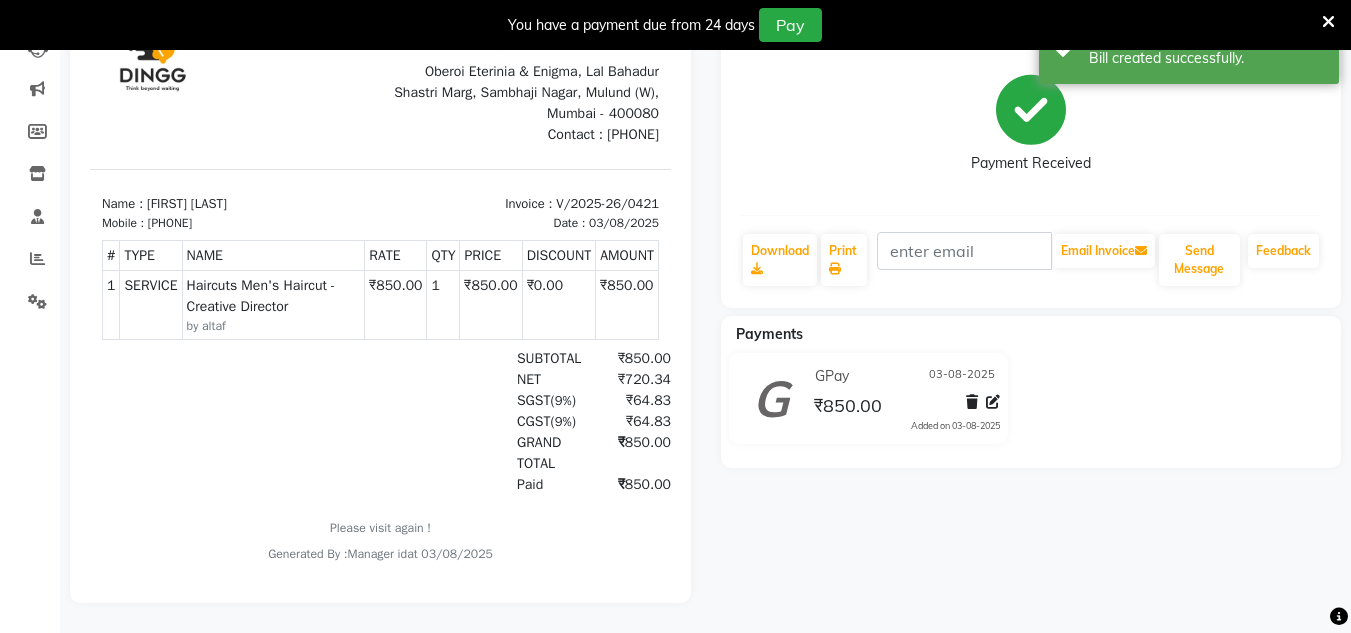 scroll, scrollTop: 0, scrollLeft: 0, axis: both 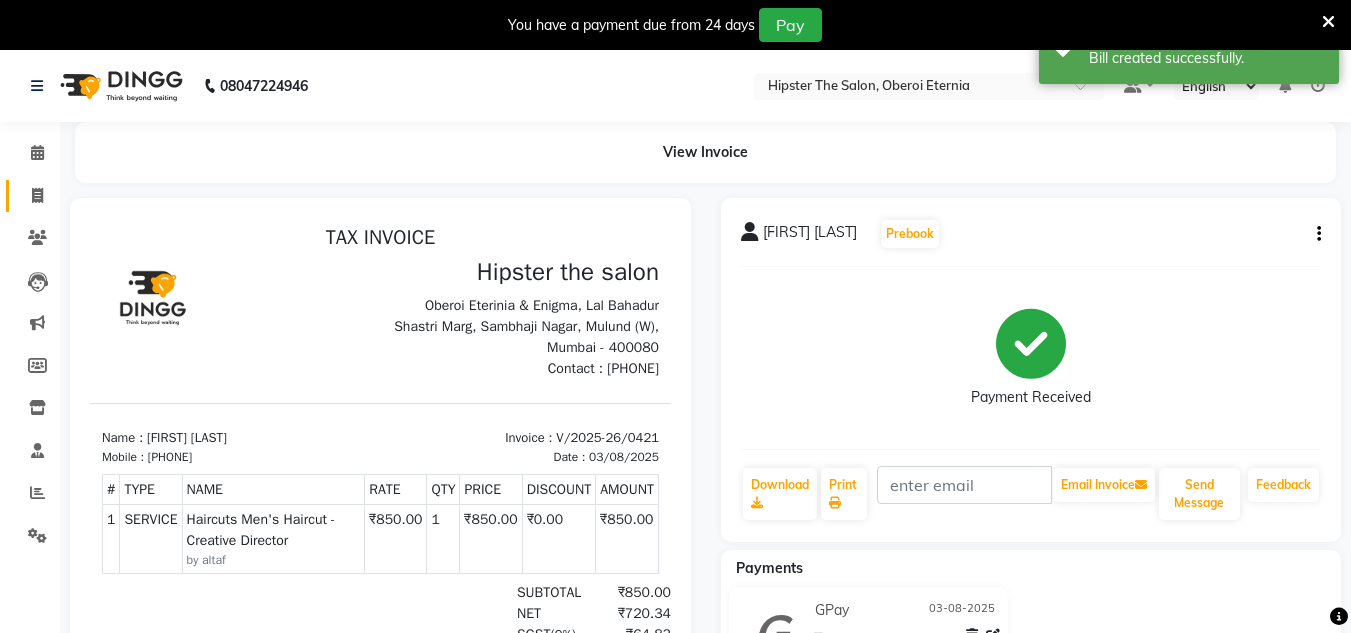click 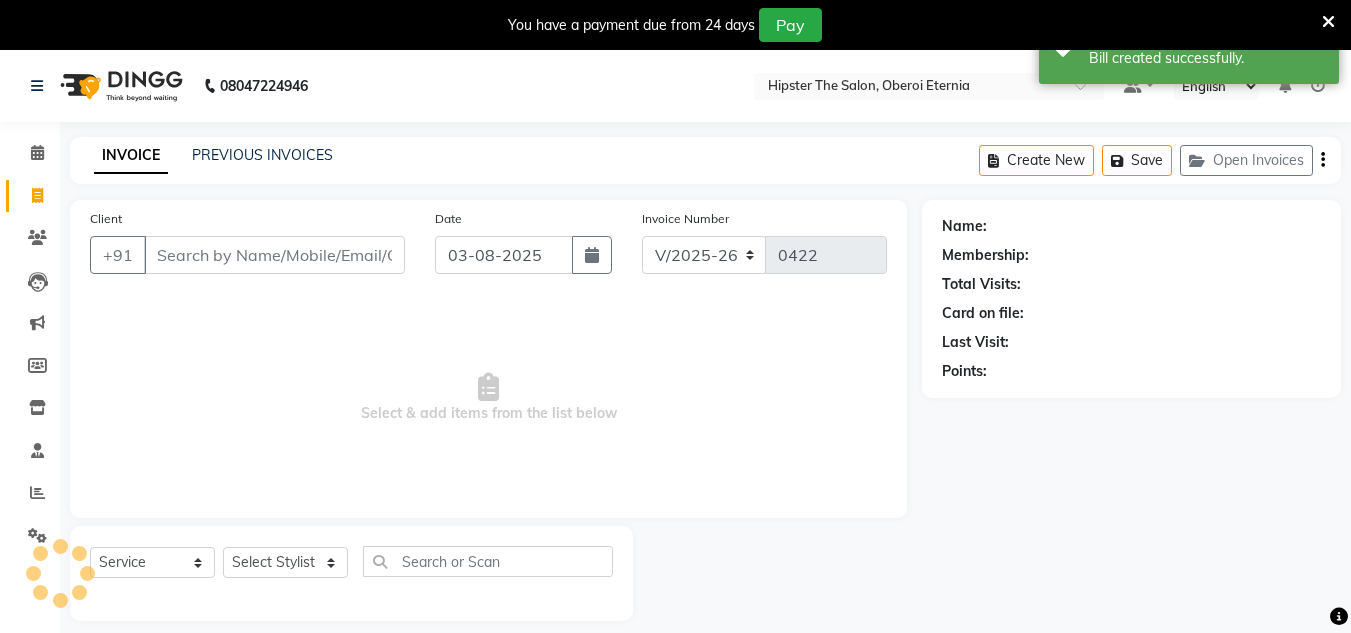 scroll, scrollTop: 50, scrollLeft: 0, axis: vertical 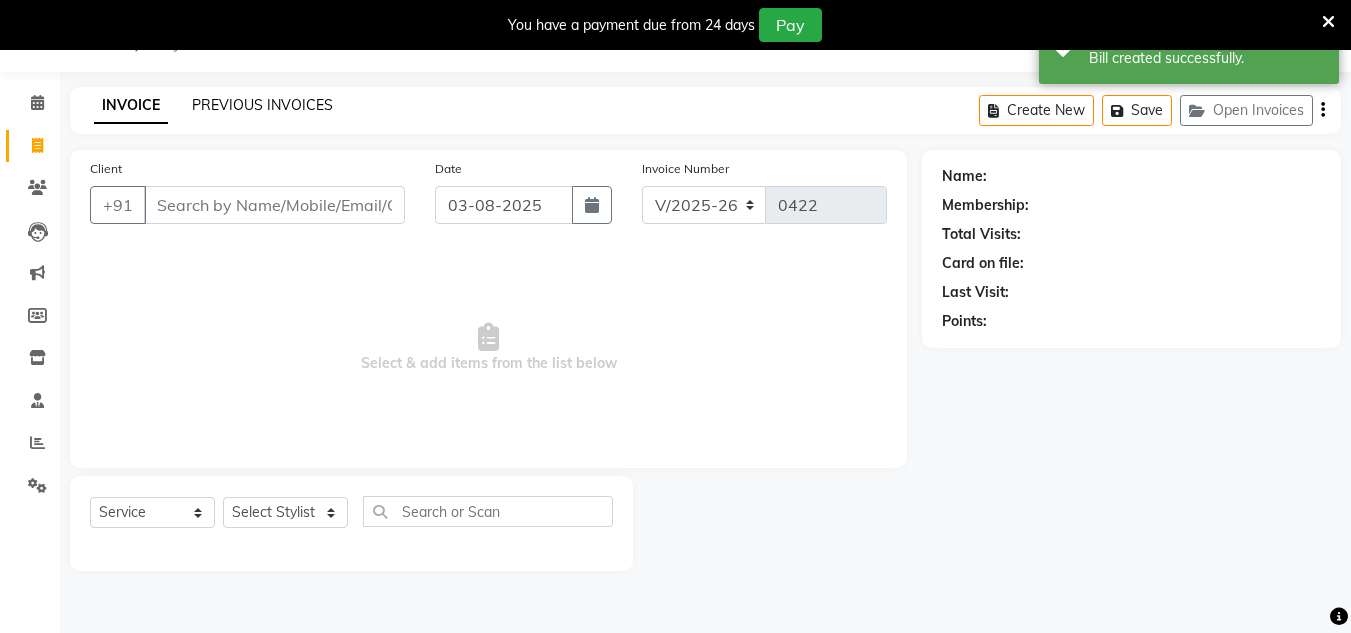 click on "PREVIOUS INVOICES" 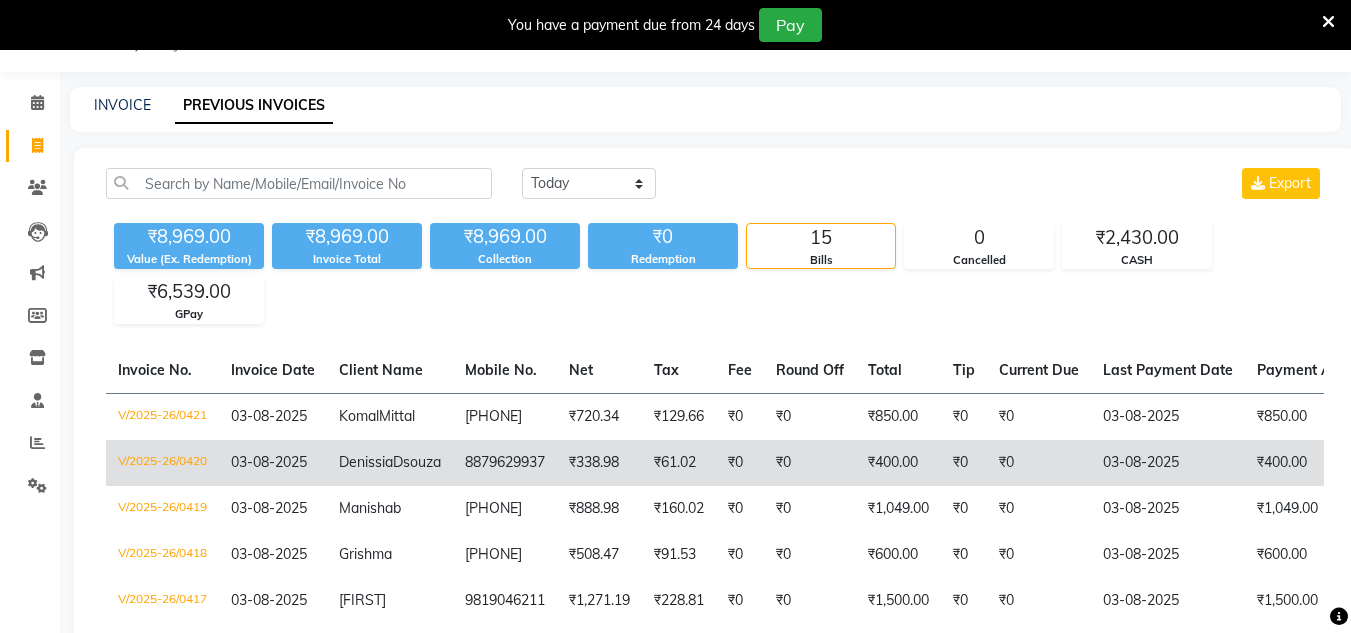 click on "V/2025-26/0420" 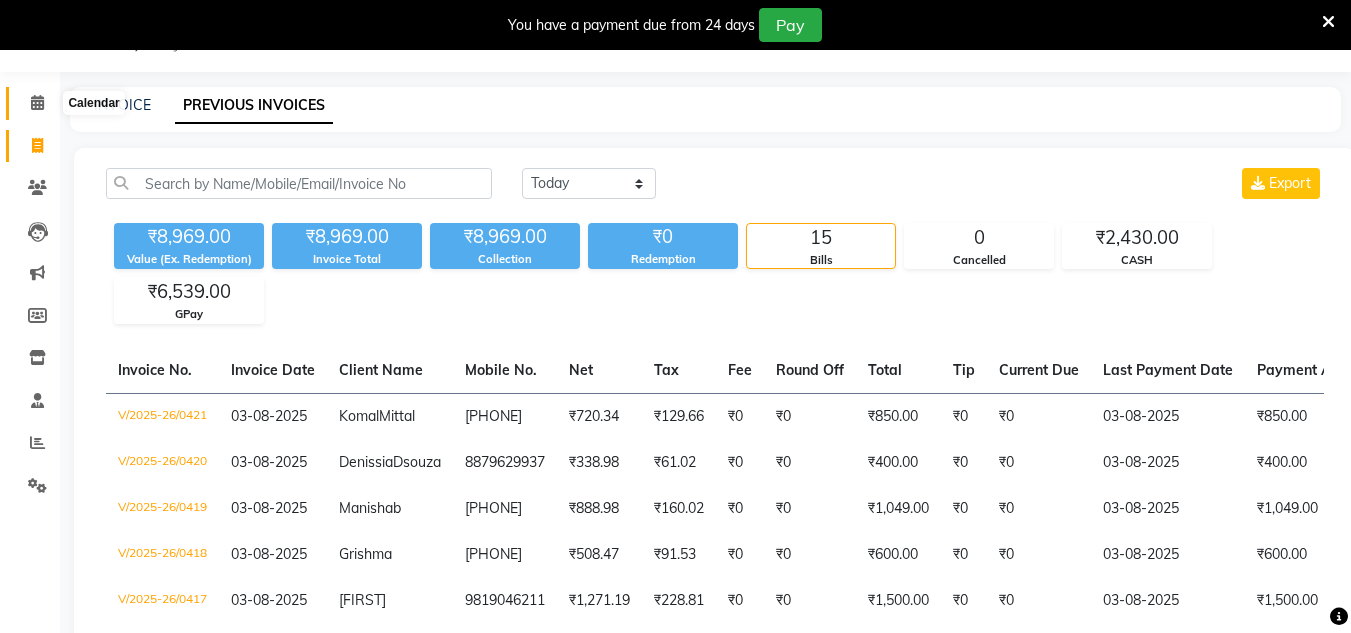 click 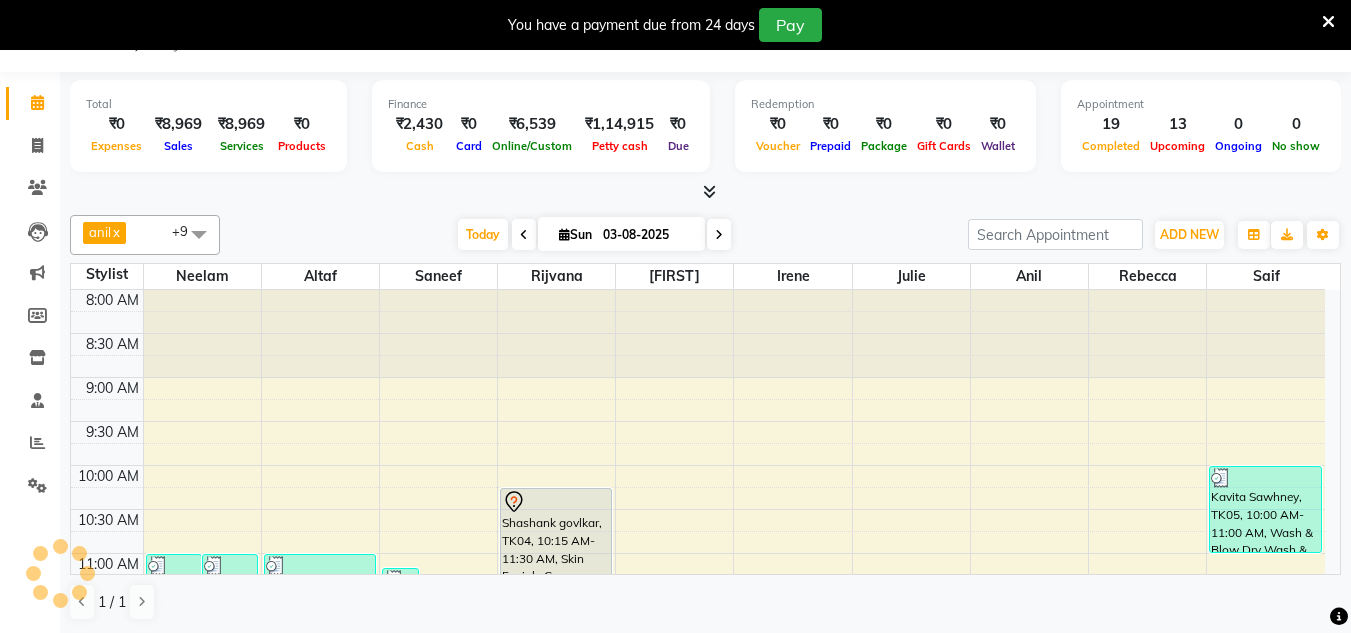 scroll, scrollTop: 441, scrollLeft: 0, axis: vertical 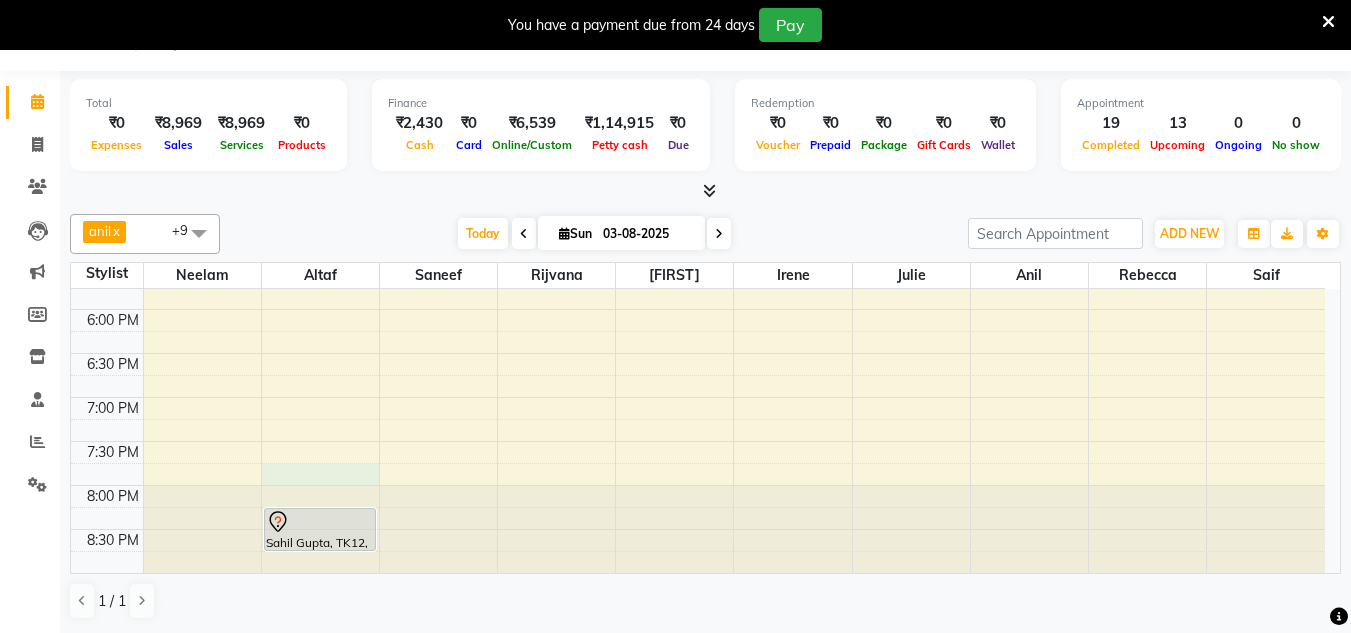 click on "8:00 AM 8:30 AM 9:00 AM 9:30 AM 10:00 AM 10:30 AM 11:00 AM 11:30 AM 12:00 PM 12:30 PM 1:00 PM 1:30 PM 2:00 PM 2:30 PM 3:00 PM 3:30 PM 4:00 PM 4:30 PM 5:00 PM 5:30 PM 6:00 PM 6:30 PM 7:00 PM 7:30 PM 8:00 PM 8:30 PM     ashwini, TK08, 11:00 AM-11:25 AM, Threading Eyebrows,Threading Upper Lip,Threading Chin,Threading Forehead     Kavita Sawhney, TK05, 11:00 AM-11:20 AM, Manicure Cut, File & Polish     Shinjana, TK09, 11:25 AM-11:30 AM, Threading Upper Lip             NIVEDITA, TK21, 03:00 PM-03:10 PM, Threading Eyebrows     Shekant, TK22, 01:00 PM-01:50 PM, Haircuts Men's Haircut - Senior Stylist,Head Massage Head Massage Coconut Oil     Komal Mittal, TK01, 01:15 PM-02:10 PM, Haircuts Men's Haircut - Creative Director     Denissia Dsouza, TK11, 02:00 PM-03:00 PM, Haircuts Men's Haircut - Senior Stylist     Neha Dedhia, TK02, 11:00 AM-12:00 PM, Haircuts Women's Haircut - Senior Stylist             Sahil Gupta, TK12, 08:15 PM-08:45 PM, Haircuts Men's Haircut - Senior Stylist" at bounding box center (698, 1) 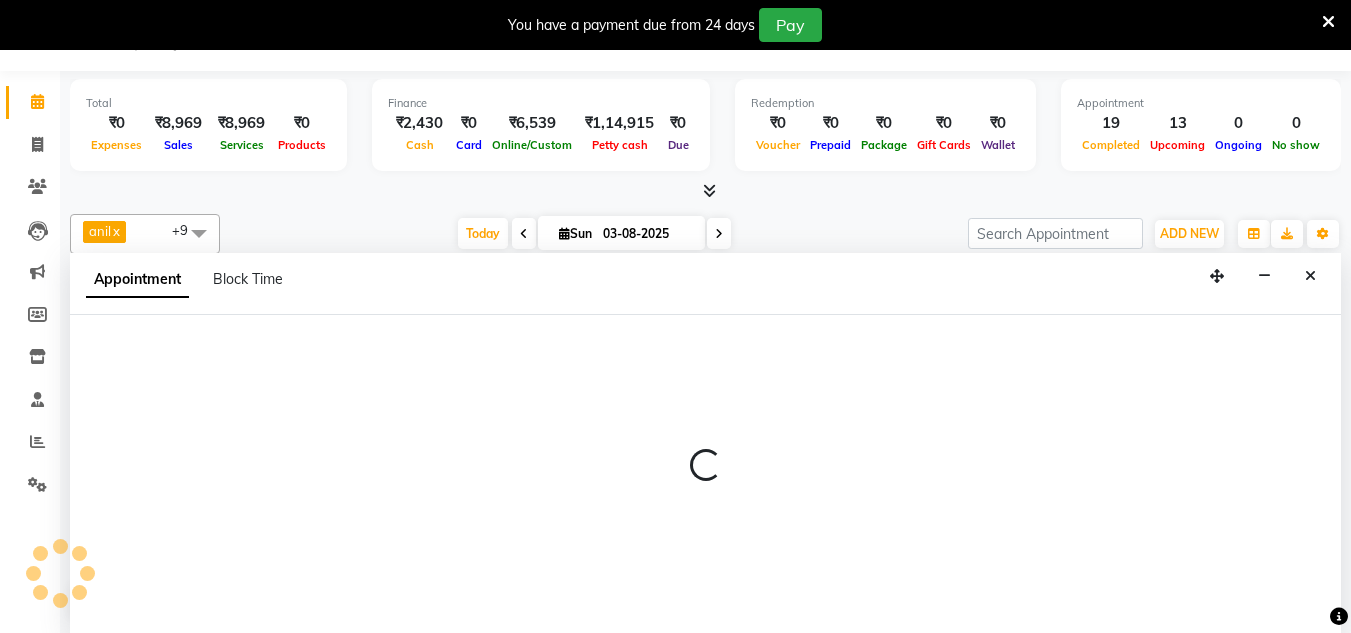 select on "85979" 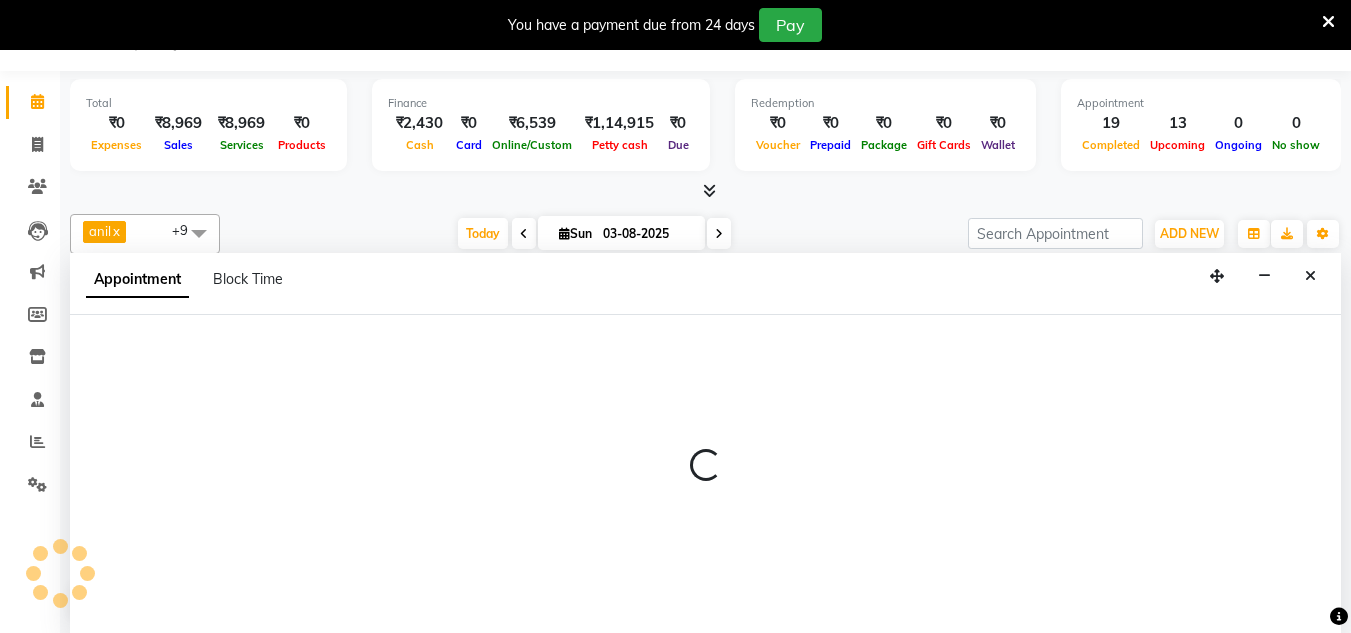 select on "1185" 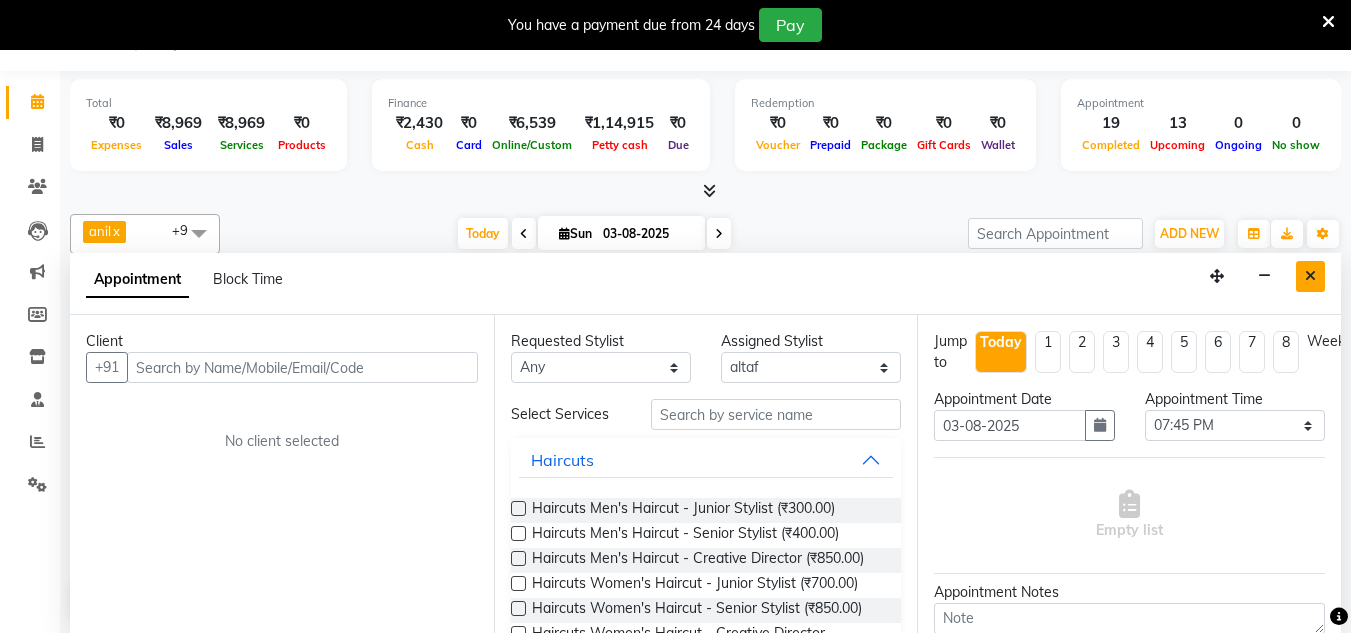 click at bounding box center [1310, 276] 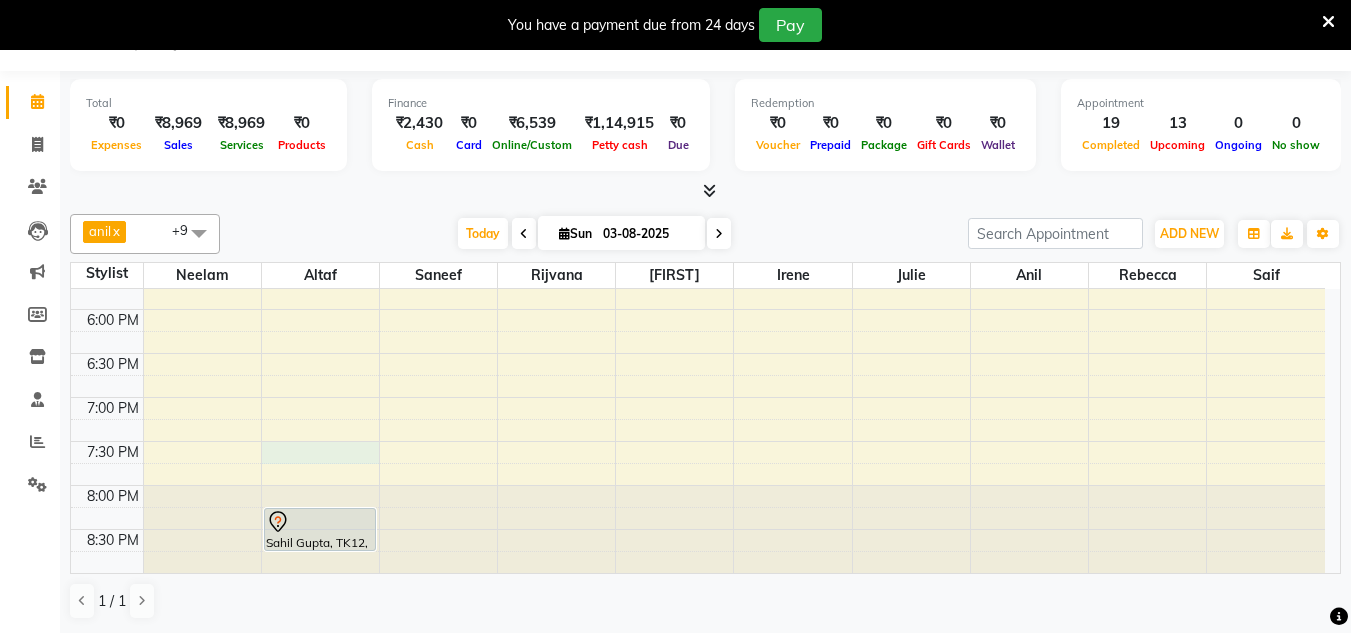 click on "8:00 AM 8:30 AM 9:00 AM 9:30 AM 10:00 AM 10:30 AM 11:00 AM 11:30 AM 12:00 PM 12:30 PM 1:00 PM 1:30 PM 2:00 PM 2:30 PM 3:00 PM 3:30 PM 4:00 PM 4:30 PM 5:00 PM 5:30 PM 6:00 PM 6:30 PM 7:00 PM 7:30 PM 8:00 PM 8:30 PM     ashwini, TK08, 11:00 AM-11:25 AM, Threading Eyebrows,Threading Upper Lip,Threading Chin,Threading Forehead     Kavita Sawhney, TK05, 11:00 AM-11:20 AM, Manicure Cut, File & Polish     Shinjana, TK09, 11:25 AM-11:30 AM, Threading Upper Lip             NIVEDITA, TK21, 03:00 PM-03:10 PM, Threading Eyebrows     Shekant, TK22, 01:00 PM-01:50 PM, Haircuts Men's Haircut - Senior Stylist,Head Massage Head Massage Coconut Oil     Komal Mittal, TK01, 01:15 PM-02:10 PM, Haircuts Men's Haircut - Creative Director     Denissia Dsouza, TK11, 02:00 PM-03:00 PM, Haircuts Men's Haircut - Senior Stylist     Neha Dedhia, TK02, 11:00 AM-12:00 PM, Haircuts Women's Haircut - Senior Stylist             Sahil Gupta, TK12, 08:15 PM-08:45 PM, Haircuts Men's Haircut - Senior Stylist" at bounding box center (698, 1) 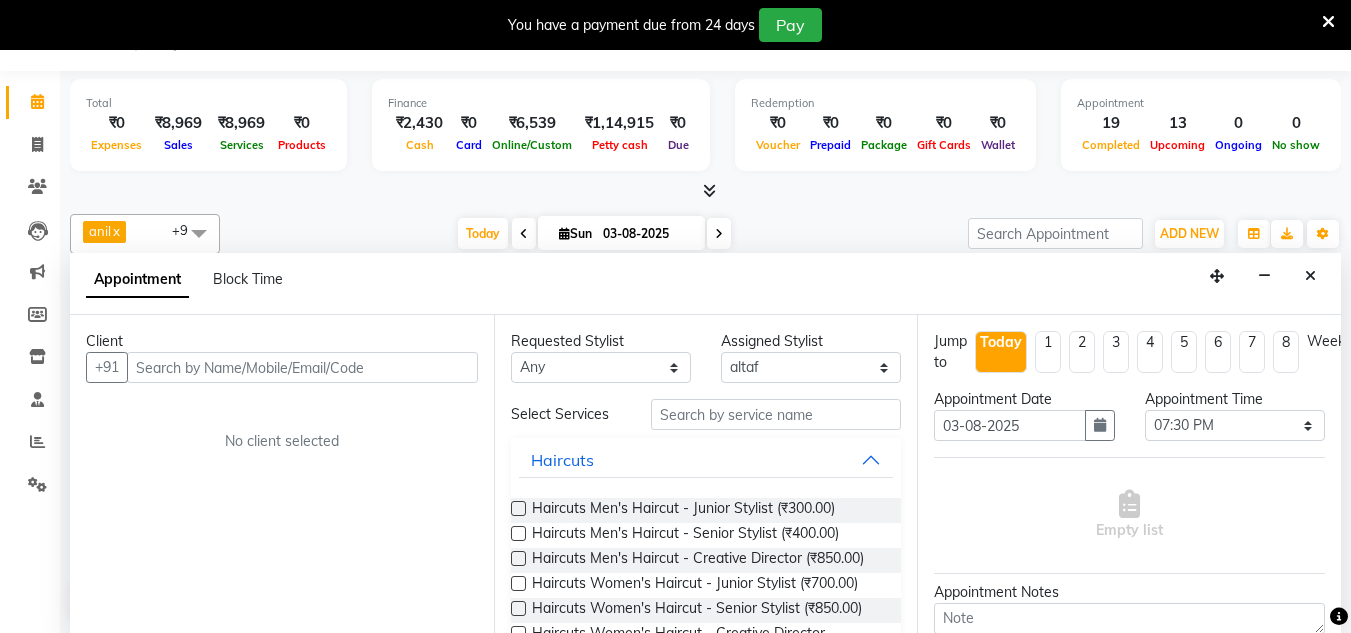 click at bounding box center (302, 367) 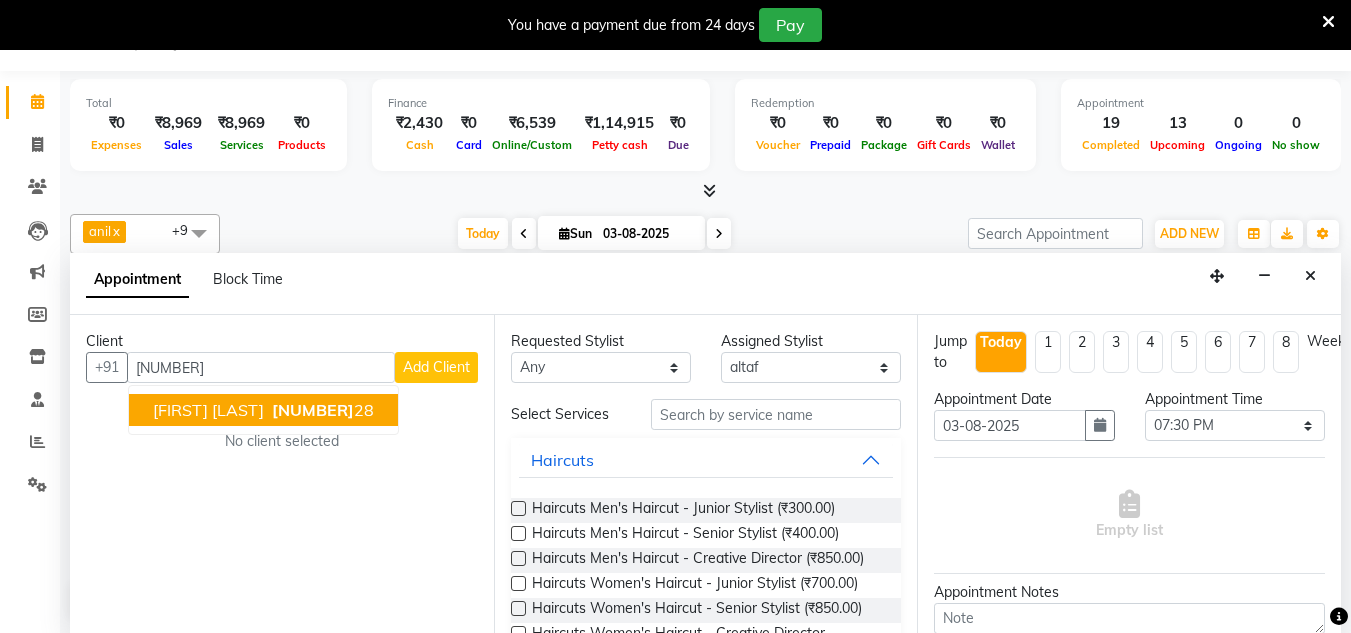 click on "Sharad Londhe" at bounding box center [208, 410] 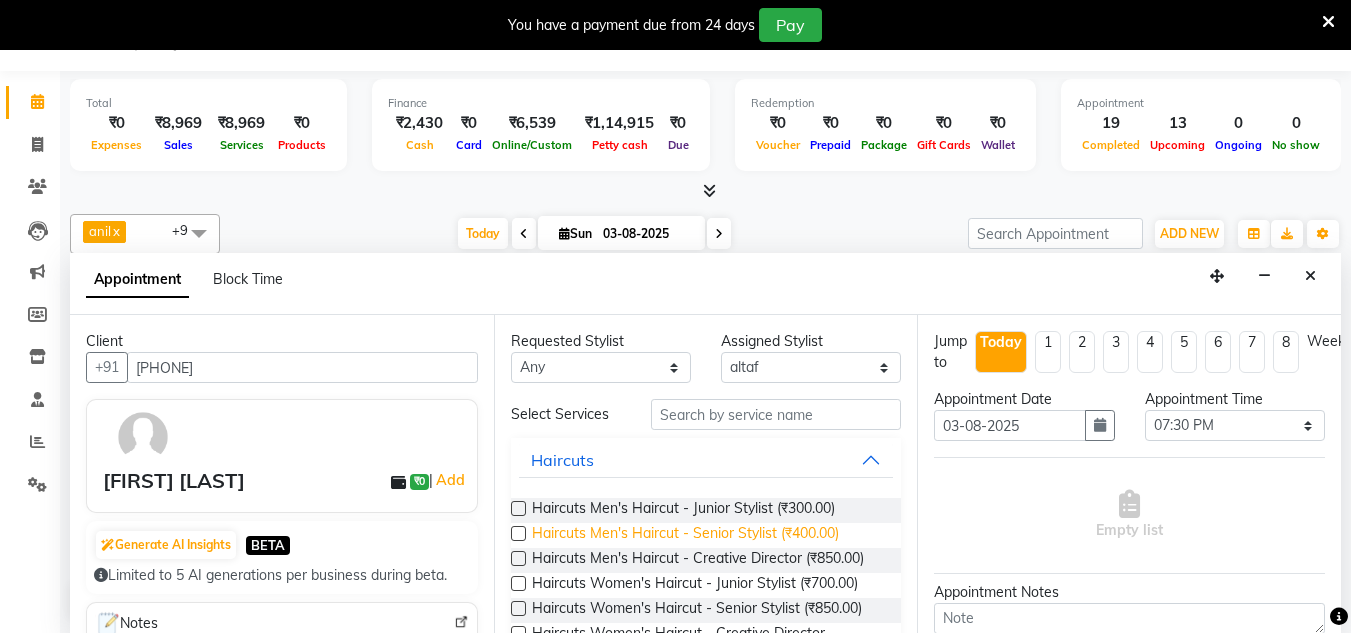 type on "9930827728" 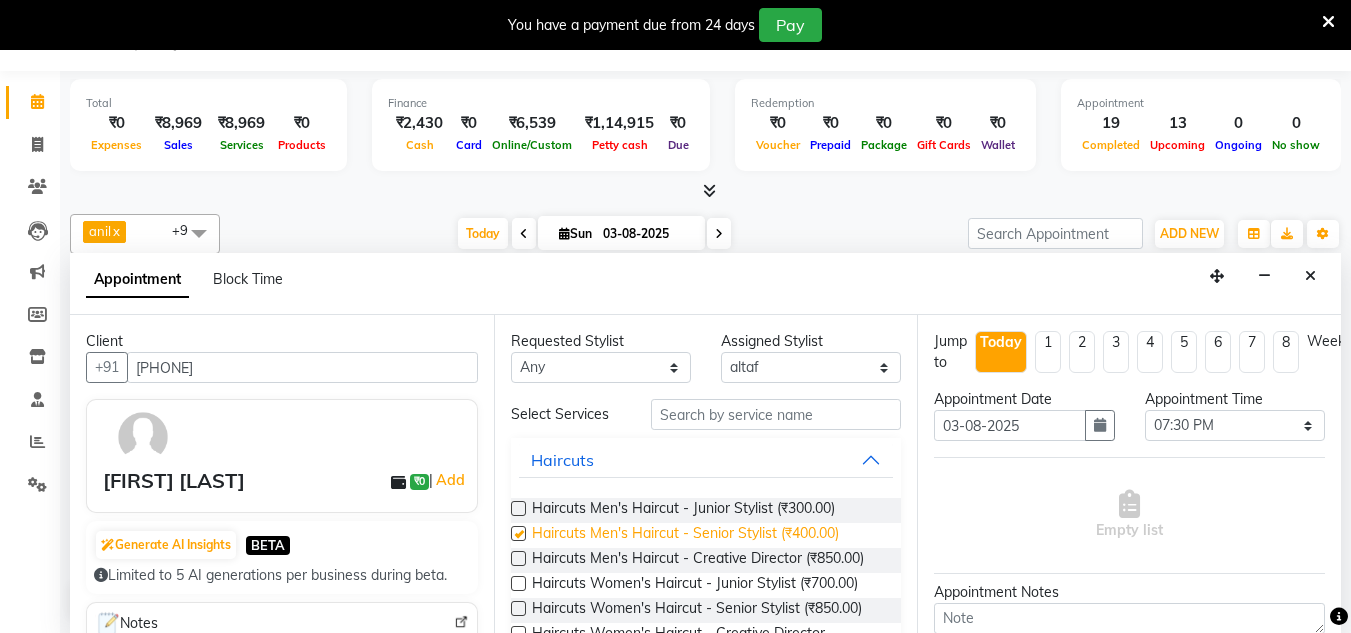 checkbox on "false" 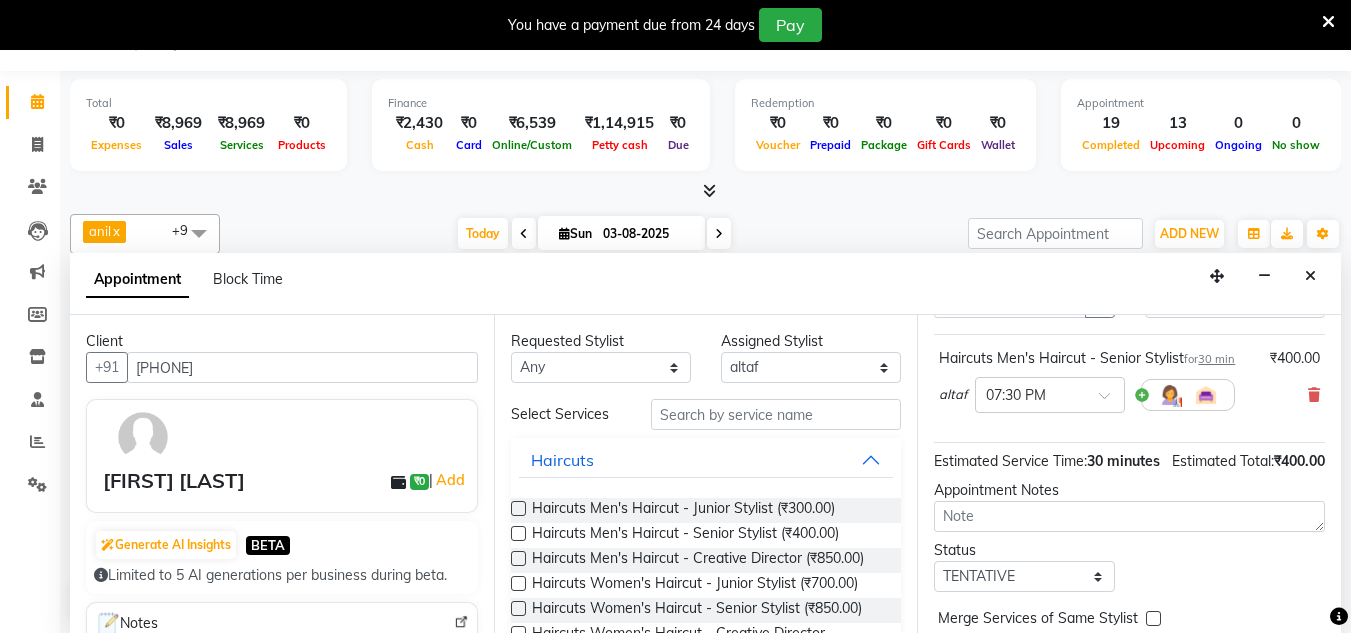 scroll, scrollTop: 244, scrollLeft: 0, axis: vertical 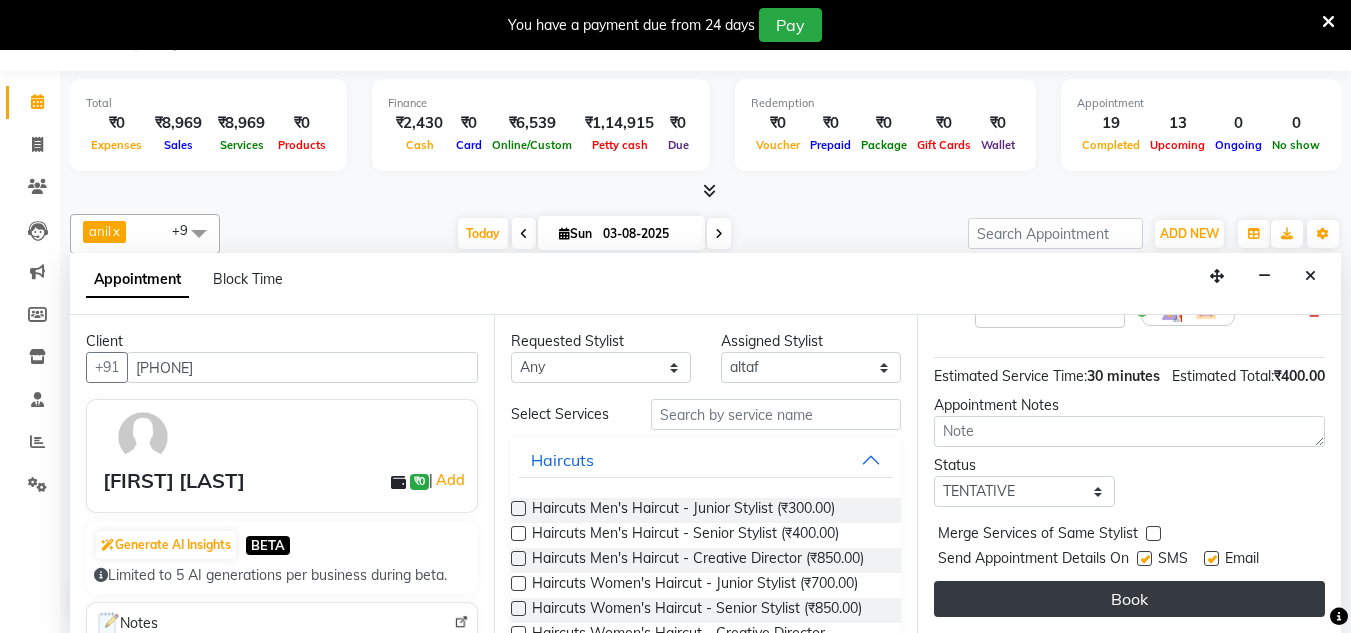 click on "Book" at bounding box center [1129, 599] 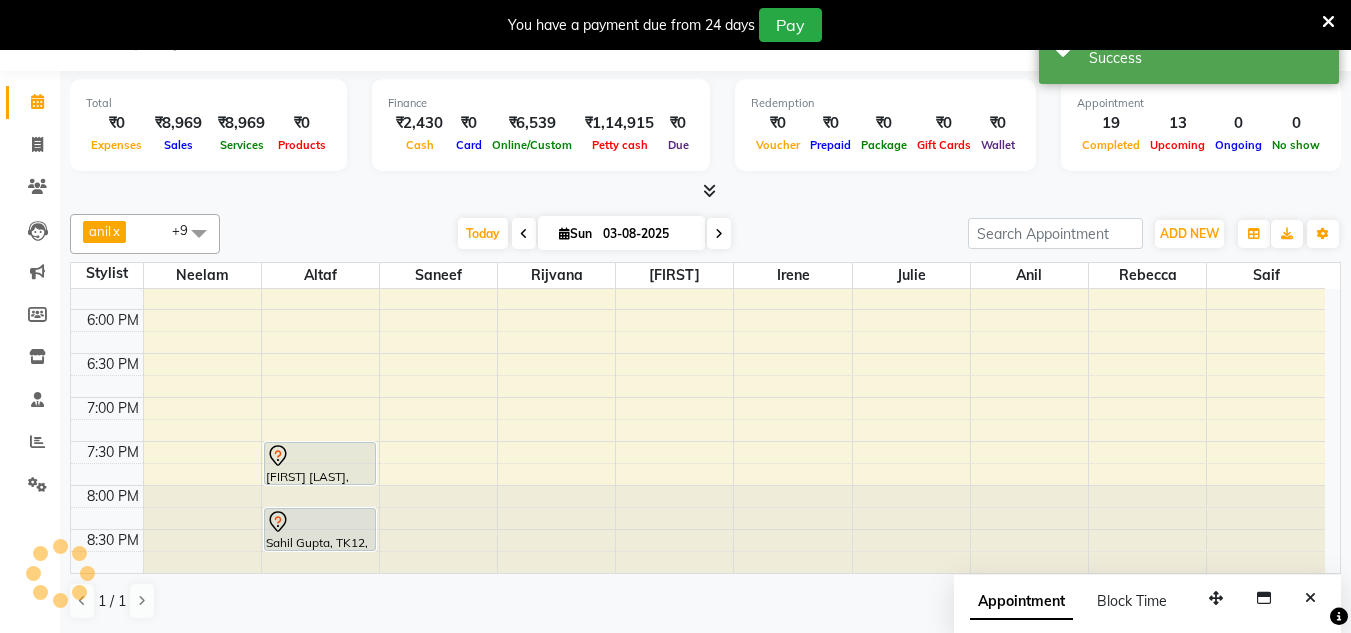 scroll, scrollTop: 0, scrollLeft: 0, axis: both 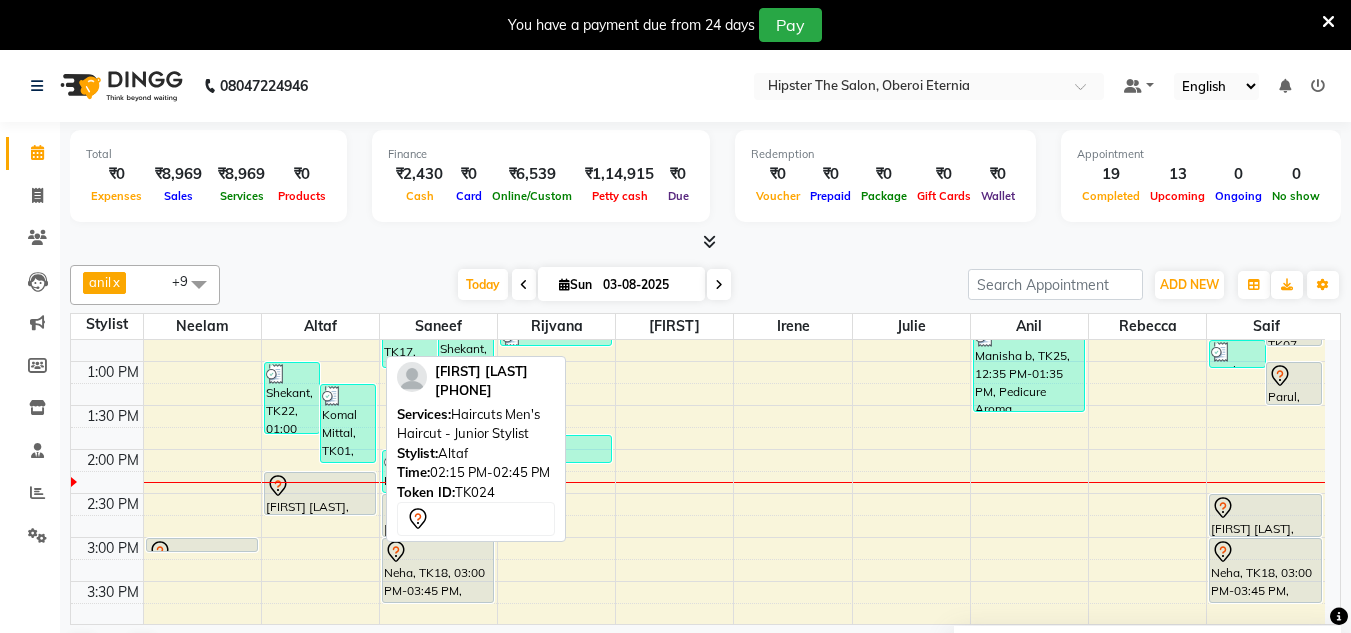 click on "Sharad Londhe, TK24, 02:15 PM-02:45 PM, Haircuts Men's Haircut - Junior Stylist" at bounding box center (320, 493) 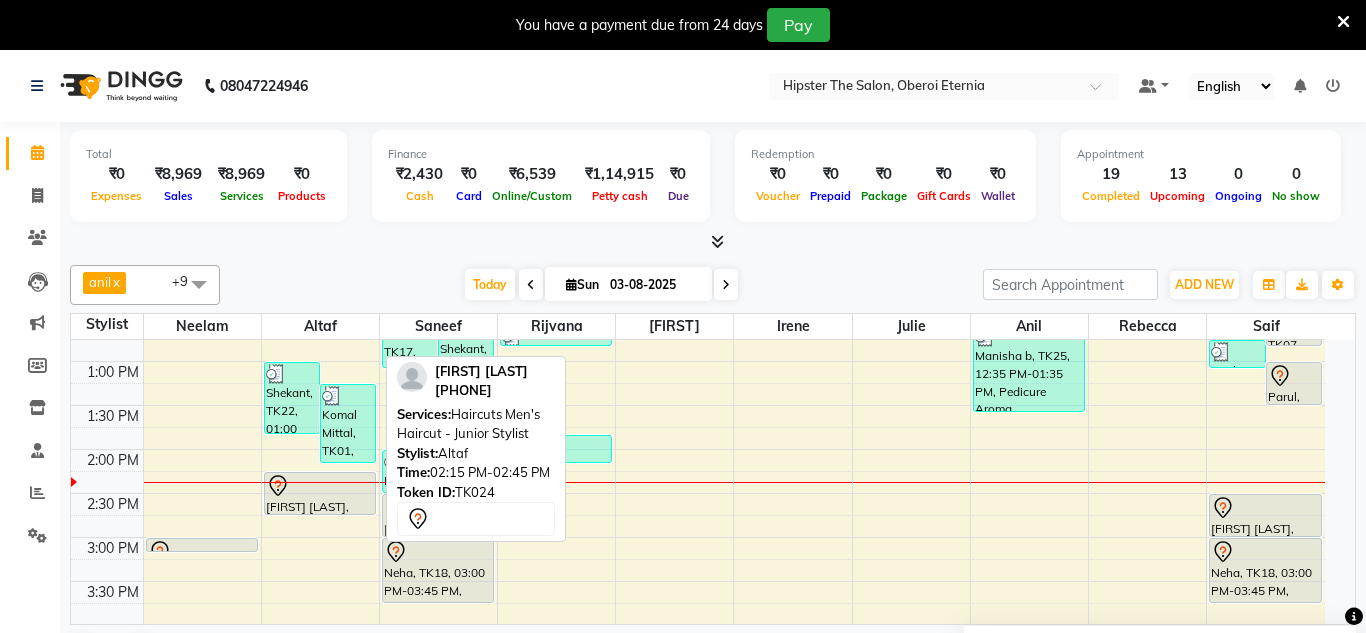 select on "7" 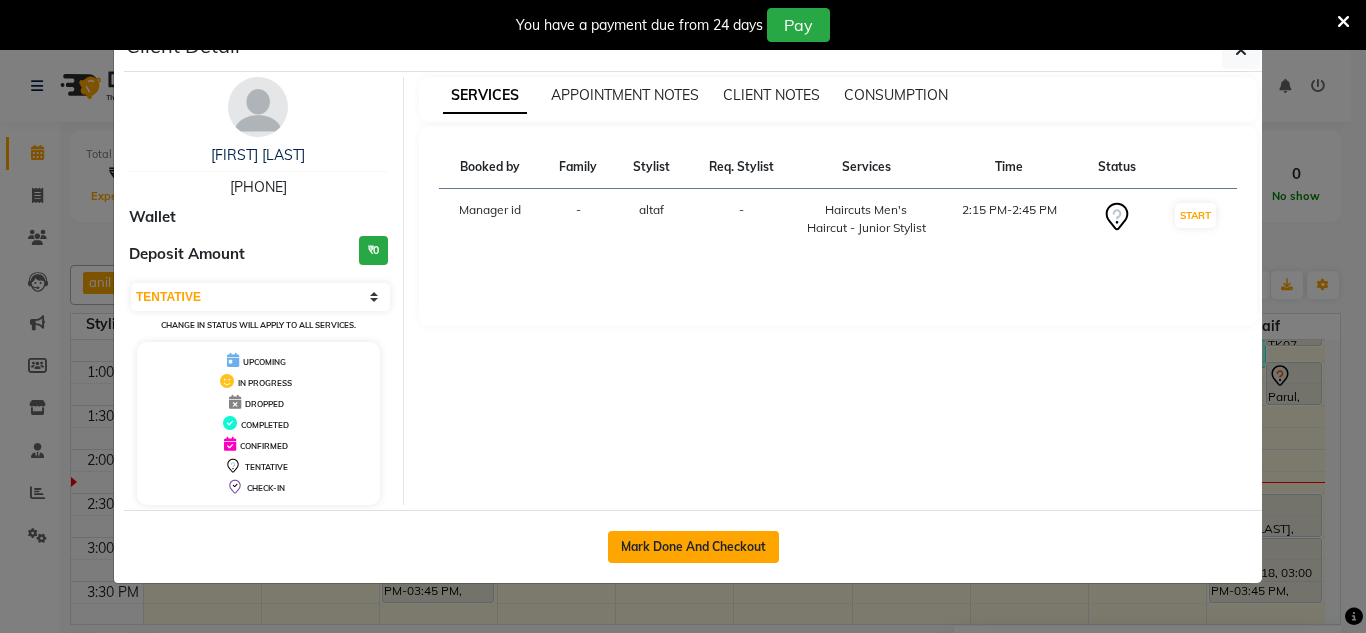 click on "Mark Done And Checkout" 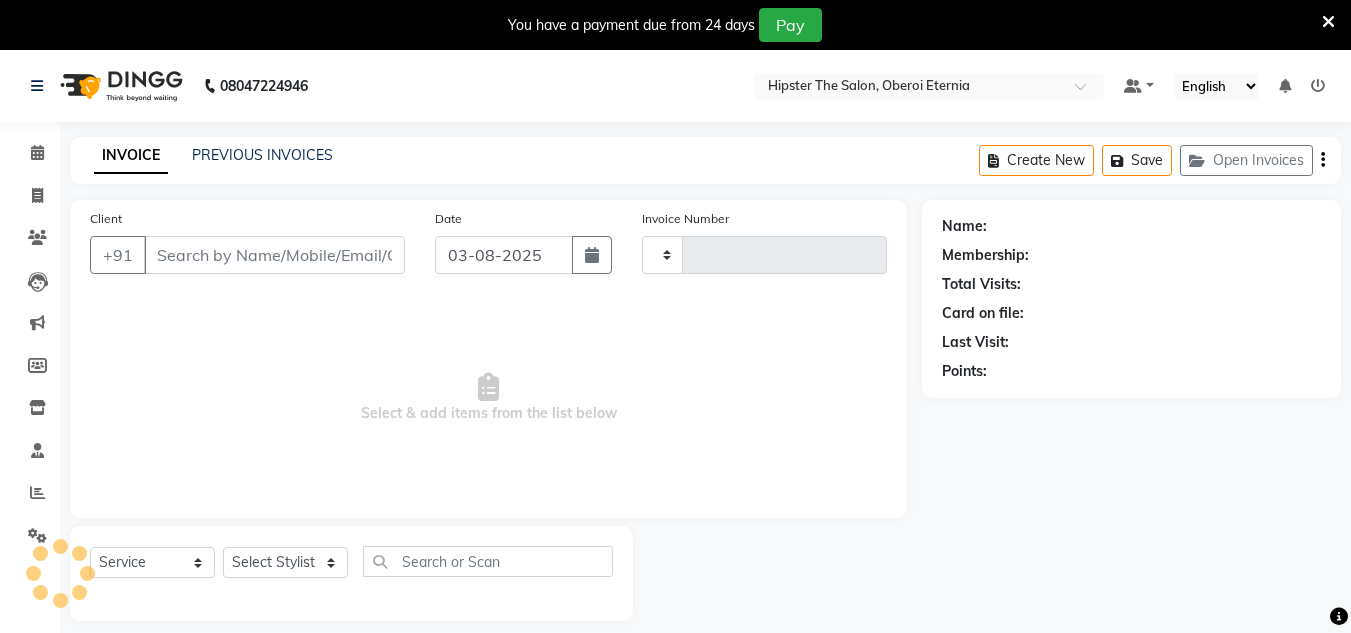 type on "0422" 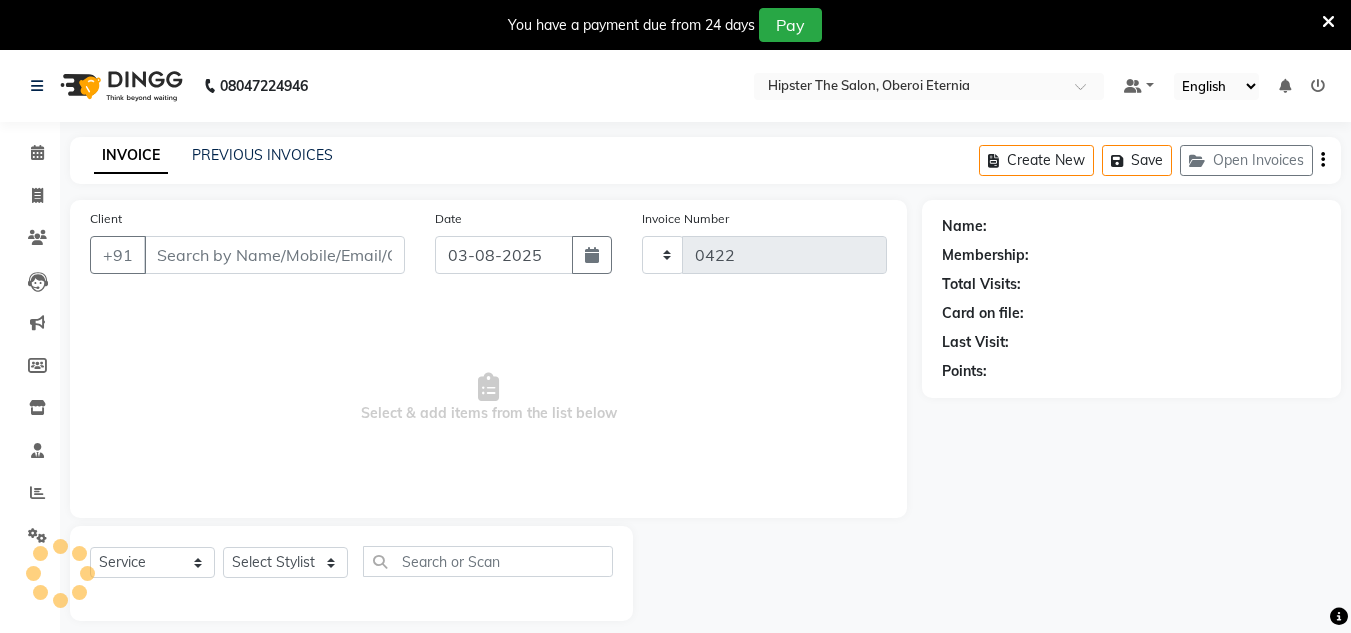 select on "8592" 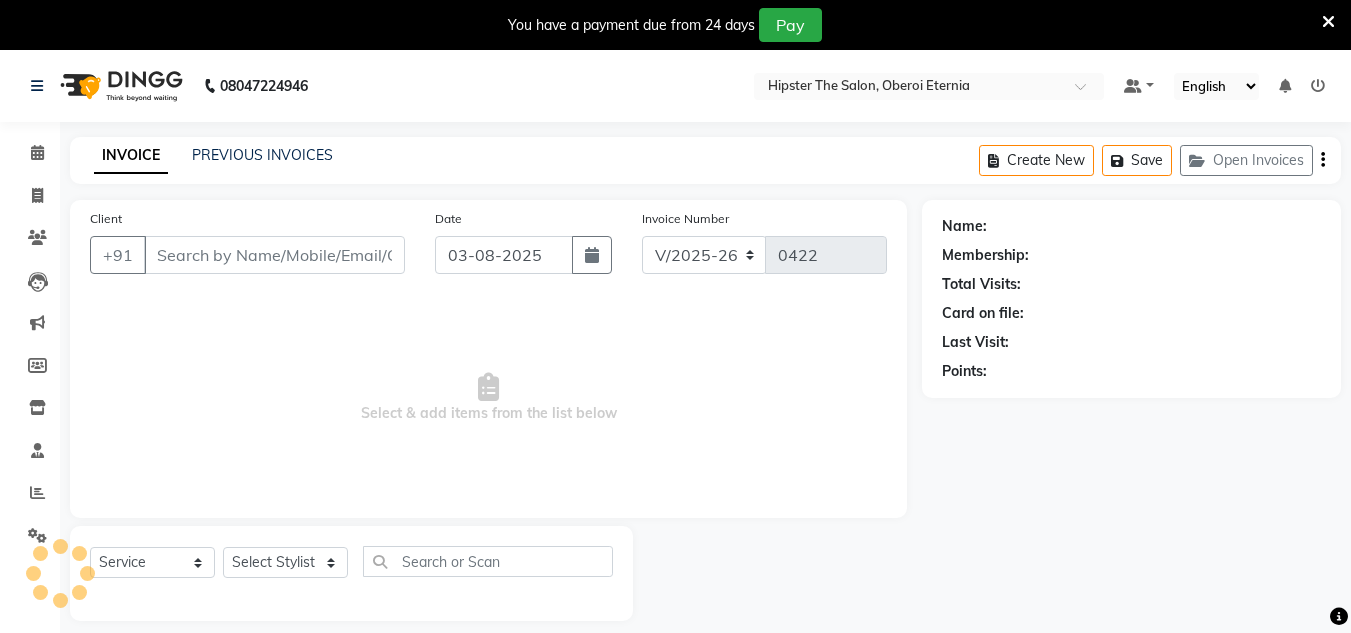 type on "9930827728" 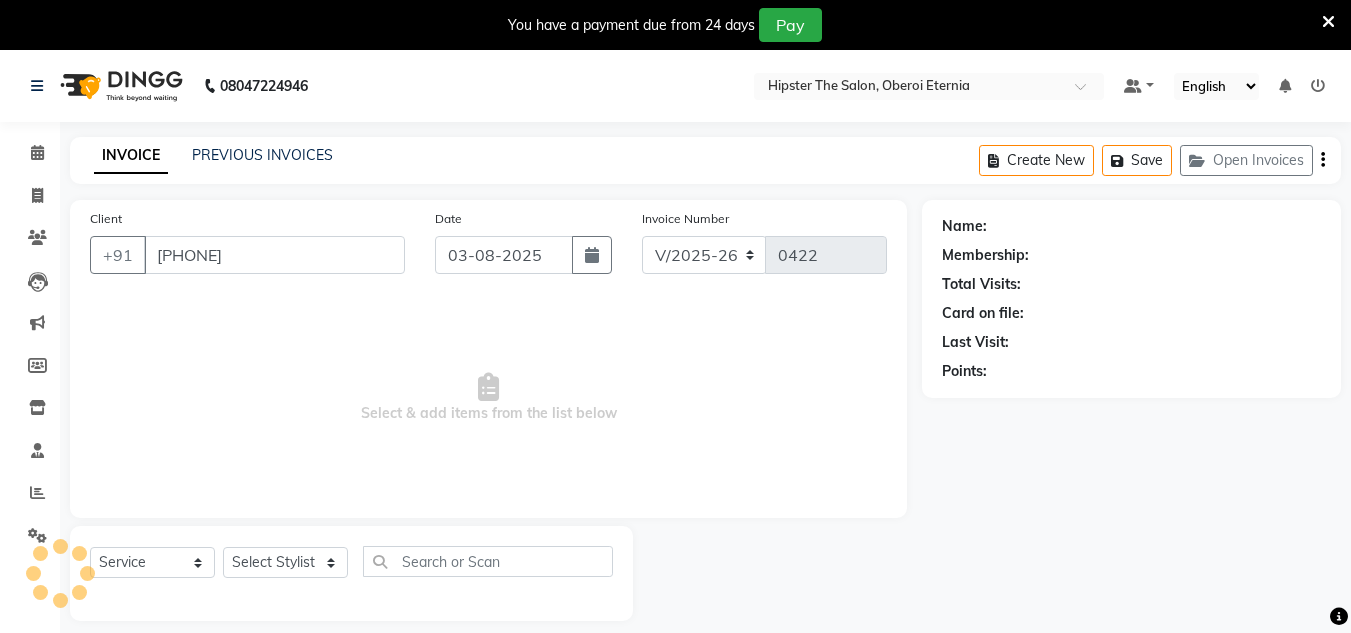 select on "85979" 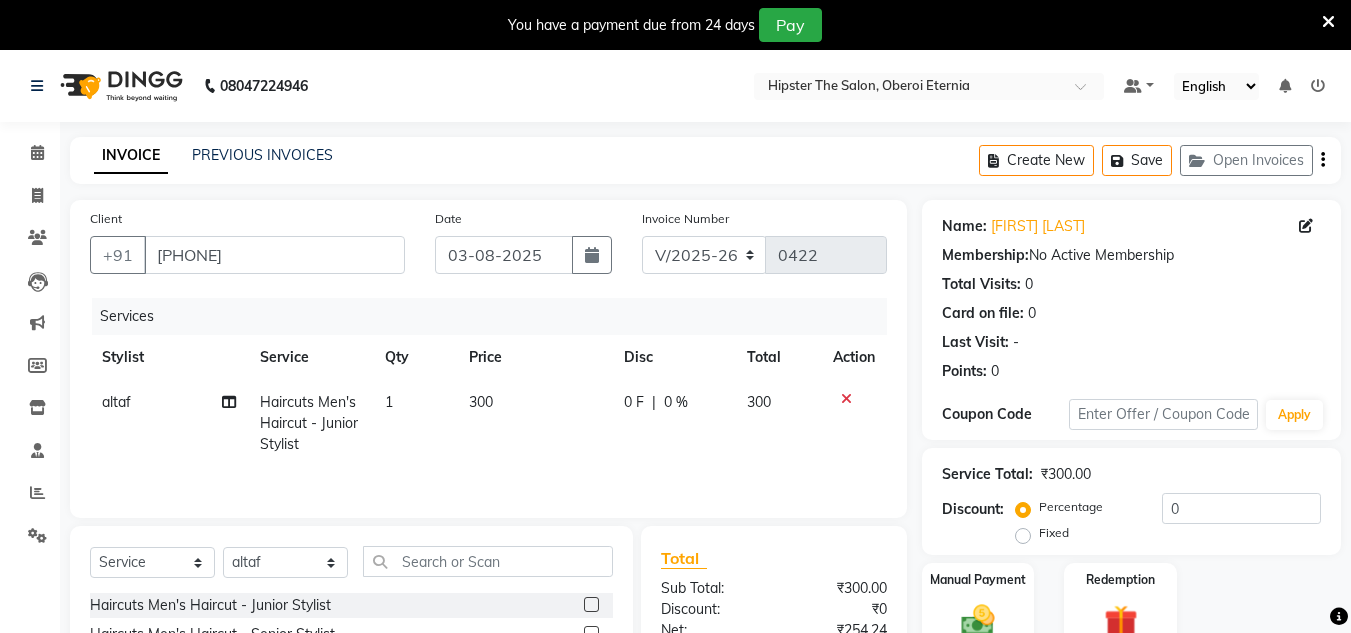 click 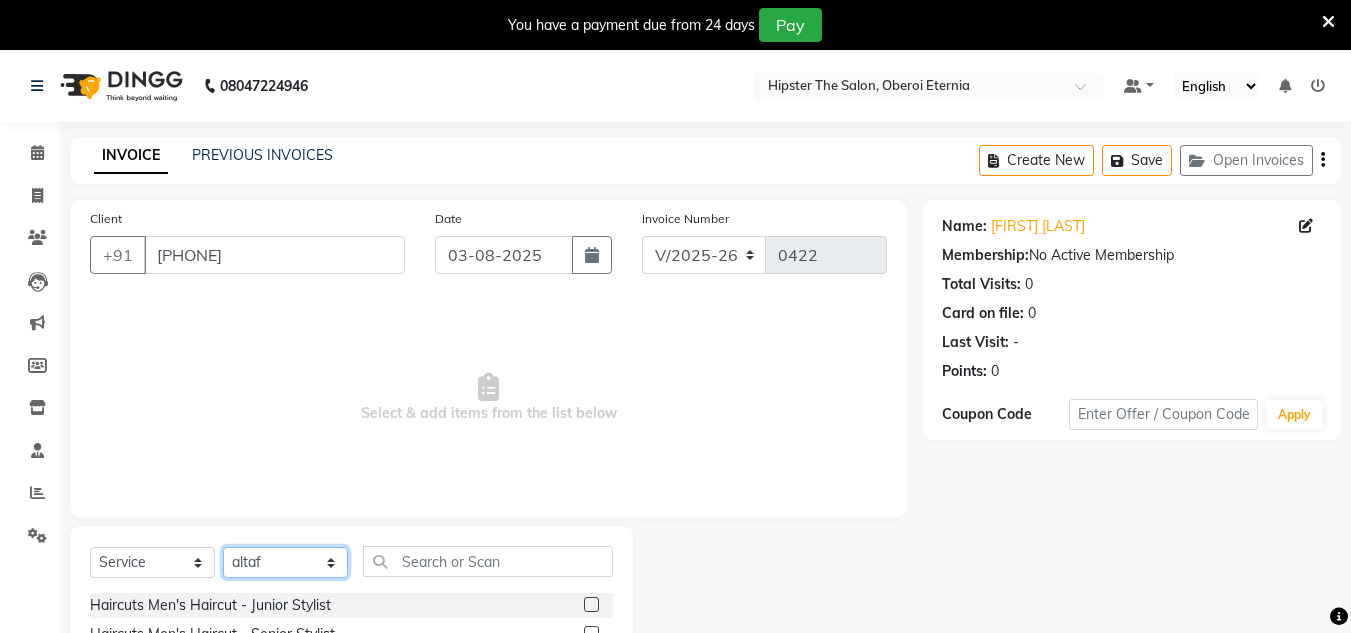 click on "Select Stylist Aarushi aishu altaf anil ashik bhavin  irene julie Manager id Minaz Namrata neelam Rebecca rekha rijvana Saif saneef Shweta" 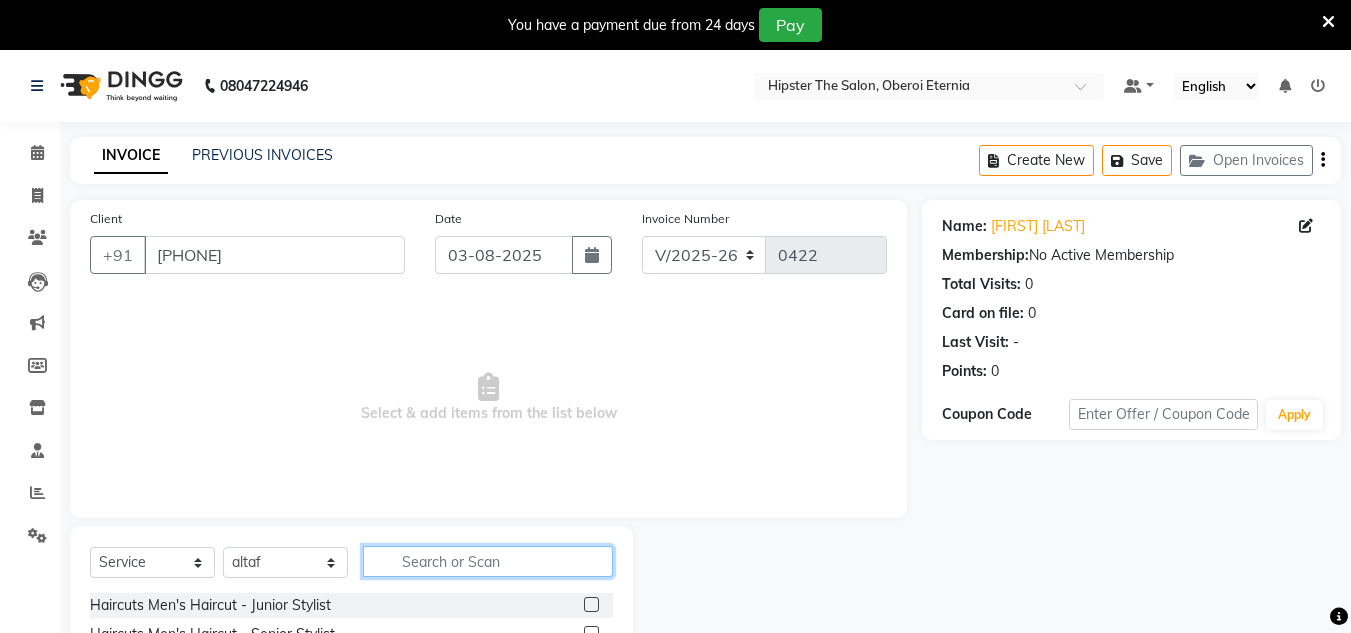 click 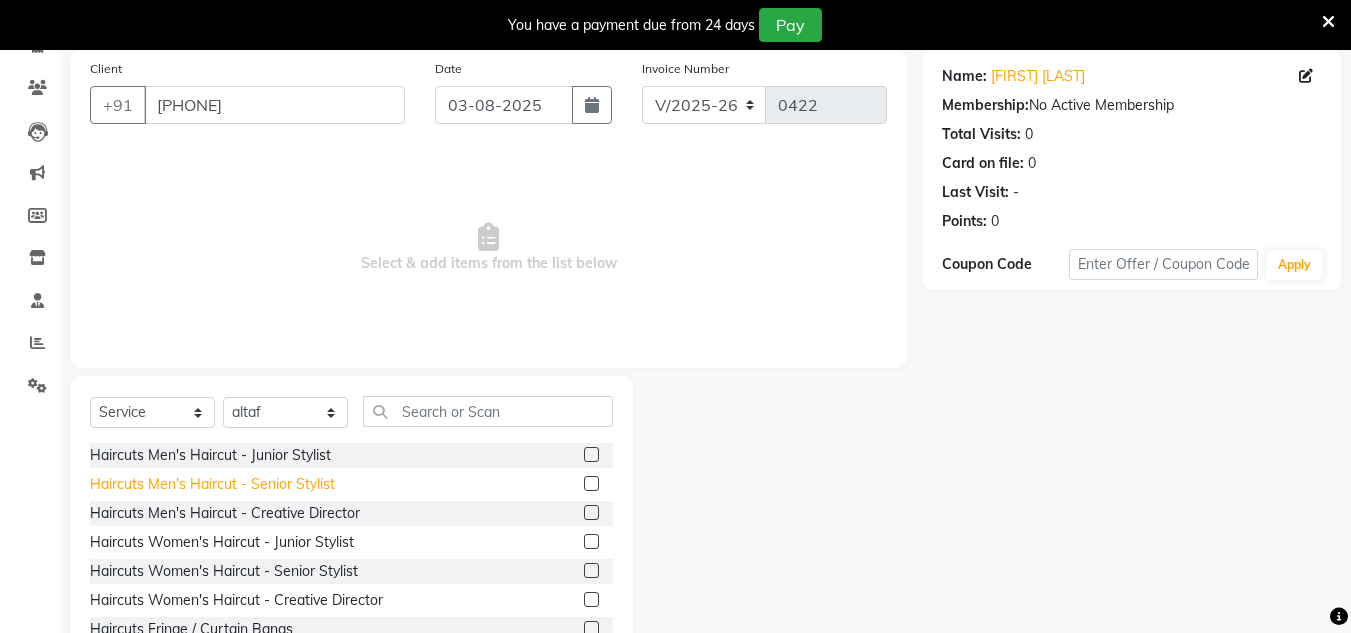 click on "Haircuts Men's Haircut - Senior Stylist" 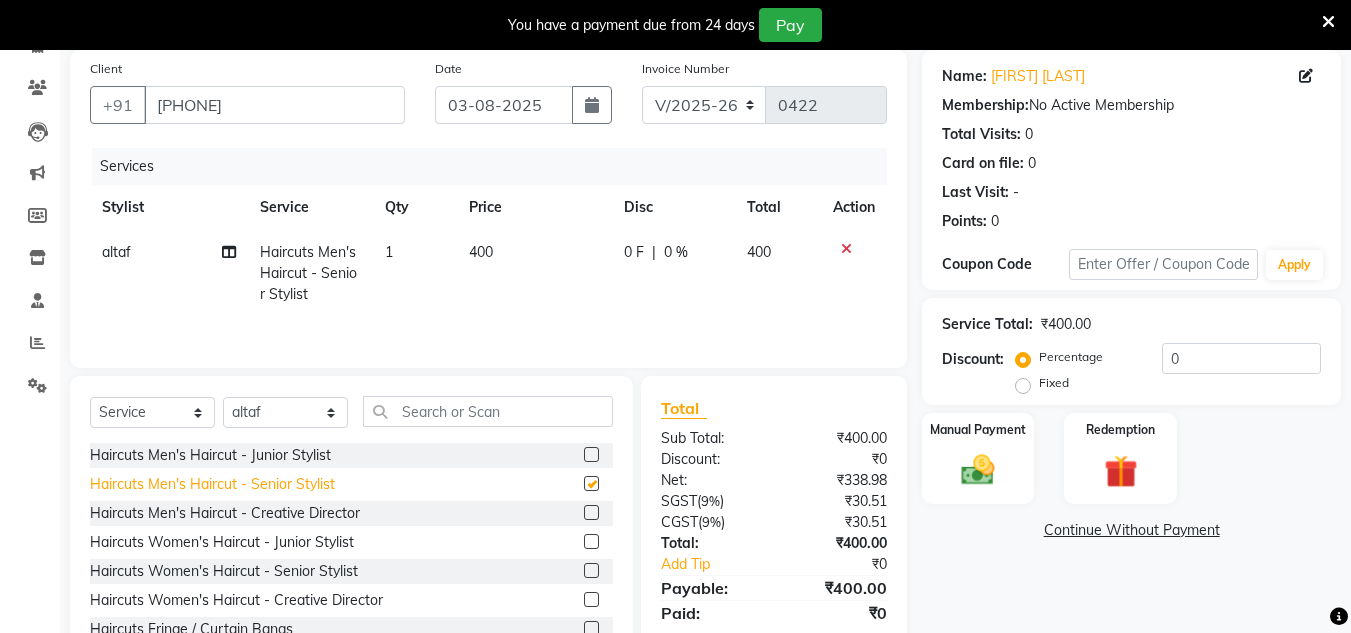 checkbox on "false" 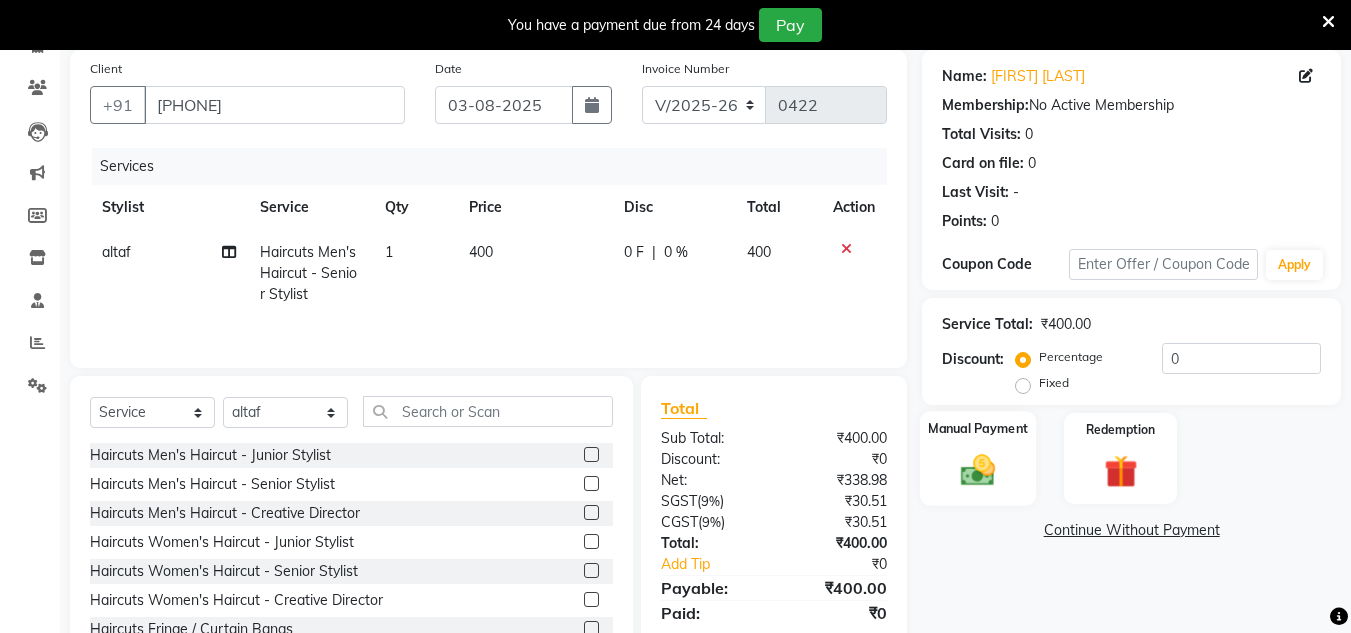click on "Manual Payment" 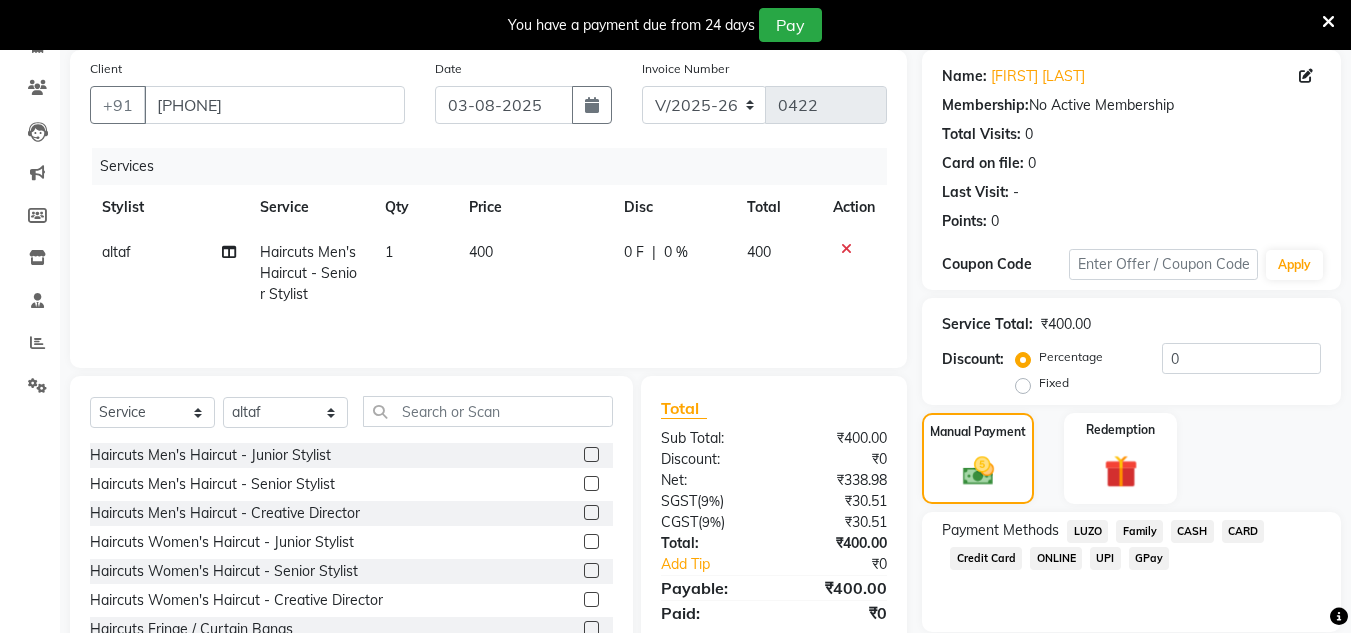 click on "CASH" 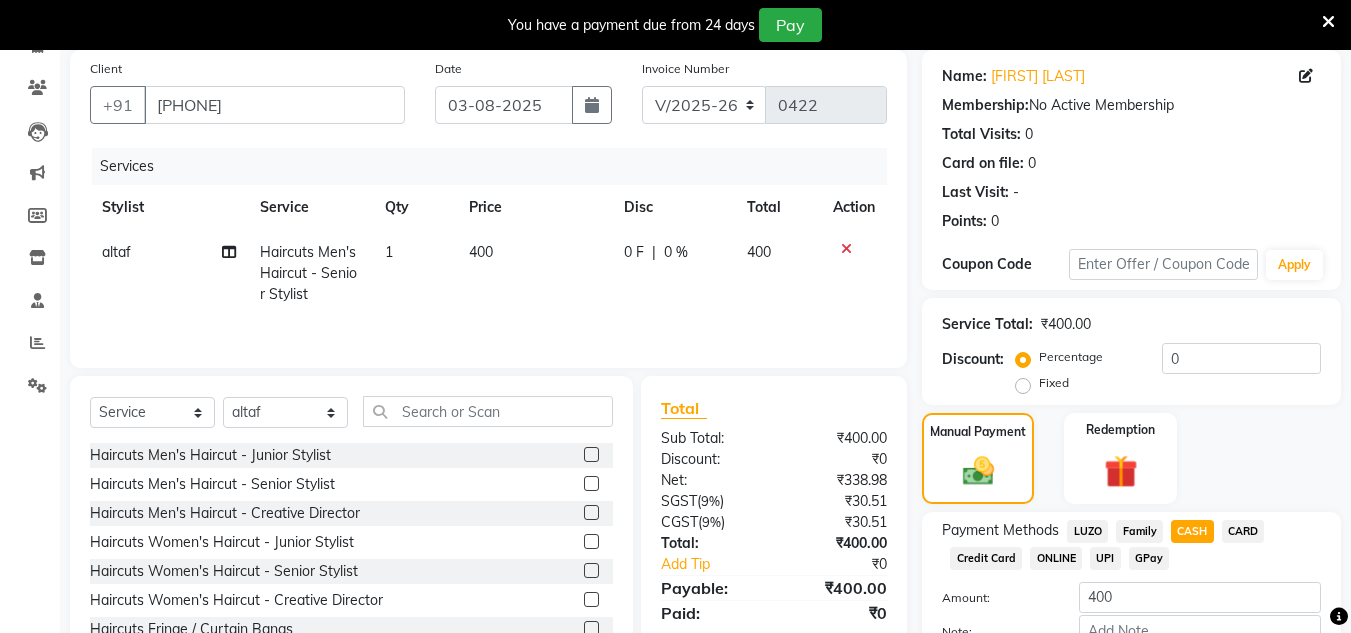 scroll, scrollTop: 276, scrollLeft: 0, axis: vertical 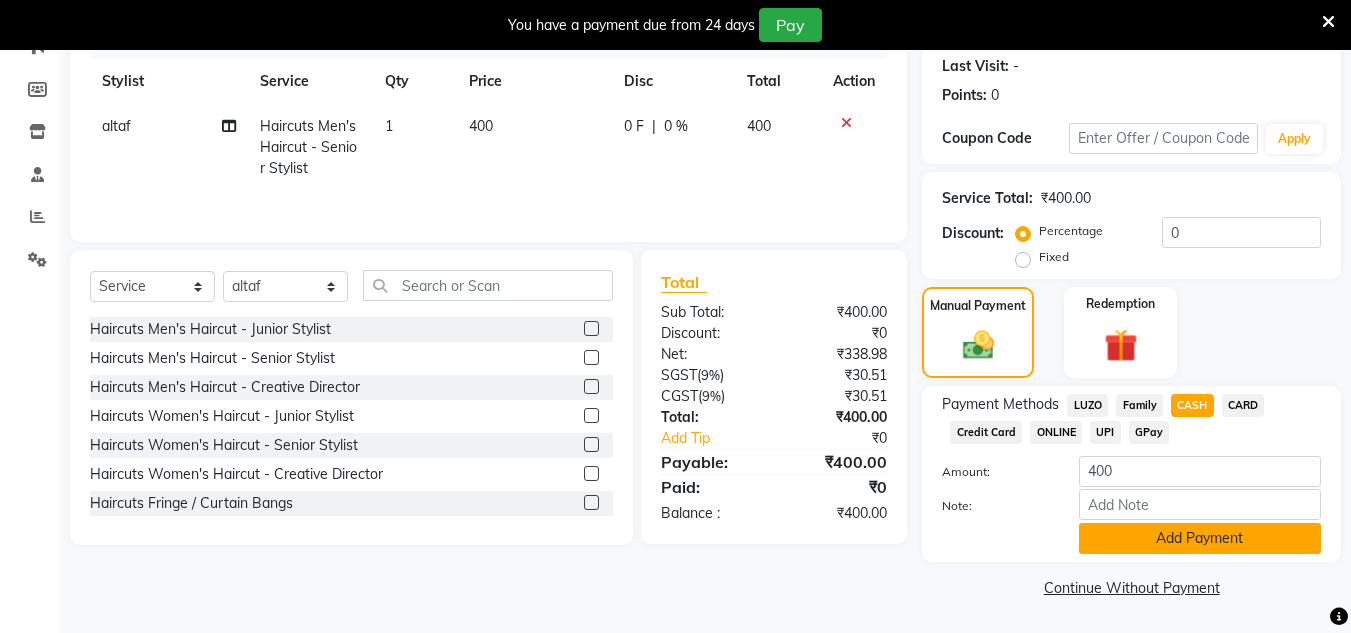 click on "Add Payment" 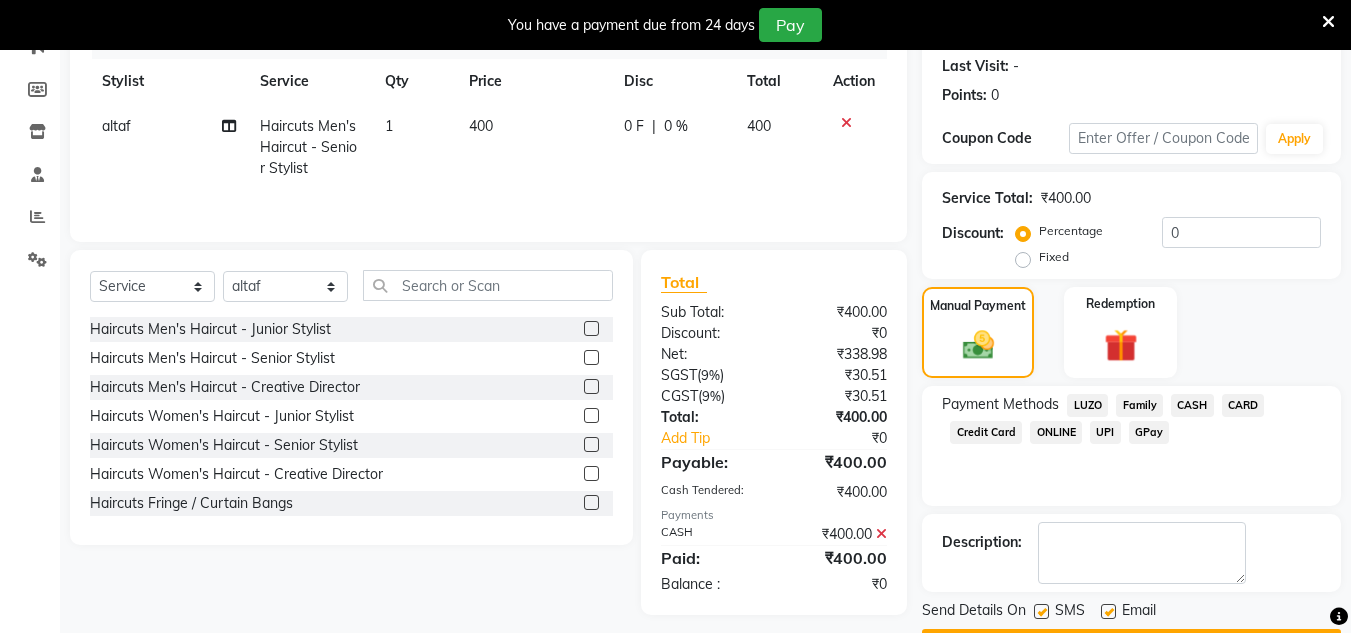 scroll, scrollTop: 333, scrollLeft: 0, axis: vertical 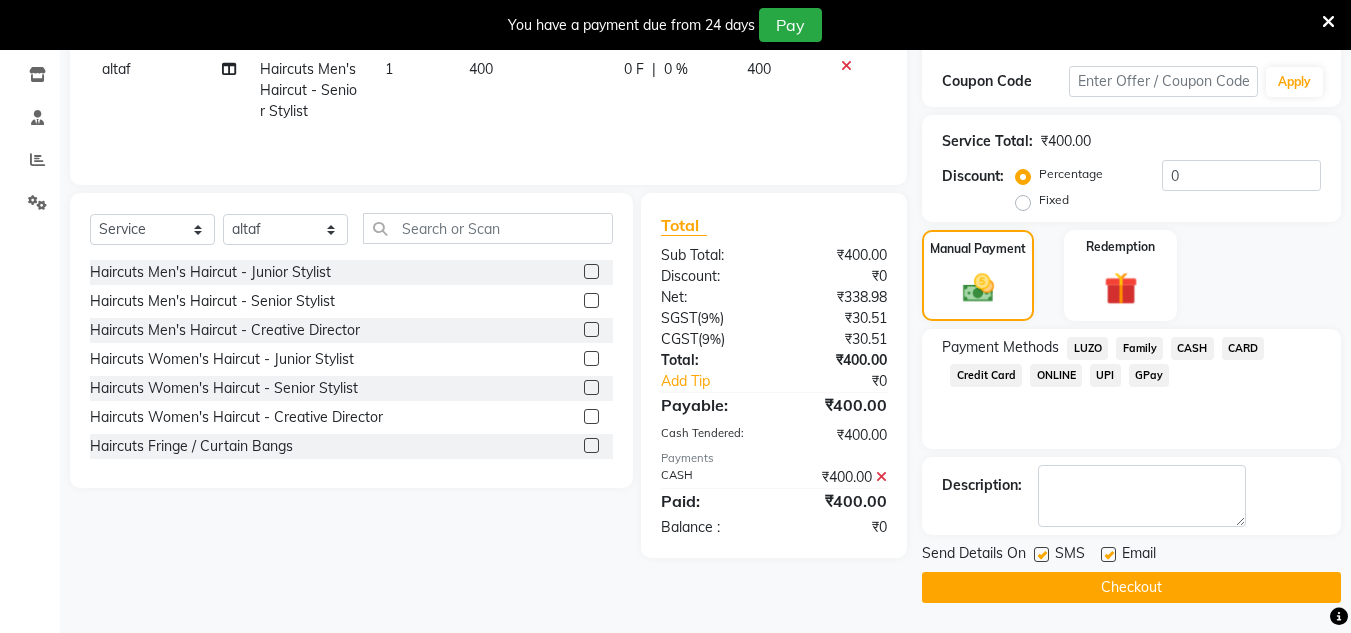 click on "Checkout" 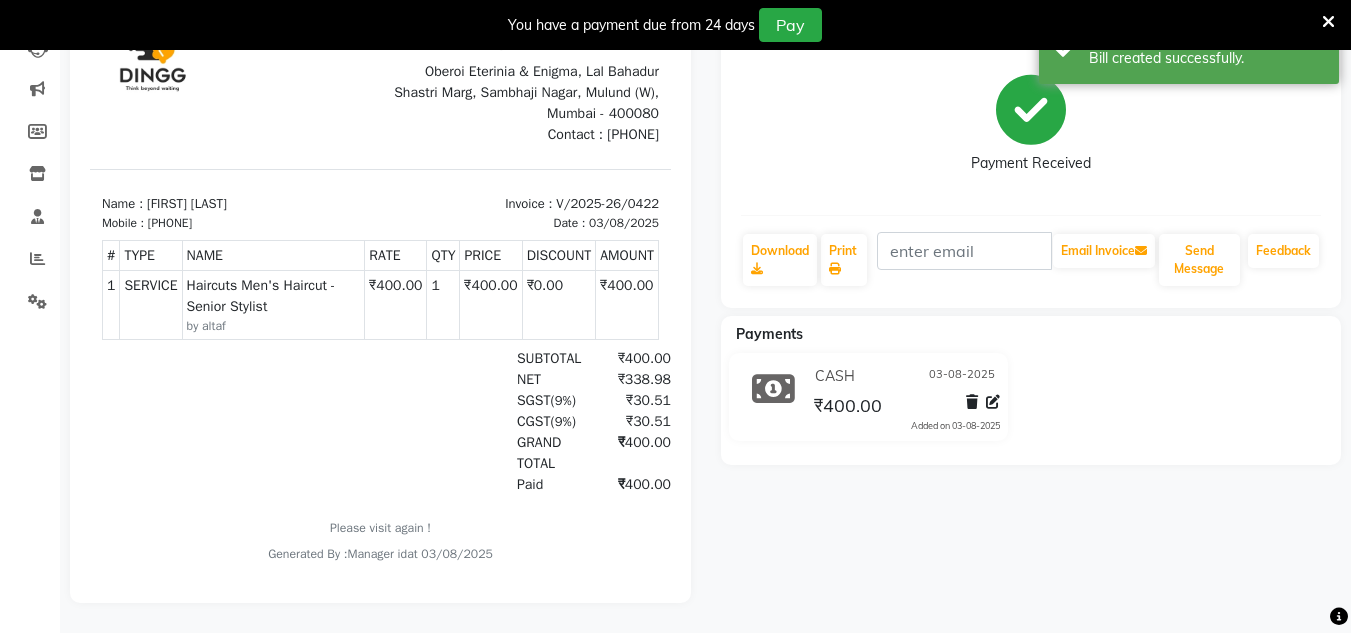 scroll, scrollTop: 0, scrollLeft: 0, axis: both 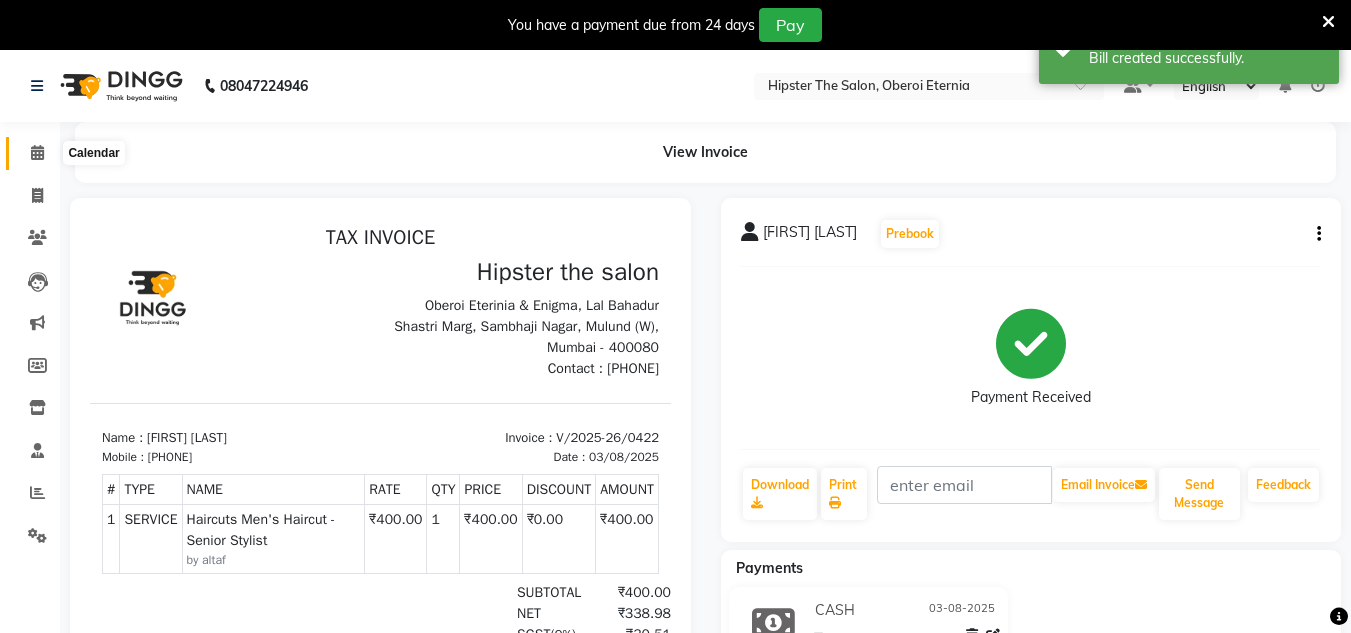 click 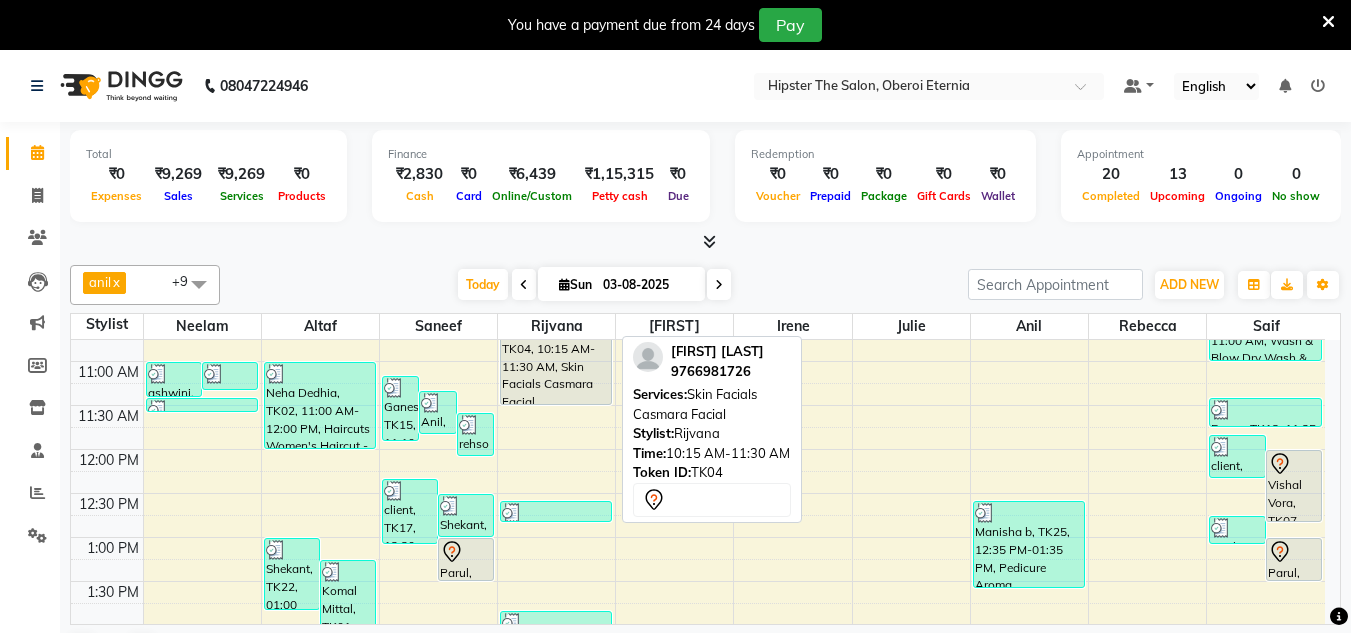 scroll, scrollTop: 245, scrollLeft: 0, axis: vertical 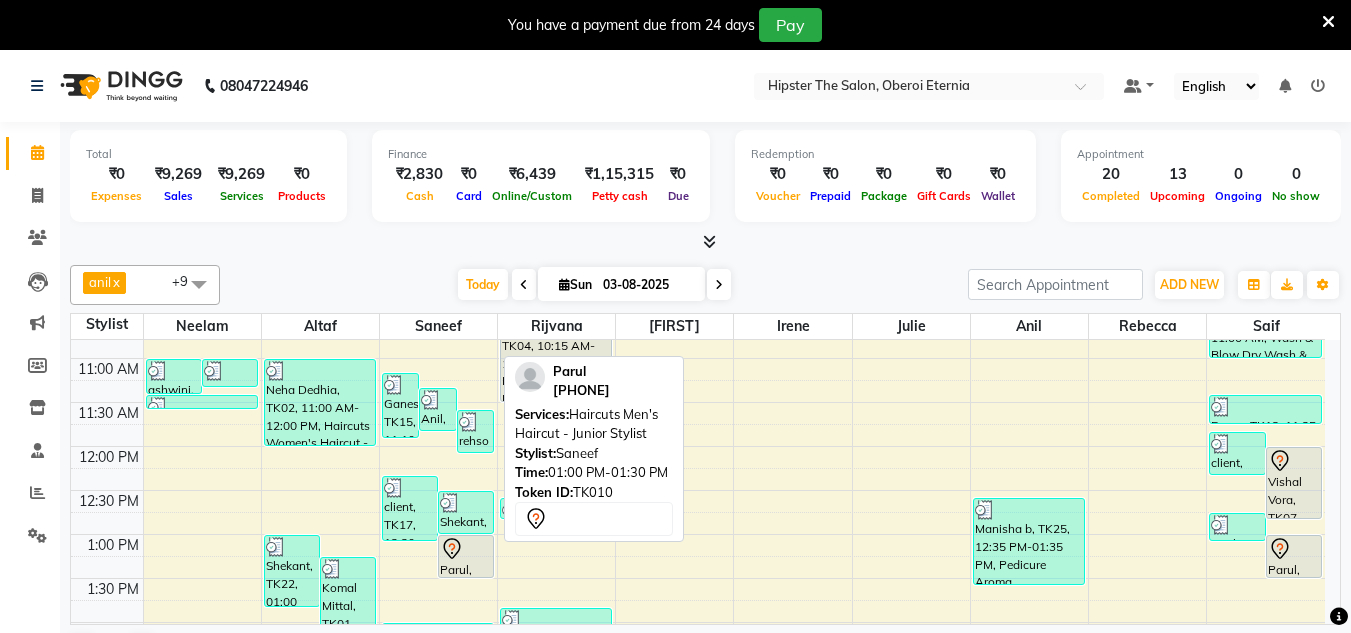 click on "Parul, TK10, 01:00 PM-01:30 PM, Haircuts Men's Haircut - Junior Stylist" at bounding box center [466, 556] 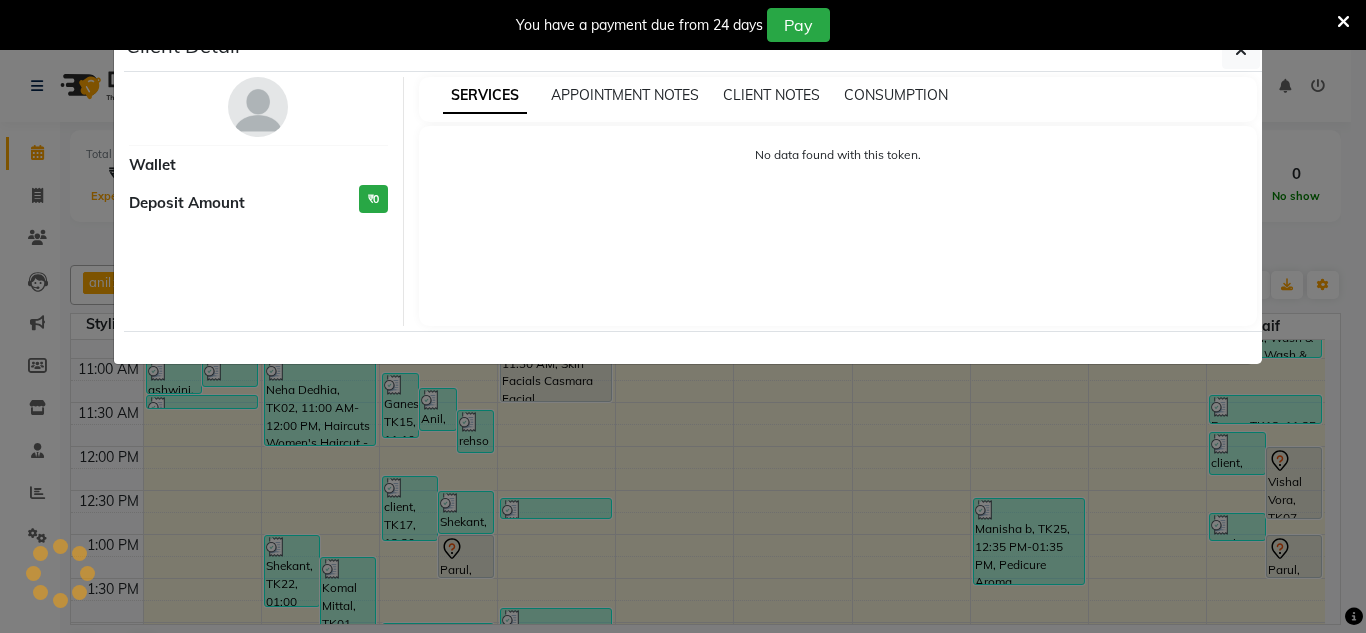 select on "7" 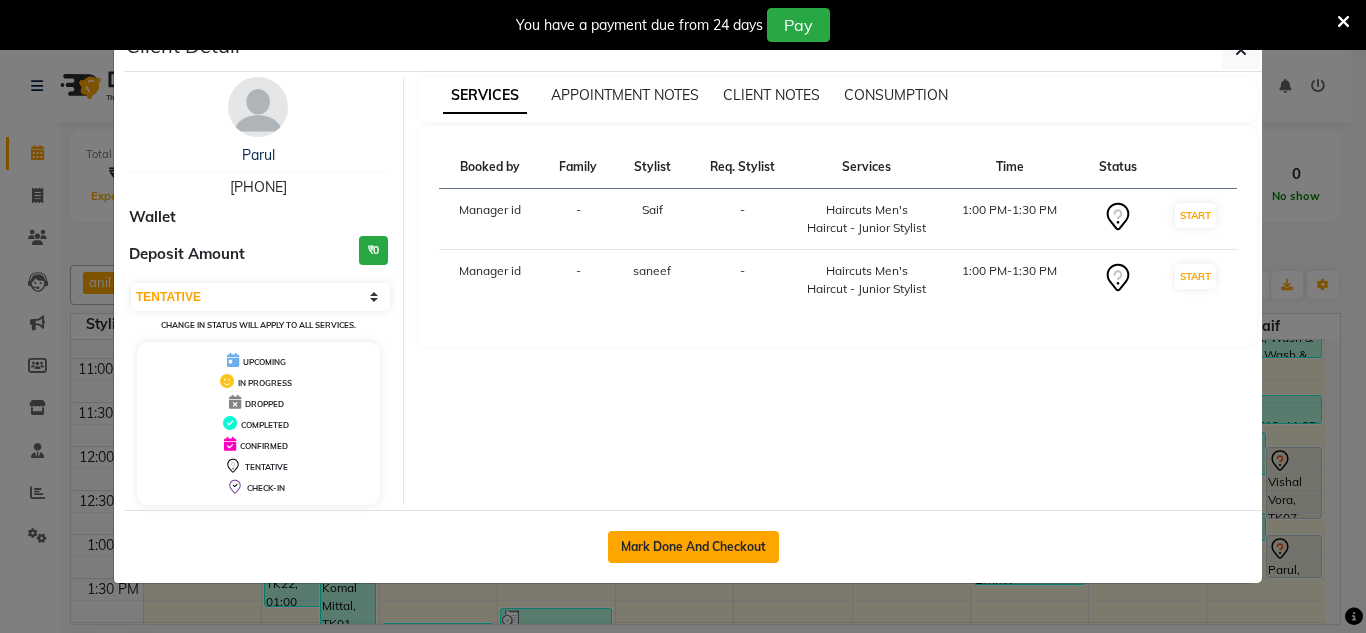 click on "Mark Done And Checkout" 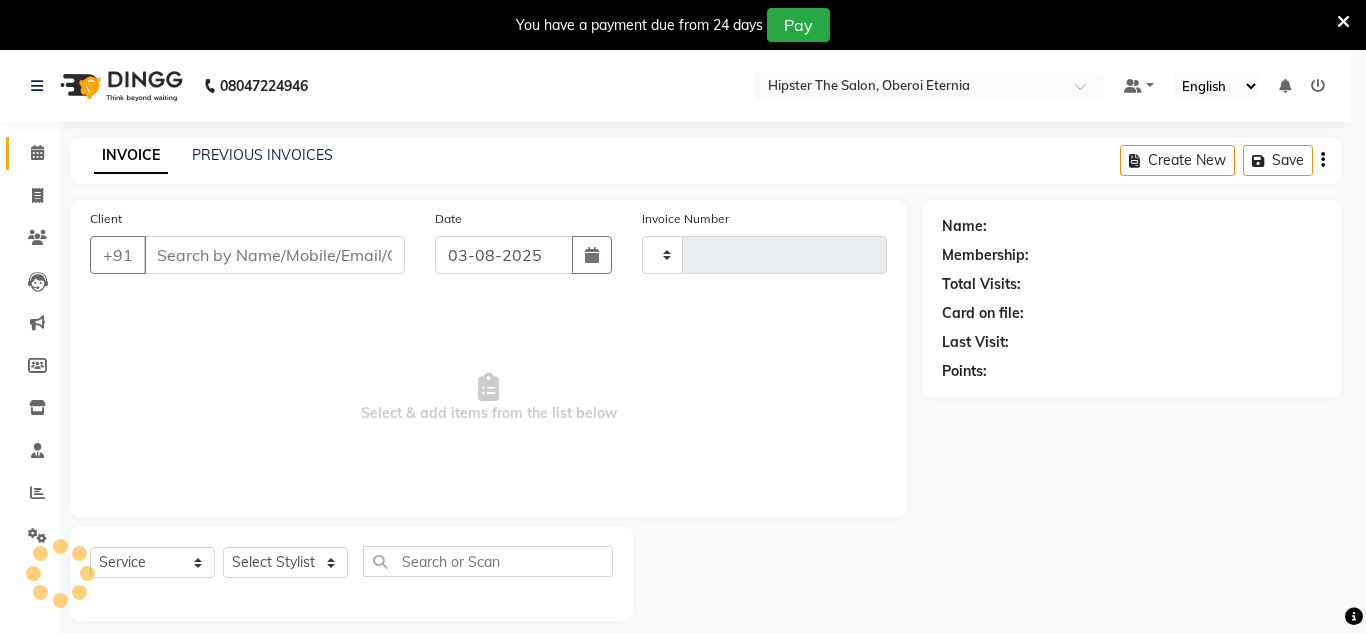 type on "0423" 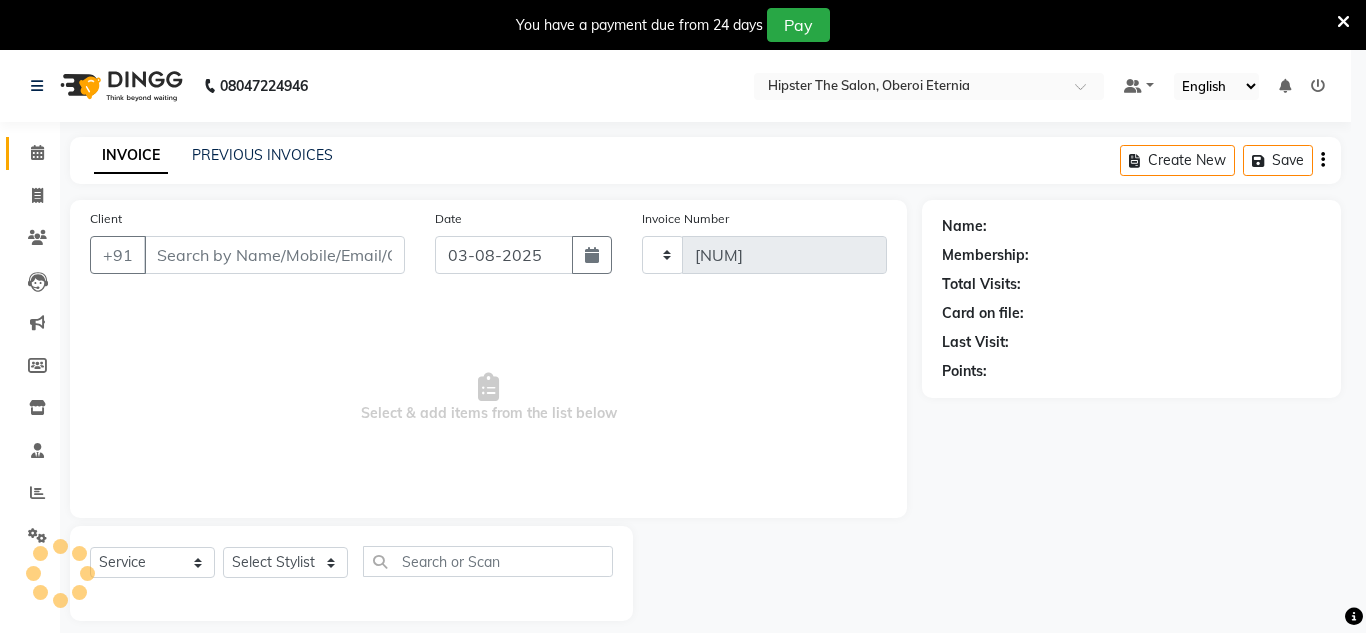 select on "8592" 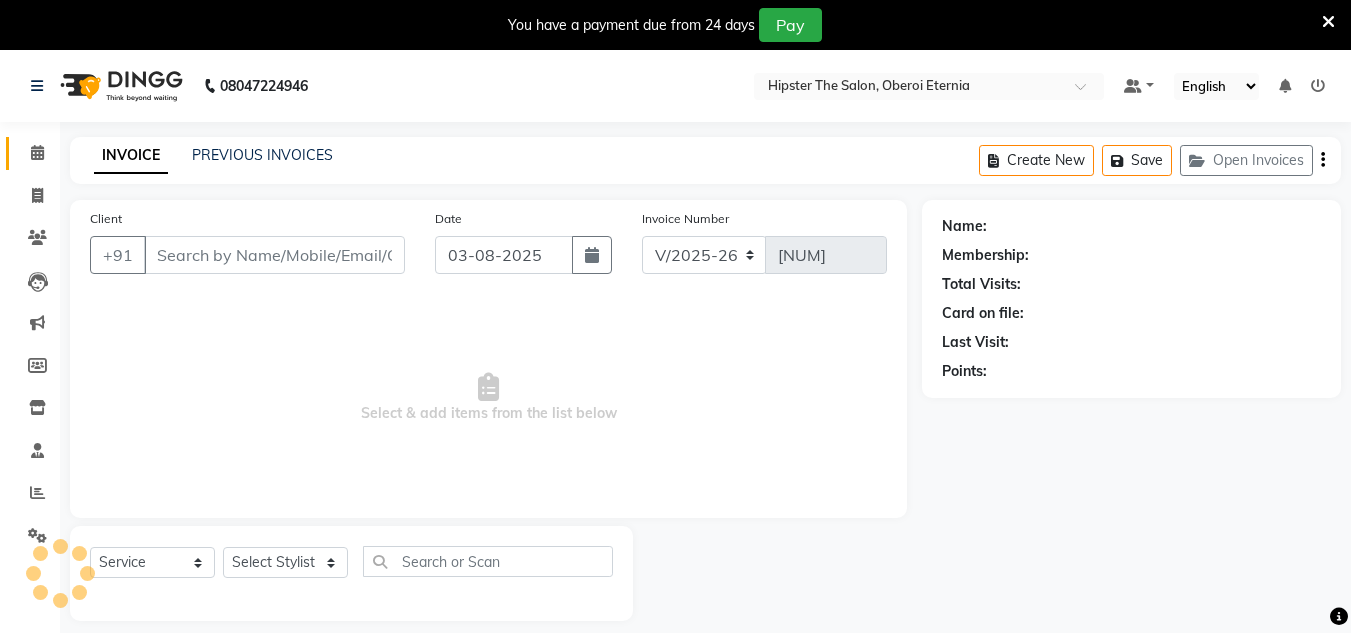 type on "9650039395" 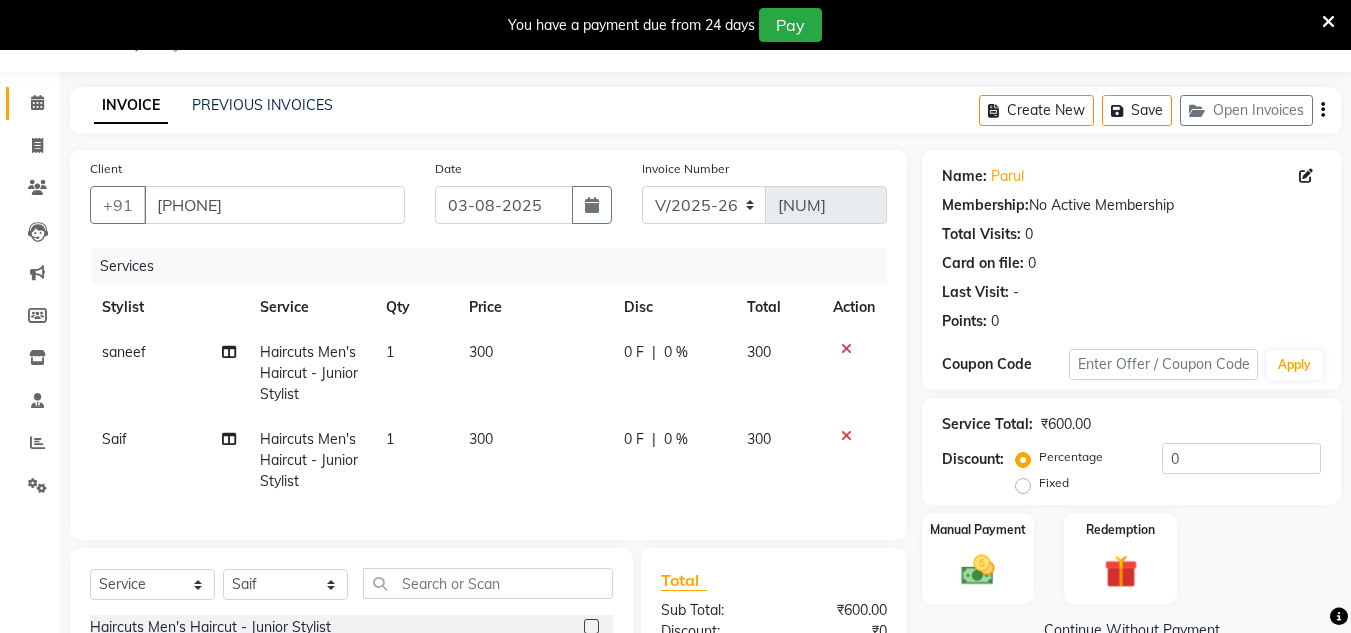scroll, scrollTop: 171, scrollLeft: 0, axis: vertical 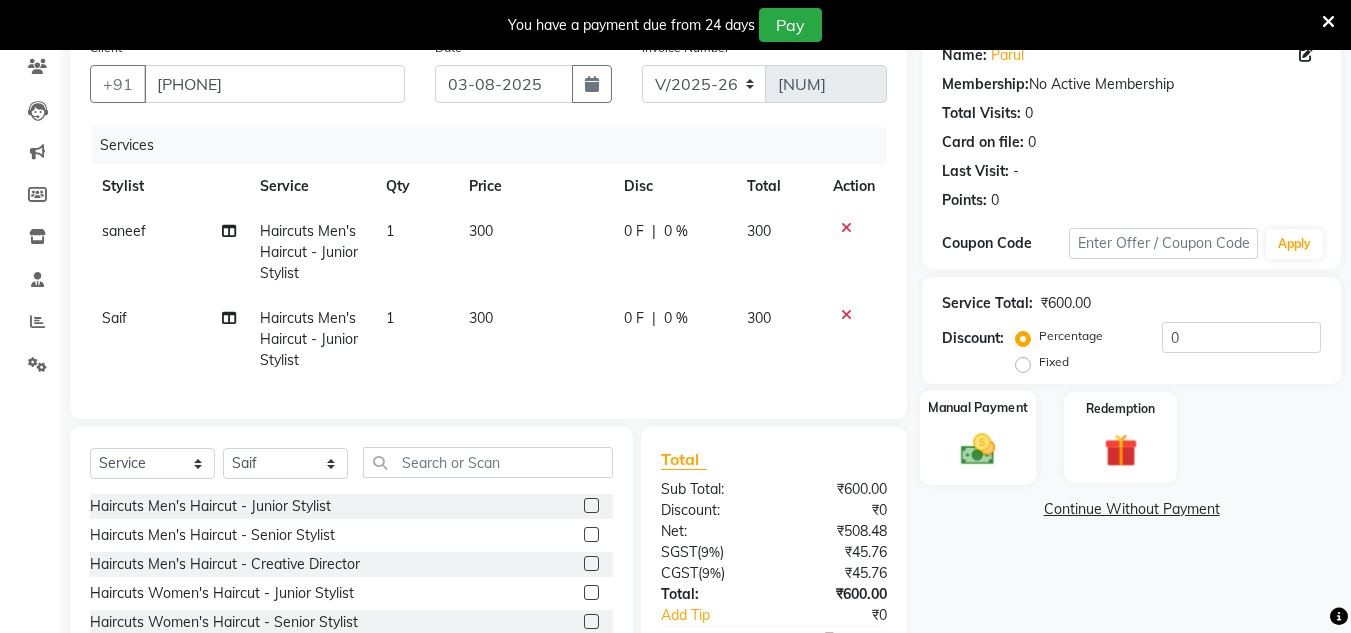 click 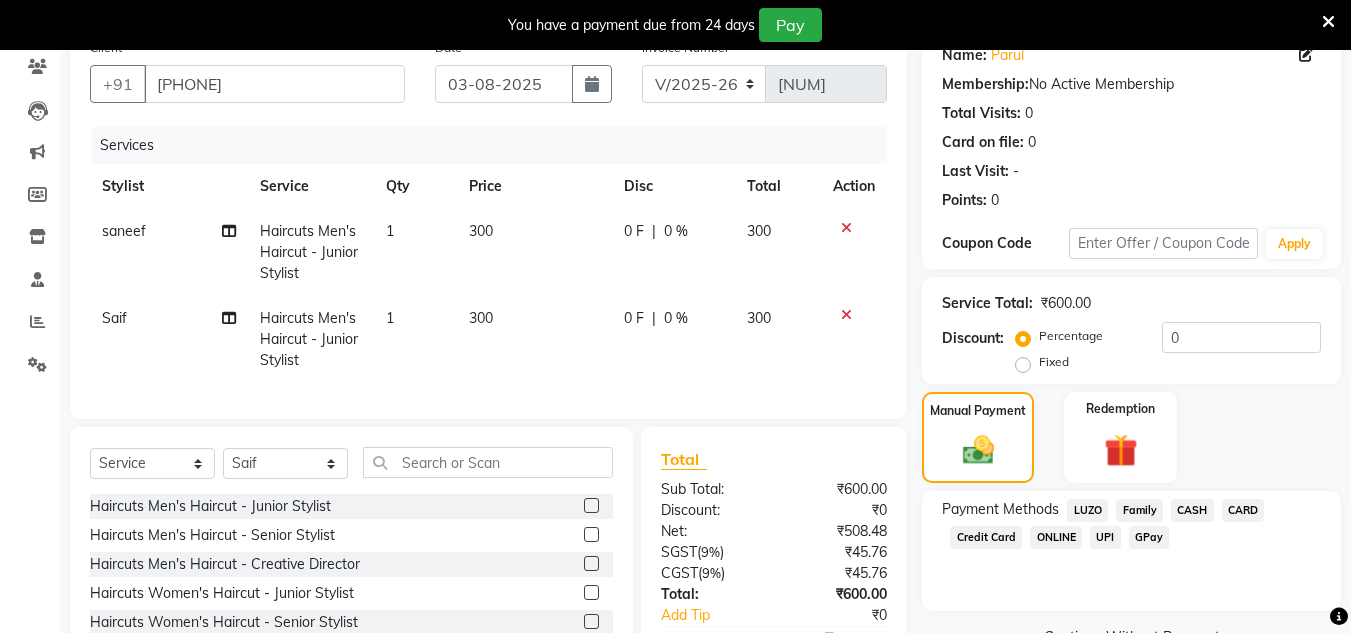 click on "GPay" 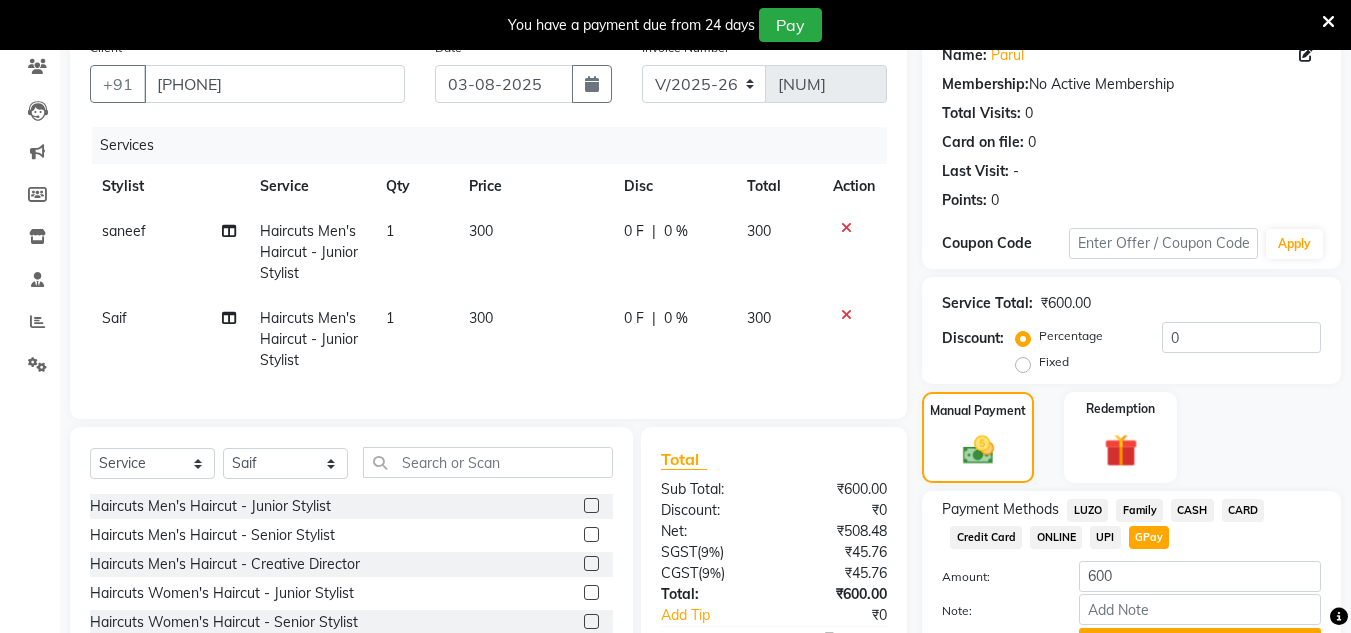scroll, scrollTop: 305, scrollLeft: 0, axis: vertical 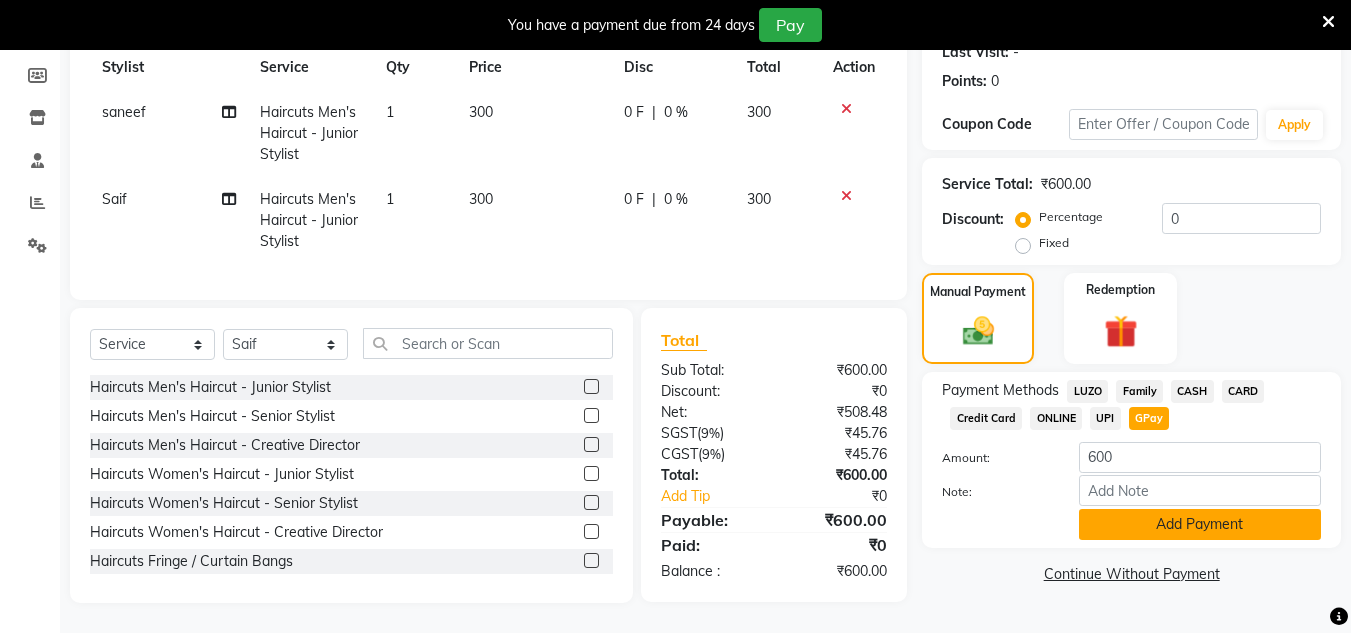 click on "Add Payment" 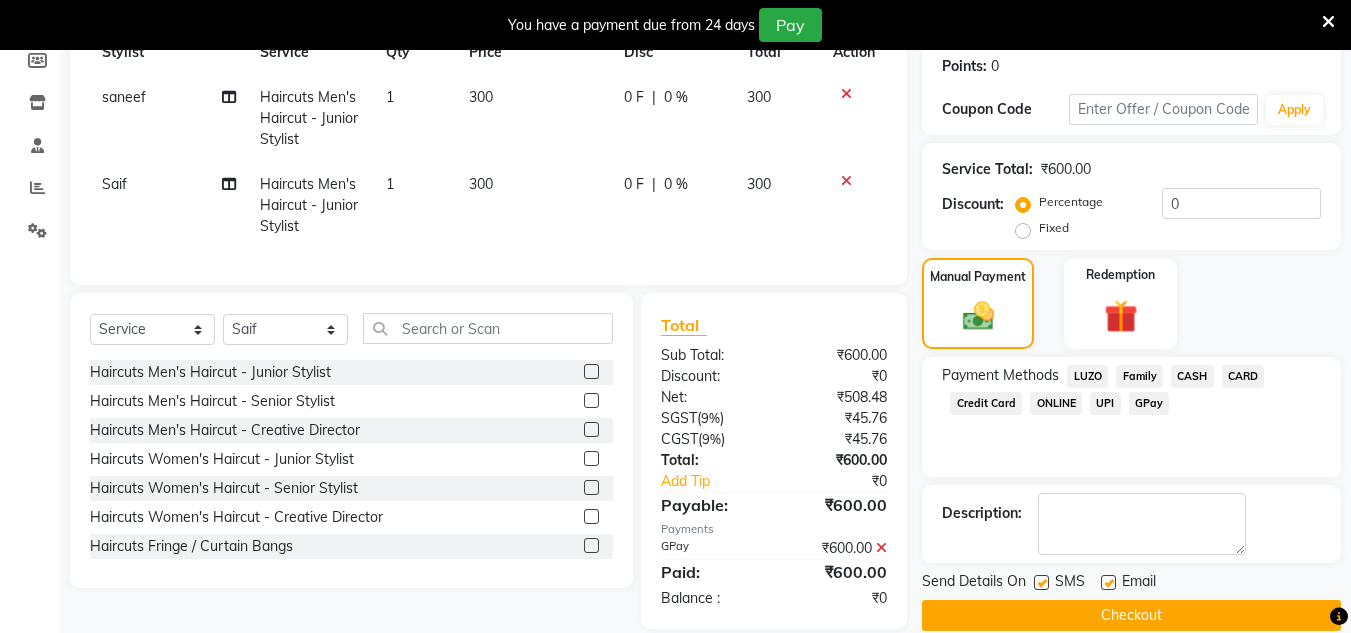 click on "Checkout" 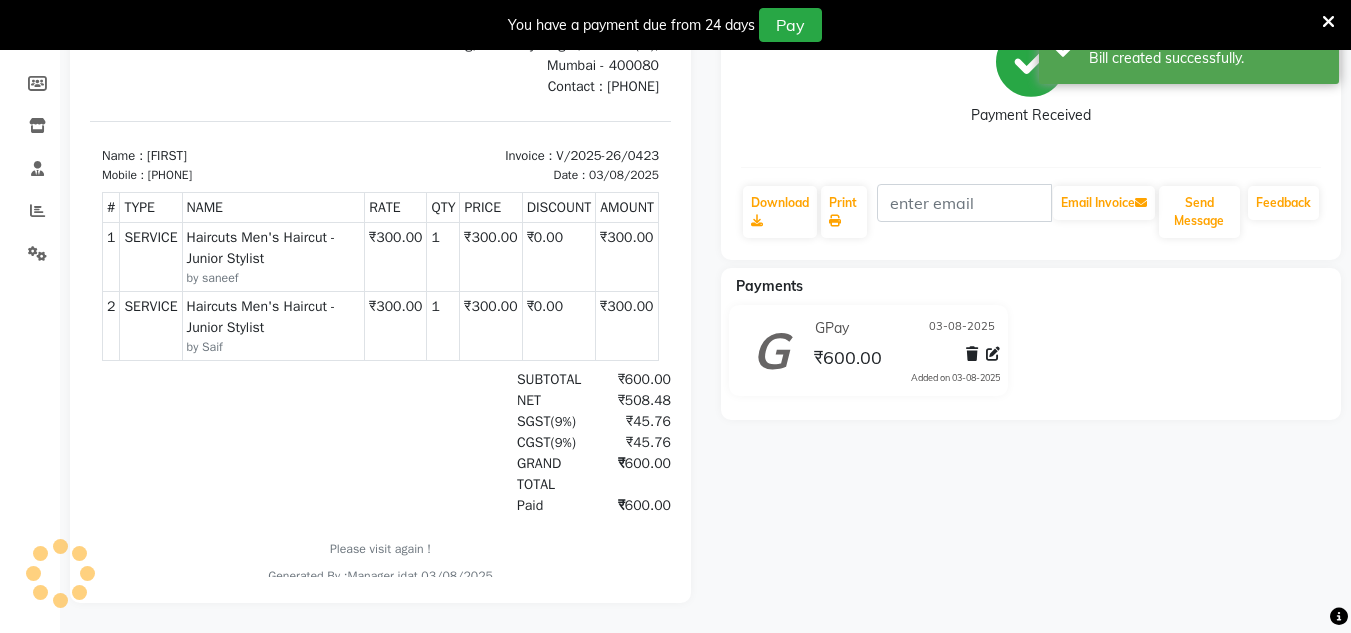 scroll, scrollTop: 0, scrollLeft: 0, axis: both 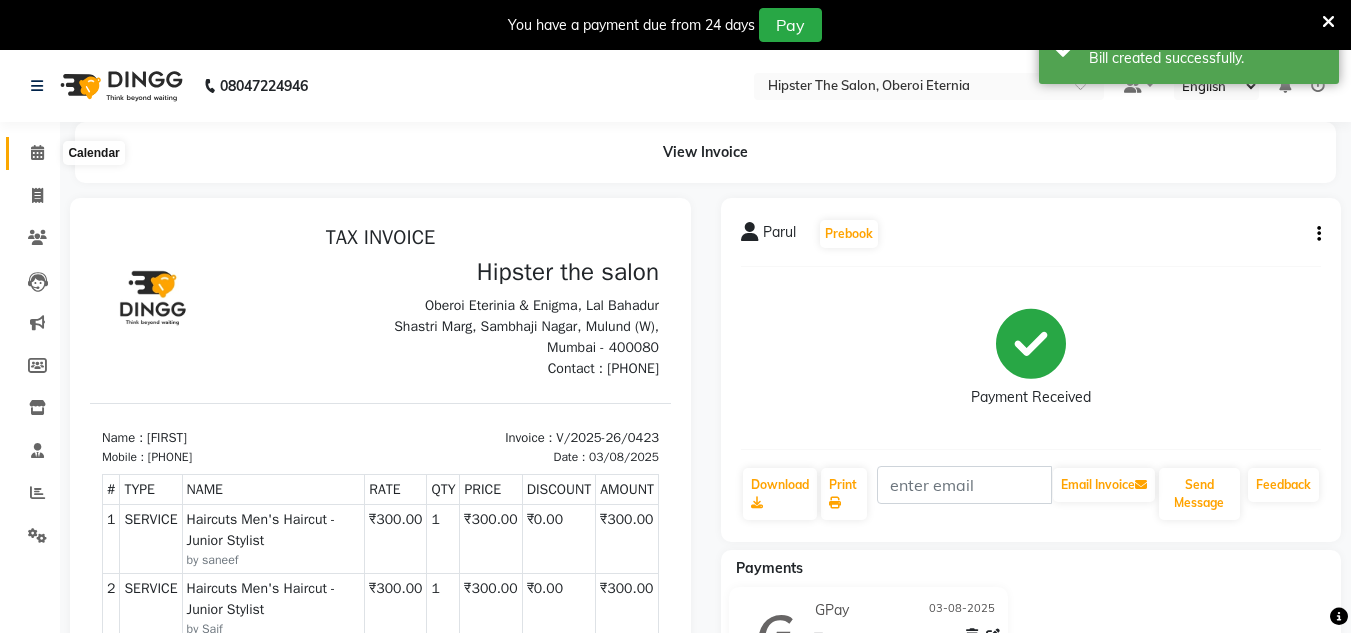 click 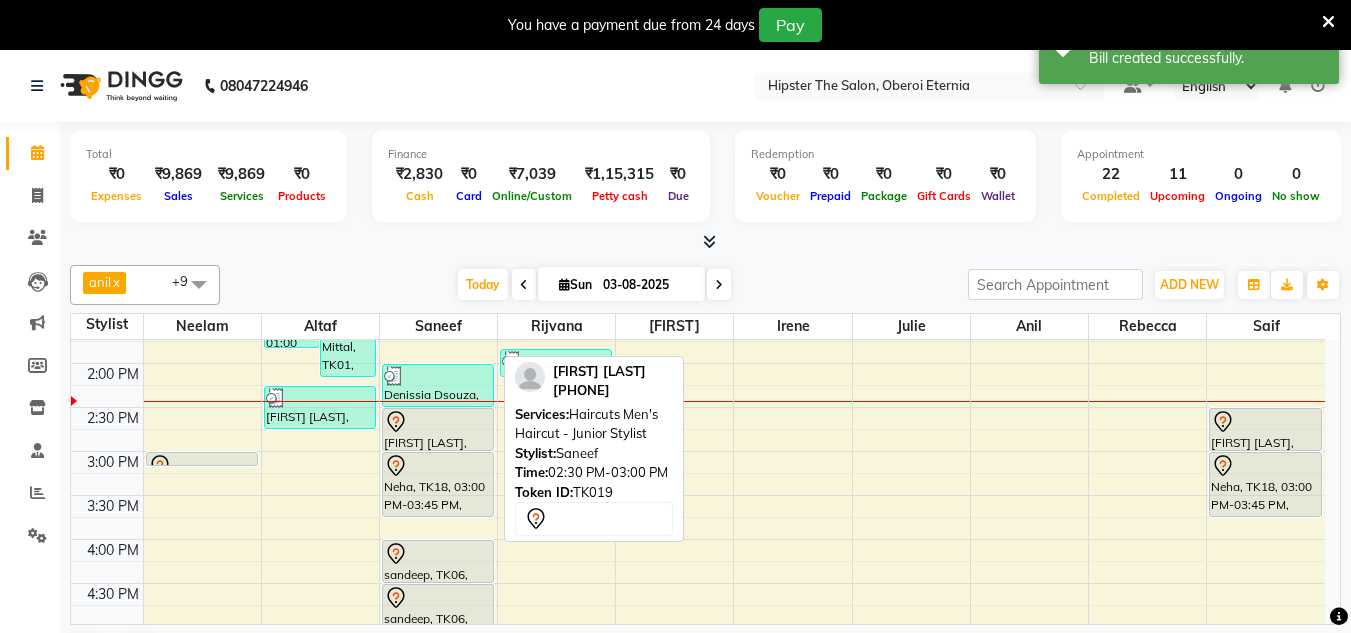 scroll, scrollTop: 506, scrollLeft: 0, axis: vertical 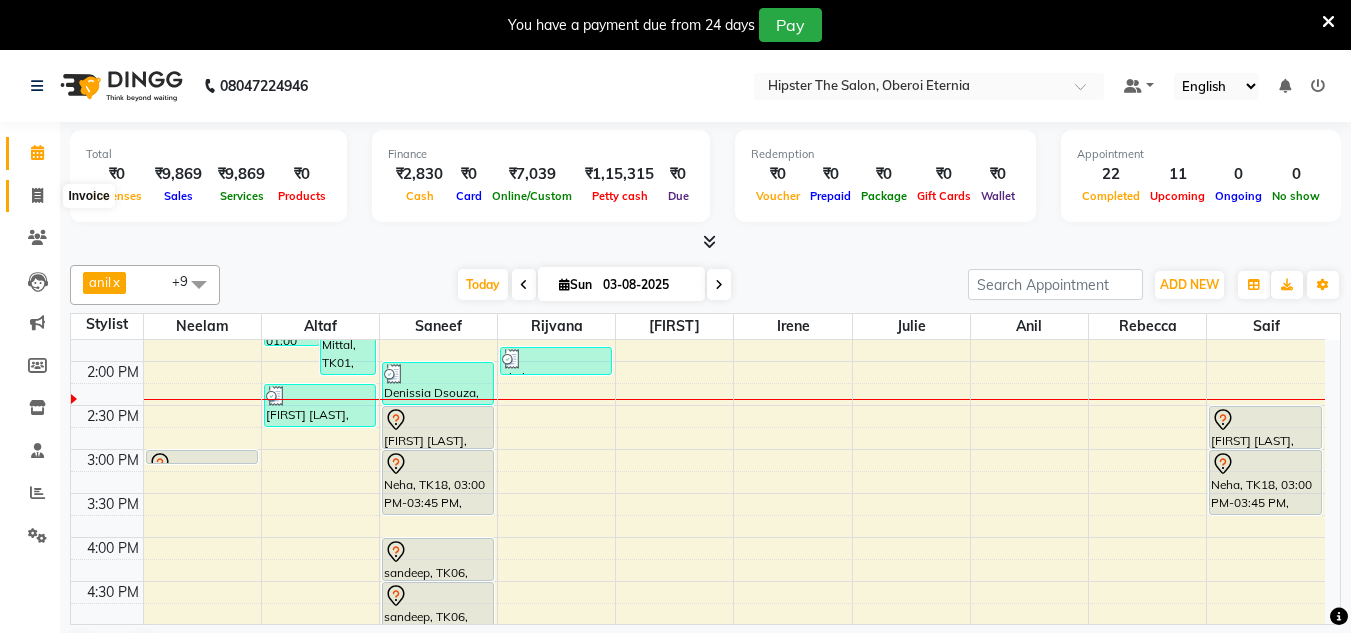click 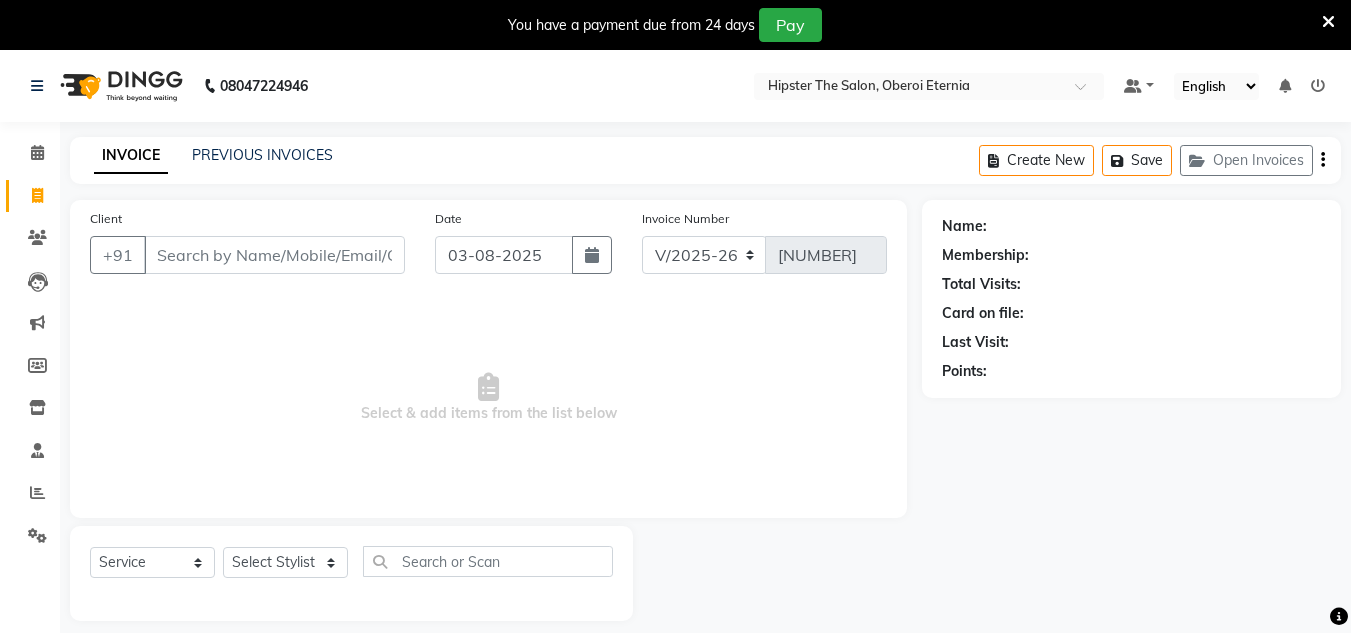 click on "Client" at bounding box center [274, 255] 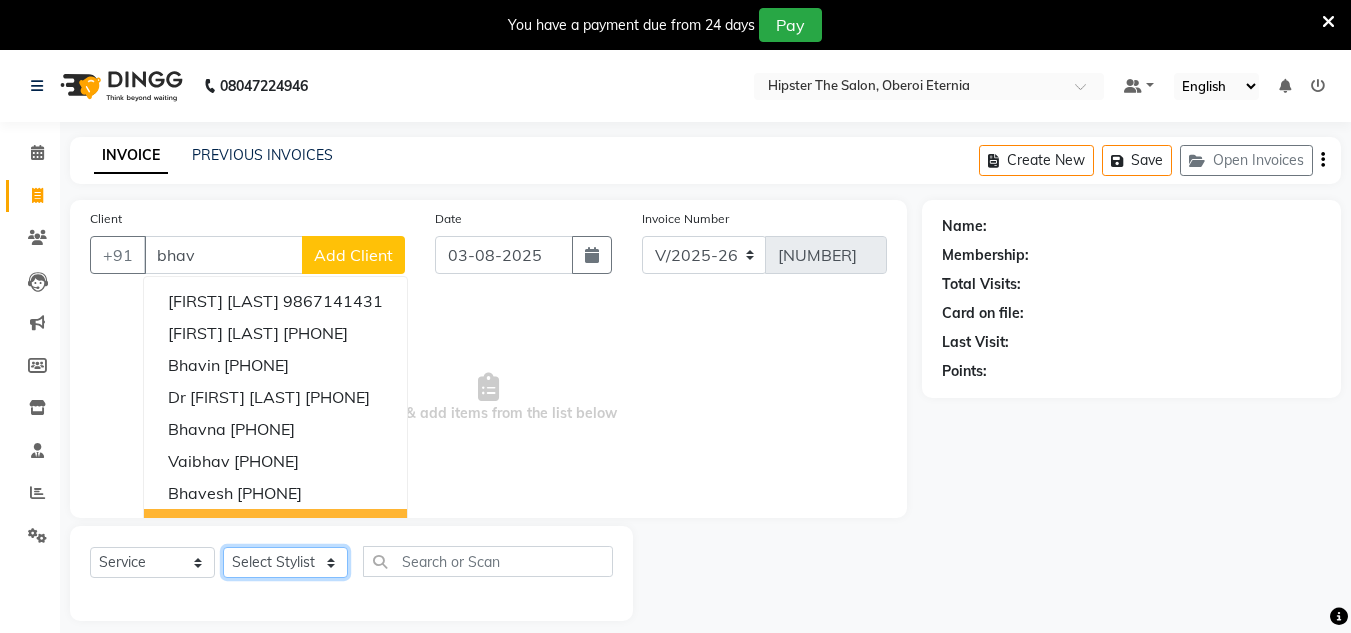 click on "Select Stylist Aarushi aishu altaf anil ashik bhavin  irene julie Manager id Minaz Namrata neelam Rebecca rekha rijvana Saif saneef Shweta" 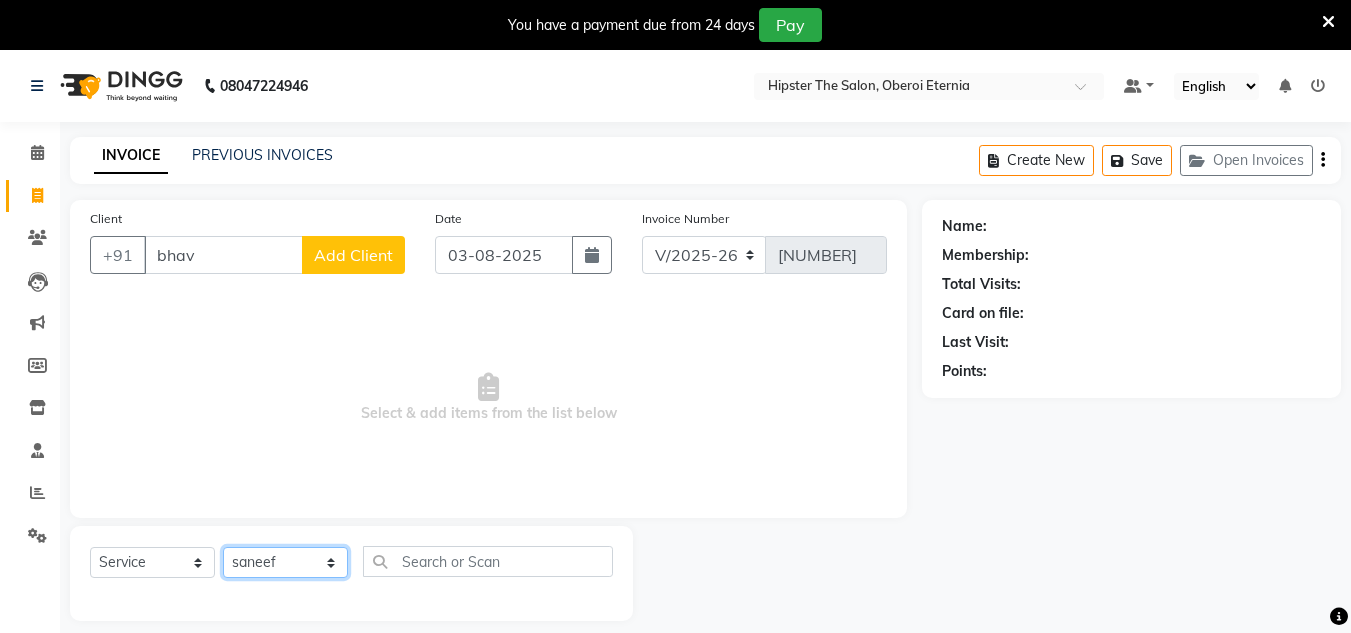 click on "Select Stylist Aarushi aishu altaf anil ashik bhavin  irene julie Manager id Minaz Namrata neelam Rebecca rekha rijvana Saif saneef Shweta" 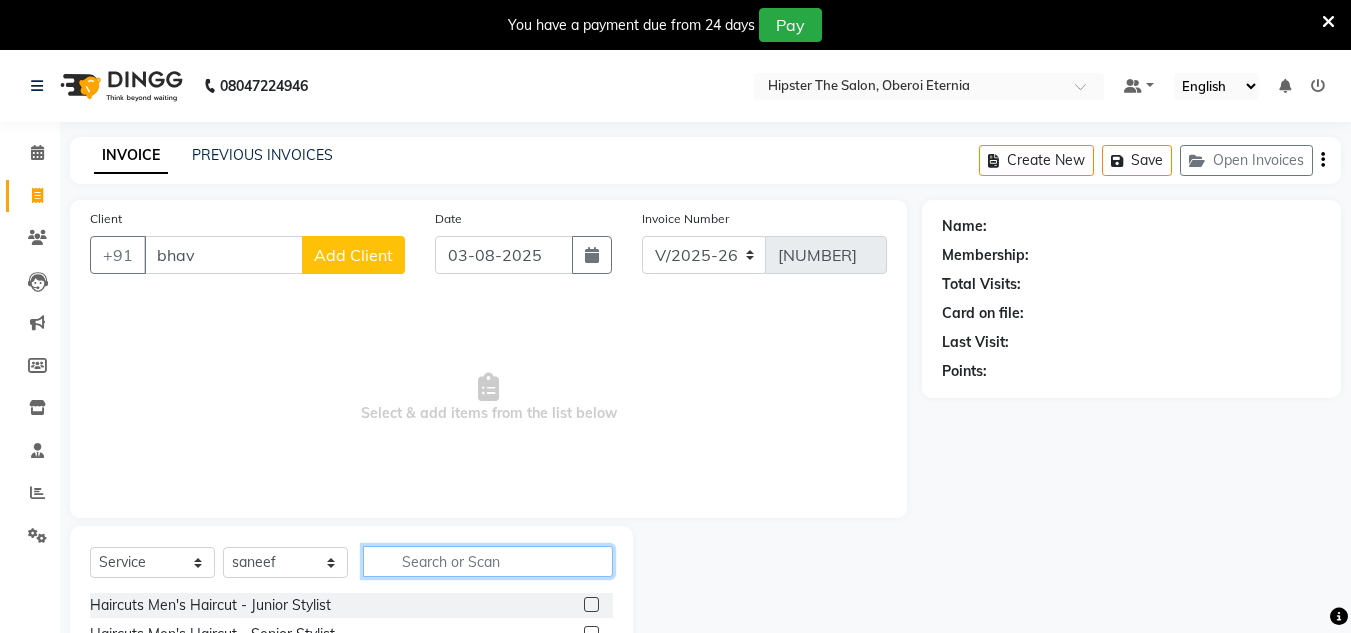 click 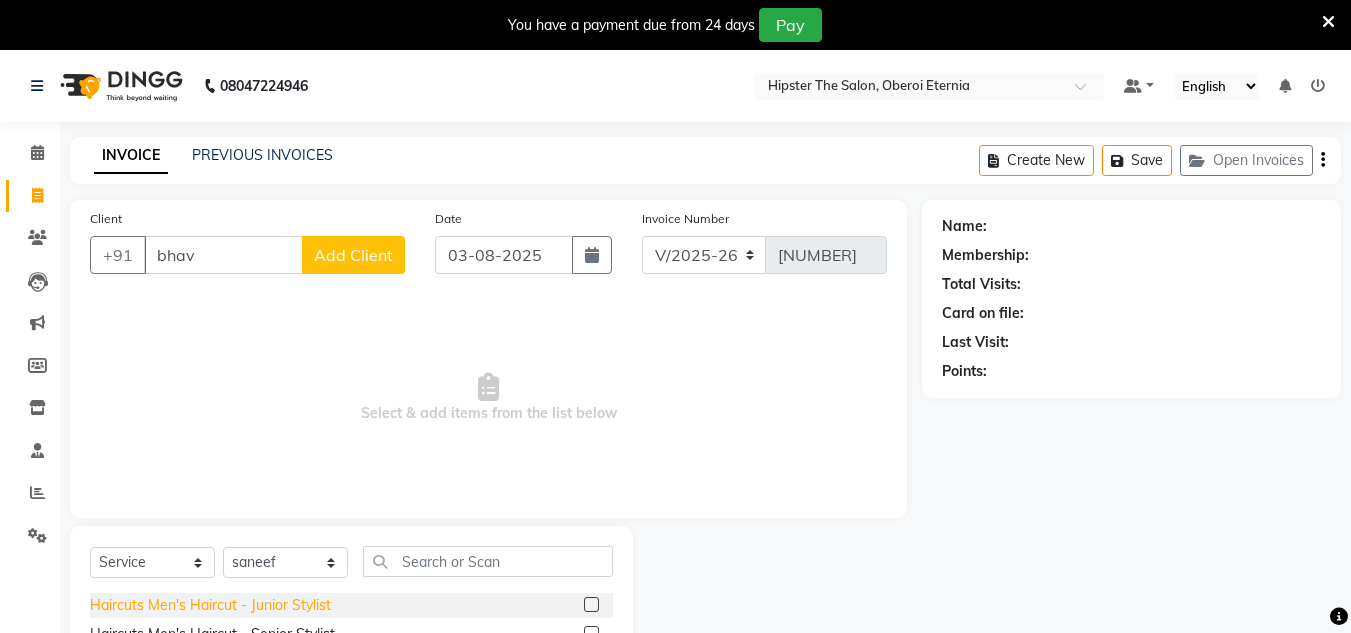 click on "Haircuts Men's Haircut - Junior Stylist" 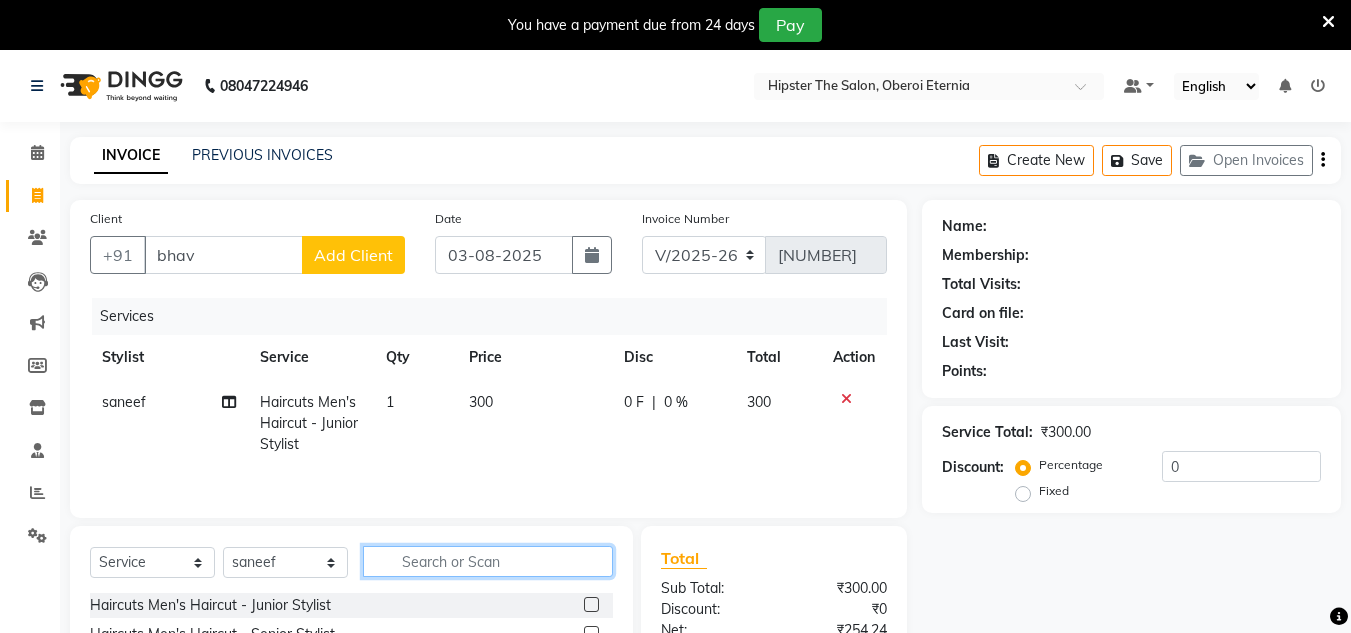 click 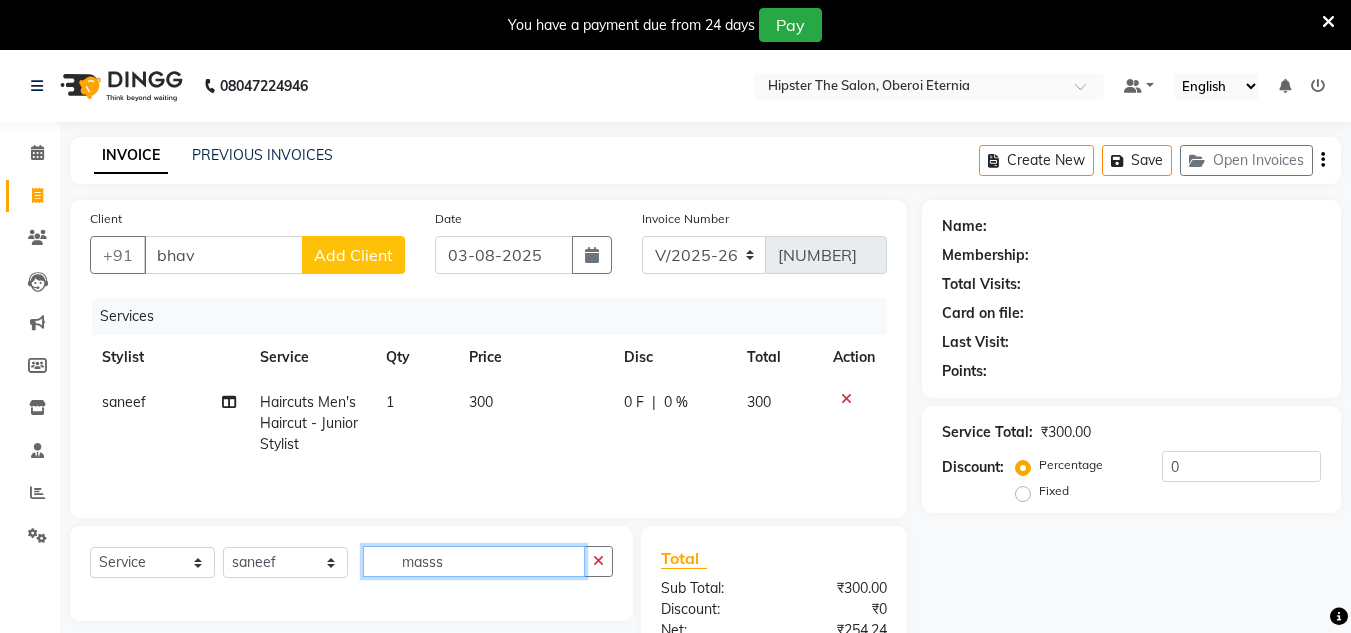 scroll, scrollTop: 198, scrollLeft: 0, axis: vertical 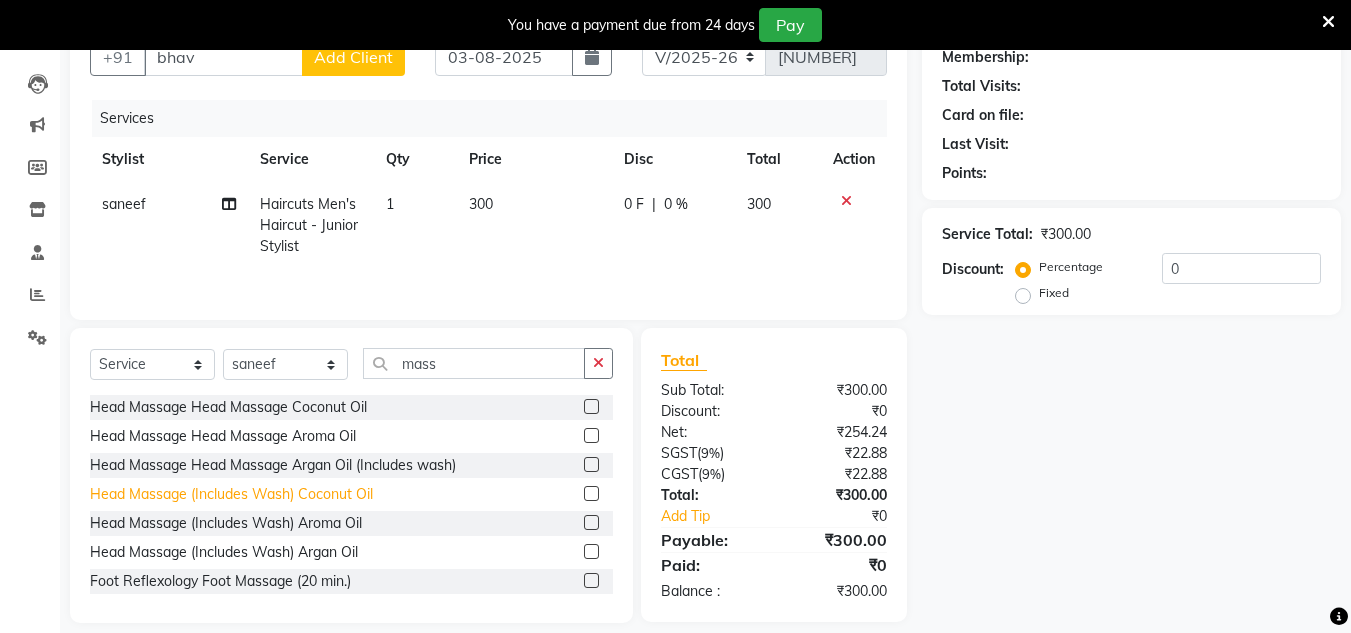 click on "Head Massage (Includes Wash) Coconut Oil" 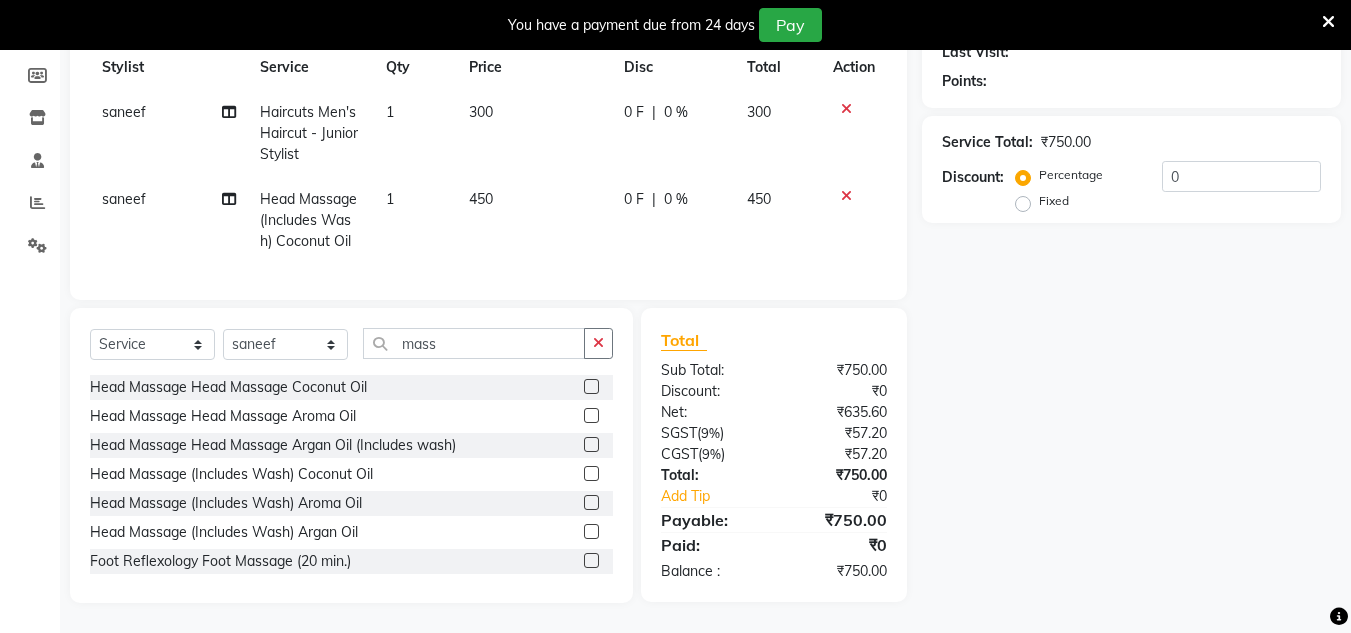 scroll, scrollTop: 0, scrollLeft: 0, axis: both 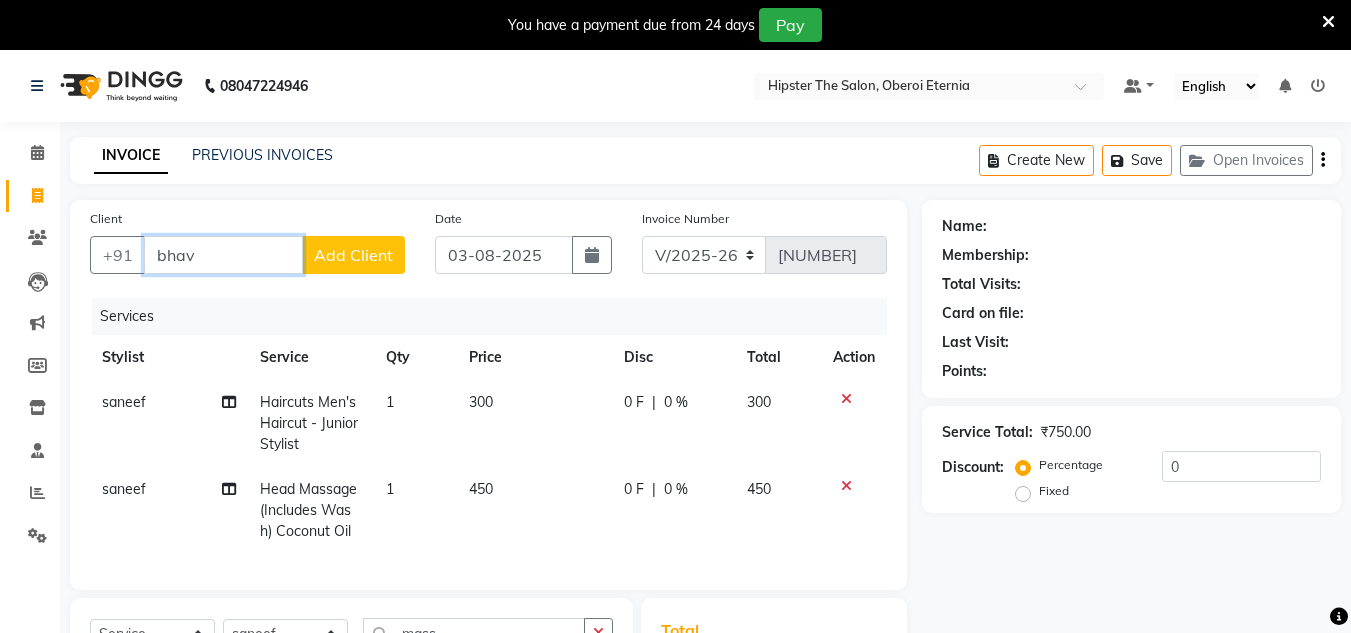click on "bhav" at bounding box center [223, 255] 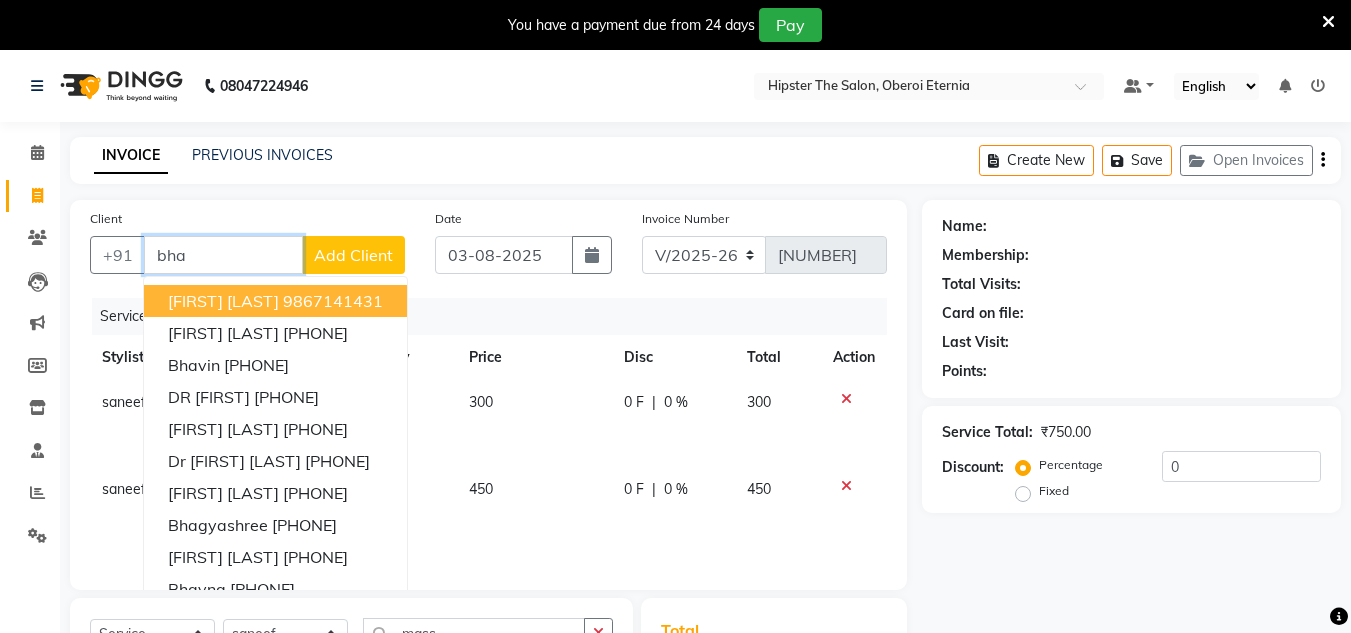 click on "Bhavin Chudasma" at bounding box center [223, 301] 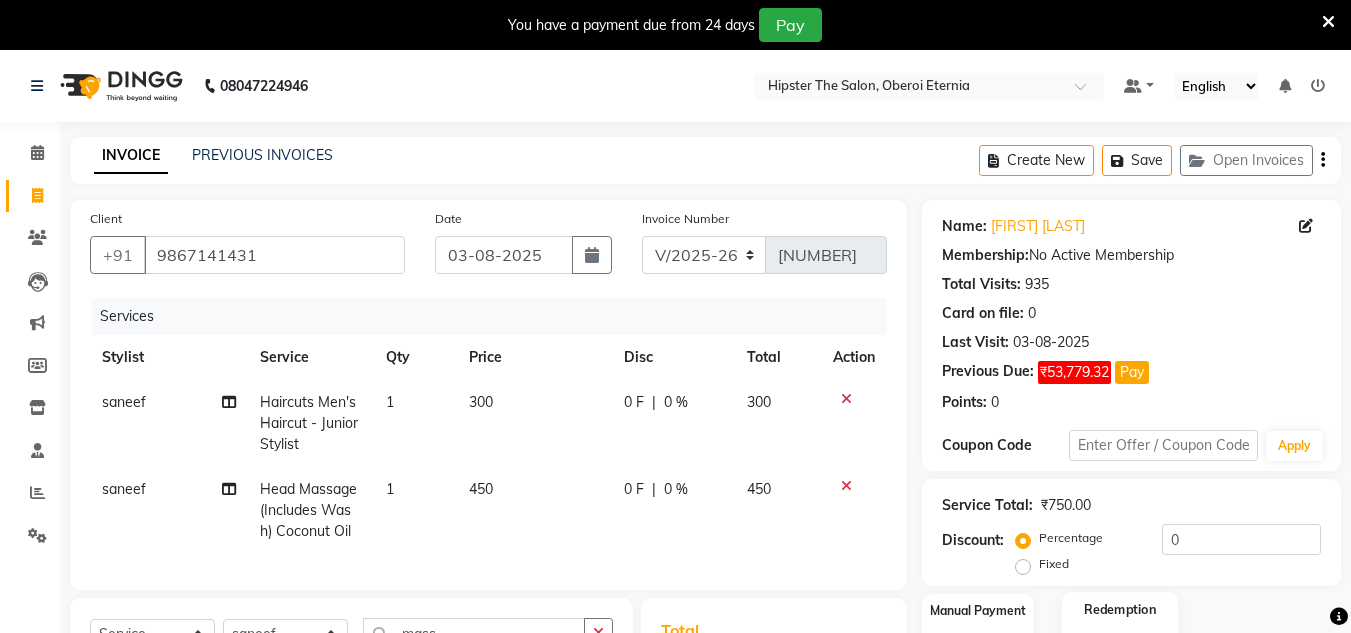 scroll, scrollTop: 305, scrollLeft: 0, axis: vertical 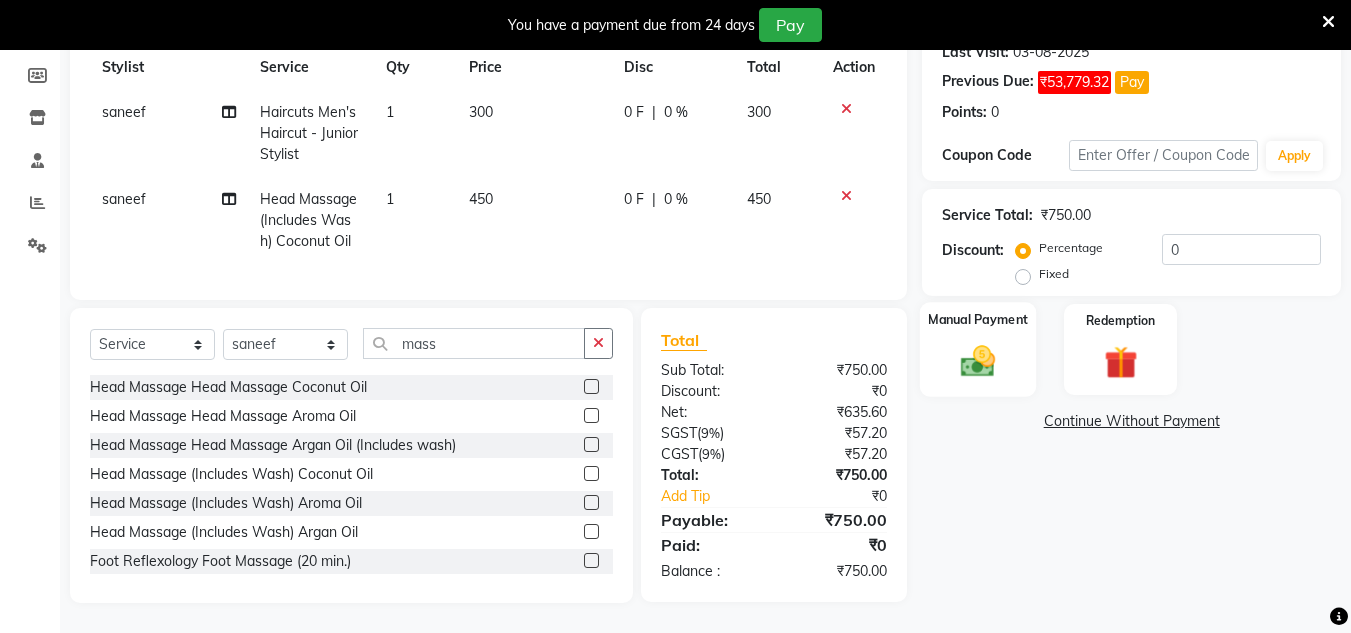 click 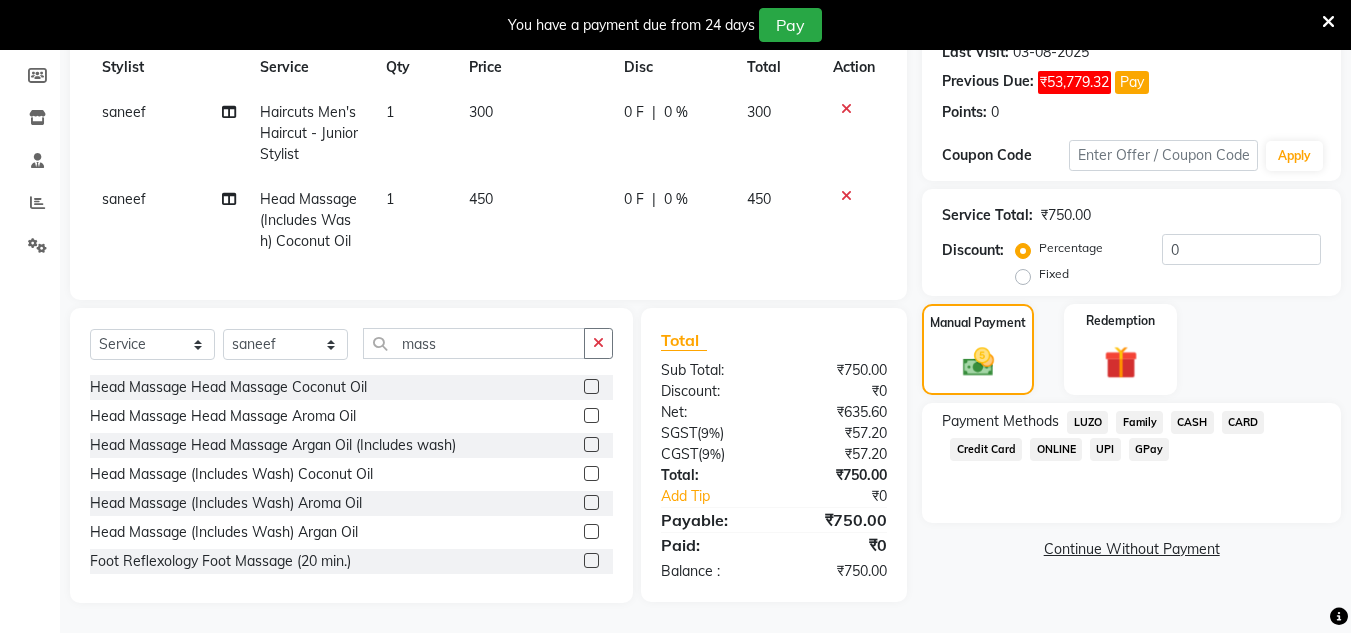 click on "GPay" 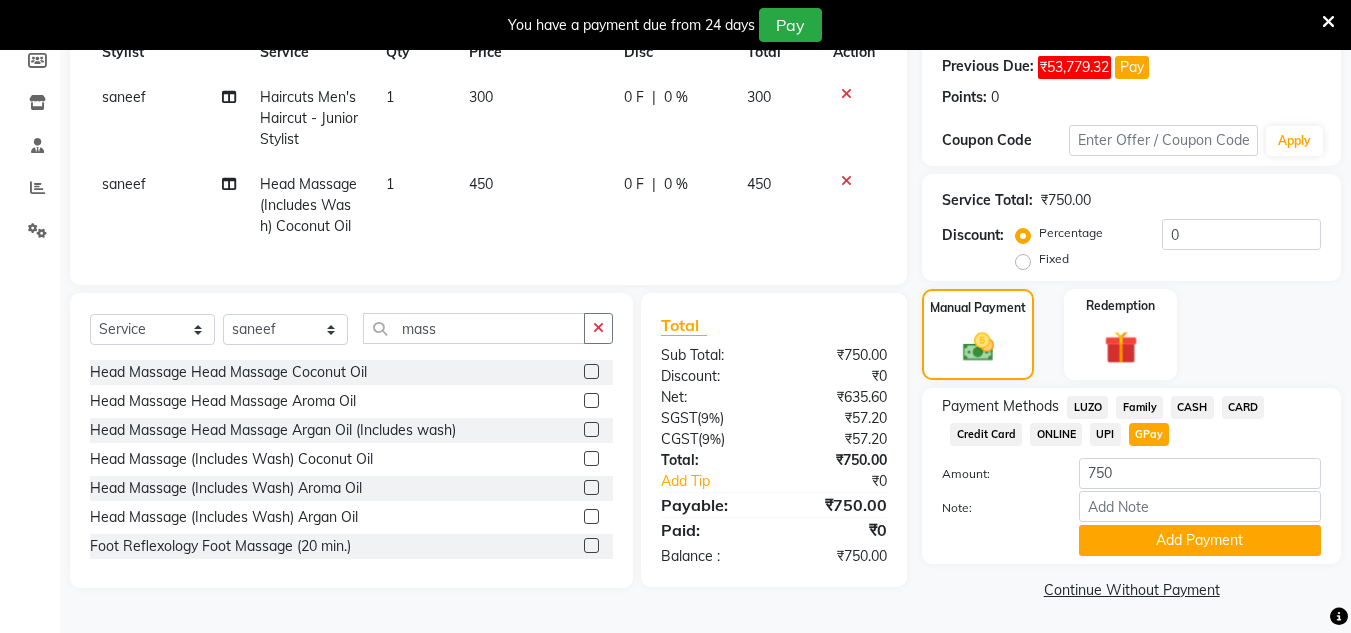 scroll, scrollTop: 197, scrollLeft: 0, axis: vertical 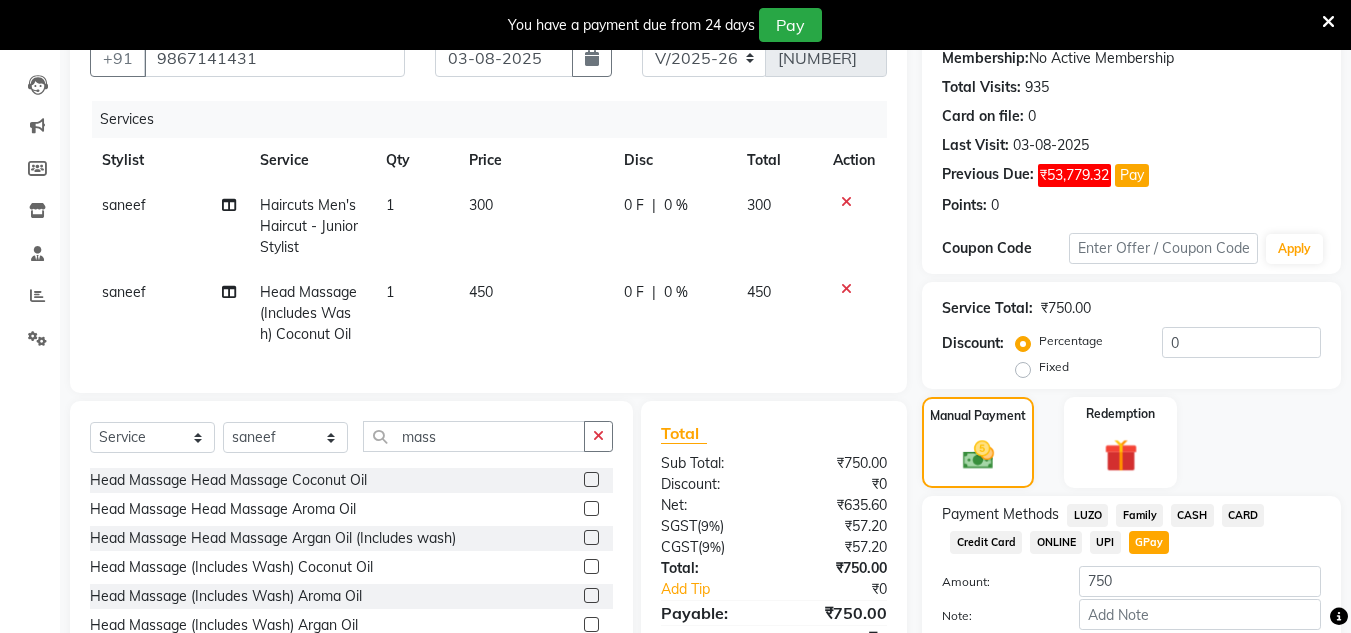 click 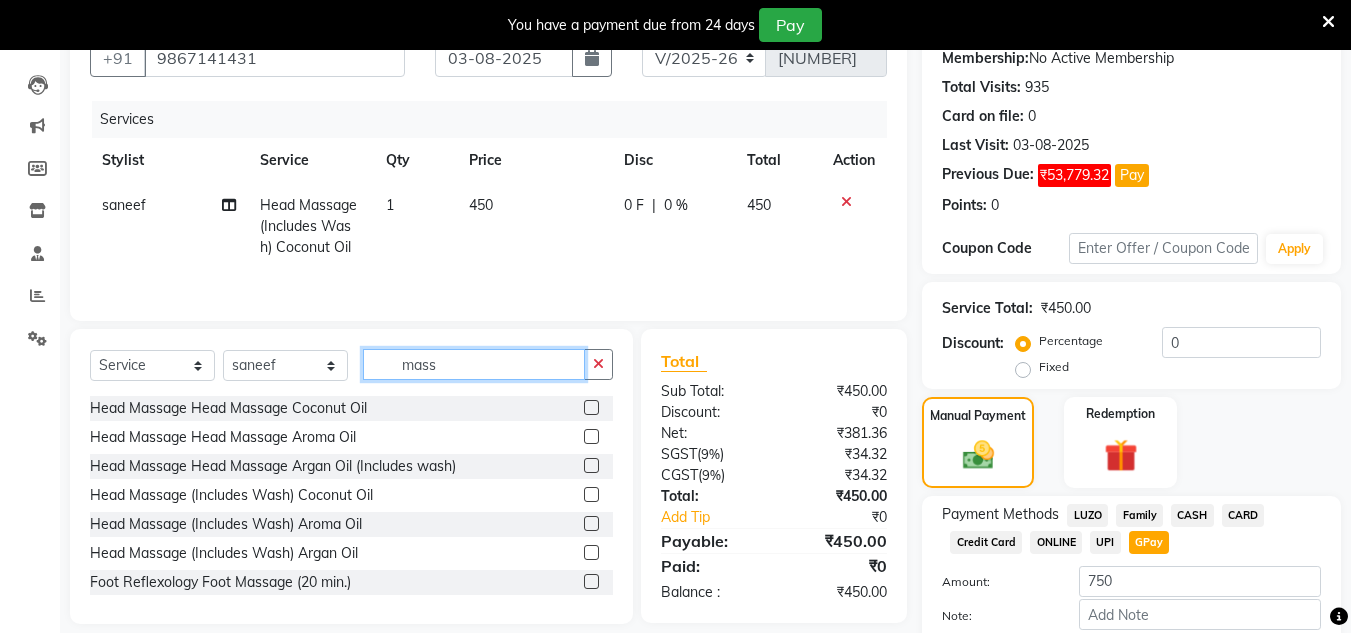 click on "mass" 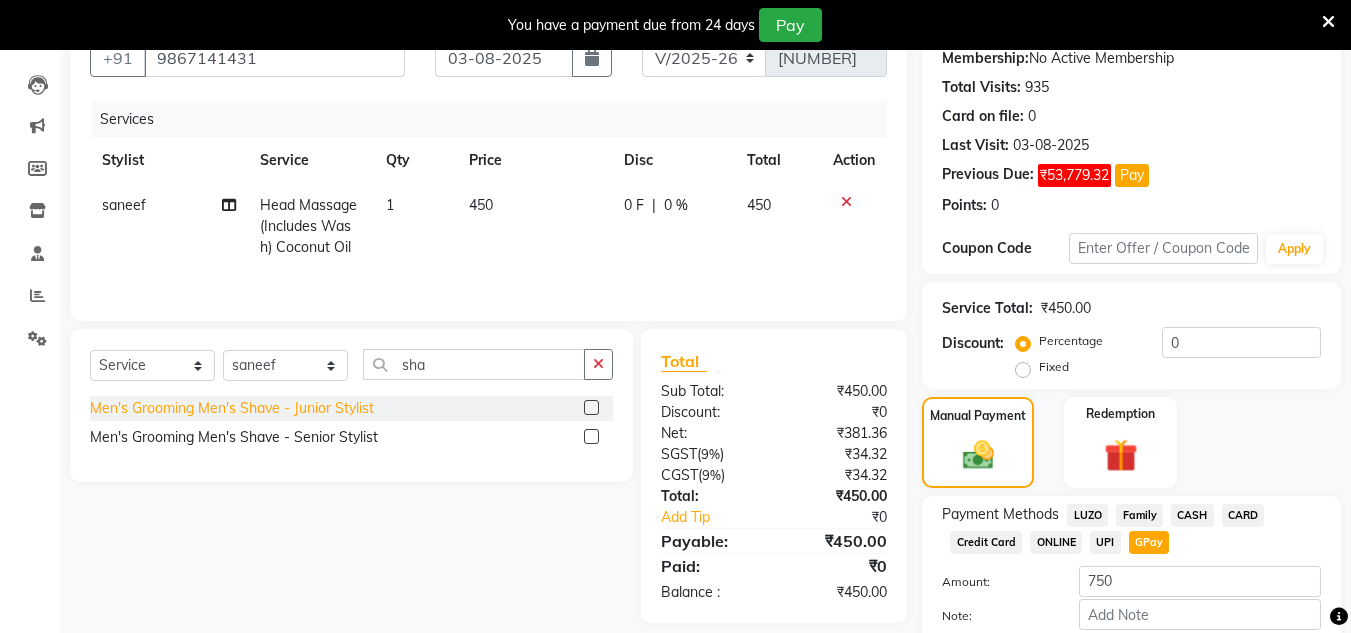 click on "Men's Grooming Men's Shave - Junior Stylist" 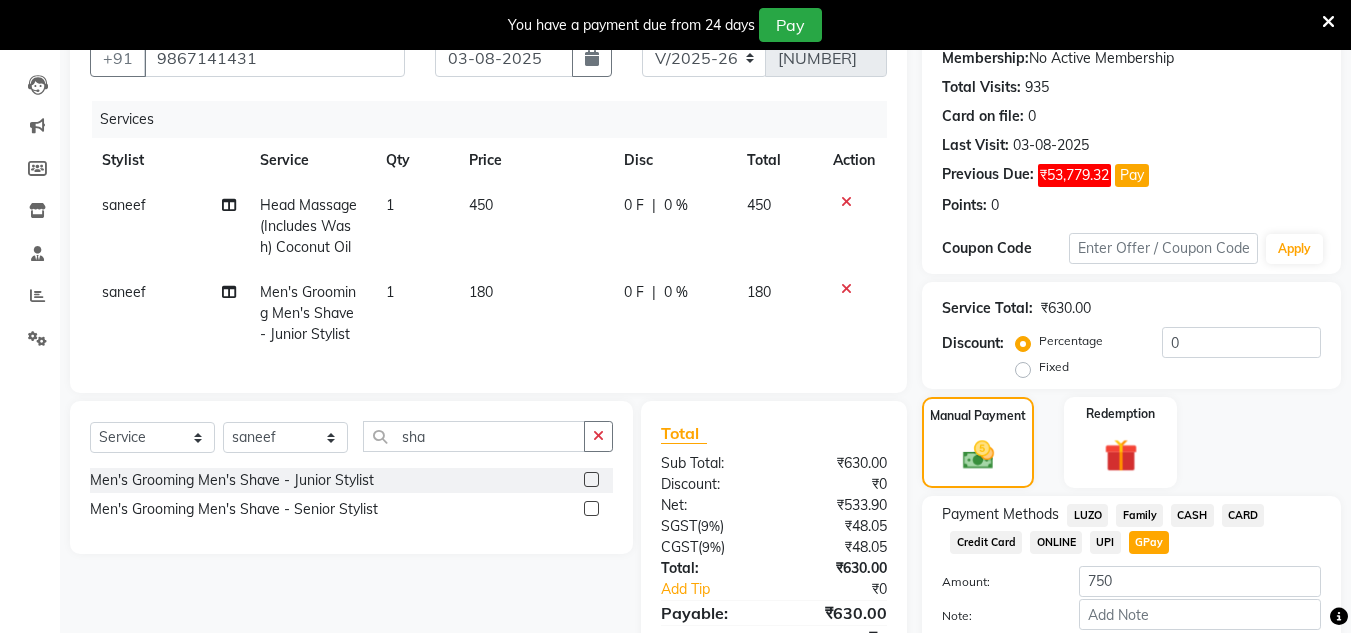 click on "180" 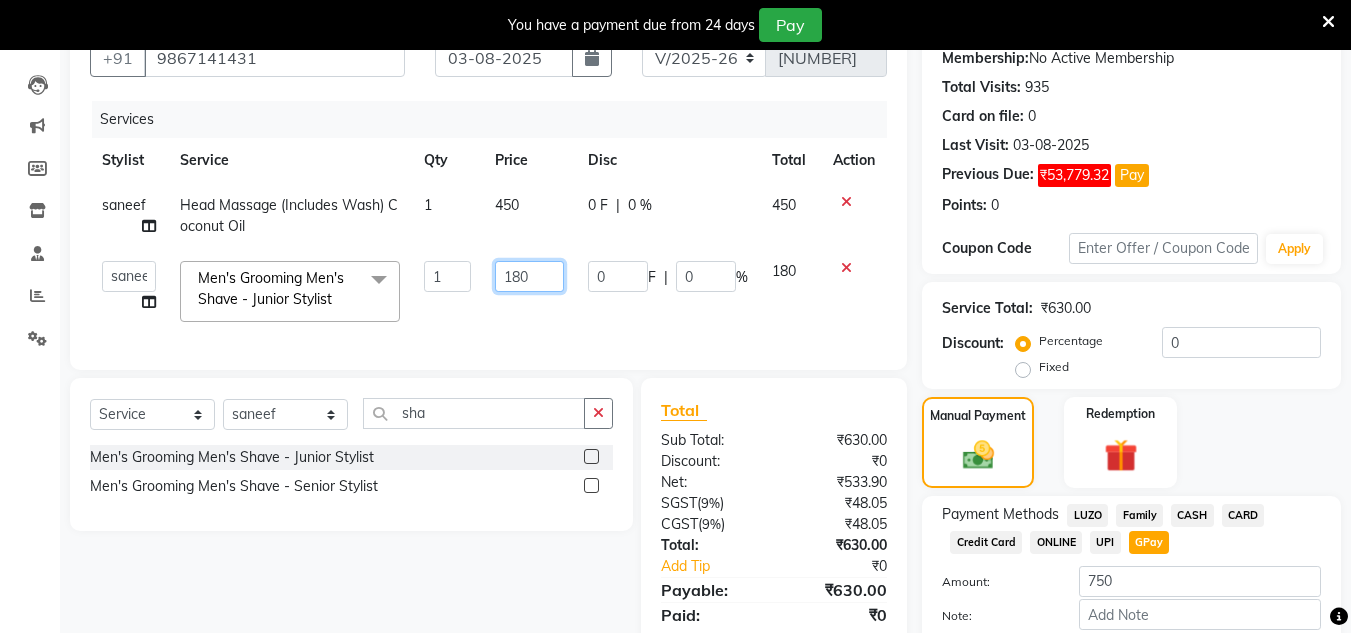 click on "180" 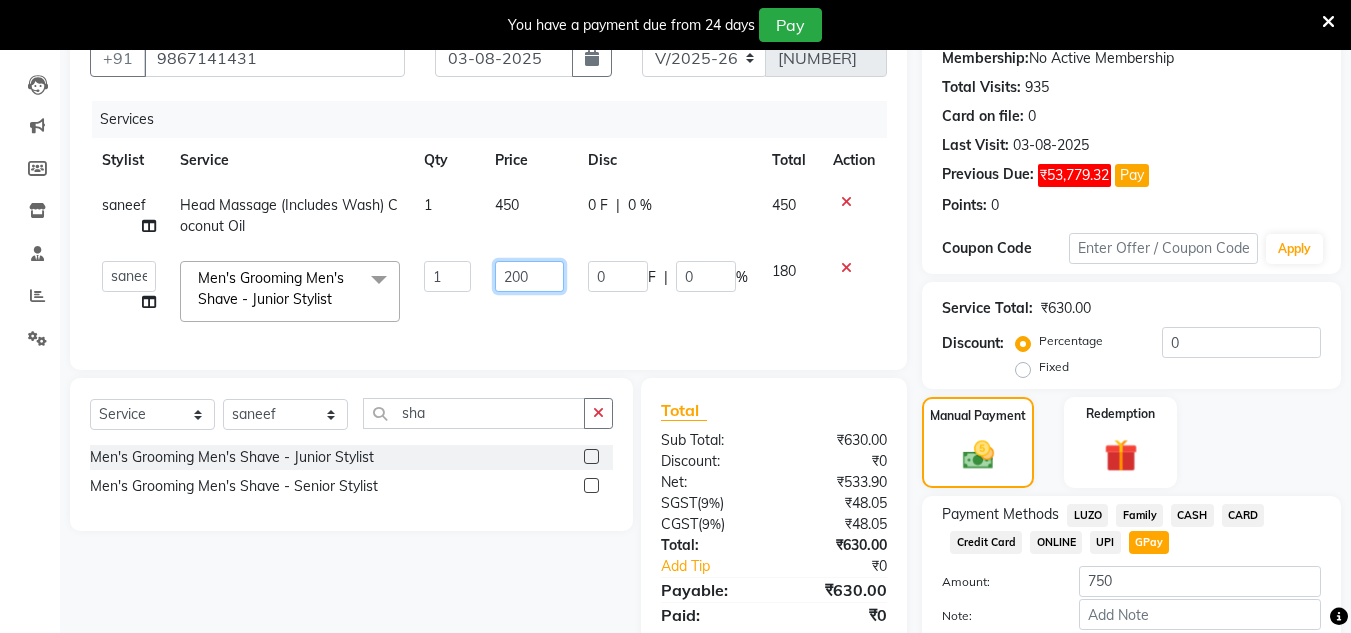 scroll, scrollTop: 307, scrollLeft: 0, axis: vertical 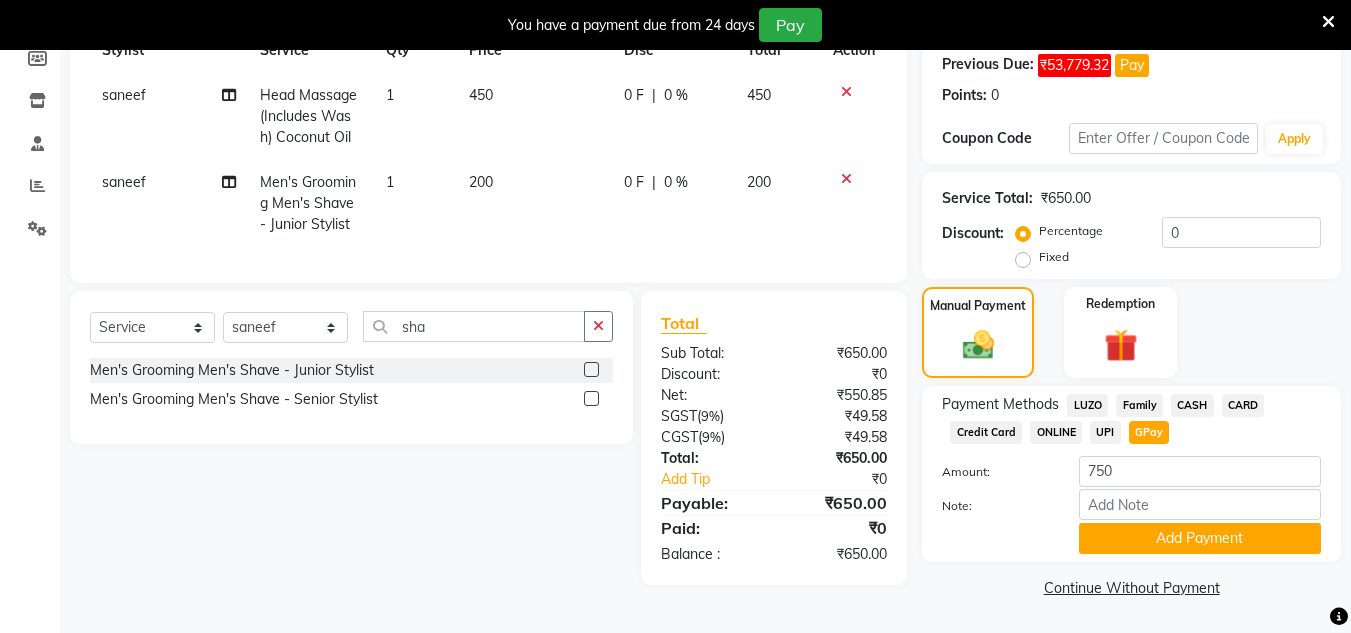 click on "GPay" 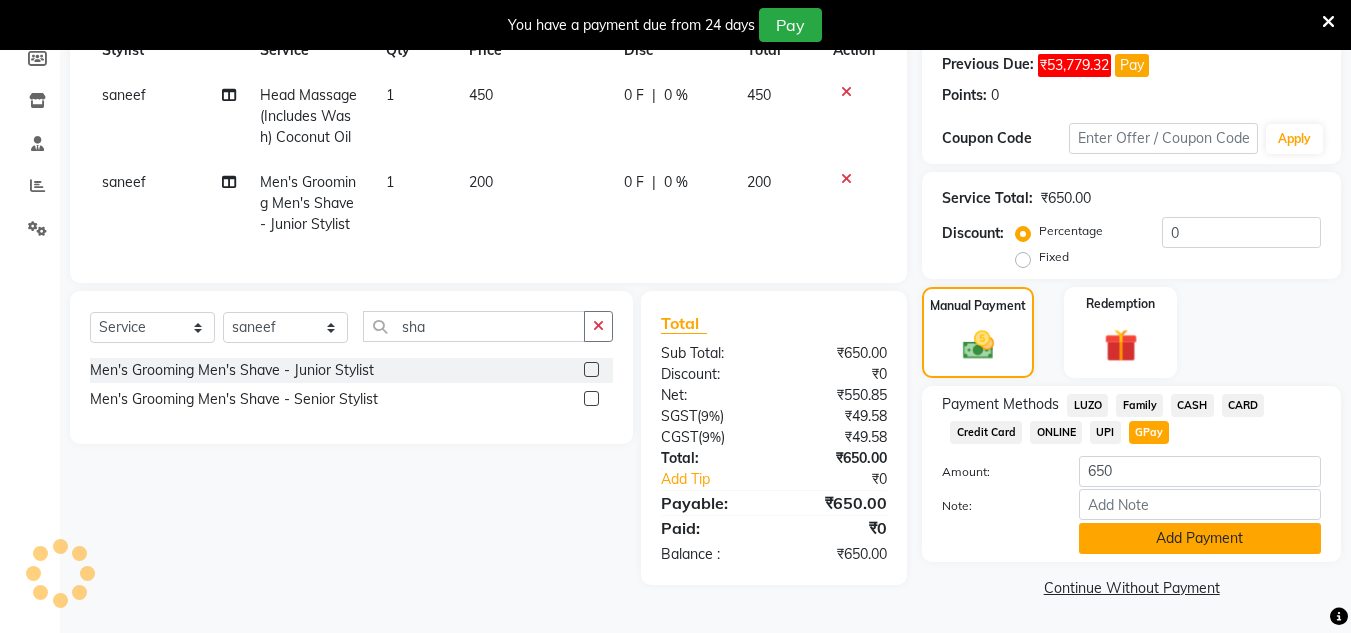 click on "Add Payment" 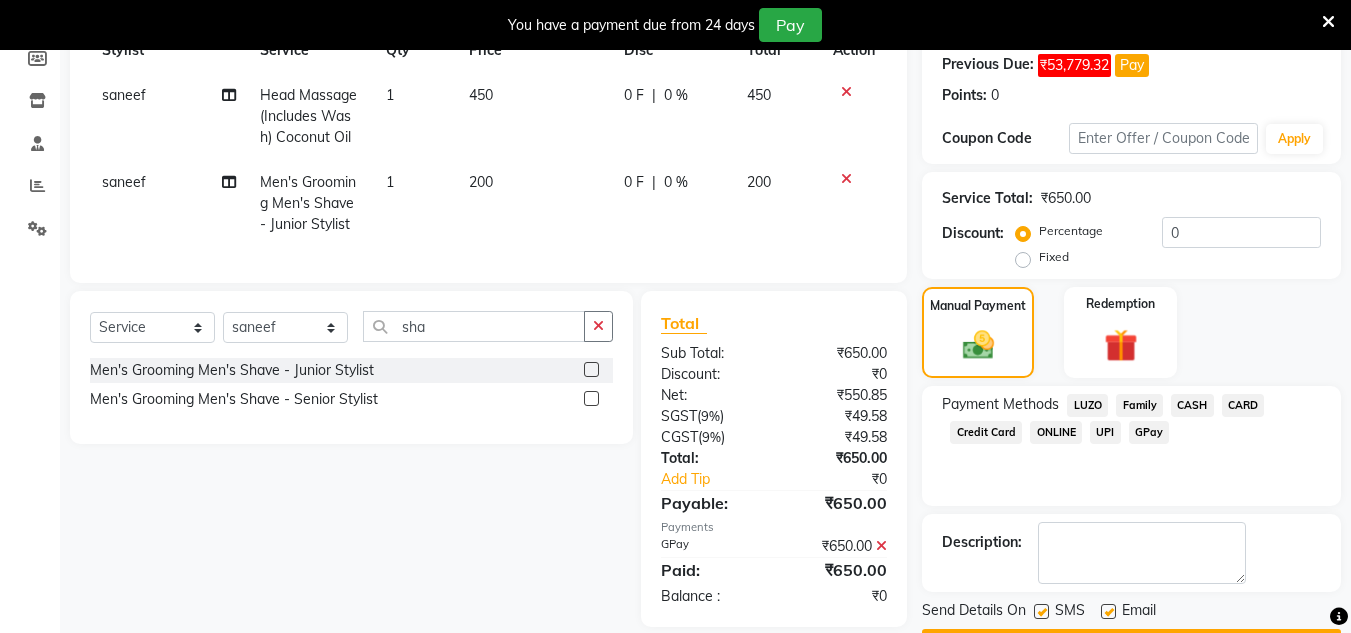 scroll, scrollTop: 364, scrollLeft: 0, axis: vertical 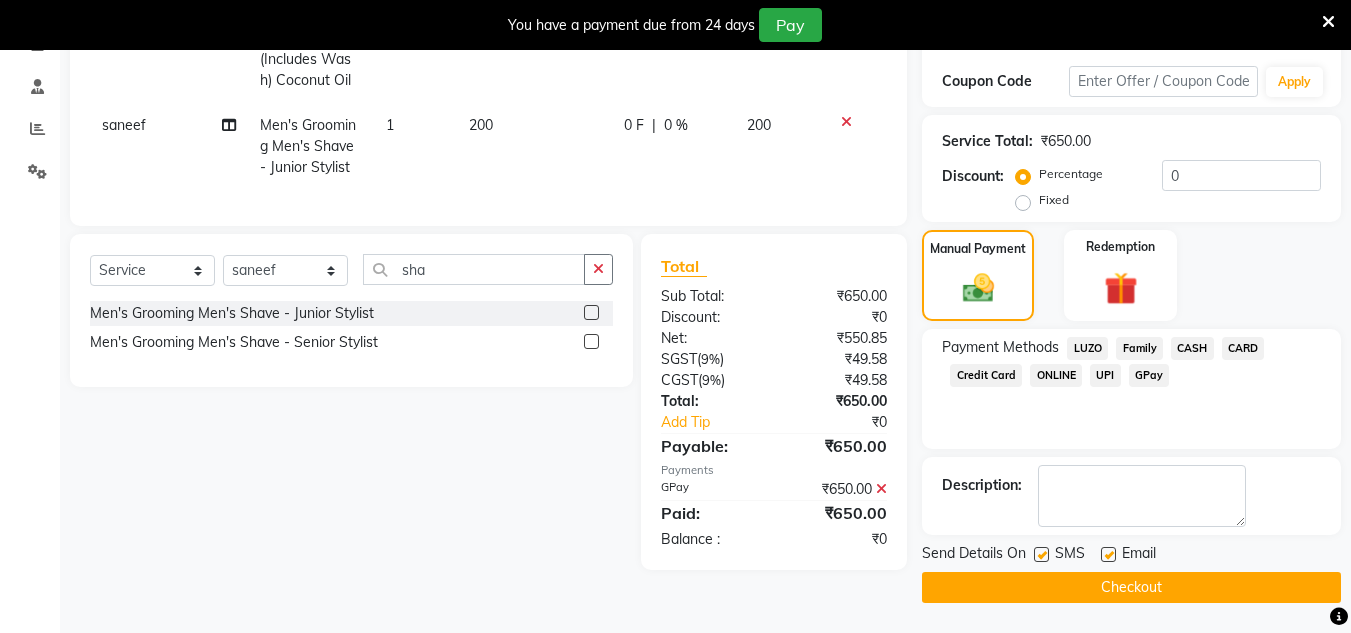 click on "Checkout" 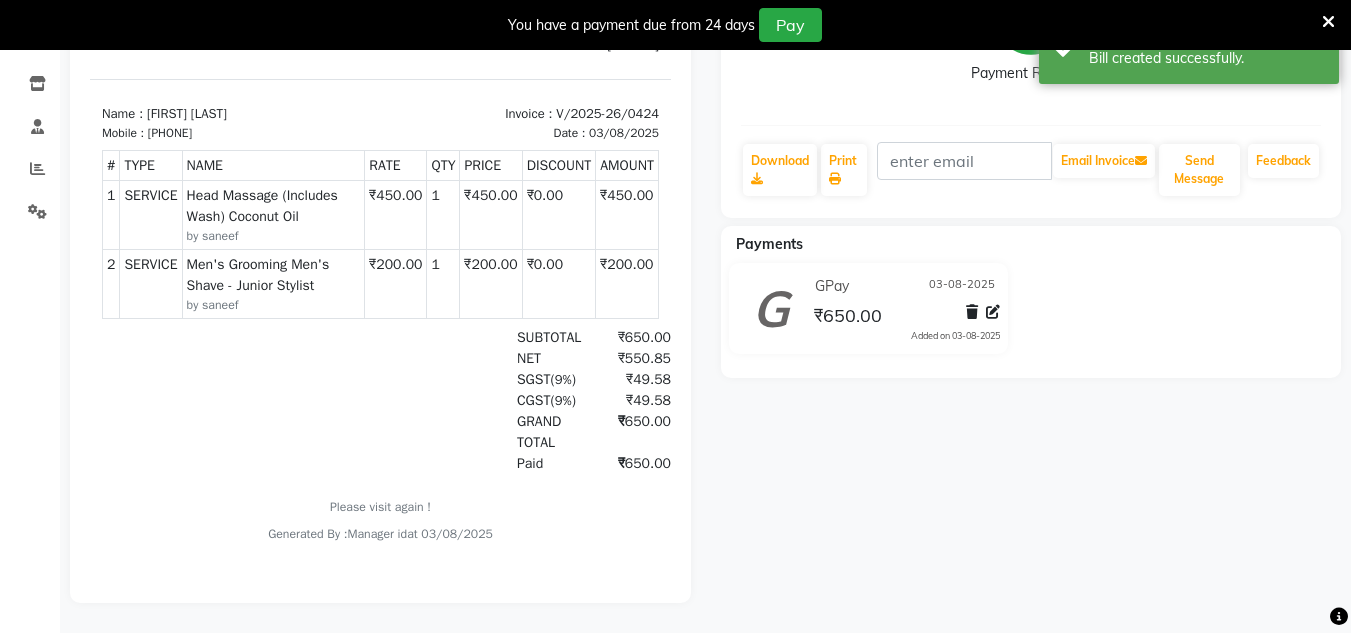scroll, scrollTop: 0, scrollLeft: 0, axis: both 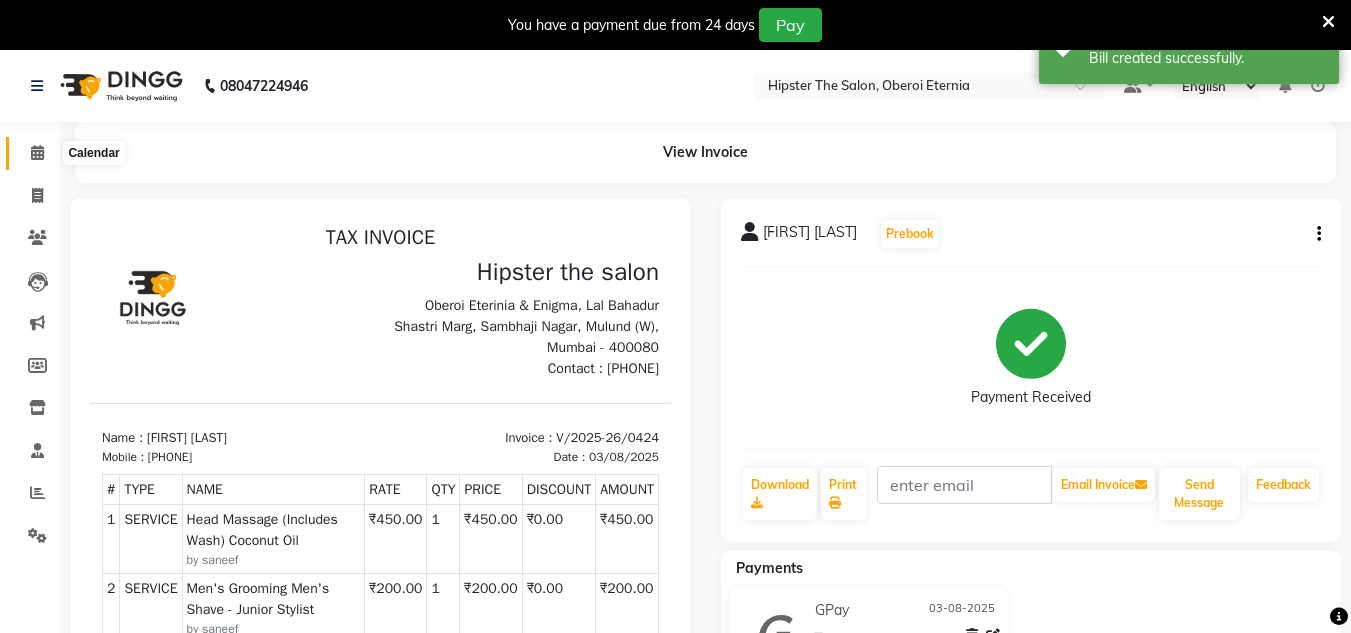 click 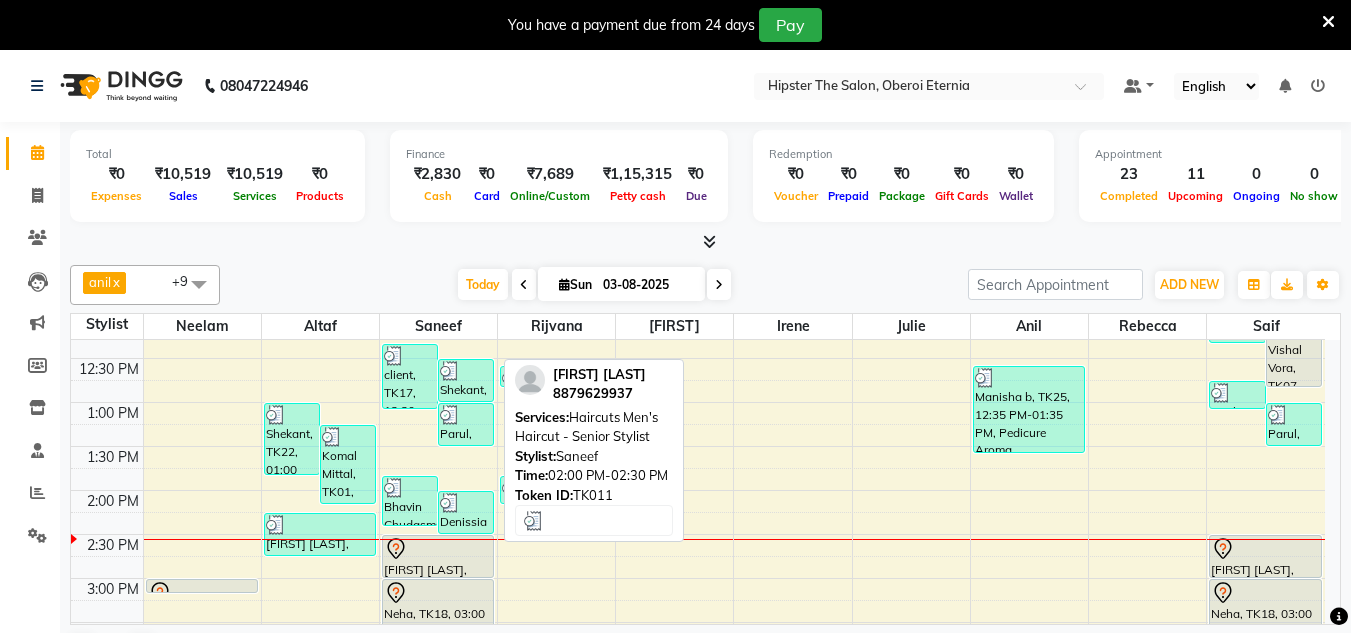 scroll, scrollTop: 376, scrollLeft: 0, axis: vertical 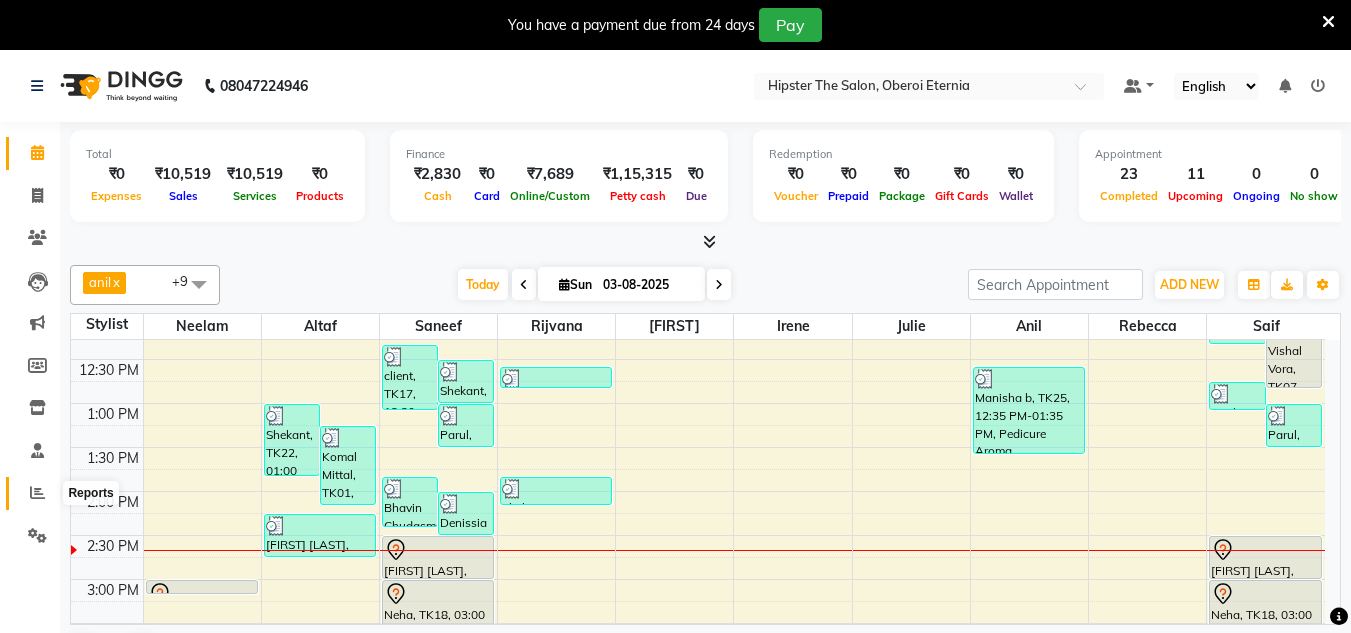 click 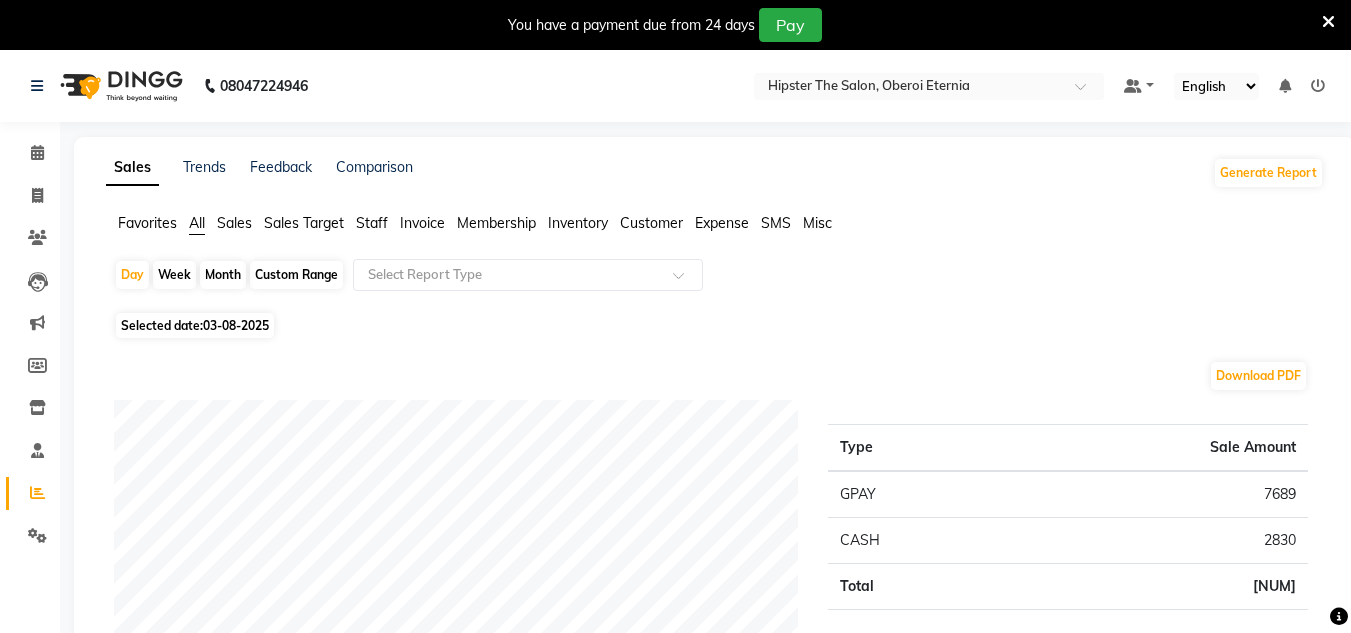 click on "03-08-2025" 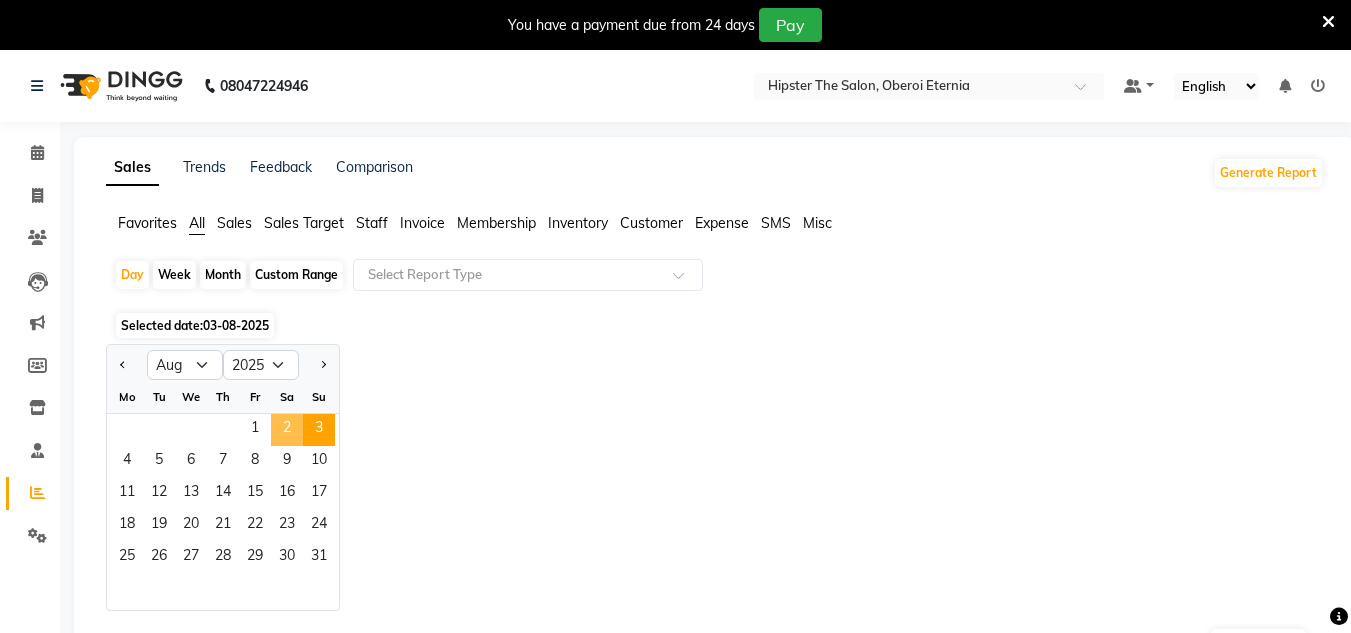 click on "2" 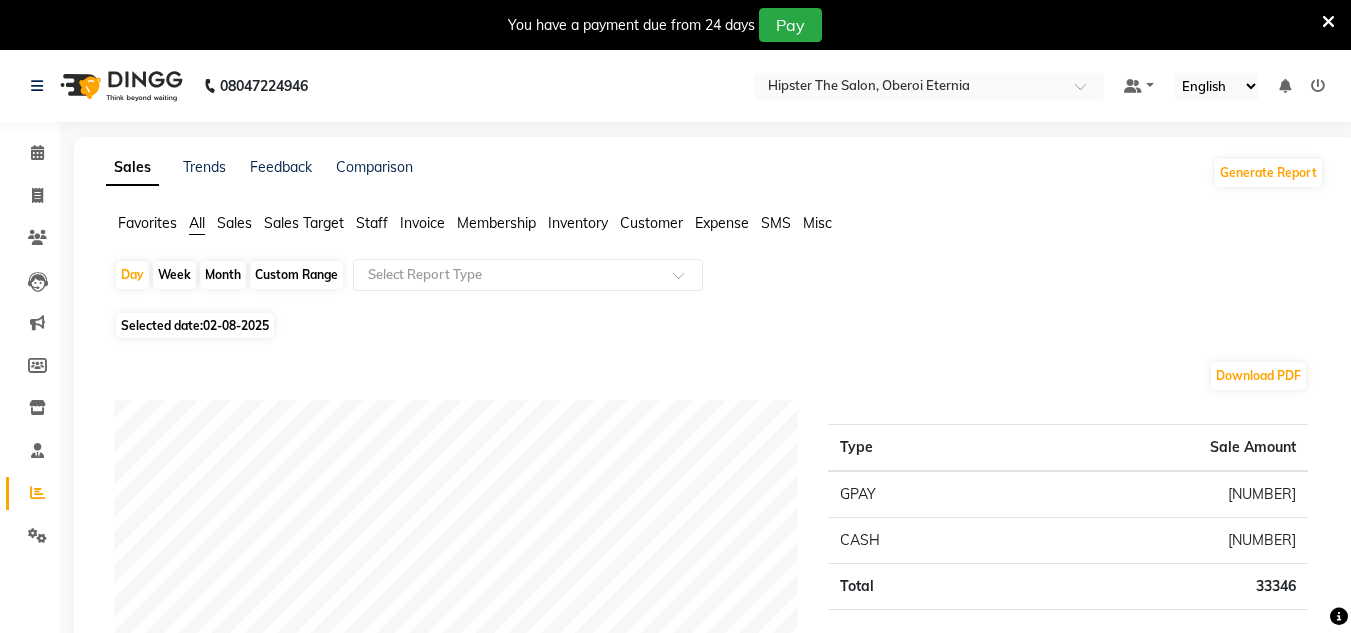 click on "Staff" 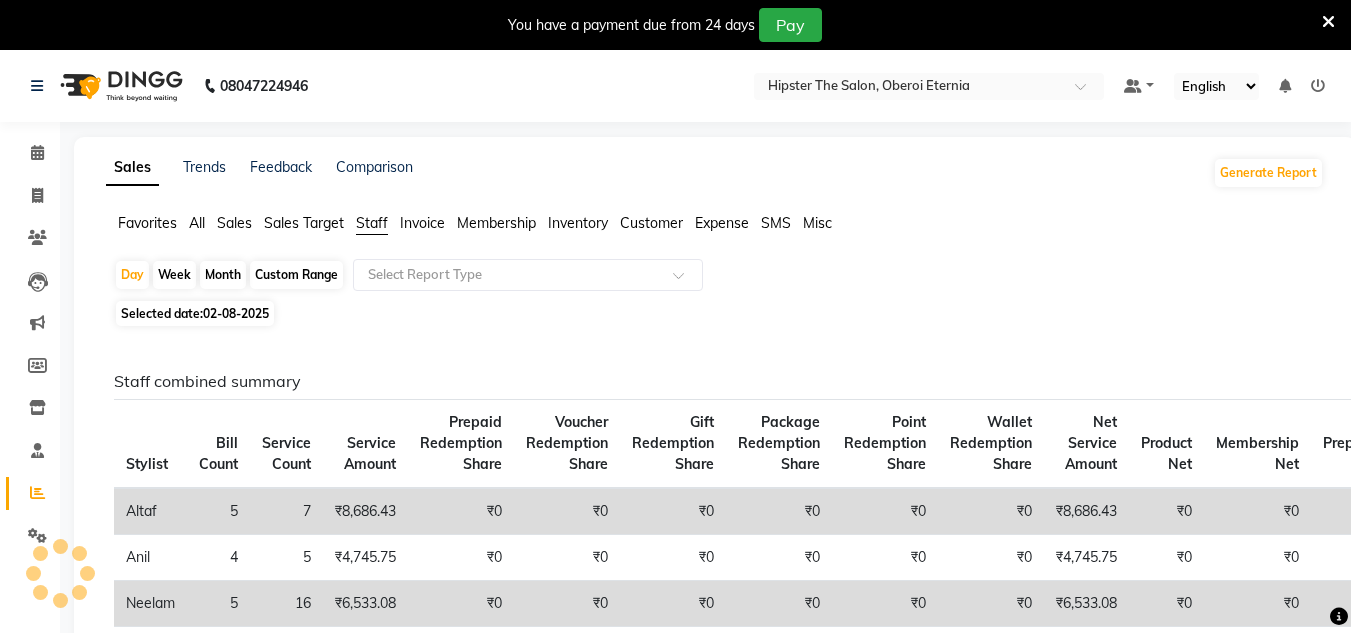 scroll, scrollTop: 83, scrollLeft: 0, axis: vertical 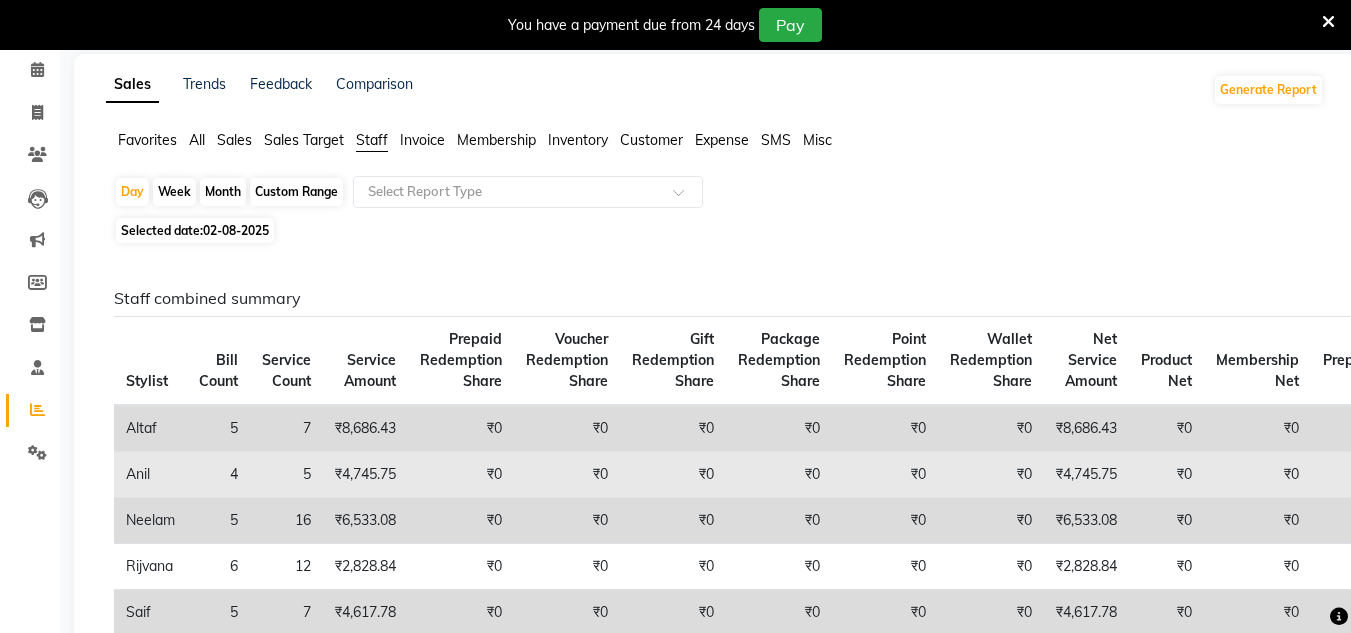 click on "₹4,745.75" 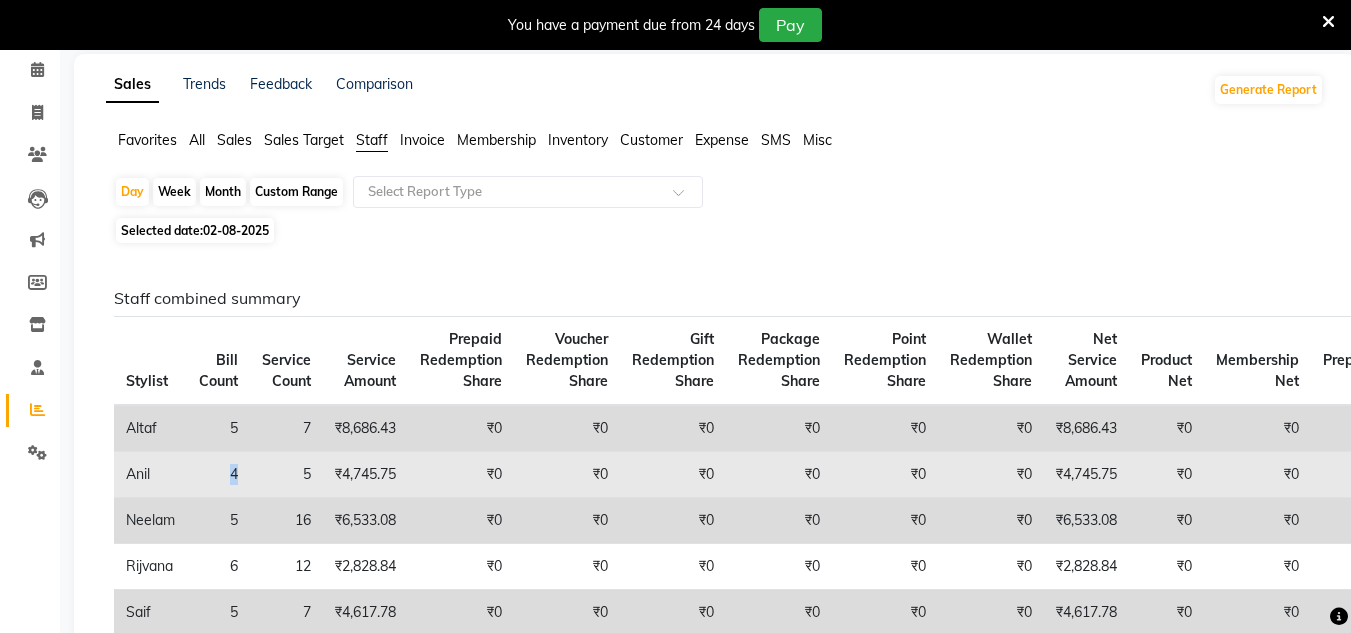 click on "4" 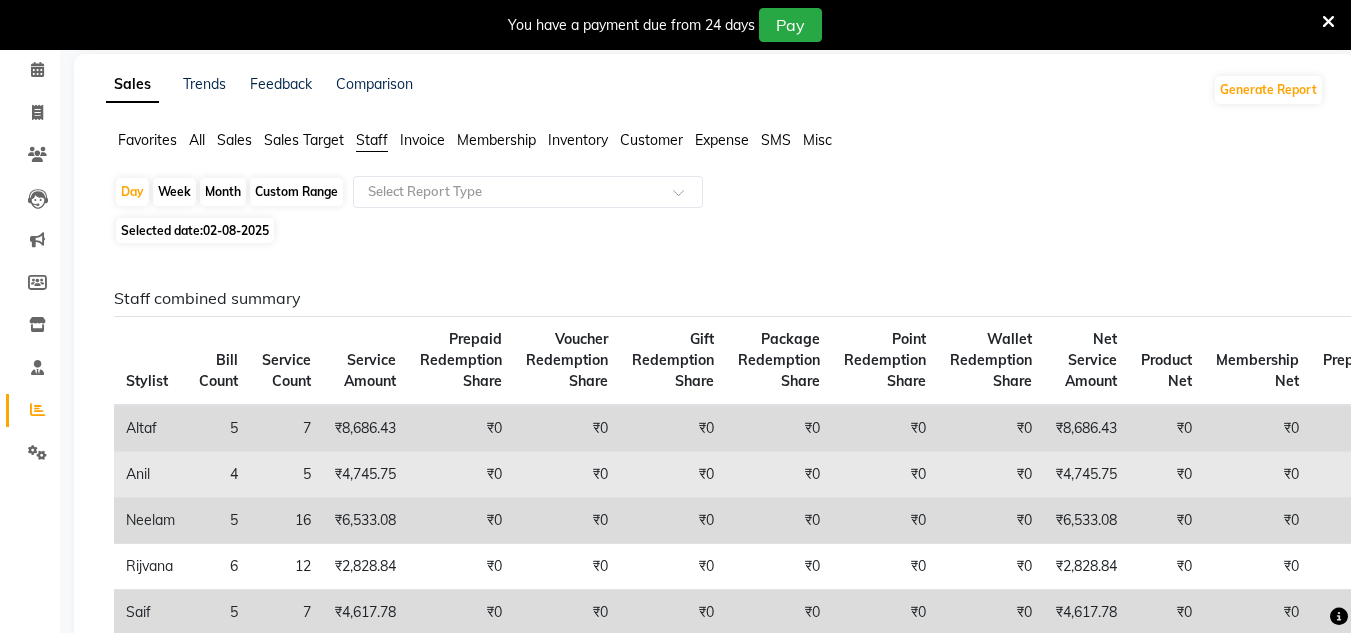 click on "Anil" 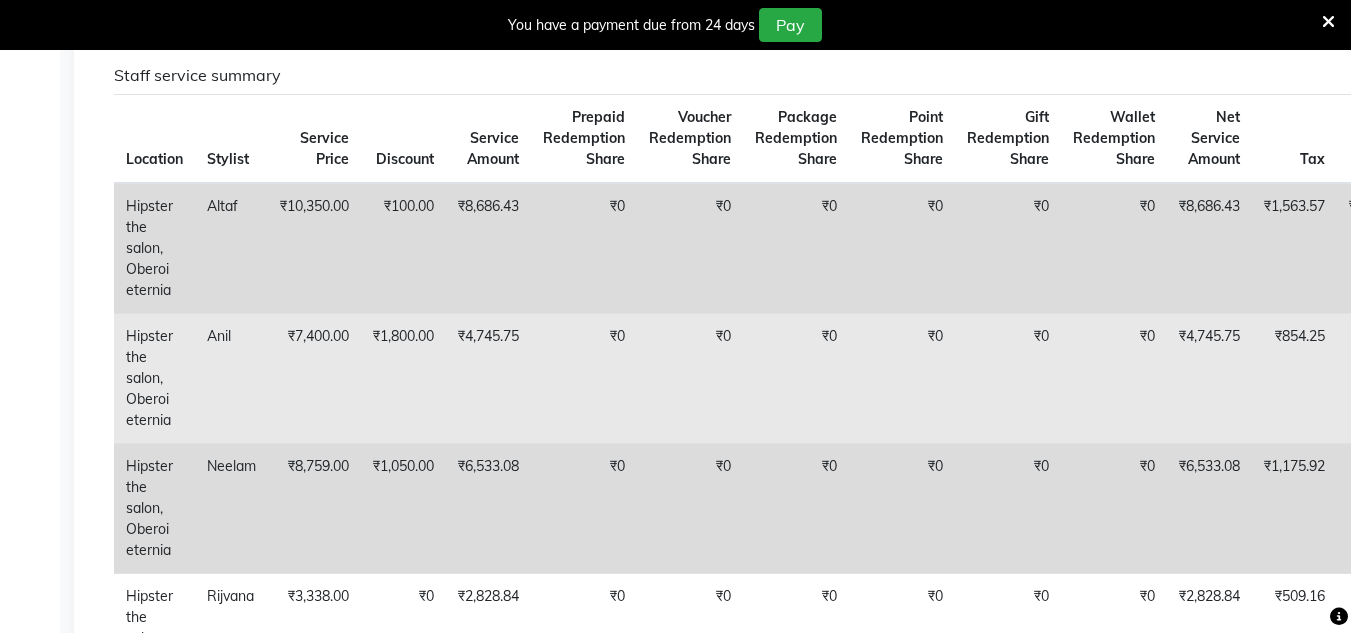 scroll, scrollTop: 848, scrollLeft: 0, axis: vertical 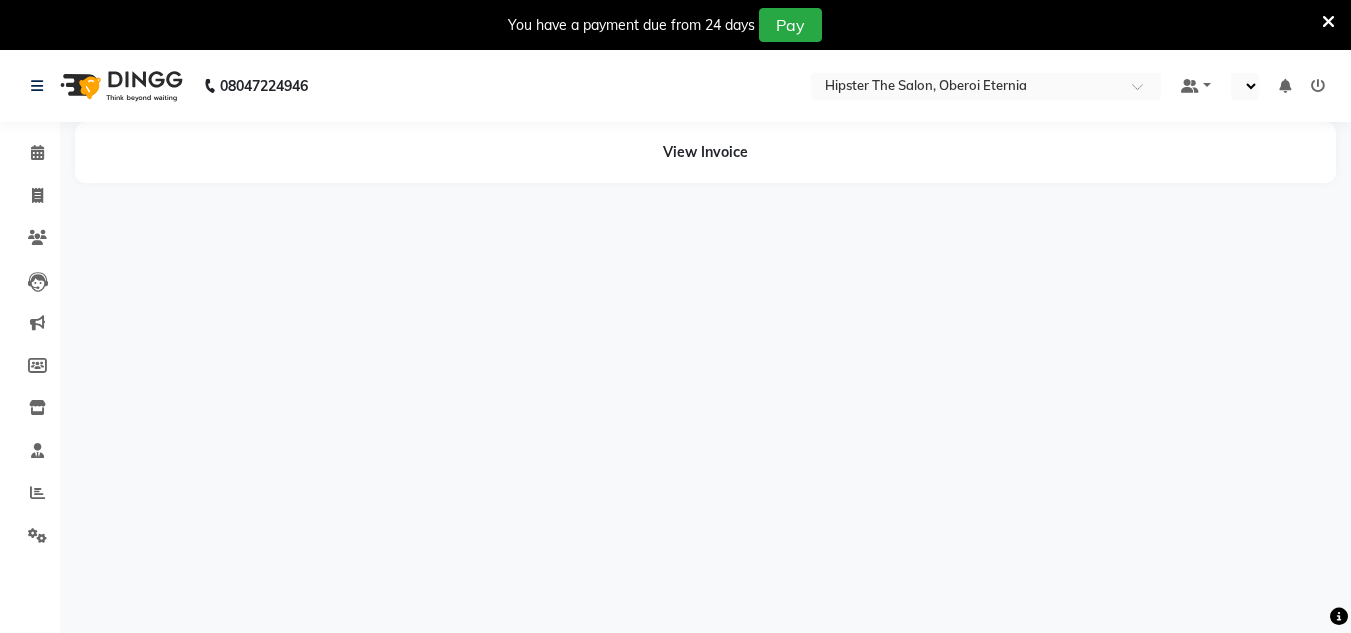select on "en" 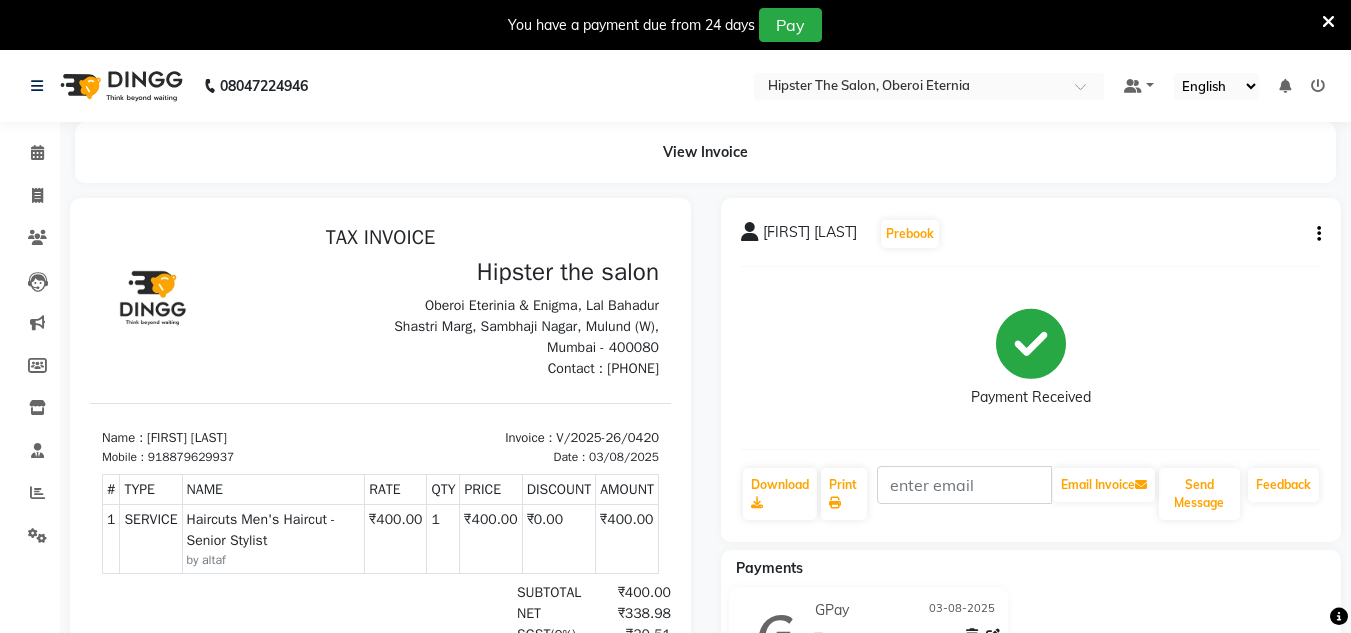 scroll, scrollTop: 0, scrollLeft: 0, axis: both 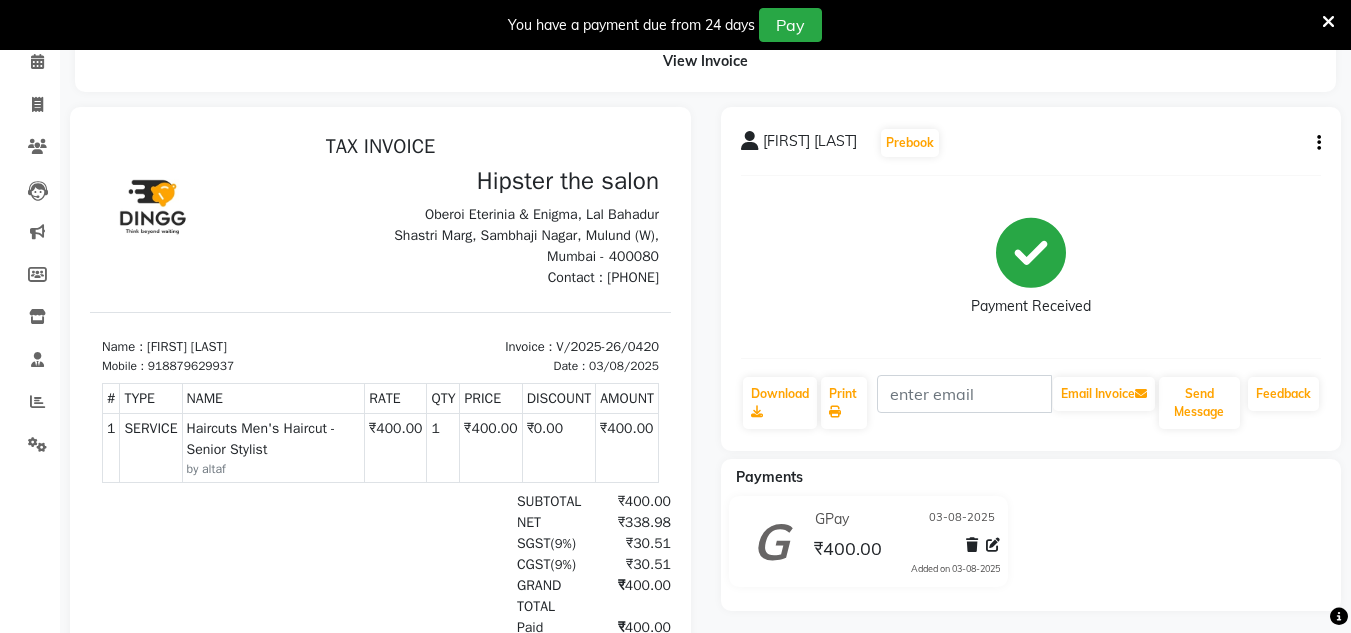 click on "[FIRST] [LAST]  Prebook   Payment Received  Download  Print   Email Invoice   Send Message Feedback" 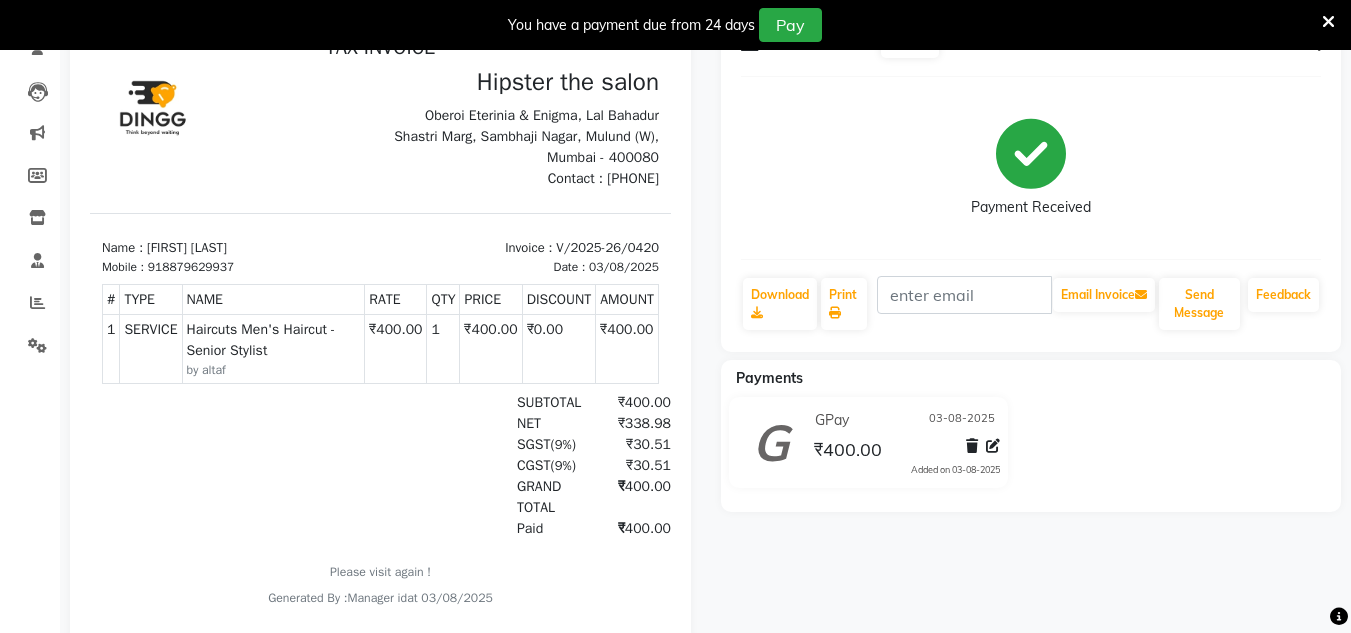 scroll, scrollTop: 191, scrollLeft: 0, axis: vertical 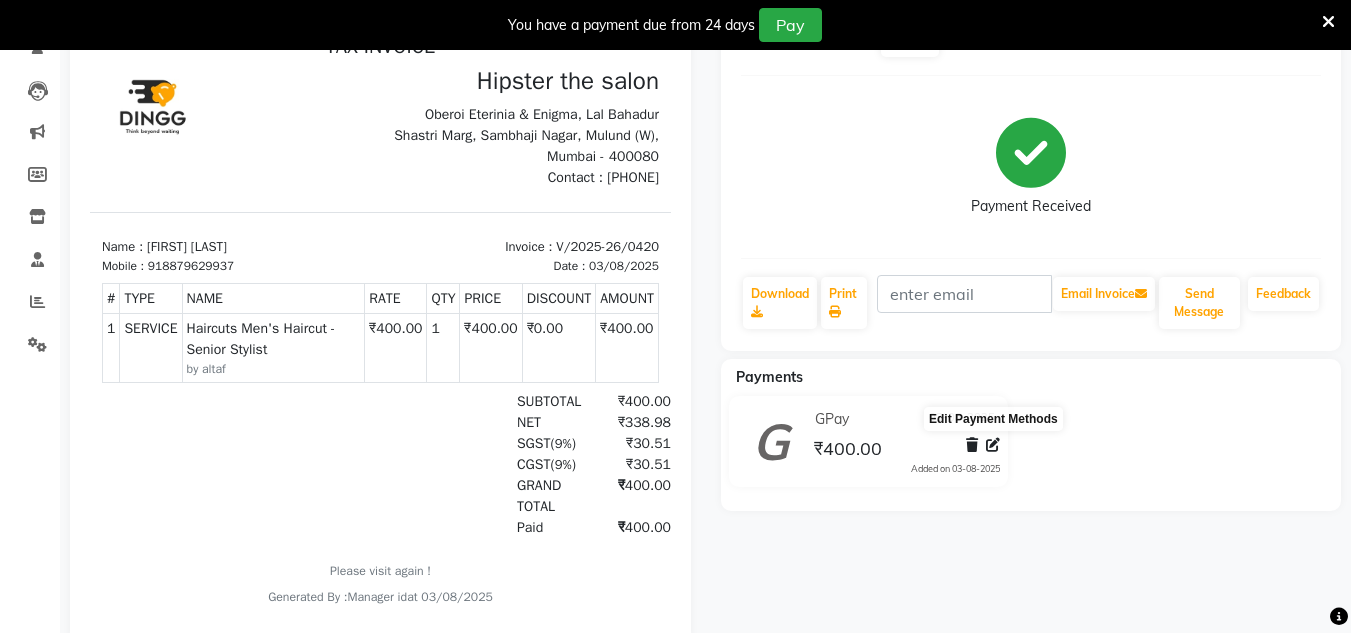 click 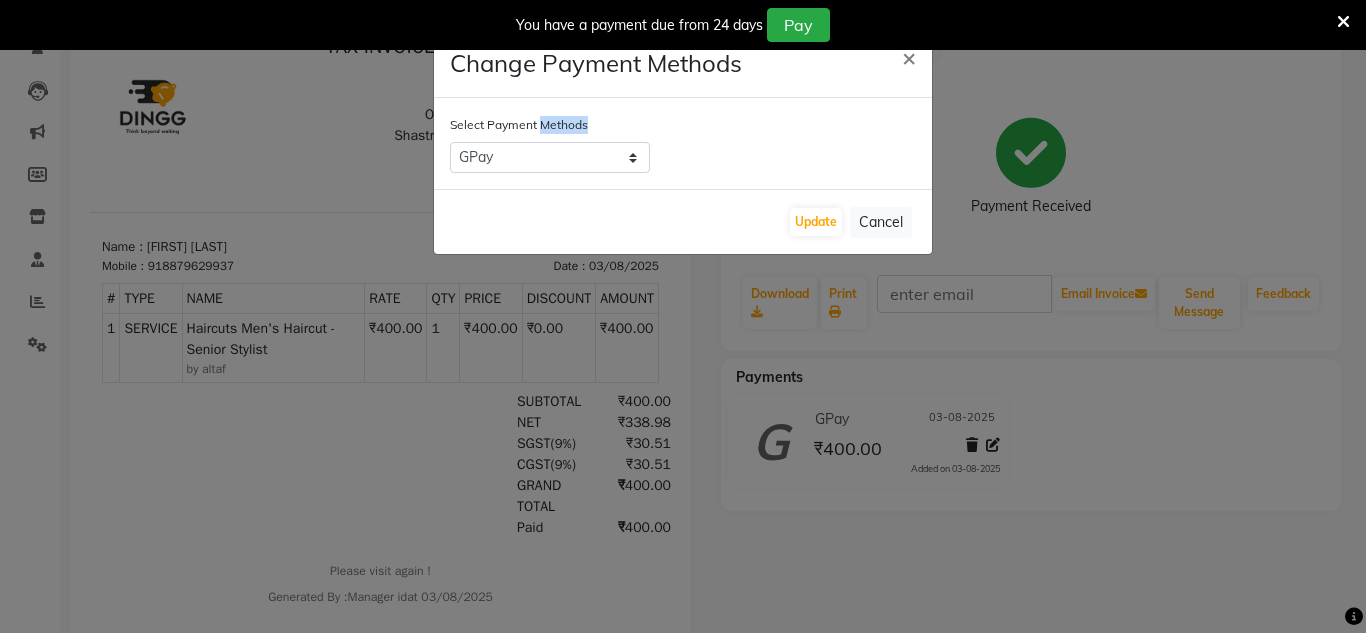 click on "Change Payment Methods × Select Payment Methods  LUZO   Family   CASH   CARD   Credit Card   ONLINE   UPI   GPay   Update   Cancel" 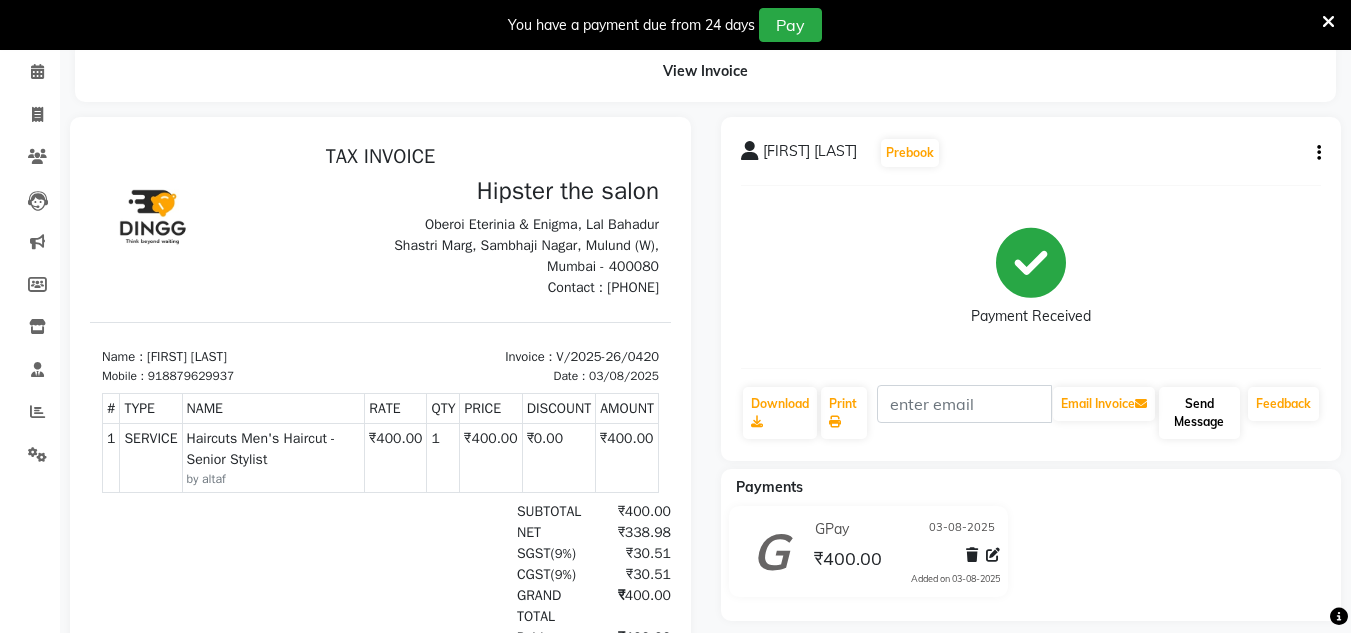 scroll, scrollTop: 78, scrollLeft: 0, axis: vertical 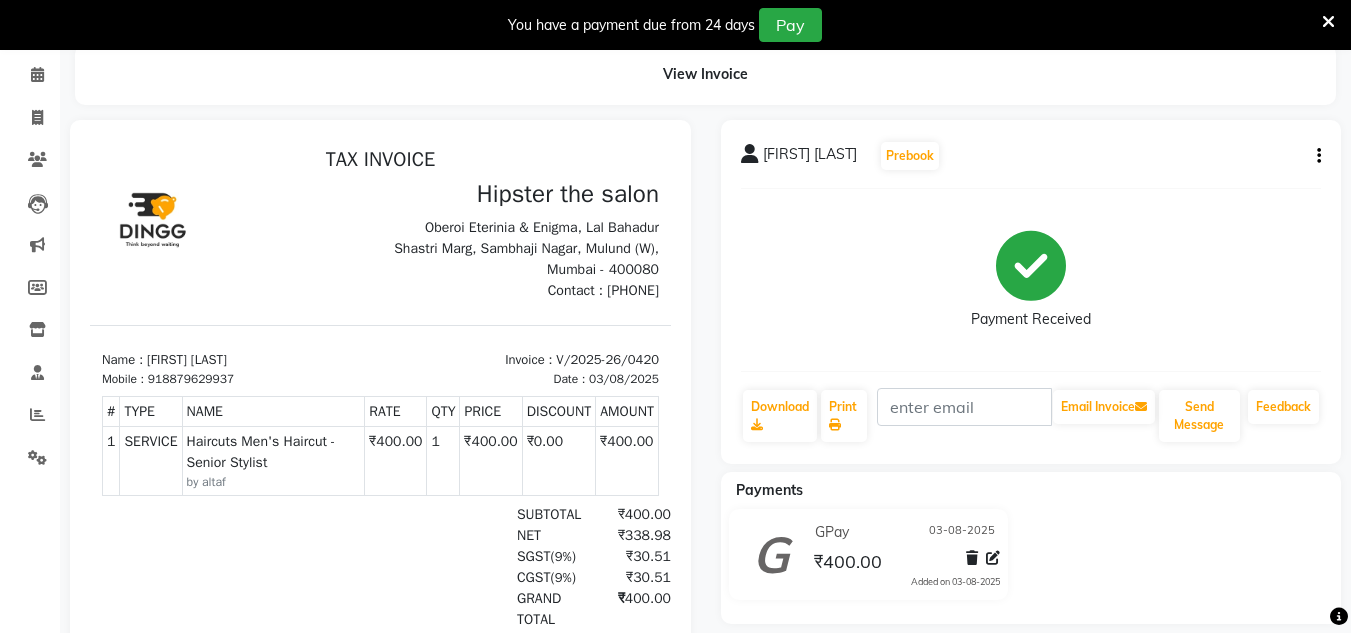 click on "Denissia Dsouza  Prebook   Payment Received  Download  Print   Email Invoice   Send Message Feedback" 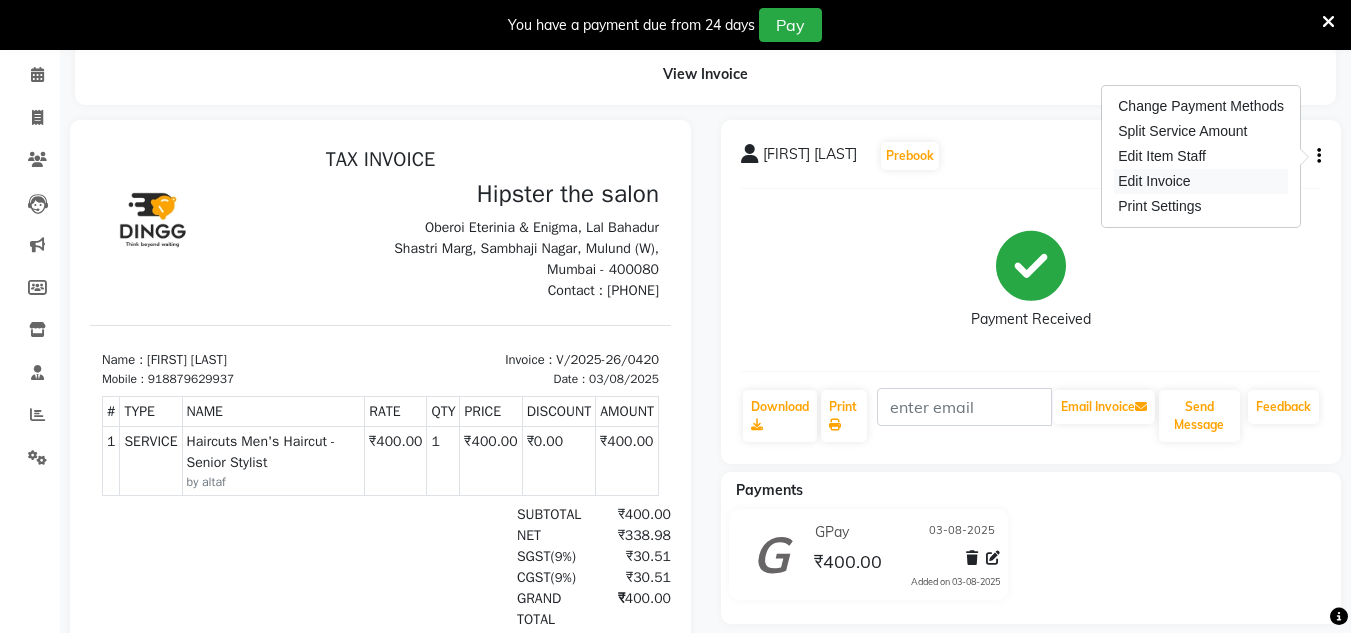 click on "Edit Invoice" at bounding box center [1201, 181] 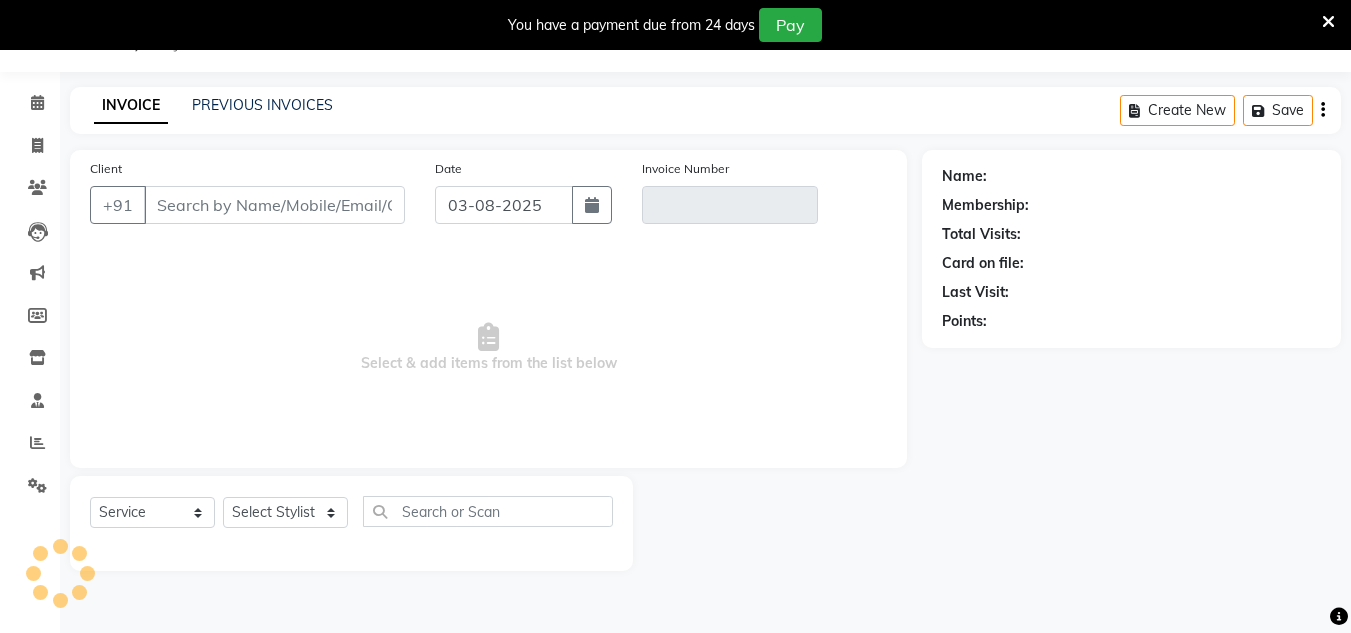 scroll, scrollTop: 50, scrollLeft: 0, axis: vertical 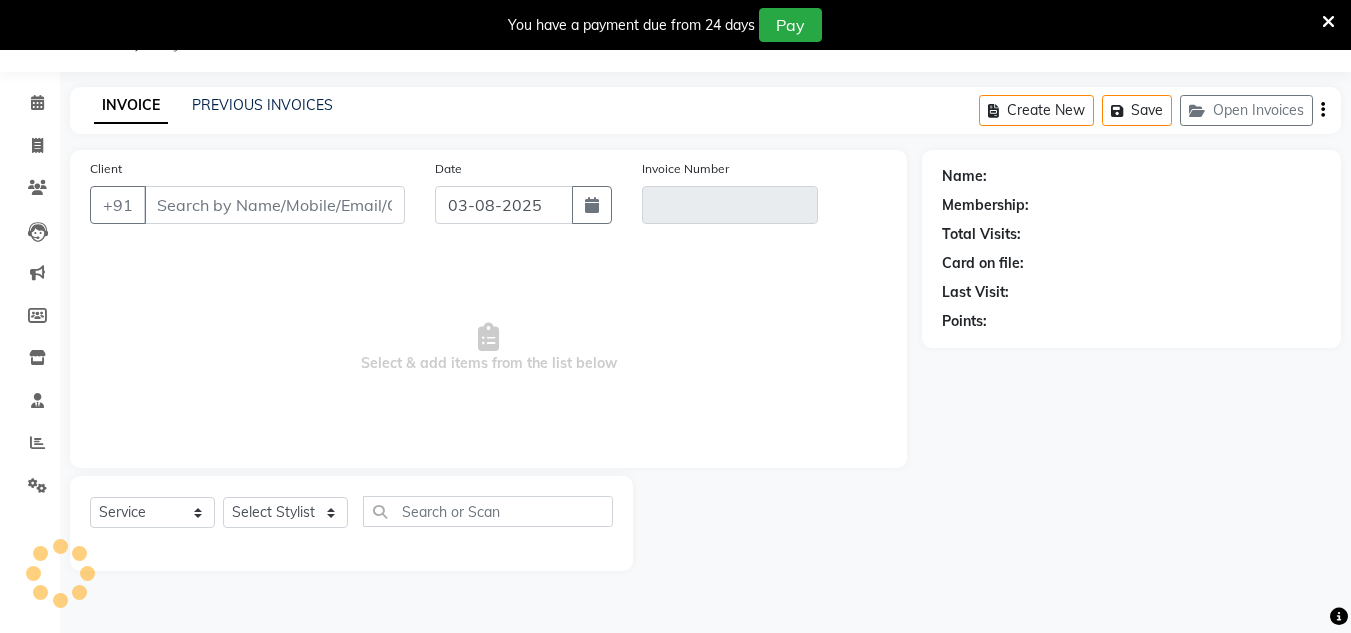 type on "8879629937" 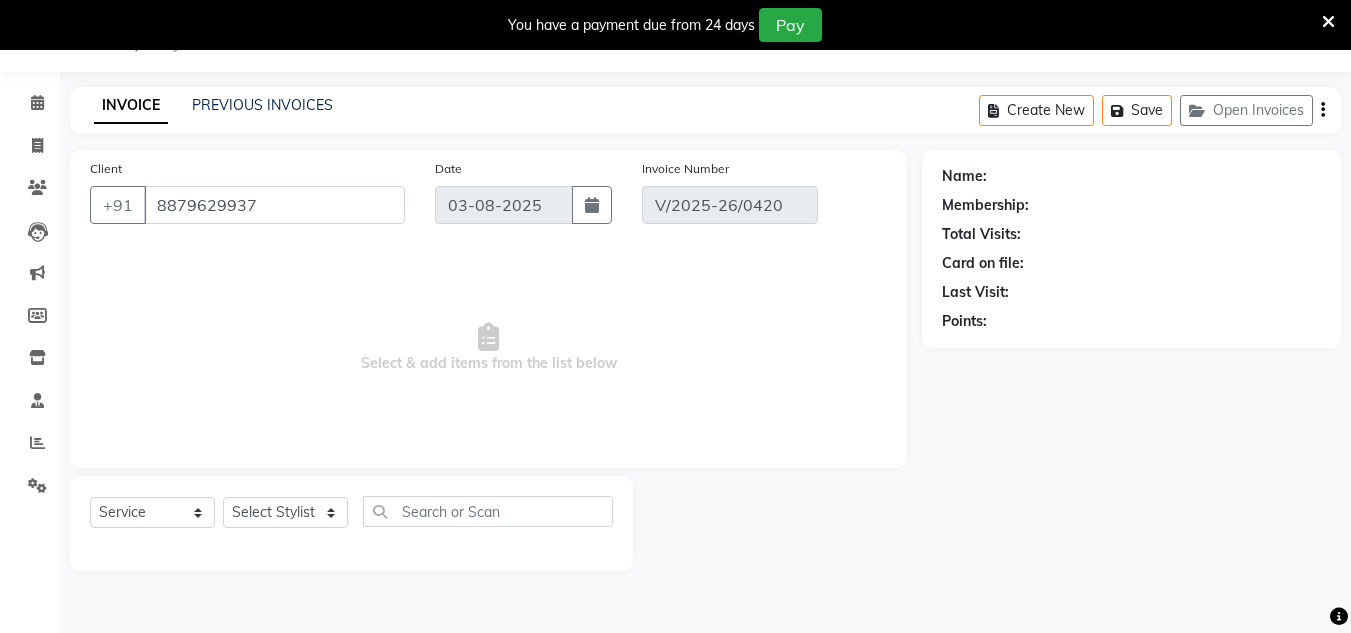 select on "select" 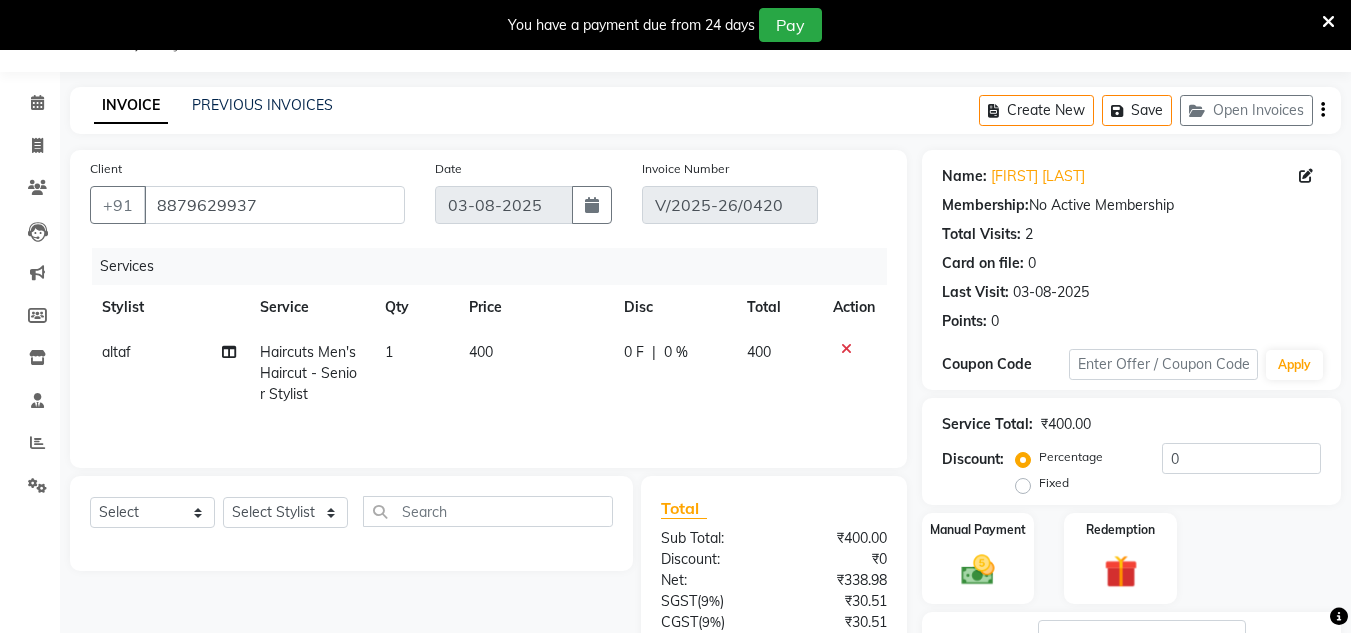 click on "altaf" 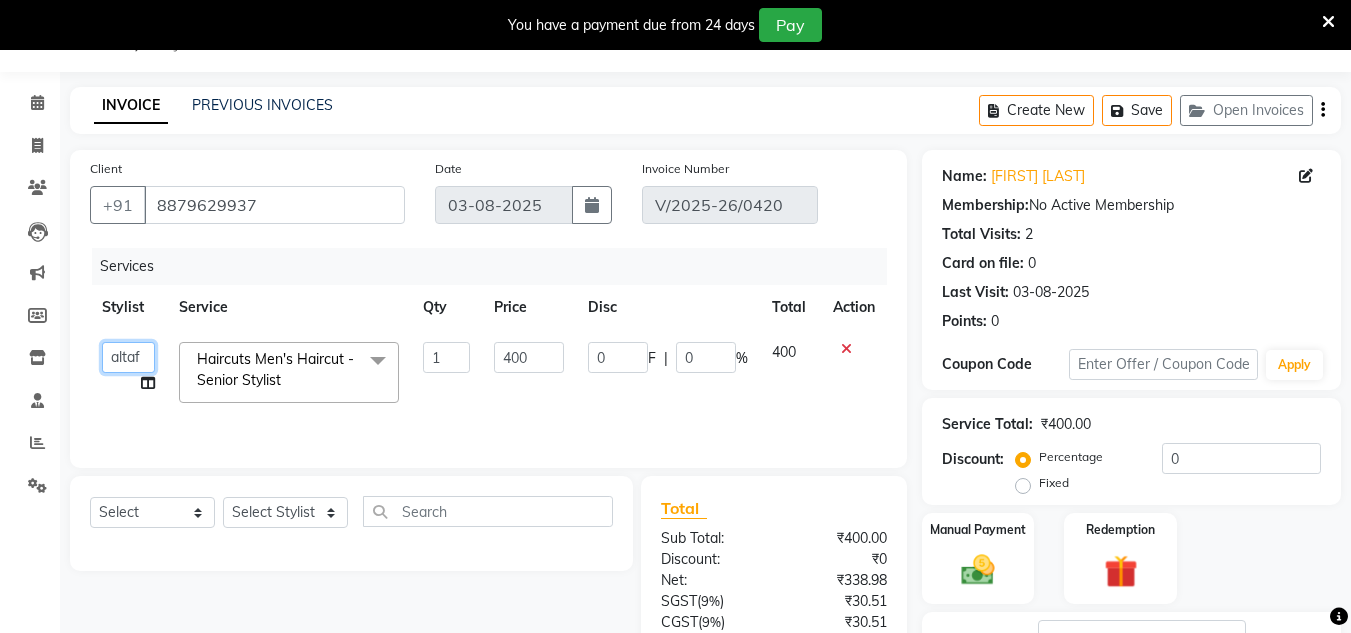 click on "[FIRST]   [FIRST]   [FIRST]   [FIRST]   [FIRST]    [FIRST]   [FIRST]   [FIRST]   [FIRST]  [FIRST]   [FIRST]   [FIRST]   [FIRST]   [FIRST]   [FIRST]   [FIRST]   [FIRST]" 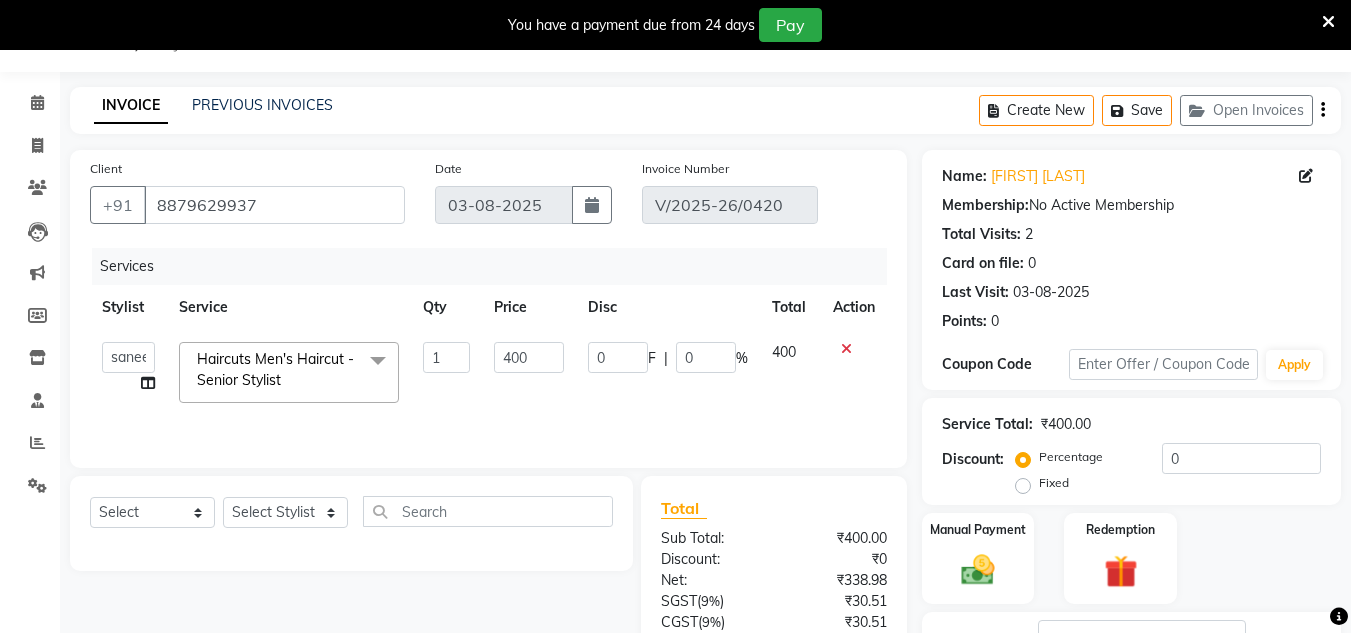 select on "85980" 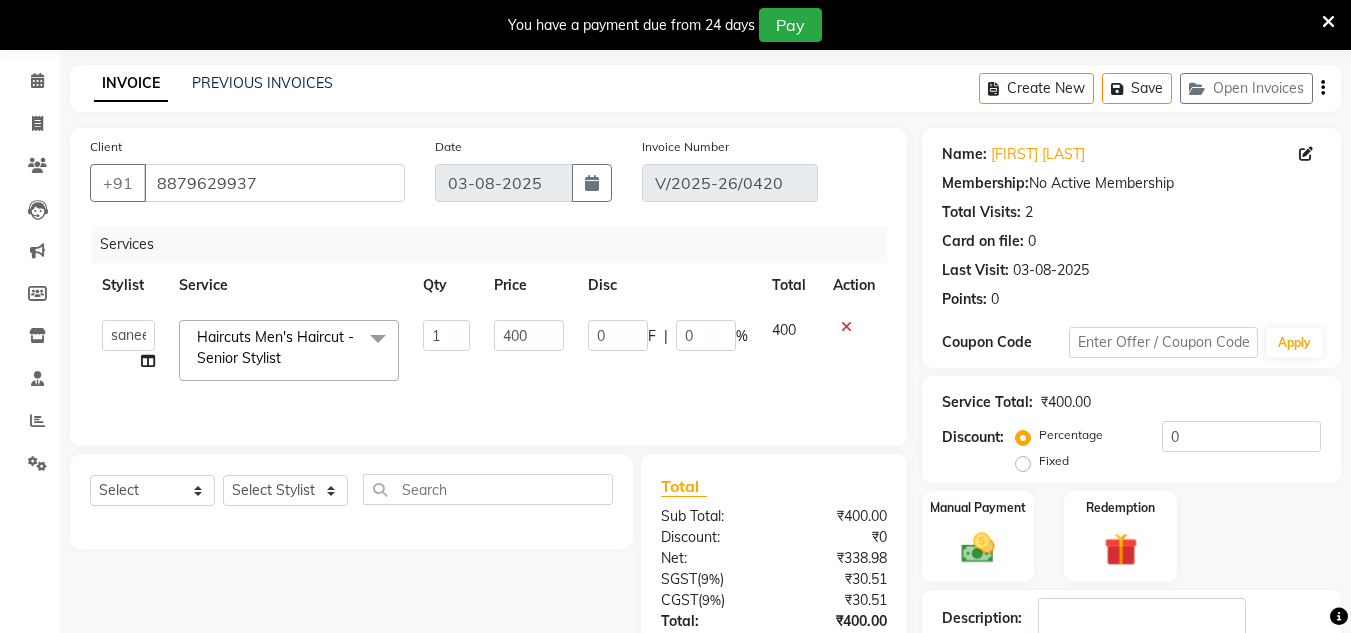 scroll, scrollTop: 73, scrollLeft: 0, axis: vertical 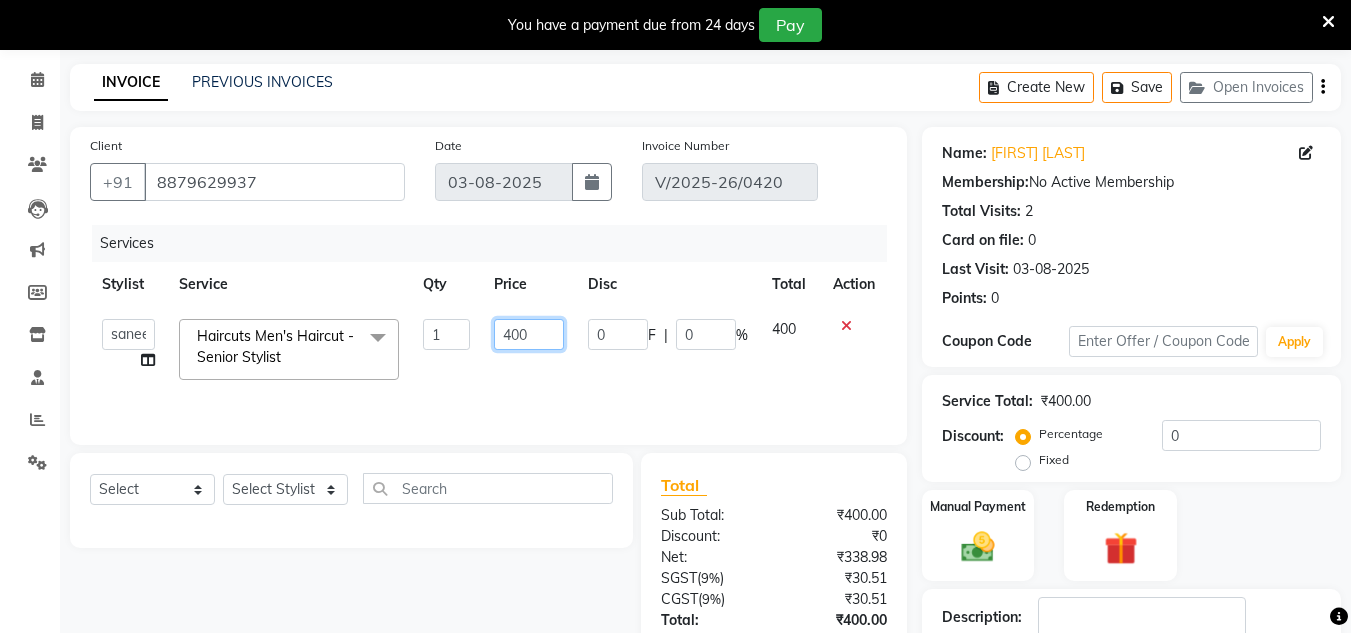 click on "400" 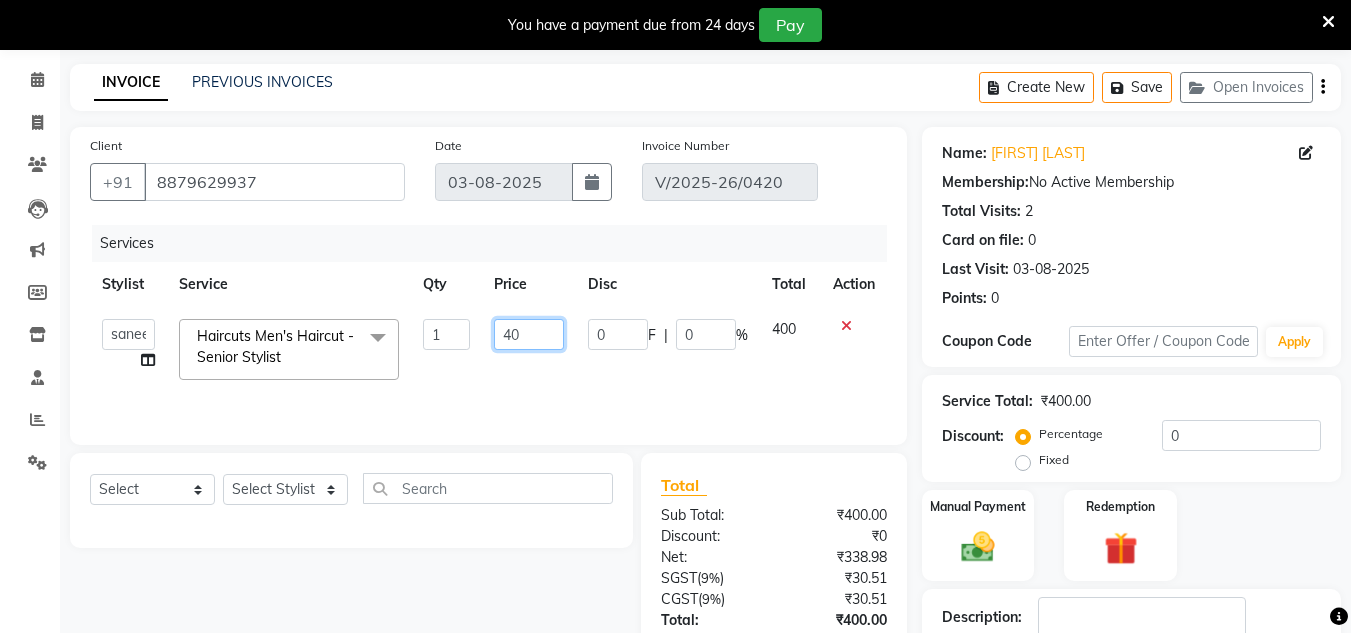 type on "4" 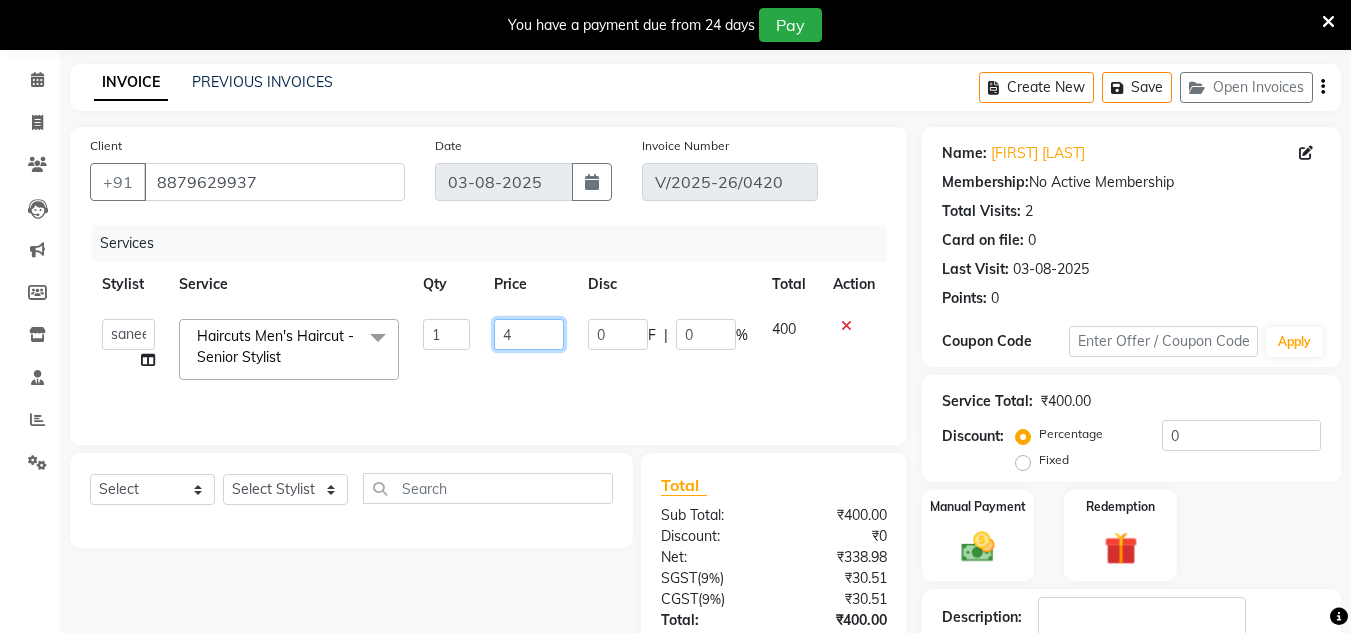 type 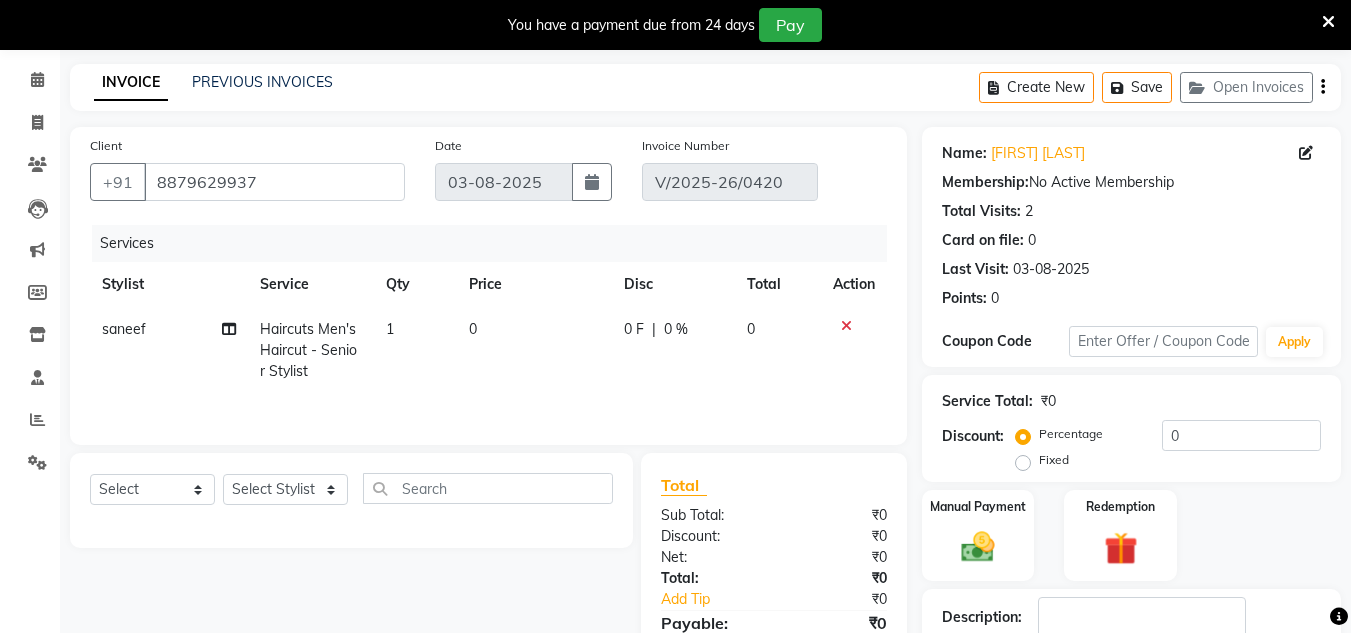 click on "0" 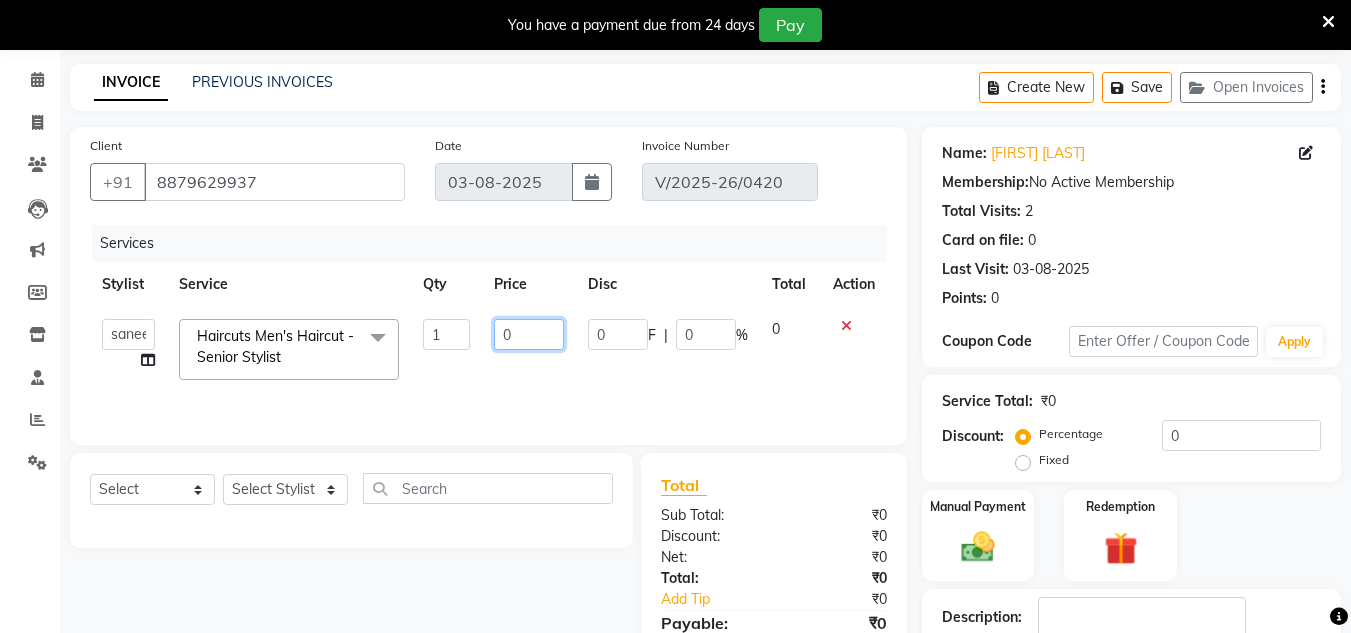 click on "0" 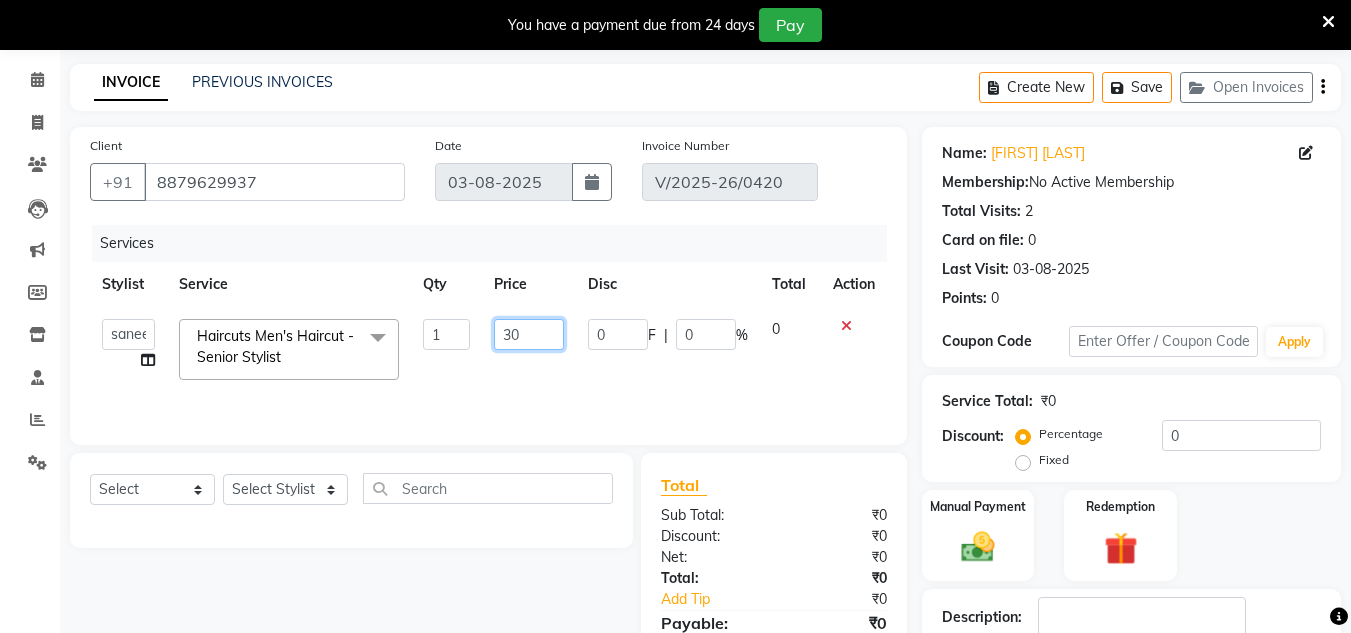 type on "300" 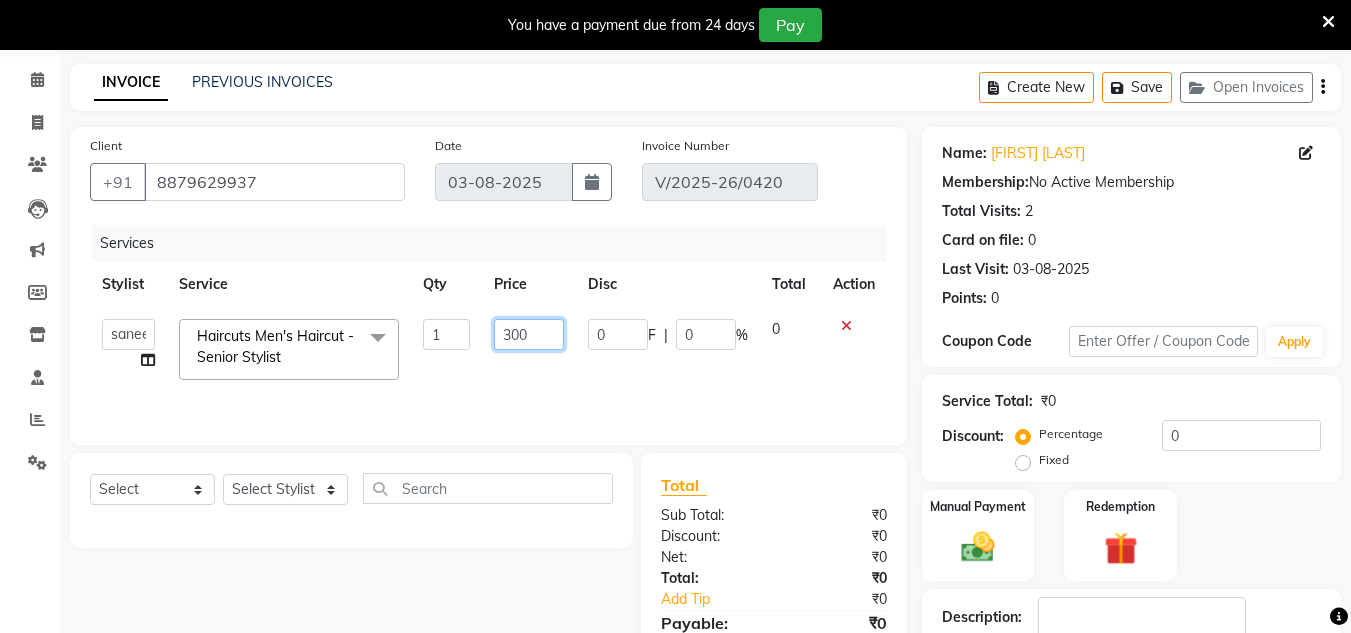 scroll, scrollTop: 234, scrollLeft: 0, axis: vertical 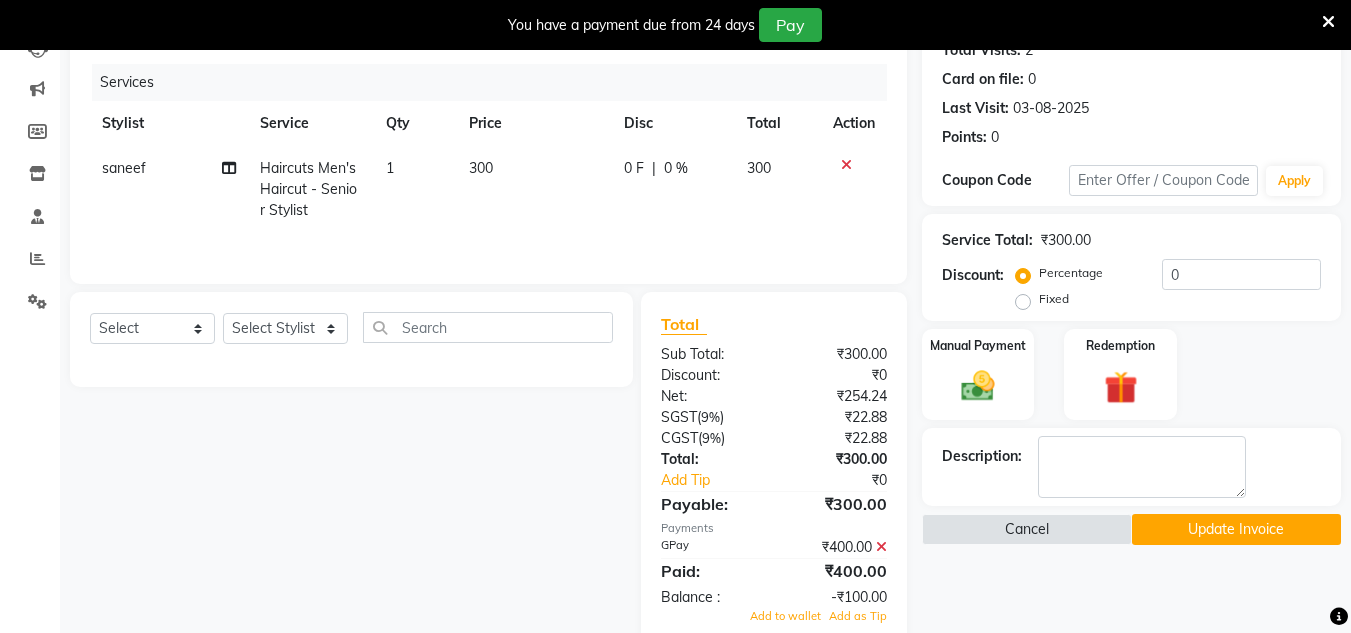 click on "Update Invoice" 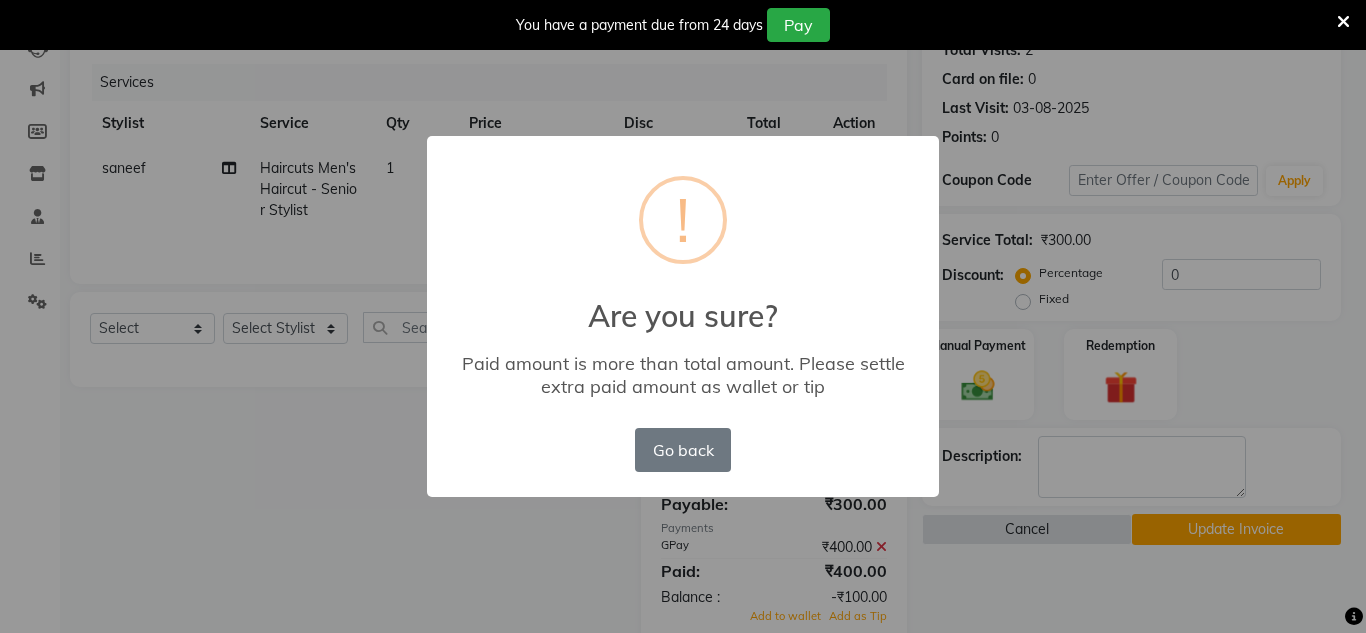 click on "× ! Are you sure? Paid amount is more than total amount. Please settle extra paid amount as wallet or tip Go back No OK" at bounding box center (683, 316) 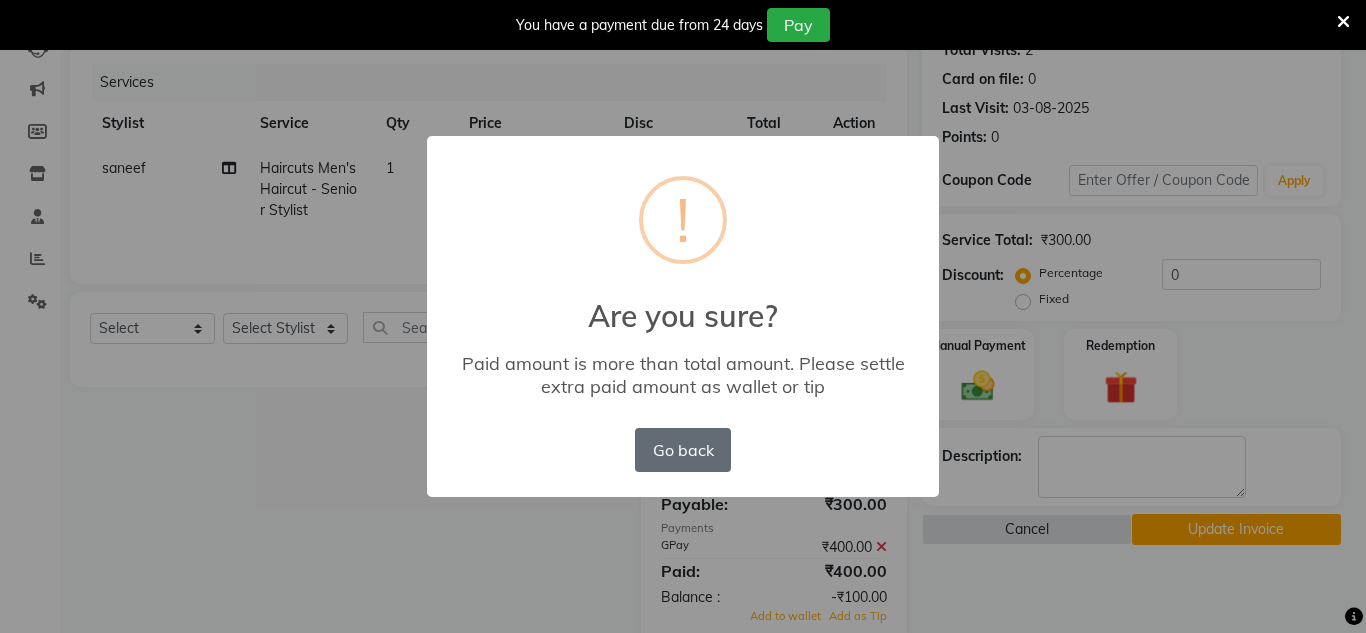 click on "Go back" at bounding box center [683, 450] 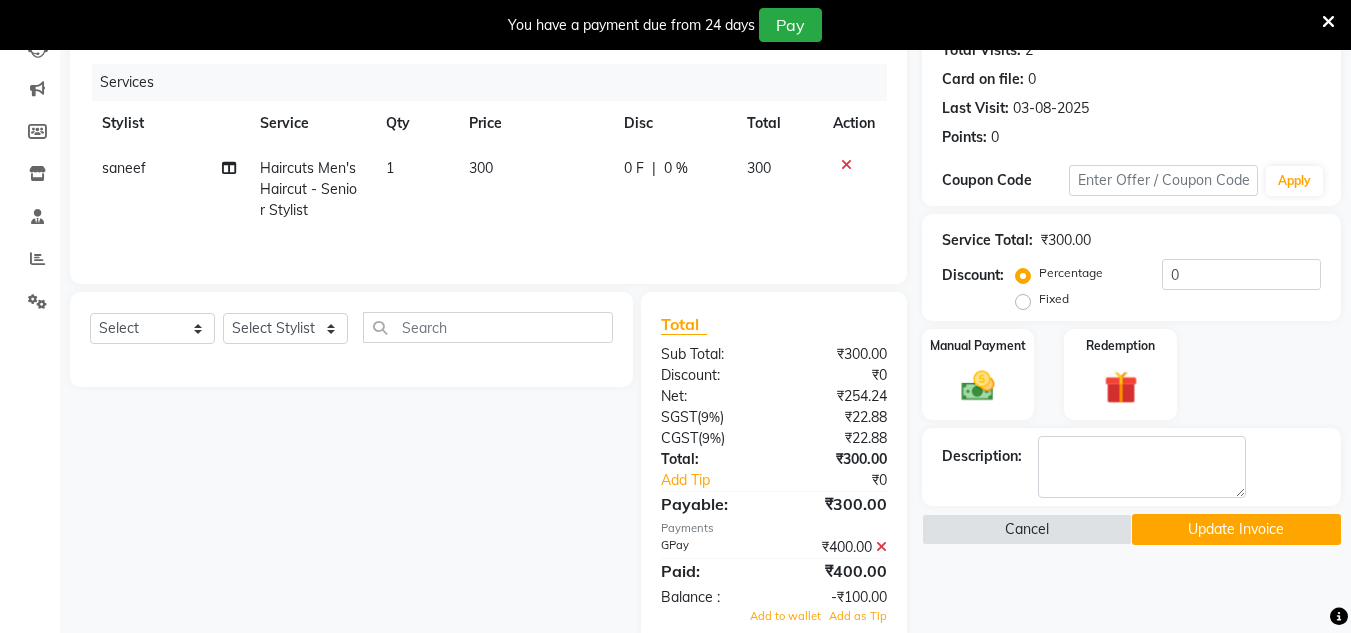scroll, scrollTop: 276, scrollLeft: 0, axis: vertical 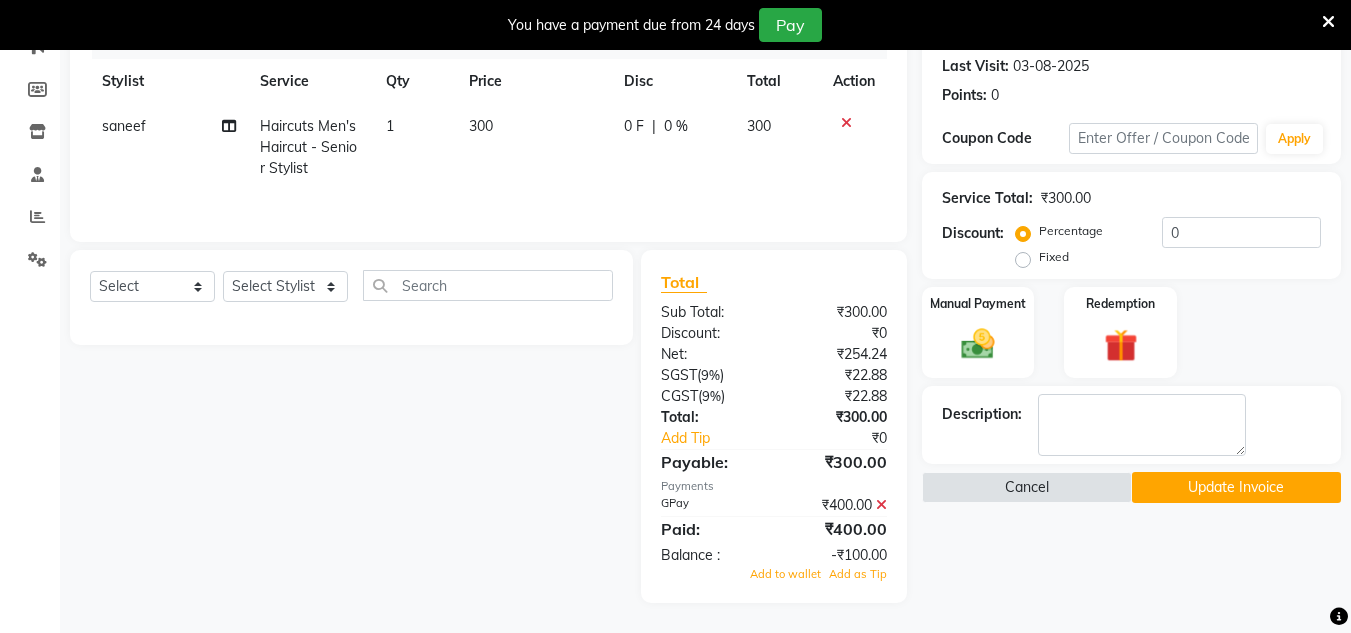 click 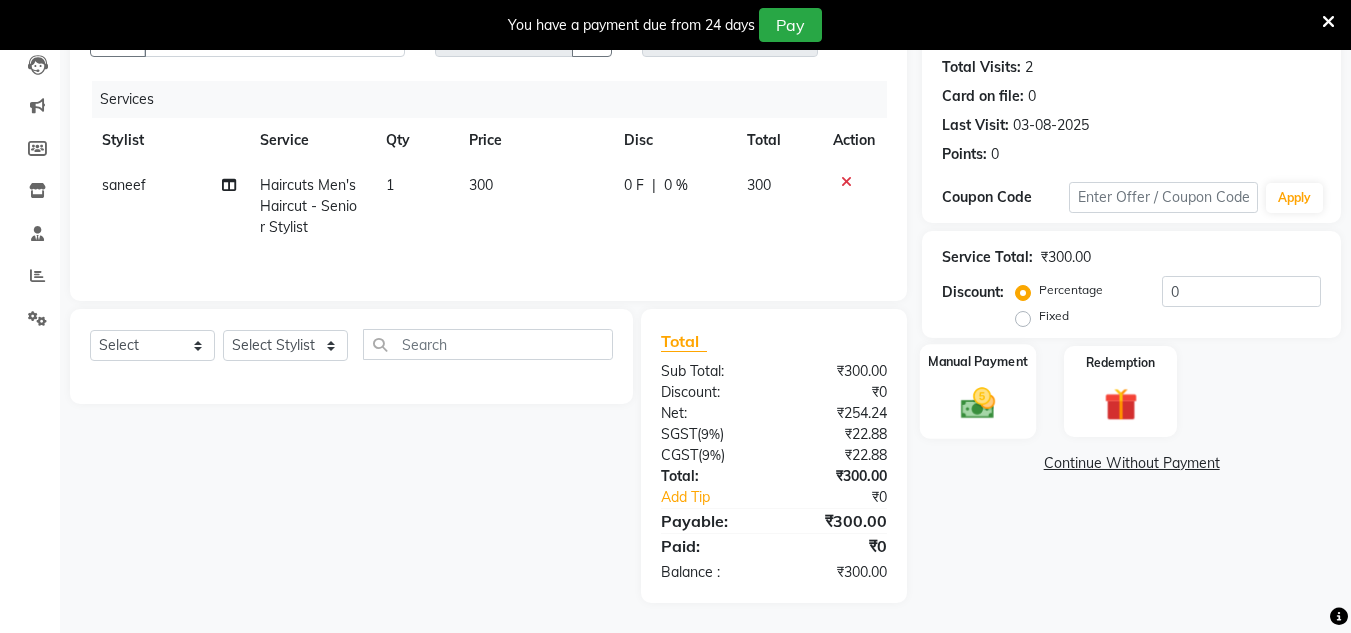 click on "Manual Payment" 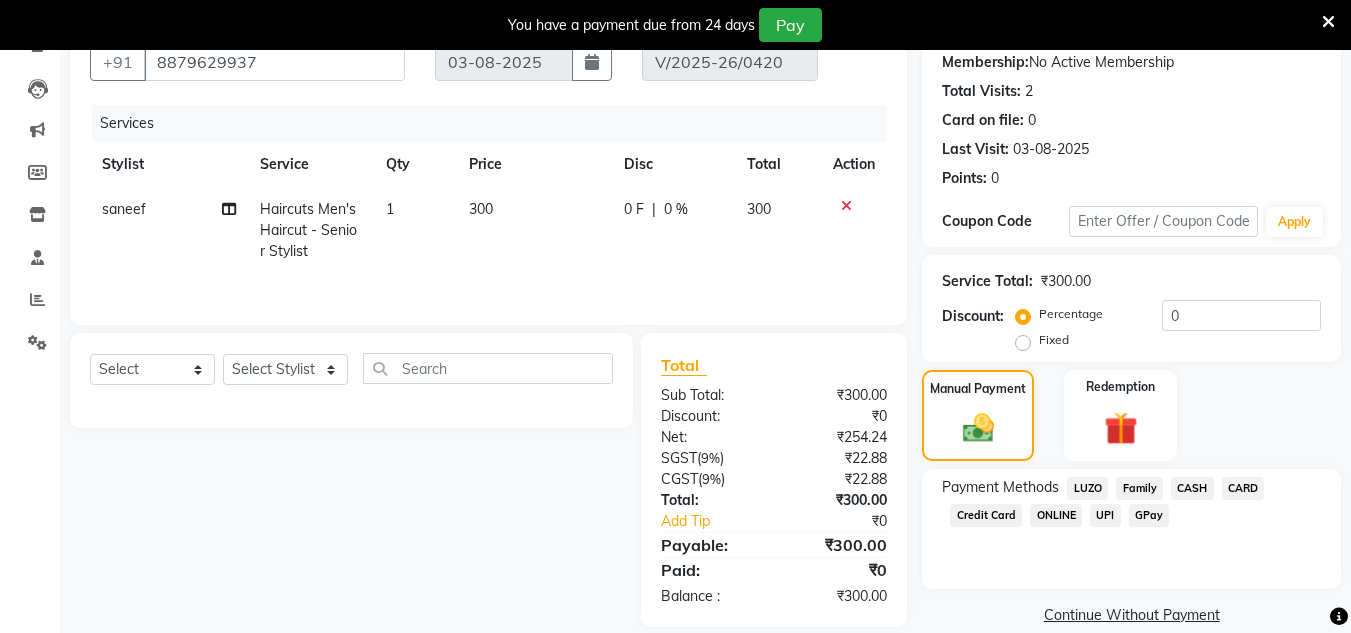 scroll, scrollTop: 197, scrollLeft: 0, axis: vertical 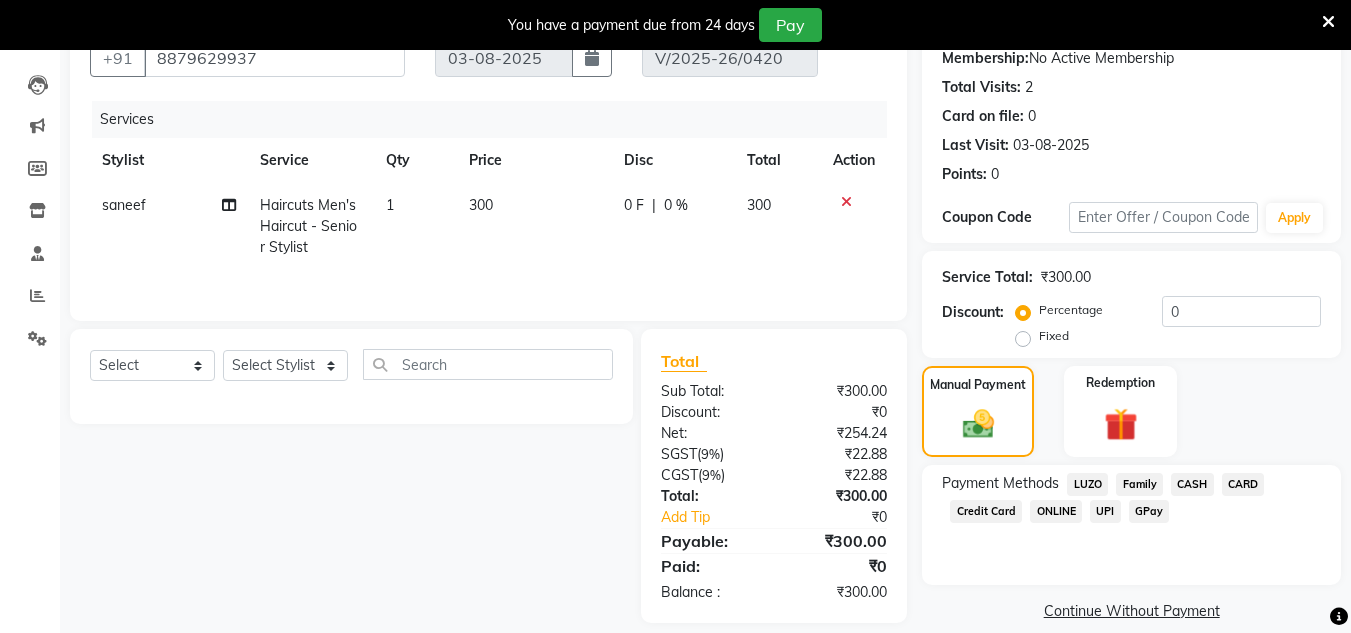 click on "GPay" 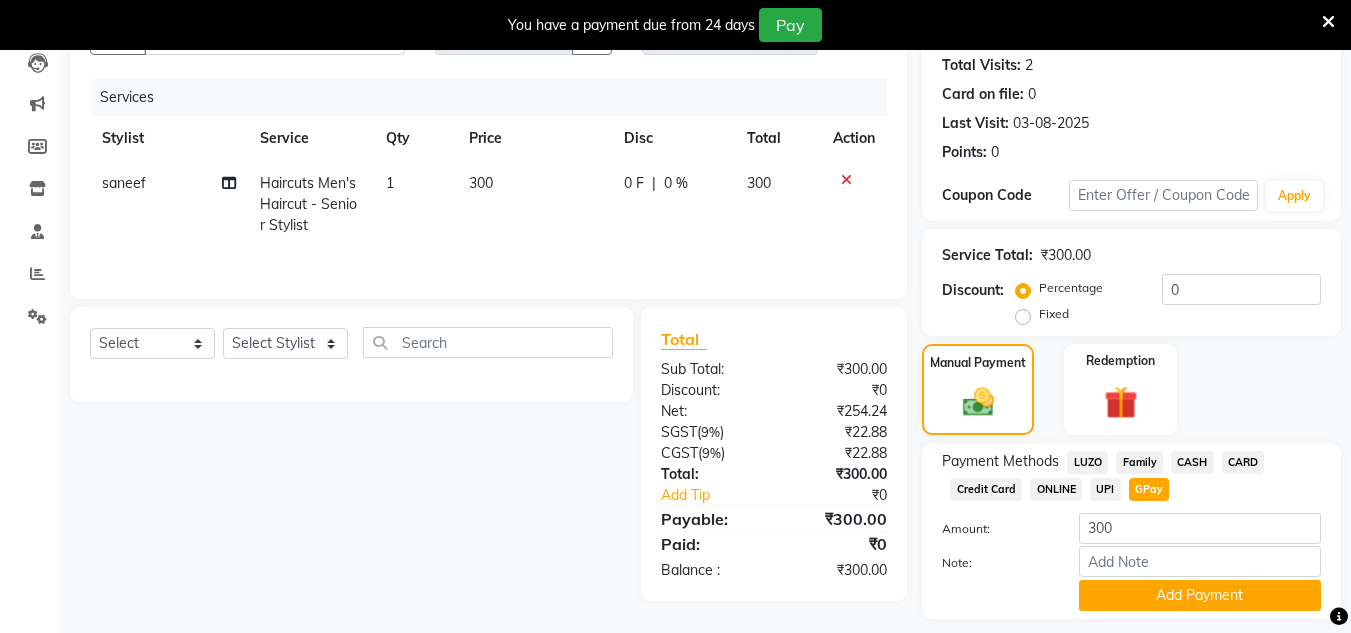 scroll, scrollTop: 276, scrollLeft: 0, axis: vertical 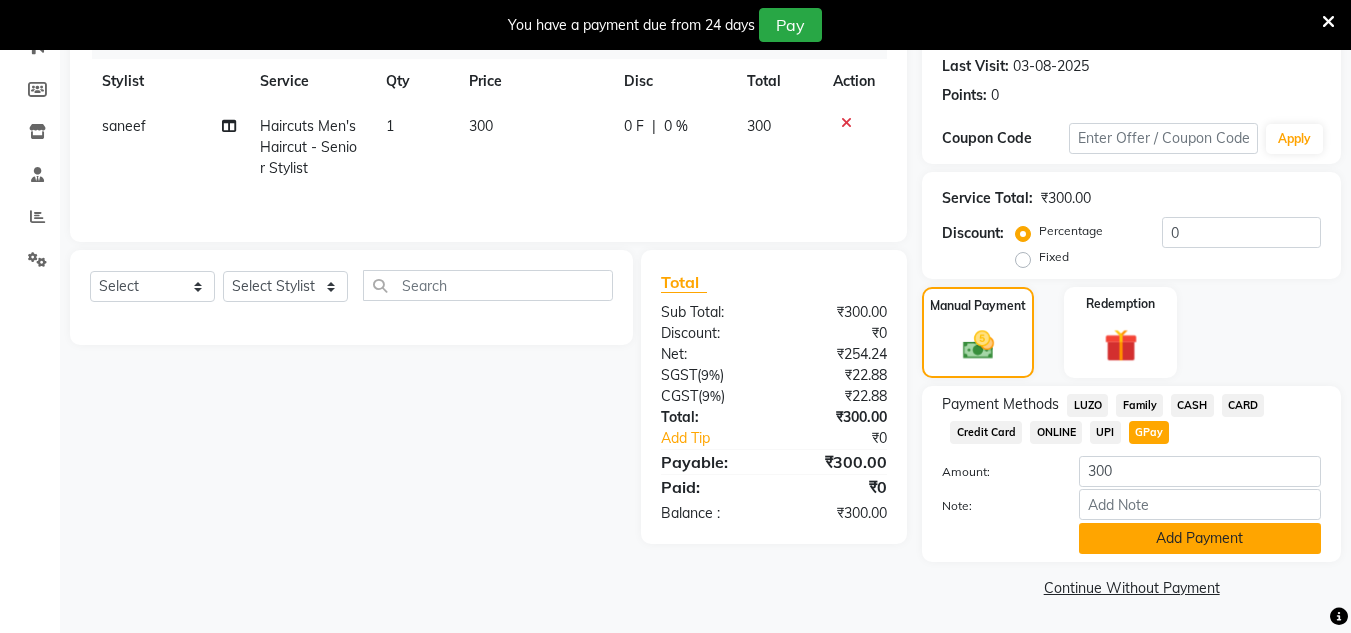 click on "Add Payment" 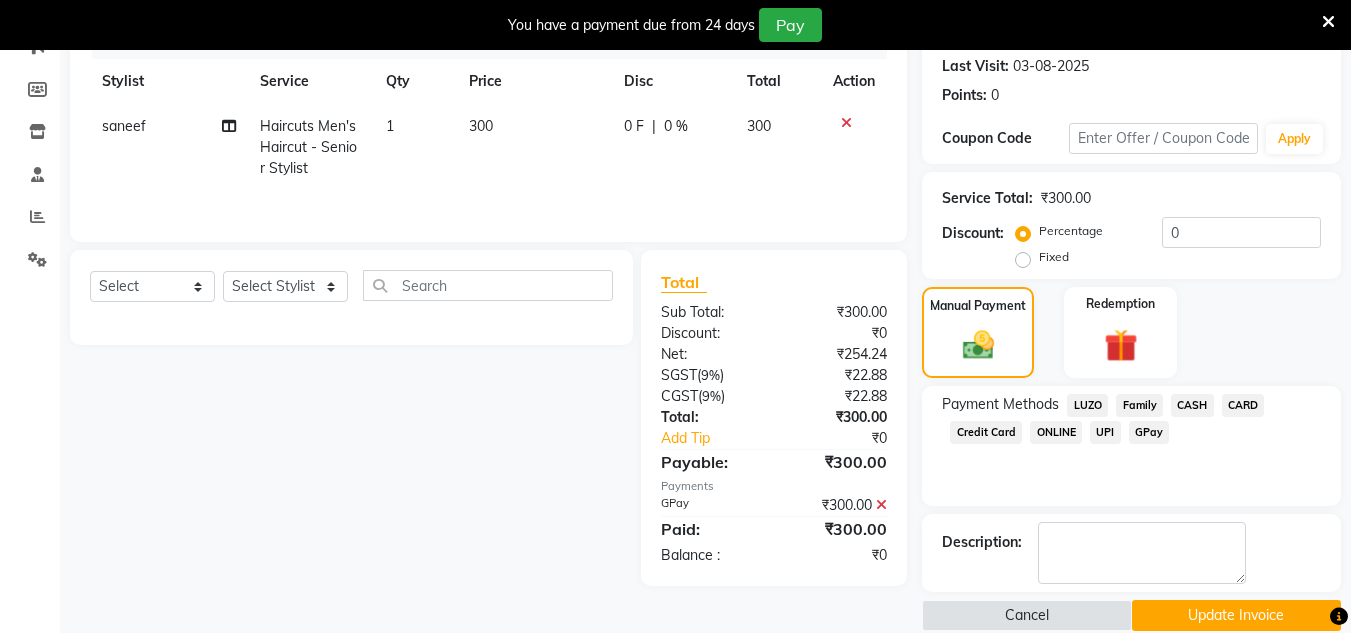 scroll, scrollTop: 304, scrollLeft: 0, axis: vertical 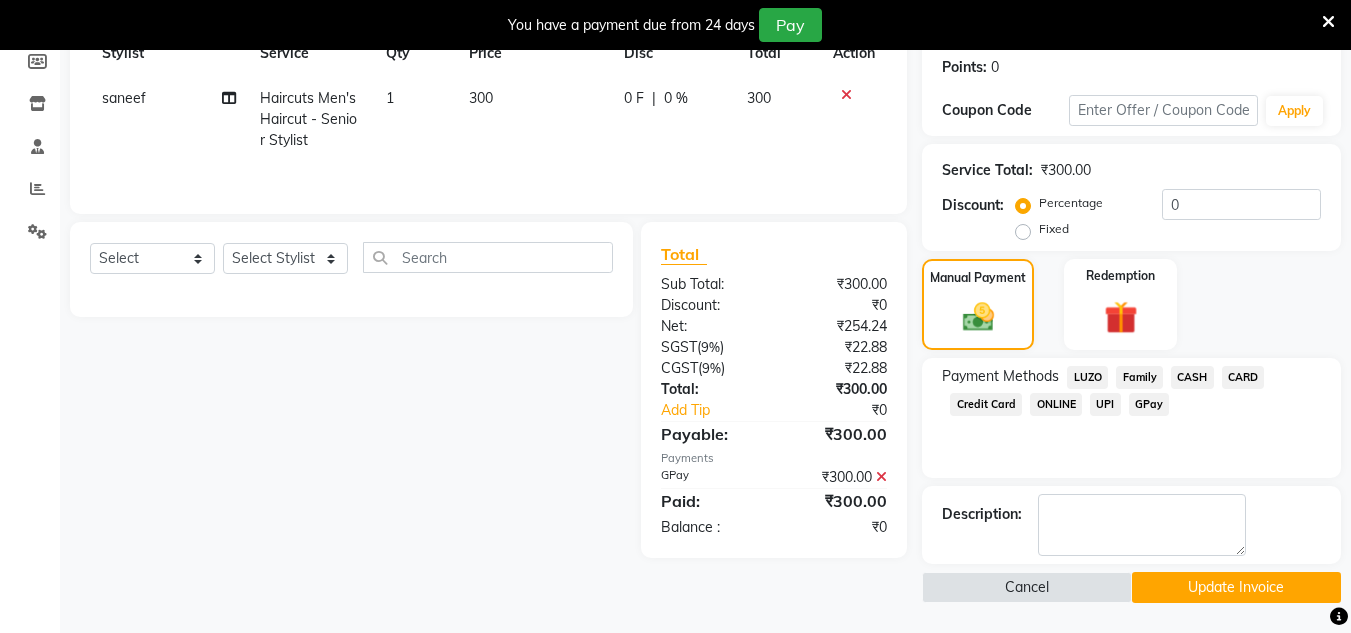 click on "Update Invoice" 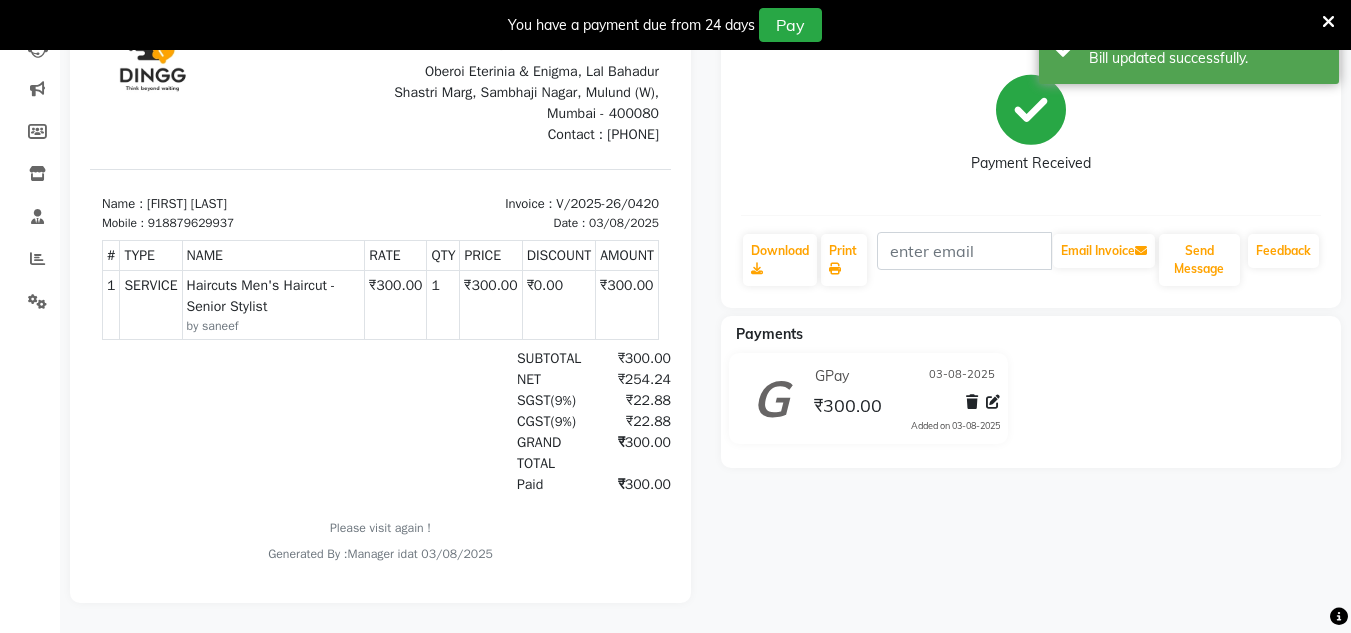 scroll, scrollTop: 0, scrollLeft: 0, axis: both 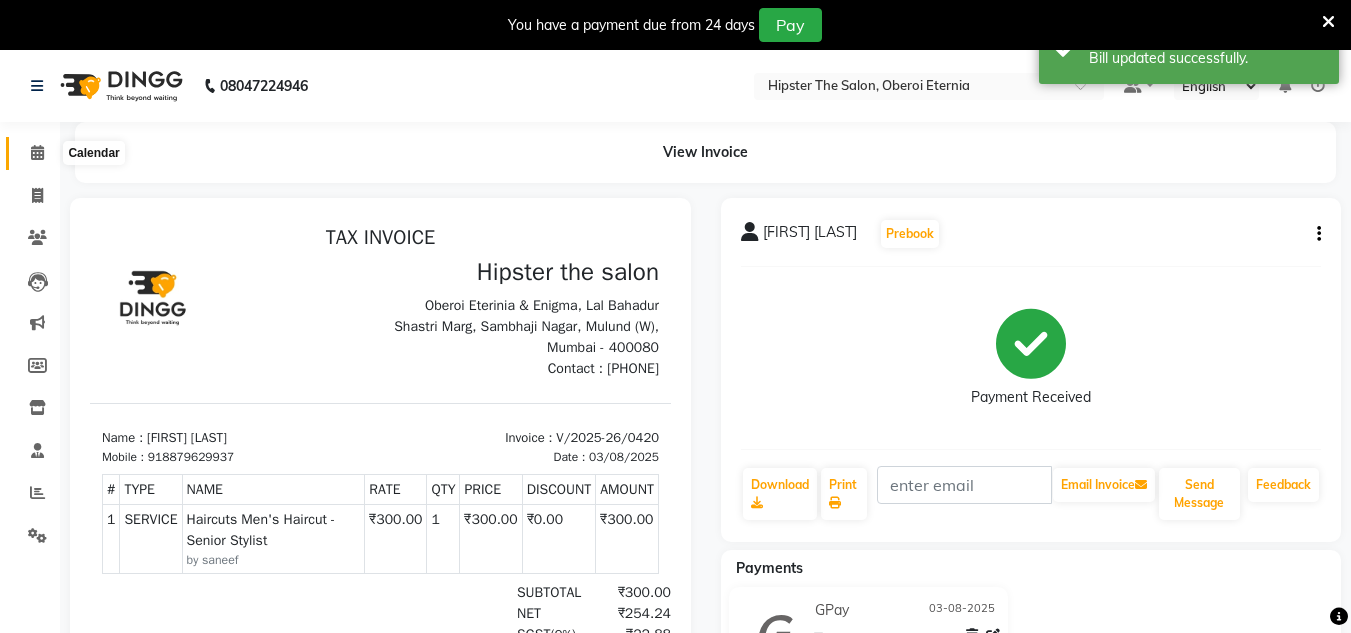 click 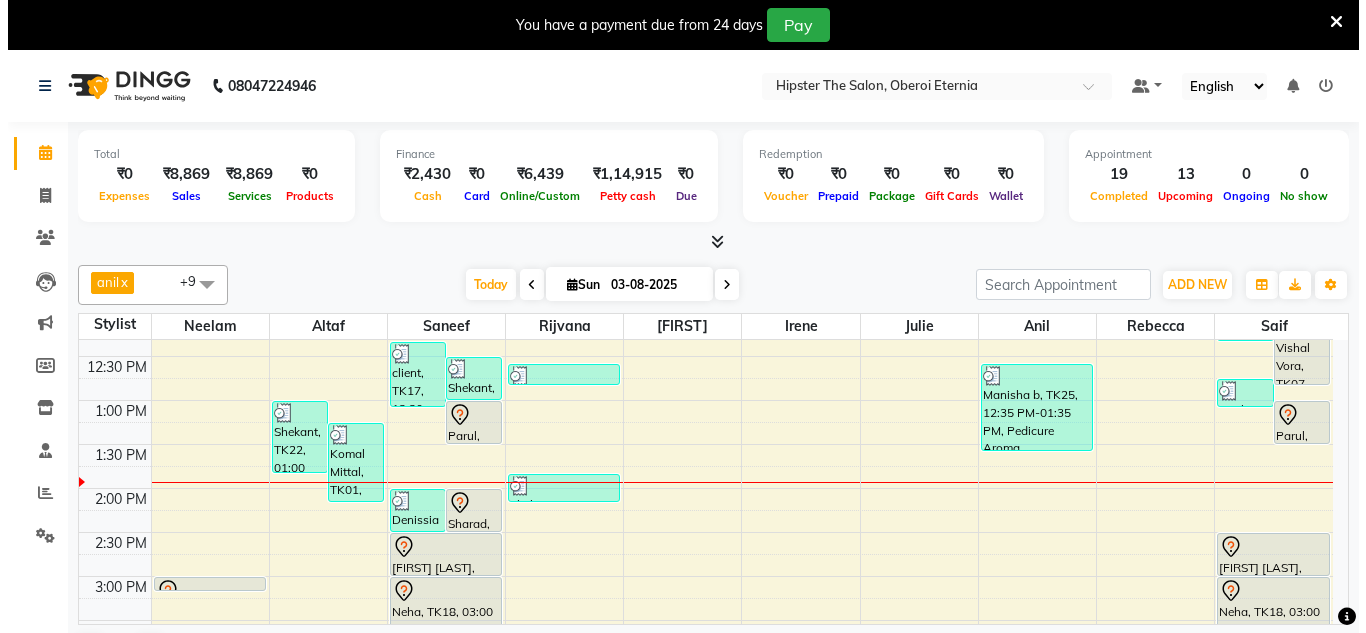 scroll, scrollTop: 404, scrollLeft: 0, axis: vertical 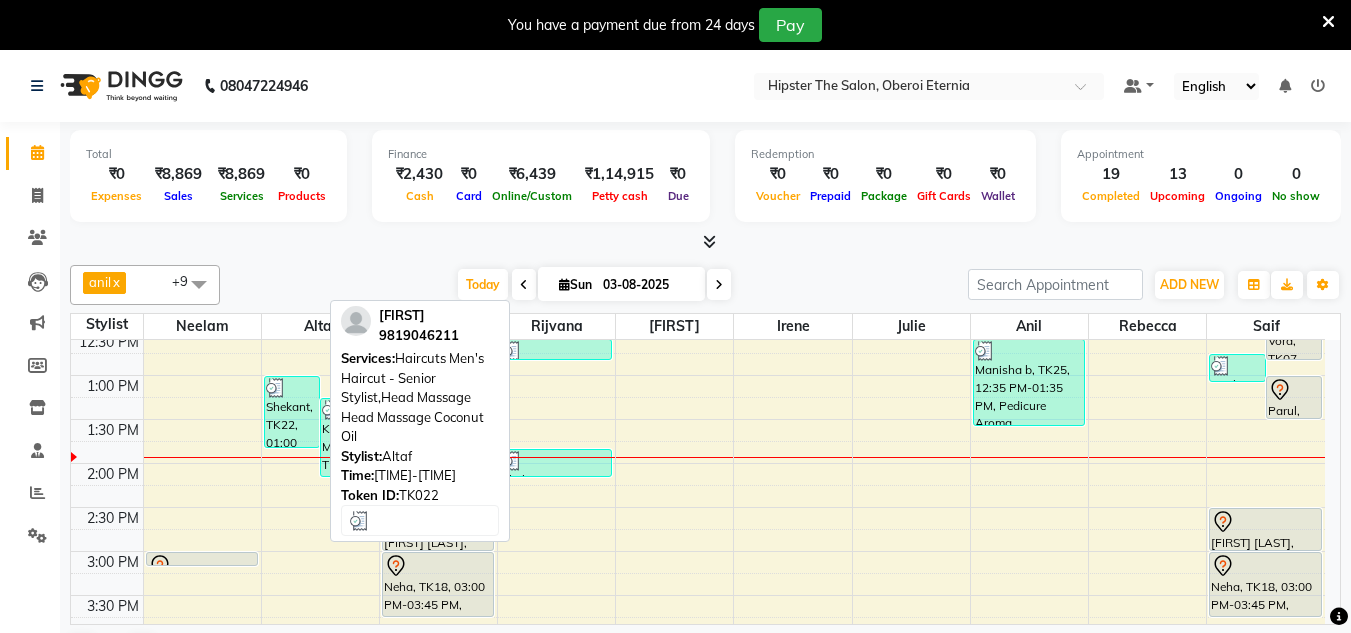 click on "Shekant, TK22, 01:00 PM-01:50 PM, Haircuts Men's Haircut - Senior Stylist,Head Massage Head Massage Coconut Oil" at bounding box center (292, 412) 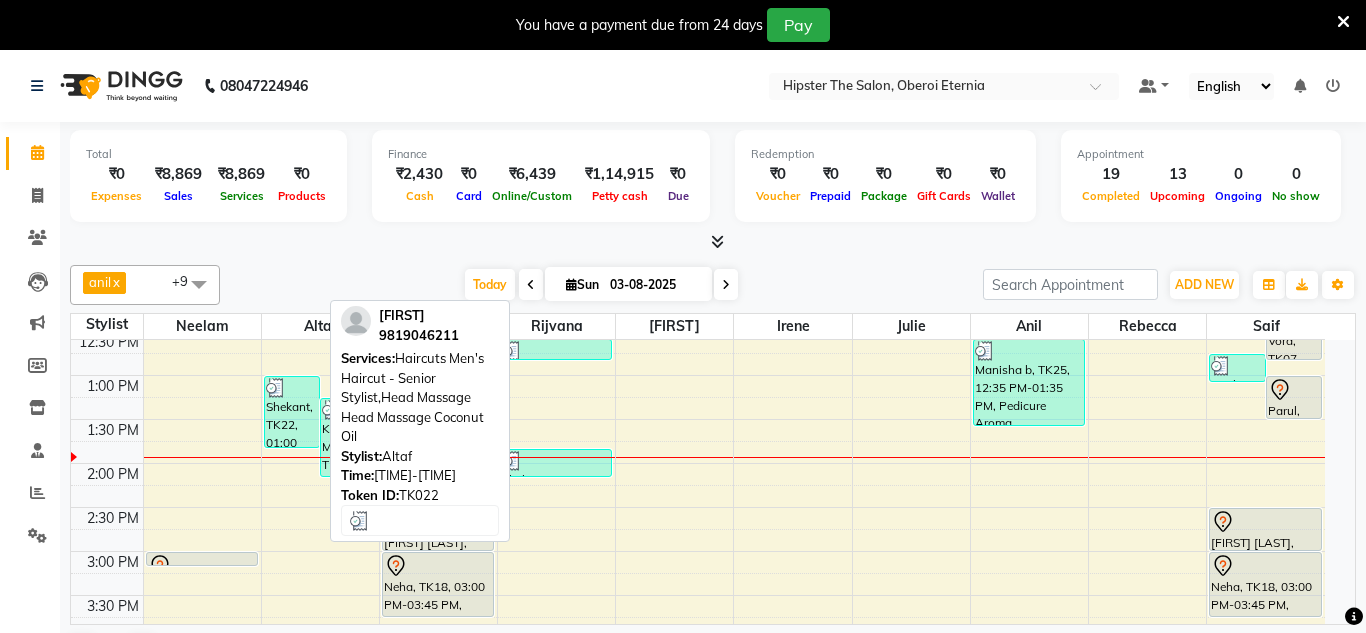 select on "3" 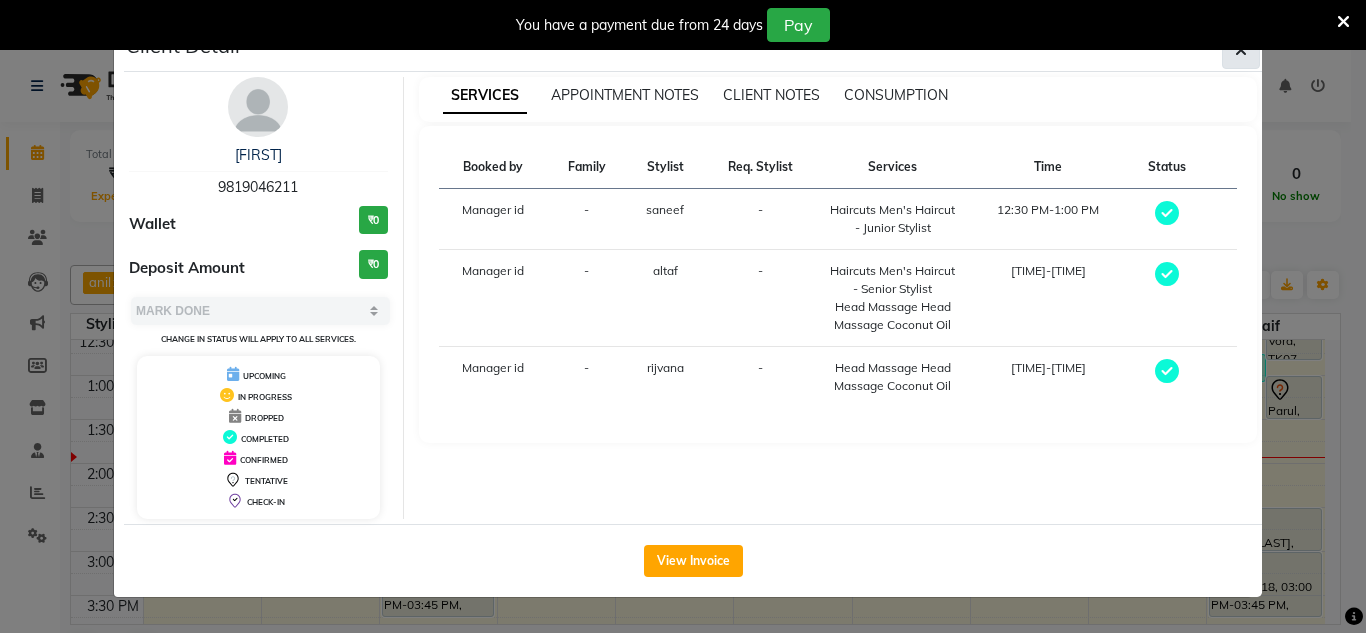 click 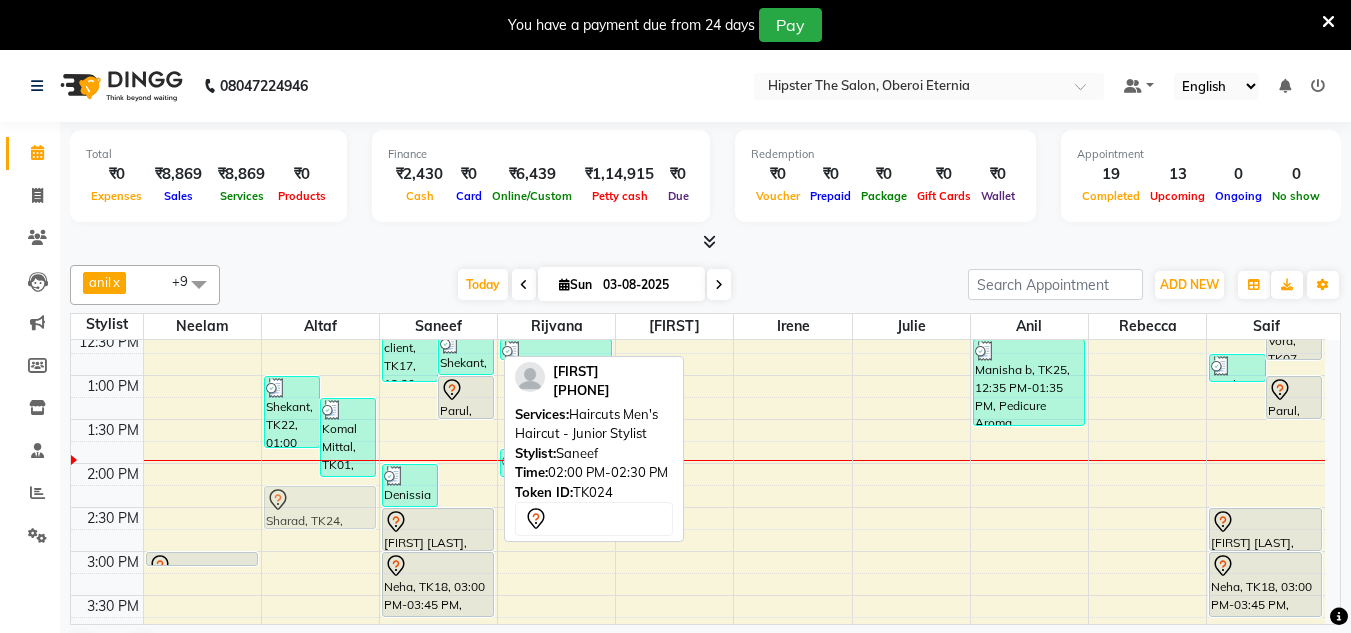 drag, startPoint x: 471, startPoint y: 486, endPoint x: 290, endPoint y: 496, distance: 181.27603 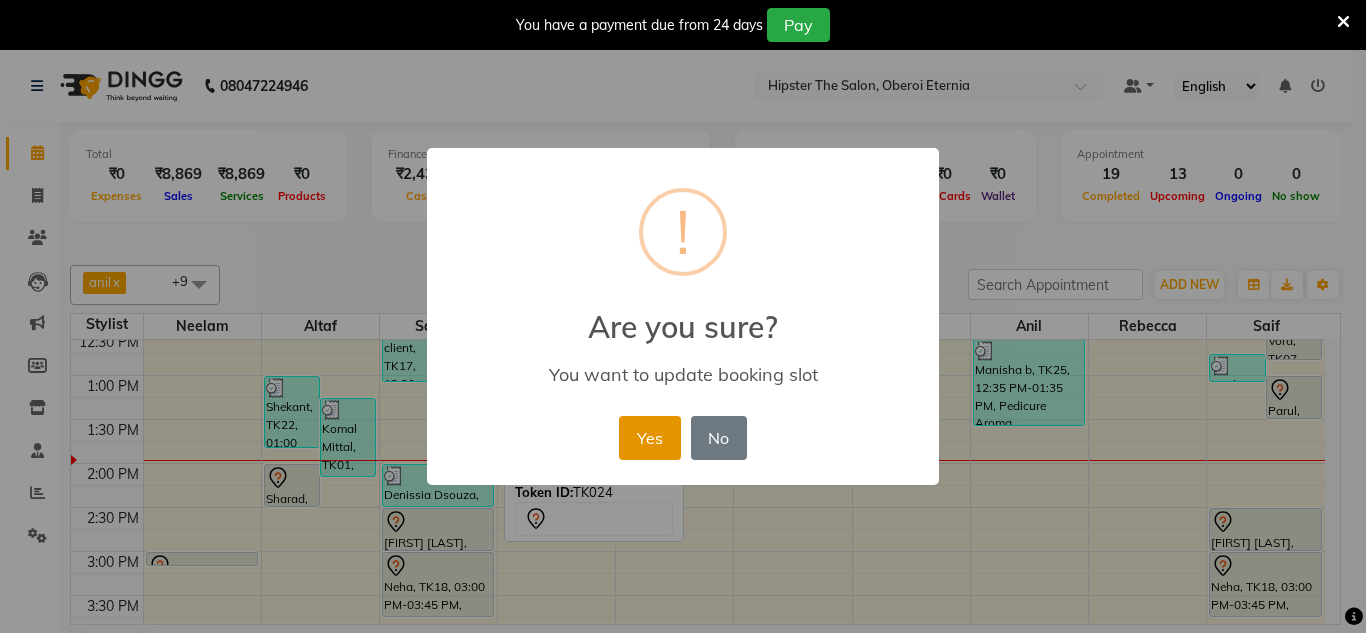 click on "Yes" at bounding box center (649, 438) 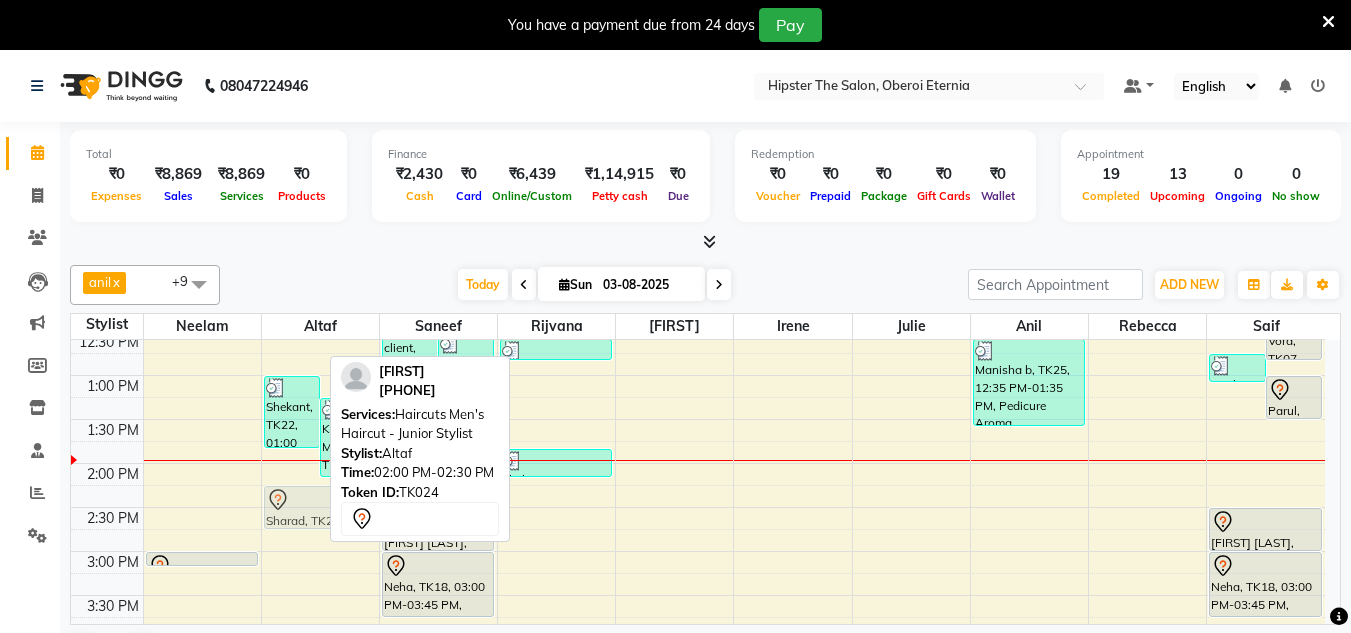 drag, startPoint x: 288, startPoint y: 492, endPoint x: 352, endPoint y: 507, distance: 65.734314 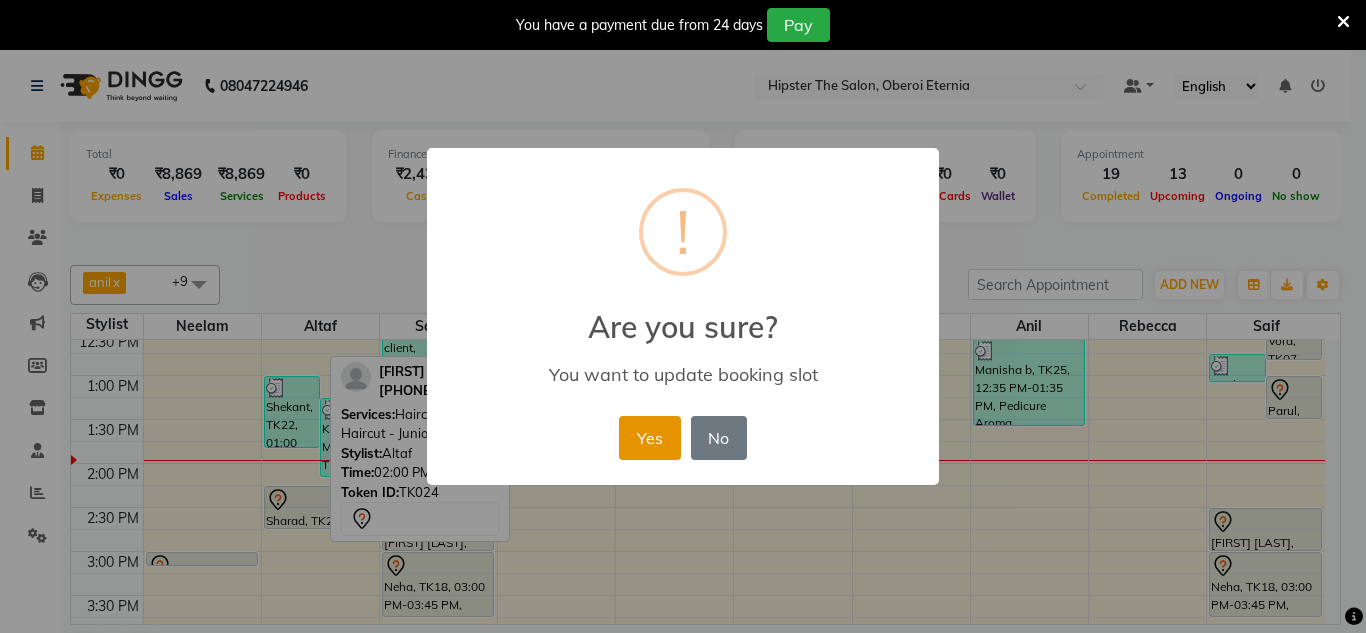 click on "Yes" at bounding box center (649, 438) 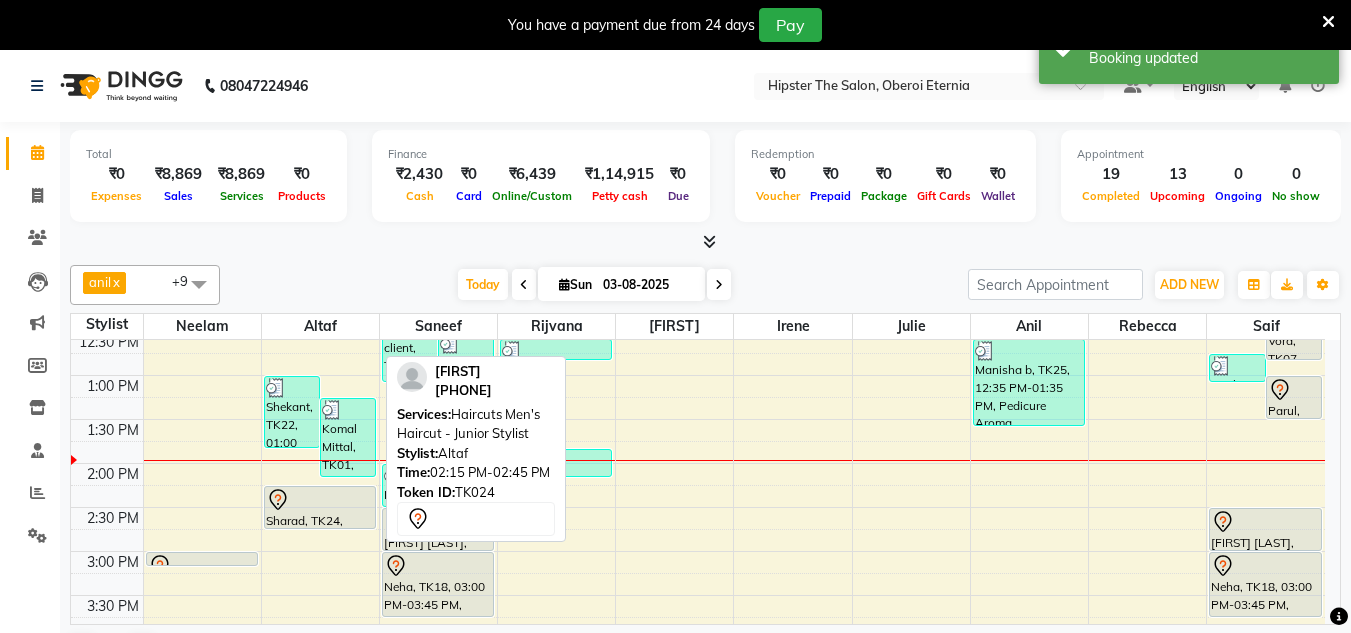 click at bounding box center [320, 500] 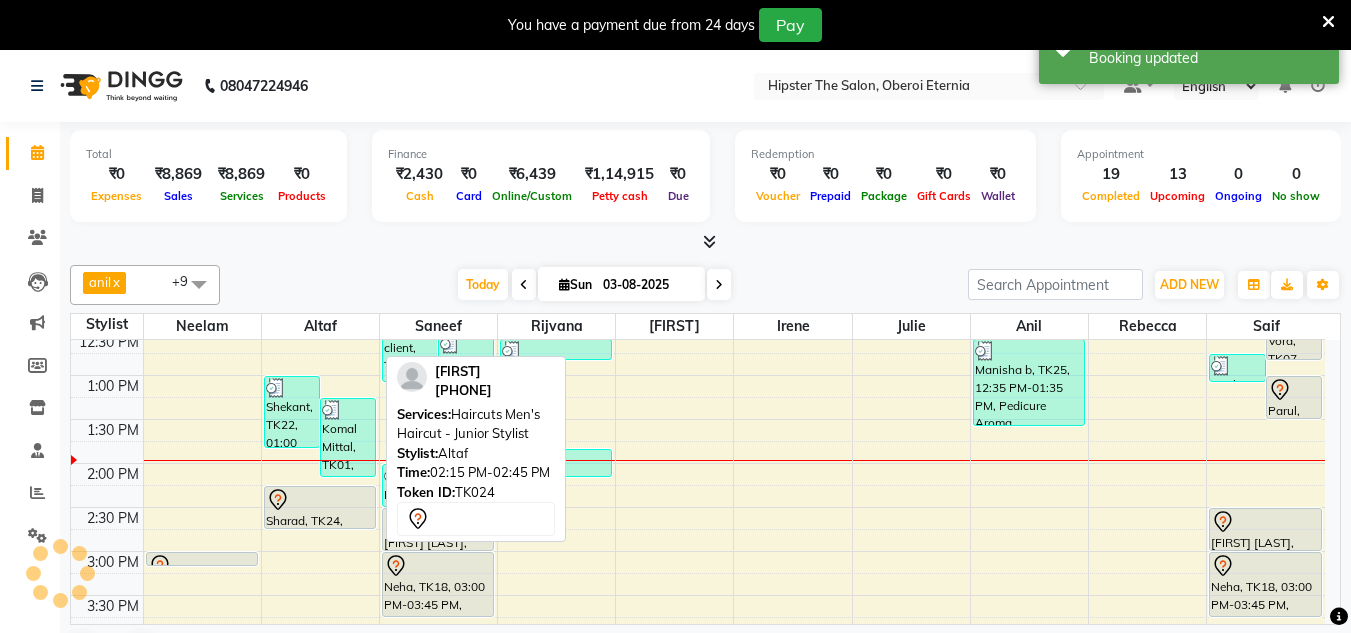 click at bounding box center (320, 500) 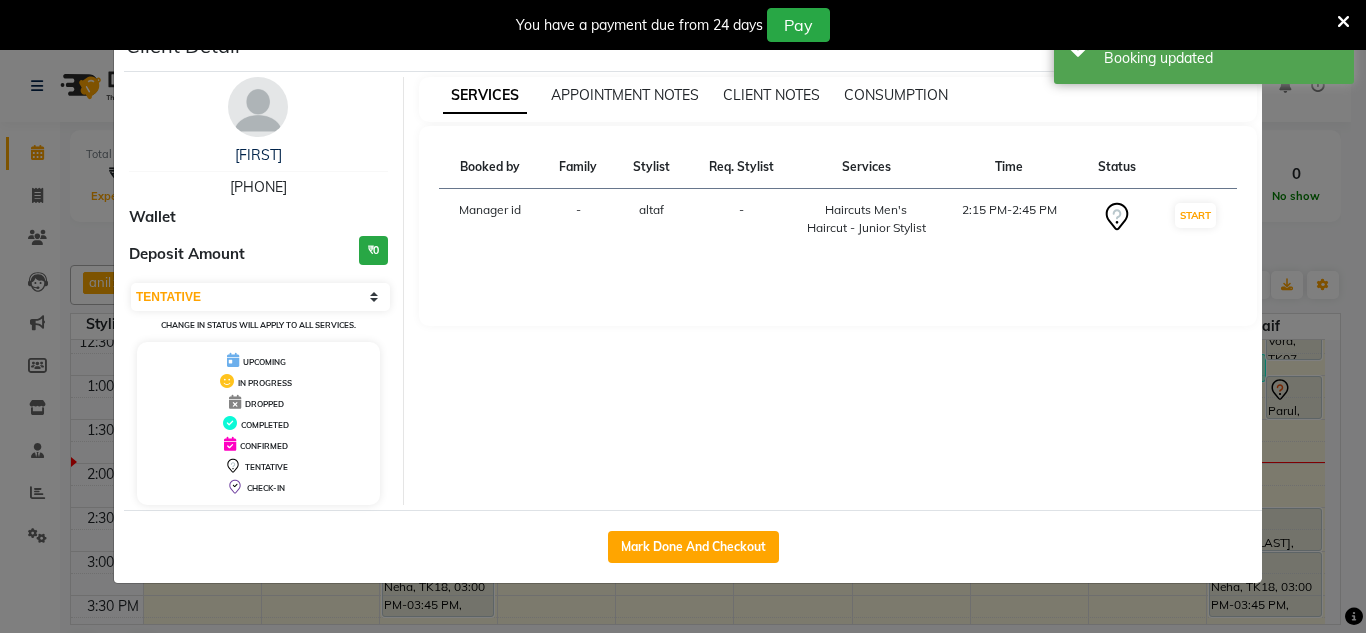 click on "[PHONE]" at bounding box center (258, 187) 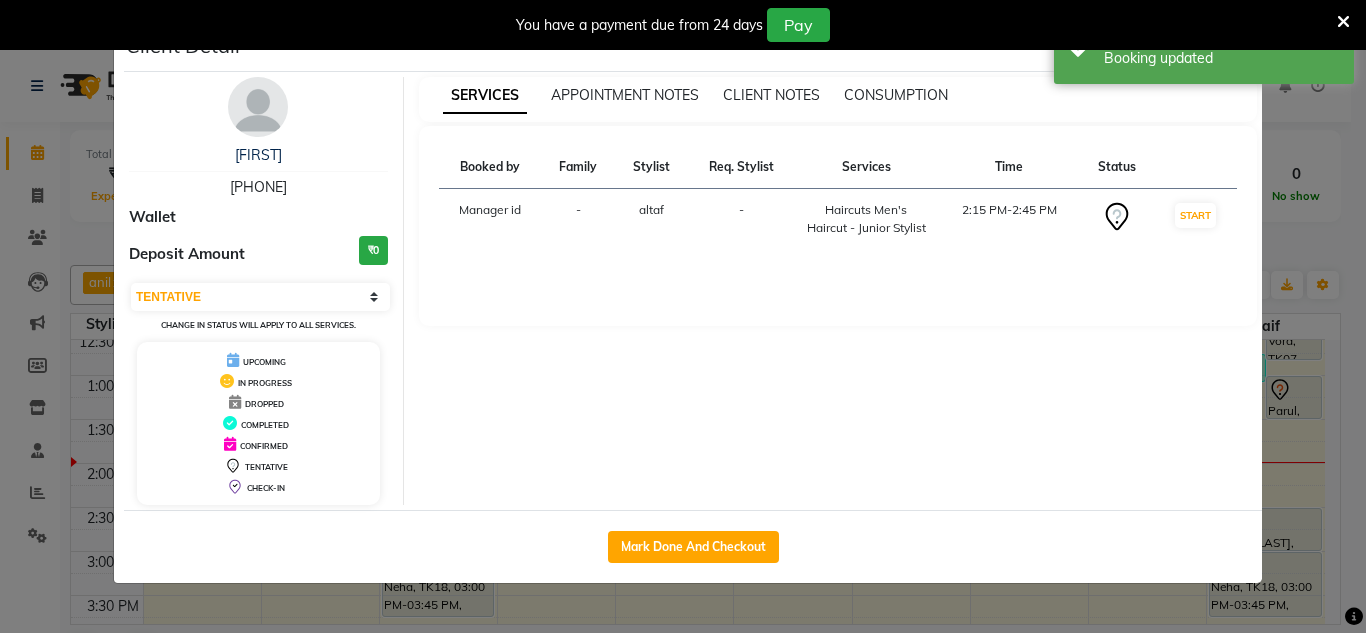 copy on "[PHONE]" 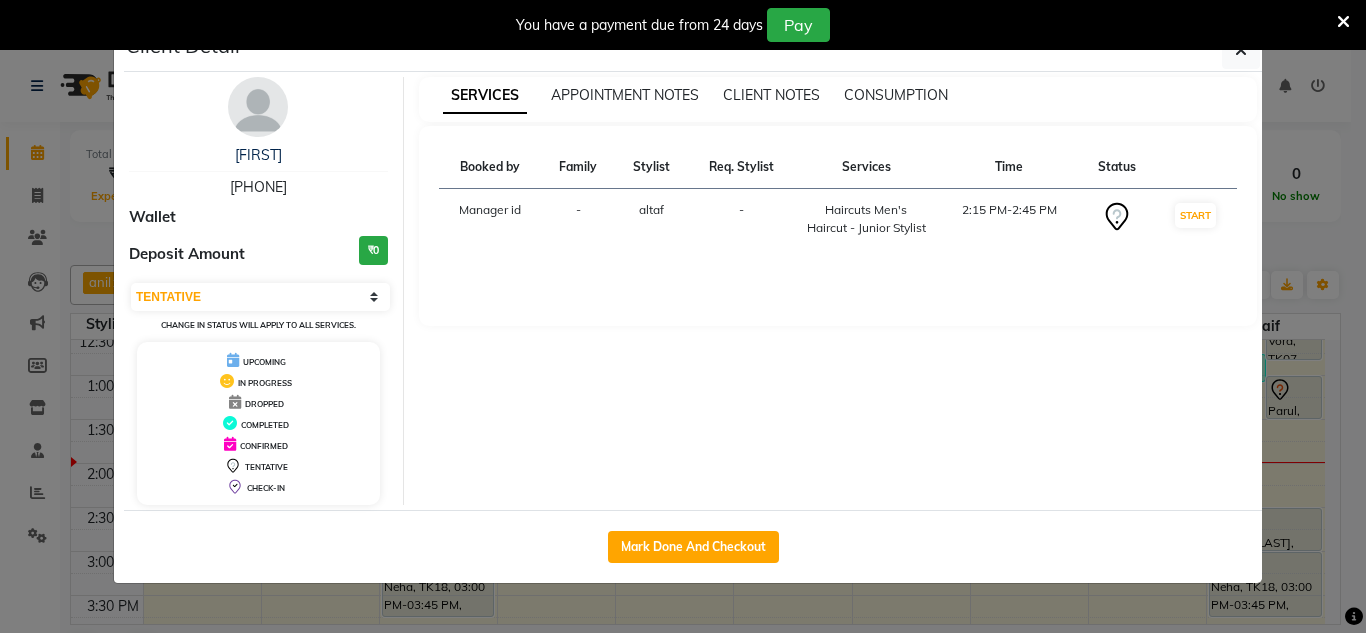 click on "Client Detail  Sharad    9930127728 Wallet Deposit Amount  ₹0  Select IN SERVICE CONFIRMED TENTATIVE CHECK IN MARK DONE DROPPED UPCOMING Change in status will apply to all services. UPCOMING IN PROGRESS DROPPED COMPLETED CONFIRMED TENTATIVE CHECK-IN SERVICES APPOINTMENT NOTES CLIENT NOTES CONSUMPTION Booked by Family Stylist Req. Stylist Services Time Status  Manager id  - altaf -  Haircuts Men's Haircut - Junior Stylist   2:15 PM-2:45 PM   START   Mark Done And Checkout" 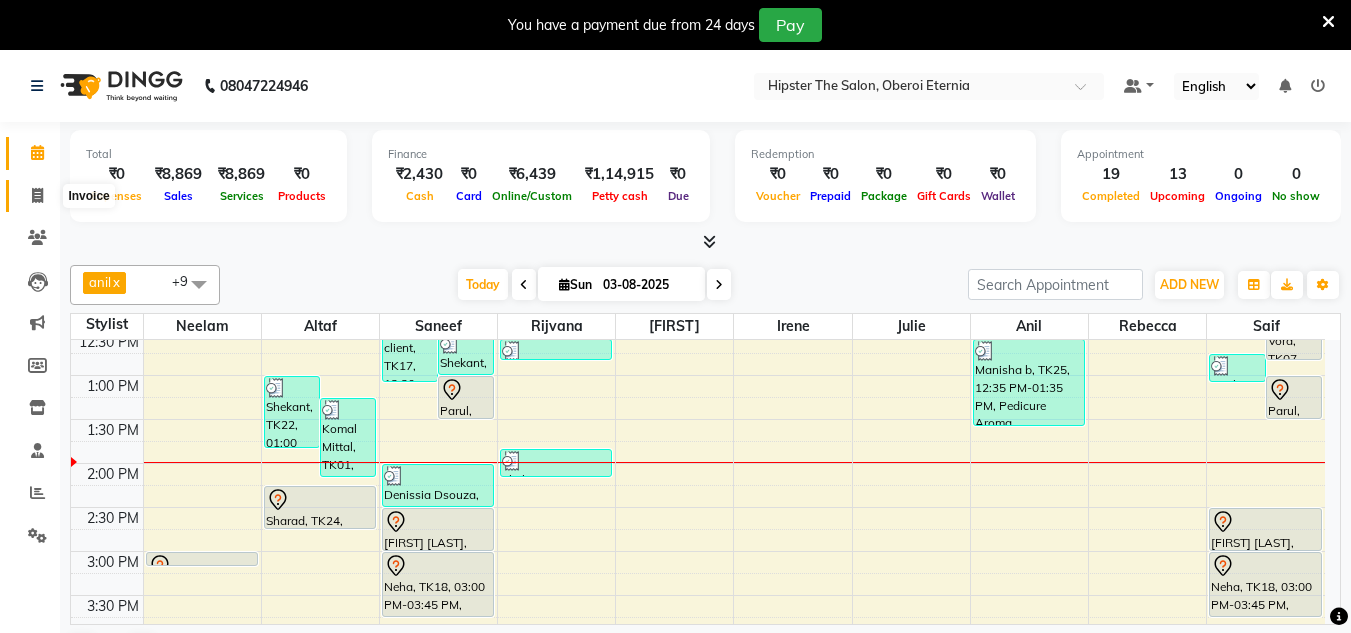 click 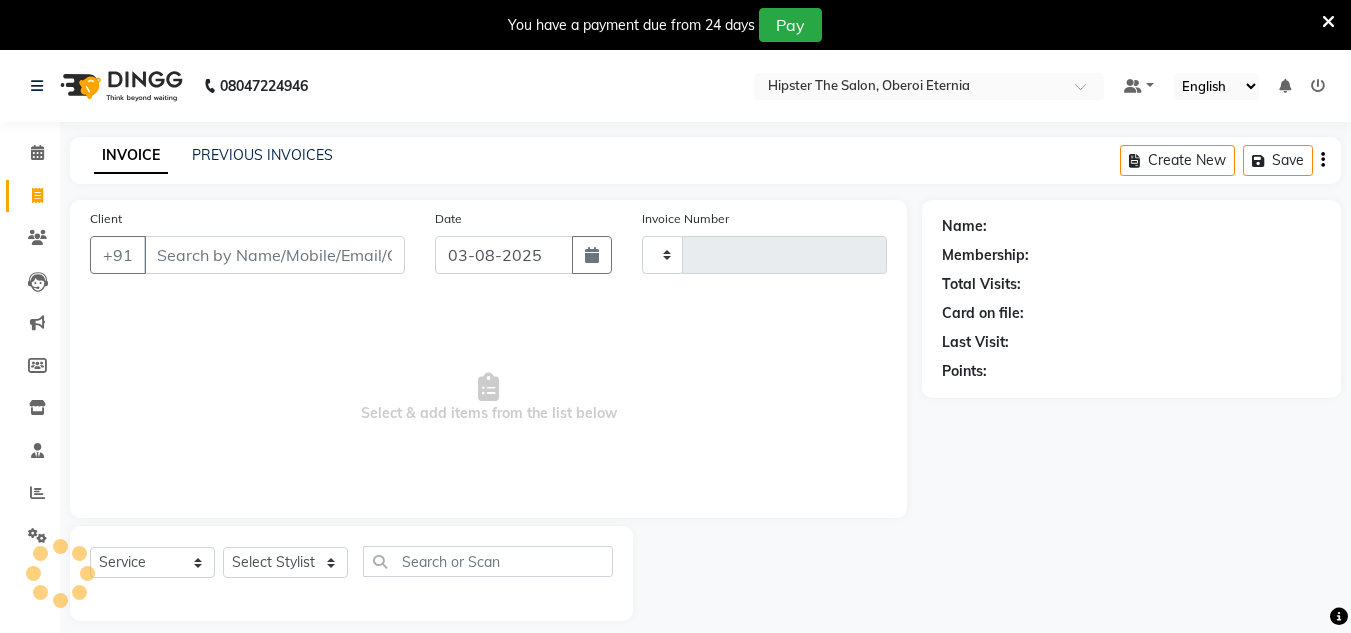 type on "0422" 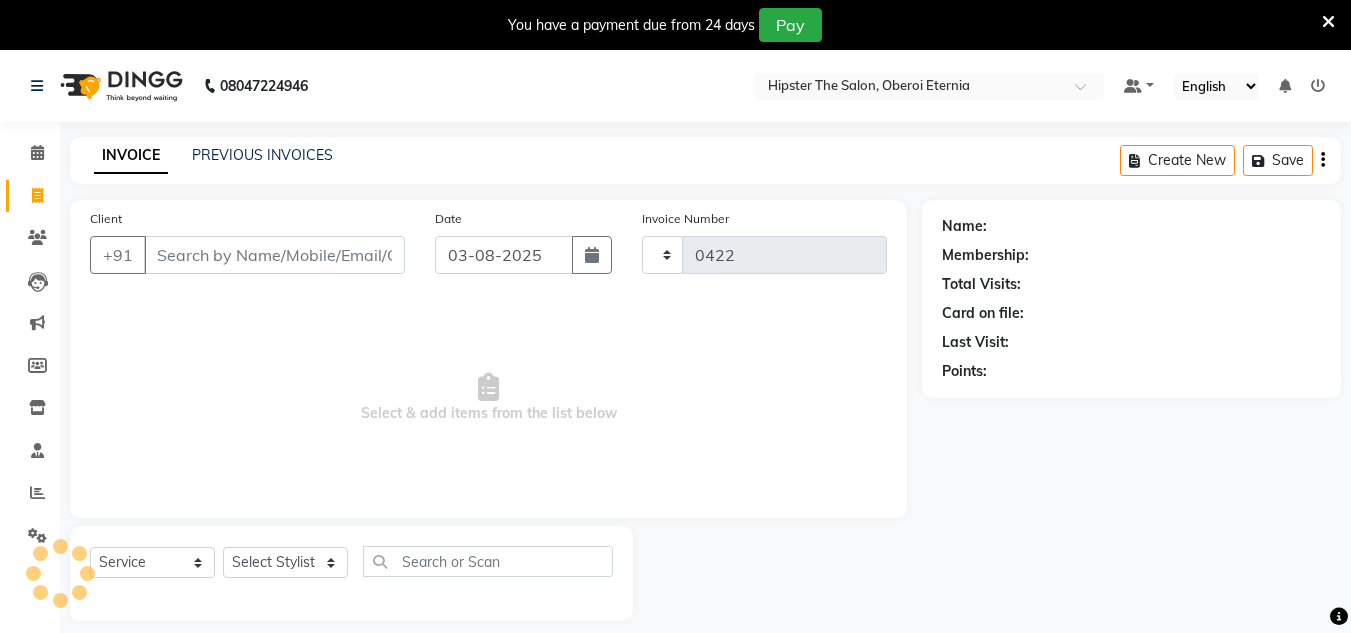 select on "8592" 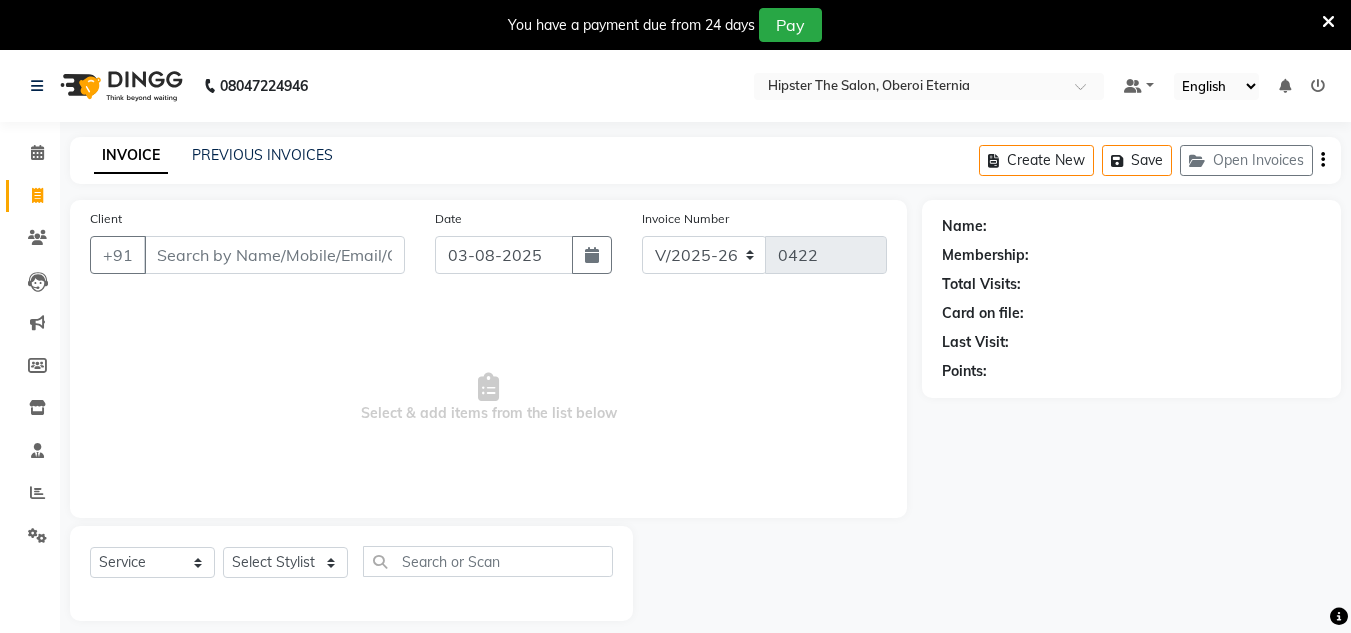 click on "Client" at bounding box center (274, 255) 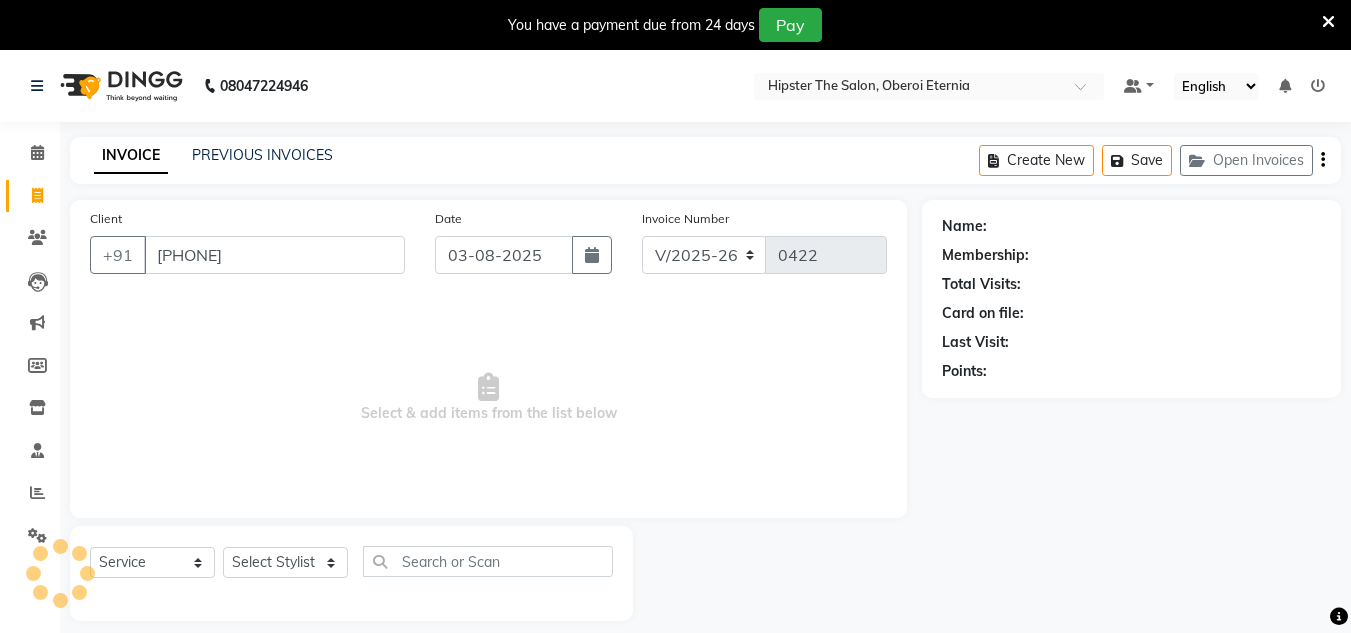 type on "[PHONE]" 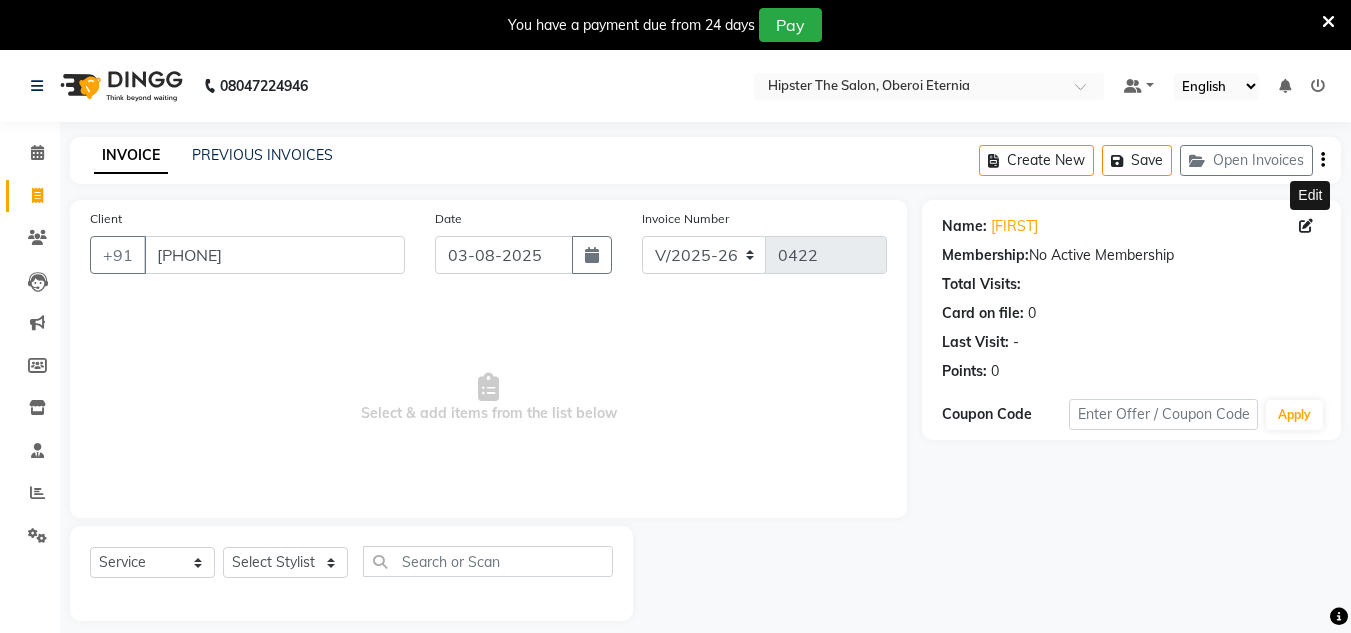 click 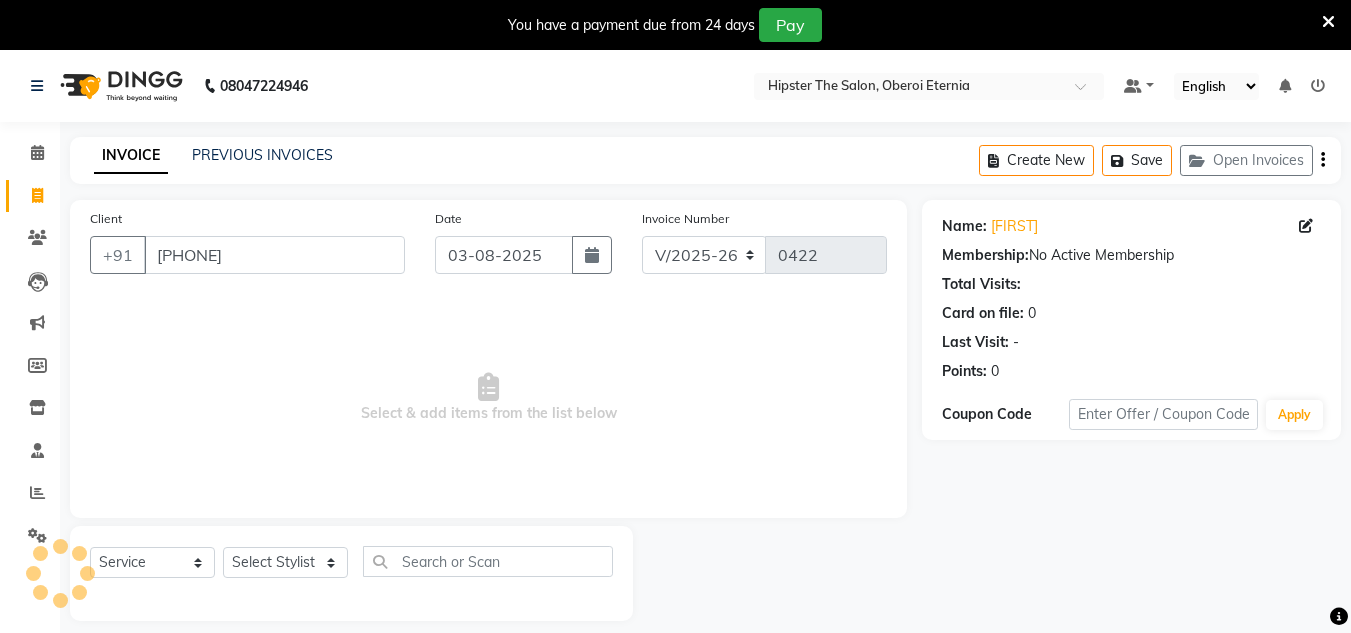 select on "male" 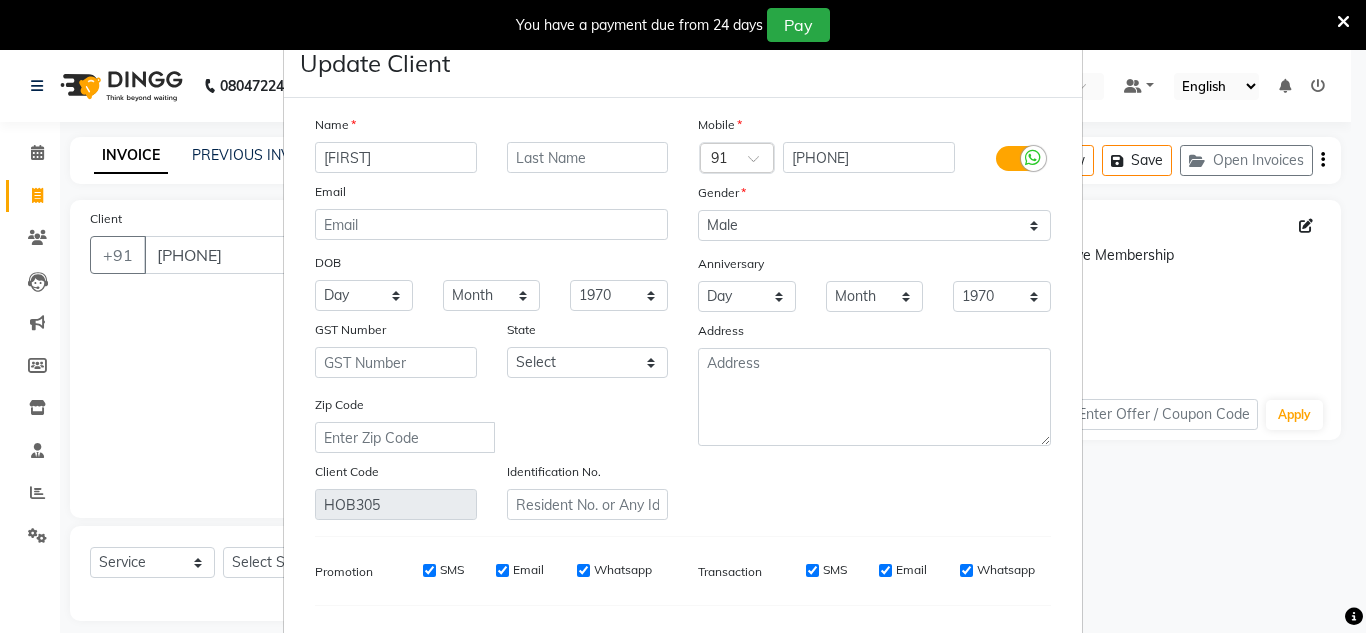 click on "Update Client Name Sharad Email DOB Day 01 02 03 04 05 06 07 08 09 10 11 12 13 14 15 16 17 18 19 20 21 22 23 24 25 26 27 28 29 30 31 Month January February March April May June July August September October November December 1940 1941 1942 1943 1944 1945 1946 1947 1948 1949 1950 1951 1952 1953 1954 1955 1956 1957 1958 1959 1960 1961 1962 1963 1964 1965 1966 1967 1968 1969 1970 1971 1972 1973 1974 1975 1976 1977 1978 1979 1980 1981 1982 1983 1984 1985 1986 1987 1988 1989 1990 1991 1992 1993 1994 1995 1996 1997 1998 1999 2000 2001 2002 2003 2004 2005 2006 2007 2008 2009 2010 2011 2012 2013 2014 2015 2016 2017 2018 2019 2020 2021 2022 2023 2024 GST Number State Select Andaman and Nicobar Islands Andhra Pradesh Arunachal Pradesh Assam Bihar Chandigarh Chhattisgarh Dadra and Nagar Haveli Daman and Diu Delhi Goa Gujarat Haryana Himachal Pradesh Jammu and Kashmir Jharkhand Karnataka Kerala Lakshadweep Madhya Pradesh Maharashtra Manipur Meghalaya Mizoram Nagaland Odisha Pondicherry Punjab Rajasthan Sikkim Tamil Nadu" at bounding box center (683, 316) 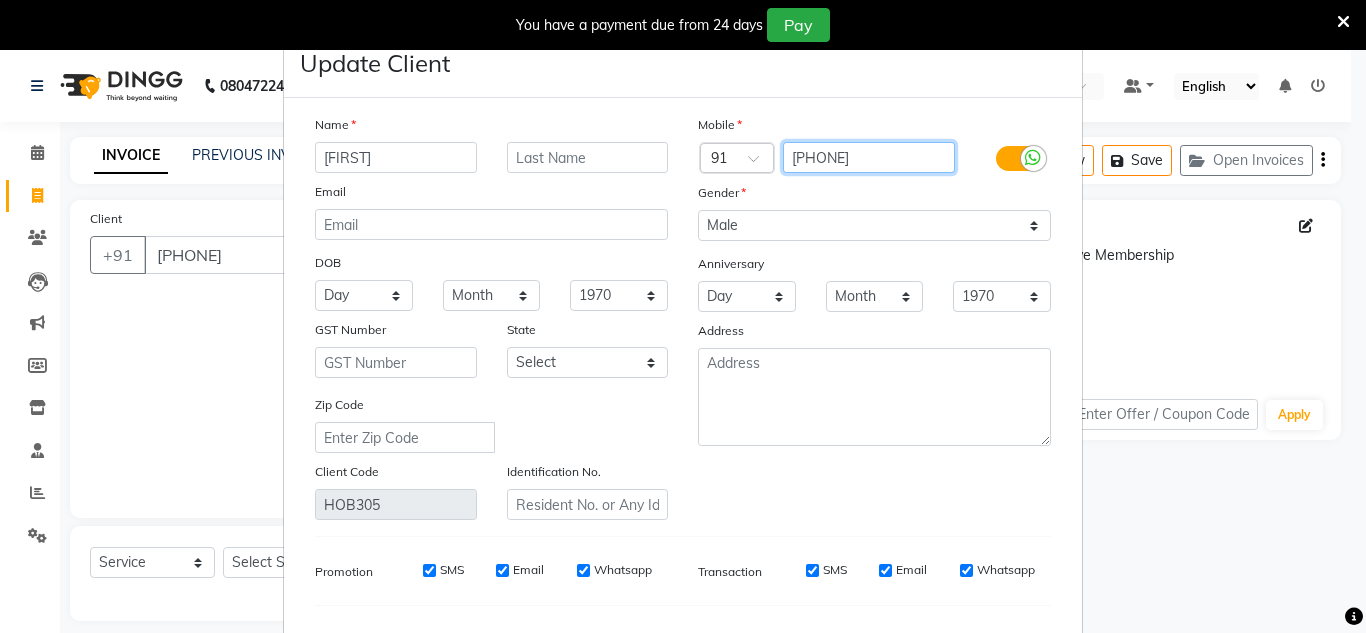 click on "[PHONE]" at bounding box center (869, 157) 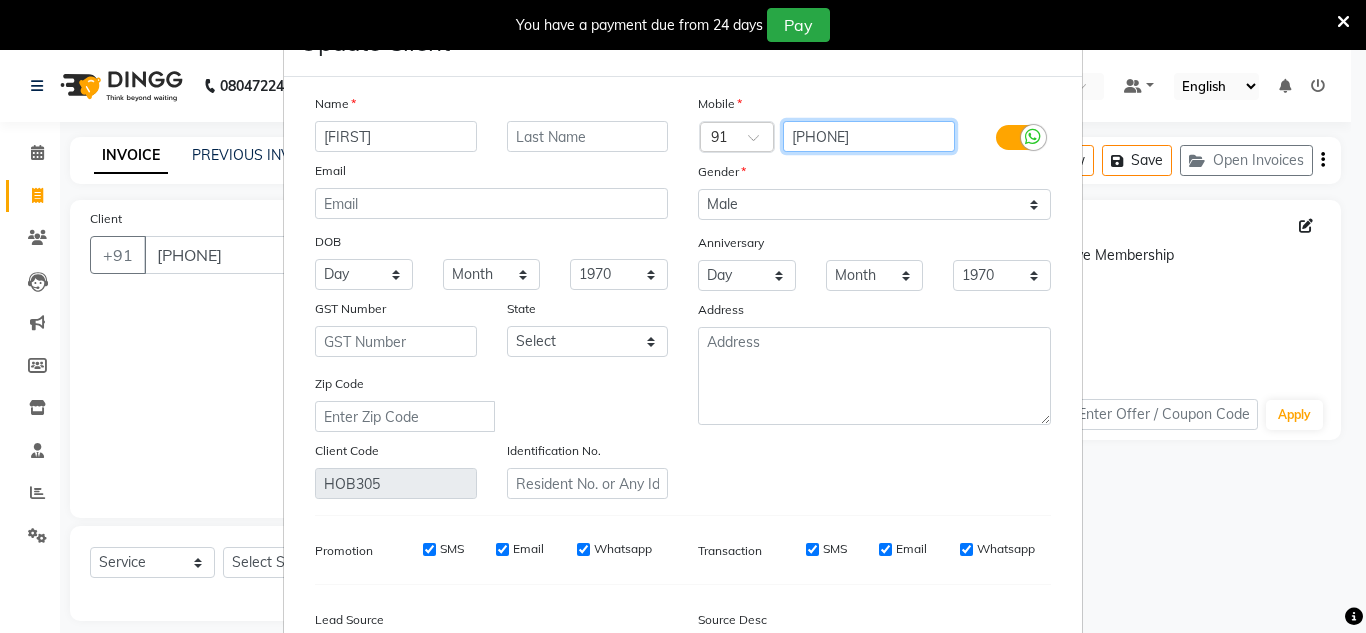 scroll, scrollTop: 0, scrollLeft: 0, axis: both 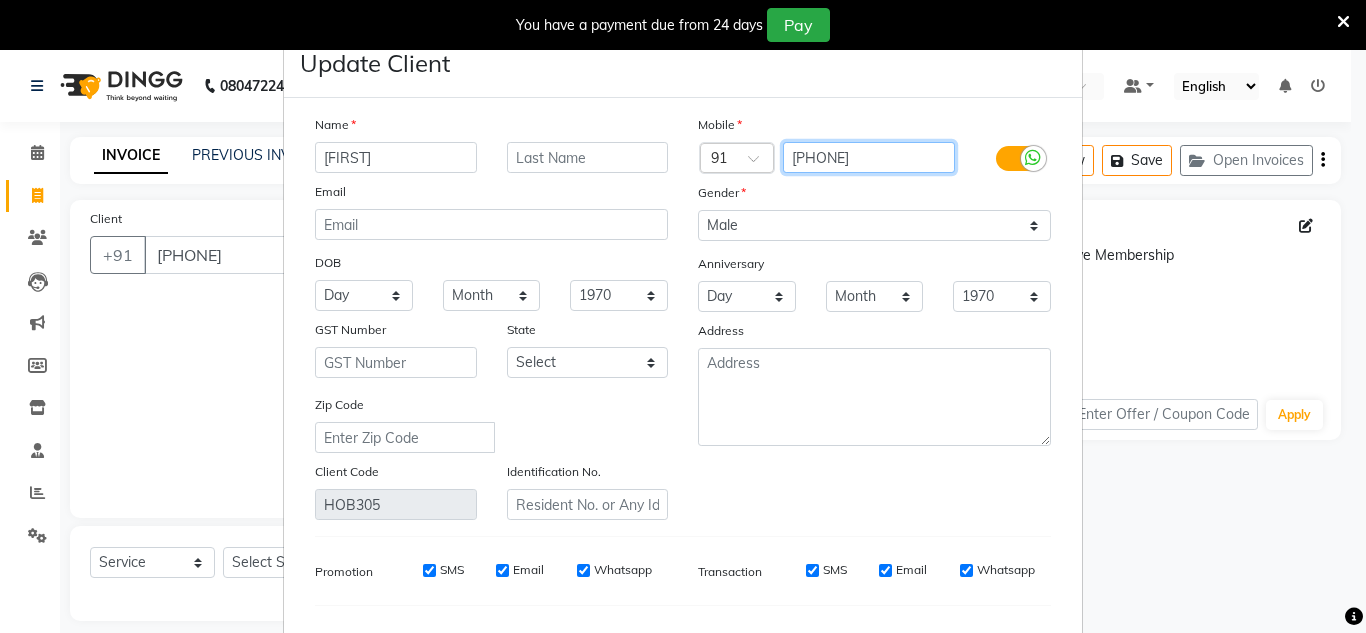 type on "[PHONE]" 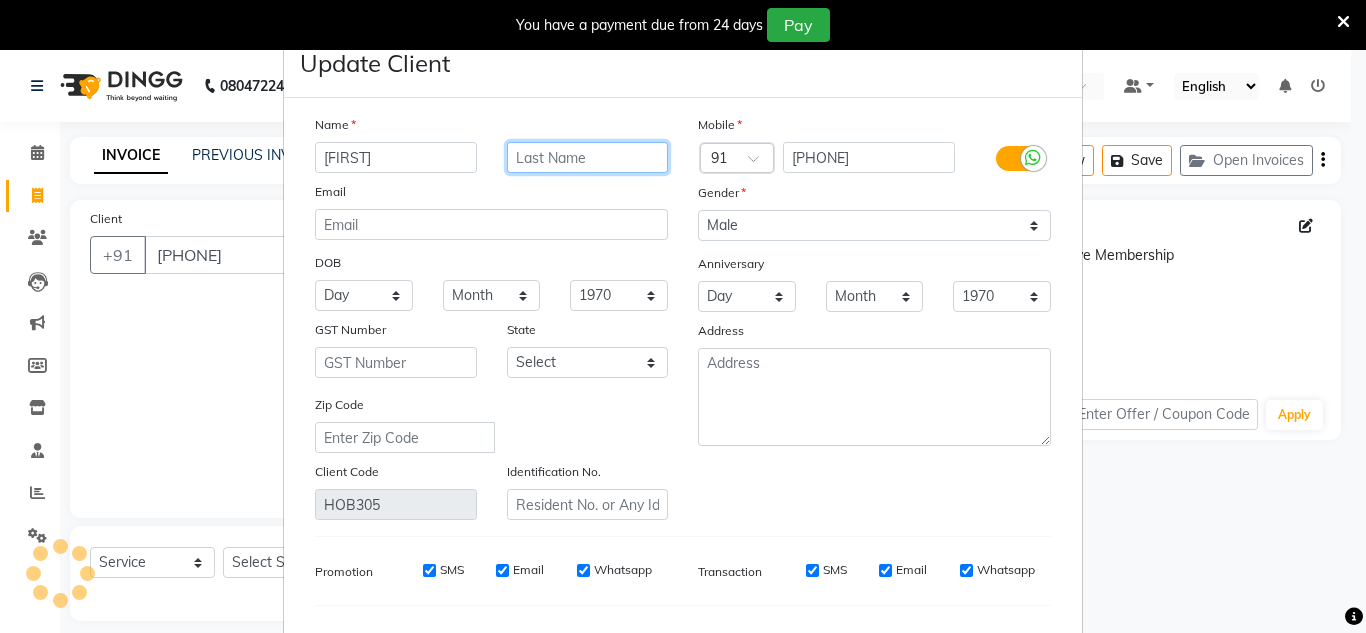 click at bounding box center (588, 157) 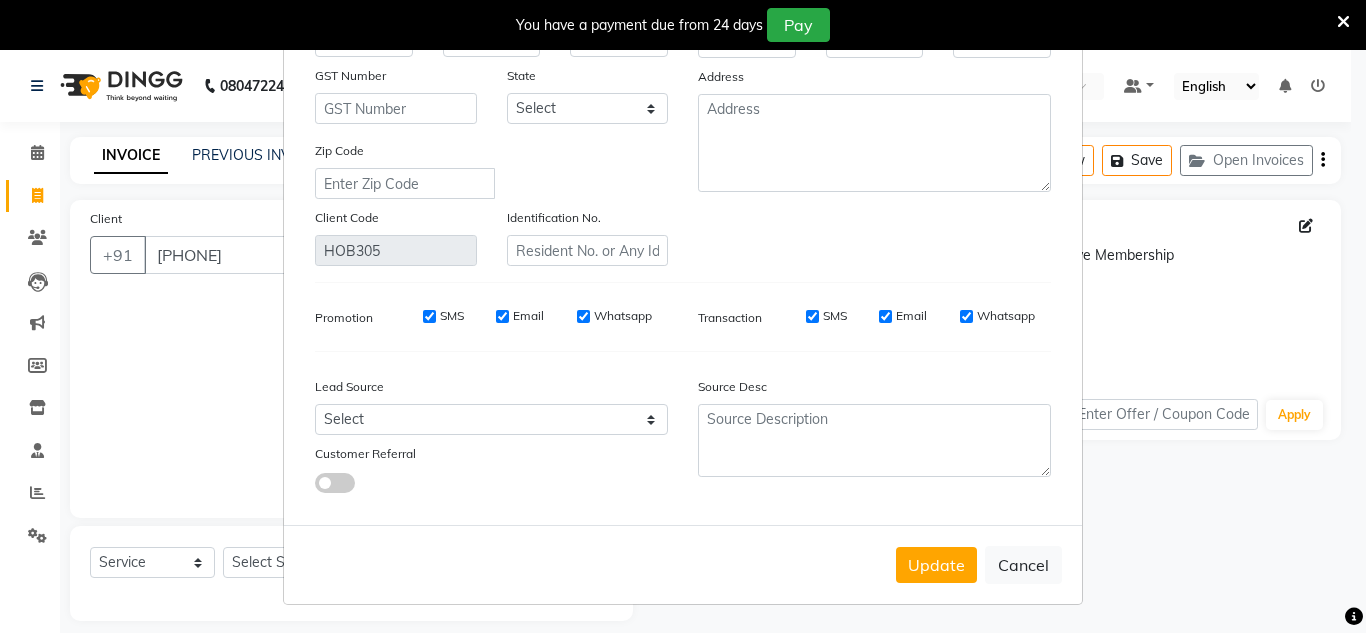 scroll, scrollTop: 0, scrollLeft: 0, axis: both 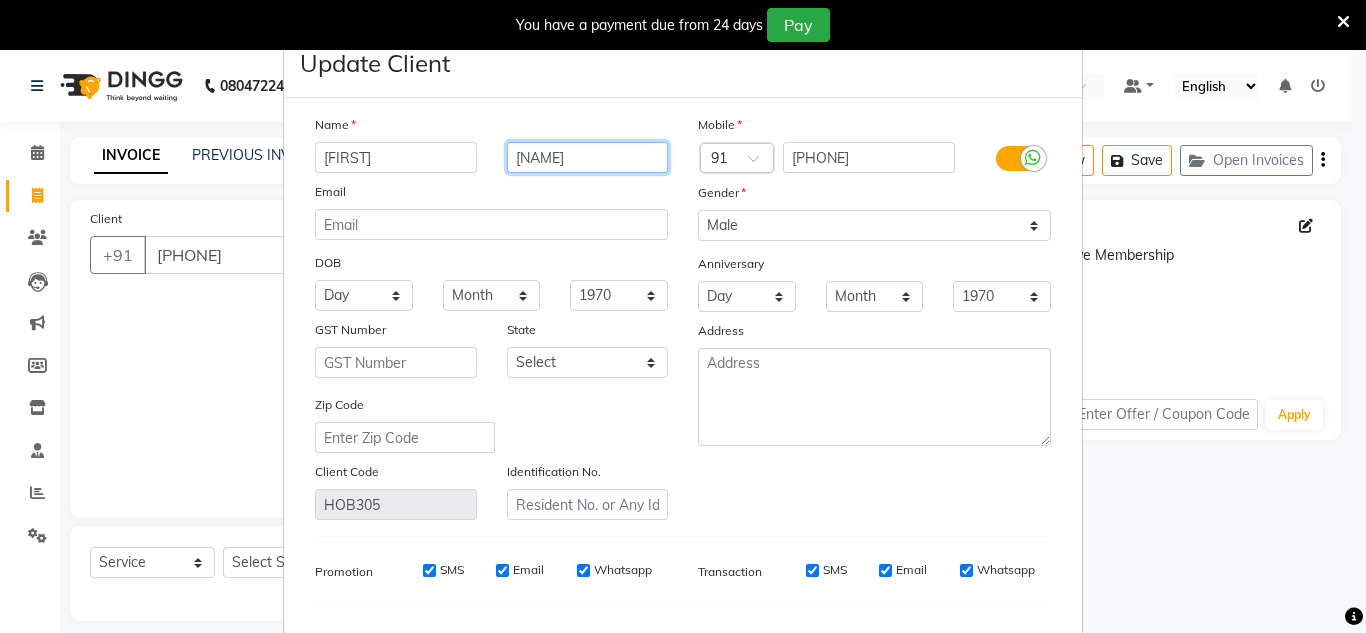 click on "Lomdhe" at bounding box center (588, 157) 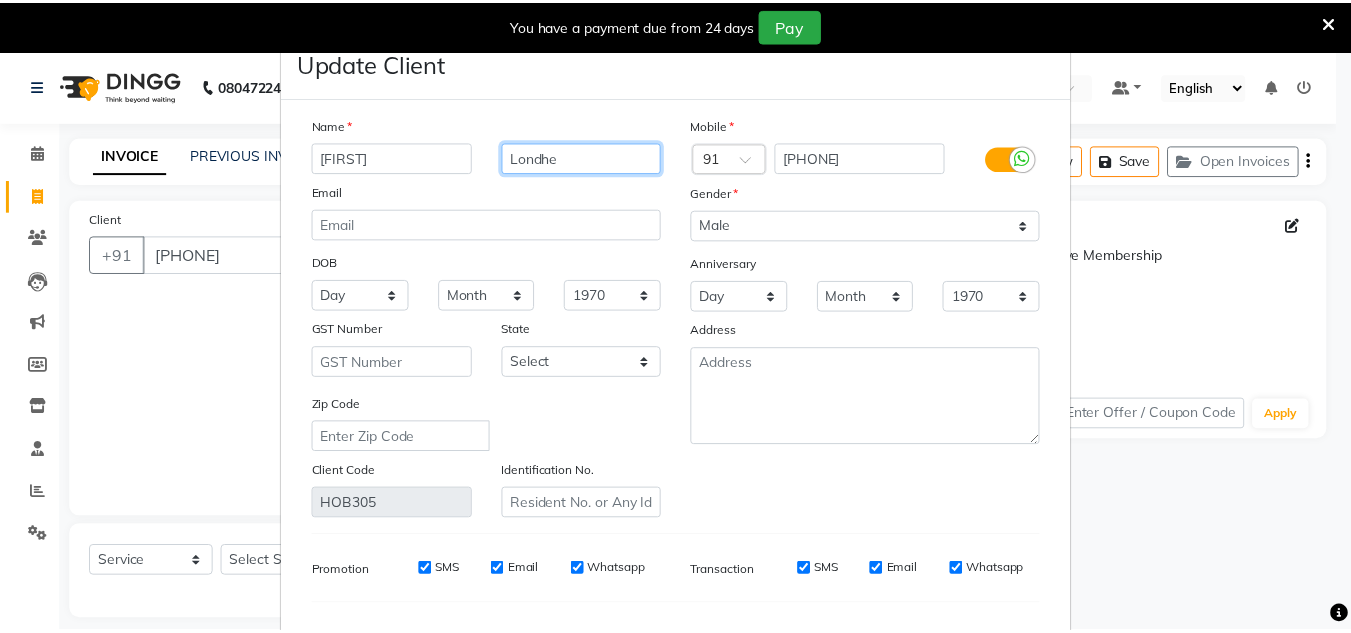 scroll, scrollTop: 254, scrollLeft: 0, axis: vertical 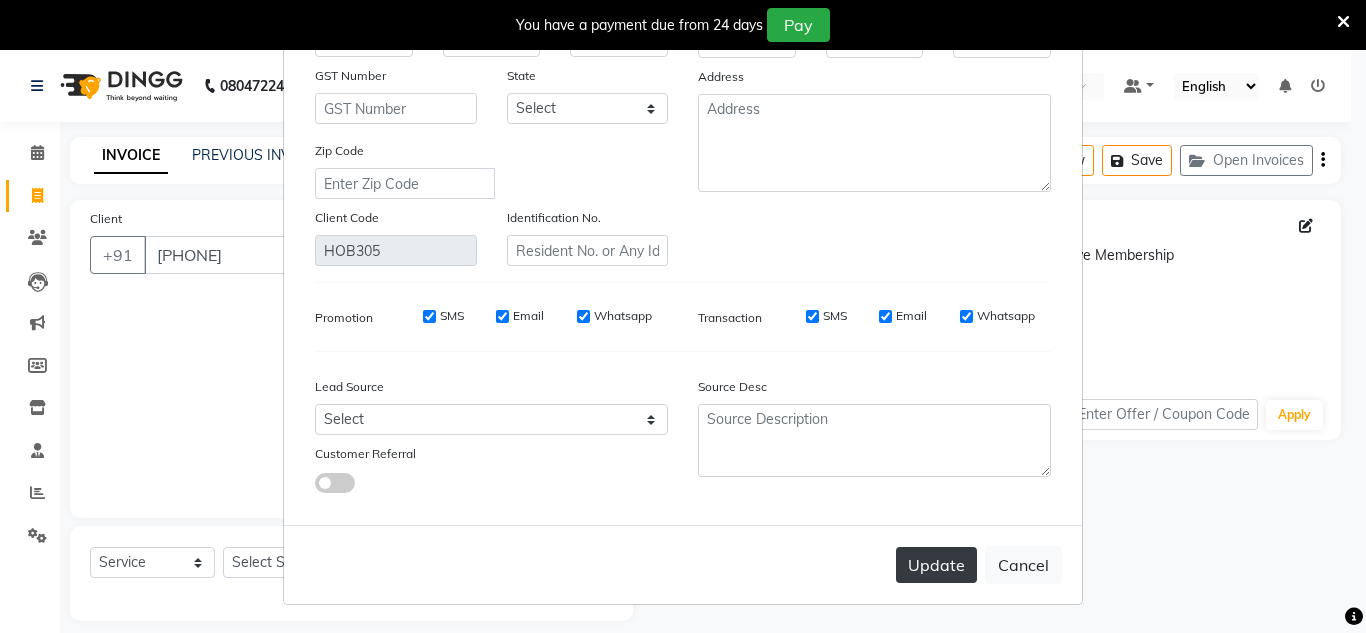 type on "Londhe" 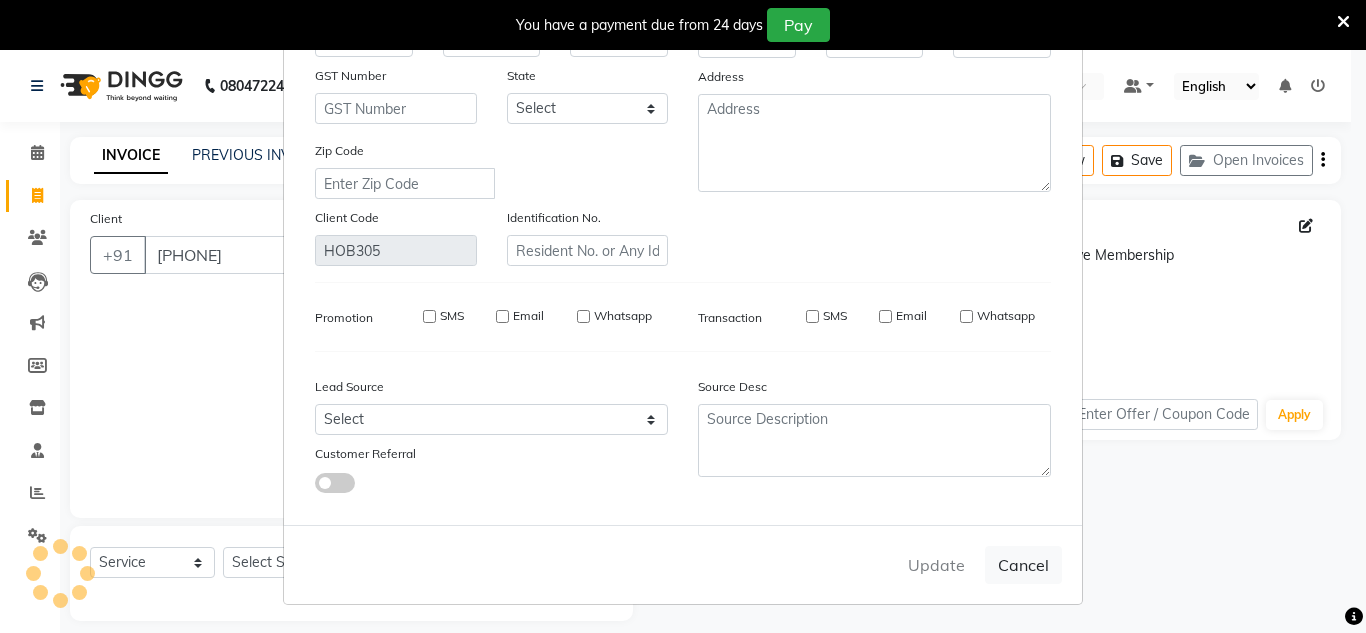 type on "[PHONE]" 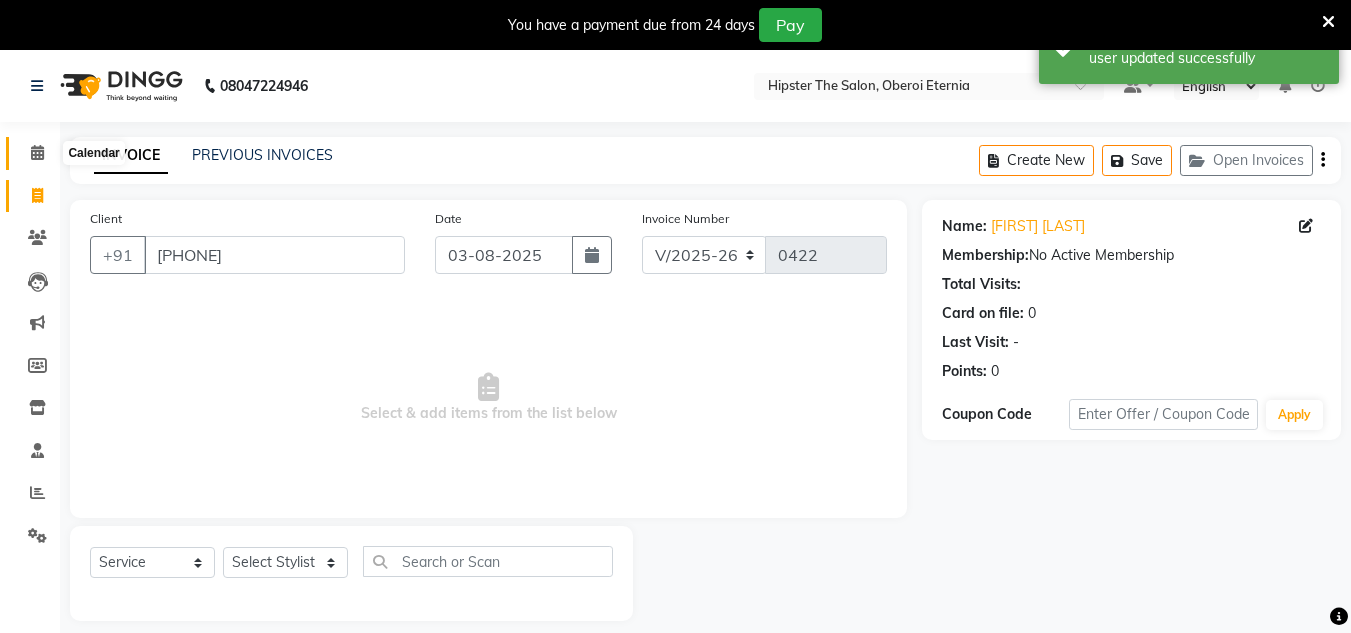 click 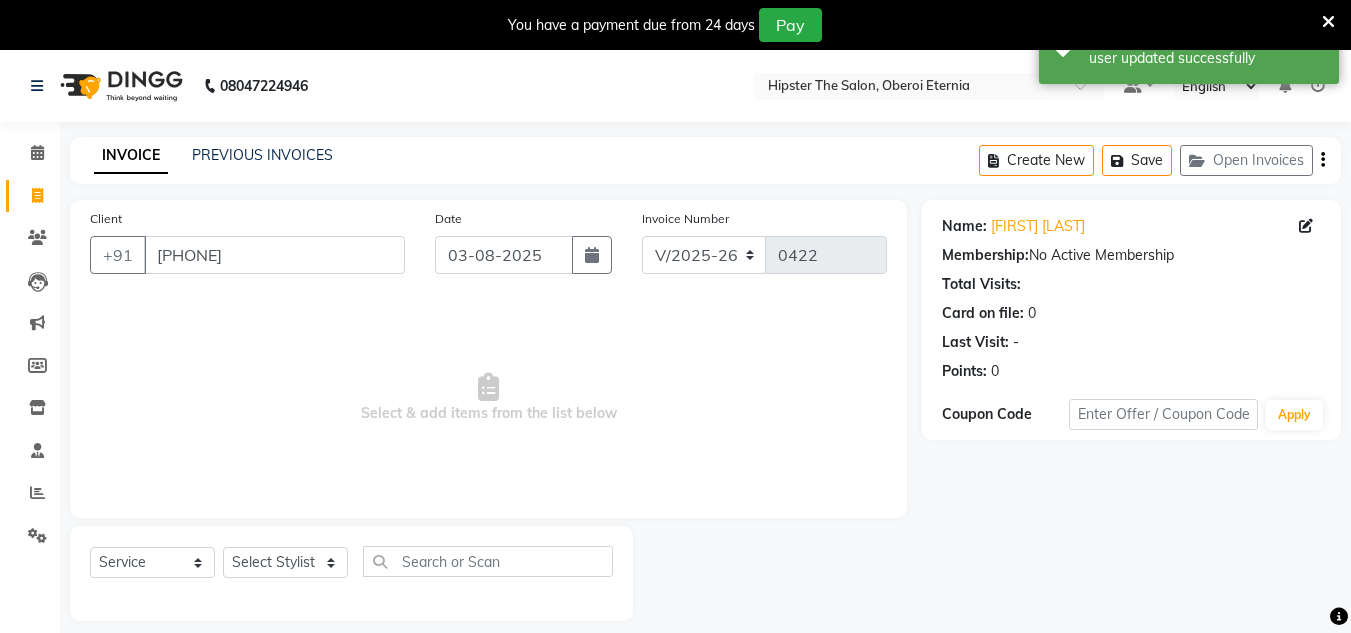 click on "INVOICE PREVIOUS INVOICES Create New   Save   Open Invoices" 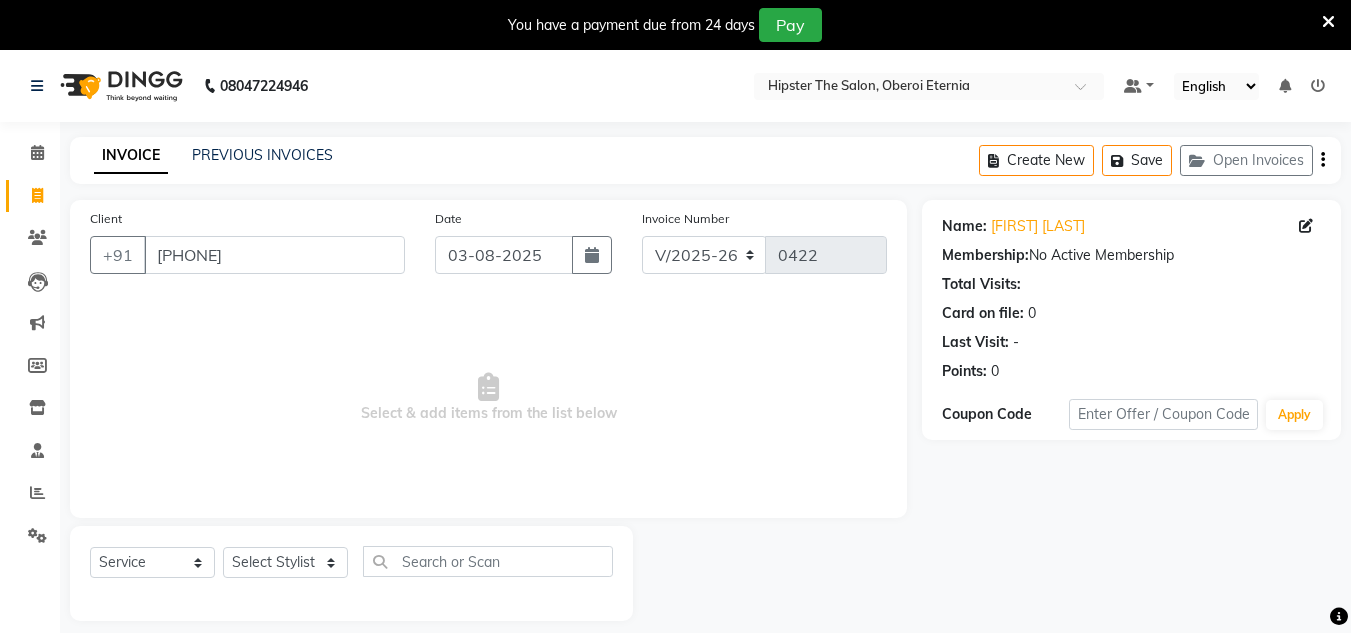 select on "8592" 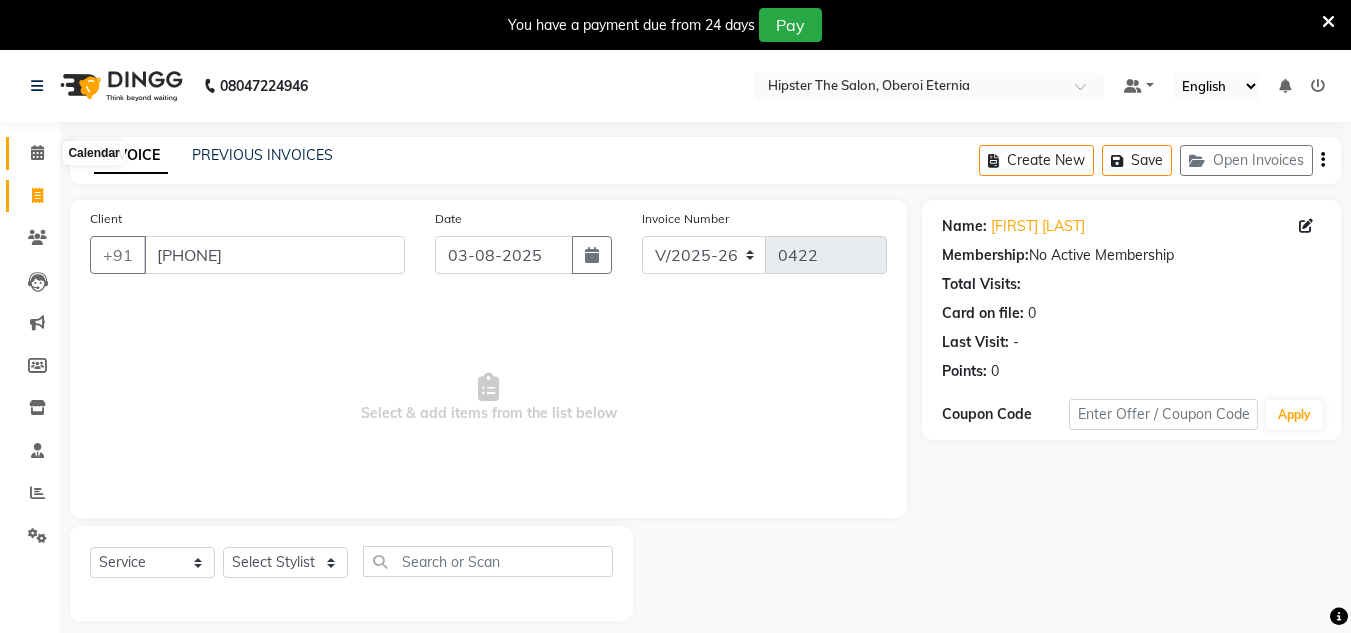 click 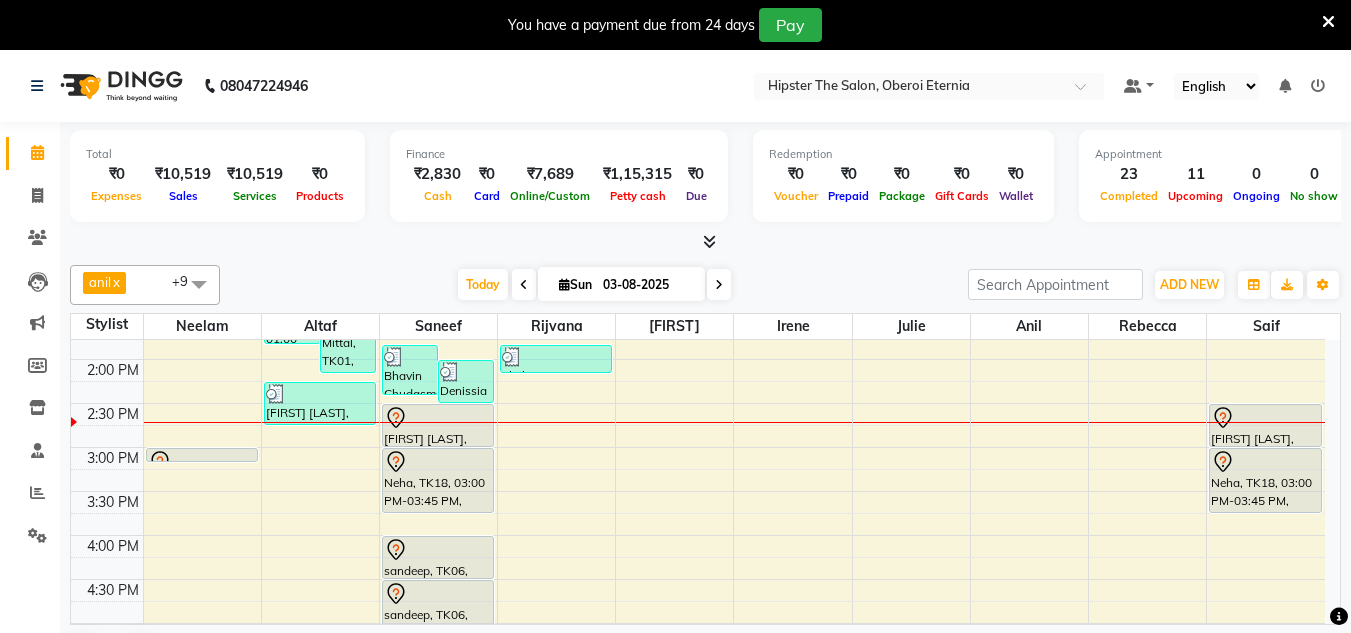 scroll, scrollTop: 507, scrollLeft: 0, axis: vertical 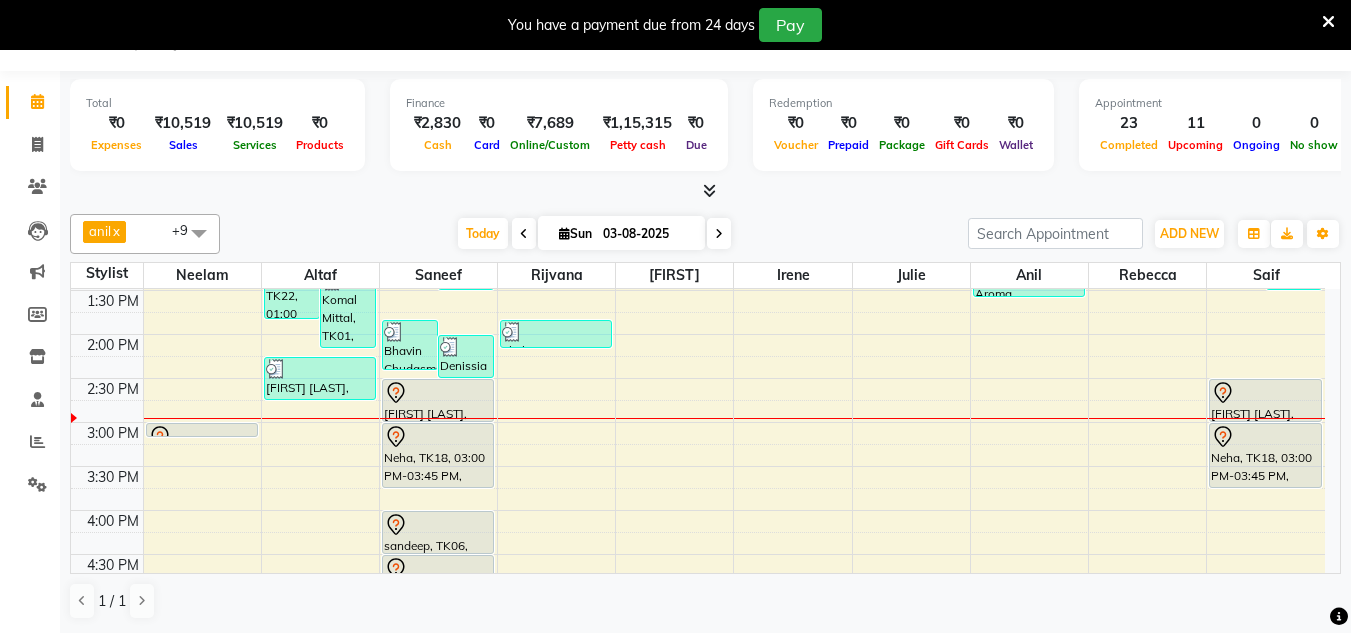 click at bounding box center (719, 233) 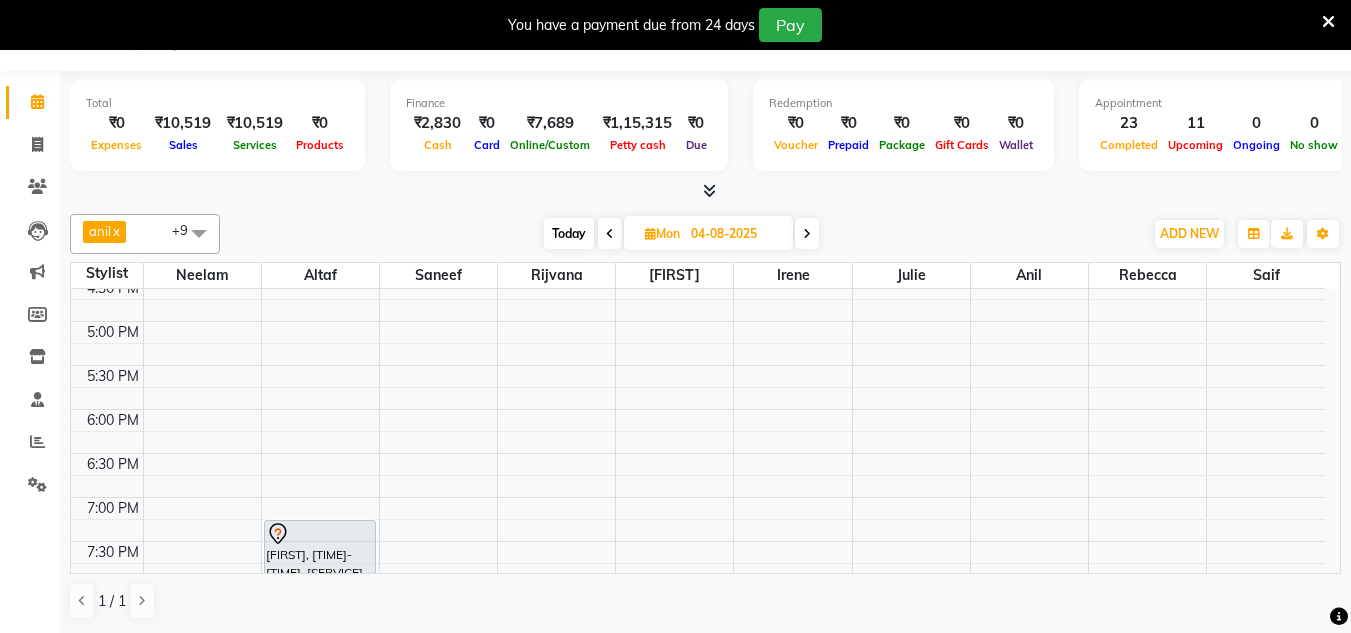 scroll, scrollTop: 859, scrollLeft: 0, axis: vertical 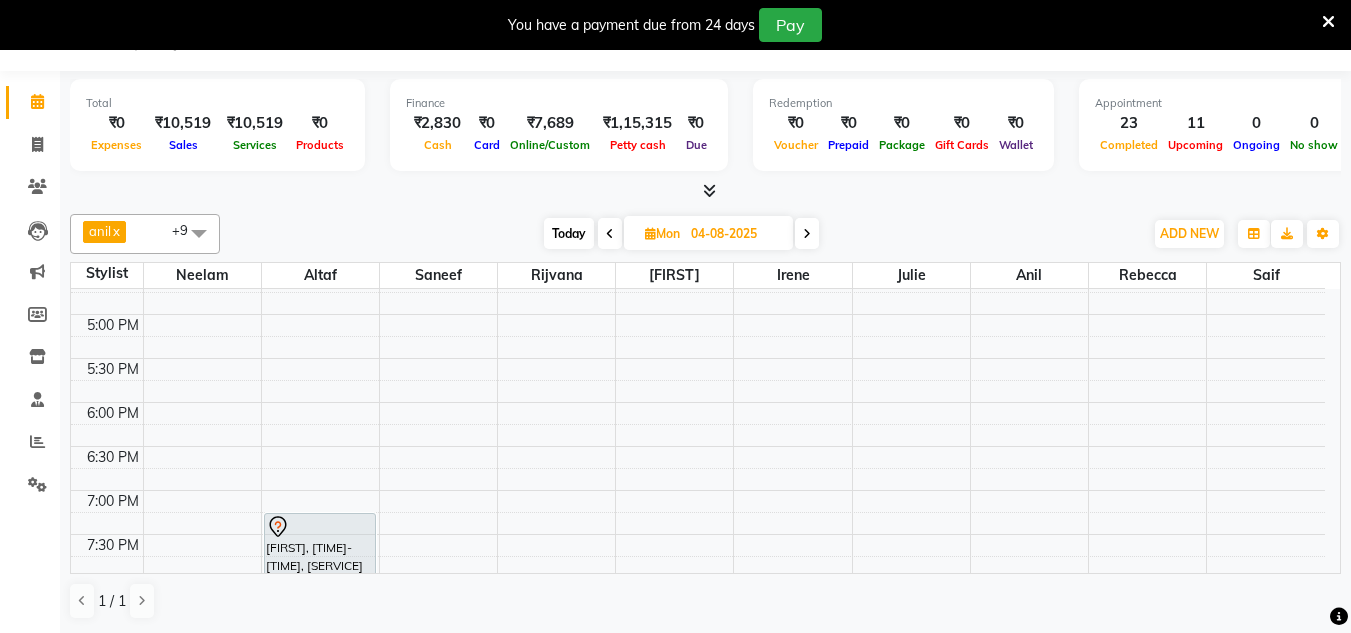 click on "Today" at bounding box center (569, 233) 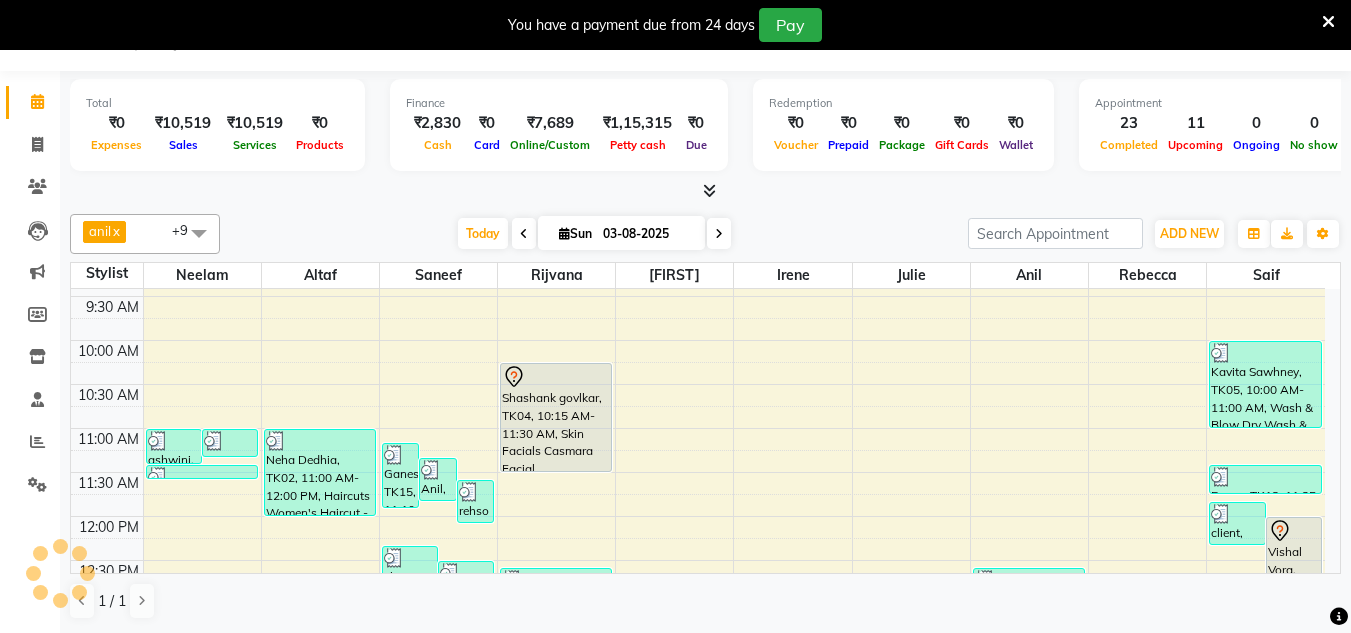 scroll, scrollTop: 0, scrollLeft: 0, axis: both 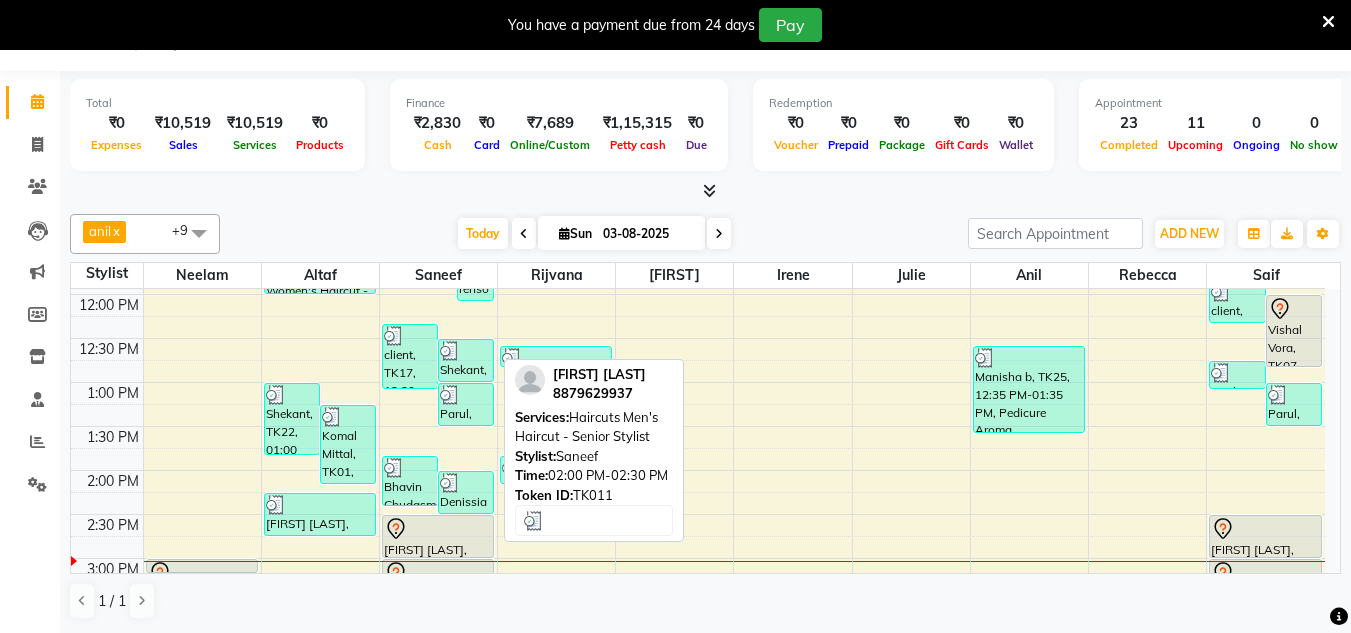 click on "Denissia Dsouza, TK11, 02:00 PM-02:30 PM, Haircuts Men's Haircut - Senior Stylist" at bounding box center [466, 492] 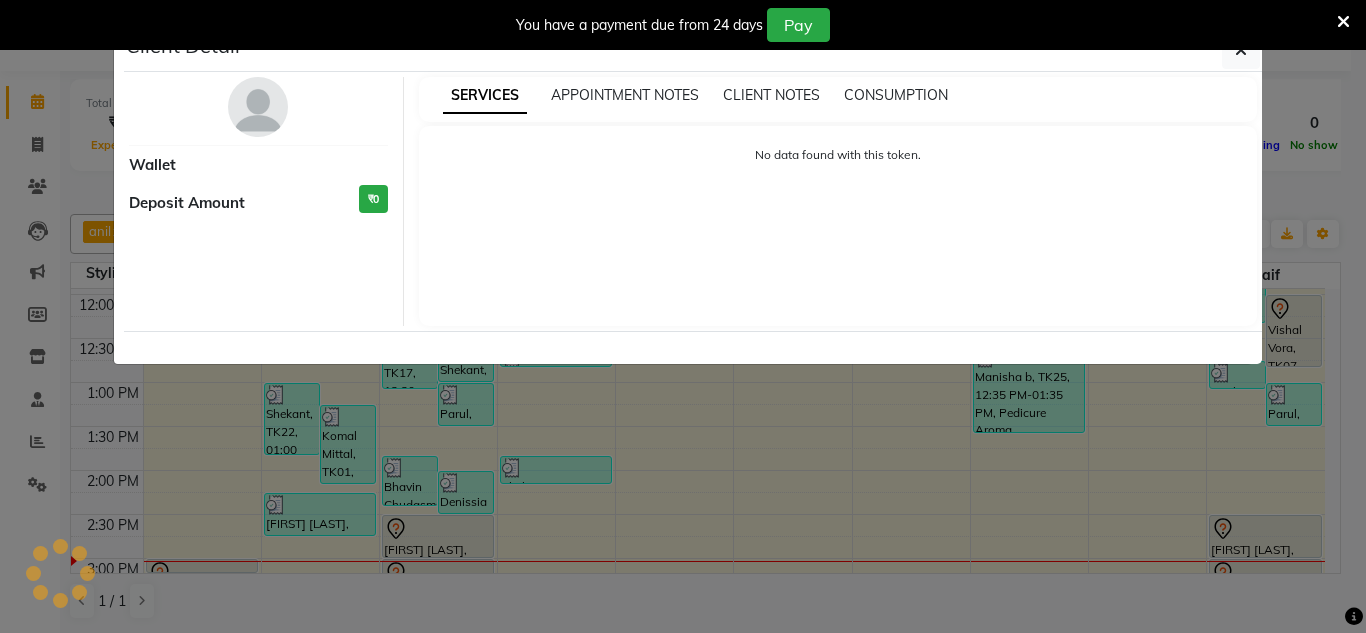 select on "3" 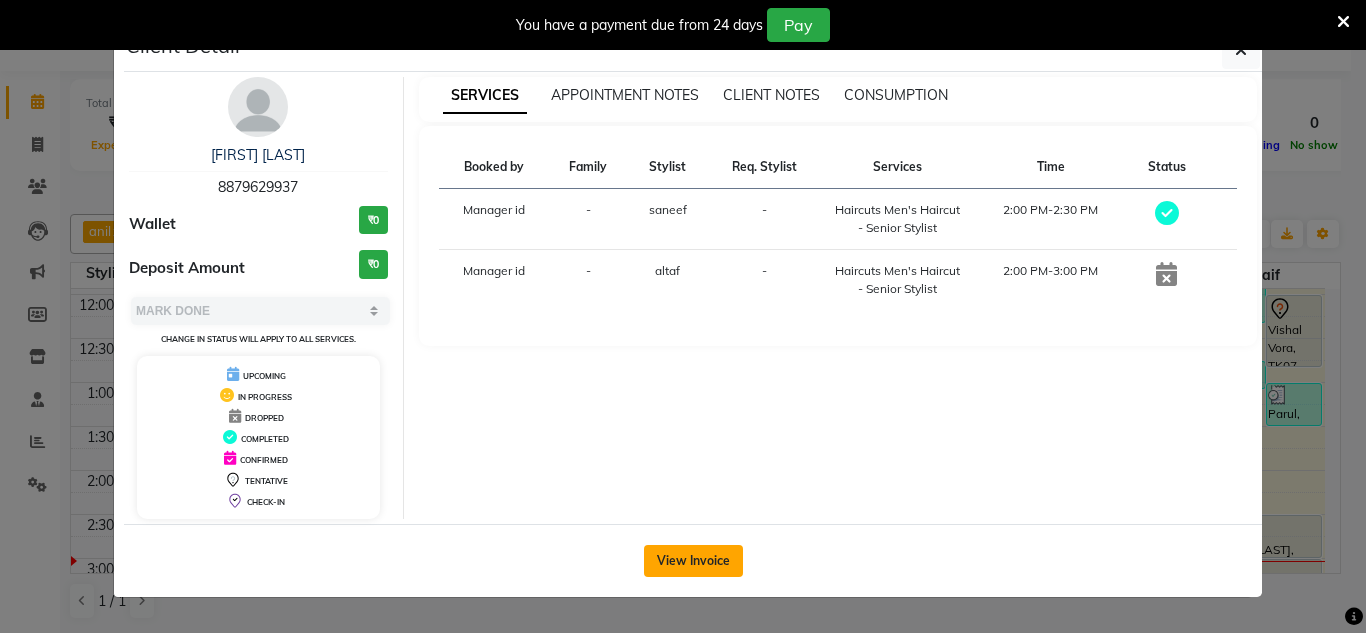 click on "View Invoice" 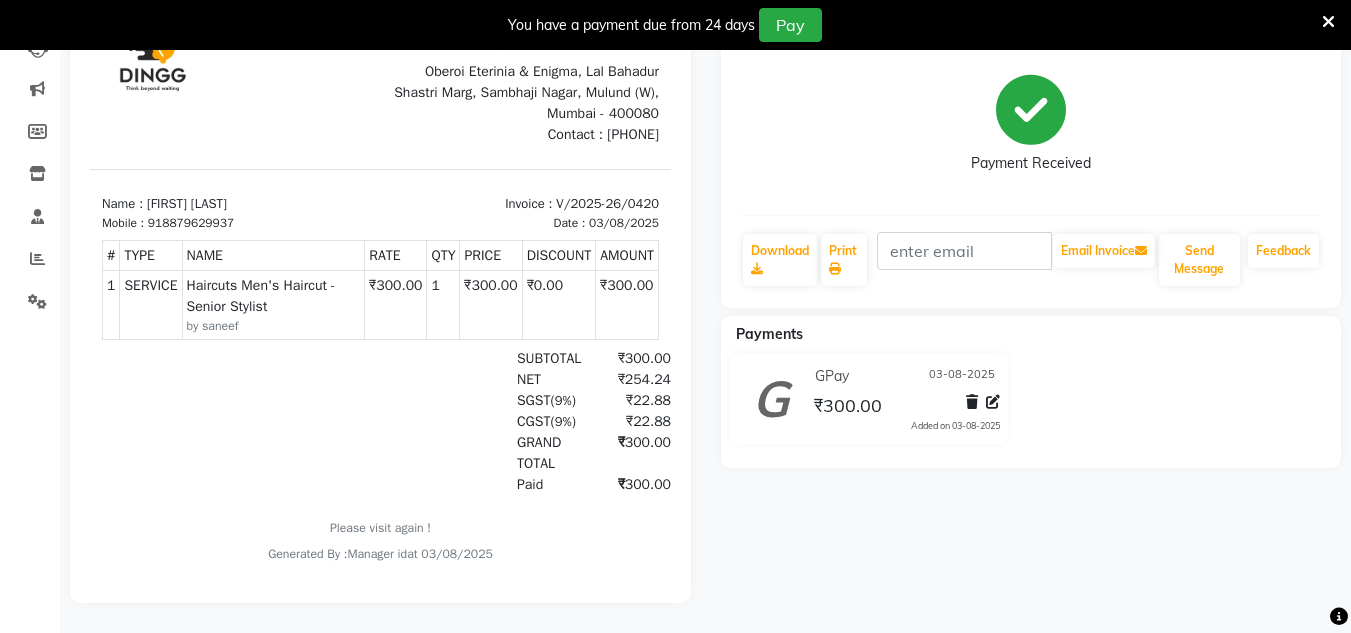 scroll, scrollTop: 0, scrollLeft: 0, axis: both 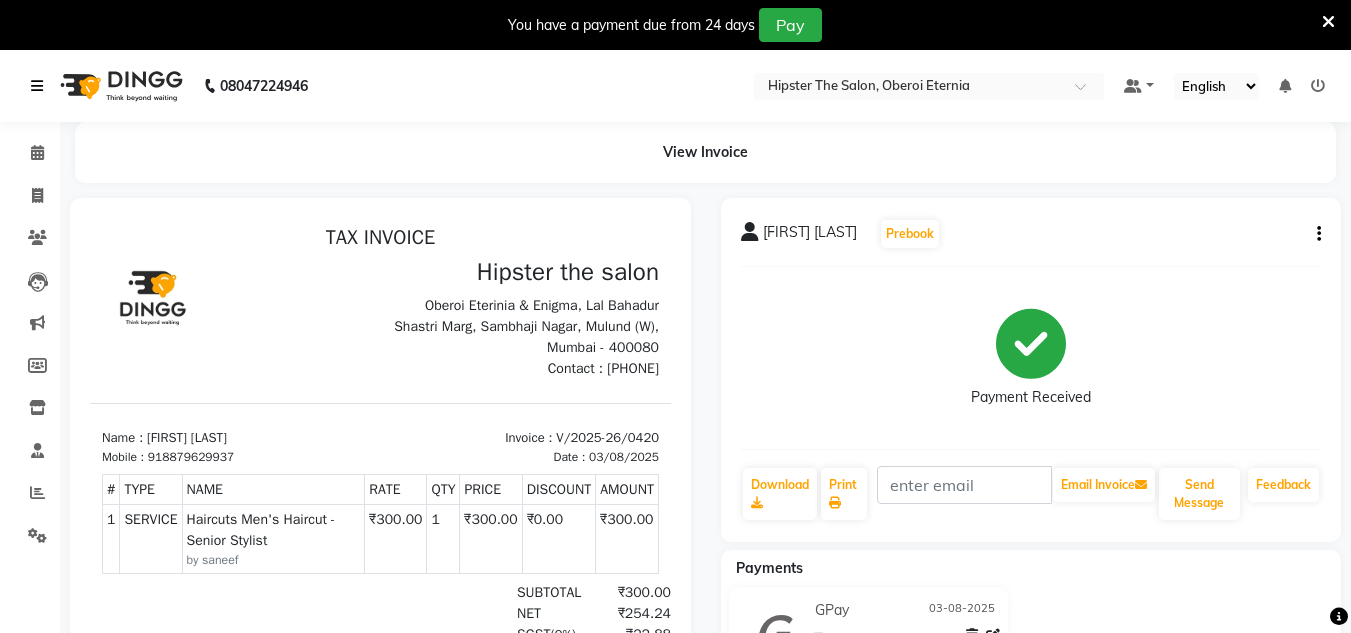 click at bounding box center (37, 86) 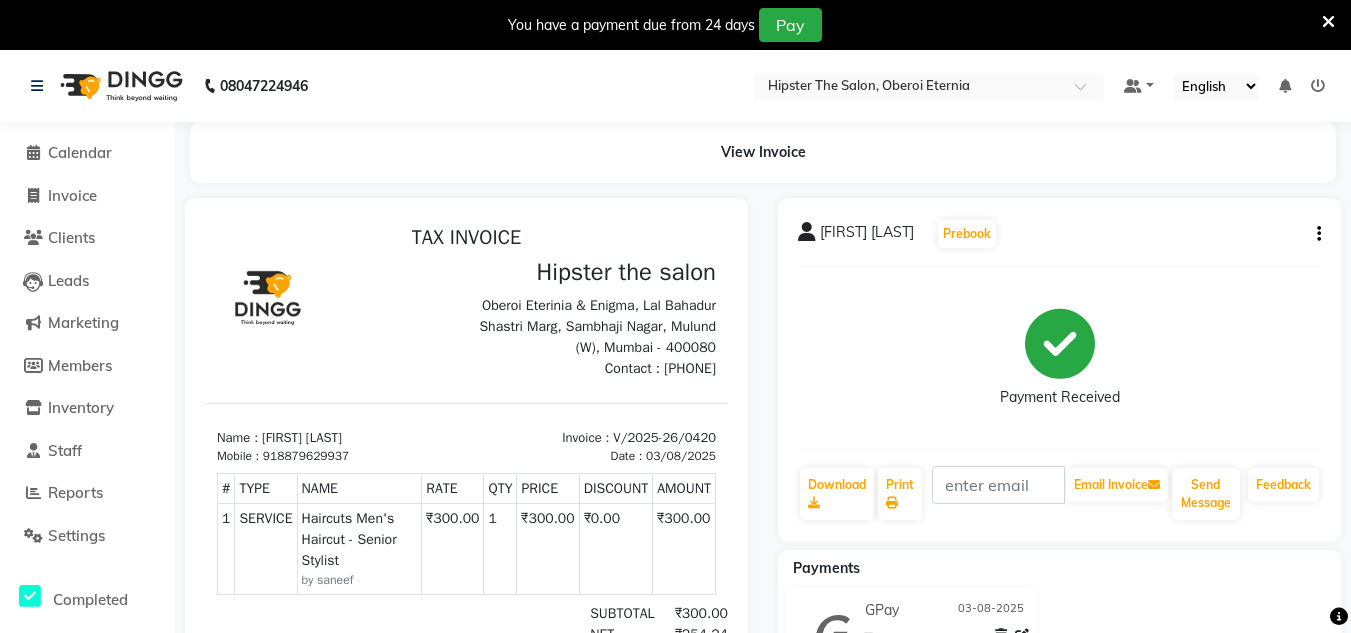 click on "08047224946" 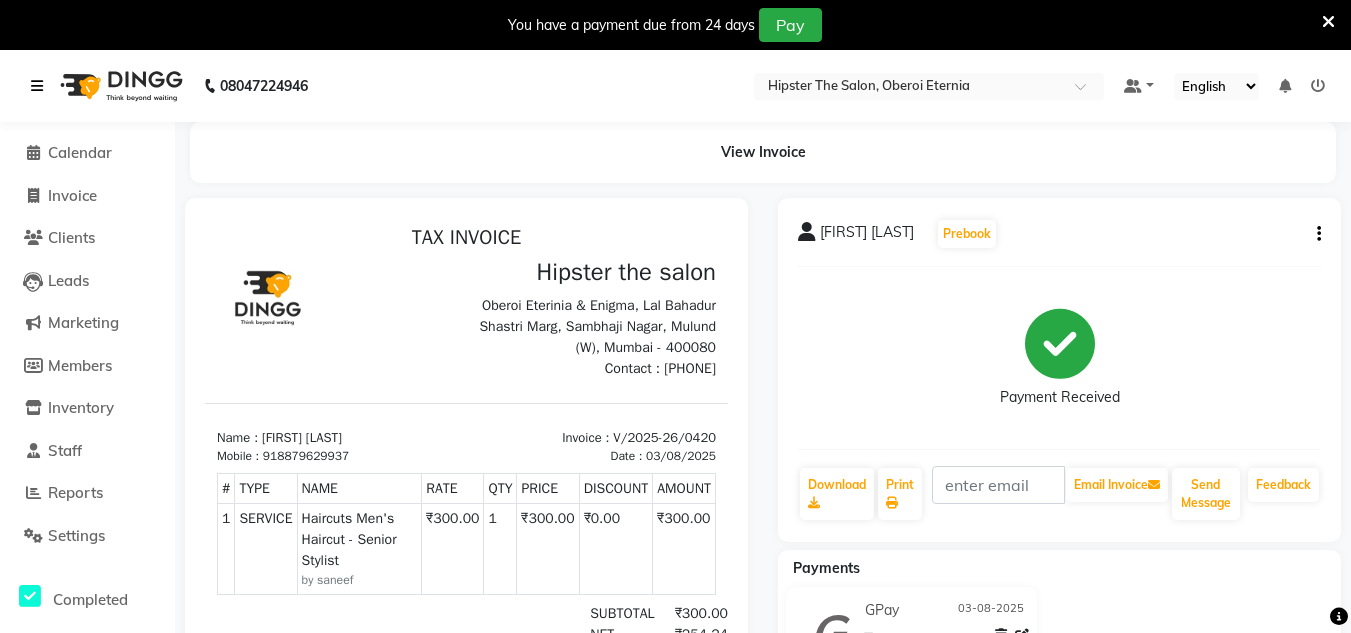 click at bounding box center (37, 86) 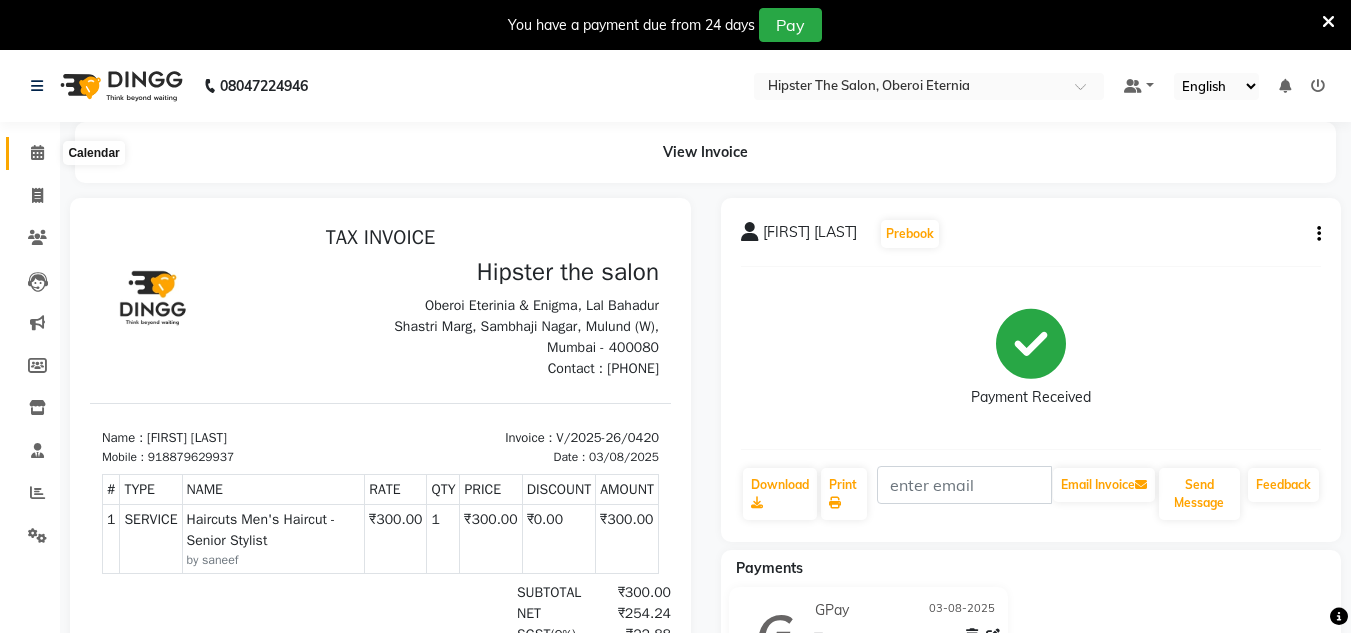 click 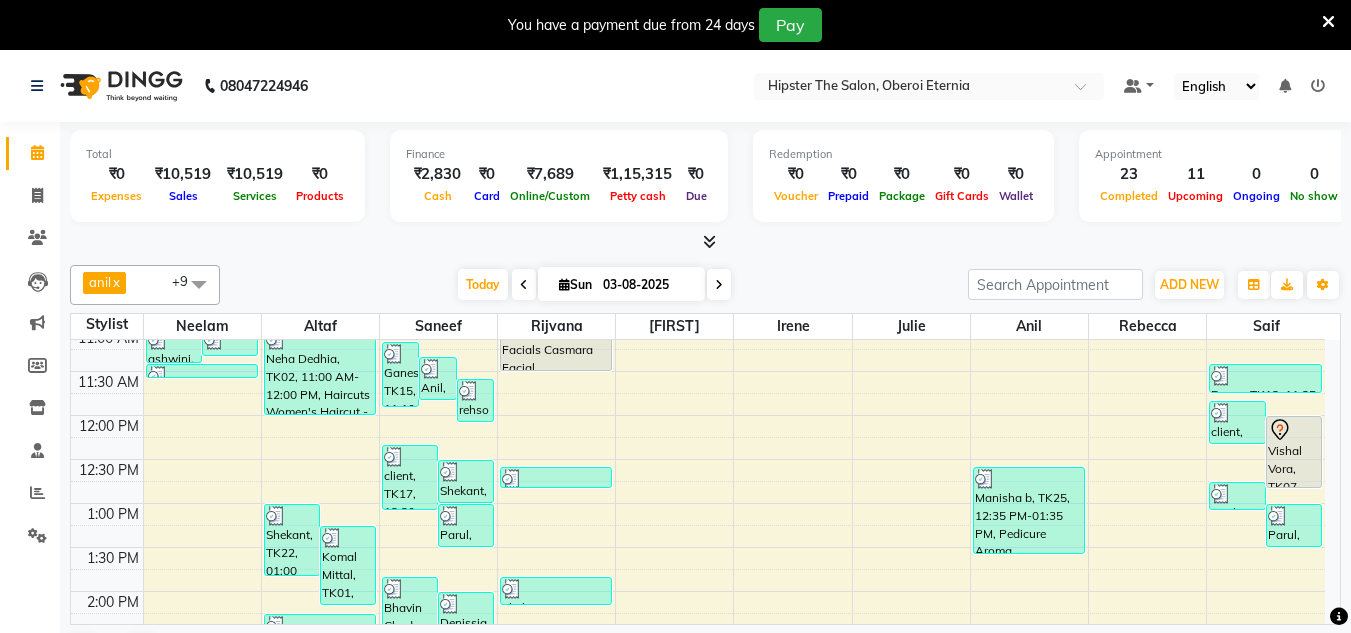 scroll, scrollTop: 274, scrollLeft: 0, axis: vertical 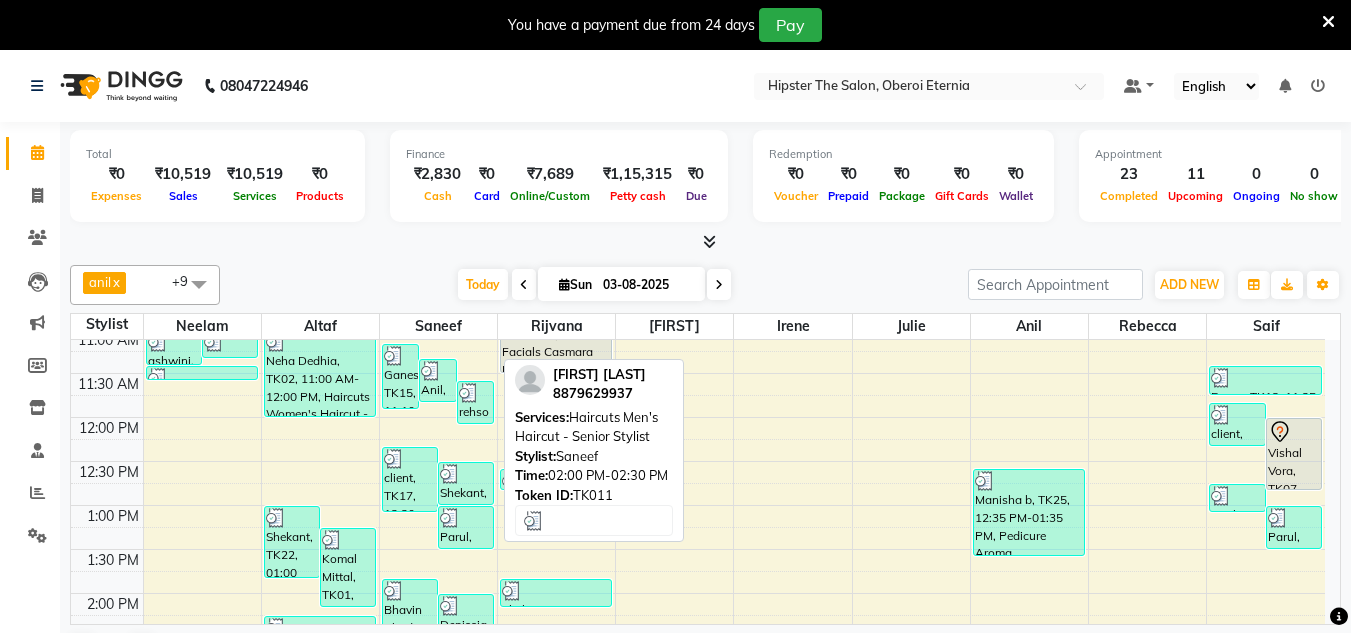 click at bounding box center [450, 606] 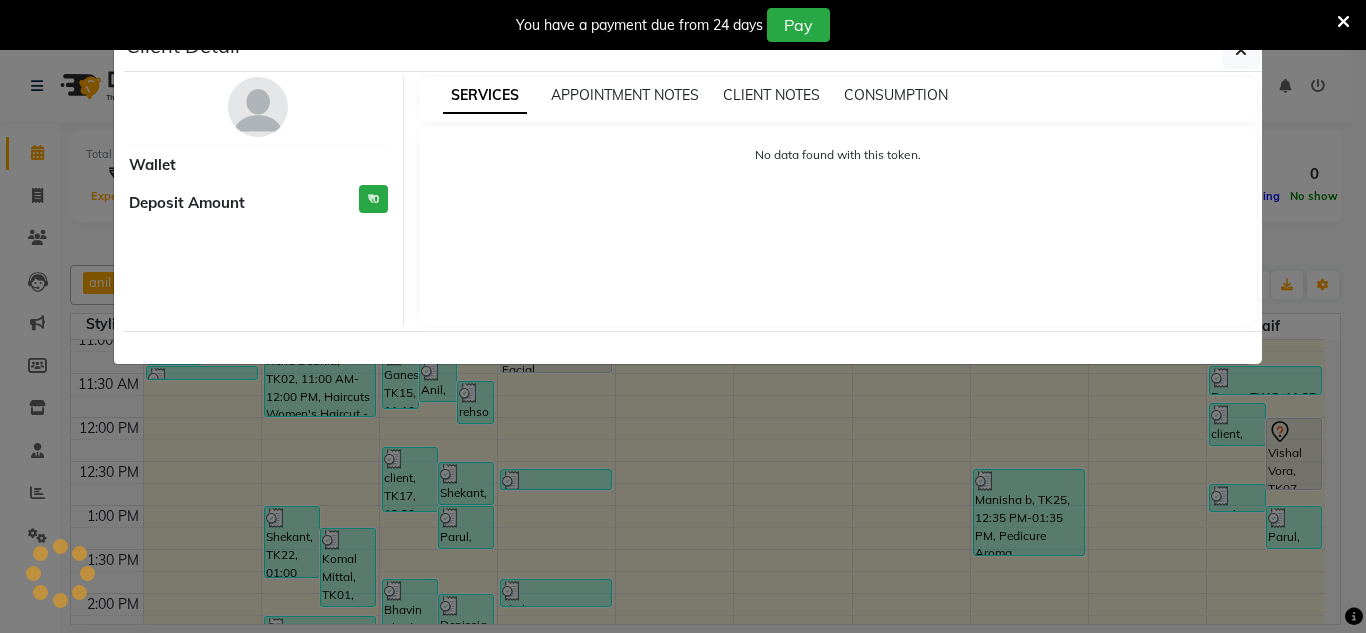 select on "3" 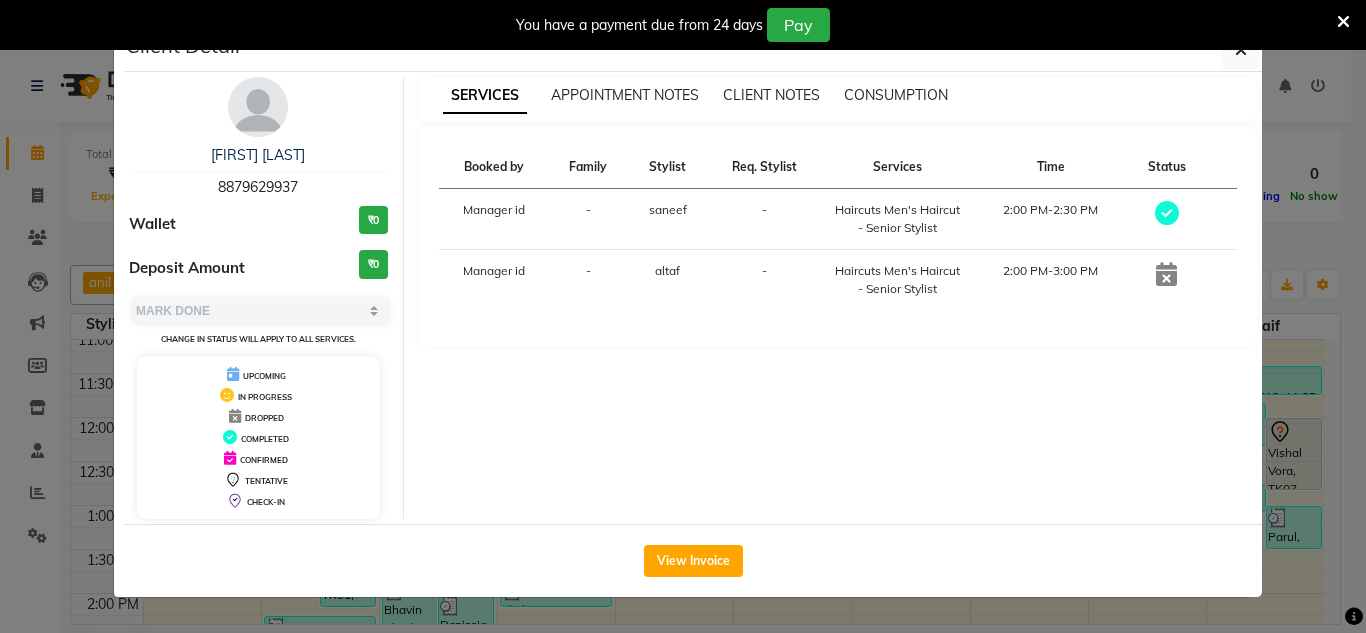 click on "8879629937" at bounding box center [258, 187] 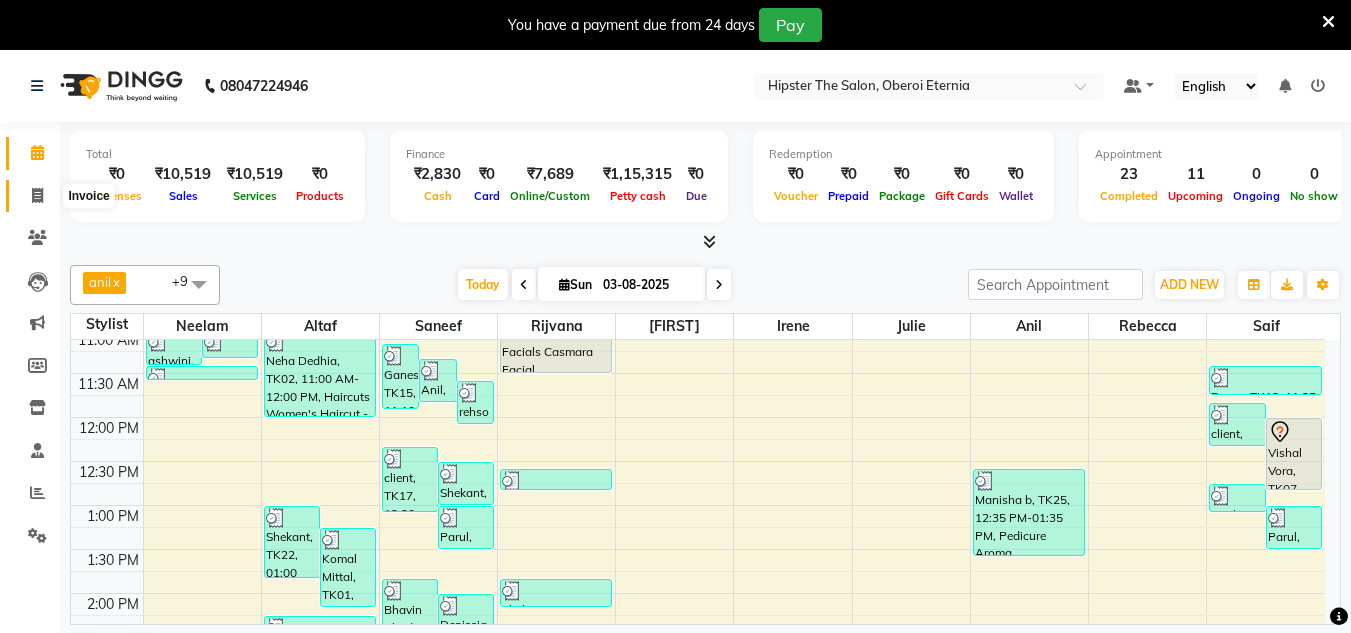click 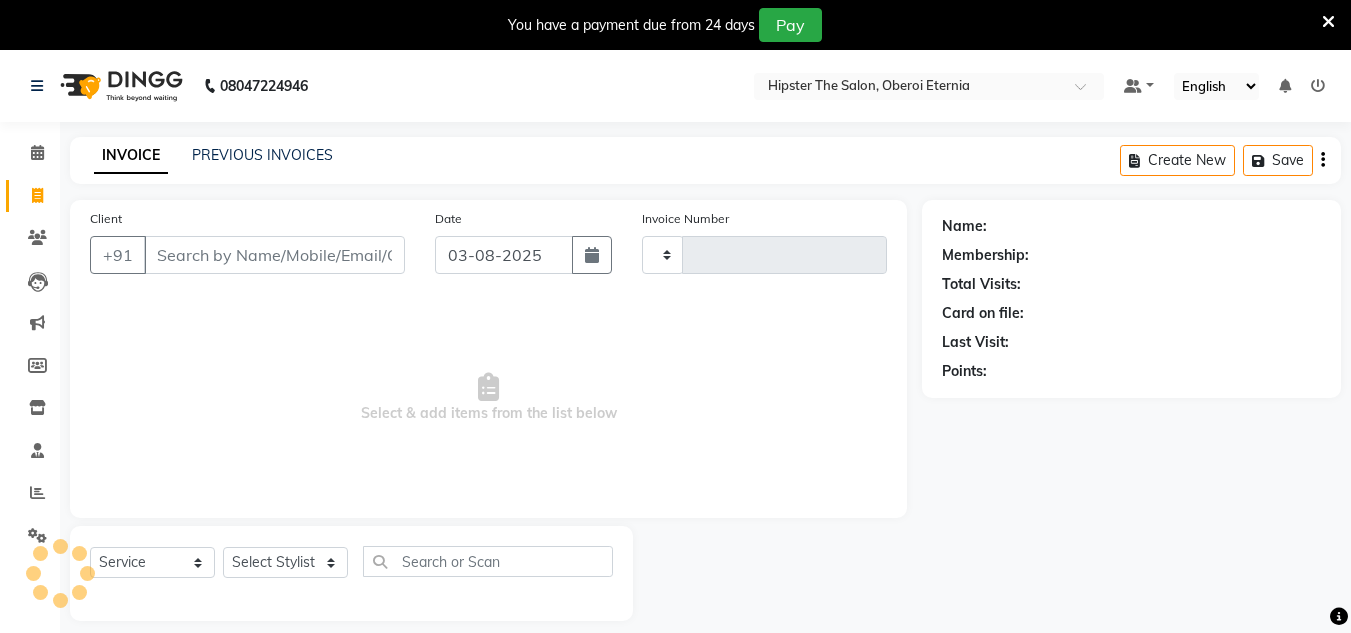type on "[NUMBER]" 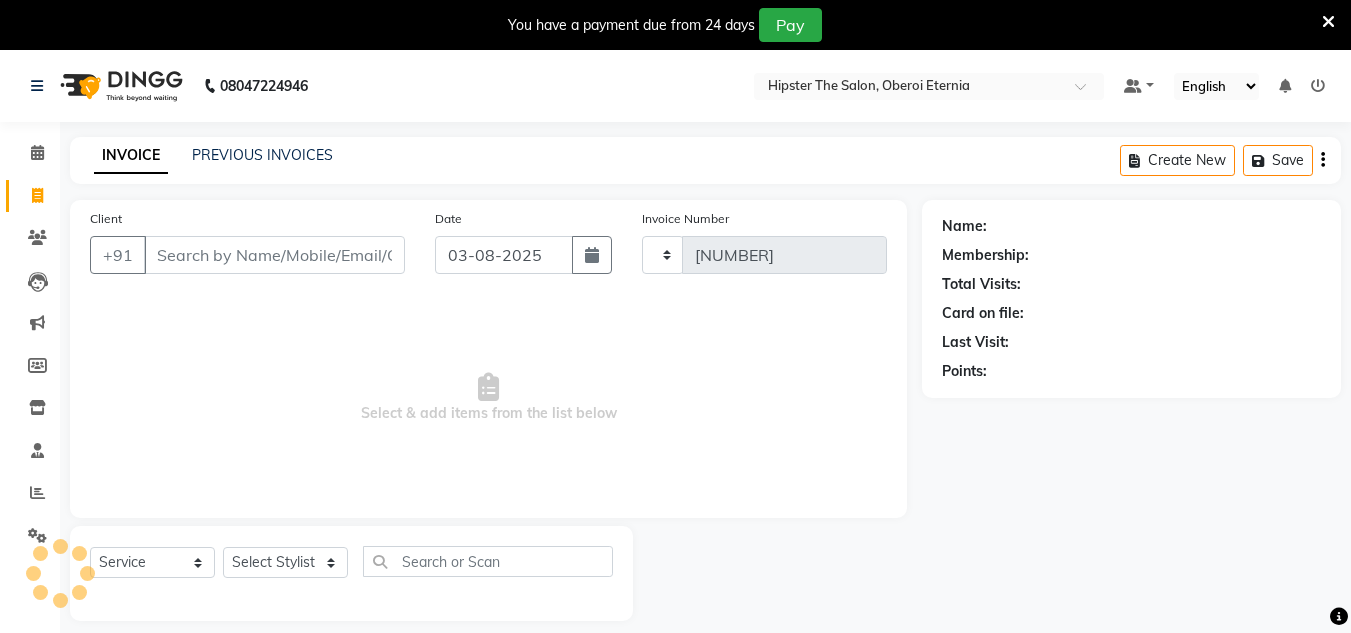 select on "8592" 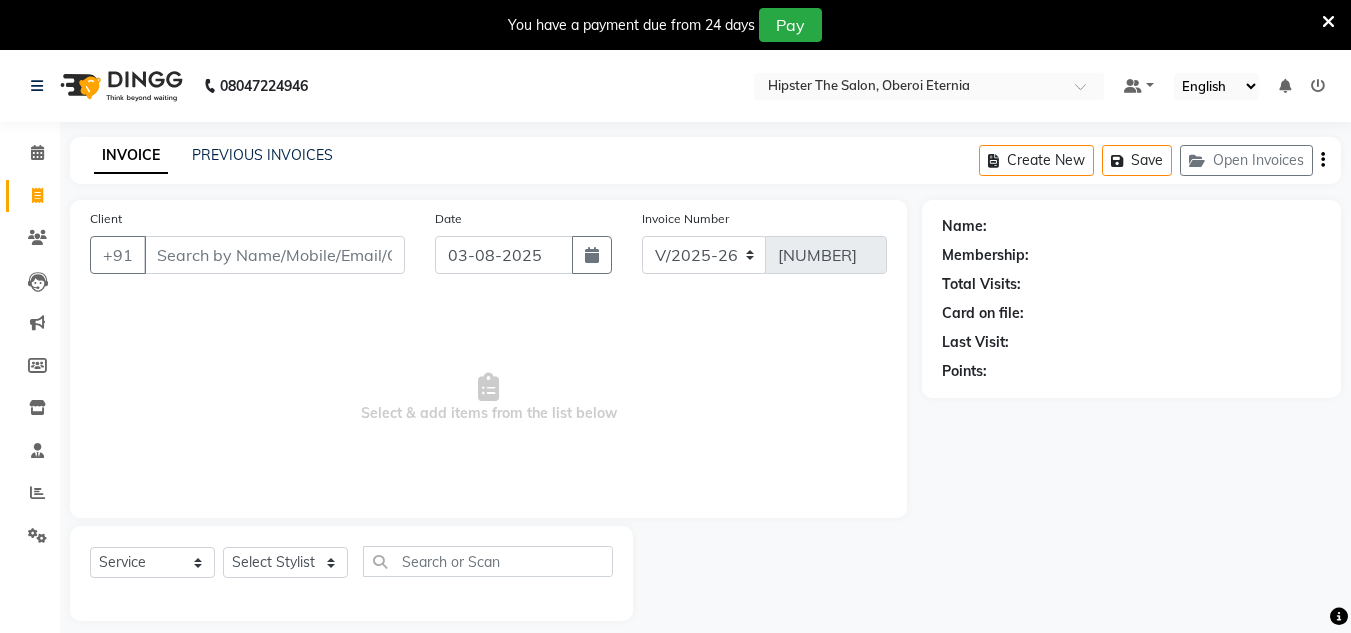 click on "Client" at bounding box center [274, 255] 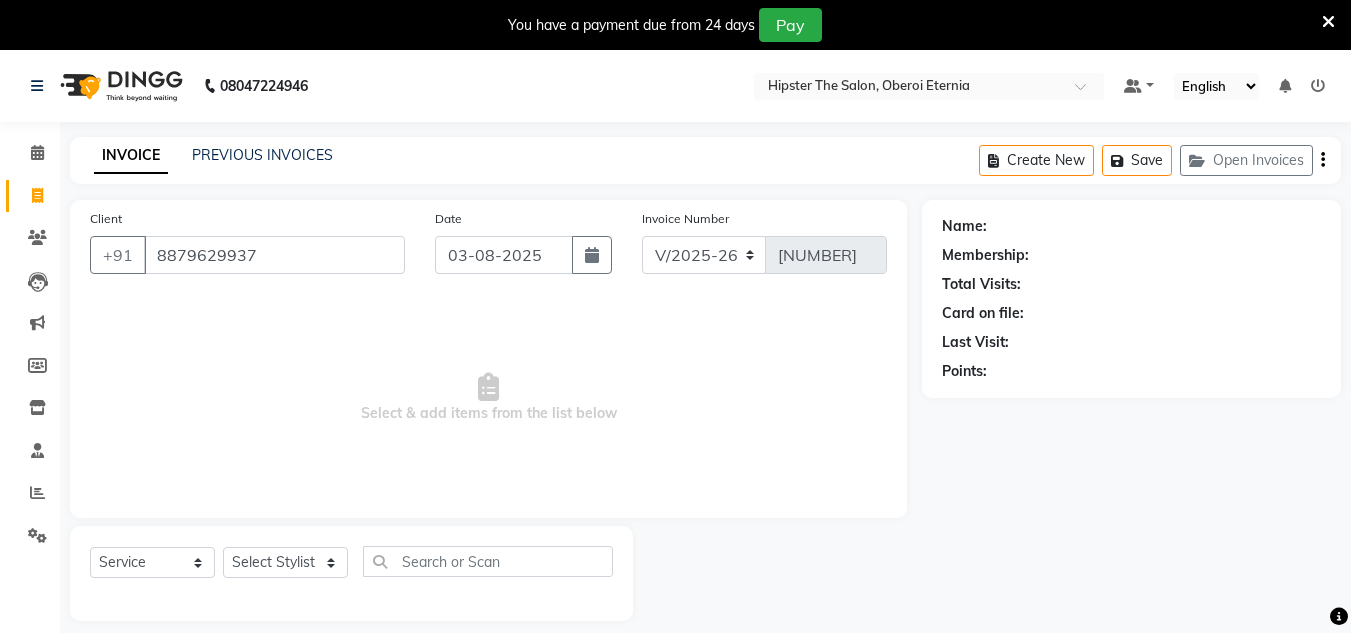 type on "8879629937" 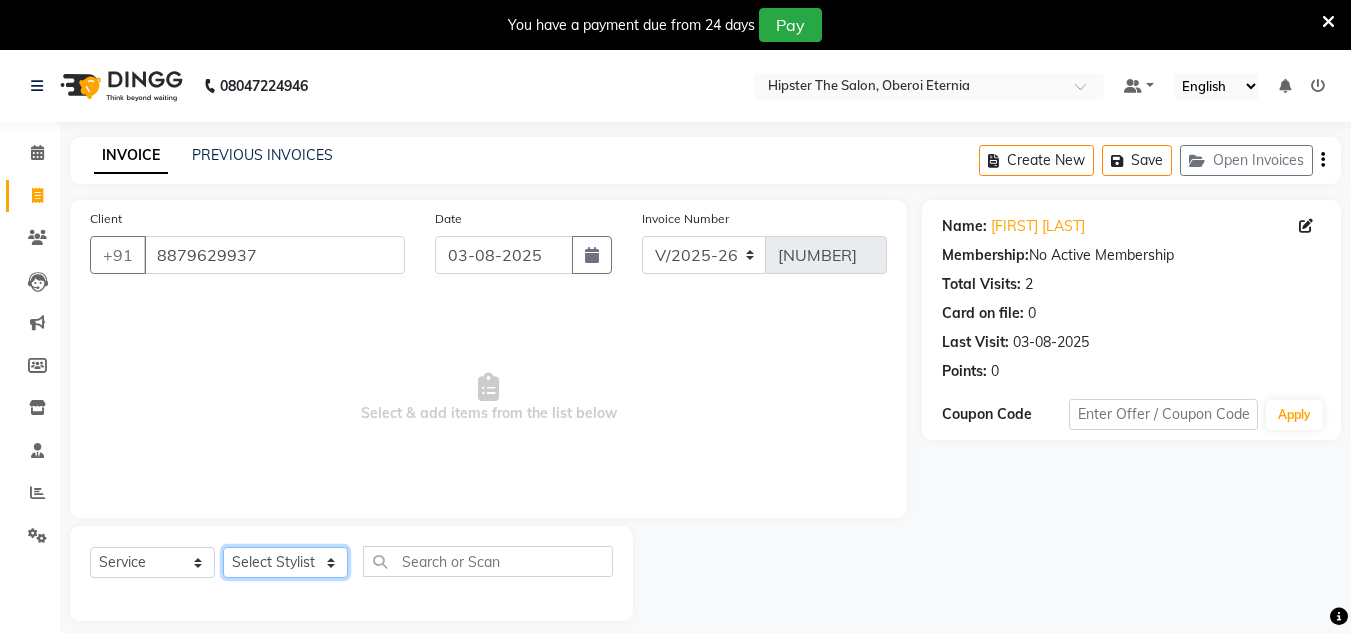 click on "Select Stylist Aarushi aishu altaf anil ashik bhavin  irene julie Manager id Minaz Namrata neelam Rebecca rekha rijvana Saif saneef Shweta" 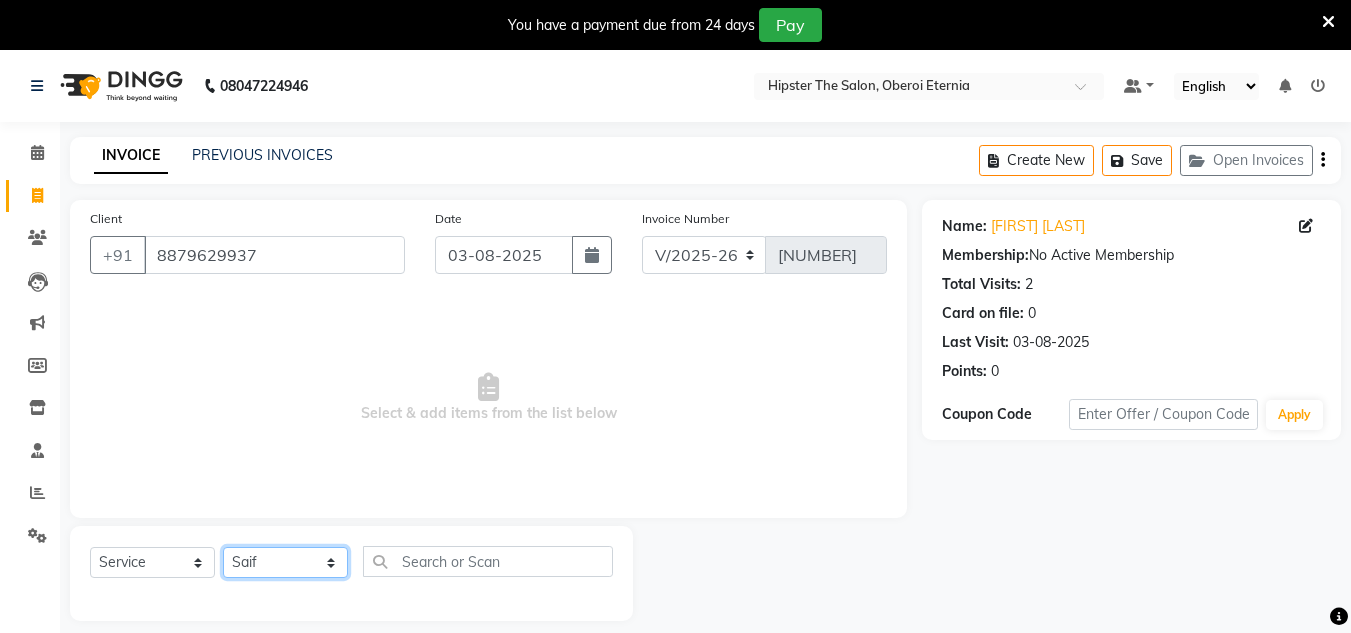 click on "Select Stylist Aarushi aishu altaf anil ashik bhavin  irene julie Manager id Minaz Namrata neelam Rebecca rekha rijvana Saif saneef Shweta" 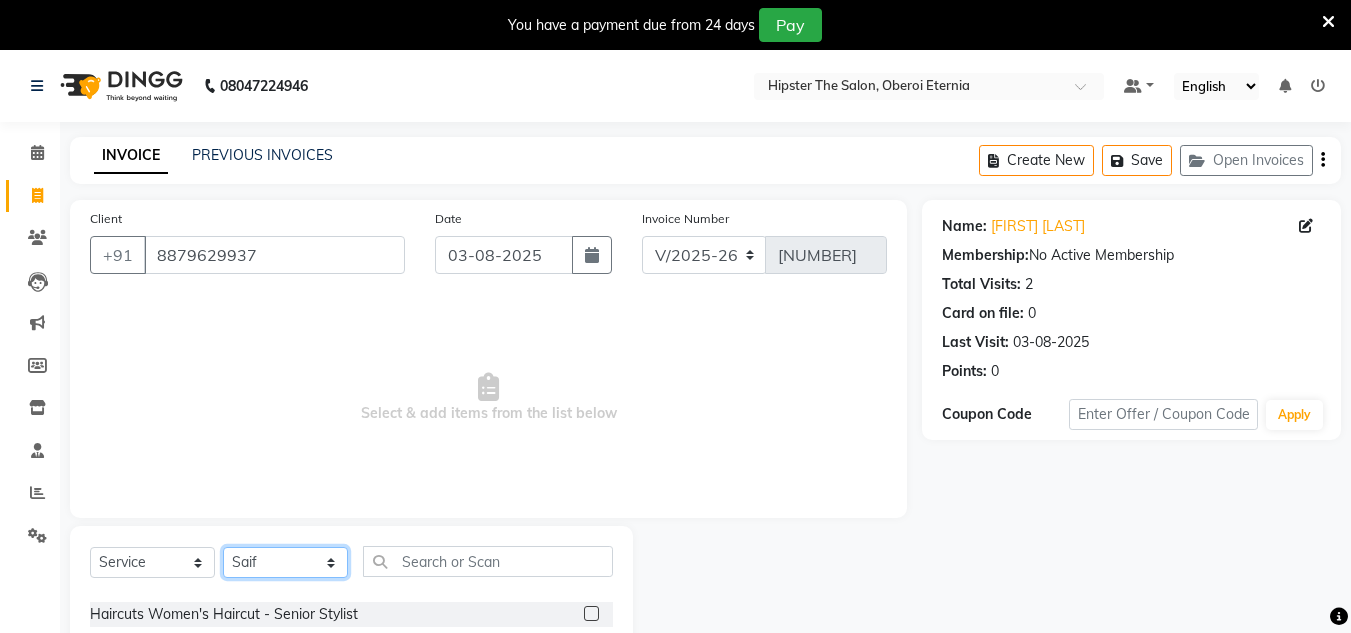 scroll, scrollTop: 101, scrollLeft: 0, axis: vertical 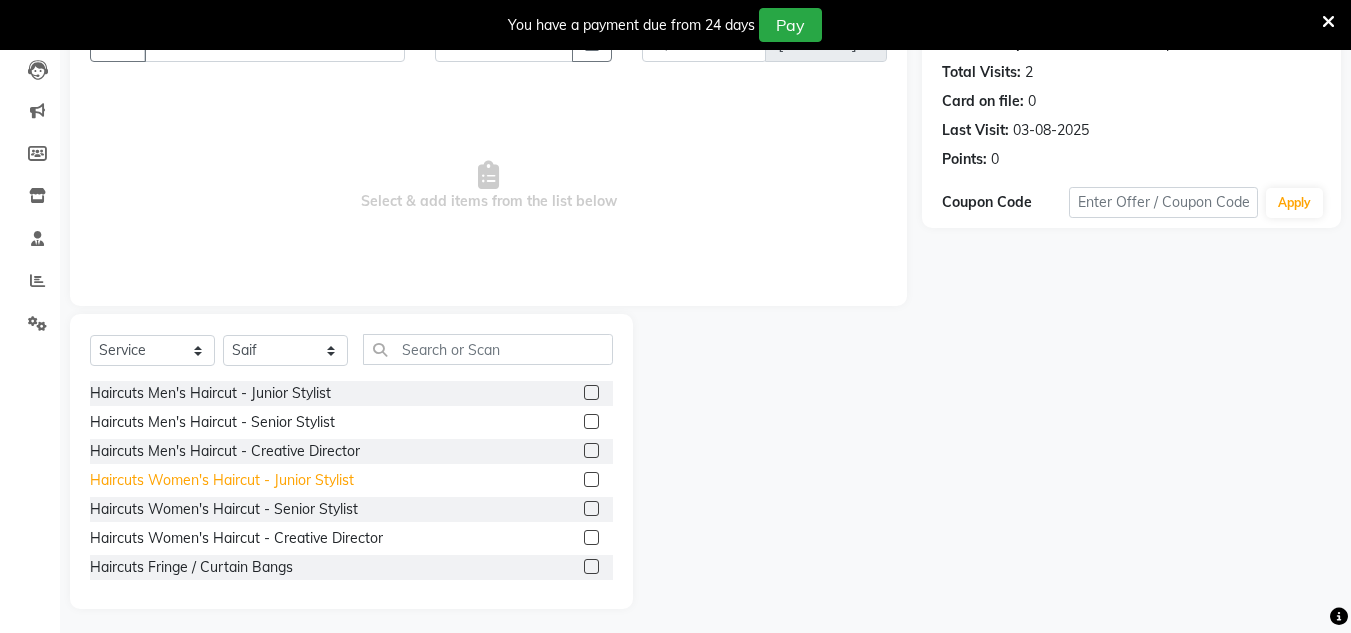 click on "Haircuts Women's Haircut - Junior Stylist" 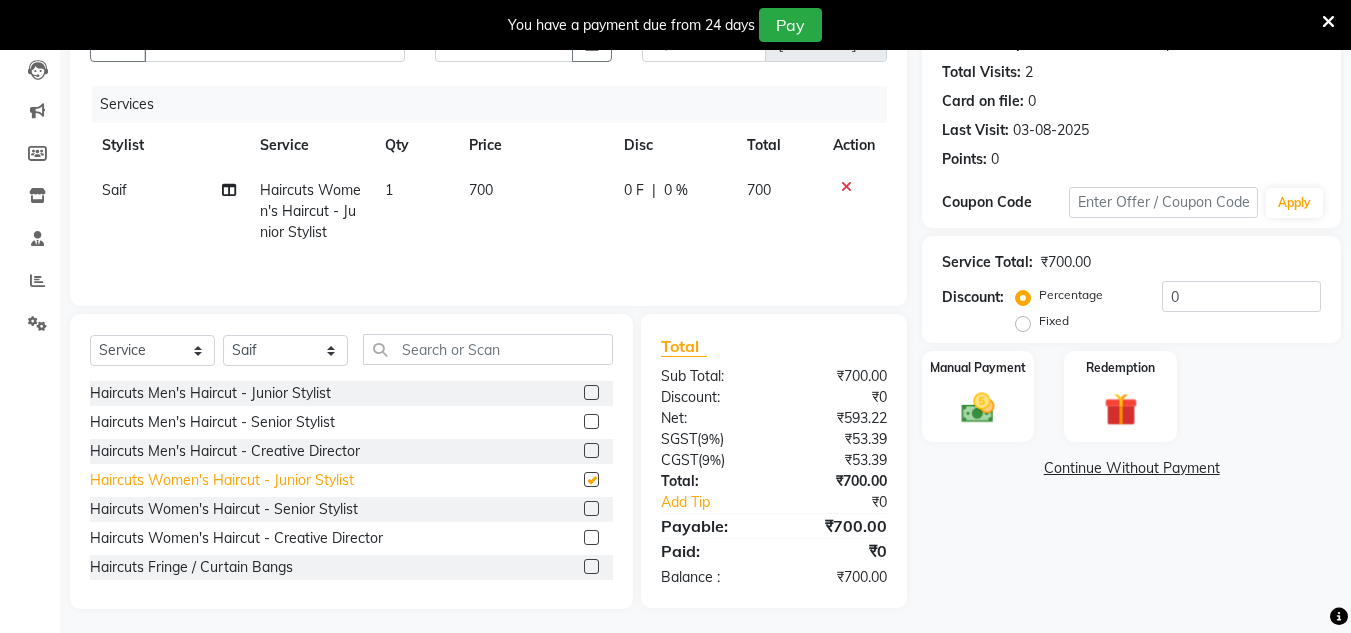 checkbox on "false" 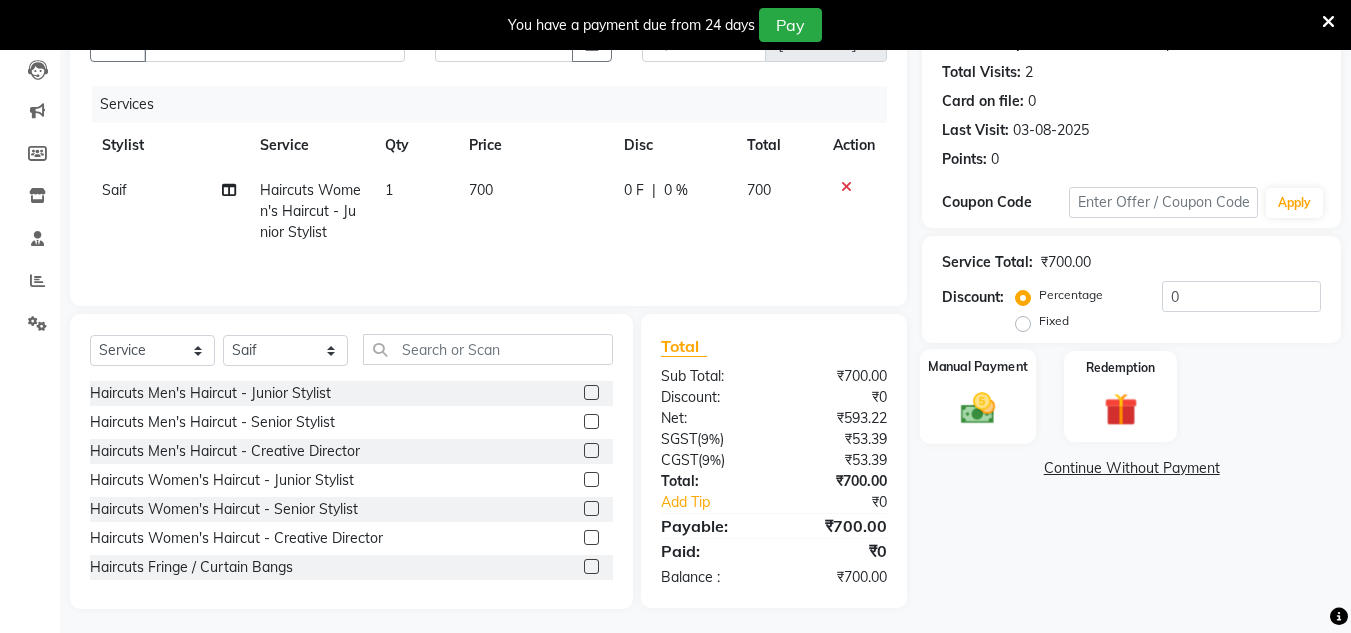 click 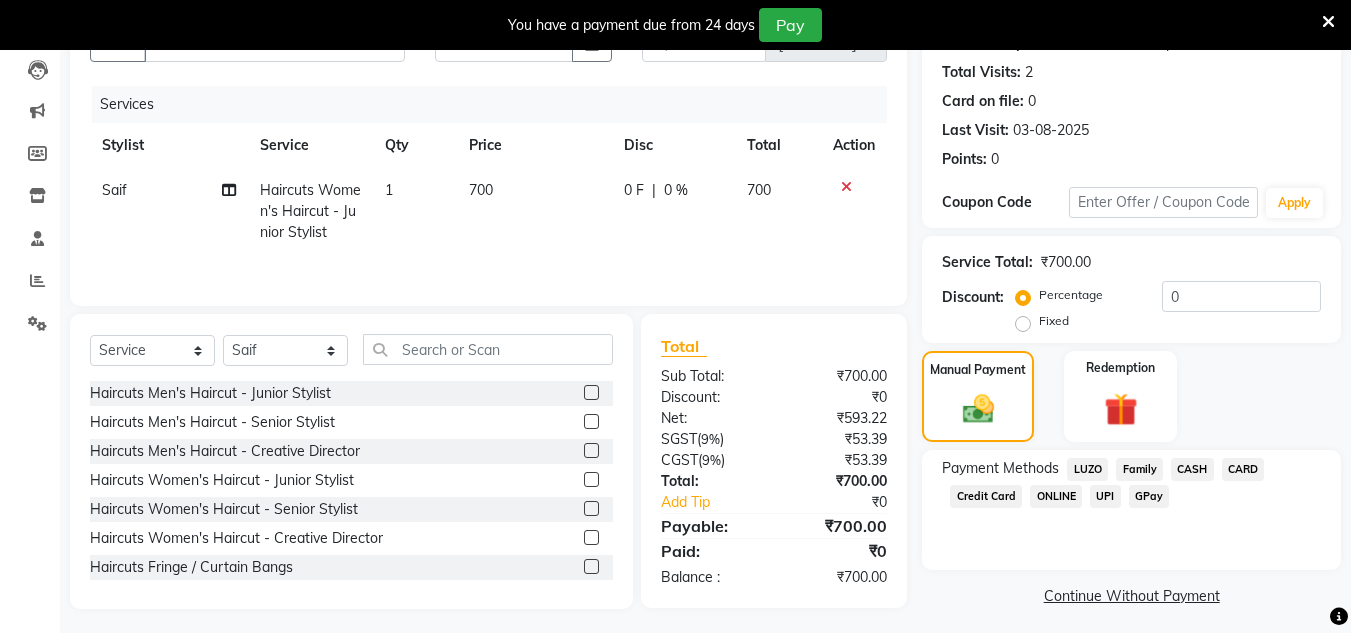 click on "GPay" 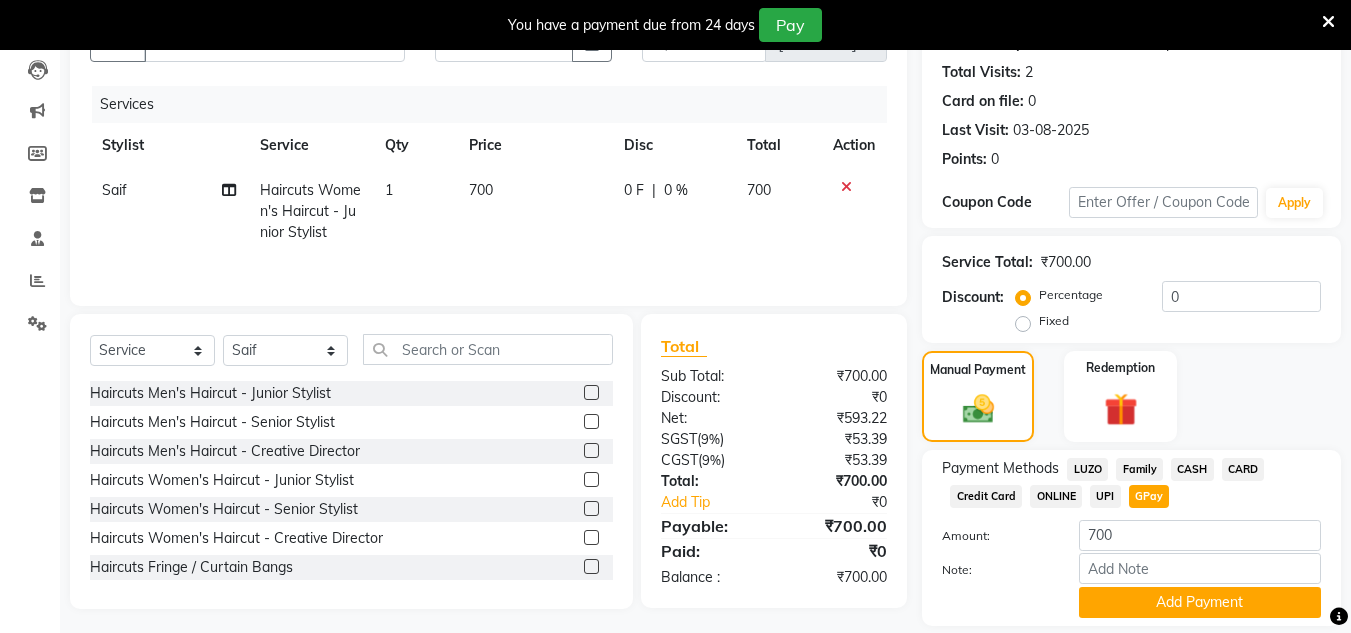 scroll, scrollTop: 276, scrollLeft: 0, axis: vertical 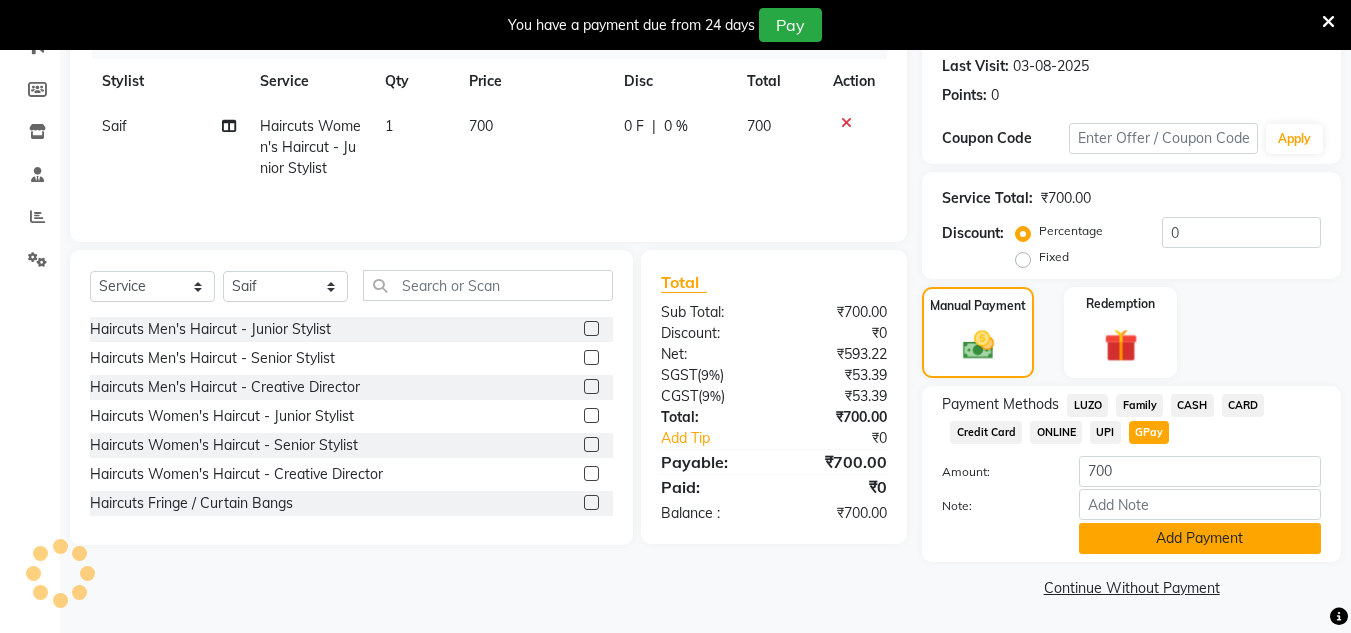 click on "Add Payment" 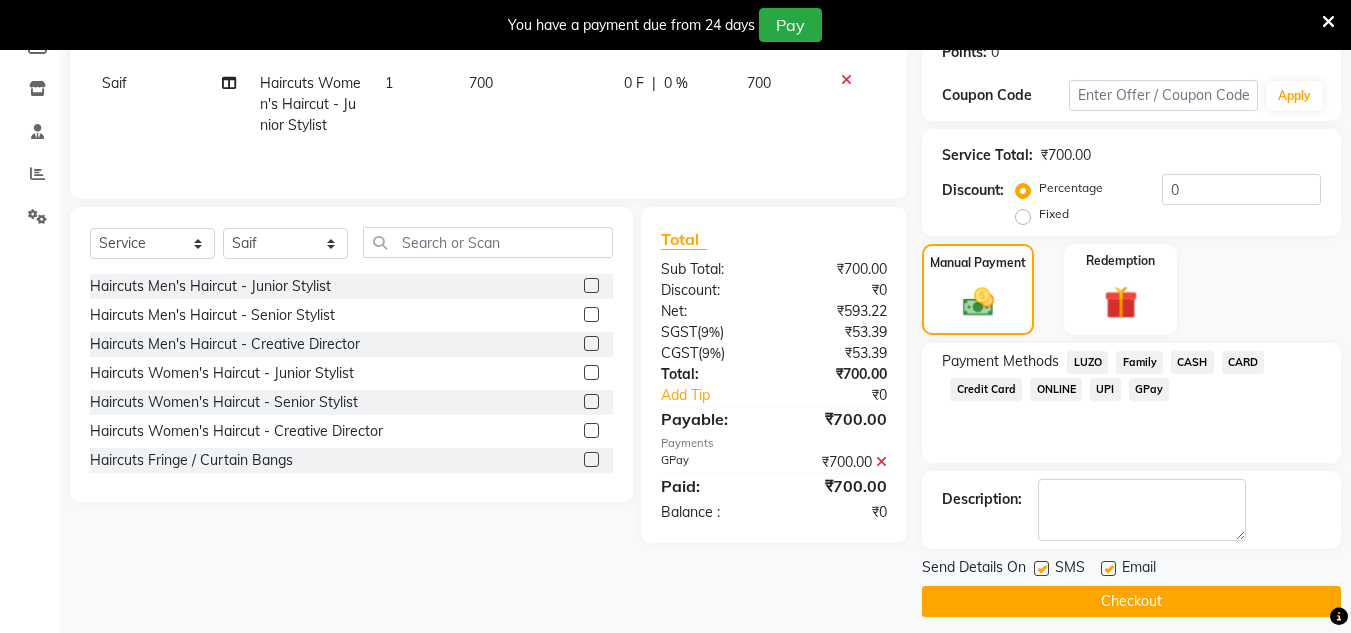 scroll, scrollTop: 333, scrollLeft: 0, axis: vertical 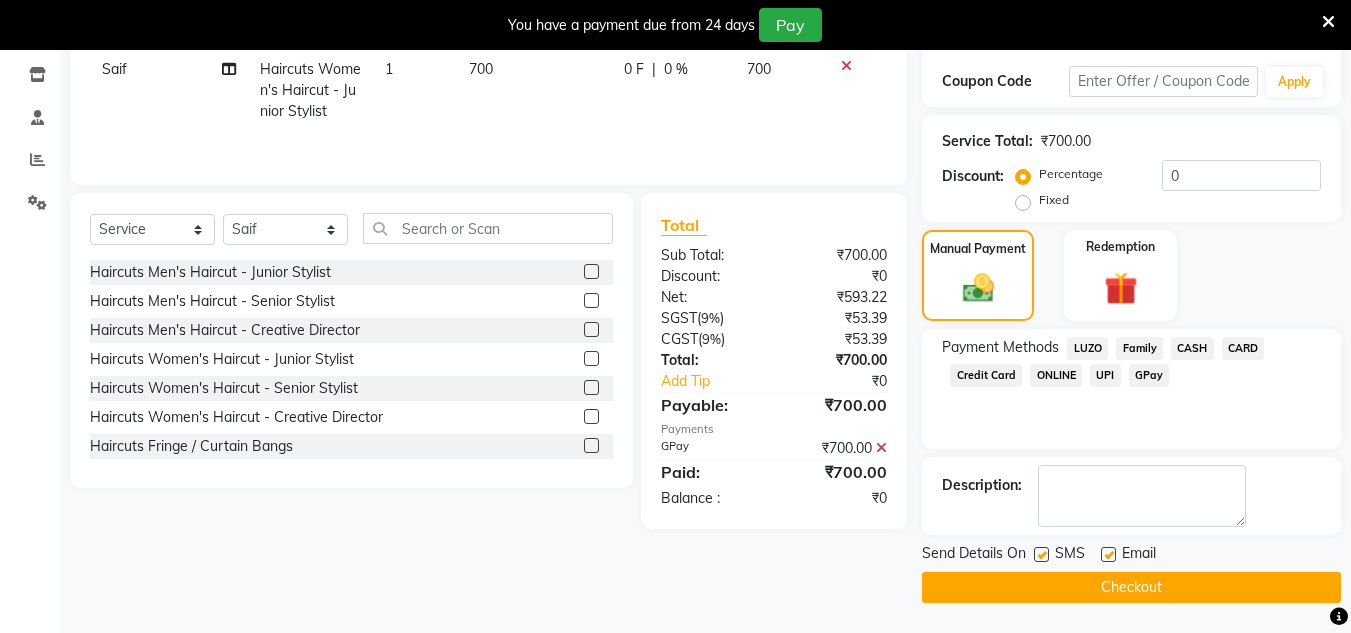 click on "Checkout" 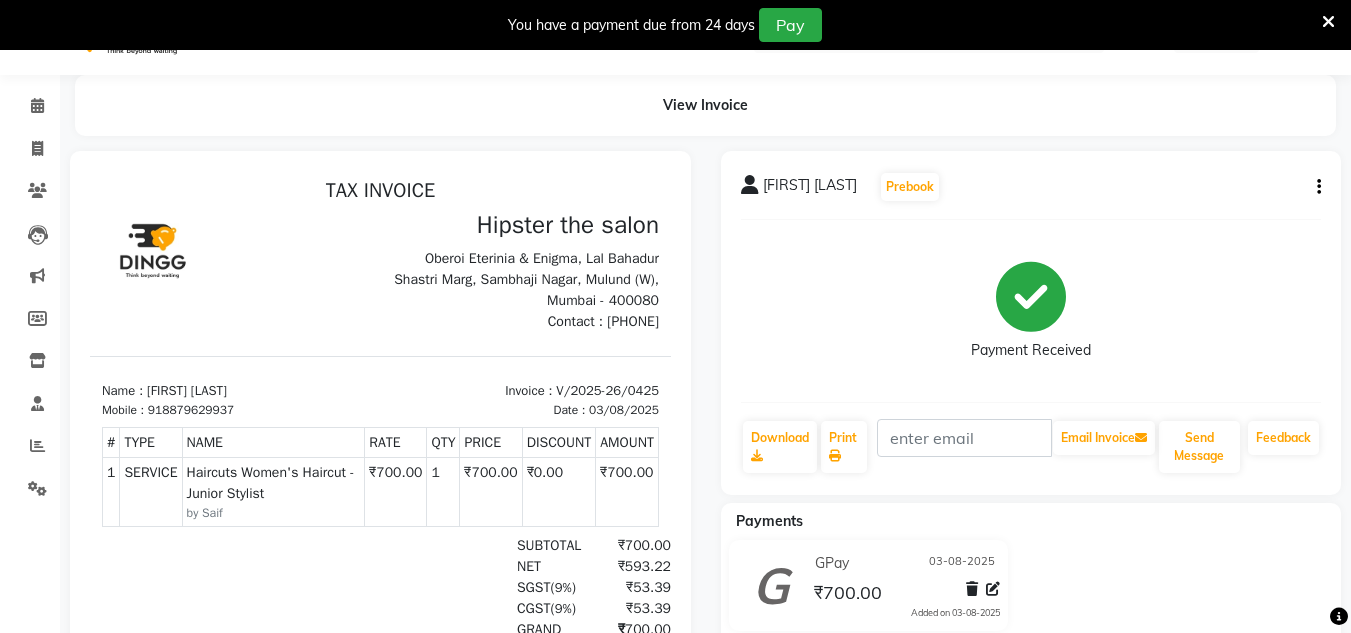scroll, scrollTop: 0, scrollLeft: 0, axis: both 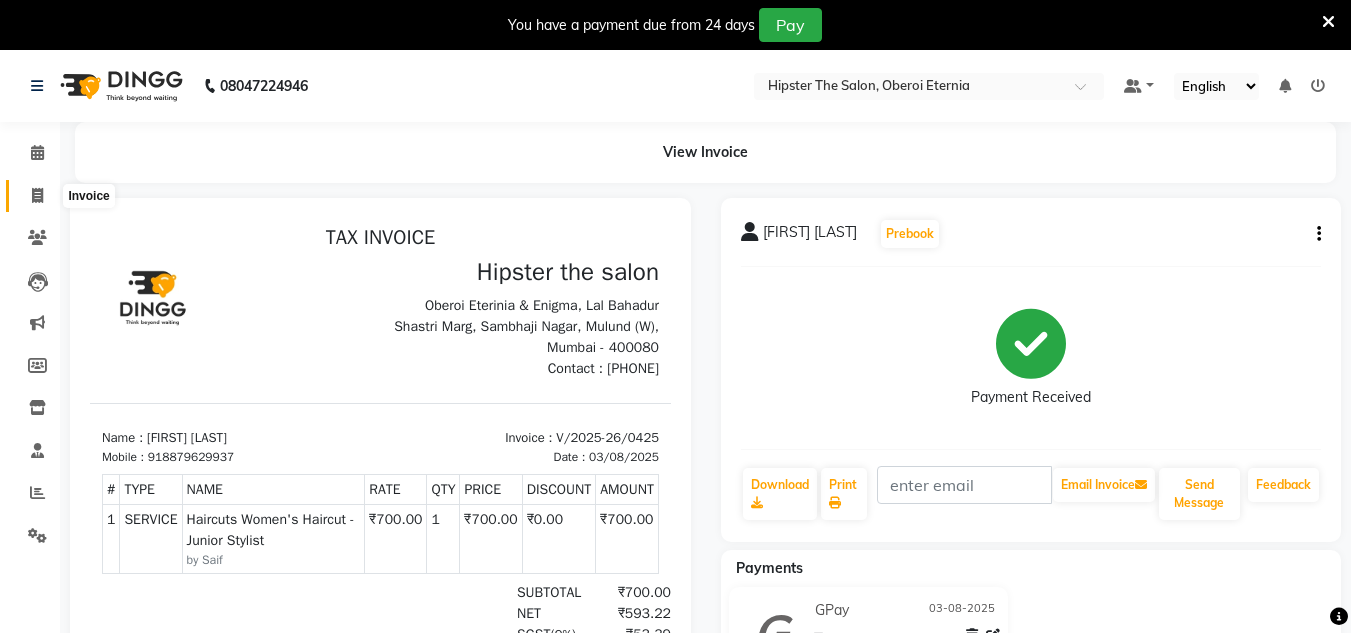 click 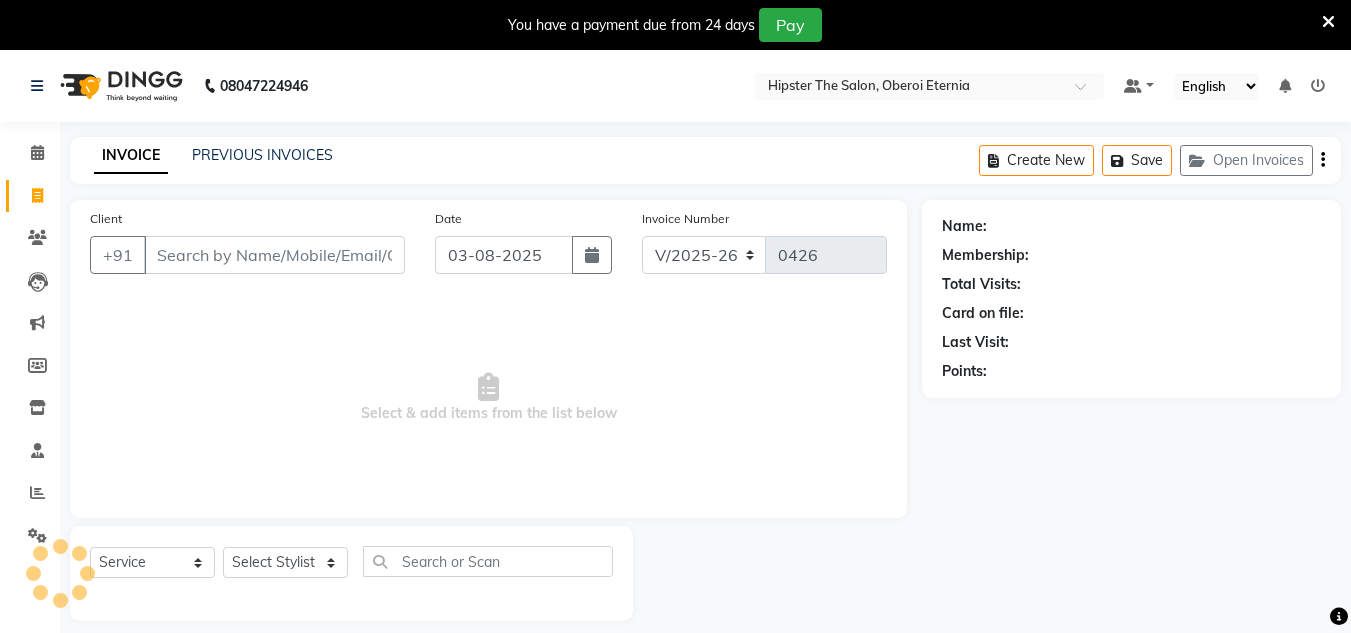 scroll, scrollTop: 50, scrollLeft: 0, axis: vertical 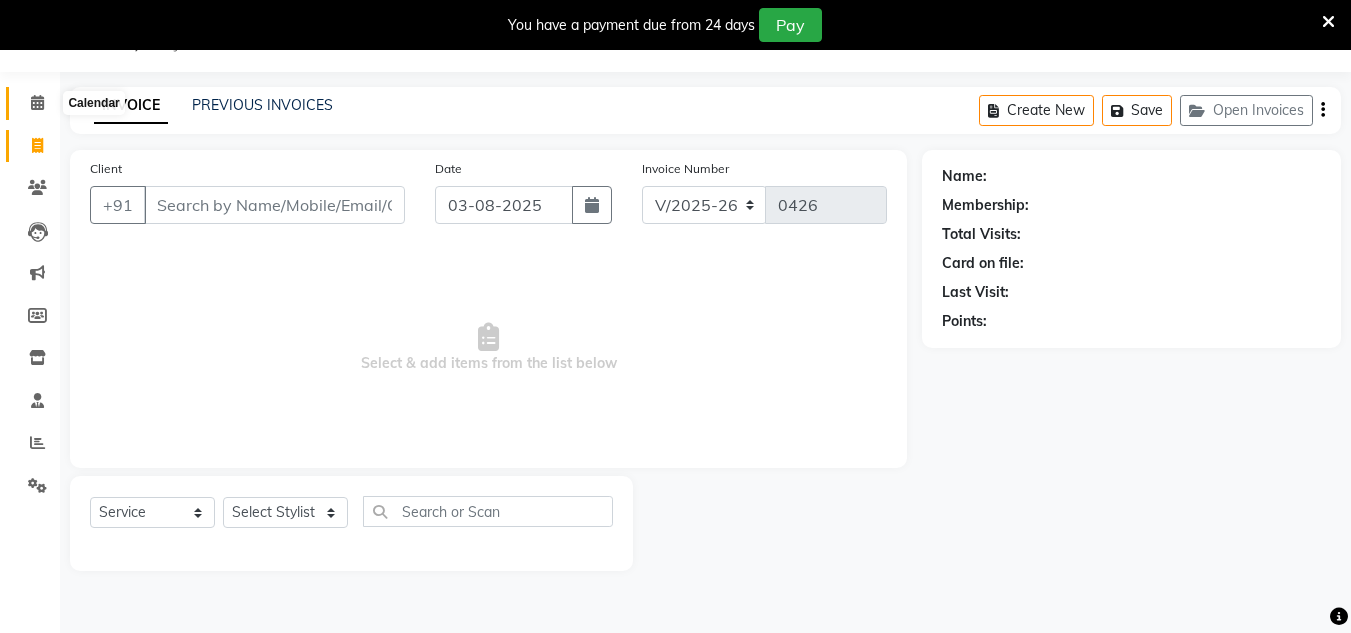 click 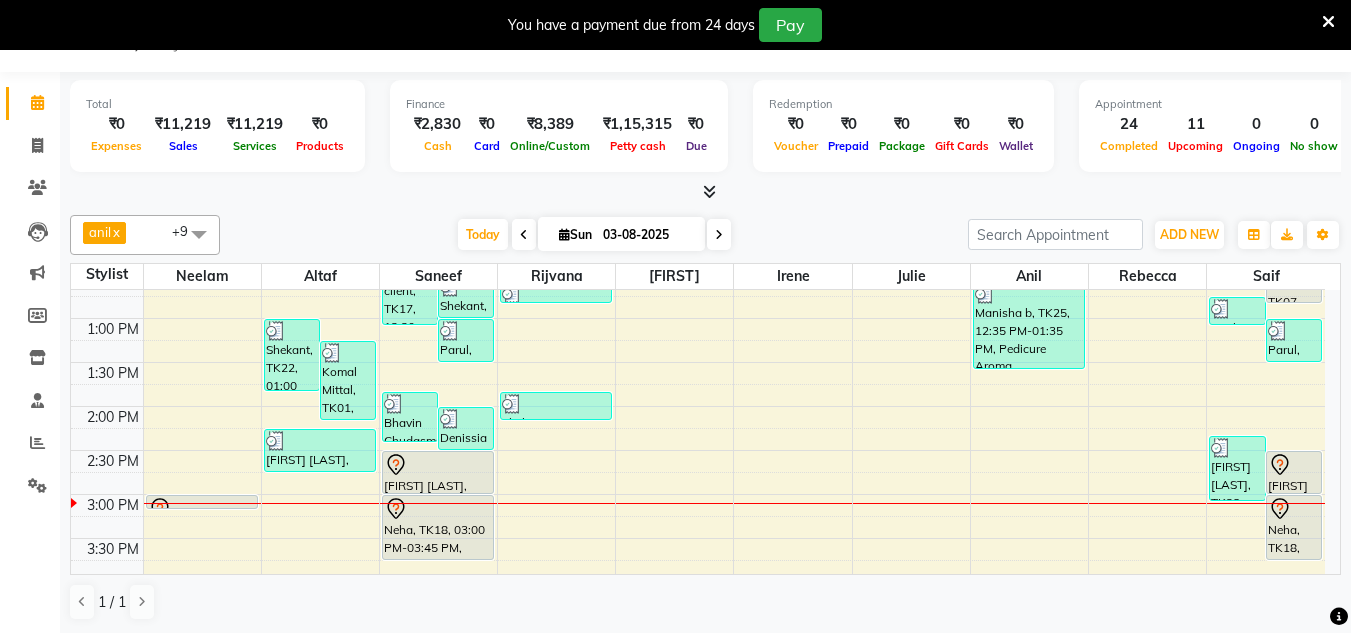 scroll, scrollTop: 415, scrollLeft: 0, axis: vertical 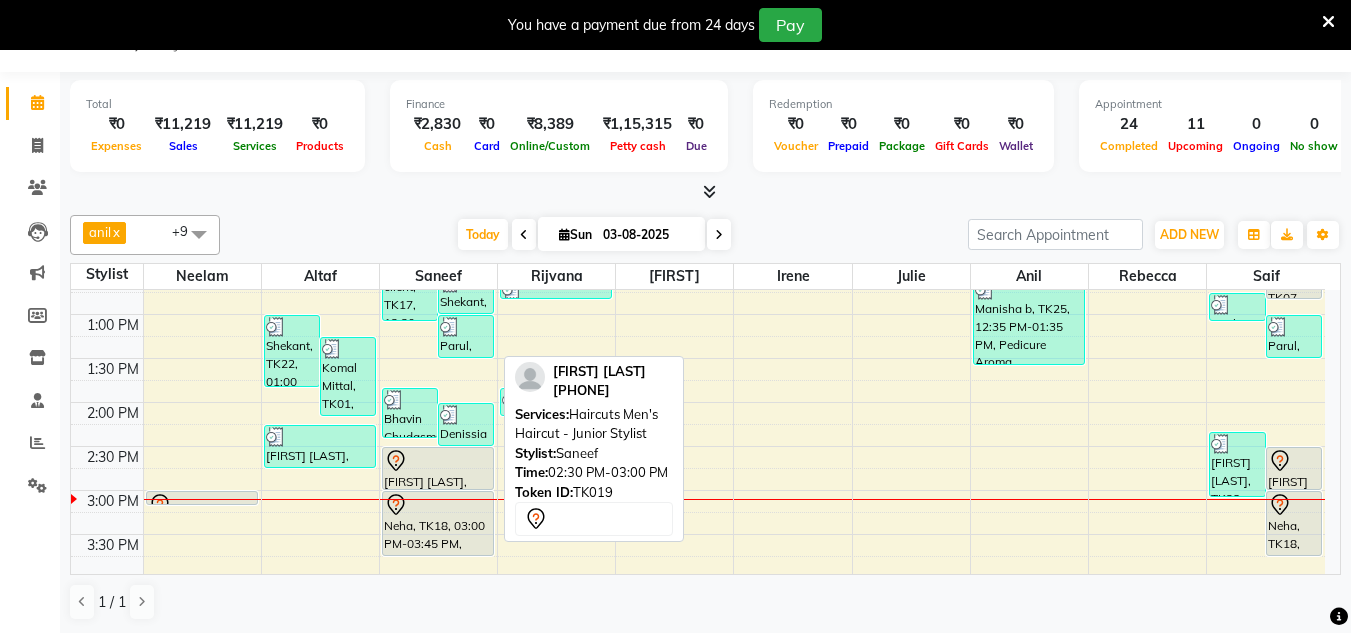 click at bounding box center [438, 461] 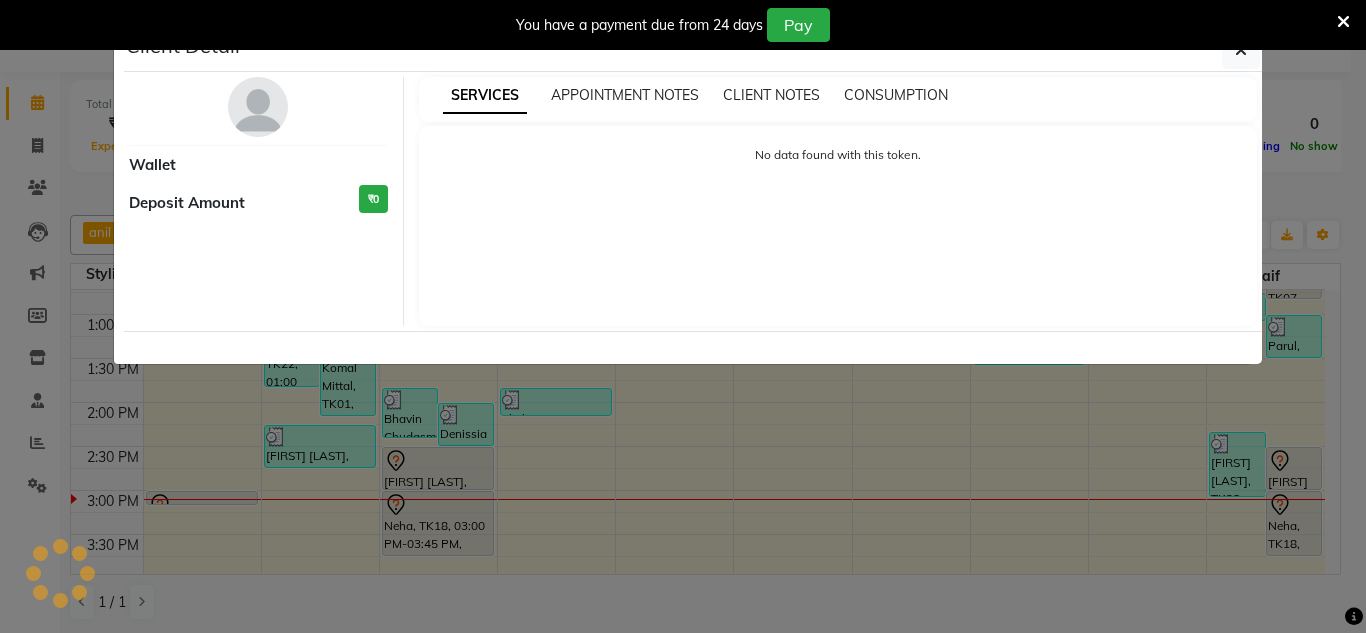 select on "7" 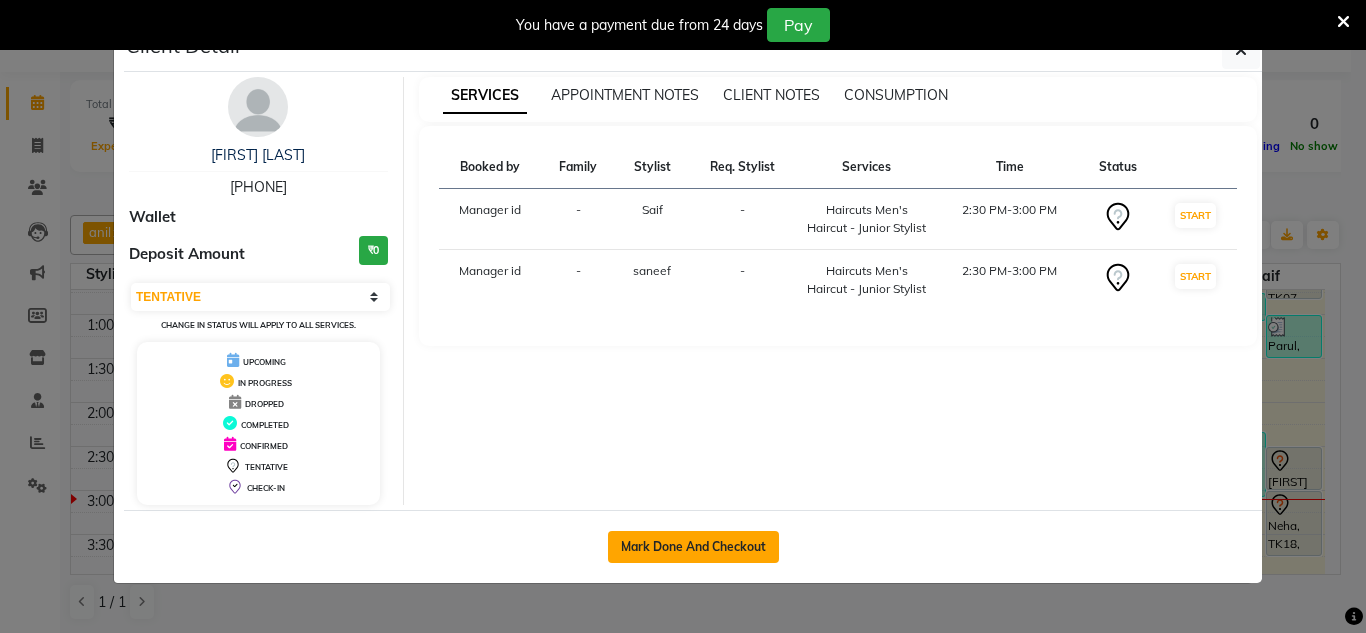 click on "Mark Done And Checkout" 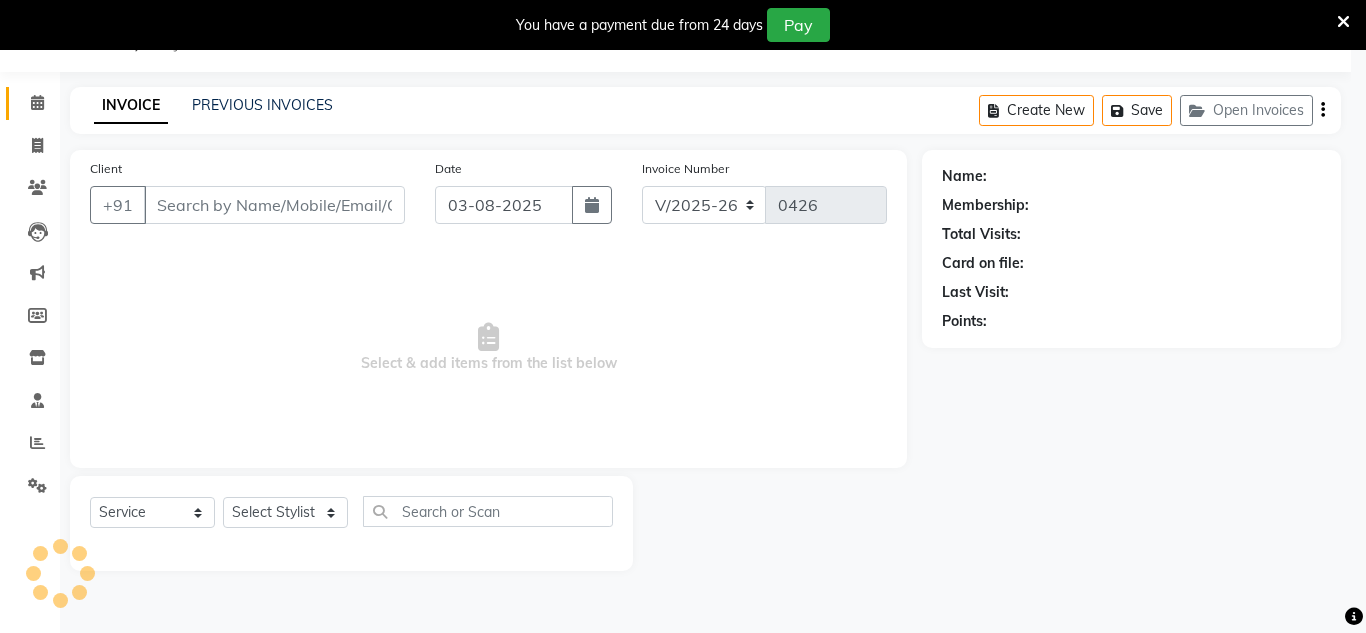 select on "3" 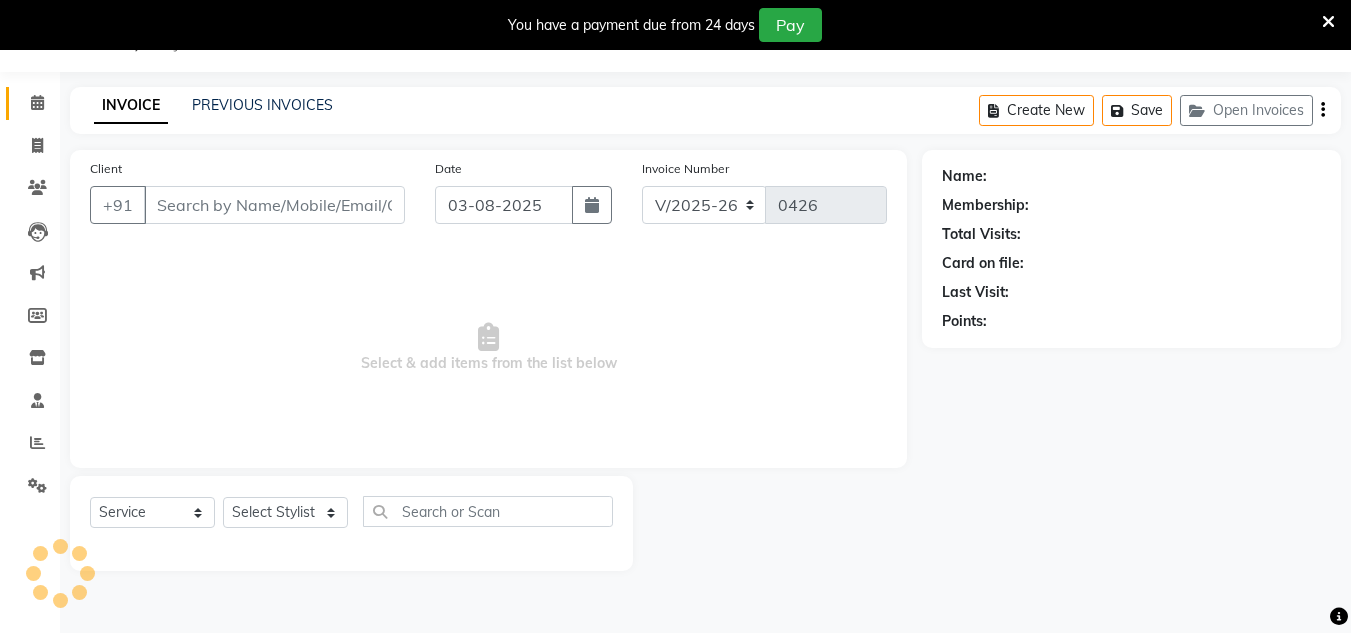 type on "[PHONE]" 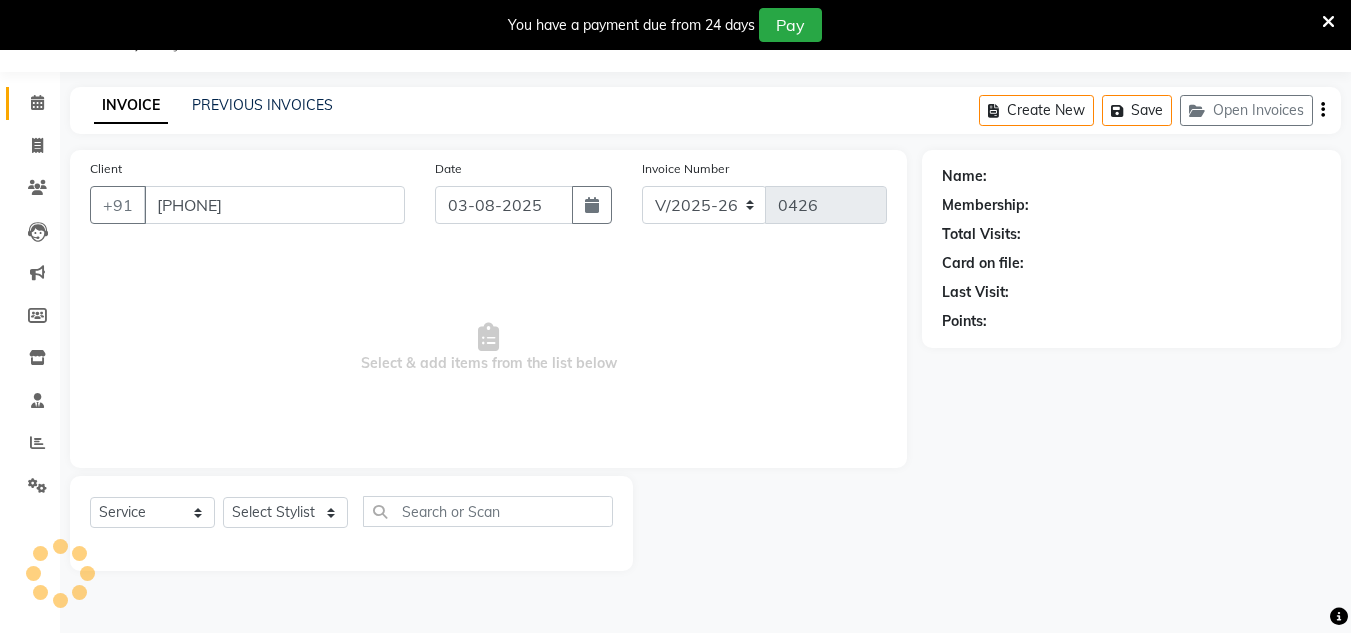 select on "87276" 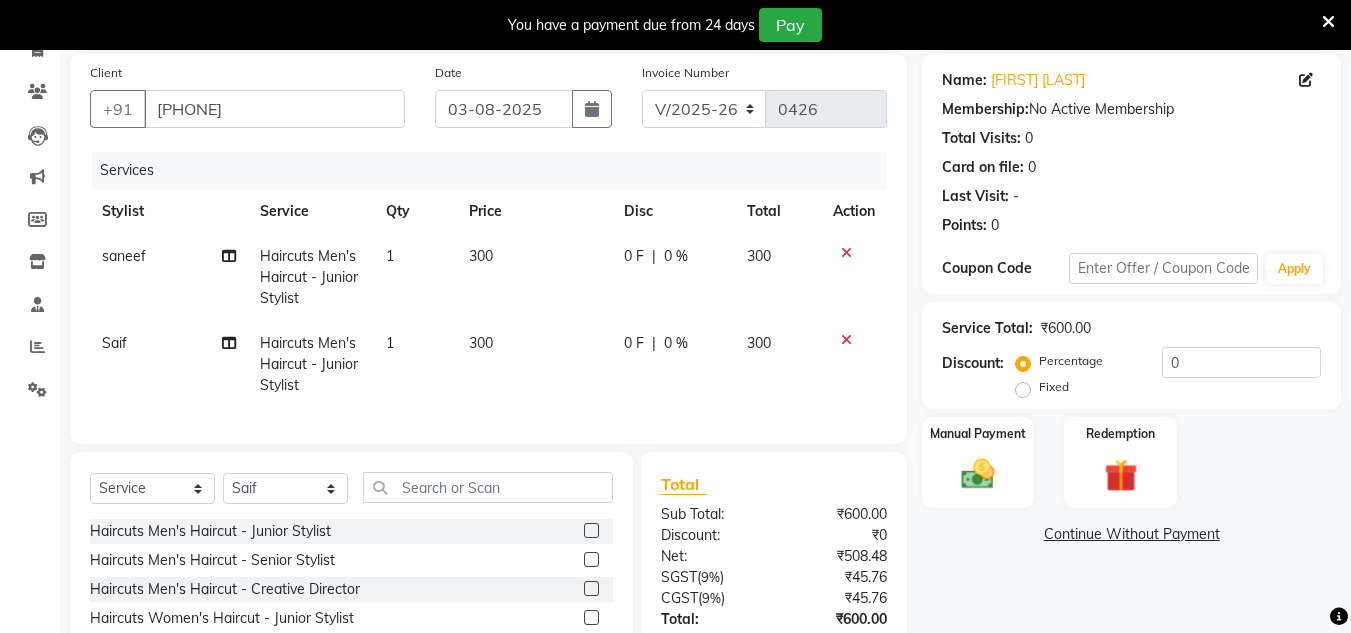 scroll, scrollTop: 154, scrollLeft: 0, axis: vertical 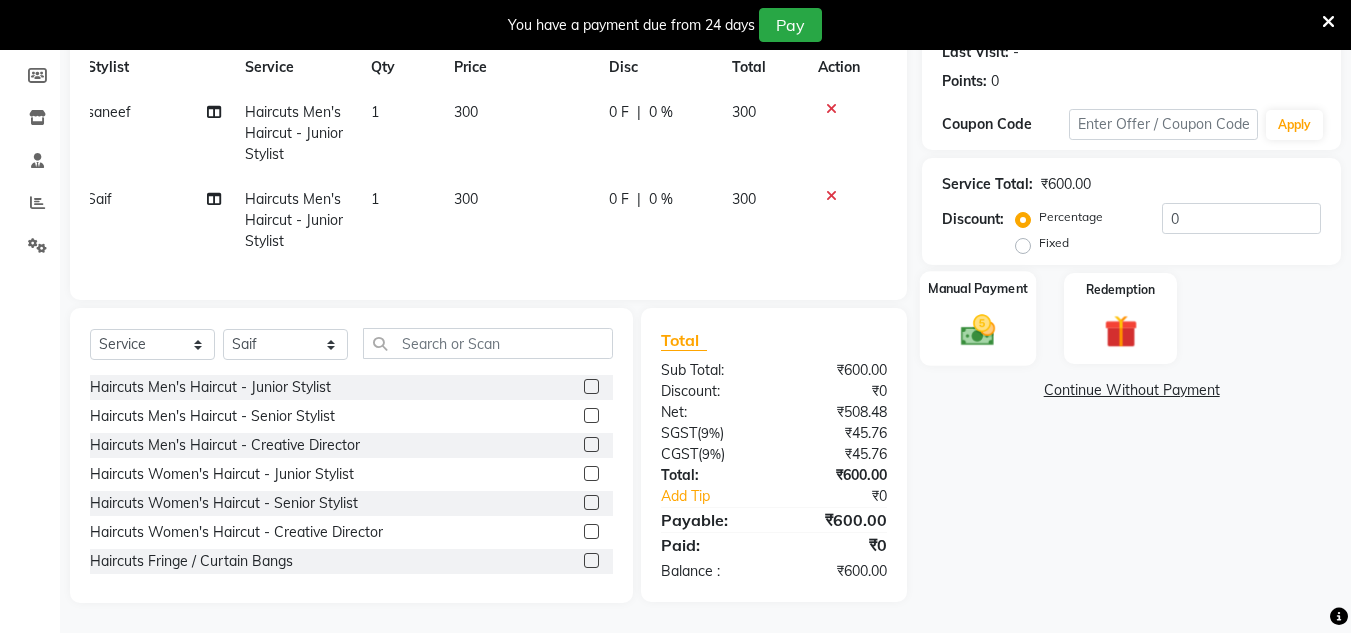 click 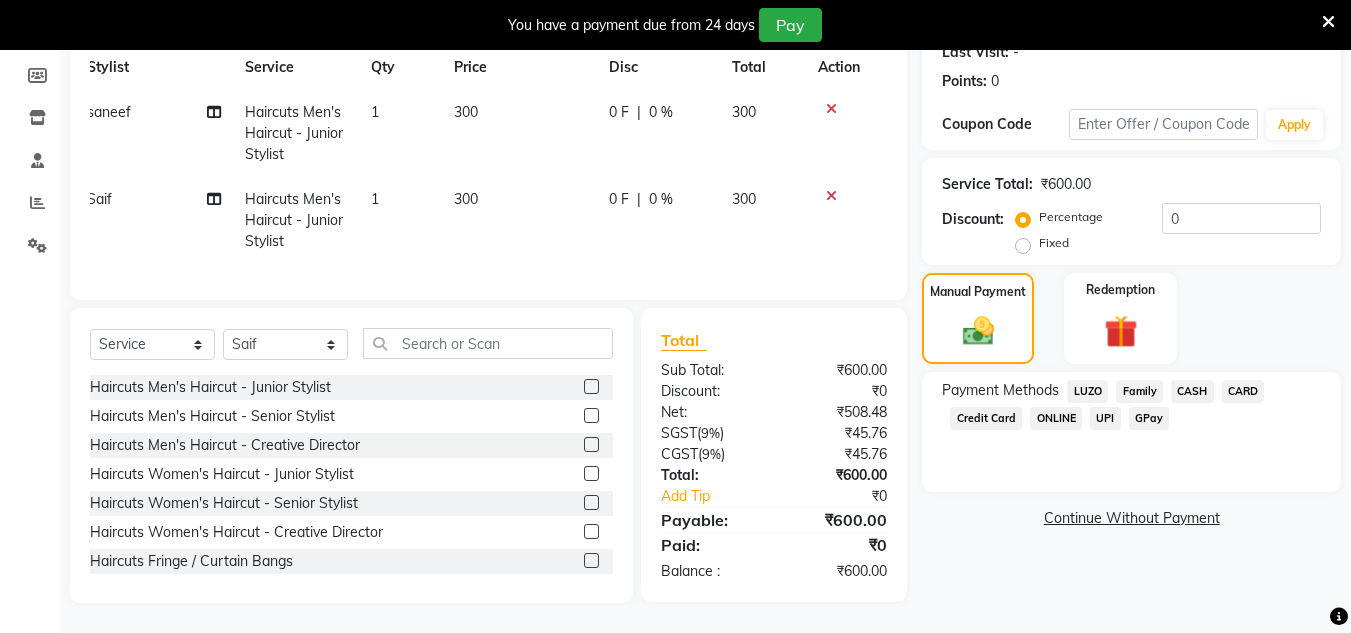 click on "GPay" 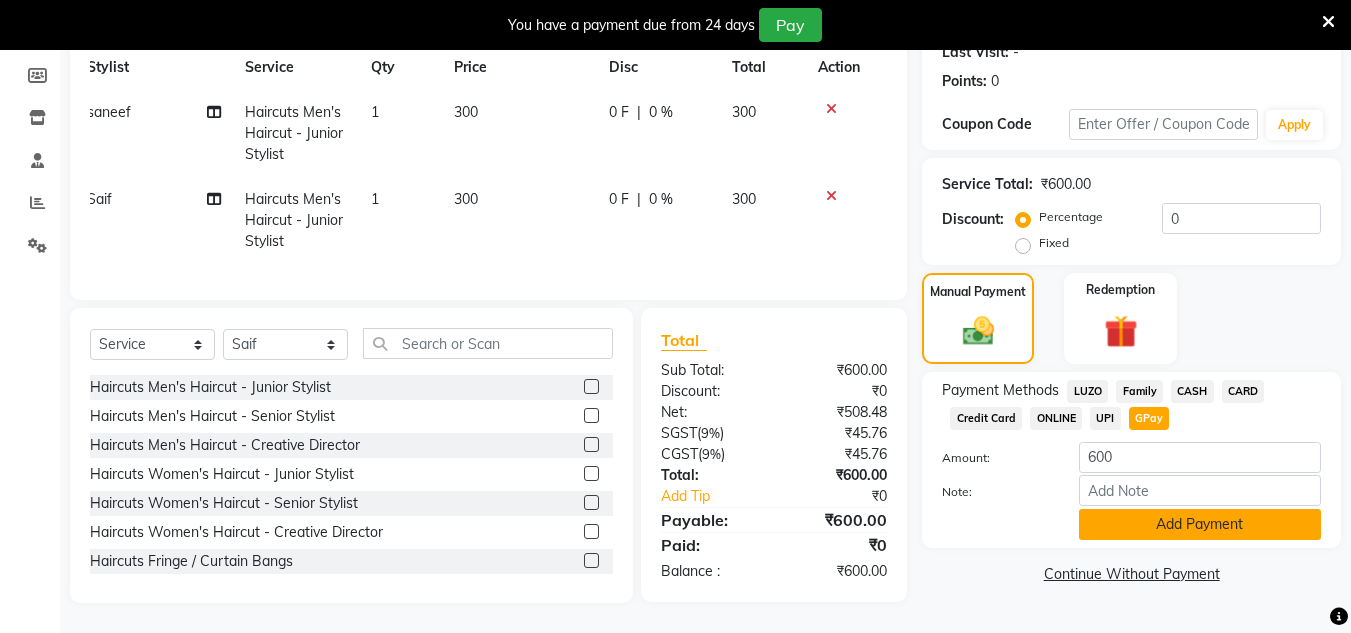 click on "Add Payment" 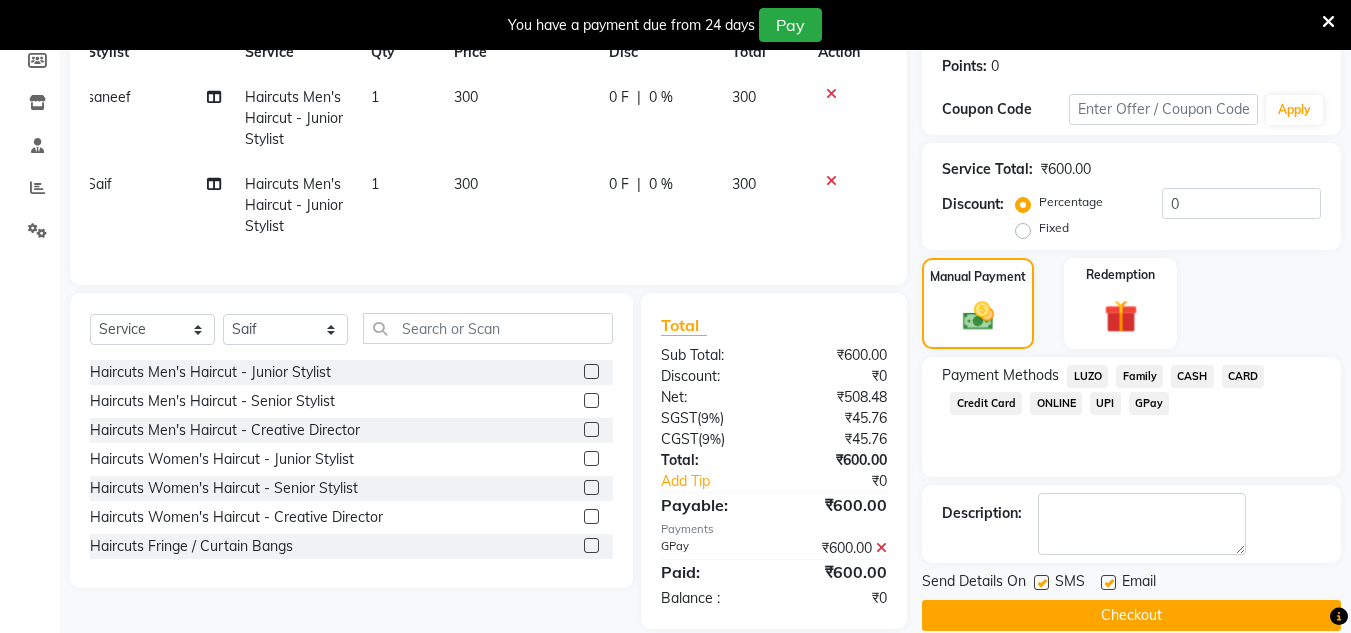 scroll, scrollTop: 346, scrollLeft: 0, axis: vertical 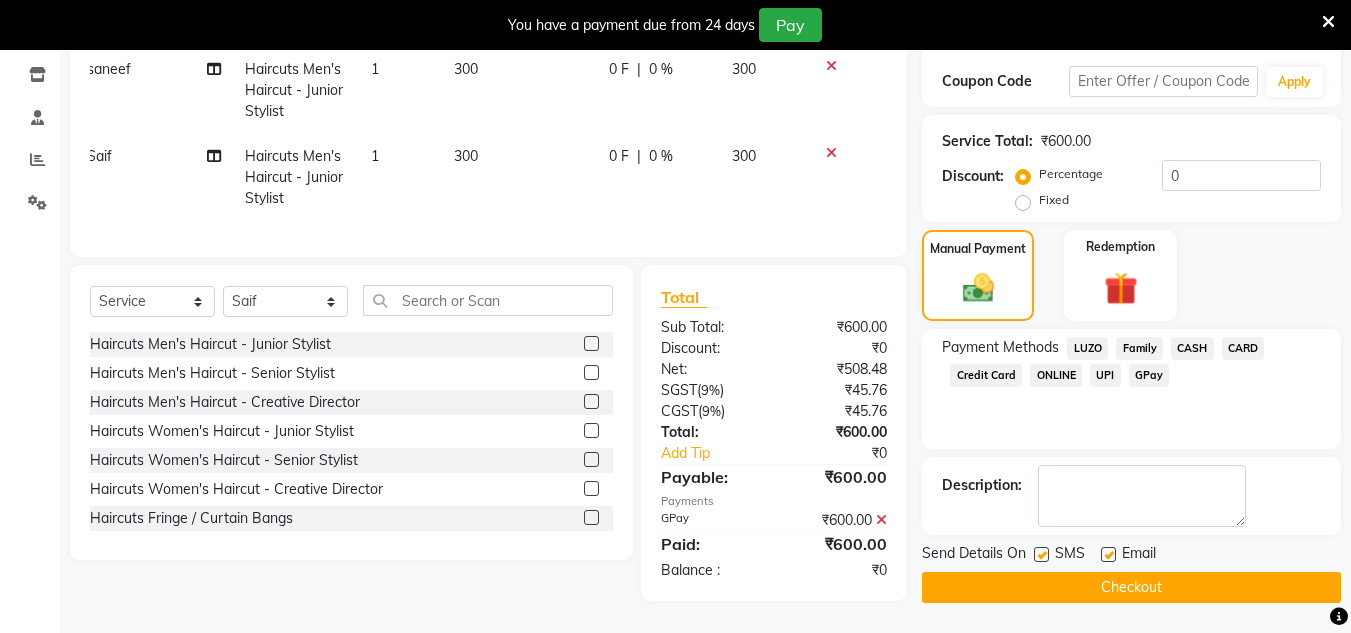 click on "Checkout" 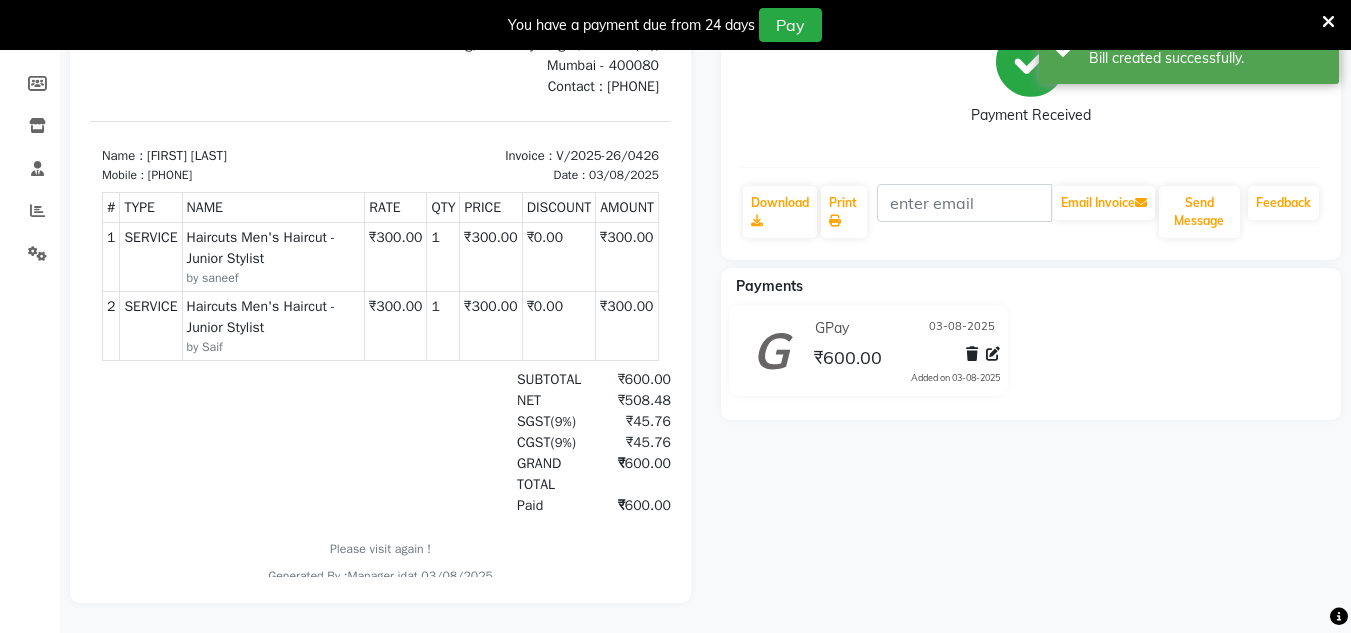 scroll, scrollTop: 0, scrollLeft: 0, axis: both 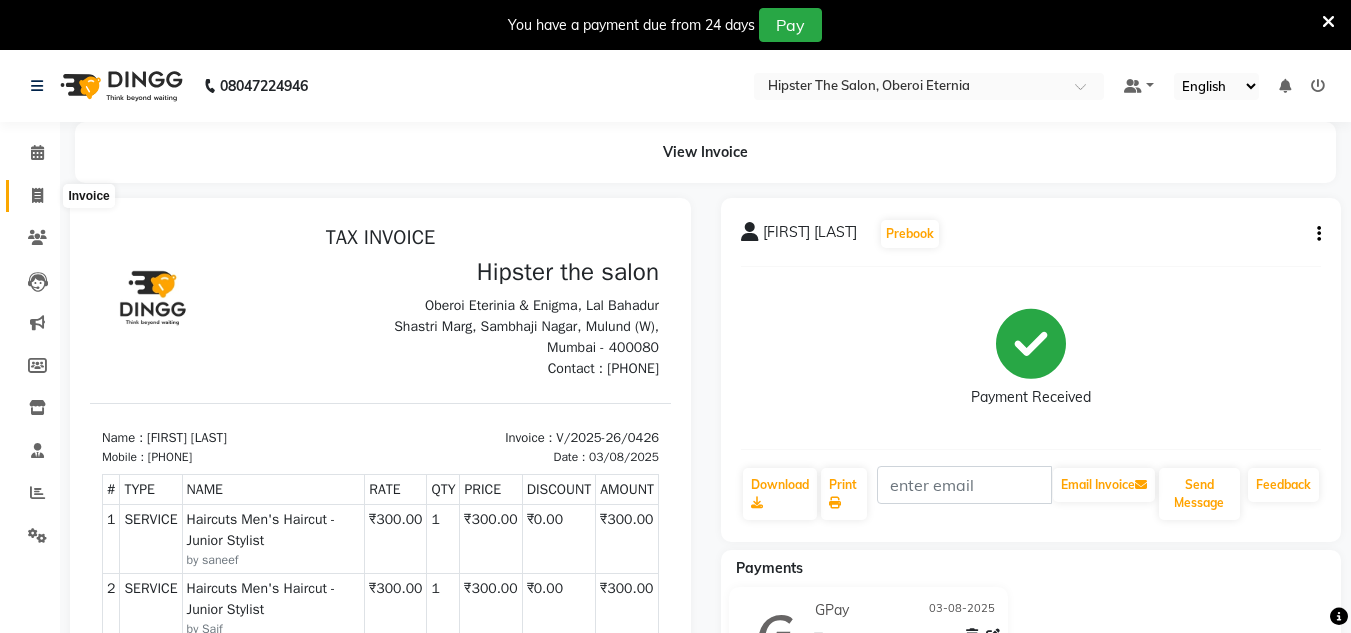 click 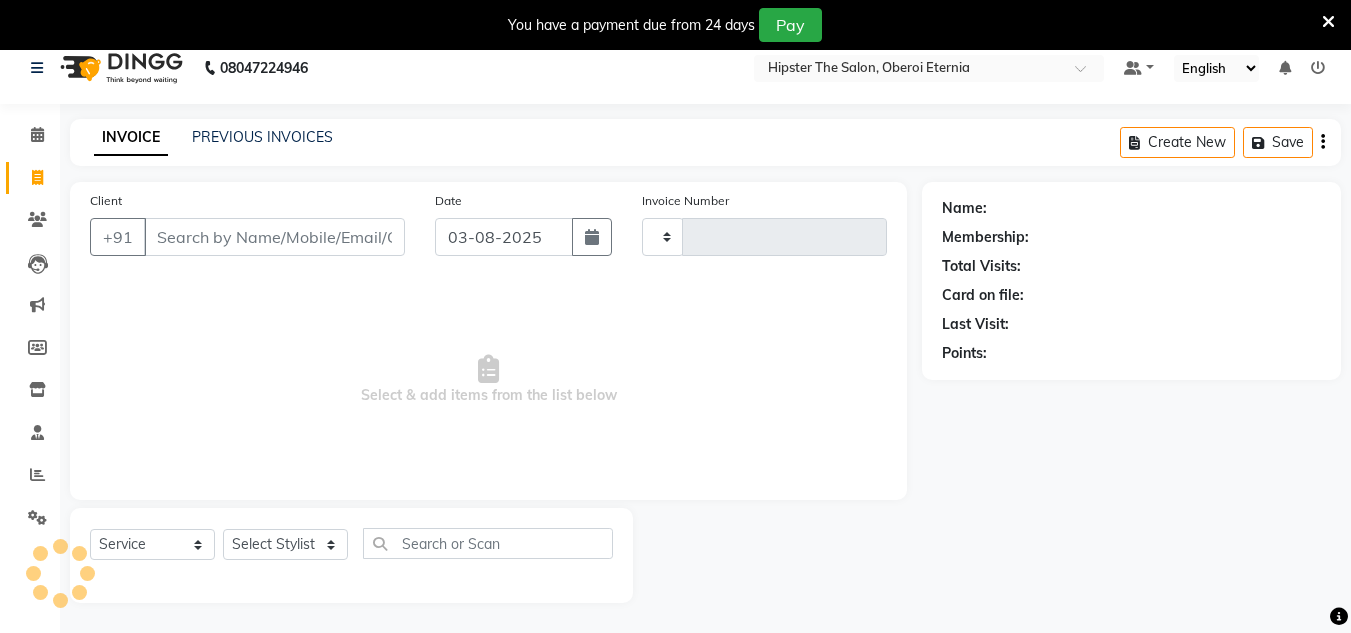 scroll, scrollTop: 50, scrollLeft: 0, axis: vertical 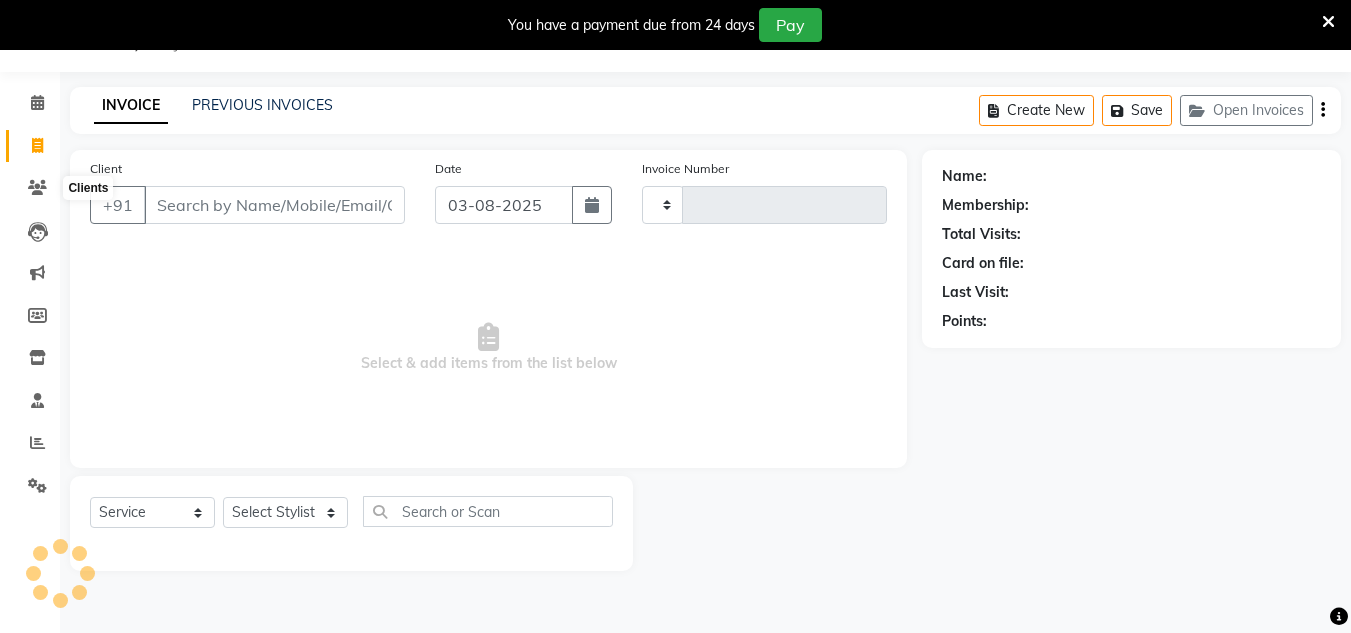 type on "[NUMBER]" 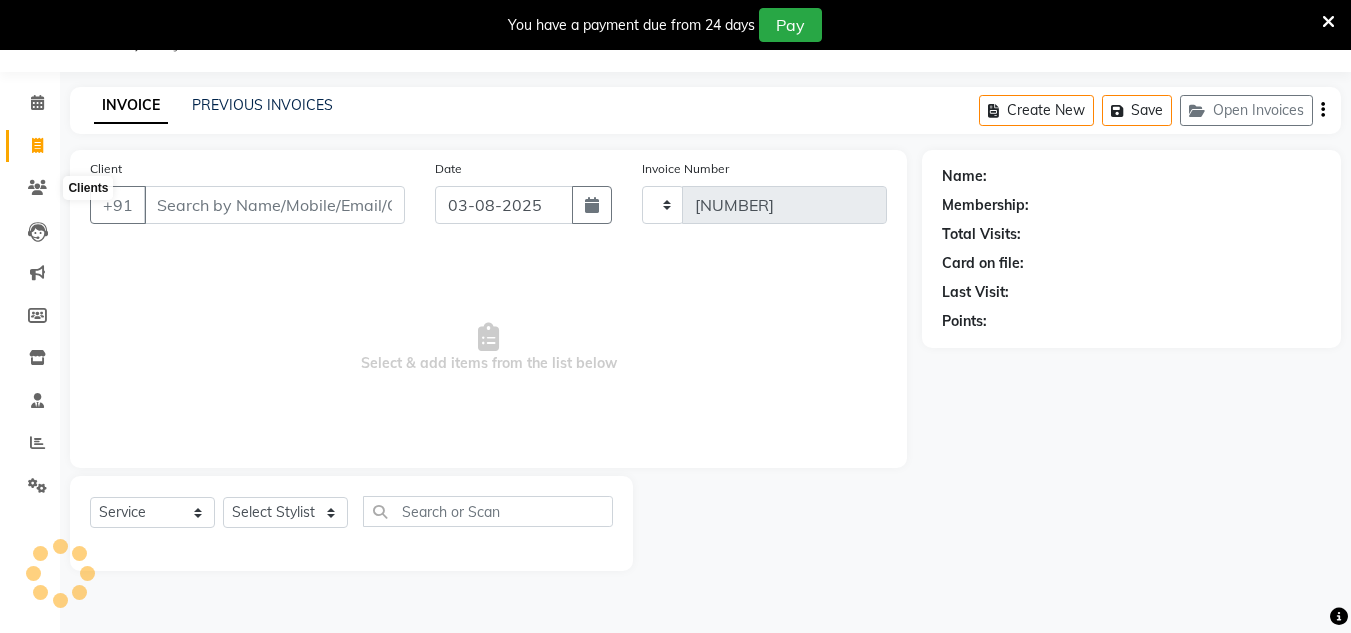 select on "8592" 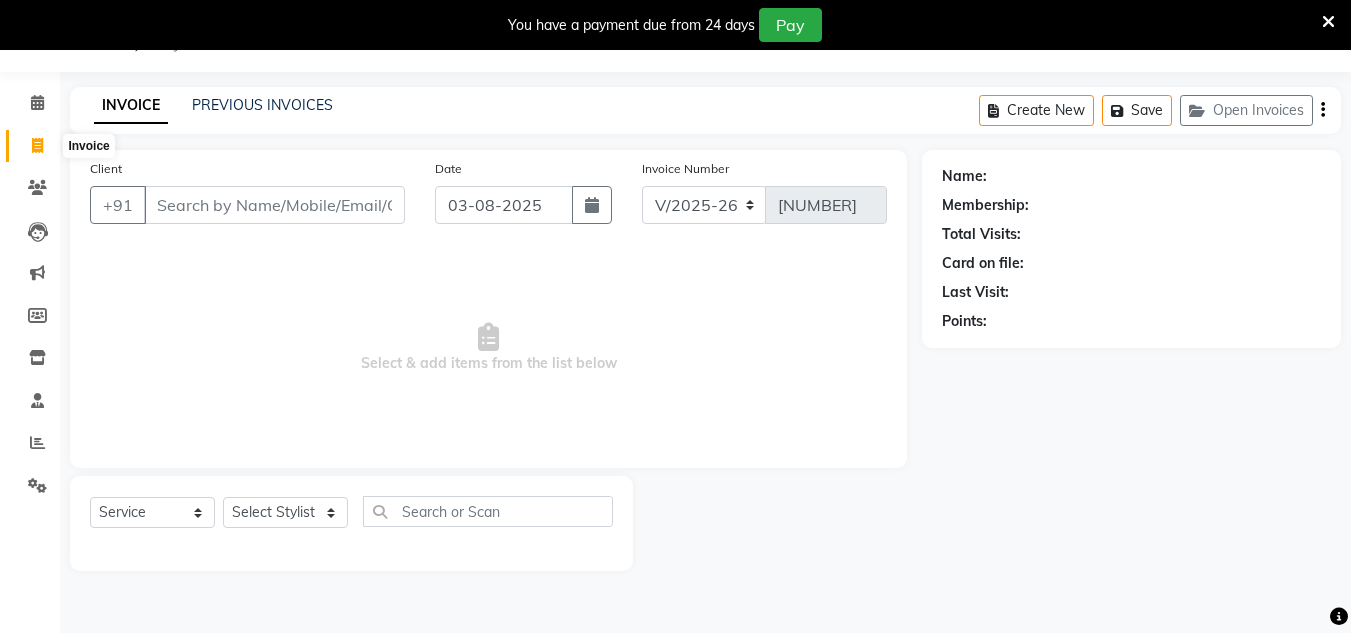 click 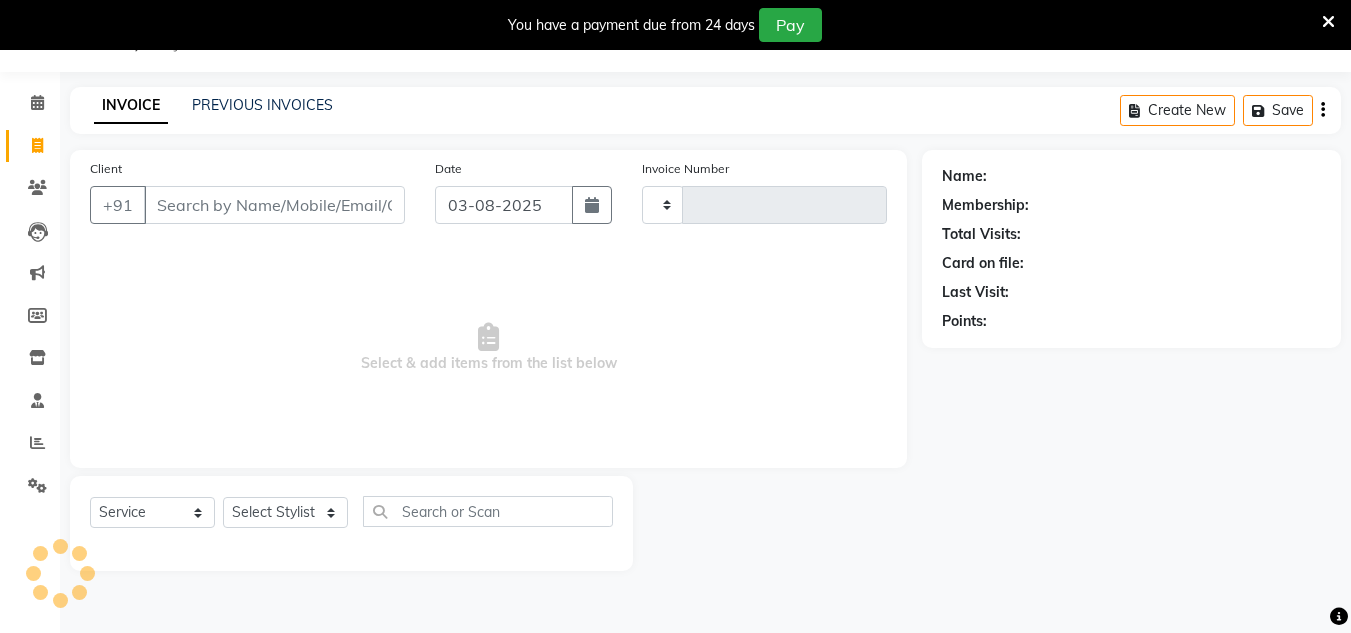 type on "[NUMBER]" 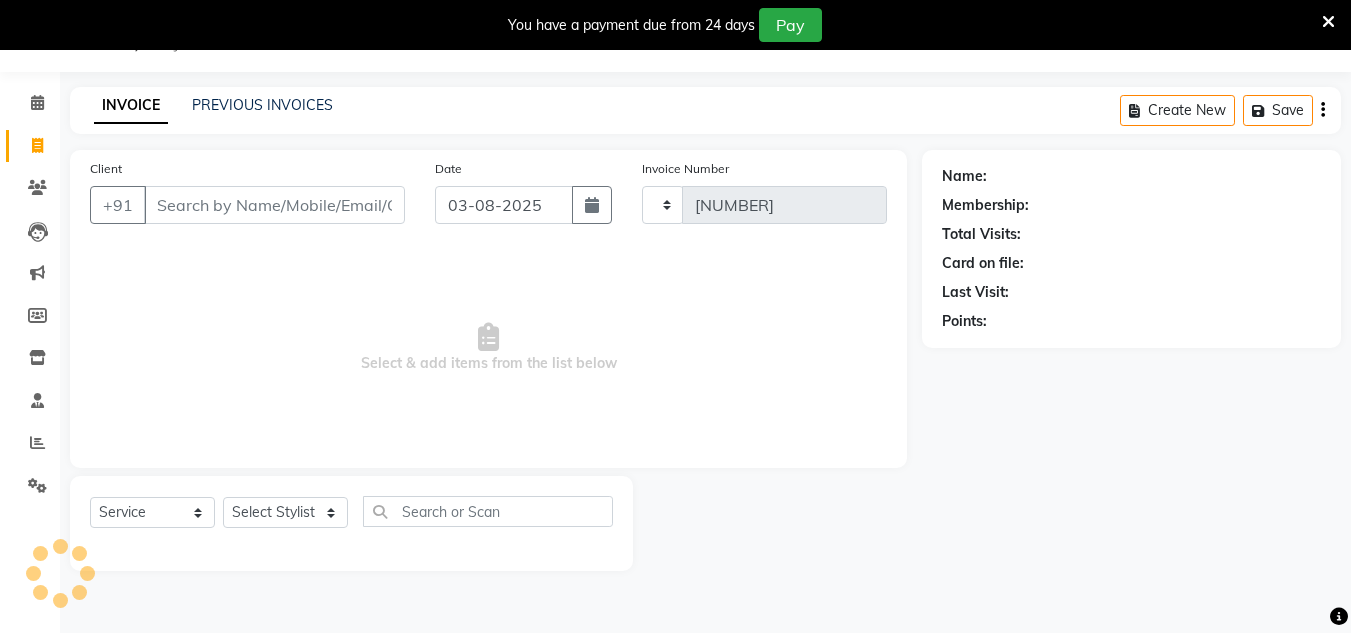 select on "8592" 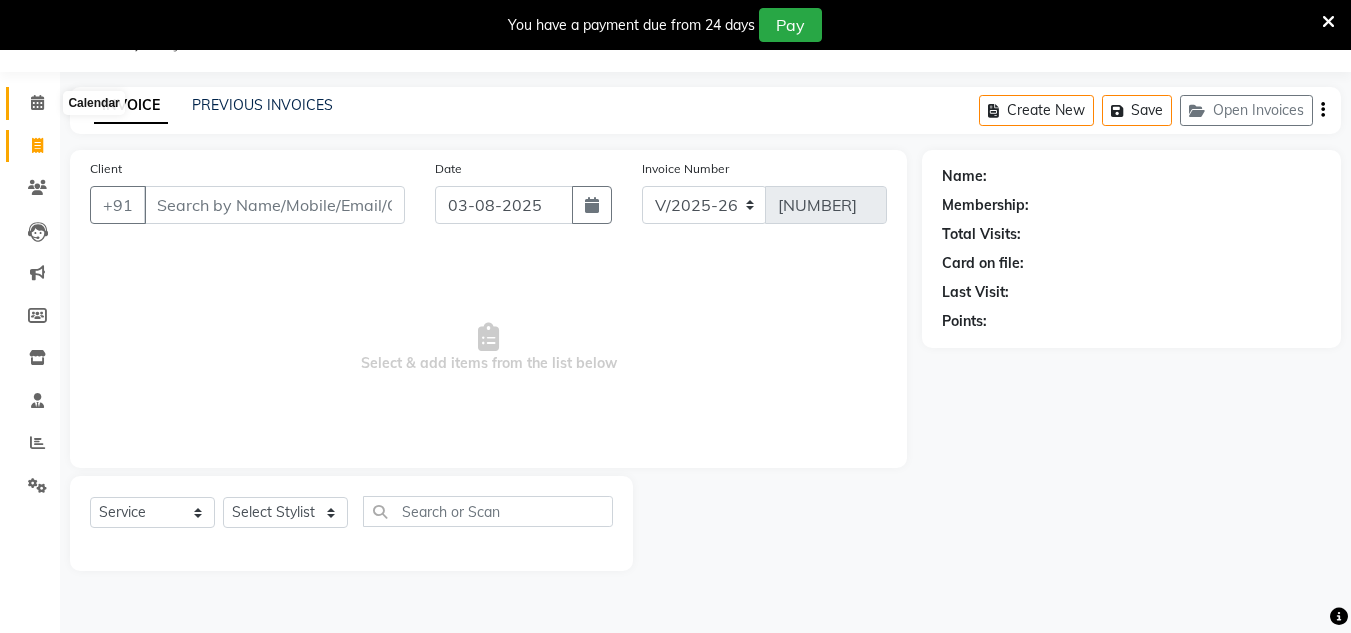 click 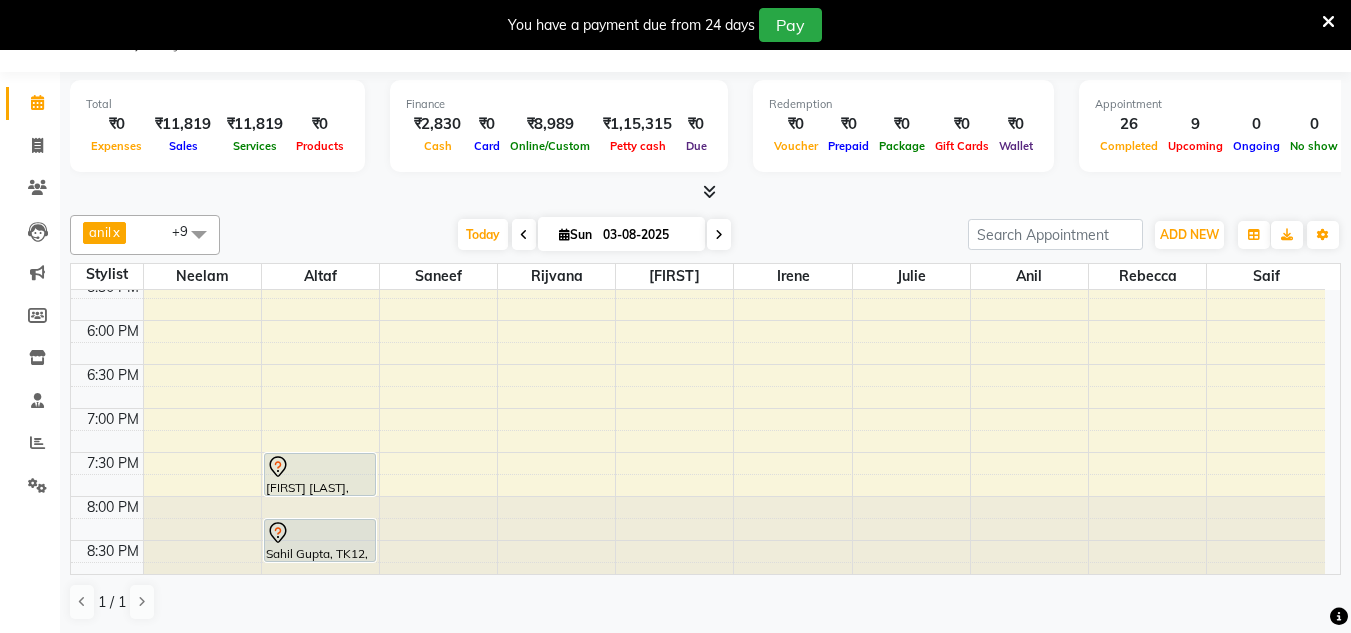 scroll, scrollTop: 859, scrollLeft: 0, axis: vertical 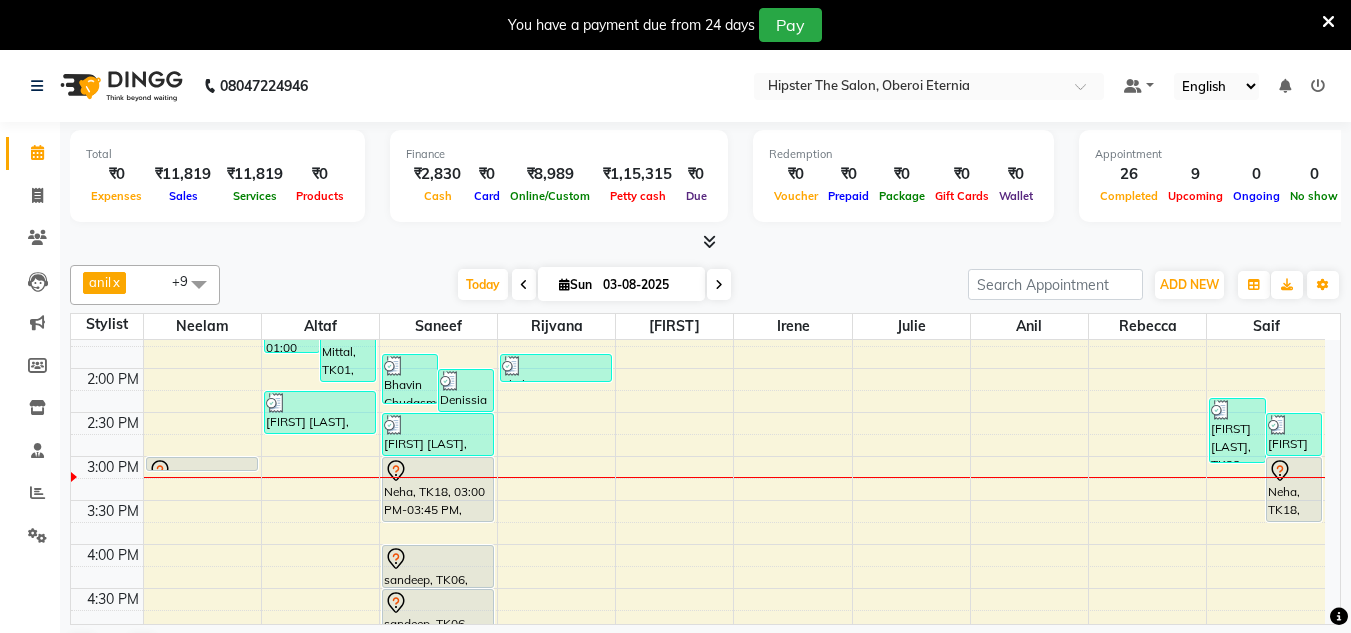 click at bounding box center [719, 285] 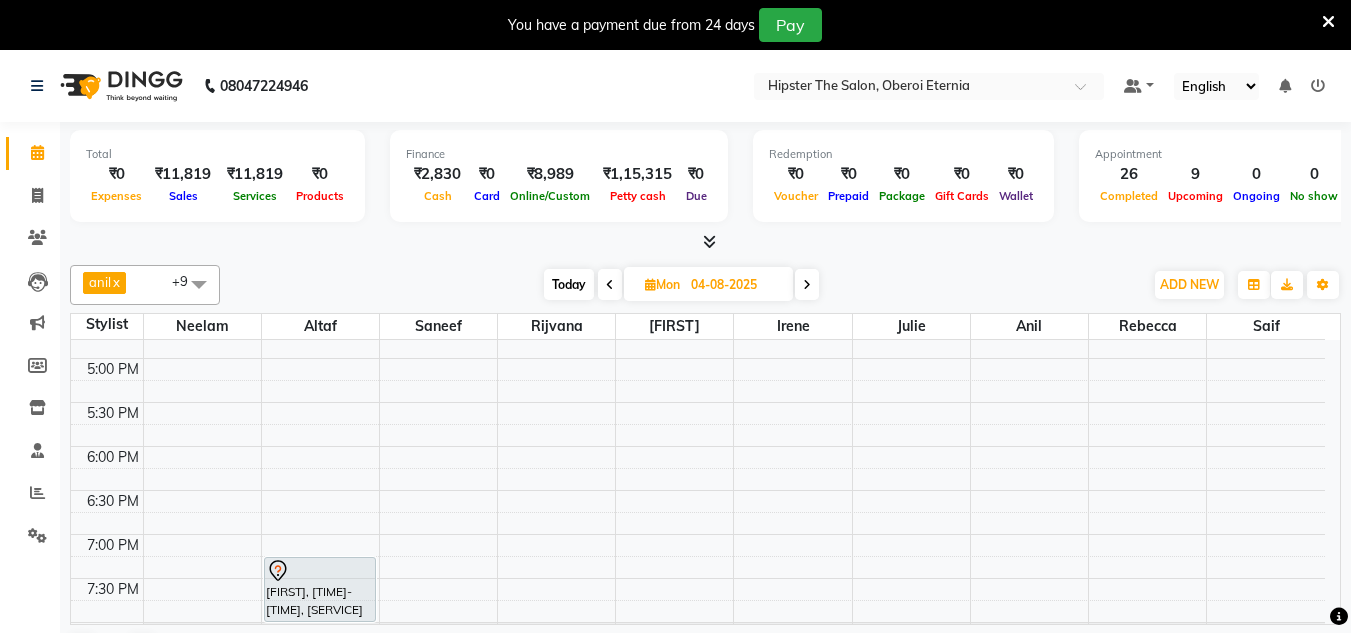scroll, scrollTop: 859, scrollLeft: 0, axis: vertical 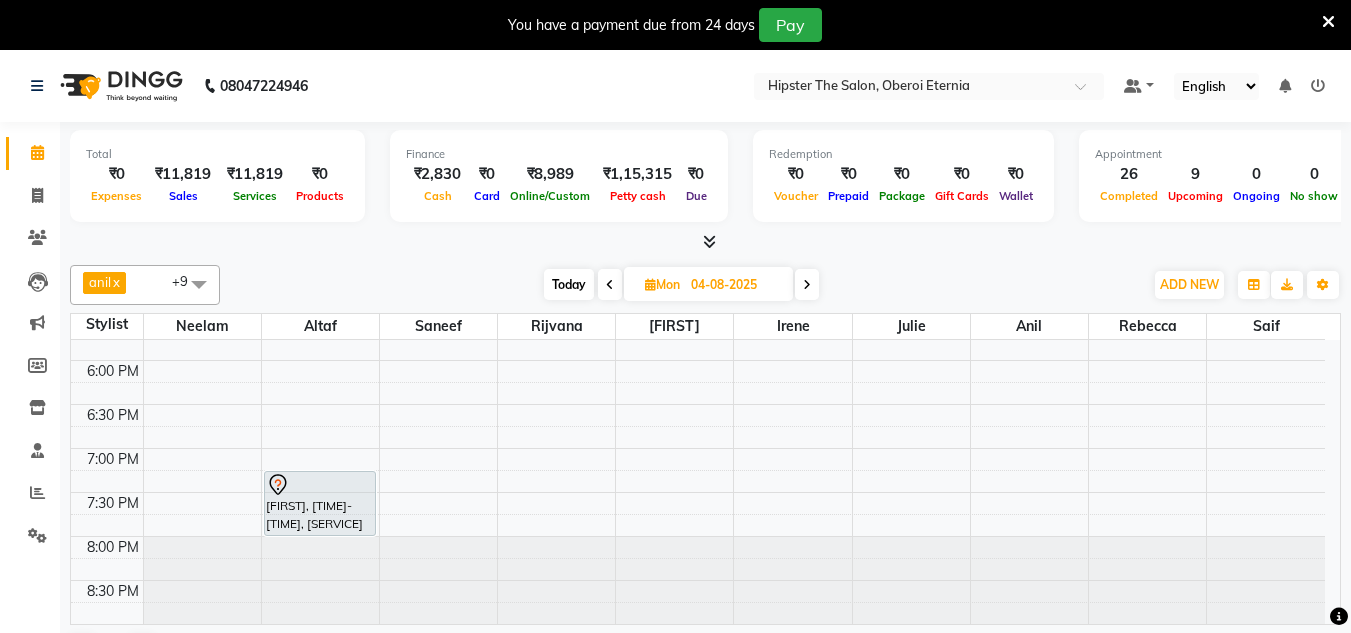 click at bounding box center [807, 285] 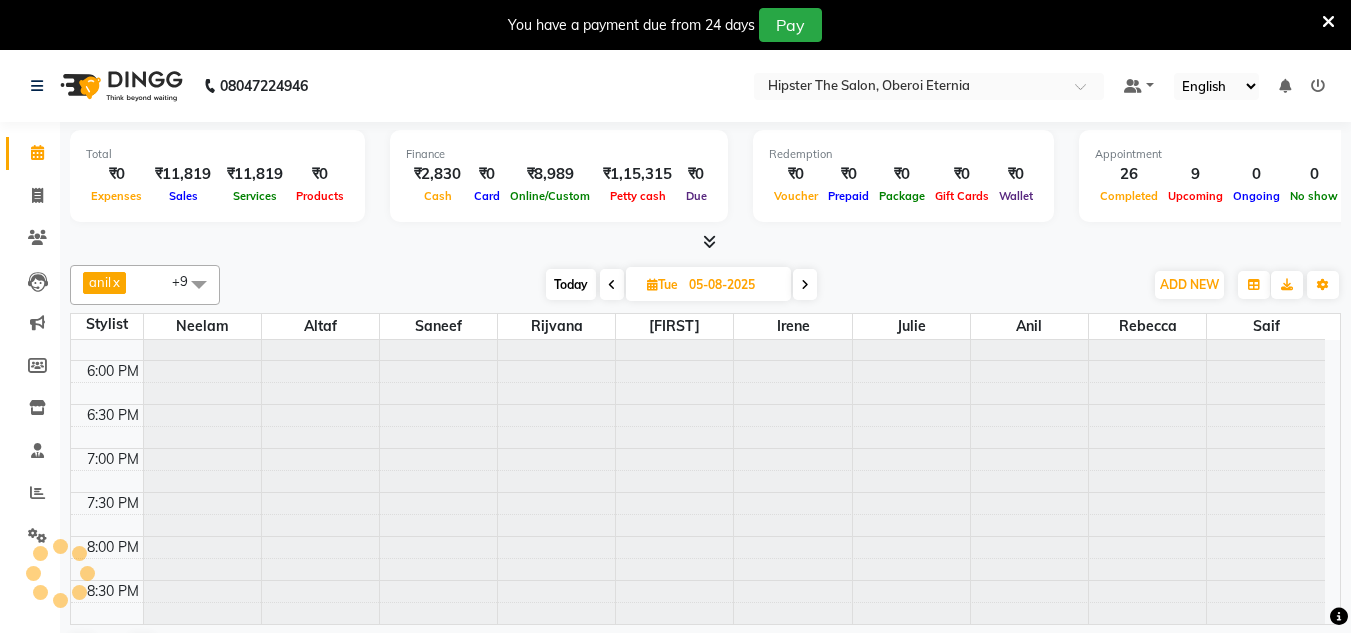 scroll, scrollTop: 617, scrollLeft: 0, axis: vertical 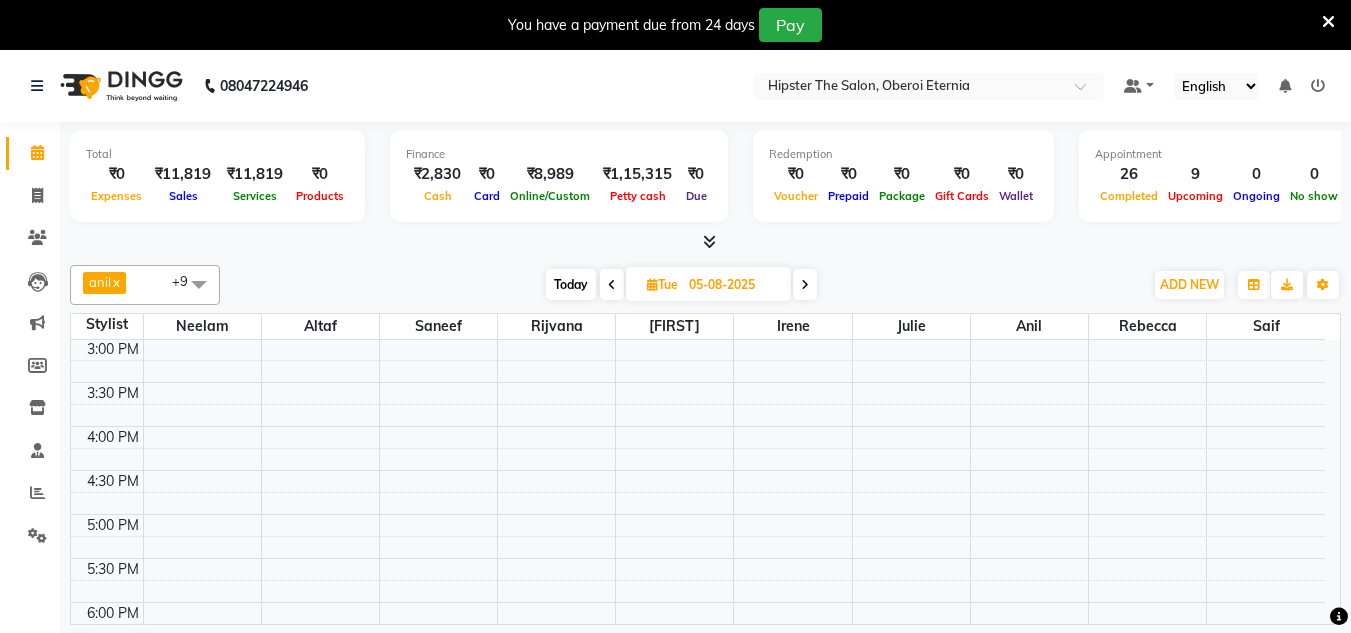click at bounding box center [805, 284] 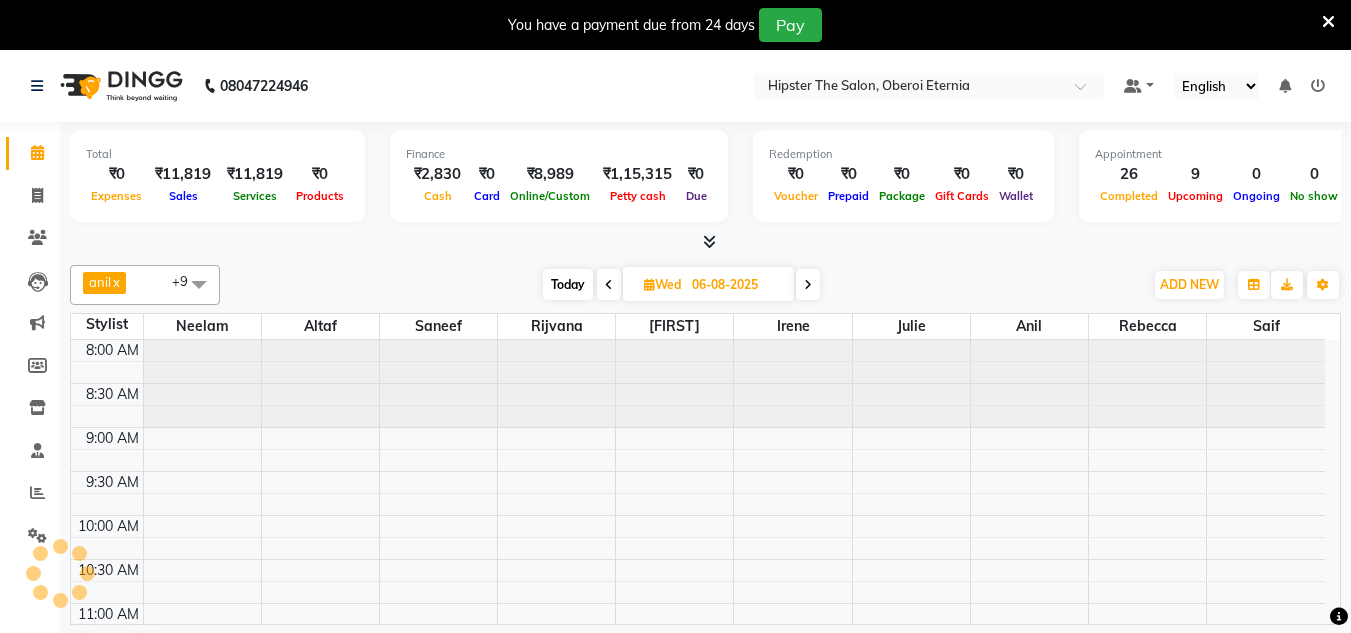scroll, scrollTop: 617, scrollLeft: 0, axis: vertical 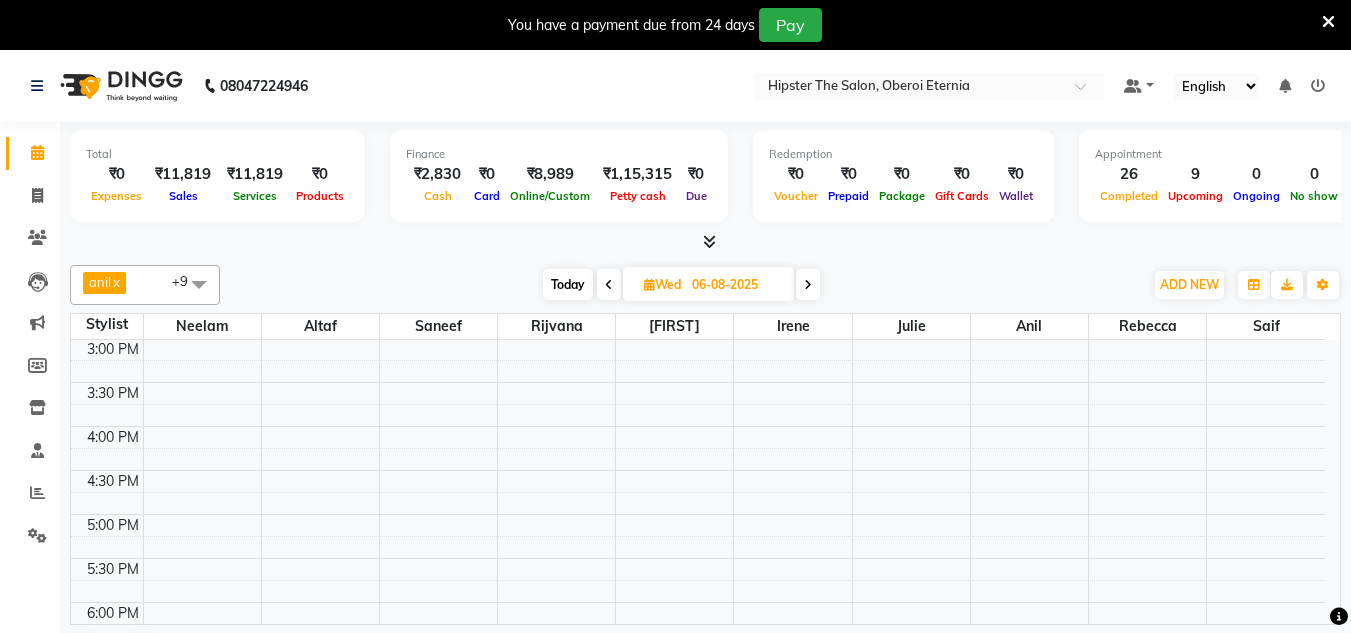 click on "Today" at bounding box center (568, 284) 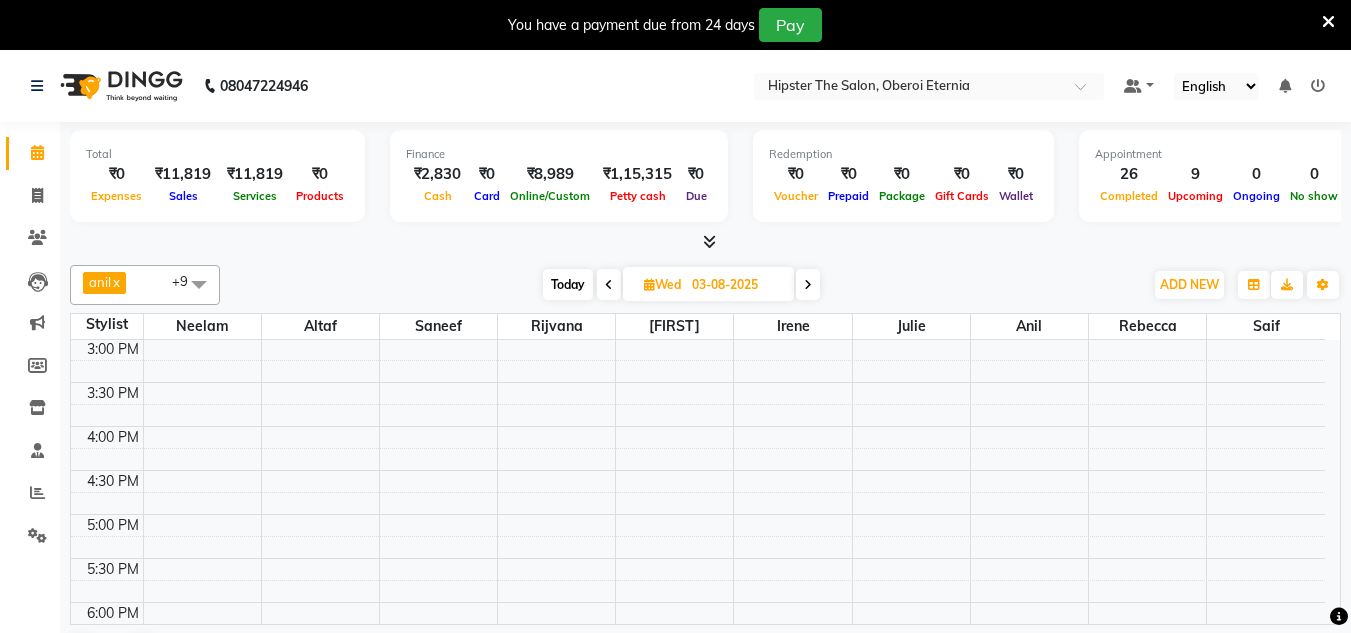 scroll, scrollTop: 617, scrollLeft: 0, axis: vertical 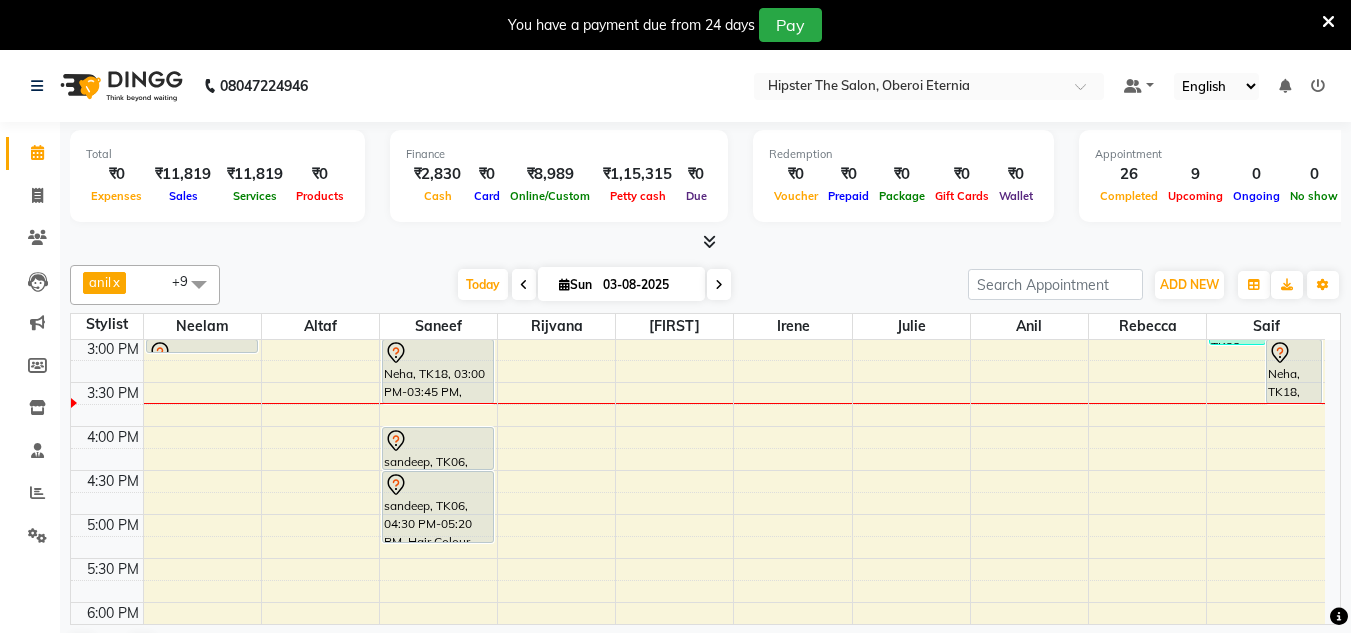 click on "[FIRST]  [FIRST]  [FIRST]  [FIRST]  [FIRST]  [FIRST]  [FIRST]  [FIRST]  [FIRST]  [FIRST] +9 Select All [FIRST] [FIRST] [FIRST] [FIRST] [FIRST] [FIRST] [FIRST] [FIRST] [FIRST] [FIRST] [FIRST] [FIRST] [FIRST] [FIRST] [FIRST] [FIRST] [FIRST] Today  Sun [DATE] Toggle Dropdown Add Appointment Add Invoice Add Expense Add Attendance Add Client Add Transaction Toggle Dropdown Add Appointment Add Invoice Add Expense Add Attendance Add Client ADD NEW Toggle Dropdown Add Appointment Add Invoice Add Expense Add Attendance Add Client Add Transaction [FIRST]  [FIRST]  [FIRST]  [FIRST]  [FIRST]  [FIRST]  [FIRST]  [FIRST]  [FIRST]  [FIRST]  [FIRST]  [FIRST]  [FIRST]  [FIRST]  [FIRST]  [FIRST]  [FIRST] Group By  Staff View   Room View  View as Vertical  Vertical - Week View  Horizontal  Horizontal - Week View  List  Toggle Dropdown Calendar Settings Manage Tags   Arrange Stylists   Reset Stylists  Full Screen  Show Available Stylist  Appointment Form" 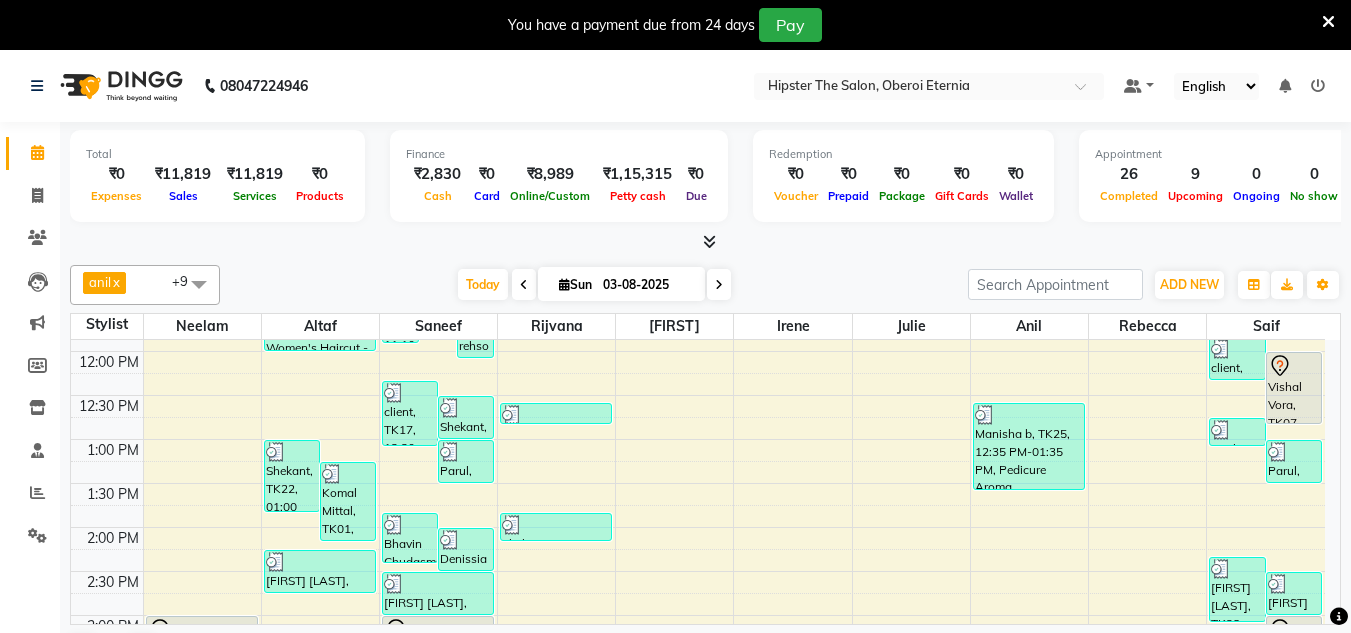 scroll, scrollTop: 330, scrollLeft: 0, axis: vertical 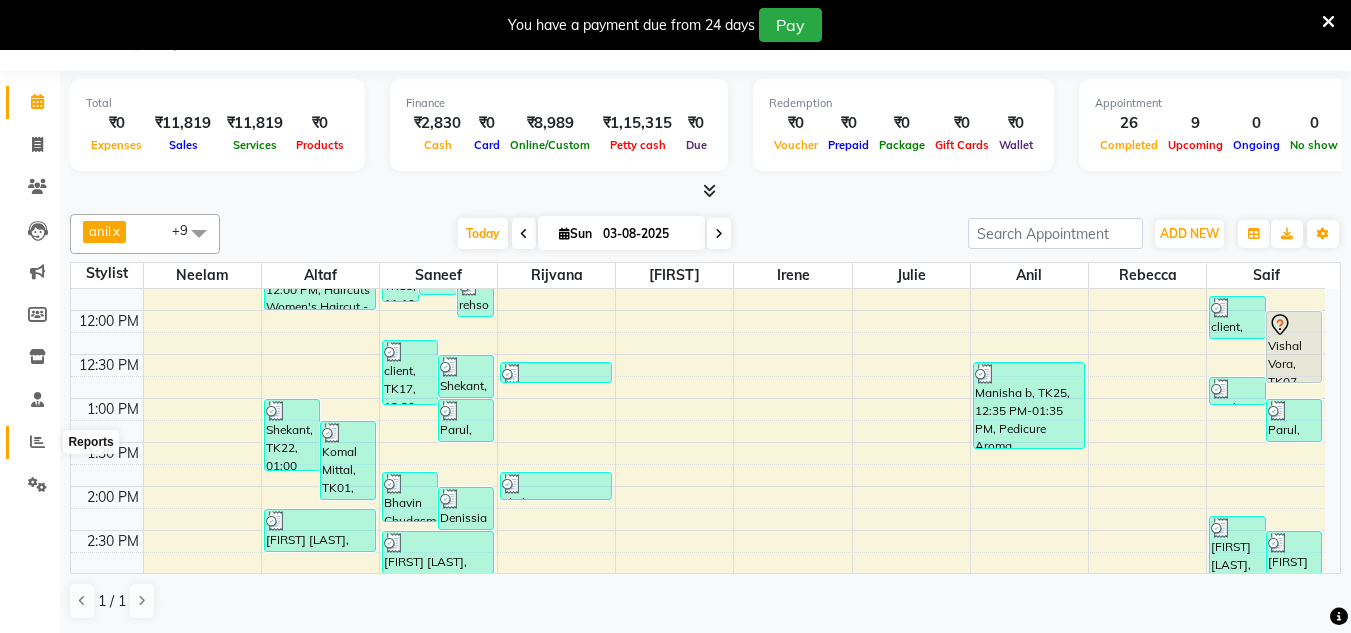 click 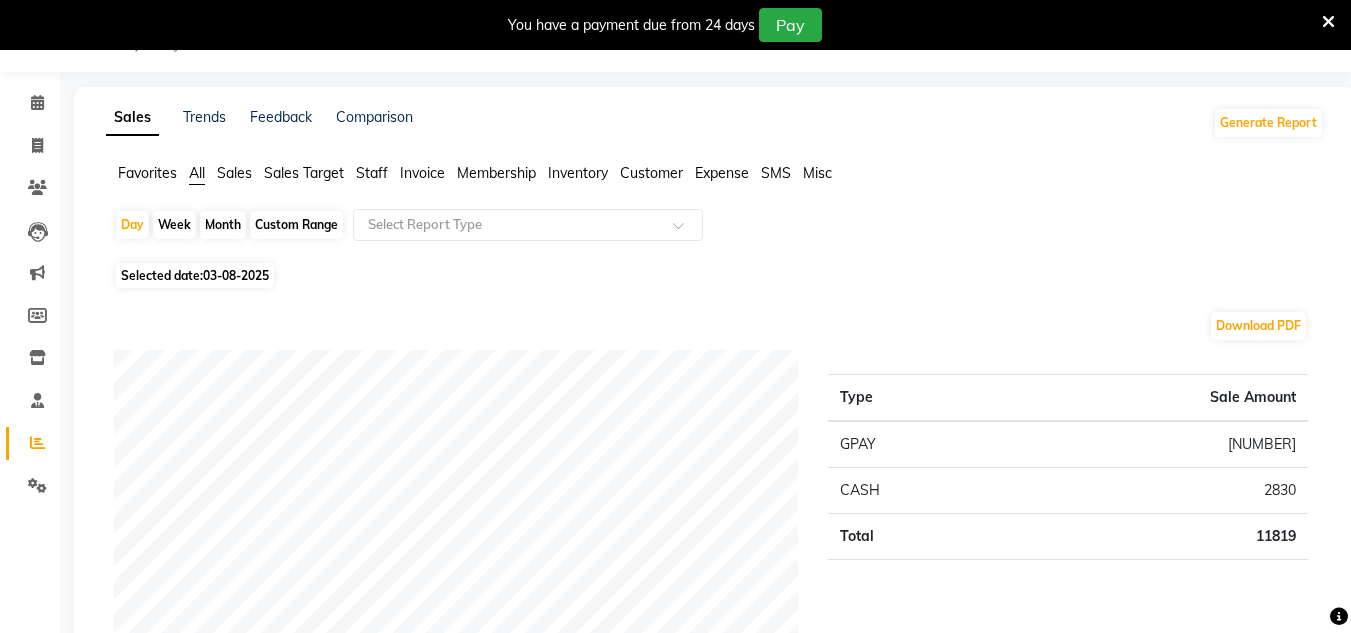scroll, scrollTop: 51, scrollLeft: 0, axis: vertical 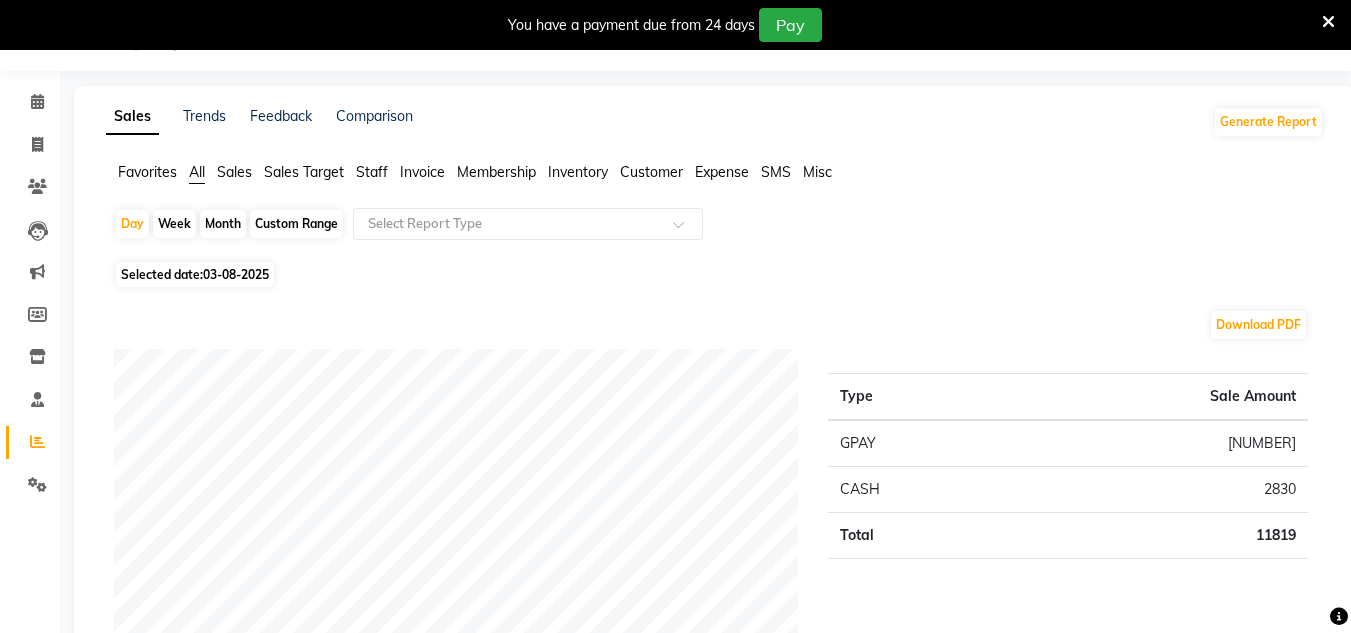 click on "Staff" 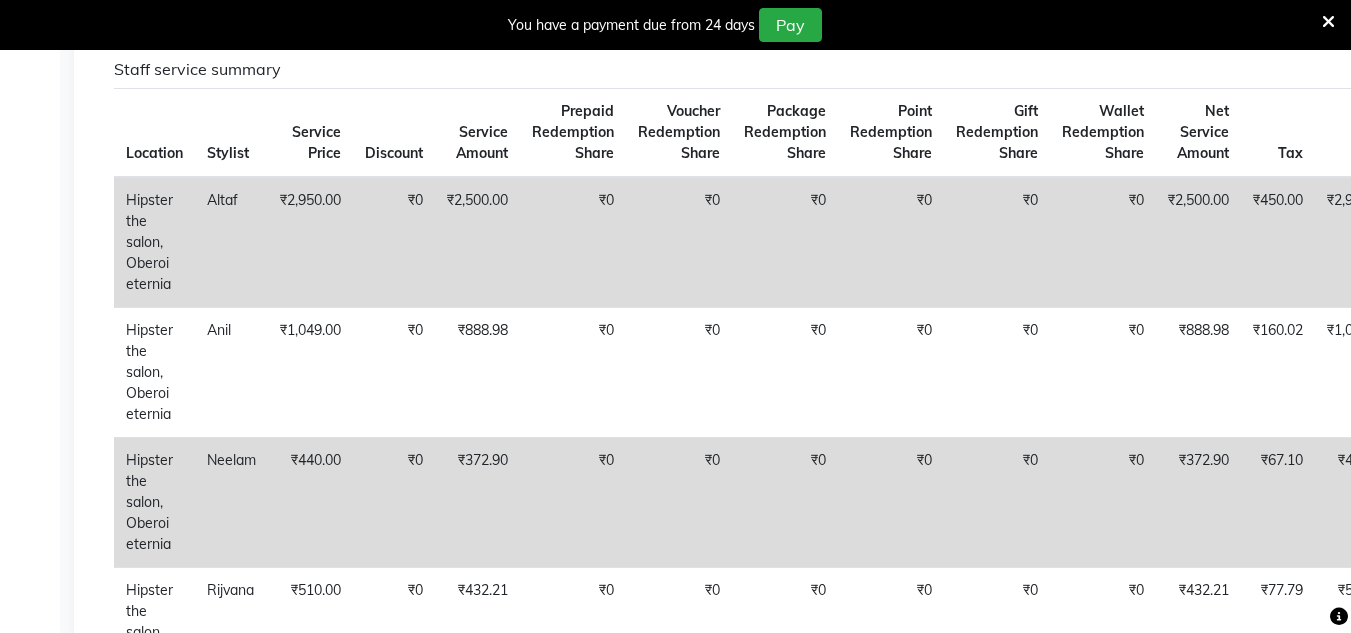 scroll, scrollTop: 760, scrollLeft: 0, axis: vertical 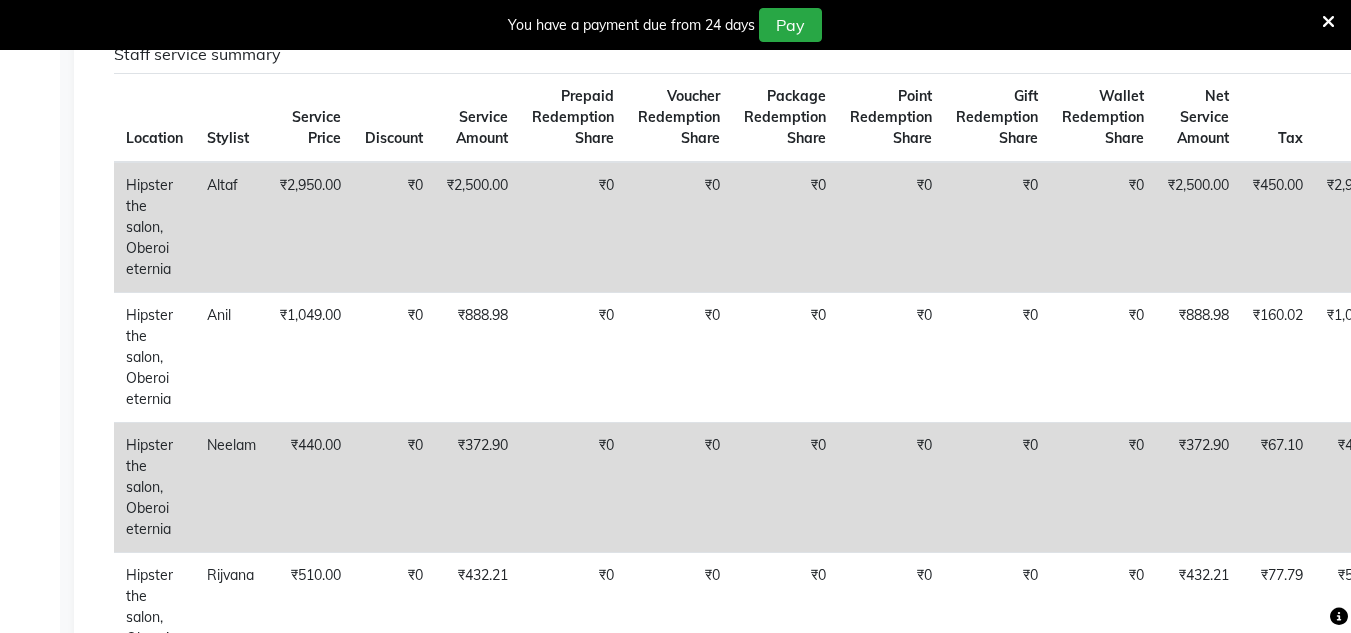 click on "₹450.00" 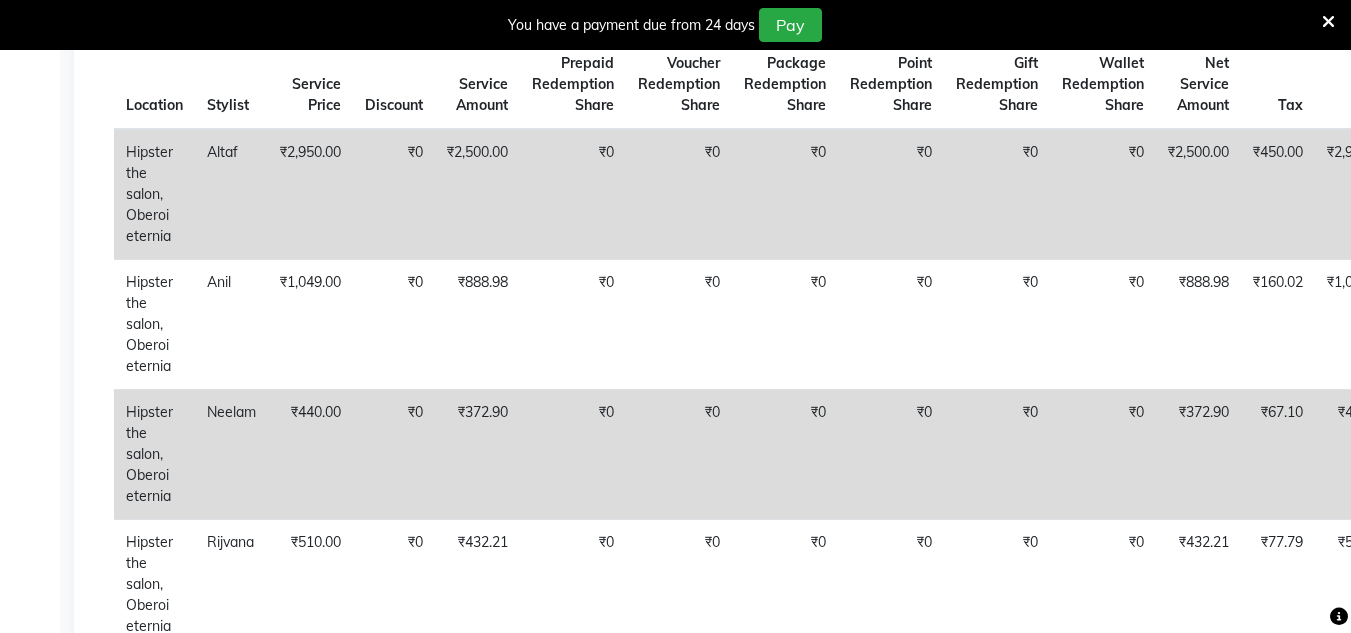 scroll, scrollTop: 856, scrollLeft: 0, axis: vertical 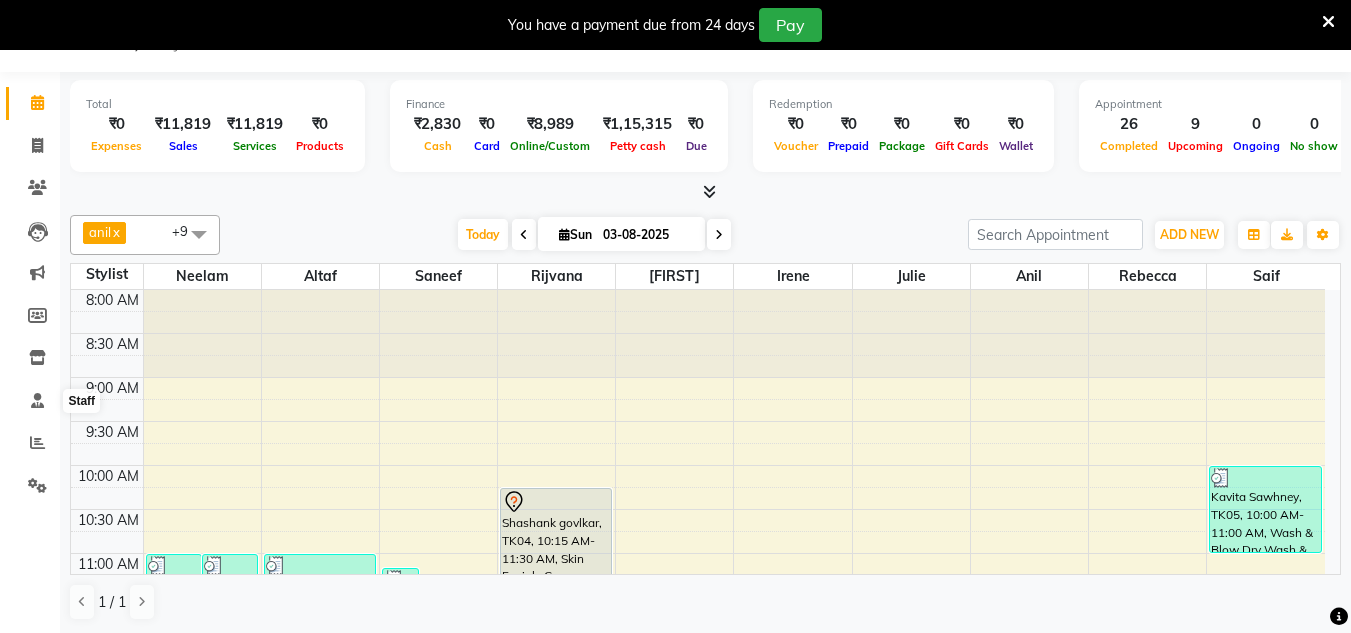 select on "8592" 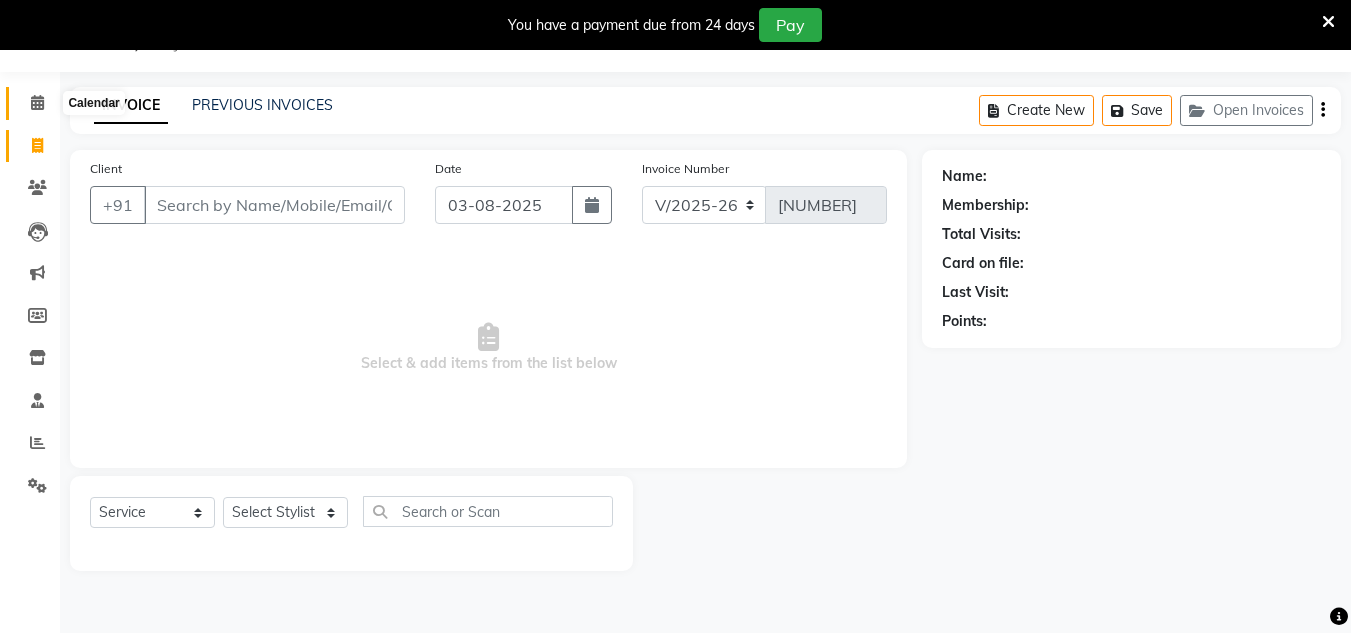 click 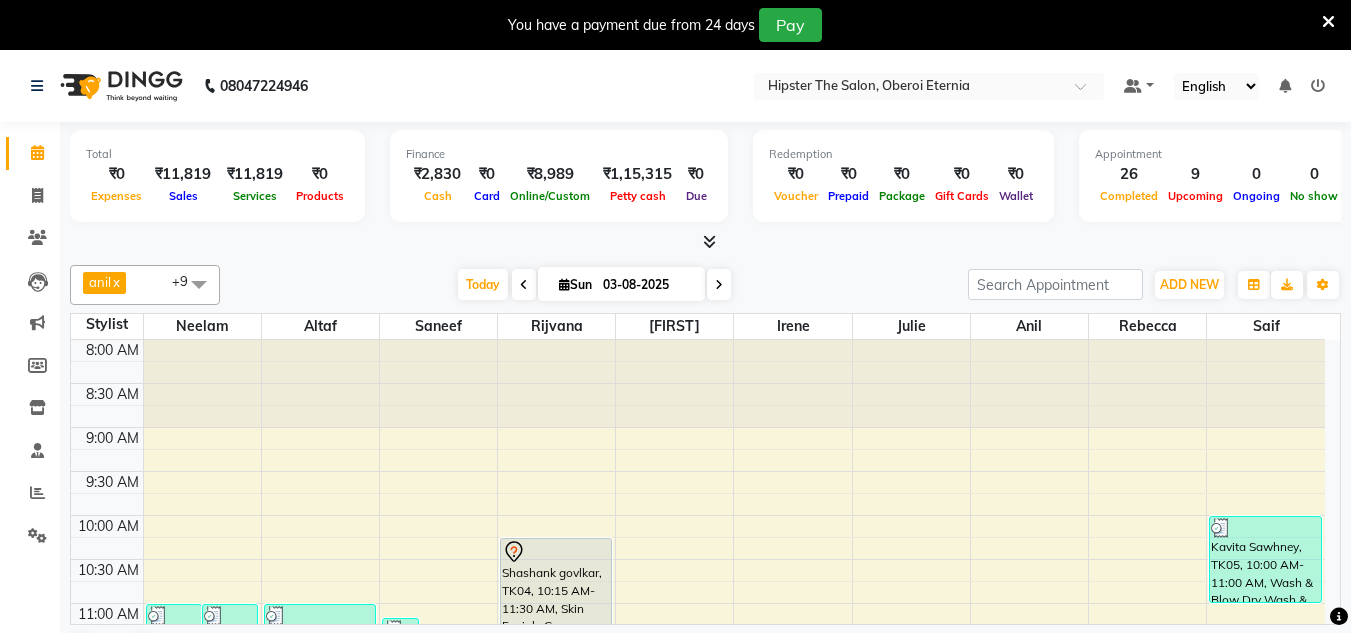 scroll, scrollTop: 51, scrollLeft: 0, axis: vertical 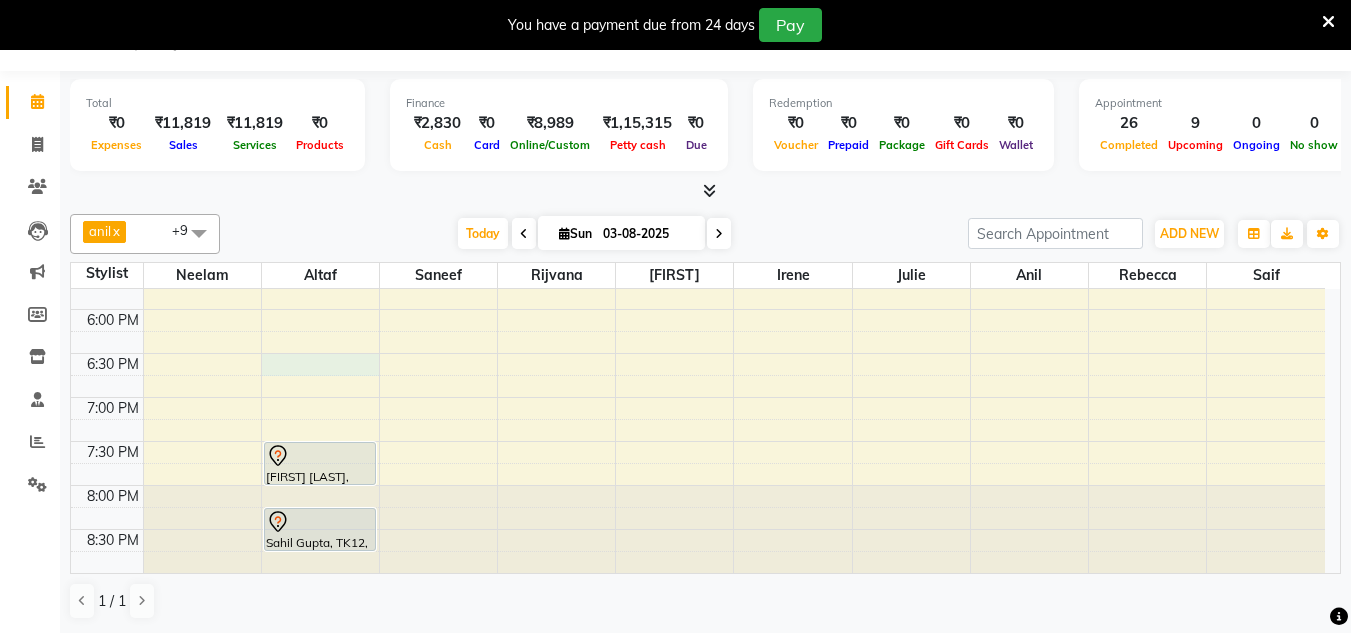 click on "8:00 AM 8:30 AM 9:00 AM 9:30 AM 10:00 AM 10:30 AM 11:00 AM 11:30 AM 12:00 PM 12:30 PM 1:00 PM 1:30 PM 2:00 PM 2:30 PM 3:00 PM 3:30 PM 4:00 PM 4:30 PM 5:00 PM 5:30 PM 6:00 PM 6:30 PM 7:00 PM 7:30 PM 8:00 PM 8:30 PM     ashwini, TK08, 11:00 AM-11:25 AM, Threading Eyebrows,Threading Upper Lip,Threading Chin,Threading Forehead     Kavita Sawhney, TK05, 11:00 AM-11:20 AM, Manicure Cut, File & Polish     Shinjana, TK09, 11:25 AM-11:30 AM, Threading Upper Lip             NIVEDITA, TK21, 03:00 PM-03:10 PM, Threading Eyebrows     Shekant, TK22, 01:00 PM-01:50 PM, Haircuts Men's Haircut - Senior Stylist,Head Massage Head Massage Coconut Oil     Komal Mittal, TK01, 01:15 PM-02:10 PM, Haircuts Men's Haircut - Creative Director     Neha Dedhia, TK02, 11:00 AM-12:00 PM, Haircuts Women's Haircut - Senior Stylist     Sharad Londhe, TK24, 02:15 PM-02:45 PM, Haircuts Men's Haircut - Senior Stylist             Sharad Londhe, TK26, 07:30 PM-08:00 PM, Haircuts Men's Haircut - Senior Stylist" at bounding box center (698, 1) 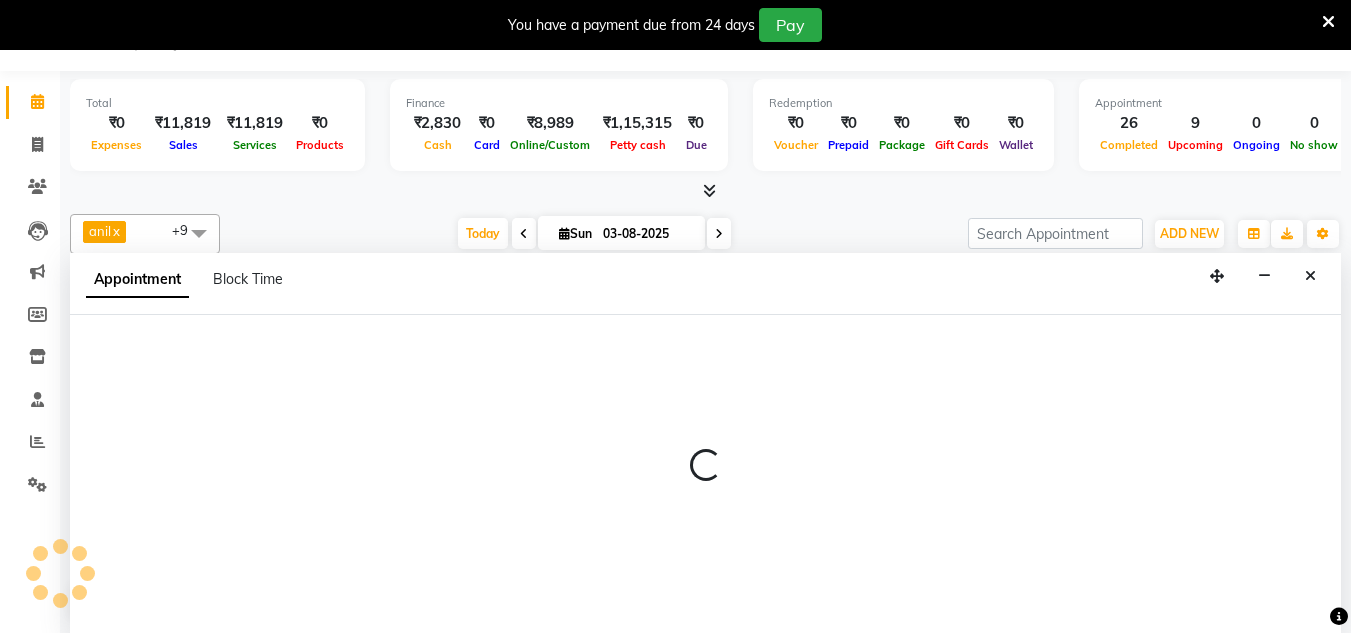 select on "85979" 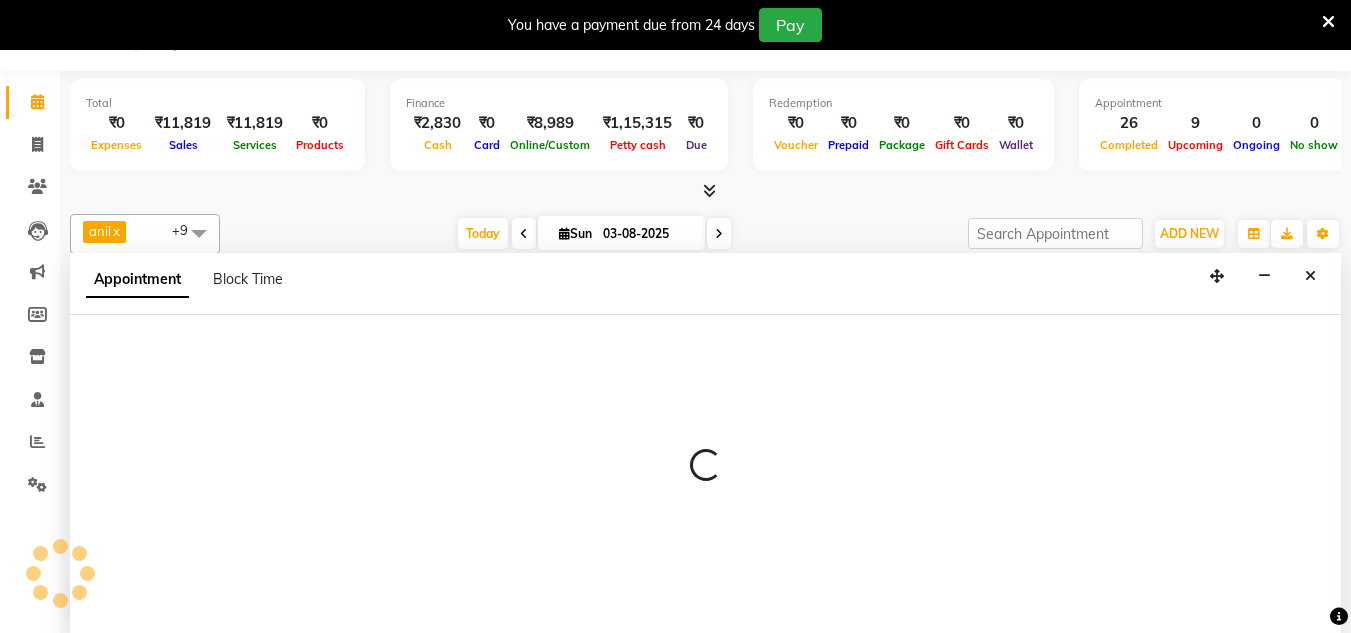 select on "tentative" 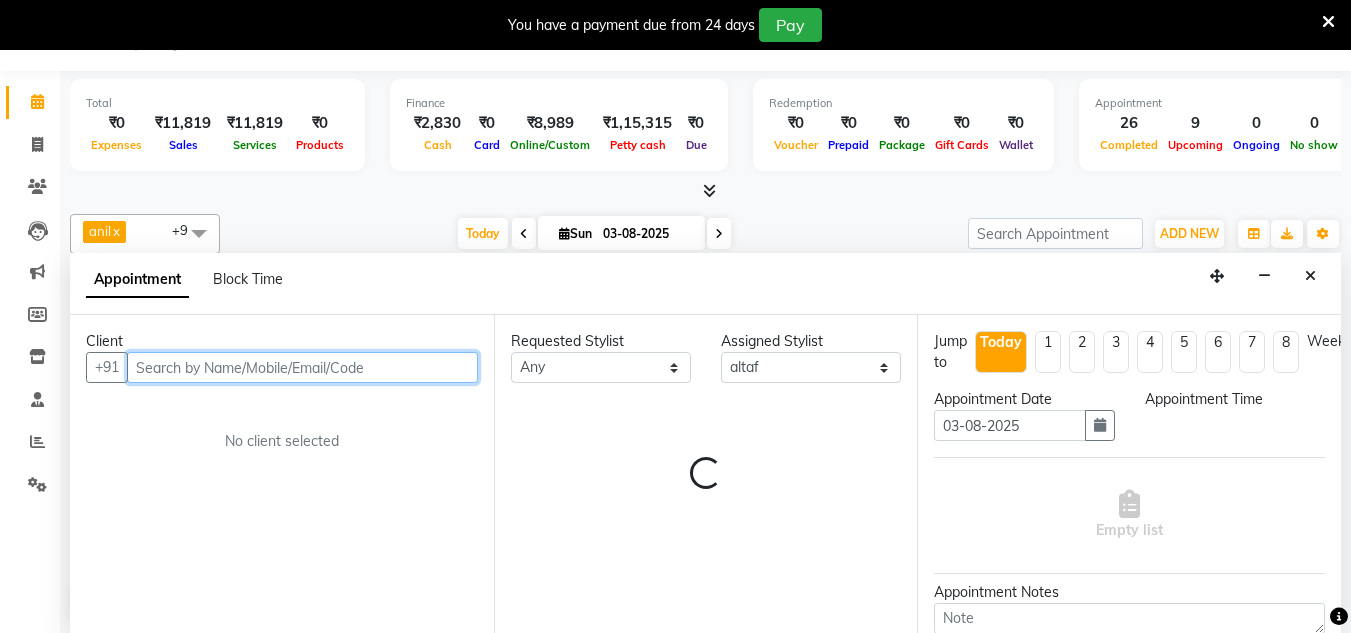 select on "1110" 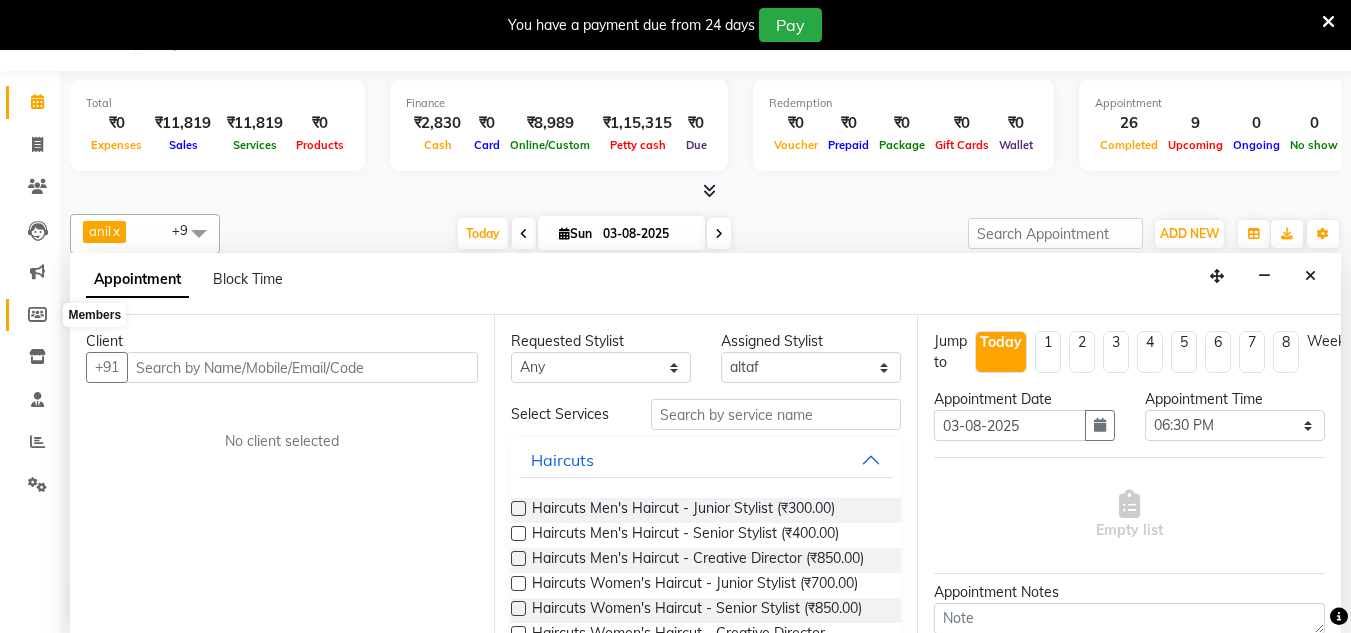 click 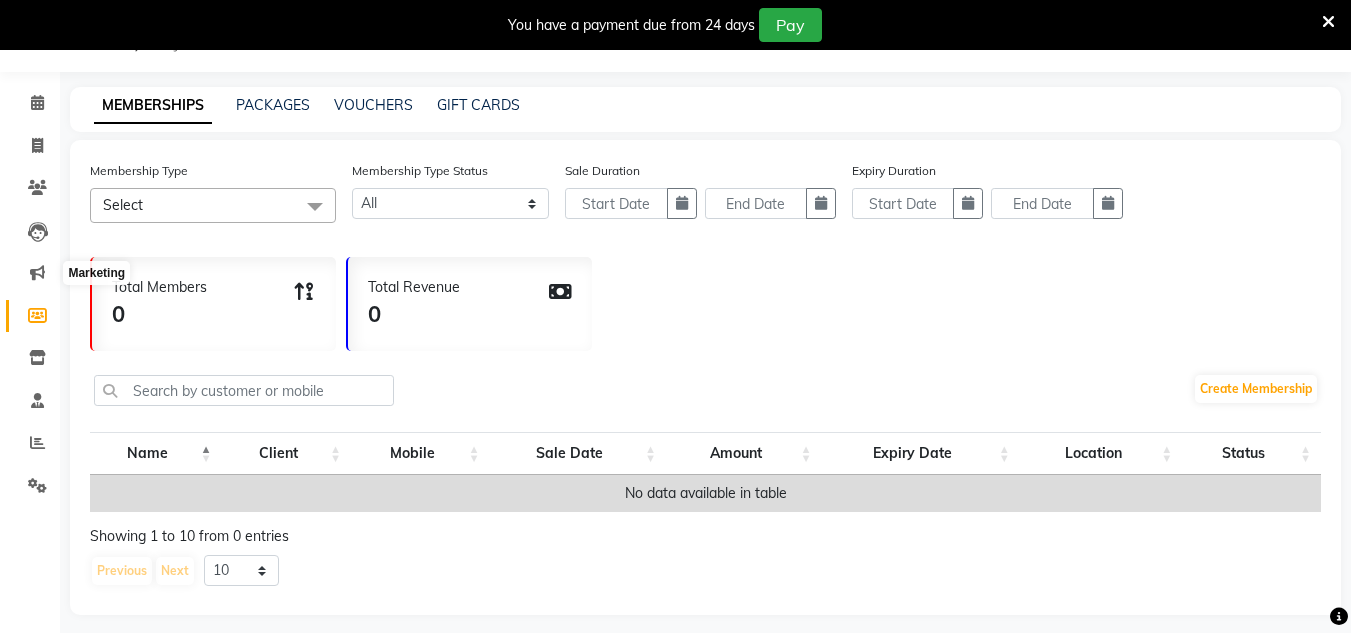 scroll, scrollTop: 0, scrollLeft: 0, axis: both 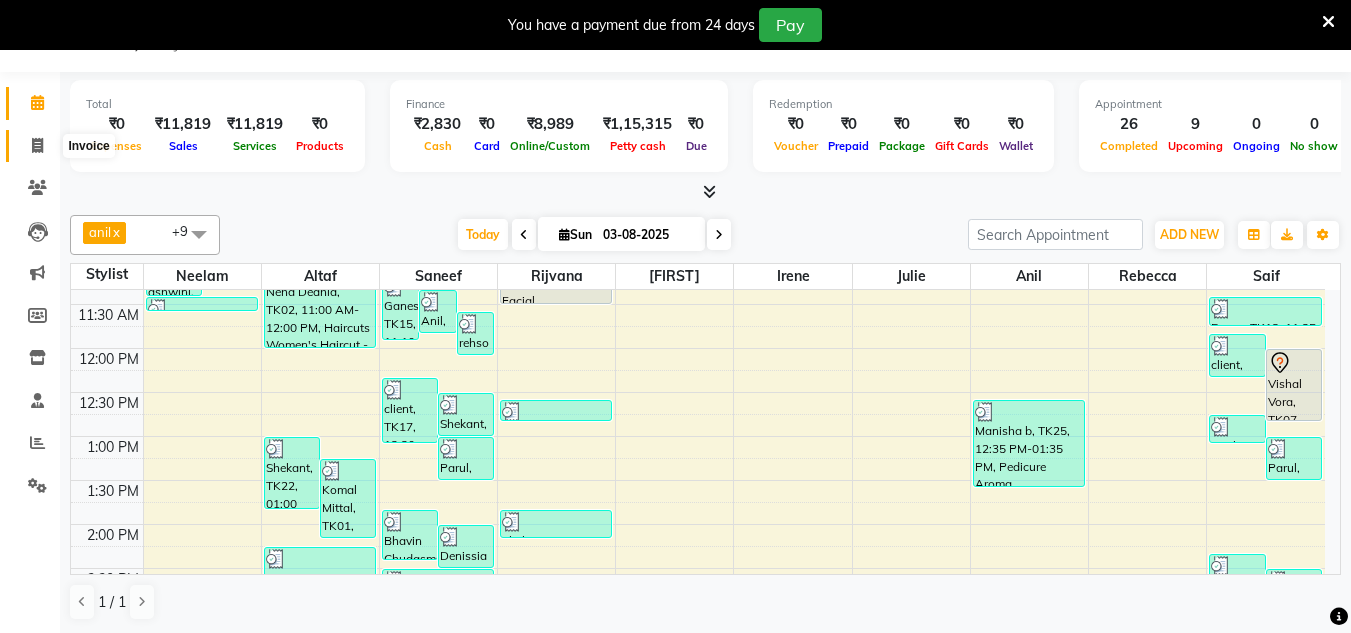 click 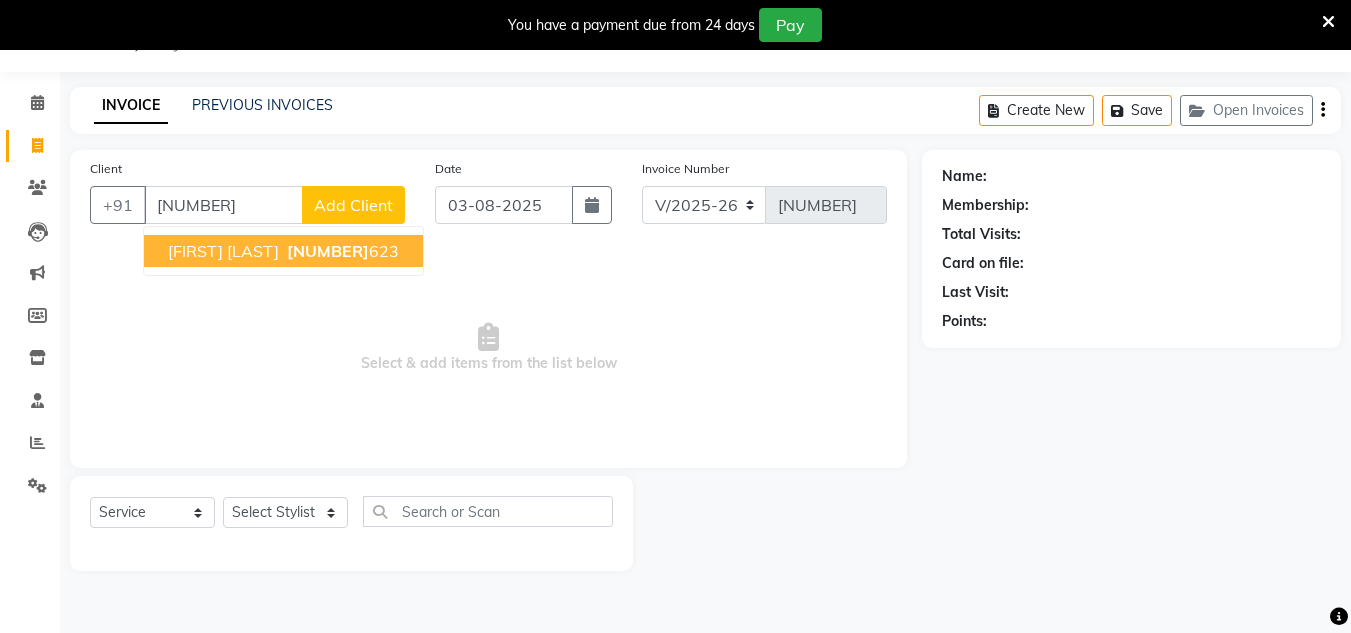 click on "Harshad bhandri   9619464 623" at bounding box center (283, 251) 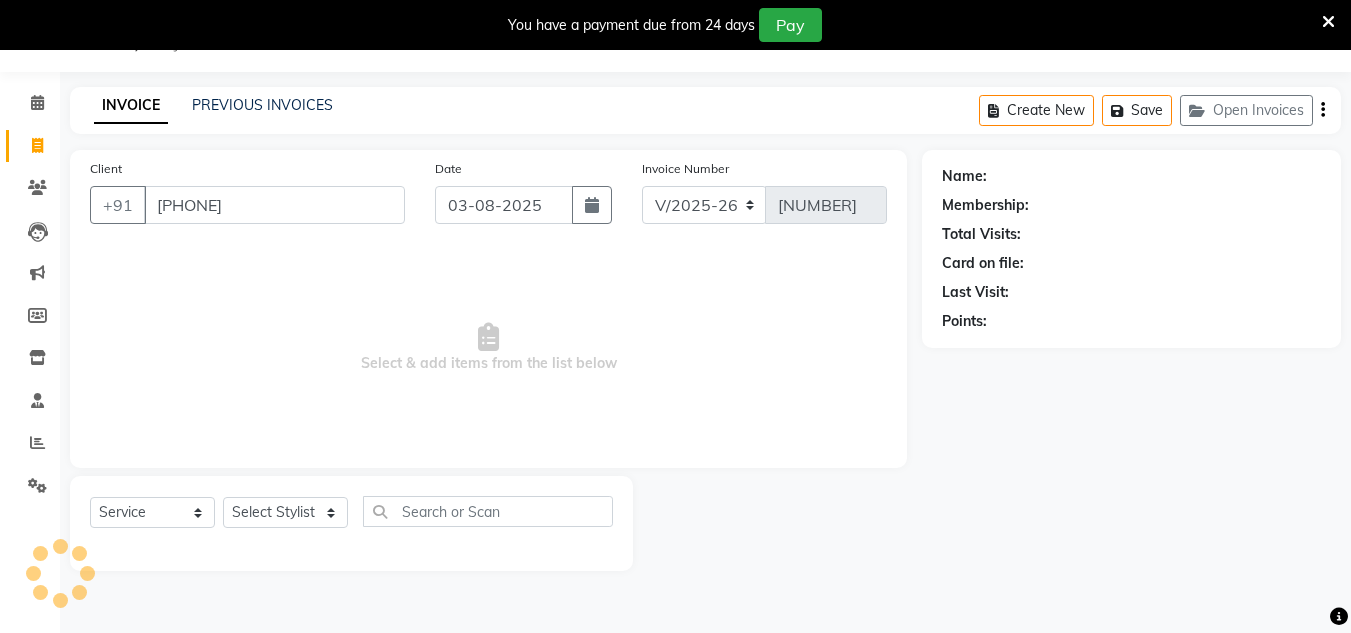 type on "9619464623" 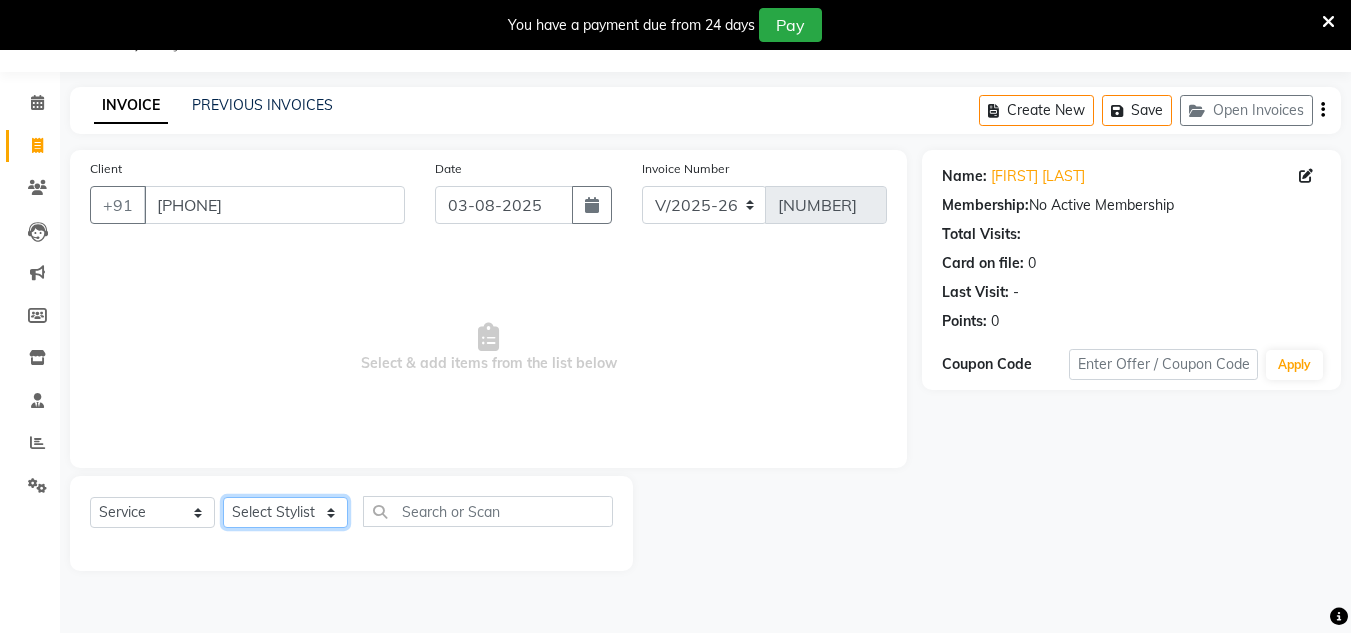 click on "Select Stylist Aarushi aishu altaf anil ashik bhavin  irene julie Manager id Minaz Namrata neelam Rebecca rekha rijvana Saif saneef Shweta" 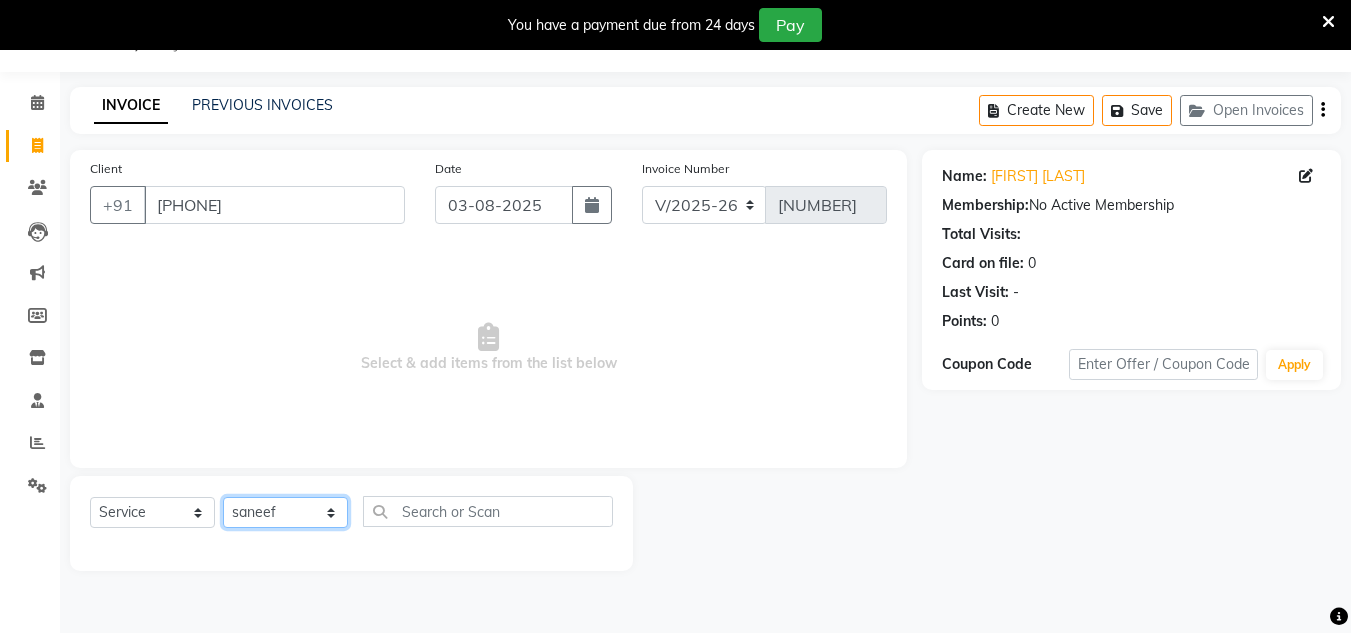 click on "Select Stylist Aarushi aishu altaf anil ashik bhavin  irene julie Manager id Minaz Namrata neelam Rebecca rekha rijvana Saif saneef Shweta" 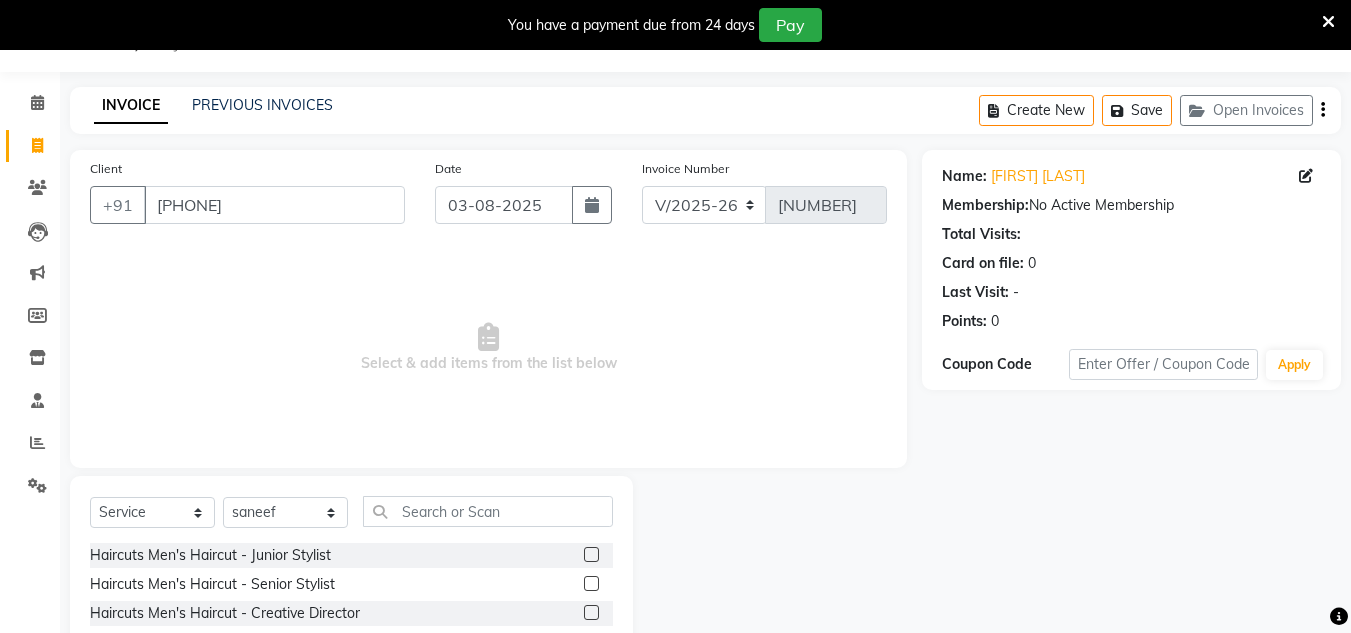 click 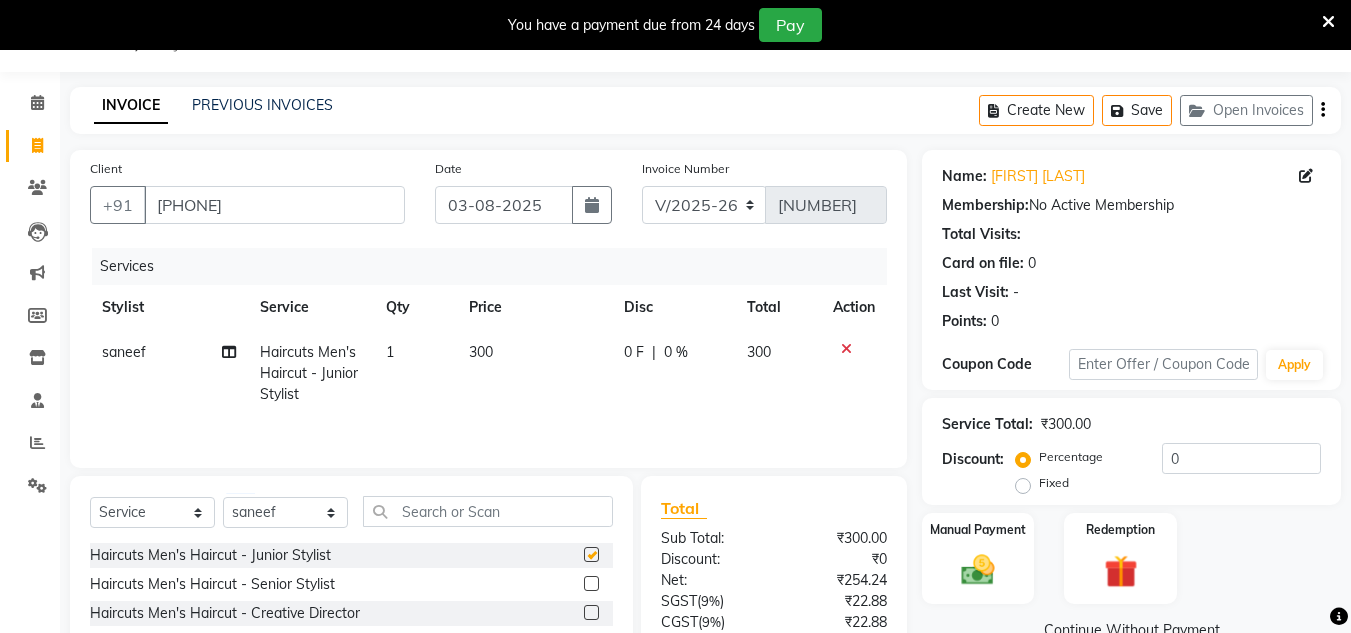 checkbox on "false" 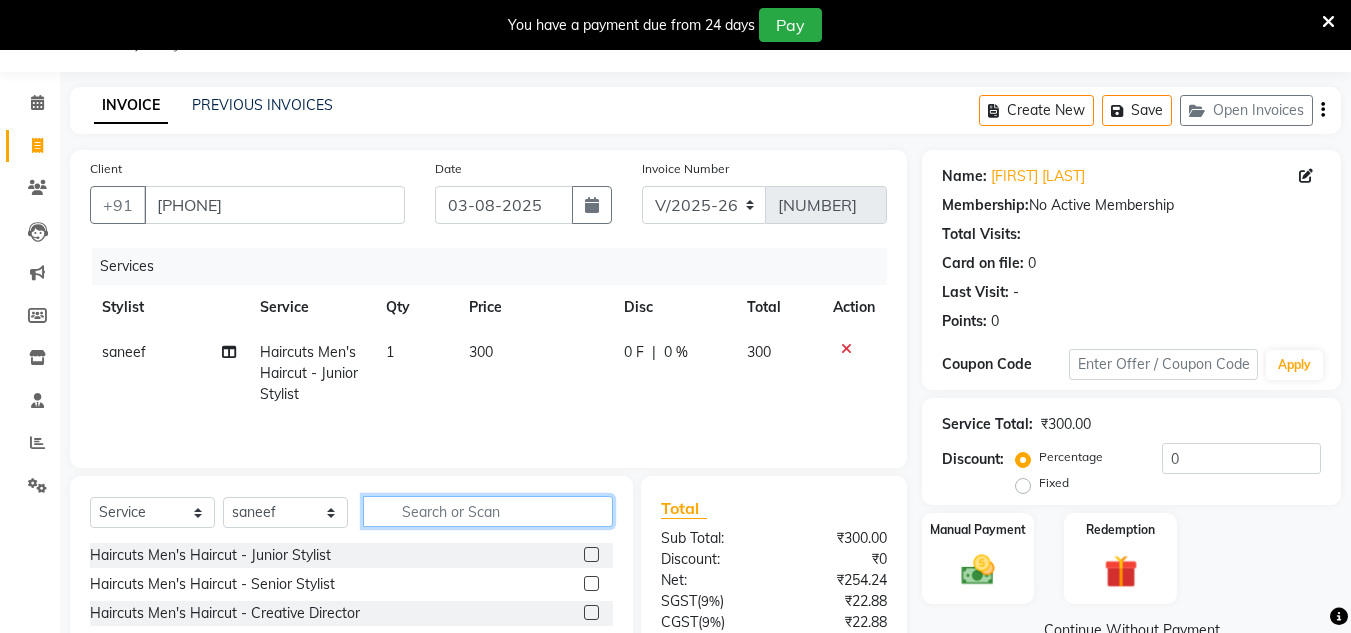 click 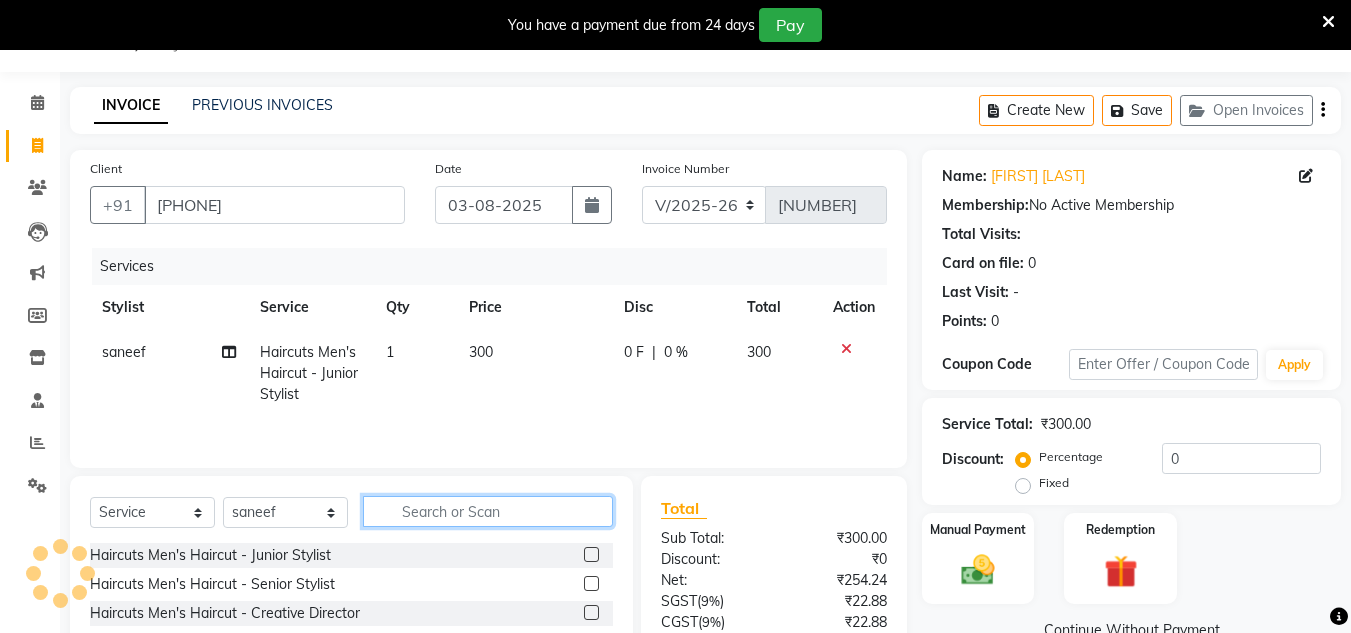 scroll, scrollTop: 51, scrollLeft: 0, axis: vertical 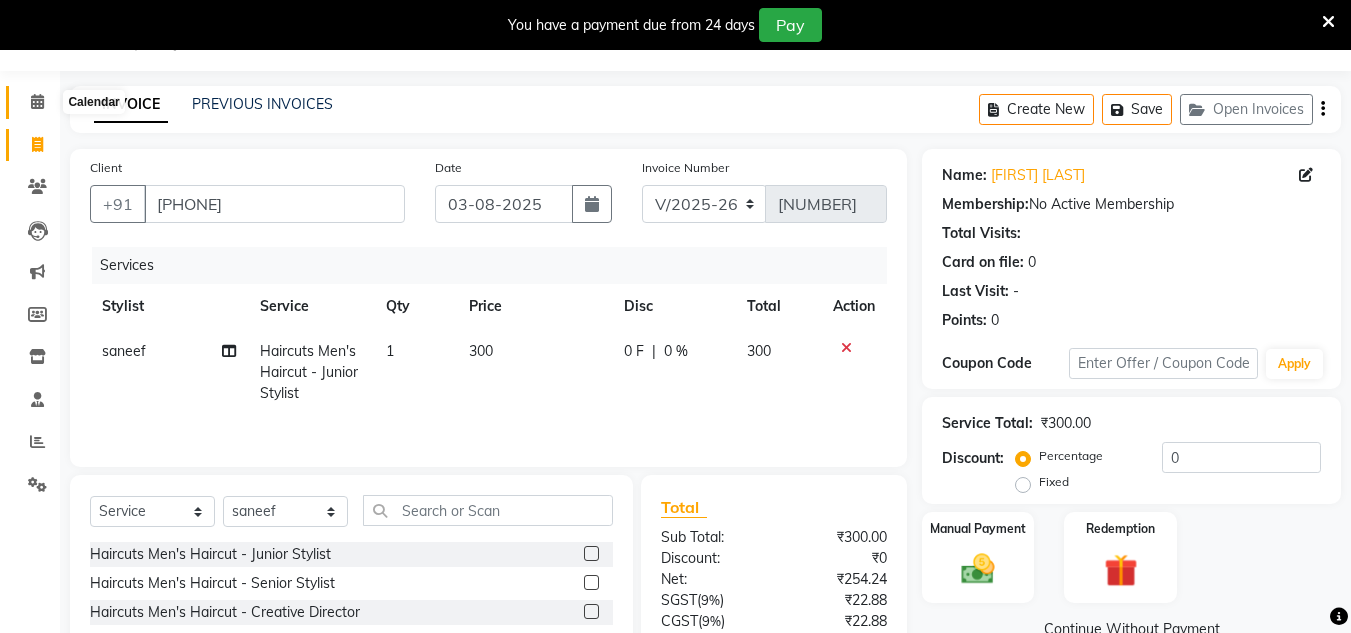 click 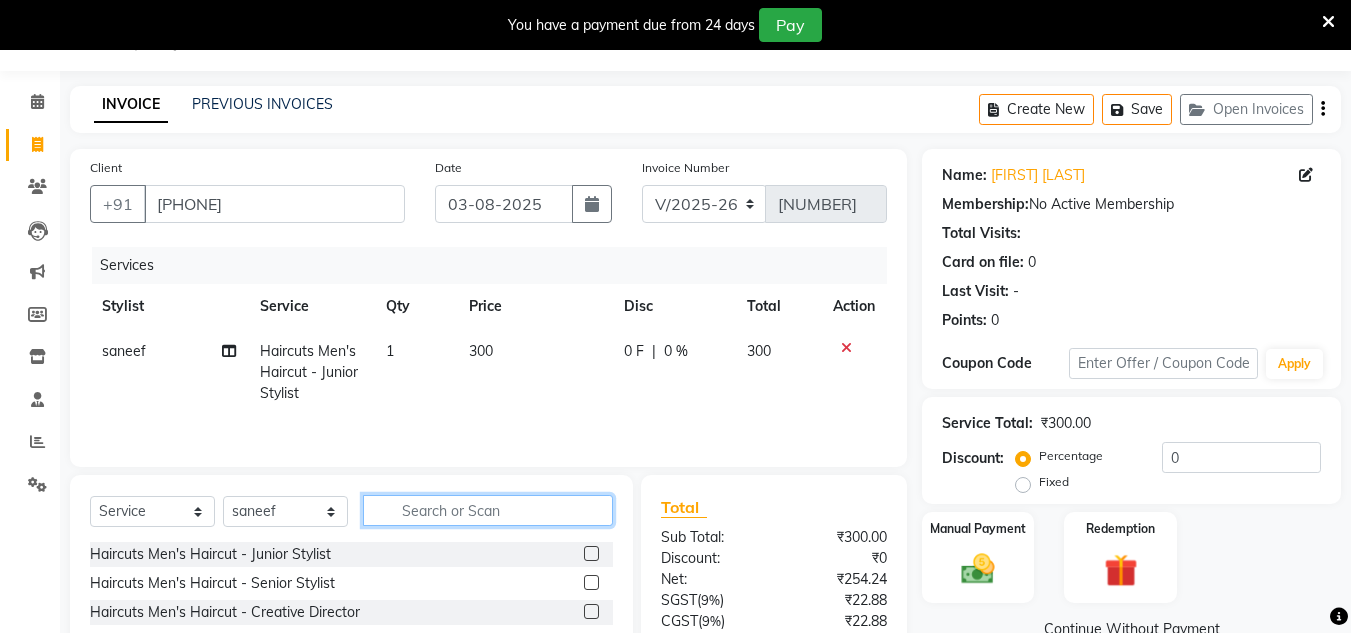 click 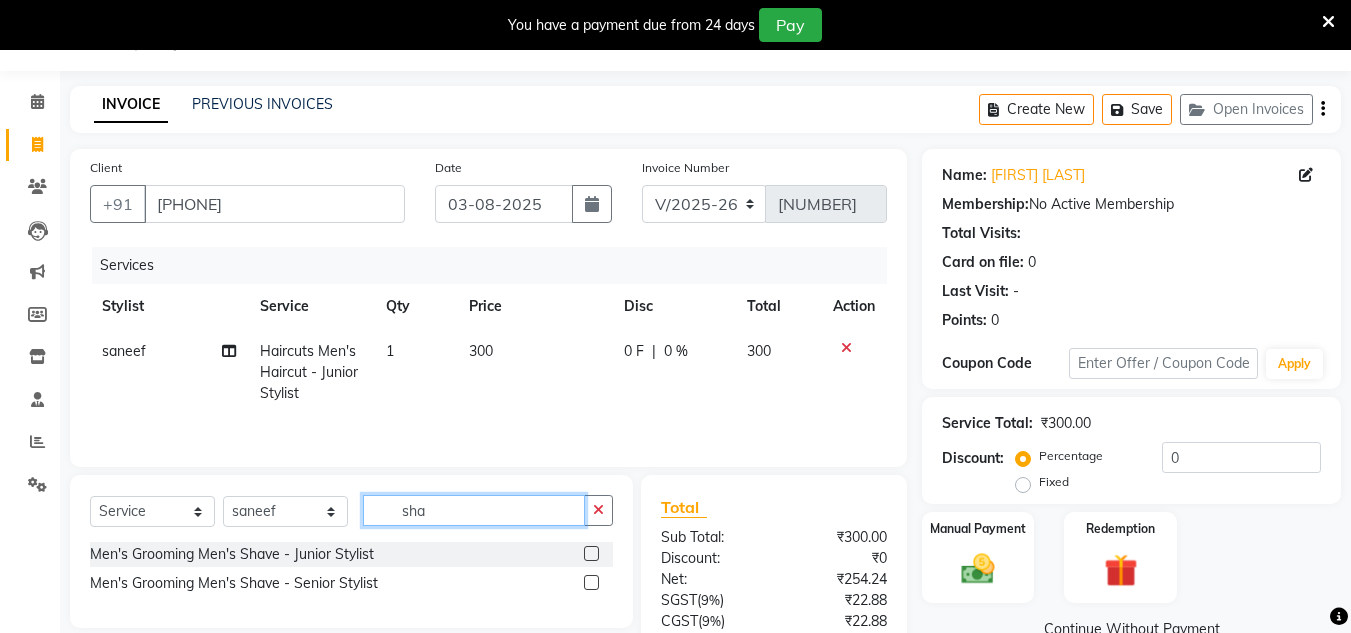 type on "sha" 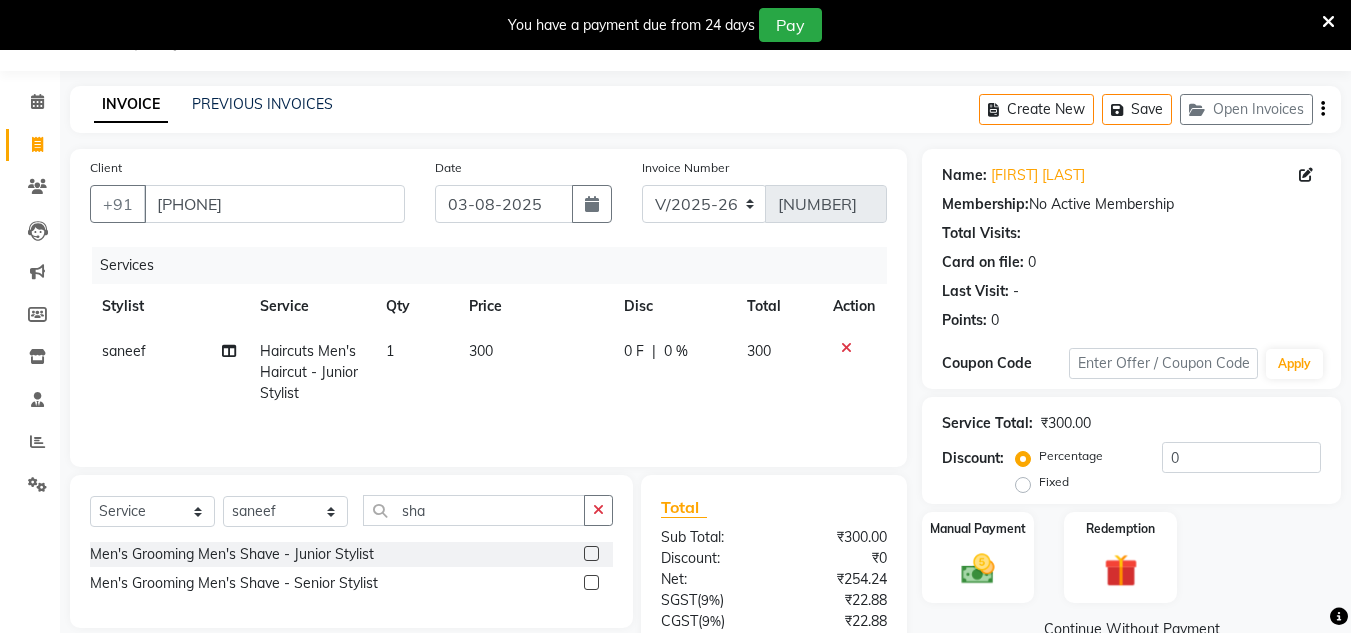 click 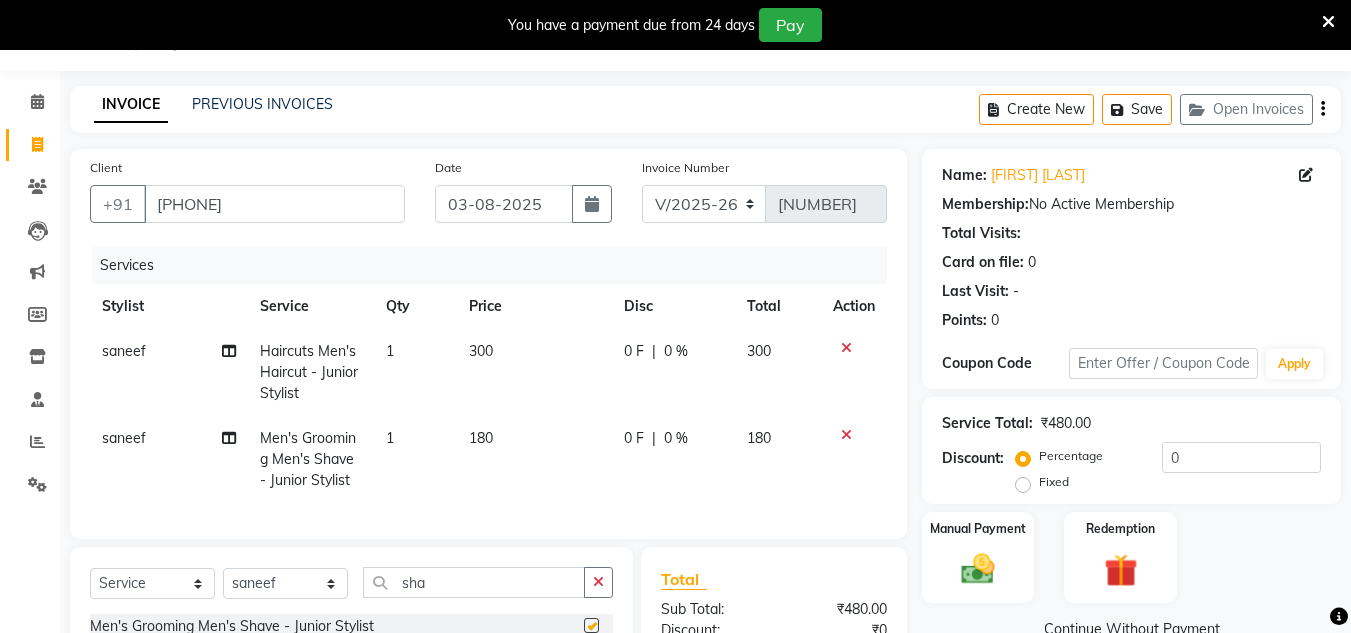 checkbox on "false" 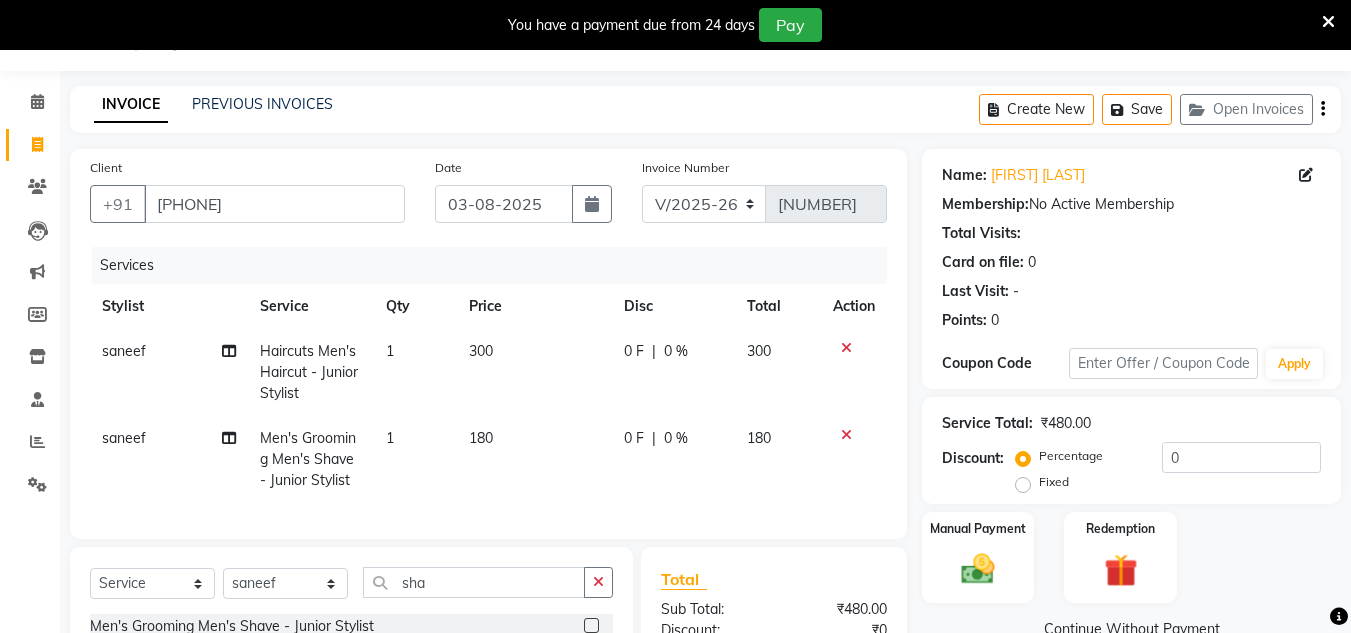 click on "180" 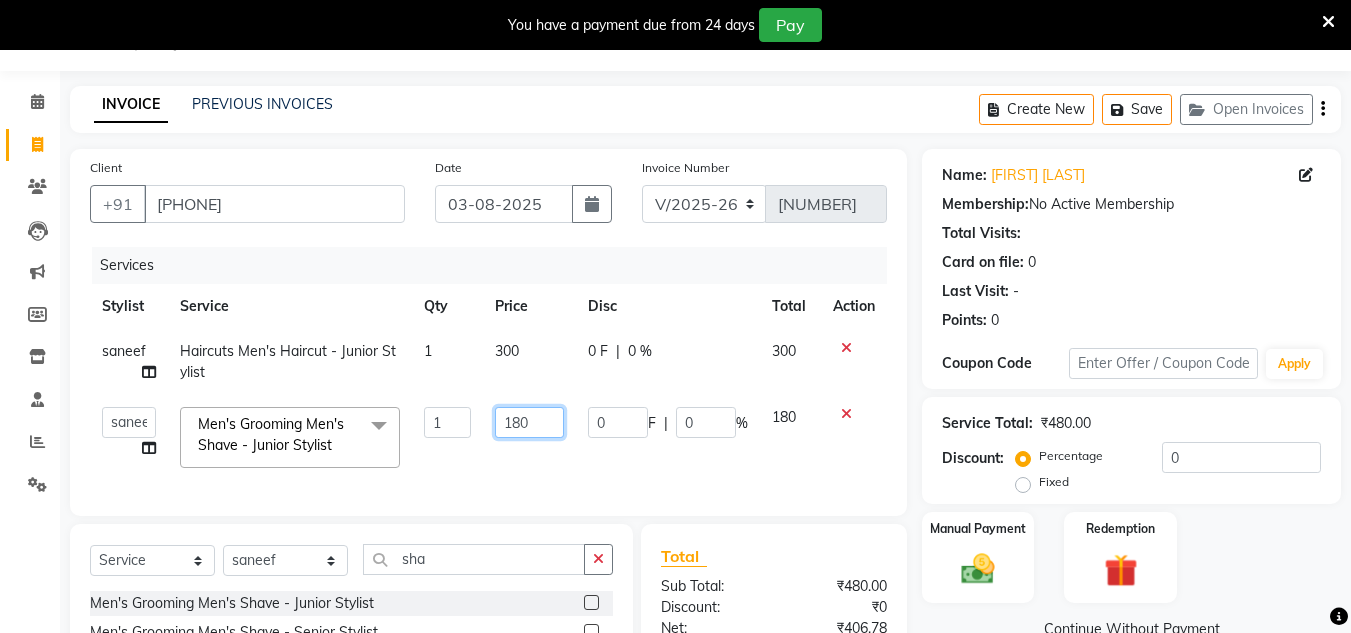 click on "180" 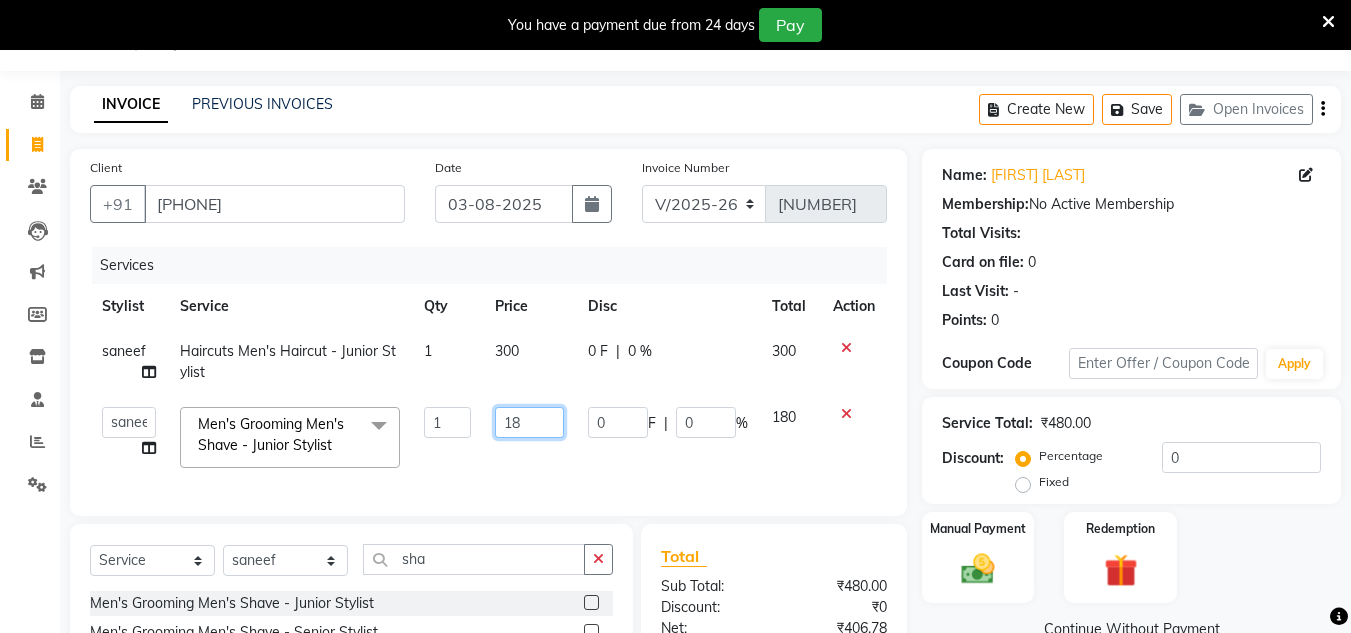 type on "1" 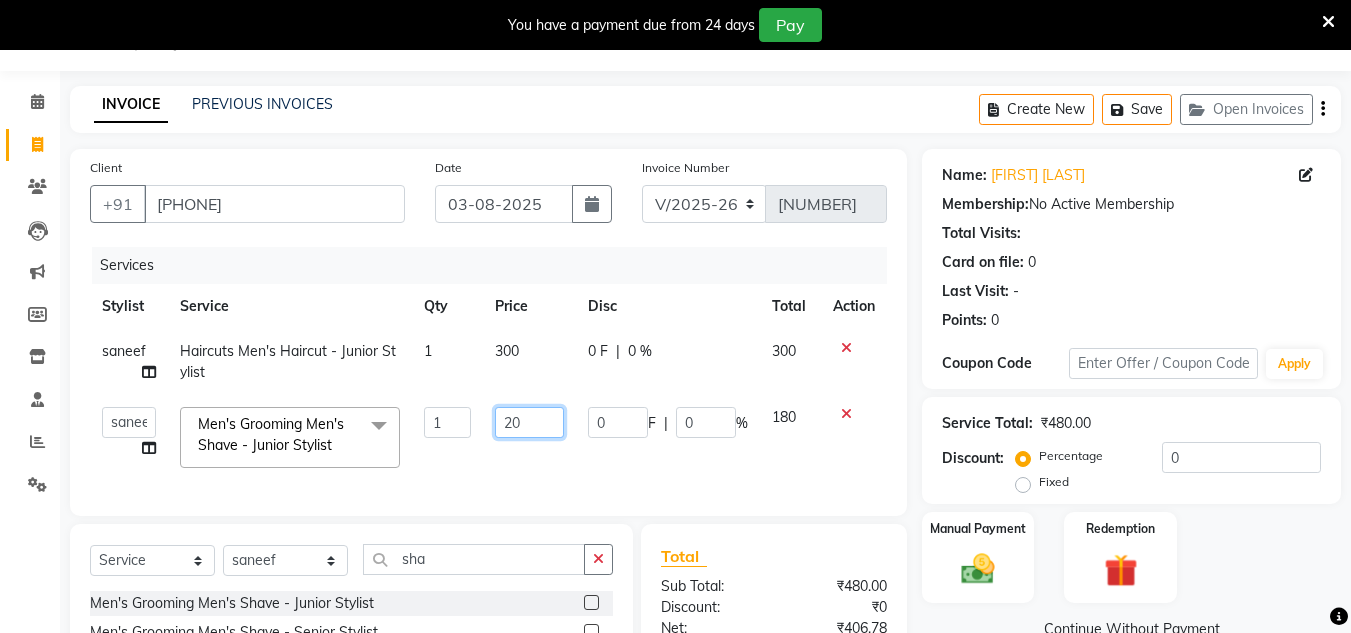 type on "200" 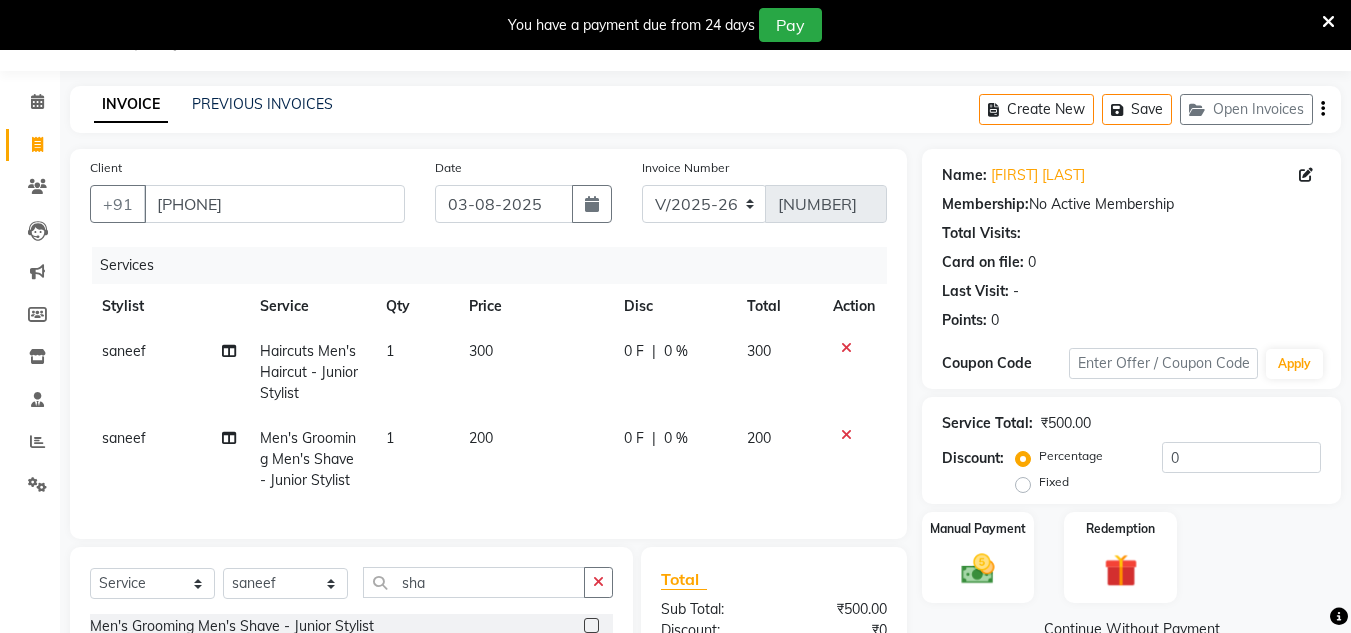 click on "0 F | 0 %" 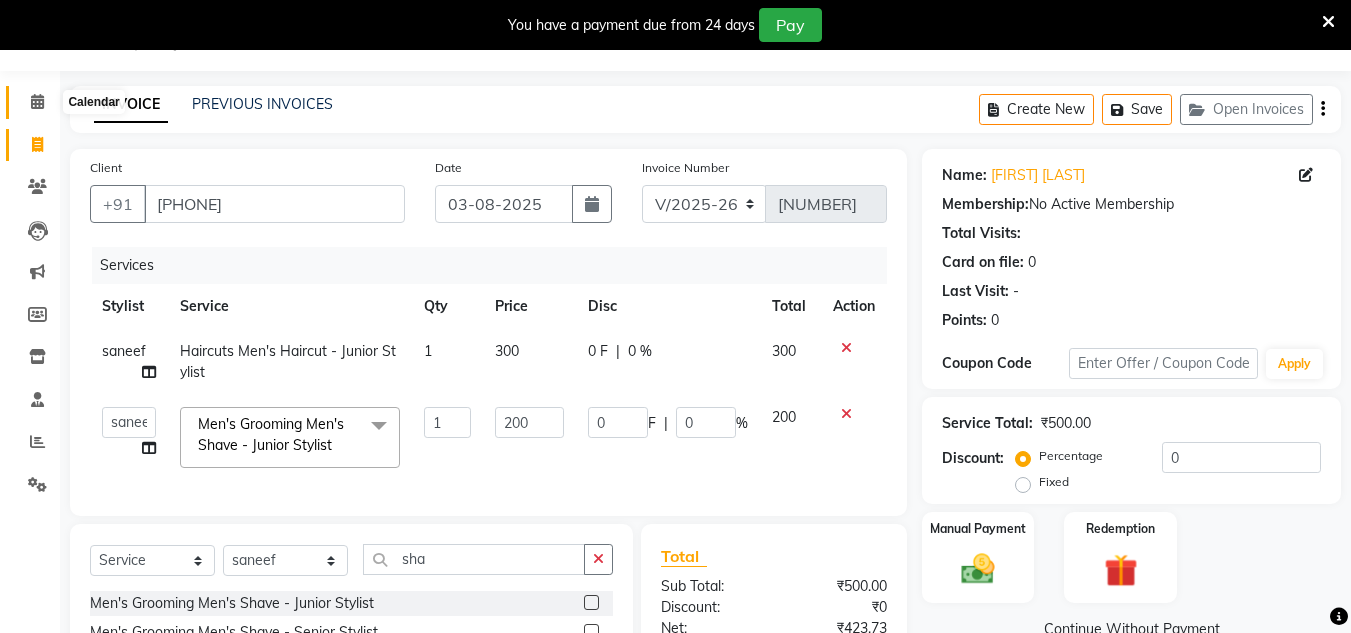 click 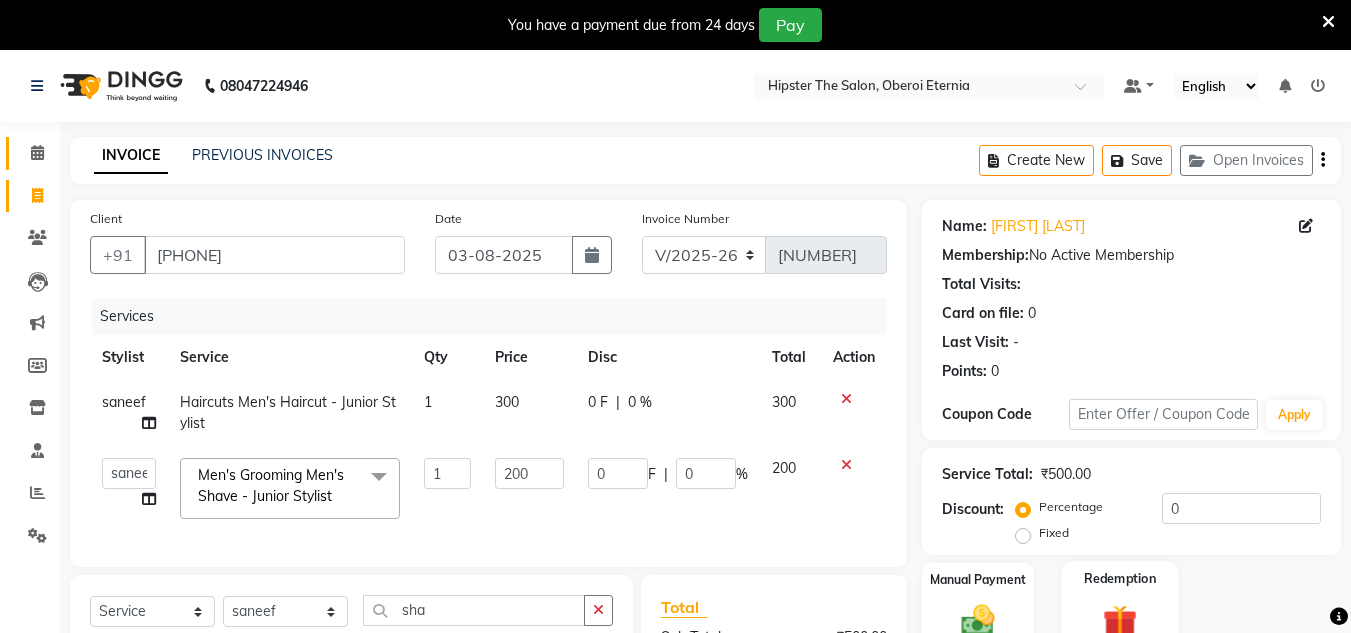 scroll, scrollTop: 281, scrollLeft: 0, axis: vertical 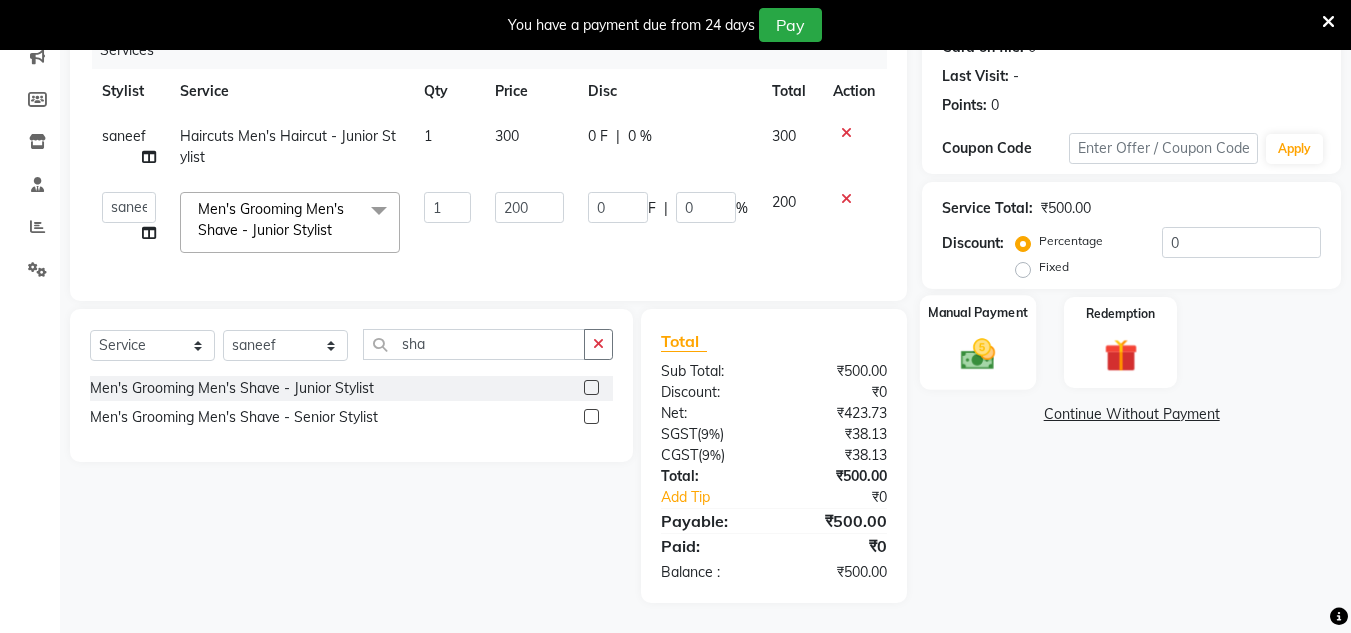 click 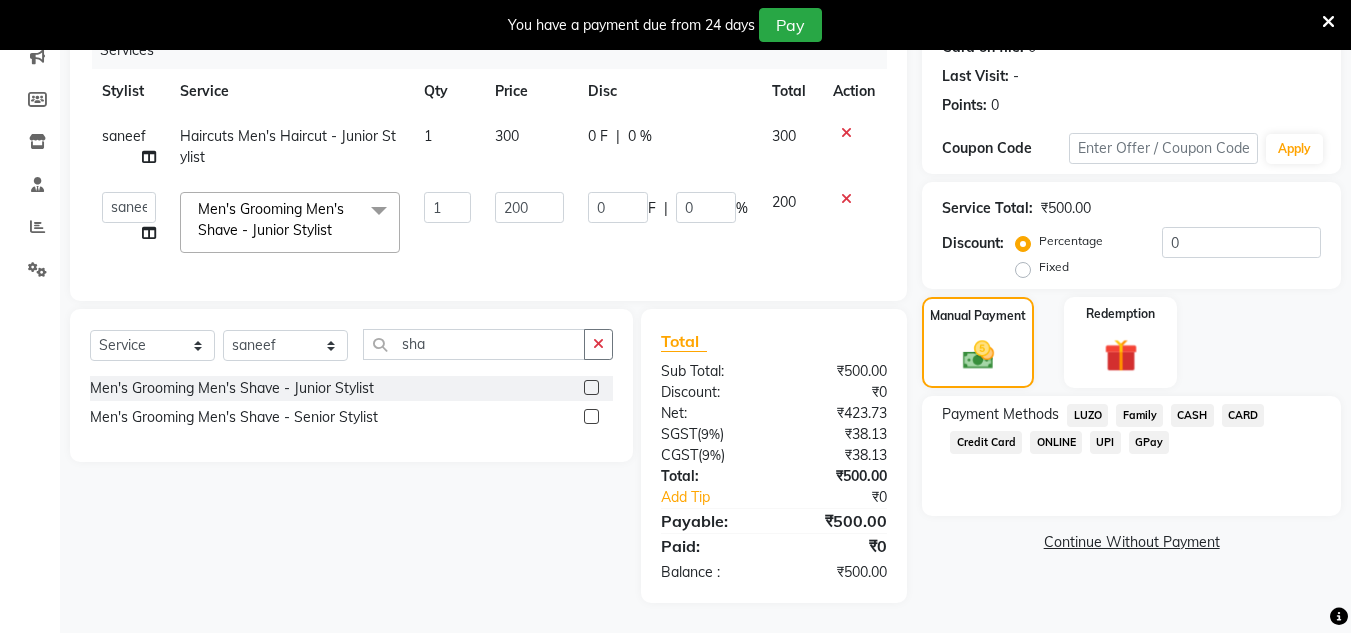 click on "GPay" 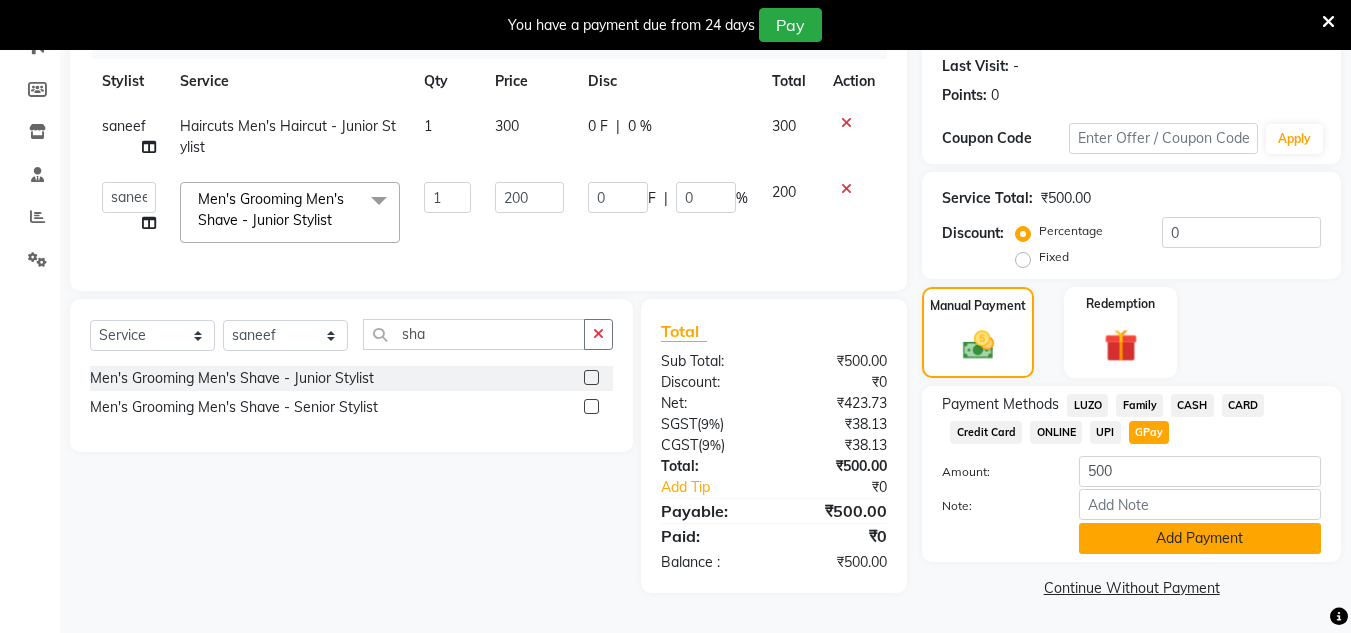 click on "Add Payment" 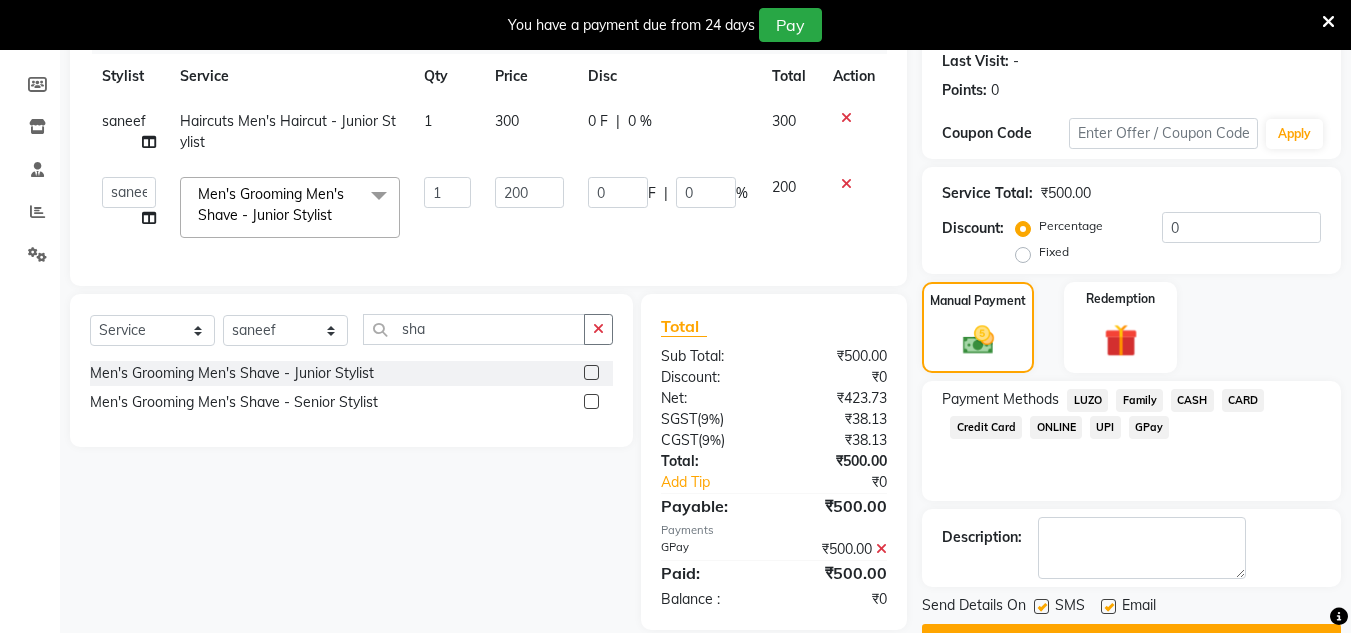 scroll, scrollTop: 333, scrollLeft: 0, axis: vertical 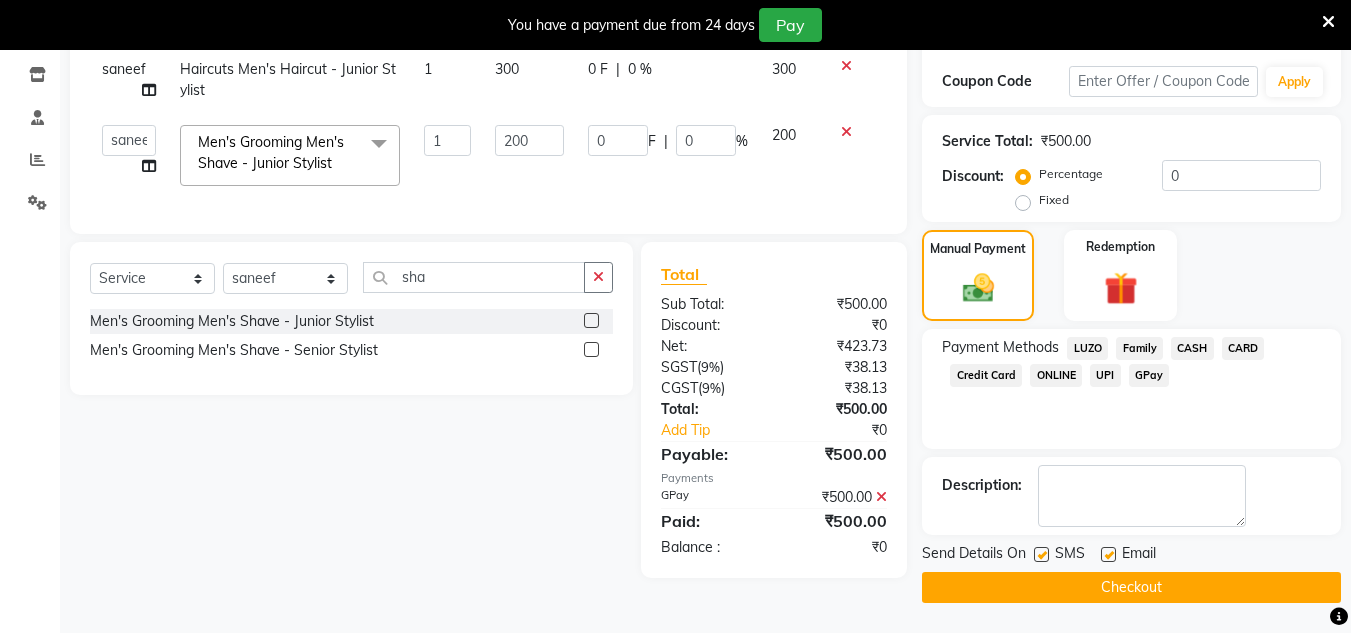 click on "Checkout" 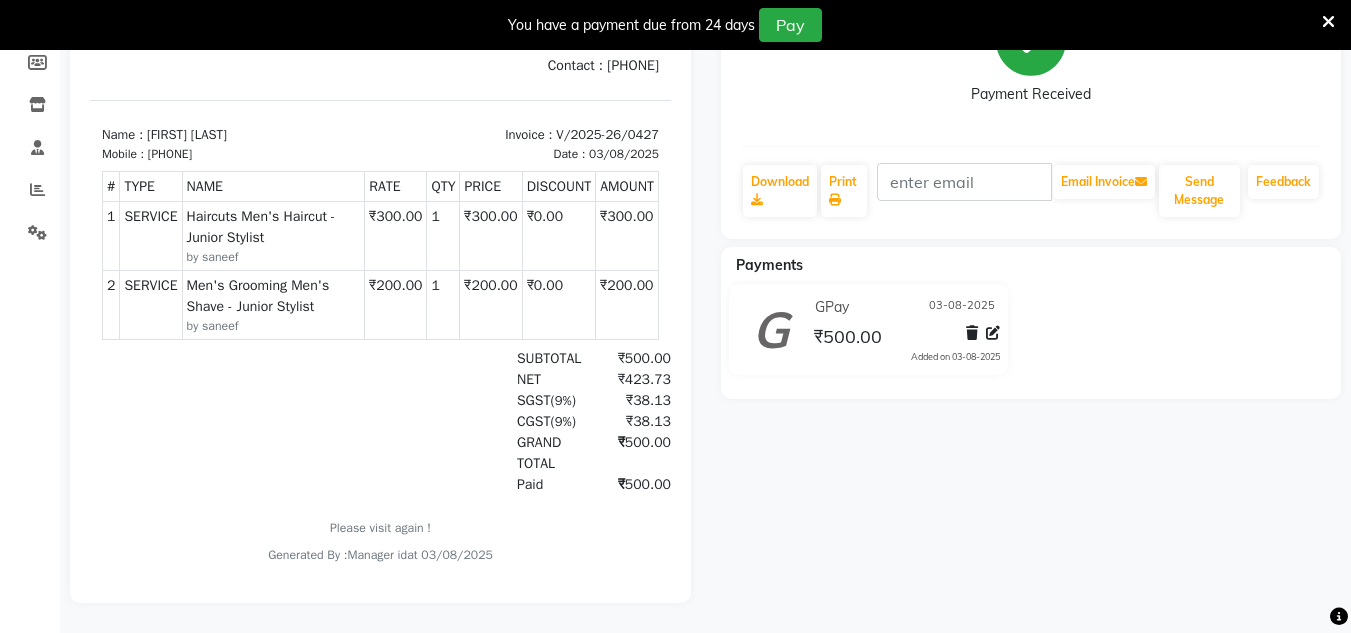 scroll, scrollTop: 0, scrollLeft: 0, axis: both 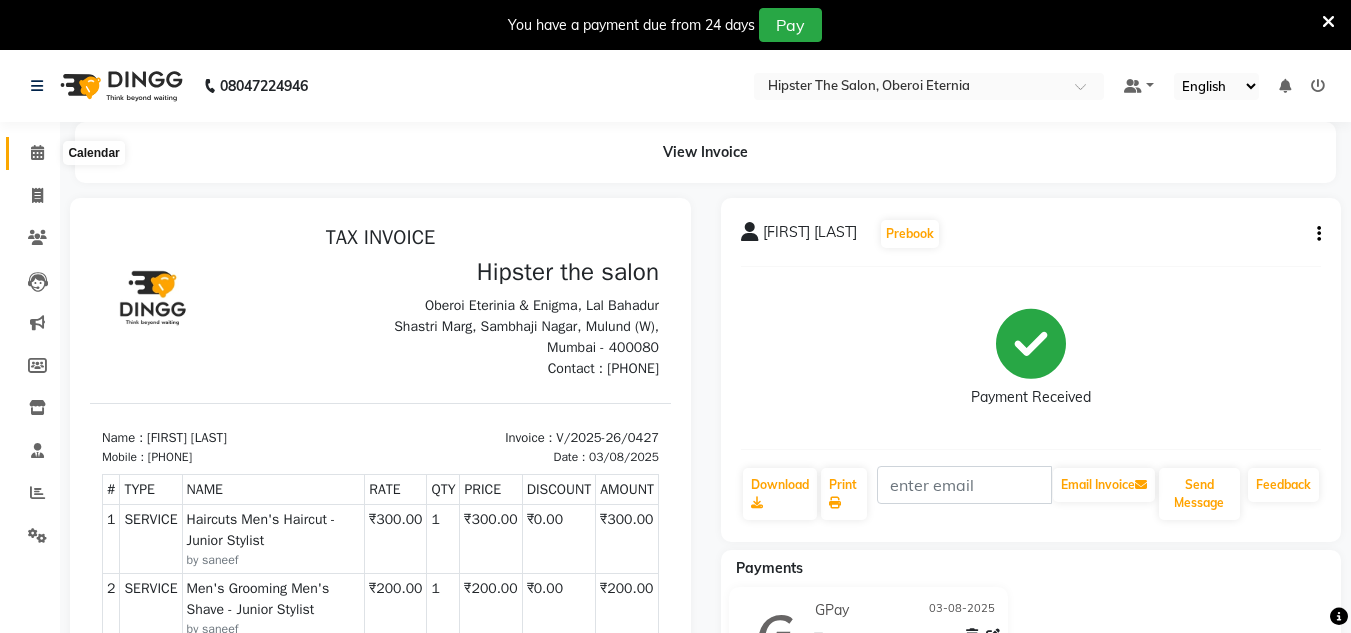 click 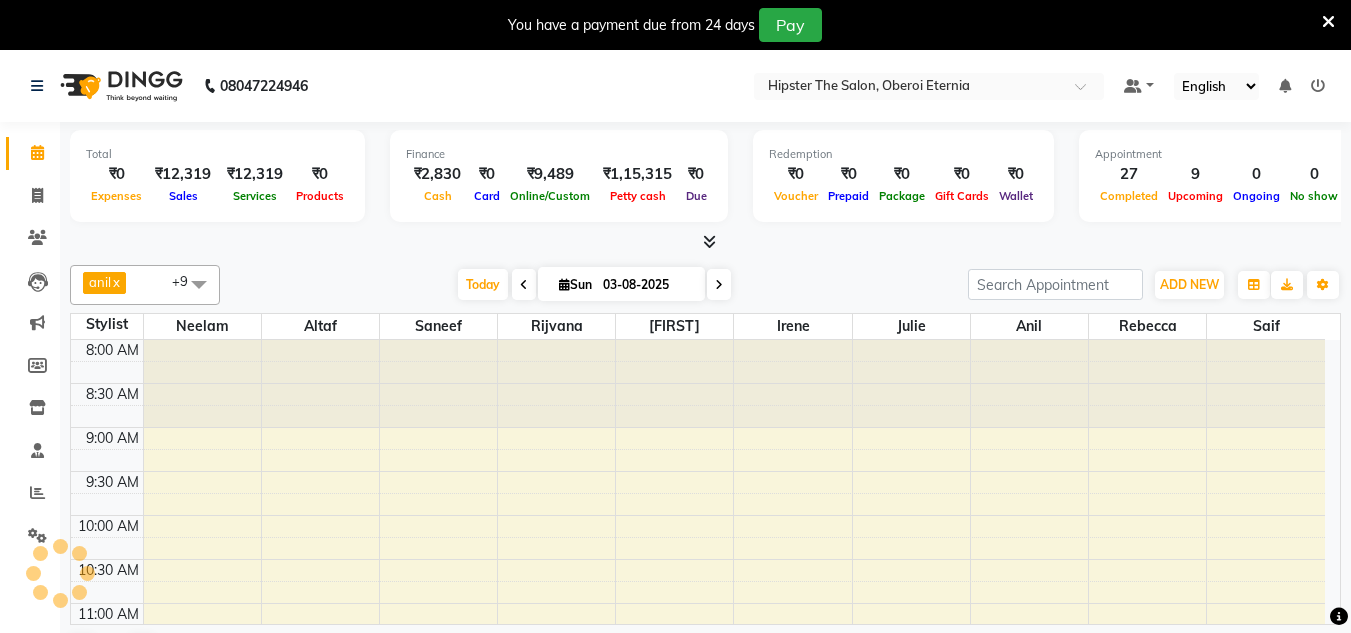 scroll, scrollTop: 0, scrollLeft: 0, axis: both 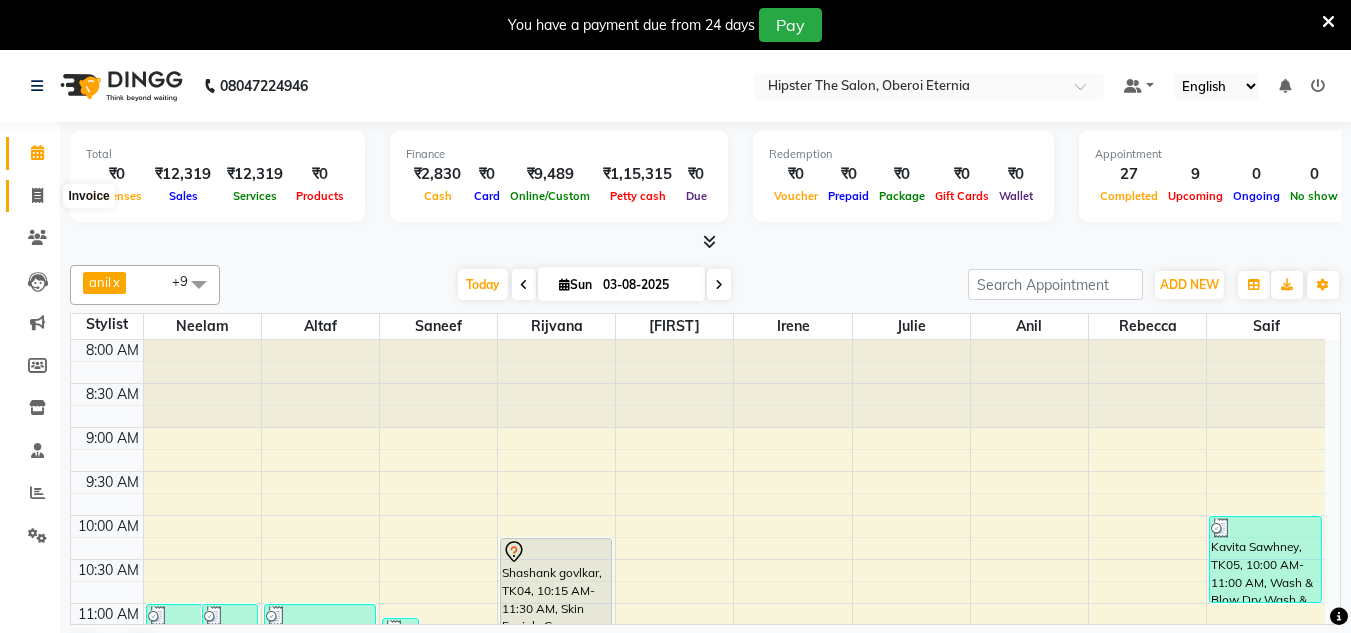 click 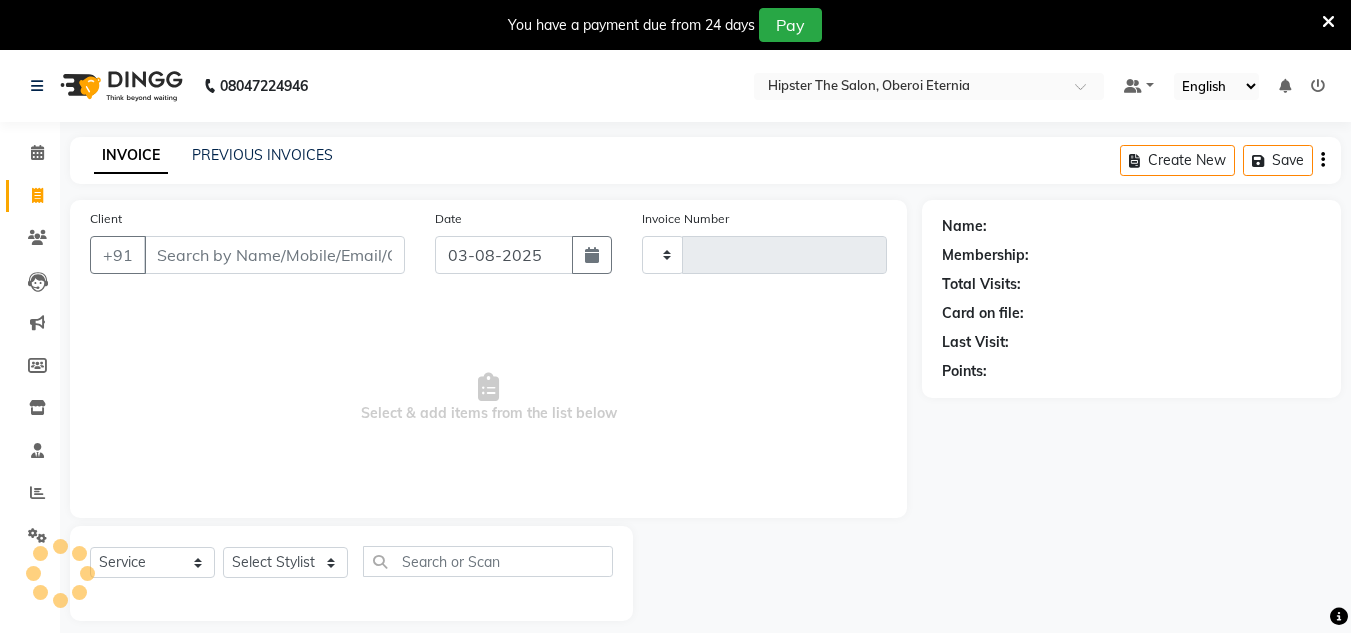 type on "0428" 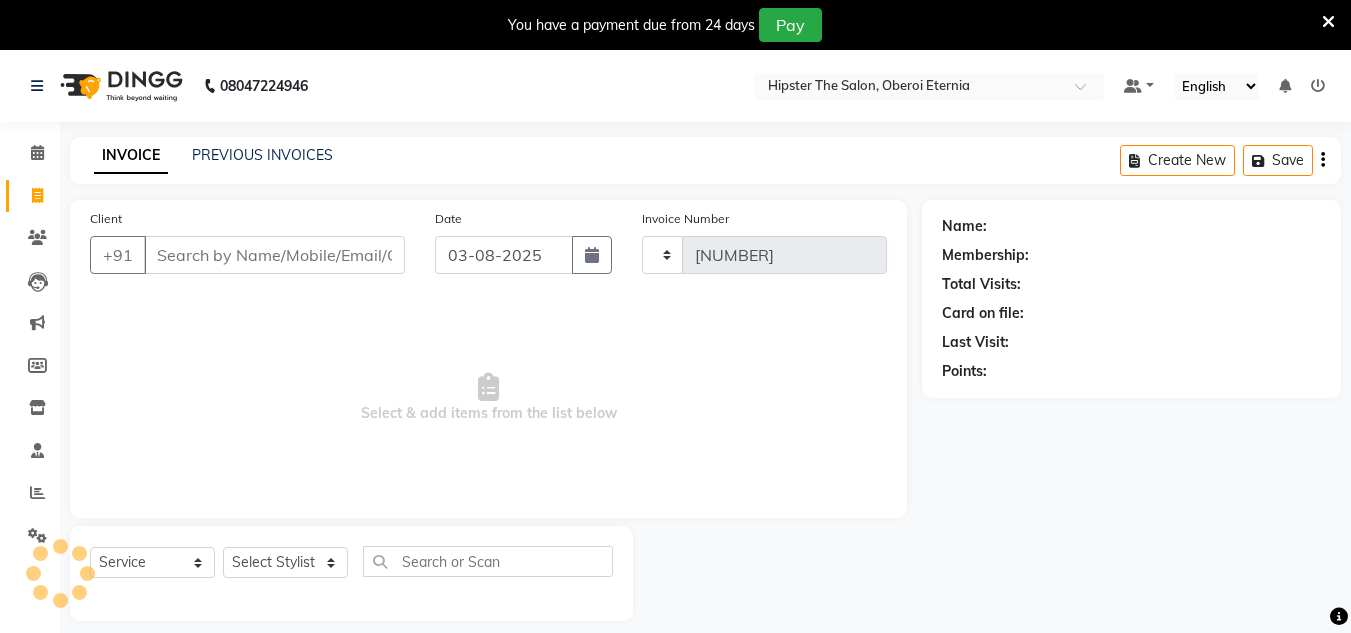 select on "8592" 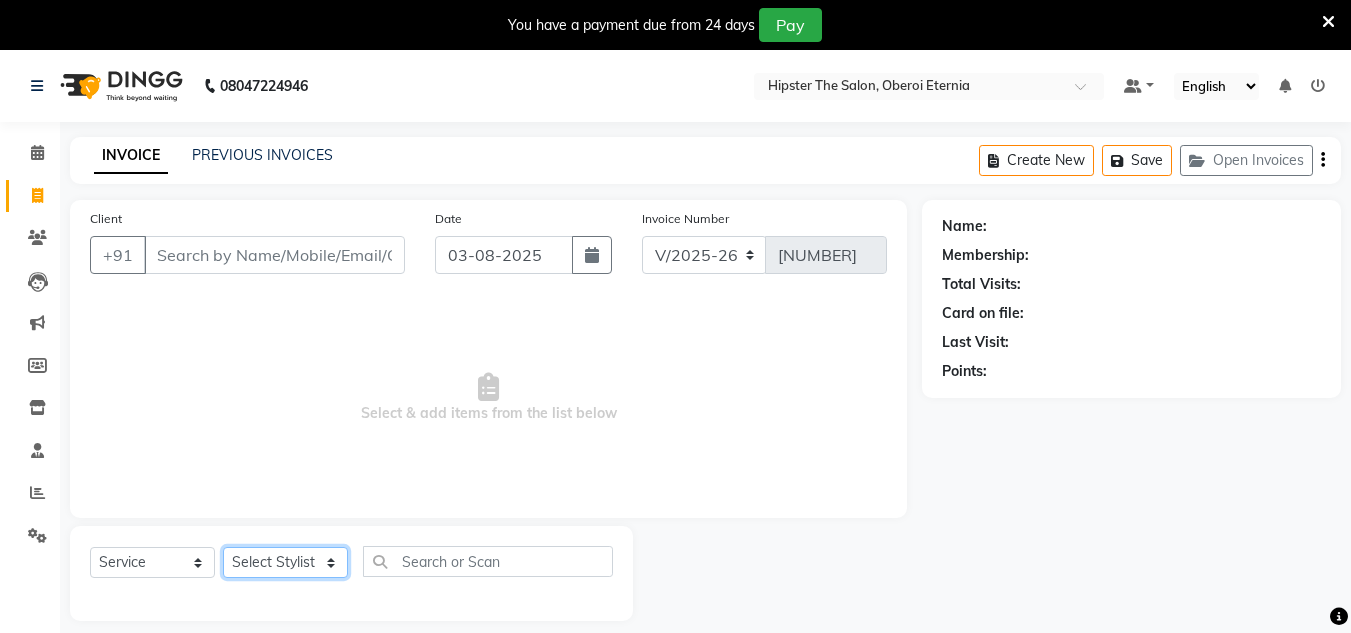 click on "Select Stylist Aarushi aishu altaf anil ashik bhavin  irene julie Manager id Minaz Namrata neelam Rebecca rekha rijvana Saif saneef Shweta" 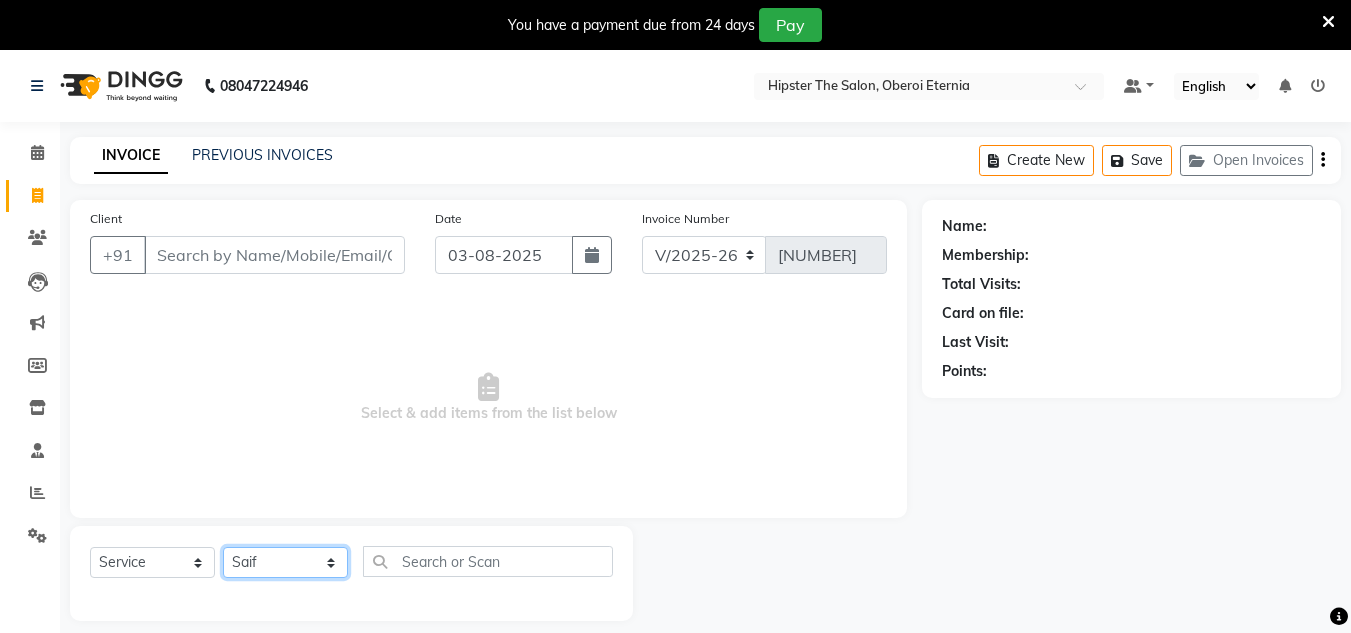 click on "Select Stylist Aarushi aishu altaf anil ashik bhavin  irene julie Manager id Minaz Namrata neelam Rebecca rekha rijvana Saif saneef Shweta" 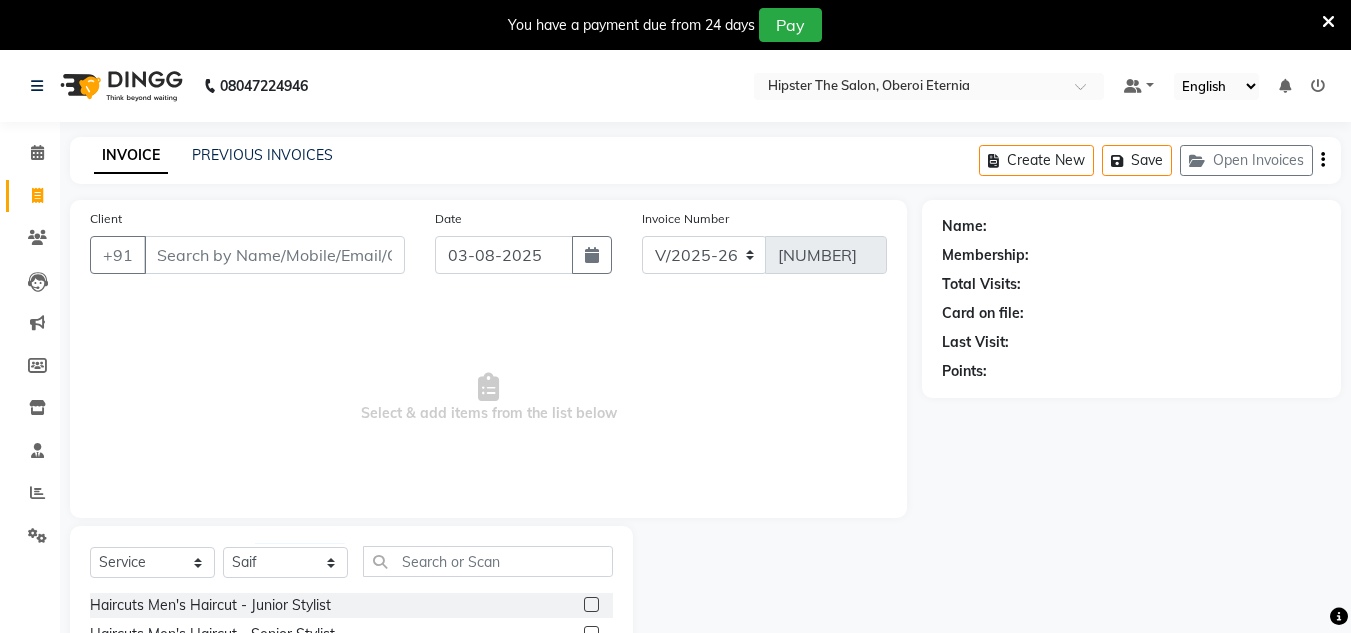 click 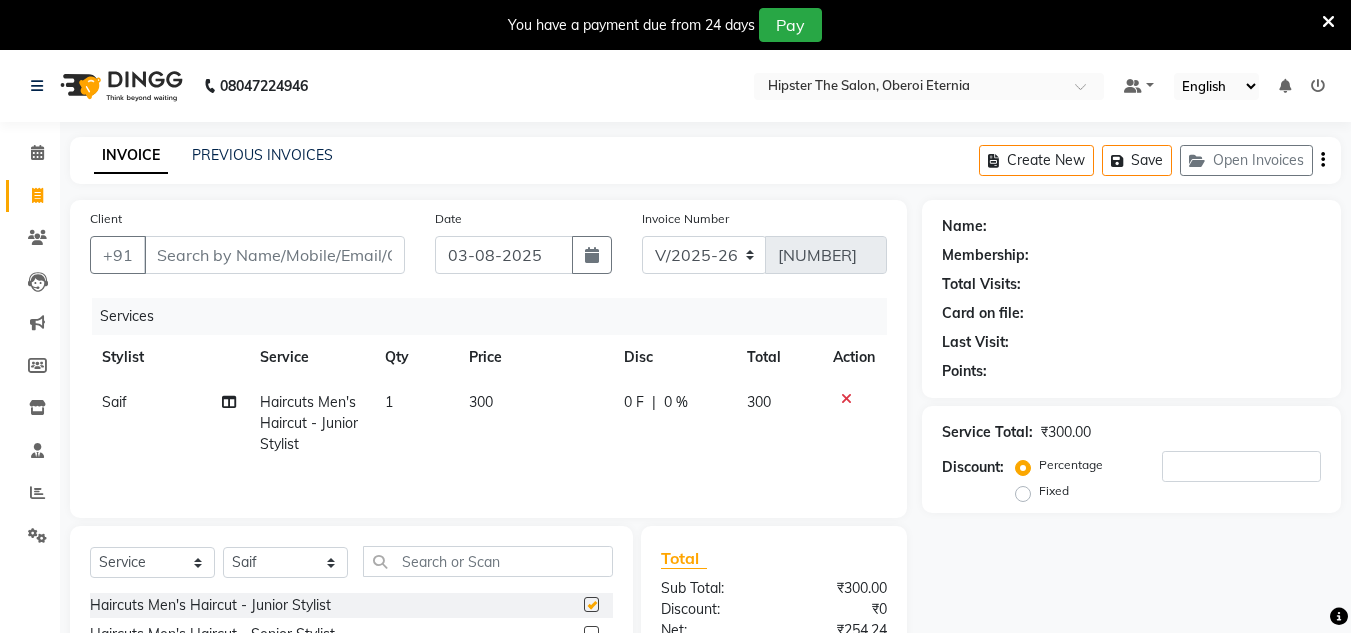 checkbox on "false" 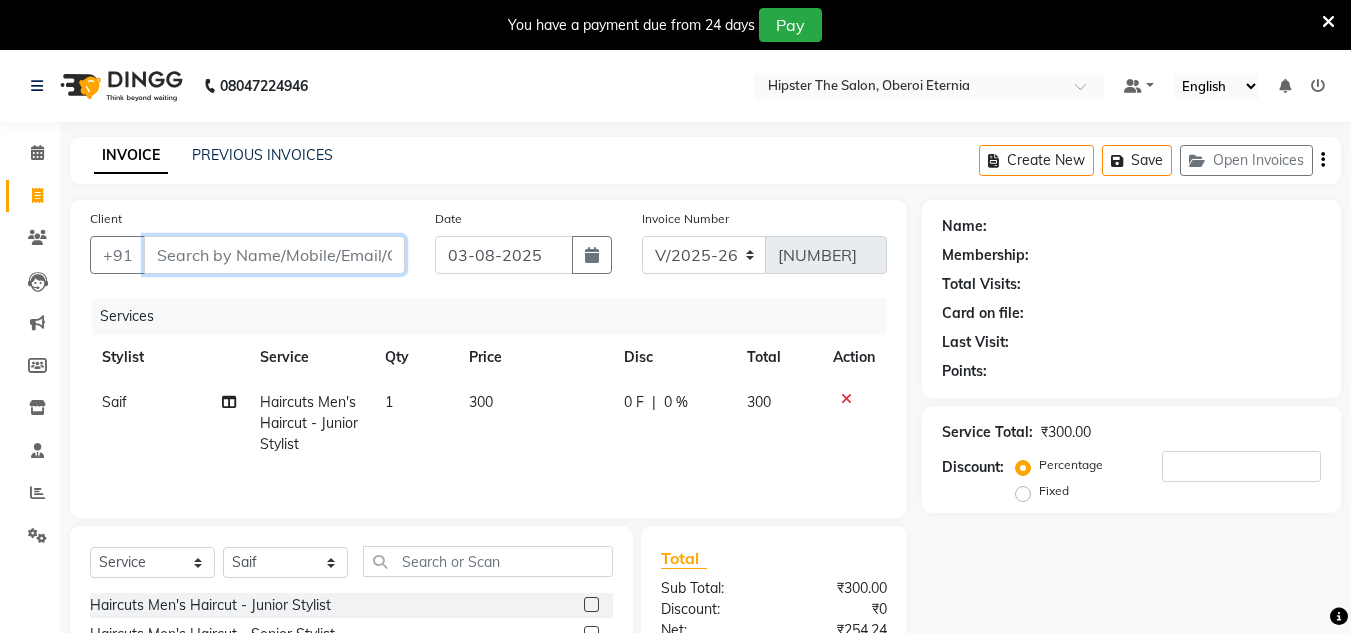 click on "Client" at bounding box center [274, 255] 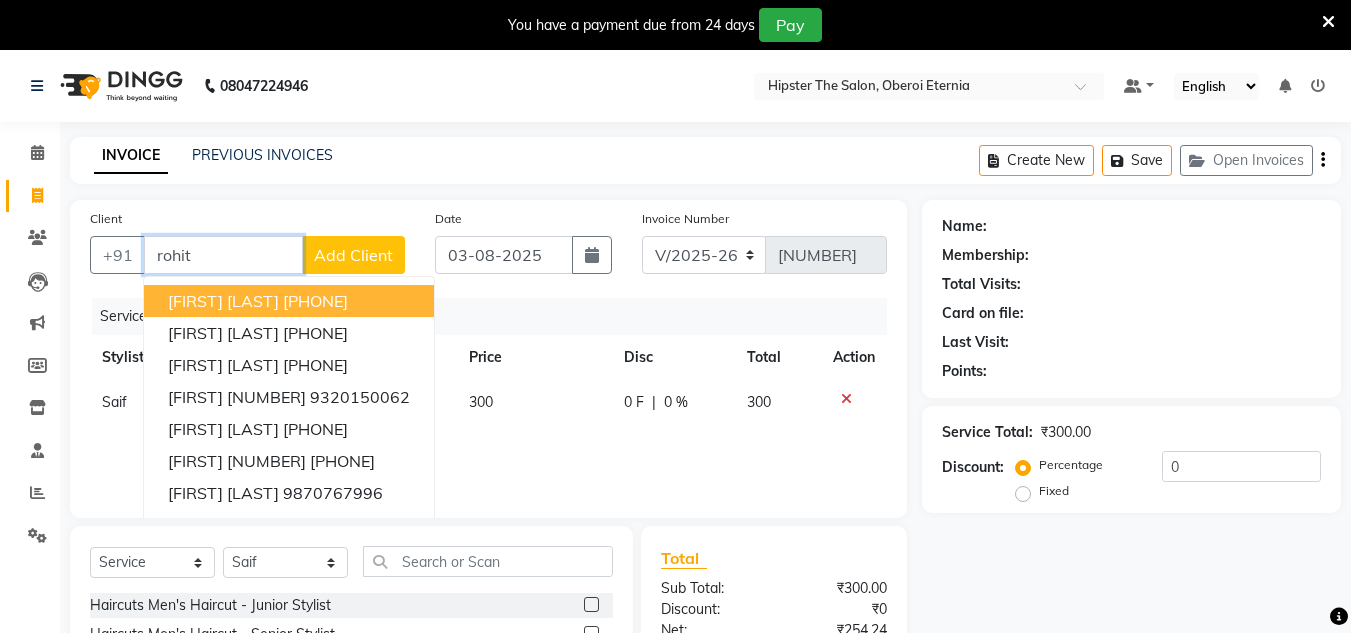 click on "9867173431" at bounding box center [315, 301] 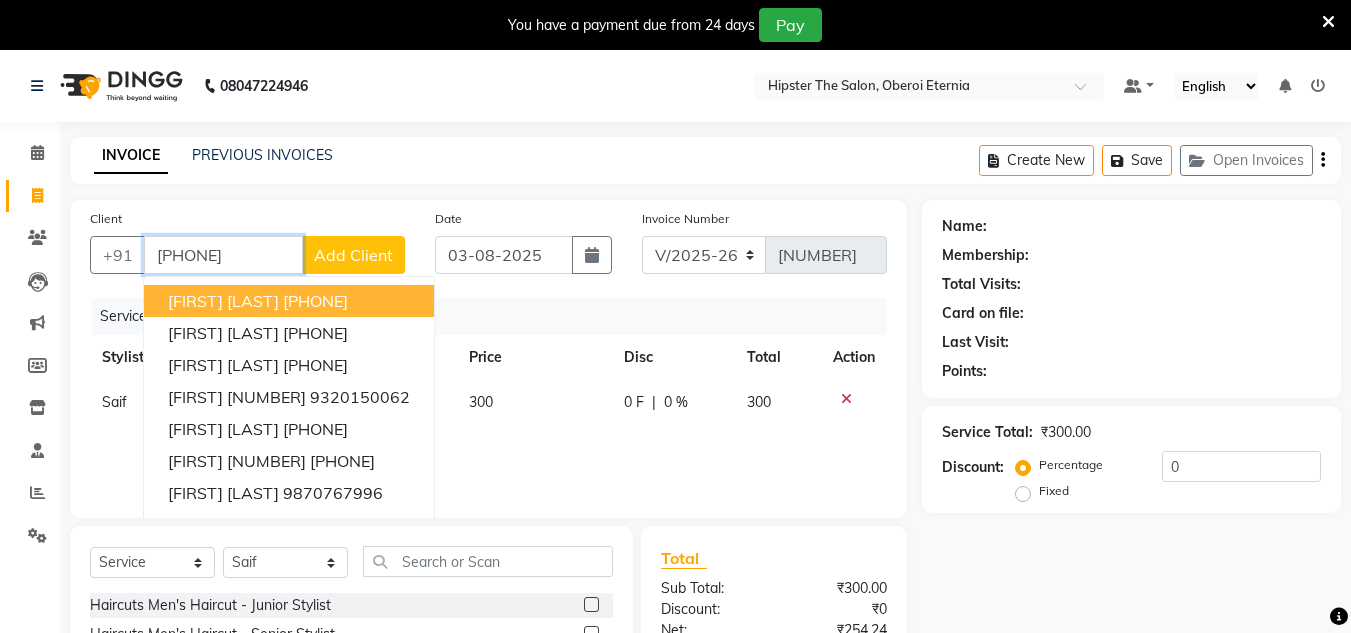 type on "9867173431" 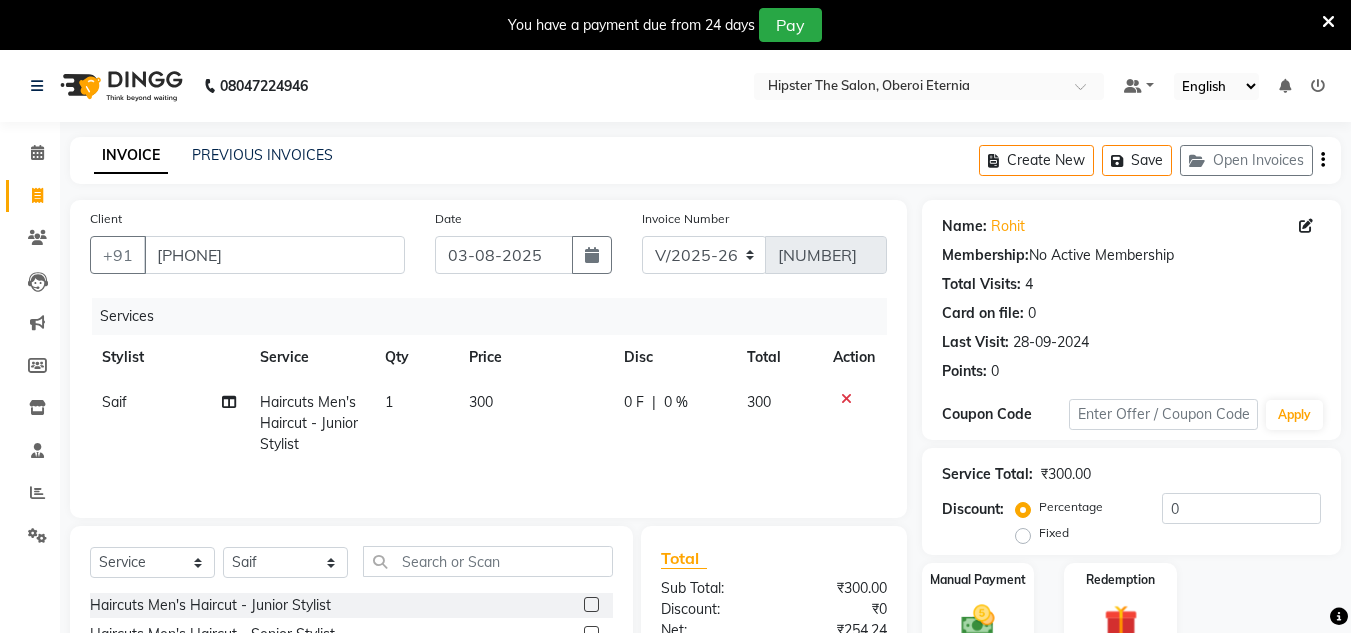 scroll, scrollTop: 0, scrollLeft: 15, axis: horizontal 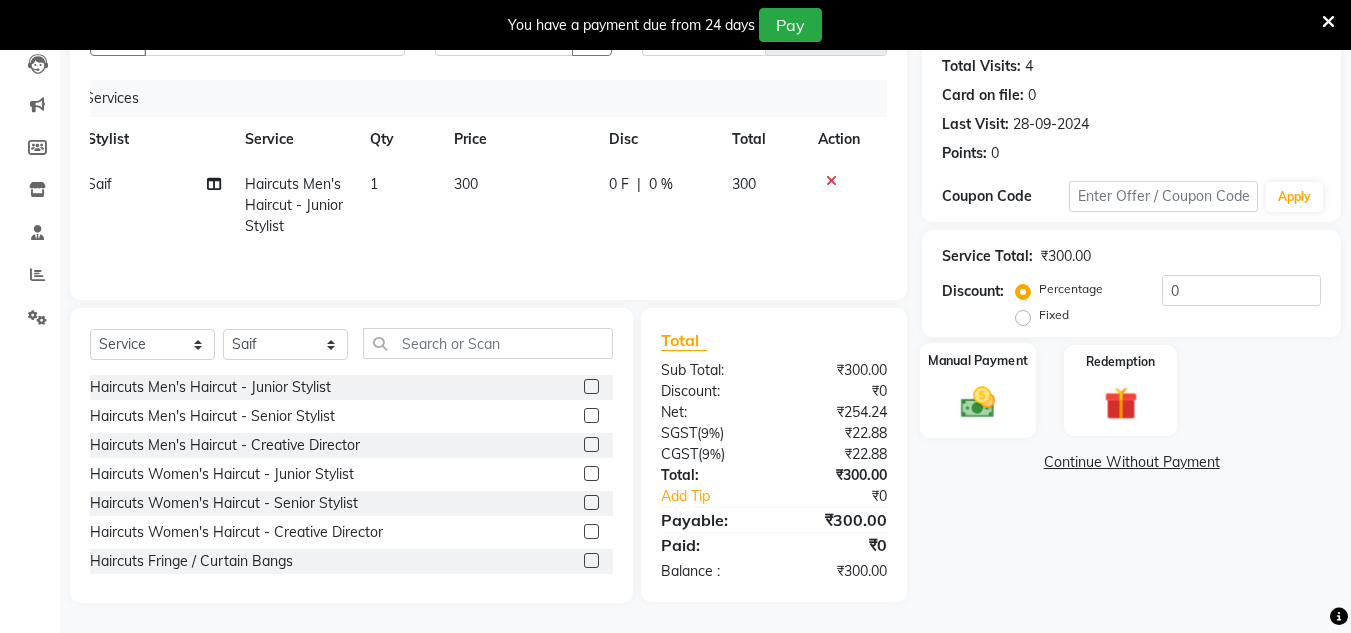 click 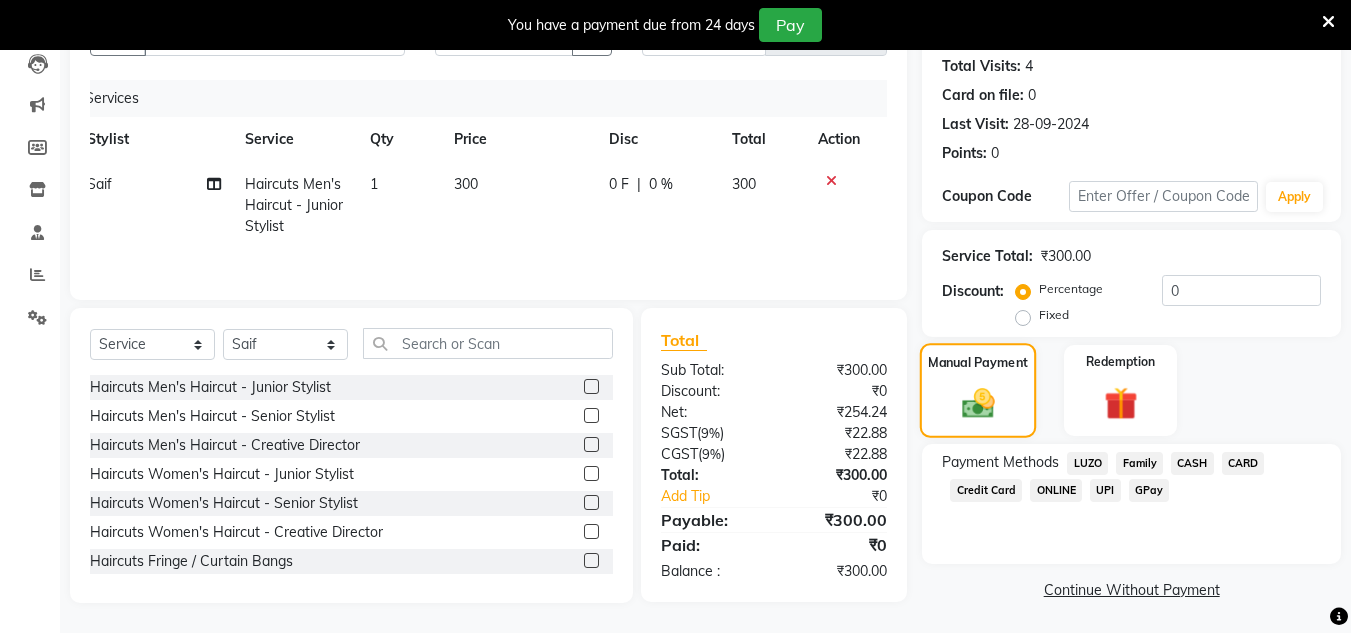 scroll, scrollTop: 220, scrollLeft: 0, axis: vertical 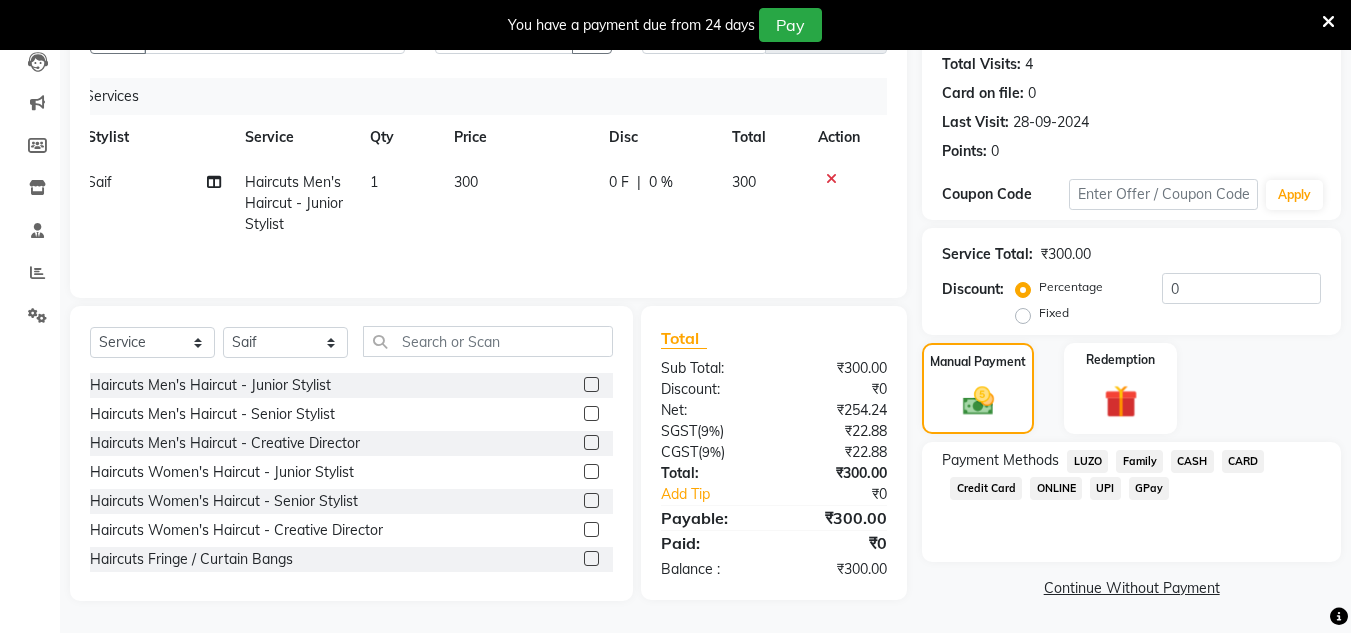 click on "GPay" 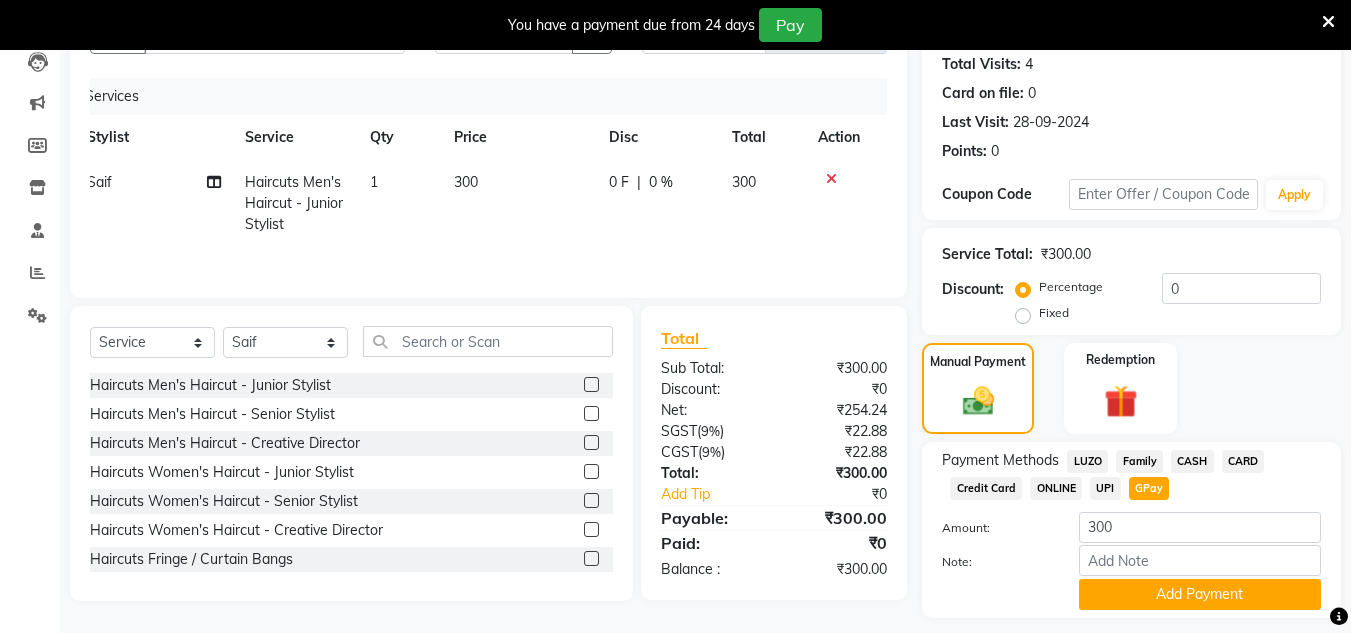 scroll, scrollTop: 276, scrollLeft: 0, axis: vertical 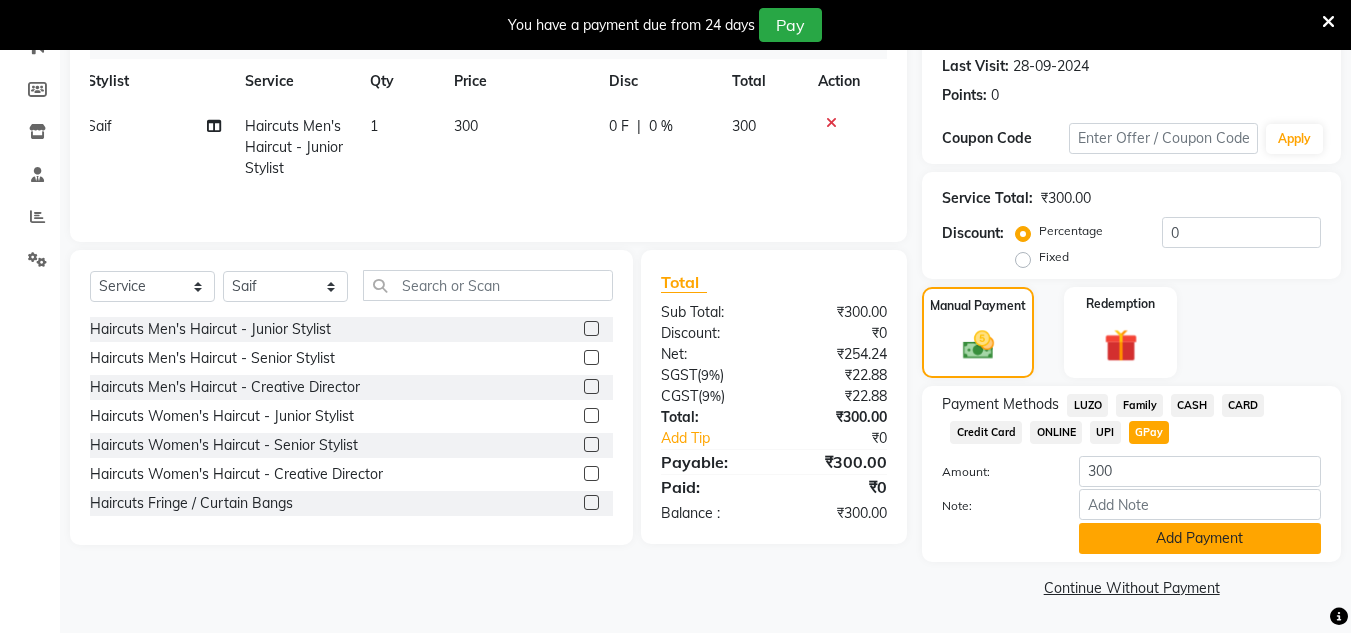click on "Add Payment" 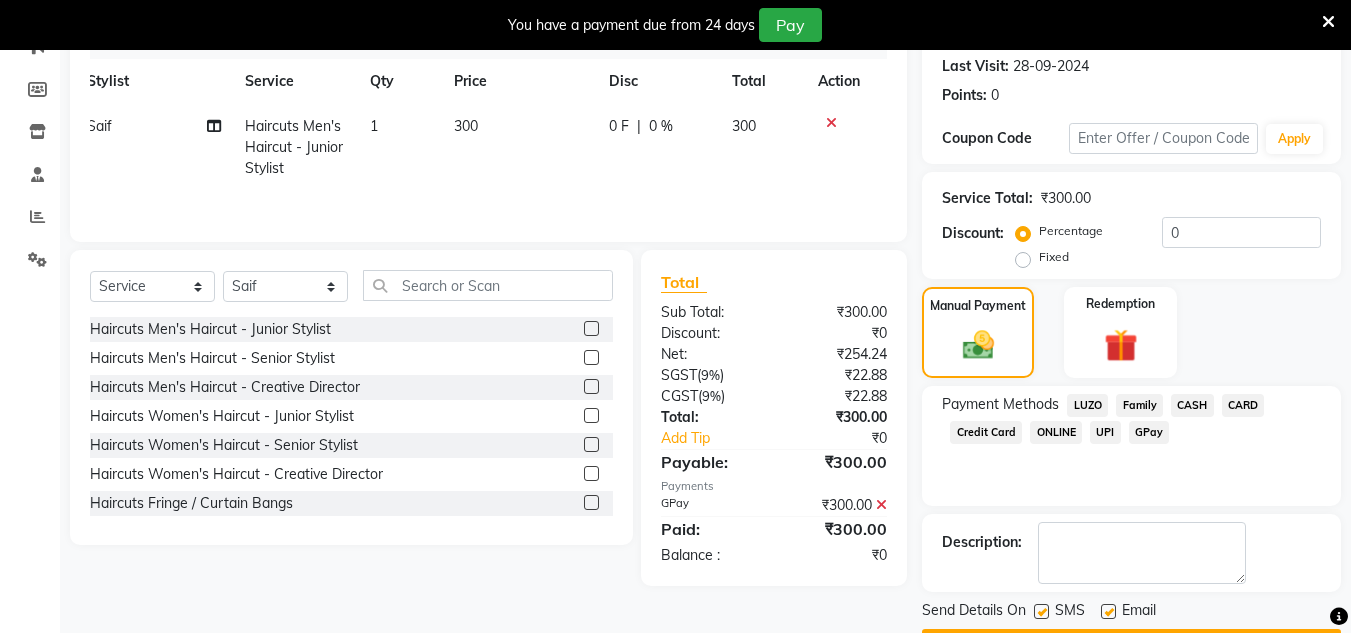 scroll, scrollTop: 333, scrollLeft: 0, axis: vertical 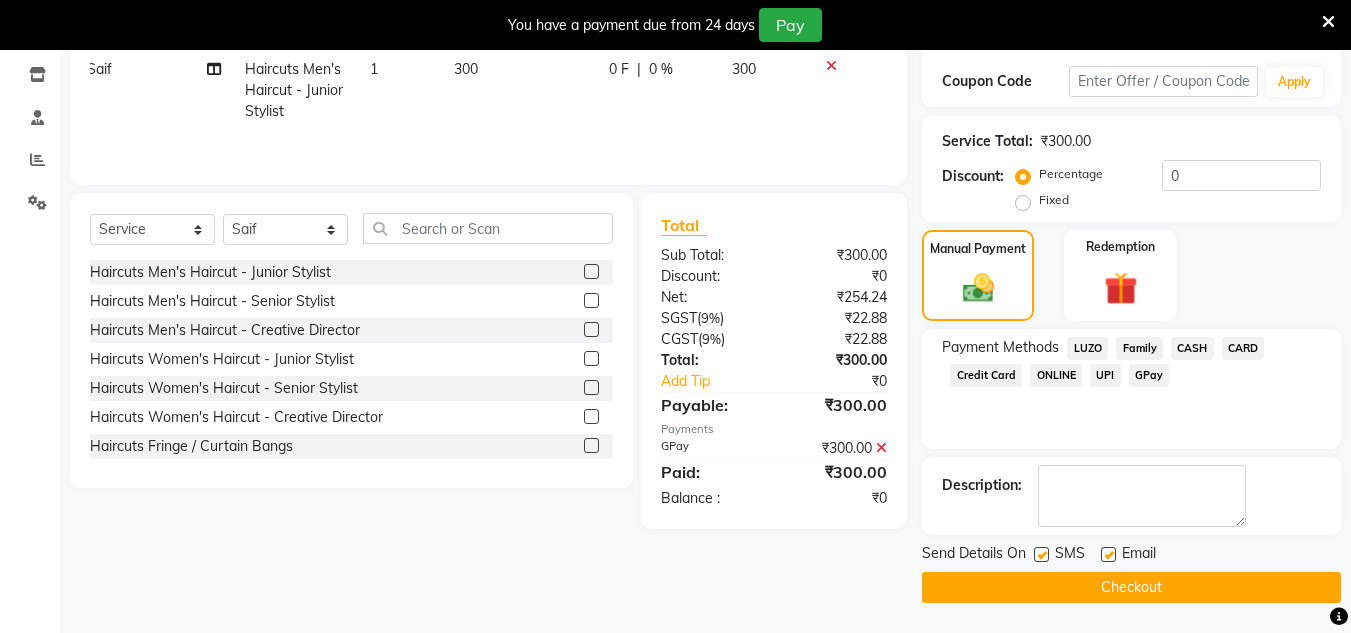 click on "Checkout" 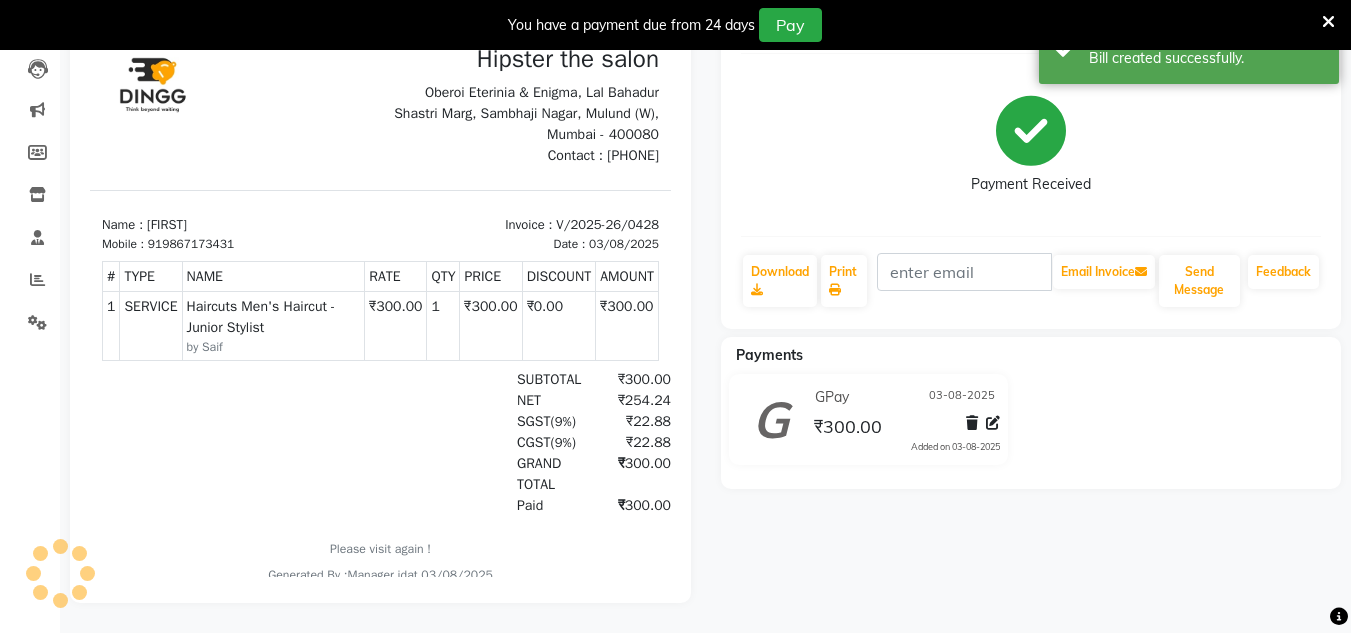 scroll, scrollTop: 0, scrollLeft: 0, axis: both 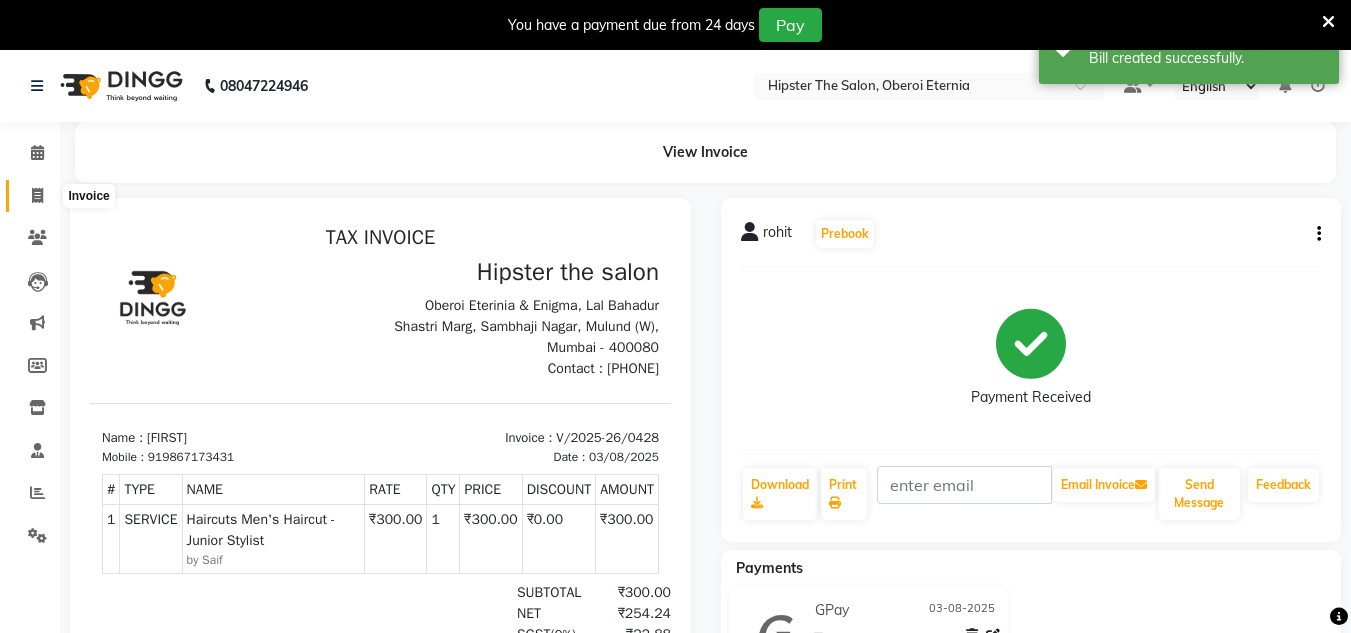 click 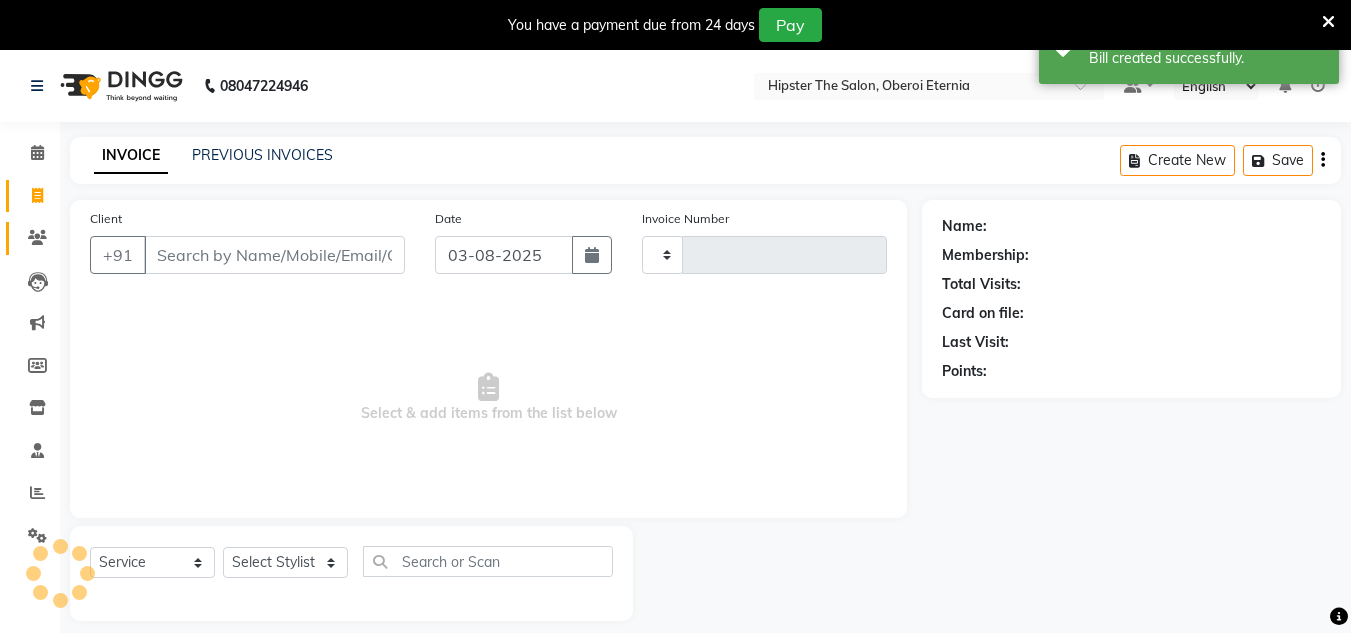 scroll, scrollTop: 50, scrollLeft: 0, axis: vertical 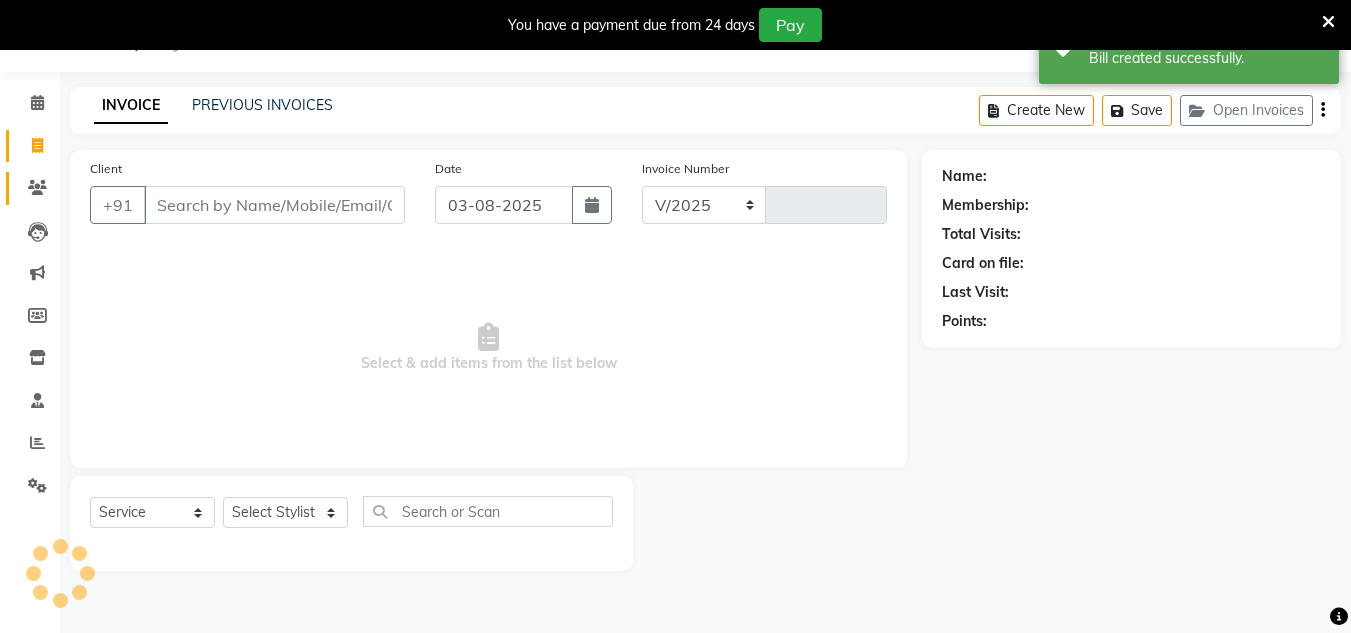 select on "8592" 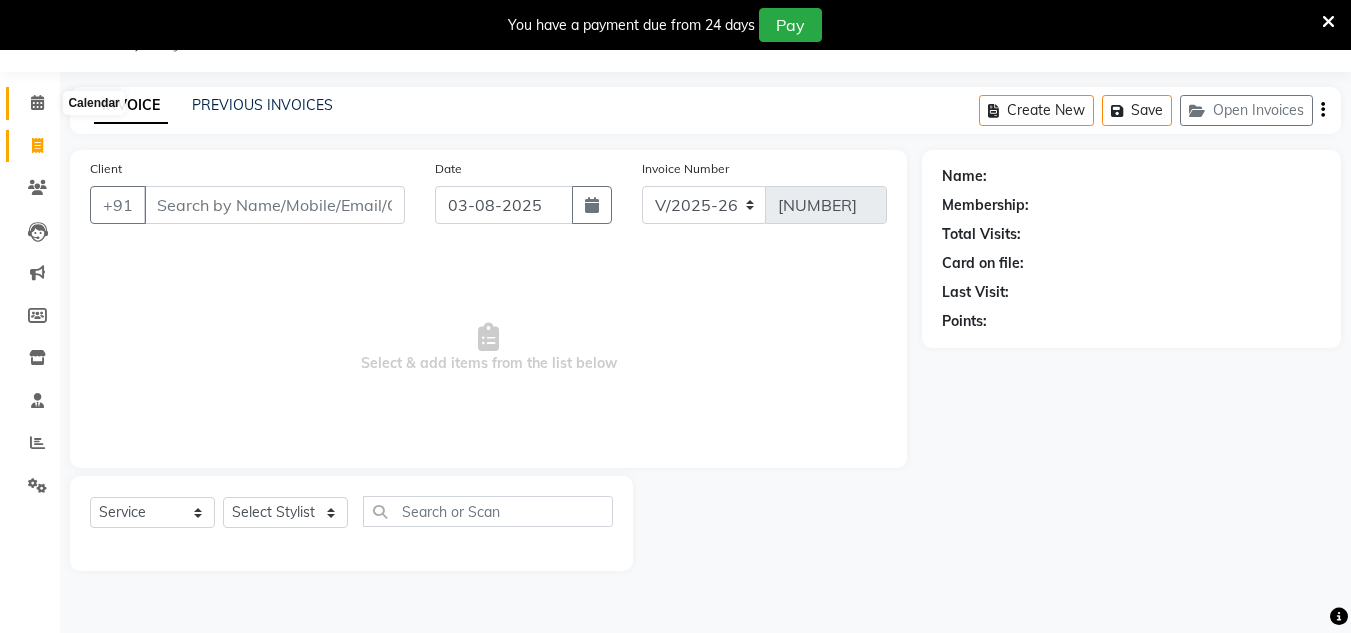 click 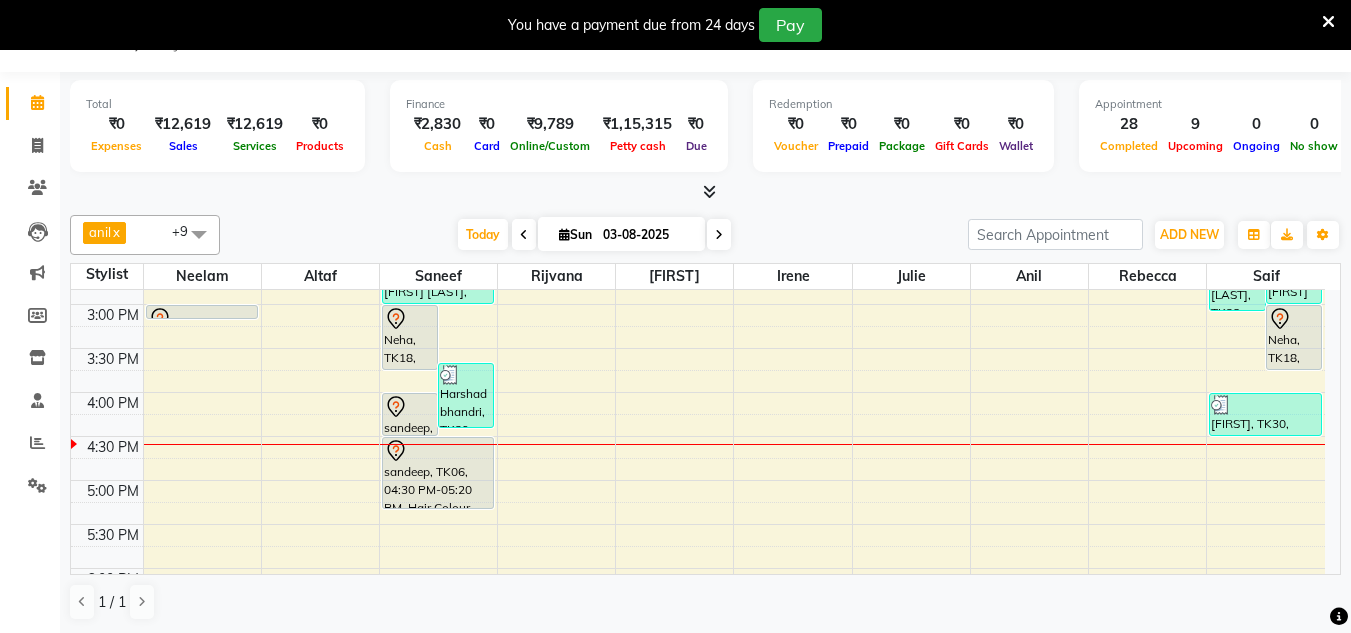 scroll, scrollTop: 602, scrollLeft: 0, axis: vertical 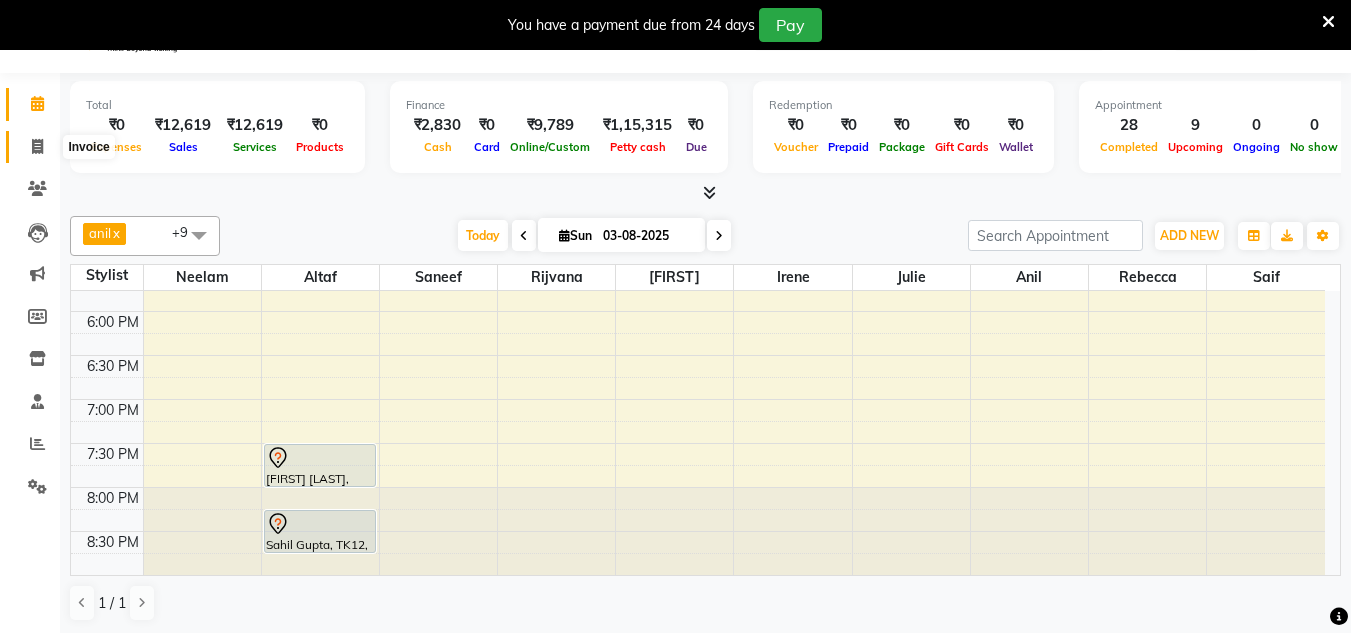 click 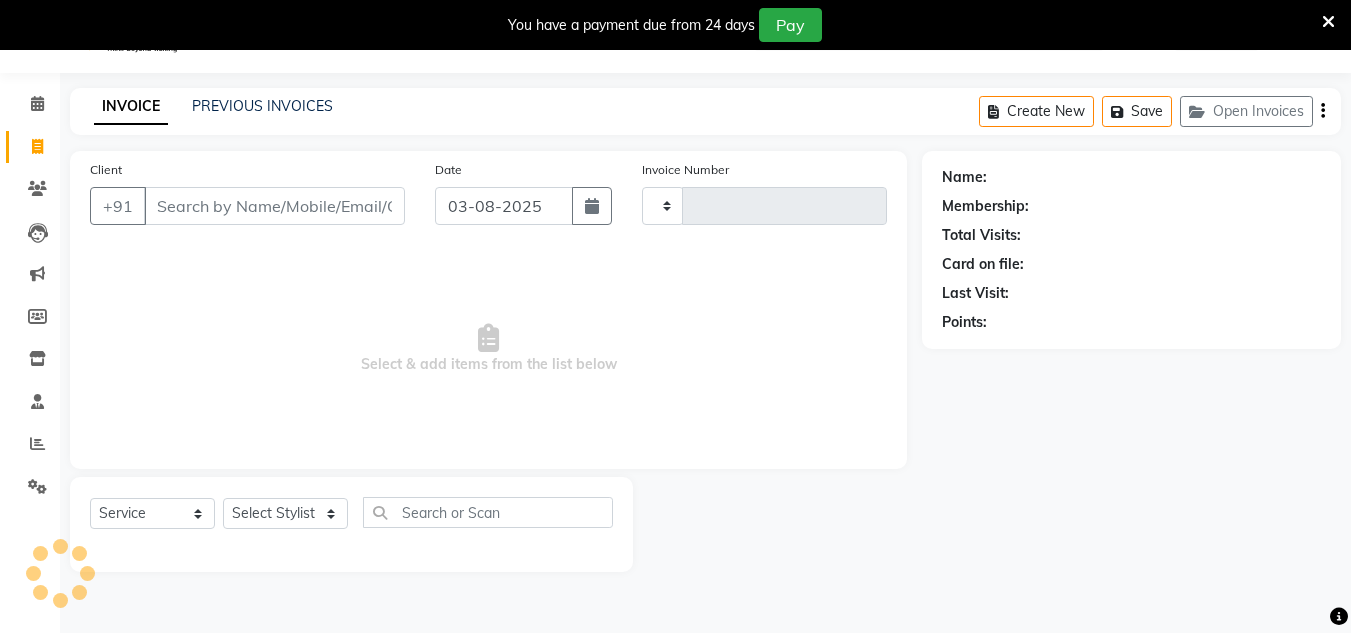type on "0429" 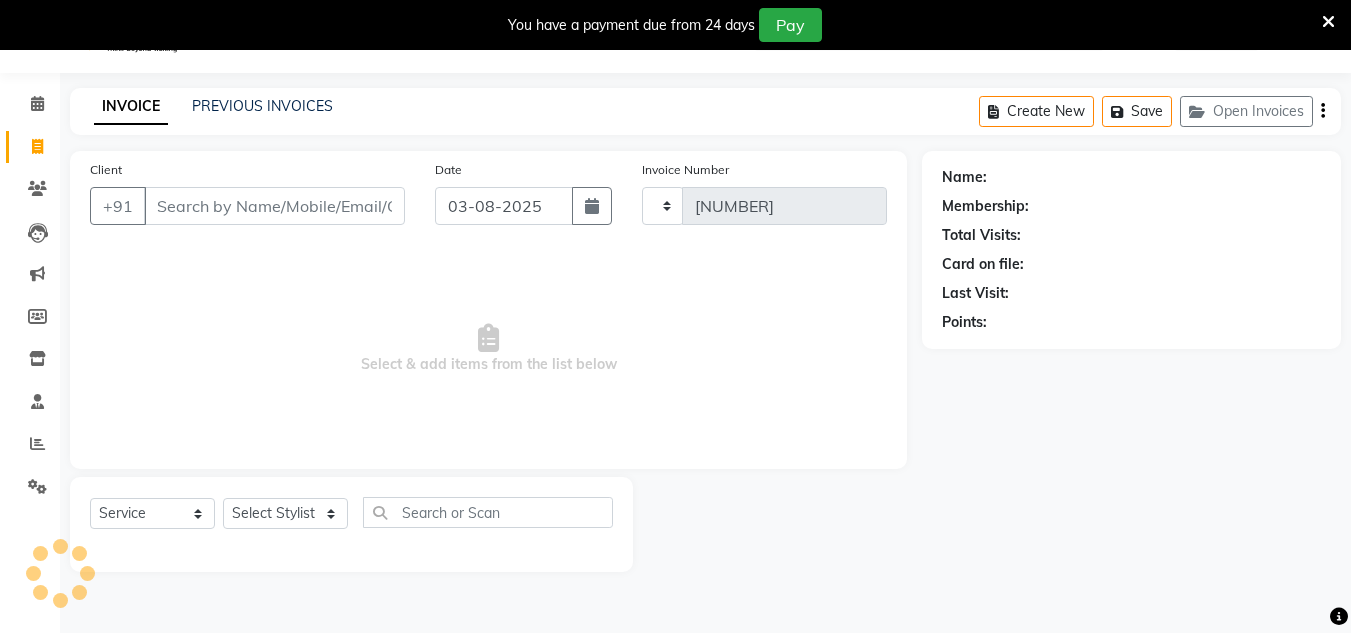 select on "8592" 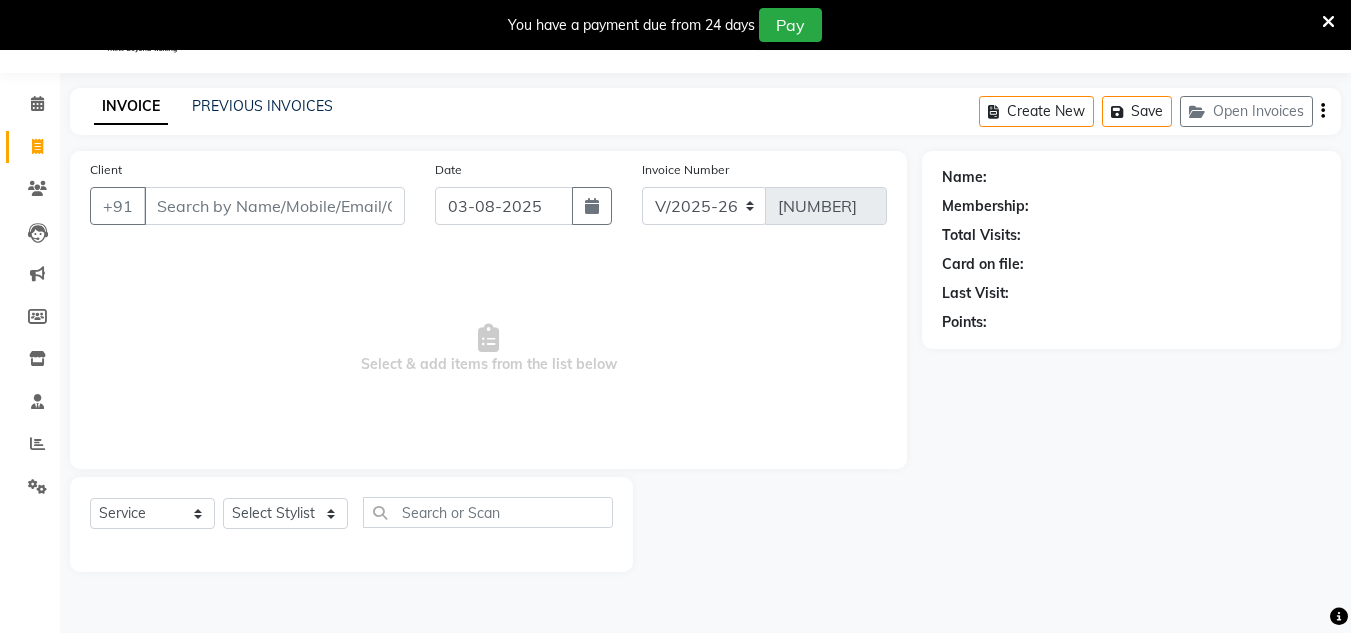 click on "Client" at bounding box center (274, 206) 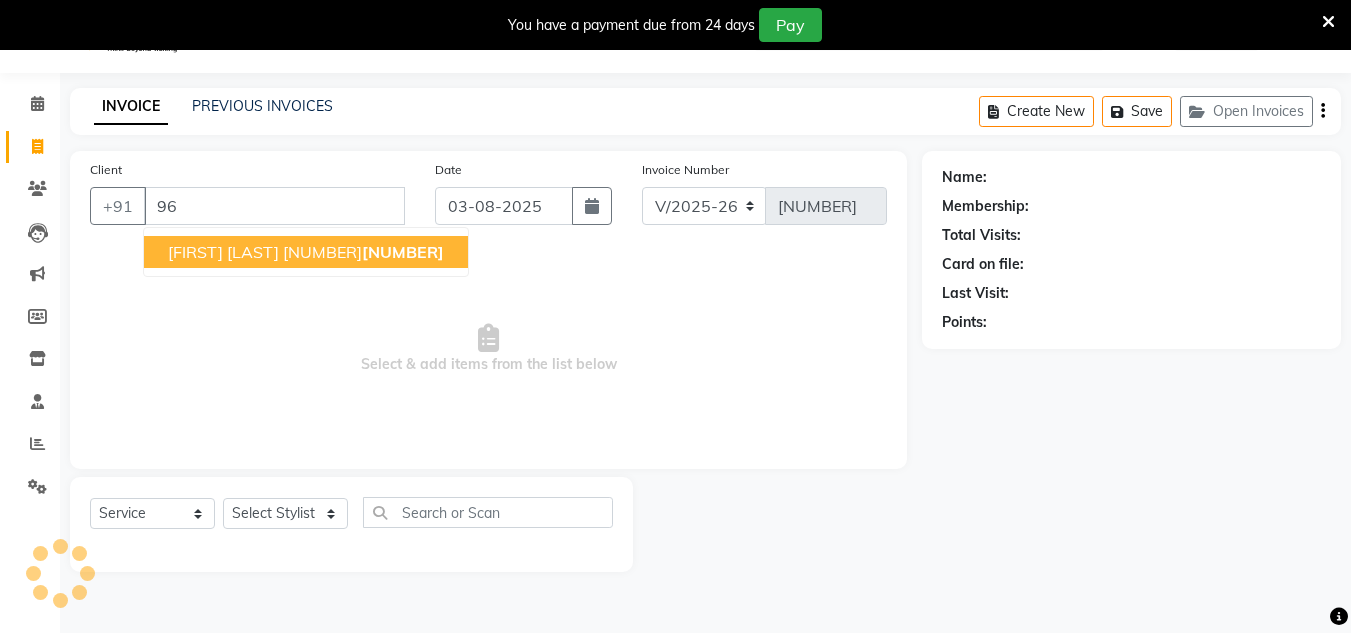 type on "9" 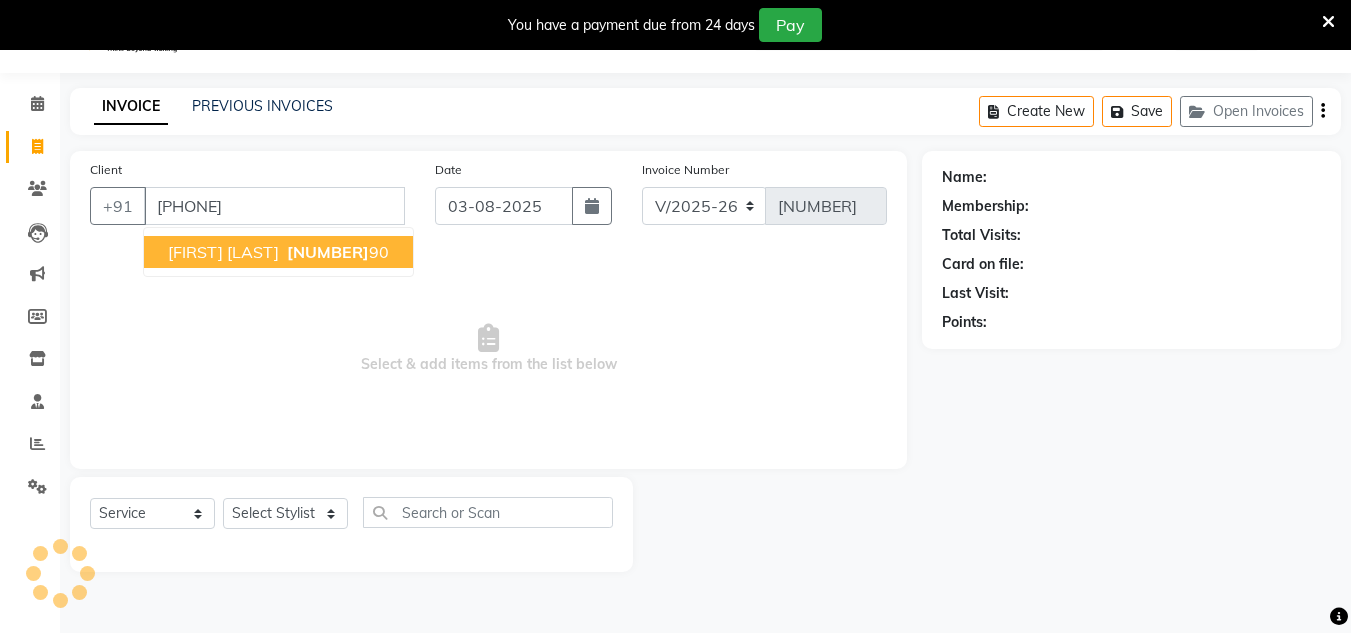type on "9664296690" 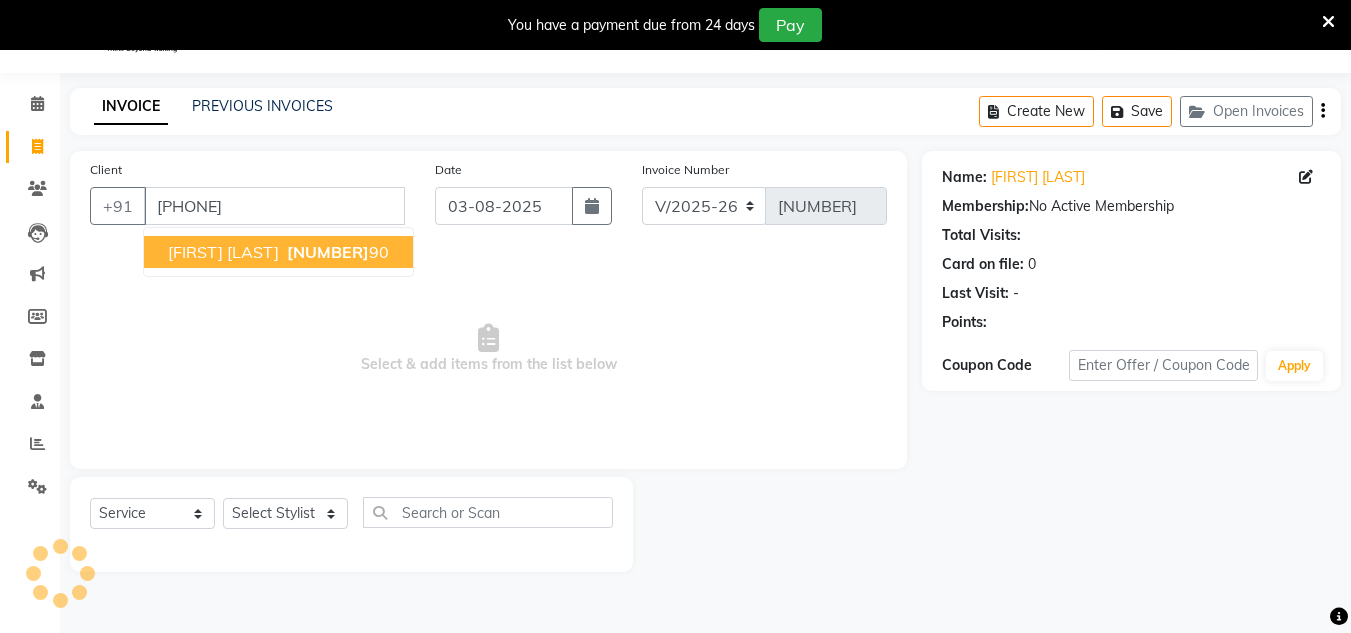 click on "Somaya Jakhna" at bounding box center [223, 252] 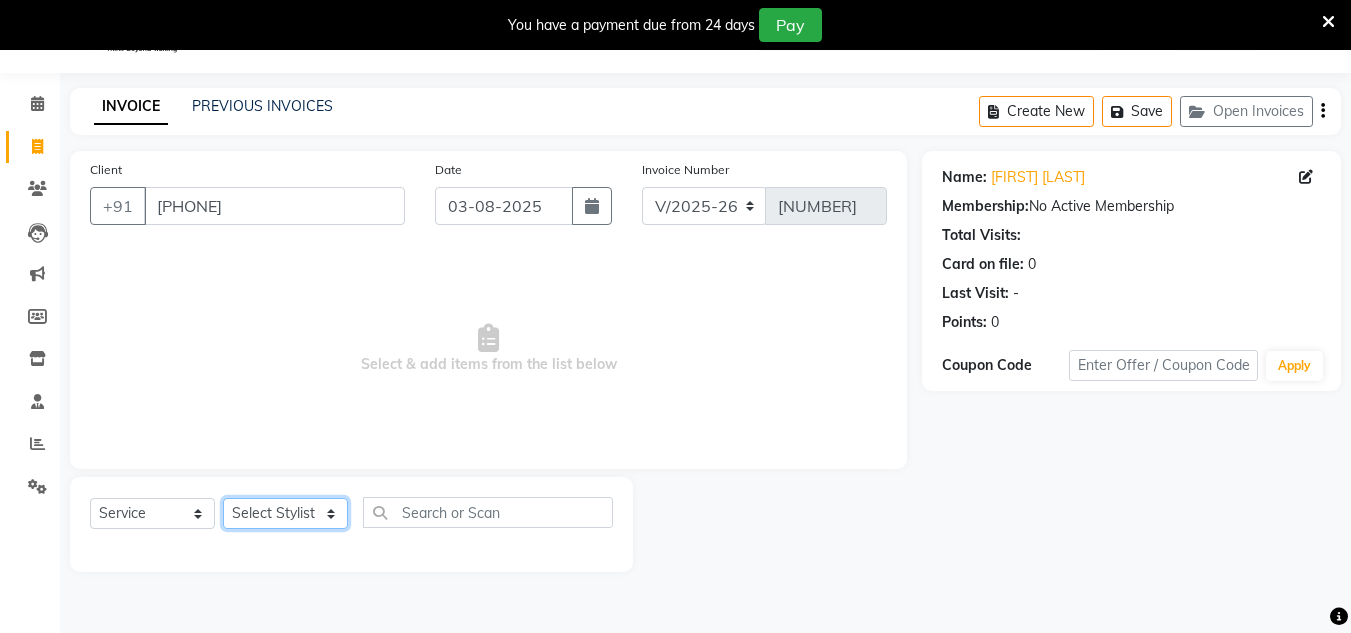 click on "Select Stylist Aarushi aishu altaf anil ashik bhavin  irene julie Manager id Minaz Namrata neelam Rebecca rekha rijvana Saif saneef Shweta" 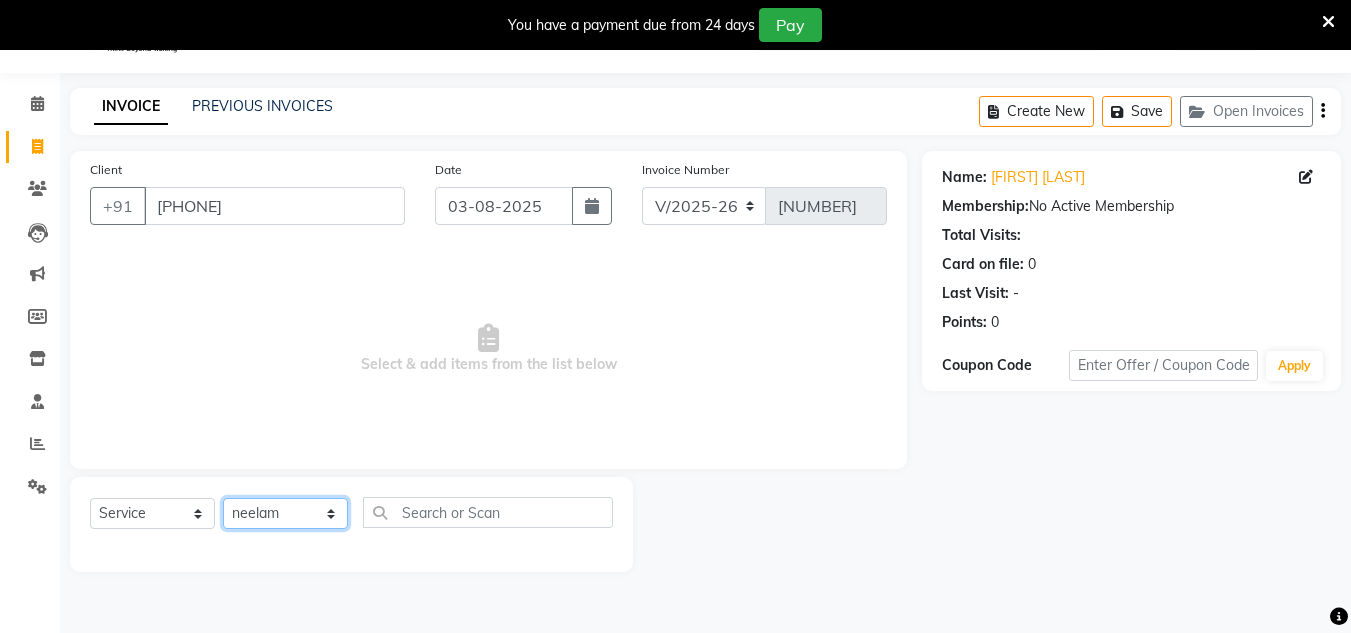click on "Select Stylist Aarushi aishu altaf anil ashik bhavin  irene julie Manager id Minaz Namrata neelam Rebecca rekha rijvana Saif saneef Shweta" 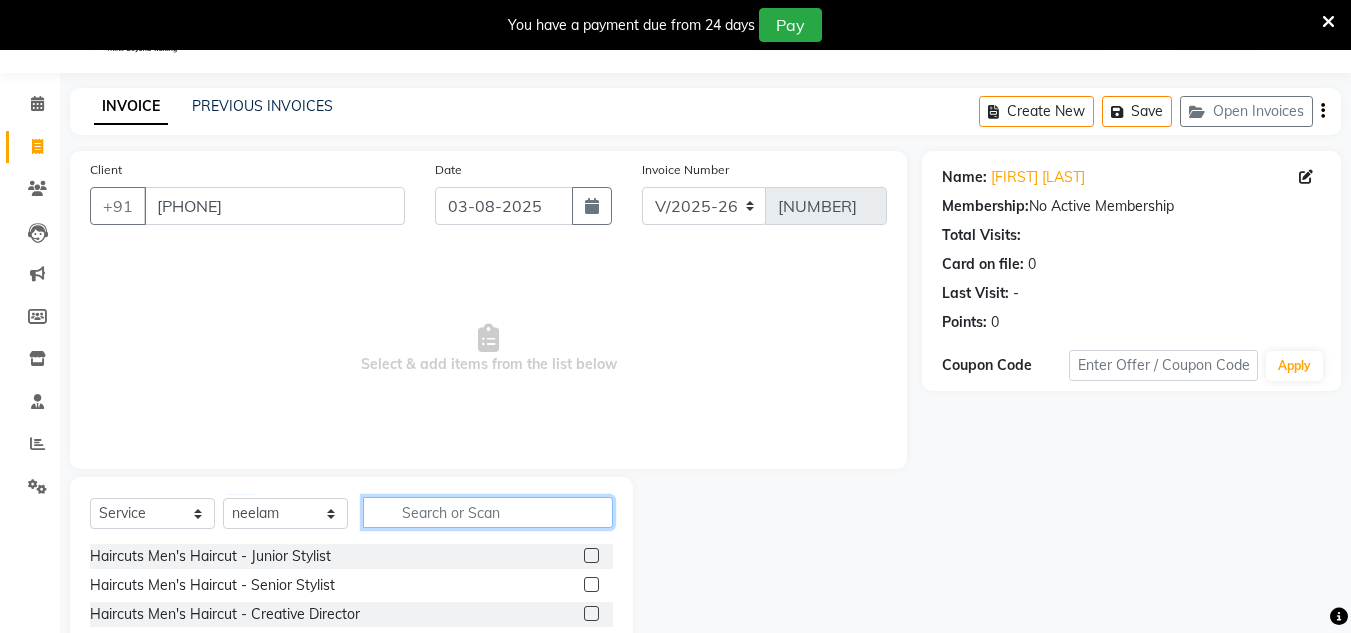 click 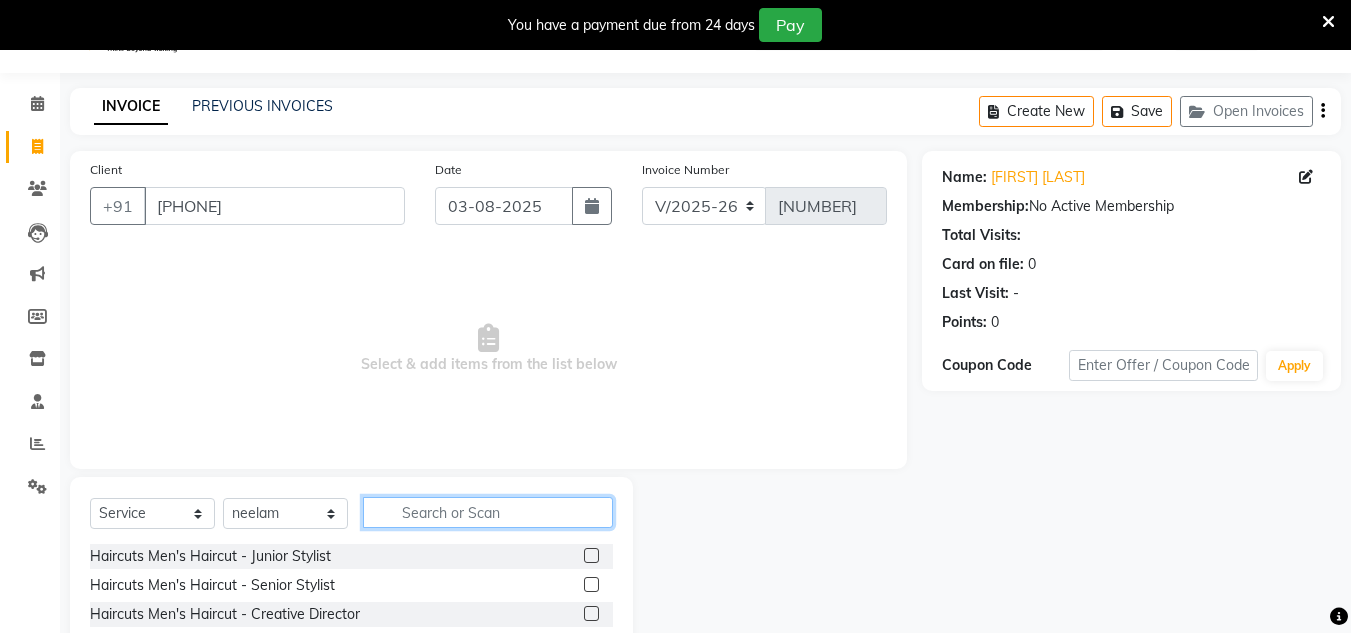 click 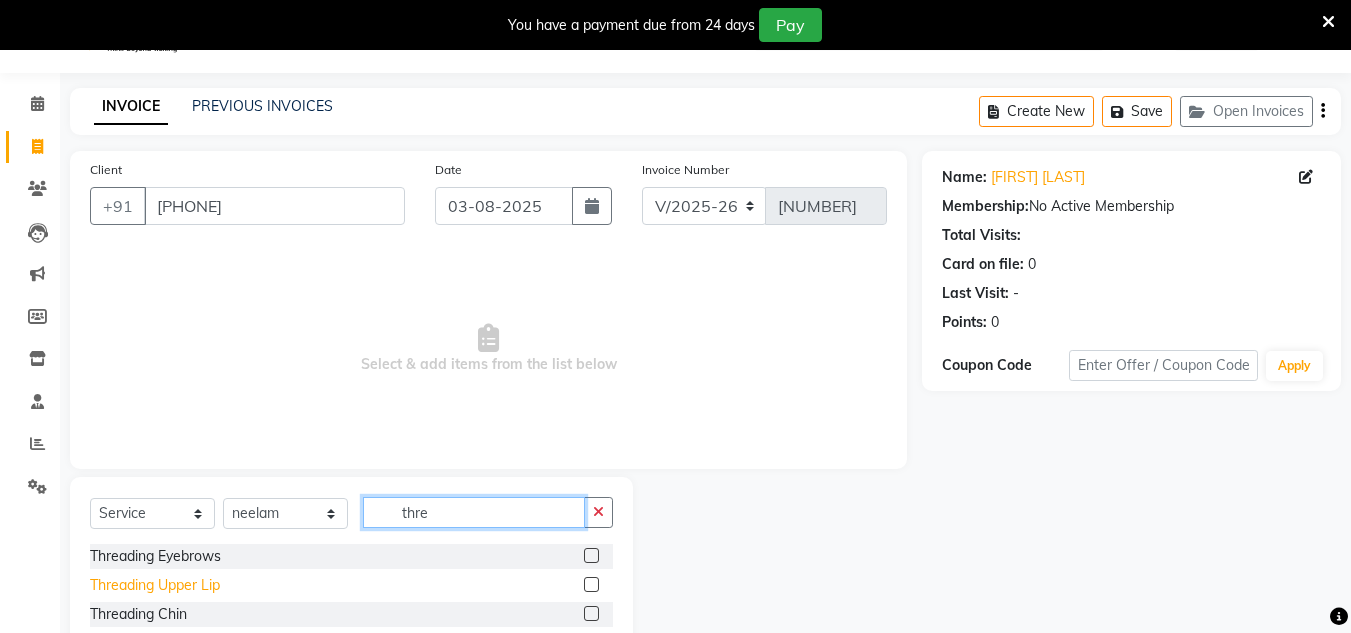 type on "thre" 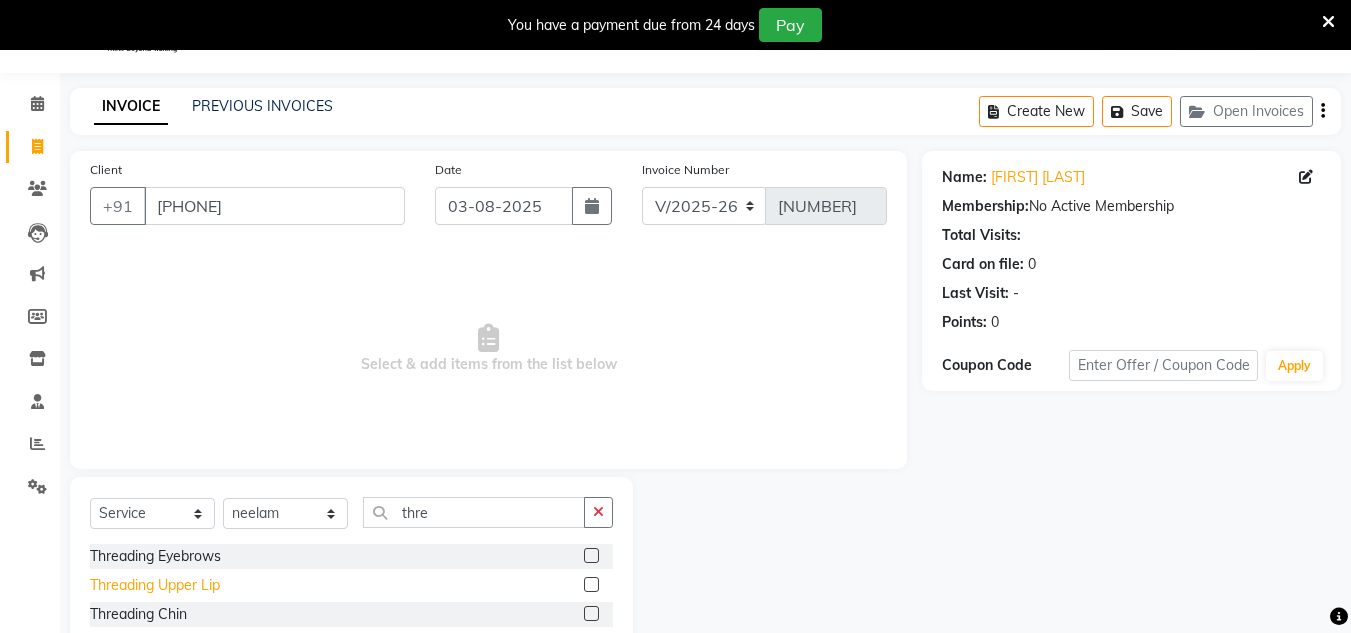 click on "Threading Upper Lip" 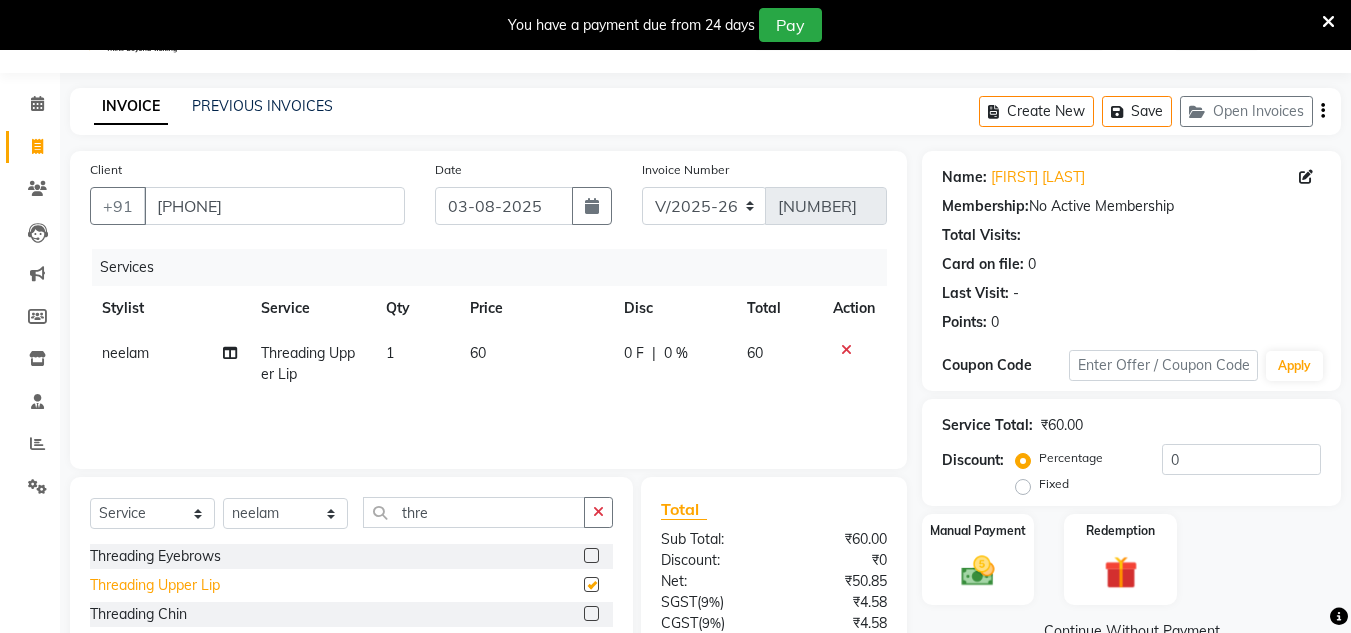 checkbox on "false" 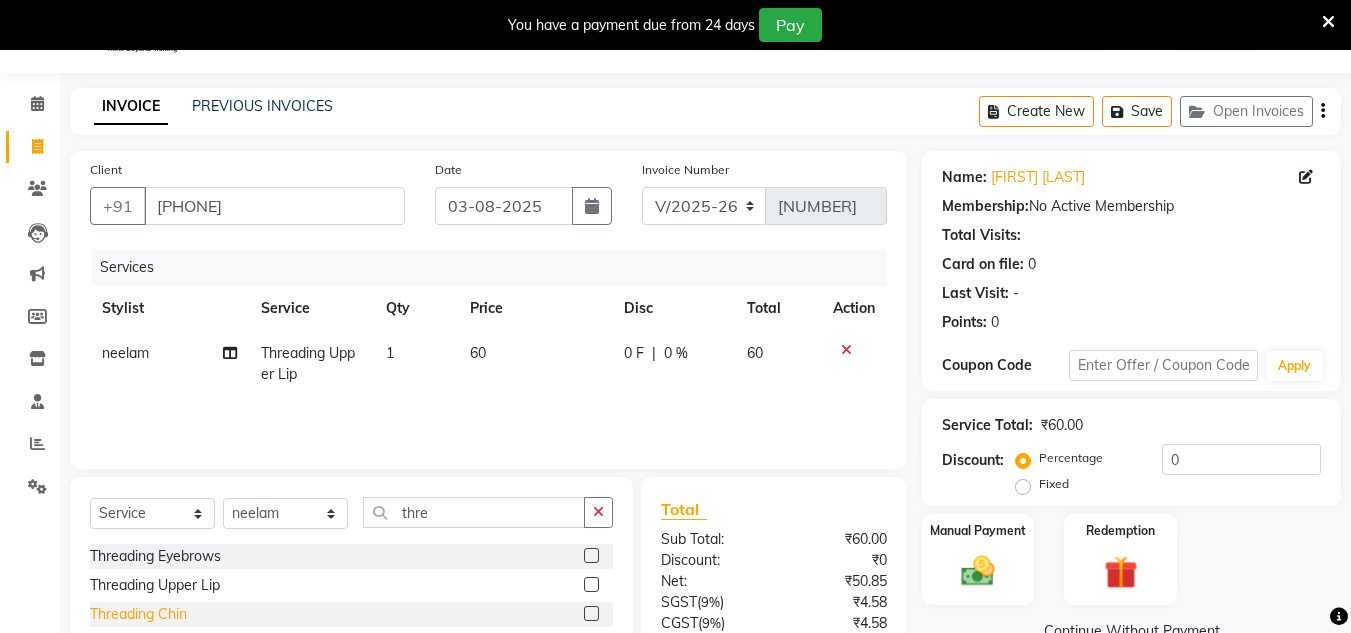 click on "Threading Chin" 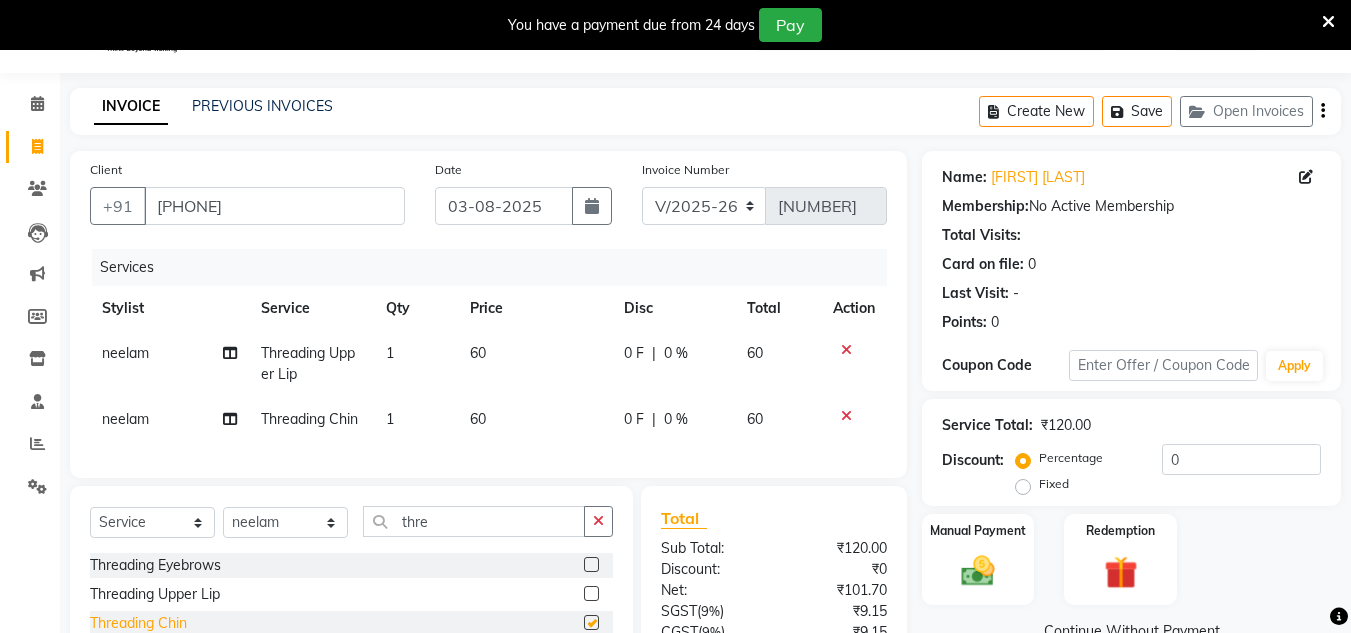 checkbox on "false" 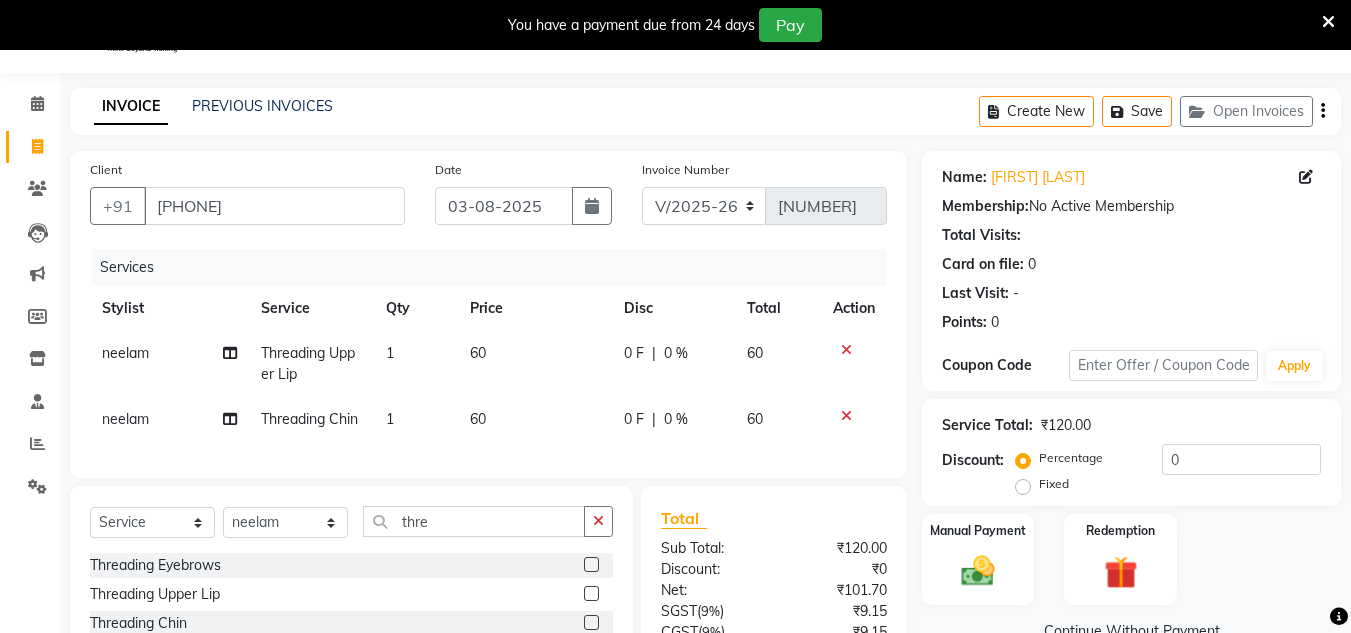 click 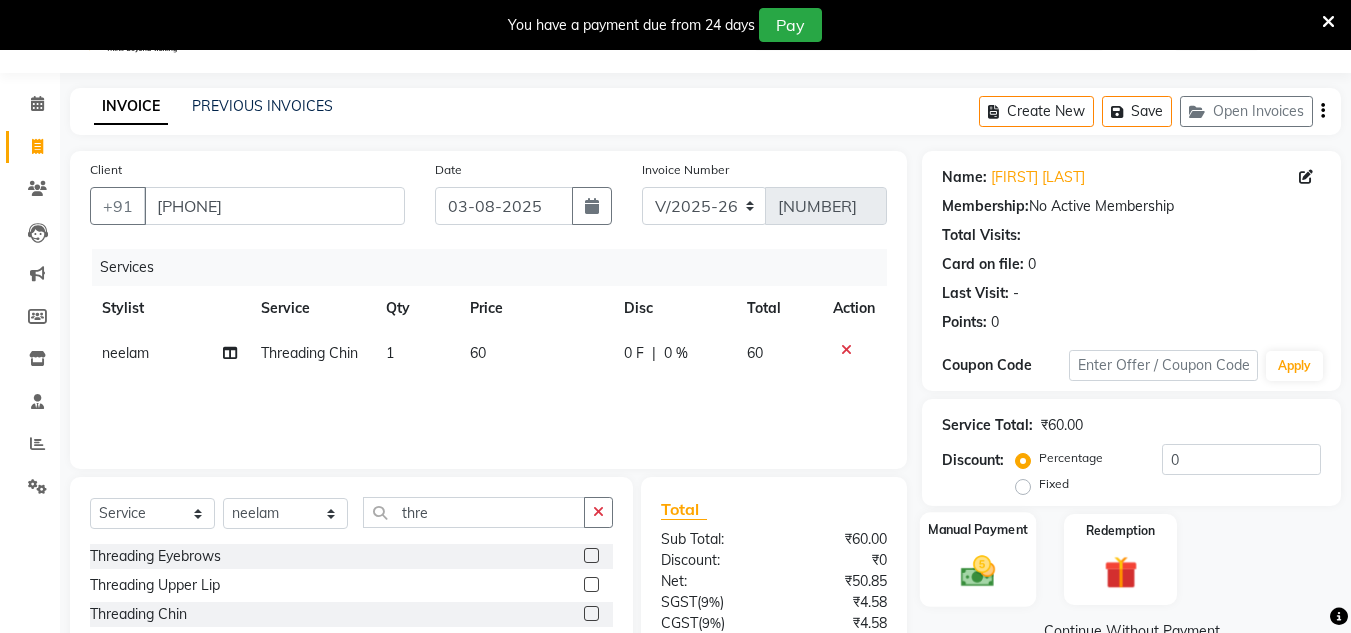 click 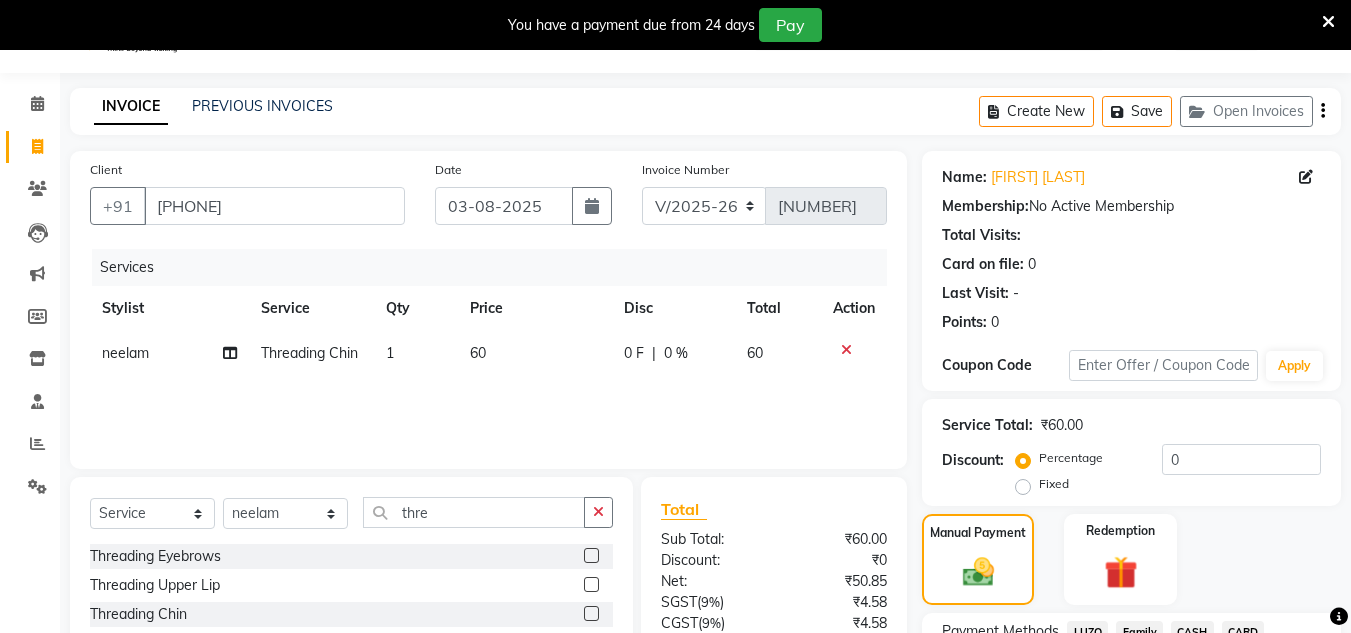 scroll, scrollTop: 220, scrollLeft: 0, axis: vertical 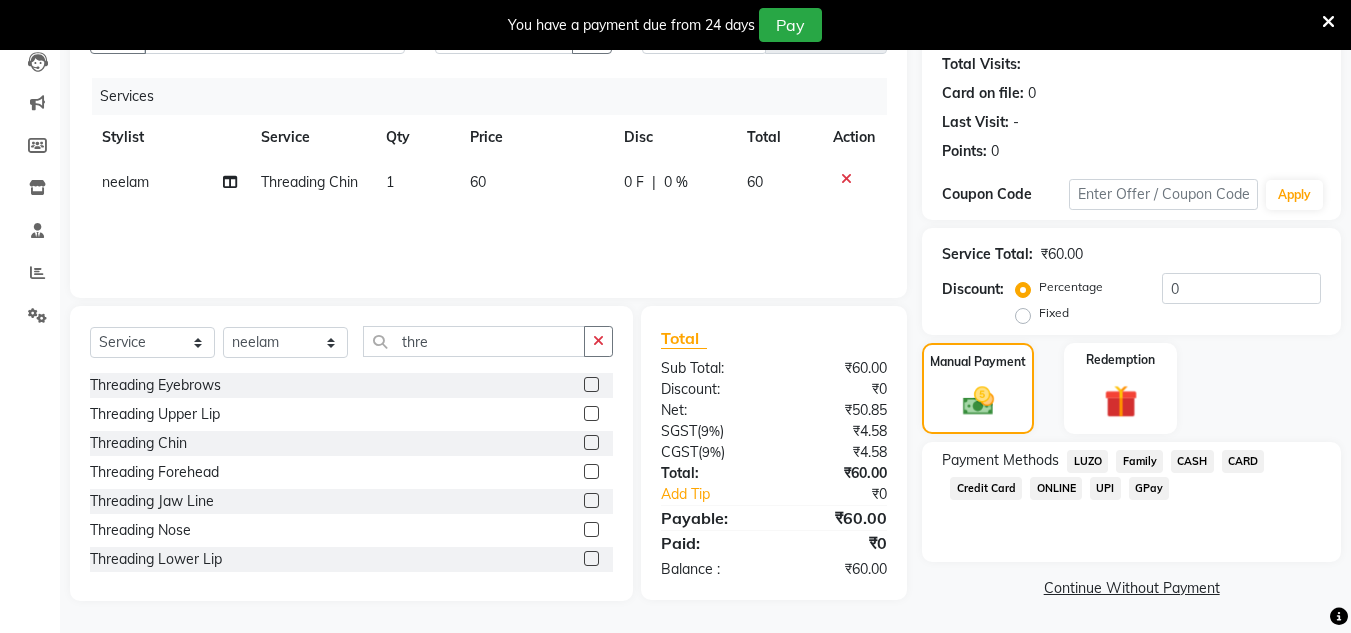 click on "CASH" 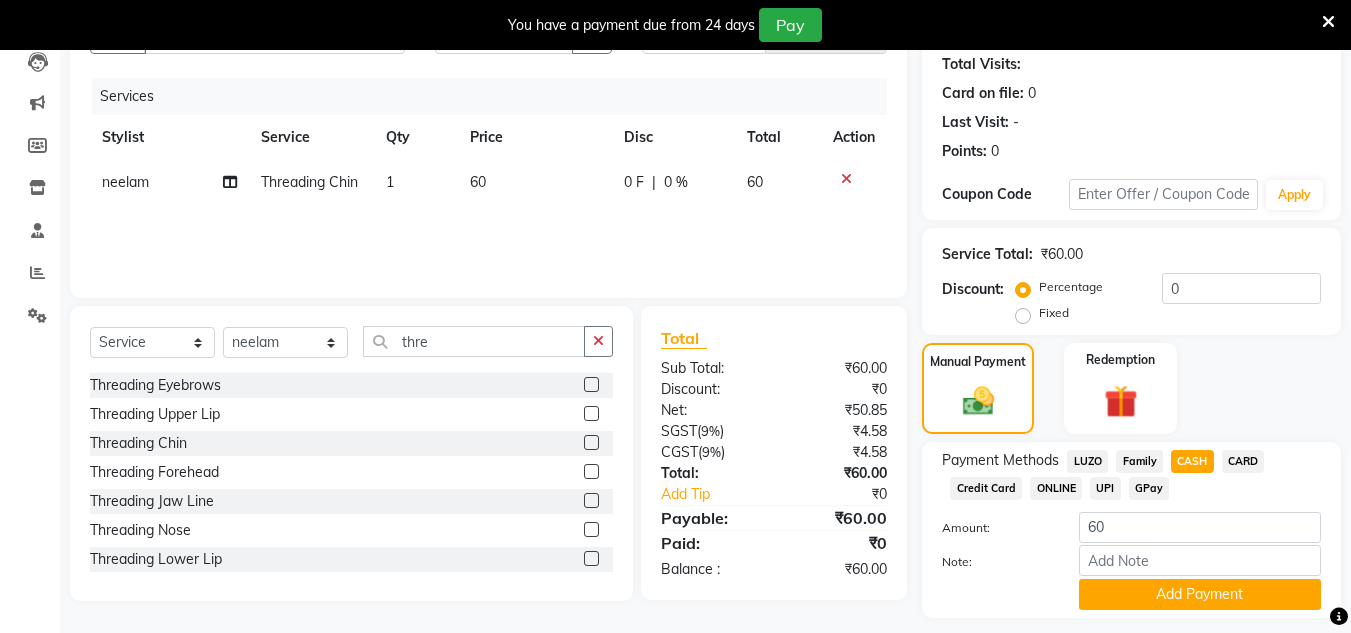 click on "neelam" 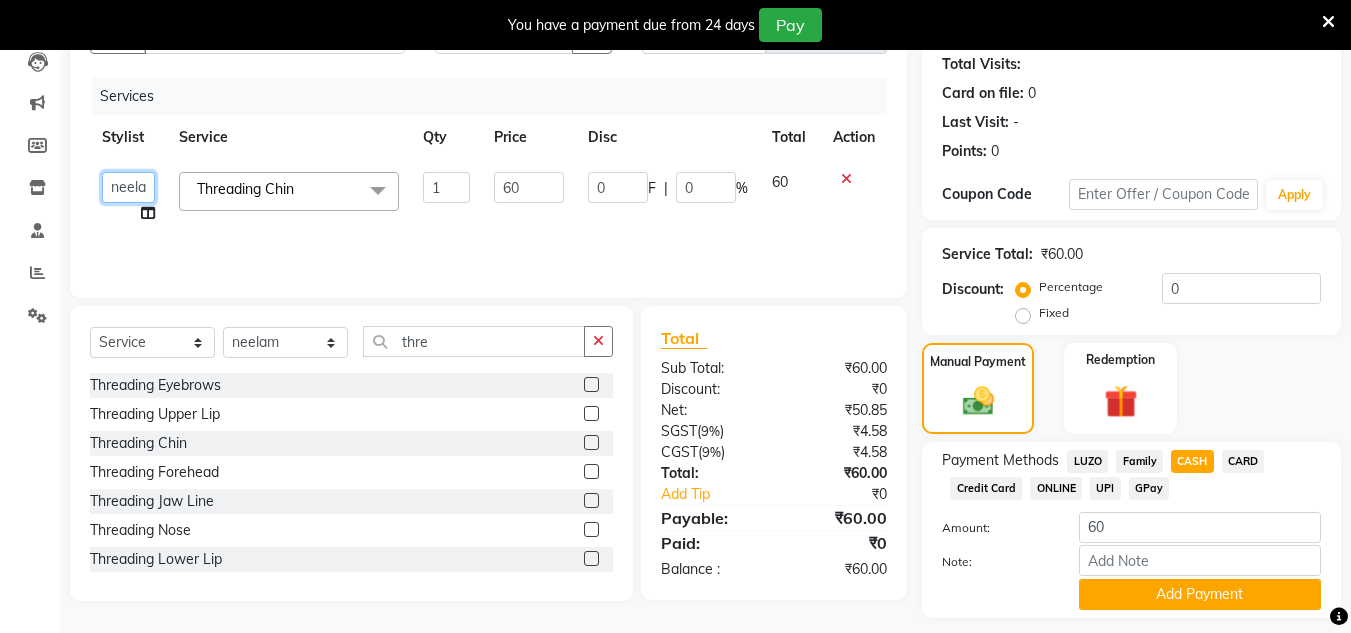 click on "Aarushi   aishu   altaf   anil   ashik   bhavin    irene   julie   Manager id   Minaz   Namrata   neelam   Rebecca   rekha   rijvana   Saif   saneef   Shweta" 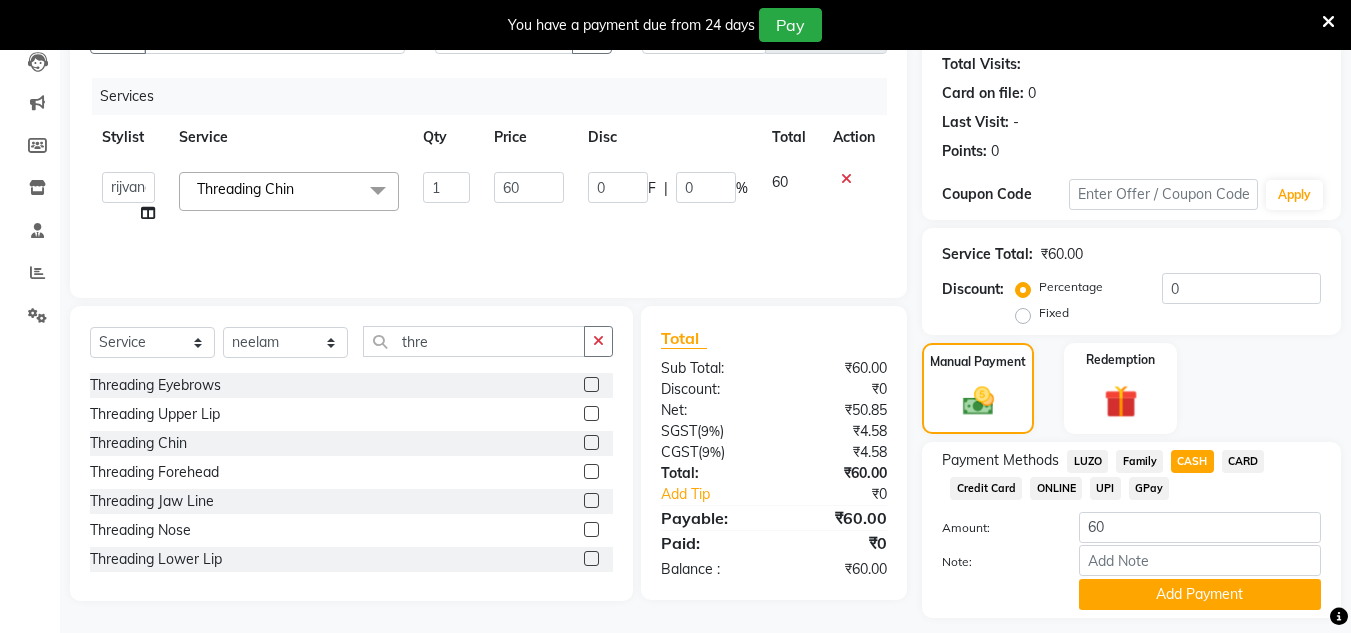 select on "85981" 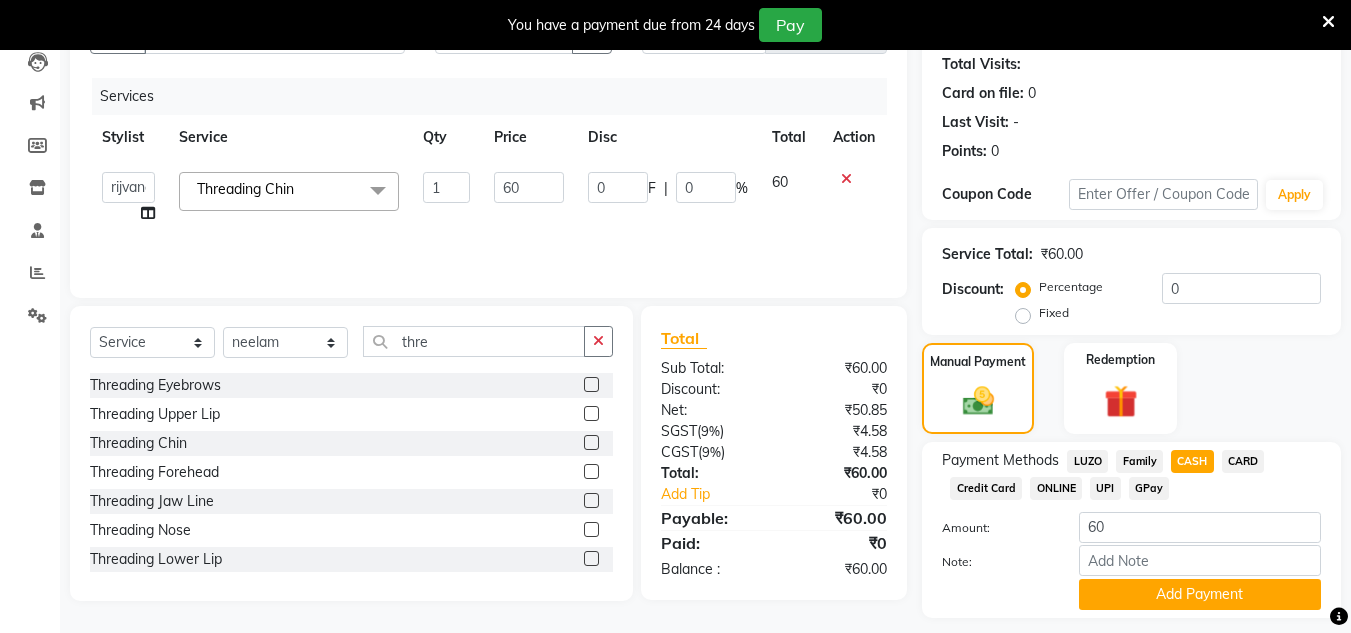 click on "Threading Eyebrows  Threading Upper Lip  Threading Chin  Threading Forehead  Threading Jaw Line  Threading Nose  Threading Lower Lip  Threading Full Chin  Threading Sidelock  Threading Full Face  Threading Eyebrows (Men's)" 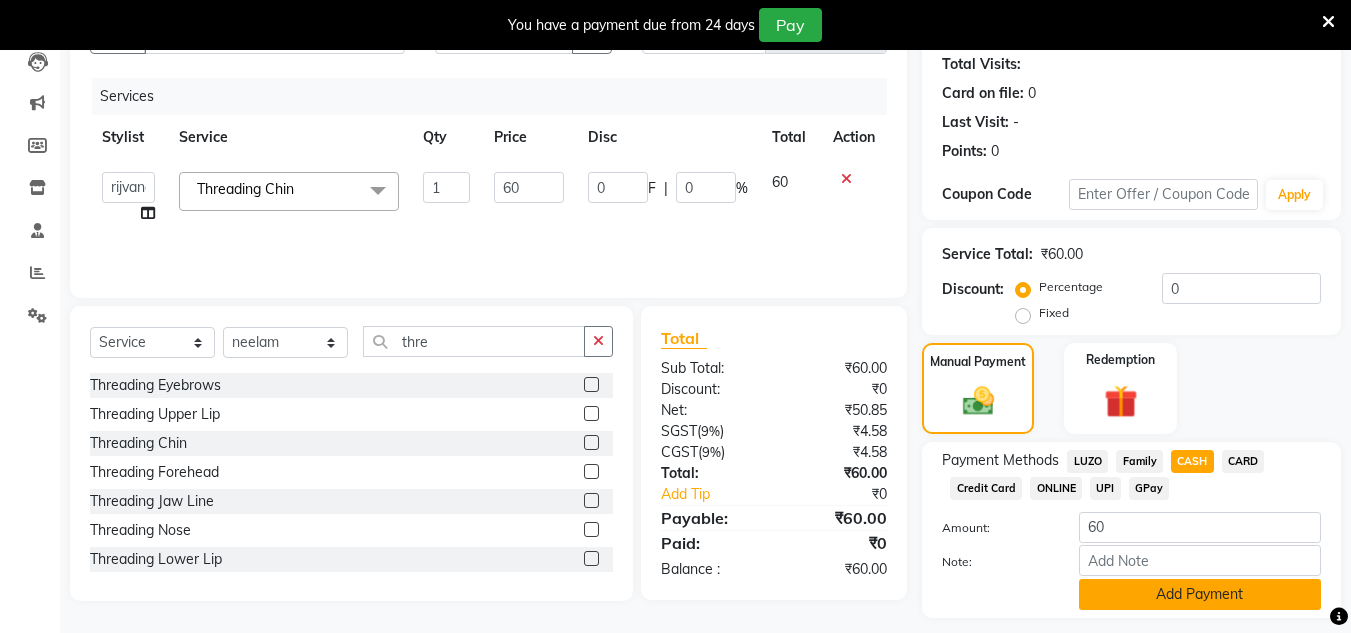 click on "Add Payment" 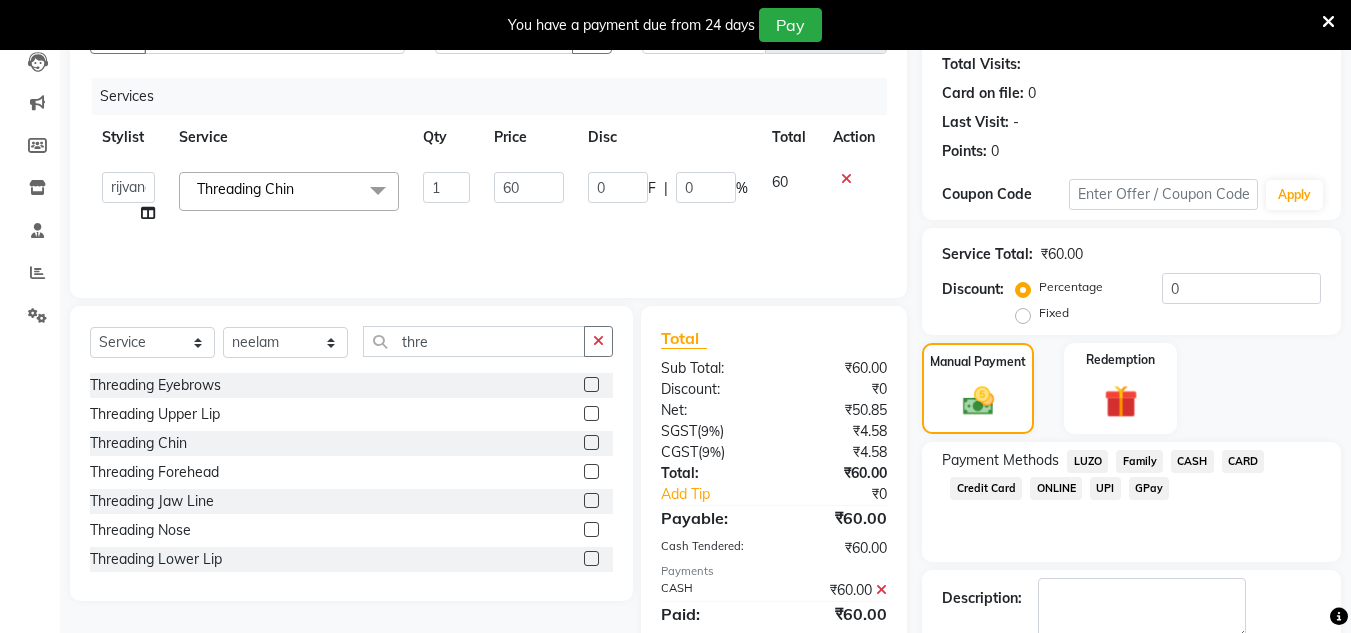 scroll, scrollTop: 333, scrollLeft: 0, axis: vertical 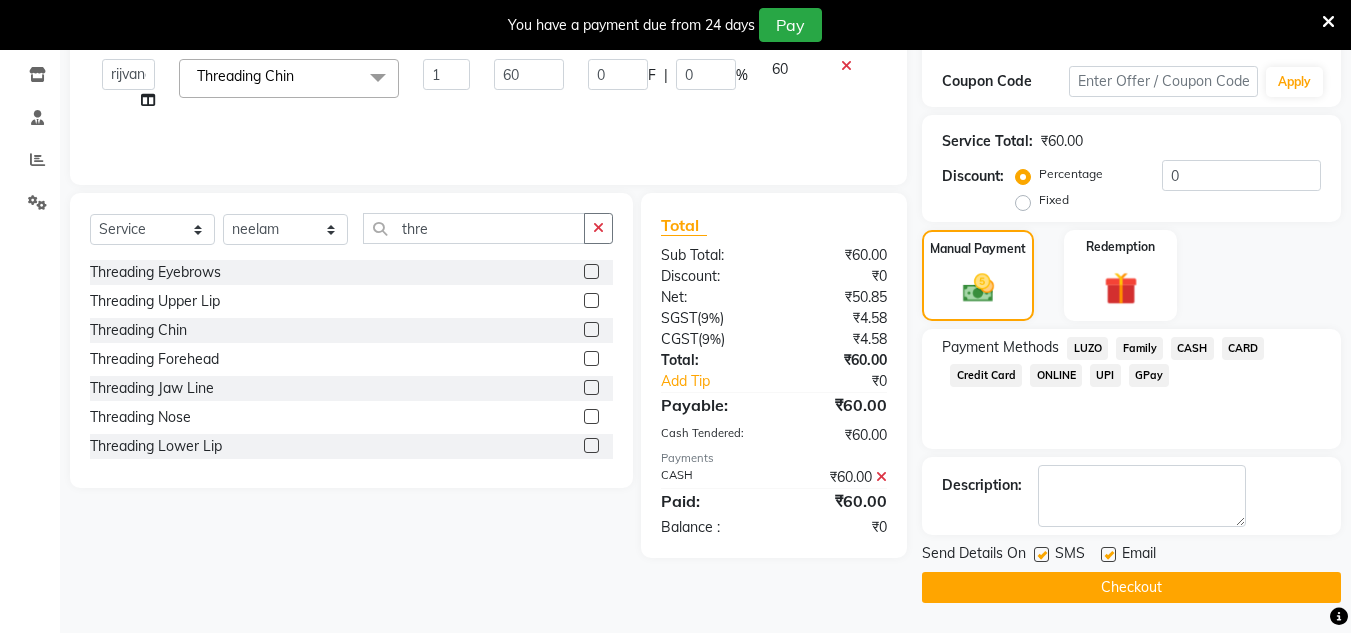 click on "Checkout" 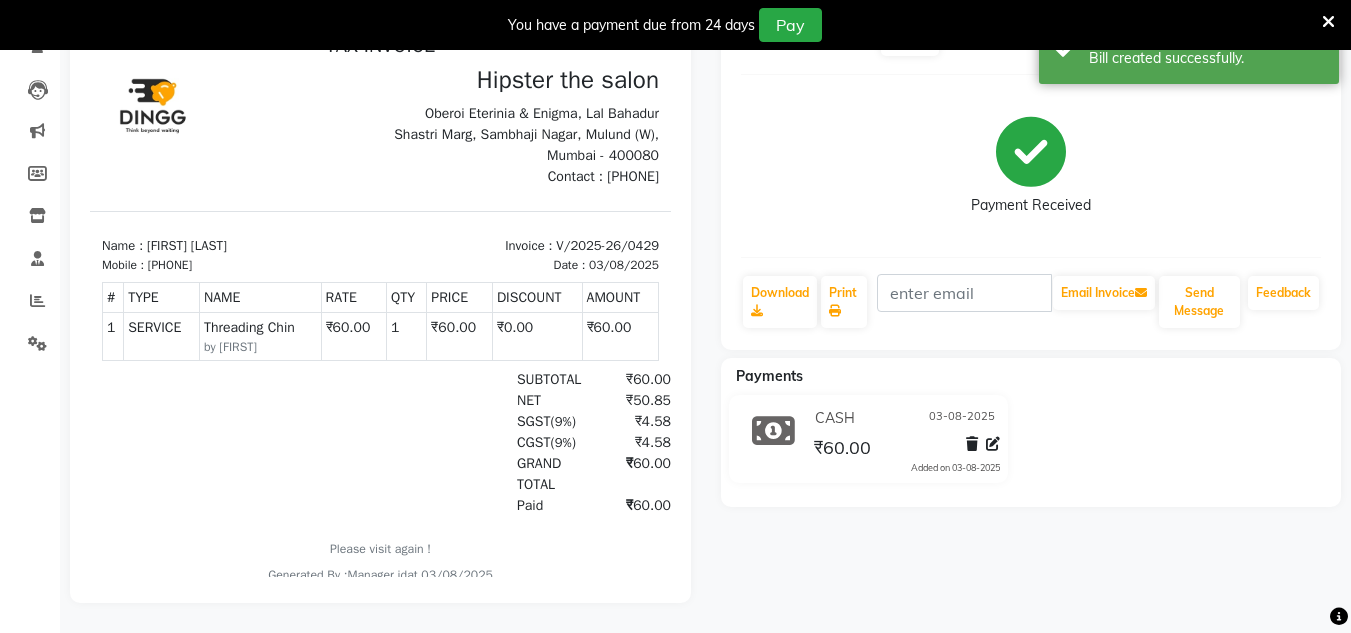 scroll, scrollTop: 0, scrollLeft: 0, axis: both 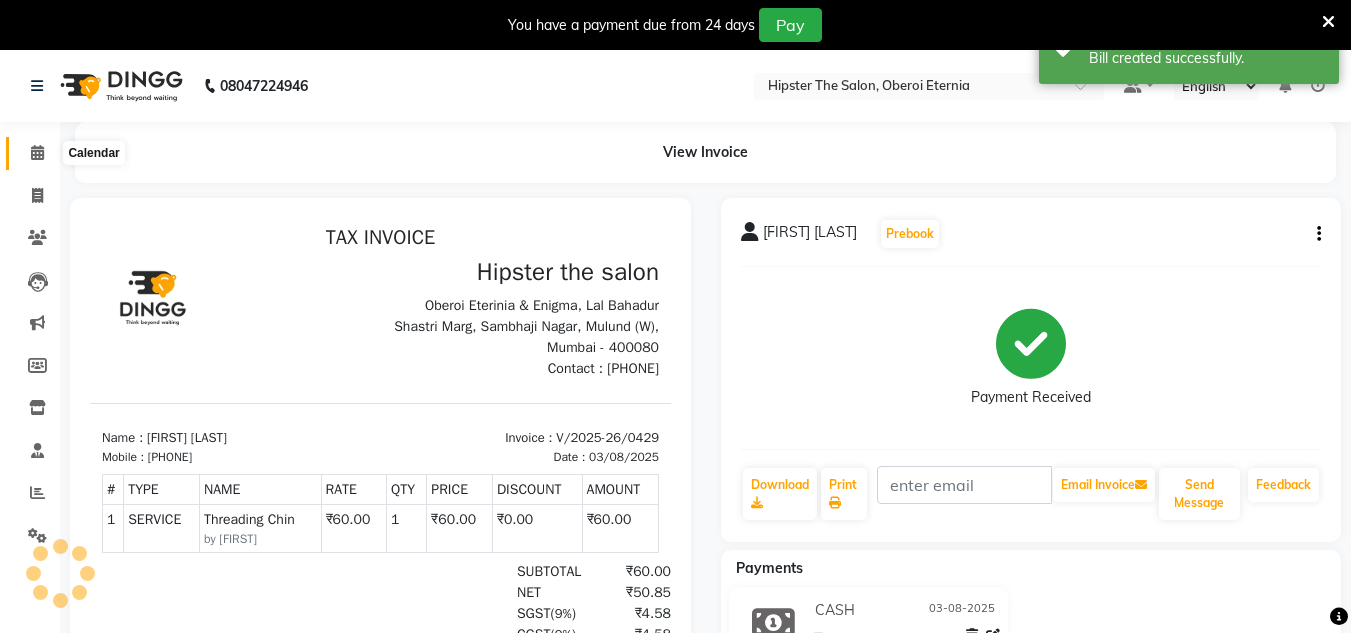 click 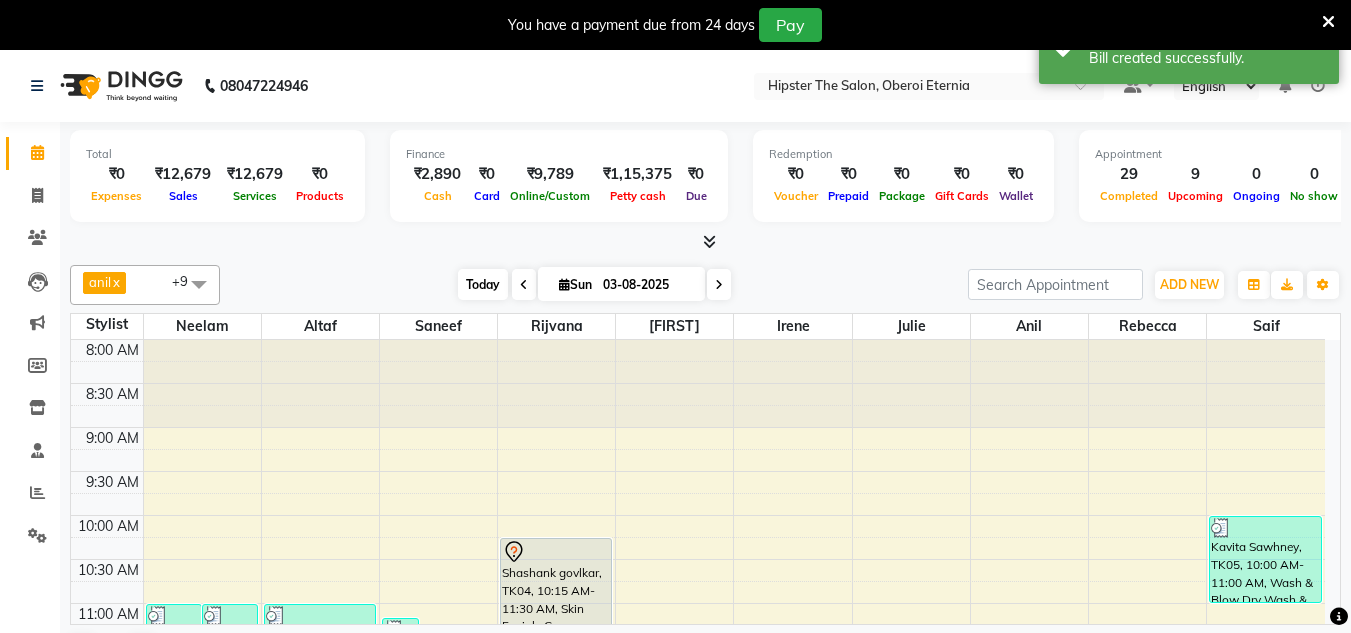 click on "Today" at bounding box center [483, 284] 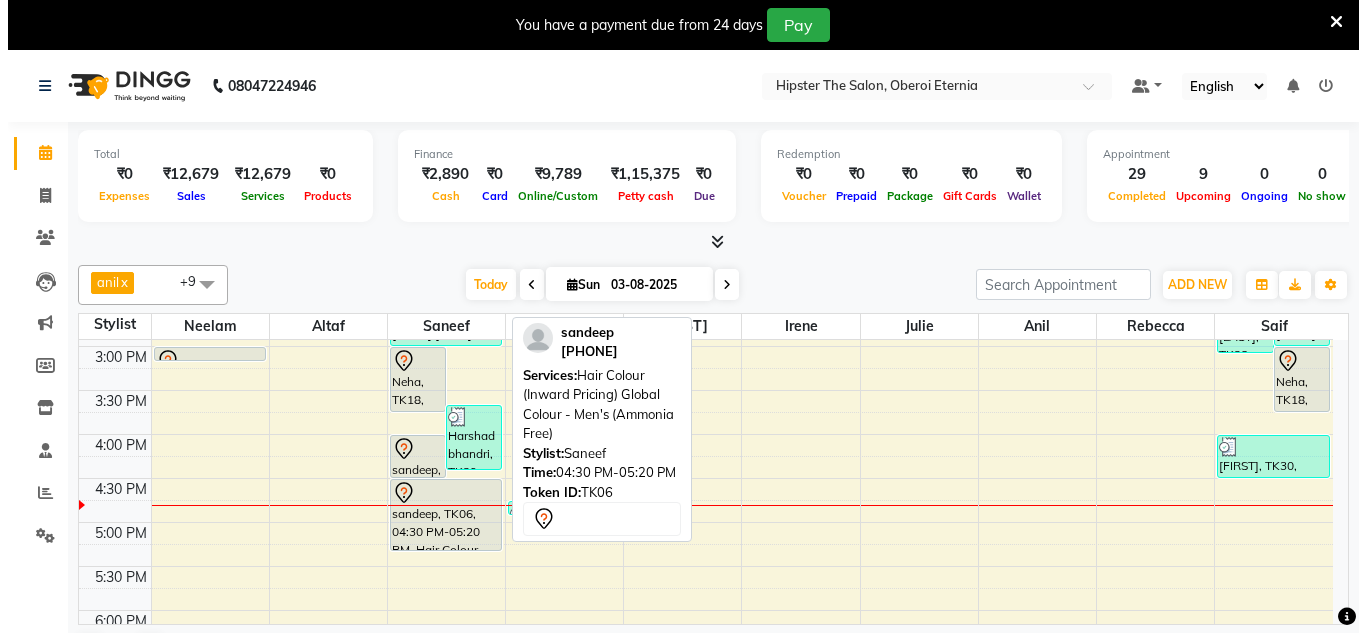 scroll, scrollTop: 608, scrollLeft: 0, axis: vertical 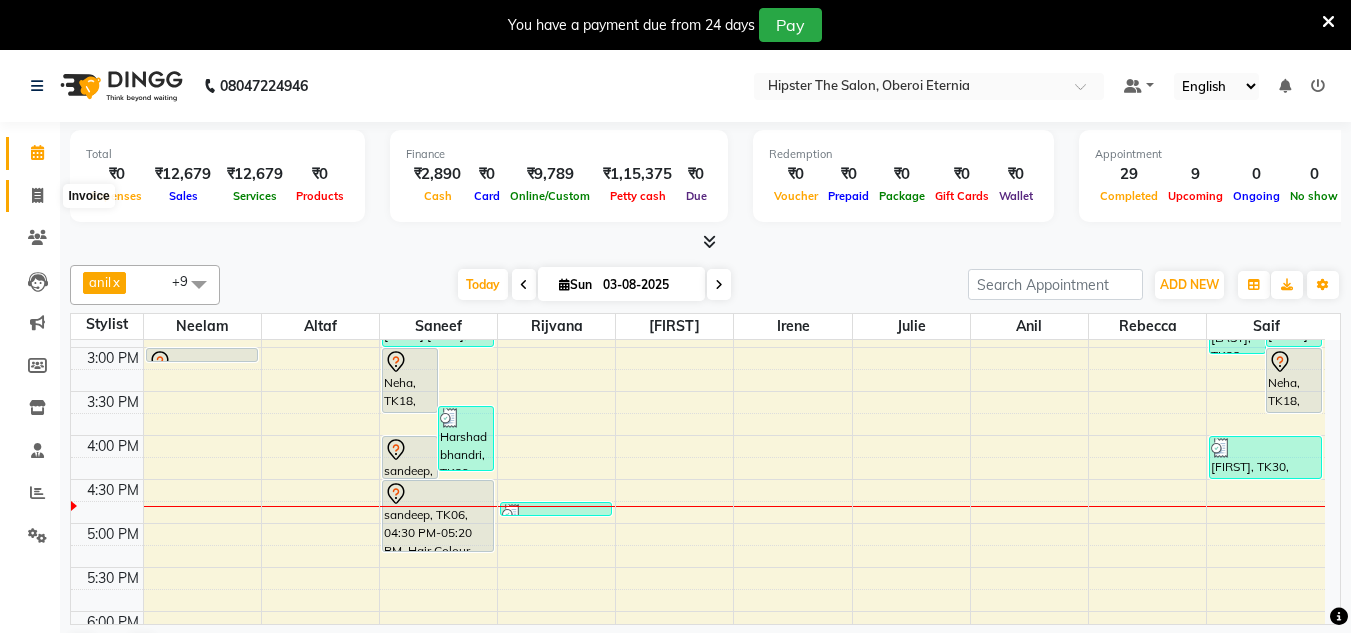 click 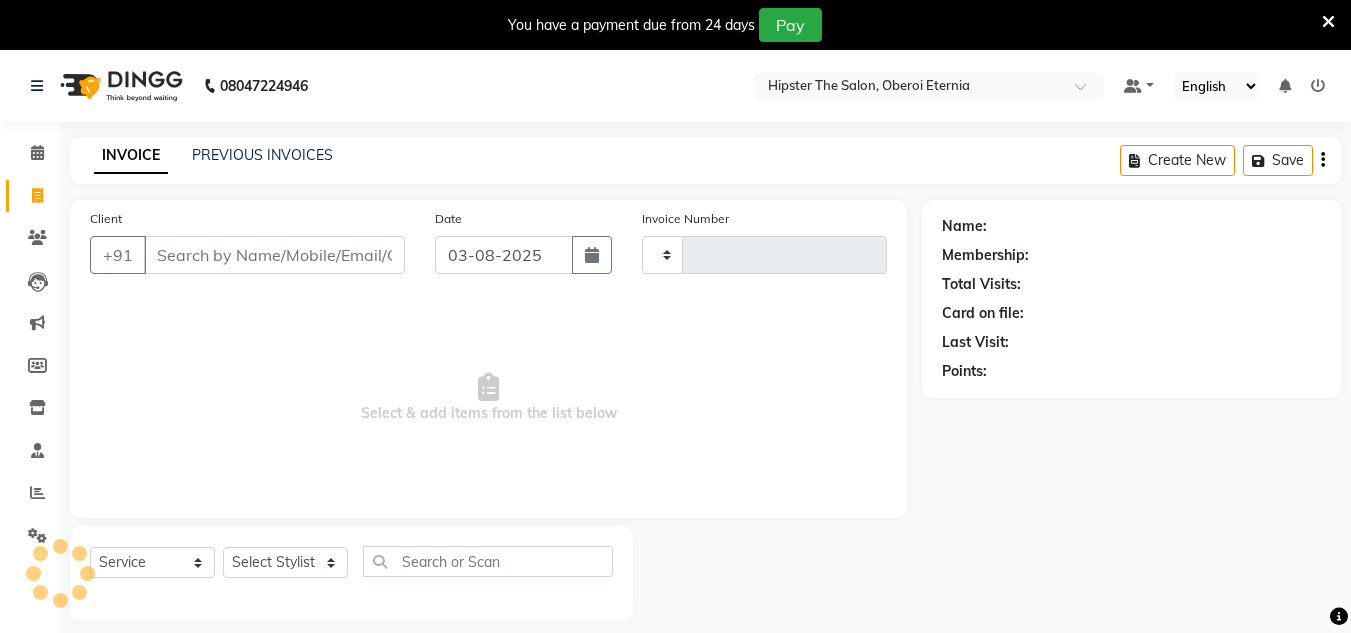 type on "0430" 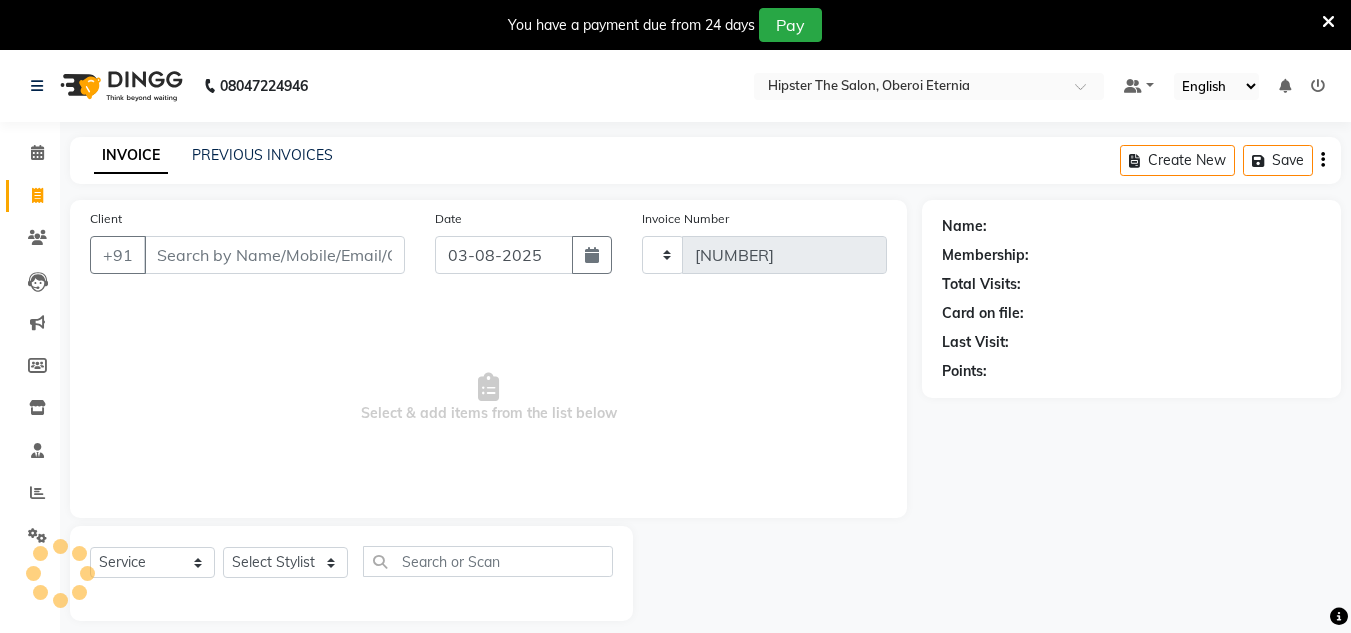 select on "8592" 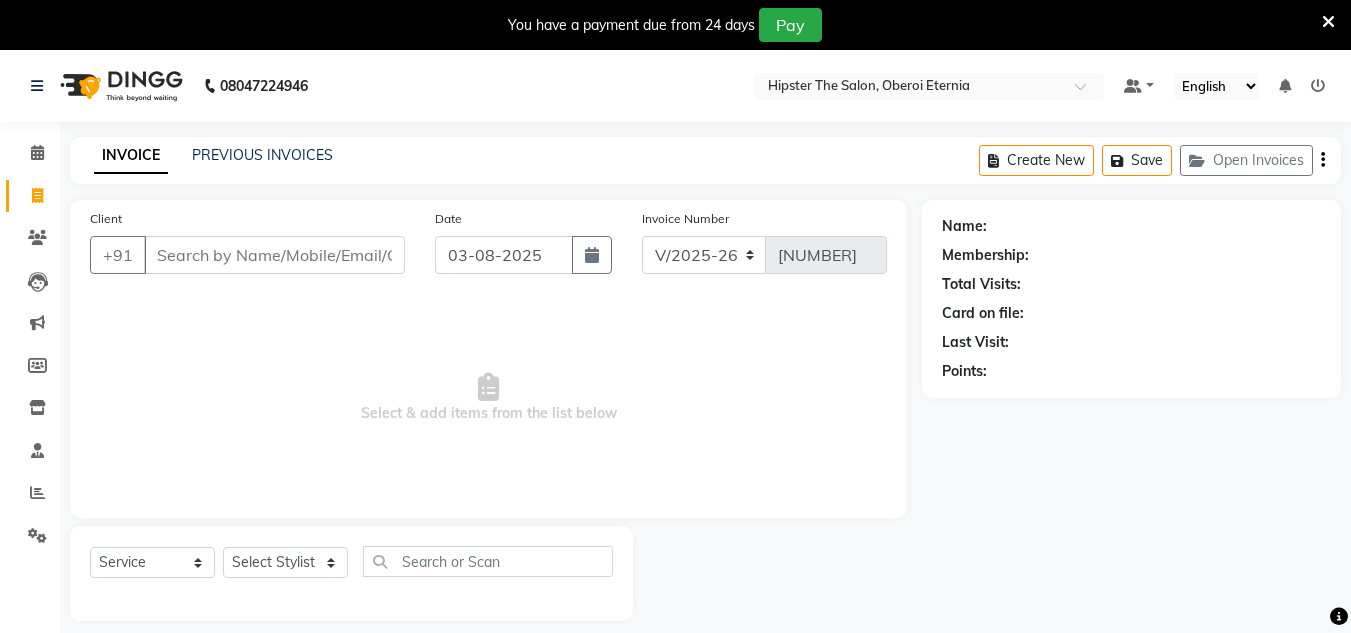 click on "Client" at bounding box center [274, 255] 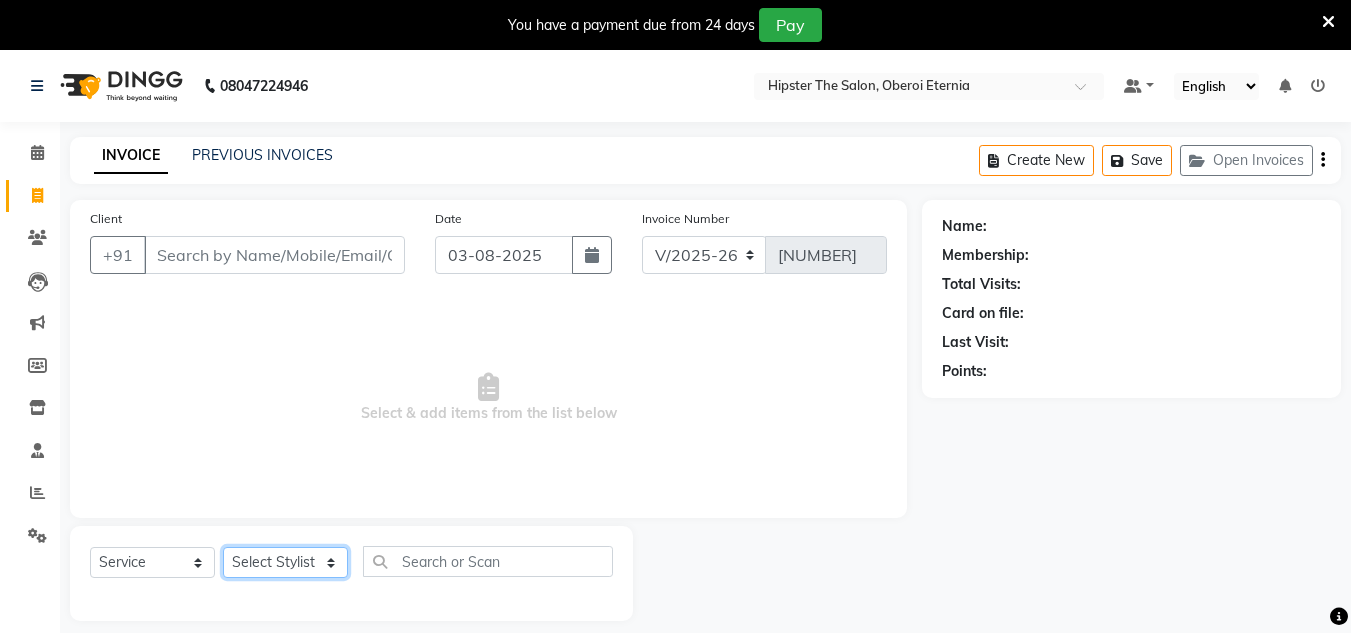 click on "Select Stylist Aarushi aishu altaf anil ashik bhavin  irene julie Manager id Minaz Namrata neelam Rebecca rekha rijvana Saif saneef Shweta" 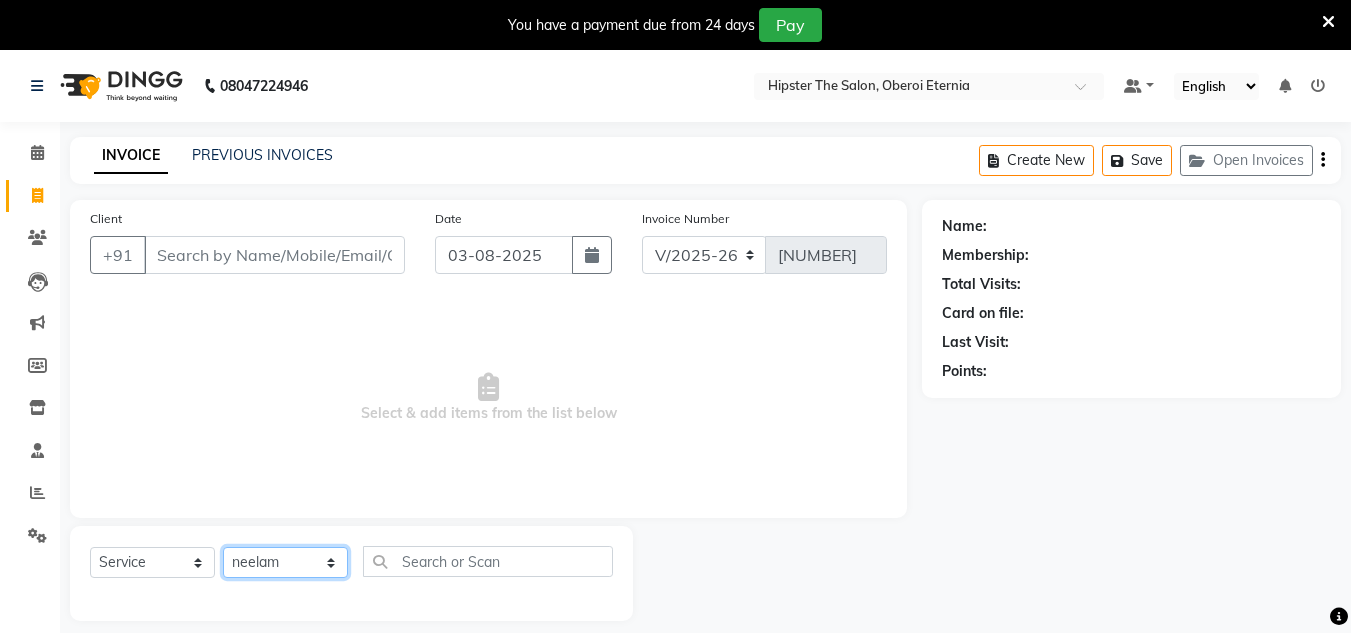 click on "Select Stylist Aarushi aishu altaf anil ashik bhavin  irene julie Manager id Minaz Namrata neelam Rebecca rekha rijvana Saif saneef Shweta" 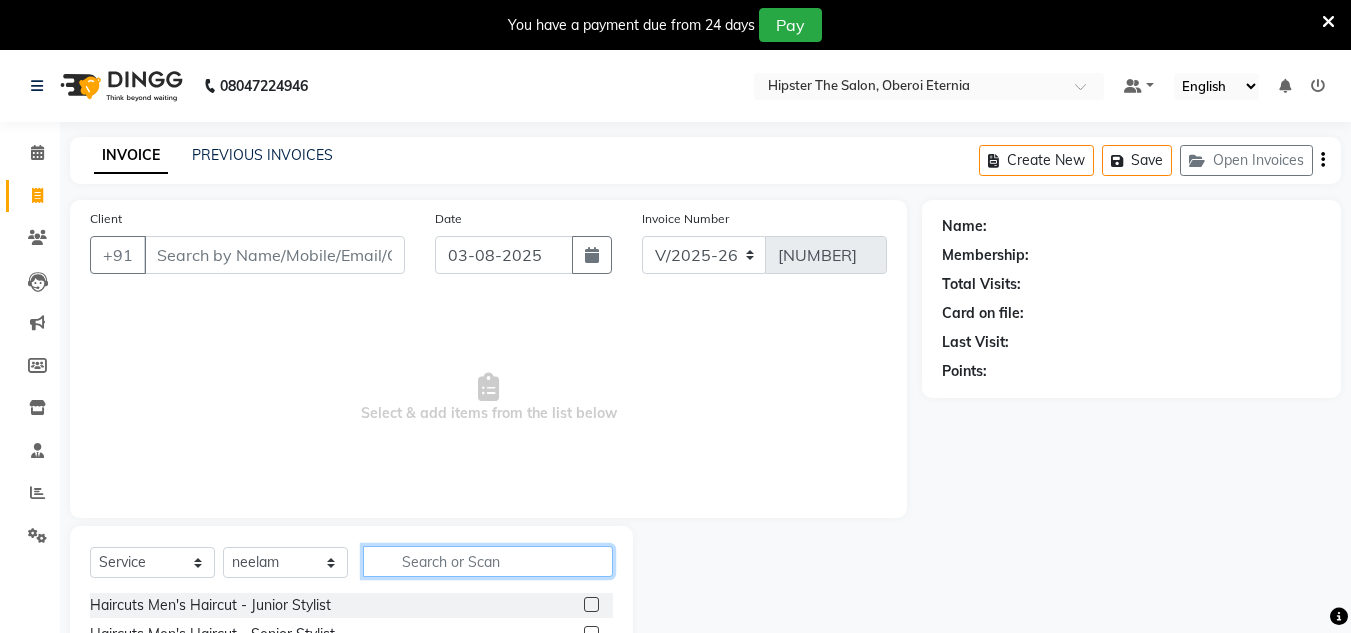 click 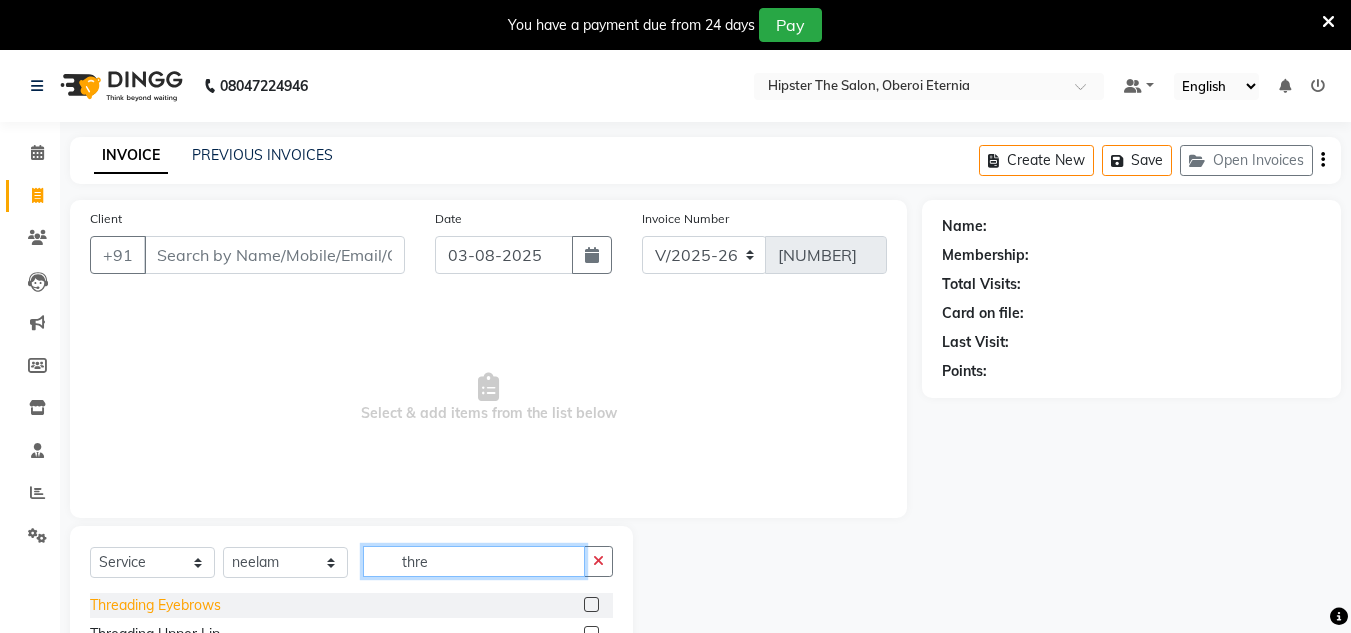 type on "thre" 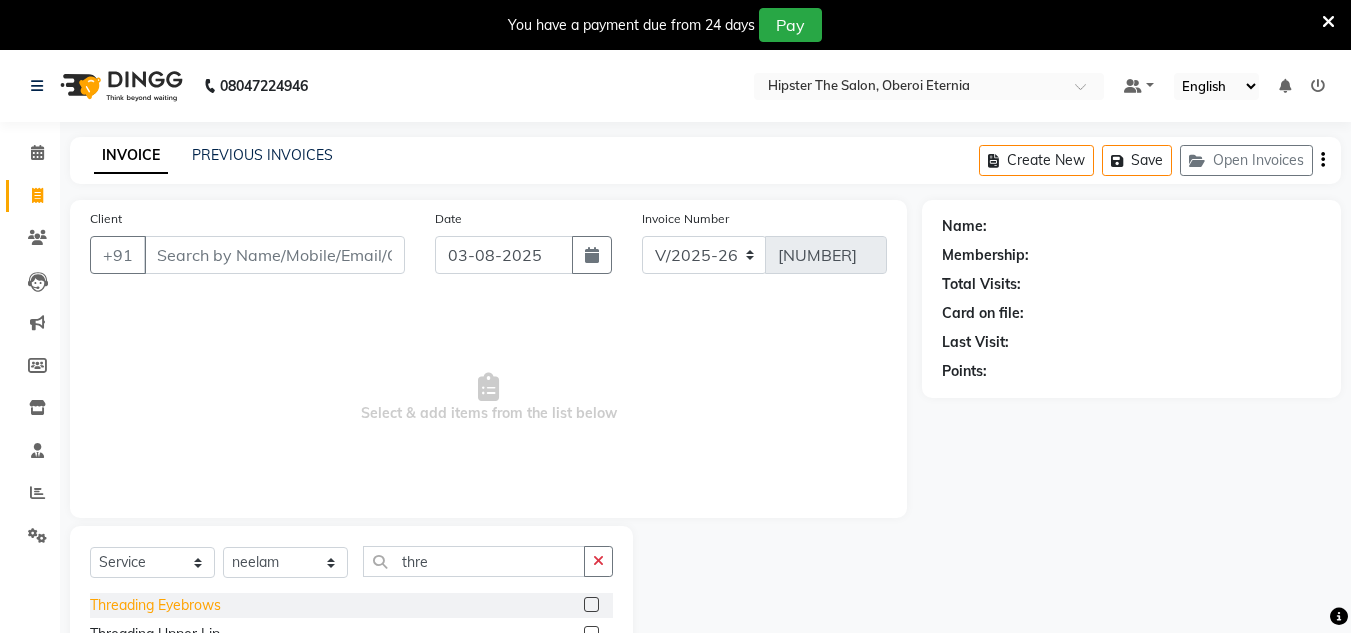 click on "Threading Eyebrows" 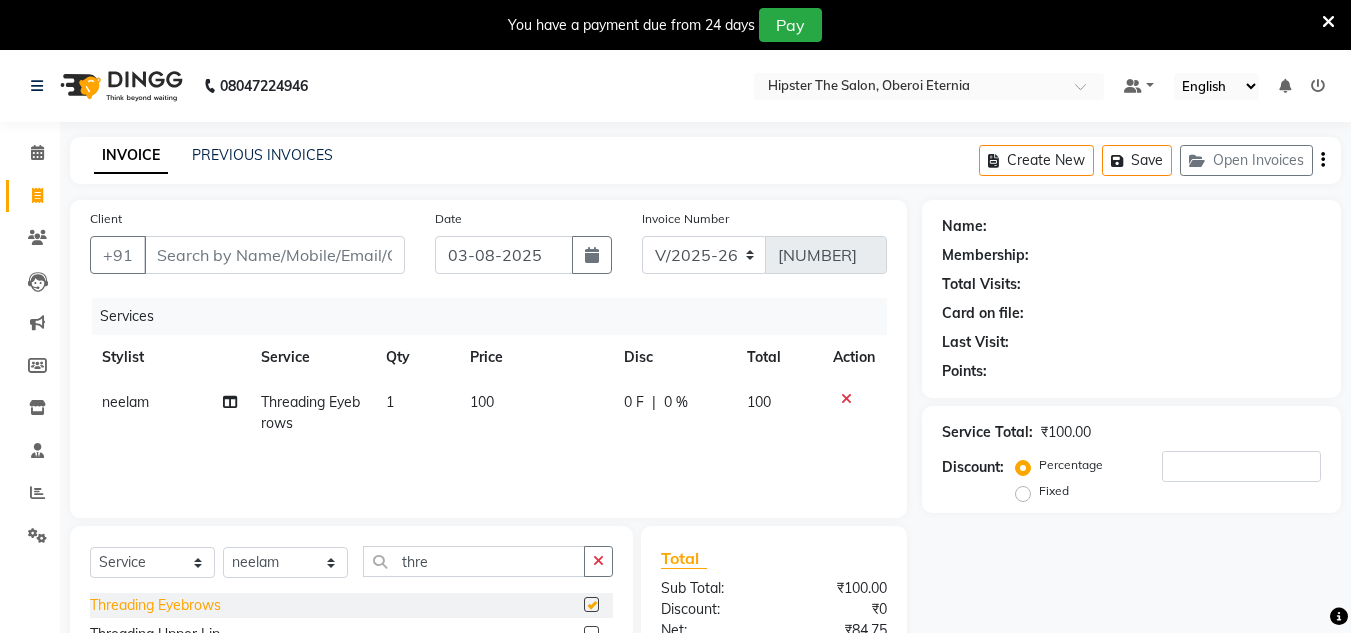 checkbox on "false" 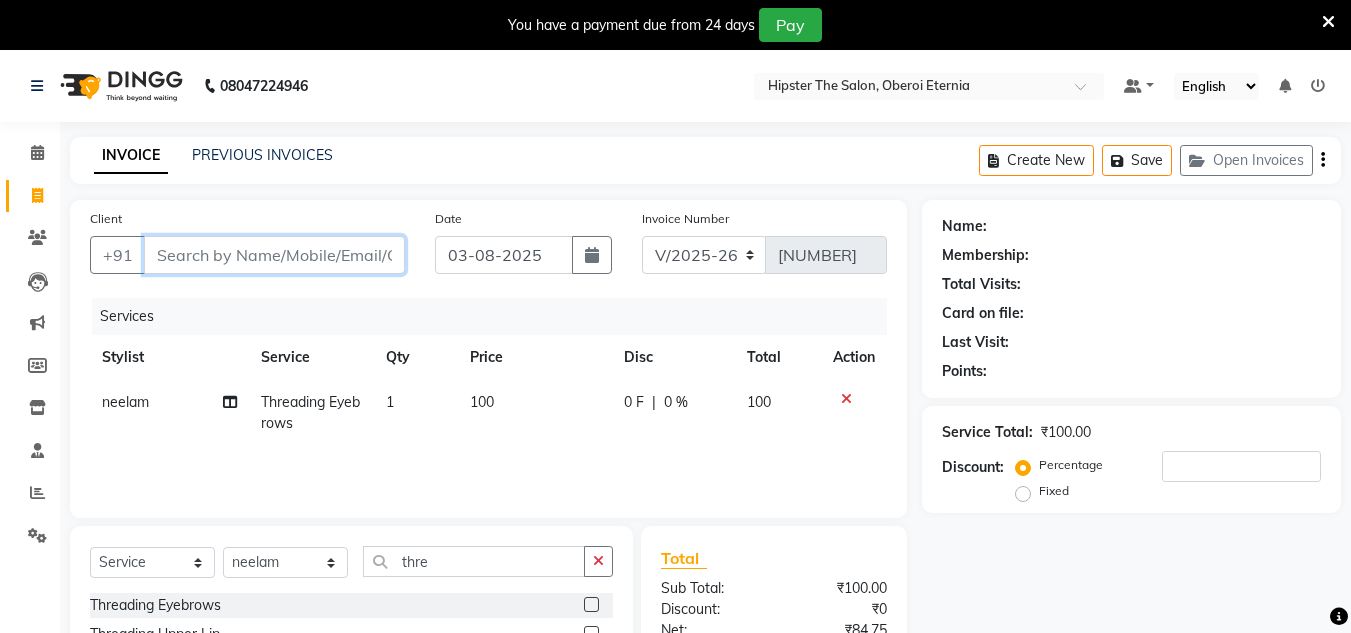 click on "Client" at bounding box center [274, 255] 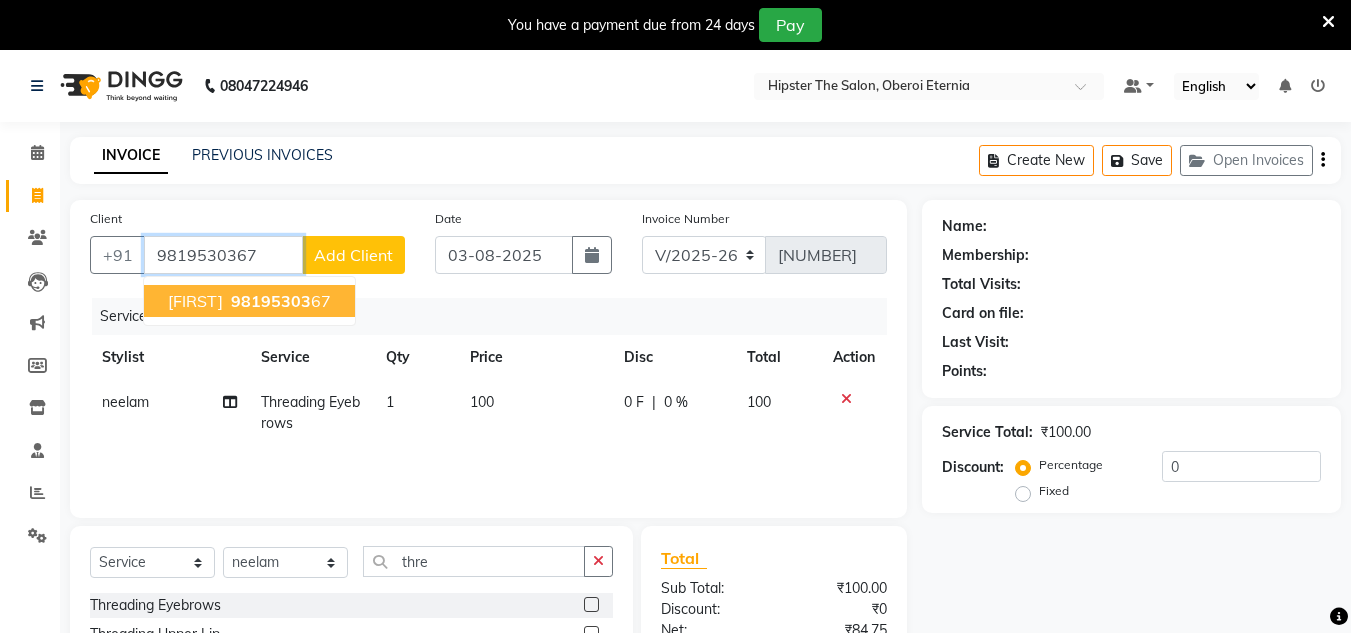 type on "9819530367" 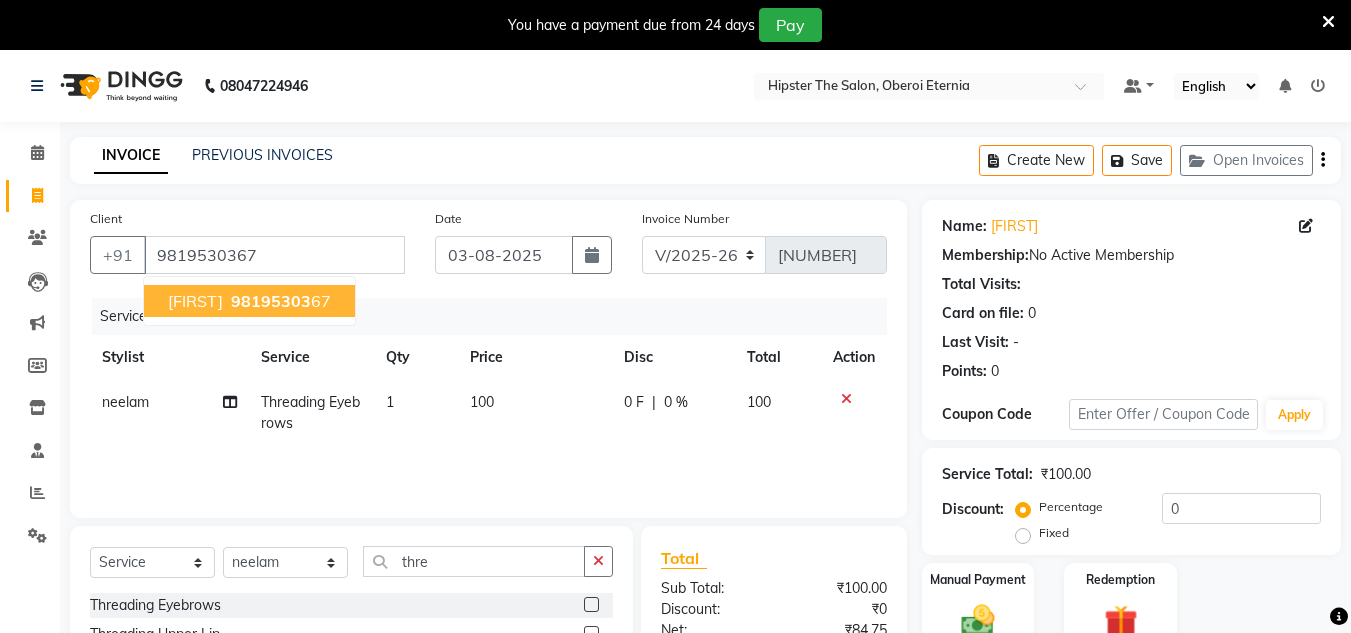 click on "98195303" at bounding box center (271, 301) 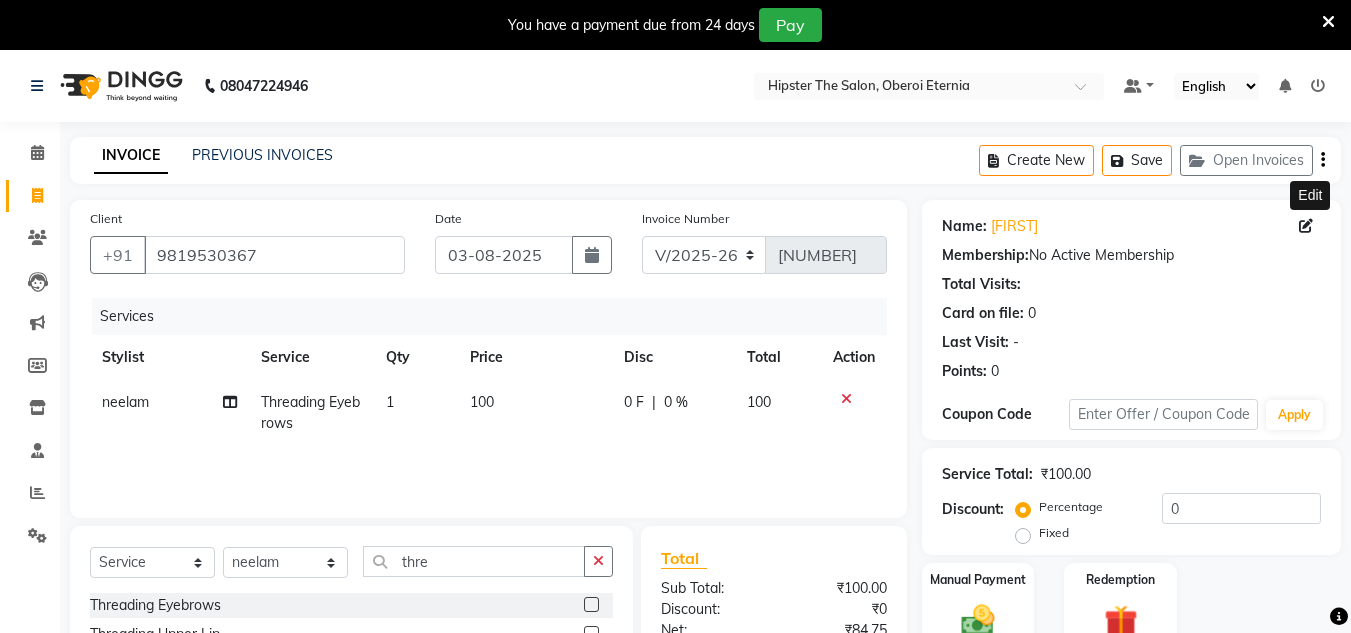click 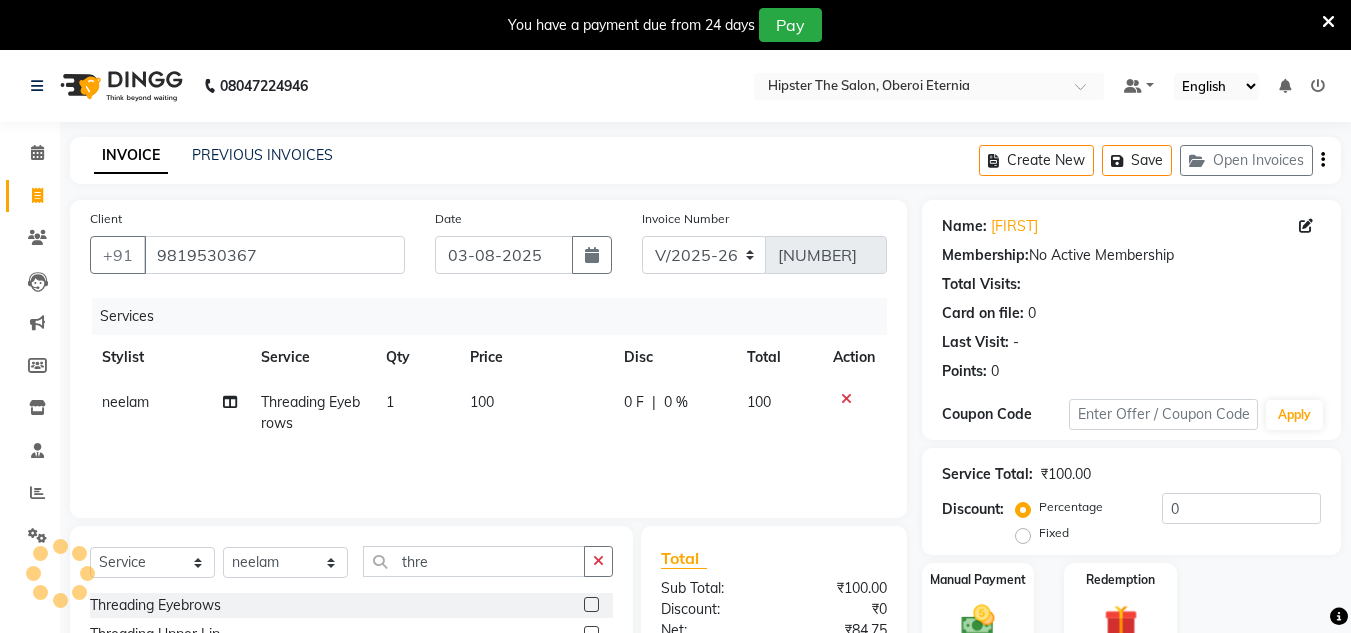 select on "female" 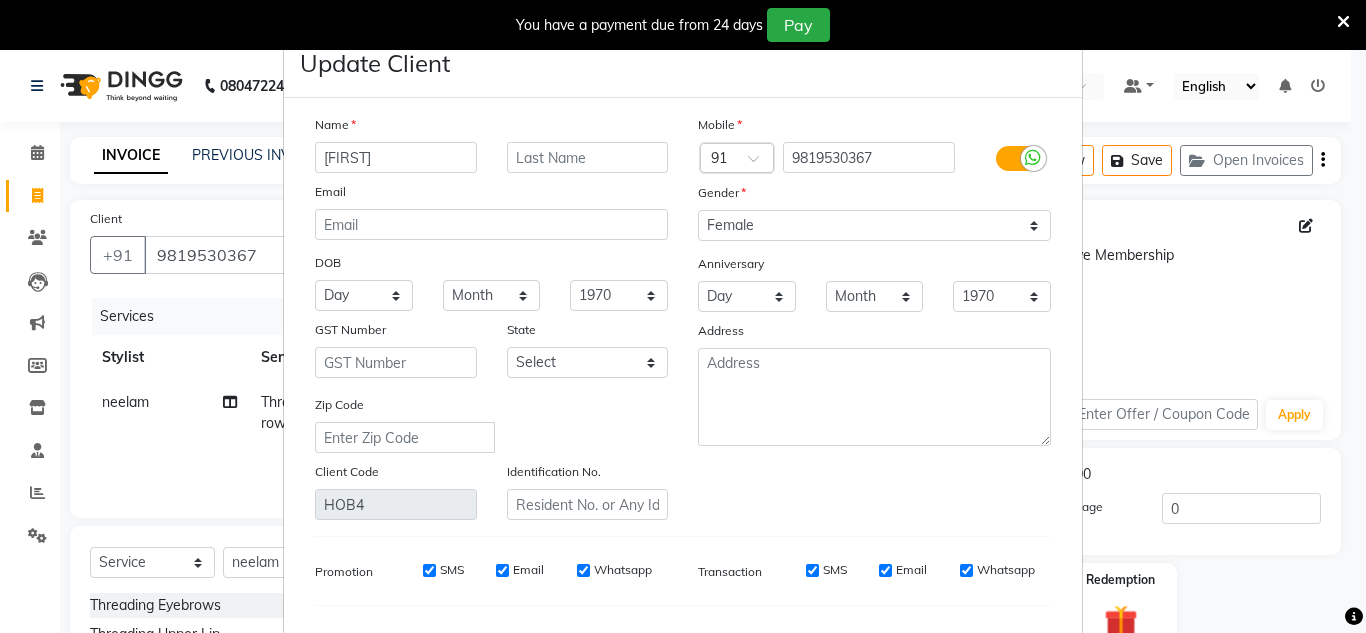 click on "kushboo" at bounding box center (396, 157) 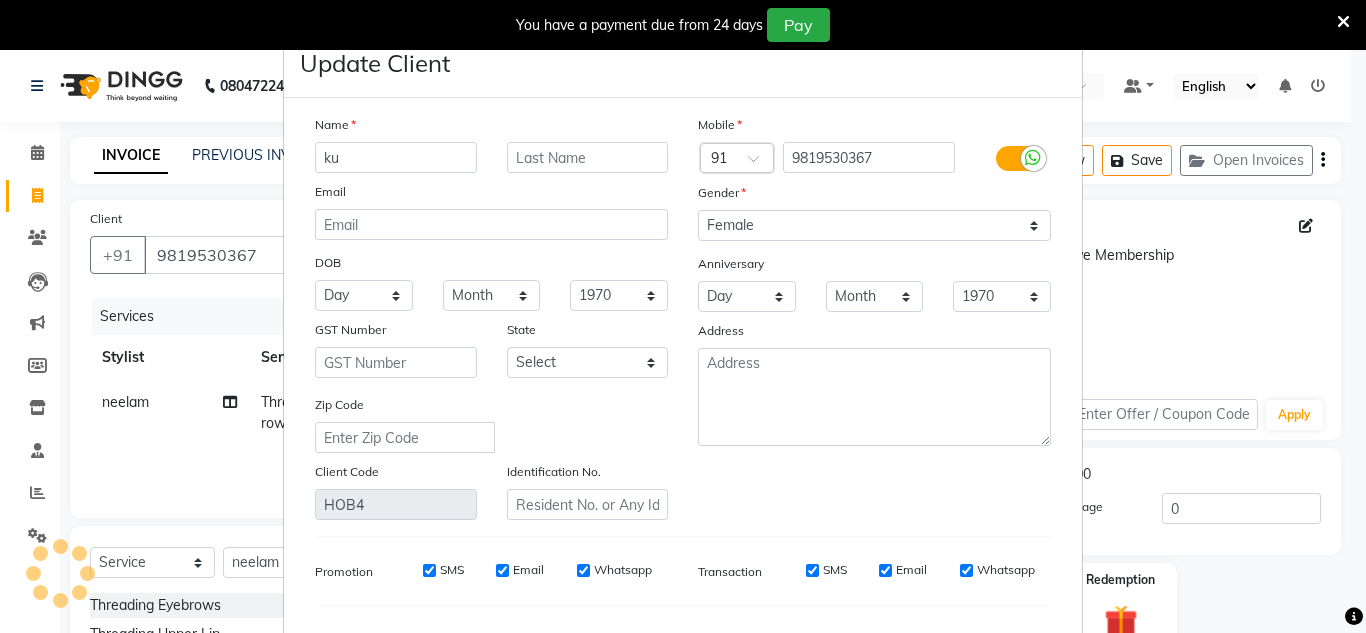 type on "k" 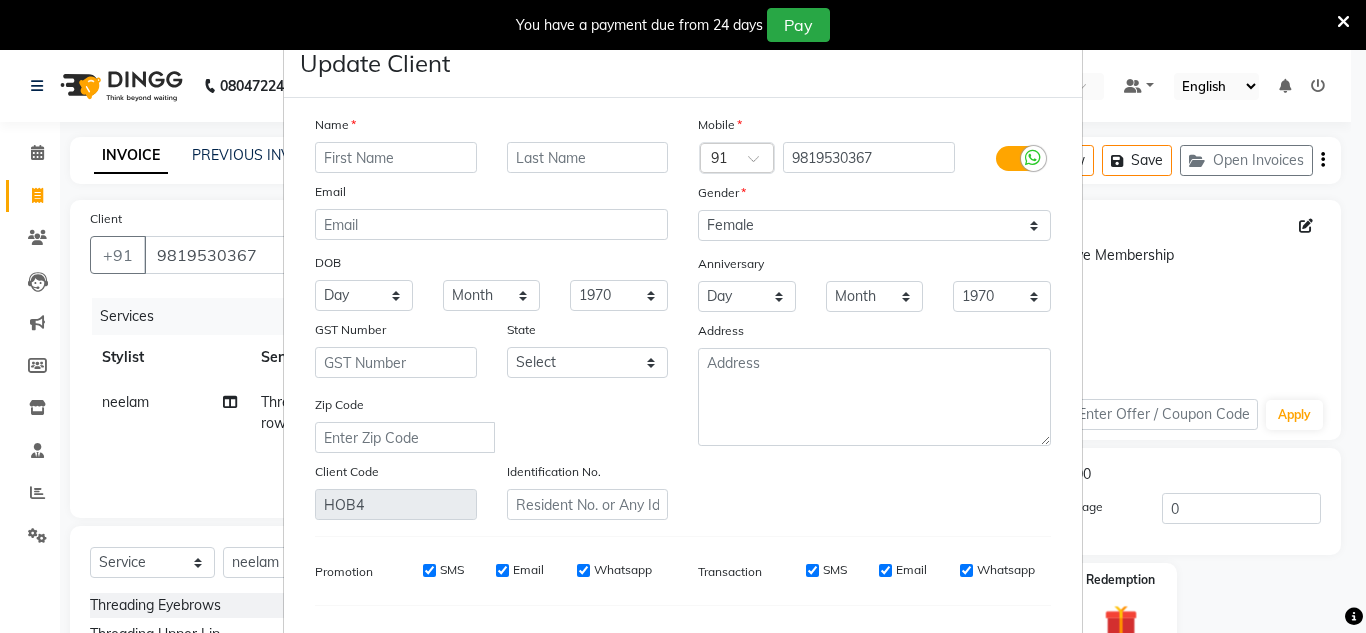 type on "\" 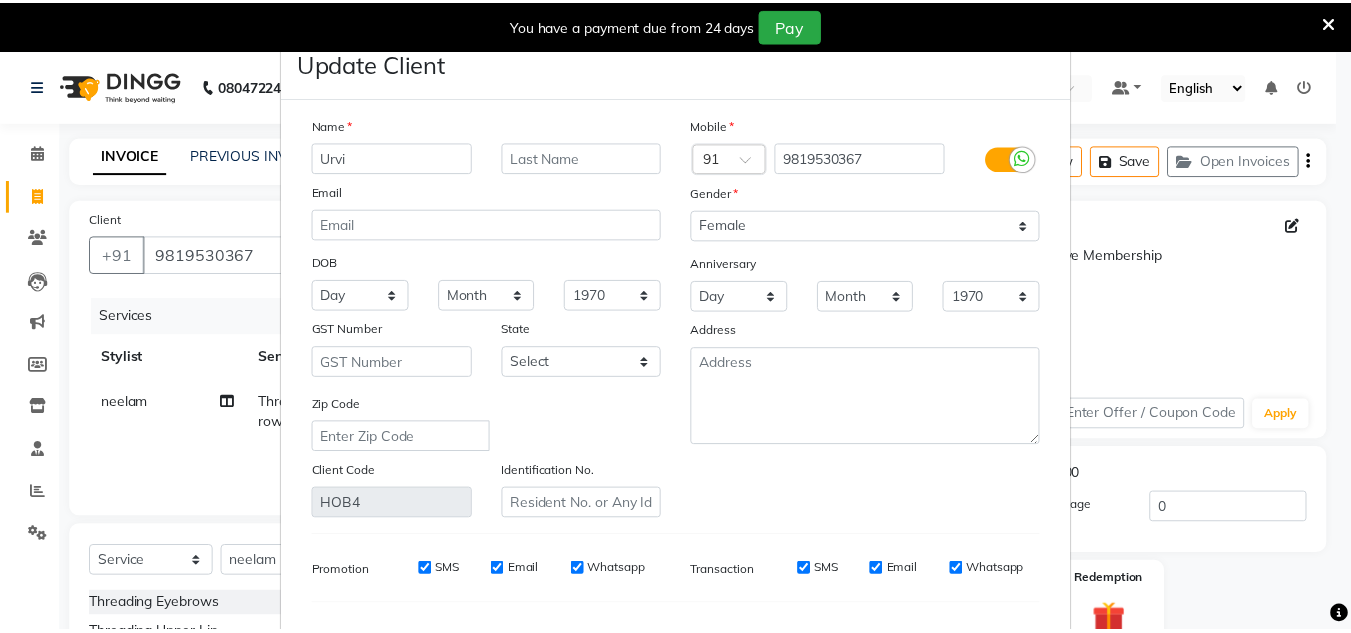 scroll, scrollTop: 254, scrollLeft: 0, axis: vertical 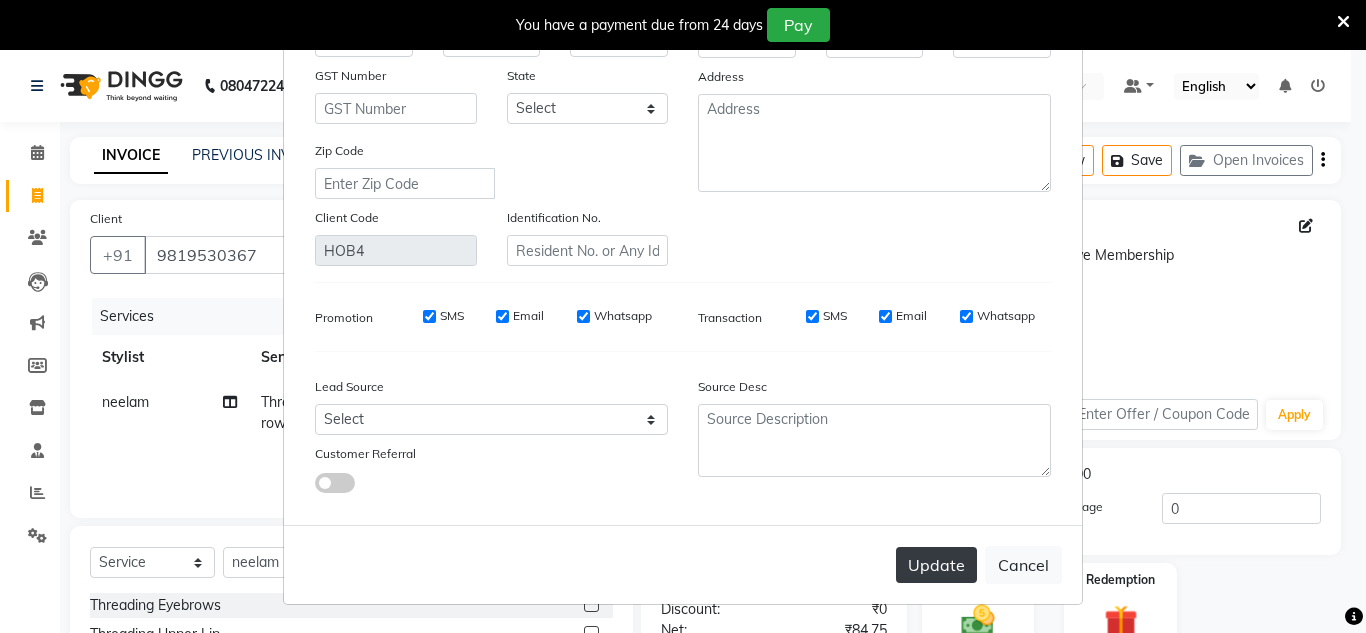 type on "Urvi" 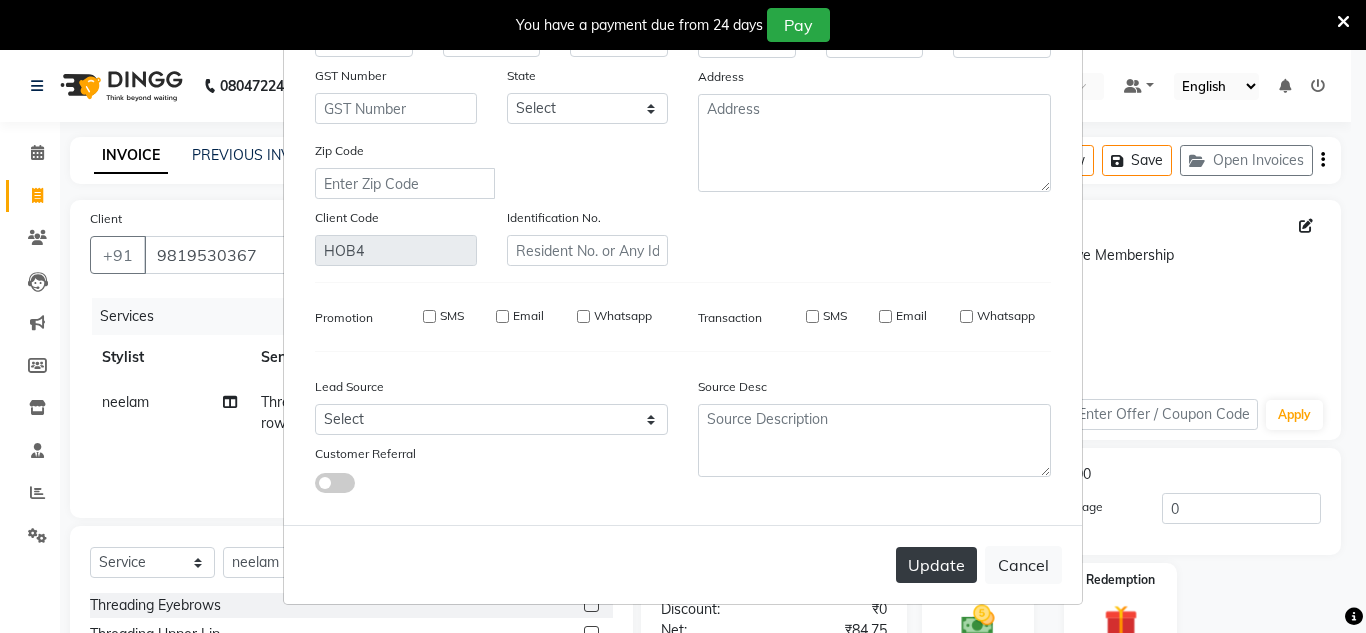 type 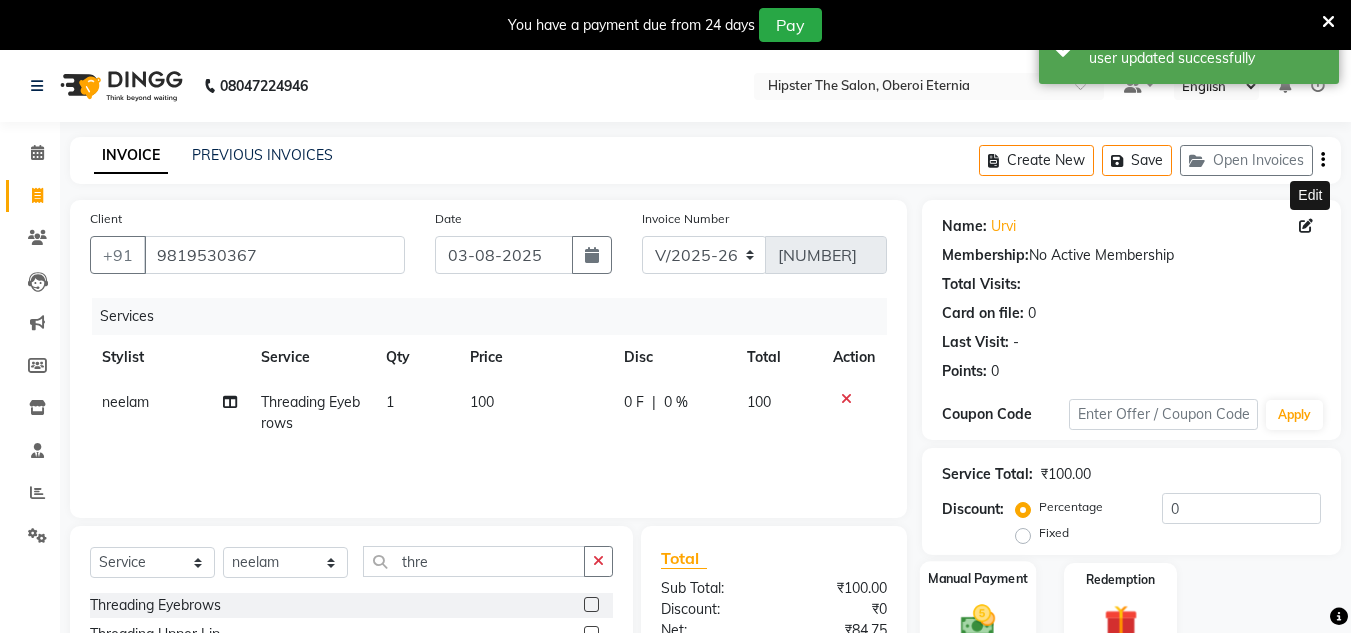 scroll, scrollTop: 155, scrollLeft: 0, axis: vertical 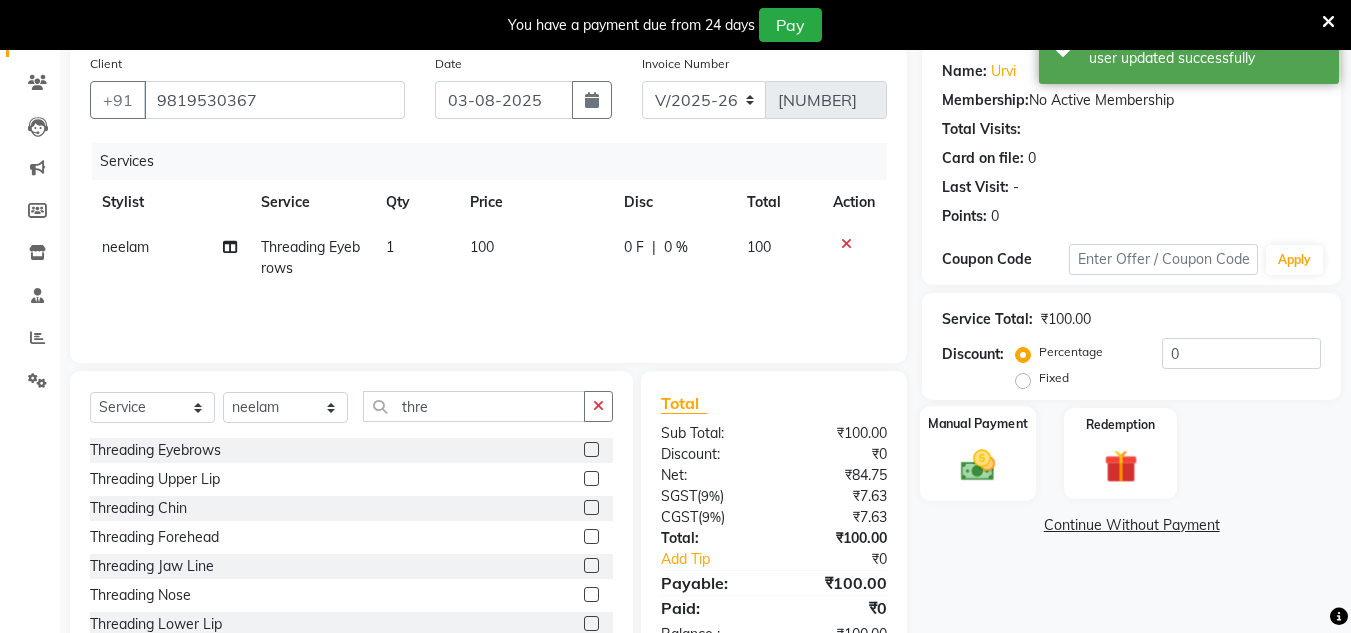 click on "Manual Payment" 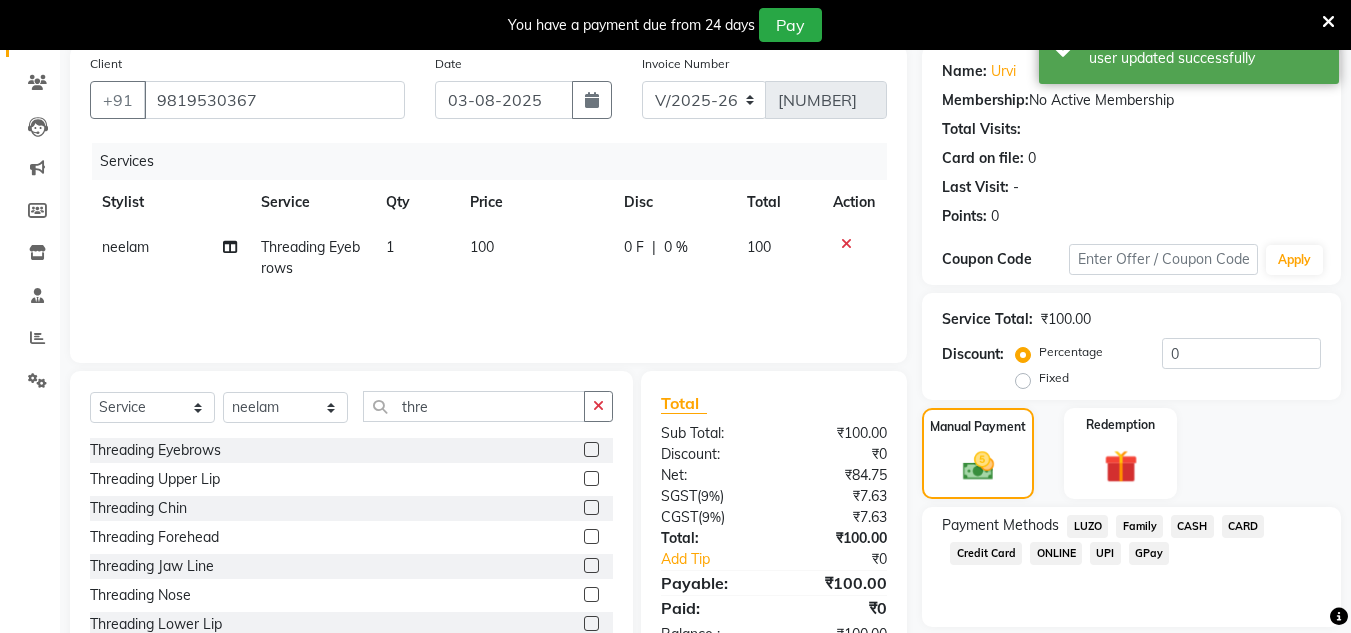 click on "CASH" 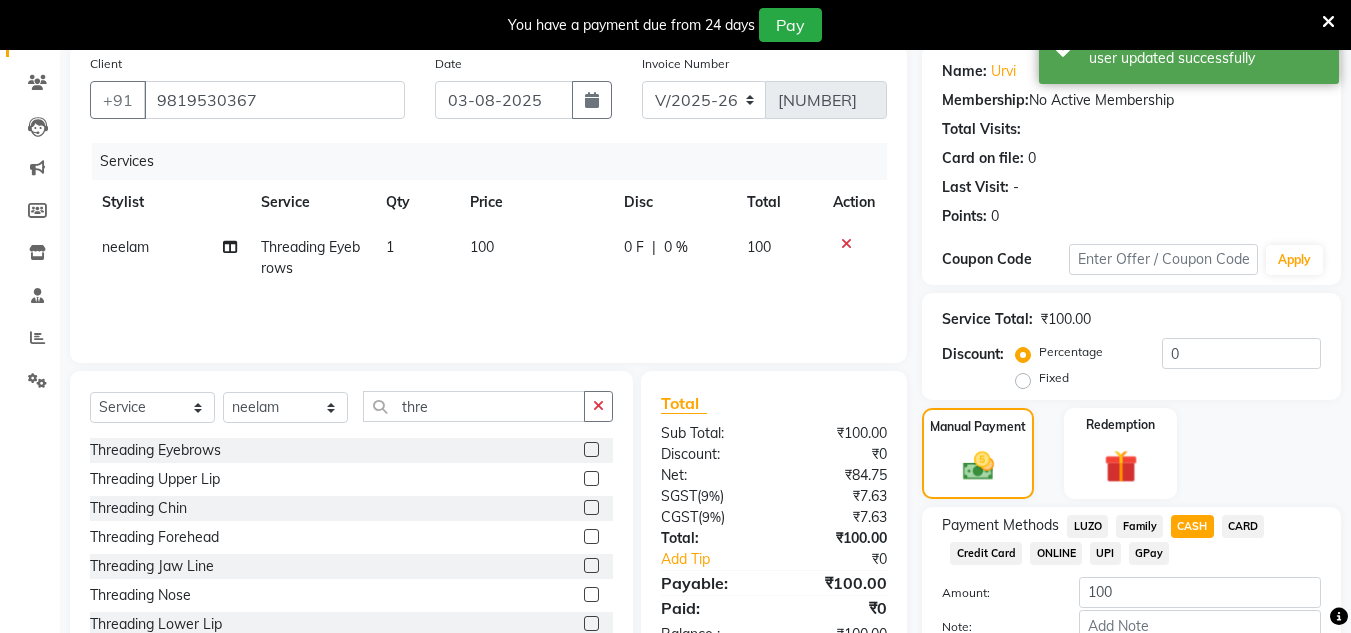 scroll, scrollTop: 276, scrollLeft: 0, axis: vertical 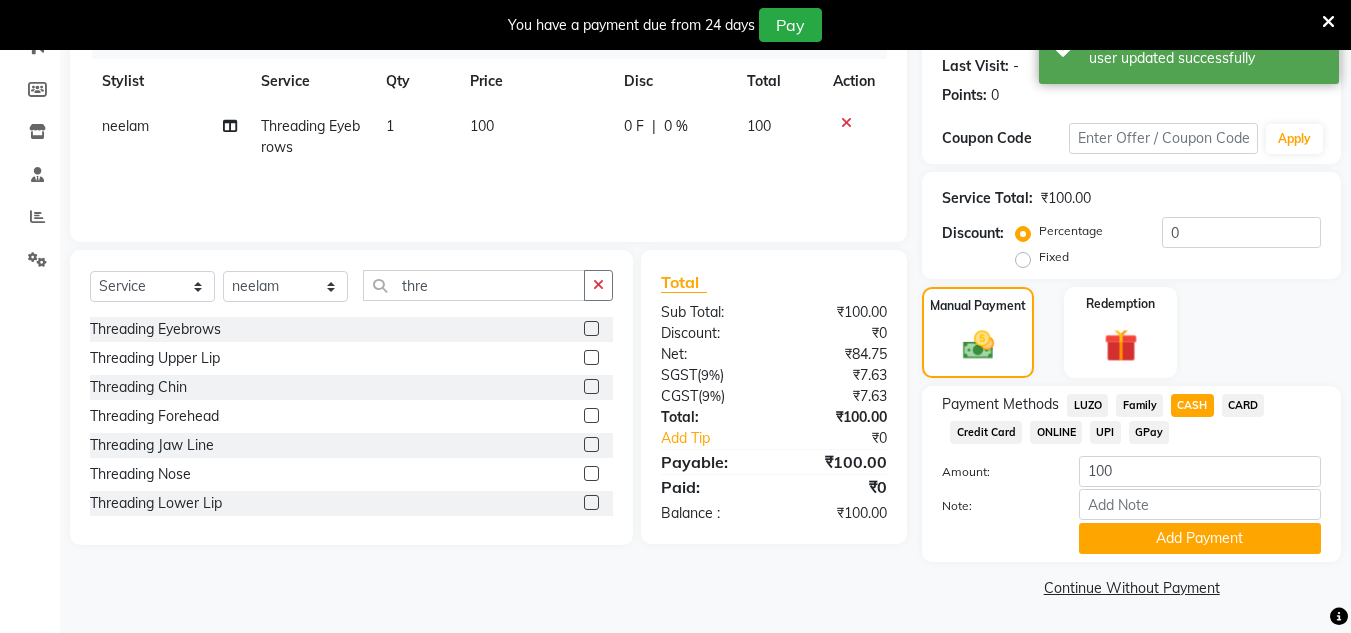 click on "GPay" 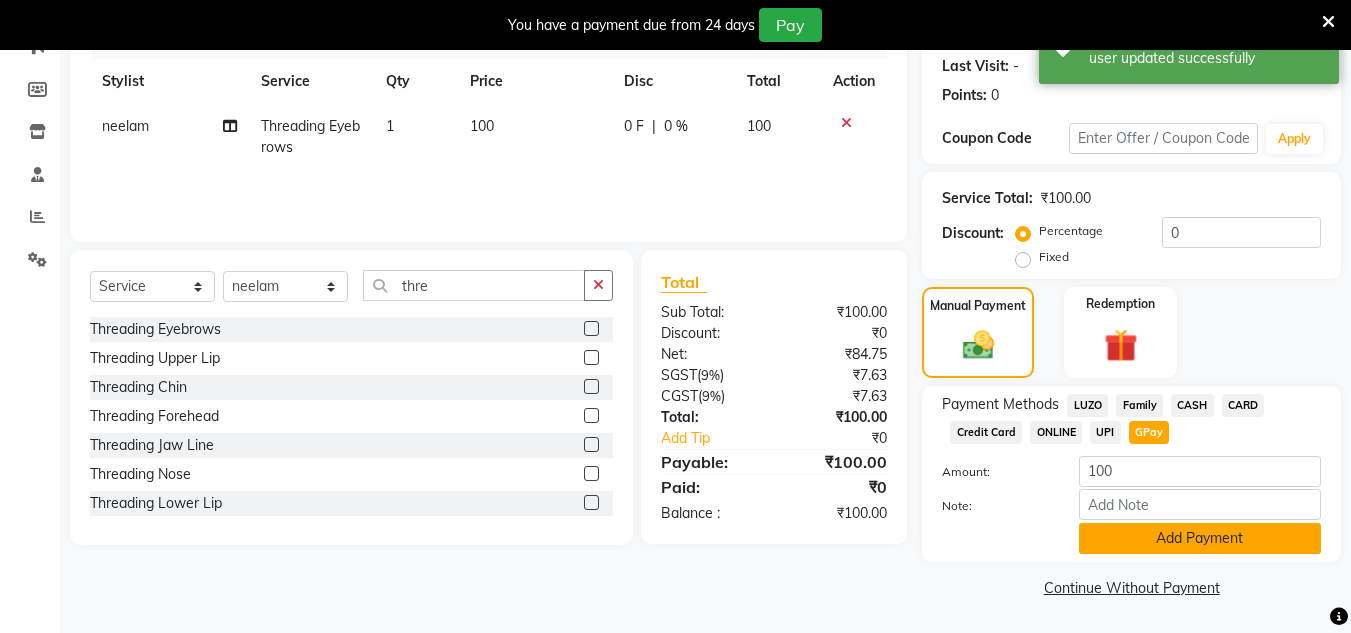 click on "Add Payment" 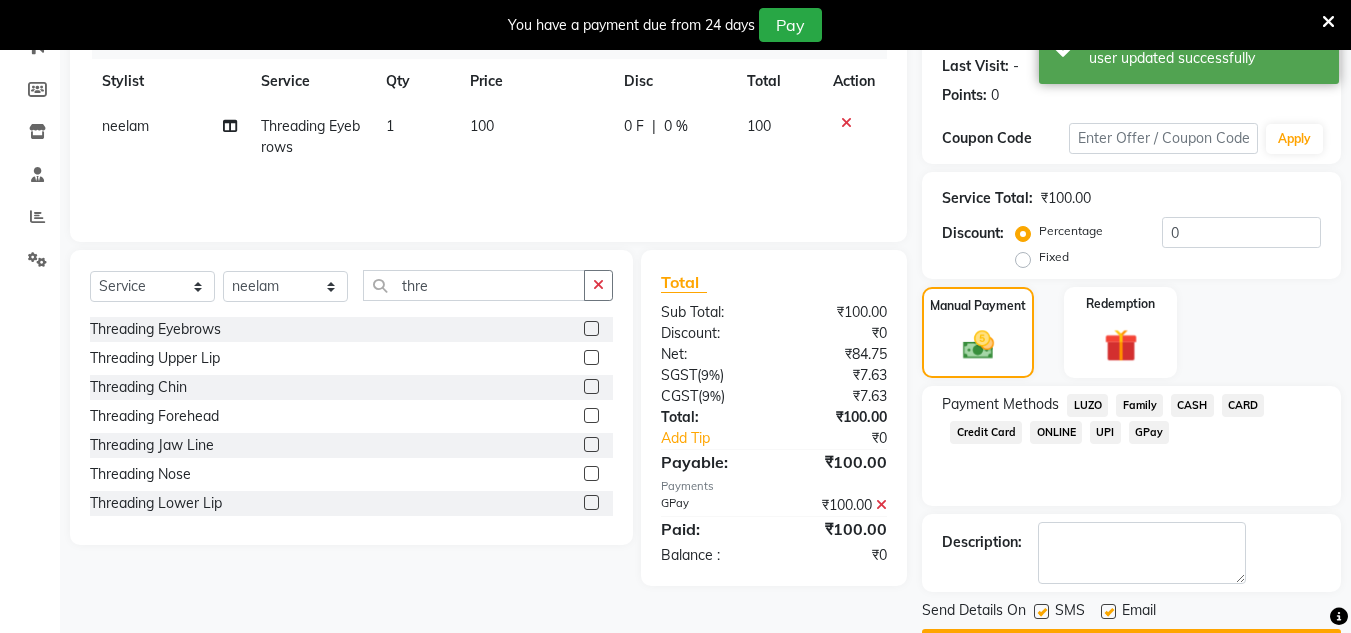 scroll, scrollTop: 333, scrollLeft: 0, axis: vertical 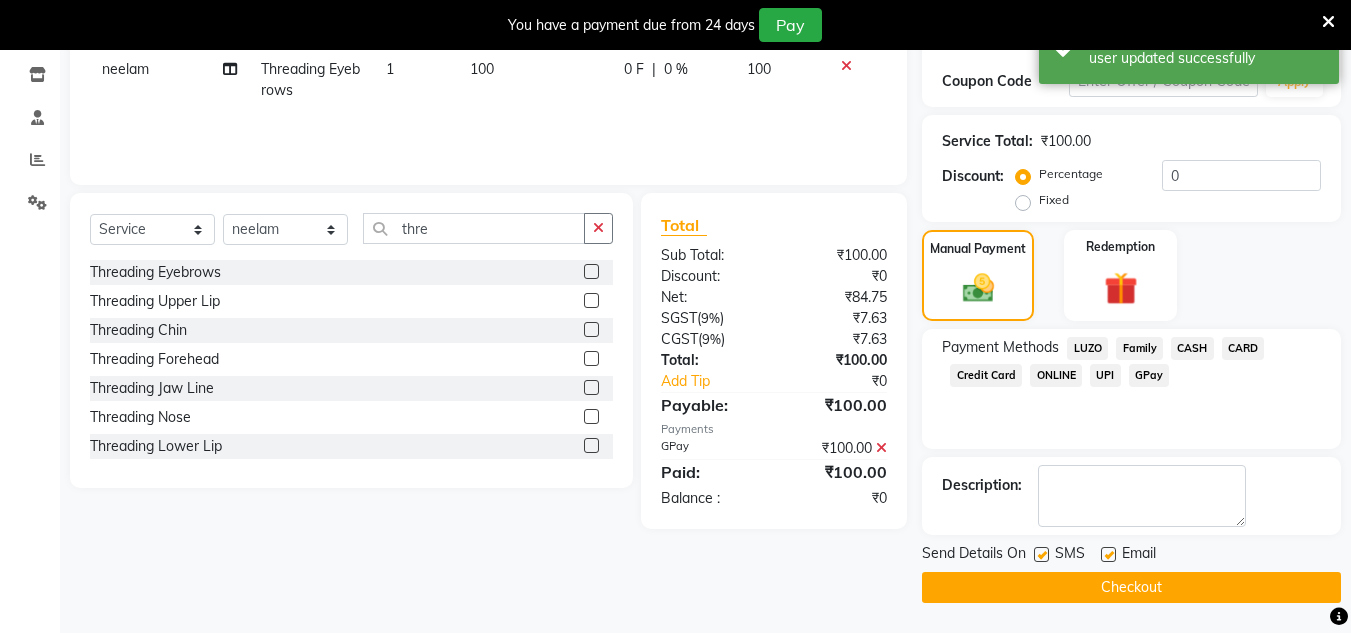 click on "Checkout" 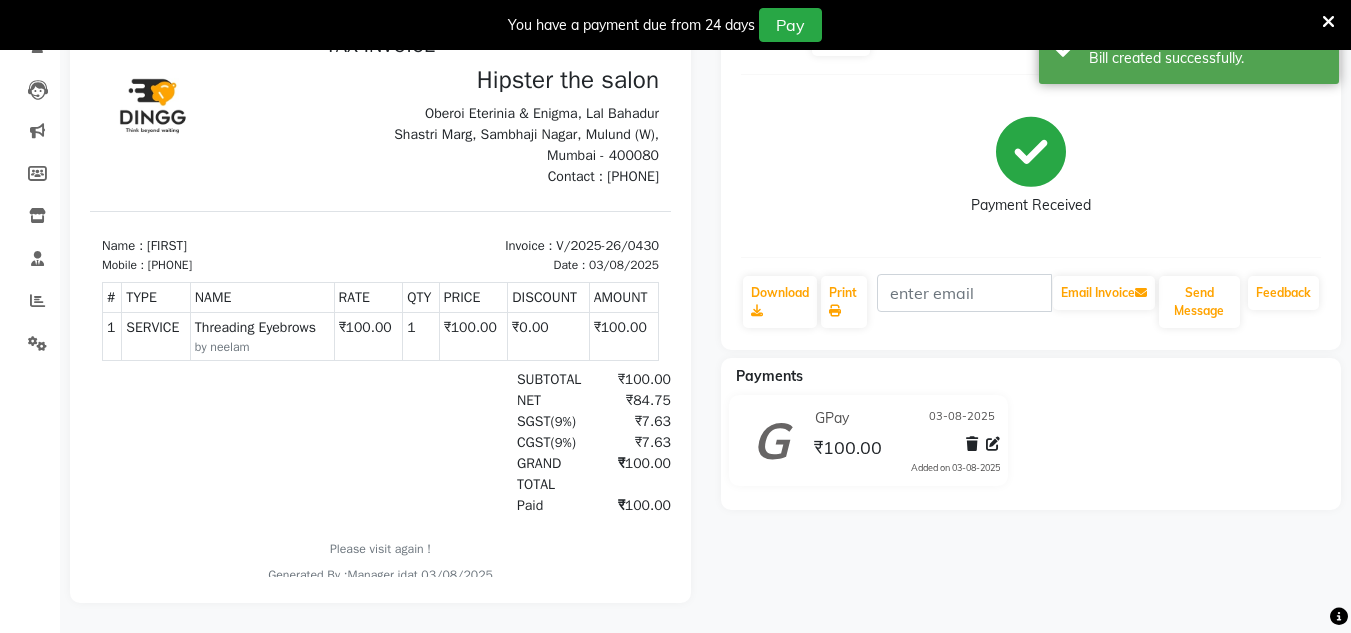 scroll, scrollTop: 0, scrollLeft: 0, axis: both 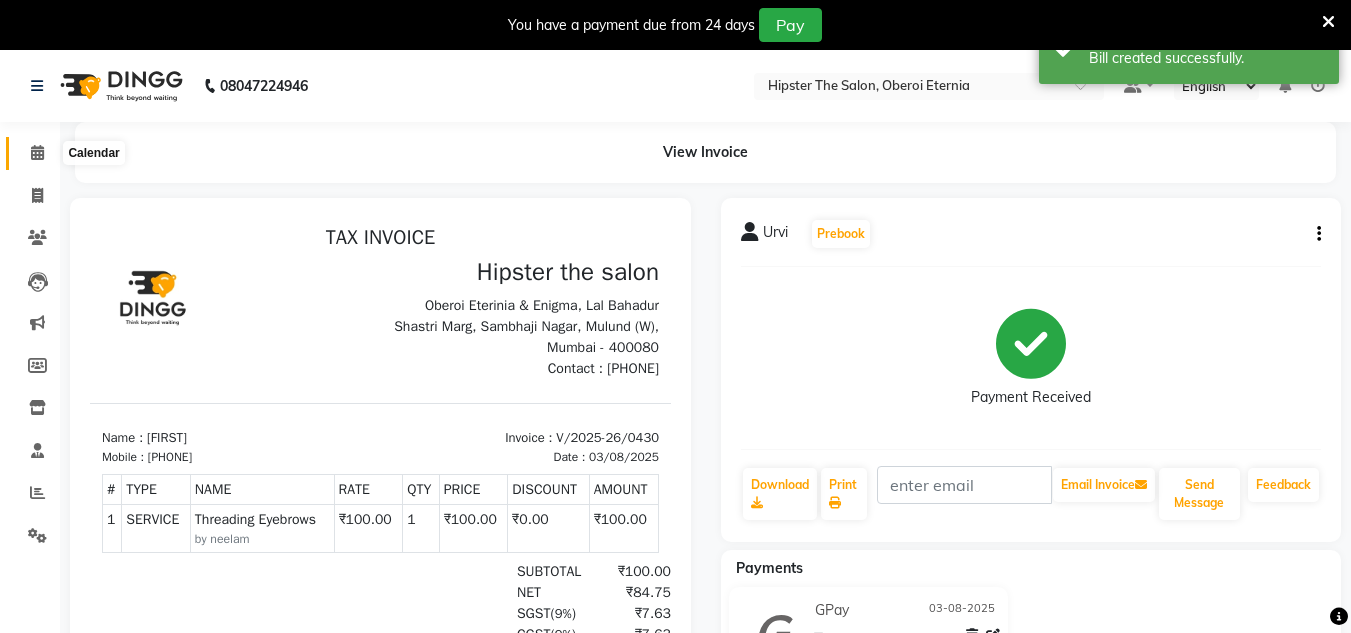 click 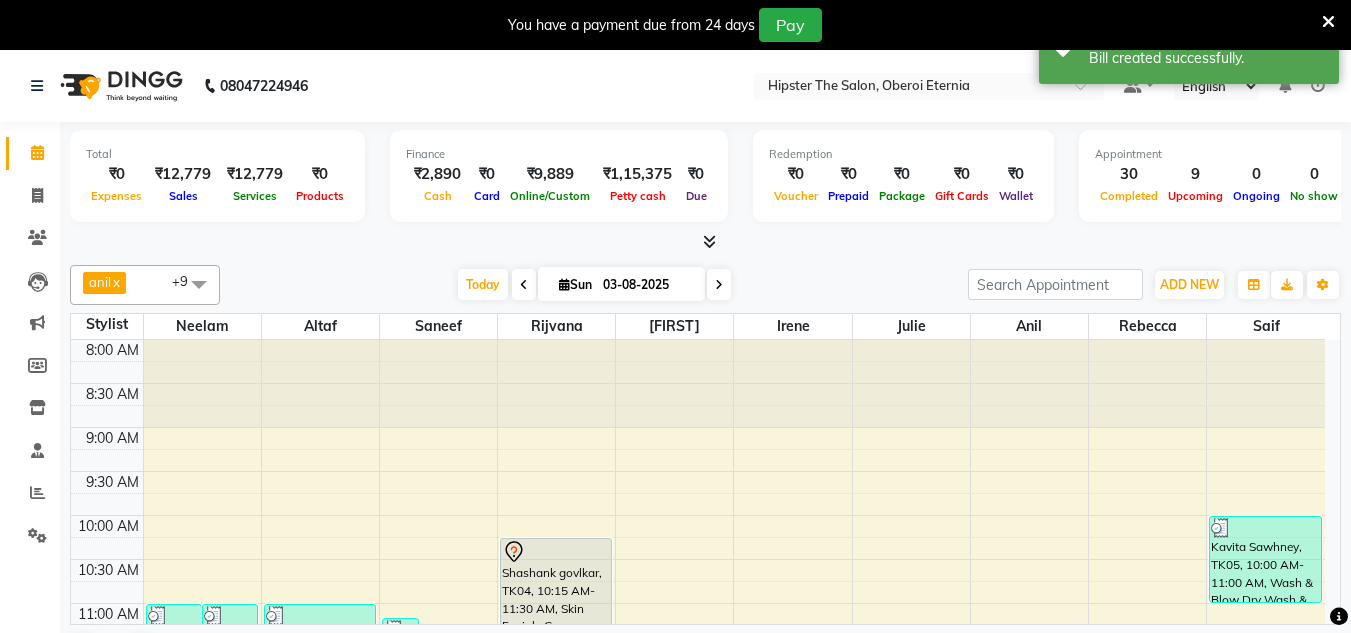 click at bounding box center (564, 284) 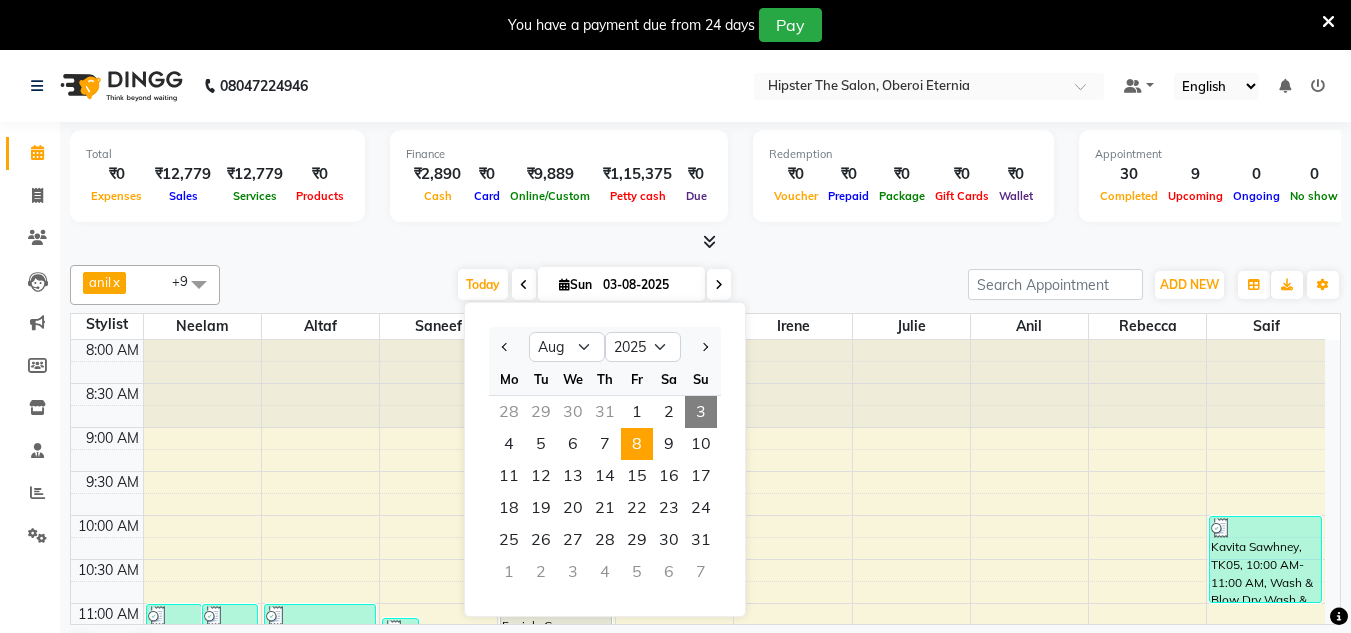click on "8" at bounding box center [637, 444] 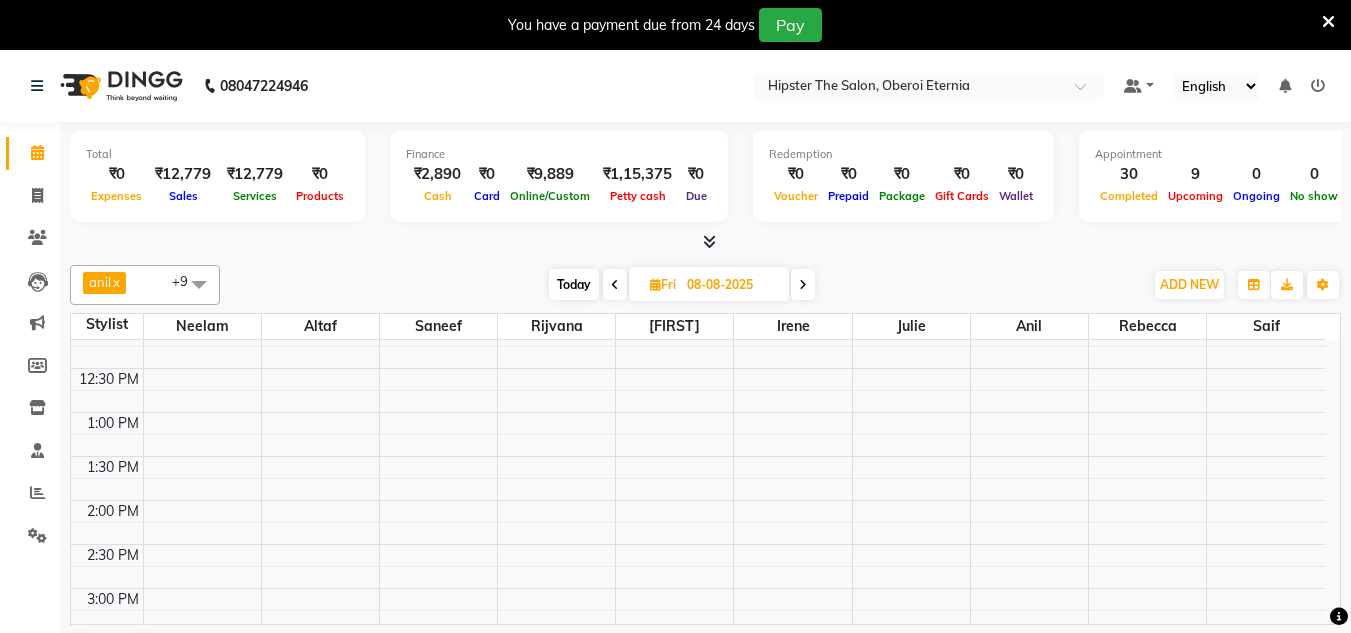 scroll, scrollTop: 369, scrollLeft: 0, axis: vertical 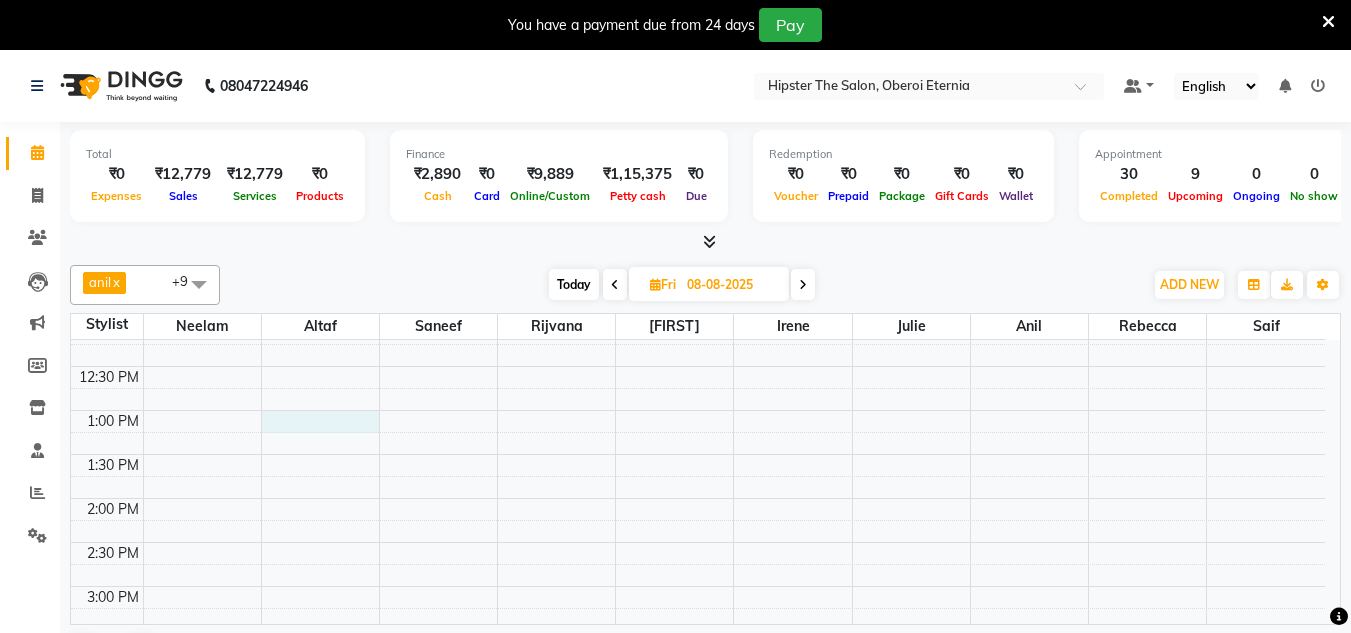 click on "8:00 AM 8:30 AM 9:00 AM 9:30 AM 10:00 AM 10:30 AM 11:00 AM 11:30 AM 12:00 PM 12:30 PM 1:00 PM 1:30 PM 2:00 PM 2:30 PM 3:00 PM 3:30 PM 4:00 PM 4:30 PM 5:00 PM 5:30 PM 6:00 PM 6:30 PM 7:00 PM 7:30 PM 8:00 PM 8:30 PM" at bounding box center (698, 542) 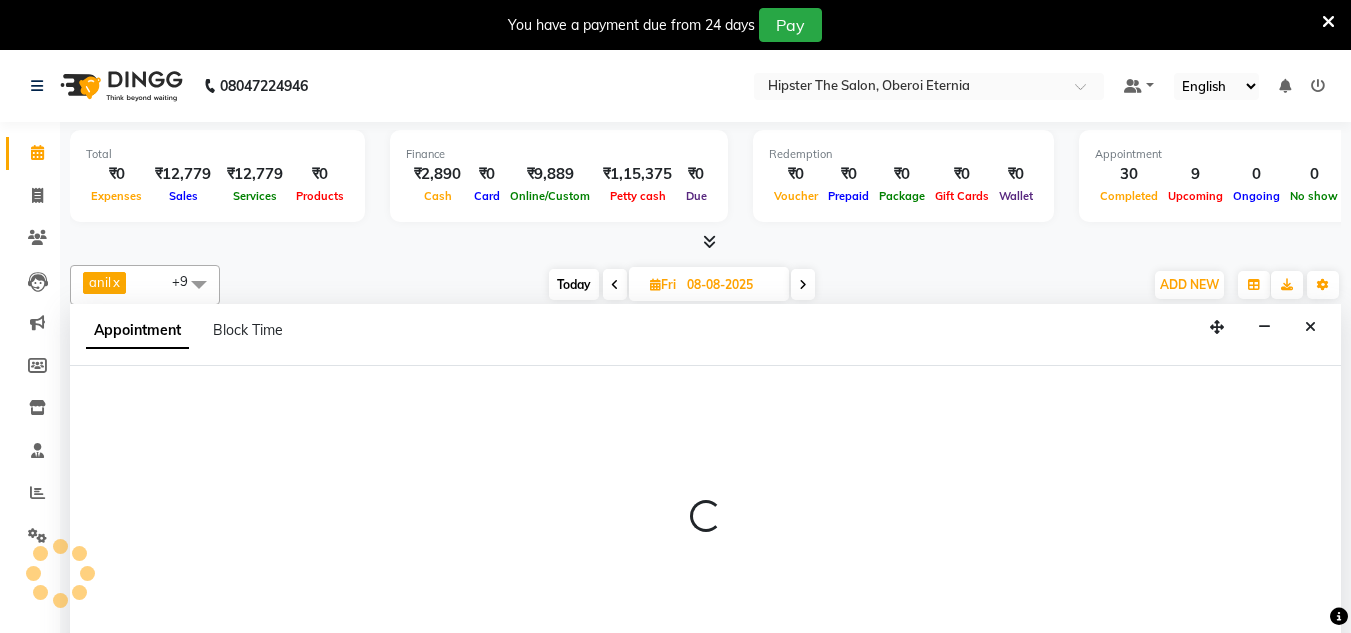 scroll, scrollTop: 51, scrollLeft: 0, axis: vertical 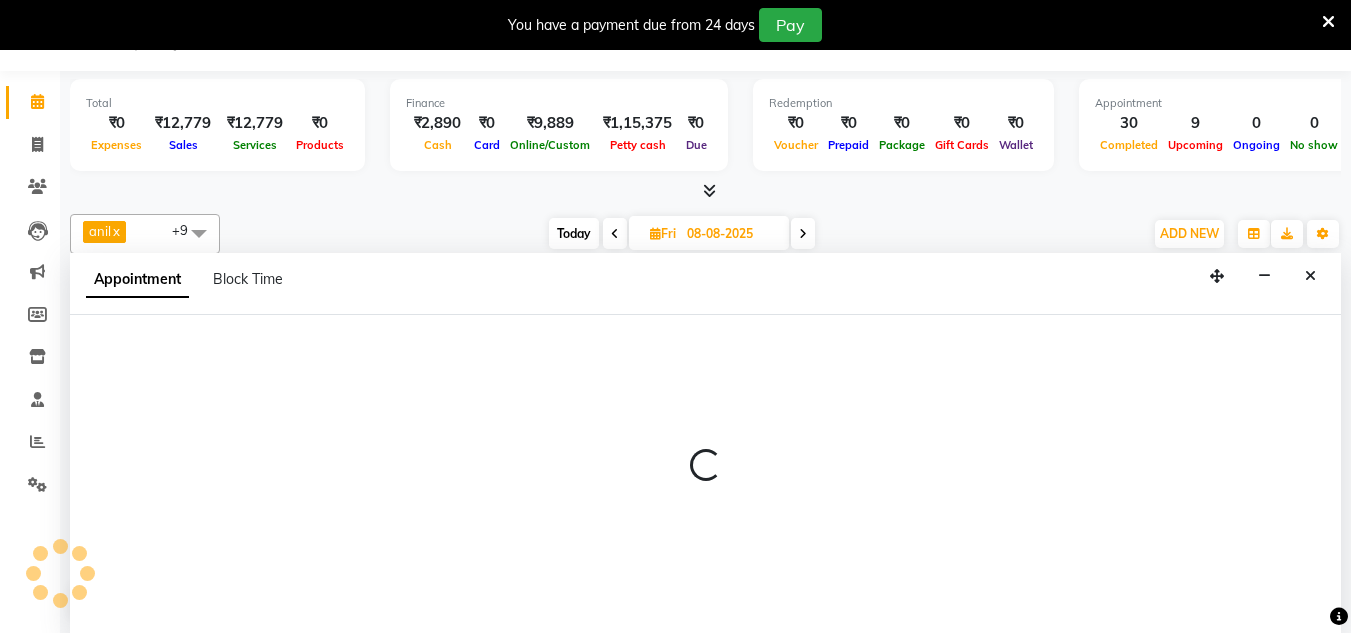 select on "85979" 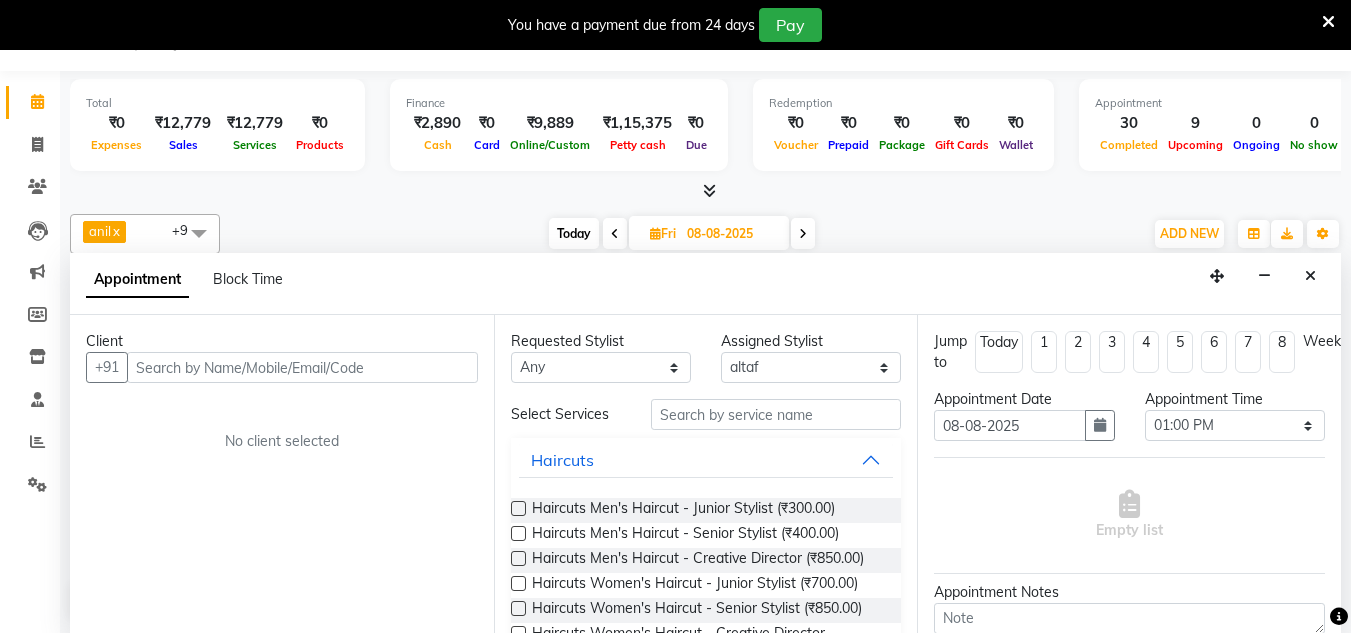 click at bounding box center (302, 367) 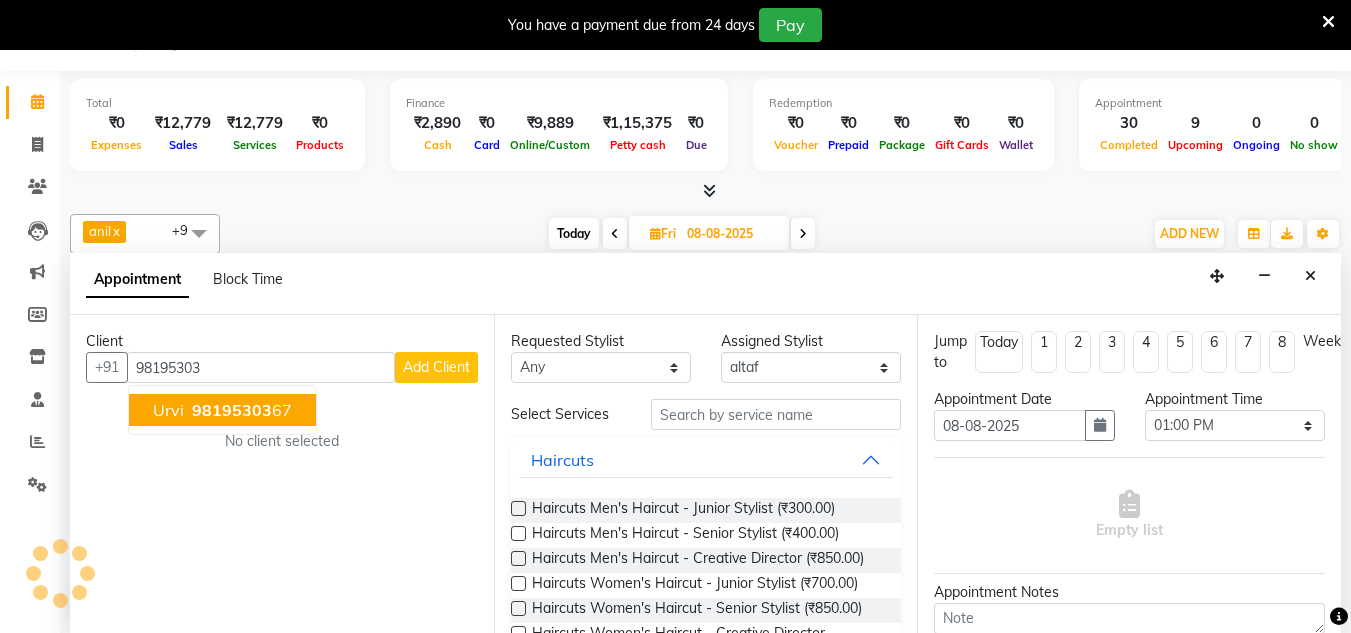 click on "98195303" at bounding box center [232, 410] 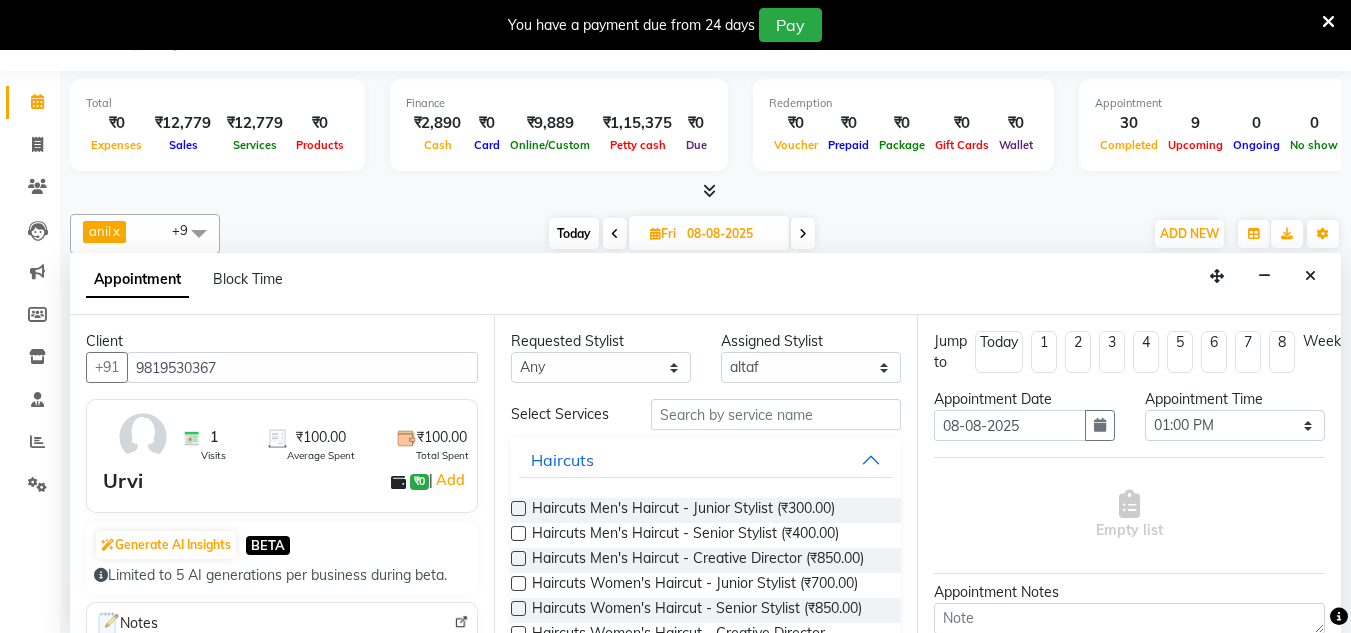 type on "9819530367" 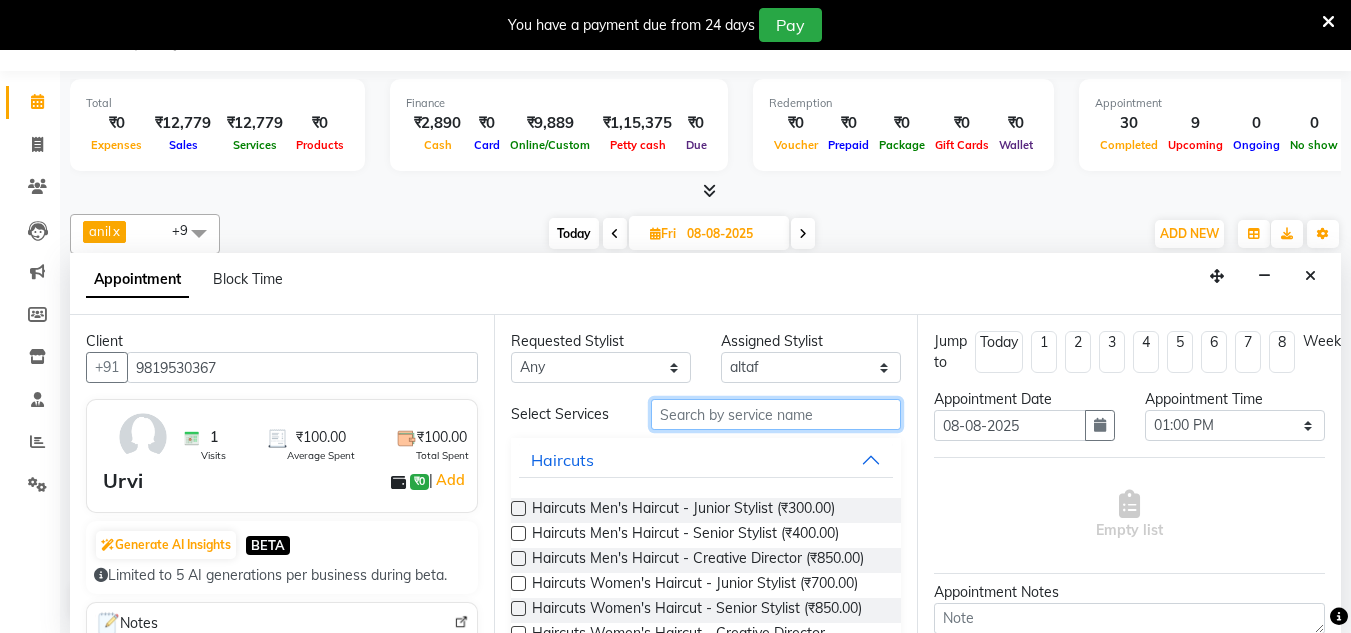 click at bounding box center [776, 414] 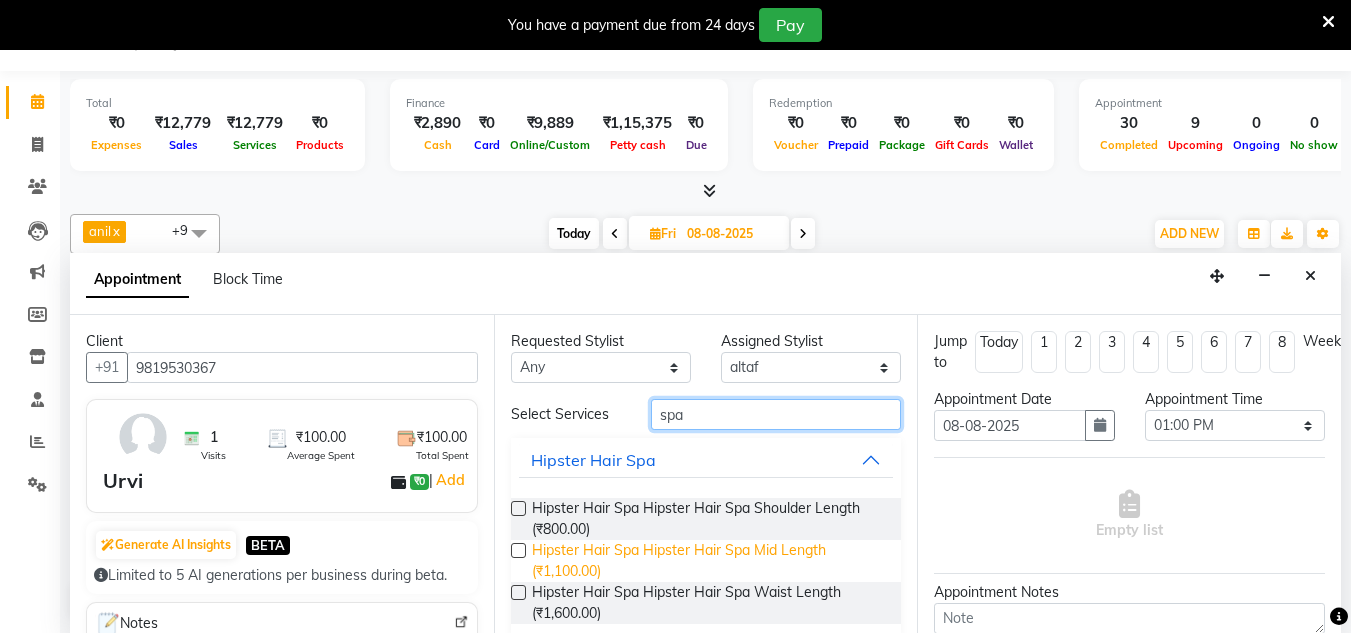 type on "spa" 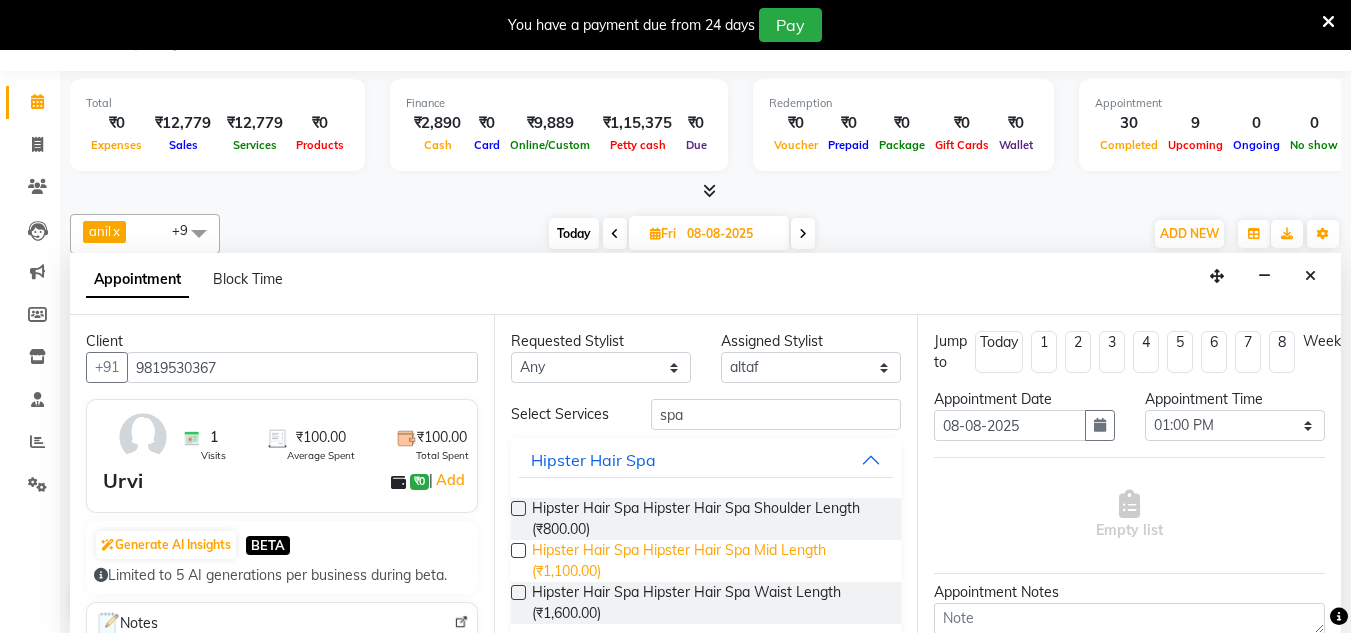 click on "Hipster Hair Spa Hipster Hair Spa Mid Length (₹1,100.00)" at bounding box center (709, 561) 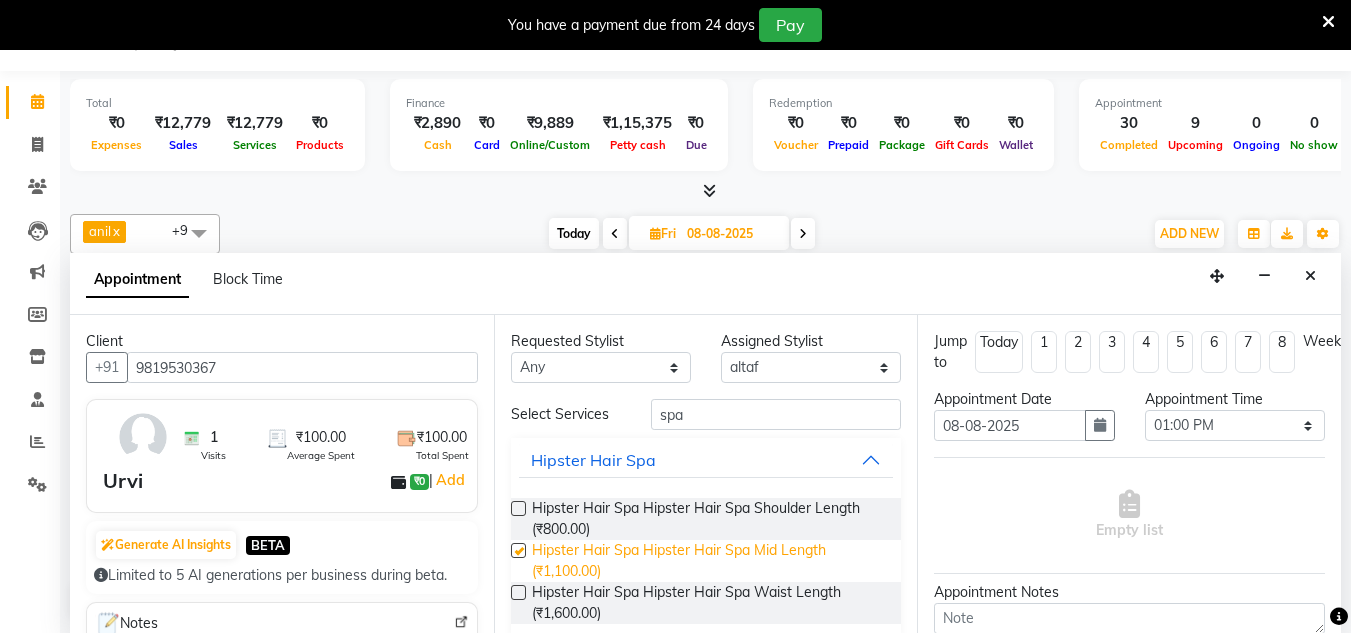 checkbox on "false" 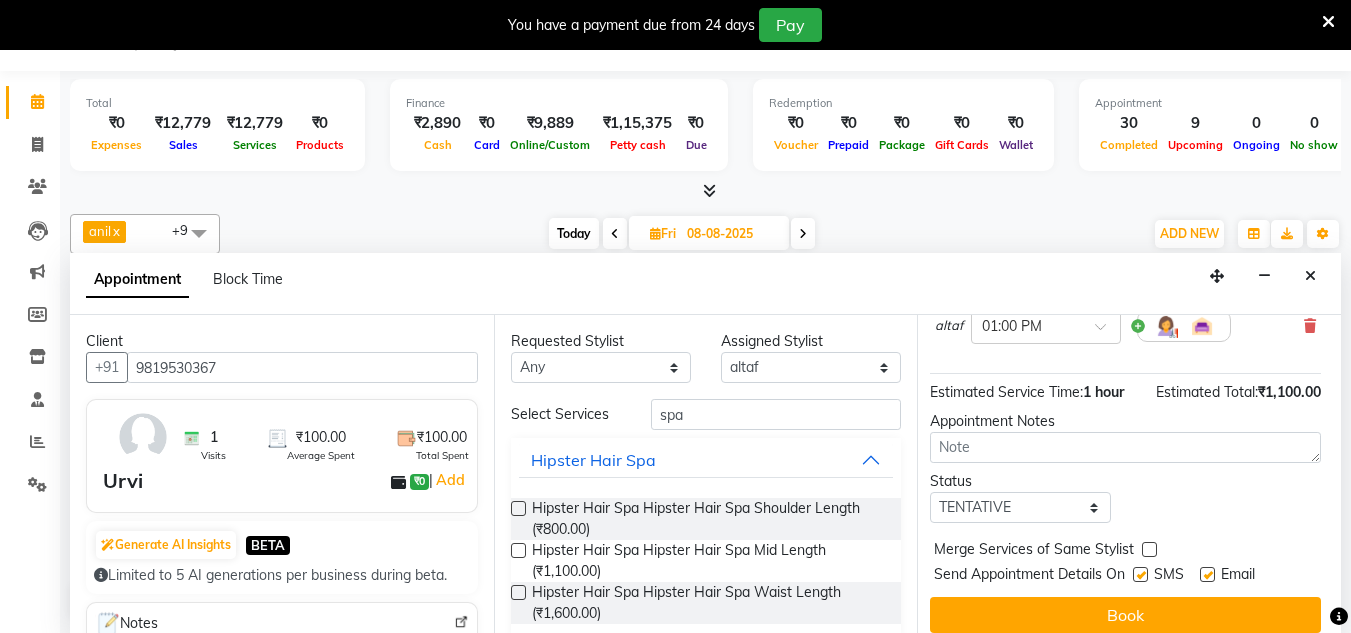scroll, scrollTop: 244, scrollLeft: 3, axis: both 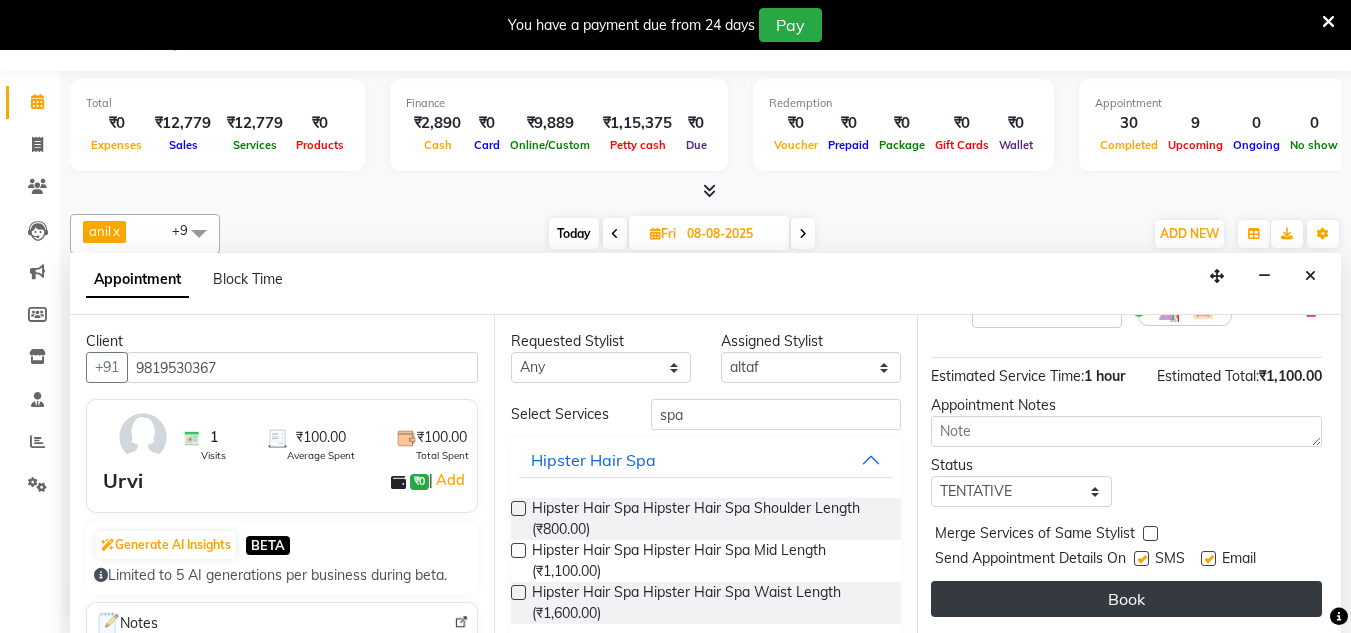 click on "Book" at bounding box center (1126, 599) 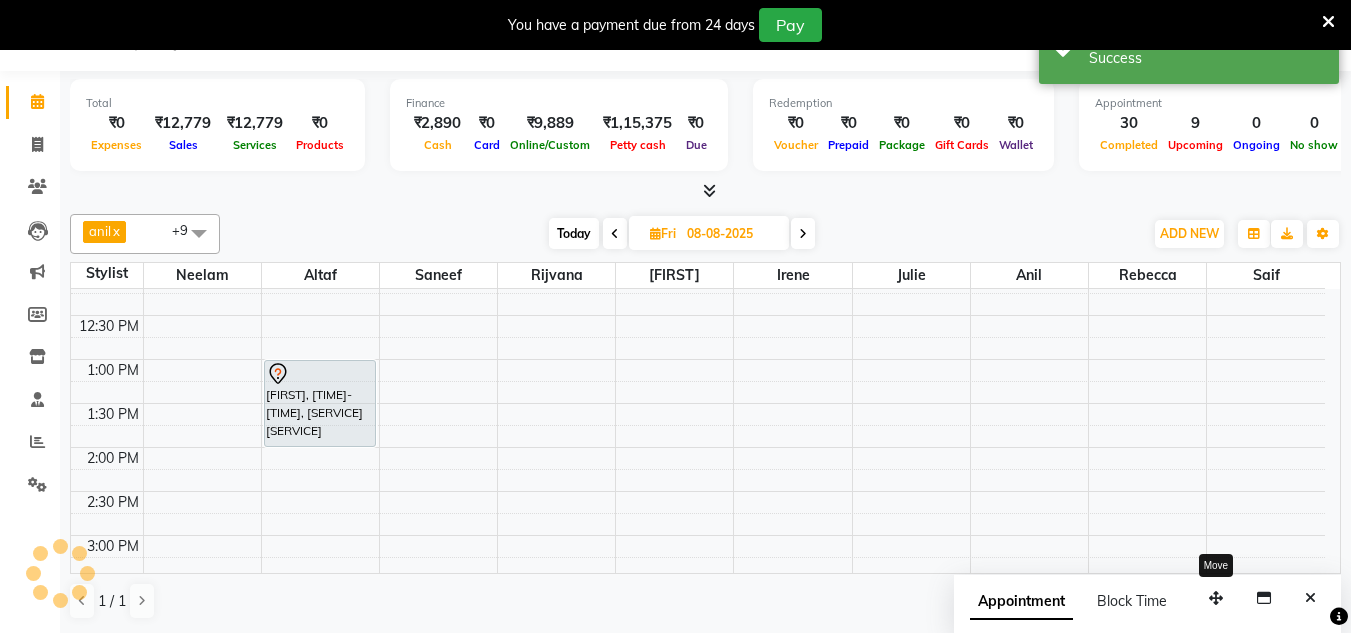 scroll, scrollTop: 0, scrollLeft: 0, axis: both 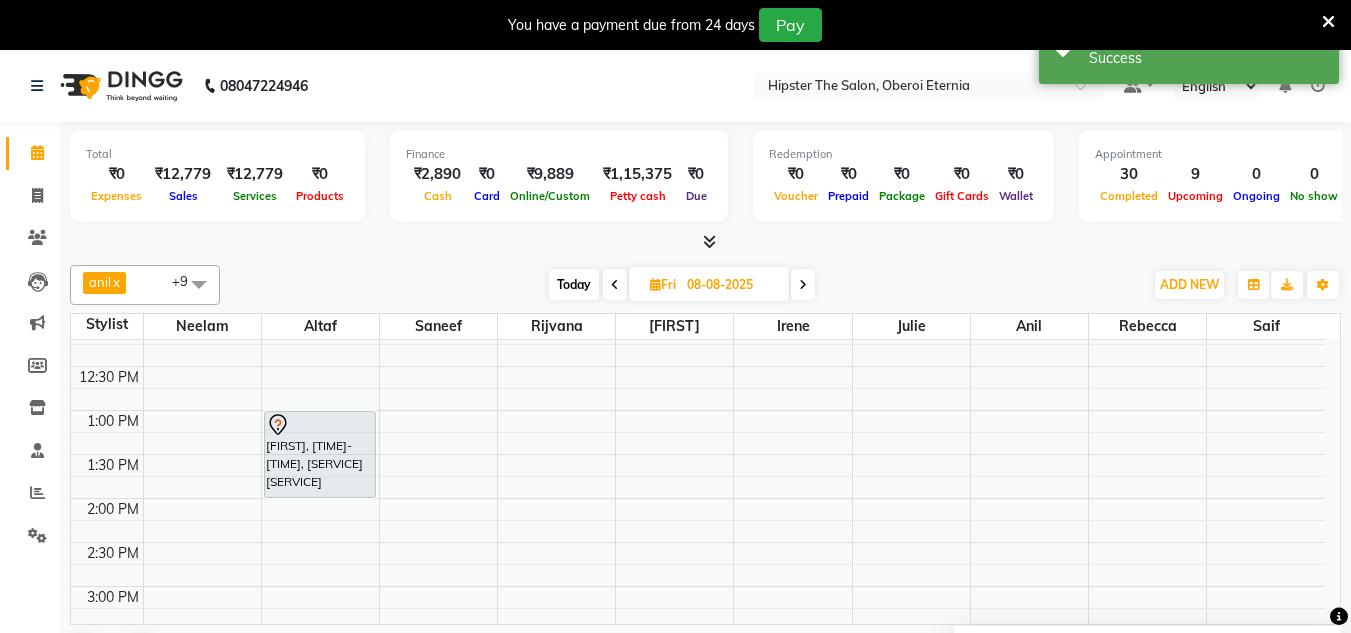 click on "Today" at bounding box center (574, 284) 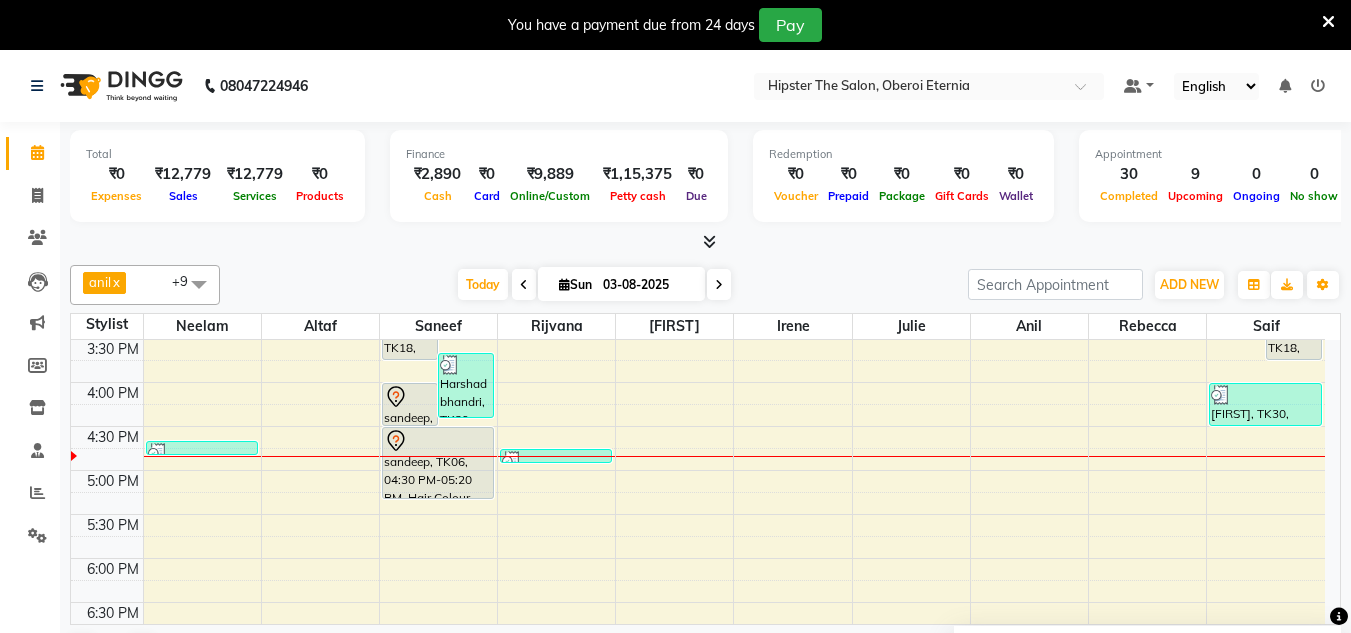 scroll, scrollTop: 666, scrollLeft: 0, axis: vertical 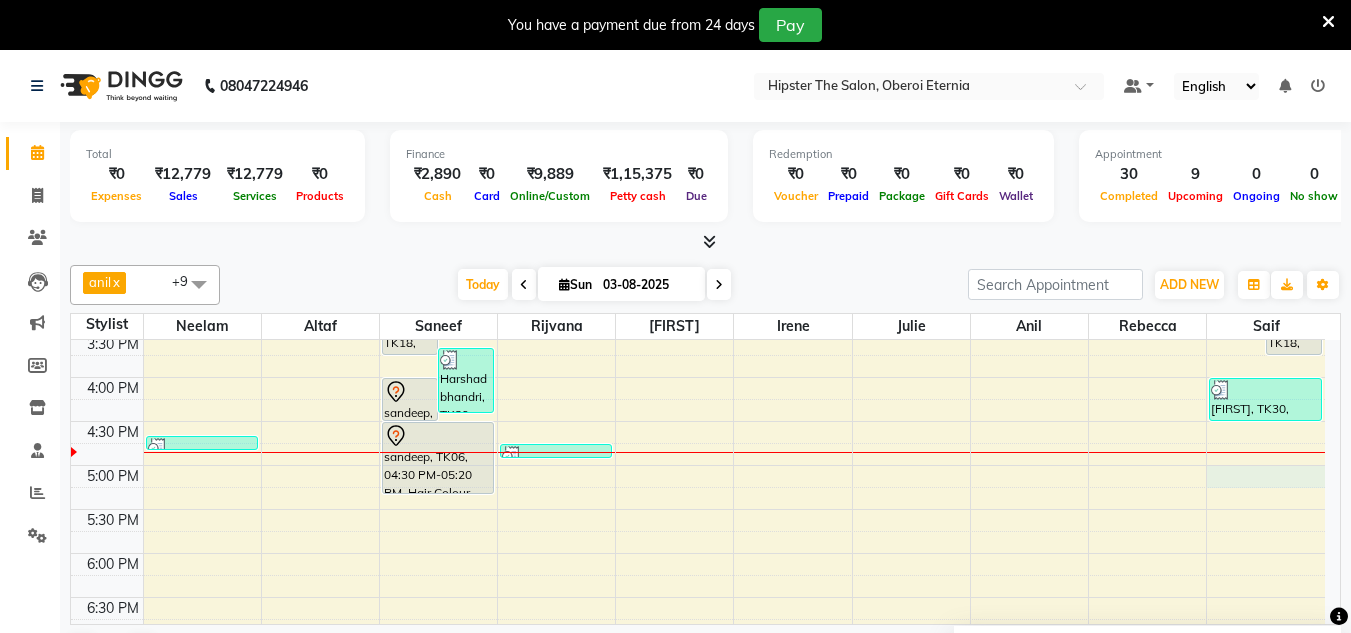 click on "8:00 AM 8:30 AM 9:00 AM 9:30 AM 10:00 AM 10:30 AM 11:00 AM 11:30 AM 12:00 PM 12:30 PM 1:00 PM 1:30 PM 2:00 PM 2:30 PM 3:00 PM 3:30 PM 4:00 PM 4:30 PM 5:00 PM 5:30 PM 6:00 PM 6:30 PM 7:00 PM 7:30 PM 8:00 PM 8:30 PM     ashwini, TK08, 11:00 AM-11:25 AM, Threading Eyebrows,Threading Upper Lip,Threading Chin,Threading Forehead     Kavita Sawhney, TK05, 11:00 AM-11:20 AM, Manicure Cut, File & Polish     Shinjana, TK09, 11:25 AM-11:30 AM, Threading Upper Lip             NIVEDITA, TK21, 03:00 PM-03:10 PM, Threading Eyebrows     Urvi, TK32, 04:40 PM-04:50 PM, Threading Eyebrows     Shekant, TK22, 01:00 PM-01:50 PM, Haircuts Men's Haircut - Senior Stylist,Head Massage Head Massage Coconut Oil     Komal Mittal, TK01, 01:15 PM-02:10 PM, Haircuts Men's Haircut - Creative Director     Neha Dedhia, TK02, 11:00 AM-12:00 PM, Haircuts Women's Haircut - Senior Stylist     Sharad Londhe, TK24, 02:15 PM-02:45 PM, Haircuts Men's Haircut - Senior Stylist" at bounding box center (698, 245) 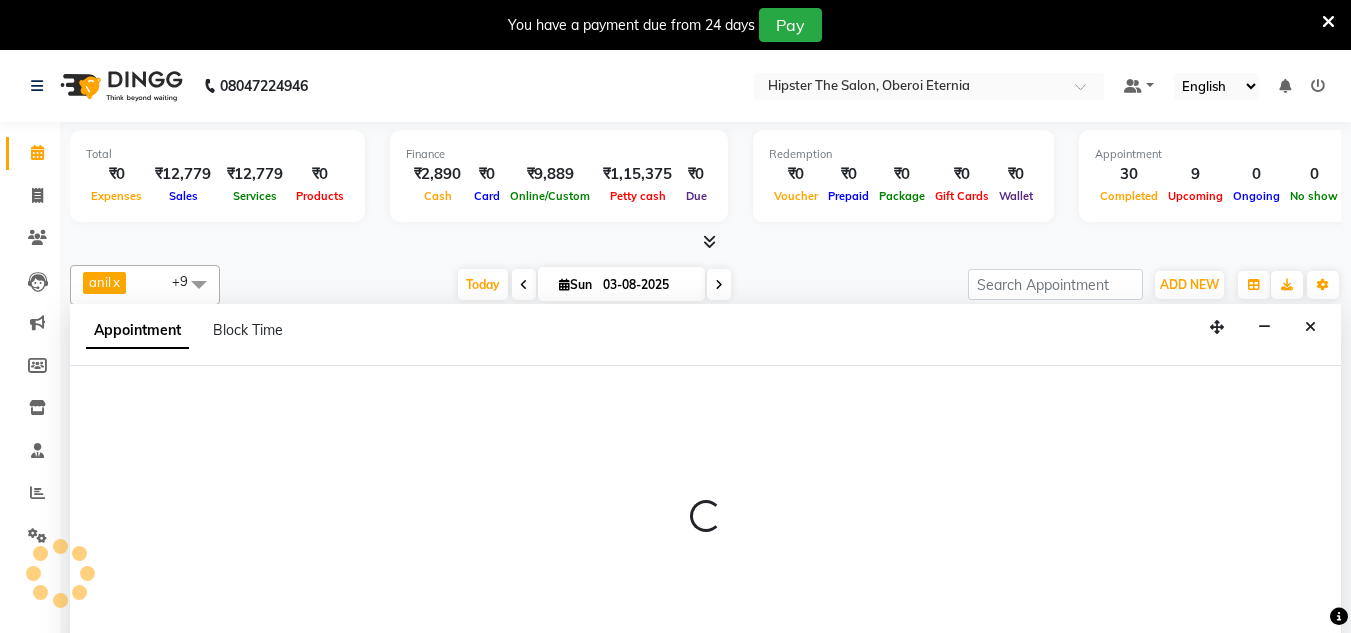 select on "87276" 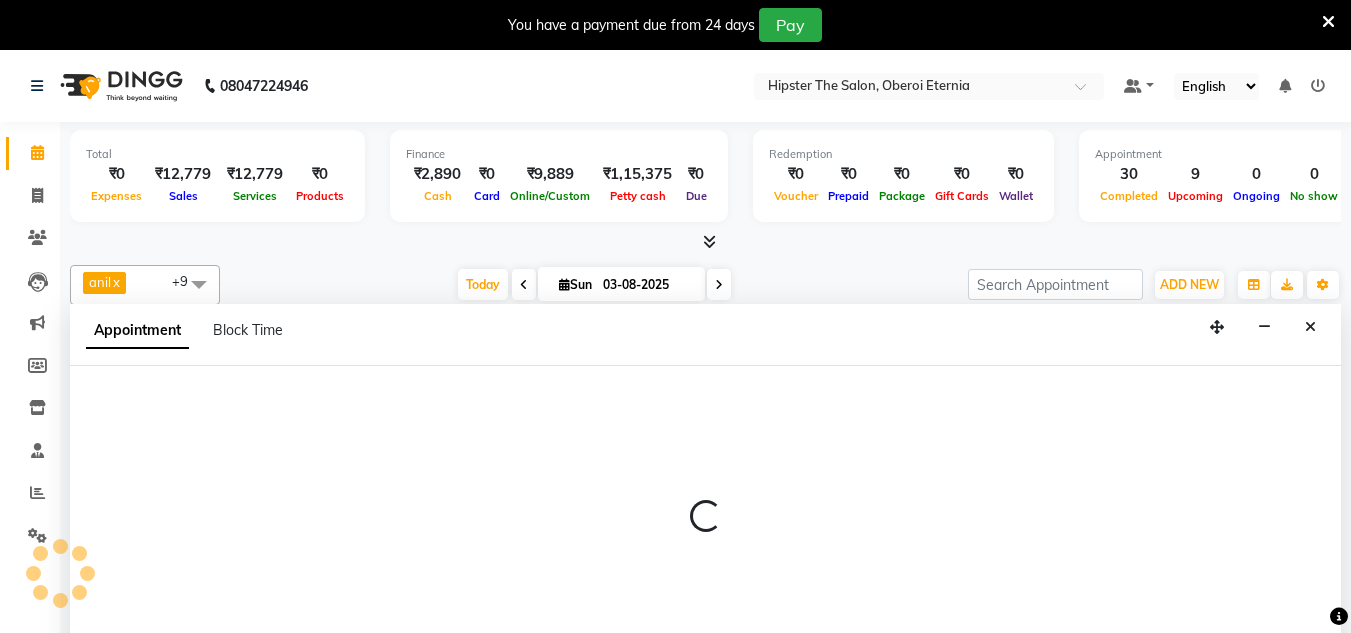 select on "1020" 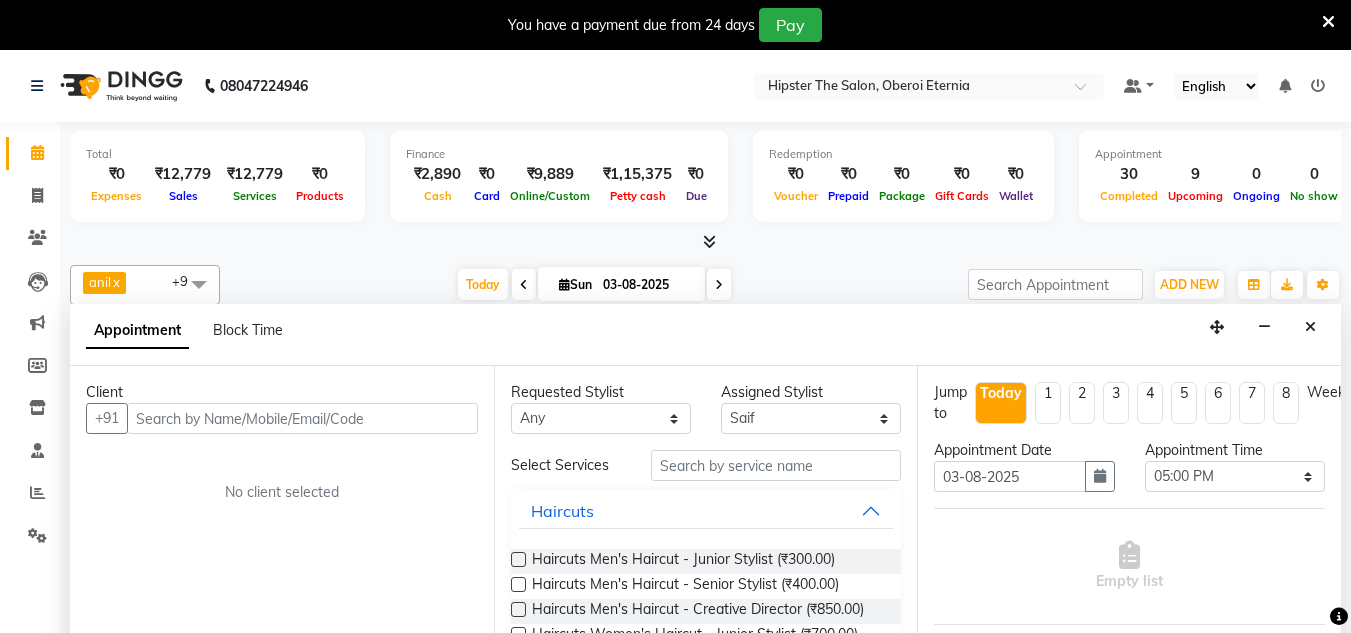 scroll, scrollTop: 51, scrollLeft: 0, axis: vertical 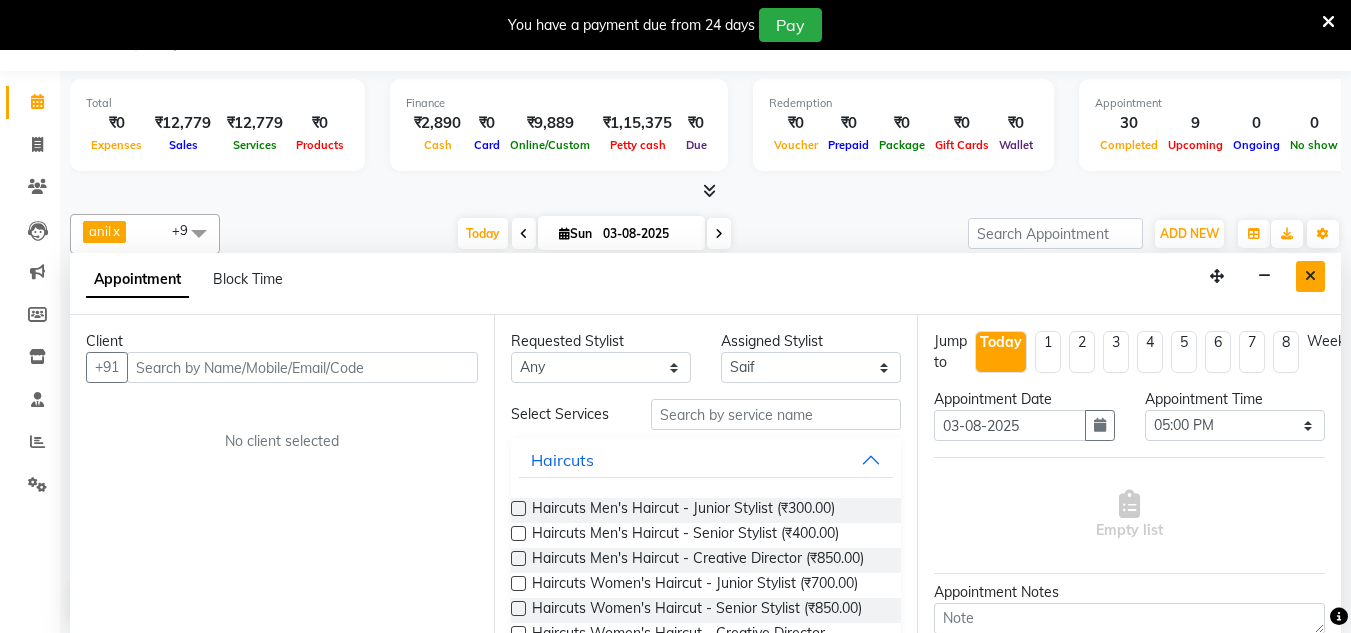 click at bounding box center [1310, 276] 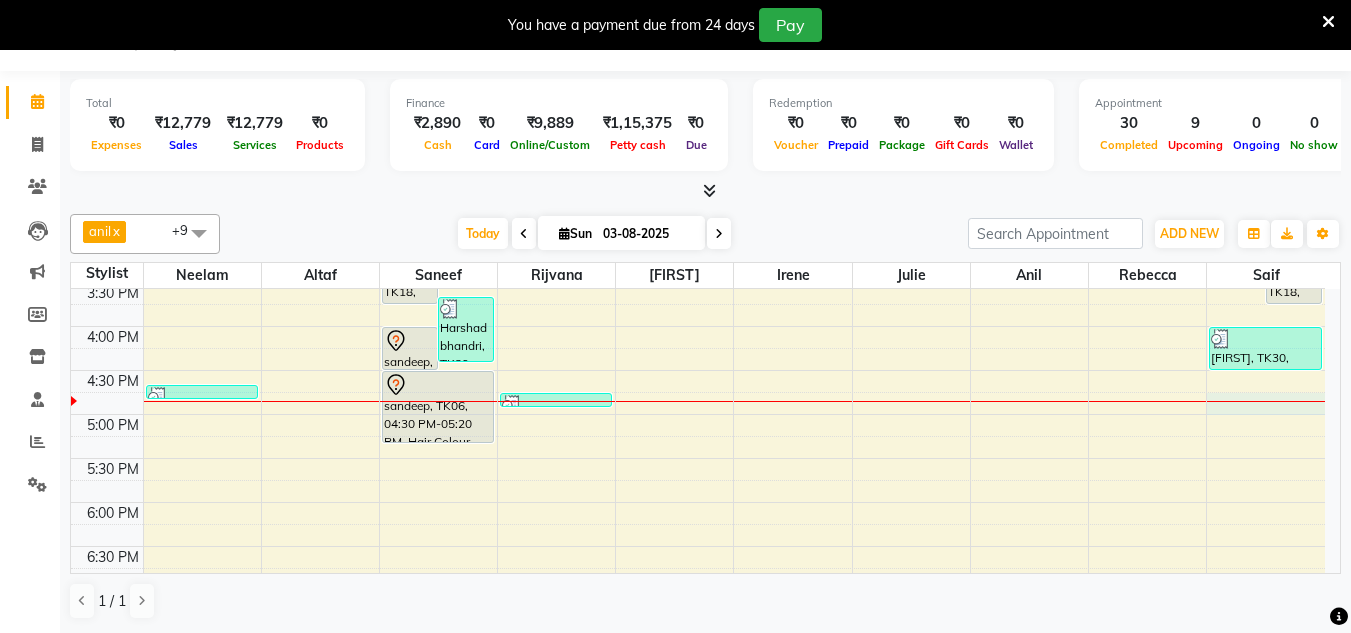 click on "8:00 AM 8:30 AM 9:00 AM 9:30 AM 10:00 AM 10:30 AM 11:00 AM 11:30 AM 12:00 PM 12:30 PM 1:00 PM 1:30 PM 2:00 PM 2:30 PM 3:00 PM 3:30 PM 4:00 PM 4:30 PM 5:00 PM 5:30 PM 6:00 PM 6:30 PM 7:00 PM 7:30 PM 8:00 PM 8:30 PM     ashwini, TK08, 11:00 AM-11:25 AM, Threading Eyebrows,Threading Upper Lip,Threading Chin,Threading Forehead     Kavita Sawhney, TK05, 11:00 AM-11:20 AM, Manicure Cut, File & Polish     Shinjana, TK09, 11:25 AM-11:30 AM, Threading Upper Lip             NIVEDITA, TK21, 03:00 PM-03:10 PM, Threading Eyebrows     Urvi, TK32, 04:40 PM-04:50 PM, Threading Eyebrows     Shekant, TK22, 01:00 PM-01:50 PM, Haircuts Men's Haircut - Senior Stylist,Head Massage Head Massage Coconut Oil     Komal Mittal, TK01, 01:15 PM-02:10 PM, Haircuts Men's Haircut - Creative Director     Neha Dedhia, TK02, 11:00 AM-12:00 PM, Haircuts Women's Haircut - Senior Stylist     Sharad Londhe, TK24, 02:15 PM-02:45 PM, Haircuts Men's Haircut - Senior Stylist" at bounding box center (698, 194) 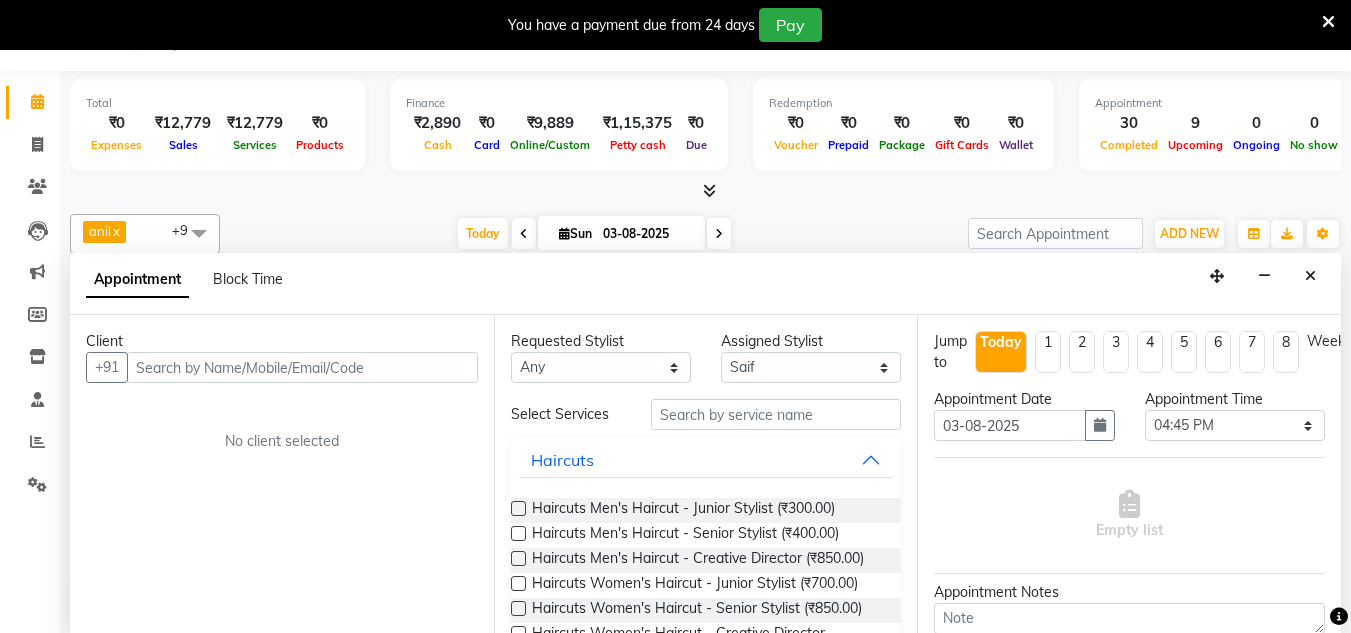 click at bounding box center [302, 367] 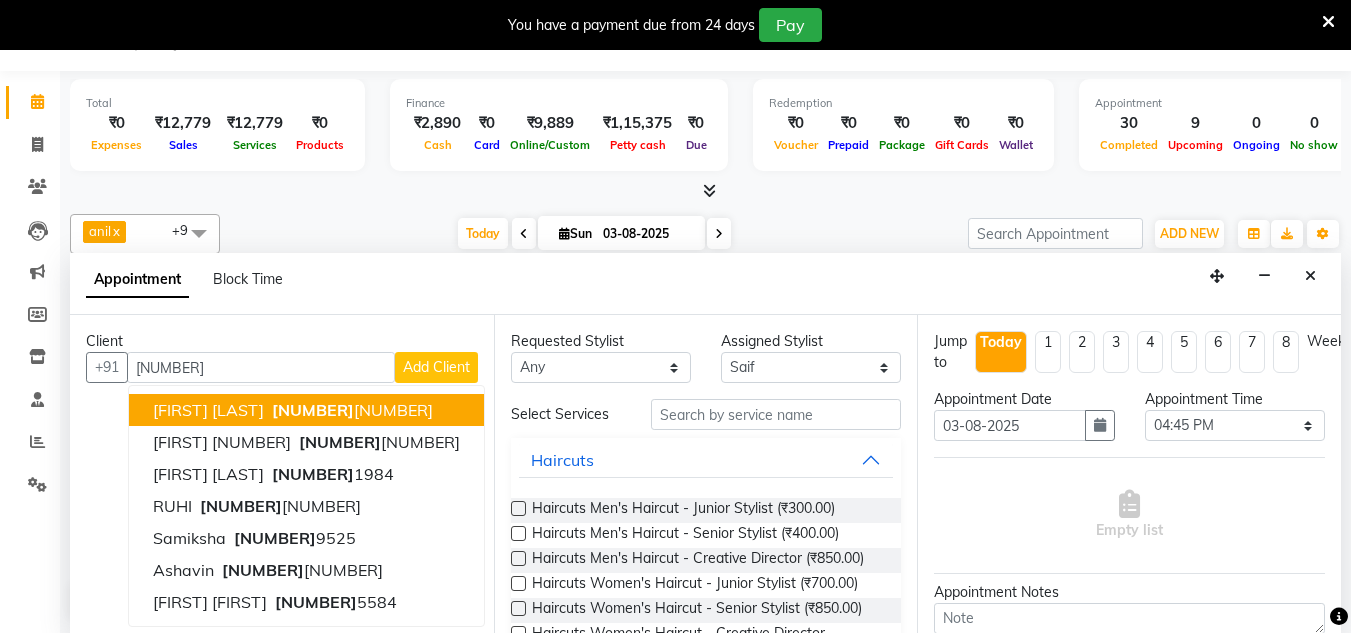 click on "Komal Rathod" at bounding box center (208, 410) 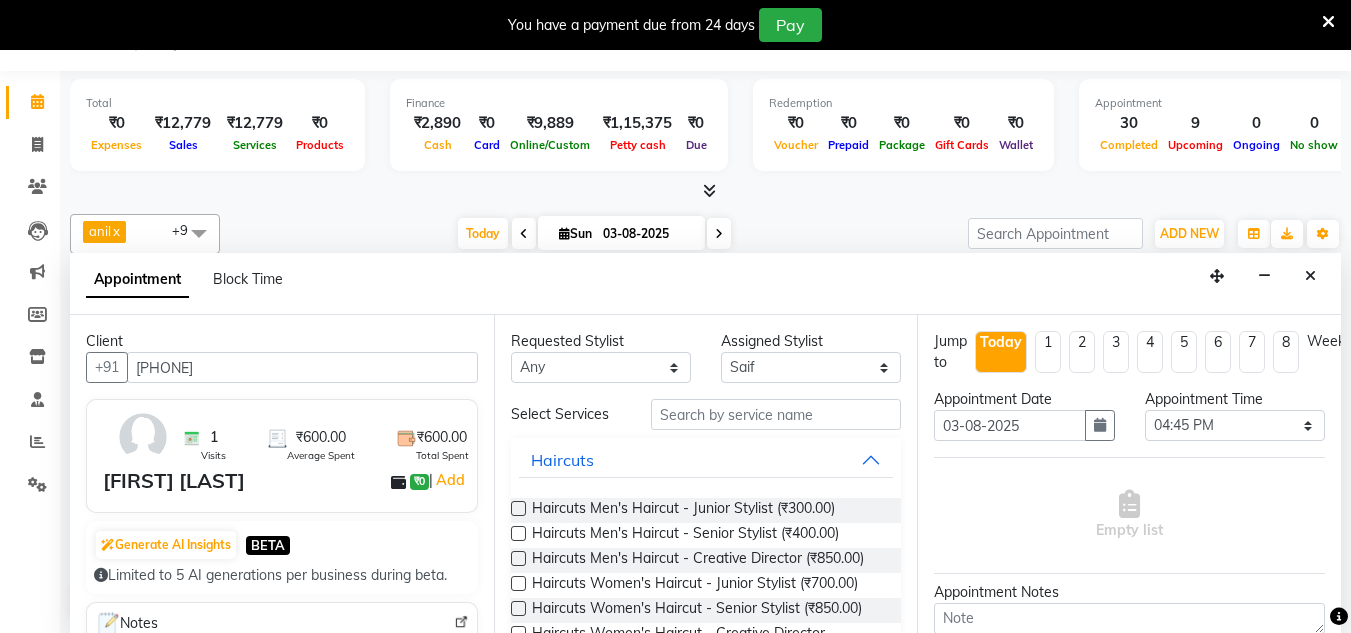 type on "9819379333" 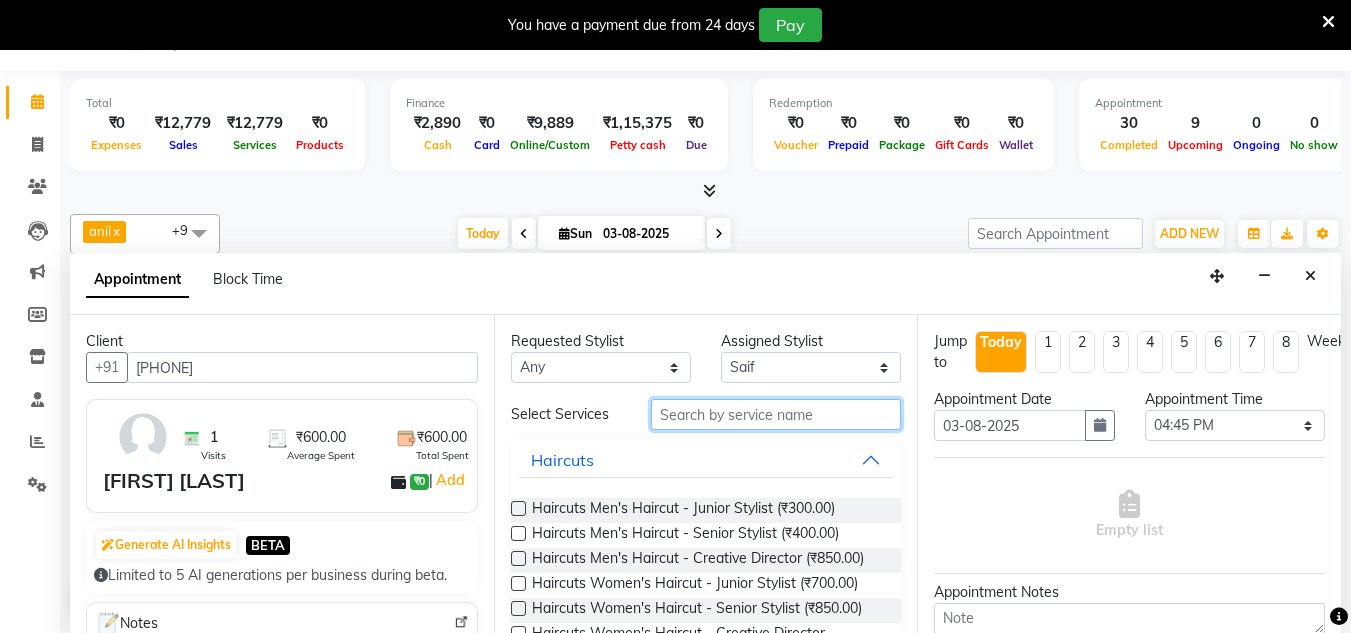 click at bounding box center [776, 414] 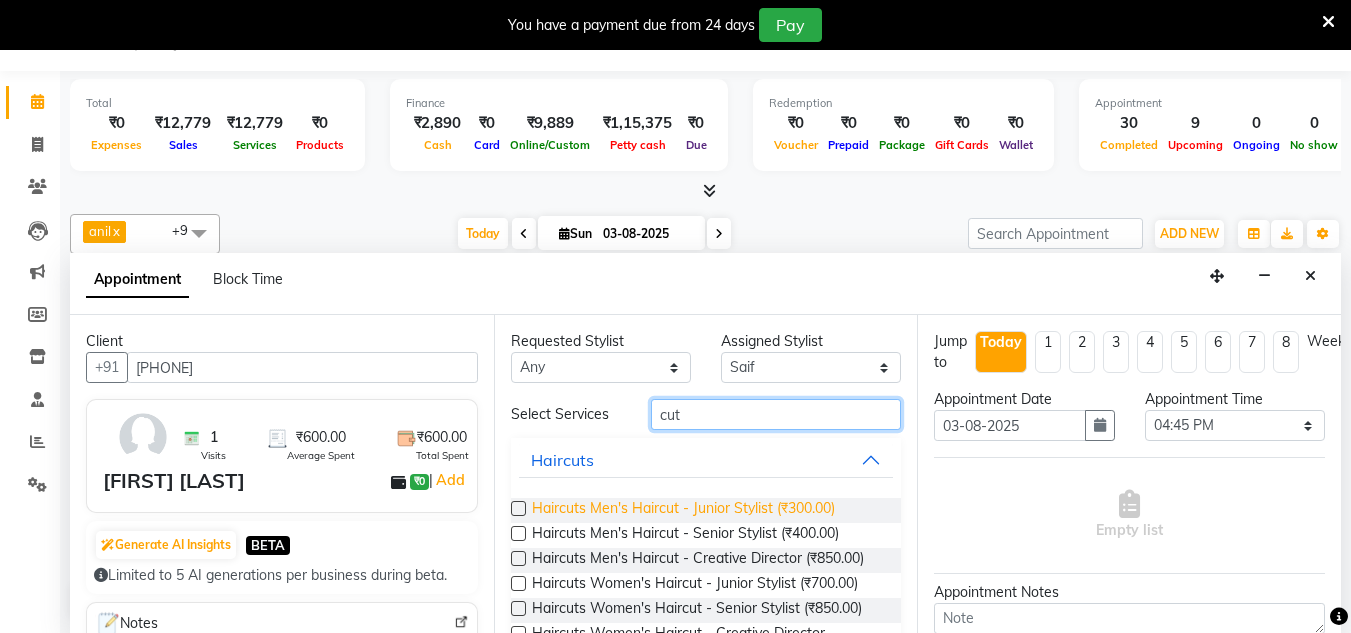 type on "cut" 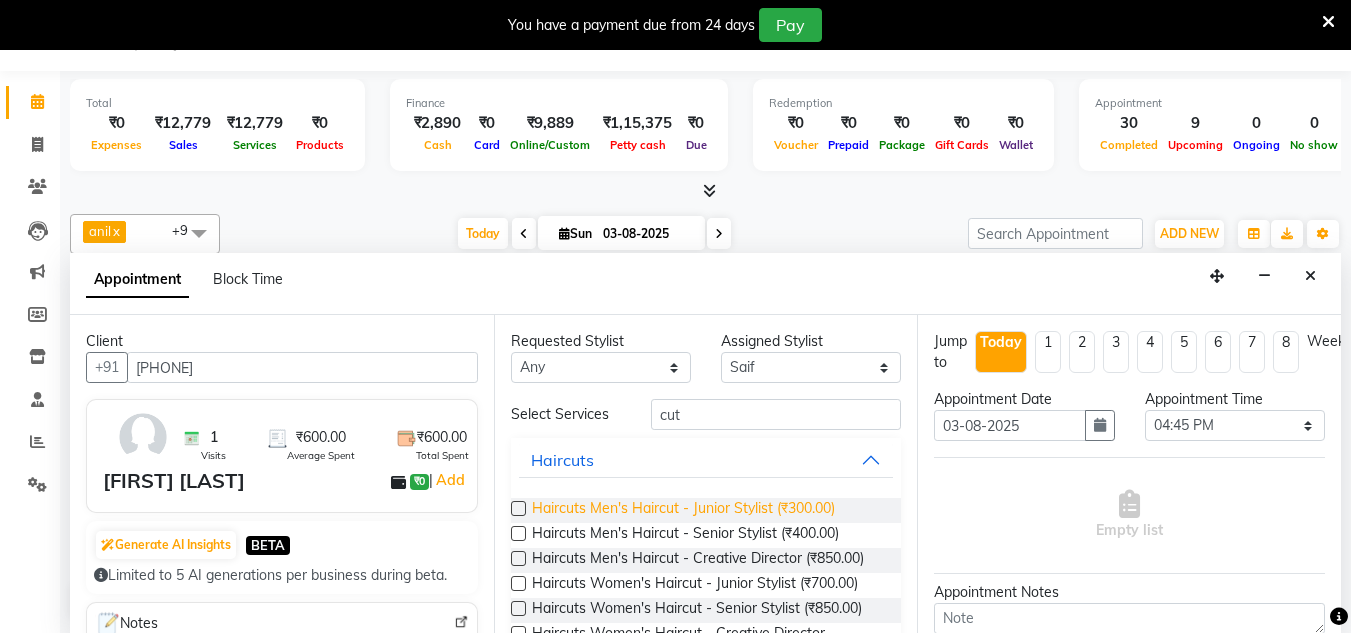 click on "Haircuts Men's Haircut - Junior Stylist (₹300.00)" at bounding box center [683, 510] 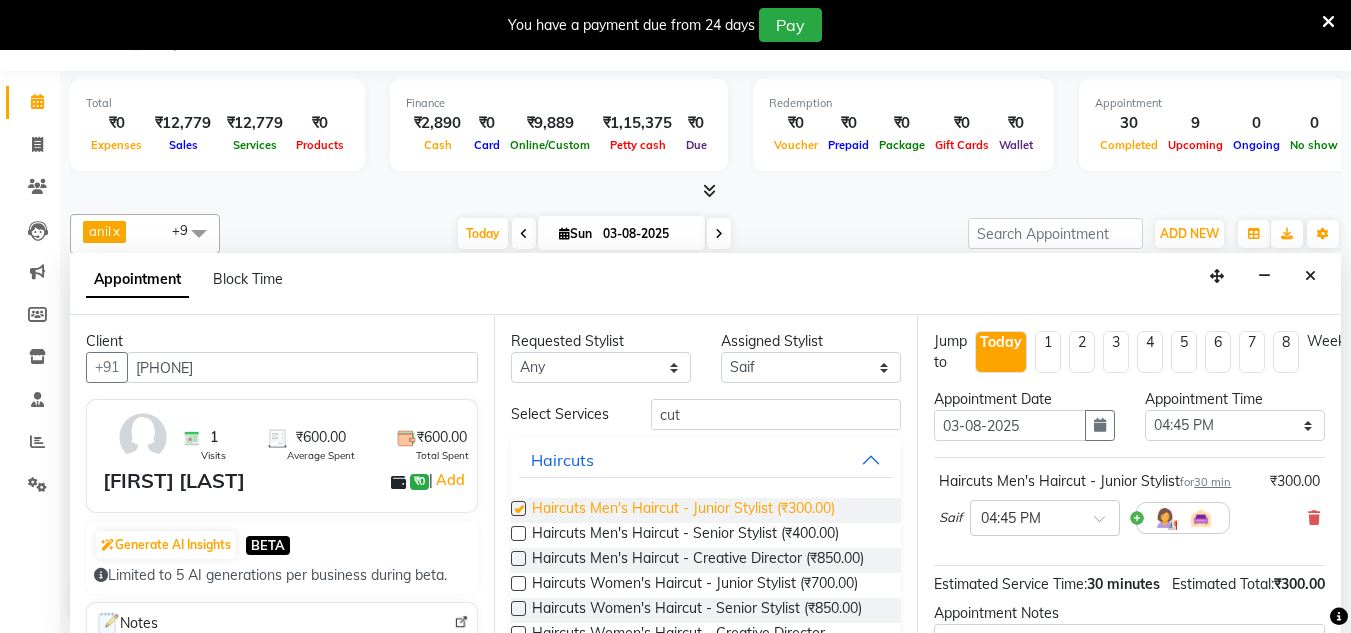 checkbox on "false" 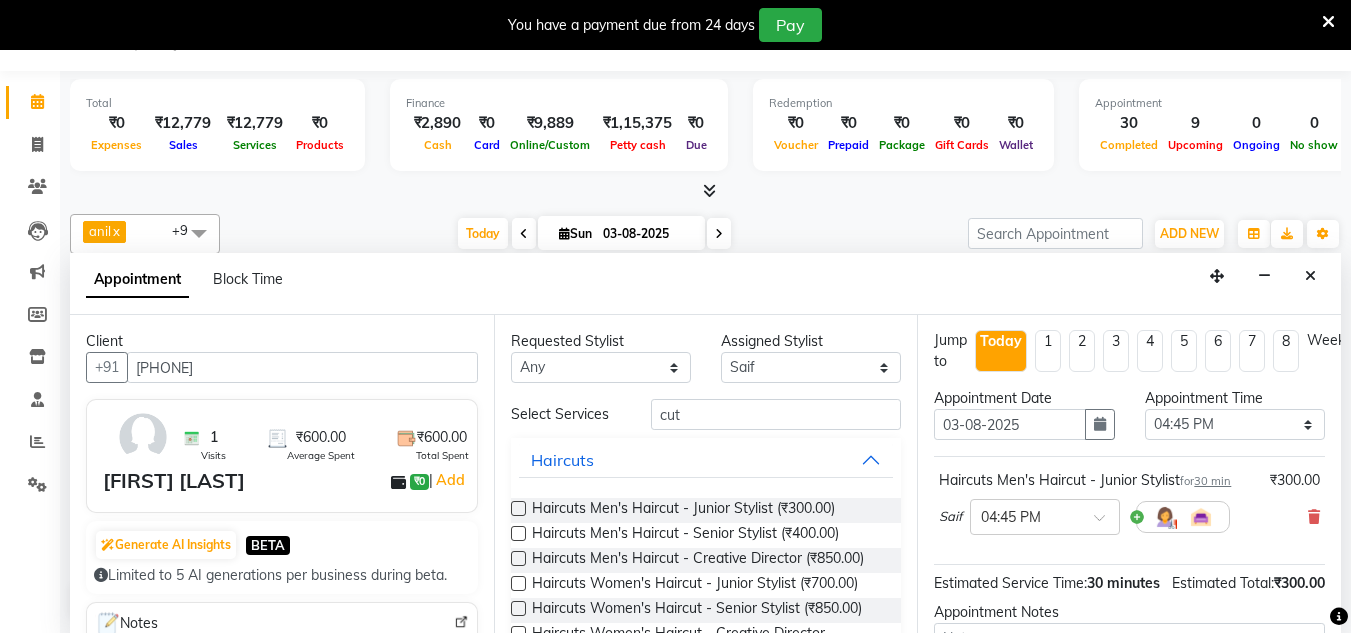 scroll, scrollTop: 244, scrollLeft: 0, axis: vertical 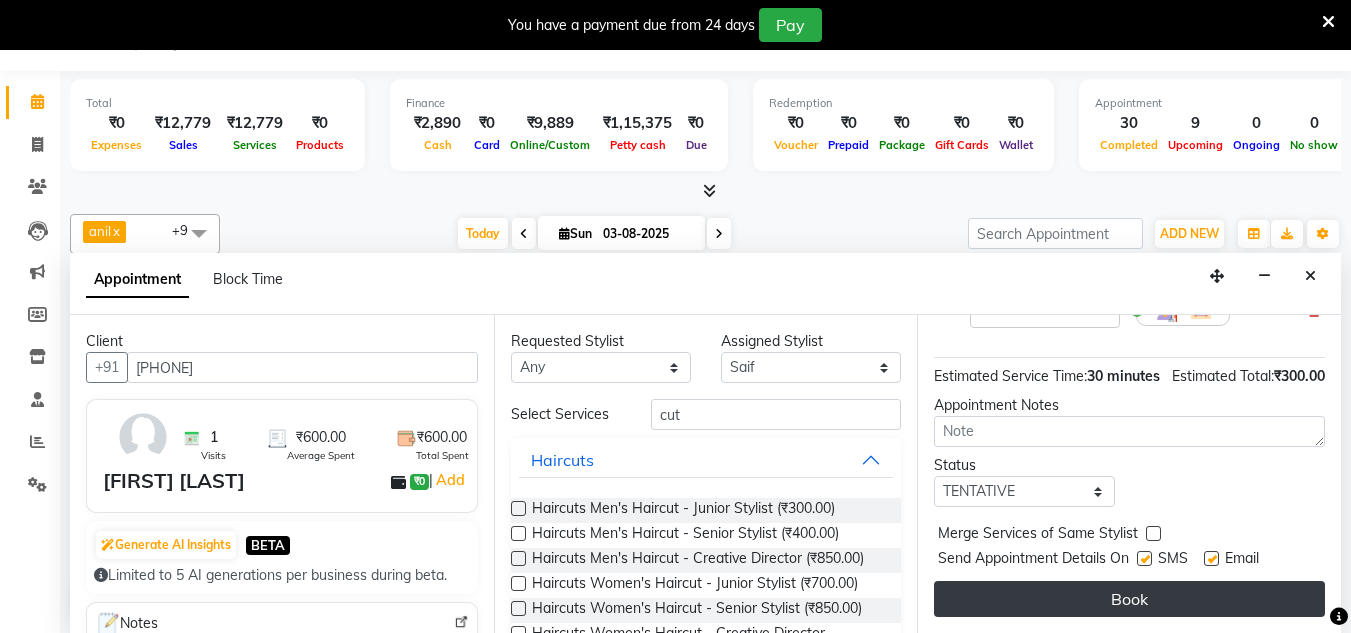 click on "Book" at bounding box center (1129, 599) 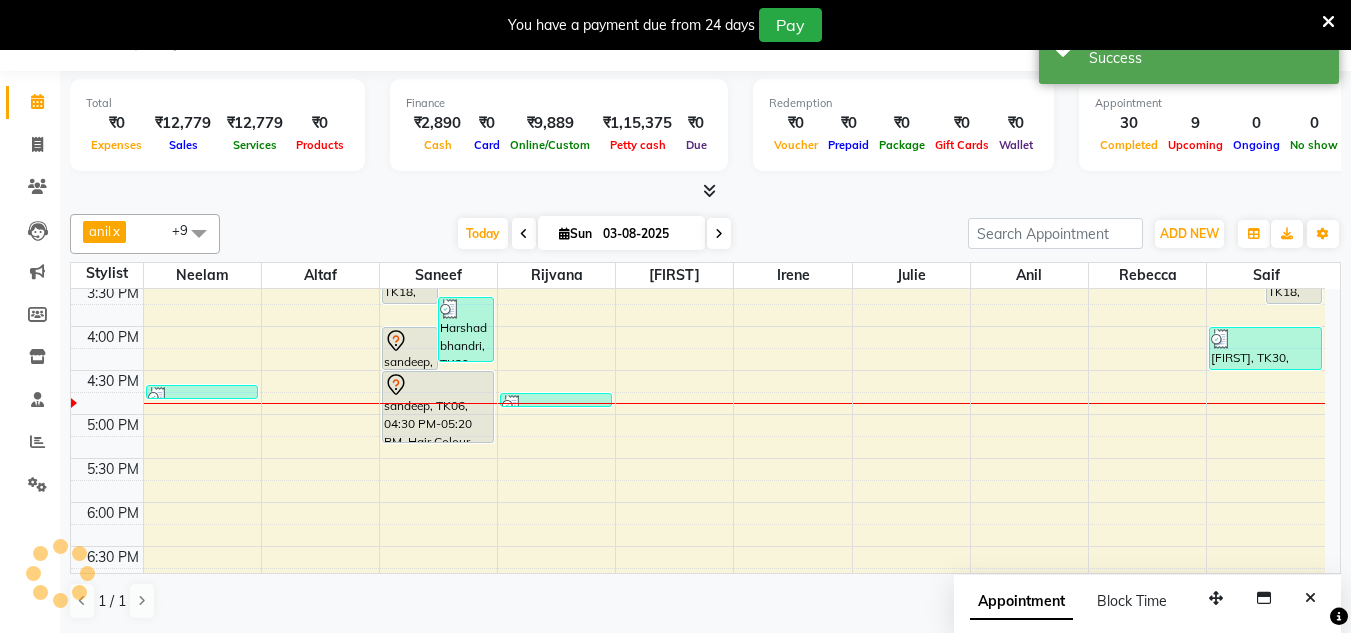 scroll, scrollTop: 0, scrollLeft: 0, axis: both 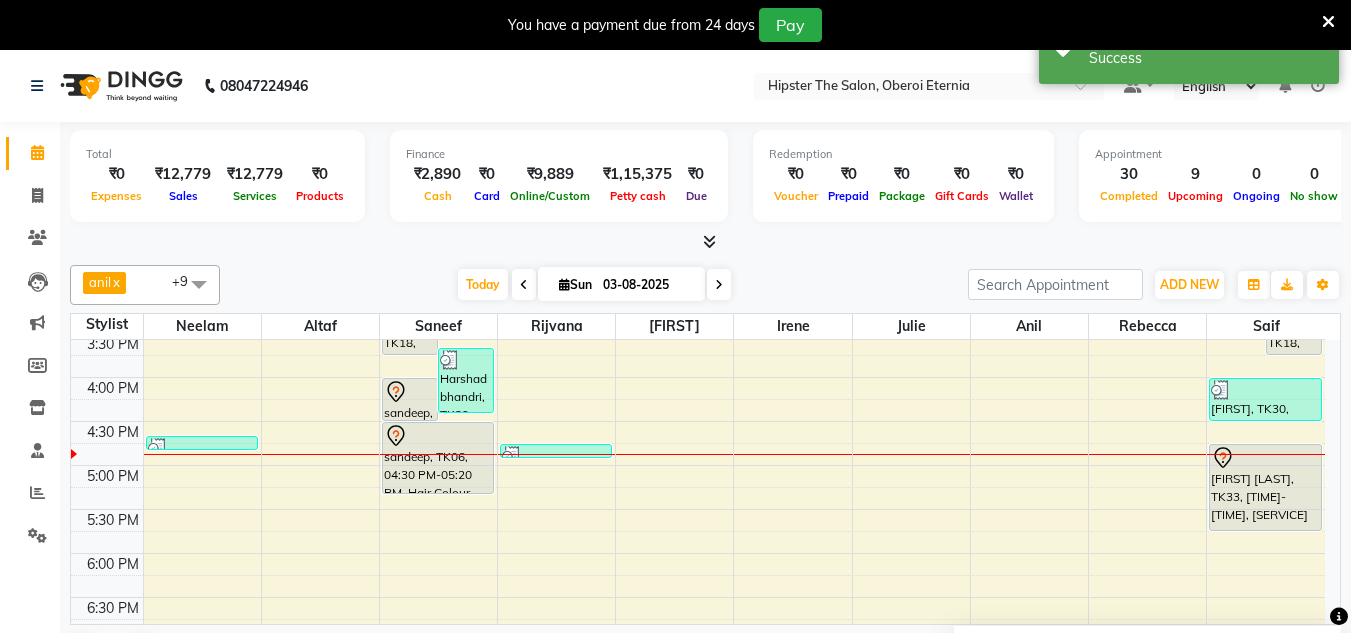 drag, startPoint x: 1282, startPoint y: 482, endPoint x: 1287, endPoint y: 528, distance: 46.270943 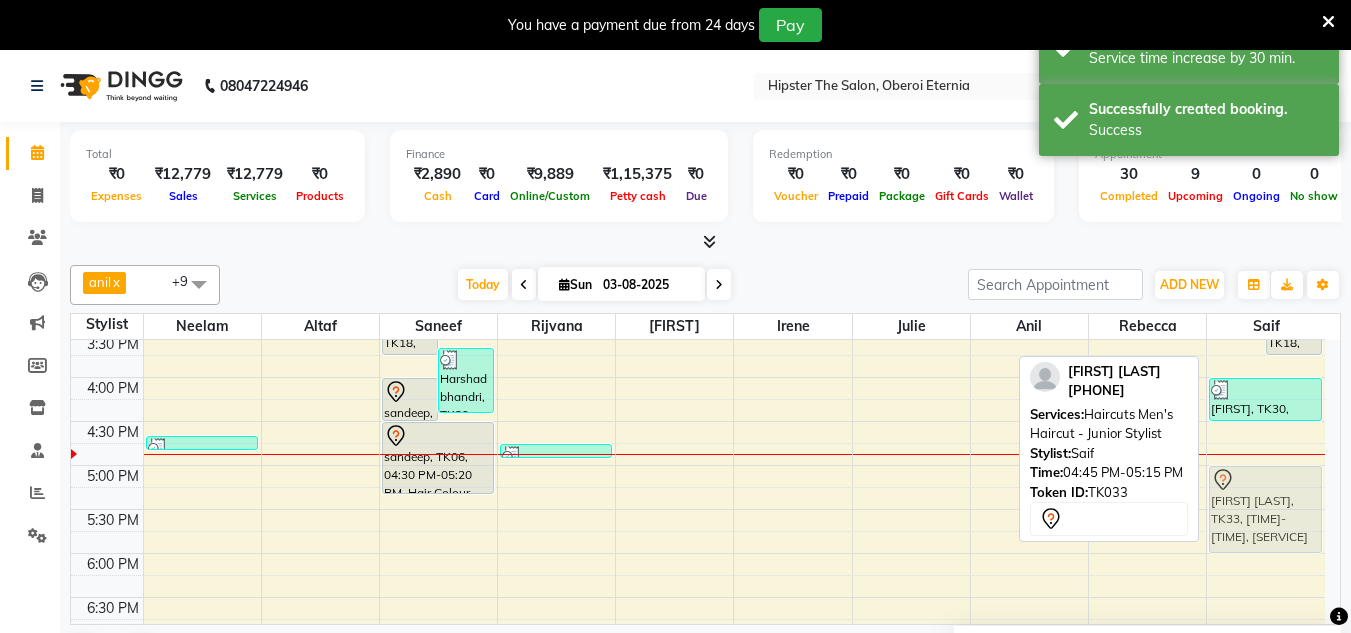 drag, startPoint x: 1259, startPoint y: 483, endPoint x: 1261, endPoint y: 510, distance: 27.073973 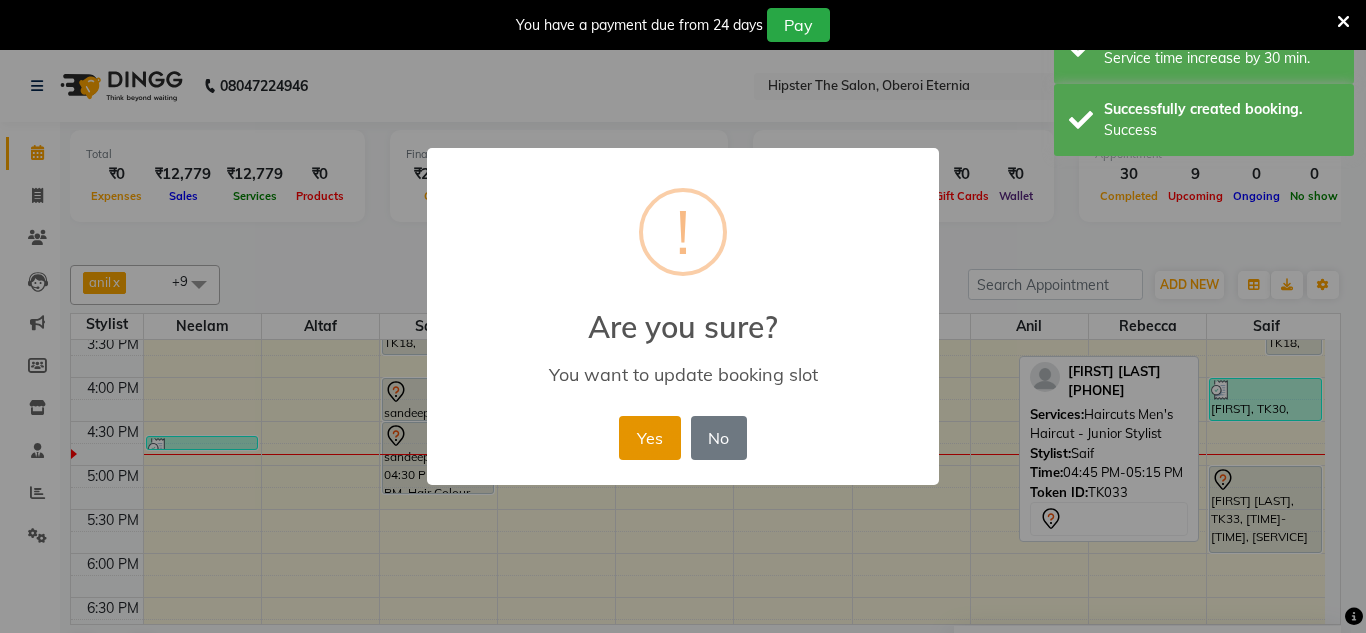 click on "Yes" at bounding box center (649, 438) 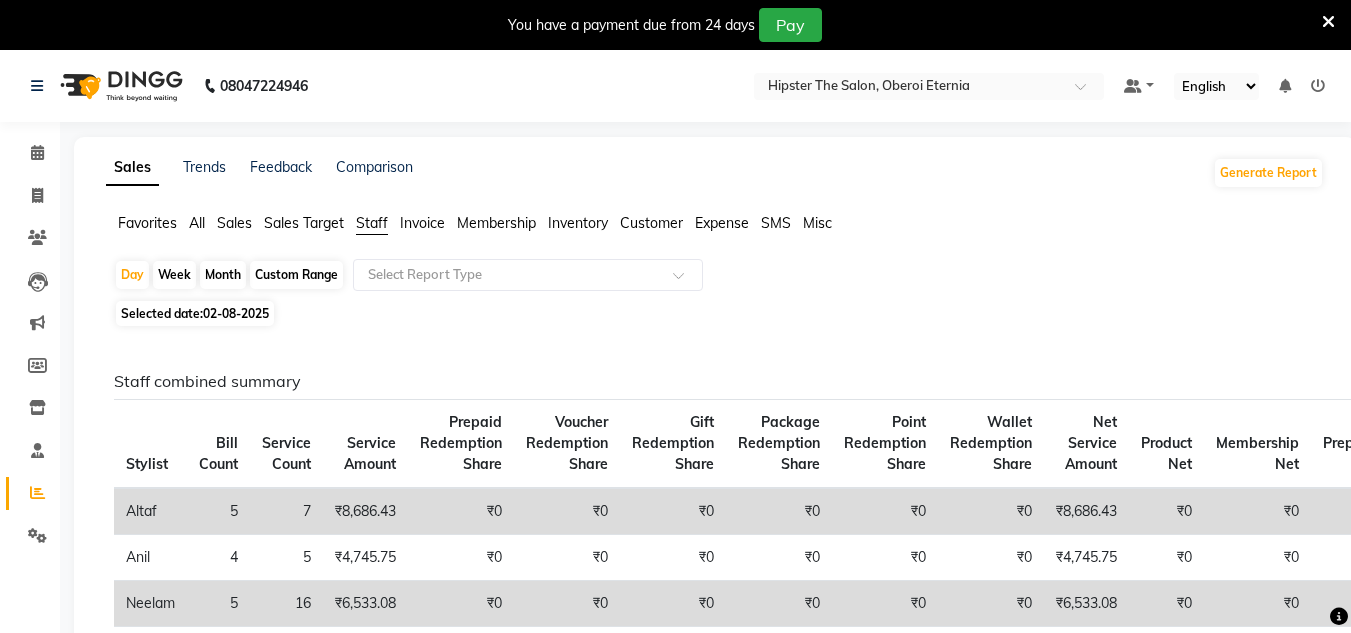 scroll, scrollTop: 459, scrollLeft: 0, axis: vertical 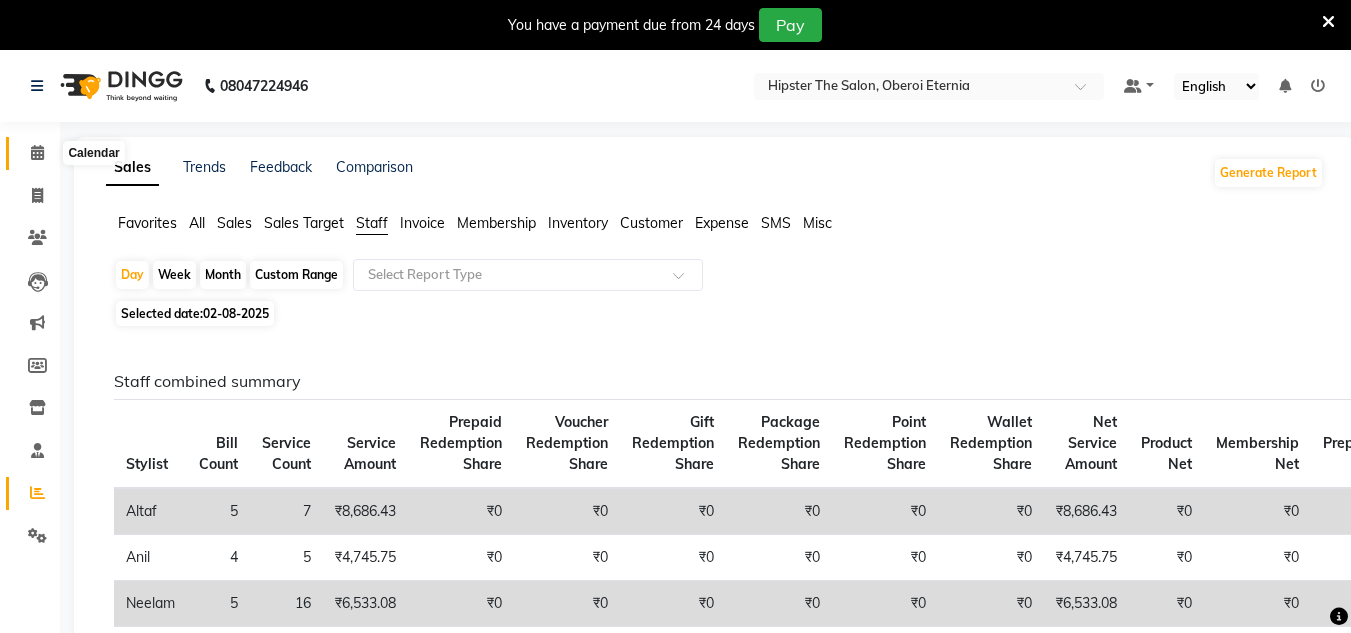 click 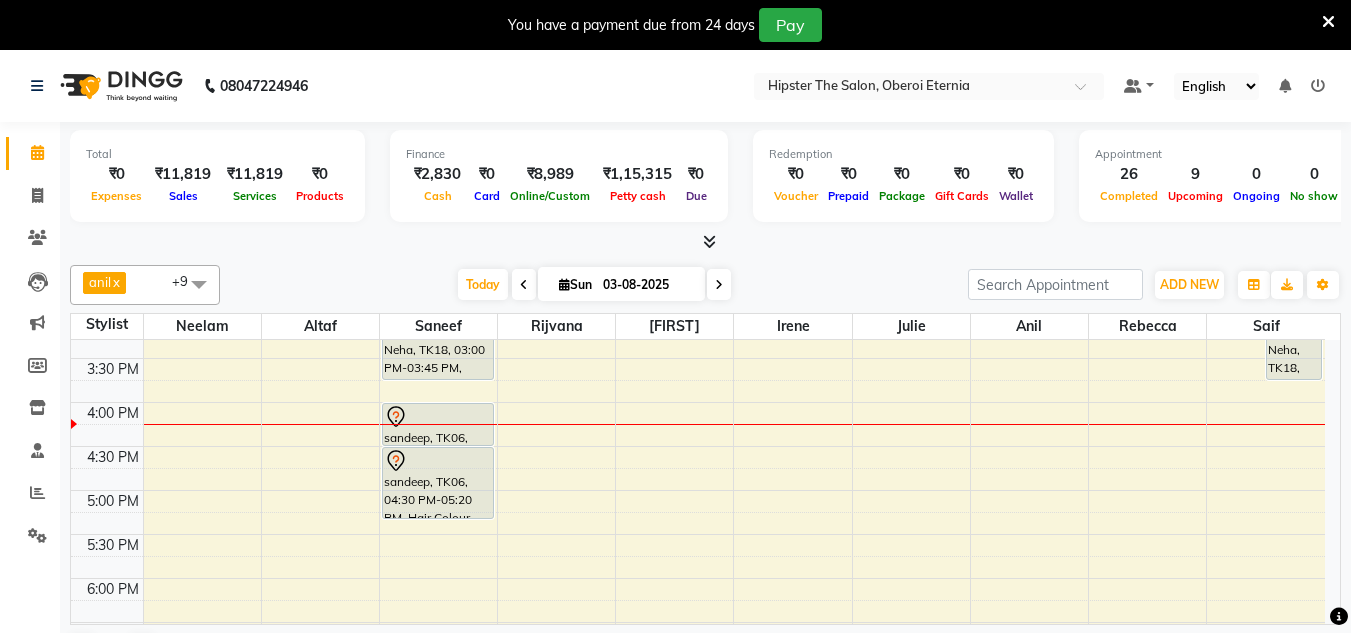 scroll, scrollTop: 639, scrollLeft: 0, axis: vertical 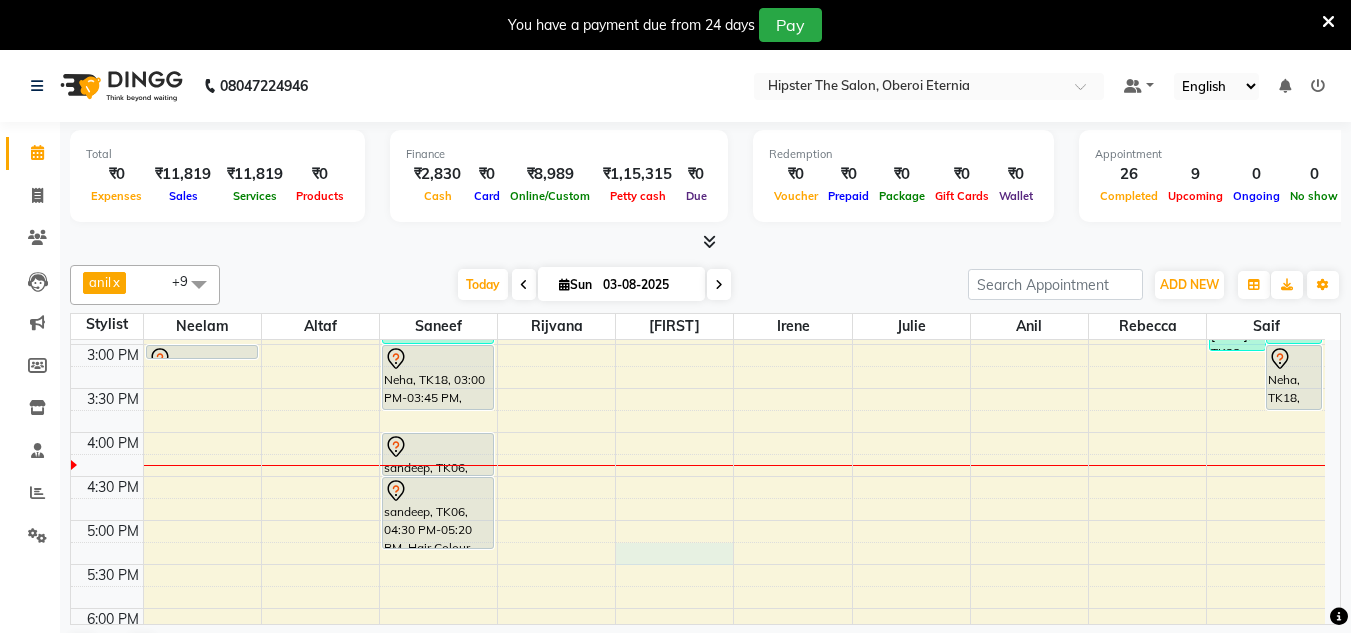 click on "8:00 AM 8:30 AM 9:00 AM 9:30 AM 10:00 AM 10:30 AM 11:00 AM 11:30 AM 12:00 PM 12:30 PM 1:00 PM 1:30 PM 2:00 PM 2:30 PM 3:00 PM 3:30 PM 4:00 PM 4:30 PM 5:00 PM 5:30 PM 6:00 PM 6:30 PM 7:00 PM 7:30 PM 8:00 PM 8:30 PM ashwini, TK08, 11:00 AM-11:25 AM, Threading Eyebrows,Threading Upper Lip,Threading Chin,Threading Forehead Kavita Sawhney, TK05, 11:00 AM-11:20 AM, Manicure Cut, File & Polish Shinjana, TK09, 11:25 AM-11:30 AM, Threading Upper Lip NIVEDITA, TK21, 03:00 PM-03:10 PM, Threading Eyebrows Shekant, TK22, 01:00 PM-01:50 PM, Haircuts Men's Haircut - Senior Stylist,Head Massage Head Massage Coconut Oil Komal Mittal, TK01, 01:15 PM-02:10 PM, Haircuts Men's Haircut - Creative Director Neha Dedhia, TK02, 11:00 AM-12:00 PM, Haircuts Women's Haircut - Senior Stylist Sharad Londhe, TK24, 02:15 PM-02:45 PM, Haircuts Men's Haircut - Senior Stylist Sharad Londhe, TK26, 07:30 PM-08:00 PM, Haircuts Men's Haircut - Senior Stylist" at bounding box center (698, 300) 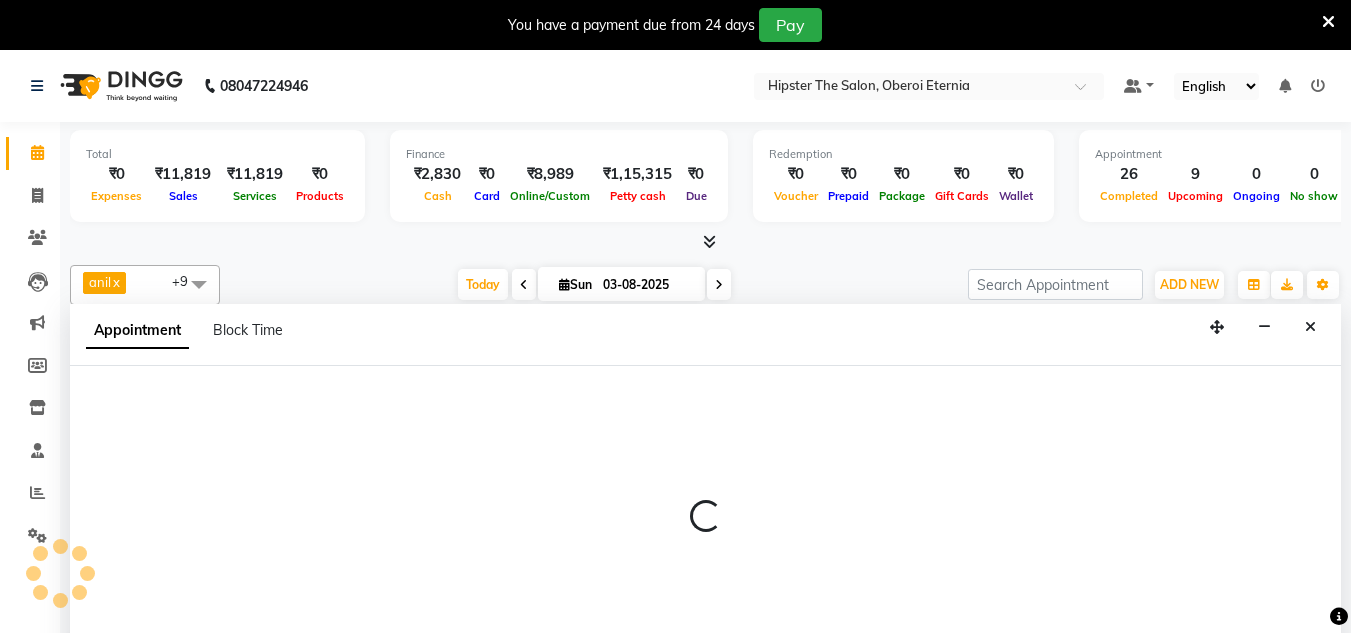 scroll, scrollTop: 51, scrollLeft: 0, axis: vertical 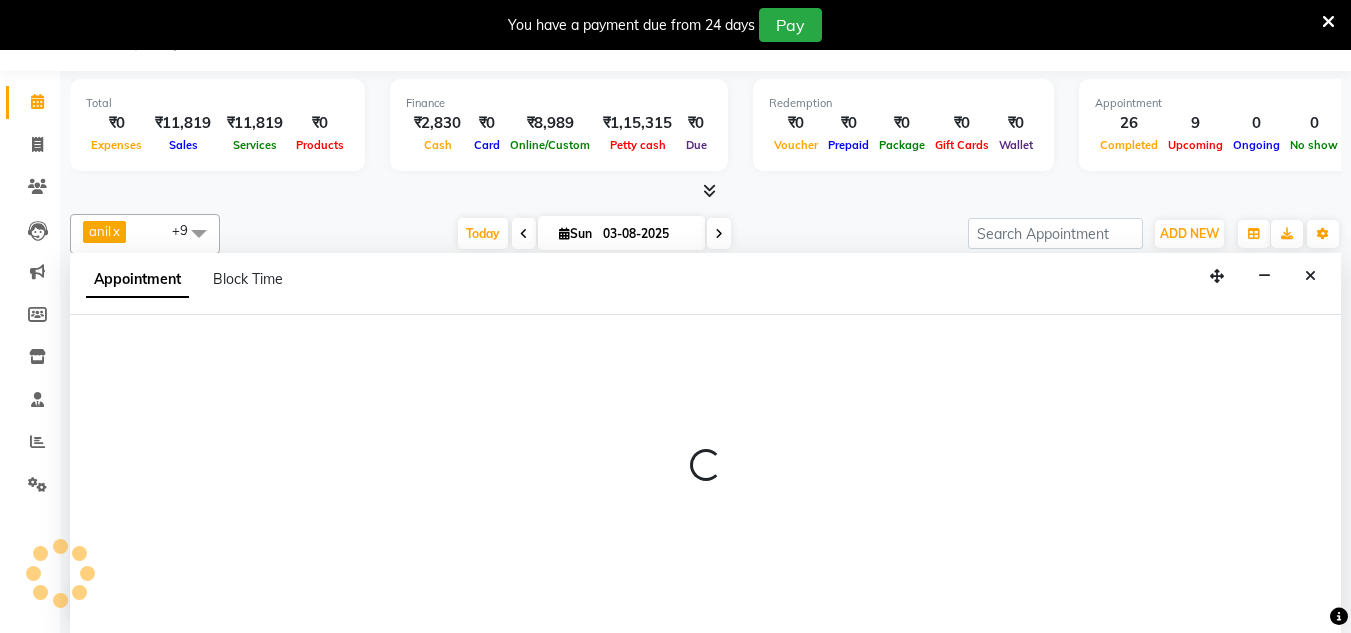 select on "85982" 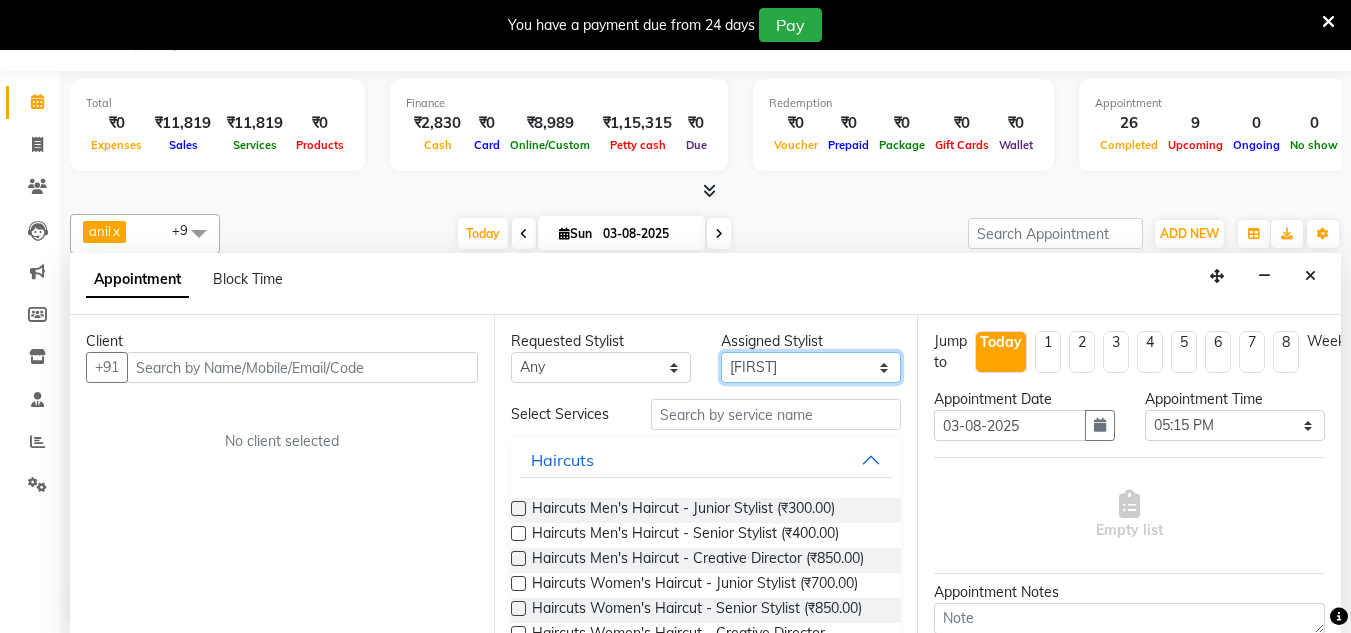 click on "Select Aarushi aishu altaf anil ashik bhavin  irene julie Minaz Namrata neelam Rebecca rekha rijvana Saif saneef Shweta" at bounding box center [811, 367] 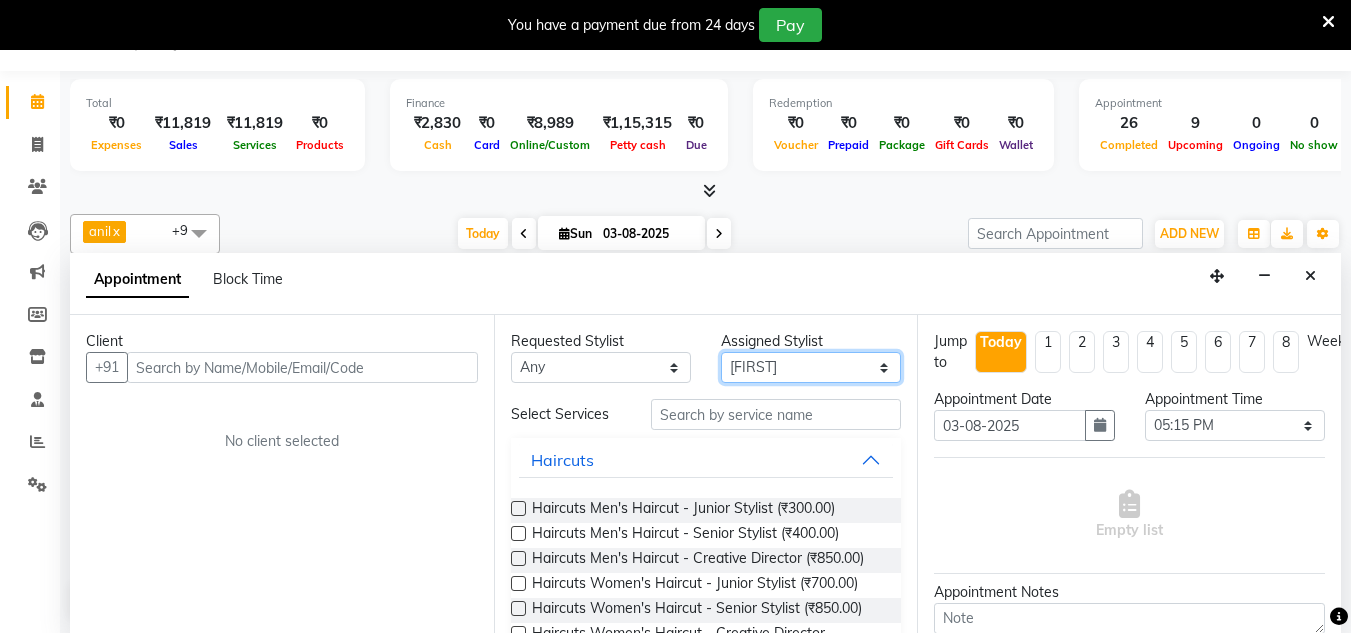 select on "87276" 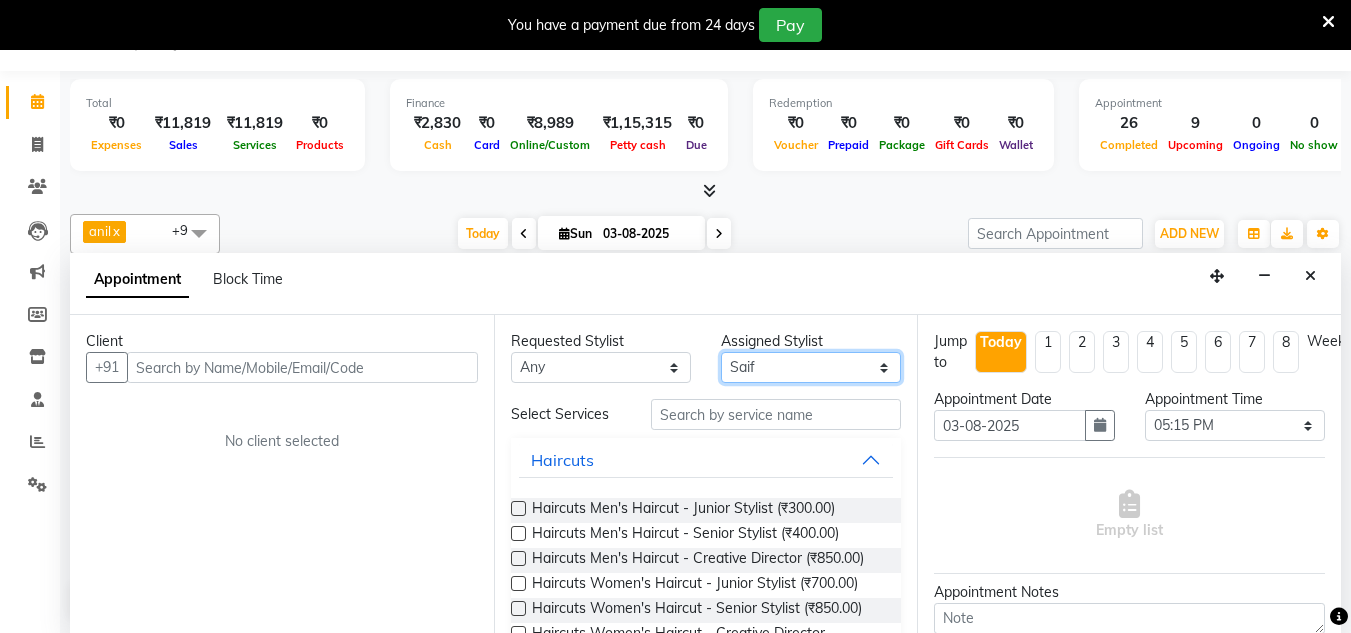 click on "Select Aarushi aishu altaf anil ashik bhavin  irene julie Minaz Namrata neelam Rebecca rekha rijvana Saif saneef Shweta" at bounding box center [811, 367] 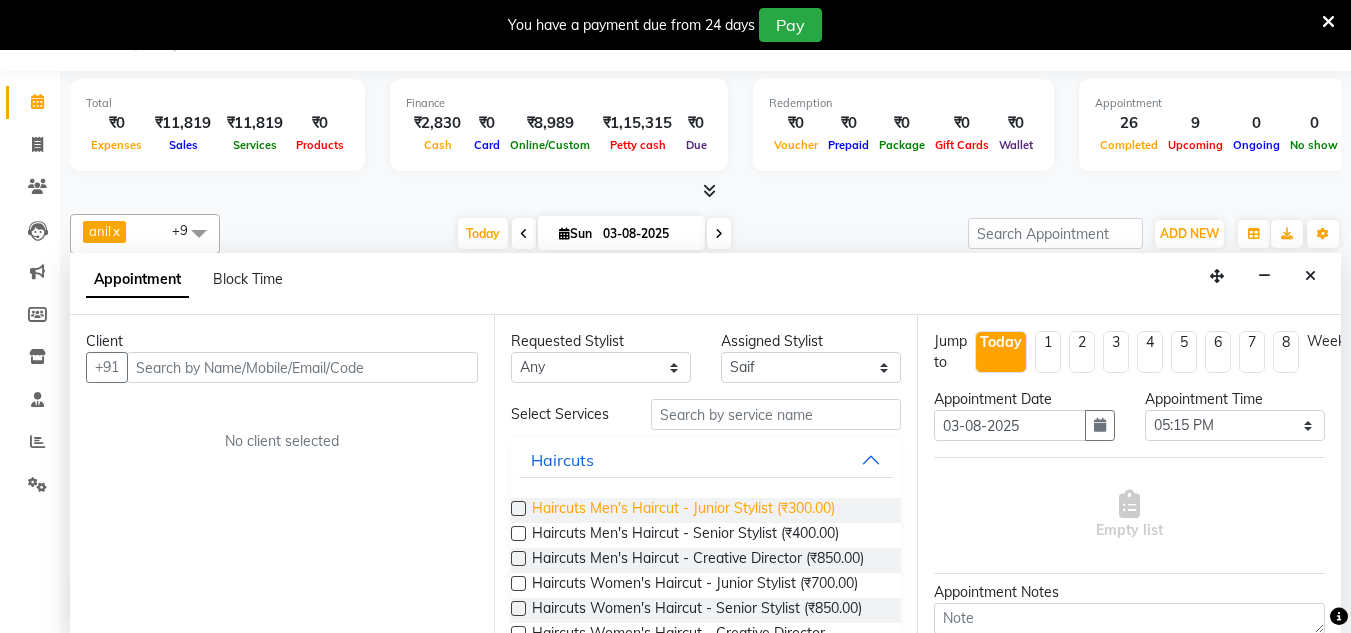 click on "Haircuts Men's Haircut - Junior Stylist (₹300.00)" at bounding box center [683, 510] 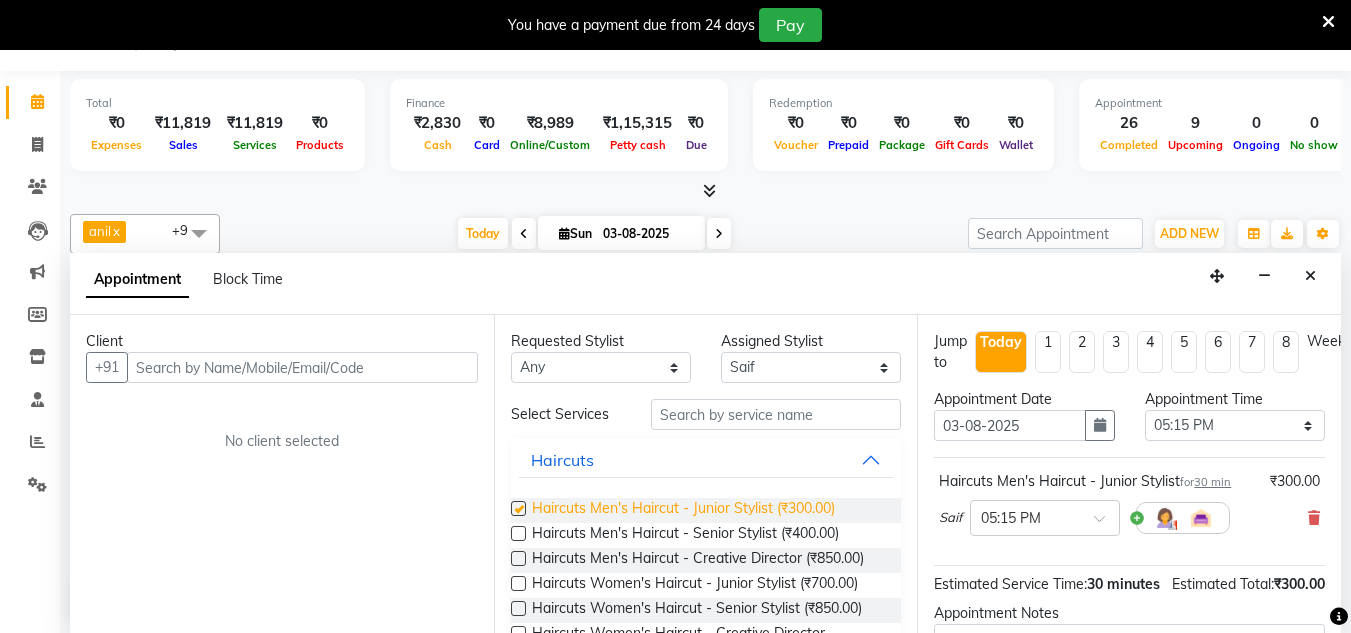 checkbox on "false" 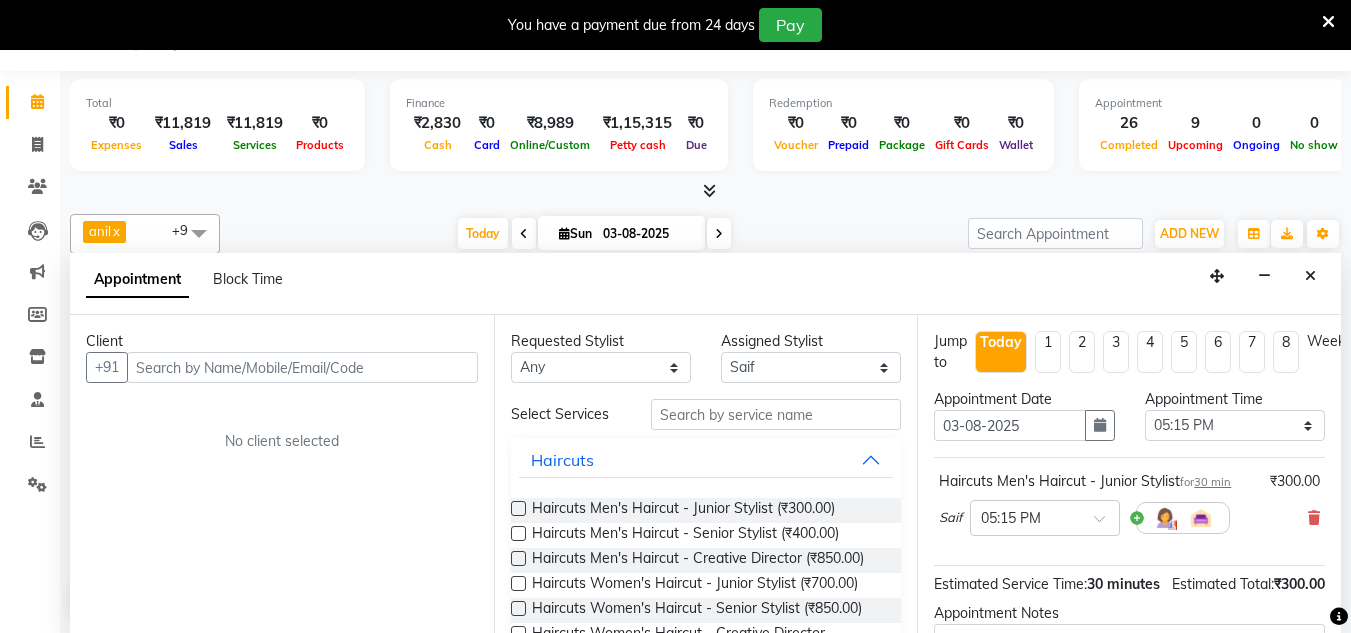 scroll, scrollTop: 0, scrollLeft: 0, axis: both 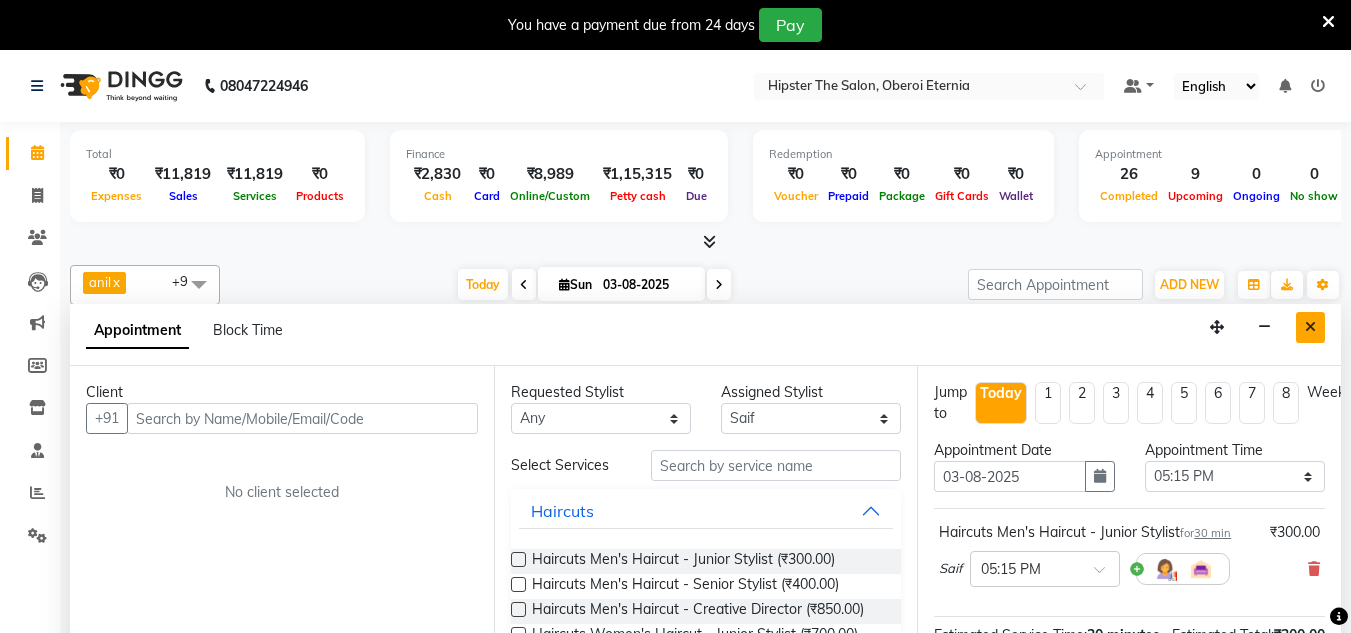 click at bounding box center [1310, 327] 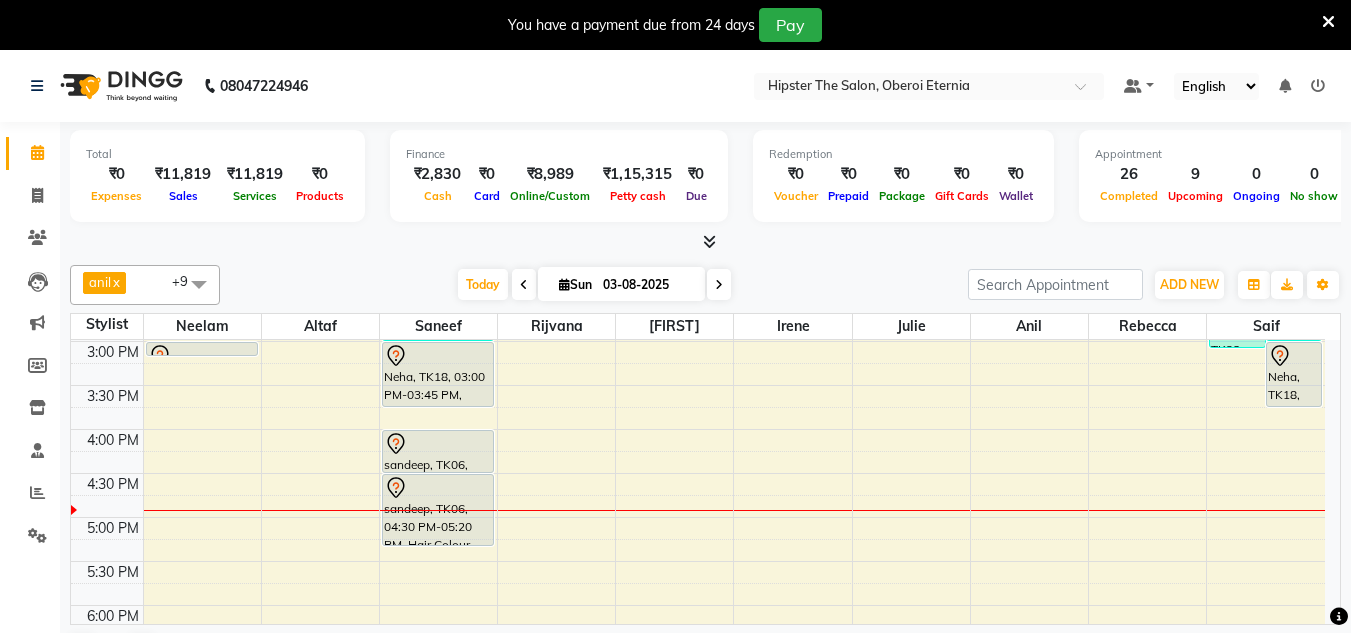 scroll, scrollTop: 615, scrollLeft: 0, axis: vertical 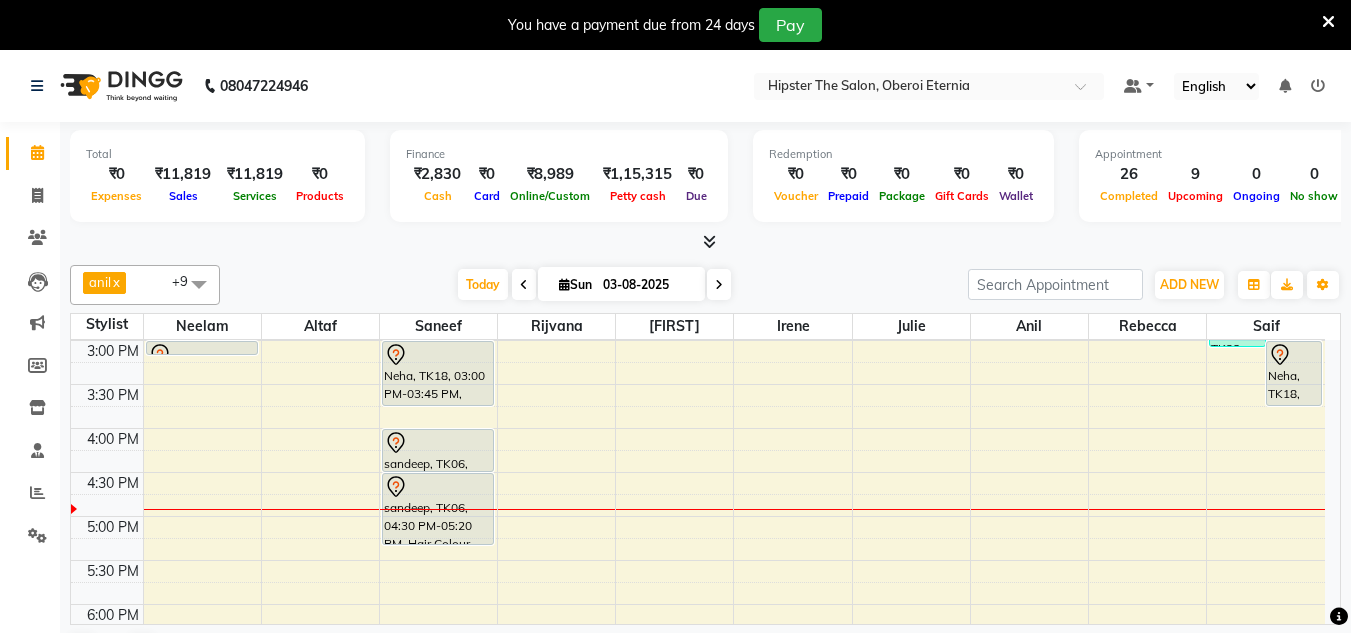 click on "8:00 AM 8:30 AM 9:00 AM 9:30 AM 10:00 AM 10:30 AM 11:00 AM 11:30 AM 12:00 PM 12:30 PM 1:00 PM 1:30 PM 2:00 PM 2:30 PM 3:00 PM 3:30 PM 4:00 PM 4:30 PM 5:00 PM 5:30 PM 6:00 PM 6:30 PM 7:00 PM 7:30 PM 8:00 PM 8:30 PM     ashwini, TK08, 11:00 AM-11:25 AM, Threading Eyebrows,Threading Upper Lip,Threading Chin,Threading Forehead     Kavita Sawhney, TK05, 11:00 AM-11:20 AM, Manicure Cut, File & Polish     Shinjana, TK09, 11:25 AM-11:30 AM, Threading Upper Lip             NIVEDITA, TK21, 03:00 PM-03:10 PM, Threading Eyebrows     Shekant, TK22, 01:00 PM-01:50 PM, Haircuts Men's Haircut - Senior Stylist,Head Massage Head Massage Coconut Oil     Komal Mittal, TK01, 01:15 PM-02:10 PM, Haircuts Men's Haircut - Creative Director     Neha Dedhia, TK02, 11:00 AM-12:00 PM, Haircuts Women's Haircut - Senior Stylist     Sharad Londhe, TK24, 02:15 PM-02:45 PM, Haircuts Men's Haircut - Senior Stylist             Sharad Londhe, TK26, 07:30 PM-08:00 PM, Haircuts Men's Haircut - Senior Stylist" at bounding box center (698, 296) 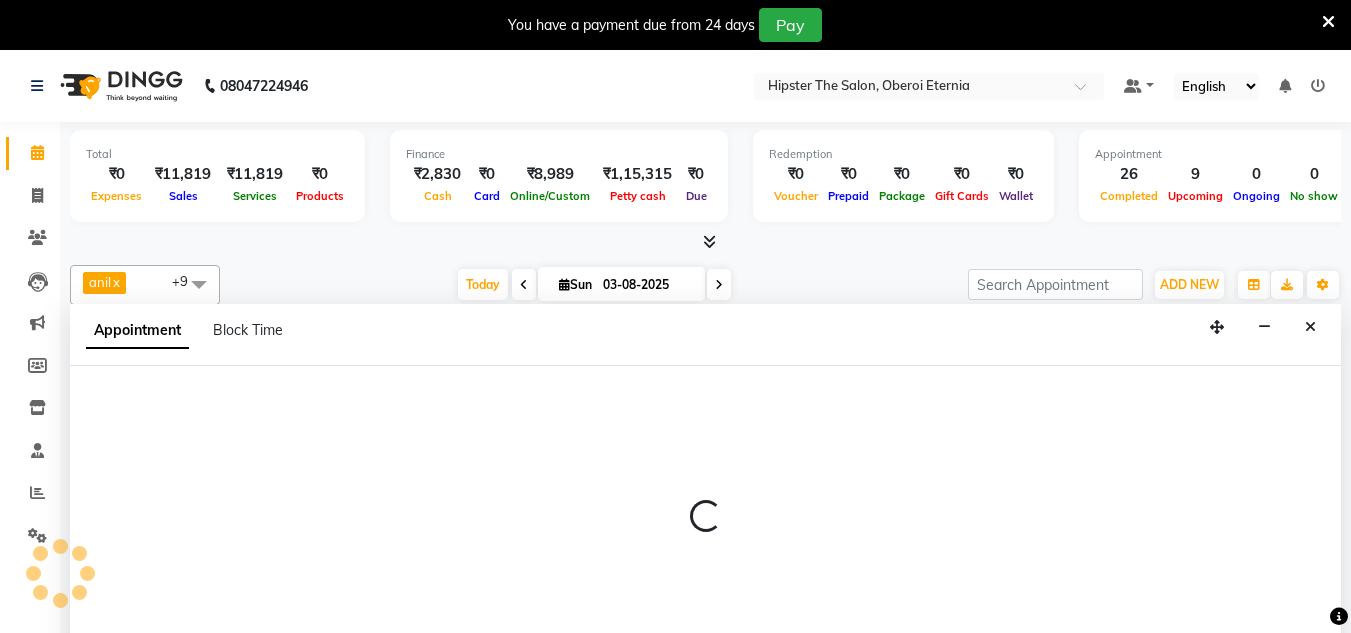 scroll, scrollTop: 51, scrollLeft: 0, axis: vertical 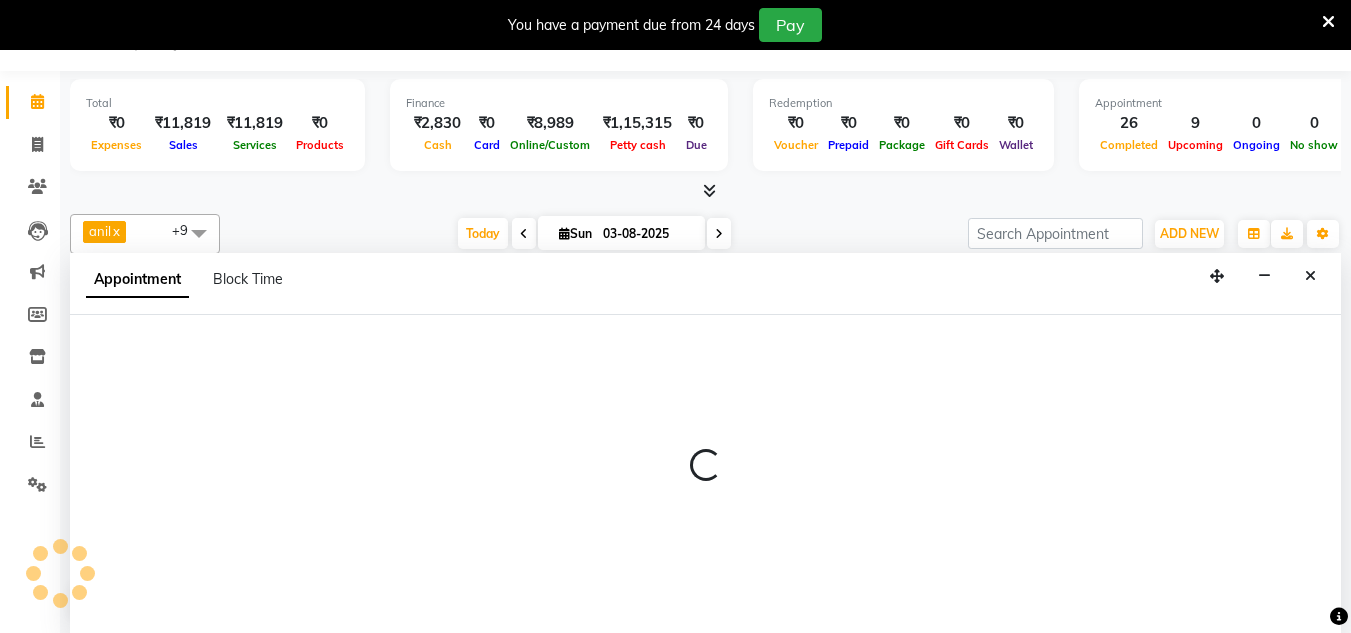 select on "87276" 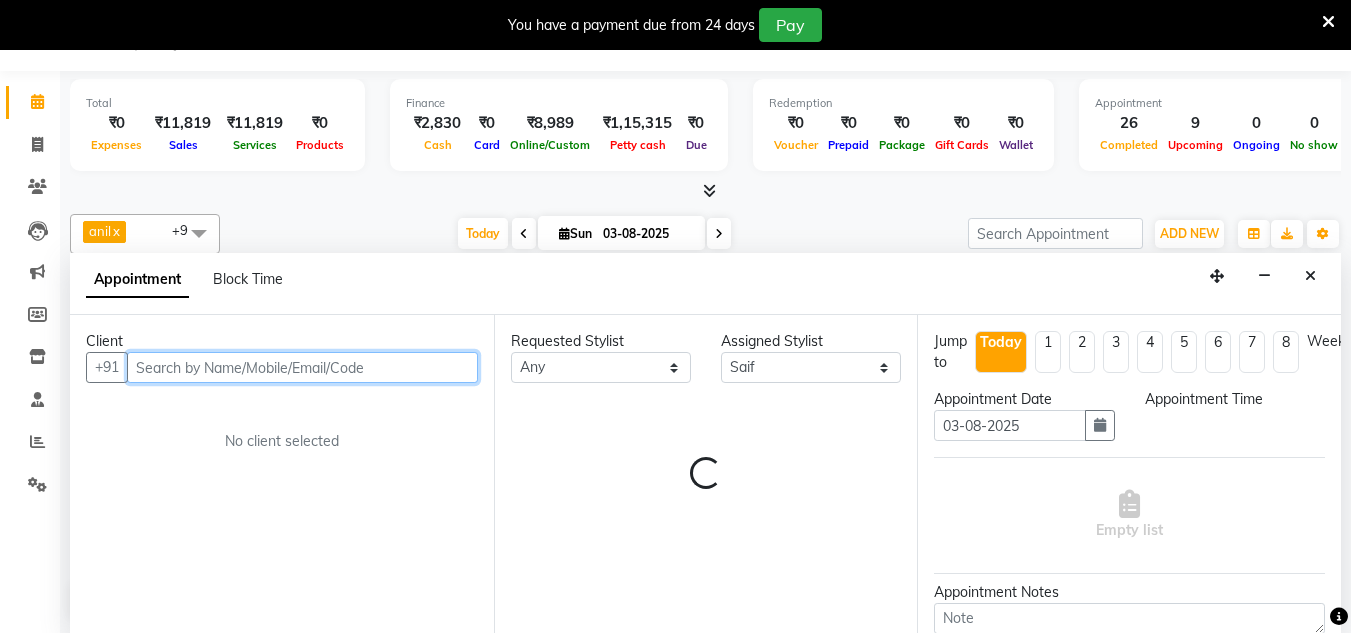 select on "1005" 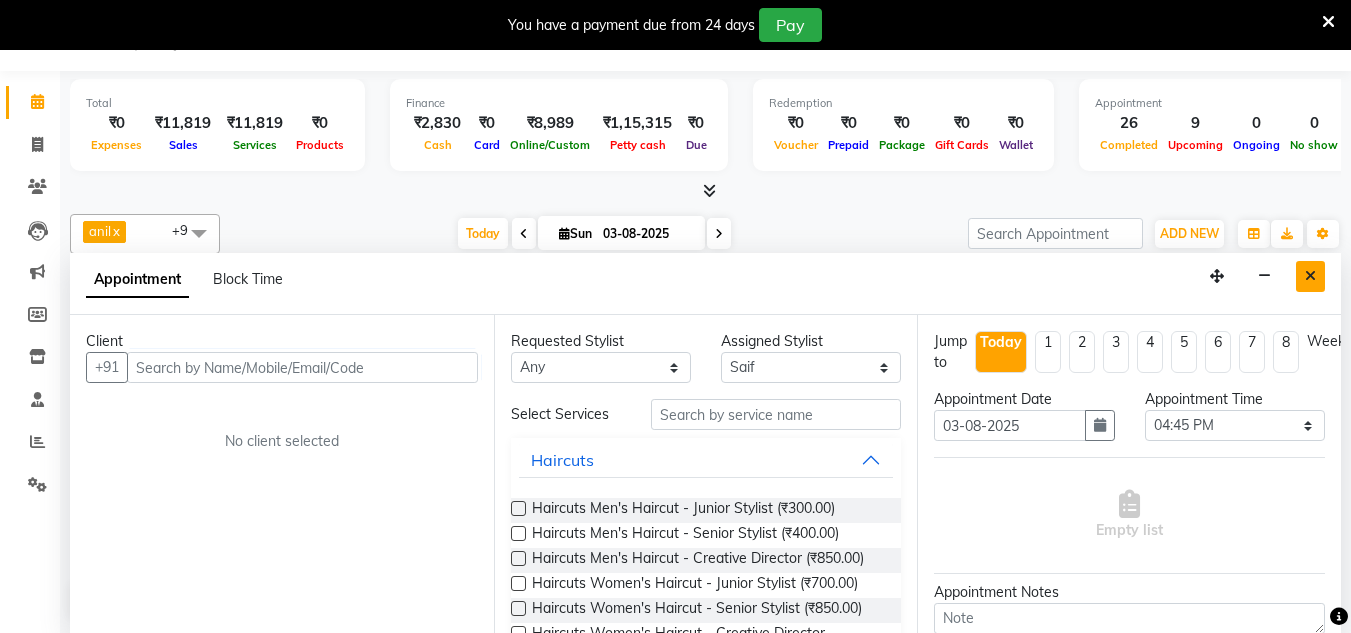 click at bounding box center (1310, 276) 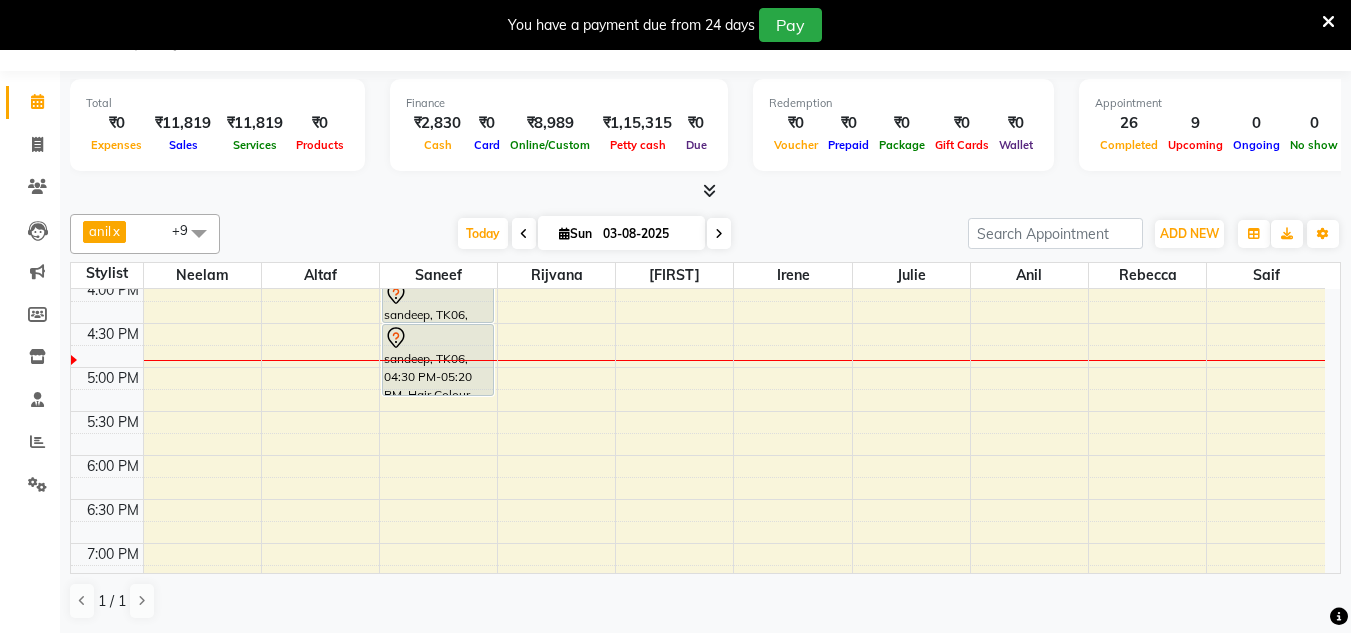 scroll, scrollTop: 720, scrollLeft: 0, axis: vertical 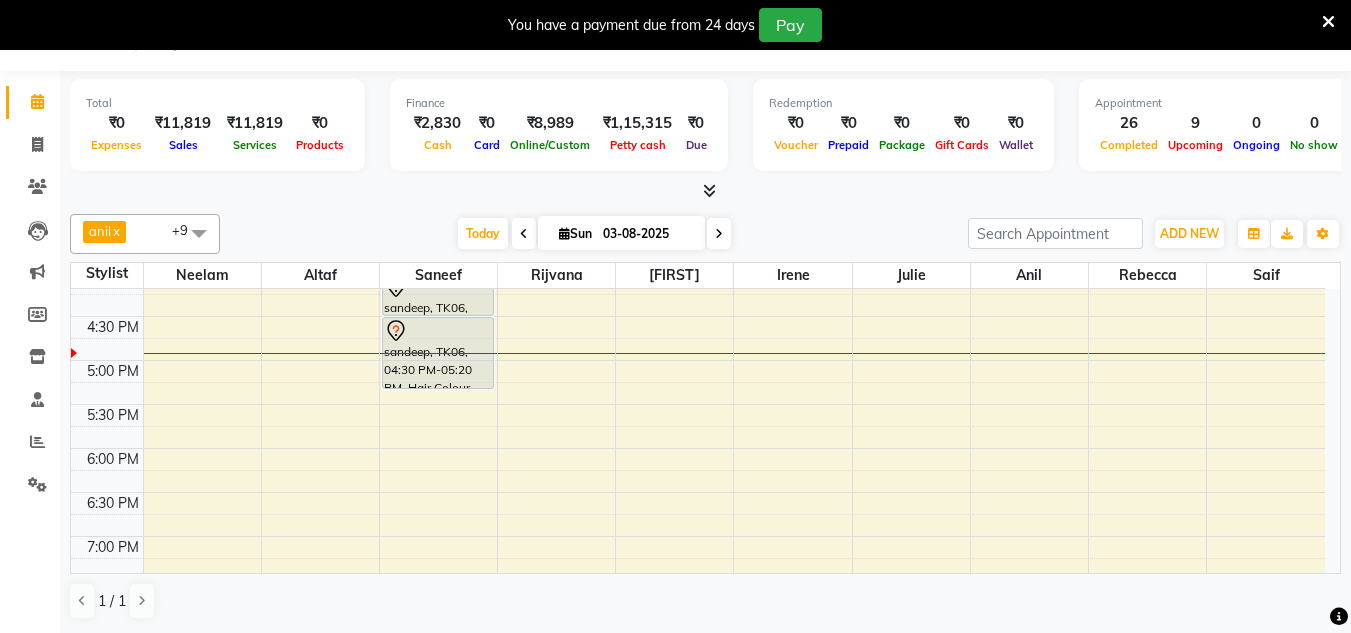 click on "8:00 AM 8:30 AM 9:00 AM 9:30 AM 10:00 AM 10:30 AM 11:00 AM 11:30 AM 12:00 PM 12:30 PM 1:00 PM 1:30 PM 2:00 PM 2:30 PM 3:00 PM 3:30 PM 4:00 PM 4:30 PM 5:00 PM 5:30 PM 6:00 PM 6:30 PM 7:00 PM 7:30 PM 8:00 PM 8:30 PM     ashwini, TK08, 11:00 AM-11:25 AM, Threading Eyebrows,Threading Upper Lip,Threading Chin,Threading Forehead     Kavita Sawhney, TK05, 11:00 AM-11:20 AM, Manicure Cut, File & Polish     Shinjana, TK09, 11:25 AM-11:30 AM, Threading Upper Lip             NIVEDITA, TK21, 03:00 PM-03:10 PM, Threading Eyebrows     Shekant, TK22, 01:00 PM-01:50 PM, Haircuts Men's Haircut - Senior Stylist,Head Massage Head Massage Coconut Oil     Komal Mittal, TK01, 01:15 PM-02:10 PM, Haircuts Men's Haircut - Creative Director     Neha Dedhia, TK02, 11:00 AM-12:00 PM, Haircuts Women's Haircut - Senior Stylist     Sharad Londhe, TK24, 02:15 PM-02:45 PM, Haircuts Men's Haircut - Senior Stylist             Sharad Londhe, TK26, 07:30 PM-08:00 PM, Haircuts Men's Haircut - Senior Stylist" at bounding box center [698, 140] 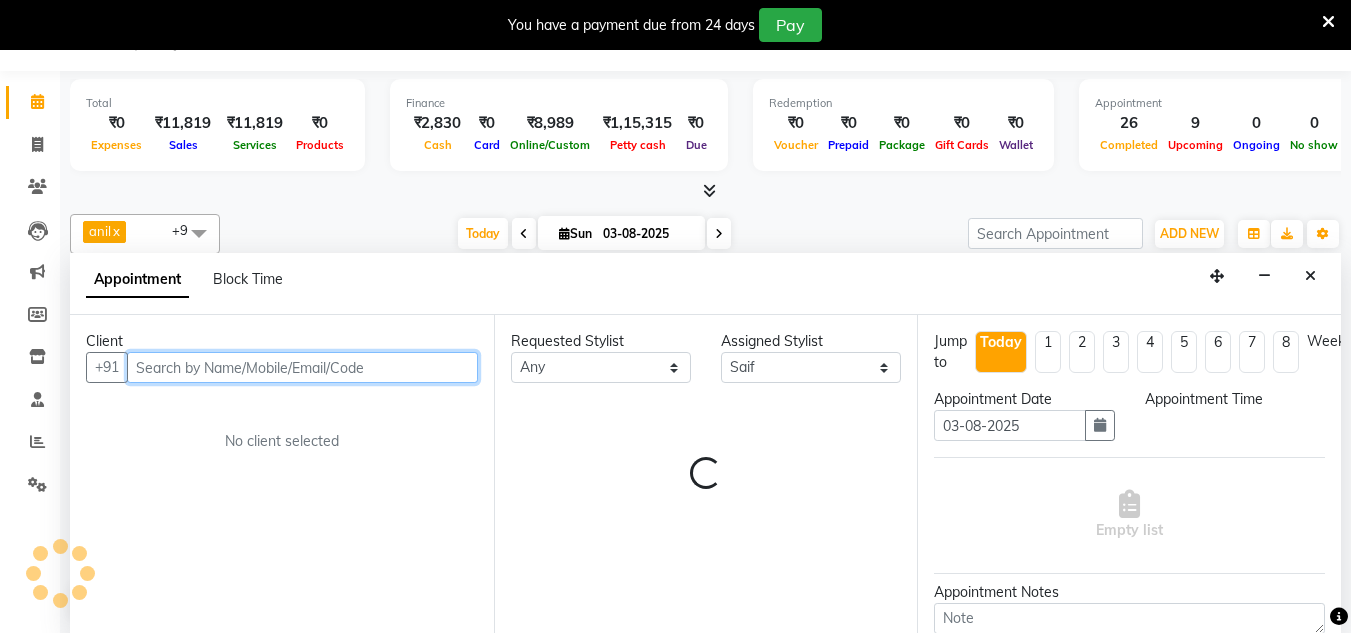 select on "1020" 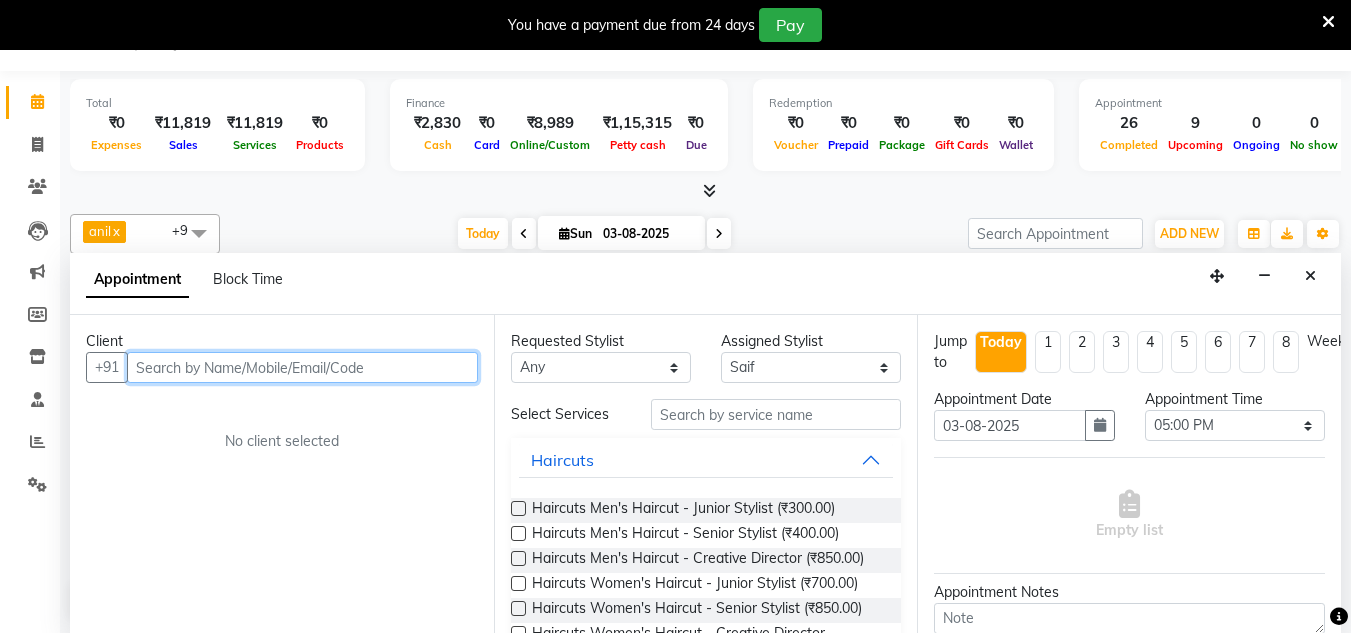 click at bounding box center [302, 367] 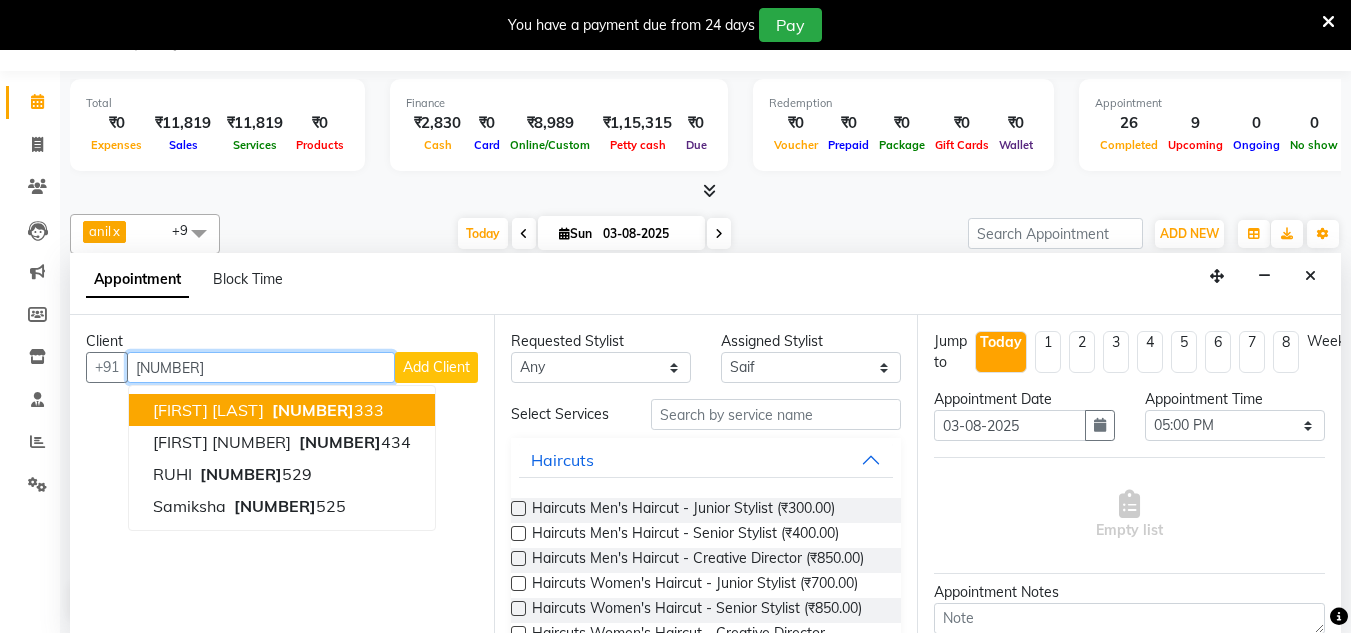 click on "[FIRST] [LAST]" at bounding box center [208, 410] 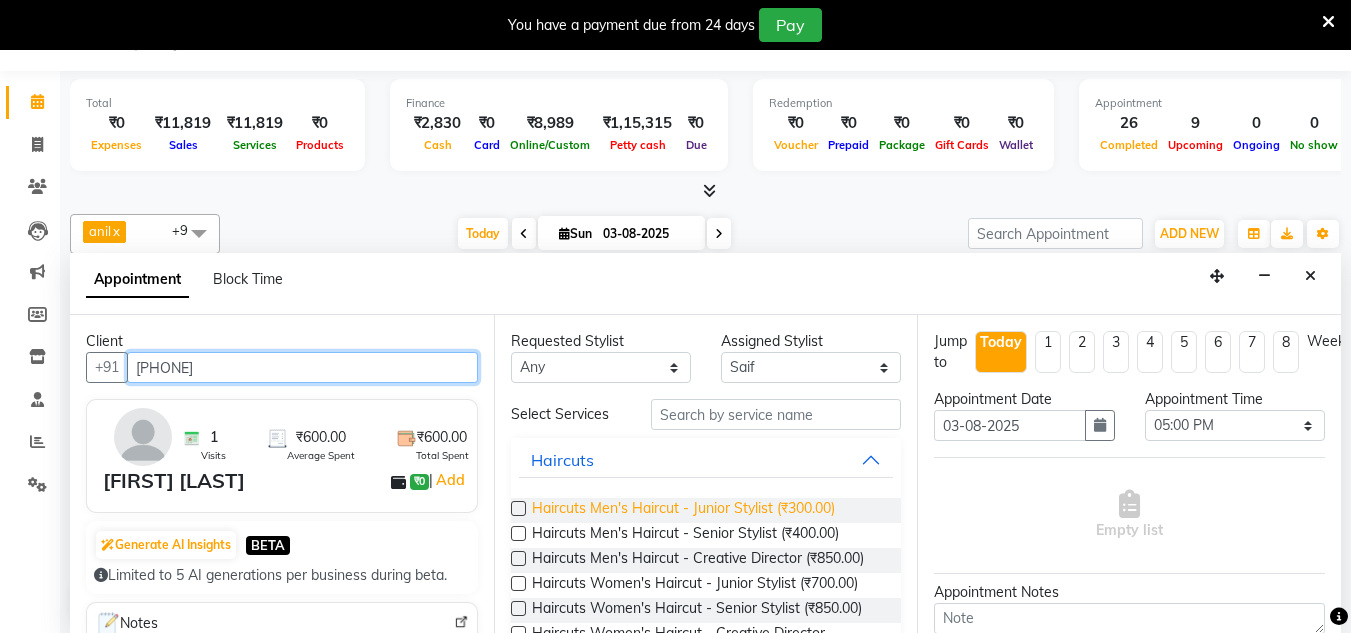 type on "[NUMBER]" 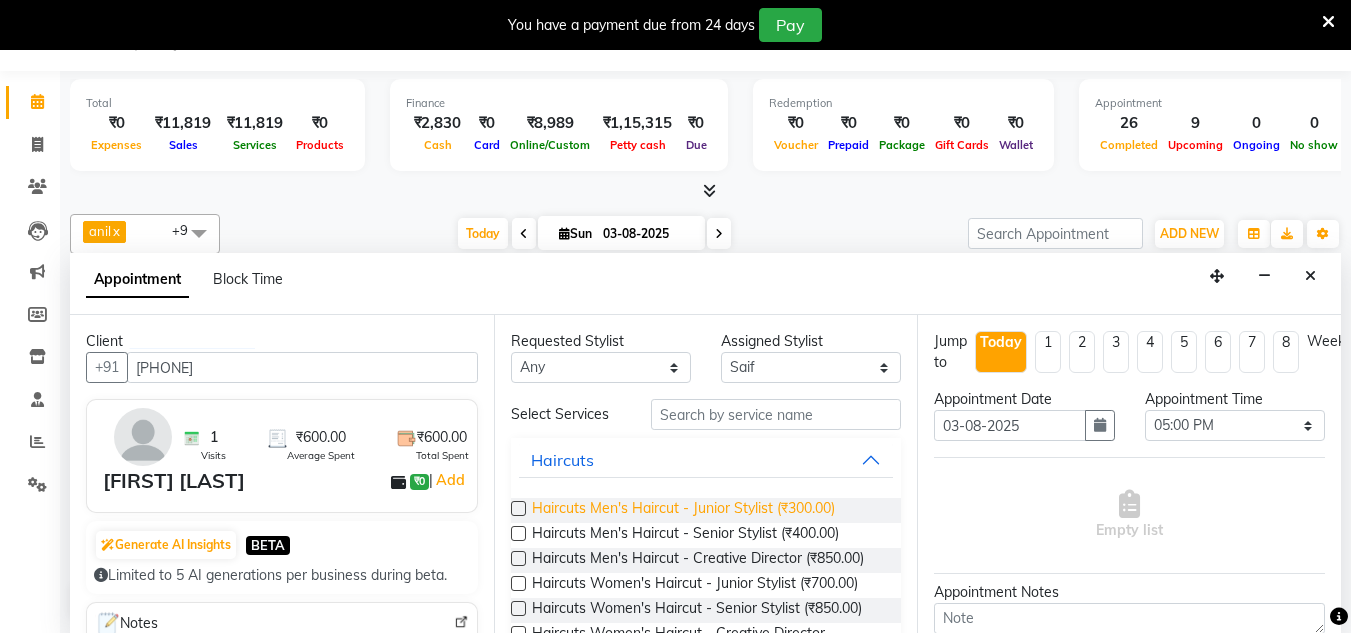 click on "Haircuts Men's Haircut - Junior Stylist (₹300.00)" at bounding box center (683, 510) 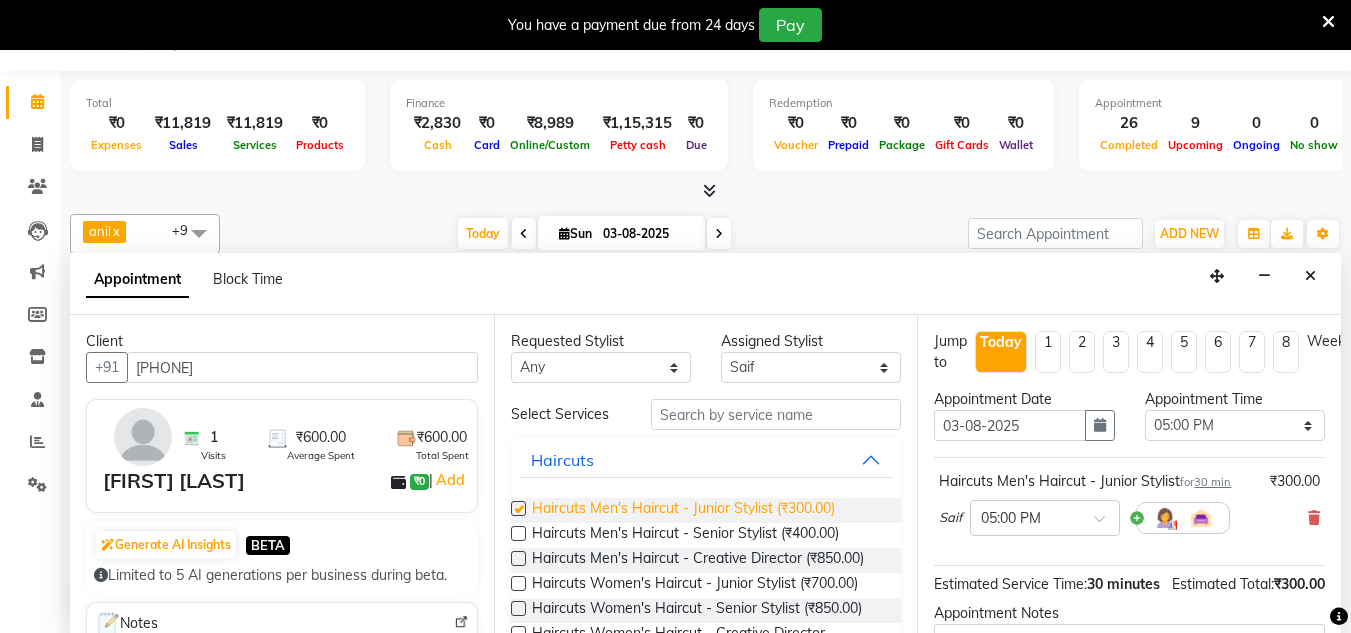 checkbox on "false" 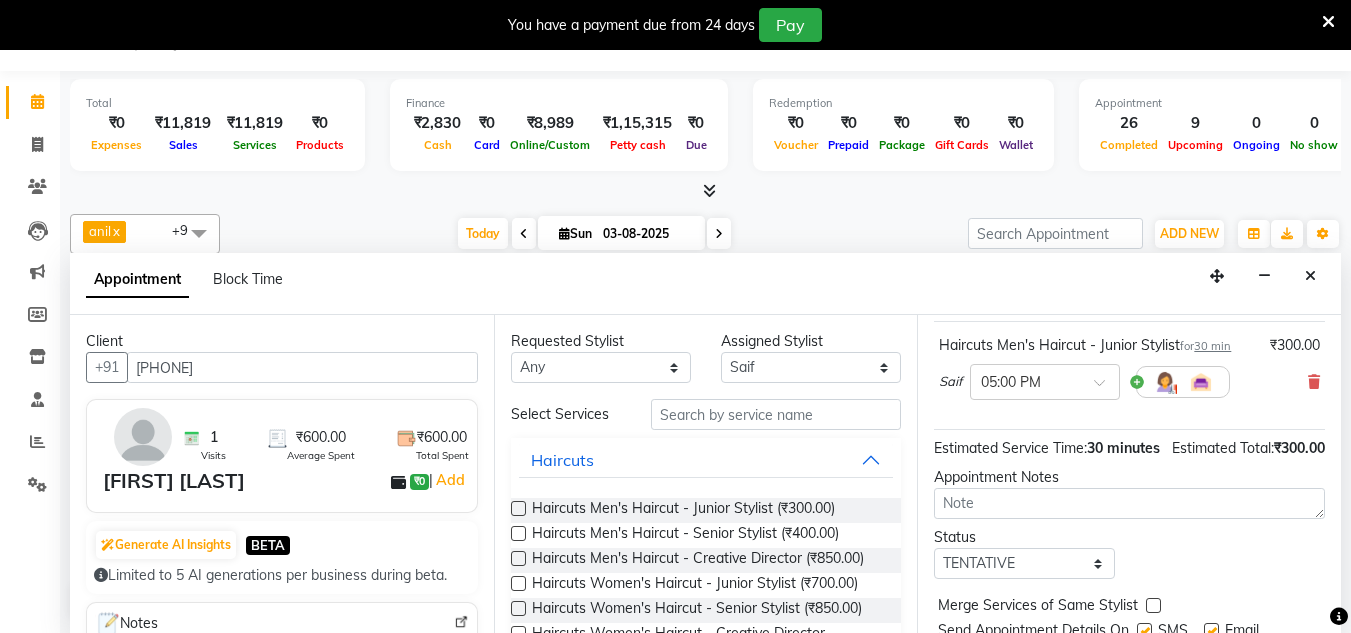 scroll, scrollTop: 244, scrollLeft: 0, axis: vertical 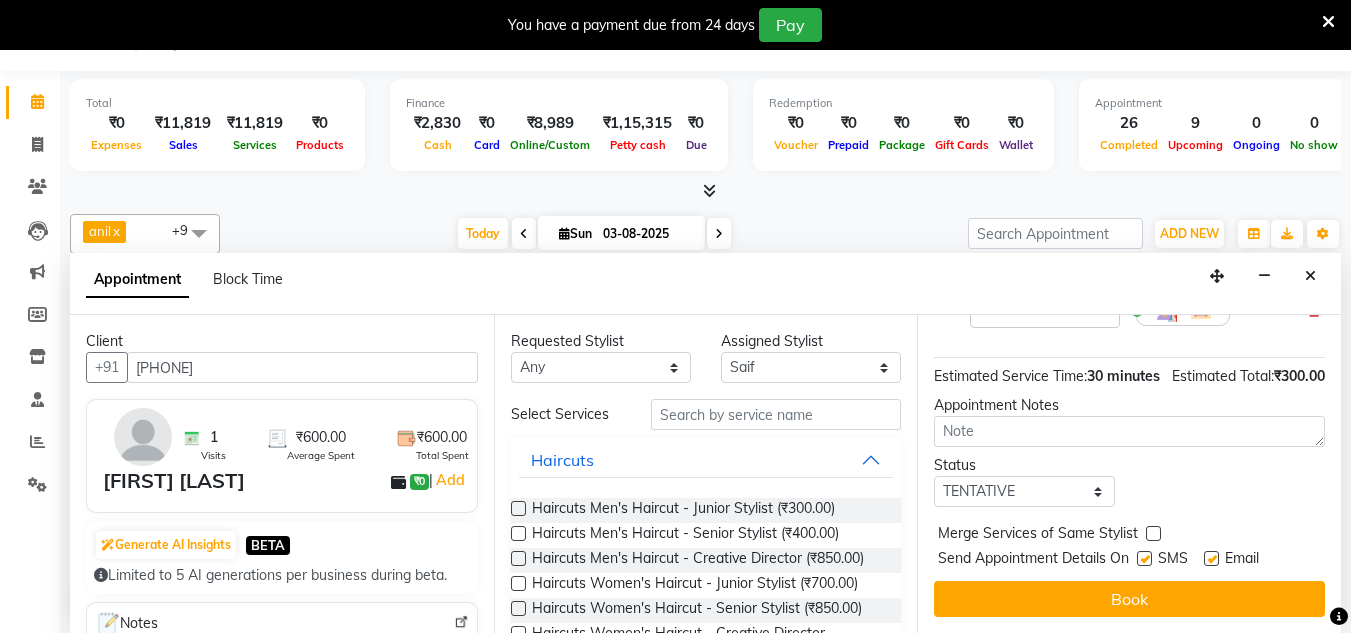 click on "Book" at bounding box center (1129, 599) 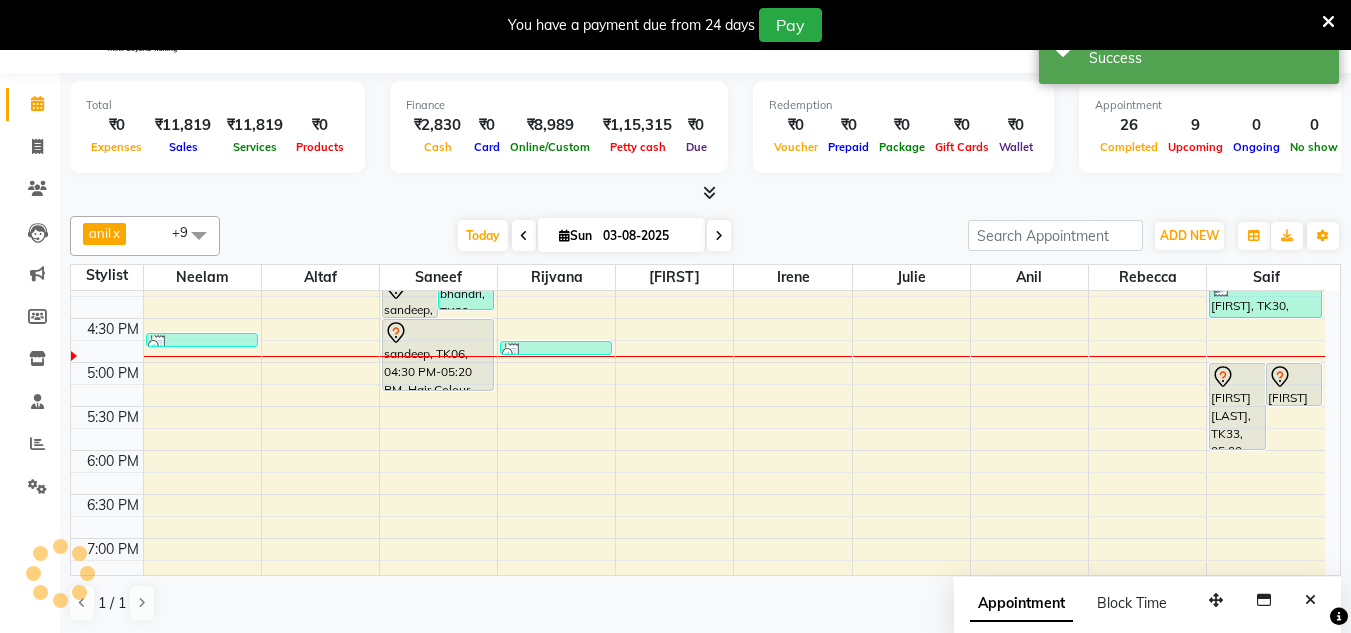 scroll, scrollTop: 0, scrollLeft: 0, axis: both 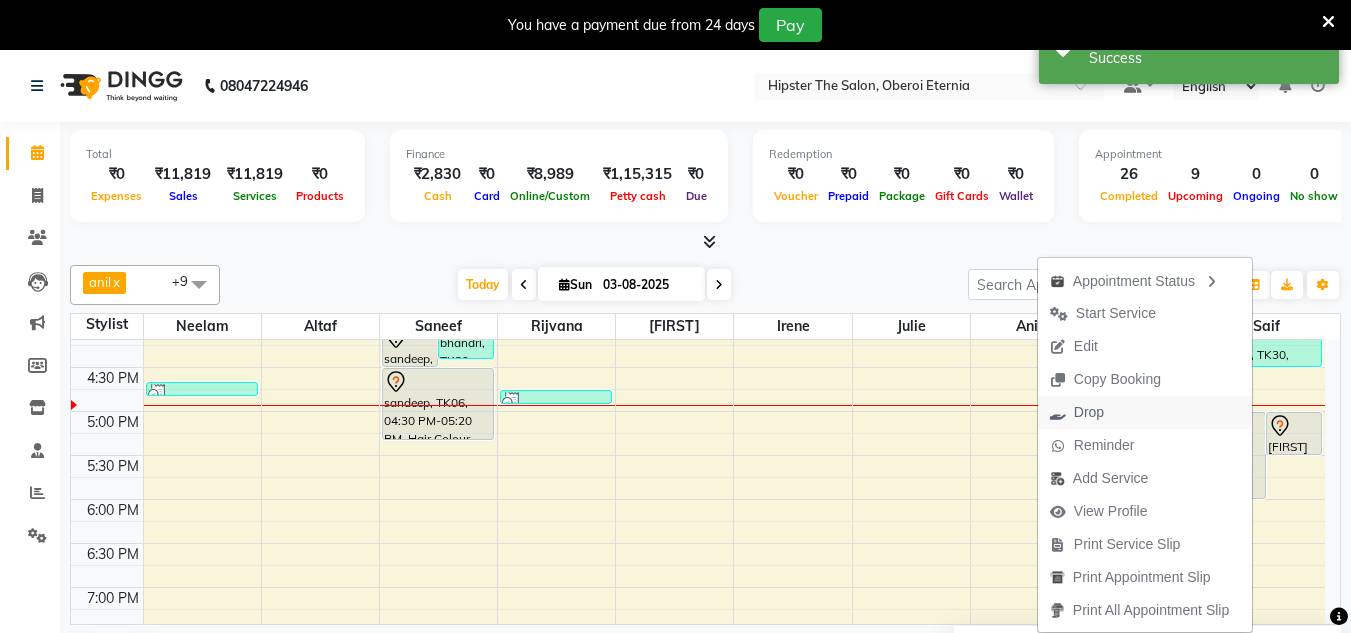 click on "Drop" at bounding box center (1089, 412) 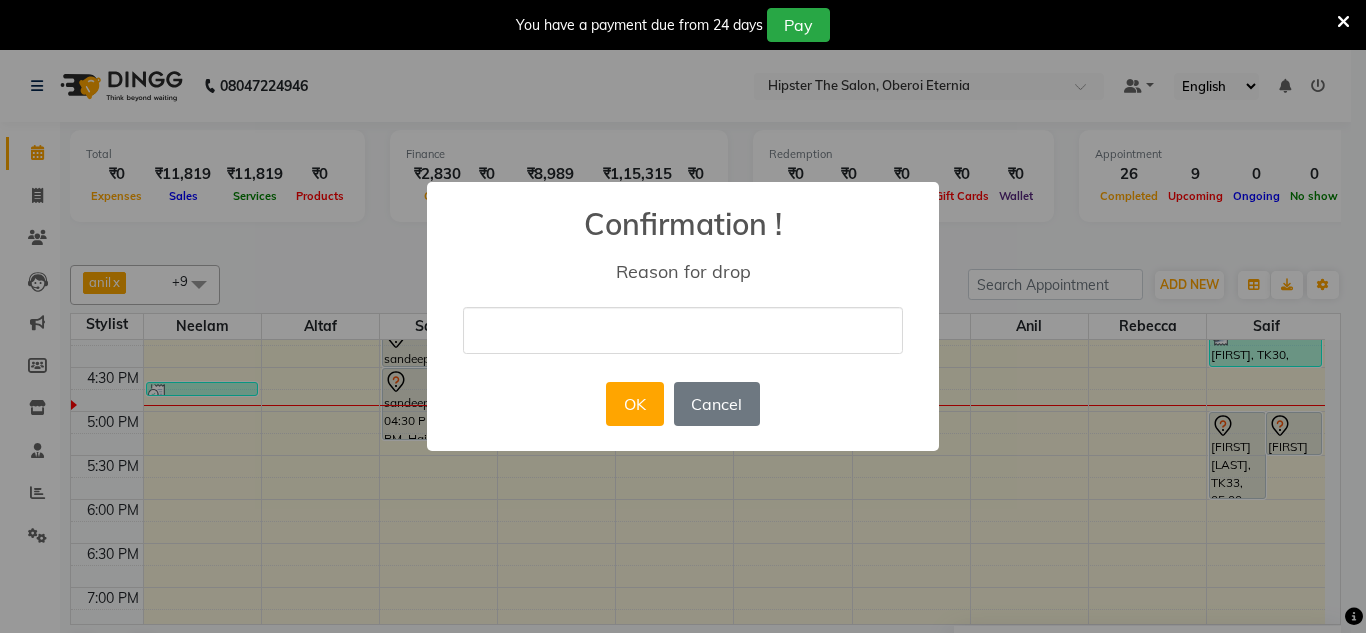 click at bounding box center (683, 330) 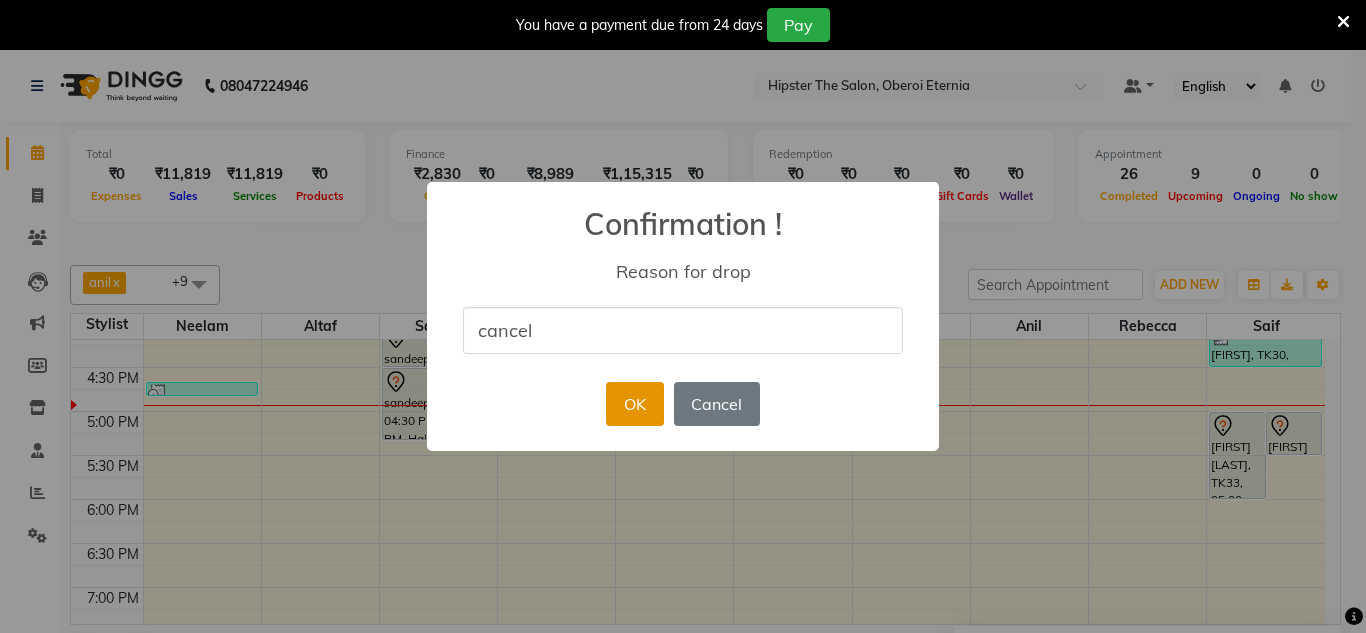 click on "OK" at bounding box center (634, 404) 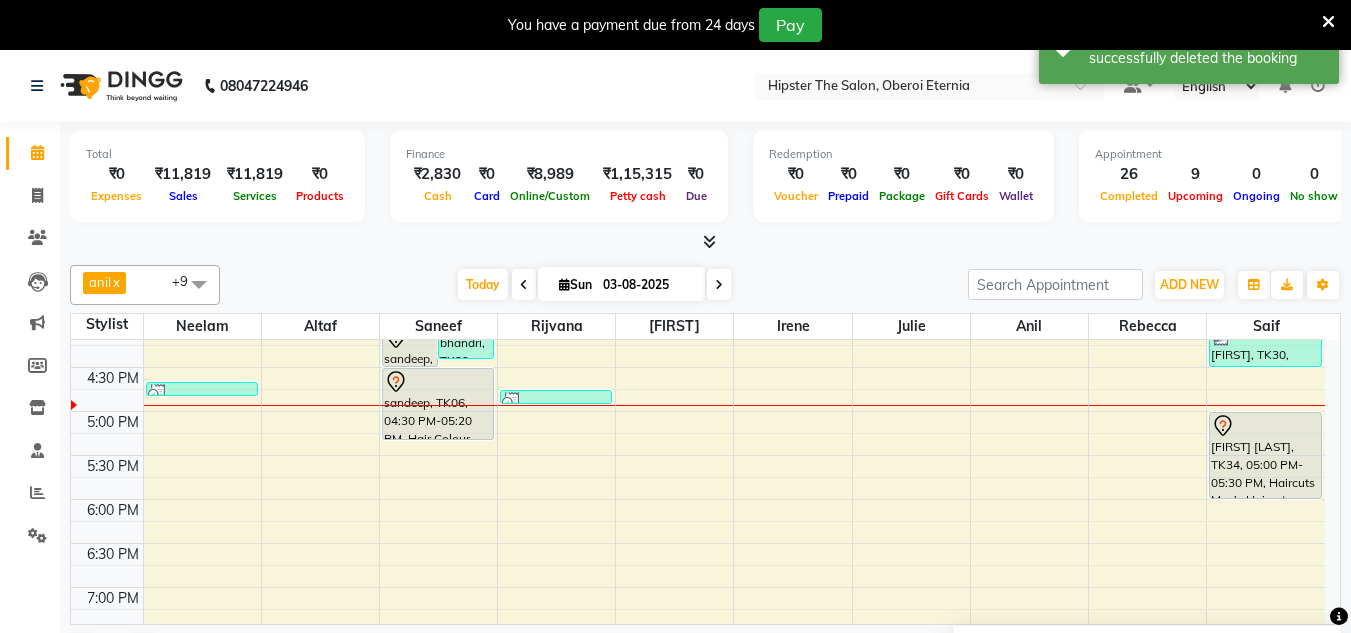 drag, startPoint x: 1289, startPoint y: 451, endPoint x: 1290, endPoint y: 495, distance: 44.011364 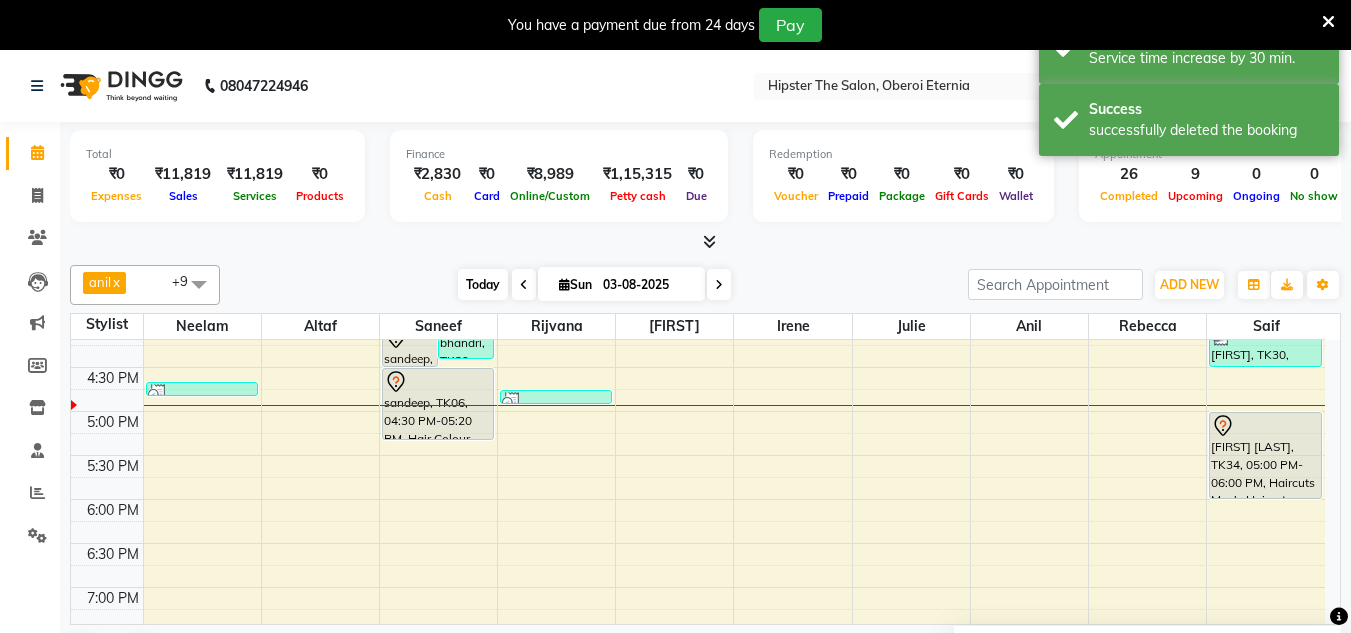 click on "Today" at bounding box center [483, 284] 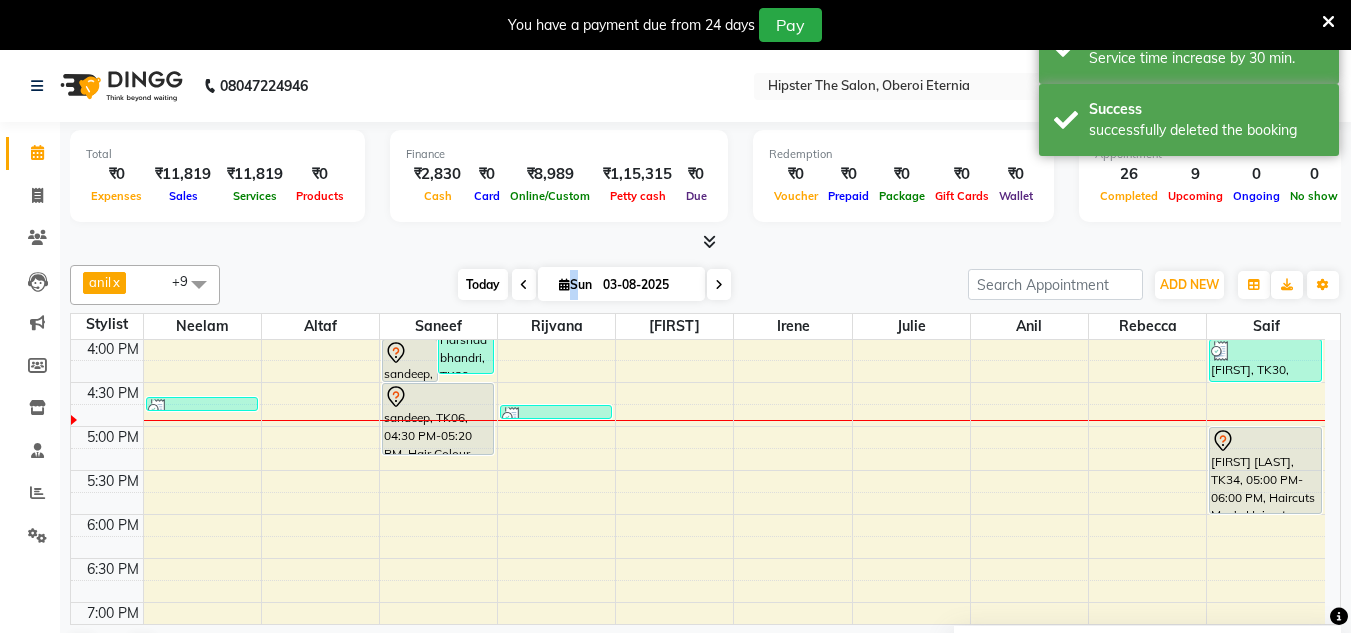 click on "Today" at bounding box center [483, 284] 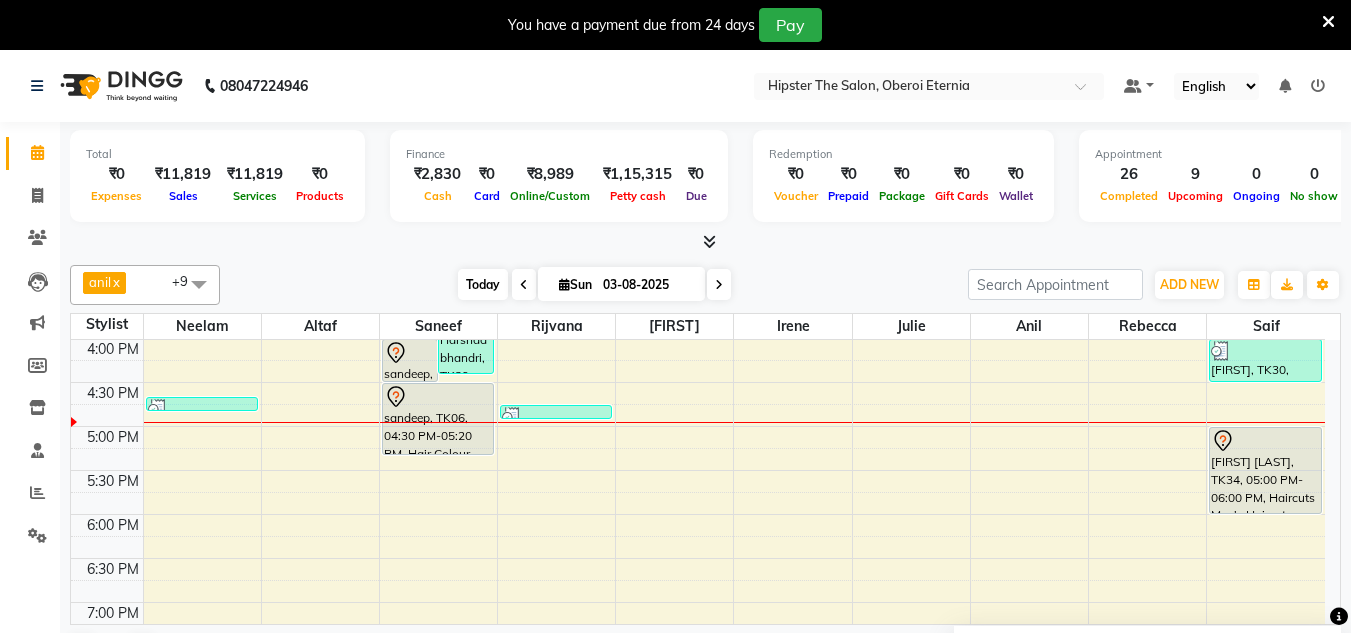 click on "Today" at bounding box center [483, 284] 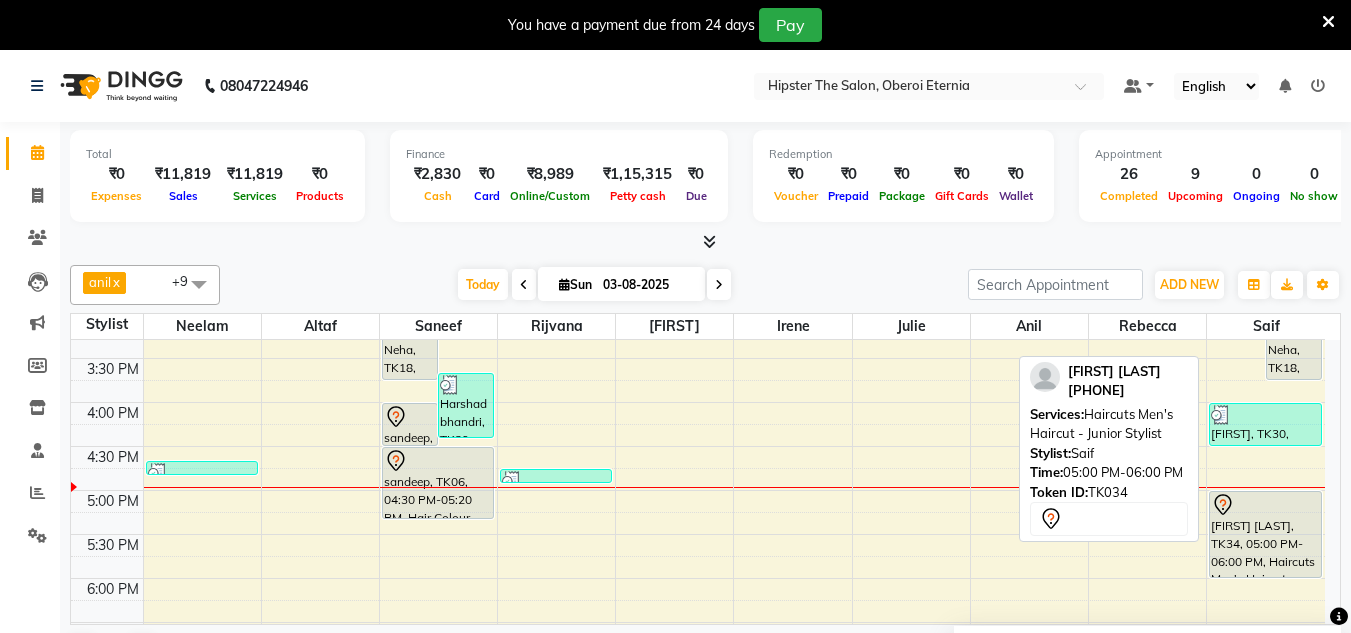 scroll, scrollTop: 645, scrollLeft: 0, axis: vertical 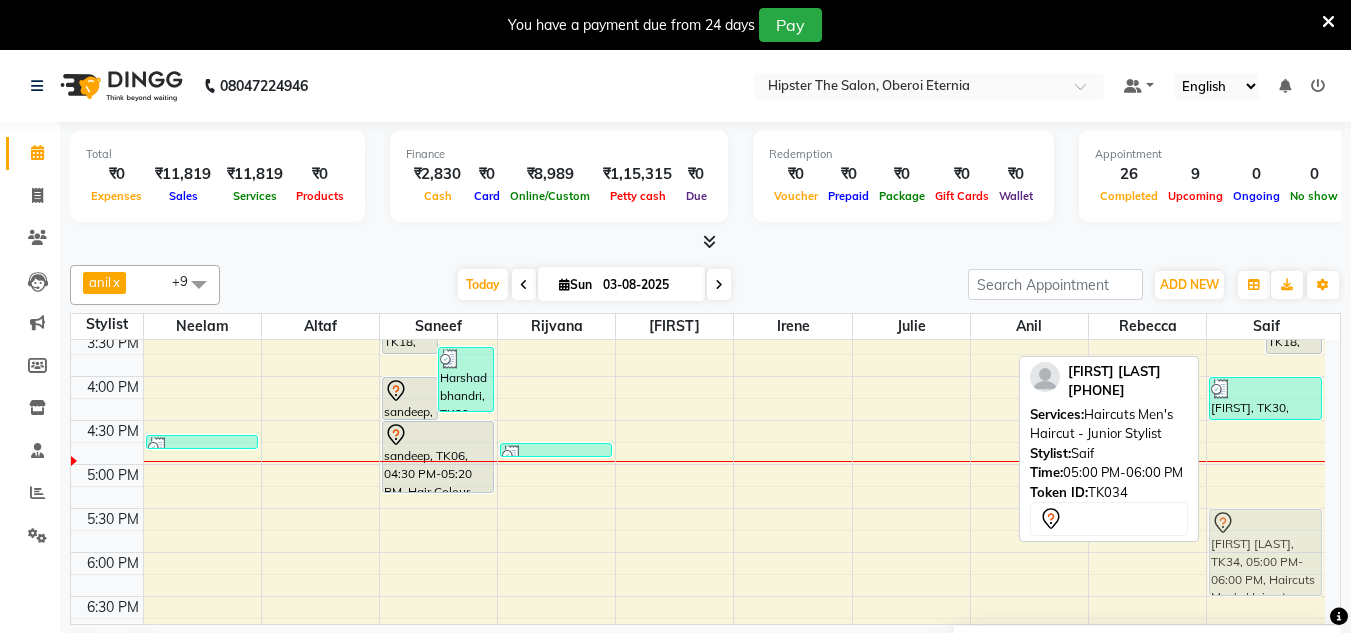 drag, startPoint x: 1271, startPoint y: 536, endPoint x: 1271, endPoint y: 560, distance: 24 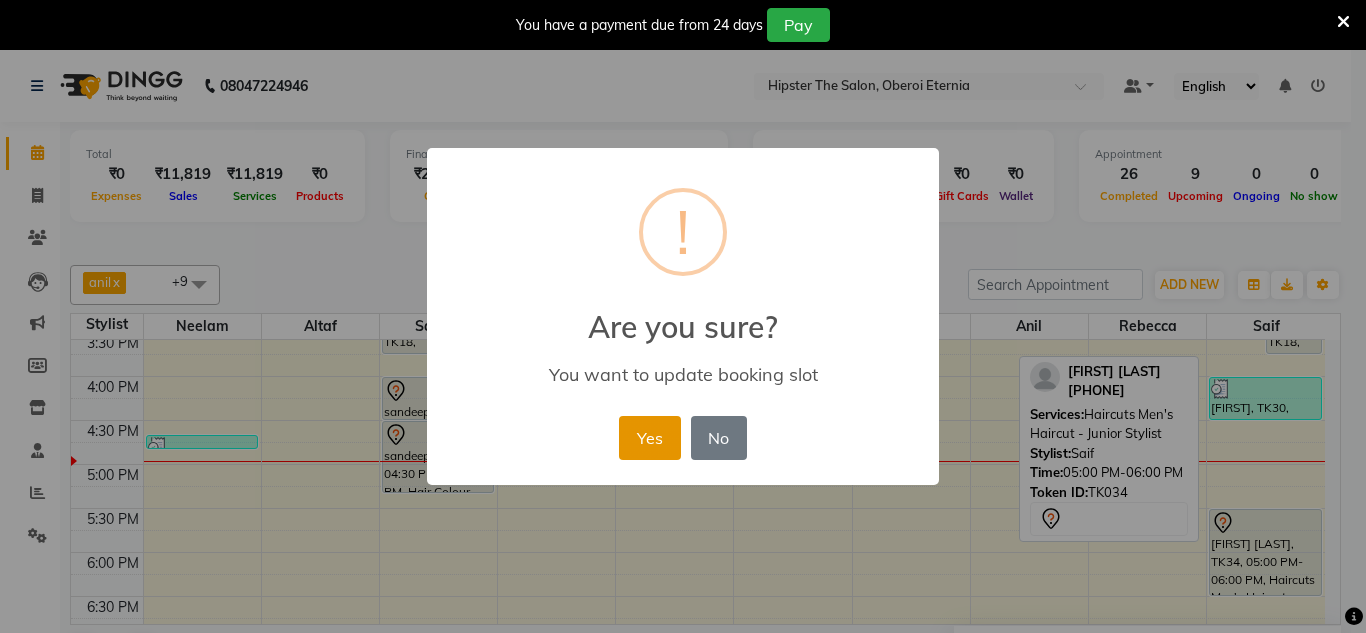 click on "Yes" at bounding box center (649, 438) 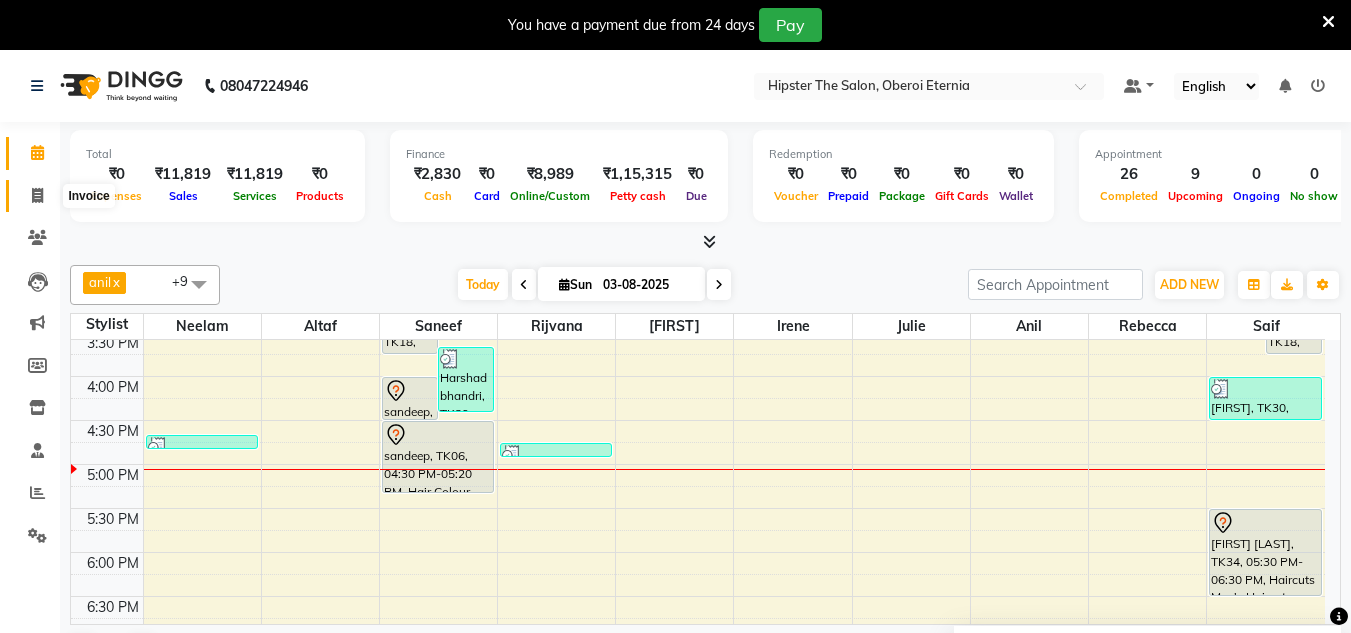 click 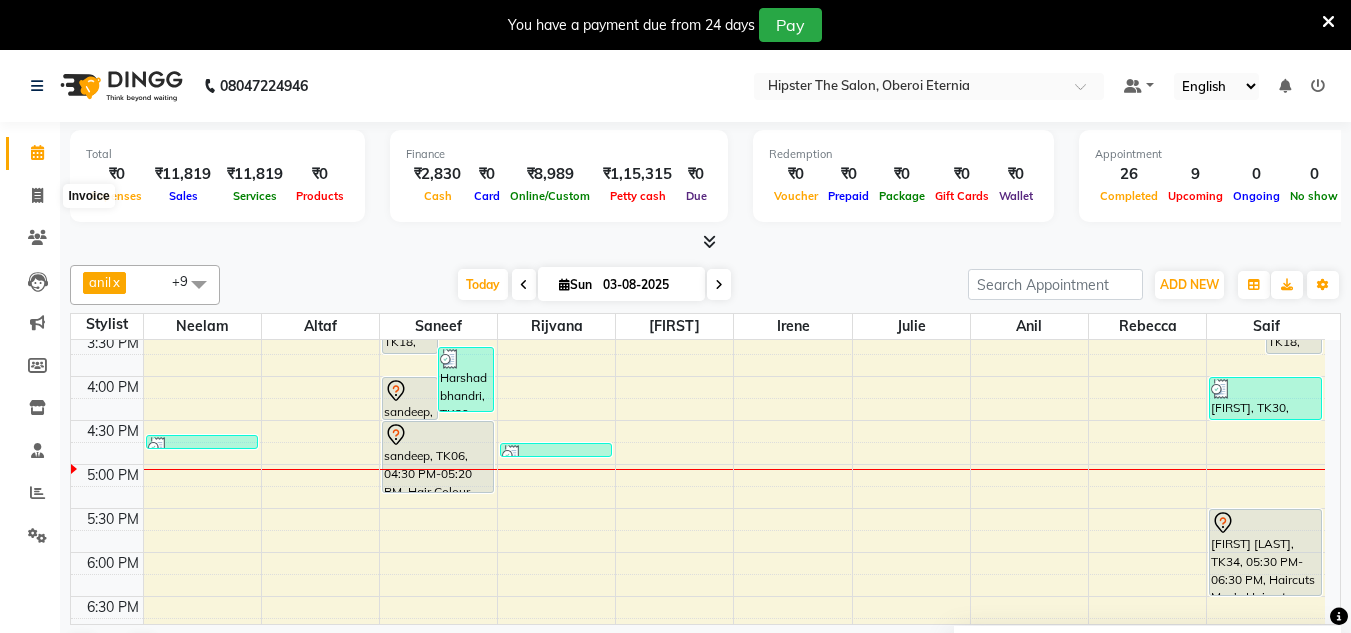 select on "service" 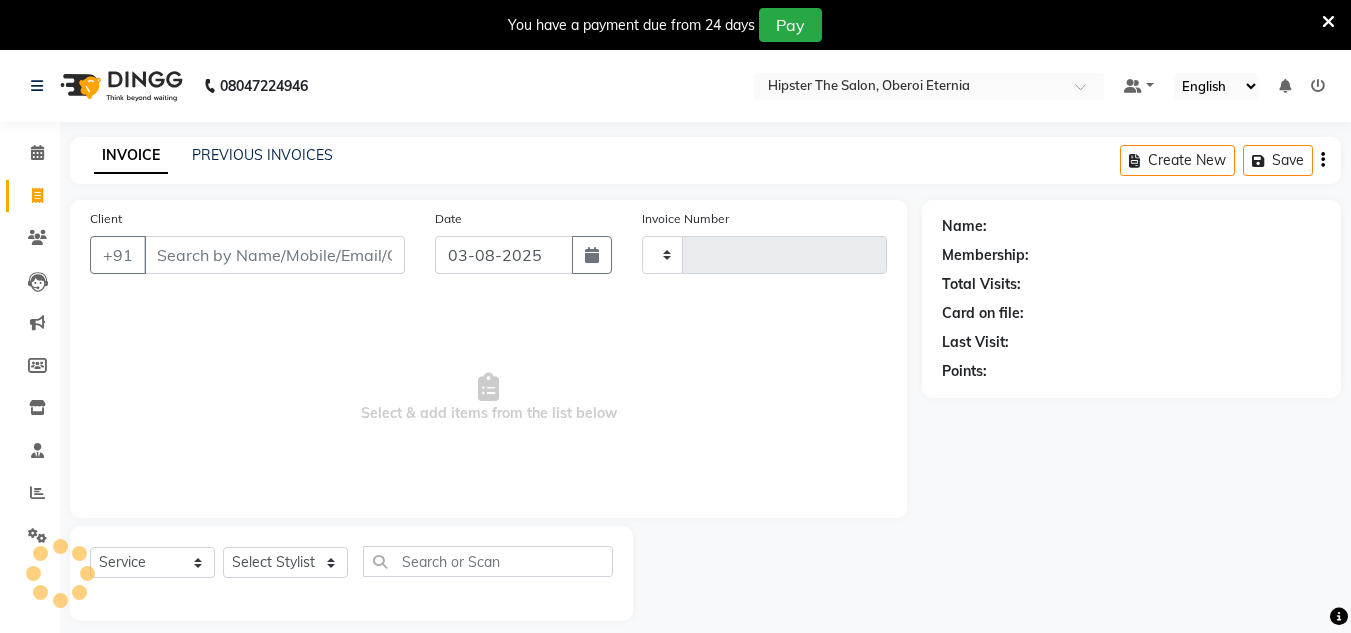 type on "0431" 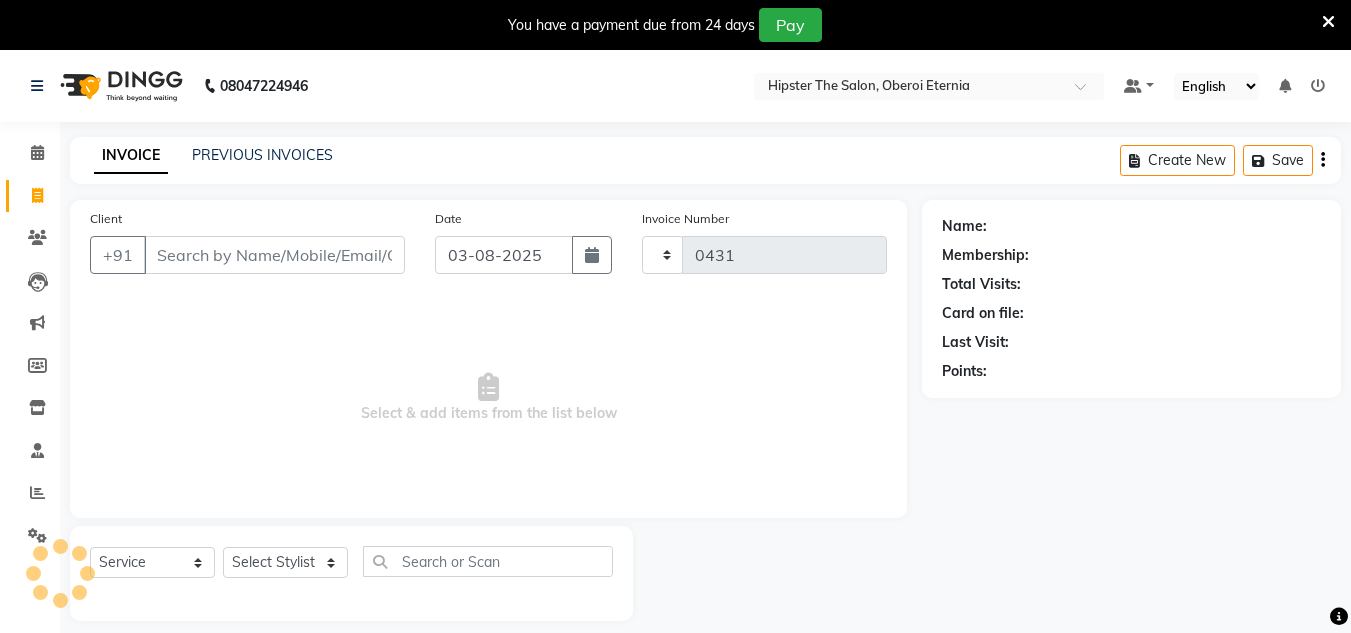 select on "8592" 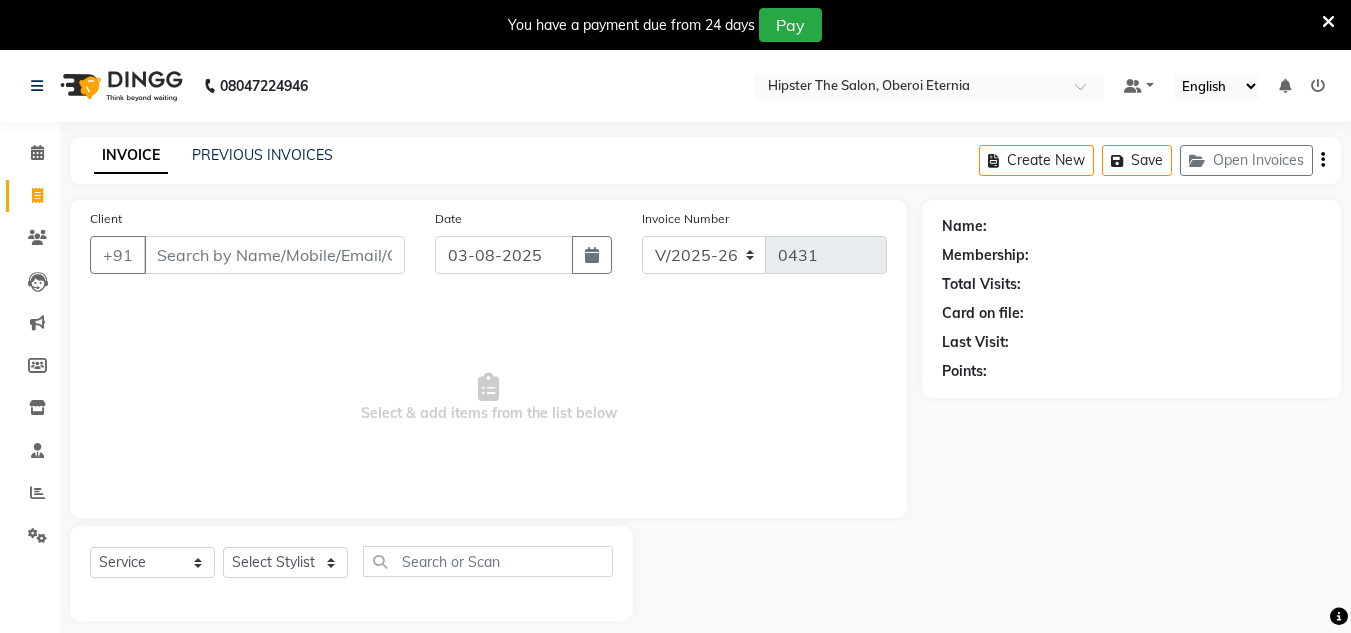 click on "Client" at bounding box center [274, 255] 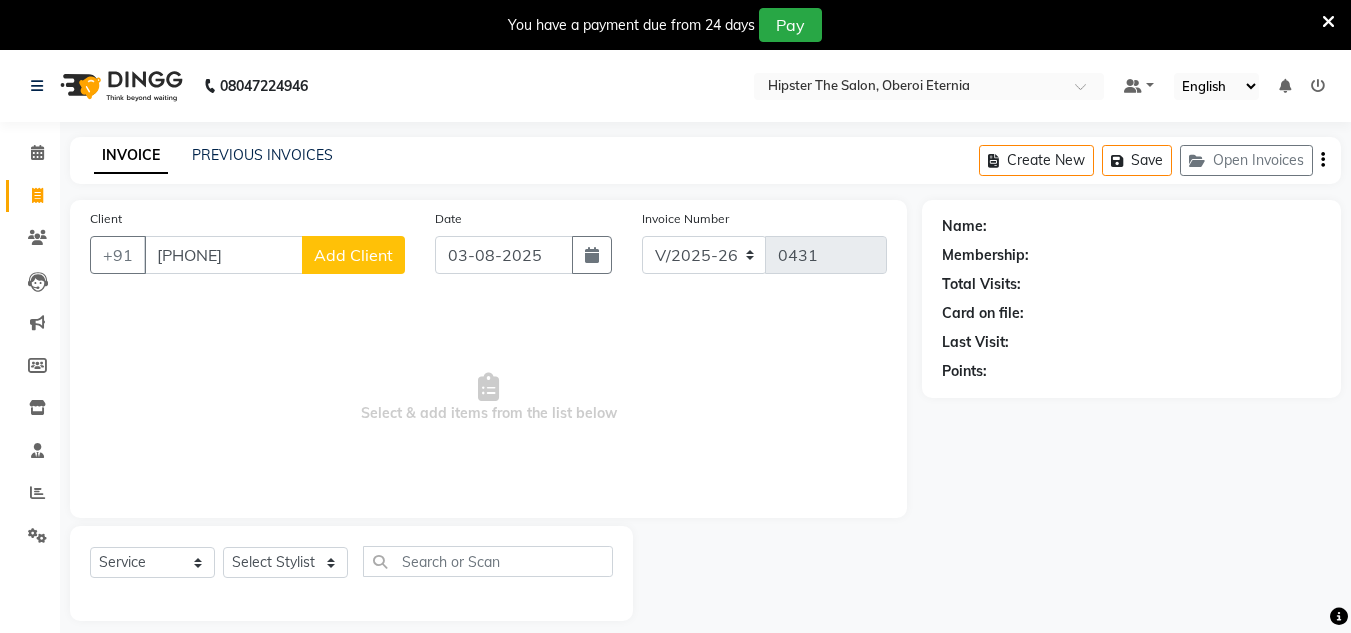 type on "9833036033" 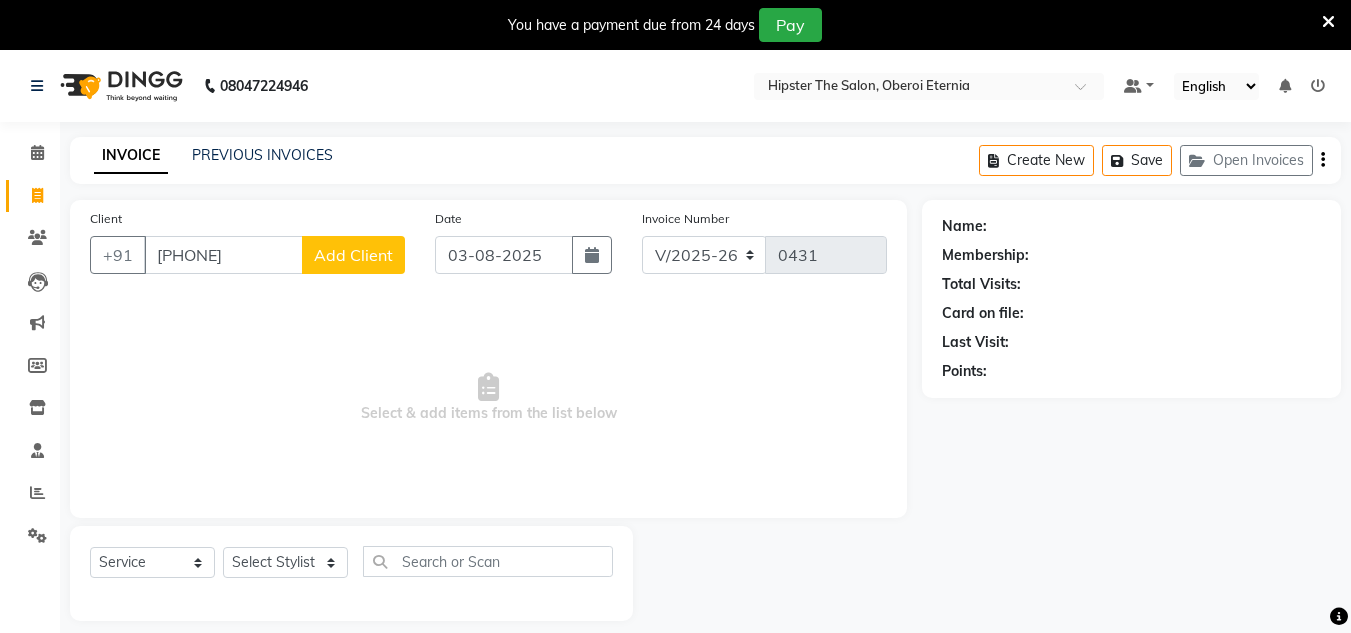 click on "Add Client" 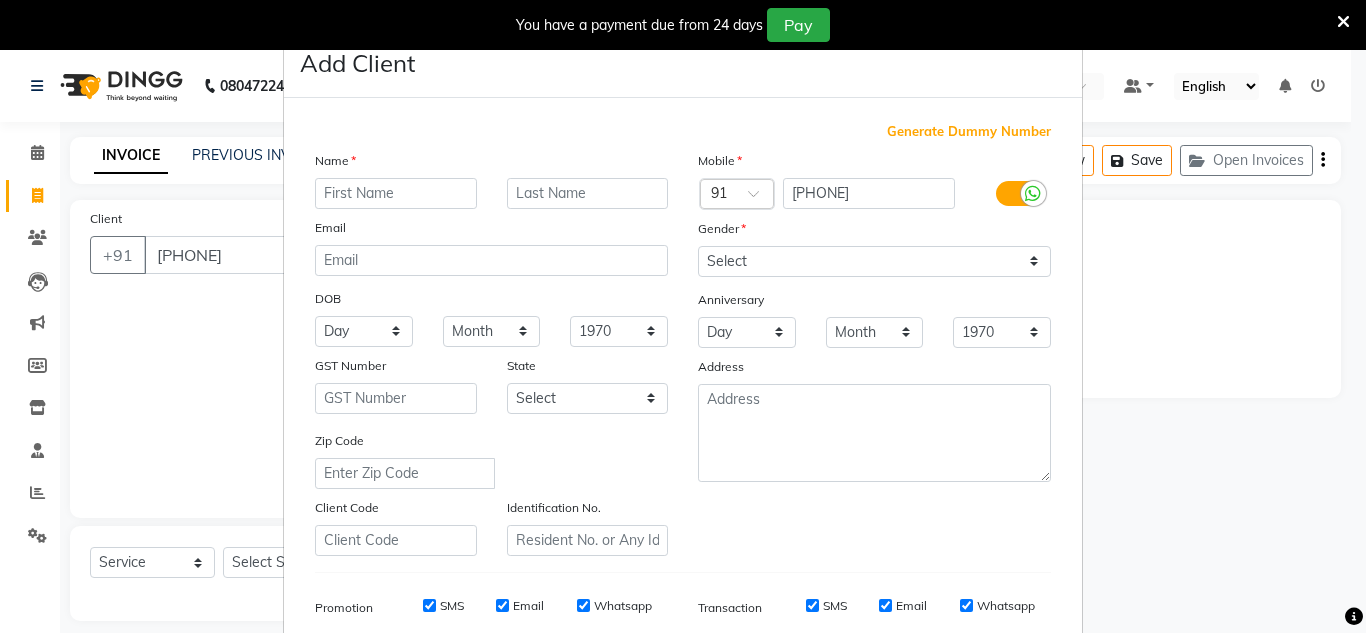 click at bounding box center (396, 193) 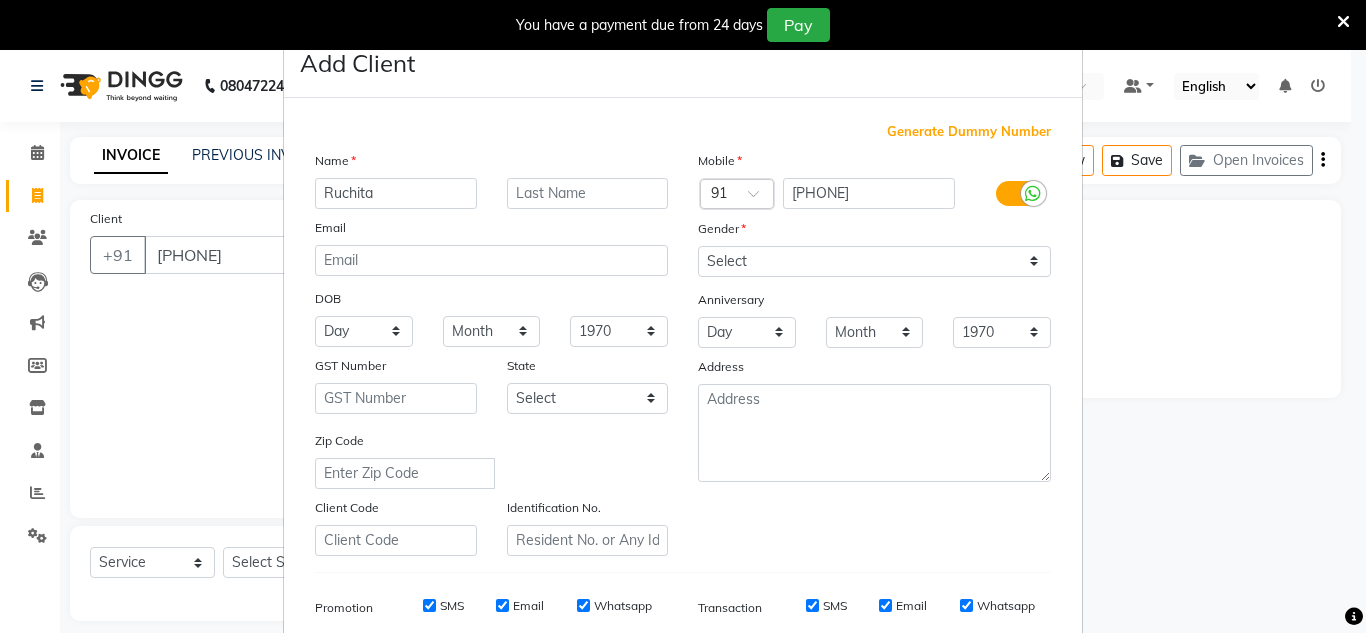 type on "Ruchita" 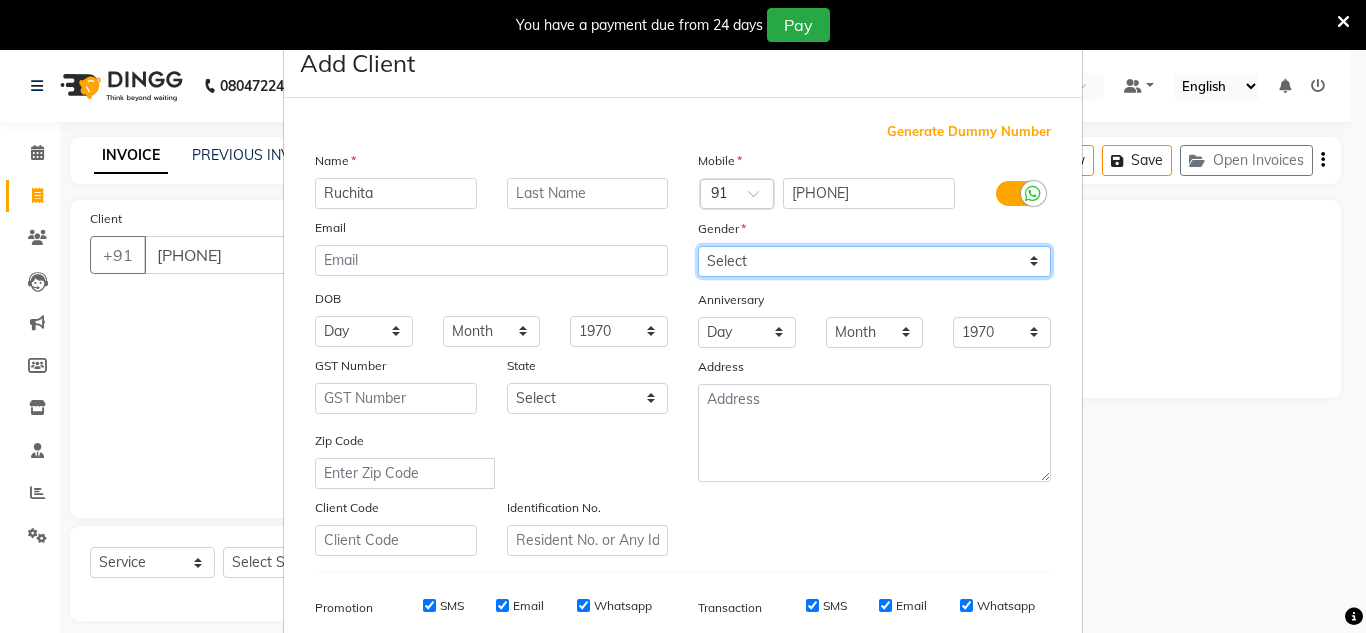 click on "Select Male Female Other Prefer Not To Say" at bounding box center [874, 261] 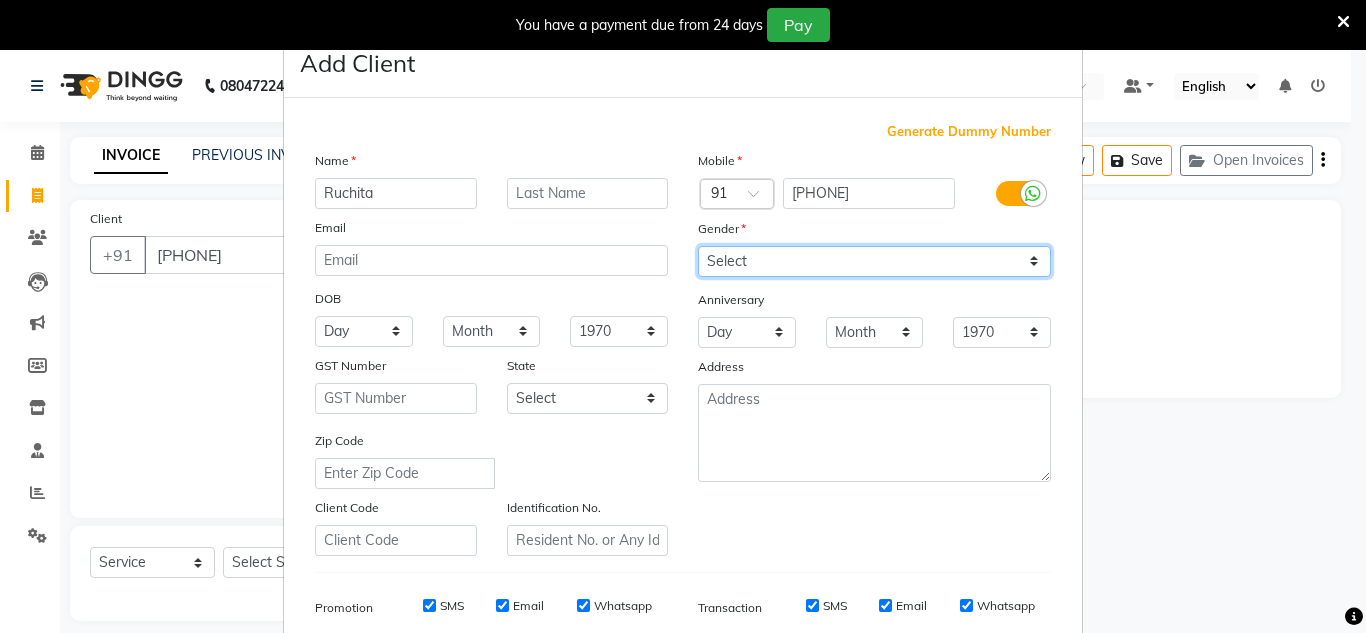 select on "female" 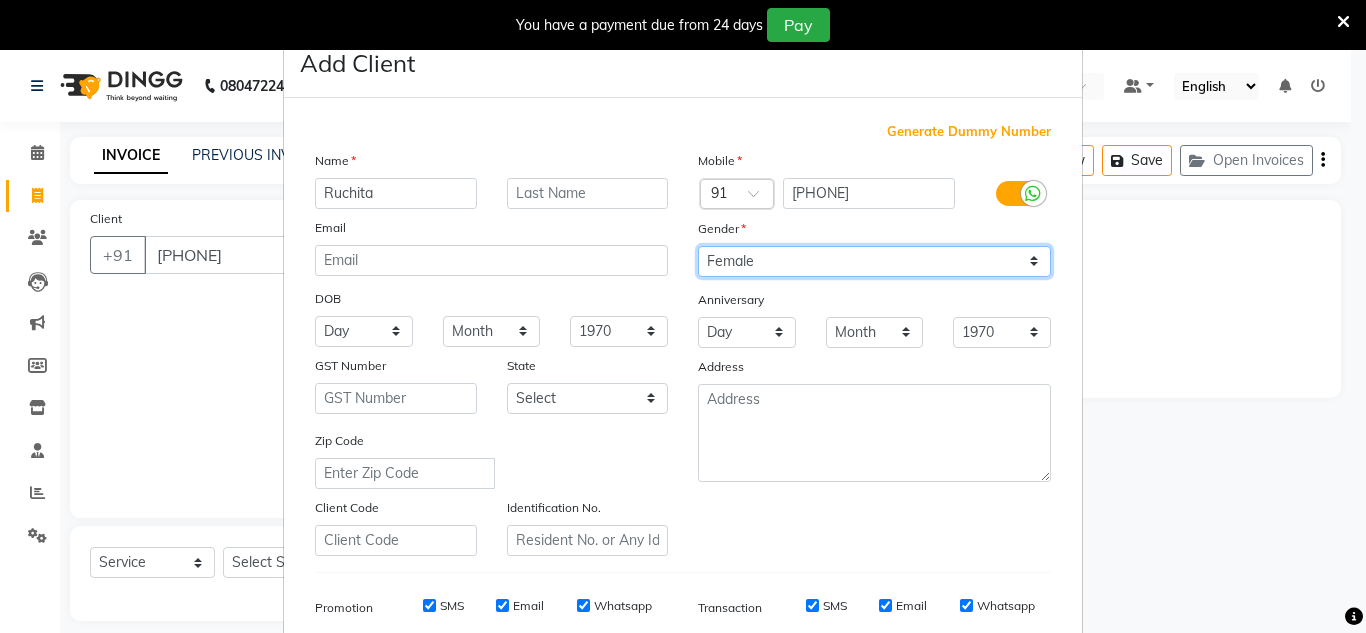 click on "Select Male Female Other Prefer Not To Say" at bounding box center (874, 261) 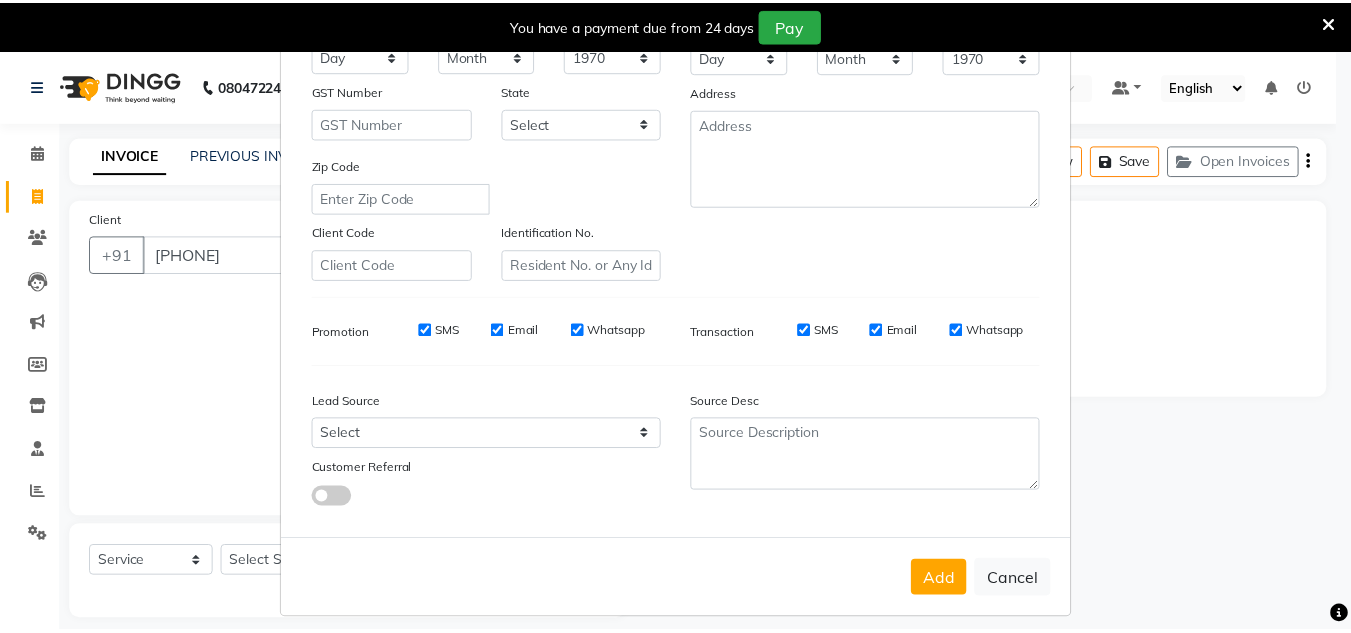 scroll, scrollTop: 290, scrollLeft: 0, axis: vertical 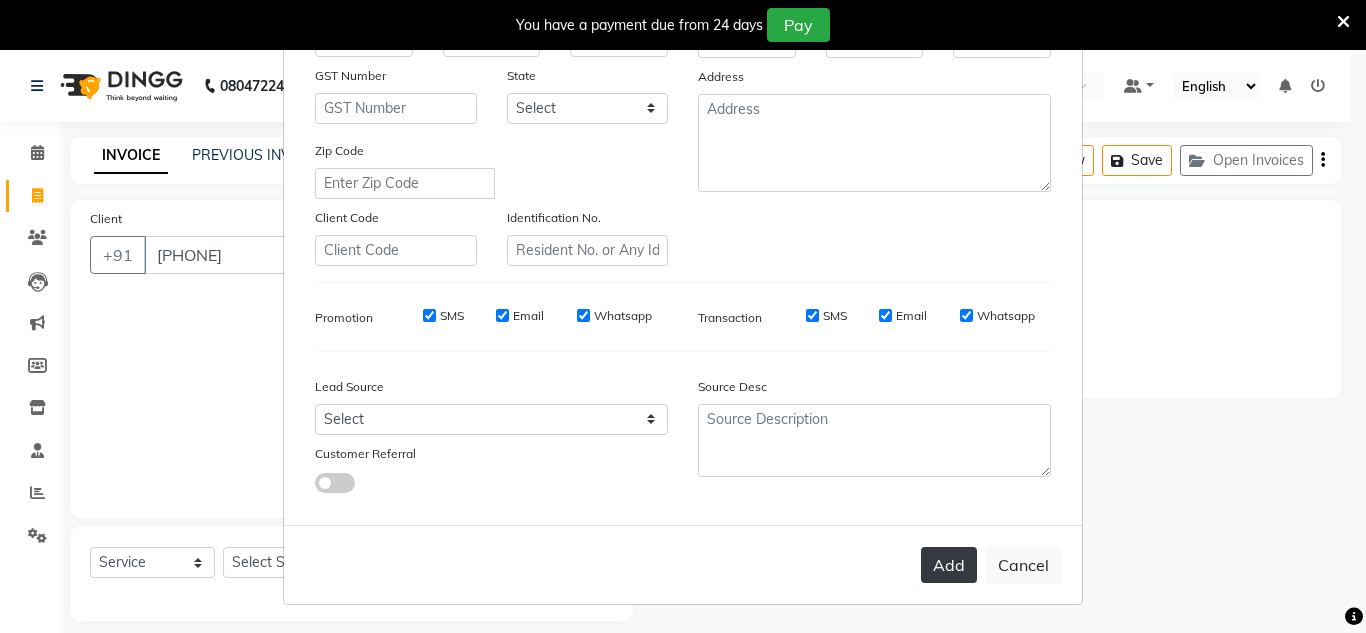 click on "Add" at bounding box center [949, 565] 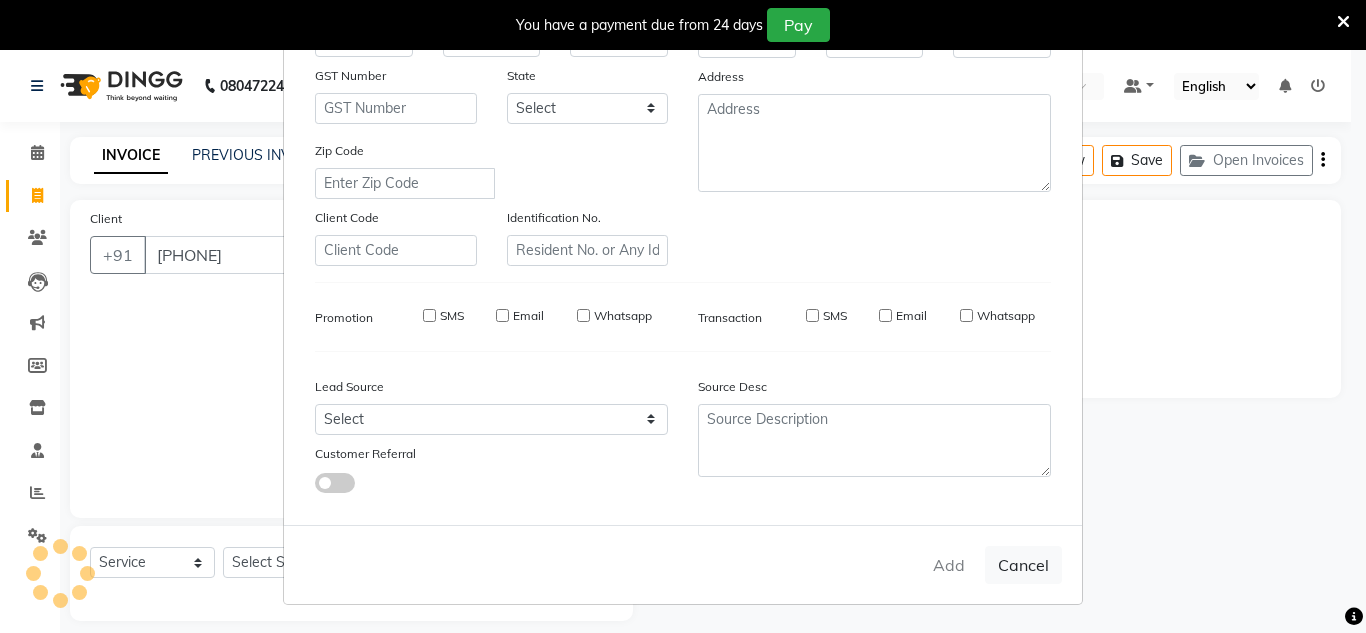 type 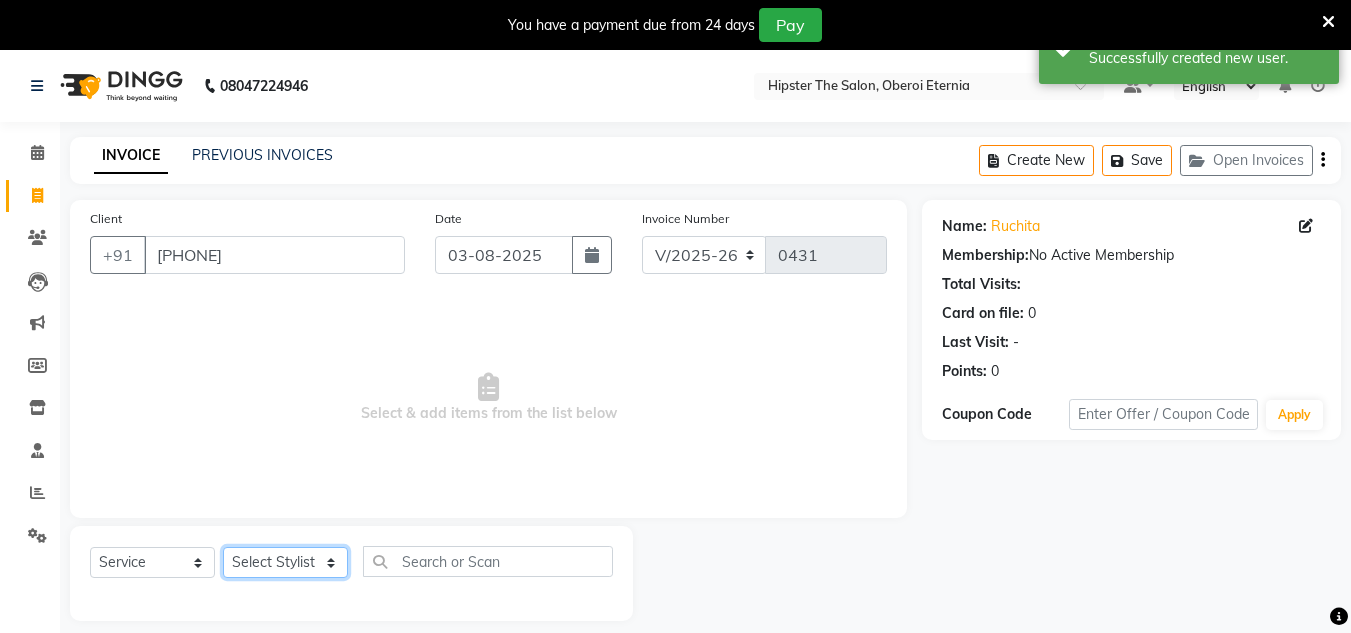 click on "Select Stylist Aarushi aishu altaf anil ashik bhavin  irene julie Manager id Minaz Namrata neelam Rebecca rekha rijvana Saif saneef Shweta" 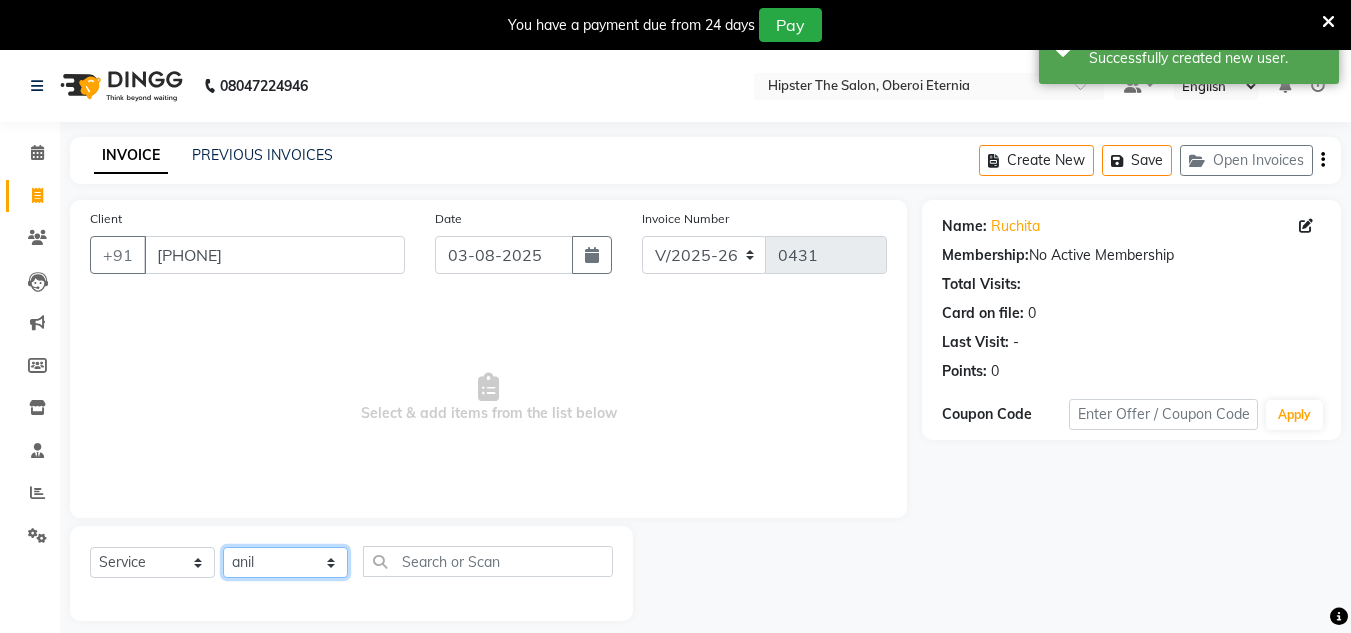 click on "Select Stylist Aarushi aishu altaf anil ashik bhavin  irene julie Manager id Minaz Namrata neelam Rebecca rekha rijvana Saif saneef Shweta" 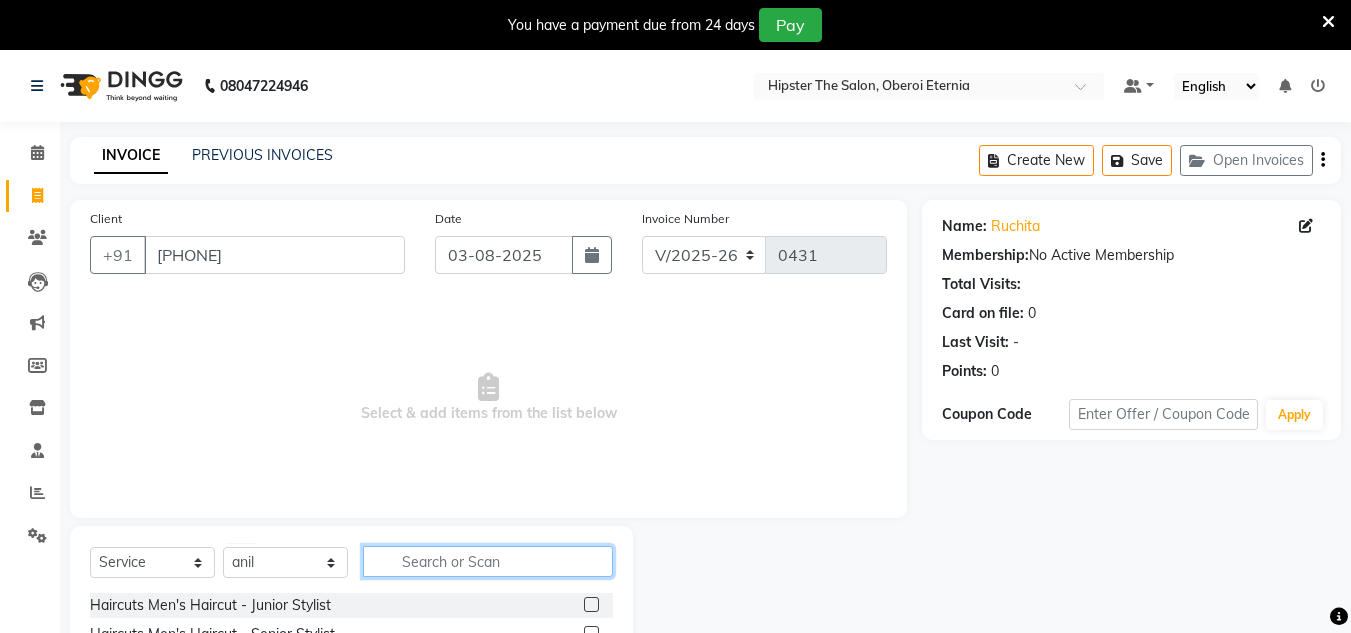 click 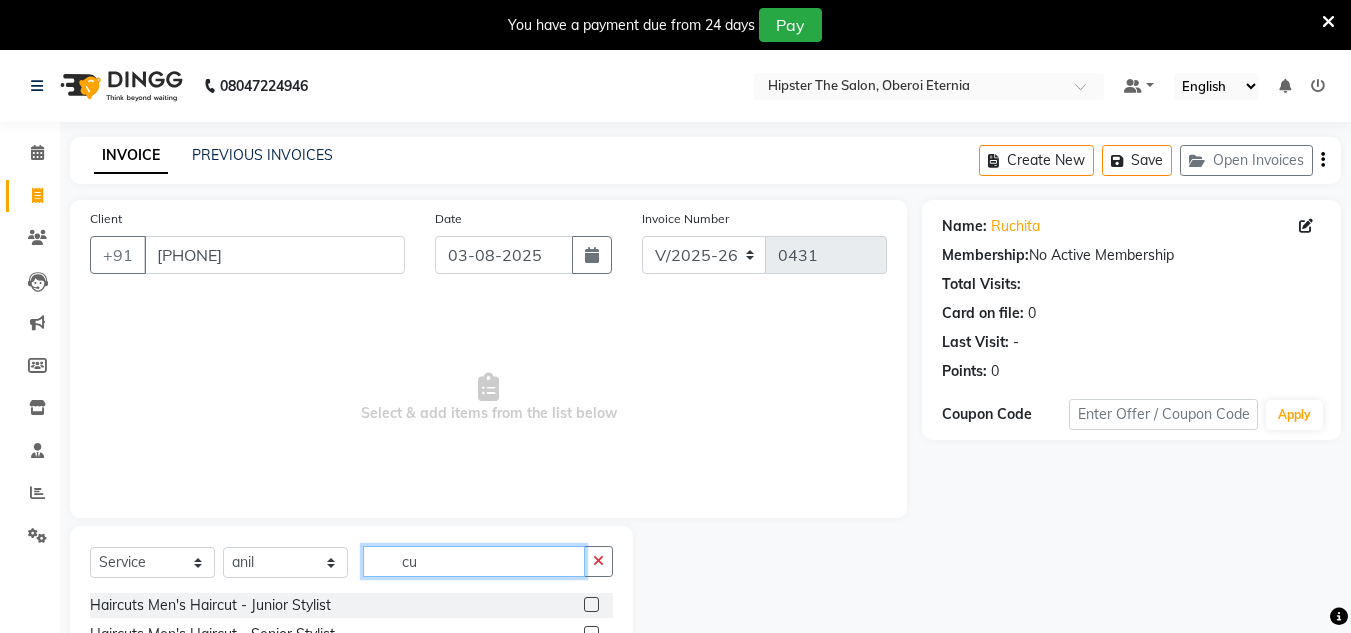type on "c" 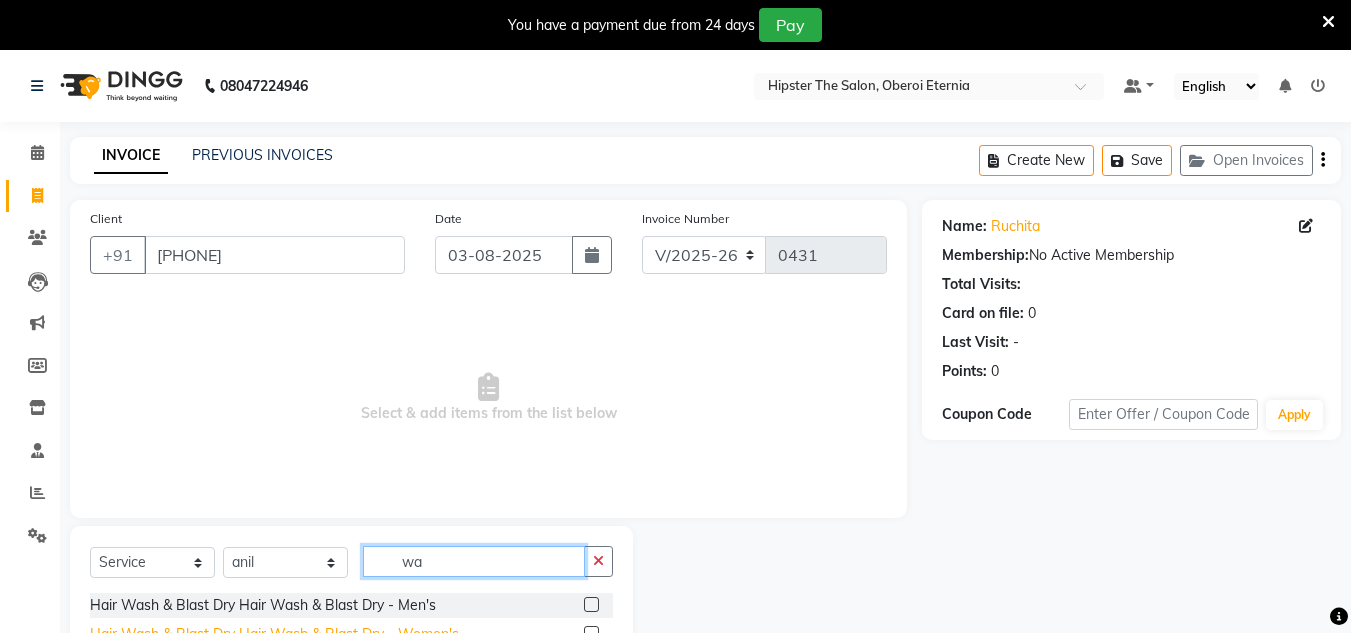 scroll, scrollTop: 66, scrollLeft: 0, axis: vertical 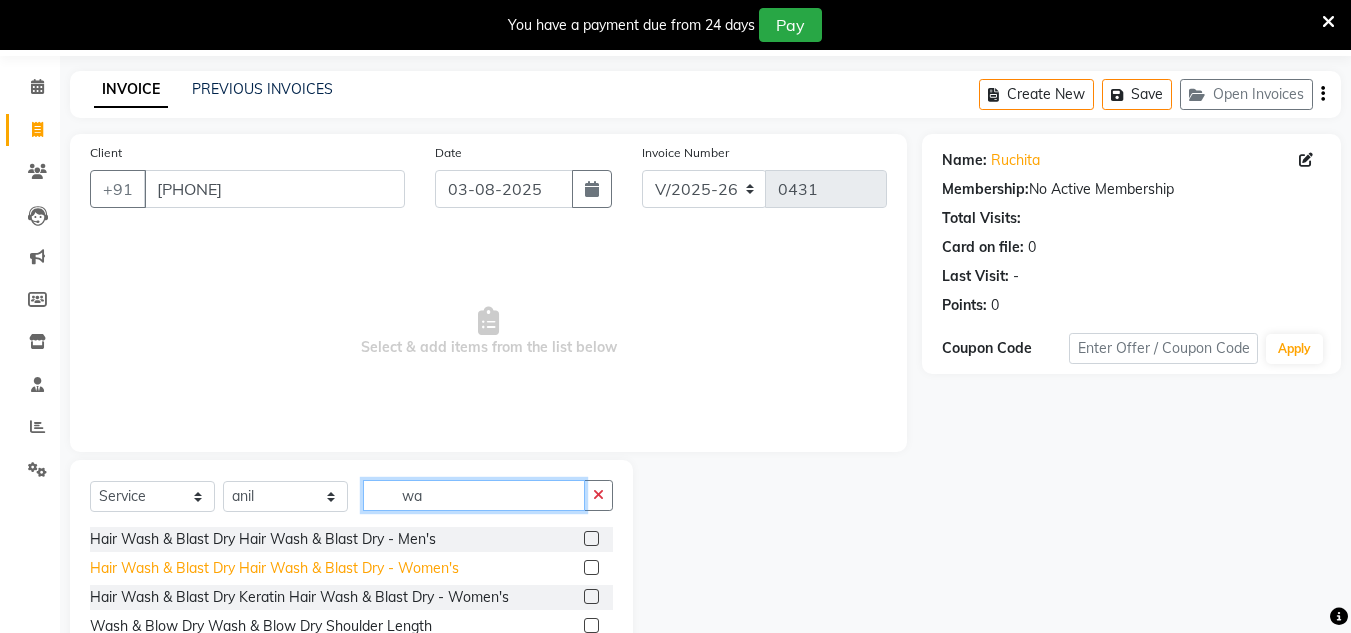 type on "wa" 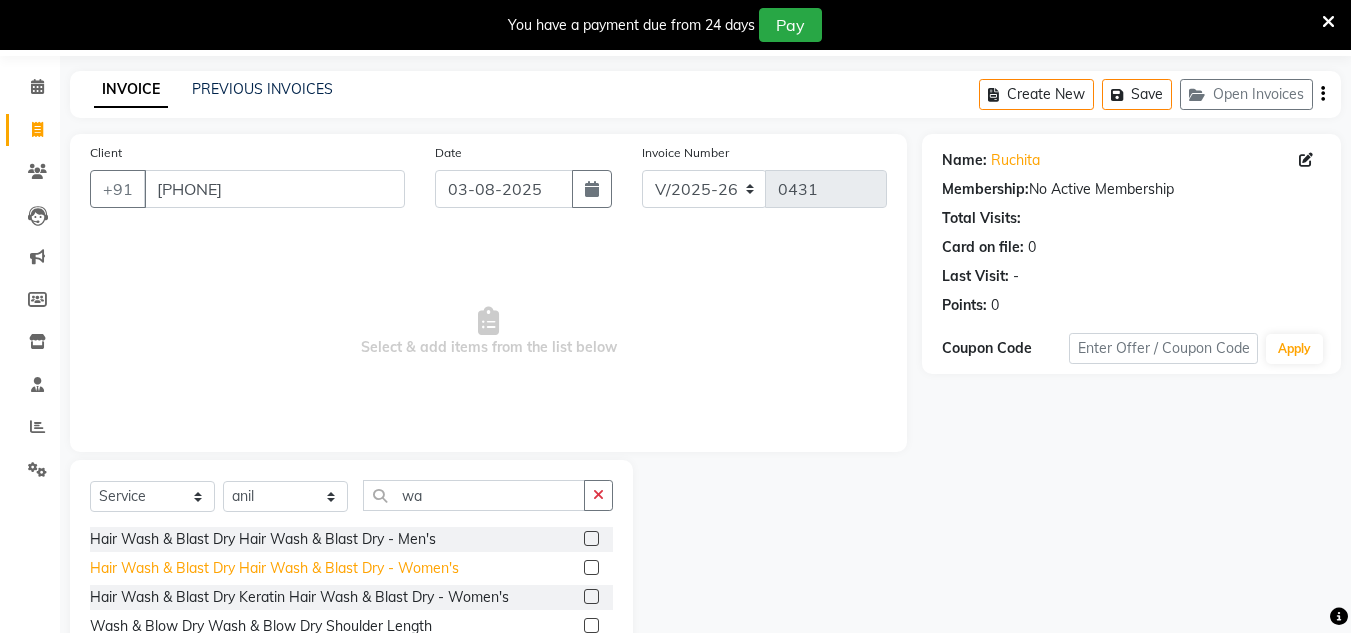 click on "Hair Wash & Blast Dry Hair Wash & Blast Dry - Women's" 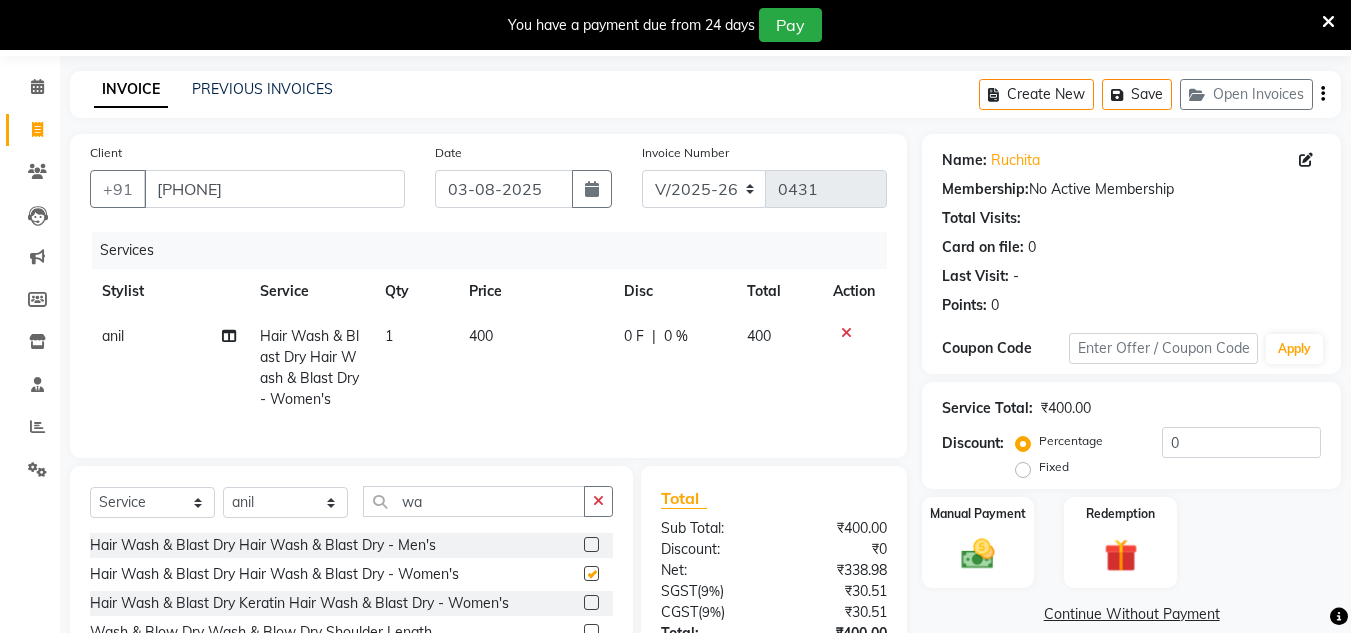 checkbox on "false" 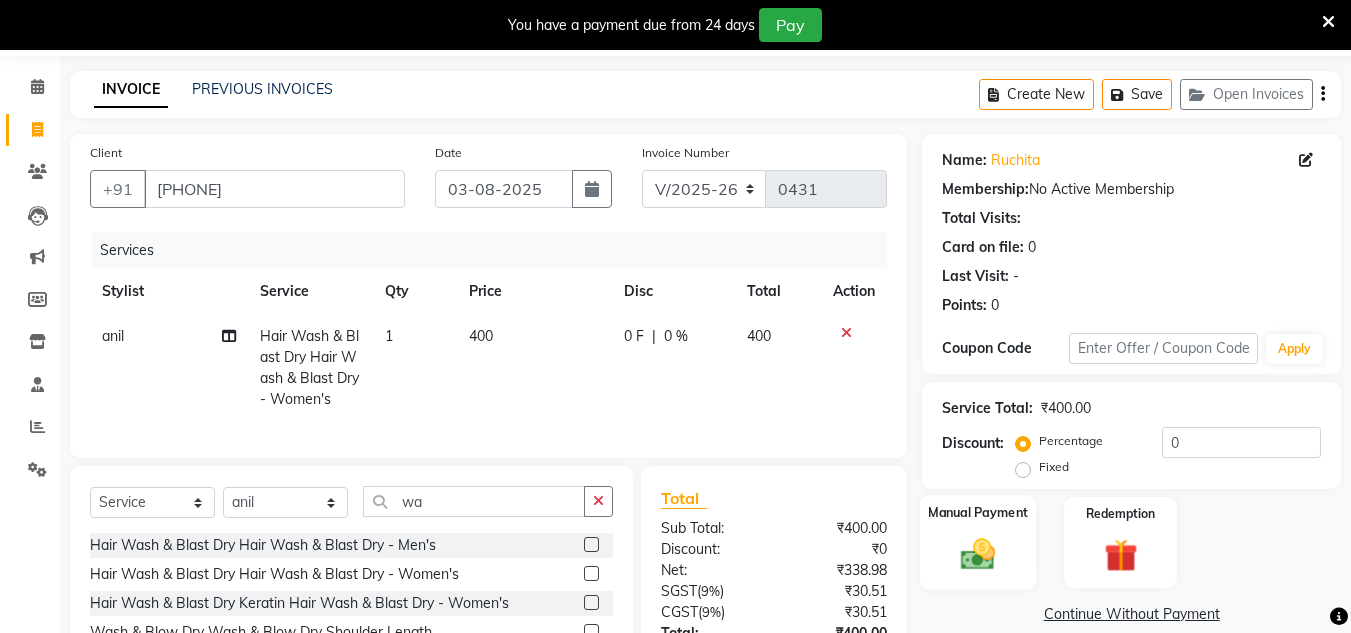 click 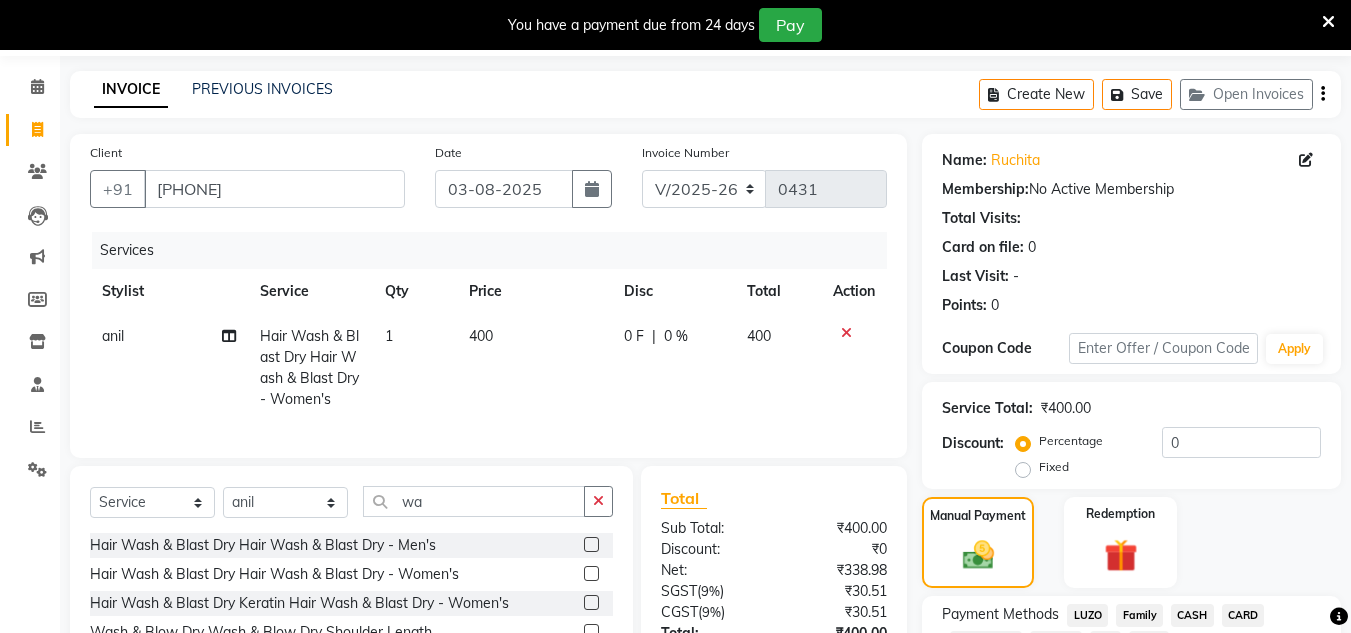 scroll, scrollTop: 239, scrollLeft: 0, axis: vertical 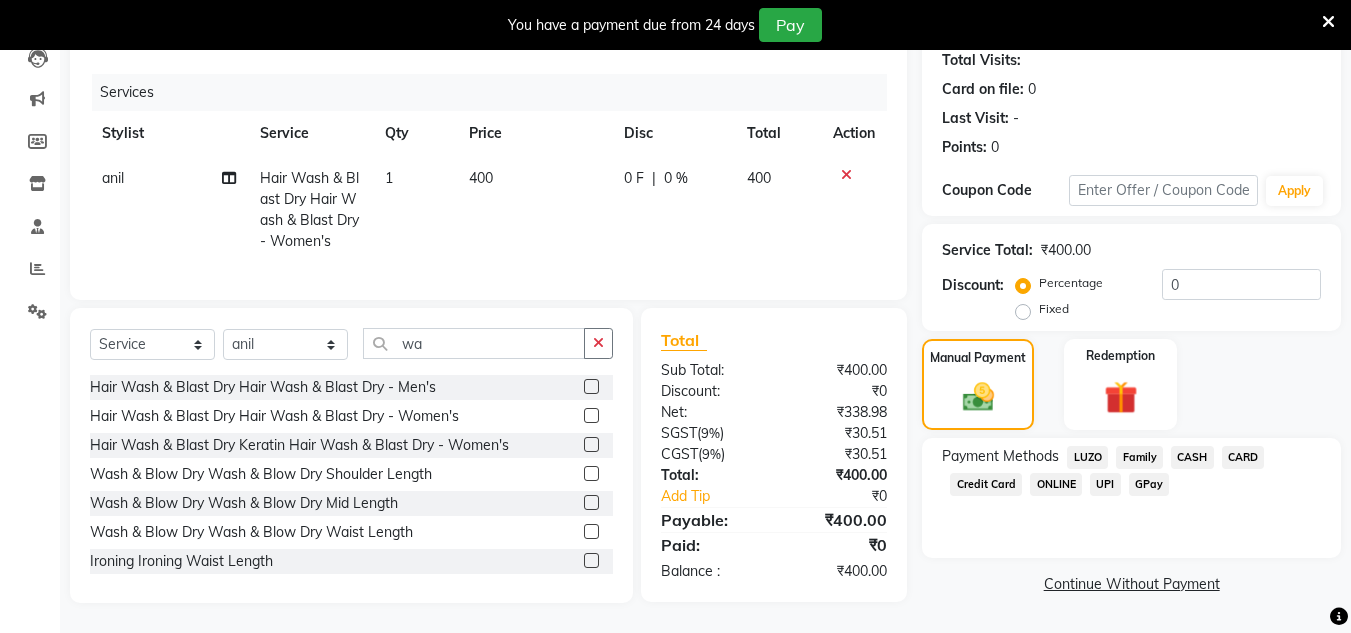 click on "GPay" 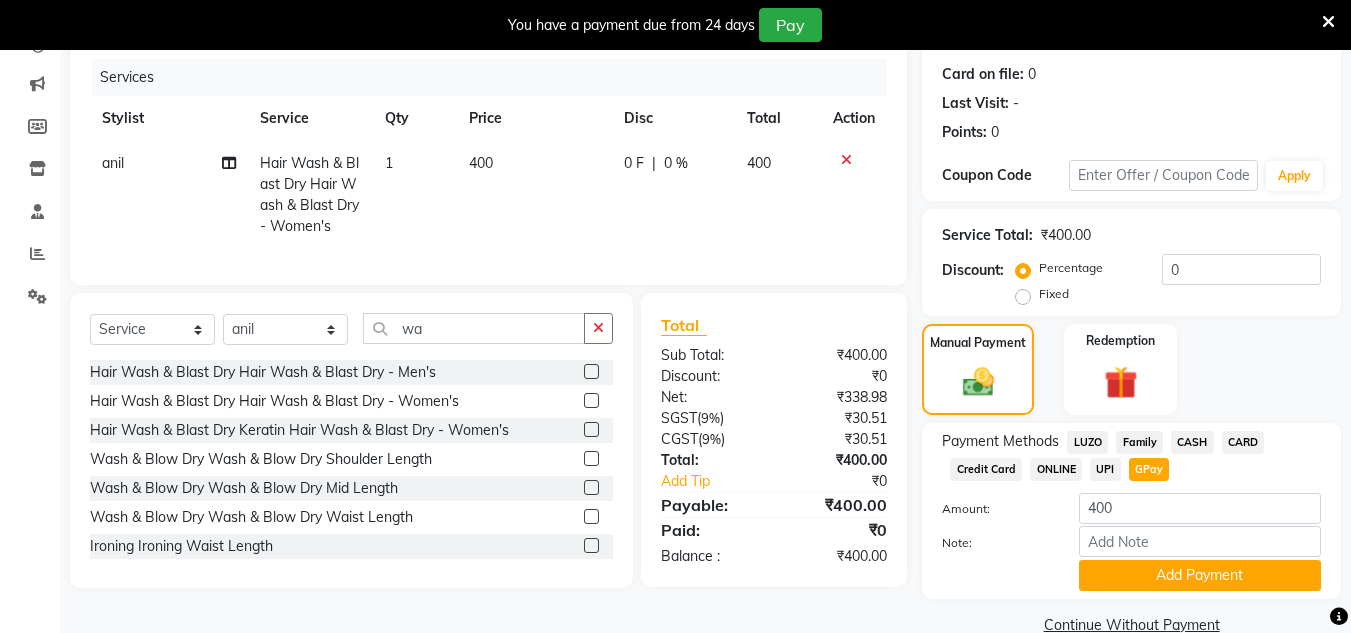 scroll, scrollTop: 276, scrollLeft: 0, axis: vertical 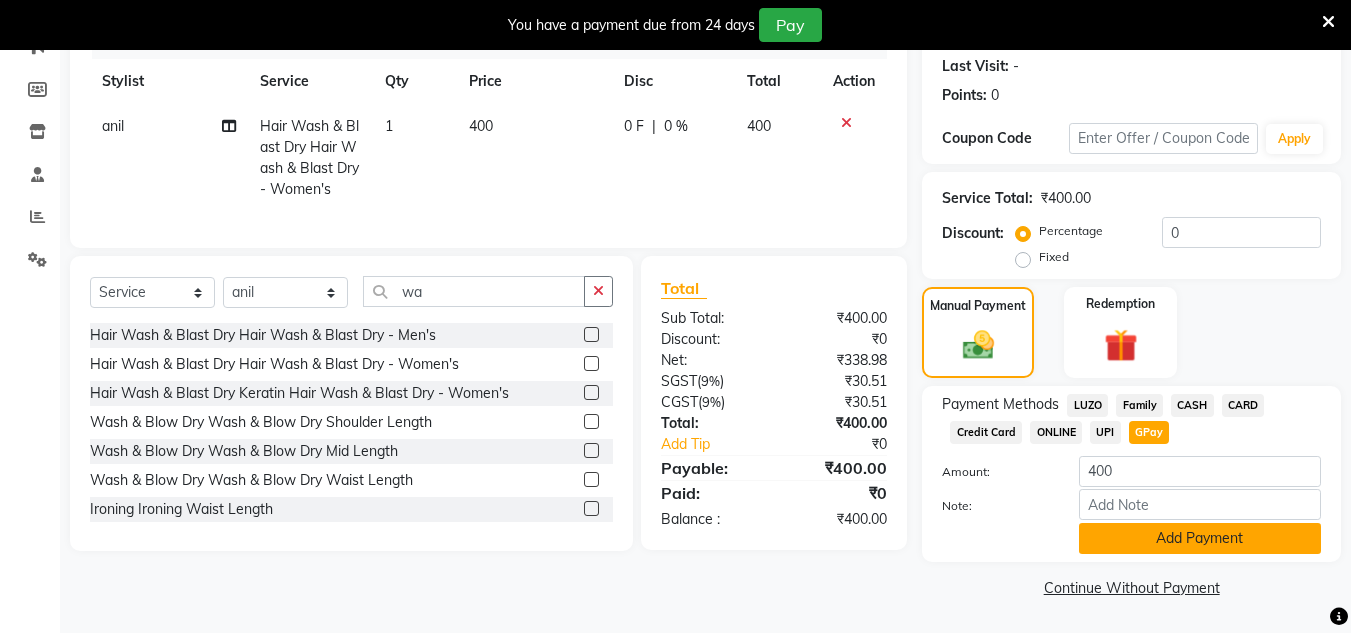 click on "Add Payment" 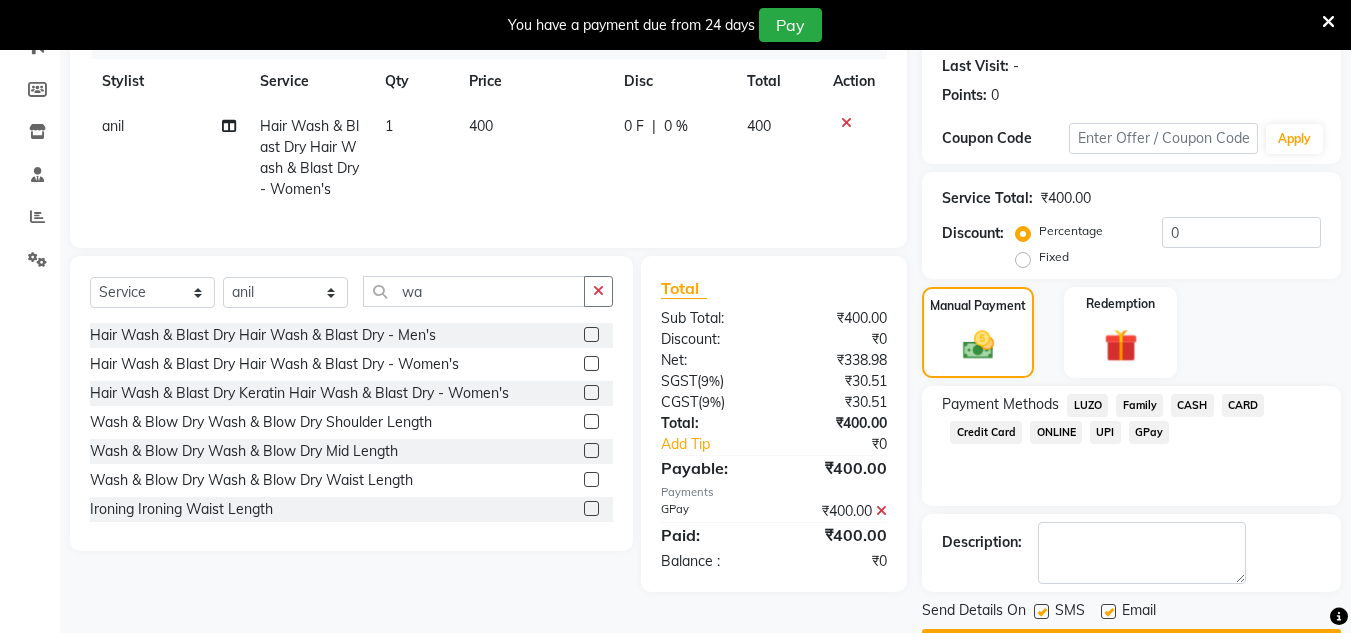 scroll, scrollTop: 333, scrollLeft: 0, axis: vertical 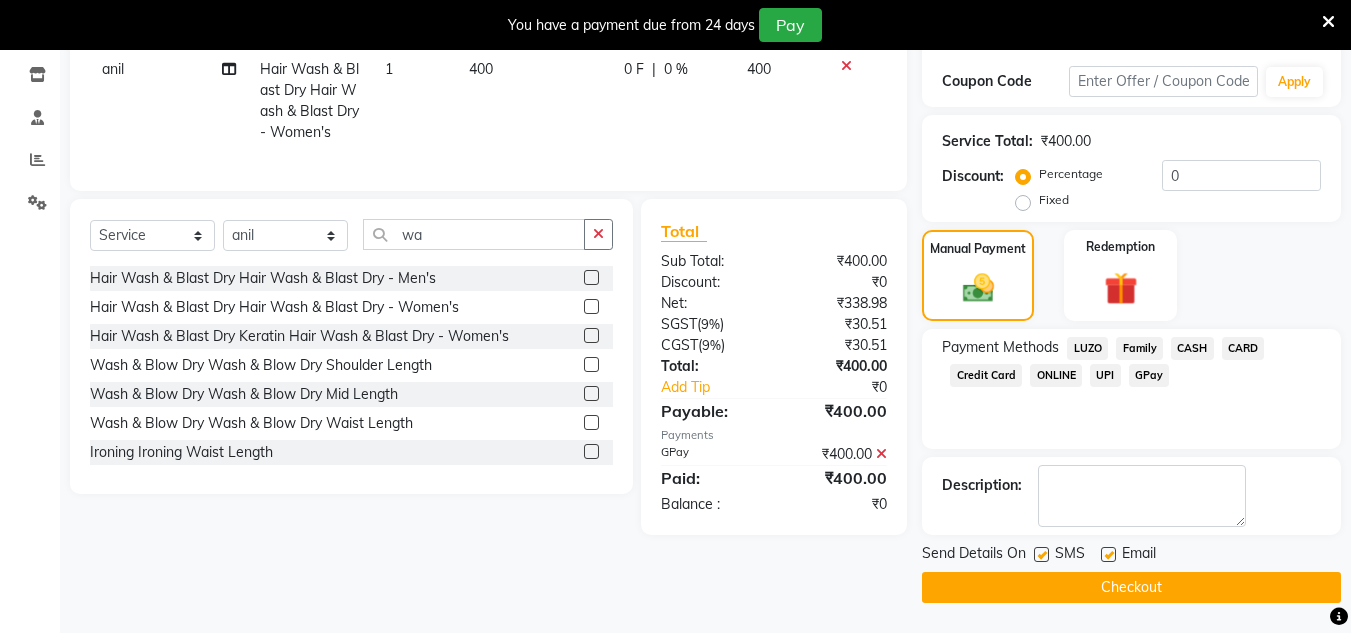 click on "Checkout" 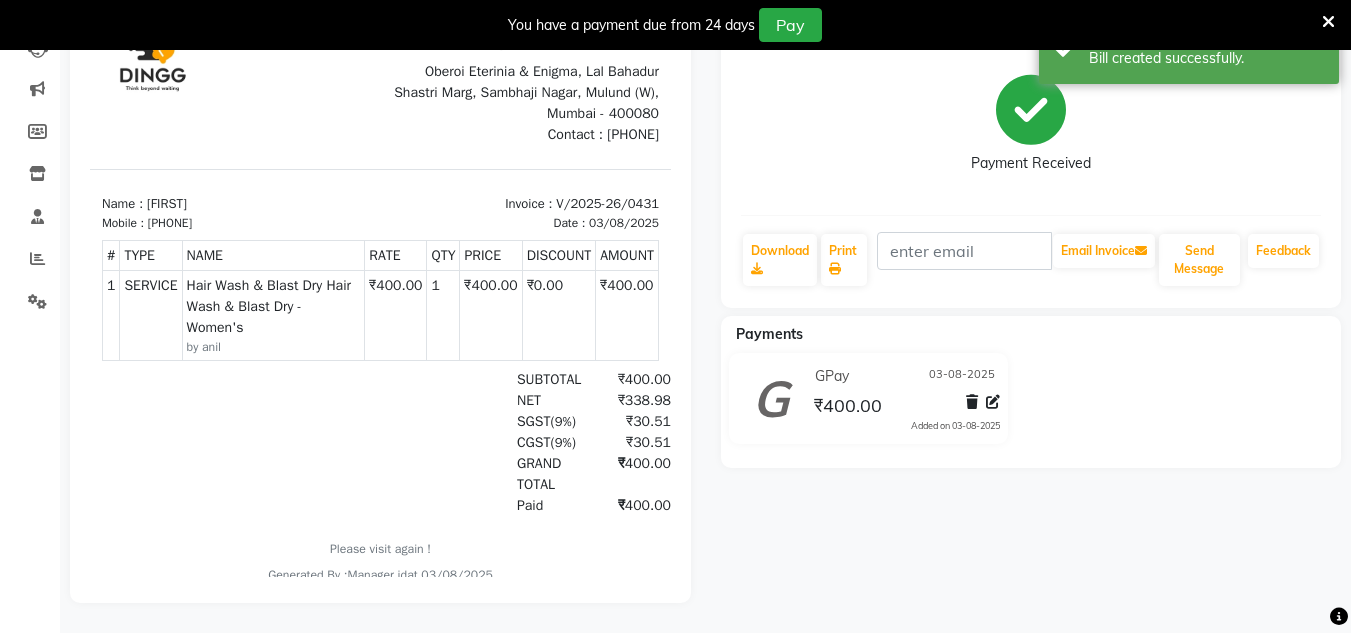 scroll, scrollTop: 0, scrollLeft: 0, axis: both 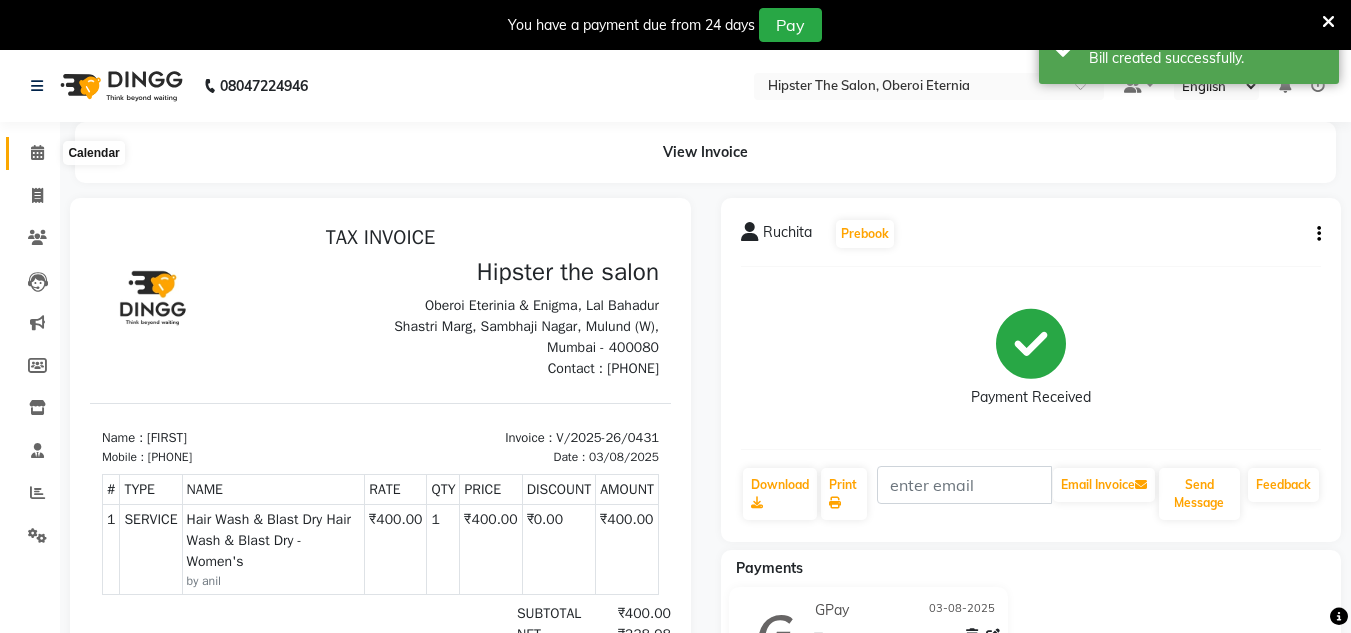 click 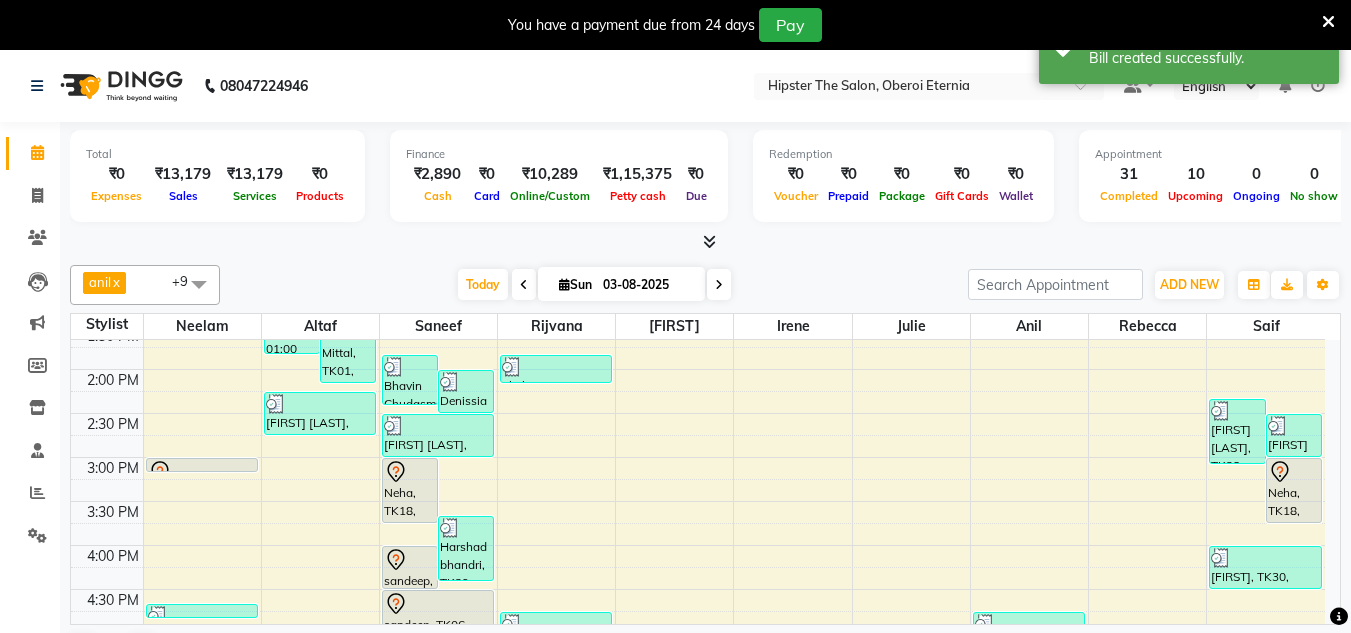 scroll, scrollTop: 499, scrollLeft: 0, axis: vertical 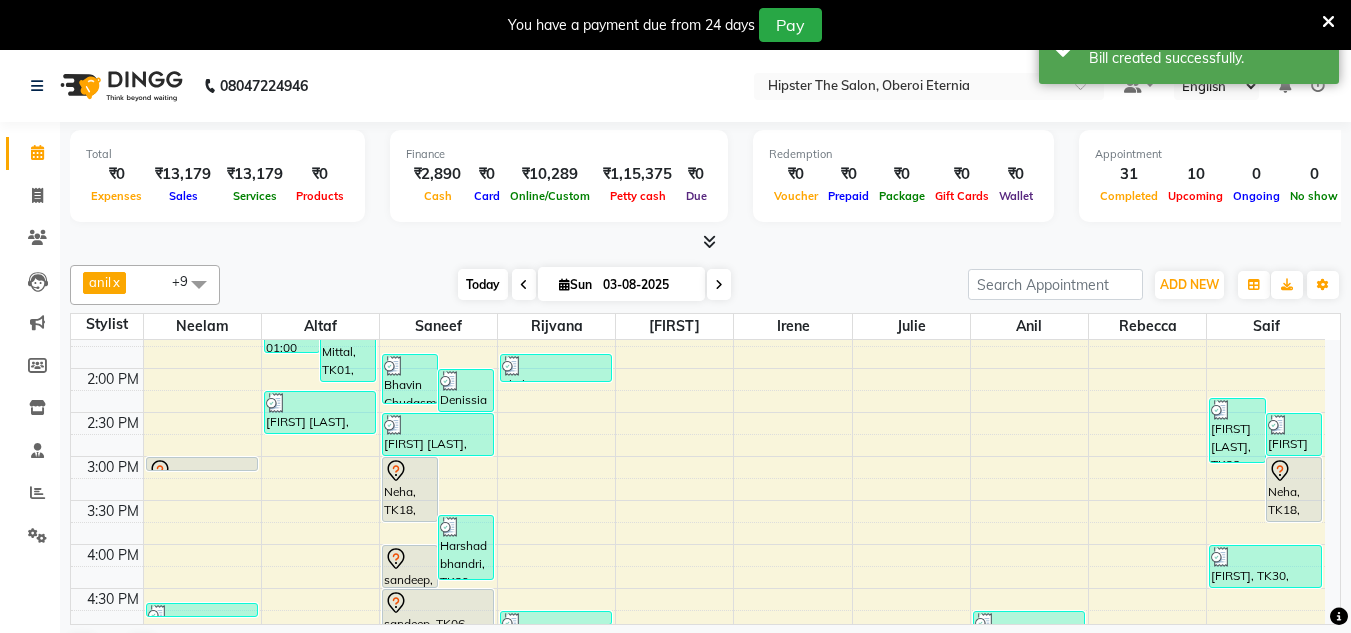 click on "Today" at bounding box center [483, 284] 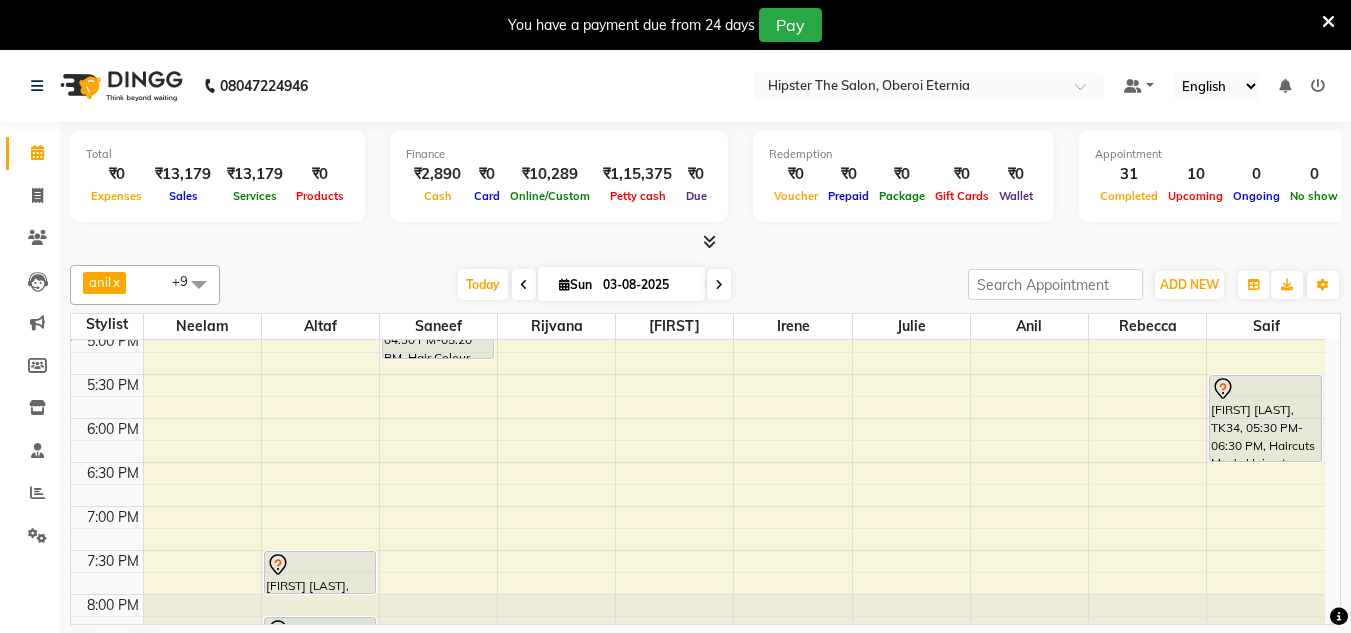 scroll, scrollTop: 783, scrollLeft: 0, axis: vertical 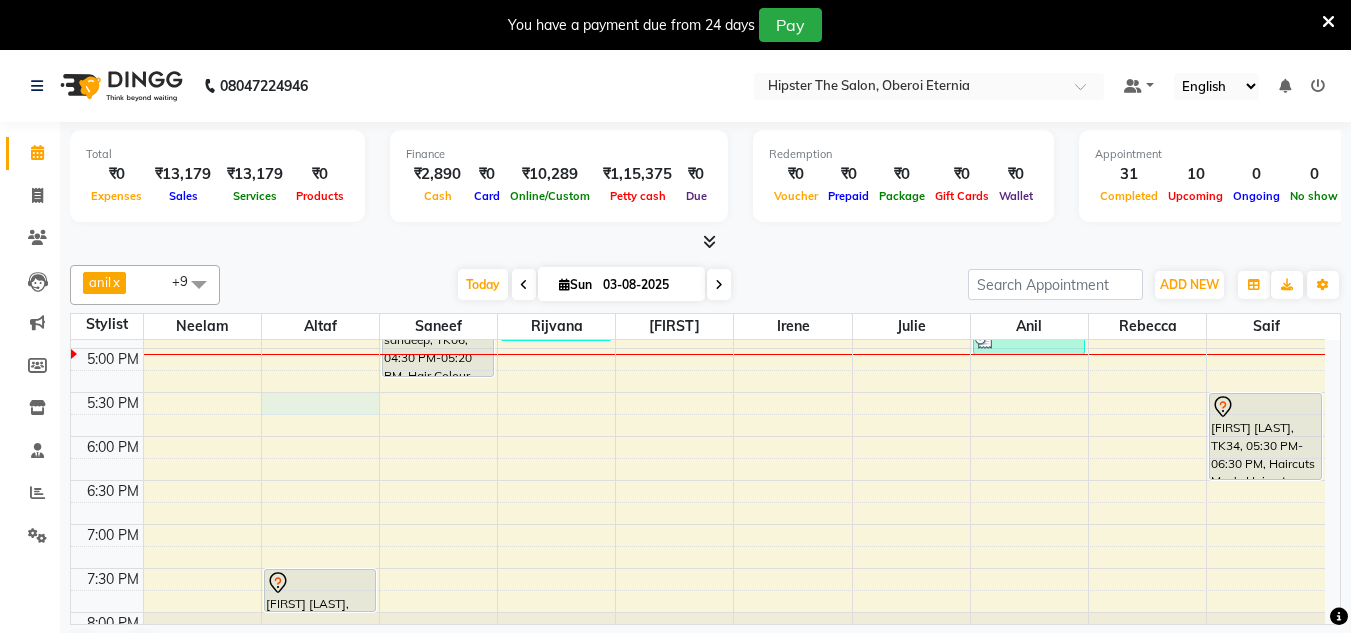 click on "8:00 AM 8:30 AM 9:00 AM 9:30 AM 10:00 AM 10:30 AM 11:00 AM 11:30 AM 12:00 PM 12:30 PM 1:00 PM 1:30 PM 2:00 PM 2:30 PM 3:00 PM 3:30 PM 4:00 PM 4:30 PM 5:00 PM 5:30 PM 6:00 PM 6:30 PM 7:00 PM 7:30 PM 8:00 PM 8:30 PM     ashwini, TK08, 11:00 AM-11:25 AM, Threading Eyebrows,Threading Upper Lip,Threading Chin,Threading Forehead     Kavita Sawhney, TK05, 11:00 AM-11:20 AM, Manicure Cut, File & Polish     Shinjana, TK09, 11:25 AM-11:30 AM, Threading Upper Lip             NIVEDITA, TK21, 03:00 PM-03:10 PM, Threading Eyebrows     Urvi, TK32, 04:40 PM-04:50 PM, Threading Eyebrows     Shekant, TK22, 01:00 PM-01:50 PM, Haircuts Men's Haircut - Senior Stylist,Head Massage Head Massage Coconut Oil     Komal Mittal, TK01, 01:15 PM-02:10 PM, Haircuts Men's Haircut - Creative Director     Neha Dedhia, TK02, 11:00 AM-12:00 PM, Haircuts Women's Haircut - Senior Stylist     Sharad Londhe, TK24, 02:15 PM-02:45 PM, Haircuts Men's Haircut - Senior Stylist" at bounding box center (698, 128) 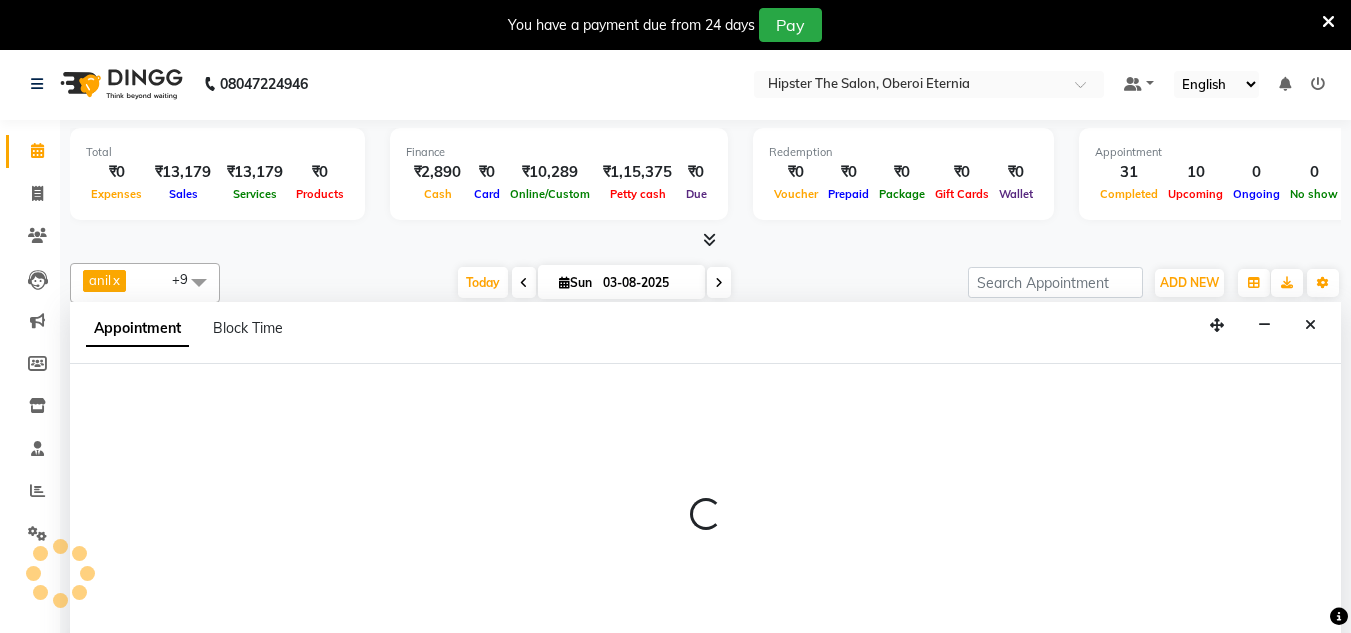 scroll, scrollTop: 51, scrollLeft: 0, axis: vertical 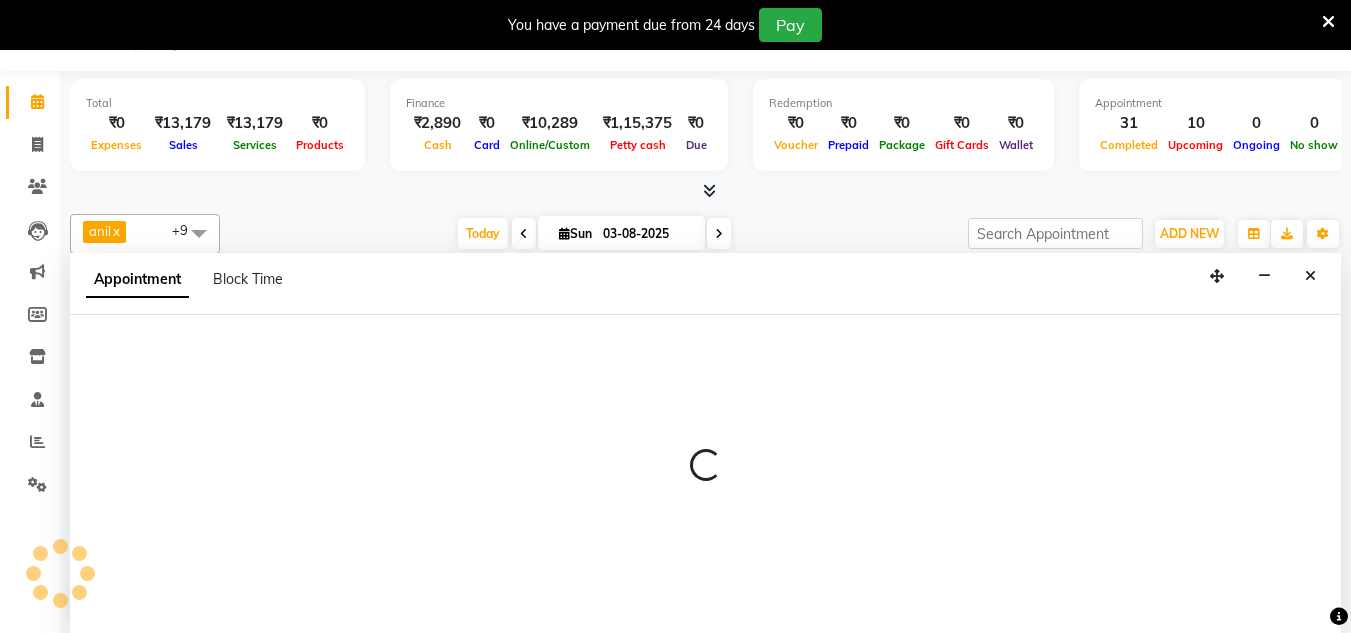 select on "85979" 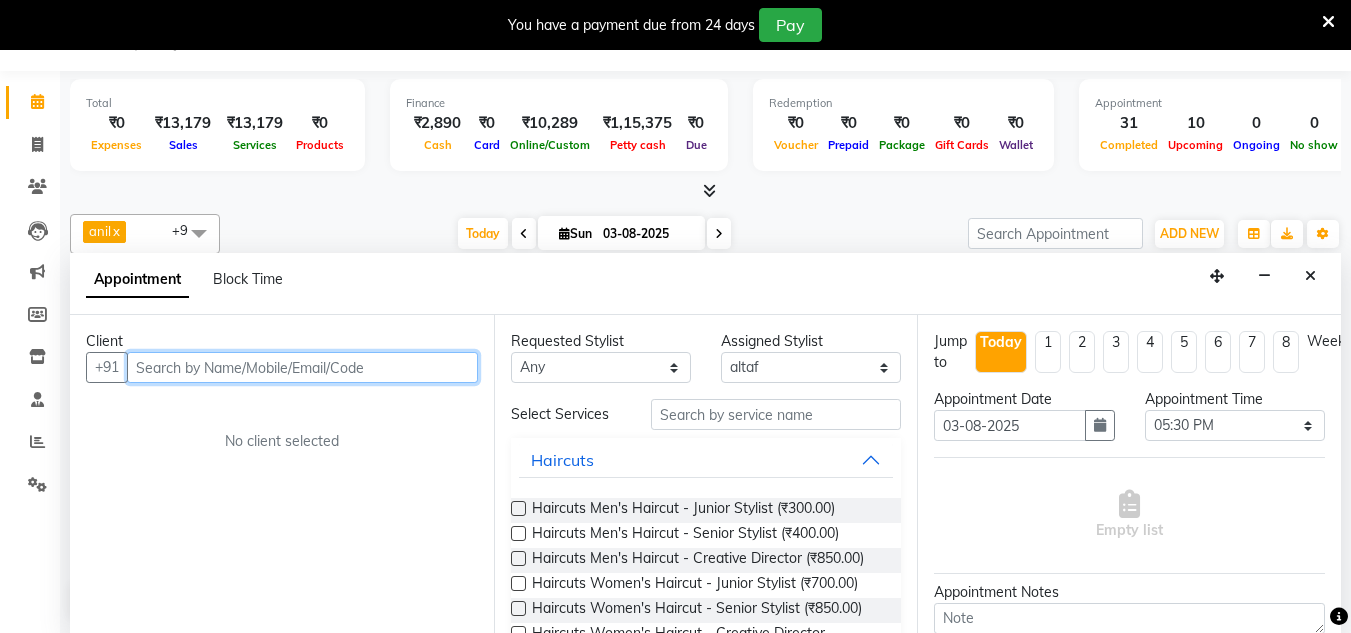 click at bounding box center [302, 367] 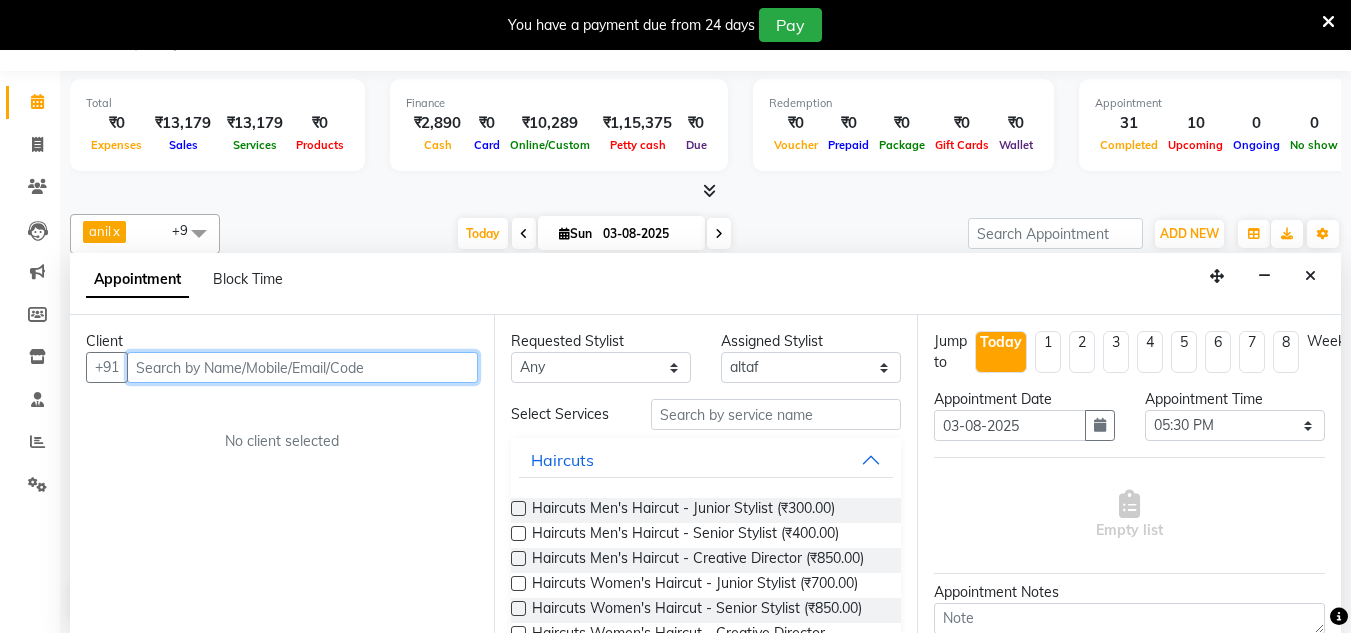 click at bounding box center (302, 367) 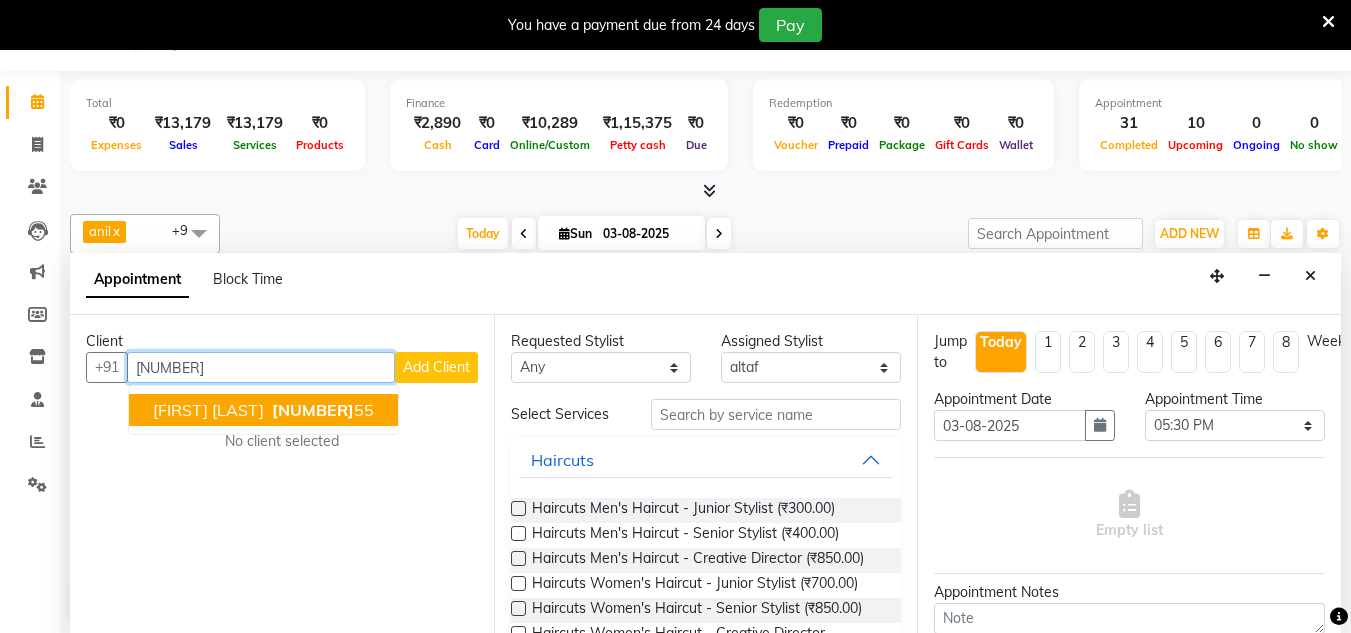 click on "RAM Saraf" at bounding box center (208, 410) 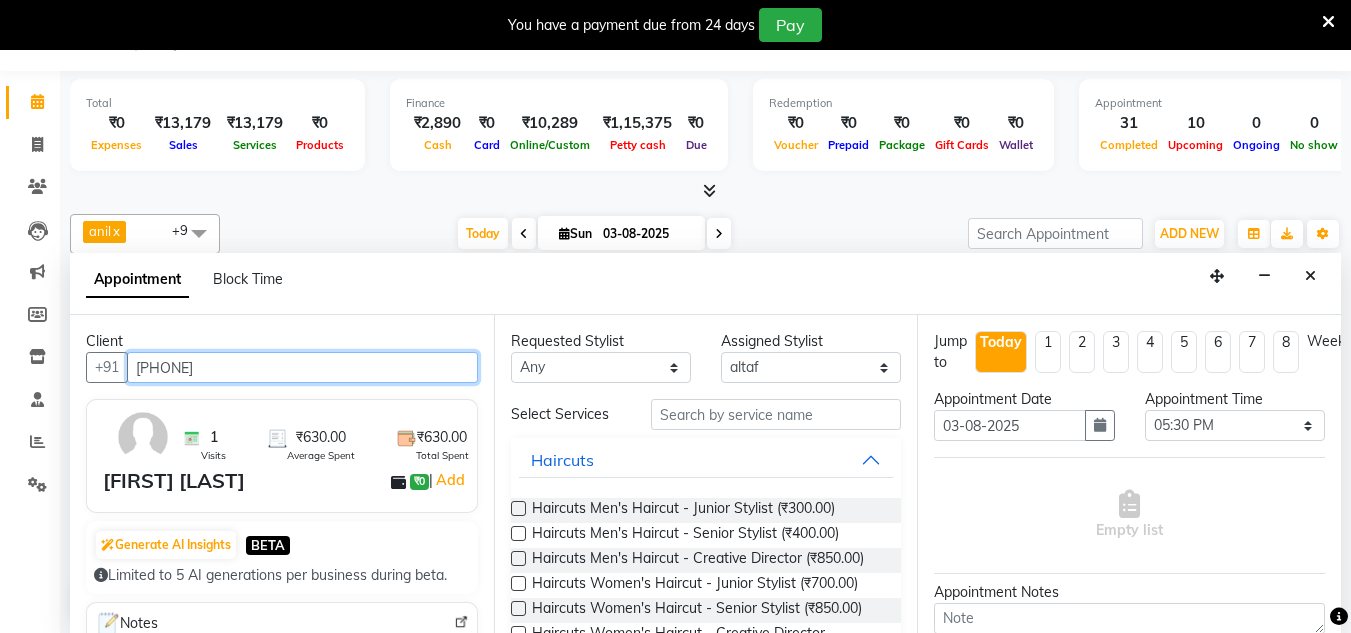type on "9769468755" 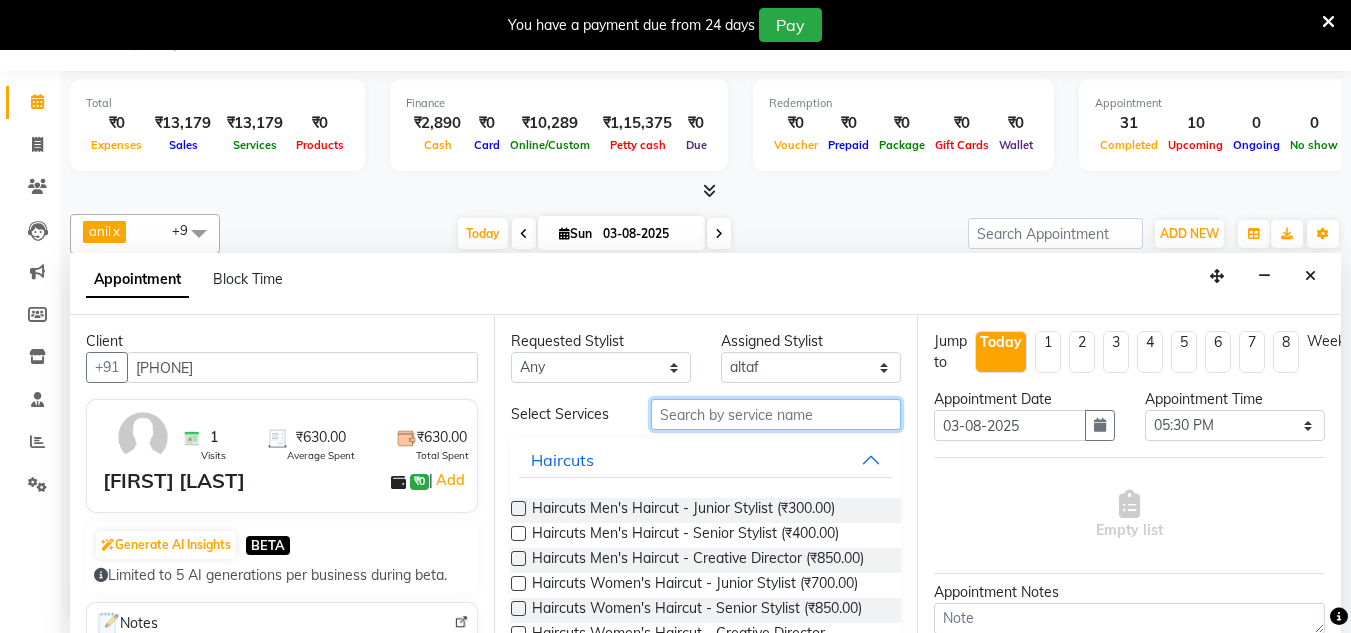 click at bounding box center (776, 414) 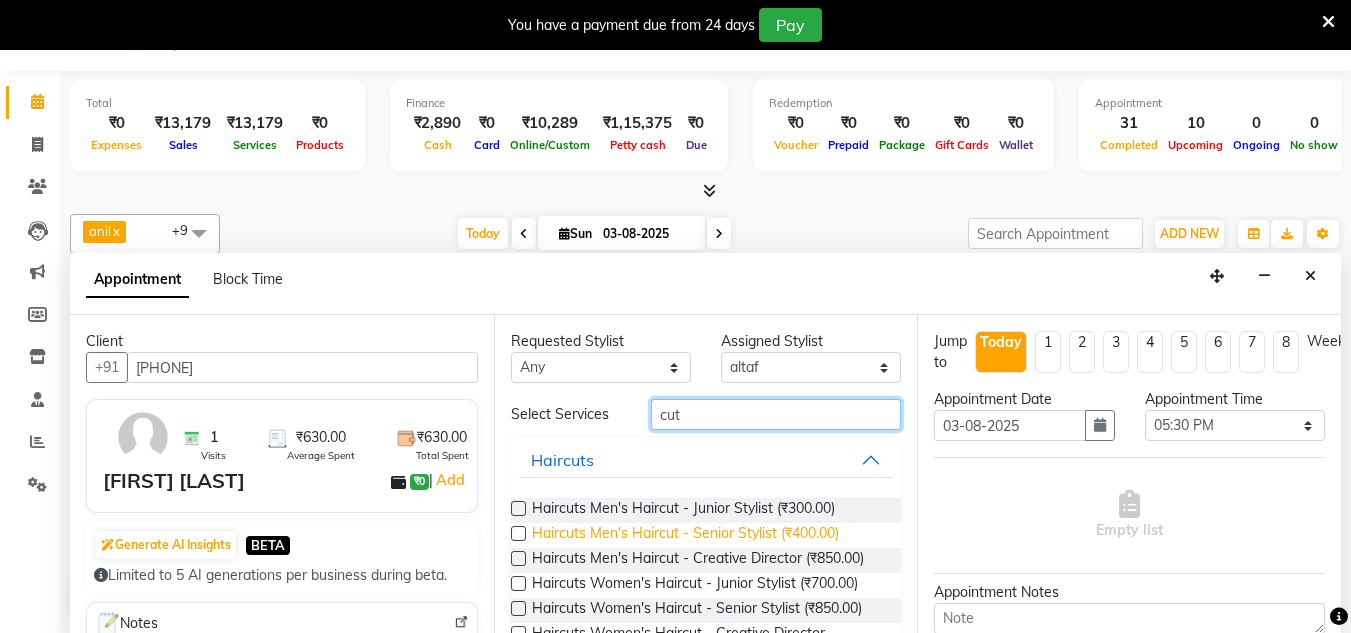 type on "cut" 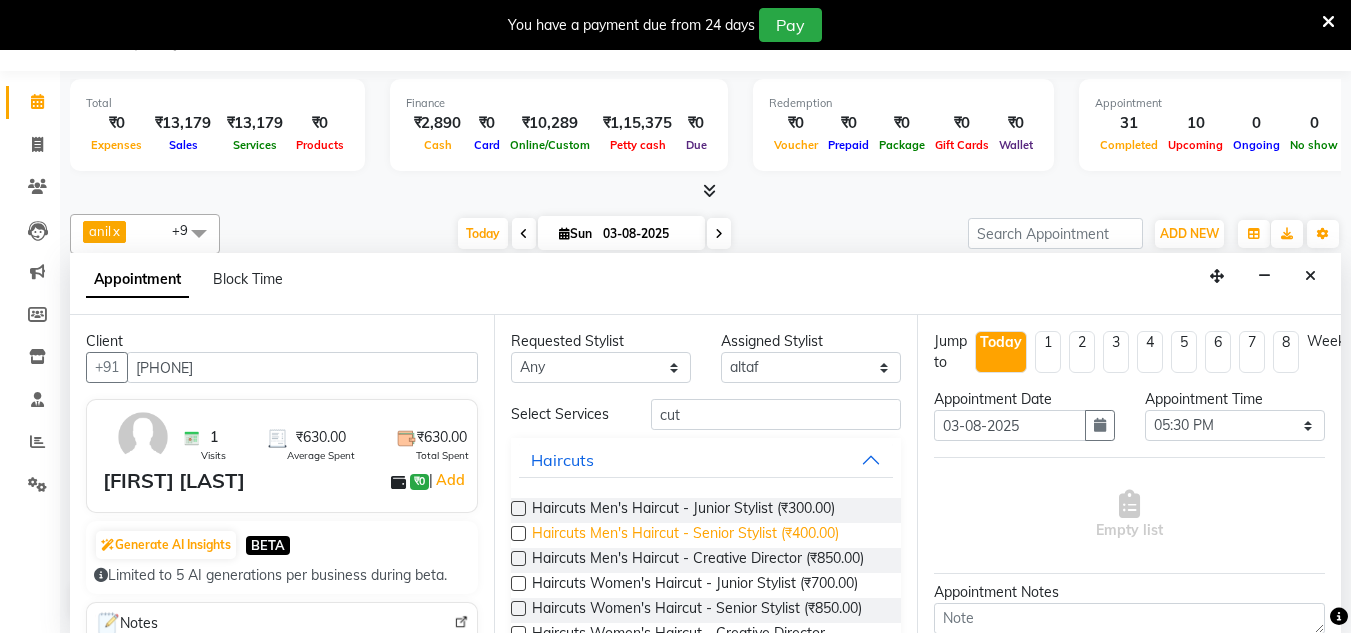 click on "Haircuts Men's Haircut - Senior Stylist (₹400.00)" at bounding box center (685, 535) 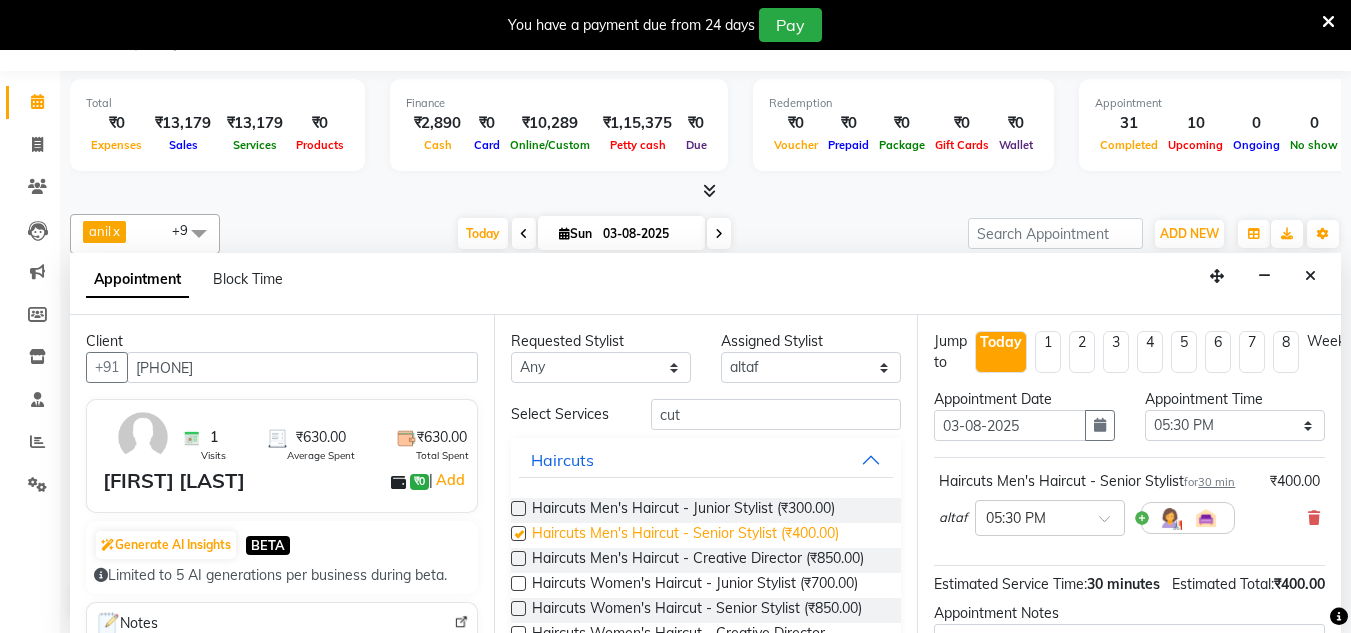 checkbox on "false" 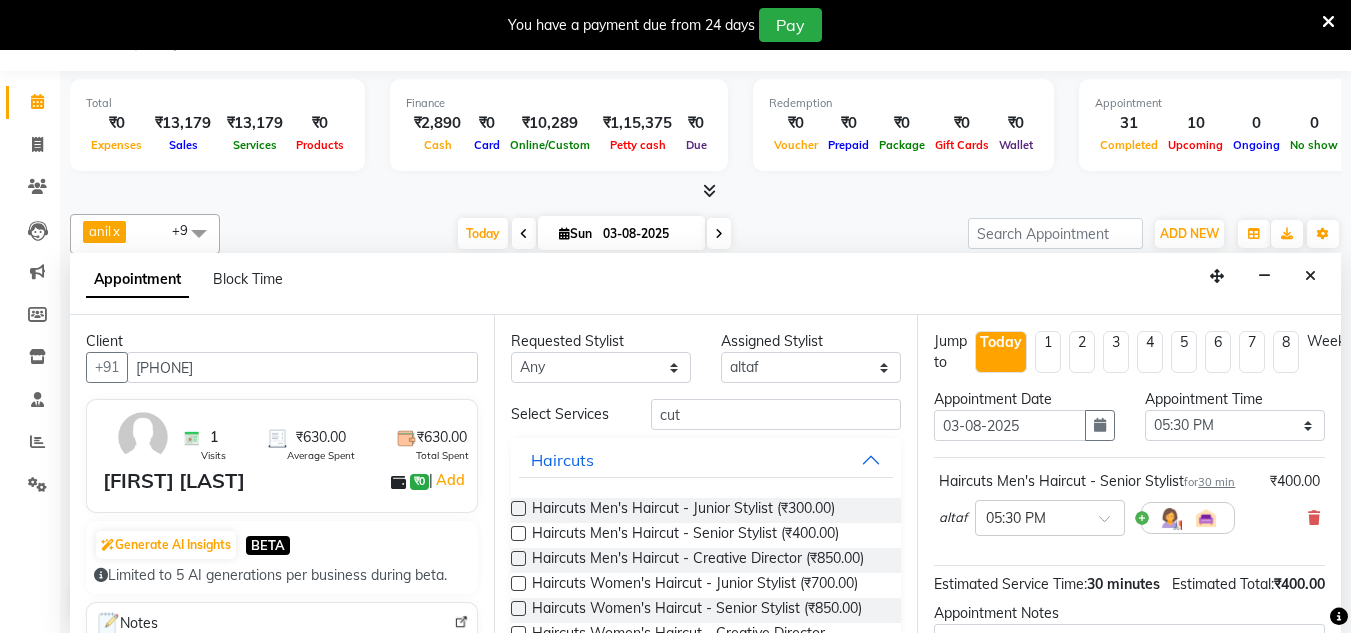 scroll, scrollTop: 244, scrollLeft: 0, axis: vertical 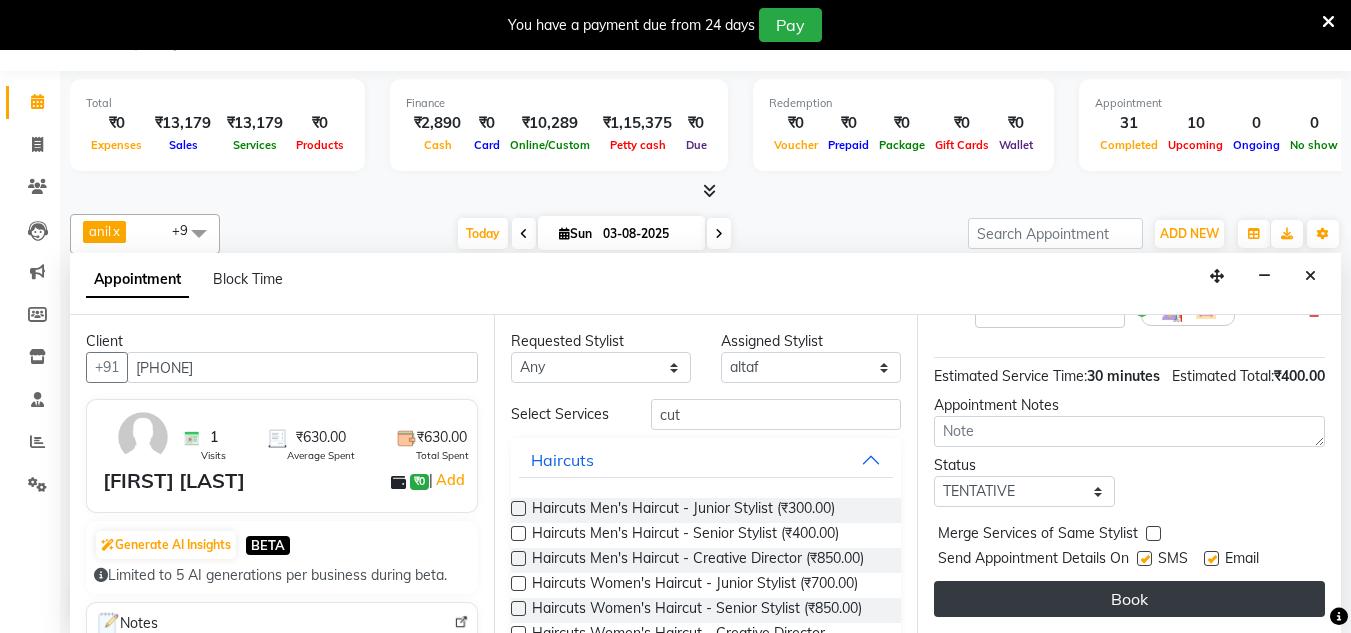 click on "Book" at bounding box center [1129, 599] 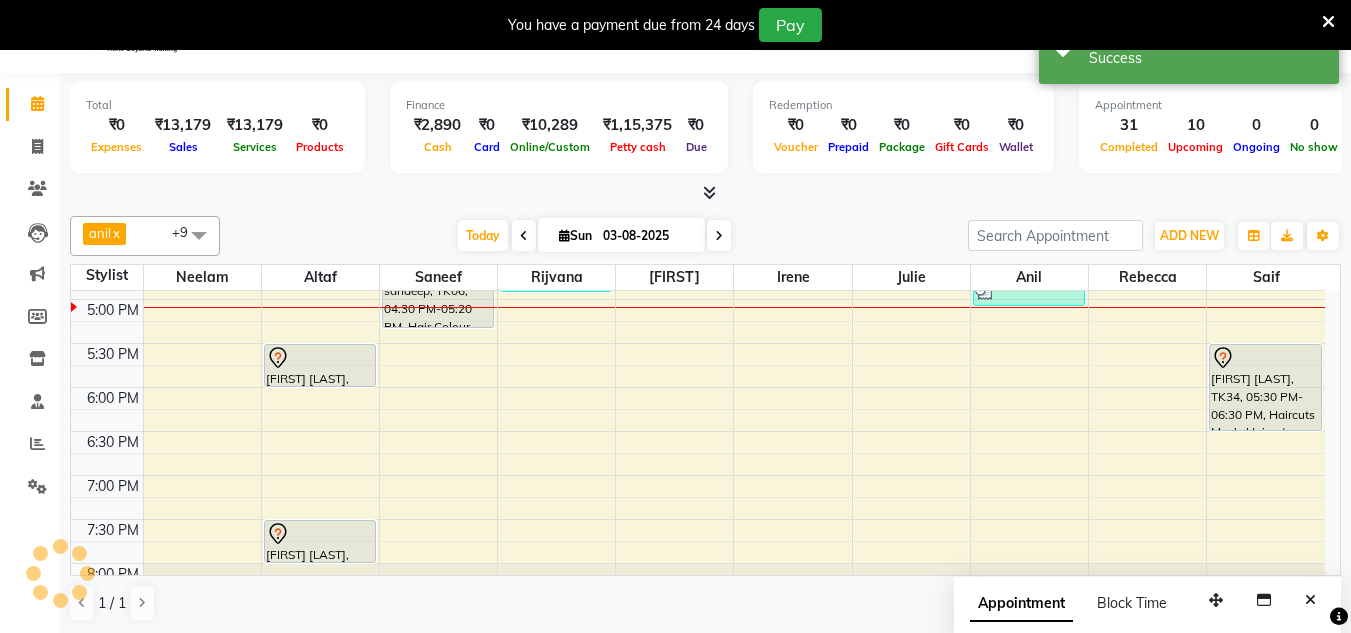 scroll, scrollTop: 0, scrollLeft: 0, axis: both 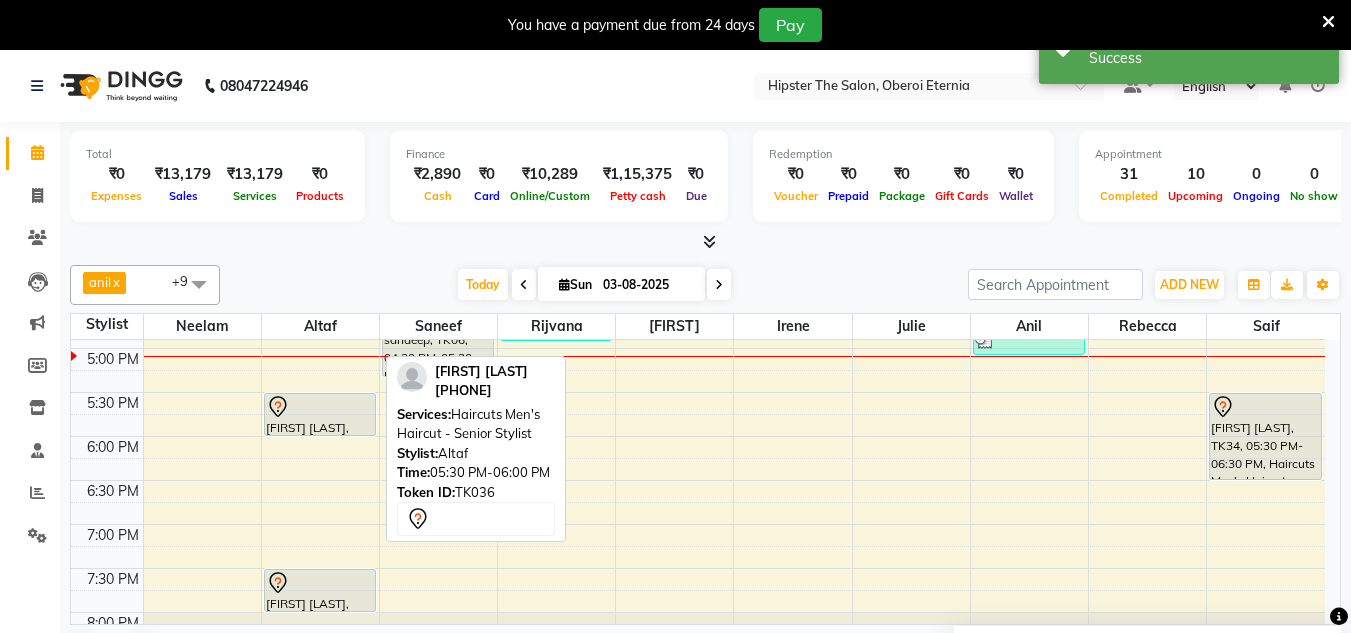 click on "RAM Saraf, TK36, 05:30 PM-06:00 PM, Haircuts Men's Haircut - Senior Stylist" at bounding box center [320, 414] 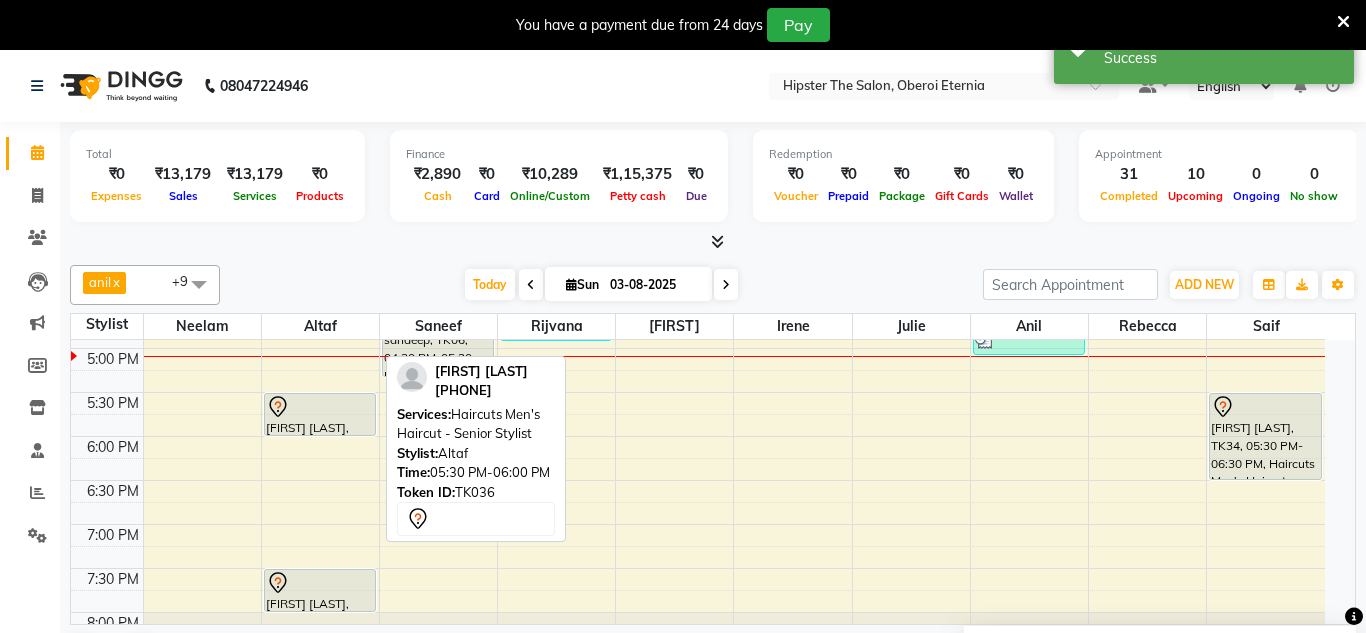 select on "7" 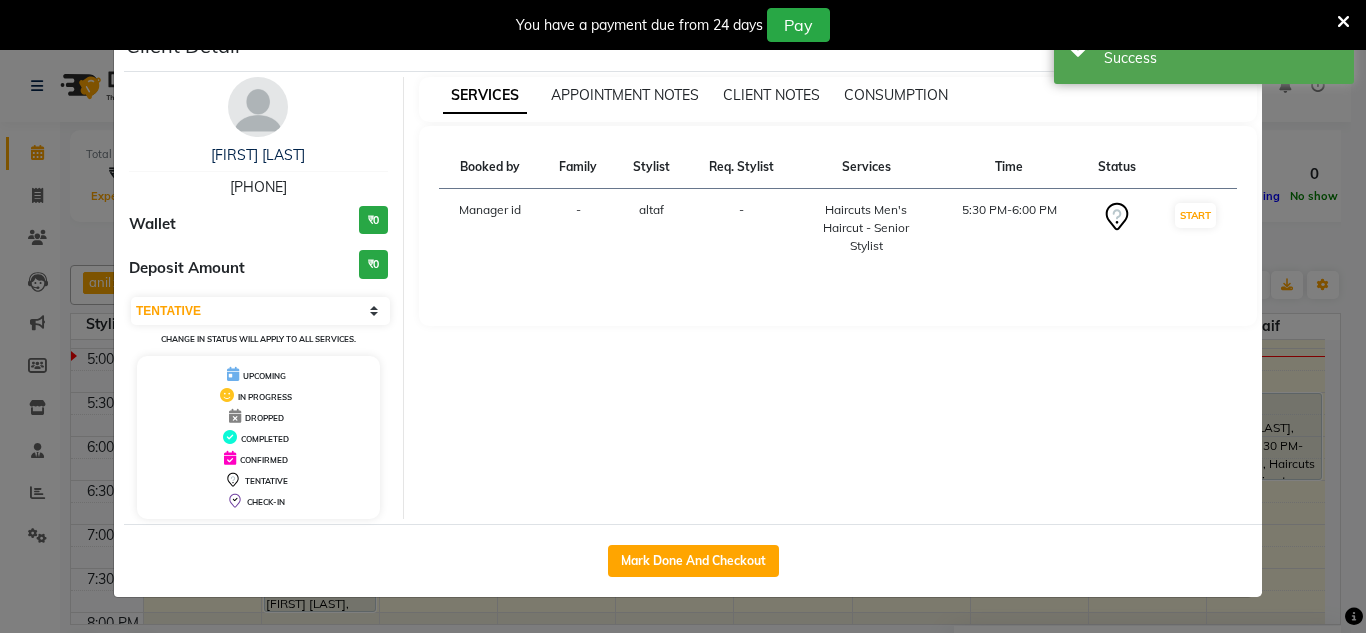 click on "You have a payment due from 24 days   Pay" at bounding box center (672, 25) 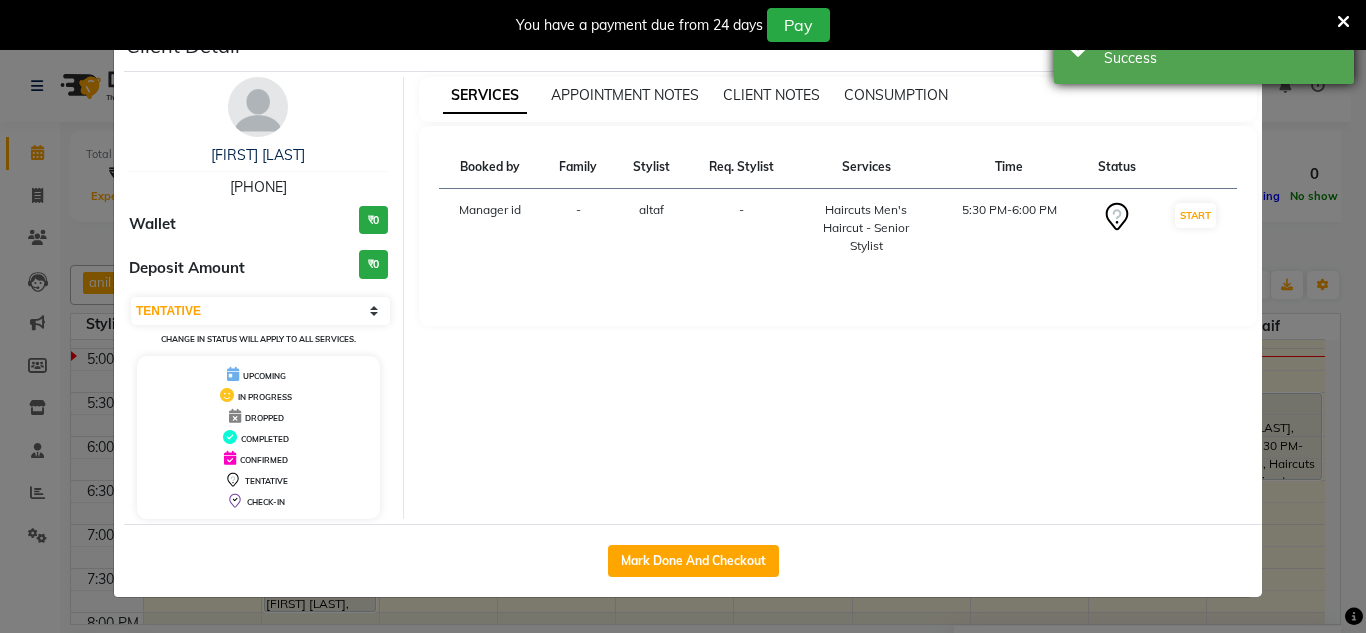 click on "Success" at bounding box center (1221, 58) 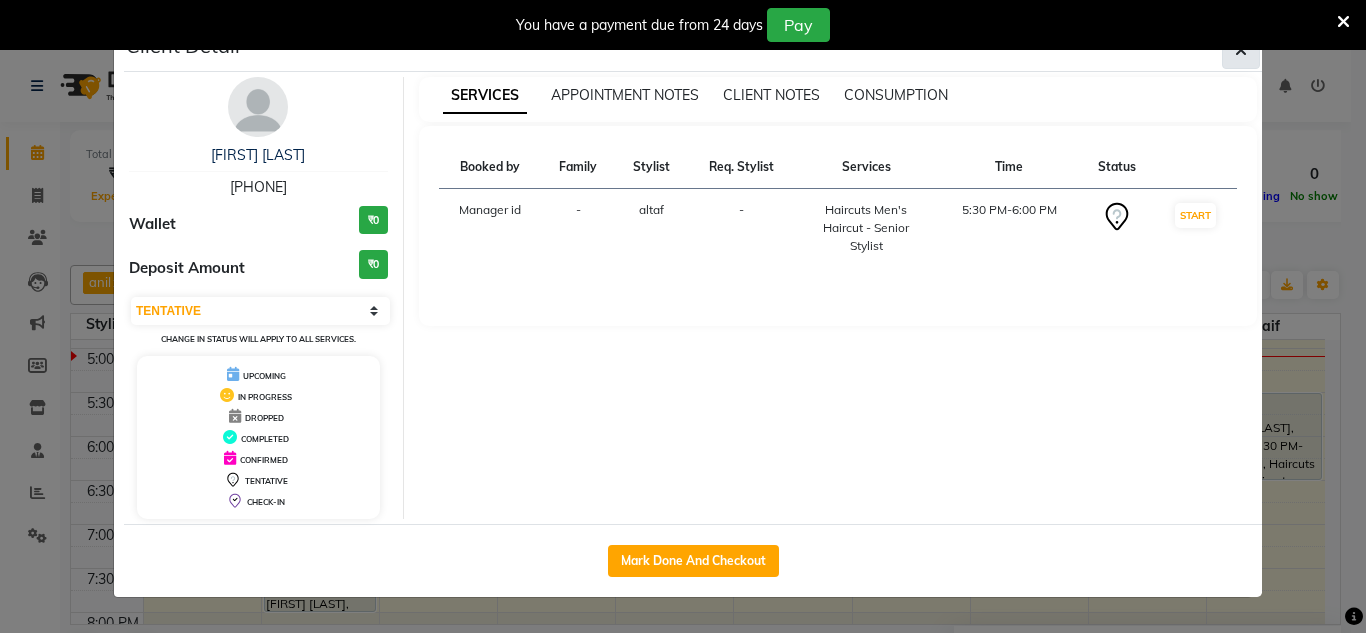 click 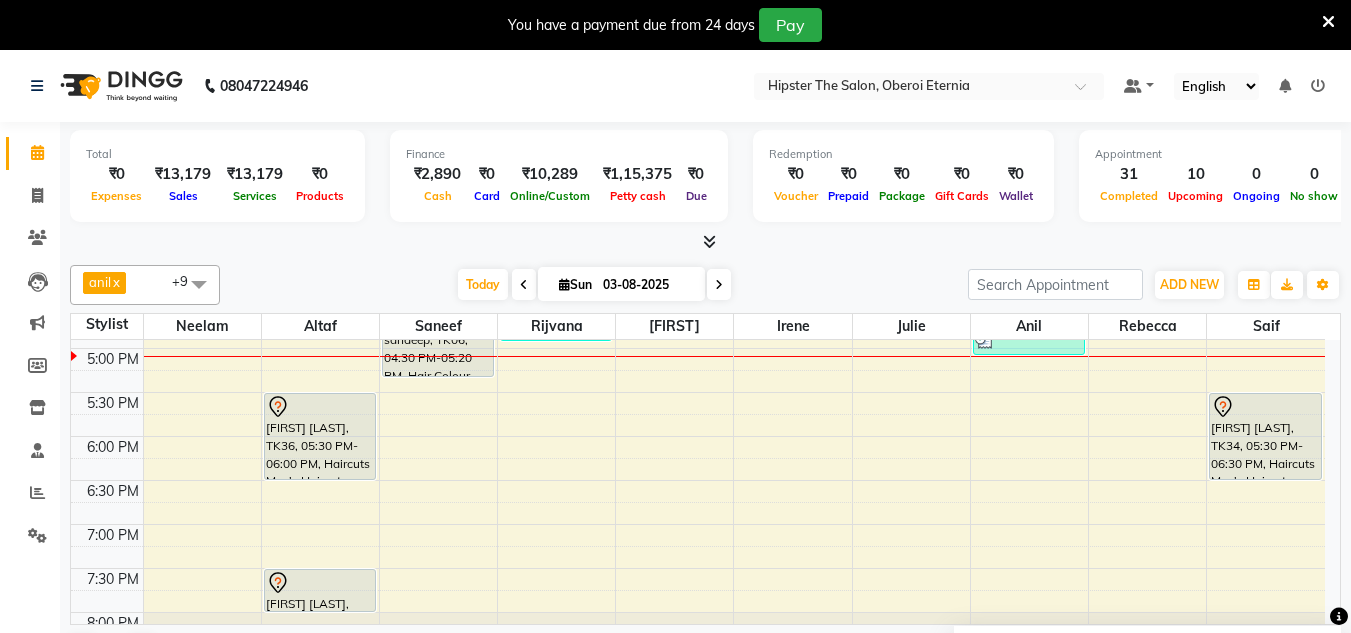 drag, startPoint x: 370, startPoint y: 434, endPoint x: 362, endPoint y: 472, distance: 38.832977 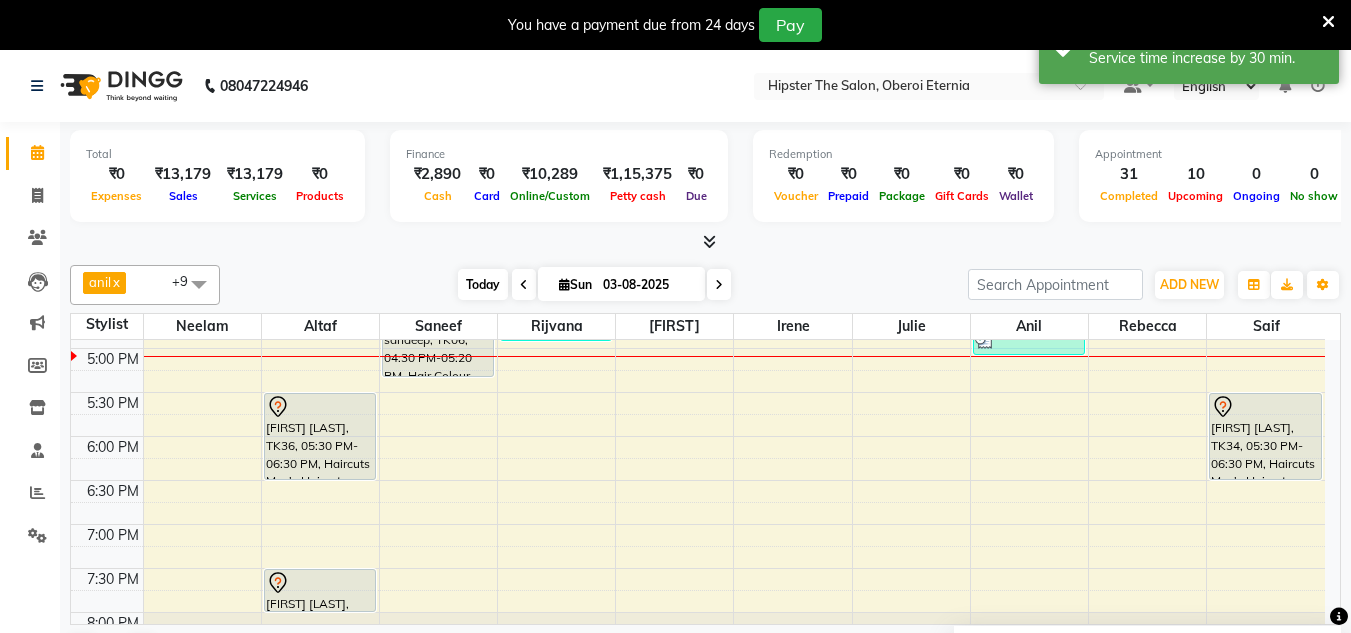 click on "Today" at bounding box center (483, 284) 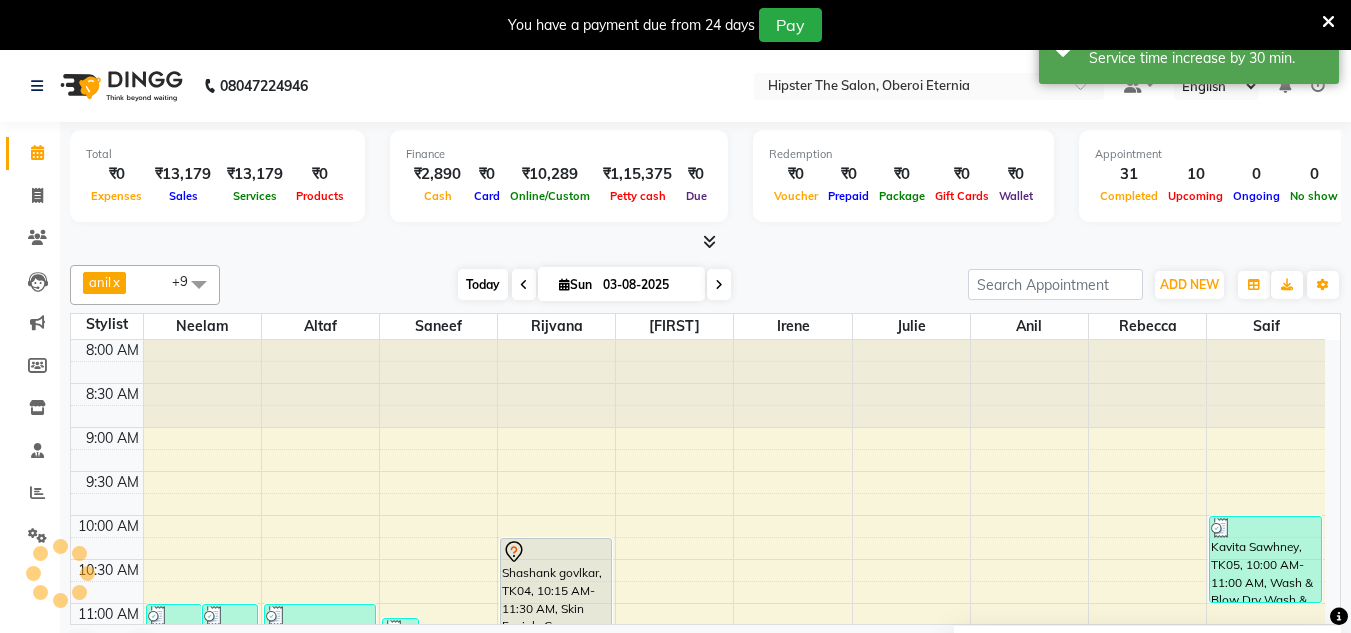 scroll, scrollTop: 793, scrollLeft: 0, axis: vertical 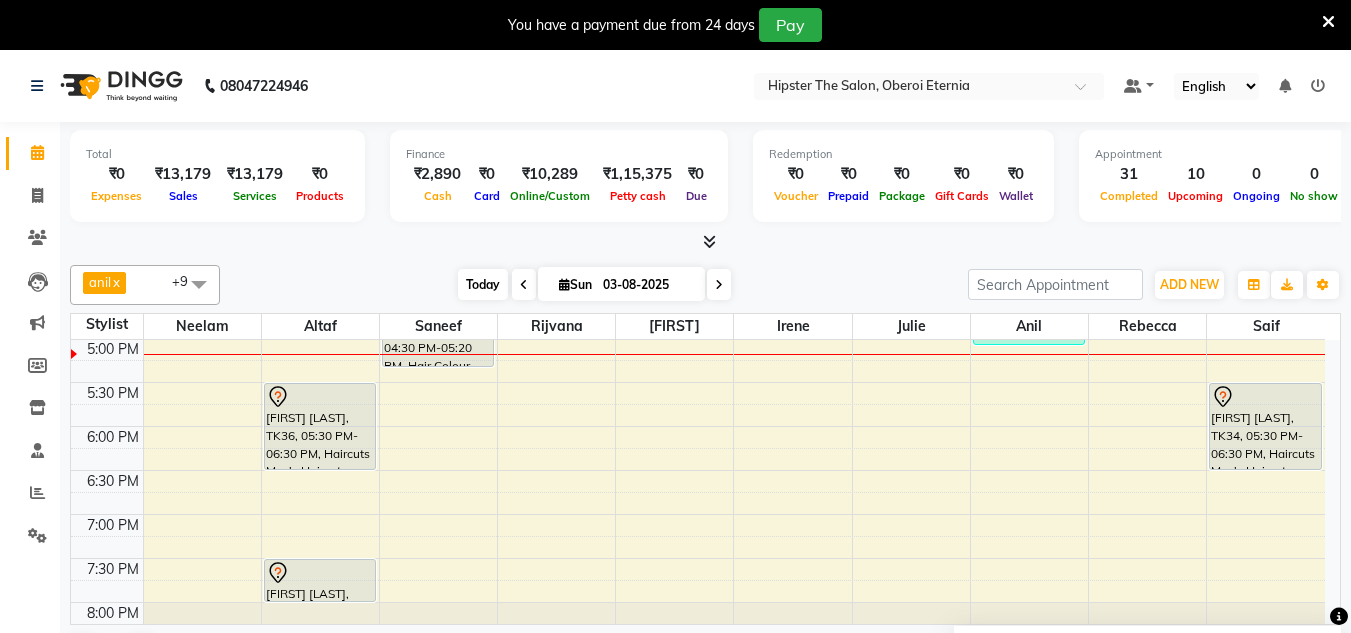click on "Today" at bounding box center [483, 284] 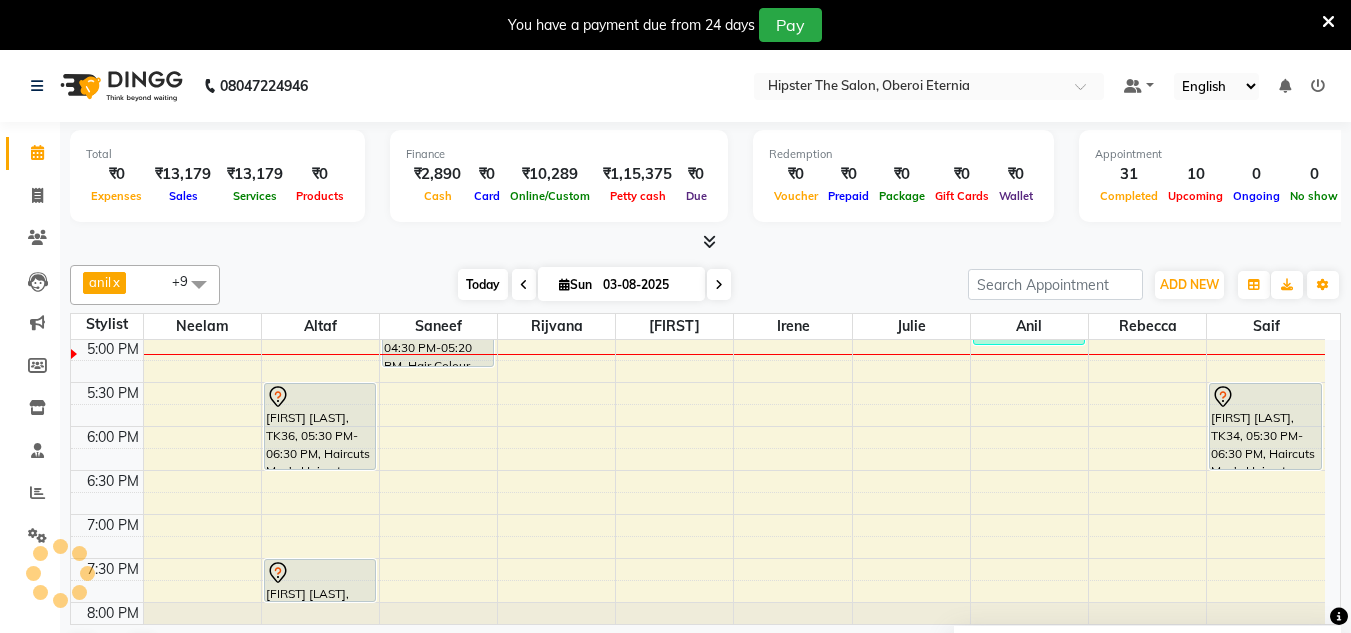 scroll, scrollTop: 793, scrollLeft: 0, axis: vertical 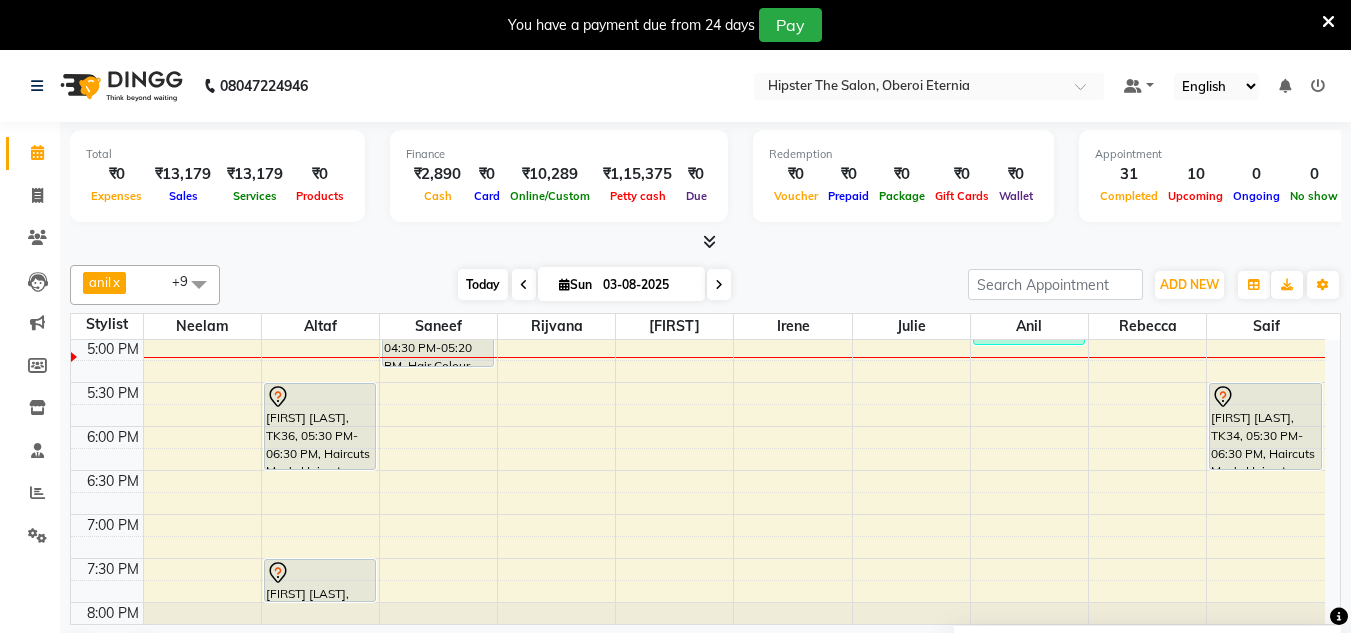 click on "Today" at bounding box center [483, 284] 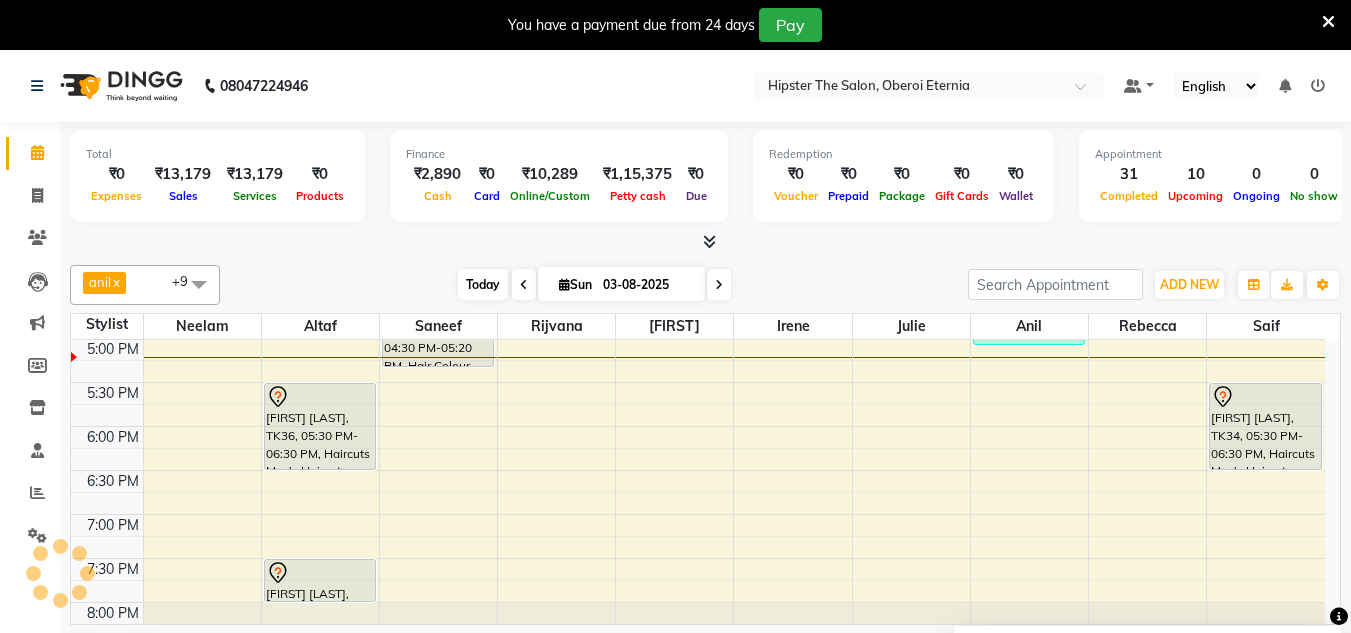 scroll, scrollTop: 793, scrollLeft: 0, axis: vertical 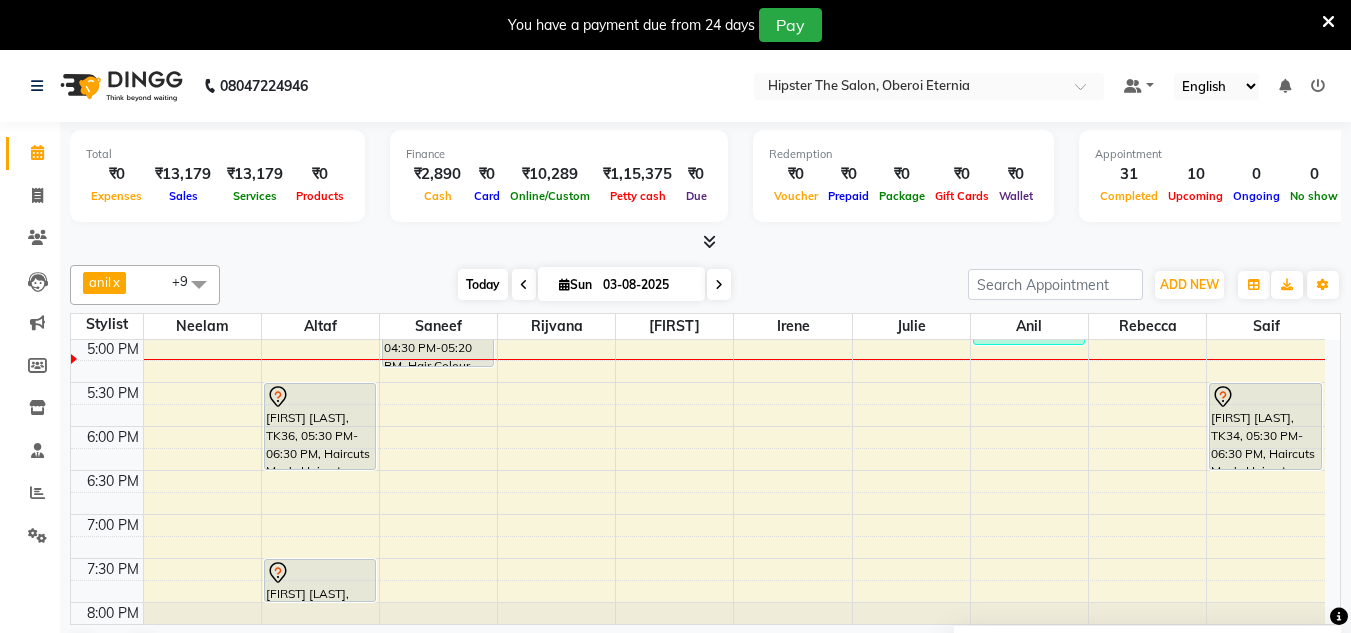 click on "Today" at bounding box center [483, 284] 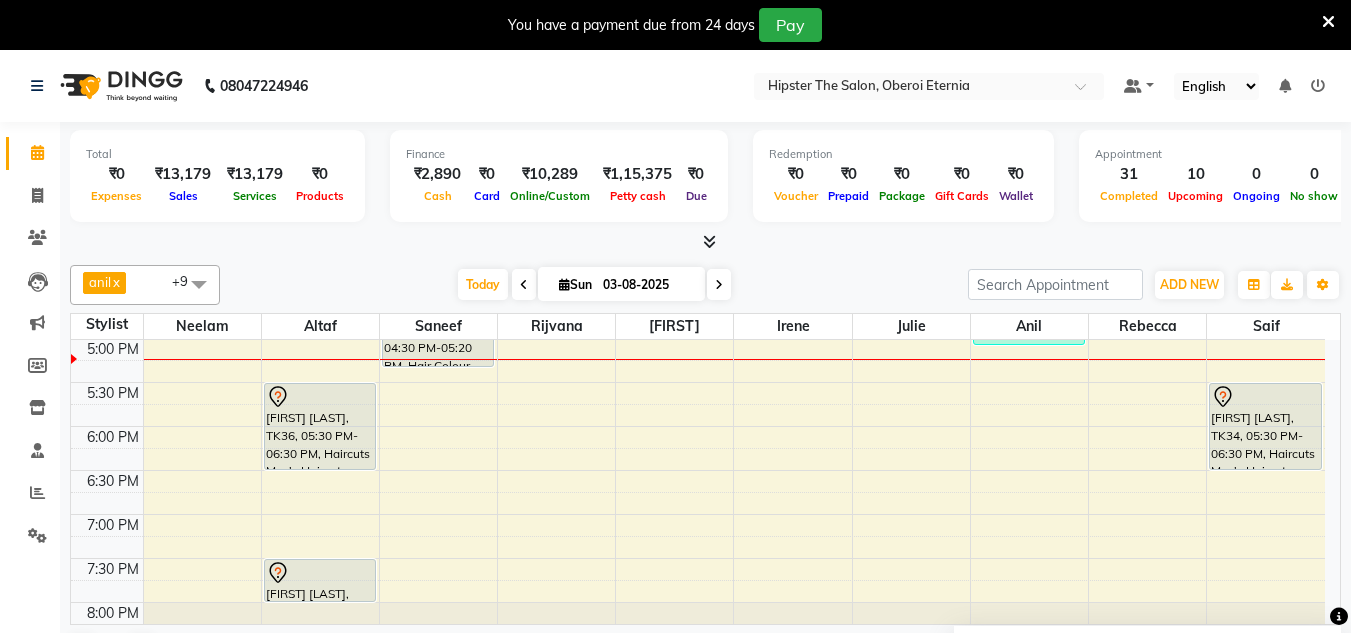 scroll, scrollTop: 859, scrollLeft: 0, axis: vertical 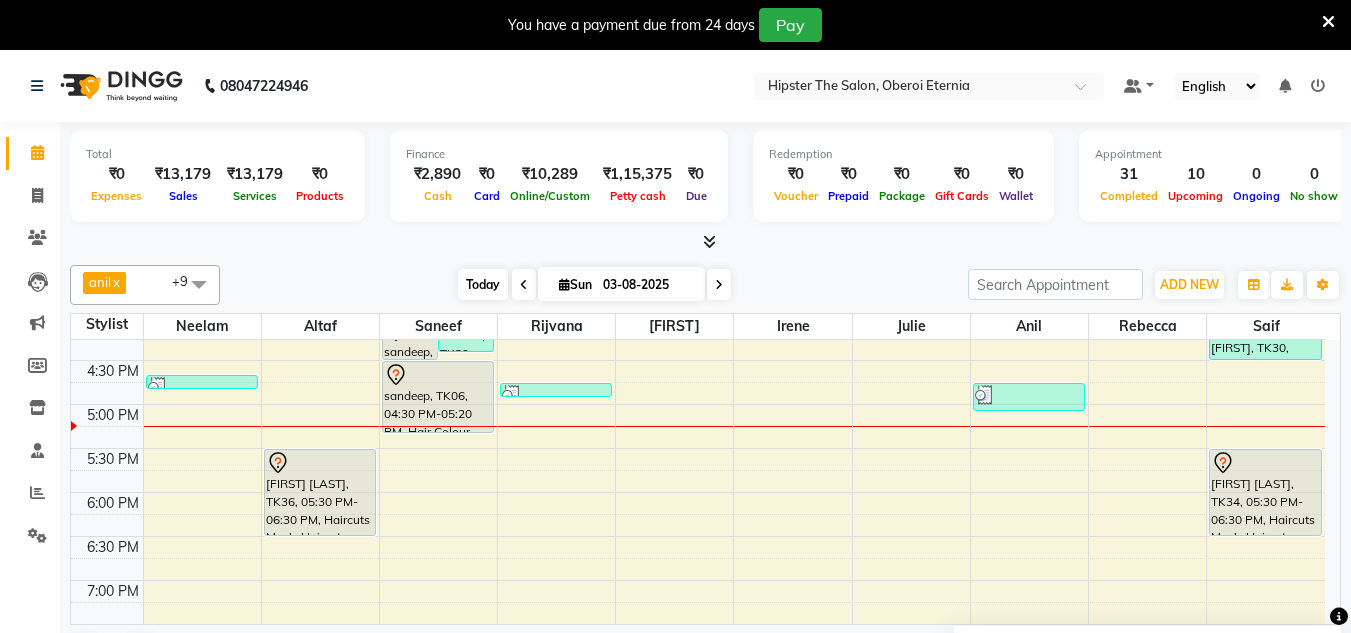 click on "Today" at bounding box center (483, 284) 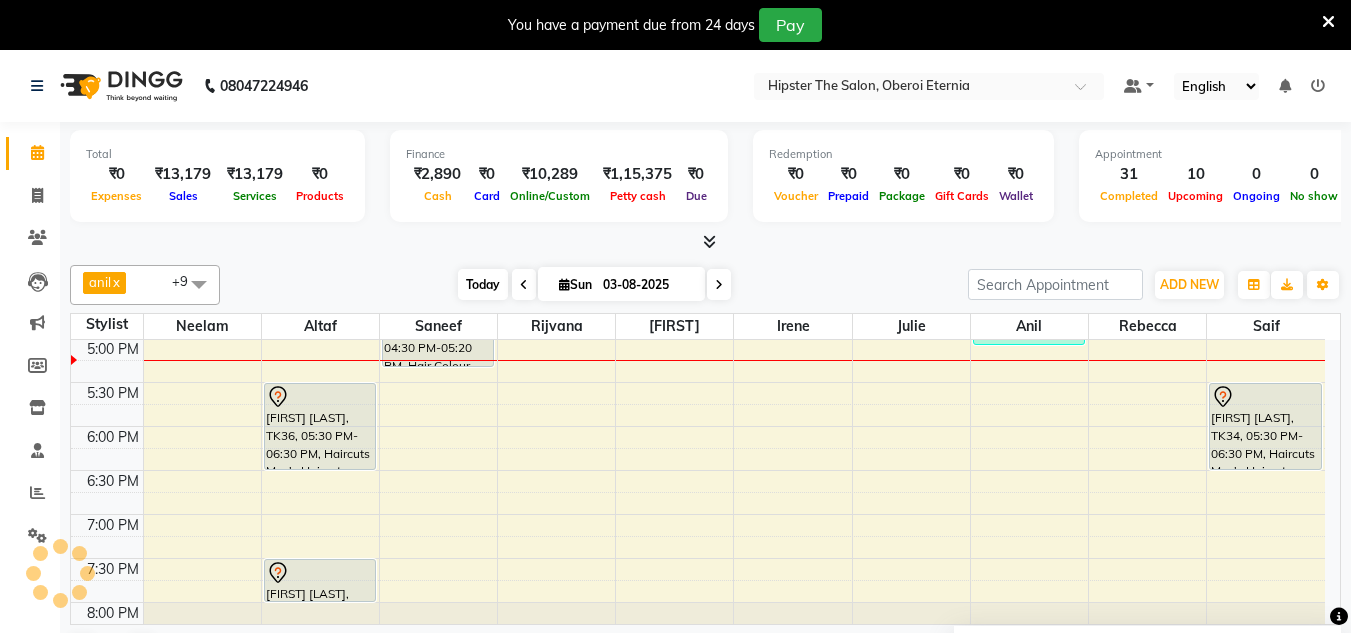 click on "Today" at bounding box center (483, 284) 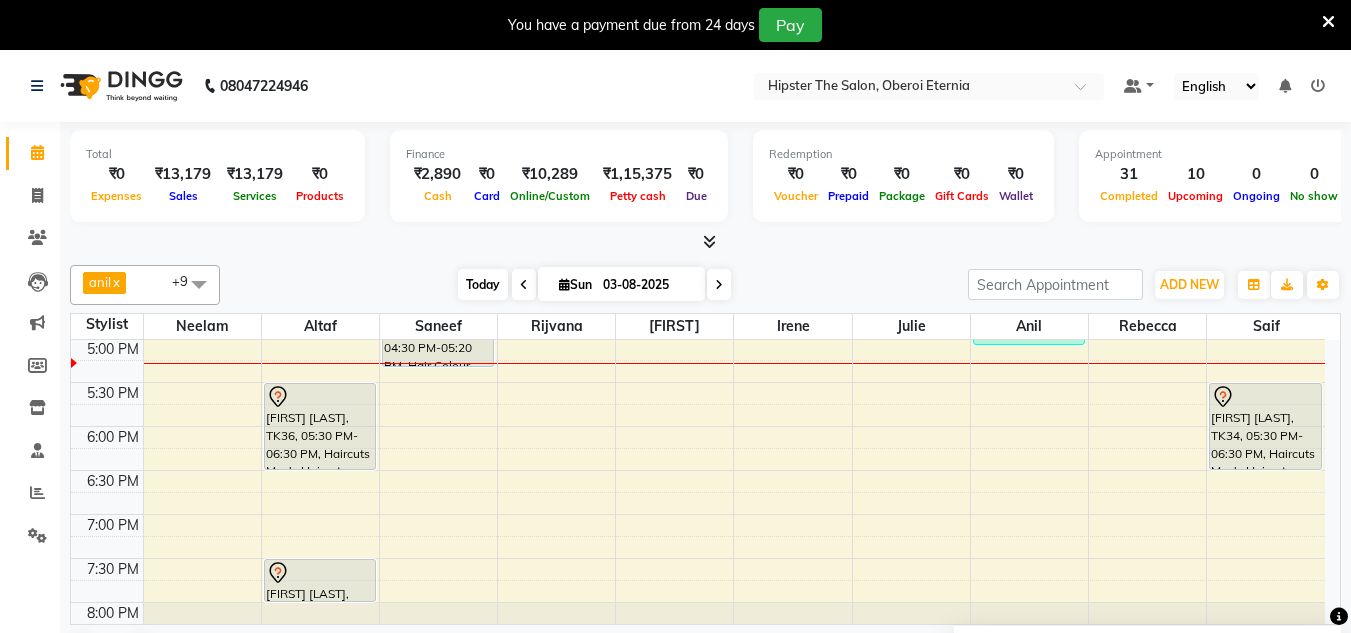 click on "Today" at bounding box center (483, 284) 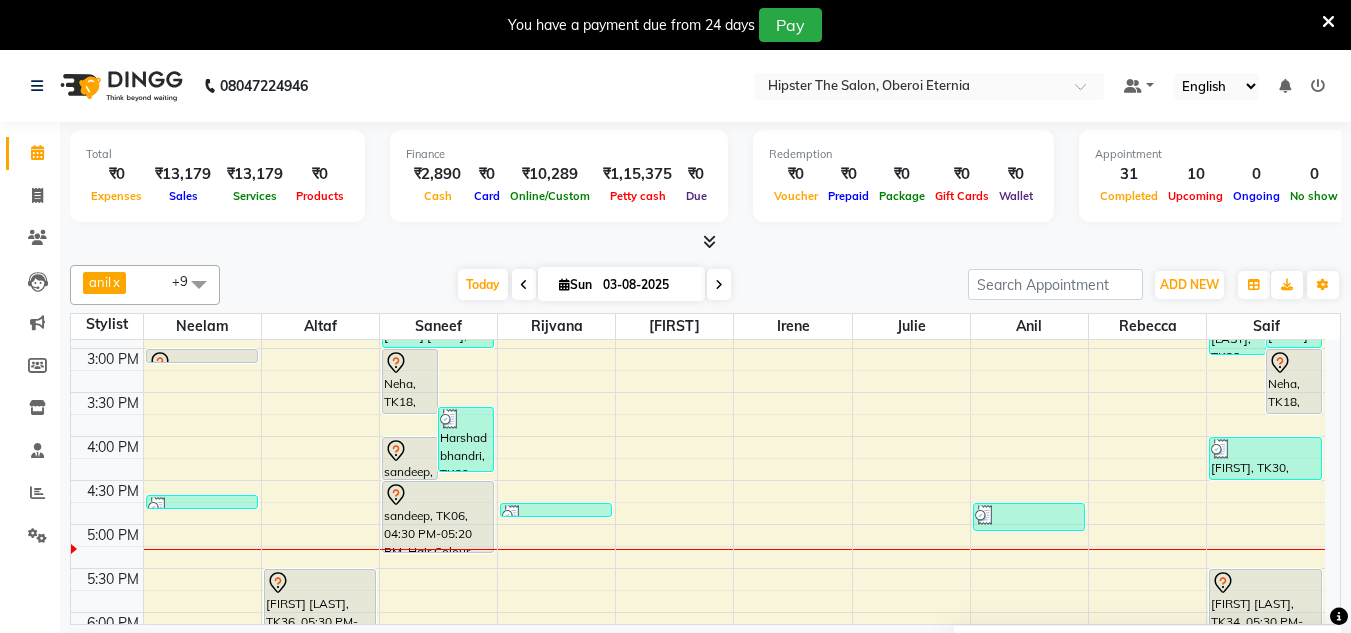 scroll, scrollTop: 602, scrollLeft: 0, axis: vertical 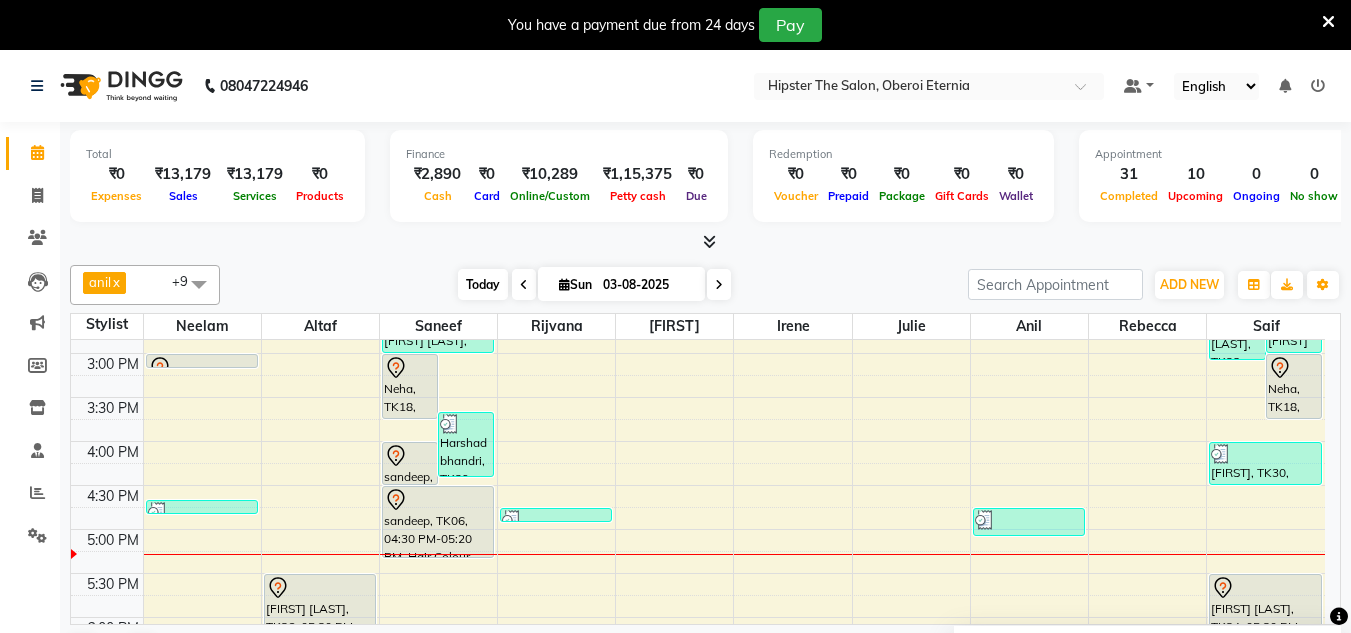click on "Today" at bounding box center (483, 284) 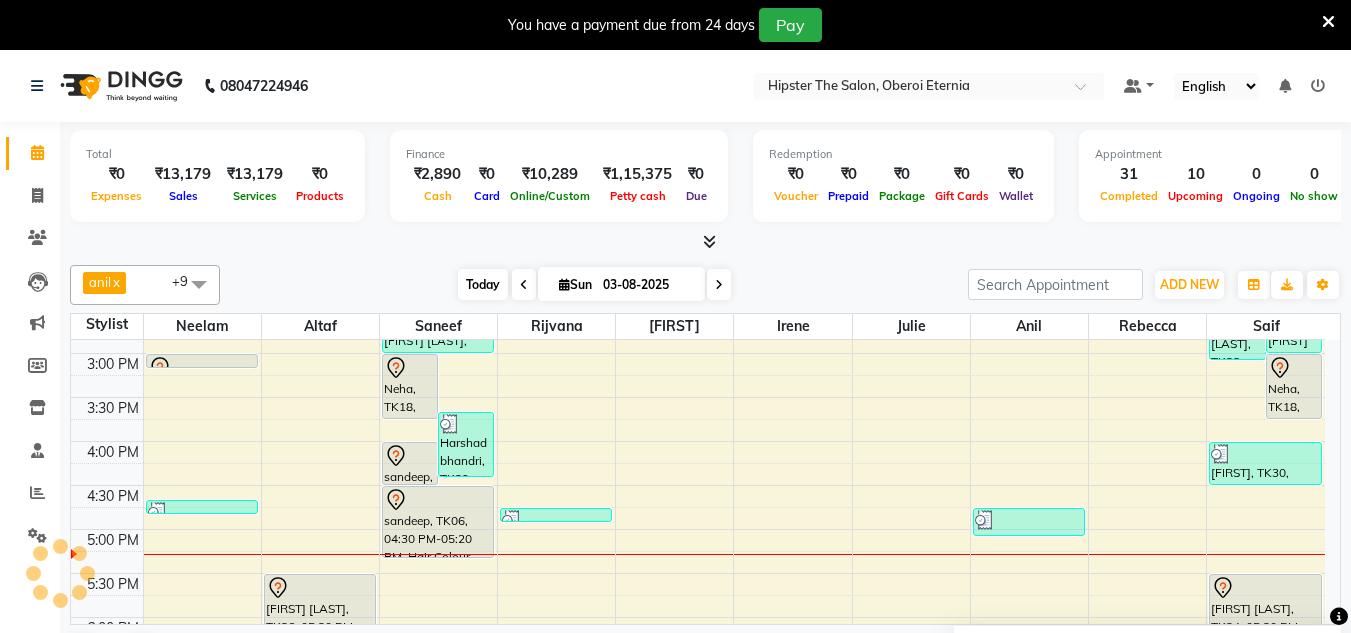 scroll, scrollTop: 793, scrollLeft: 0, axis: vertical 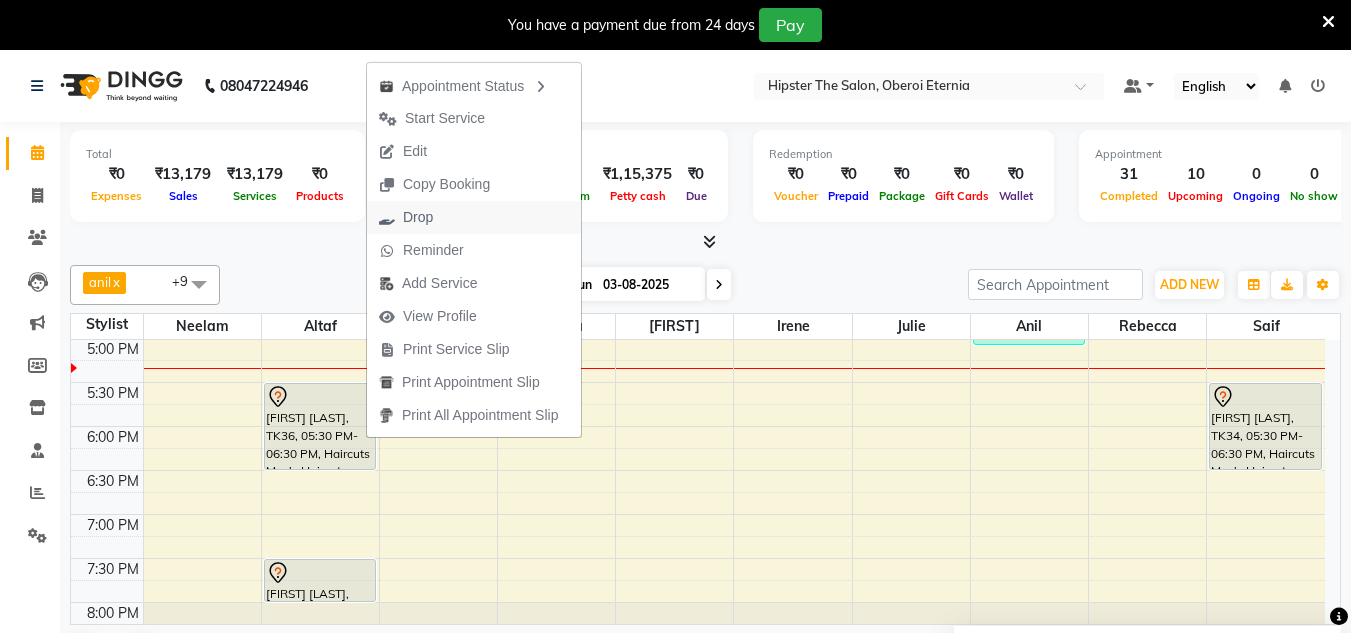 click on "Drop" at bounding box center (418, 217) 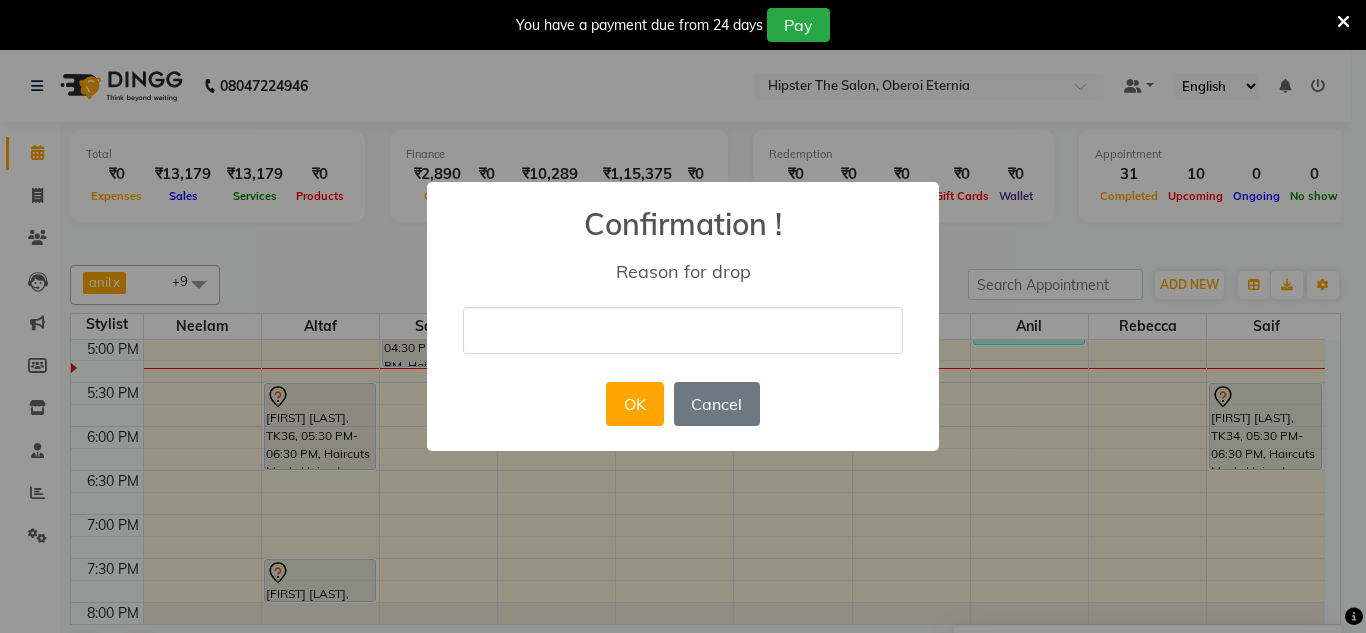 click at bounding box center (683, 330) 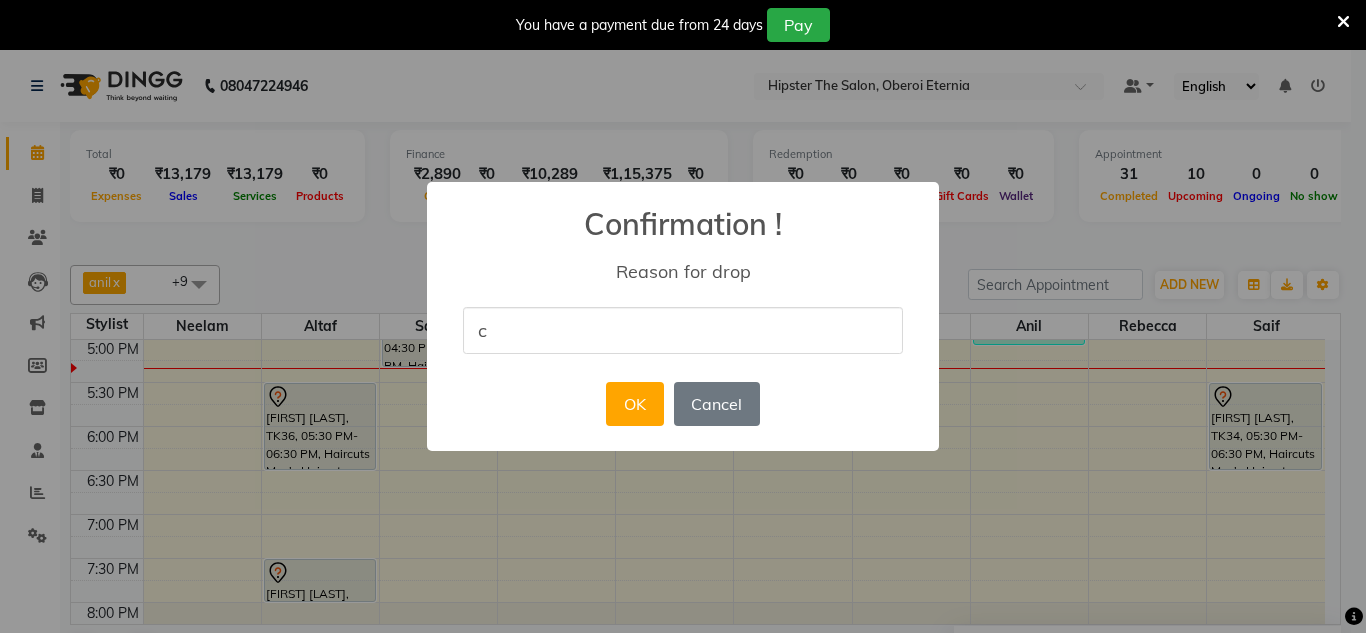 type on "c" 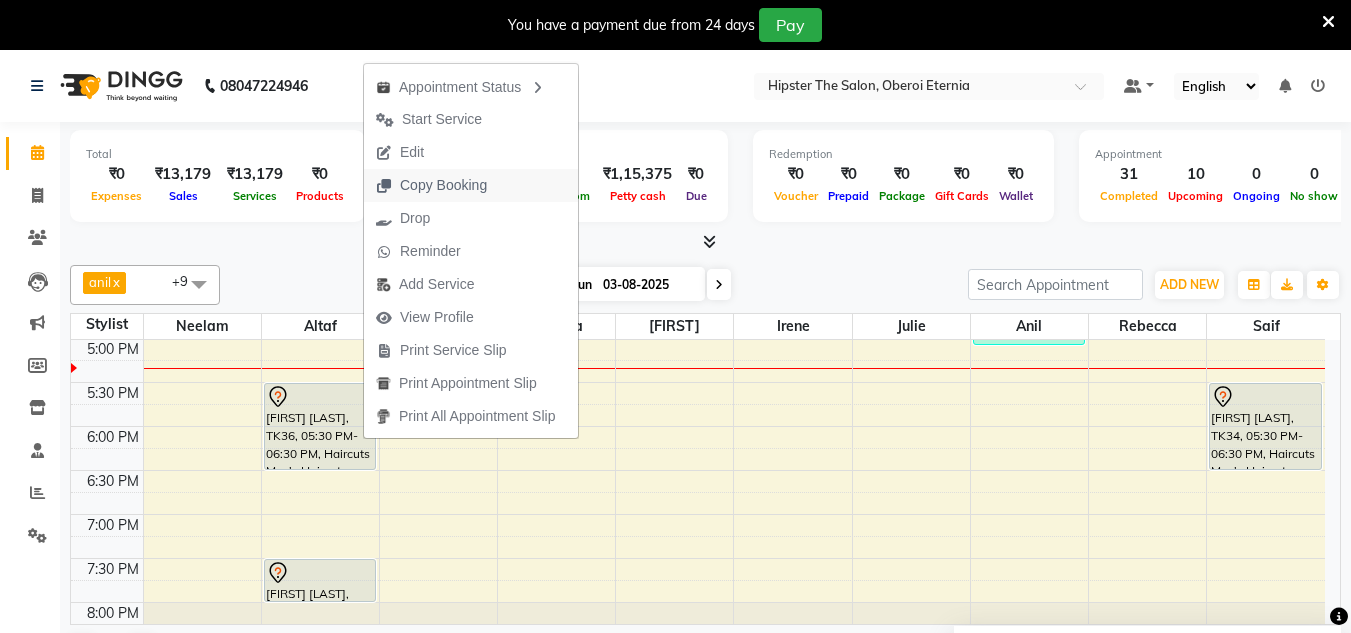 click on "Copy Booking" at bounding box center [443, 185] 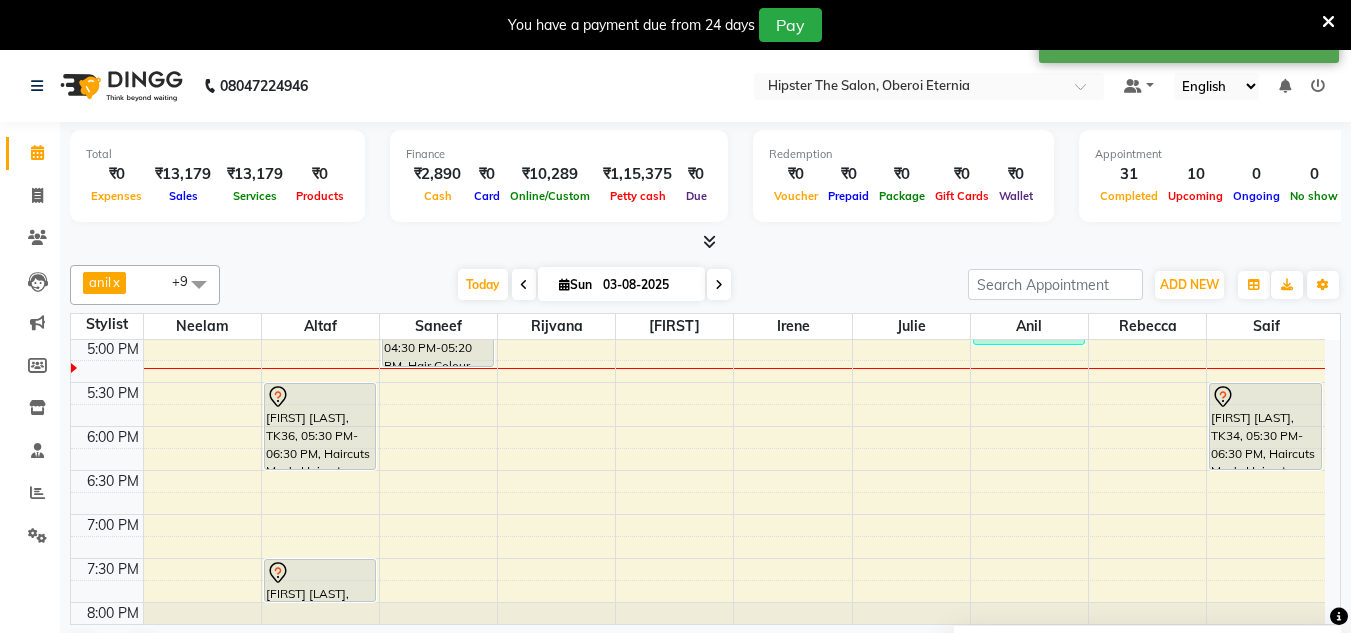 click at bounding box center (564, 284) 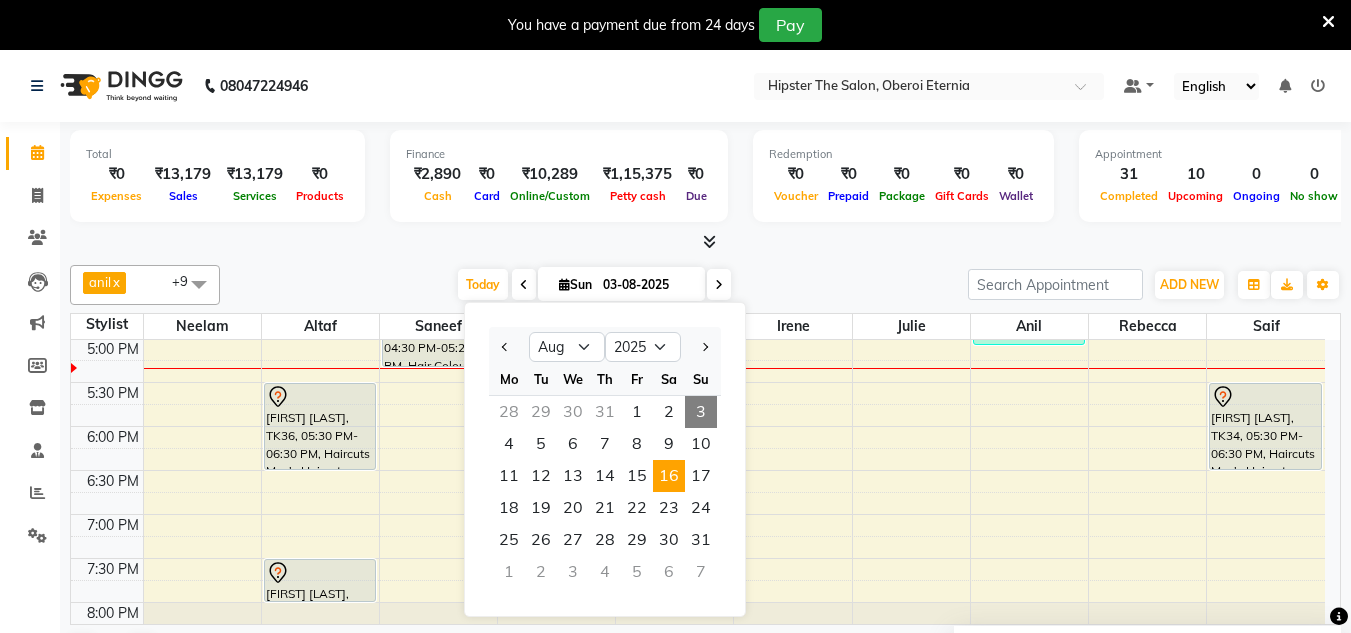 click on "16" at bounding box center (669, 476) 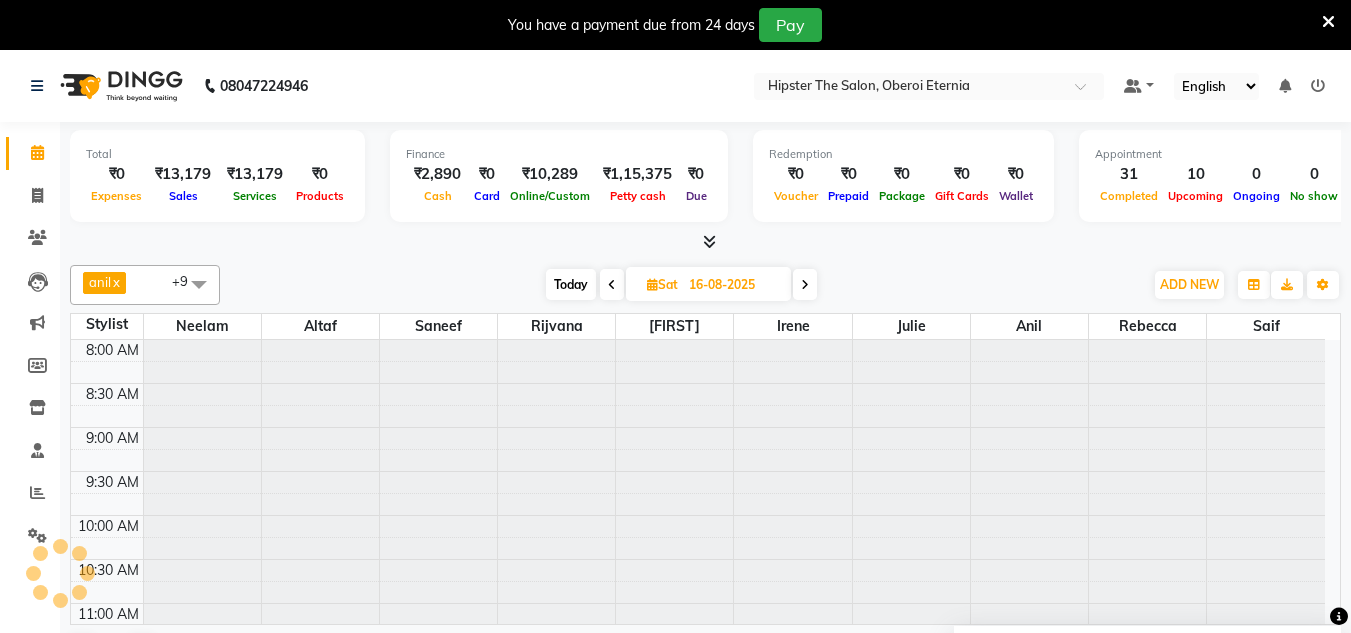 scroll, scrollTop: 793, scrollLeft: 0, axis: vertical 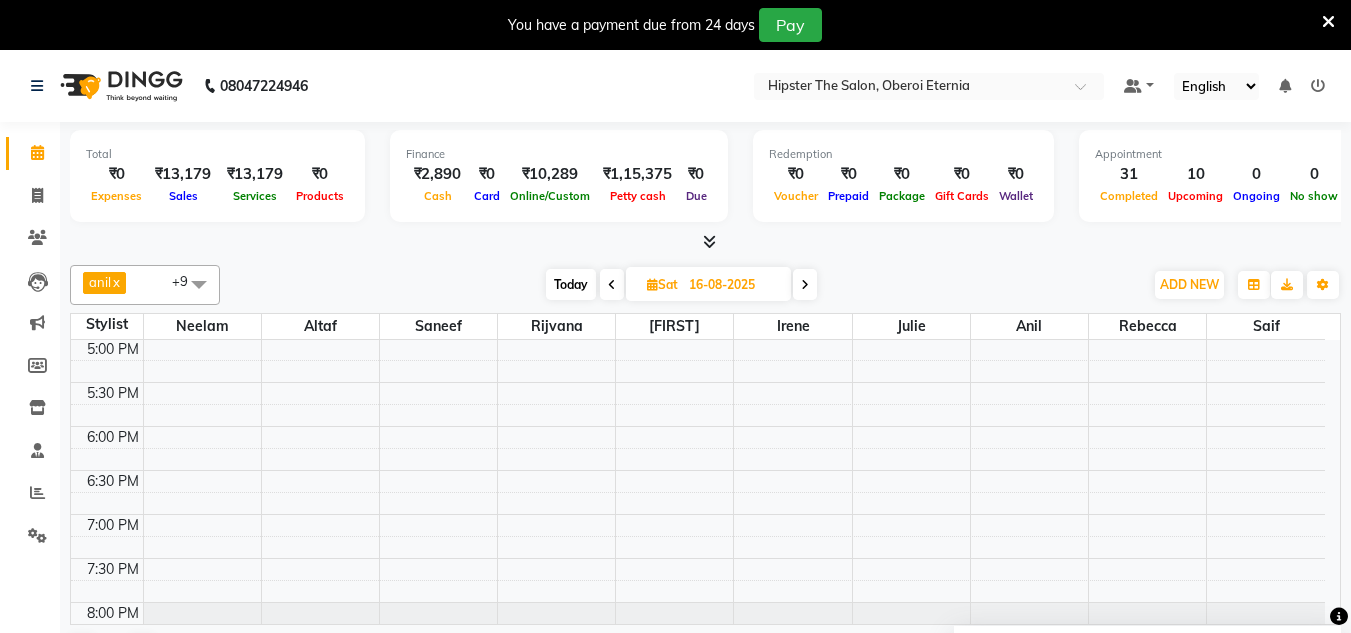 click at bounding box center [652, 284] 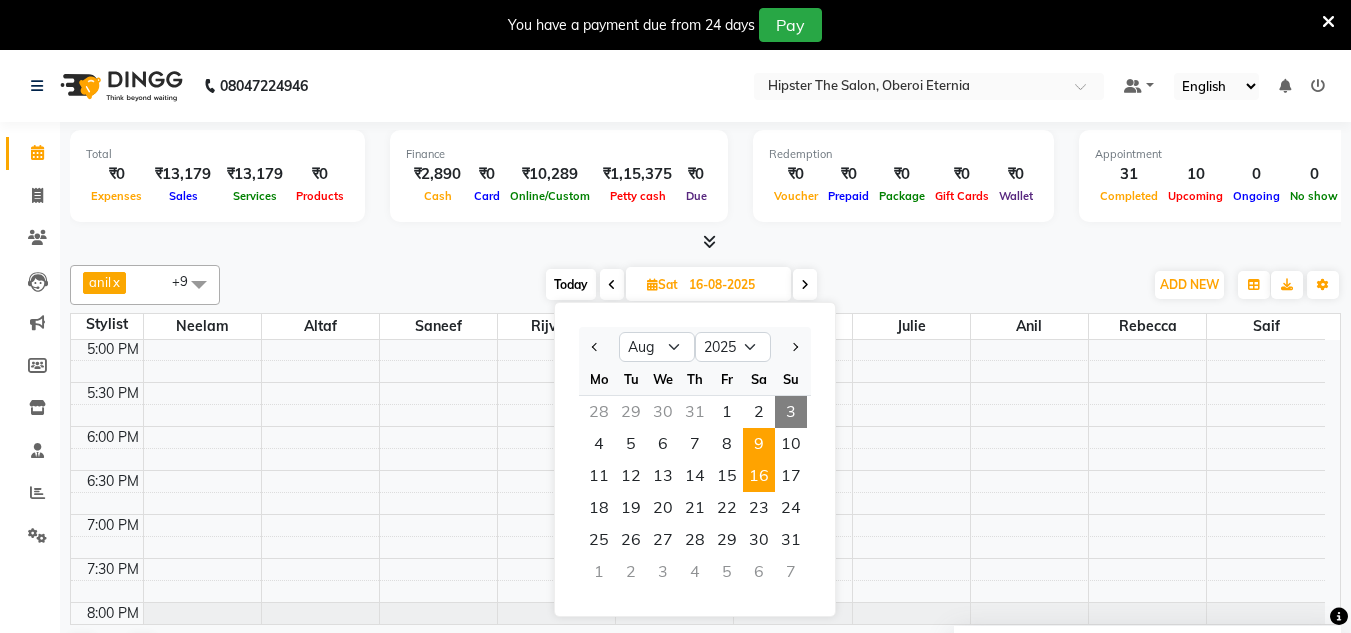 click on "9" at bounding box center (759, 444) 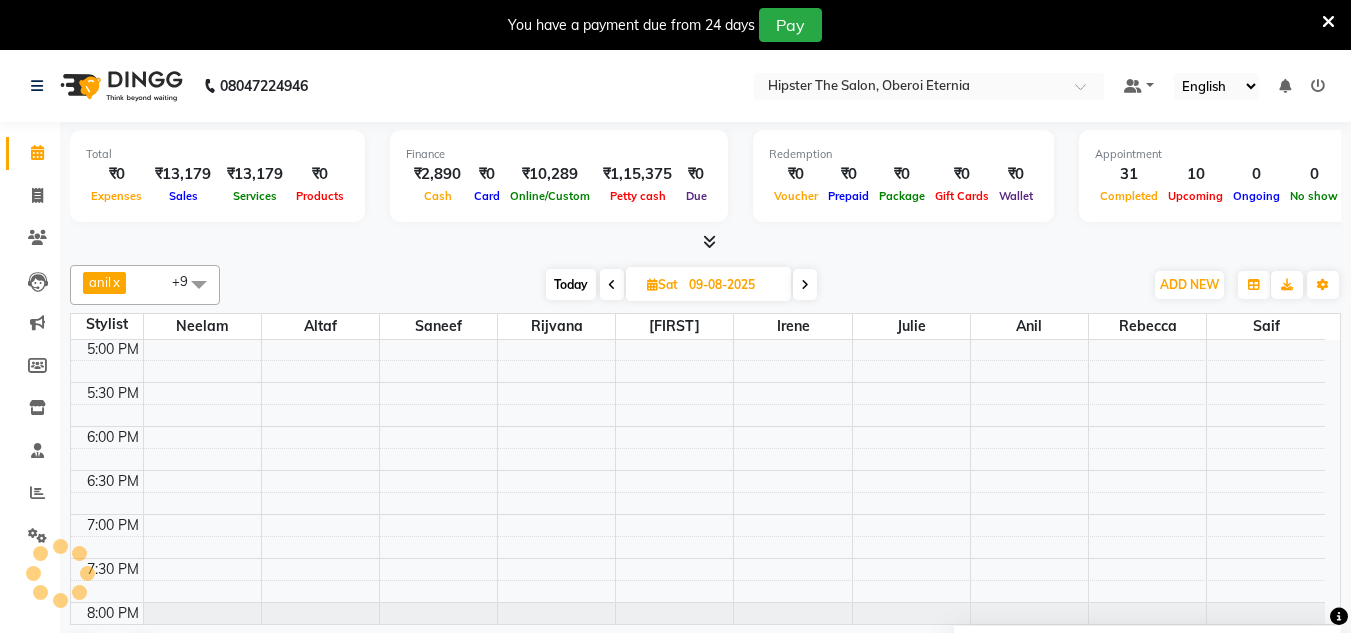 scroll, scrollTop: 793, scrollLeft: 0, axis: vertical 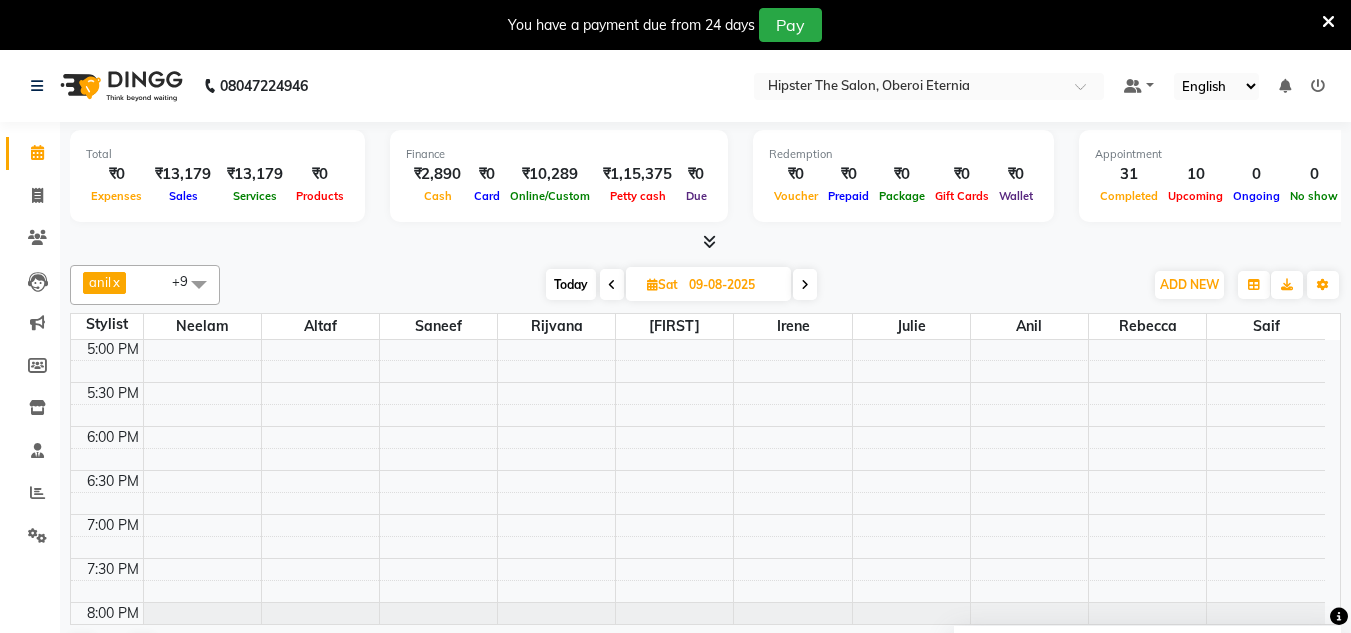click at bounding box center [652, 284] 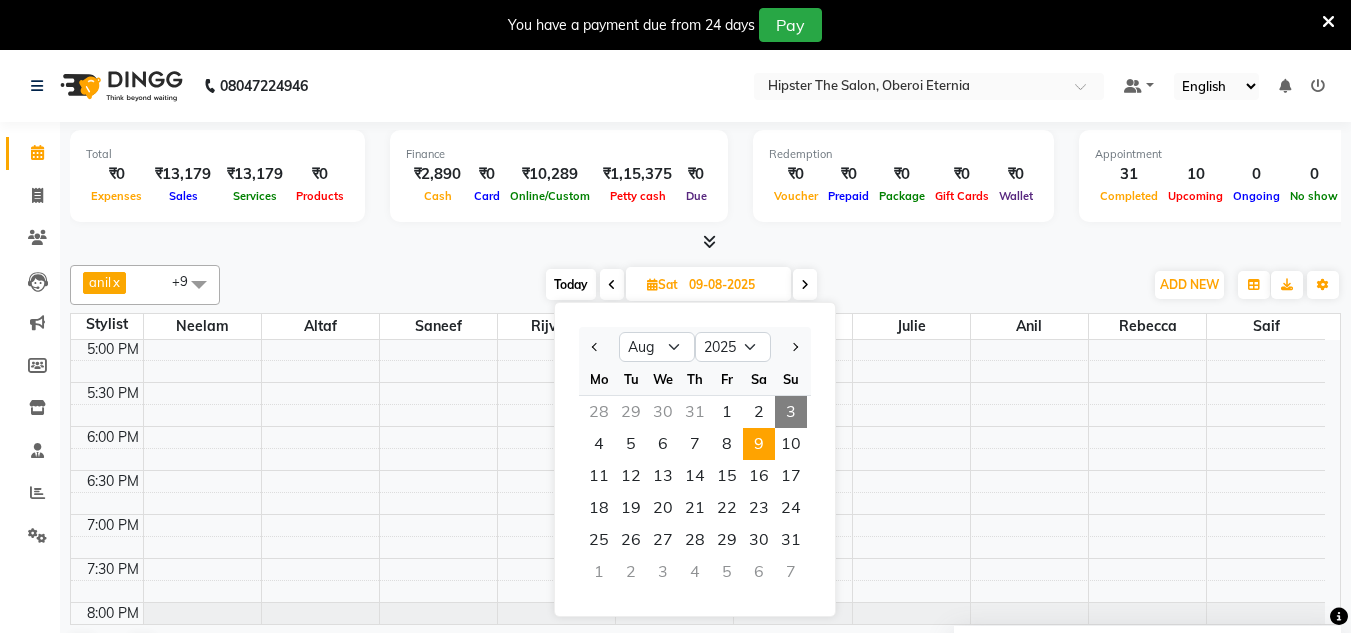 click on "9" at bounding box center [759, 444] 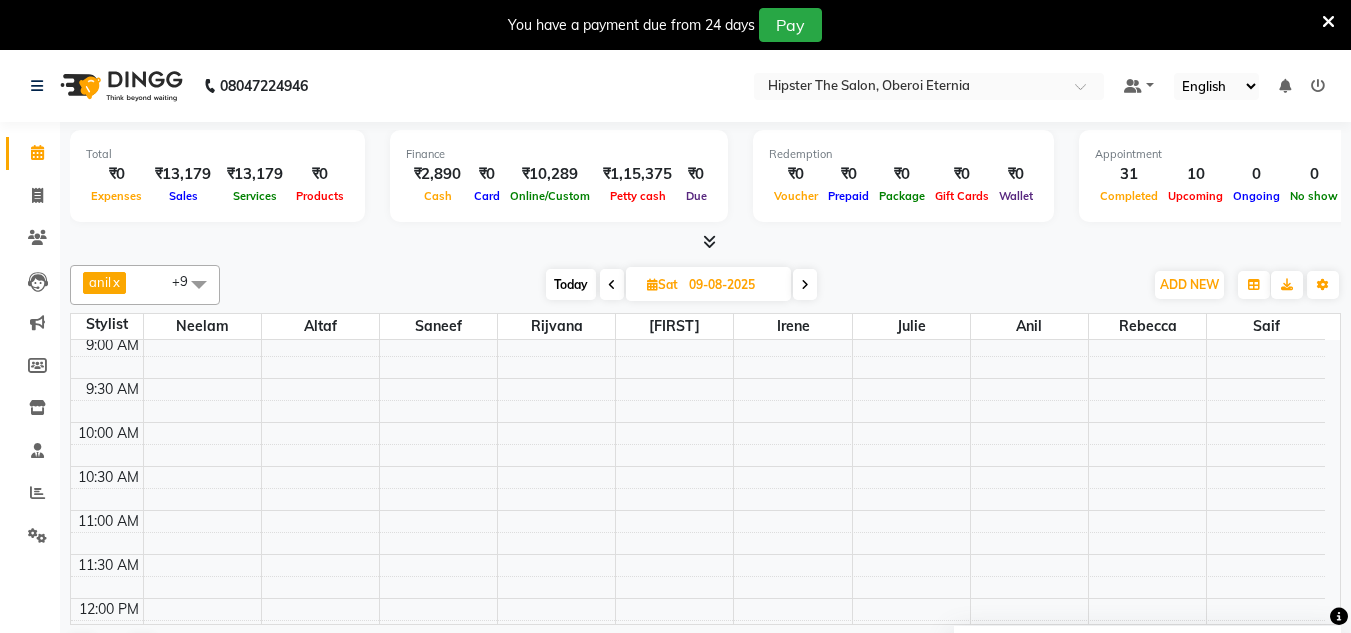 scroll, scrollTop: 92, scrollLeft: 0, axis: vertical 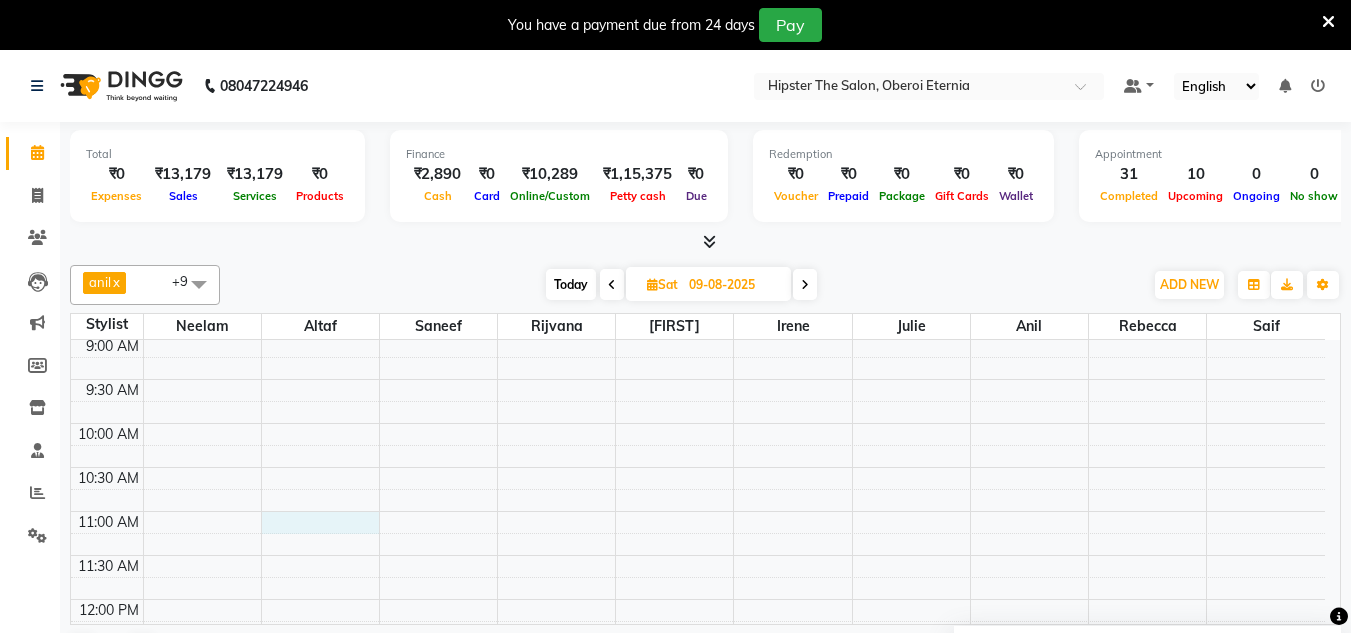click on "8:00 AM 8:30 AM 9:00 AM 9:30 AM 10:00 AM 10:30 AM 11:00 AM 11:30 AM 12:00 PM 12:30 PM 1:00 PM 1:30 PM 2:00 PM 2:30 PM 3:00 PM 3:30 PM 4:00 PM 4:30 PM 5:00 PM 5:30 PM 6:00 PM 6:30 PM 7:00 PM 7:30 PM 8:00 PM 8:30 PM" at bounding box center (698, 819) 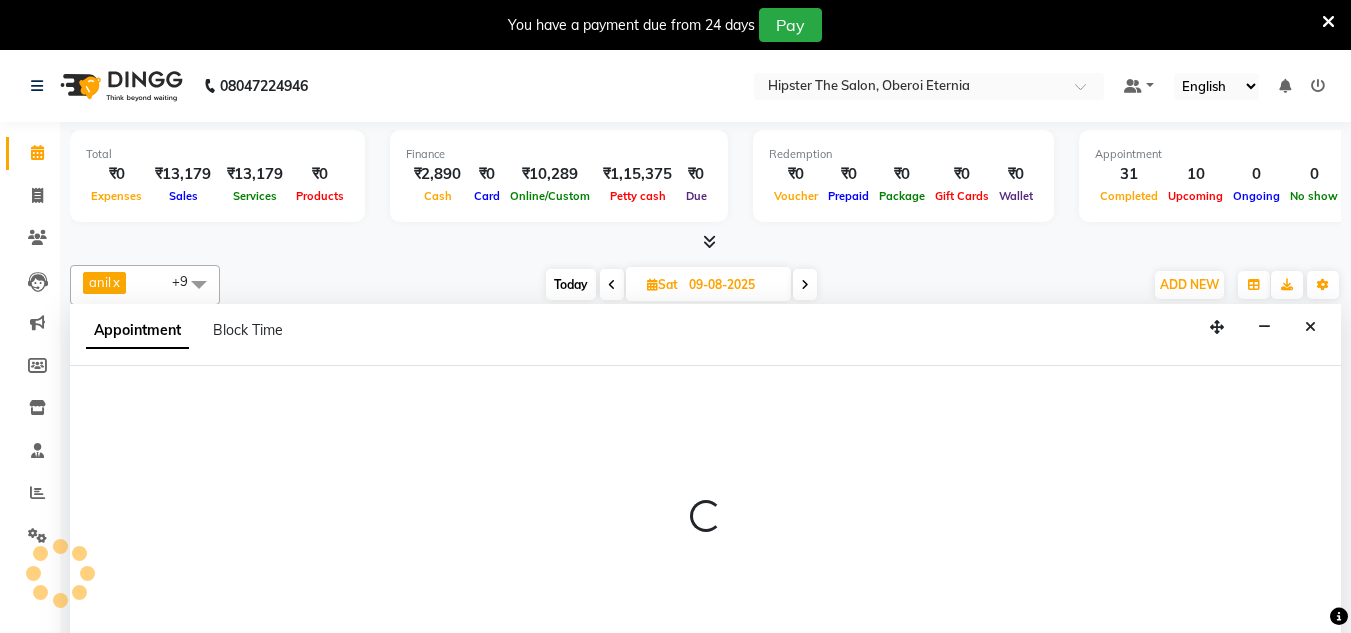 scroll, scrollTop: 51, scrollLeft: 0, axis: vertical 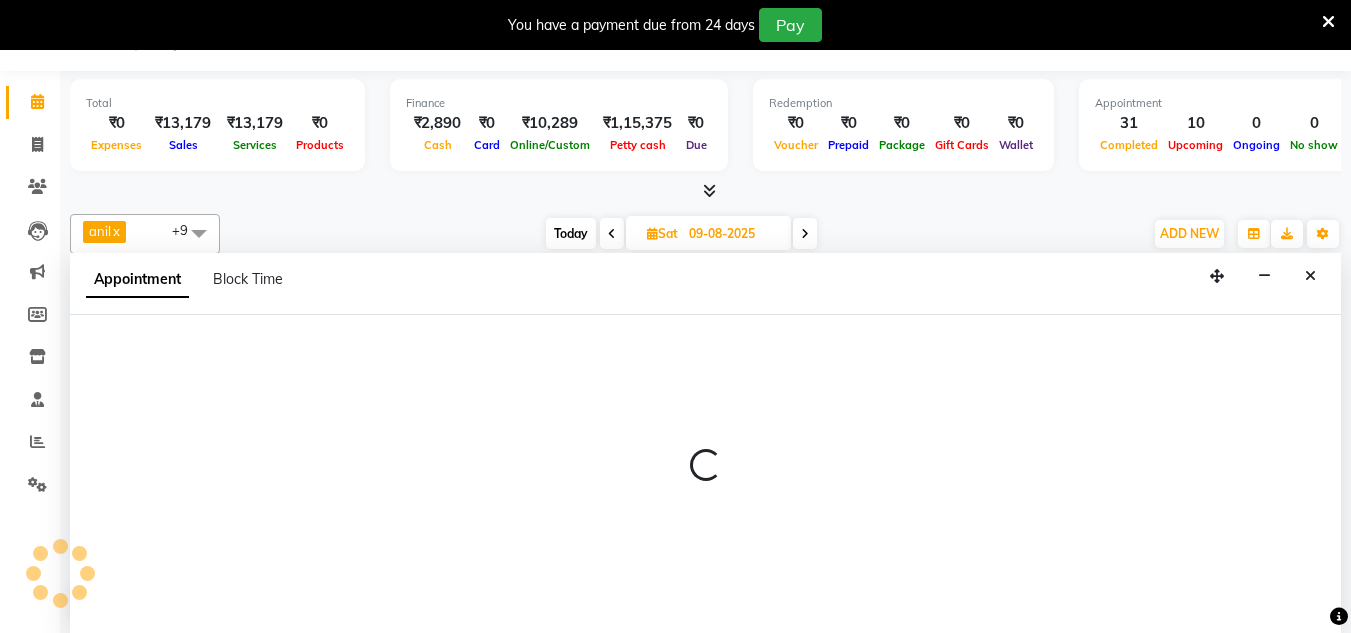 select on "85979" 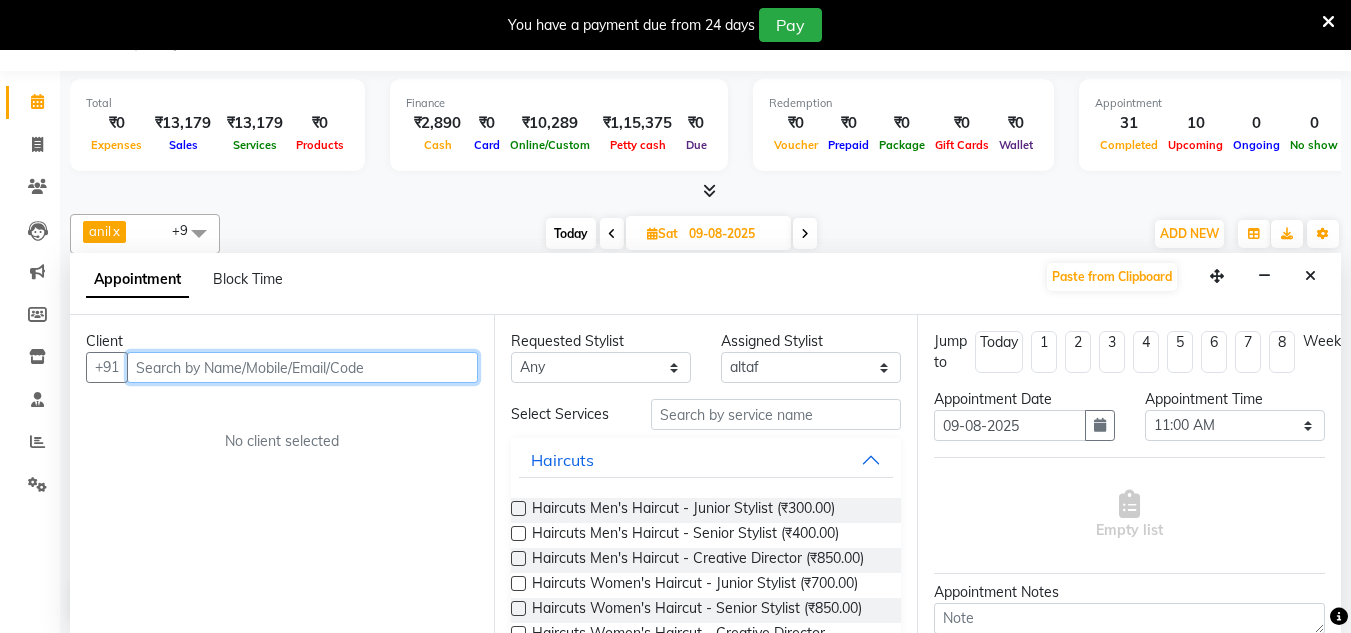 click at bounding box center [302, 367] 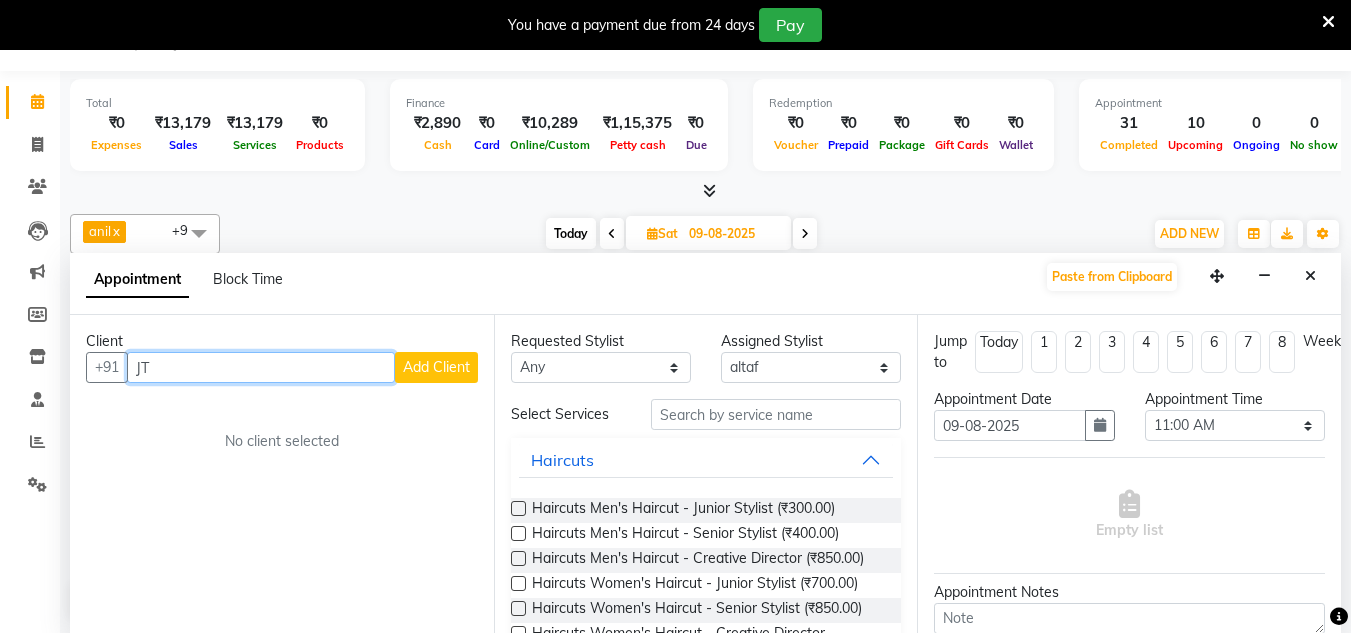 type on "J" 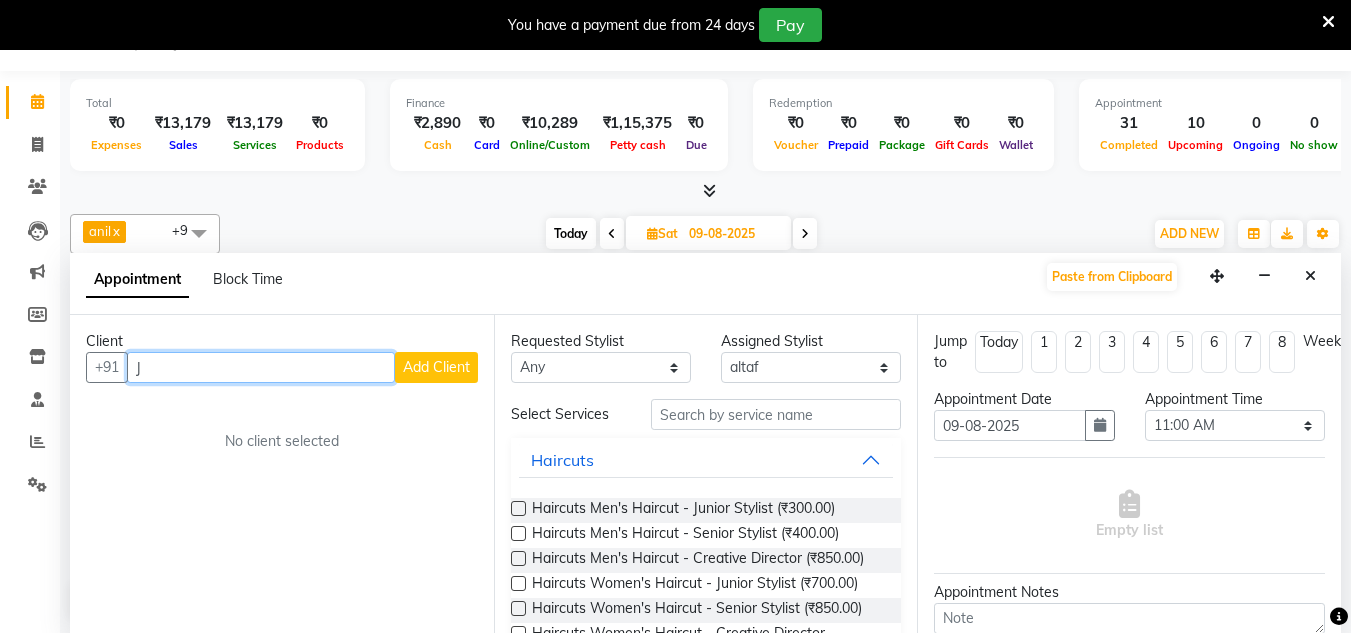 type 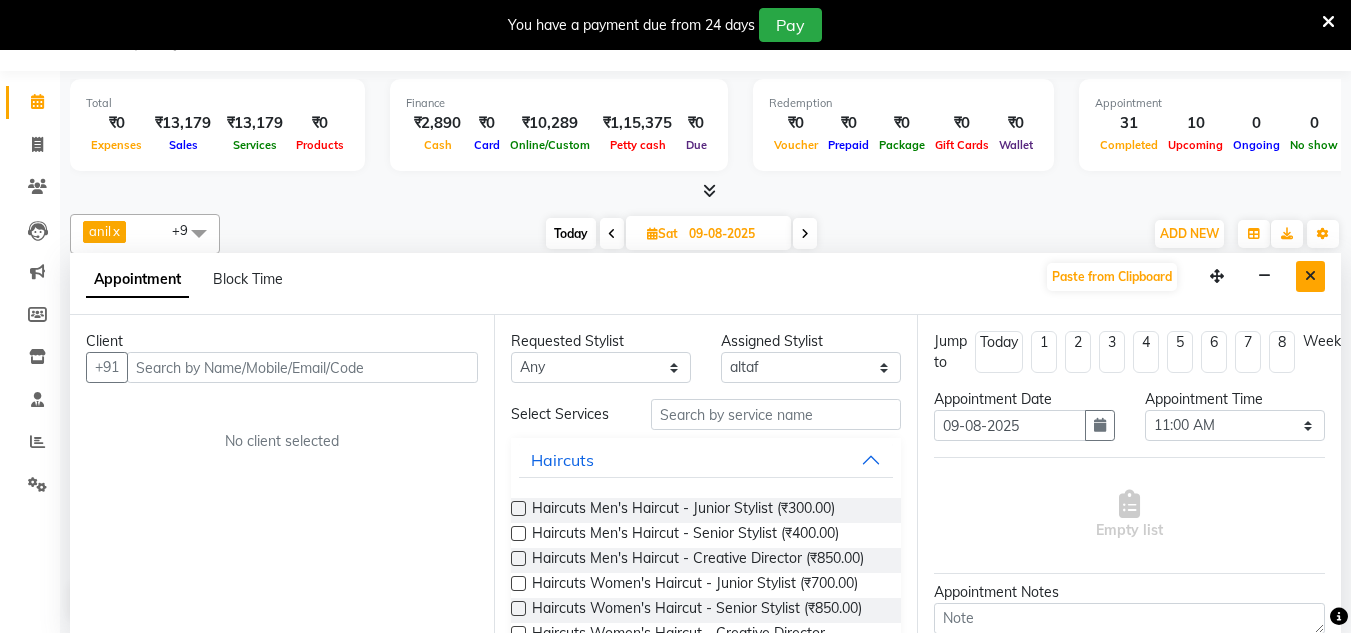 click at bounding box center (1310, 276) 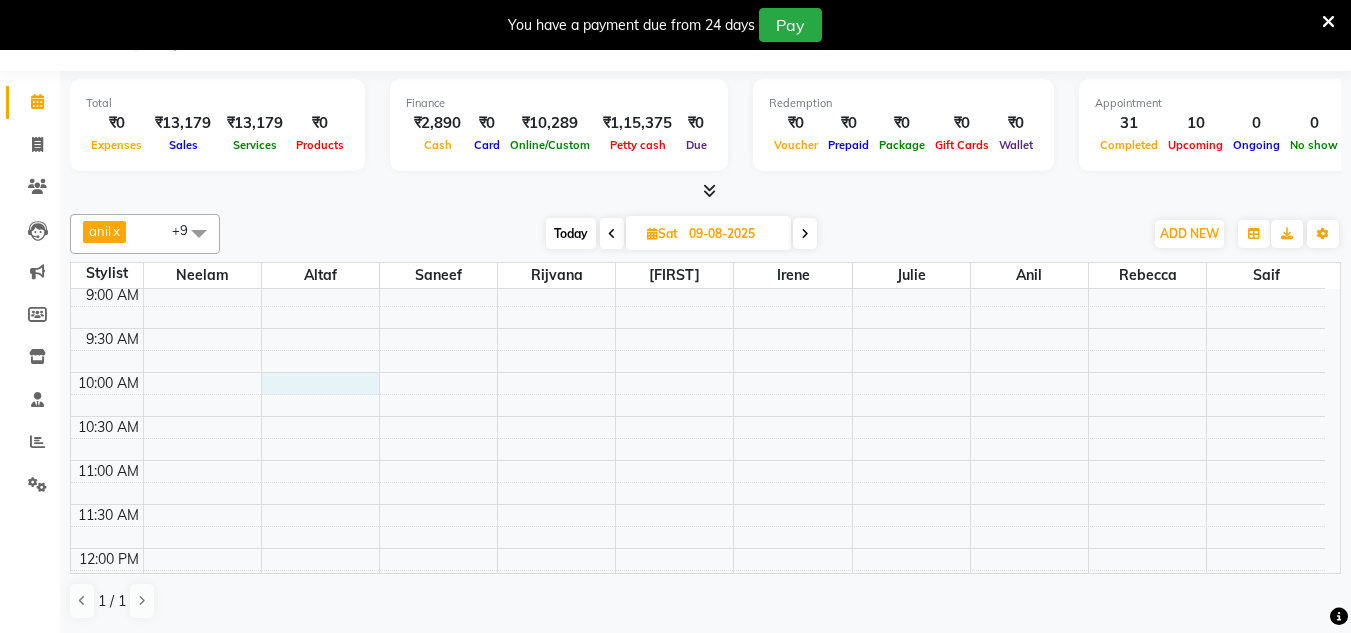 click on "8:00 AM 8:30 AM 9:00 AM 9:30 AM 10:00 AM 10:30 AM 11:00 AM 11:30 AM 12:00 PM 12:30 PM 1:00 PM 1:30 PM 2:00 PM 2:30 PM 3:00 PM 3:30 PM 4:00 PM 4:30 PM 5:00 PM 5:30 PM 6:00 PM 6:30 PM 7:00 PM 7:30 PM 8:00 PM 8:30 PM" at bounding box center (698, 768) 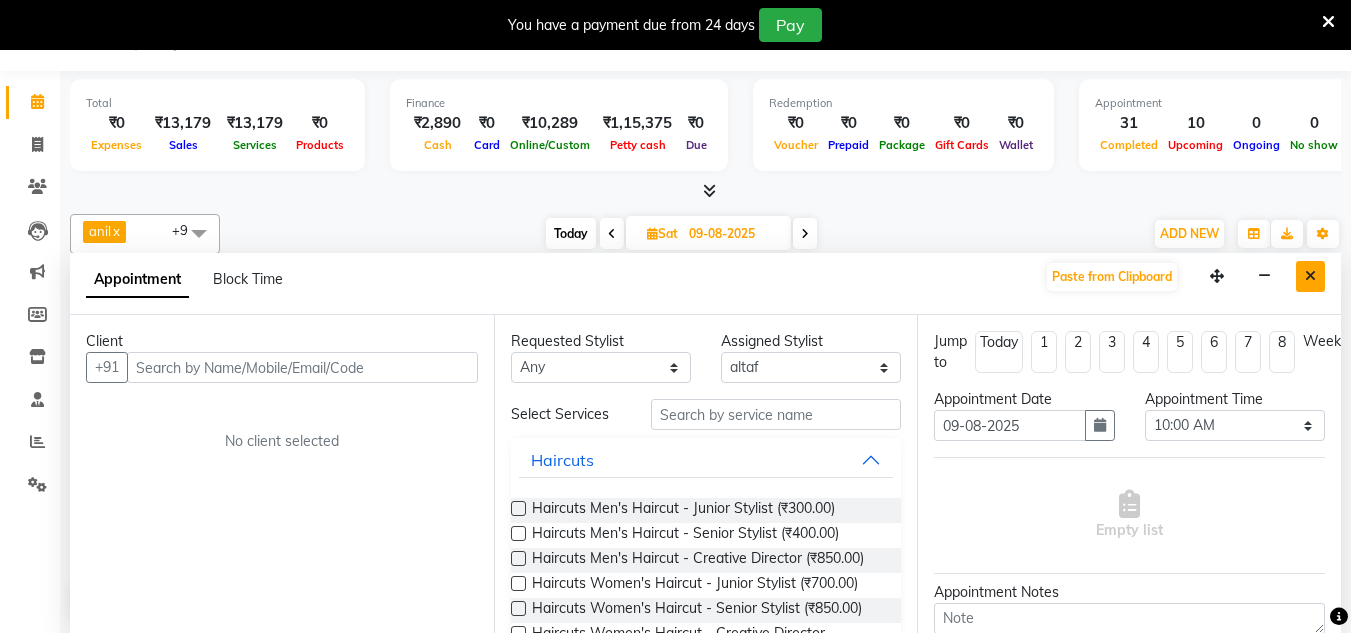 click at bounding box center (1310, 276) 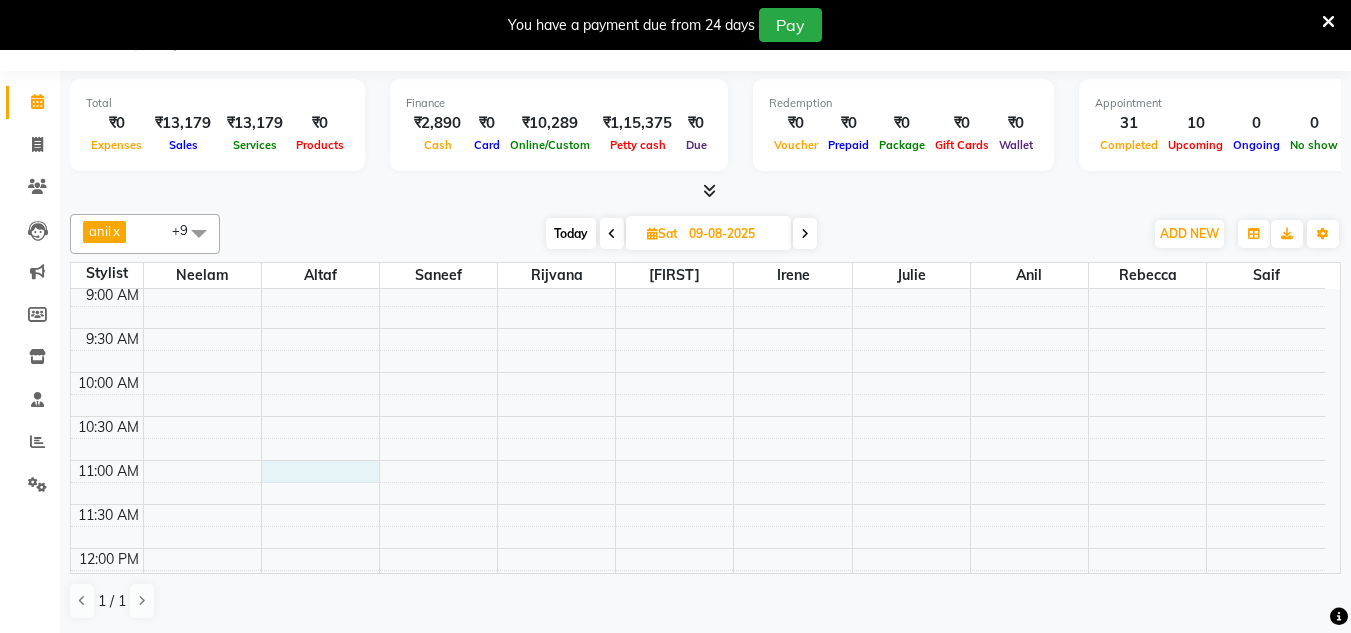 click on "8:00 AM 8:30 AM 9:00 AM 9:30 AM 10:00 AM 10:30 AM 11:00 AM 11:30 AM 12:00 PM 12:30 PM 1:00 PM 1:30 PM 2:00 PM 2:30 PM 3:00 PM 3:30 PM 4:00 PM 4:30 PM 5:00 PM 5:30 PM 6:00 PM 6:30 PM 7:00 PM 7:30 PM 8:00 PM 8:30 PM" at bounding box center (698, 768) 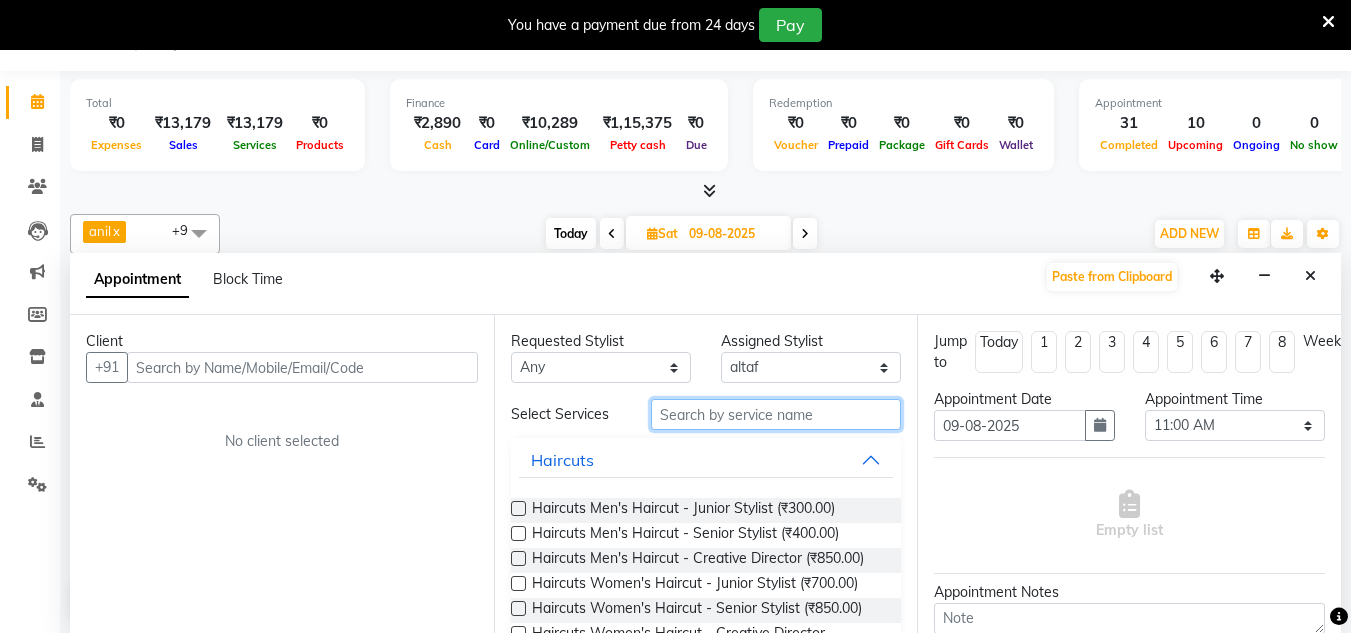 click at bounding box center (776, 414) 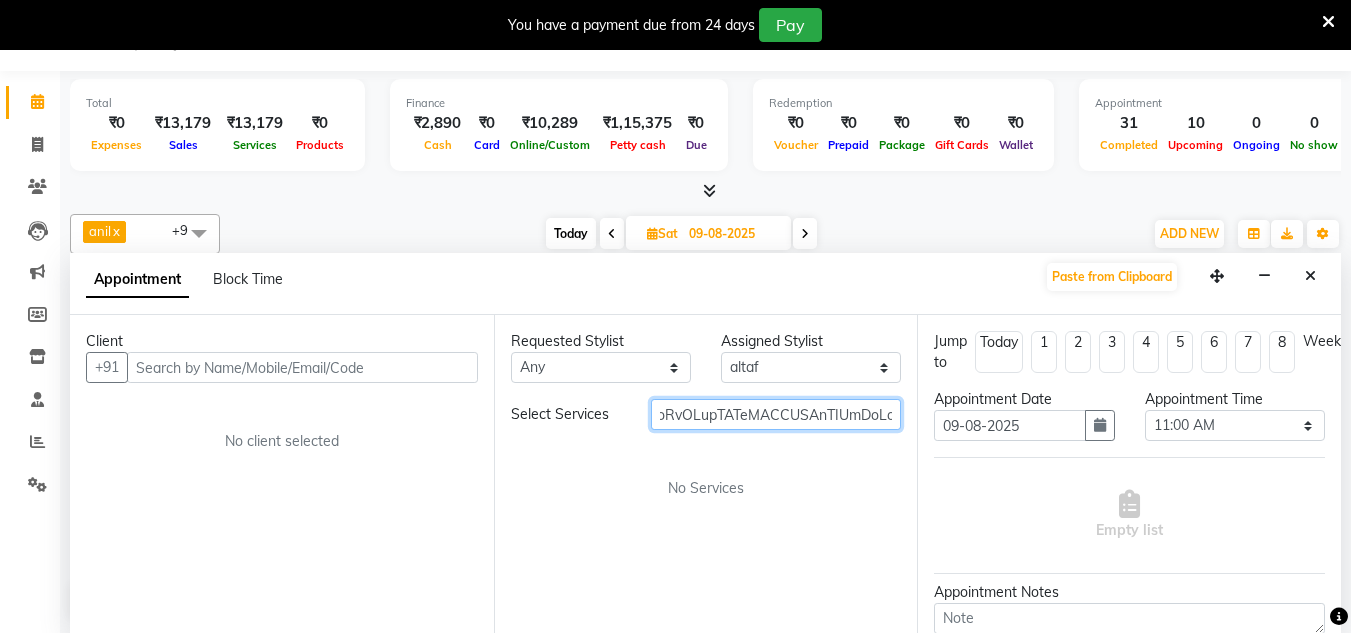 scroll, scrollTop: 0, scrollLeft: 20135, axis: horizontal 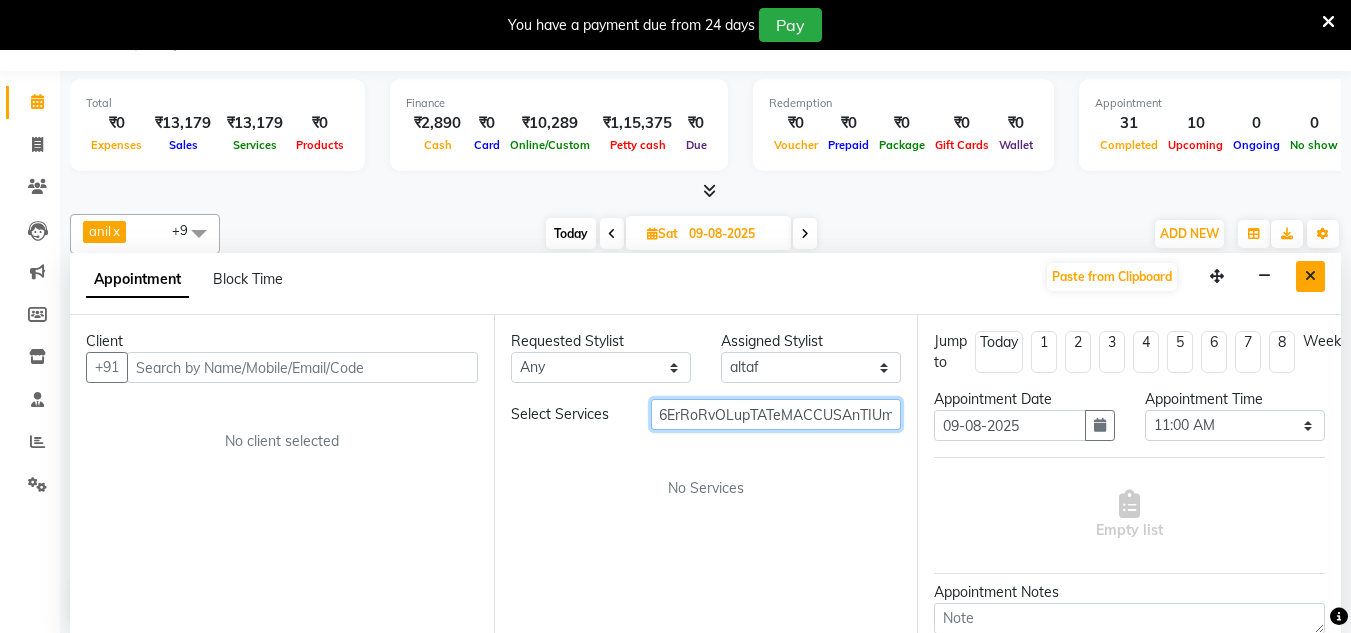 type on "JTdCJTIydXNlciUyMiUzQSU3QiUyMmlkJTIyJTNBNzkyOTkzOCUyQyUyMmZuYW1lJTIyJTNBJTIyUkFNJTIyJTJDJTIybG5hbWUlMjIlM0ElMjJTYXJhZiUyMiUyQyUyMnByb2ZpbGVfcGljJTIyJTNBbnVsbCUyQyUyMm1vYmlsZSUyMiUzQSUyMjkxOTc2OTQ2ODc1NSUyMiUyQyUyMnVzZXJfaGlzdG9yaWVzJTIyJTNBJTdCJTIyaWQlMjIlM0ExMDEyNDc2MiUyQyUyMmZuYW1lJTIyJTNBJTIyUkFNJTIyJTJDJTIybG5hbWUlMjIlM0ElMjJTYXJhZiUyMiUyQyUyMnByb2ZpbGVfcGljJTIyJTNBbnVsbCUyQyUyMm1vYmlsZSUyMiUzQSUyMjkxOTc2OTQ2ODc1NSUyMiUyQyUyMnBhcmVudF9pZCUyMiUzQW51bGwlN0QlMkMlMjJjdXN0b21lcl92aXNpdHMlMjIlM0ElN0IlMjJpZCUyMiUzQTk5NDczMzMlMkMlMjJpc19tJTIyJTNBdHJ1ZSUyQyUyMmlzX2YlMjIlM0FmYWxzZSUyQyUyMmlzX21lbSUyMiUzQWZhbHNlJTJDJTIydmlzaXRfMzAlMjIlM0ExJTJDJTIydmlzaXRfNjAlMjIlM0ExJTJDJTIydmlzaXRfOTAlMjIlM0ExJTJDJTIyaXNfbmV3JTIyJTNBdHJ1ZSUyQyUyMmJpcnRoX3hkYXlzJTIyJTNBbnVsbCUyQyUyMmFubmlfeGRheXMlMjIlM0FudWxsJTJDJTIyaXNfdm91Y2hlcl9wdXJjaGFzZWQlMjIlM0FmYWxzZSUyQyUyMmlzX21lbWJlcnNoaXBfcHVyY2hhc2VkJTIyJTNBZmFsc2UlMkMlMjJpc19wYWNrYWdlX3B1cmNoYXNlZCUyMiUzQWZhbHNlJTJDJTIyaXNfcHJlcGFpZF9wdXJjaGFzZWQlMjIlM0FmYWxzZSUyQyUyMnByZXBhaWRfZXhwX..." 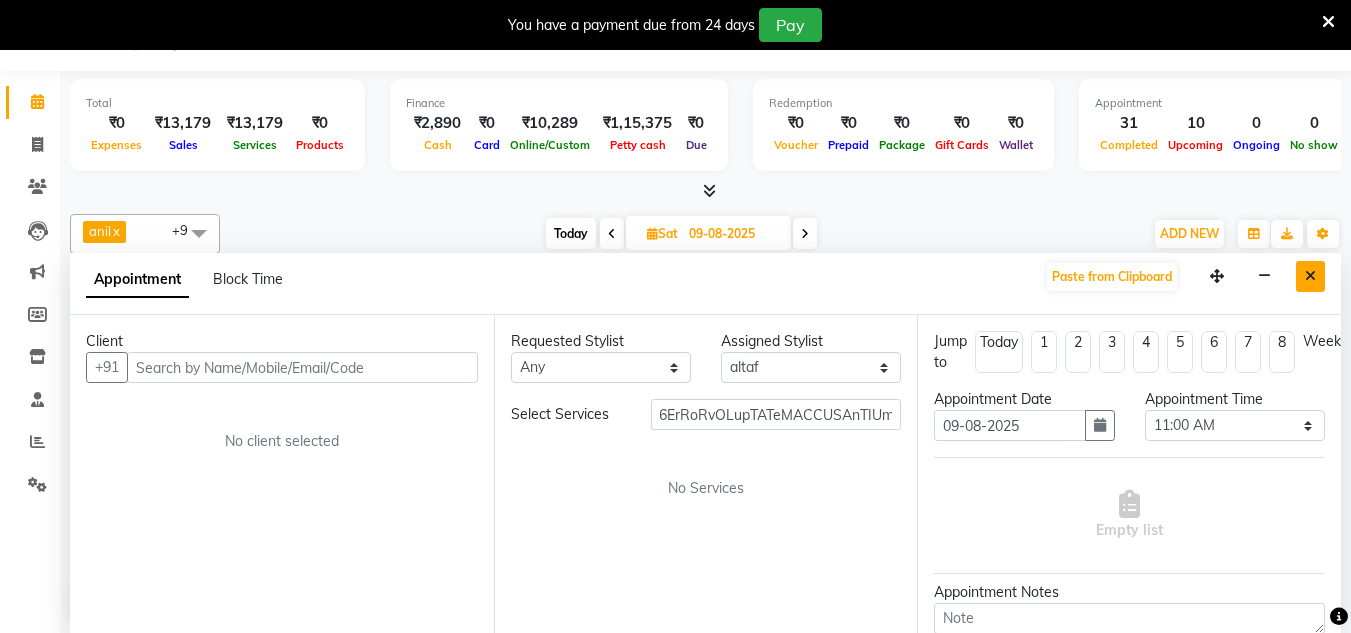 scroll, scrollTop: 0, scrollLeft: 0, axis: both 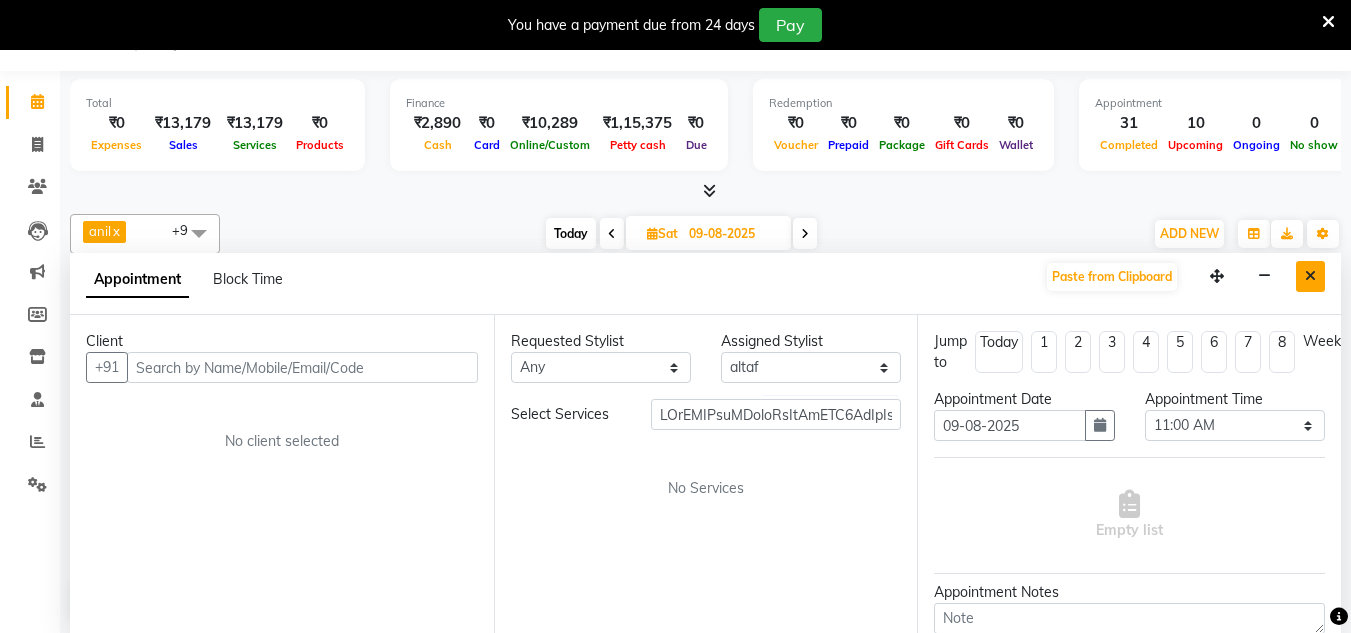 click at bounding box center [1310, 276] 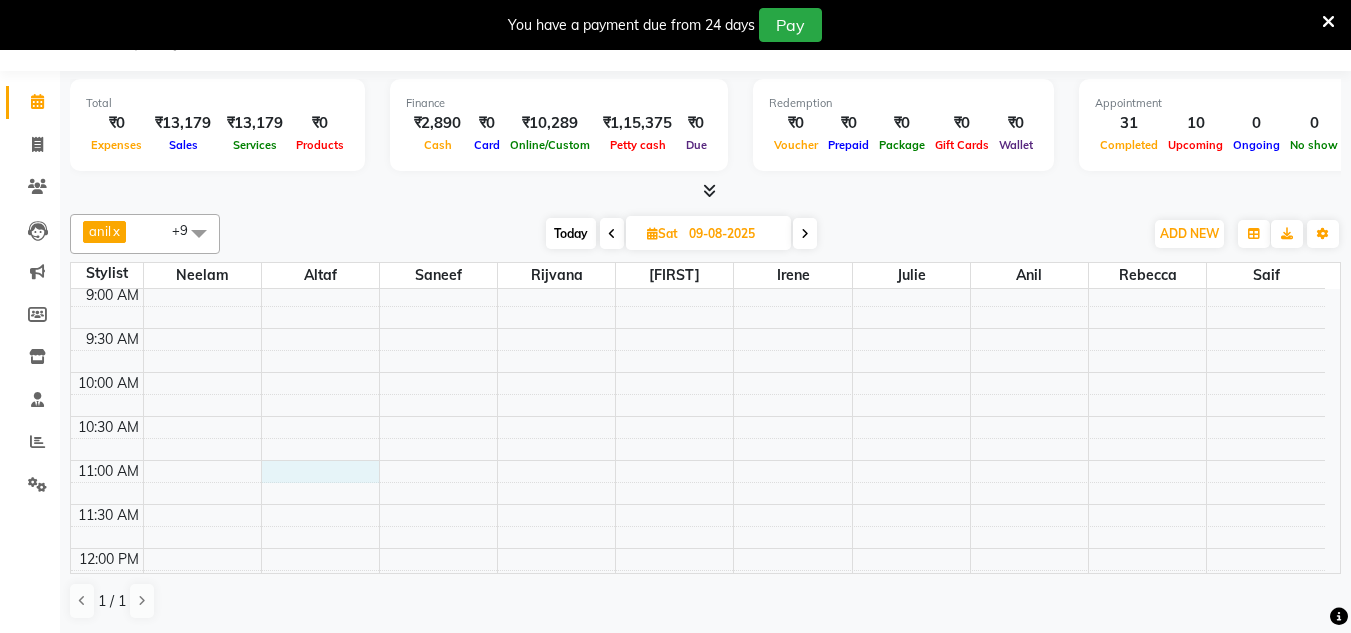 click on "8:00 AM 8:30 AM 9:00 AM 9:30 AM 10:00 AM 10:30 AM 11:00 AM 11:30 AM 12:00 PM 12:30 PM 1:00 PM 1:30 PM 2:00 PM 2:30 PM 3:00 PM 3:30 PM 4:00 PM 4:30 PM 5:00 PM 5:30 PM 6:00 PM 6:30 PM 7:00 PM 7:30 PM 8:00 PM 8:30 PM" at bounding box center [698, 768] 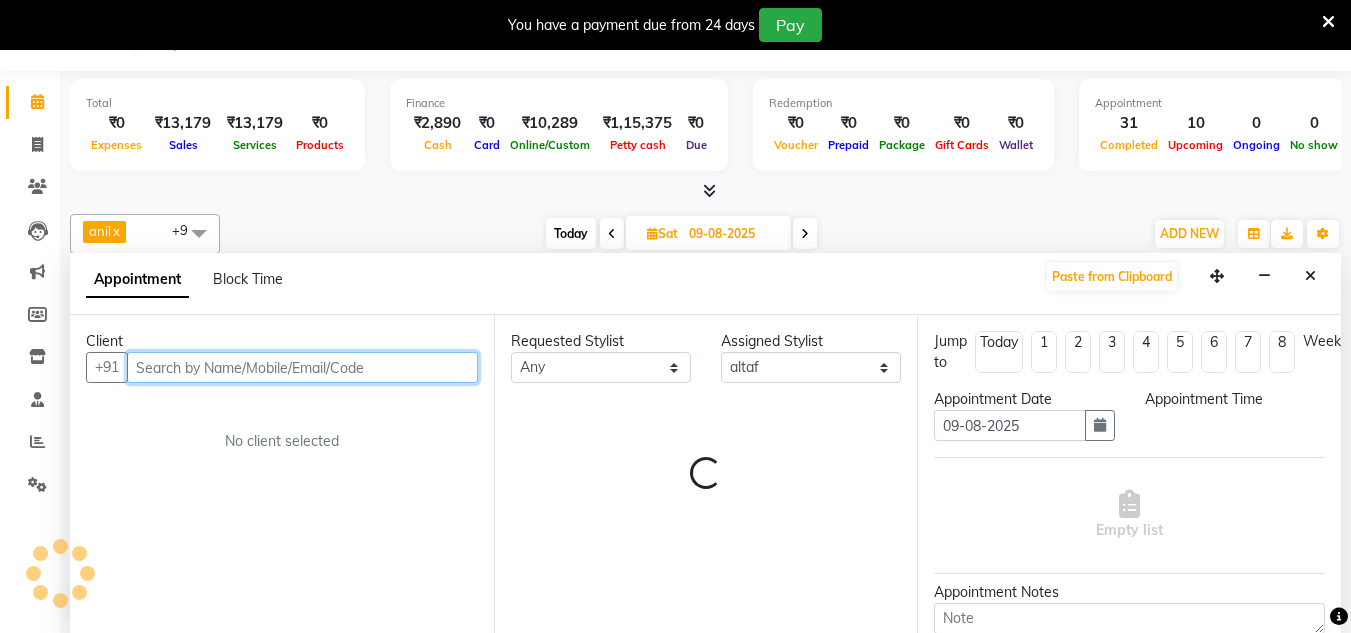 select on "660" 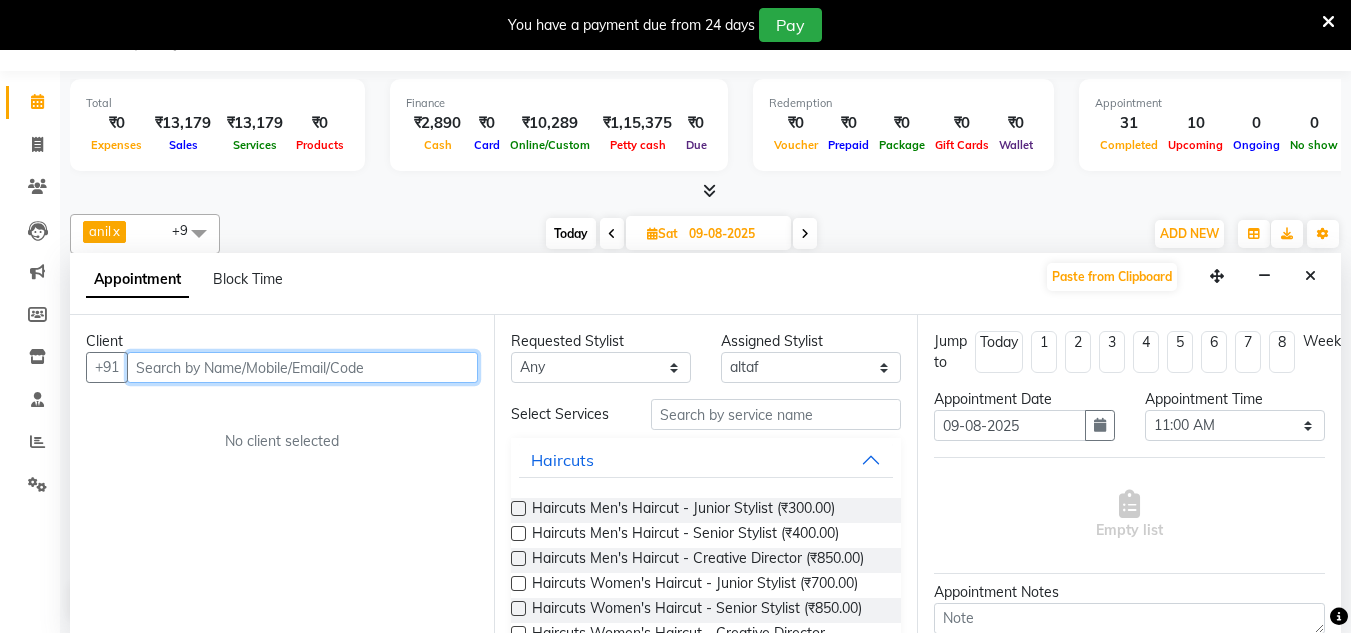 click at bounding box center [302, 367] 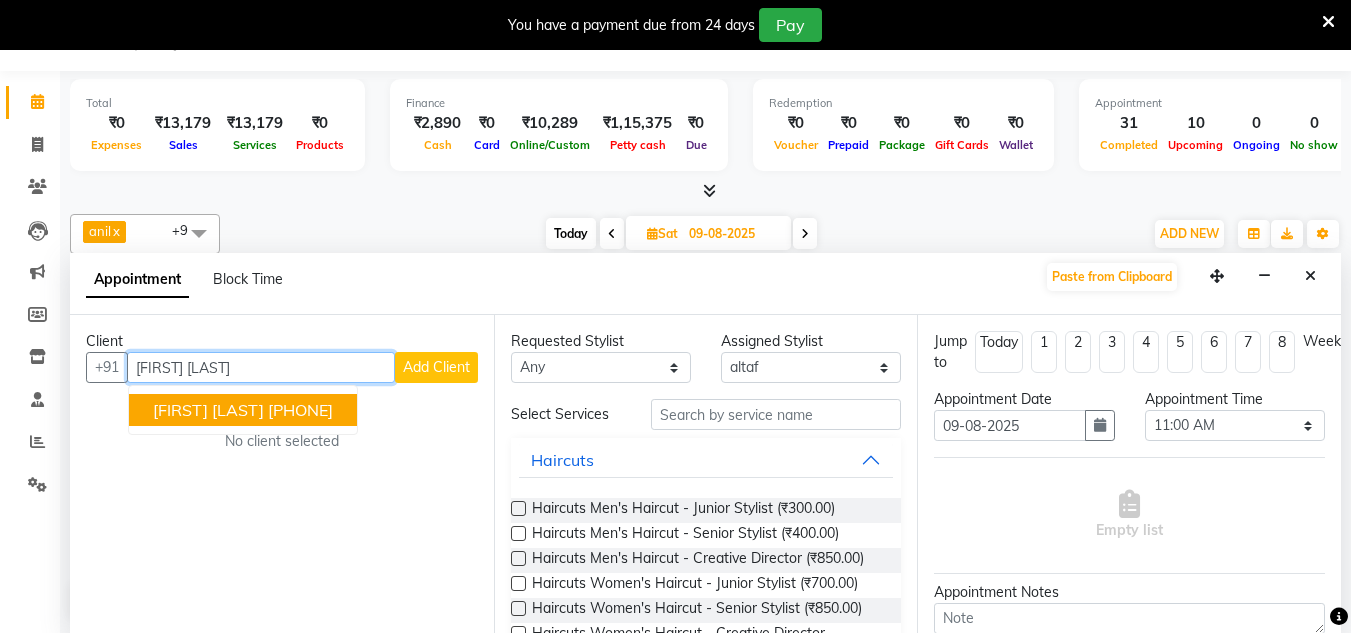click on "RAM Saraf  9769468755" at bounding box center [243, 410] 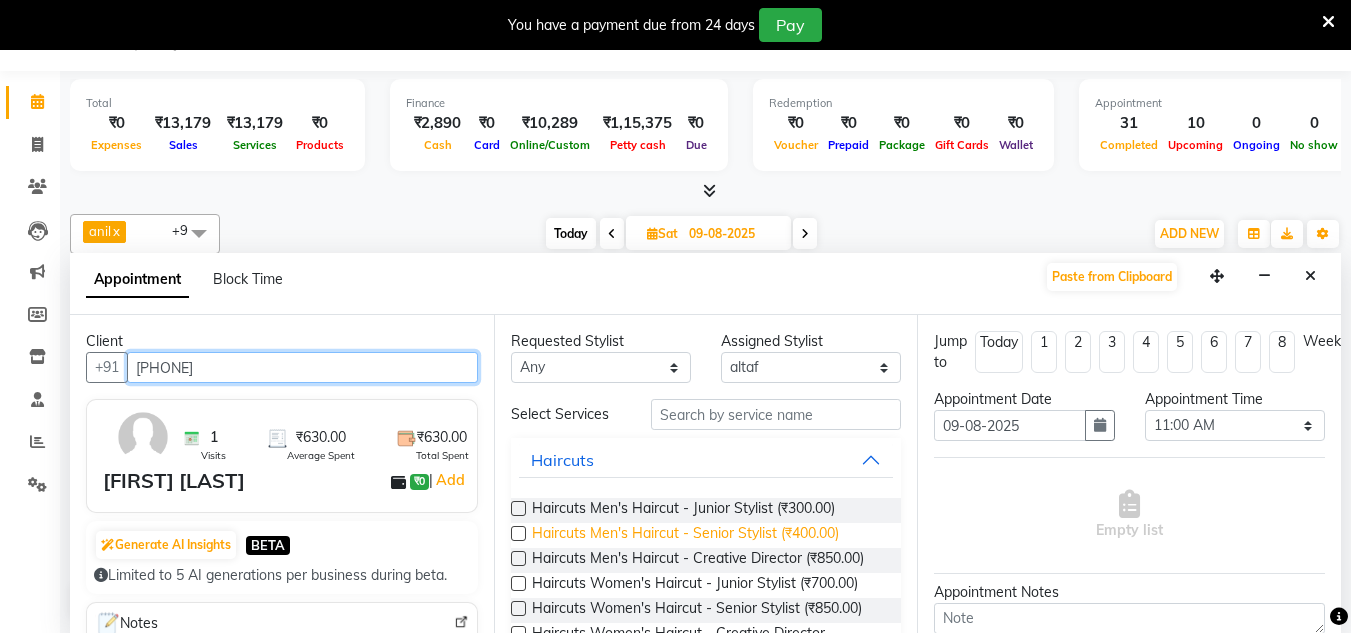 type on "9769468755" 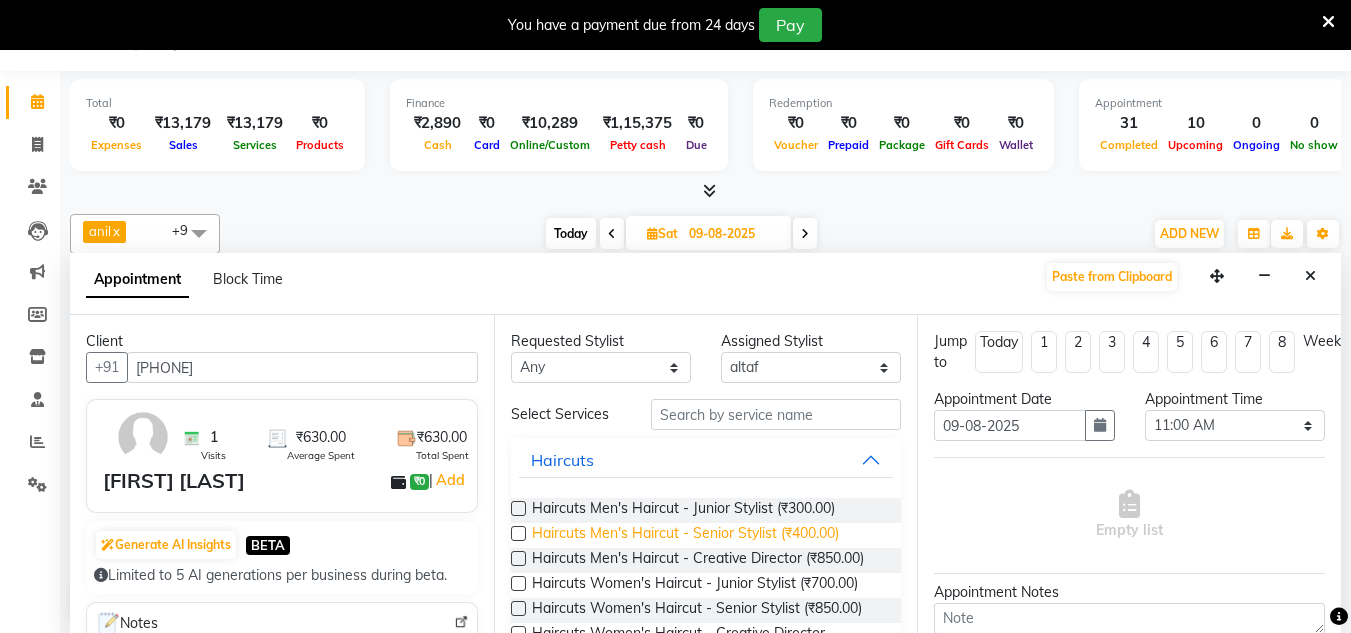 click on "Haircuts Men's Haircut - Senior Stylist (₹400.00)" at bounding box center (685, 535) 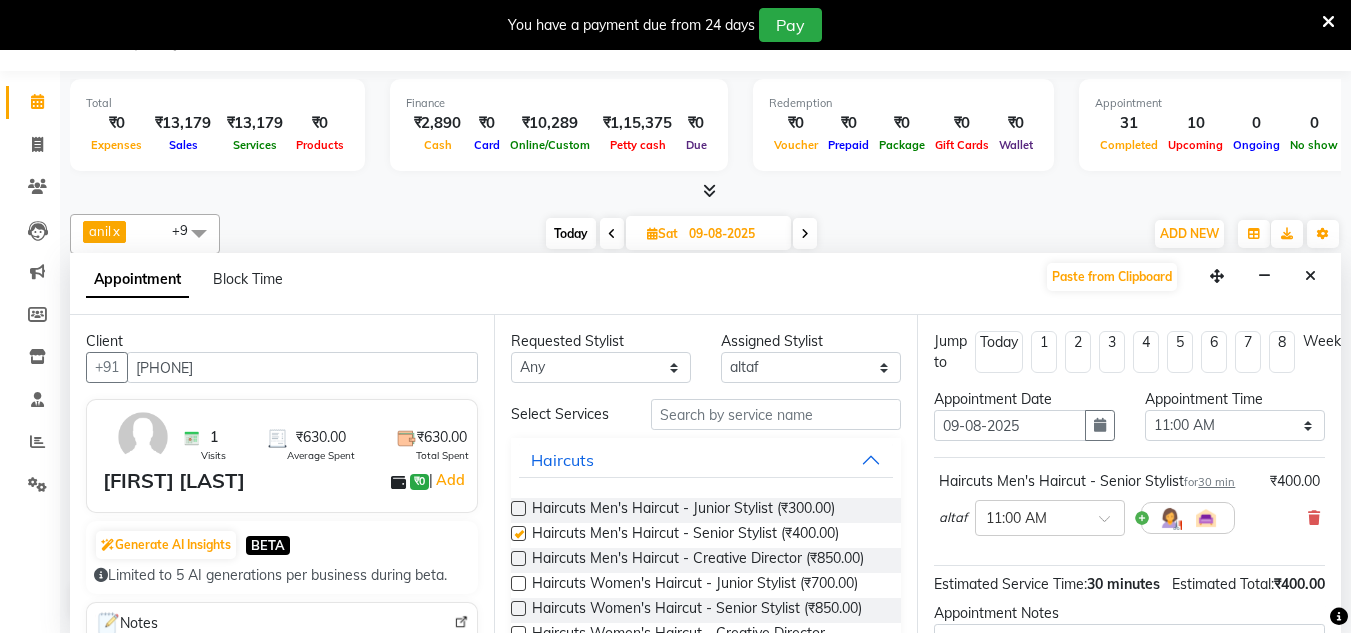 checkbox on "false" 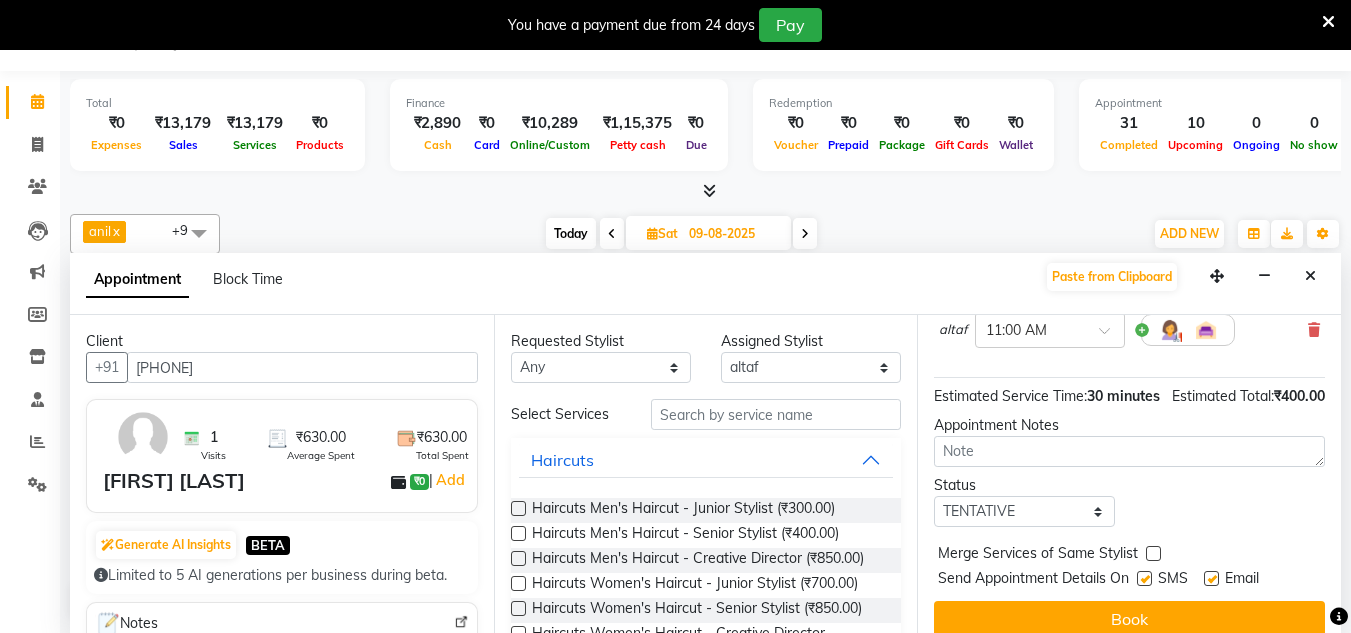 scroll, scrollTop: 244, scrollLeft: 0, axis: vertical 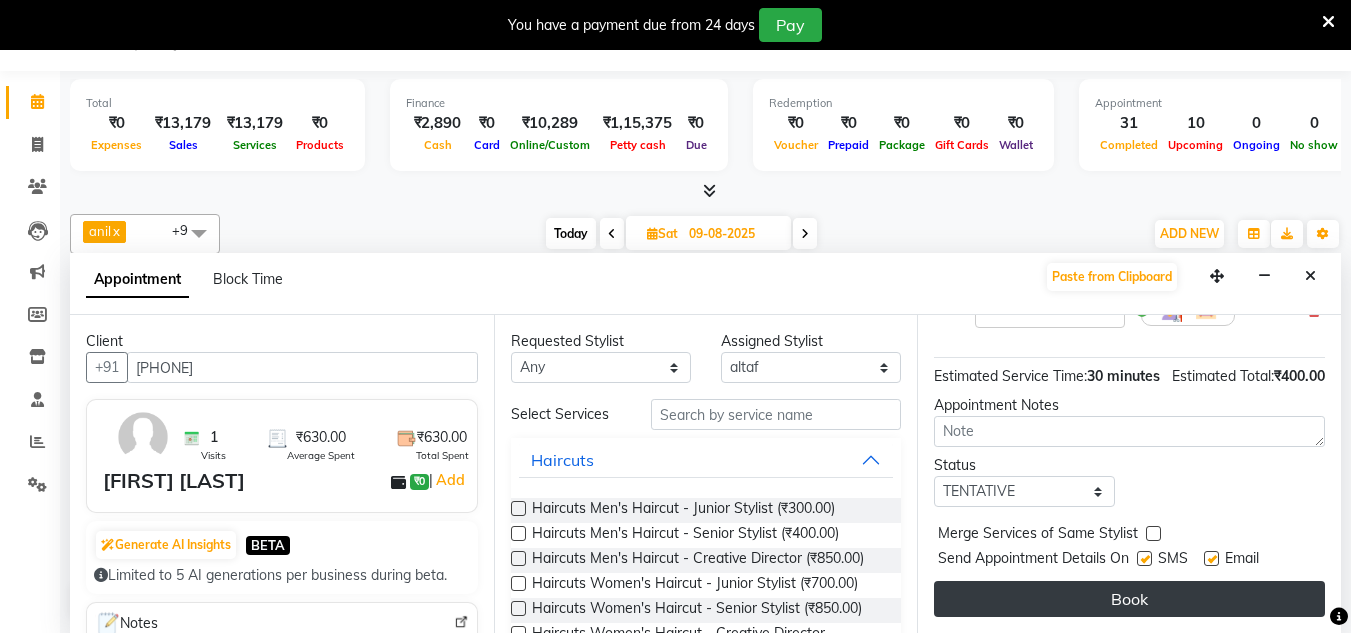 click on "Book" at bounding box center [1129, 599] 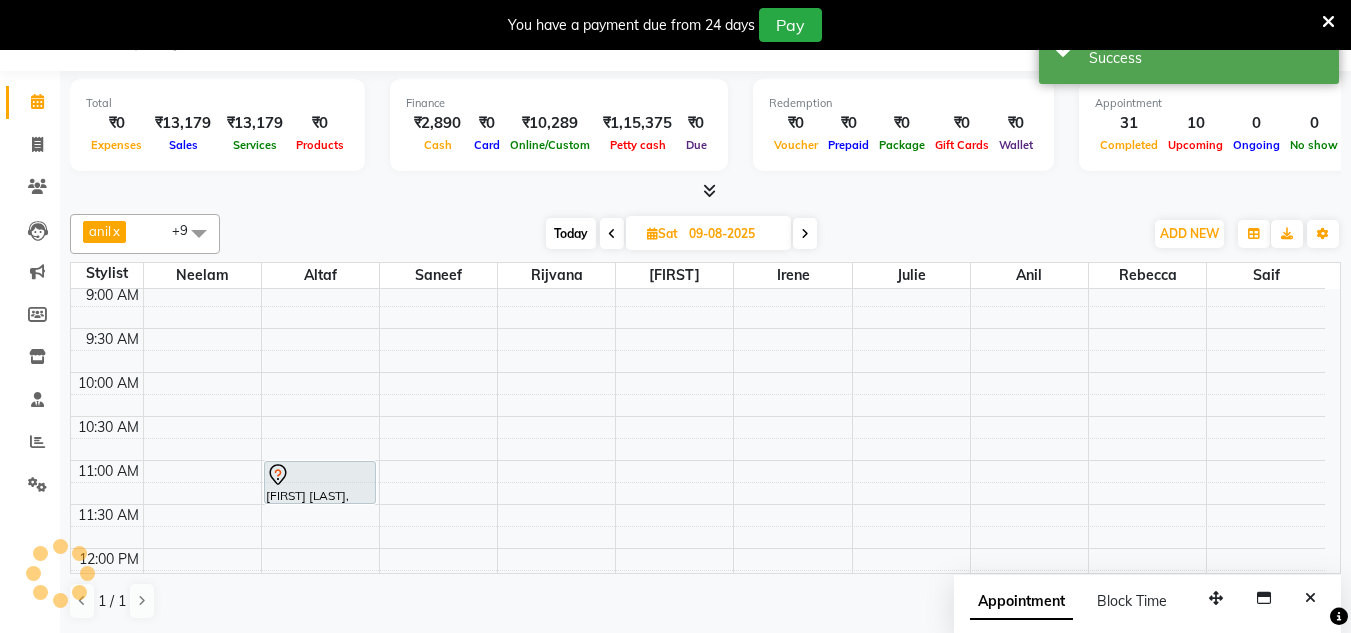 scroll, scrollTop: 0, scrollLeft: 0, axis: both 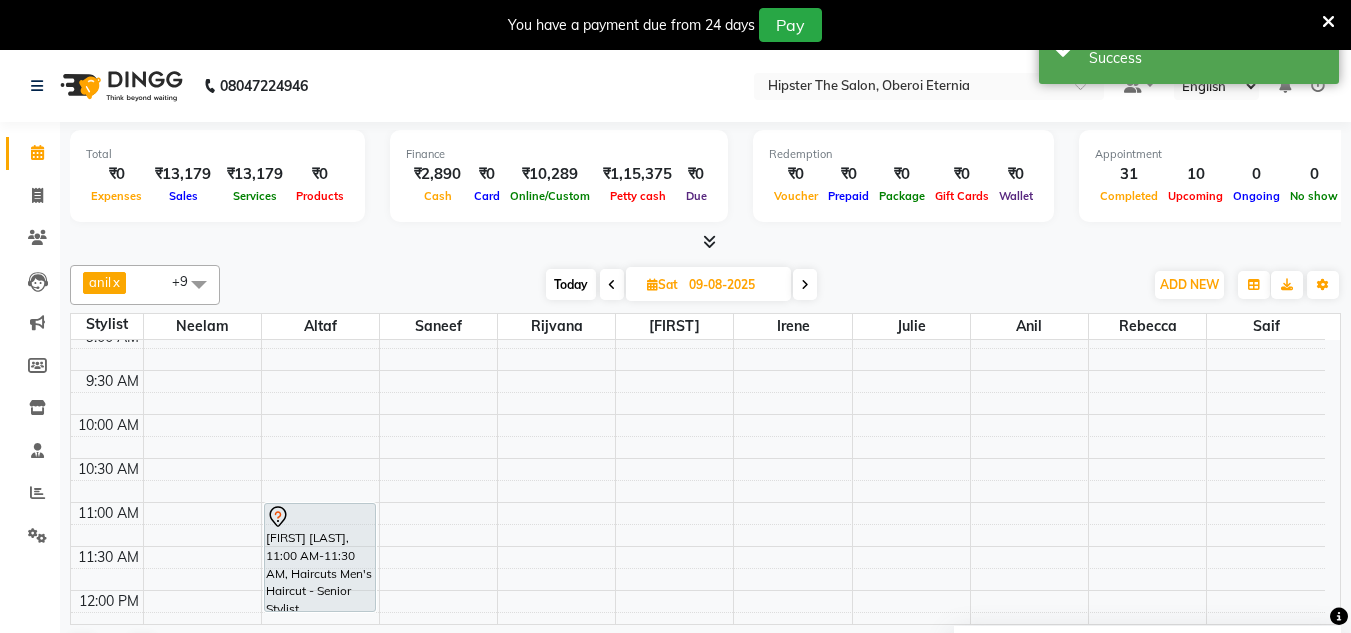 drag, startPoint x: 367, startPoint y: 550, endPoint x: 361, endPoint y: 596, distance: 46.389652 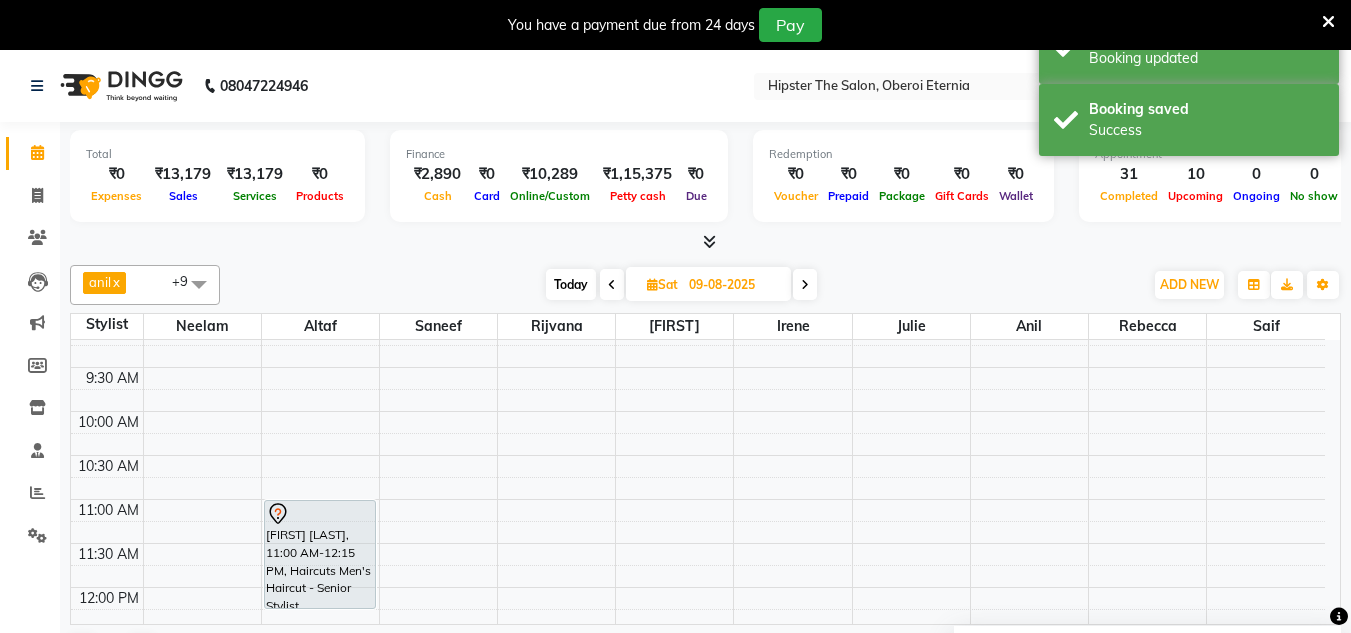 click on "Today" at bounding box center (571, 284) 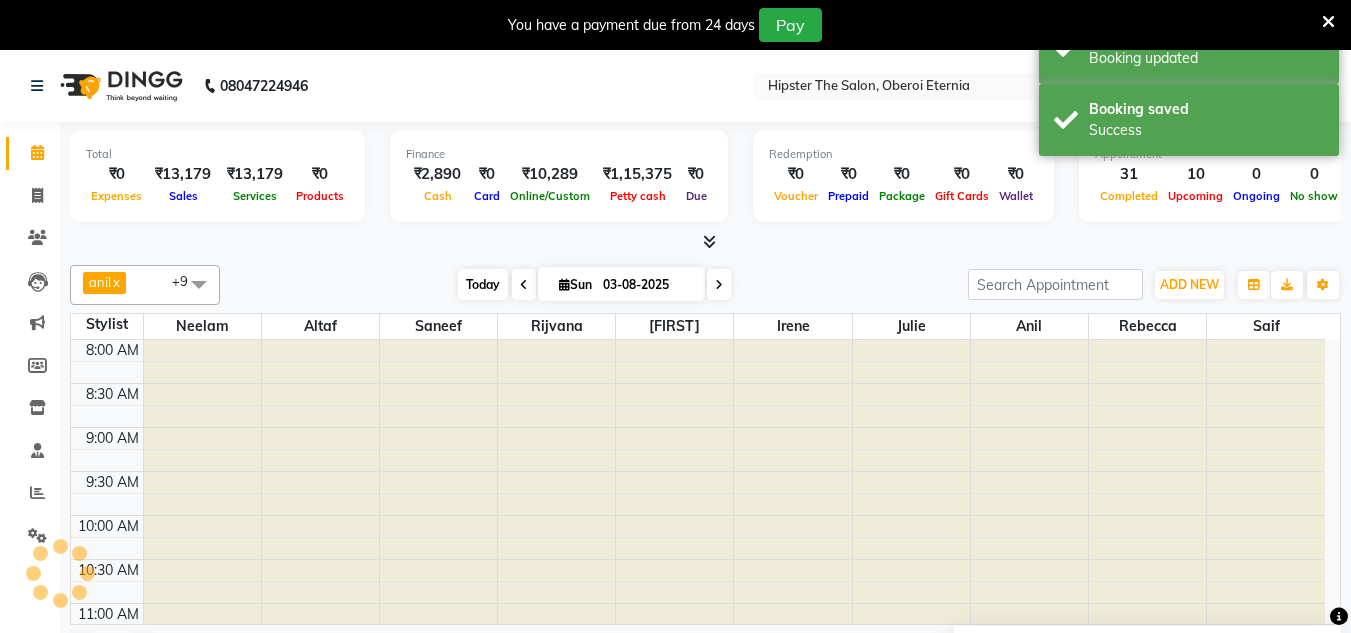 scroll, scrollTop: 793, scrollLeft: 0, axis: vertical 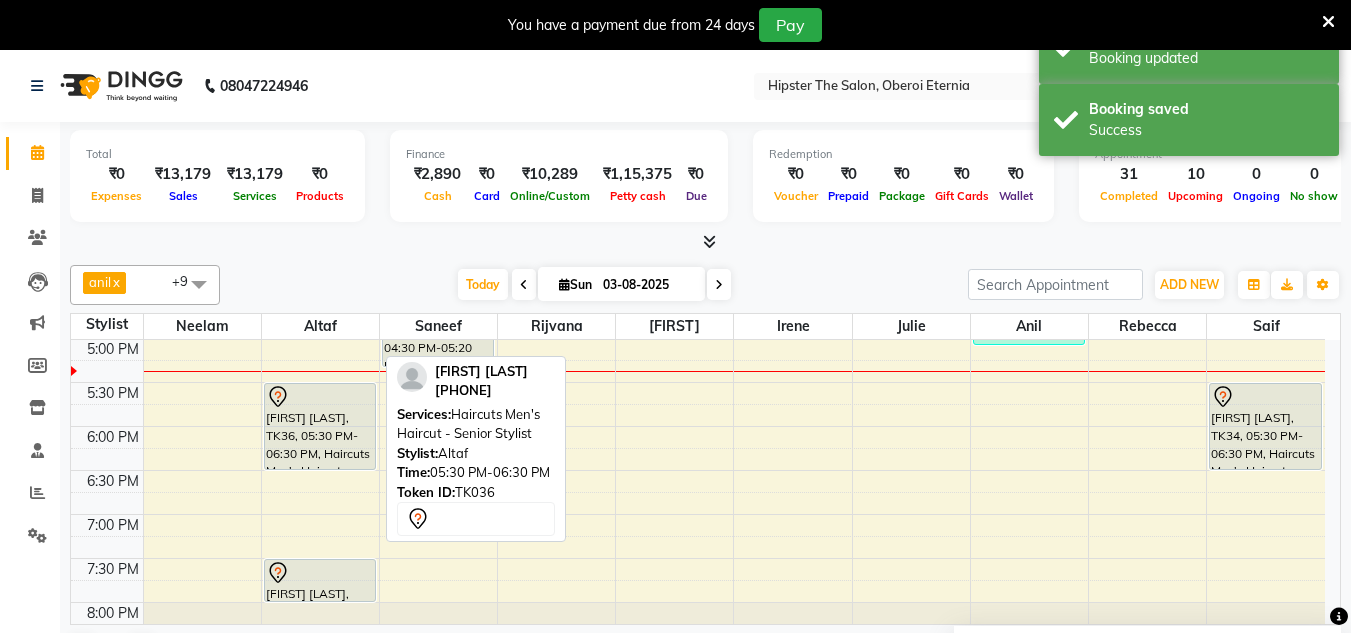 click on "RAM Saraf, TK36, 05:30 PM-06:30 PM, Haircuts Men's Haircut - Senior Stylist" at bounding box center [320, 426] 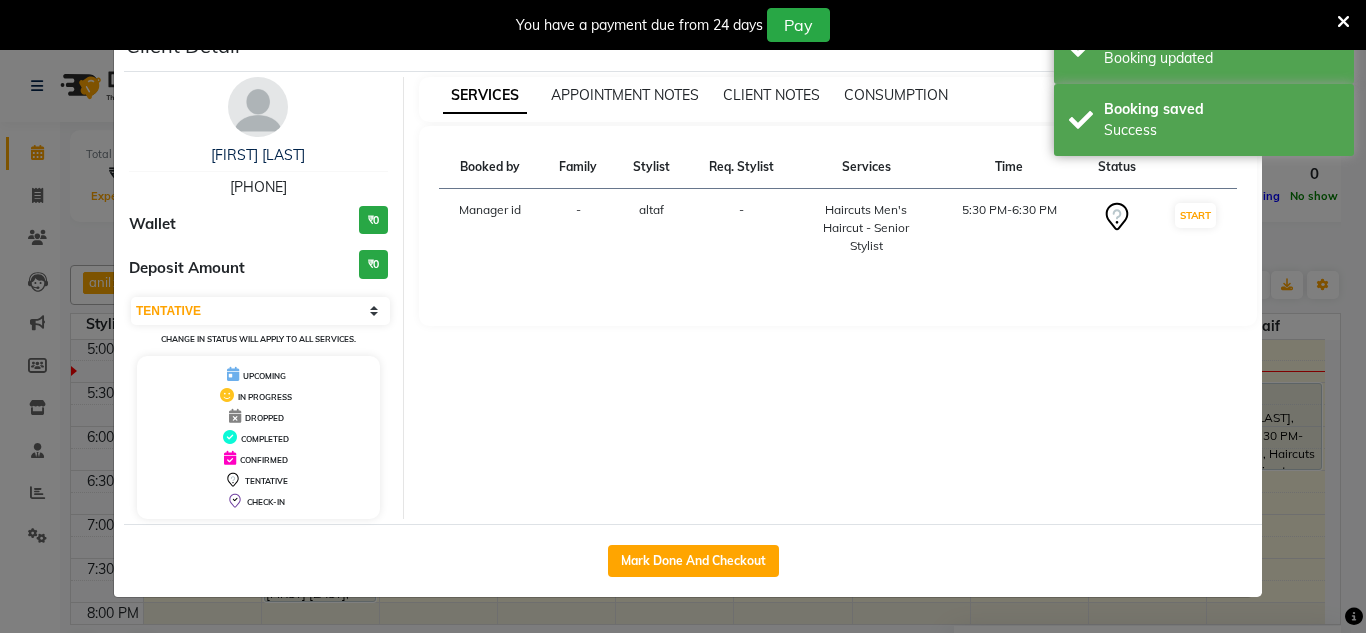 click on "RAM Saraf   9769468755 Wallet ₹0 Deposit Amount  ₹0  Select IN SERVICE CONFIRMED TENTATIVE CHECK IN MARK DONE DROPPED UPCOMING Change in status will apply to all services. UPCOMING IN PROGRESS DROPPED COMPLETED CONFIRMED TENTATIVE CHECK-IN SERVICES APPOINTMENT NOTES CLIENT NOTES CONSUMPTION Booked by Family Stylist Req. Stylist Services Time Status  Manager id  - altaf -  Haircuts Men's Haircut - Senior Stylist   5:30 PM-6:30 PM   START" at bounding box center [693, 298] 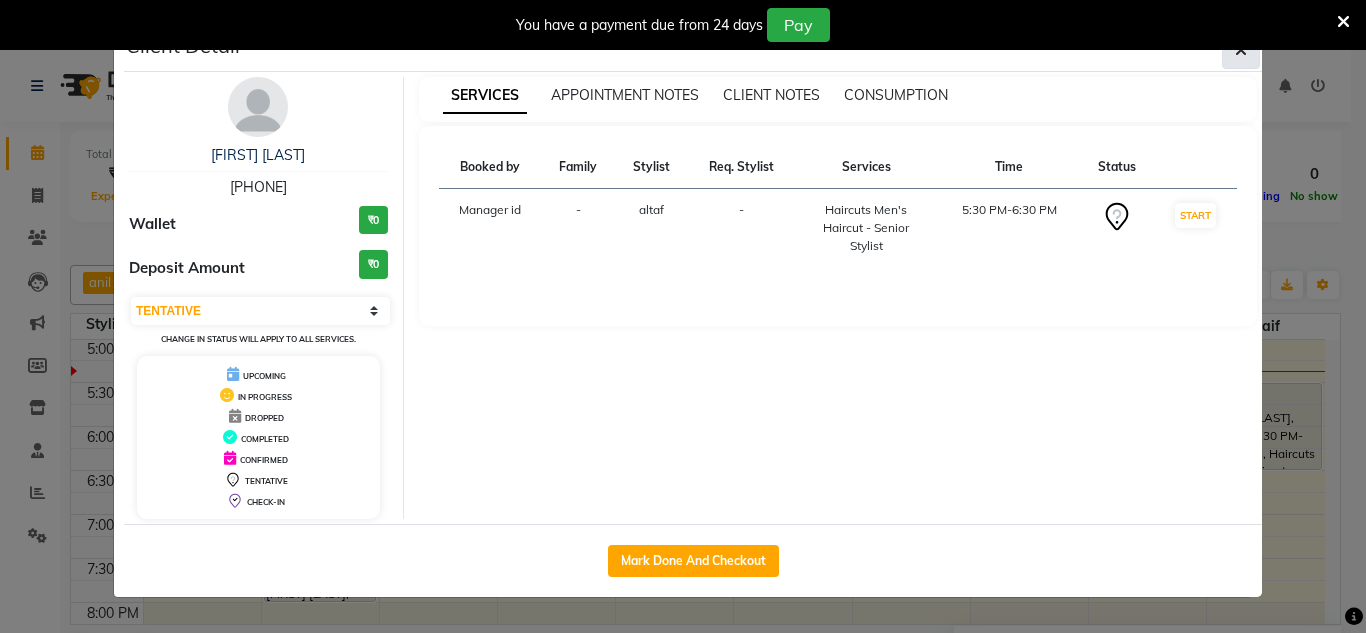 click 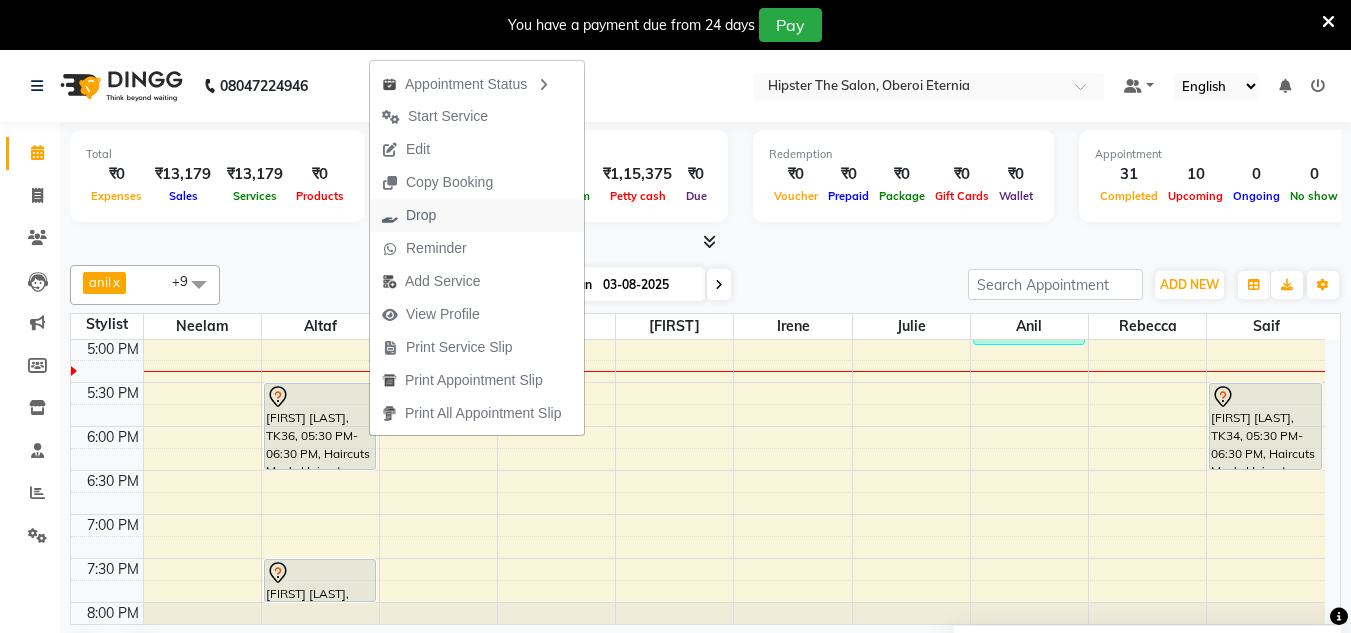 click on "Drop" at bounding box center (421, 215) 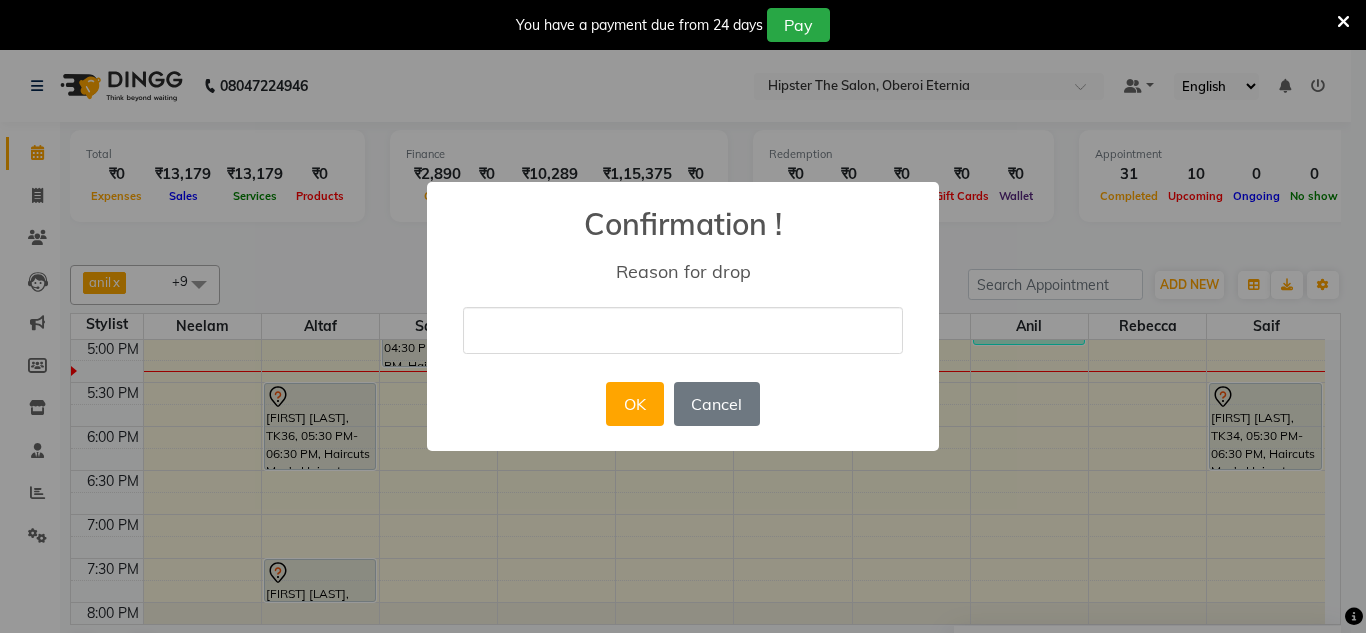 click at bounding box center (683, 330) 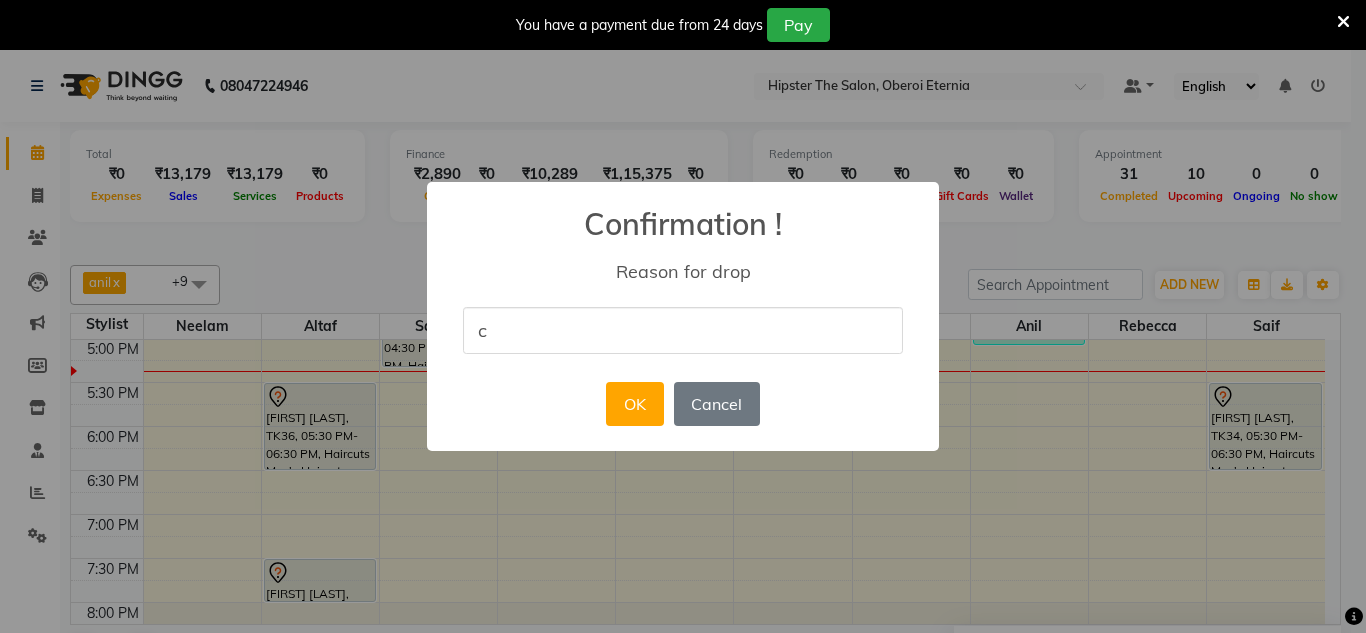 type on "cancel" 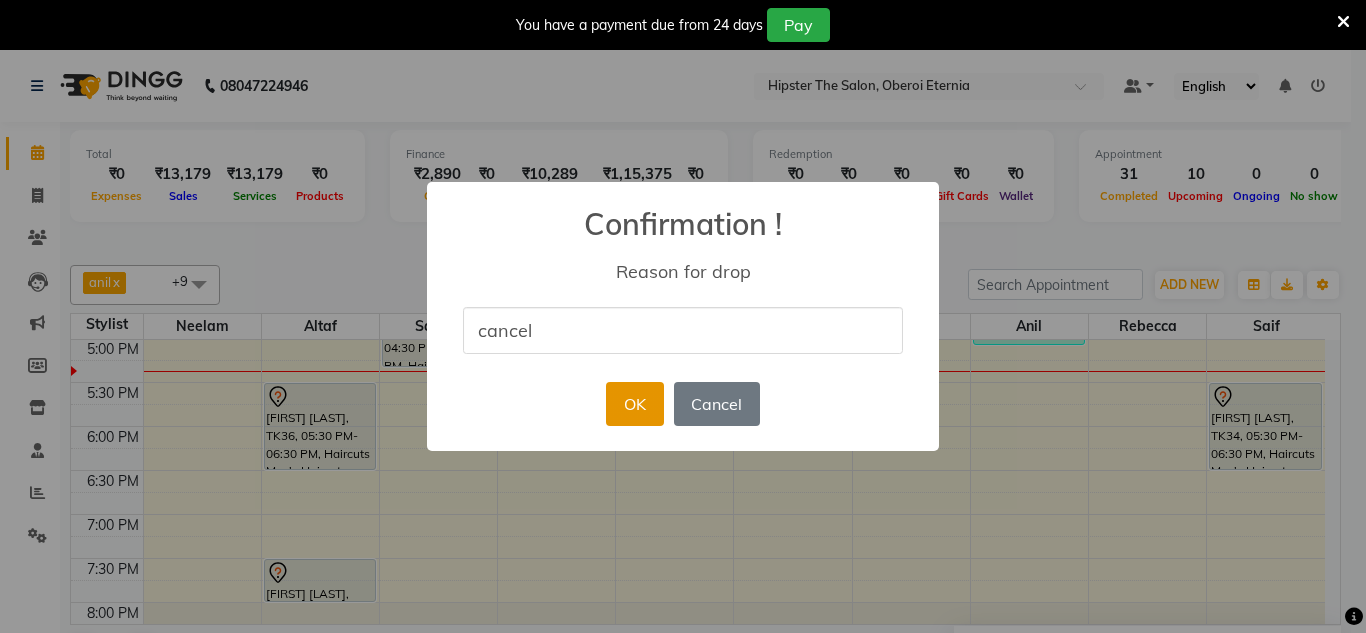 click on "OK" at bounding box center (634, 404) 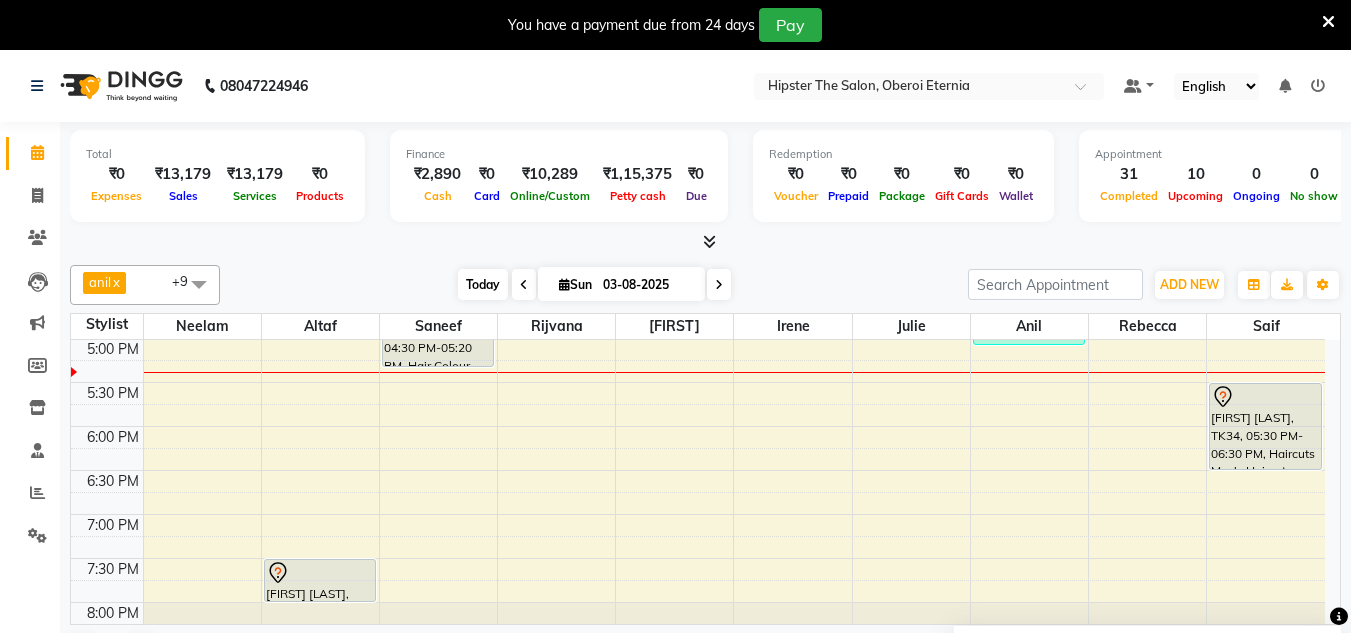 click on "Today" at bounding box center [483, 284] 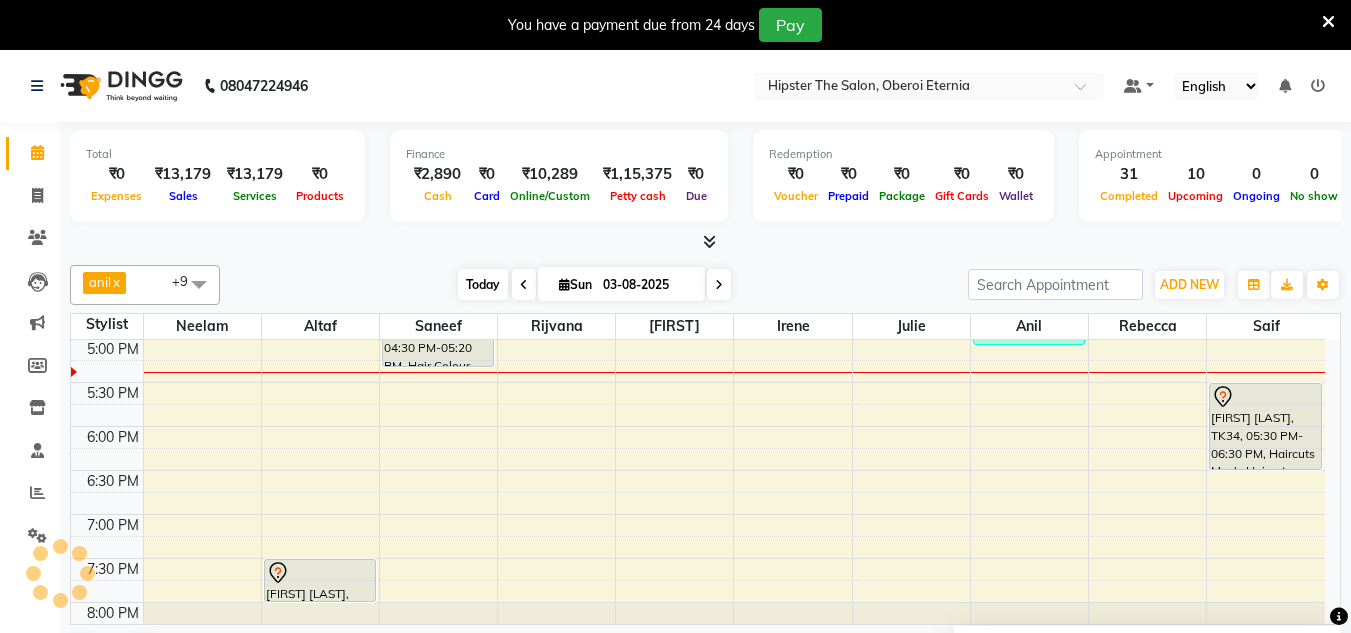 scroll, scrollTop: 793, scrollLeft: 0, axis: vertical 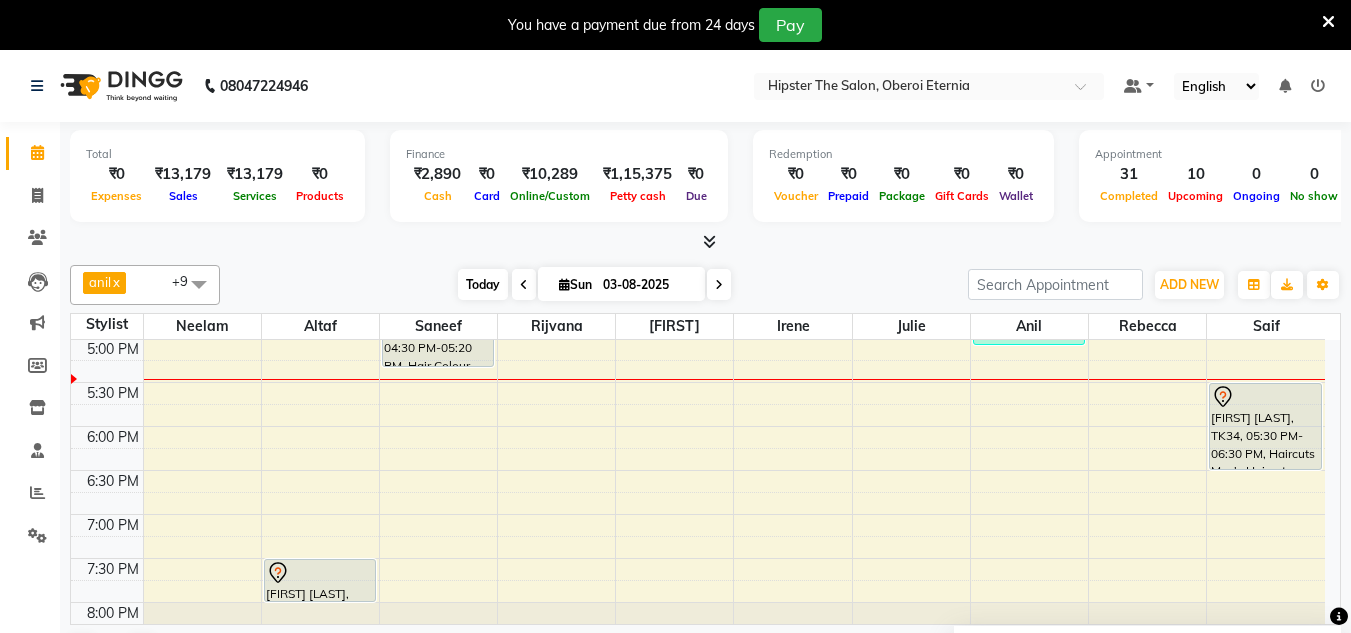 click on "Today" at bounding box center [483, 284] 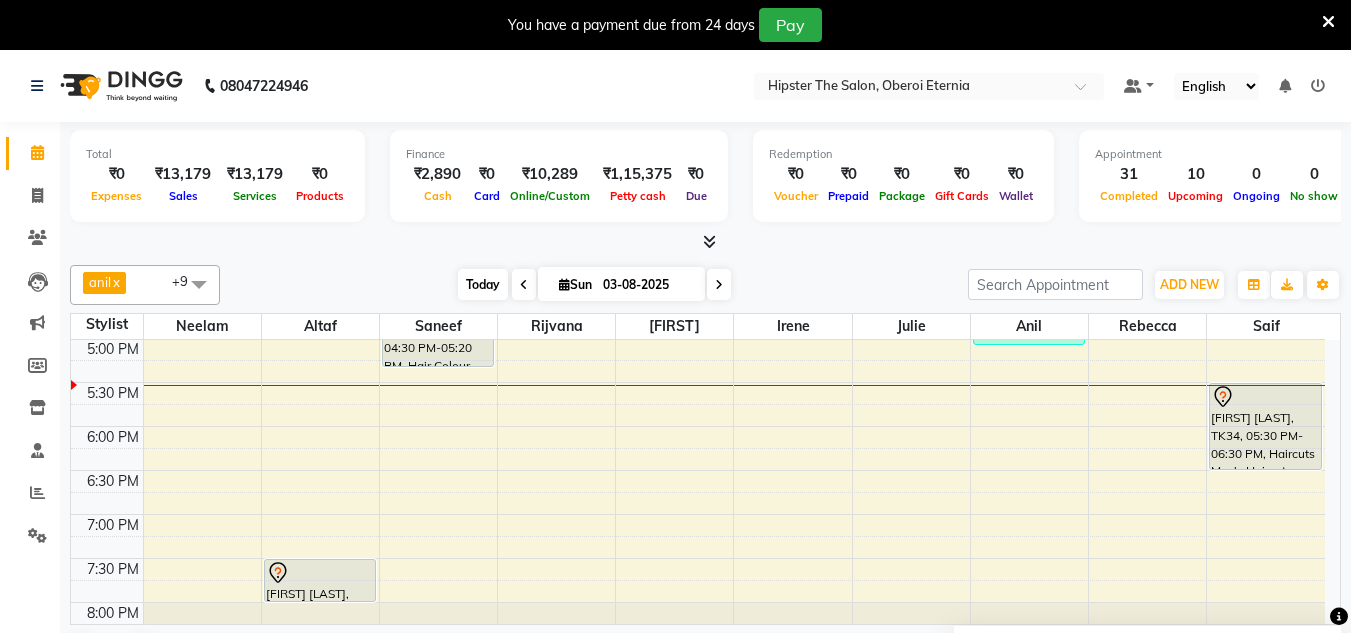 click on "Today" at bounding box center [483, 284] 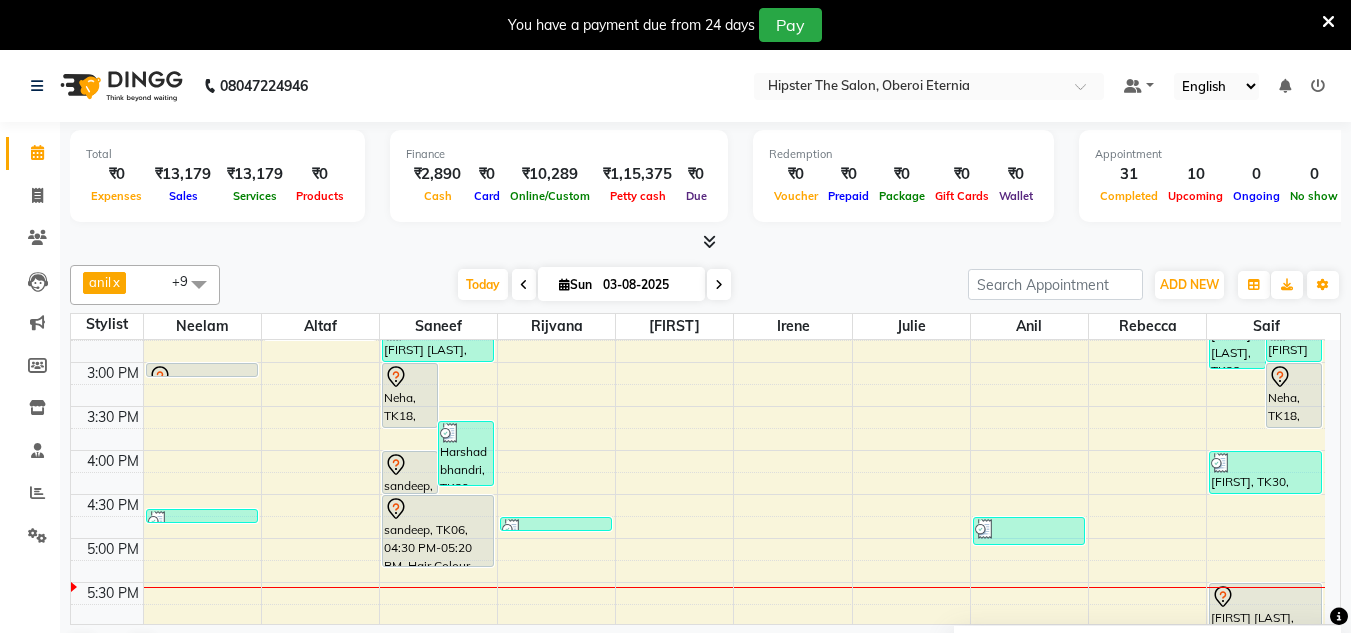 scroll, scrollTop: 594, scrollLeft: 0, axis: vertical 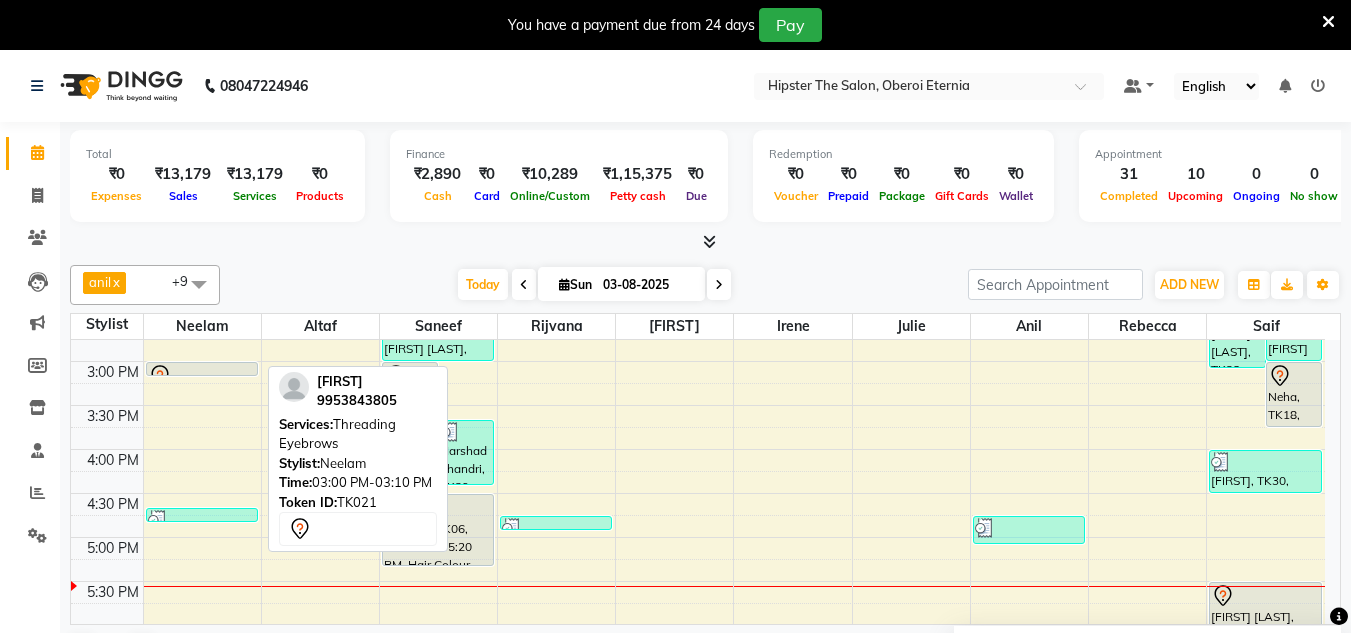 click at bounding box center [202, 376] 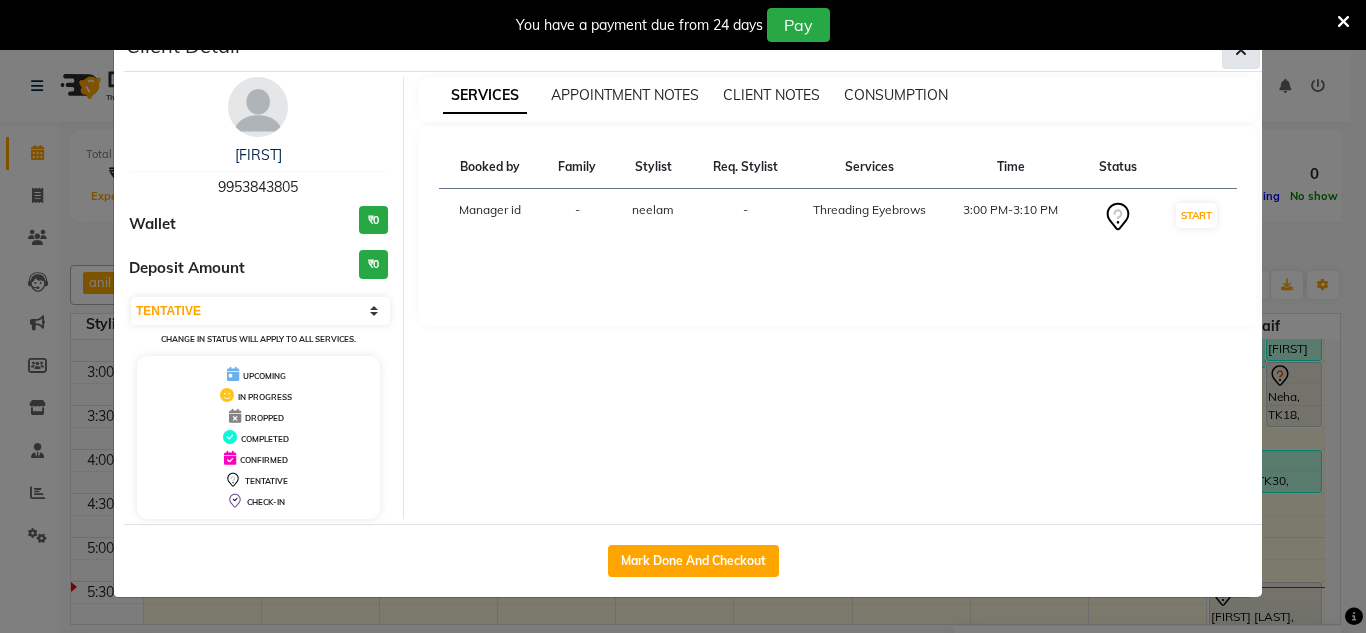 click 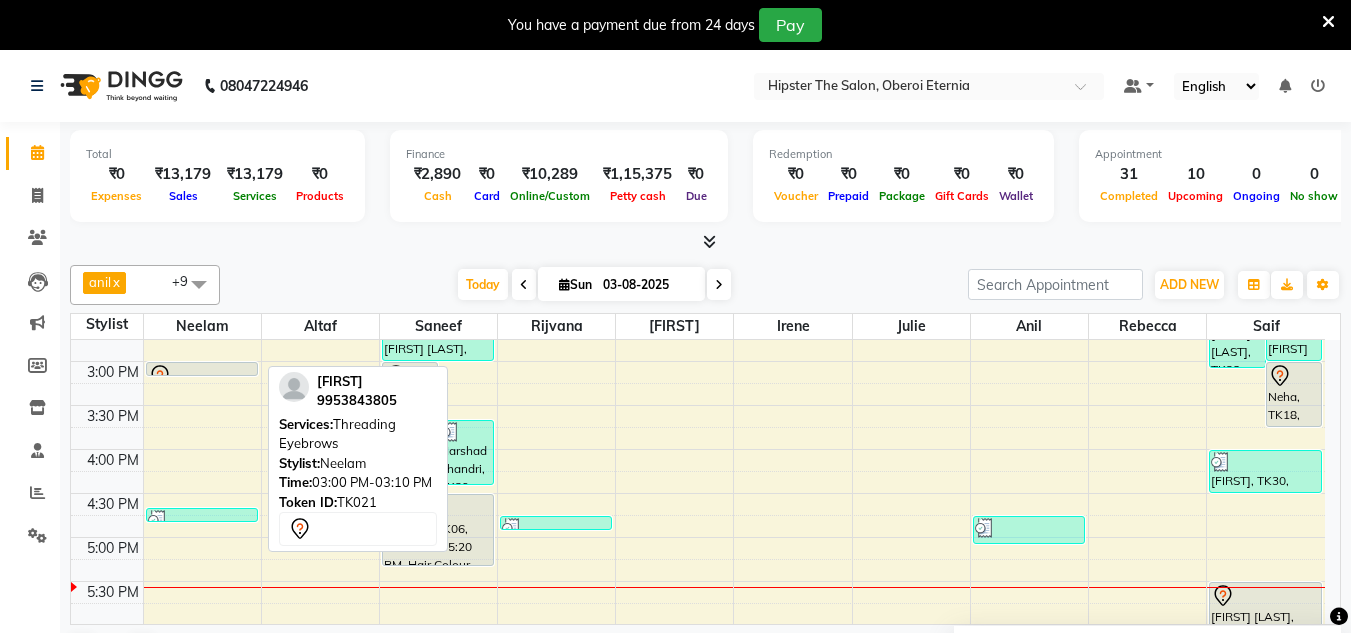 click at bounding box center [202, 375] 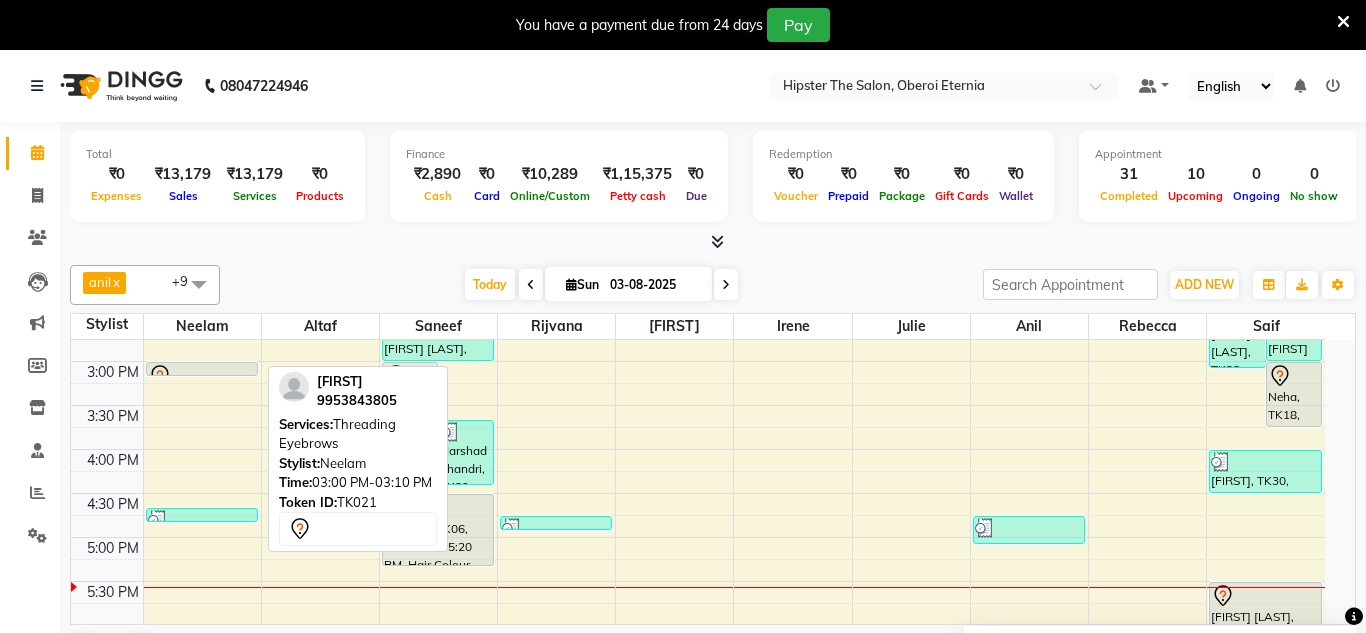 select on "7" 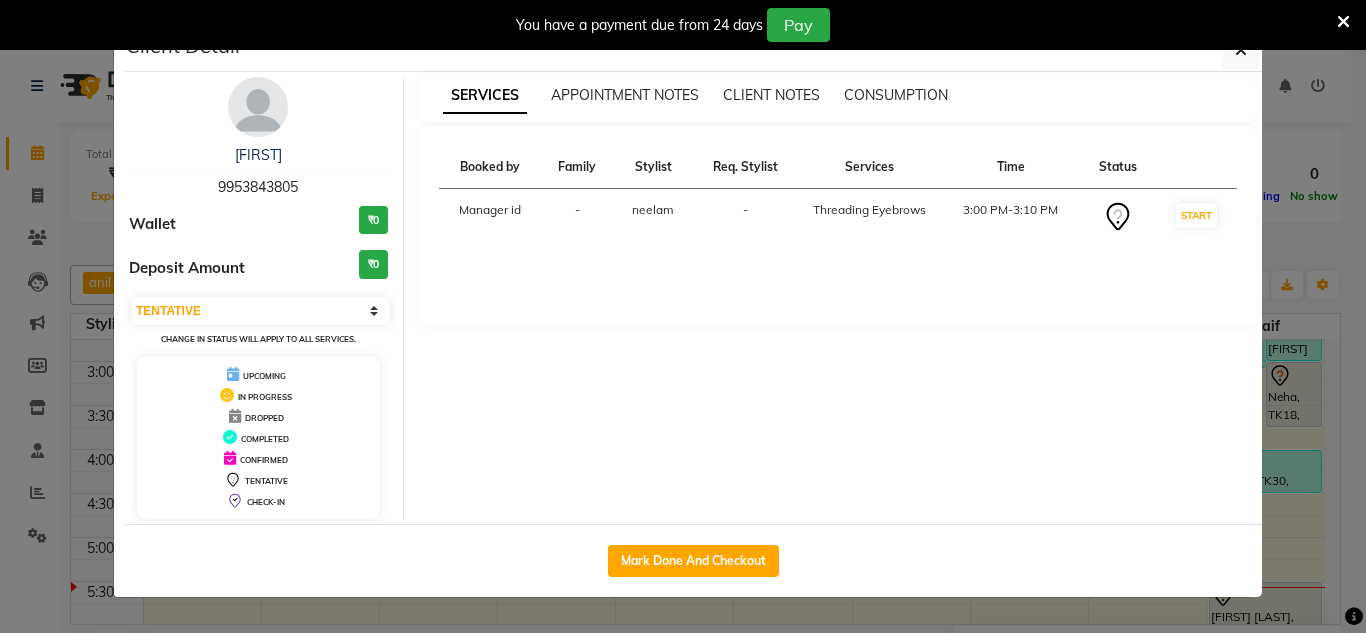 click on "You have a payment due from 24 days   Pay" at bounding box center [683, 25] 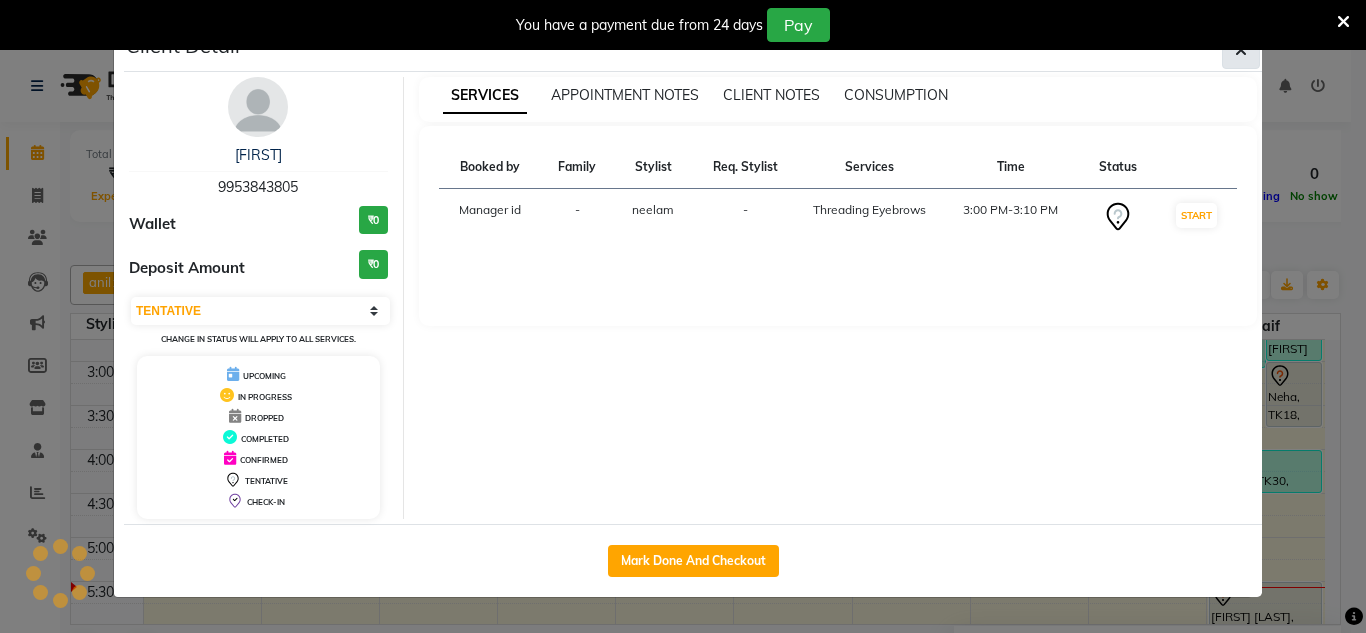 click 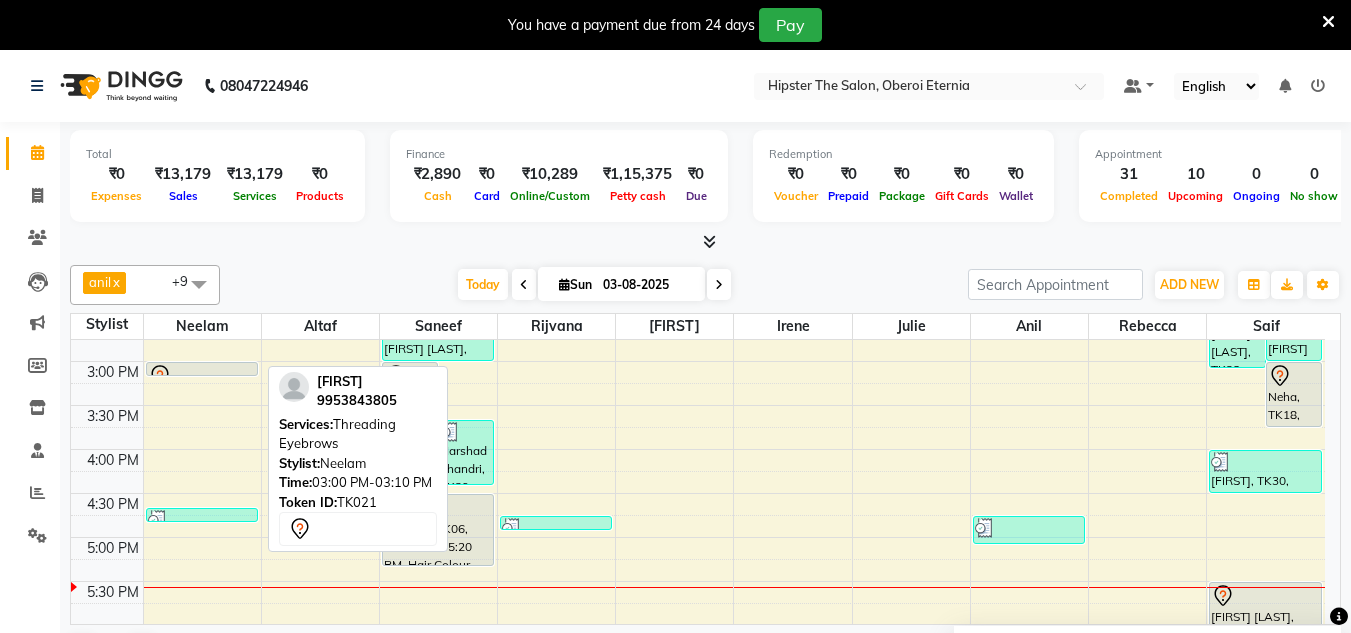 click at bounding box center (202, 376) 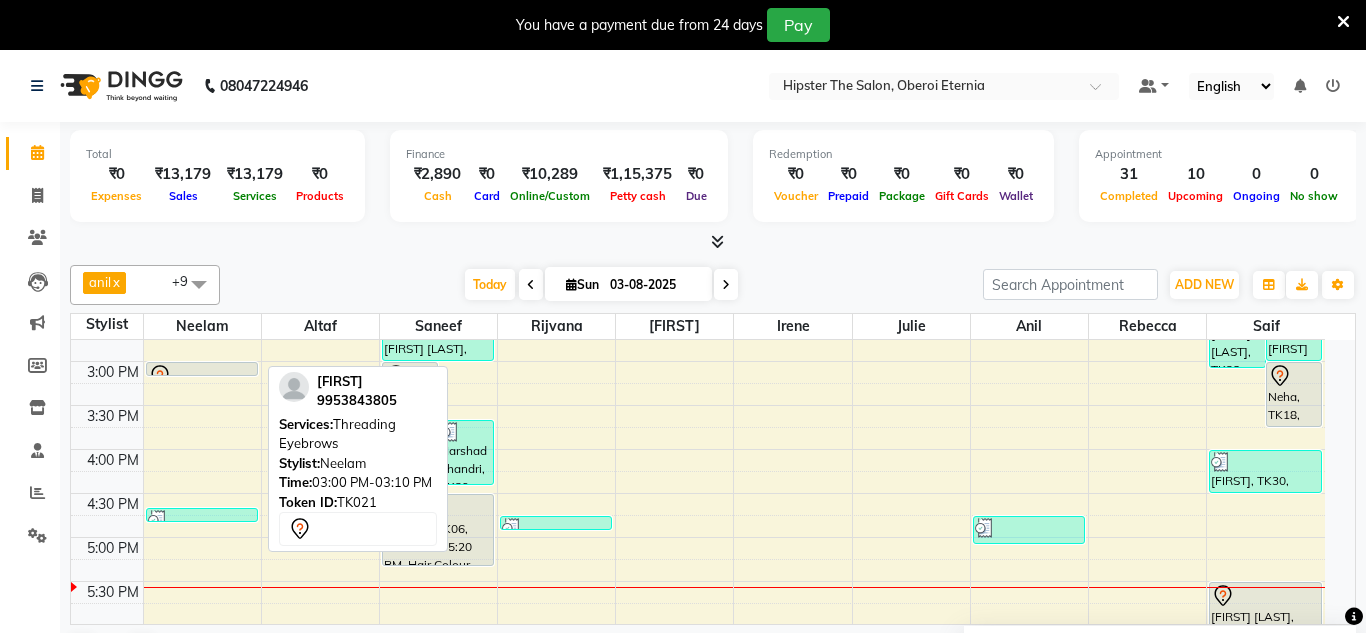 select on "7" 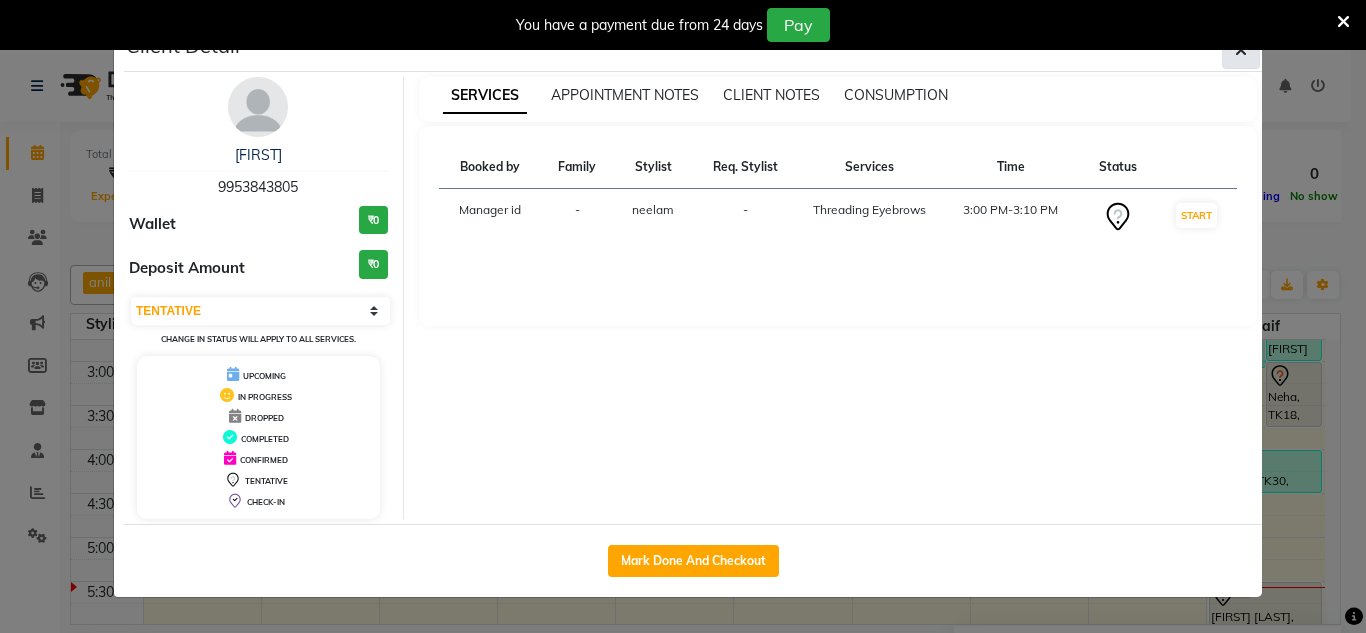 click 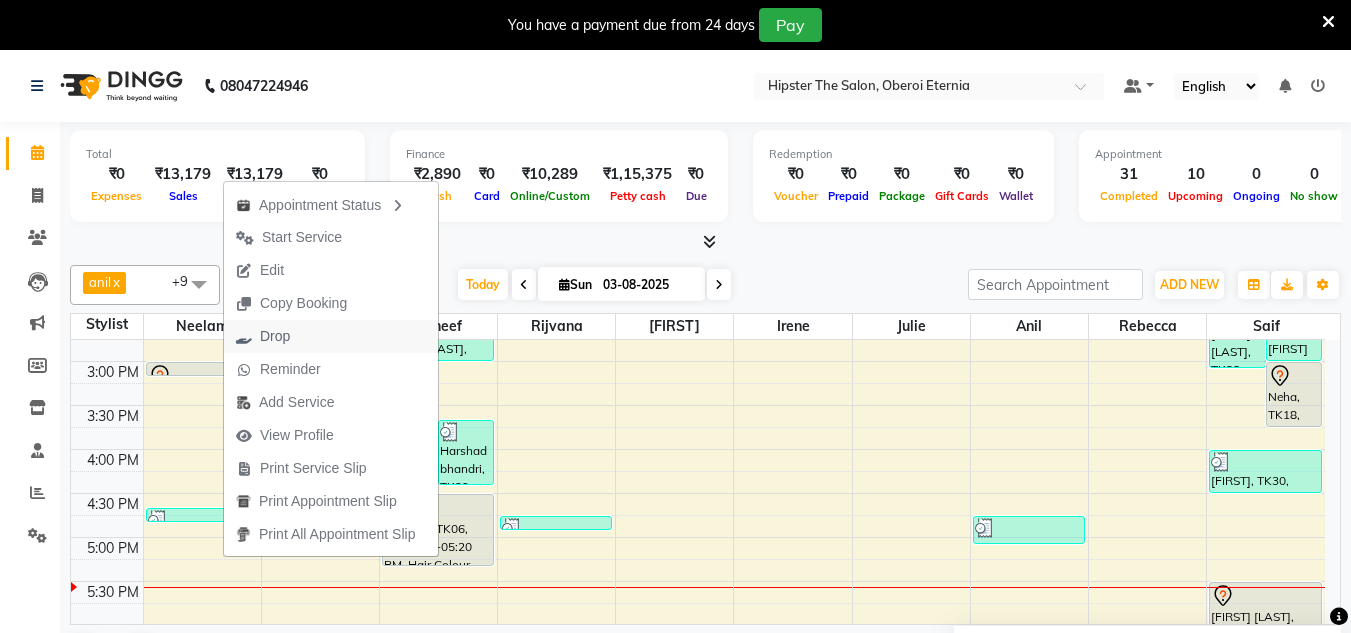 click on "Drop" at bounding box center (275, 336) 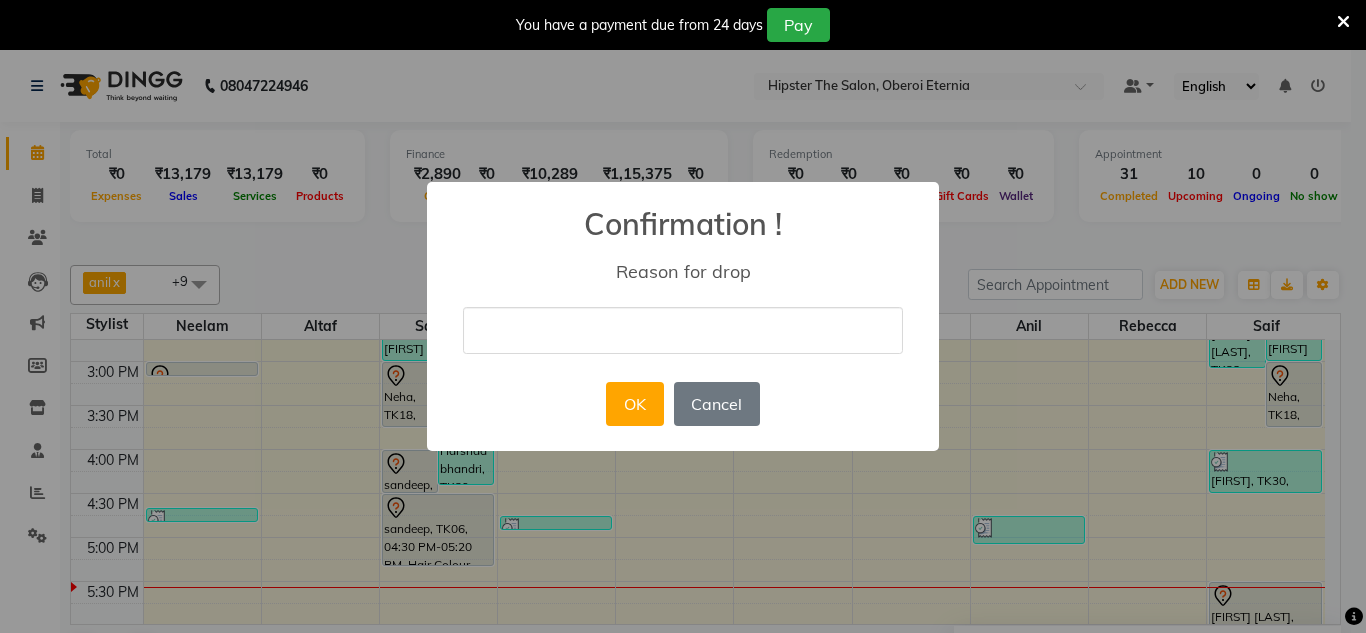 click at bounding box center (683, 330) 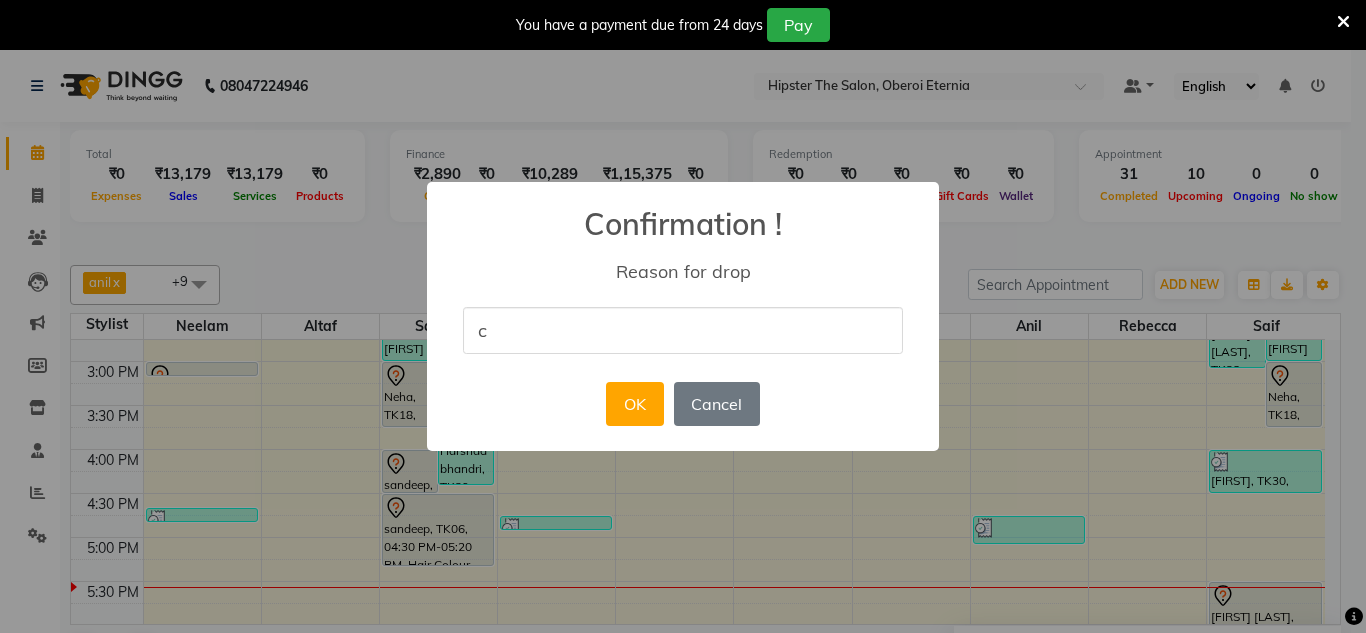type on "cancel" 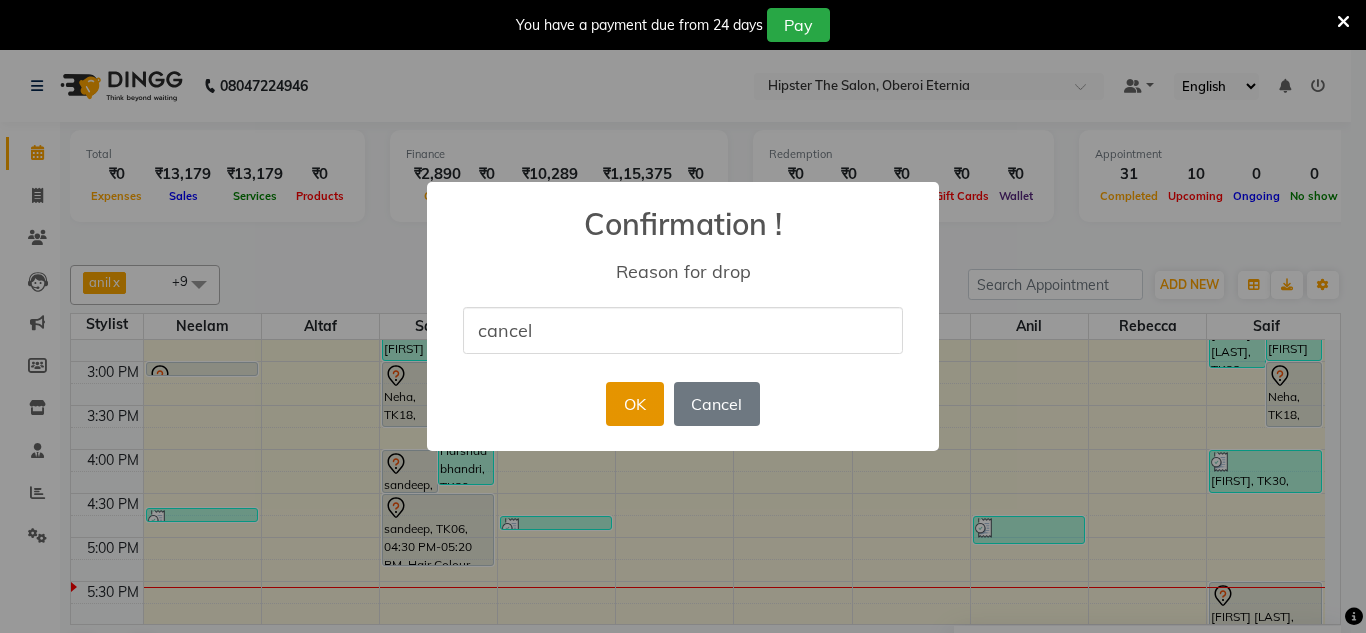 click on "OK" at bounding box center (634, 404) 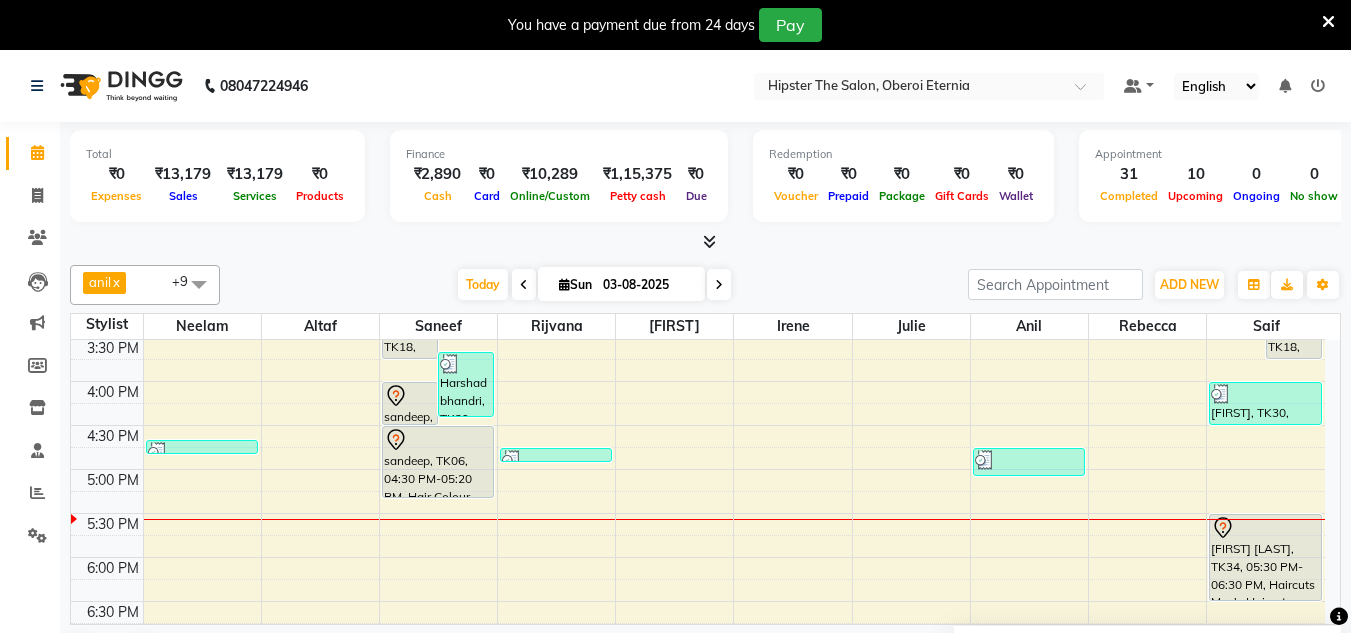 scroll, scrollTop: 655, scrollLeft: 0, axis: vertical 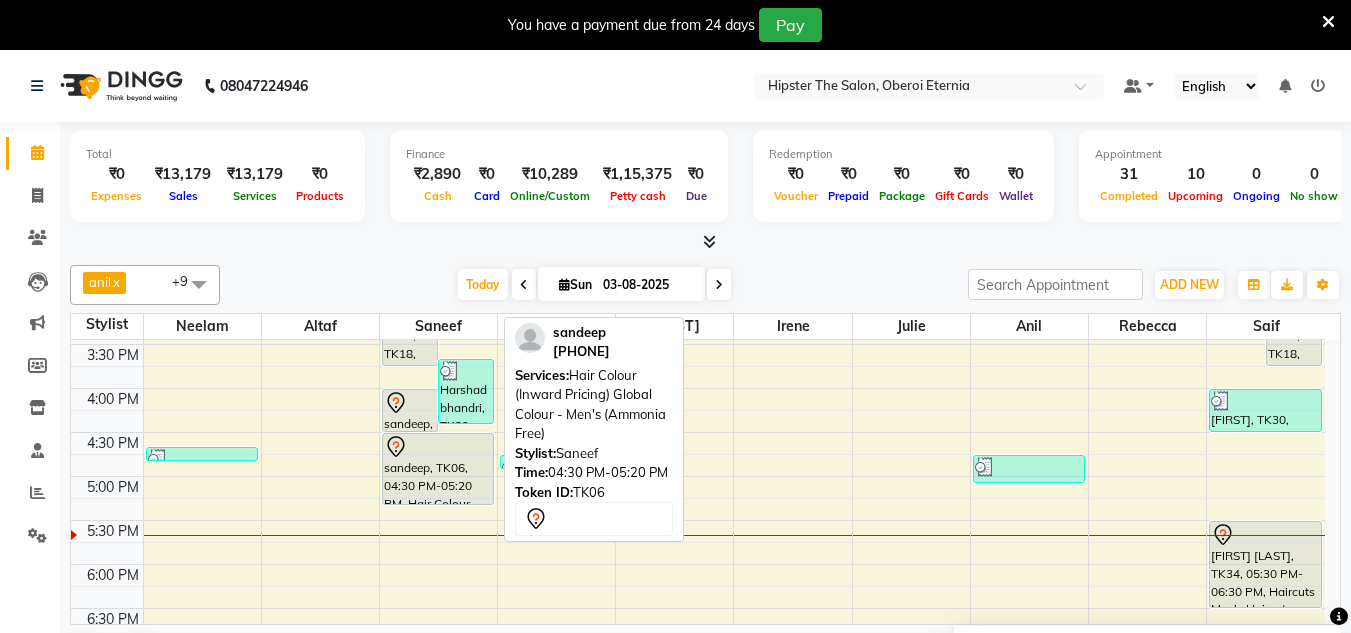 click on "sandeep, TK06, 04:30 PM-05:20 PM, Hair Colour (Inward Pricing) Global Colour - Men's (Ammonia Free)" at bounding box center [438, 469] 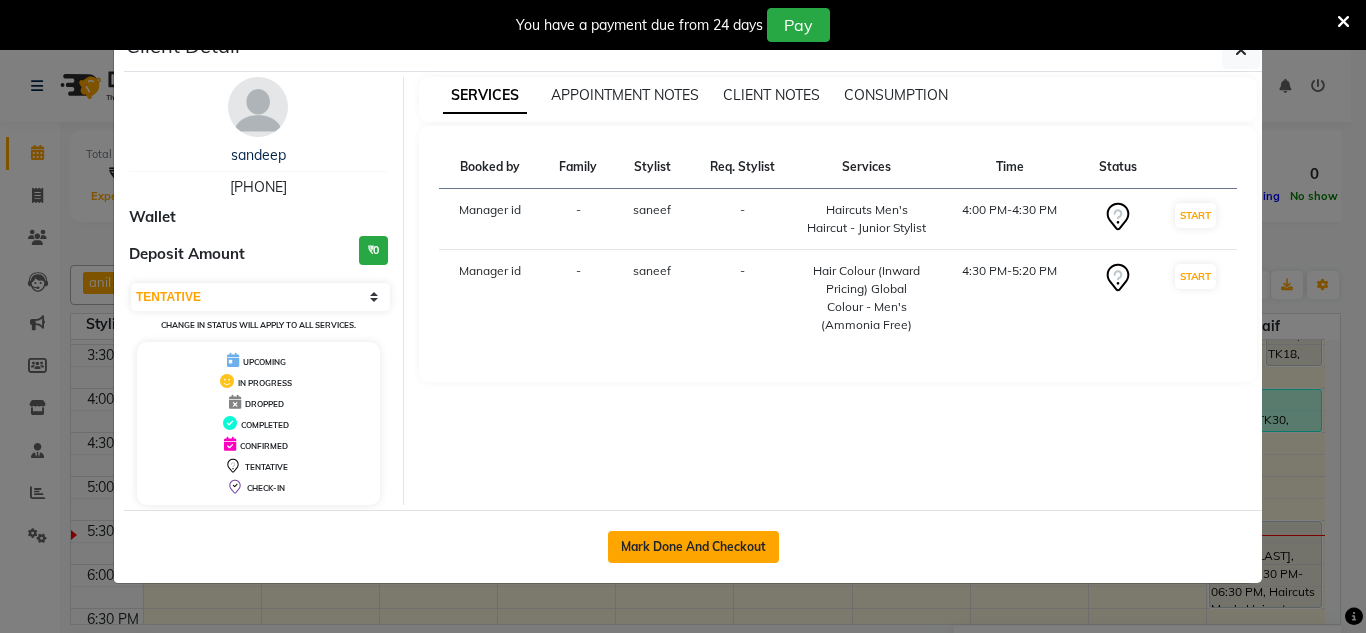 click on "Mark Done And Checkout" 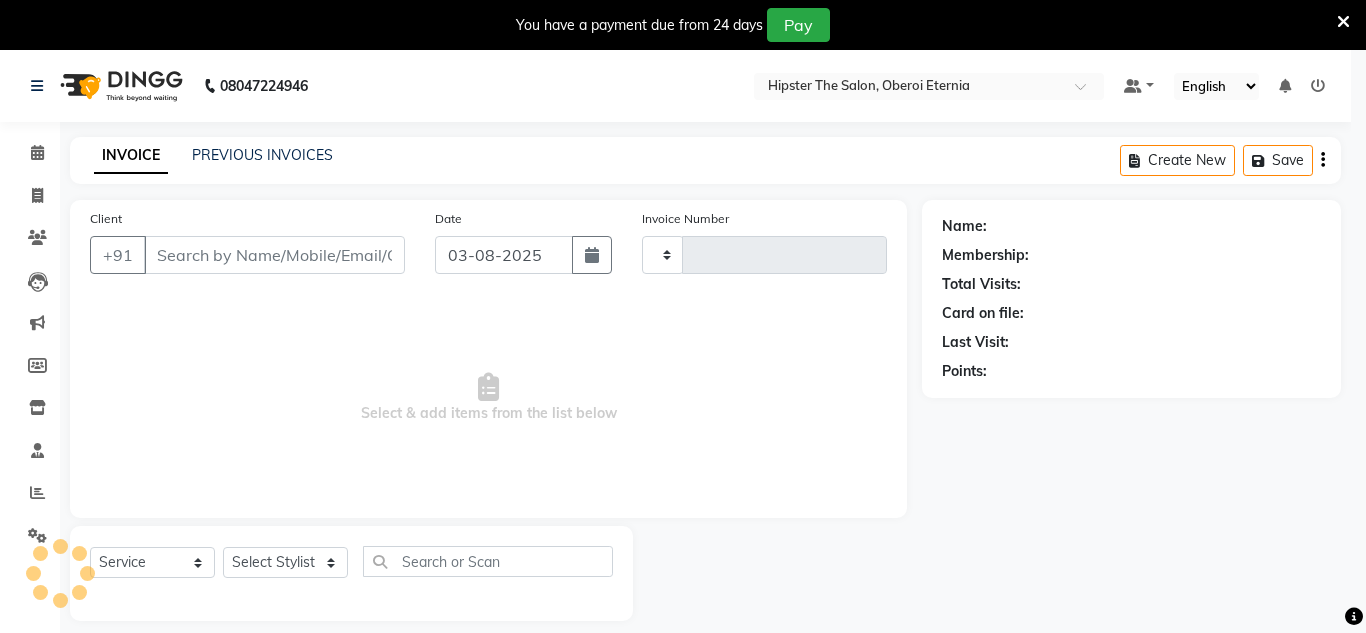 type on "0432" 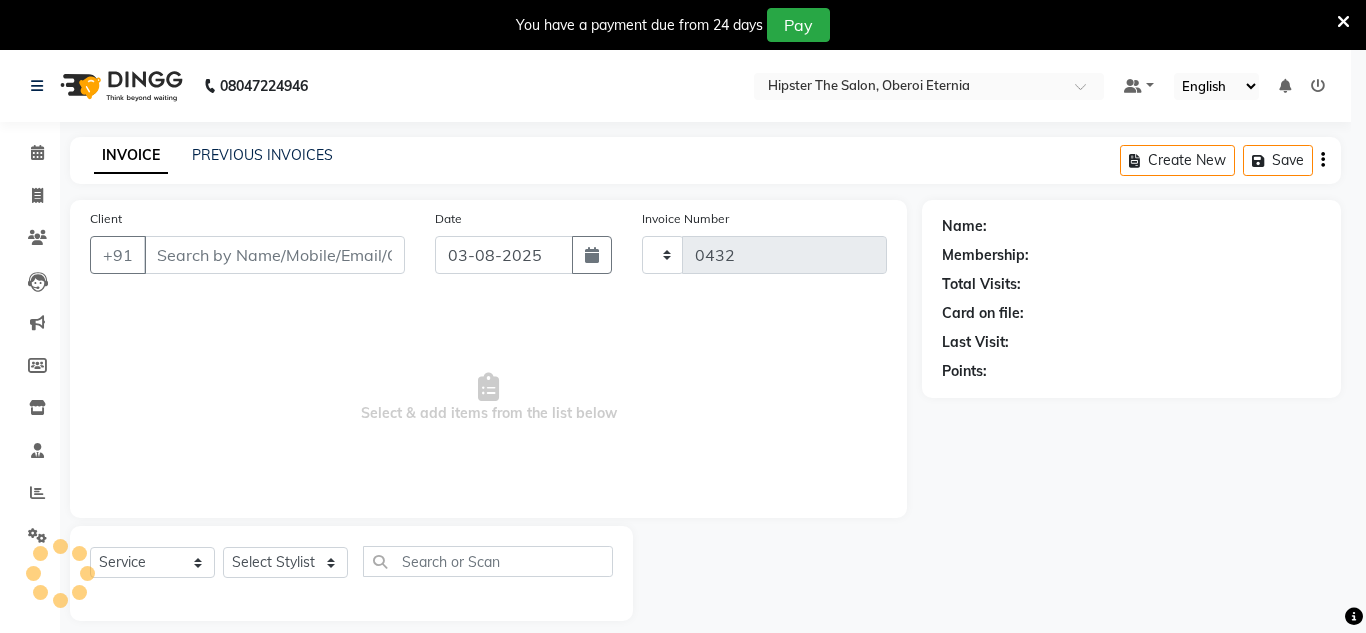 select on "8592" 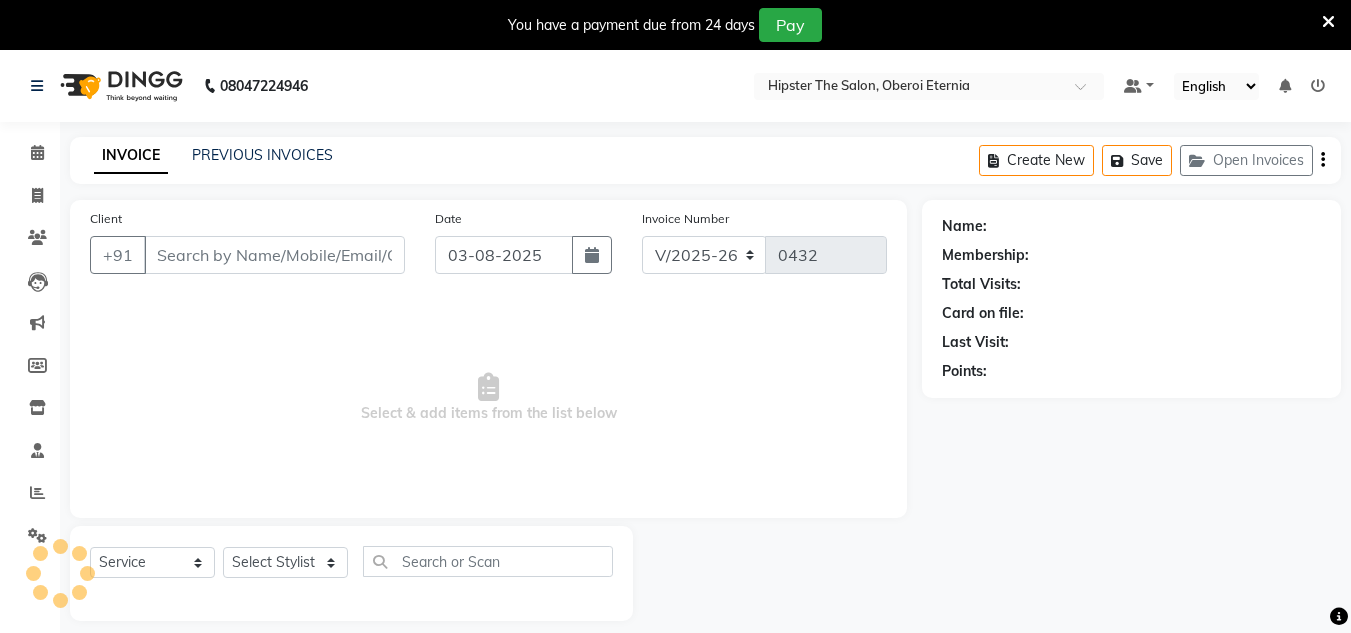 type on "9619146224" 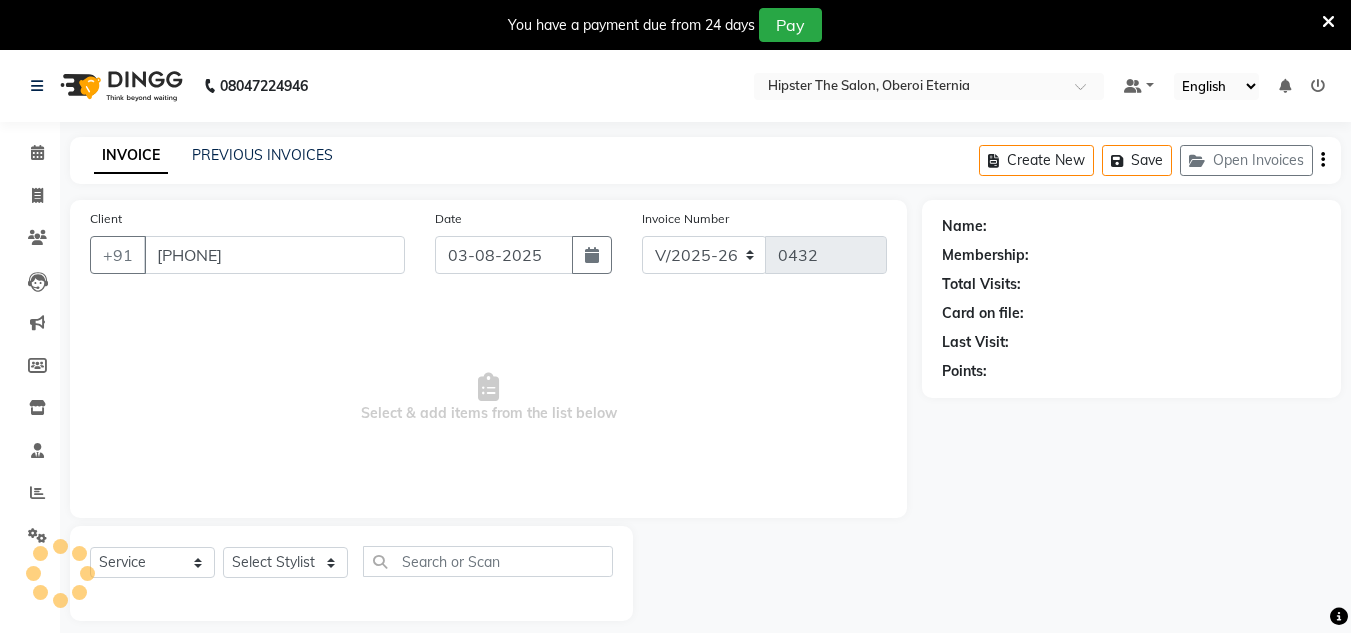 select on "85980" 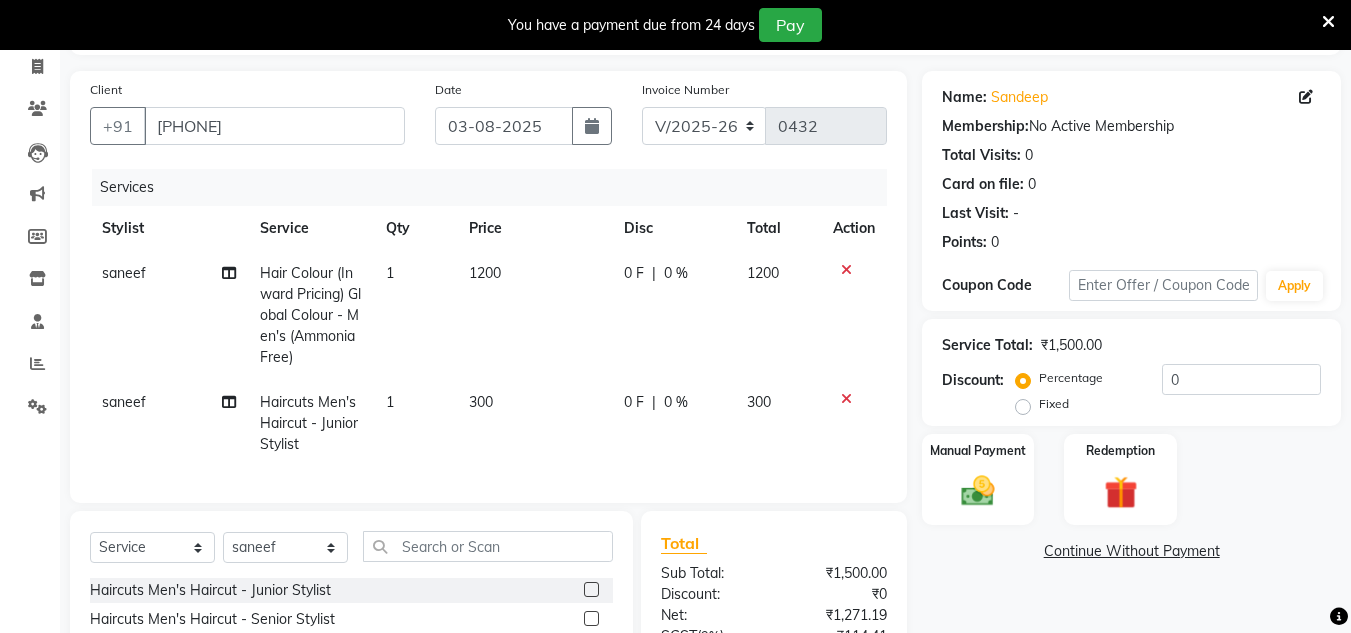 scroll, scrollTop: 74, scrollLeft: 0, axis: vertical 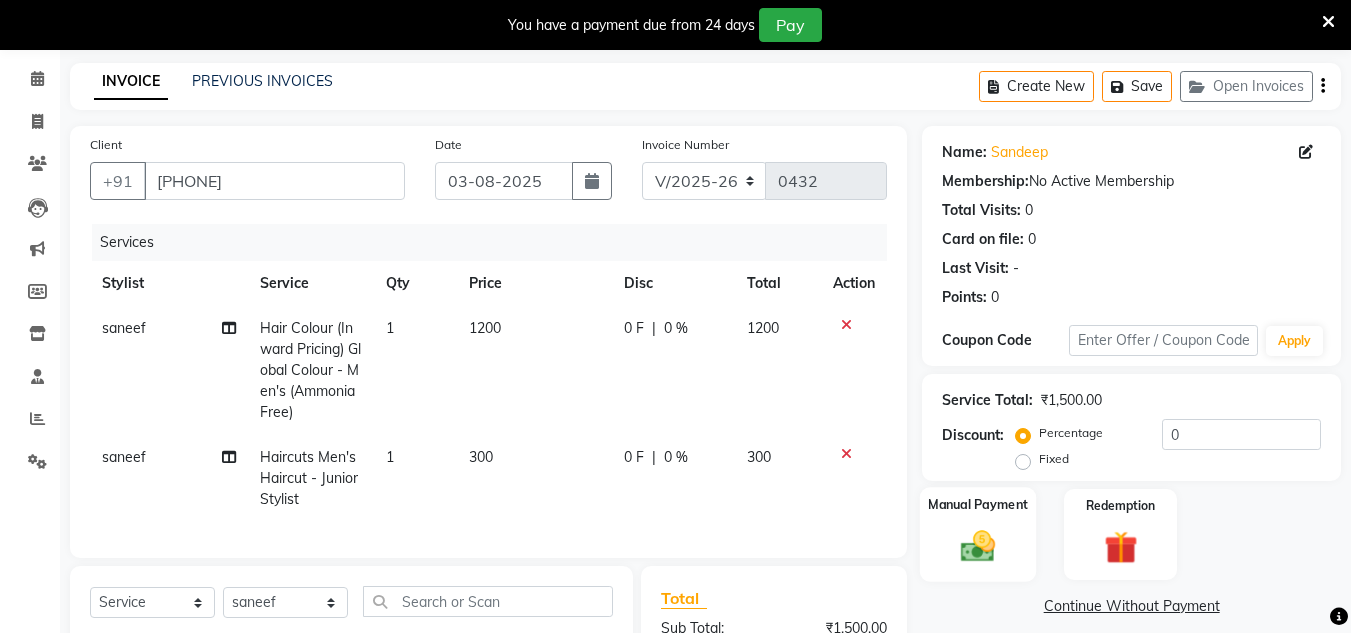 click 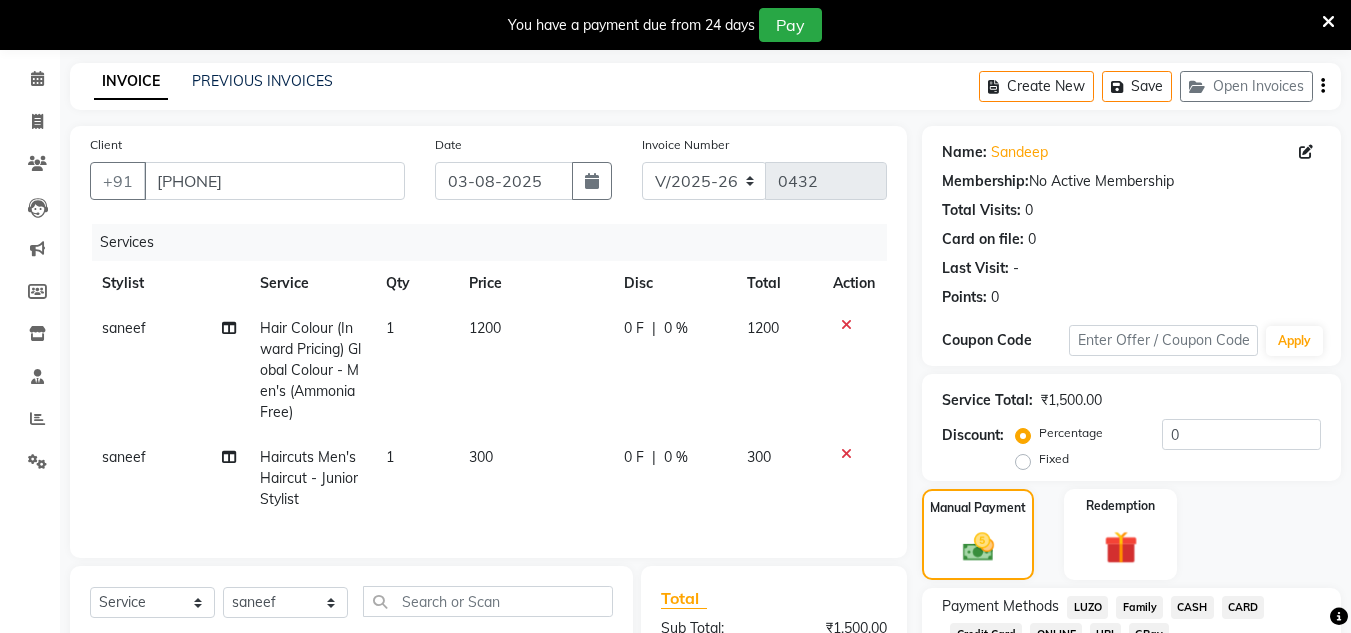 scroll, scrollTop: 243, scrollLeft: 0, axis: vertical 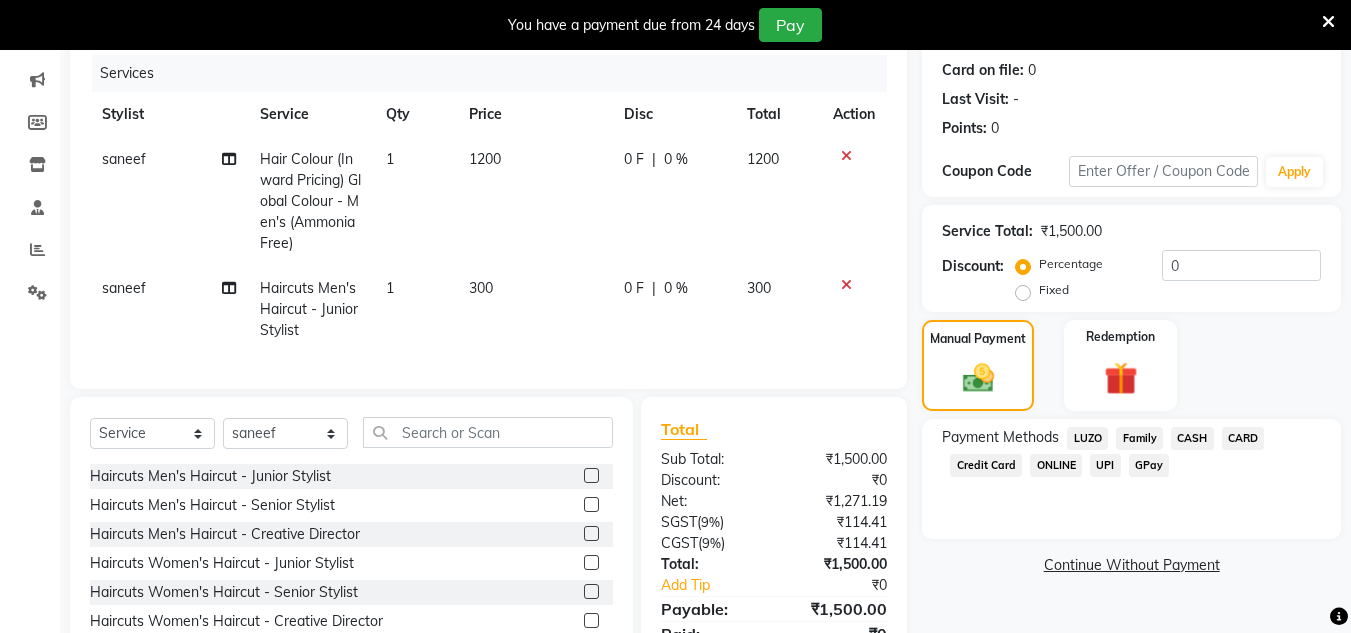 click on "CASH" 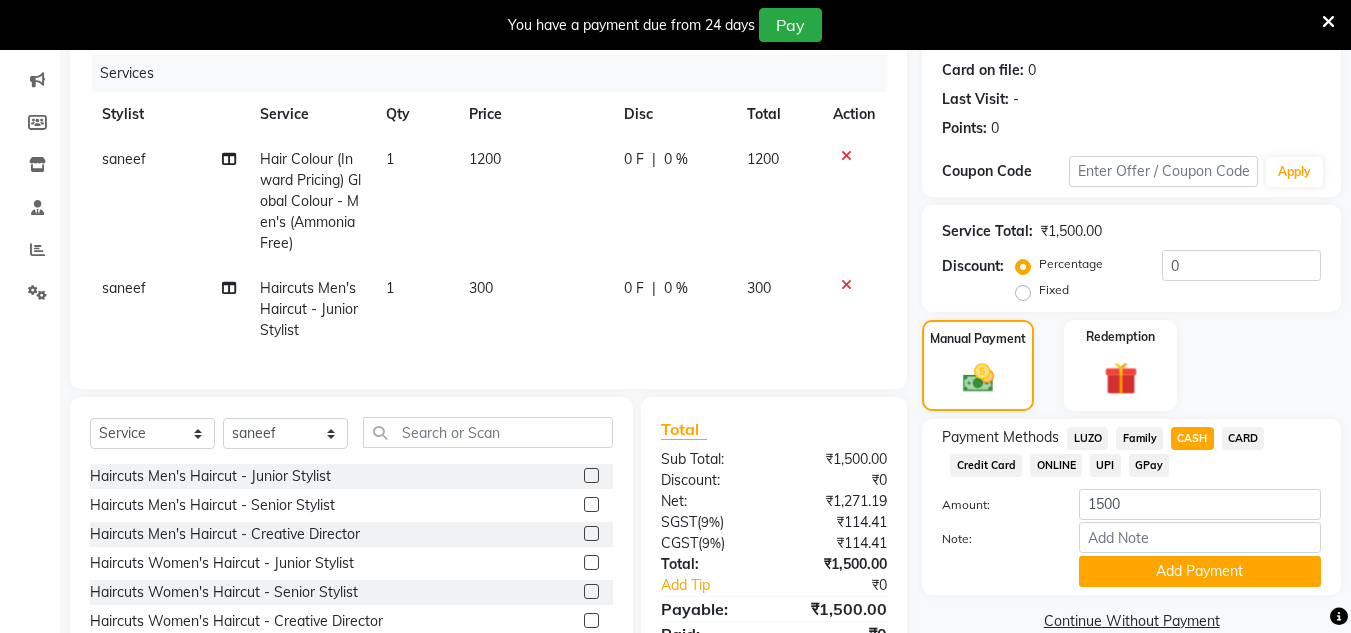 scroll, scrollTop: 347, scrollLeft: 0, axis: vertical 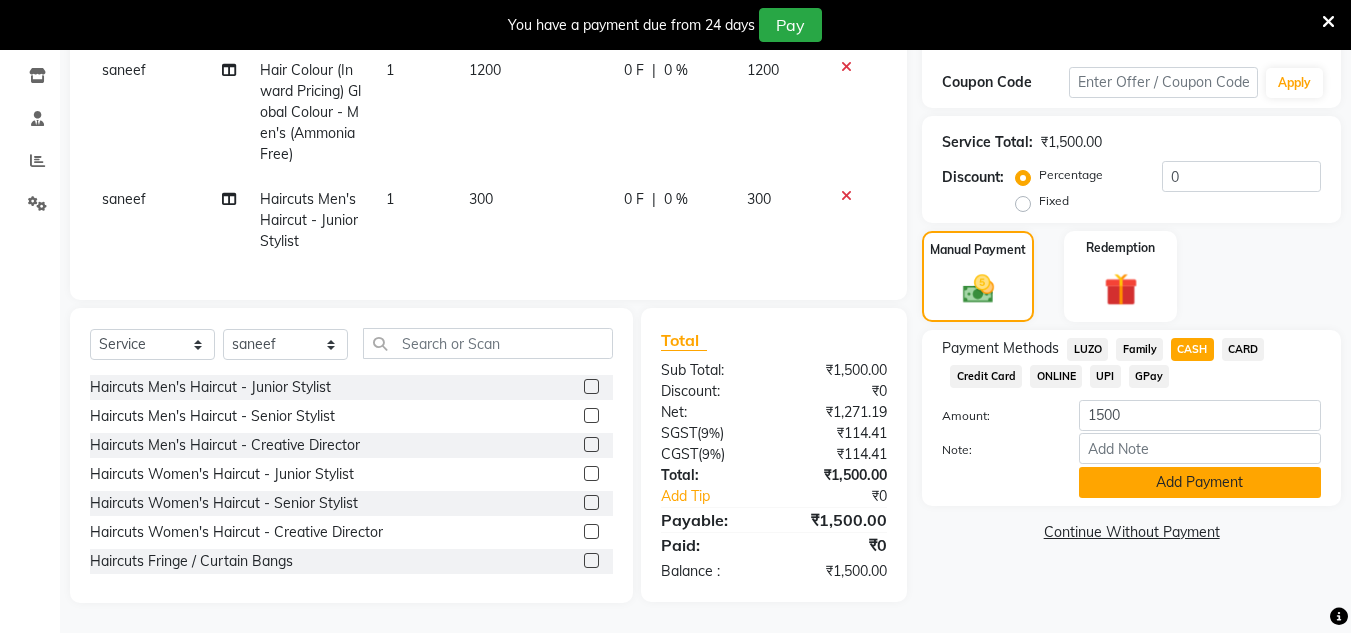 click on "Add Payment" 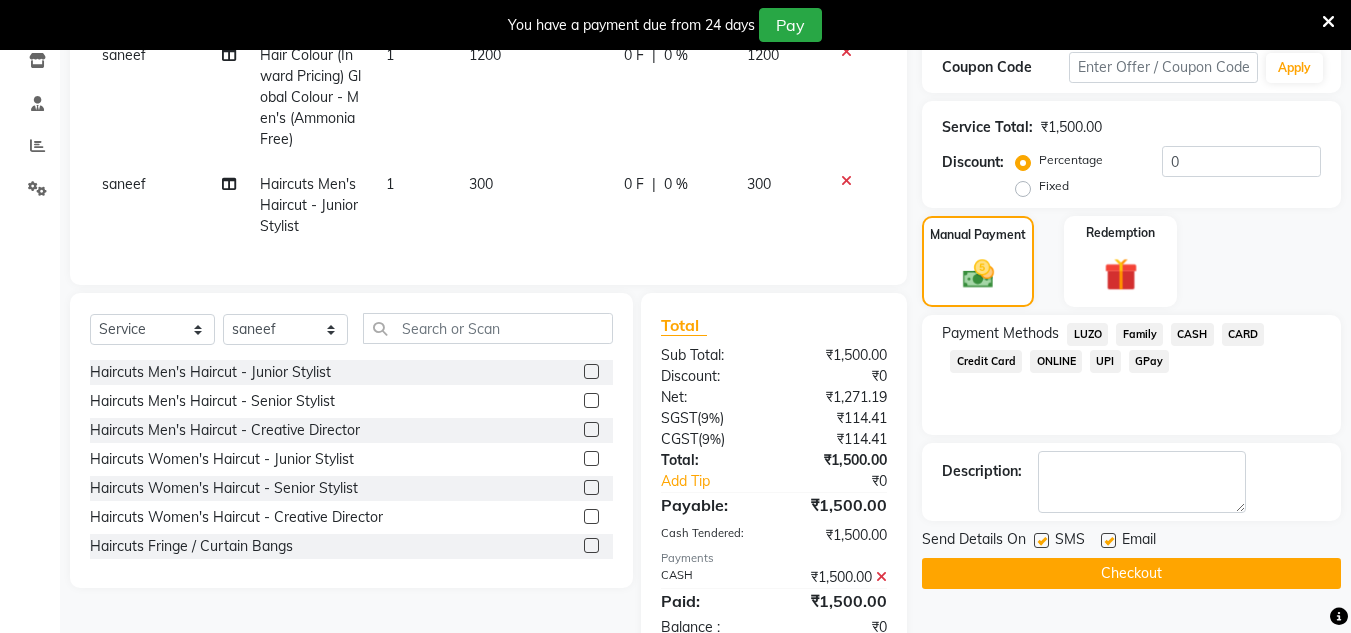click on "Checkout" 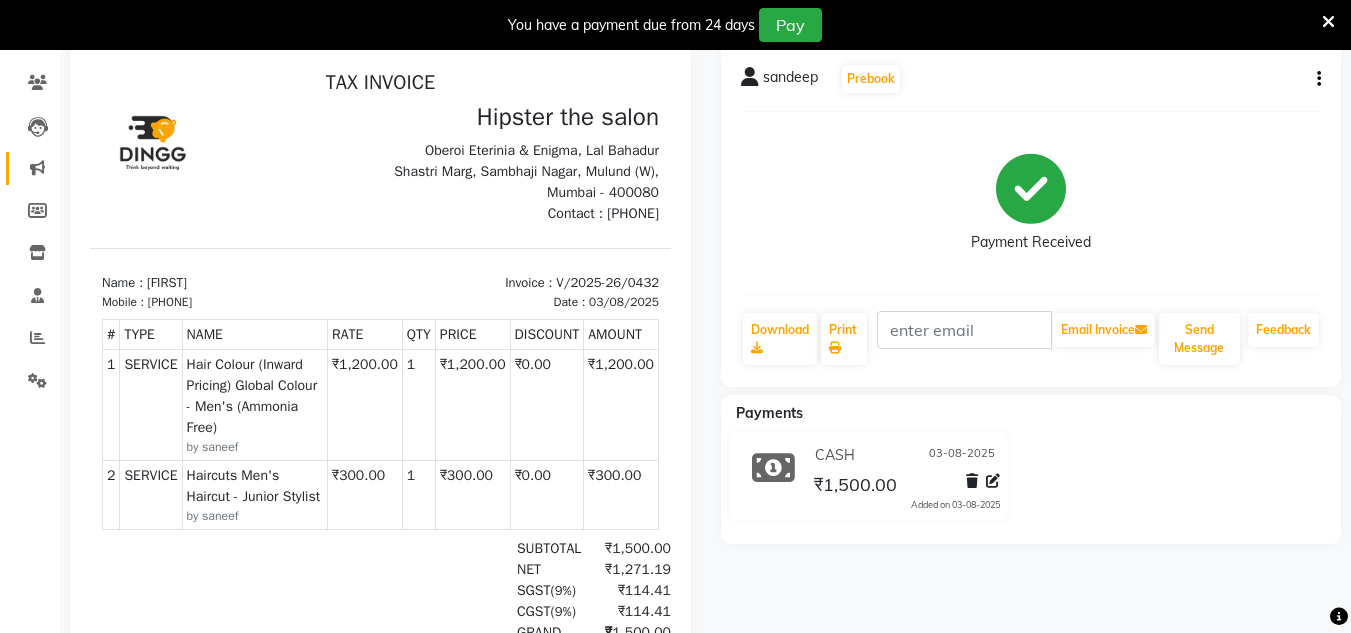 scroll, scrollTop: 0, scrollLeft: 0, axis: both 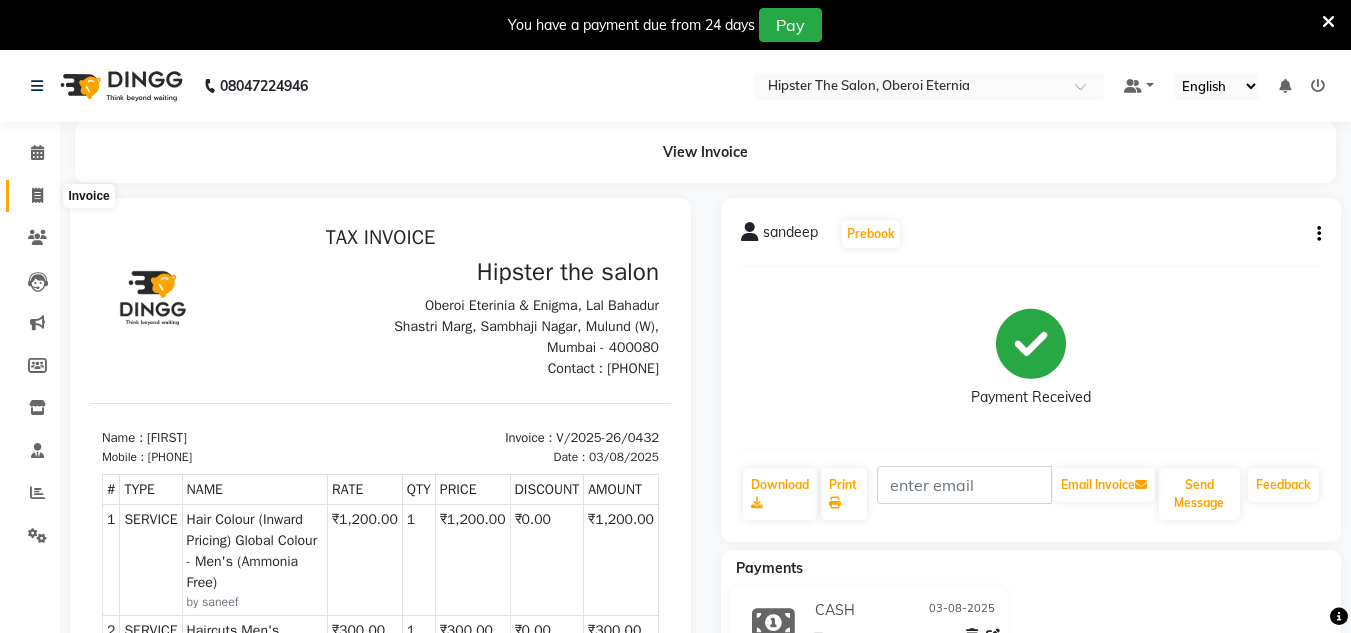 click 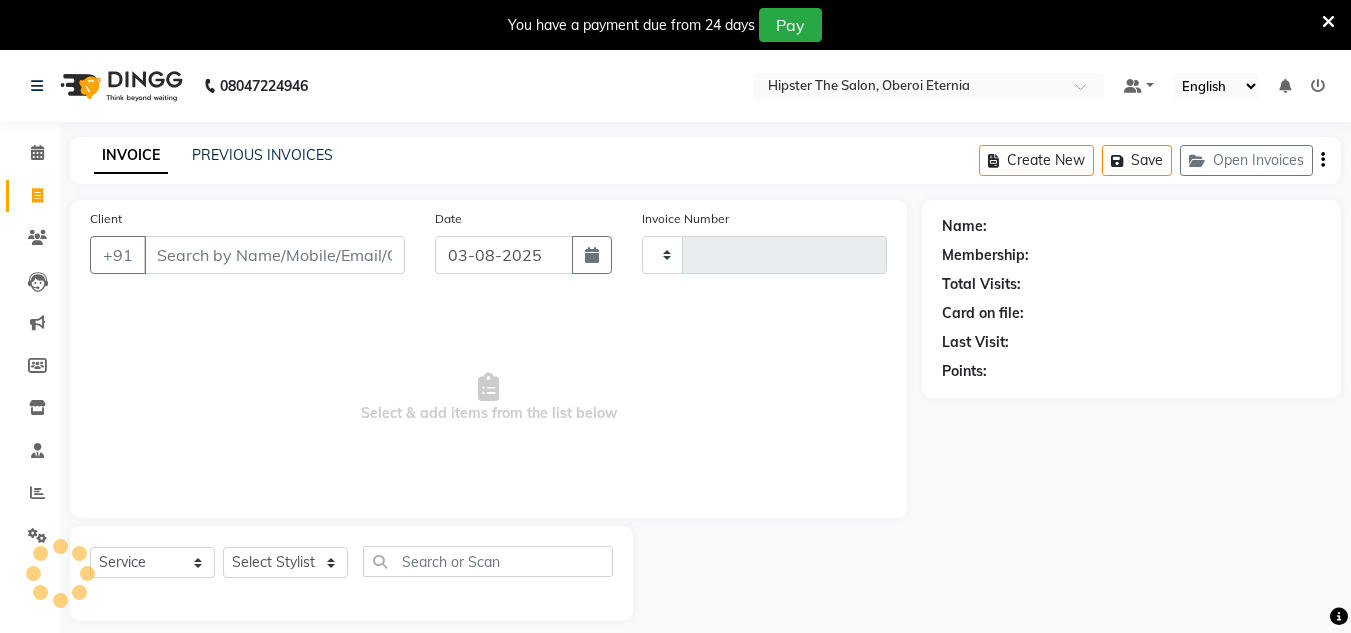 scroll, scrollTop: 50, scrollLeft: 0, axis: vertical 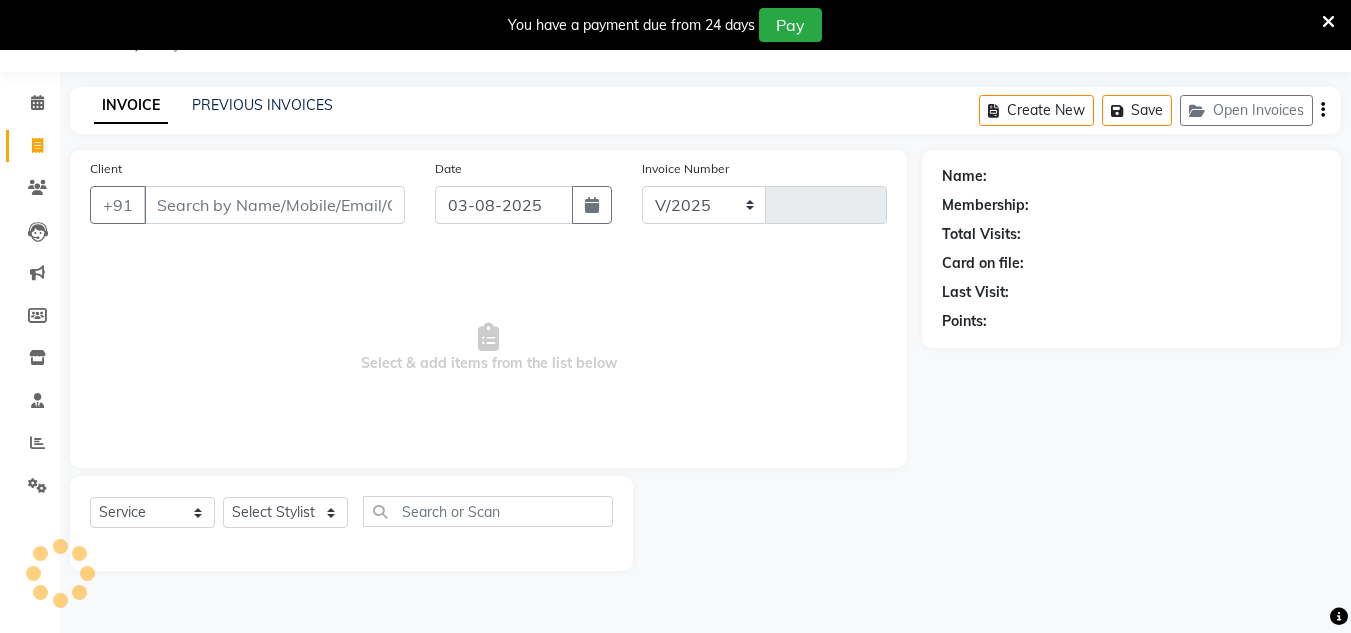 select on "8592" 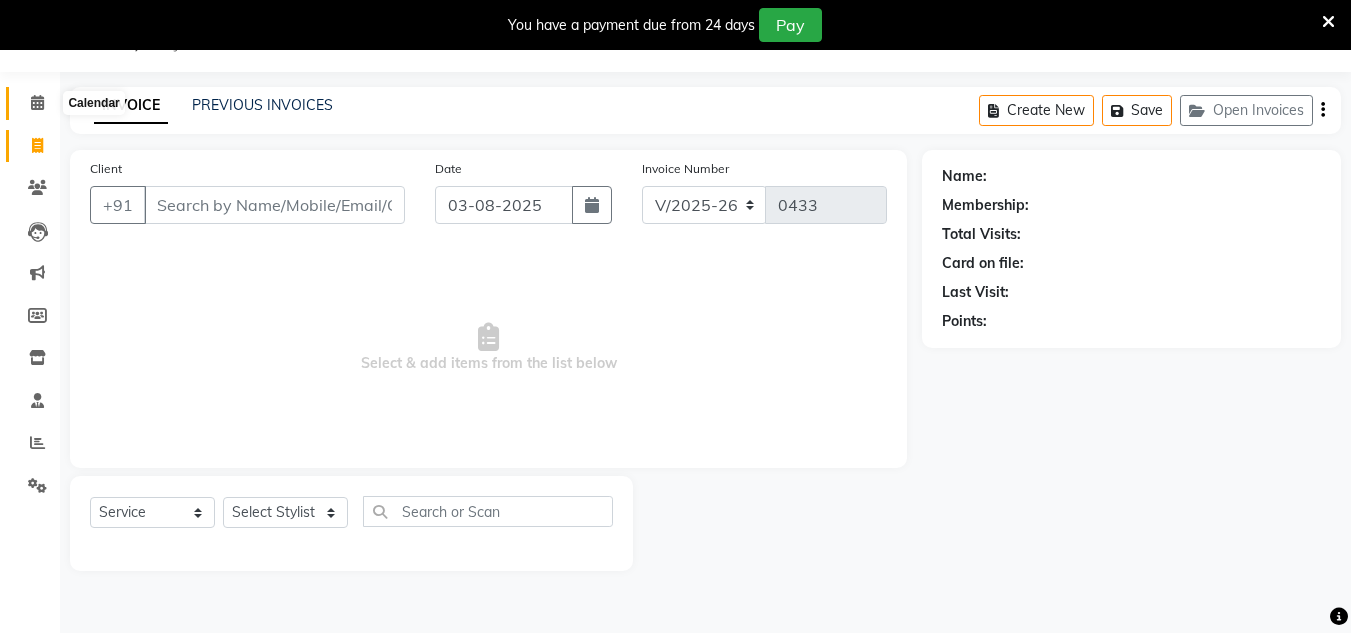 click 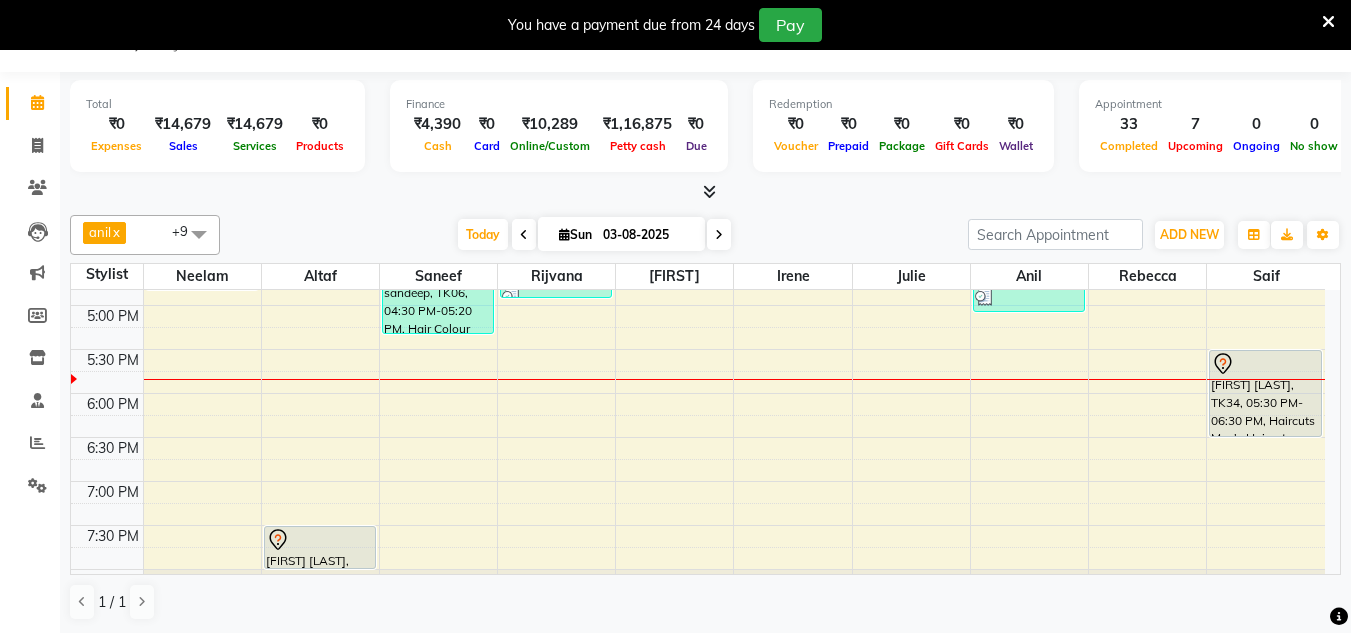 scroll, scrollTop: 859, scrollLeft: 0, axis: vertical 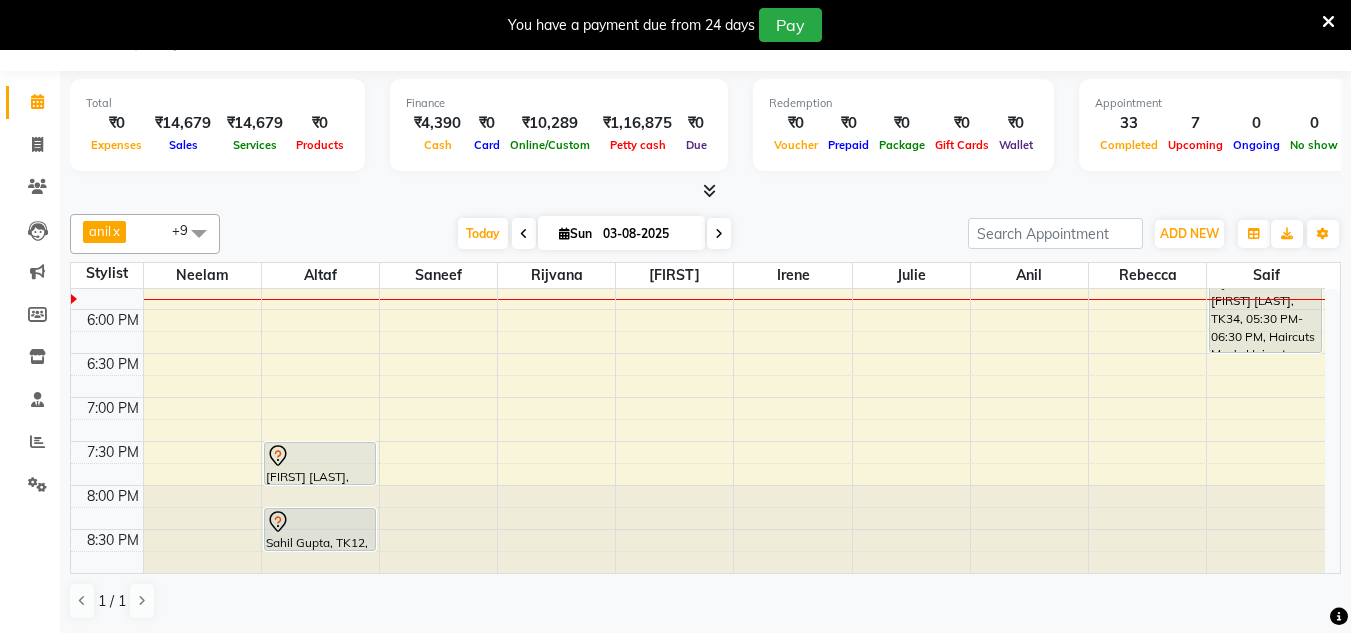 click on "03-08-2025" at bounding box center (647, 234) 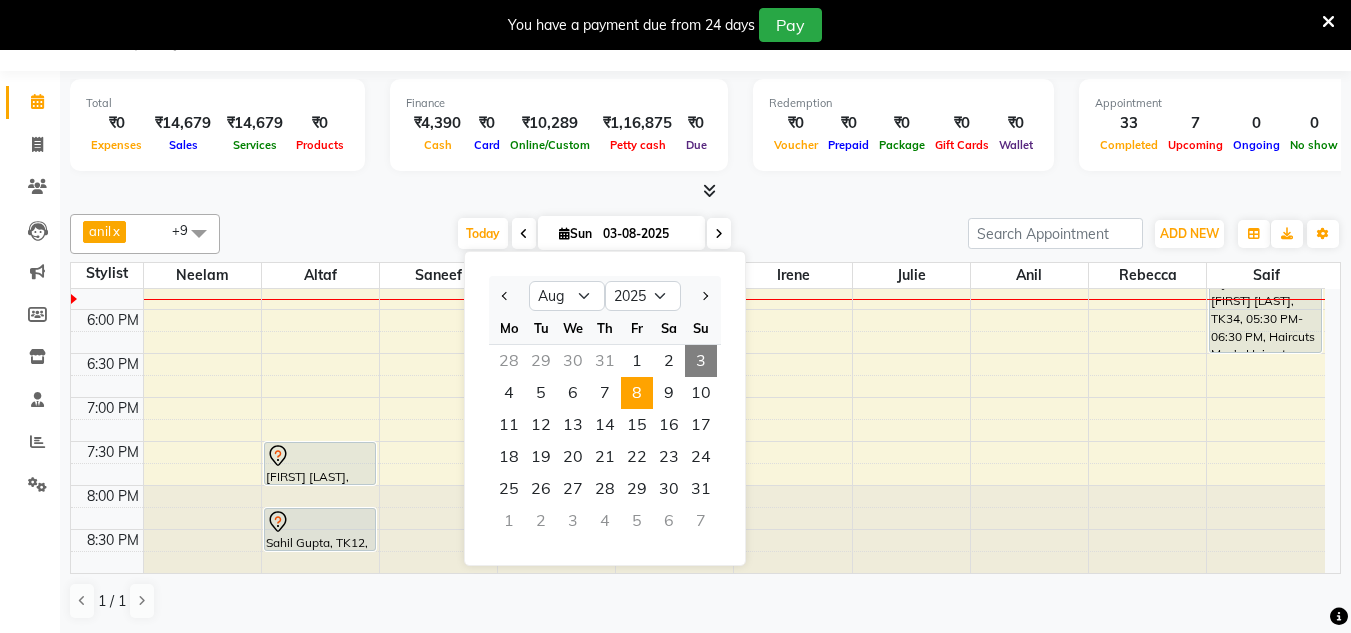 click on "8" at bounding box center (637, 393) 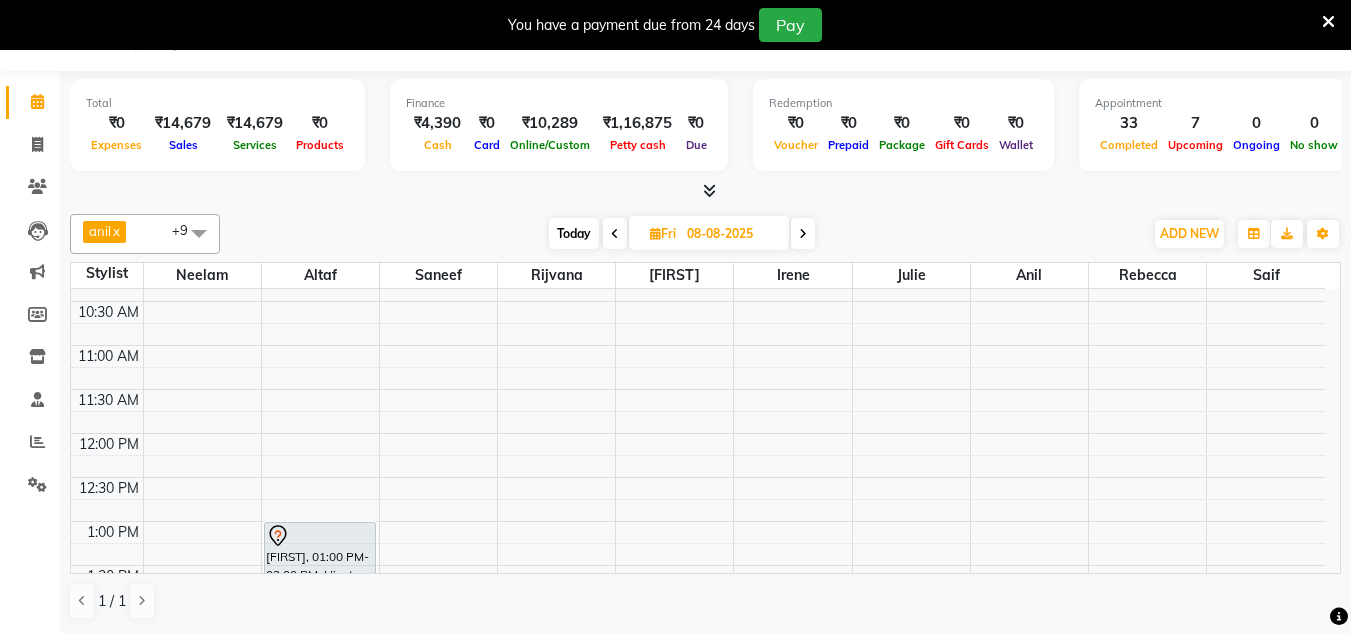 scroll, scrollTop: 192, scrollLeft: 0, axis: vertical 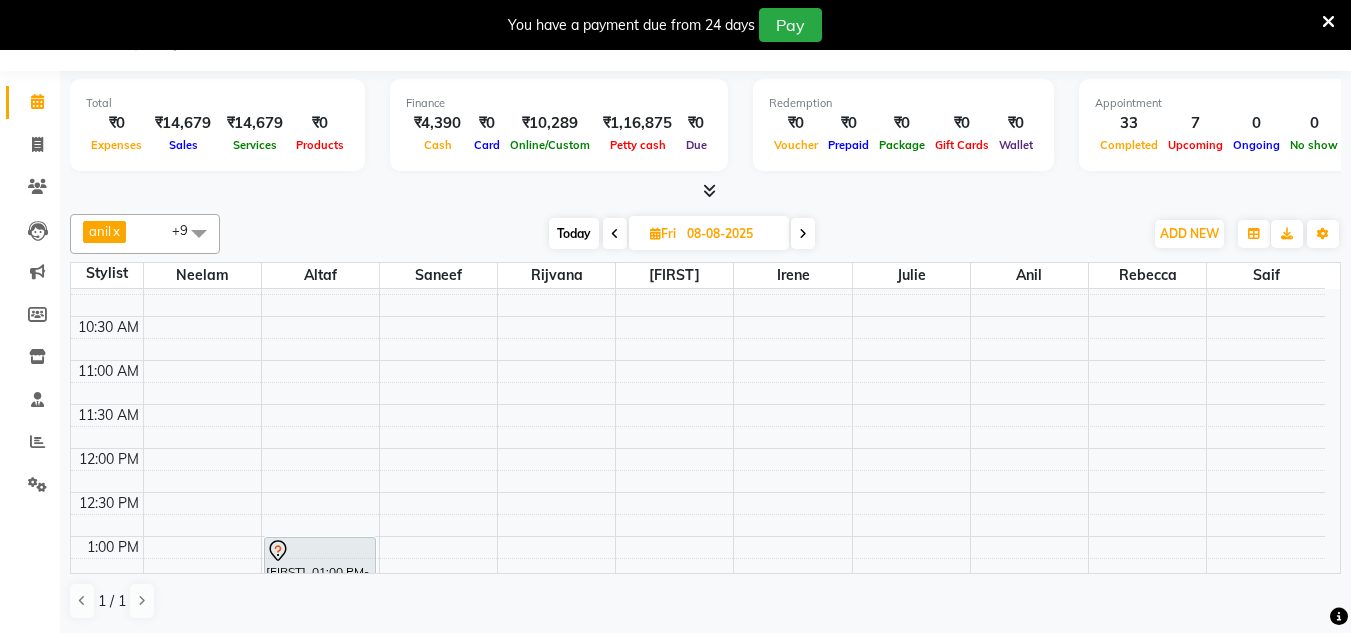 click on "Today" at bounding box center (574, 233) 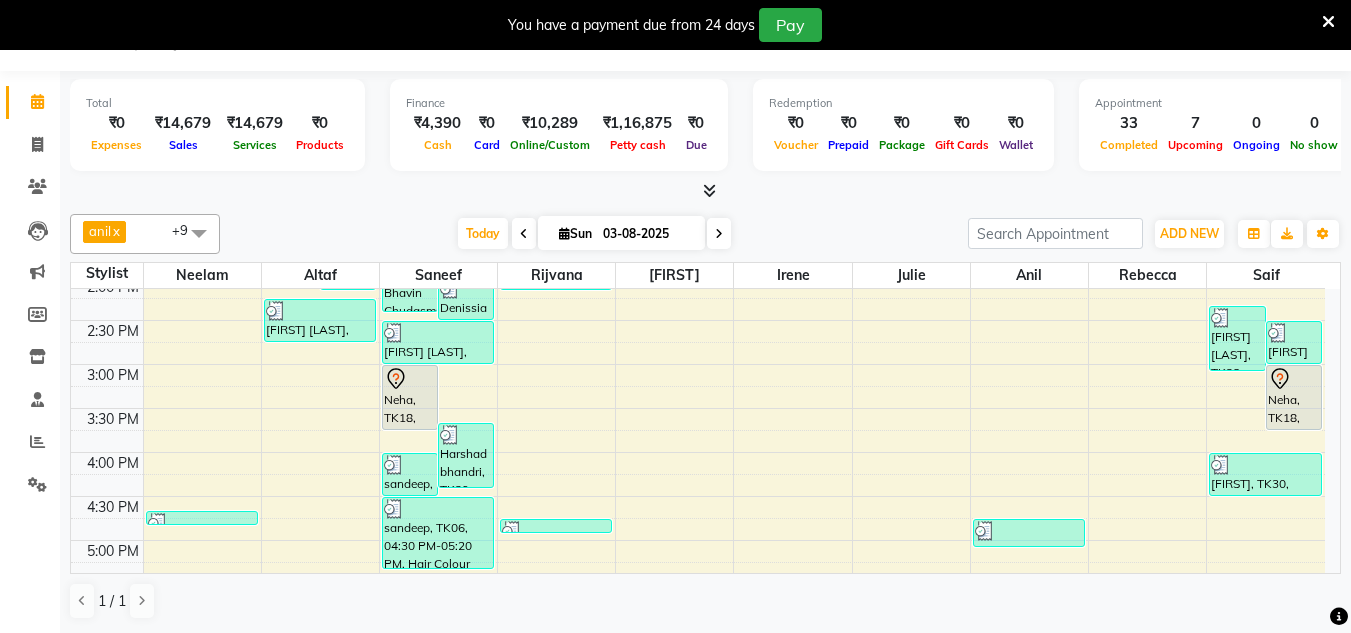 scroll, scrollTop: 0, scrollLeft: 0, axis: both 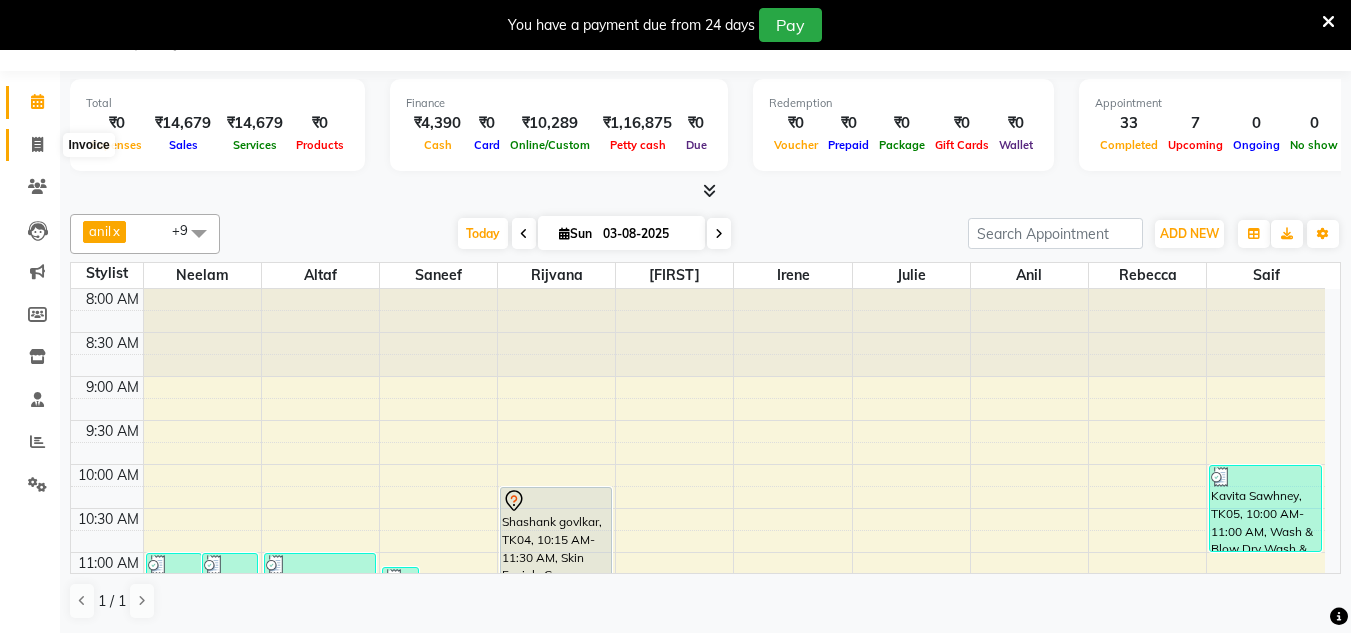 click 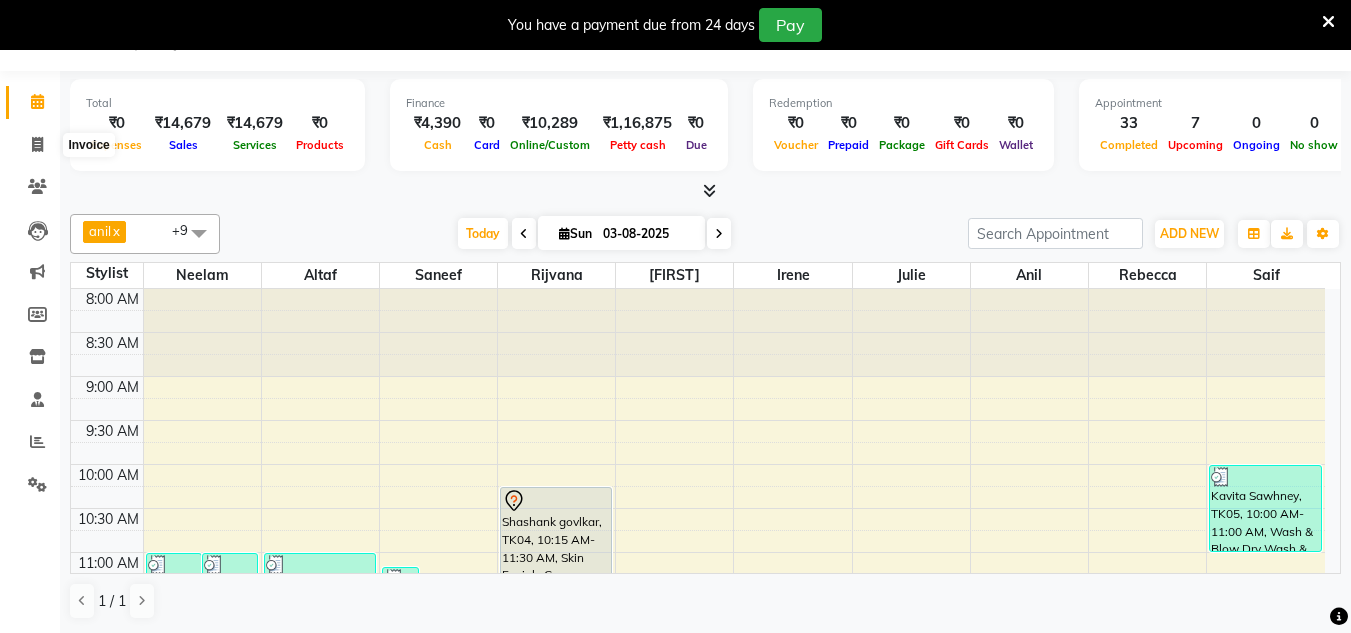 select on "8592" 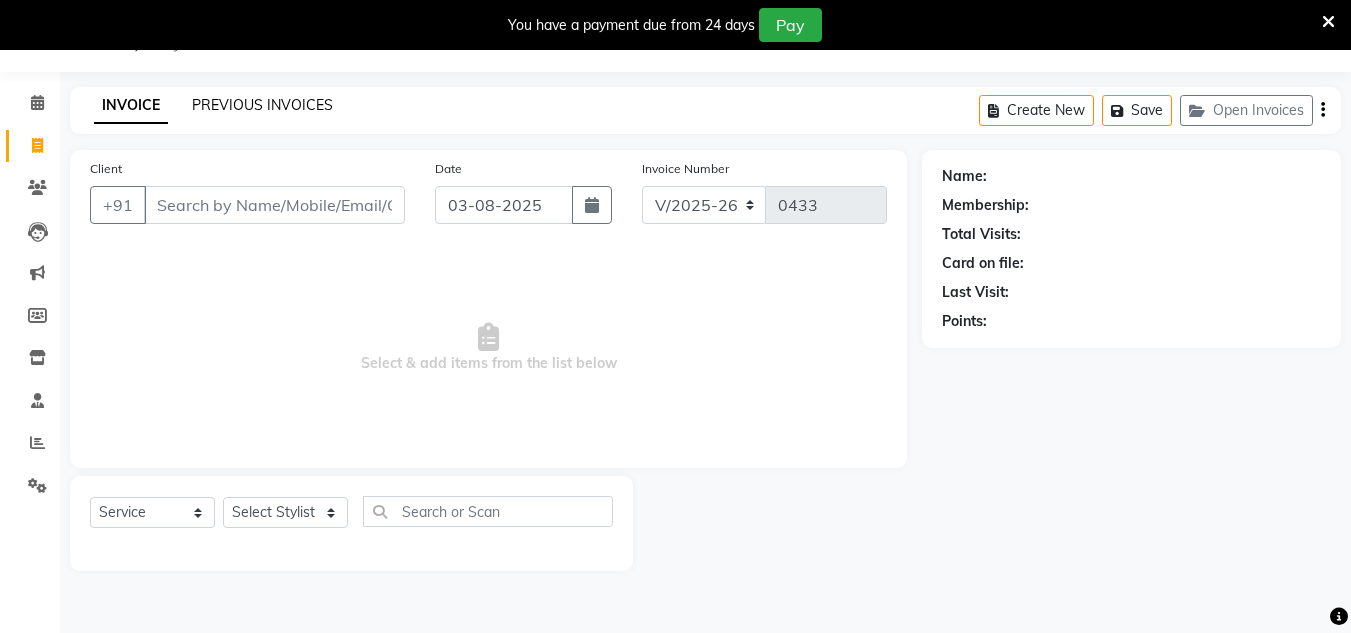 scroll, scrollTop: 50, scrollLeft: 0, axis: vertical 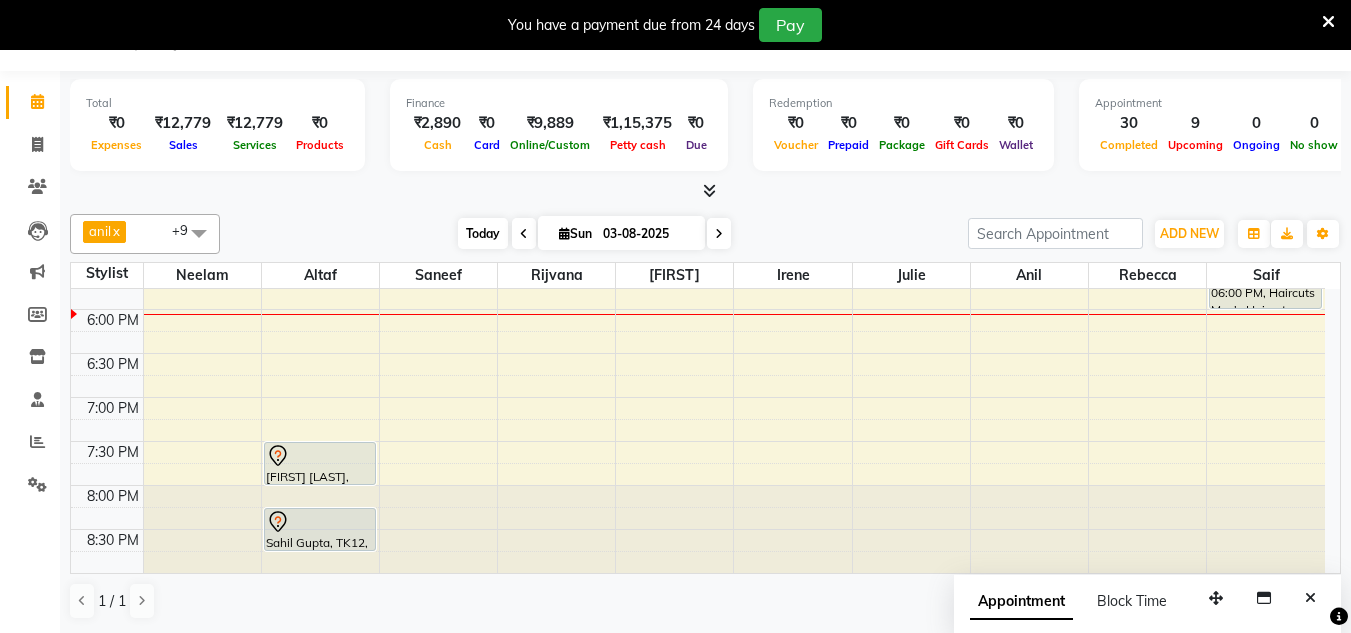 click on "Today" at bounding box center (483, 233) 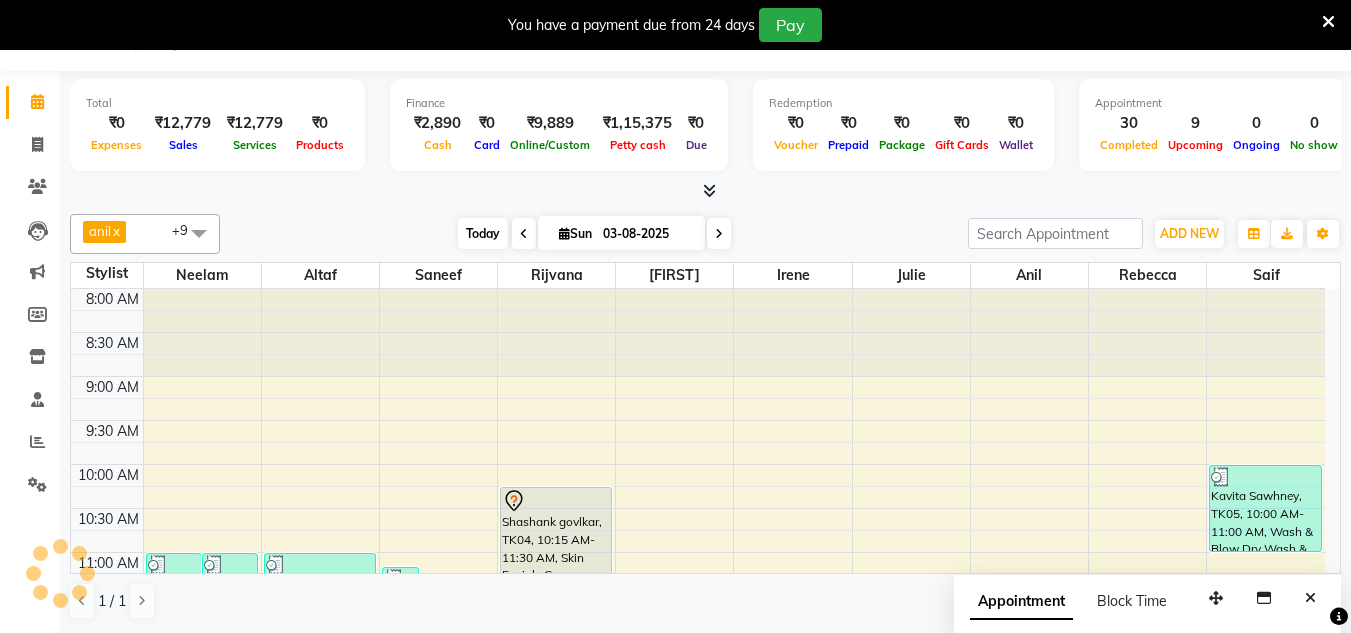 scroll, scrollTop: 859, scrollLeft: 0, axis: vertical 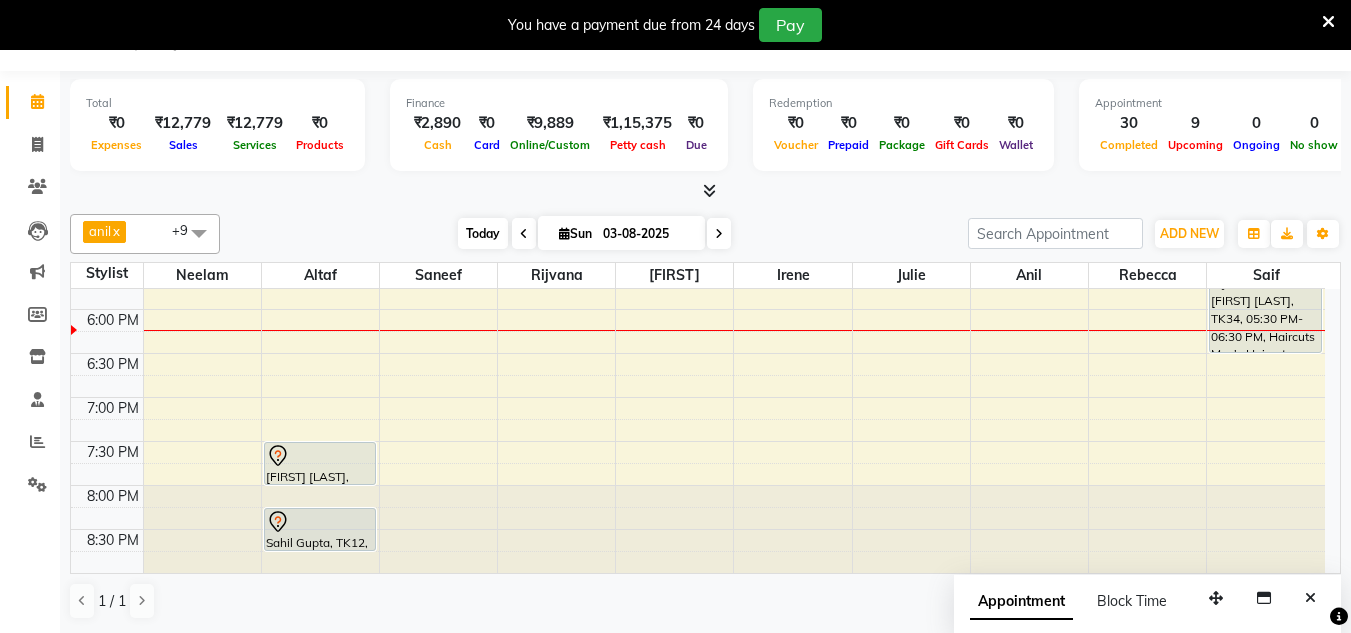 click on "Today" at bounding box center [483, 233] 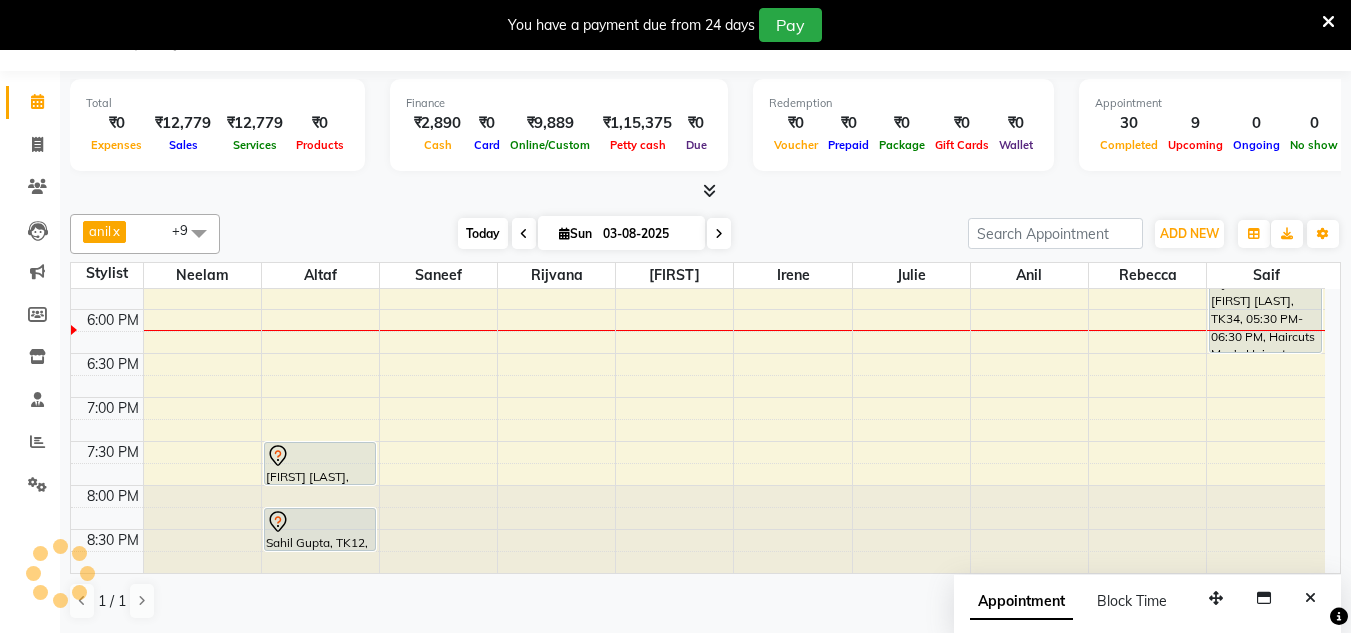 scroll, scrollTop: 859, scrollLeft: 0, axis: vertical 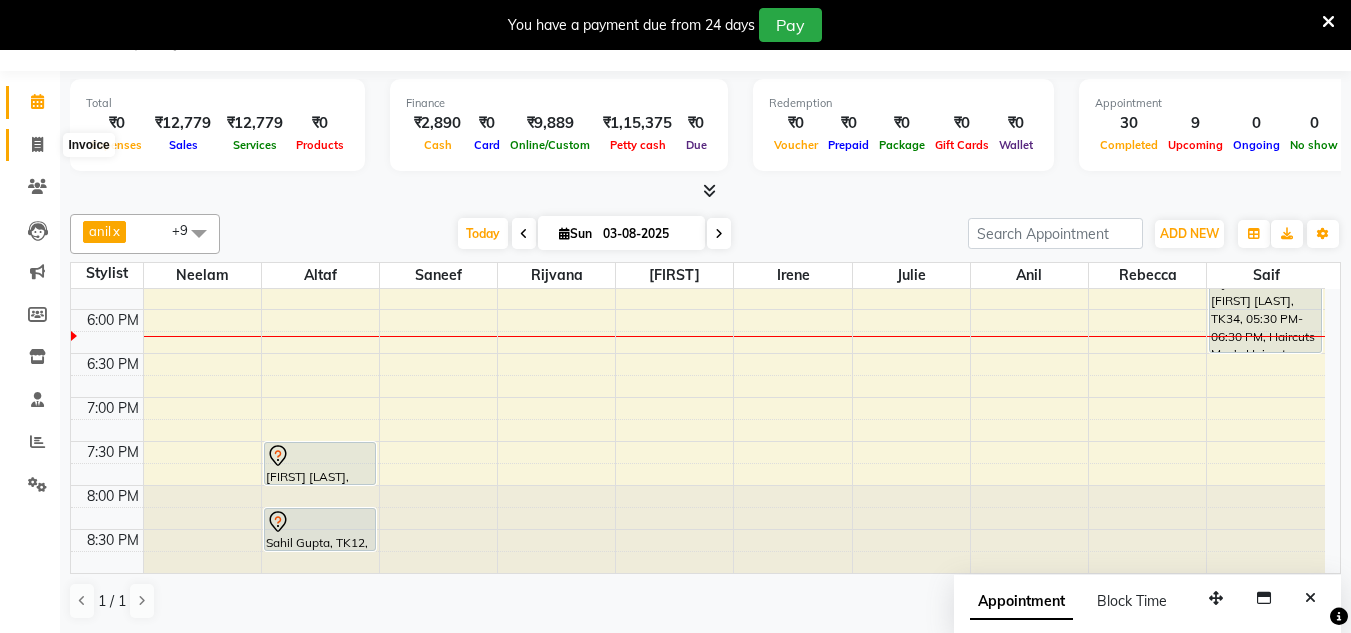 click 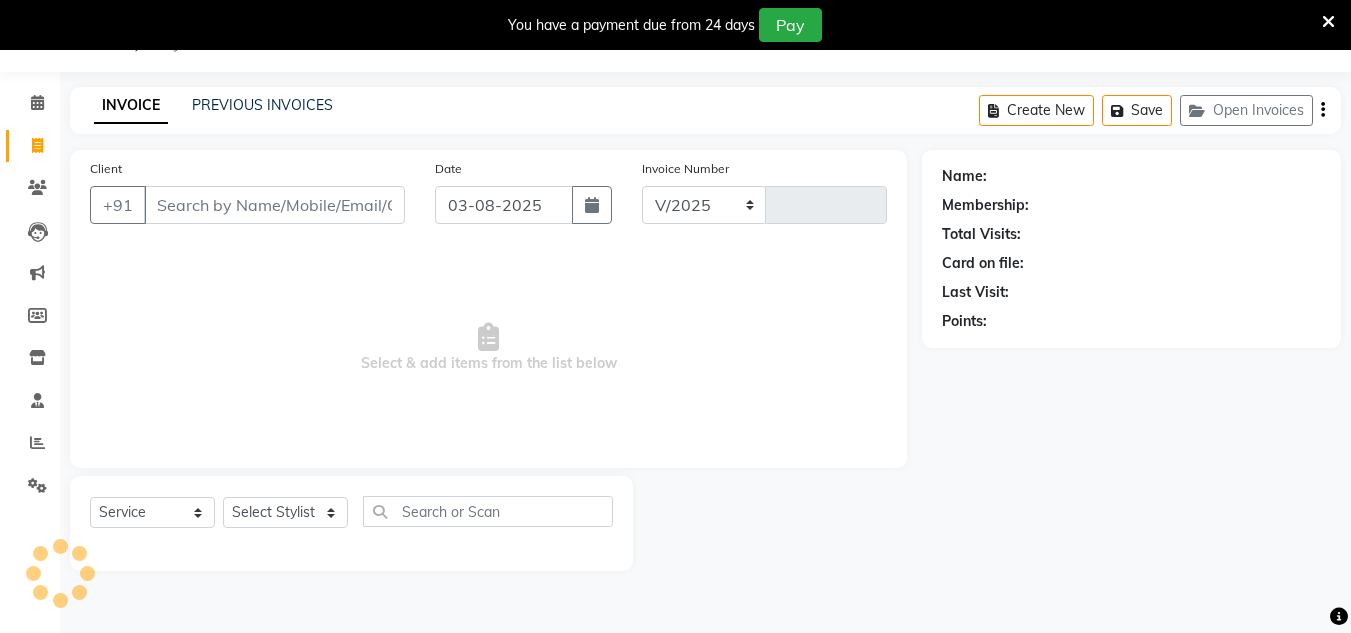 select on "8592" 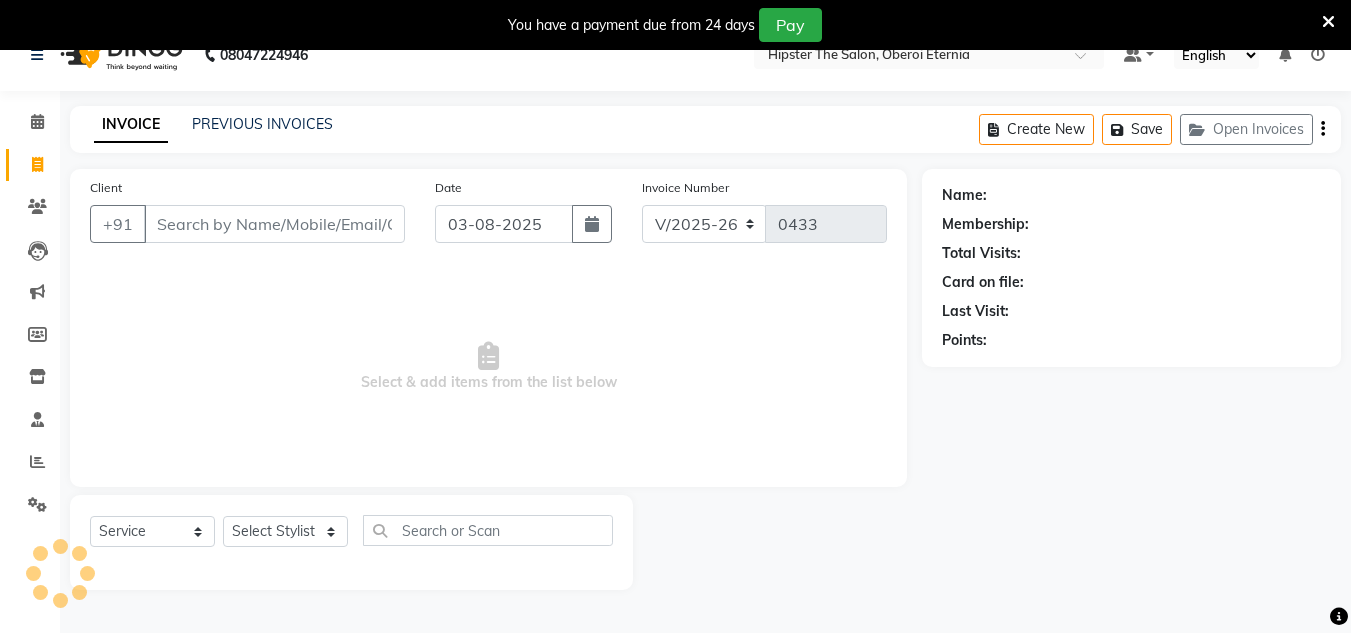 scroll, scrollTop: 0, scrollLeft: 0, axis: both 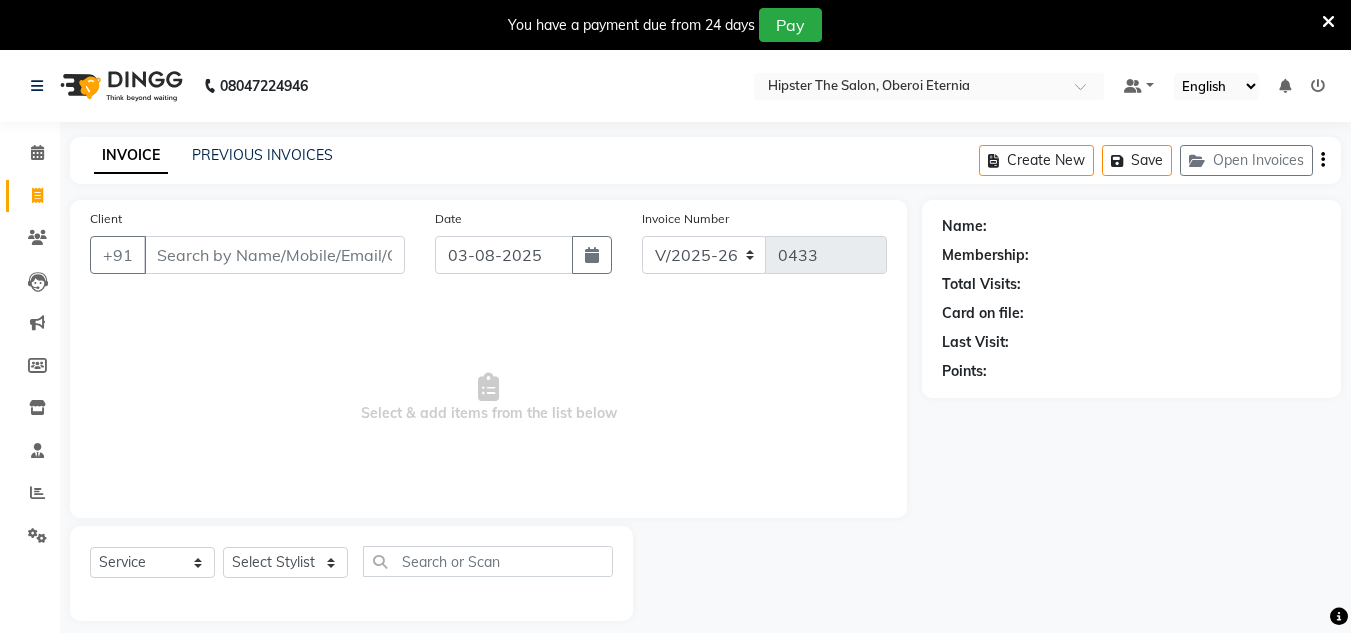 click on "Client" at bounding box center (274, 255) 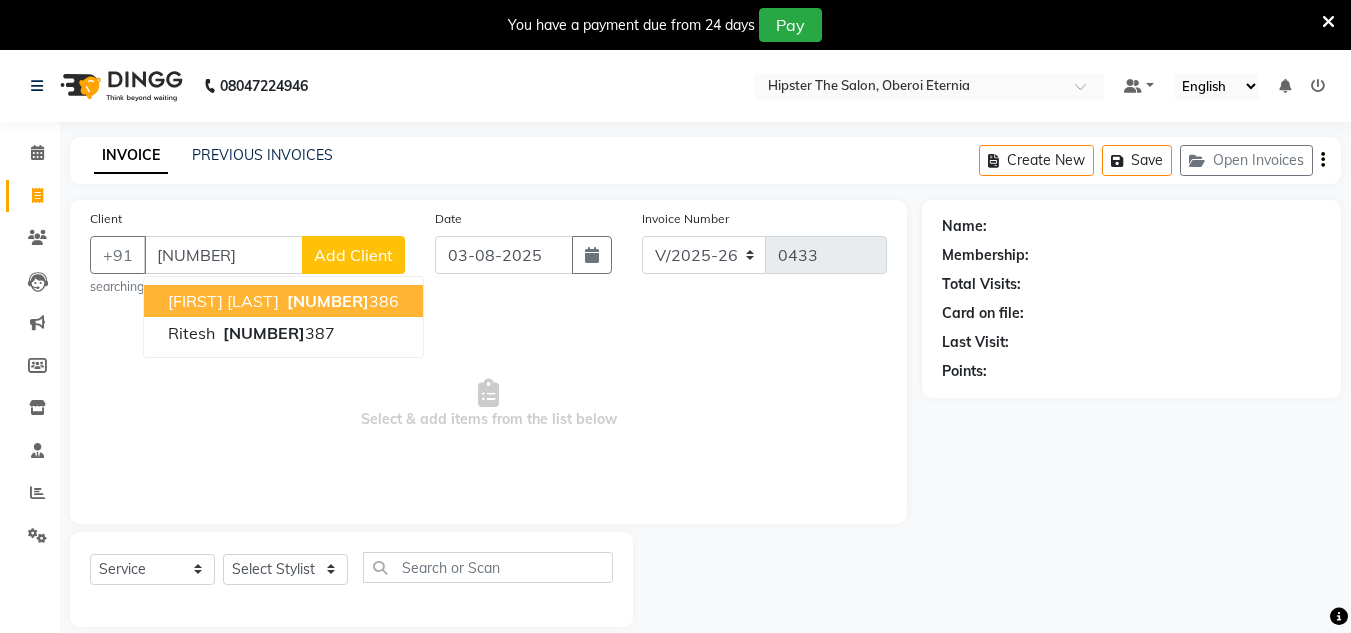 type on "[NUMBER]" 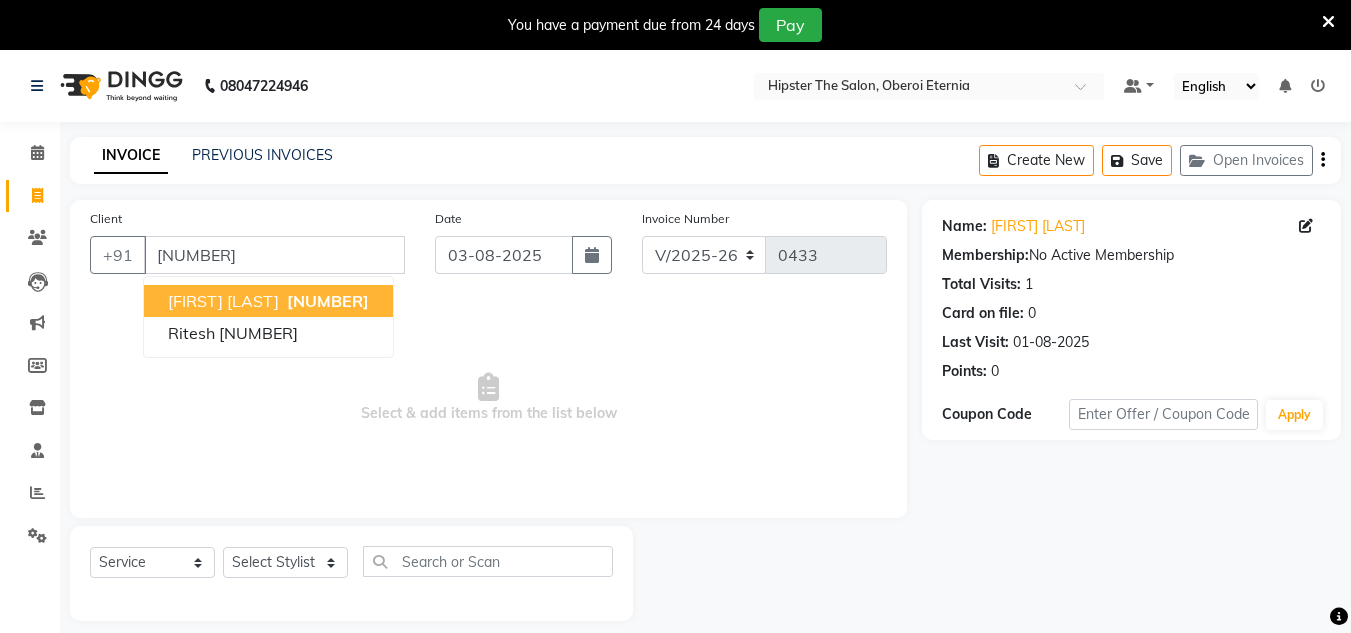 click on "[NUMBER]" at bounding box center (328, 301) 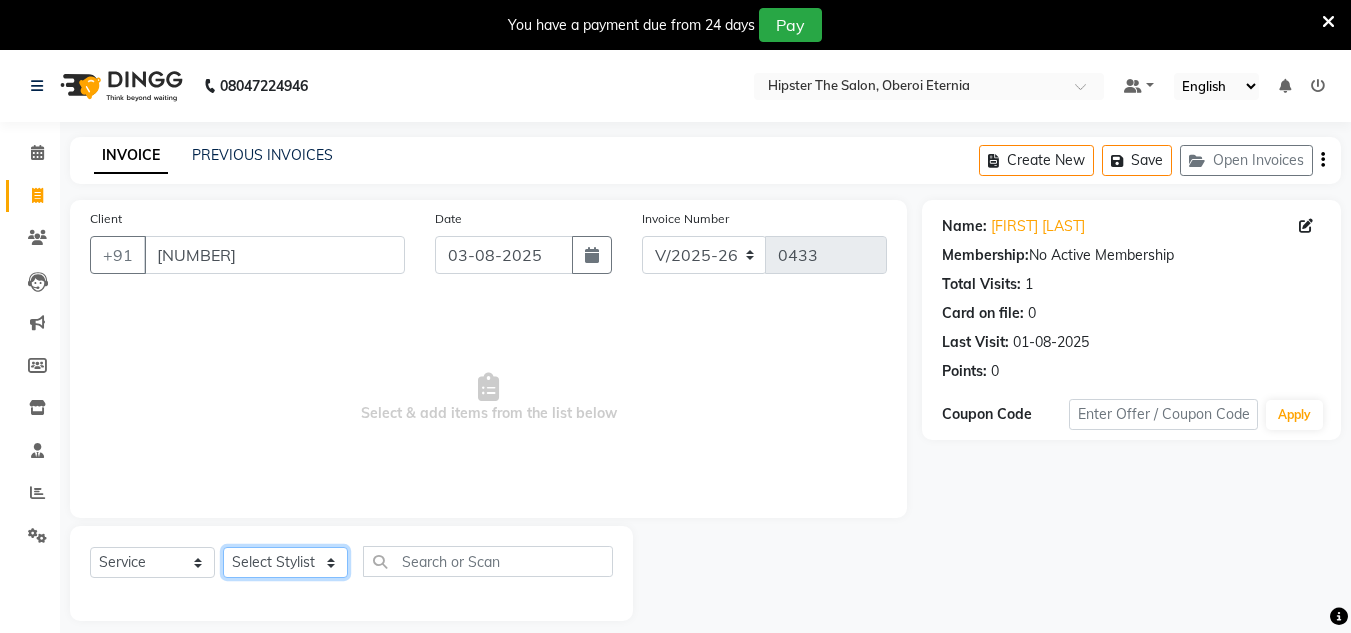 click on "Select Stylist Aarushi aishu altaf anil ashik bhavin  irene julie Manager id Minaz Namrata neelam Rebecca rekha rijvana Saif saneef Shweta" 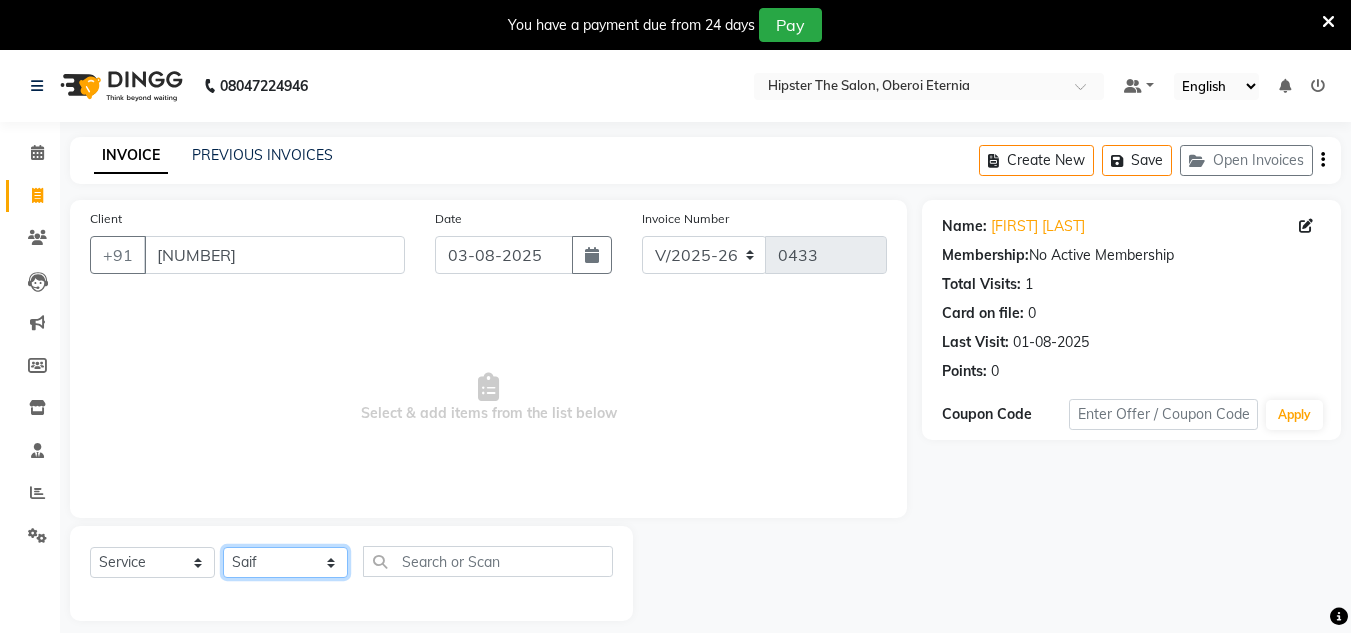 click on "Select Stylist Aarushi aishu altaf anil ashik bhavin  irene julie Manager id Minaz Namrata neelam Rebecca rekha rijvana Saif saneef Shweta" 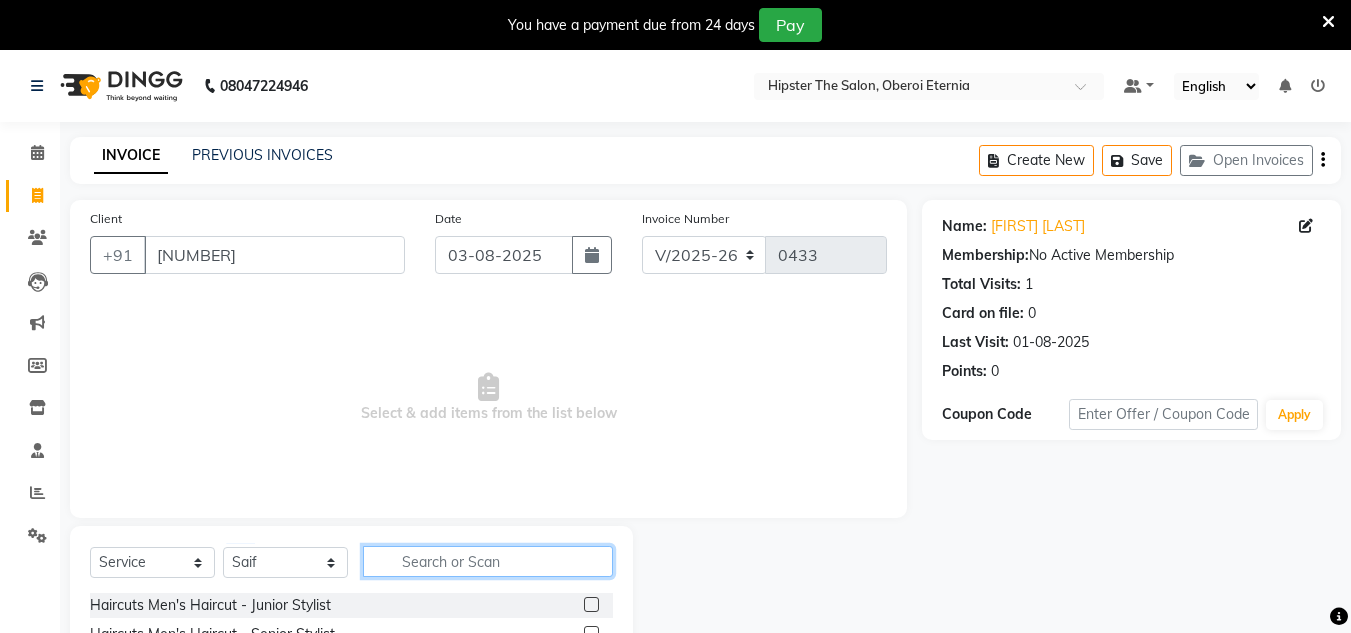 click 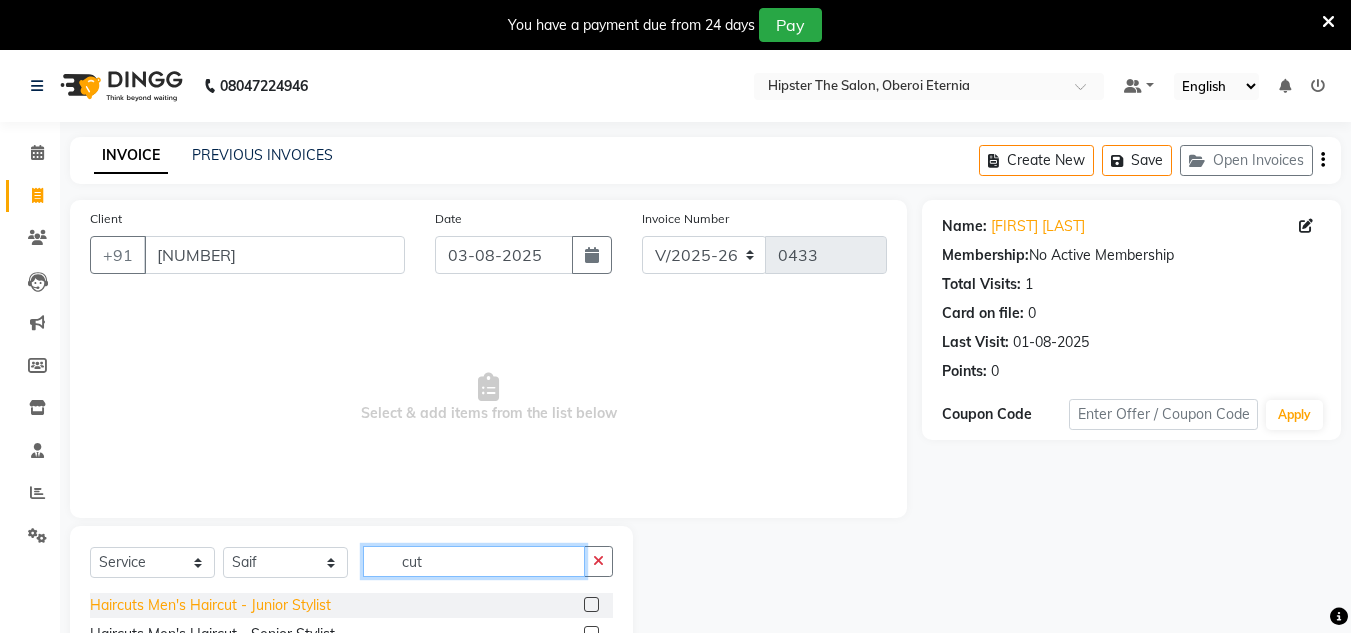 type on "cut" 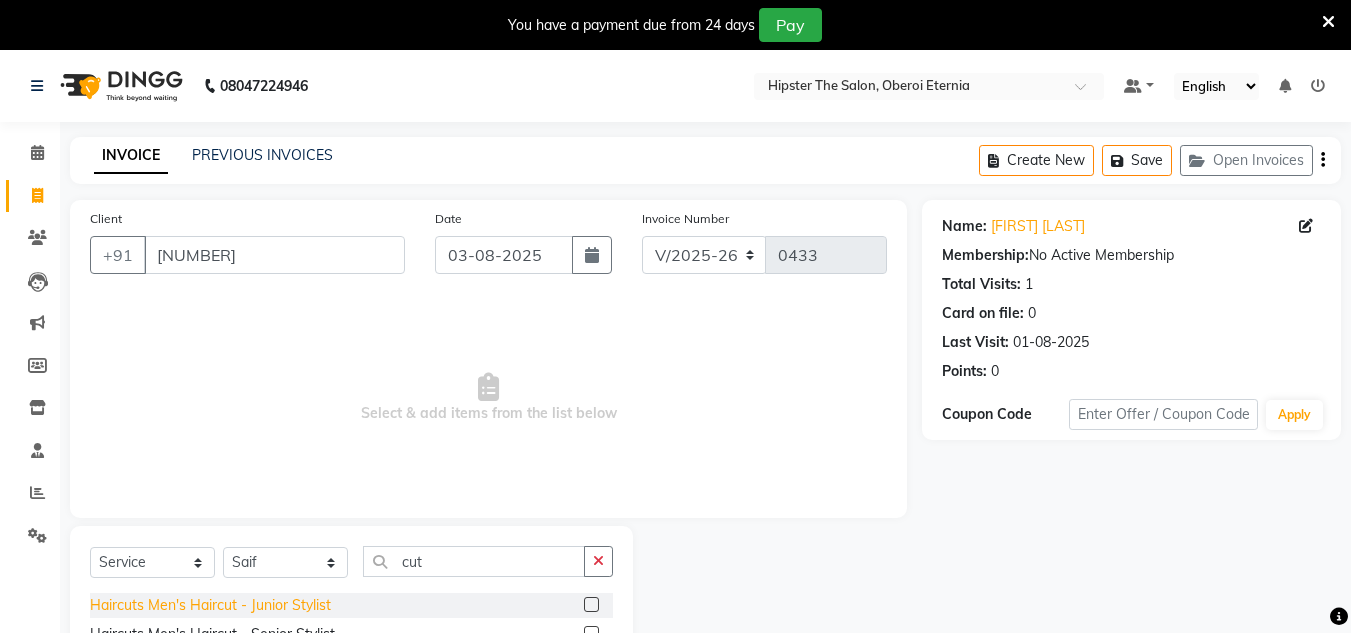 click on "Haircuts Men's Haircut - Junior Stylist" 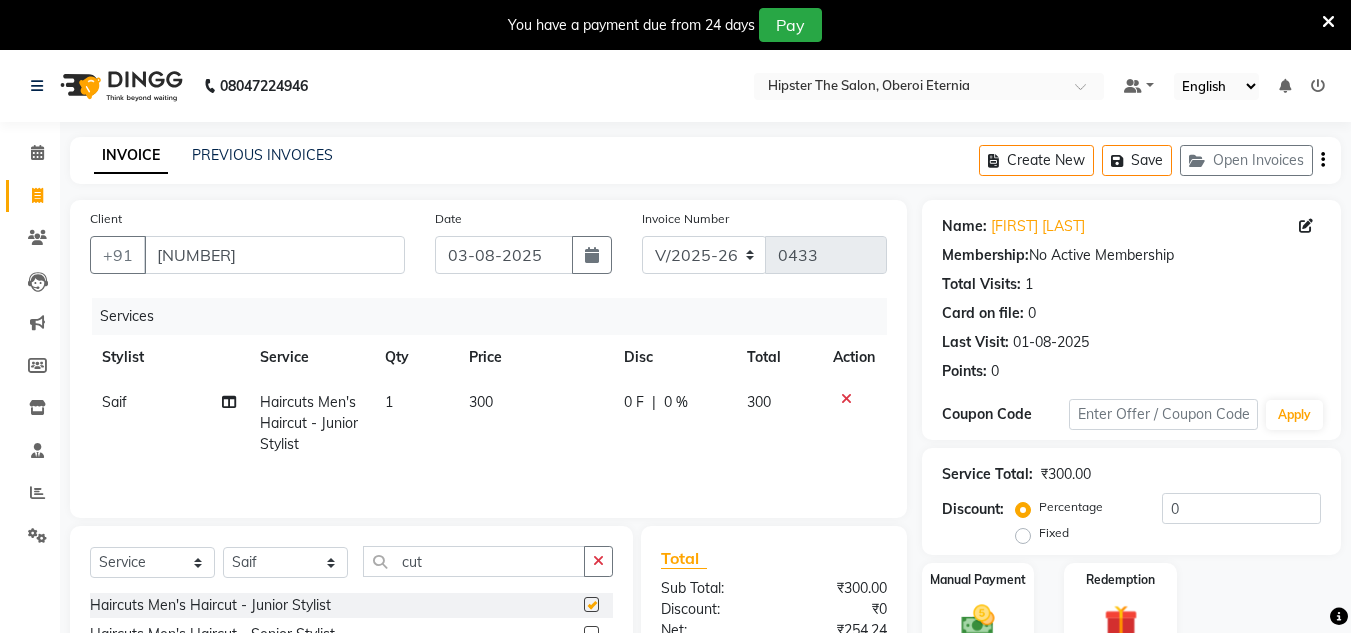 checkbox on "false" 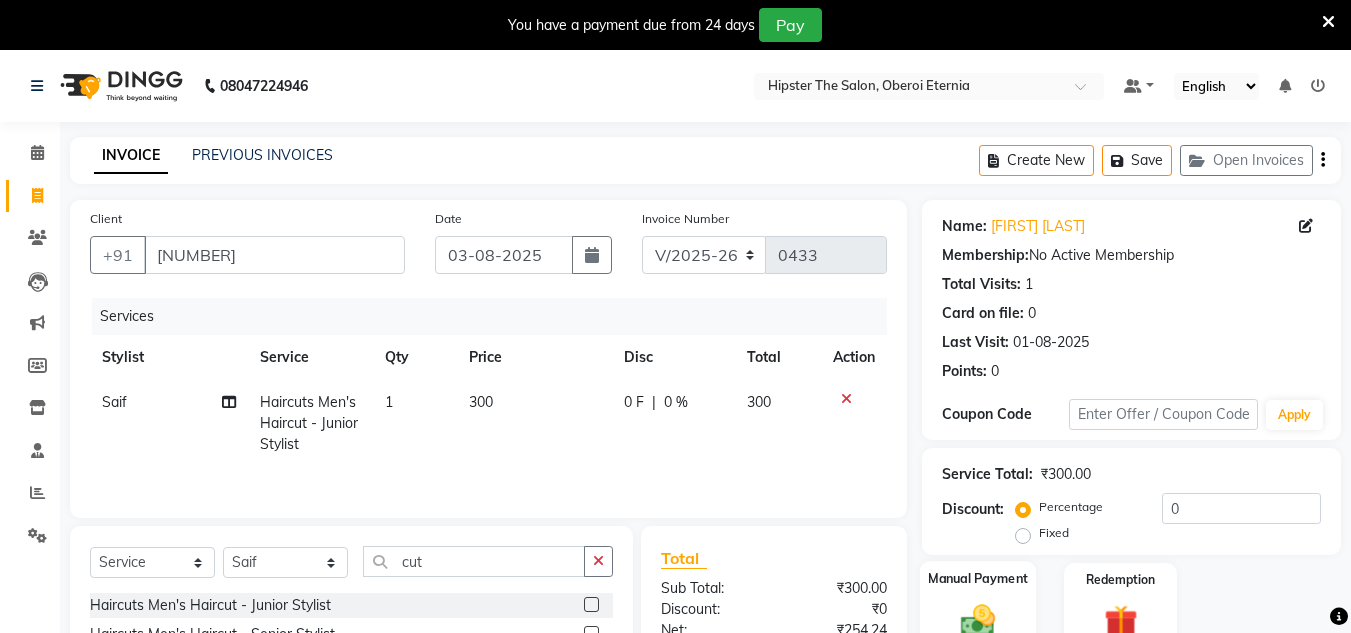 click 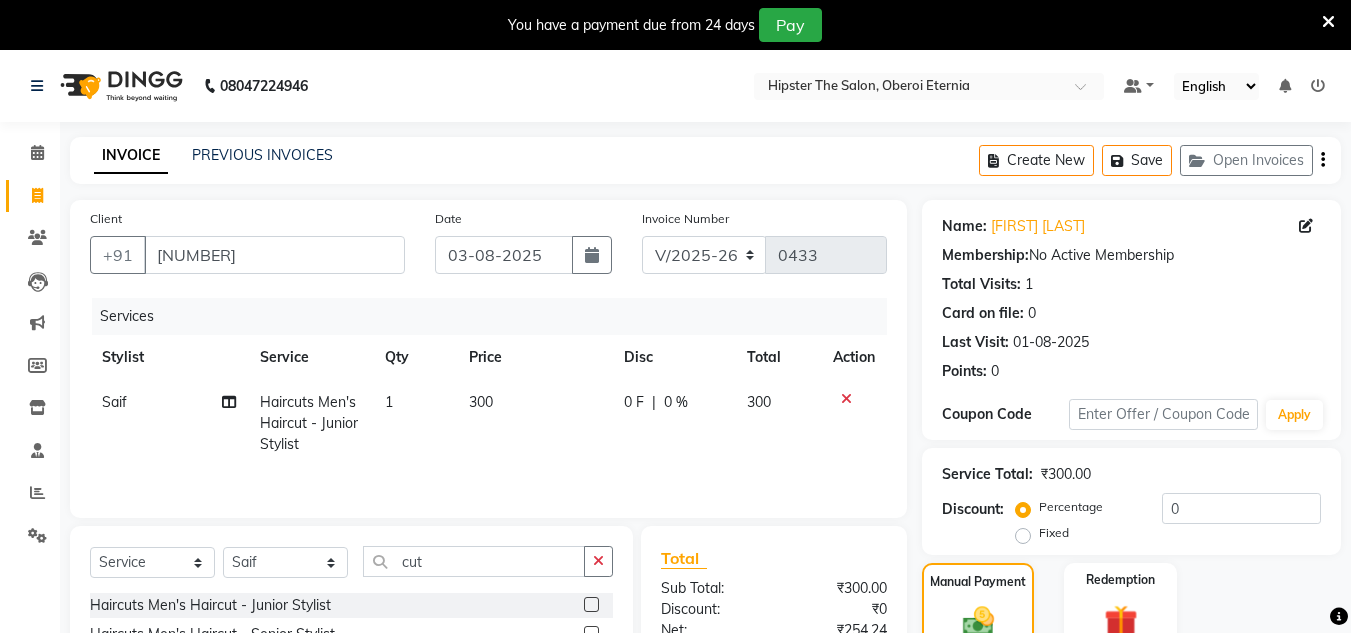 scroll, scrollTop: 220, scrollLeft: 0, axis: vertical 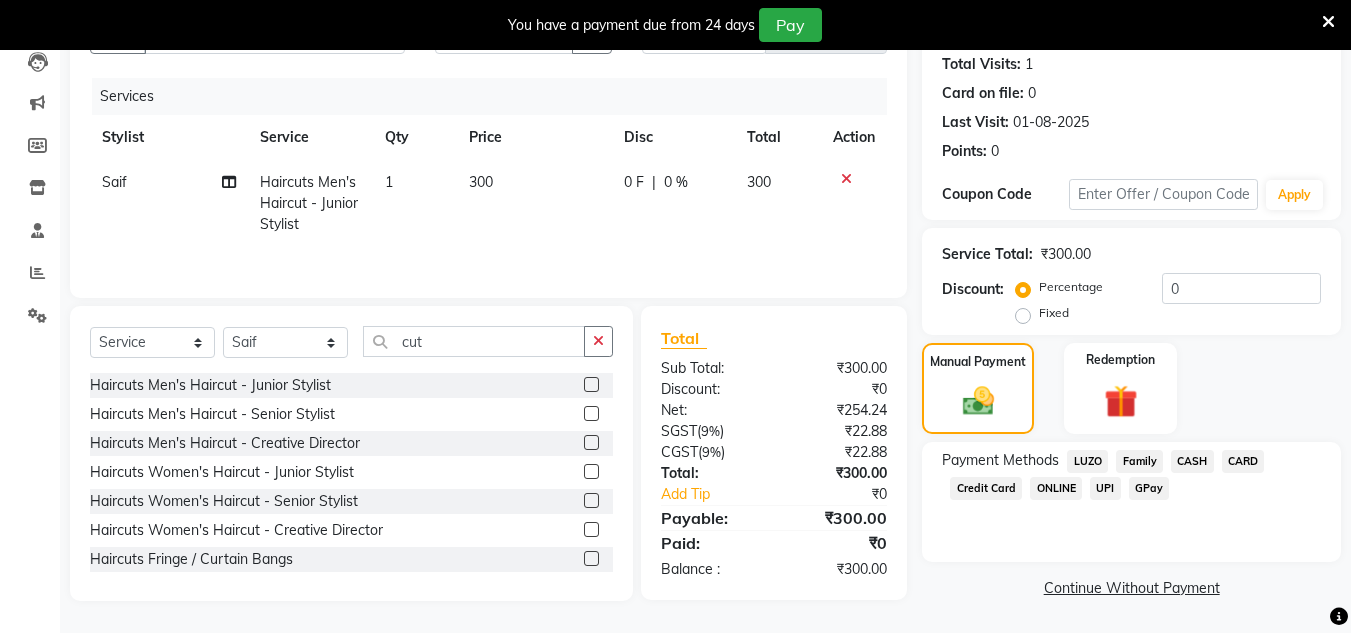click on "CASH" 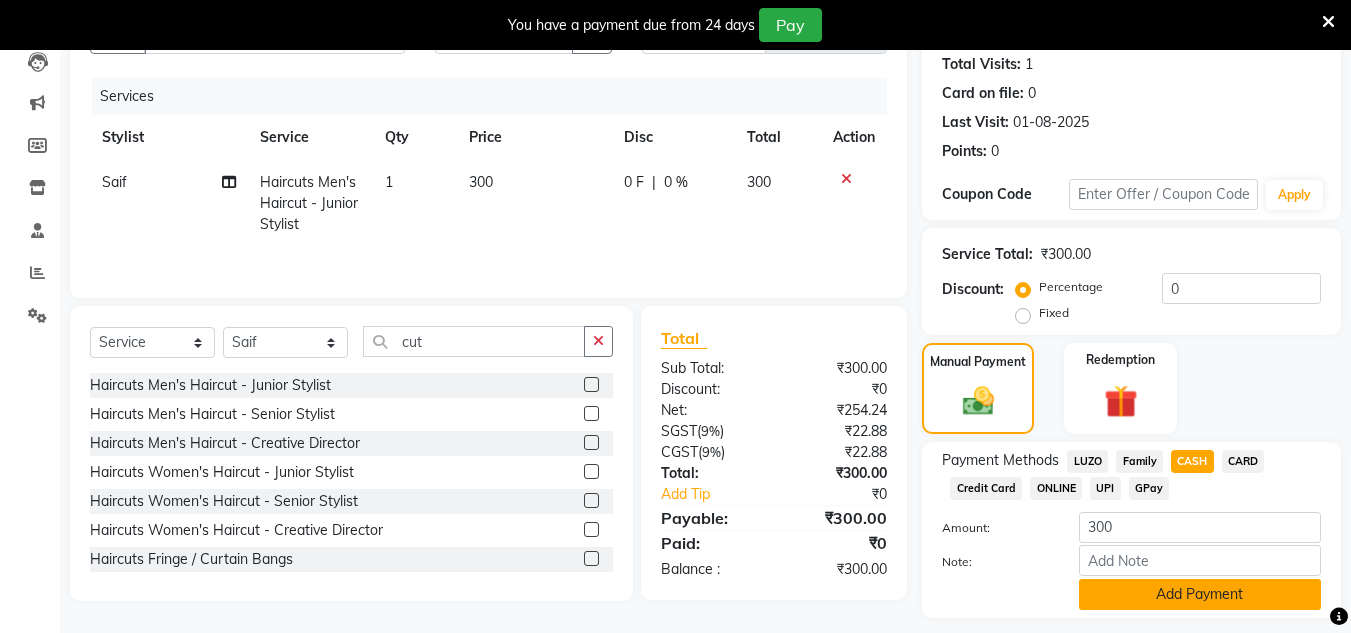 click on "Add Payment" 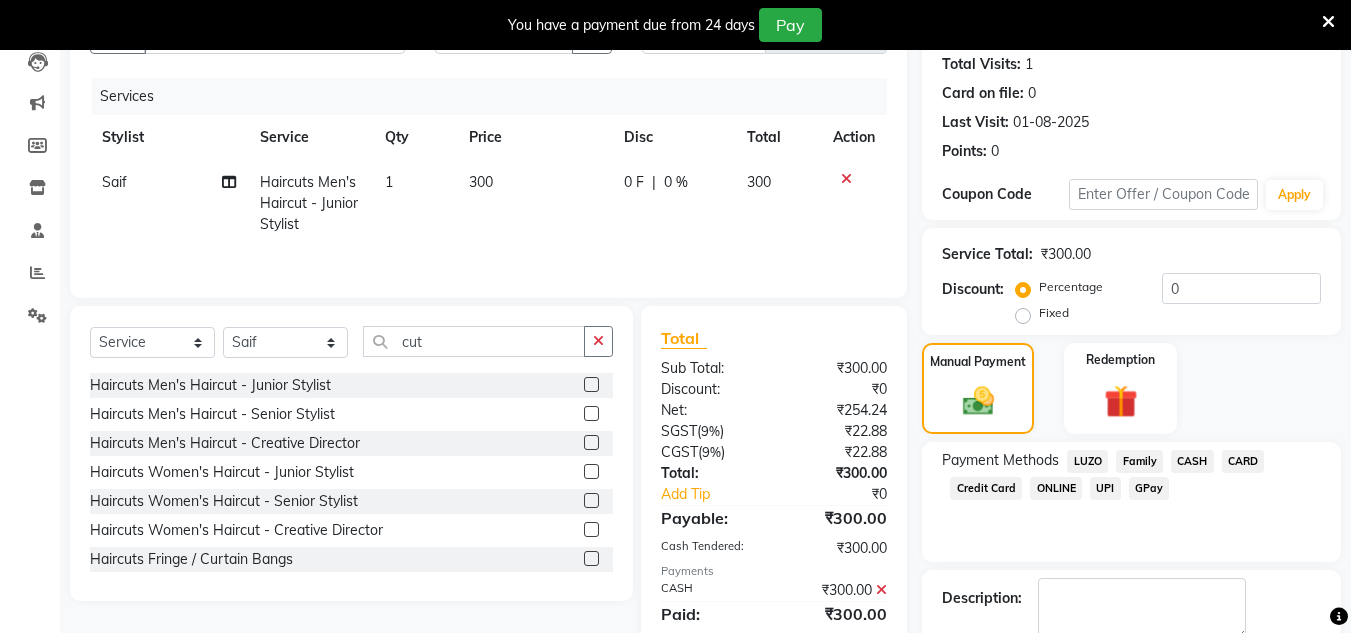 scroll, scrollTop: 333, scrollLeft: 0, axis: vertical 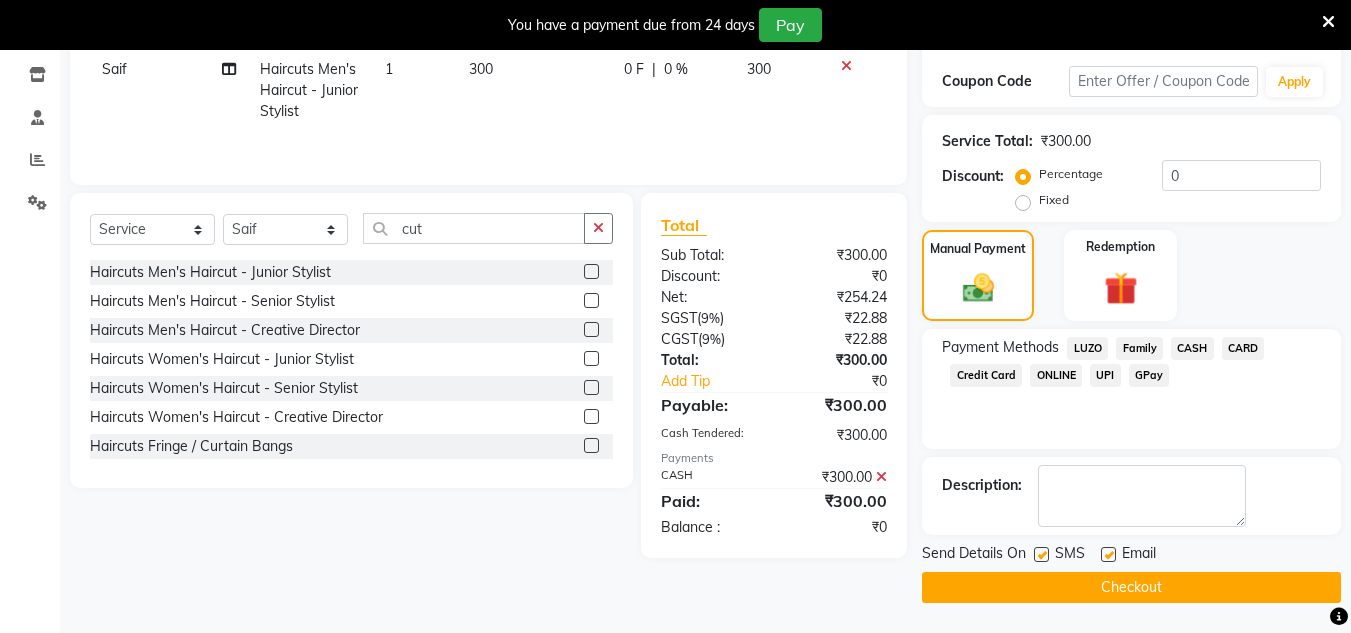 click on "Checkout" 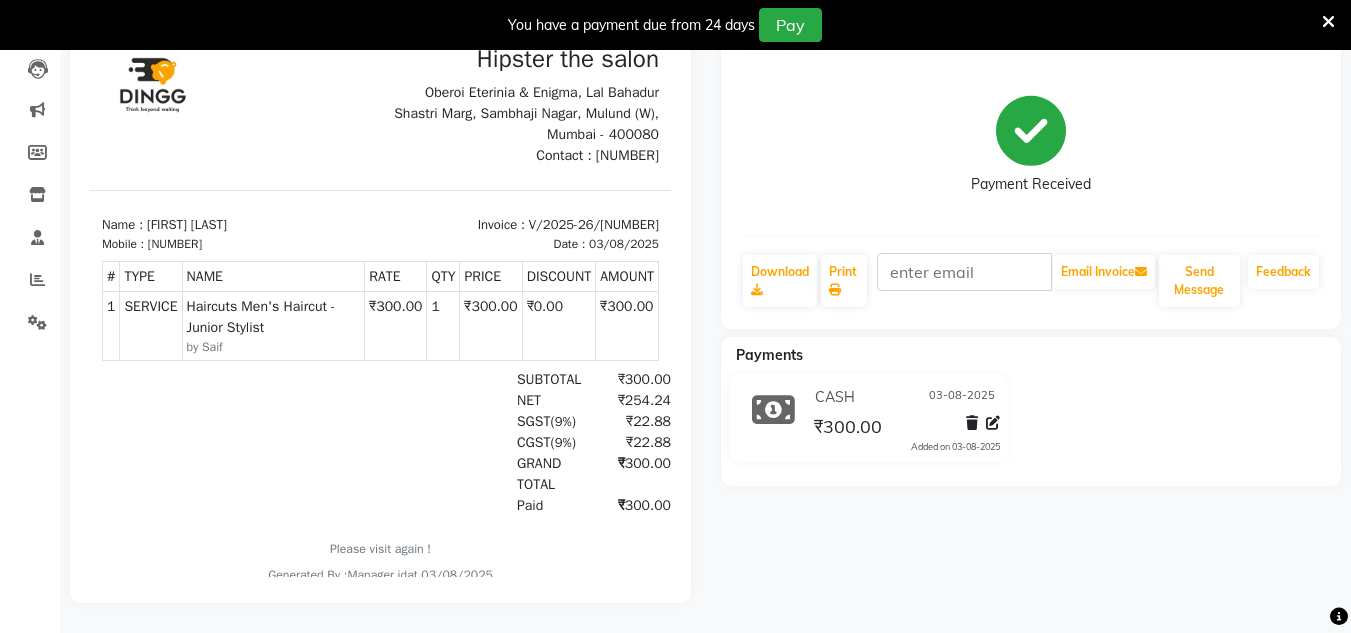 scroll, scrollTop: 0, scrollLeft: 0, axis: both 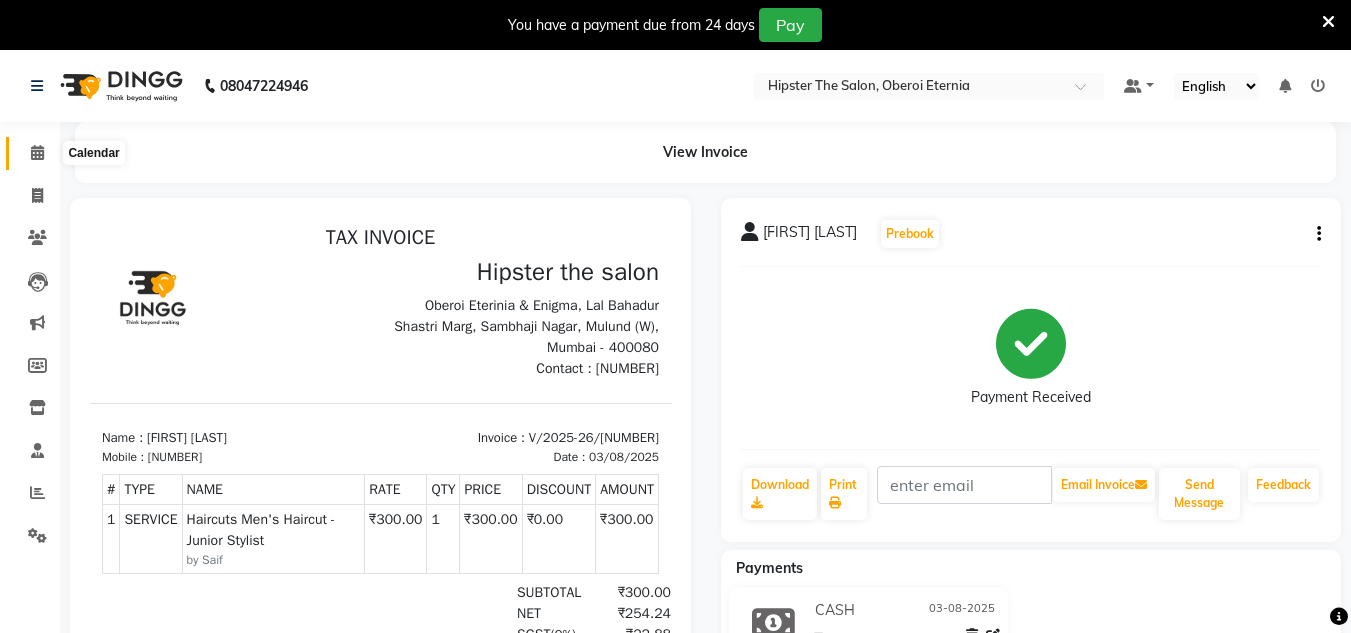 click 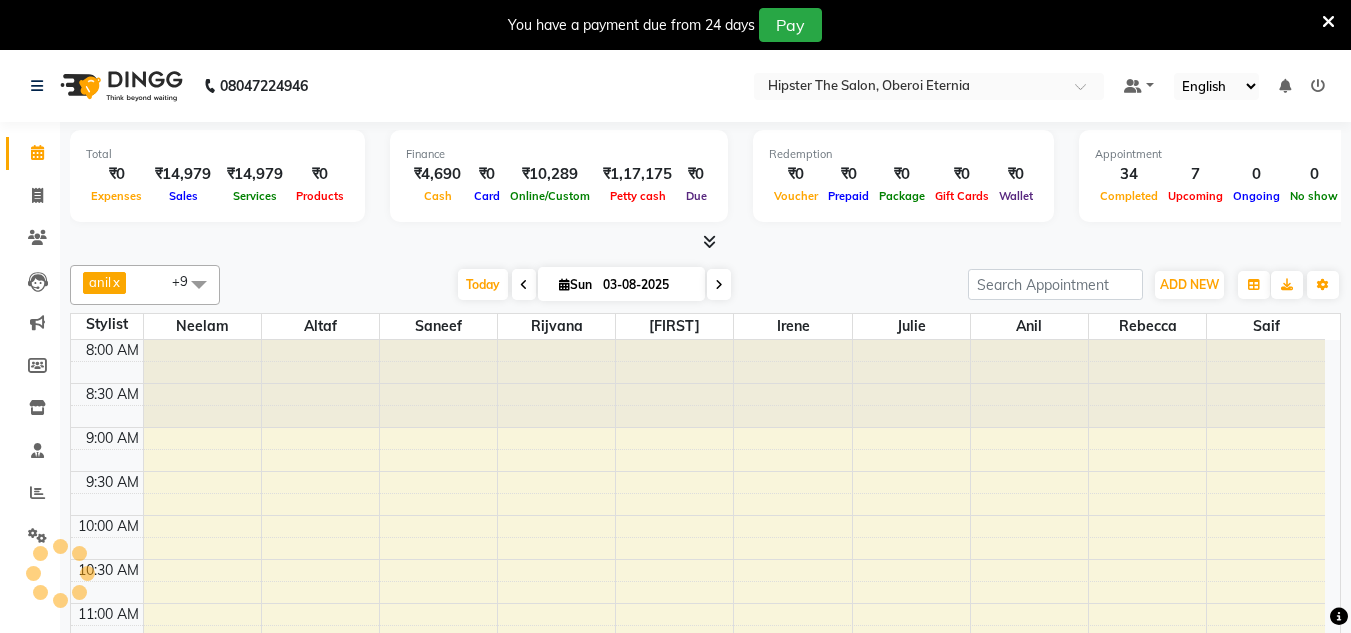 scroll, scrollTop: 723, scrollLeft: 0, axis: vertical 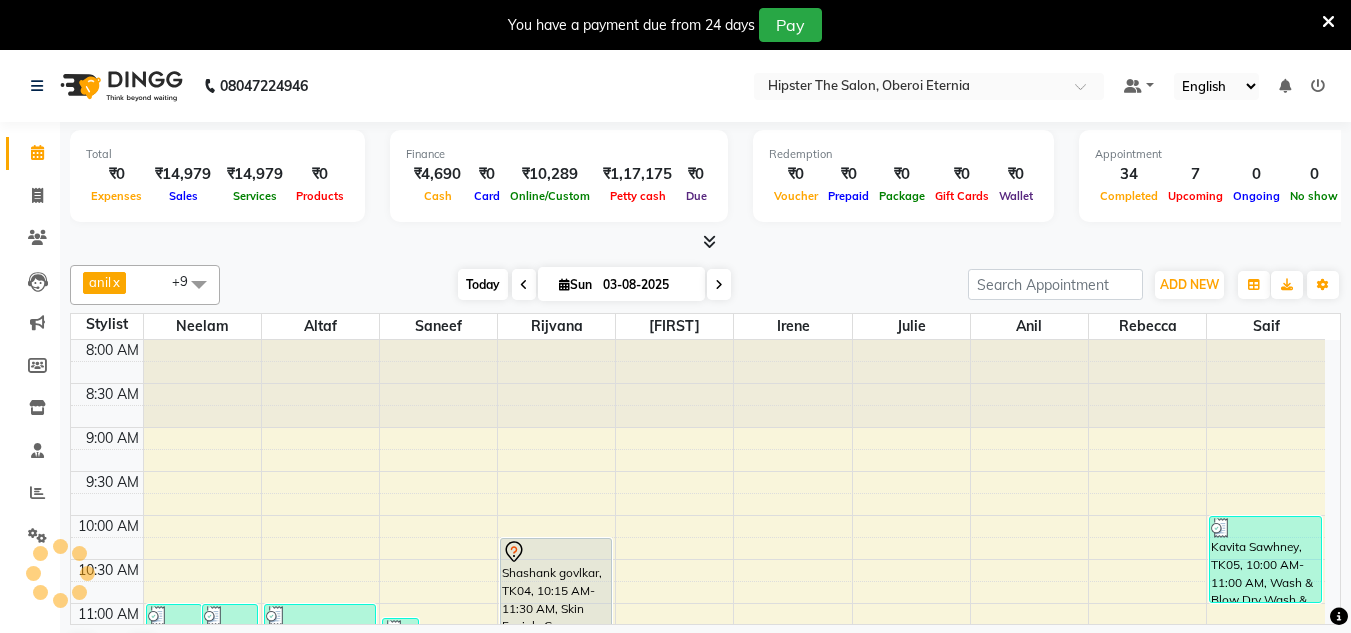 click on "Today" at bounding box center (483, 284) 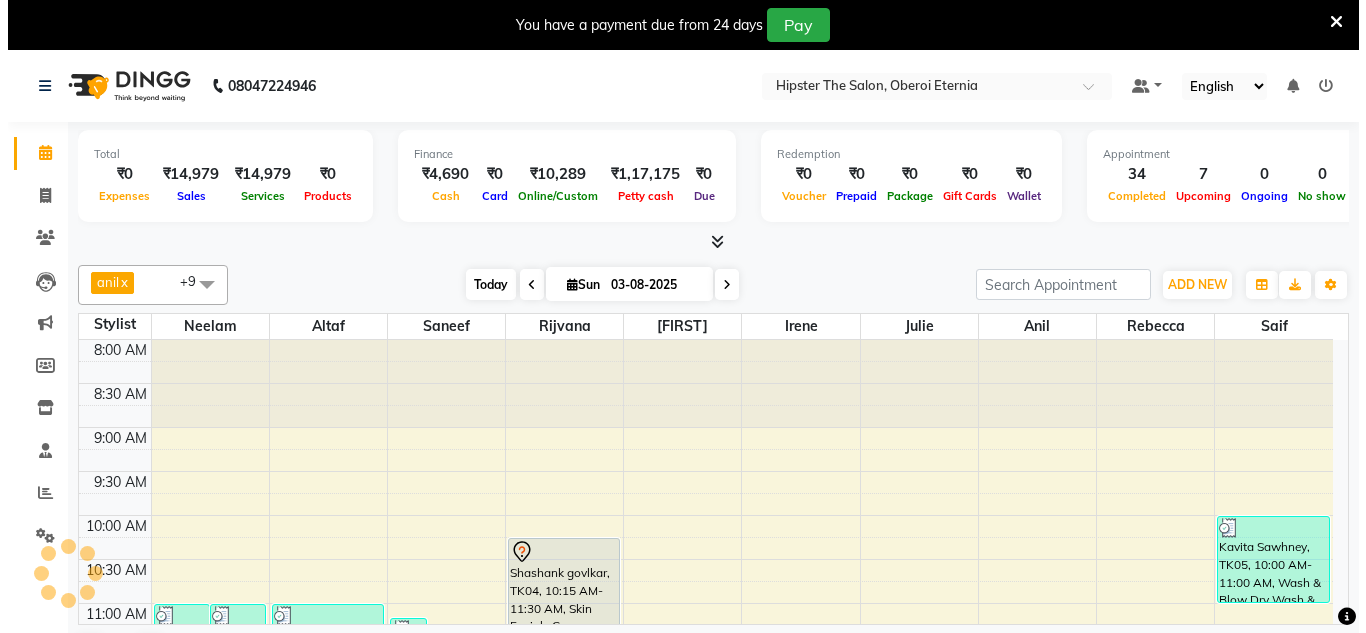scroll, scrollTop: 859, scrollLeft: 0, axis: vertical 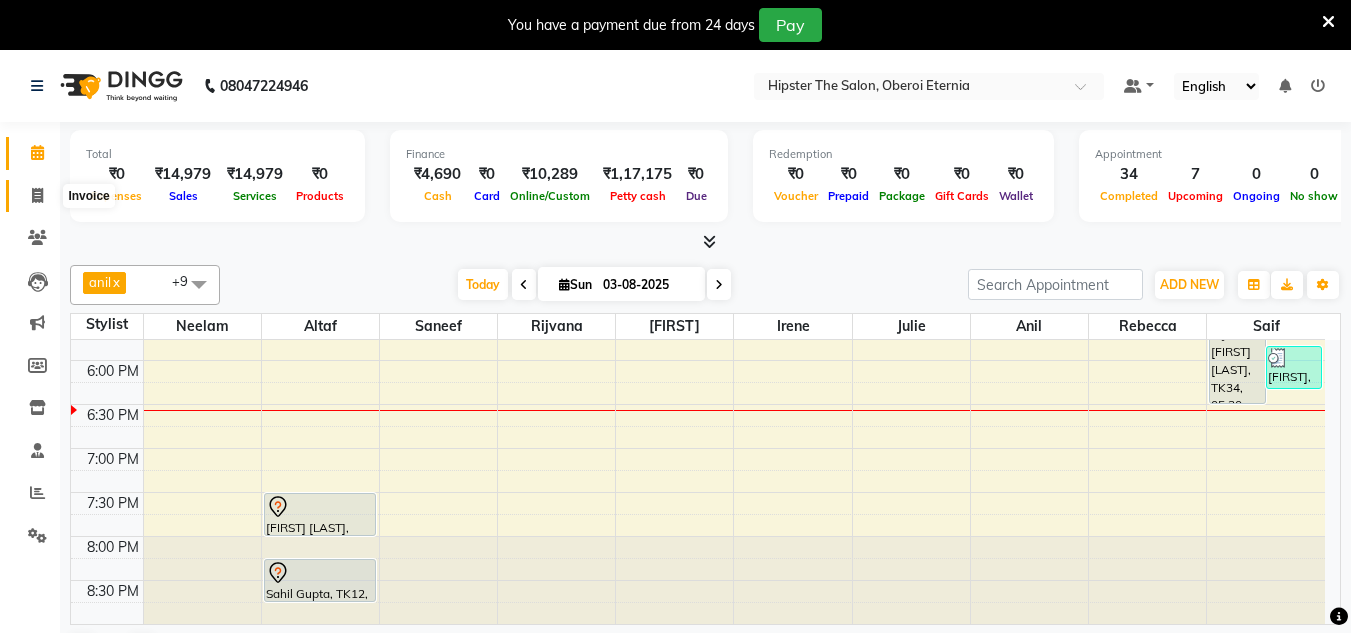 click 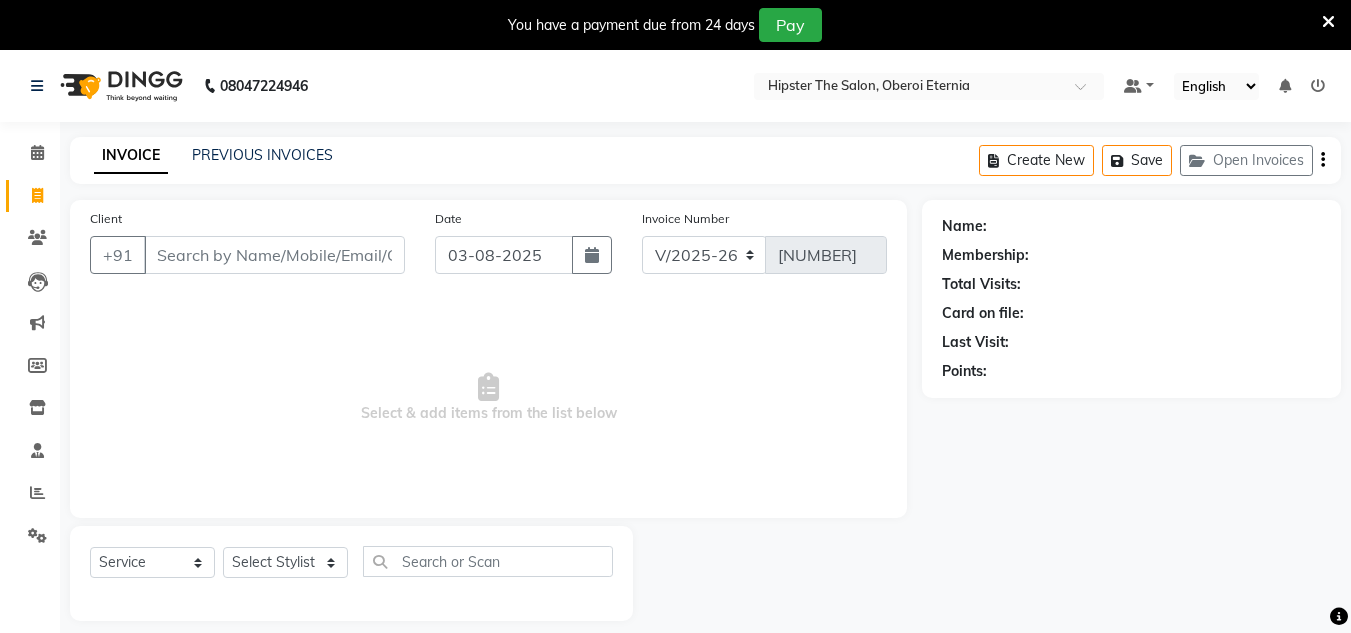 click on "Client" at bounding box center [274, 255] 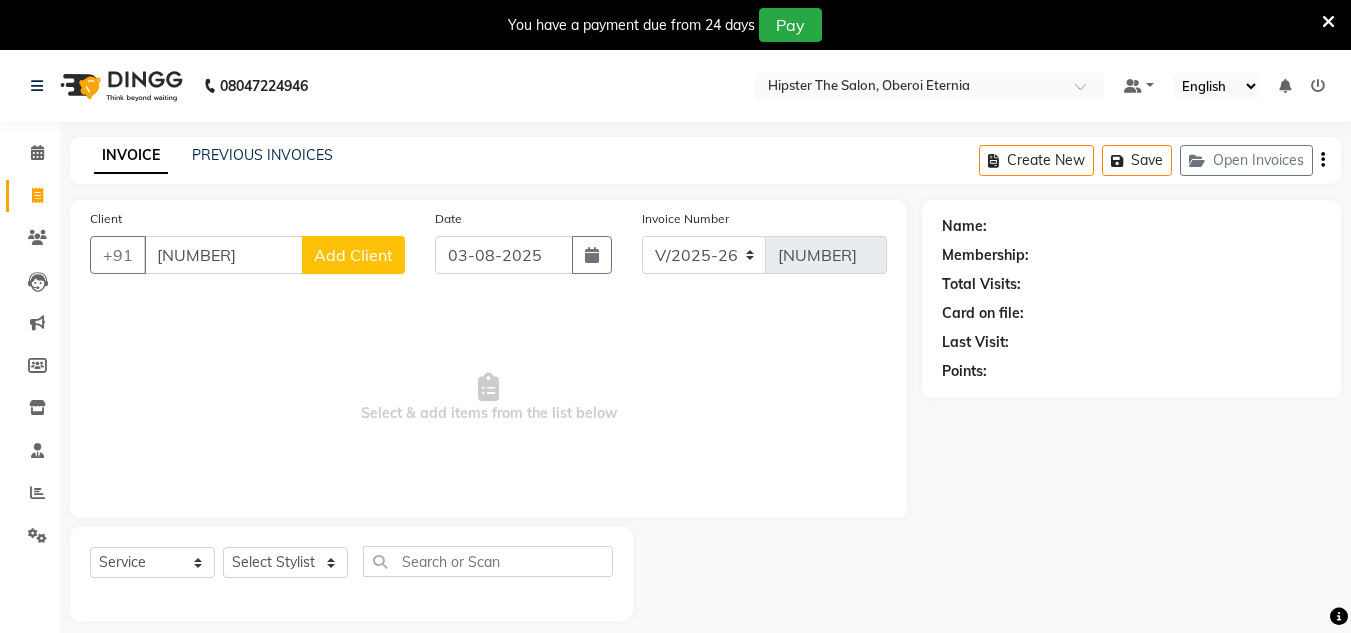 type on "[NUMBER]" 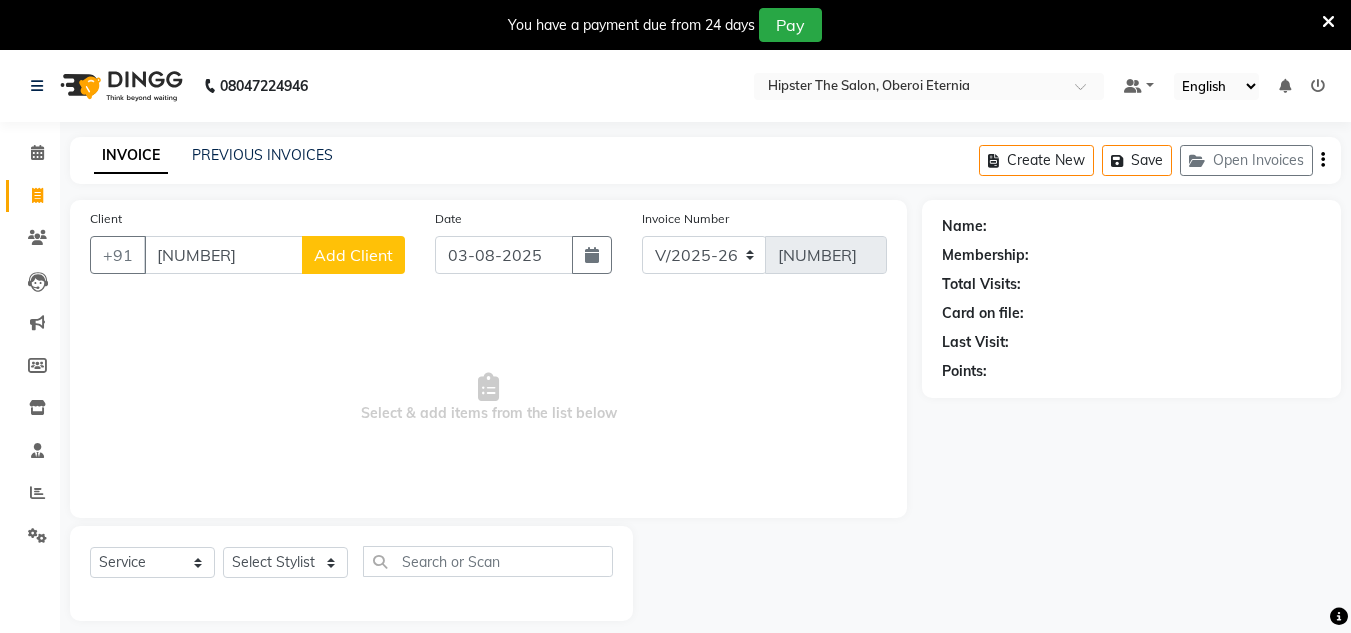 click on "Add Client" 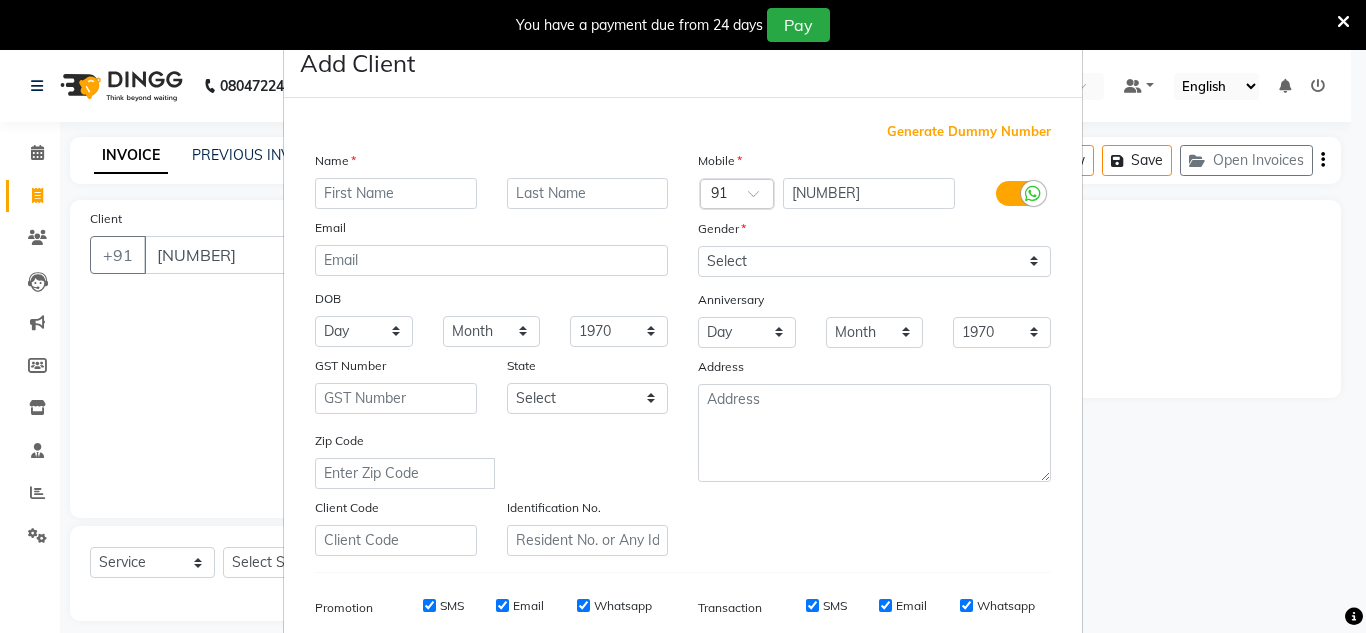 click at bounding box center (396, 193) 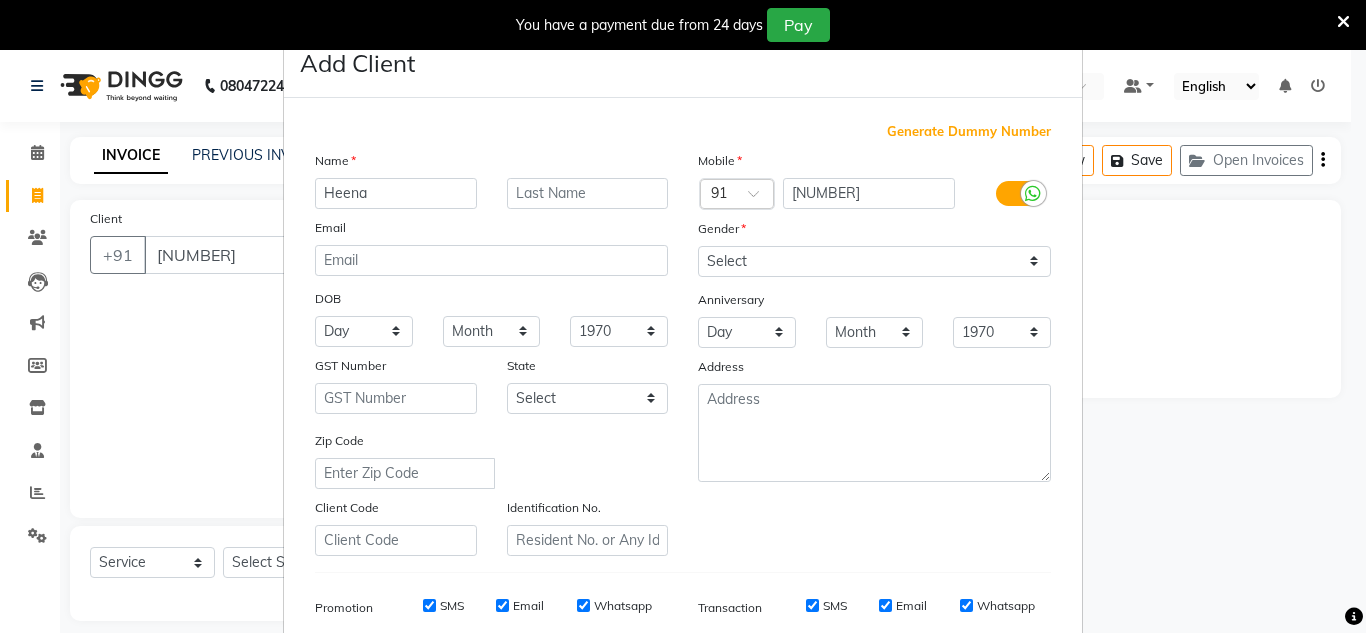 type on "Heena" 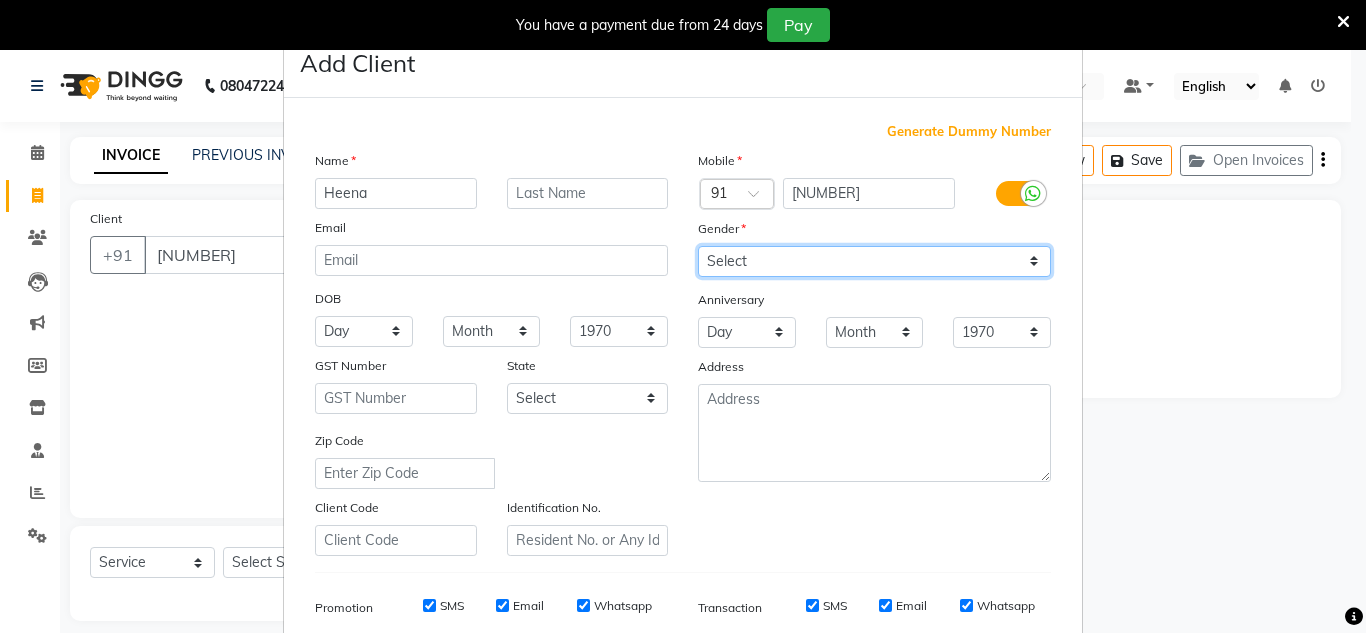 click on "Select Male Female Other Prefer Not To Say" at bounding box center (874, 261) 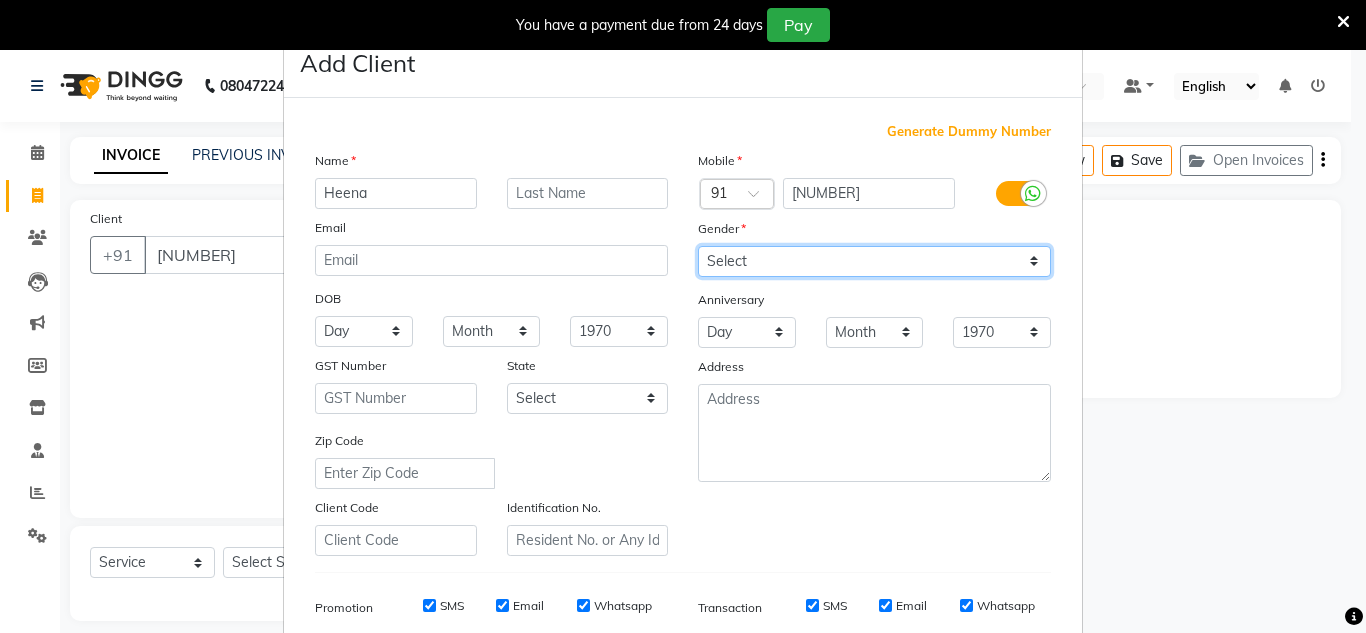 select on "female" 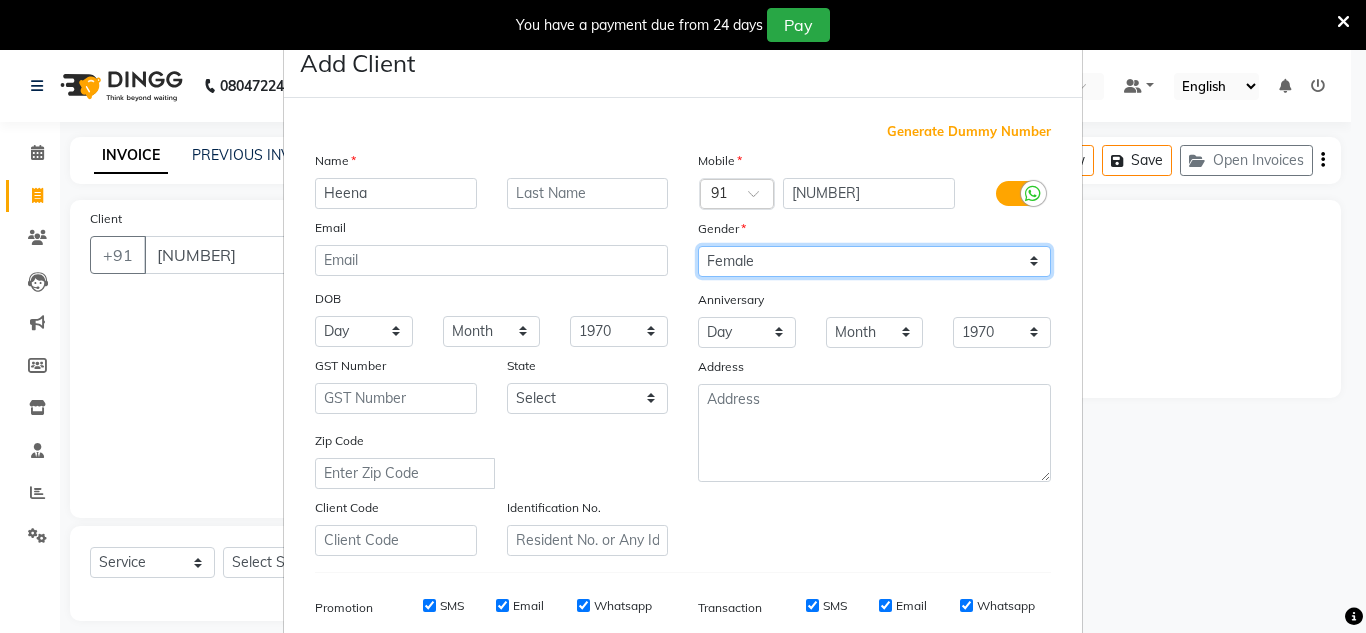 click on "Select Male Female Other Prefer Not To Say" at bounding box center [874, 261] 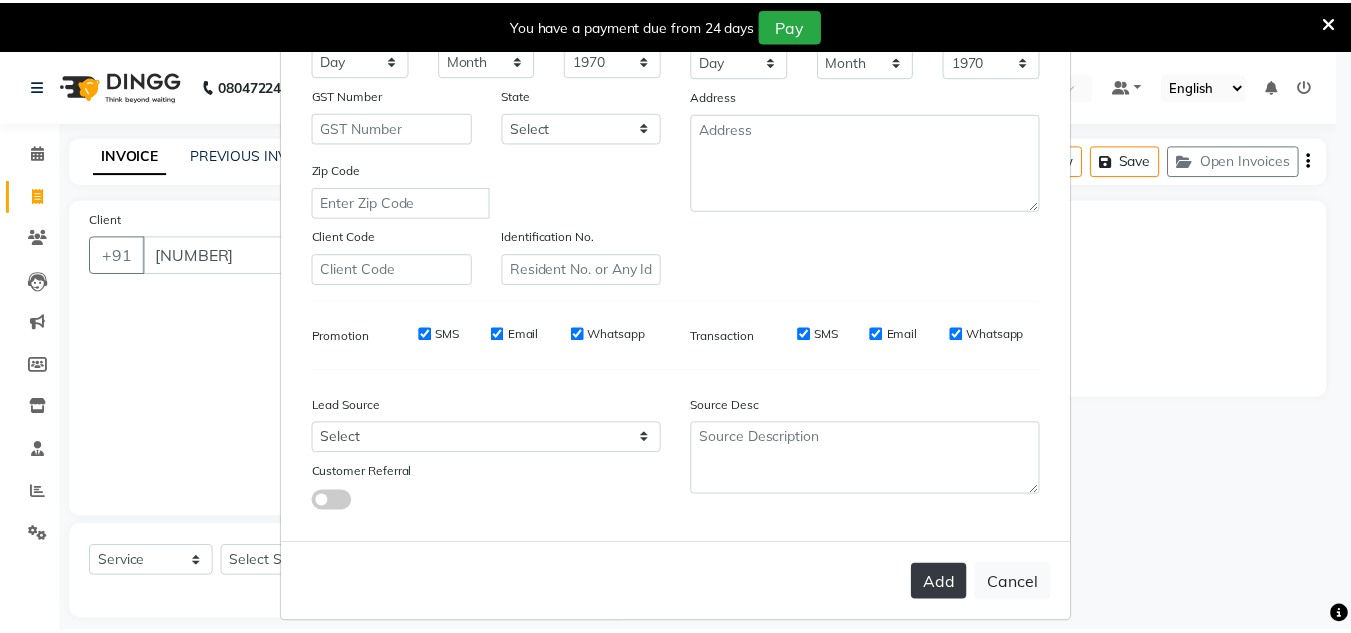 scroll, scrollTop: 272, scrollLeft: 0, axis: vertical 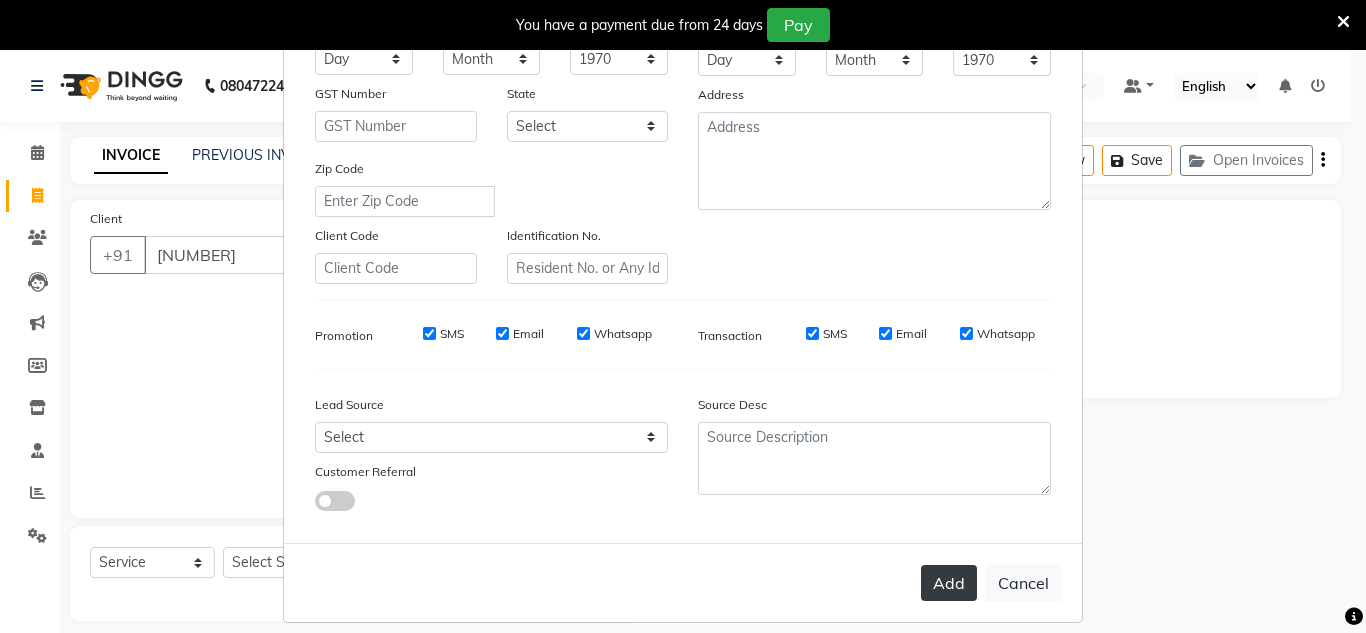click on "Add" at bounding box center [949, 583] 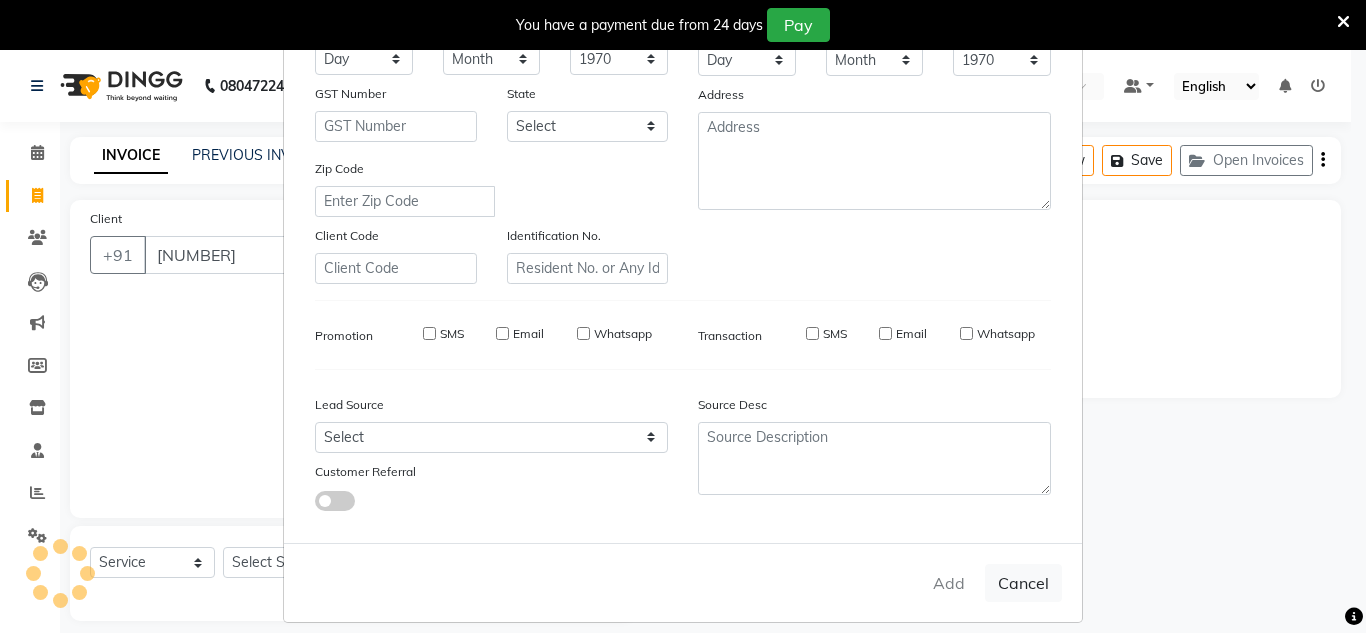 type 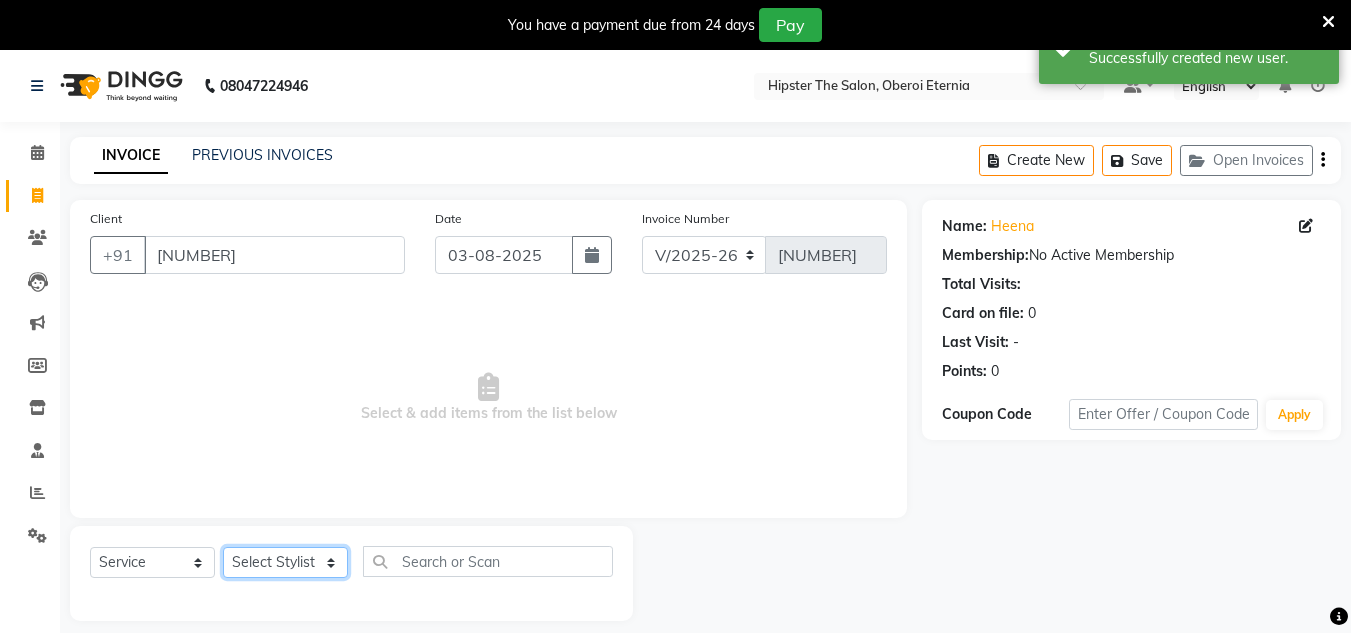 click on "Select Stylist Aarushi aishu altaf anil ashik bhavin  irene julie Manager id Minaz Namrata neelam Rebecca rekha rijvana Saif saneef Shweta" 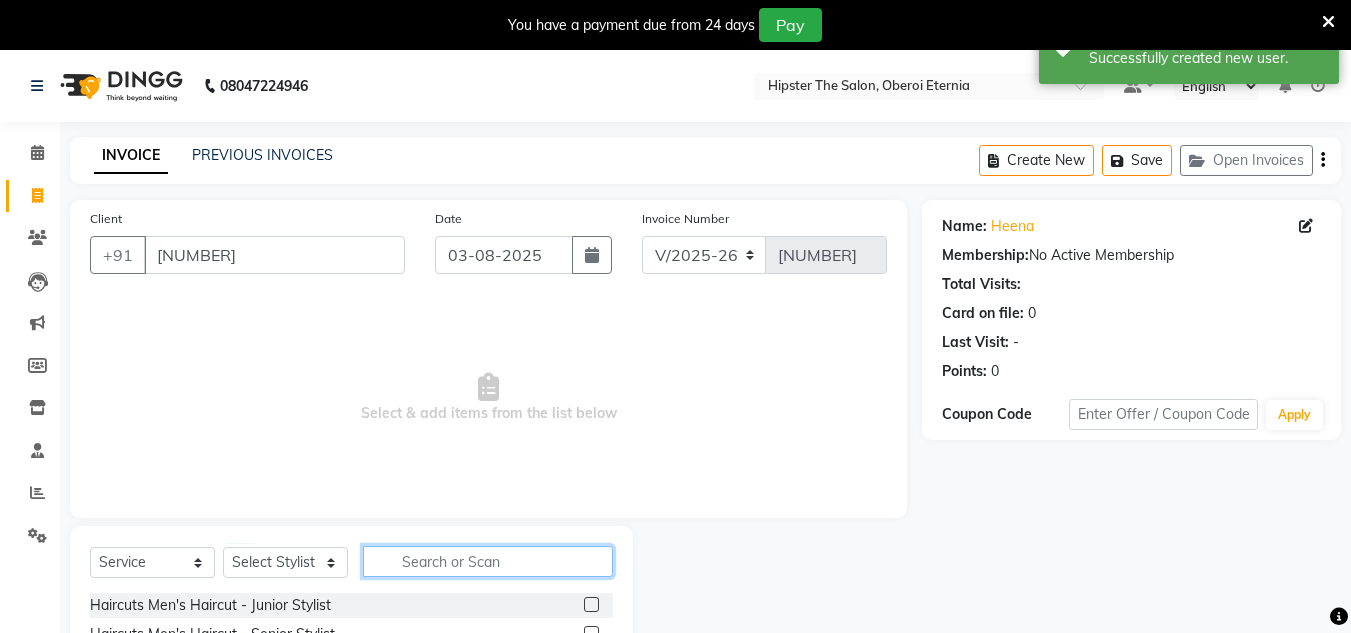 click 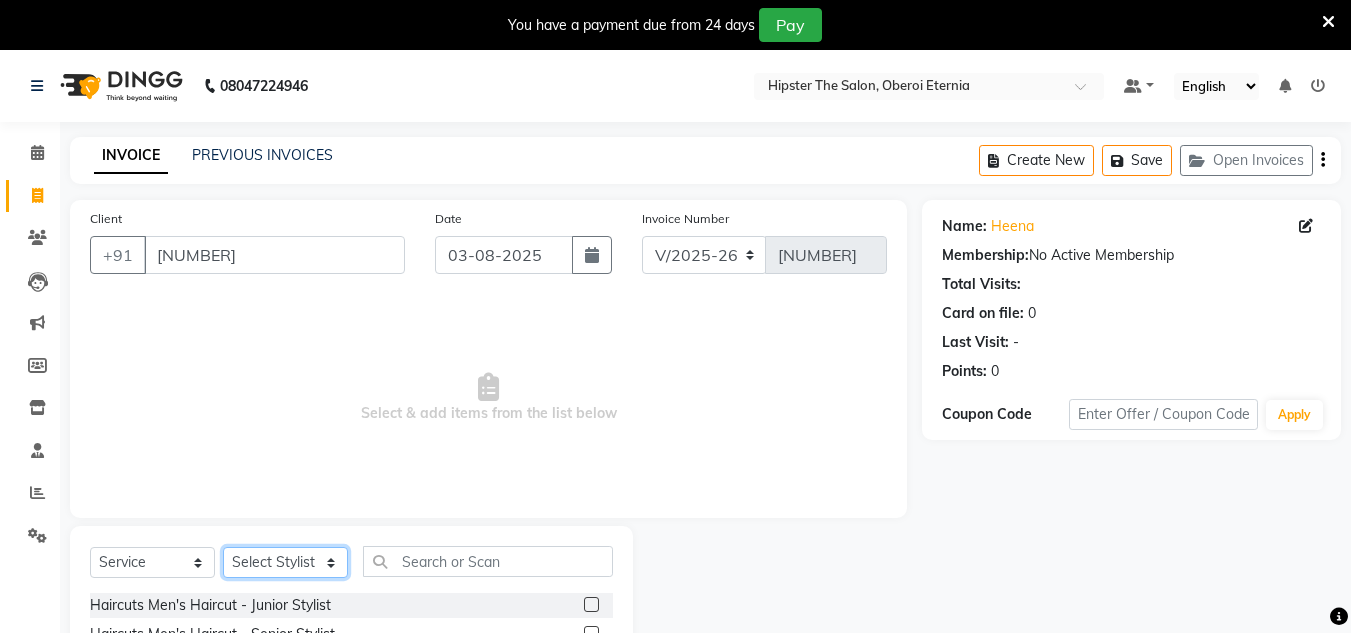 click on "Select Stylist Aarushi aishu altaf anil ashik bhavin  irene julie Manager id Minaz Namrata neelam Rebecca rekha rijvana Saif saneef Shweta" 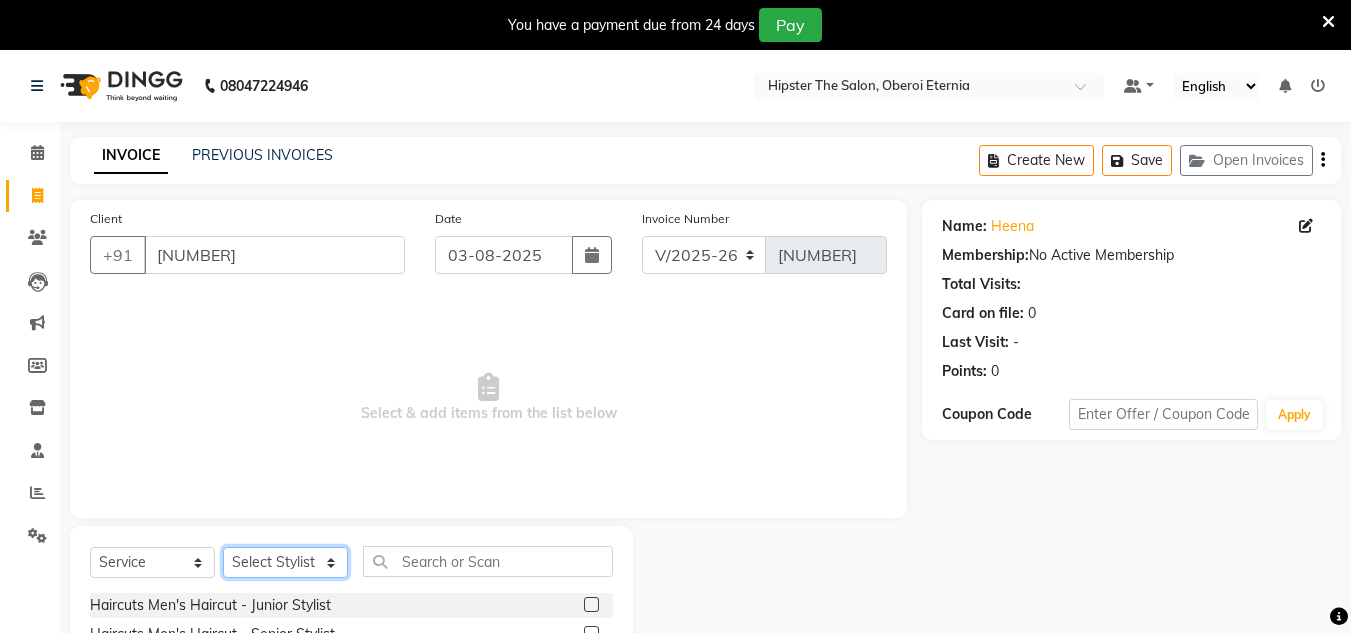 select on "85979" 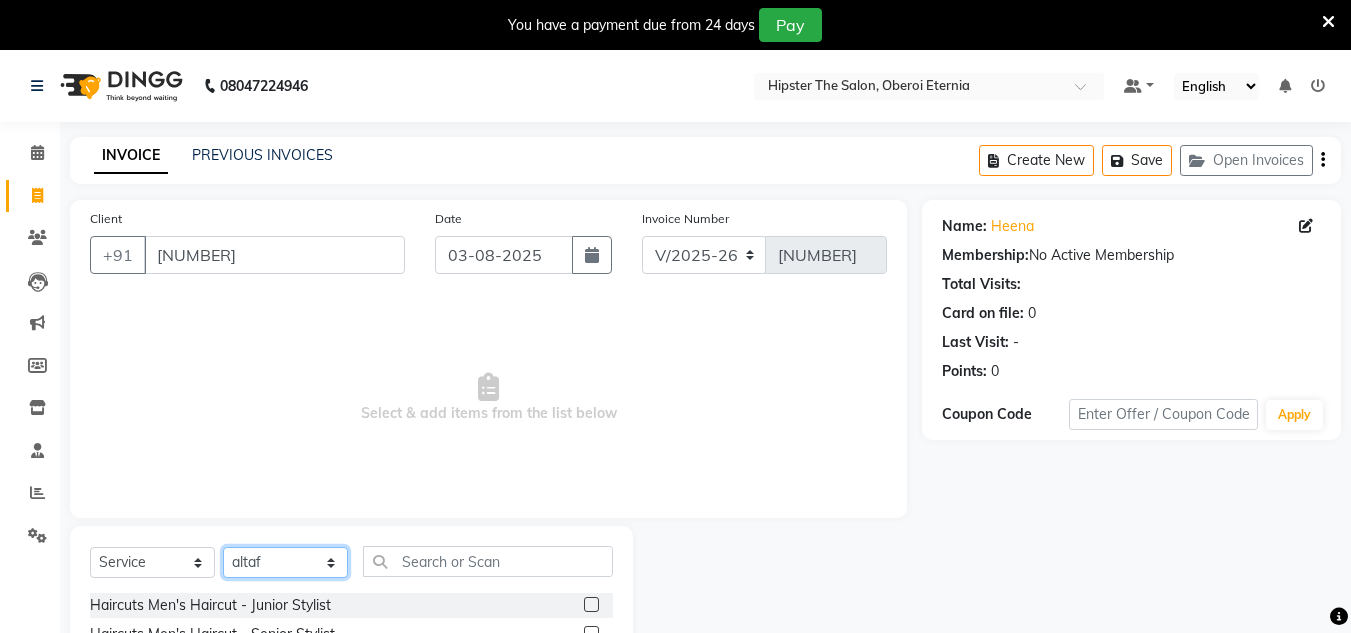 click on "Select Stylist Aarushi aishu altaf anil ashik bhavin  irene julie Manager id Minaz Namrata neelam Rebecca rekha rijvana Saif saneef Shweta" 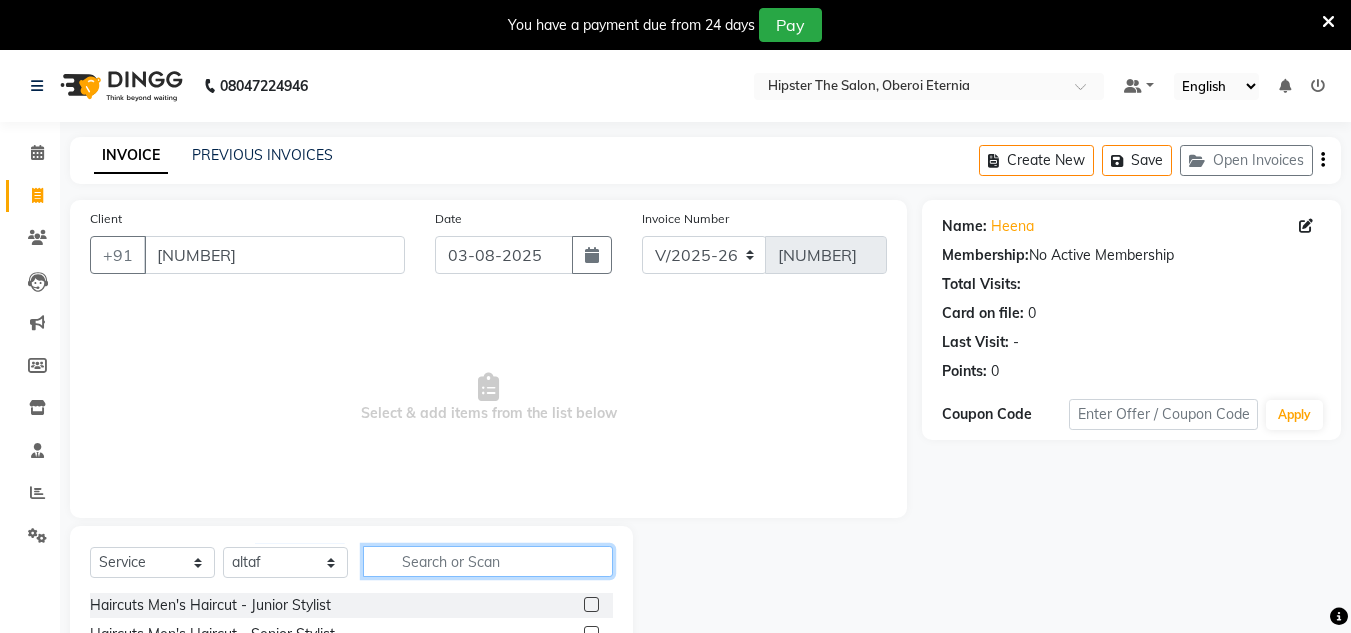 click 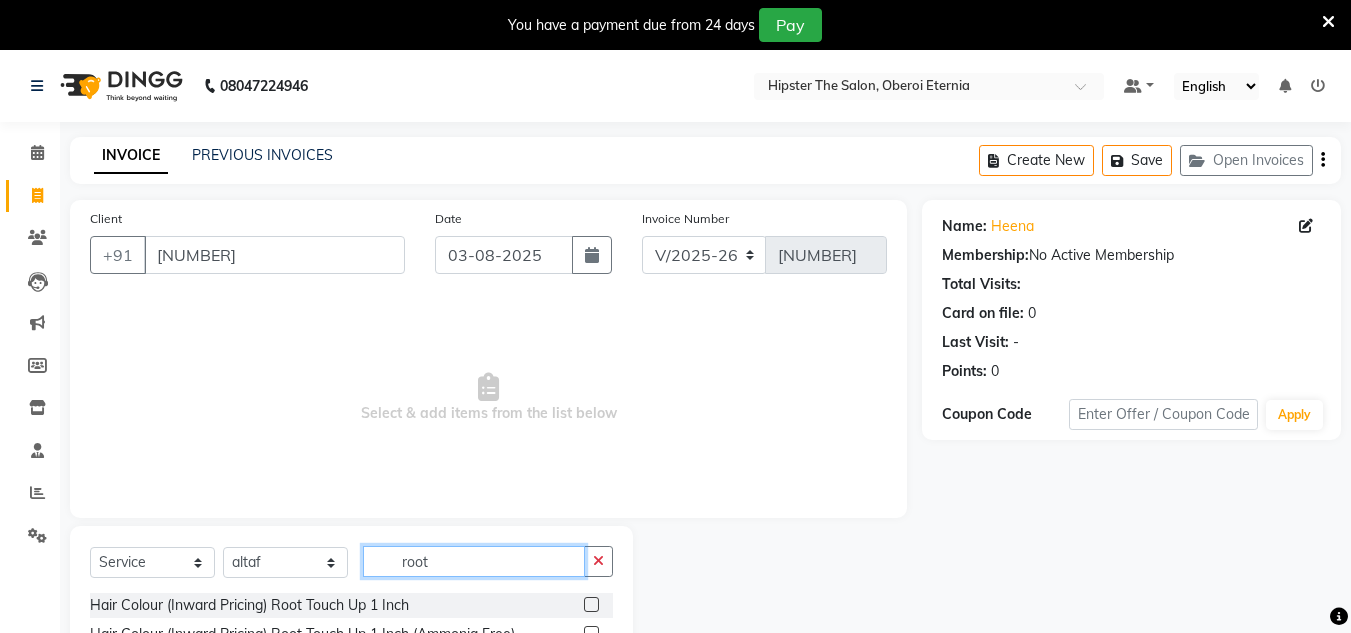 type on "root" 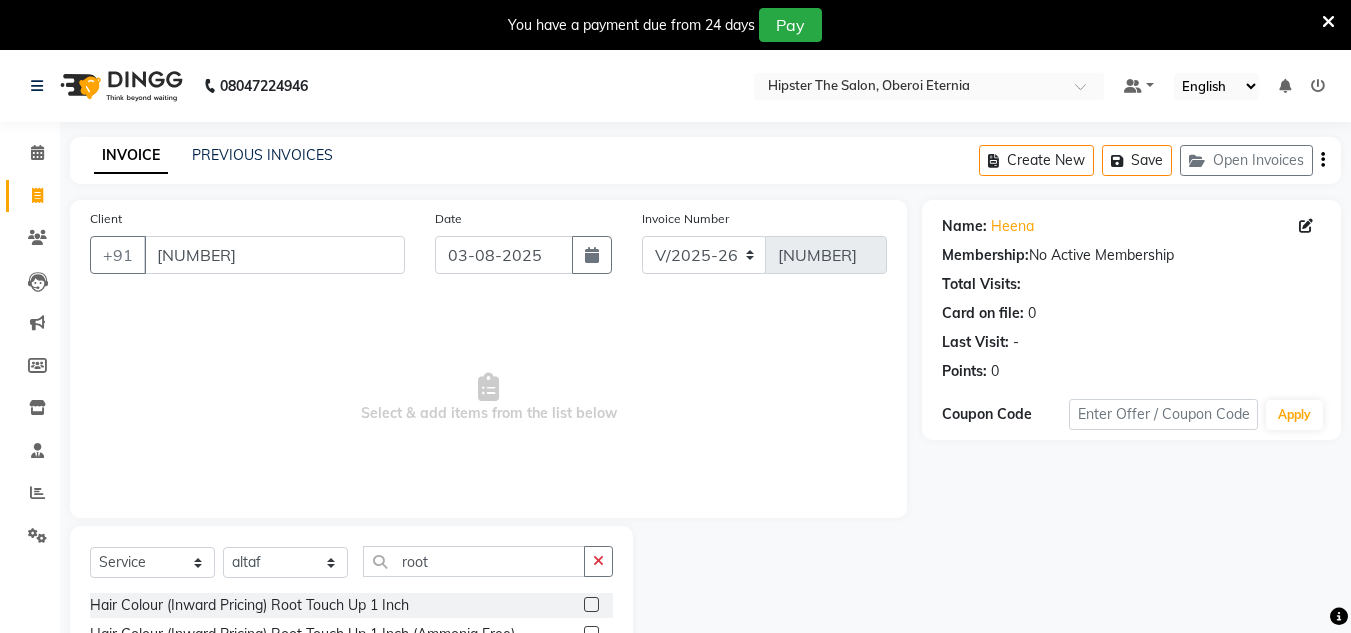 click on "Hair Colour (Inward Pricing) Root Touch Up 1 Inch  Hair Colour (Inward Pricing) Root Touch Up 1 Inch (Ammonia Free)" 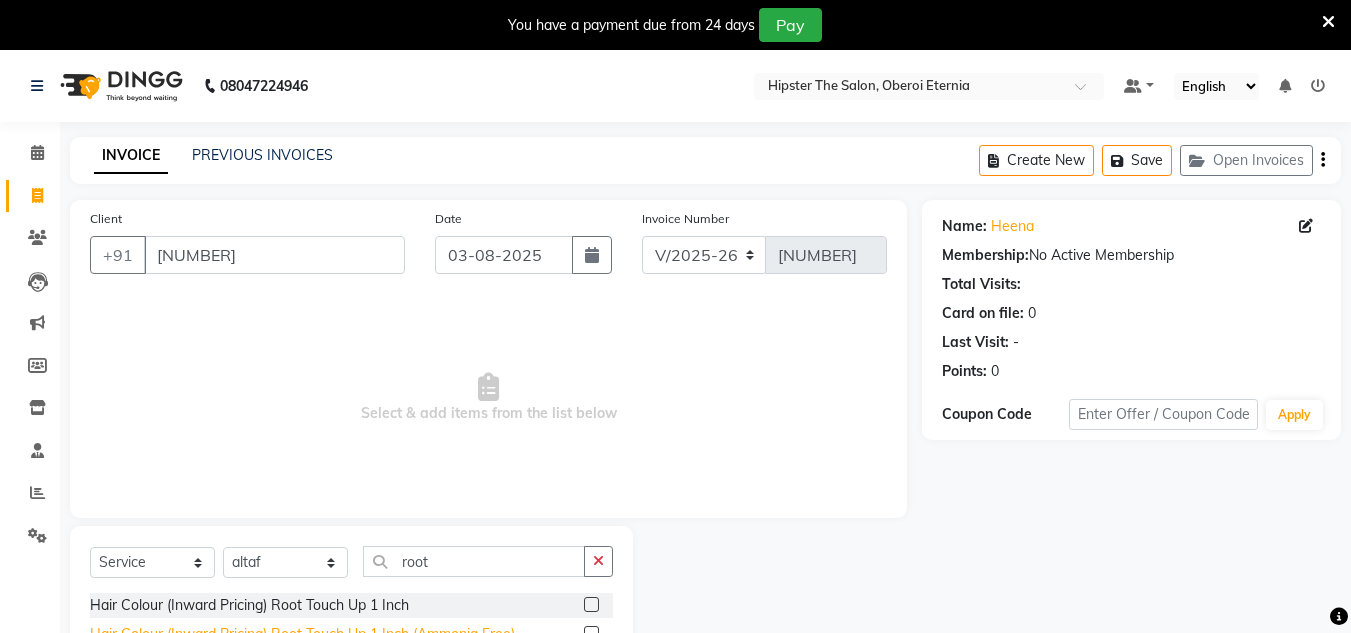 click on "Hair Colour (Inward Pricing) Root Touch Up 1 Inch (Ammonia Free)" 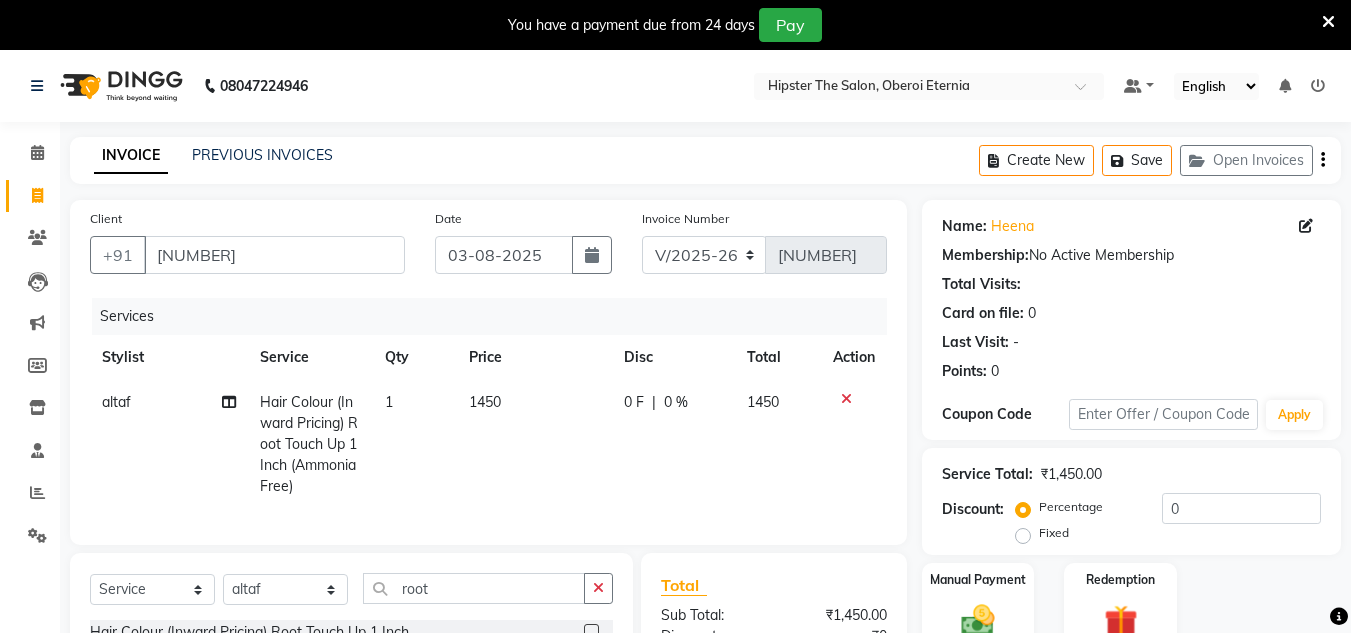 checkbox on "false" 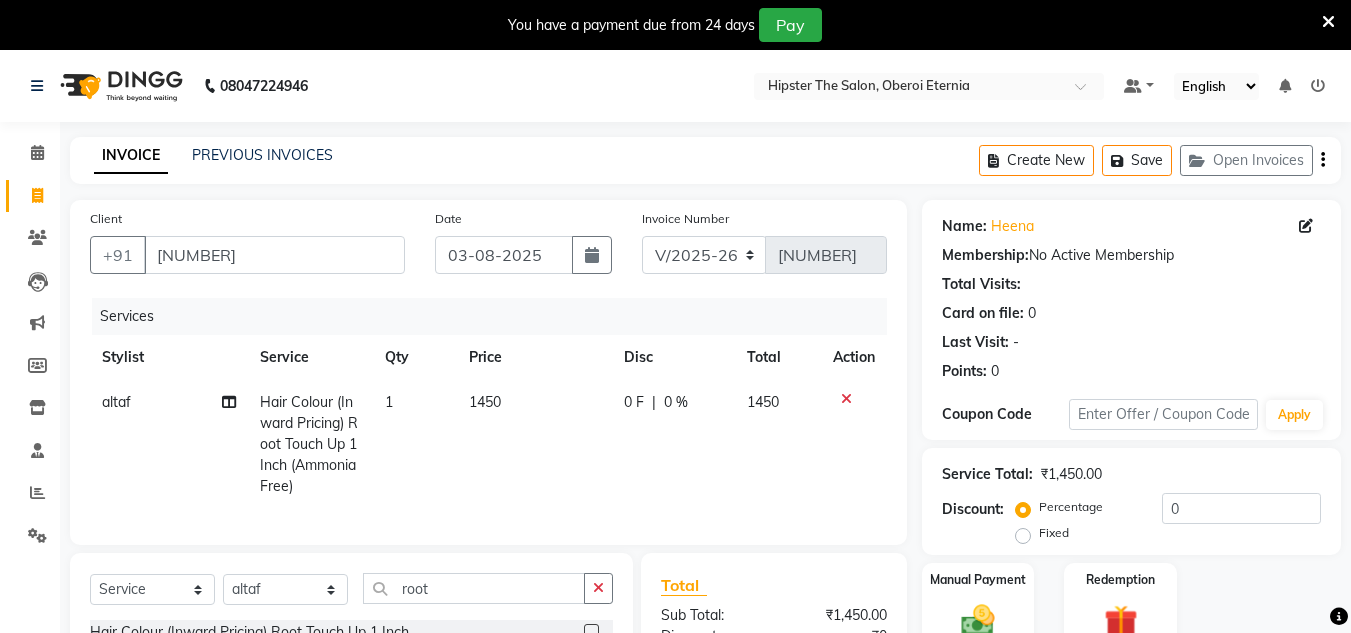 click on "1450" 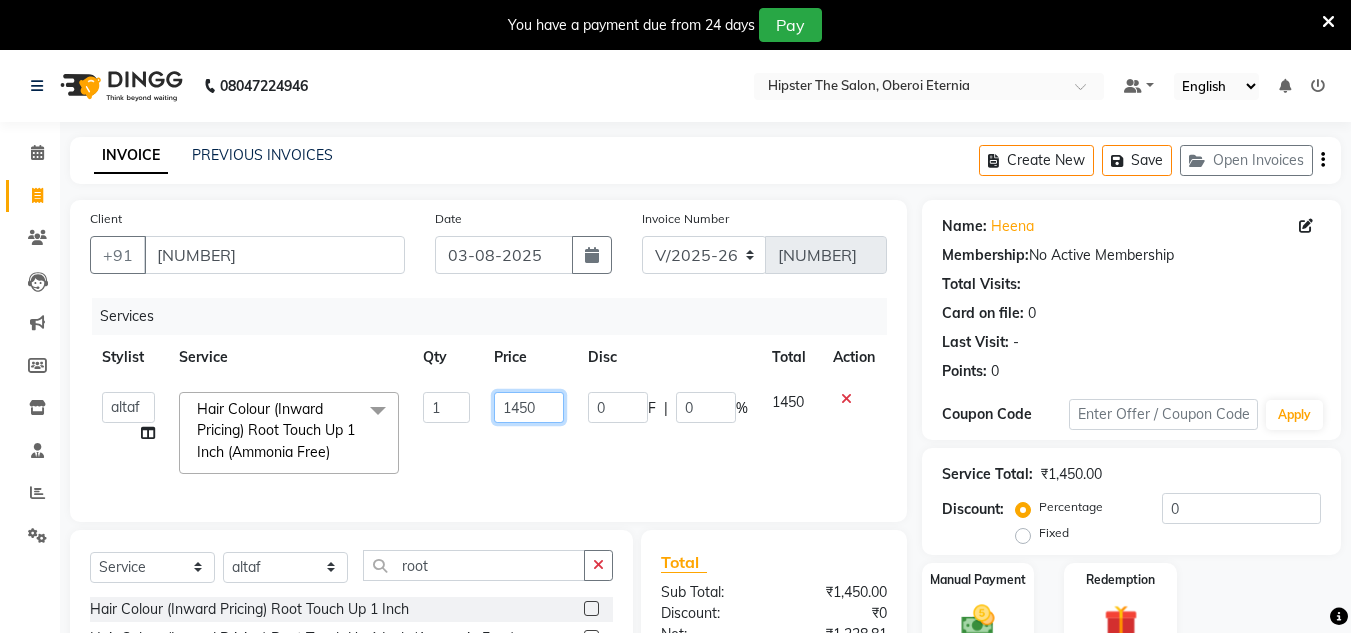 click on "1450" 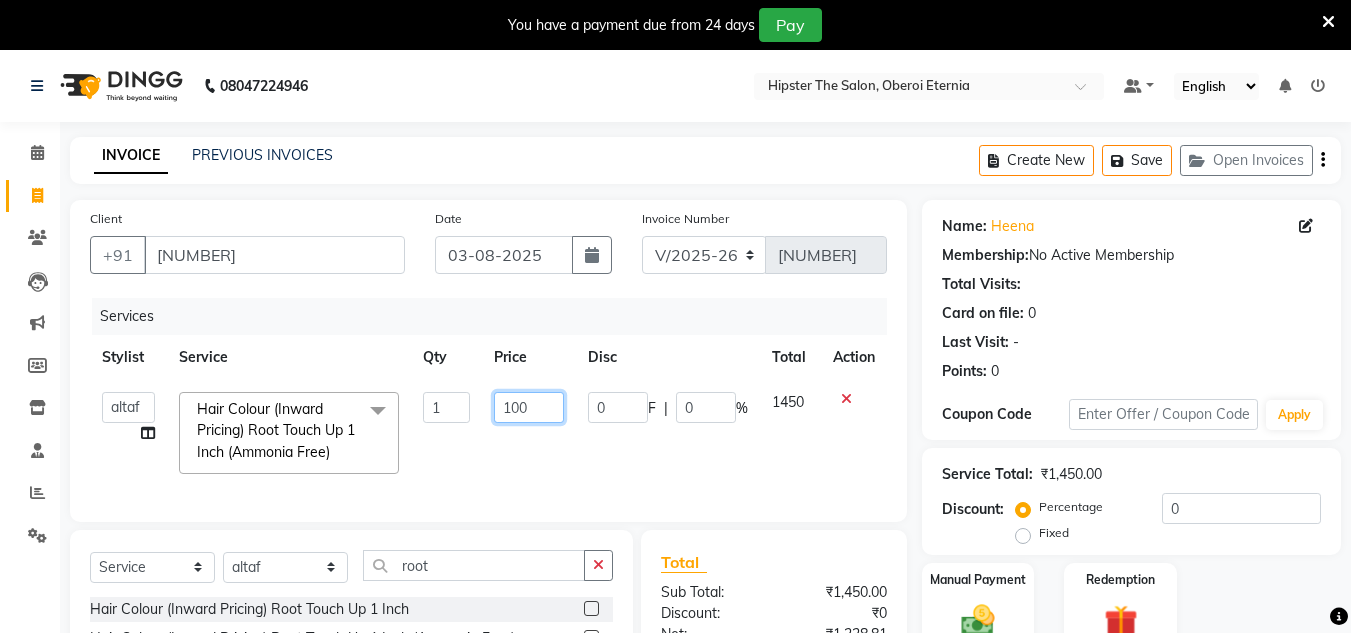 type on "1000" 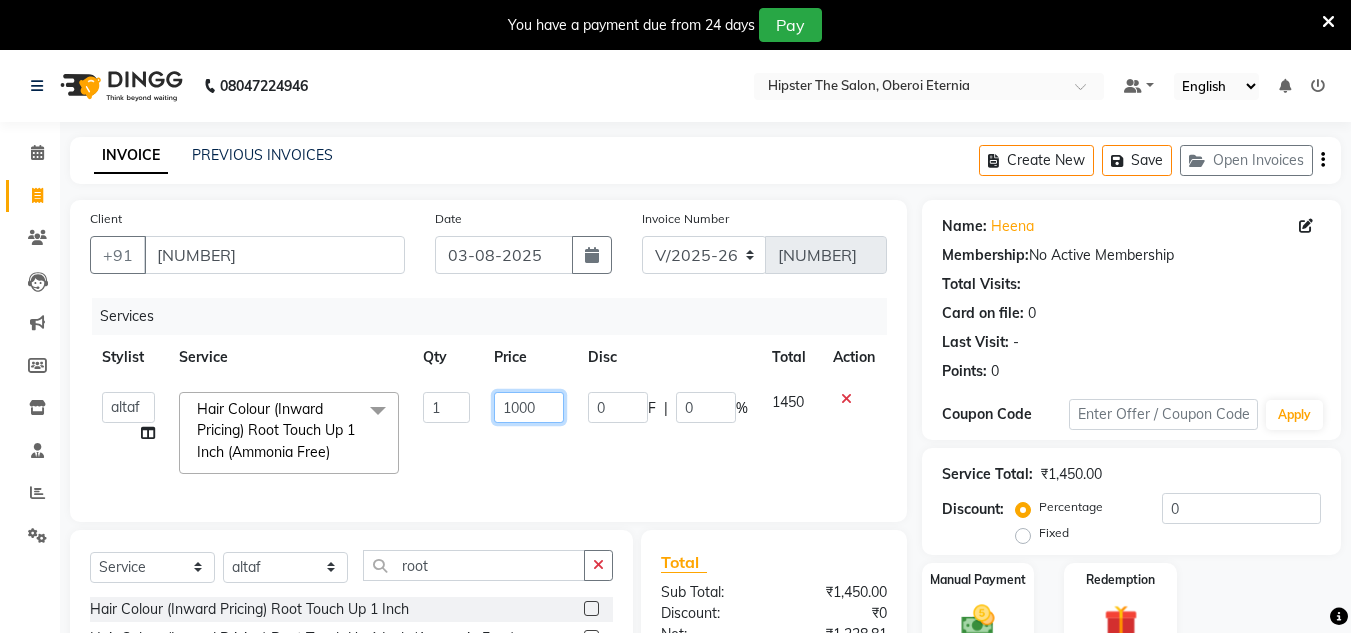 scroll, scrollTop: 236, scrollLeft: 0, axis: vertical 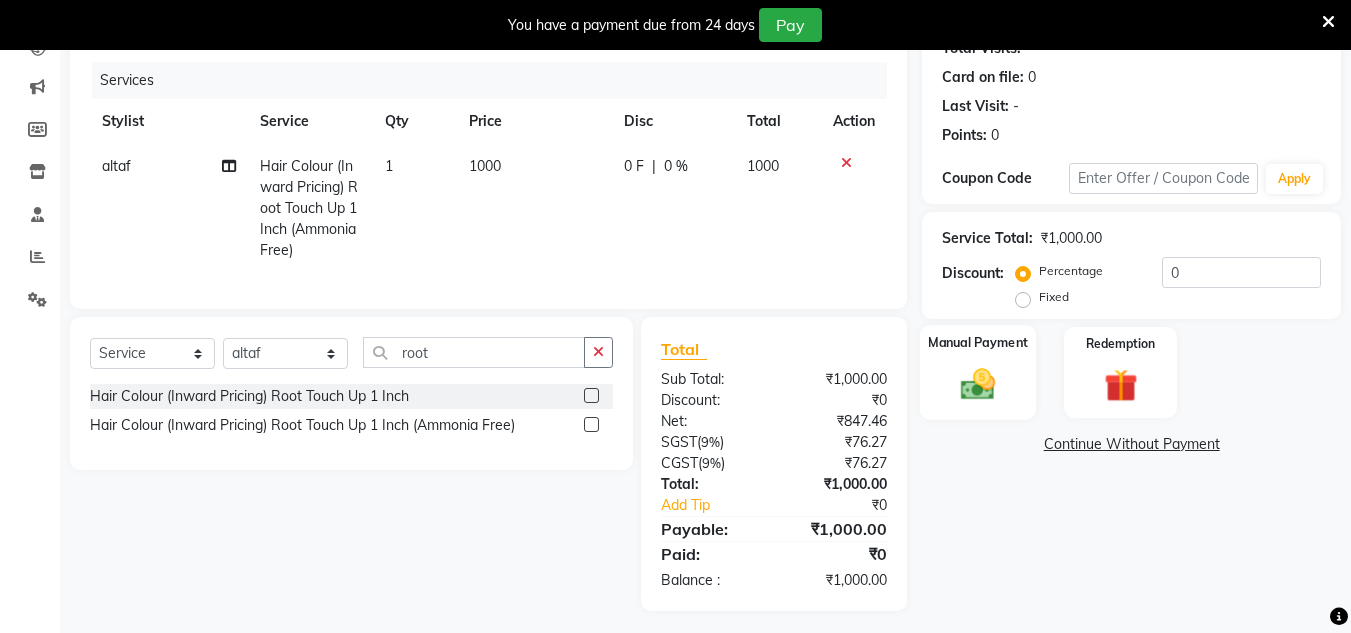 click on "Manual Payment" 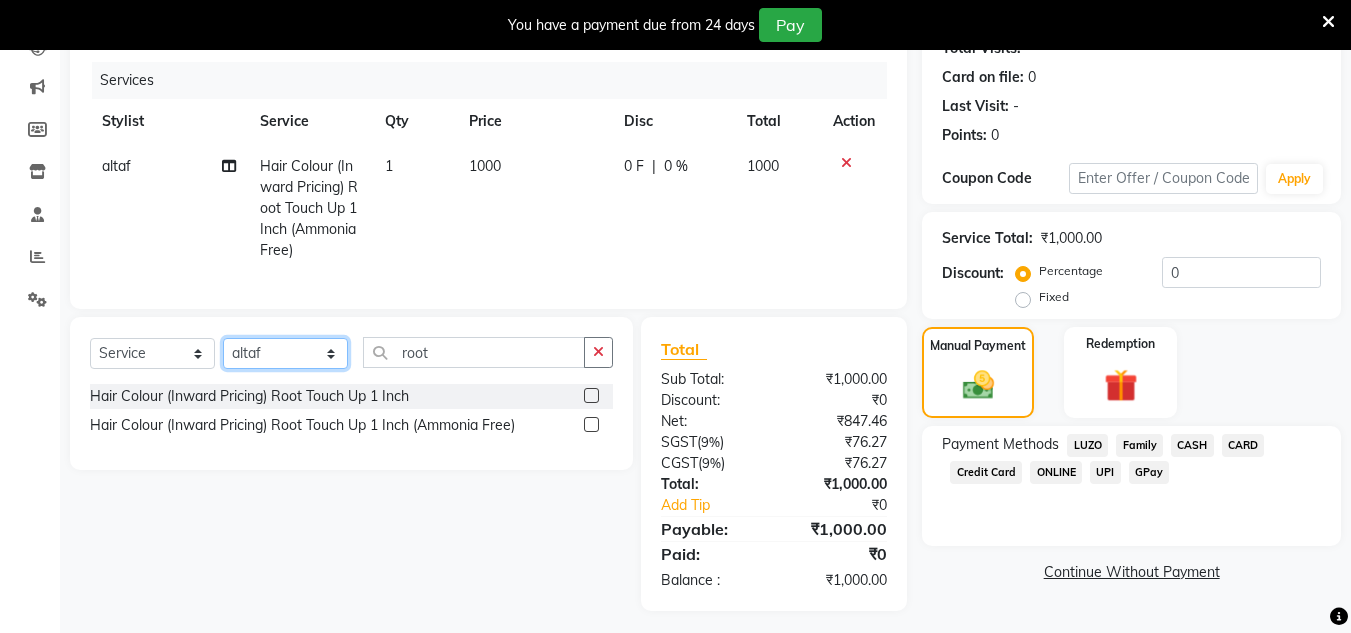 click on "Select Stylist Aarushi aishu altaf anil ashik bhavin  irene julie Manager id Minaz Namrata neelam Rebecca rekha rijvana Saif saneef Shweta" 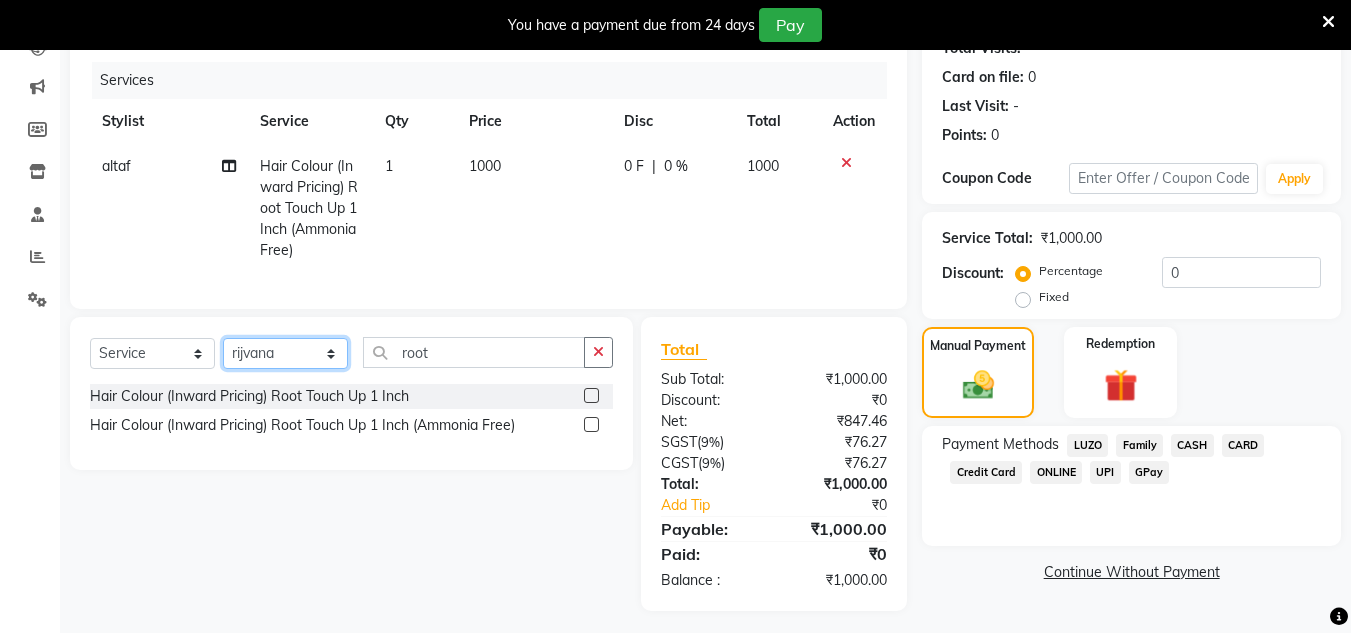 click on "Select Stylist Aarushi aishu altaf anil ashik bhavin  irene julie Manager id Minaz Namrata neelam Rebecca rekha rijvana Saif saneef Shweta" 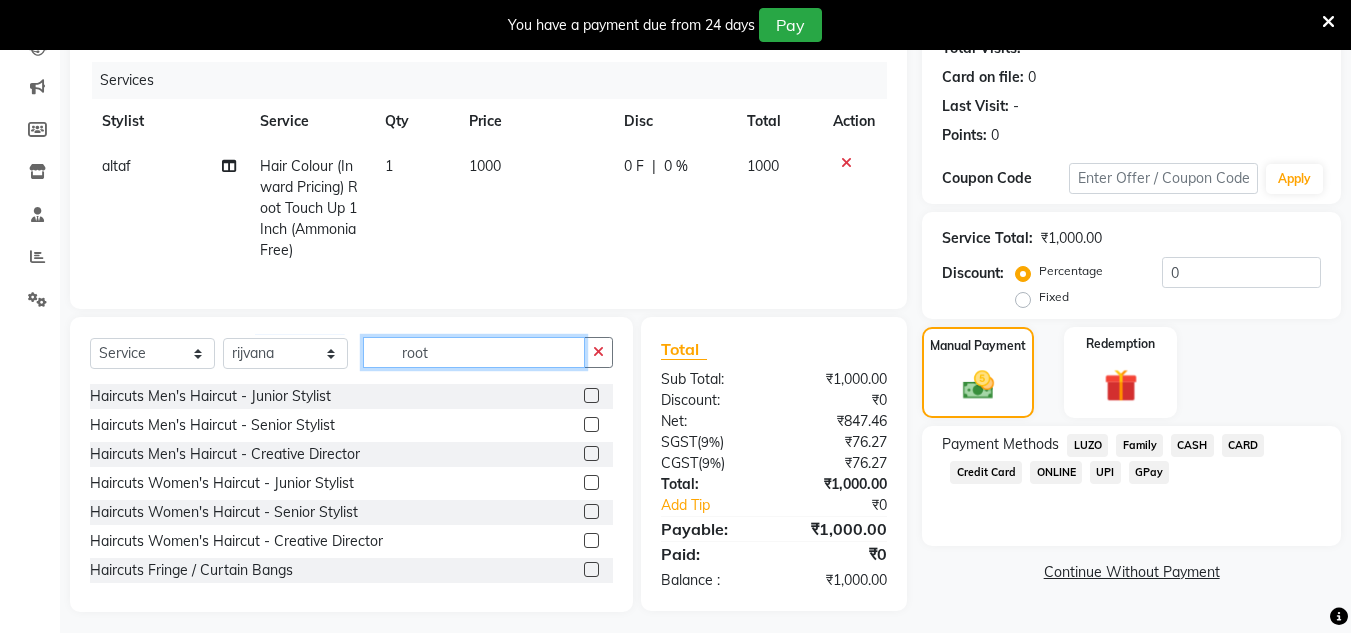 click on "root" 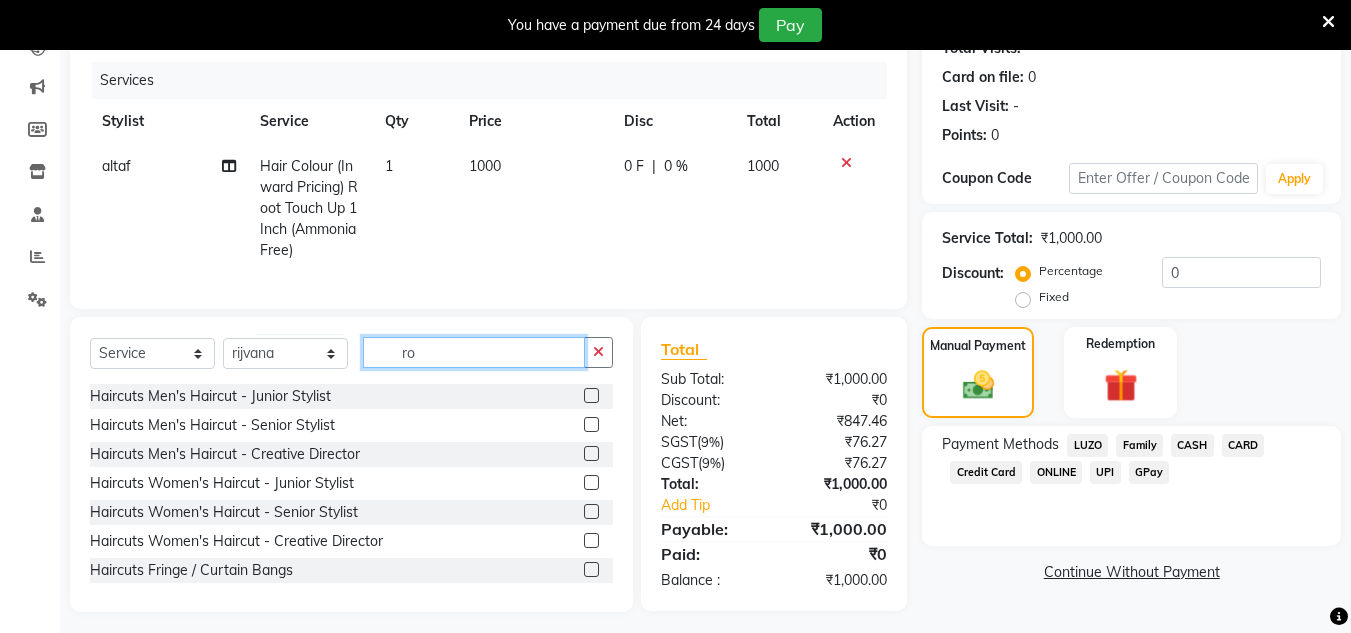 type on "r" 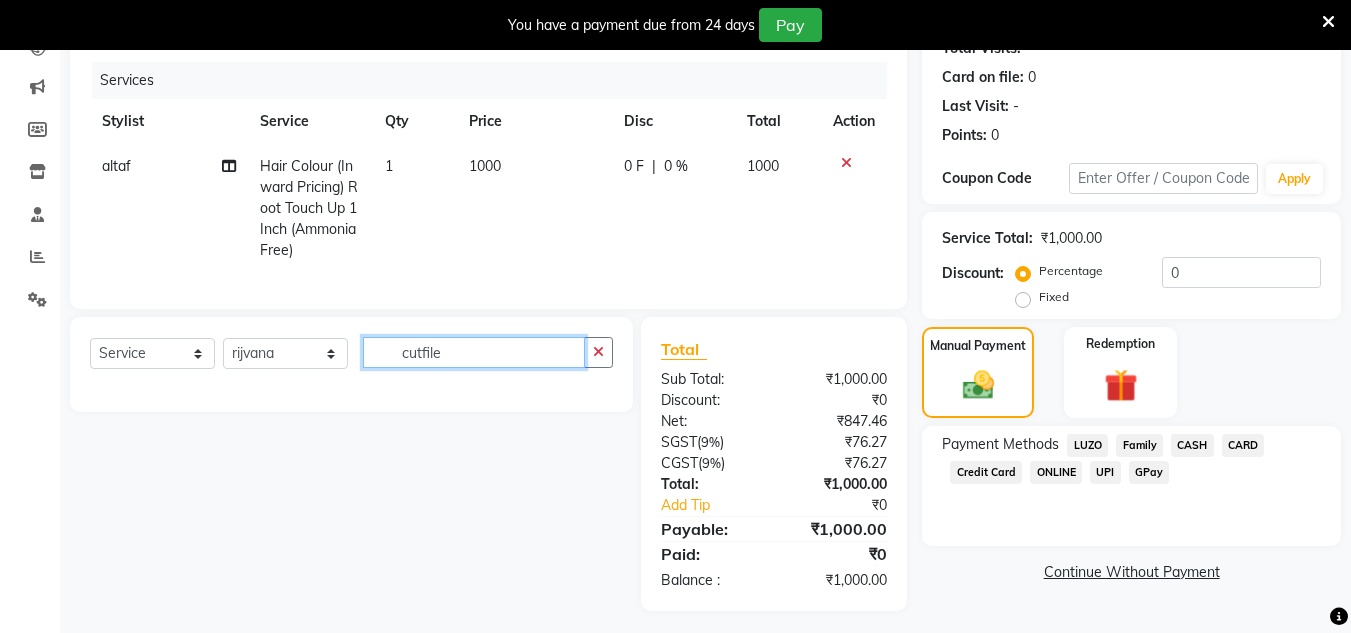 click on "cutfile" 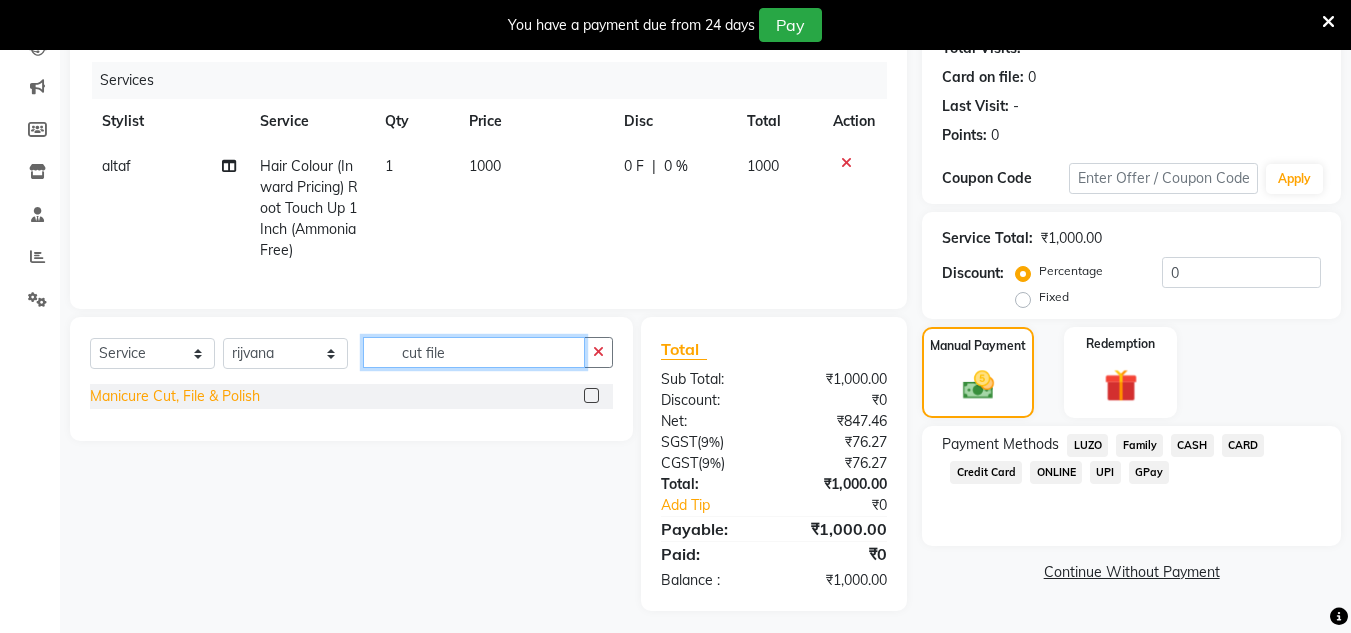 type on "cut file" 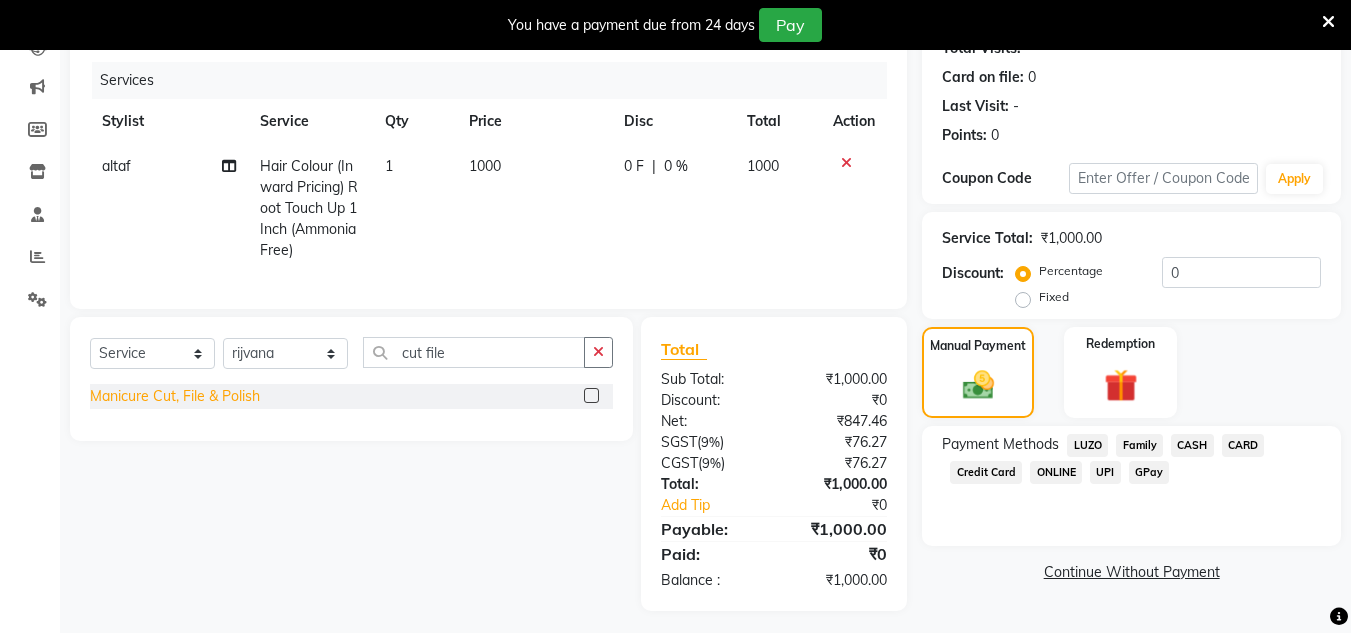 click on "Manicure Cut, File & Polish" 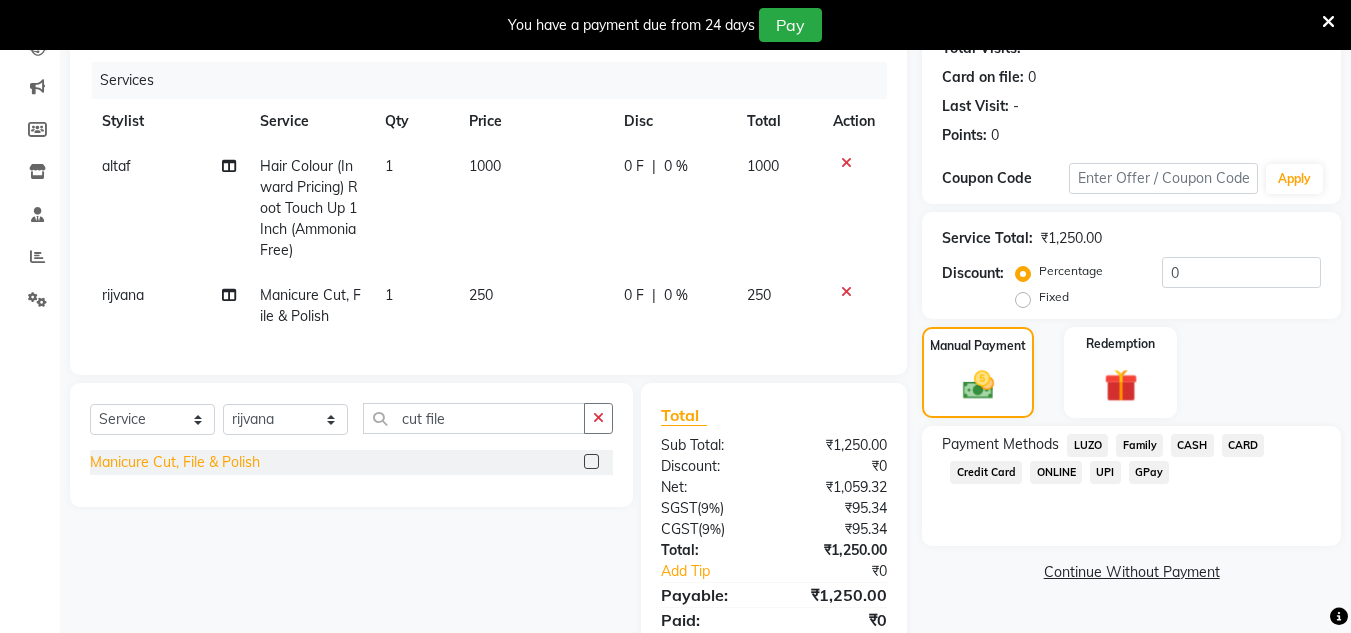 click on "Manicure Cut, File & Polish" 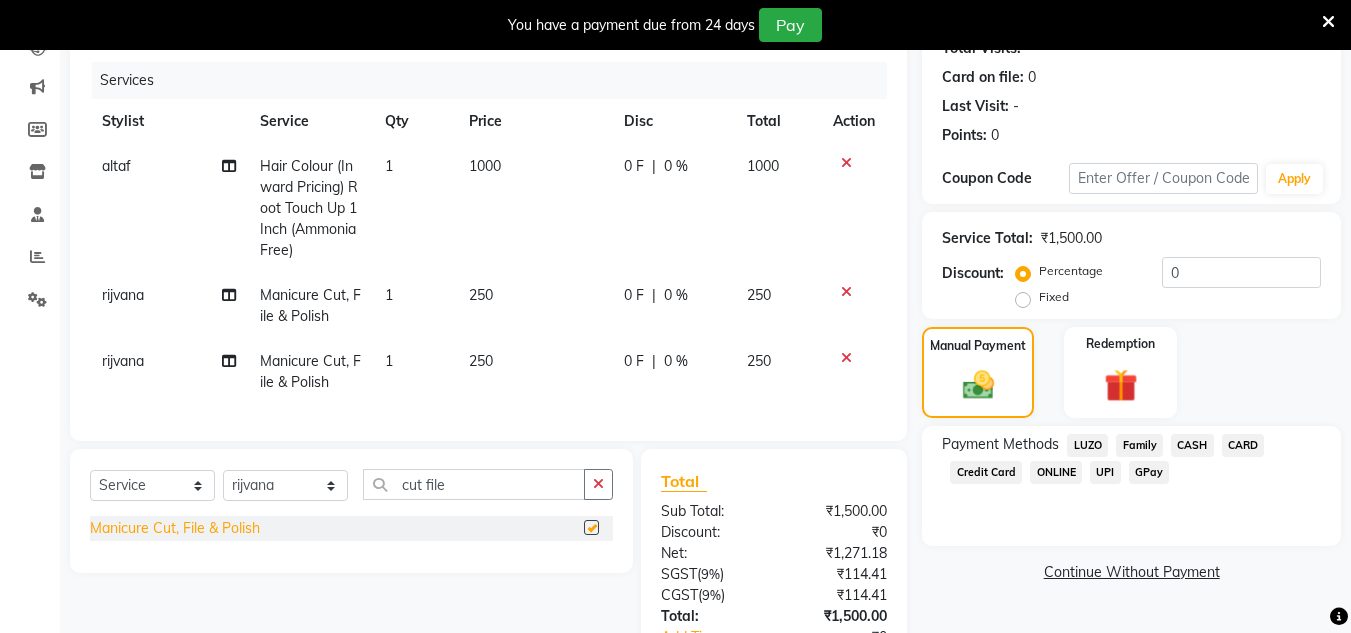 checkbox on "false" 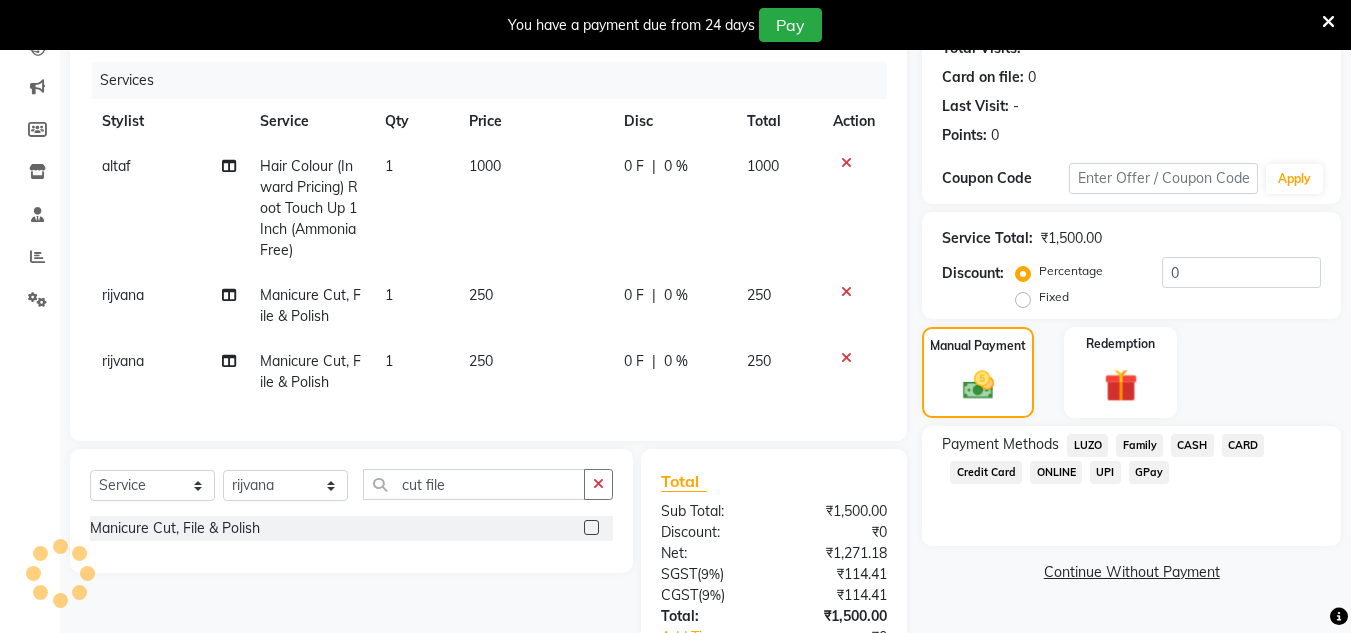 click on "250" 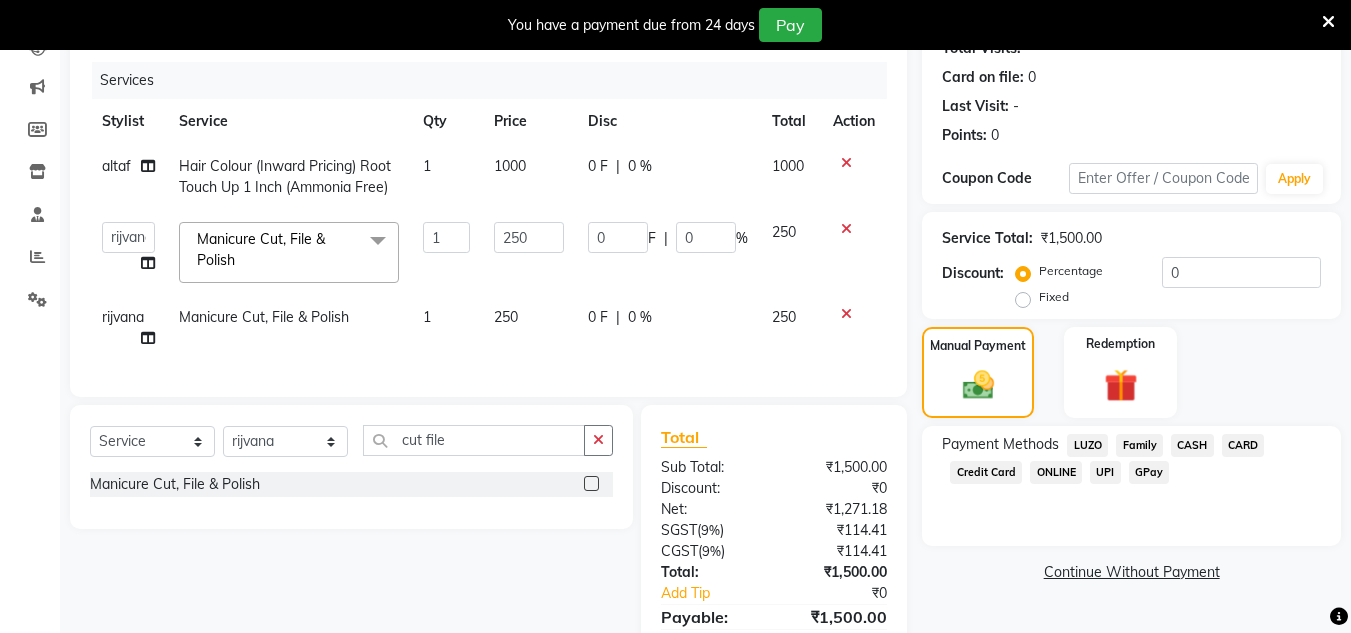 click on "250" 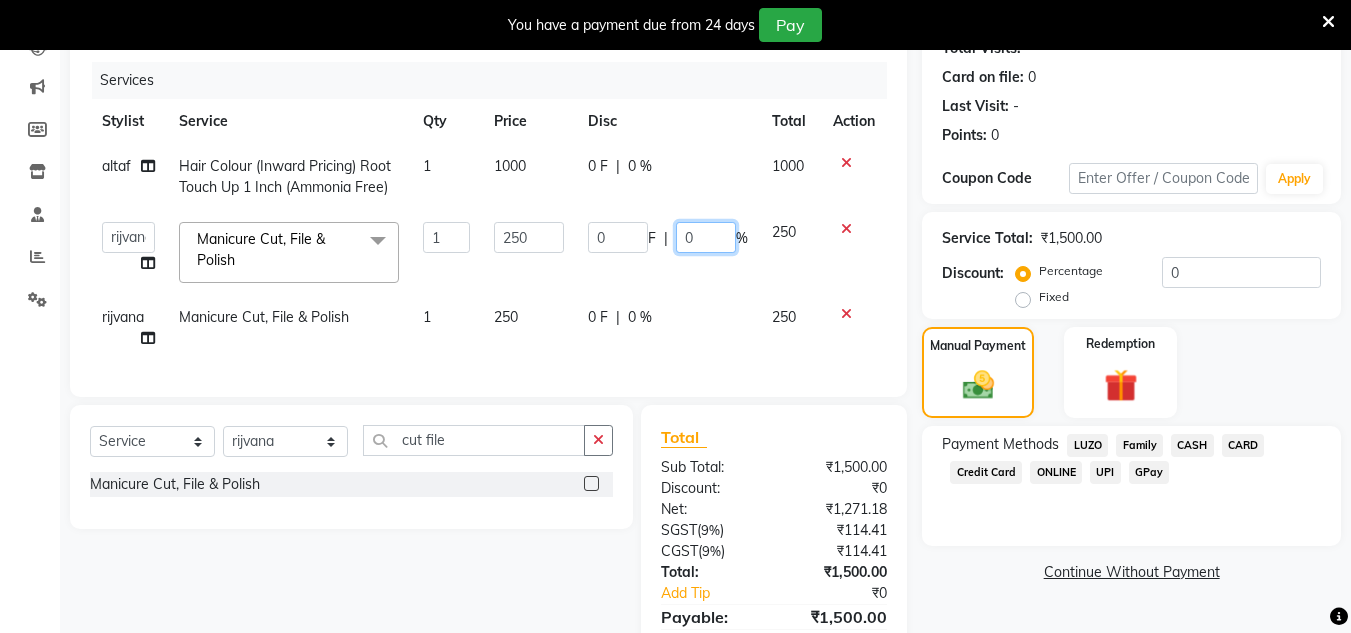 click on "0" 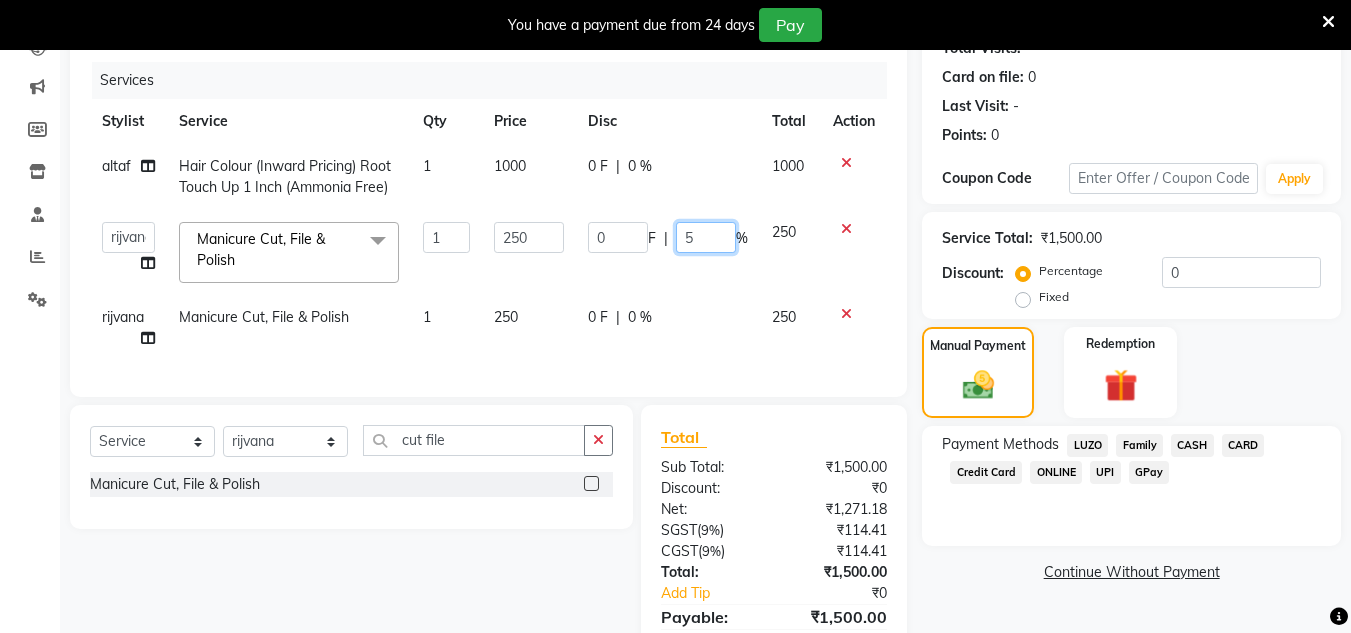 type on "50" 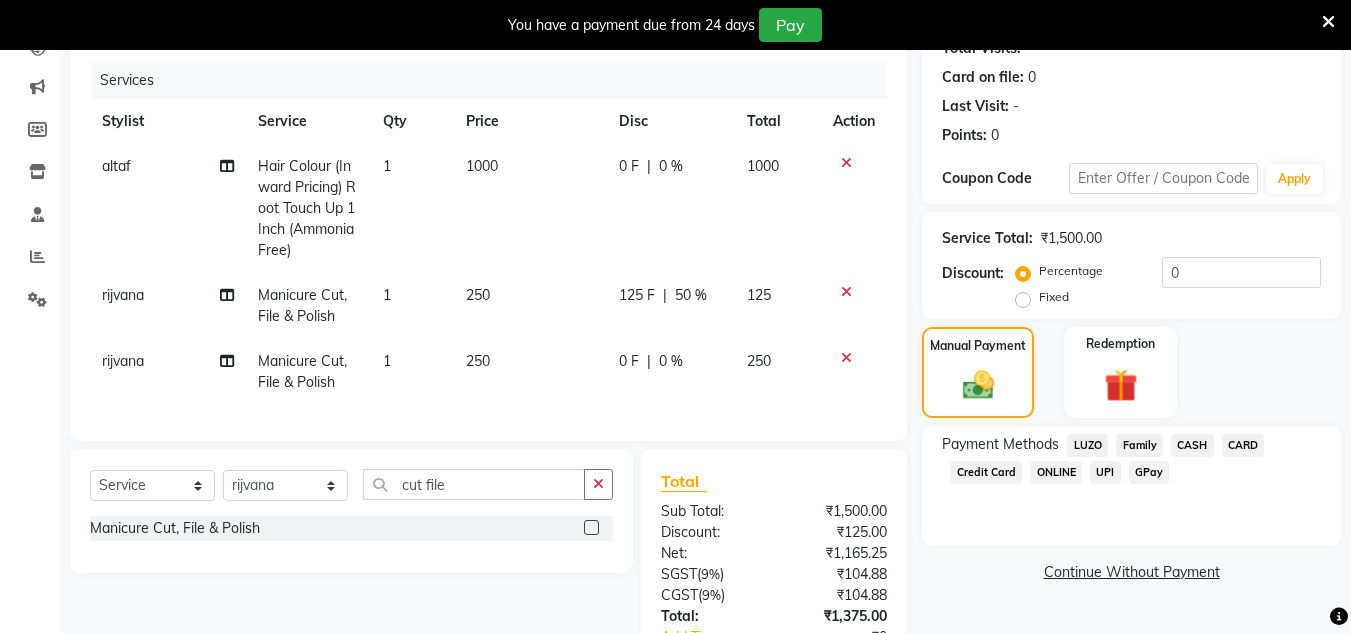 click on "altaf Hair Colour (Inward Pricing) Root Touch Up 1 Inch (Ammonia Free) 1 1000 0 F | 0 % 1000 rijvana Manicure Cut, File & Polish 1 250 125 F | 50 % 125 rijvana Manicure Cut, File & Polish 1 250 0 F | 0 % 250" 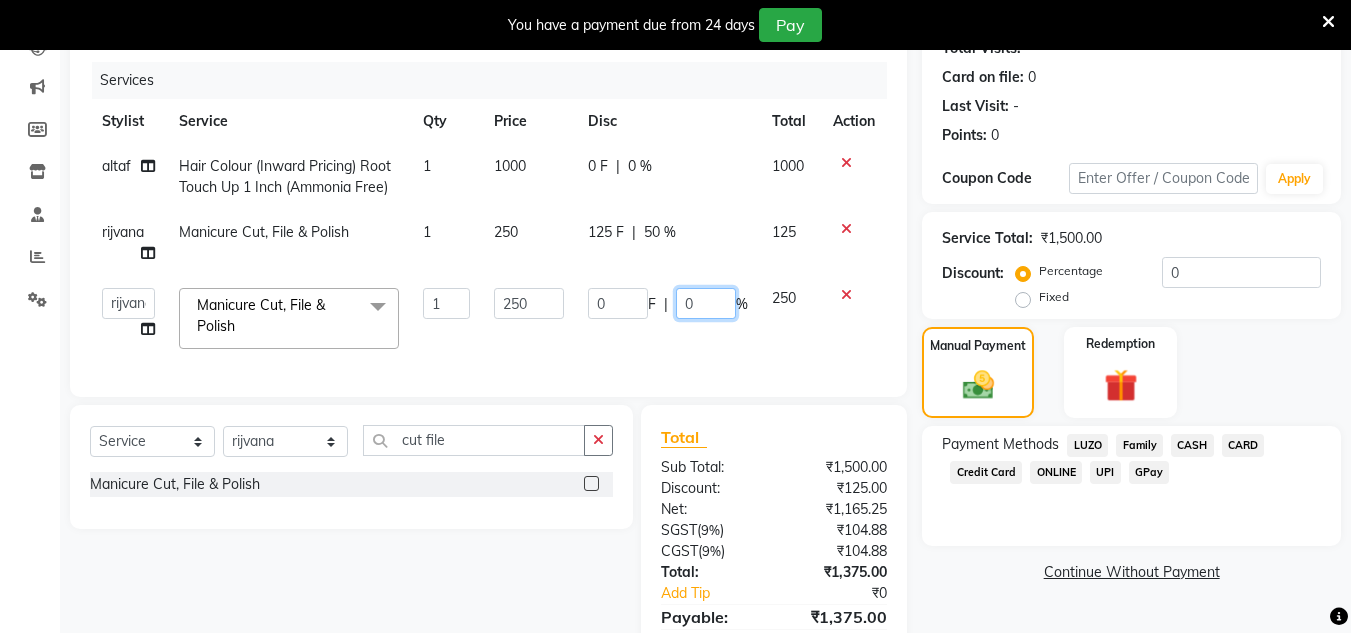 click on "0" 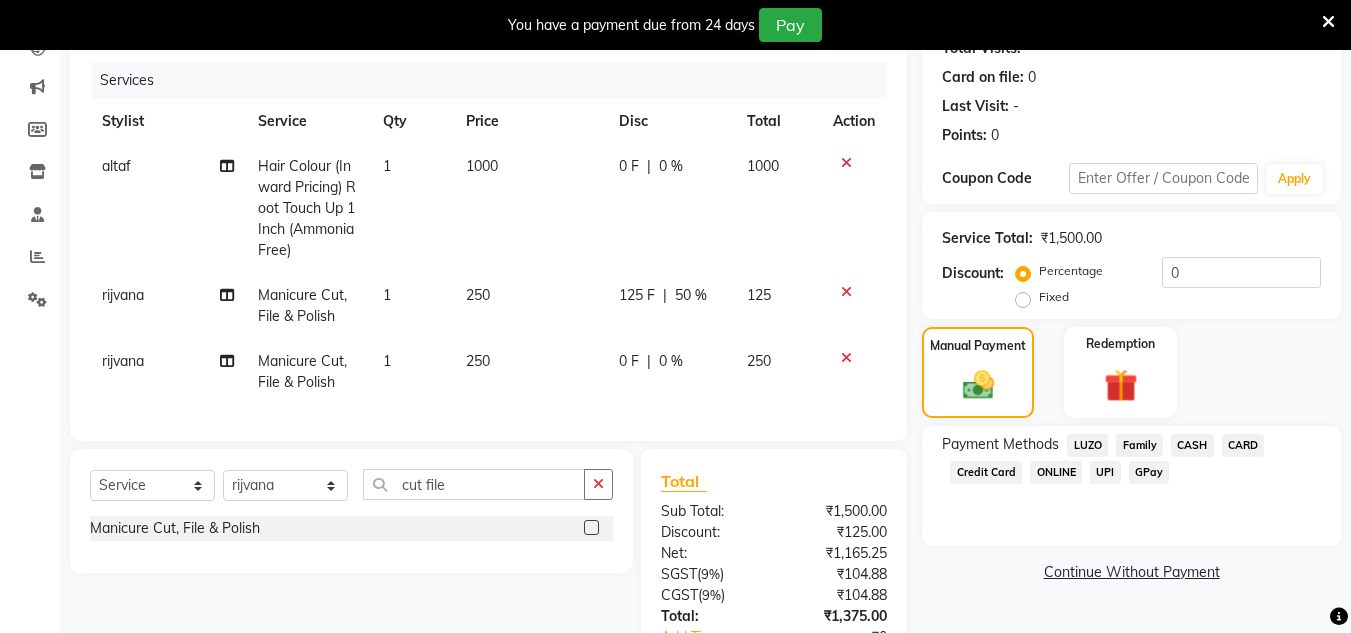 click on "altaf Hair Colour (Inward Pricing) Root Touch Up 1 Inch (Ammonia Free) 1 1000 0 F | 0 % 1000 rijvana Manicure Cut, File & Polish 1 250 125 F | 50 % 125 rijvana Manicure Cut, File & Polish 1 250 0 F | 0 % 250" 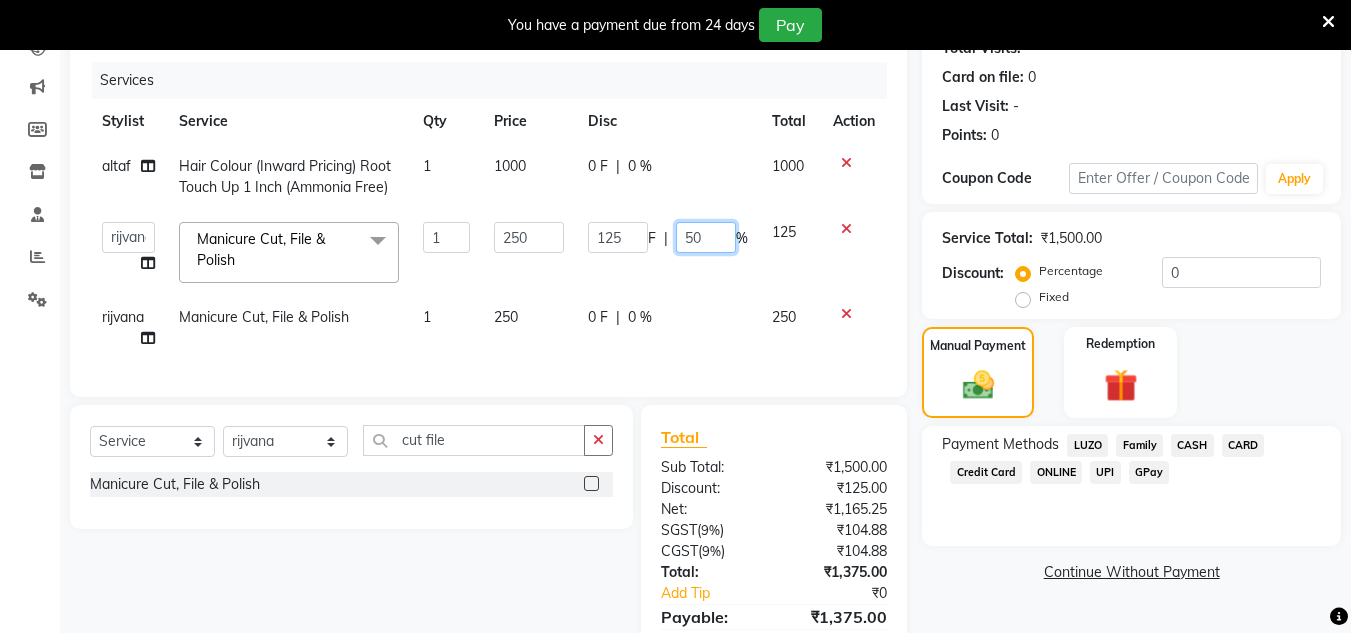 click on "50" 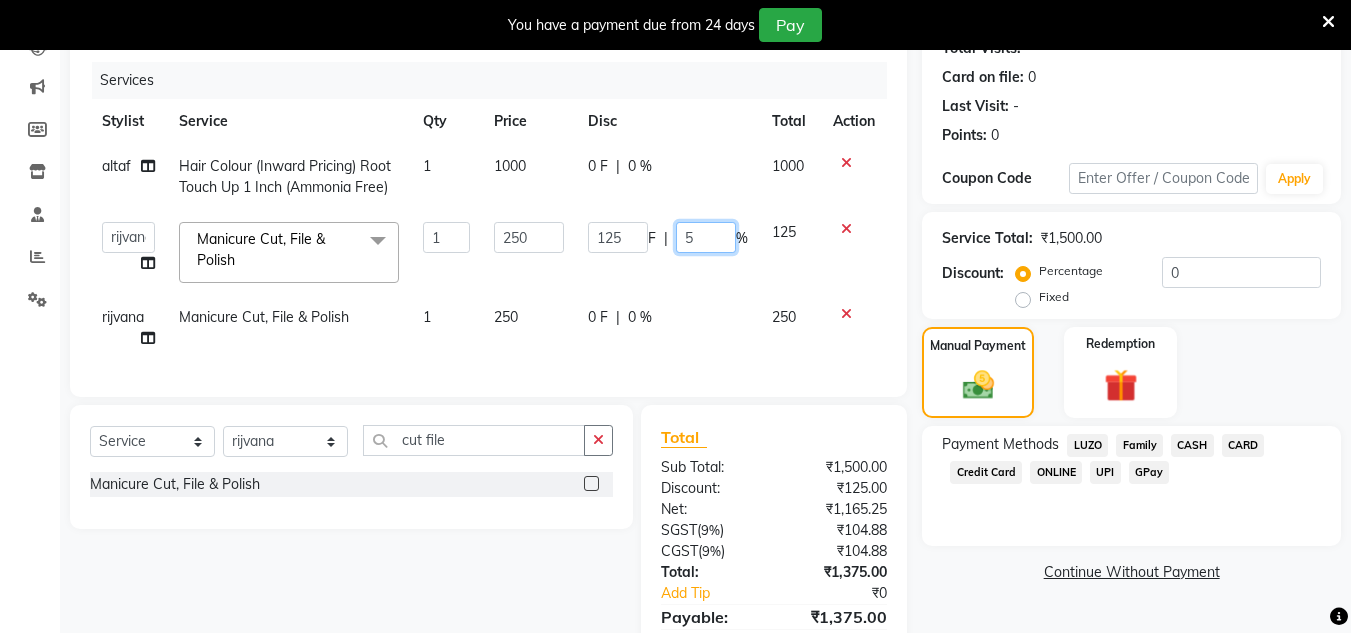 type 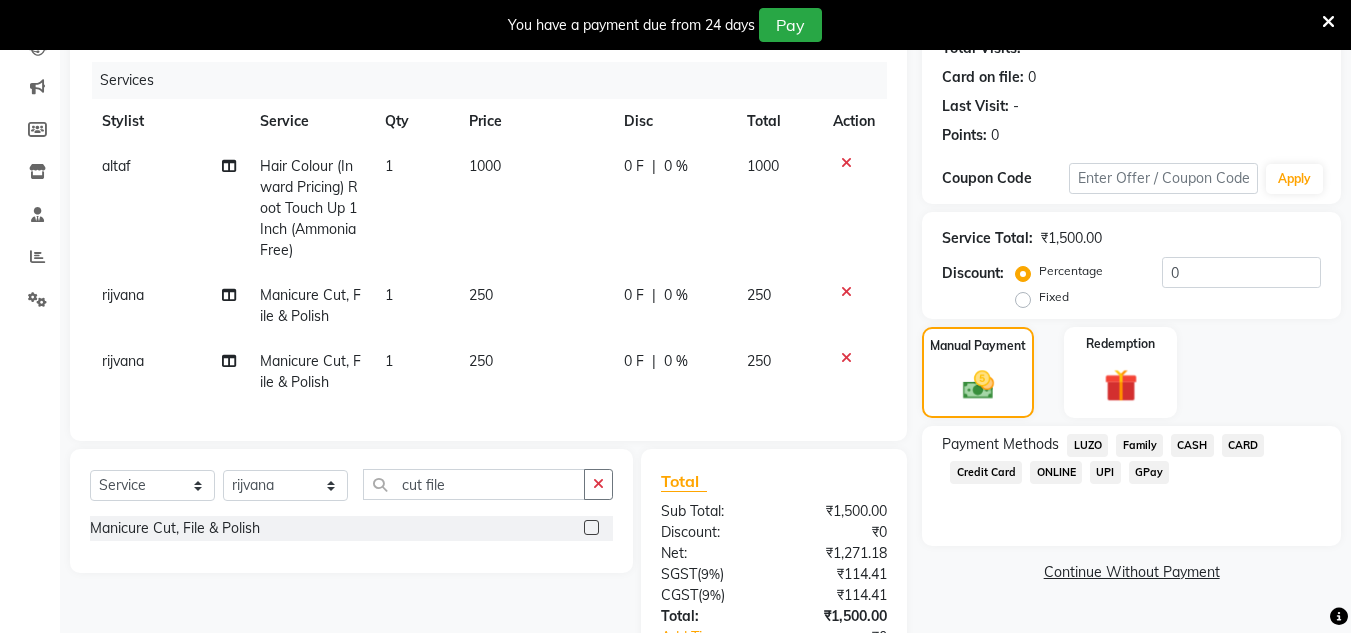 click on "0 F" 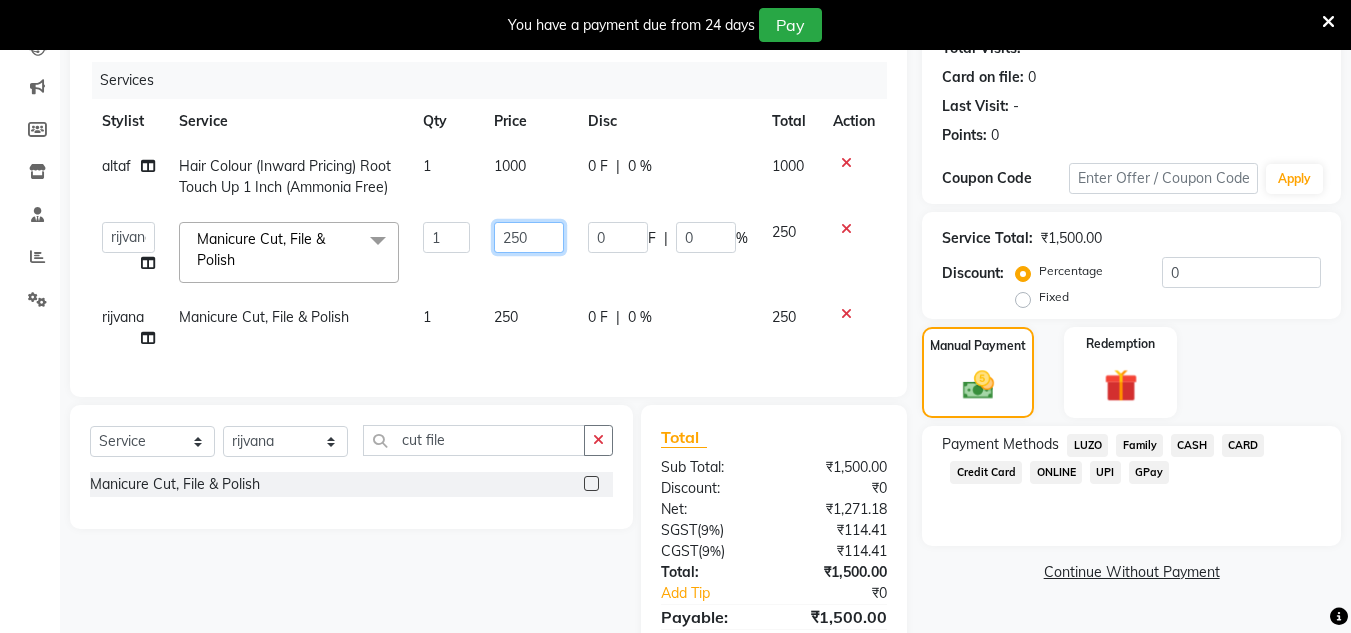 click on "250" 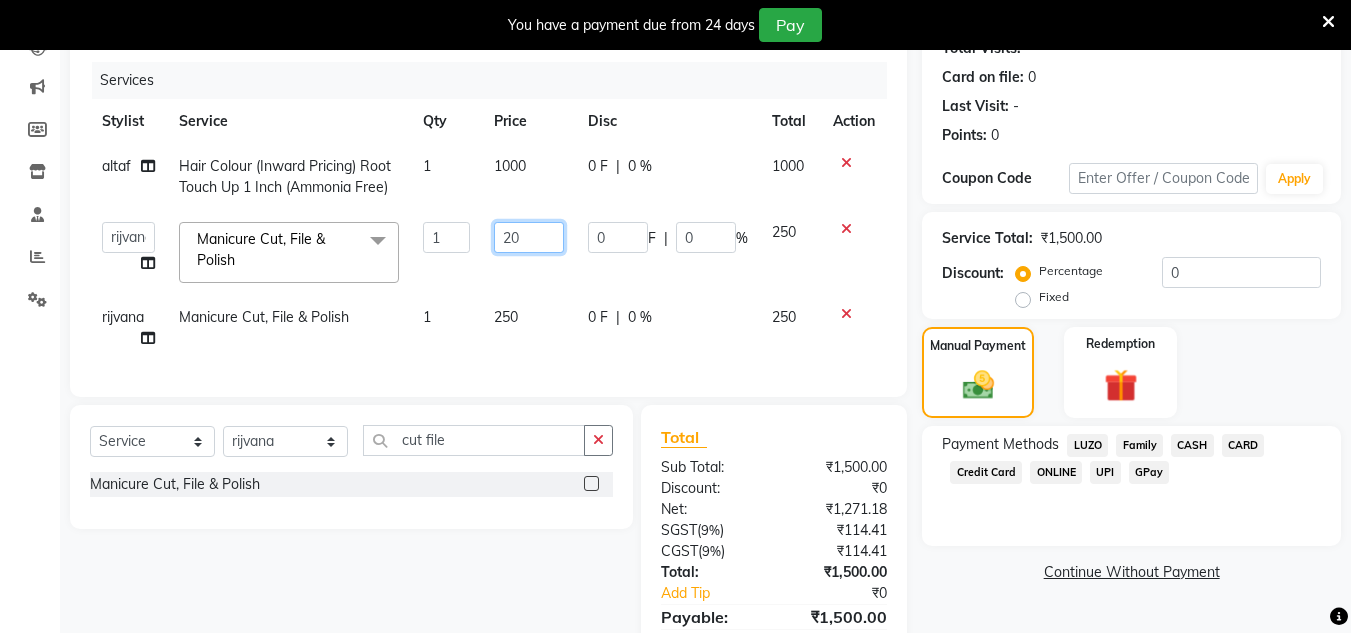 type on "200" 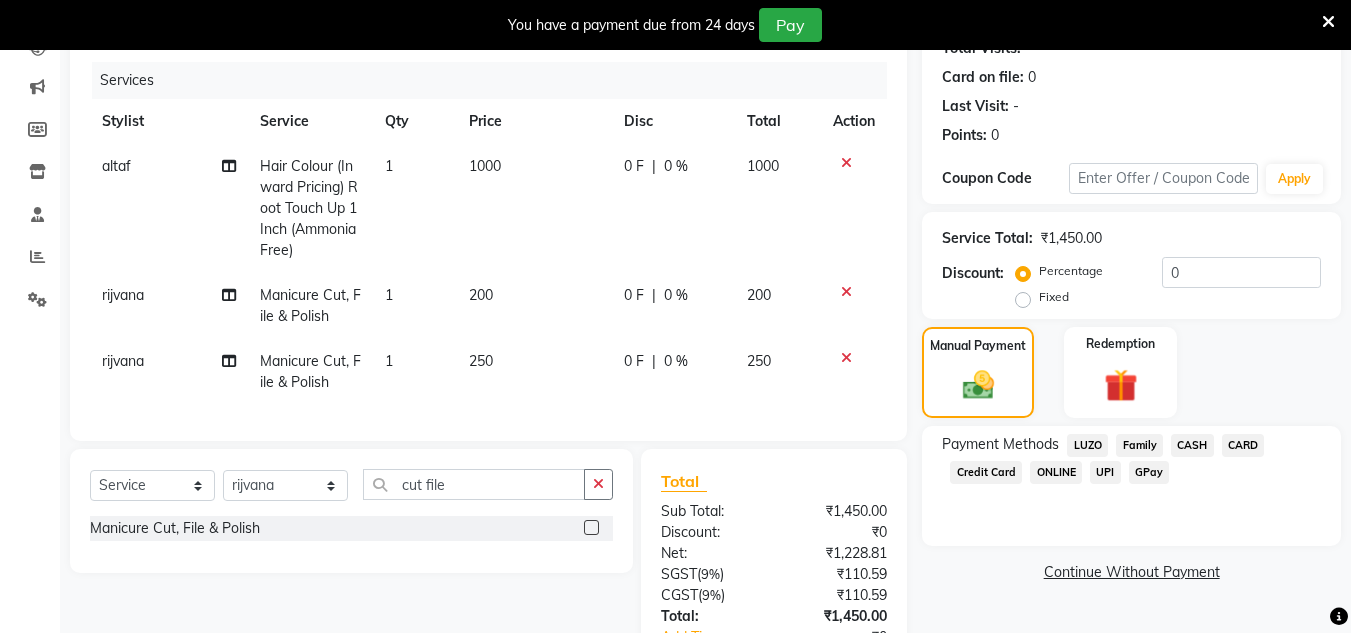 click on "altaf Hair Colour (Inward Pricing) Root Touch Up 1 Inch (Ammonia Free) 1 1000 0 F | 0 % 1000 rijvana Manicure Cut, File & Polish 1 200 0 F | 0 % 200 rijvana Manicure Cut, File & Polish 1 250 0 F | 0 % 250" 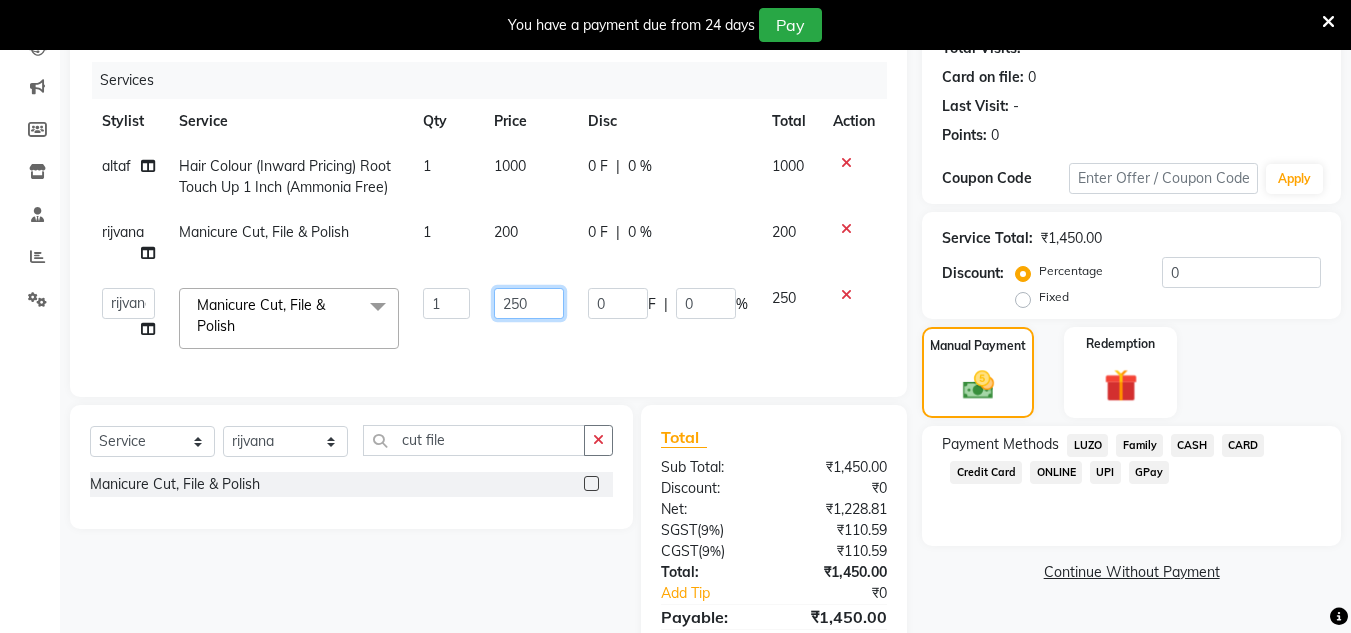 click on "250" 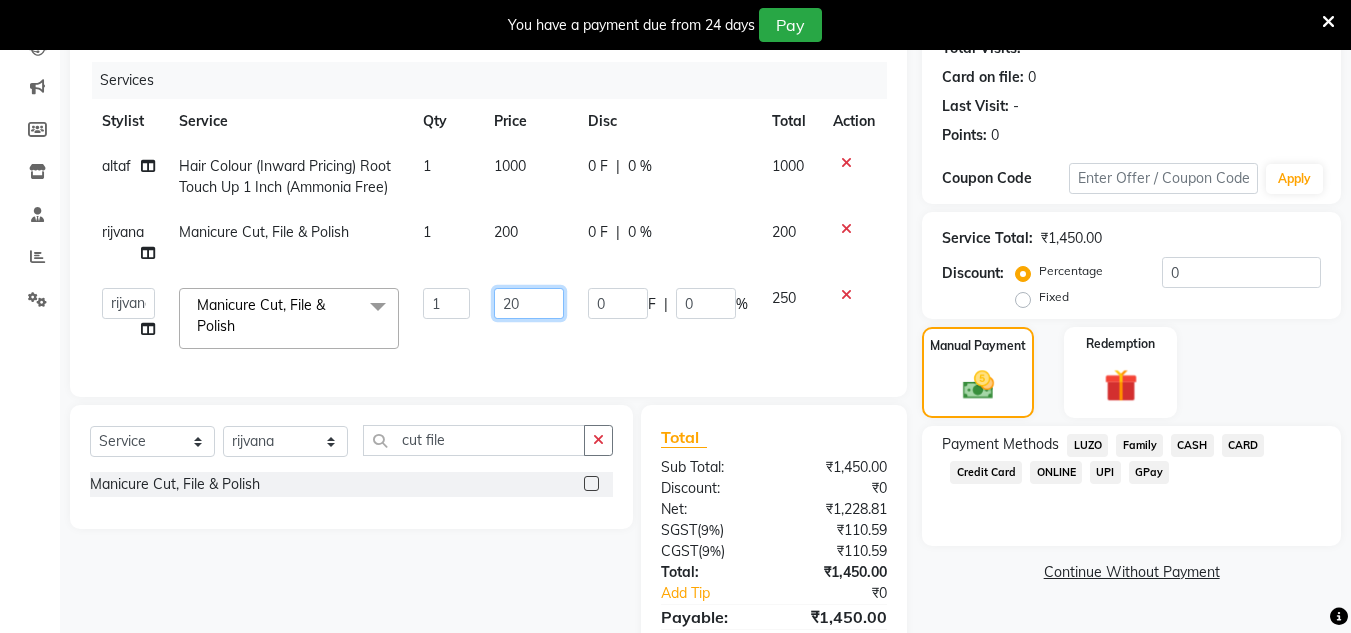 type on "200" 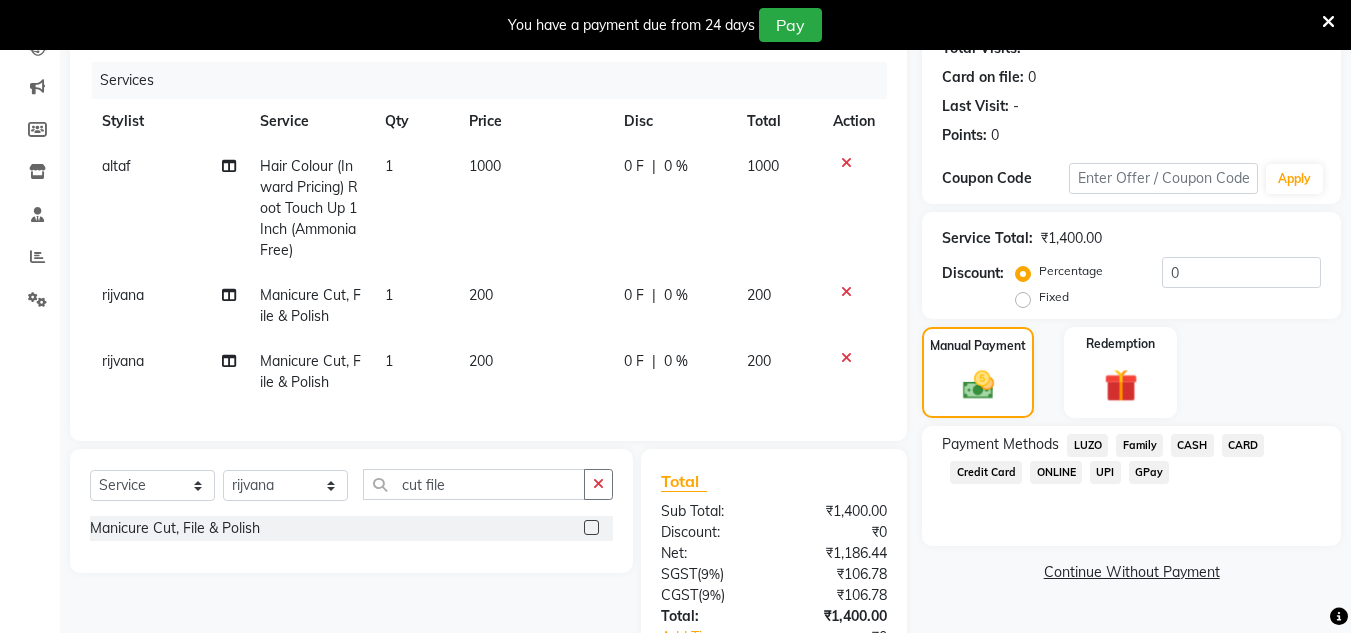click on "GPay" 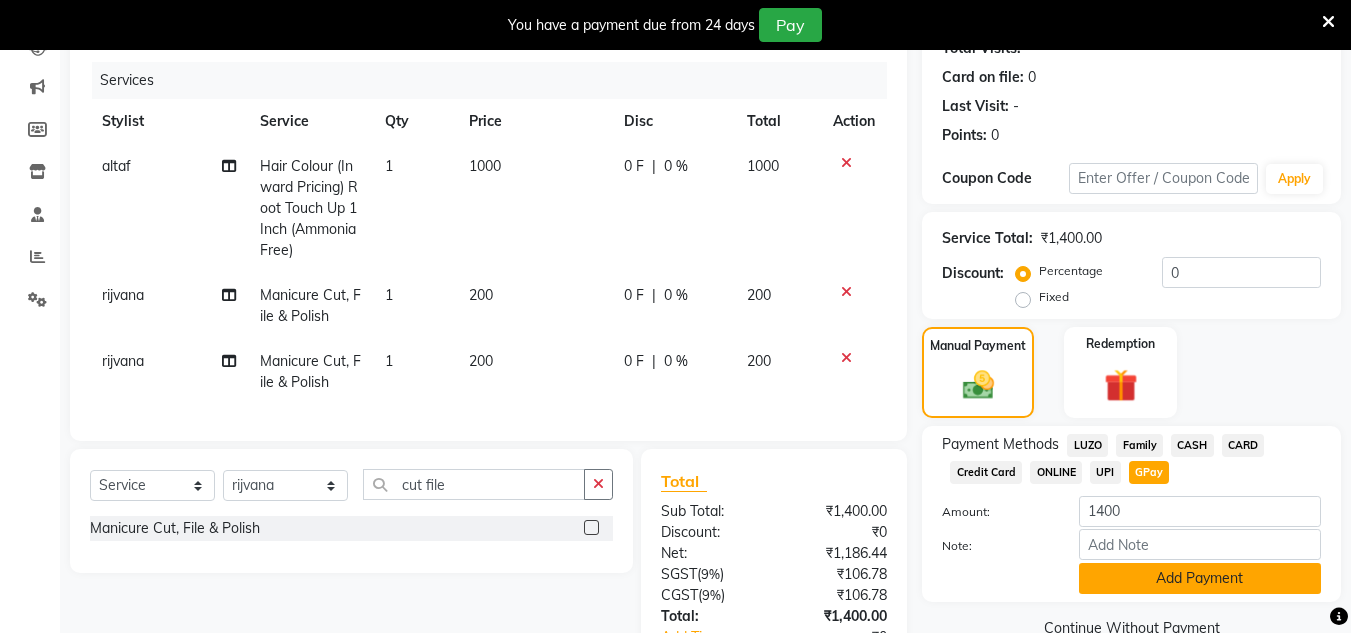 click on "Add Payment" 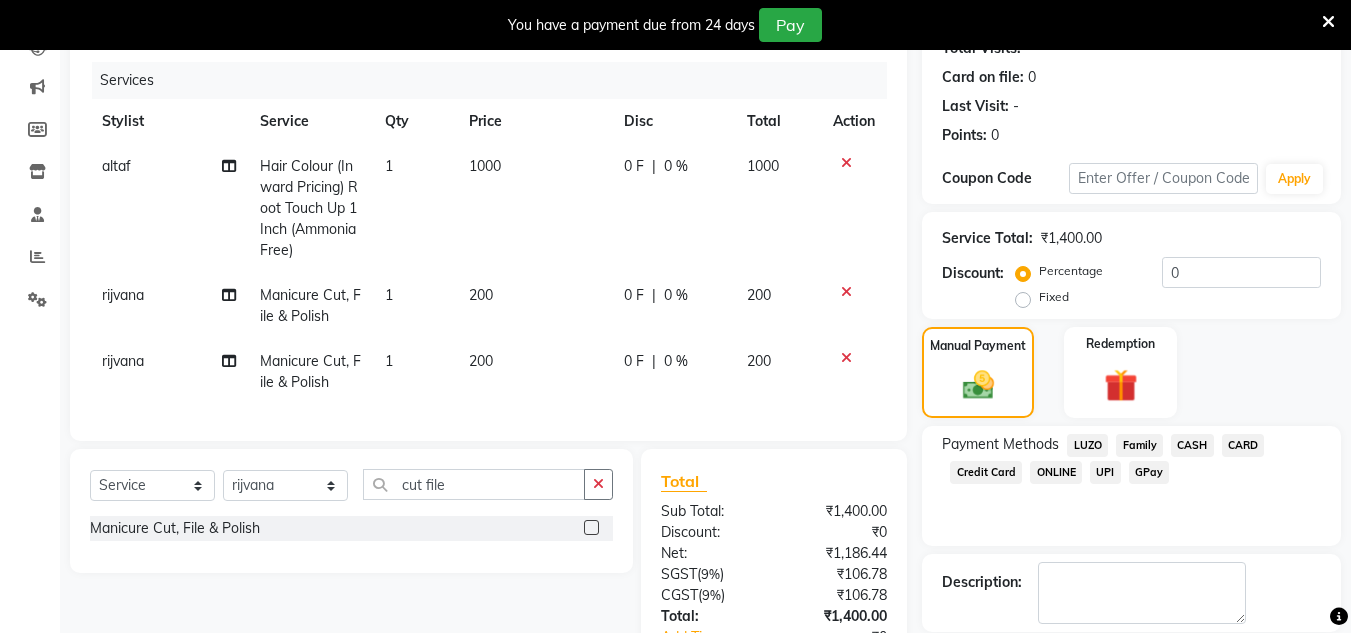 scroll, scrollTop: 433, scrollLeft: 0, axis: vertical 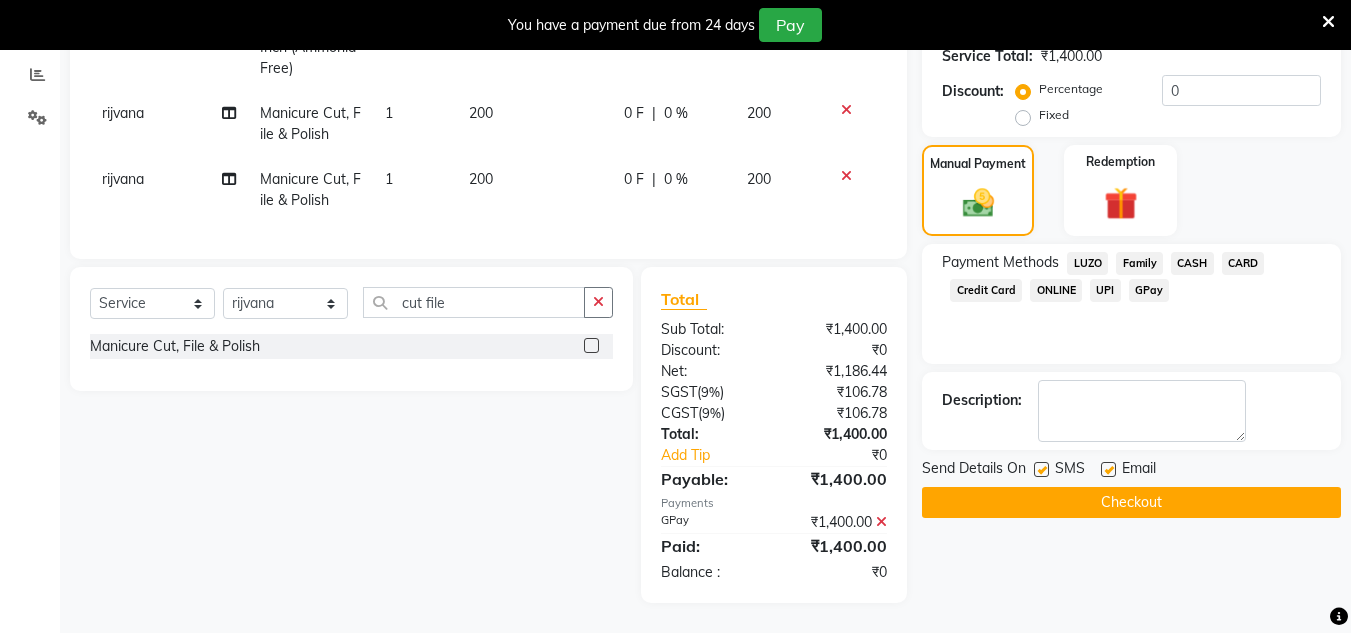 click on "Checkout" 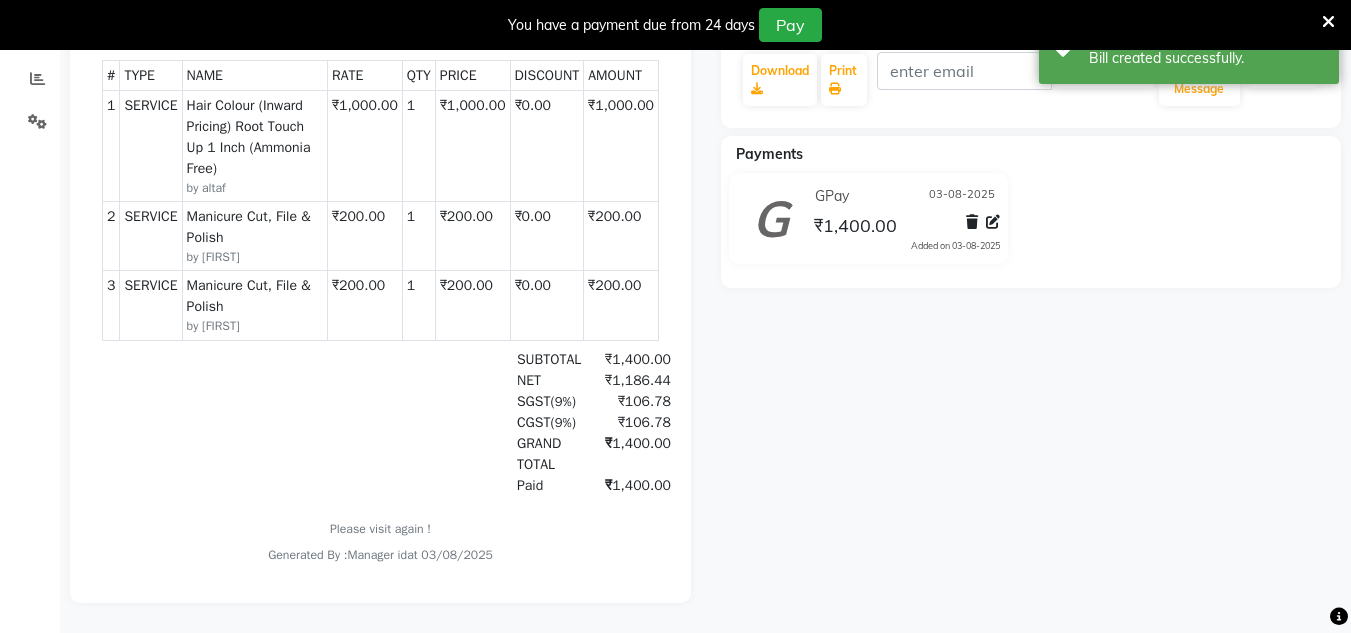 scroll, scrollTop: 0, scrollLeft: 0, axis: both 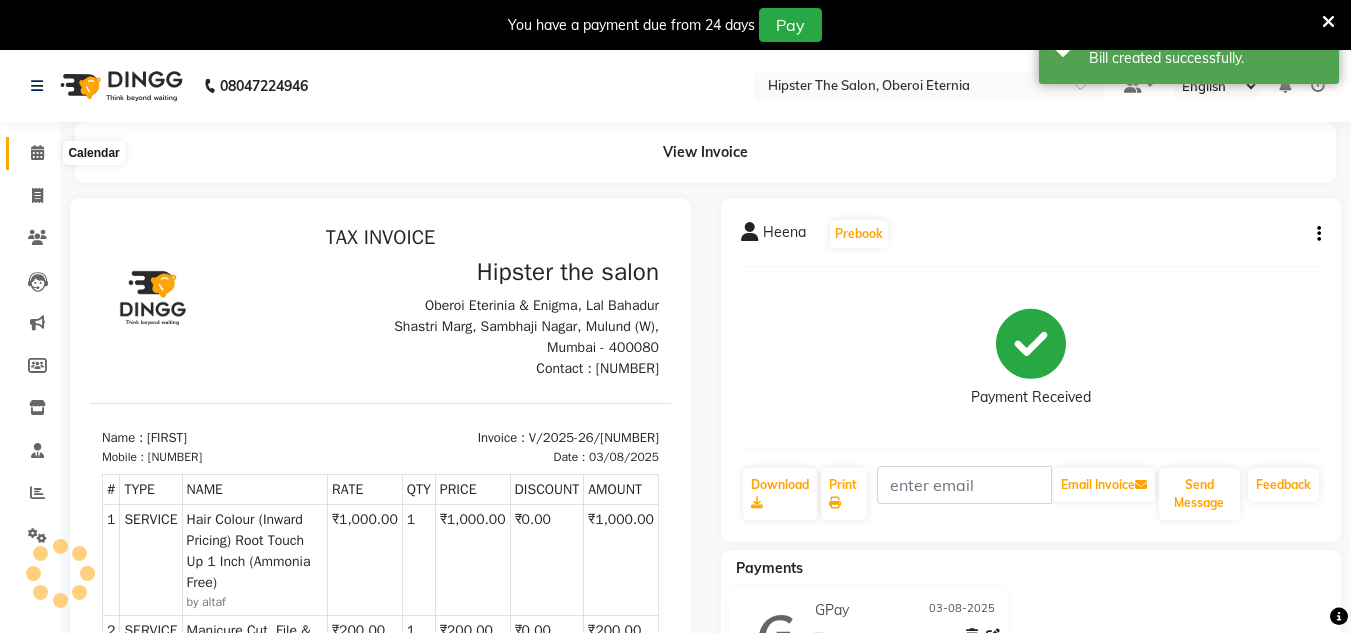 click 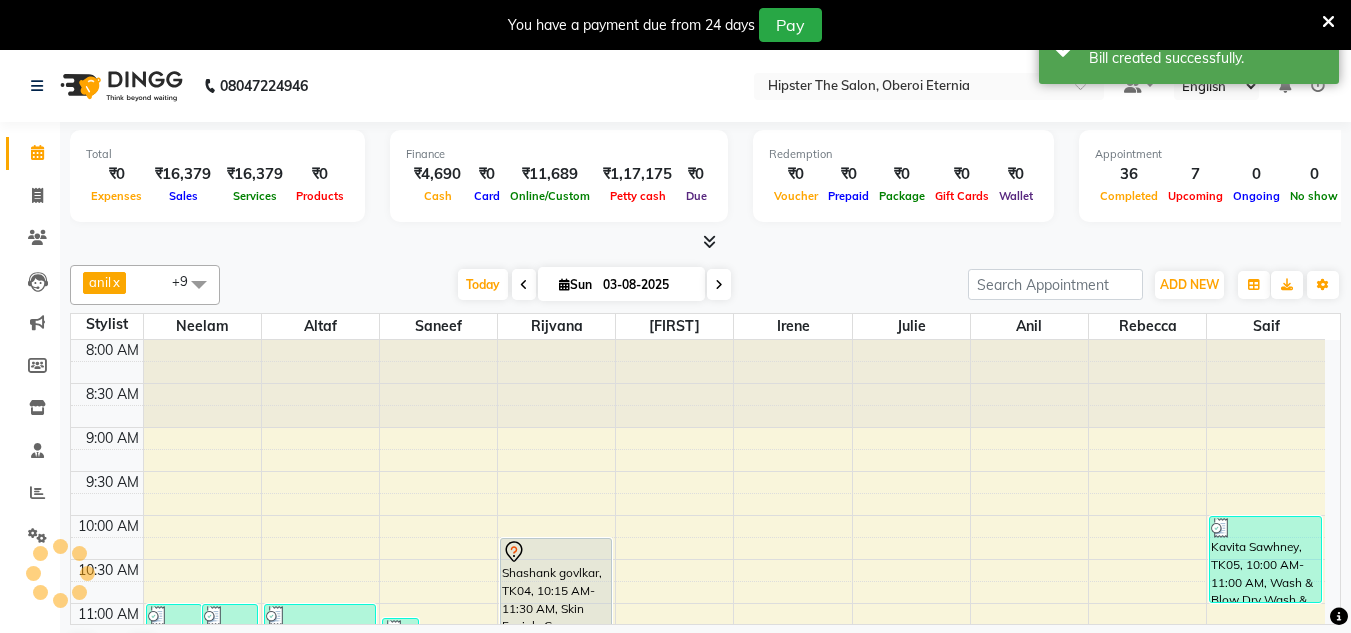 scroll, scrollTop: 0, scrollLeft: 0, axis: both 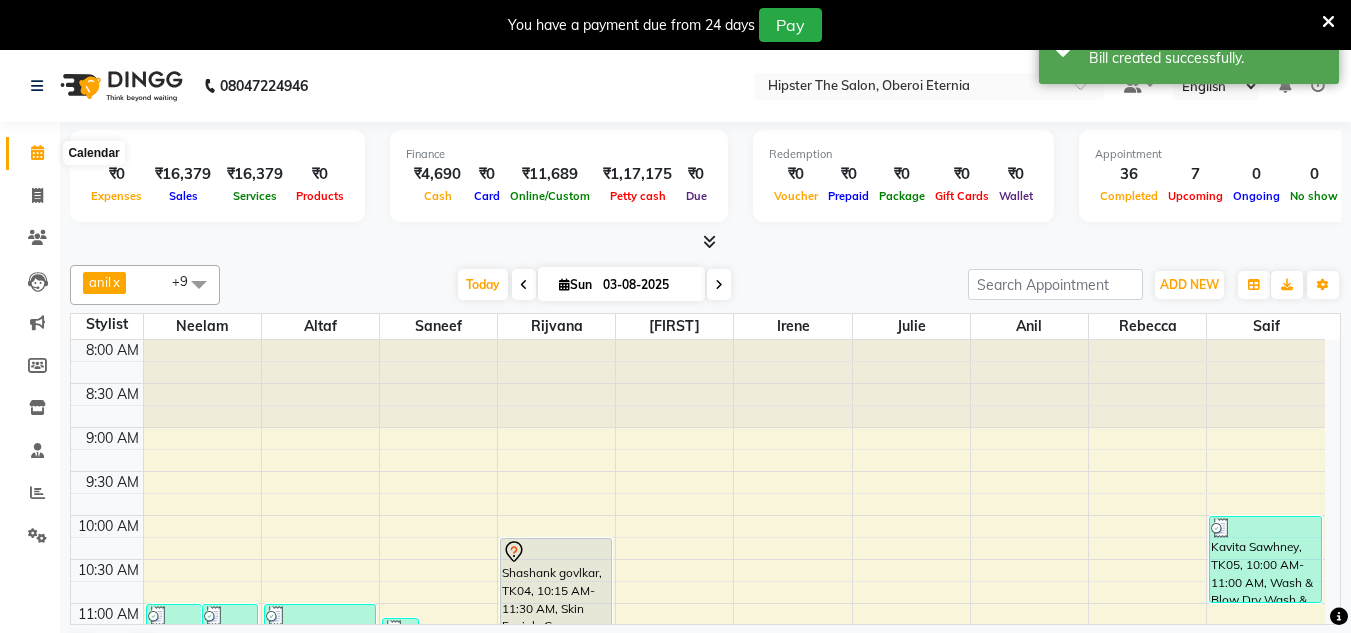 click 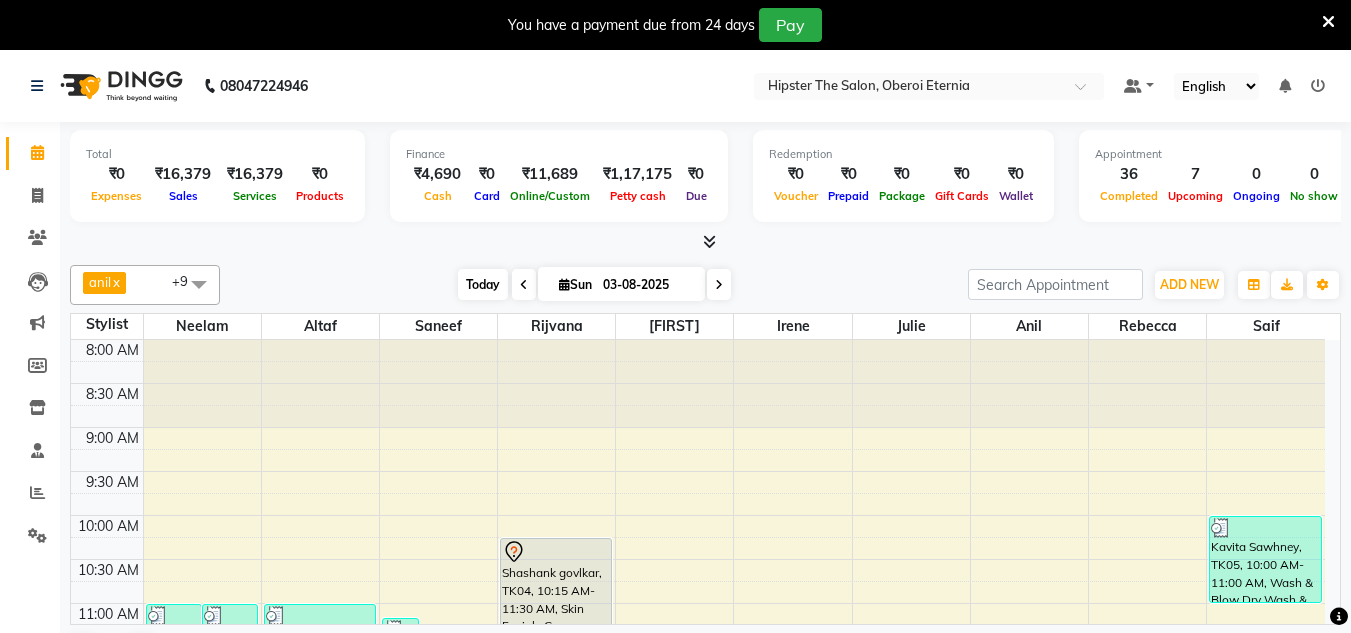 click on "Today" at bounding box center [483, 284] 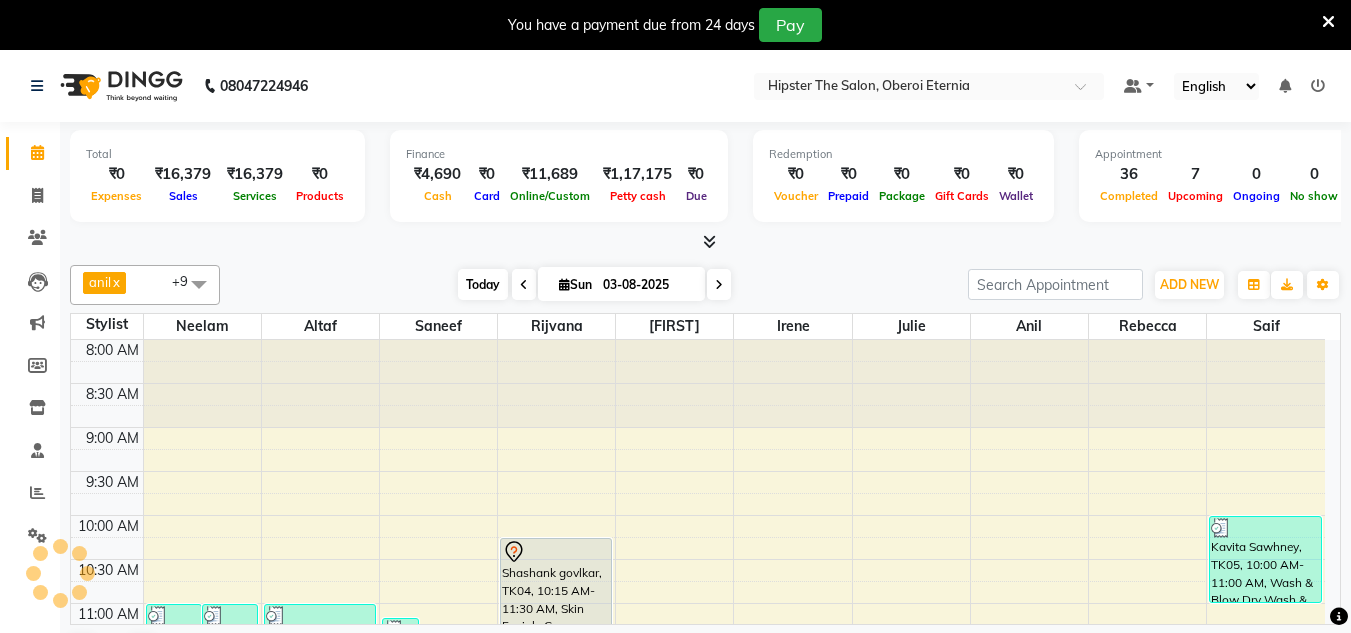 scroll, scrollTop: 859, scrollLeft: 0, axis: vertical 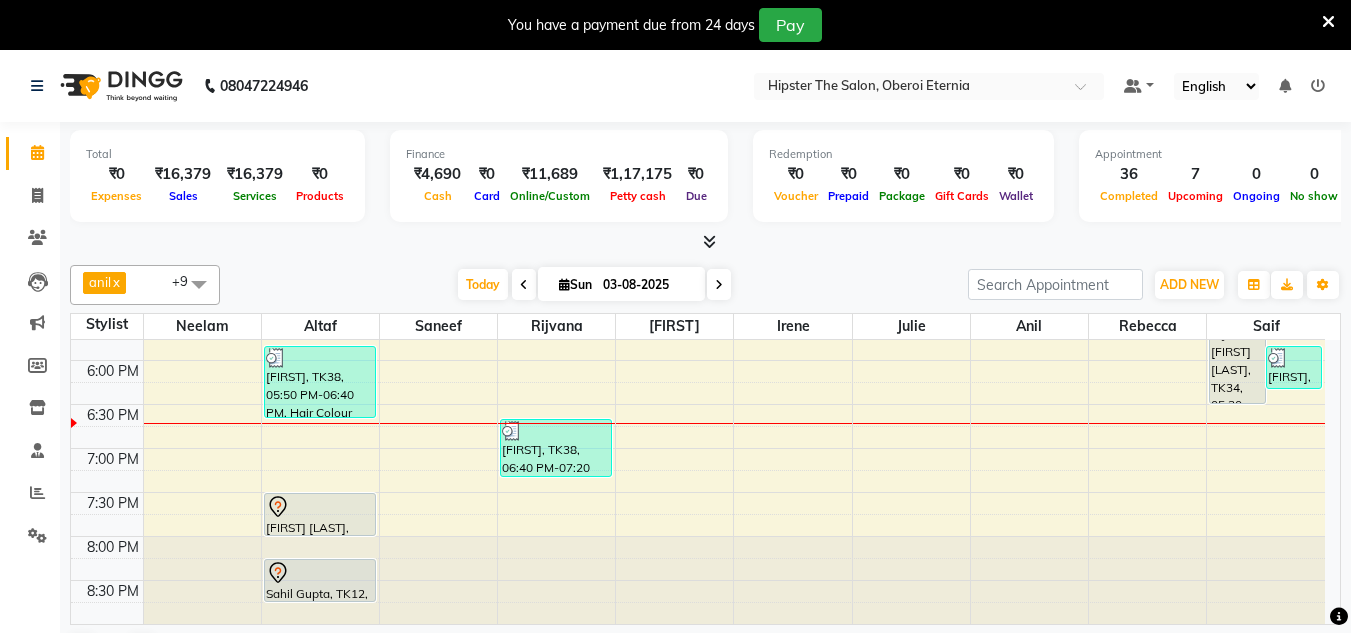 click at bounding box center (719, 284) 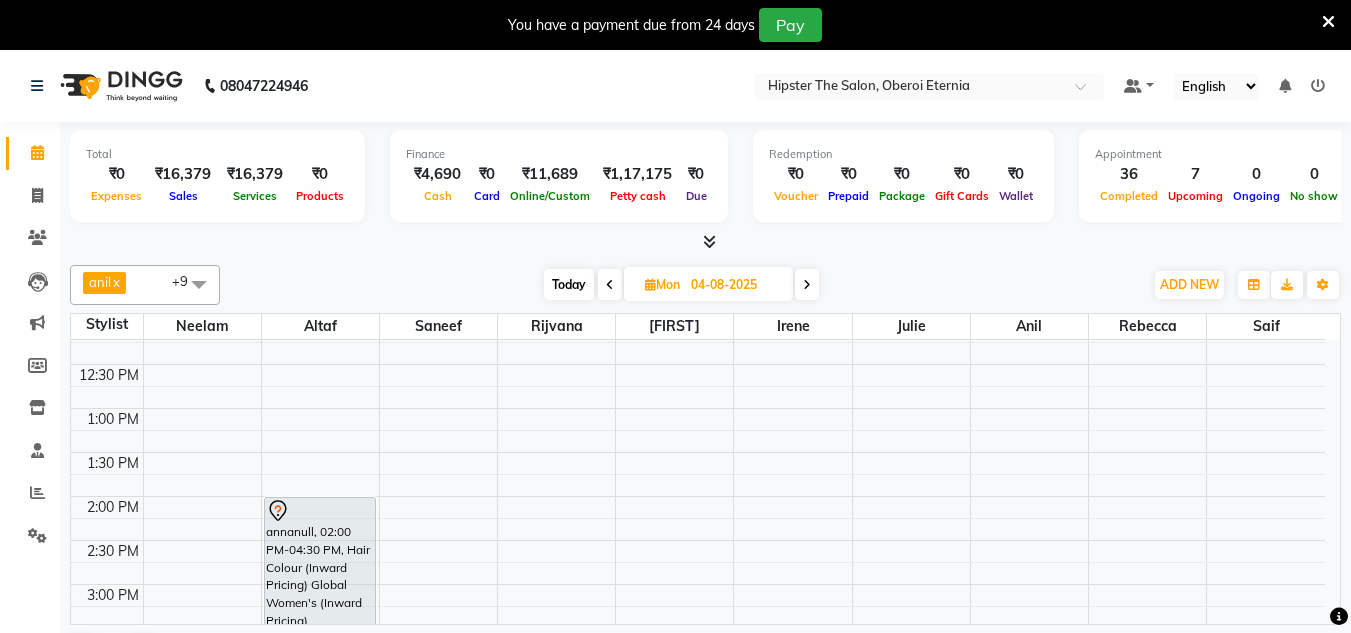 scroll, scrollTop: 0, scrollLeft: 0, axis: both 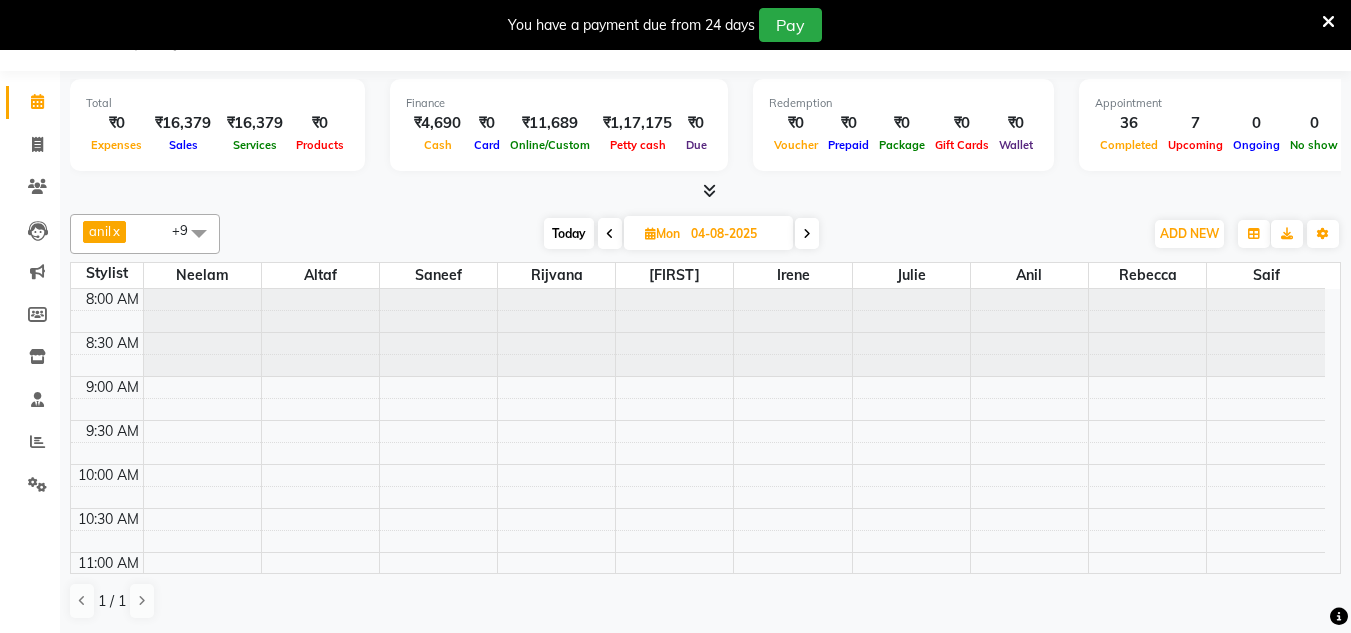 click on "Today" at bounding box center (569, 233) 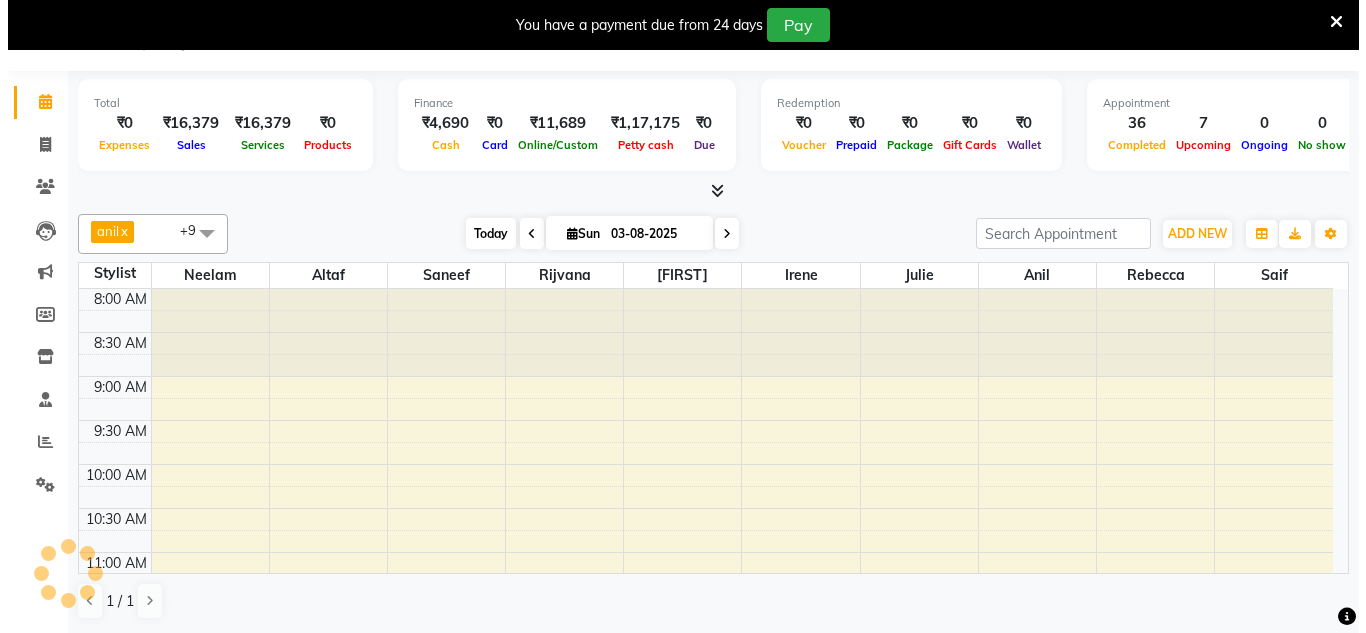 scroll, scrollTop: 859, scrollLeft: 0, axis: vertical 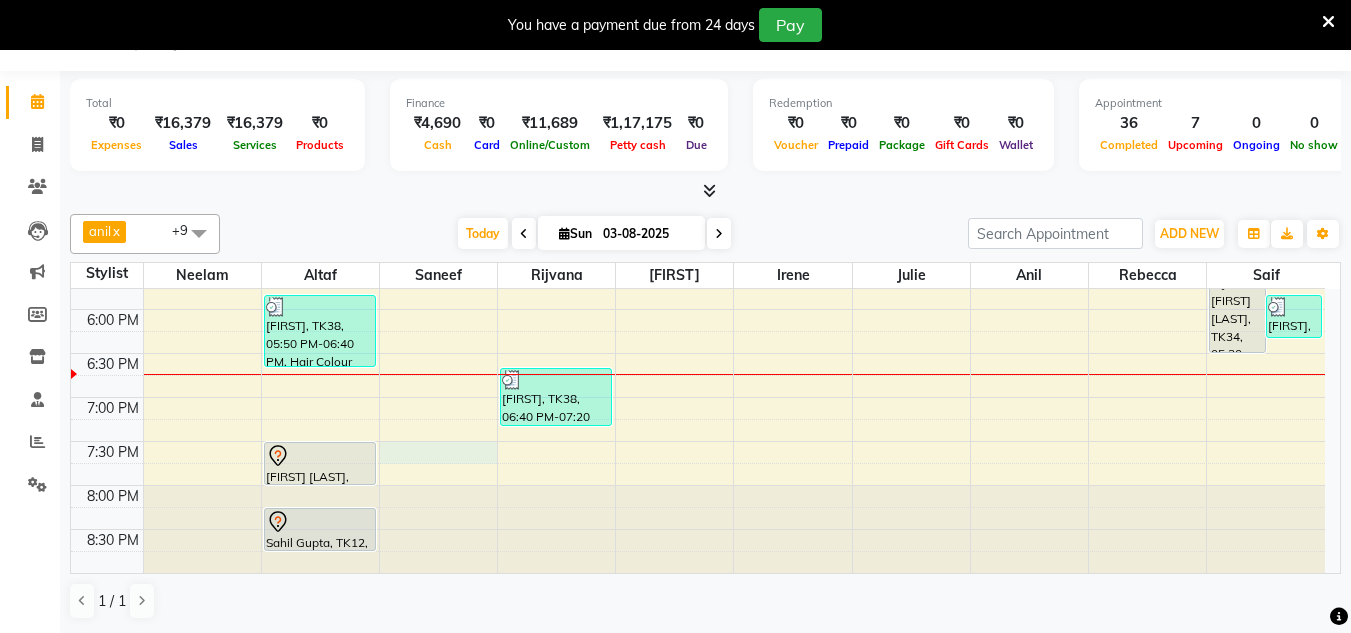 click on "8:00 AM 8:30 AM 9:00 AM 9:30 AM 10:00 AM 10:30 AM 11:00 AM 11:30 AM 12:00 PM 12:30 PM 1:00 PM 1:30 PM 2:00 PM 2:30 PM 3:00 PM 3:30 PM 4:00 PM 4:30 PM 5:00 PM 5:30 PM 6:00 PM 6:30 PM 7:00 PM 7:30 PM 8:00 PM 8:30 PM     [FIRST], TK08, 11:00 AM-11:25 AM, Threading Eyebrows,Threading Upper Lip,Threading Chin,Threading Forehead     [FIRST] [LAST], TK05, 11:00 AM-11:20 AM, Manicure Cut, File & Polish     [FIRST], TK09, 11:25 AM-11:30 AM, Threading Upper Lip     [FIRST], TK32, 04:40 PM-04:50 PM, Threading Eyebrows     [FIRST], TK22, 01:00 PM-01:50 PM, Haircuts Men's Haircut - Senior Stylist,Head Massage Head Massage Coconut Oil     [FIRST] [LAST], TK01, 01:15 PM-02:10 PM, Haircuts Men's Haircut - Creative Director     [FIRST] [LAST], TK02, 11:00 AM-12:00 PM, Haircuts Women's Haircut - Senior Stylist     [FIRST] [LAST], TK24, 02:15 PM-02:45 PM, Haircuts Men's Haircut - Senior Stylist     [FIRST], TK38, 05:50 PM-06:40 PM, Hair Colour (Inward Pricing) Root Touch Up 1 Inch (Ammonia Free)" at bounding box center (698, 1) 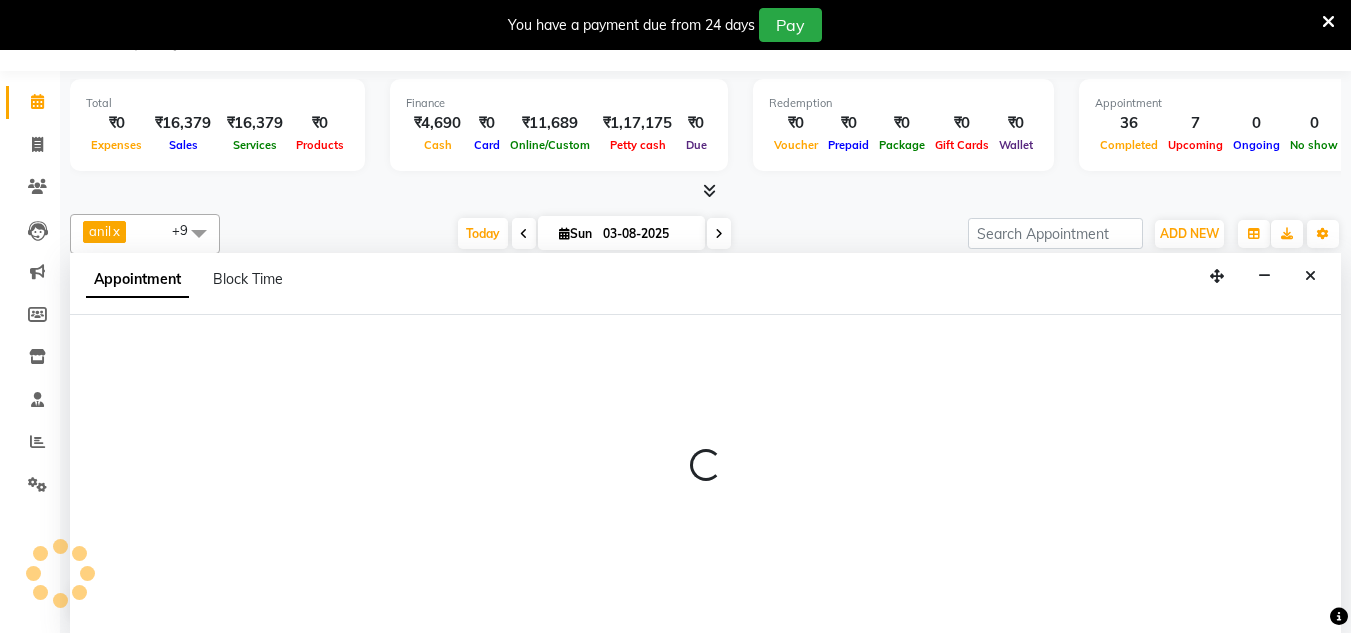 select on "85980" 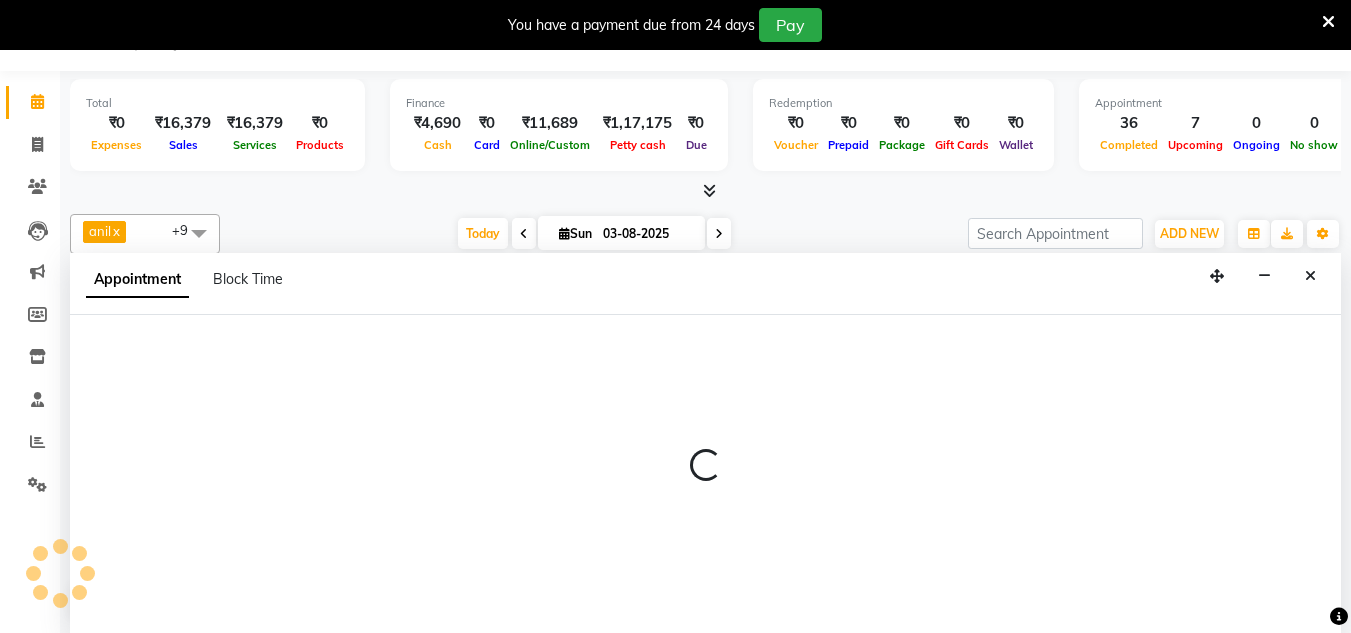 select on "1170" 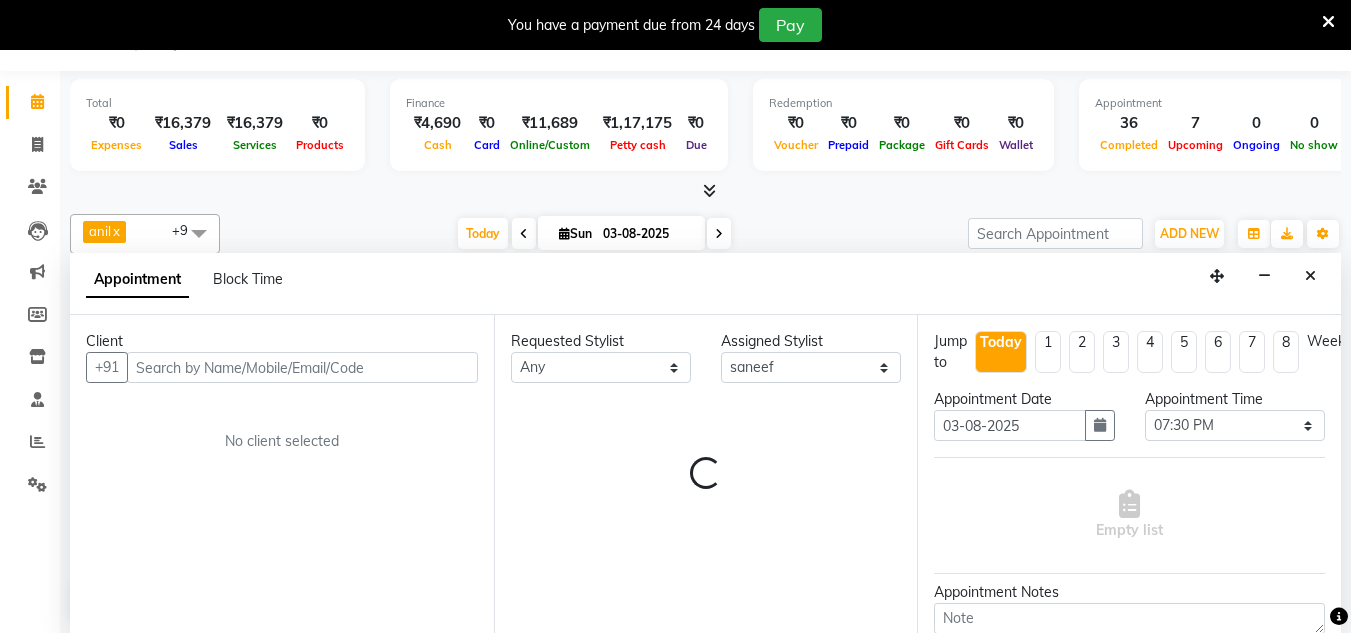 click at bounding box center [302, 367] 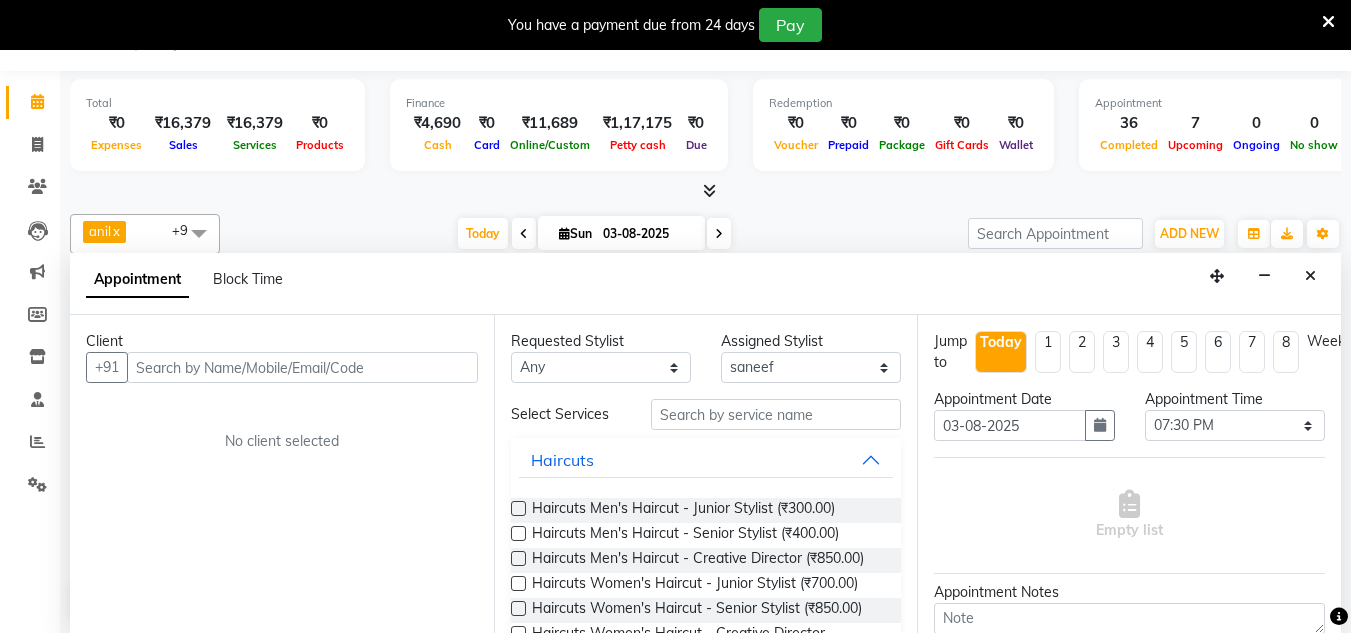 click at bounding box center (302, 367) 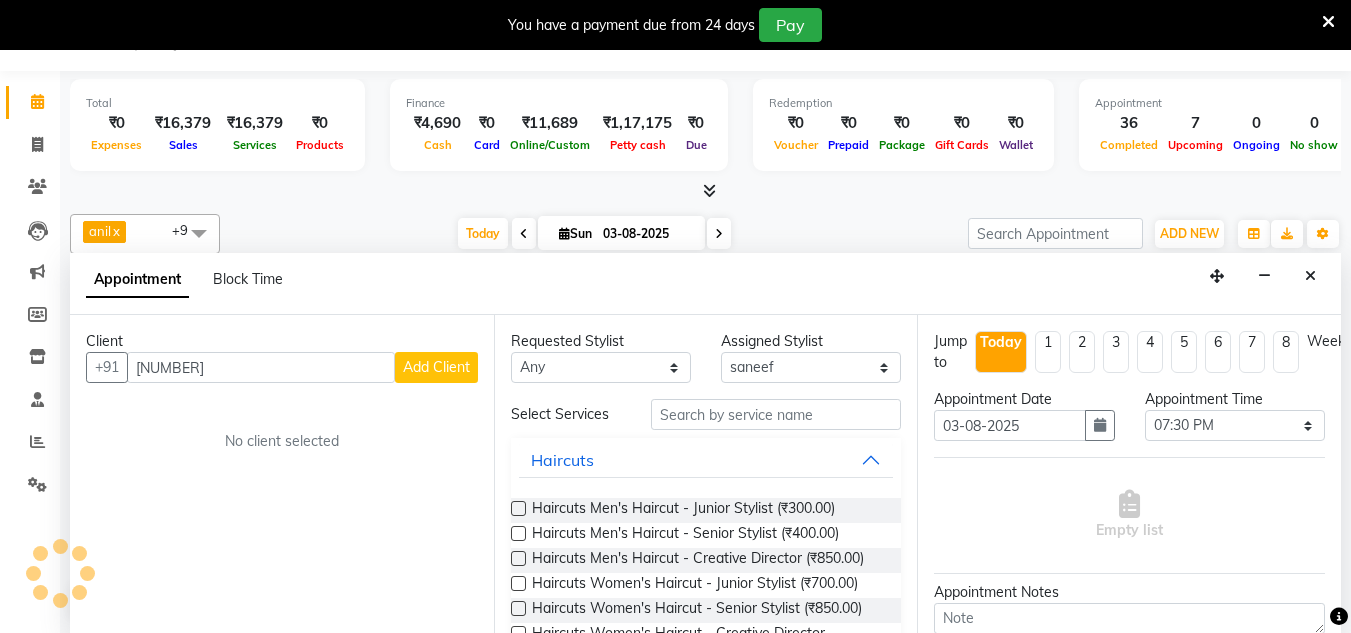 type on "[NUMBER]" 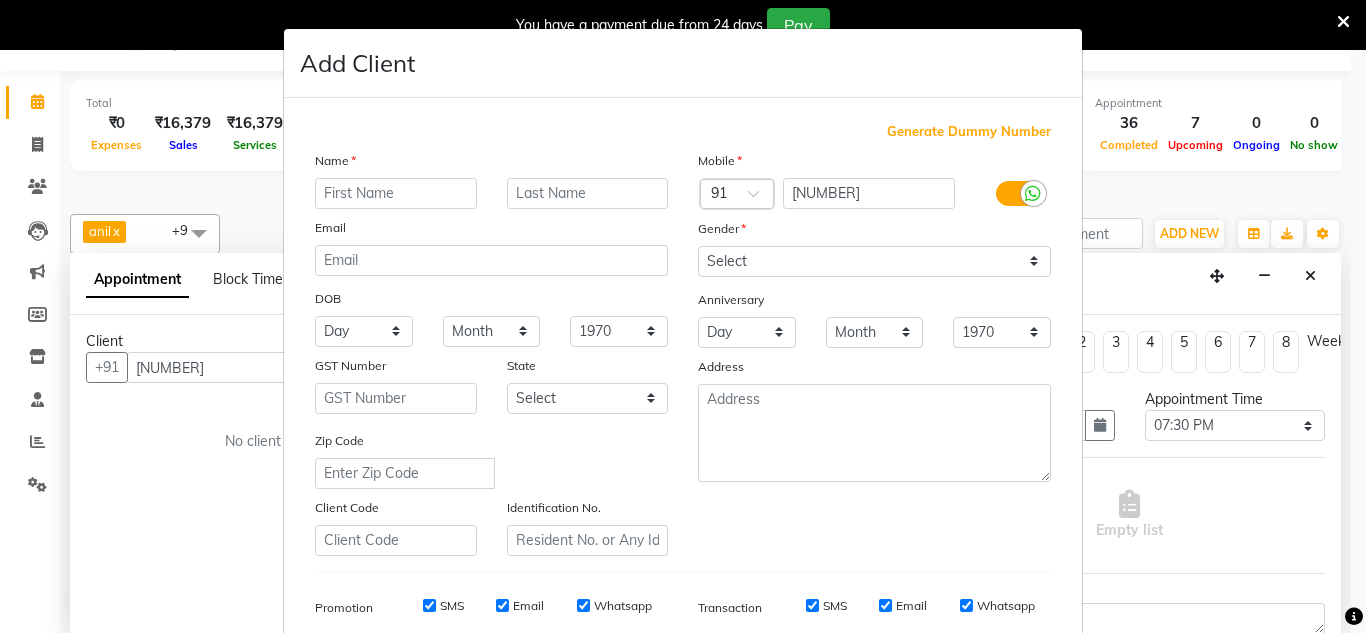 click at bounding box center [396, 193] 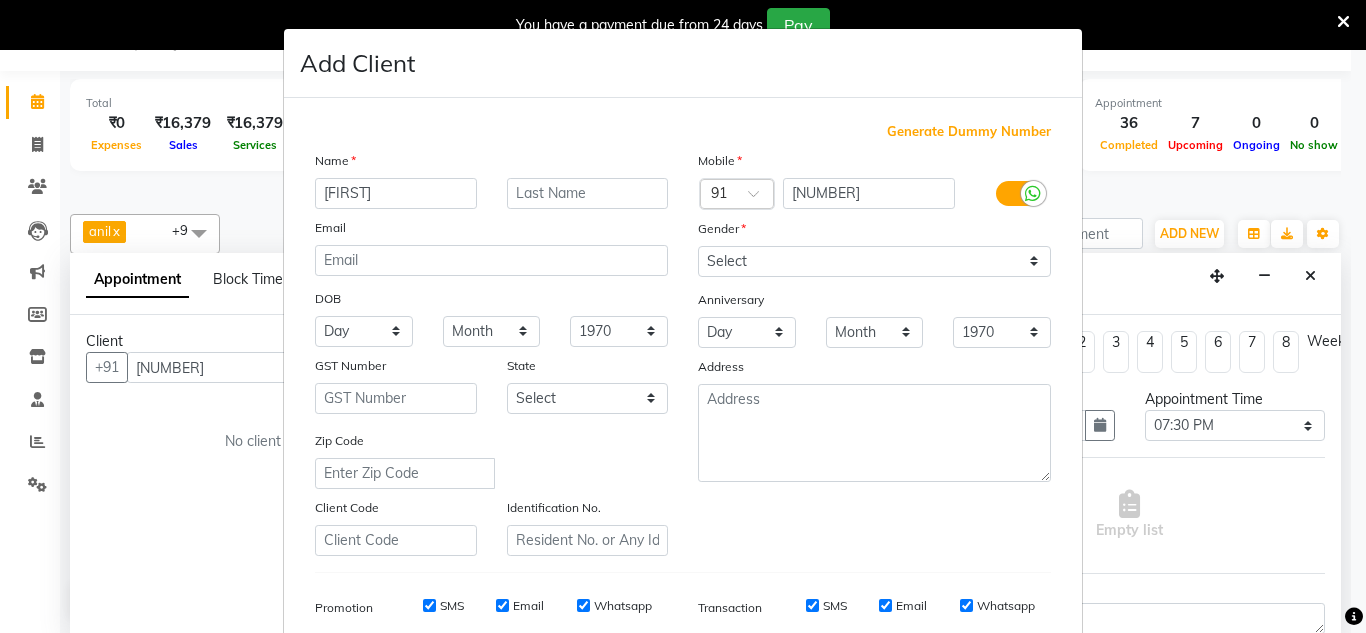 type on "[FIRST]" 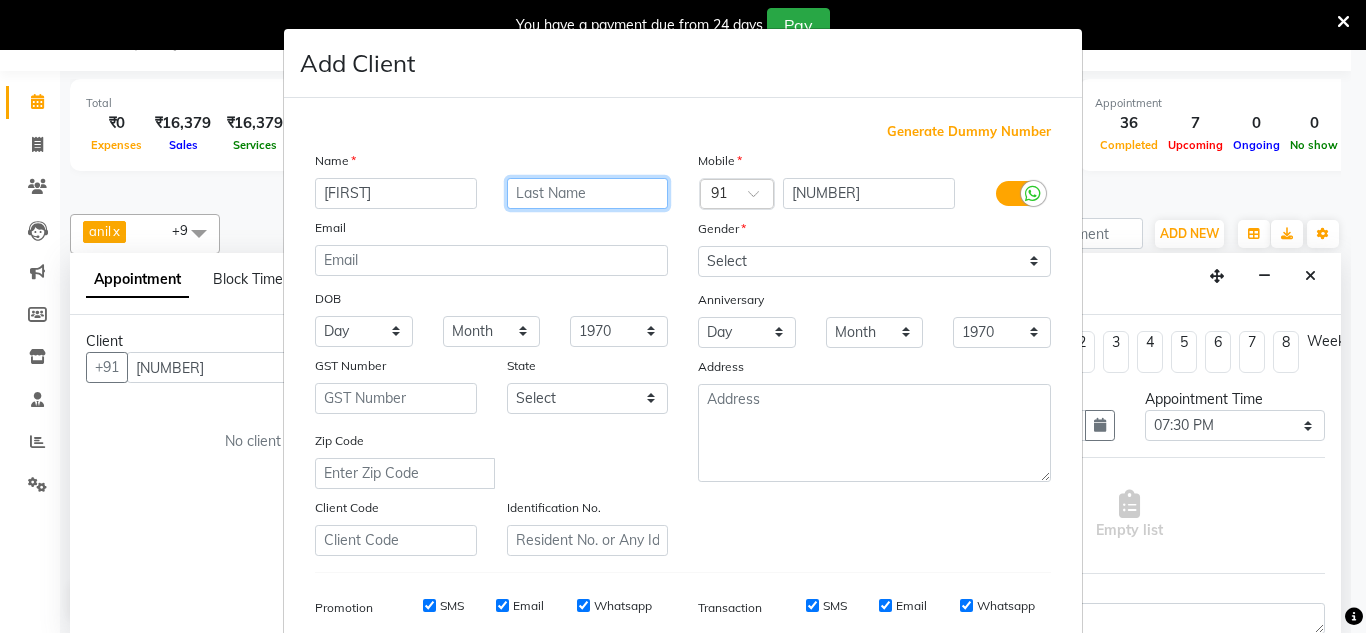 drag, startPoint x: 575, startPoint y: 196, endPoint x: 796, endPoint y: 270, distance: 233.06007 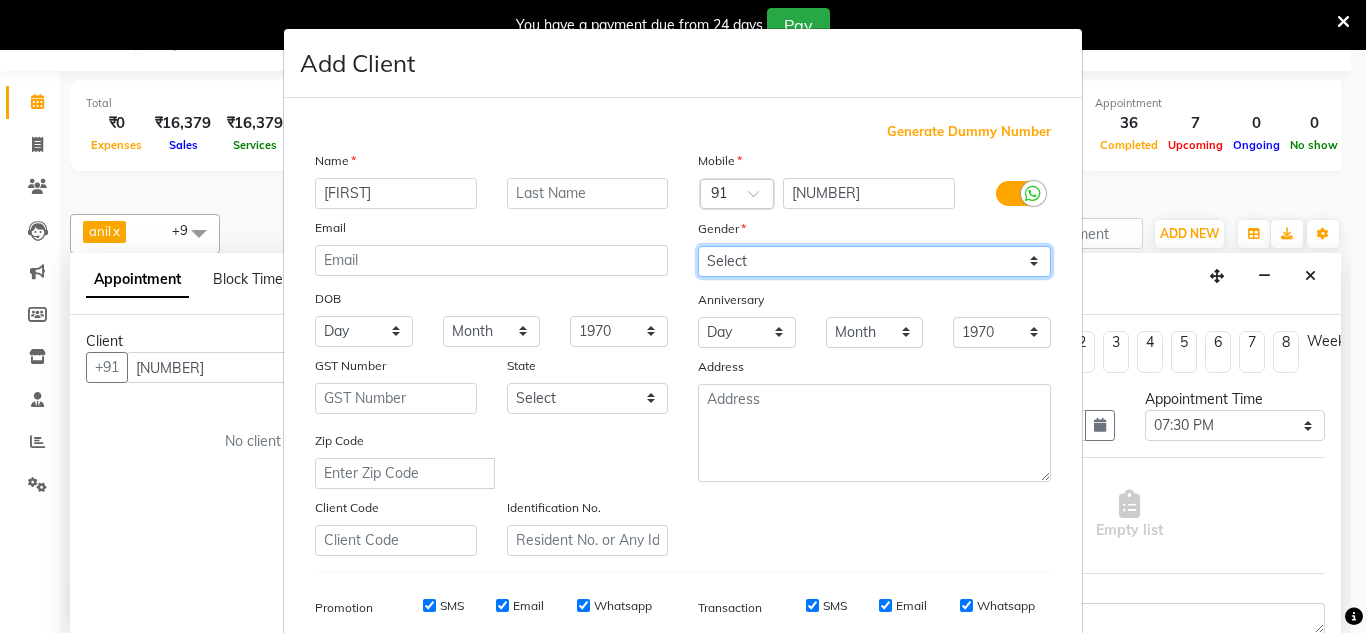 click on "Select Male Female Other Prefer Not To Say" at bounding box center (874, 261) 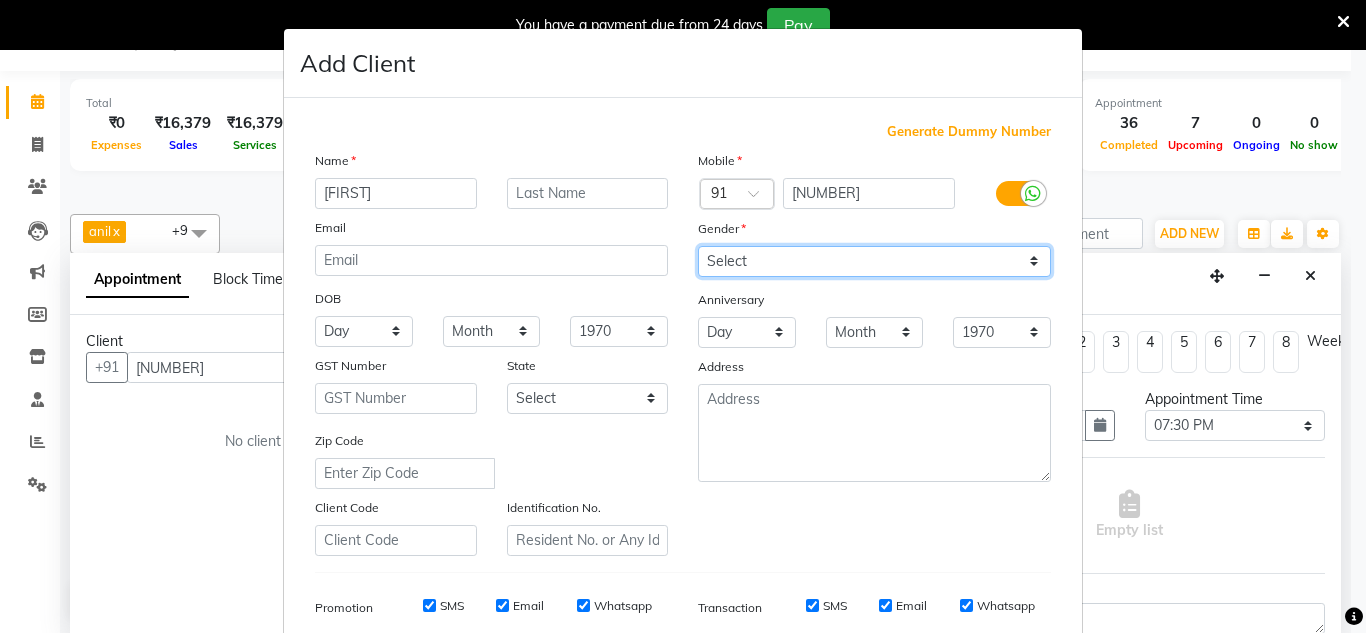 select on "male" 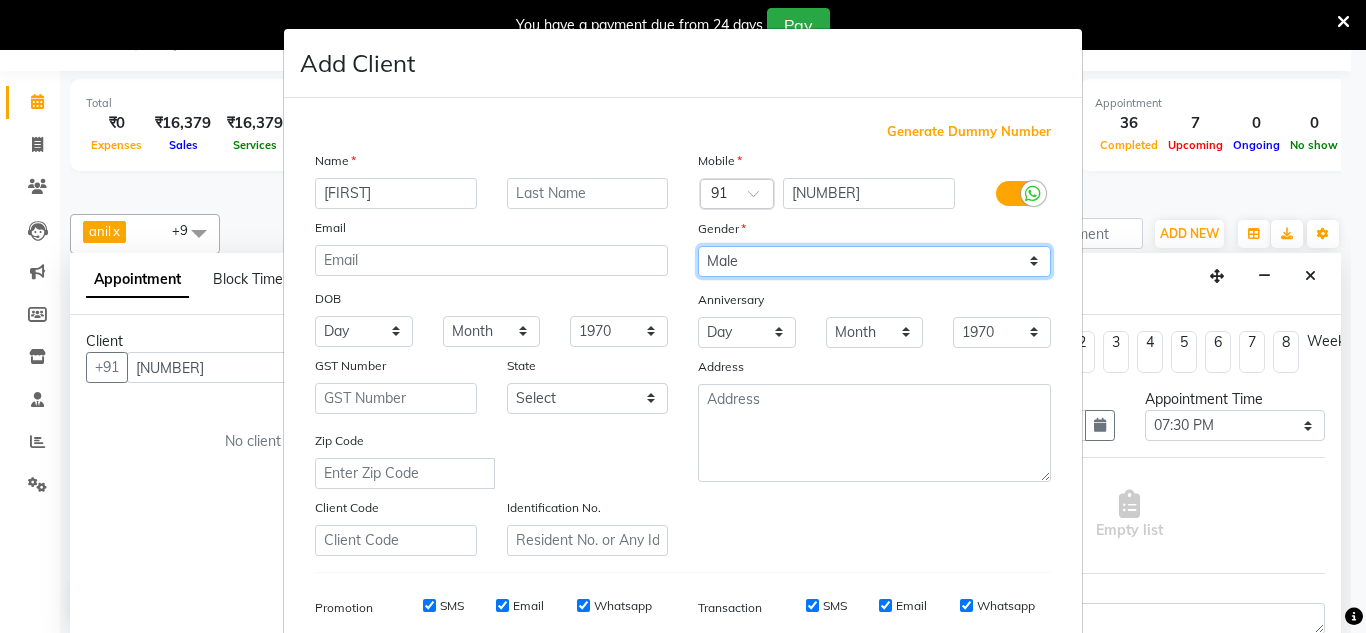 click on "Select Male Female Other Prefer Not To Say" at bounding box center [874, 261] 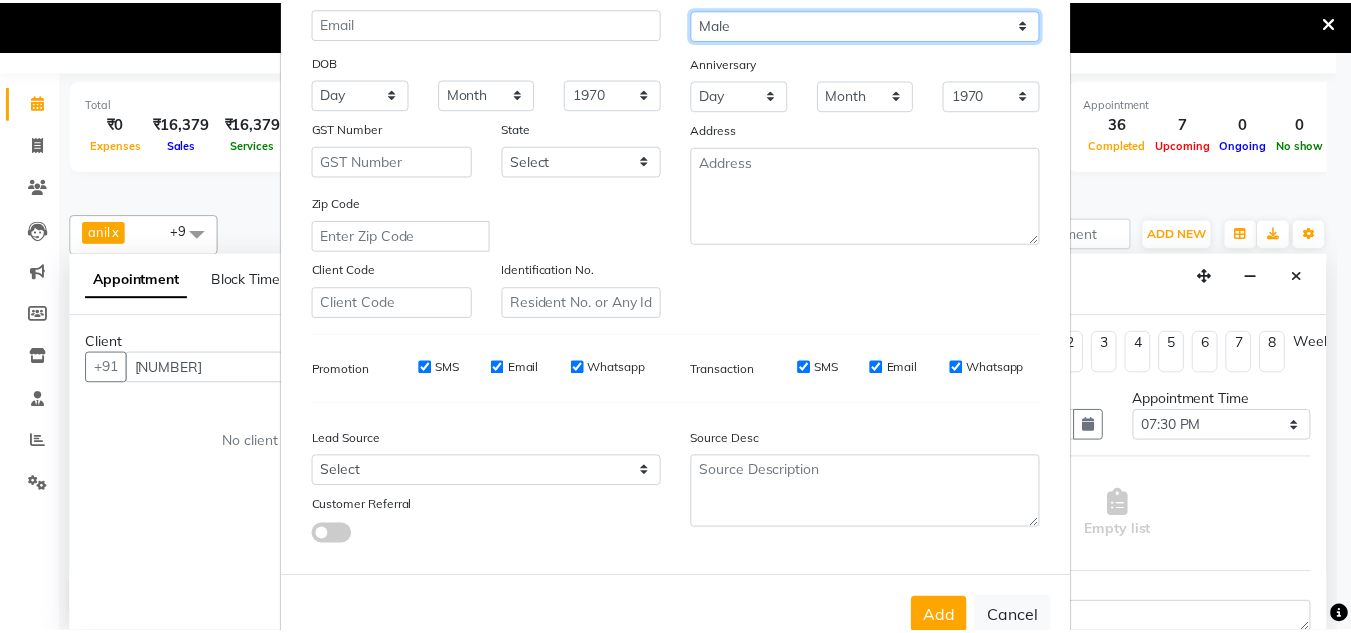scroll, scrollTop: 251, scrollLeft: 0, axis: vertical 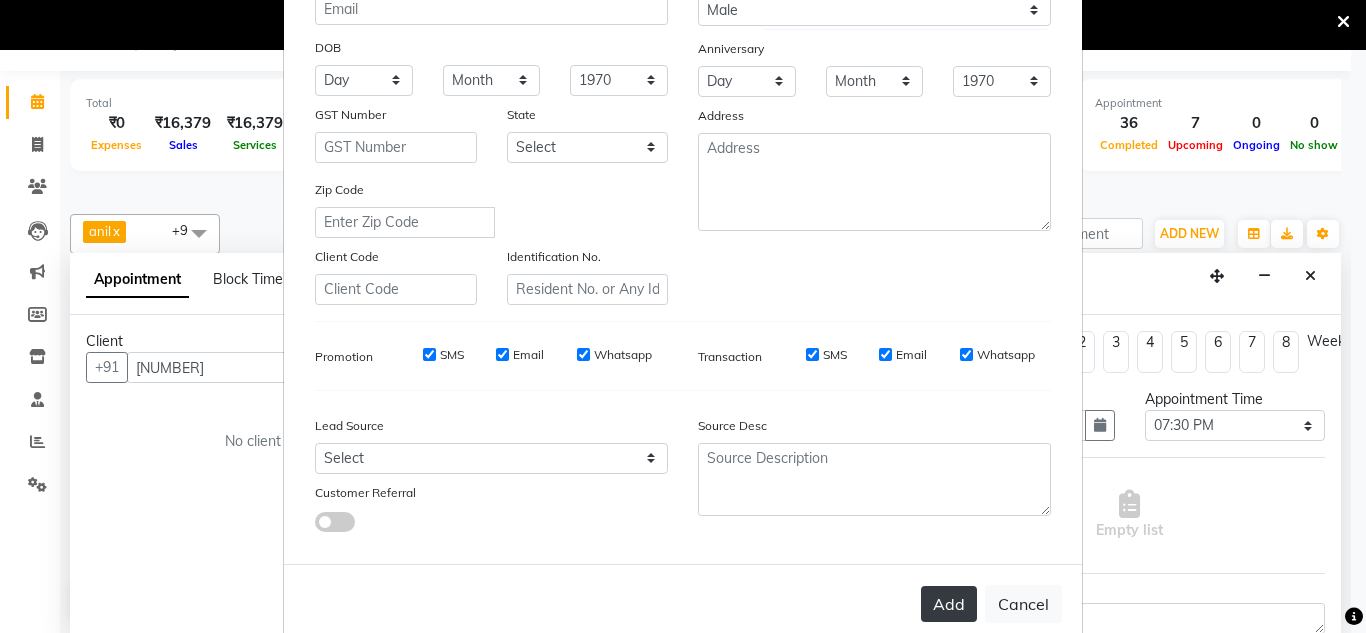 click on "Add" at bounding box center [949, 604] 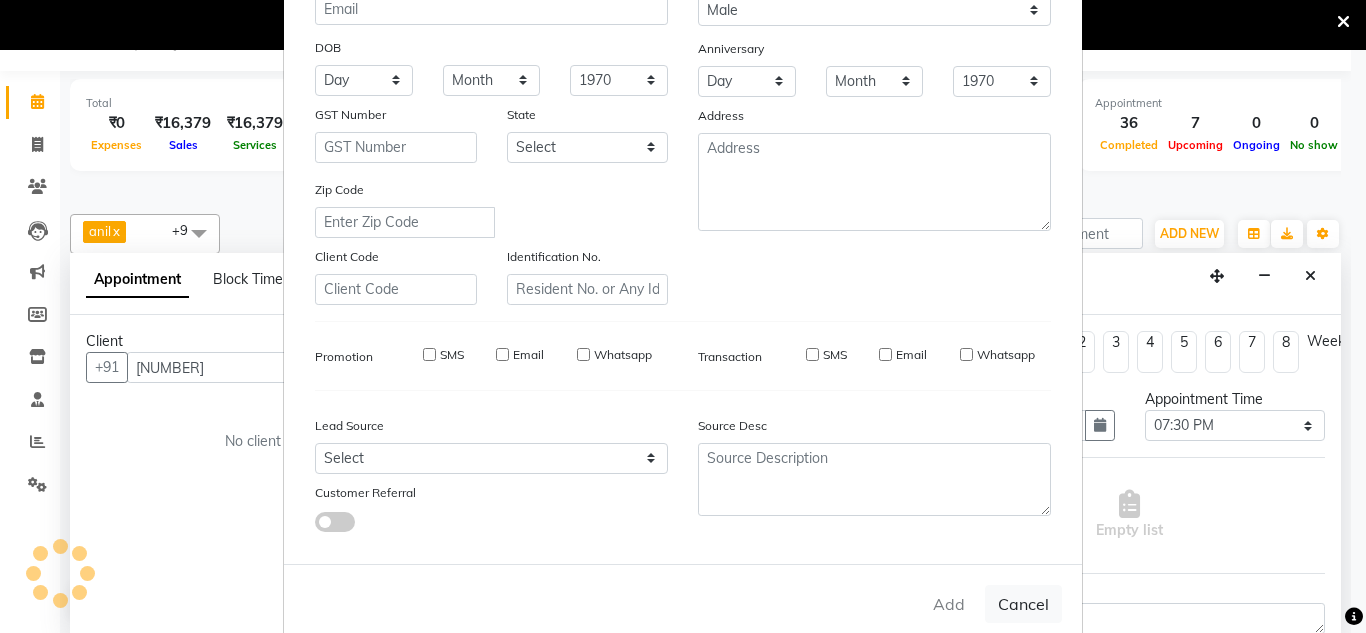 type 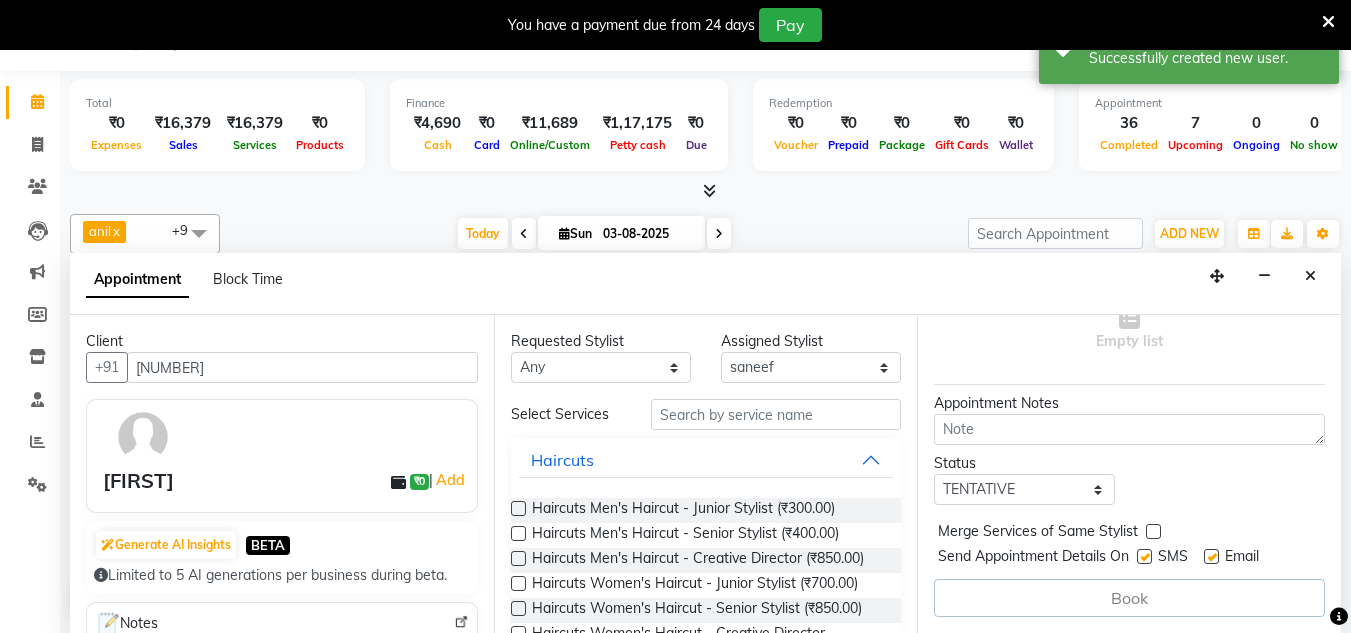 scroll, scrollTop: 0, scrollLeft: 0, axis: both 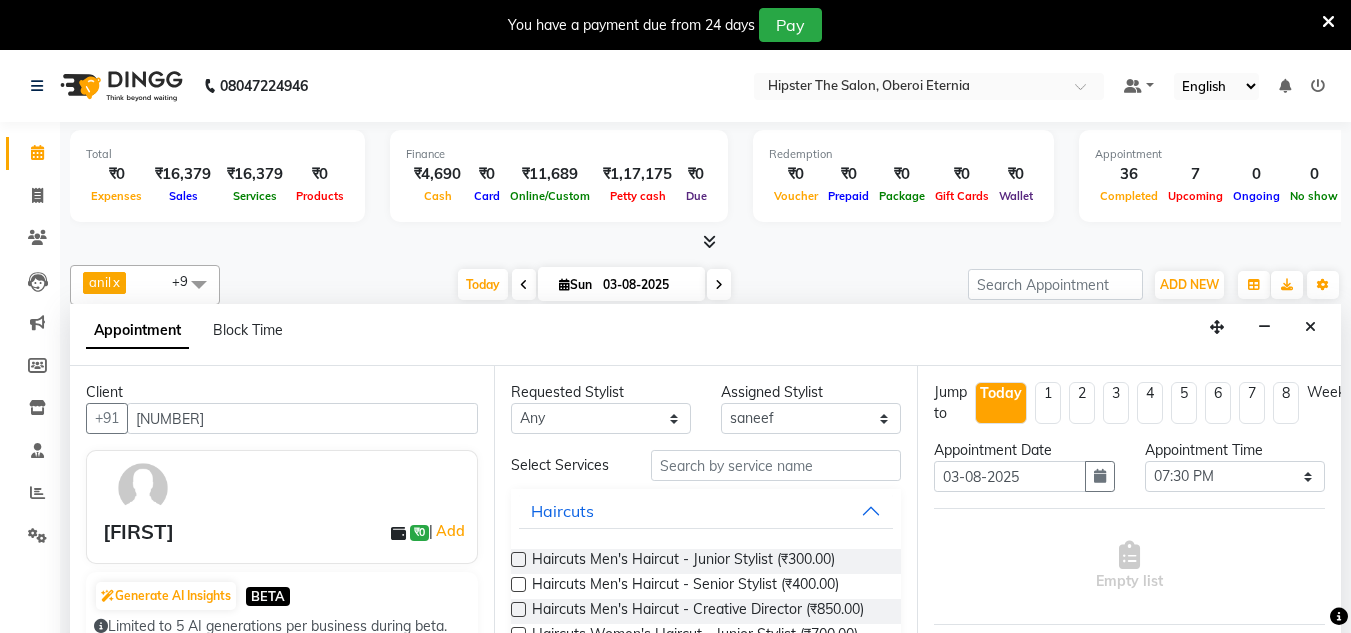 click on "Requested Stylist Any Aarushi aishu altaf anil ashik bhavin  irene julie Minaz Namrata neelam Rebecca rekha rijvana Saif saneef Shweta Assigned Stylist Select Aarushi aishu altaf anil ashik bhavin  irene julie Minaz Namrata neelam Rebecca rekha rijvana Saif saneef Shweta Select Services    Haircuts Haircuts Men's Haircut - Junior Stylist (₹300.00) Haircuts Men's Haircut - Senior Stylist (₹400.00) Haircuts Men's Haircut - Creative Director (₹850.00) Haircuts Women's Haircut - Junior Stylist (₹700.00) Haircuts Women's Haircut - Senior Stylist (₹850.00) Haircuts Women's Haircut - Creative Director (₹1,450.00) Haircuts Fringe / Curtain Bangs (₹400.00)    Hair Wash & Blast Dry    Wash & Blow Dry    Ironing    Tong    Hipster Hair Spa    Schwarzkopf Spa    Olaplex Standalone Treatment    Head Massage    Hair Add On    Men's Hair Spa / Treatments    Head Massage (Includes Wash)    Add On Hair    Hair Colour (Inward Pricing)    Highlights (Inward Pricing)    Hair Technical (Inward Pricing)" at bounding box center (706, 525) 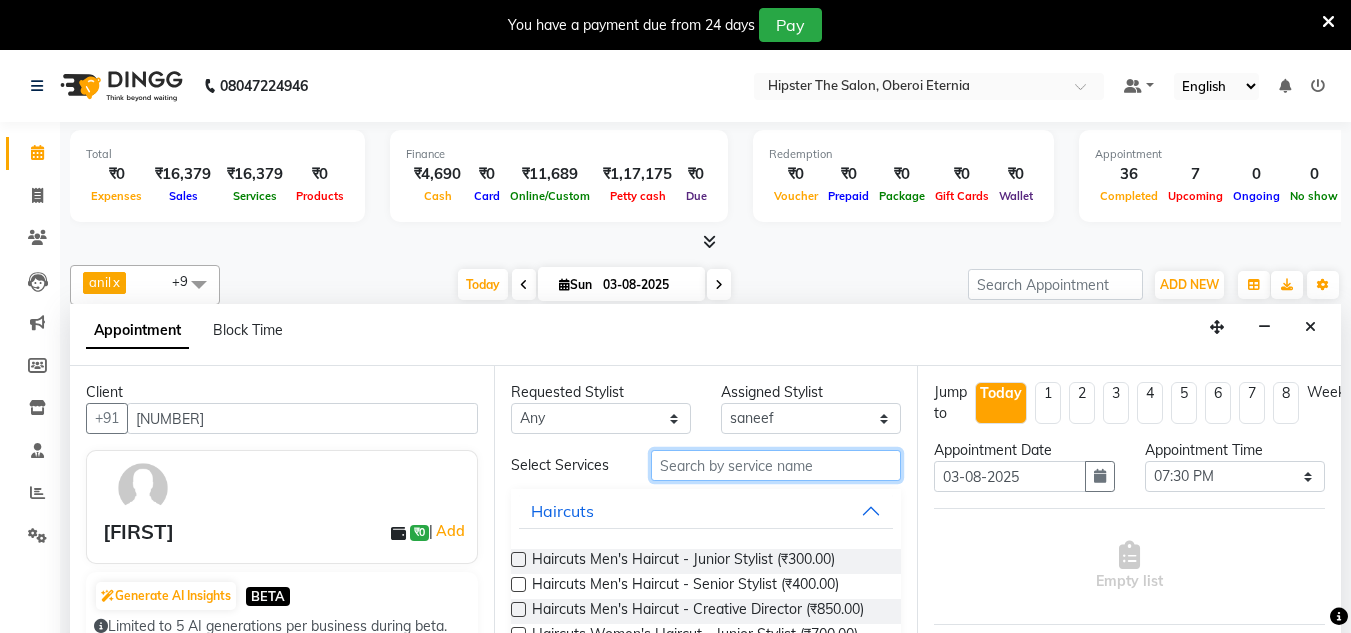 click at bounding box center [776, 465] 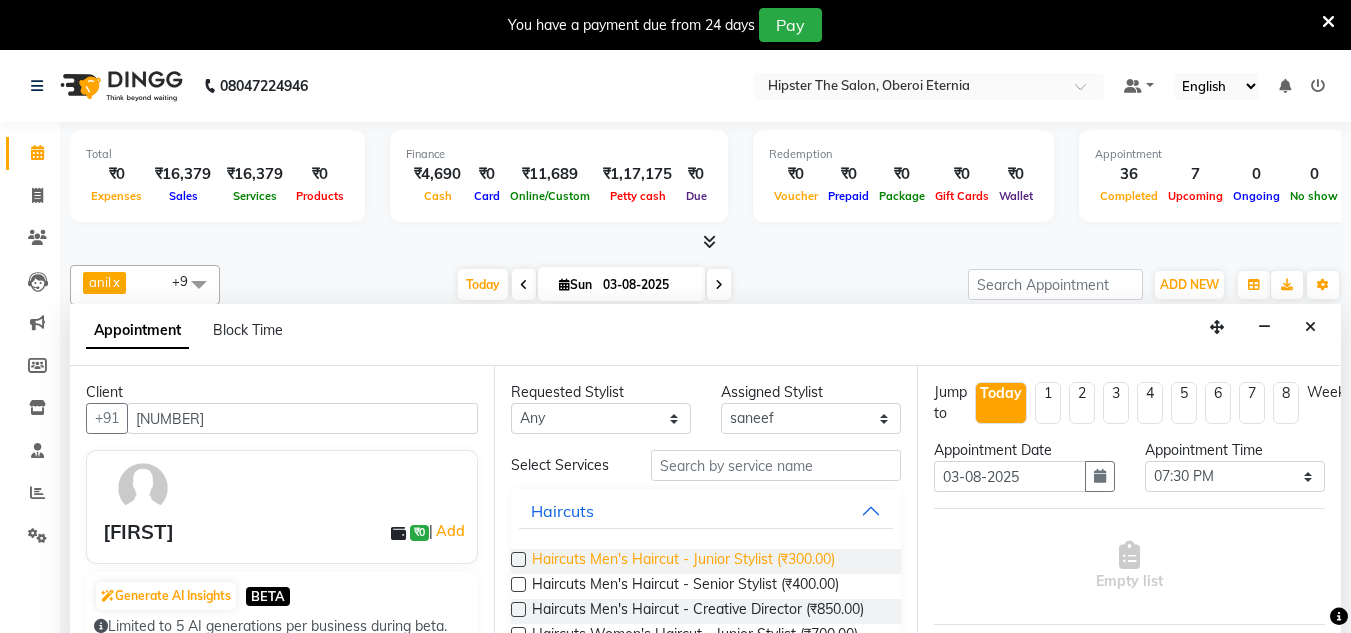 click on "Haircuts Men's Haircut - Junior Stylist (₹300.00)" at bounding box center [683, 561] 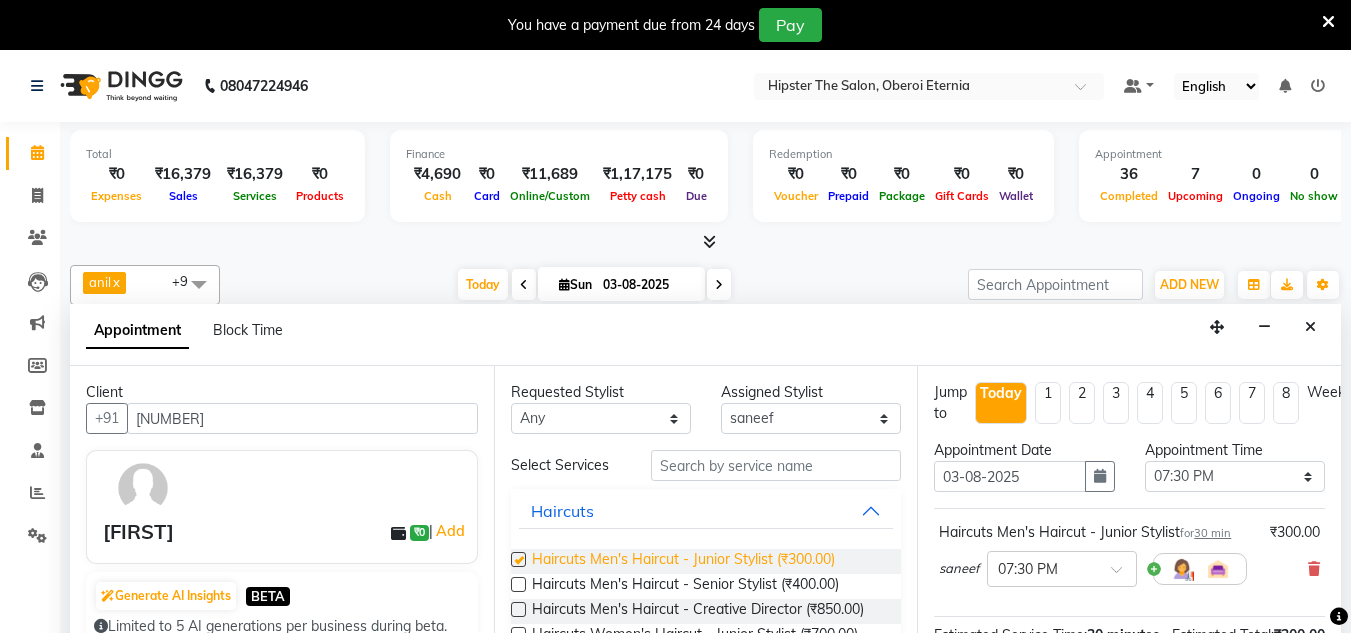 checkbox on "false" 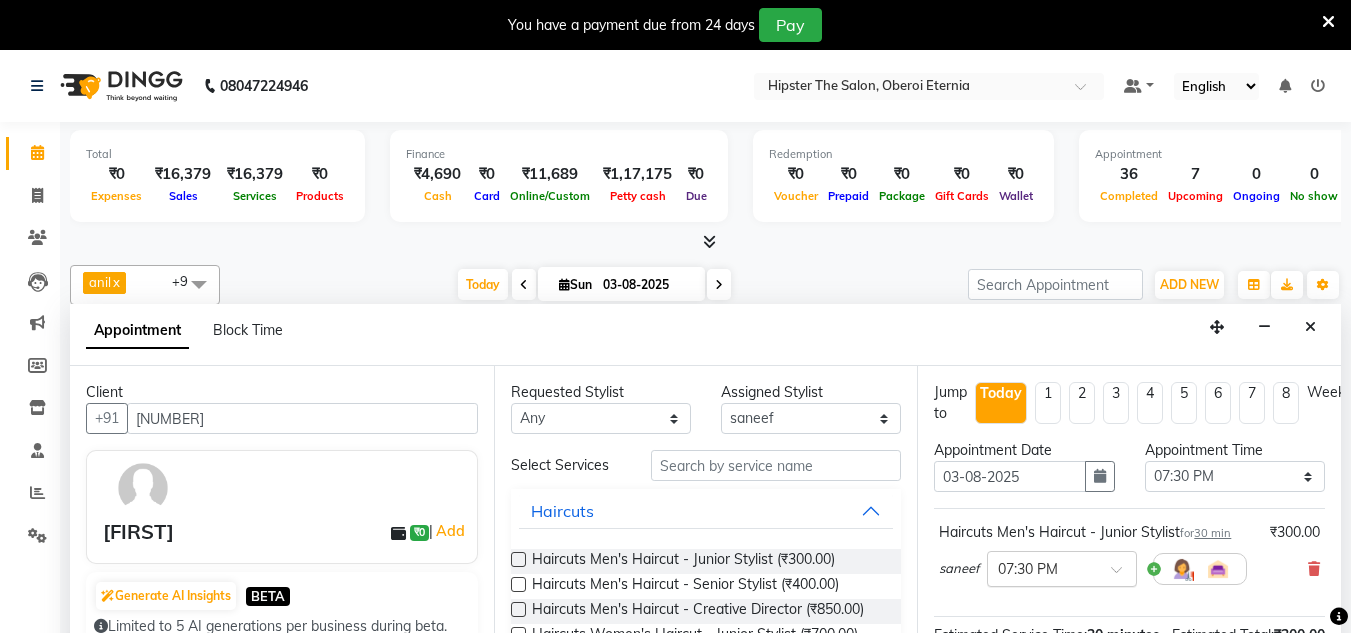 scroll, scrollTop: 244, scrollLeft: 0, axis: vertical 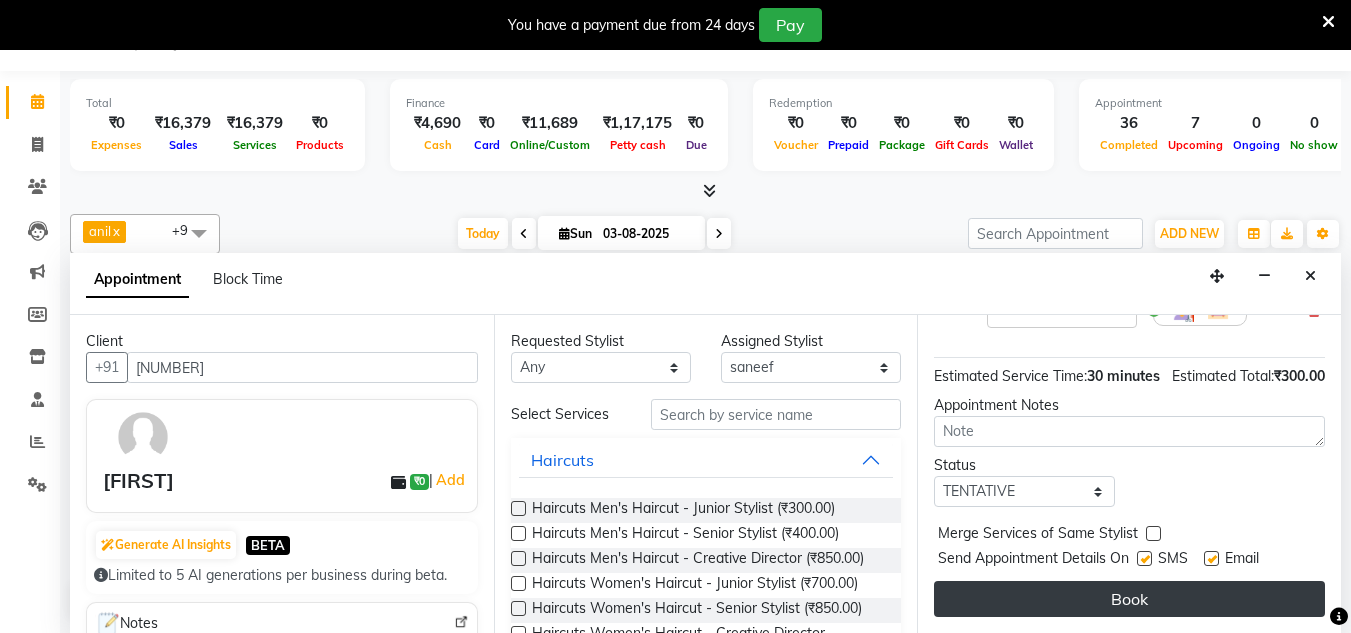 click on "Book" at bounding box center (1129, 599) 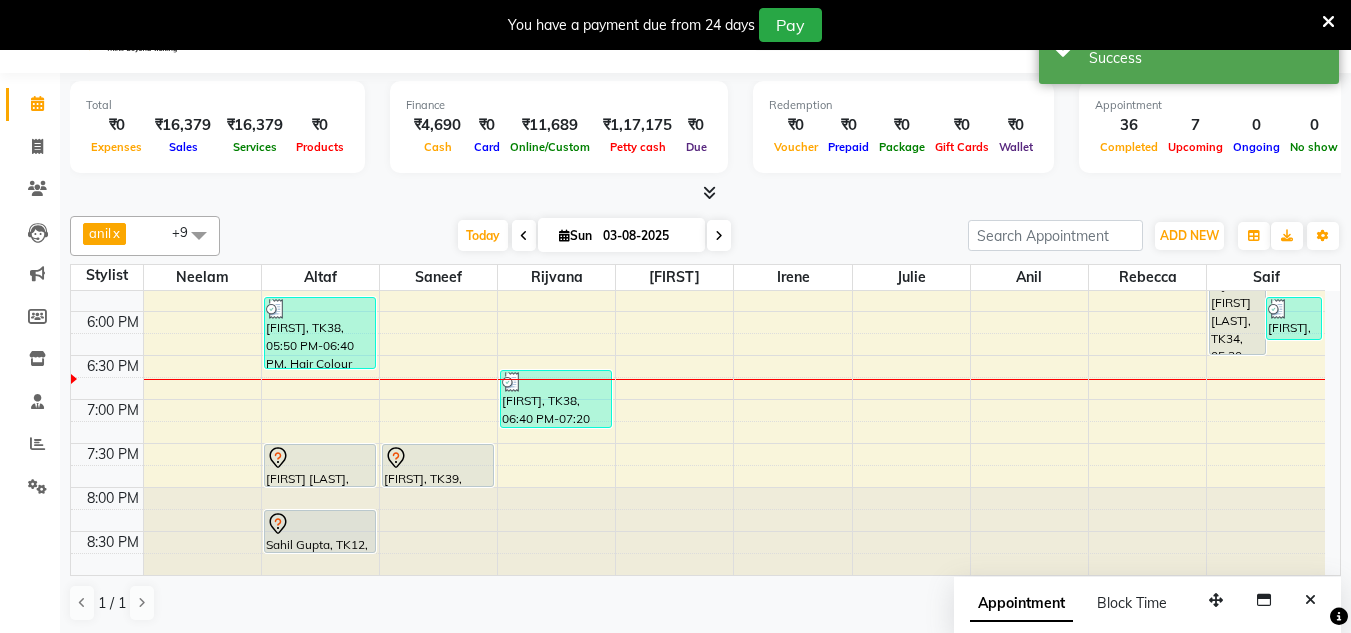 scroll, scrollTop: 0, scrollLeft: 0, axis: both 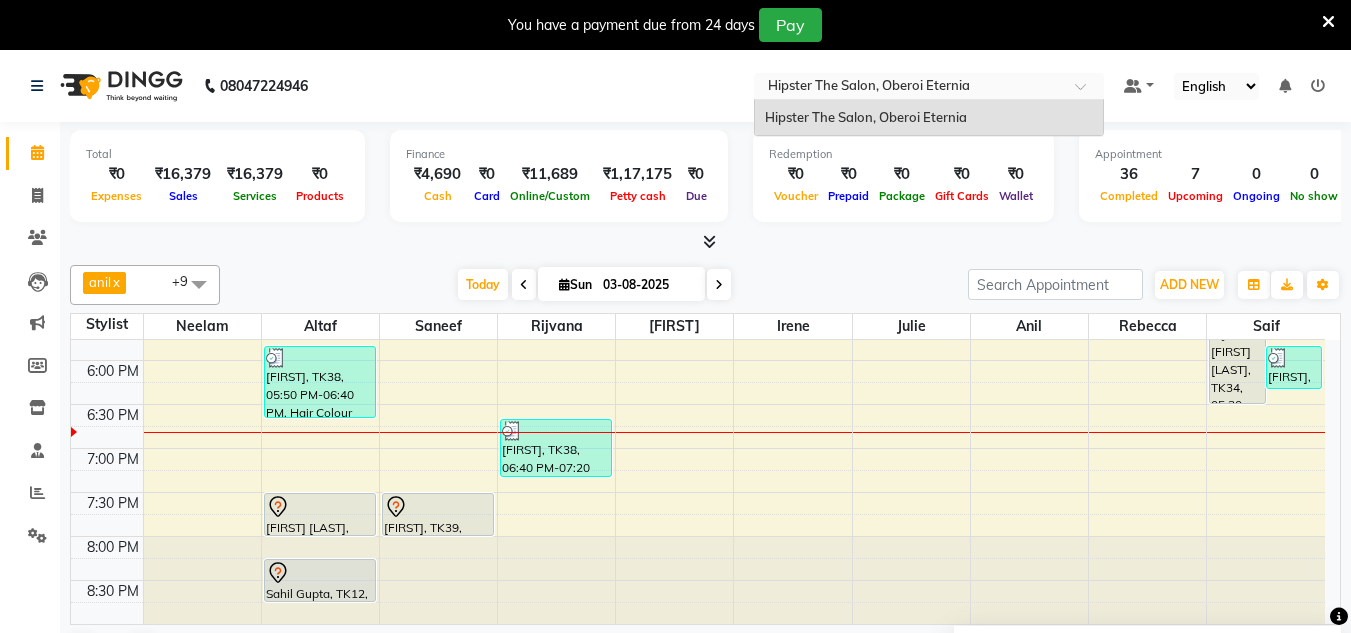 click at bounding box center (909, 88) 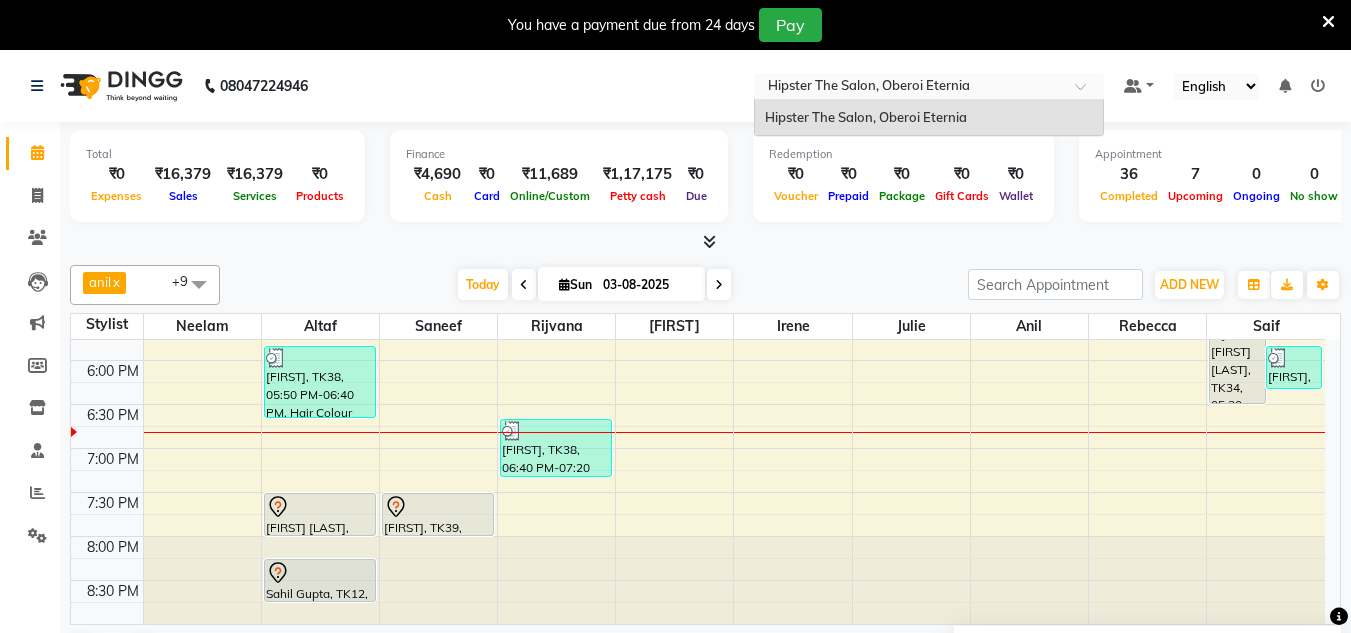 click at bounding box center (1087, 92) 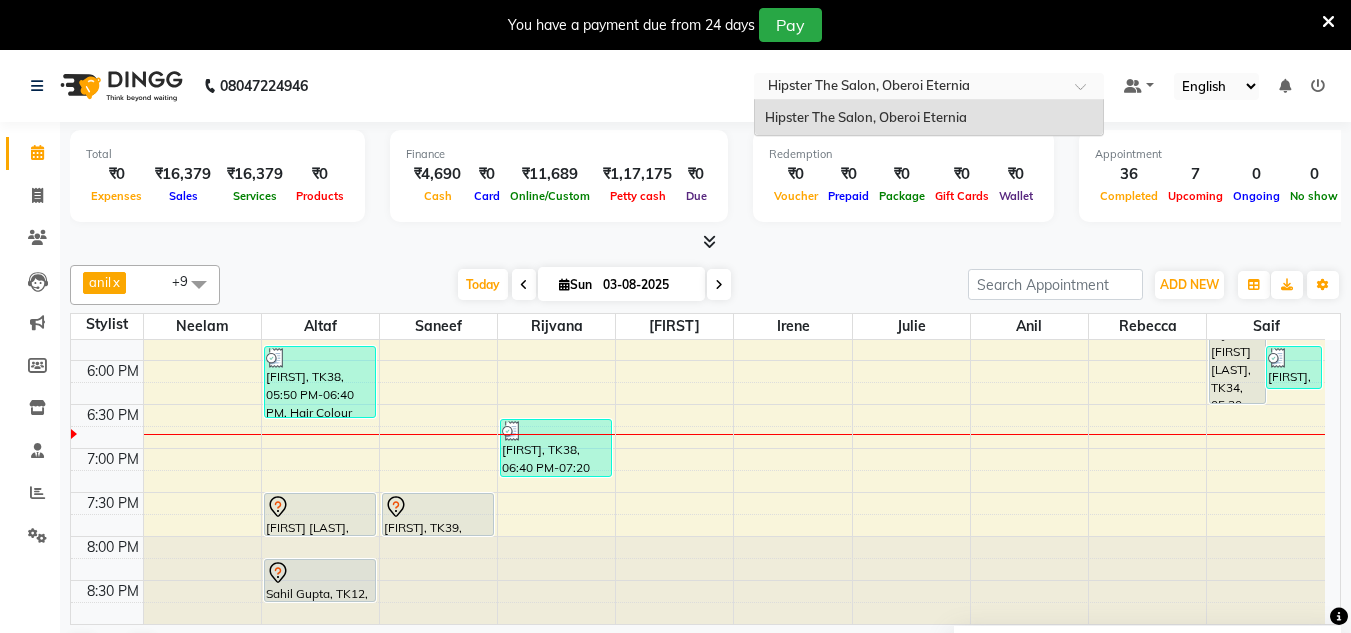 click at bounding box center (929, 88) 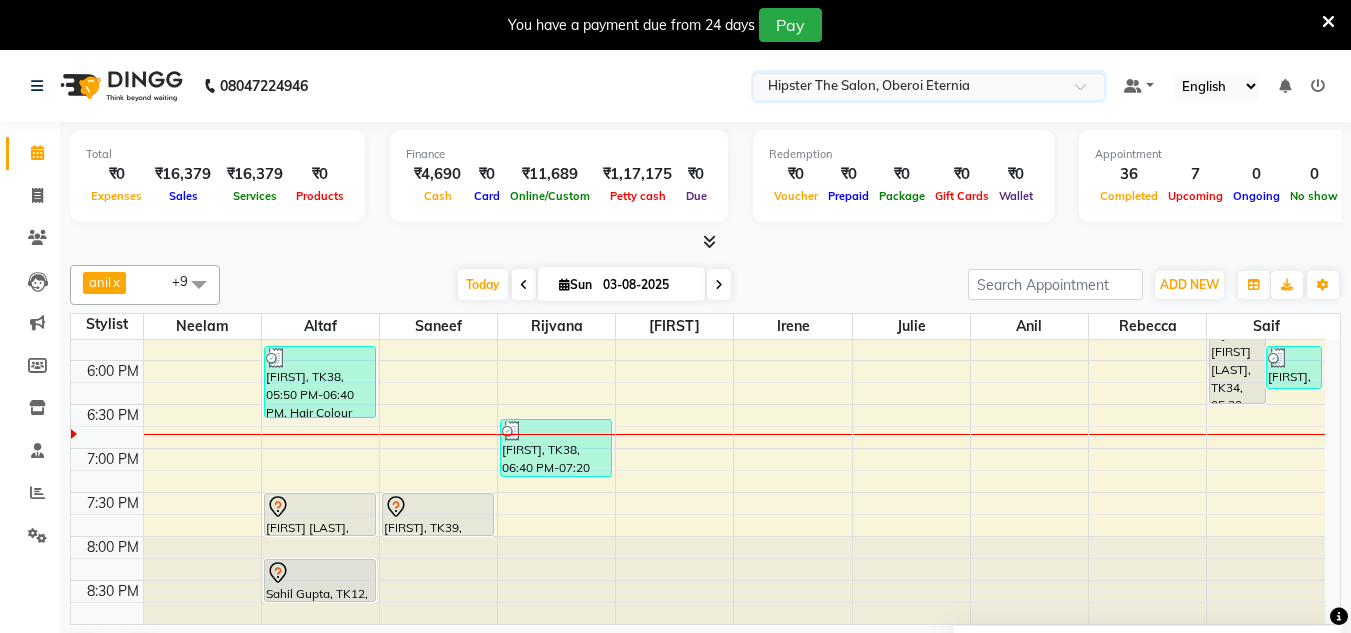 drag, startPoint x: 1088, startPoint y: 83, endPoint x: 1008, endPoint y: 86, distance: 80.05623 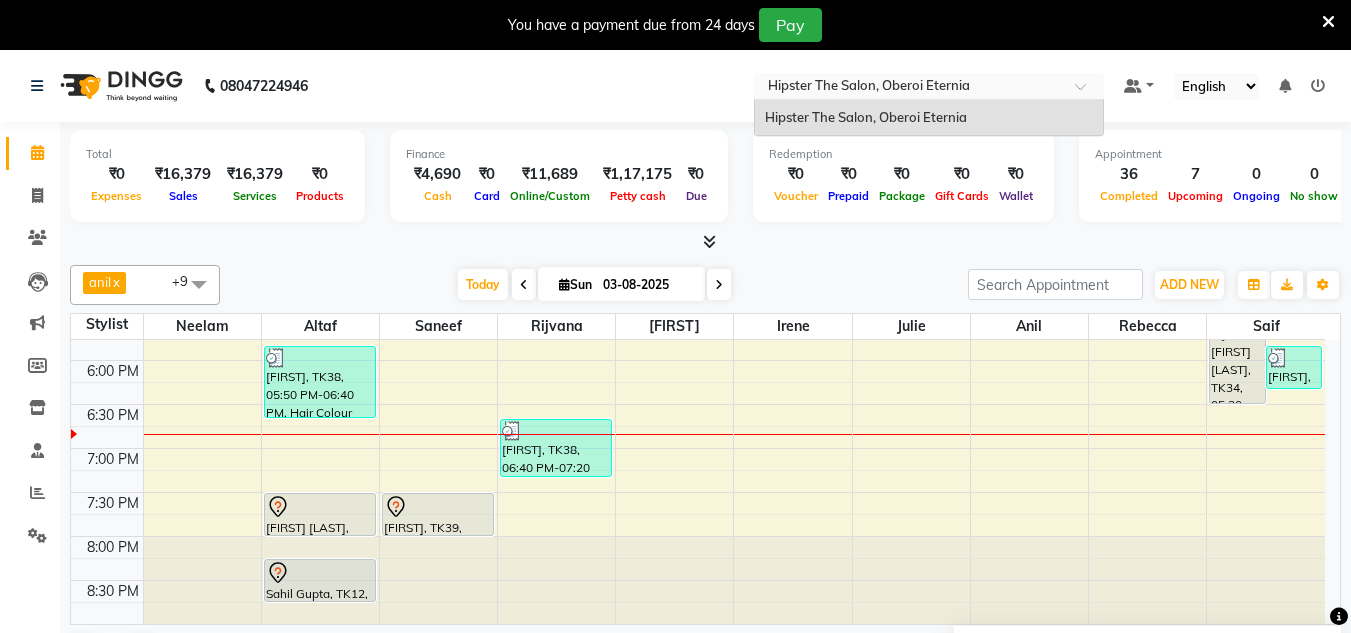 click at bounding box center [909, 88] 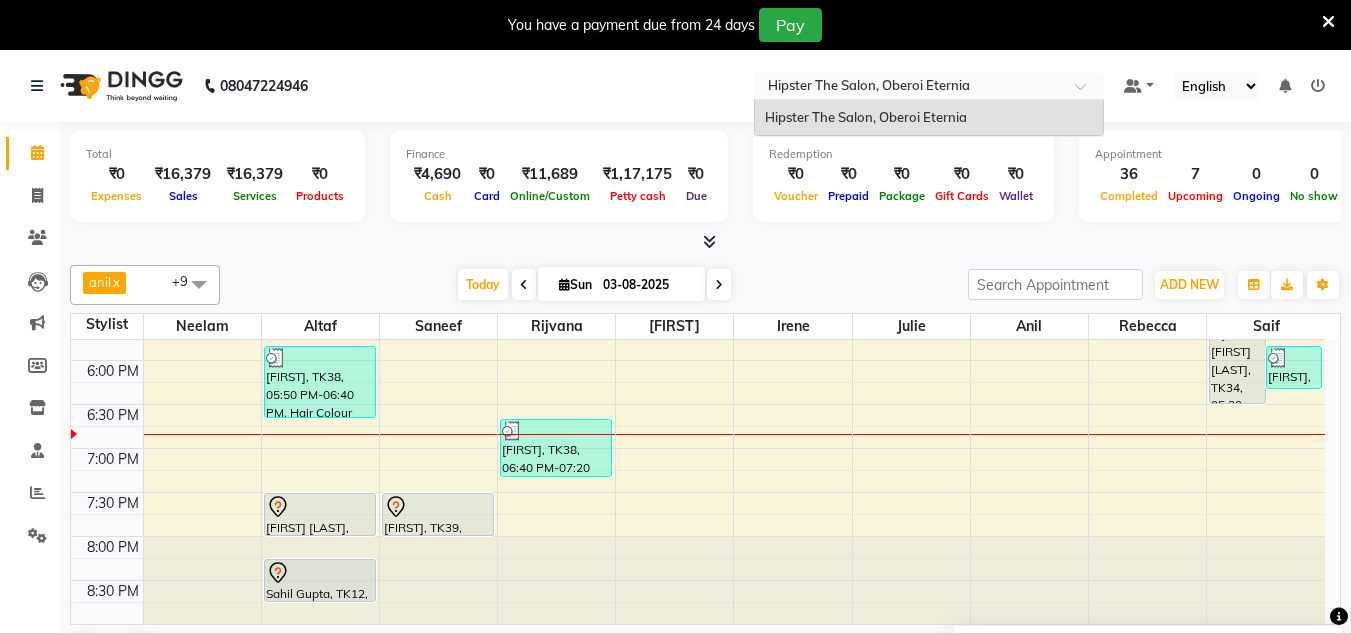 click on "Hipster The Salon, Oberoi Eternia" at bounding box center [866, 117] 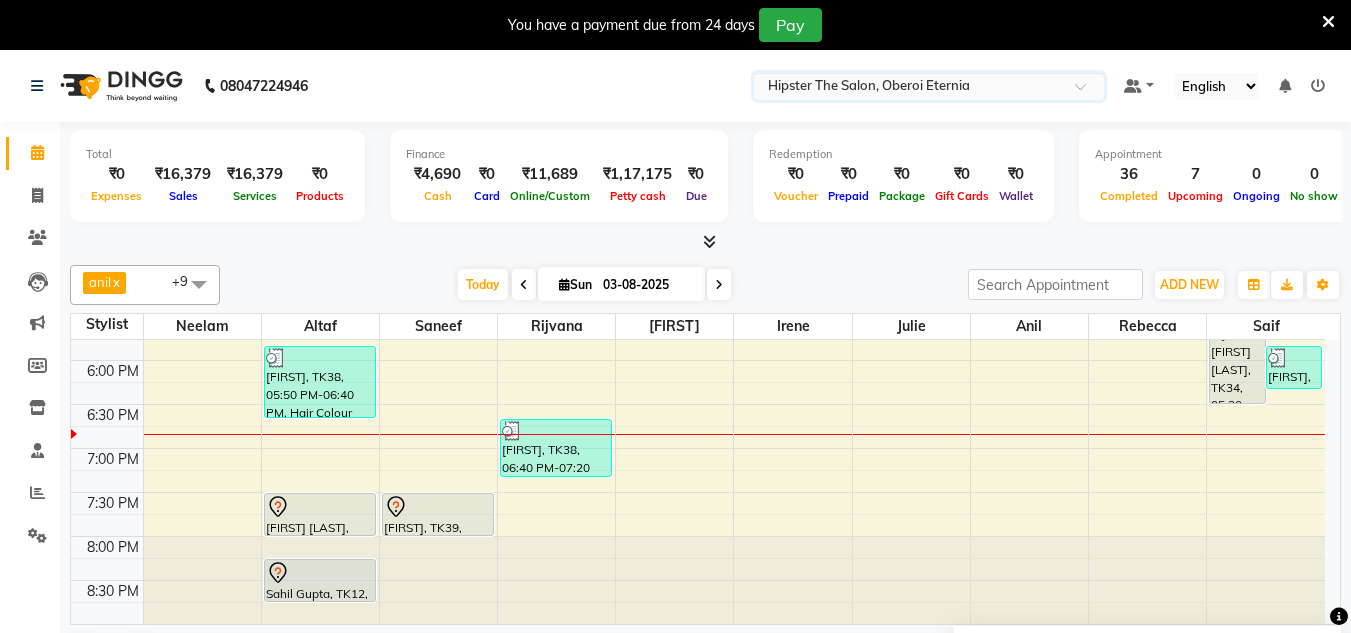click at bounding box center (909, 88) 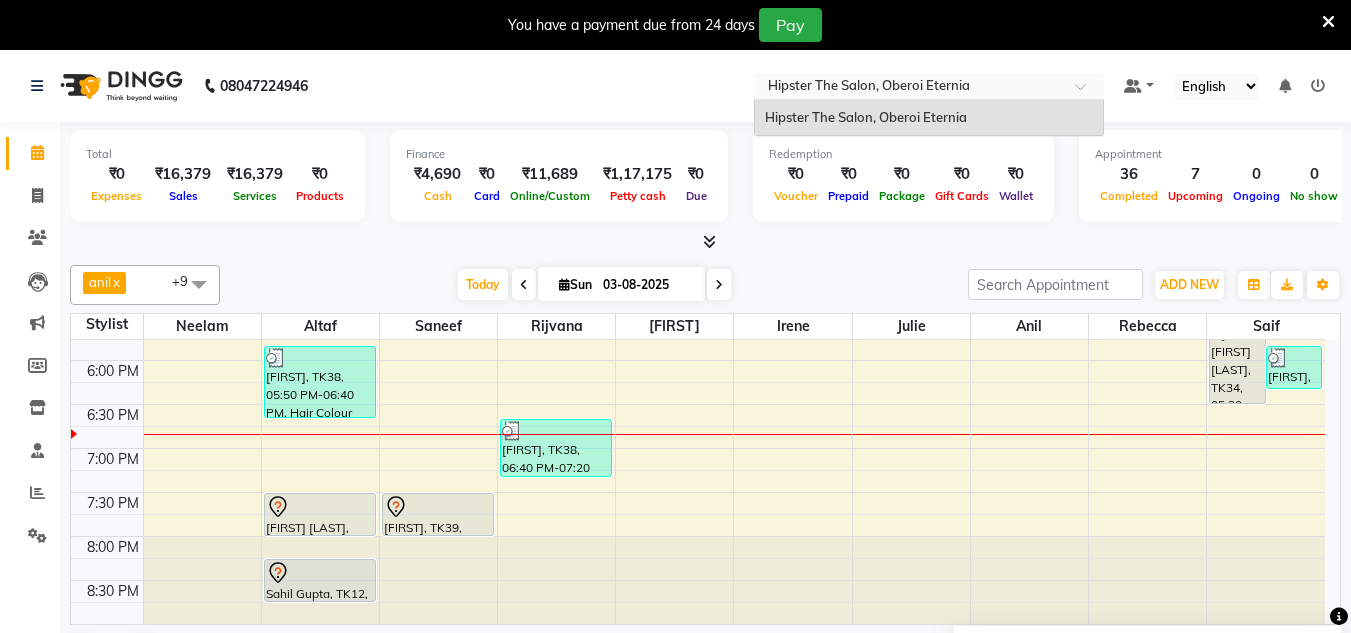 click at bounding box center (909, 88) 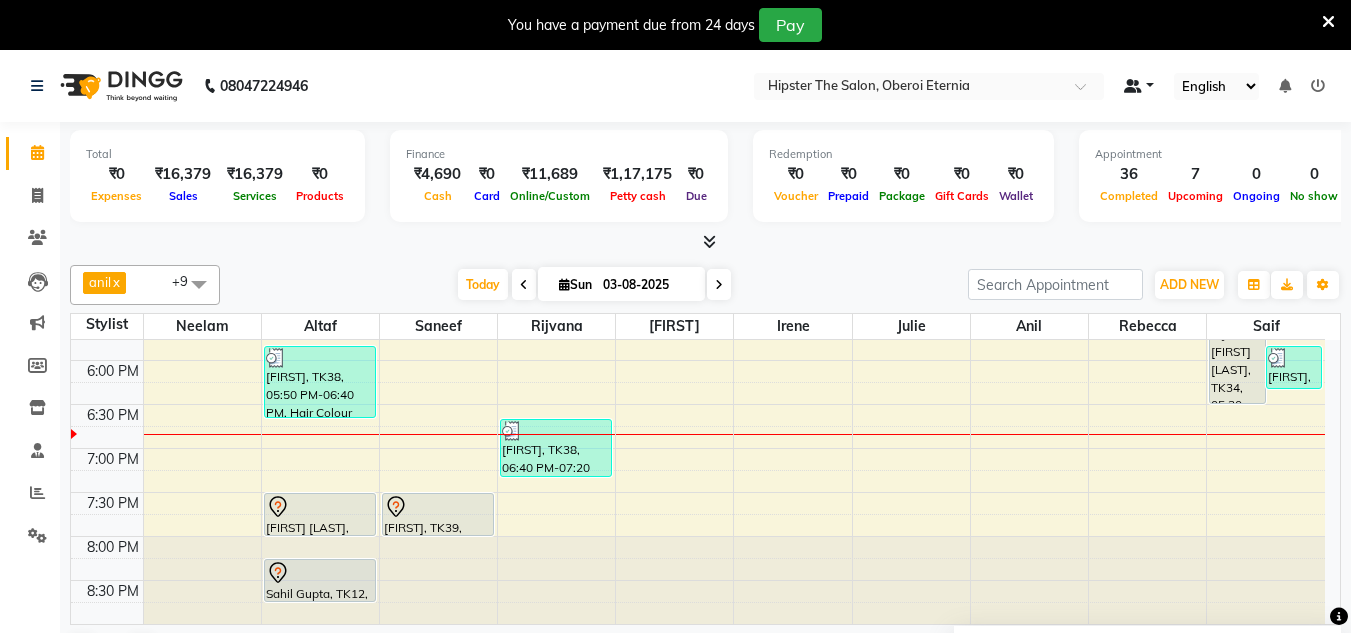 click at bounding box center (1133, 86) 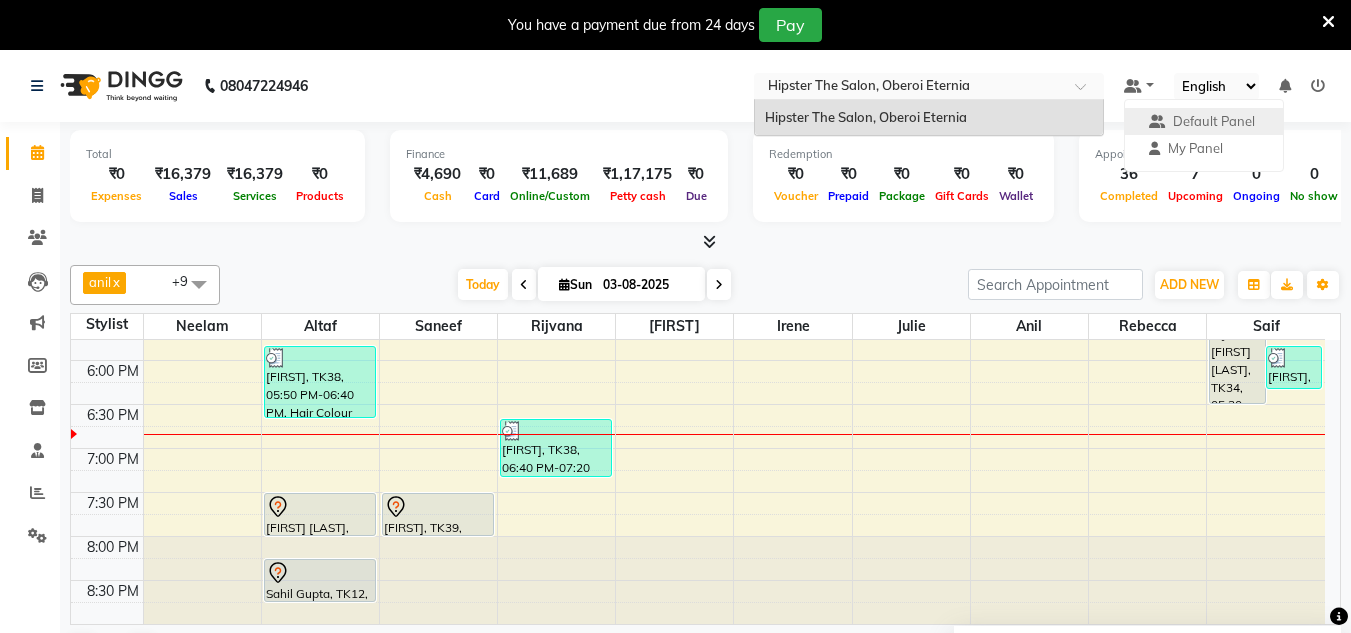 click at bounding box center [909, 88] 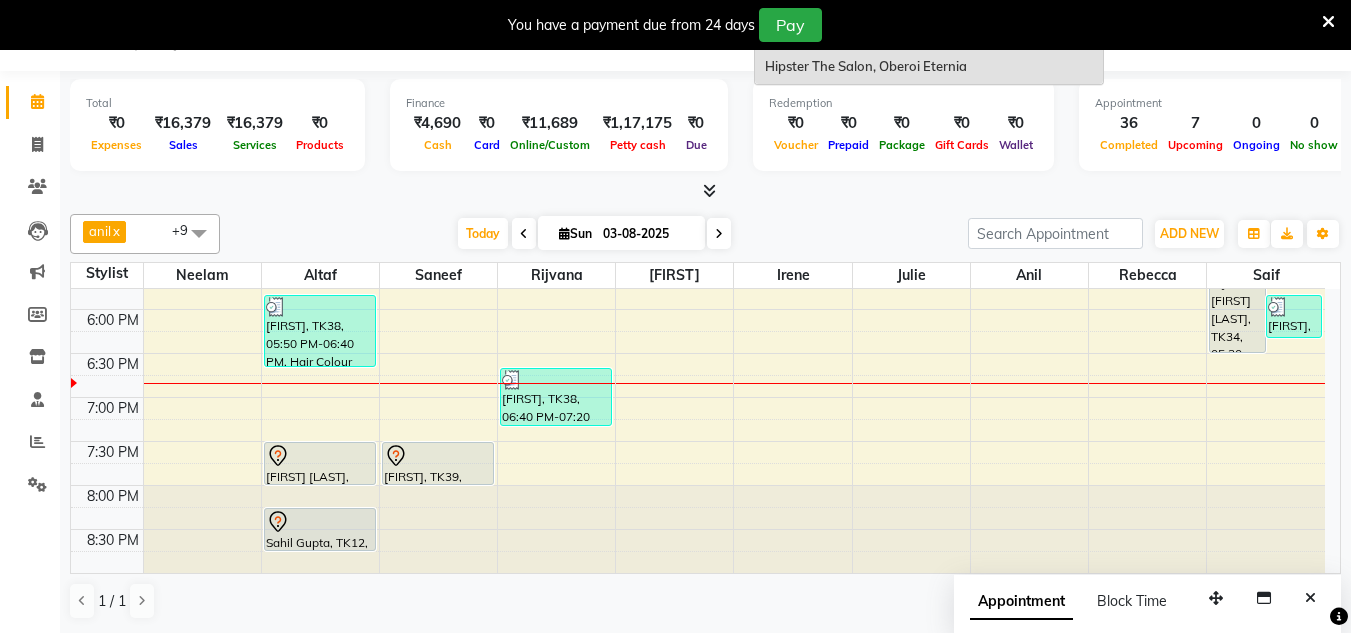 scroll, scrollTop: 0, scrollLeft: 0, axis: both 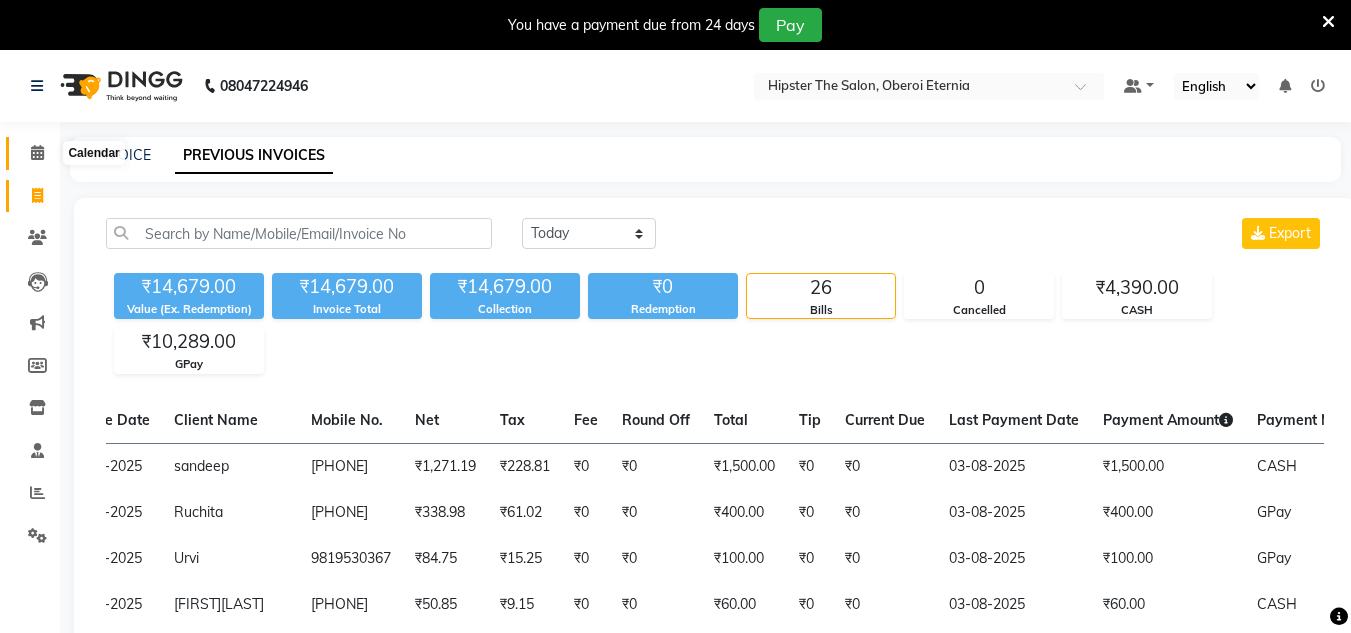 click 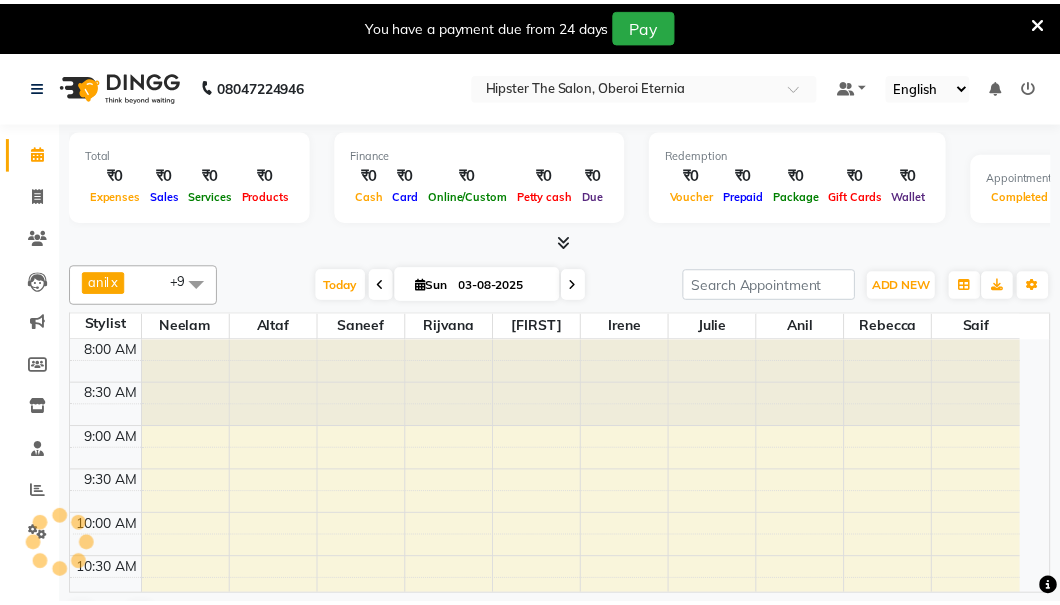 scroll, scrollTop: 0, scrollLeft: 0, axis: both 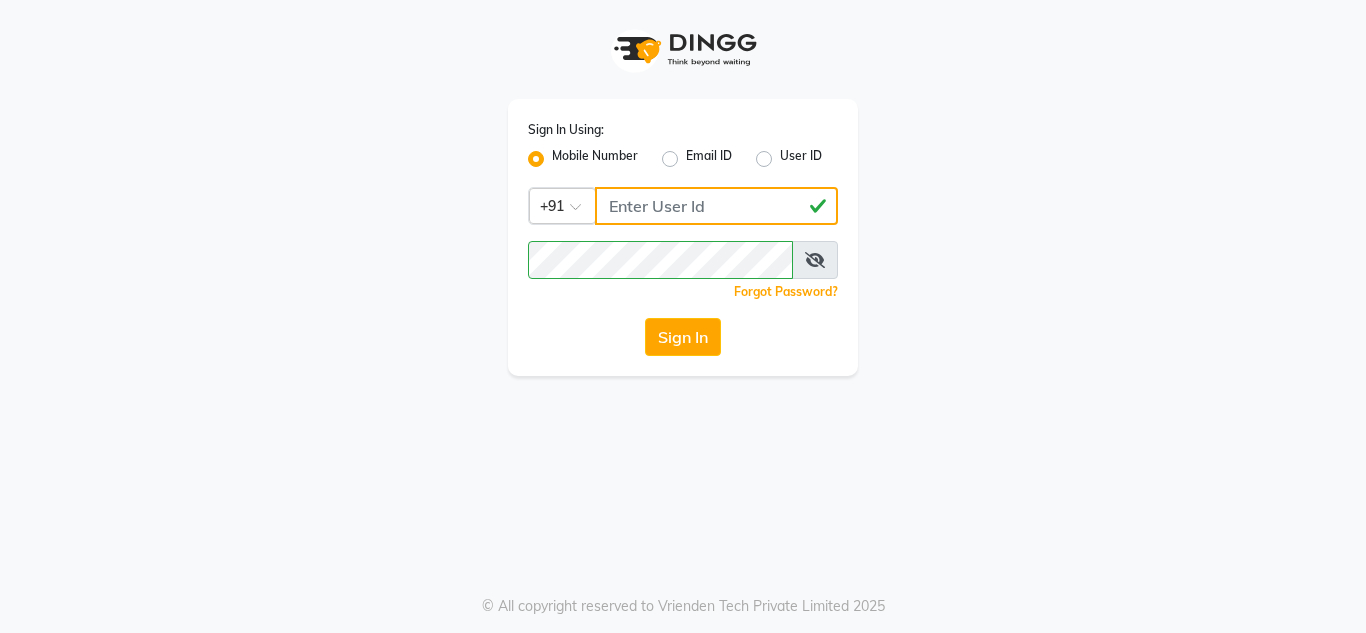 click on "[PHONE]" 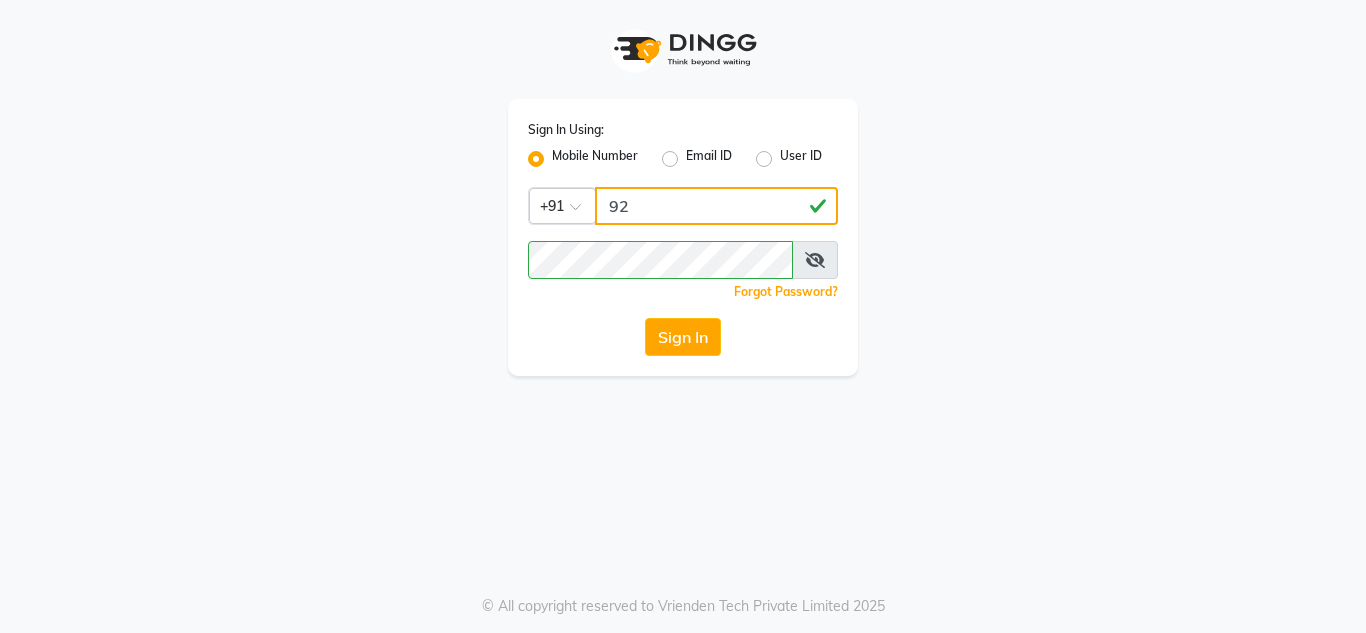type on "9" 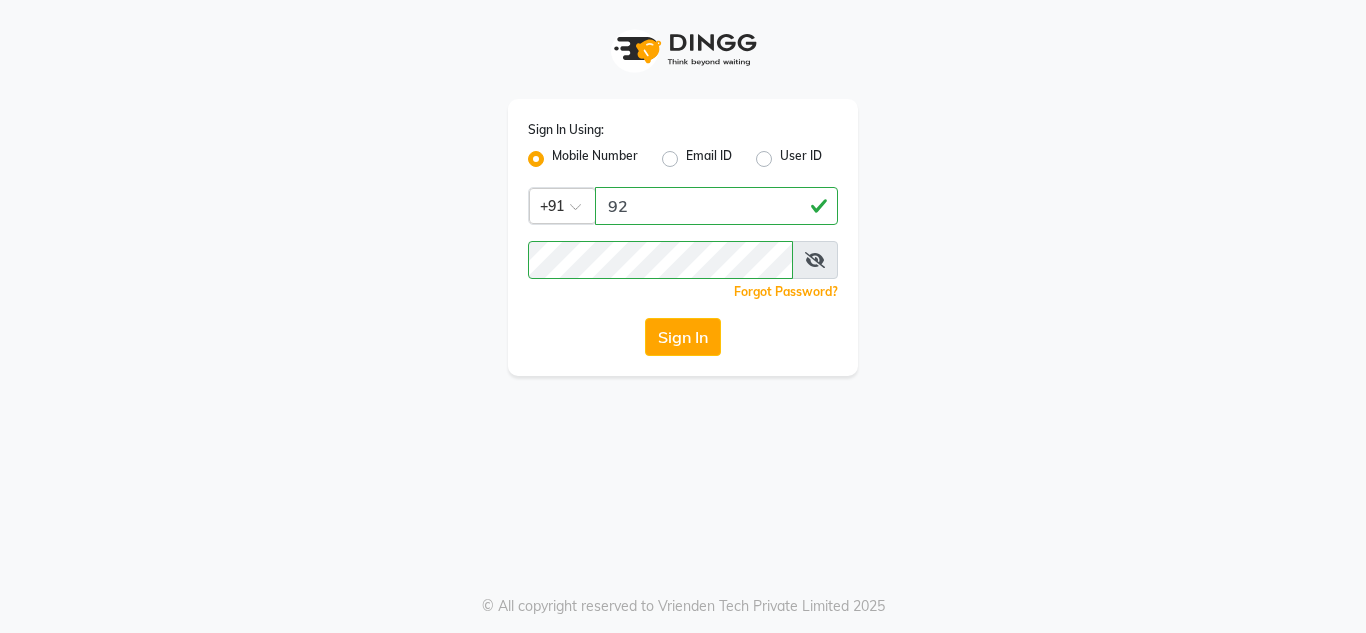 click at bounding box center [815, 260] 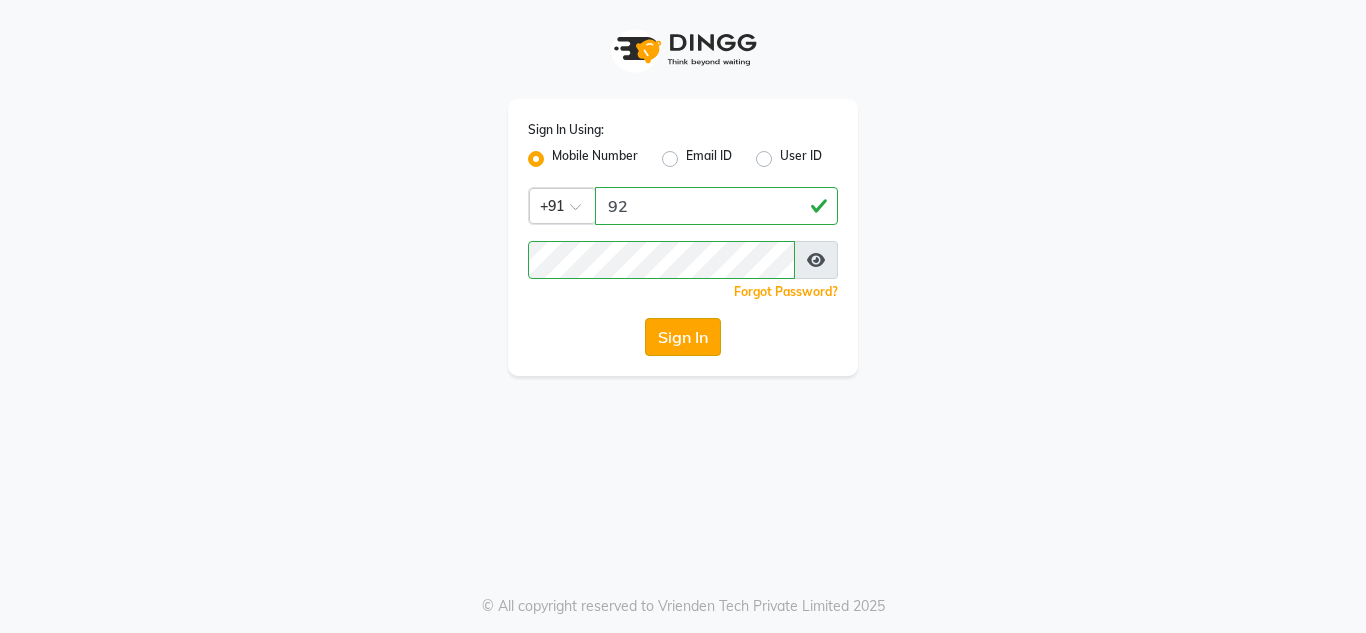 click on "Sign In" 